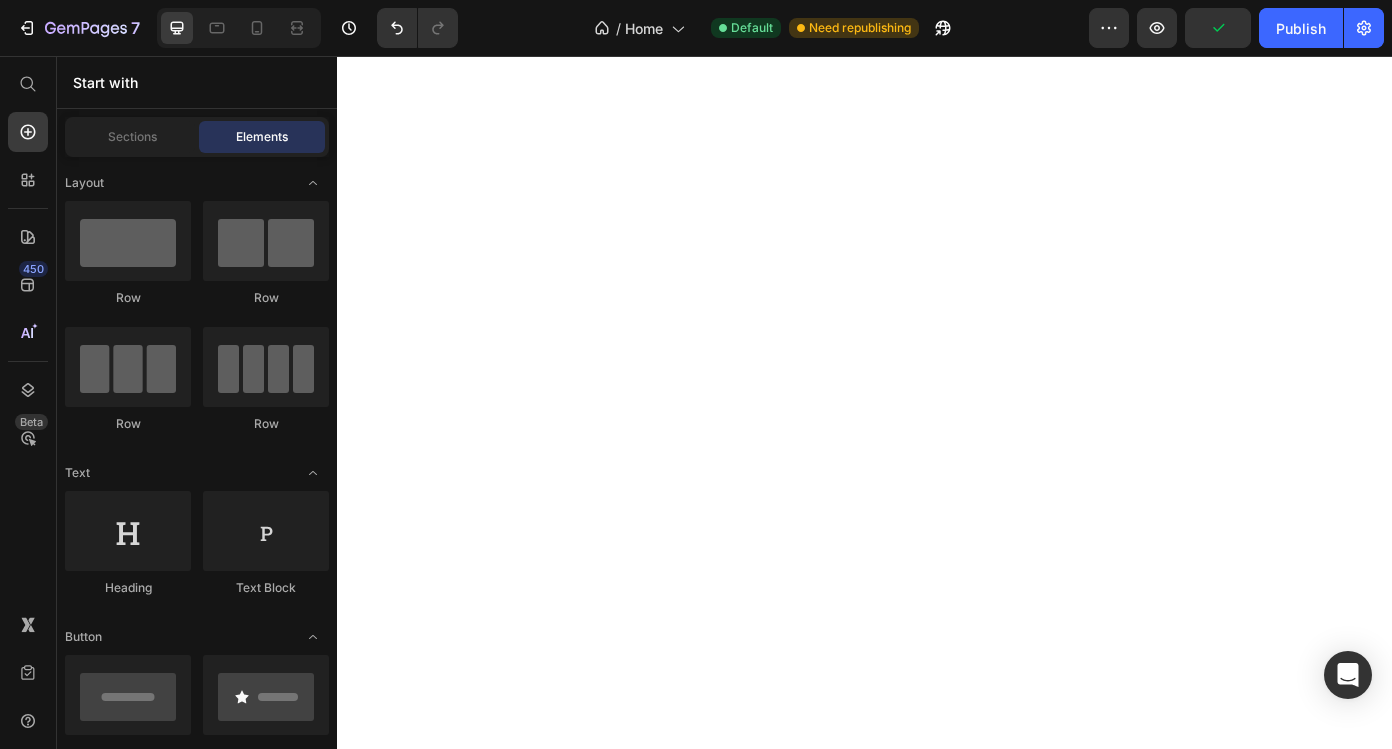 scroll, scrollTop: 0, scrollLeft: 0, axis: both 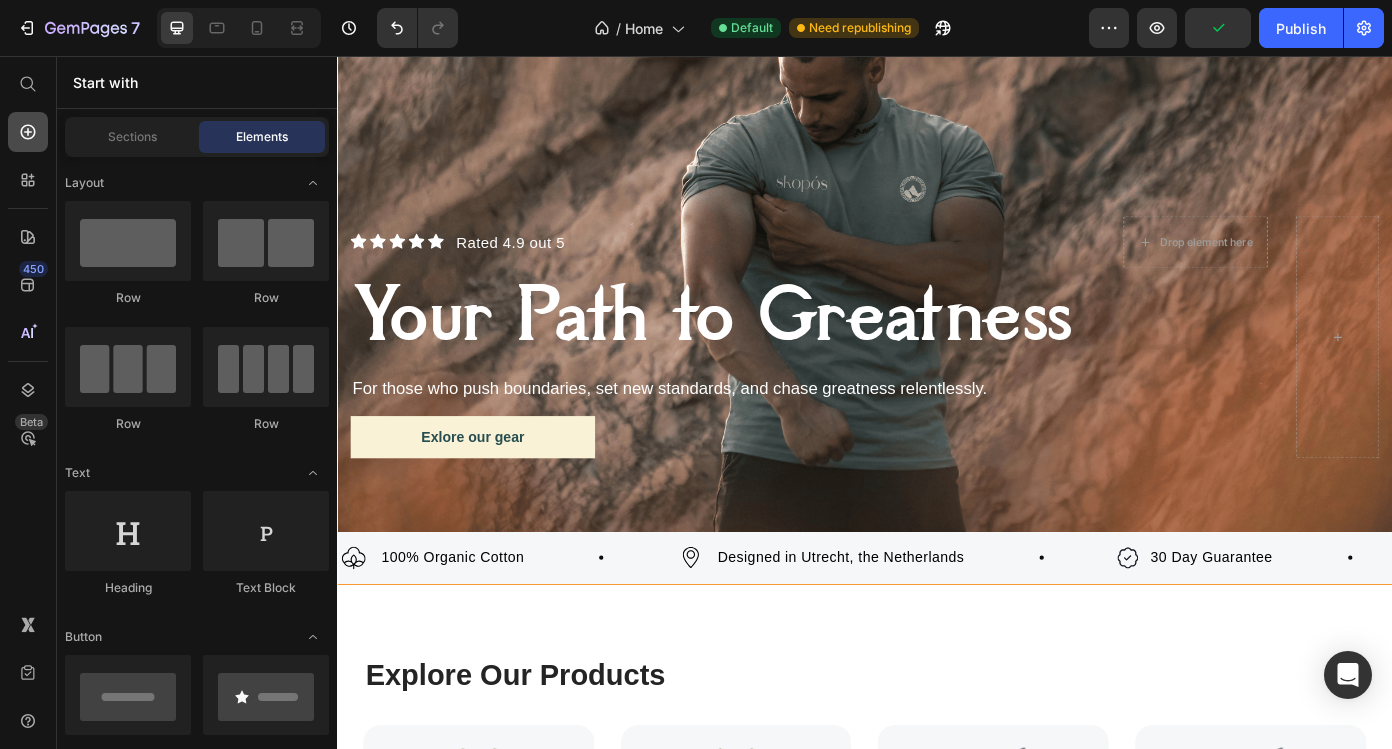 click 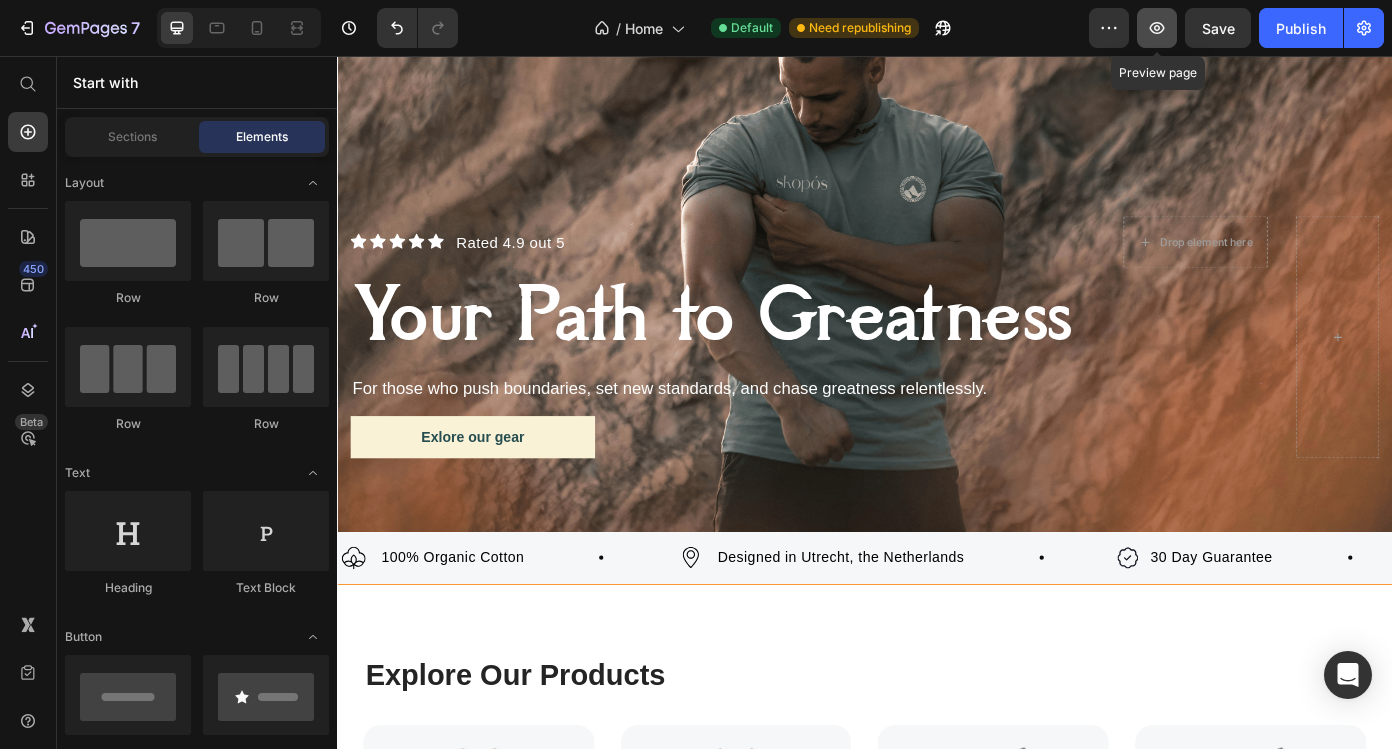 click 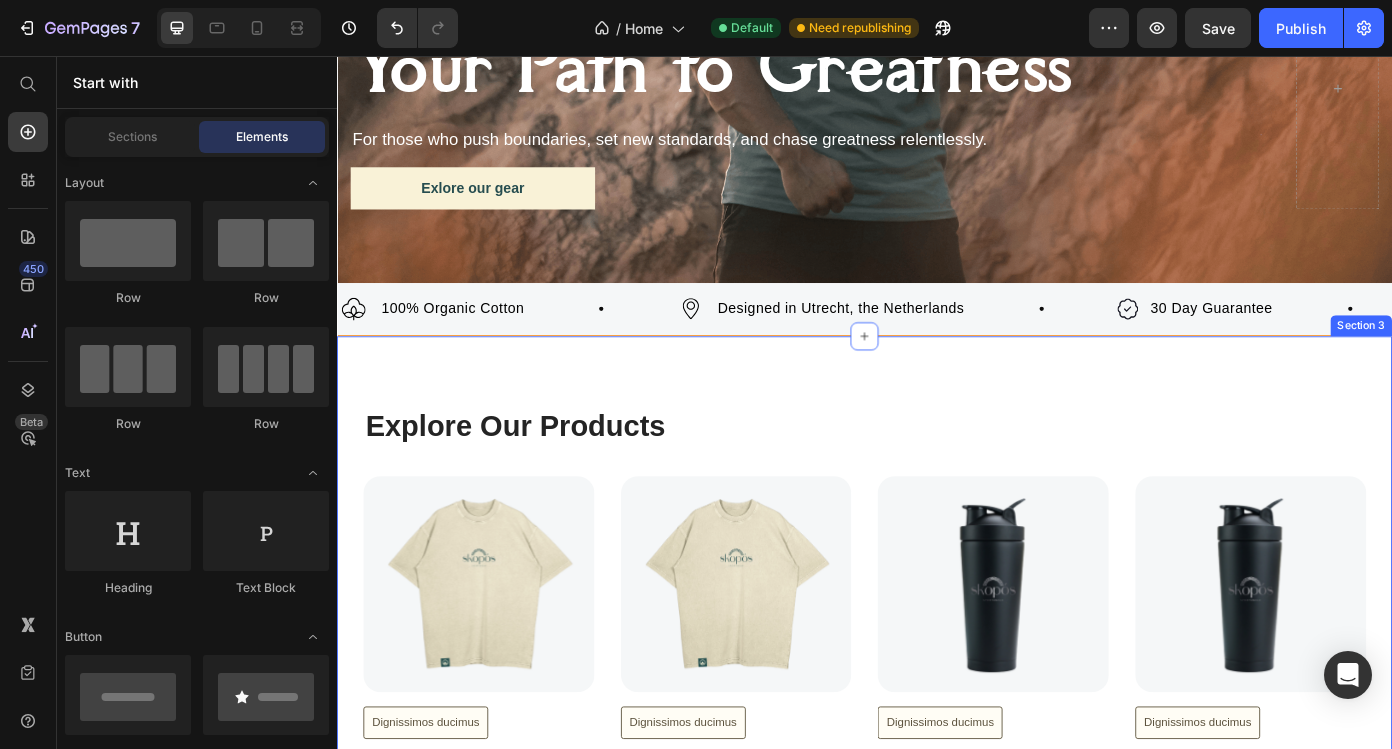 scroll, scrollTop: 460, scrollLeft: 0, axis: vertical 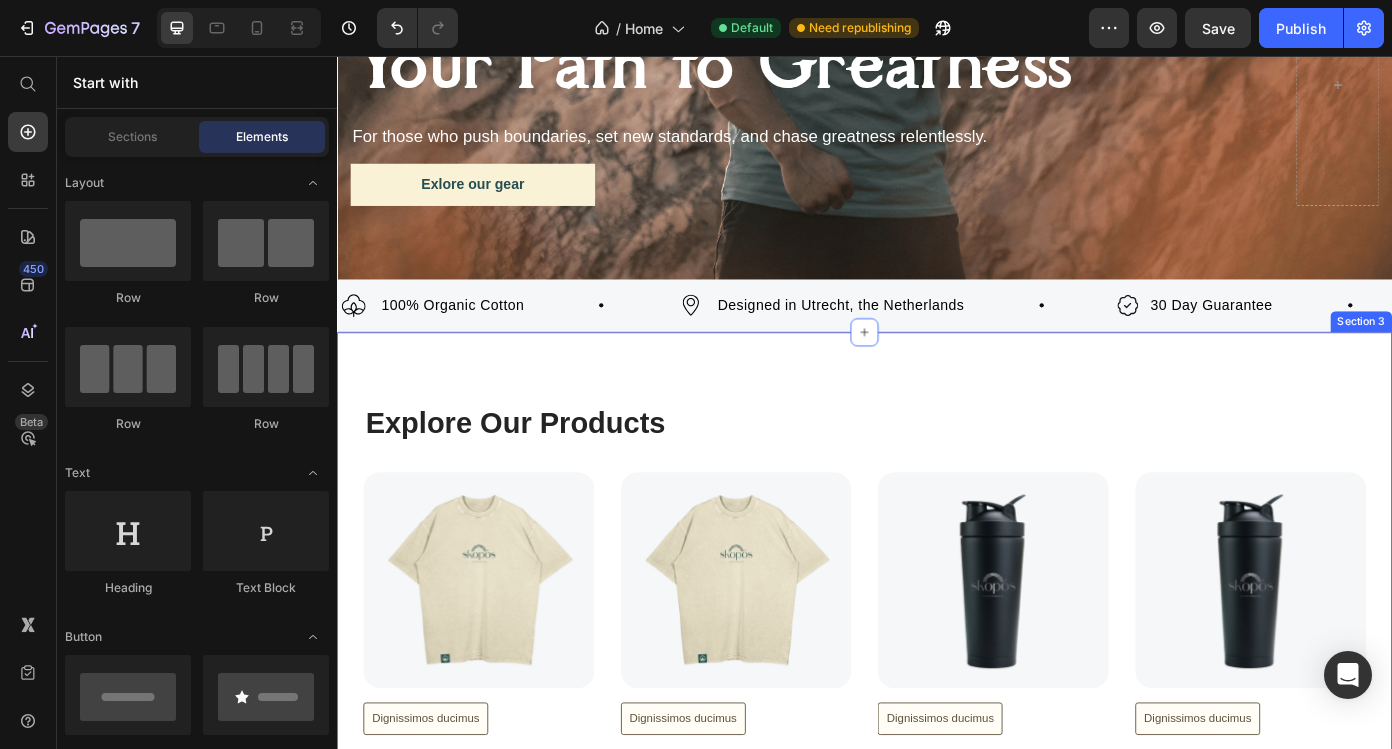 click on "⁠⁠⁠⁠⁠⁠⁠ Explore Our Products Heading Row Product Images Dignissimos ducimus Button Icon Icon Icon Icon Icon Icon List 148 Text Block Row The Your Path to Greatness T-Shirt Product Title At vero eos et accusamus et iusto odio Text Block €39,99 Product Price add to cart Add to Cart Row Product Product Images Dignissimos ducimus Button Icon Icon Icon Icon Icon Icon List 148 Text Block Row The Your Path to Greatness T-Shirt Product Title At vero eos et accusamus et iusto odio Text Block €39,99 Product Price add to cart Add to Cart Row Product Product Images Dignissimos ducimus Button Icon Icon Icon Icon Icon Icon List 148 Text Block Row Skopós Sportswear RVS Shaker Product Title At vero eos et accusamus et iusto odio Text Block €13,99 Product Price add to cart Add to Cart Row Product Product Images Dignissimos ducimus Button Icon Icon Icon Icon Icon Icon List 148 Text Block Row Skopós Sportswear RVS Shaker Product Title At vero eos et accusamus et iusto odio Text Block €13,99 Product Price" at bounding box center (937, 728) 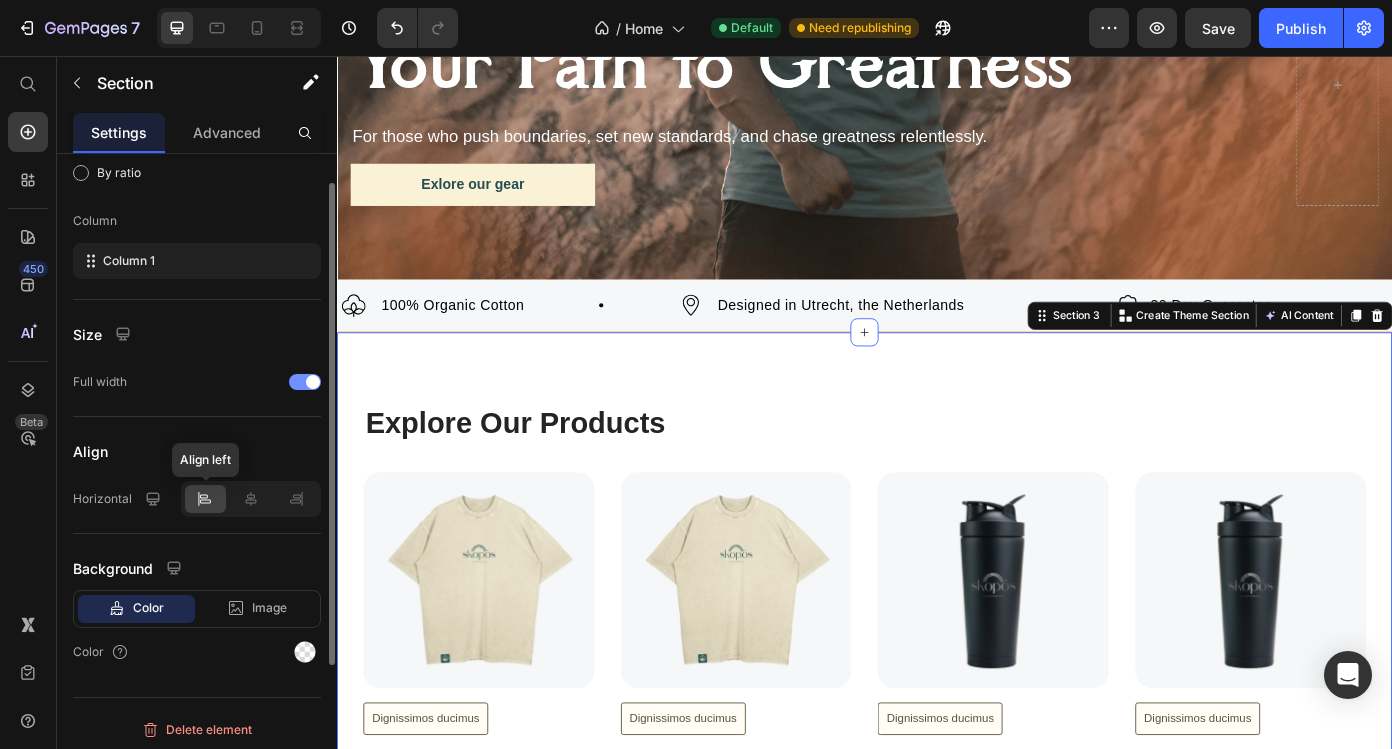 scroll, scrollTop: 229, scrollLeft: 0, axis: vertical 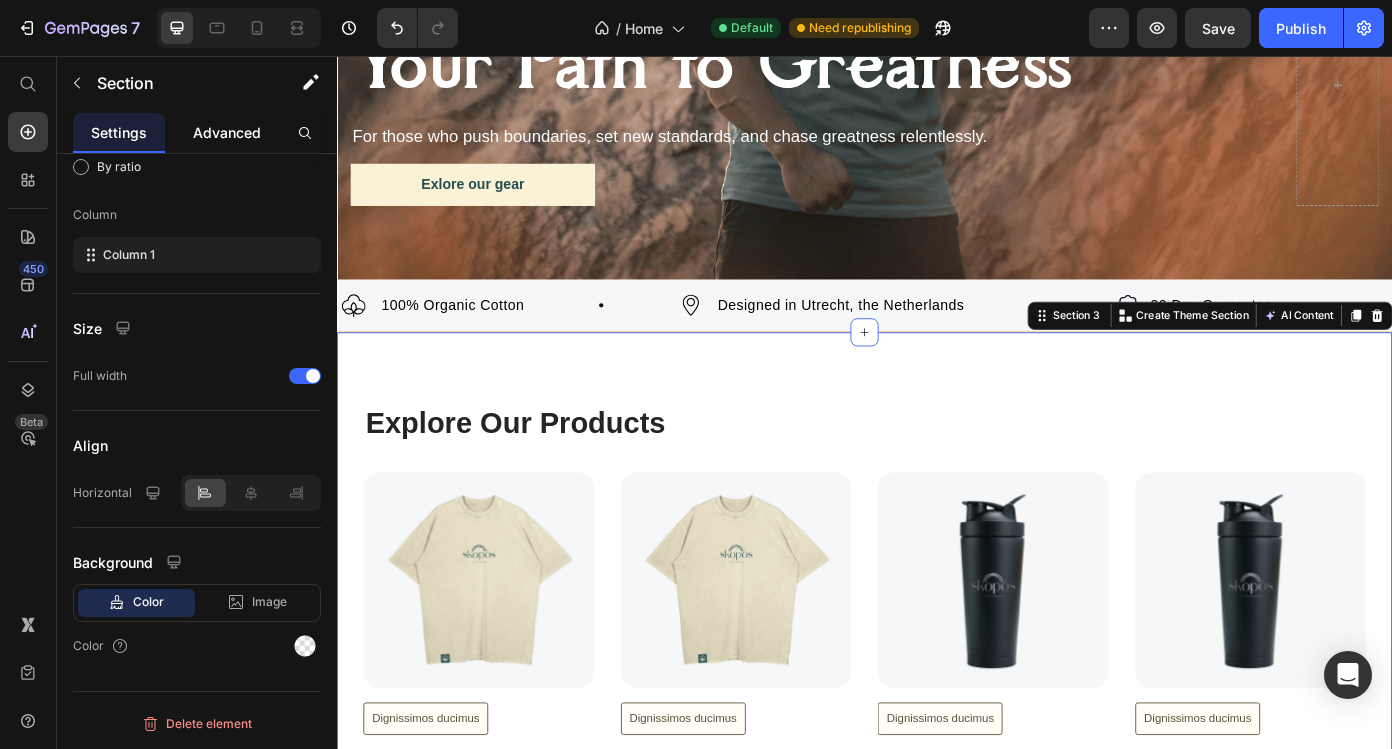 click on "Advanced" 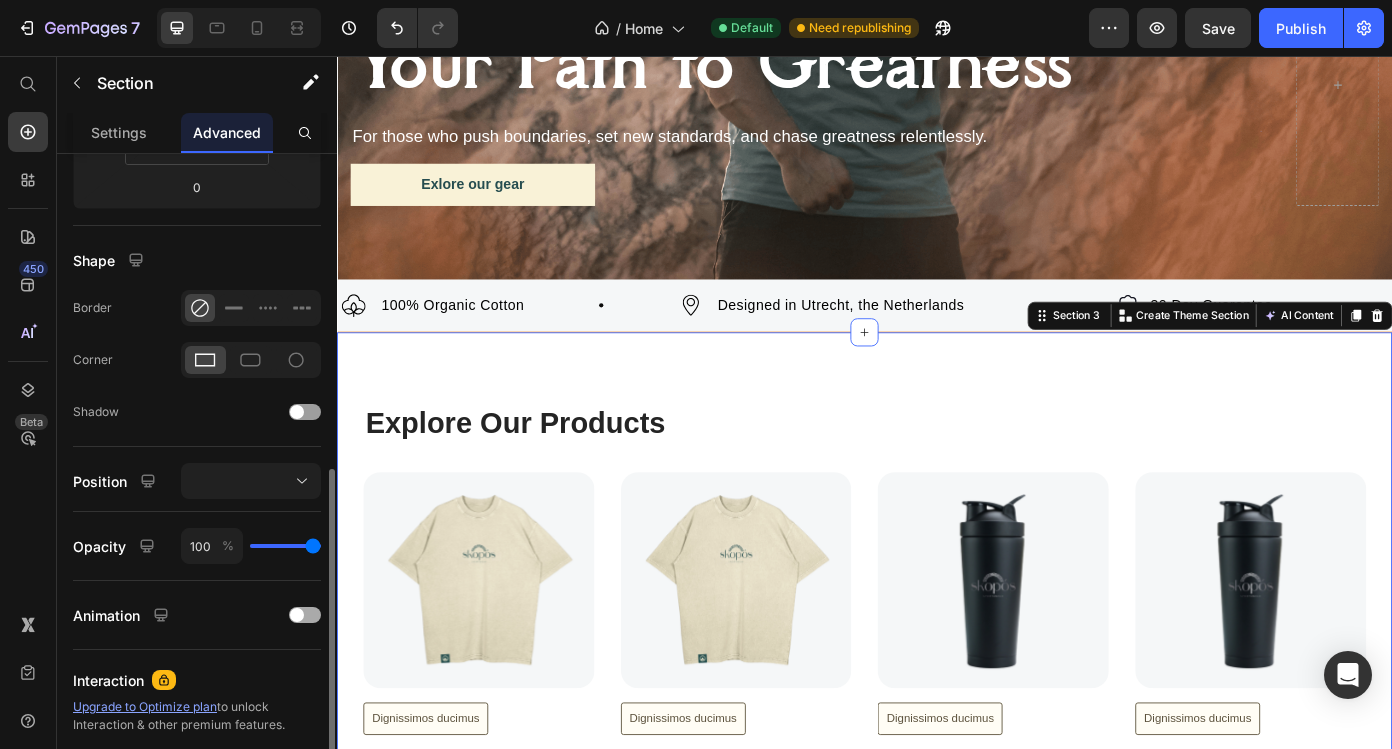 scroll, scrollTop: 320, scrollLeft: 0, axis: vertical 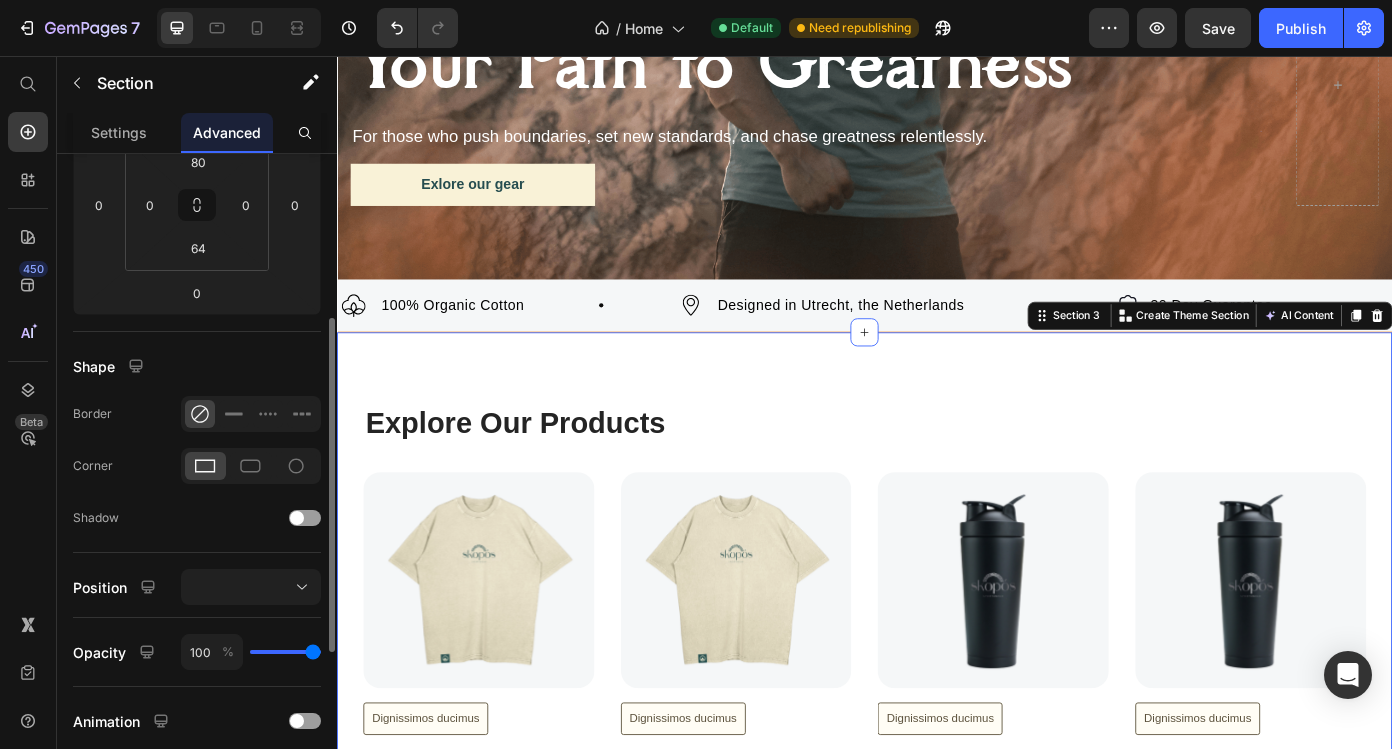 click on "⁠⁠⁠⁠⁠⁠⁠ Explore Our Products Heading Row Product Images Dignissimos ducimus Button Icon Icon Icon Icon Icon Icon List 148 Text Block Row The Your Path to Greatness T-Shirt Product Title At vero eos et accusamus et iusto odio Text Block €39,99 Product Price add to cart Add to Cart Row Product Product Images Dignissimos ducimus Button Icon Icon Icon Icon Icon Icon List 148 Text Block Row The Your Path to Greatness T-Shirt Product Title At vero eos et accusamus et iusto odio Text Block €39,99 Product Price add to cart Add to Cart Row Product Product Images Dignissimos ducimus Button Icon Icon Icon Icon Icon Icon List 148 Text Block Row Skopós Sportswear RVS Shaker Product Title At vero eos et accusamus et iusto odio Text Block €13,99 Product Price add to cart Add to Cart Row Product Product Images Dignissimos ducimus Button Icon Icon Icon Icon Icon Icon List 148 Text Block Row Skopós Sportswear RVS Shaker Product Title At vero eos et accusamus et iusto odio Text Block €13,99 Product Price" at bounding box center [937, 728] 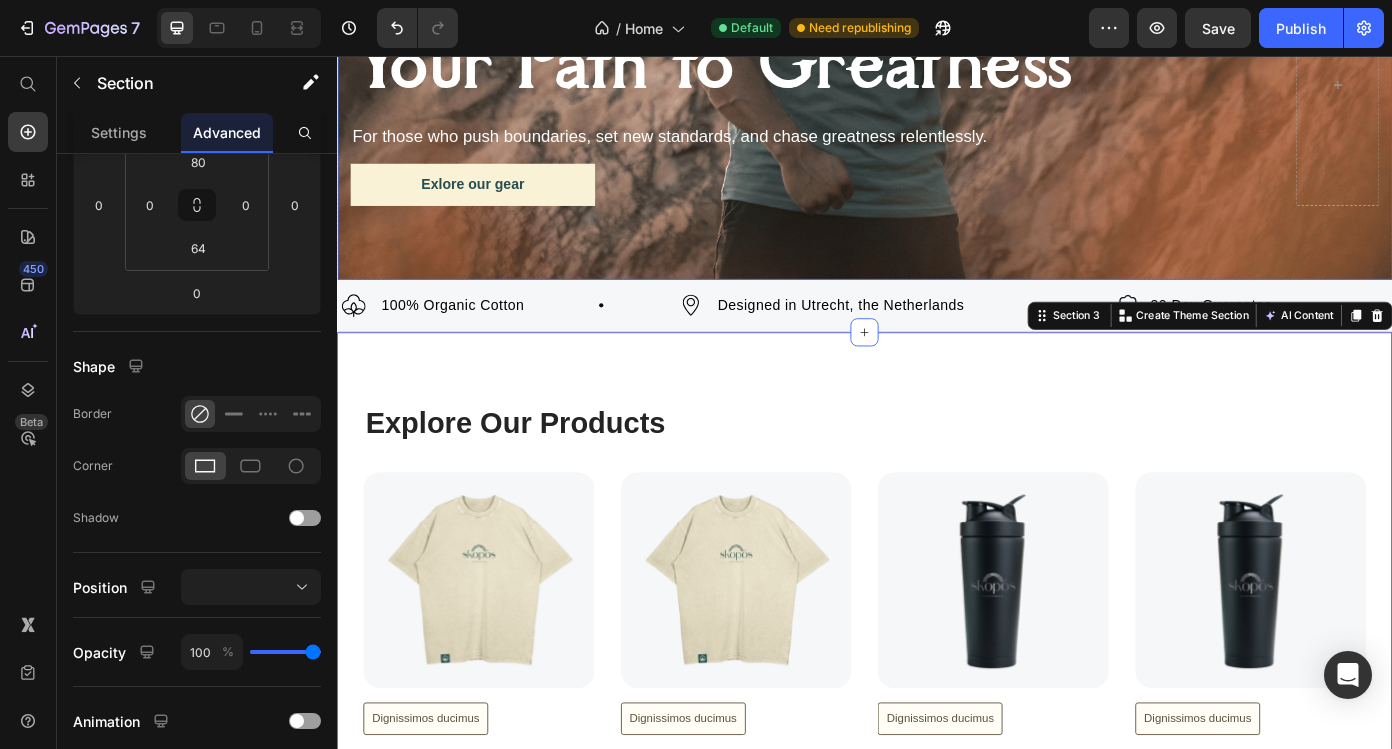 click on "Icon Icon Icon Icon Icon Icon List Hoz Rated 4.9 out 5 Text block Row
Drop element here Row Your Path to Greatness Heading For those who push boundaries, set new standards, and chase greatness relentlessly. Text Block Exlore our gear Button" at bounding box center [937, 115] 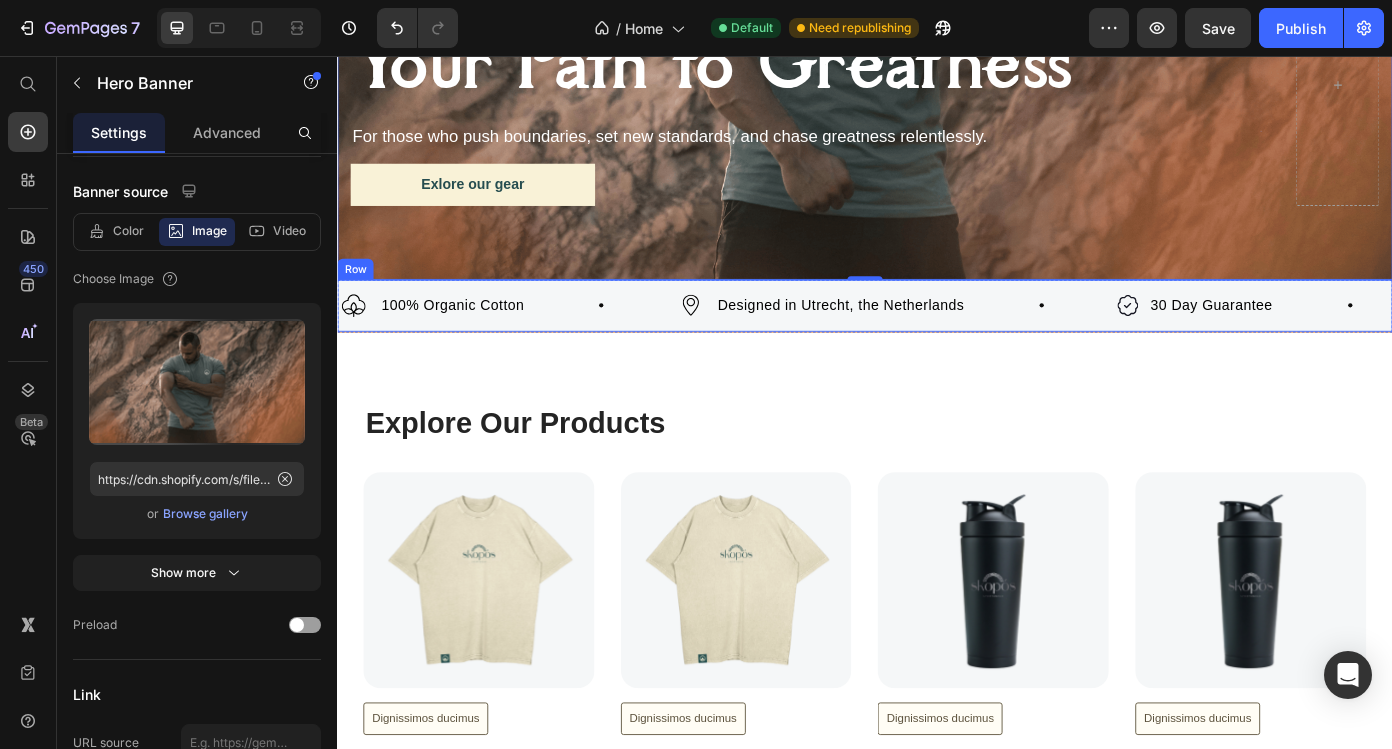scroll, scrollTop: 0, scrollLeft: 0, axis: both 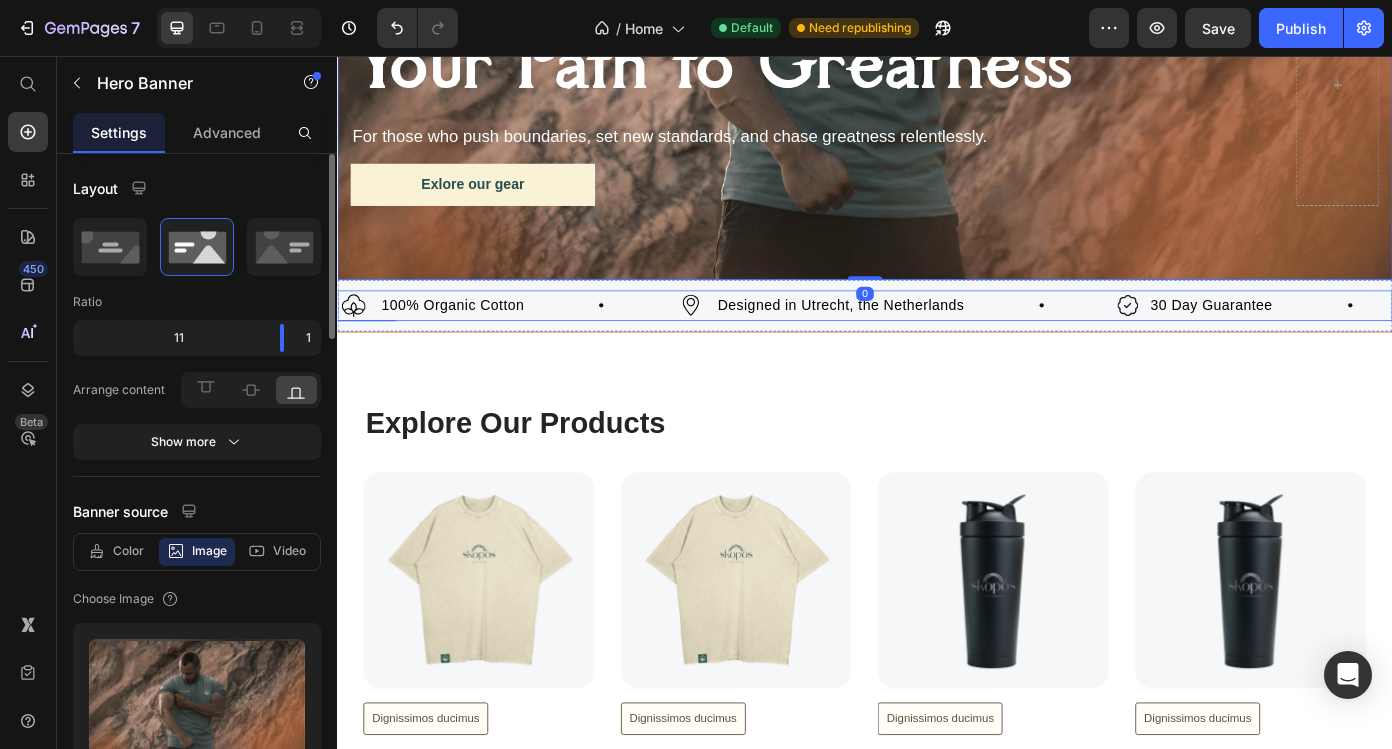 click on "Image 100% Organic Cotton Text Block Row" at bounding box center (530, 340) 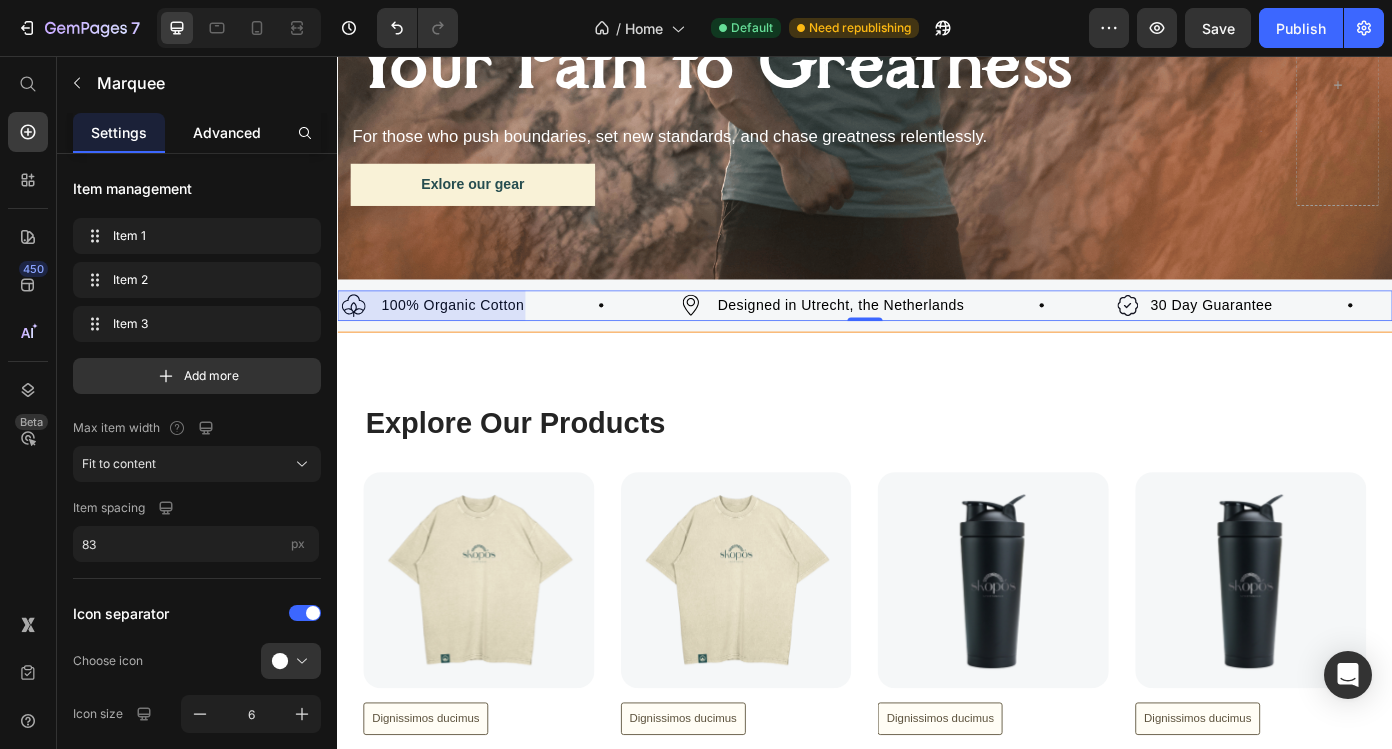 click on "Advanced" at bounding box center (227, 132) 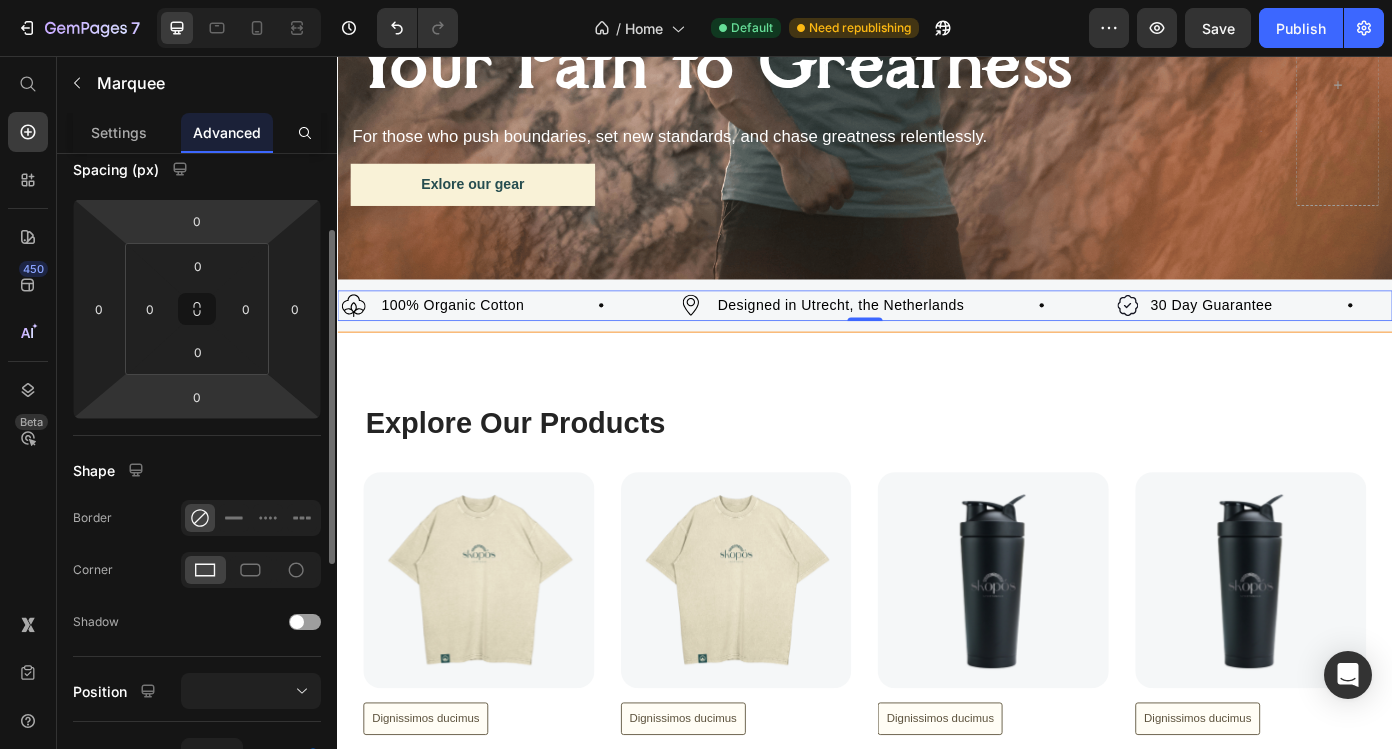 scroll, scrollTop: 226, scrollLeft: 0, axis: vertical 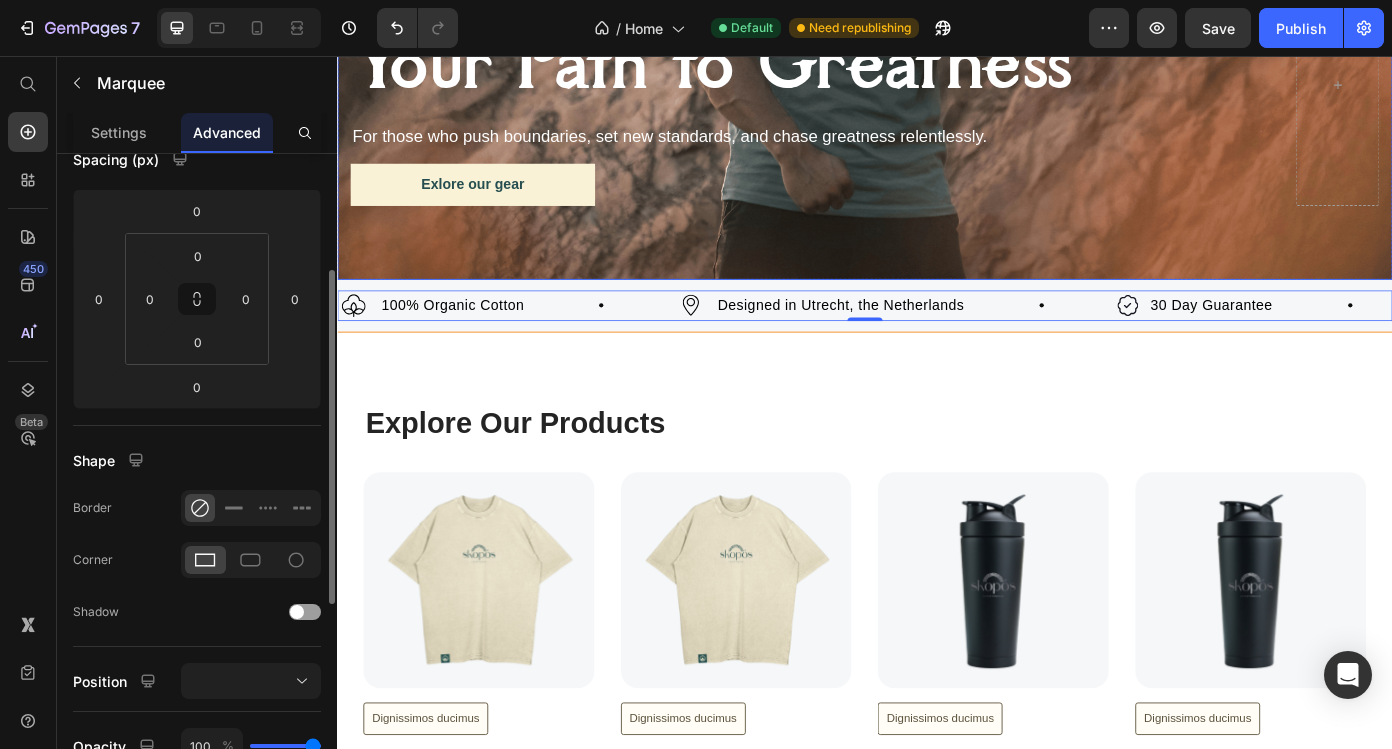 click on "Icon Icon Icon Icon Icon Icon List Hoz Rated 4.9 out 5 Text block Row
Drop element here Row Your Path to Greatness Heading For those who push boundaries, set new standards, and chase greatness relentlessly. Text Block Exlore our gear Button" at bounding box center [937, 115] 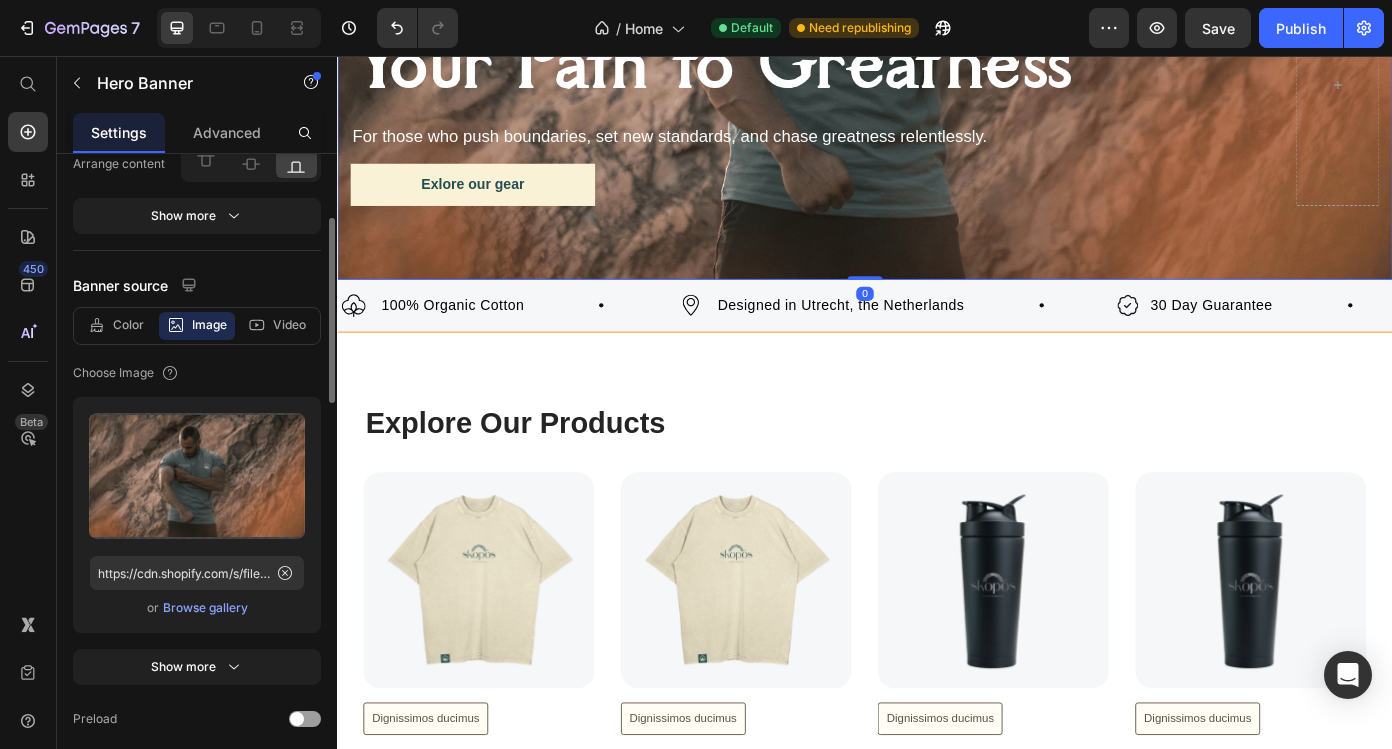 scroll, scrollTop: 0, scrollLeft: 0, axis: both 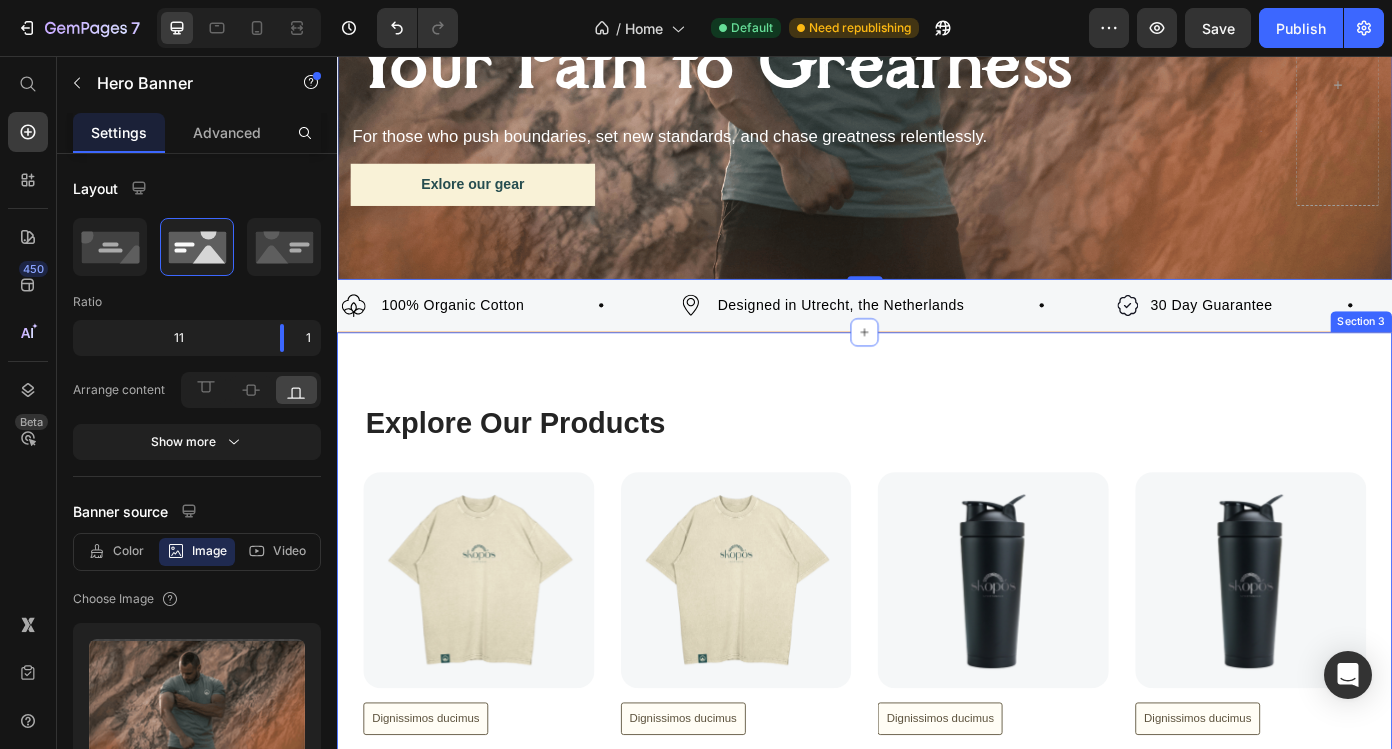 click on "⁠⁠⁠⁠⁠⁠⁠ Explore Our Products Heading Row Product Images Dignissimos ducimus Button Icon Icon Icon Icon Icon Icon List 148 Text Block Row The Your Path to Greatness T-Shirt Product Title At vero eos et accusamus et iusto odio Text Block €39,99 Product Price add to cart Add to Cart Row Product Product Images Dignissimos ducimus Button Icon Icon Icon Icon Icon Icon List 148 Text Block Row The Your Path to Greatness T-Shirt Product Title At vero eos et accusamus et iusto odio Text Block €39,99 Product Price add to cart Add to Cart Row Product Product Images Dignissimos ducimus Button Icon Icon Icon Icon Icon Icon List 148 Text Block Row Skopós Sportswear RVS Shaker Product Title At vero eos et accusamus et iusto odio Text Block €13,99 Product Price add to cart Add to Cart Row Product Product Images Dignissimos ducimus Button Icon Icon Icon Icon Icon Icon List 148 Text Block Row Skopós Sportswear RVS Shaker Product Title At vero eos et accusamus et iusto odio Text Block €13,99 Product Price" at bounding box center (937, 728) 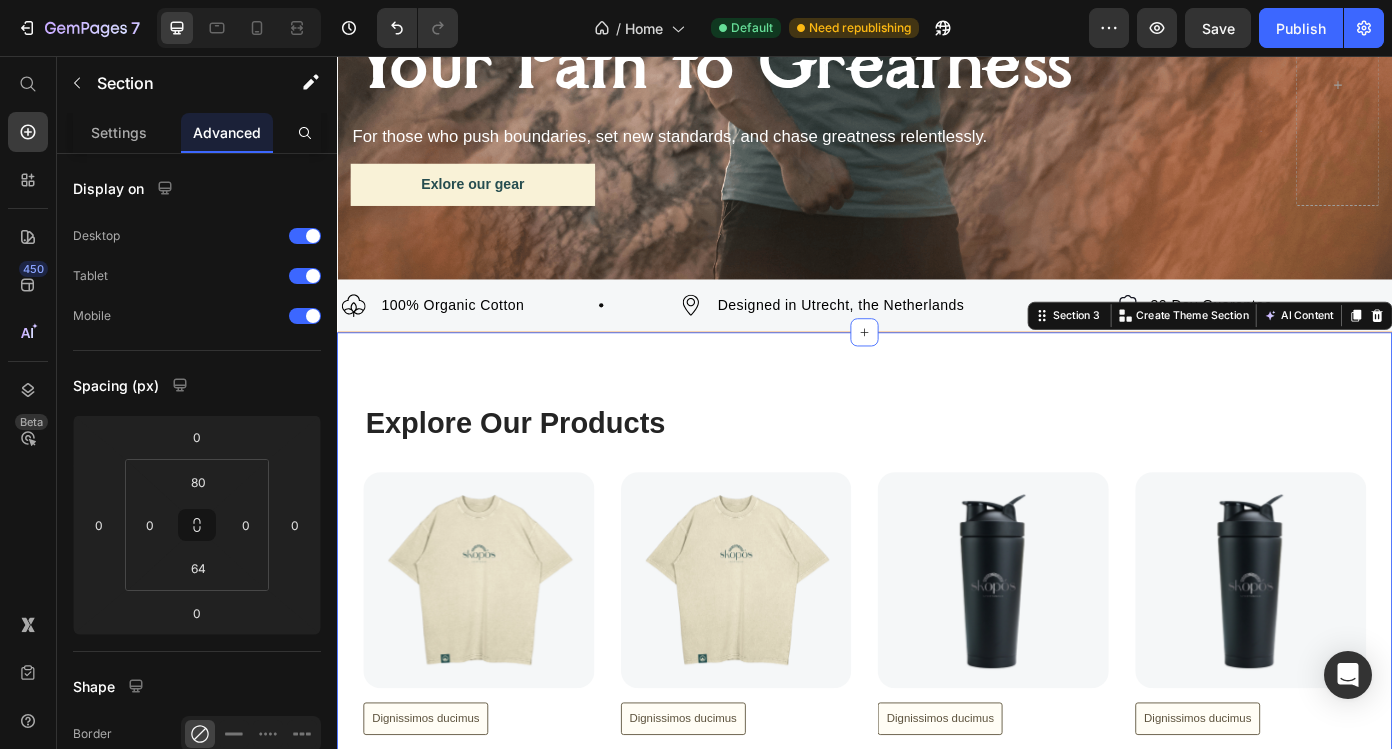 click on "⁠⁠⁠⁠⁠⁠⁠ Explore Our Products Heading Row Product Images Dignissimos ducimus Button Icon Icon Icon Icon Icon Icon List 148 Text Block Row The Your Path to Greatness T-Shirt Product Title At vero eos et accusamus et iusto odio Text Block €39,99 Product Price add to cart Add to Cart Row Product Product Images Dignissimos ducimus Button Icon Icon Icon Icon Icon Icon List 148 Text Block Row The Your Path to Greatness T-Shirt Product Title At vero eos et accusamus et iusto odio Text Block €39,99 Product Price add to cart Add to Cart Row Product Product Images Dignissimos ducimus Button Icon Icon Icon Icon Icon Icon List 148 Text Block Row Skopós Sportswear RVS Shaker Product Title At vero eos et accusamus et iusto odio Text Block €13,99 Product Price add to cart Add to Cart Row Product Product Images Dignissimos ducimus Button Icon Icon Icon Icon Icon Icon List 148 Text Block Row Skopós Sportswear RVS Shaker Product Title At vero eos et accusamus et iusto odio Text Block €13,99 Product Price" at bounding box center (937, 728) 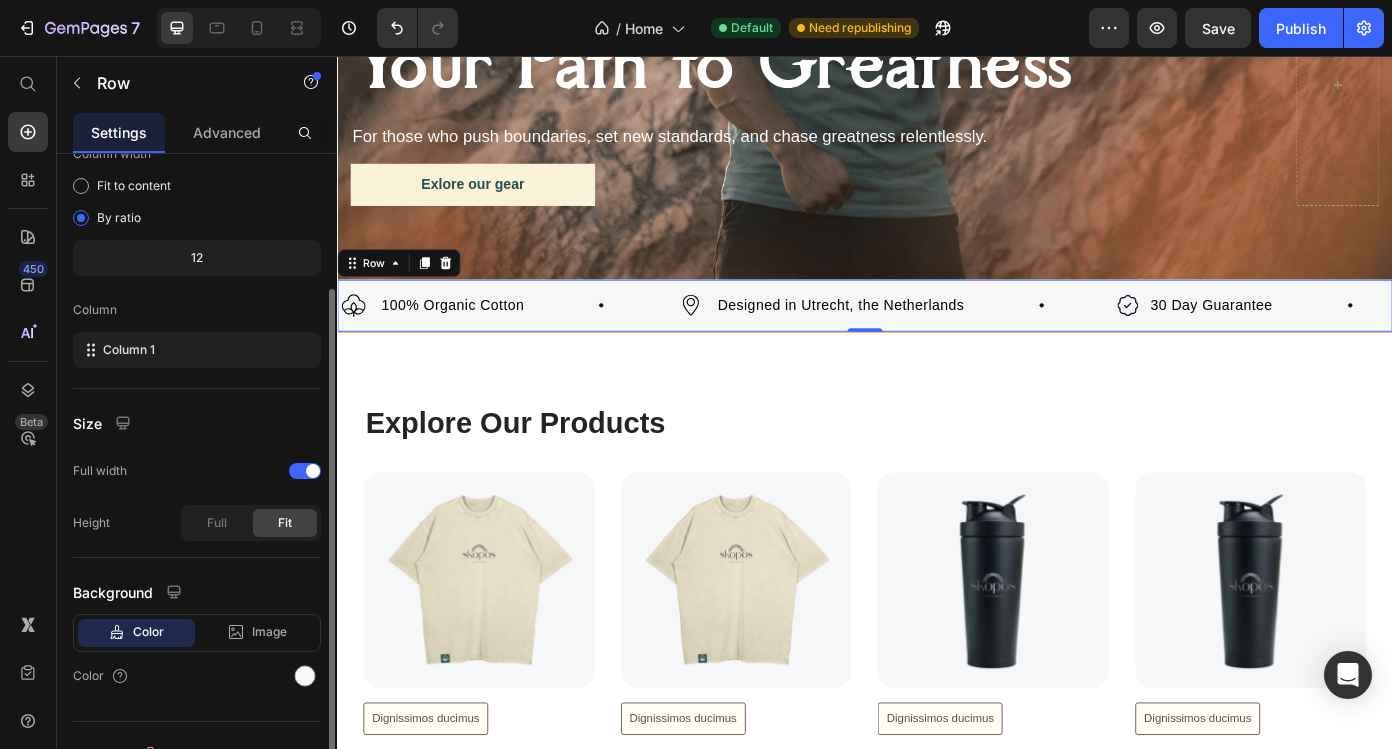 scroll, scrollTop: 208, scrollLeft: 0, axis: vertical 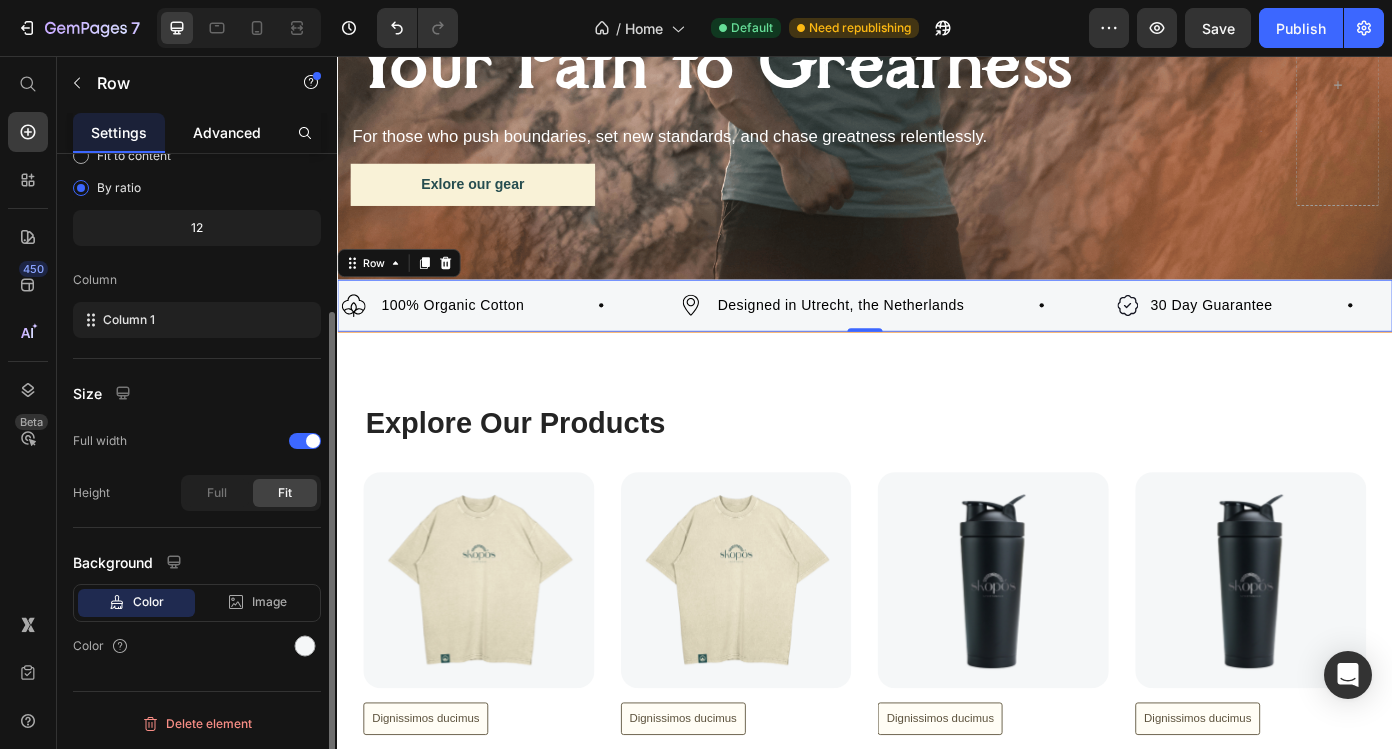 click on "Advanced" at bounding box center (227, 132) 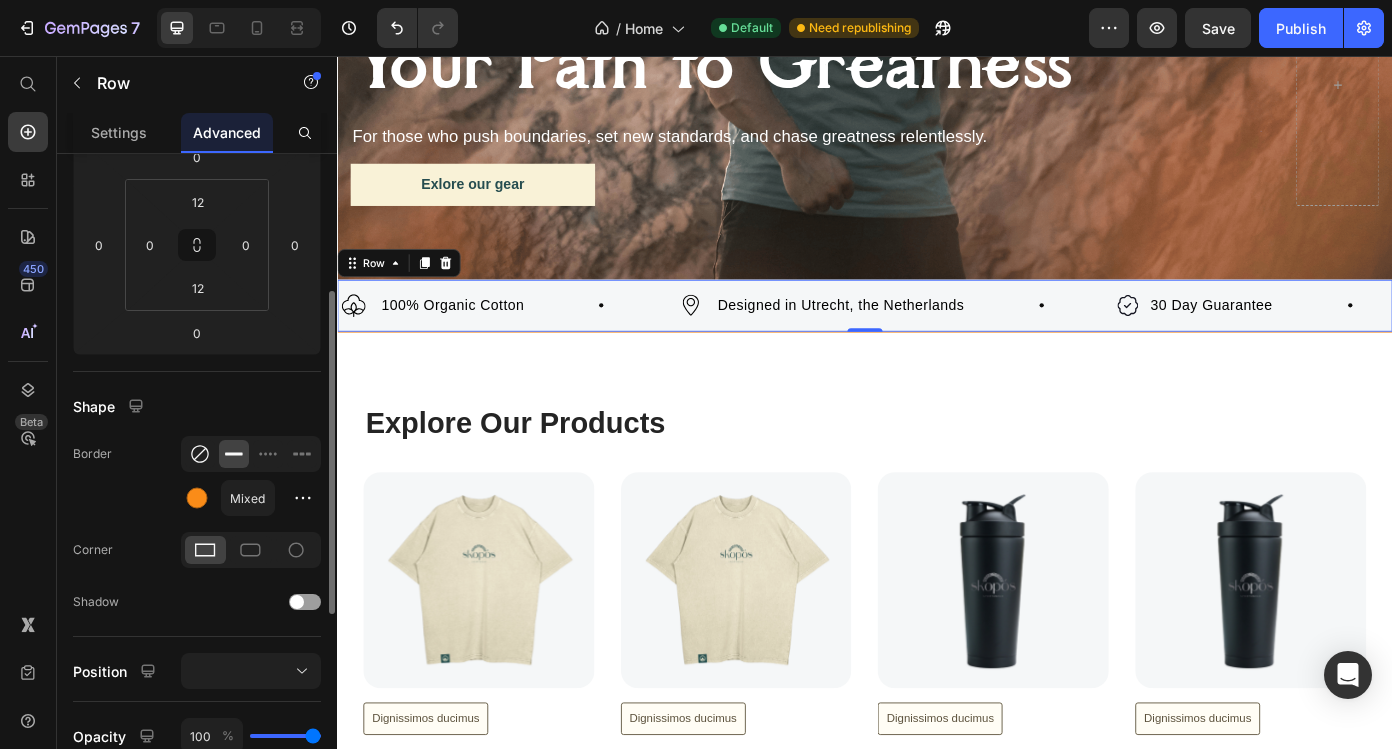 scroll, scrollTop: 287, scrollLeft: 0, axis: vertical 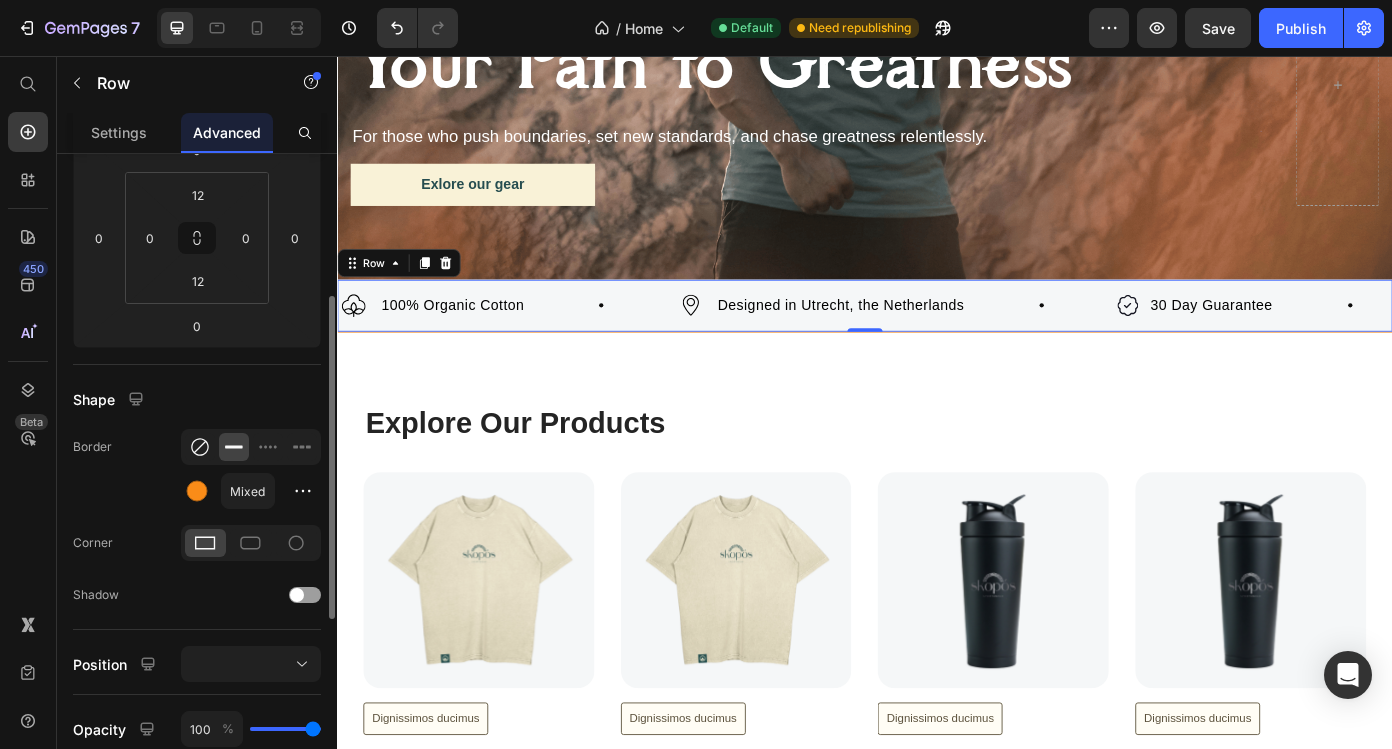 click 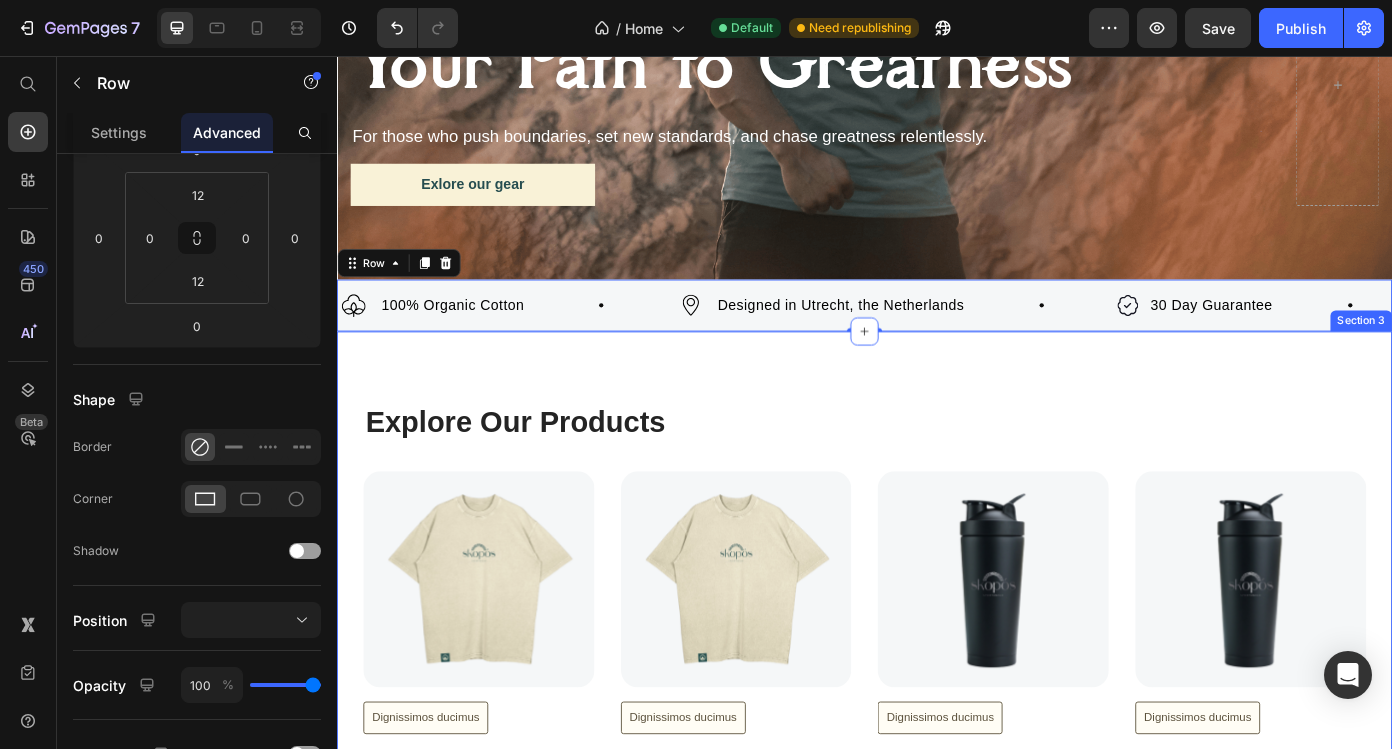 click on "⁠⁠⁠⁠⁠⁠⁠ Explore Our Products Heading Row Product Images Dignissimos ducimus Button Icon Icon Icon Icon Icon Icon List 148 Text Block Row The Your Path to Greatness T-Shirt Product Title At vero eos et accusamus et iusto odio Text Block €39,99 Product Price add to cart Add to Cart Row Product Product Images Dignissimos ducimus Button Icon Icon Icon Icon Icon Icon List 148 Text Block Row The Your Path to Greatness T-Shirt Product Title At vero eos et accusamus et iusto odio Text Block €39,99 Product Price add to cart Add to Cart Row Product Product Images Dignissimos ducimus Button Icon Icon Icon Icon Icon Icon List 148 Text Block Row Skopós Sportswear RVS Shaker Product Title At vero eos et accusamus et iusto odio Text Block €13,99 Product Price add to cart Add to Cart Row Product Product Images Dignissimos ducimus Button Icon Icon Icon Icon Icon Icon List 148 Text Block Row Skopós Sportswear RVS Shaker Product Title At vero eos et accusamus et iusto odio Text Block €13,99 Product Price" at bounding box center [937, 727] 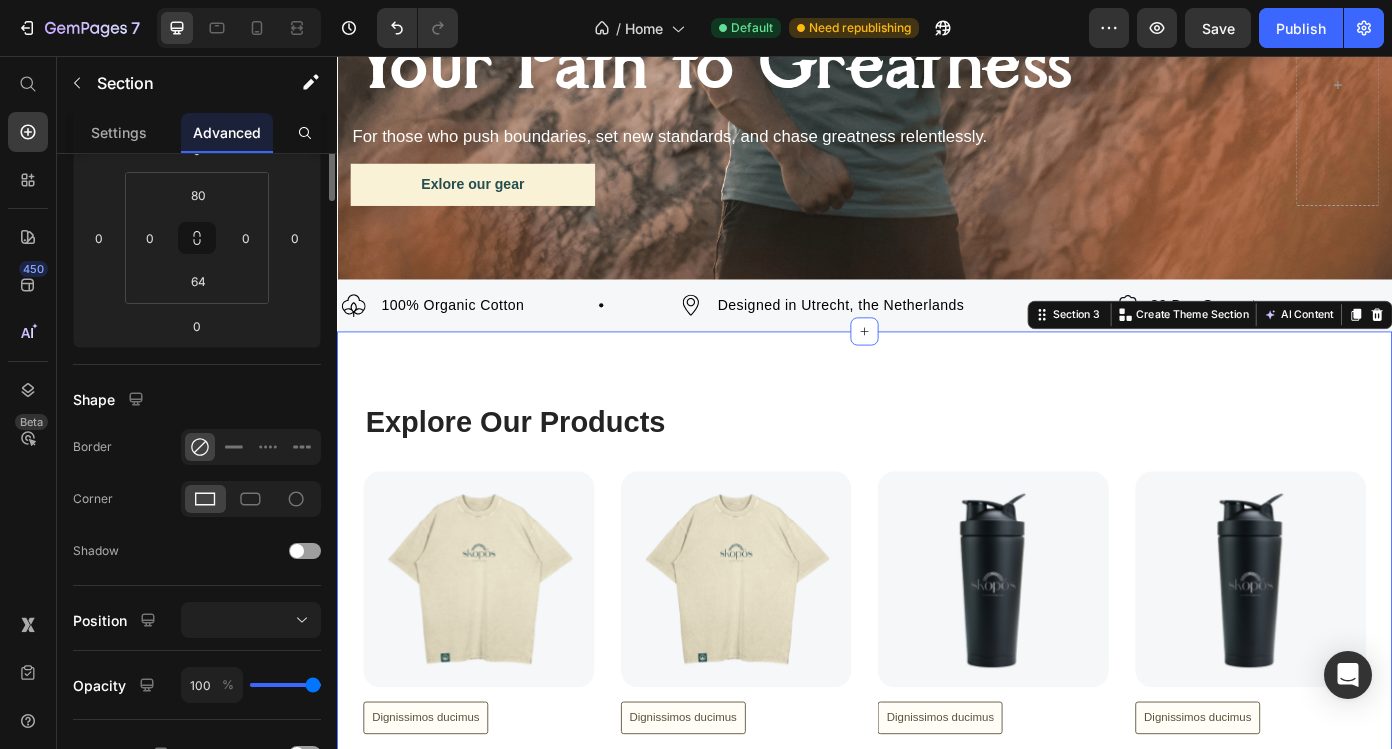 scroll, scrollTop: 0, scrollLeft: 0, axis: both 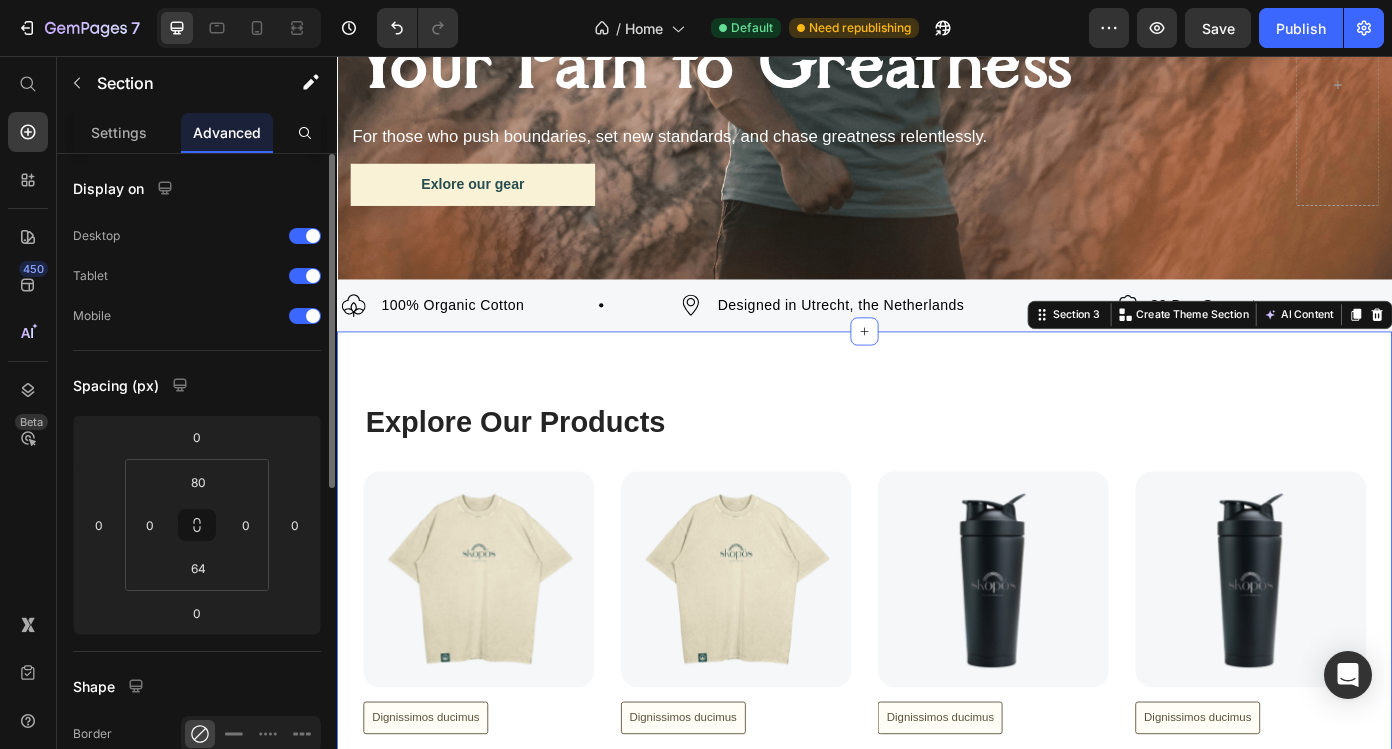 click on "⁠⁠⁠⁠⁠⁠⁠ Explore Our Products Heading Row Product Images Dignissimos ducimus Button Icon Icon Icon Icon Icon Icon List 148 Text Block Row The Your Path to Greatness T-Shirt Product Title At vero eos et accusamus et iusto odio Text Block €39,99 Product Price add to cart Add to Cart Row Product Product Images Dignissimos ducimus Button Icon Icon Icon Icon Icon Icon List 148 Text Block Row The Your Path to Greatness T-Shirt Product Title At vero eos et accusamus et iusto odio Text Block €39,99 Product Price add to cart Add to Cart Row Product Product Images Dignissimos ducimus Button Icon Icon Icon Icon Icon Icon List 148 Text Block Row Skopós Sportswear RVS Shaker Product Title At vero eos et accusamus et iusto odio Text Block €13,99 Product Price add to cart Add to Cart Row Product Product Images Dignissimos ducimus Button Icon Icon Icon Icon Icon Icon List 148 Text Block Row Skopós Sportswear RVS Shaker Product Title At vero eos et accusamus et iusto odio Text Block €13,99 Product Price" at bounding box center (937, 727) 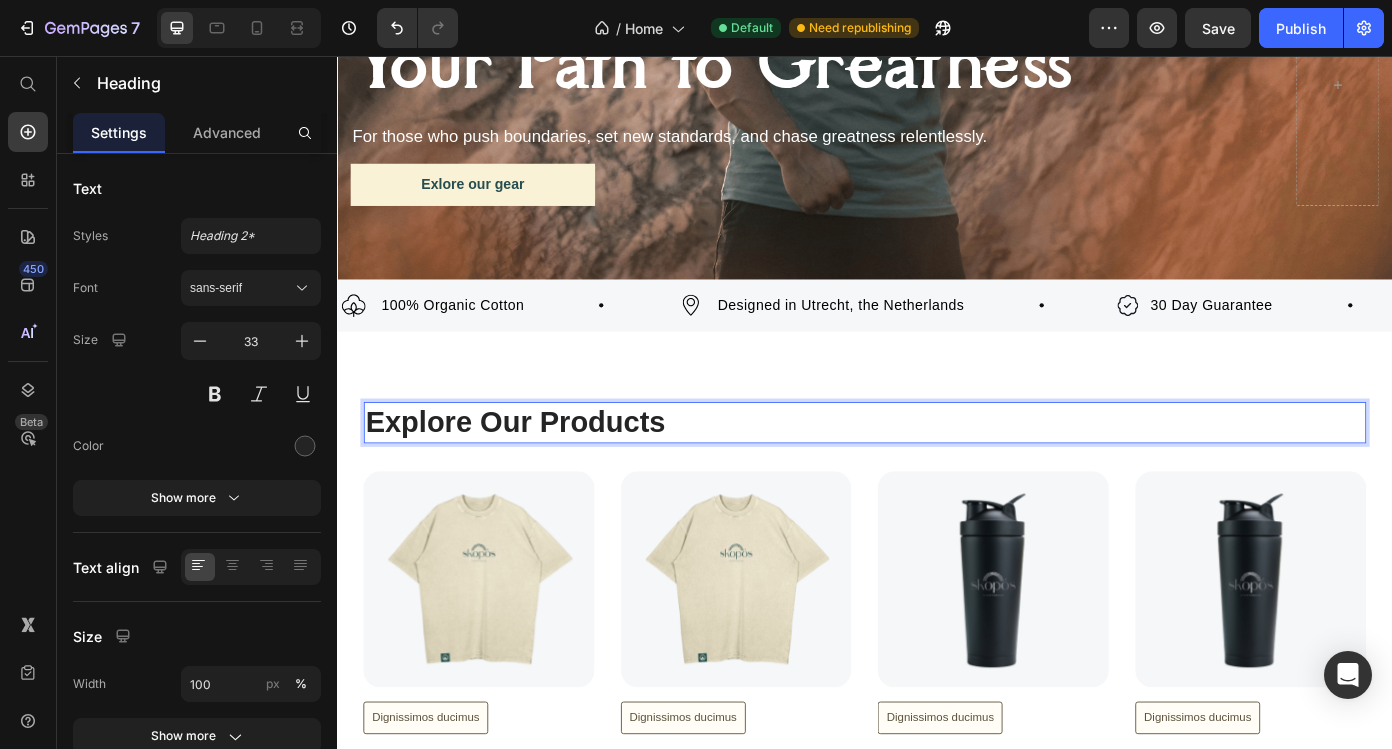 click on "Explore Our Products" at bounding box center [539, 472] 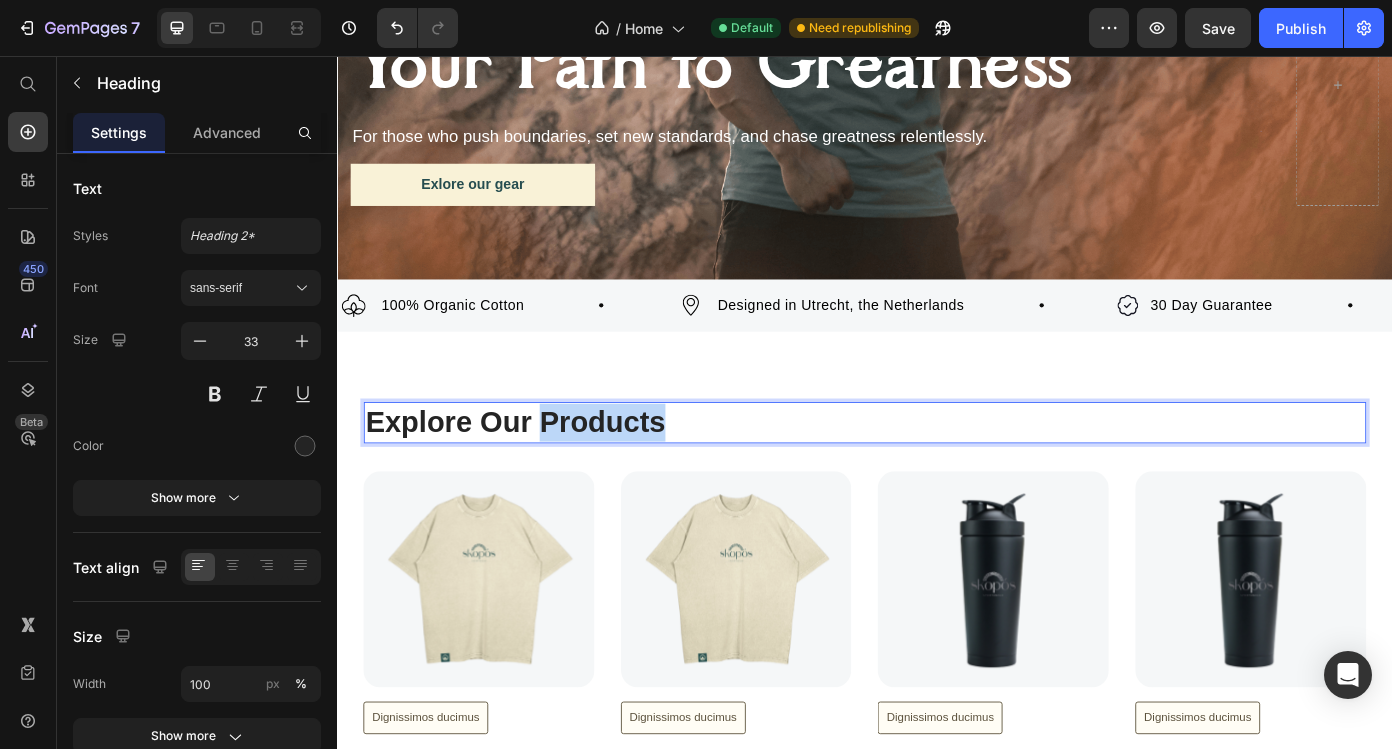 click on "Explore Our Products" at bounding box center (539, 472) 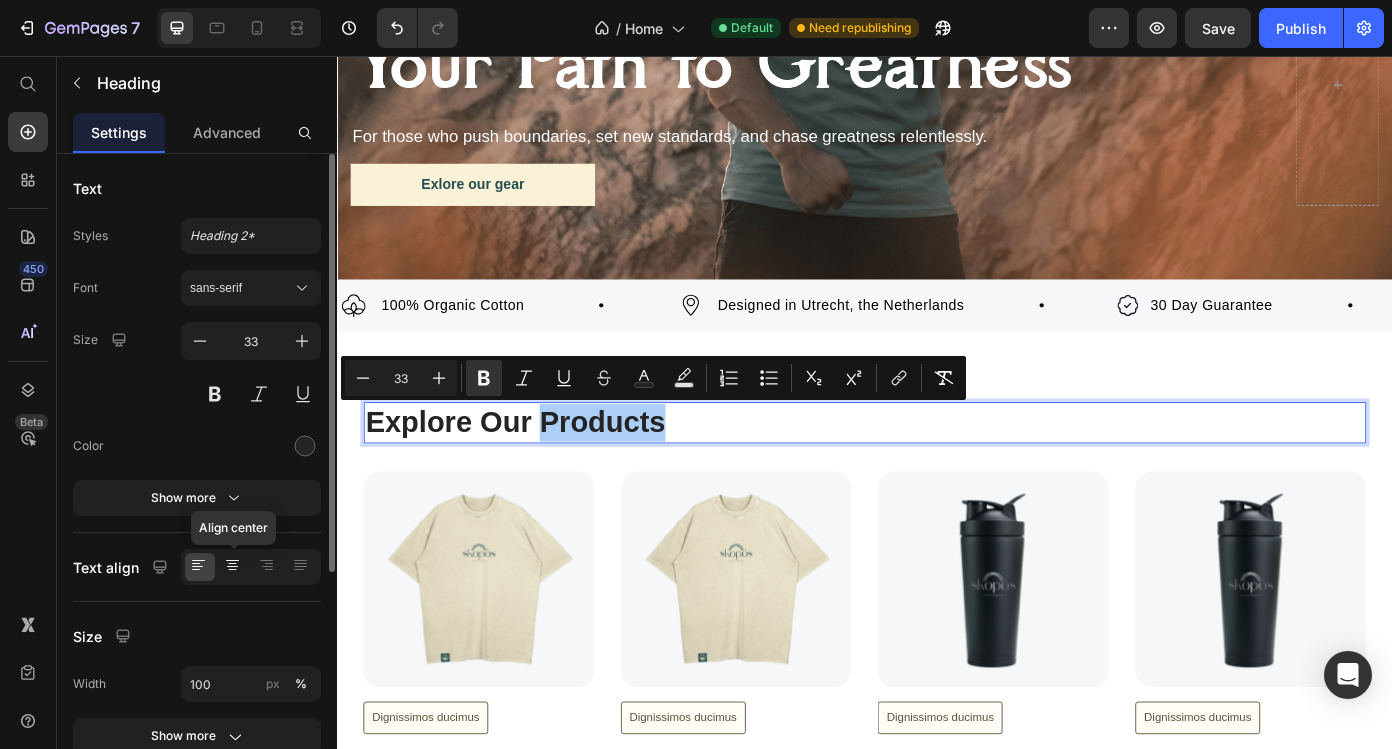 click 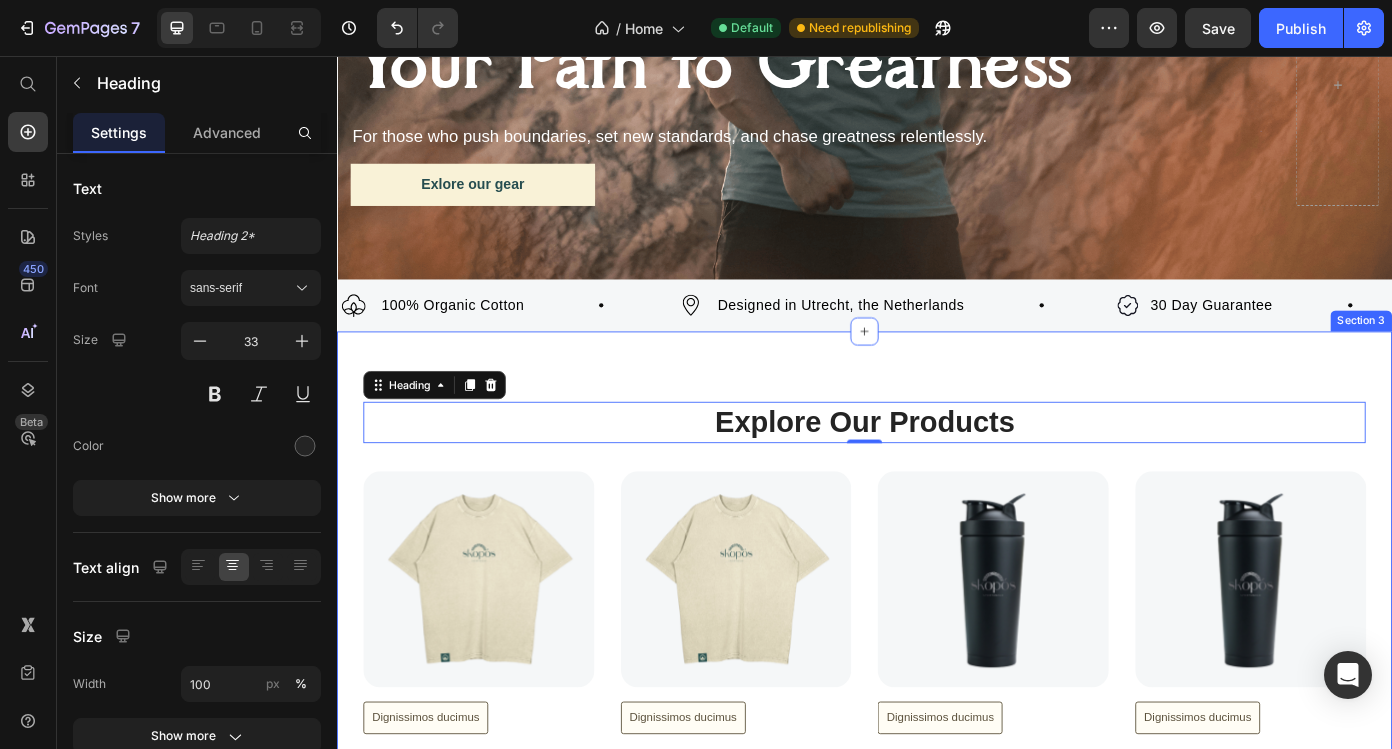 click on "Explore Our Products Heading   0 Row Product Images Dignissimos ducimus Button Icon Icon Icon Icon Icon Icon List 148 Text Block Row The Your Path to Greatness T-Shirt Product Title At vero eos et accusamus et iusto odio Text Block €39,99 Product Price add to cart Add to Cart Row Product Product Images Dignissimos ducimus Button Icon Icon Icon Icon Icon Icon List 148 Text Block Row The Your Path to Greatness T-Shirt Product Title At vero eos et accusamus et iusto odio Text Block €39,99 Product Price add to cart Add to Cart Row Product Product Images Dignissimos ducimus Button Icon Icon Icon Icon Icon Icon List 148 Text Block Row Skopós Sportswear RVS Shaker Product Title At vero eos et accusamus et iusto odio Text Block €13,99 Product Price add to cart Add to Cart Row Product Product Images Dignissimos ducimus Button Icon Icon Icon Icon Icon Icon List 148 Text Block Row Skopós Sportswear RVS Shaker Product Title At vero eos et accusamus et iusto odio Text Block €13,99 Product Price add to cart Row" at bounding box center [937, 727] 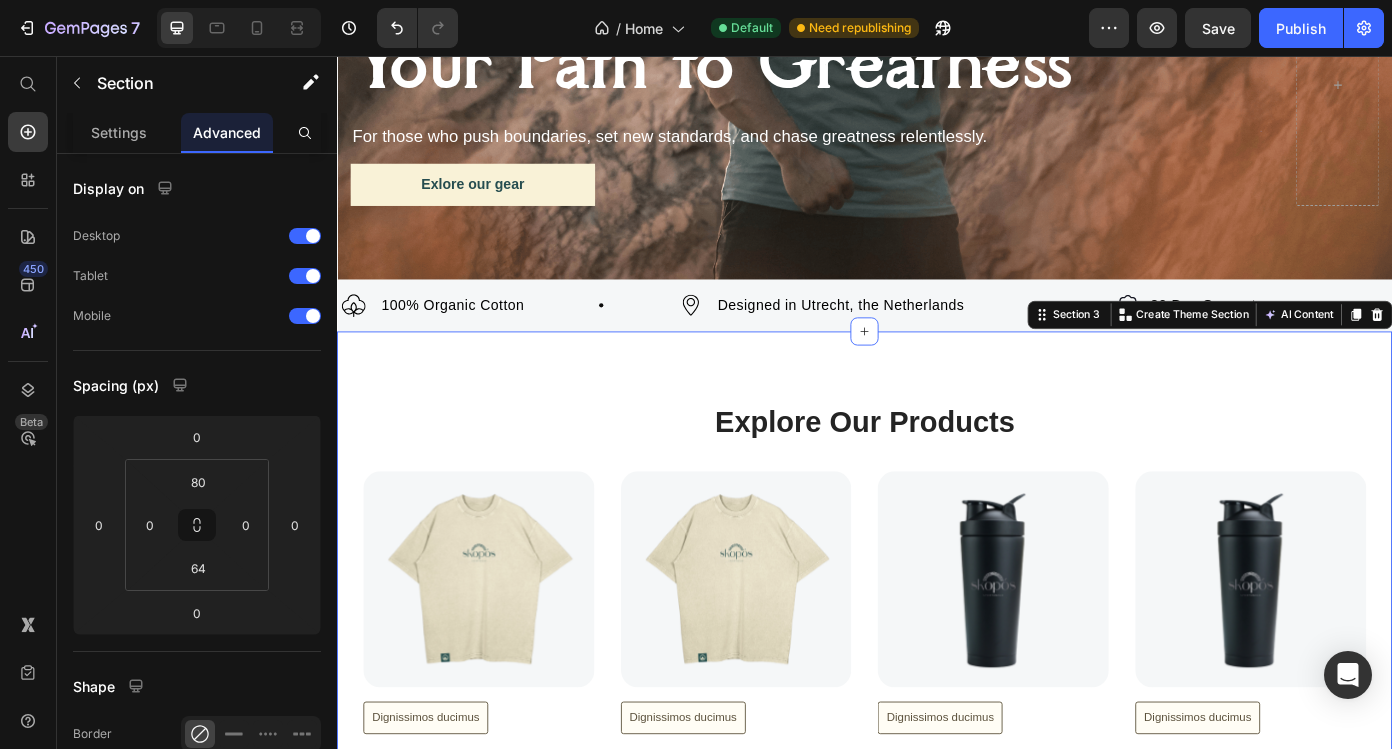 click on "⁠⁠⁠⁠⁠⁠⁠ Explore Our Products Heading Row Product Images Dignissimos ducimus Button Icon Icon Icon Icon Icon Icon List 148 Text Block Row The Your Path to Greatness T-Shirt Product Title At vero eos et accusamus et iusto odio Text Block €39,99 Product Price add to cart Add to Cart Row Product Product Images Dignissimos ducimus Button Icon Icon Icon Icon Icon Icon List 148 Text Block Row The Your Path to Greatness T-Shirt Product Title At vero eos et accusamus et iusto odio Text Block €39,99 Product Price add to cart Add to Cart Row Product Product Images Dignissimos ducimus Button Icon Icon Icon Icon Icon Icon List 148 Text Block Row Skopós Sportswear RVS Shaker Product Title At vero eos et accusamus et iusto odio Text Block €13,99 Product Price add to cart Add to Cart Row Product Product Images Dignissimos ducimus Button Icon Icon Icon Icon Icon Icon List 148 Text Block Row Skopós Sportswear RVS Shaker Product Title At vero eos et accusamus et iusto odio Text Block €13,99 Product Price" at bounding box center [937, 727] 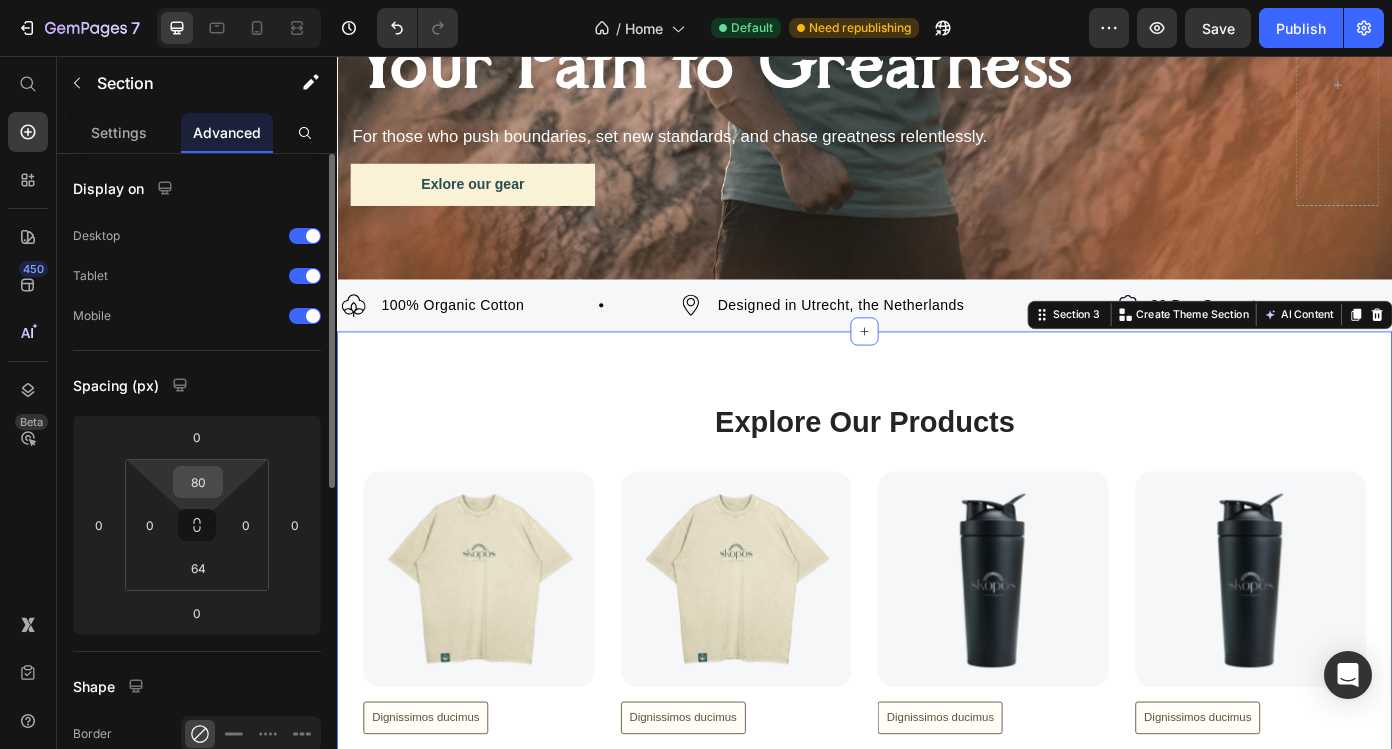 click on "80" at bounding box center [198, 482] 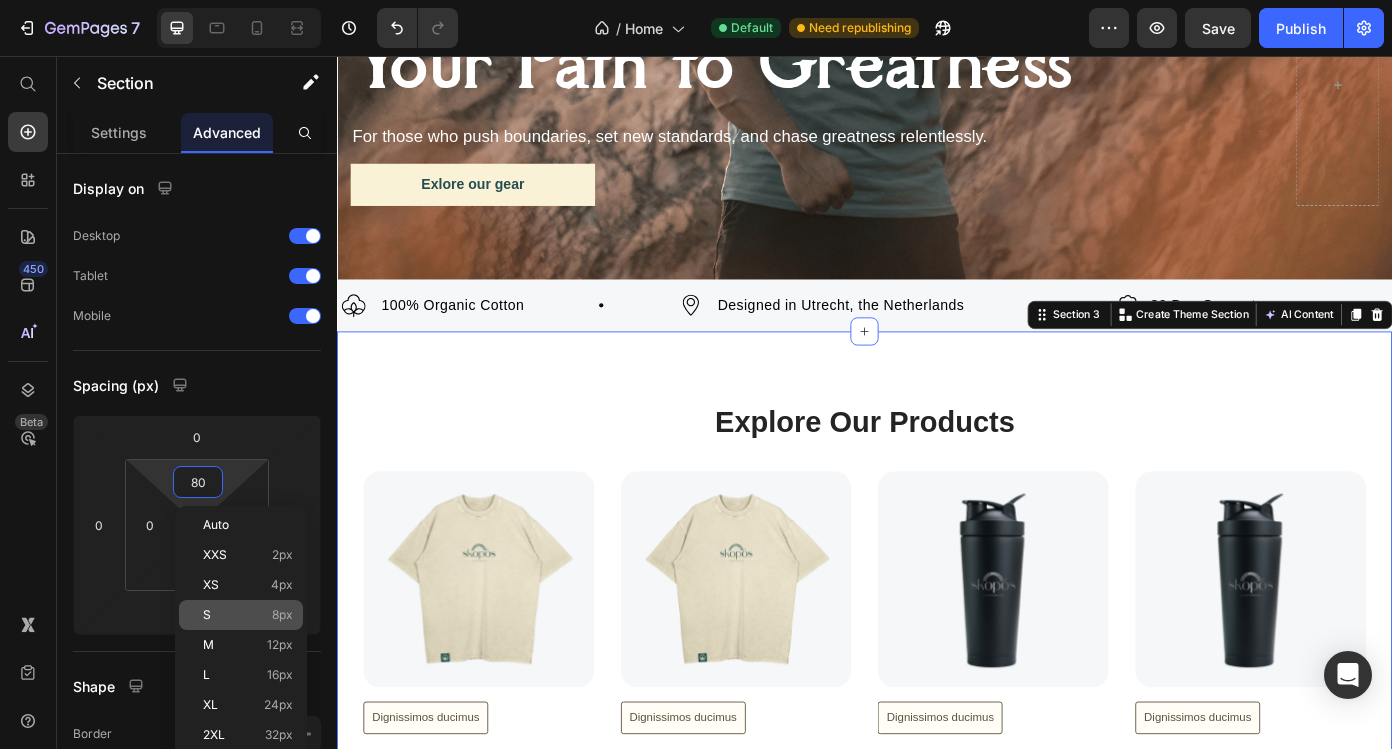 click on "S 8px" at bounding box center (248, 615) 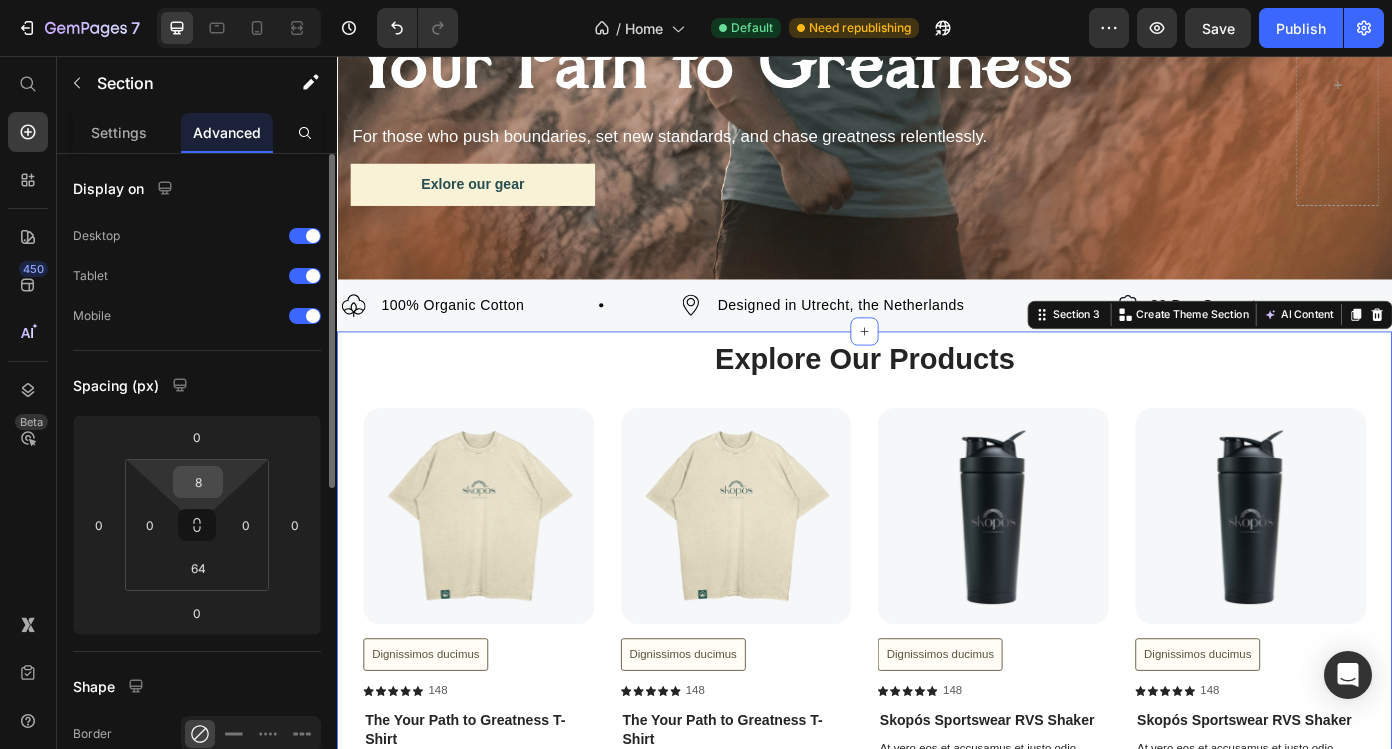 click on "8" at bounding box center (198, 482) 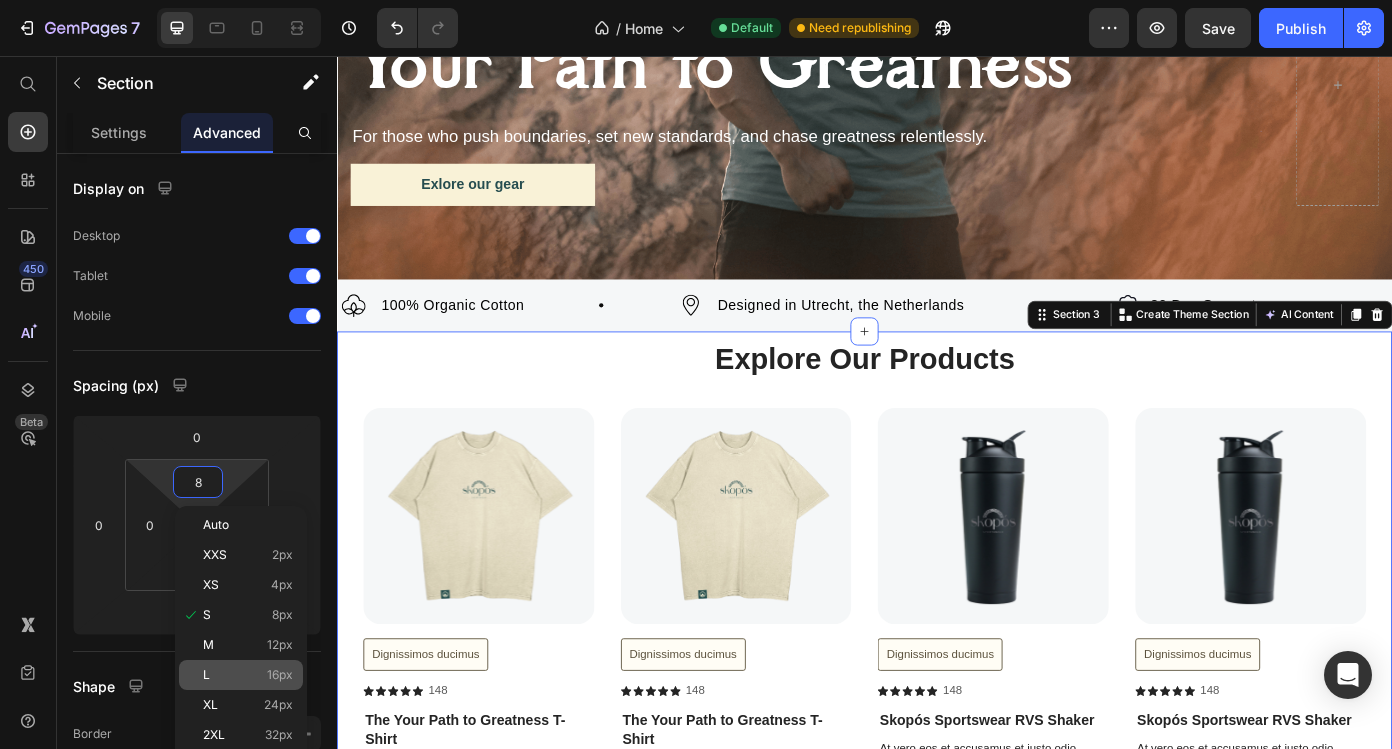 click on "L 16px" 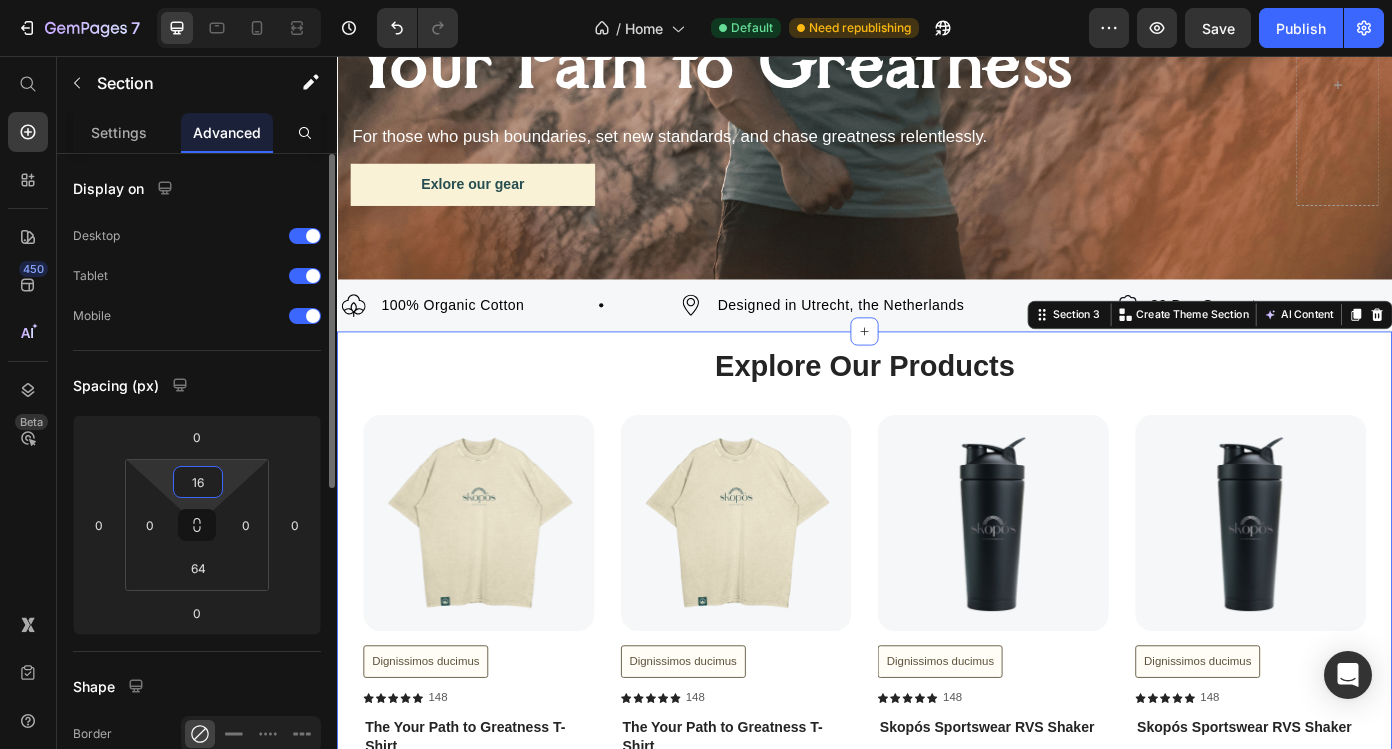 click on "16" at bounding box center [198, 482] 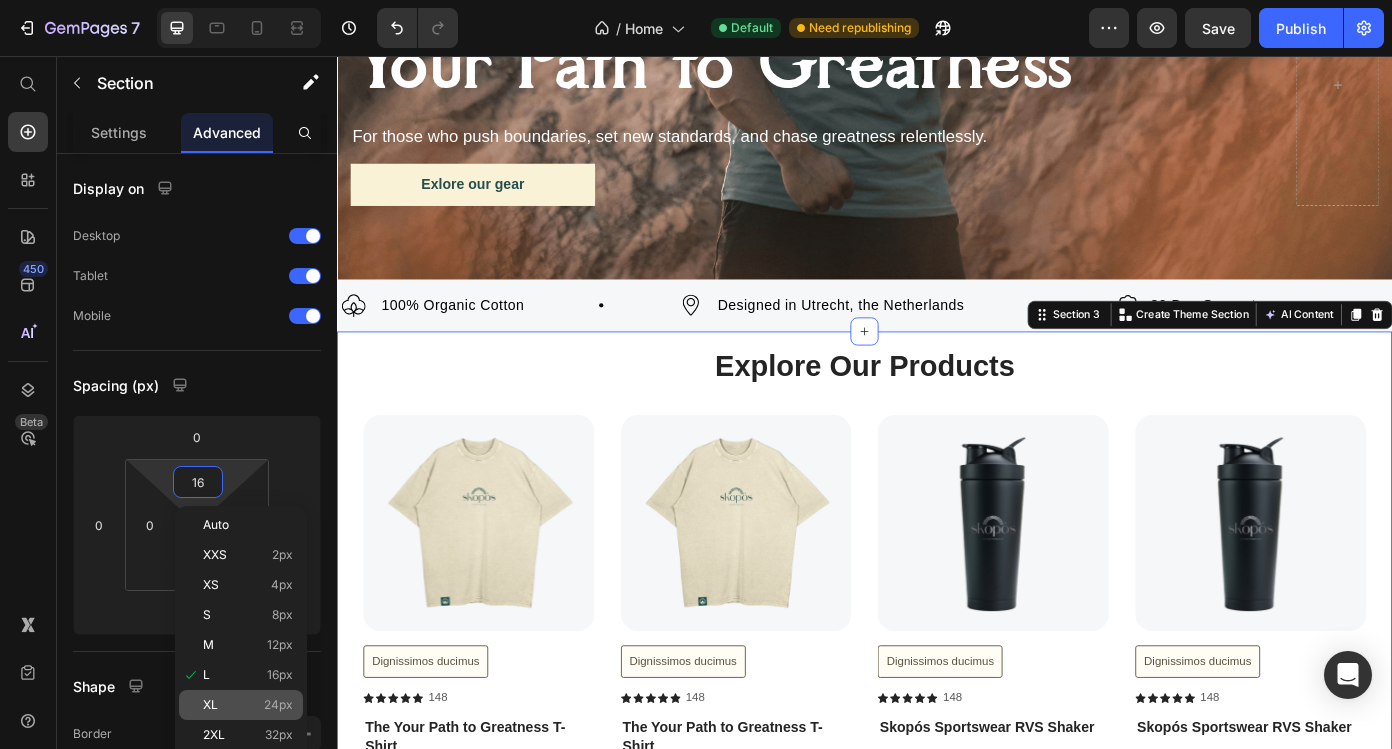 click on "XL 24px" at bounding box center [248, 705] 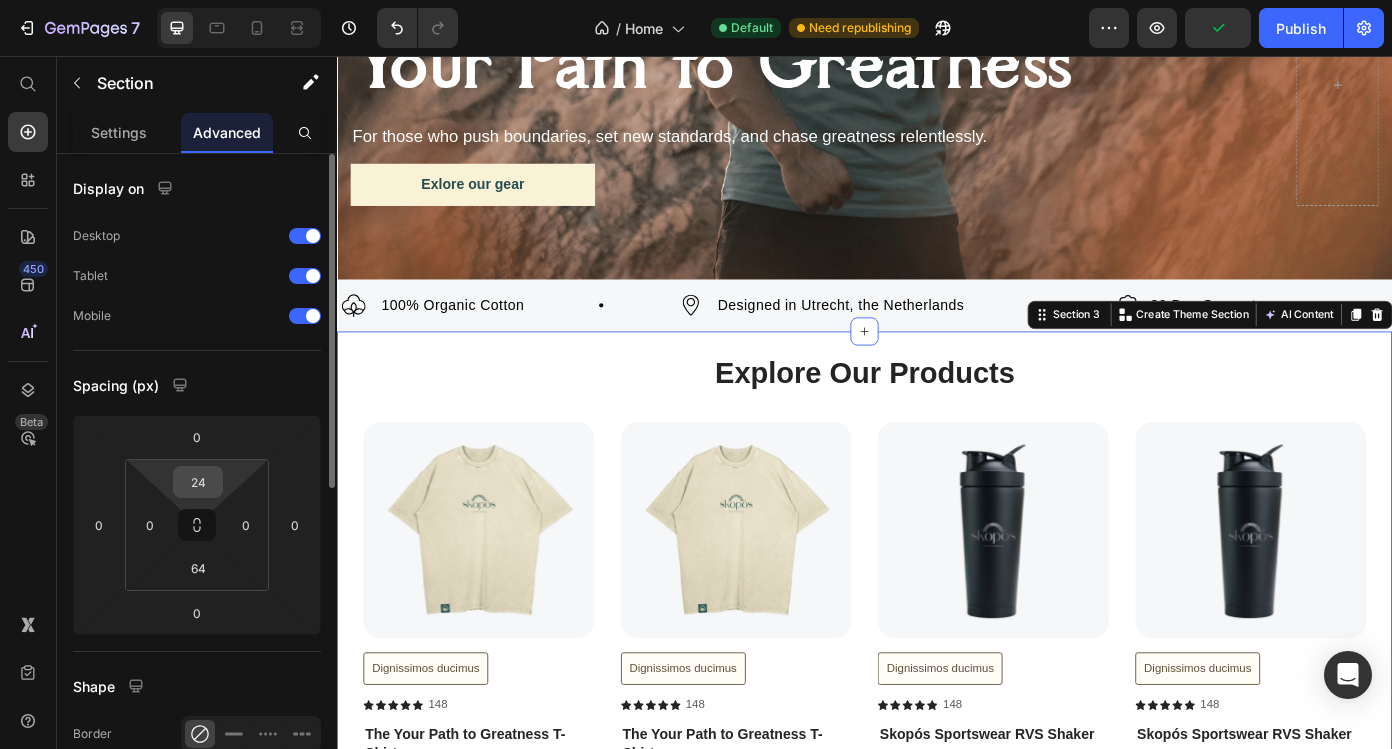 click on "24" at bounding box center [198, 482] 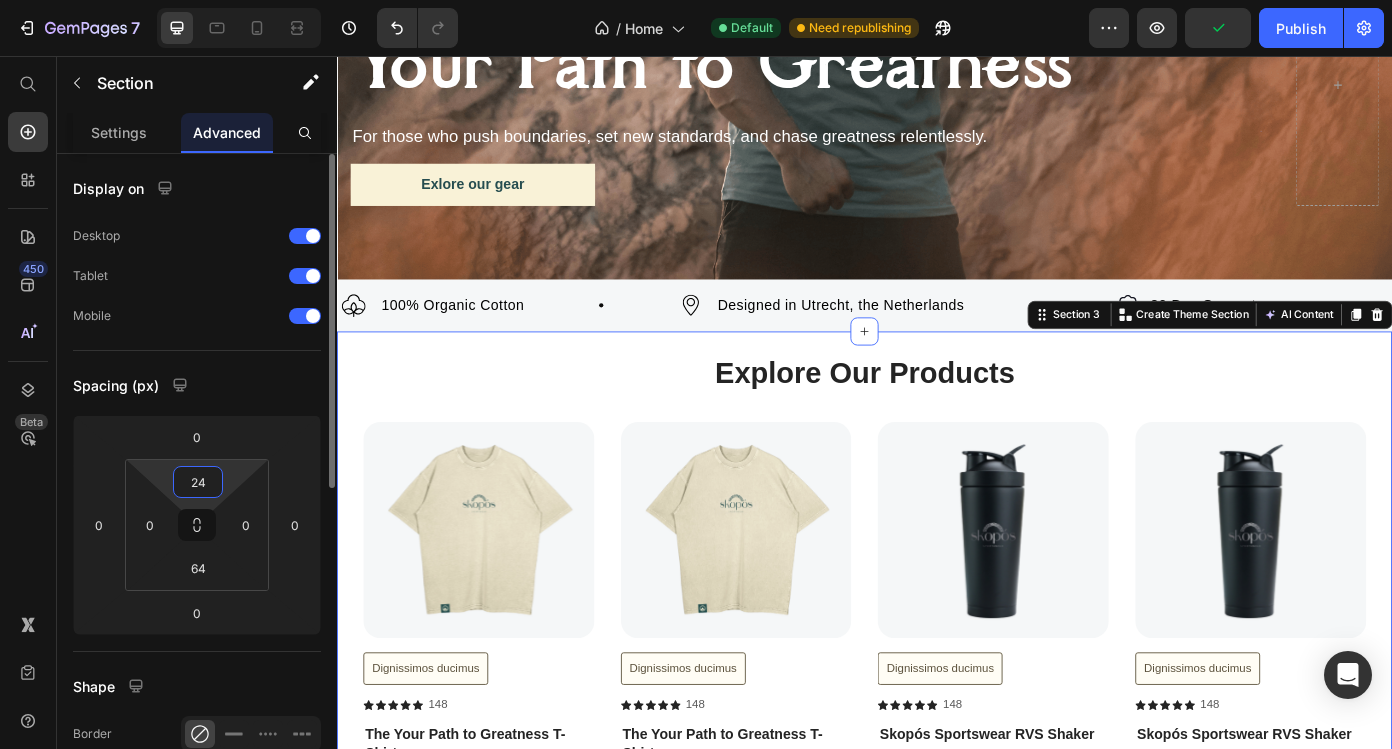 click on "24" at bounding box center [198, 482] 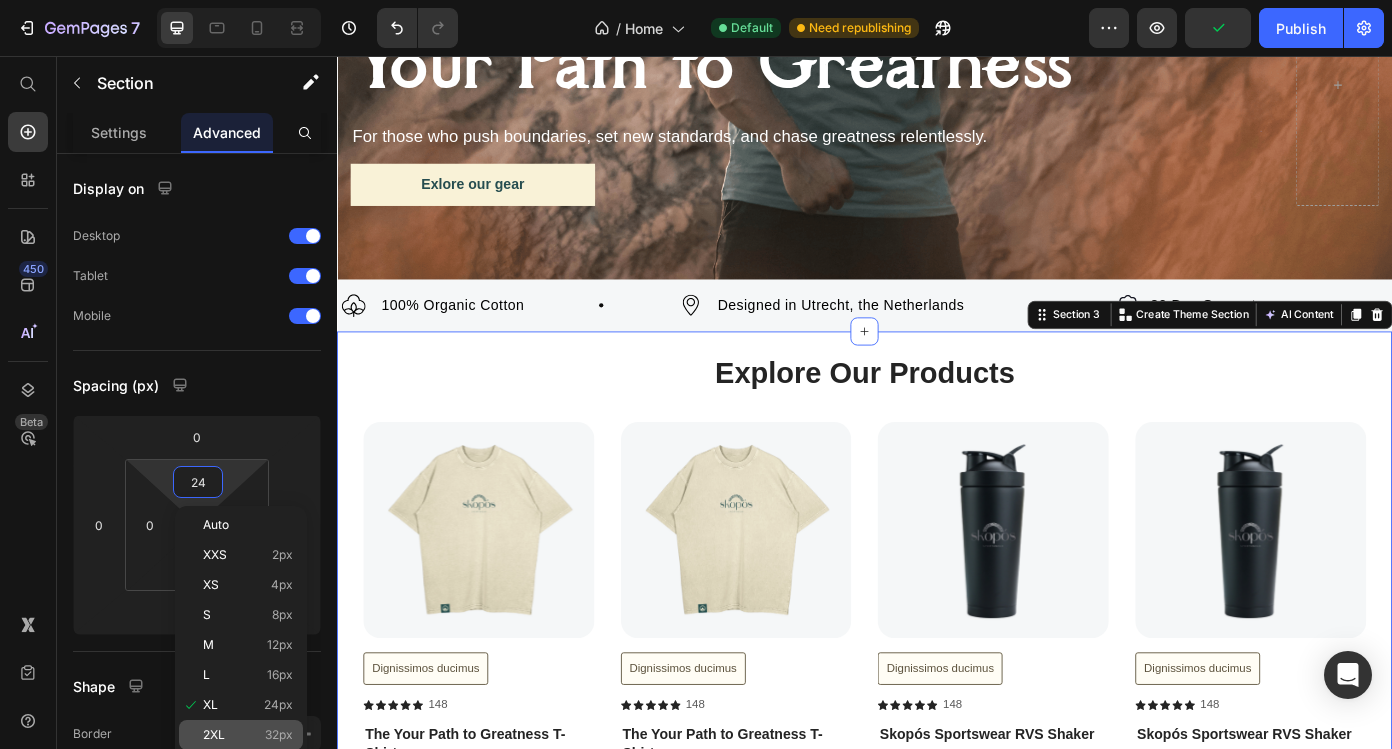 click on "2XL 32px" at bounding box center (248, 735) 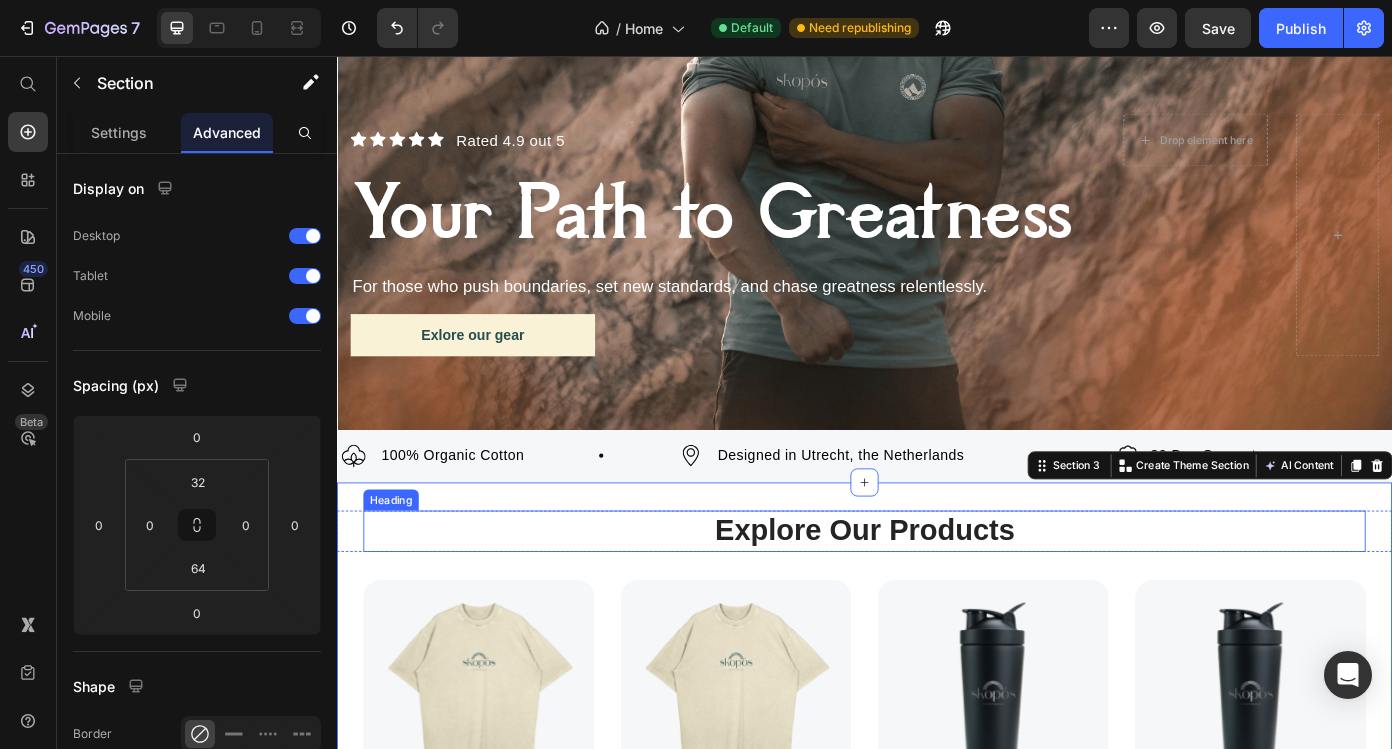 scroll, scrollTop: 313, scrollLeft: 0, axis: vertical 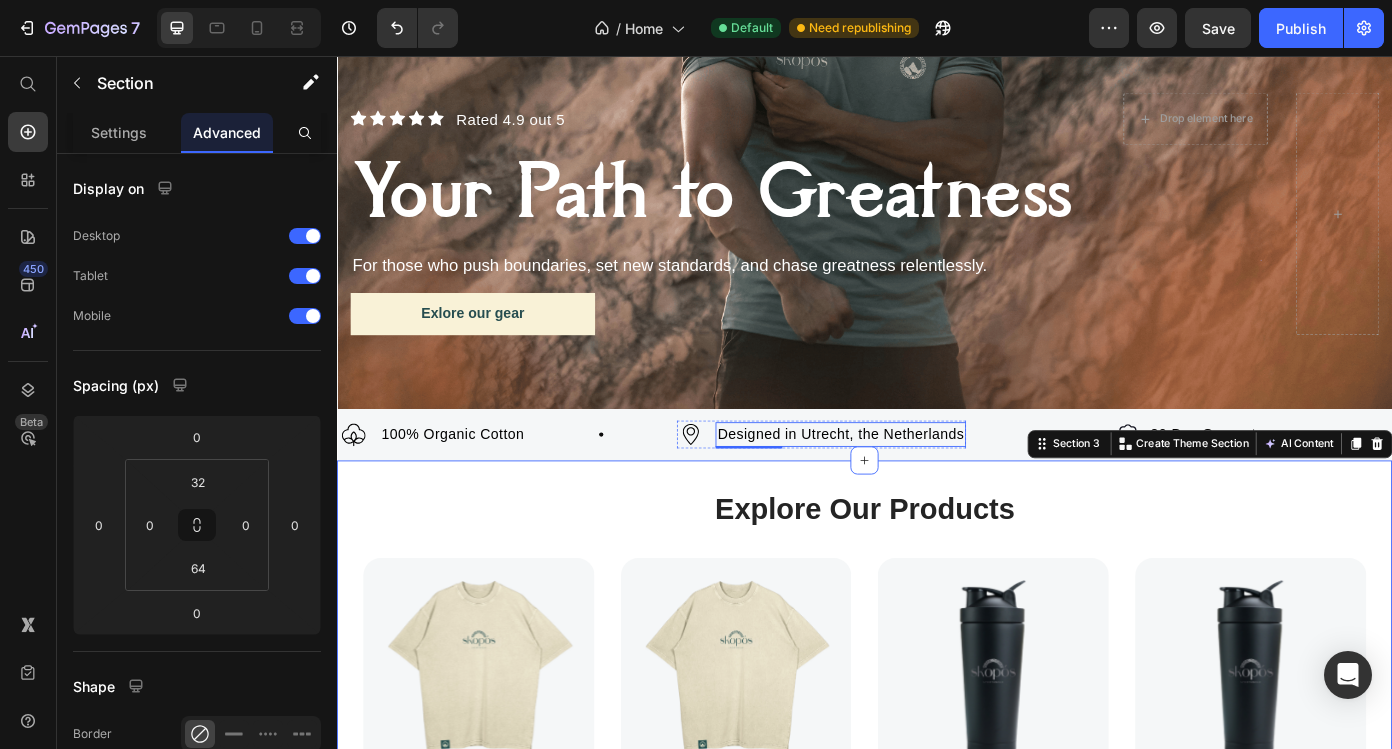click on "Designed in Utrecht, the Netherlands" at bounding box center [909, 487] 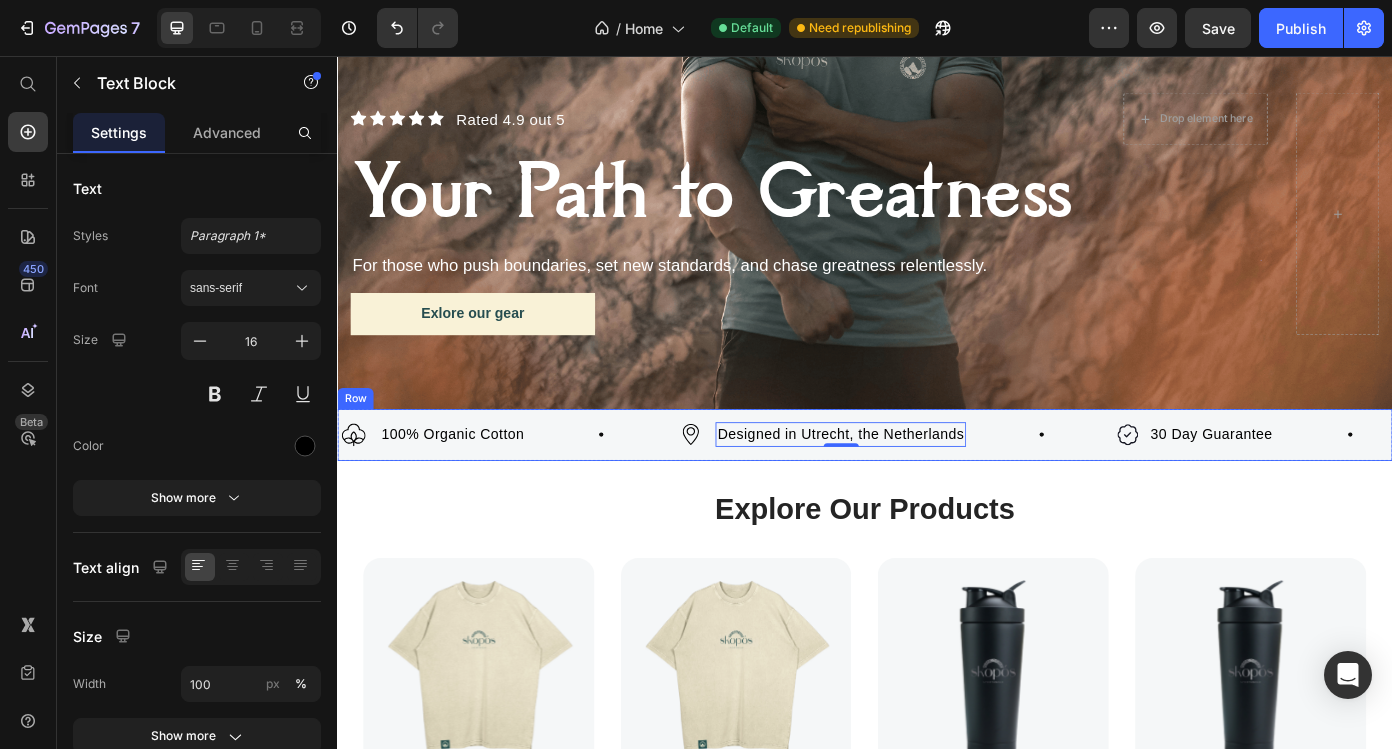 click on "Image" at bounding box center [739, 487] 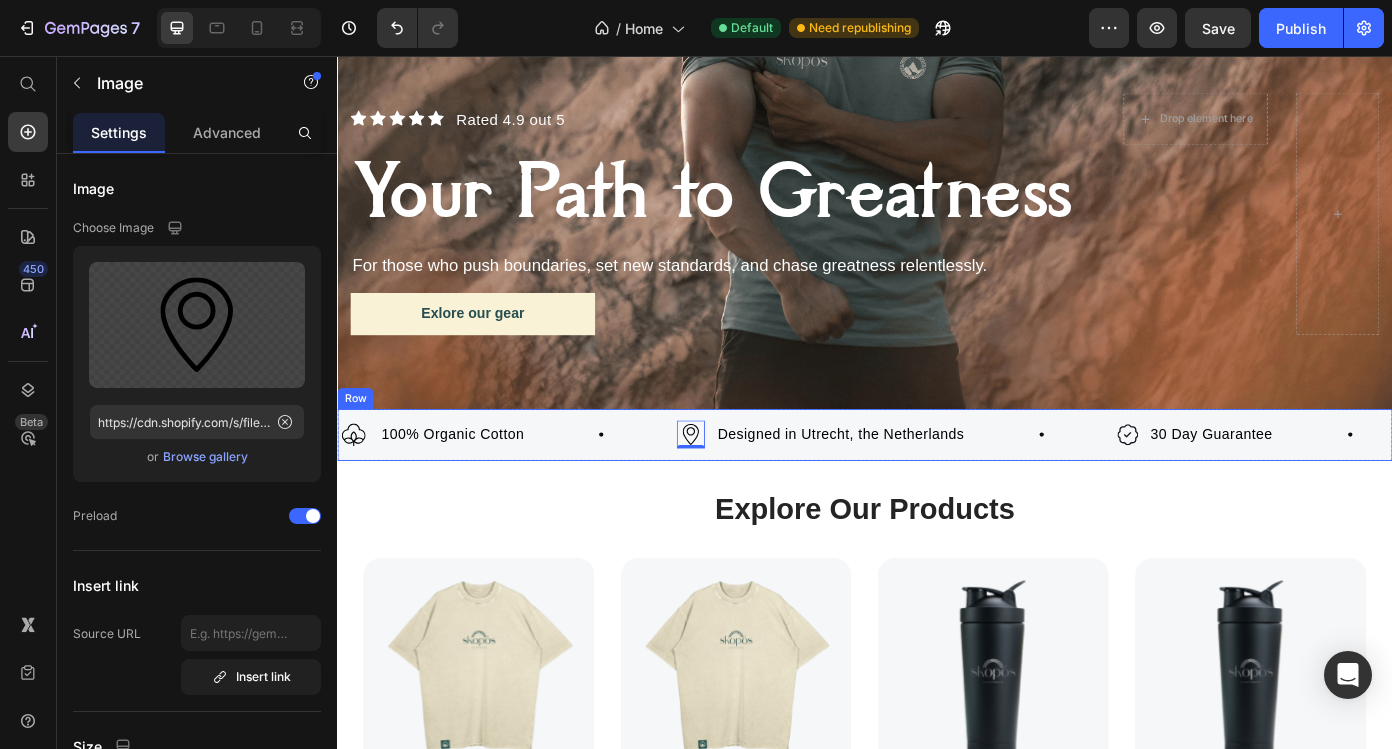 click on "Image 100% Organic Cotton Text Block Row
Image   0 Designed in Utrecht, the Netherlands Text Block Row
Image 30 Day Guarantee Text Block Row
Image 100% Organic Cotton Text Block Row
Image   0 Designed in Utrecht, the Netherlands Text Block Row
Image 30 Day Guarantee Text Block Row
Marquee Row" at bounding box center (937, 487) 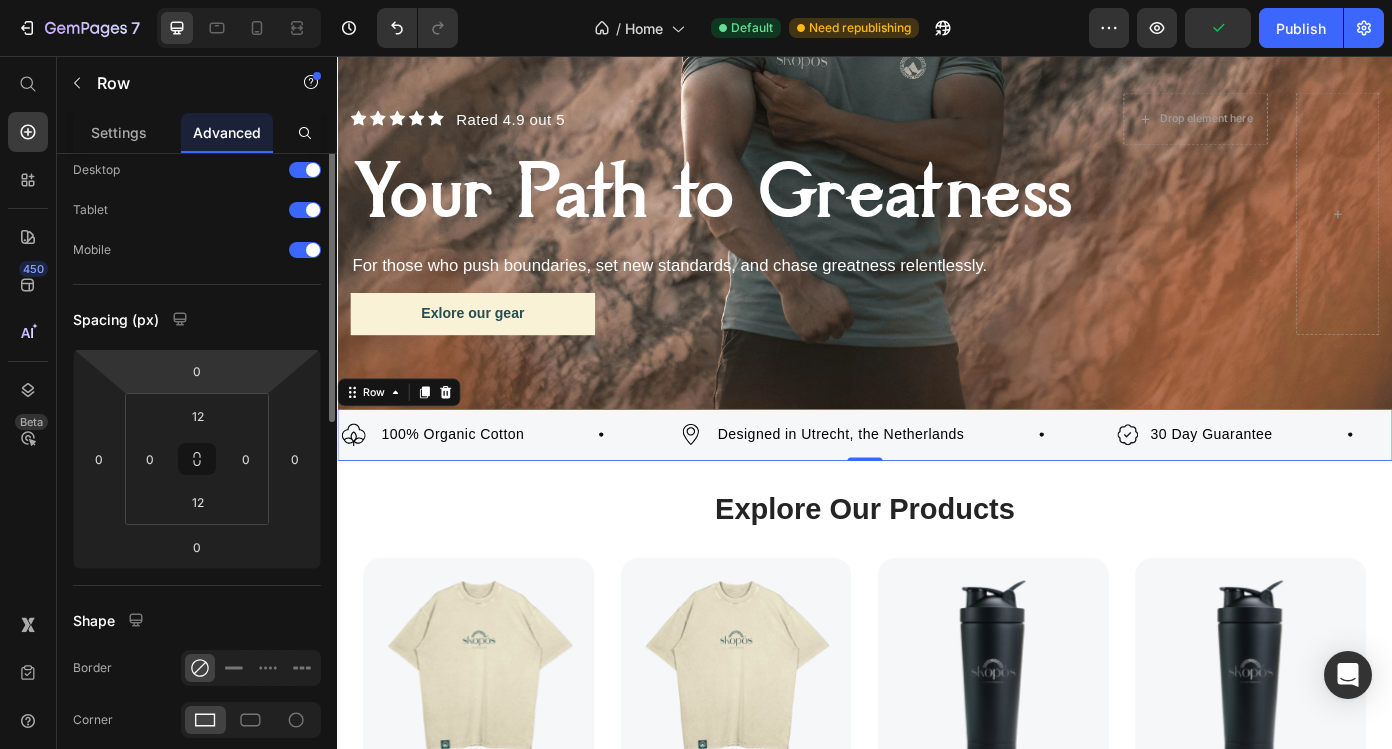 scroll, scrollTop: 0, scrollLeft: 0, axis: both 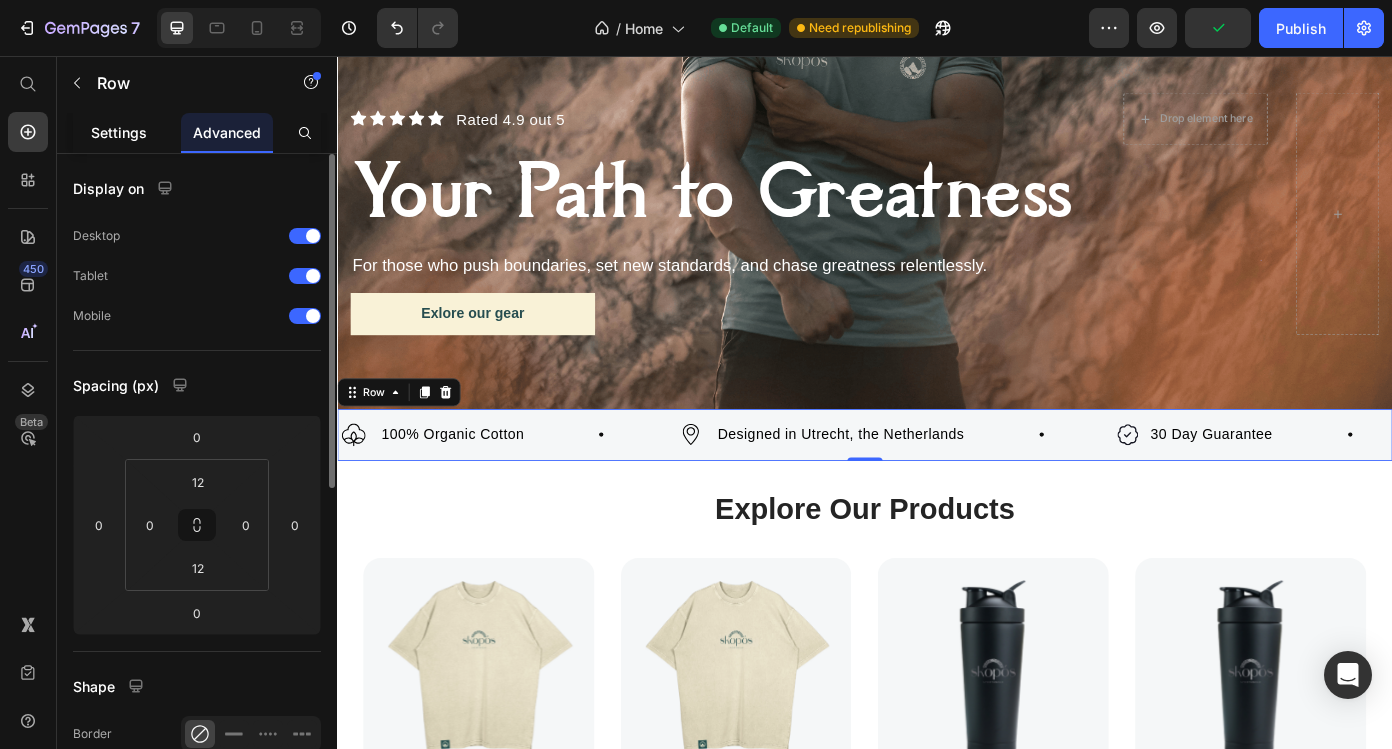 click on "Settings" at bounding box center [119, 132] 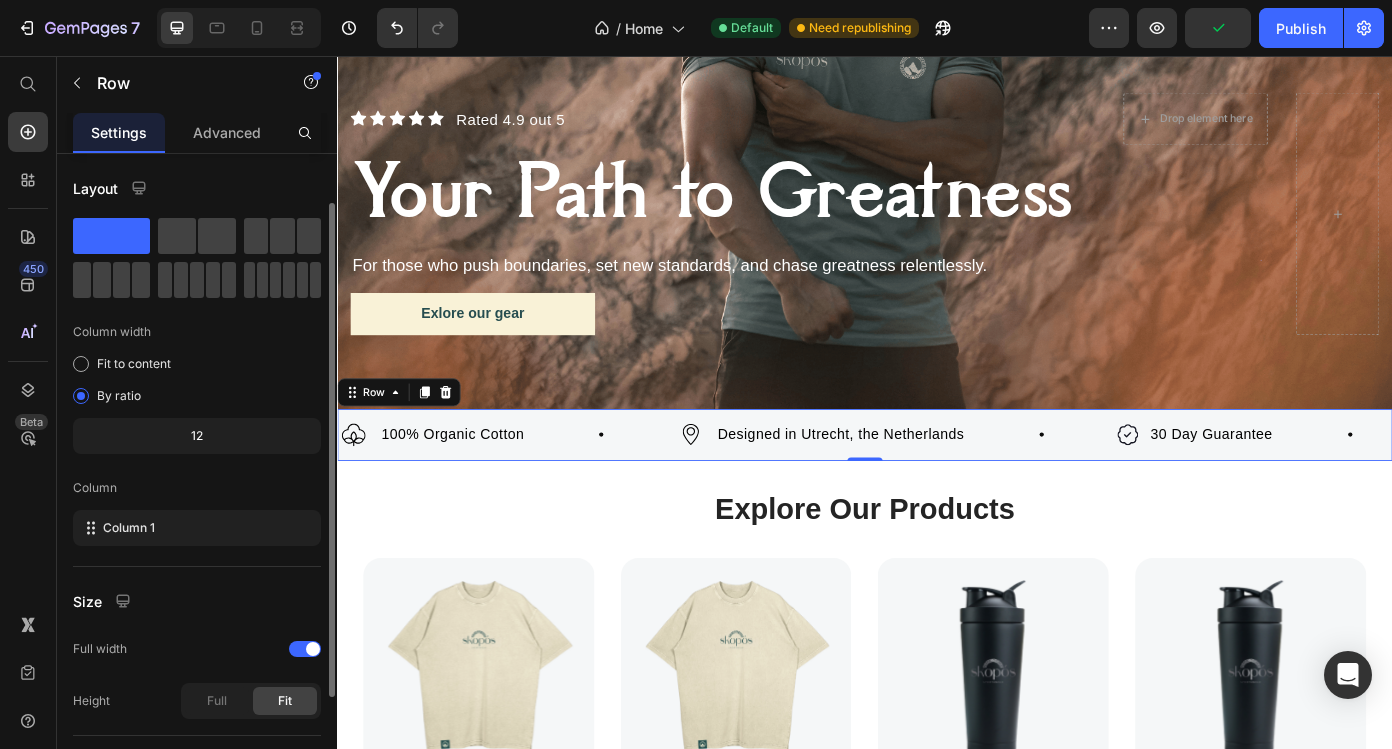 scroll, scrollTop: 67, scrollLeft: 0, axis: vertical 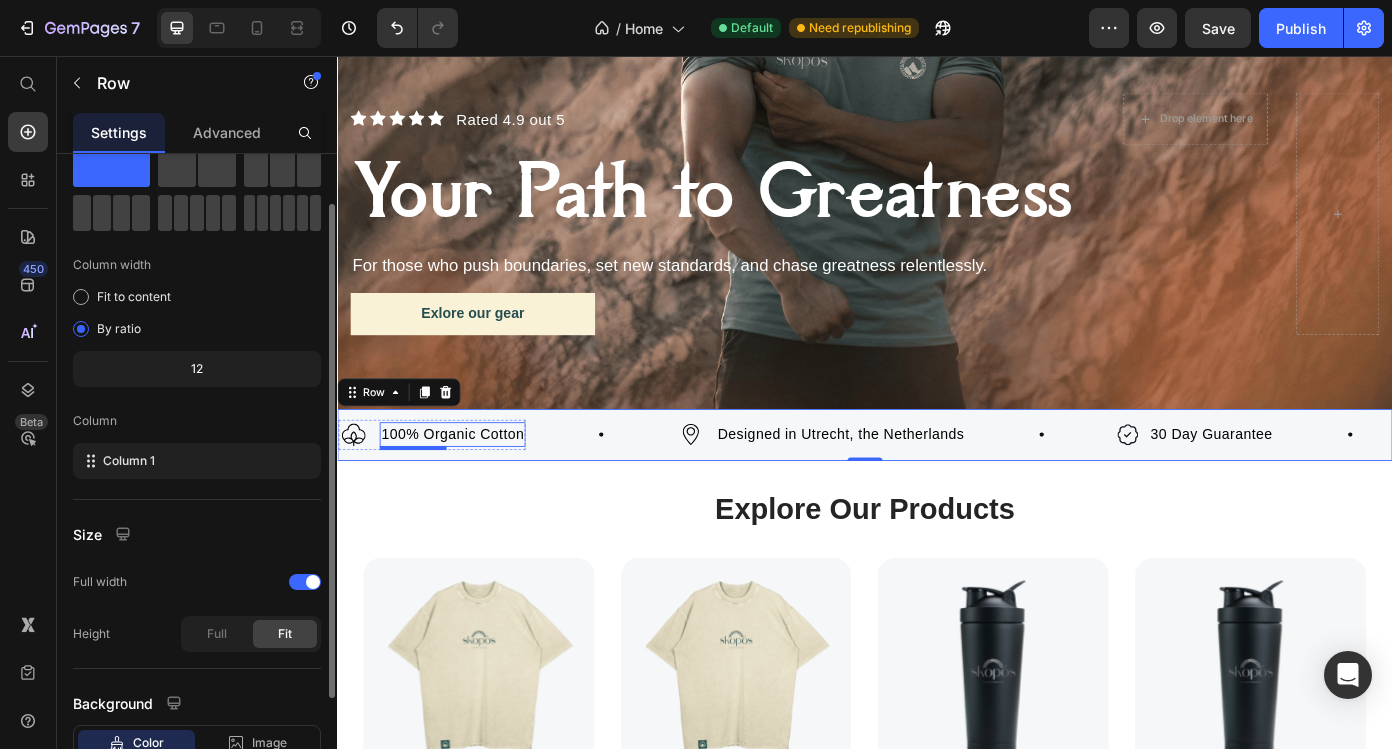 click on "100% Organic Cotton" at bounding box center [468, 487] 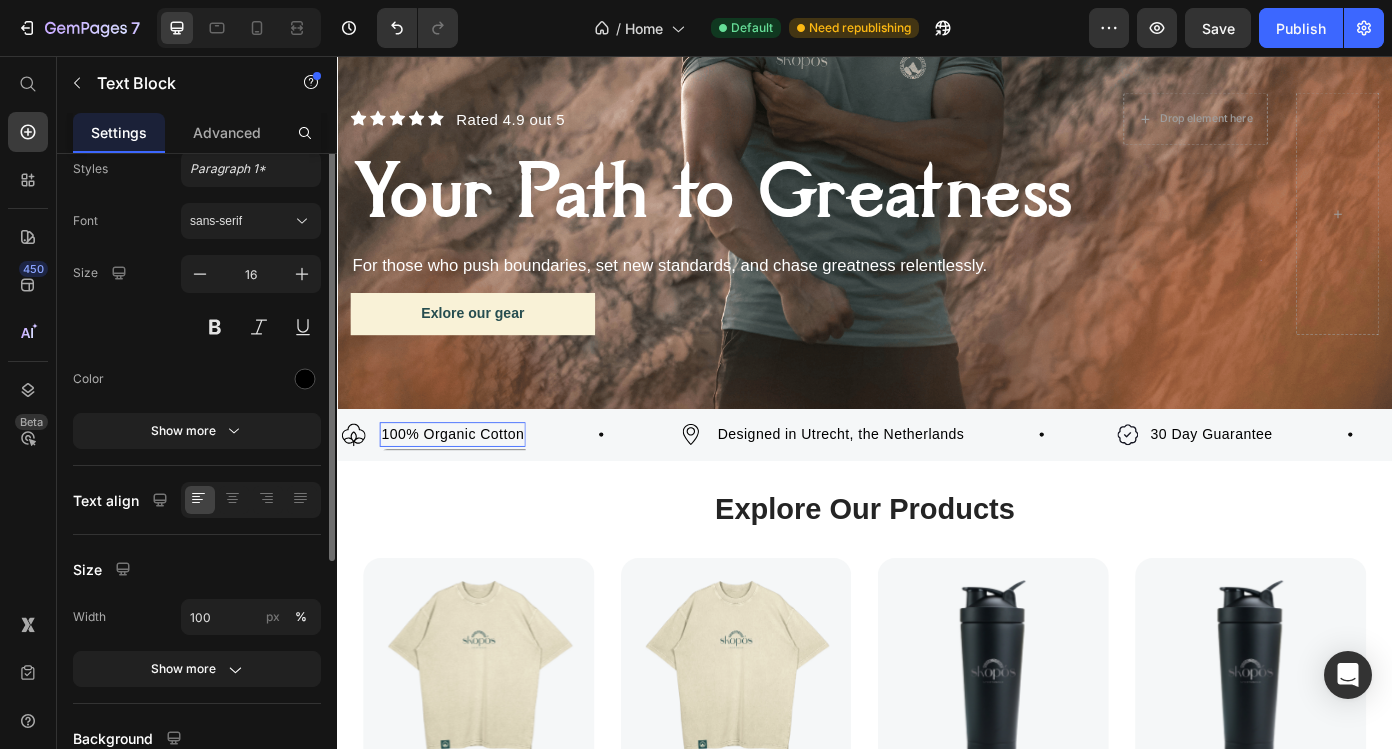 scroll, scrollTop: 0, scrollLeft: 0, axis: both 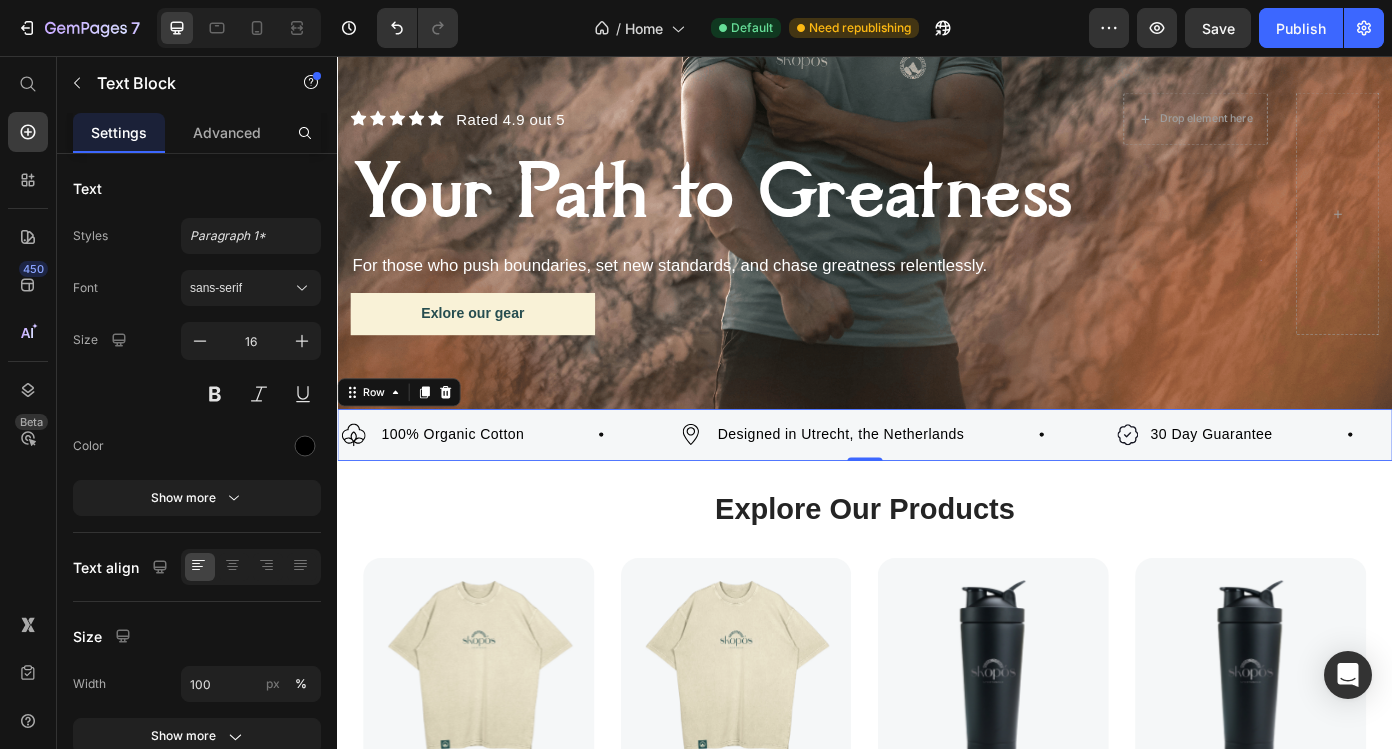 click on "Image 100% Organic Cotton Text Block Row
Image Designed in Utrecht, the Netherlands Text Block Row
Image 30 Day Guarantee Text Block Row
Image 100% Organic Cotton Text Block Row
Image Designed in Utrecht, the Netherlands Text Block Row
Image 30 Day Guarantee Text Block Row
Marquee Row   0" at bounding box center [937, 487] 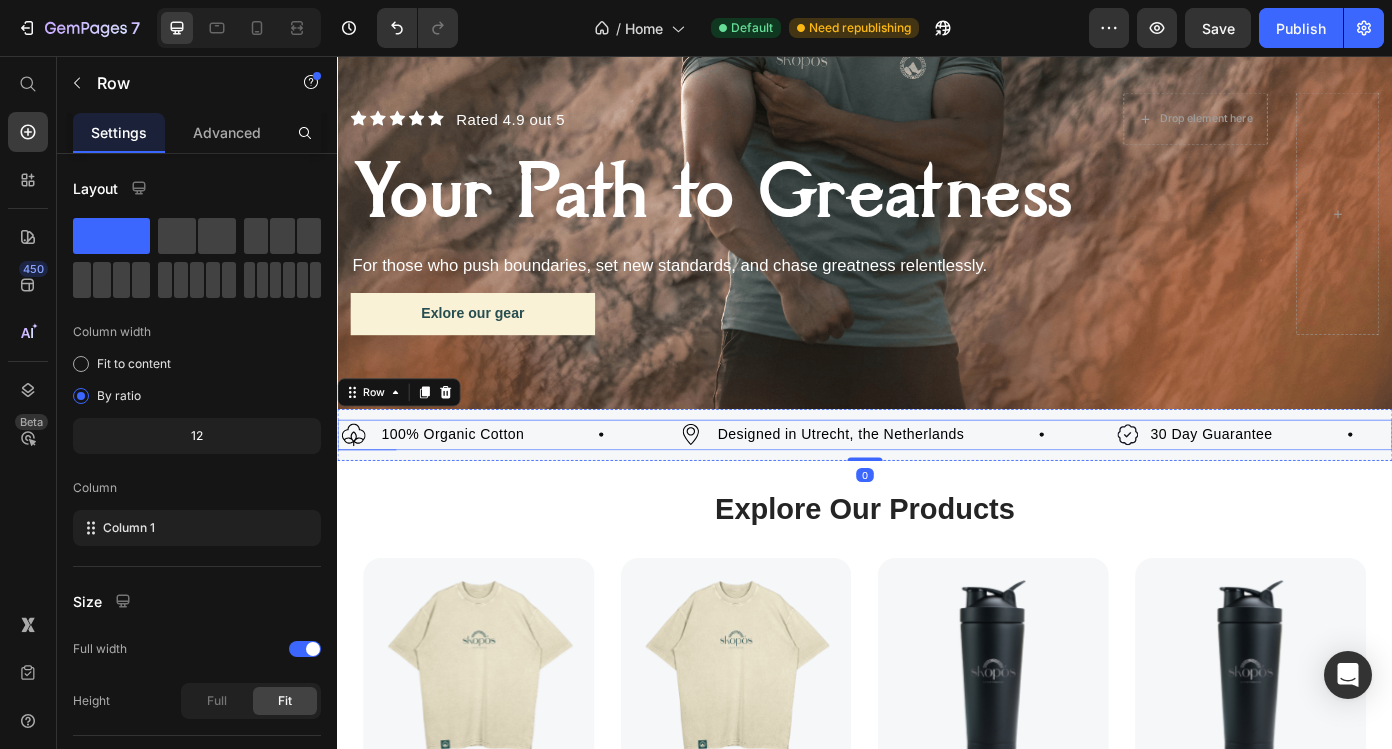 click on "Image 100% Organic Cotton Text Block Row" at bounding box center [530, 487] 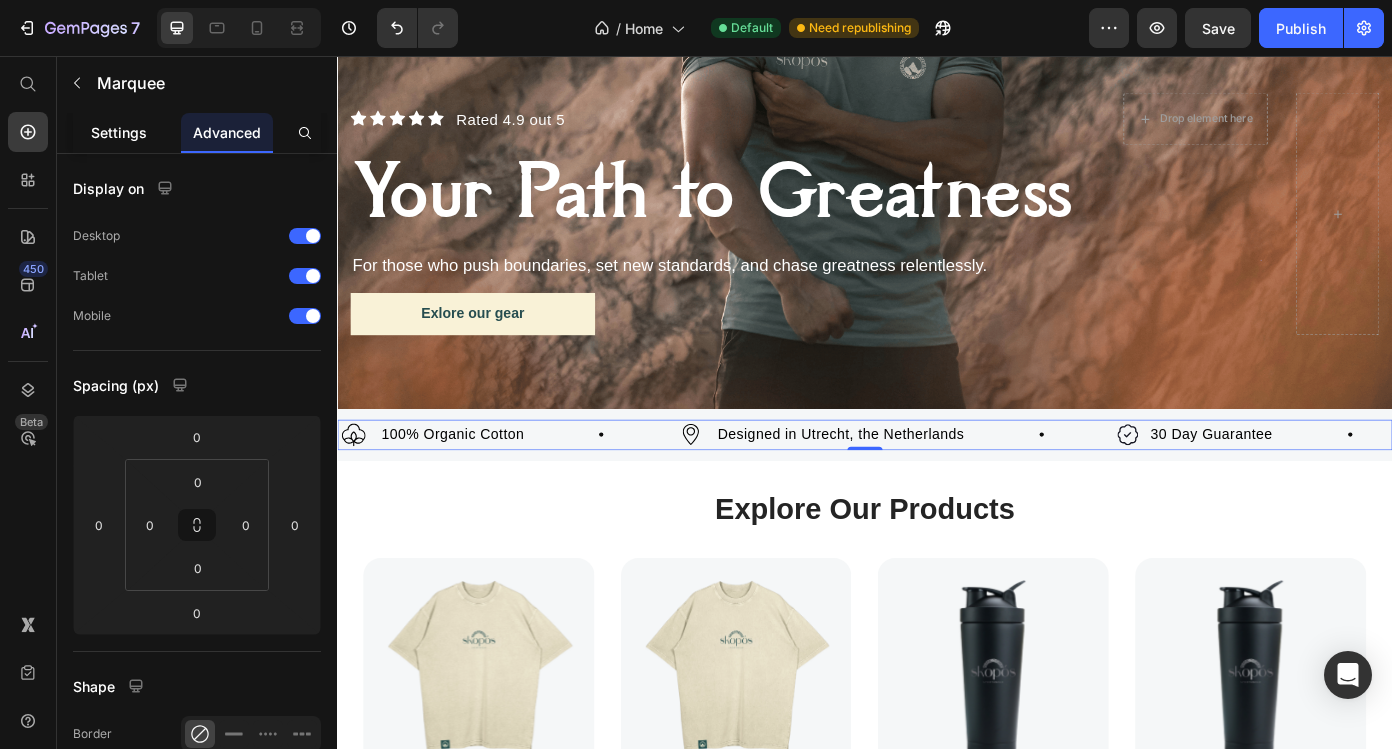click on "Settings" at bounding box center (119, 132) 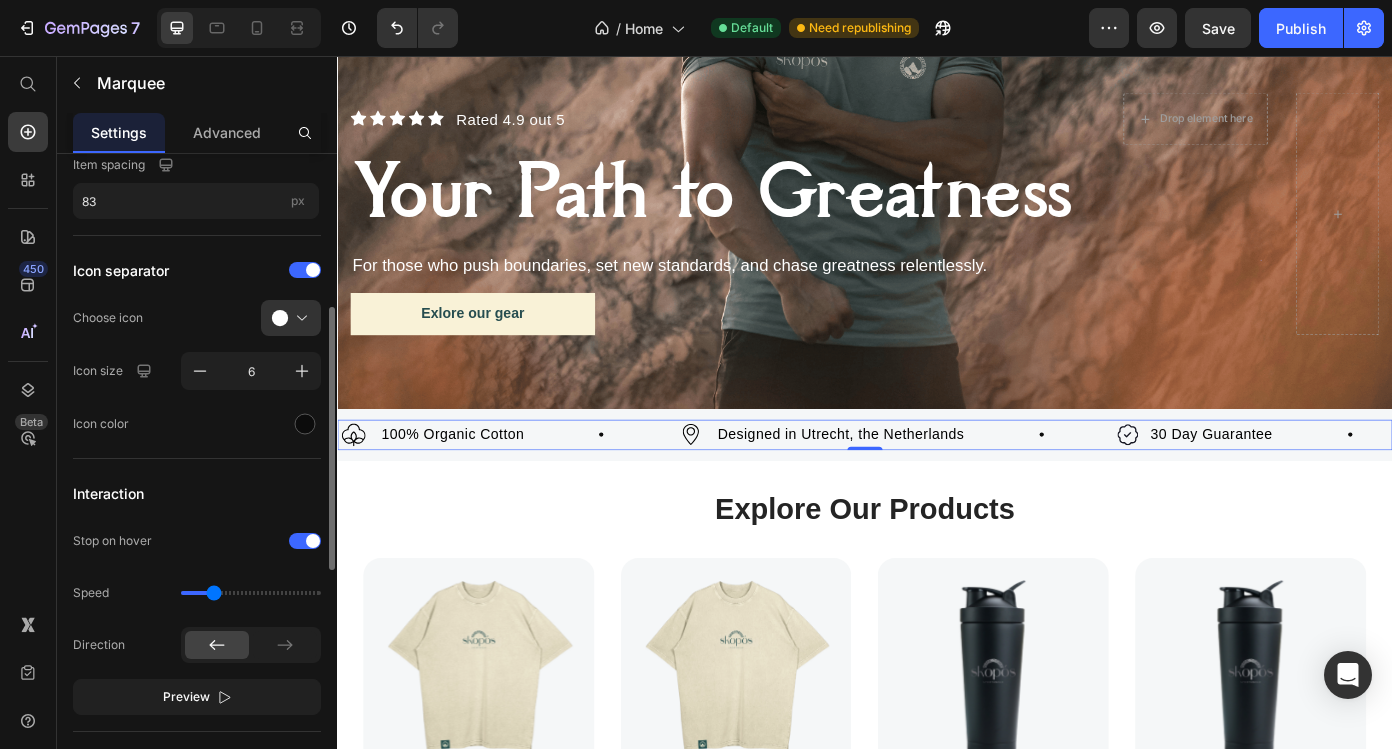 scroll, scrollTop: 353, scrollLeft: 0, axis: vertical 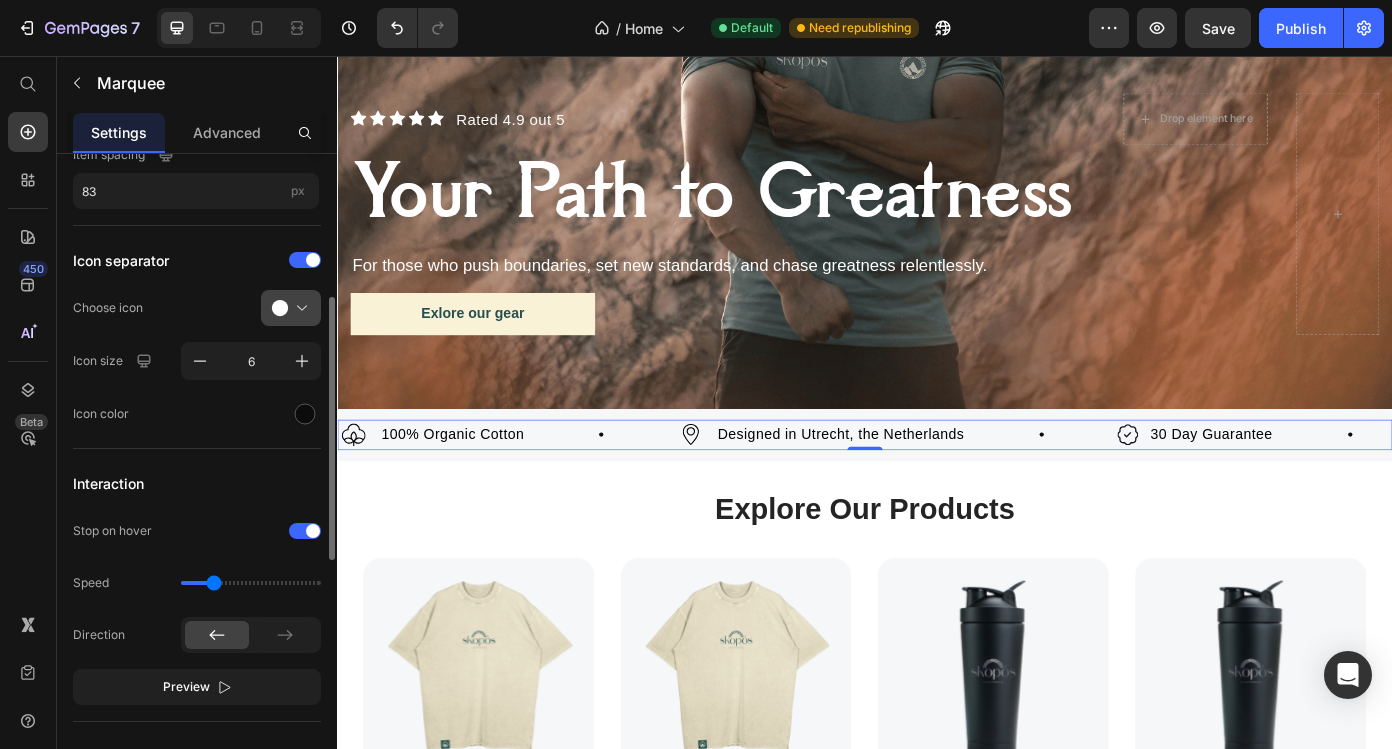 click at bounding box center (299, 308) 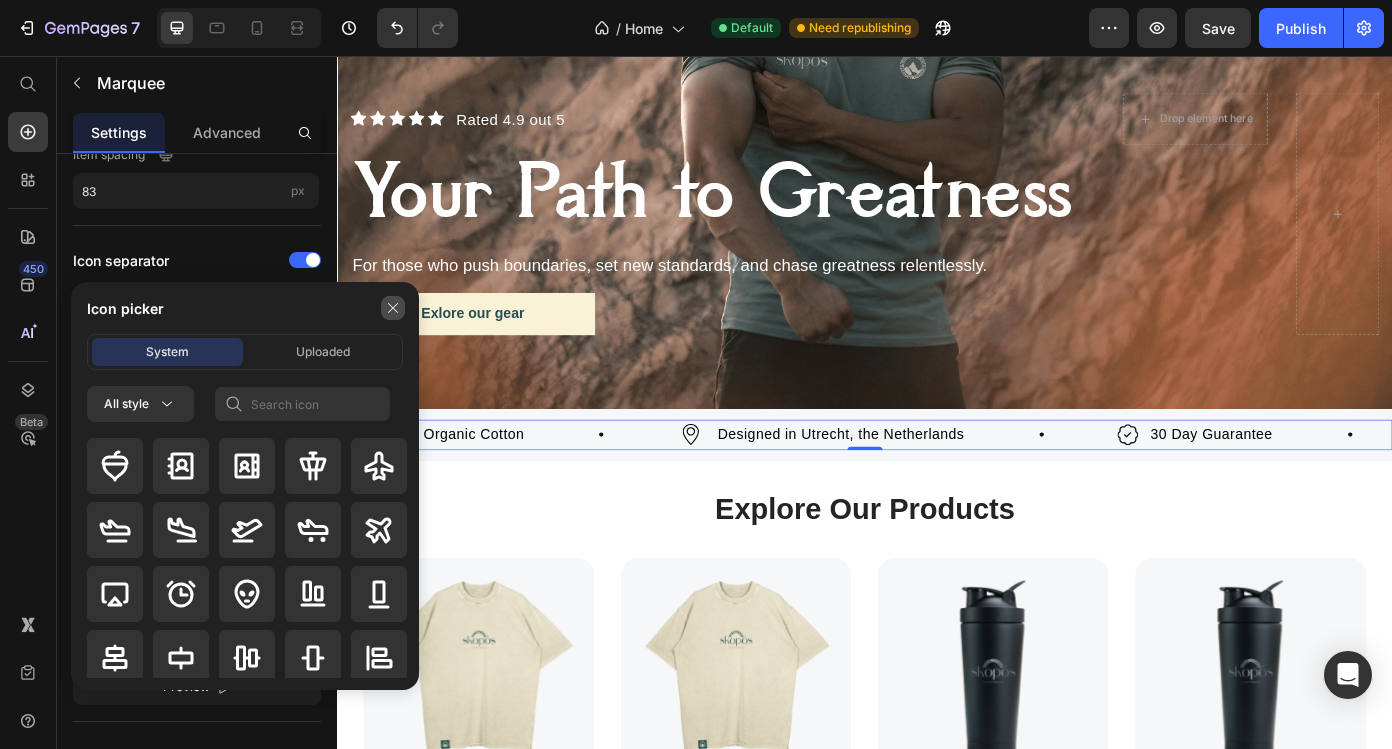 click 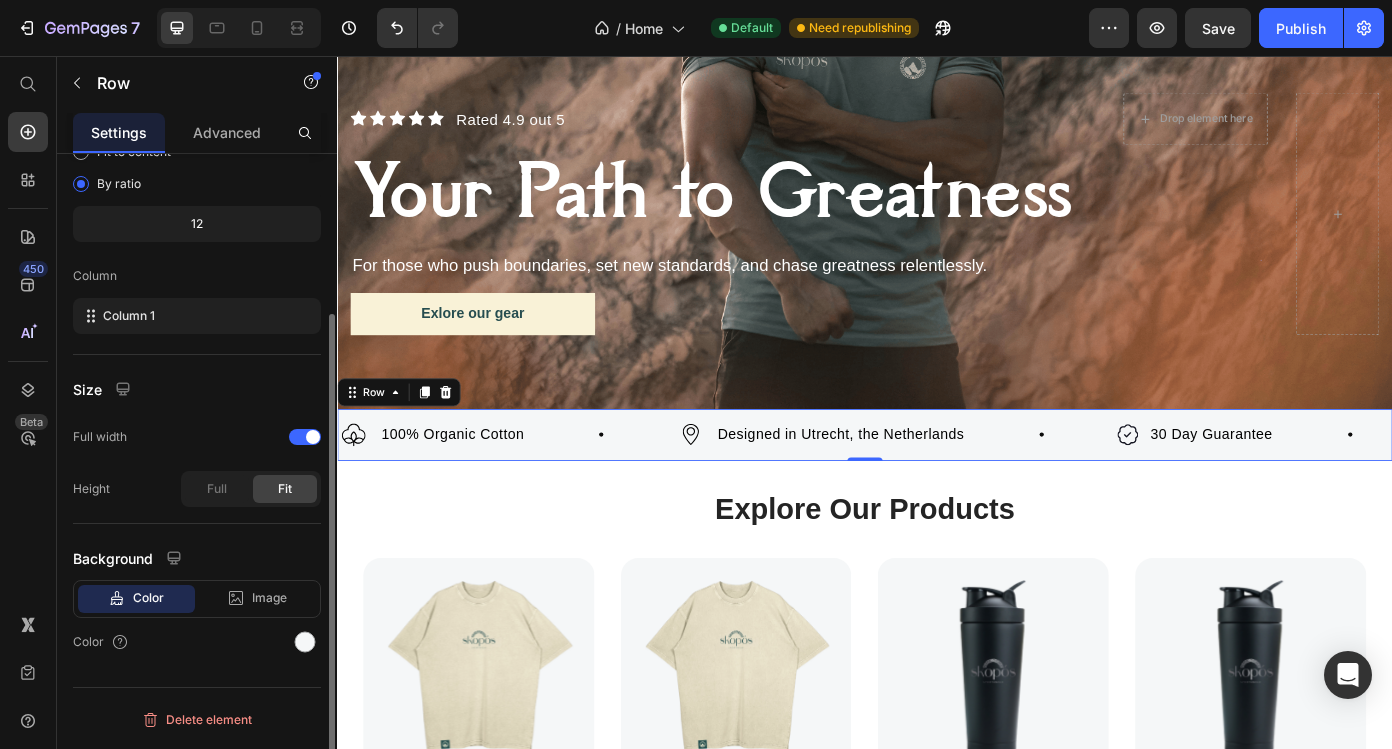scroll, scrollTop: 0, scrollLeft: 0, axis: both 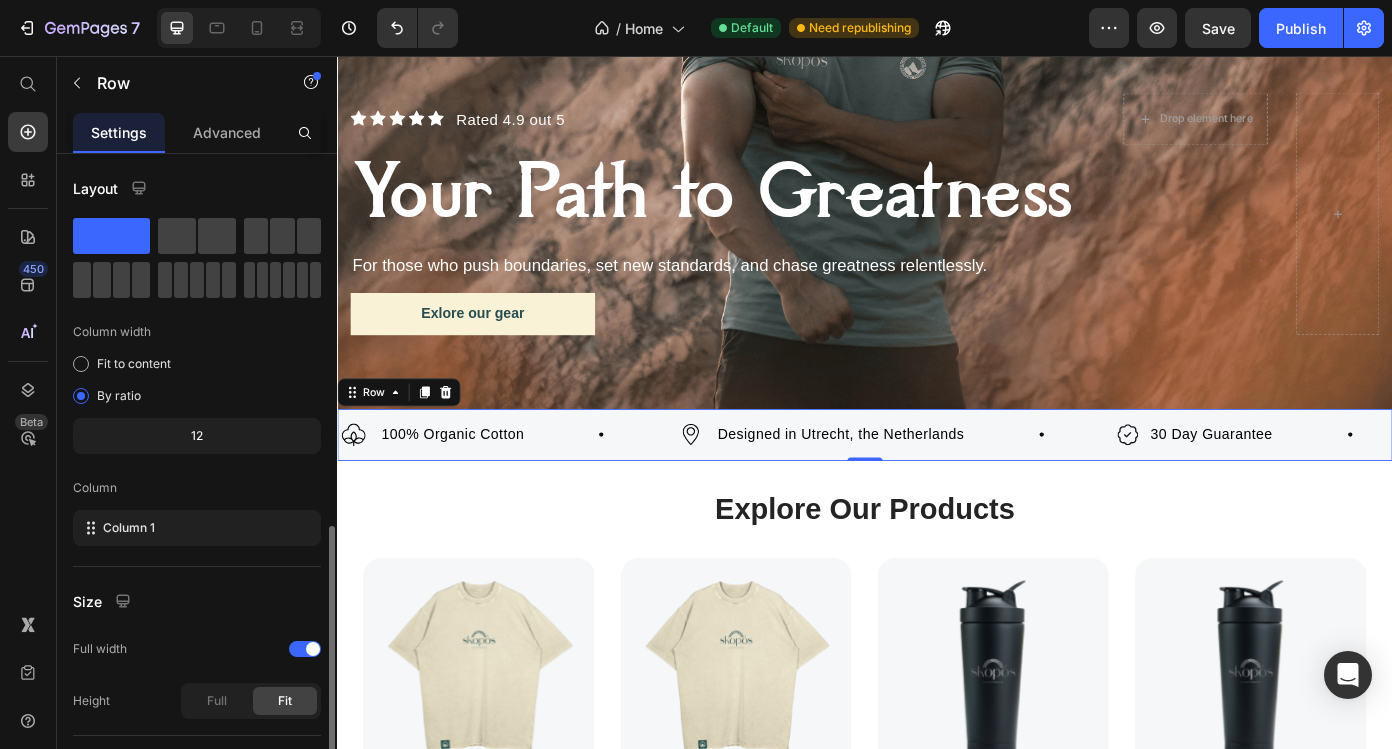 click on "Image 100% Organic Cotton Text Block Row
Image Designed in Utrecht, the Netherlands Text Block Row
Image 30 Day Guarantee Text Block Row
Image 100% Organic Cotton Text Block Row
Image Designed in Utrecht, the Netherlands Text Block Row
Image 30 Day Guarantee Text Block Row
Marquee Row   0" at bounding box center [937, 487] 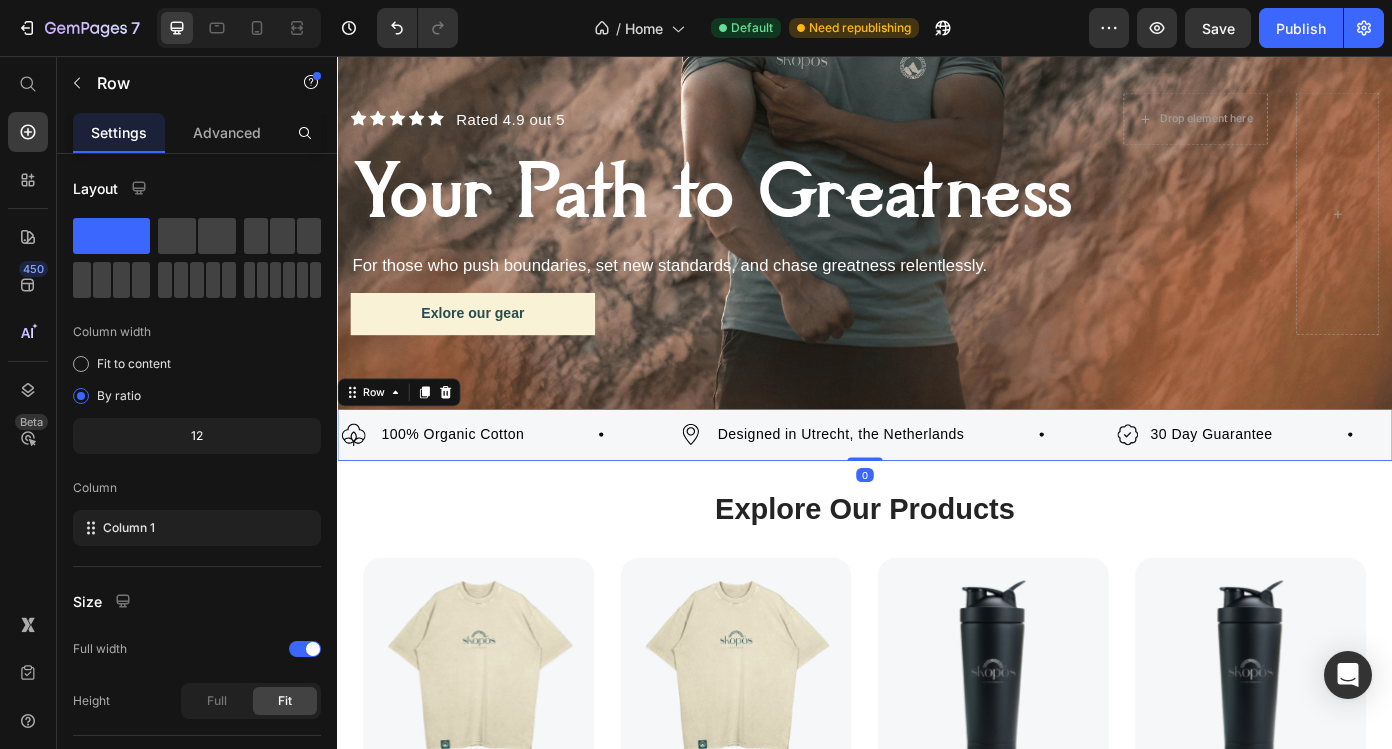 click on "Image 100% Organic Cotton Text Block Row
Image Designed in Utrecht, the Netherlands Text Block Row
Image 30 Day Guarantee Text Block Row
Image 100% Organic Cotton Text Block Row
Image Designed in Utrecht, the Netherlands Text Block Row
Image 30 Day Guarantee Text Block Row
Marquee Row   0" at bounding box center (937, 487) 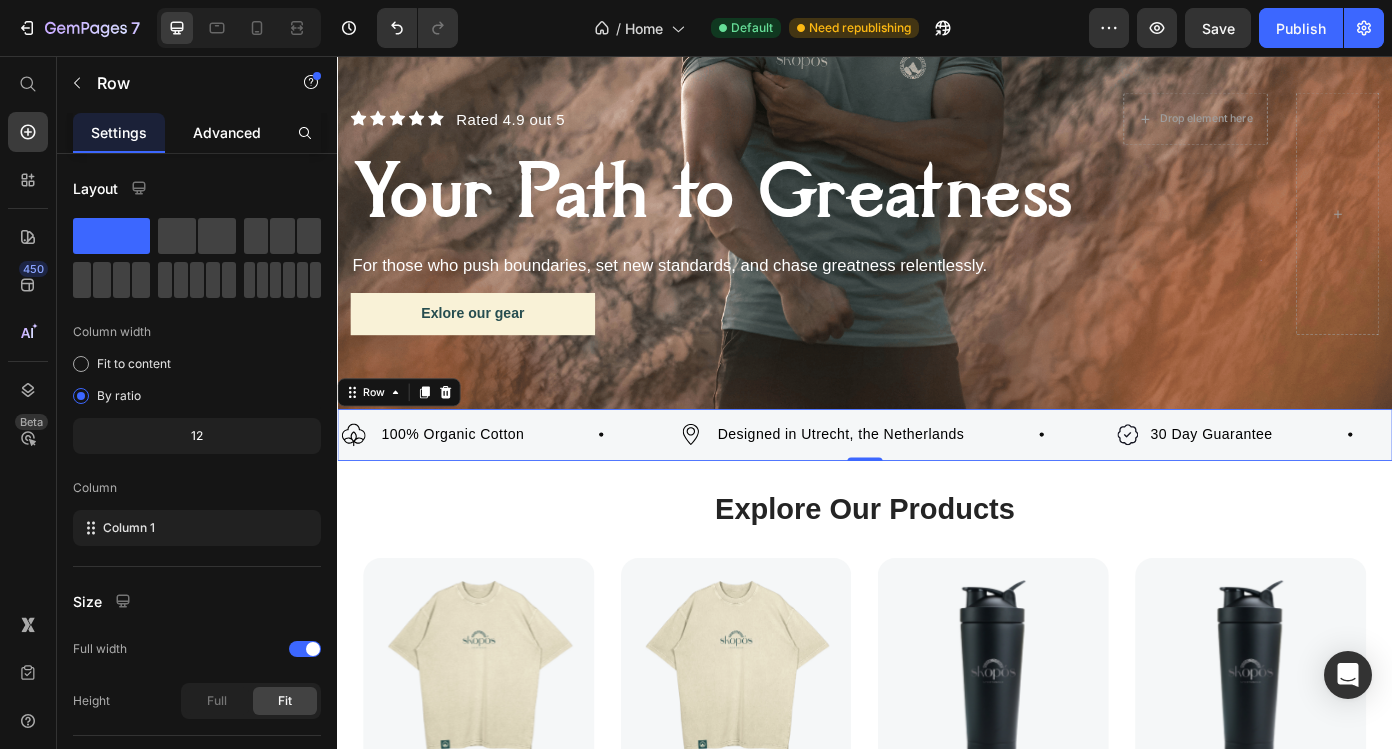 click on "Advanced" at bounding box center [227, 132] 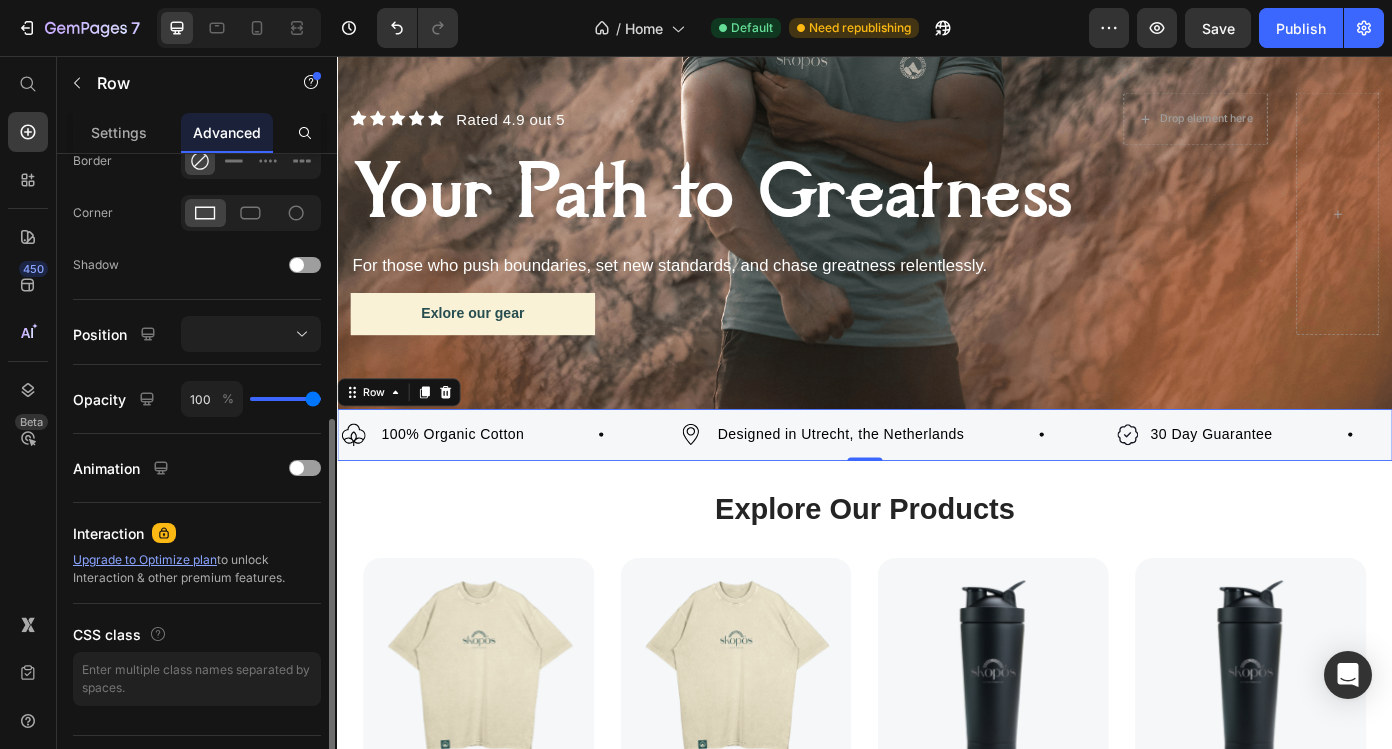 scroll, scrollTop: 598, scrollLeft: 0, axis: vertical 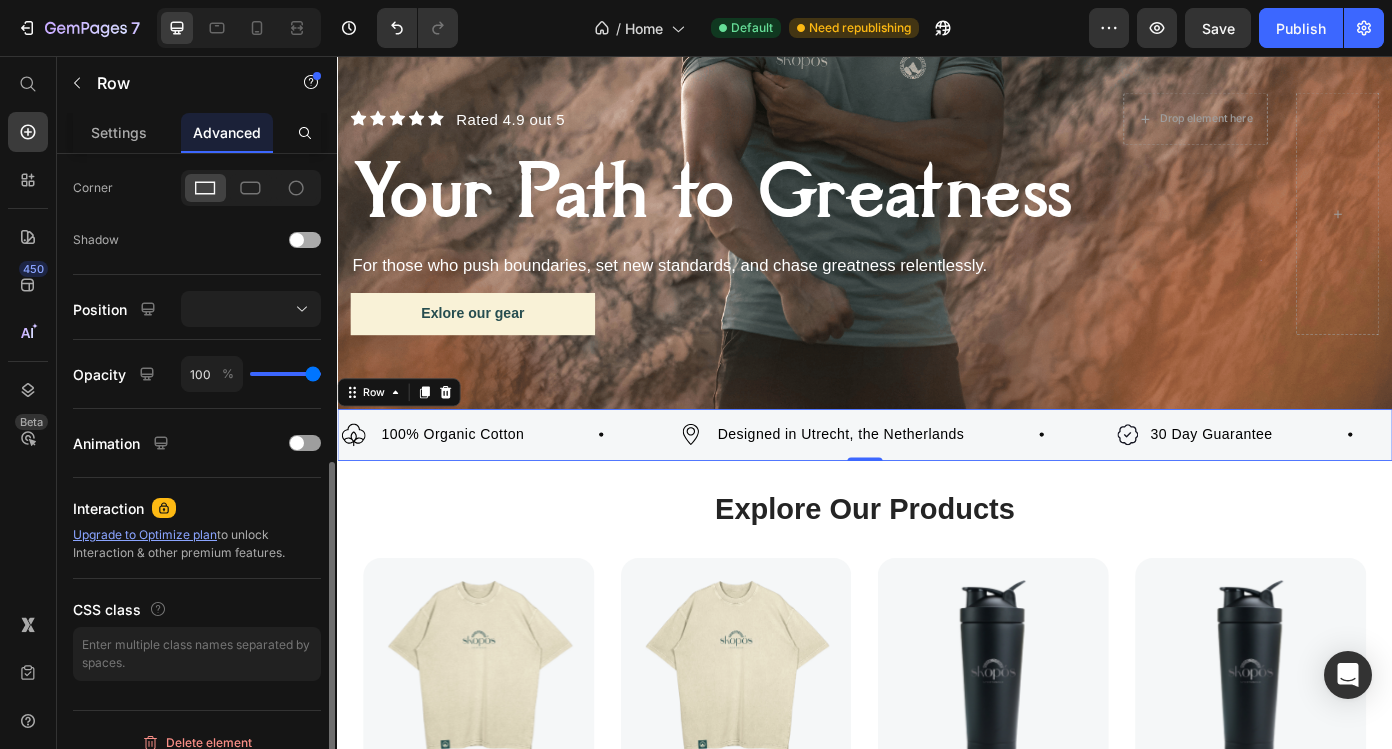 click on "Shadow" 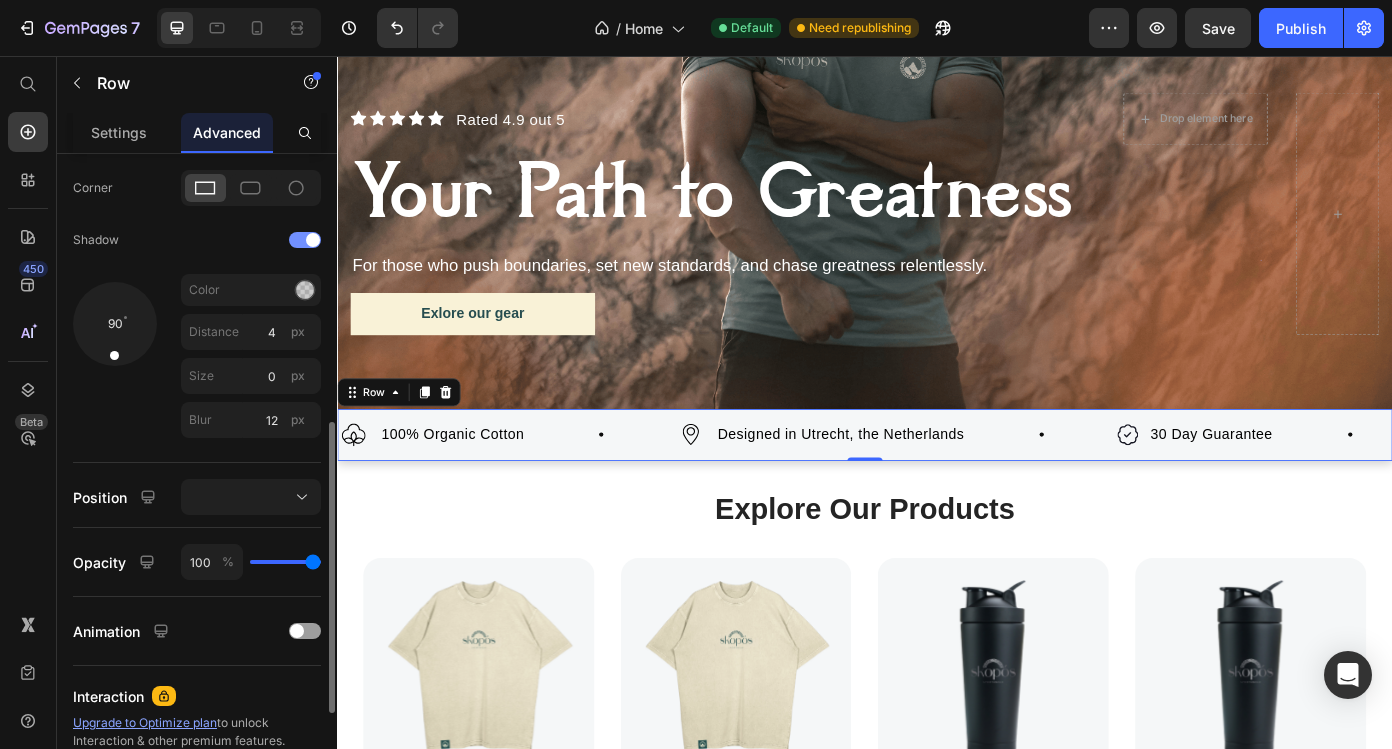 click at bounding box center [313, 240] 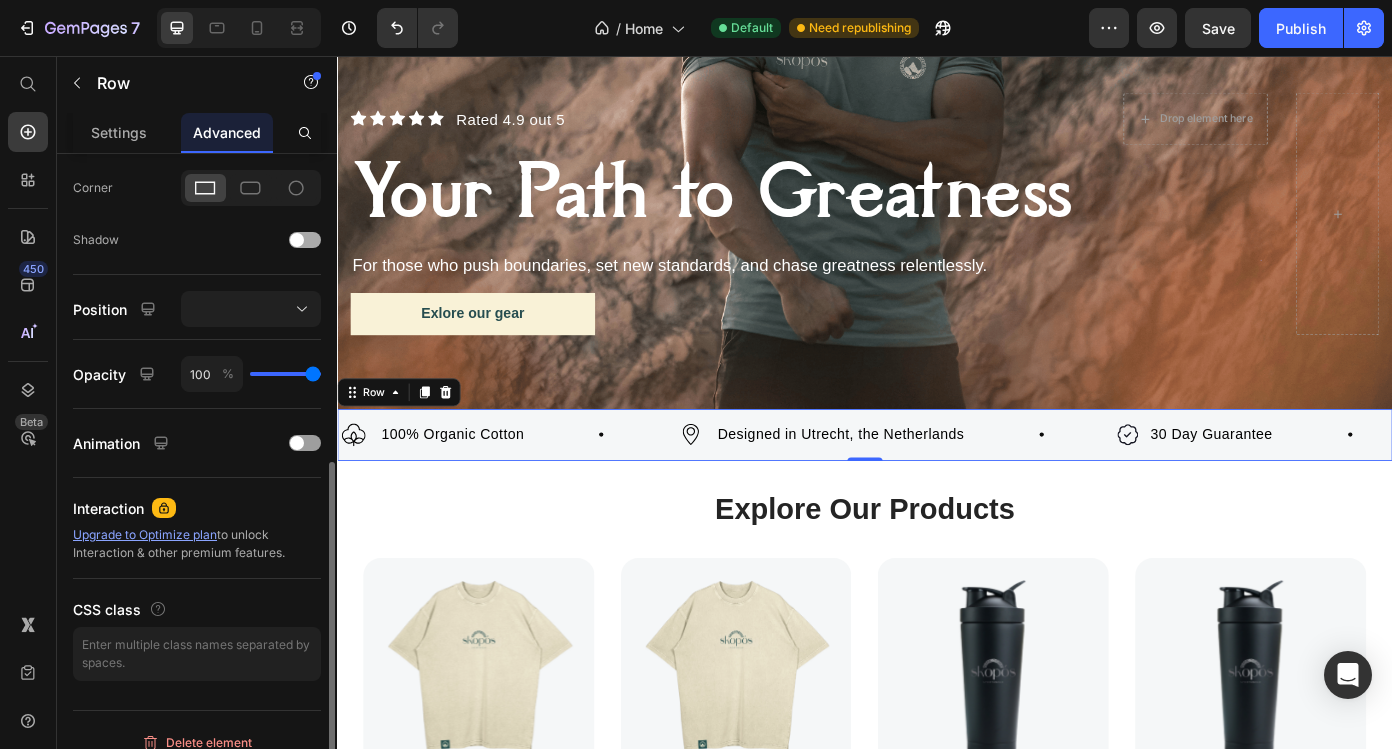 click at bounding box center (305, 240) 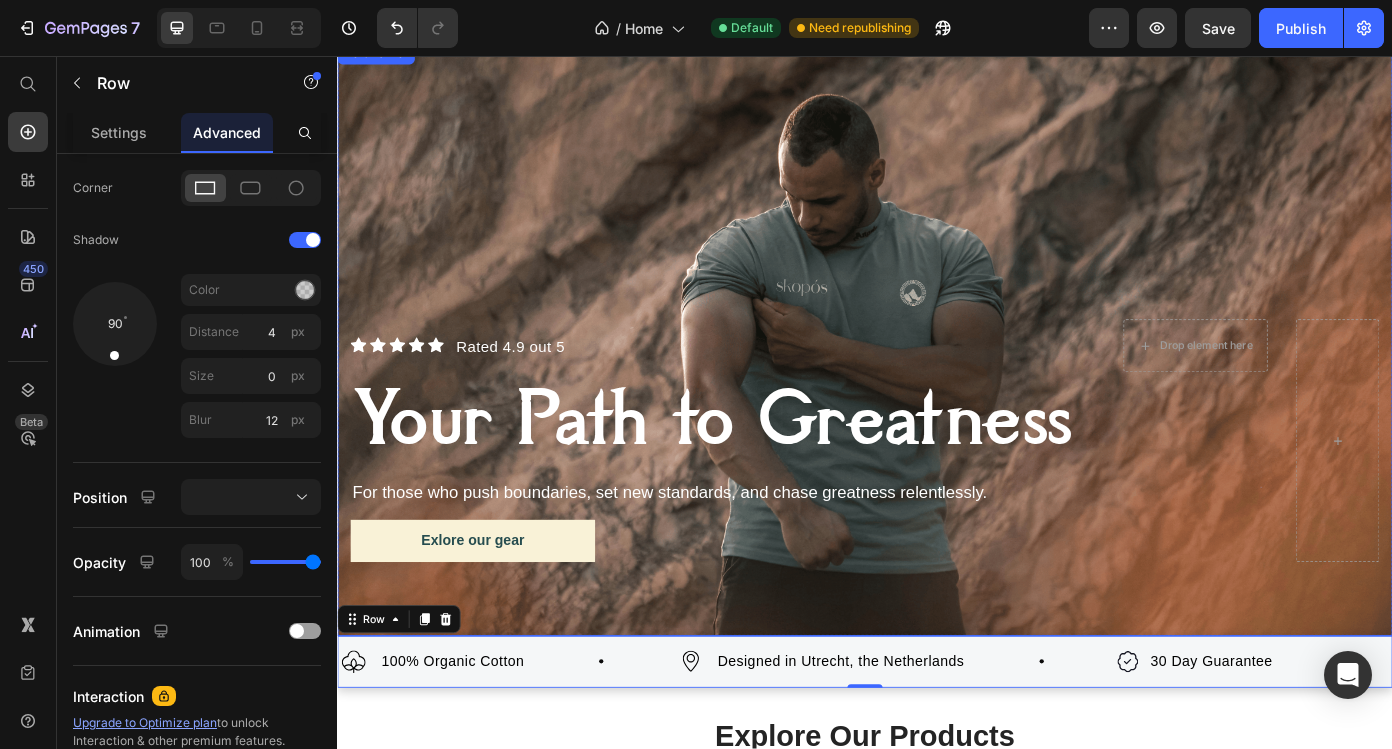 scroll, scrollTop: 2, scrollLeft: 0, axis: vertical 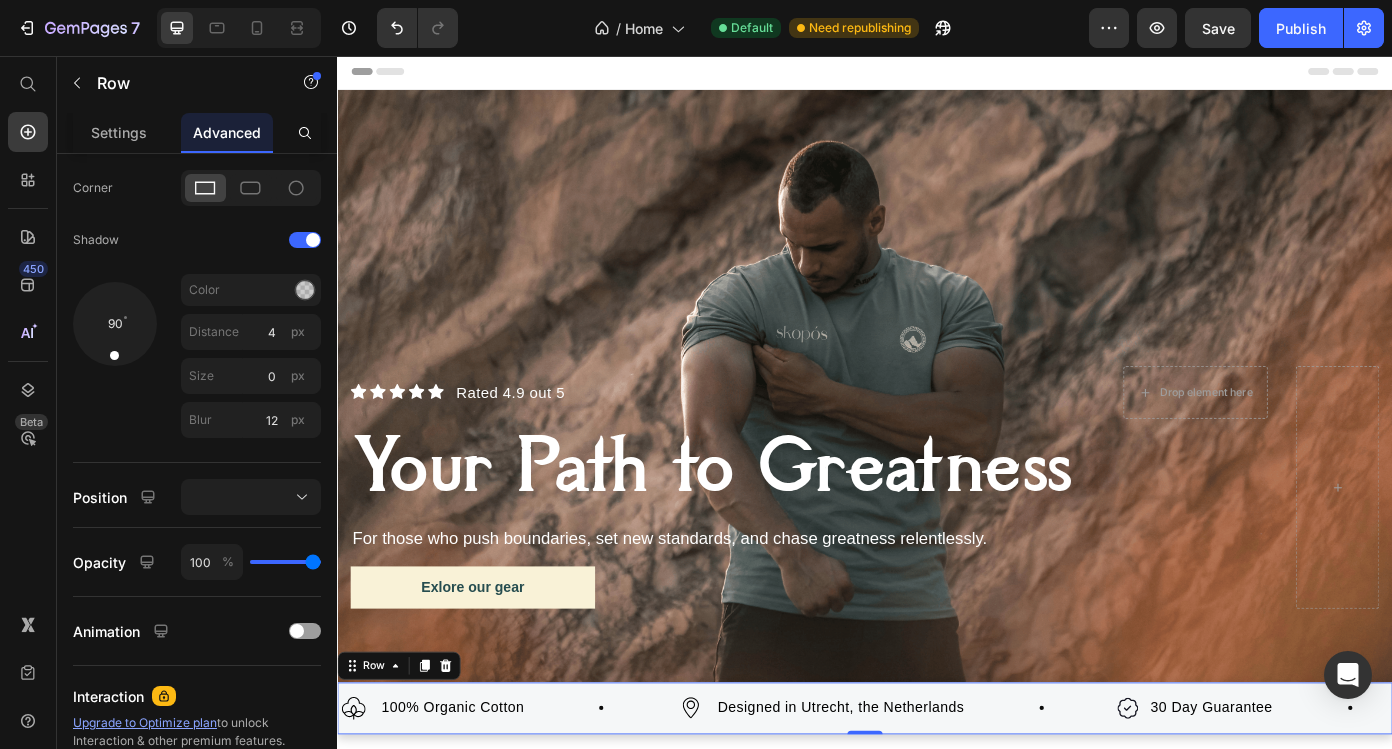 click on "/  Home Default Need republishing" 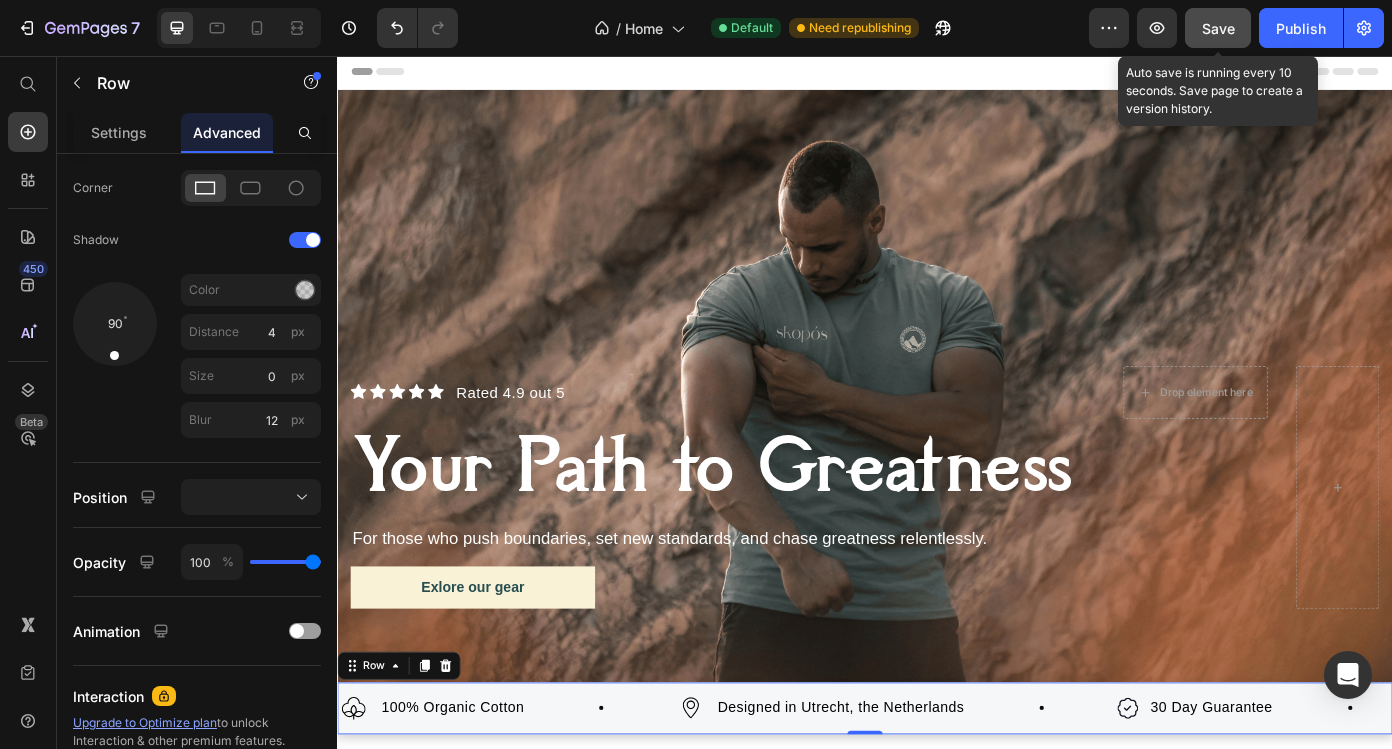 click on "Save" at bounding box center (1218, 28) 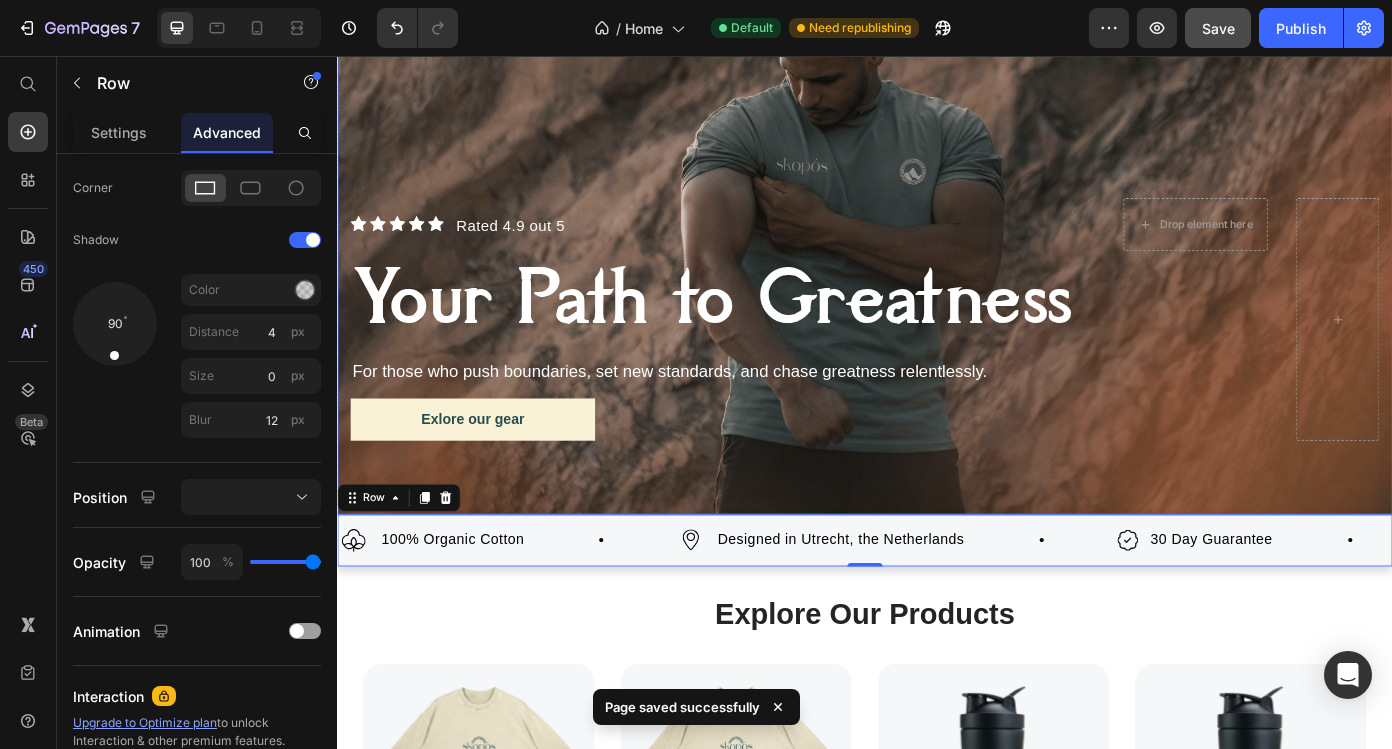 scroll, scrollTop: 205, scrollLeft: 0, axis: vertical 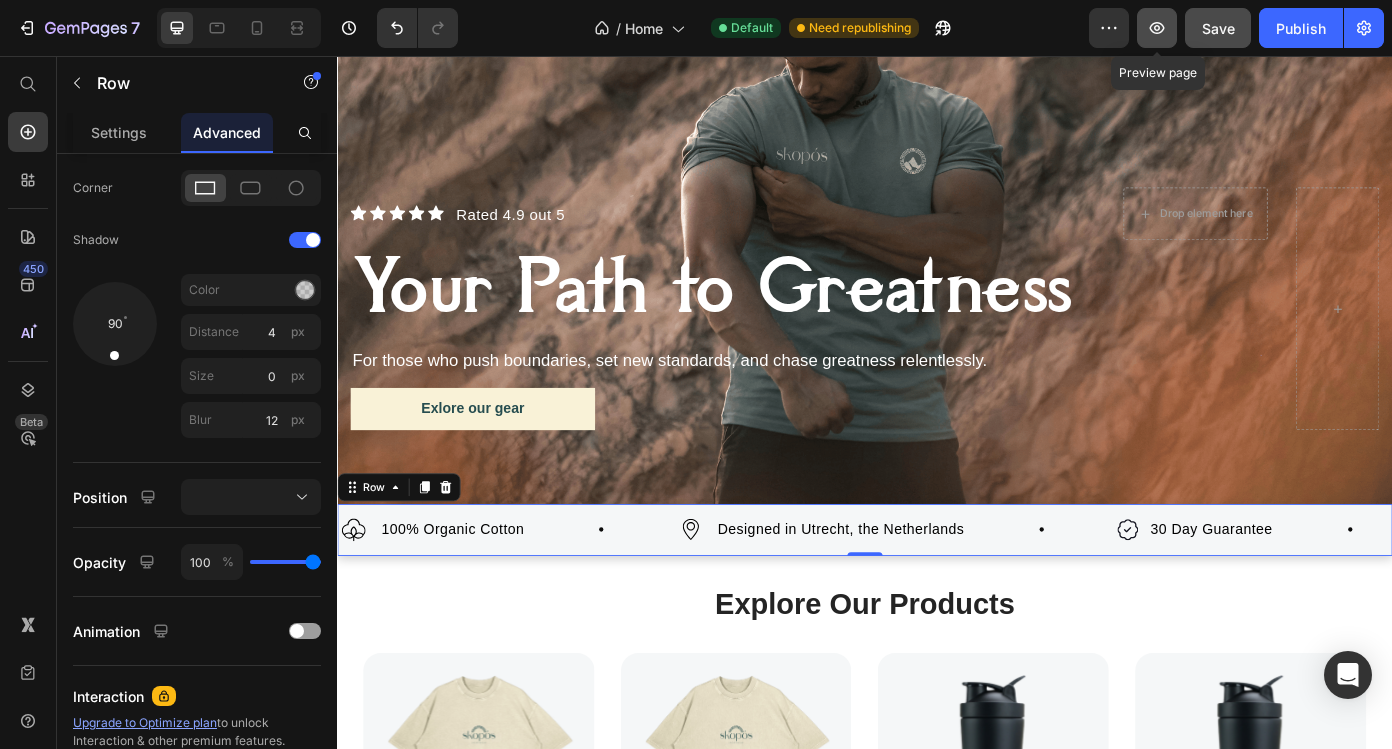 click 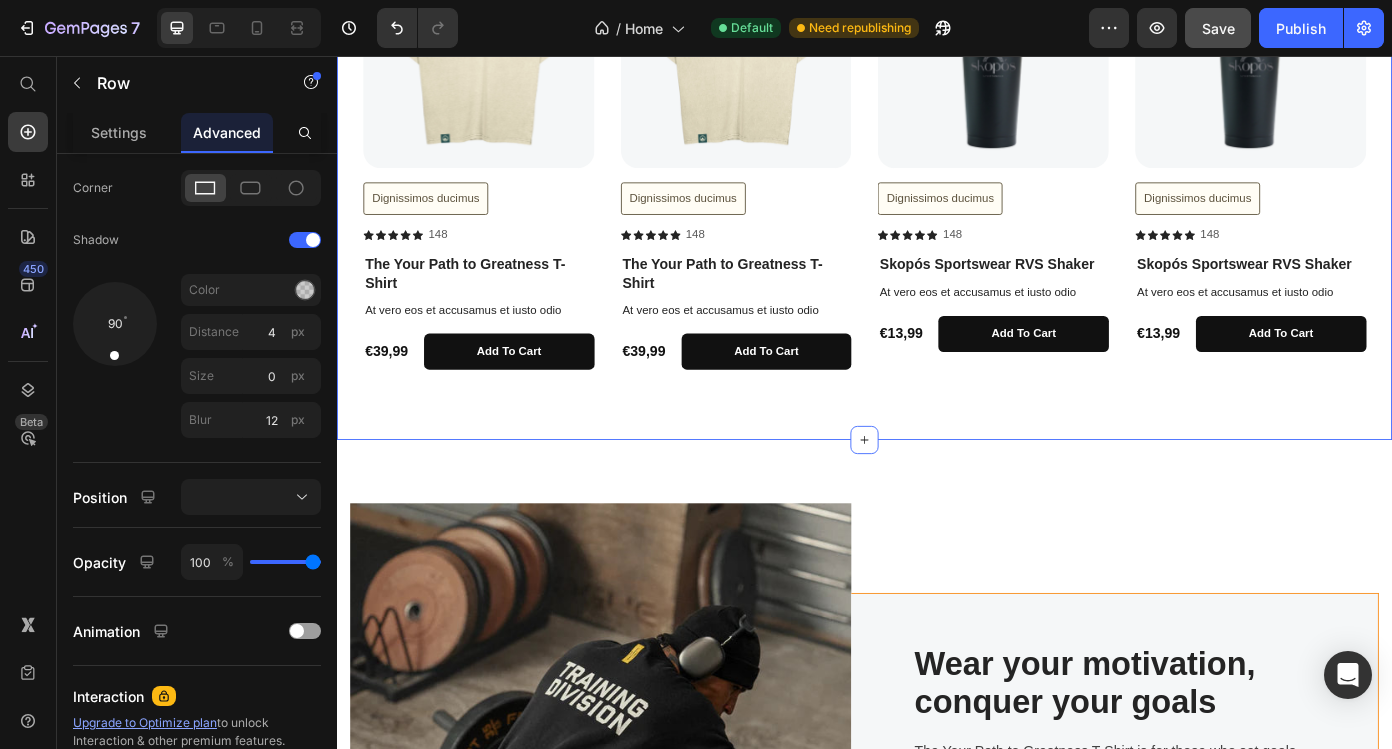 scroll, scrollTop: 1218, scrollLeft: 0, axis: vertical 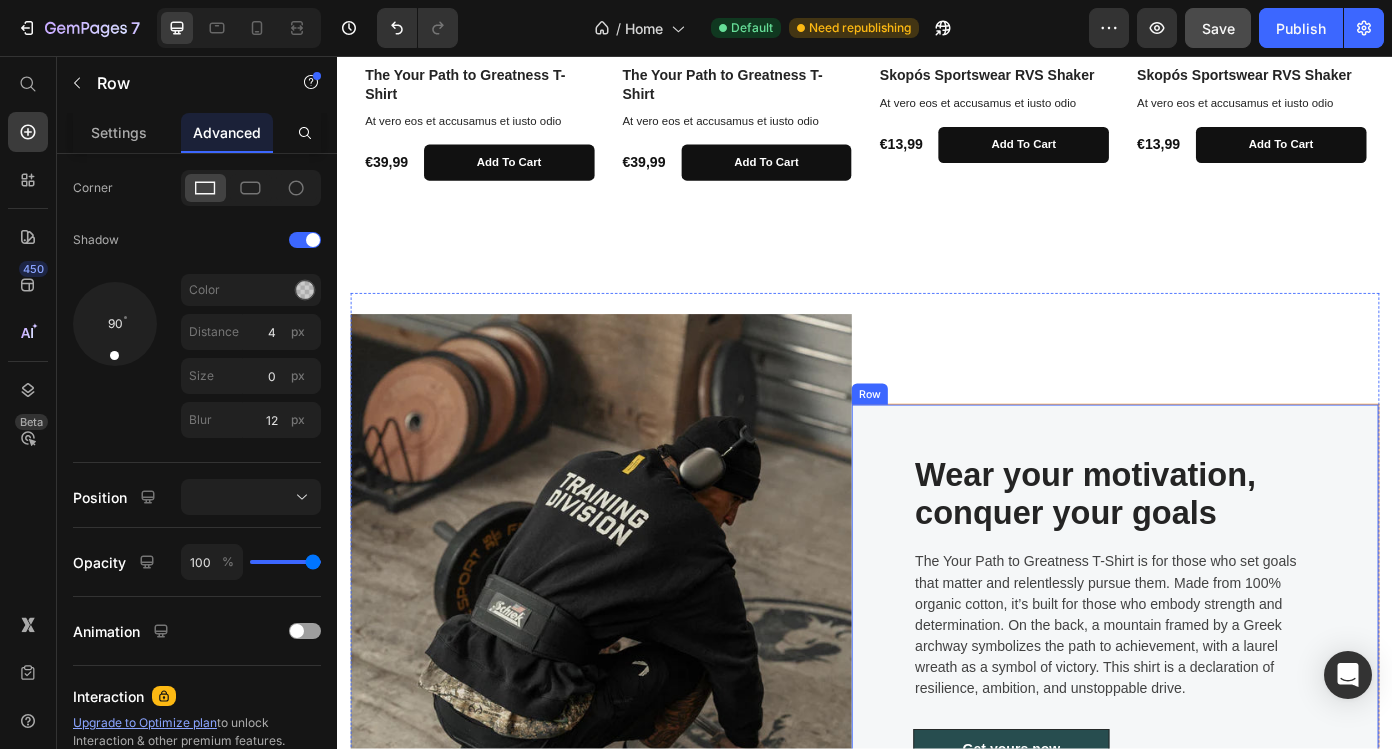 click on "Wear your motivation, conquer your goals Heading The Your Path to Greatness T-Shirt is for those who set goals that matter and relentlessly pursue them. Made from 100% organic cotton, it’s built for those who embody strength and determination. On the back, a mountain framed by a Greek archway symbolizes the path to achievement, with a laurel wreath as a symbol of victory. This shirt is a declaration of resilience, ambition, and unstoppable drive.  Text block Get yours now Button
Only a few items left in stock
Custom Code Row" at bounding box center [1222, 707] 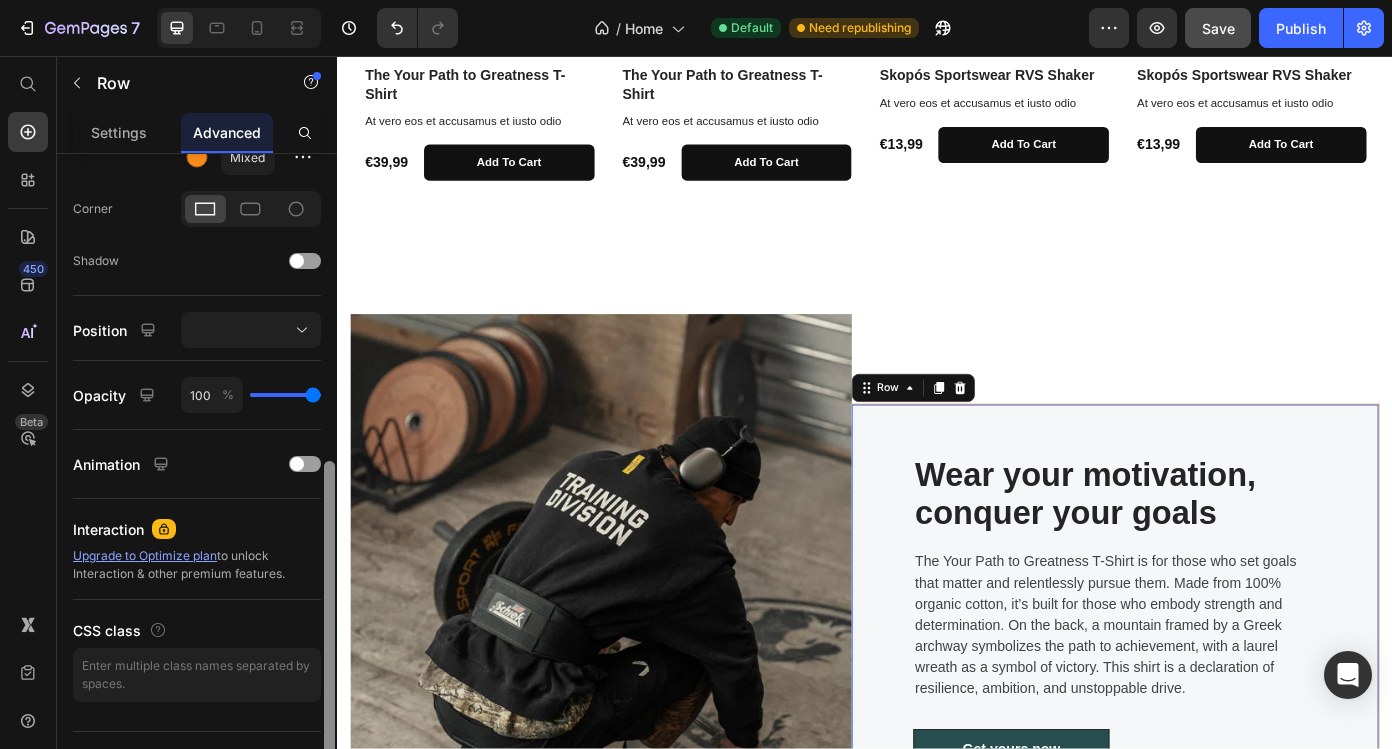 scroll, scrollTop: 623, scrollLeft: 0, axis: vertical 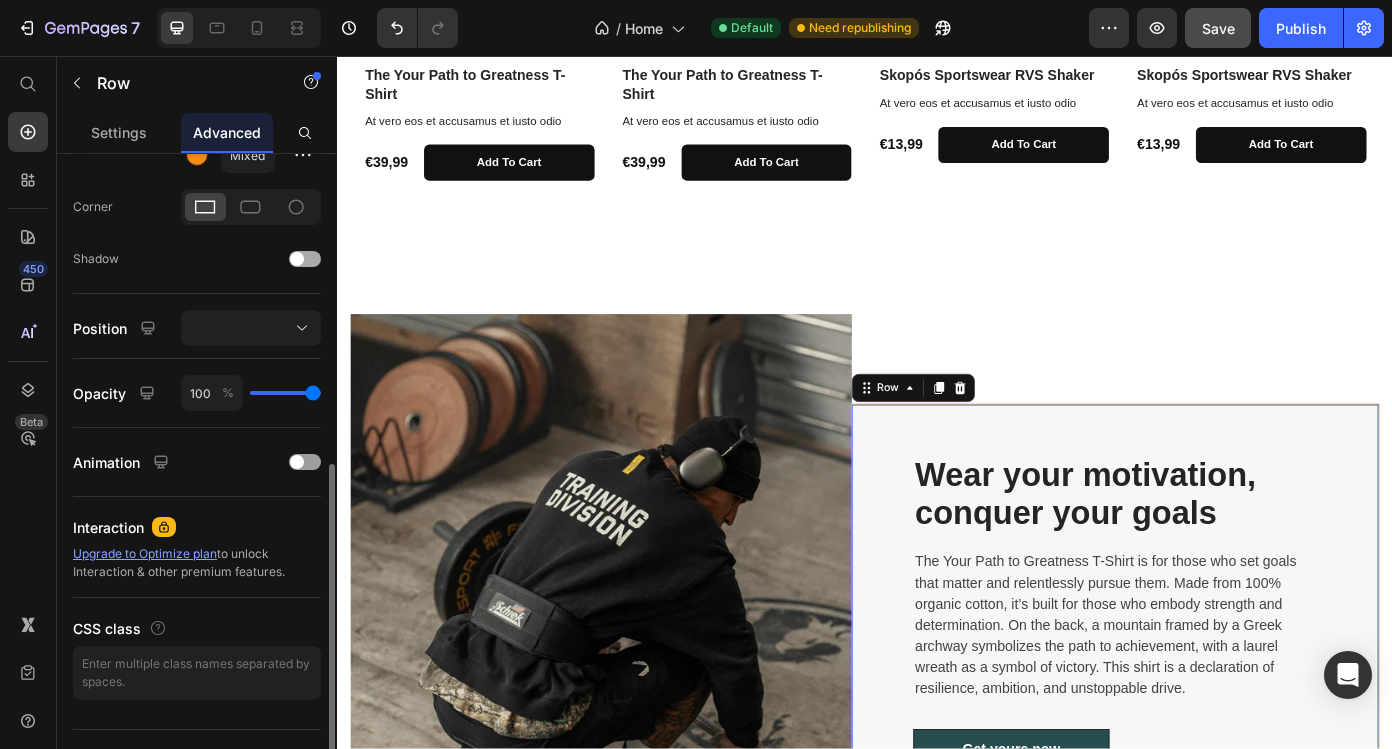 click at bounding box center (305, 259) 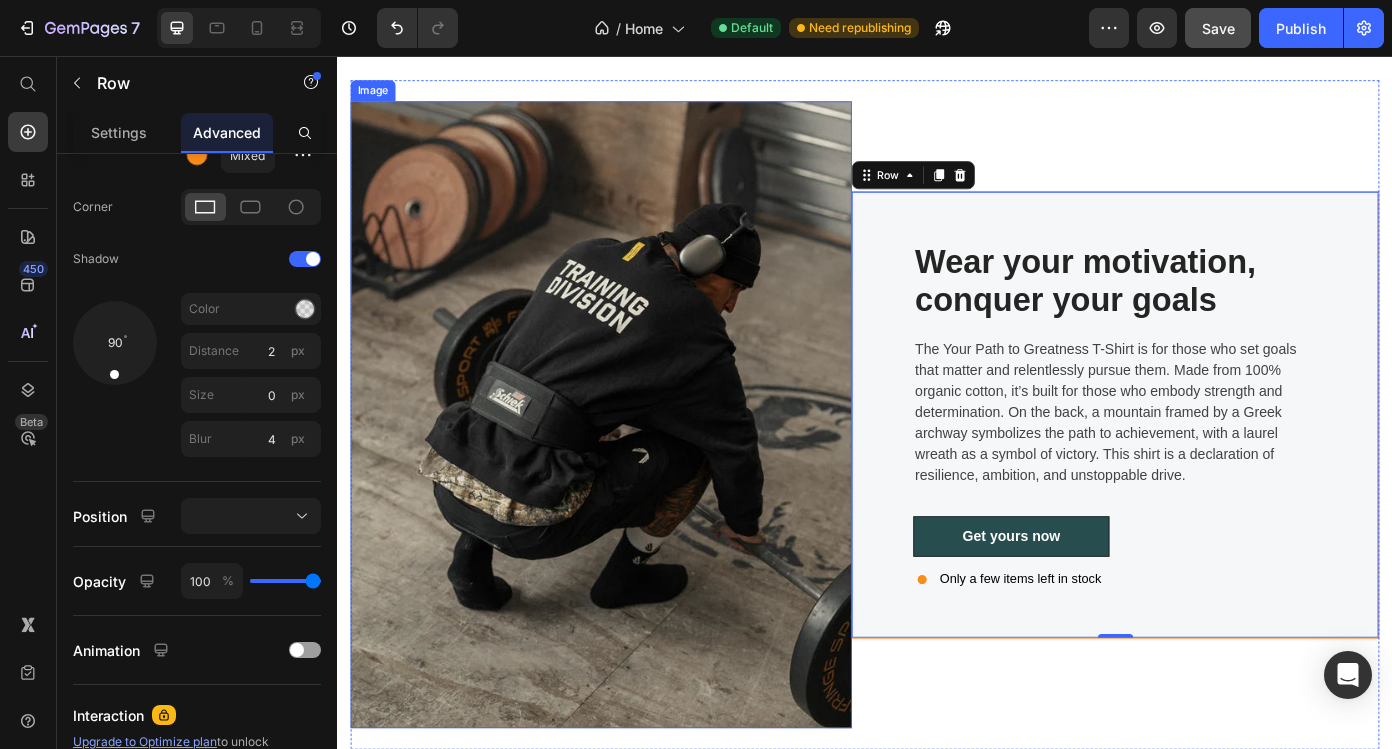scroll, scrollTop: 1467, scrollLeft: 0, axis: vertical 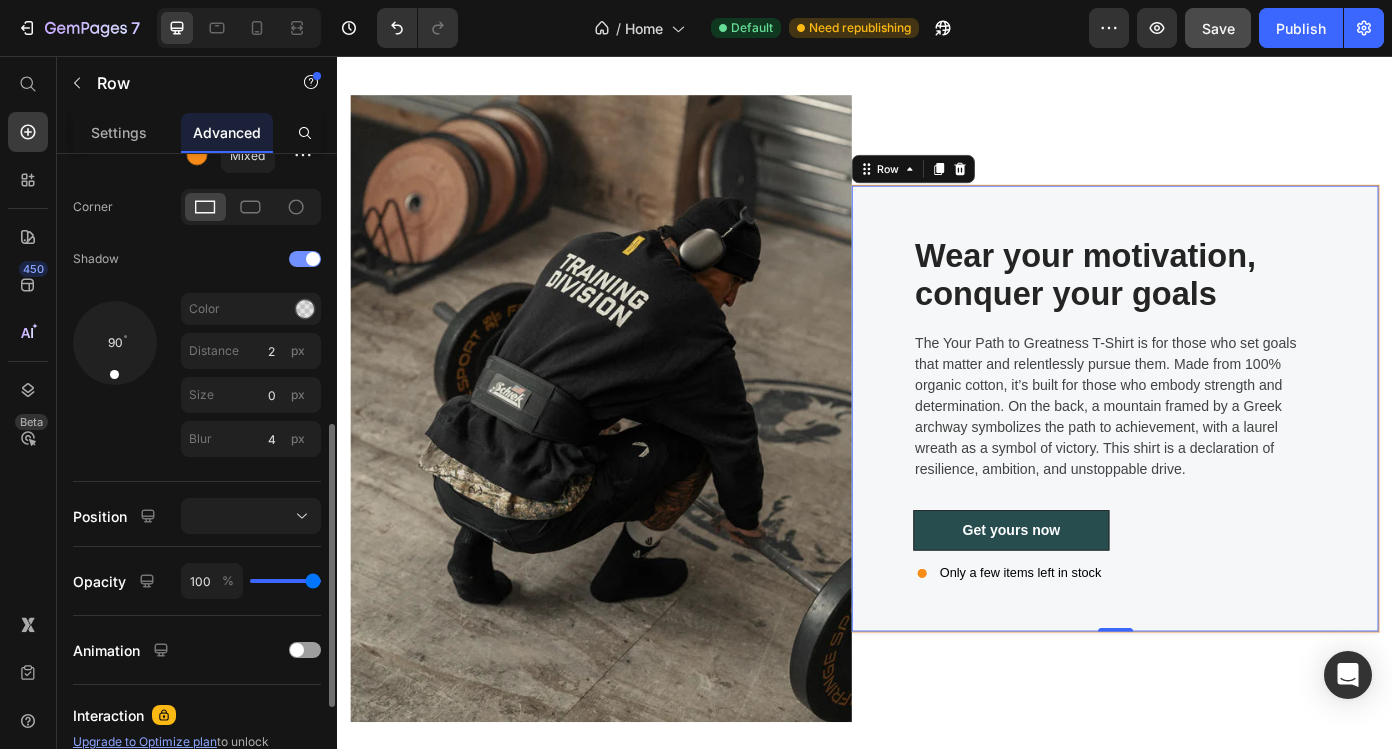 click at bounding box center (305, 259) 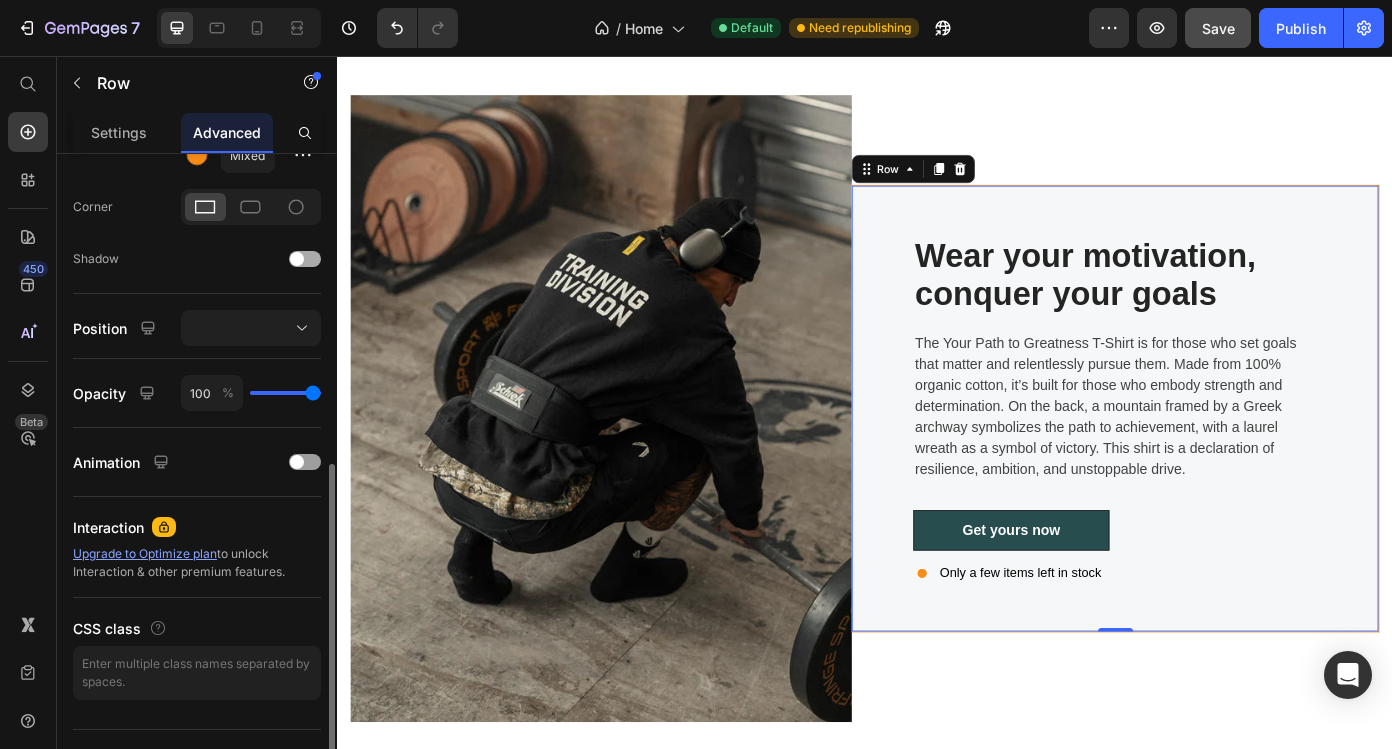 click at bounding box center [305, 259] 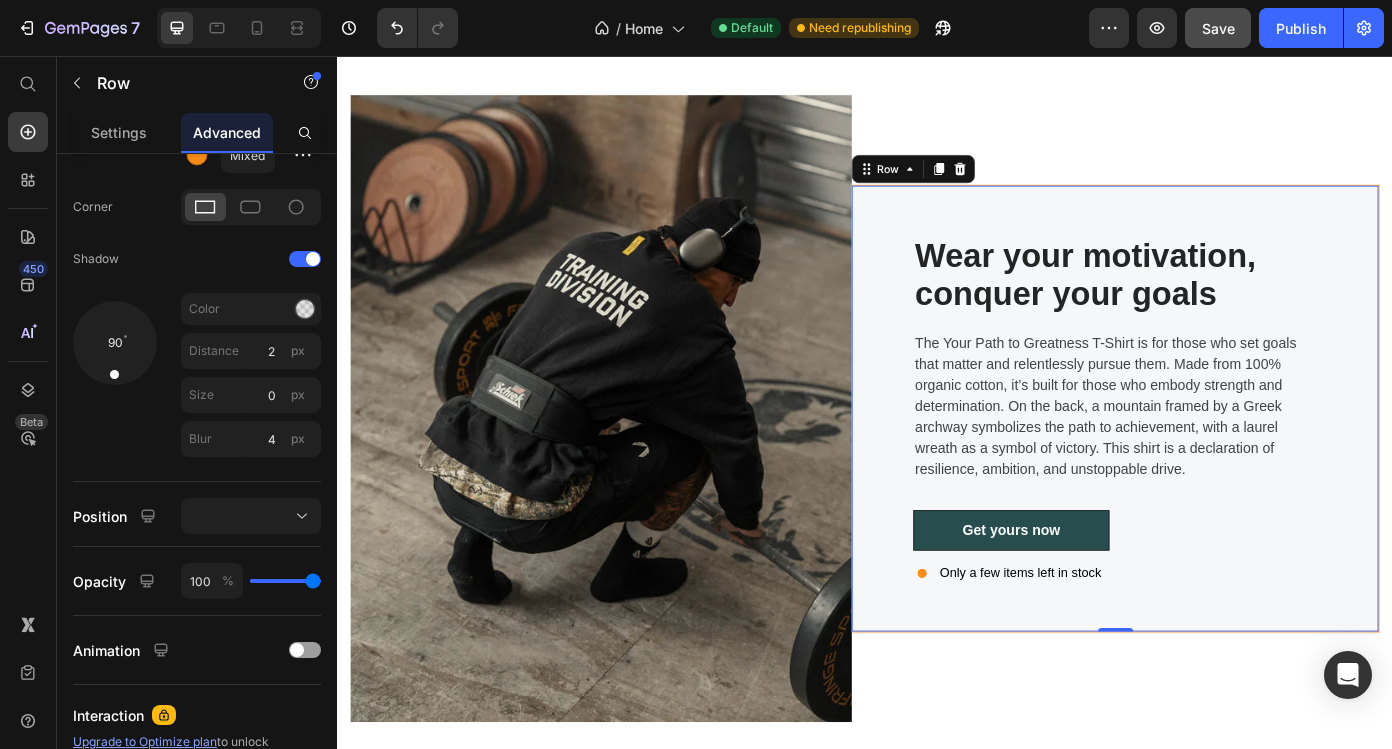 click on "Wear your motivation, conquer your goals Heading The Your Path to Greatness T-Shirt is for those who set goals that matter and relentlessly pursue them. Made from 100% organic cotton, it’s built for those who embody strength and determination. On the back, a mountain framed by a Greek archway symbolizes the path to achievement, with a laurel wreath as a symbol of victory. This shirt is a declaration of resilience, ambition, and unstoppable drive.  Text block Get yours now Button
Only a few items left in stock
Custom Code Row   0" at bounding box center (1222, 457) 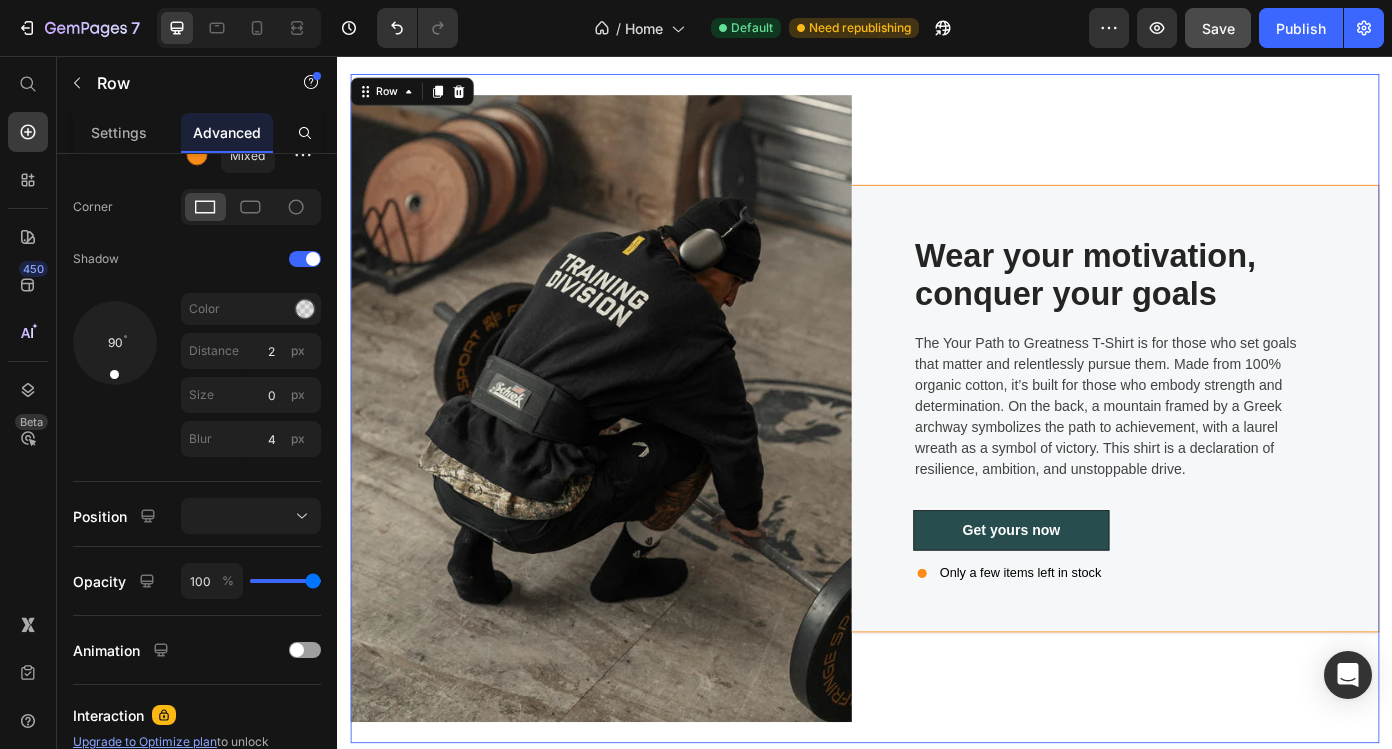 scroll, scrollTop: 617, scrollLeft: 0, axis: vertical 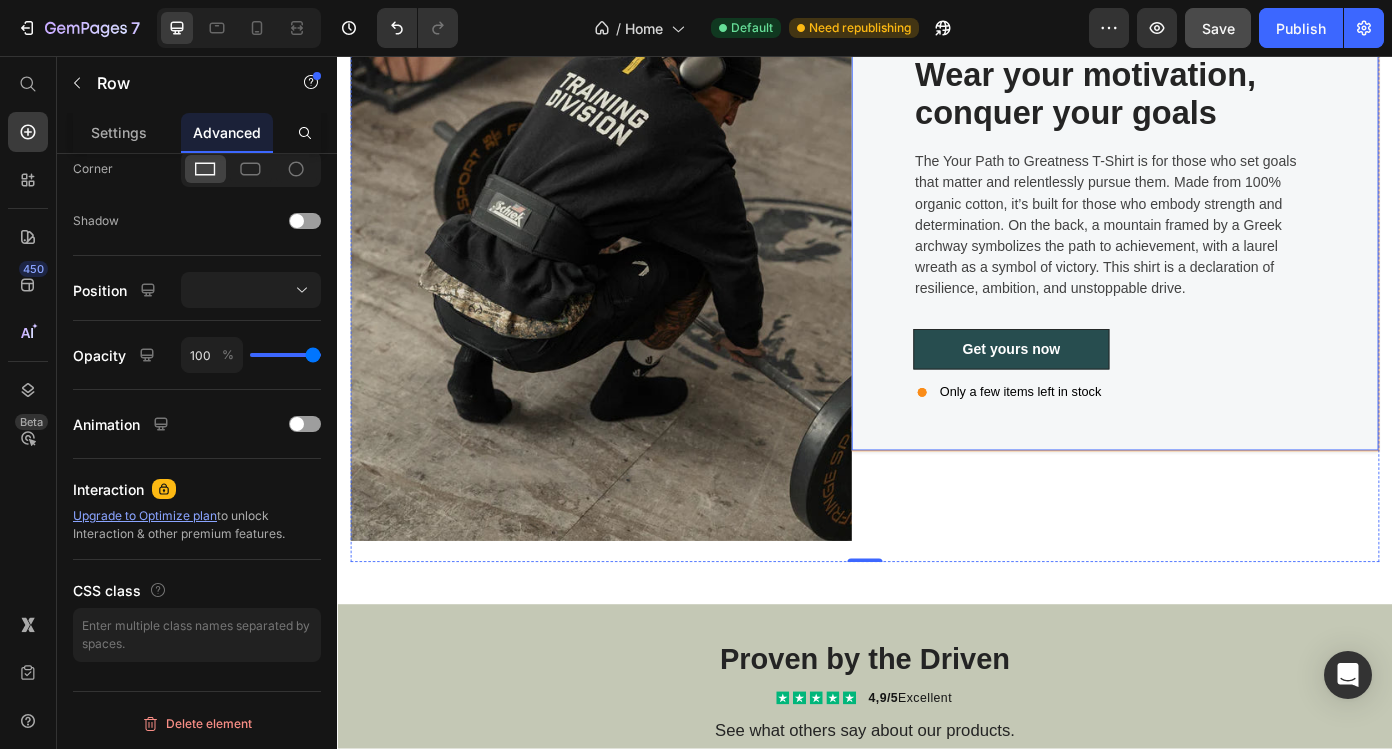 click on "Wear your motivation, conquer your goals Heading The Your Path to Greatness T-Shirt is for those who set goals that matter and relentlessly pursue them. Made from 100% organic cotton, it’s built for those who embody strength and determination. On the back, a mountain framed by a Greek archway symbolizes the path to achievement, with a laurel wreath as a symbol of victory. This shirt is a declaration of resilience, ambition, and unstoppable drive.  Text block Get yours now Button
Only a few items left in stock
Custom Code Row" at bounding box center (1222, 252) 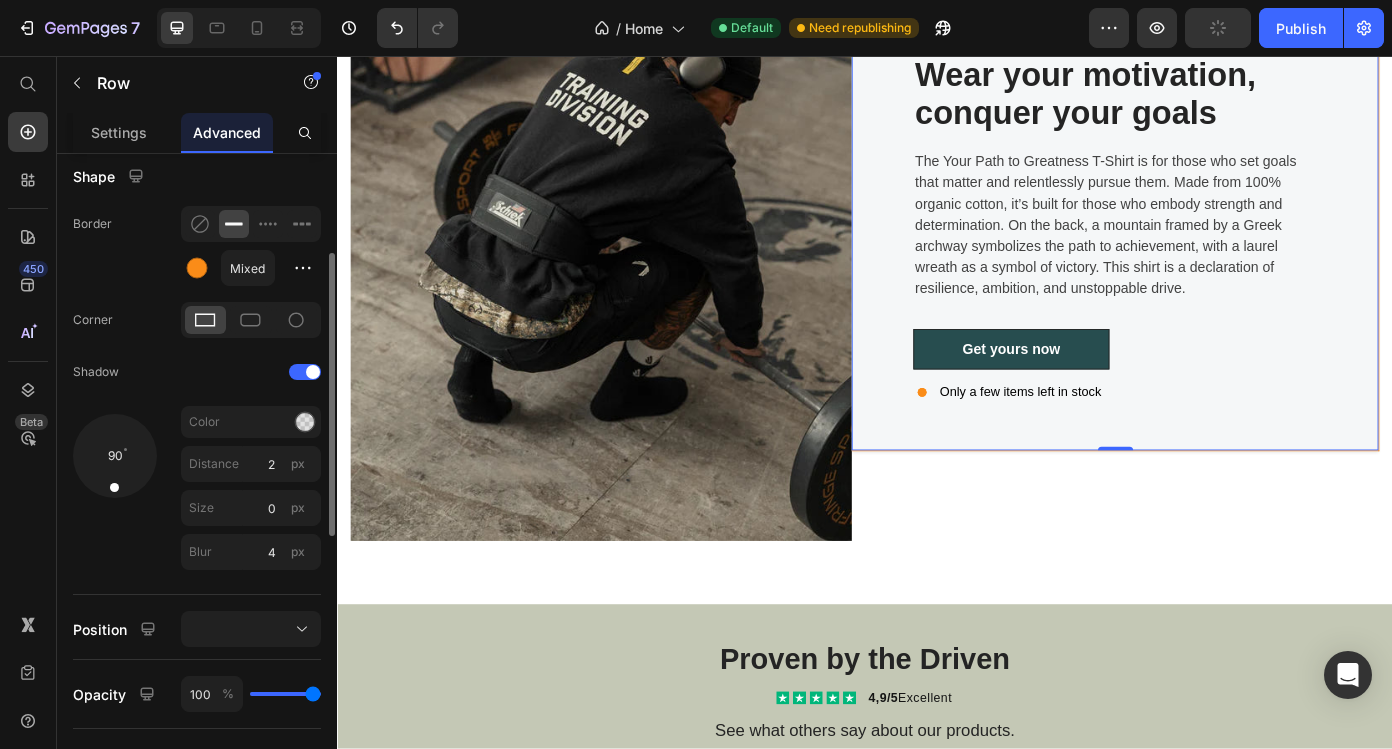 scroll, scrollTop: 425, scrollLeft: 0, axis: vertical 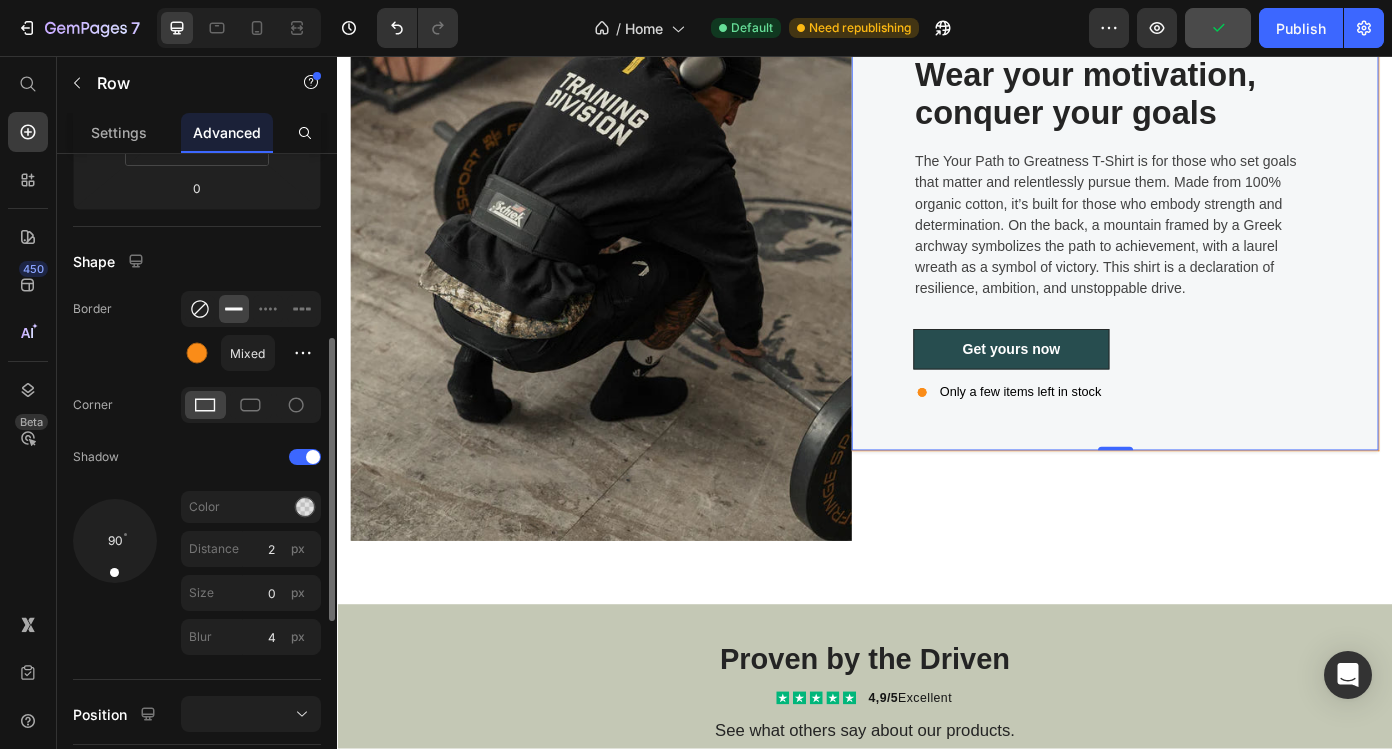 click 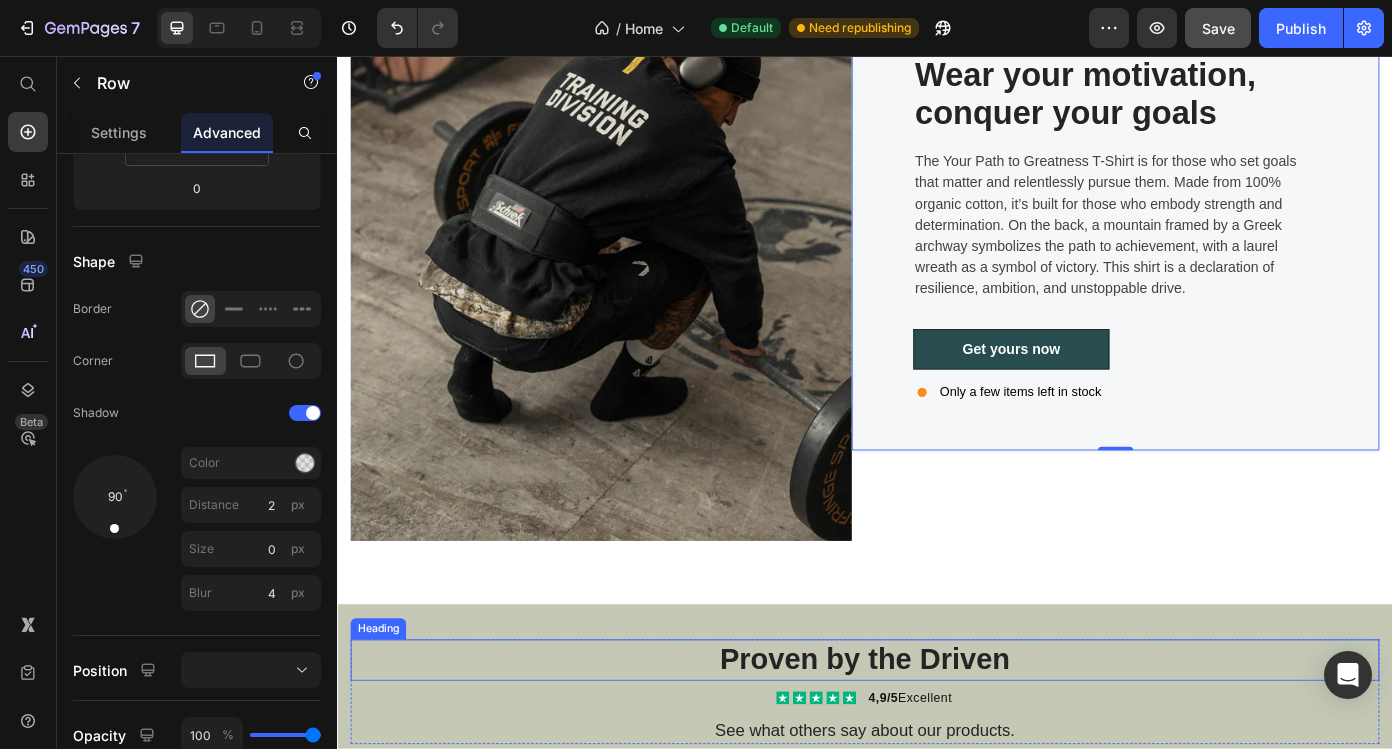 click at bounding box center (637, 251) 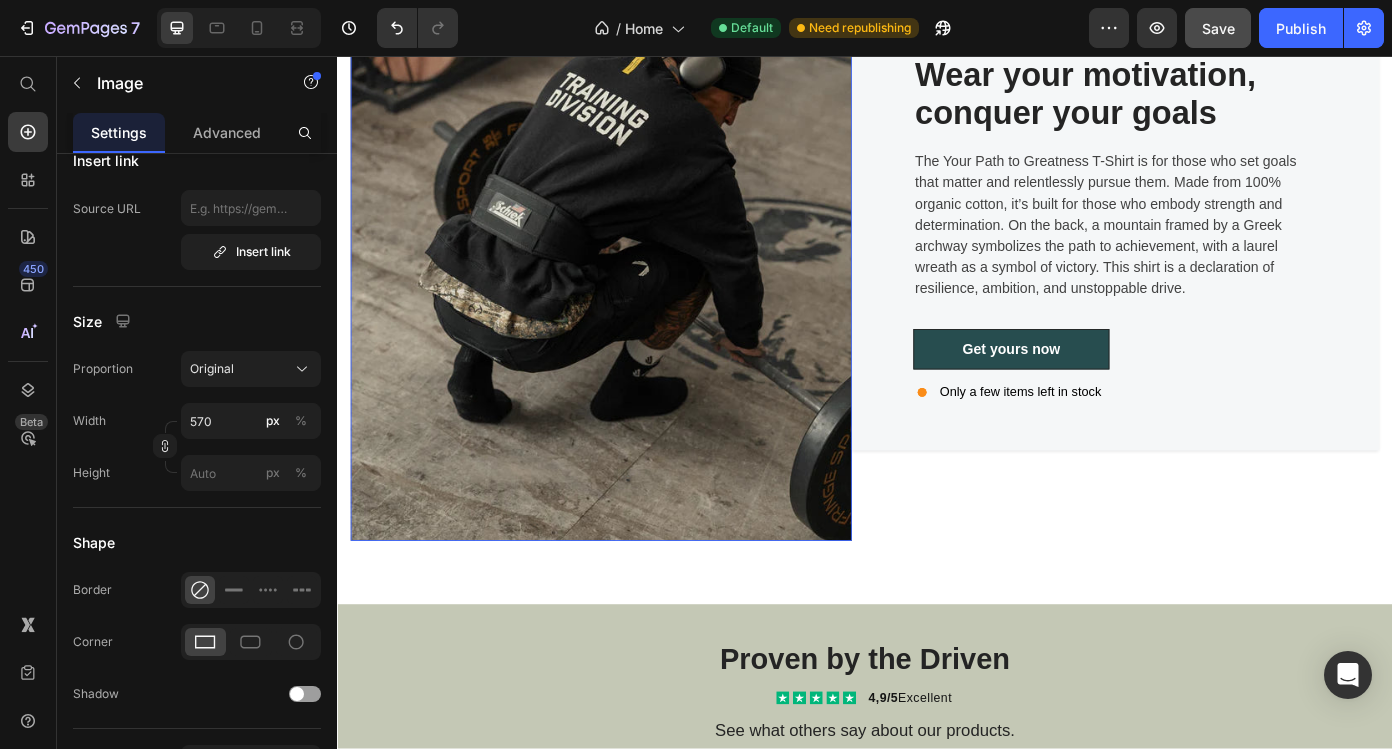 scroll, scrollTop: 0, scrollLeft: 0, axis: both 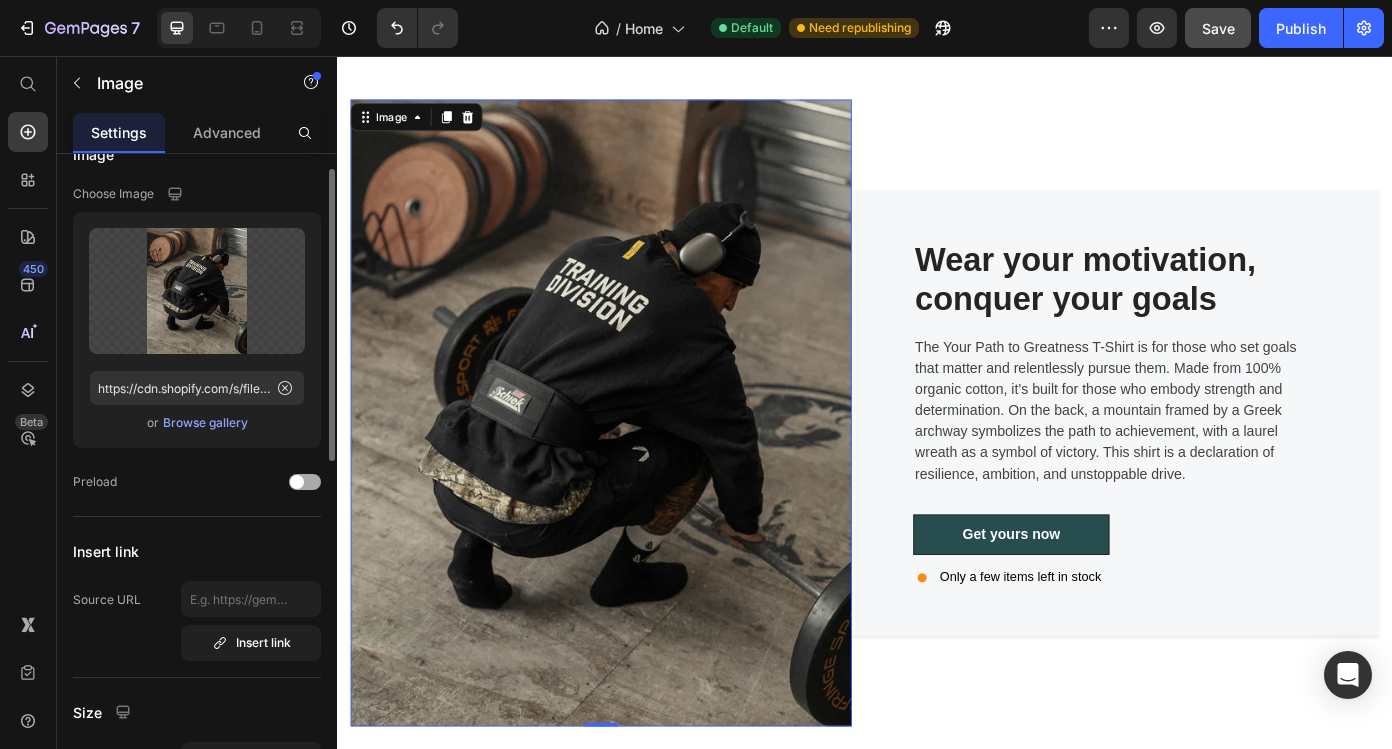 click at bounding box center [297, 482] 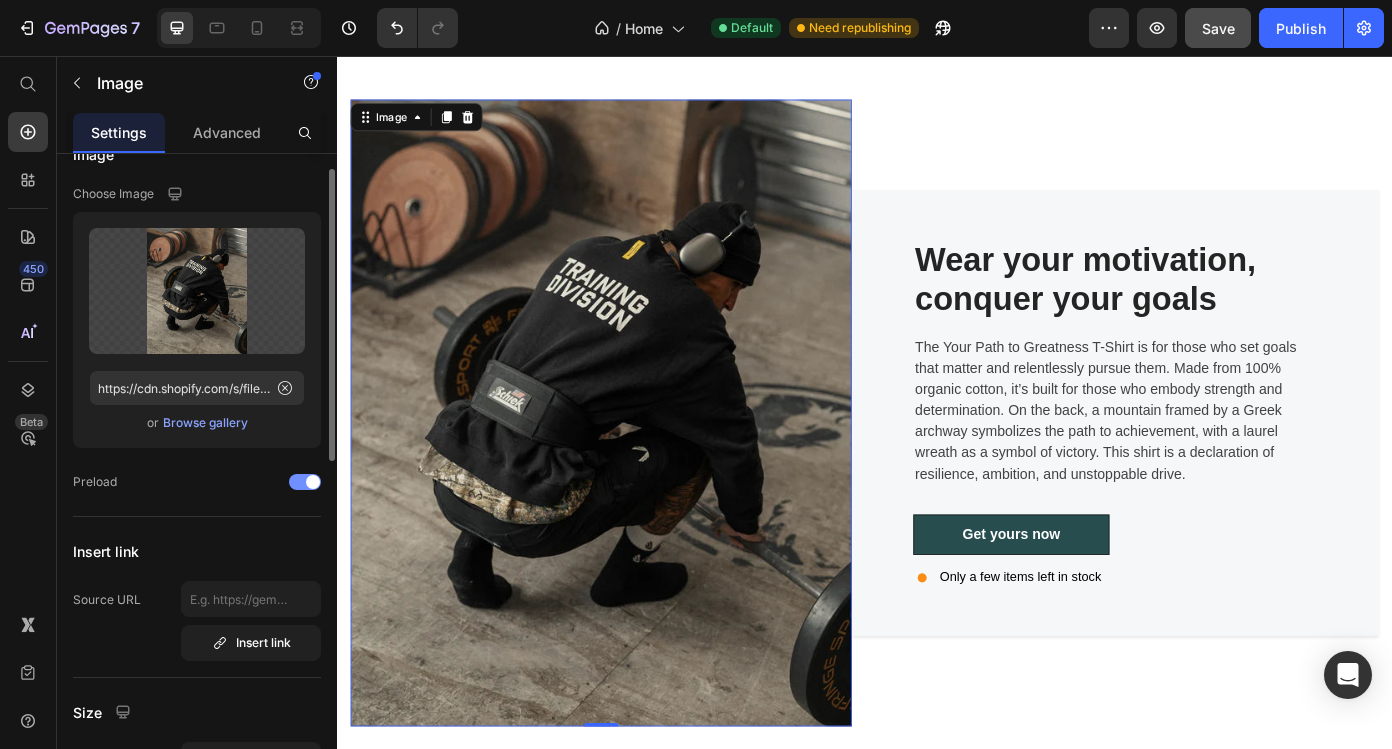 click at bounding box center [305, 482] 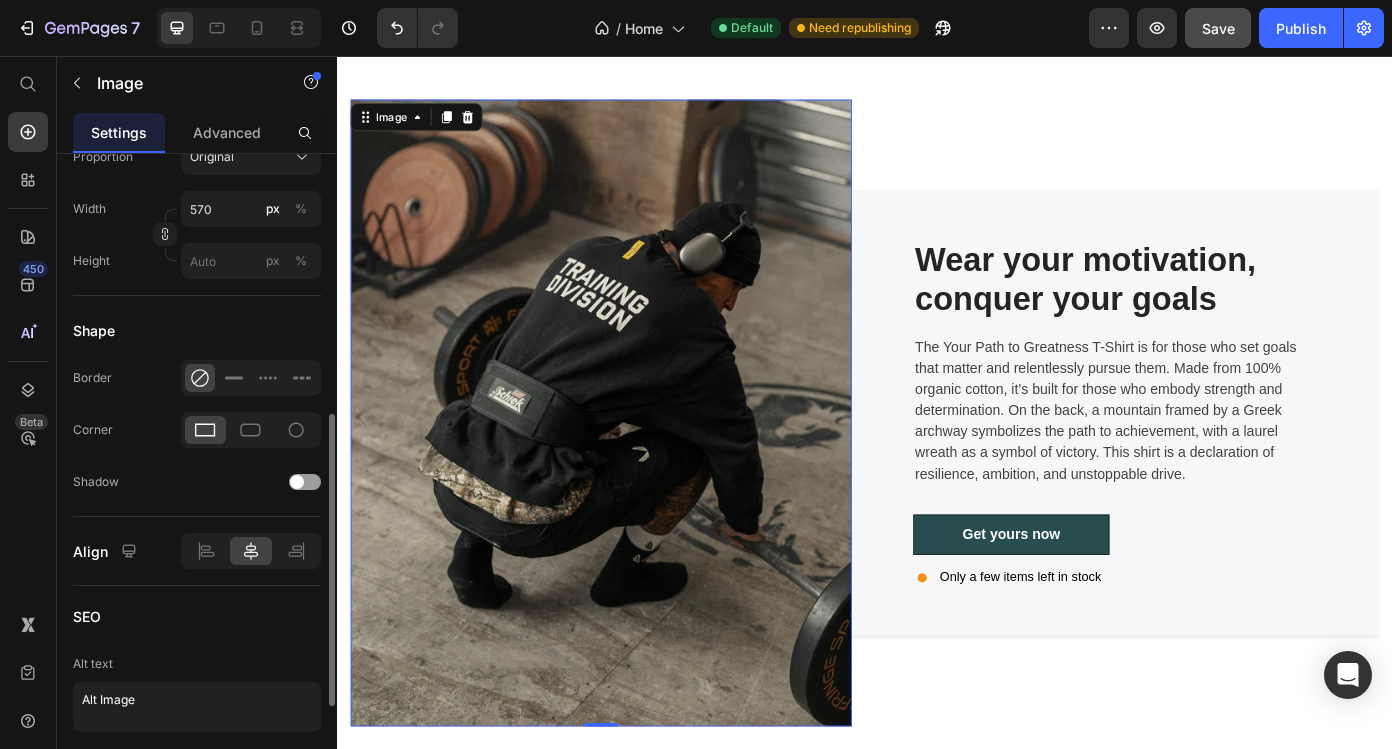 scroll, scrollTop: 697, scrollLeft: 0, axis: vertical 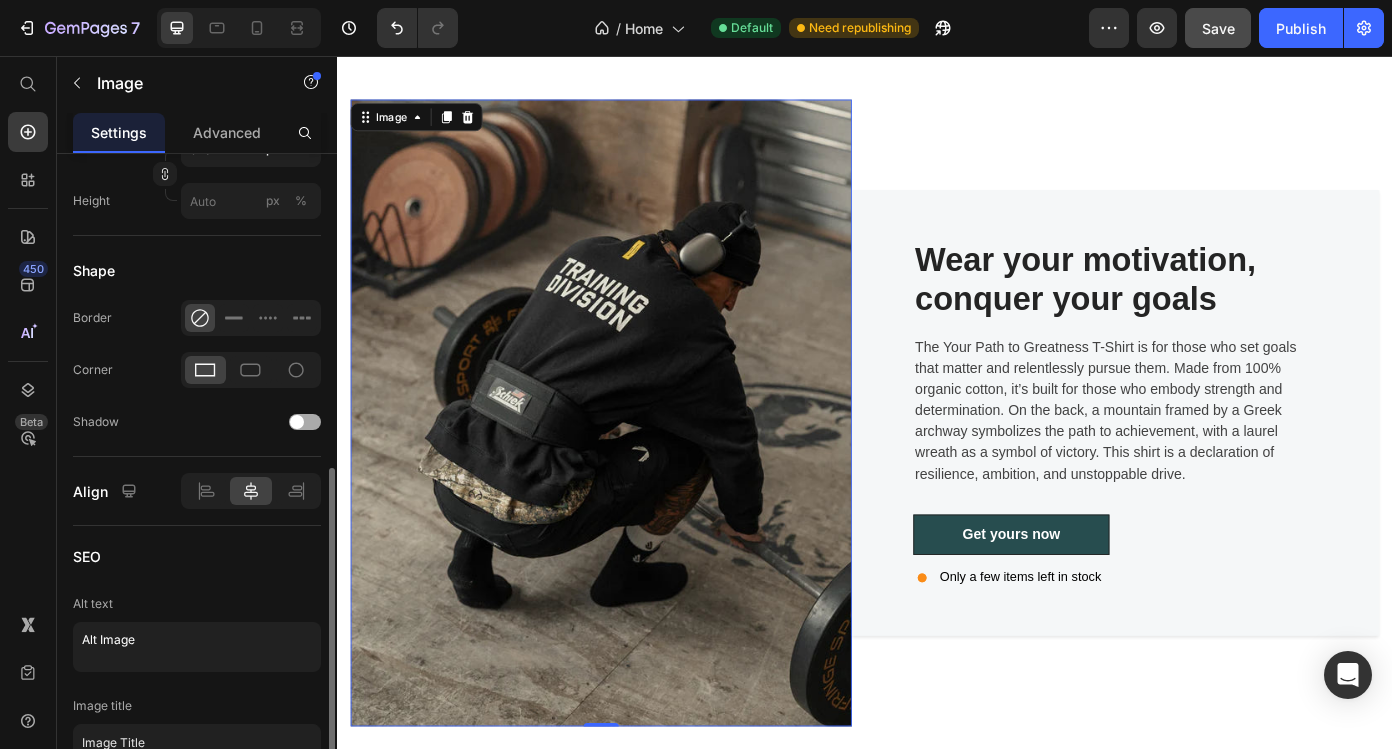click at bounding box center (305, 422) 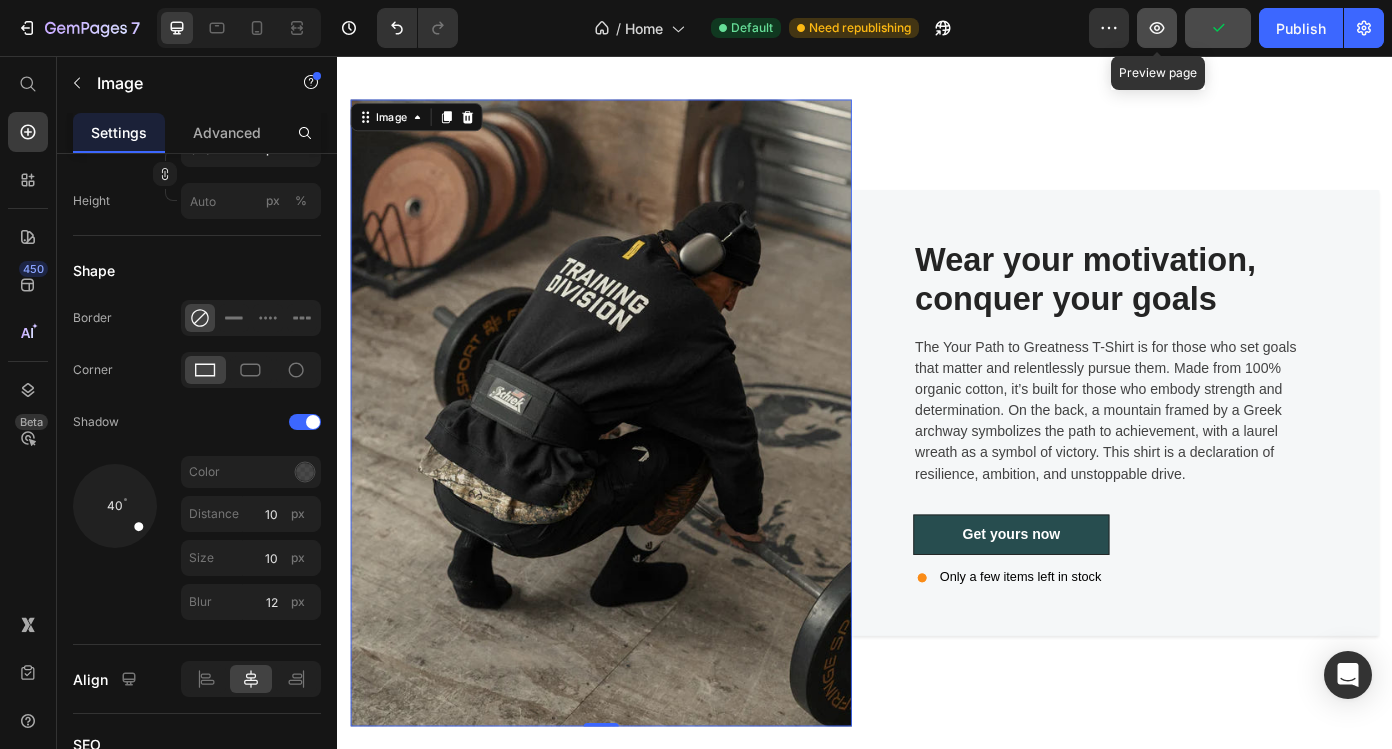 click 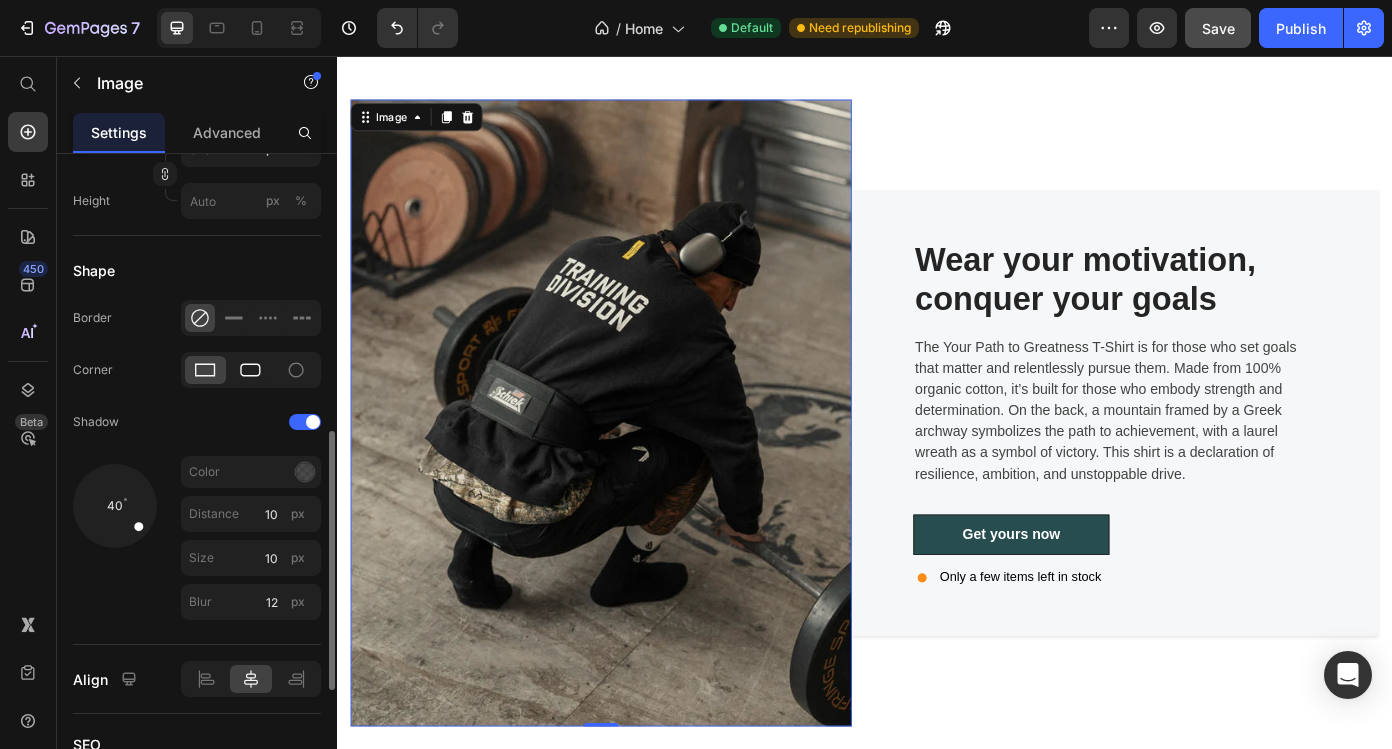 click 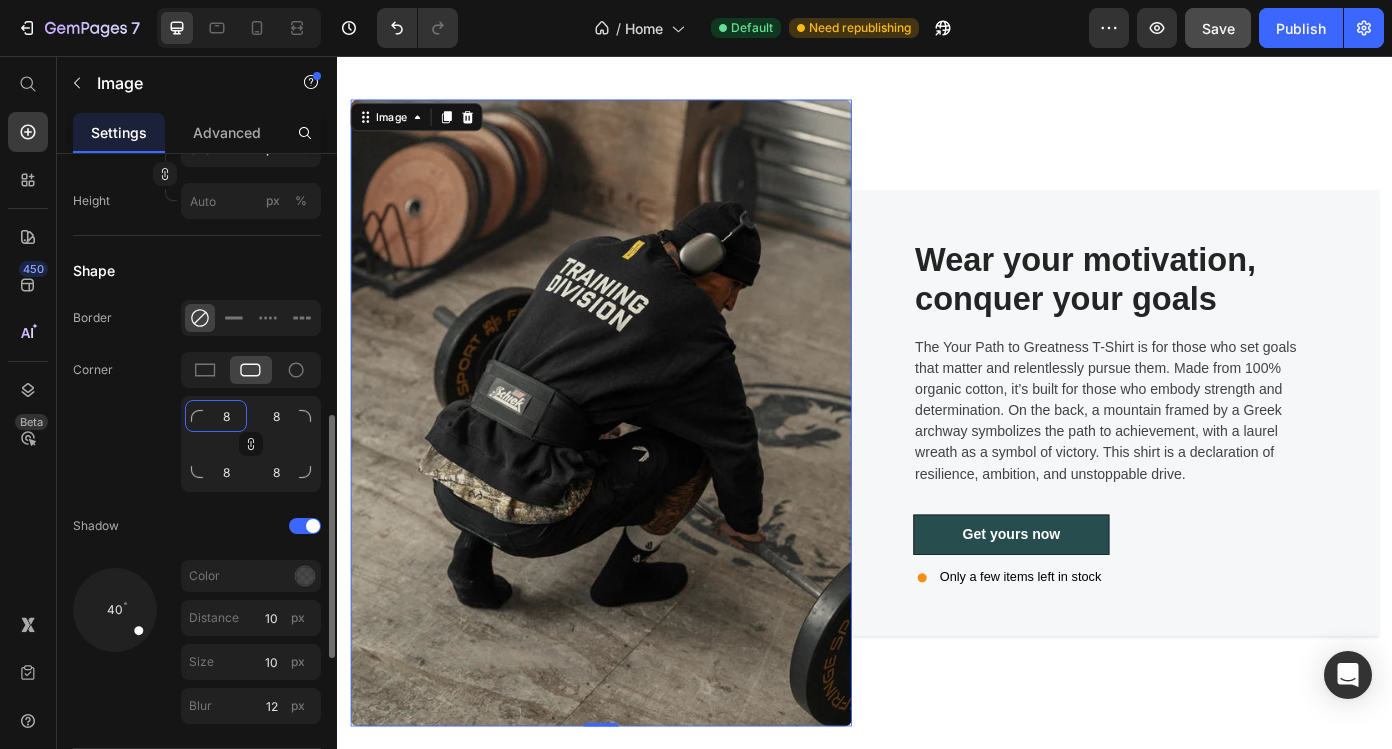 click on "8" 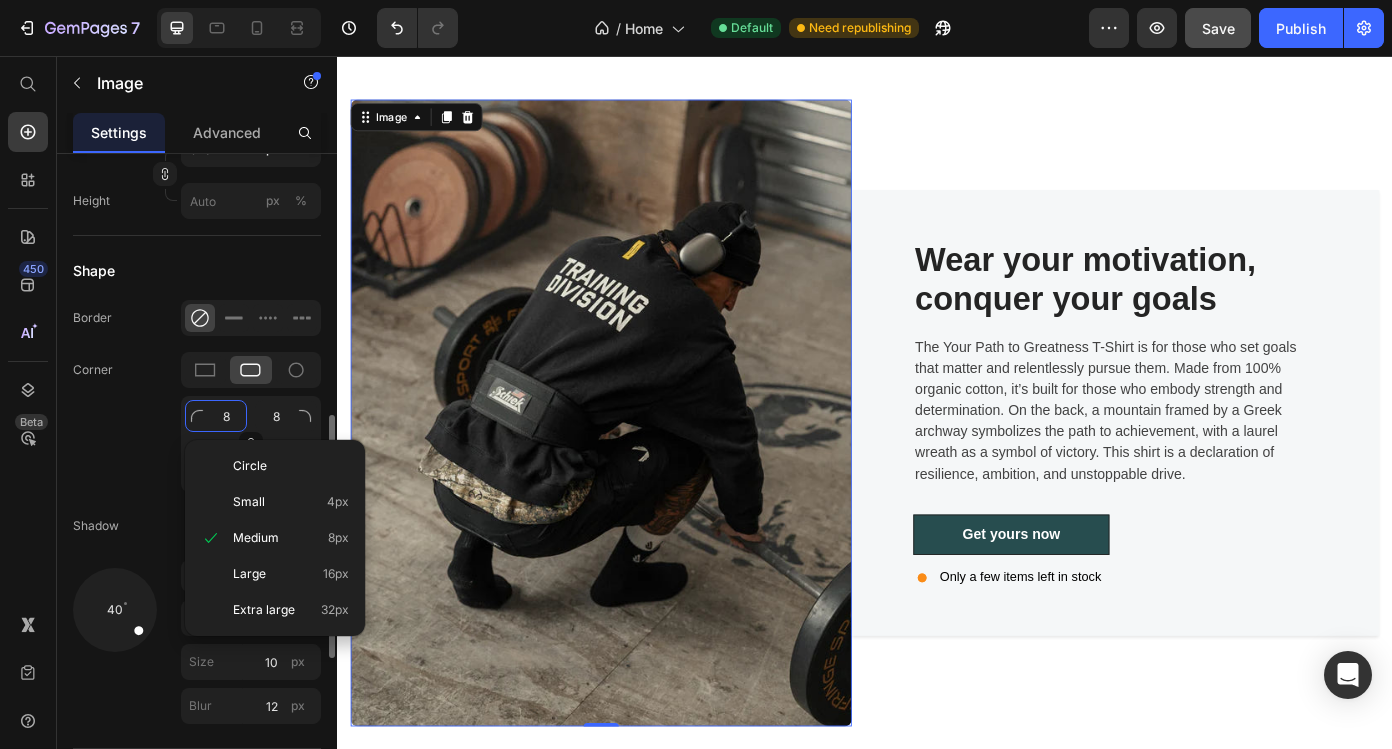 type on "1" 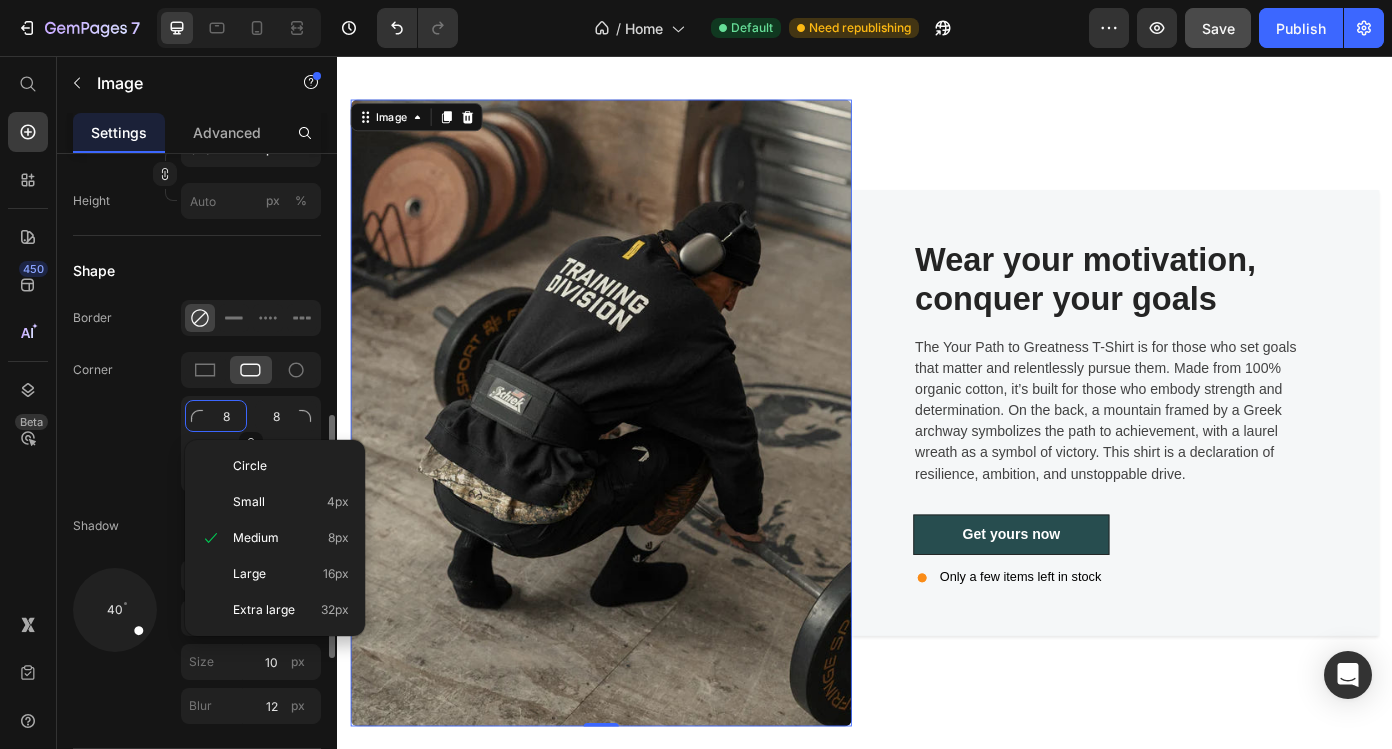 type on "1" 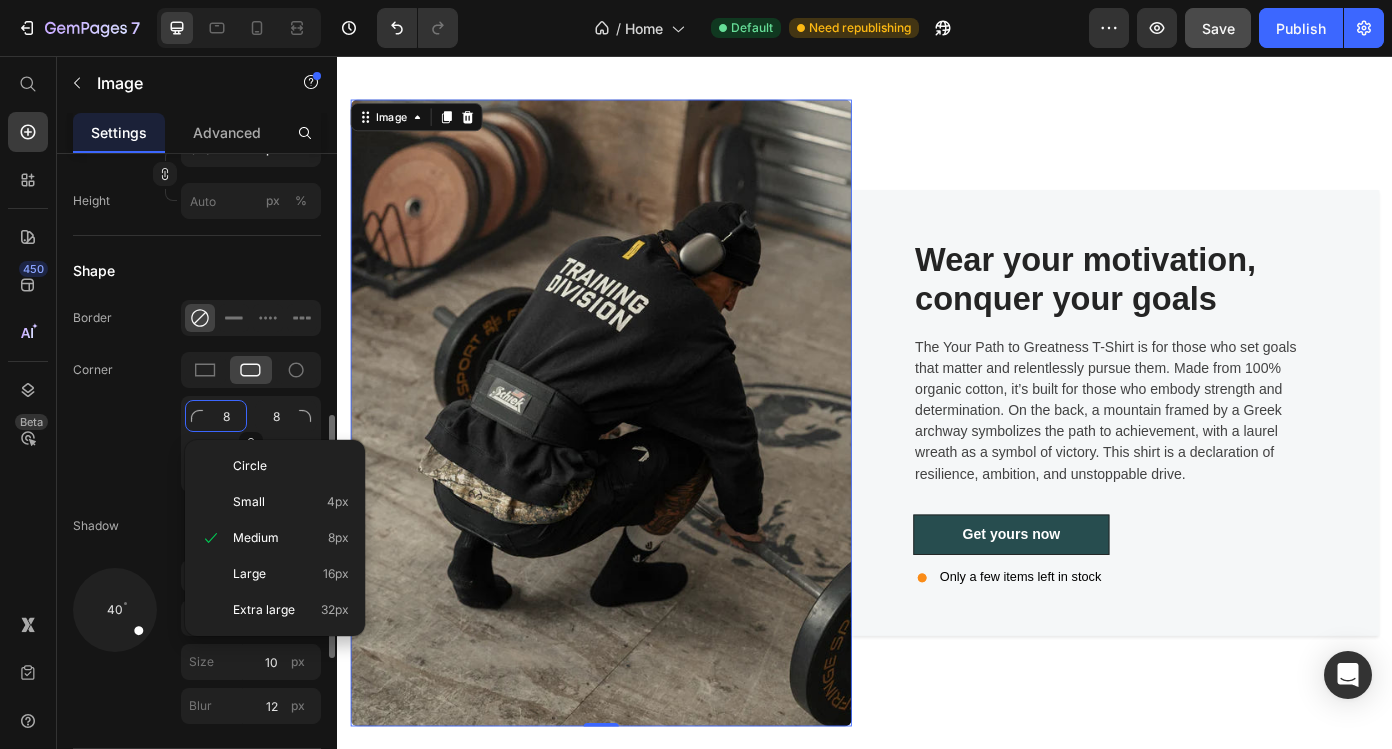 type on "1" 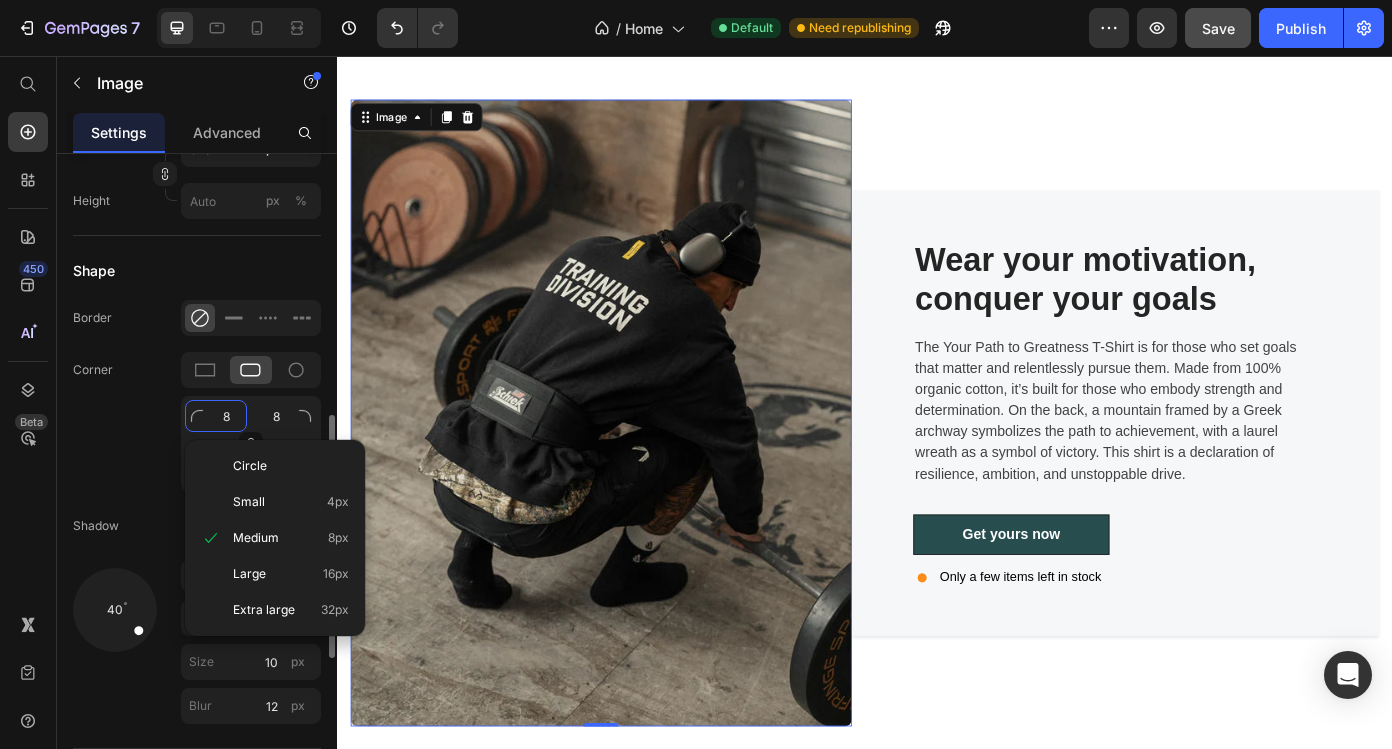 type on "1" 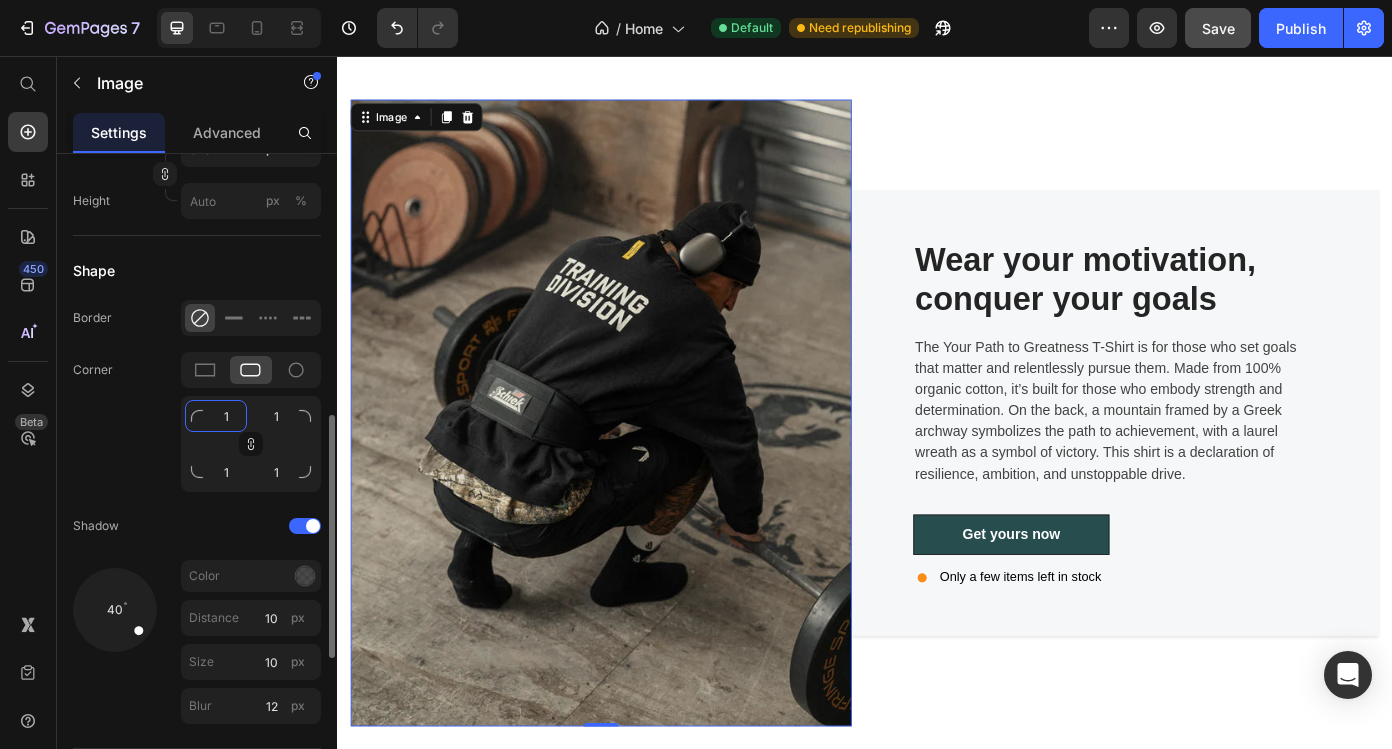 type on "12" 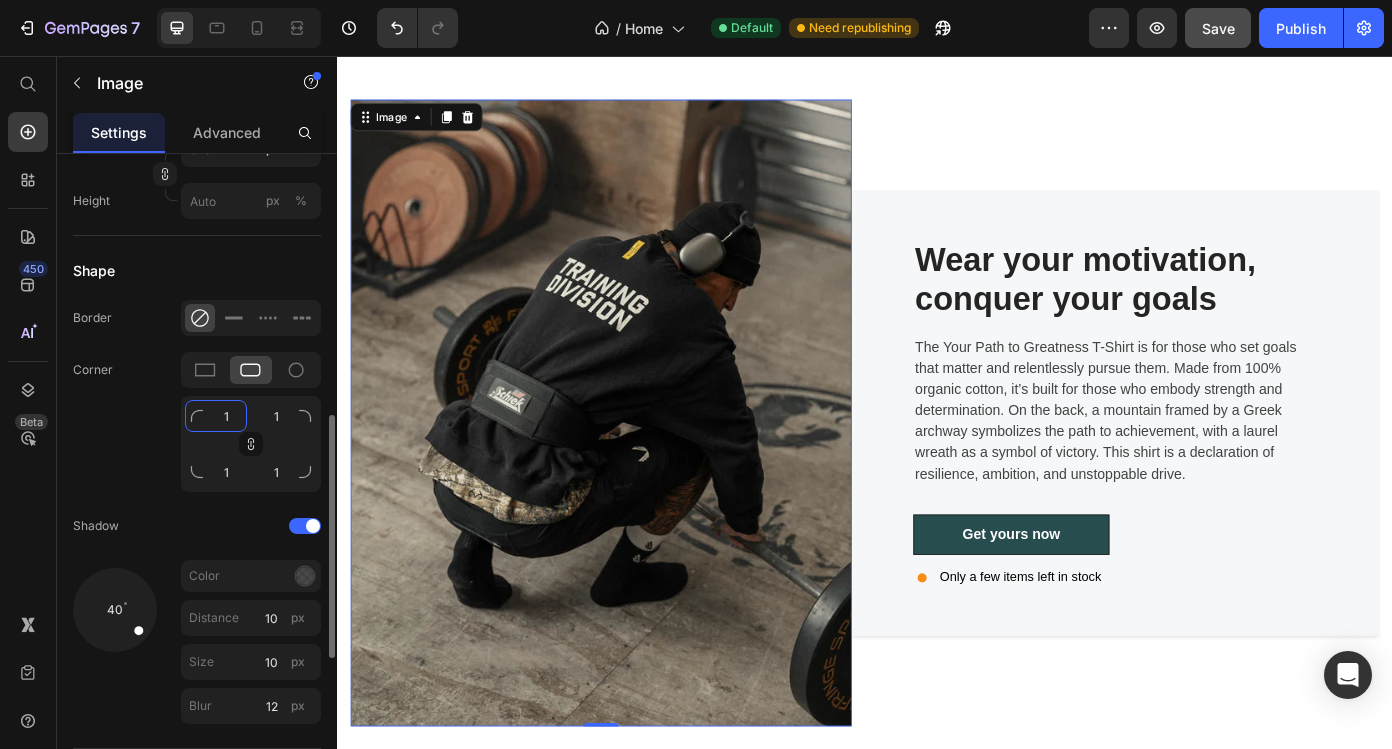 type on "12" 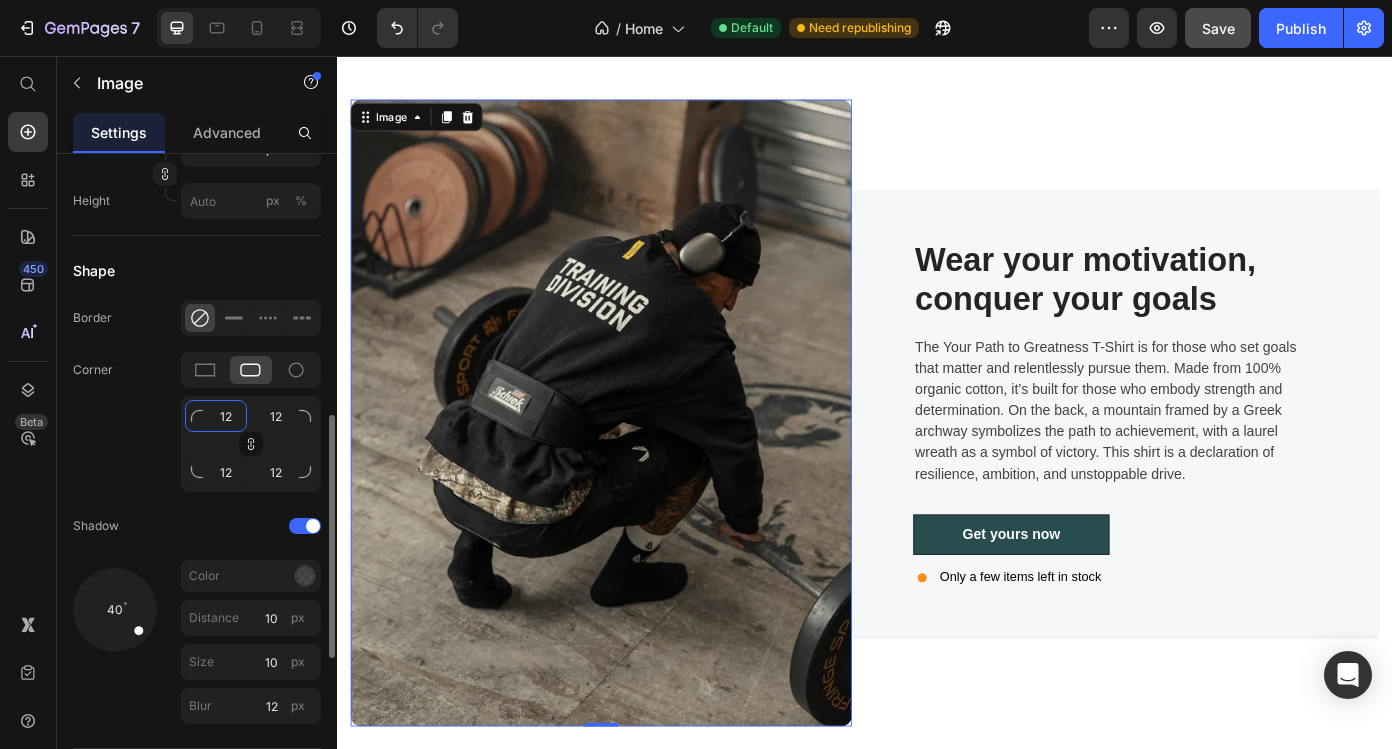 click on "12" 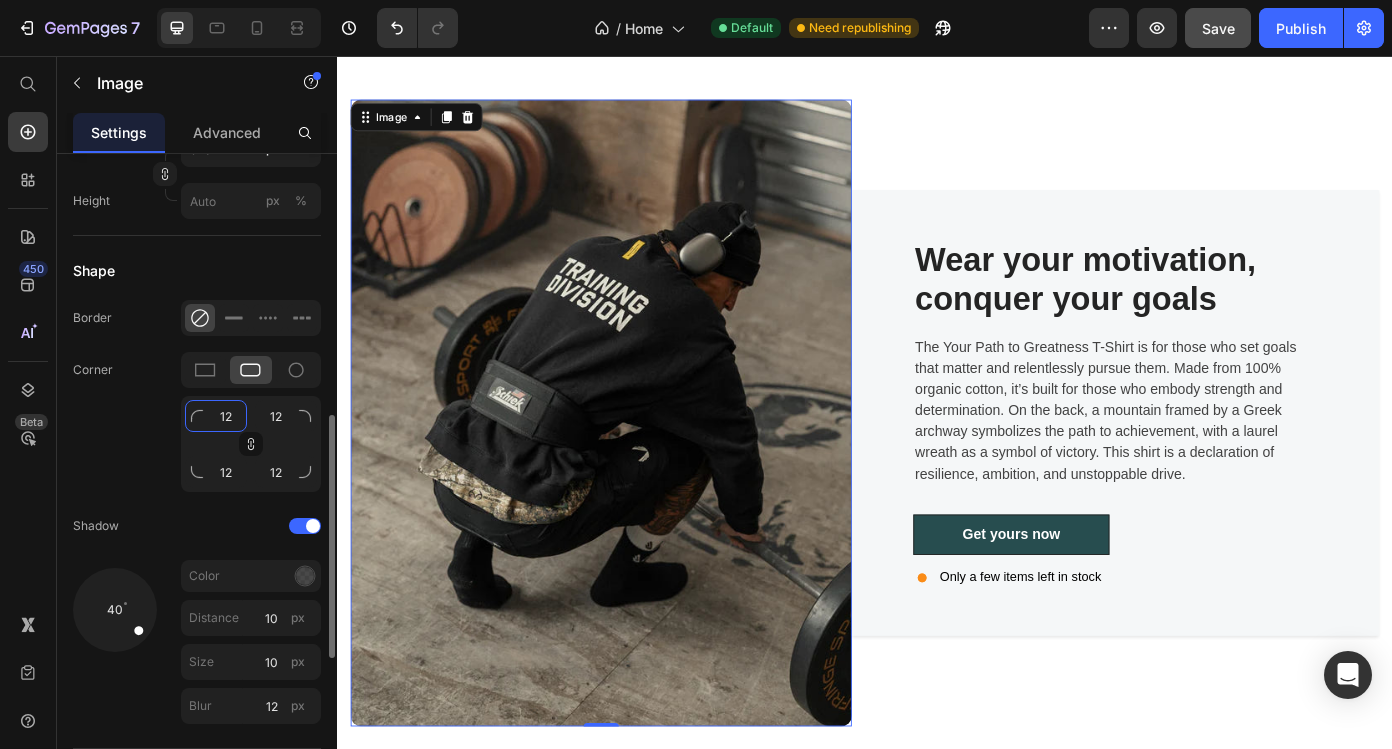 click on "12" 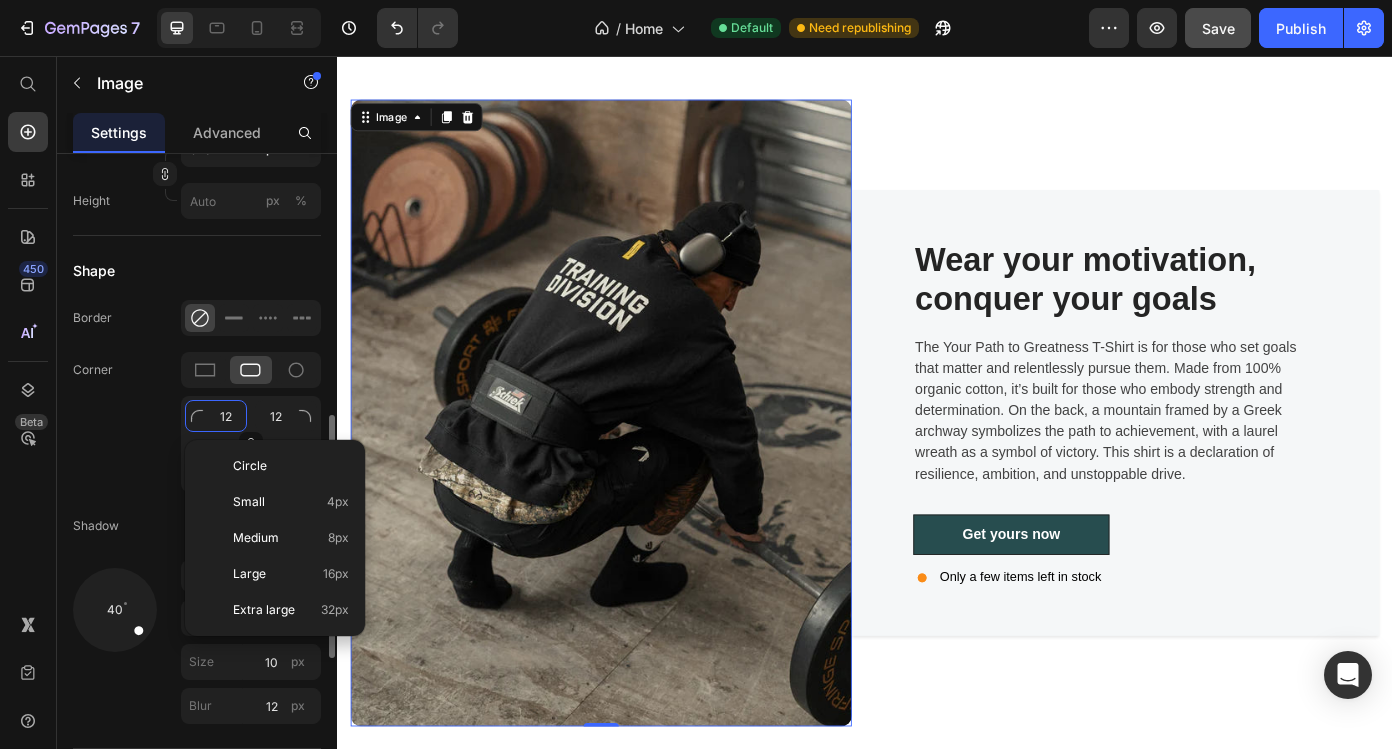 type on "2" 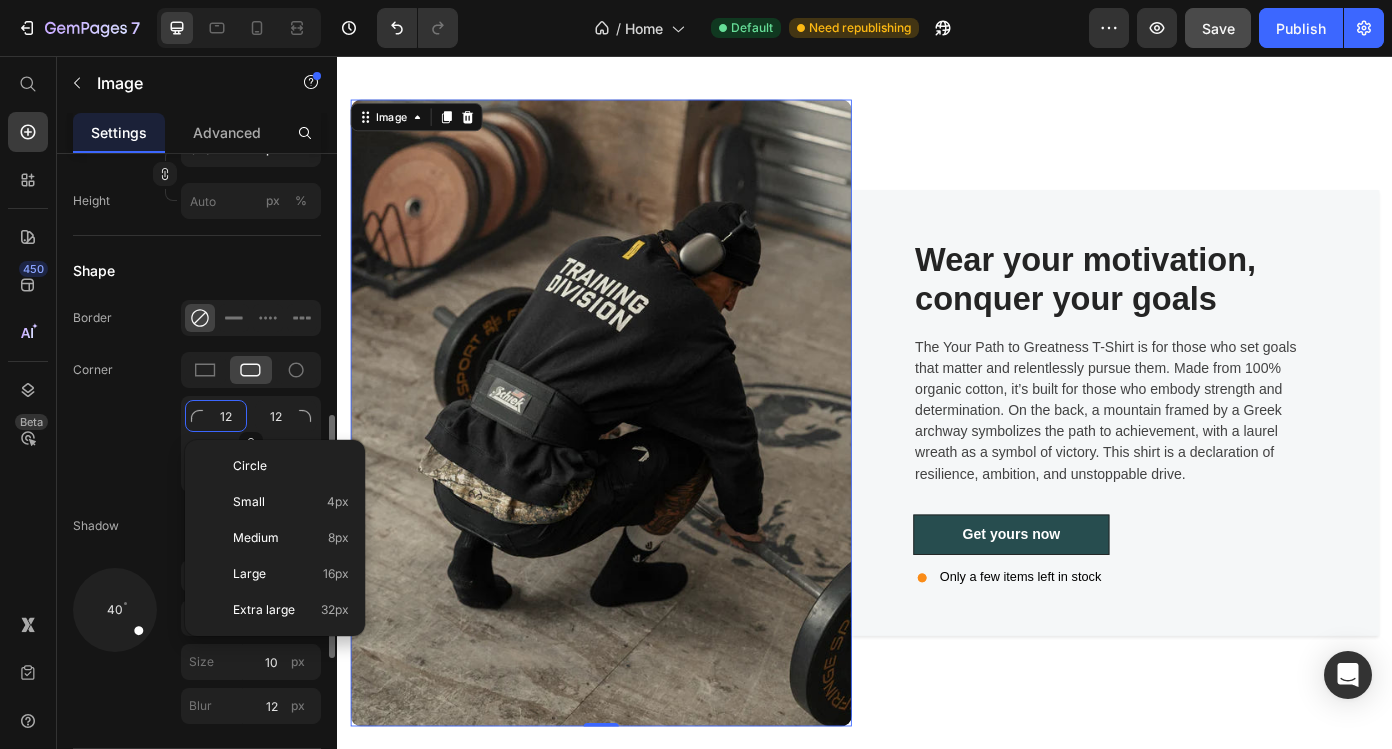 type on "2" 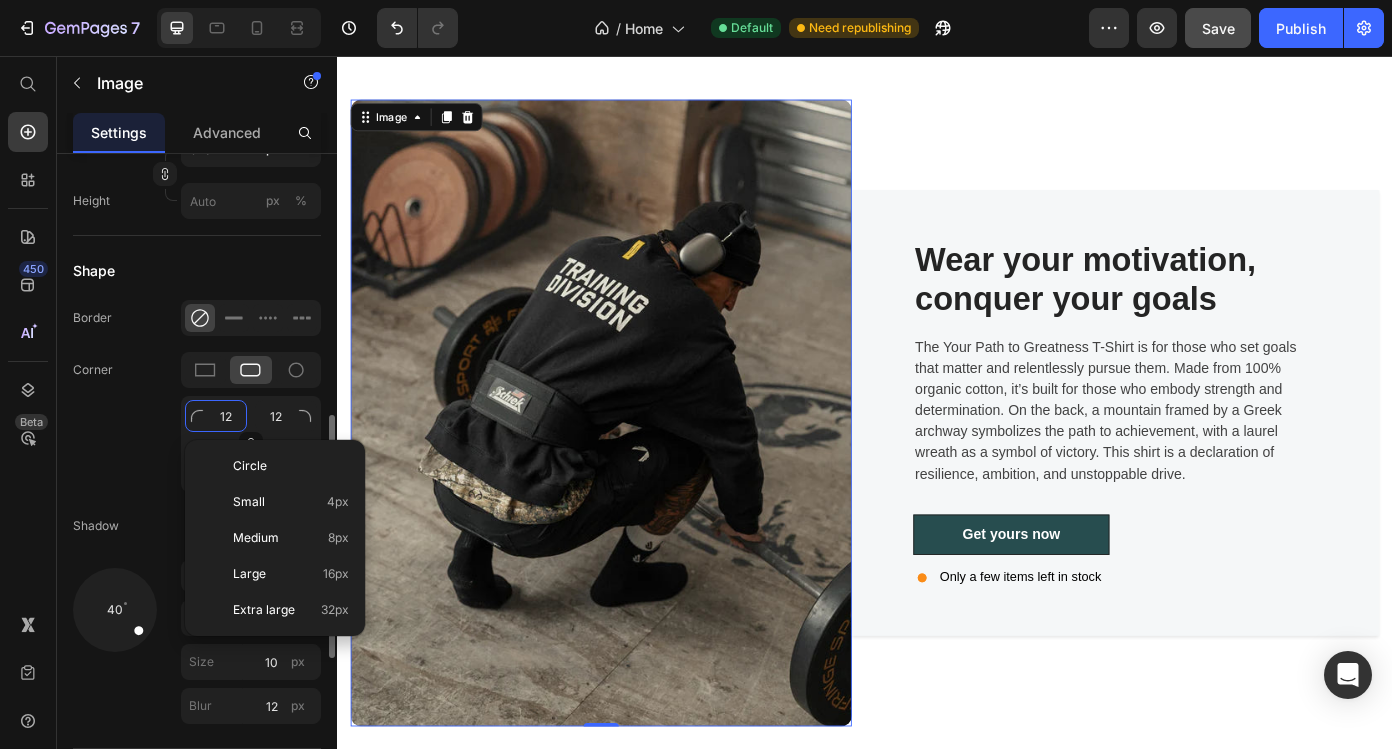 type on "2" 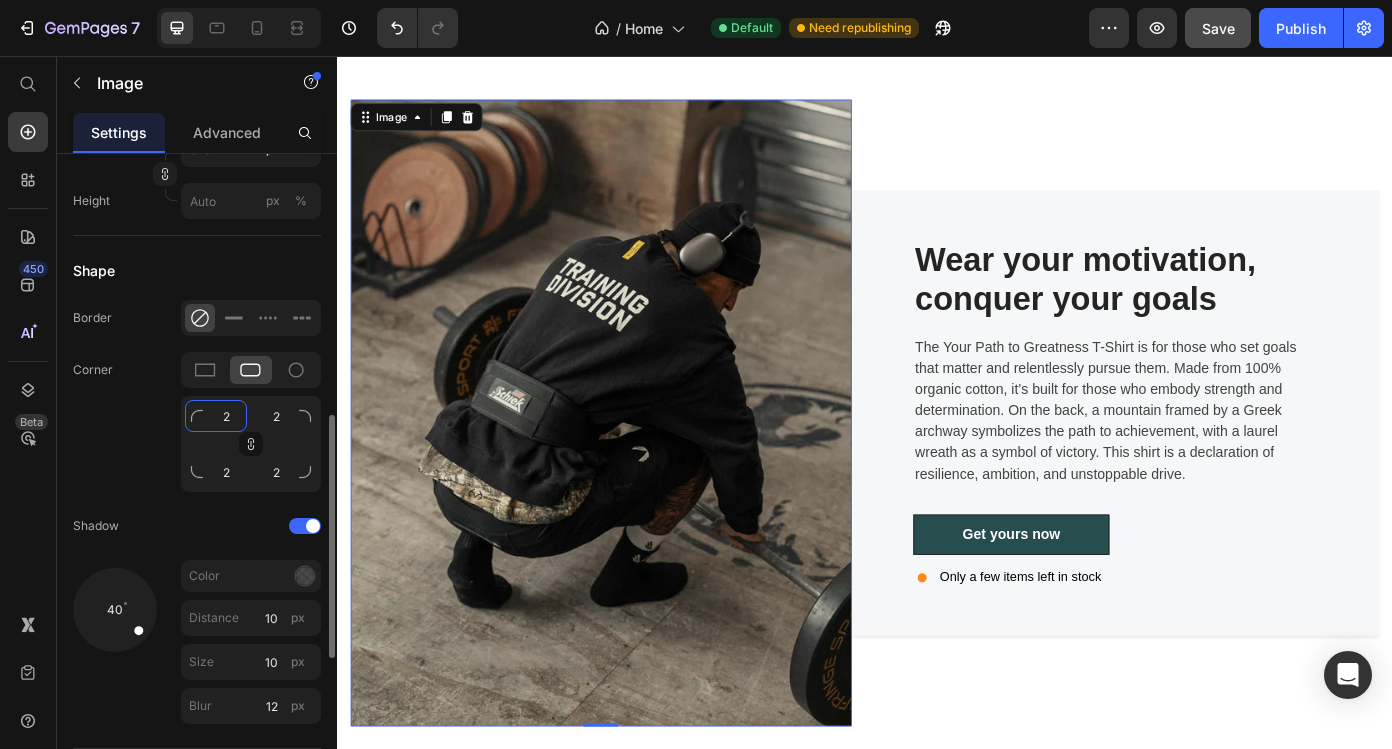 type on "20" 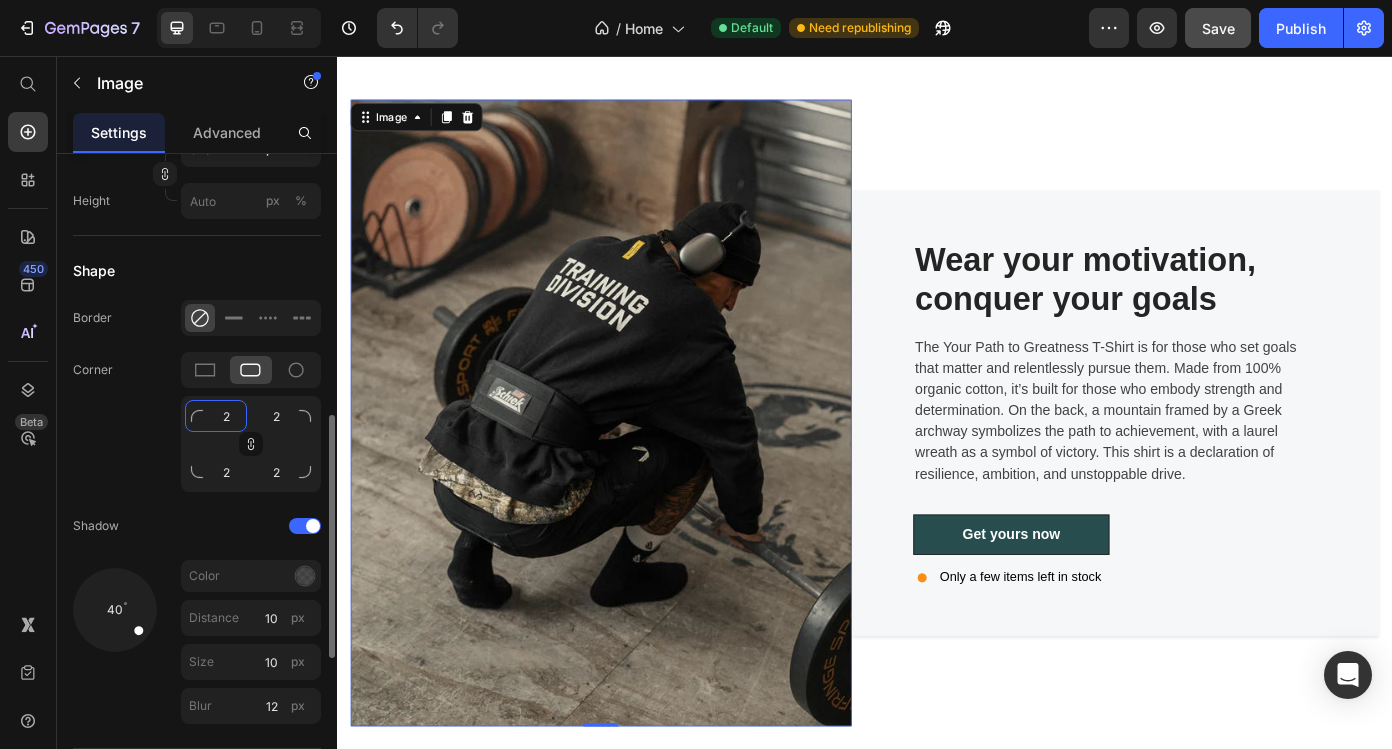 type on "20" 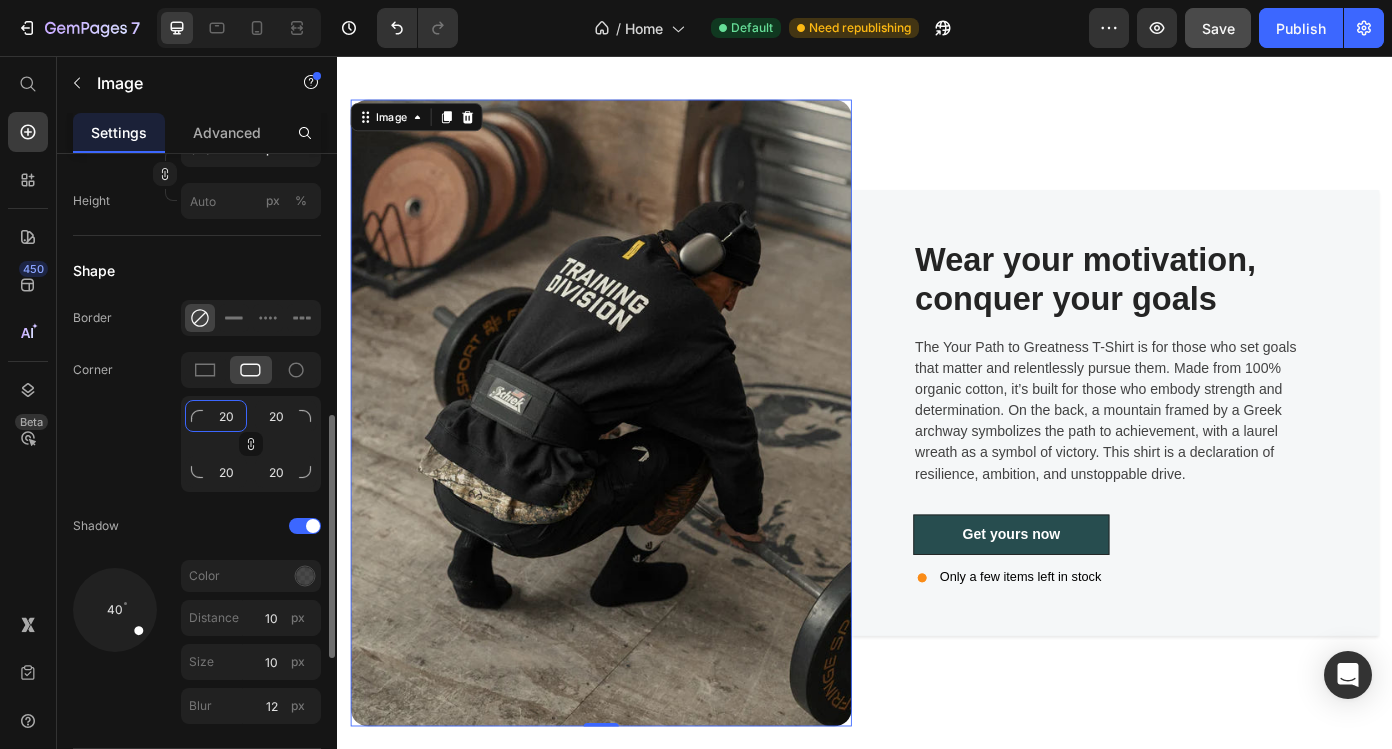 type on "20" 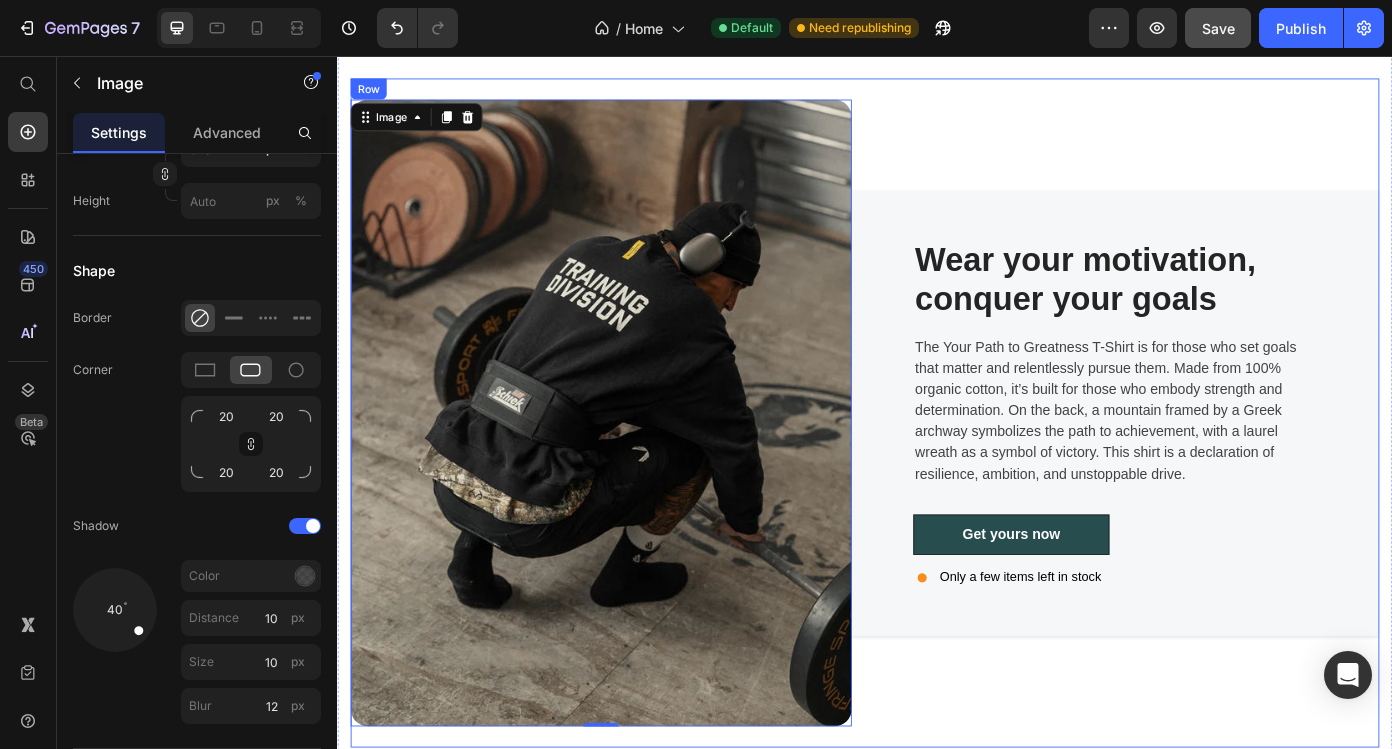 click on "Wear your motivation, conquer your goals Heading The Your Path to Greatness T-Shirt is for those who set goals that matter and relentlessly pursue them. Made from 100% organic cotton, it’s built for those who embody strength and determination. On the back, a mountain framed by a Greek archway symbolizes the path to achievement, with a laurel wreath as a symbol of victory. This shirt is a declaration of resilience, ambition, and unstoppable drive.  Text block Get yours now Button
Only a few items left in stock
Custom Code Row" at bounding box center [1222, 462] 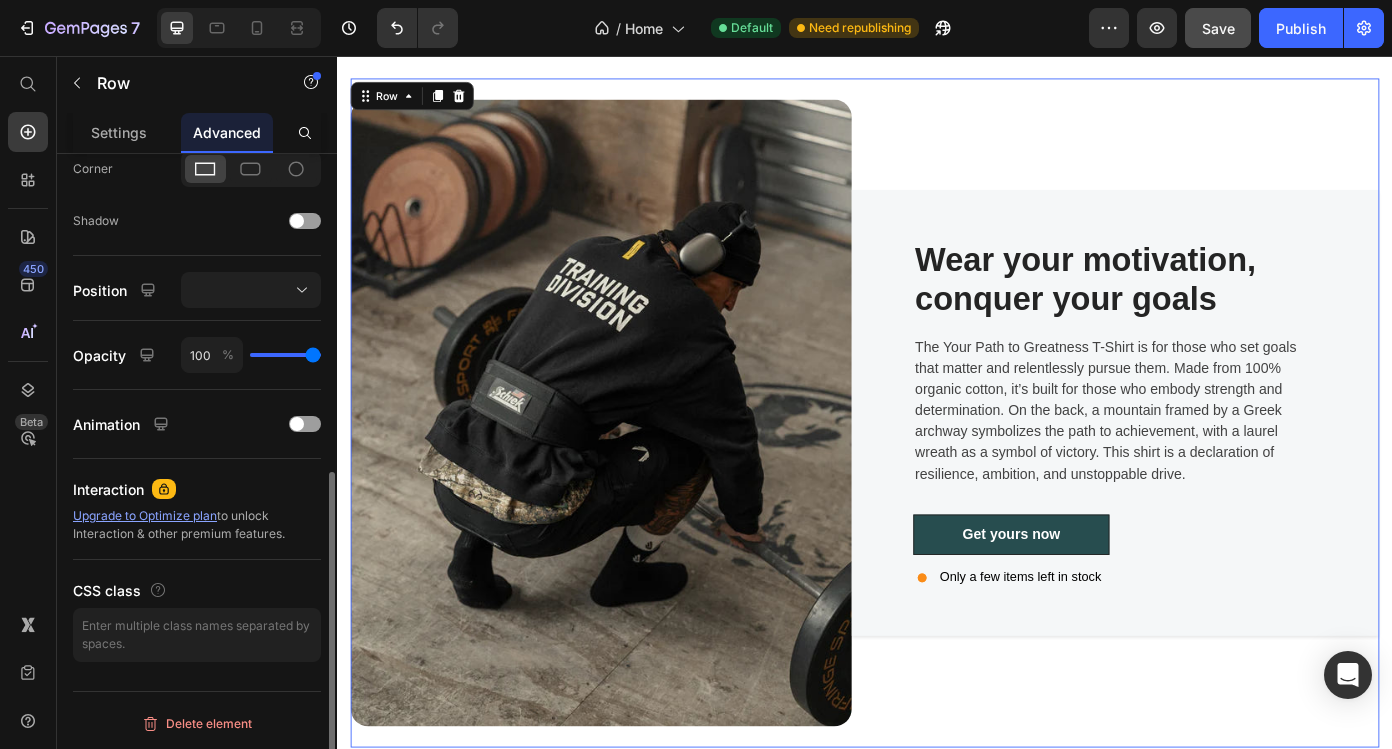 scroll, scrollTop: 0, scrollLeft: 0, axis: both 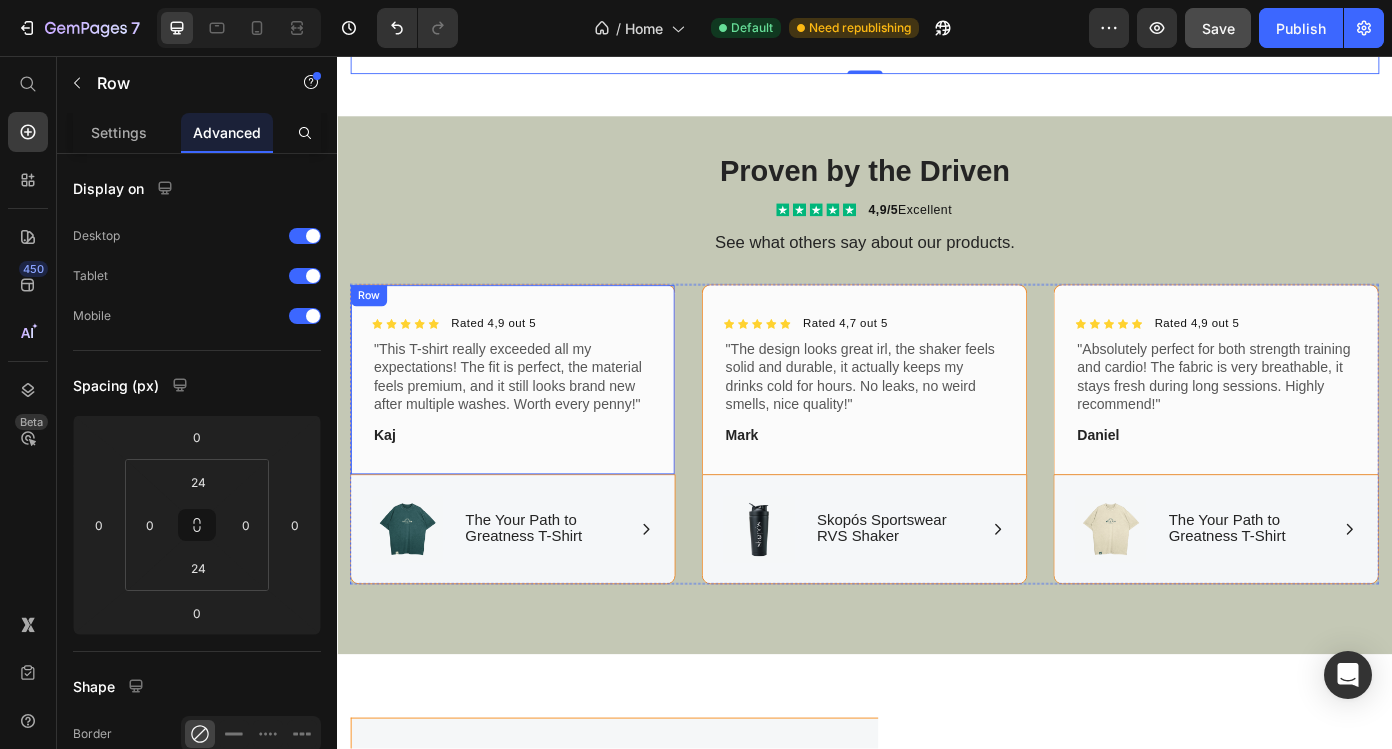 click on "Icon Icon Icon Icon Icon Icon List Hoz Rated 4,9 out 5 Text block Row "This T-shirt really exceeded all my expectations! The fit is perfect, the material feels premium, and it still looks brand new after multiple washes. Worth every penny!" Text Block Kaj Text Block Row" at bounding box center (537, 424) 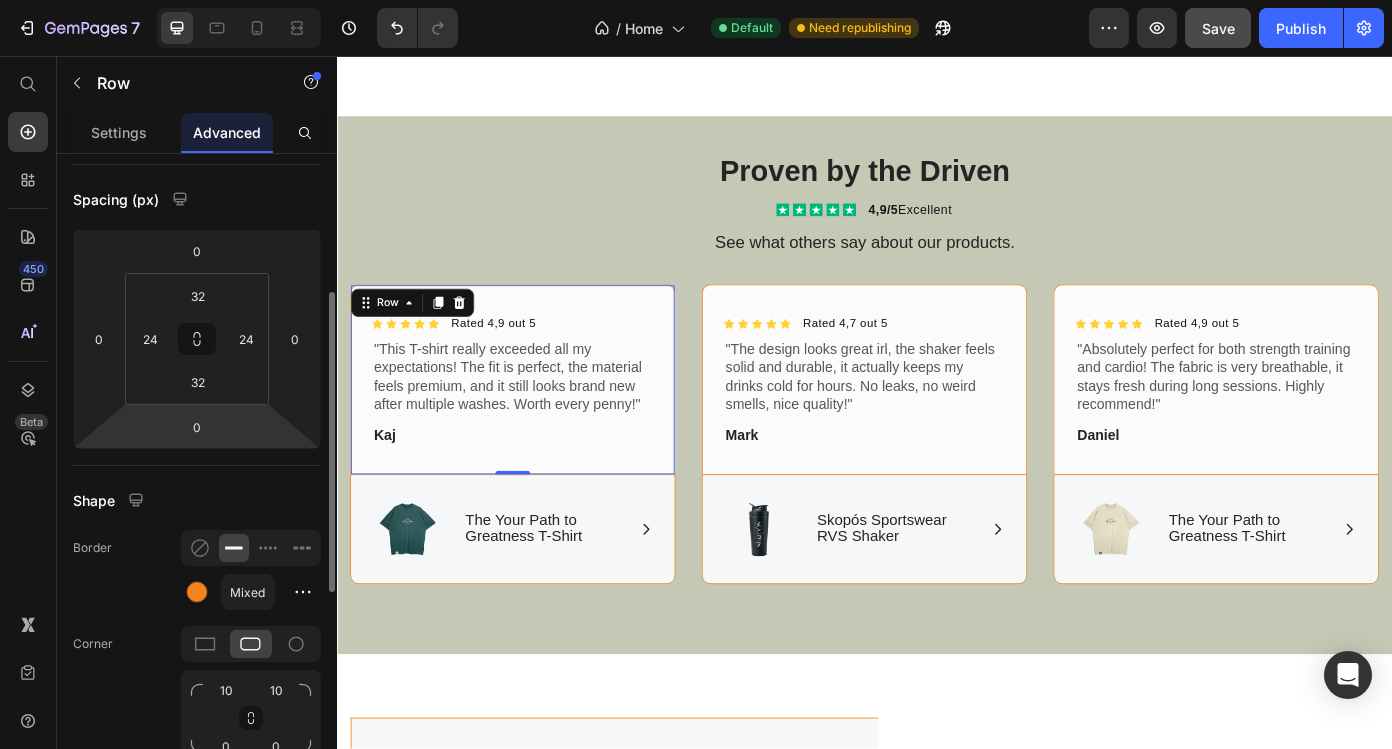 scroll, scrollTop: 228, scrollLeft: 0, axis: vertical 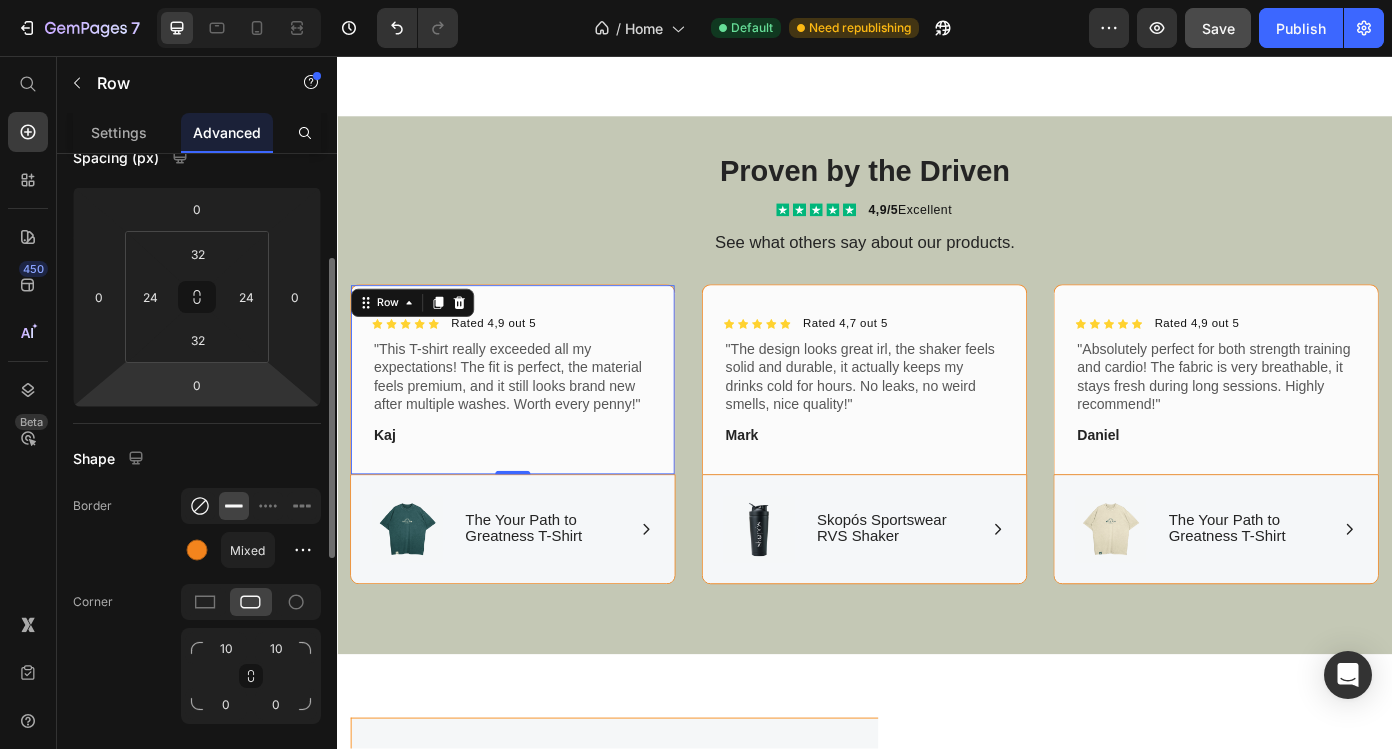 click 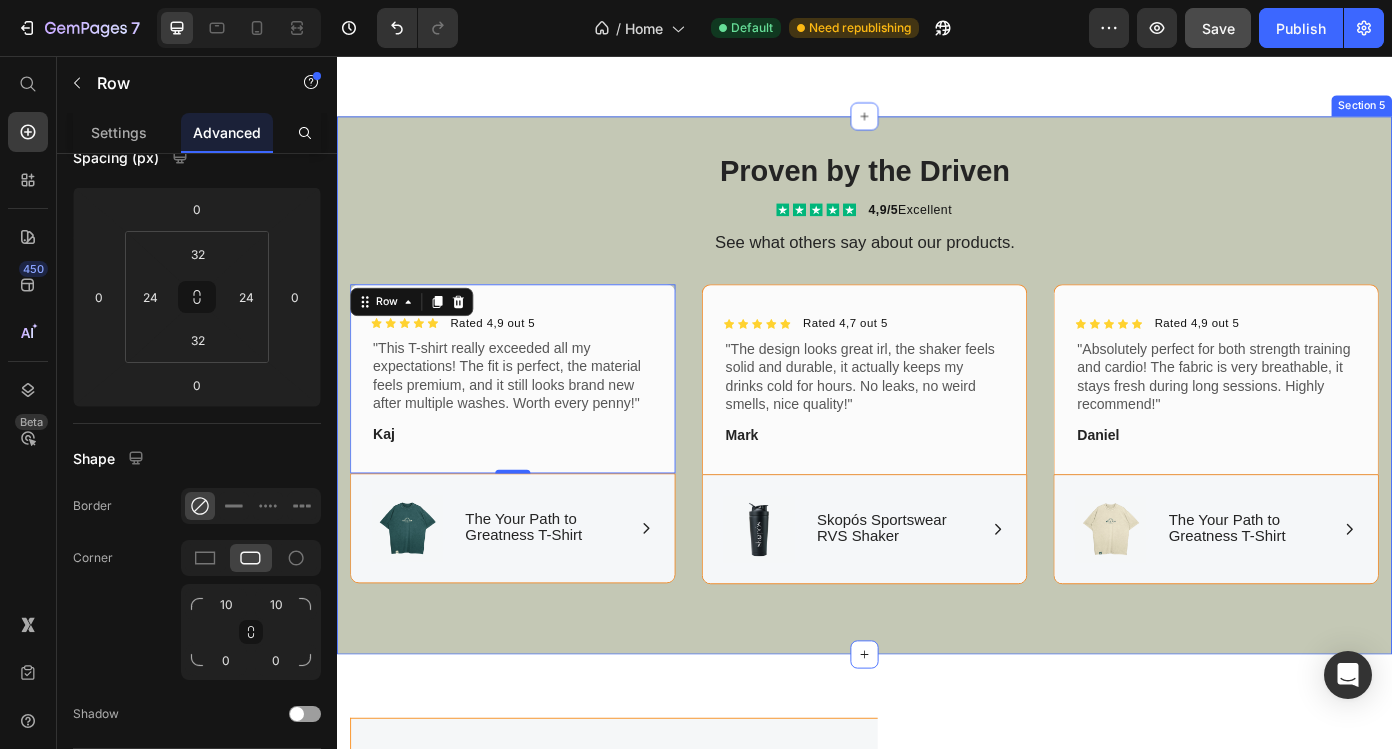 click on "Icon Icon Icon Icon Icon Icon List Hoz Rated 4,9 out 5 Text block Row "This T-shirt really exceeded all my expectations! The fit is perfect, the material feels premium, and it still looks brand new after multiple washes. Worth every penny!" Text Block Kaj Text Block Row   0 Image
Icon The Your Path to Greatness T-Shirt Text Block Row Row Hero Banner Icon Icon Icon Icon Icon Icon List Hoz Rated 4,7 out 5 Text block Row "The design looks great irl, the shaker feels solid and durable, it actually keeps my drinks cold for hours. No leaks, no weird smells, nice quality!" Text Block Mark Text Block Row Image
Icon Skopós Sportswear  RVS Shaker Text Block Row Row Hero Banner Icon Icon Icon Icon Icon Icon List Hoz Rated 4,9 out 5 Text block Row "Absolutely perfect for both strength training and cardio! The fabric is very breathable, it stays fresh during long sessions. Highly recommend!" Text Block Daniel Text Block Row Image
Icon The Your Path to Greatness T-Shirt Row" at bounding box center (937, 494) 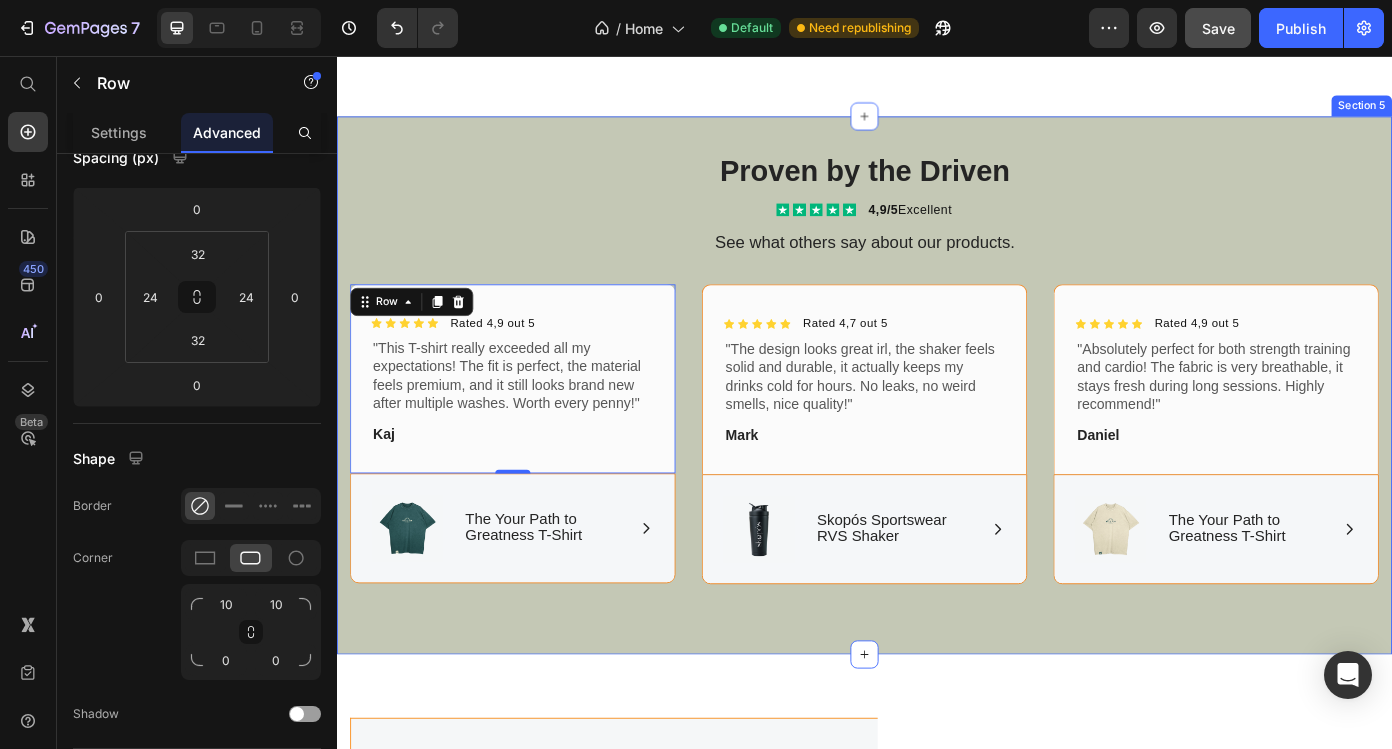 scroll, scrollTop: 0, scrollLeft: 0, axis: both 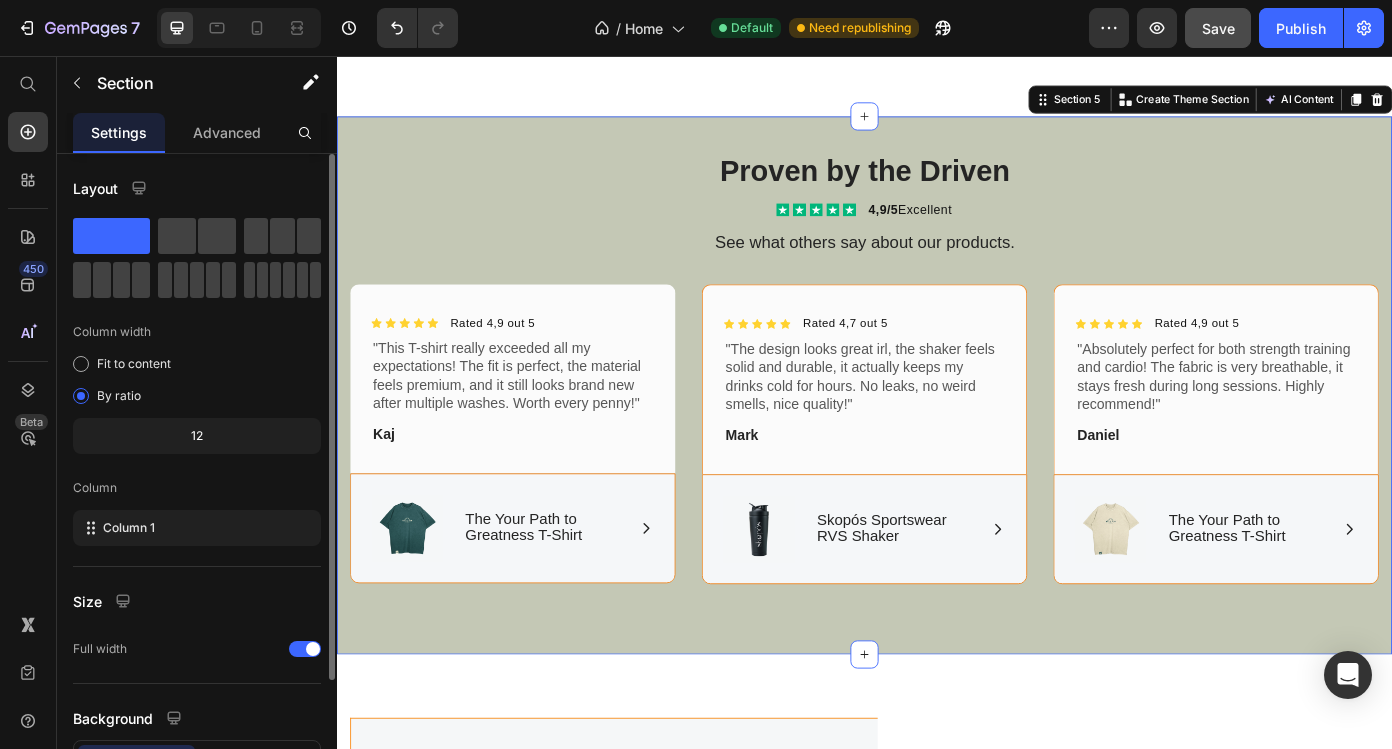 click on "Icon Icon Icon Icon Icon Icon List Hoz Rated 4,9 out 5 Text block Row "This T-shirt really exceeded all my expectations! The fit is perfect, the material feels premium, and it still looks brand new after multiple washes. Worth every penny!" Text Block Kaj Text Block Row Image
Icon The Your Path to Greatness T-Shirt Text Block Row Row Hero Banner Icon Icon Icon Icon Icon Icon List Hoz Rated 4,7 out 5 Text block Row "The design looks great irl, the shaker feels solid and durable, it actually keeps my drinks cold for hours. No leaks, no weird smells, nice quality!" Text Block Mark Text Block Row Image
Icon Skopós Sportswear  RVS Shaker Text Block Row Row Hero Banner Icon Icon Icon Icon Icon Icon List Hoz Rated 4,9 out 5 Text block Row "Absolutely perfect for both strength training and cardio! The fabric is very breathable, it stays fresh during long sessions. Highly recommend!" Text Block Daniel Text Block Row Image
Icon The Your Path to Greatness T-Shirt Row Row" at bounding box center (937, 494) 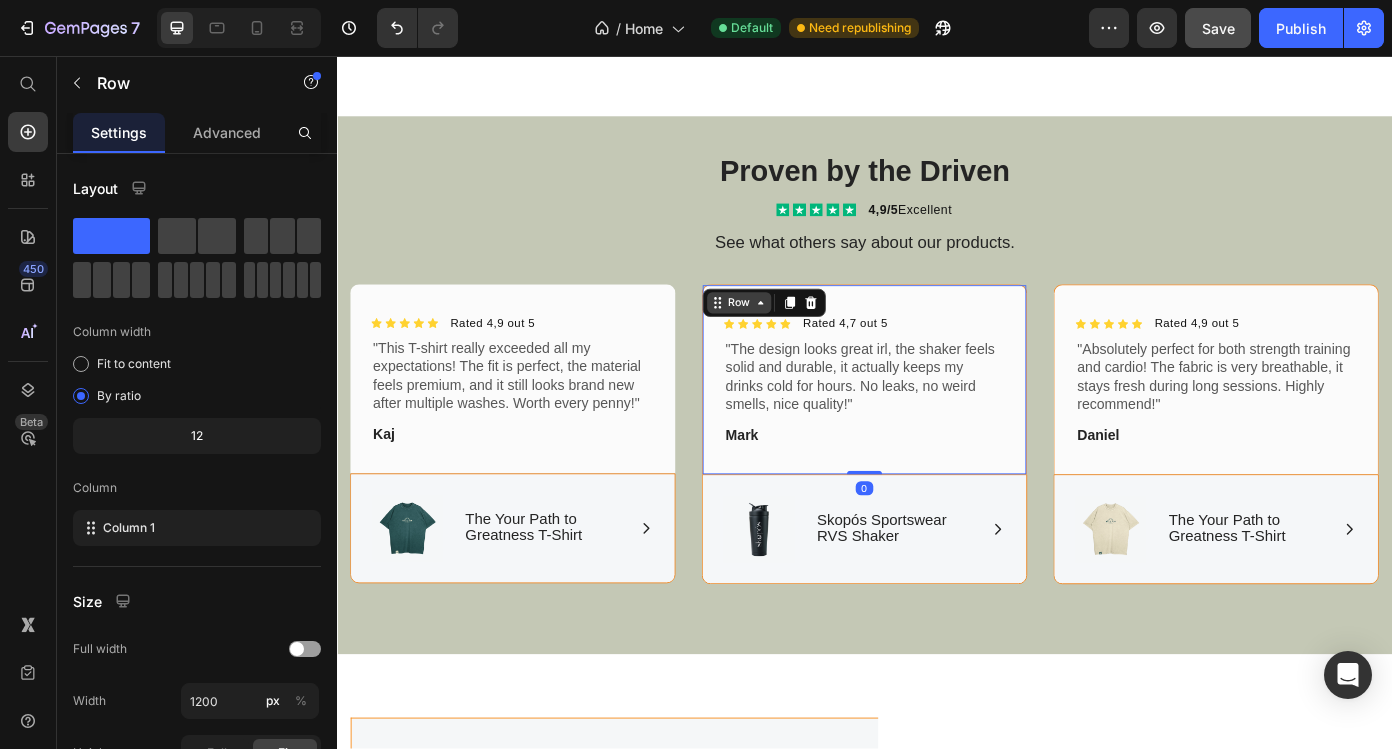 click on "Row" at bounding box center (794, 337) 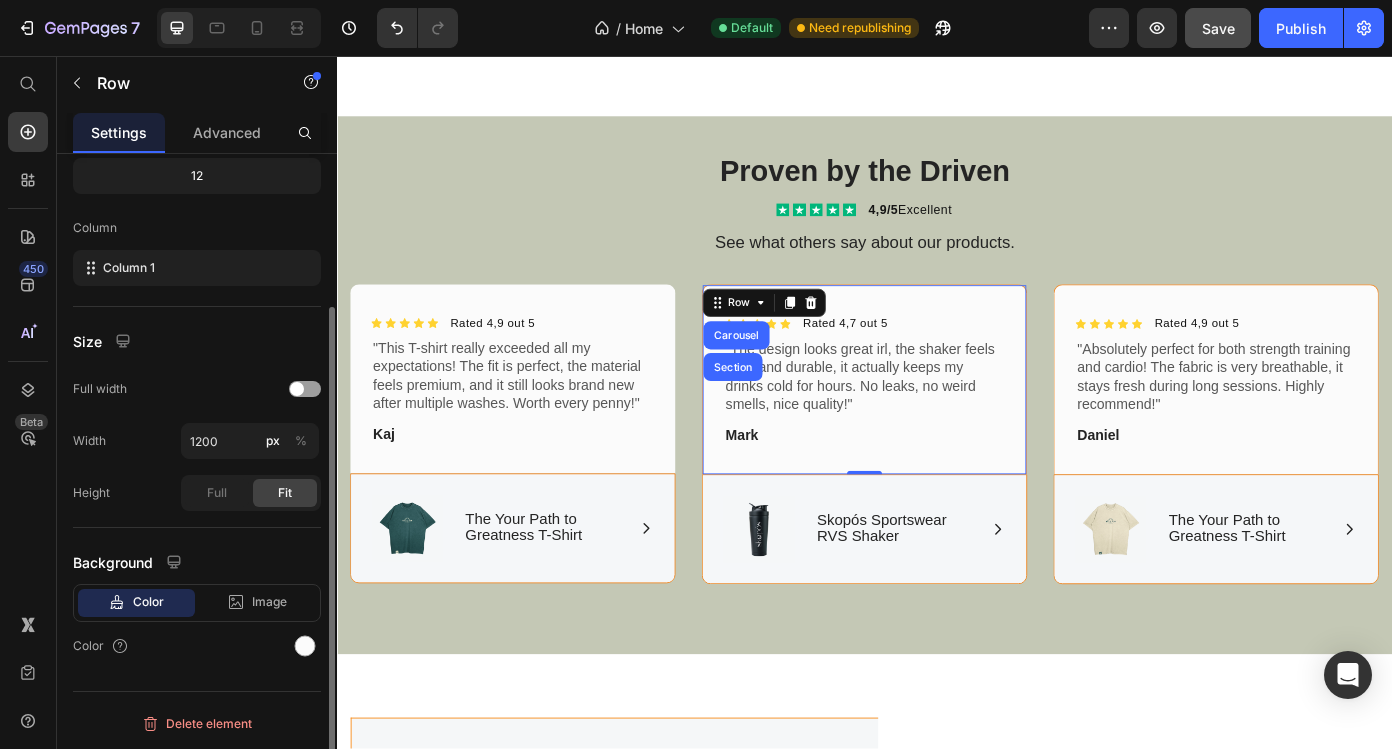 scroll, scrollTop: 166, scrollLeft: 0, axis: vertical 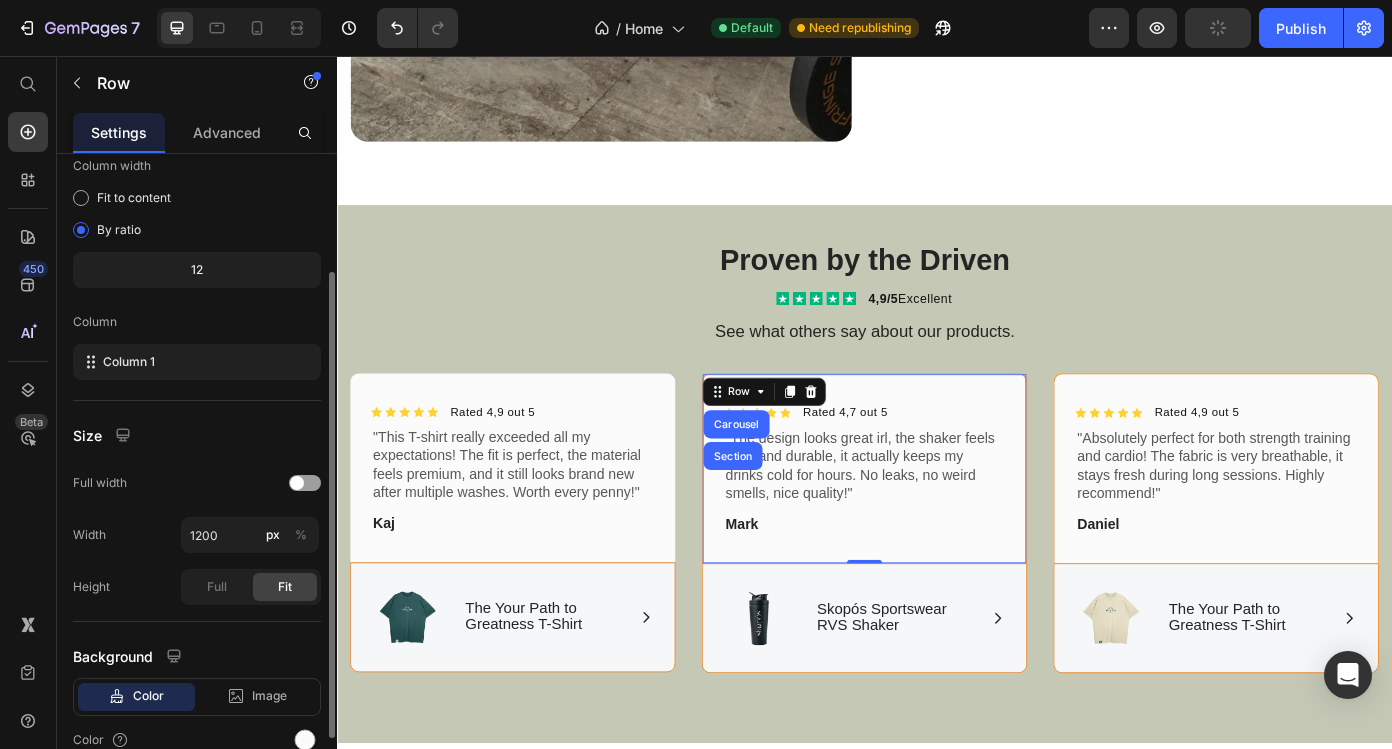 click on "Icon Icon Icon Icon Icon Icon List Hoz Rated 4,7 out 5 Text block Row "The design looks great irl, the shaker feels solid and durable, it actually keeps my drinks cold for hours. No leaks, no weird smells, nice quality!" Text Block Mark Text Block Row Carousel Section   0" at bounding box center [937, 525] 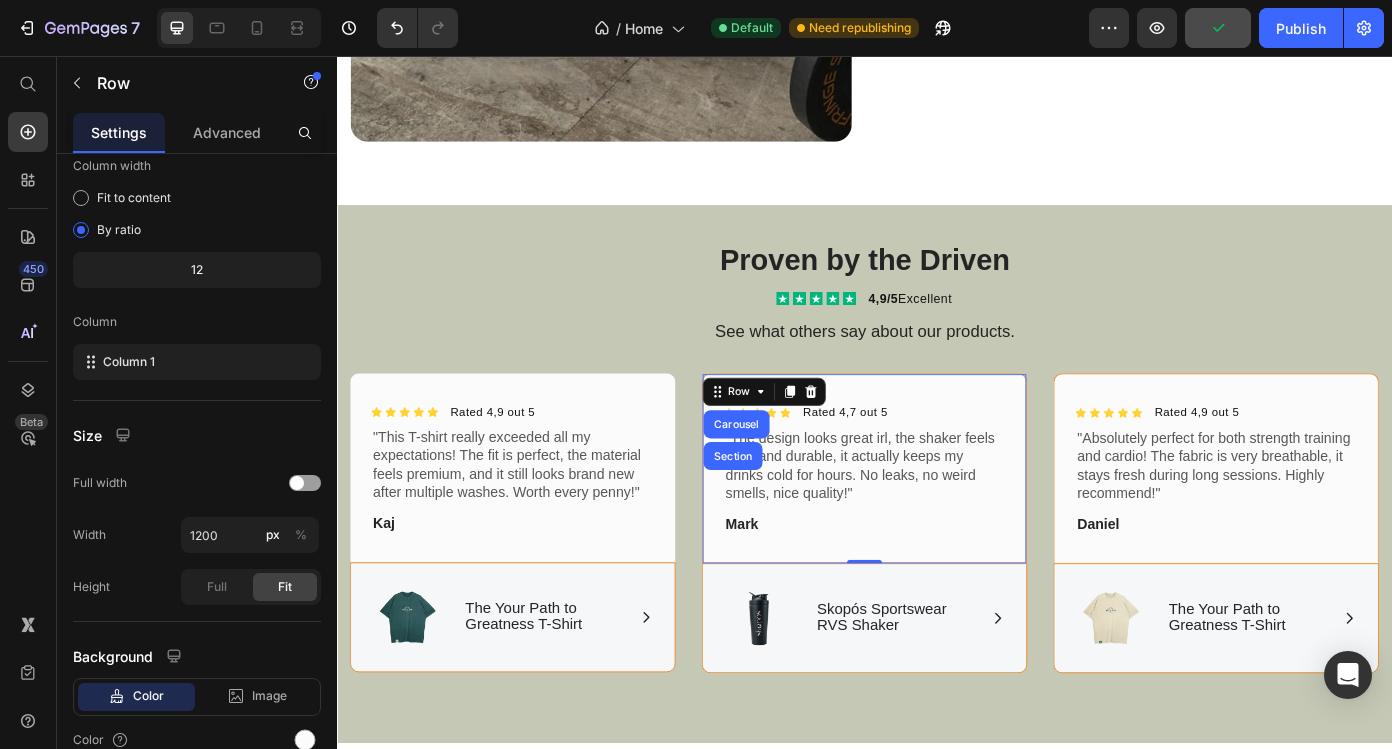 click on "Icon Icon Icon Icon Icon Icon List Hoz Rated 4,7 out 5 Text block Row "The design looks great irl, the shaker feels solid and durable, it actually keeps my drinks cold for hours. No leaks, no weird smells, nice quality!" Text Block Mark Text Block Row Carousel Section   0" at bounding box center (937, 525) 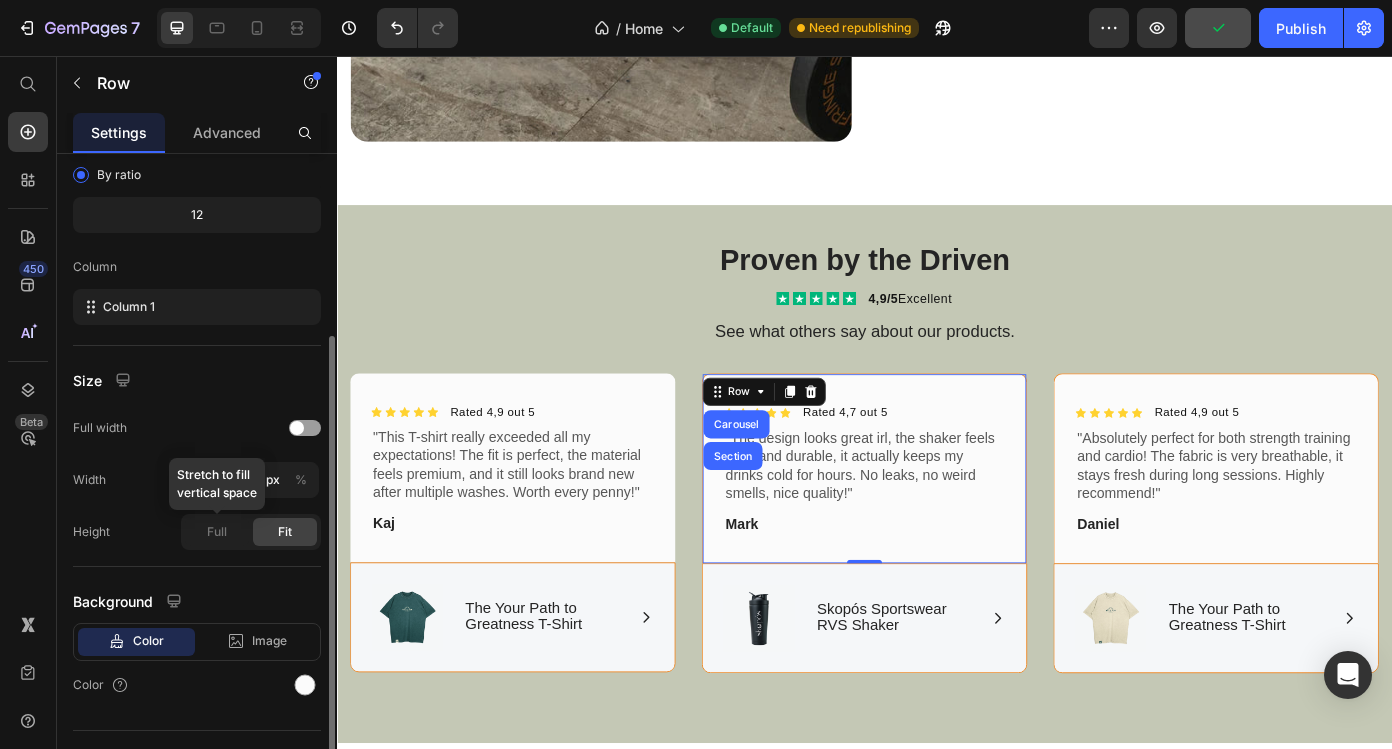 scroll, scrollTop: 235, scrollLeft: 0, axis: vertical 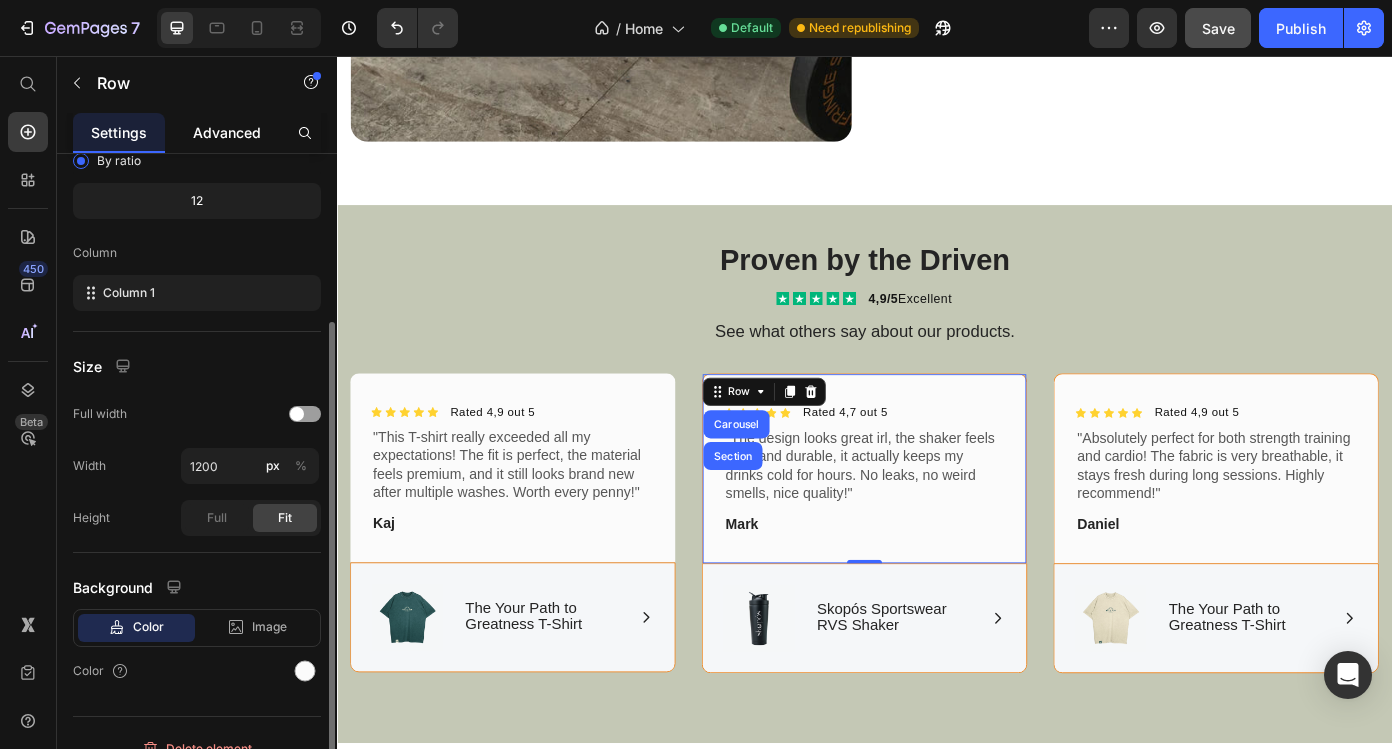click on "Advanced" at bounding box center (227, 132) 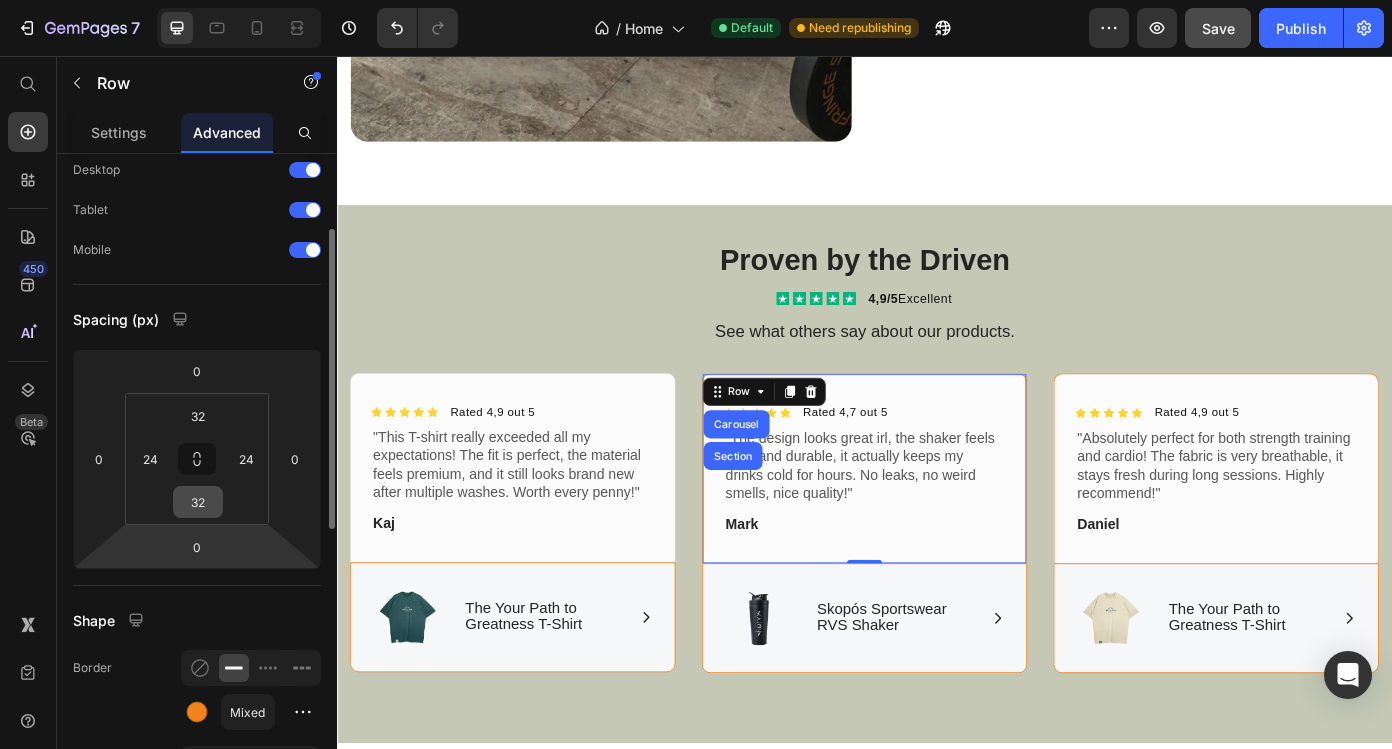 scroll, scrollTop: 99, scrollLeft: 0, axis: vertical 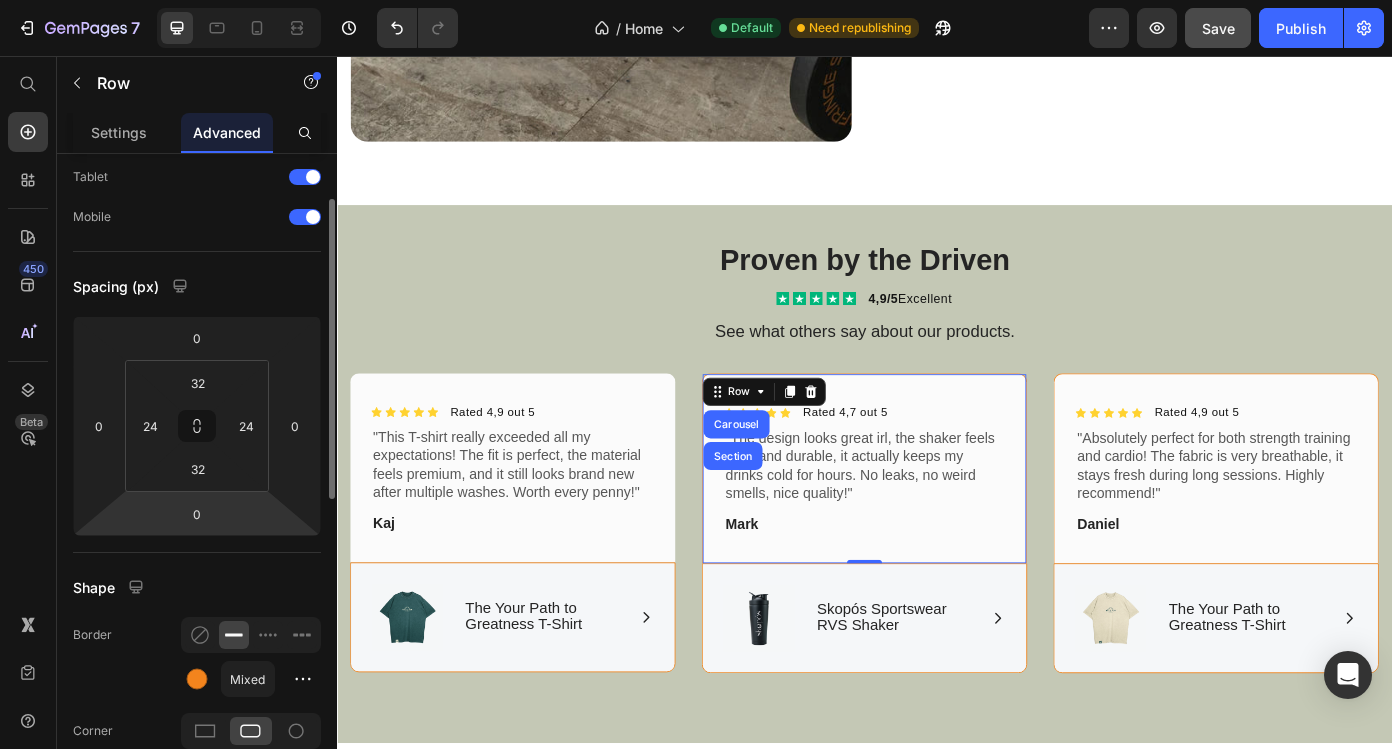 click 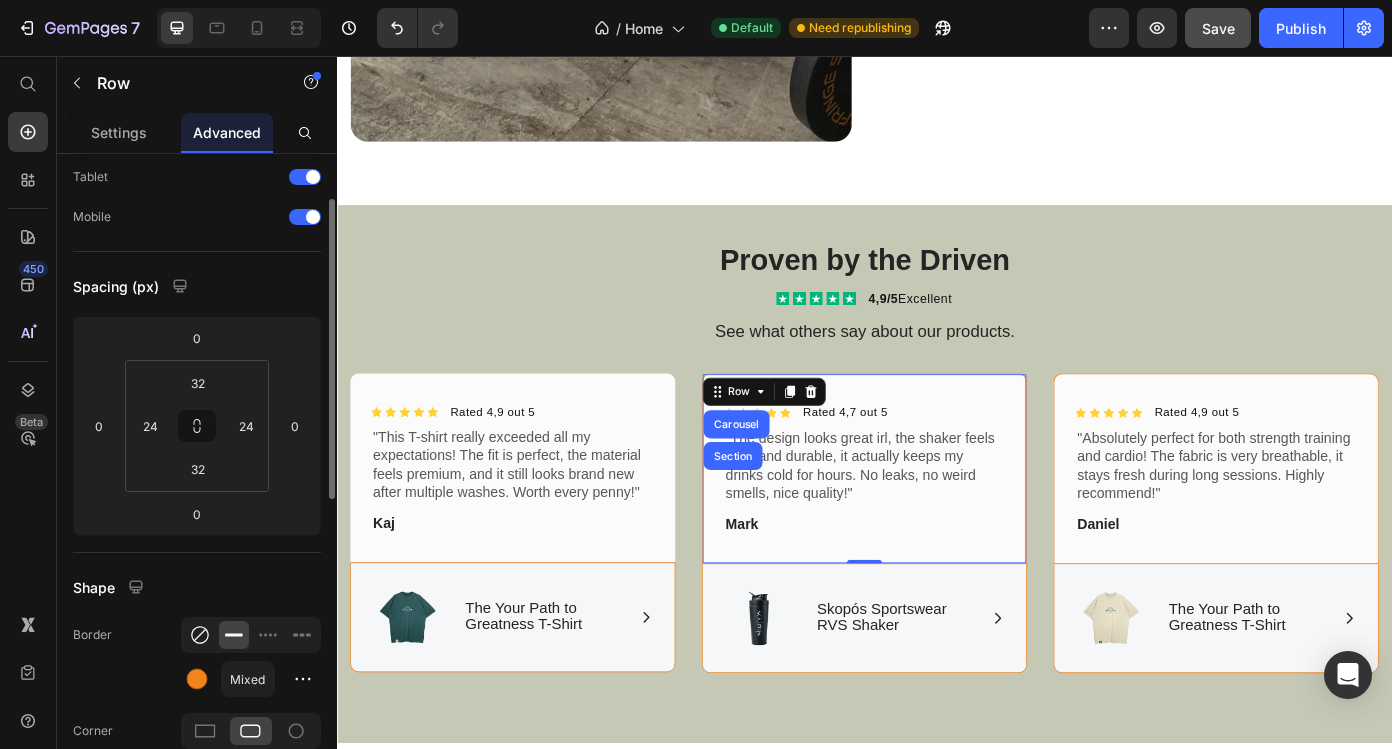 click 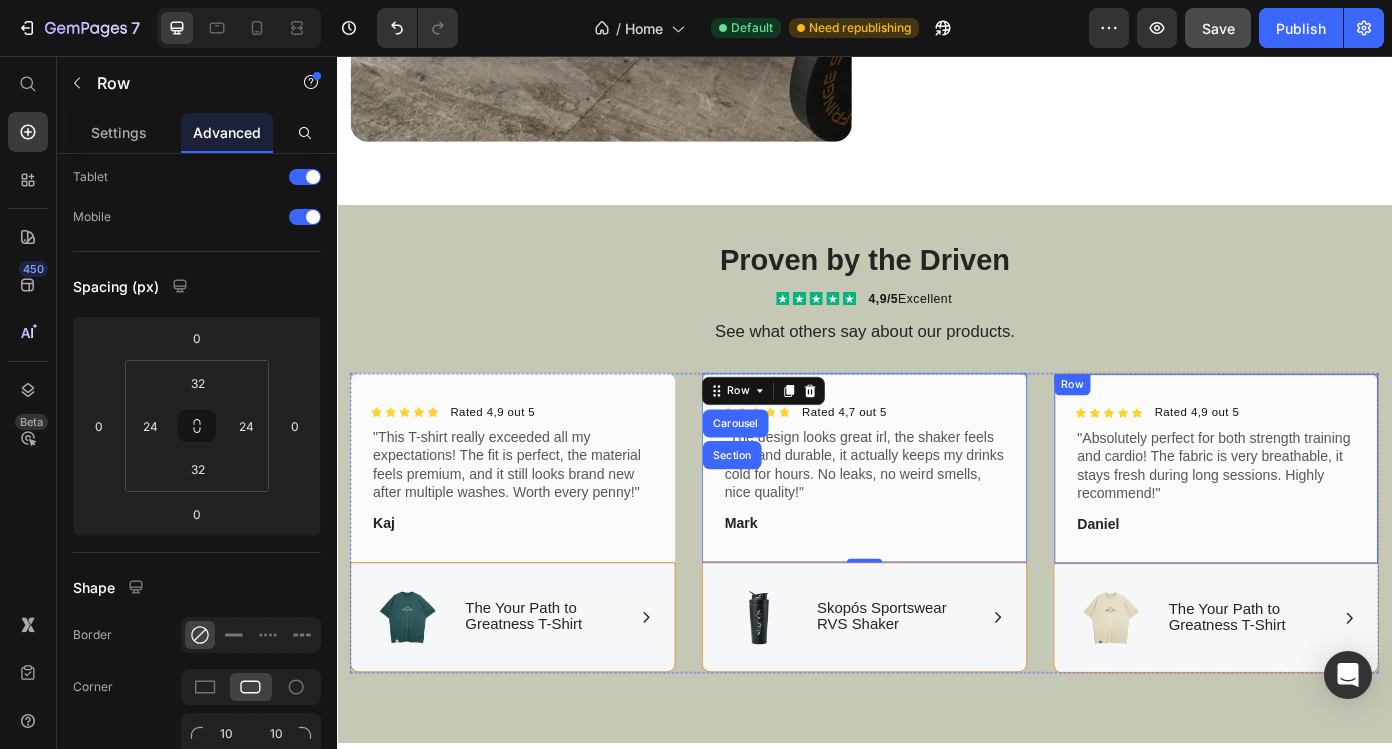 click on "Icon Icon Icon Icon Icon Icon List Hoz Rated 4,9 out 5 Text block Row "Absolutely perfect for both strength training and cardio! The fabric is very breathable, it stays fresh during long sessions. Highly recommend!" Text Block Daniel Text Block Row" at bounding box center (1337, 525) 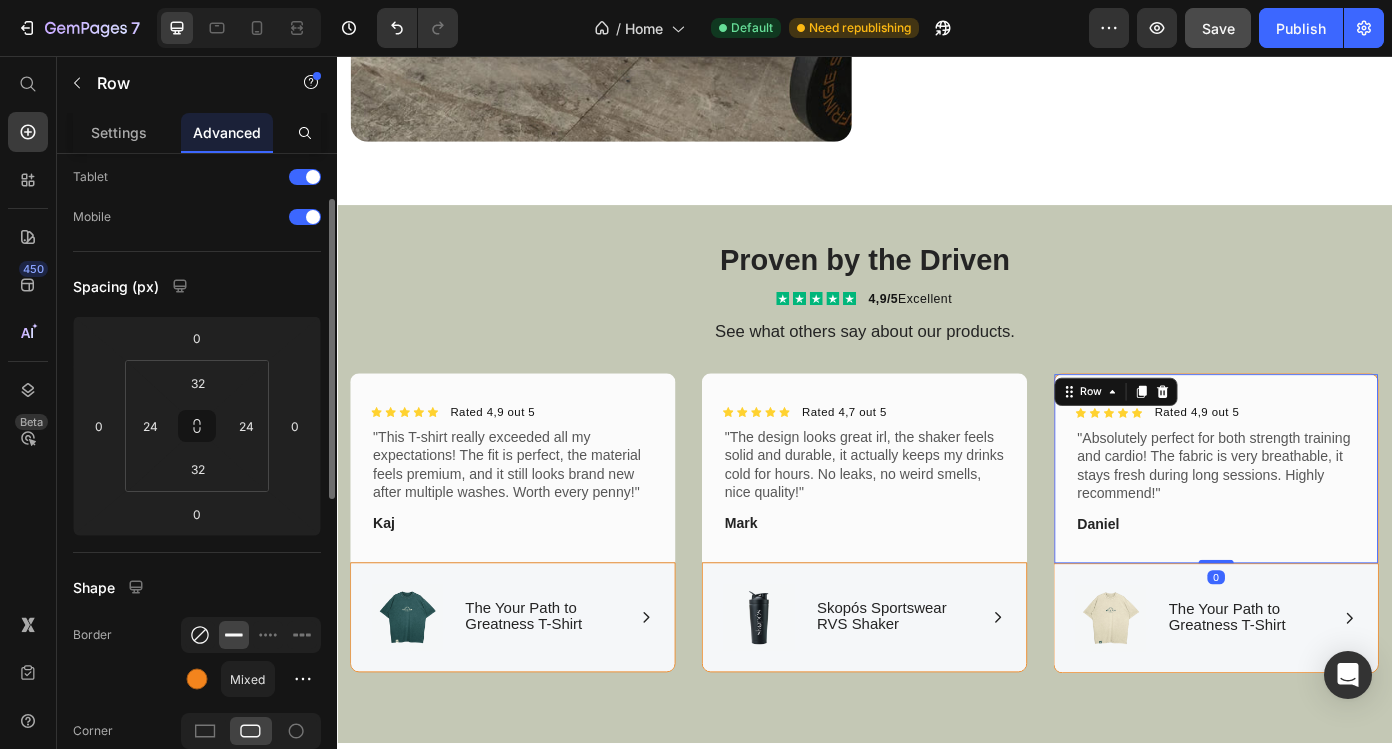 click 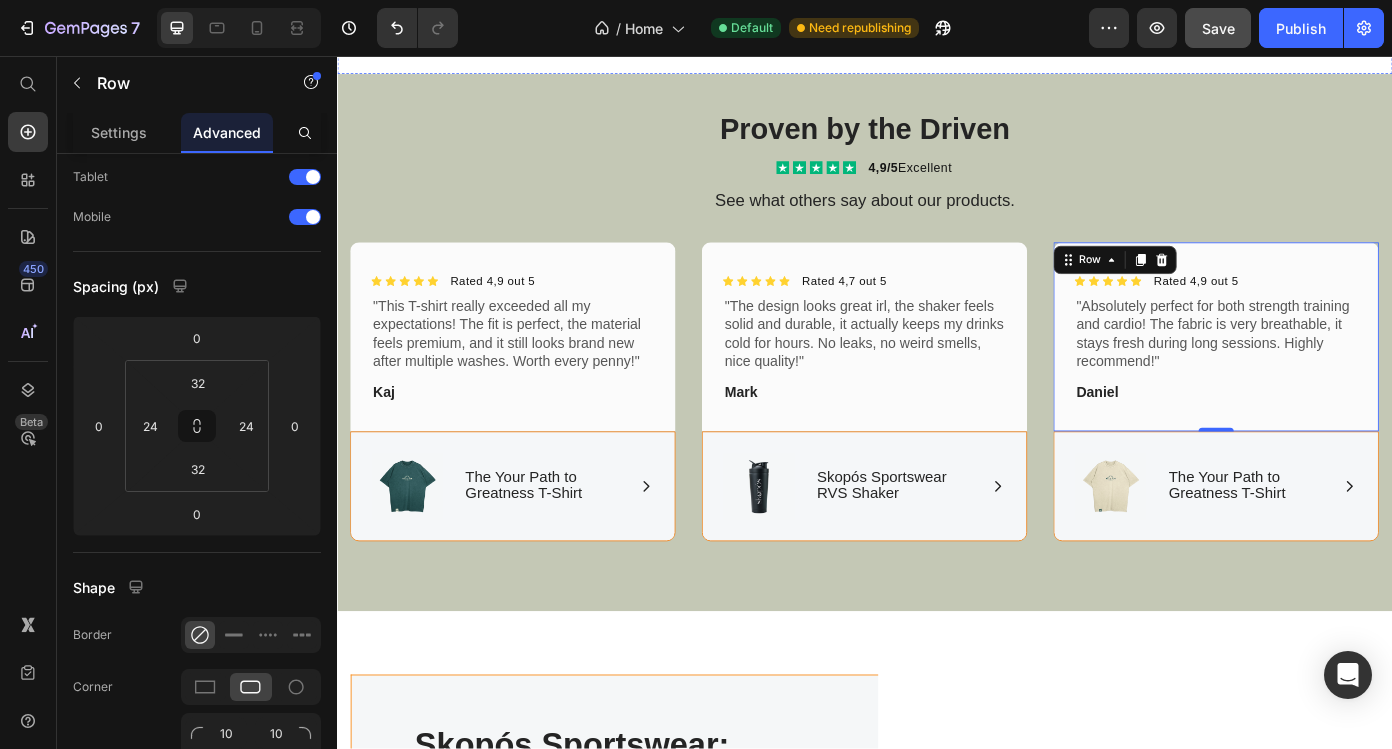 scroll, scrollTop: 2327, scrollLeft: 0, axis: vertical 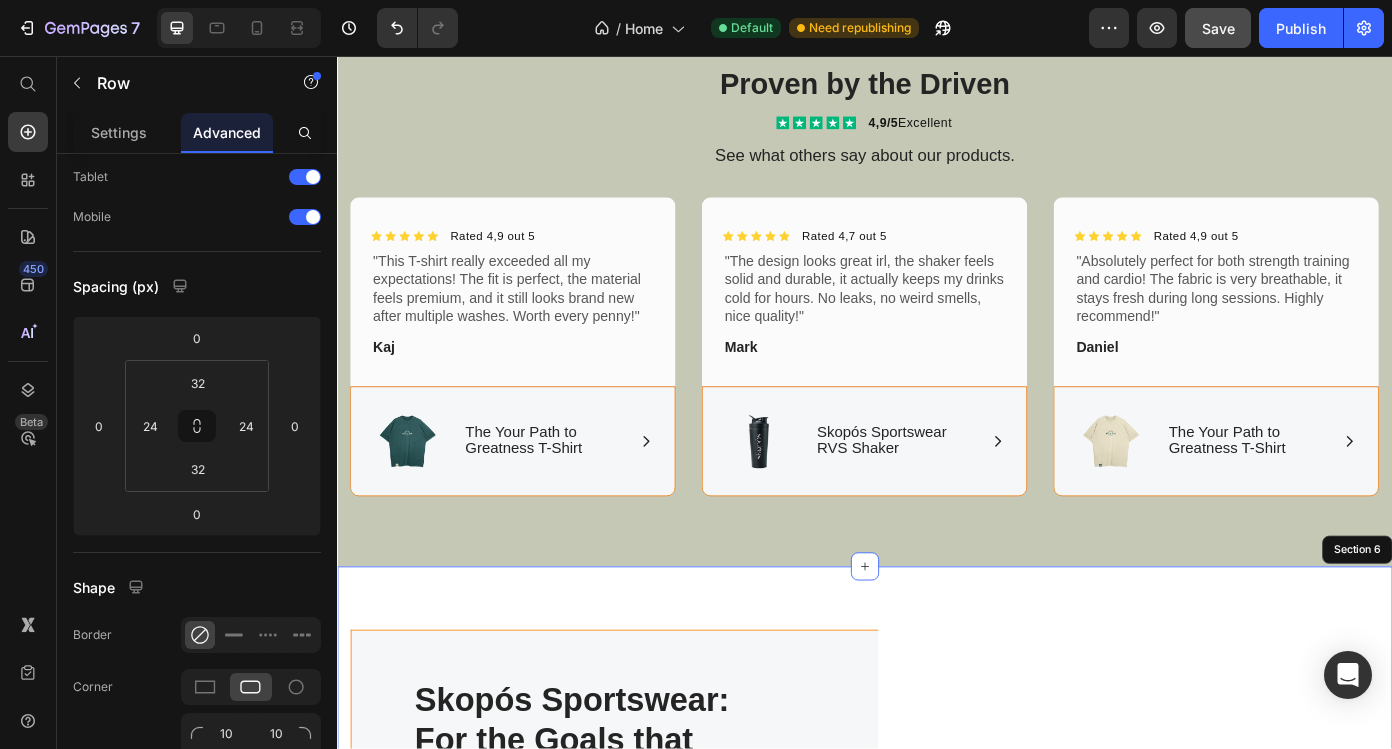 click on "Image Skopós Sportswear:  For the Goals that Matter Heading At Skopós, we’re here for those who chase the goals that truly make a difference. In a world full of distractions, we stand by those committed to growth, progress, and purpose. Every piece of Skopós gear is designed with your journey in mind - built to support you, every step of the way, as you relentlessly pursue your true potential. Text block Learn more about us Button Row Row Section 6" at bounding box center (937, 955) 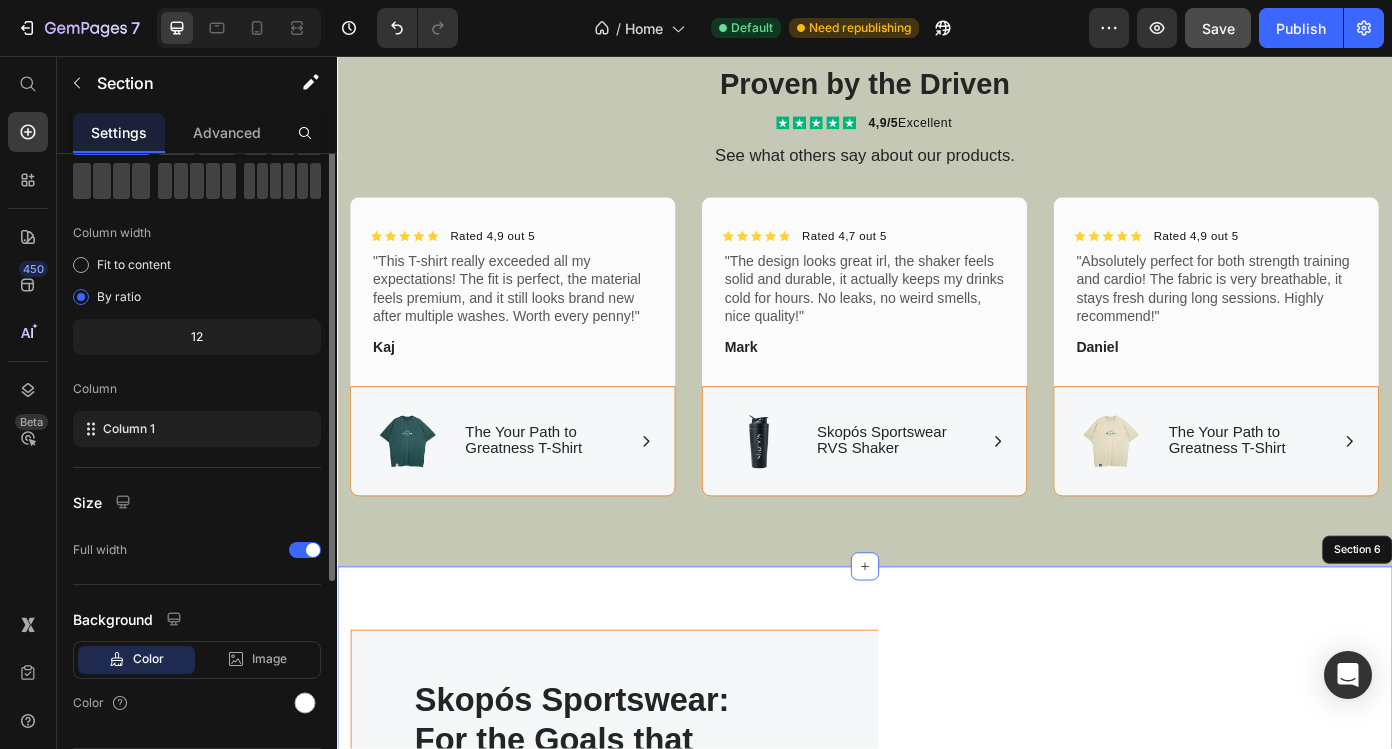 scroll, scrollTop: 0, scrollLeft: 0, axis: both 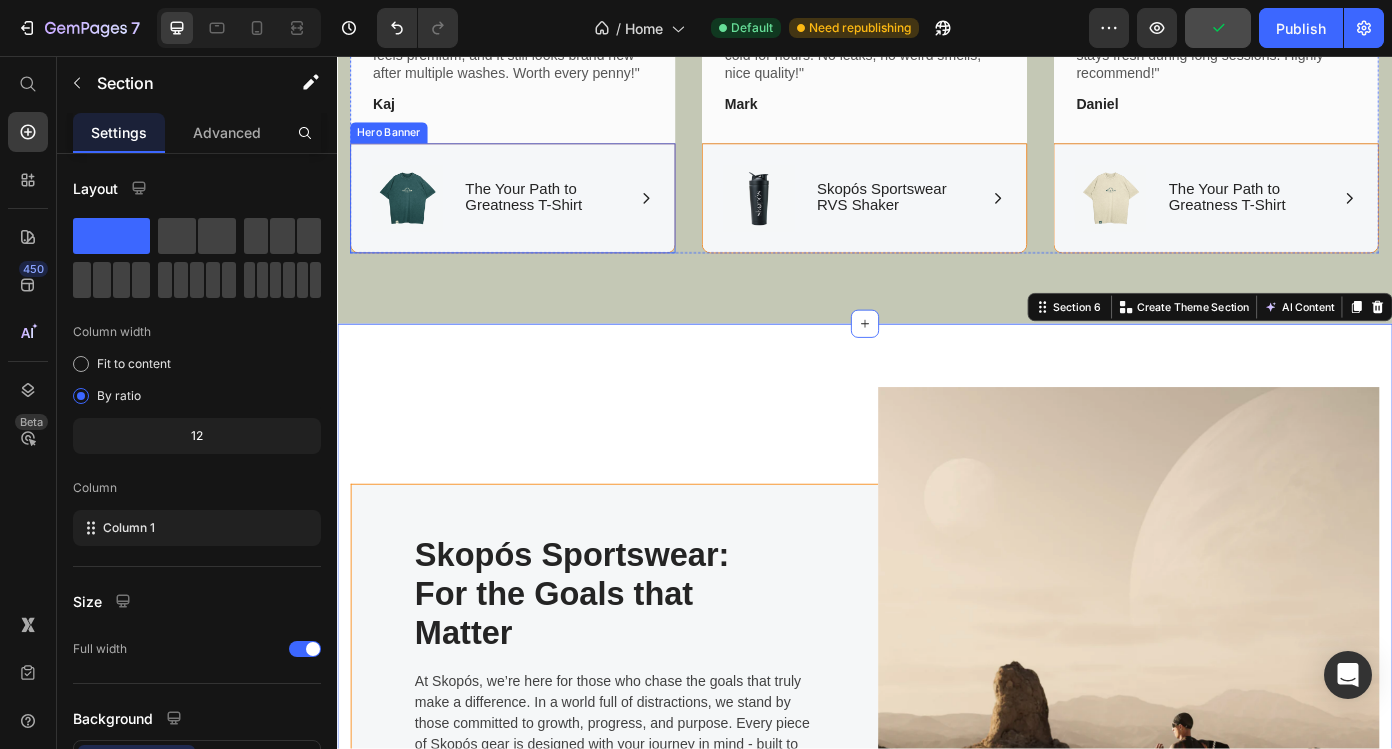 click on "Image
Icon The Your Path to Greatness T-Shirt Text Block Row Row" at bounding box center (537, 218) 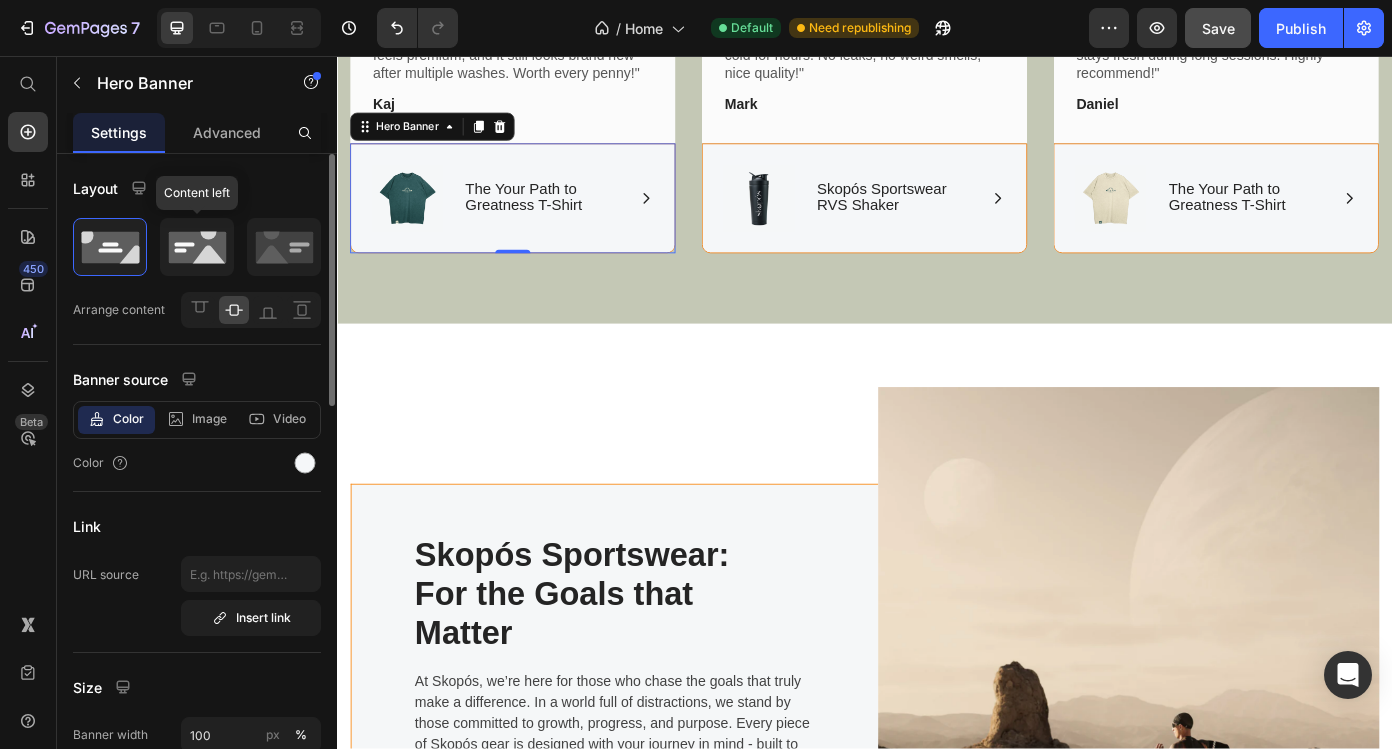 click 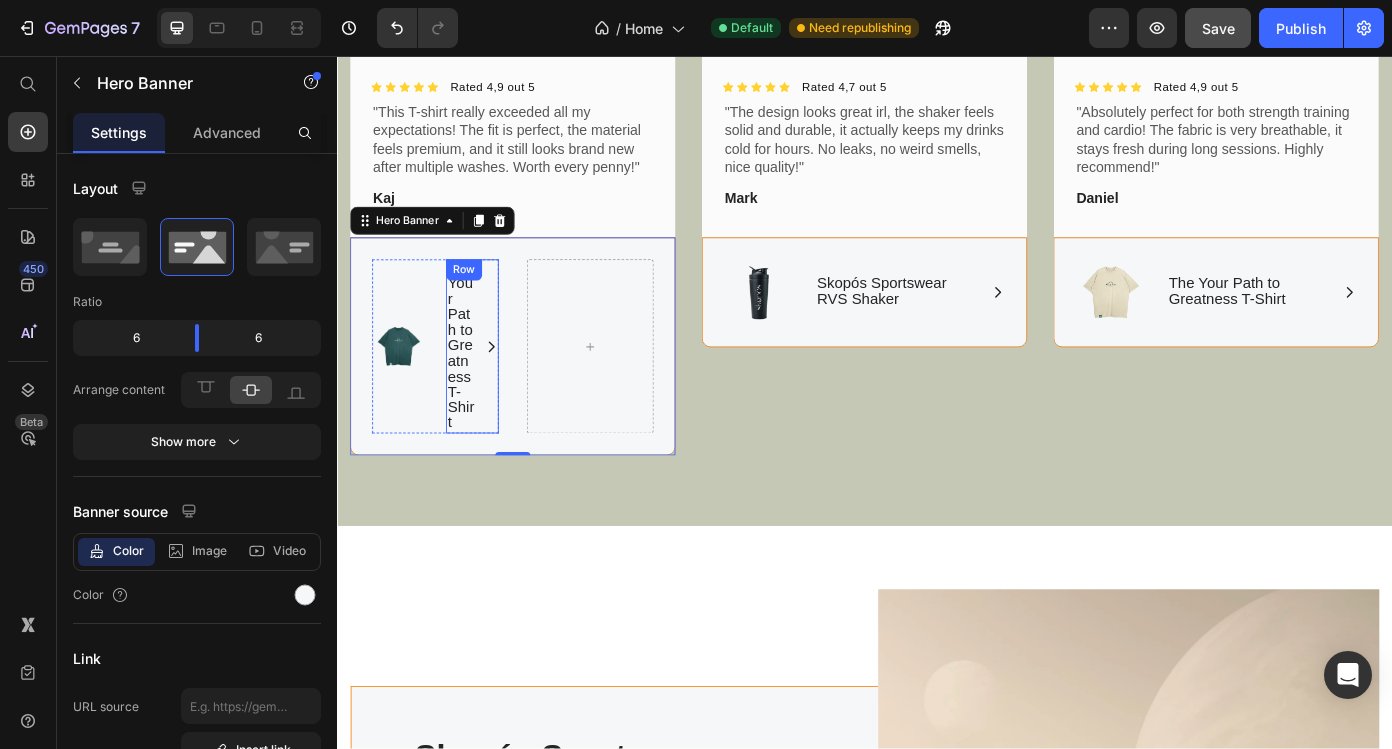 scroll, scrollTop: 2480, scrollLeft: 0, axis: vertical 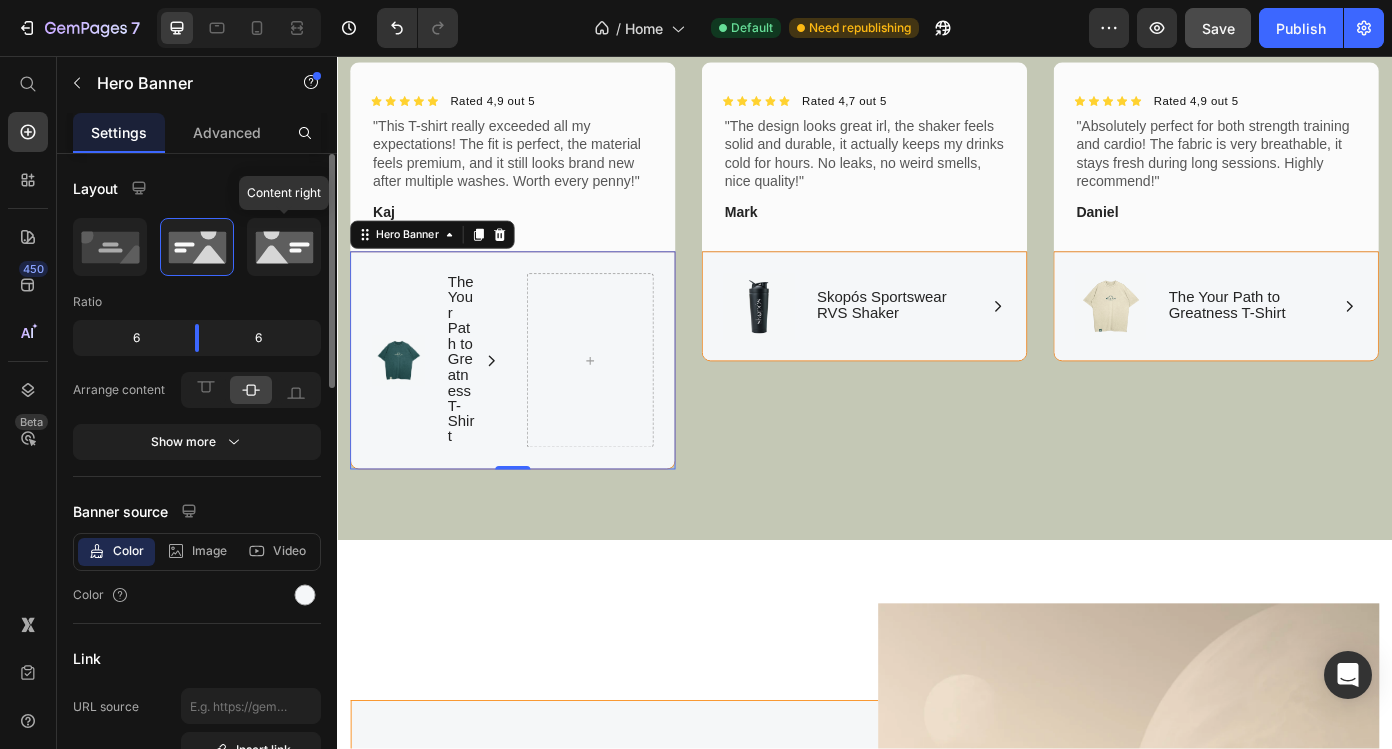 click 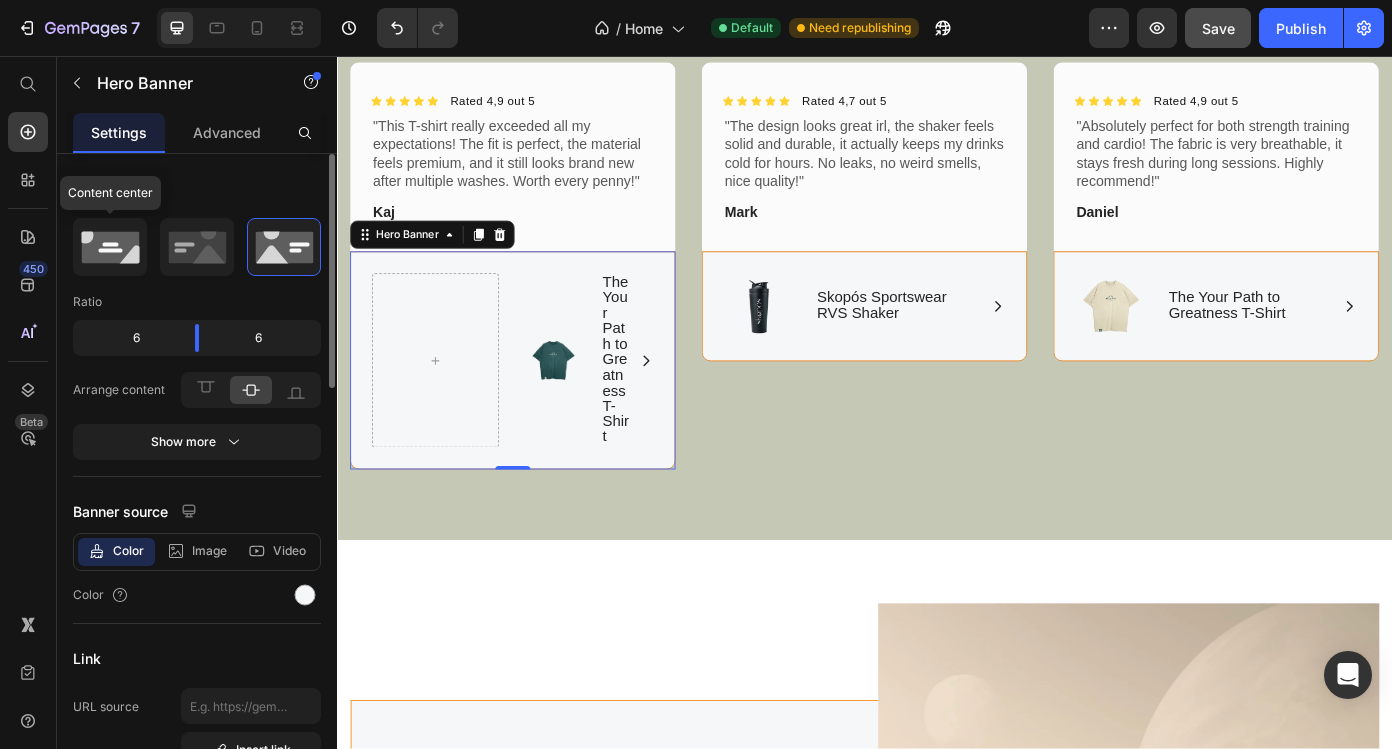 click 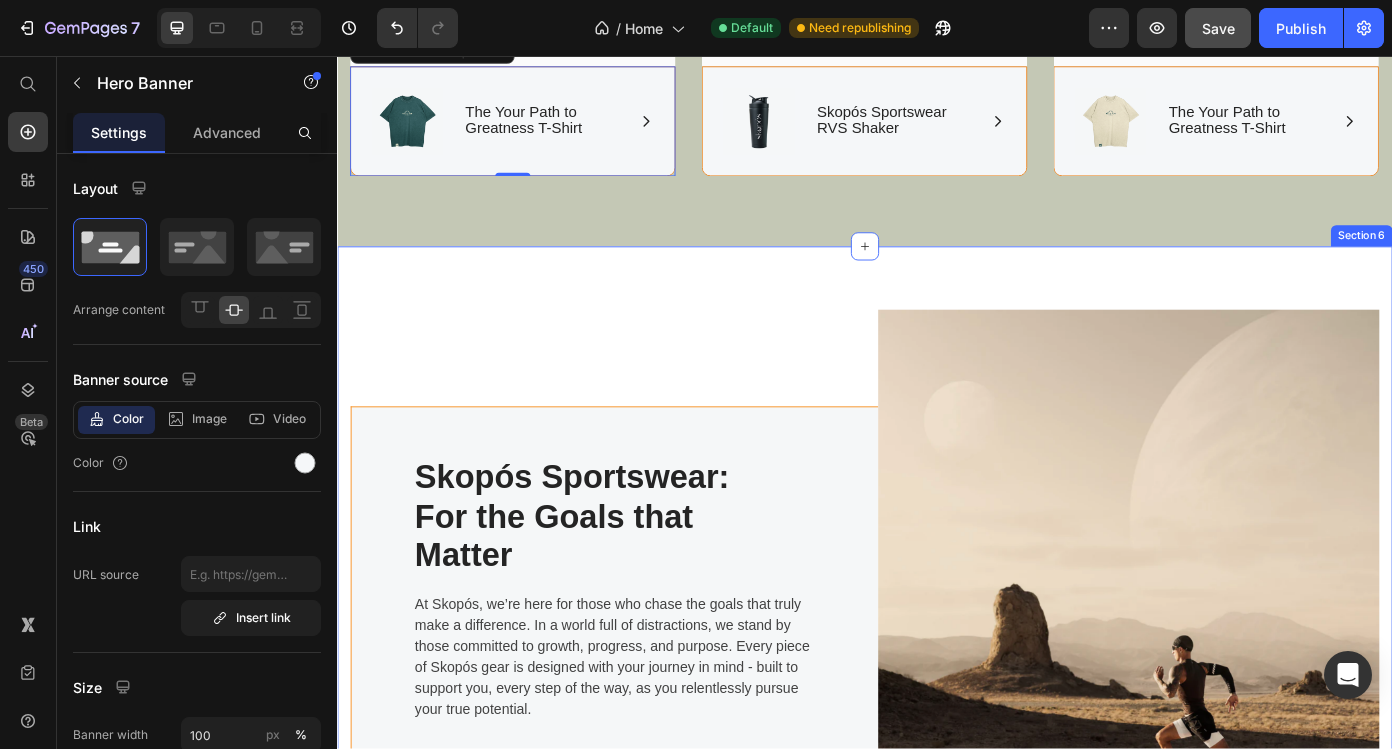 scroll, scrollTop: 2705, scrollLeft: 0, axis: vertical 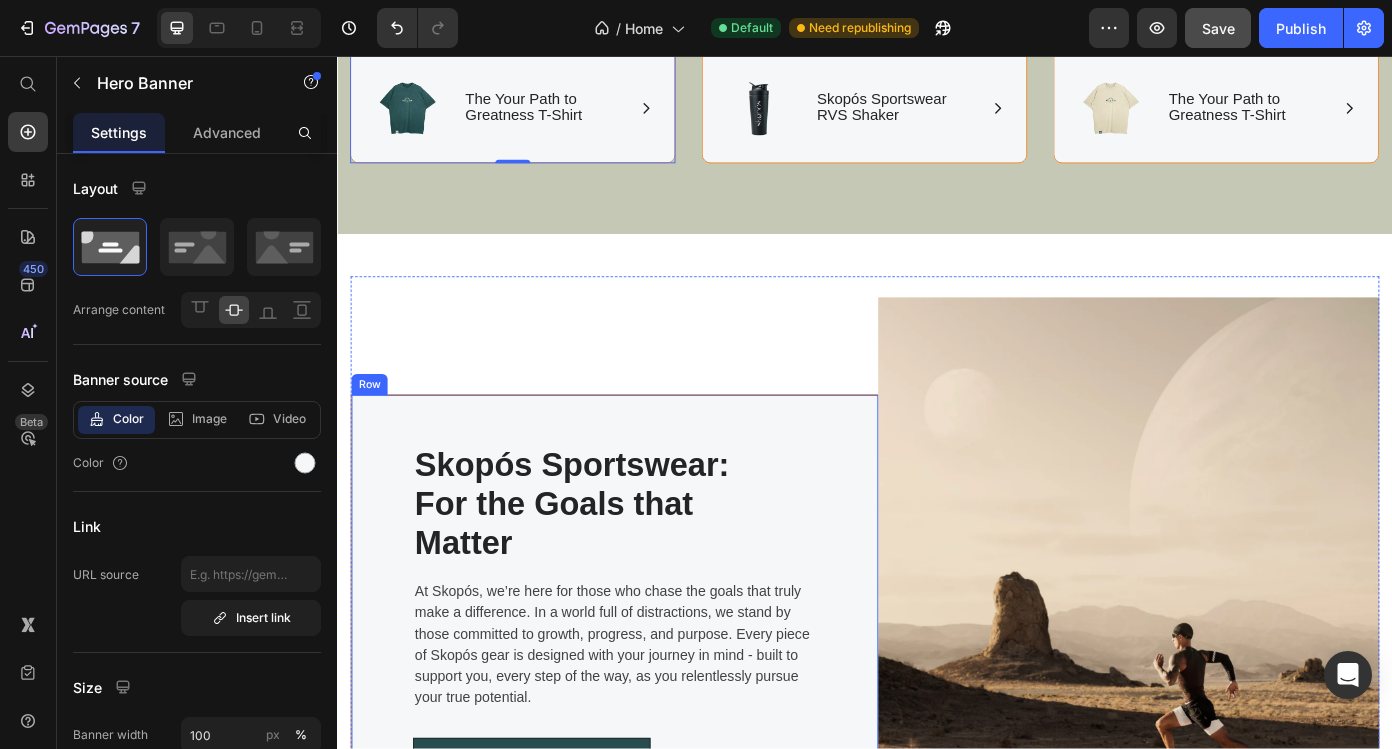click on "Skopós Sportswear:  For the Goals that Matter Heading At Skopós, we’re here for those who chase the goals that truly make a difference. In a world full of distractions, we stand by those committed to growth, progress, and purpose. Every piece of Skopós gear is designed with your journey in mind - built to support you, every step of the way, as you relentlessly pursue your true potential. Text block Learn more about us Button Row" at bounding box center (652, 687) 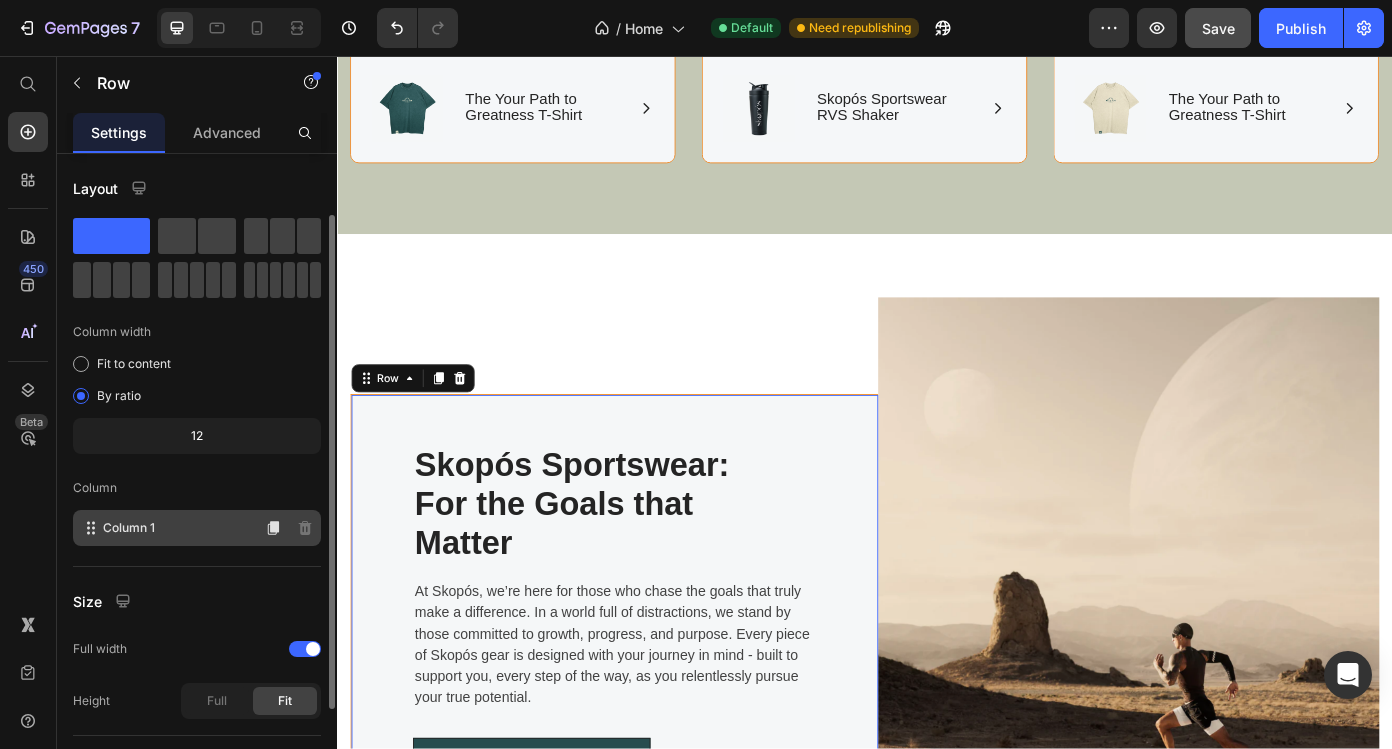scroll, scrollTop: 115, scrollLeft: 0, axis: vertical 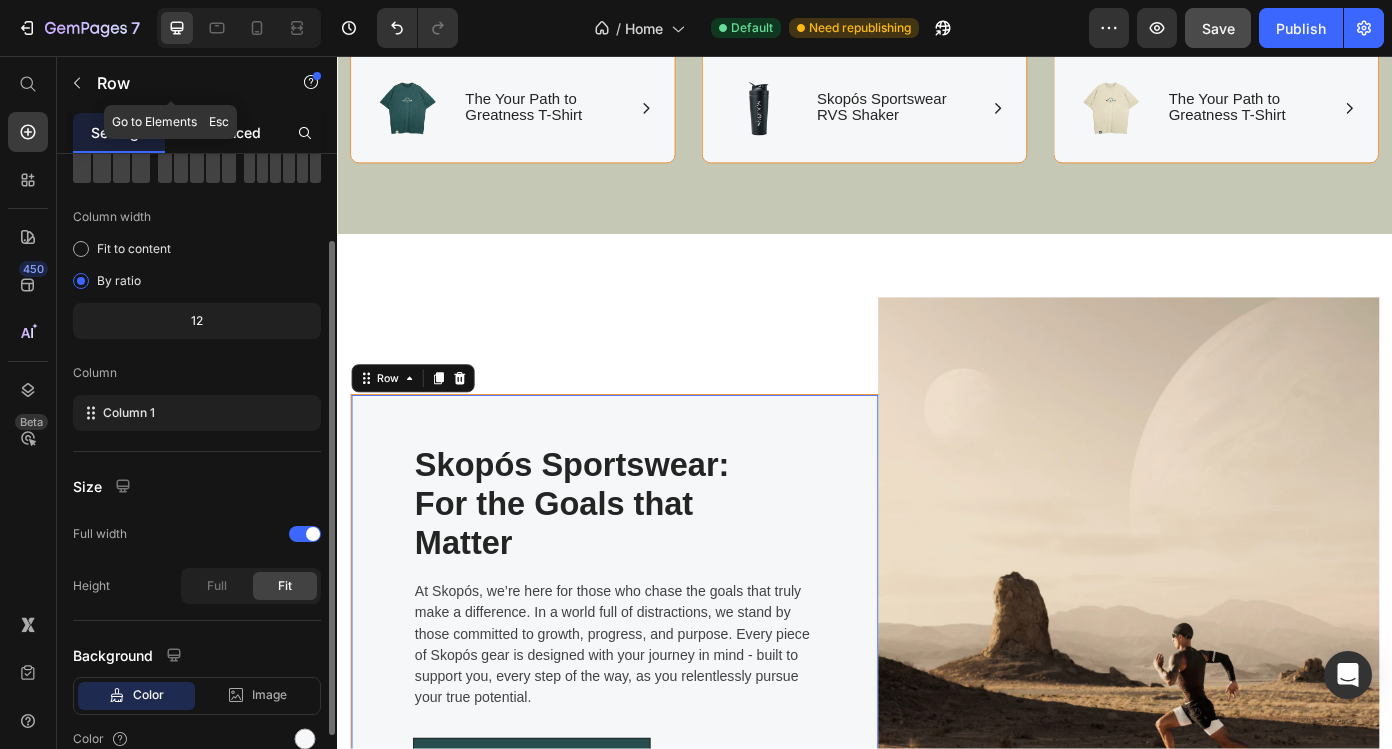 click on "Advanced" 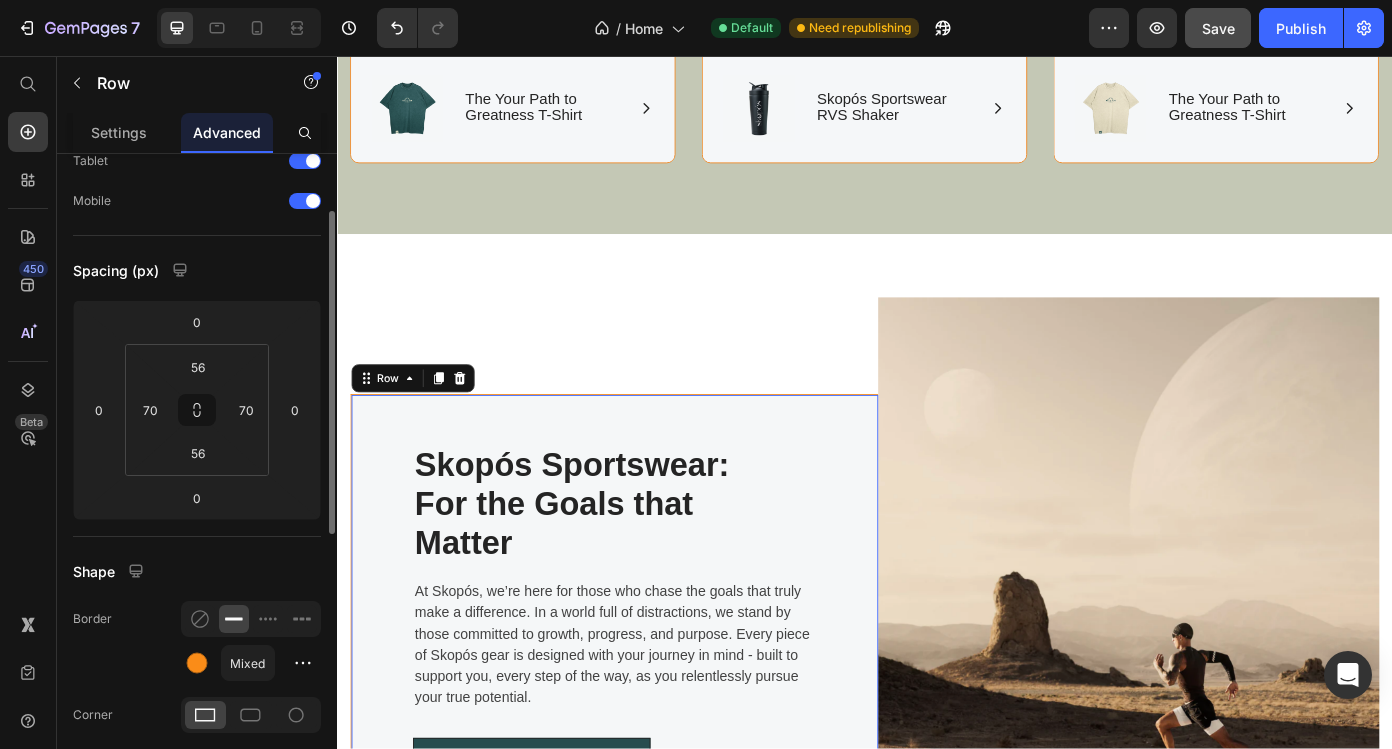scroll, scrollTop: 0, scrollLeft: 0, axis: both 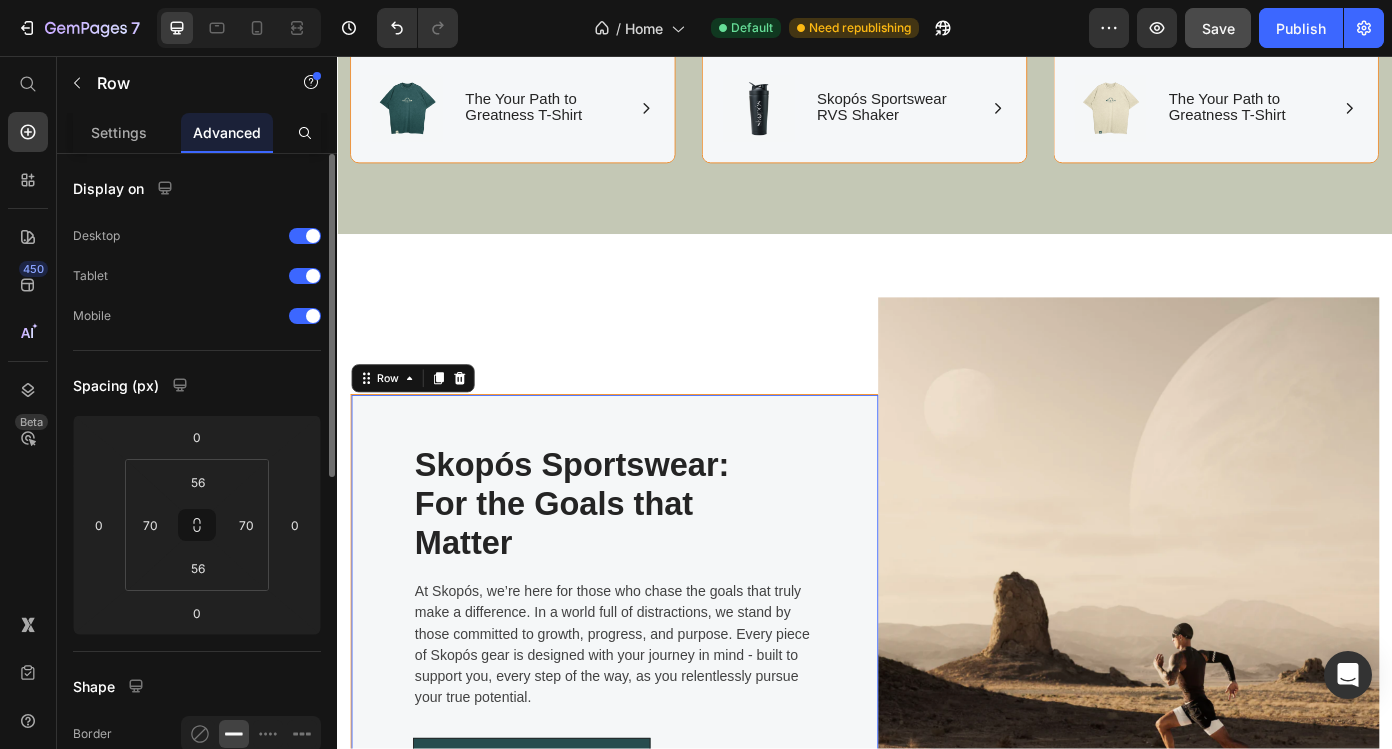 click on "Advanced" at bounding box center (227, 132) 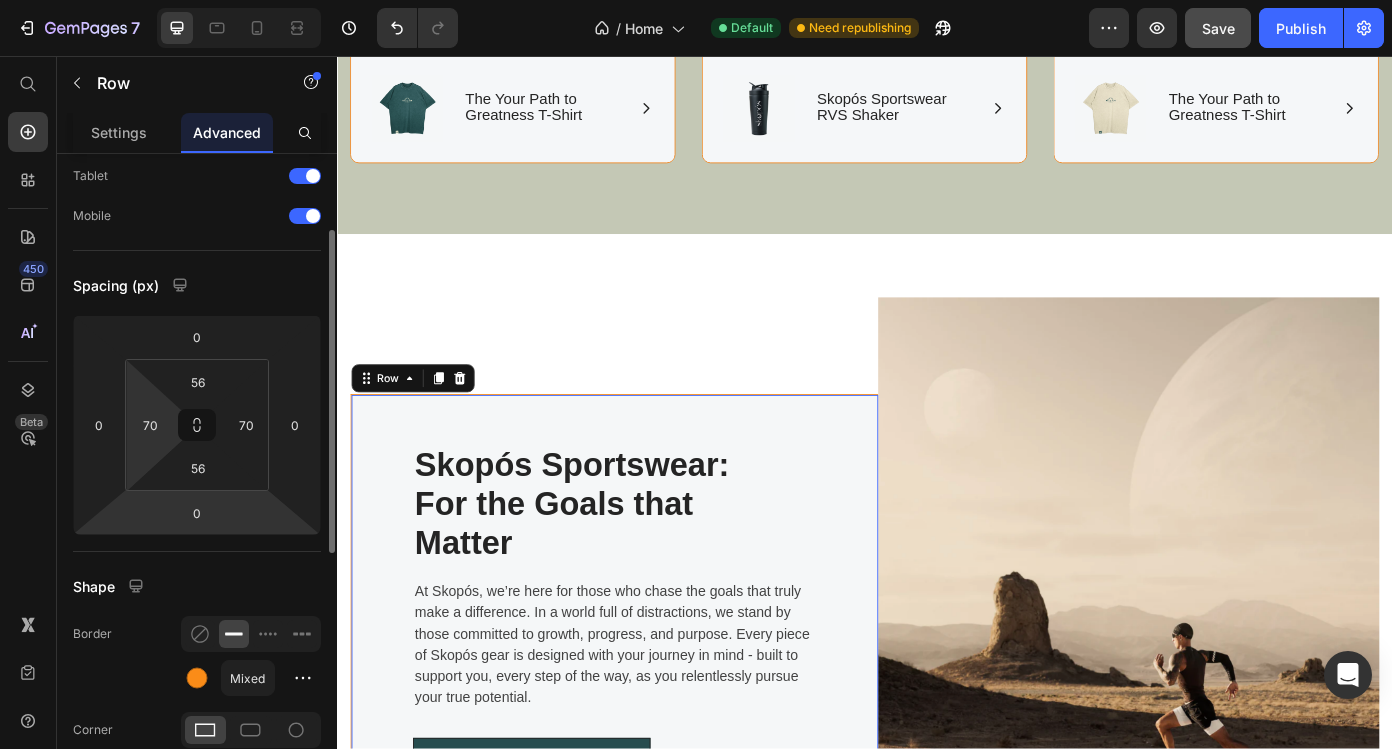 scroll, scrollTop: 118, scrollLeft: 0, axis: vertical 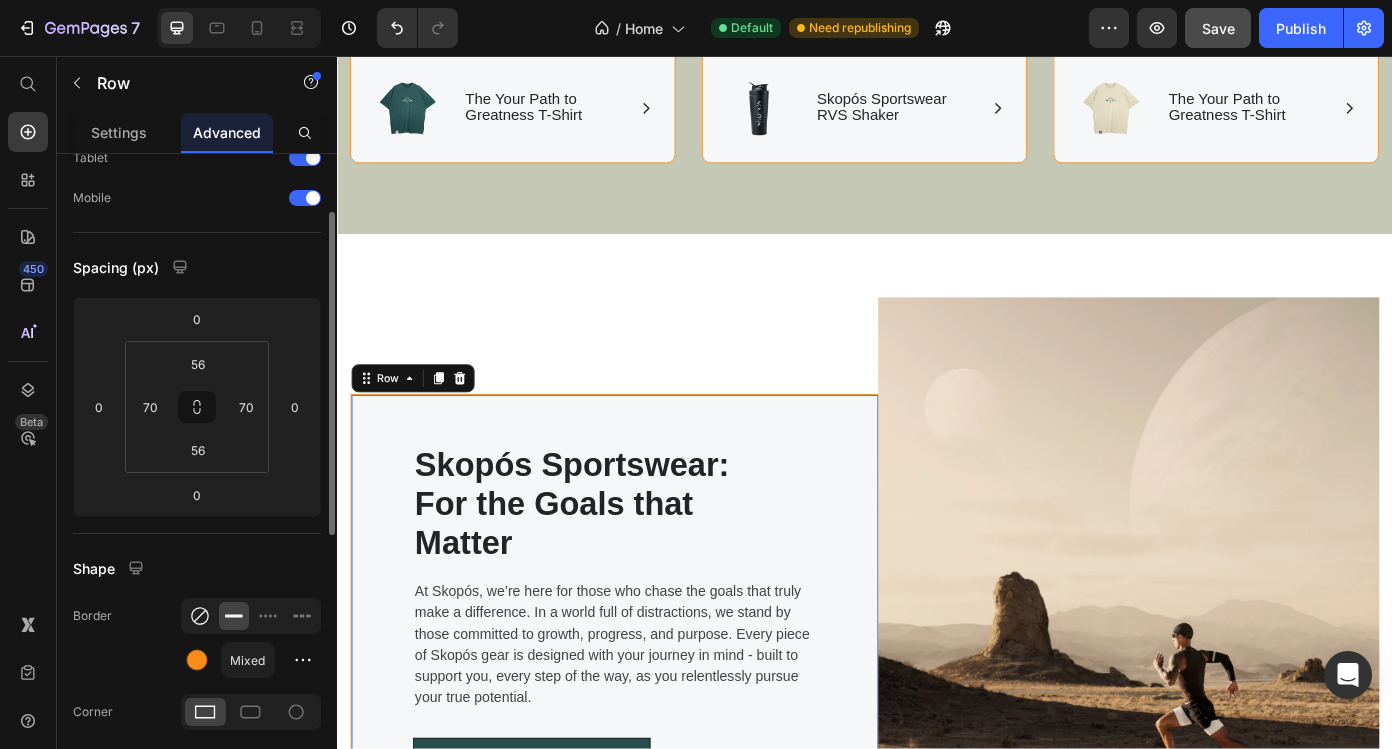 click 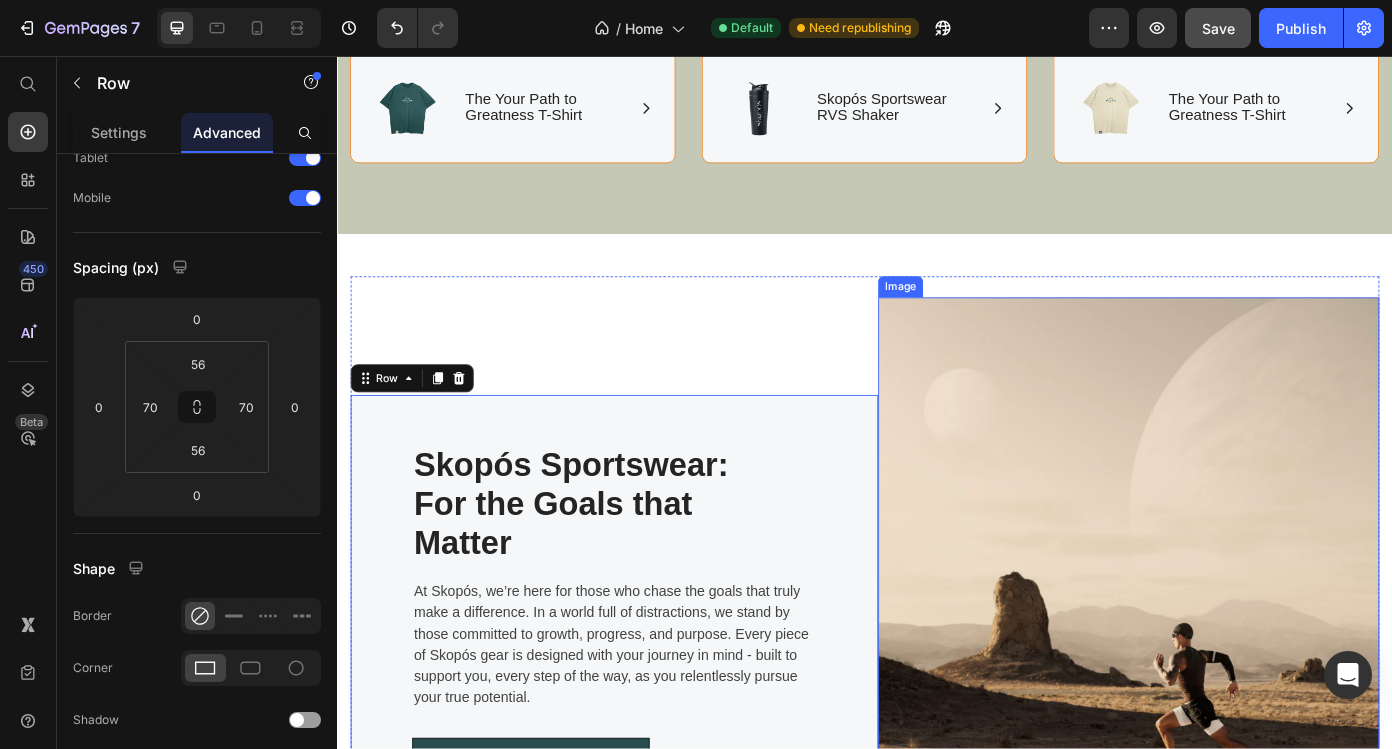 click at bounding box center (1237, 687) 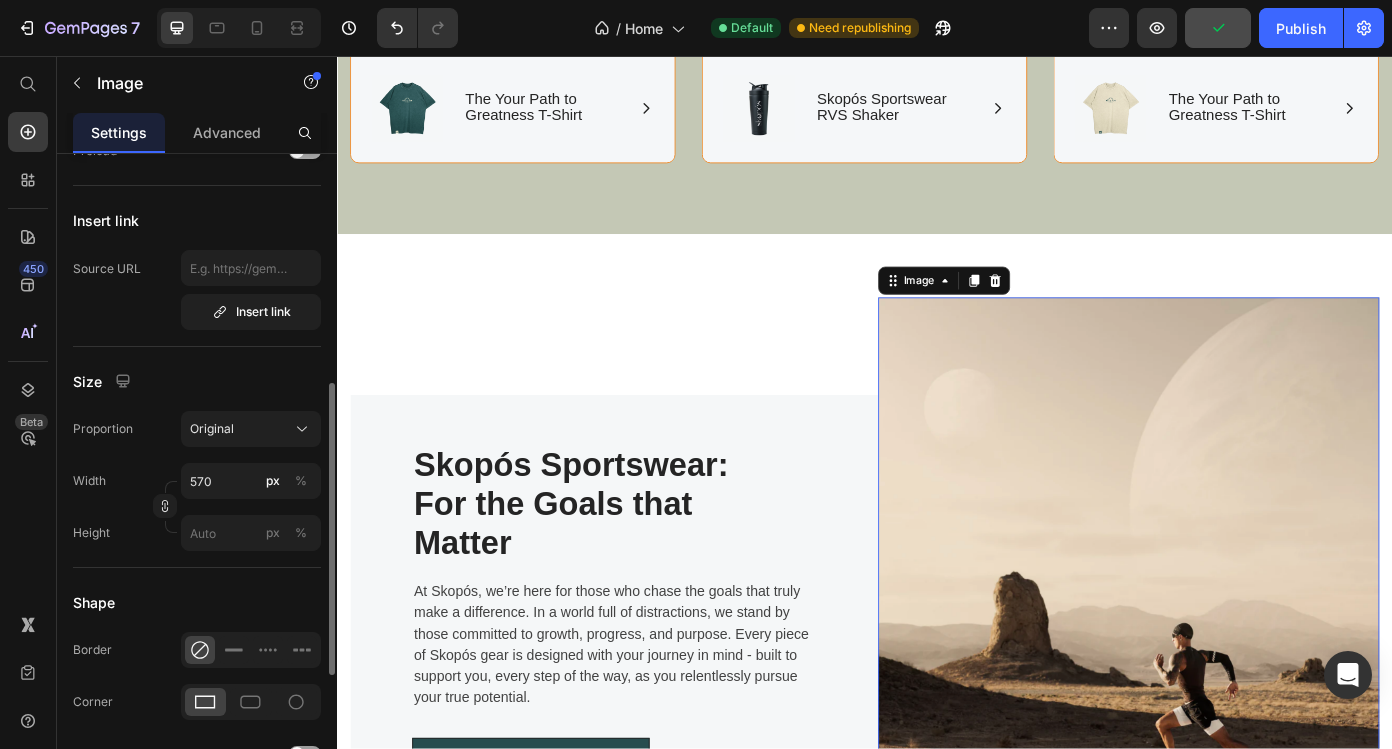 scroll, scrollTop: 415, scrollLeft: 0, axis: vertical 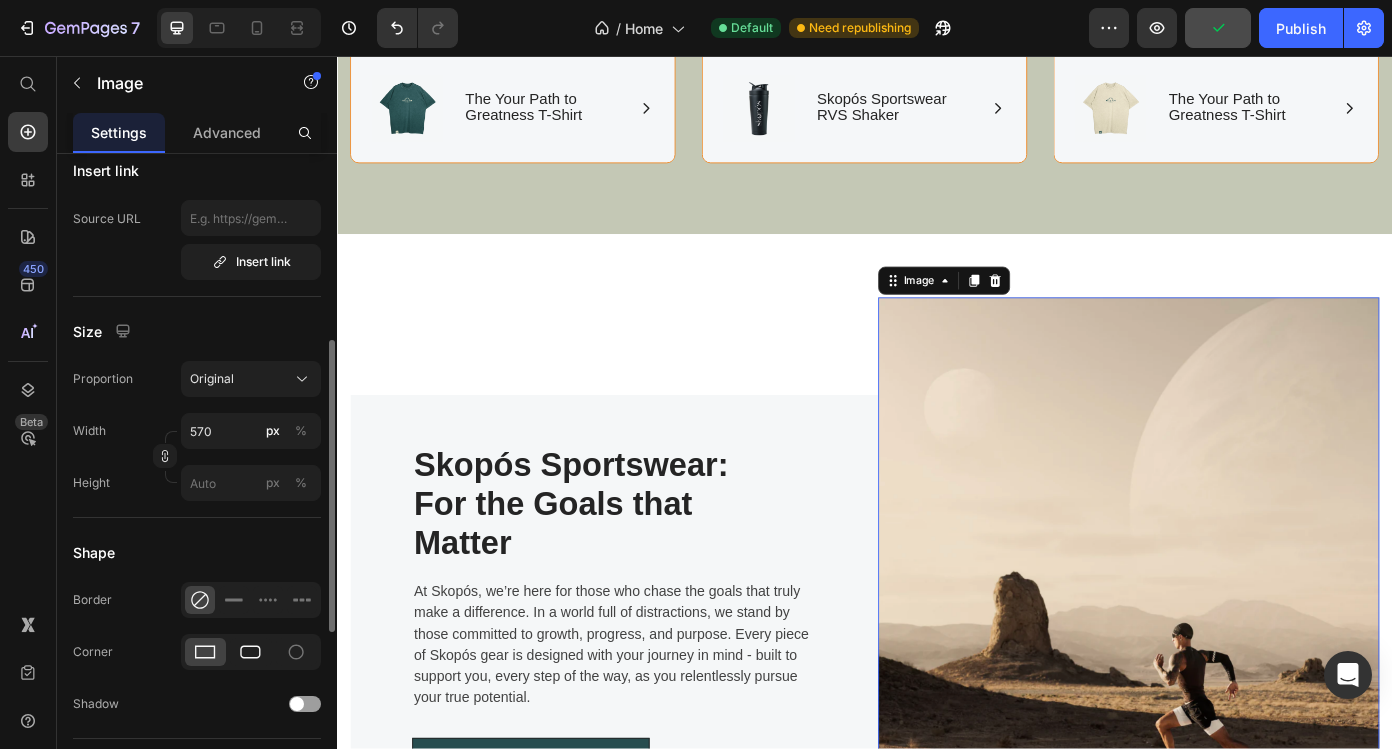 click 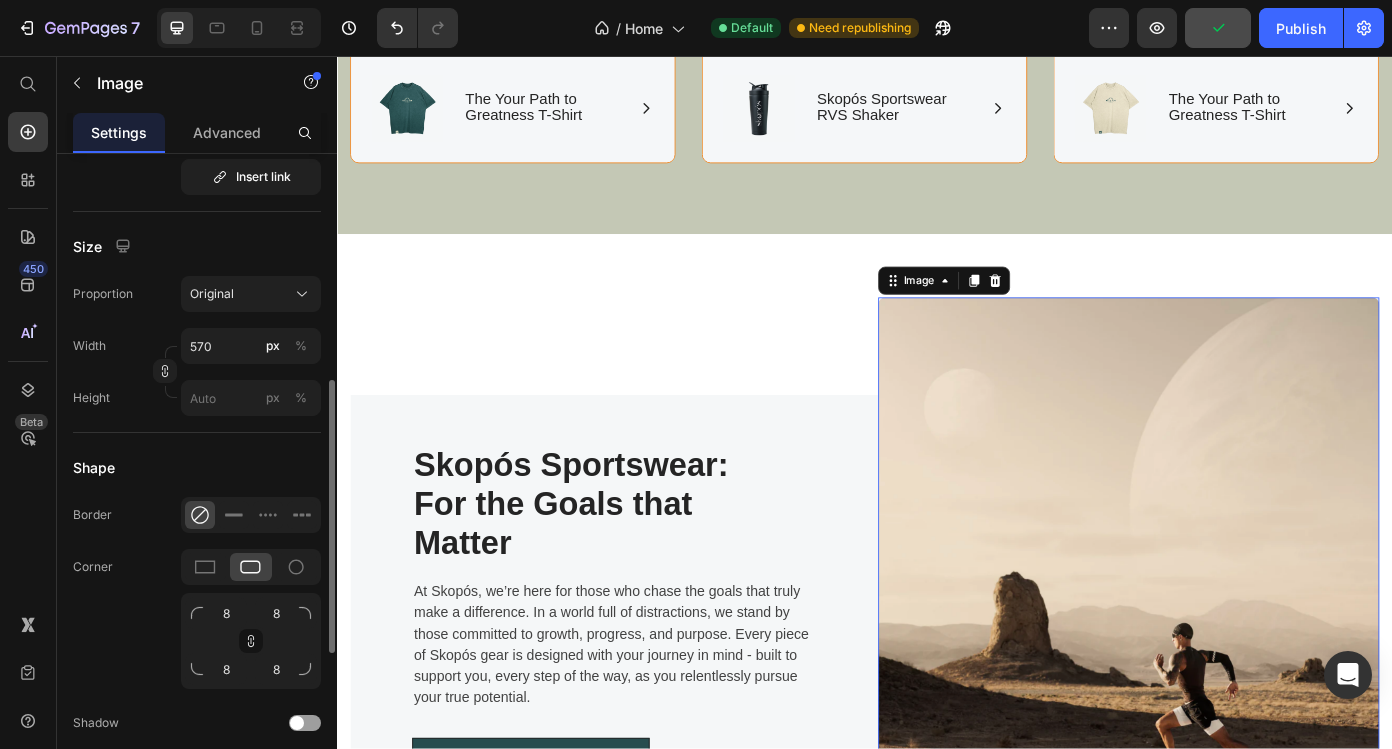 scroll, scrollTop: 521, scrollLeft: 0, axis: vertical 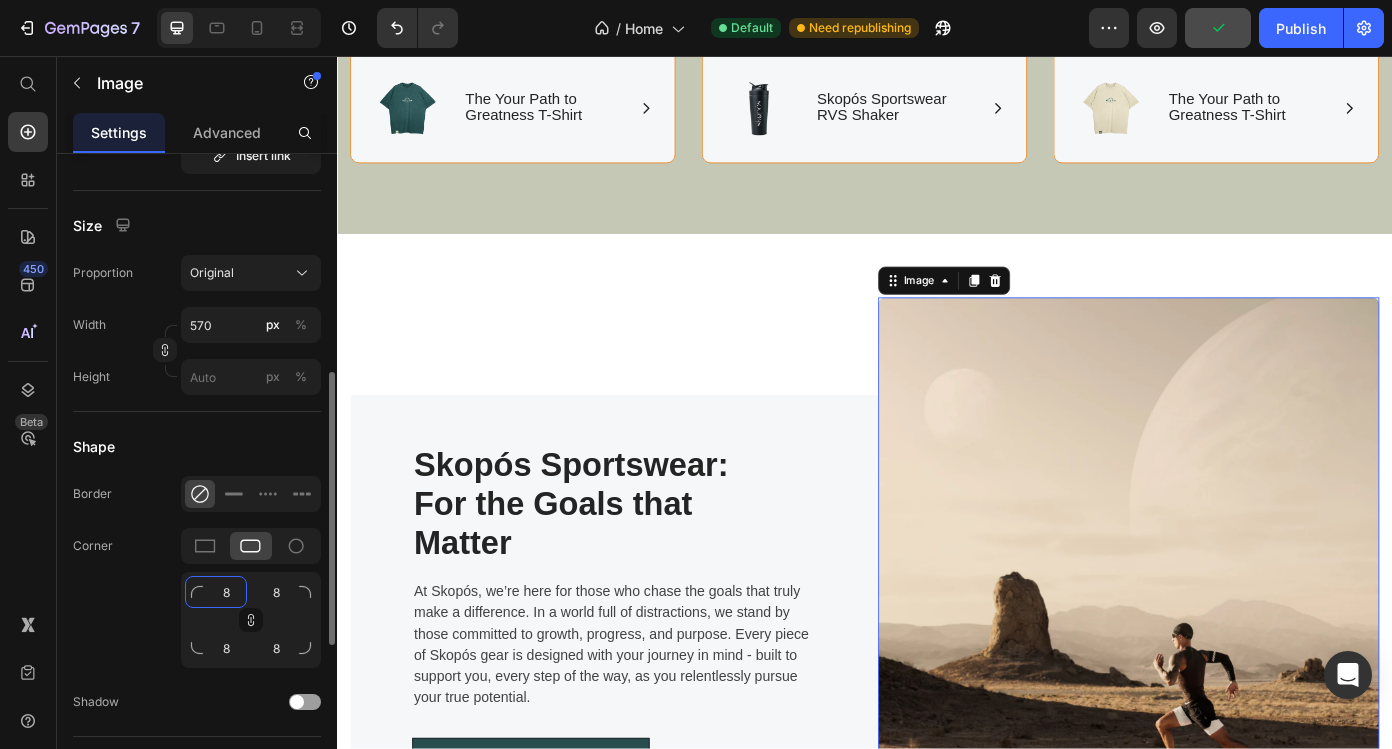 click on "8" 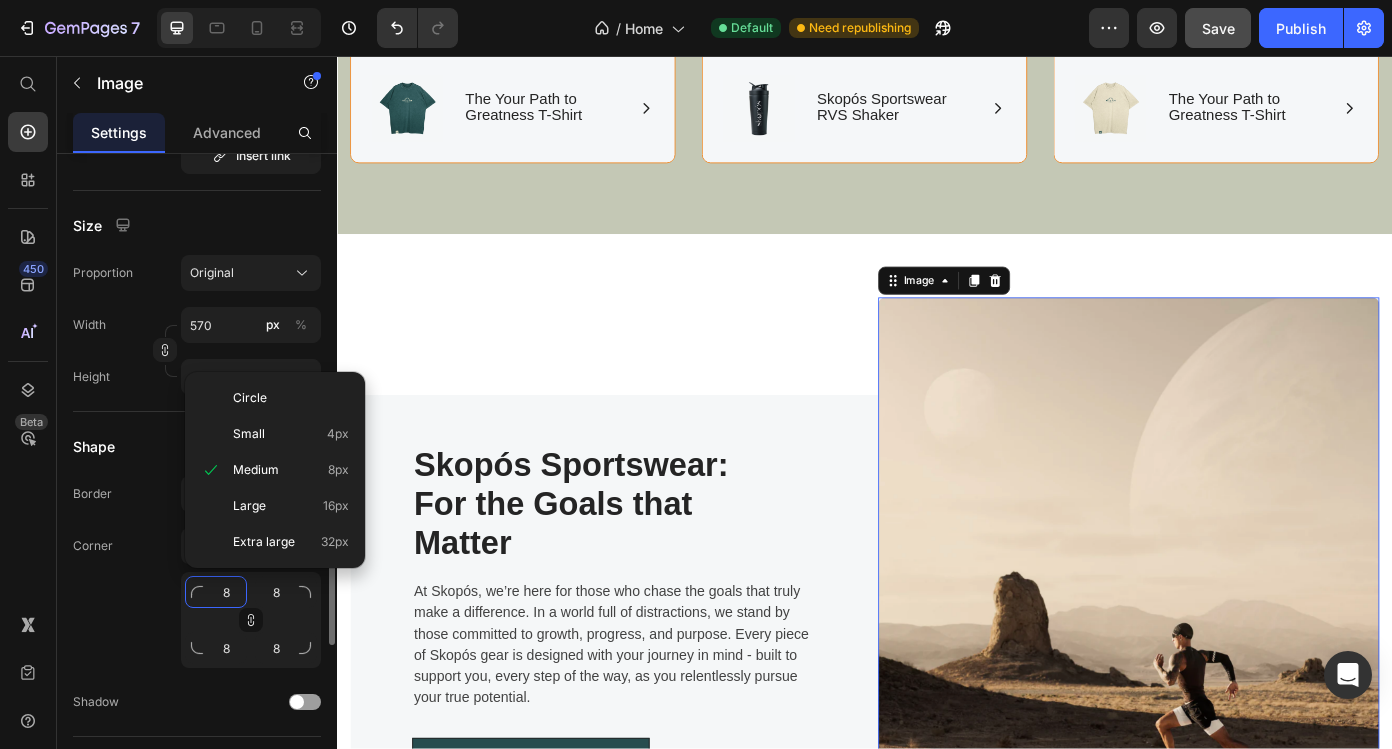 click on "8" 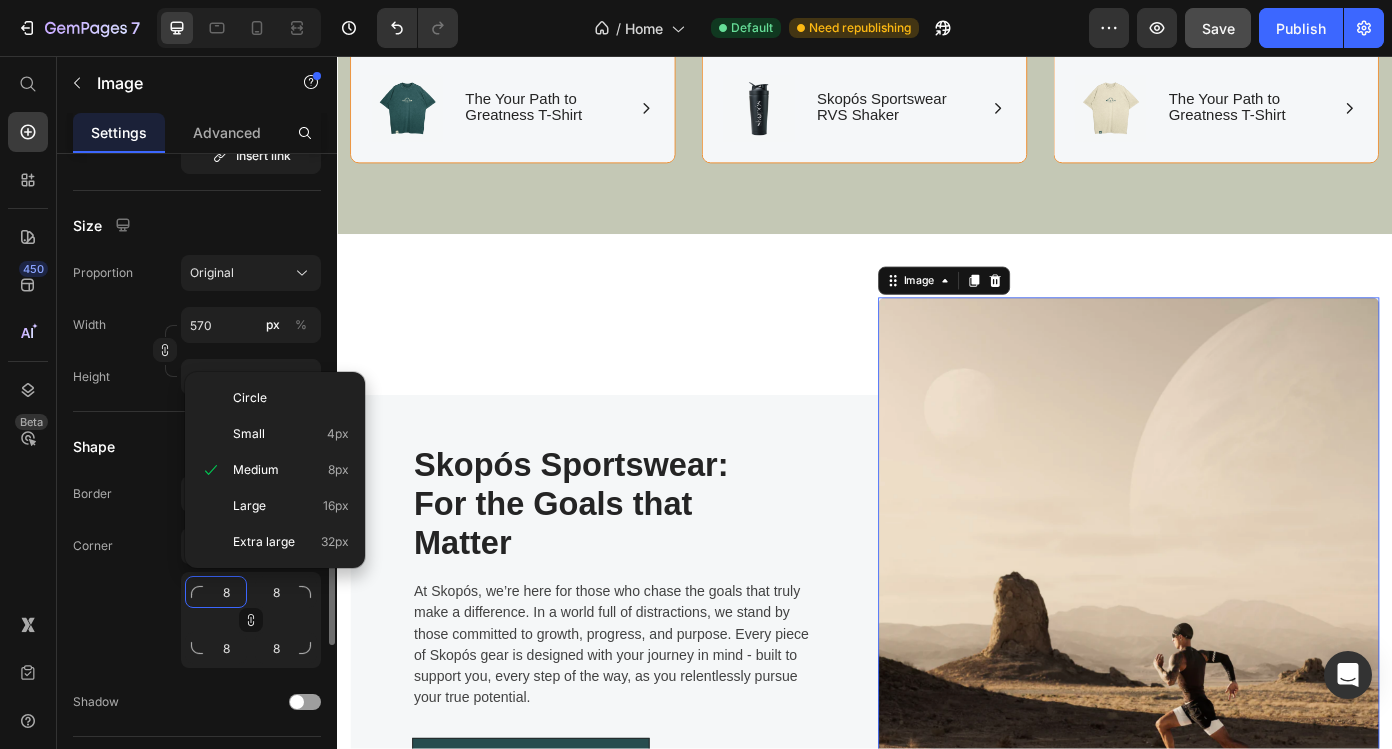 type on "2" 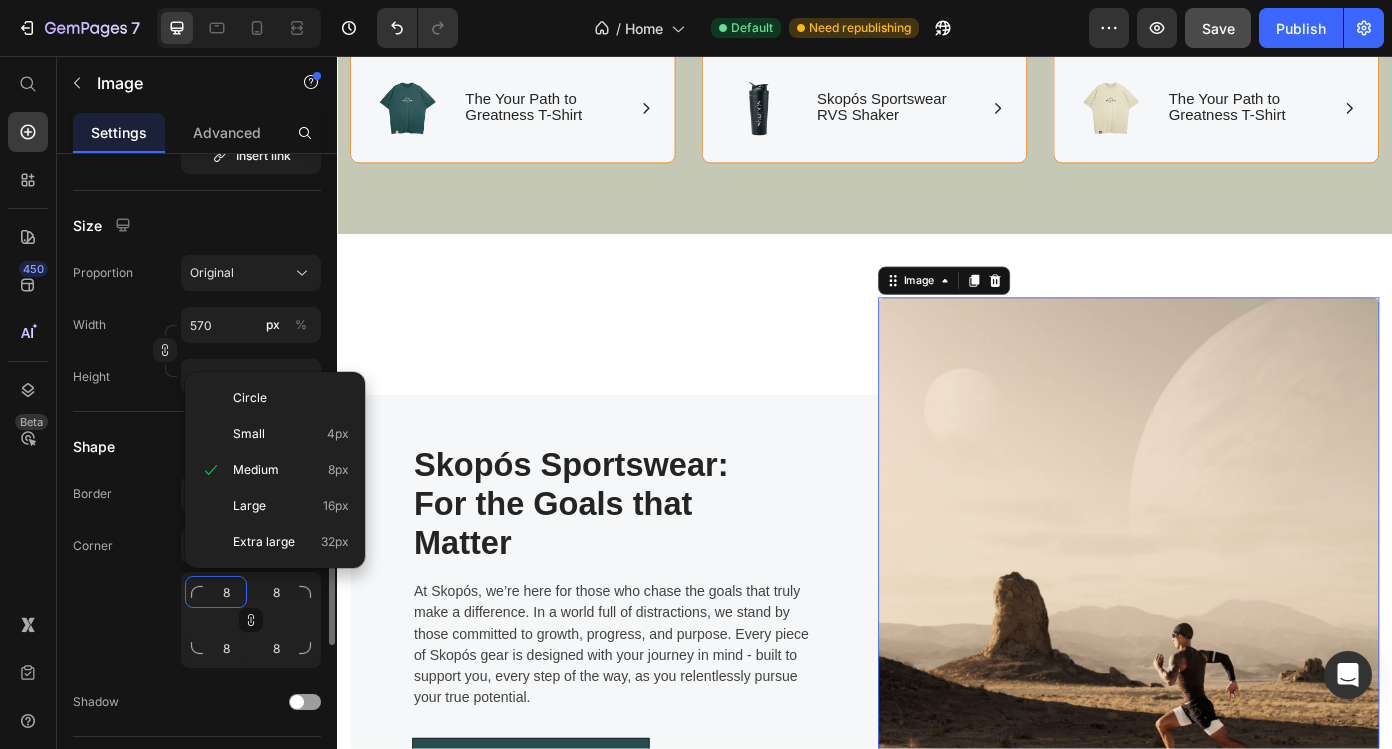 type on "2" 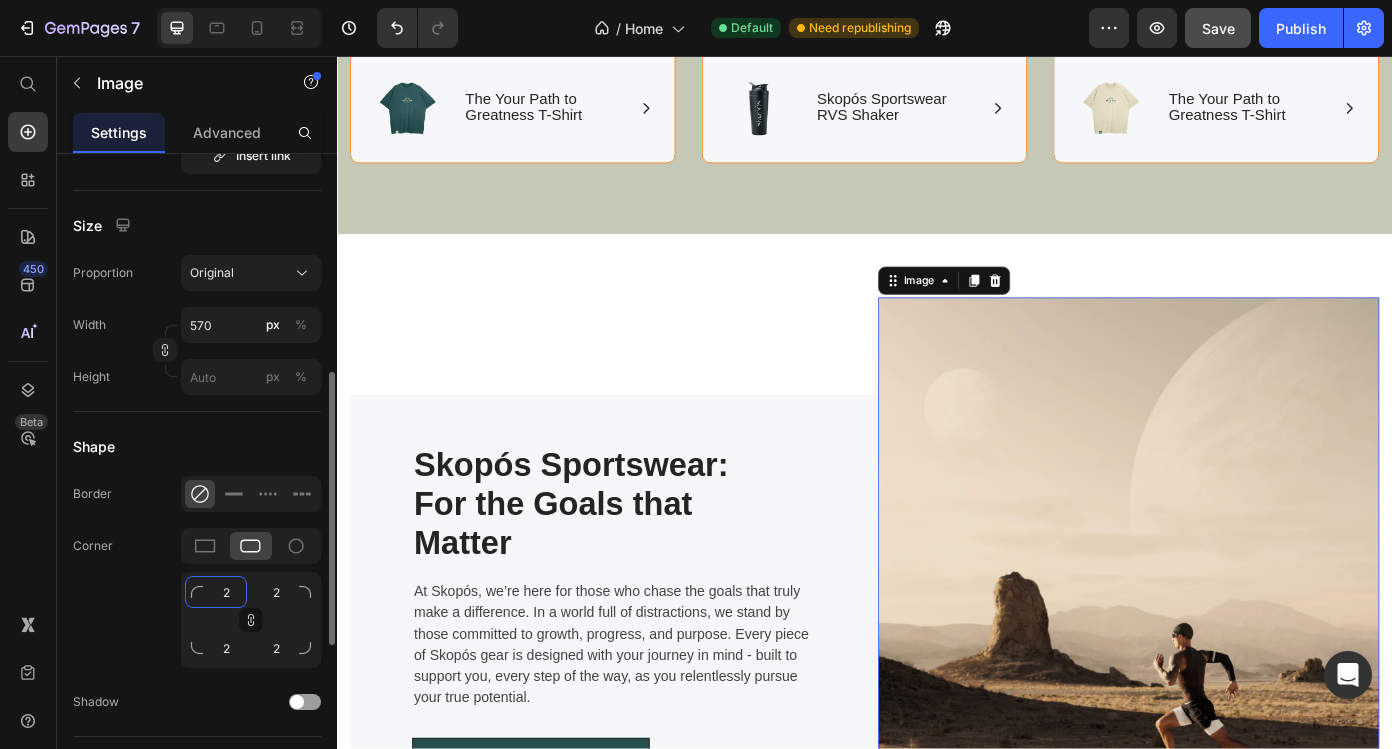 type on "20" 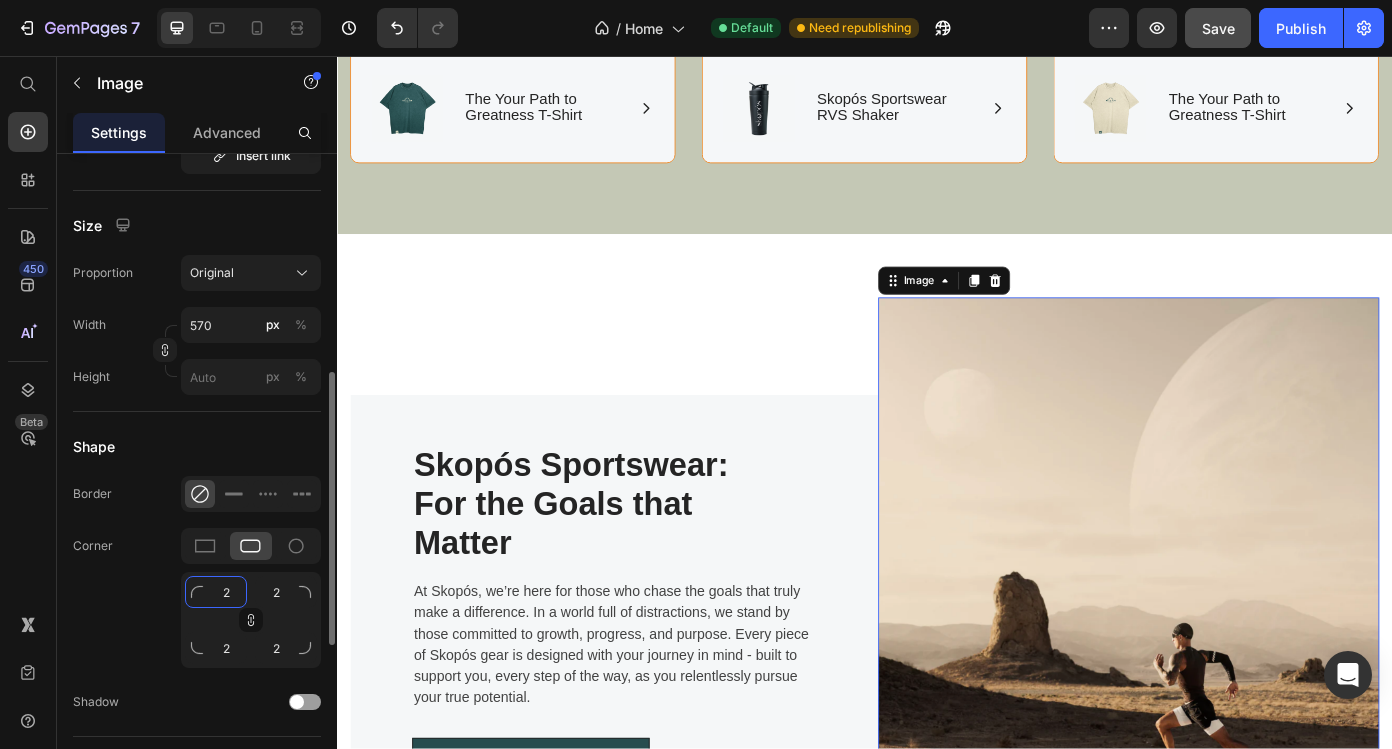 type on "20" 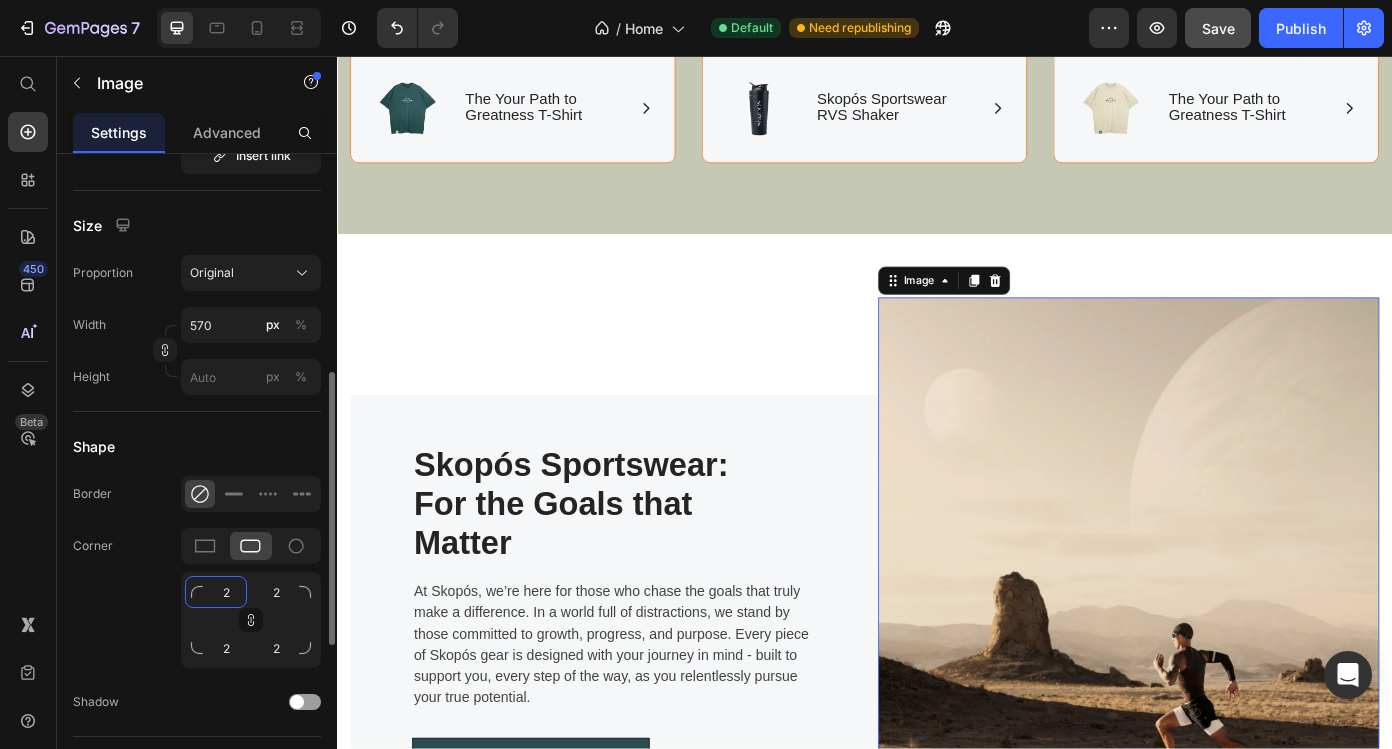 type on "20" 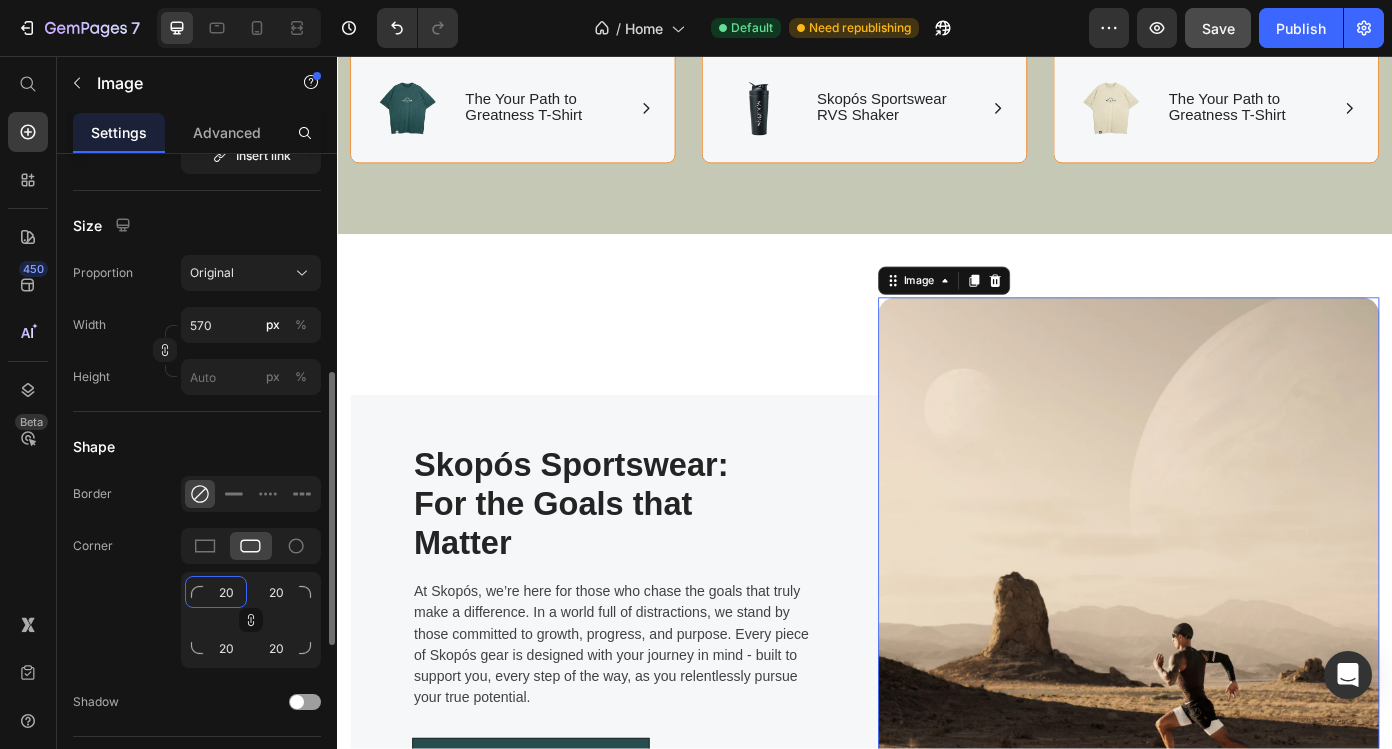 type on "20" 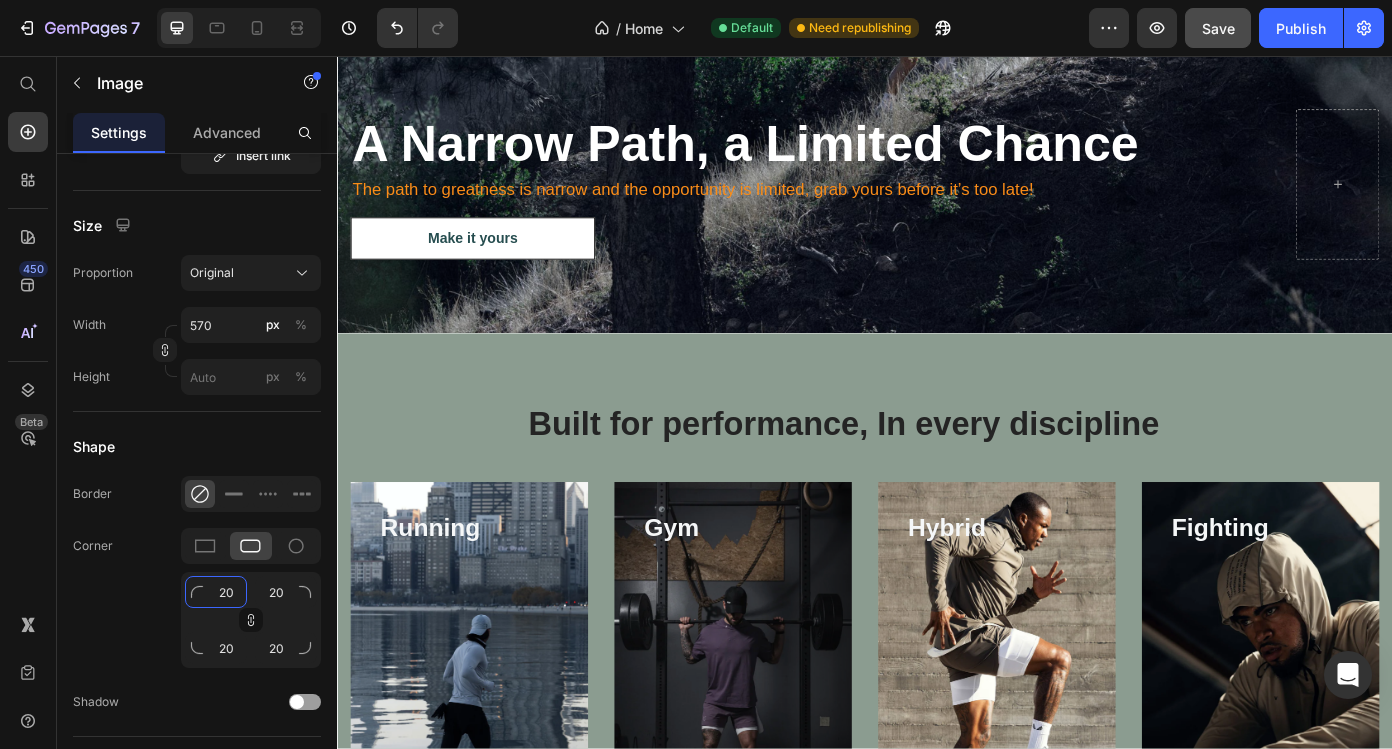 scroll, scrollTop: 4300, scrollLeft: 0, axis: vertical 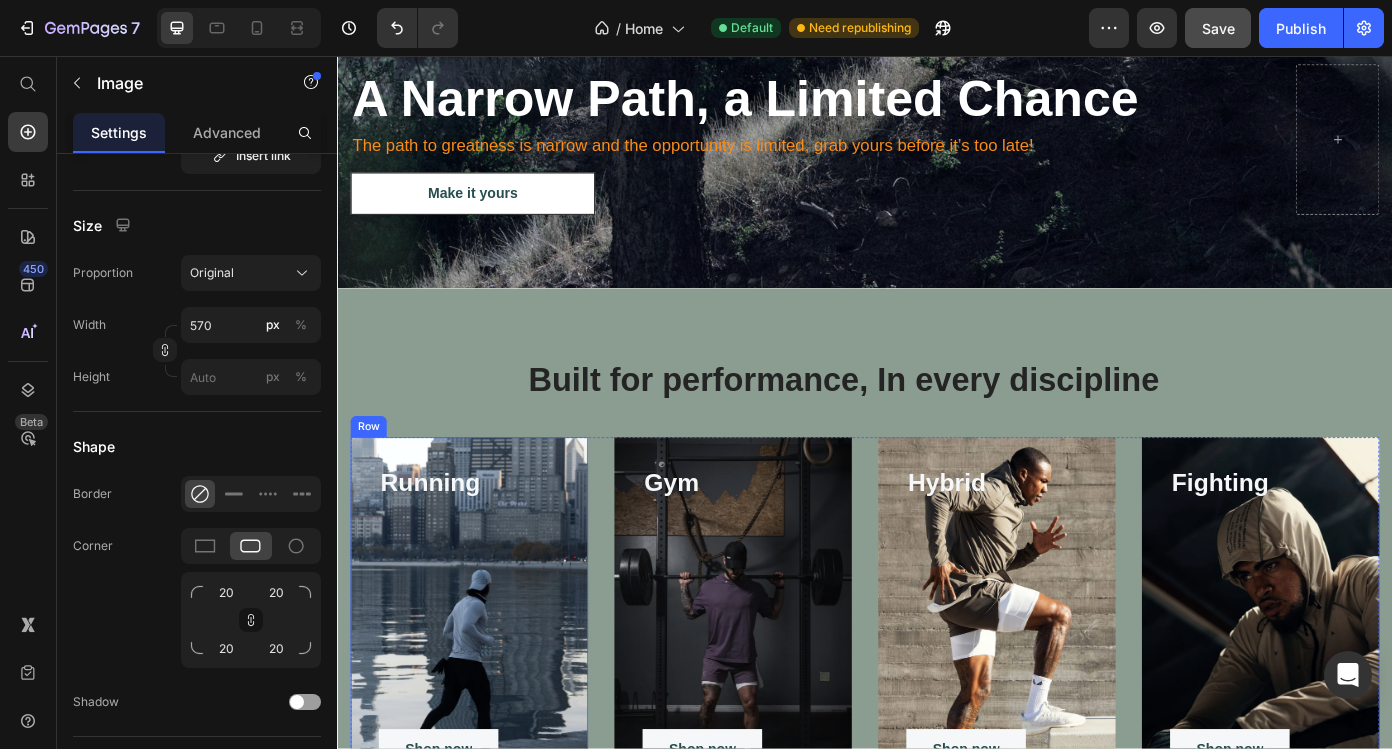 click on "Running Heading Shop now Button Row" at bounding box center (487, 709) 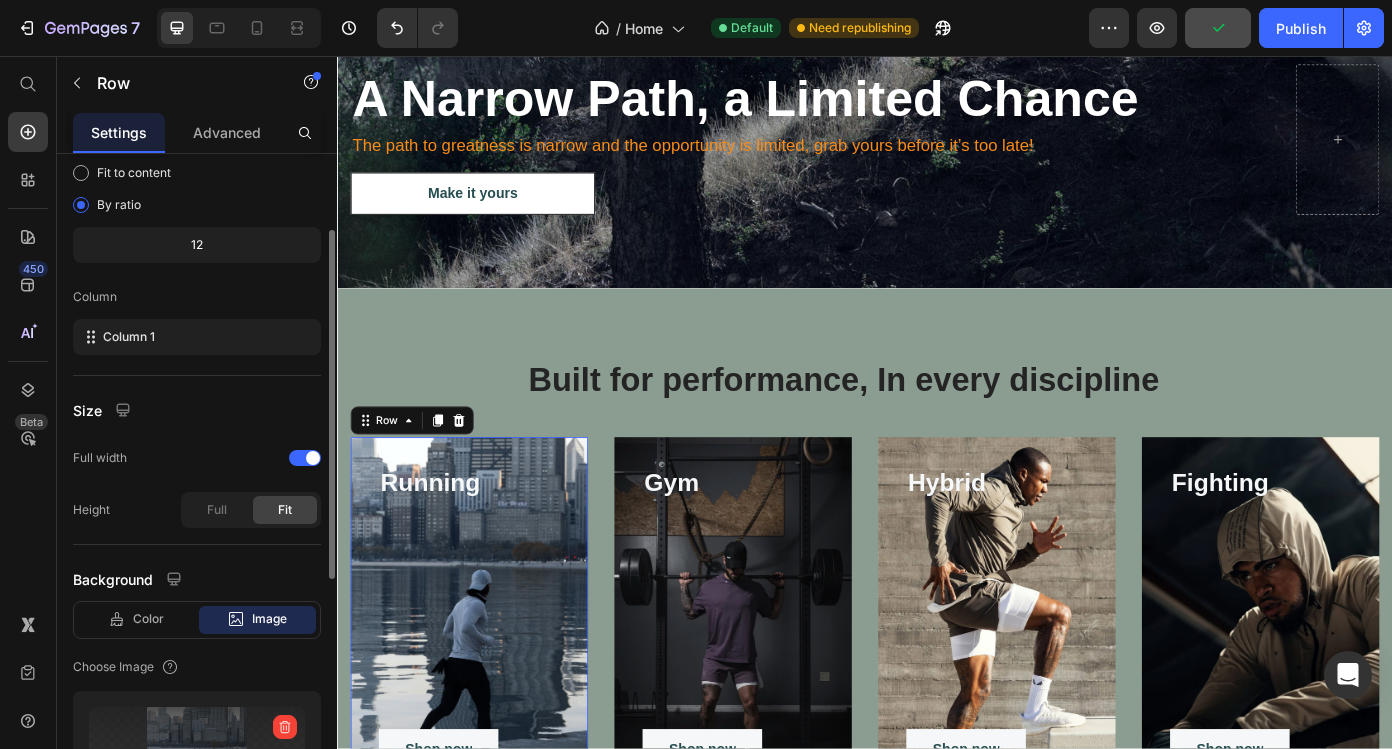 scroll, scrollTop: 153, scrollLeft: 0, axis: vertical 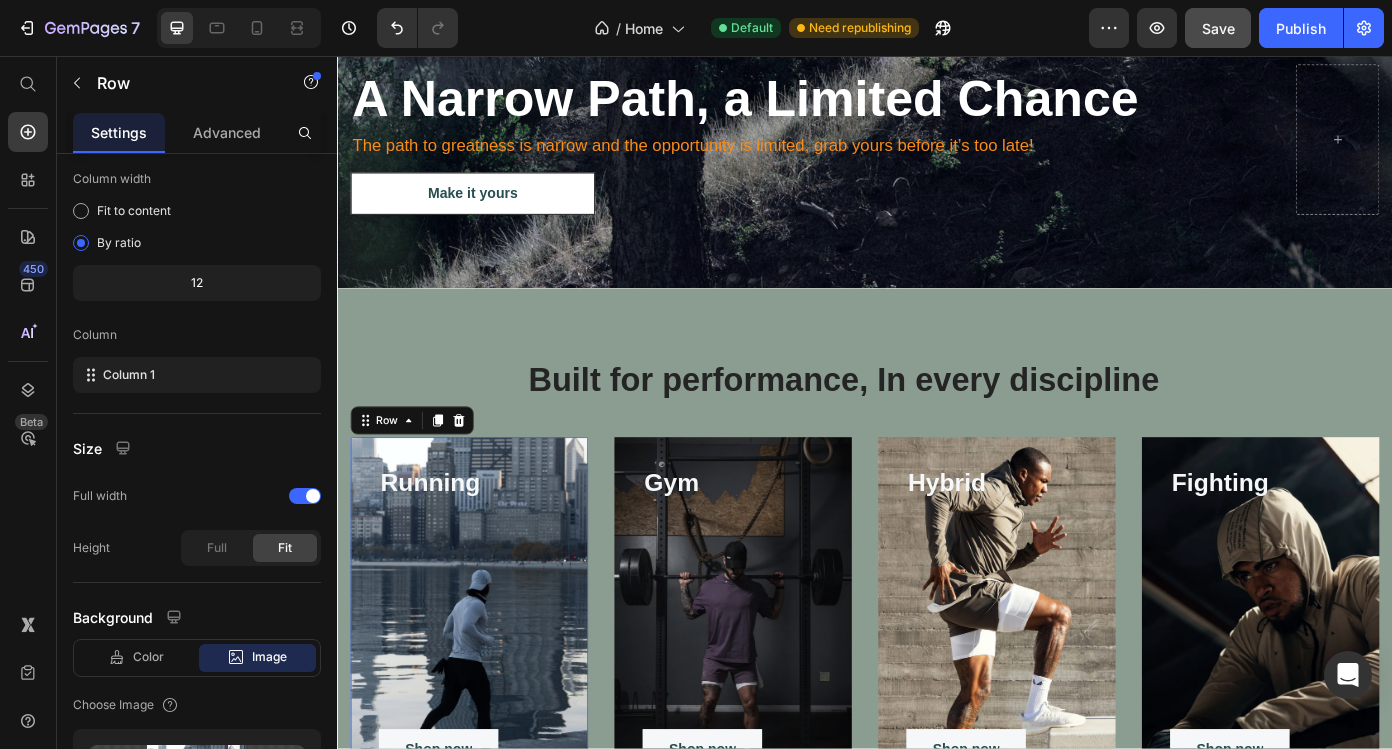 click on "Running Heading Shop now Button Row Row   0" at bounding box center (487, 709) 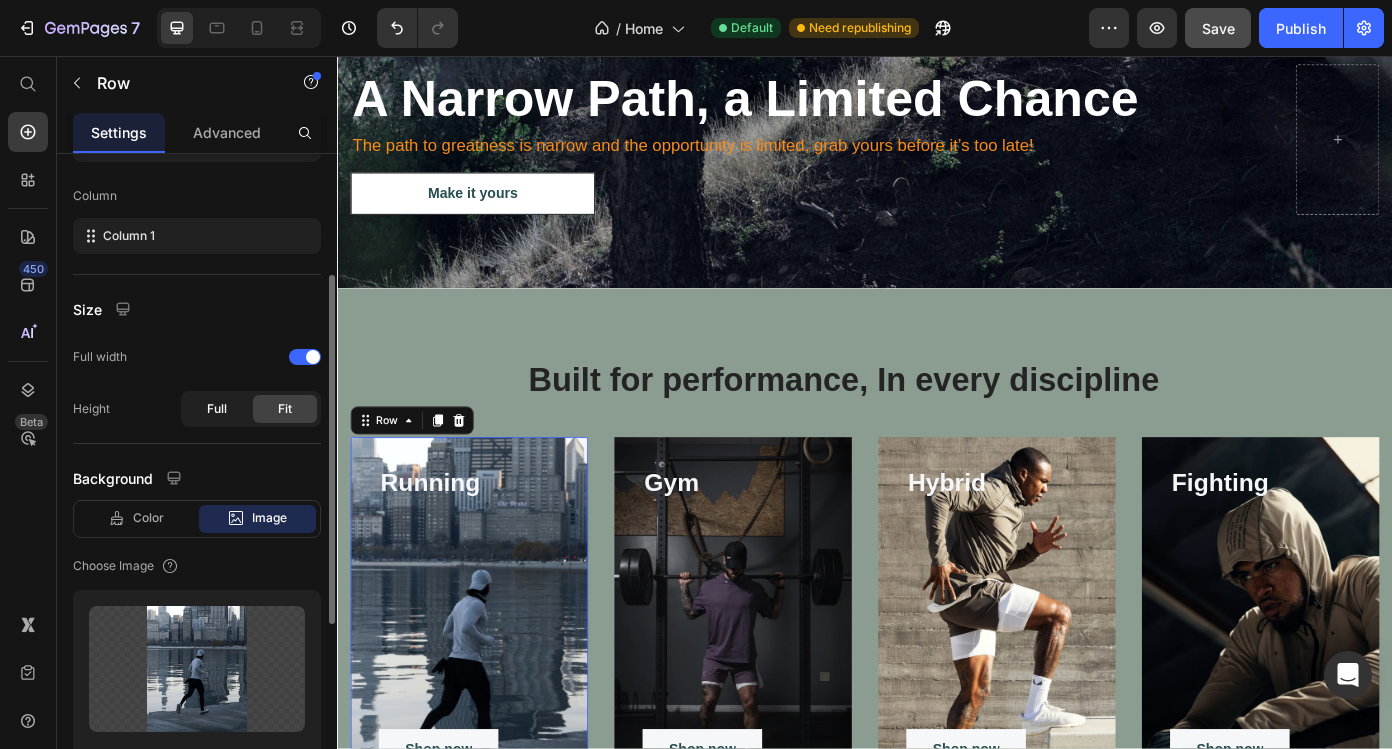 scroll, scrollTop: 298, scrollLeft: 0, axis: vertical 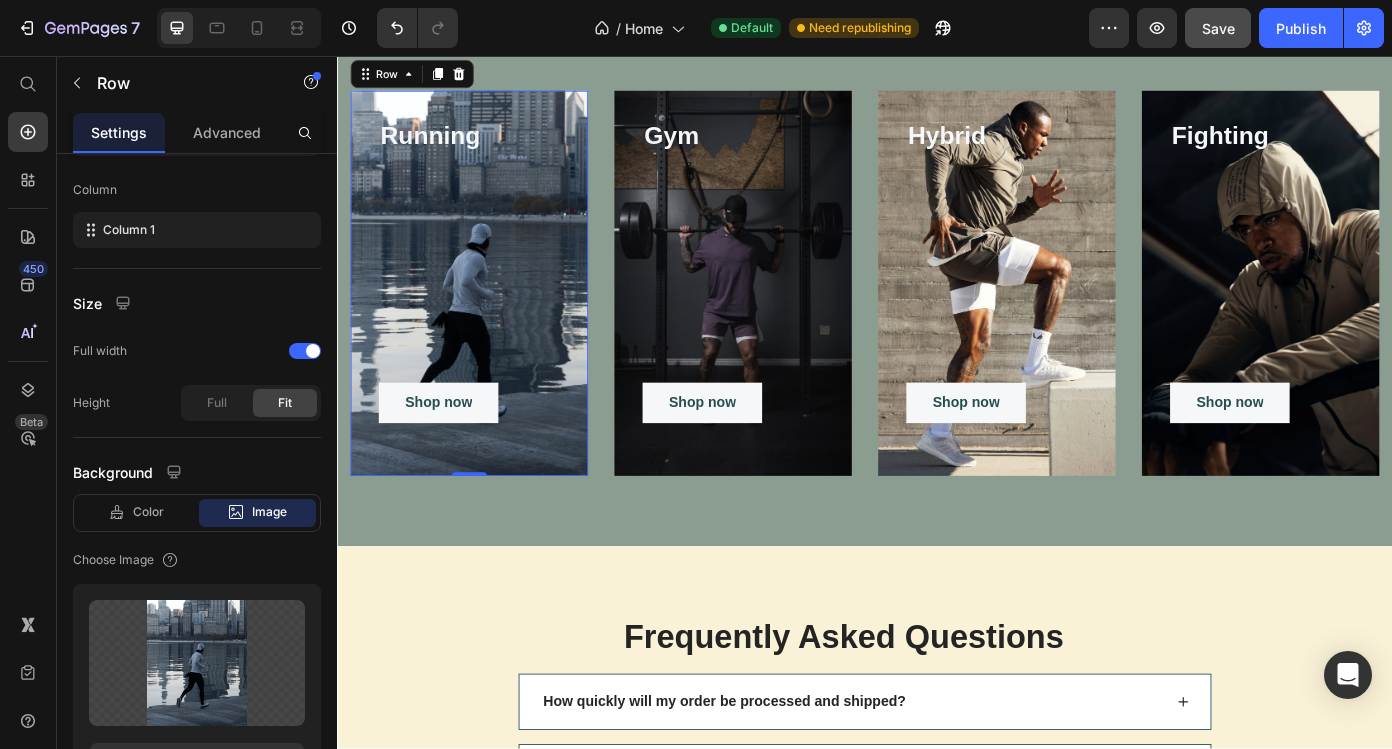 click on "Running Heading Shop now Button Row Row   0" at bounding box center [487, 315] 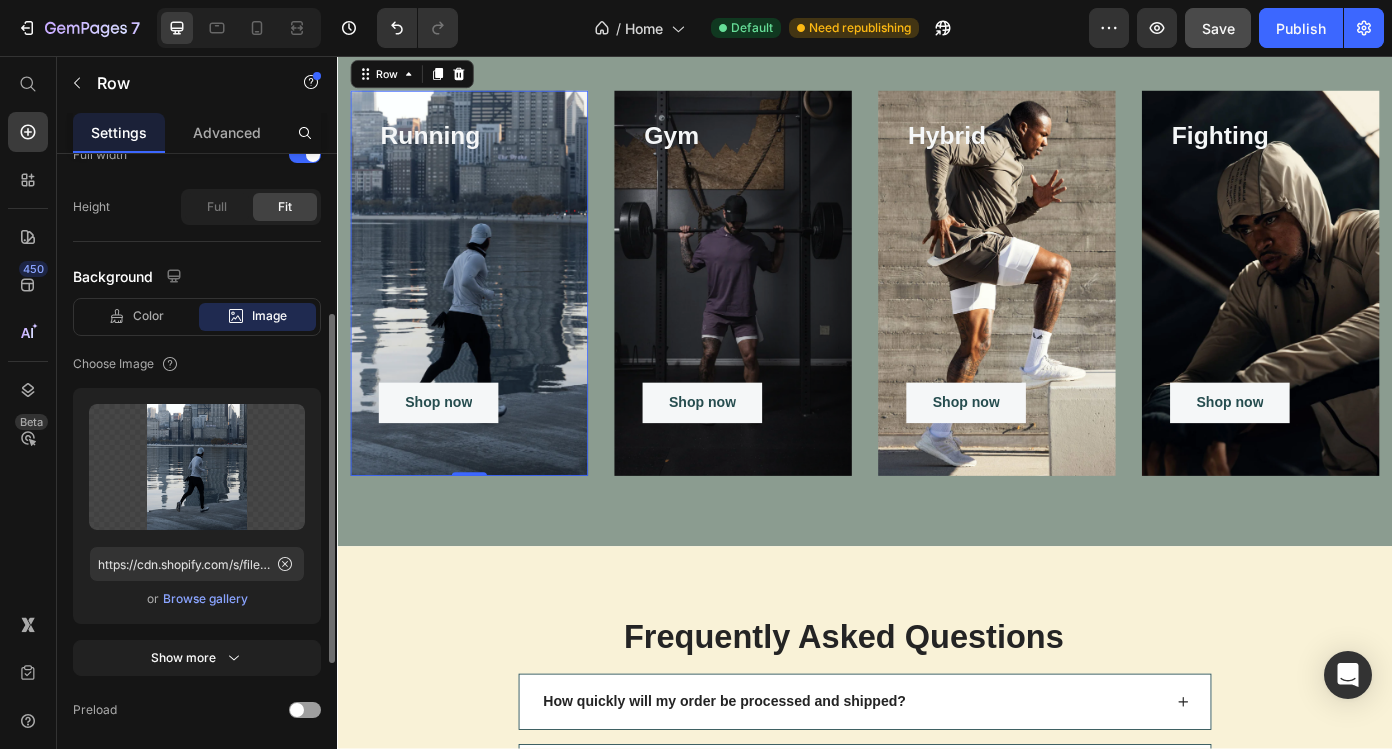 scroll, scrollTop: 564, scrollLeft: 0, axis: vertical 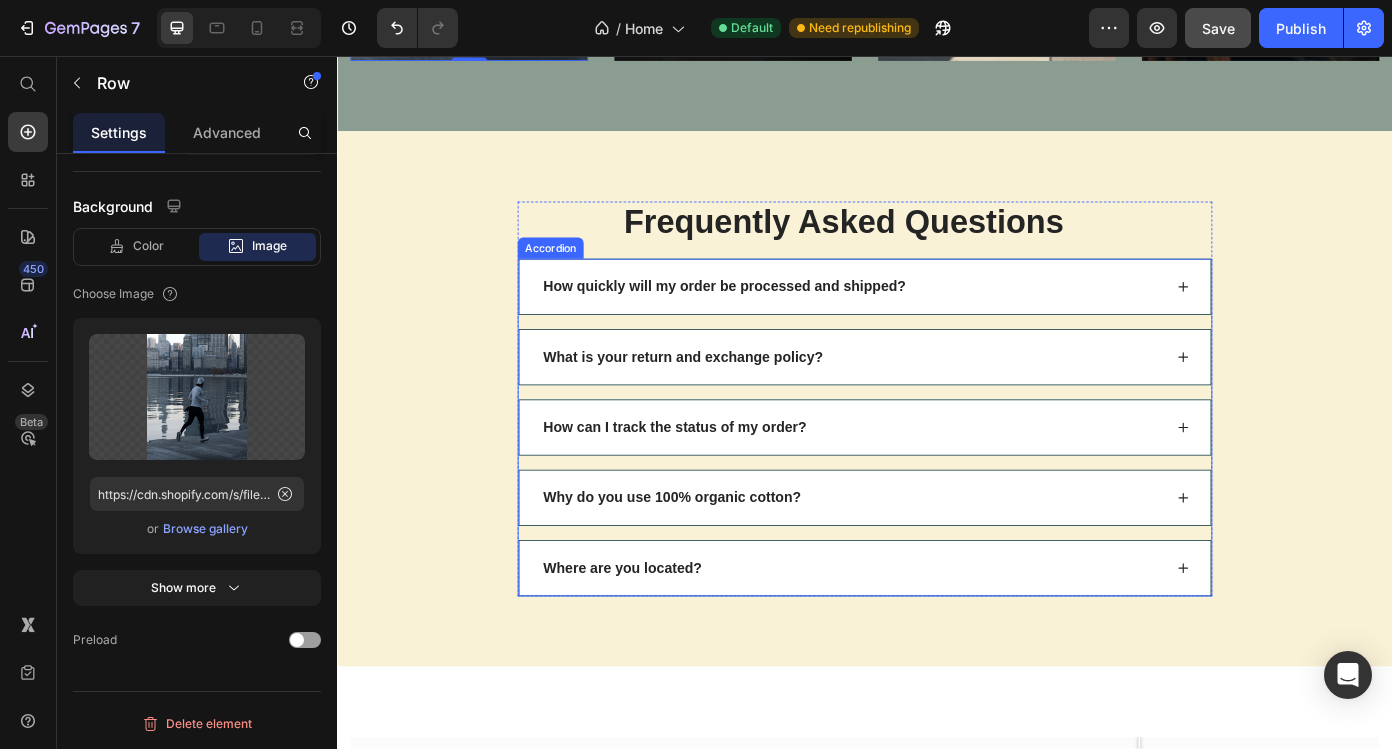 click on "How quickly will my order be processed and shipped?" at bounding box center (937, 319) 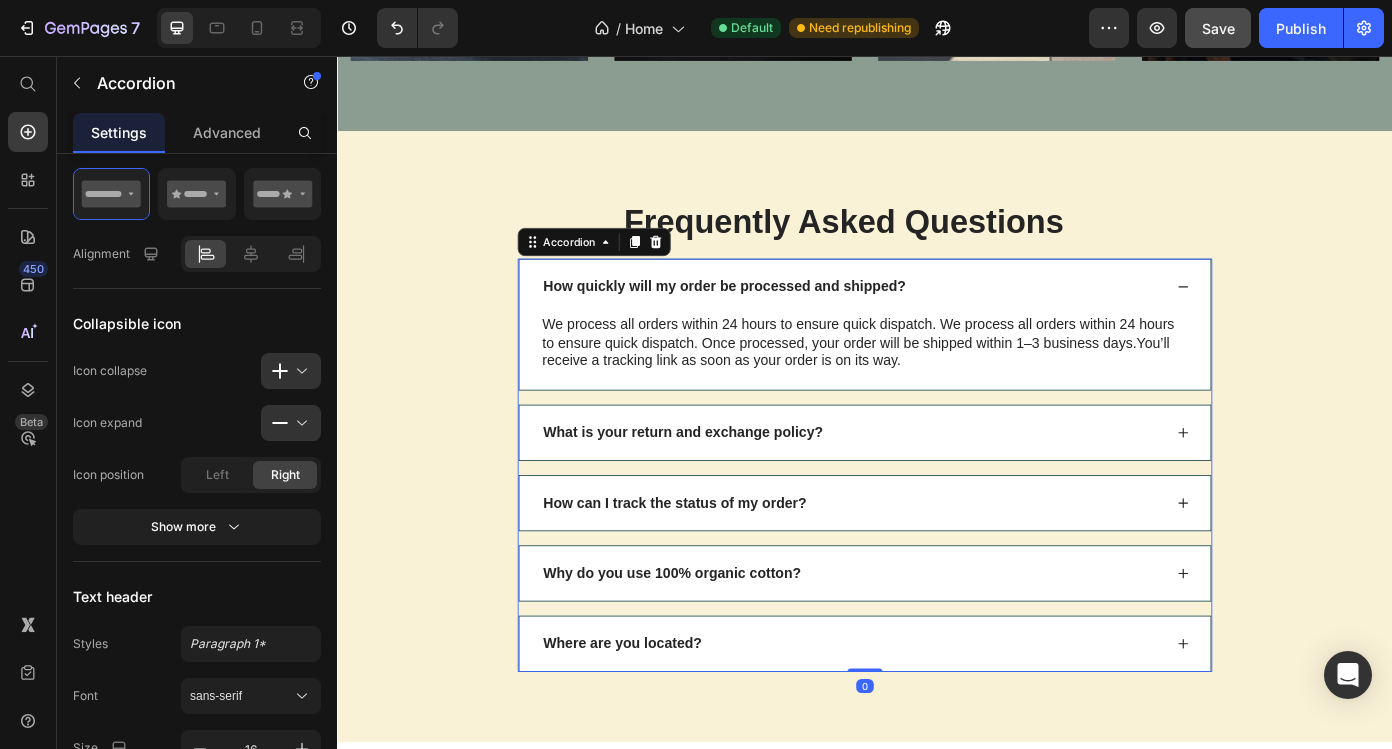 scroll, scrollTop: 0, scrollLeft: 0, axis: both 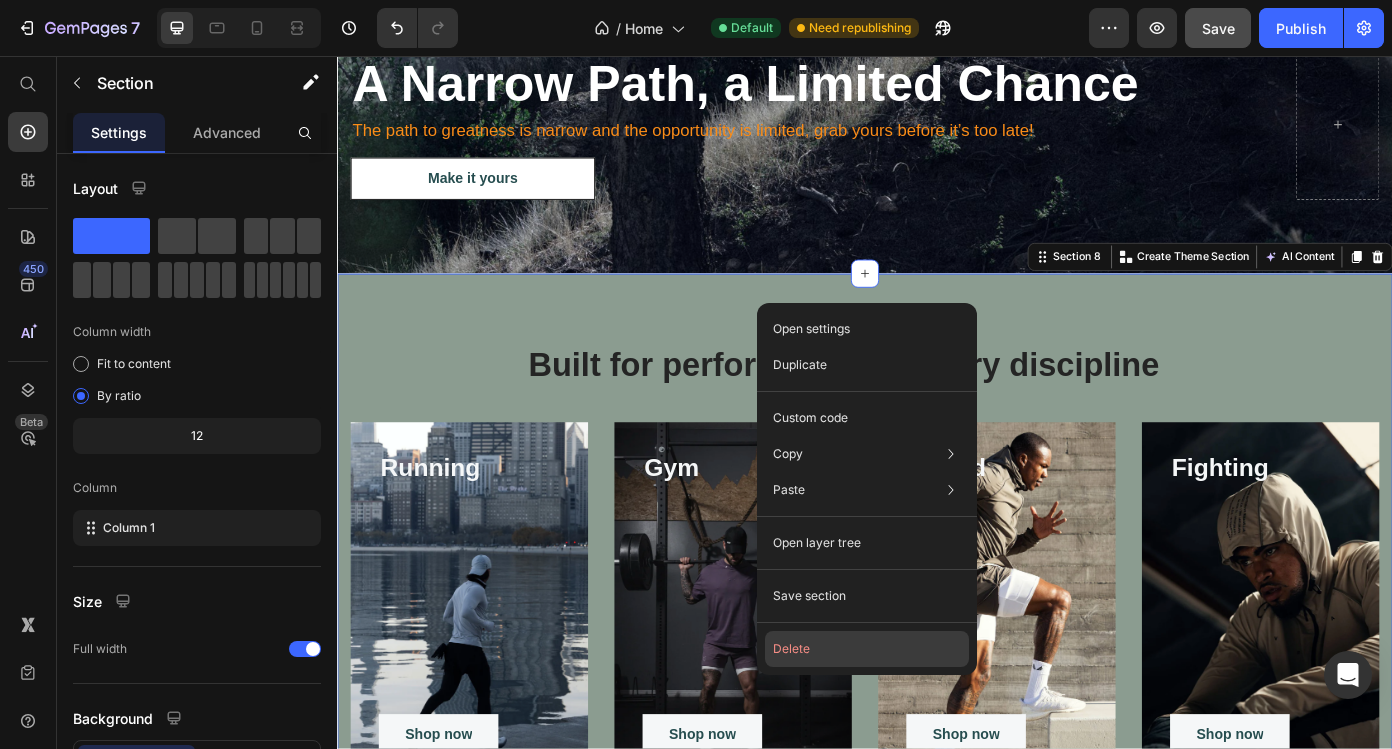 click on "Delete" 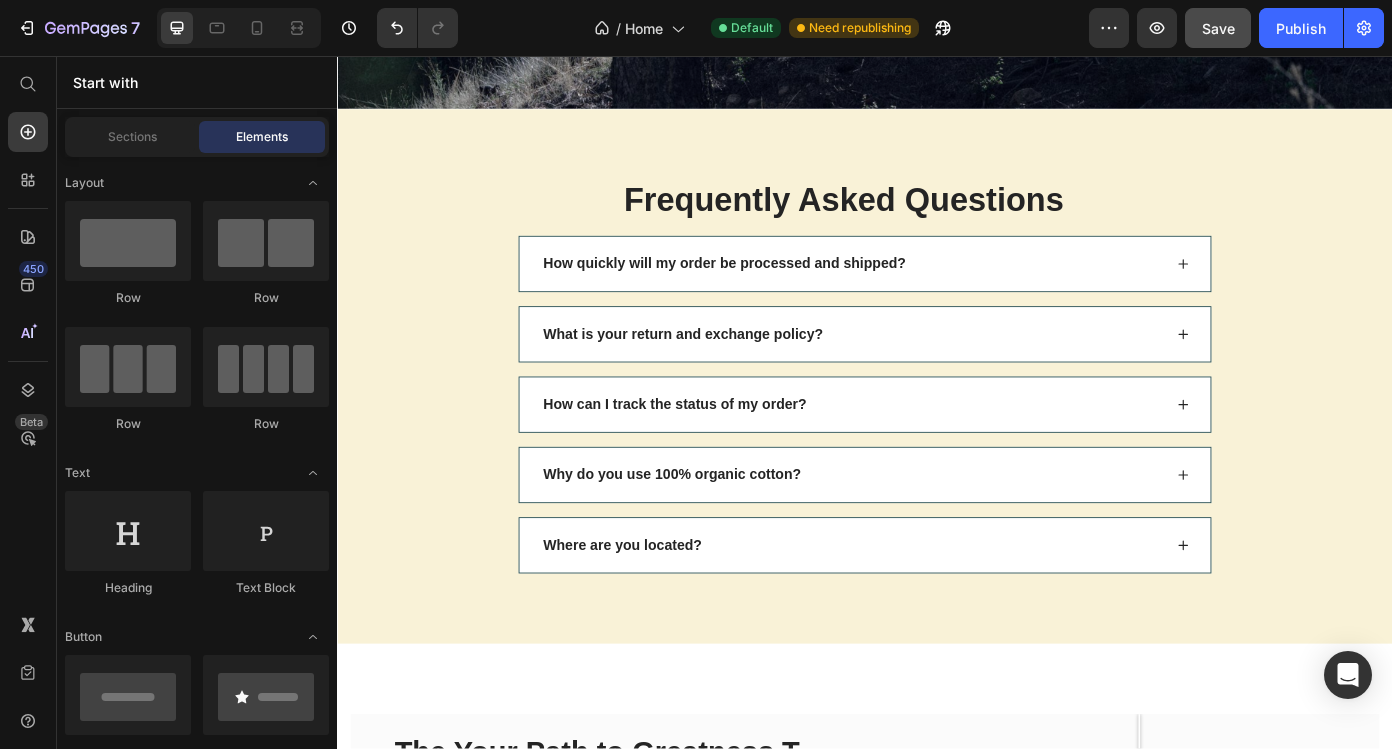 scroll, scrollTop: 4427, scrollLeft: 0, axis: vertical 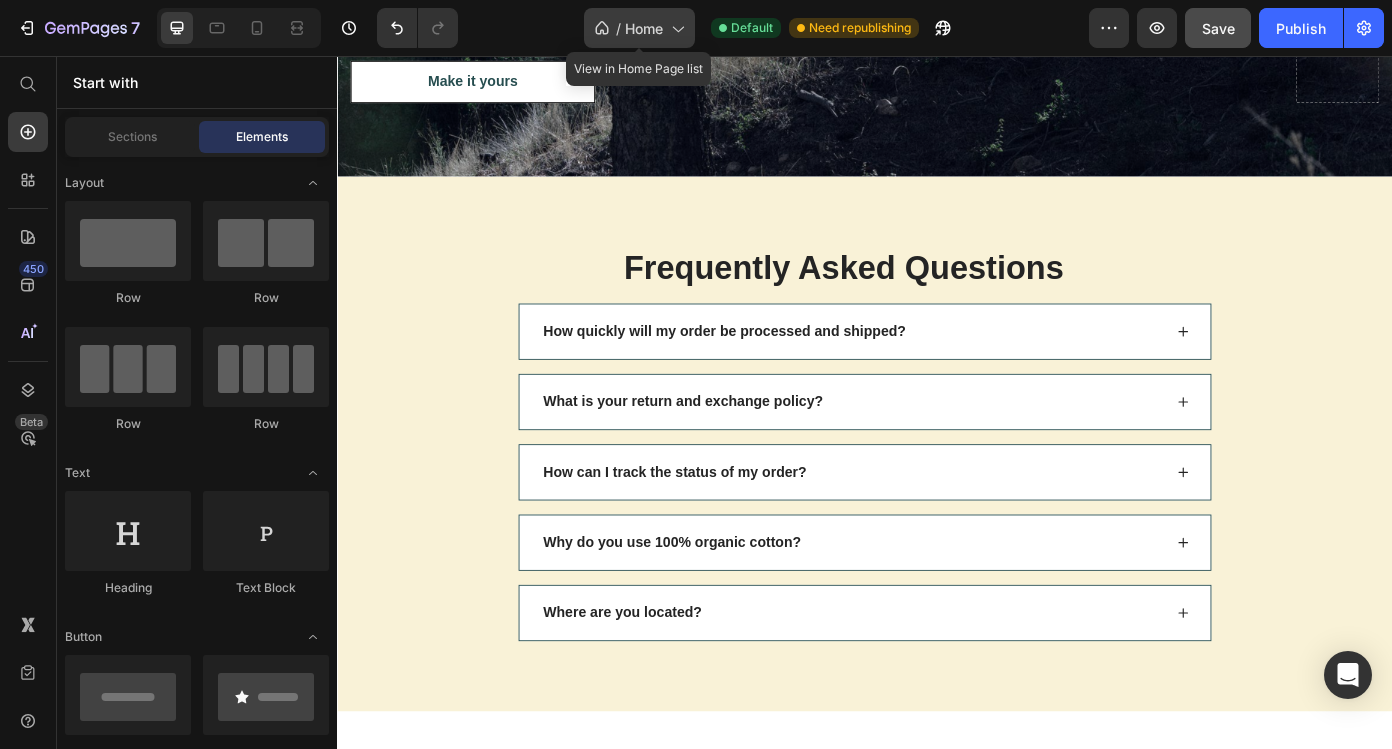 click 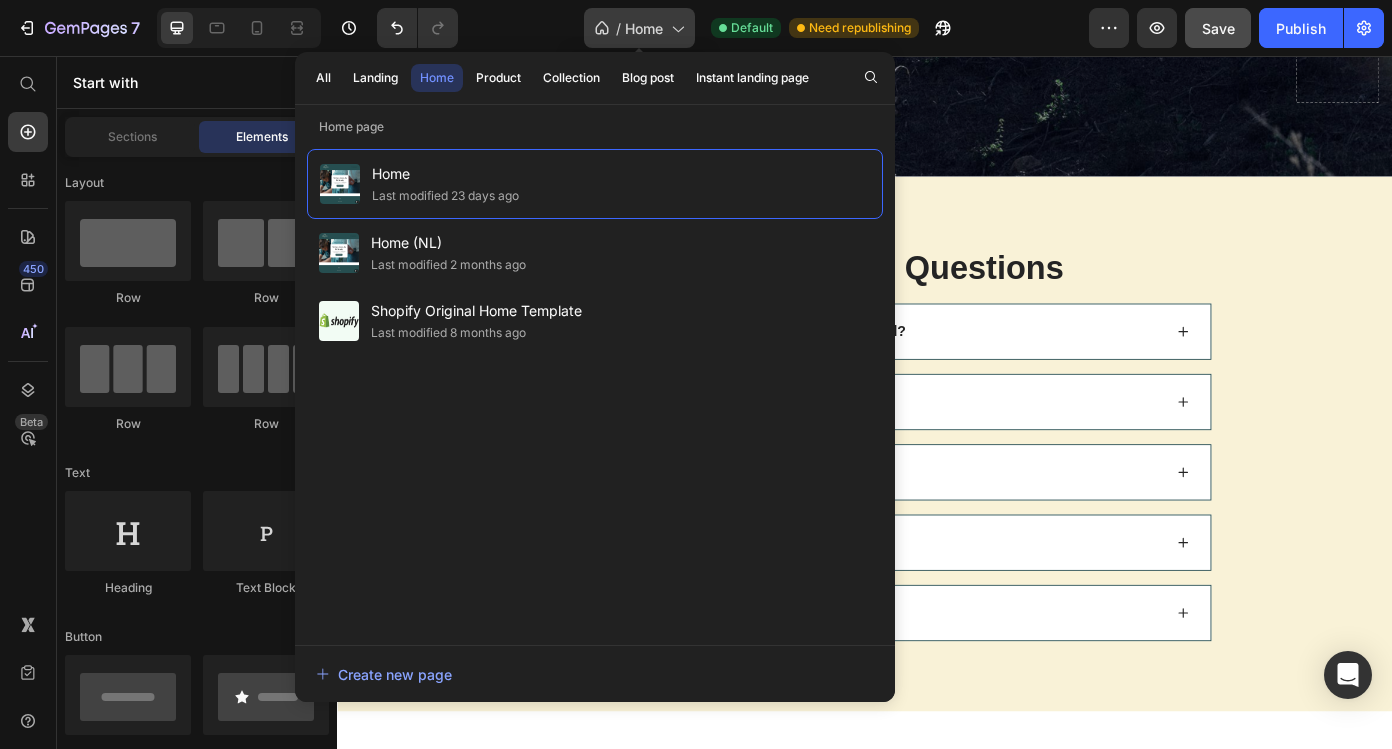 click on "Home" at bounding box center [644, 28] 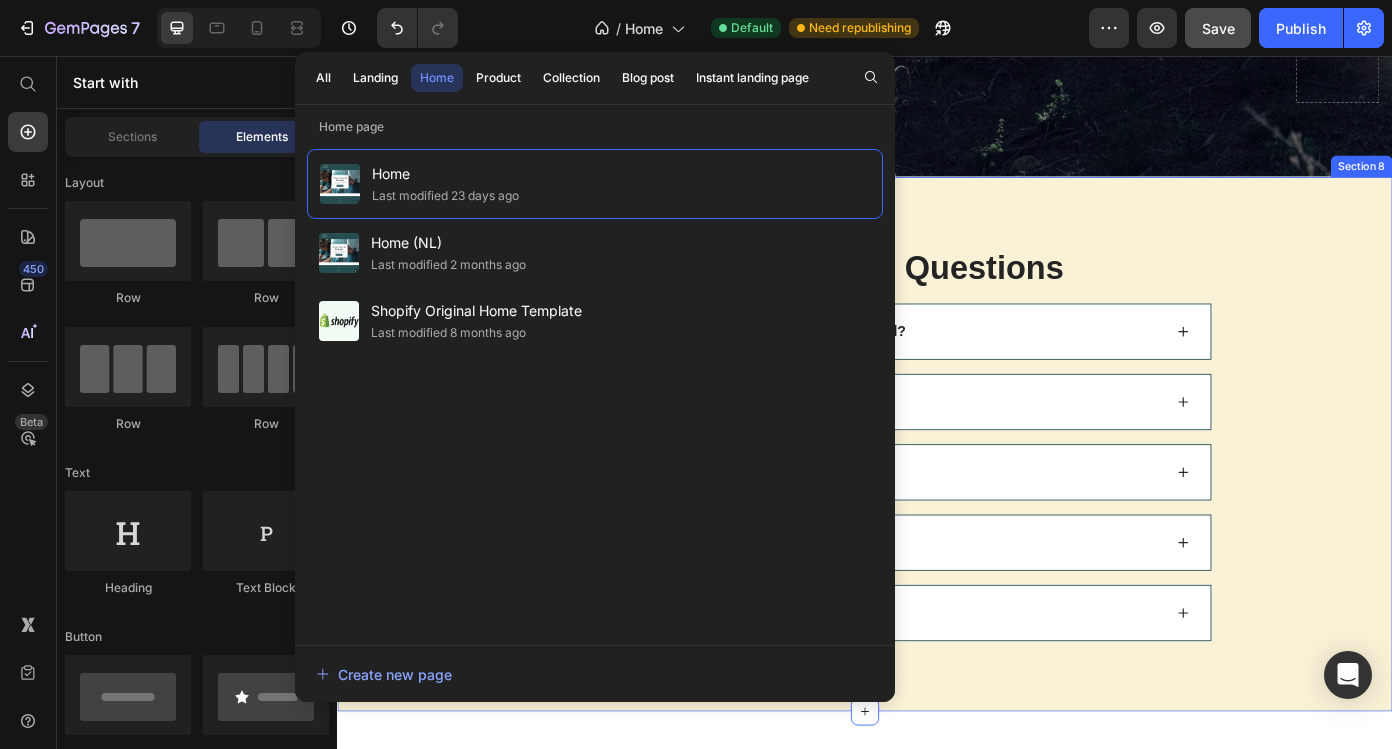 click on "Frequently Asked Questions Heading
How quickly will my order be processed and shipped?
What is your return and exchange policy?
How can I track the status of my order?
Why do you use 100% organic cotton?
Where are you located? Accordion Row Section 8" at bounding box center (937, 498) 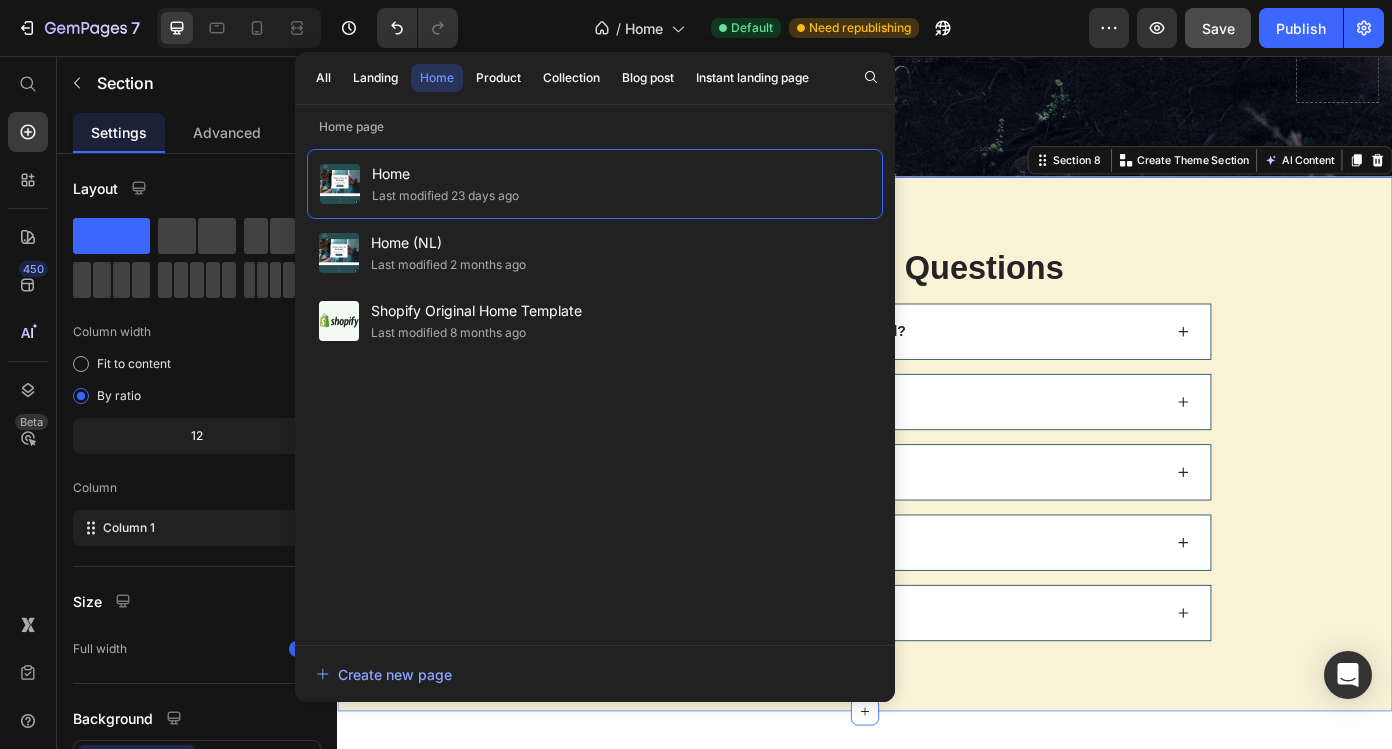 scroll, scrollTop: 4470, scrollLeft: 0, axis: vertical 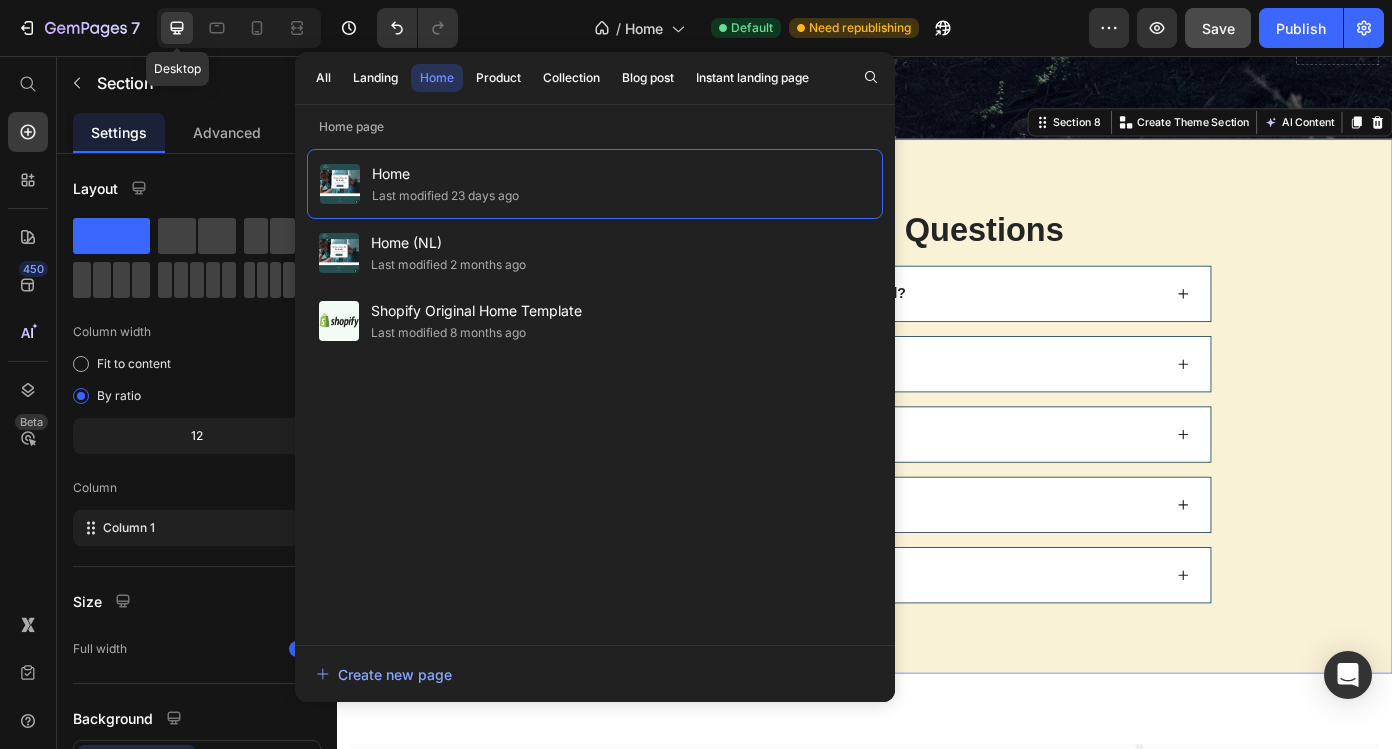click 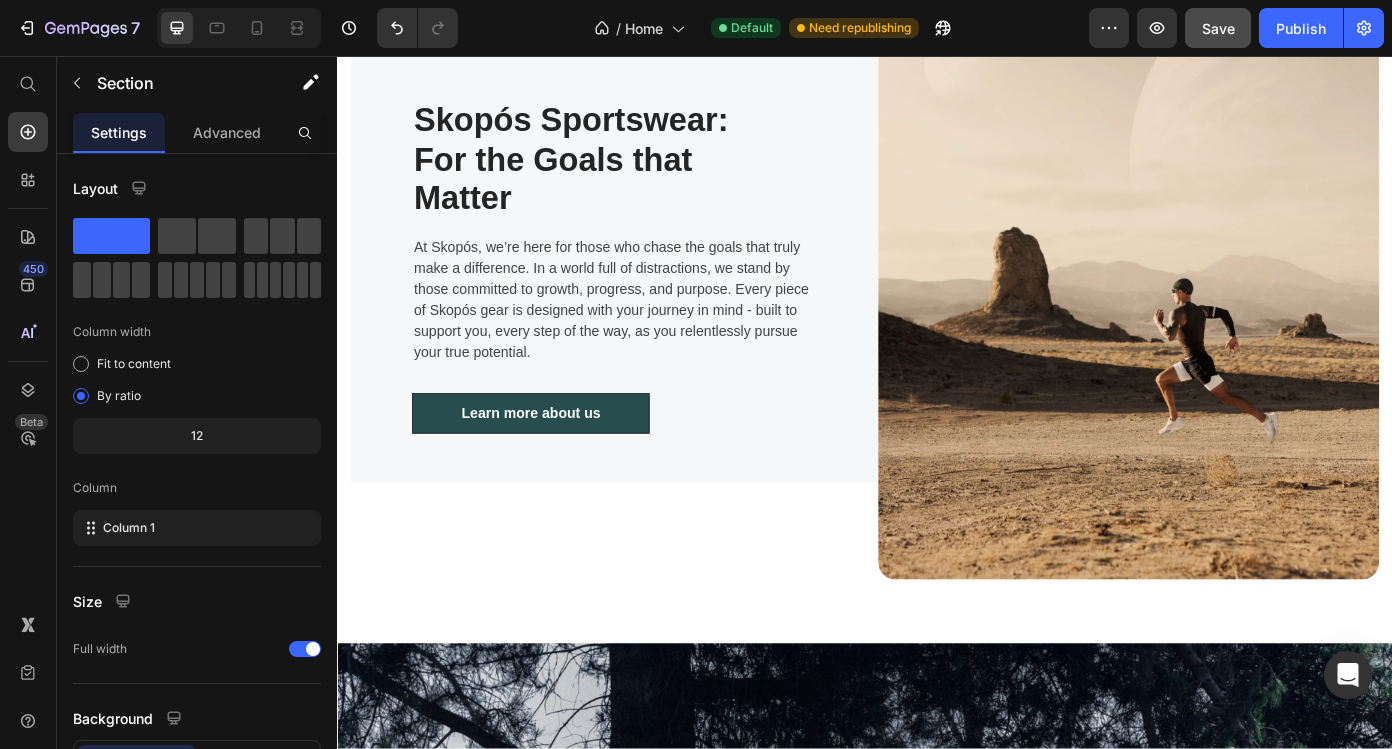 scroll, scrollTop: 3093, scrollLeft: 0, axis: vertical 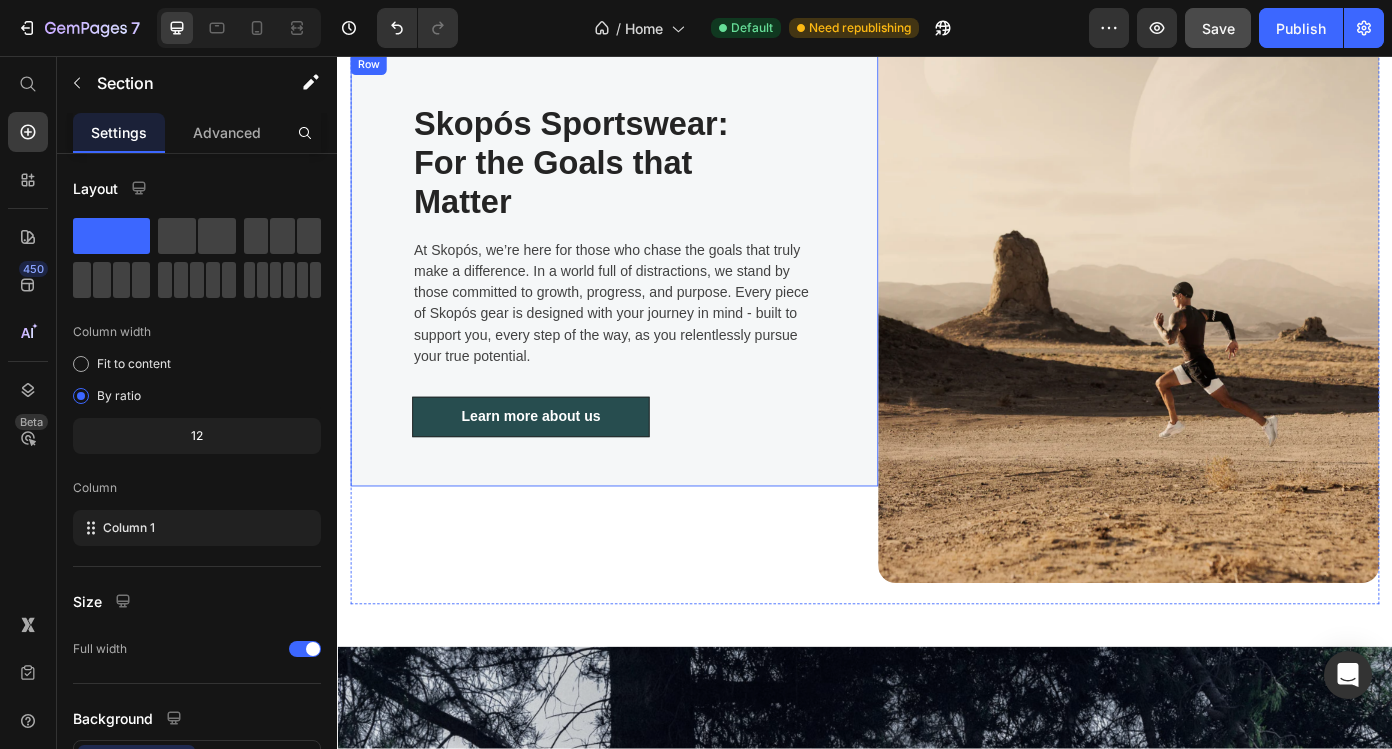 click on "Skopós Sportswear:  For the Goals that Matter Heading At Skopós, we’re here for those who chase the goals that truly make a difference. In a world full of distractions, we stand by those committed to growth, progress, and purpose. Every piece of Skopós gear is designed with your journey in mind - built to support you, every step of the way, as you relentlessly pursue your true potential. Text block Learn more about us Button Row" at bounding box center [652, 299] 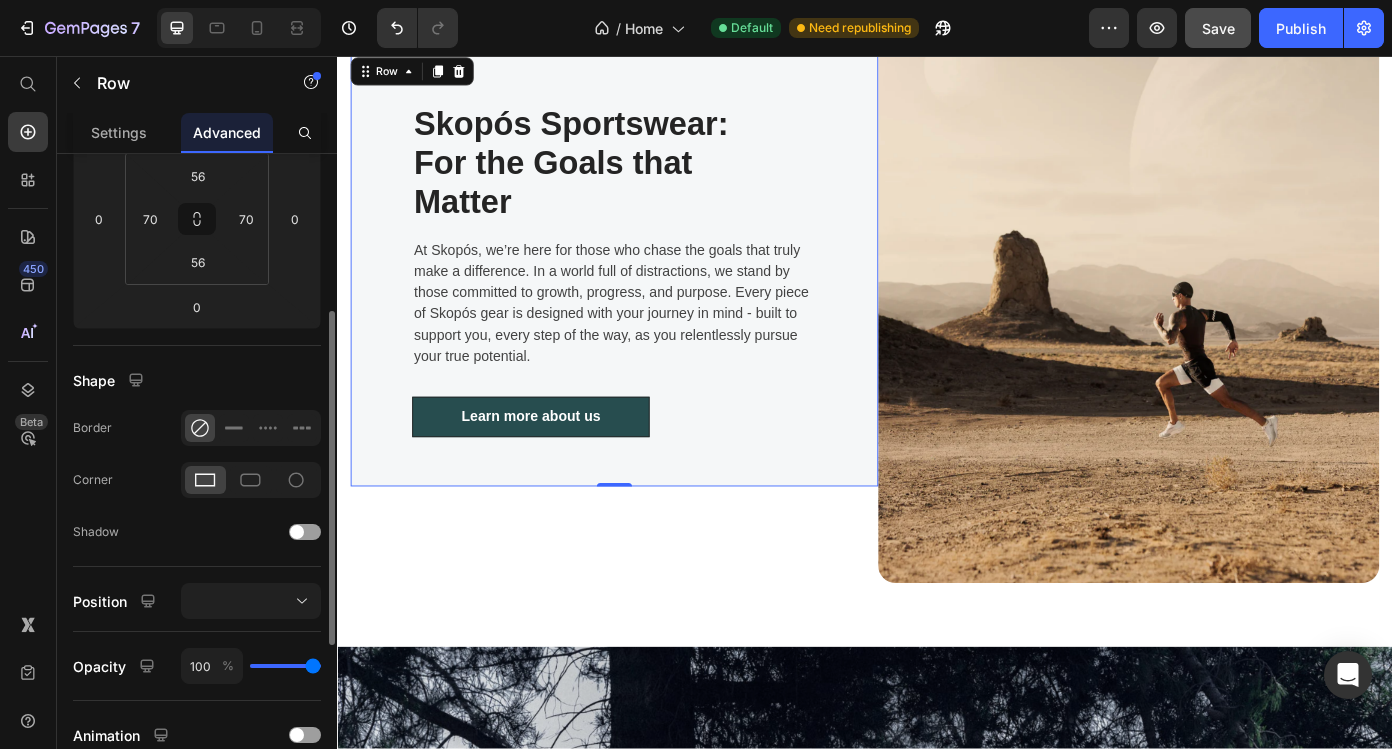 scroll, scrollTop: 331, scrollLeft: 0, axis: vertical 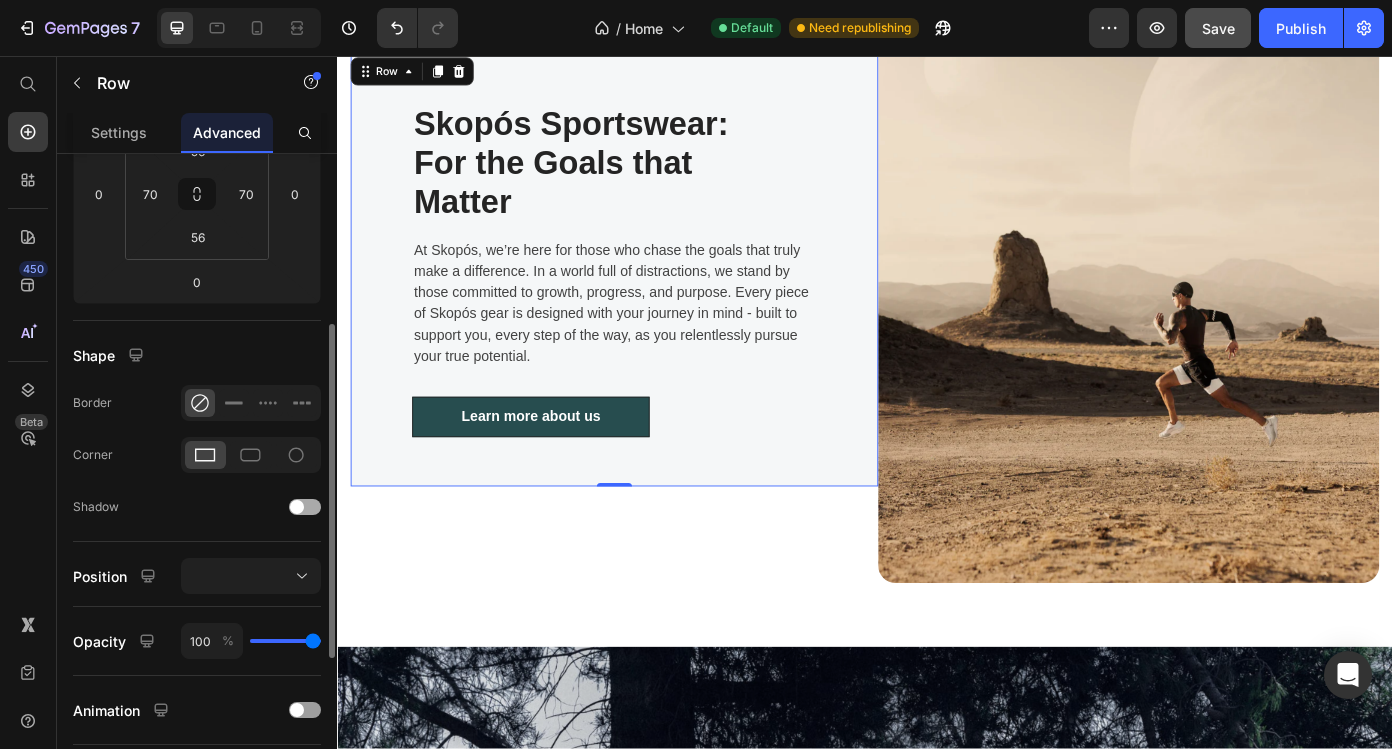 click at bounding box center (297, 507) 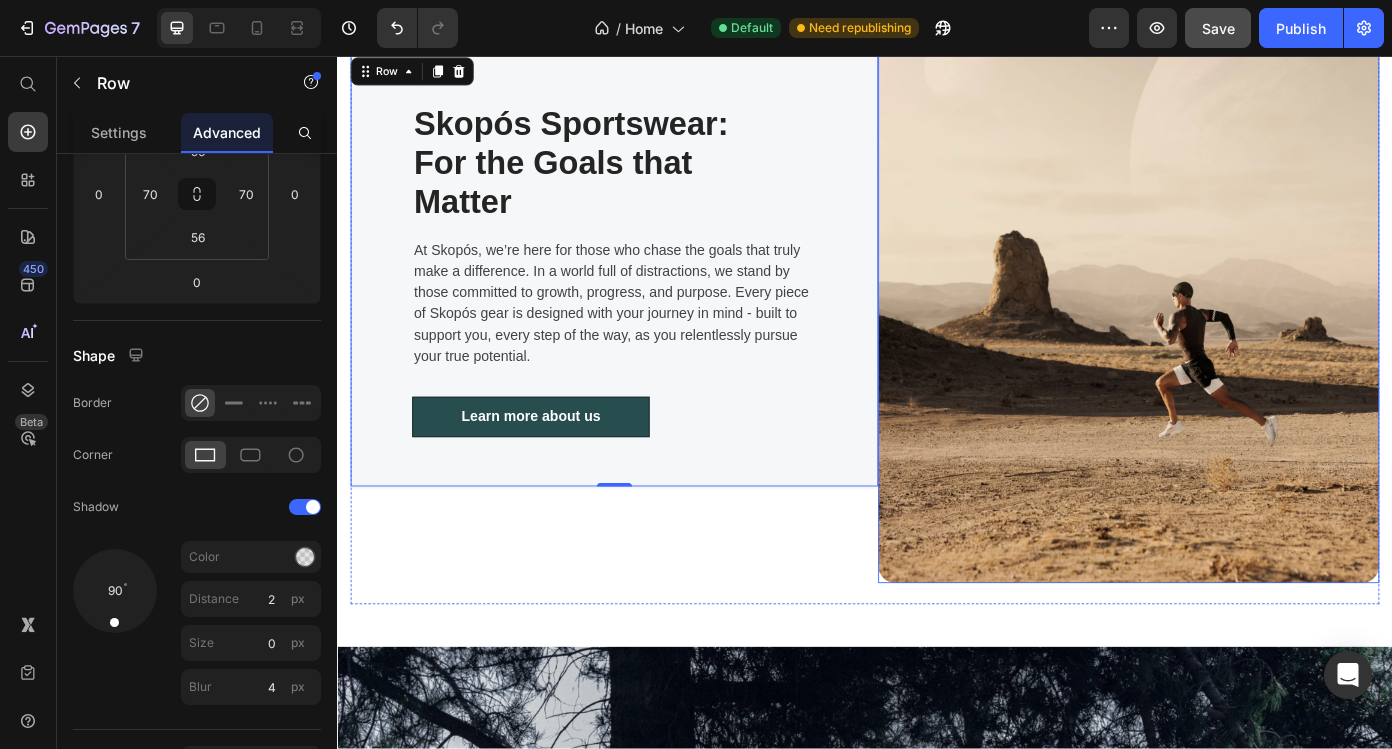 click at bounding box center [1237, 299] 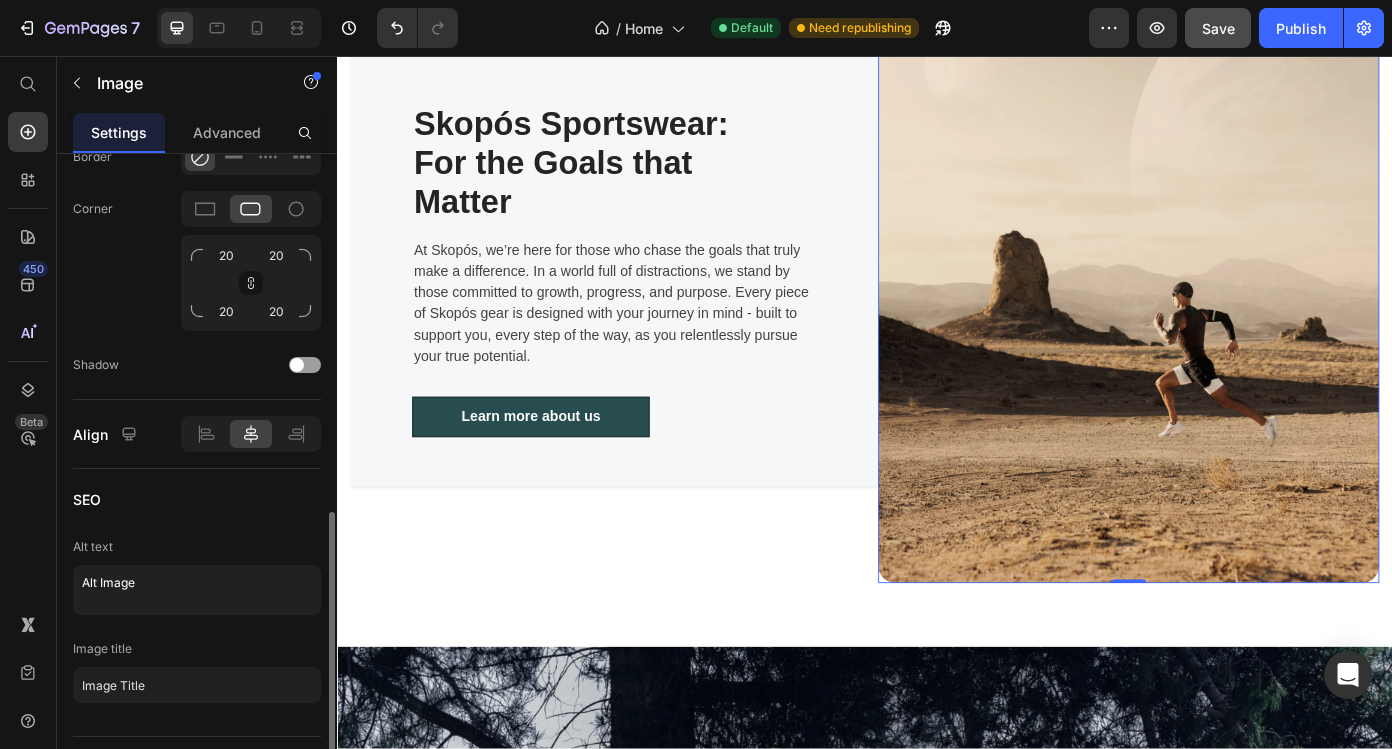 scroll, scrollTop: 856, scrollLeft: 0, axis: vertical 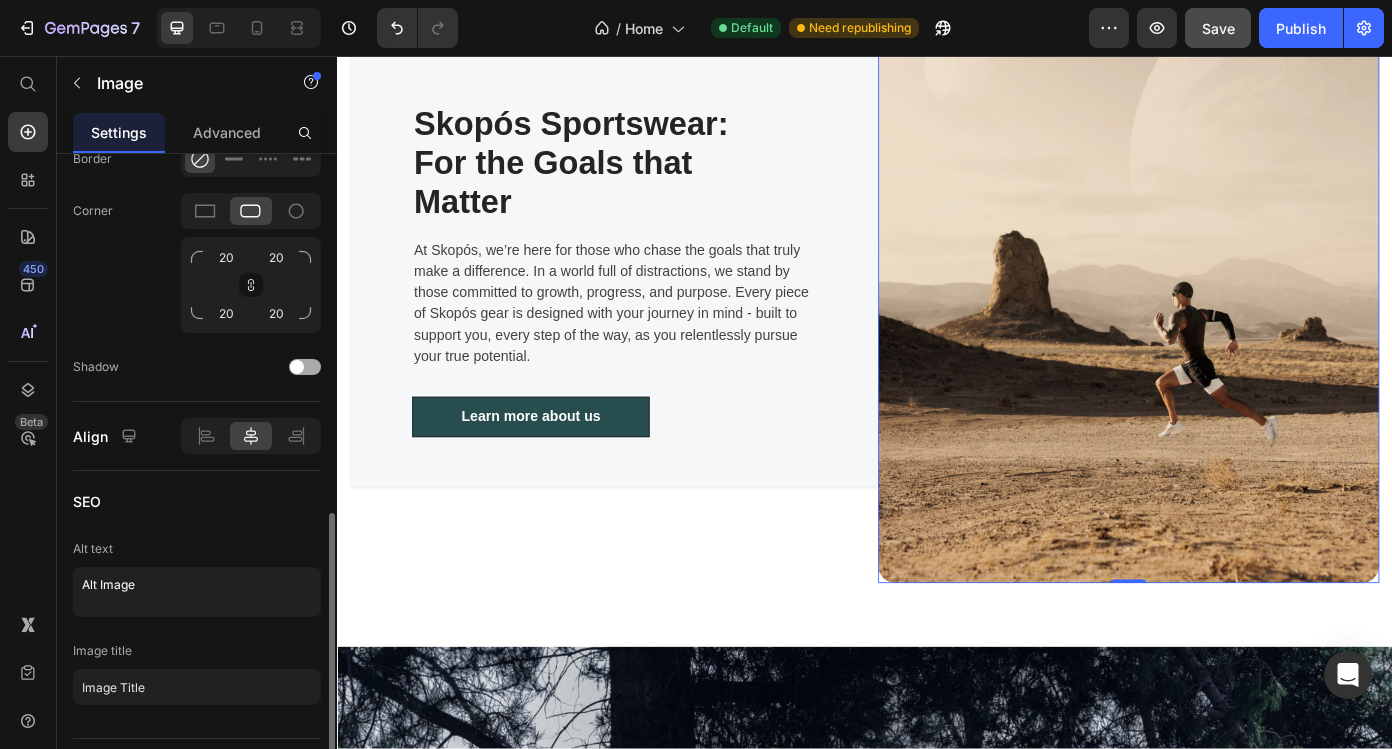 click at bounding box center [305, 367] 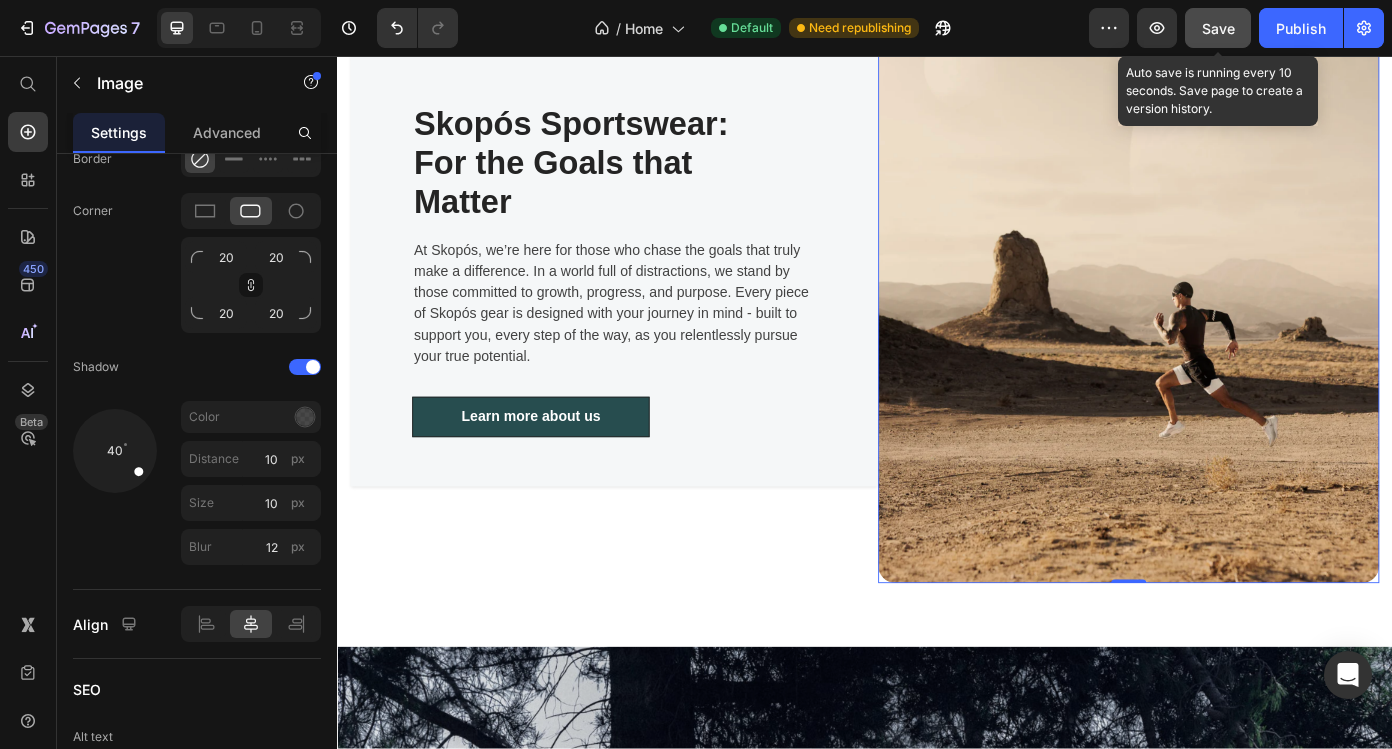 click on "Save" at bounding box center (1218, 28) 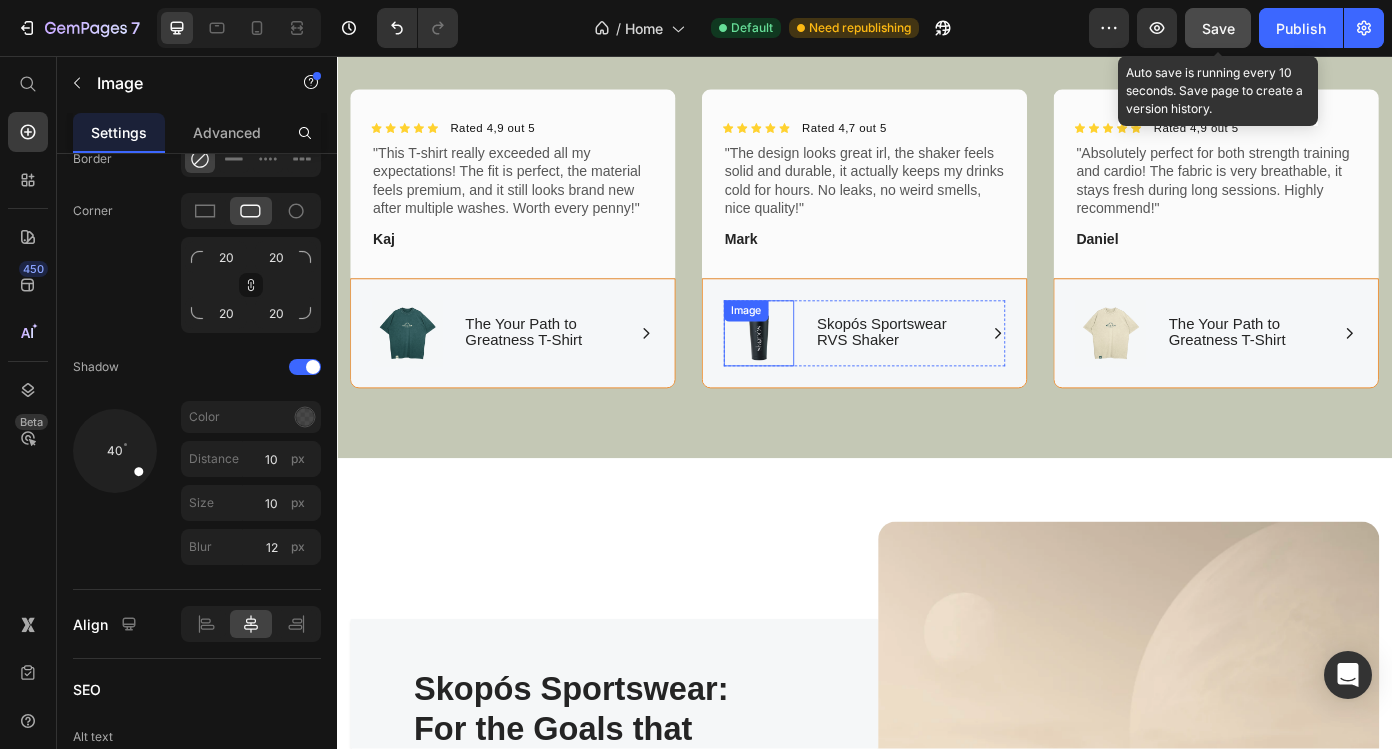 scroll, scrollTop: 2444, scrollLeft: 0, axis: vertical 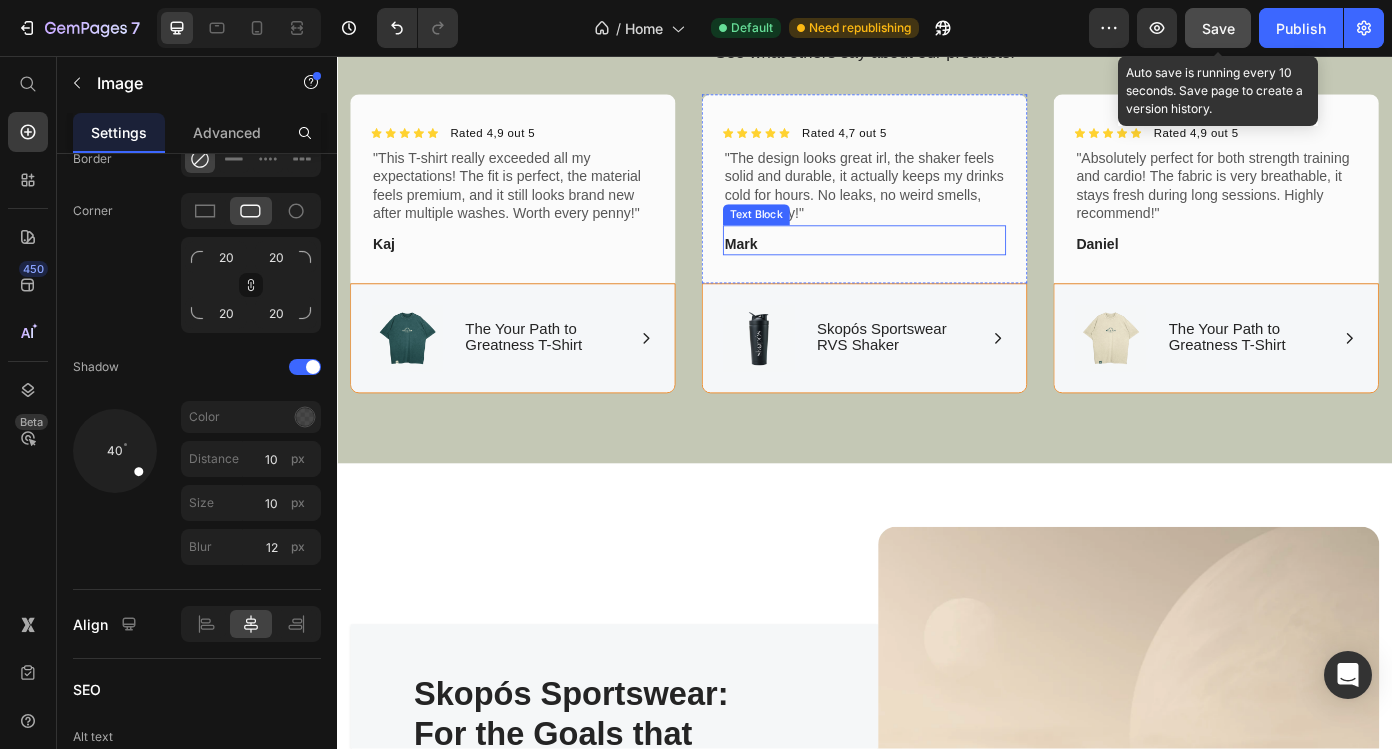 click on "Mark" at bounding box center (937, 271) 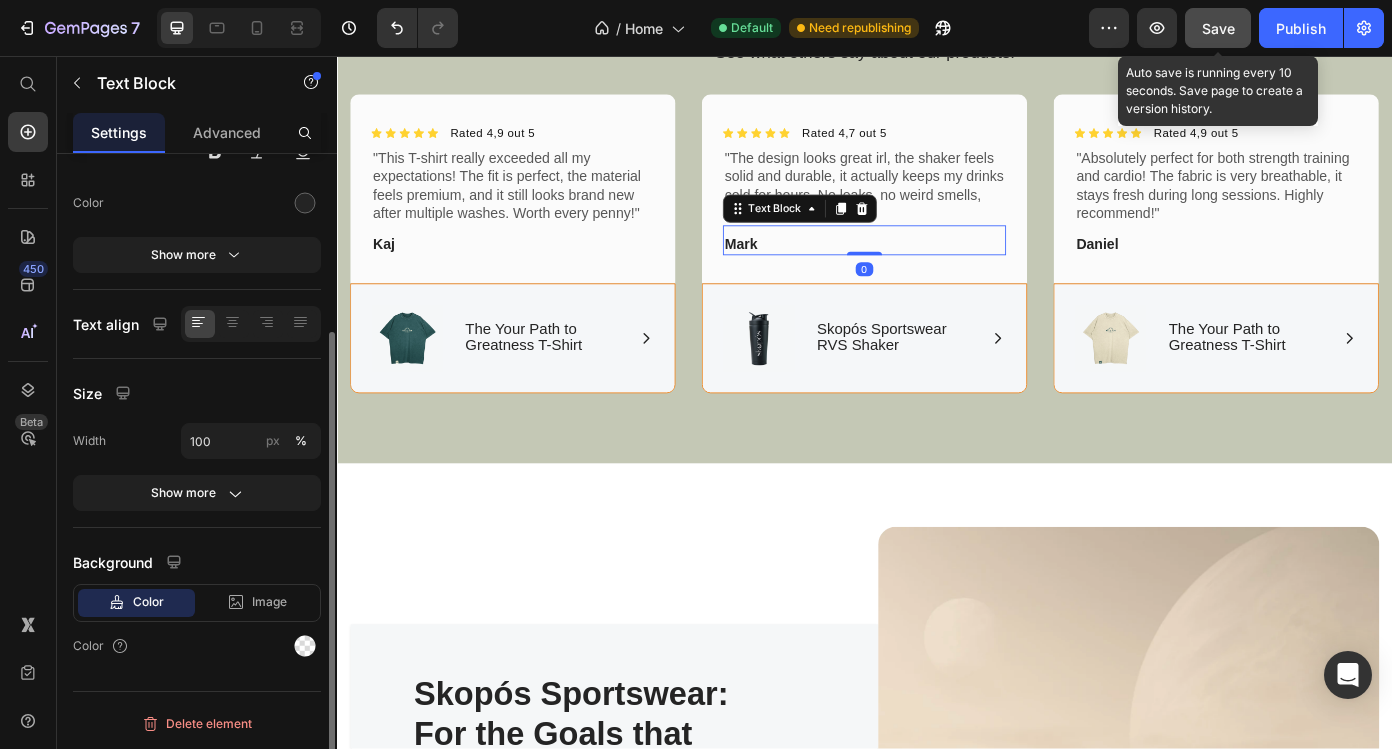scroll, scrollTop: 0, scrollLeft: 0, axis: both 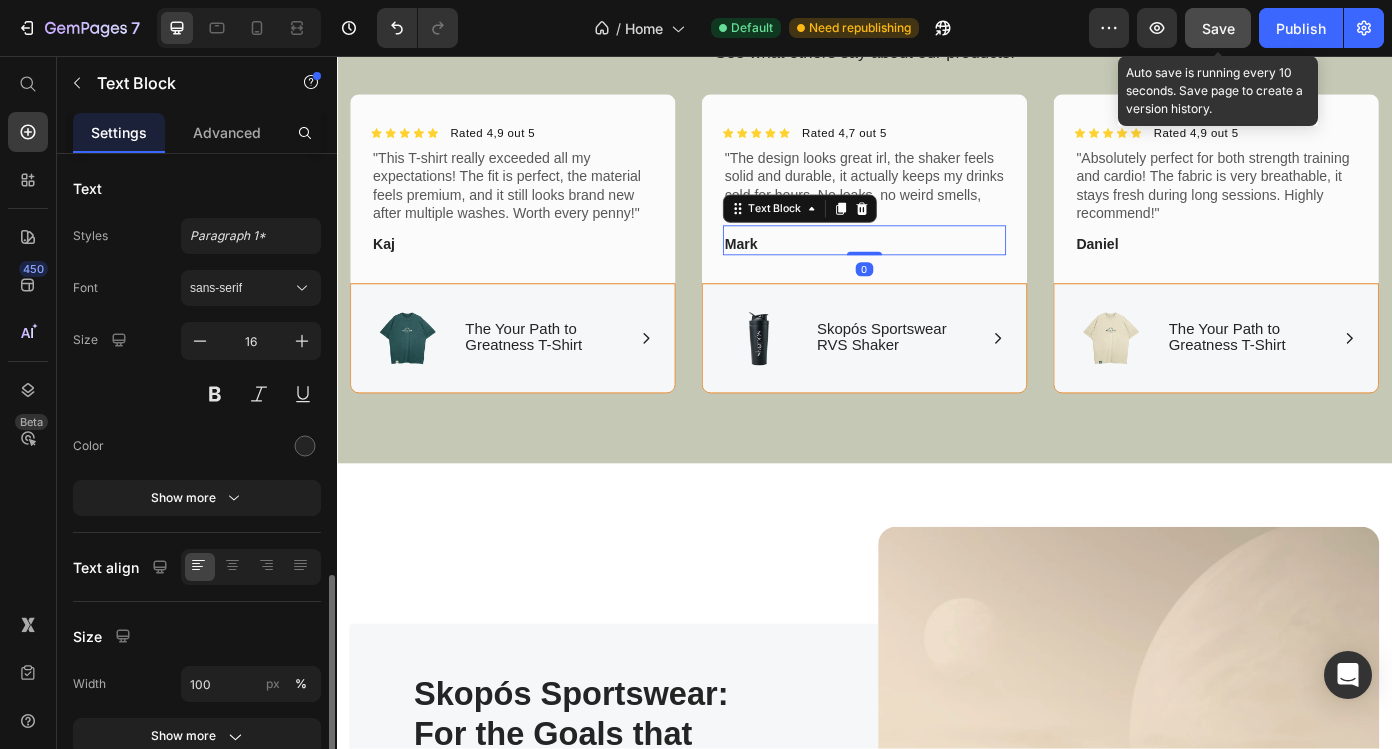 click on "Mark" at bounding box center (937, 271) 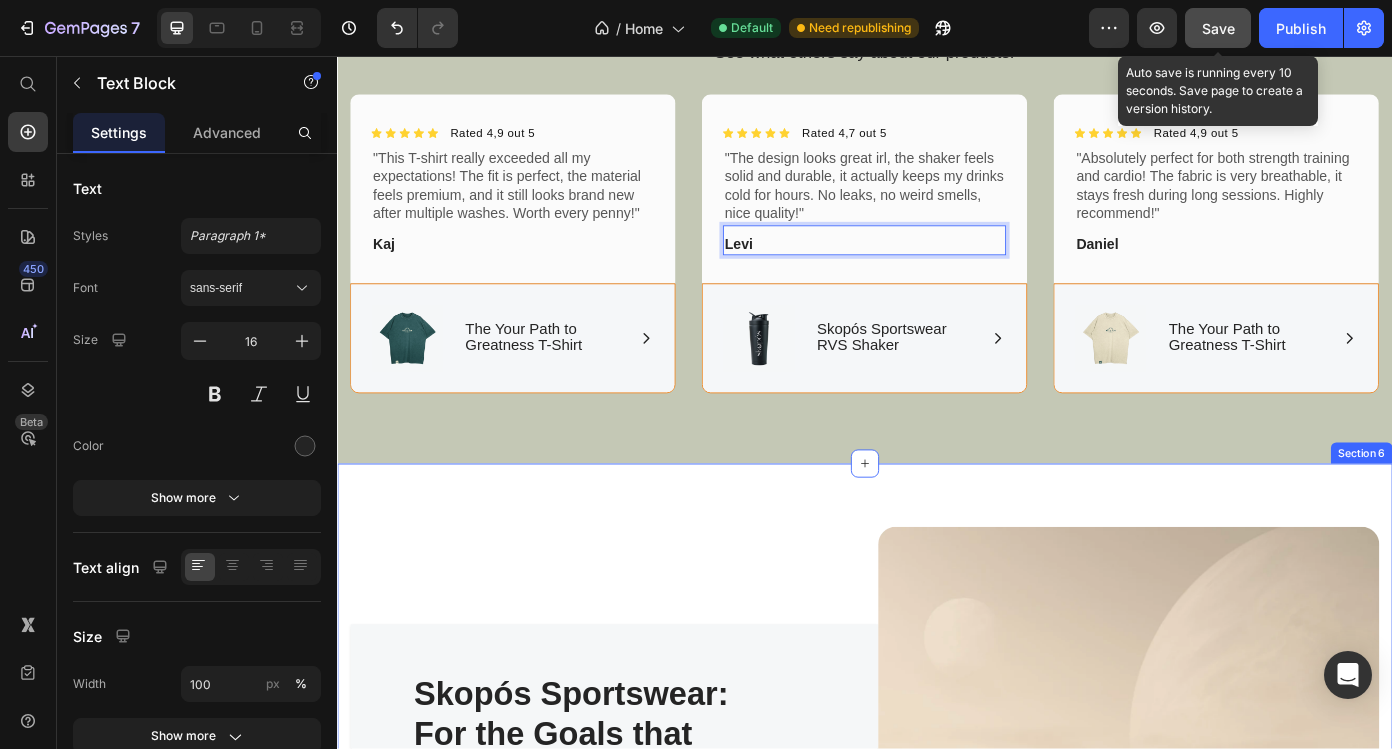 drag, startPoint x: 703, startPoint y: 548, endPoint x: 692, endPoint y: 552, distance: 11.7046995 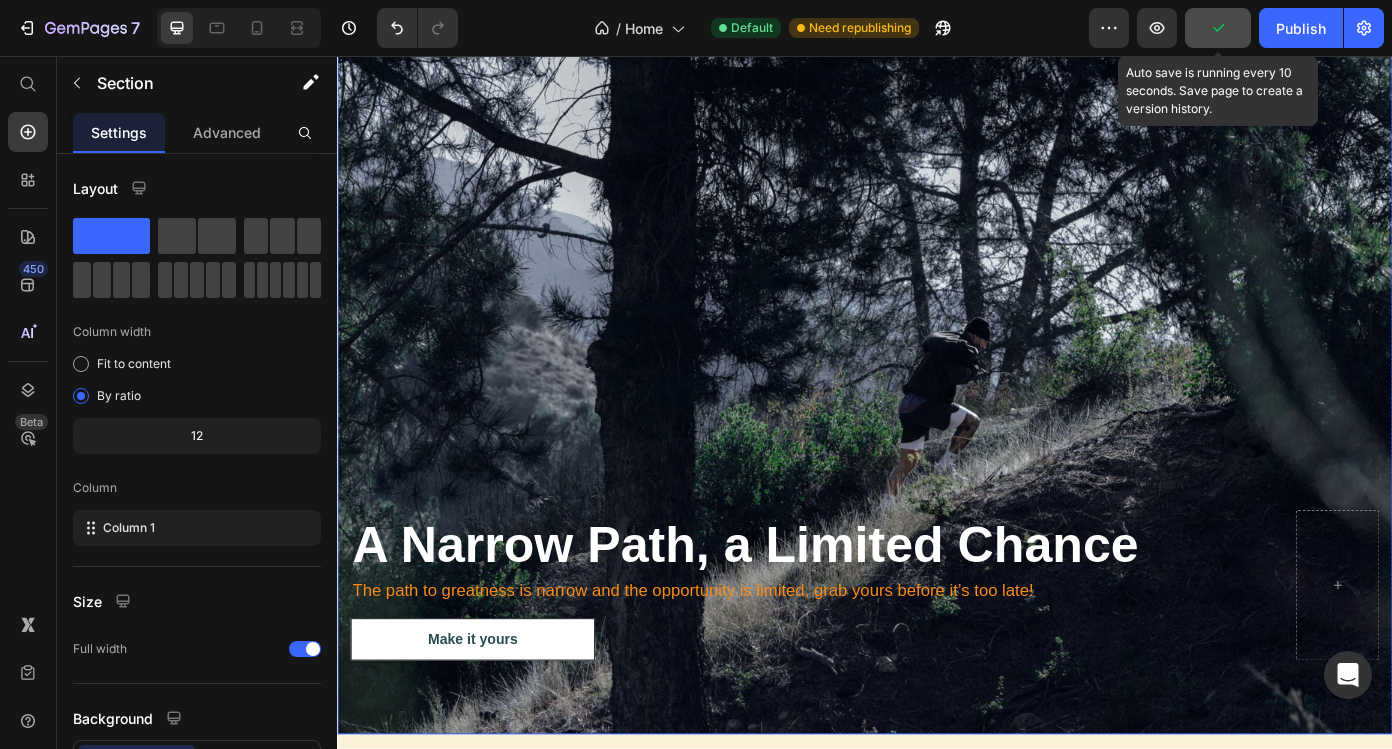 scroll, scrollTop: 3808, scrollLeft: 0, axis: vertical 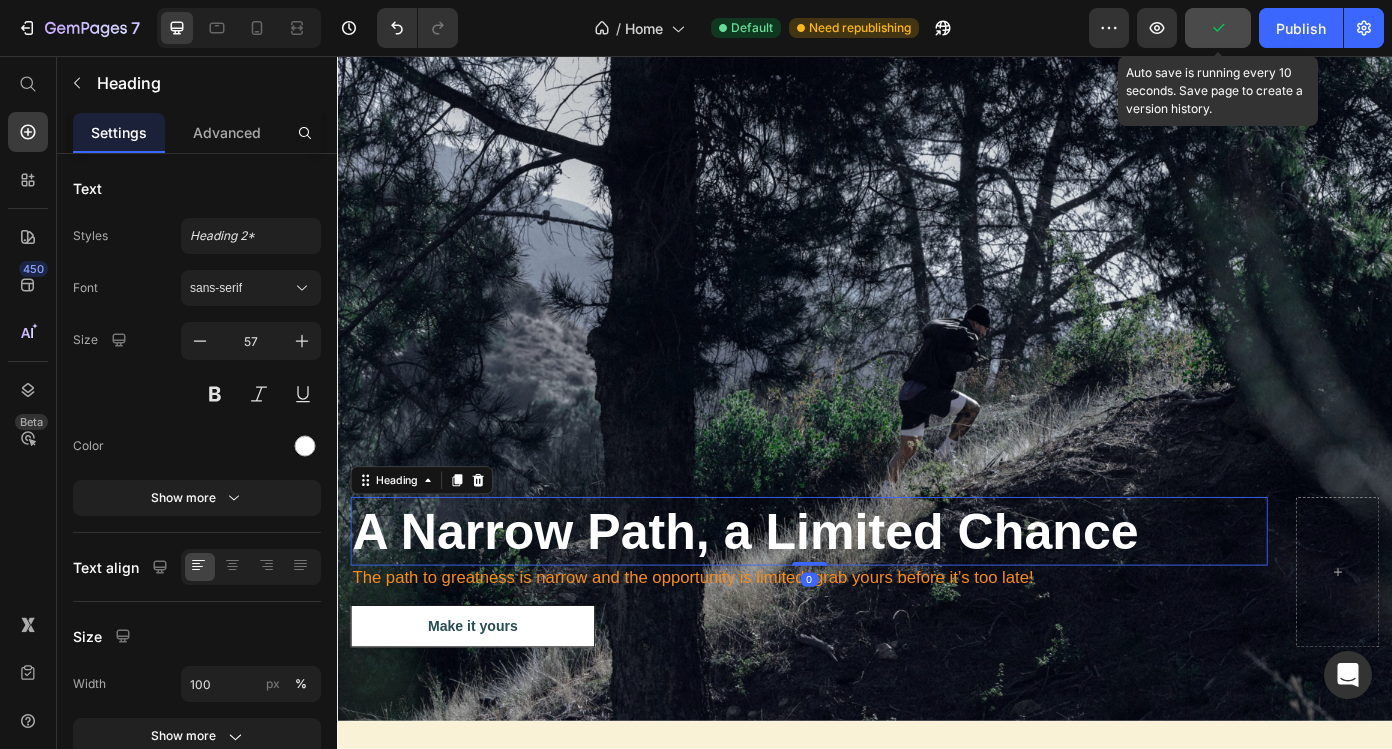 click on "A Narrow Path, a Limited Chance" at bounding box center (873, 597) 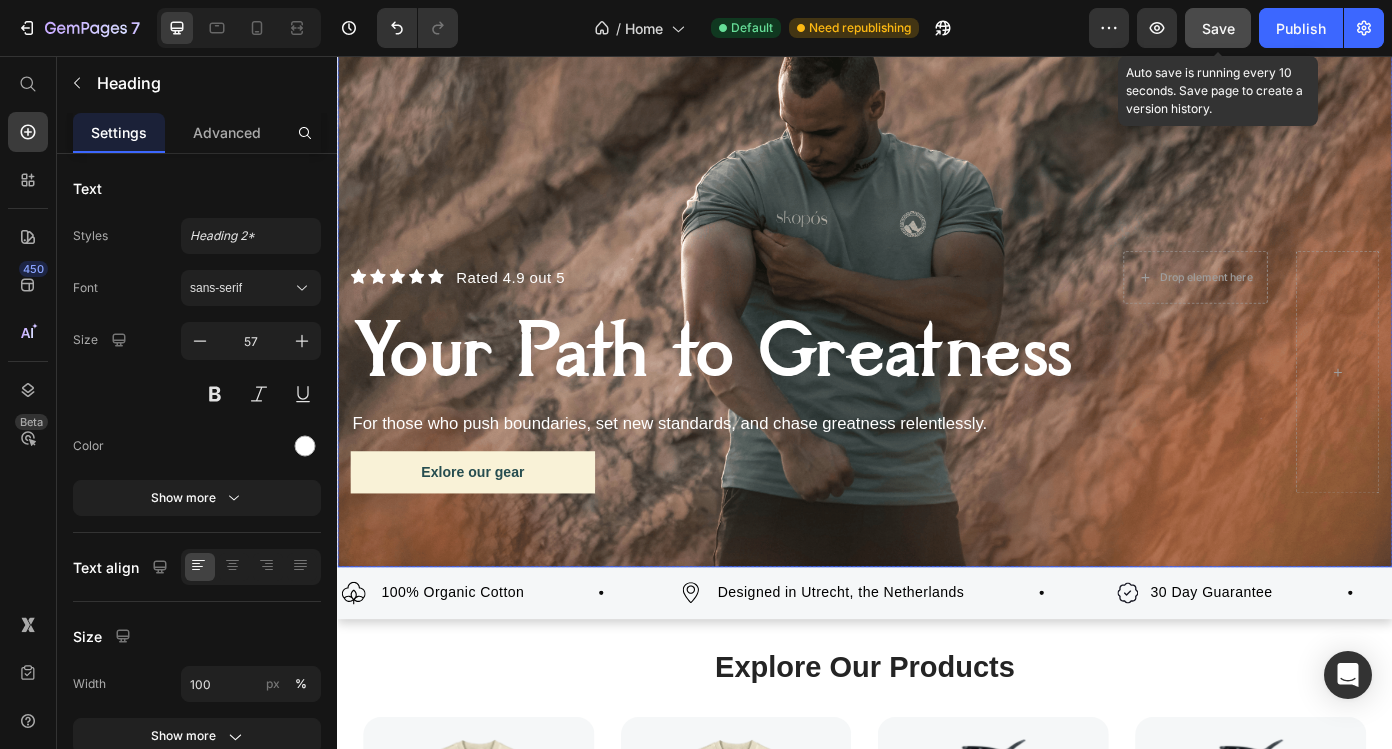 scroll, scrollTop: 138, scrollLeft: 0, axis: vertical 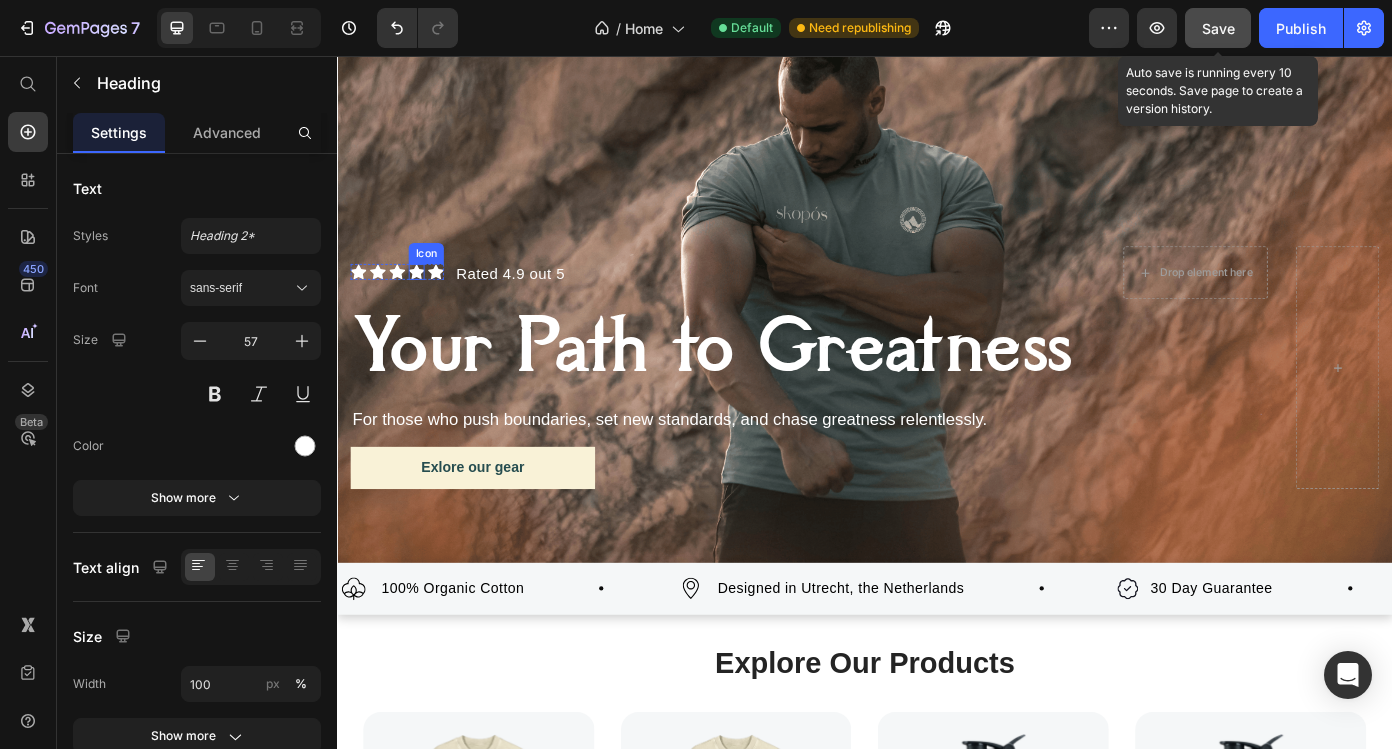 click 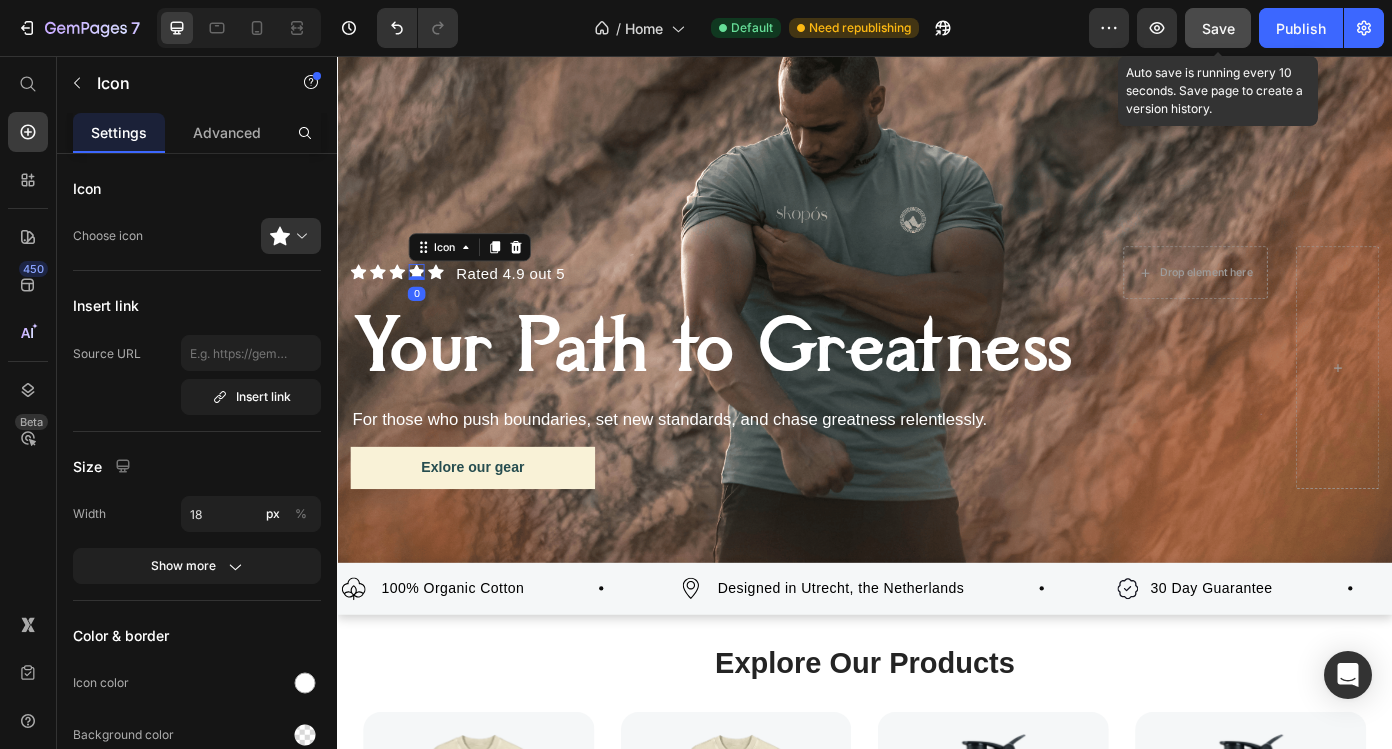 click 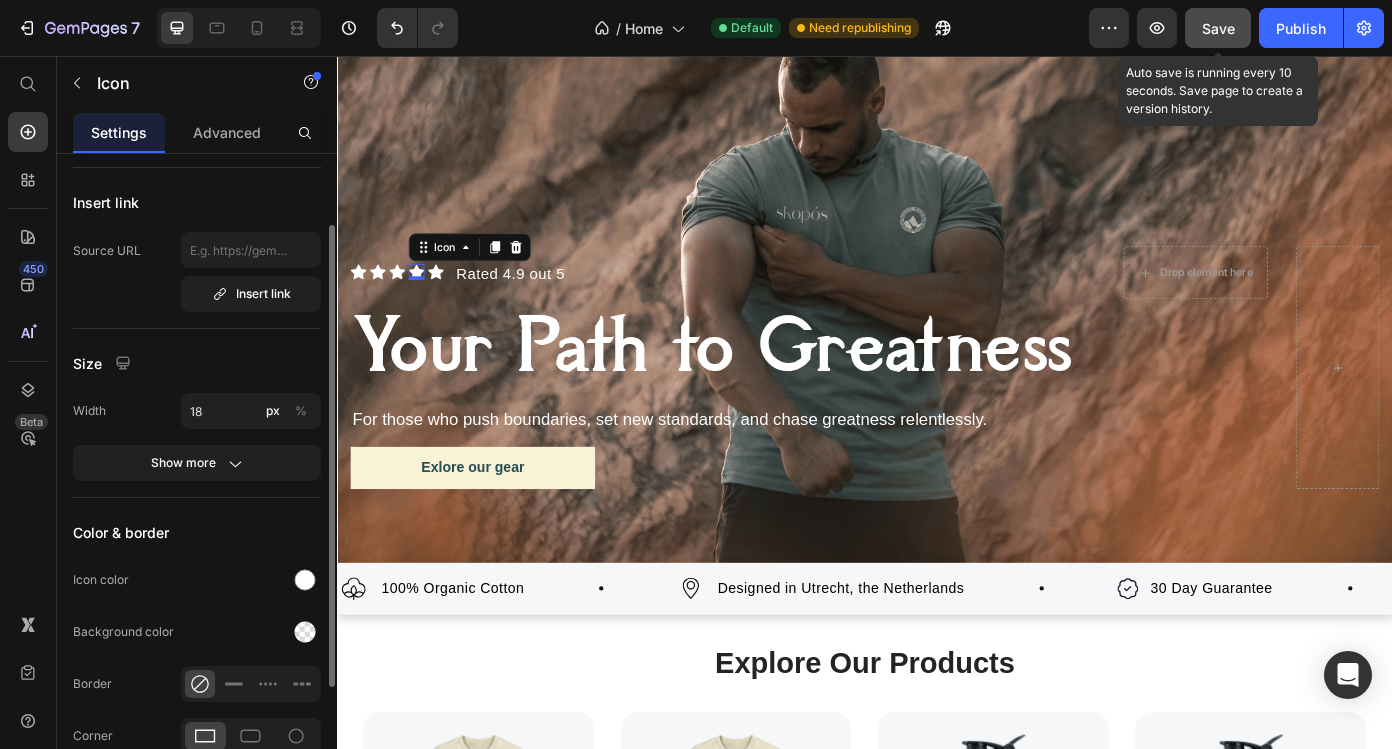 scroll, scrollTop: 100, scrollLeft: 0, axis: vertical 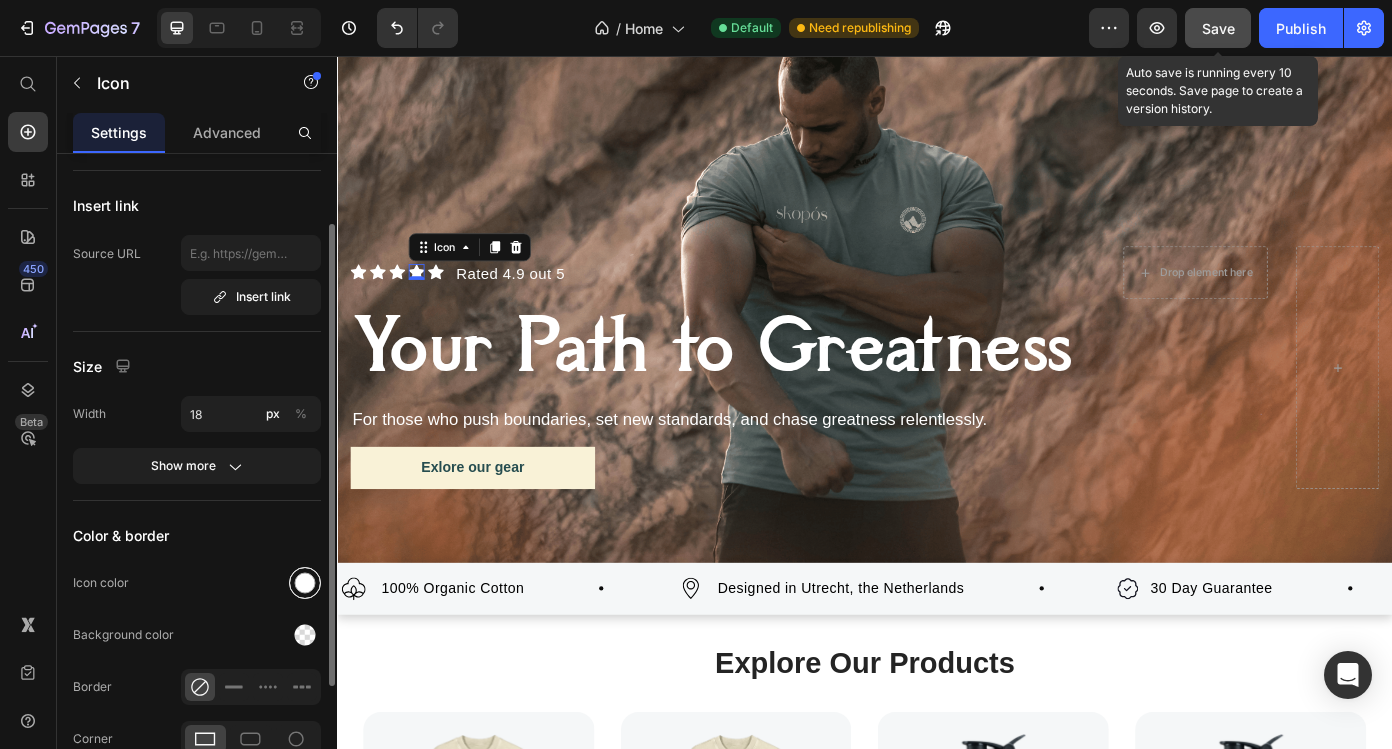click at bounding box center (305, 583) 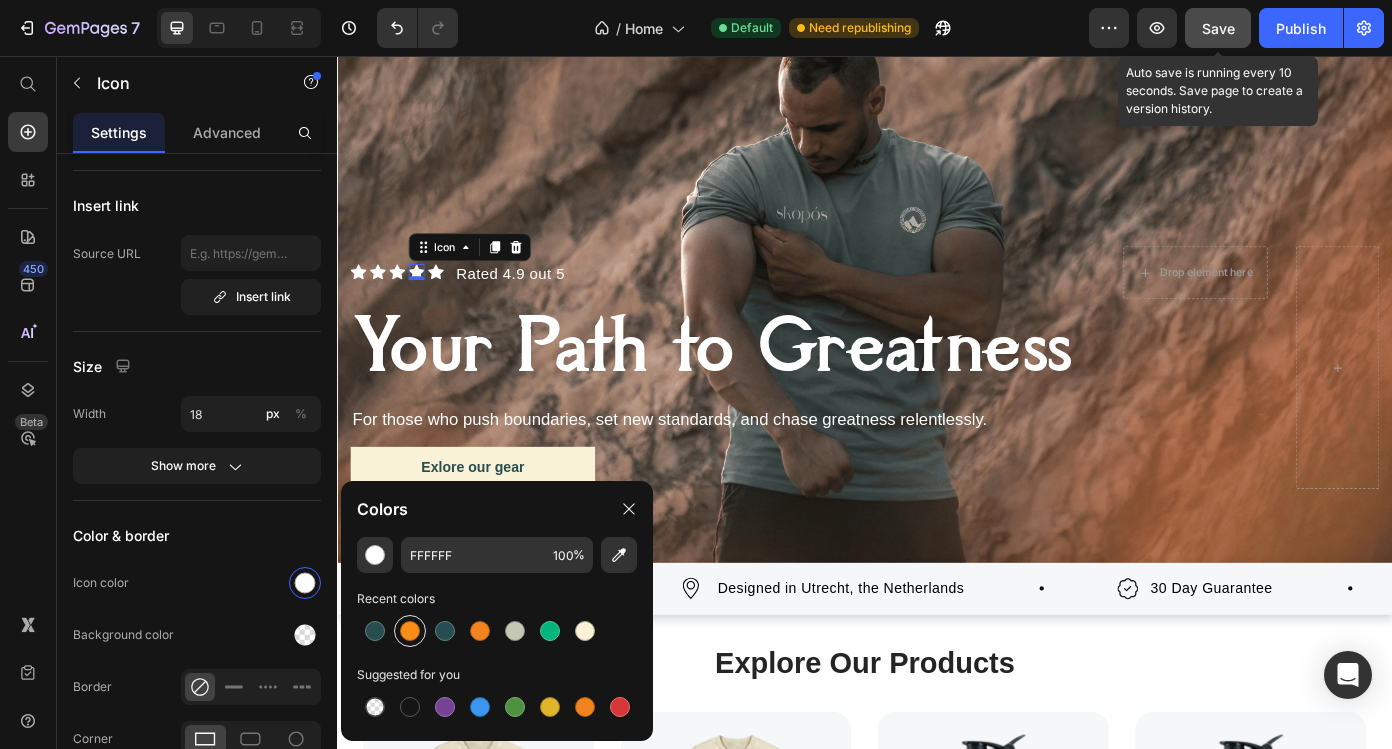 click at bounding box center [410, 631] 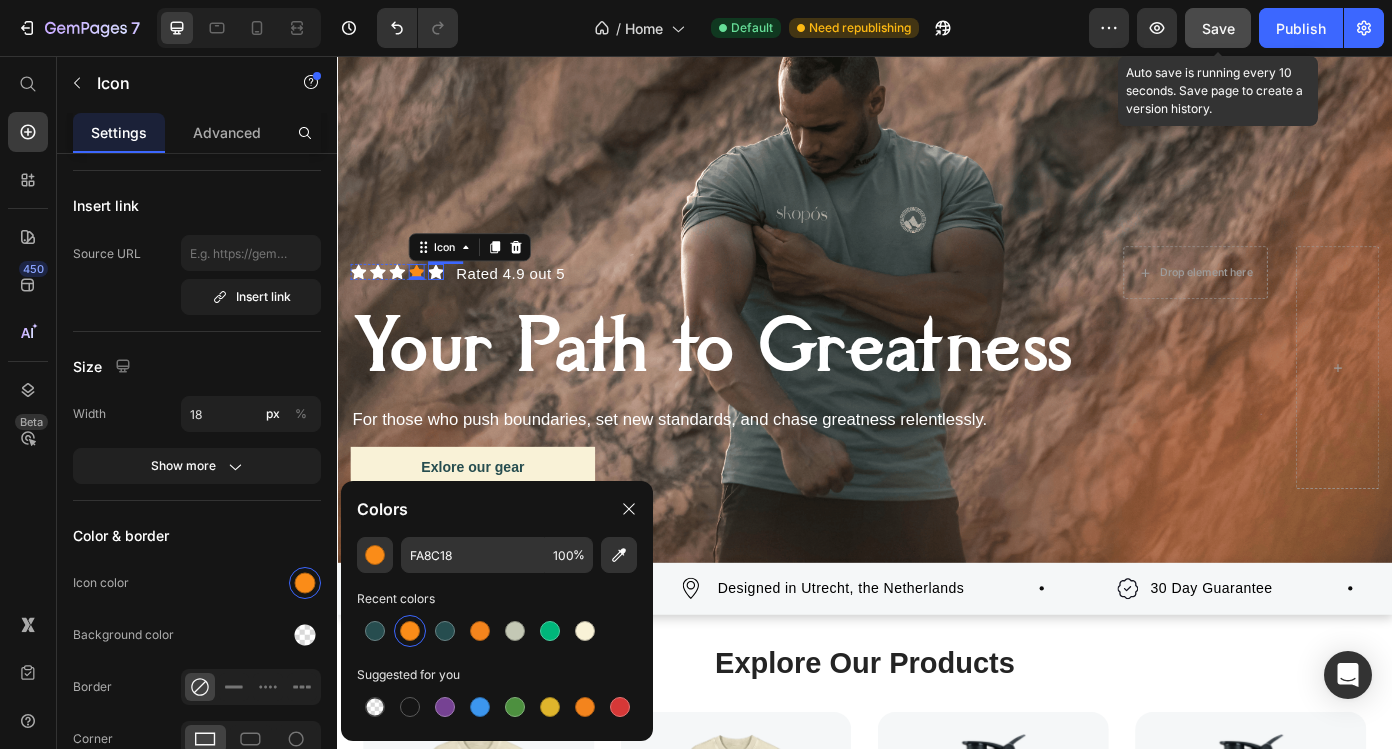 click 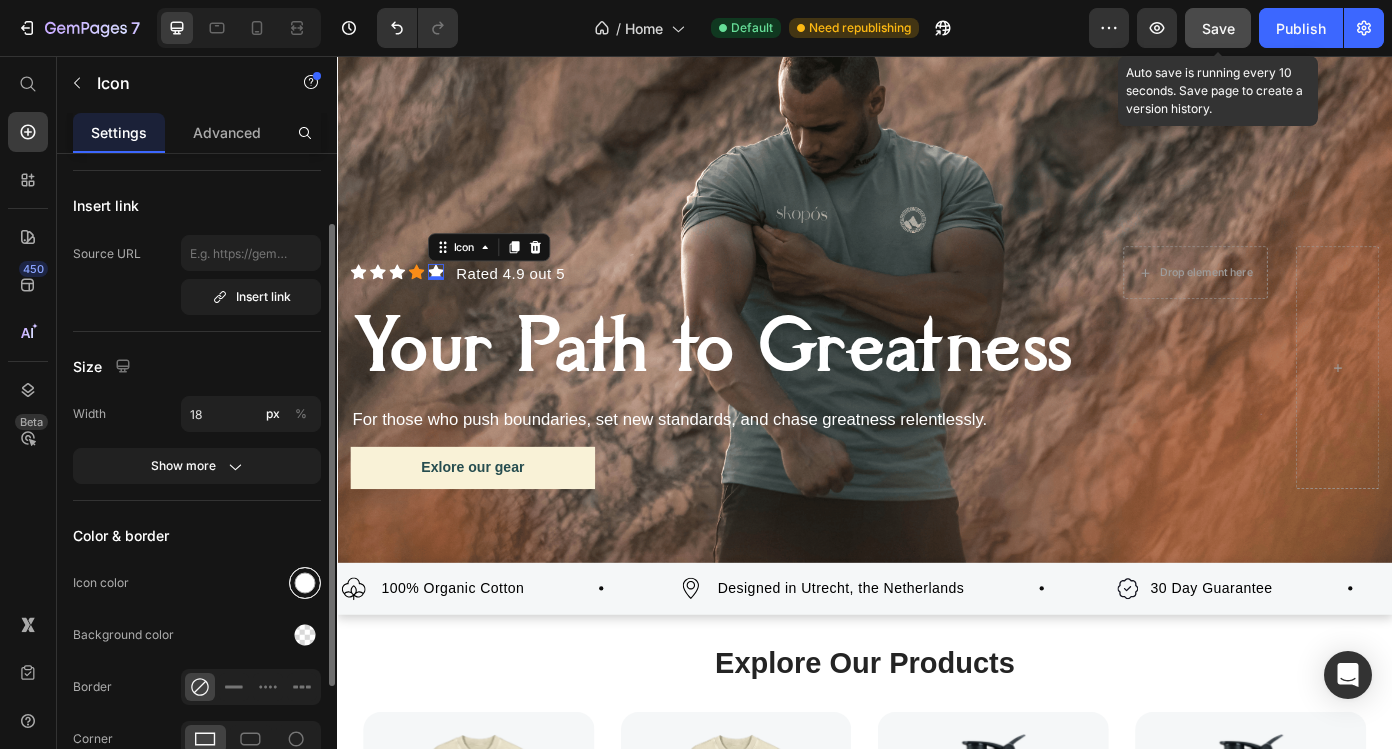 click at bounding box center [305, 583] 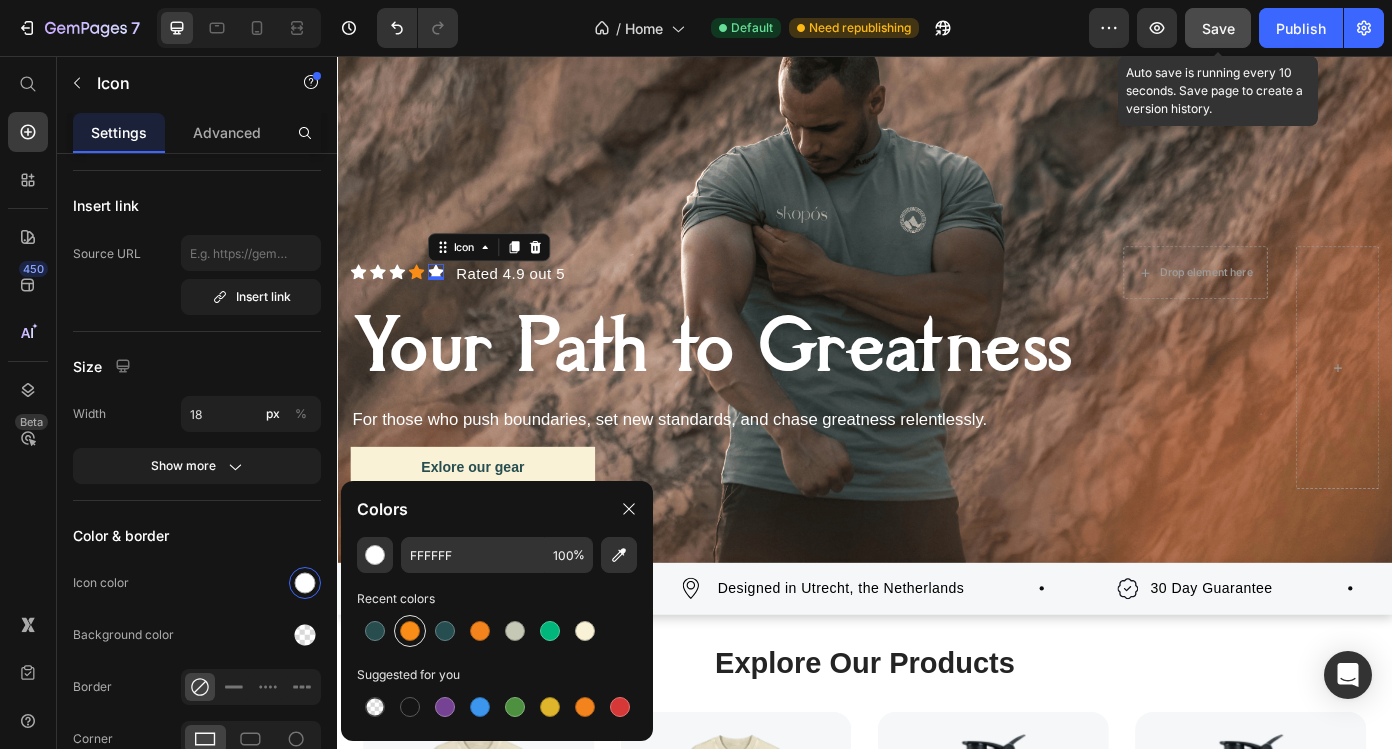 click at bounding box center [410, 631] 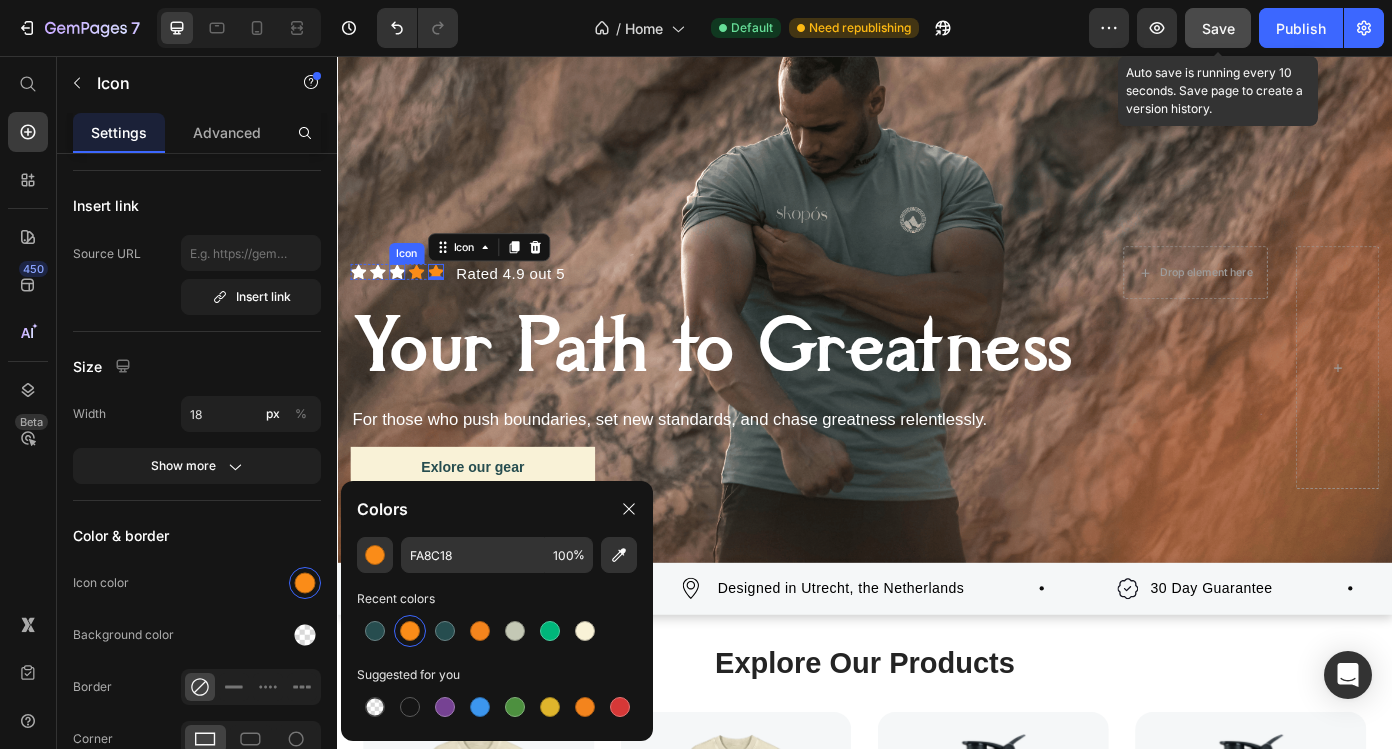 click on "Icon" at bounding box center [405, 302] 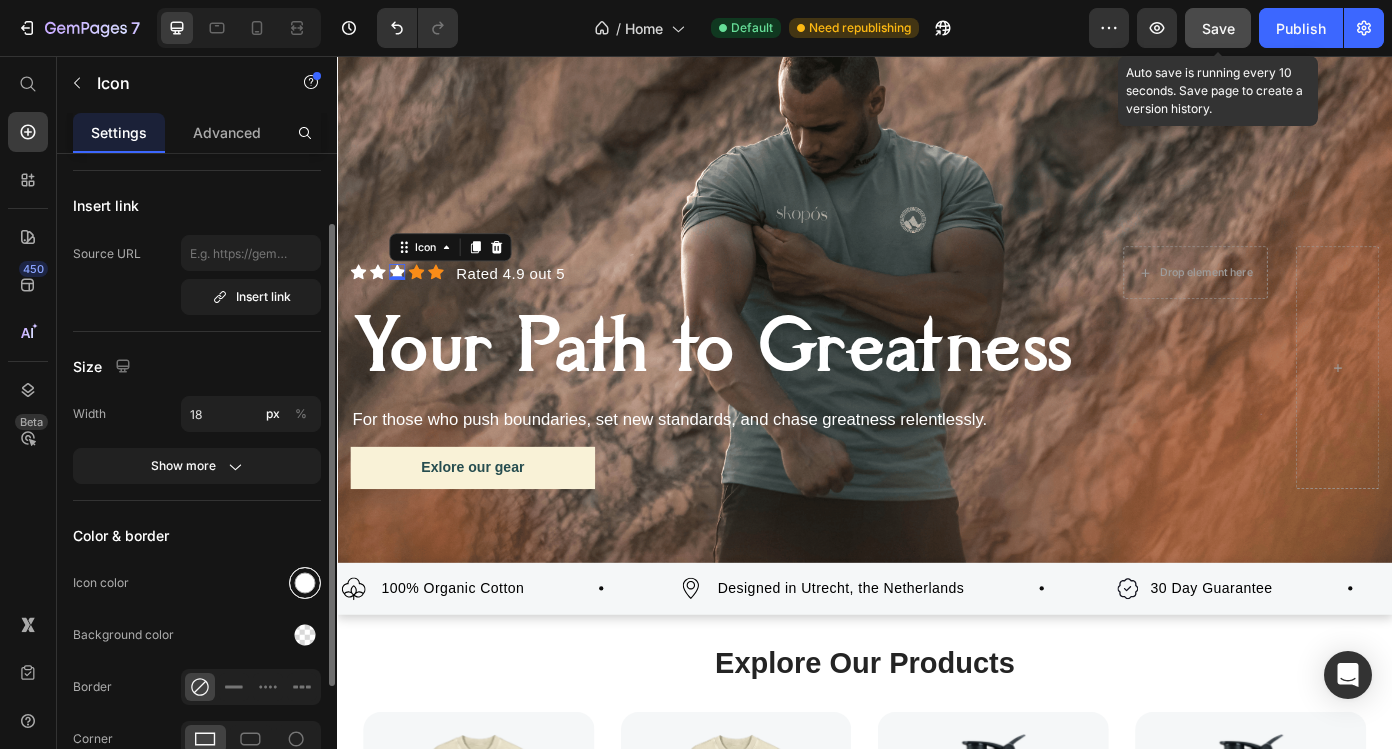 click at bounding box center (305, 583) 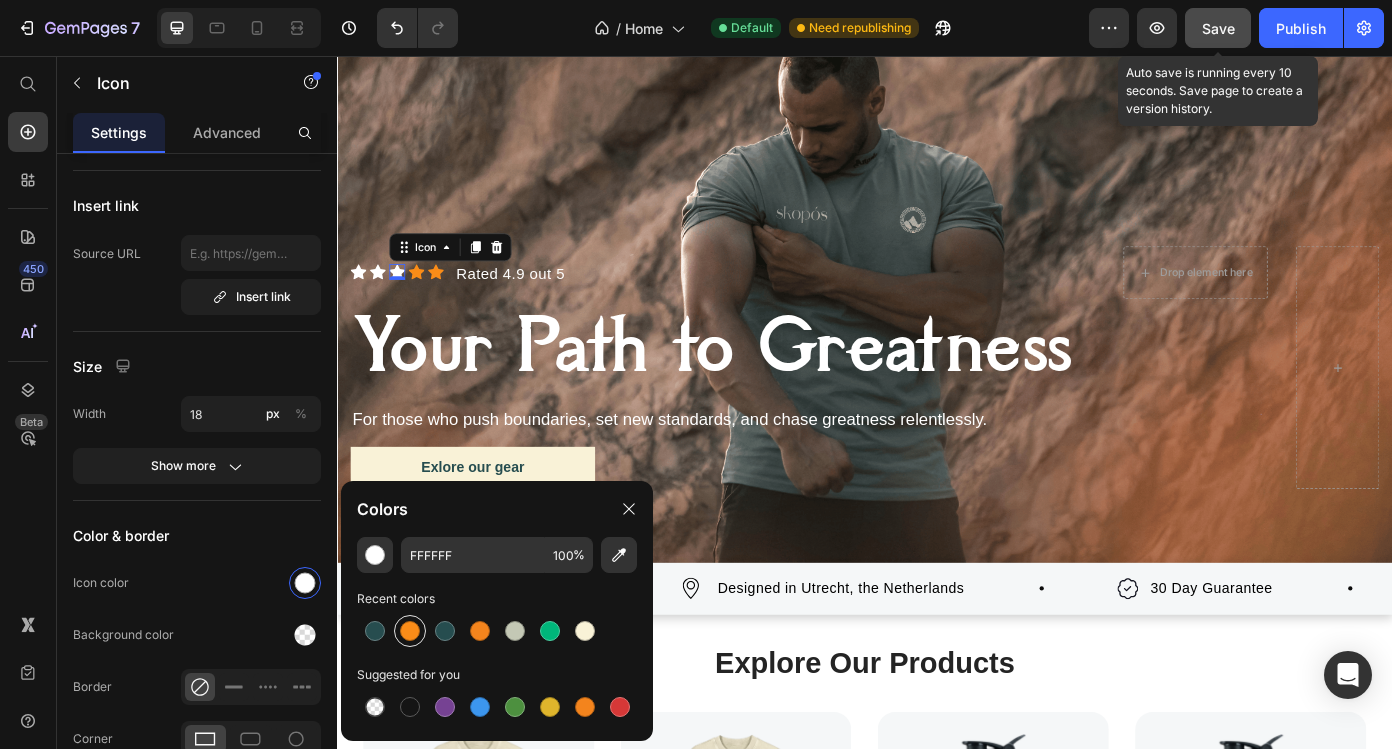 click at bounding box center (410, 631) 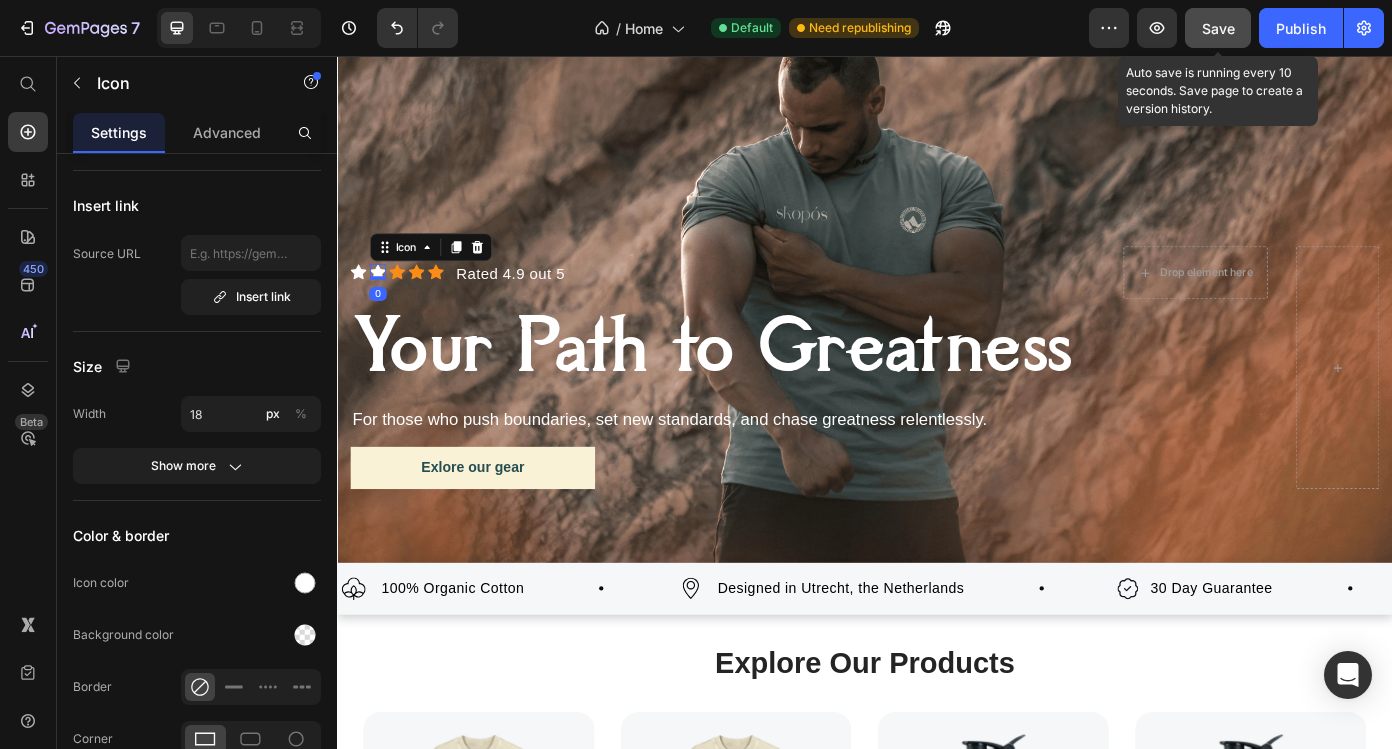 click on "Icon   0" at bounding box center [383, 302] 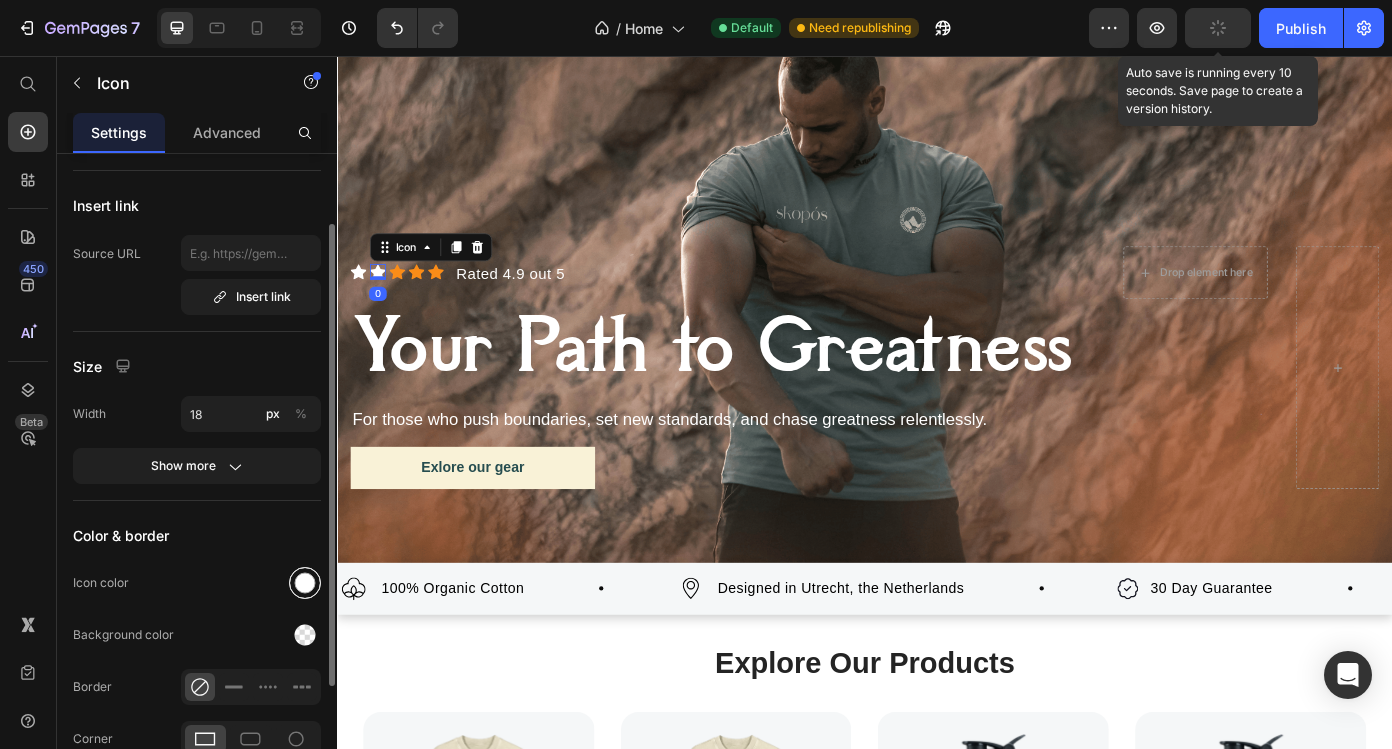 click at bounding box center [305, 583] 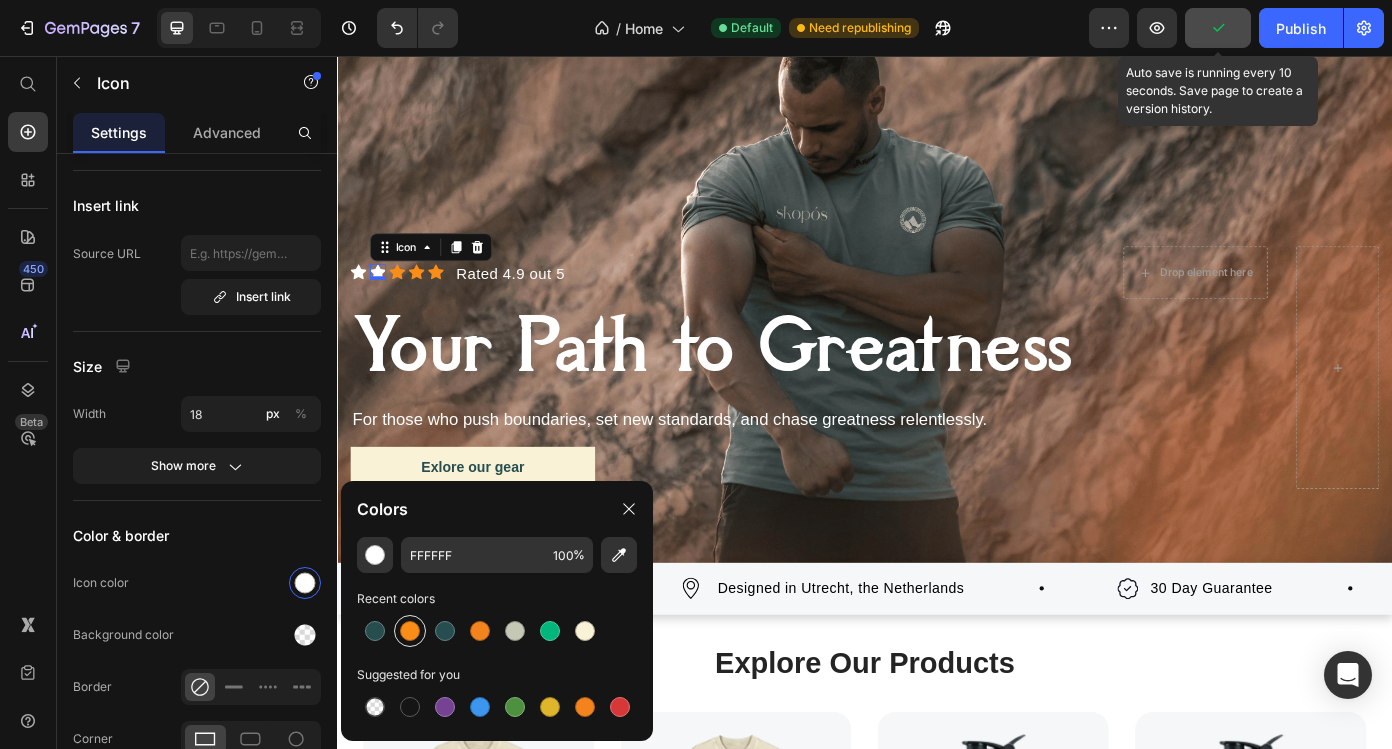 click at bounding box center (410, 631) 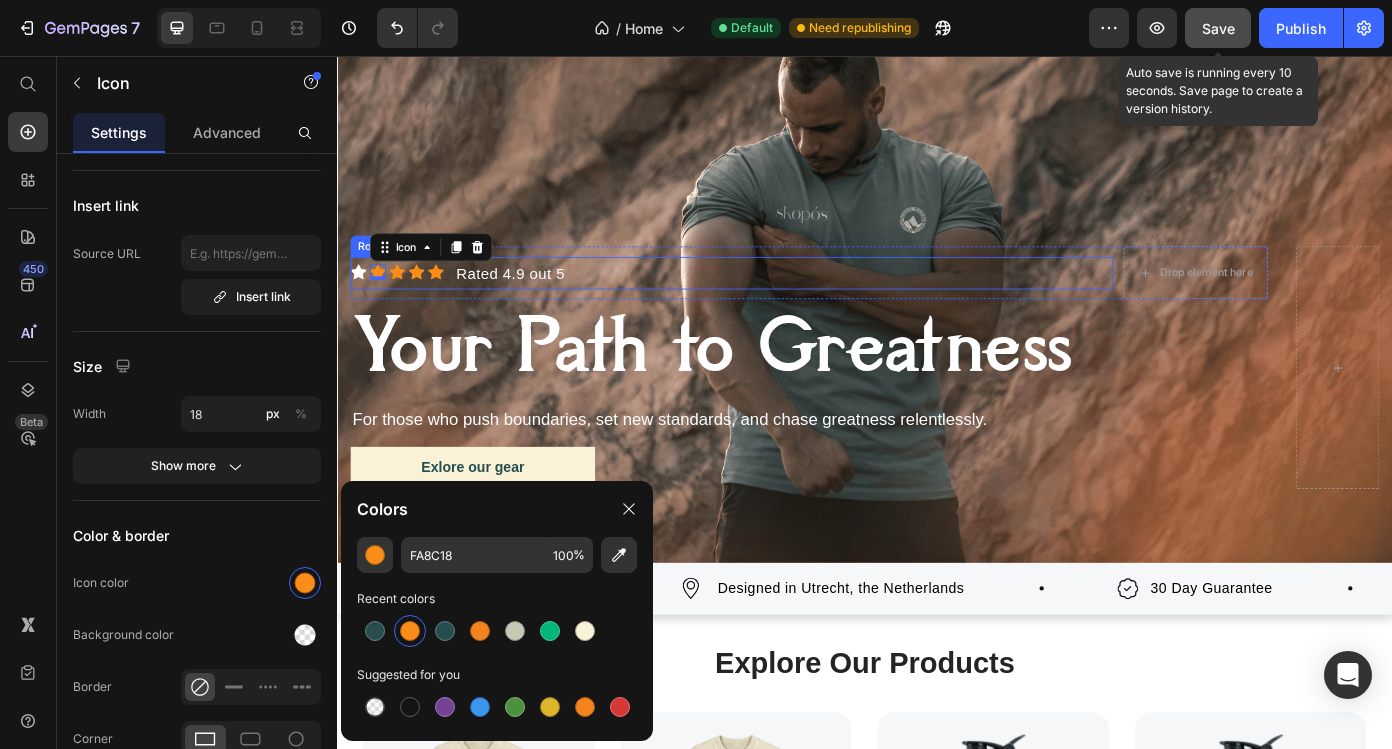 click on "Icon Icon   0 Icon Icon Icon Icon List Hoz" at bounding box center (405, 302) 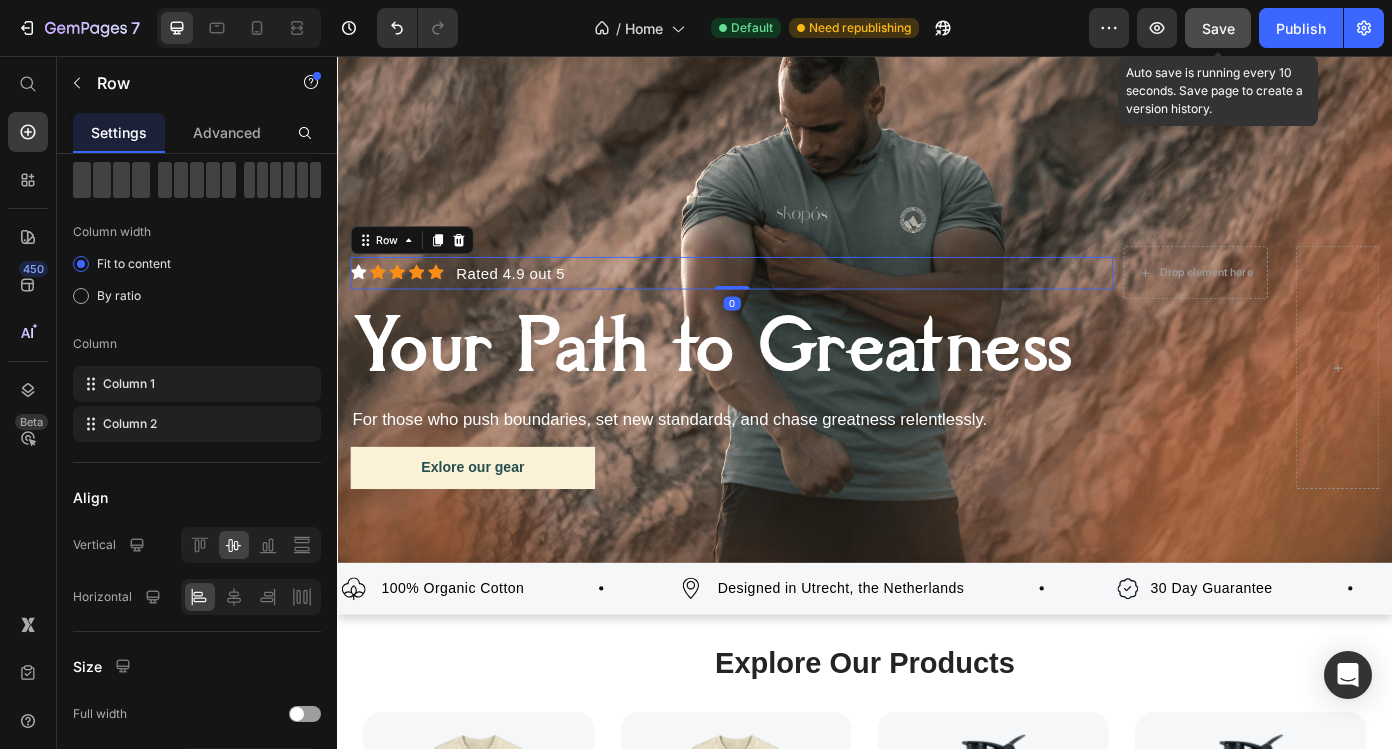 scroll, scrollTop: 0, scrollLeft: 0, axis: both 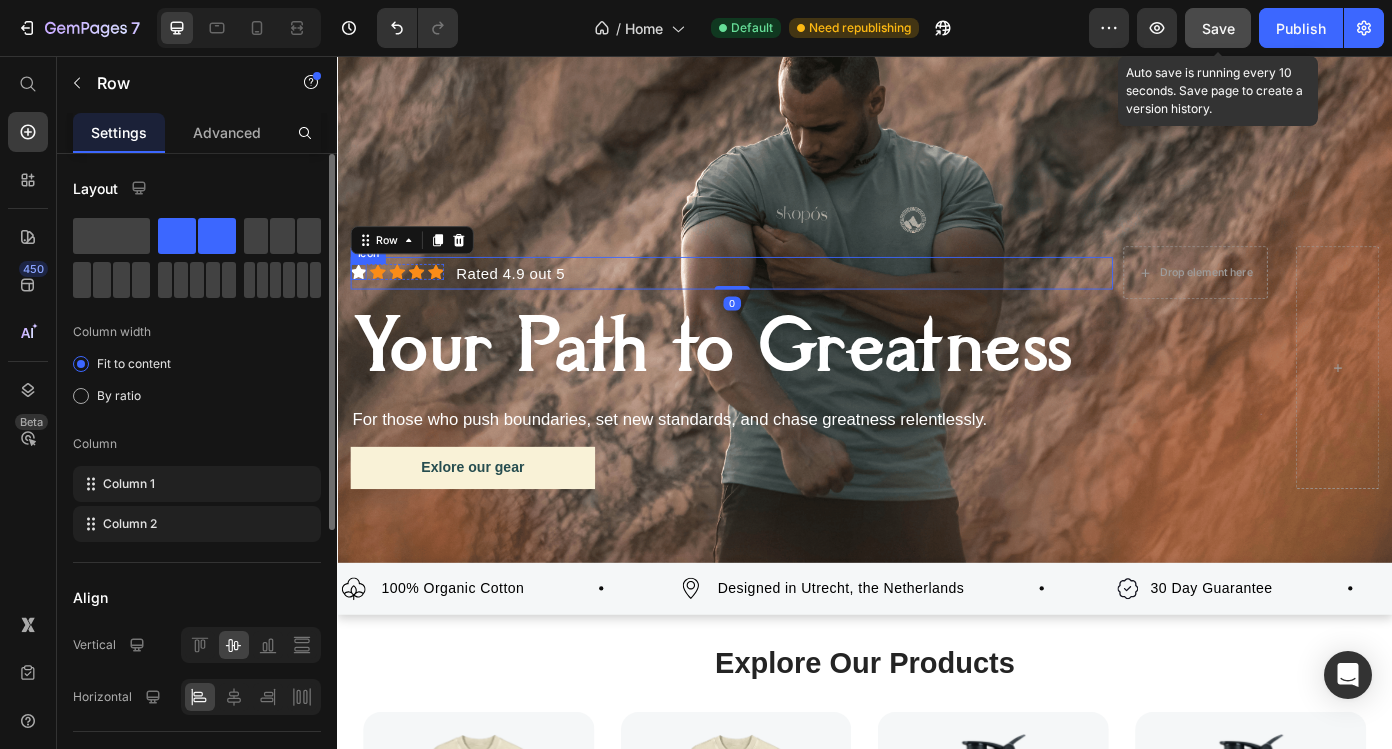 click 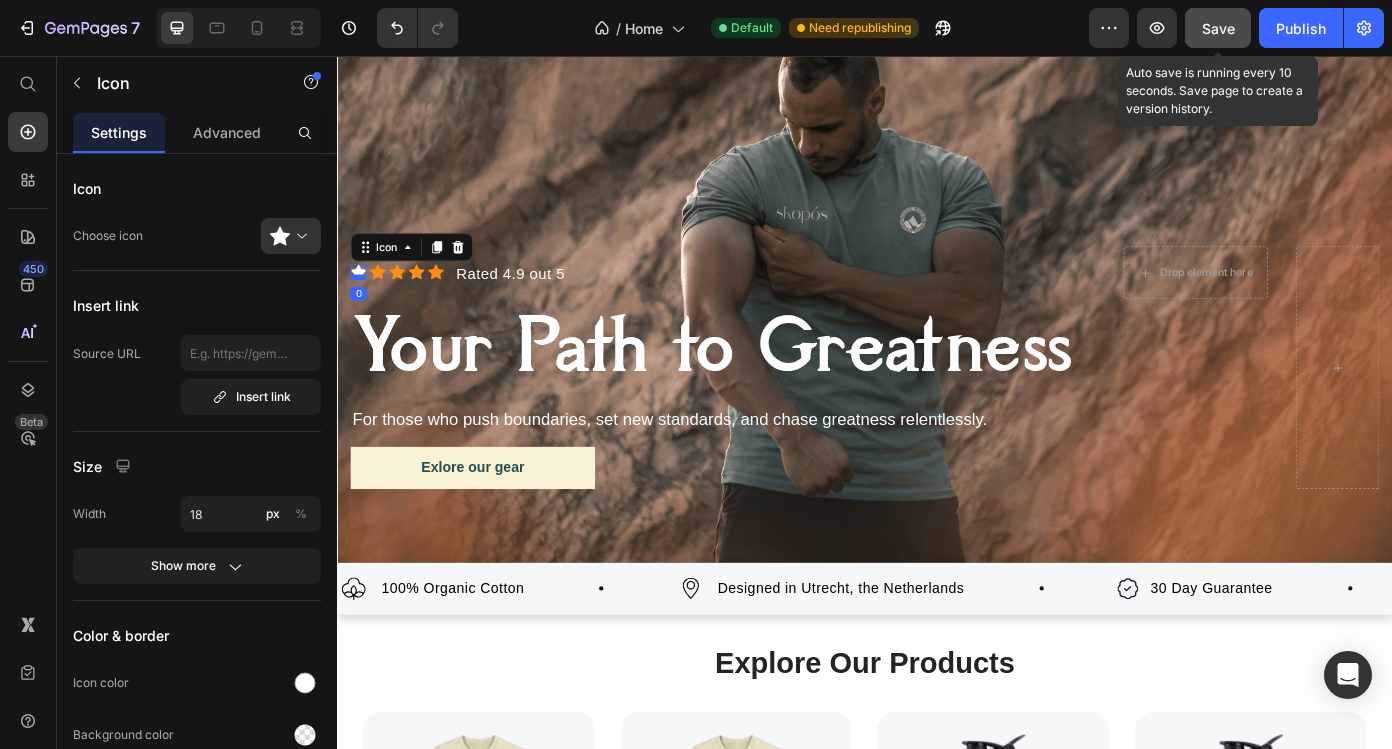 click at bounding box center (361, 308) 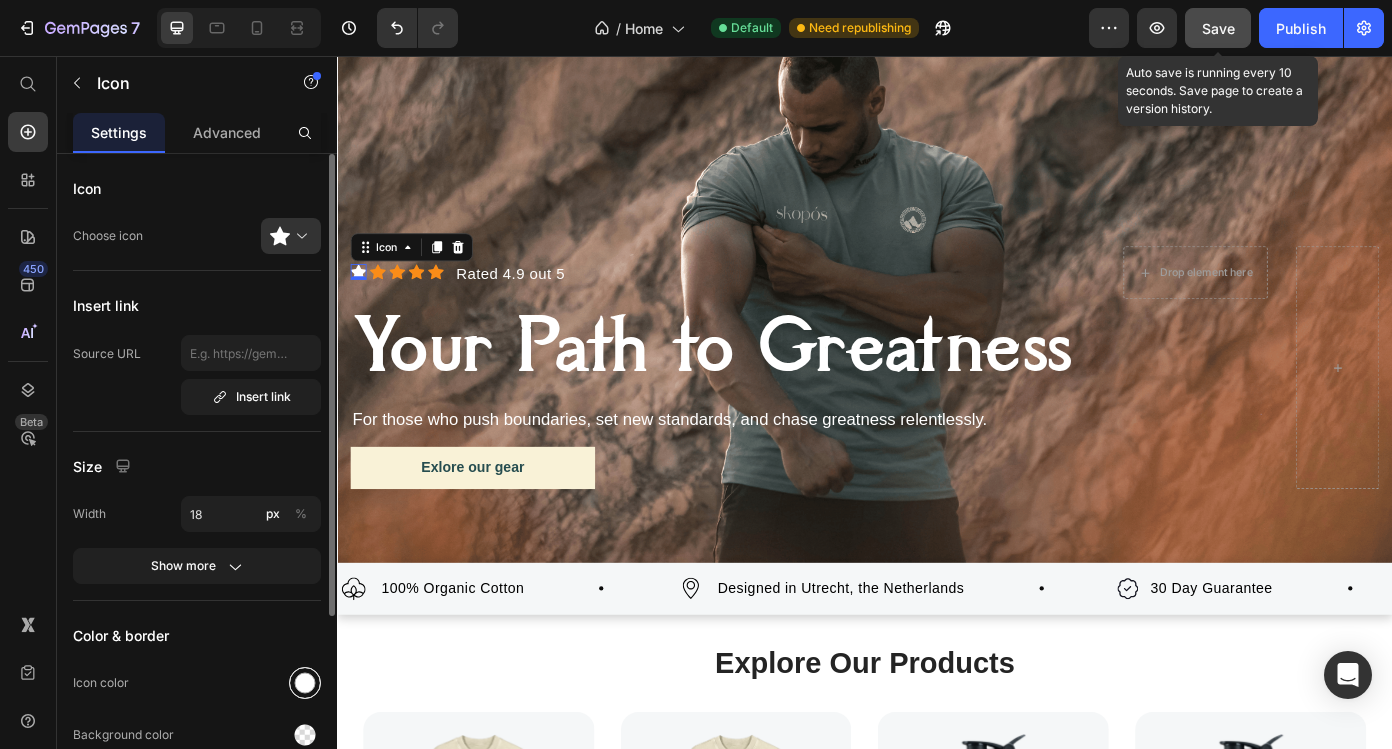 click at bounding box center [305, 683] 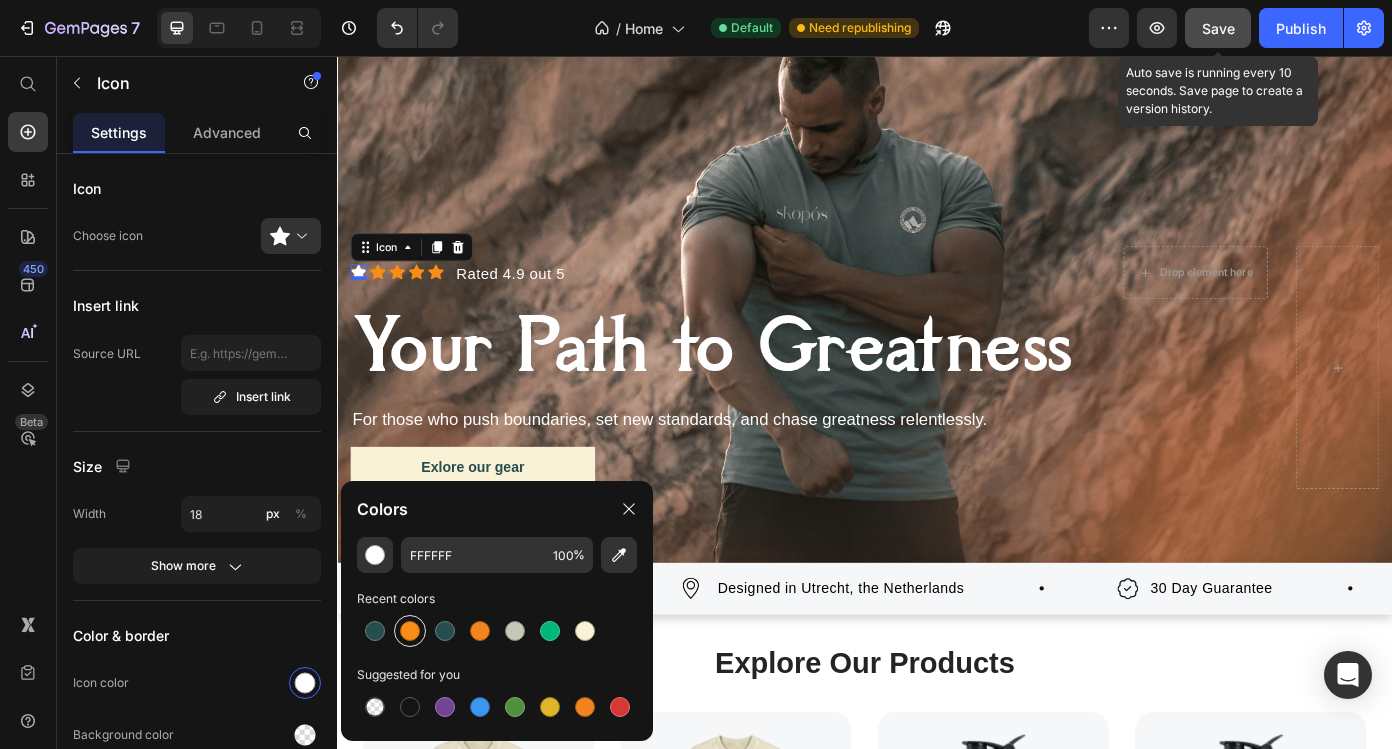 click at bounding box center [410, 631] 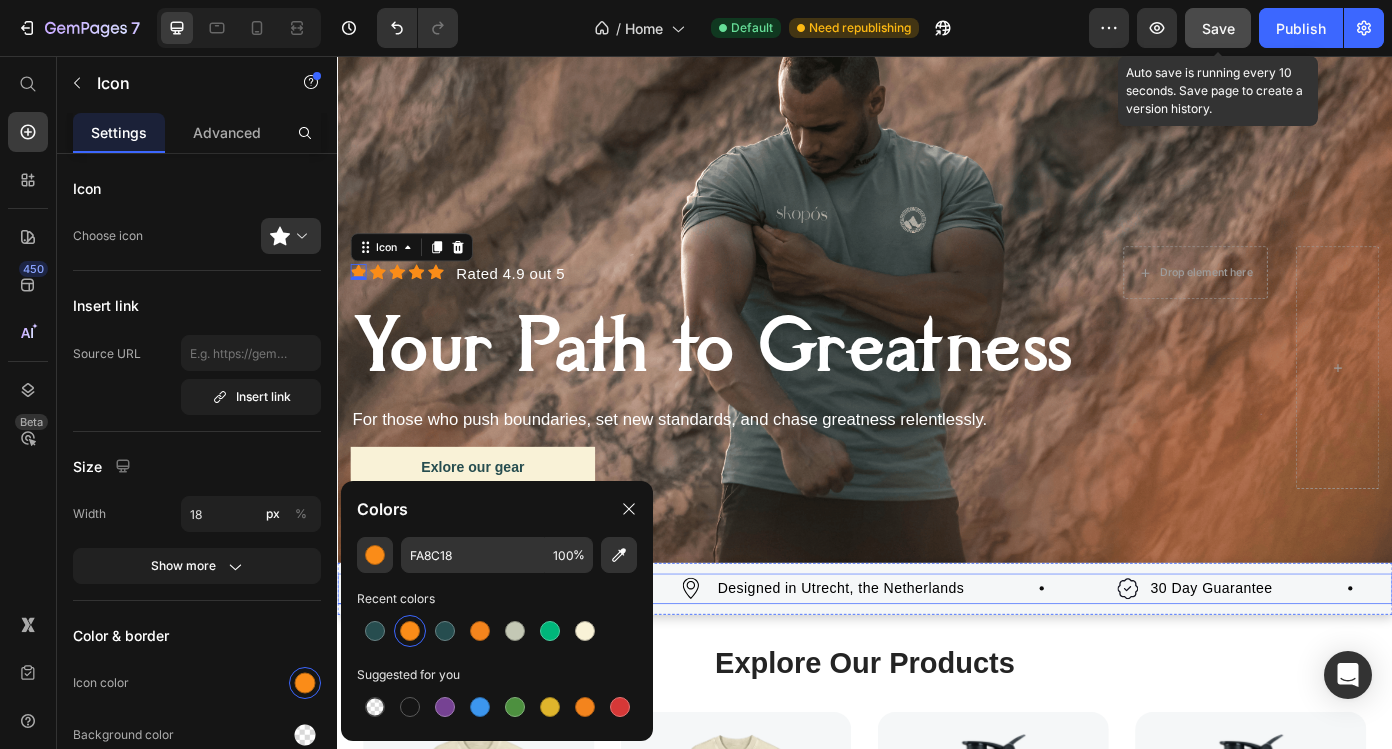 click on "Icon   0 Icon Icon Icon Icon Icon List Hoz Rated 4.9 out 5 Text block Row
Drop element here Row Your Path to Greatness Heading For those who push boundaries, set new standards, and chase greatness relentlessly. Text Block Exlore our gear Button" at bounding box center [937, 437] 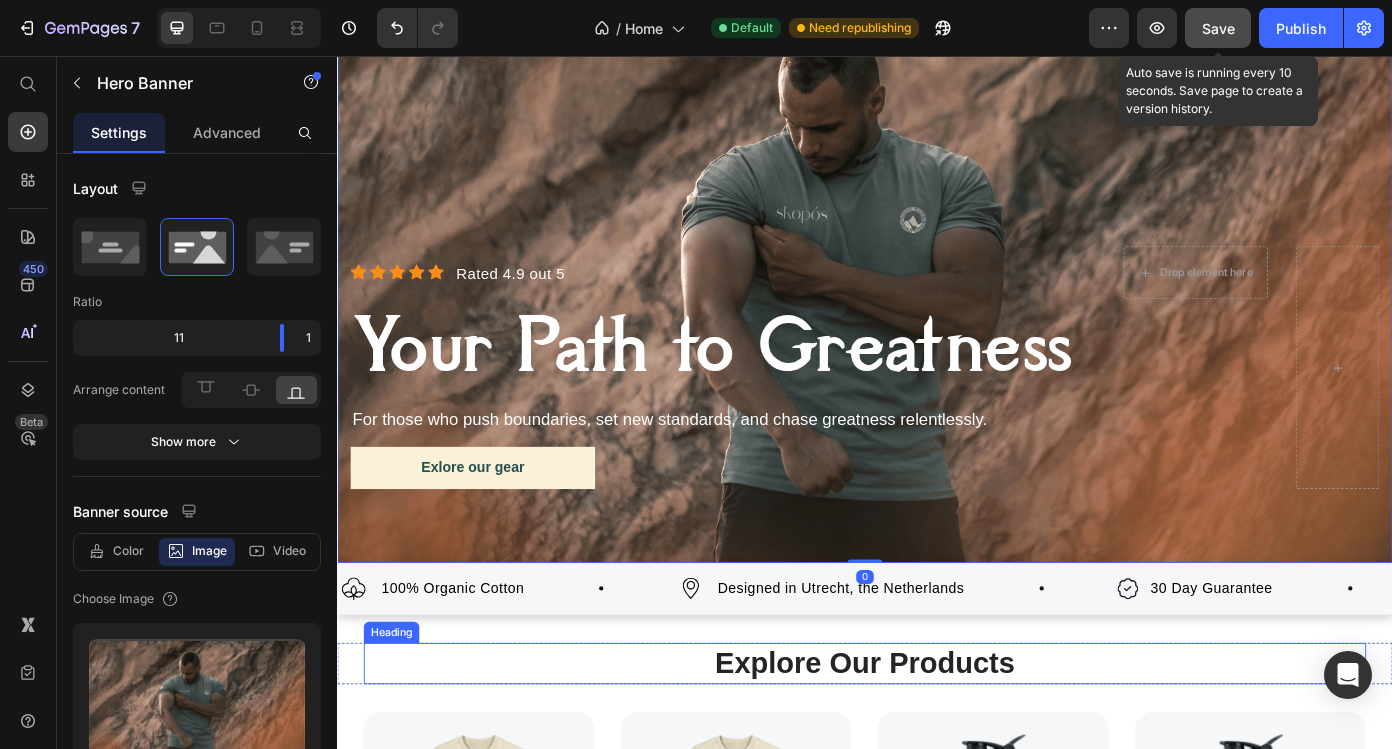 scroll, scrollTop: 0, scrollLeft: 0, axis: both 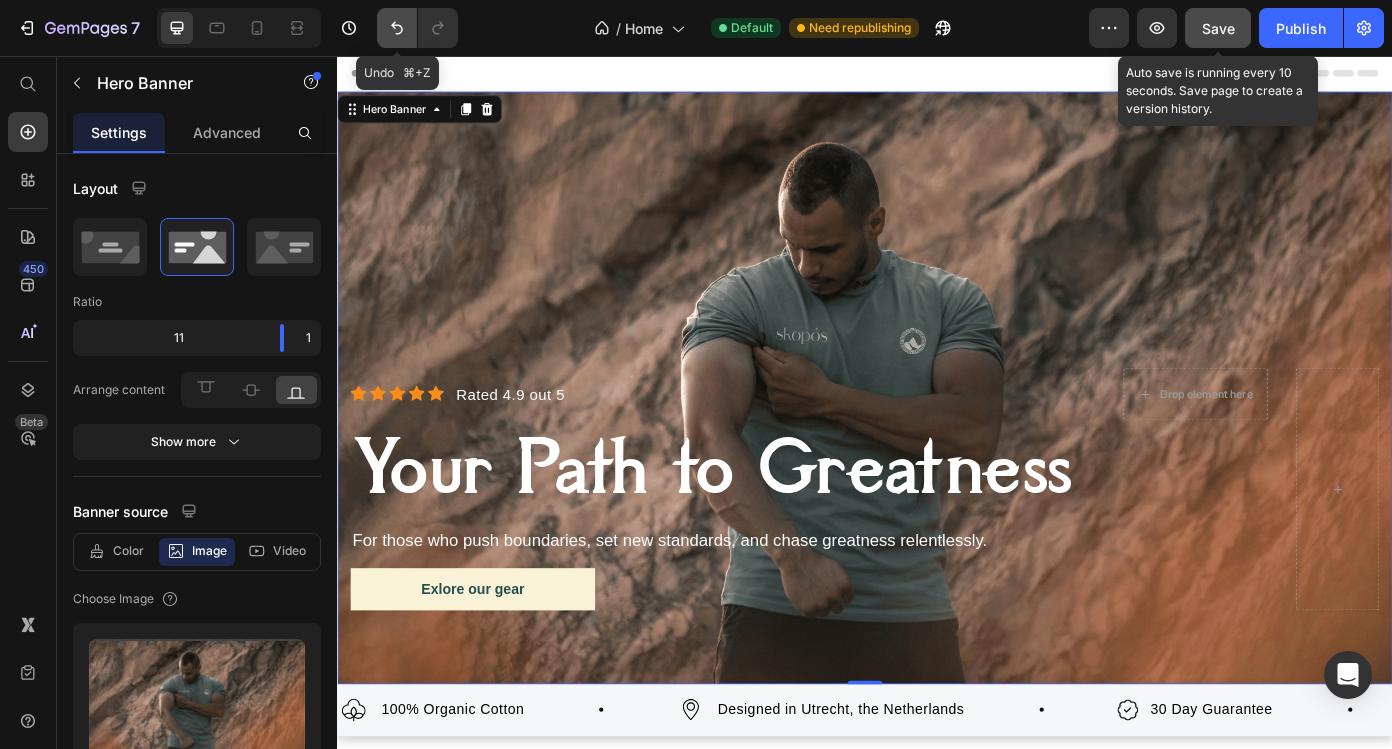 click 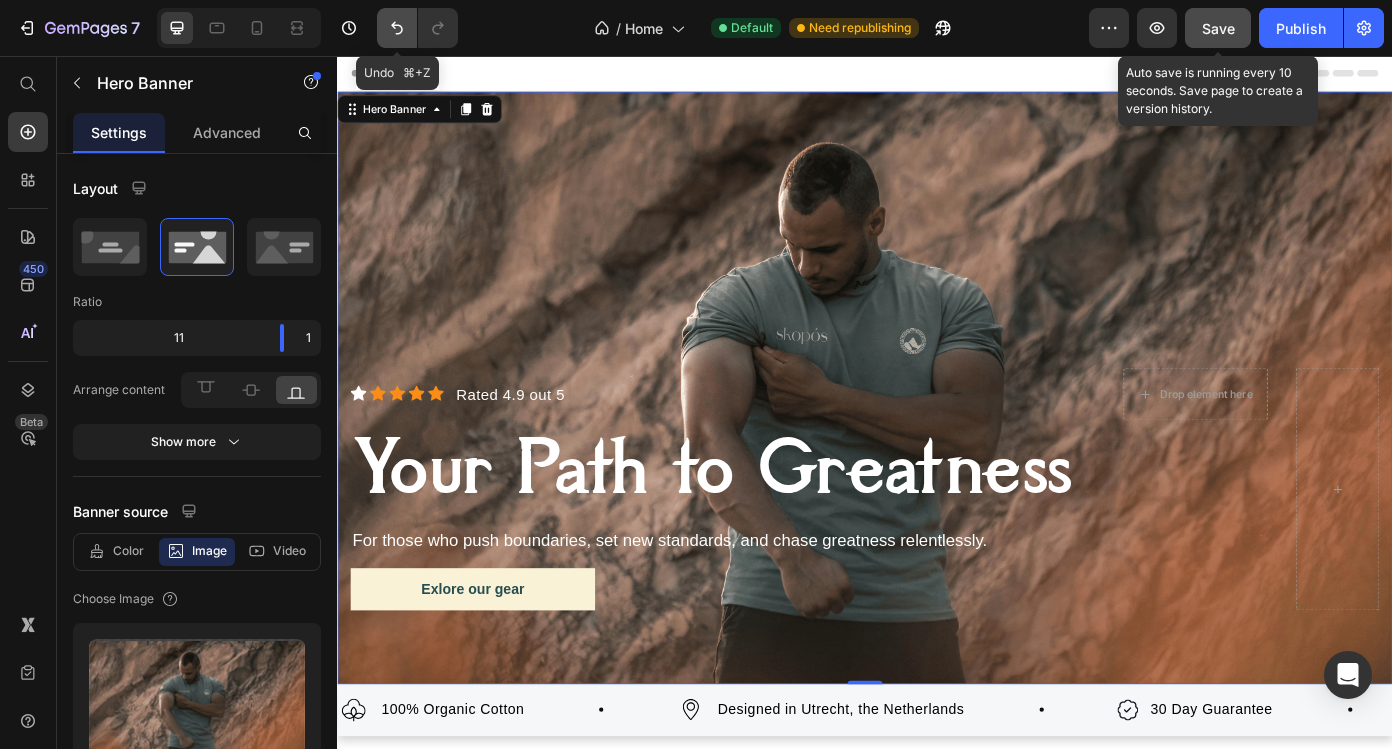 click 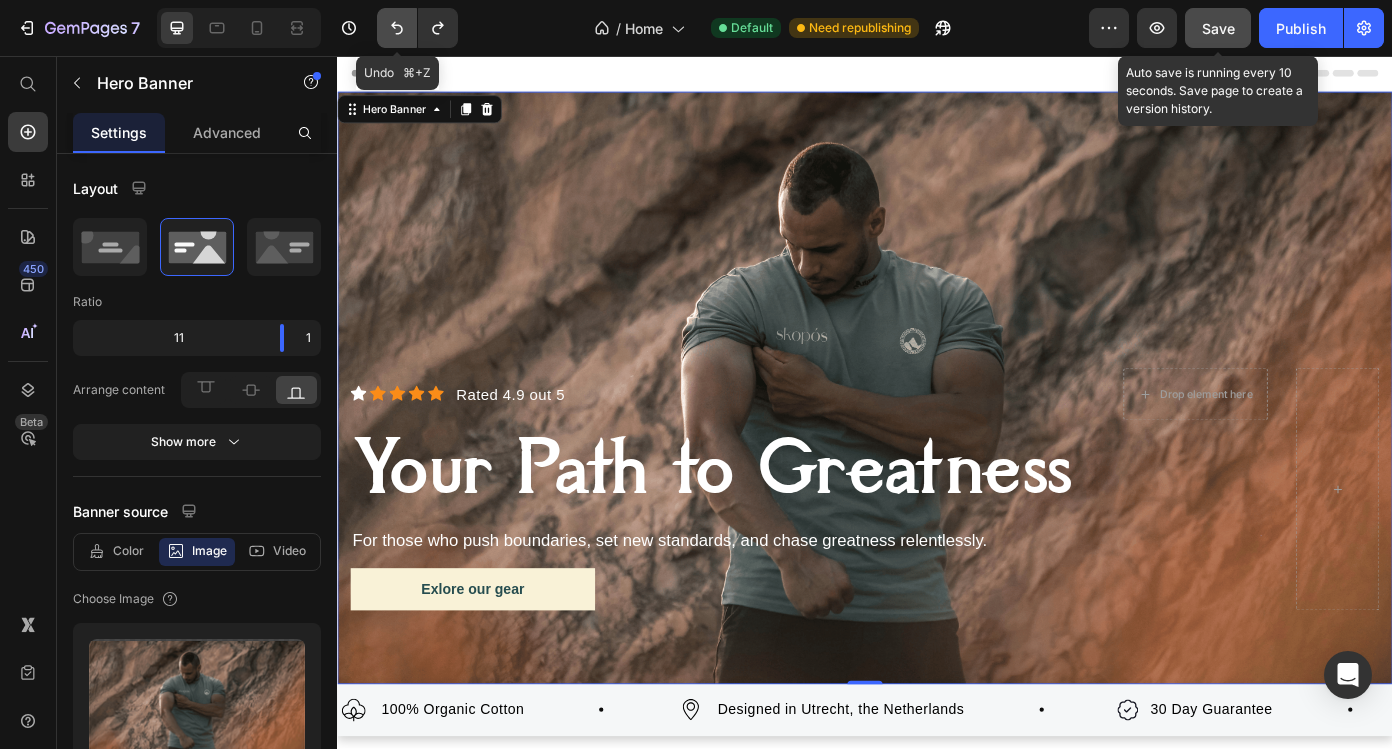 click 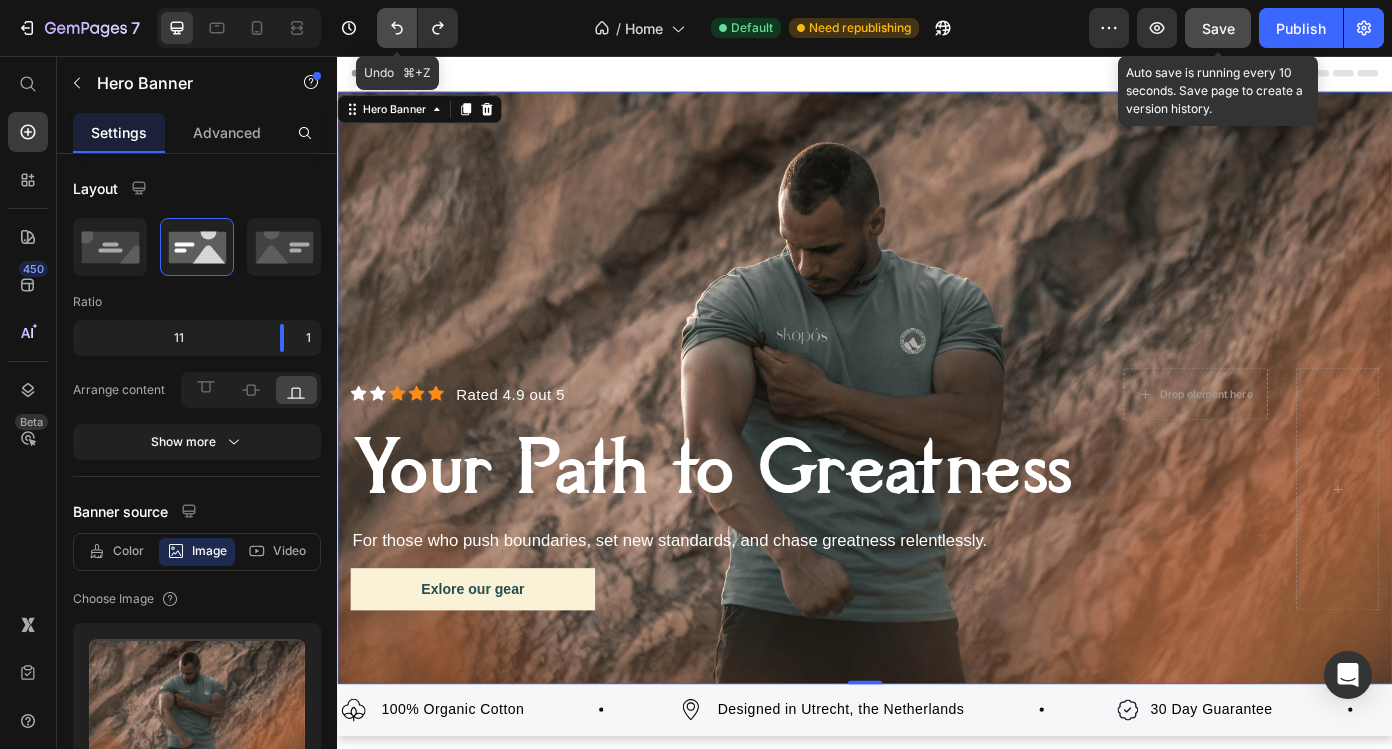 click 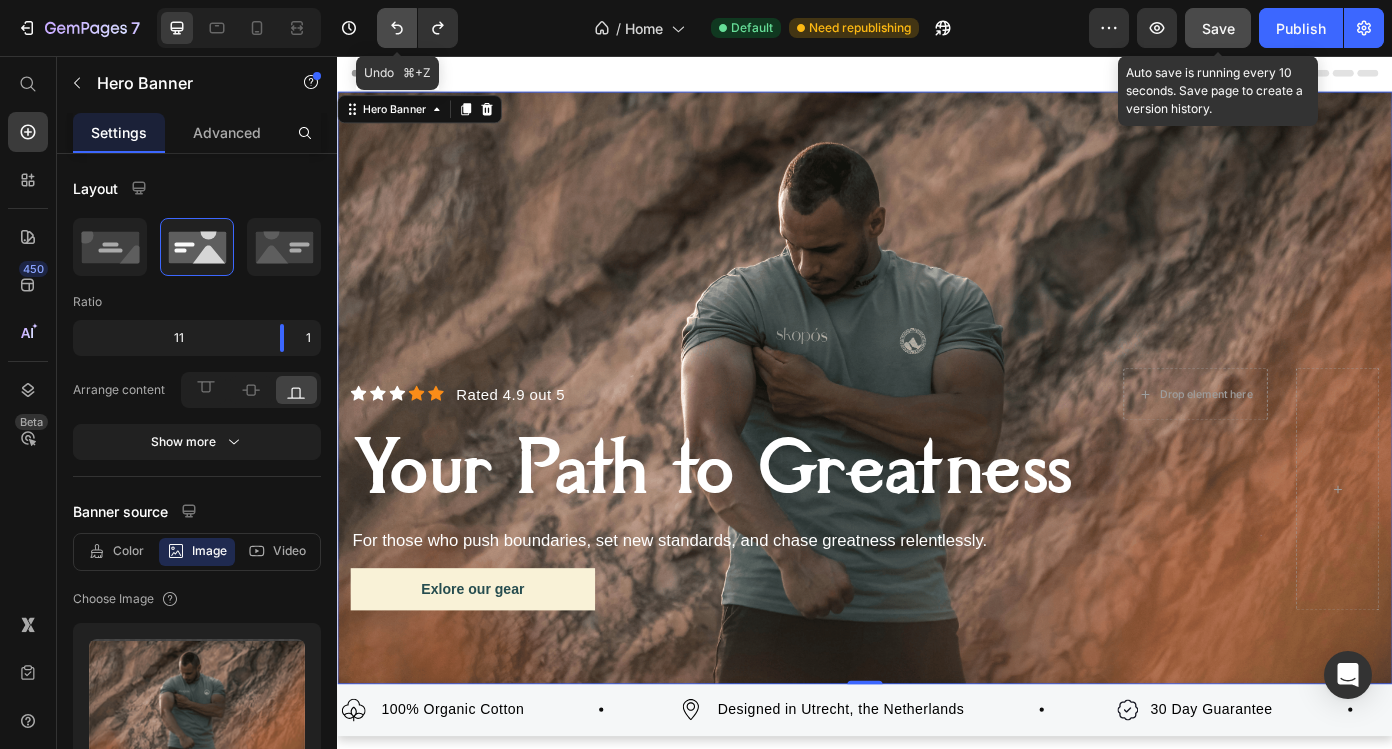 click 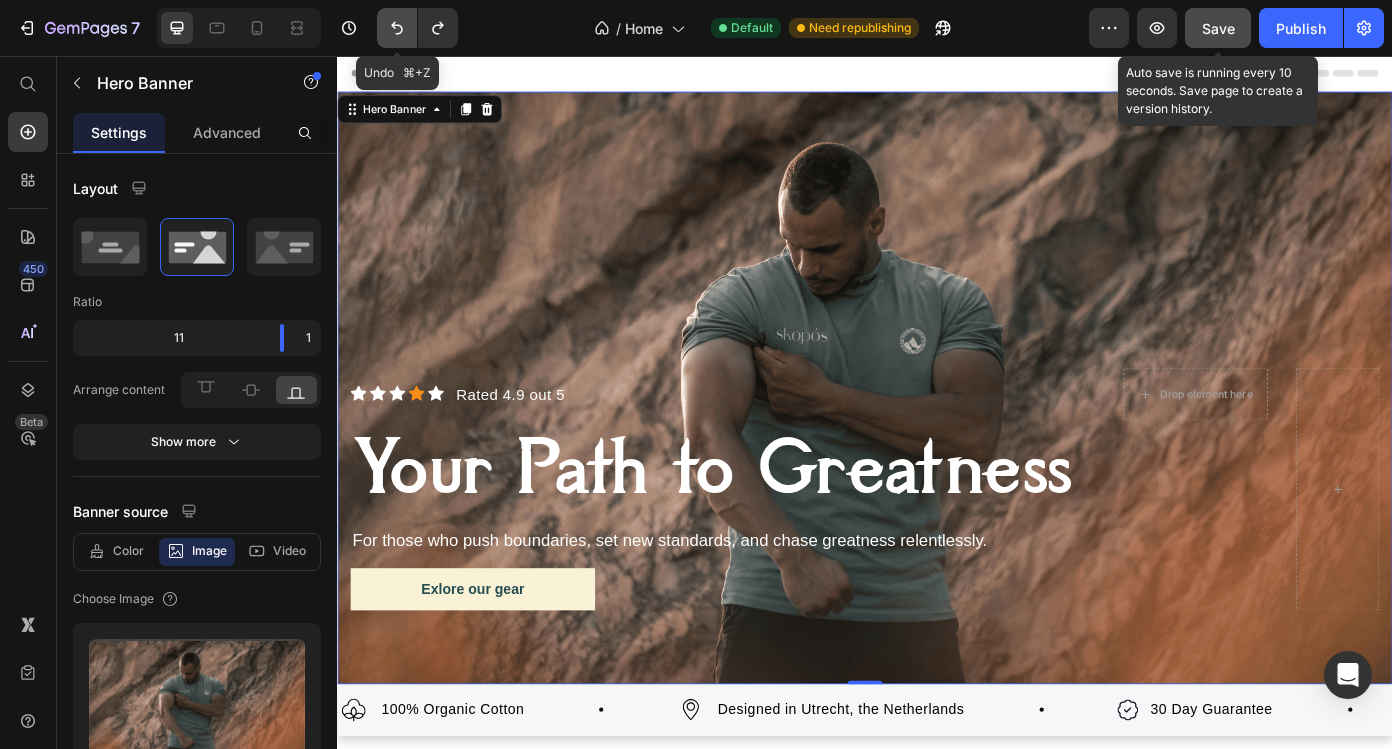 click 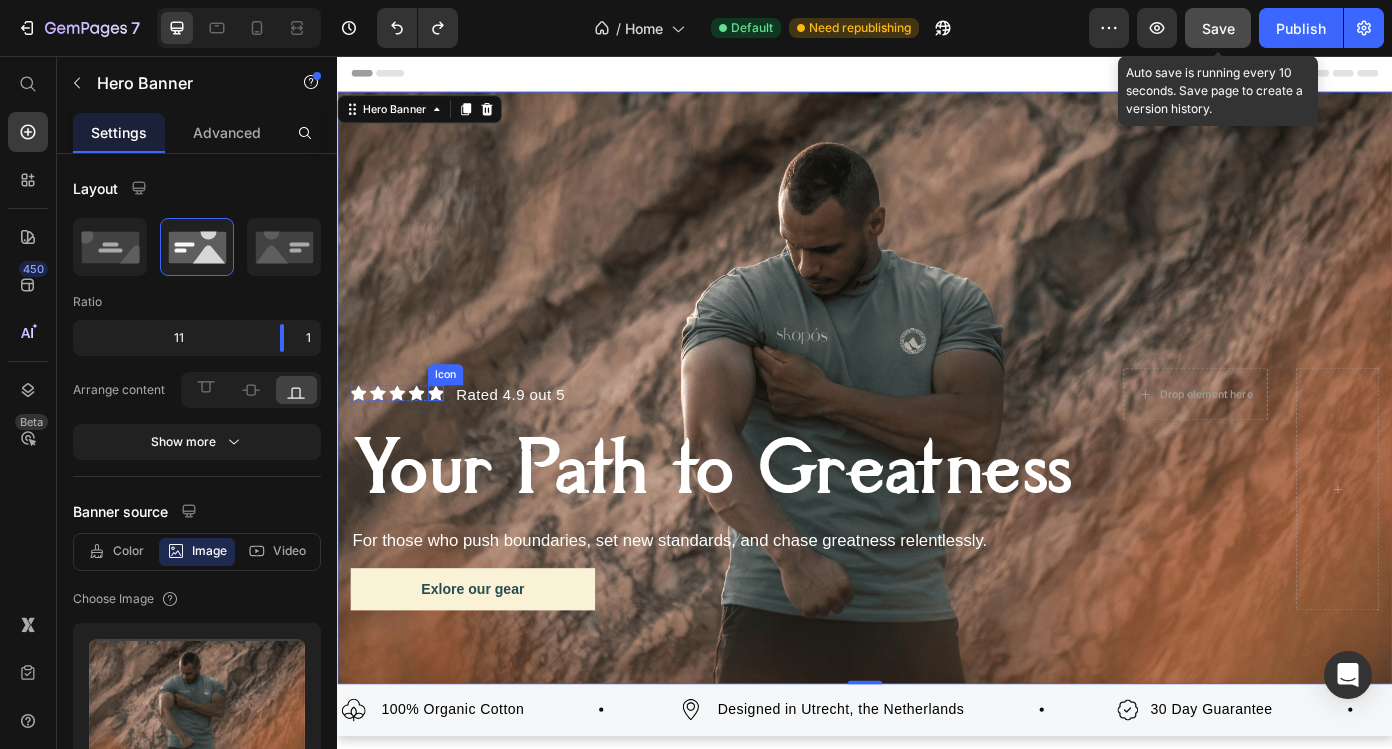 click 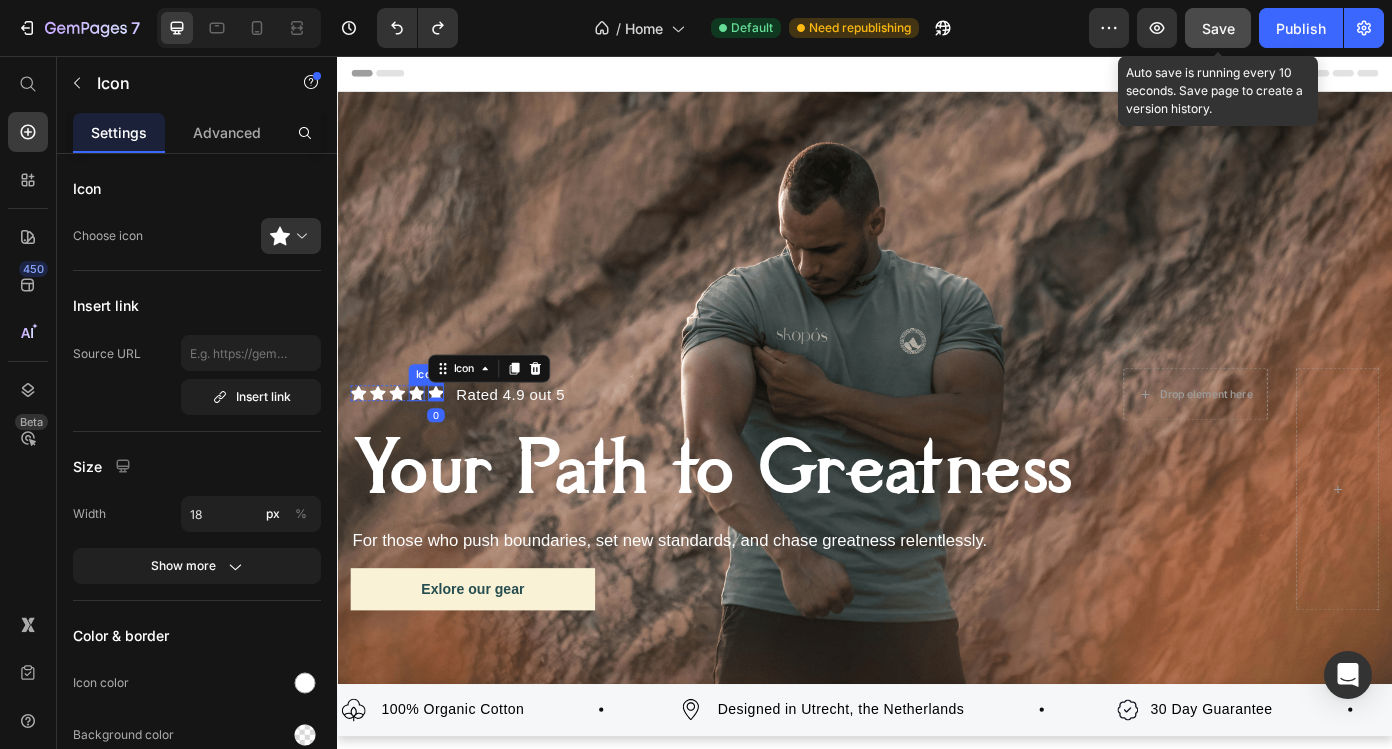 click 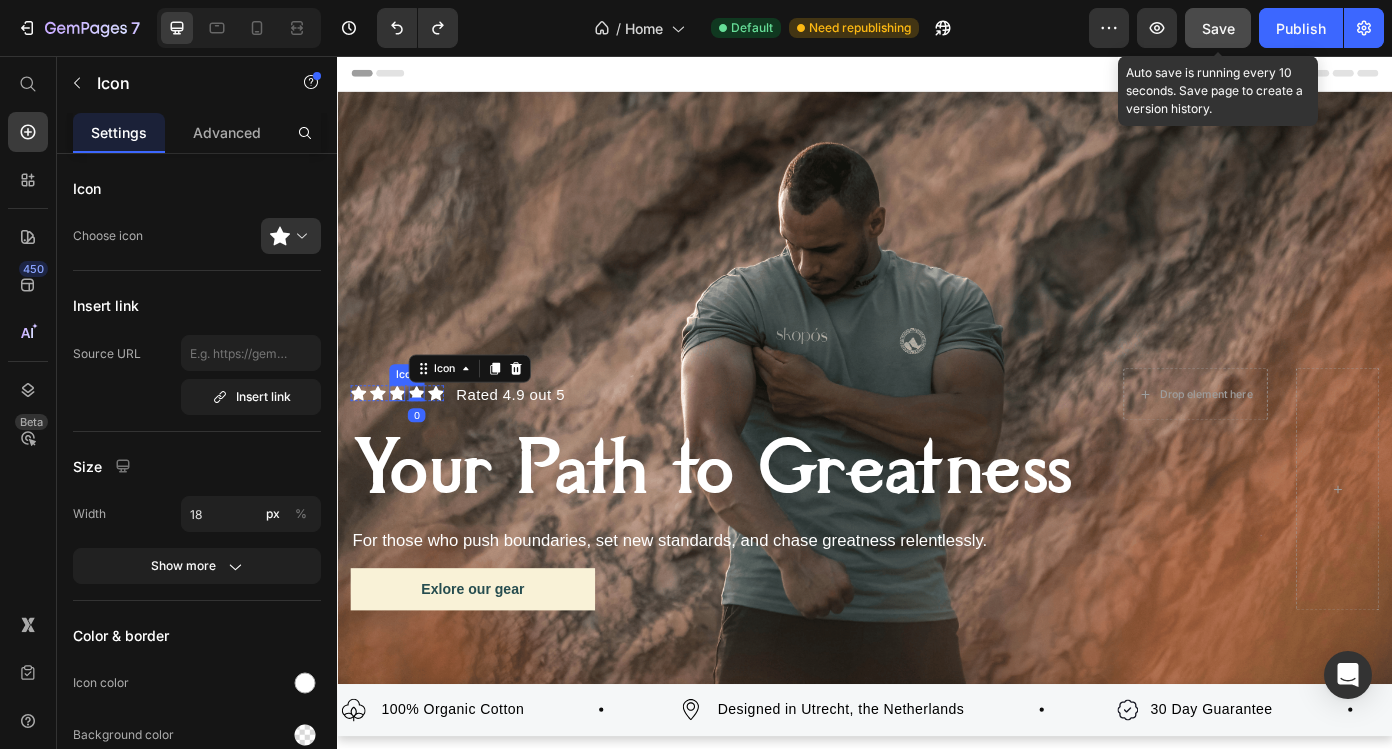 click 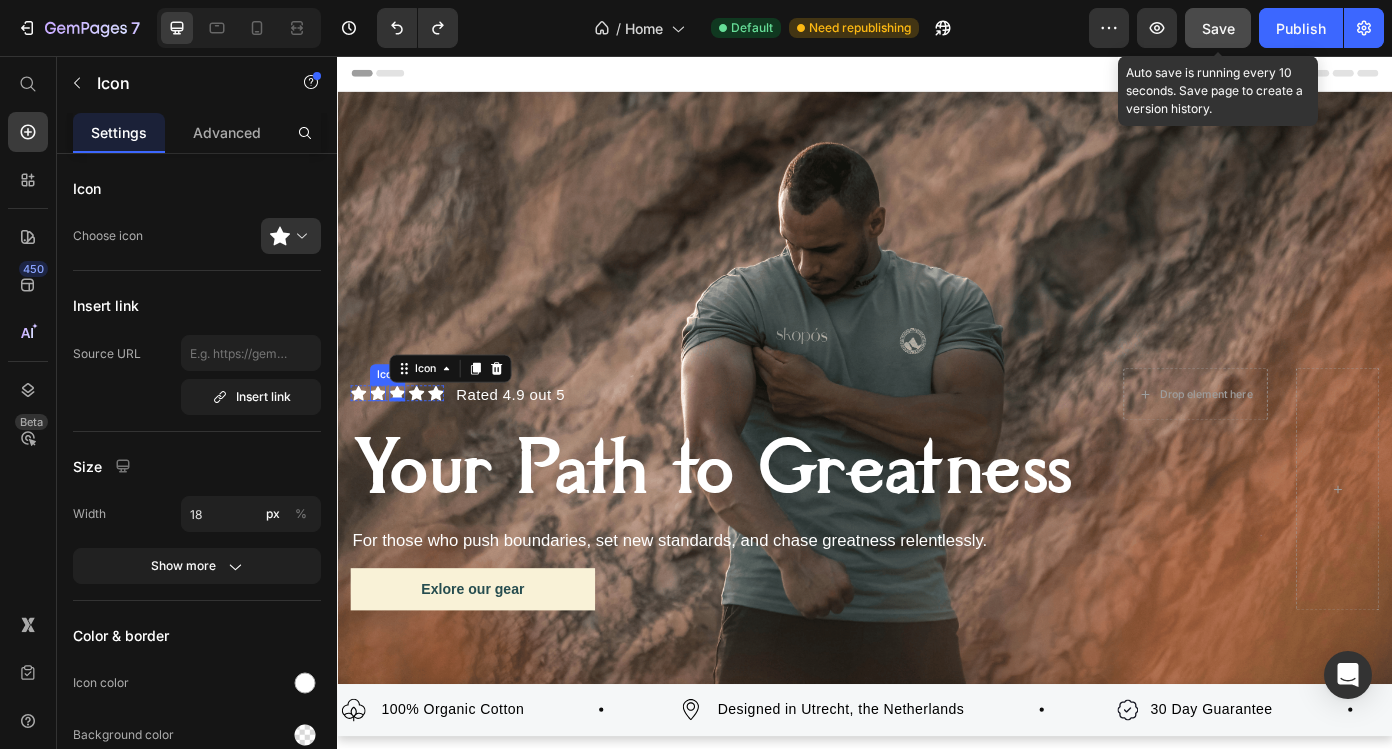 click 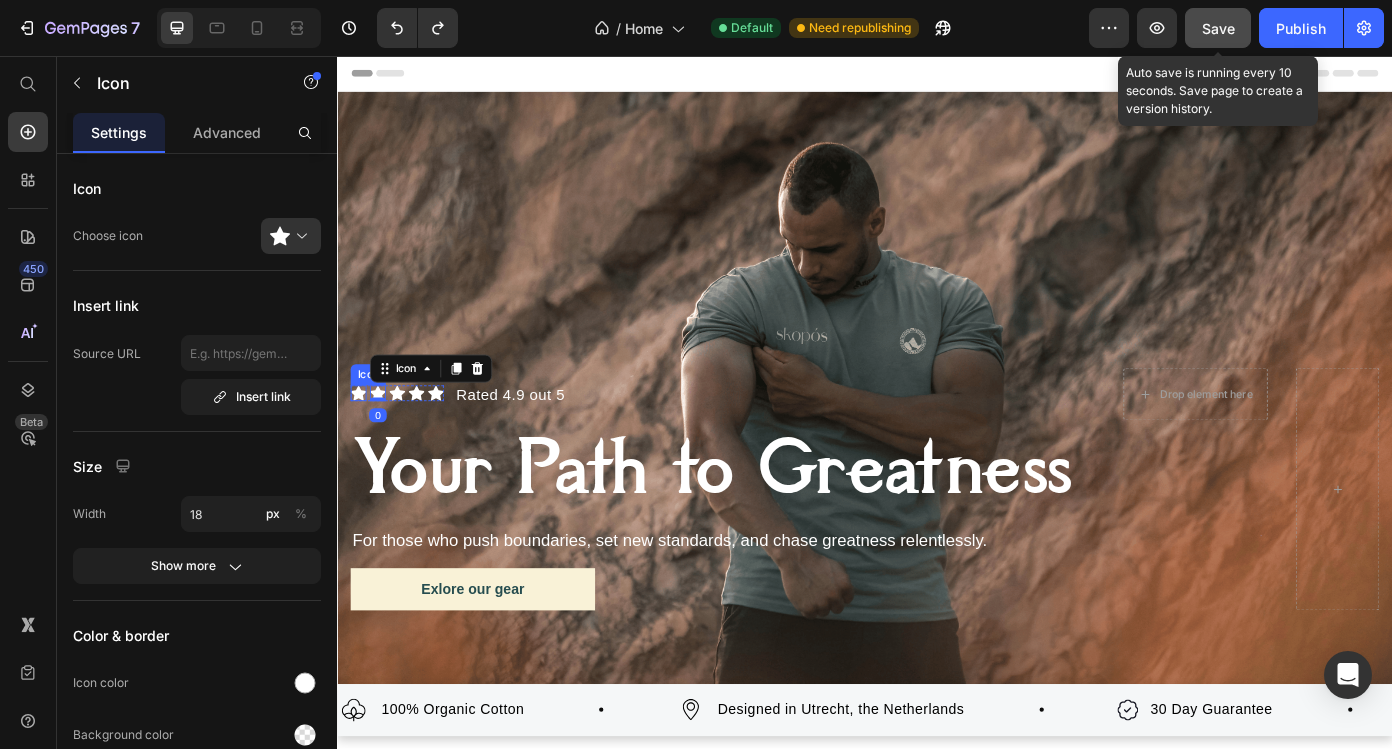 click 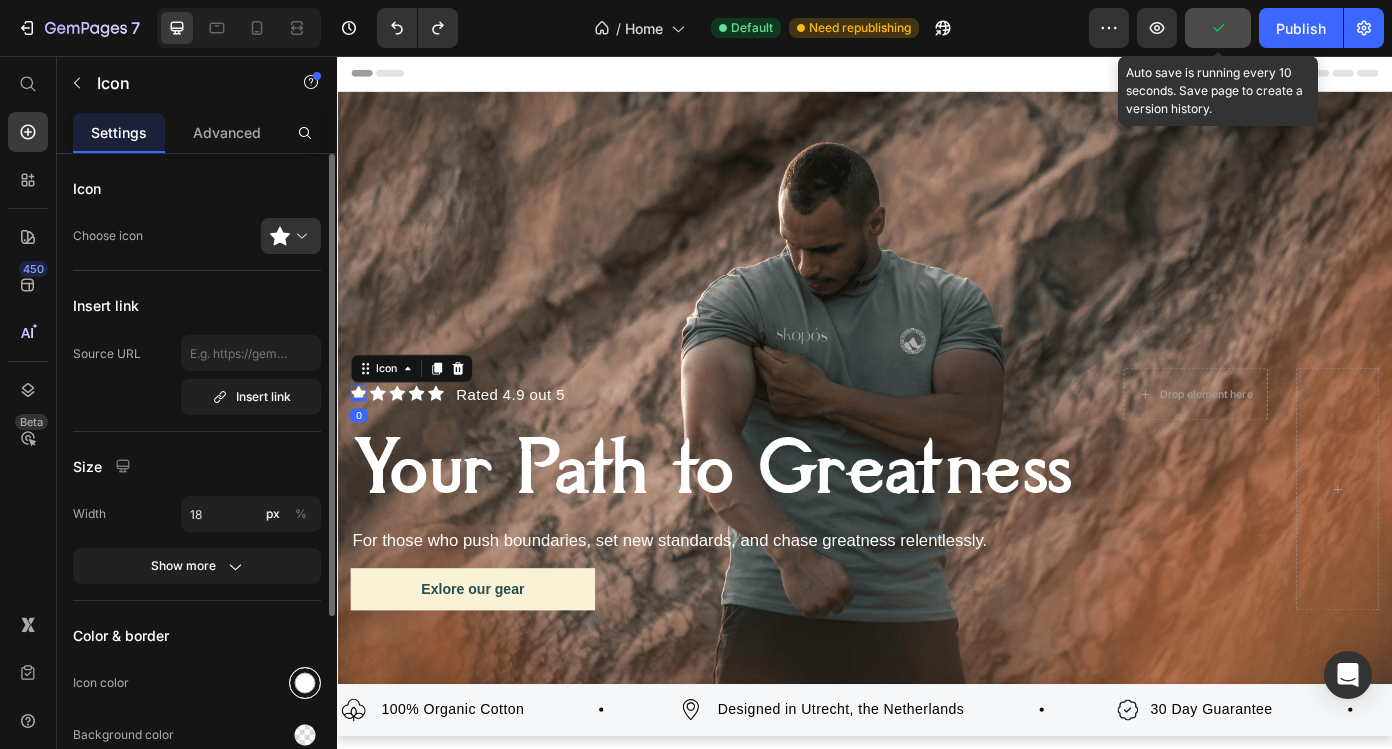 click at bounding box center (305, 683) 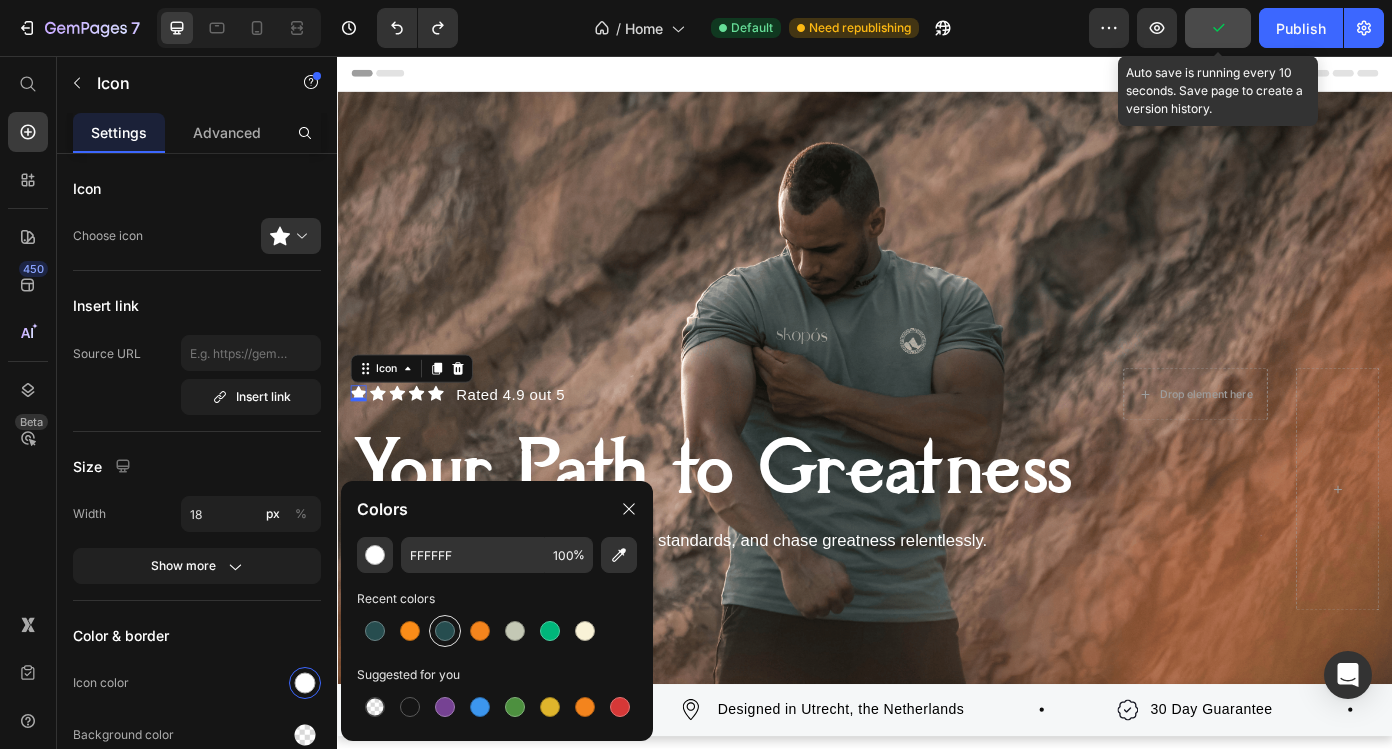 click at bounding box center [445, 631] 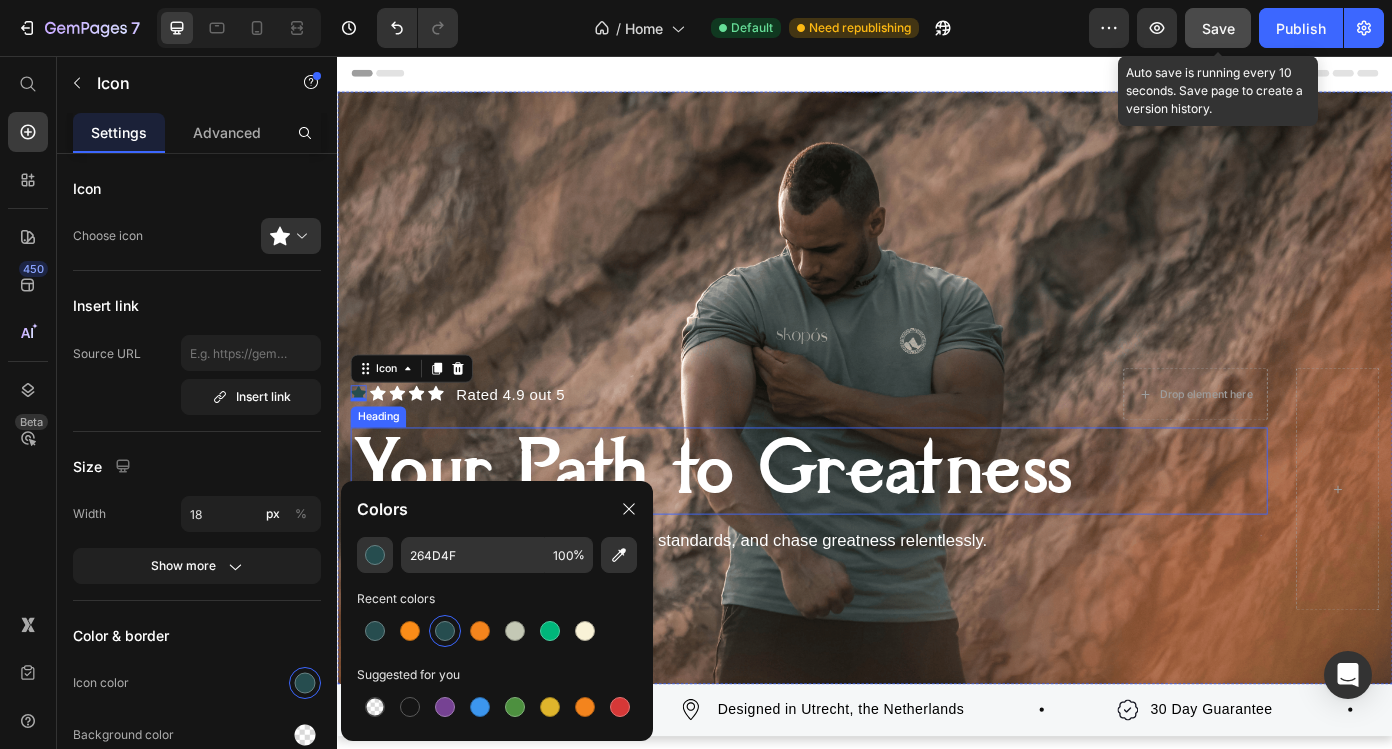 click 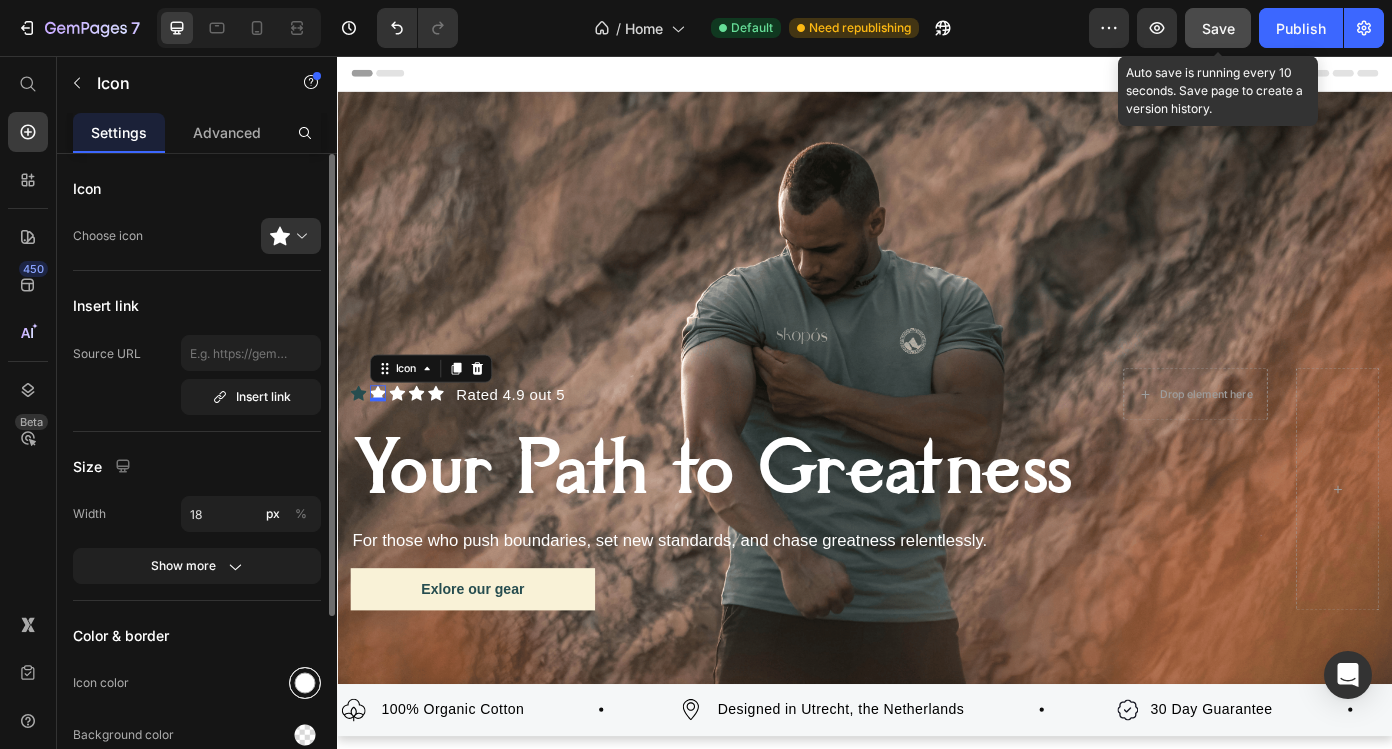 click at bounding box center (305, 683) 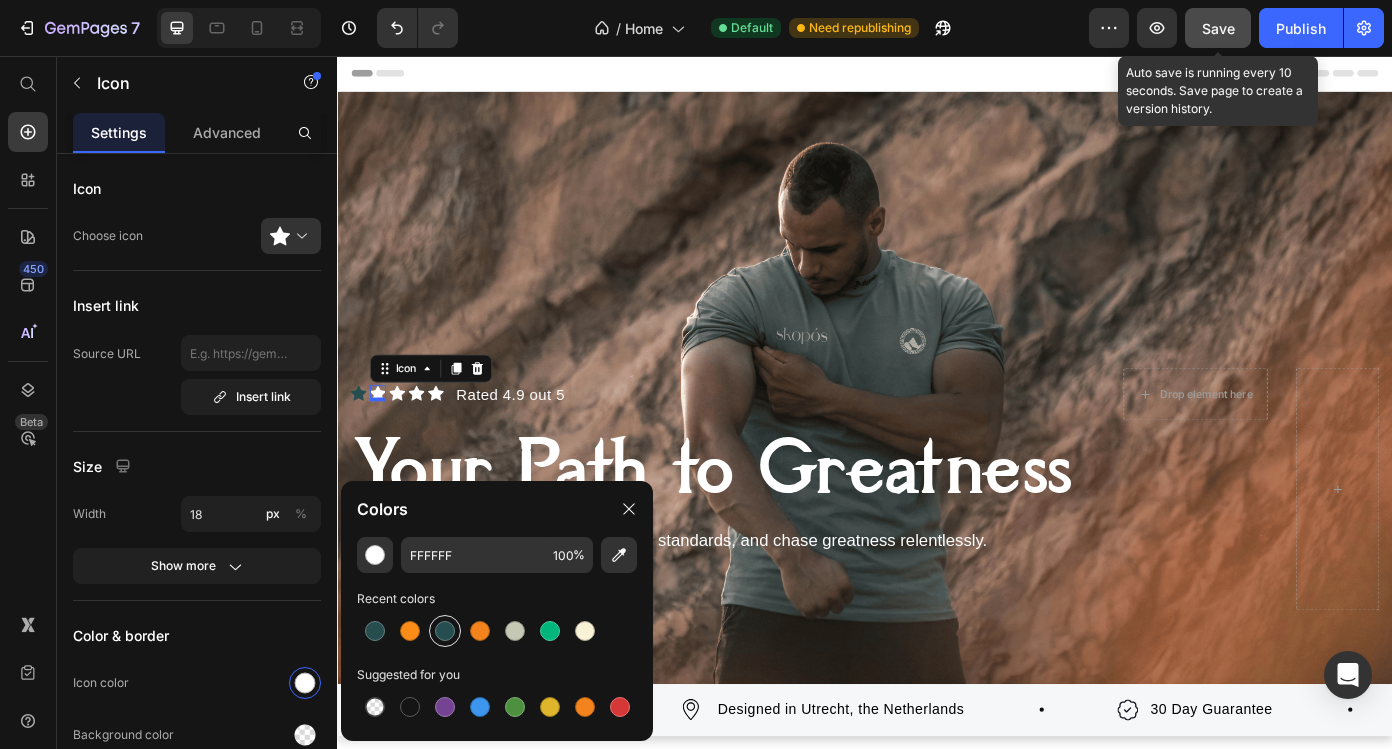 click at bounding box center (445, 631) 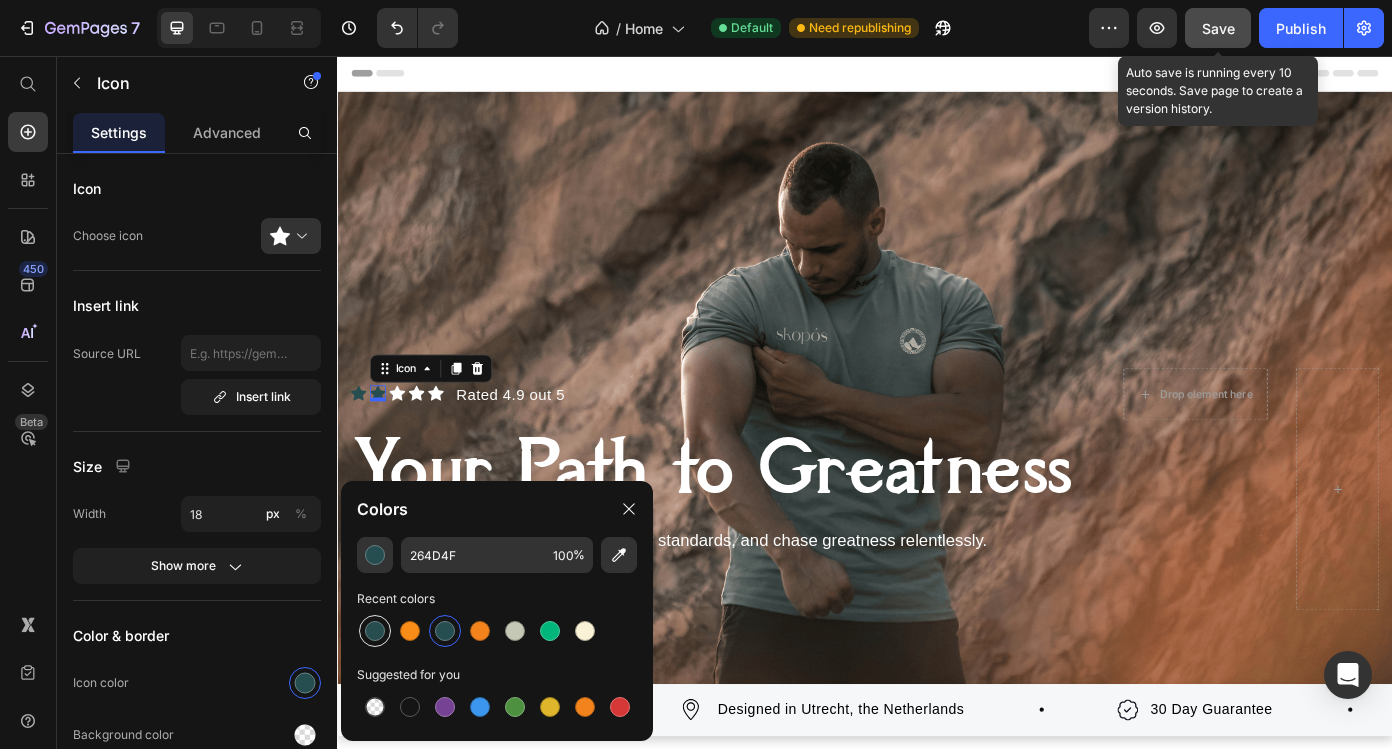 click at bounding box center [375, 631] 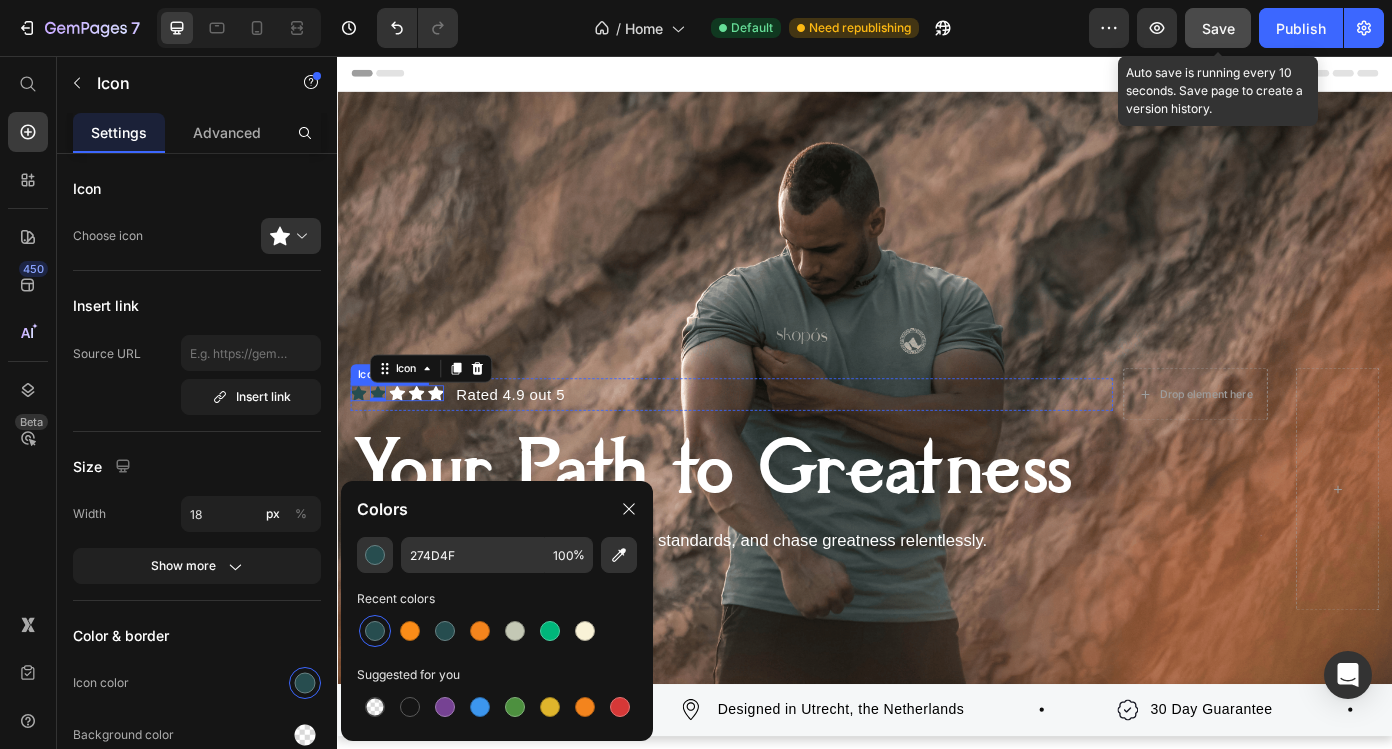 click 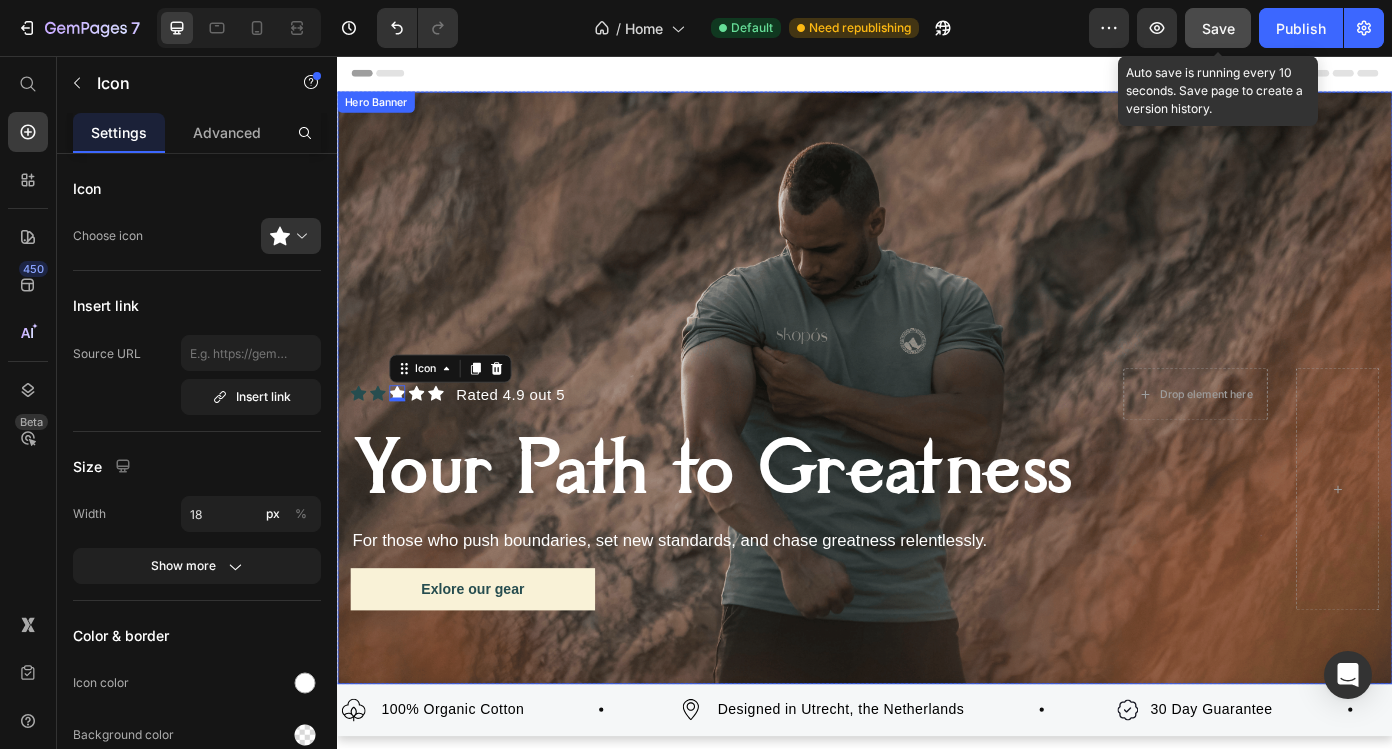 click at bounding box center [937, 434] 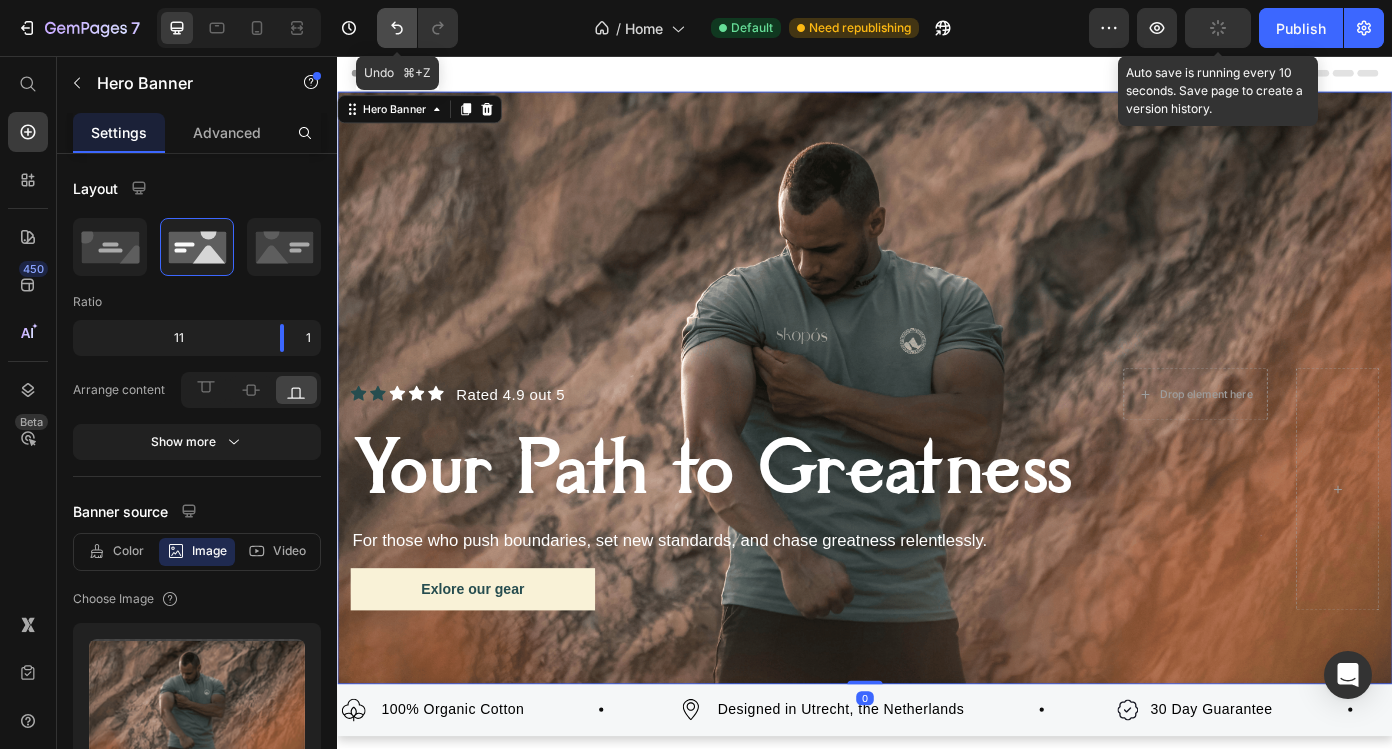 click 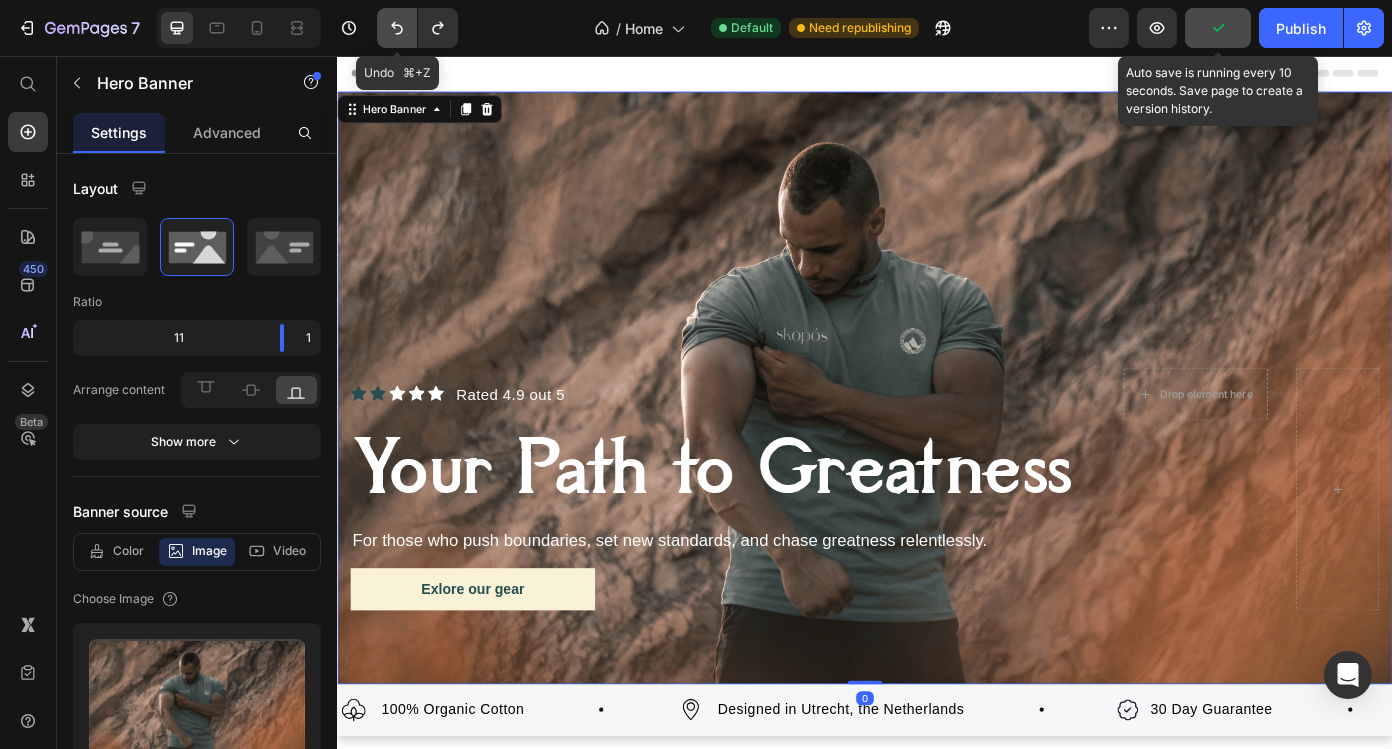 click 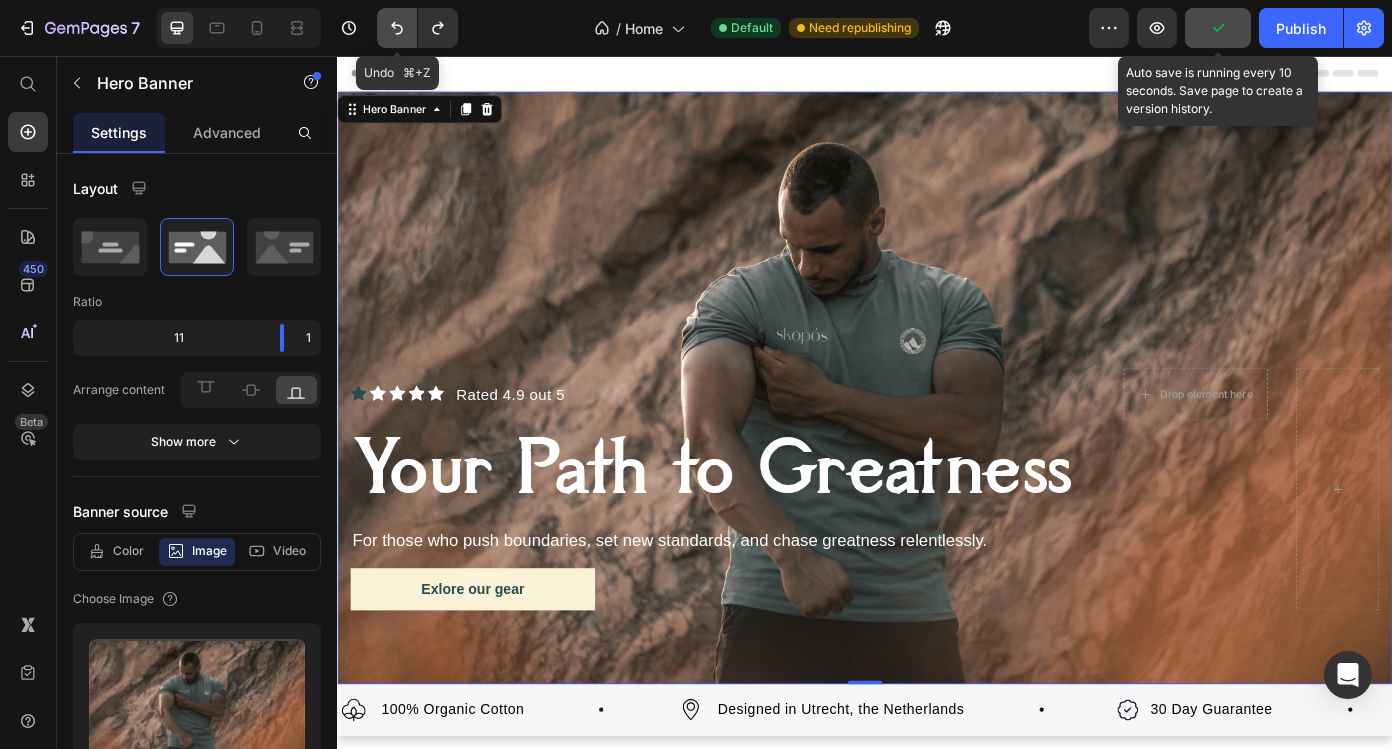 click 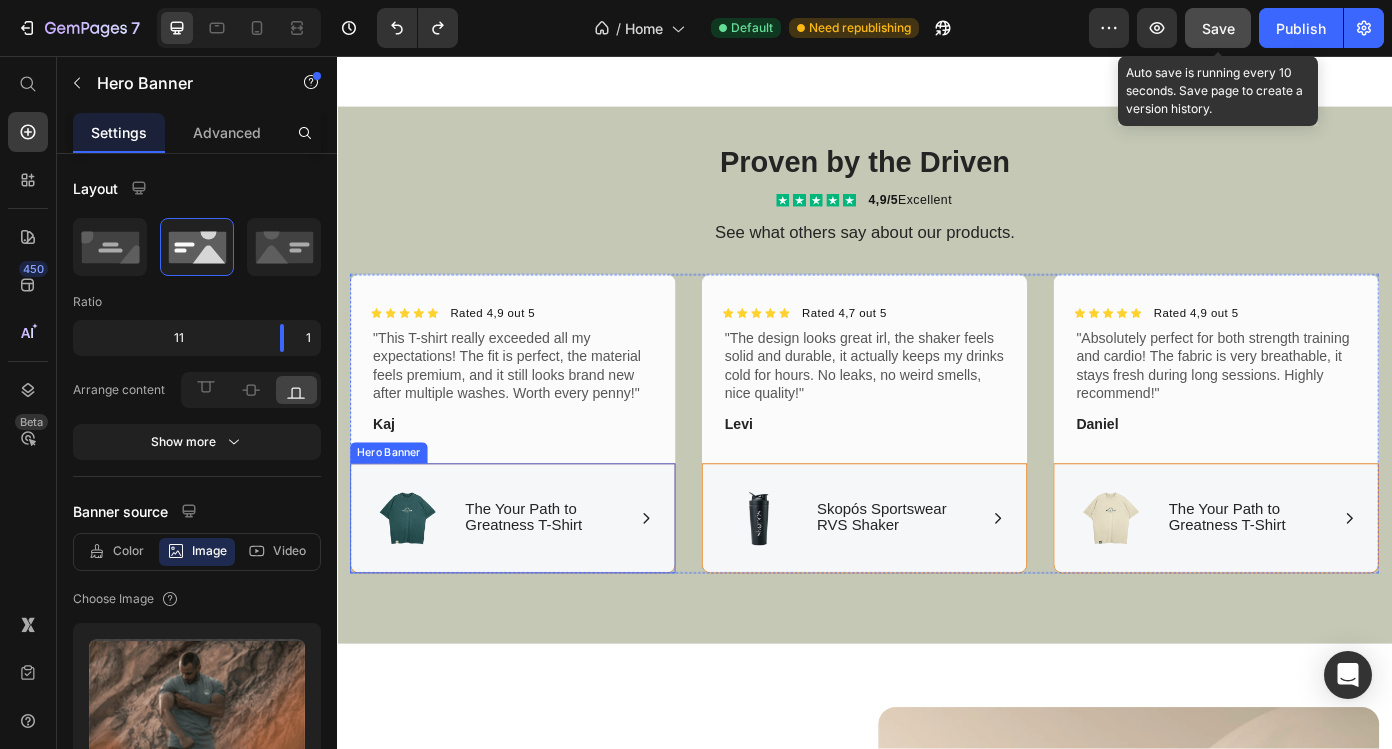 scroll, scrollTop: 2260, scrollLeft: 0, axis: vertical 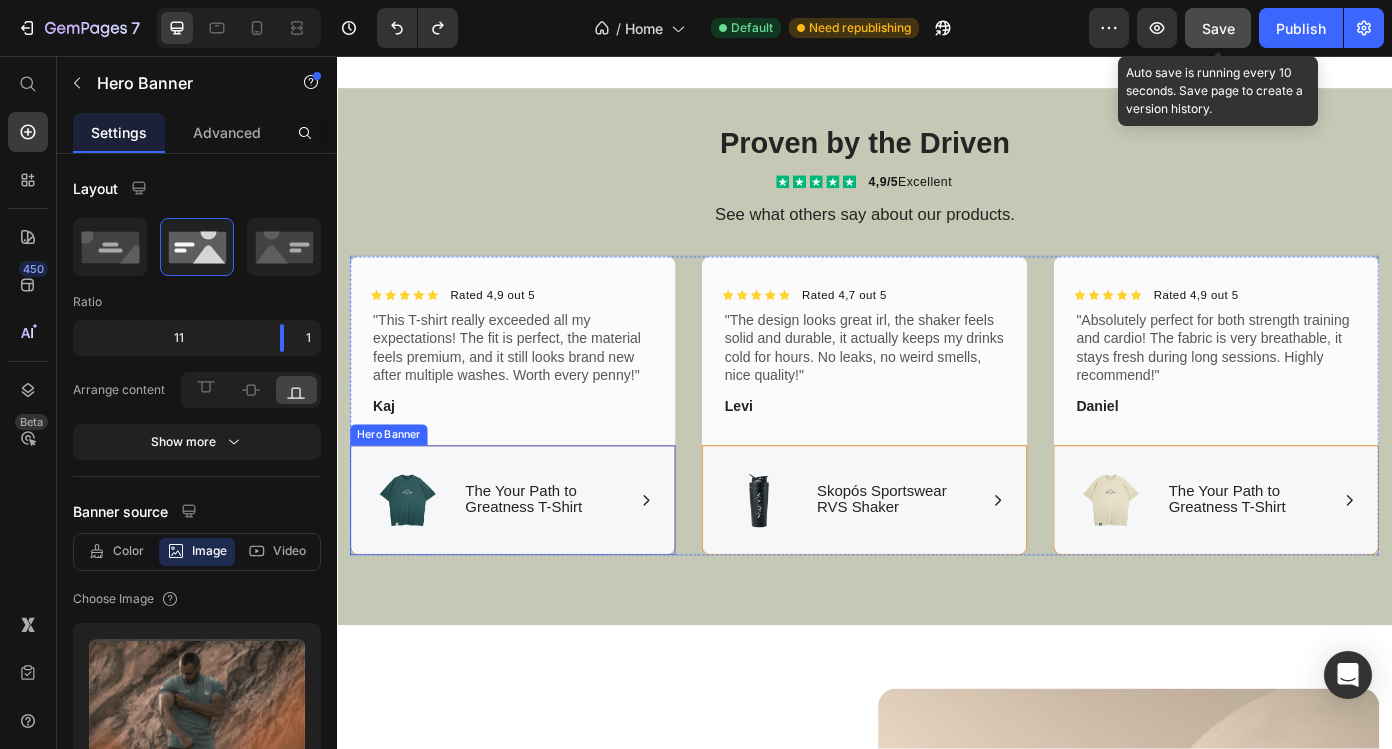 click on "Image
Icon The Your Path to Greatness T-Shirt Text Block Row Row" at bounding box center [537, 561] 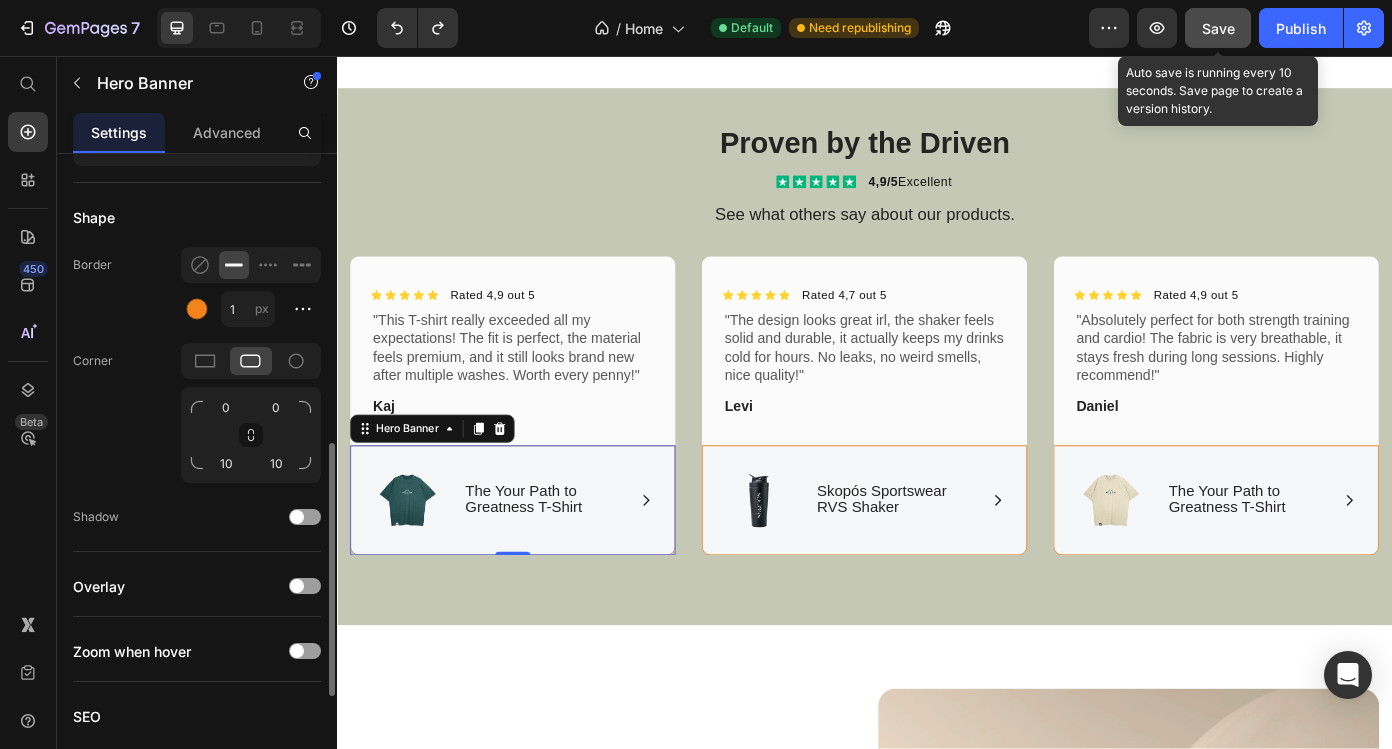 scroll, scrollTop: 744, scrollLeft: 0, axis: vertical 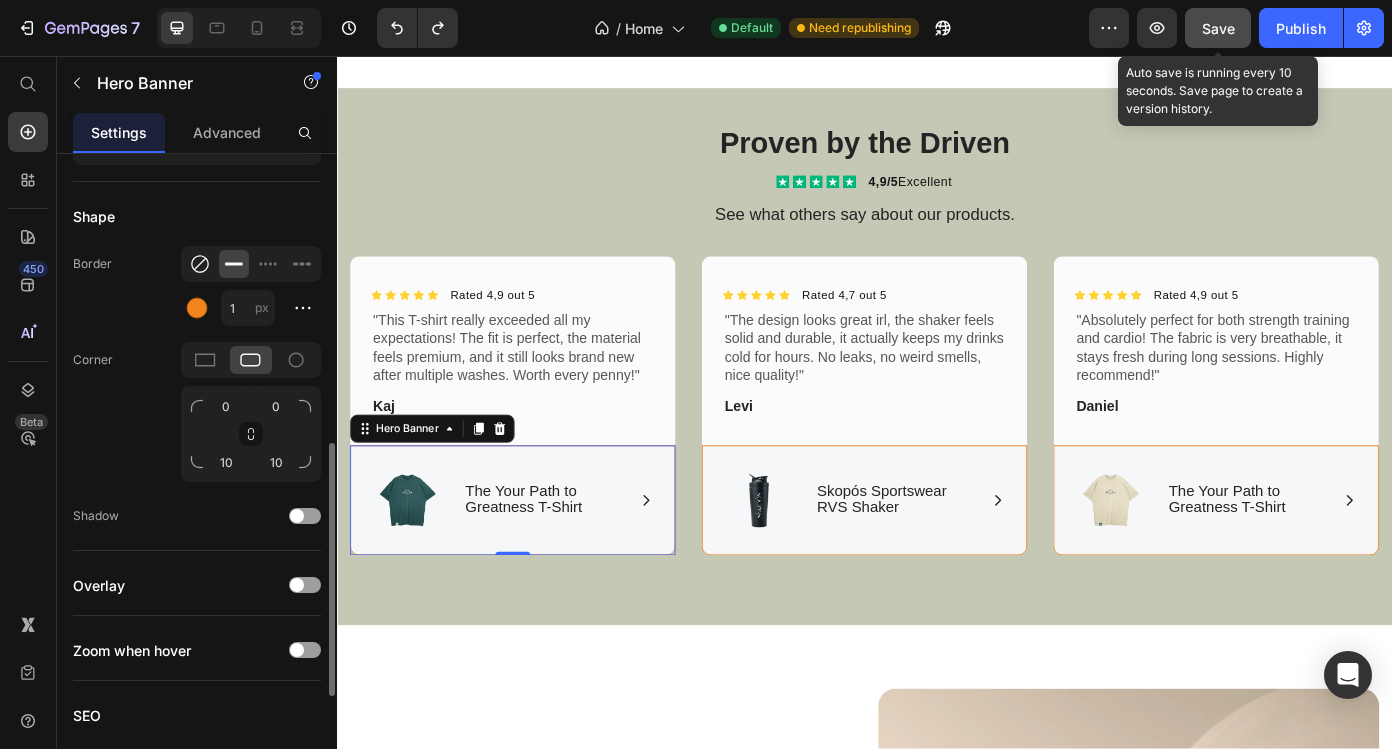 click 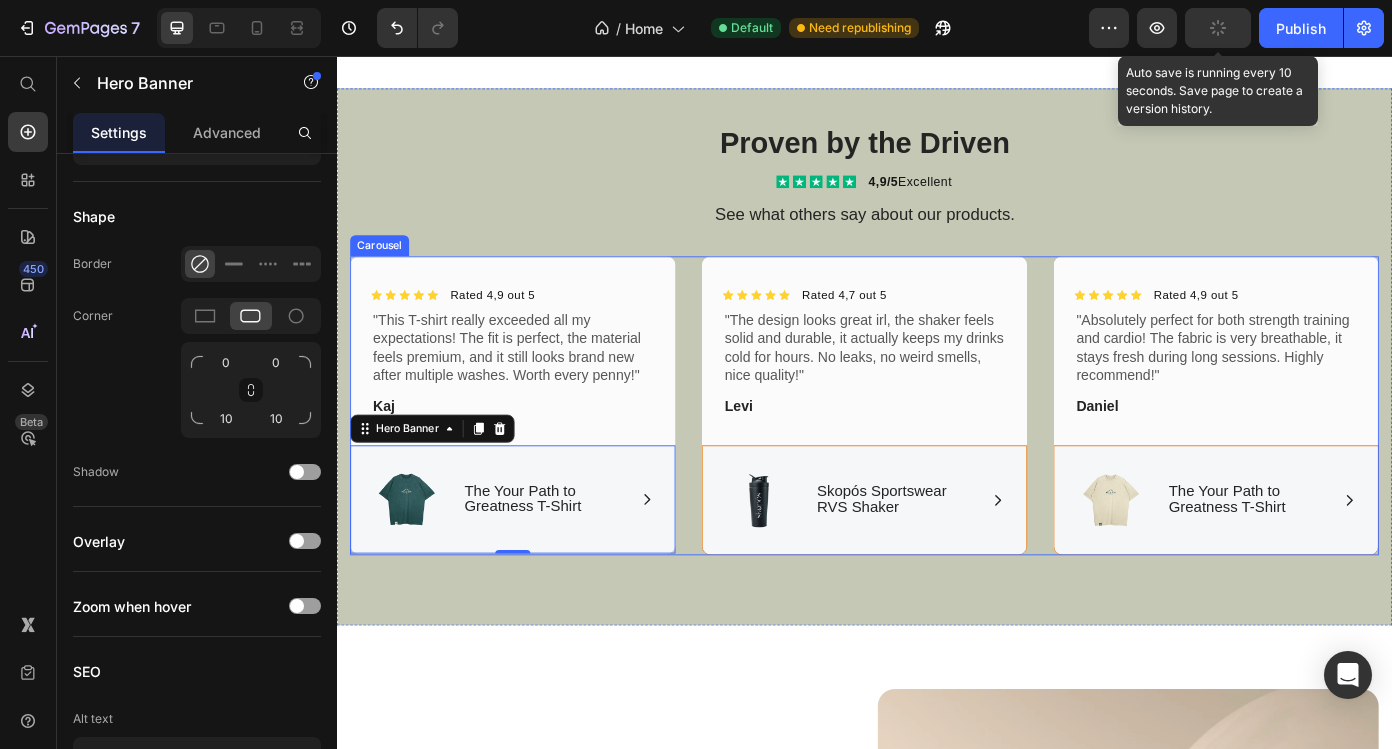 click on "Image" at bounding box center [817, 561] 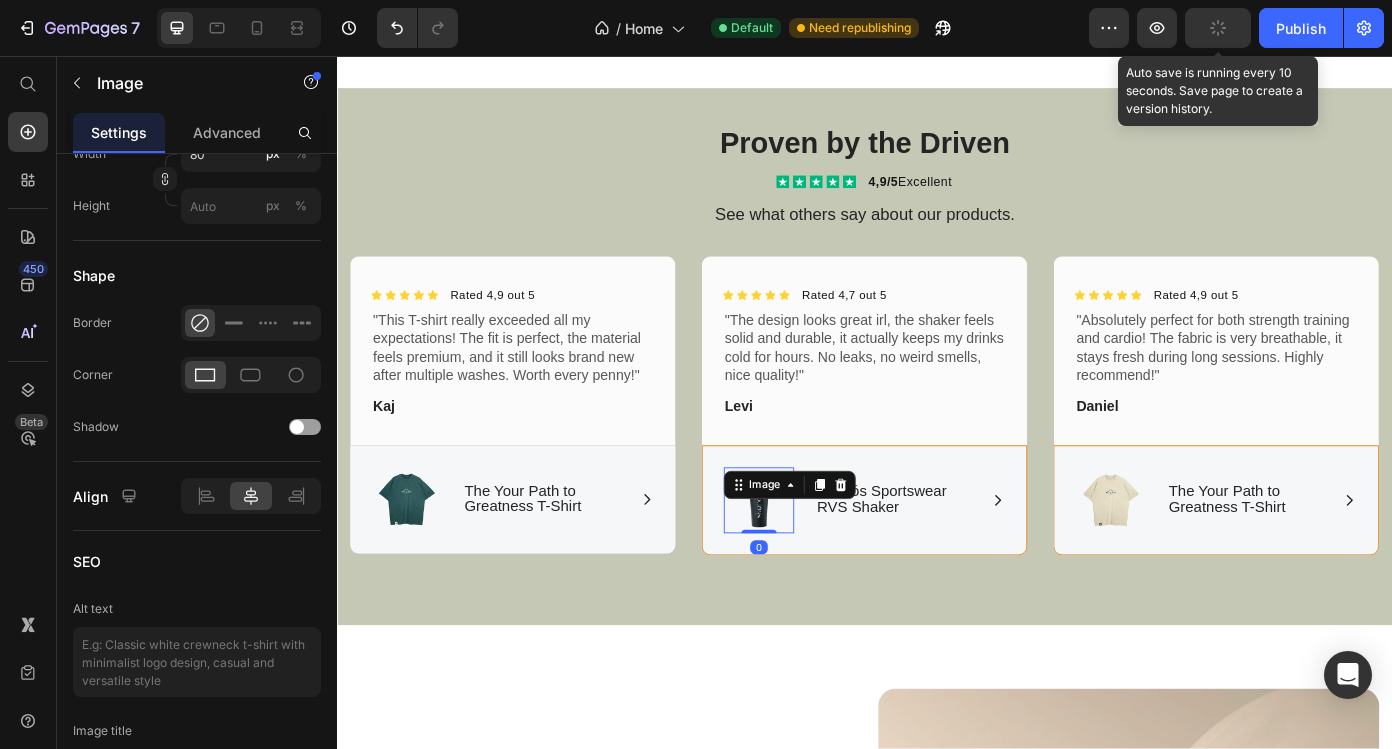 scroll, scrollTop: 0, scrollLeft: 0, axis: both 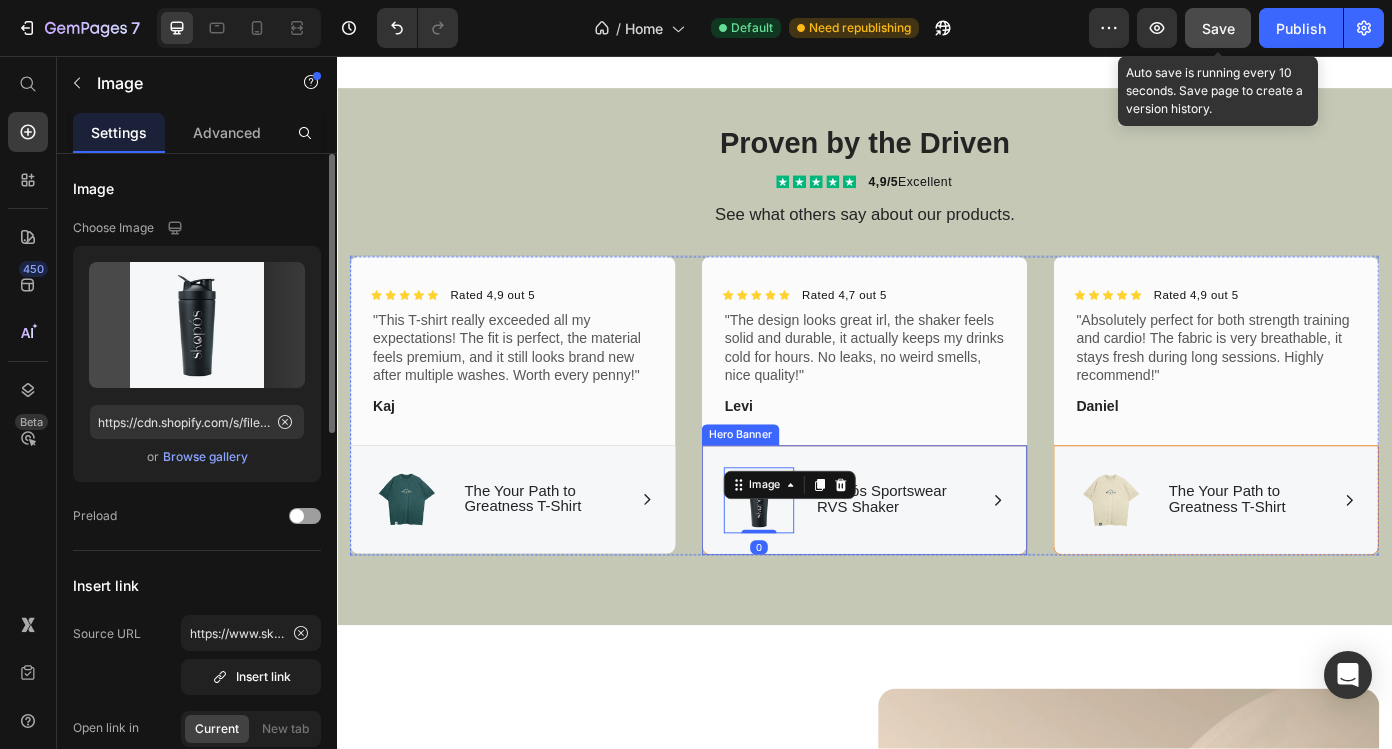click on "Image   0
Icon Skopós Sportswear  RVS Shaker Text Block Row Row" at bounding box center (937, 561) 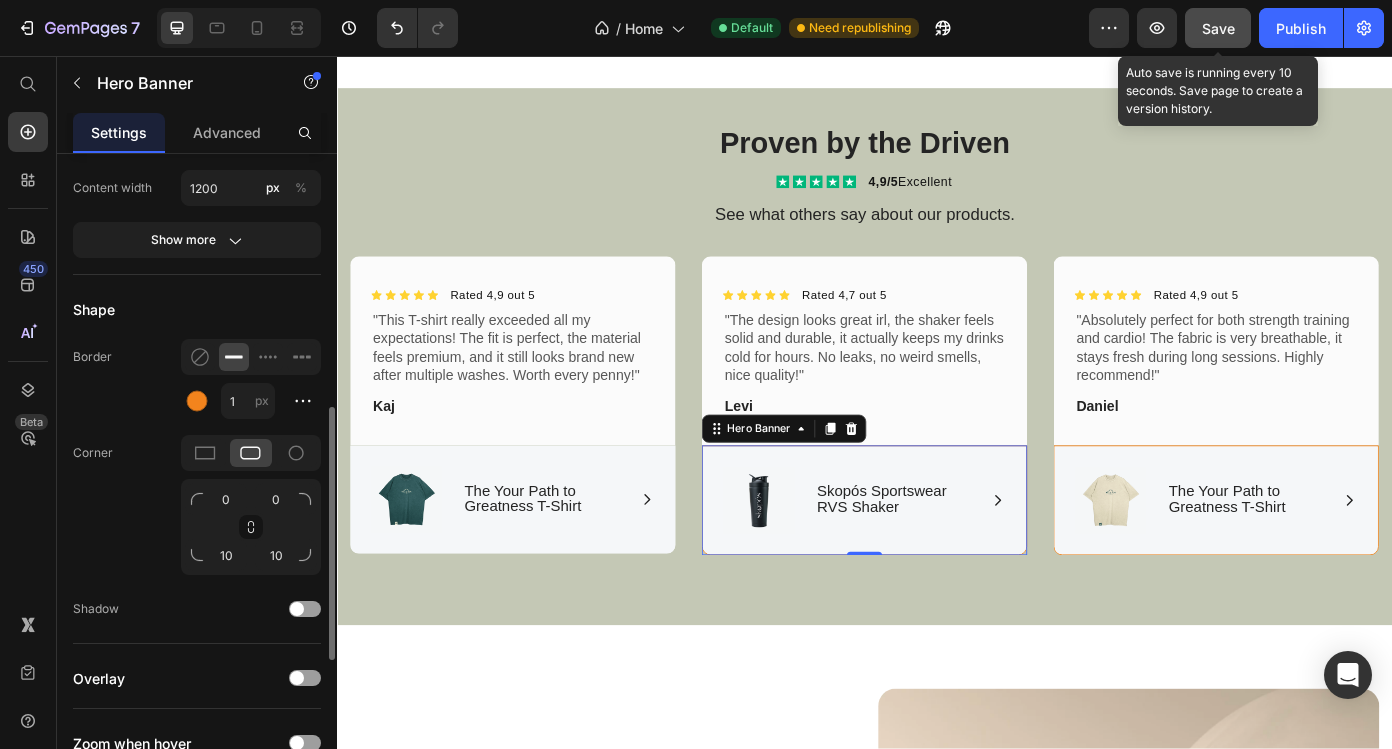 scroll, scrollTop: 655, scrollLeft: 0, axis: vertical 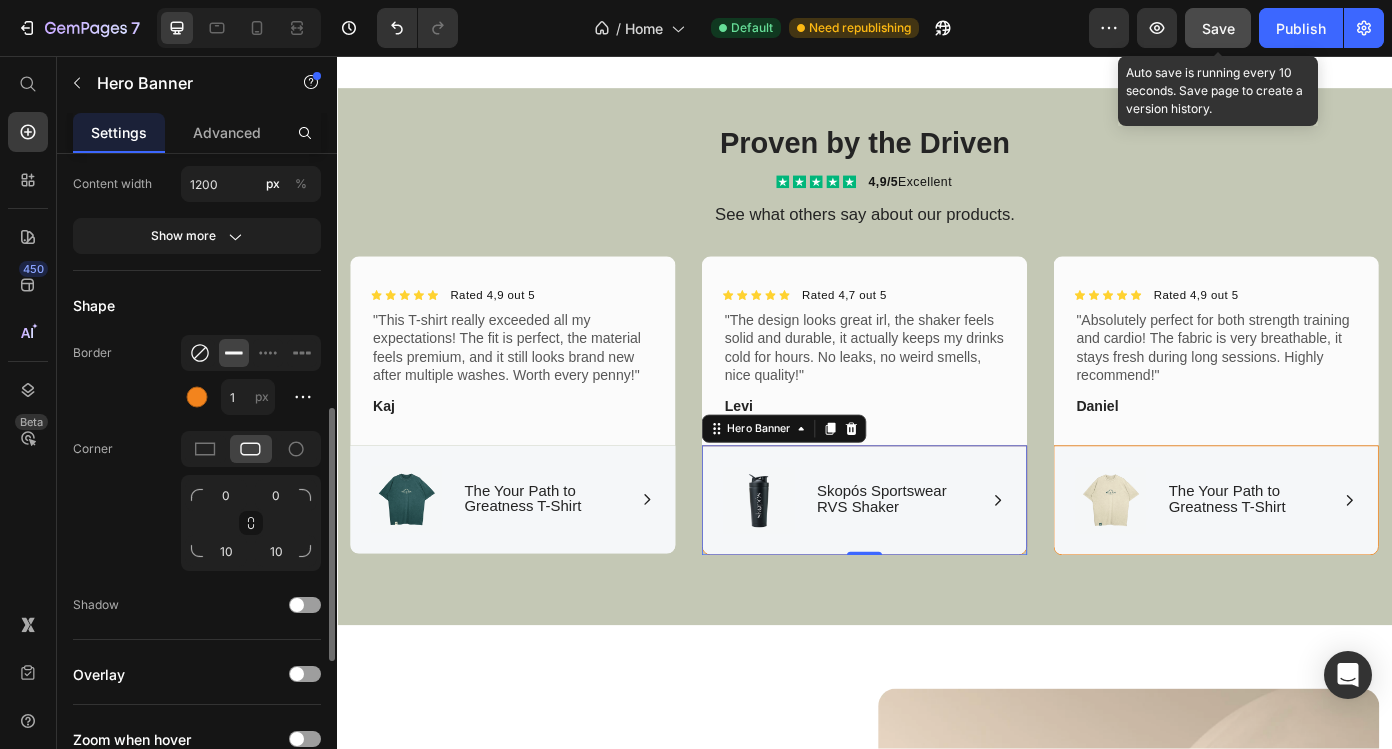click 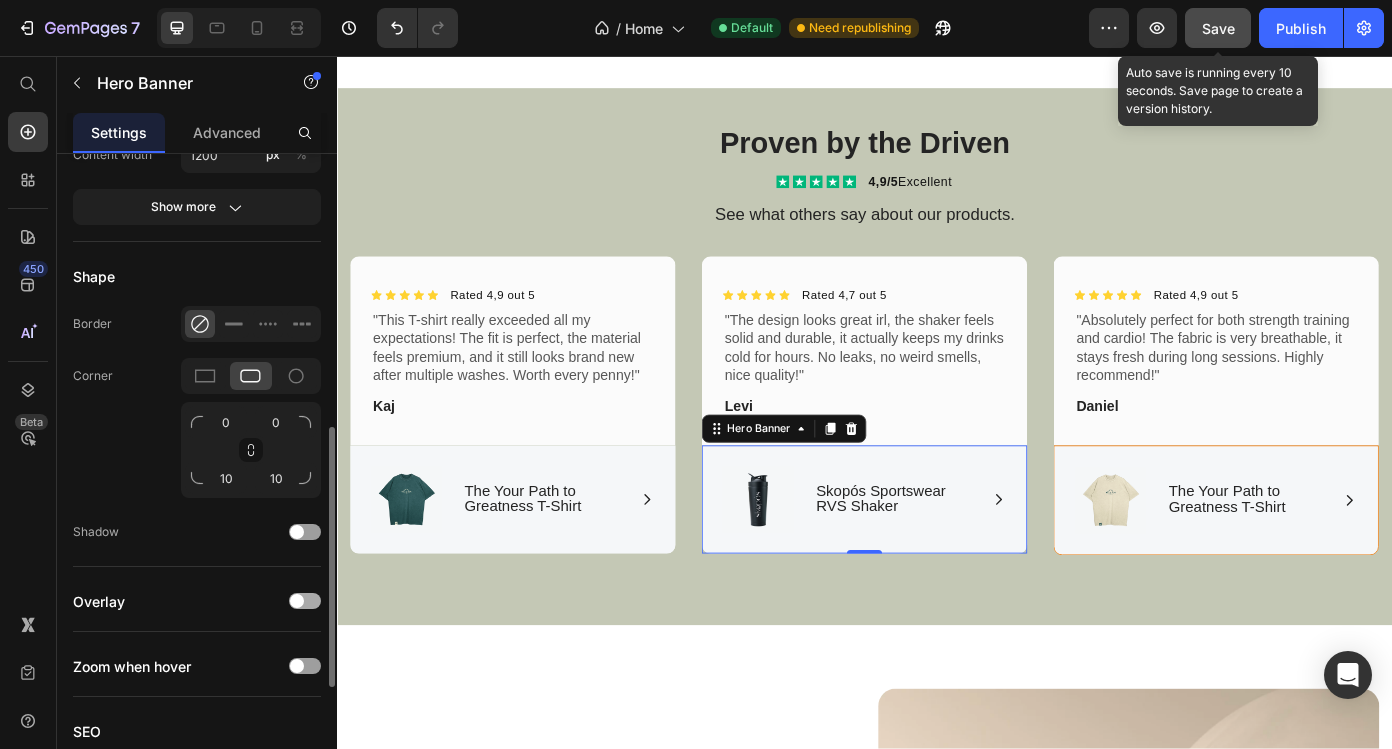 scroll, scrollTop: 694, scrollLeft: 0, axis: vertical 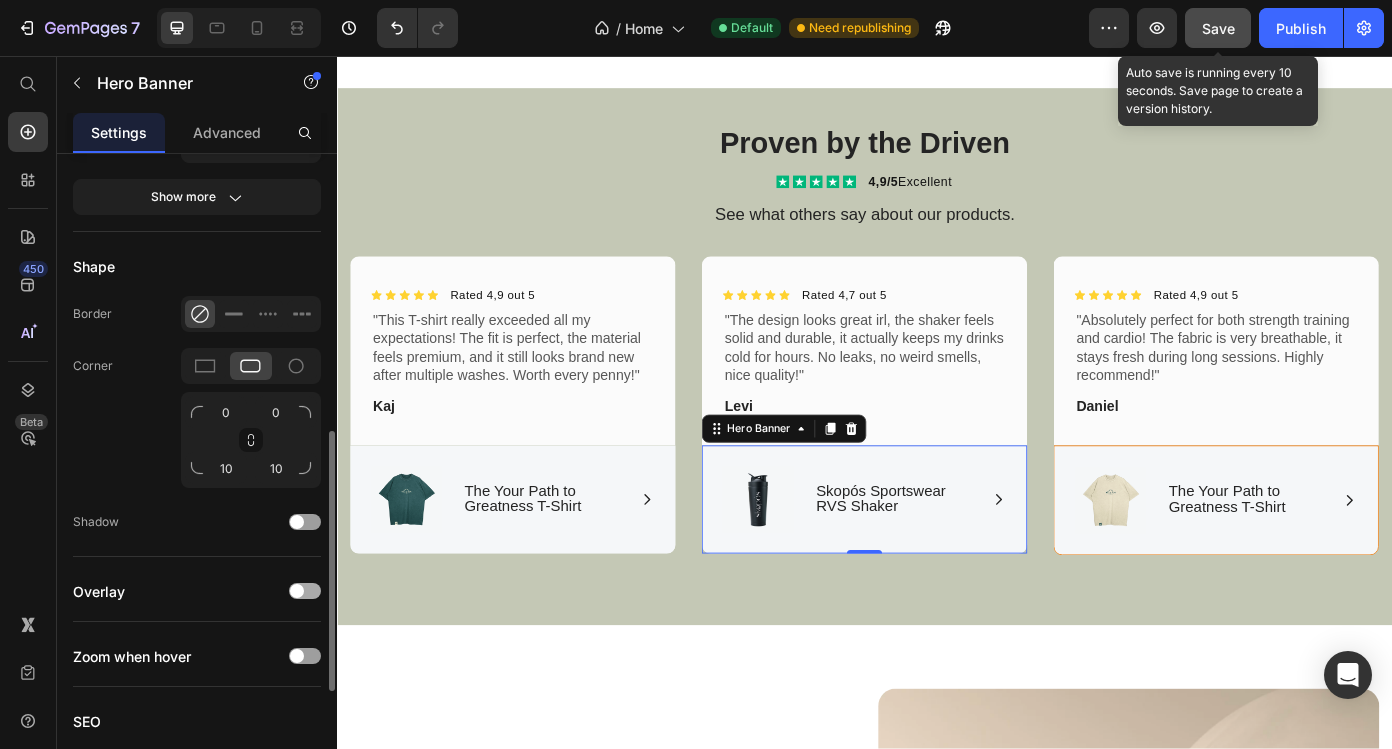 click on "Overlay" 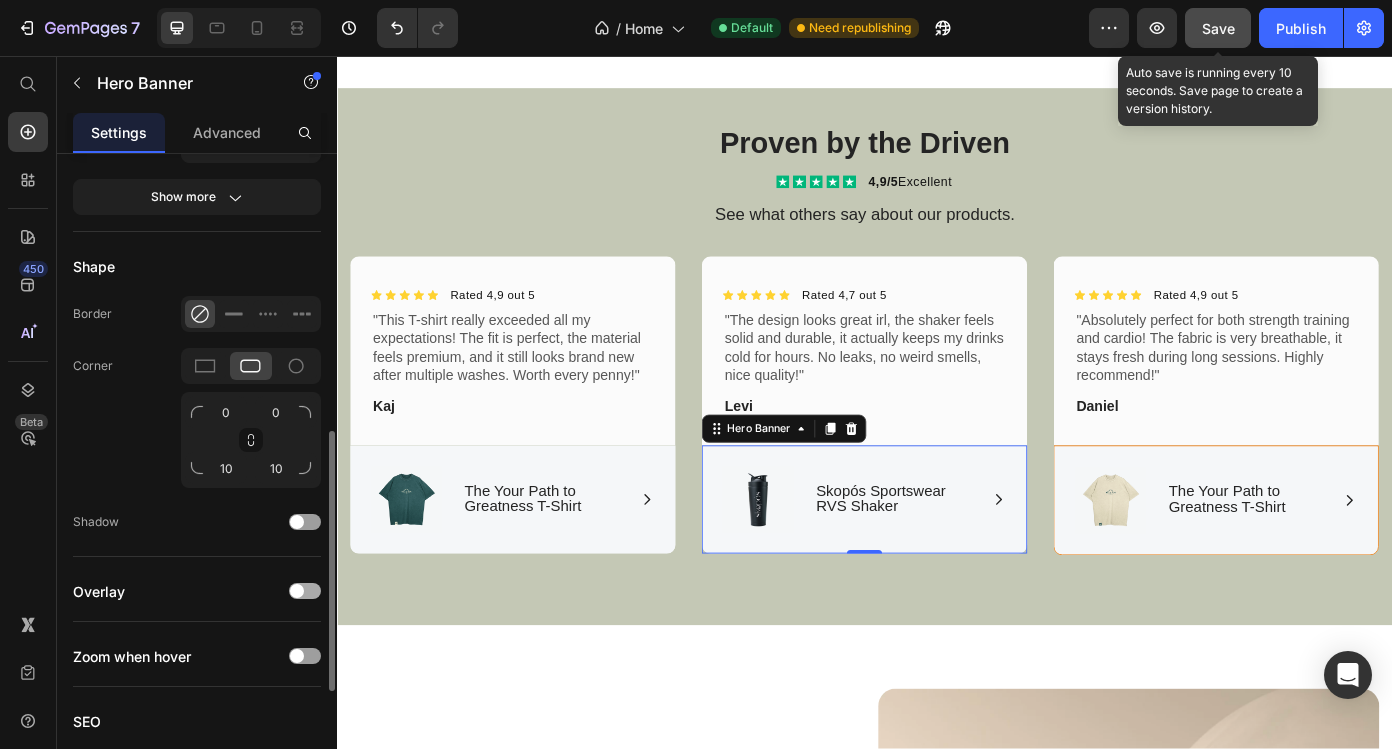 click at bounding box center [305, 591] 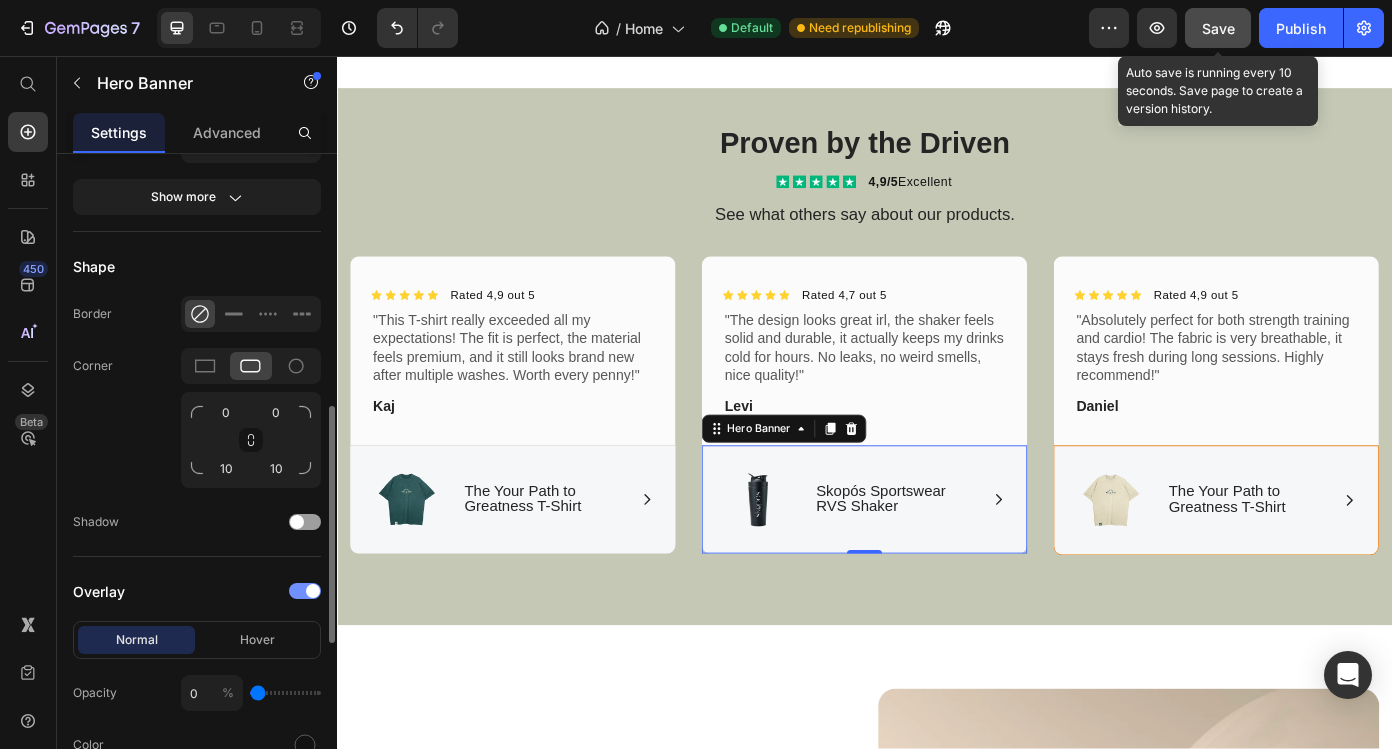 click at bounding box center (305, 591) 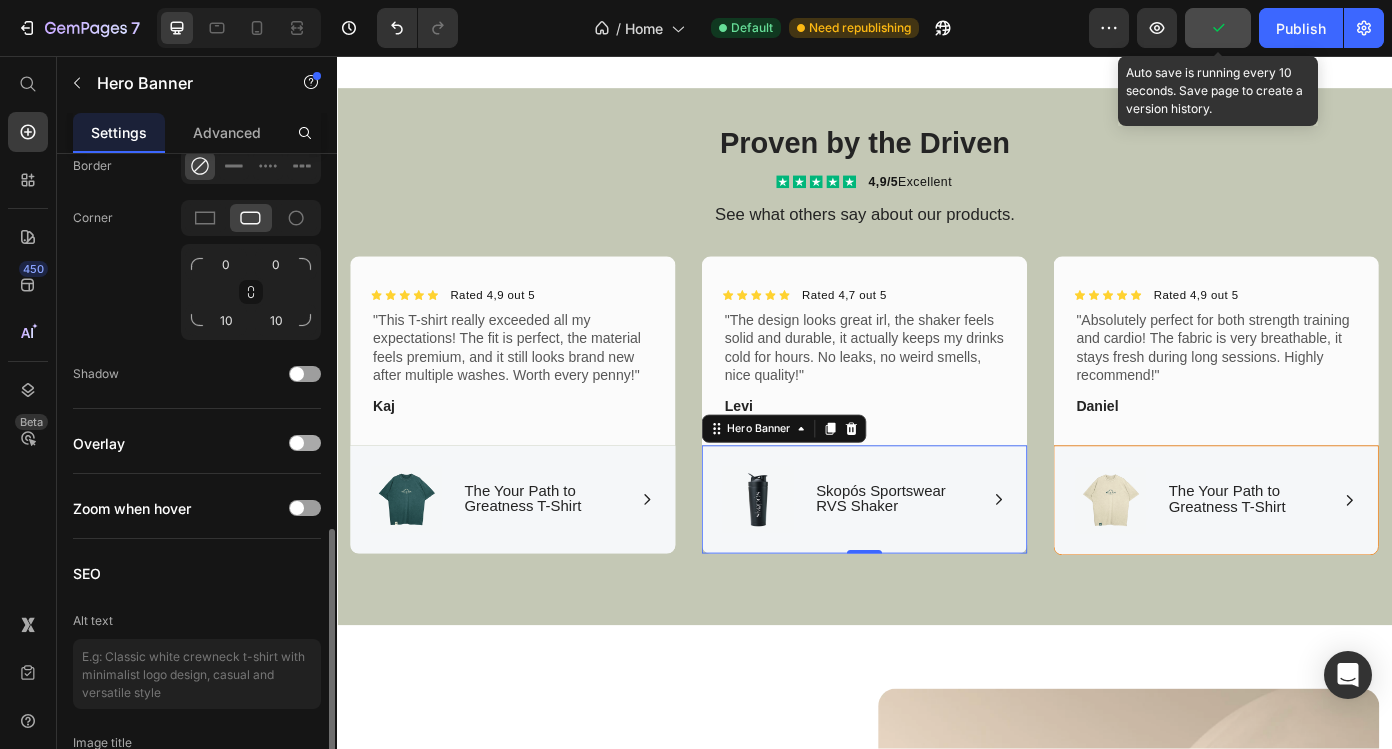 scroll, scrollTop: 870, scrollLeft: 0, axis: vertical 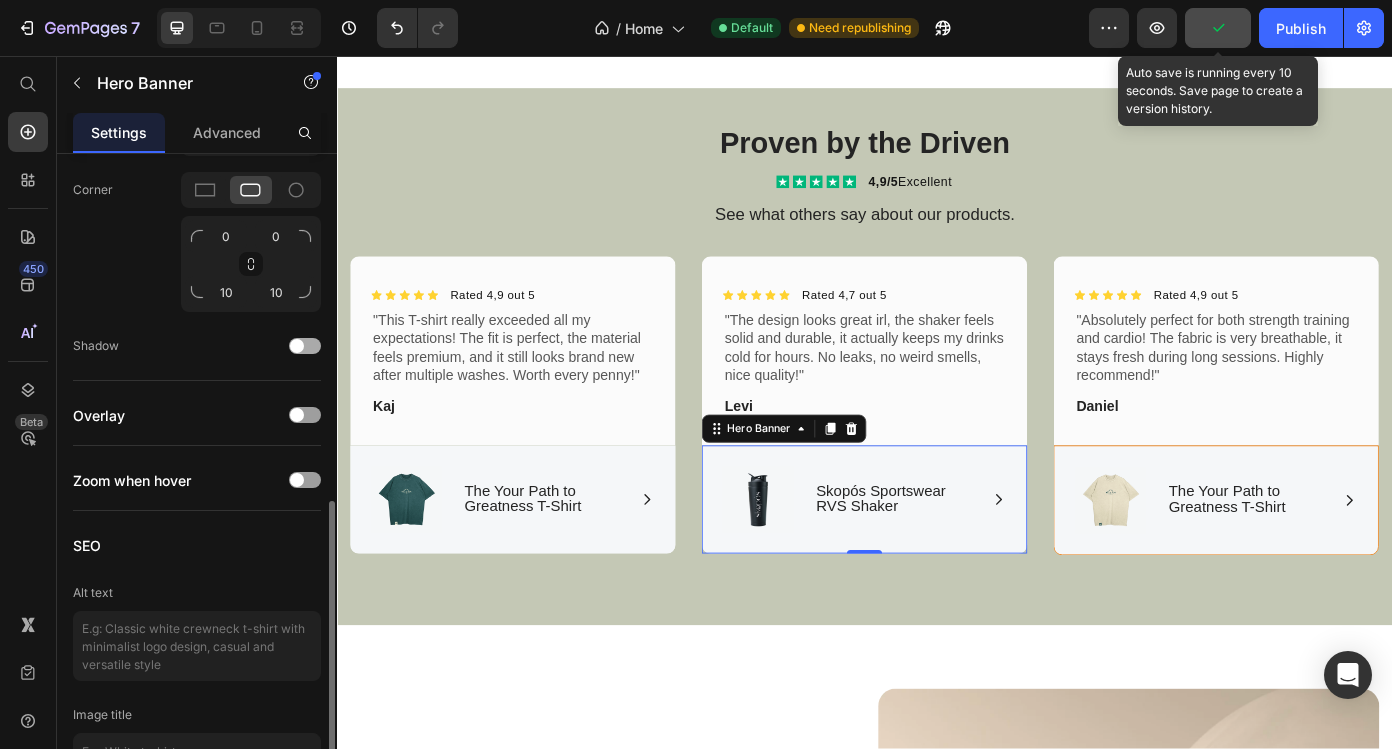click at bounding box center (297, 346) 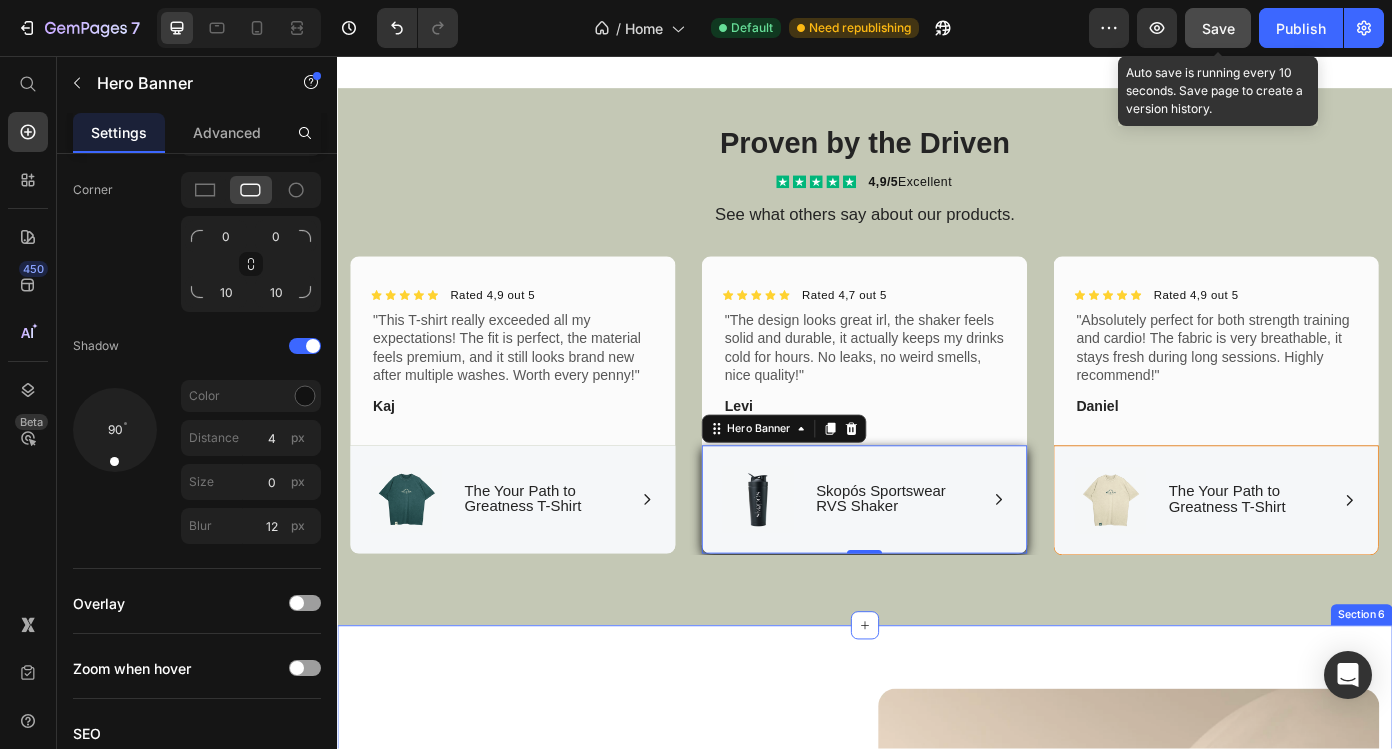 click on "Image Skopós Sportswear:  For the Goals that Matter Heading At Skopós, we’re here for those who chase the goals that truly make a difference. In a world full of distractions, we stand by those committed to growth, progress, and purpose. Every piece of Skopós gear is designed with your journey in mind - built to support you, every step of the way, as you relentlessly pursue your true potential. Text block Learn more about us Button Row Row Section 6" at bounding box center (937, 1132) 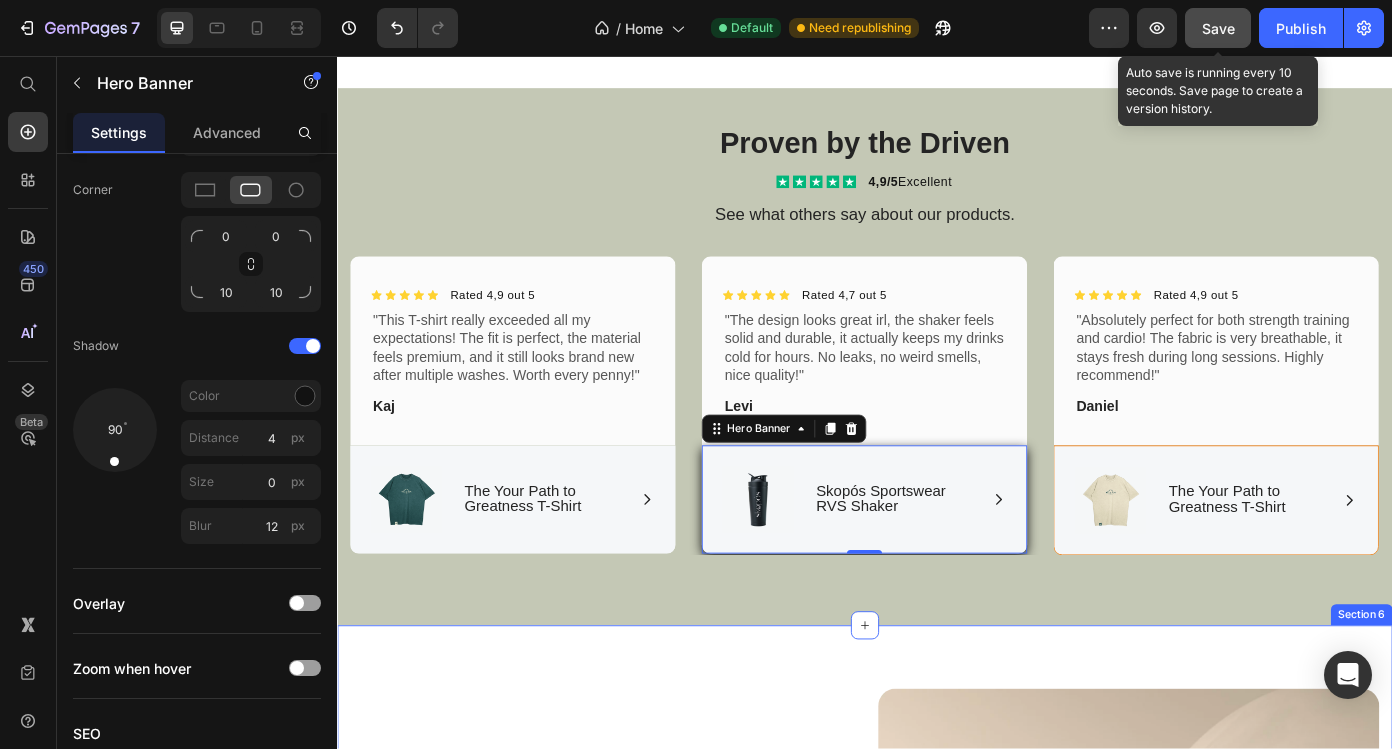 scroll, scrollTop: 0, scrollLeft: 0, axis: both 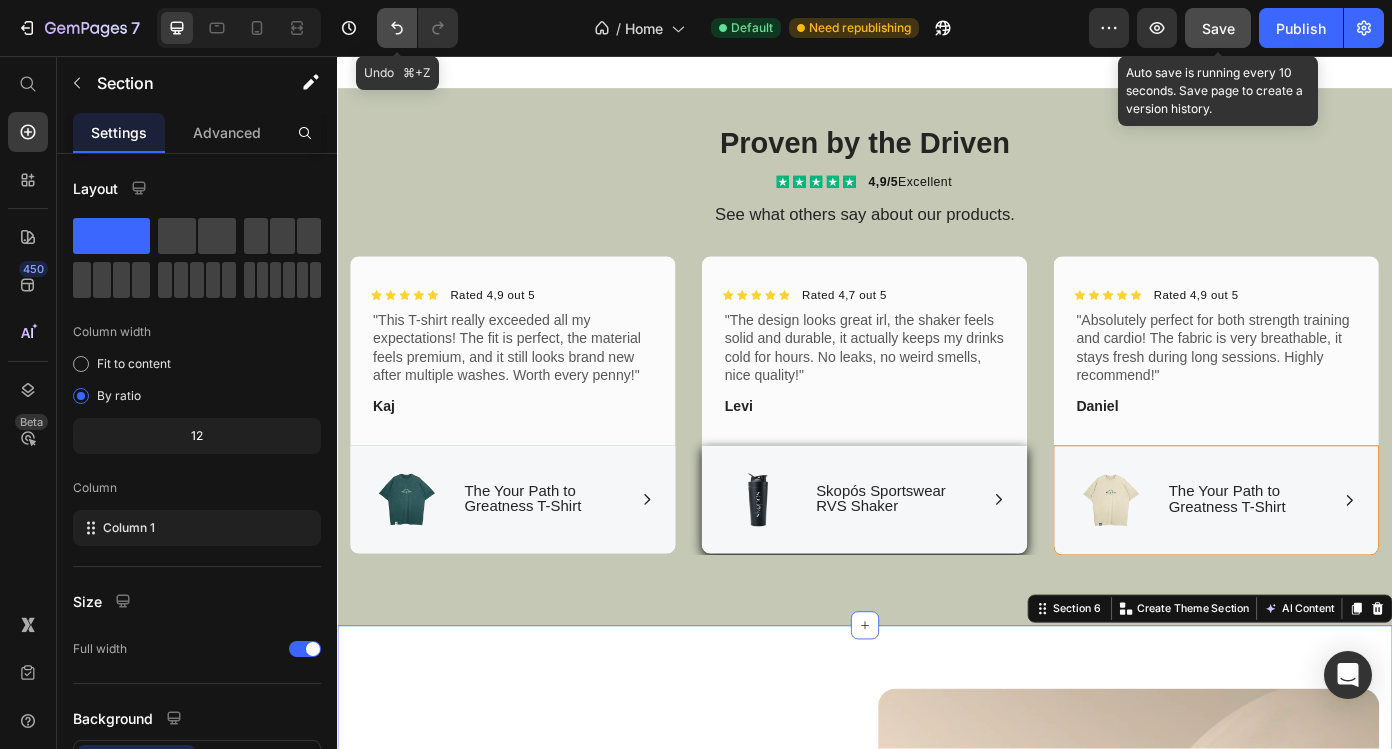 click 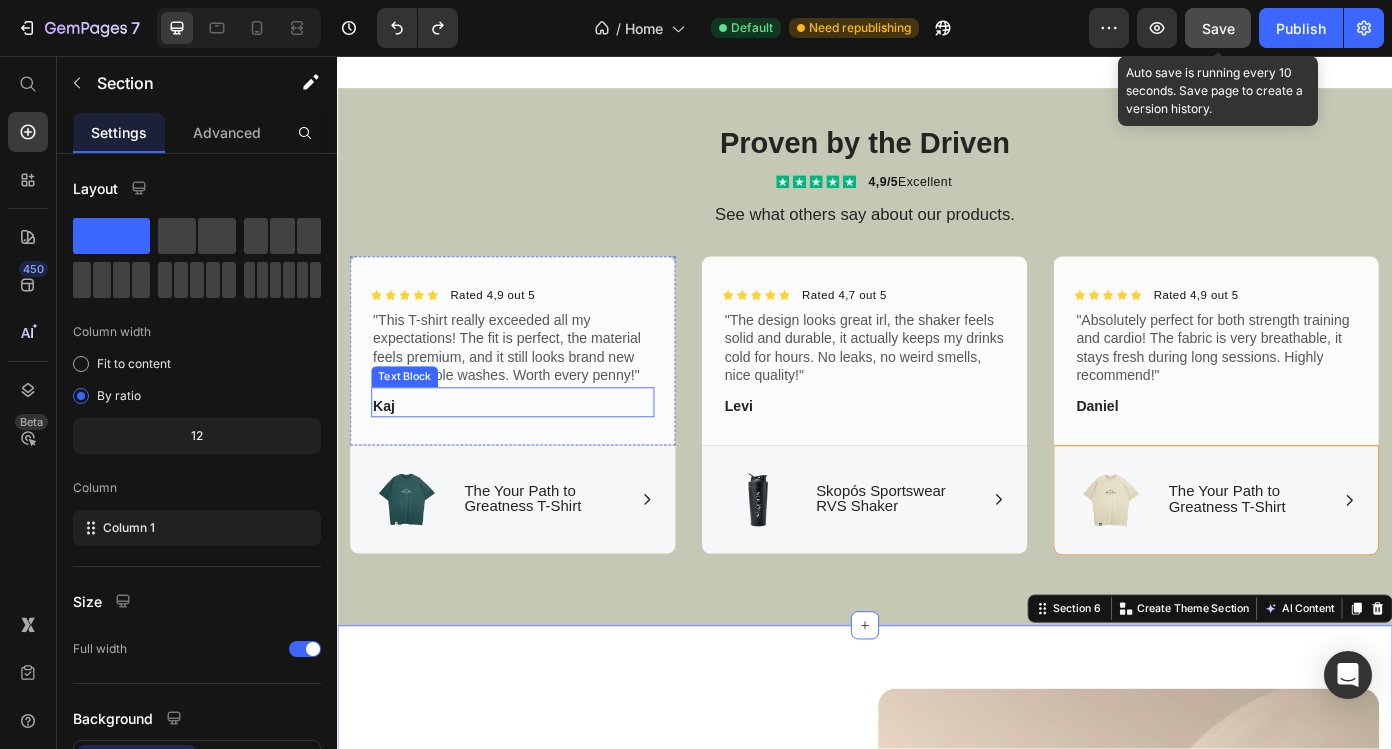 click on "Kaj" at bounding box center (537, 455) 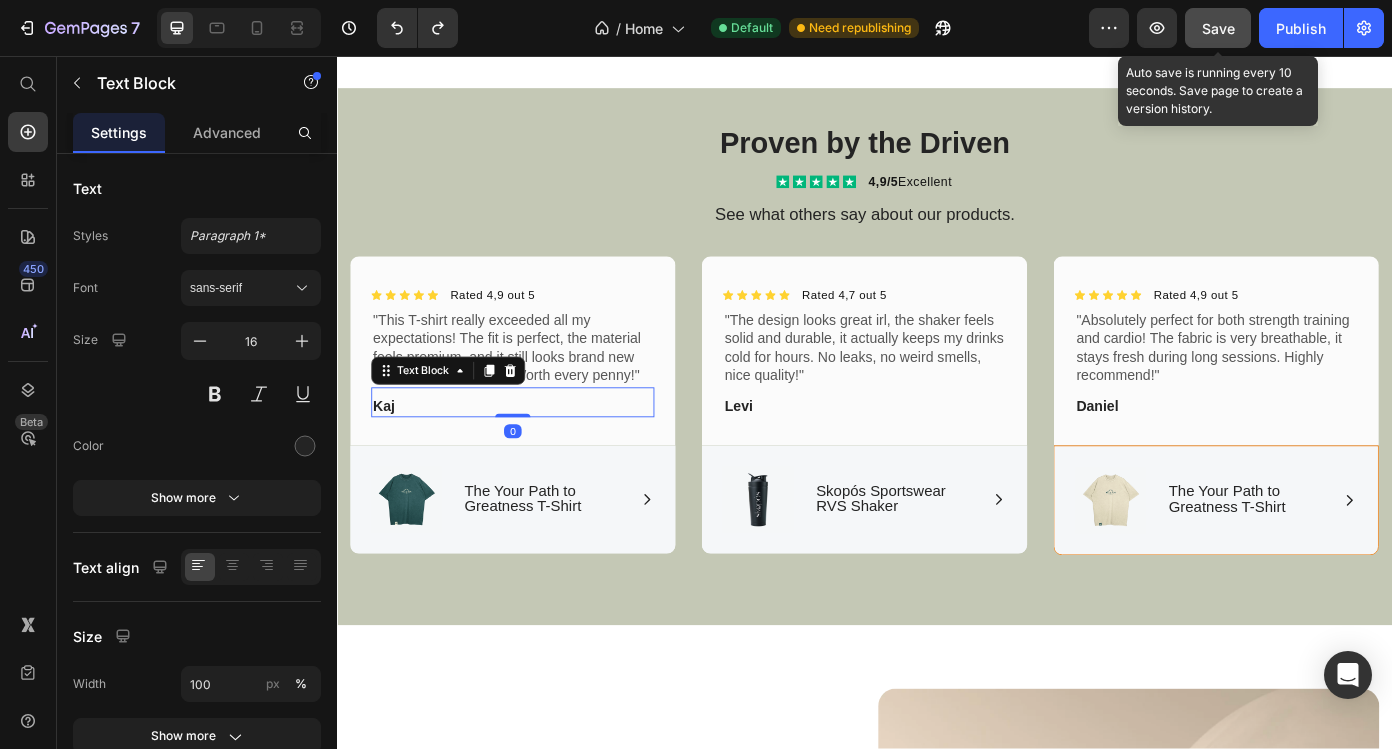 click on "Icon Icon Icon Icon Icon Icon List Hoz Rated 4,9 out 5 Text block Row "This T-shirt really exceeded all my expectations! The fit is perfect, the material feels premium, and it still looks brand new after multiple washes. Worth every penny!" Text Block Kaj Text Block   0 Row" at bounding box center [537, 391] 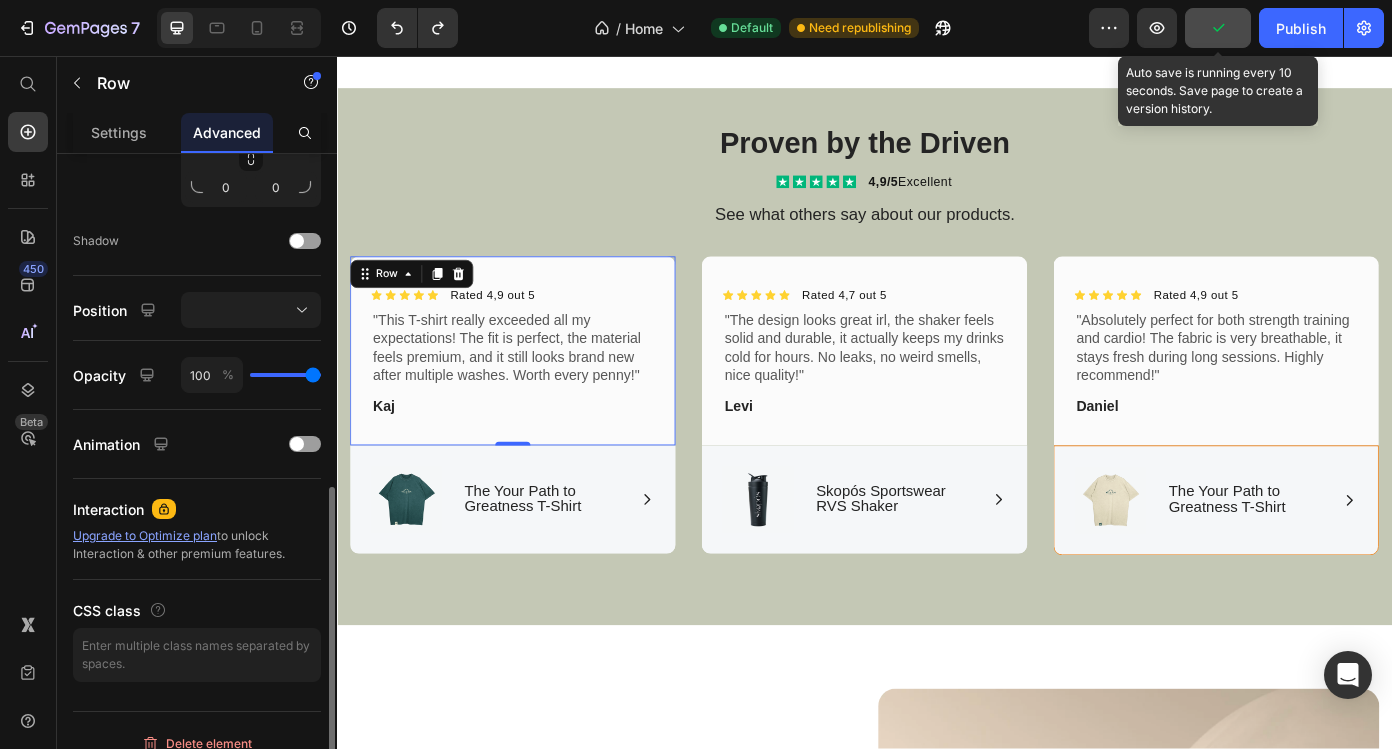 scroll, scrollTop: 721, scrollLeft: 0, axis: vertical 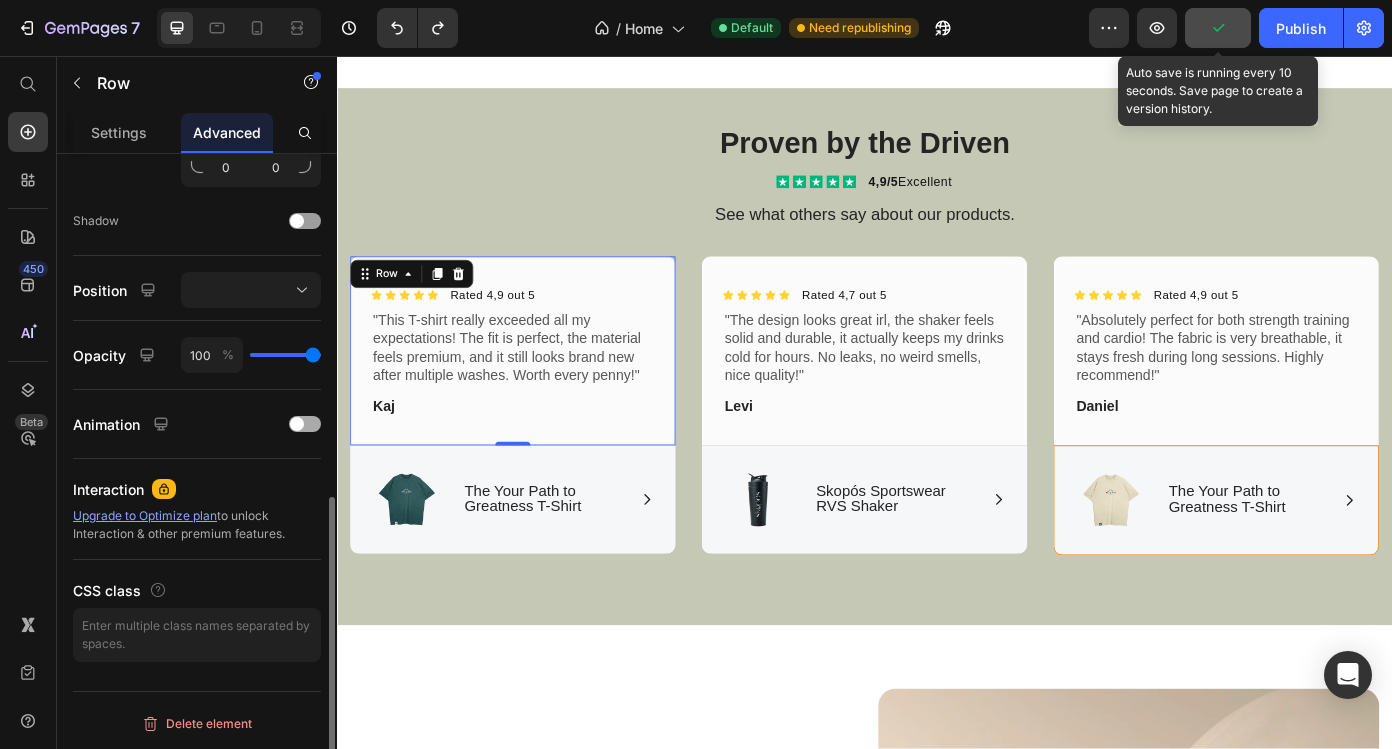 click on "Animation" at bounding box center [197, 424] 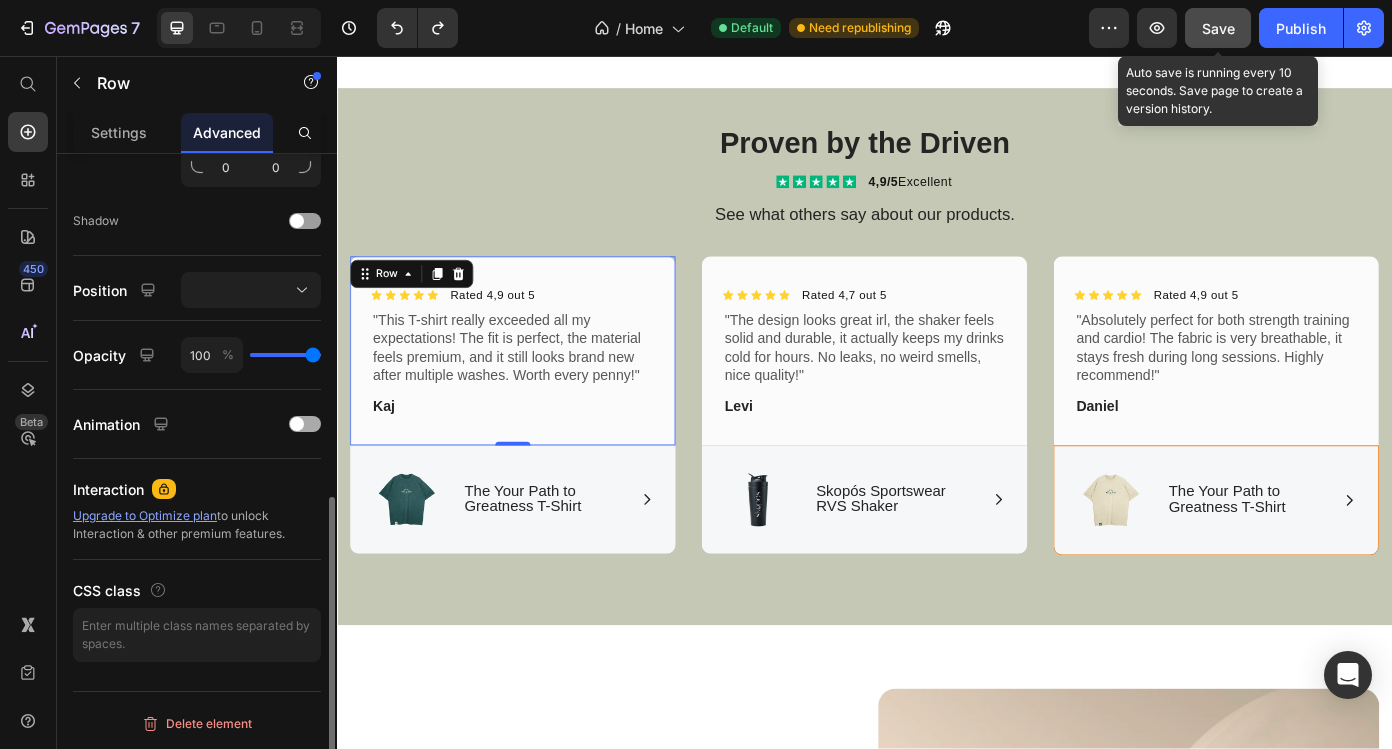click on "Animation" at bounding box center (197, 424) 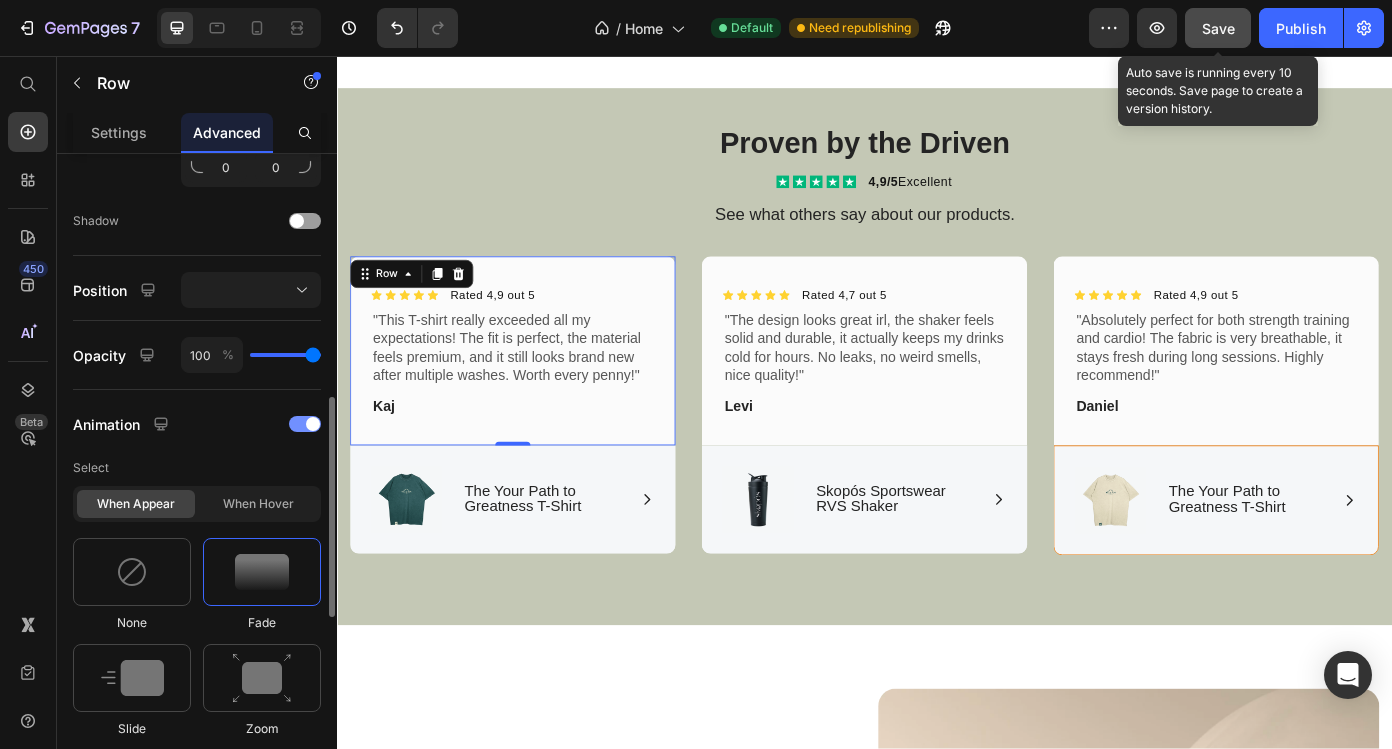 click at bounding box center [313, 424] 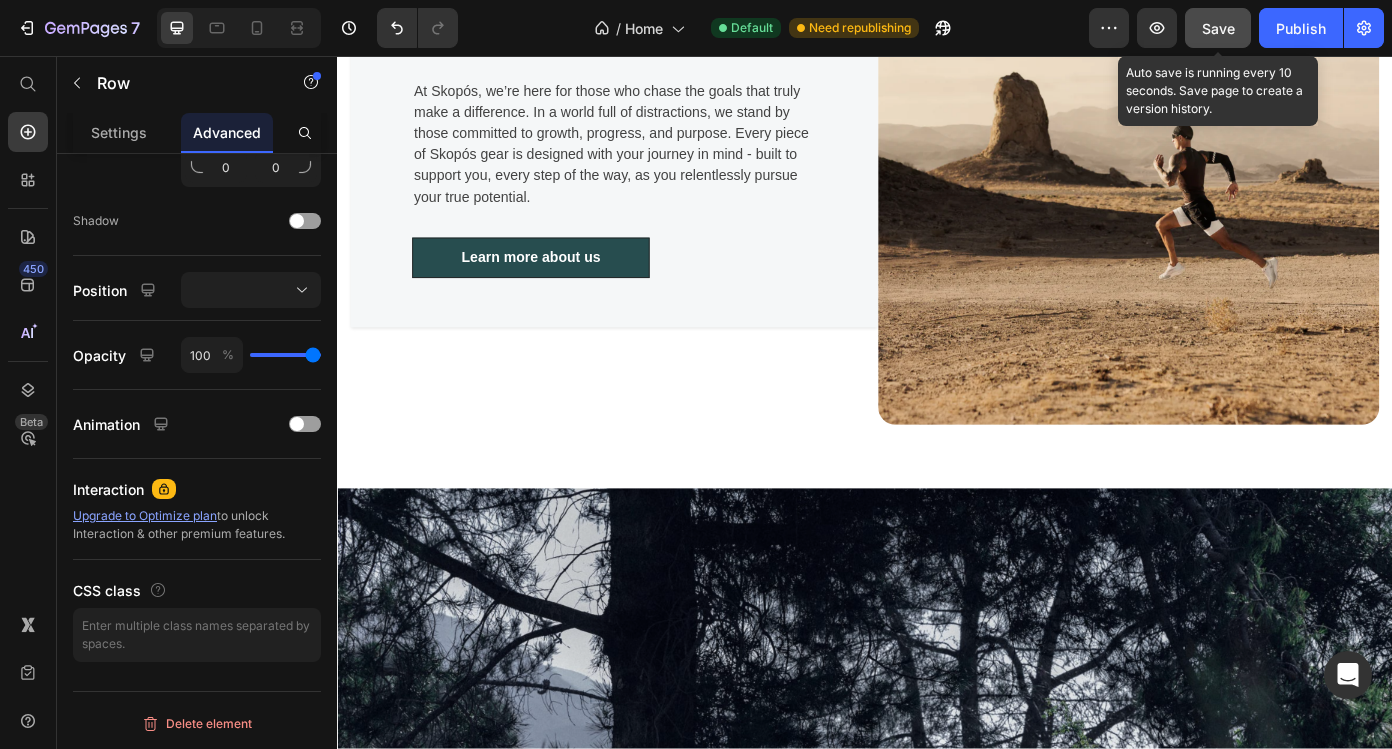 scroll, scrollTop: 3760, scrollLeft: 0, axis: vertical 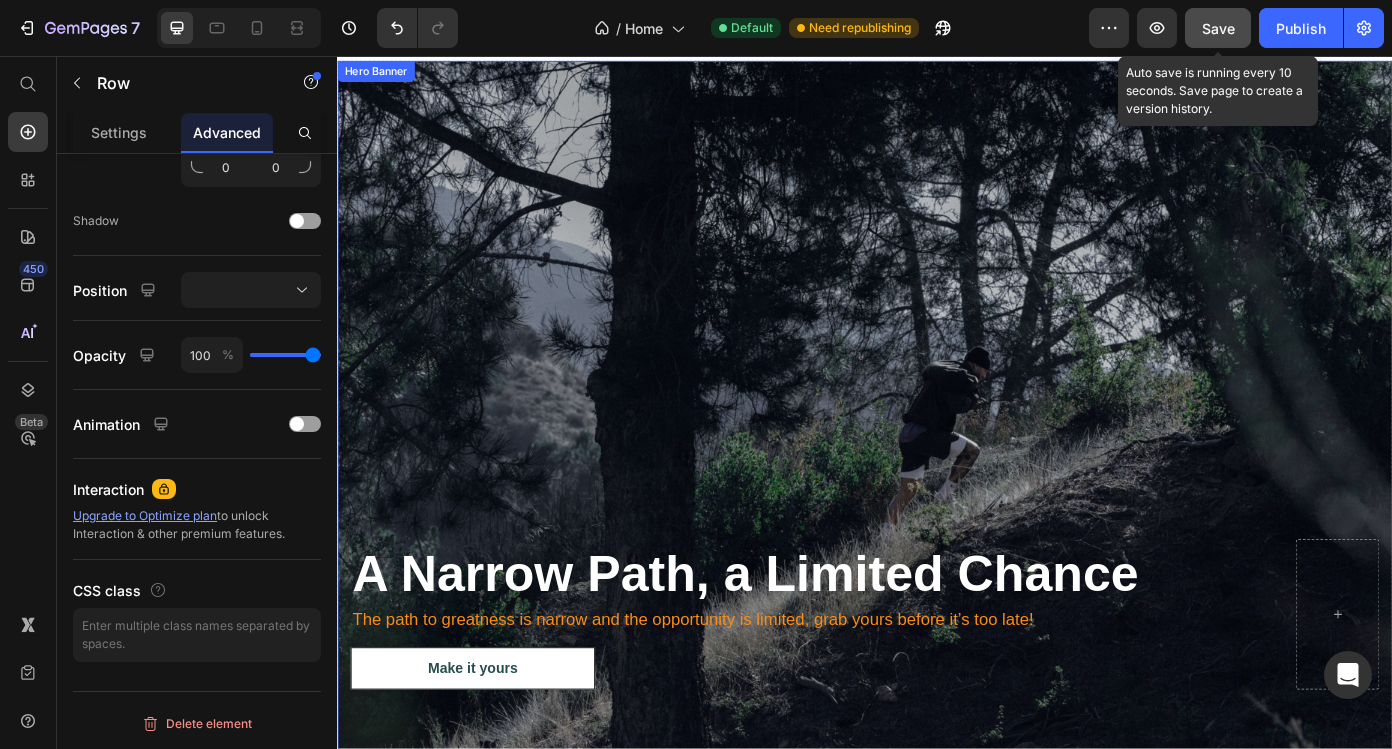 click at bounding box center (937, 461) 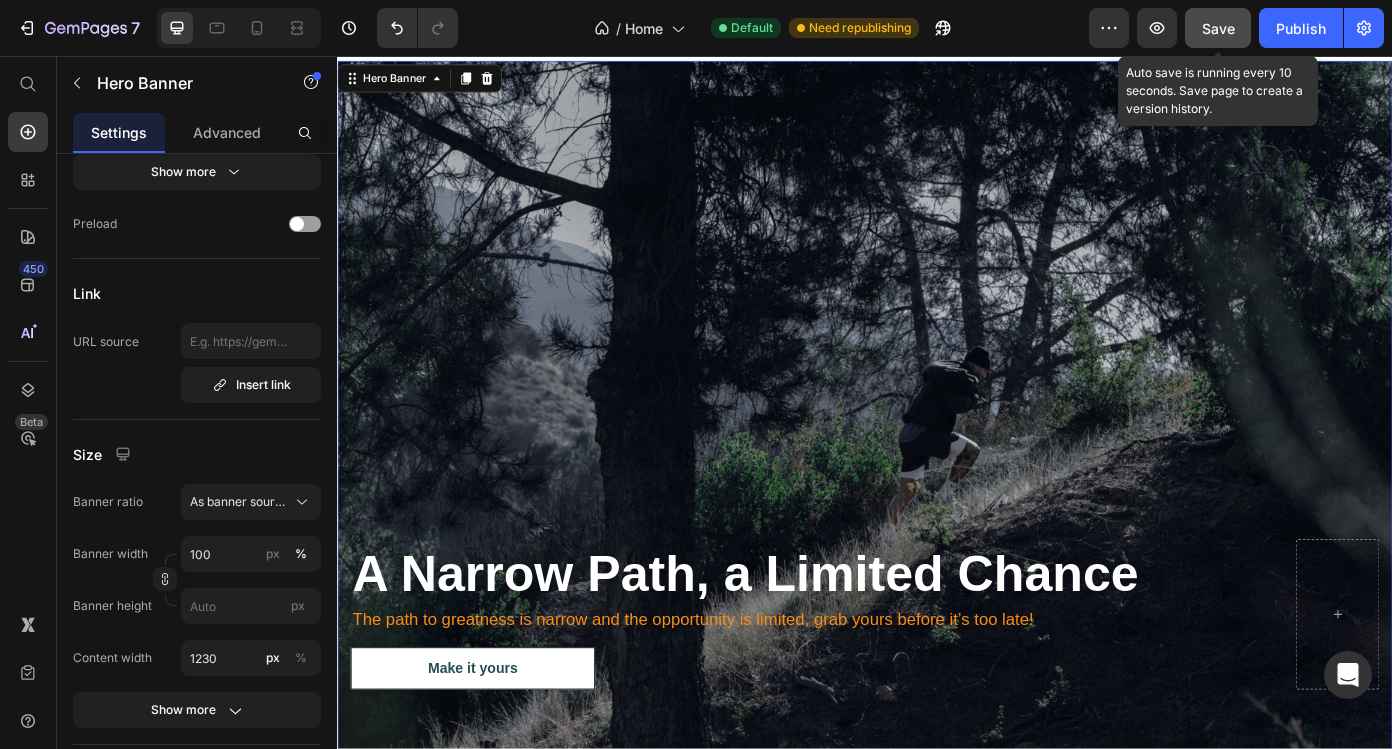 scroll, scrollTop: 0, scrollLeft: 0, axis: both 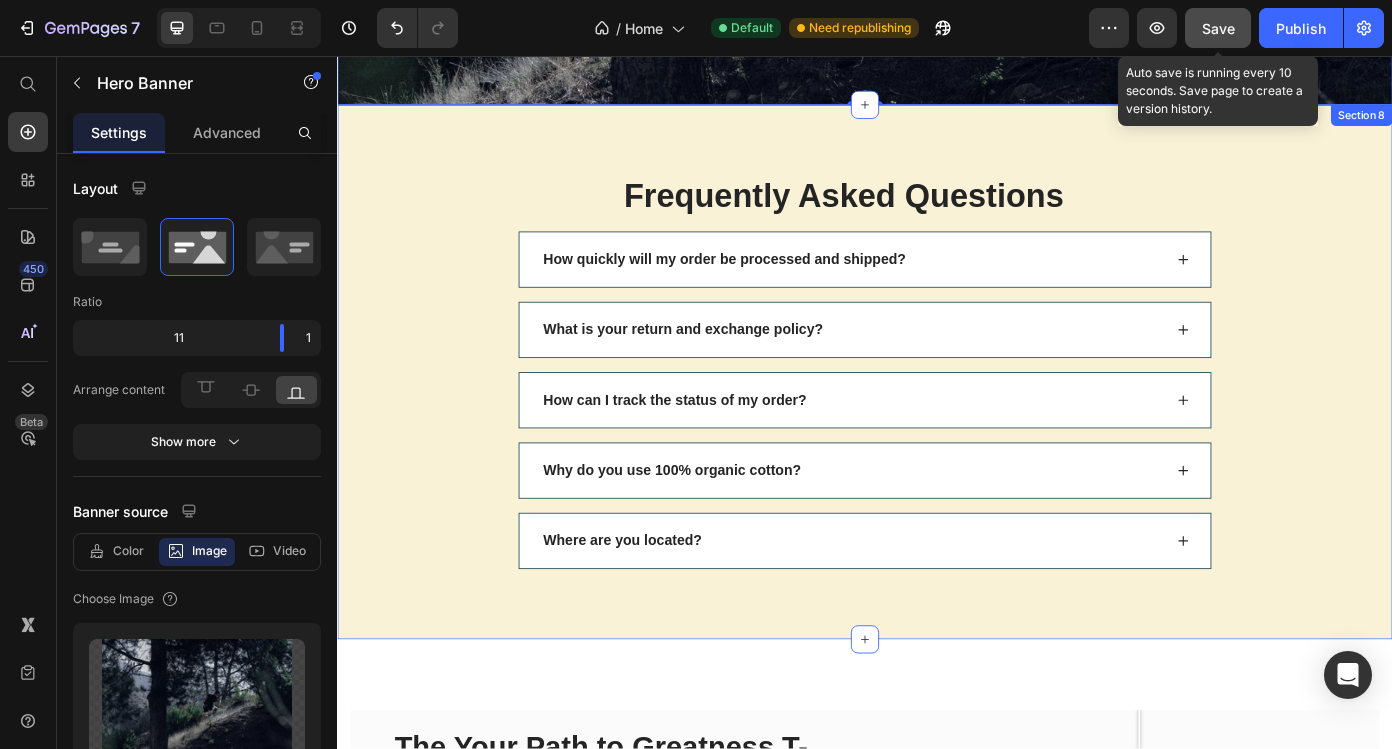 click on "Frequently Asked Questions Heading
How quickly will my order be processed and shipped?
What is your return and exchange policy?
How can I track the status of my order?
Why do you use 100% organic cotton?
Where are you located? Accordion Row" at bounding box center (937, 416) 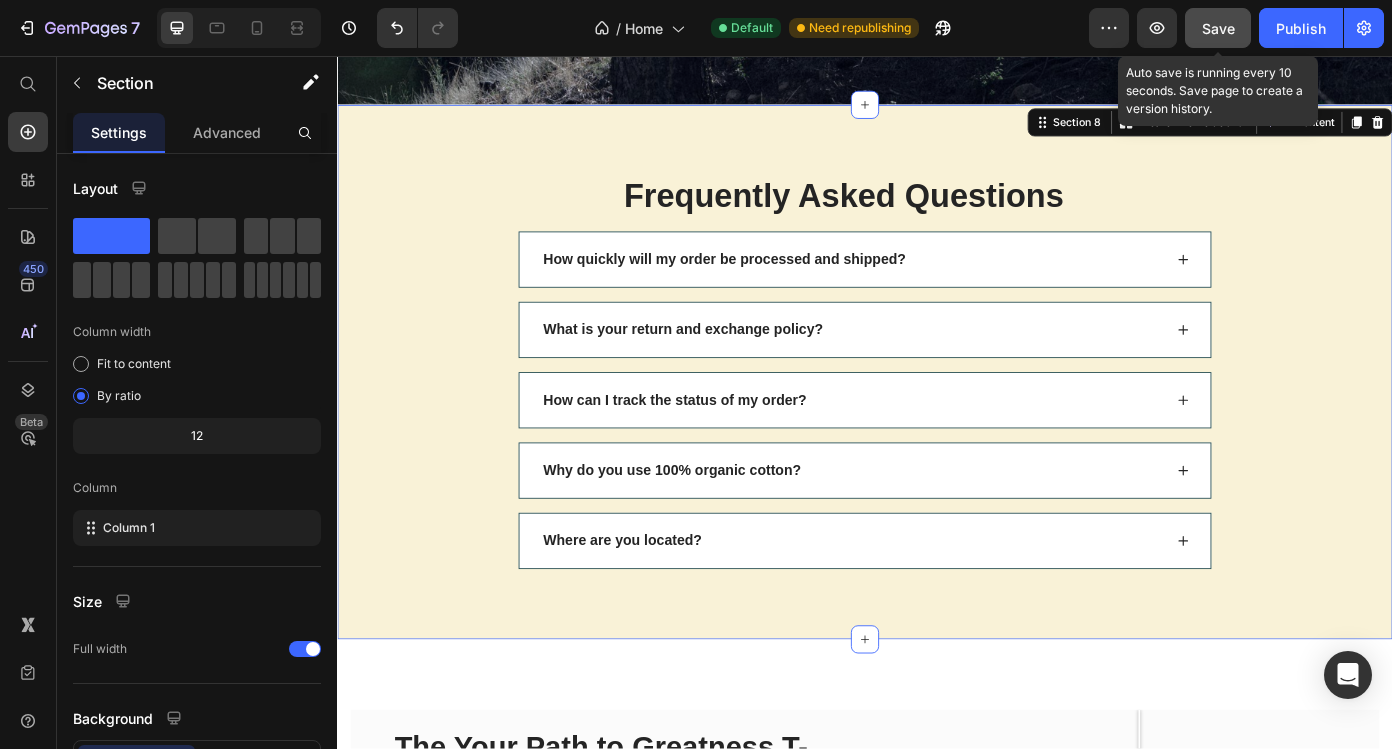 click on "Save" 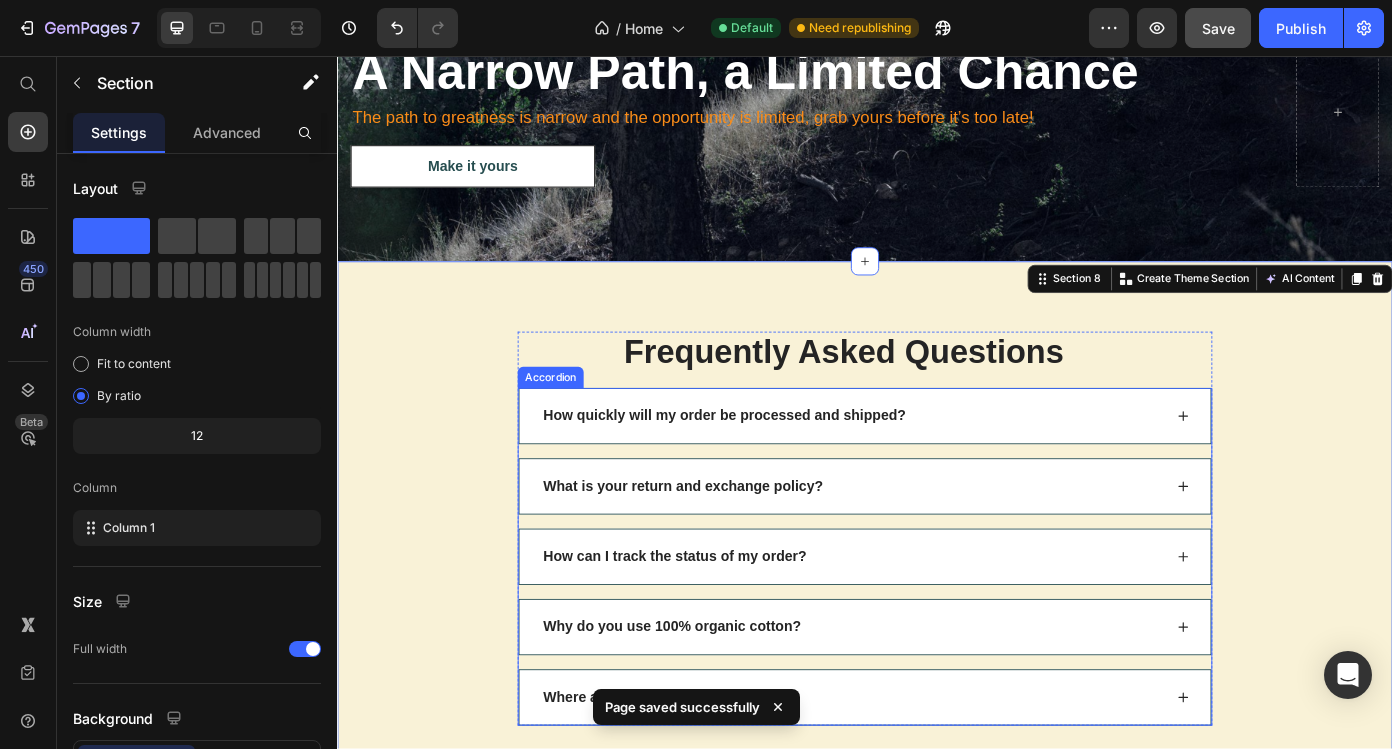 scroll, scrollTop: 4270, scrollLeft: 0, axis: vertical 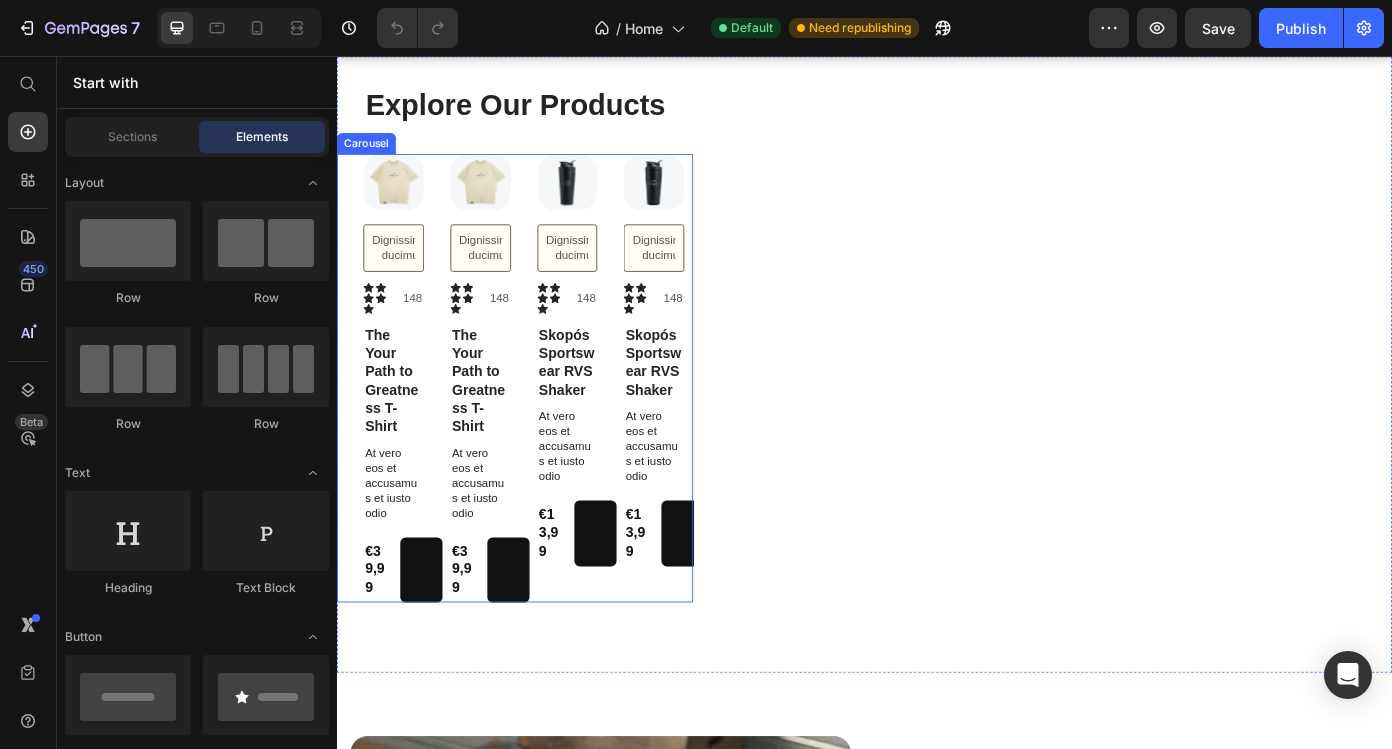 click on "Product Images Dignissimos ducimus Button Icon Icon Icon Icon Icon Icon List 148 Text Block Row The Your Path to Greatness T-Shirt Product Title At vero eos et accusamus et iusto odio Text Block €39,99 Product Price add to cart Add to Cart Row Product Product Images Dignissimos ducimus Button Icon Icon Icon Icon Icon Icon List 148 Text Block Row The Your Path to Greatness T-Shirt Product Title At vero eos et accusamus et iusto odio Text Block €39,99 Product Price add to cart Add to Cart Row Product Product Images Dignissimos ducimus Button Icon Icon Icon Icon Icon Icon List 148 Text Block Row Skopós Sportswear RVS Shaker Product Title At vero eos et accusamus et iusto odio Text Block €13,99 Product Price add to cart Add to Cart Row Product Product Images Dignissimos ducimus Button Icon Icon Icon Icon Icon Icon List 148 Text Block Row Skopós Sportswear RVS Shaker Product Title At vero eos et accusamus et iusto odio Text Block €13,99 Product Price add to cart Add to Cart Row Product" at bounding box center (554, 423) 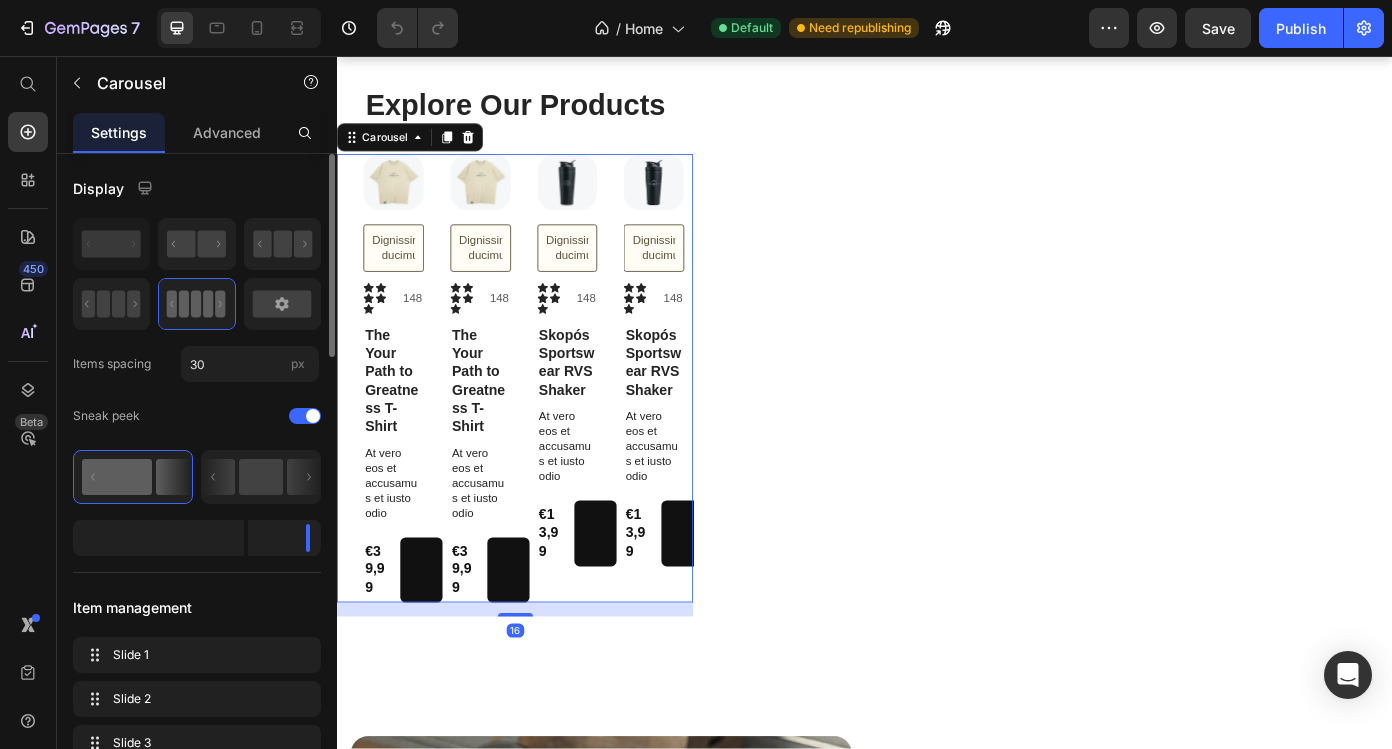 click 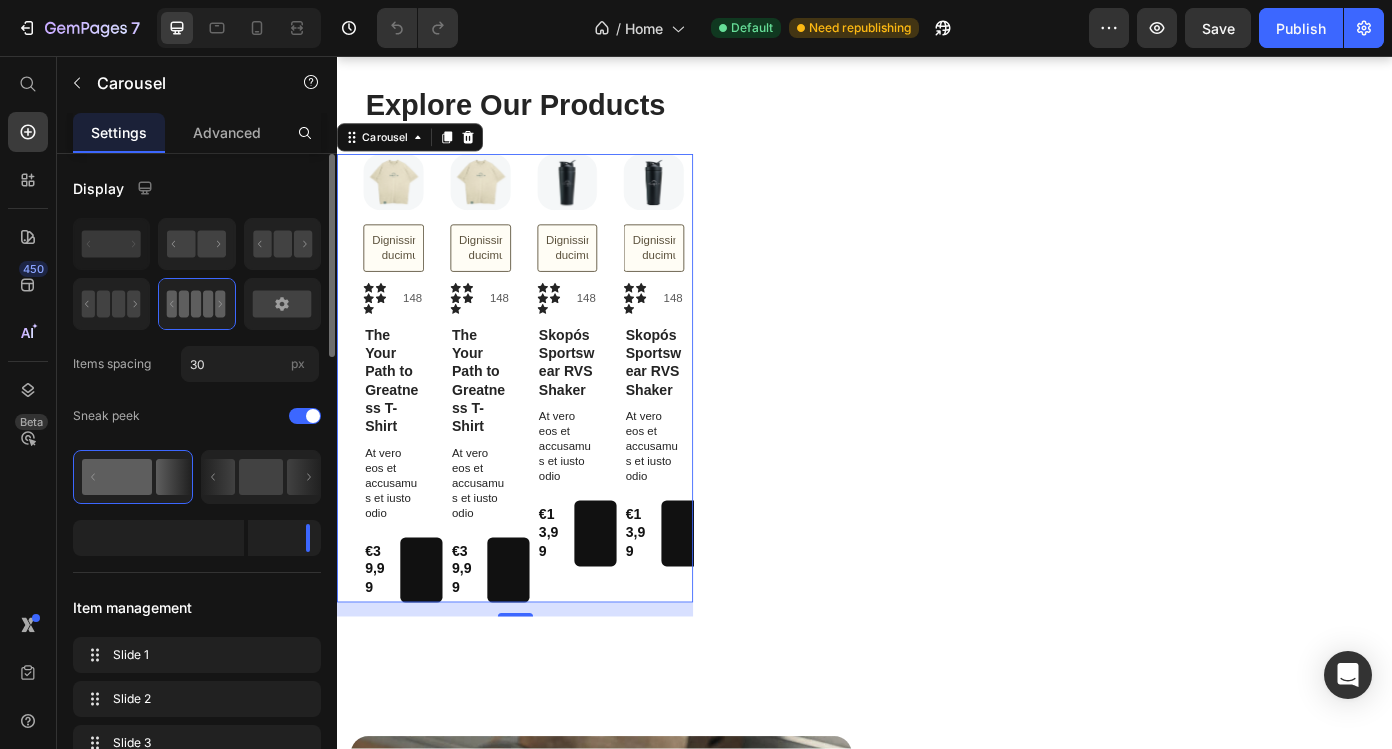 click 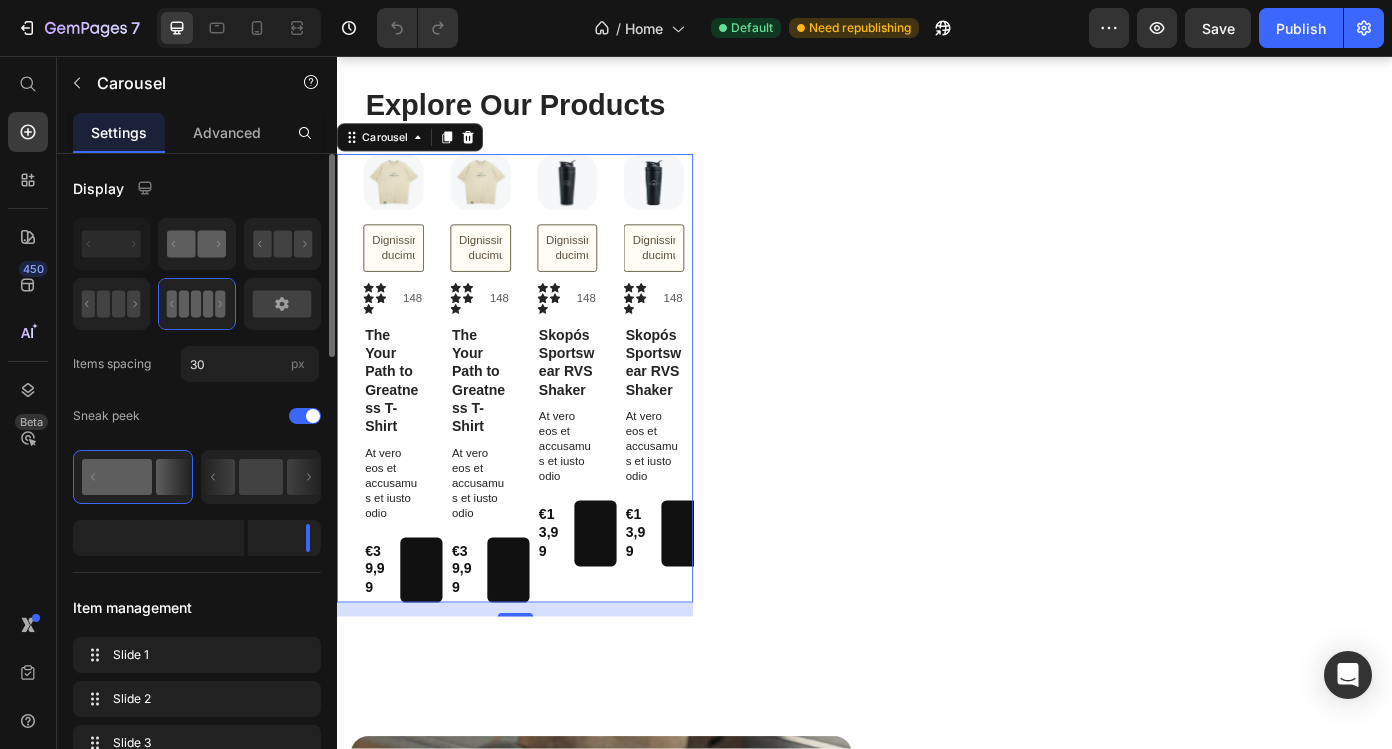 click 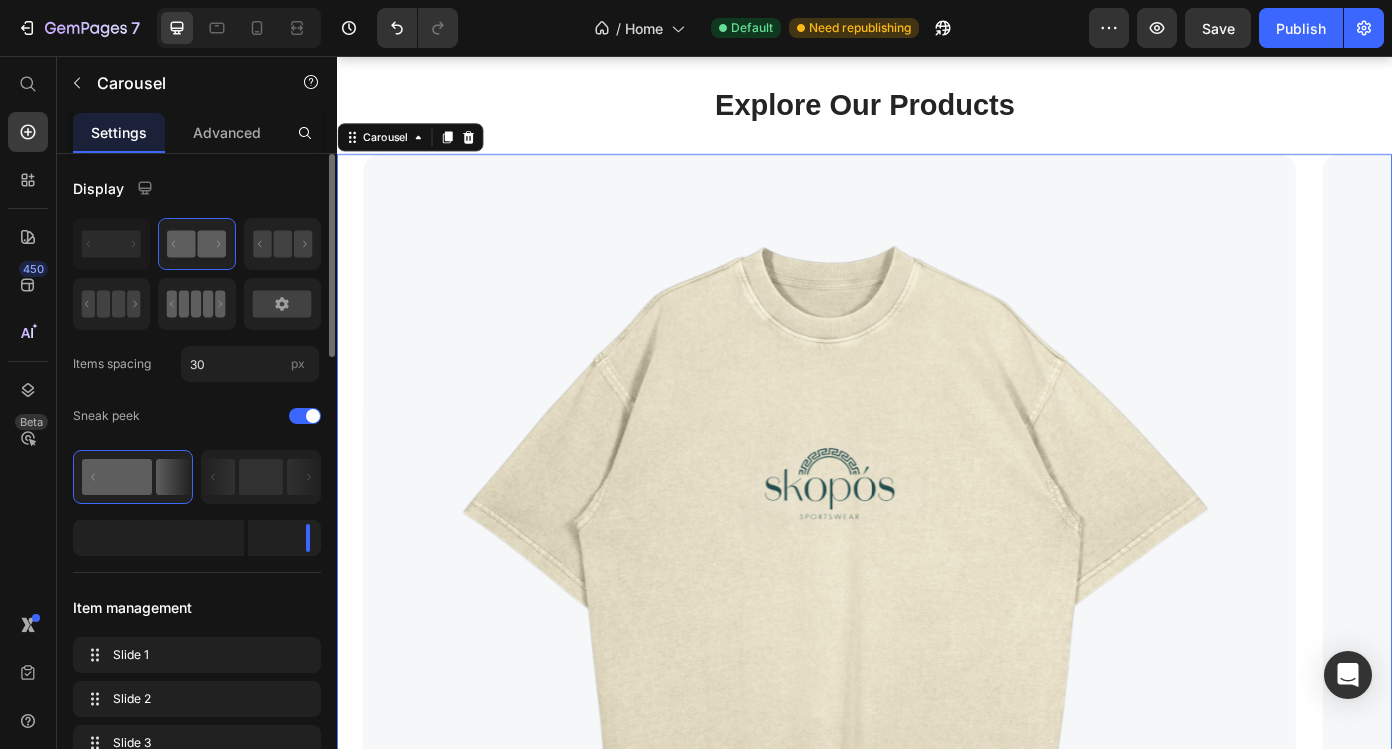 click 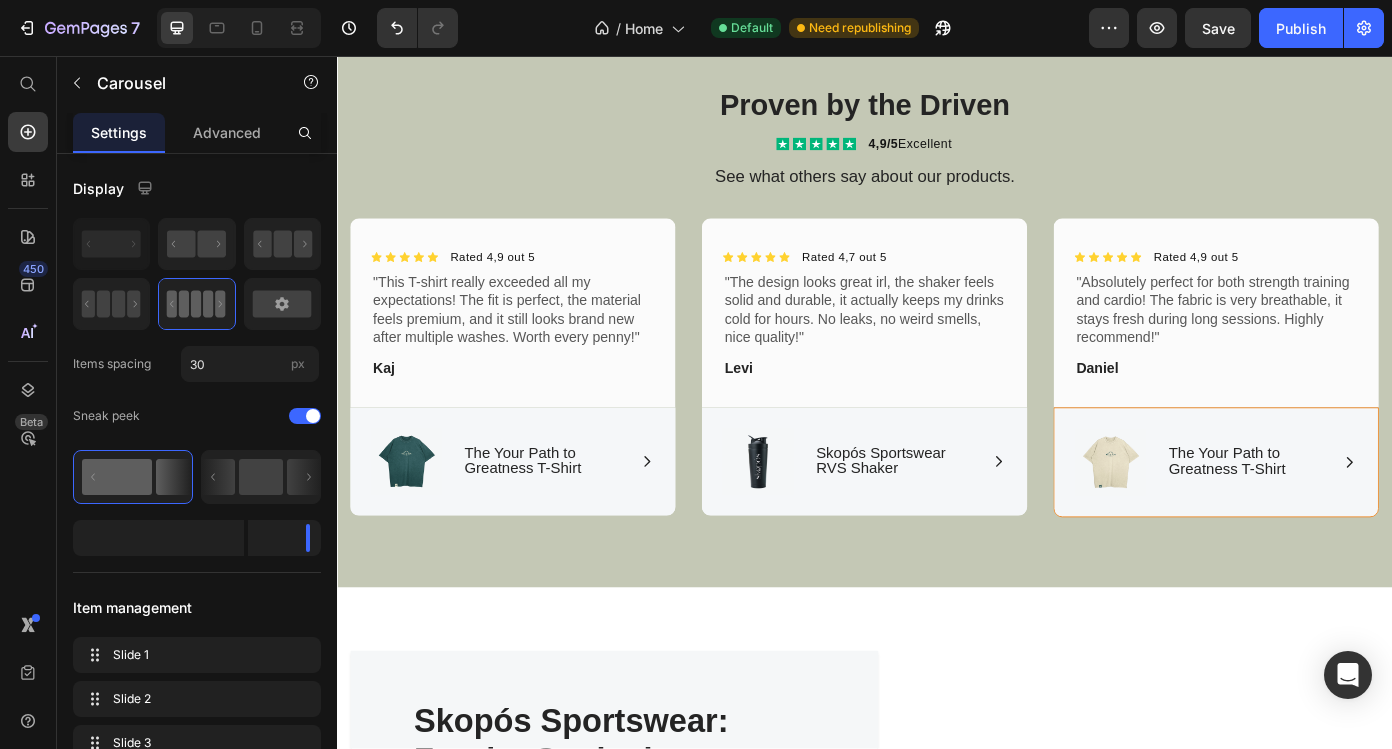 scroll, scrollTop: 2472, scrollLeft: 0, axis: vertical 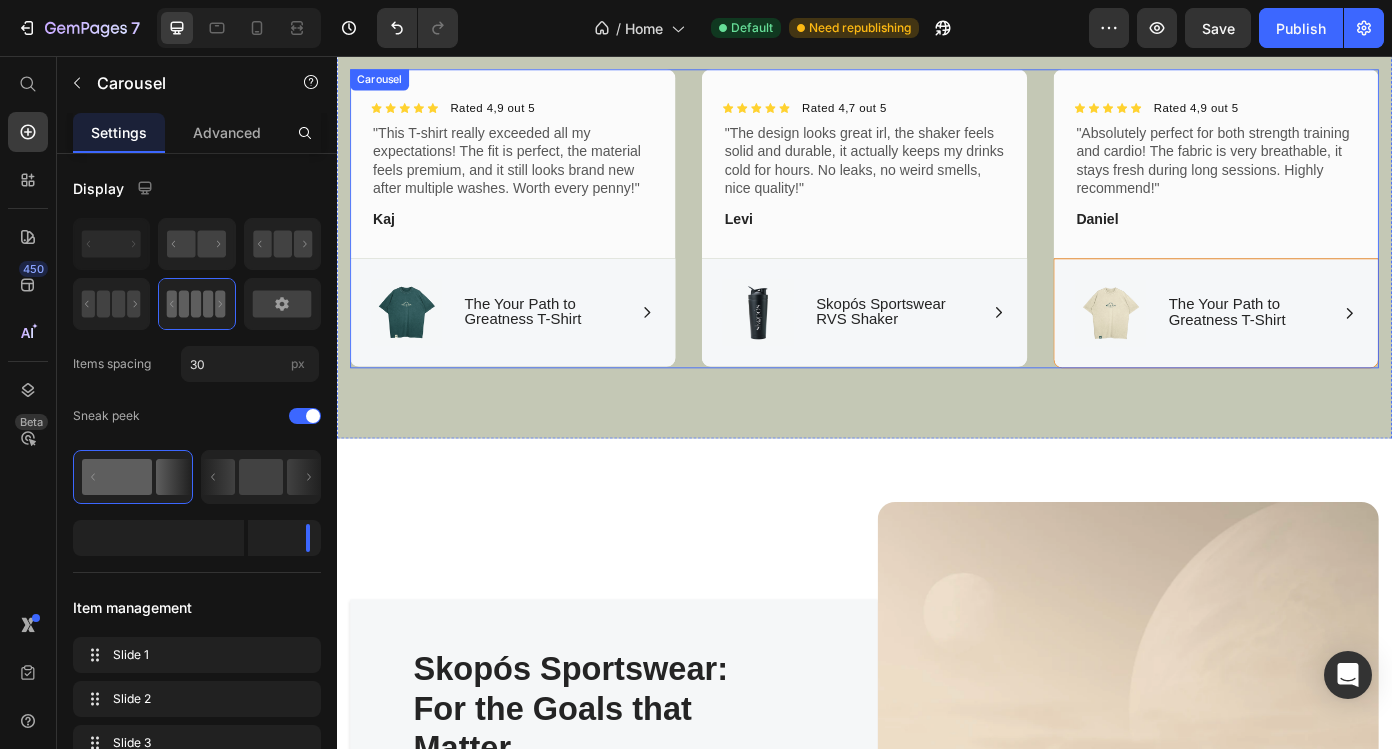 click on "Image
Icon The Your Path to Greatness T-Shirt Text Block Row Row" at bounding box center [1337, 349] 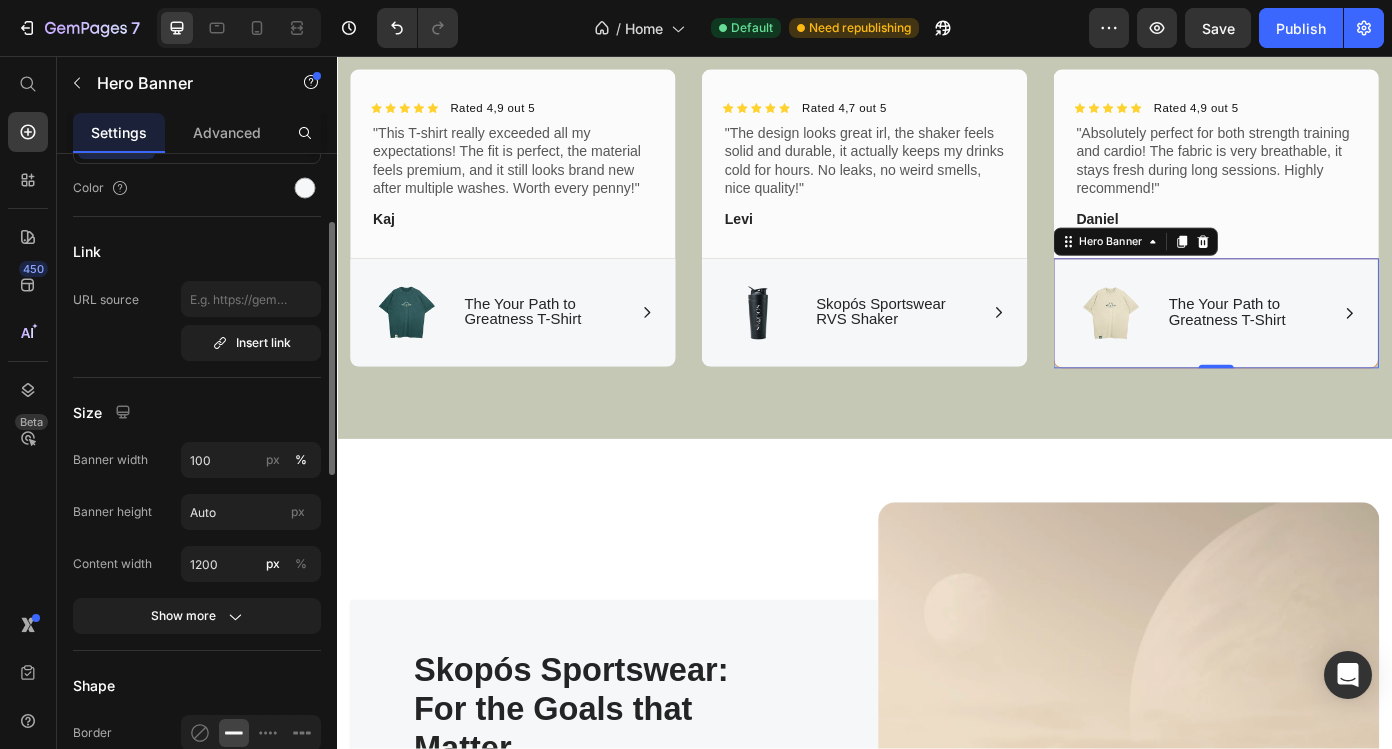 scroll, scrollTop: 389, scrollLeft: 0, axis: vertical 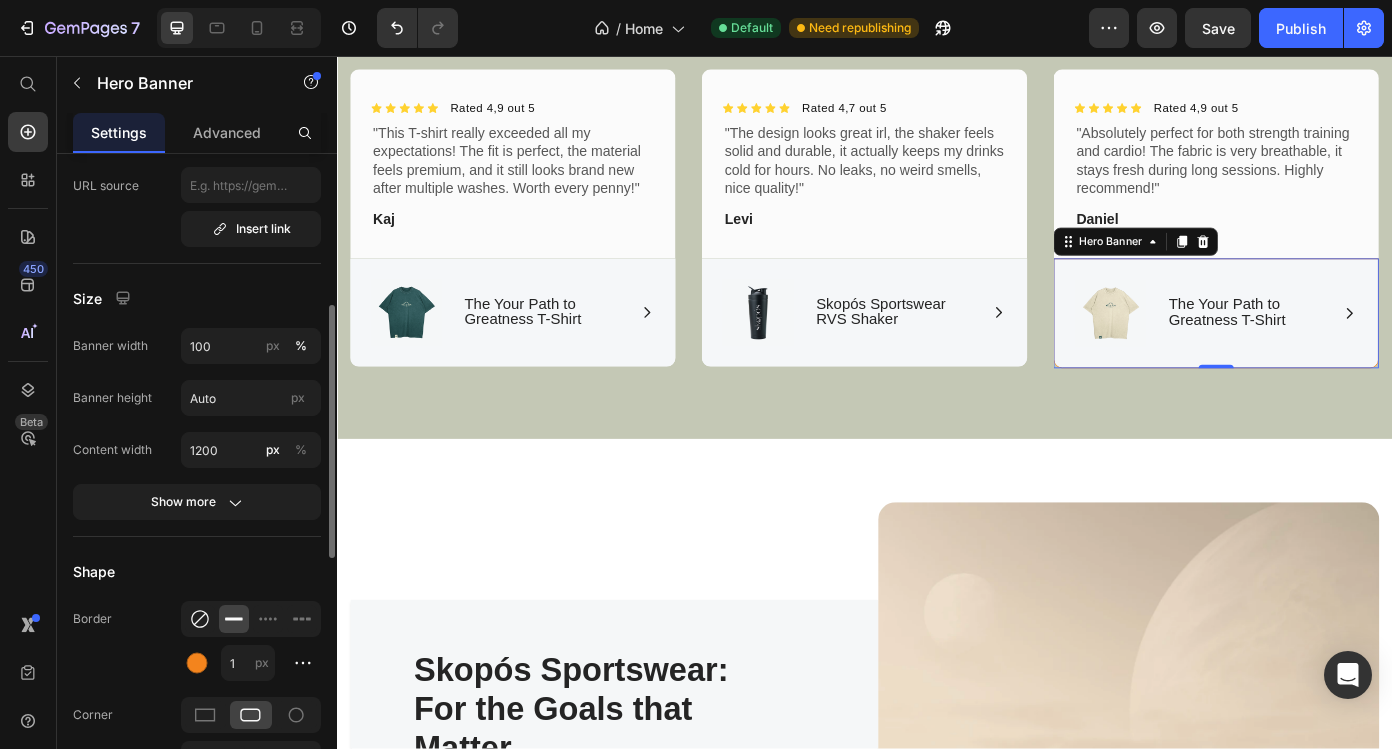 click 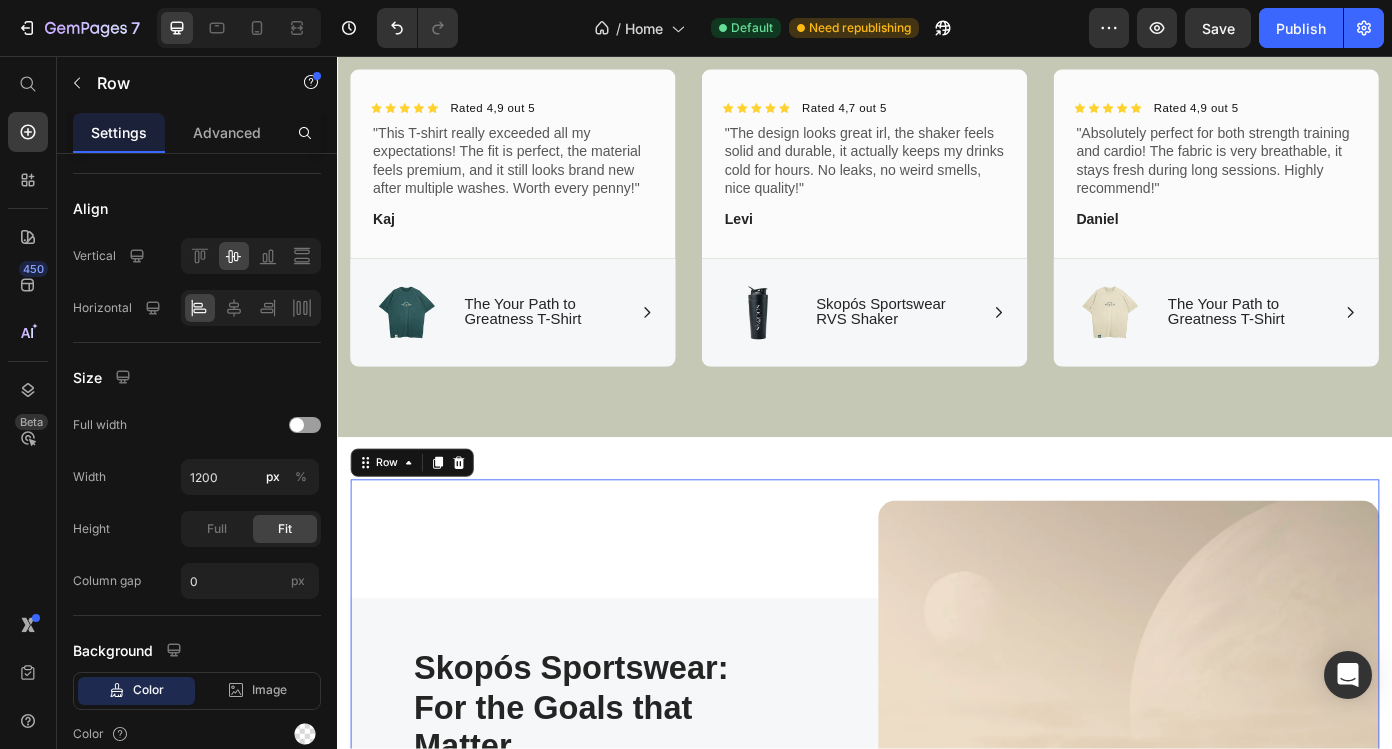 click on "Skopós Sportswear:  For the Goals that Matter Heading At Skopós, we’re here for those who chase the goals that truly make a difference. In a world full of distractions, we stand by those committed to growth, progress, and purpose. Every piece of Skopós gear is designed with your journey in mind - built to support you, every step of the way, as you relentlessly pursue your true potential. Text block Learn more about us Button Row" at bounding box center (652, 918) 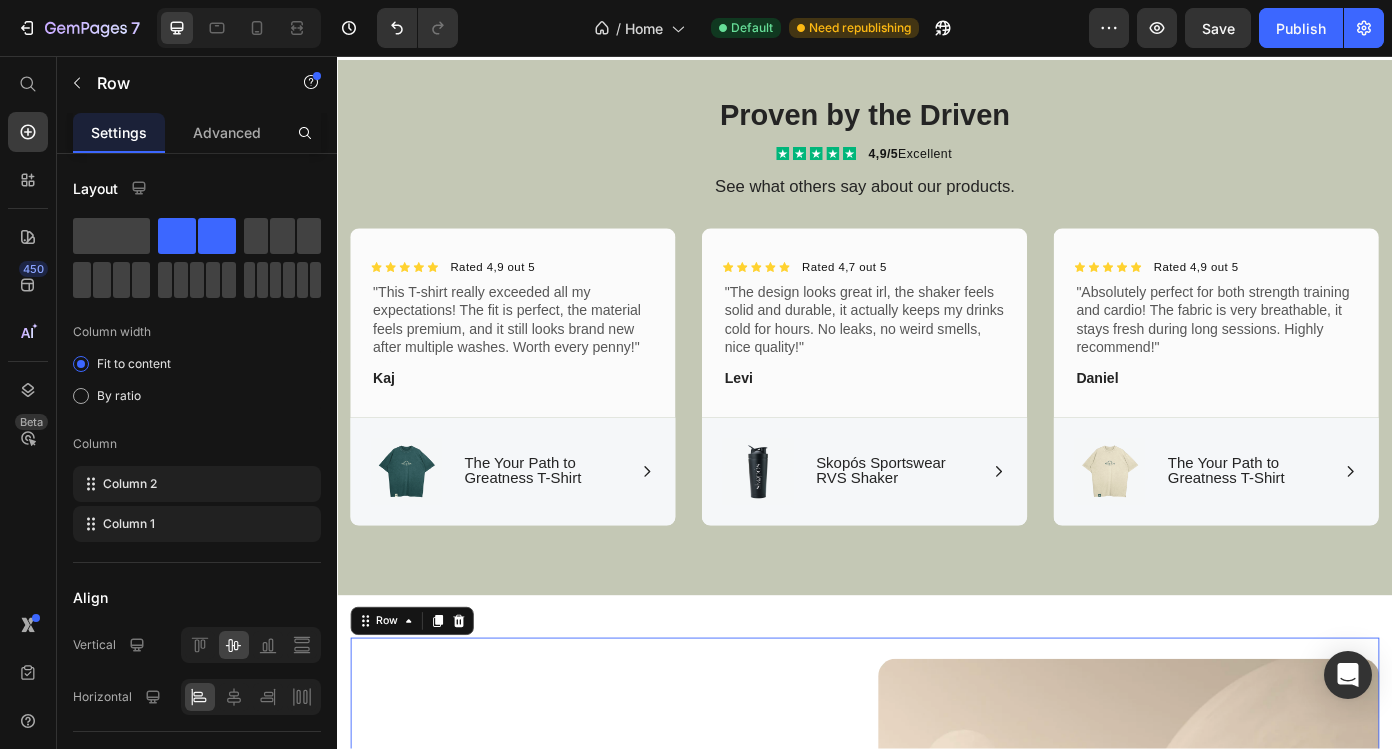scroll, scrollTop: 2293, scrollLeft: 0, axis: vertical 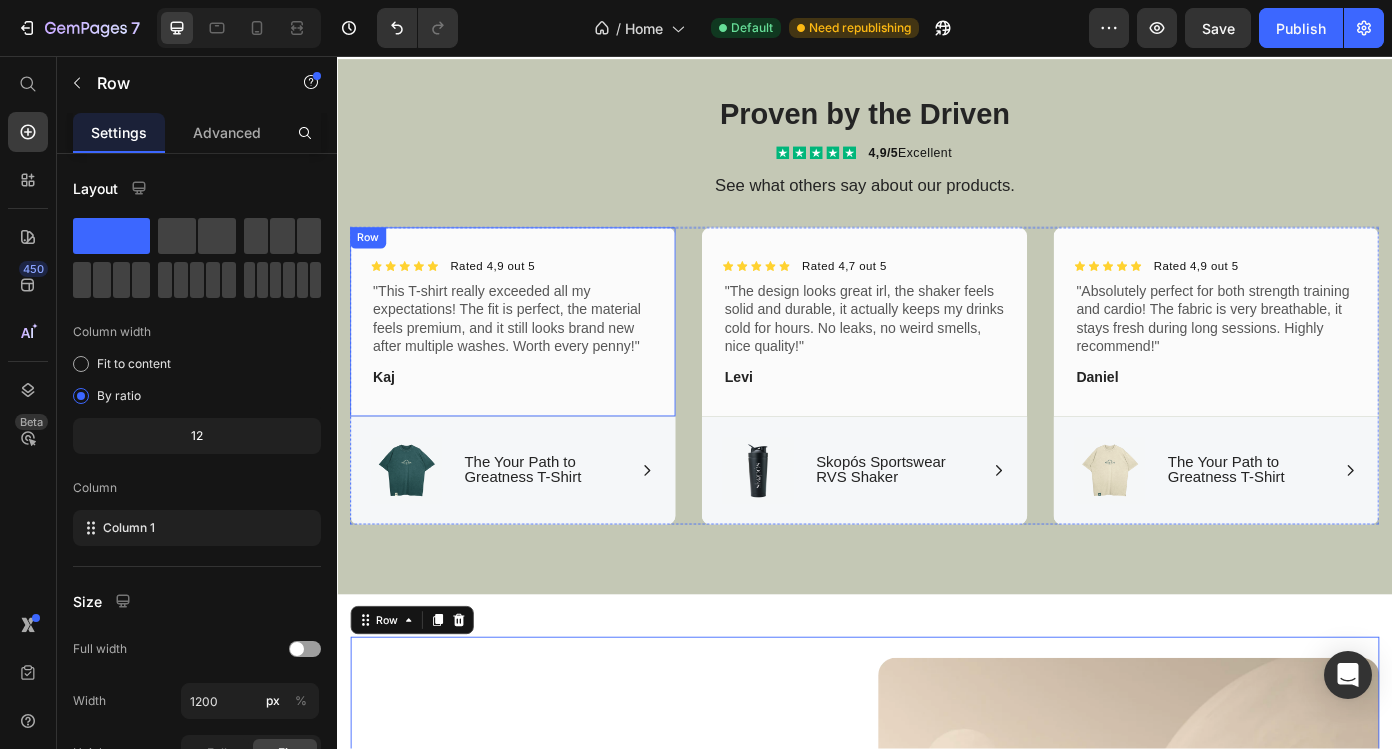 click on "Icon Icon Icon Icon Icon Icon List Hoz Rated 4,9 out 5 Text block Row "This T-shirt really exceeded all my expectations! The fit is perfect, the material feels premium, and it still looks brand new after multiple washes. Worth every penny!" Text Block Kaj Text Block Row" at bounding box center (537, 358) 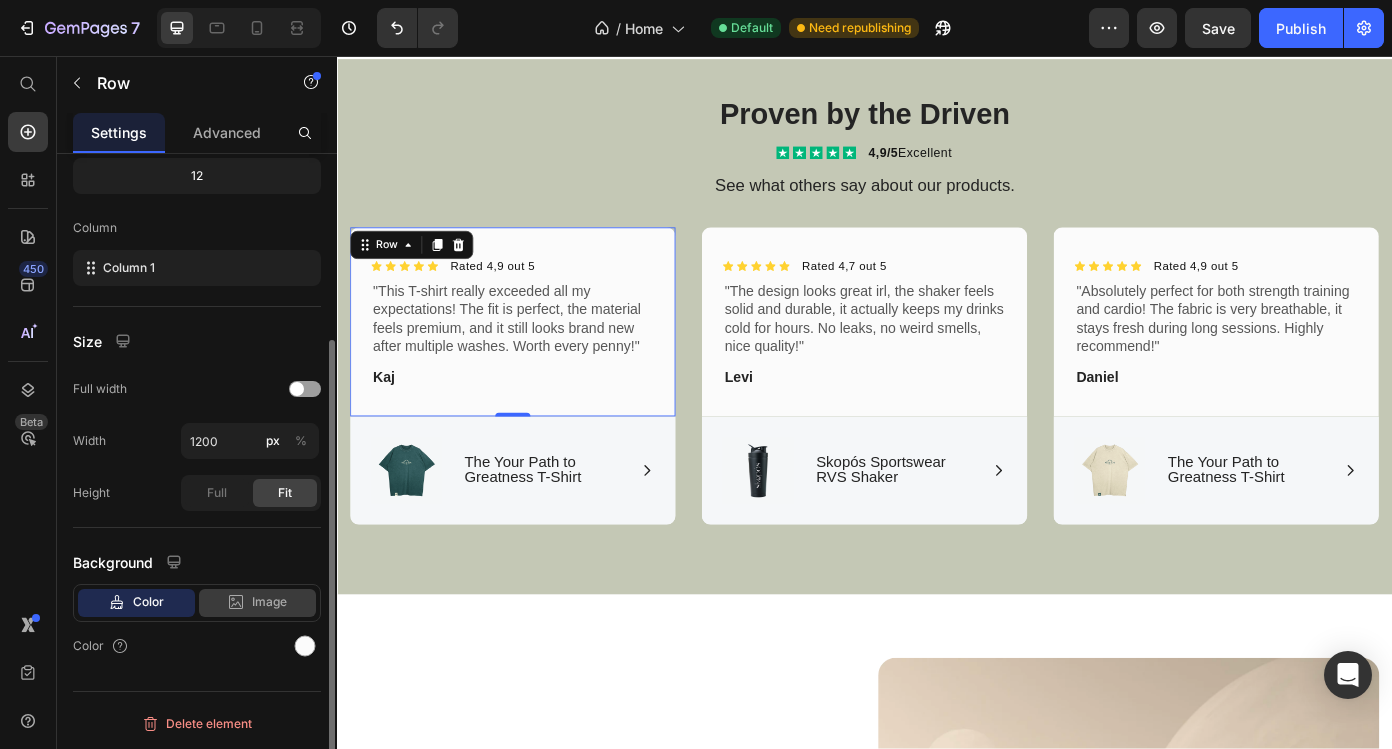 scroll, scrollTop: 108, scrollLeft: 0, axis: vertical 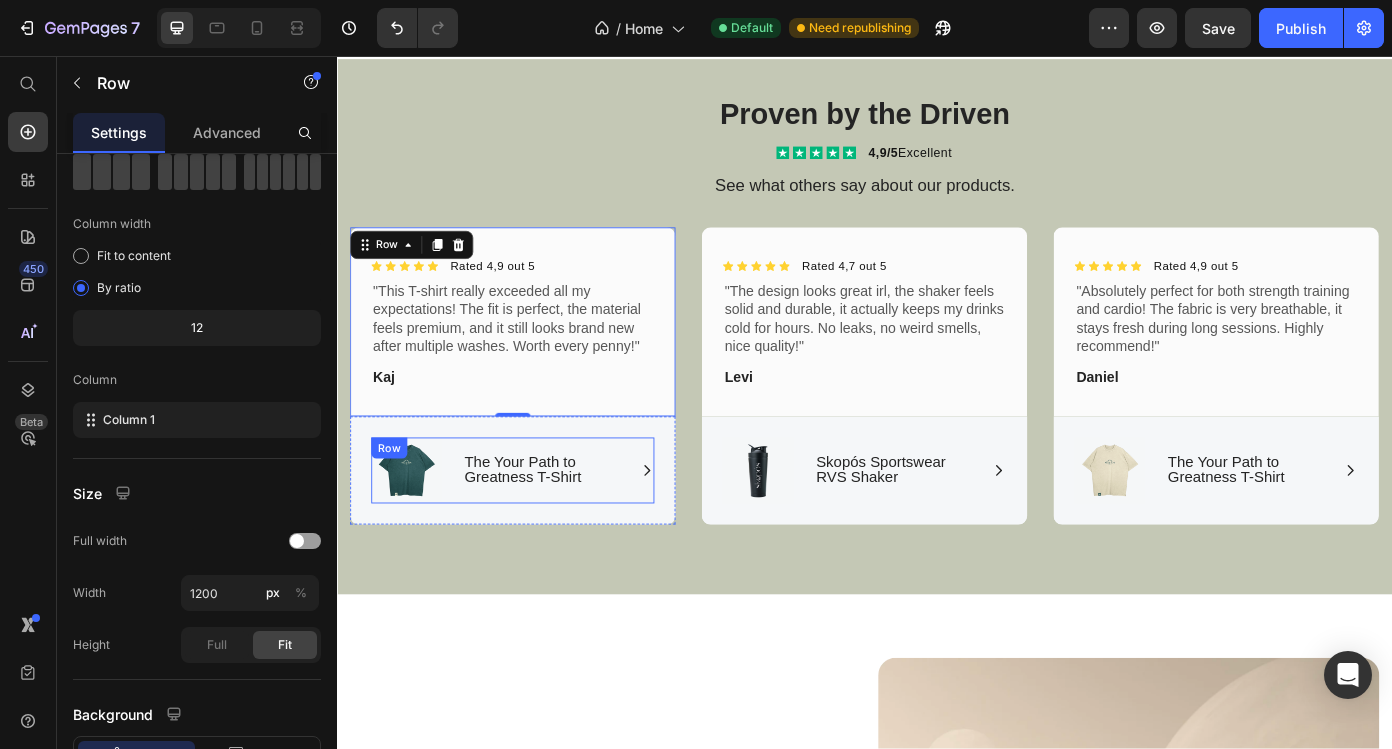 click on "Image
Icon The Your Path to Greatness T-Shirt Text Block Row Row" at bounding box center (537, 527) 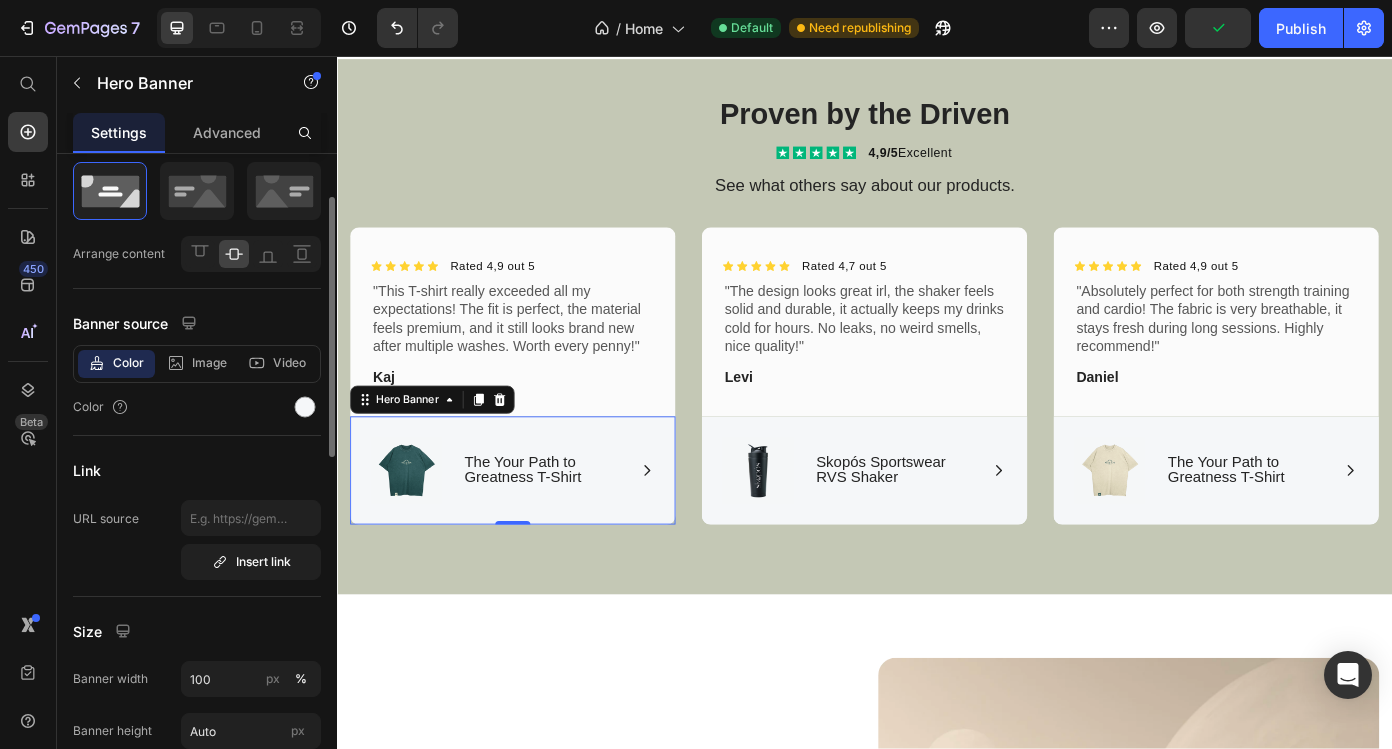 scroll, scrollTop: 73, scrollLeft: 0, axis: vertical 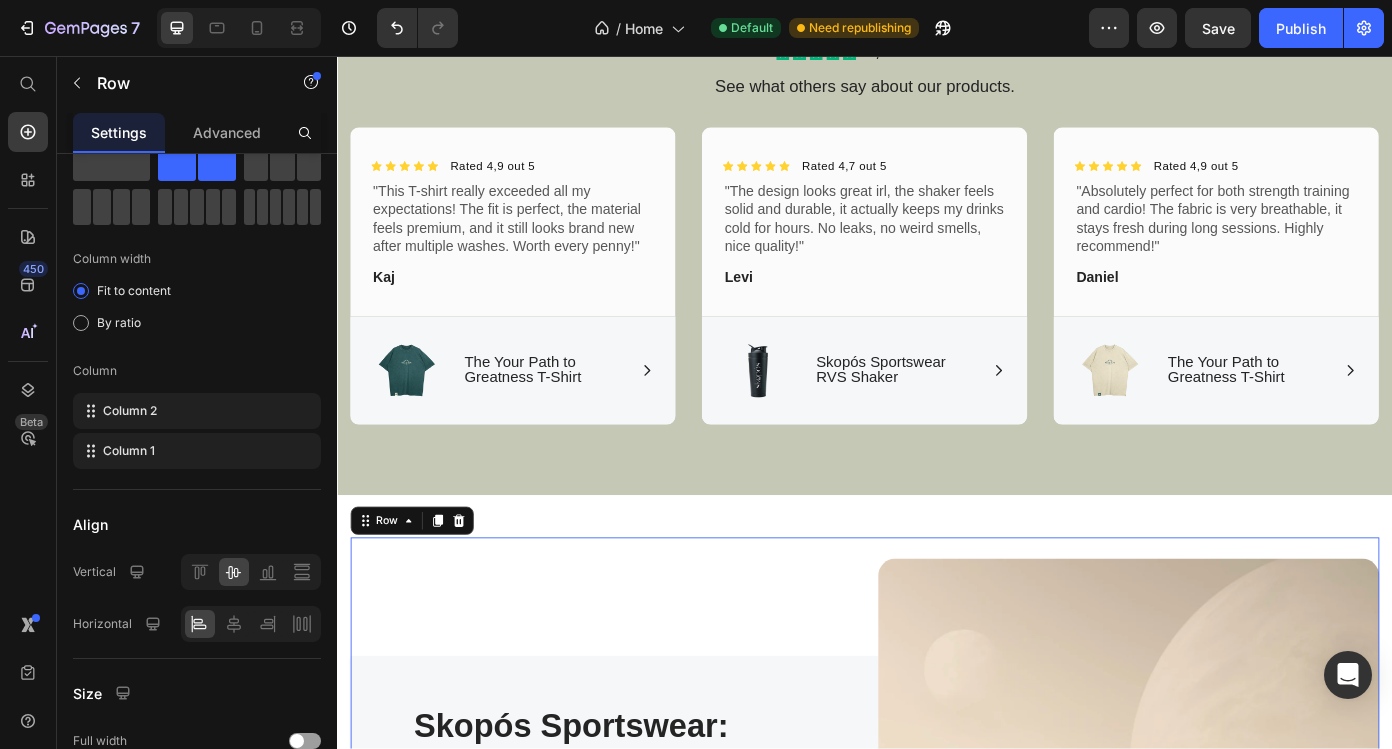 click on "Skopós Sportswear:  For the Goals that Matter Heading At Skopós, we’re here for those who chase the goals that truly make a difference. In a world full of distractions, we stand by those committed to growth, progress, and purpose. Every piece of Skopós gear is designed with your journey in mind - built to support you, every step of the way, as you relentlessly pursue your true potential. Text block Learn more about us Button Row" at bounding box center [652, 984] 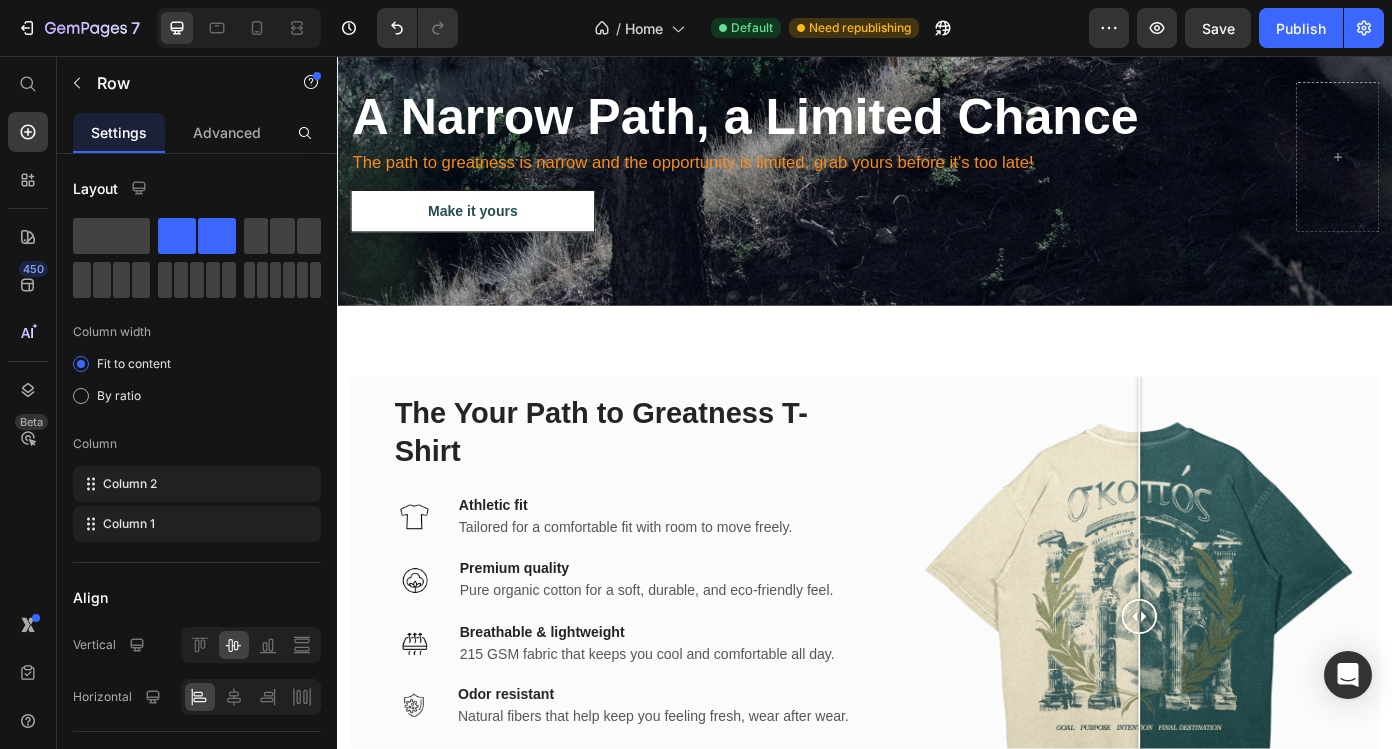scroll, scrollTop: 4393, scrollLeft: 0, axis: vertical 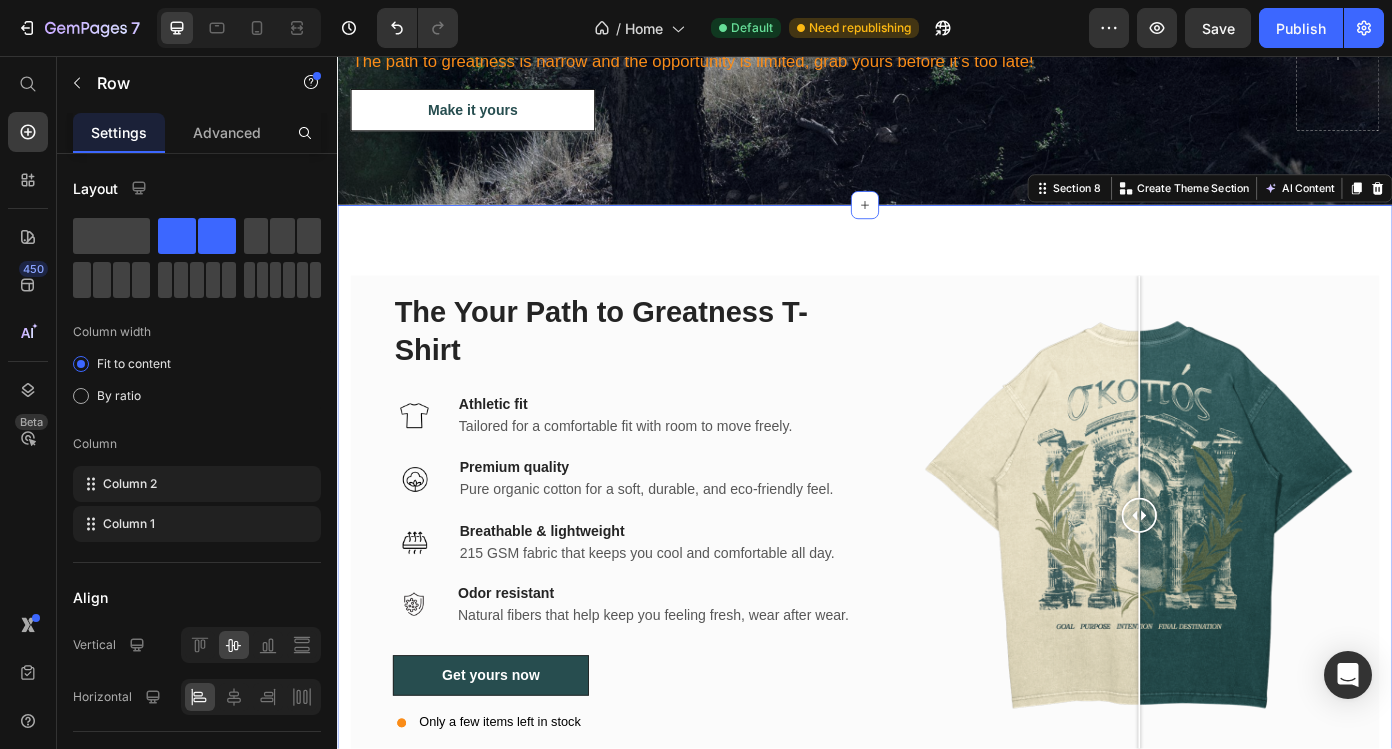 click on "The Your Path to Greatness T-Shirt Heading Image Athletic fit  Text block Tailored for a comfortable fit with room to move freely. Text block Row Image Premium quality Text block Pure organic cotton for a soft, durable, and eco-friendly feel. Text block Row Image Breathable & lightweight Text block 215 GSM fabric that keeps you cool and comfortable all day. Text block Row Row Image Odor resistant Text block Natural fibers that help keep you feeling fresh, wear after wear. Text block Row Get yours now Button
Only a few items left in stock
Custom Code Image Comparison Row Row Section 8   You can create reusable sections Create Theme Section AI Content Write with GemAI What would you like to describe here? Tone and Voice Persuasive Product Getting products... Show more Generate" at bounding box center (937, 579) 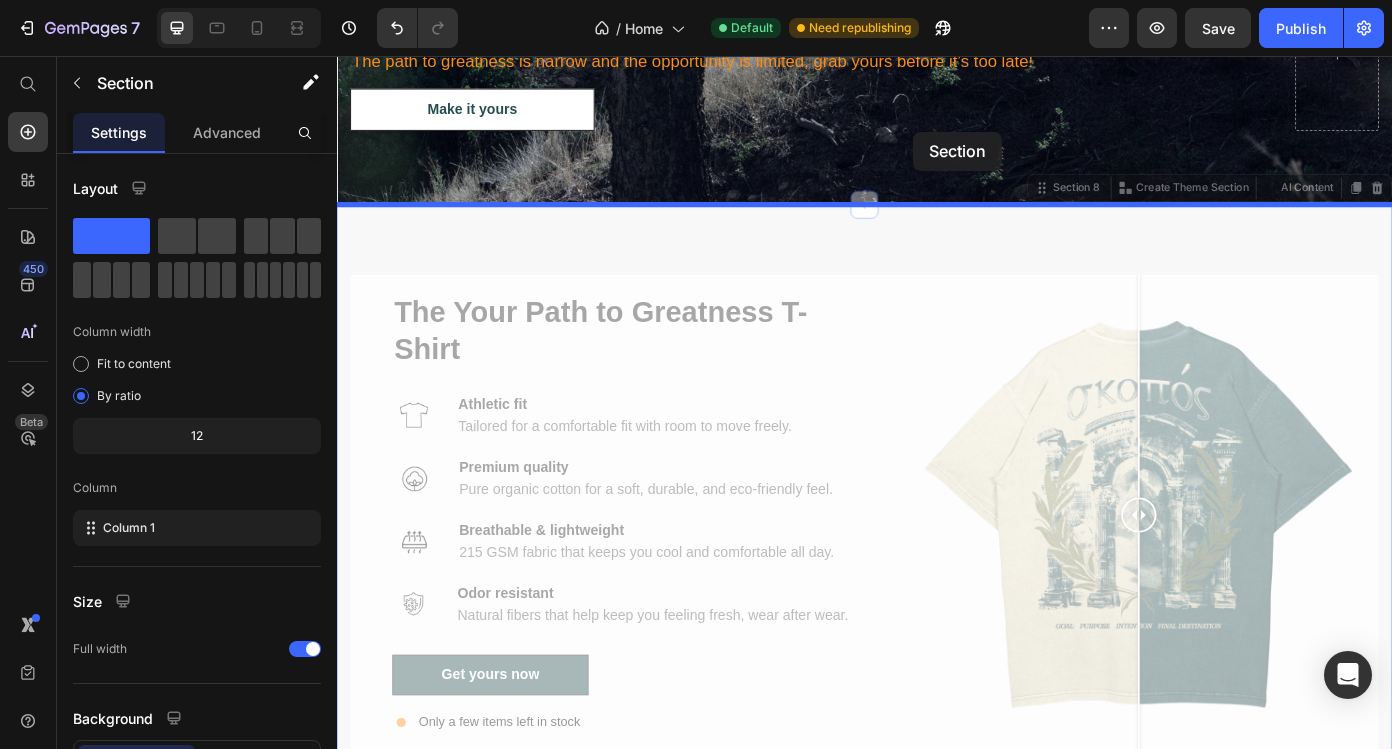 drag, startPoint x: 994, startPoint y: 241, endPoint x: 981, endPoint y: 139, distance: 102.825096 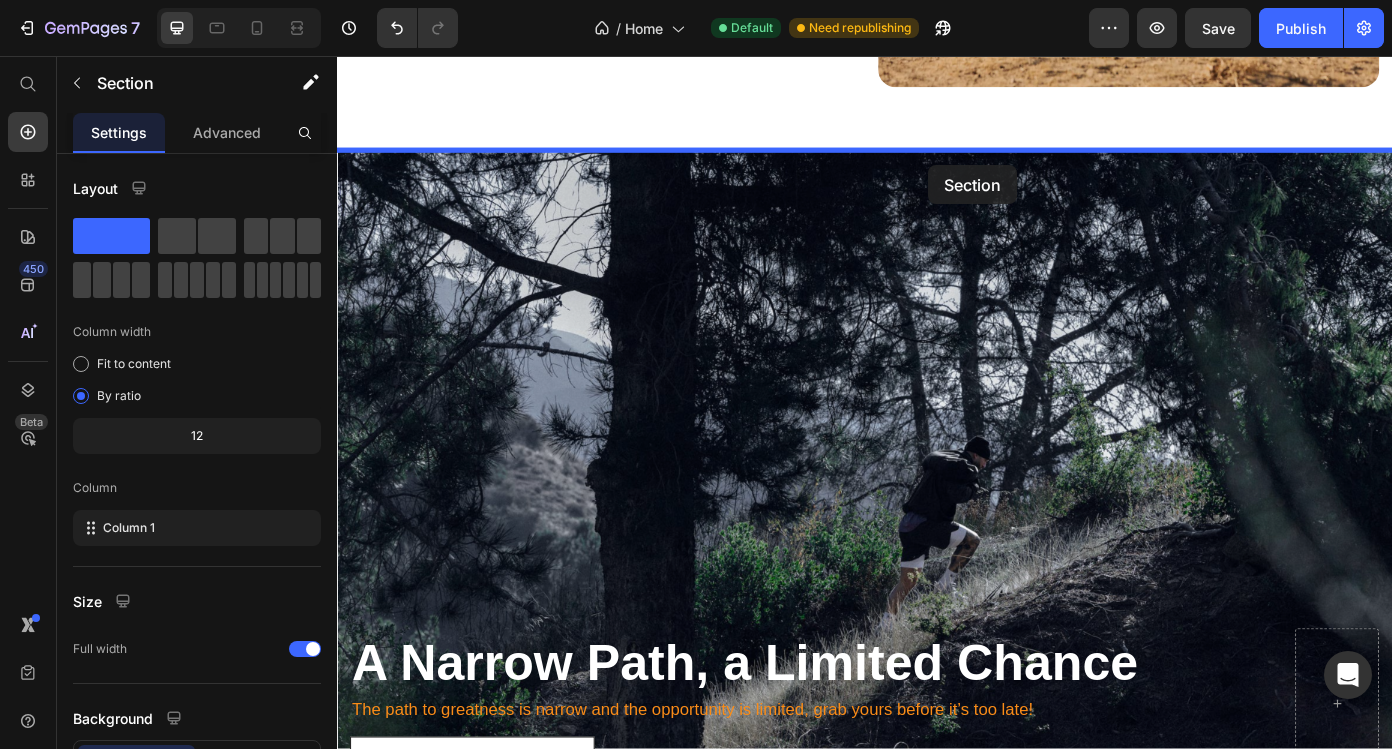 scroll, scrollTop: 3653, scrollLeft: 0, axis: vertical 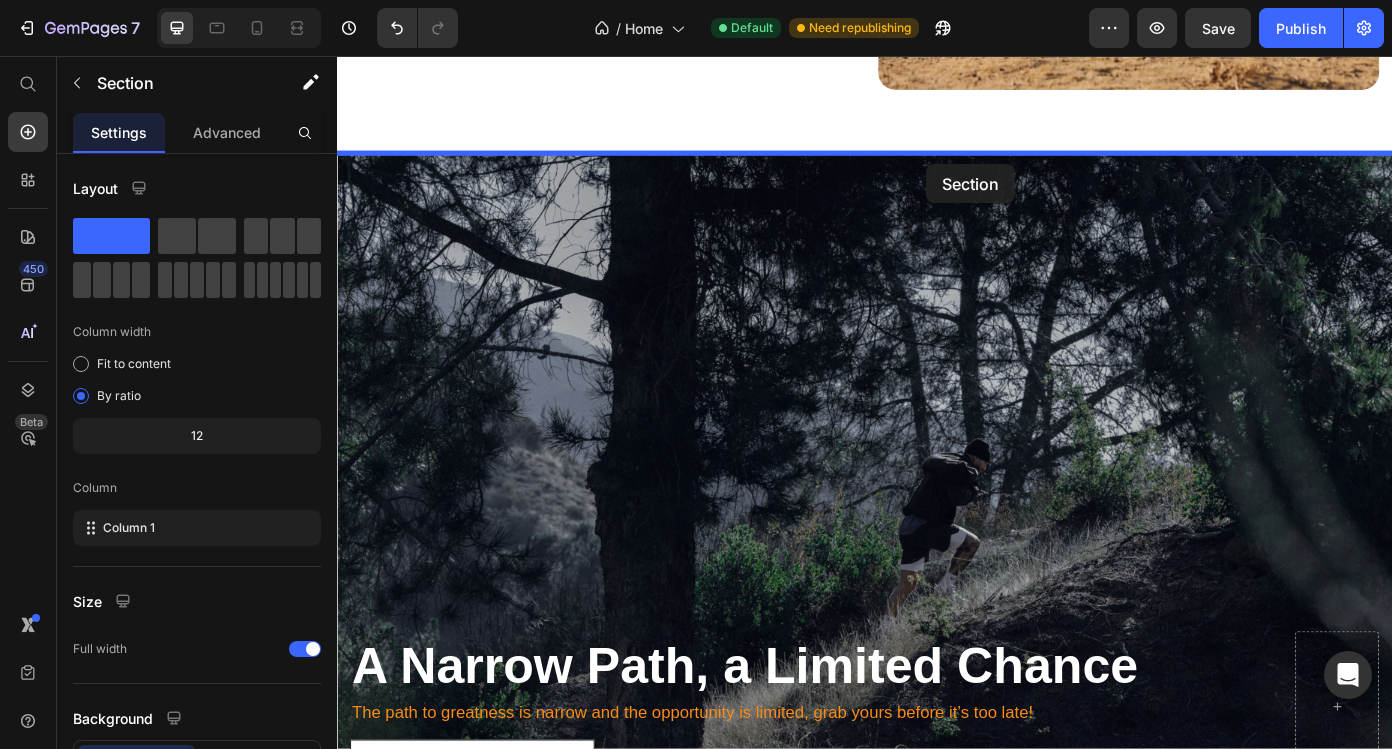 drag, startPoint x: 1006, startPoint y: 266, endPoint x: 998, endPoint y: 175, distance: 91.350975 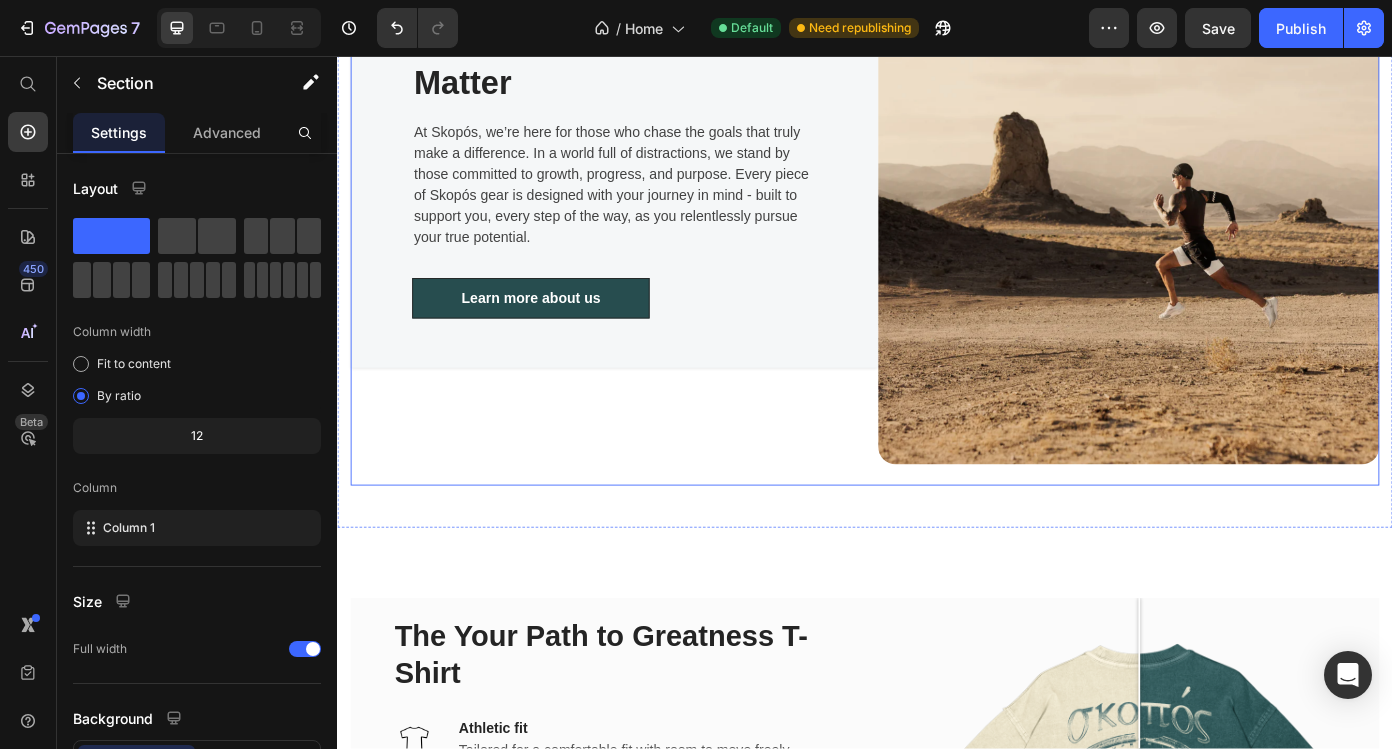 scroll, scrollTop: 3230, scrollLeft: 0, axis: vertical 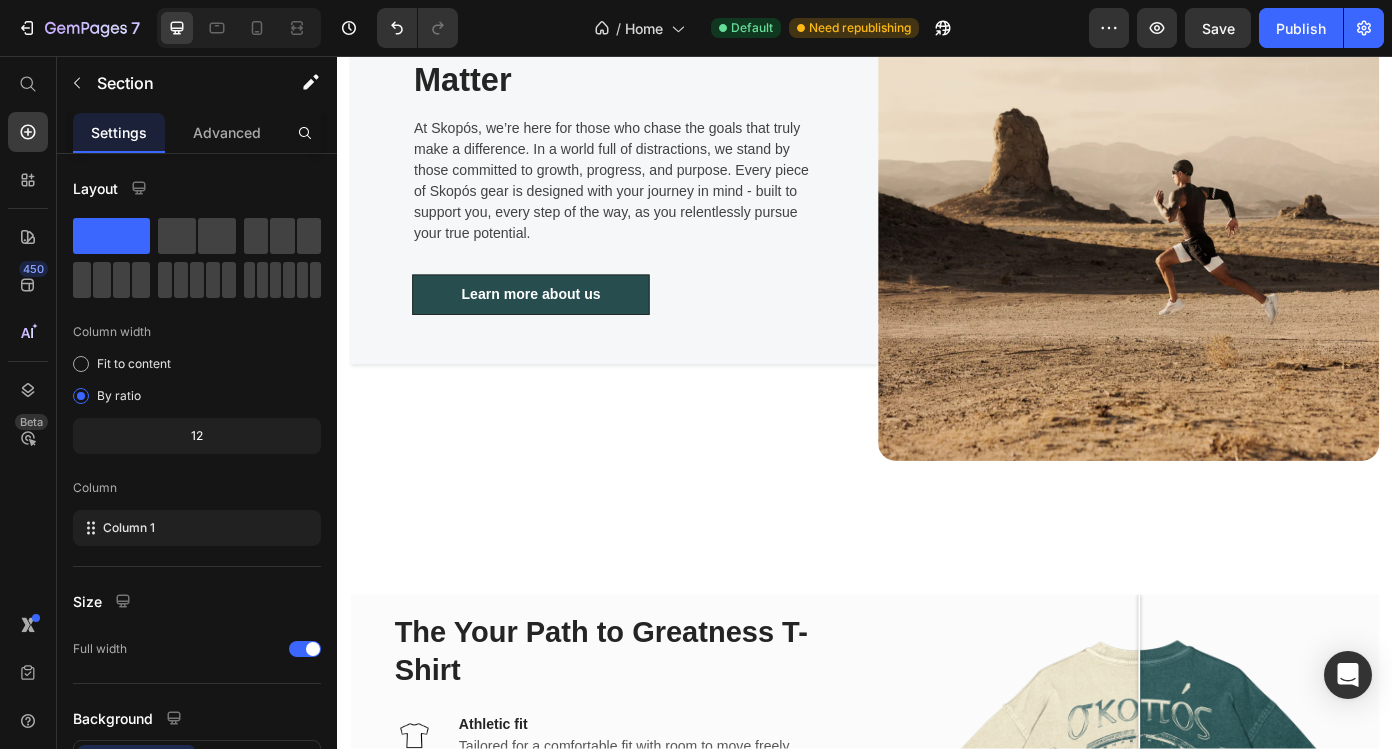 click on "The Your Path to Greatness T-Shirt Heading Image Athletic fit  Text block Tailored for a comfortable fit with room to move freely. Text block Row Image Premium quality Text block Pure organic cotton for a soft, durable, and eco-friendly feel. Text block Row Image Breathable & lightweight Text block 215 GSM fabric that keeps you cool and comfortable all day. Text block Row Row Image Odor resistant Text block Natural fibers that help keep you feeling fresh, wear after wear. Text block Row Get yours now Button
Only a few items left in stock
Custom Code Image Comparison Row Row Section 7" at bounding box center [937, 942] 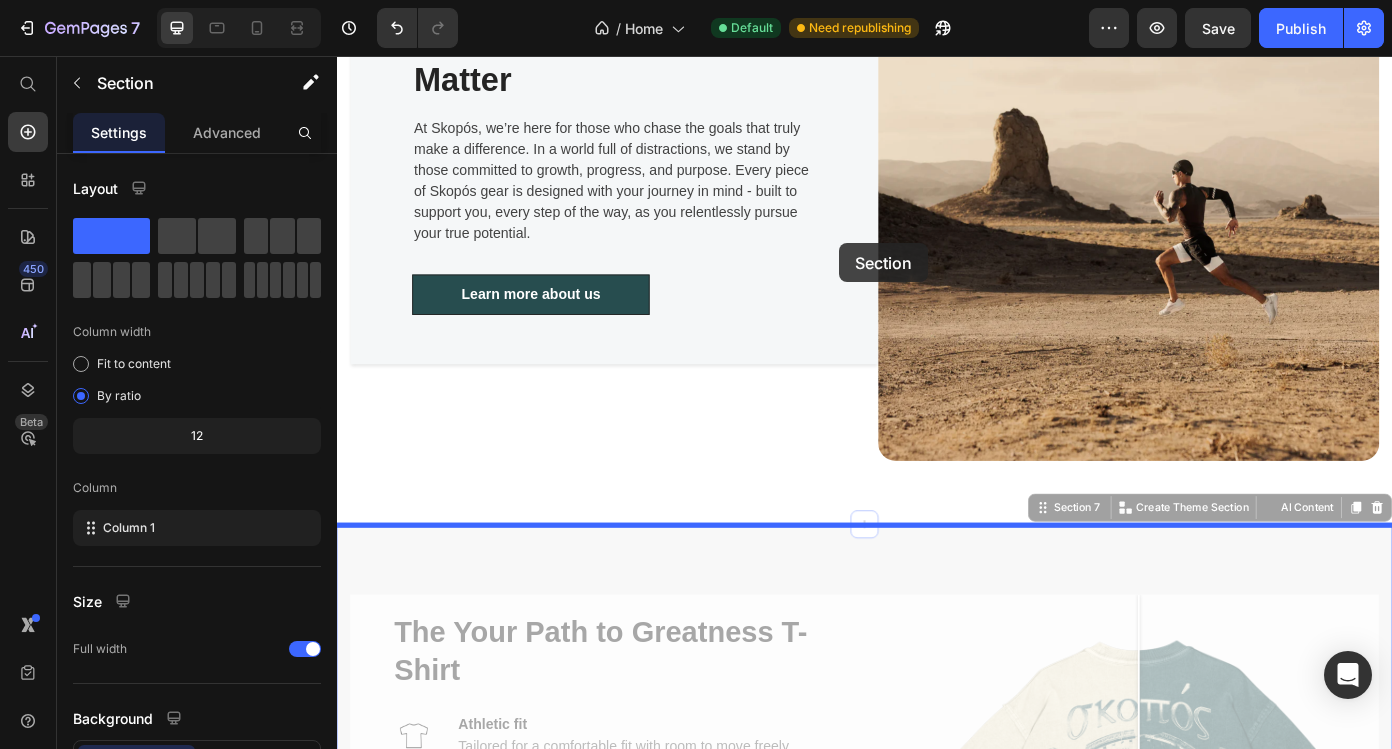 drag, startPoint x: 907, startPoint y: 667, endPoint x: 905, endPoint y: 270, distance: 397.00504 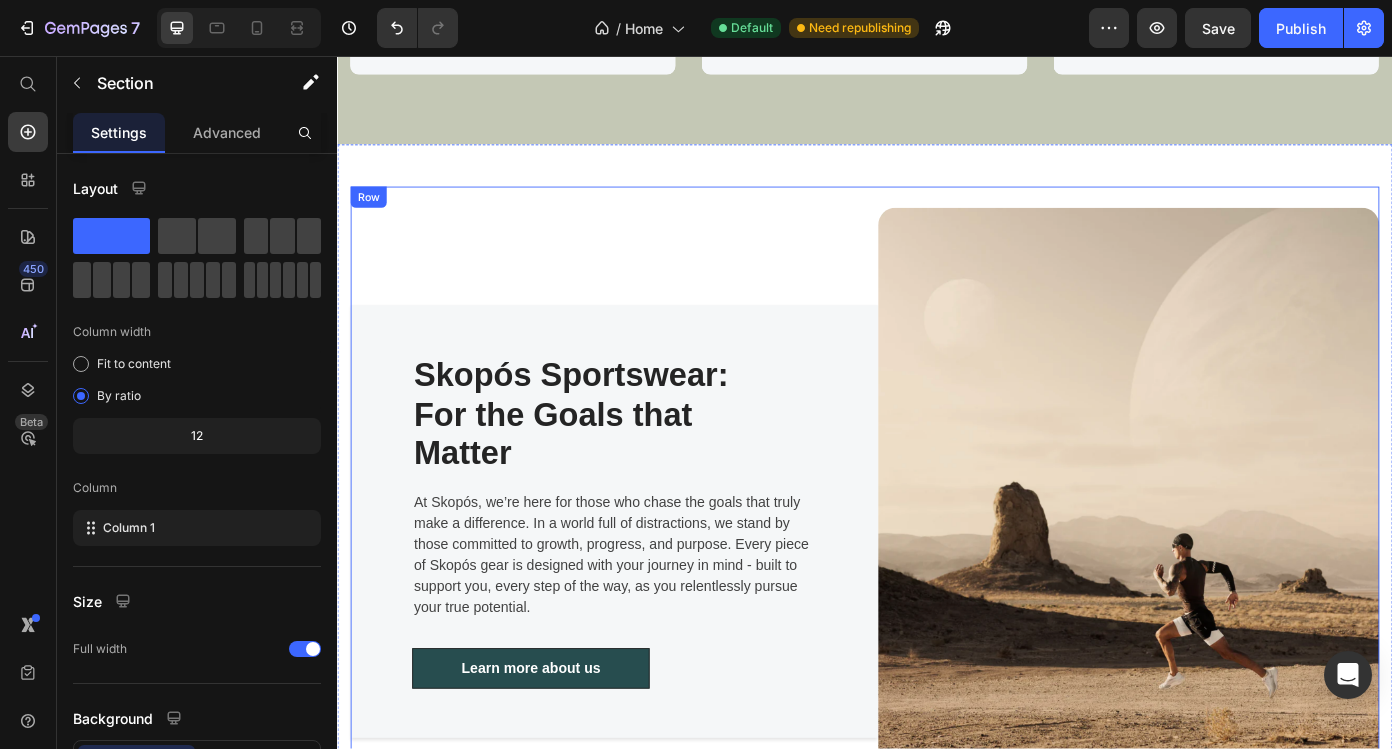 scroll, scrollTop: 2796, scrollLeft: 0, axis: vertical 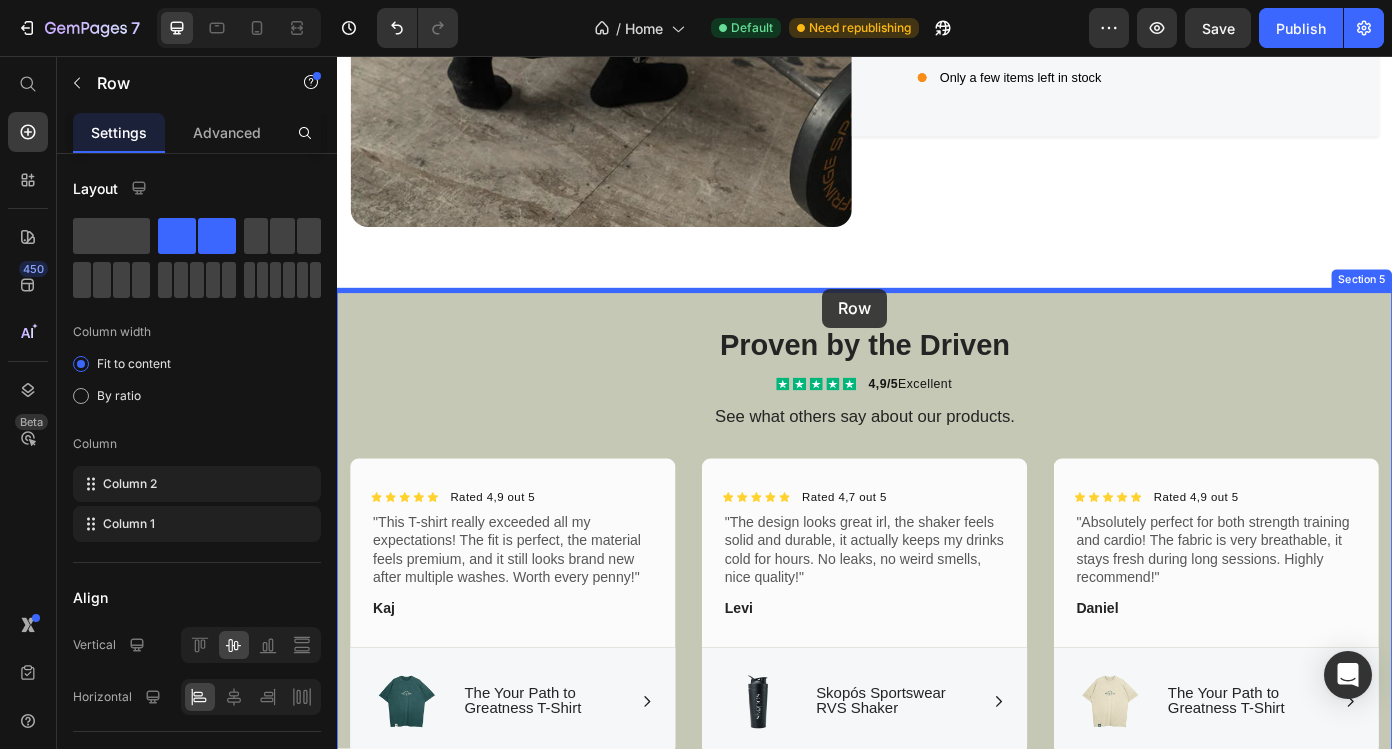 drag, startPoint x: 889, startPoint y: 219, endPoint x: 882, endPoint y: 320, distance: 101.24229 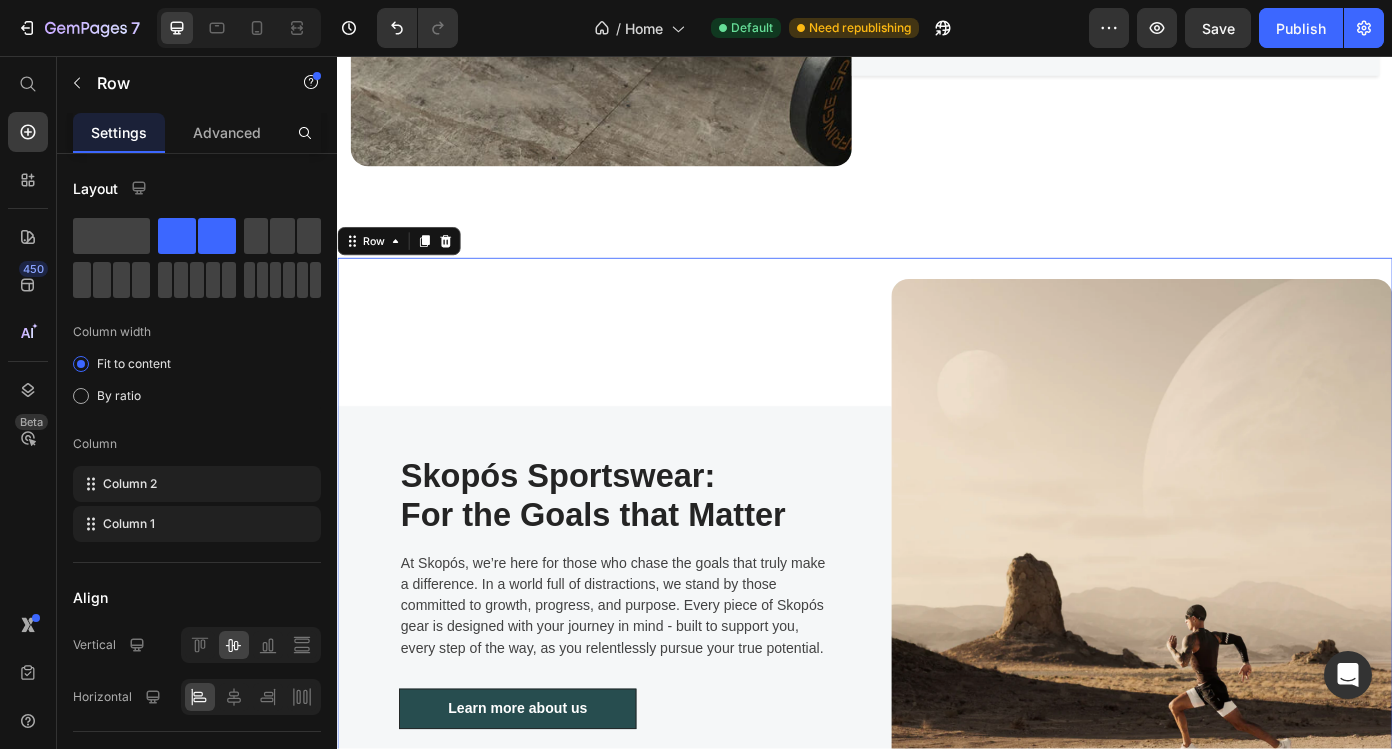 scroll, scrollTop: 1880, scrollLeft: 0, axis: vertical 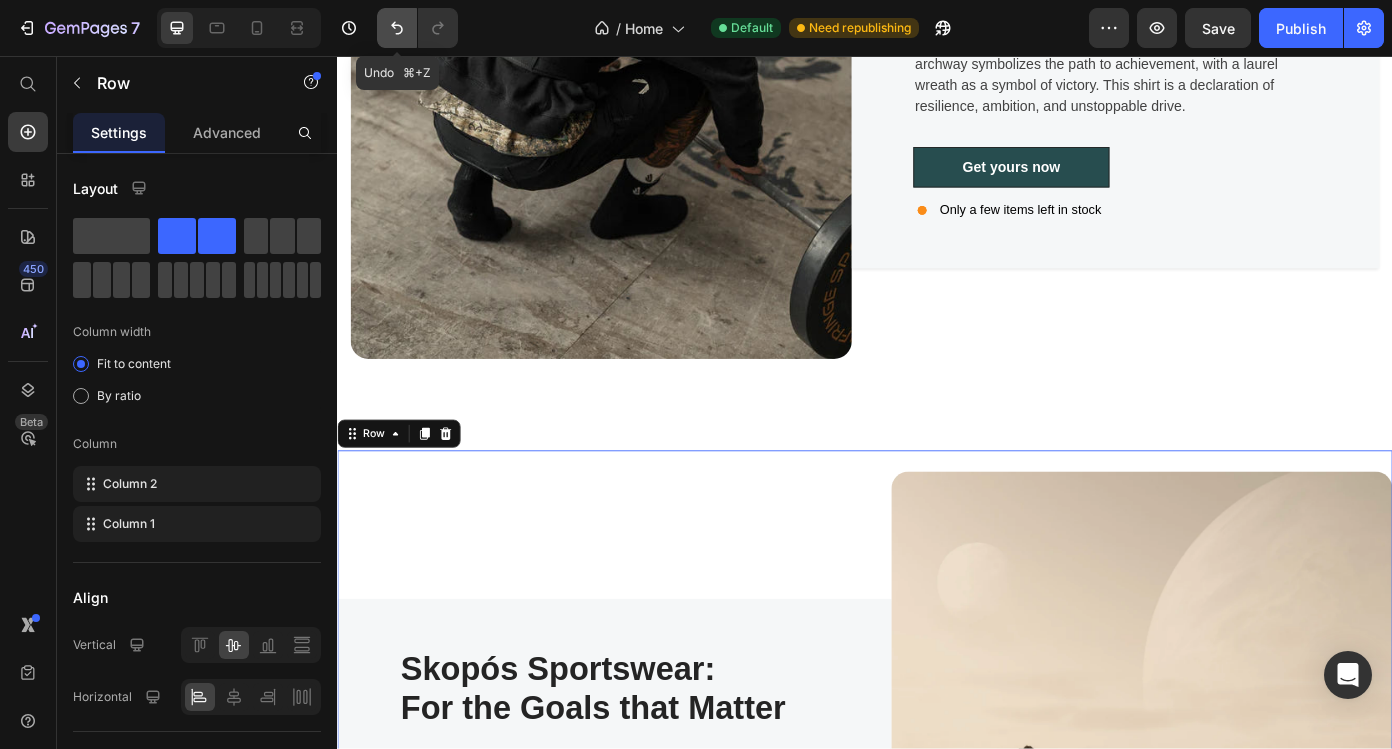 click 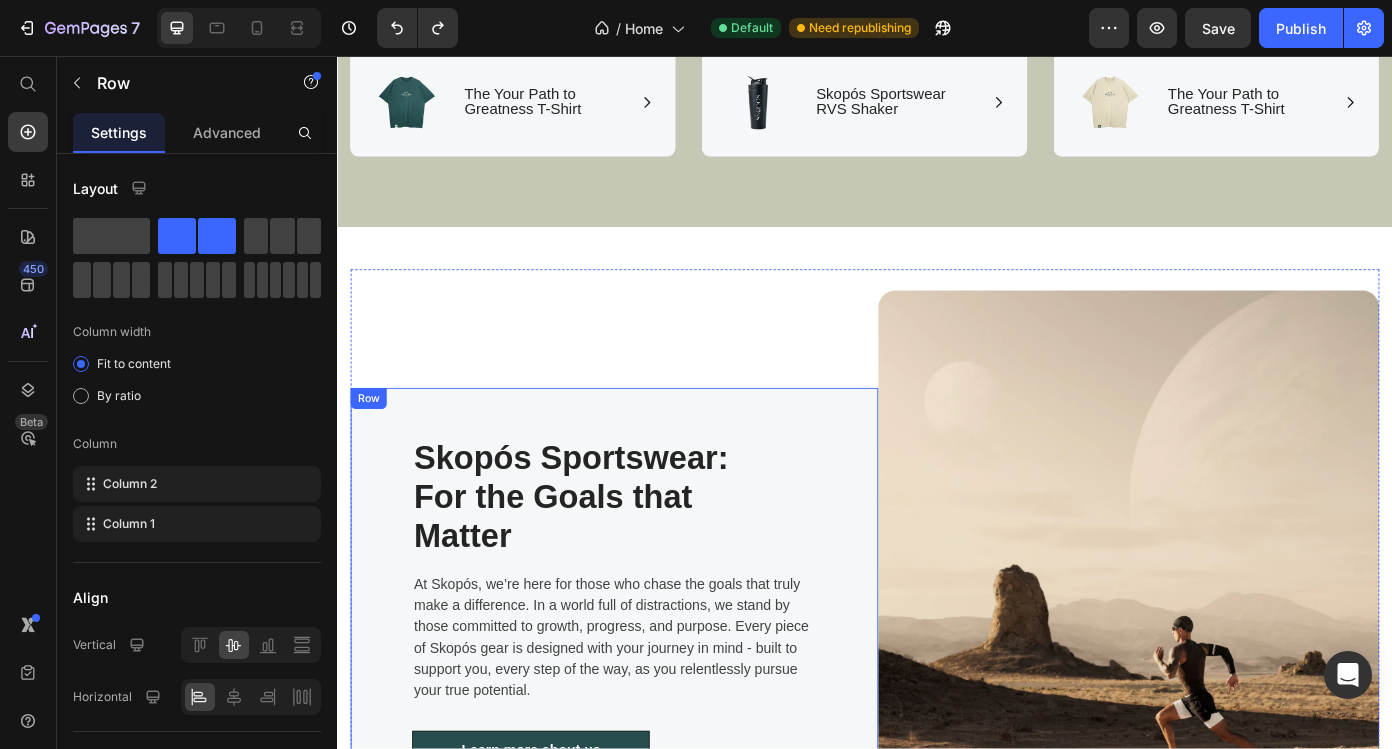scroll, scrollTop: 2697, scrollLeft: 0, axis: vertical 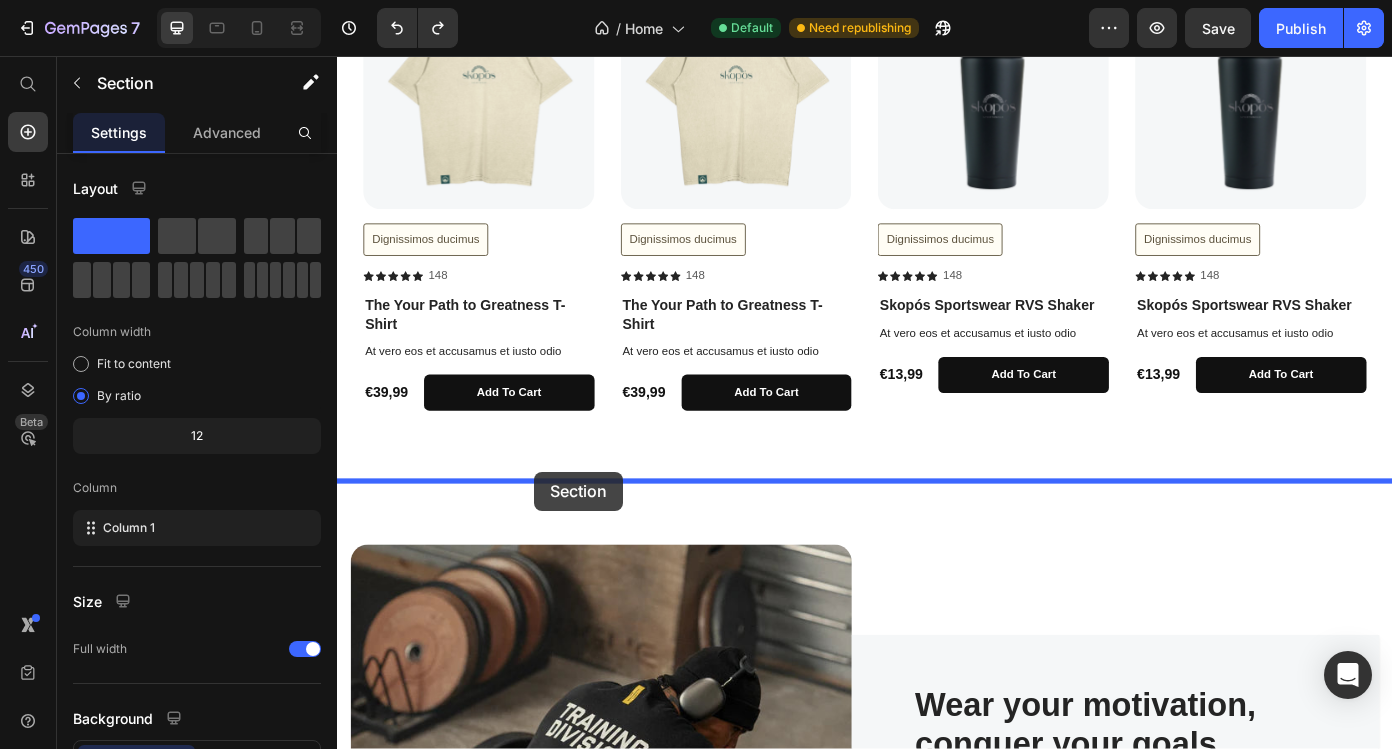 drag, startPoint x: 578, startPoint y: 269, endPoint x: 549, endPoint y: 532, distance: 264.59402 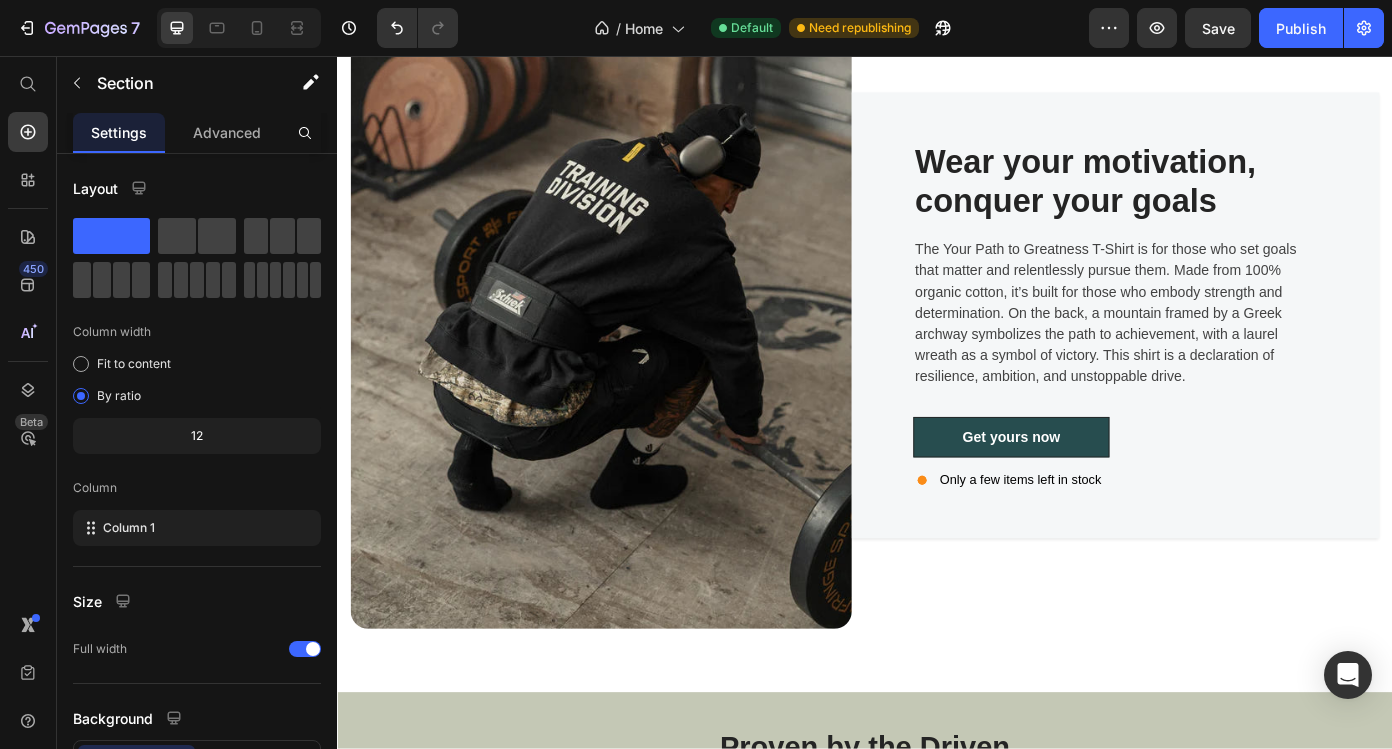 scroll, scrollTop: 2434, scrollLeft: 0, axis: vertical 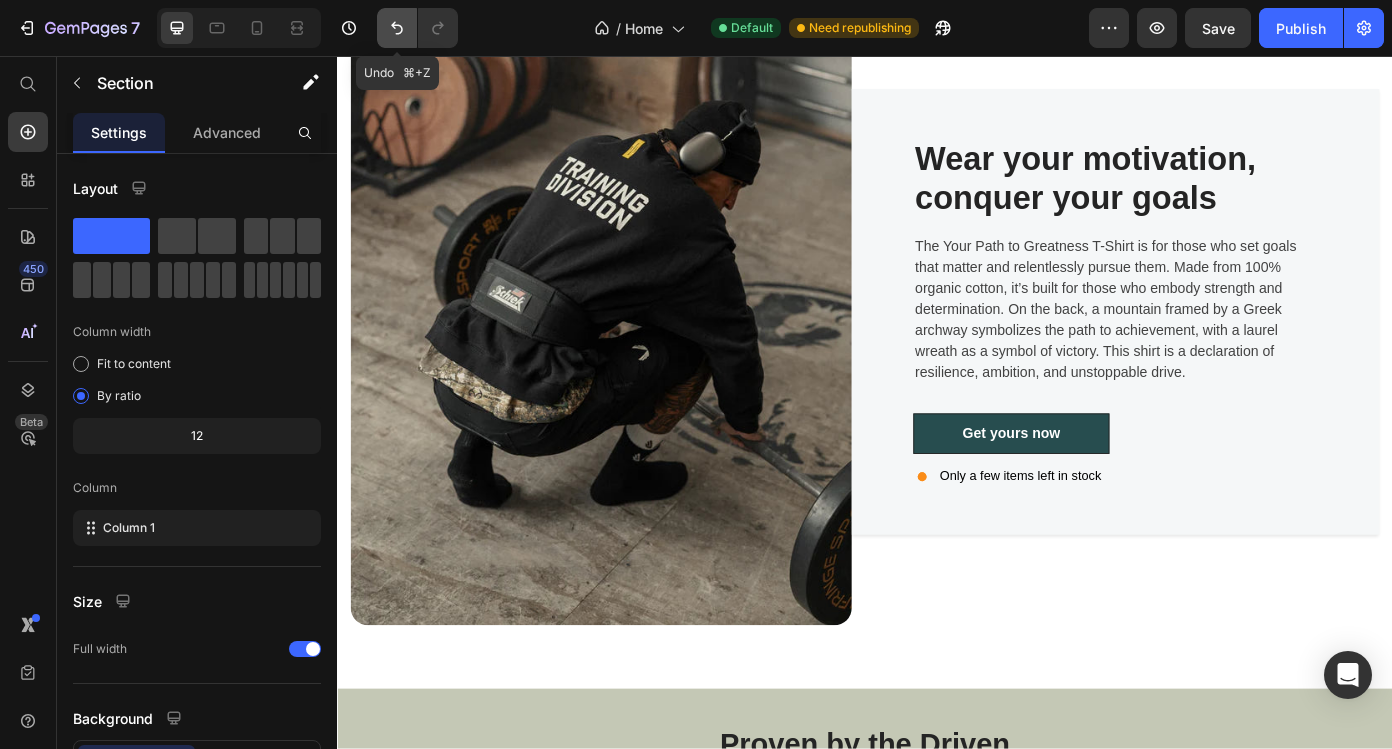 click 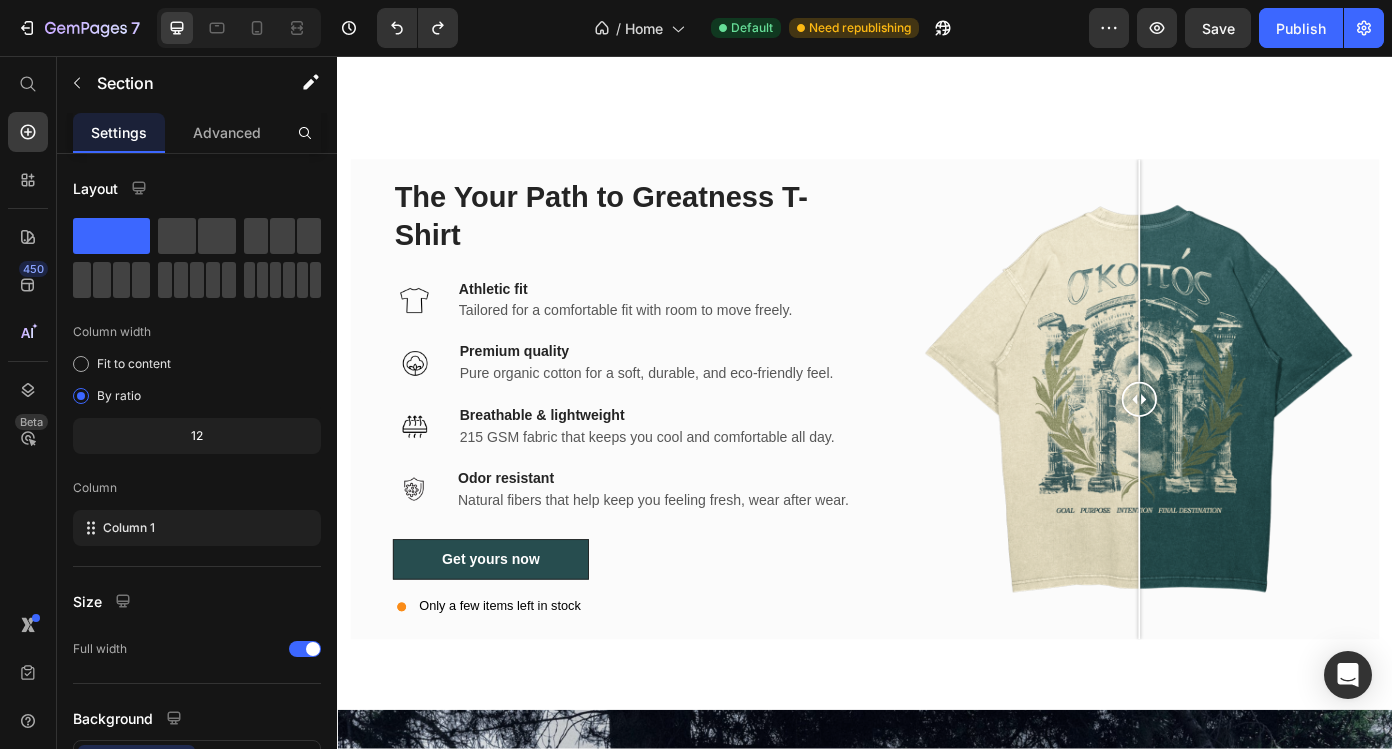 scroll, scrollTop: 3723, scrollLeft: 0, axis: vertical 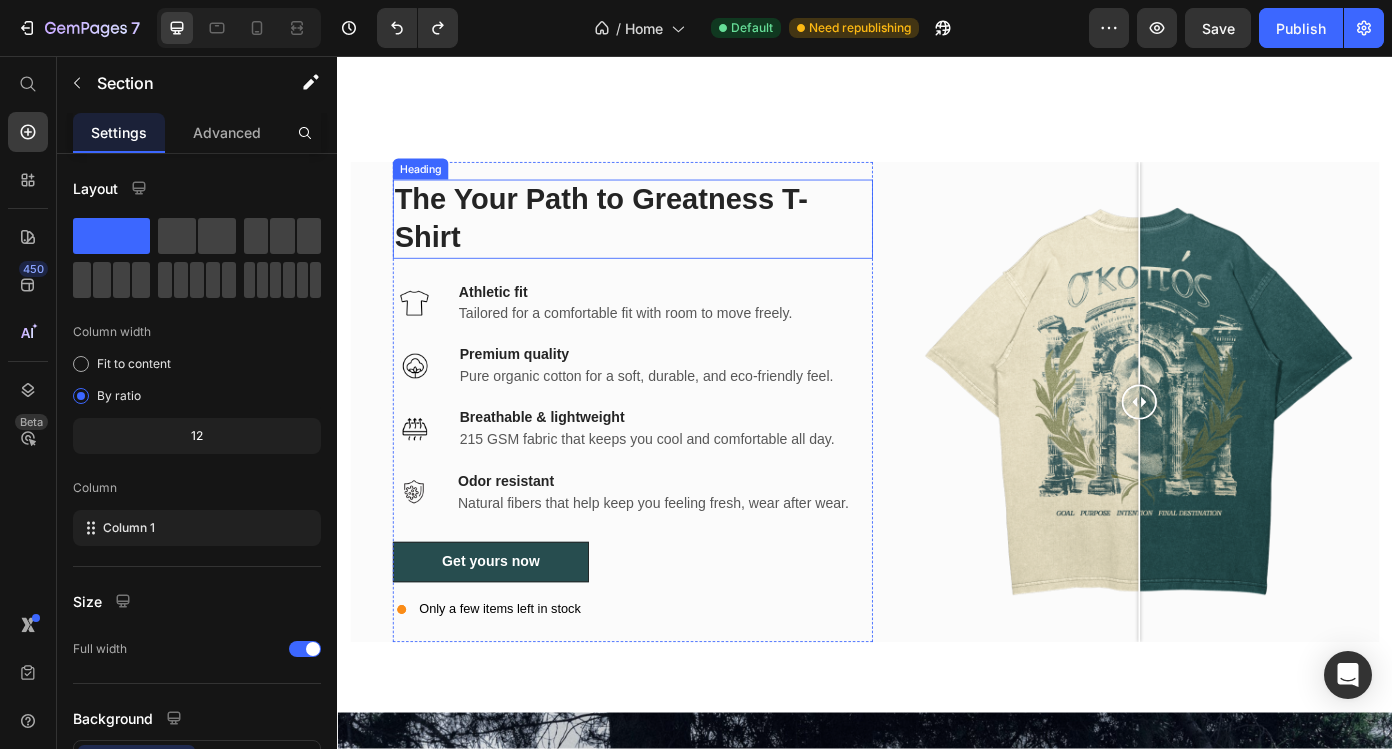 click on "The Your Path to Greatness T-Shirt" at bounding box center [673, 242] 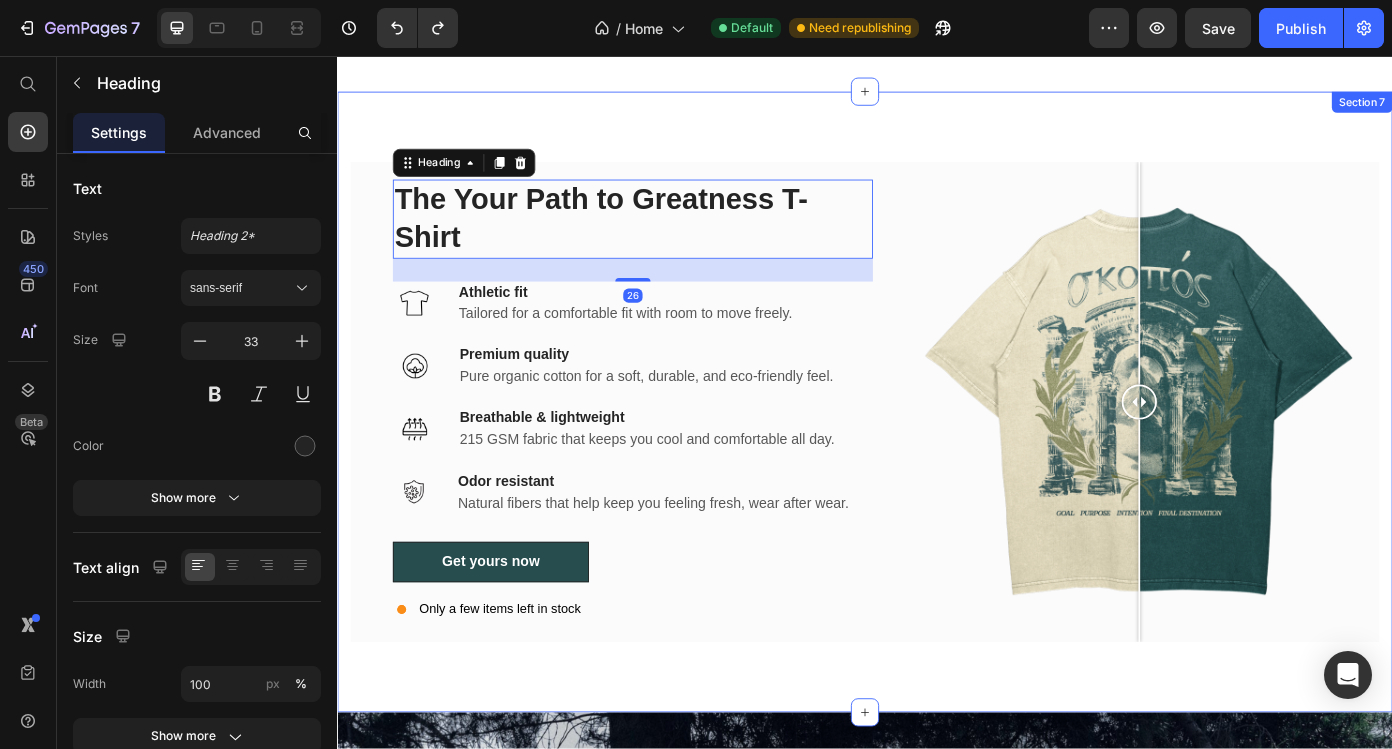 click on "The Your Path to Greatness T-Shirt Heading   26 Image Athletic fit  Text block Tailored for a comfortable fit with room to move freely. Text block Row Image Premium quality Text block Pure organic cotton for a soft, durable, and eco-friendly feel. Text block Row Image Breathable & lightweight Text block 215 GSM fabric that keeps you cool and comfortable all day. Text block Row Row Image Odor resistant Text block Natural fibers that help keep you feeling fresh, wear after wear. Text block Row Get yours now Button
Only a few items left in stock
Custom Code Image Comparison Row Row Section 7" at bounding box center [937, 450] 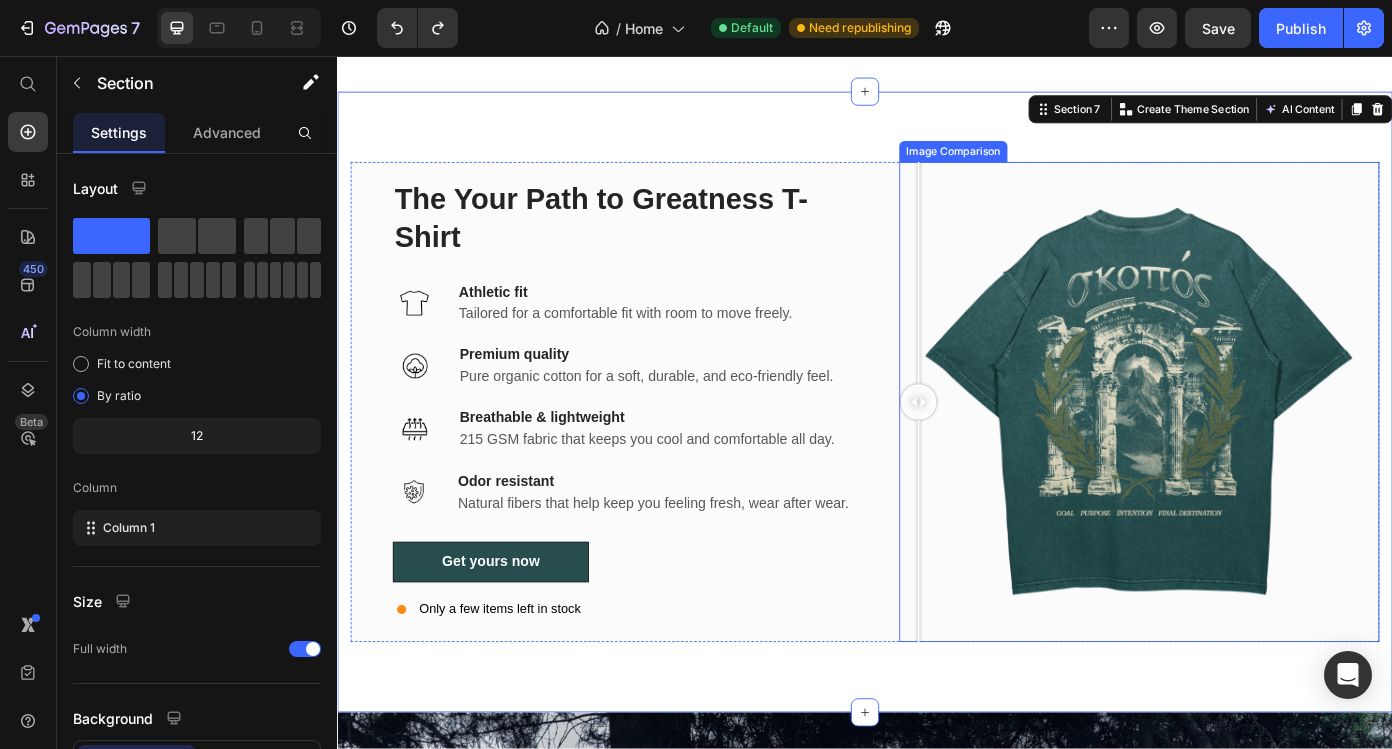 click at bounding box center [1249, 450] 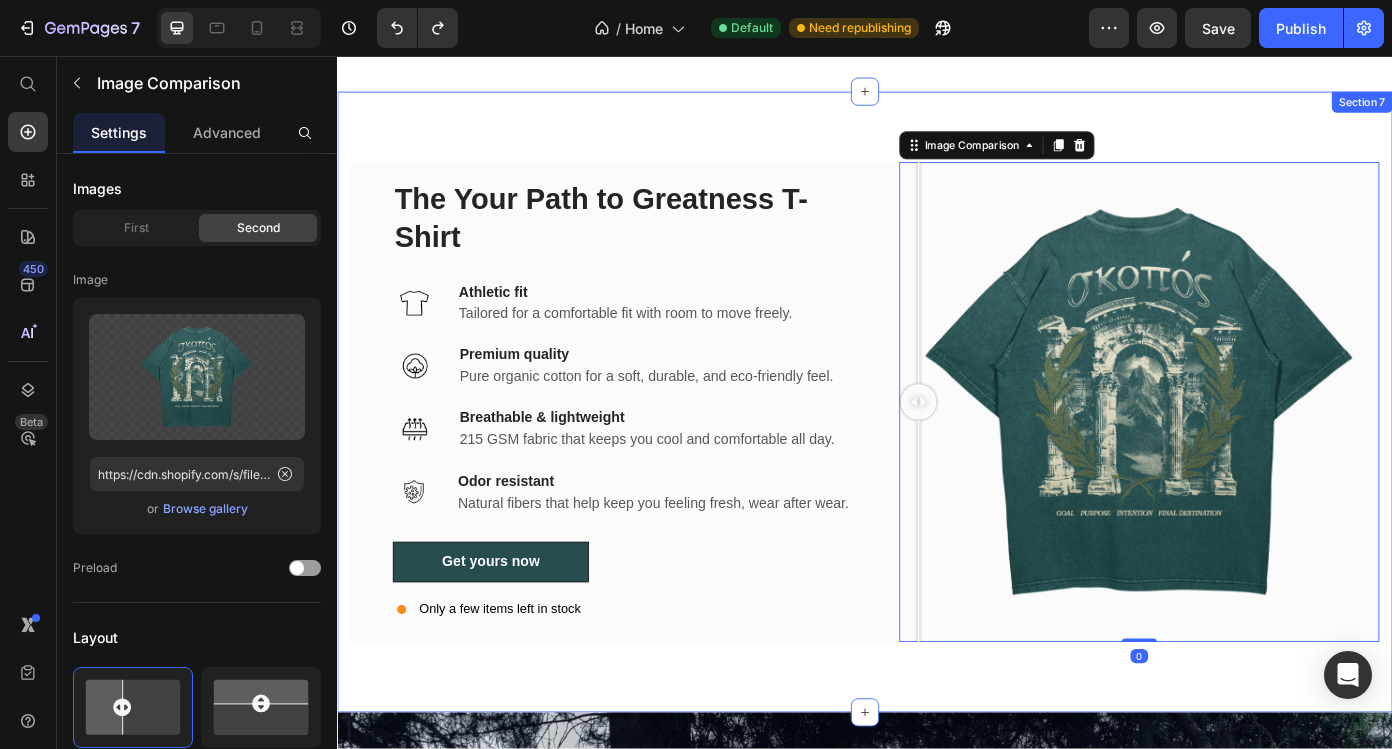 click on "The Your Path to Greatness T-Shirt Heading Image Athletic fit  Text block Tailored for a comfortable fit with room to move freely. Text block Row Image Premium quality Text block Pure organic cotton for a soft, durable, and eco-friendly feel. Text block Row Image Breathable & lightweight Text block 215 GSM fabric that keeps you cool and comfortable all day. Text block Row Row Image Odor resistant Text block Natural fibers that help keep you feeling fresh, wear after wear. Text block Row Get yours now Button
Only a few items left in stock
Custom Code Image Comparison   0 Row Row Section 7" at bounding box center (937, 450) 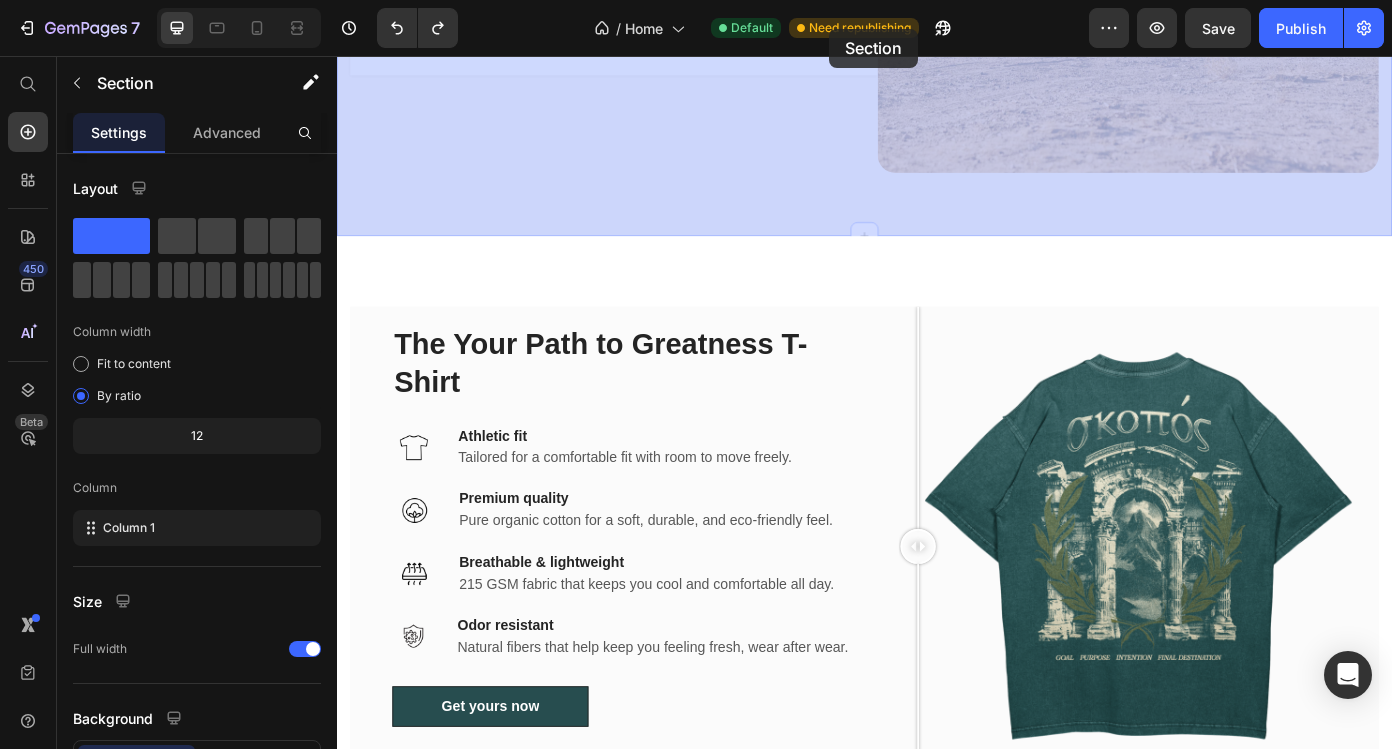 scroll, scrollTop: 3514, scrollLeft: 0, axis: vertical 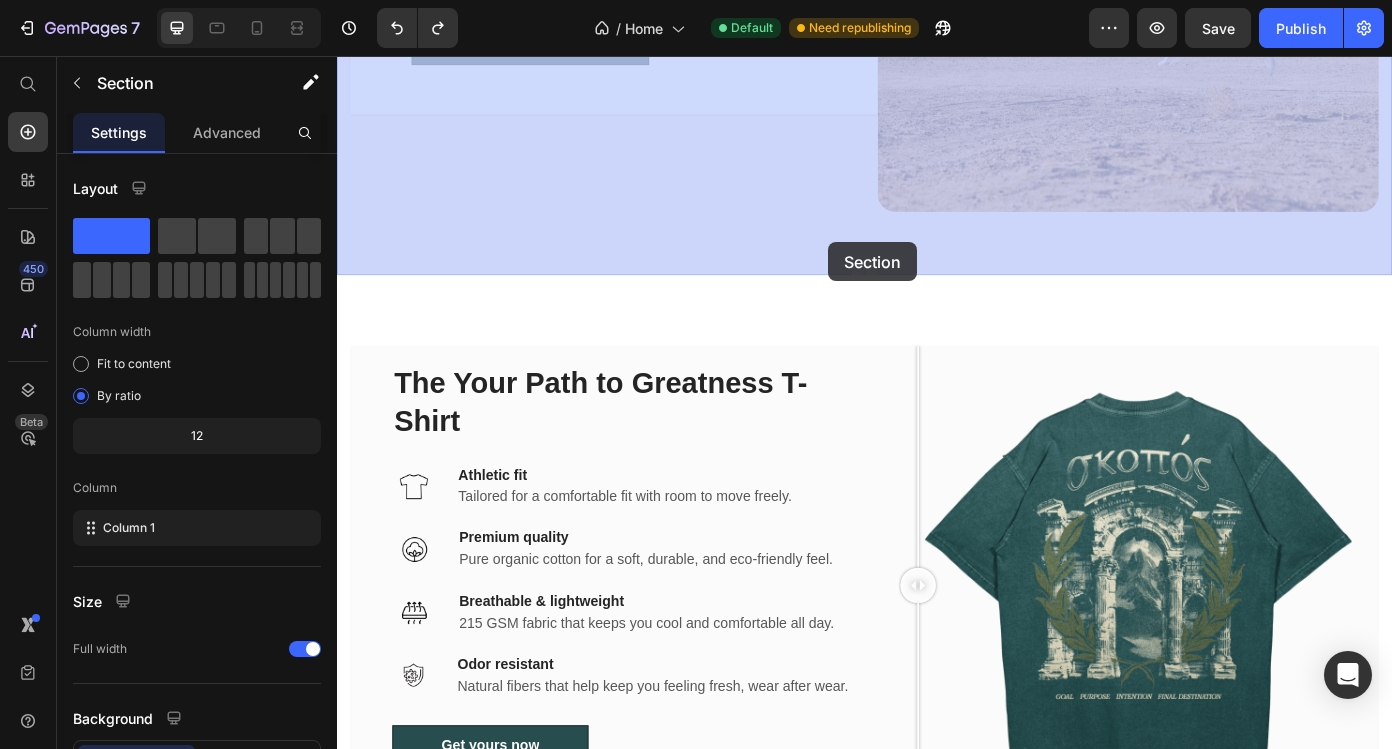drag, startPoint x: 878, startPoint y: 92, endPoint x: 893, endPoint y: 351, distance: 259.434 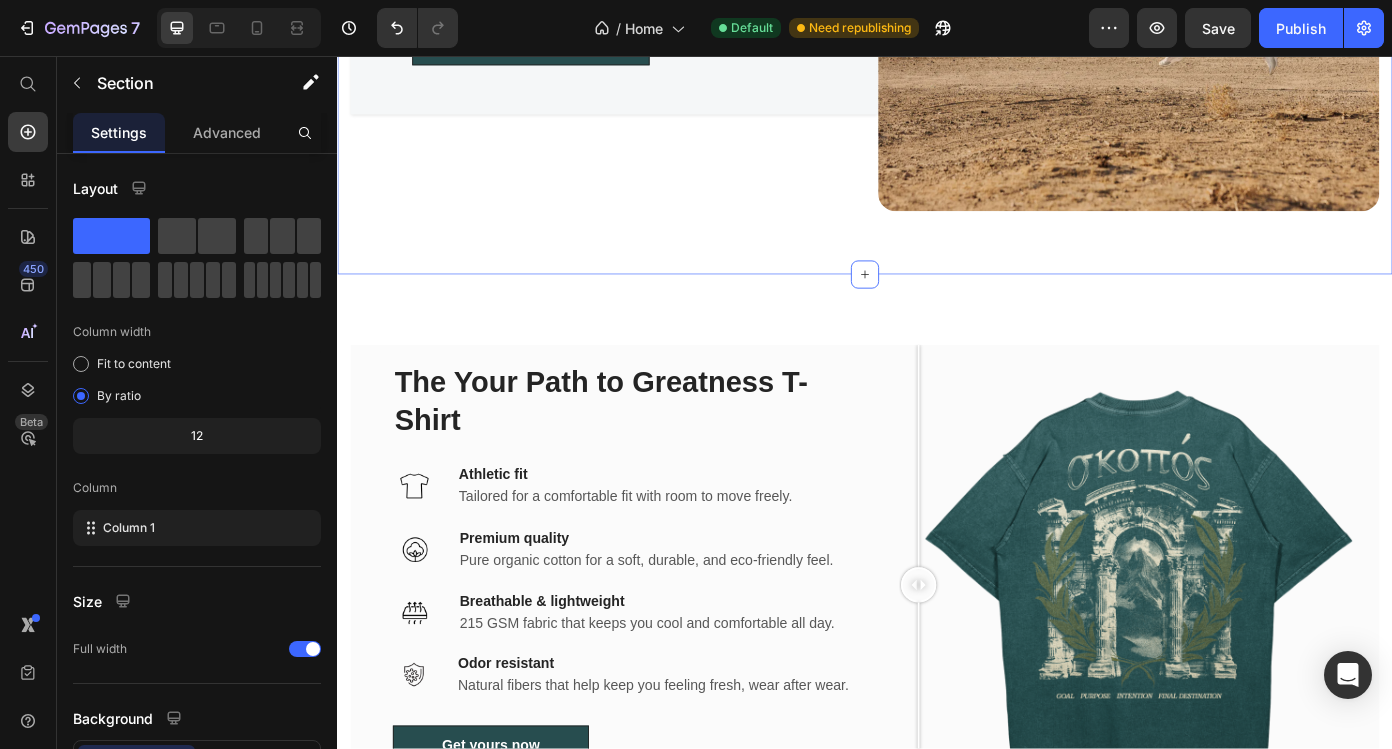 click on "The Your Path to Greatness T-Shirt Heading Image Athletic fit  Text block Tailored for a comfortable fit with room to move freely. Text block Row Image Premium quality Text block Pure organic cotton for a soft, durable, and eco-friendly feel. Text block Row Image Breathable & lightweight Text block 215 GSM fabric that keeps you cool and comfortable all day. Text block Row Row Image Odor resistant Text block Natural fibers that help keep you feeling fresh, wear after wear. Text block Row Get yours now Button
Only a few items left in stock
Custom Code Image Comparison Row Row Section 7" at bounding box center (937, 658) 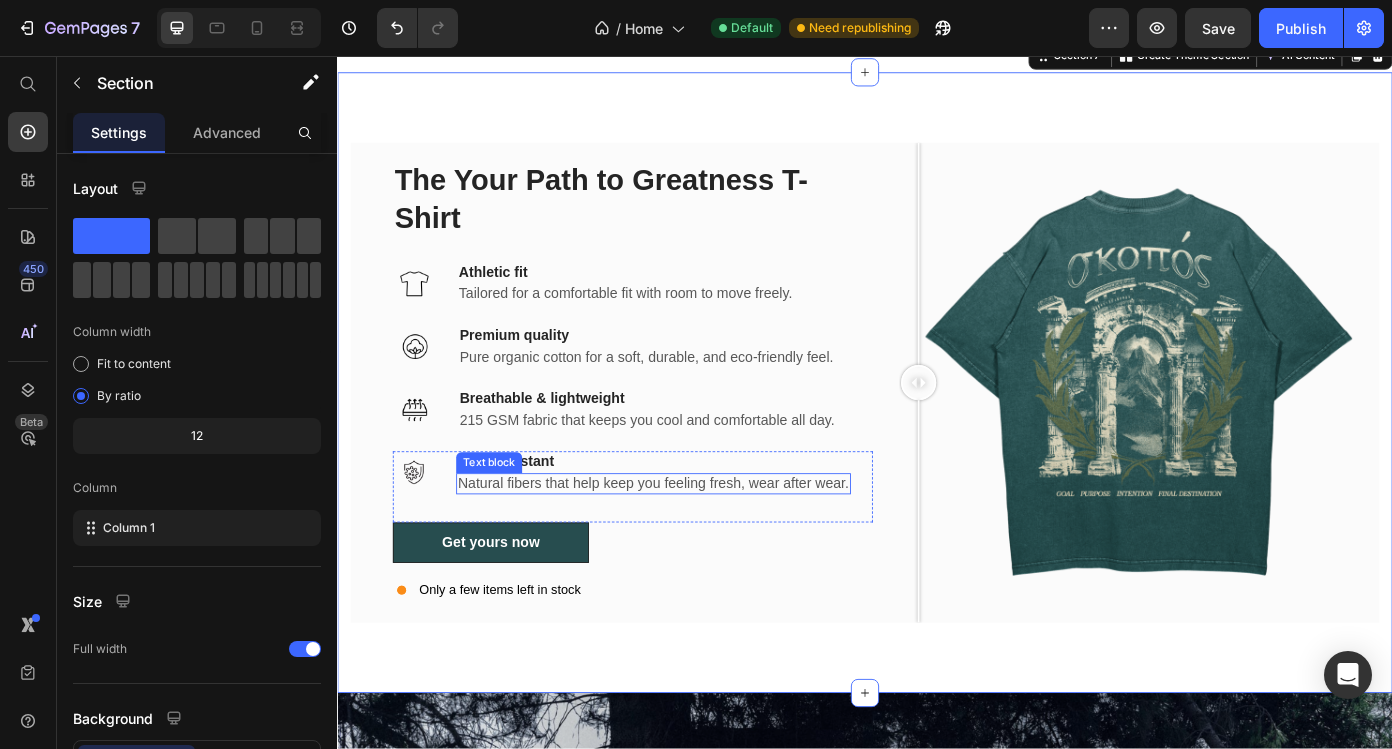 scroll, scrollTop: 3744, scrollLeft: 0, axis: vertical 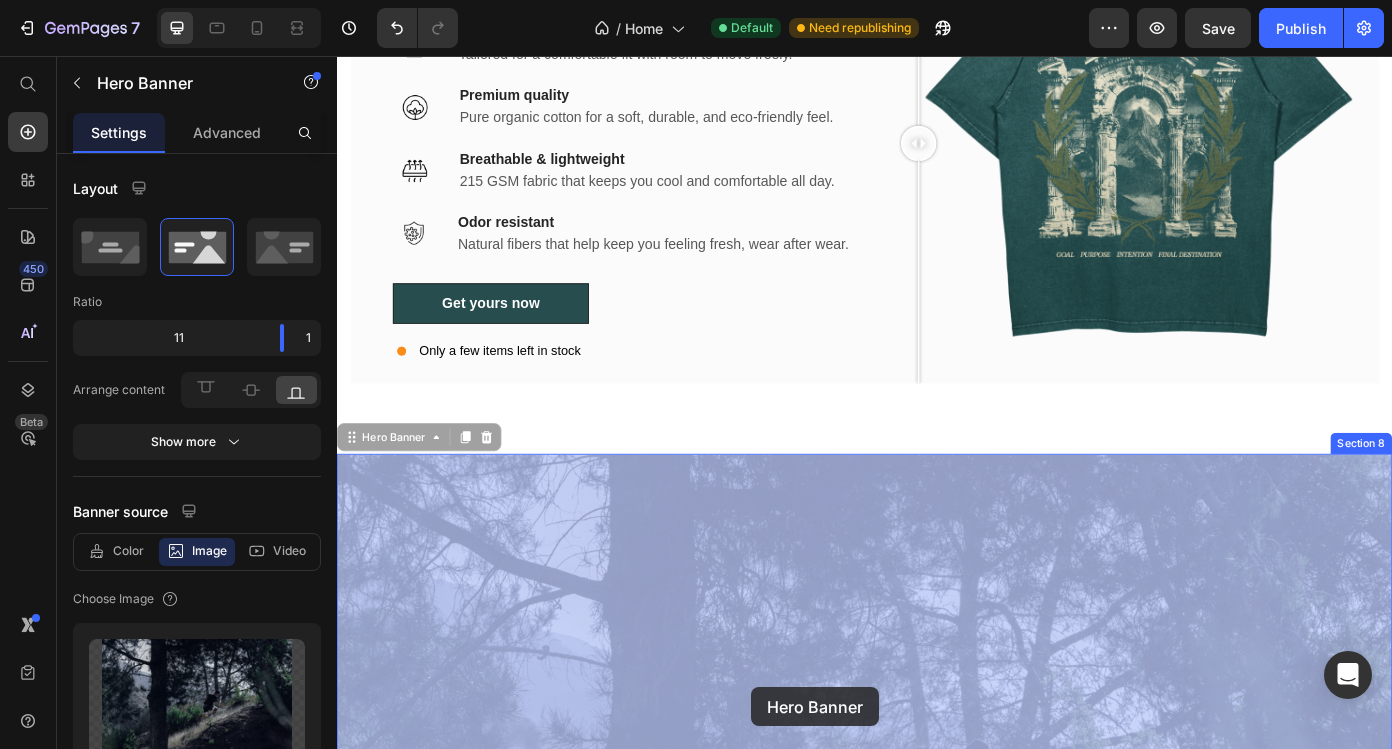 drag, startPoint x: 804, startPoint y: 784, endPoint x: 794, endPoint y: 768, distance: 18.867962 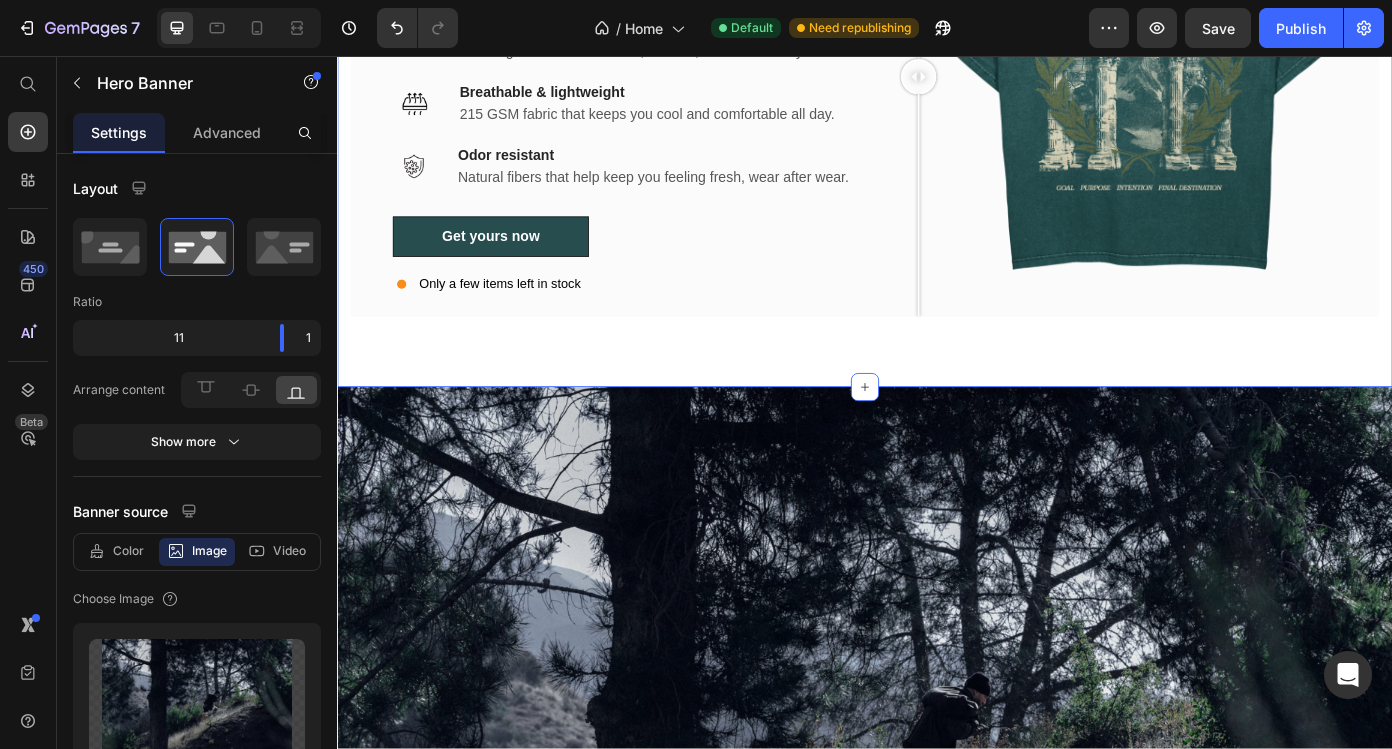 click on "The Your Path to Greatness T-Shirt Heading Image Athletic fit  Text block Tailored for a comfortable fit with room to move freely. Text block Row Image Premium quality Text block Pure organic cotton for a soft, durable, and eco-friendly feel. Text block Row Image Breathable & lightweight Text block 215 GSM fabric that keeps you cool and comfortable all day. Text block Row Row Image Odor resistant Text block Natural fibers that help keep you feeling fresh, wear after wear. Text block Row Get yours now Button
Only a few items left in stock
Custom Code Image Comparison Row Row Section 7" at bounding box center [937, 80] 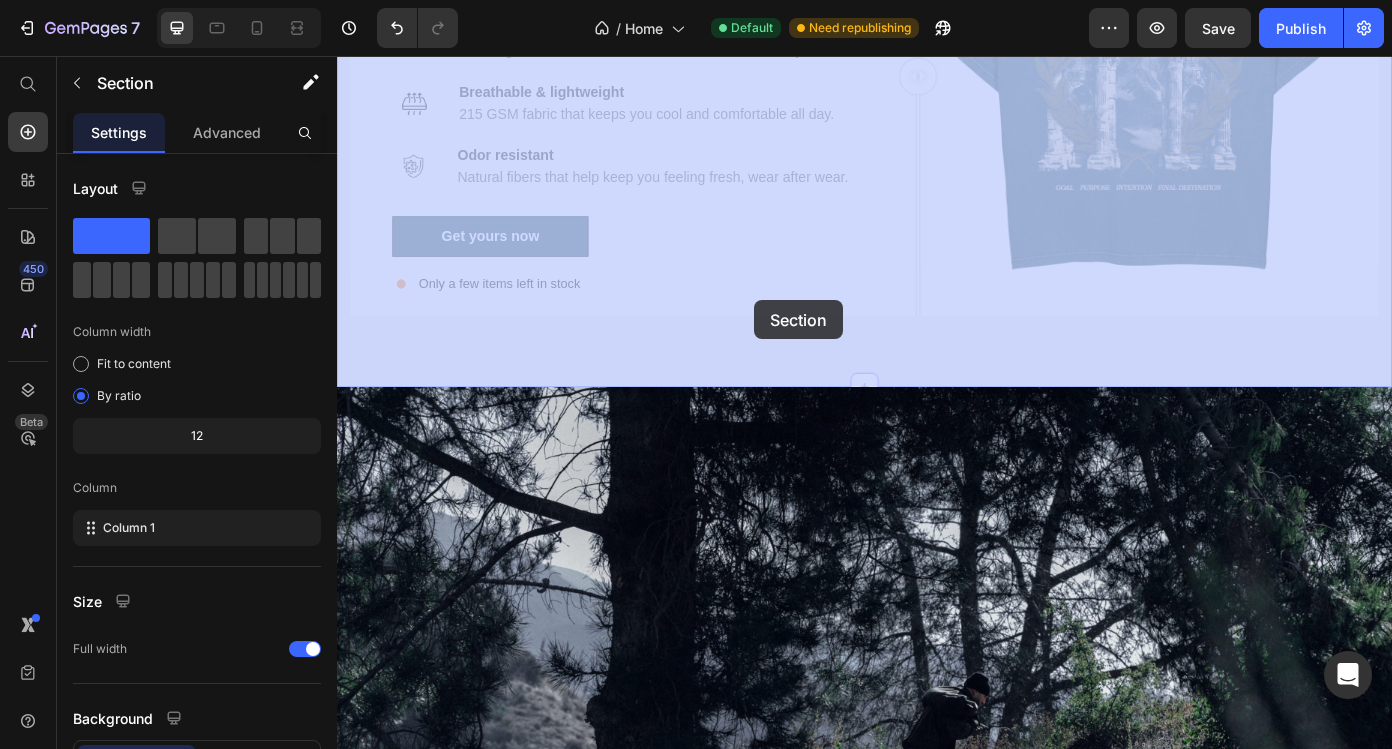 drag, startPoint x: 803, startPoint y: 432, endPoint x: 798, endPoint y: 332, distance: 100.12492 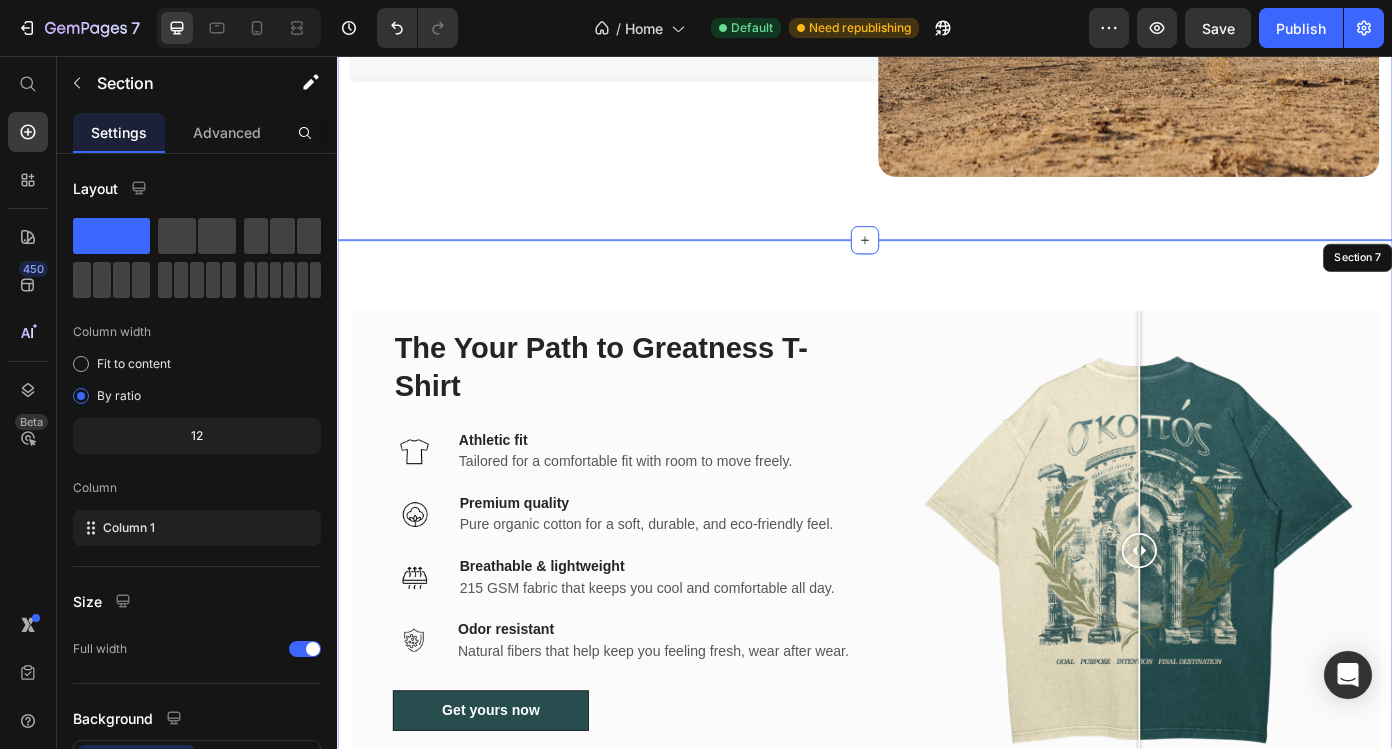 scroll, scrollTop: 3550, scrollLeft: 0, axis: vertical 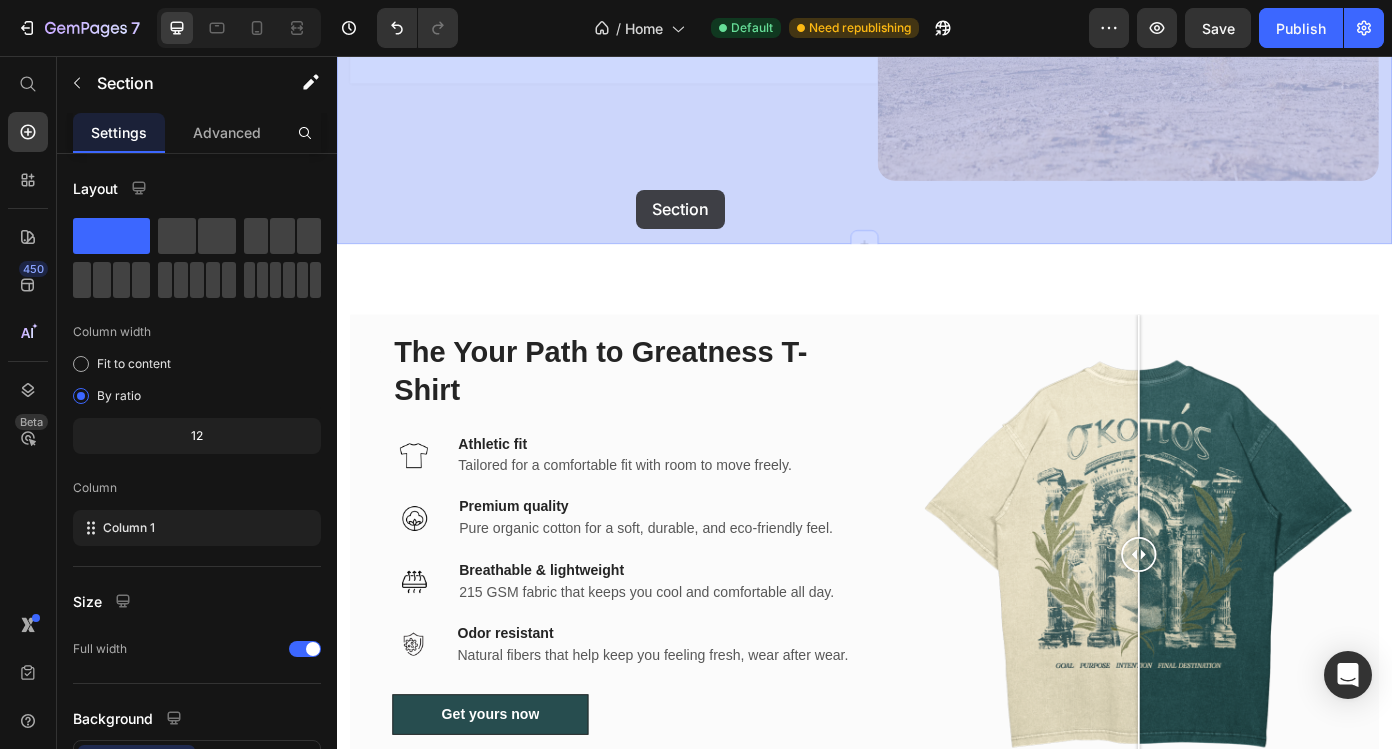drag, startPoint x: 663, startPoint y: 268, endPoint x: 668, endPoint y: 320, distance: 52.23983 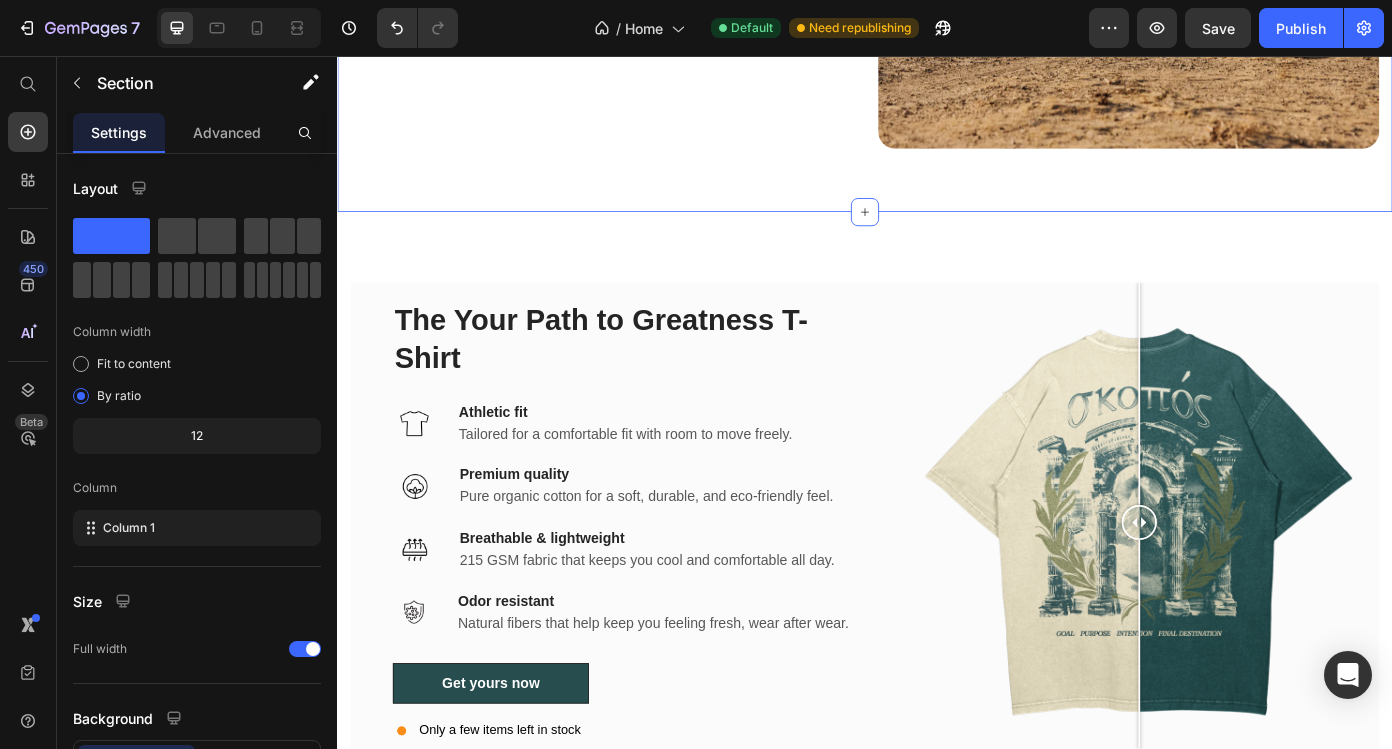 scroll, scrollTop: 3309, scrollLeft: 0, axis: vertical 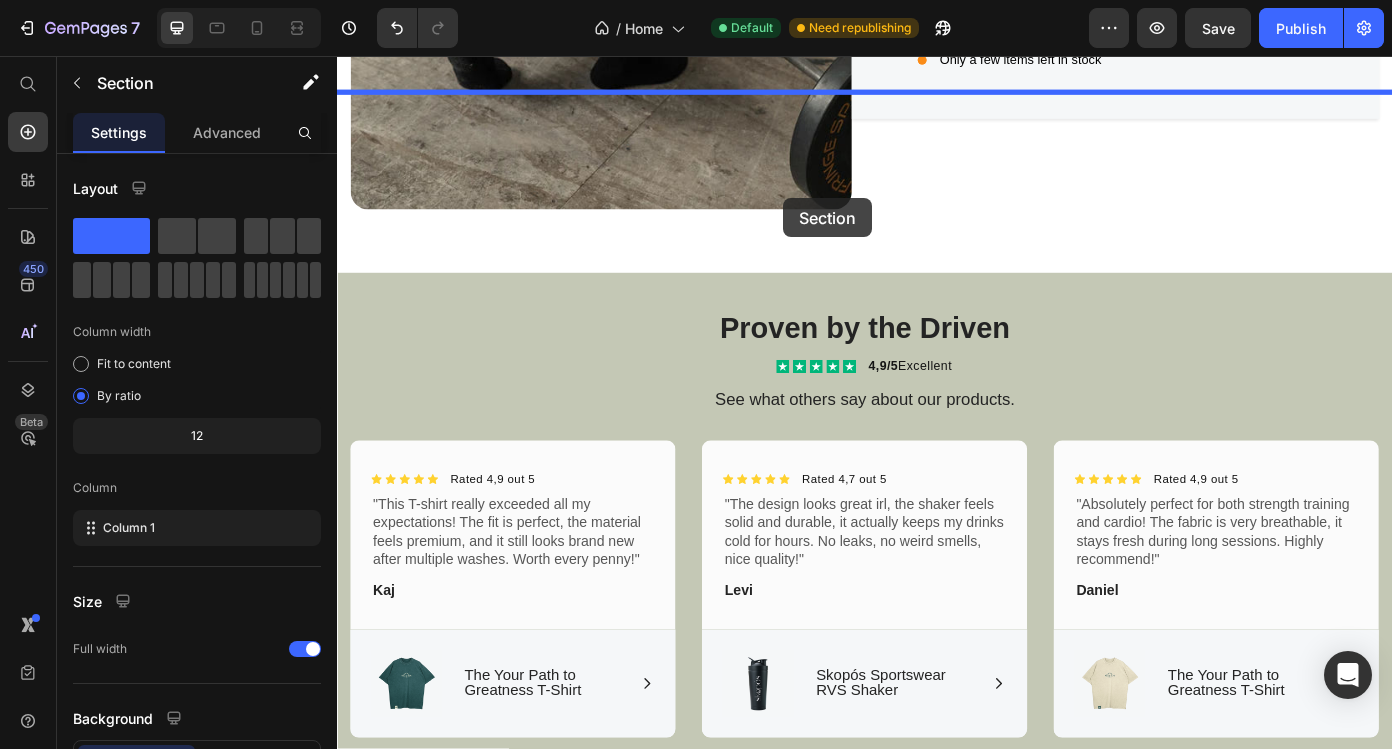 drag, startPoint x: 664, startPoint y: 318, endPoint x: 845, endPoint y: 218, distance: 206.78732 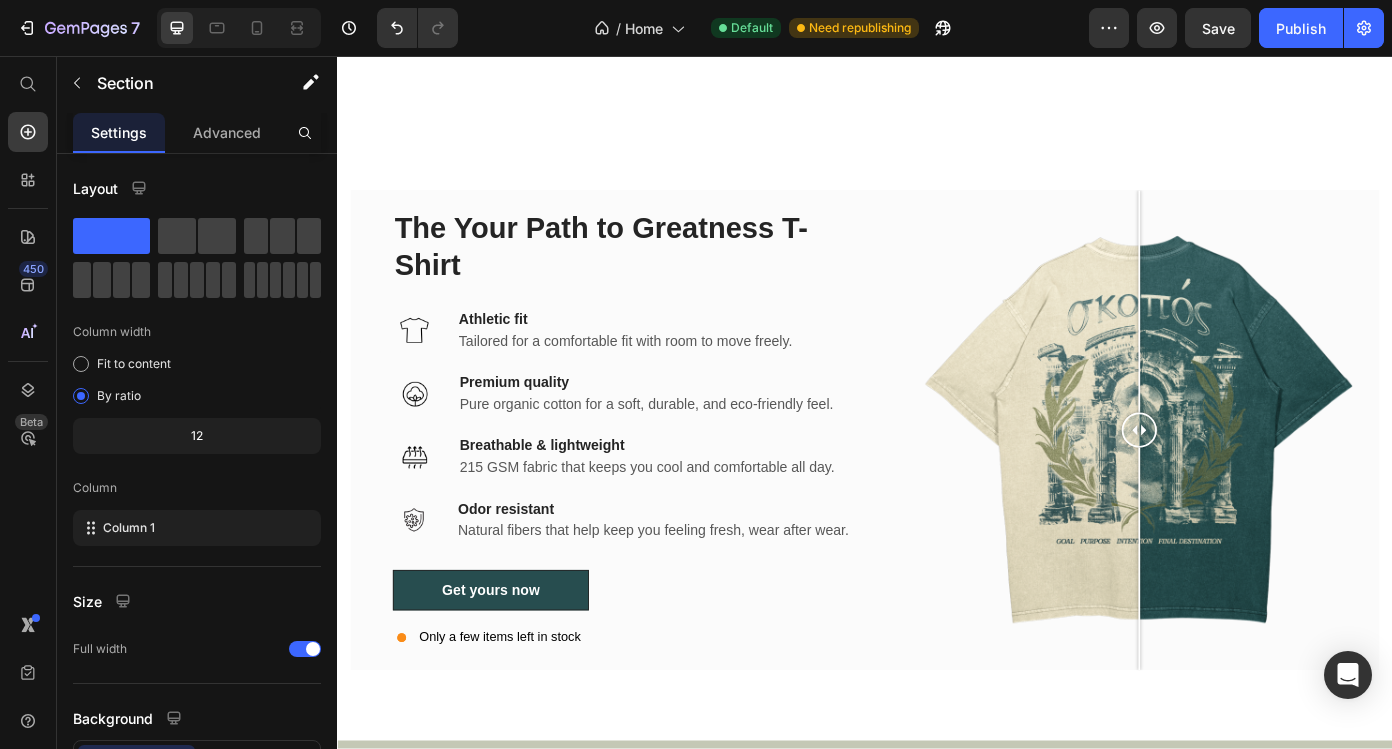 scroll, scrollTop: 2153, scrollLeft: 0, axis: vertical 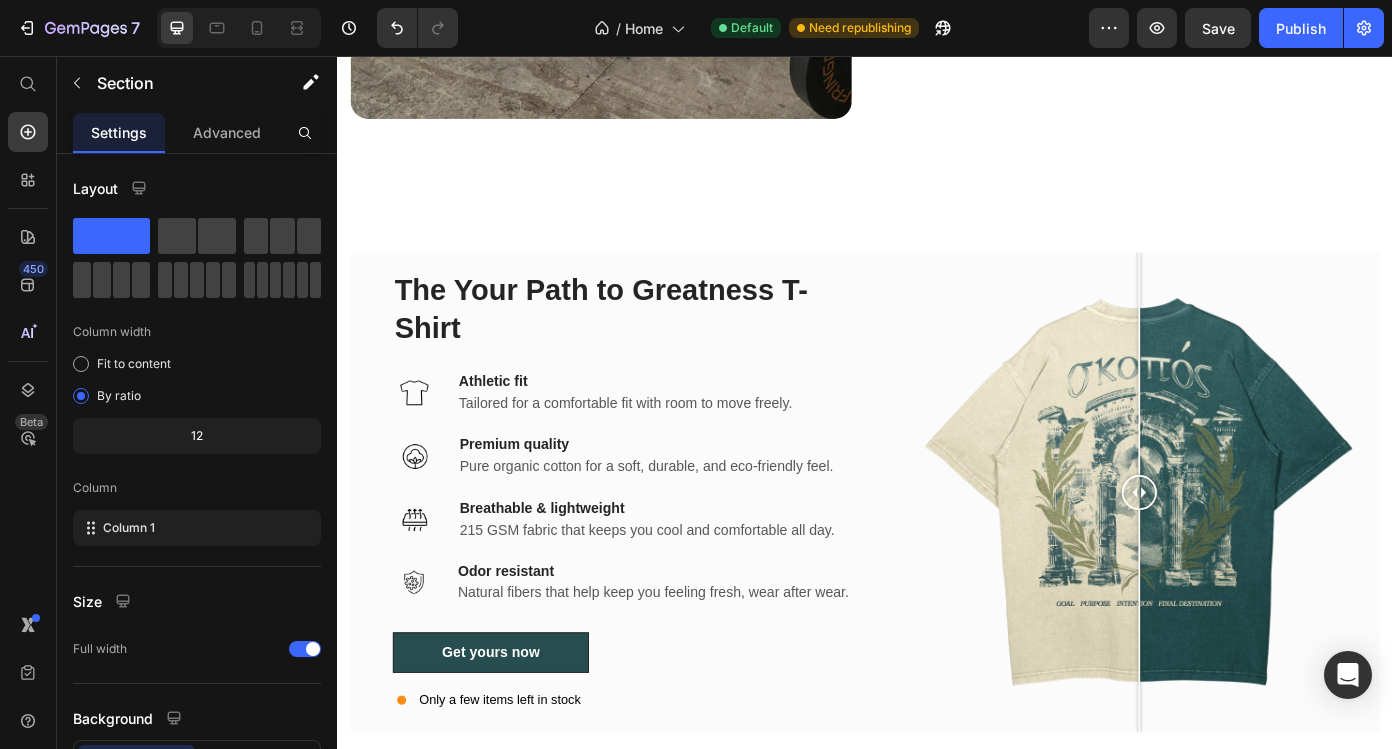 click on "The Your Path to Greatness T-Shirt Heading Image Athletic fit  Text block Tailored for a comfortable fit with room to move freely. Text block Row Image Premium quality Text block Pure organic cotton for a soft, durable, and eco-friendly feel. Text block Row Image Breathable & lightweight Text block 215 GSM fabric that keeps you cool and comfortable all day. Text block Row Row Image Odor resistant Text block Natural fibers that help keep you feeling fresh, wear after wear. Text block Row Get yours now Button
Only a few items left in stock
Custom Code Image Comparison Row Row Section 5" at bounding box center [937, 553] 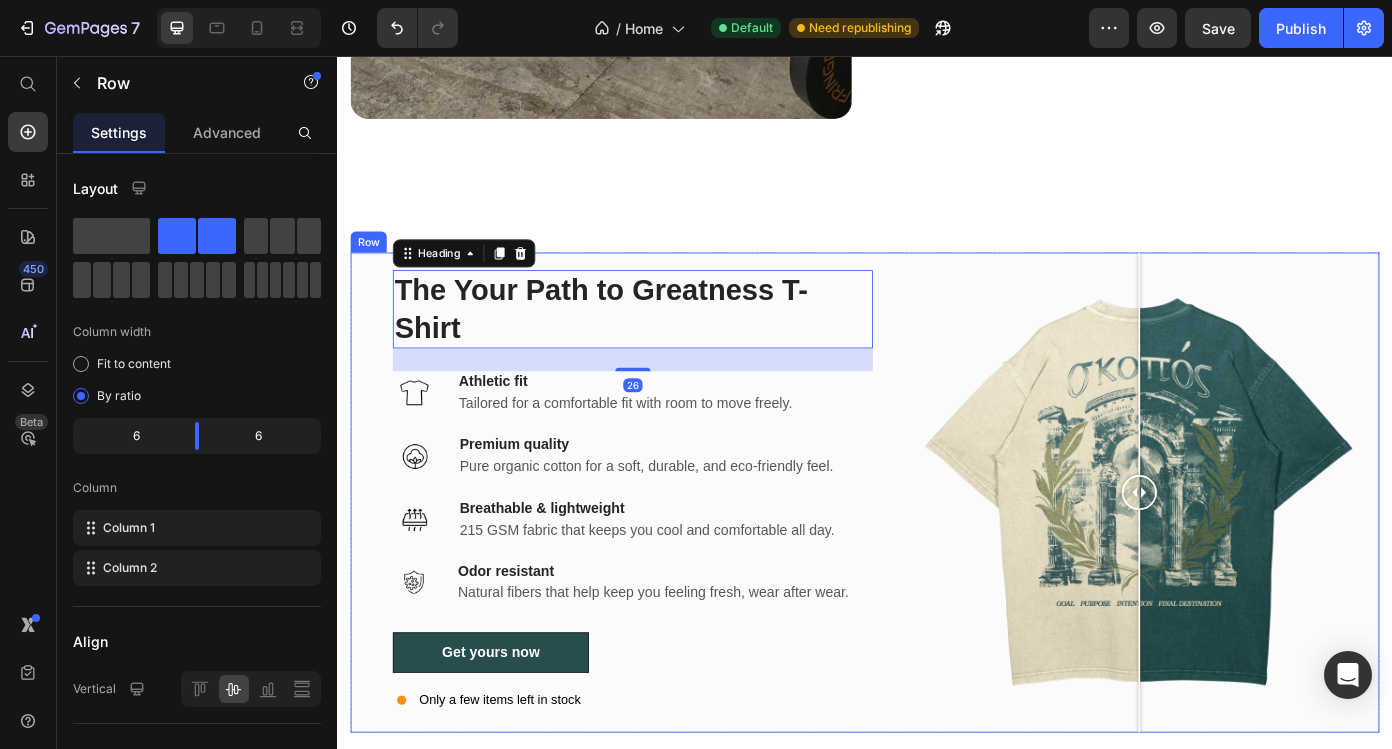 click on "The Your Path to Greatness T-Shirt Heading   26 Image Athletic fit  Text block Tailored for a comfortable fit with room to move freely. Text block Row Image Premium quality Text block Pure organic cotton for a soft, durable, and eco-friendly feel. Text block Row Image Breathable & lightweight Text block 215 GSM fabric that keeps you cool and comfortable all day. Text block Row Row Image Odor resistant Text block Natural fibers that help keep you feeling fresh, wear after wear. Text block Row Get yours now Button
Only a few items left in stock
Custom Code" at bounding box center (673, 553) 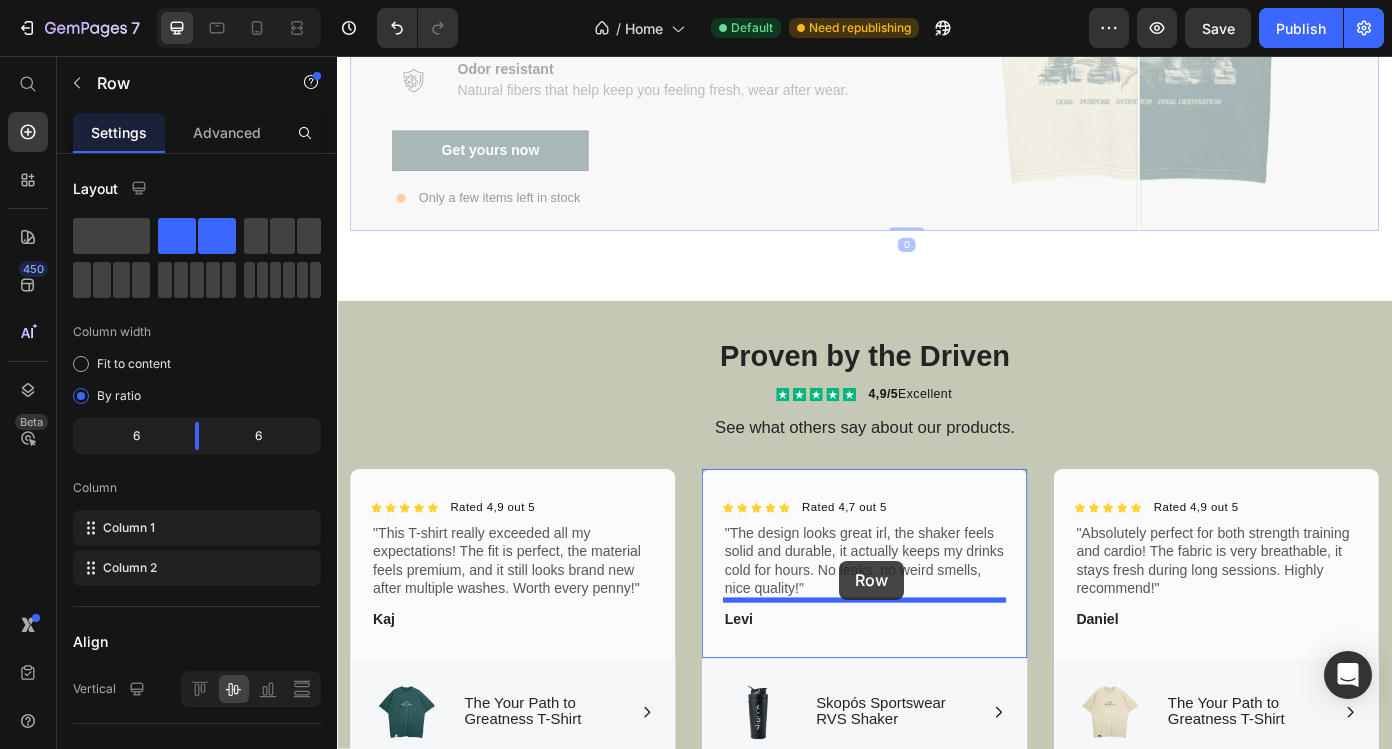 scroll, scrollTop: 2730, scrollLeft: 0, axis: vertical 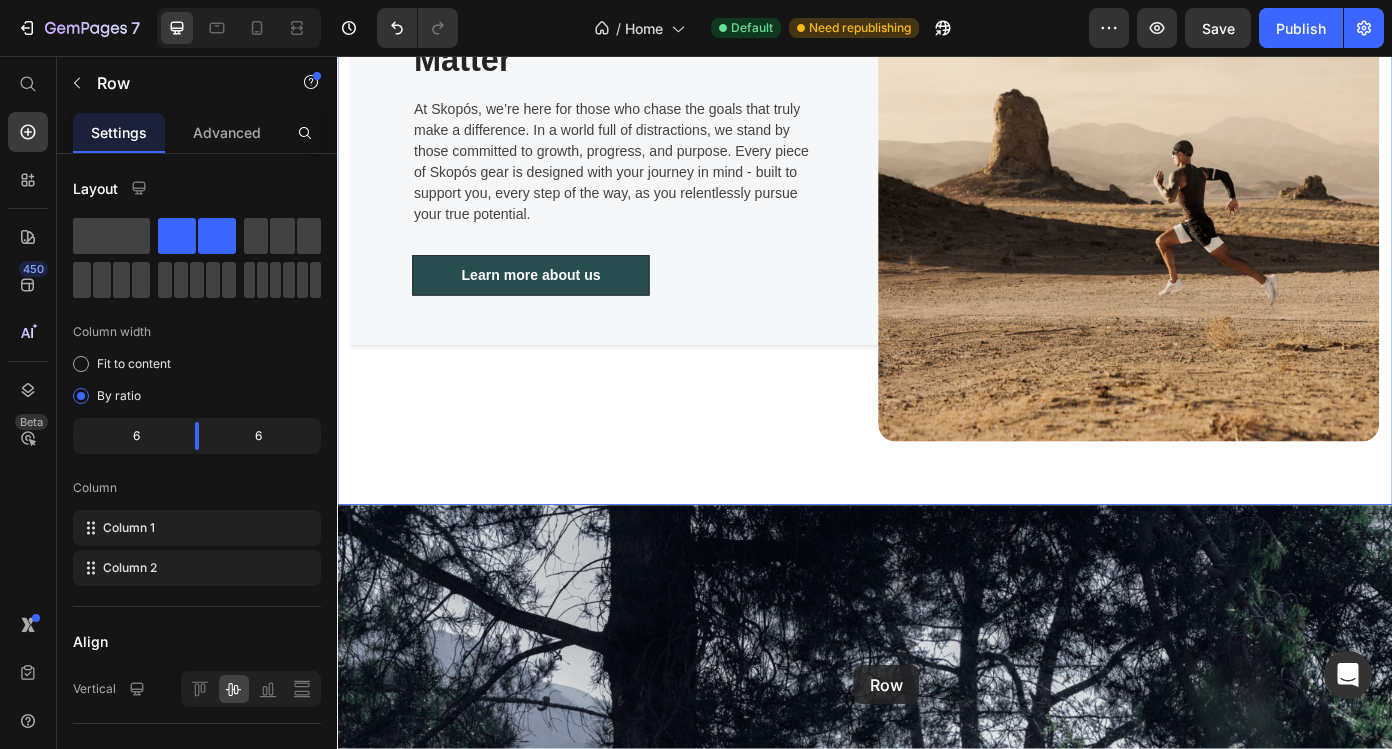 drag, startPoint x: 958, startPoint y: 281, endPoint x: 925, endPoint y: 749, distance: 469.16202 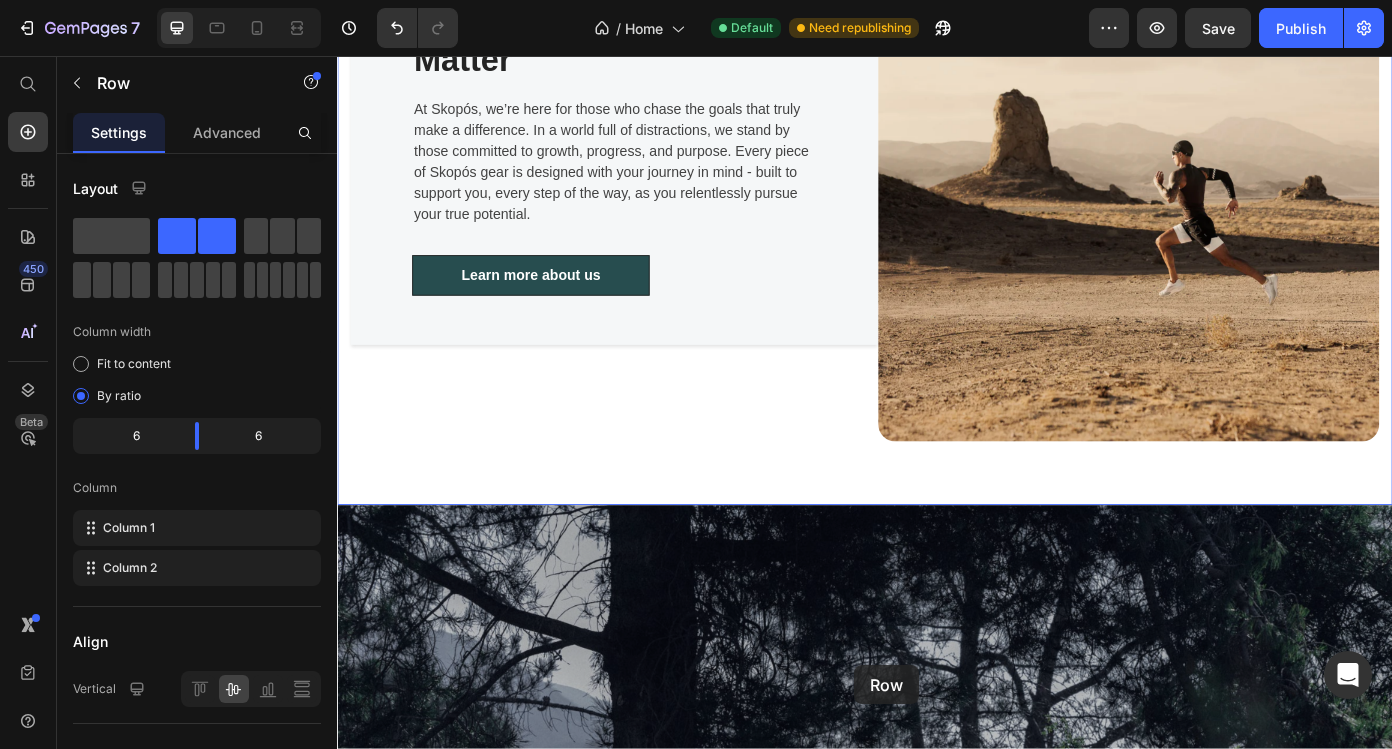 scroll, scrollTop: 4620, scrollLeft: 0, axis: vertical 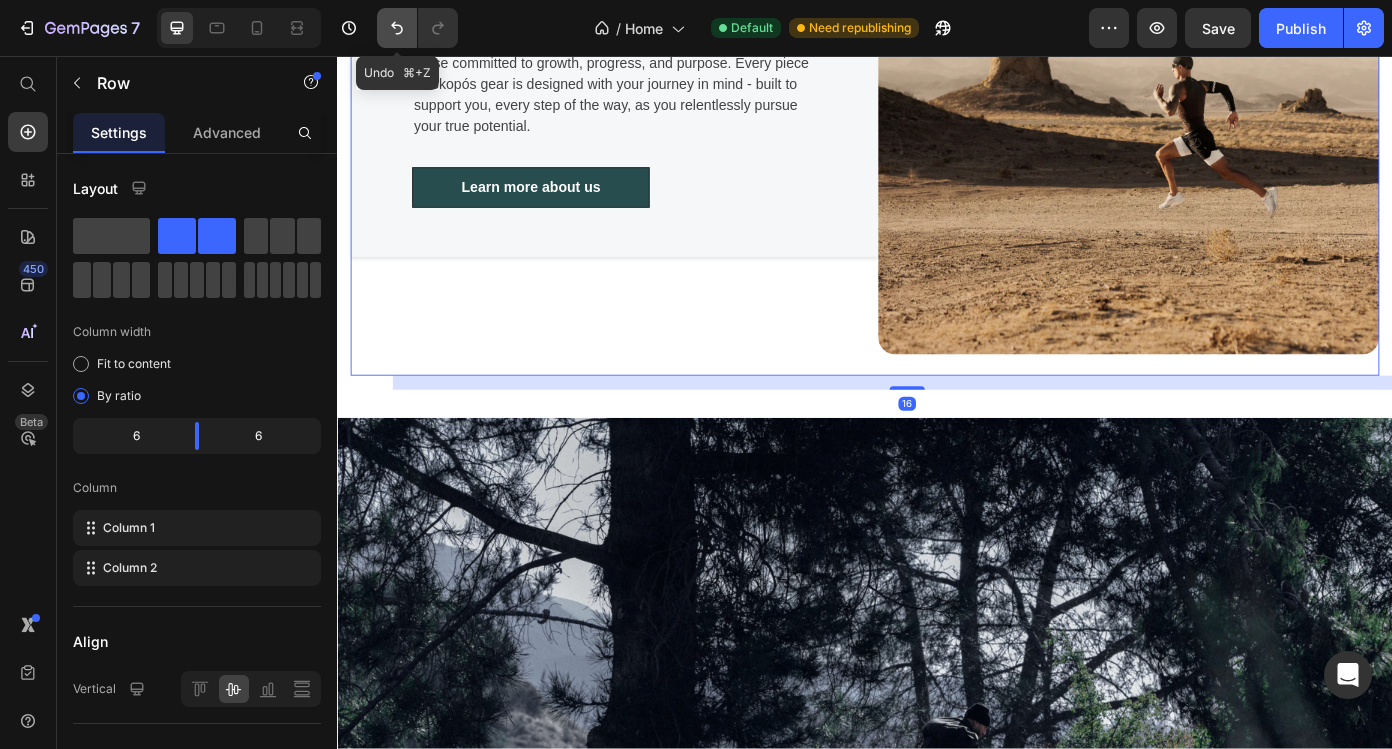 click 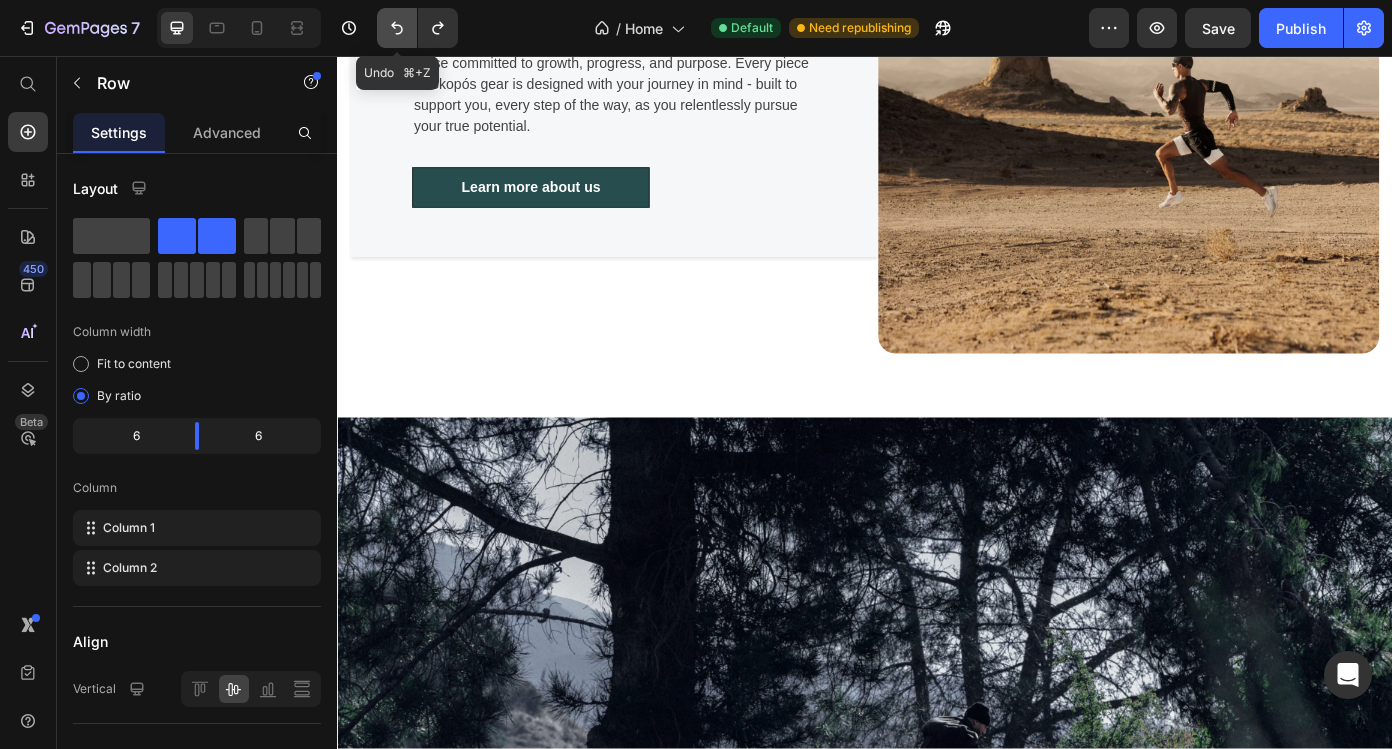 click 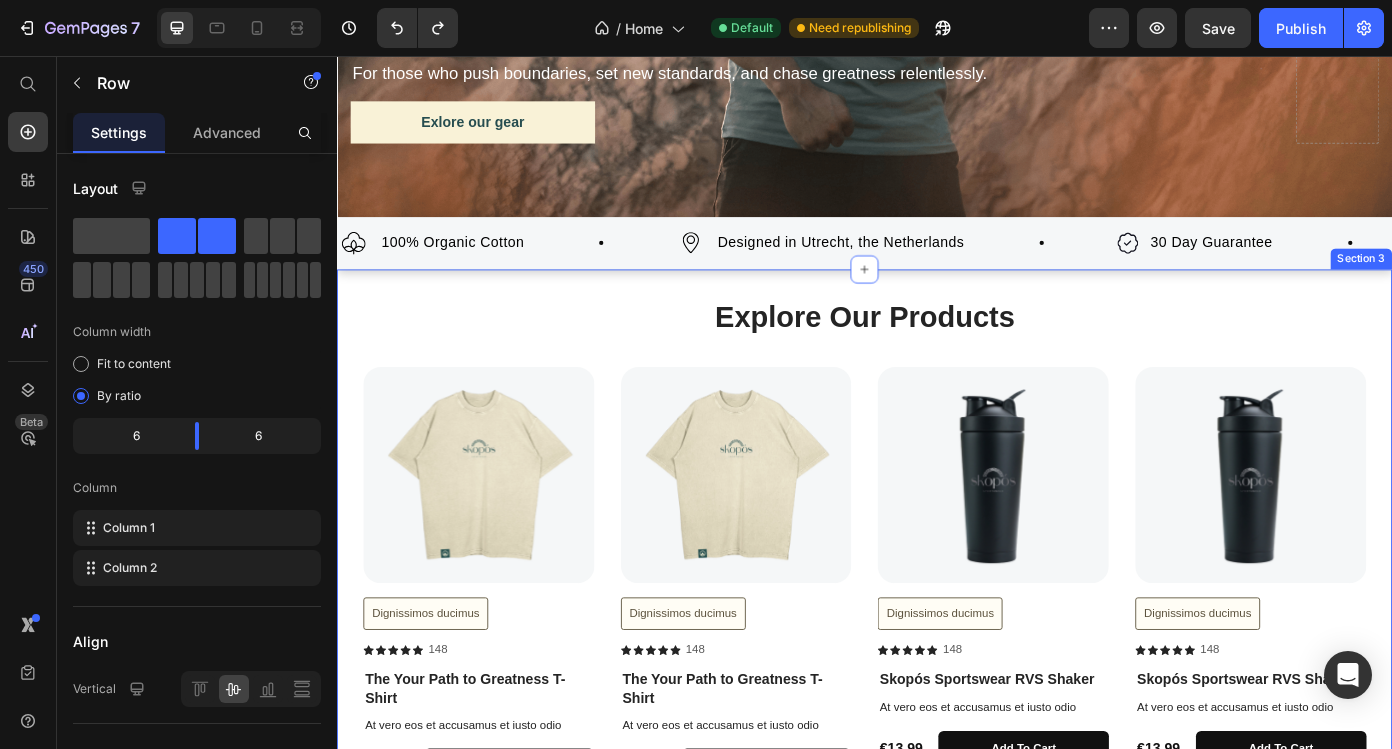 scroll, scrollTop: 562, scrollLeft: 0, axis: vertical 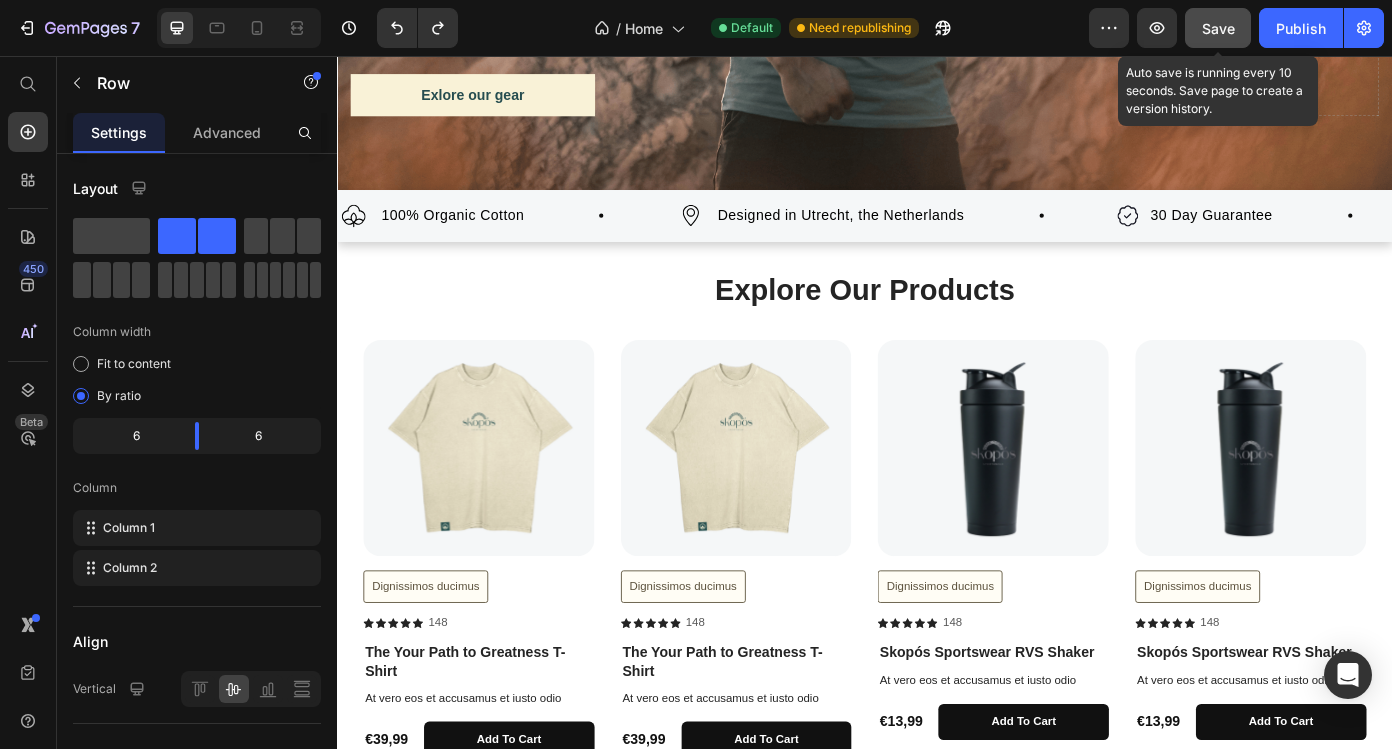 click on "Save" 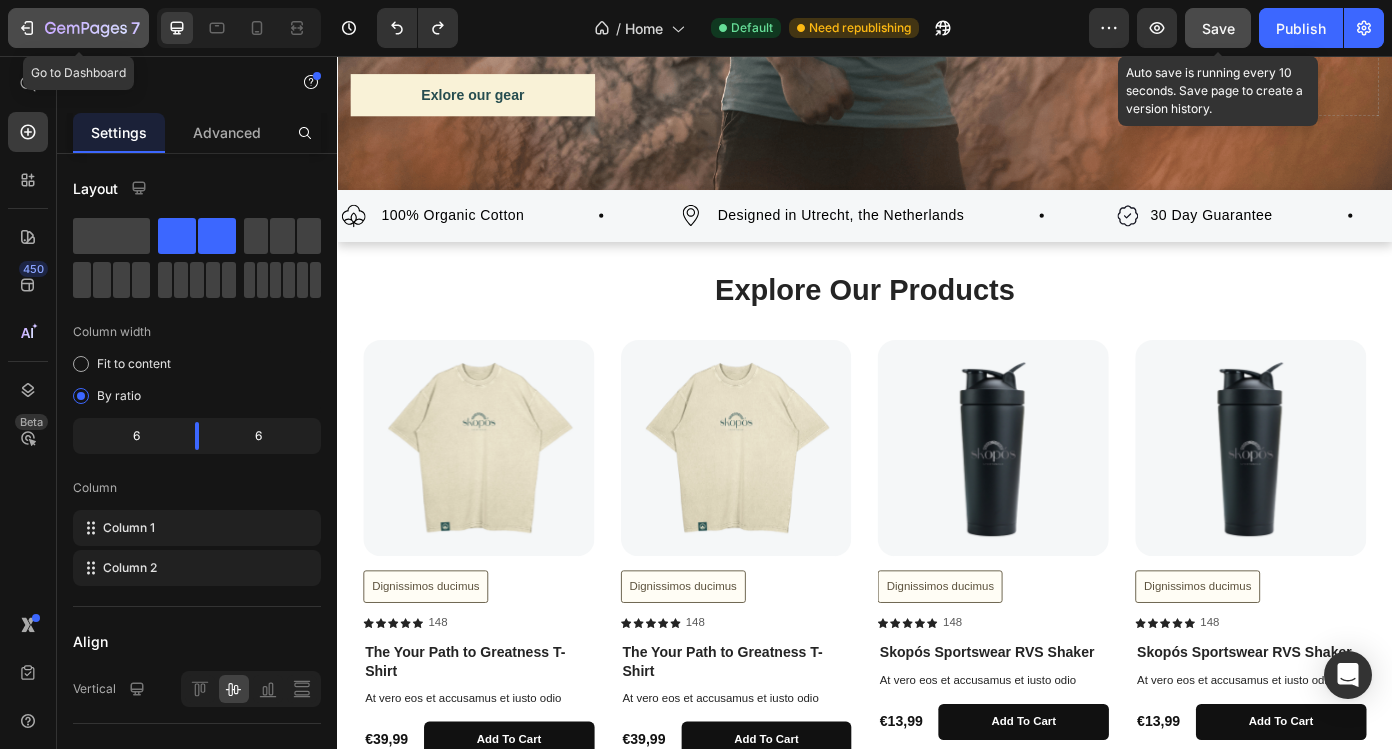 click 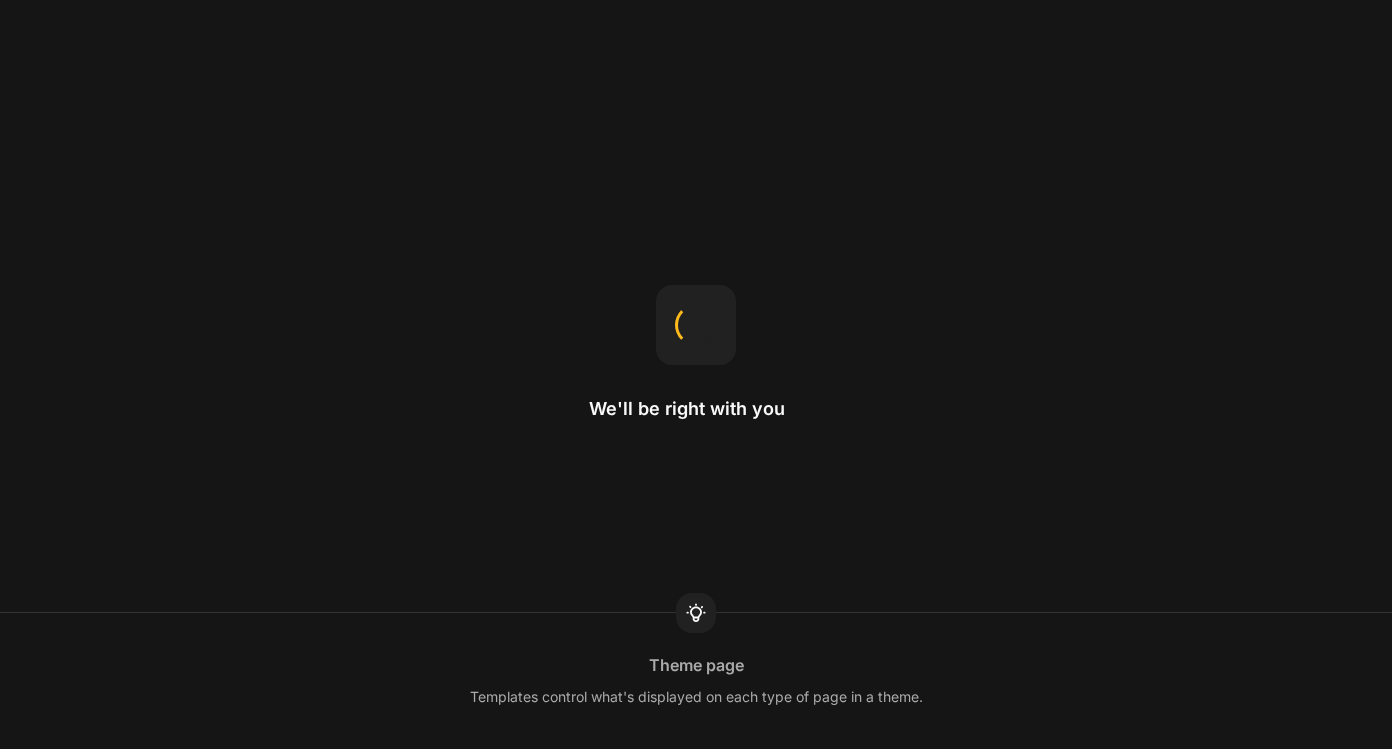 scroll, scrollTop: 0, scrollLeft: 0, axis: both 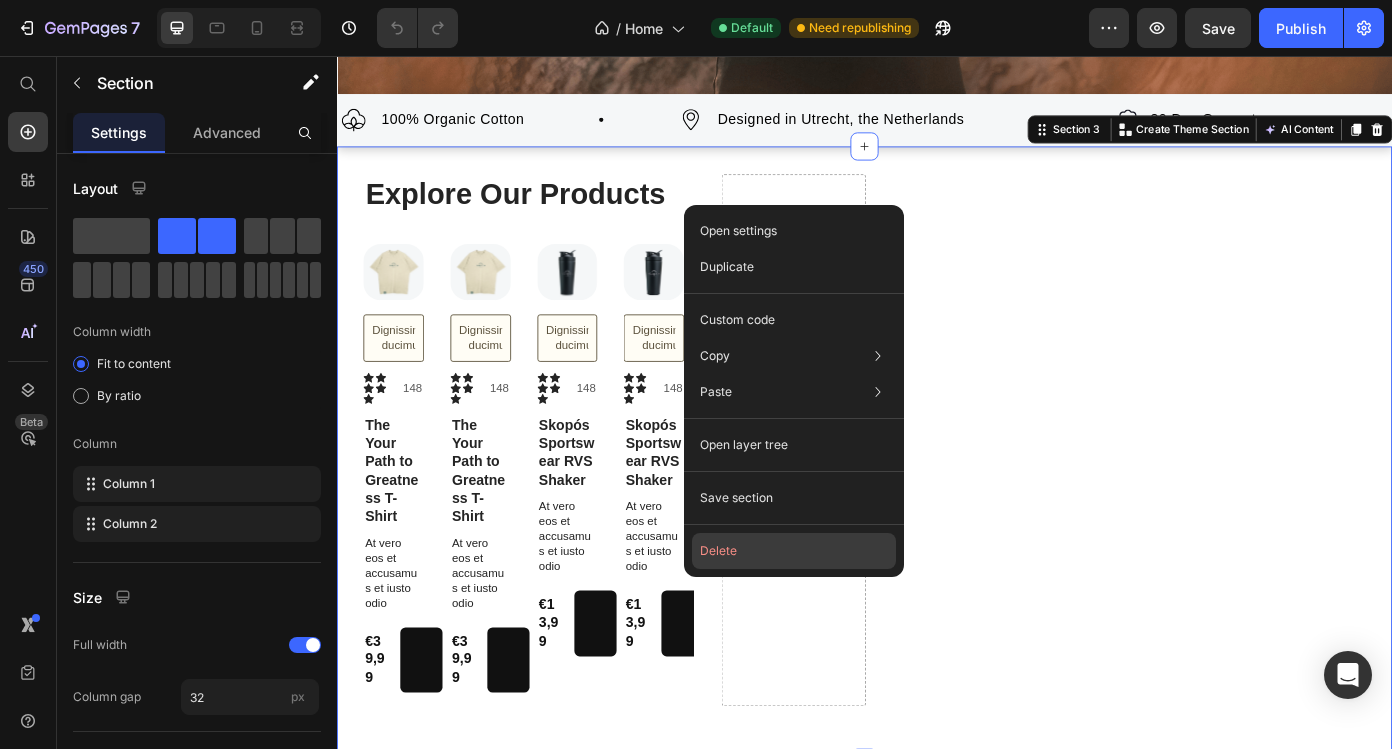 click on "Delete" 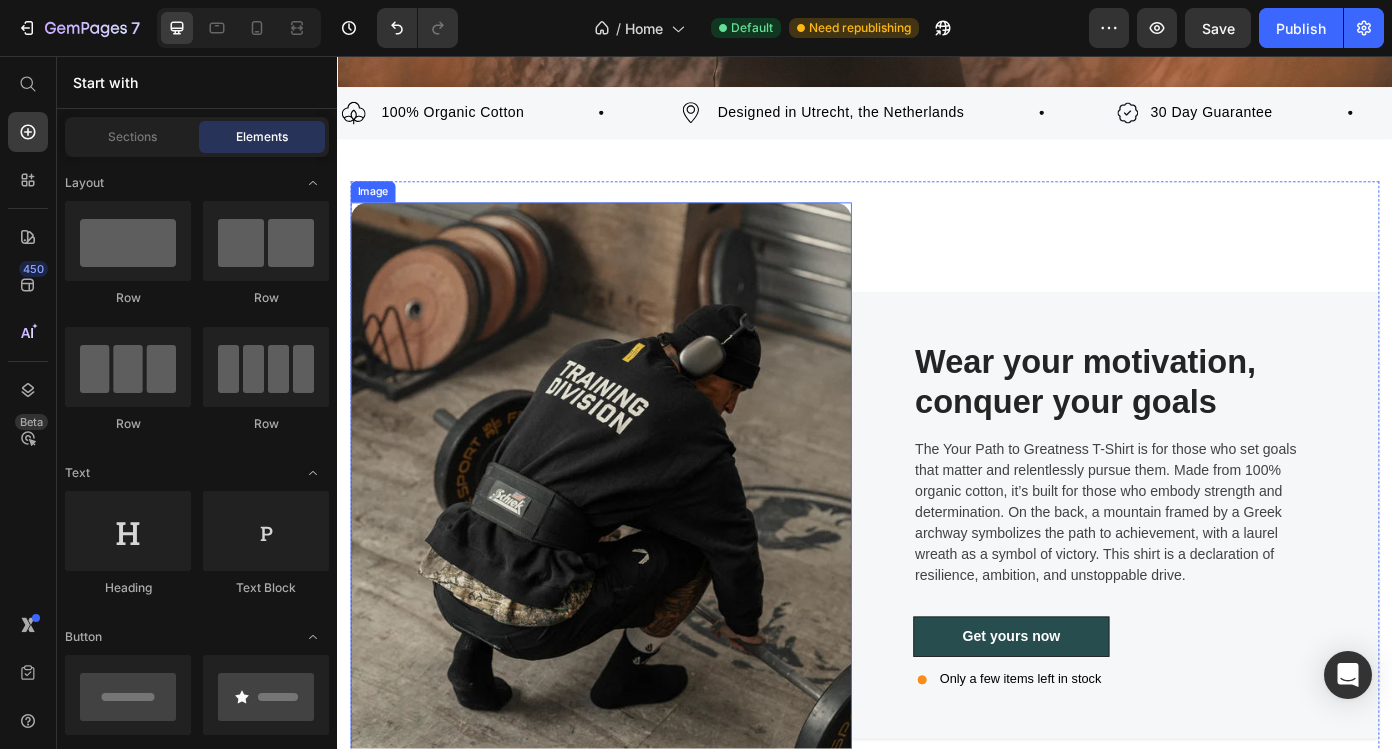 scroll, scrollTop: 474, scrollLeft: 0, axis: vertical 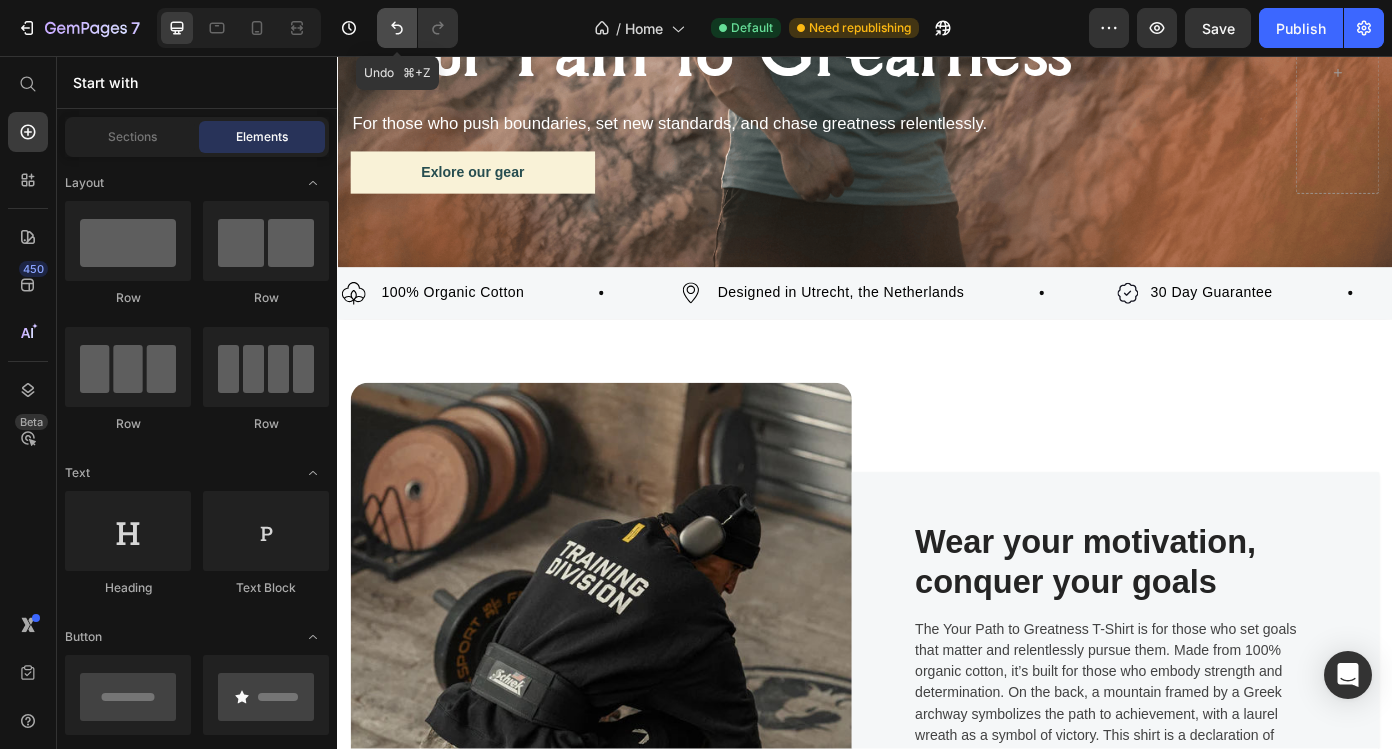 drag, startPoint x: 397, startPoint y: 30, endPoint x: 193, endPoint y: 253, distance: 302.23337 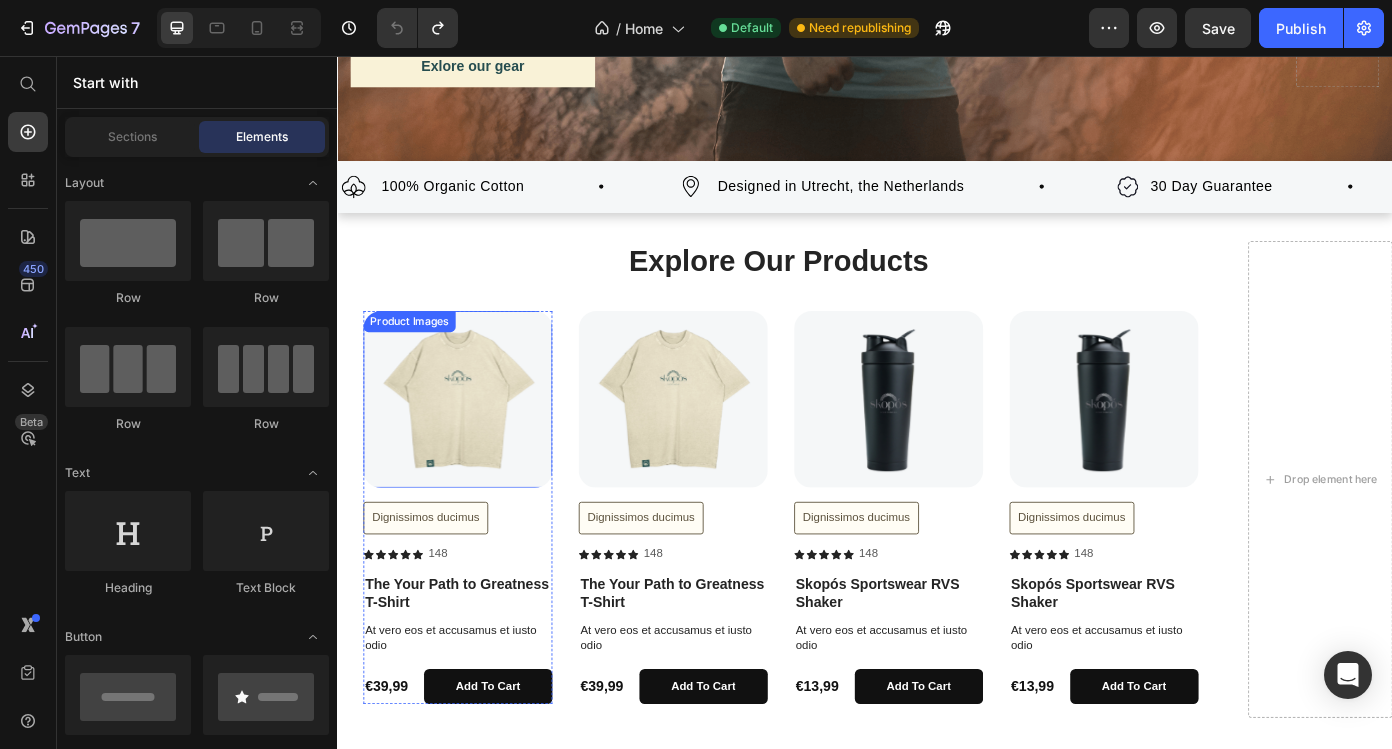 scroll, scrollTop: 599, scrollLeft: 0, axis: vertical 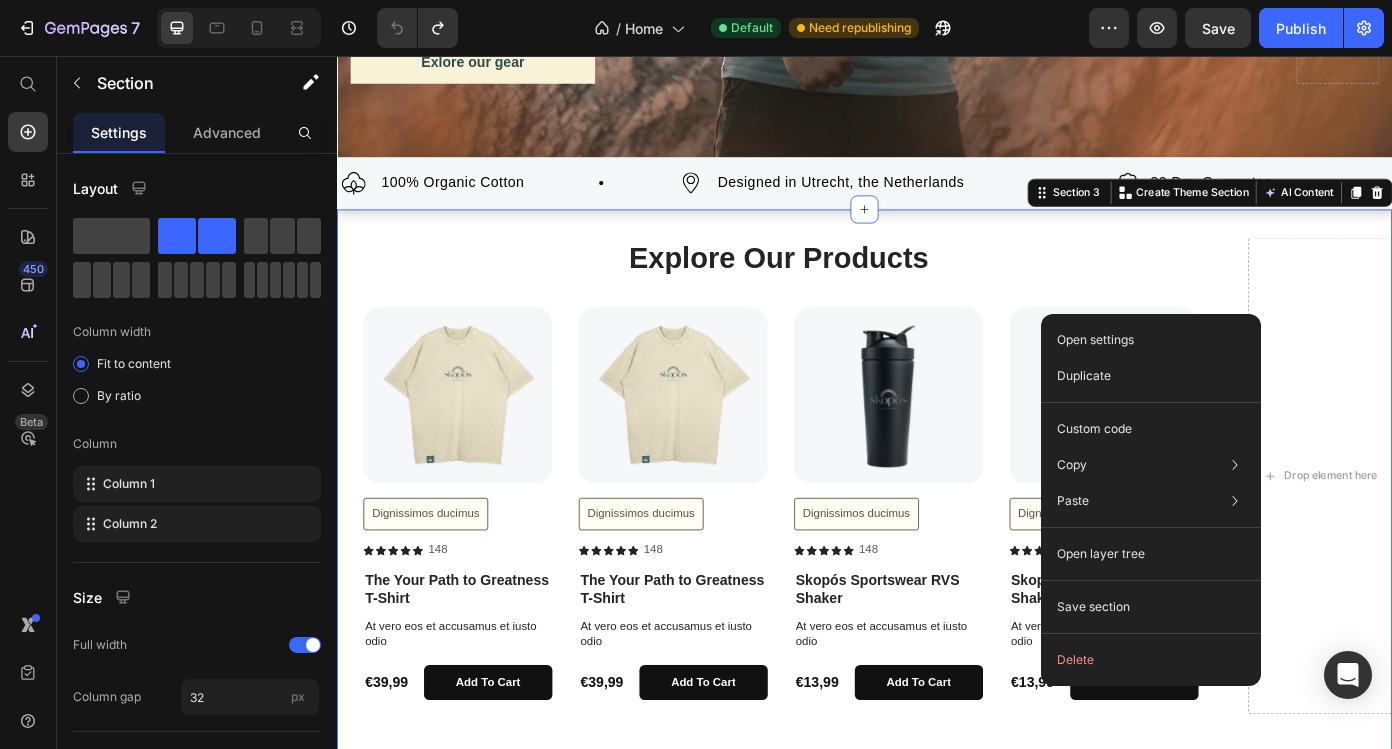 click on "Explore Our Products Heading Row Product Images Dignissimos ducimus Button Icon Icon Icon Icon Icon Icon List 148 Text Block Row The Your Path to Greatness T-Shirt Product Title At vero eos et accusamus et iusto odio Text Block €39,99 Product Price add to cart Add to Cart Row Product Product Images Dignissimos ducimus Button Icon Icon Icon Icon Icon Icon List 148 Text Block Row The Your Path to Greatness T-Shirt Product Title At vero eos et accusamus et iusto odio Text Block €39,99 Product Price add to cart Add to Cart Row Product Product Images Dignissimos ducimus Button Icon Icon Icon Icon Icon Icon List 148 Text Block Row Skopós Sportswear RVS Shaker Product Title At vero eos et accusamus et iusto odio Text Block €13,99 Product Price add to cart Add to Cart Row Product Product Images Dignissimos ducimus Button Icon Icon Icon Icon Icon Icon List 148 Text Block Row Skopós Sportswear RVS Shaker Product Title At vero eos et accusamus et iusto odio Text Block €13,99 Product Price add to cart Row" at bounding box center (839, 534) 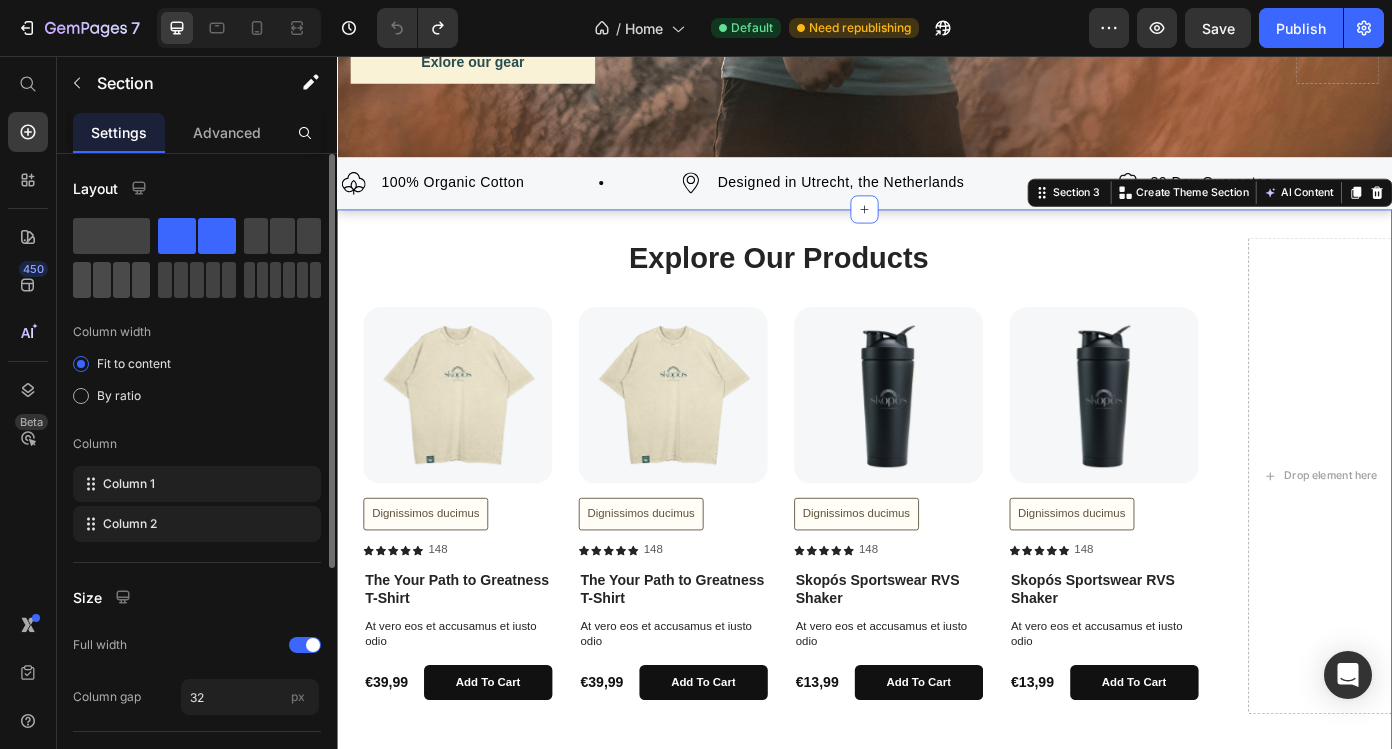 click 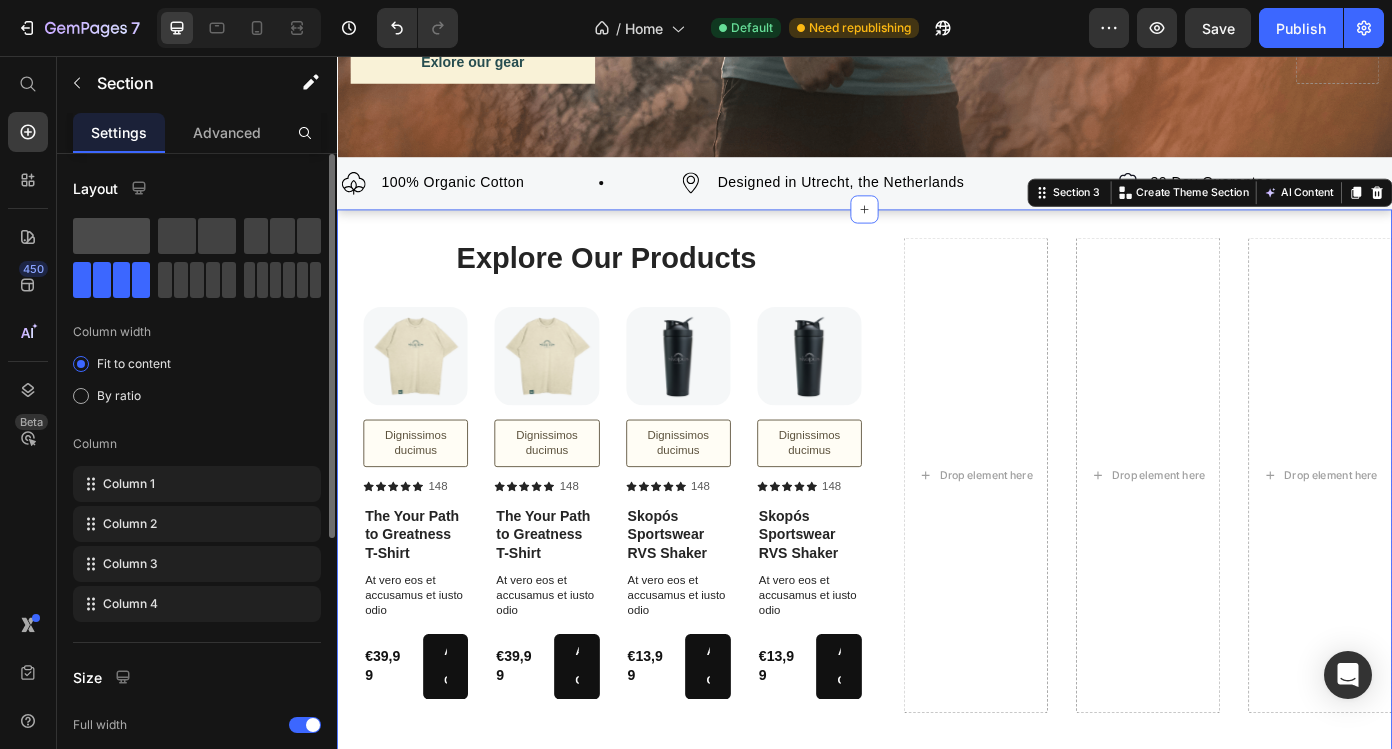 click 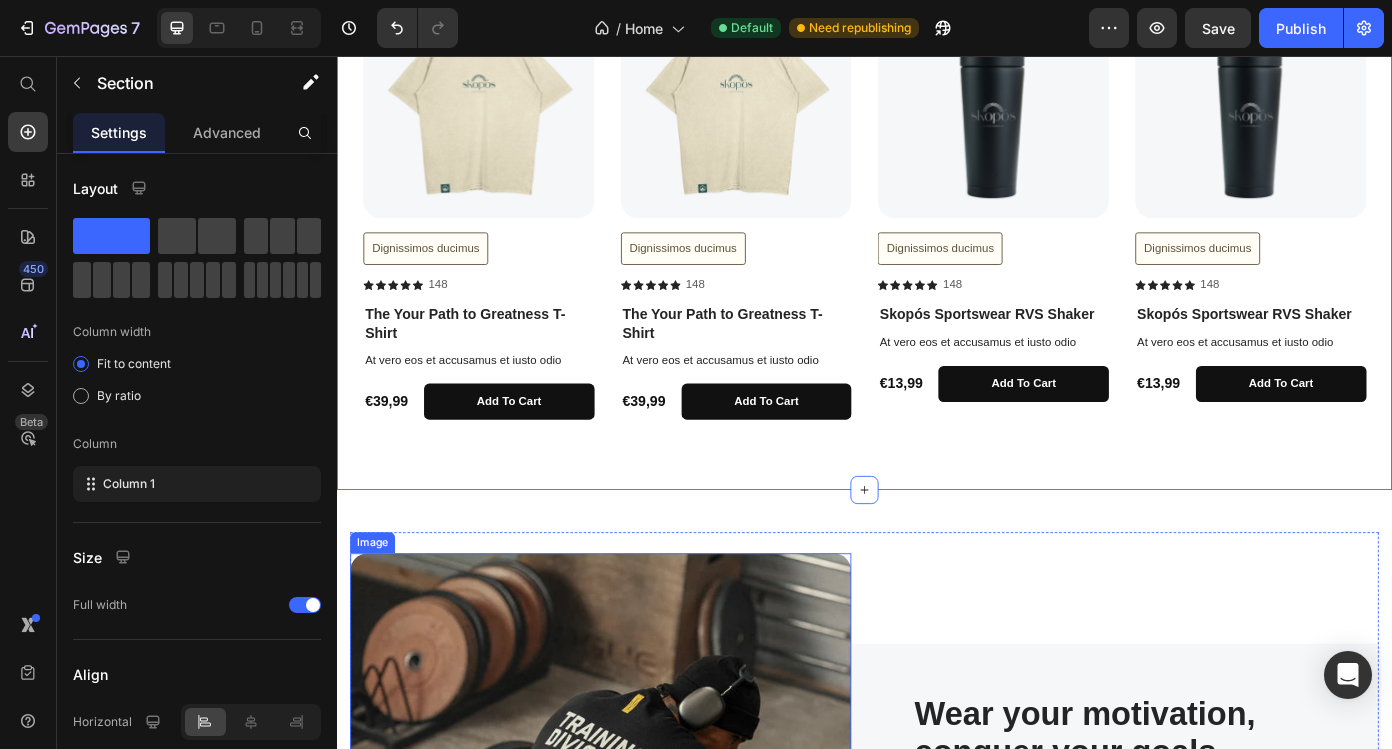 scroll, scrollTop: 945, scrollLeft: 0, axis: vertical 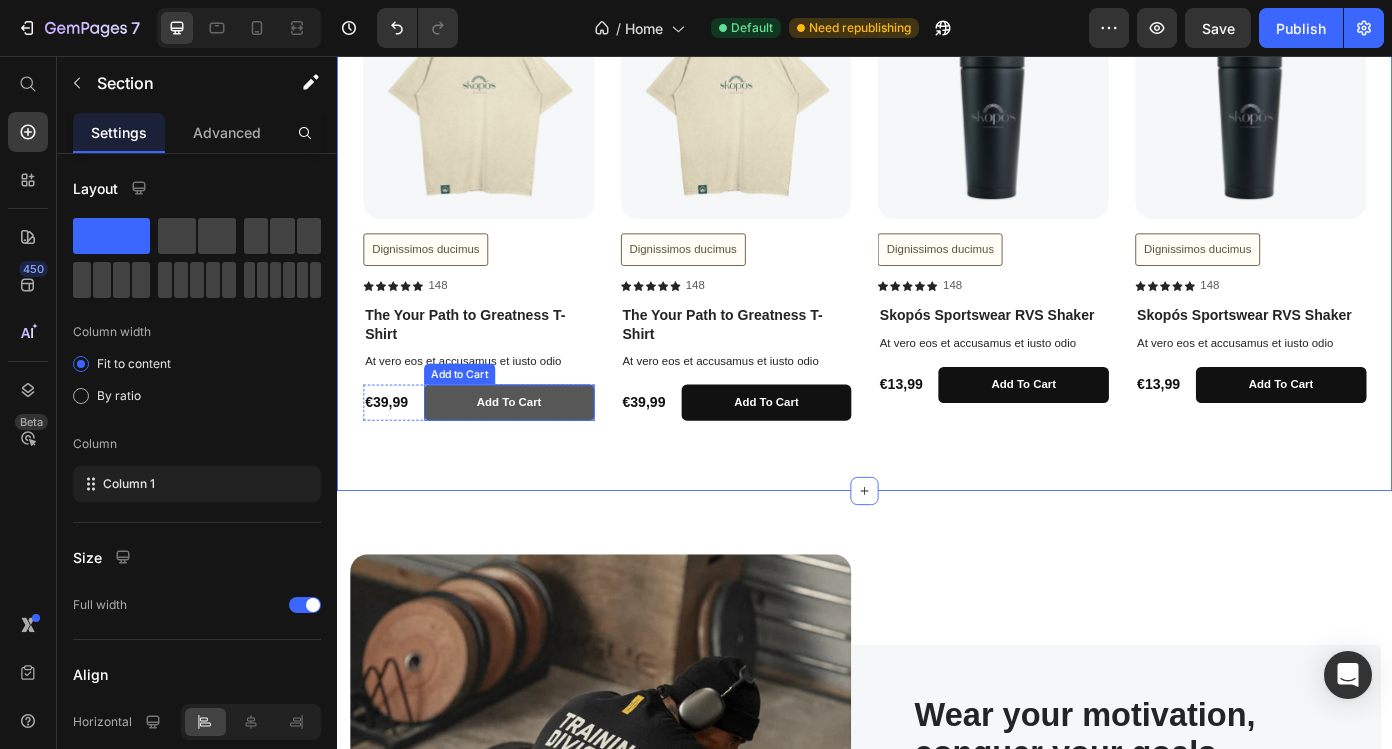 click on "add to cart" at bounding box center (533, 450) 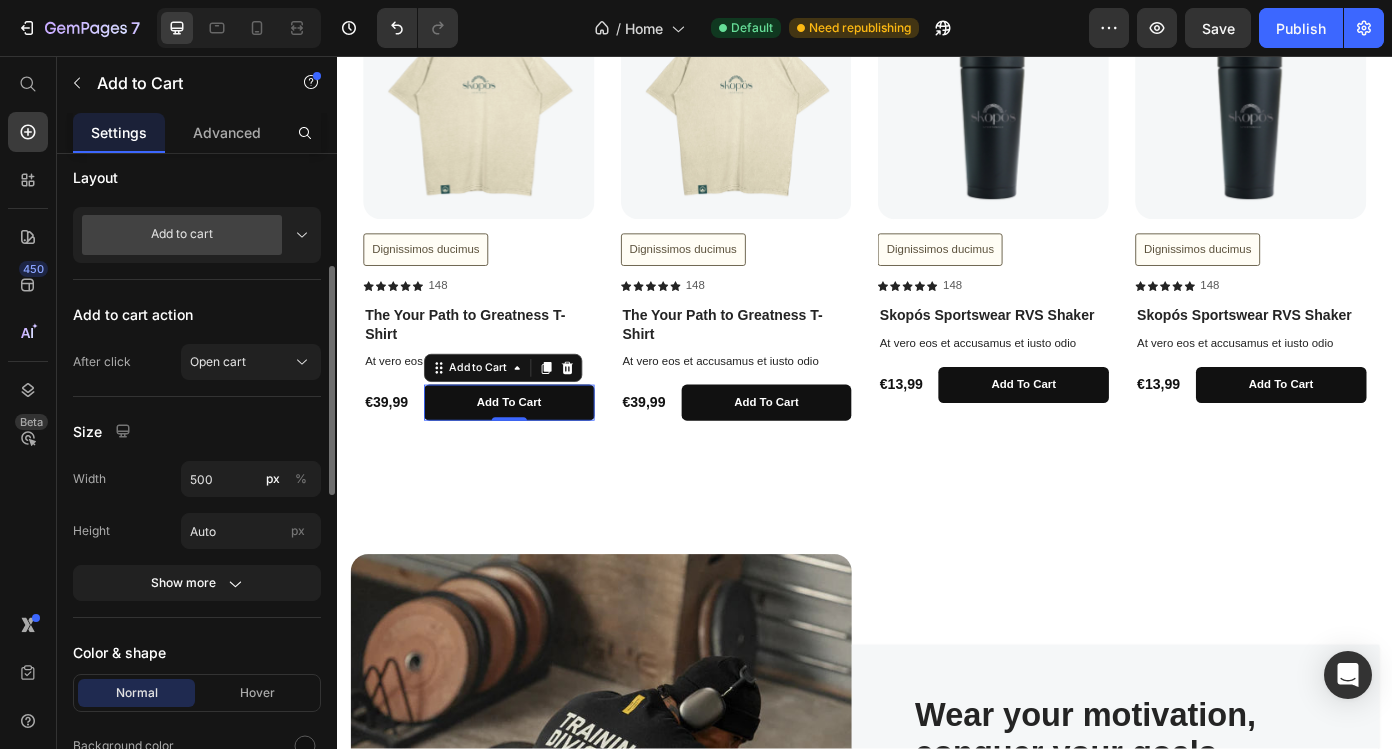 scroll, scrollTop: 624, scrollLeft: 0, axis: vertical 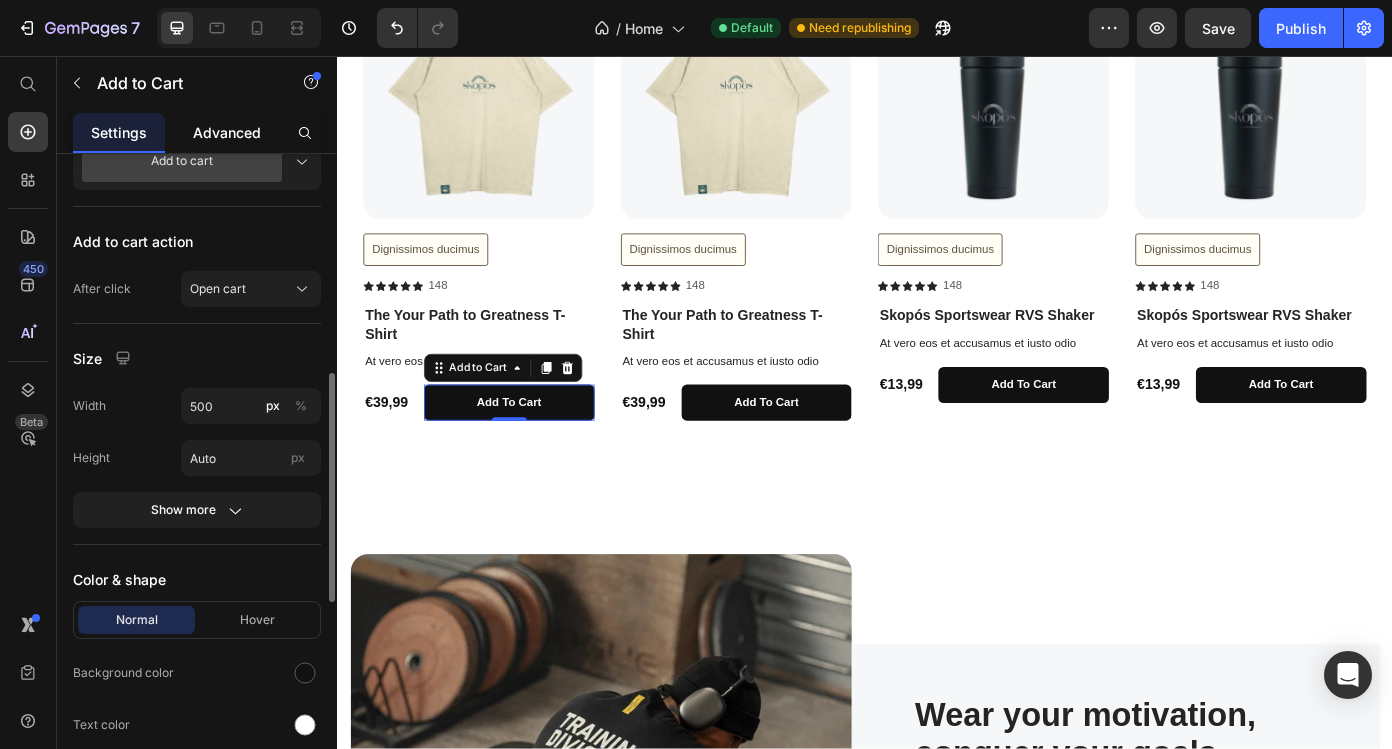 click on "Advanced" at bounding box center [227, 132] 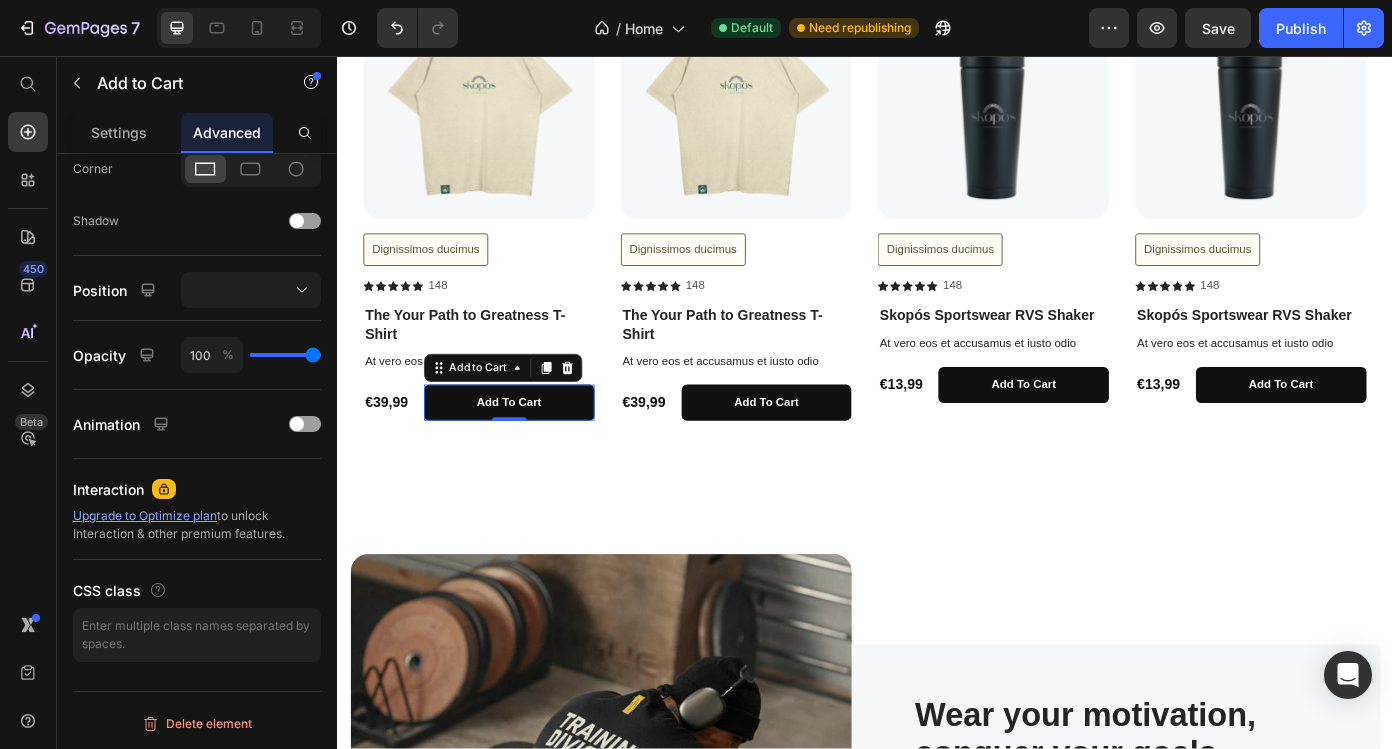 scroll, scrollTop: 0, scrollLeft: 0, axis: both 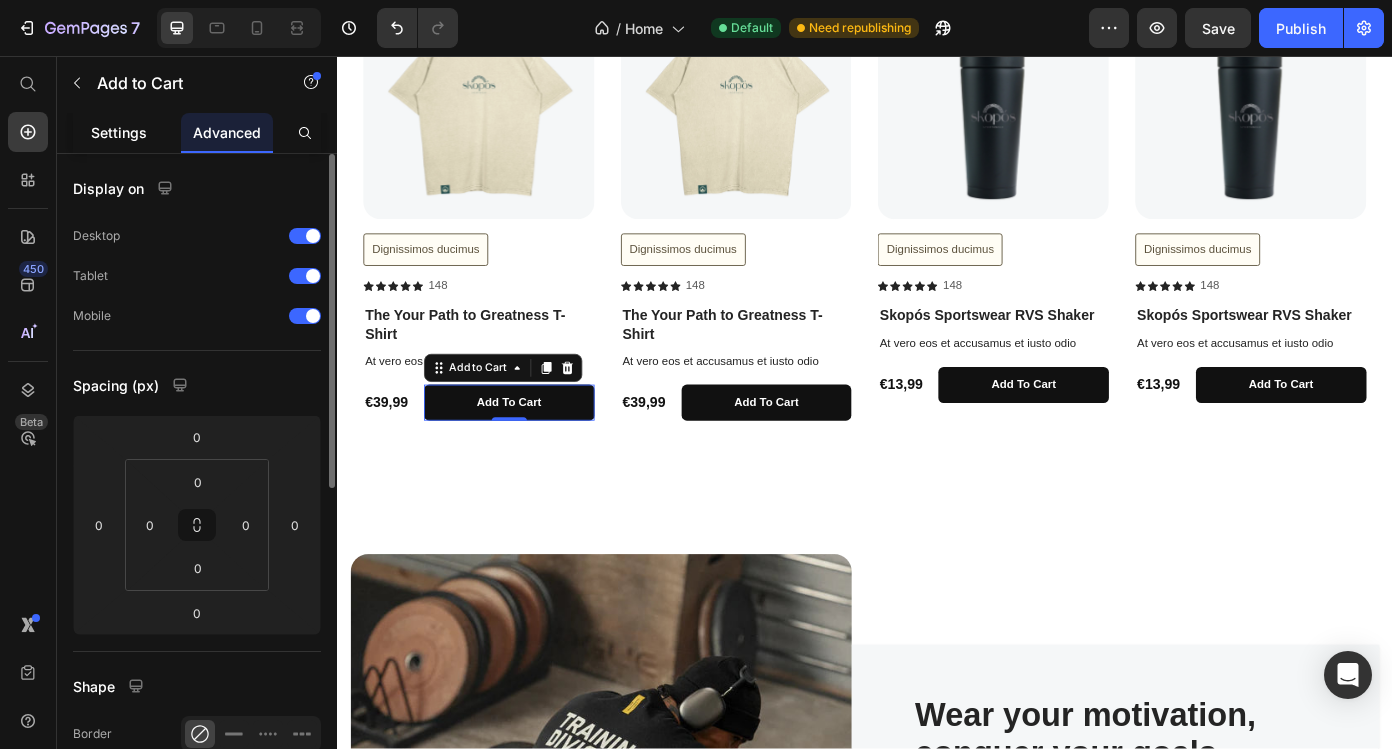 click on "Settings" at bounding box center (119, 132) 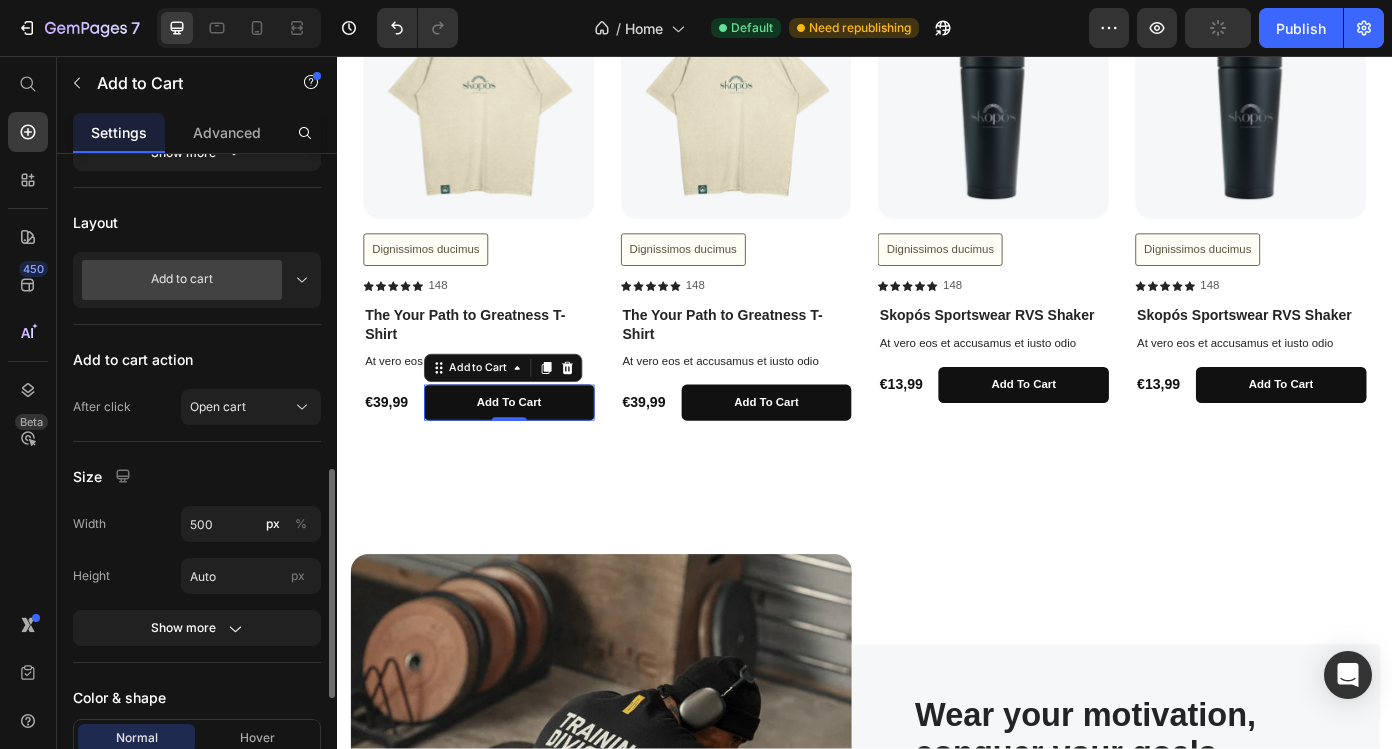 scroll, scrollTop: 608, scrollLeft: 0, axis: vertical 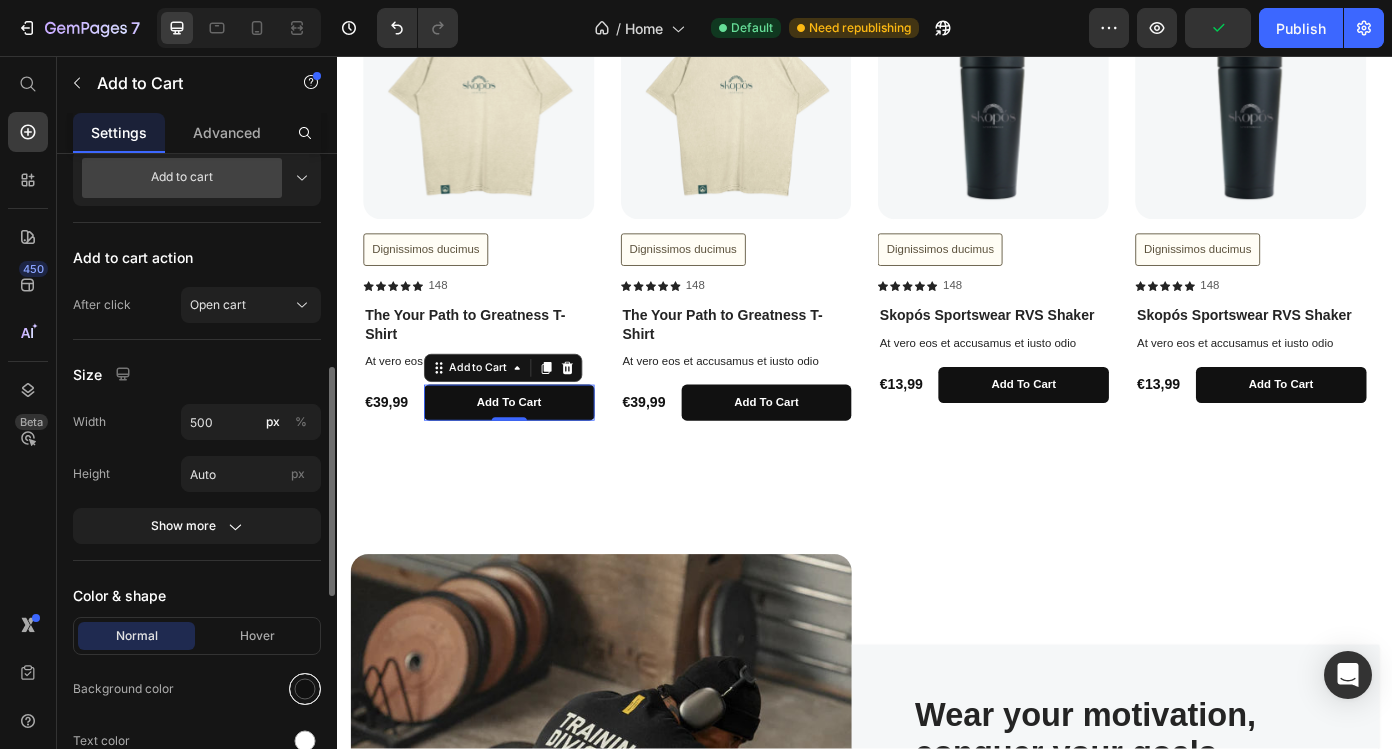 click at bounding box center (305, 689) 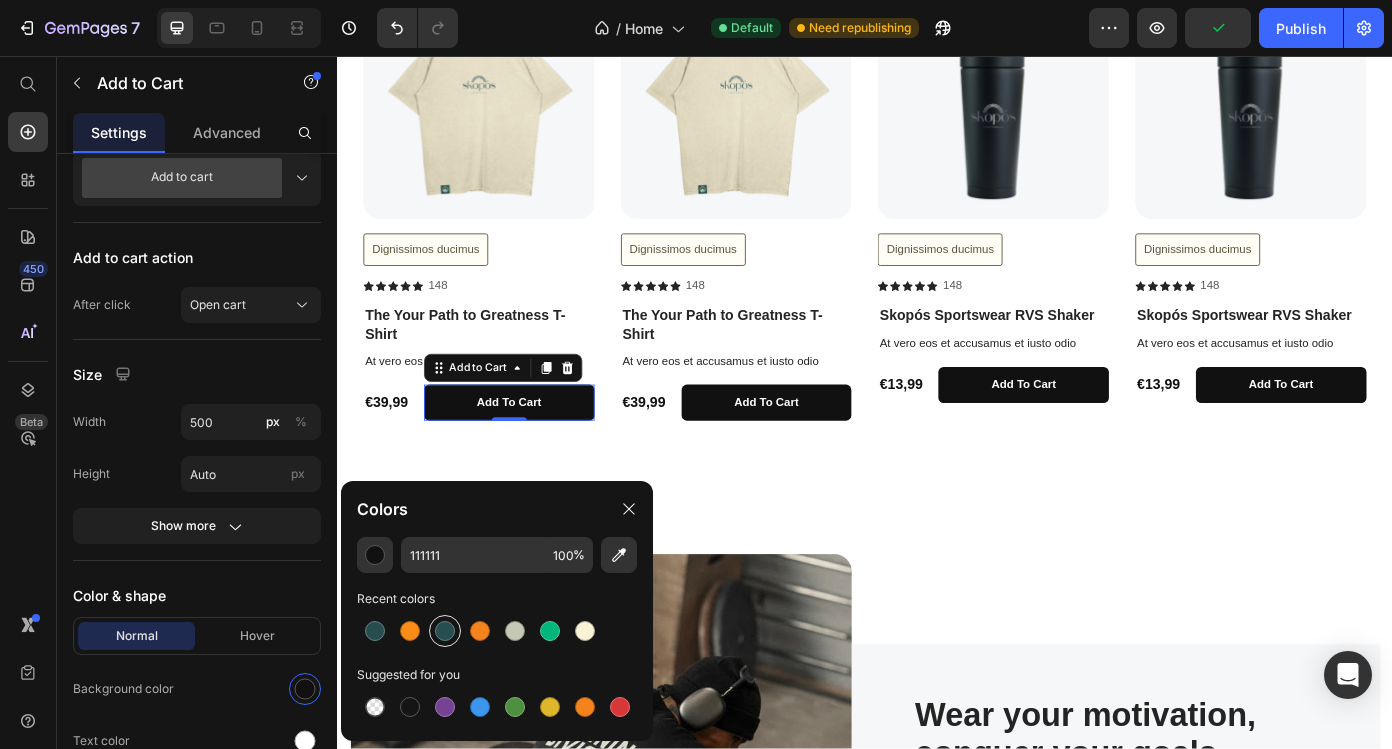 click at bounding box center [445, 631] 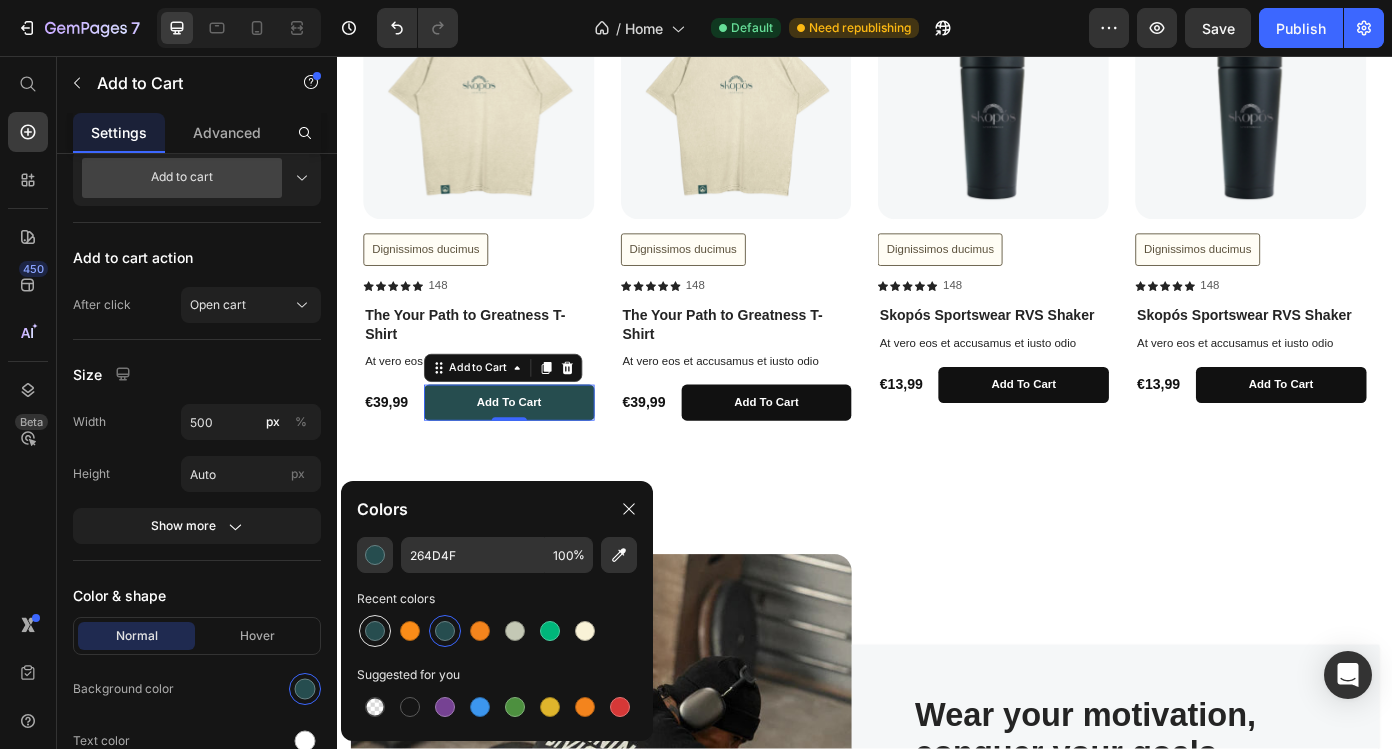 click at bounding box center (375, 631) 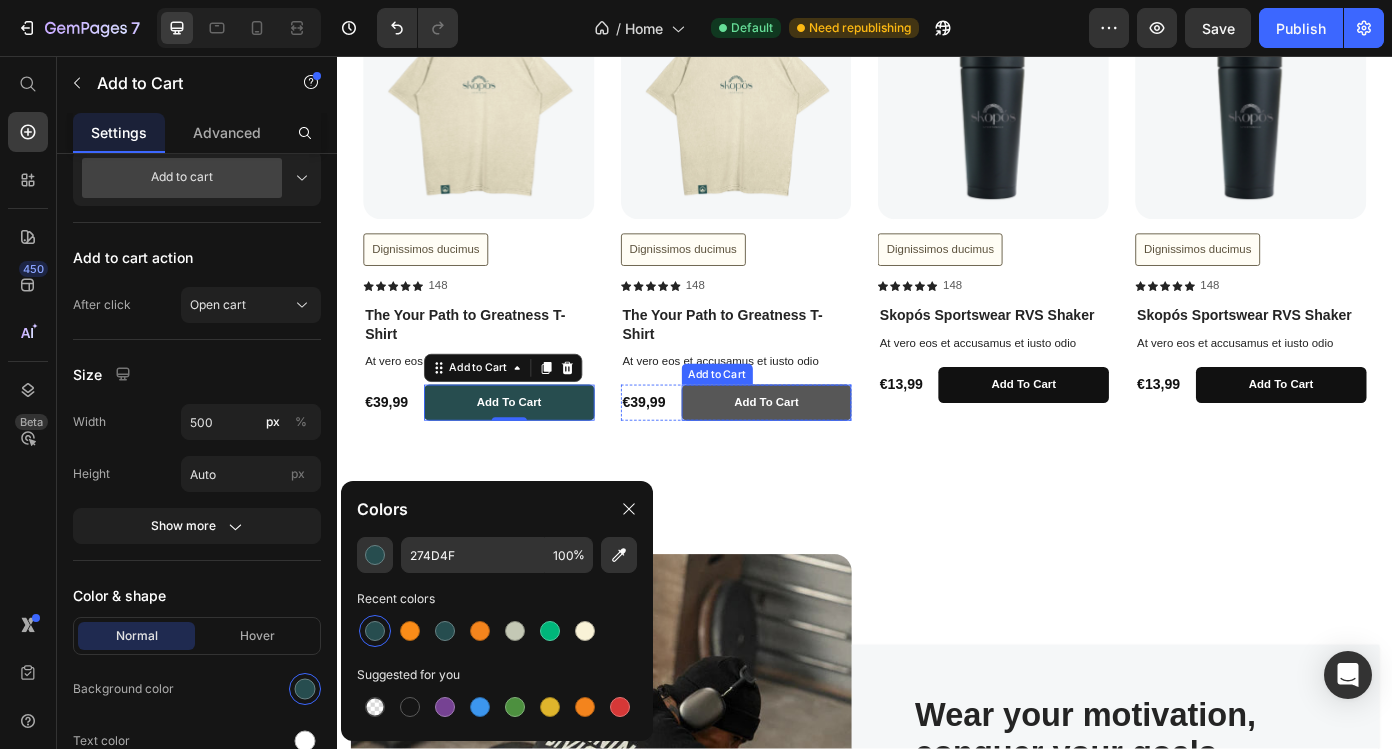 click on "add to cart" at bounding box center (826, 450) 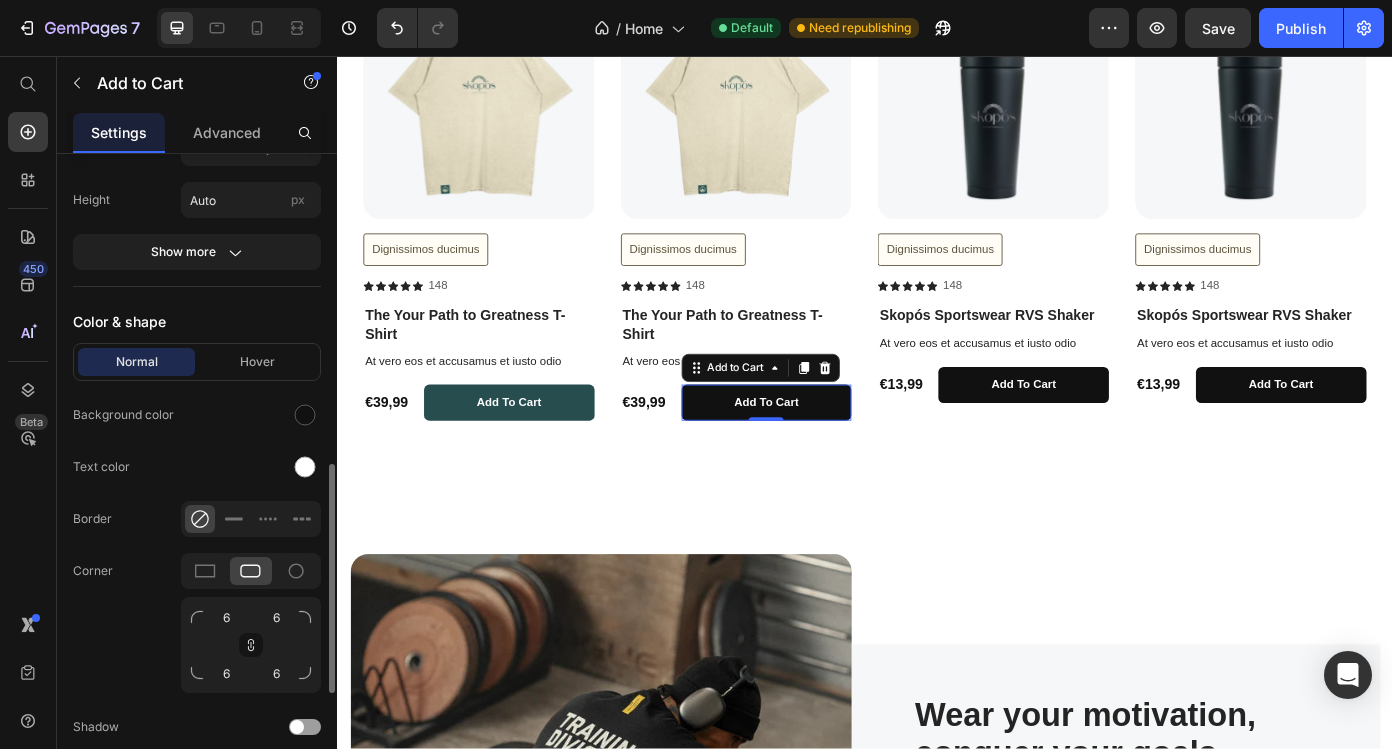 scroll, scrollTop: 883, scrollLeft: 0, axis: vertical 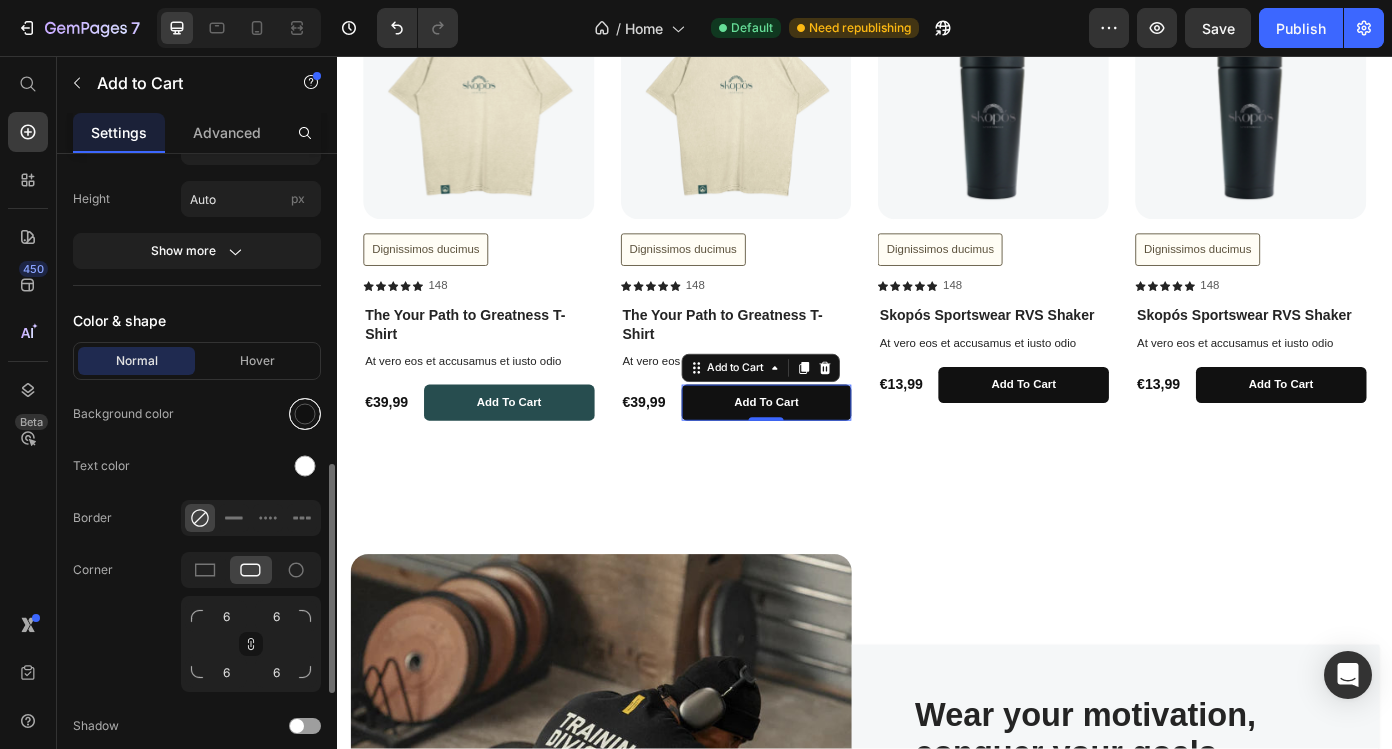 click at bounding box center (305, 414) 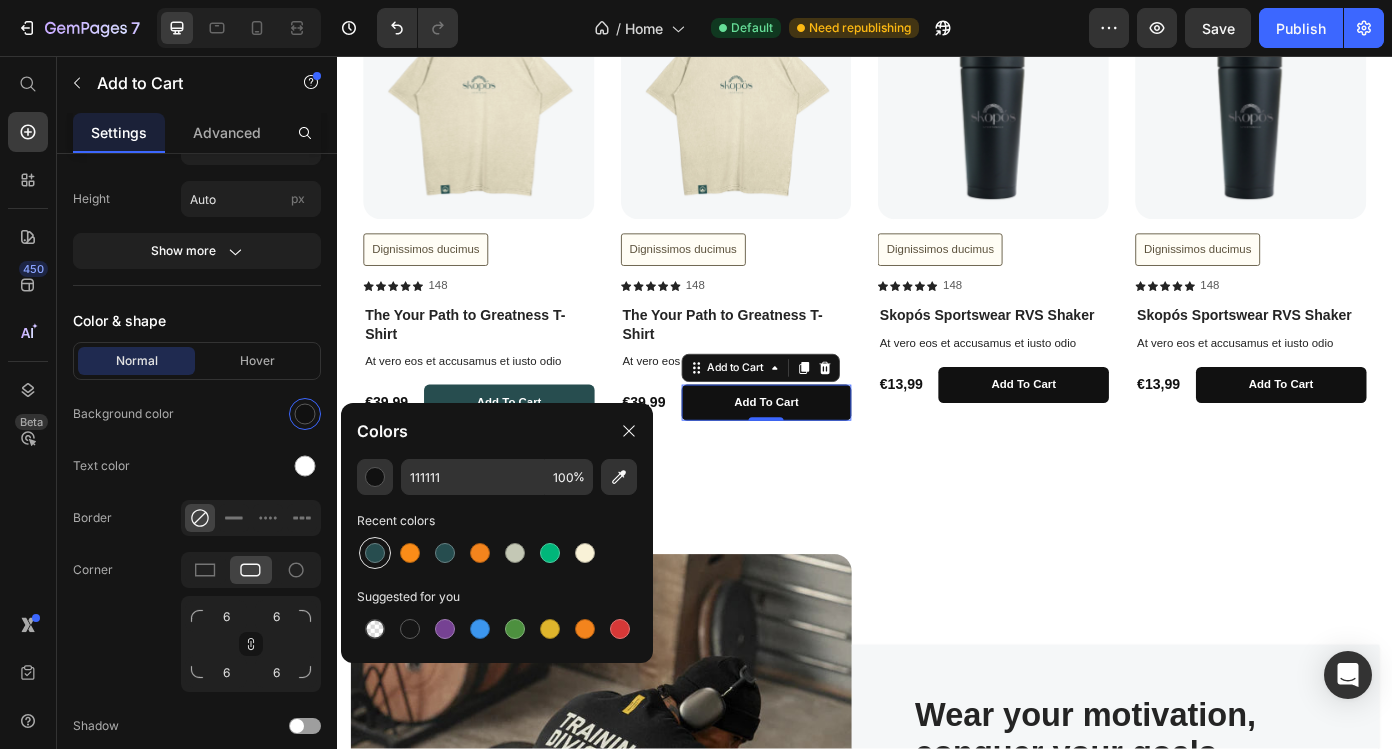 click at bounding box center [375, 553] 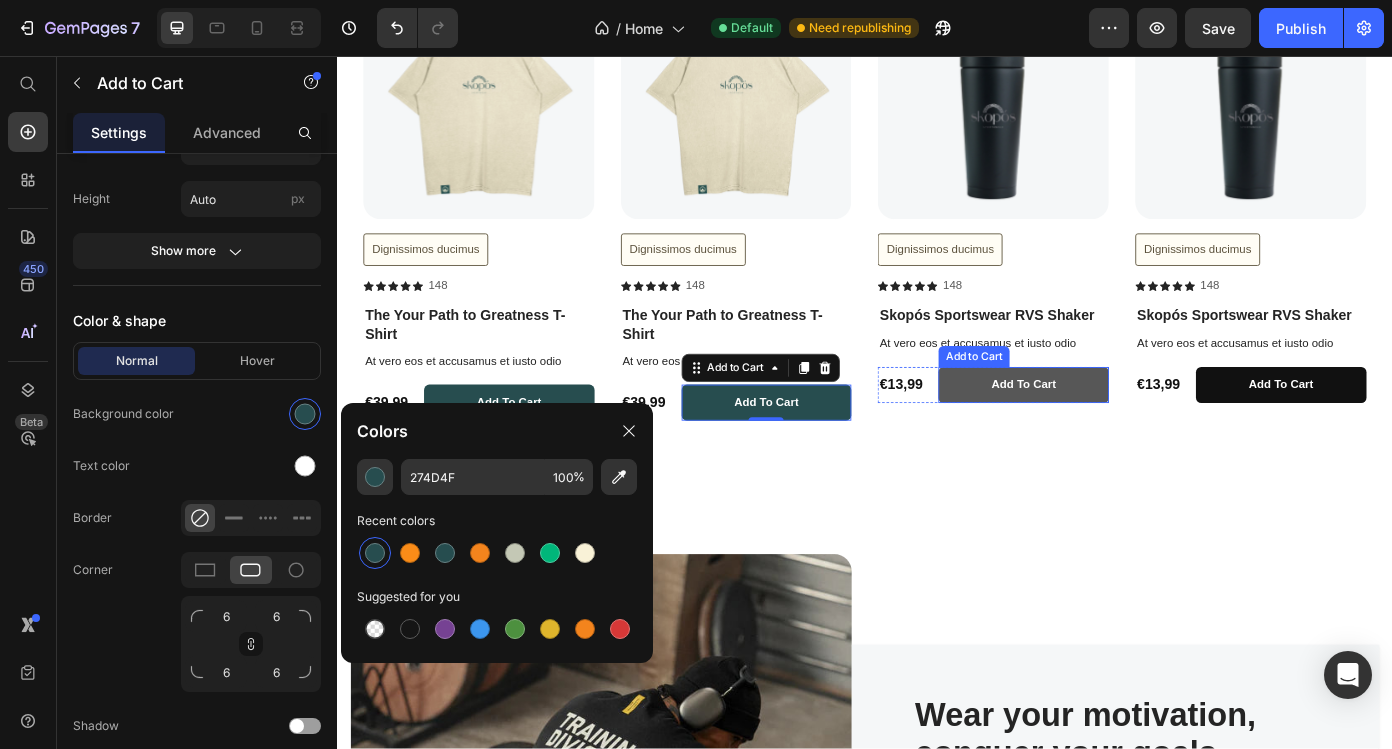 click on "add to cart" at bounding box center [1118, 430] 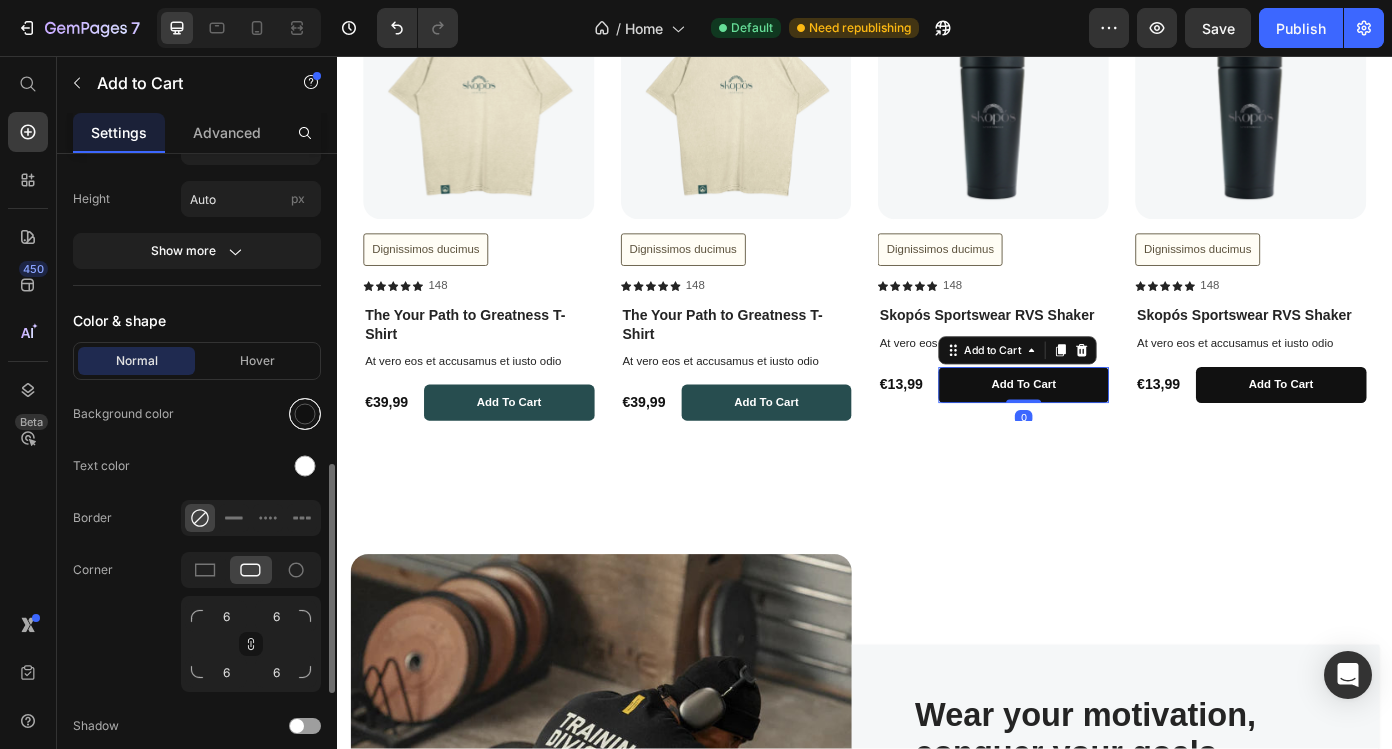click at bounding box center [305, 414] 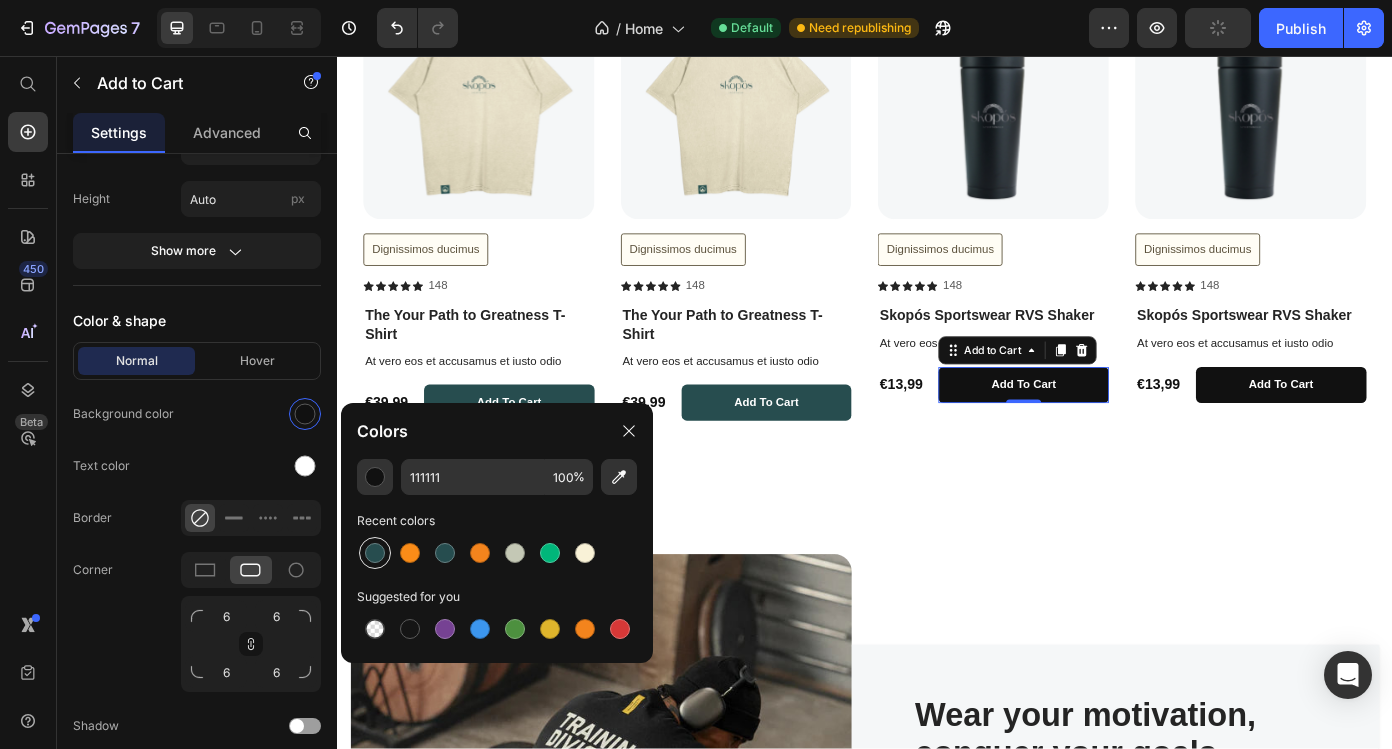 click at bounding box center [375, 553] 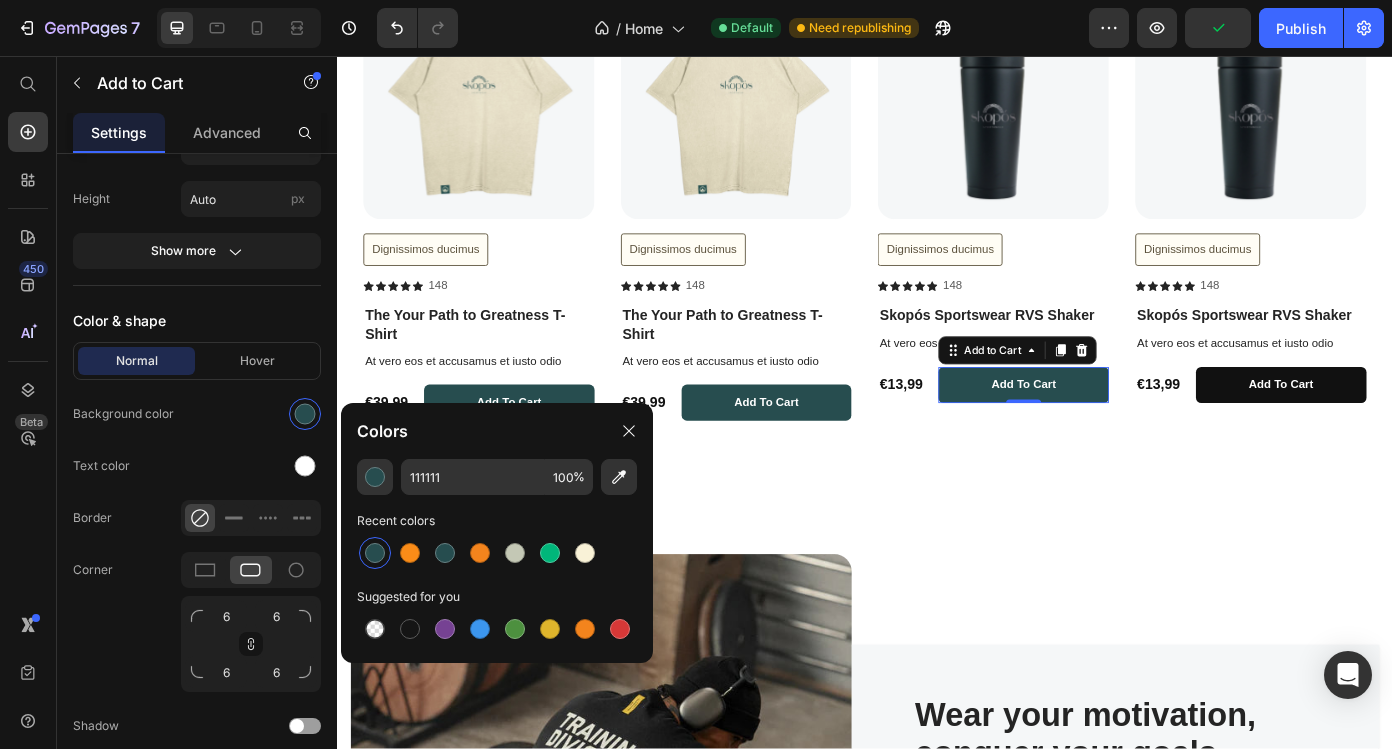 type on "274D4F" 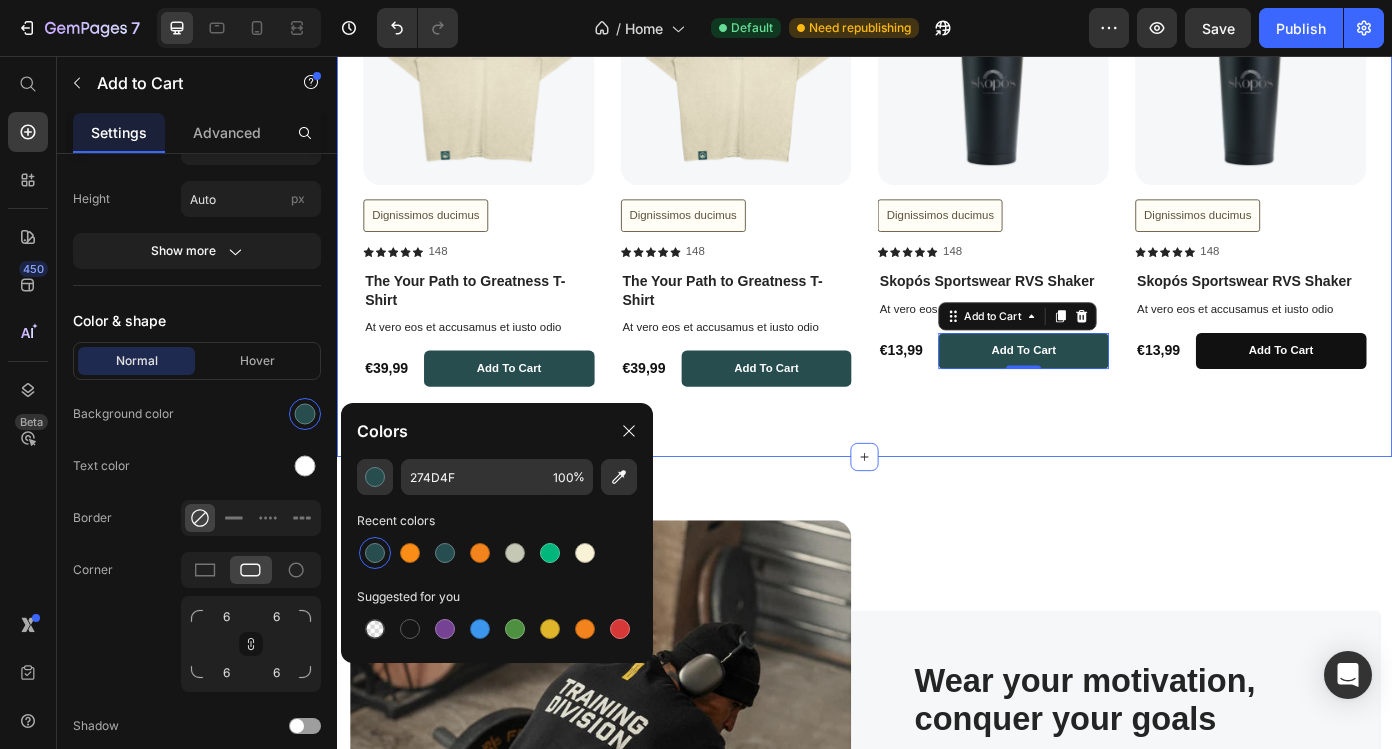 scroll, scrollTop: 985, scrollLeft: 0, axis: vertical 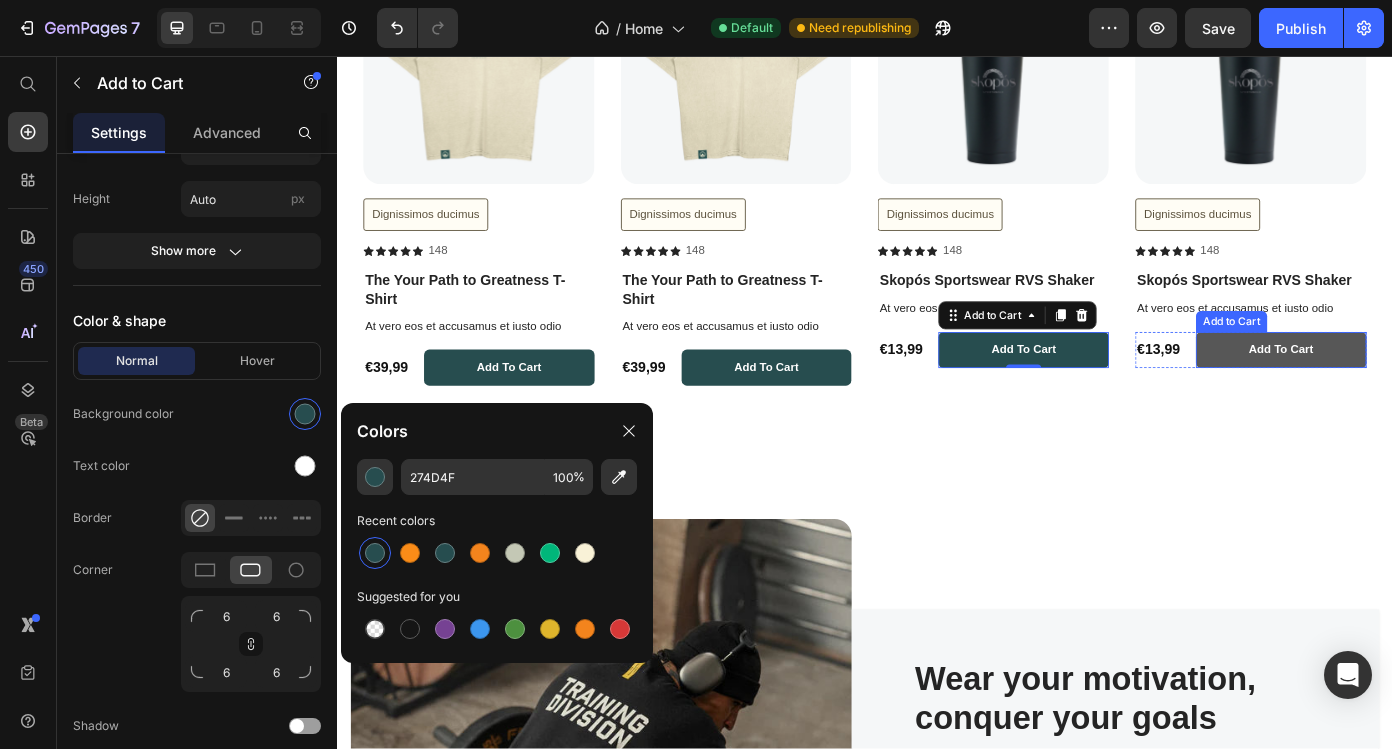 click on "add to cart" at bounding box center (1411, 390) 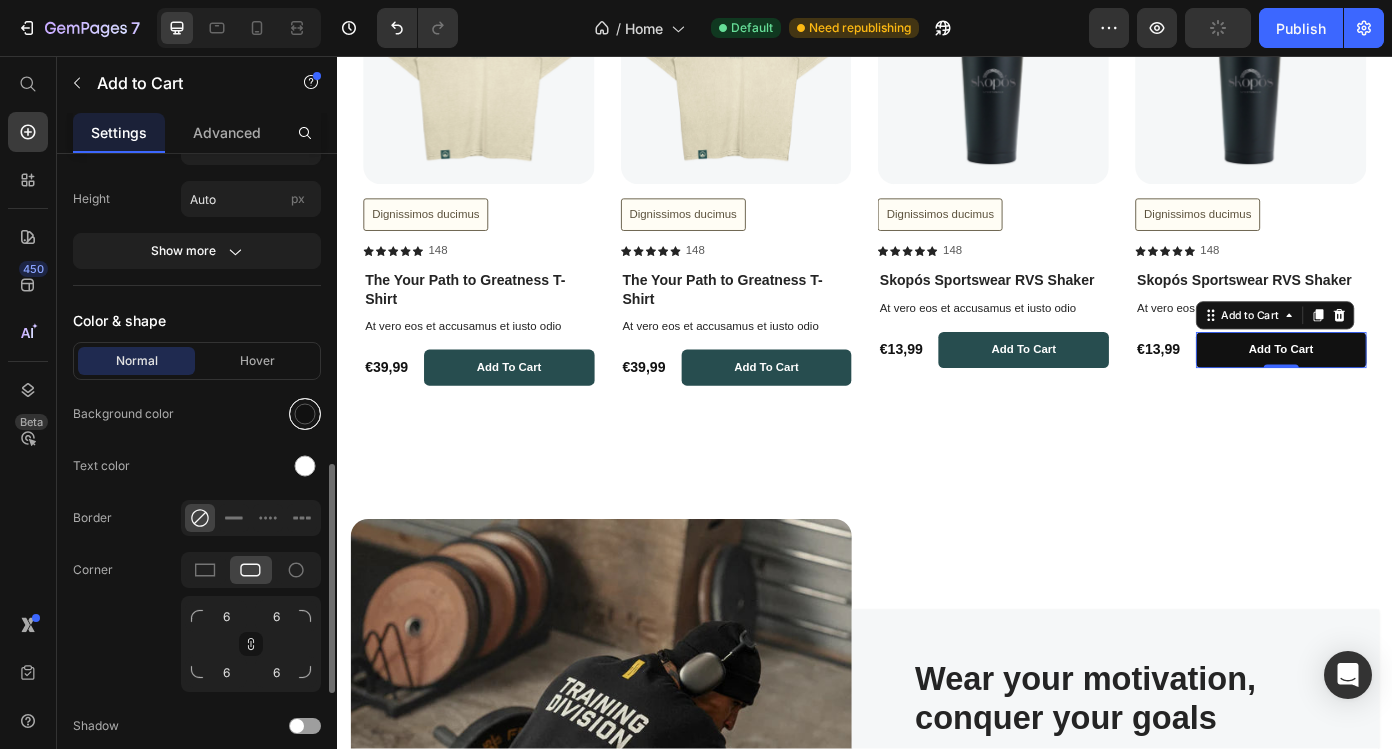click at bounding box center (305, 414) 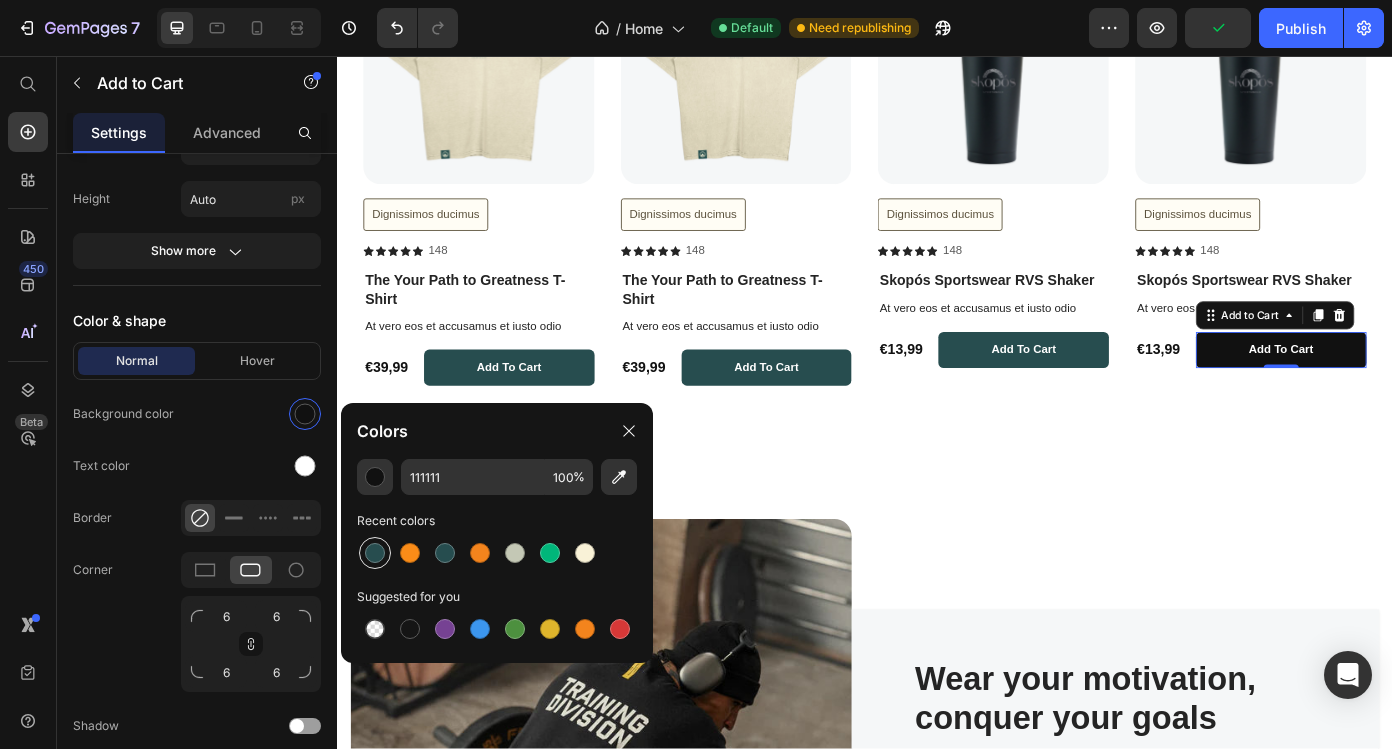 click at bounding box center [375, 553] 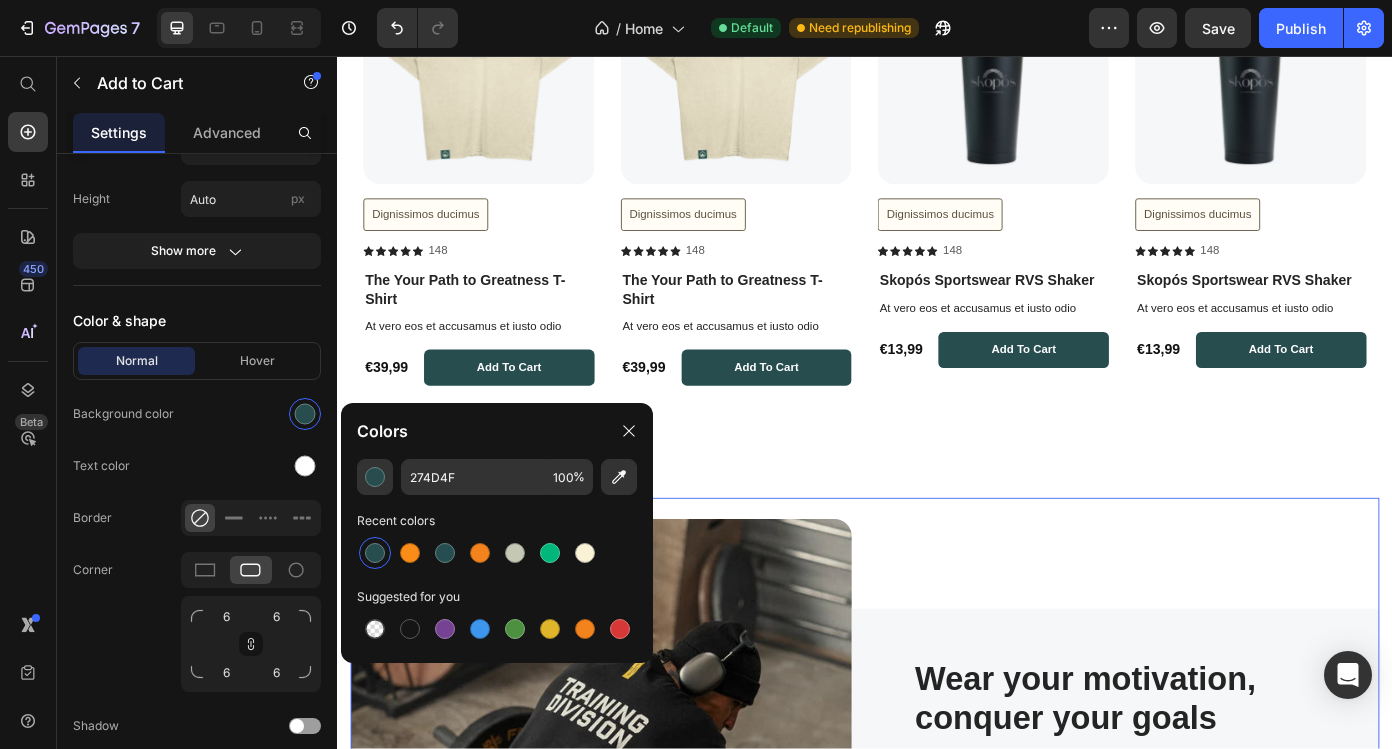 click on "Wear your motivation, conquer your goals Heading The Your Path to Greatness T-Shirt is for those who set goals that matter and relentlessly pursue them. Made from 100% organic cotton, it’s built for those who embody strength and determination. On the back, a mountain framed by a Greek archway symbolizes the path to achievement, with a laurel wreath as a symbol of victory. This shirt is a declaration of resilience, ambition, and unstoppable drive.  Text block Get yours now Button
Only a few items left in stock
Custom Code Row" at bounding box center (1222, 939) 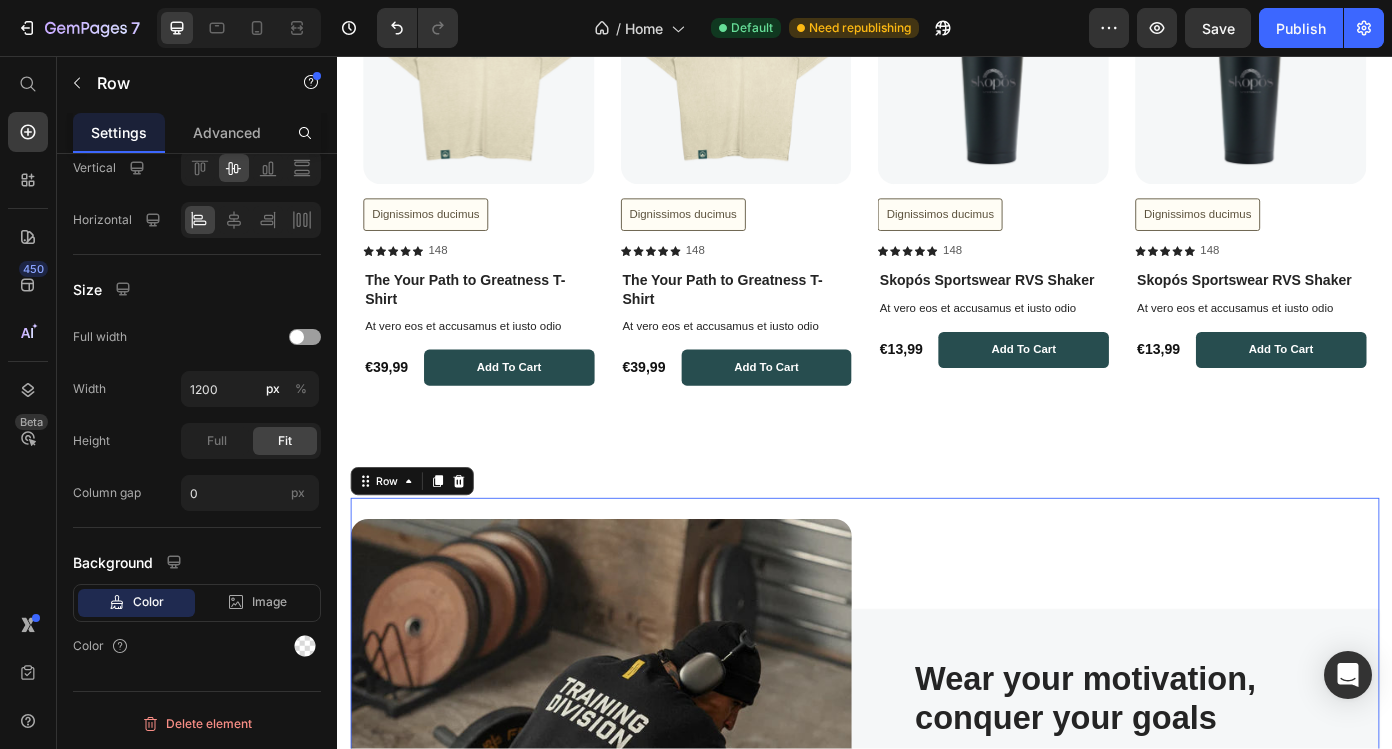 scroll, scrollTop: 0, scrollLeft: 0, axis: both 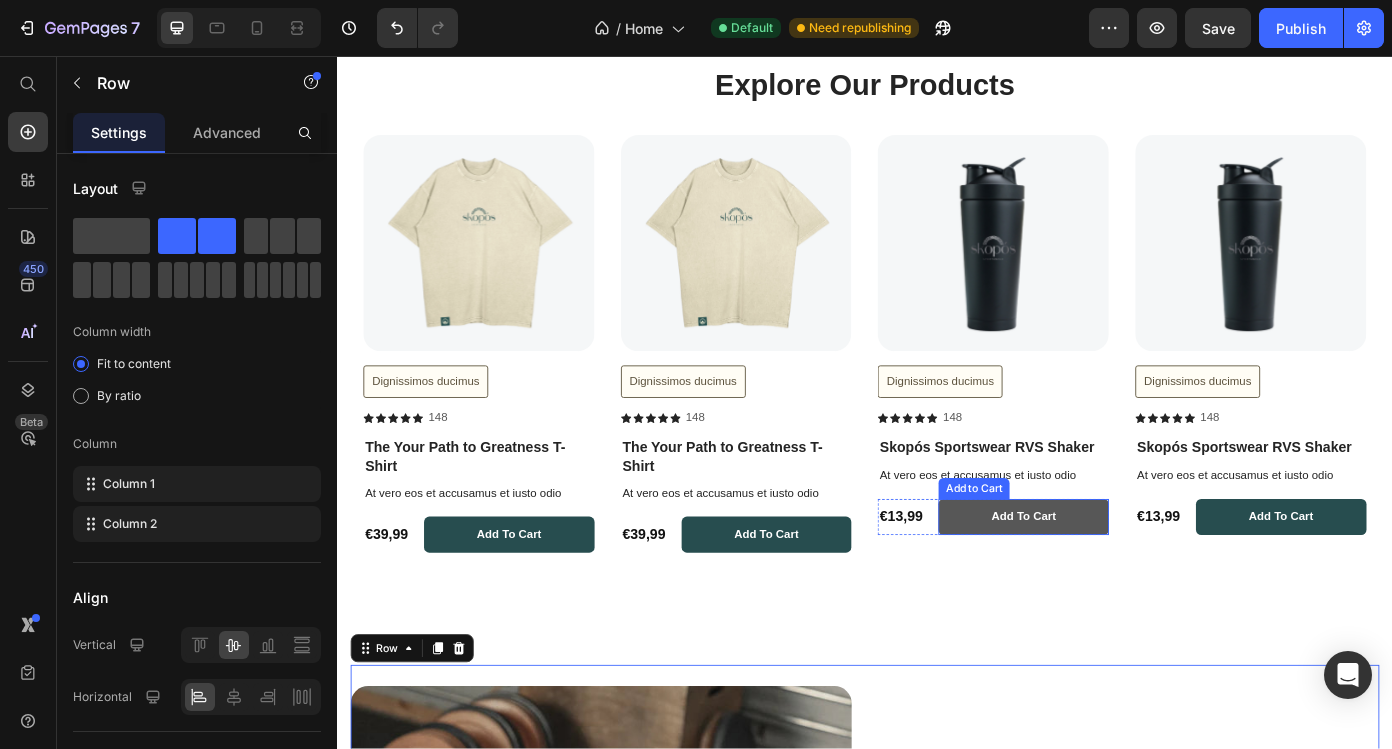 click on "add to cart" at bounding box center (1118, 580) 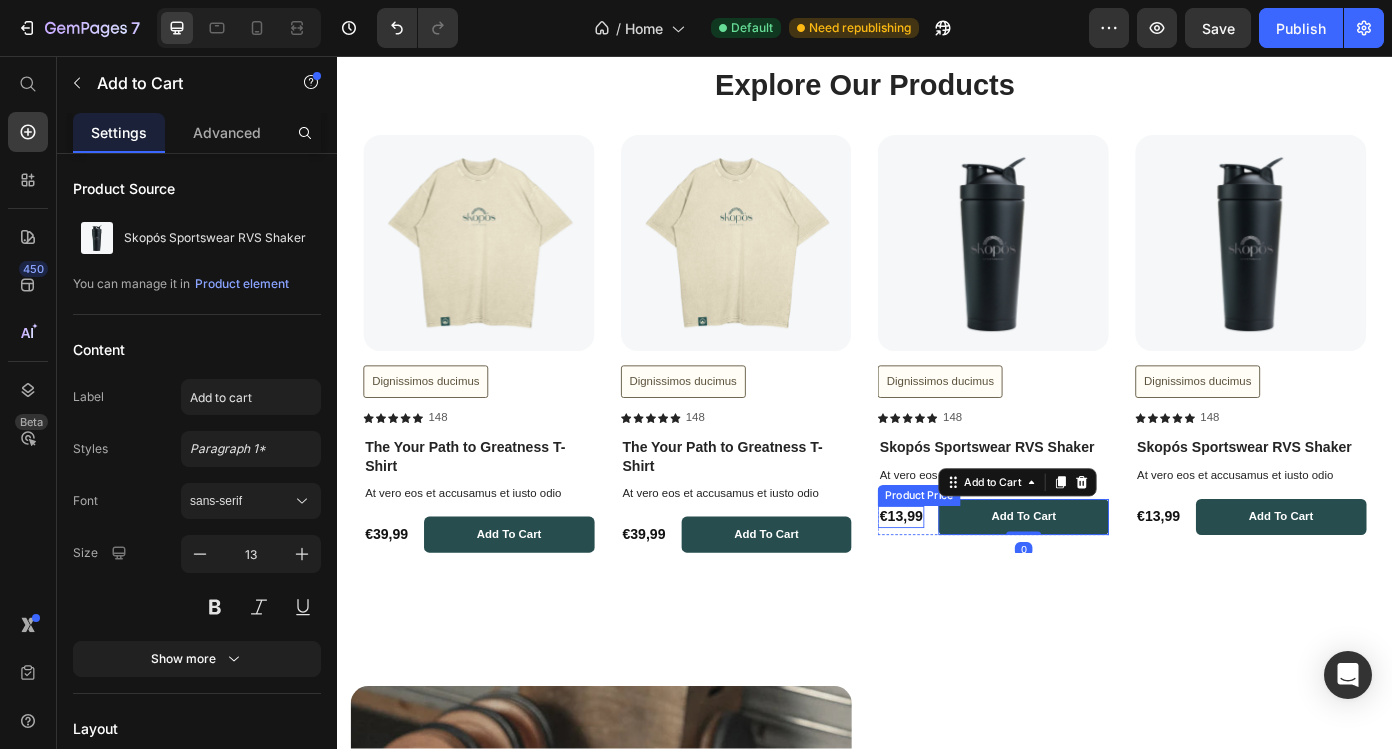 click on "€13,99" at bounding box center (978, 580) 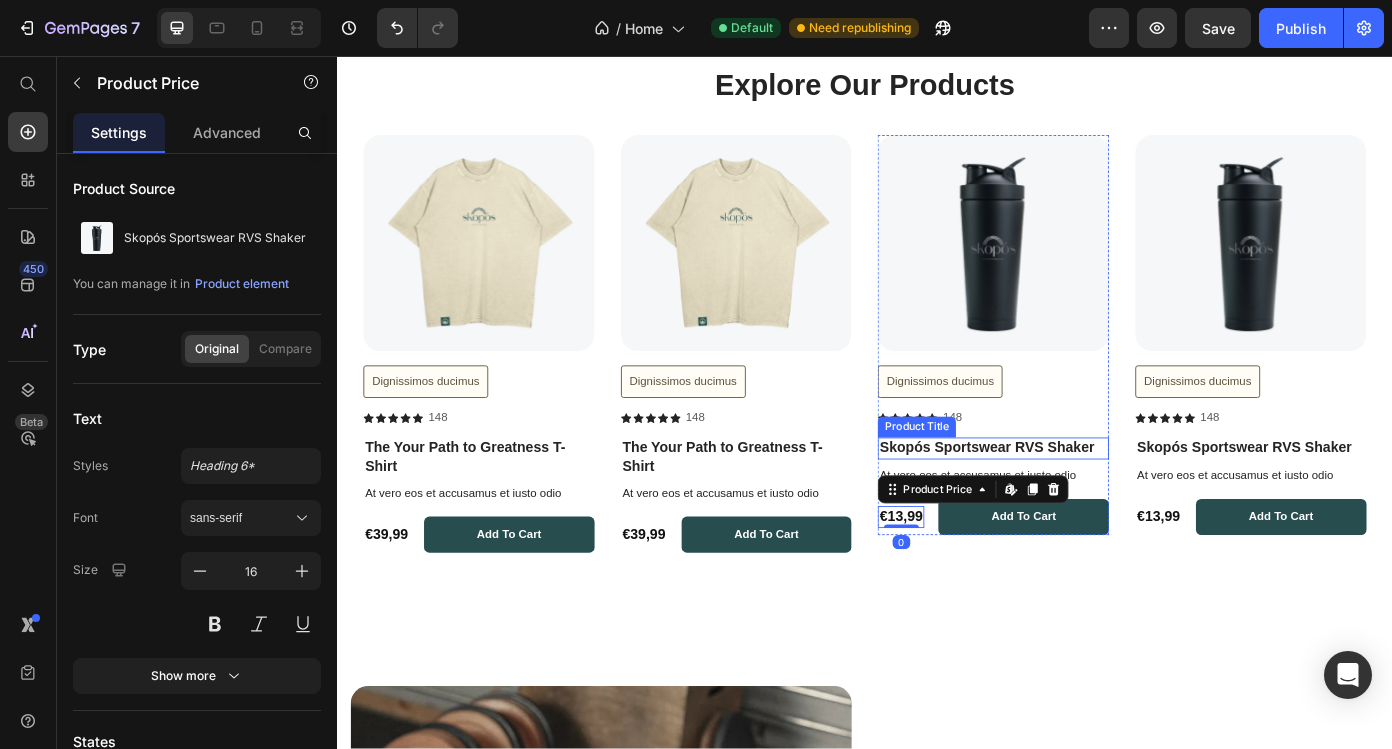 click on "Skopós Sportswear RVS Shaker" at bounding box center (1083, 502) 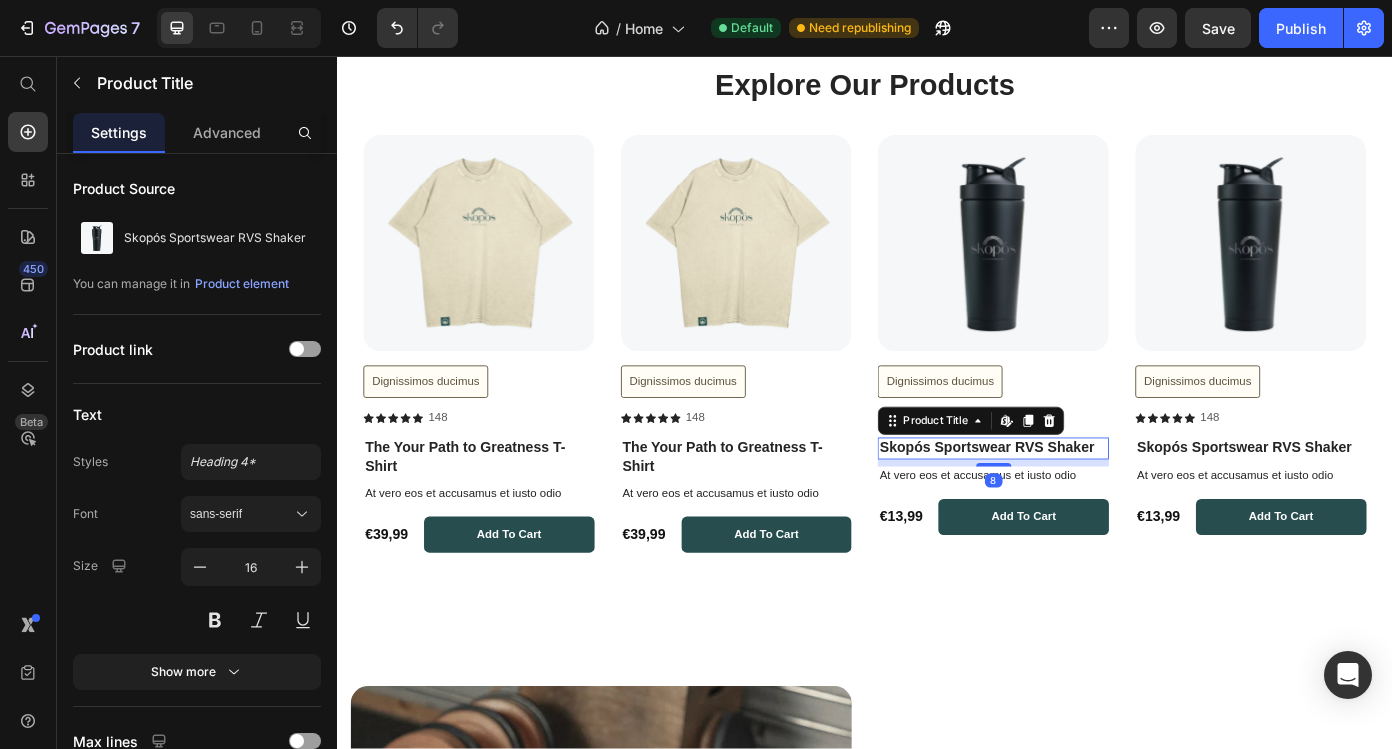 click on "Skopós Sportswear RVS Shaker" at bounding box center (1083, 502) 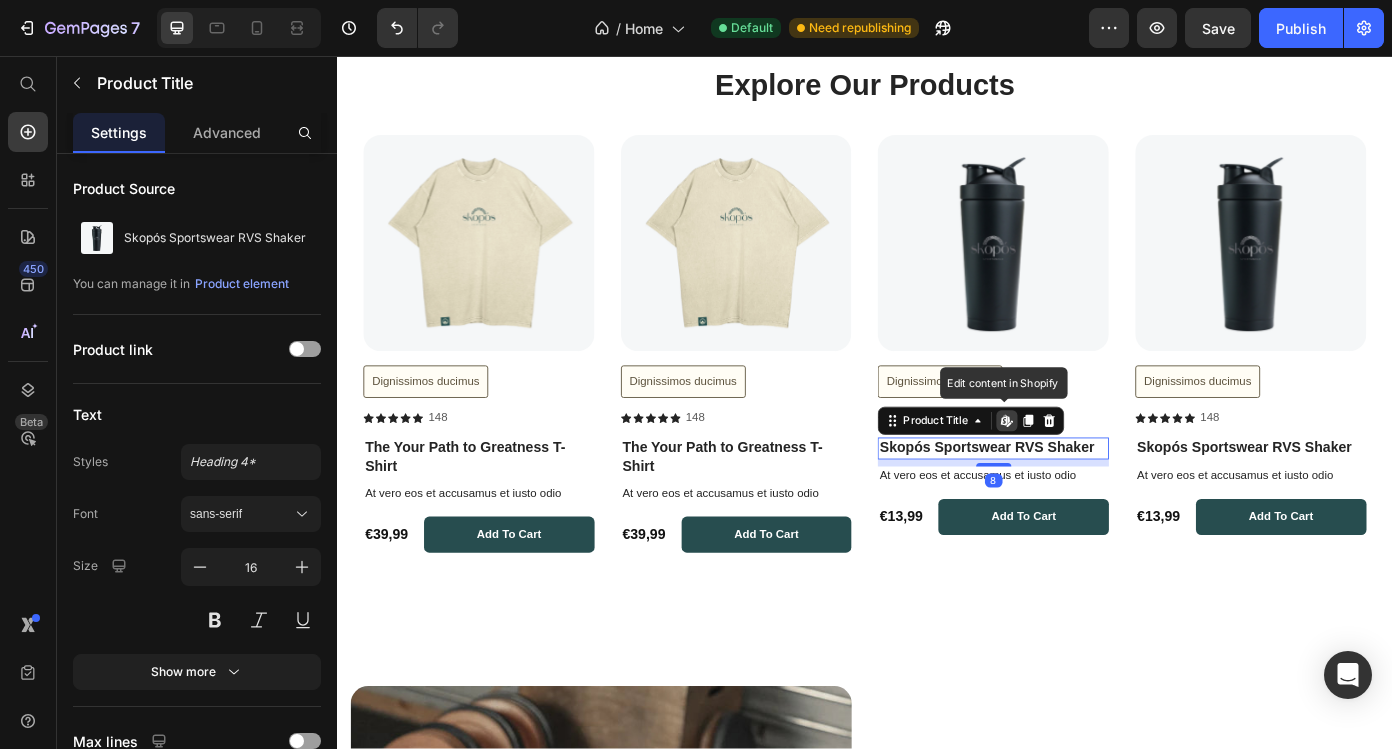 click on "Skopós Sportswear RVS Shaker" at bounding box center (1083, 502) 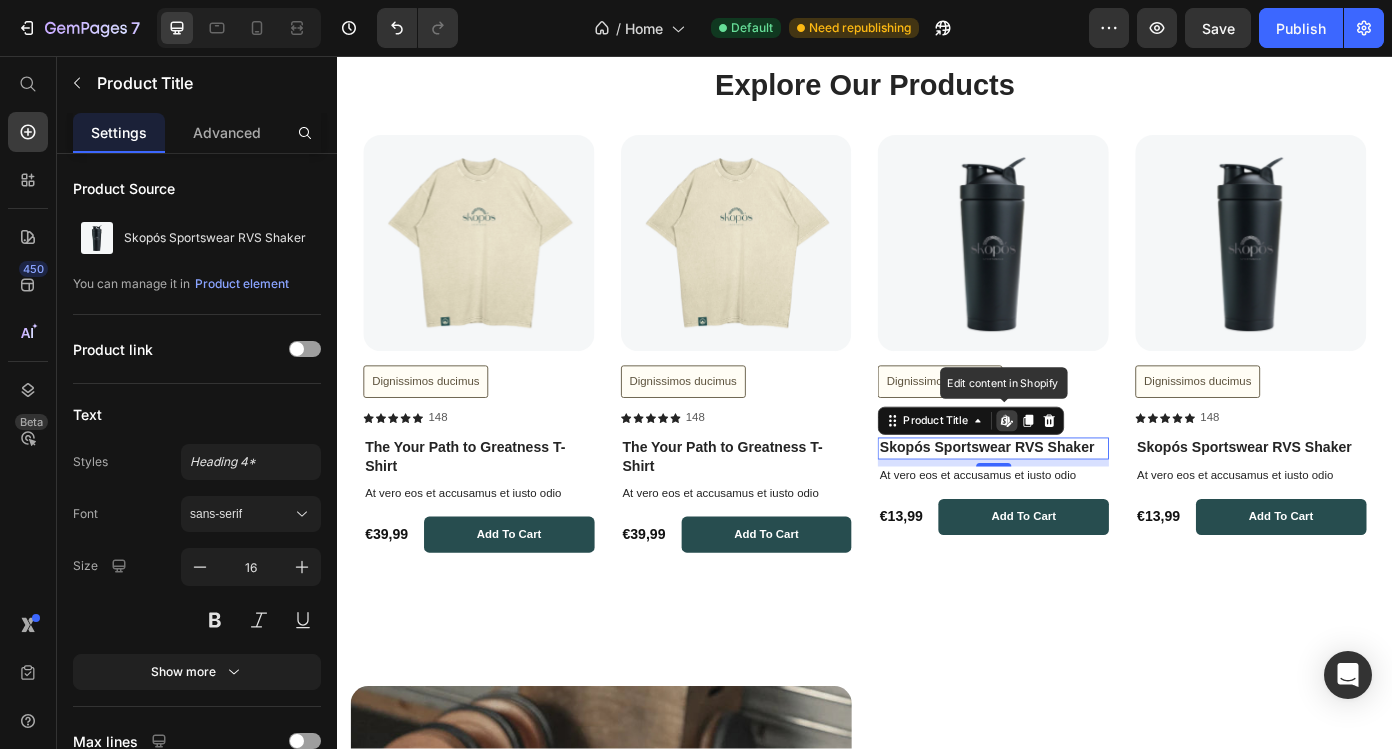 click on "Skopós Sportswear RVS Shaker" at bounding box center [1083, 502] 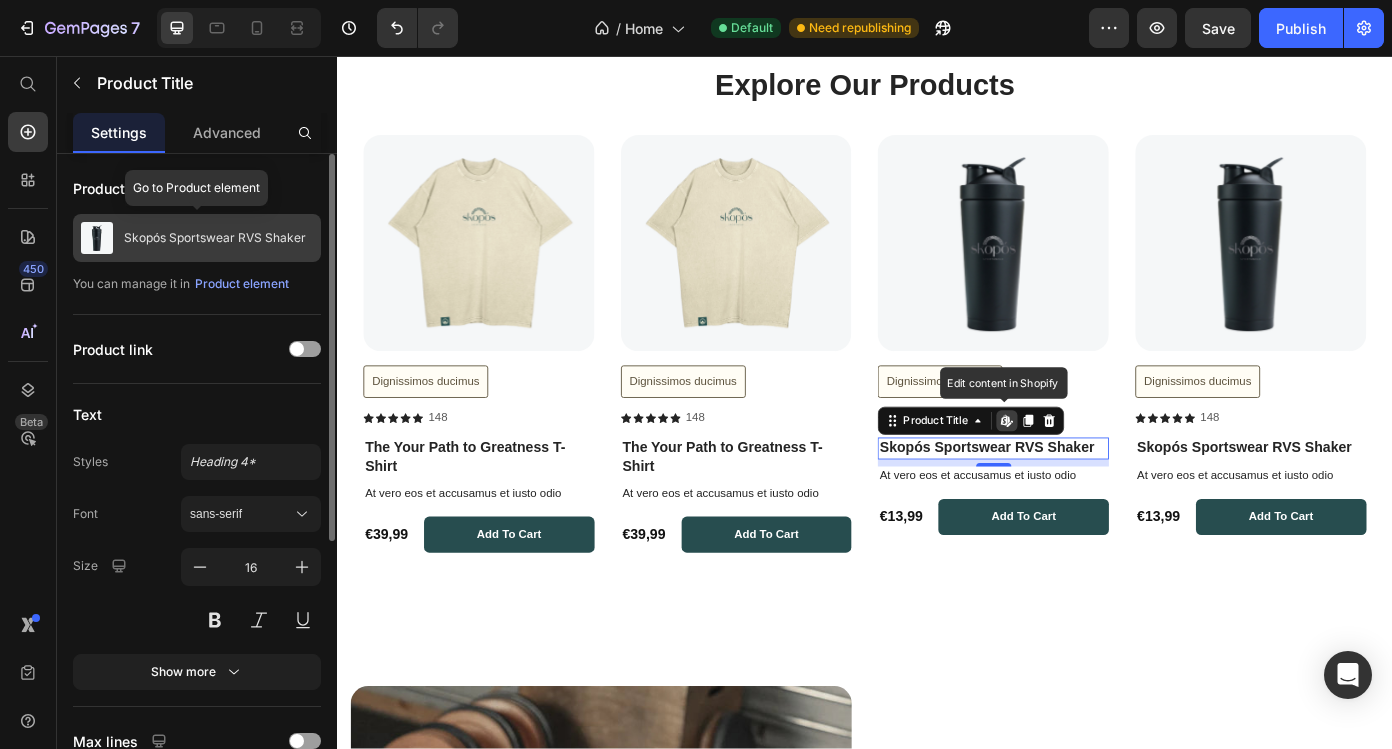 click on "Skopós Sportswear RVS Shaker" at bounding box center (215, 238) 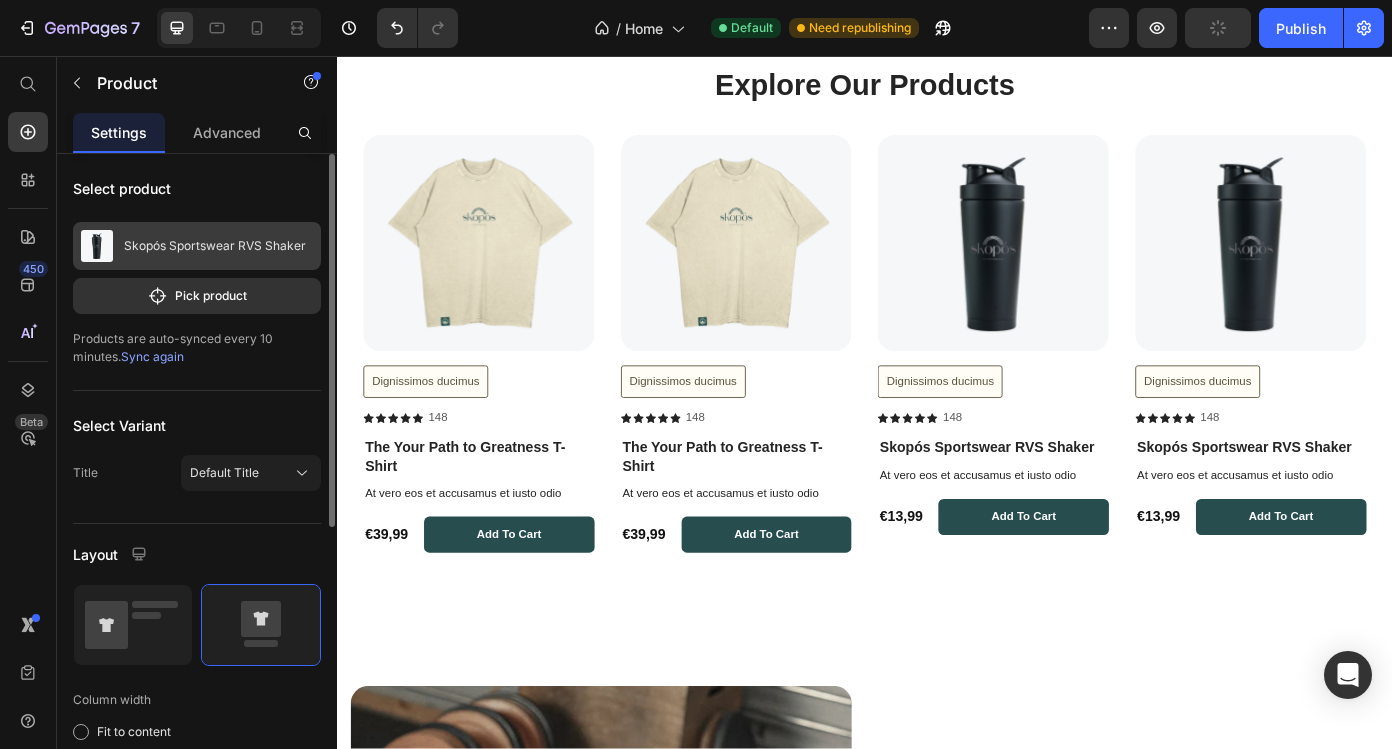 click on "Skopós Sportswear RVS Shaker" at bounding box center [215, 246] 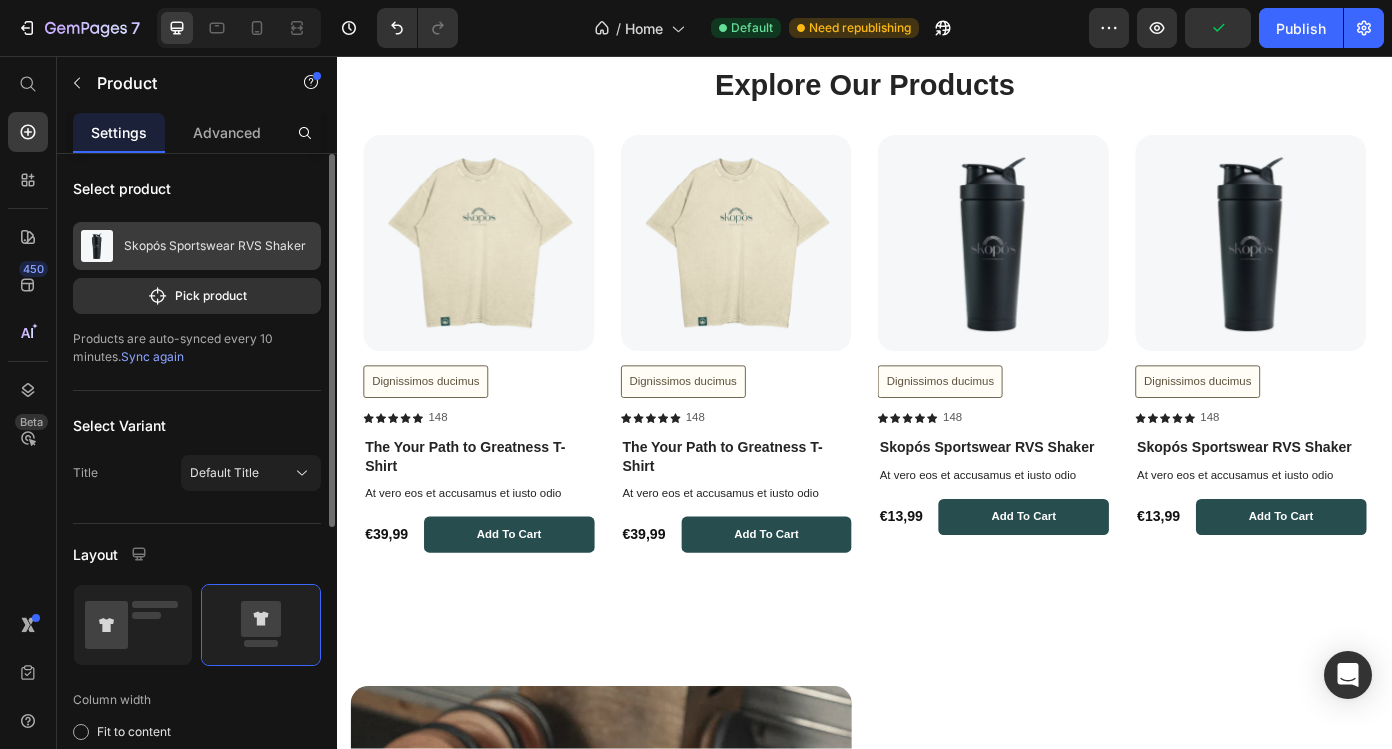 click on "Skopós Sportswear RVS Shaker" at bounding box center (197, 246) 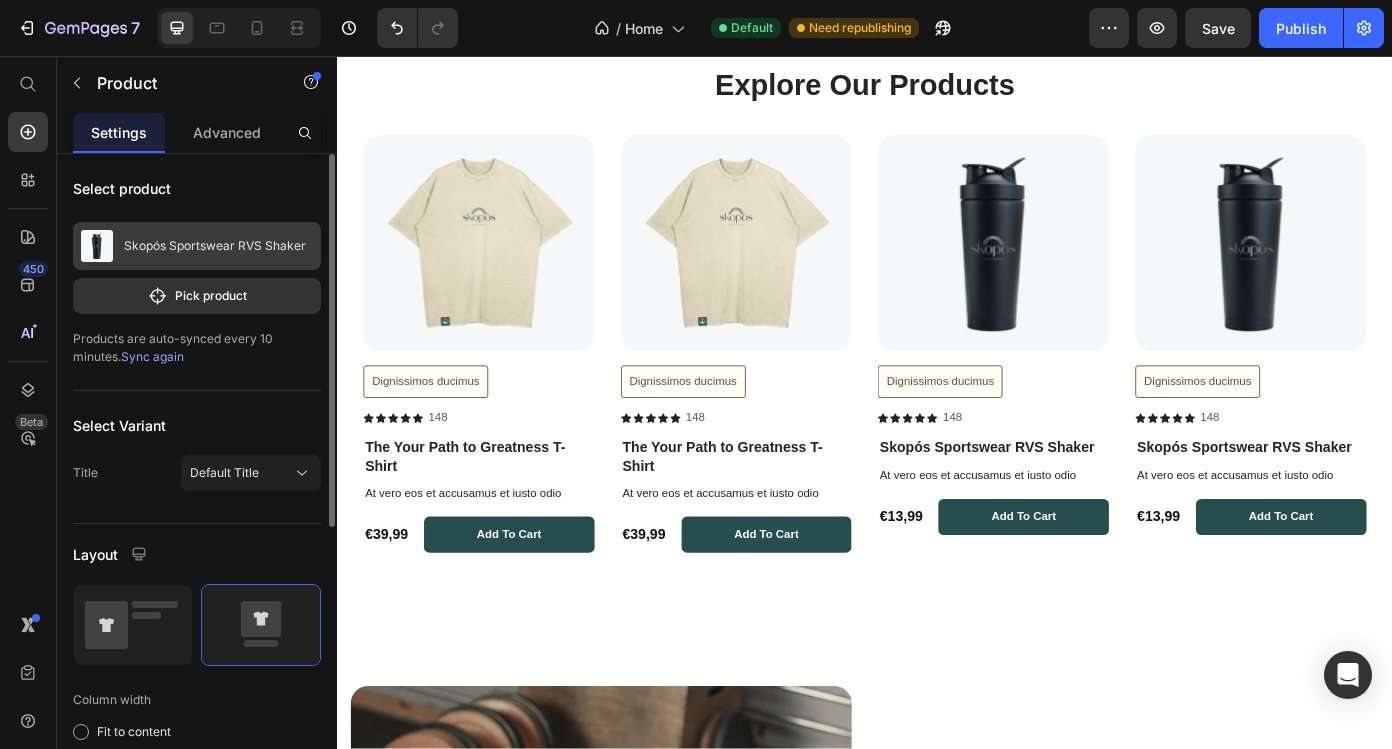 click on "Skopós Sportswear RVS Shaker" at bounding box center [215, 246] 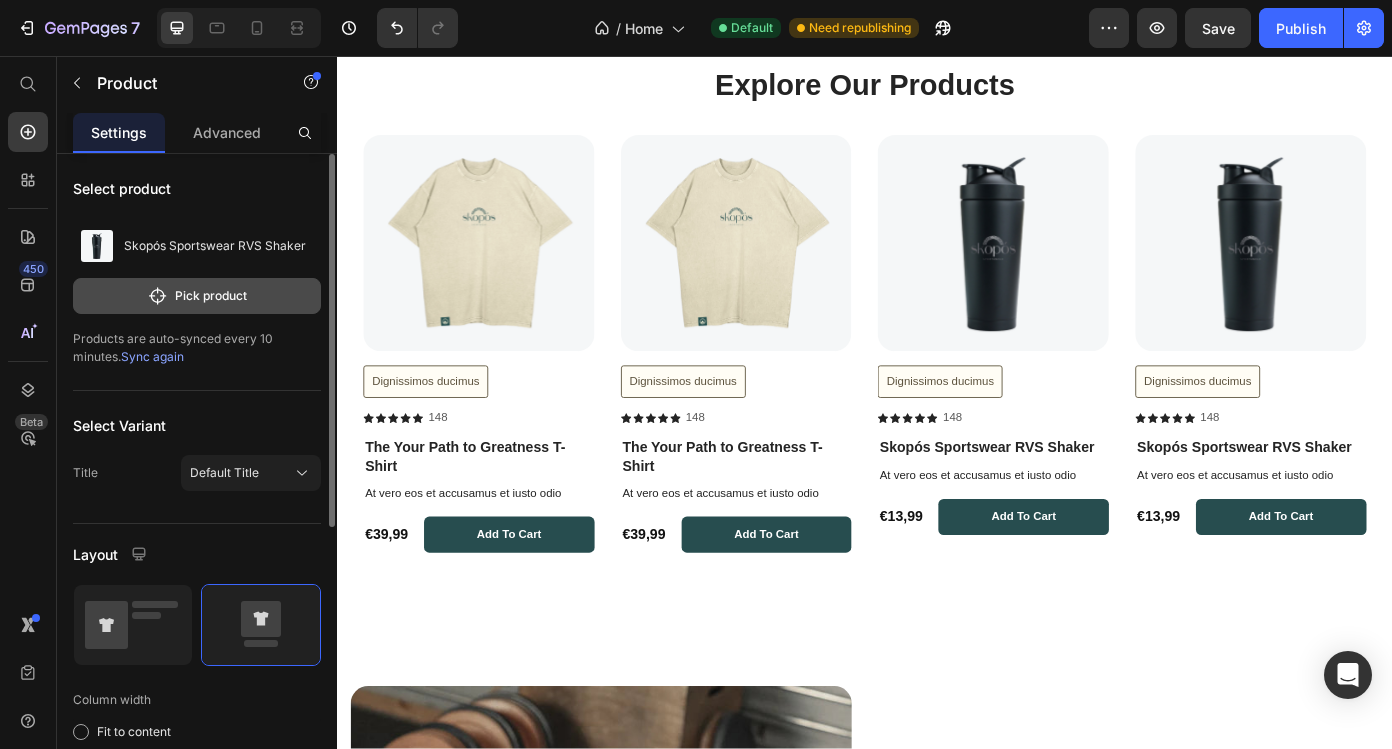 click on "Pick product" 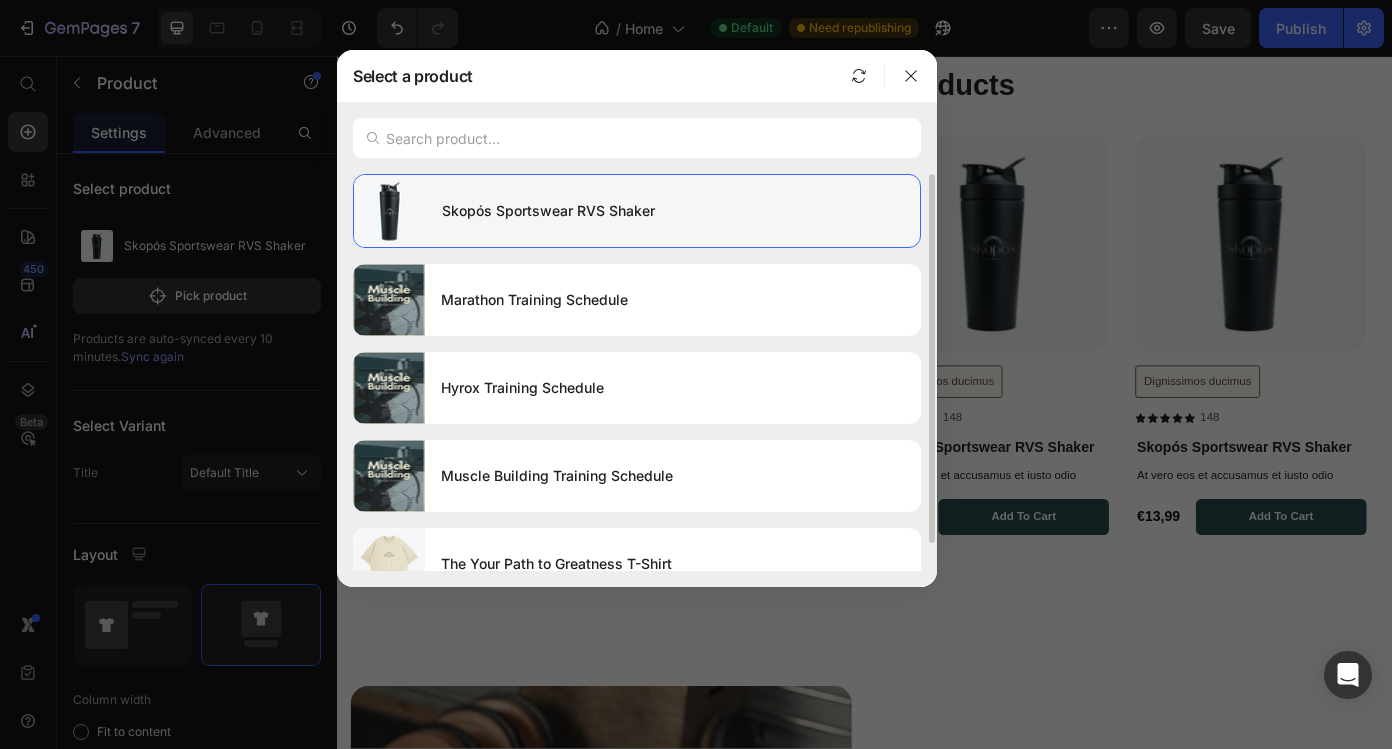click on "Skopós Sportswear RVS Shaker" at bounding box center [673, 211] 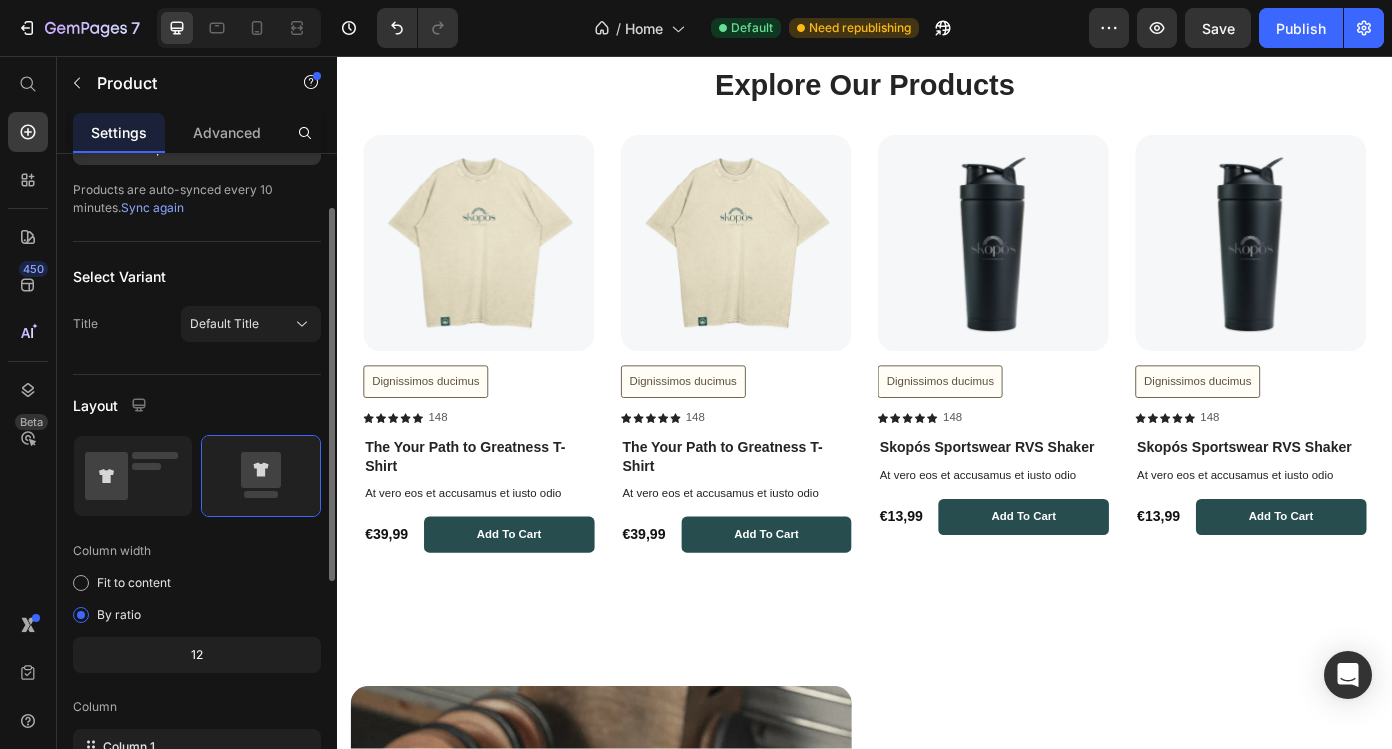 scroll, scrollTop: 163, scrollLeft: 0, axis: vertical 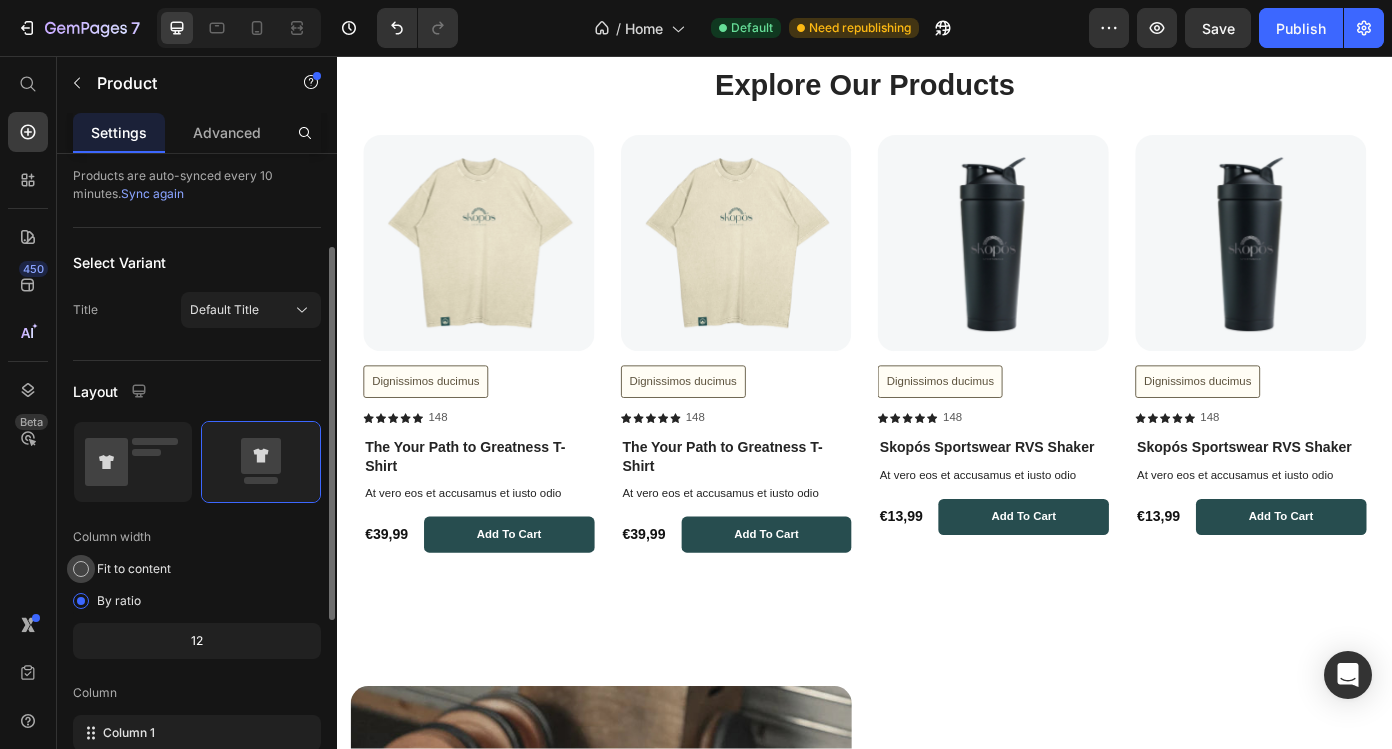 click on "Fit to content" at bounding box center (134, 569) 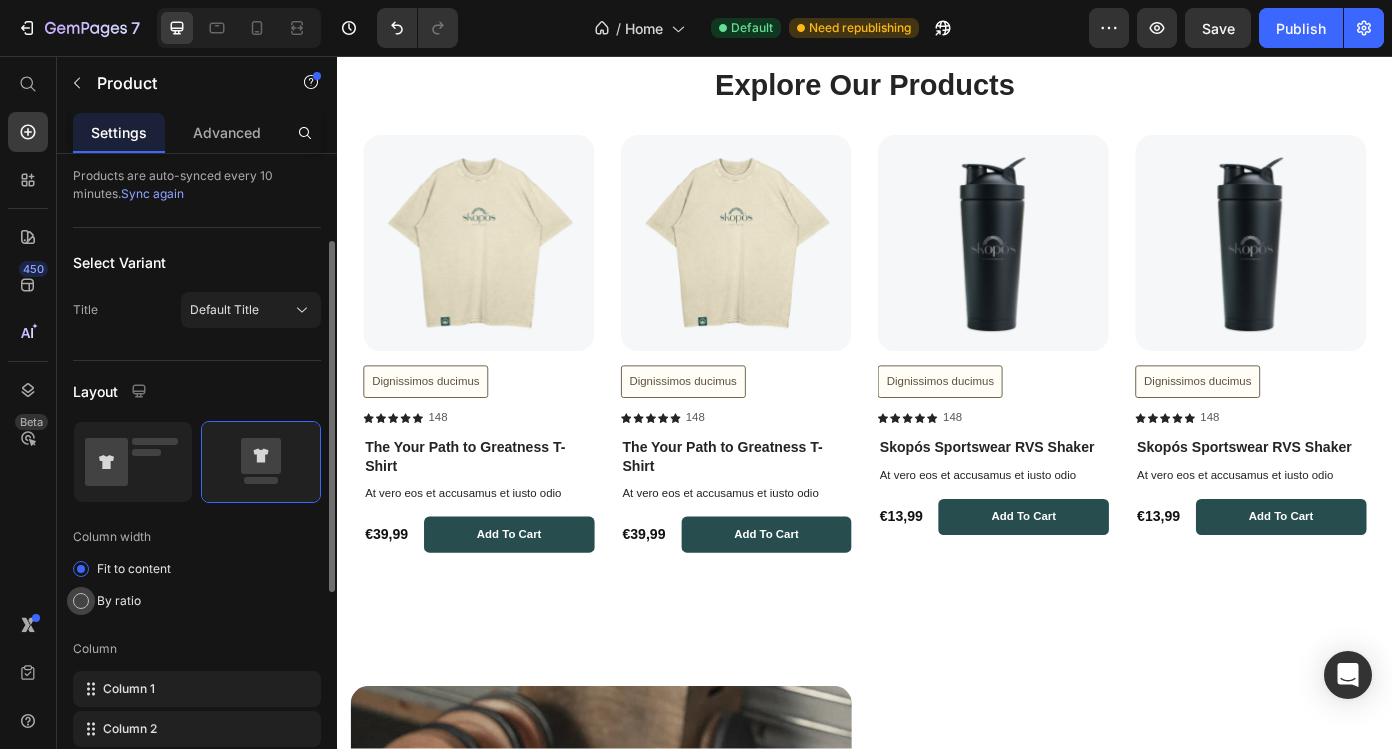 click on "By ratio" at bounding box center (119, 601) 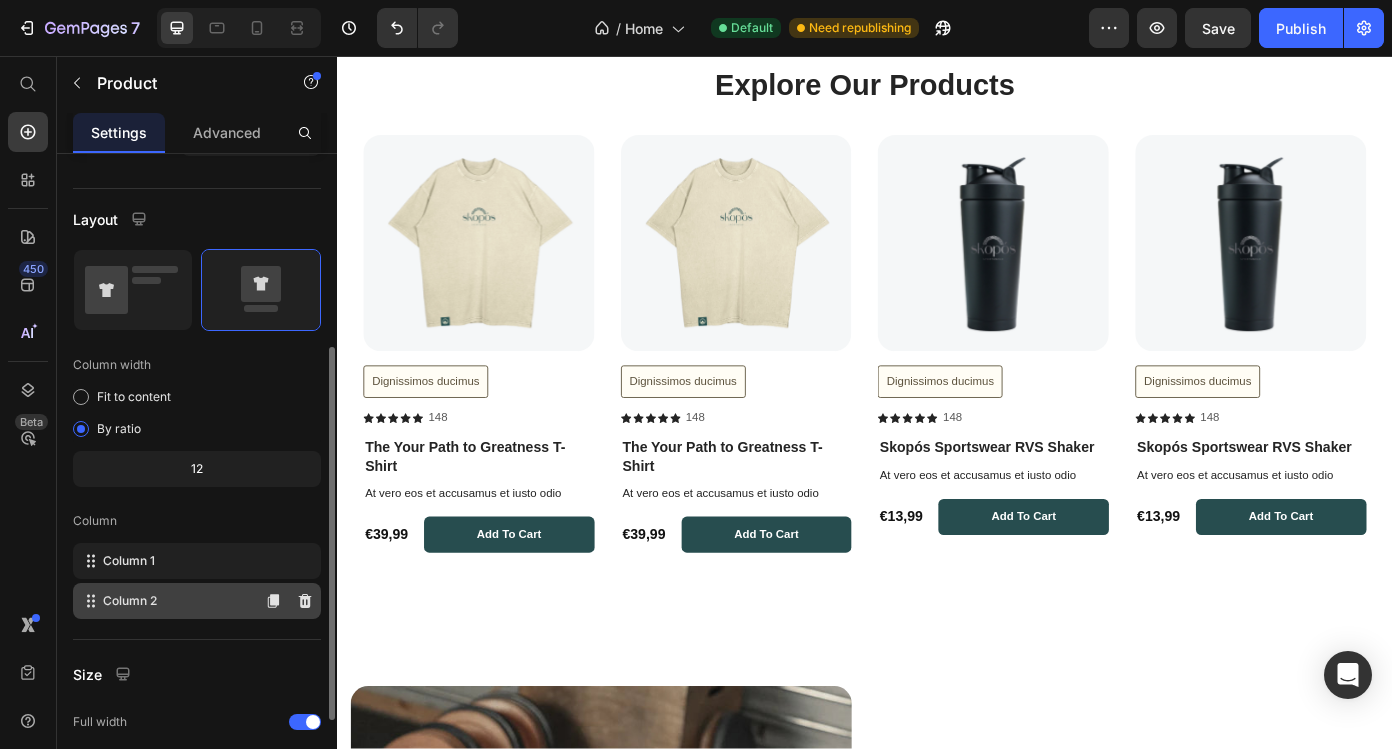 scroll, scrollTop: 339, scrollLeft: 0, axis: vertical 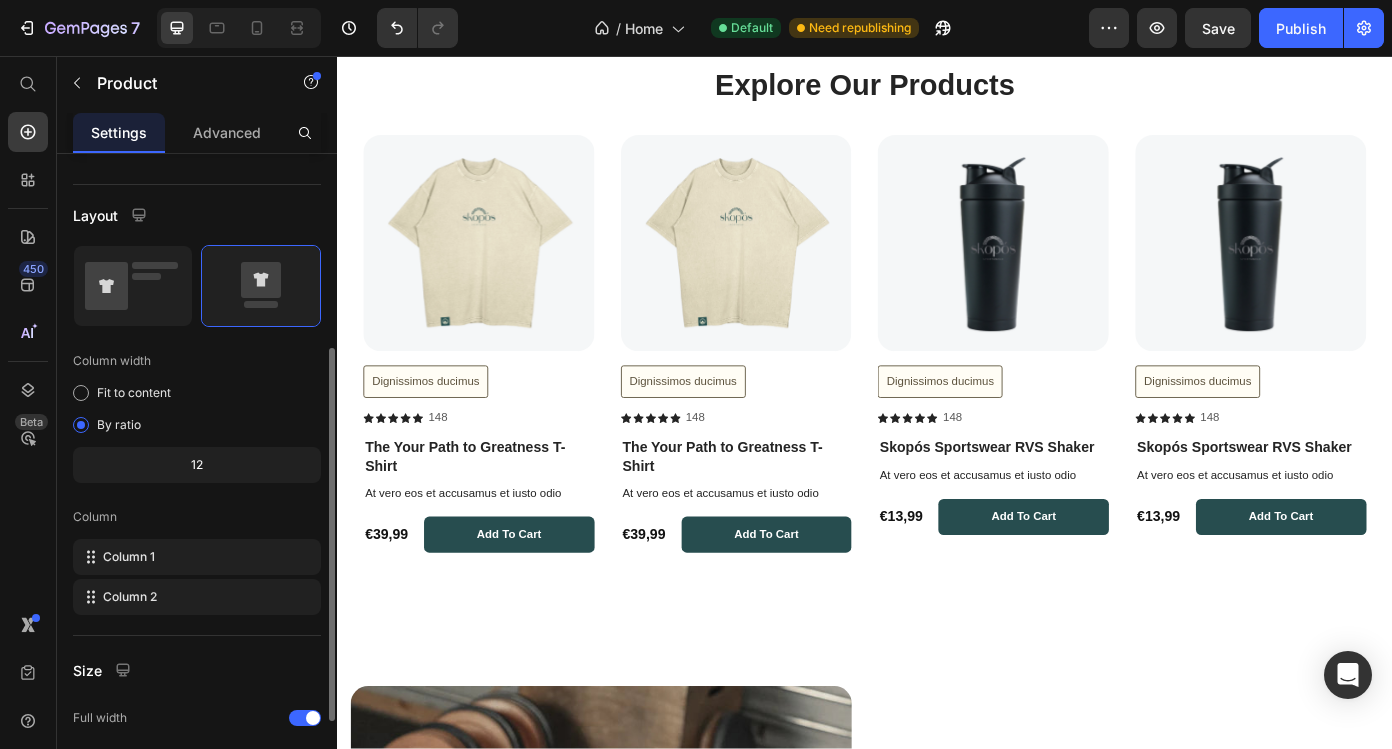 click on "12" 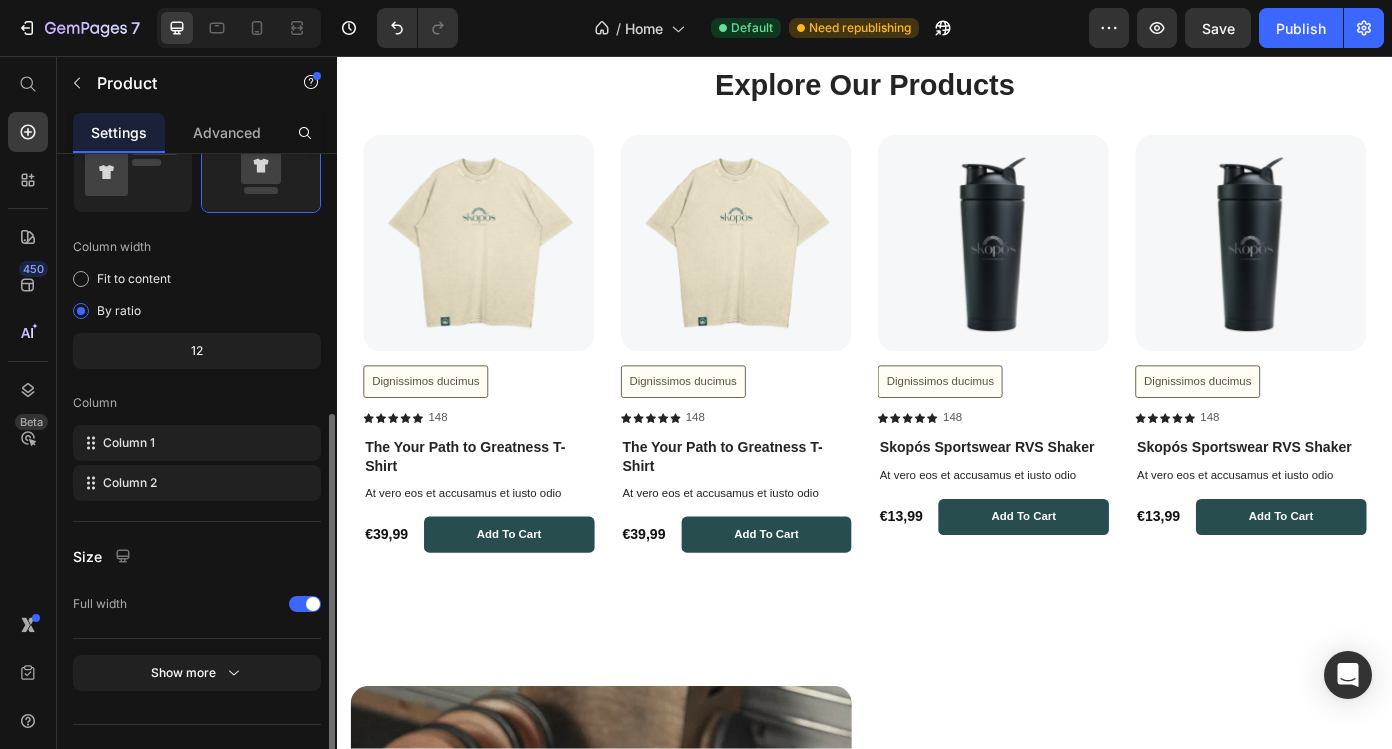scroll, scrollTop: 486, scrollLeft: 0, axis: vertical 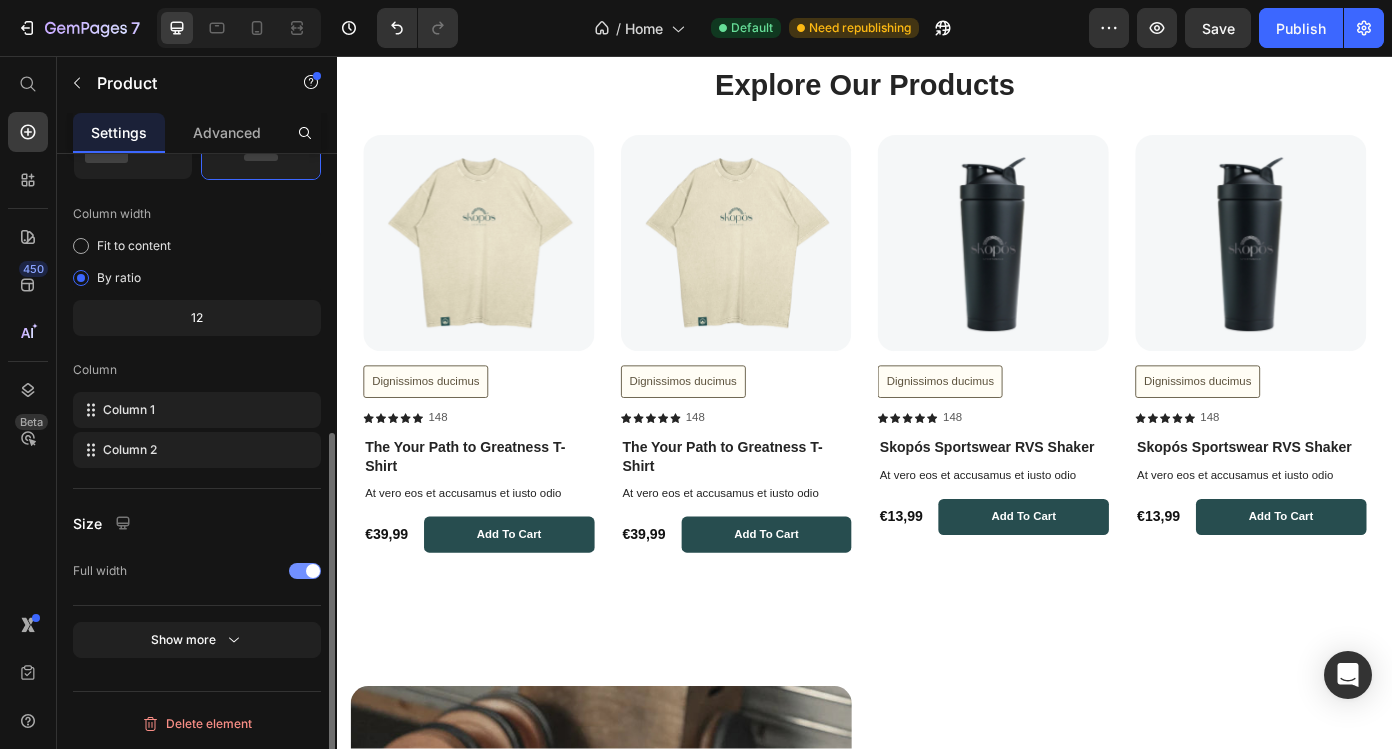 click at bounding box center (305, 571) 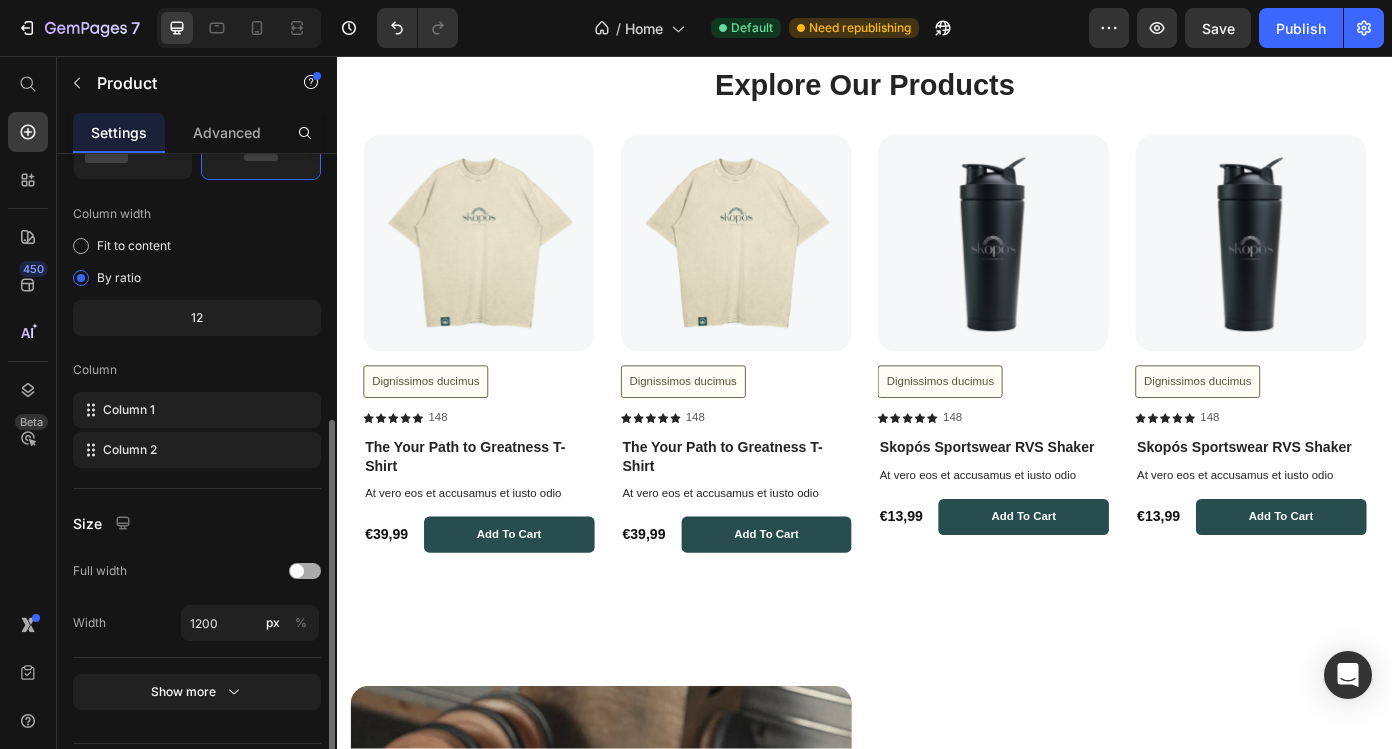 click at bounding box center [305, 571] 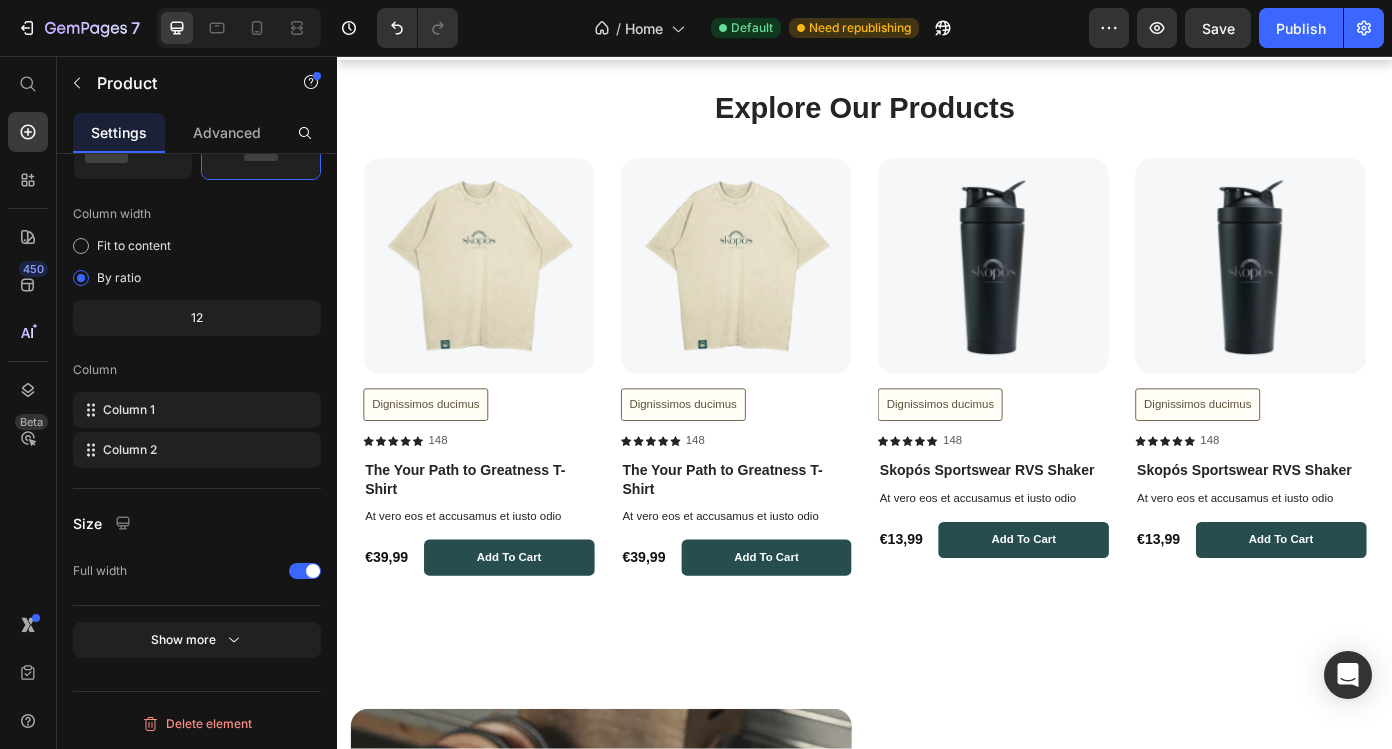 scroll, scrollTop: 751, scrollLeft: 0, axis: vertical 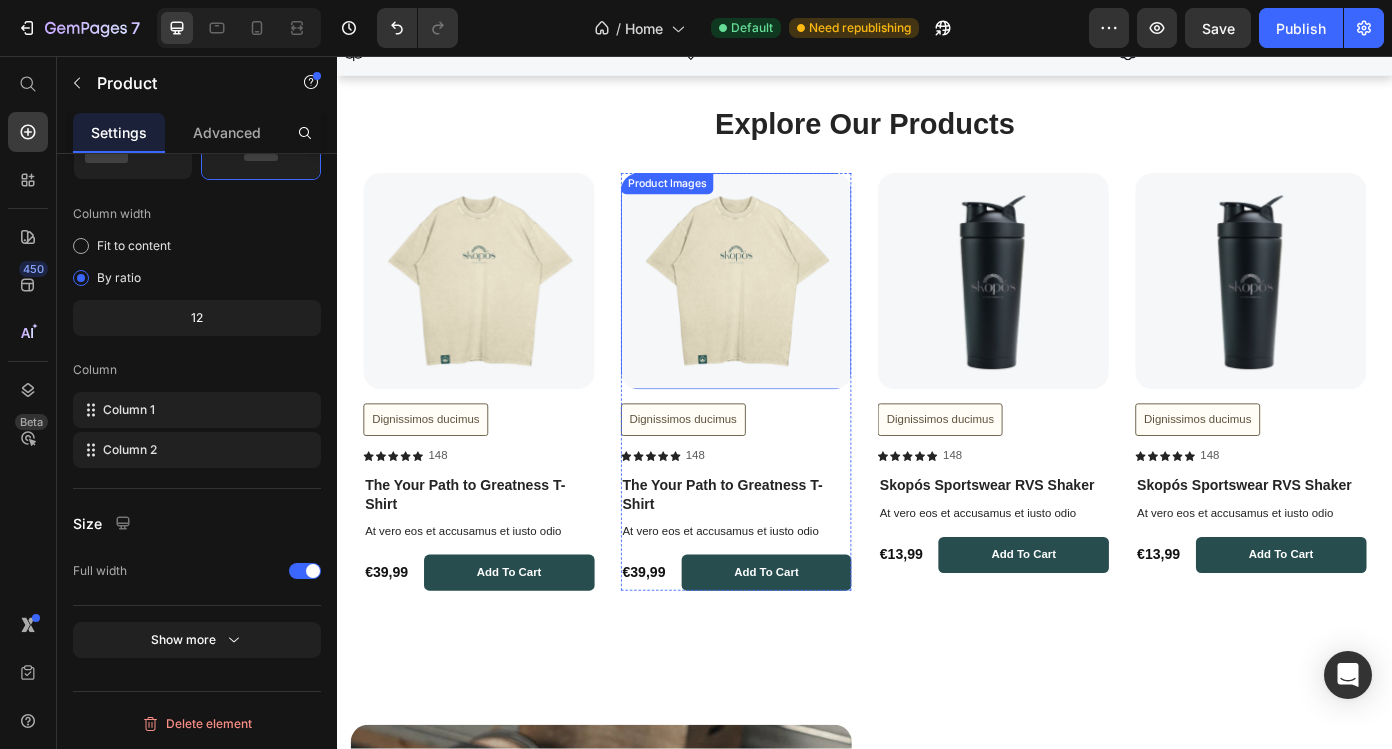 click at bounding box center [791, 313] 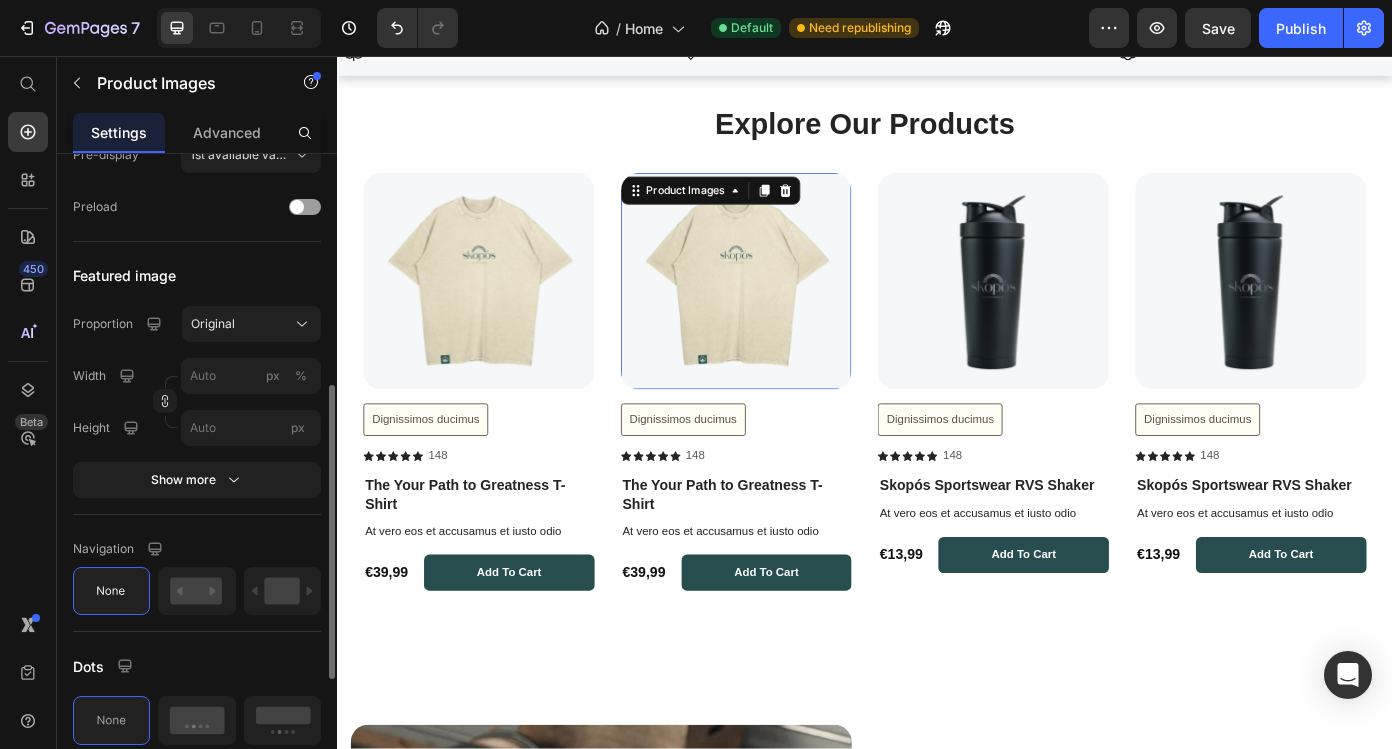 scroll, scrollTop: 624, scrollLeft: 0, axis: vertical 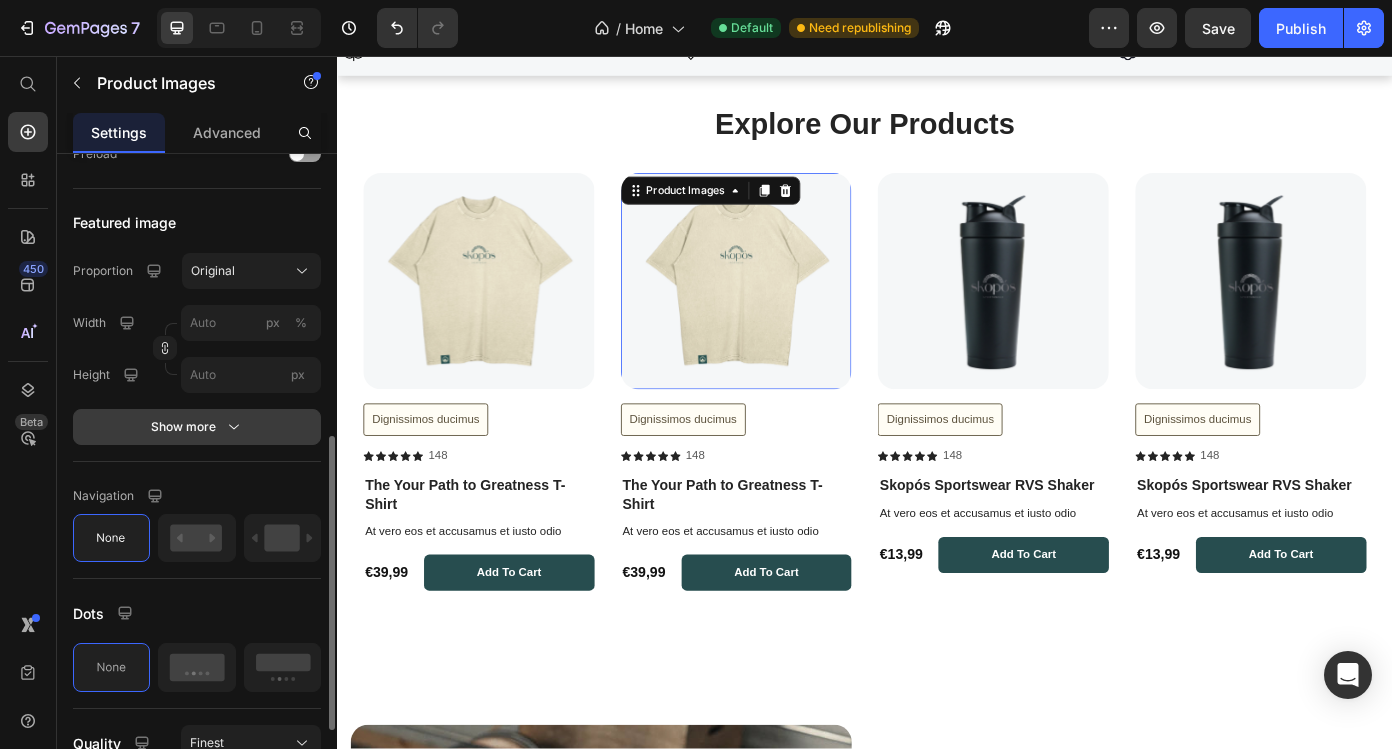 click on "Show more" at bounding box center [197, 427] 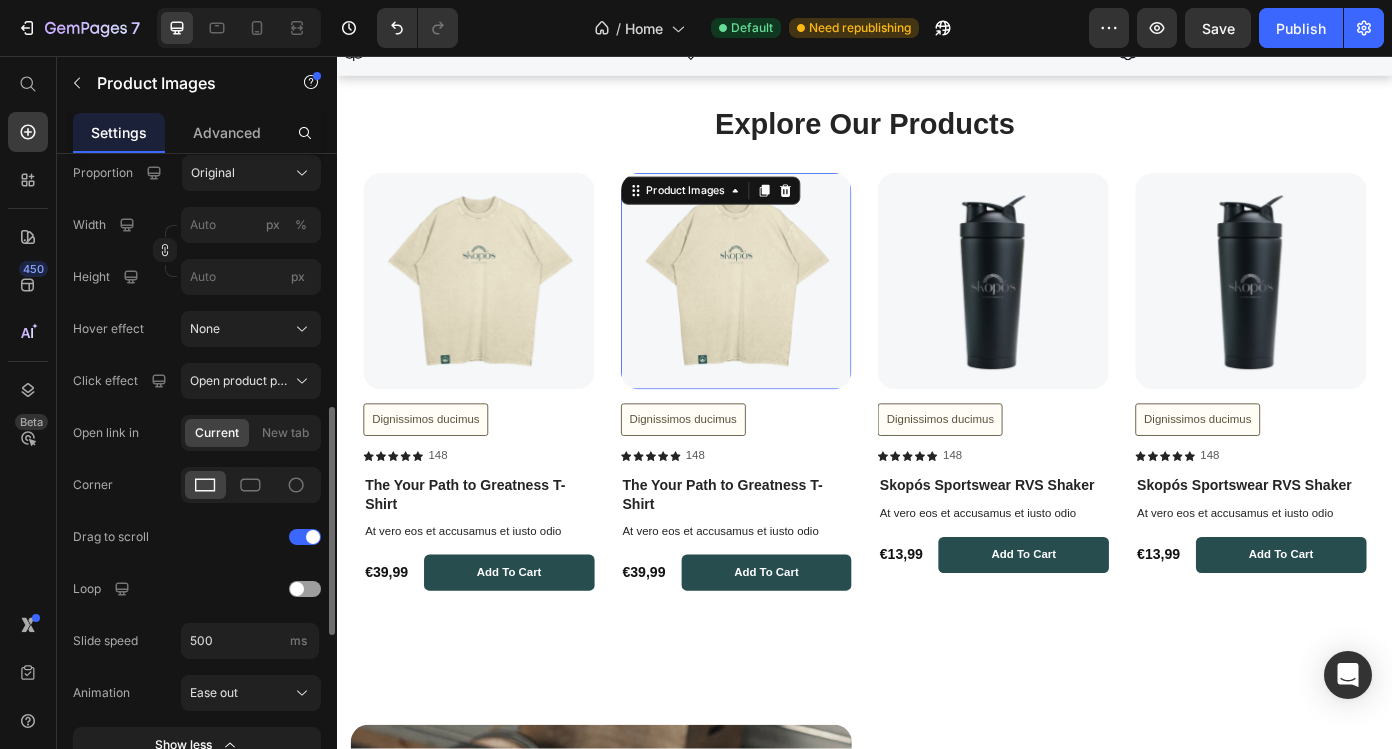 scroll, scrollTop: 721, scrollLeft: 0, axis: vertical 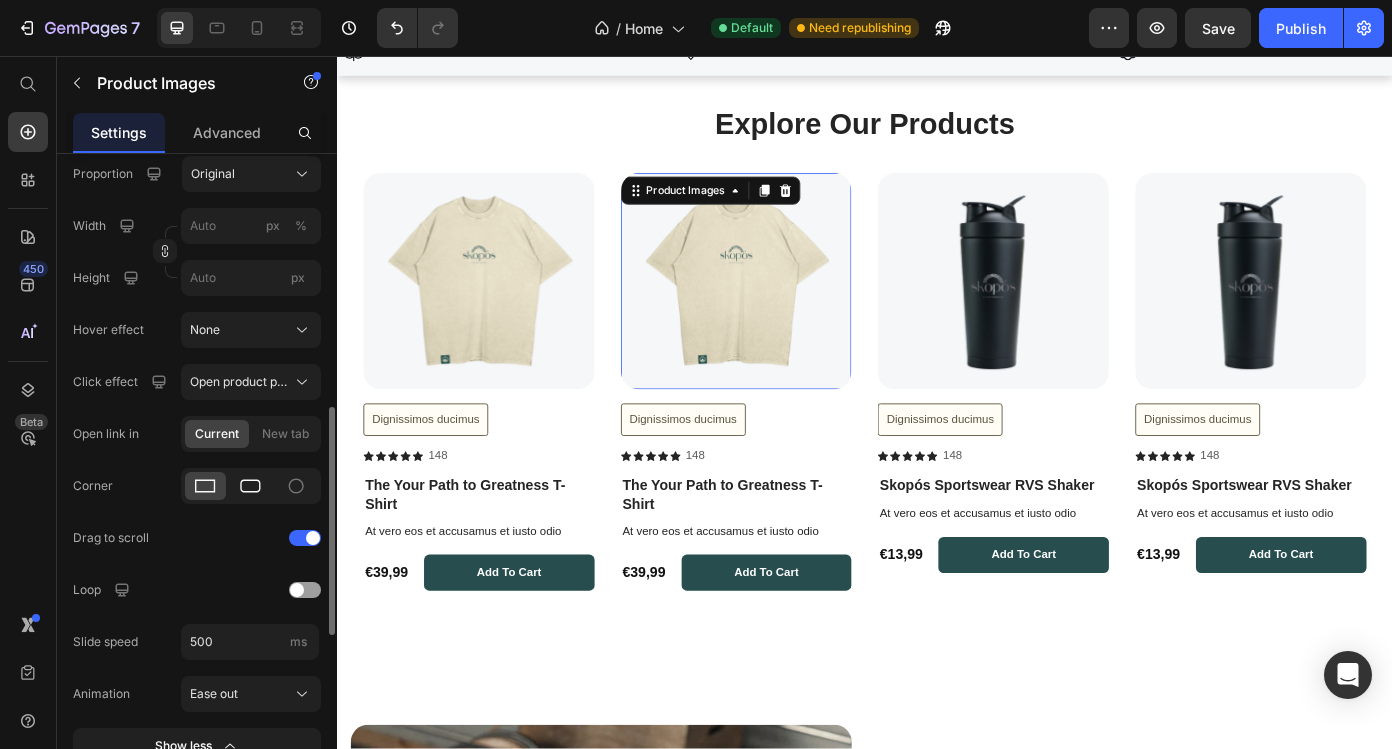 click 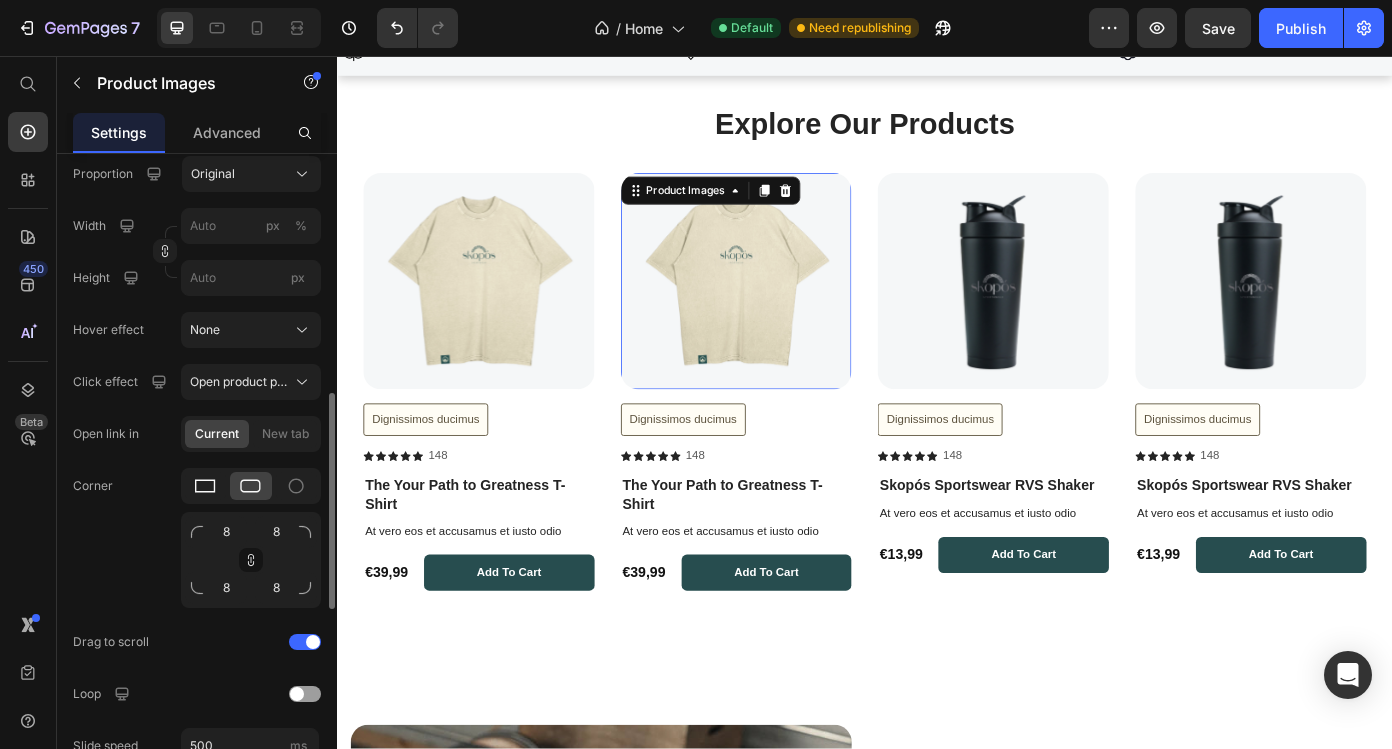click 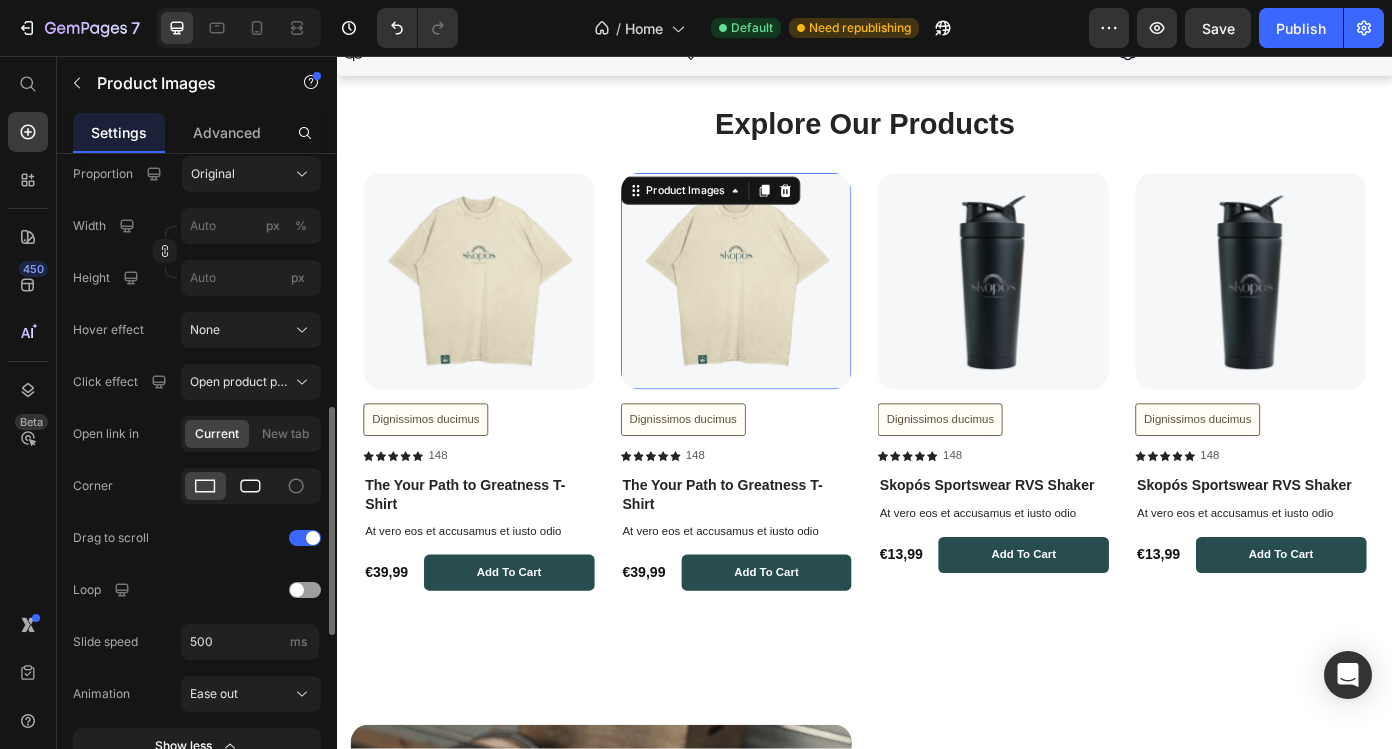 click 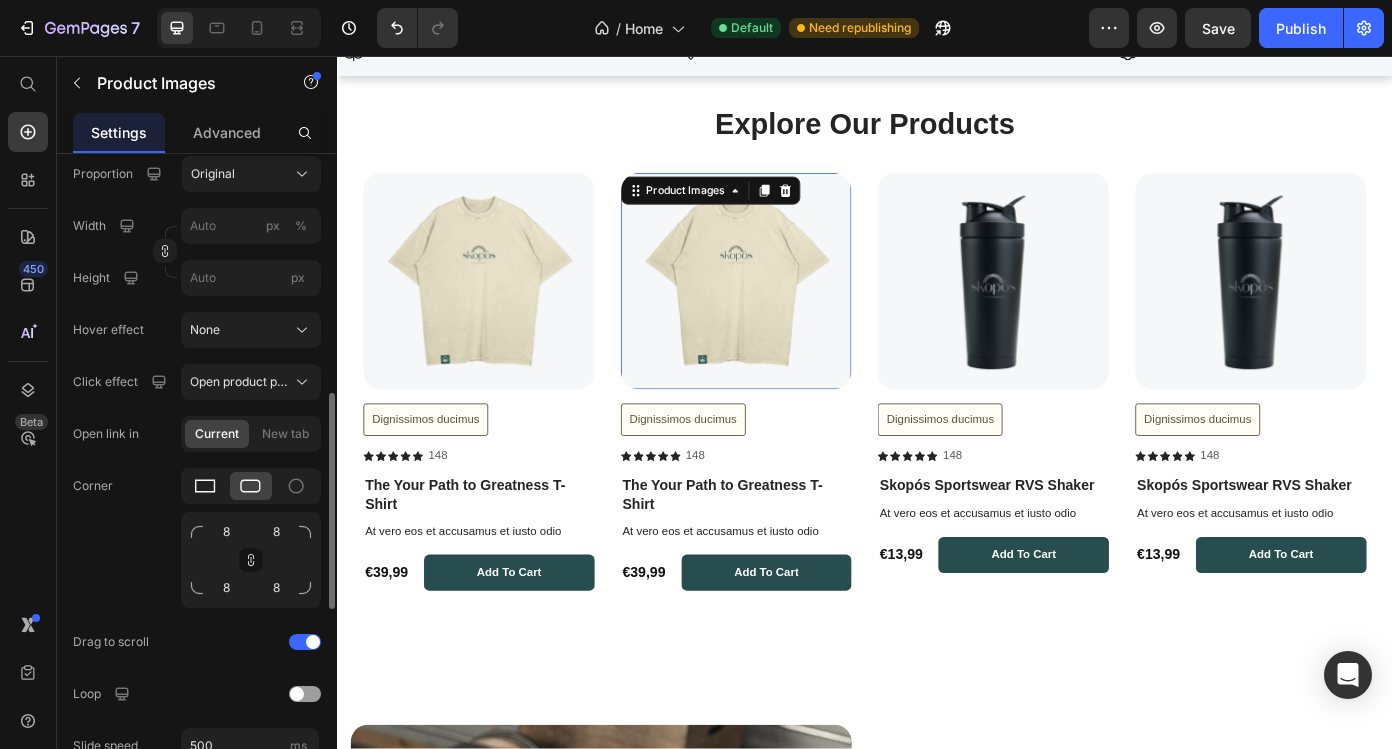 click 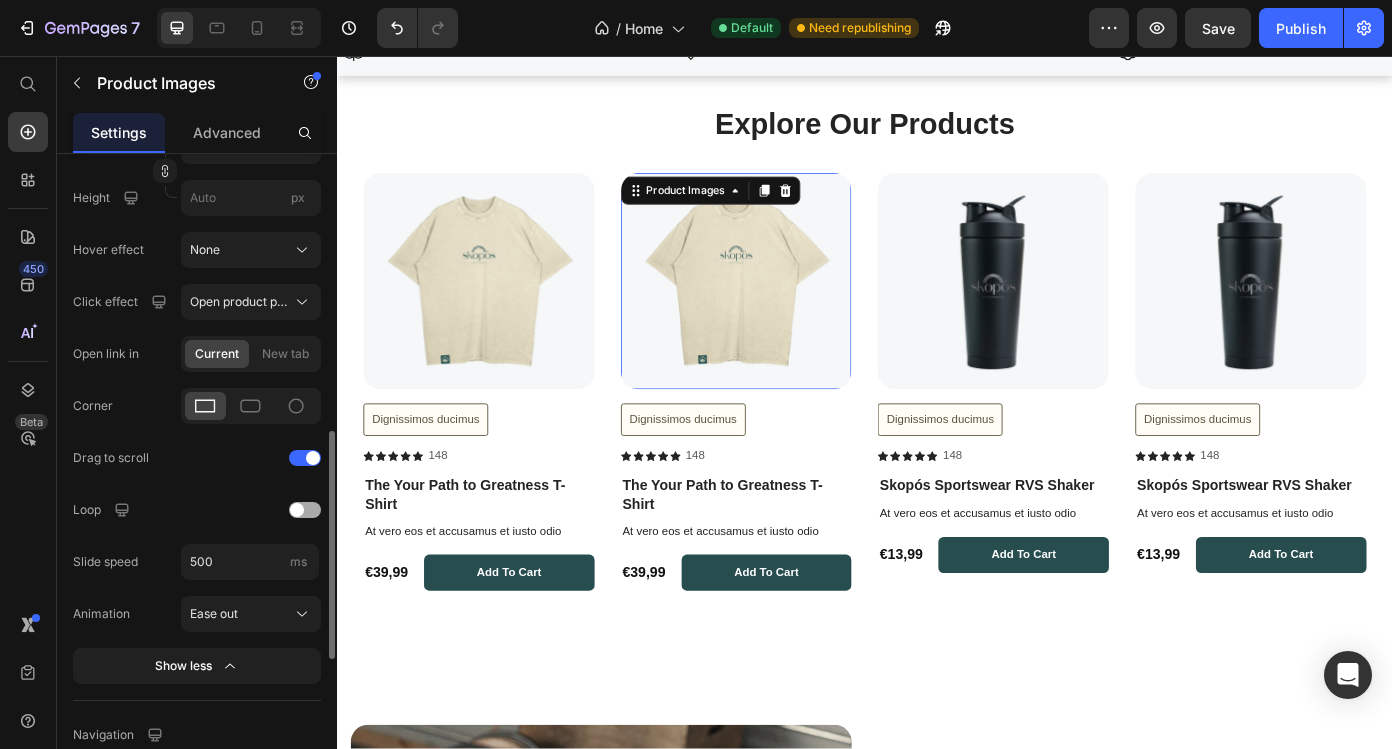 scroll, scrollTop: 802, scrollLeft: 0, axis: vertical 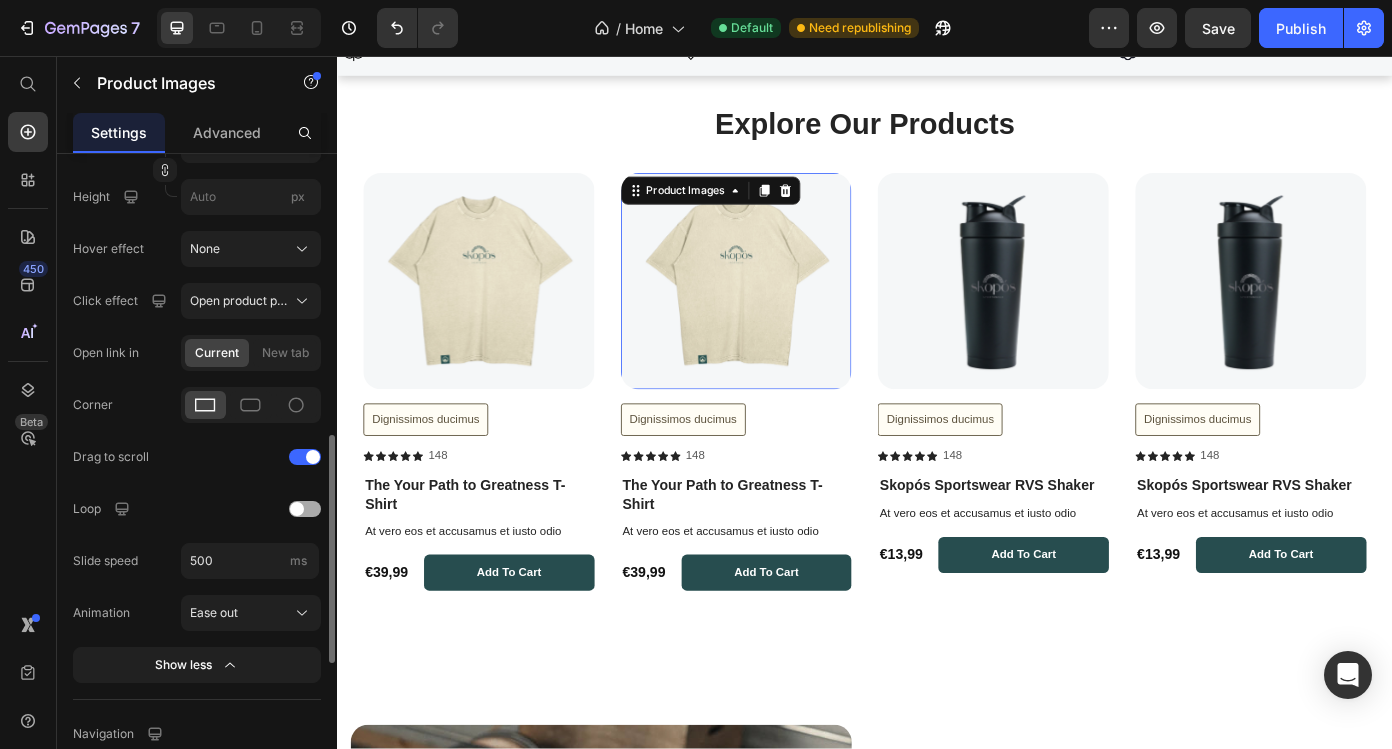 click at bounding box center [305, 509] 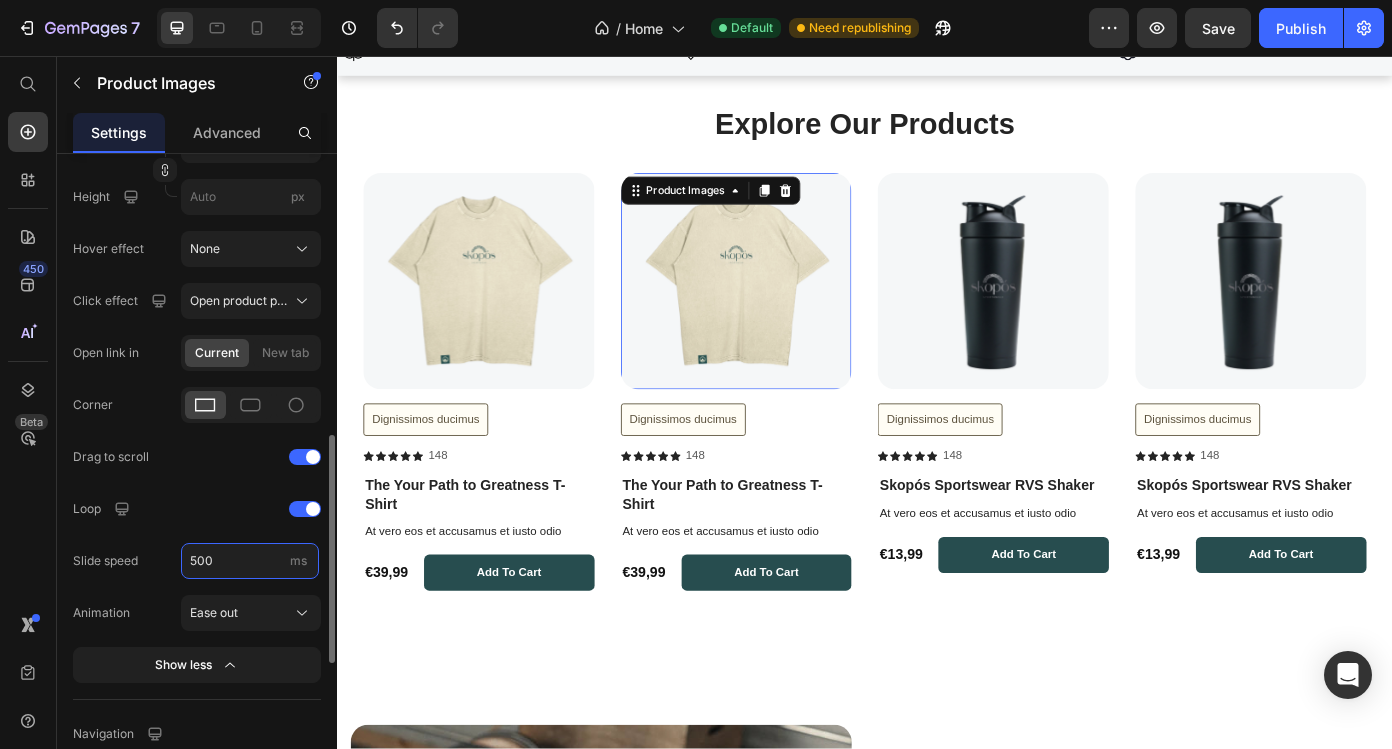 click on "500" at bounding box center (250, 561) 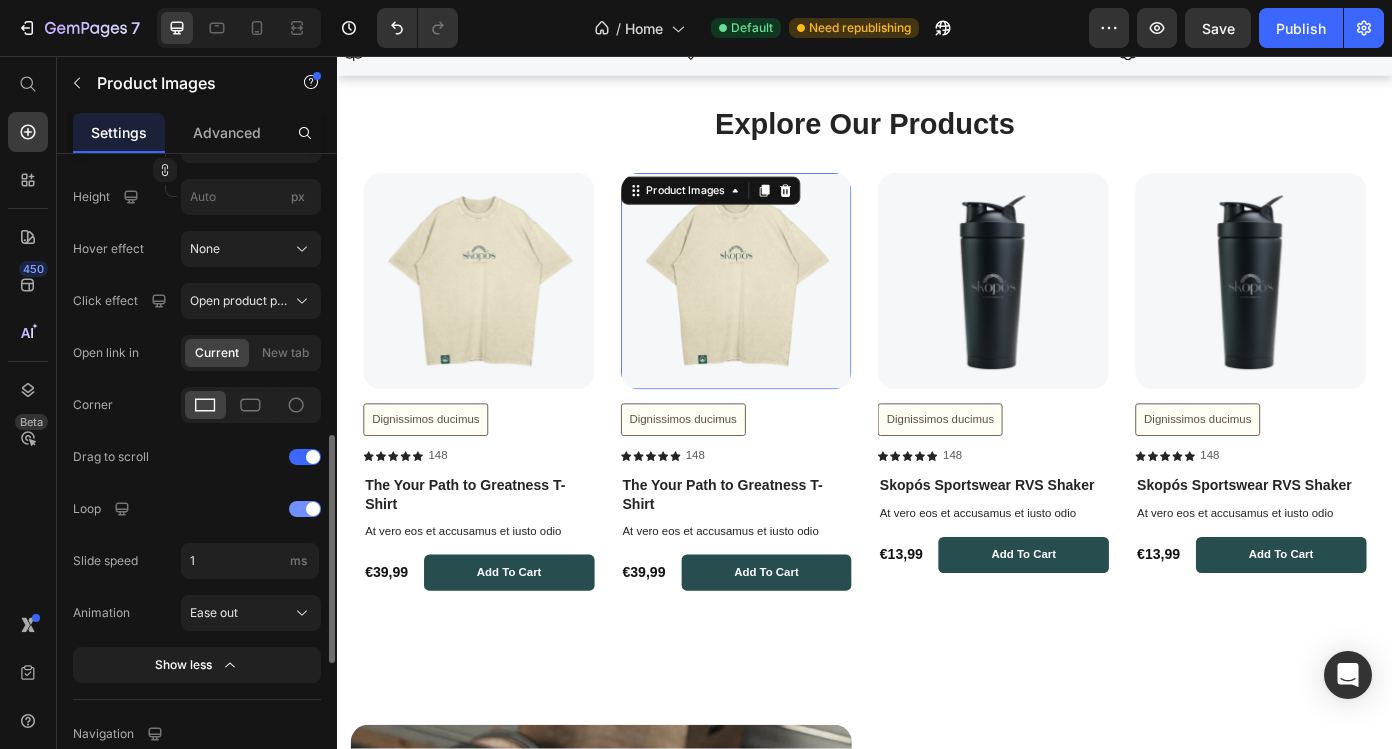 click on "Loop" 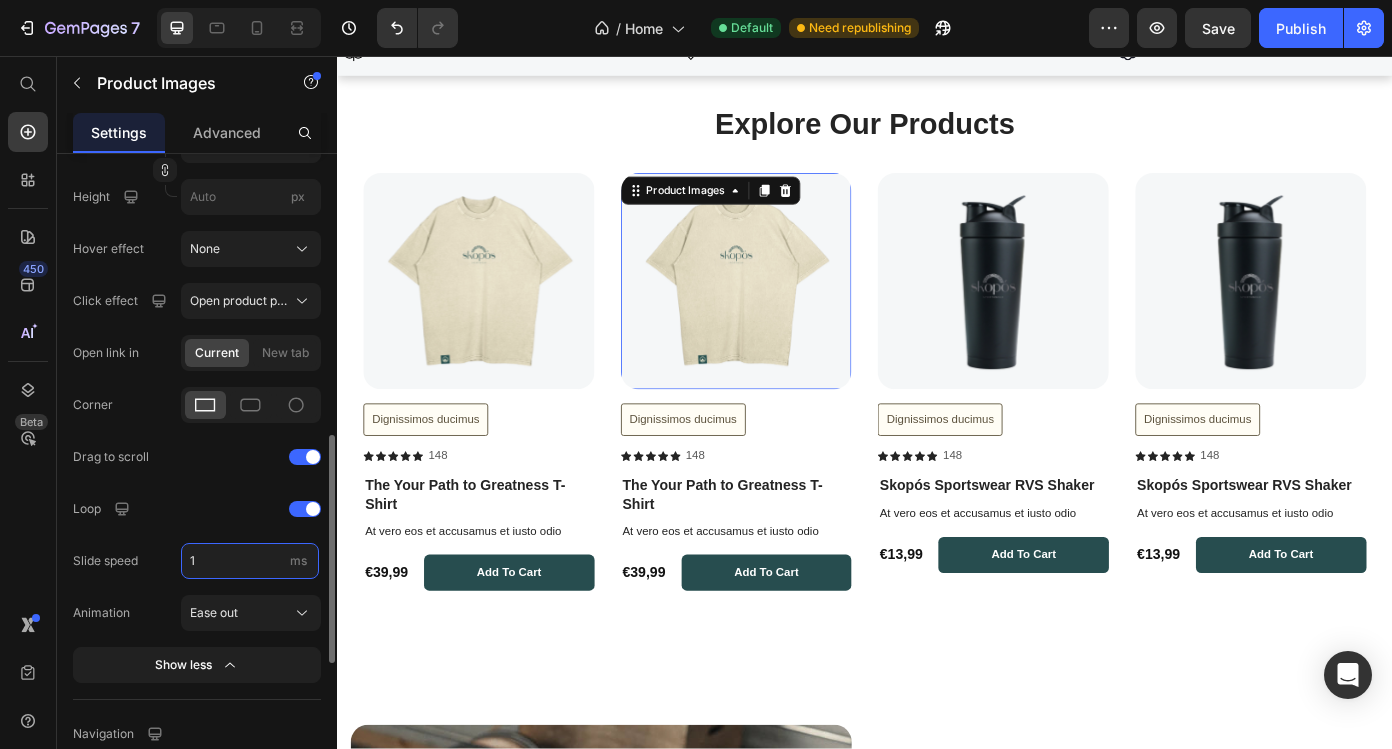 click on "1" at bounding box center (250, 561) 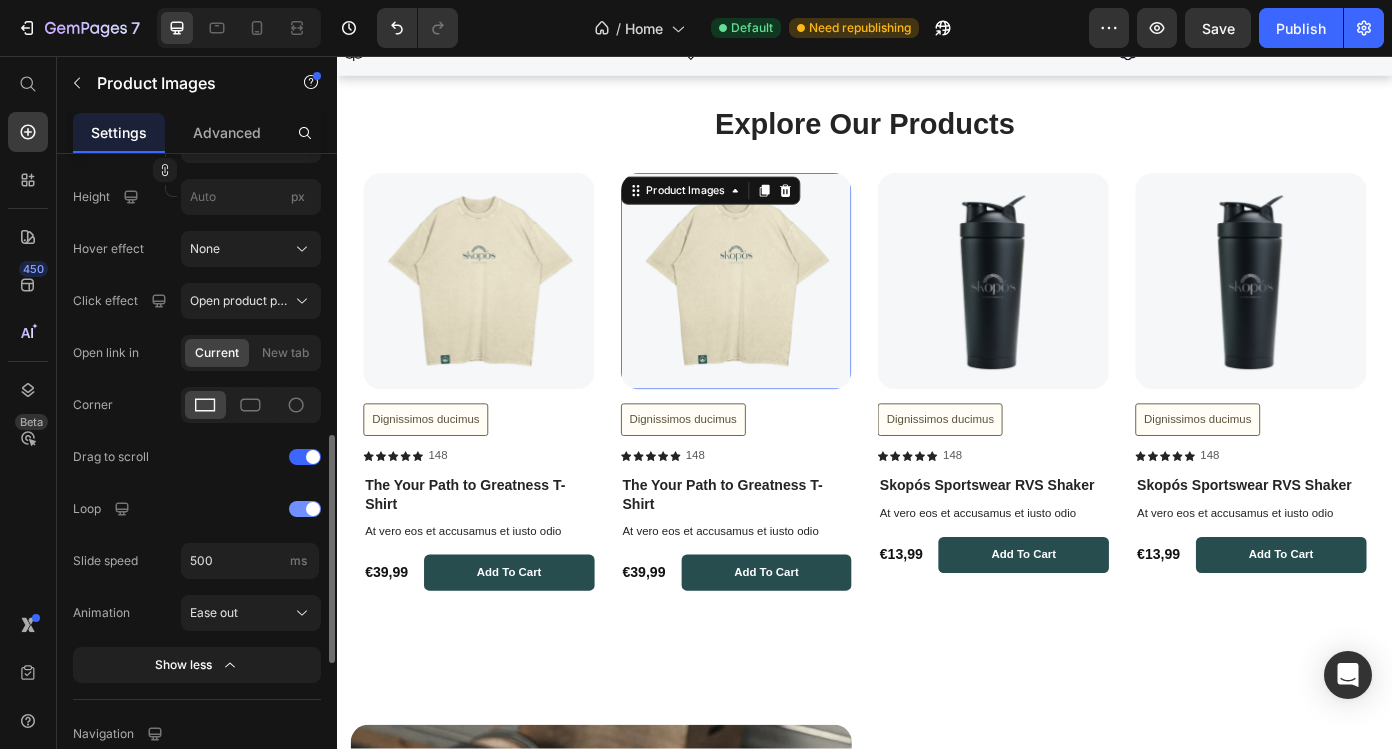 click at bounding box center [313, 509] 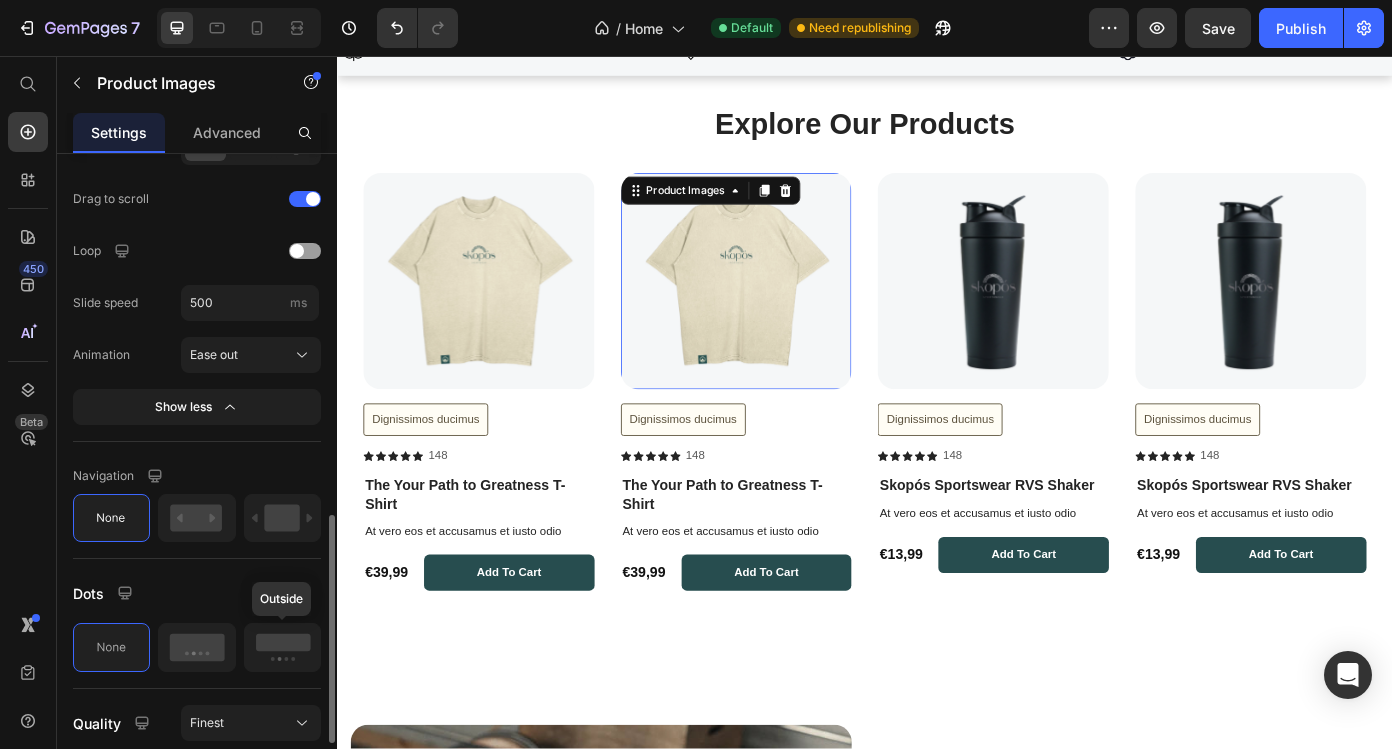 scroll, scrollTop: 1069, scrollLeft: 0, axis: vertical 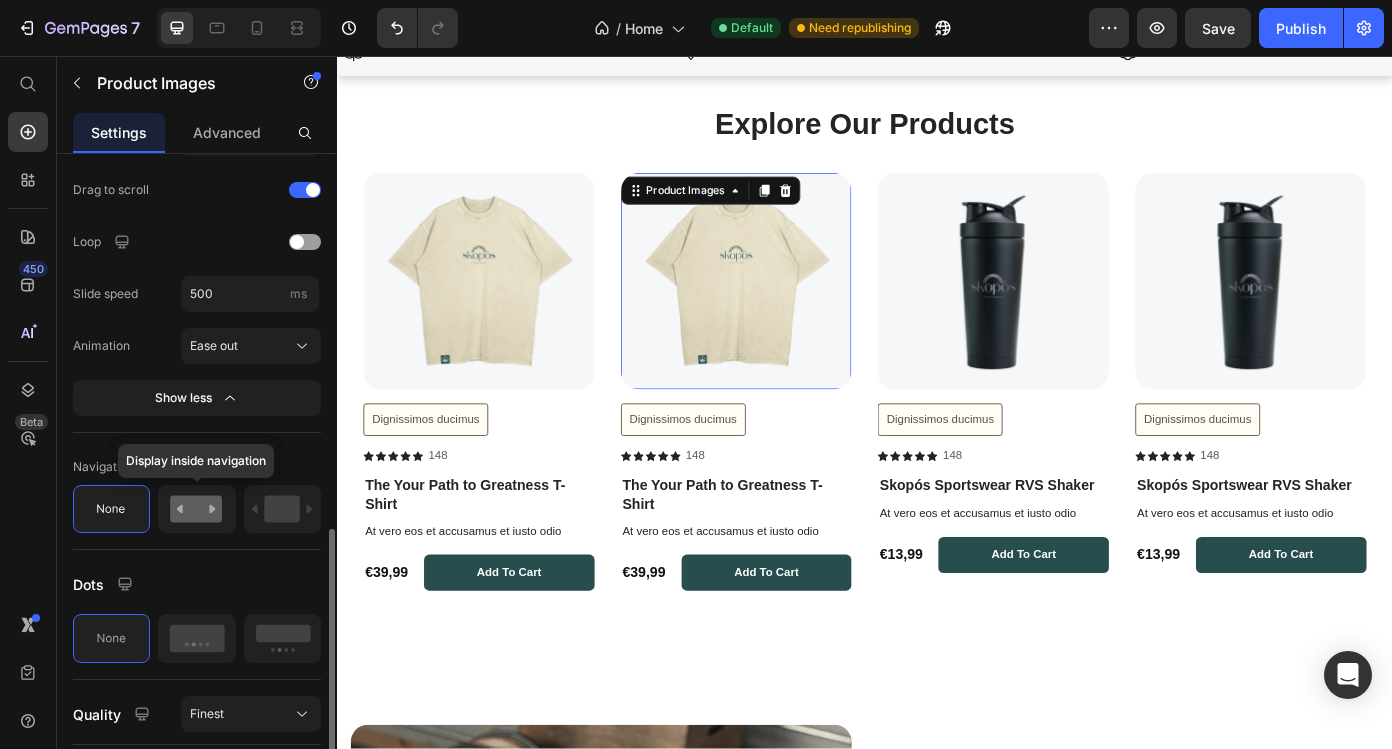 click 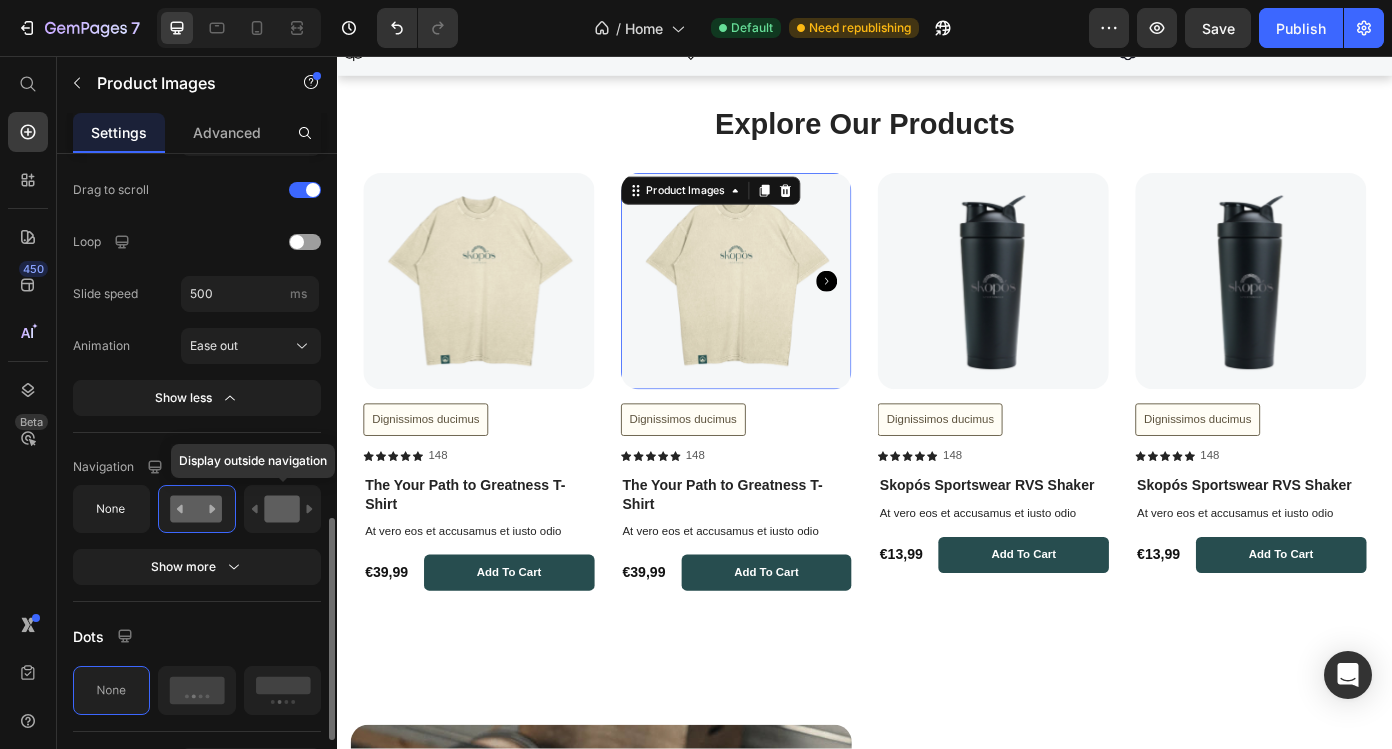 click 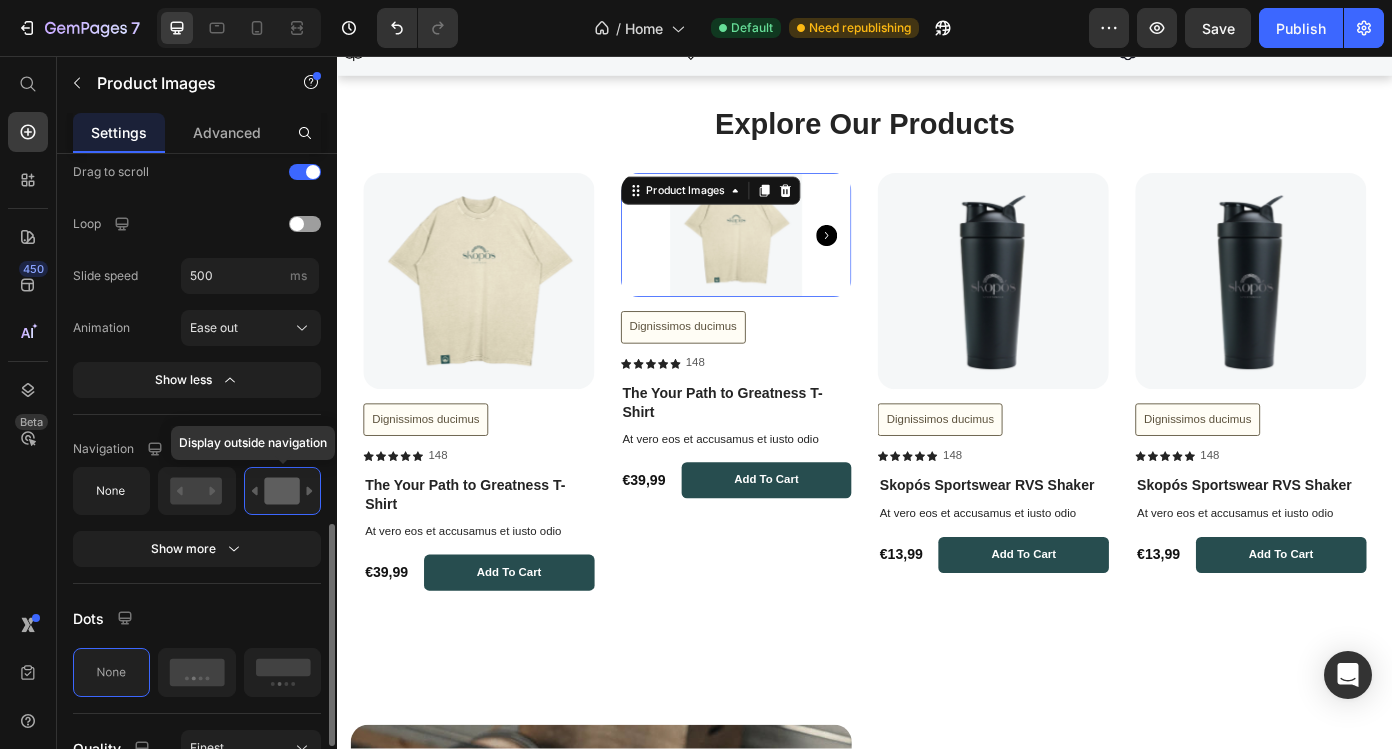 scroll, scrollTop: 1077, scrollLeft: 0, axis: vertical 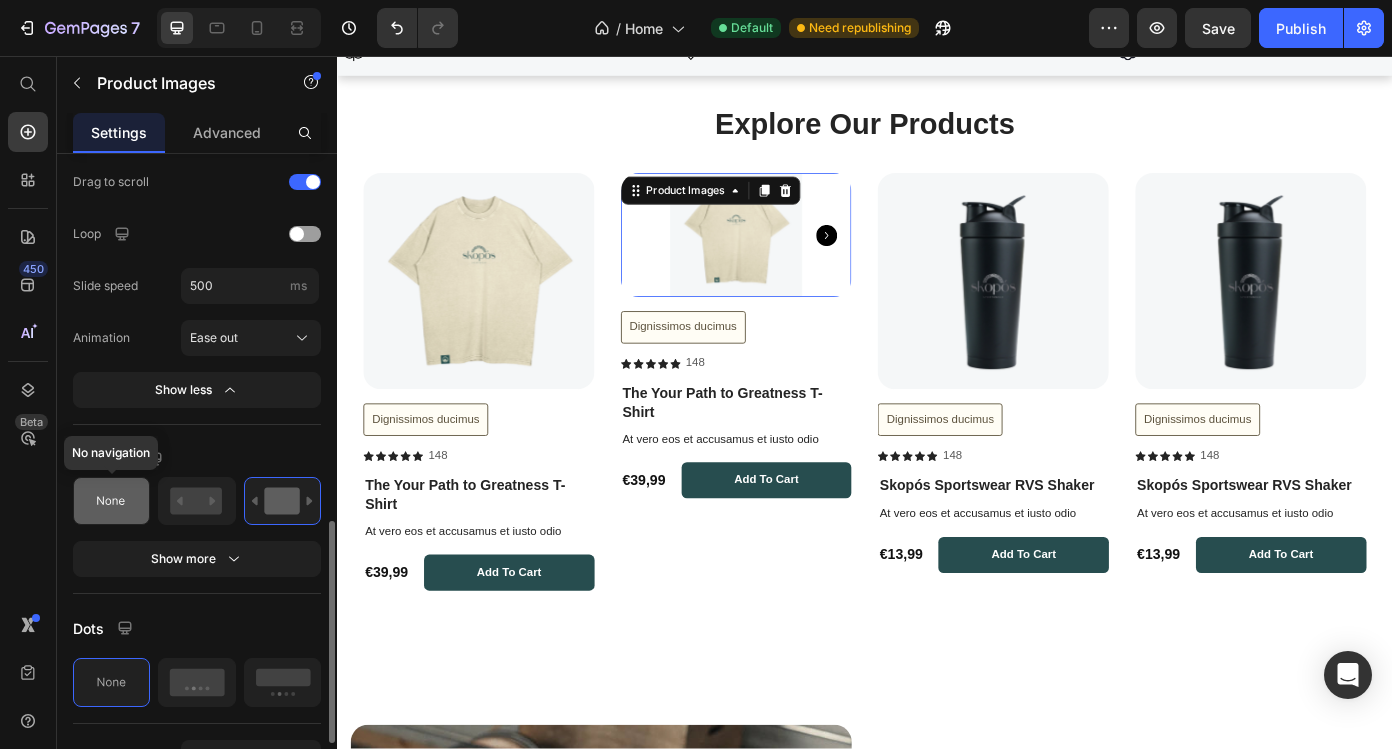 click 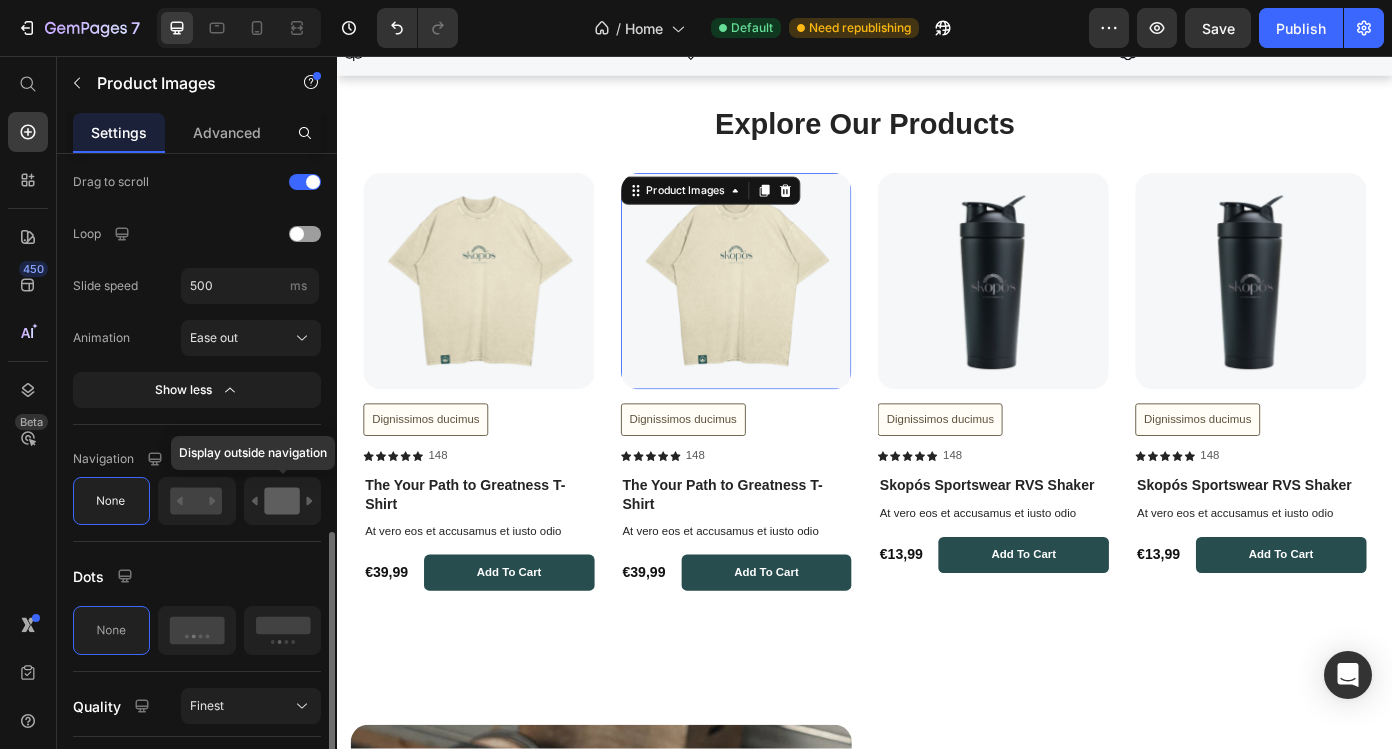 click 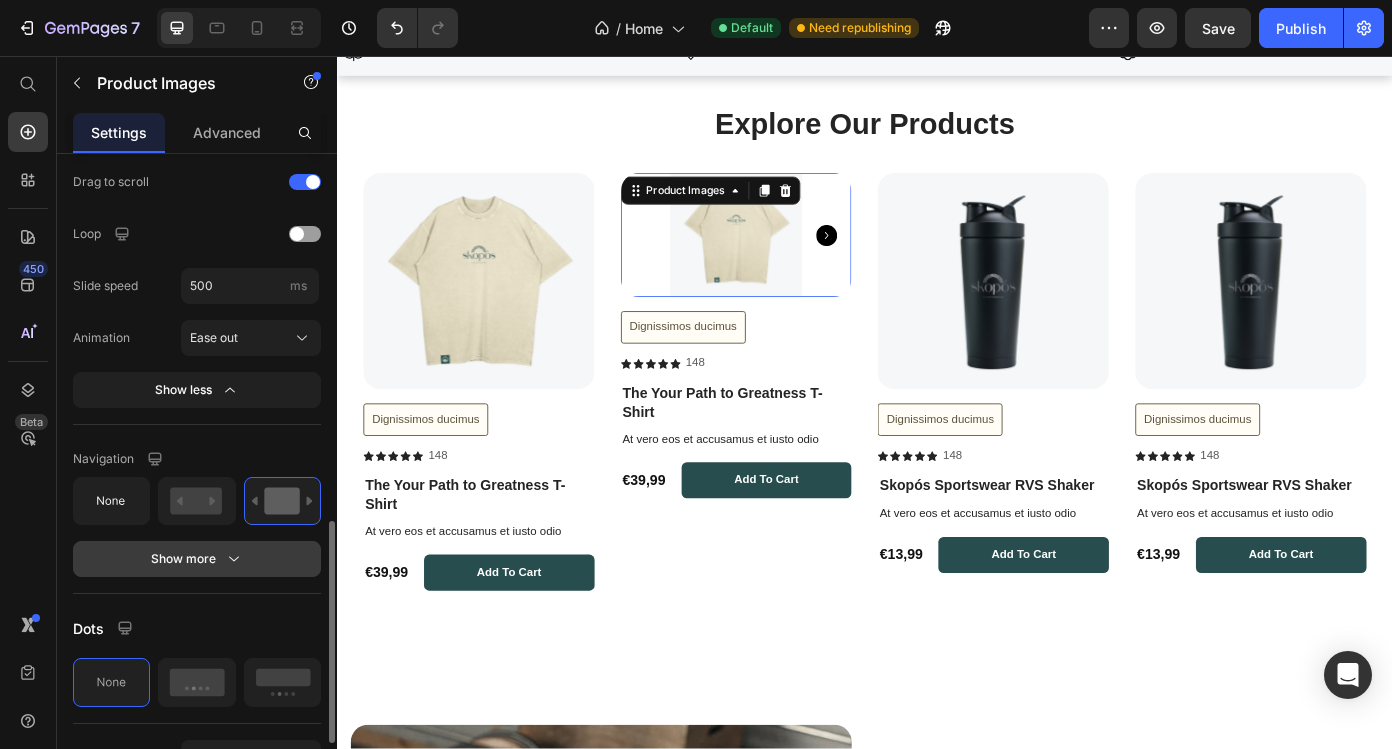 click on "Show more" at bounding box center (197, 559) 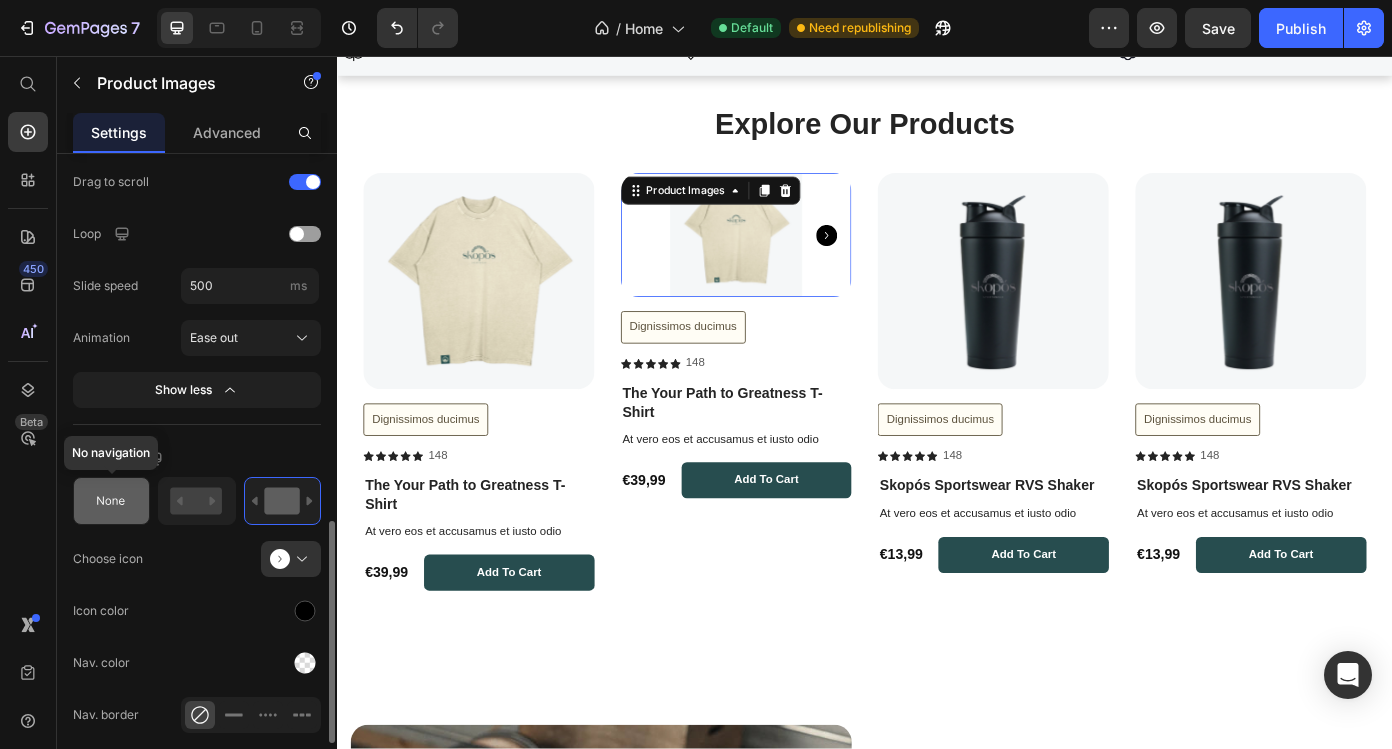 click 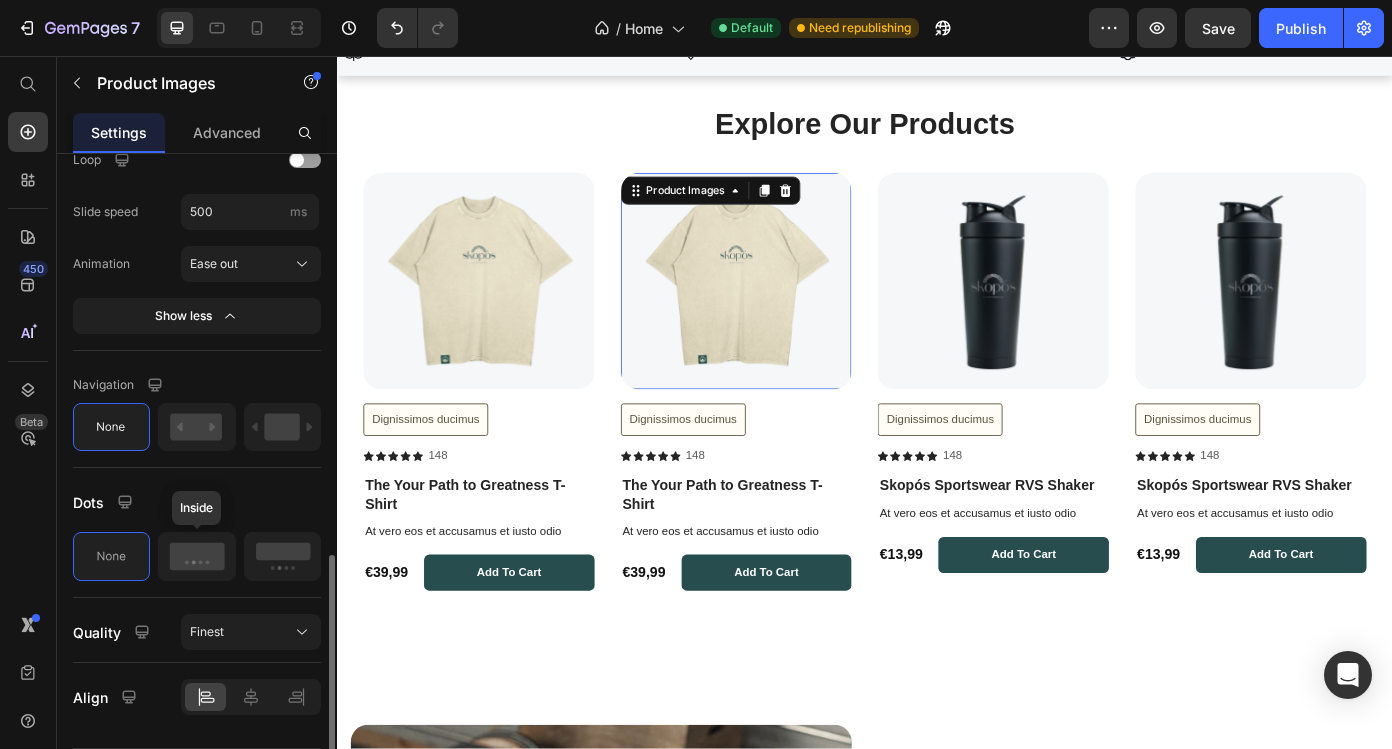 scroll, scrollTop: 1153, scrollLeft: 0, axis: vertical 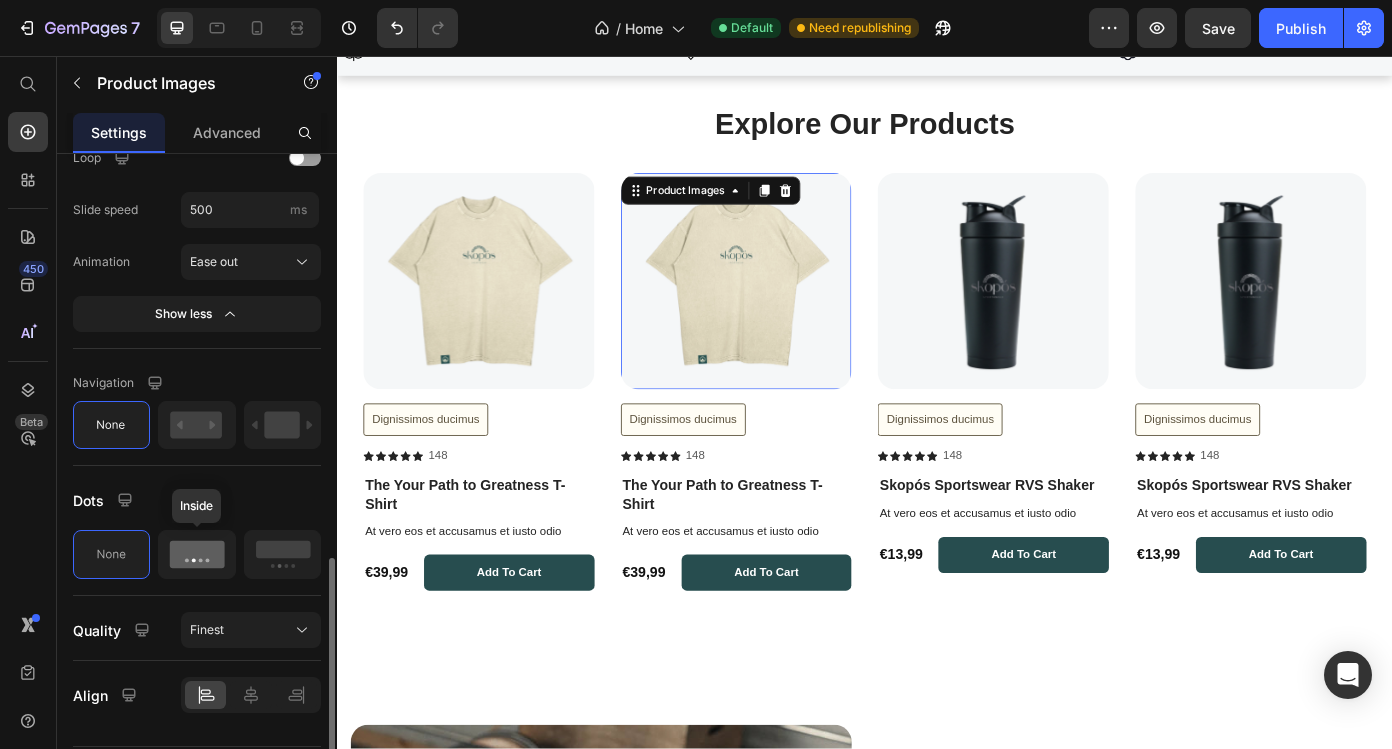 click 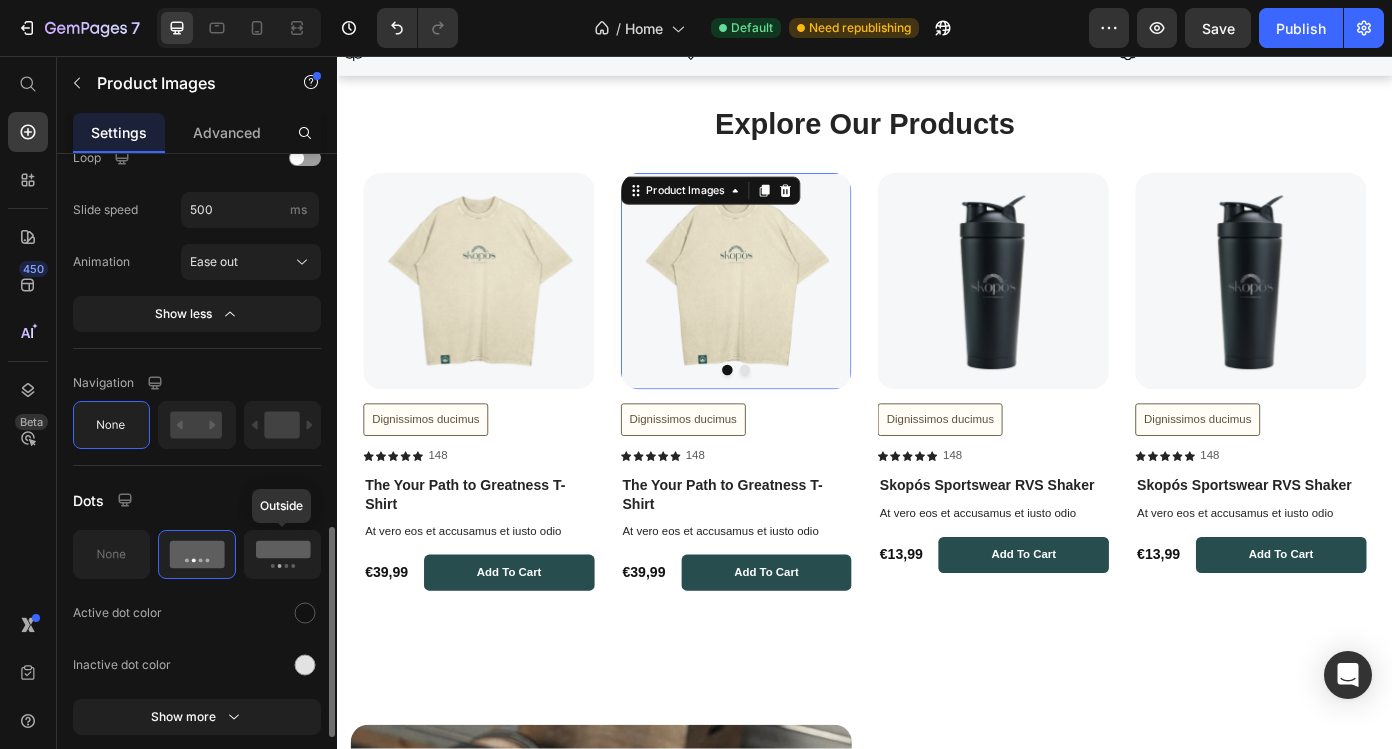 click 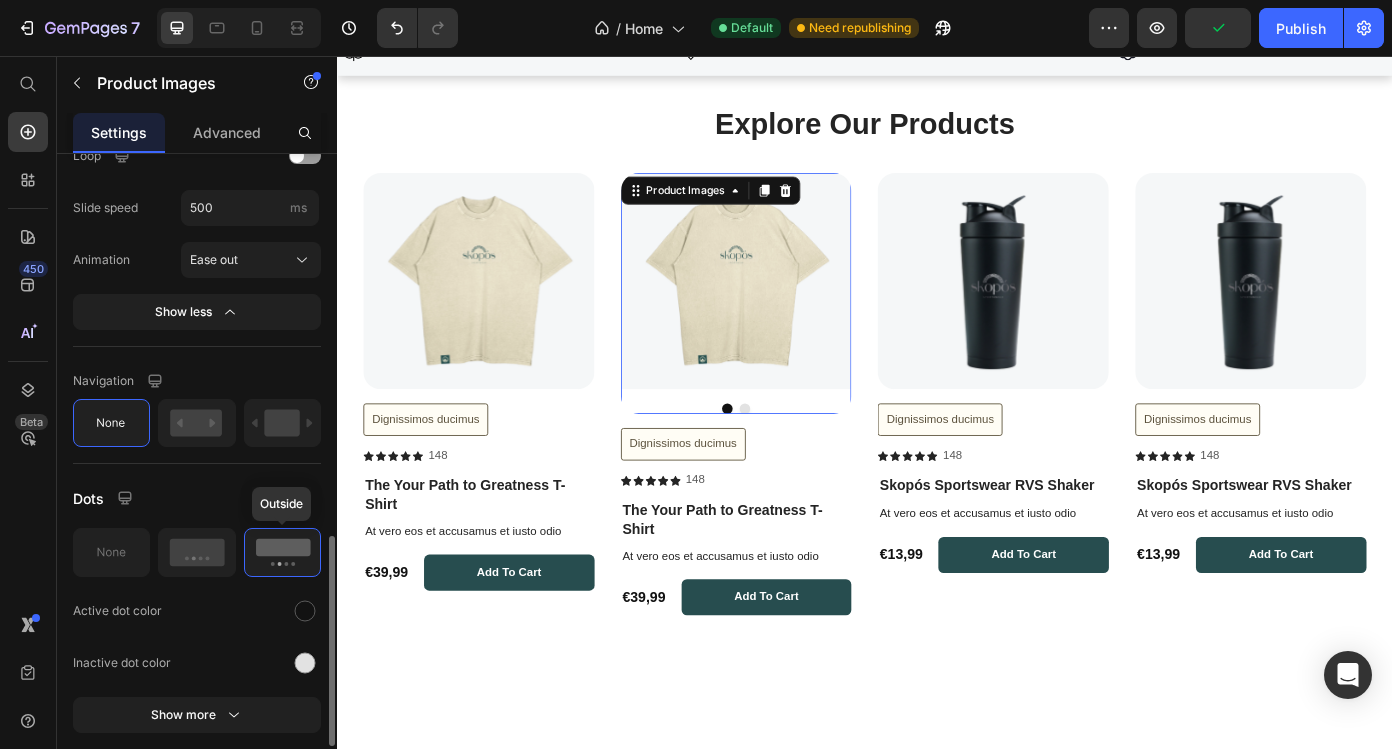 scroll, scrollTop: 1161, scrollLeft: 0, axis: vertical 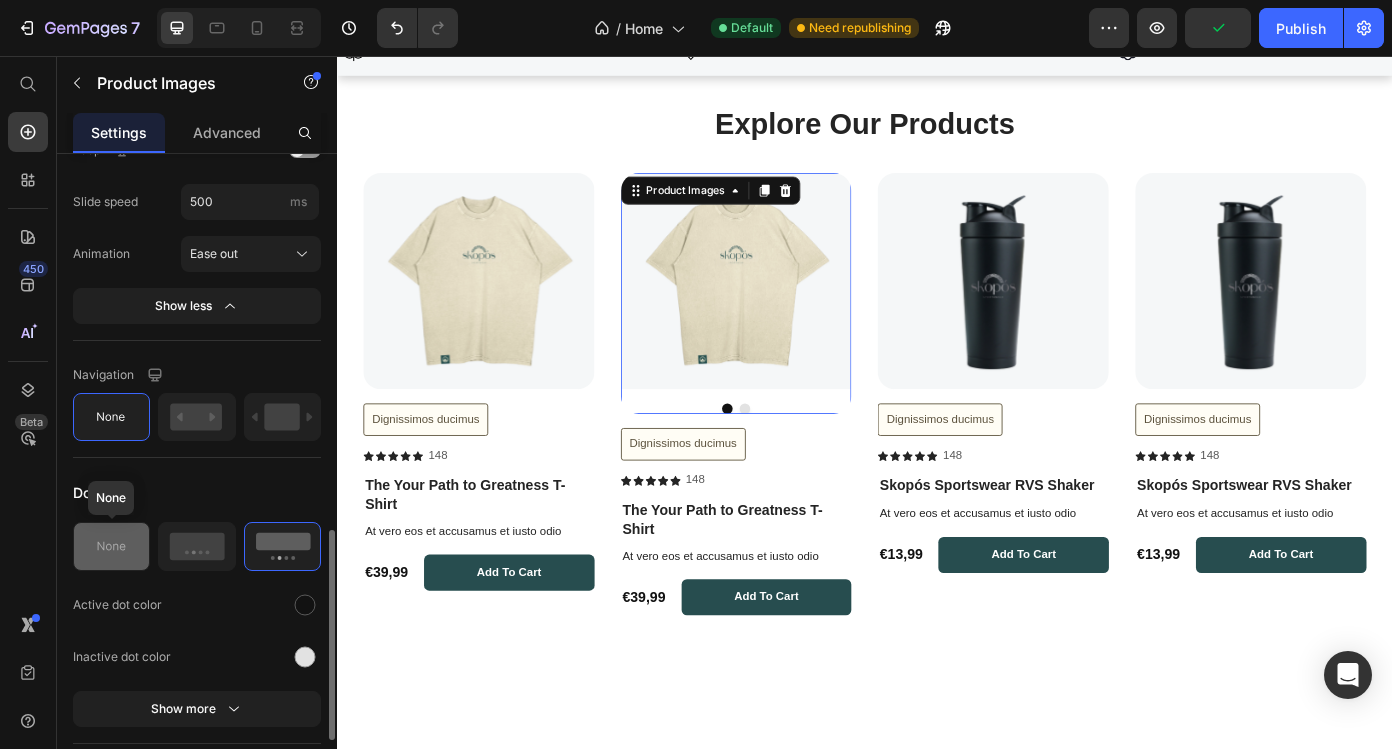 click 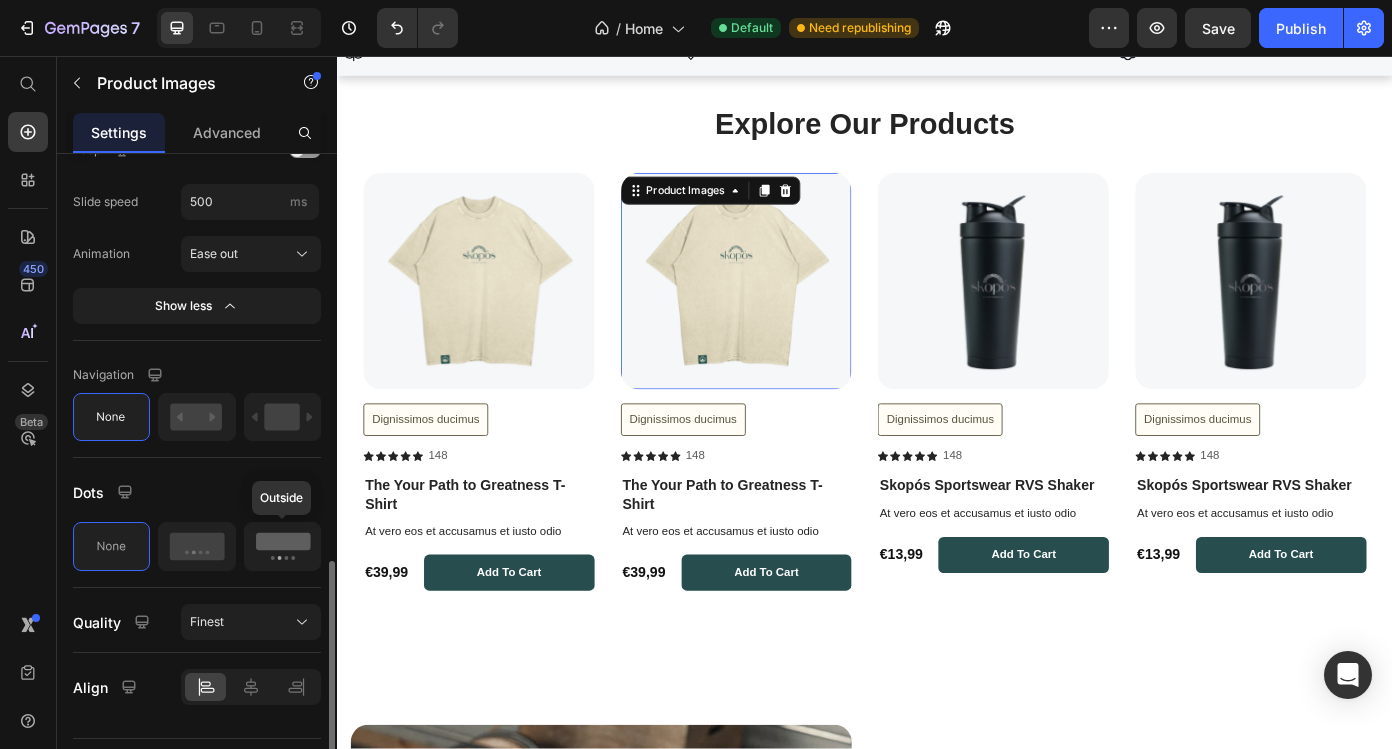 click 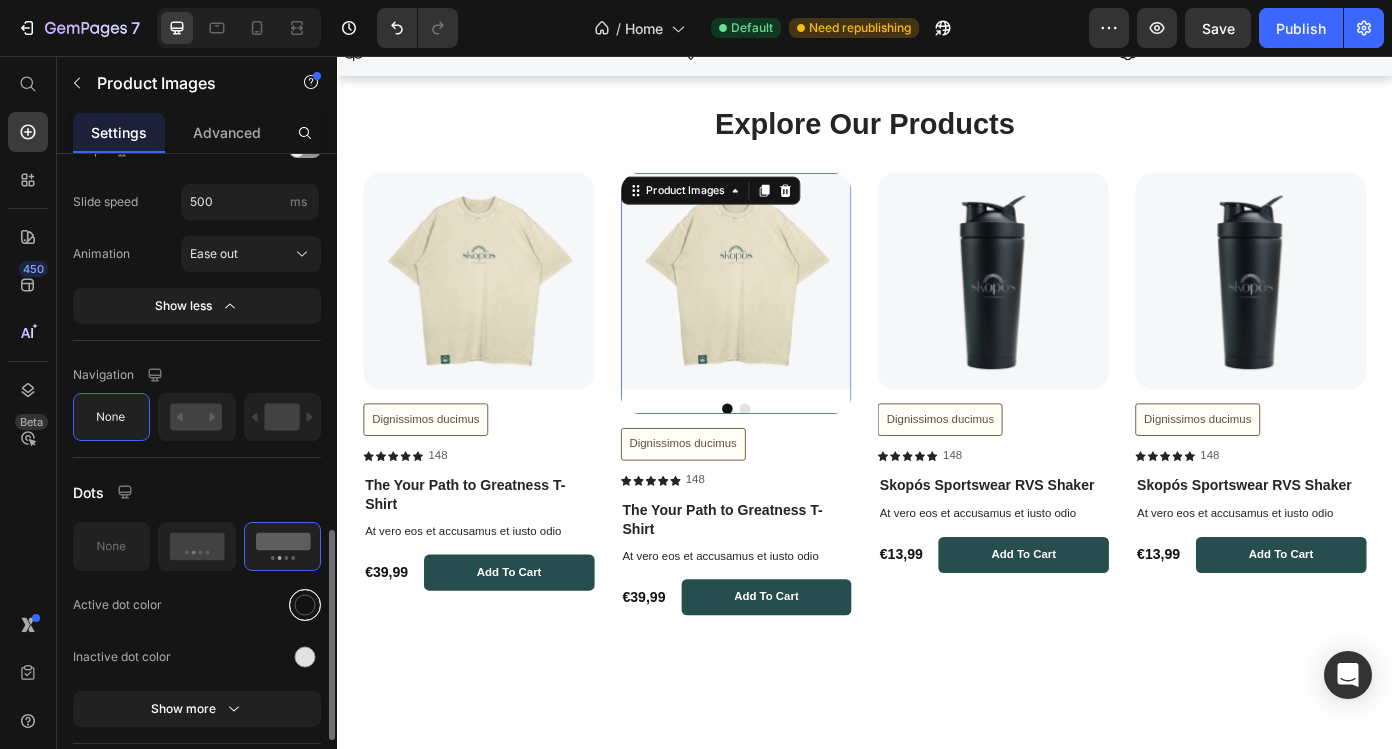 click at bounding box center (305, 605) 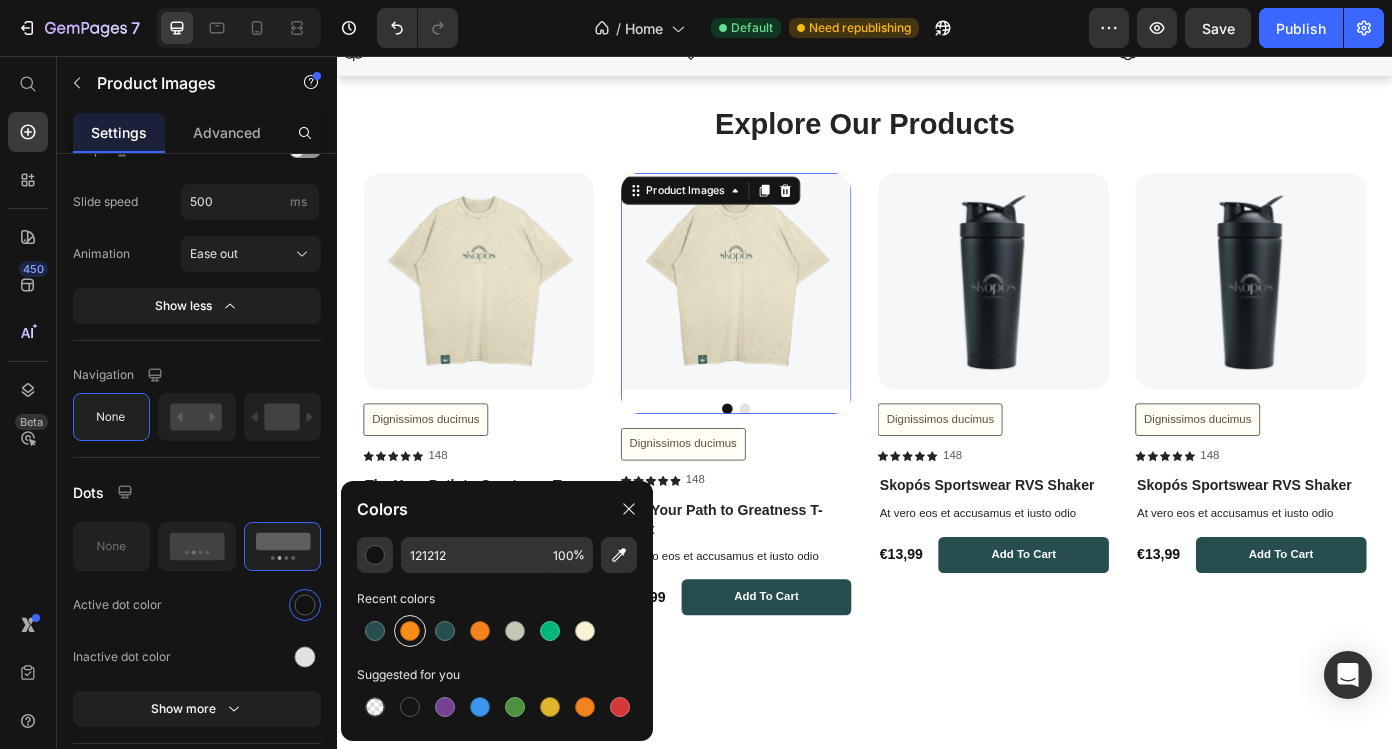 click at bounding box center [410, 631] 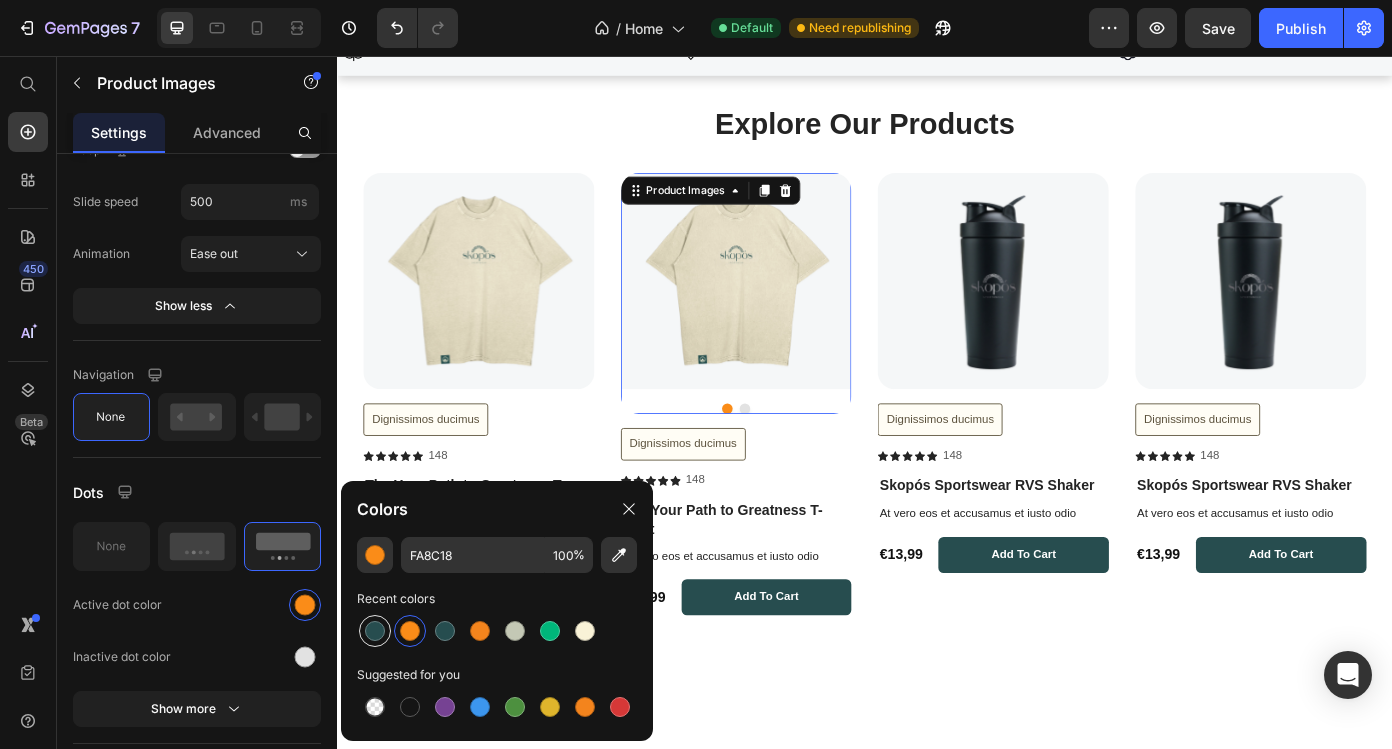 click at bounding box center (375, 631) 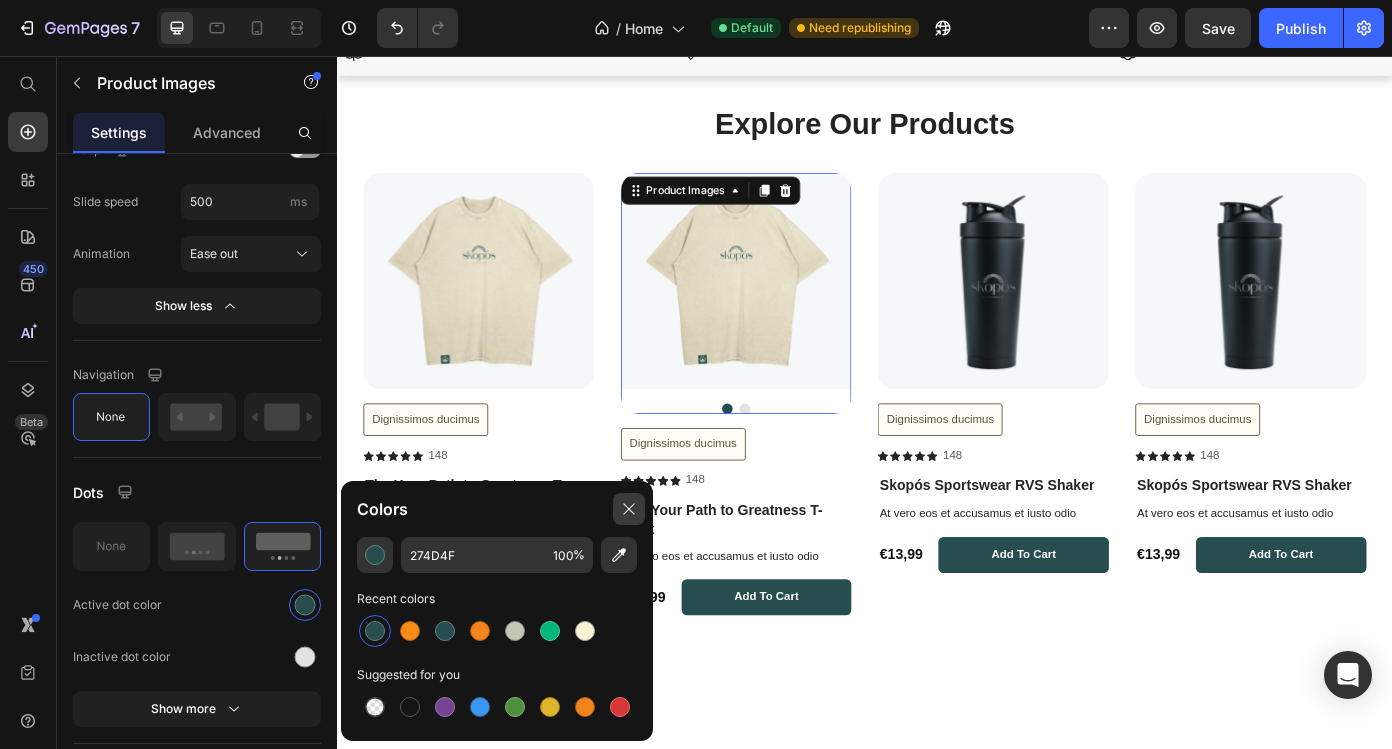 click at bounding box center [629, 509] 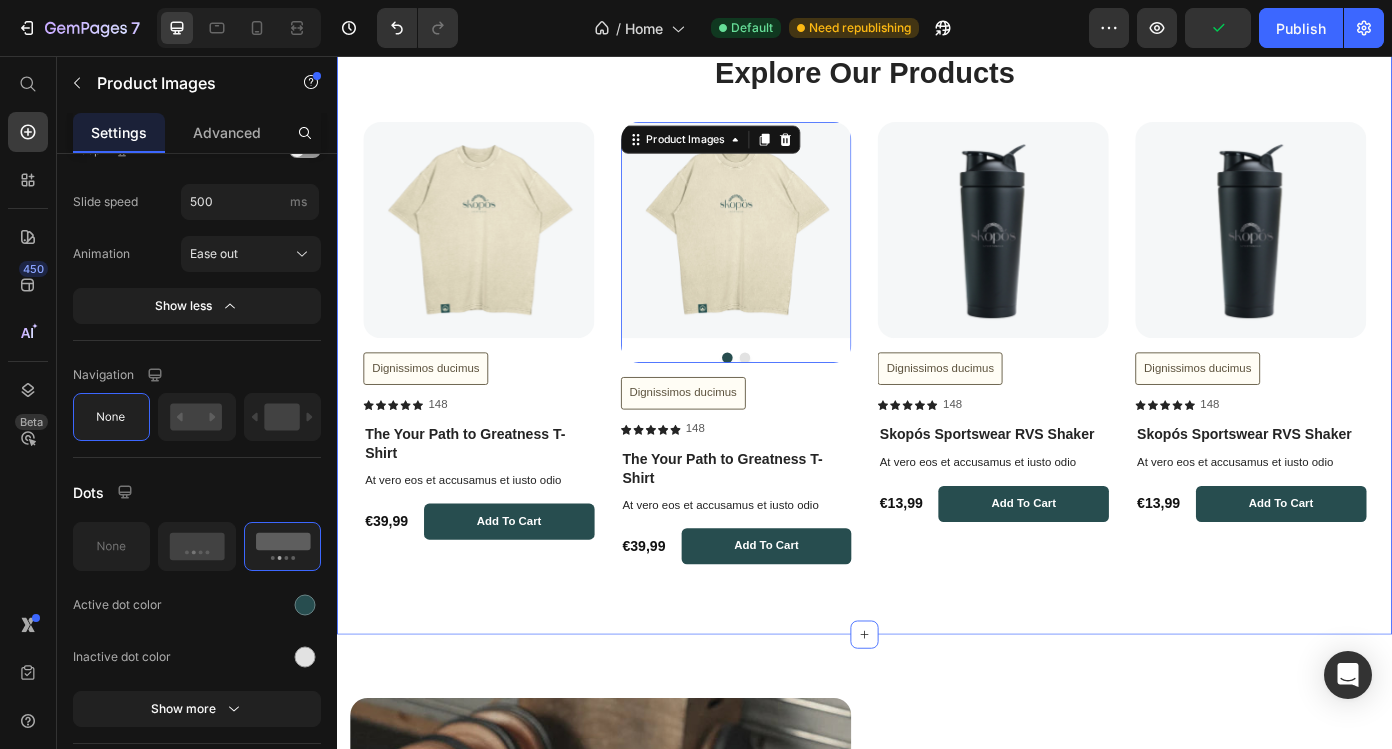 scroll, scrollTop: 817, scrollLeft: 0, axis: vertical 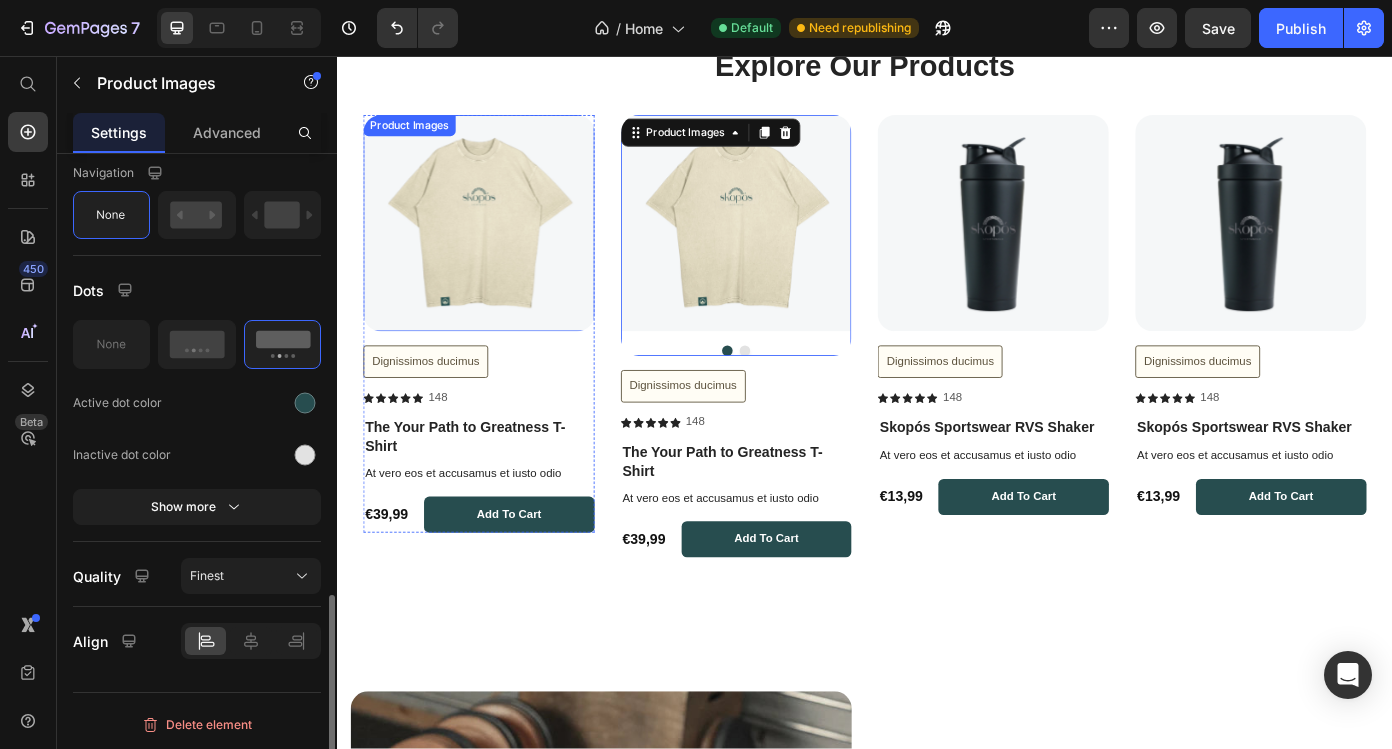 click at bounding box center [498, 247] 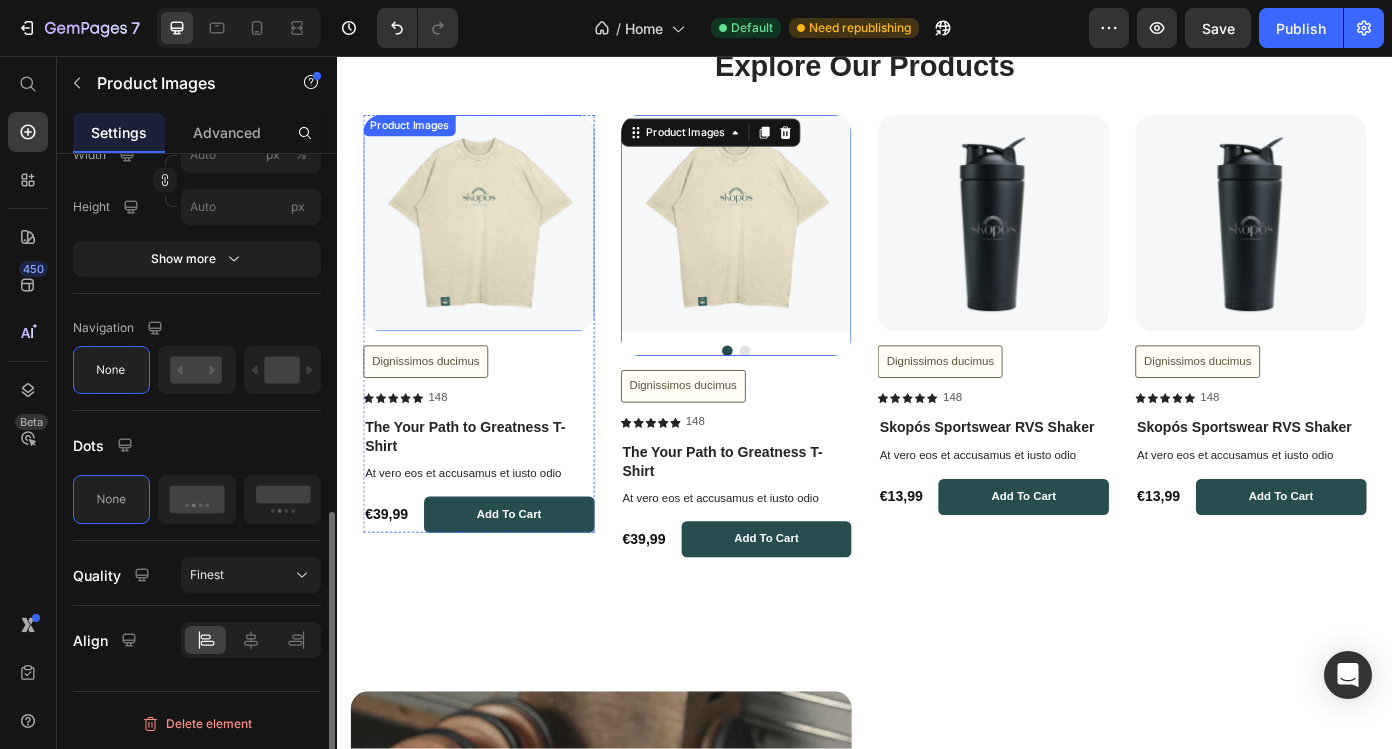 scroll, scrollTop: 792, scrollLeft: 0, axis: vertical 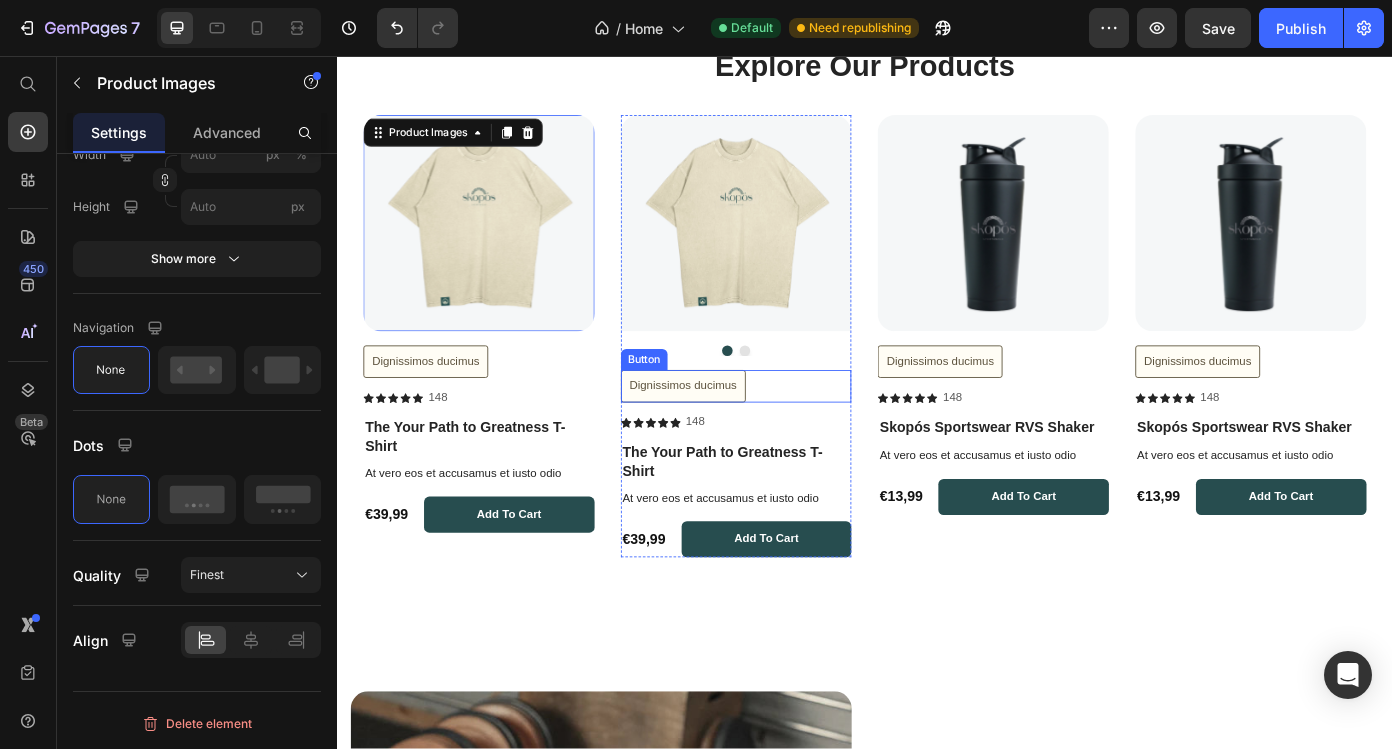 click on "Dignissimos ducimus Button" at bounding box center (791, 432) 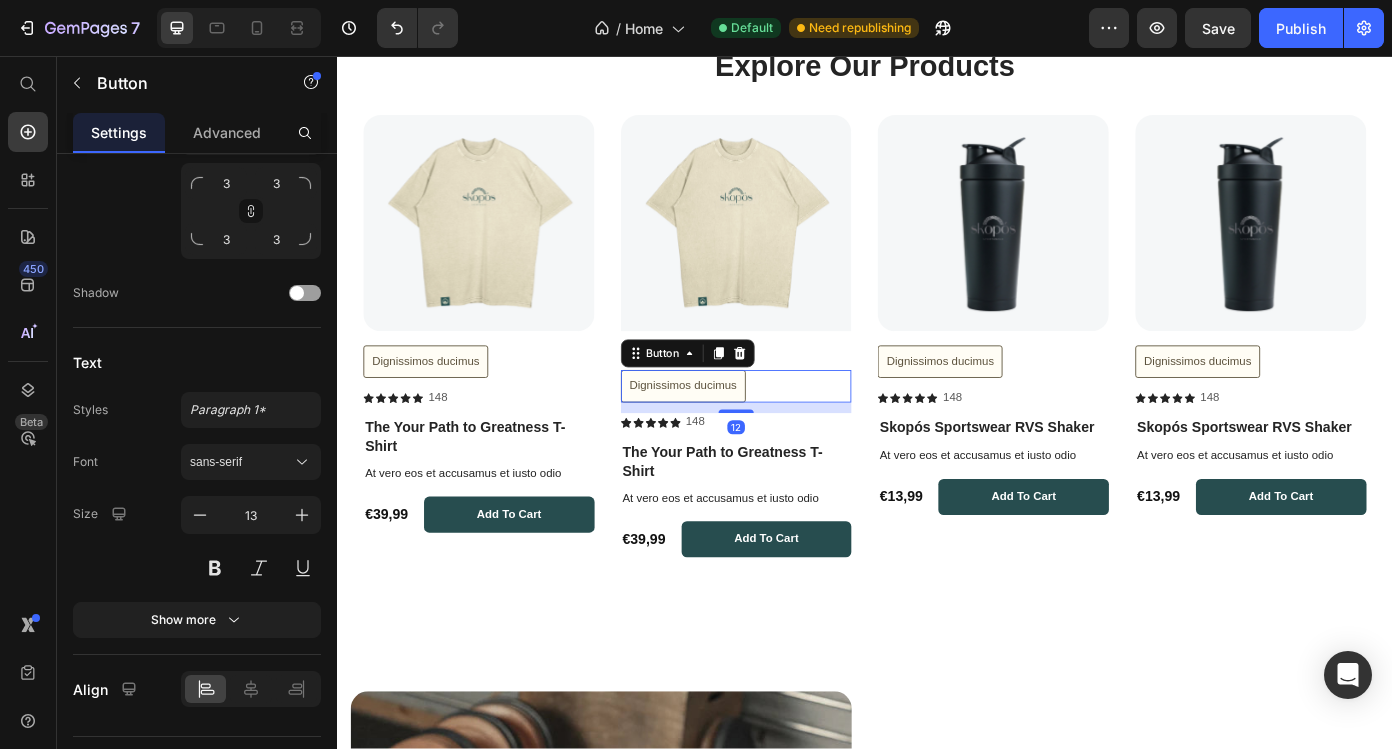 scroll, scrollTop: 0, scrollLeft: 0, axis: both 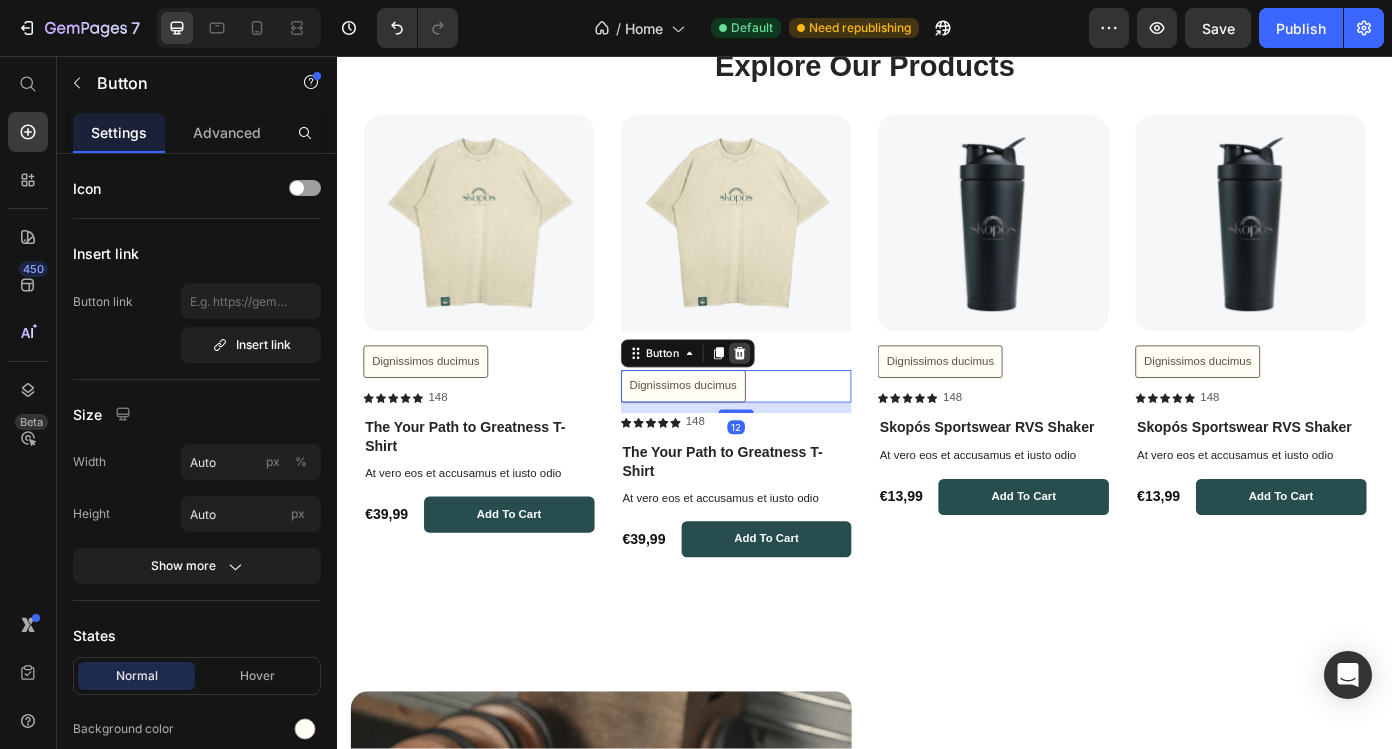 click at bounding box center (795, 395) 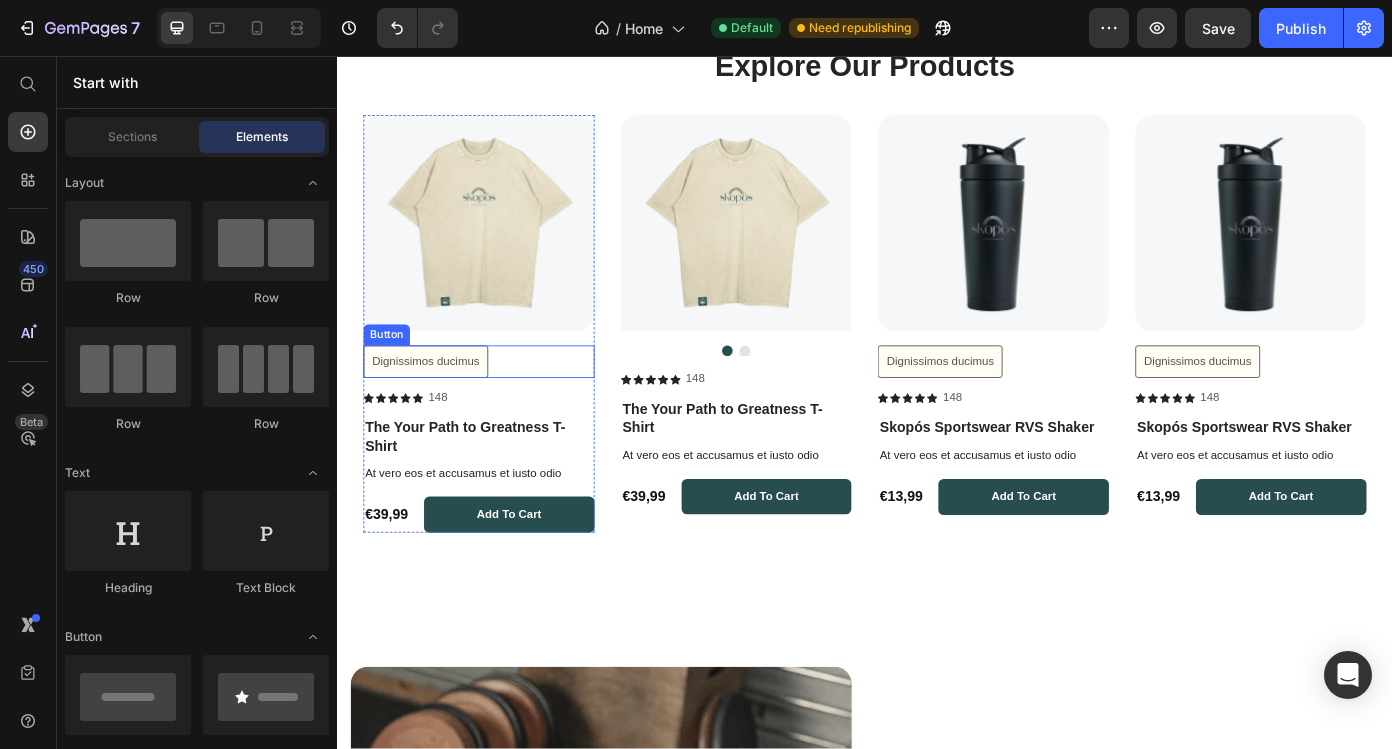 click on "Dignissimos ducimus Button" at bounding box center [498, 404] 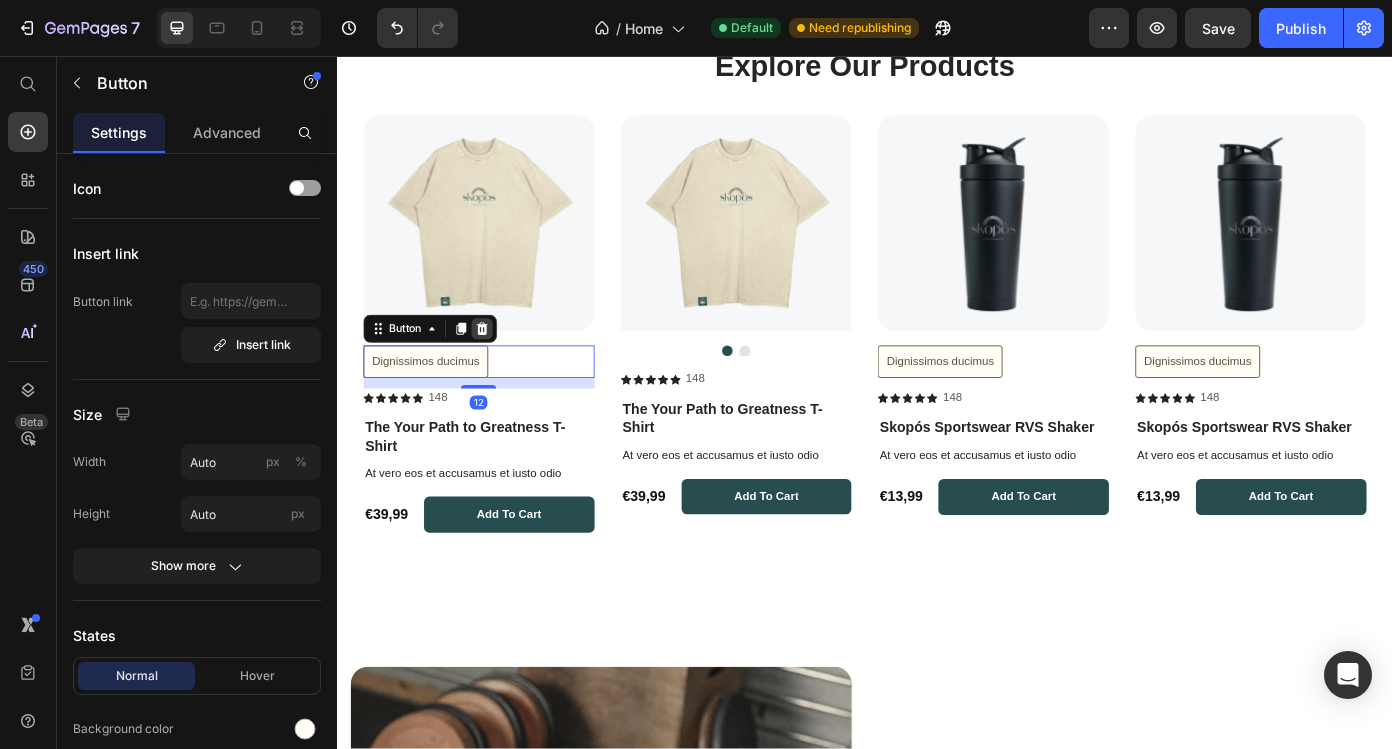 click 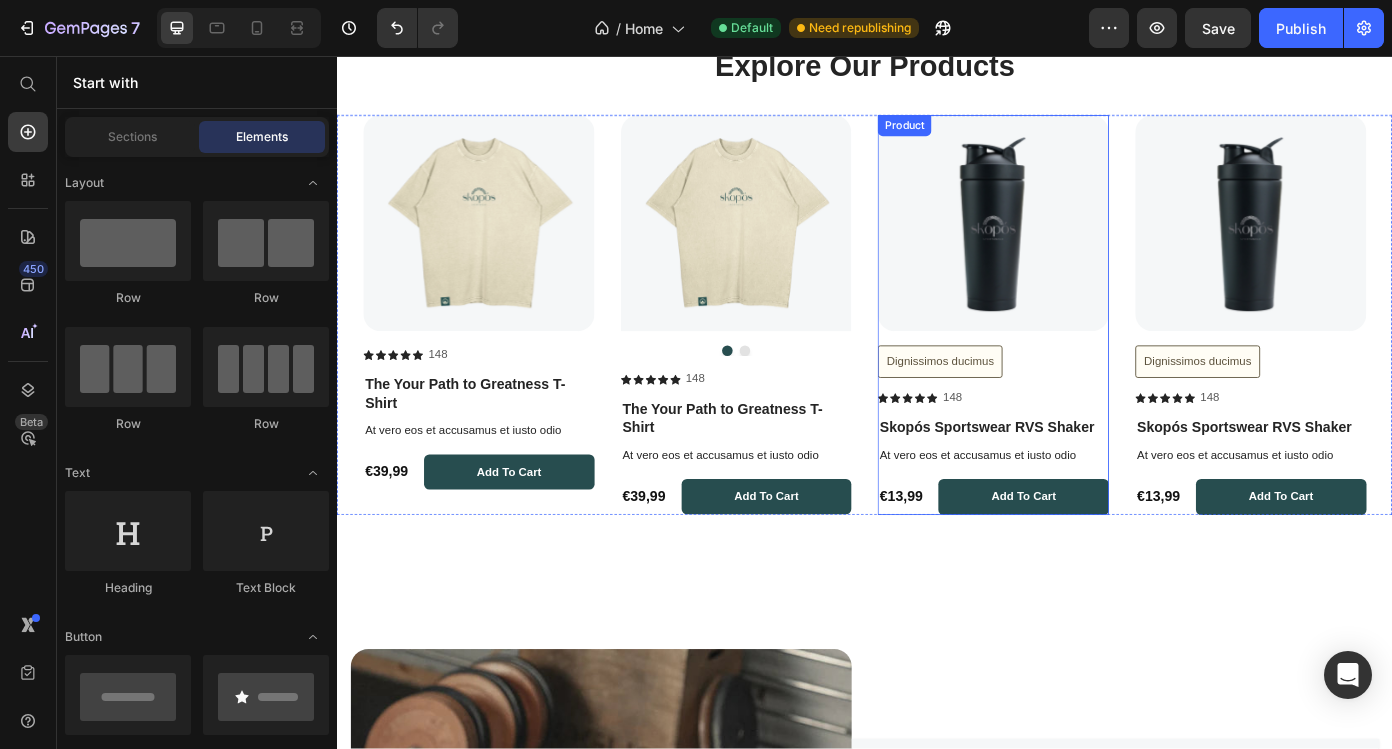 click on "Dignissimos ducimus Button" at bounding box center [1083, 404] 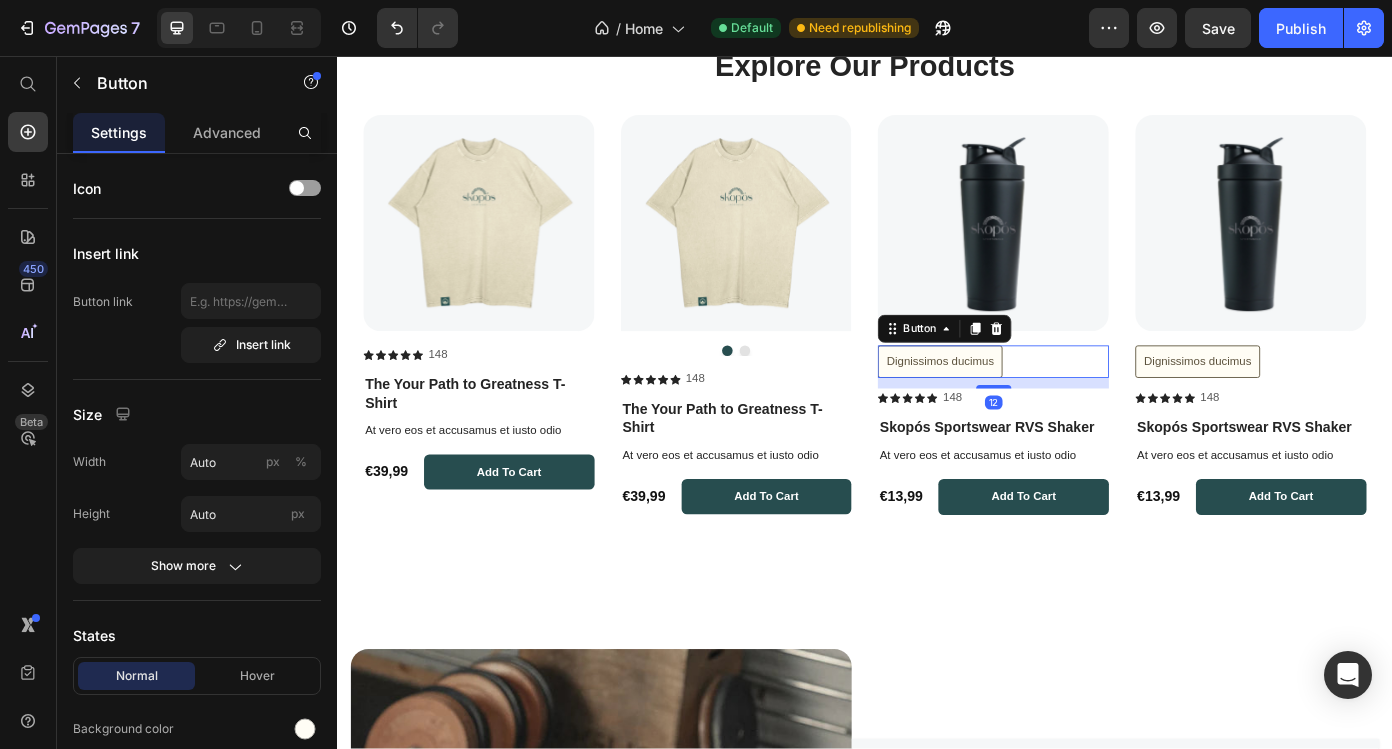 click at bounding box center [1087, 367] 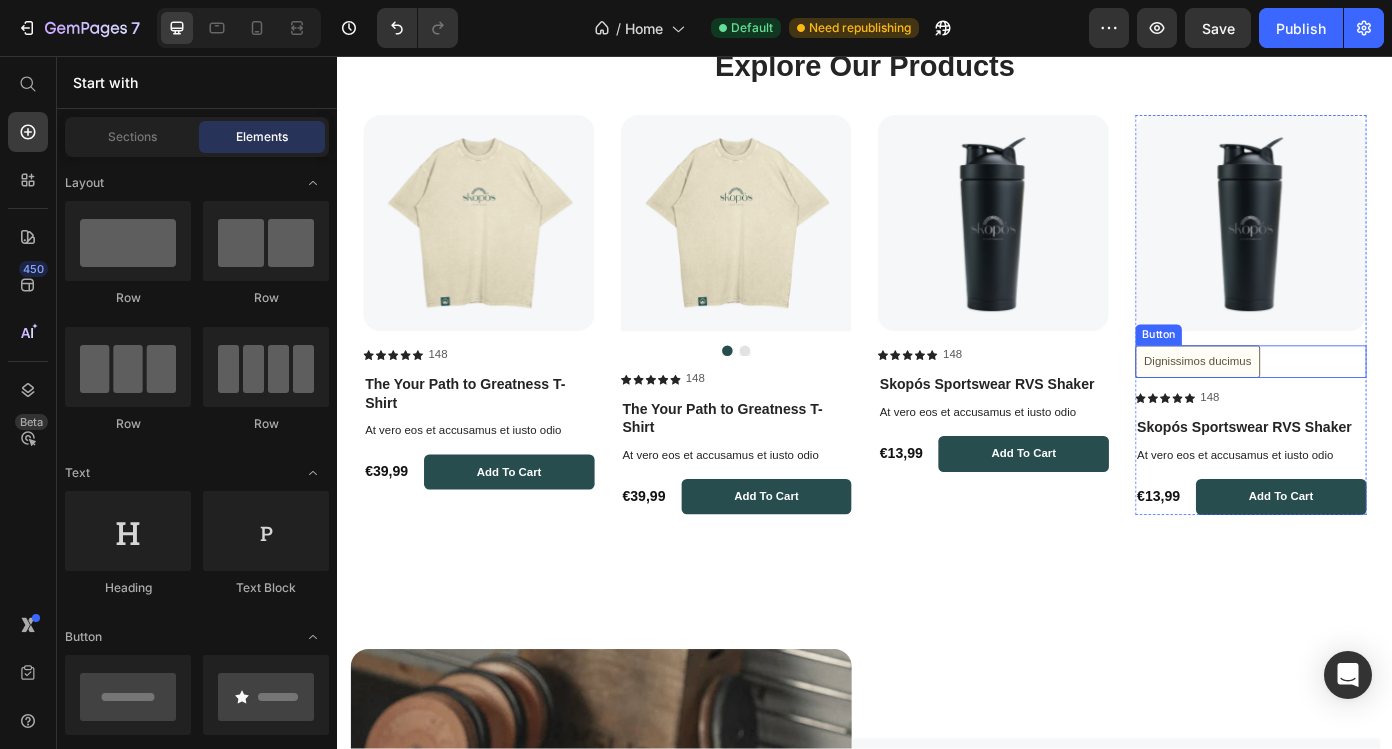 click on "Dignissimos ducimus Button" at bounding box center [1376, 404] 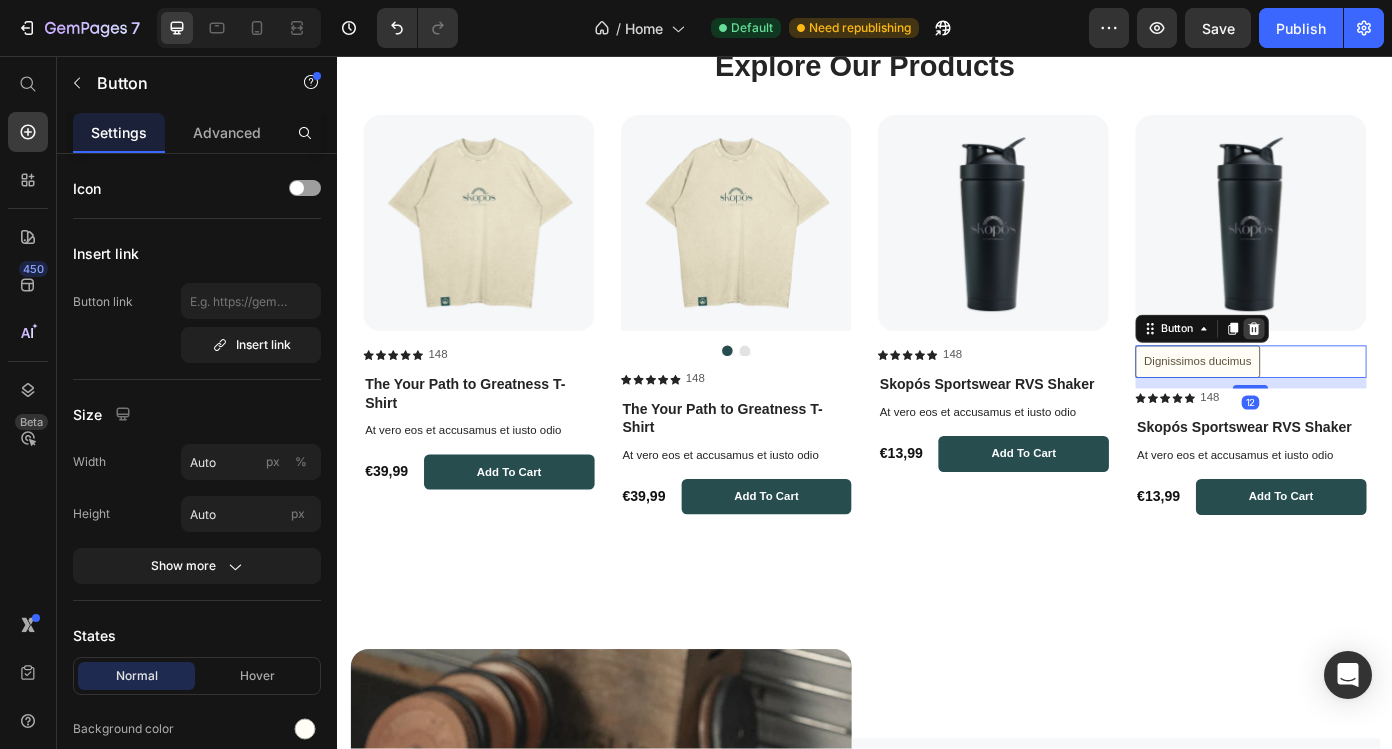 click 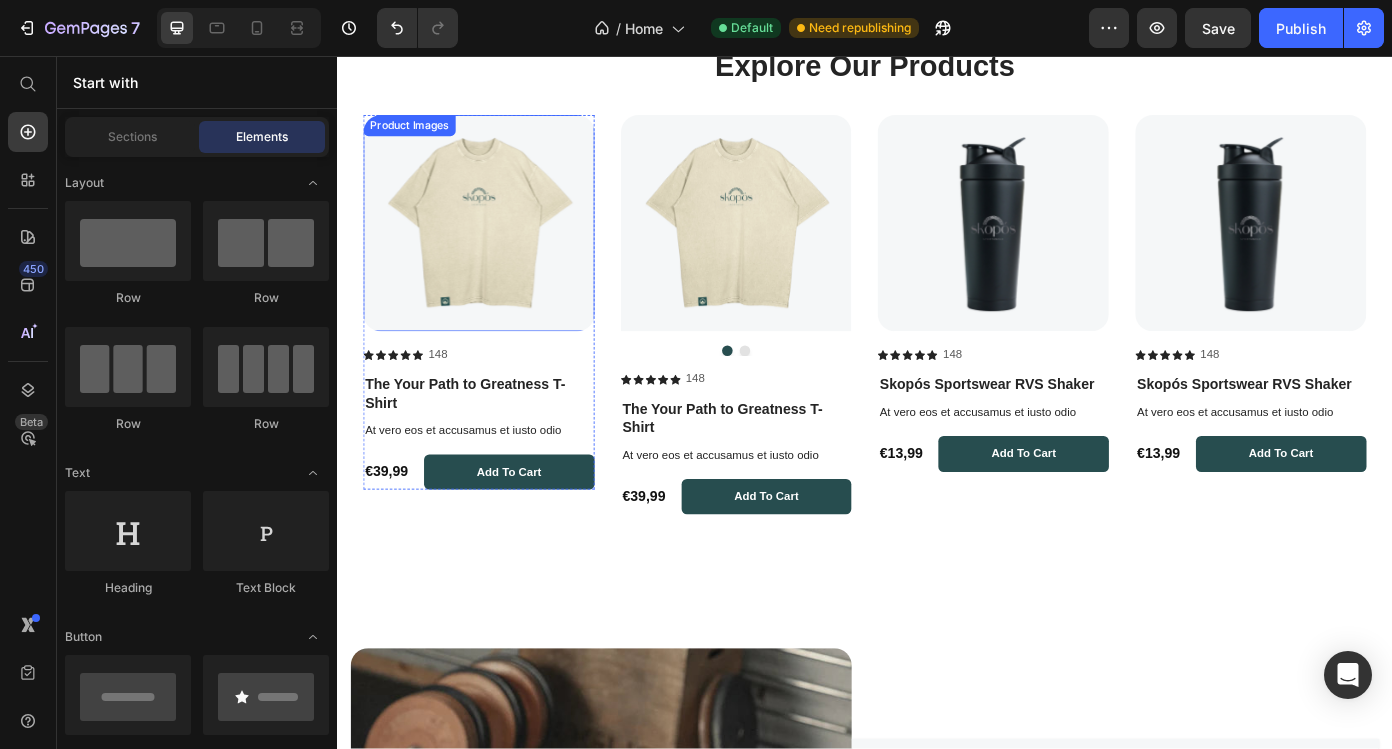 click at bounding box center (498, 247) 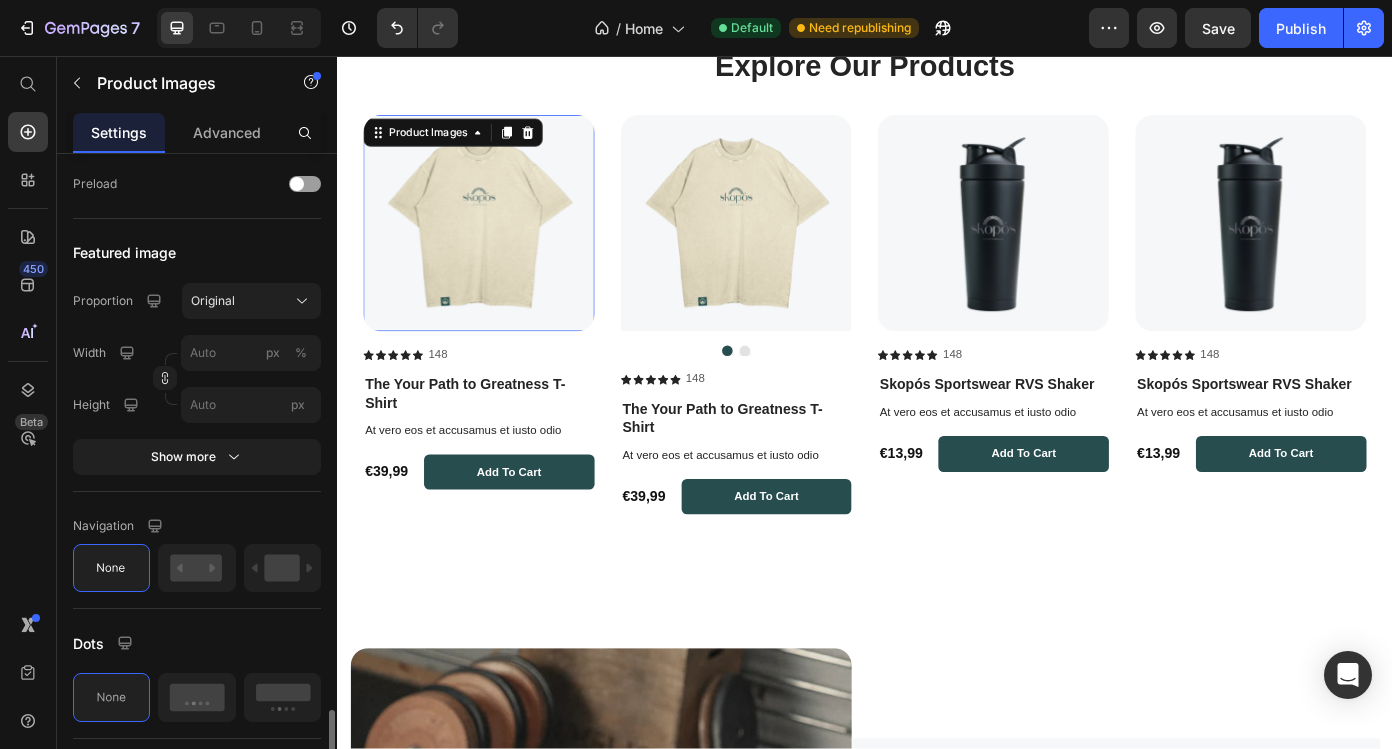 scroll, scrollTop: 792, scrollLeft: 0, axis: vertical 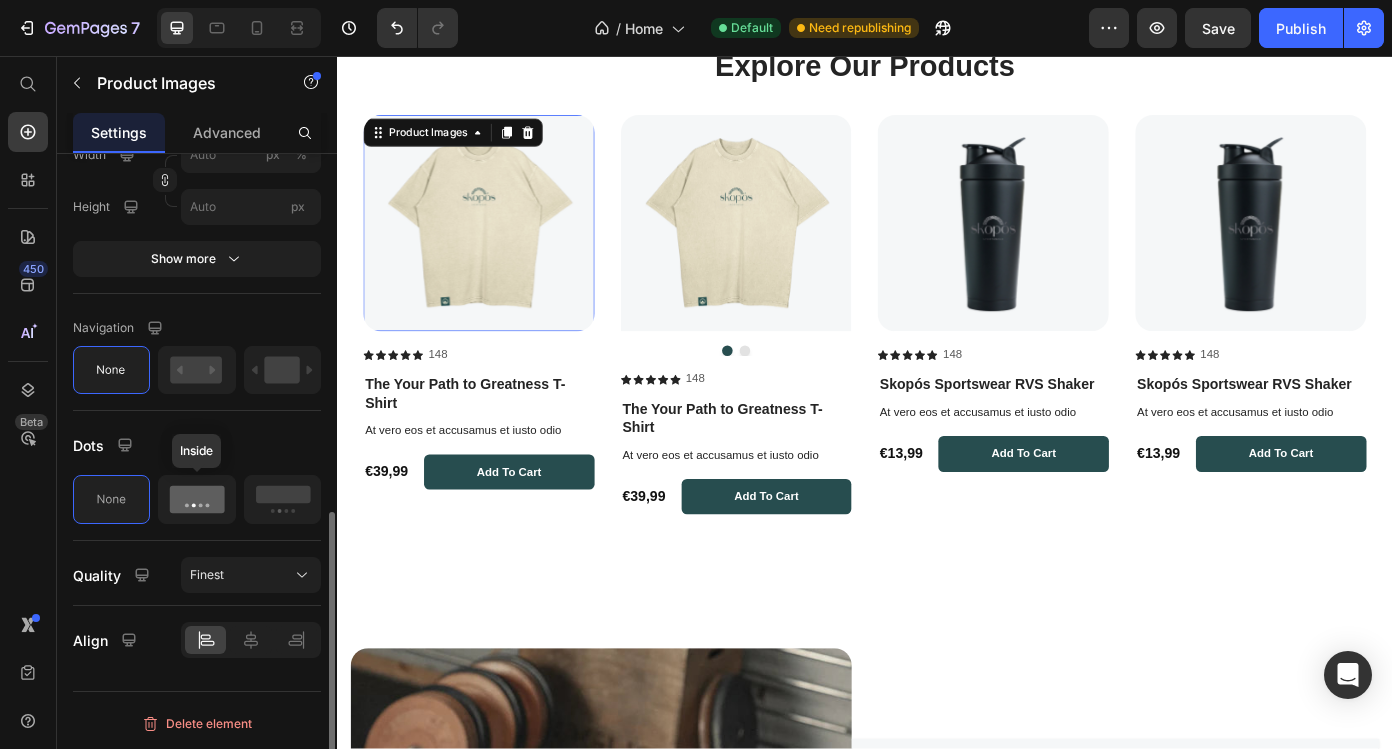 click 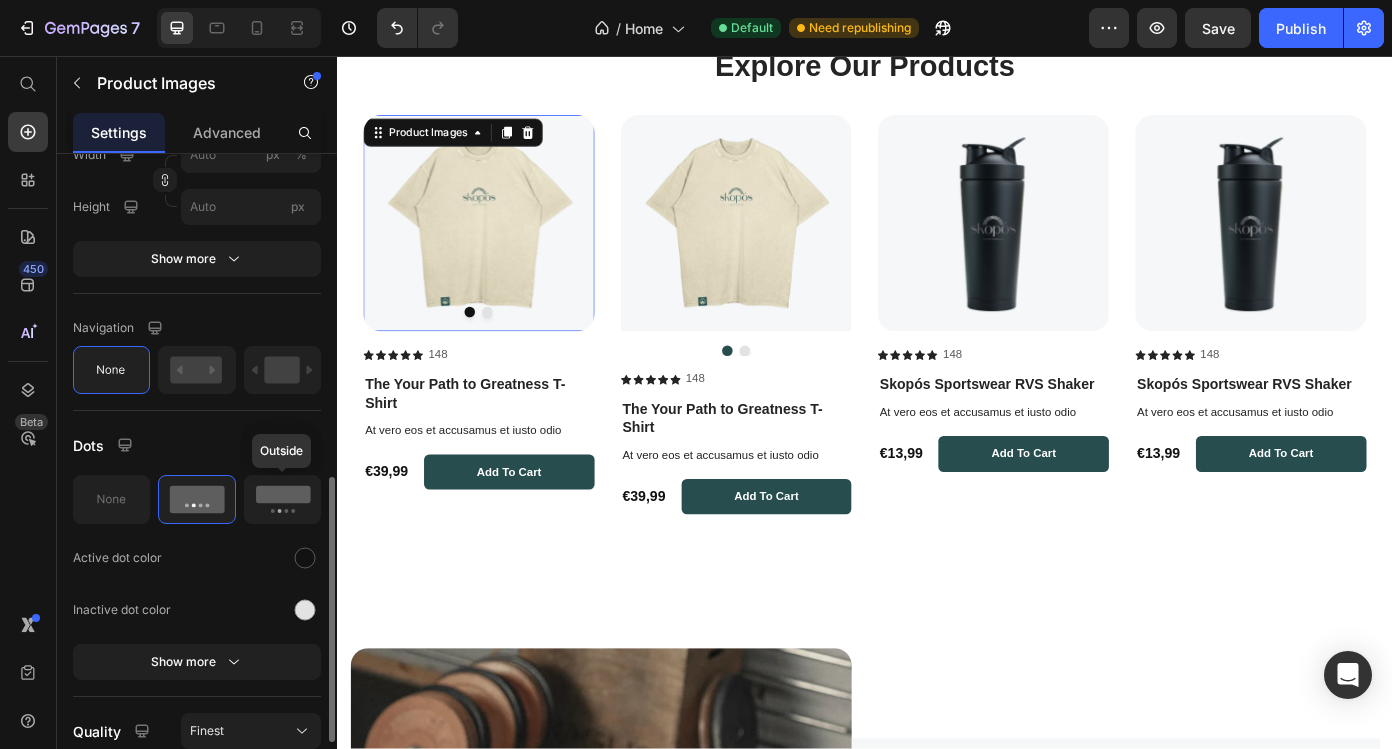 click 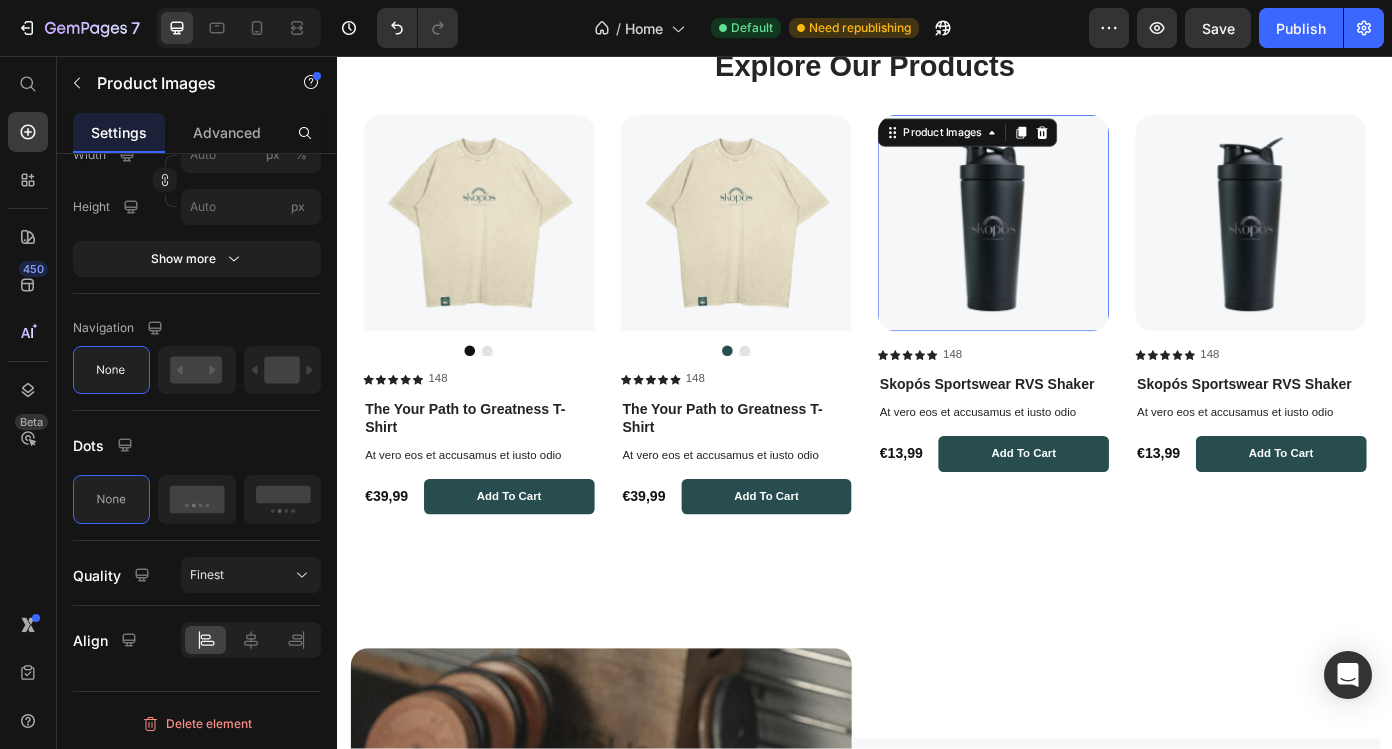 click at bounding box center [1083, 247] 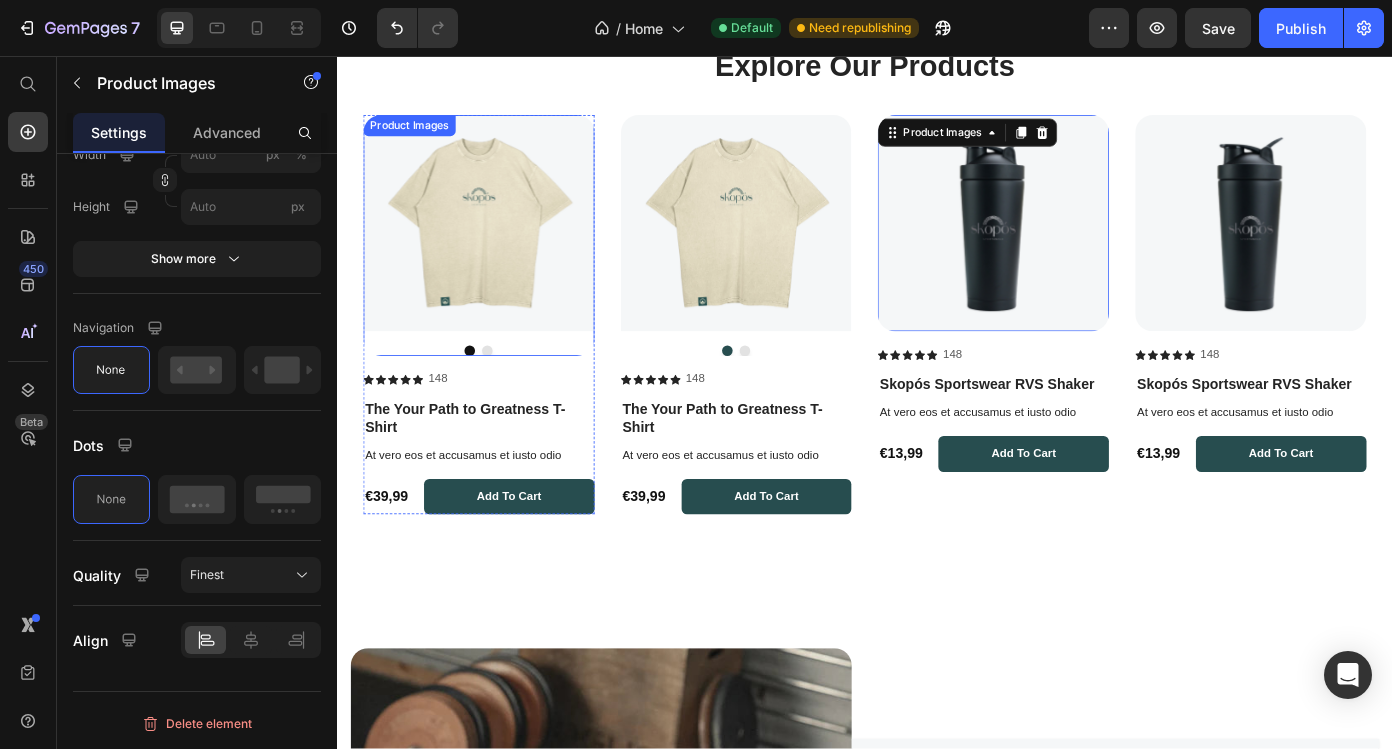 click at bounding box center [498, 247] 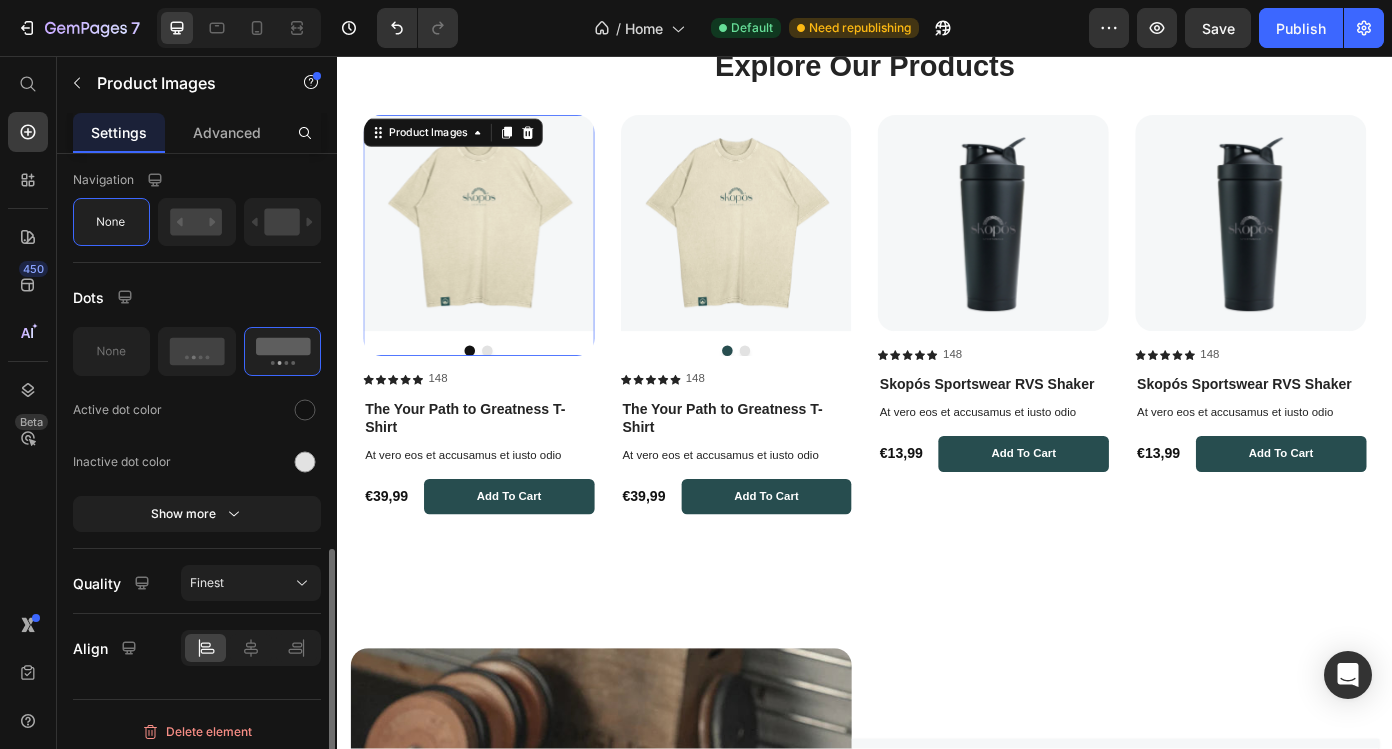 scroll, scrollTop: 948, scrollLeft: 0, axis: vertical 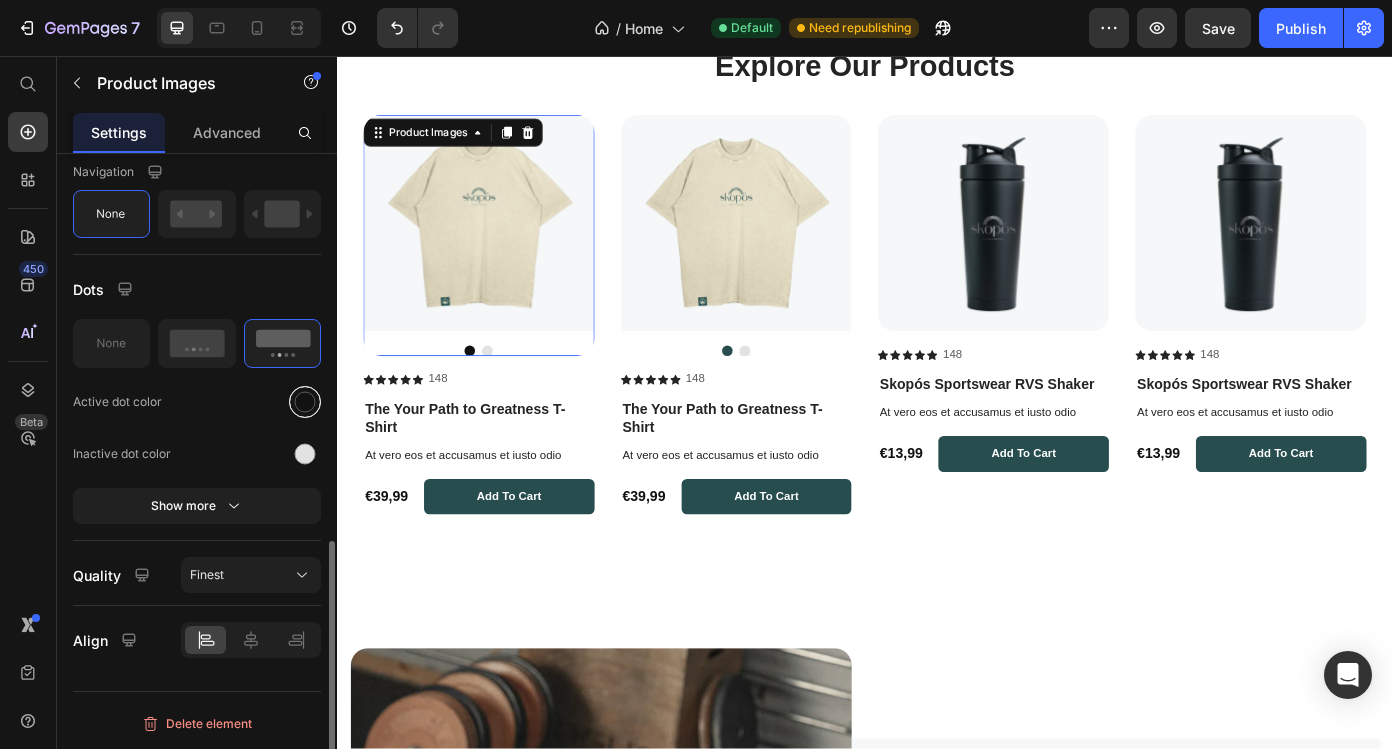 click at bounding box center (305, 402) 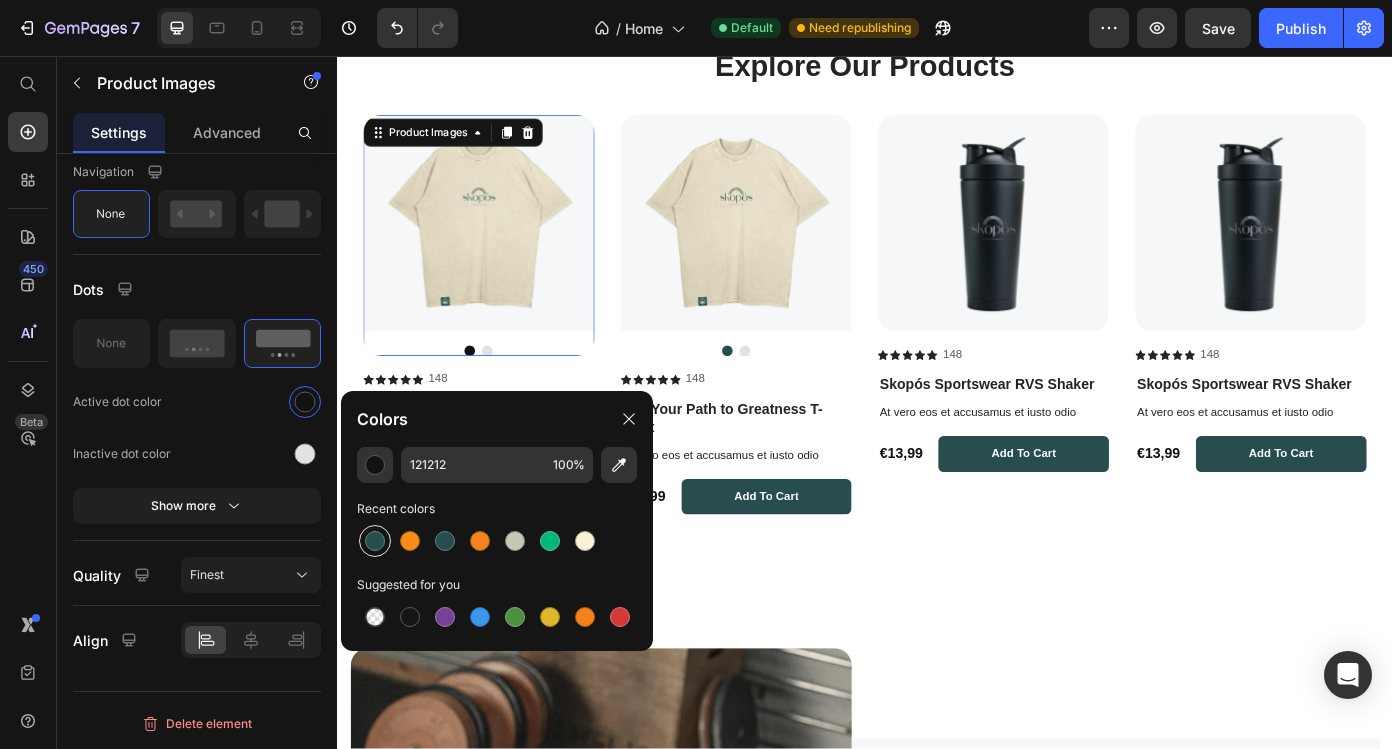 click at bounding box center (375, 541) 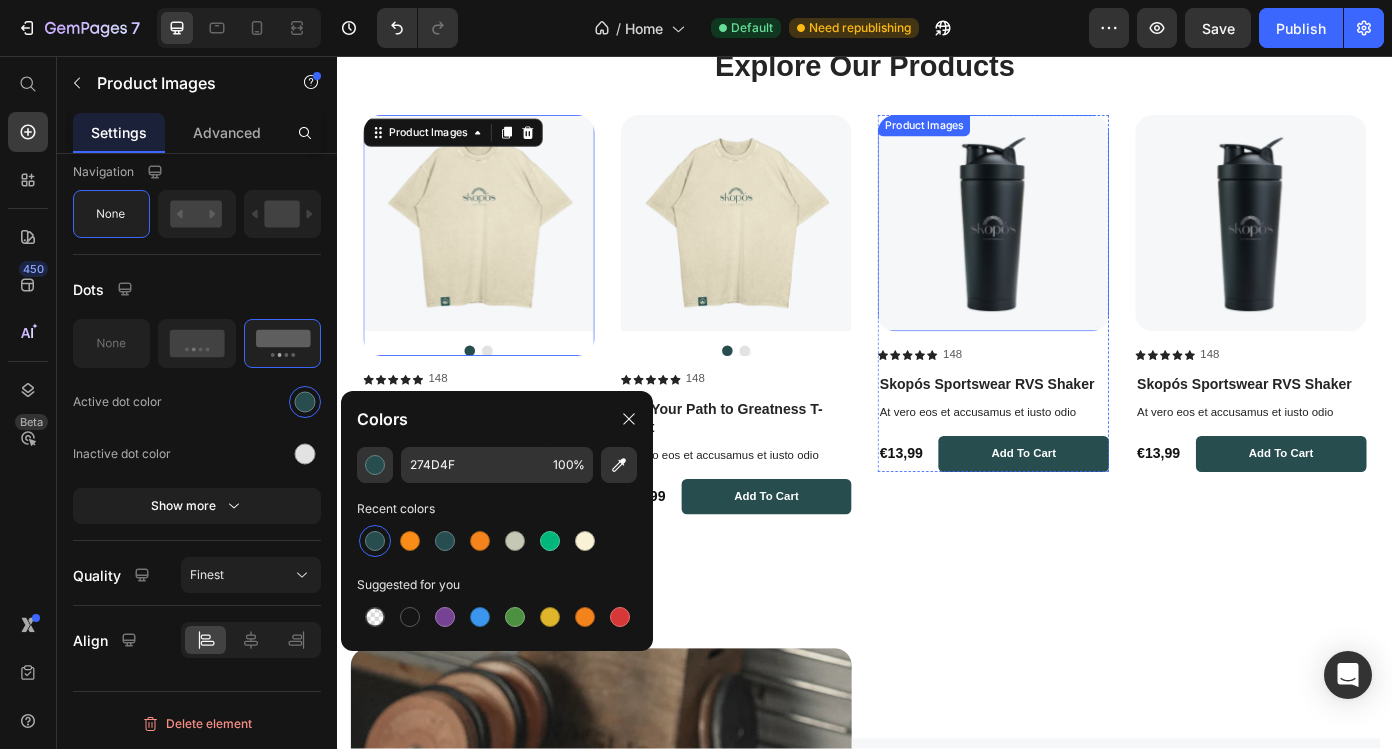 click at bounding box center [1083, 247] 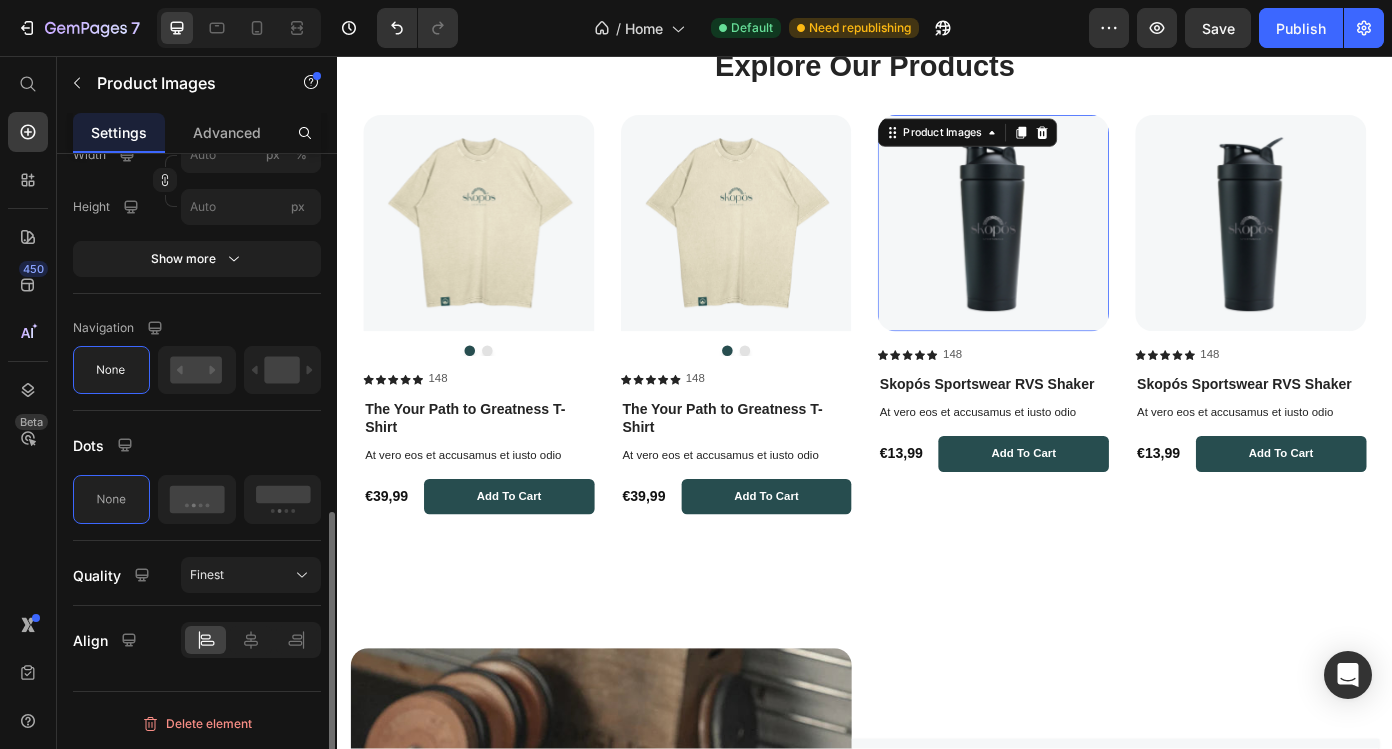 scroll, scrollTop: 792, scrollLeft: 0, axis: vertical 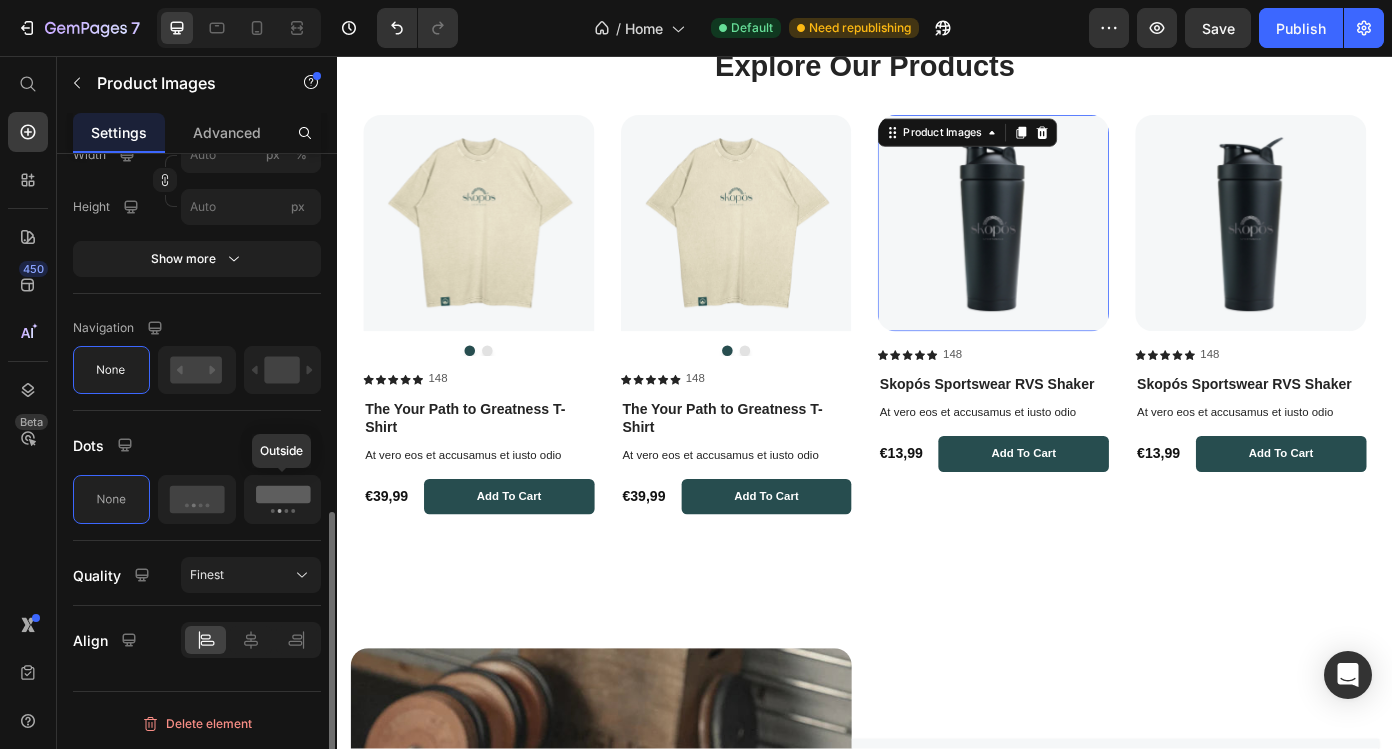 click 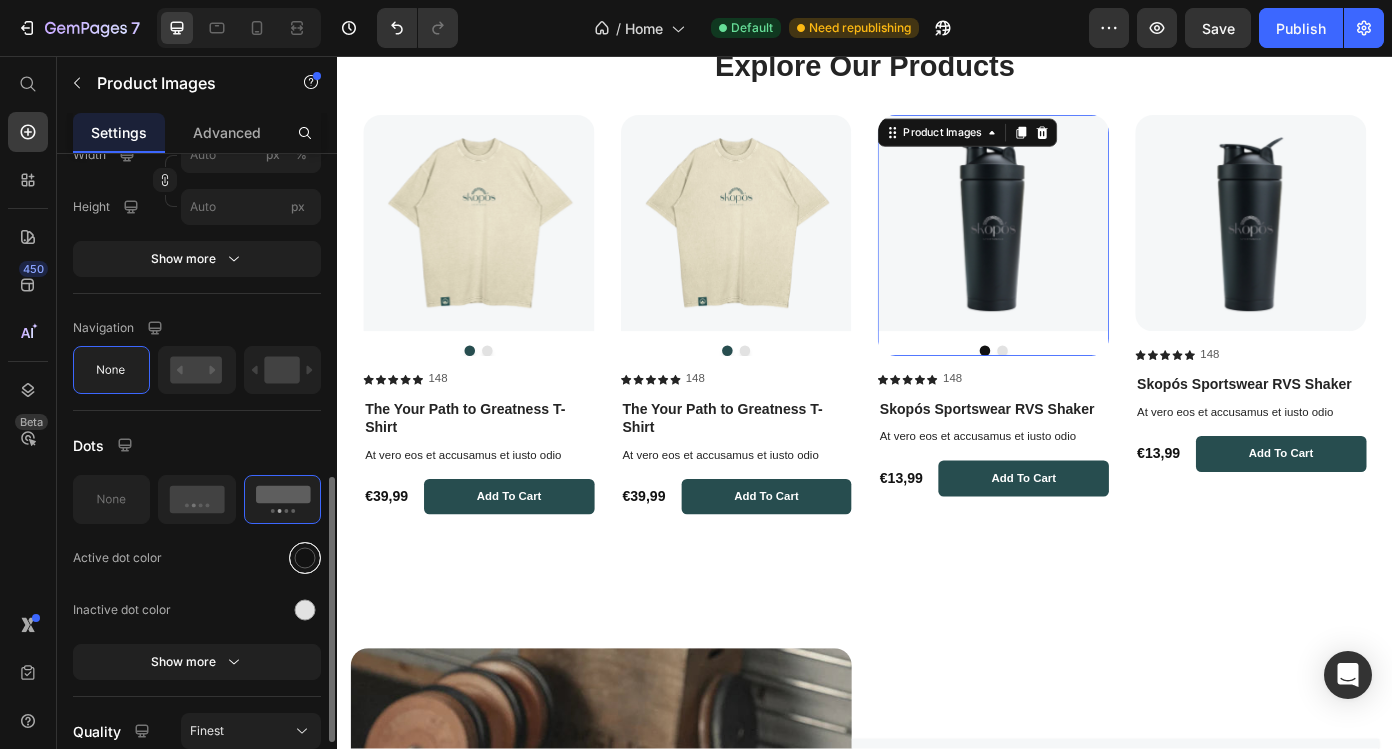 click at bounding box center (305, 558) 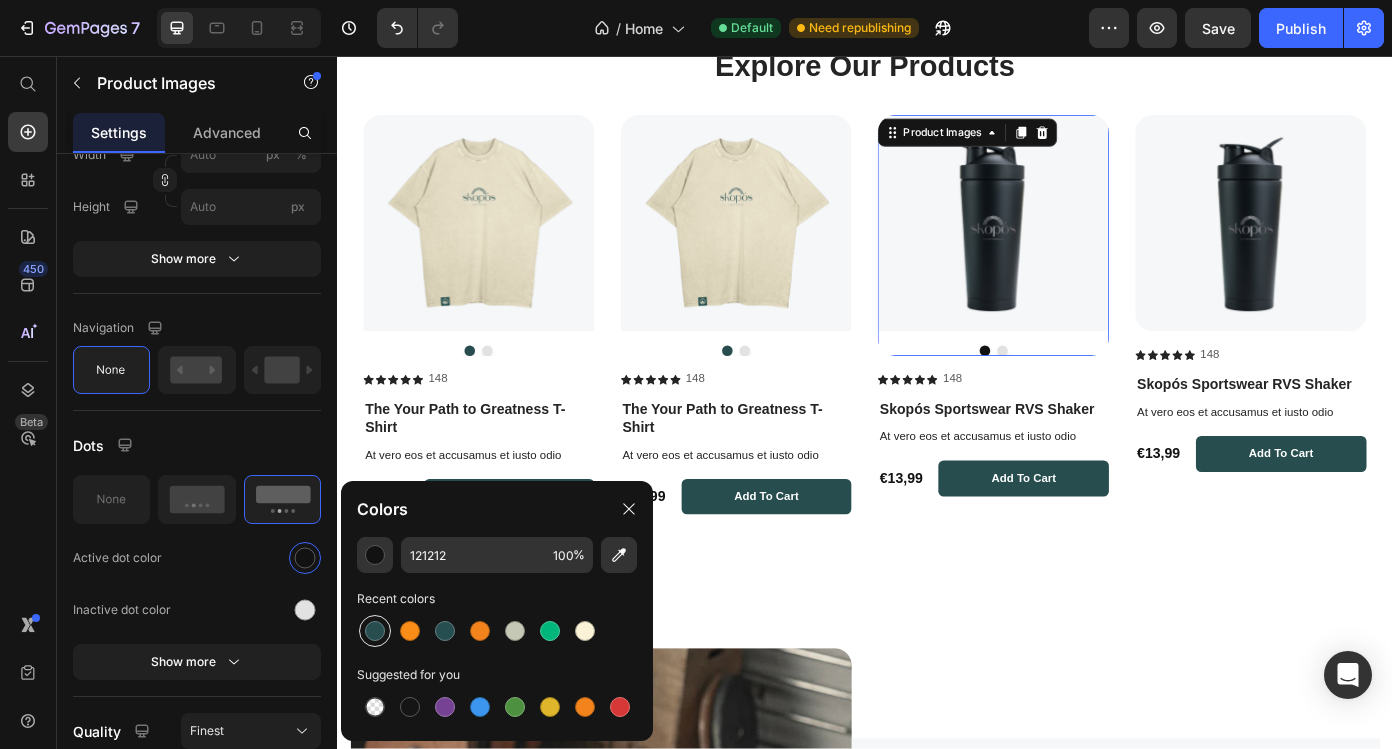 click at bounding box center (375, 631) 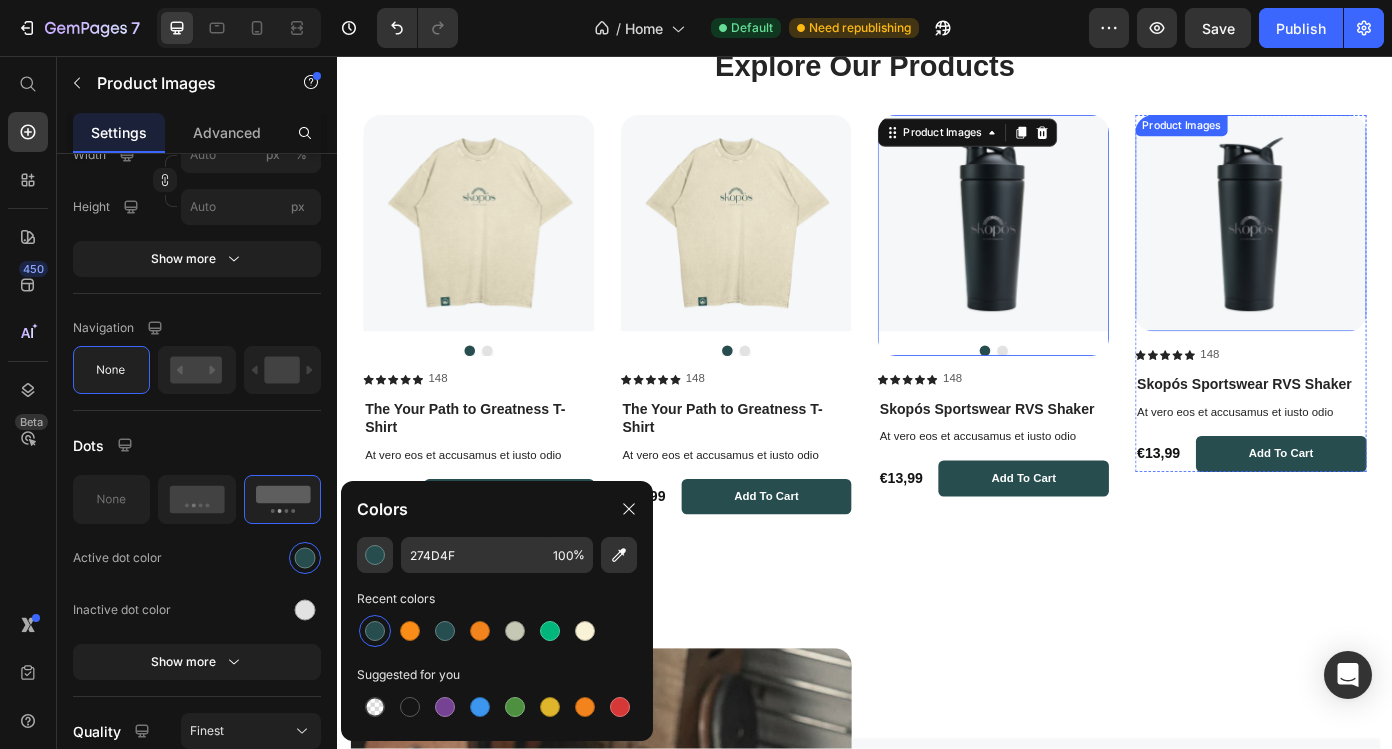 click at bounding box center [1376, 247] 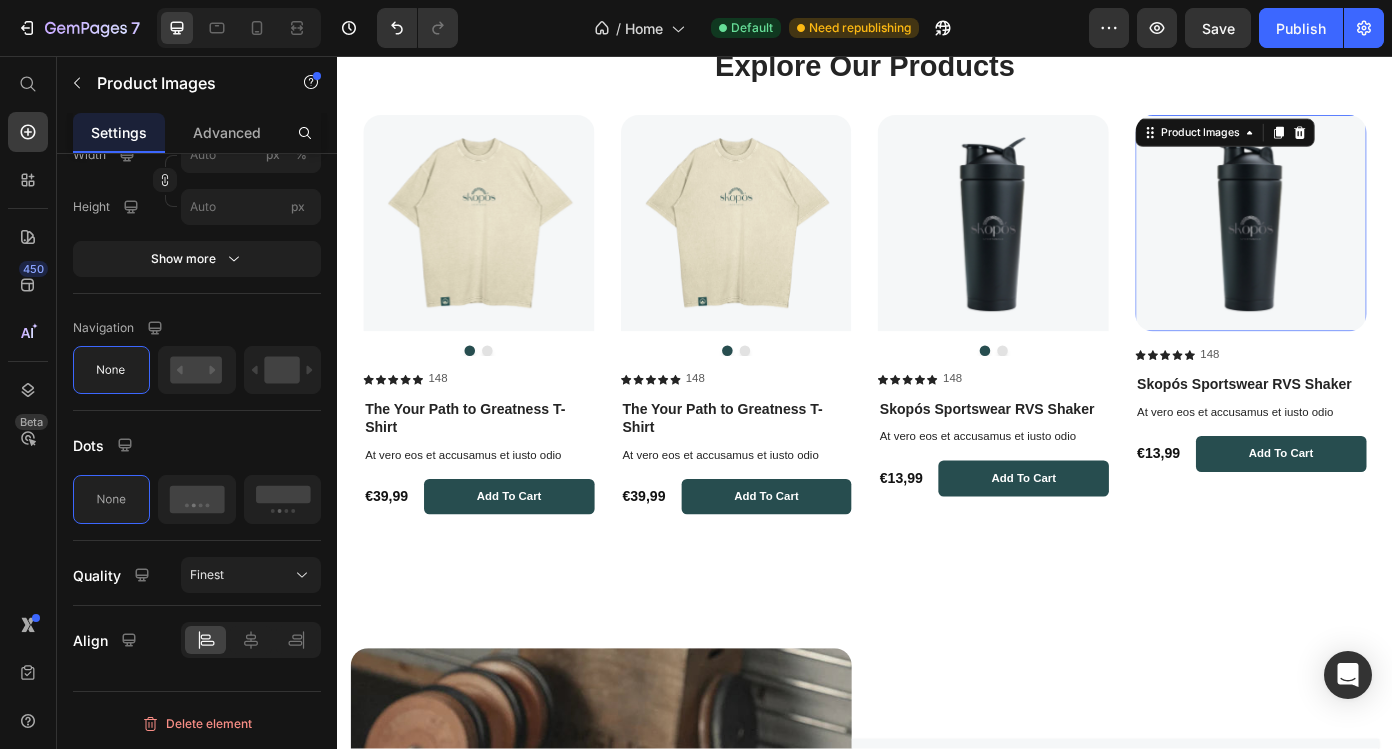 scroll, scrollTop: 792, scrollLeft: 0, axis: vertical 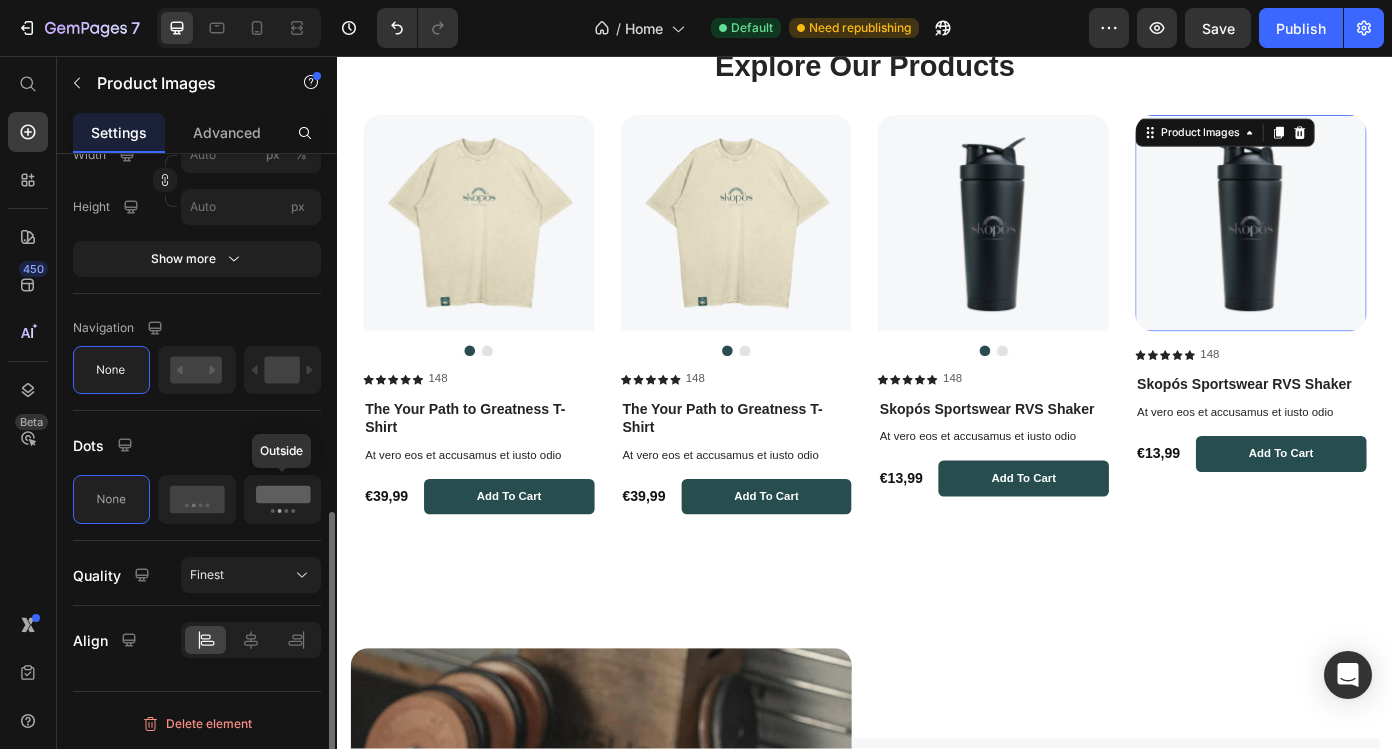 drag, startPoint x: 258, startPoint y: 509, endPoint x: 248, endPoint y: 510, distance: 10.049875 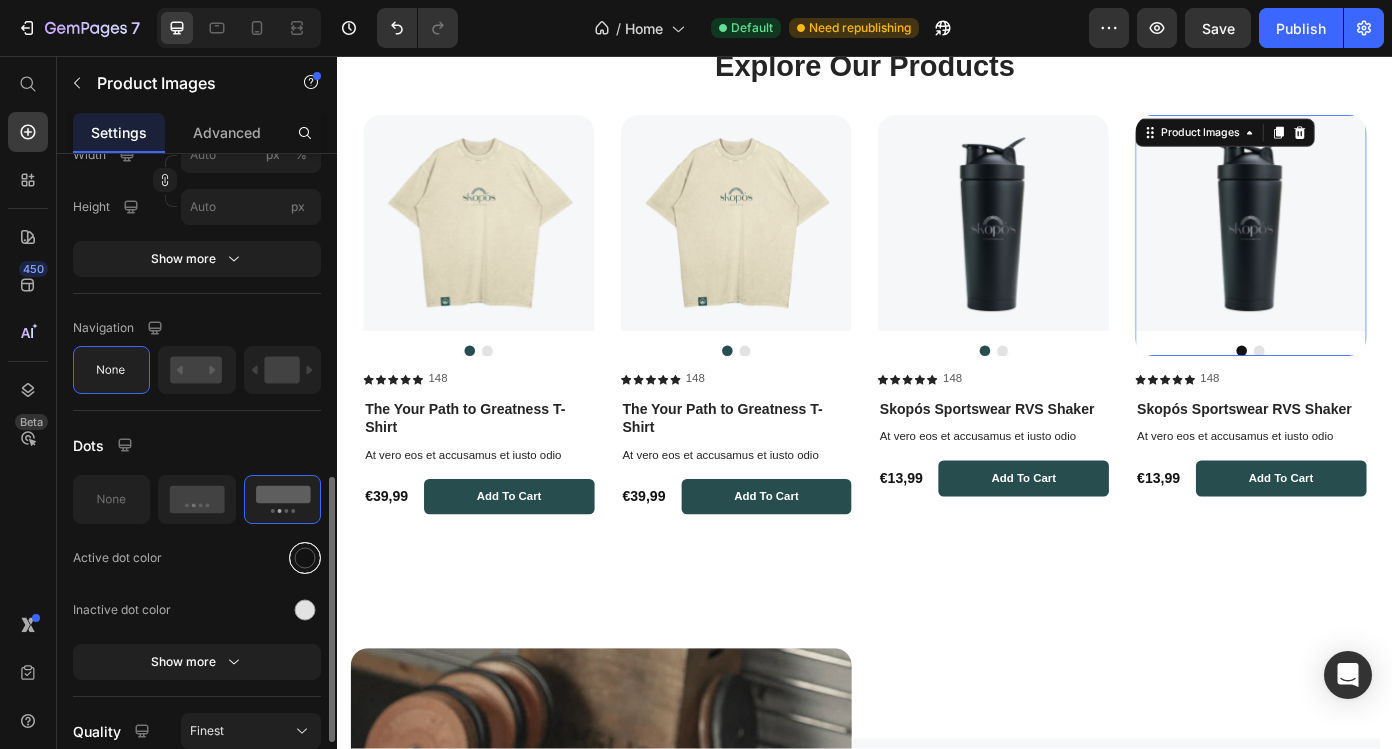 click at bounding box center (305, 558) 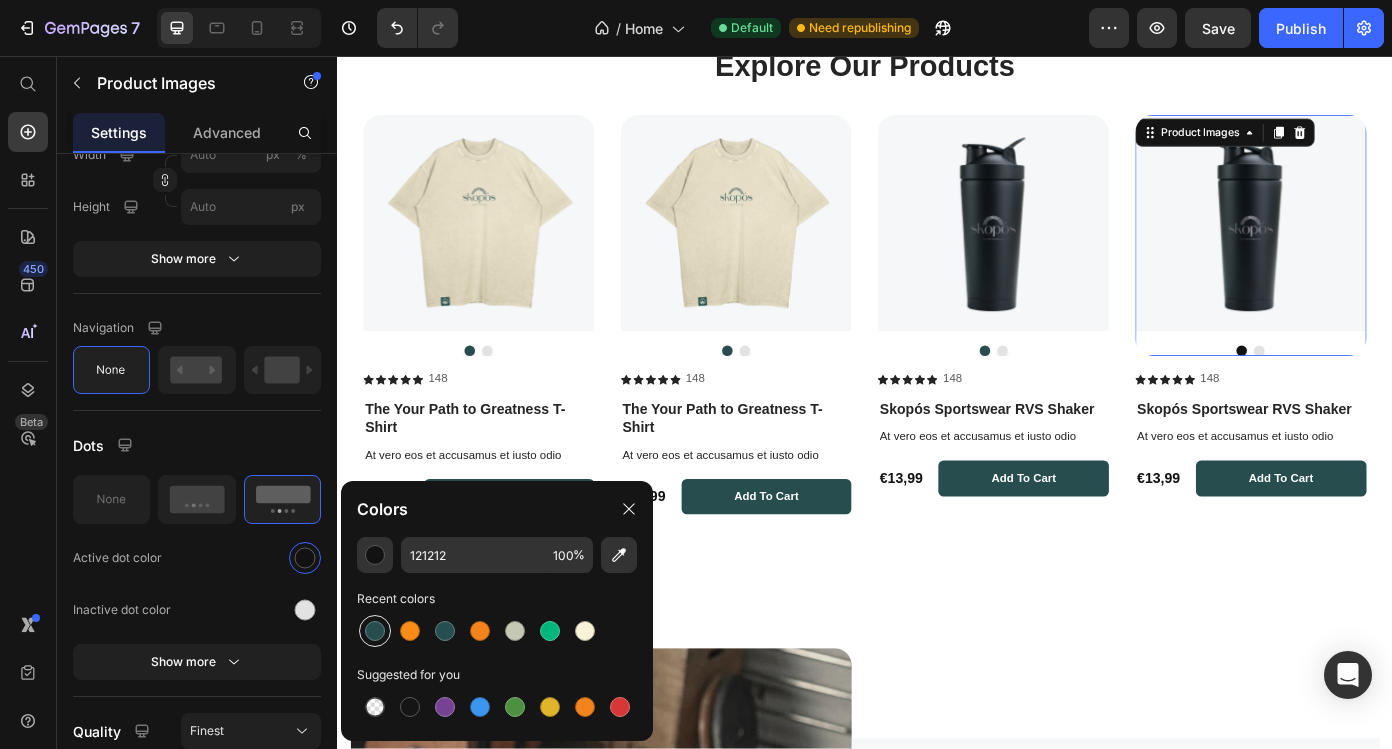 click at bounding box center [375, 631] 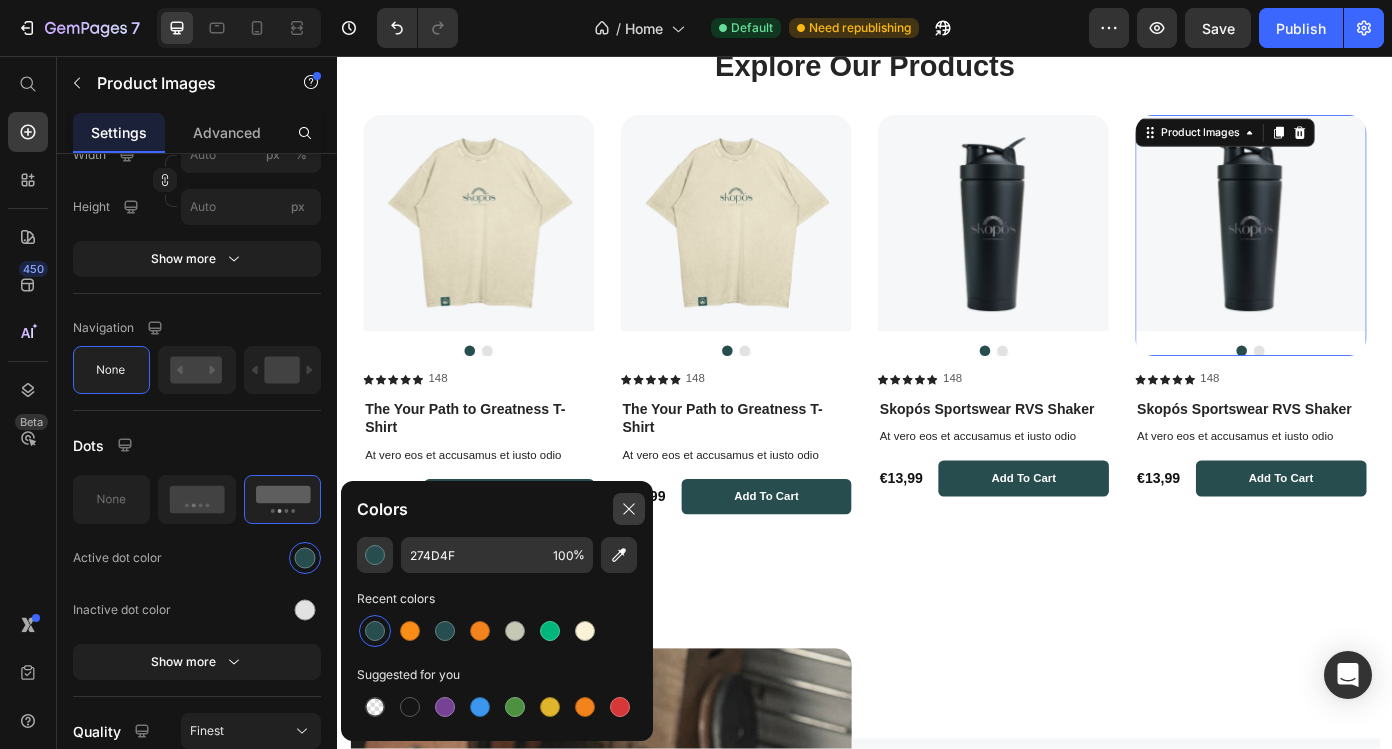click at bounding box center [629, 509] 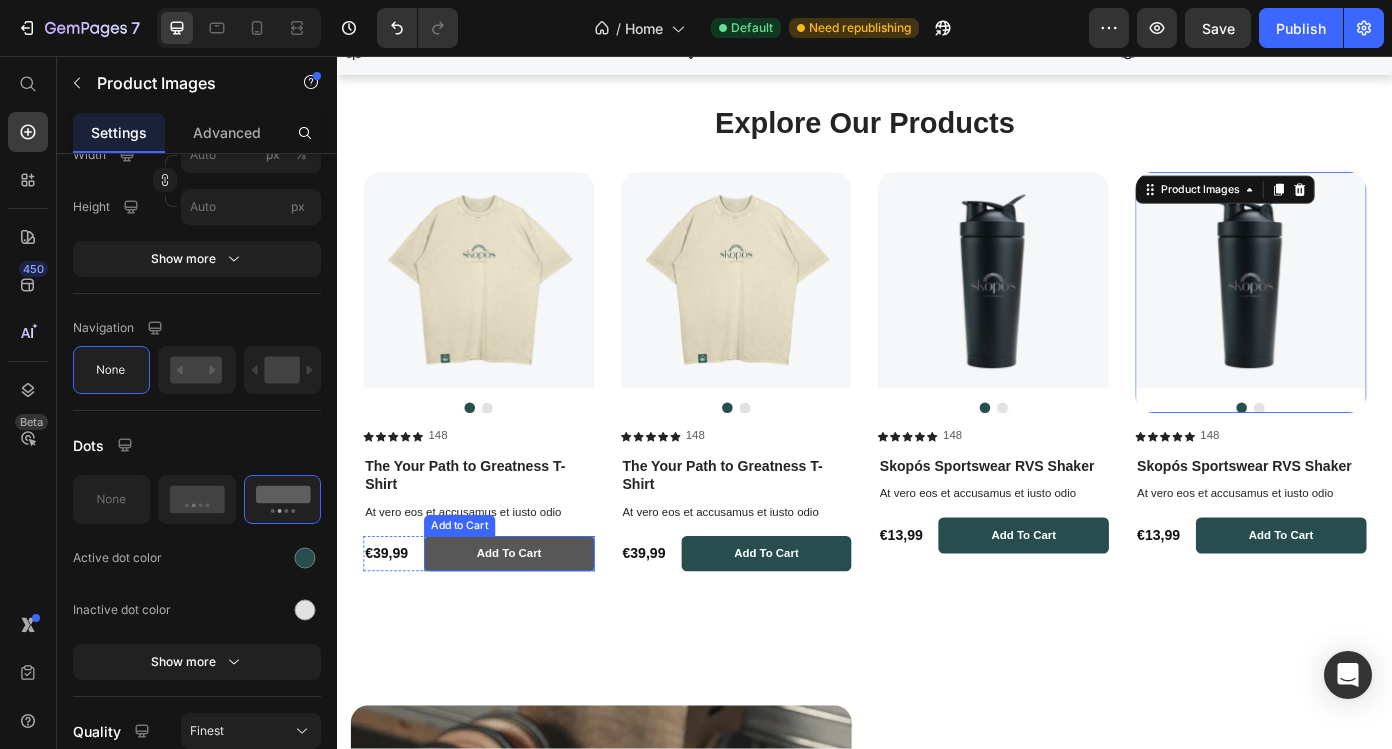 scroll, scrollTop: 748, scrollLeft: 0, axis: vertical 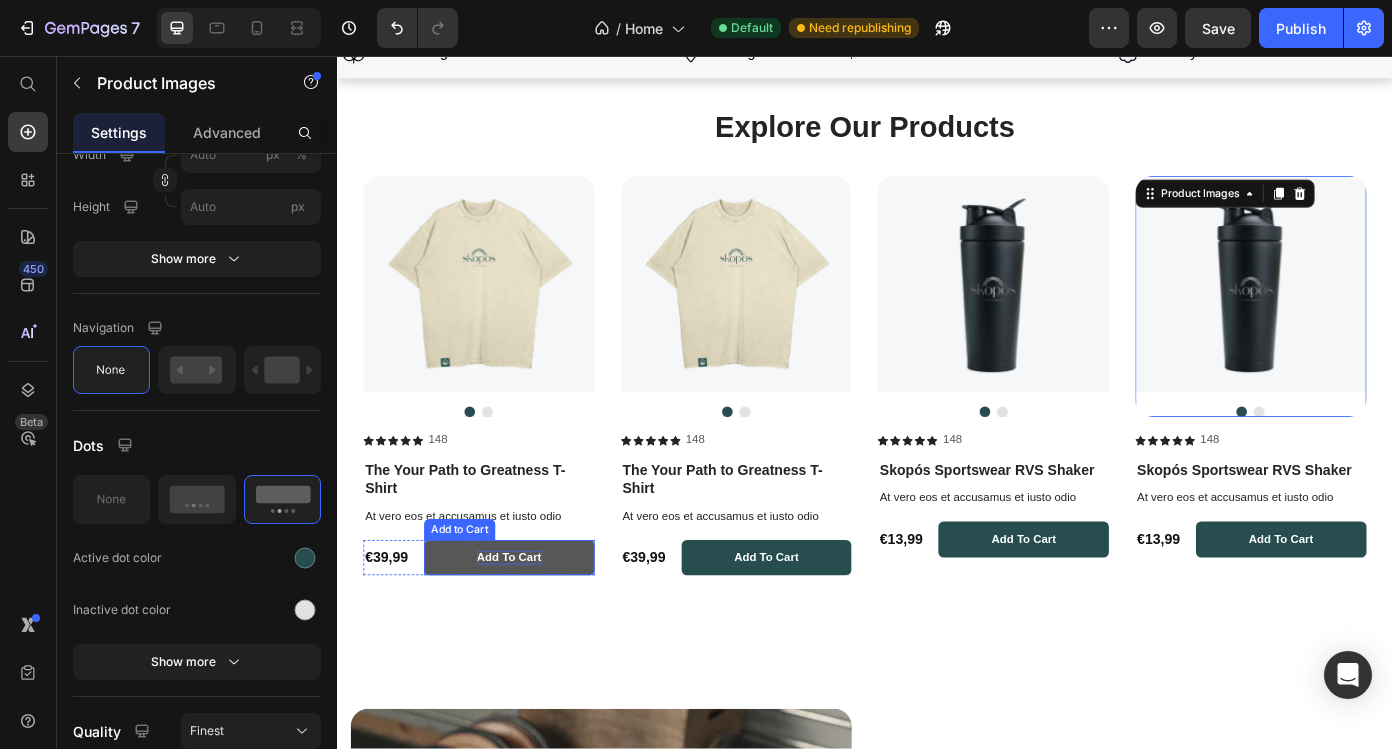 click on "add to cart" at bounding box center (532, 627) 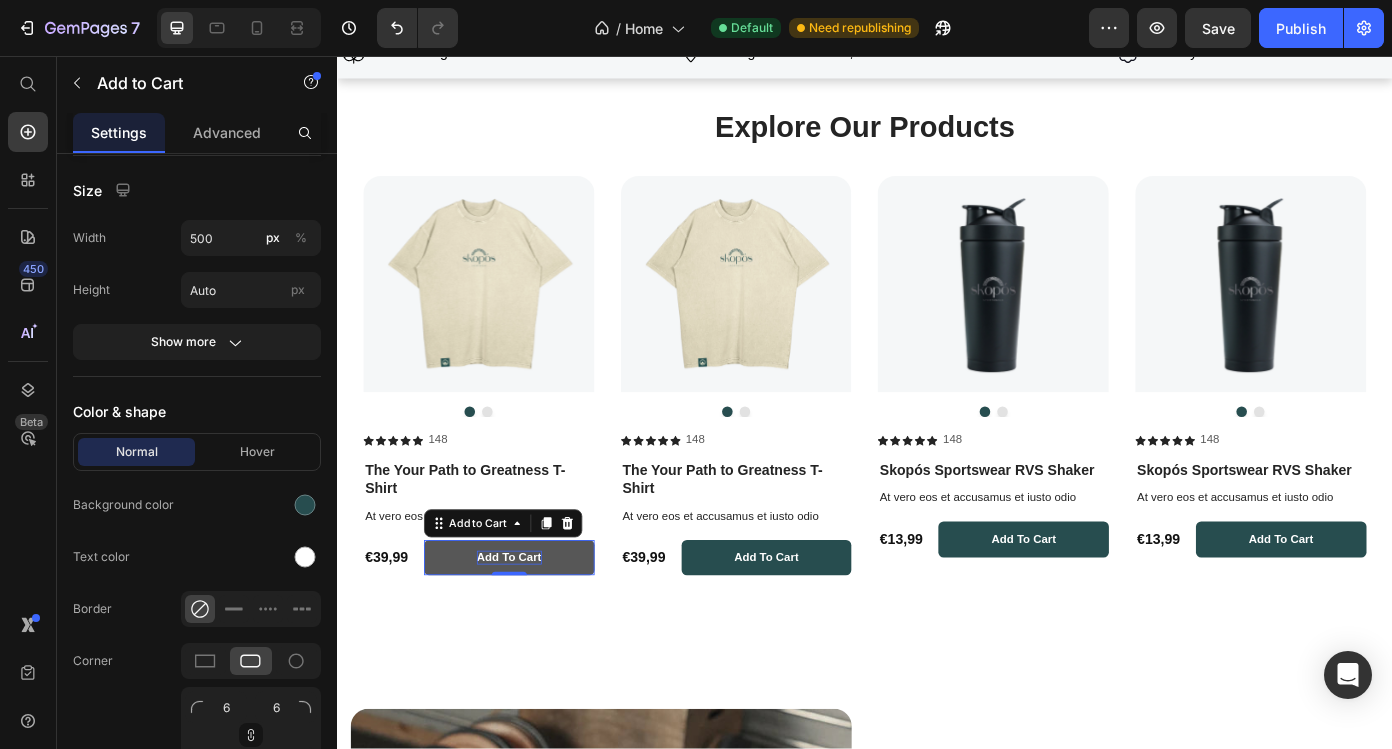 scroll, scrollTop: 0, scrollLeft: 0, axis: both 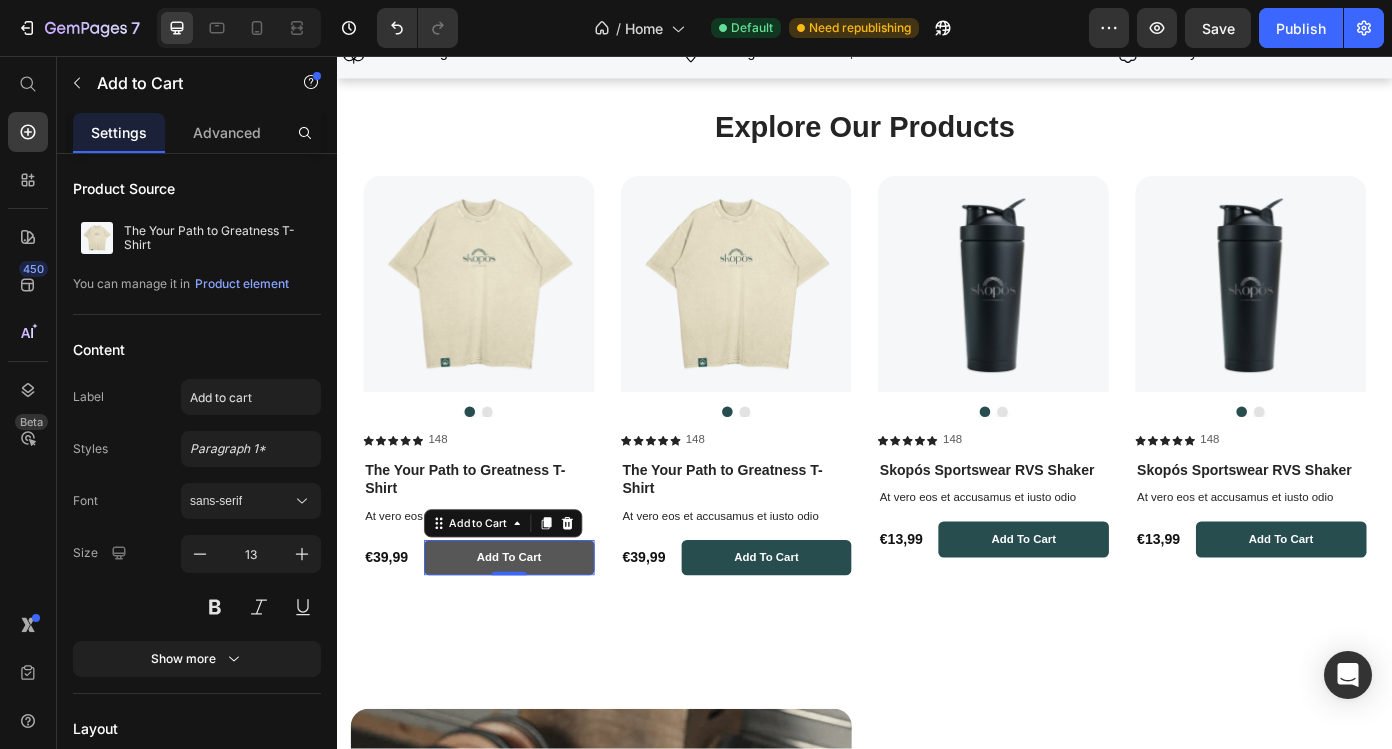 click on "add to cart" at bounding box center (533, 627) 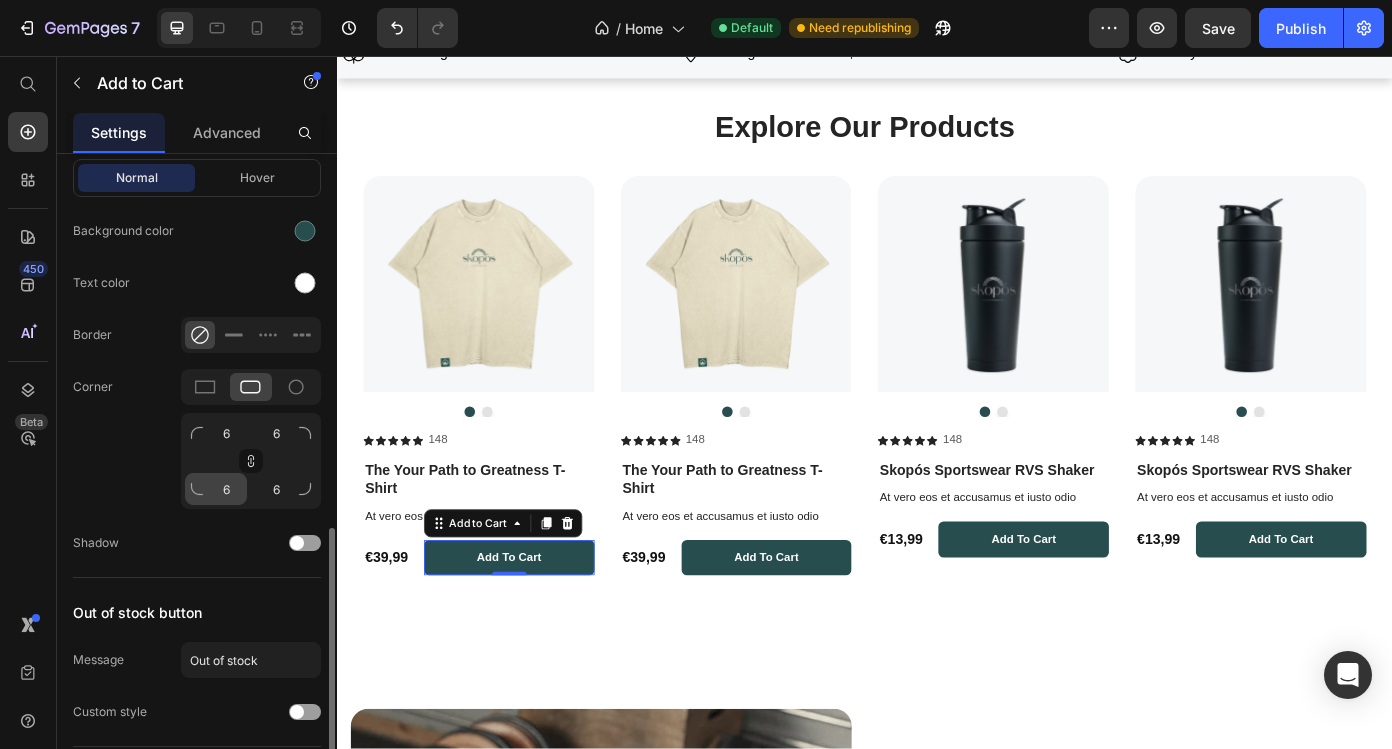 scroll, scrollTop: 1063, scrollLeft: 0, axis: vertical 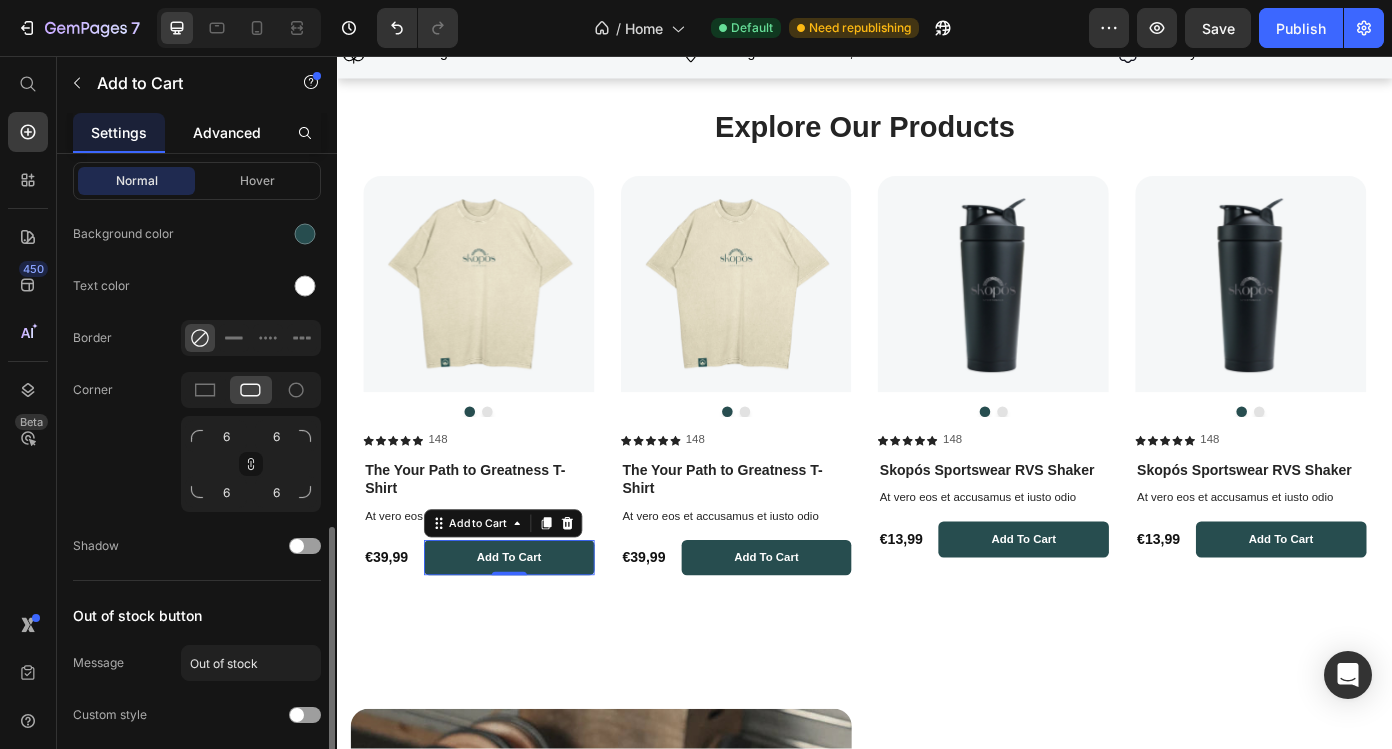 click on "Advanced" at bounding box center [227, 132] 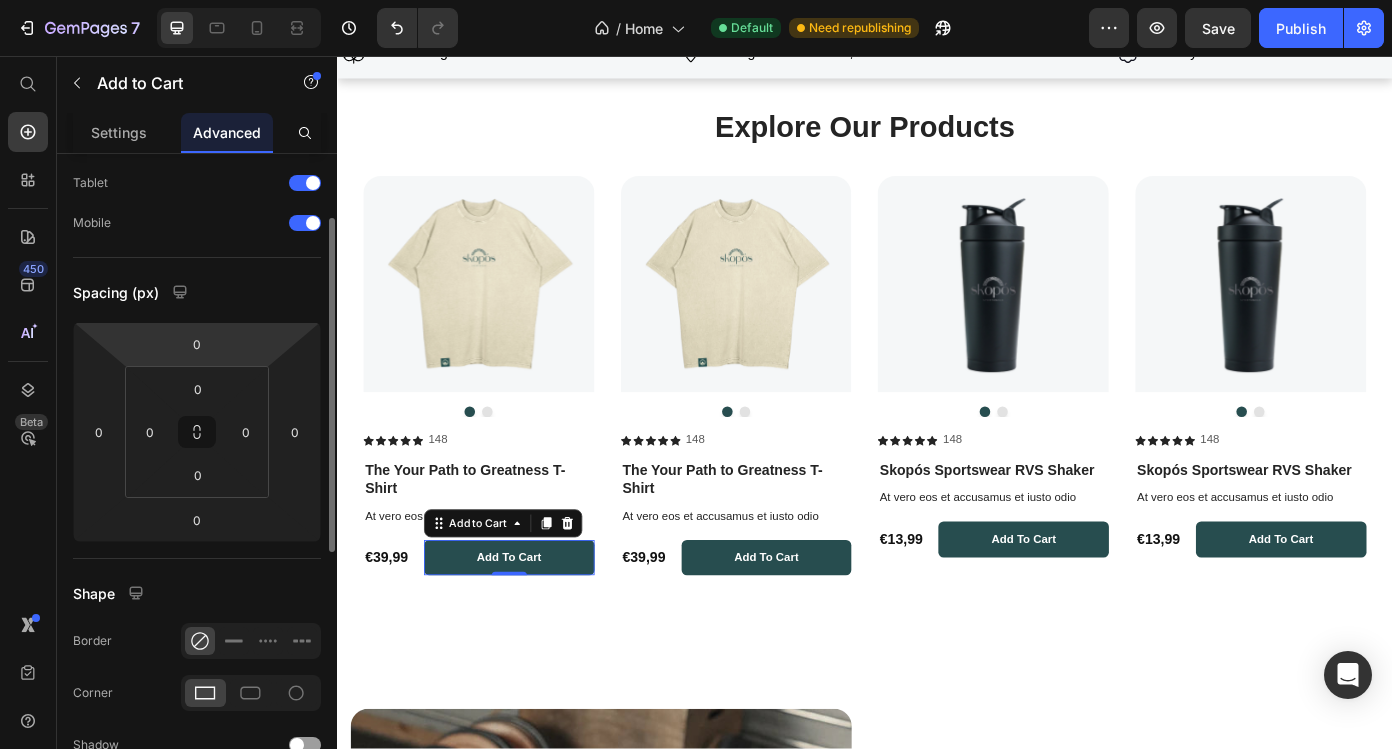 scroll, scrollTop: 0, scrollLeft: 0, axis: both 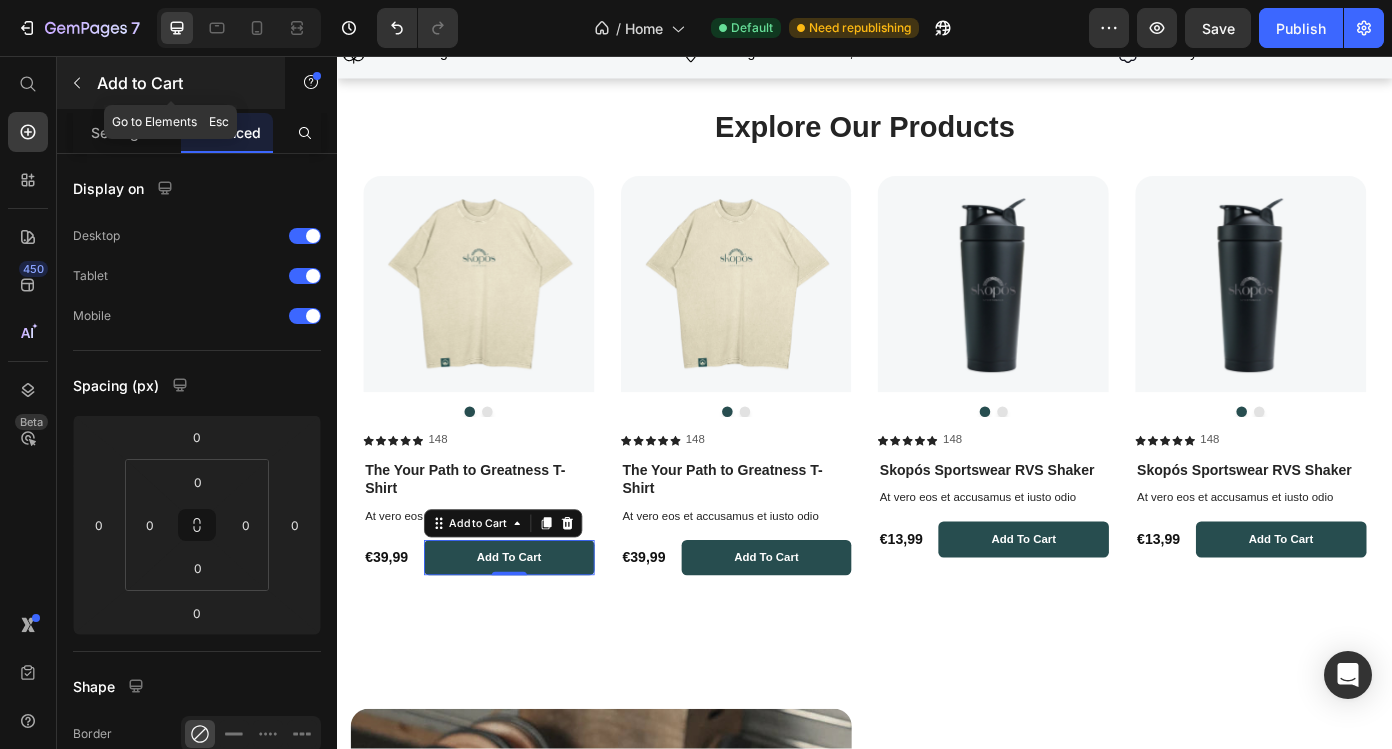 click 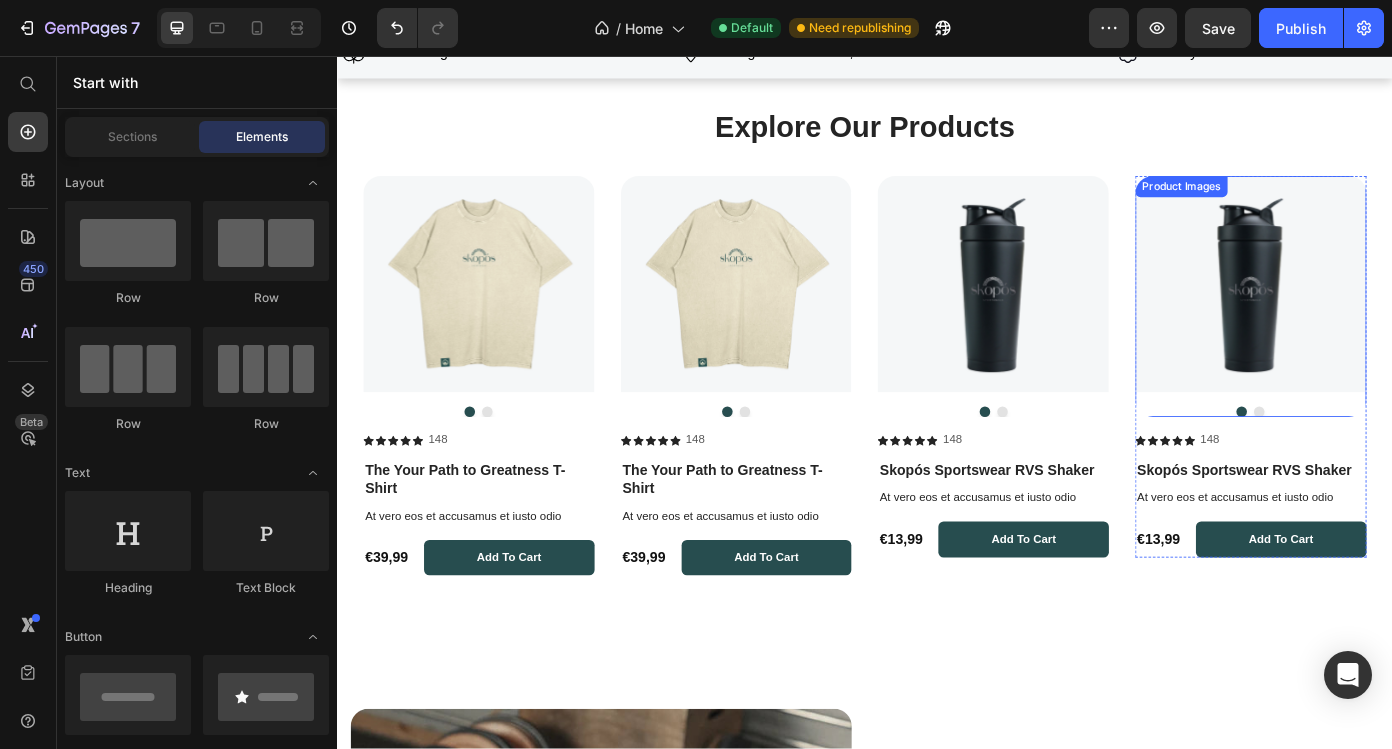 click at bounding box center (1376, 316) 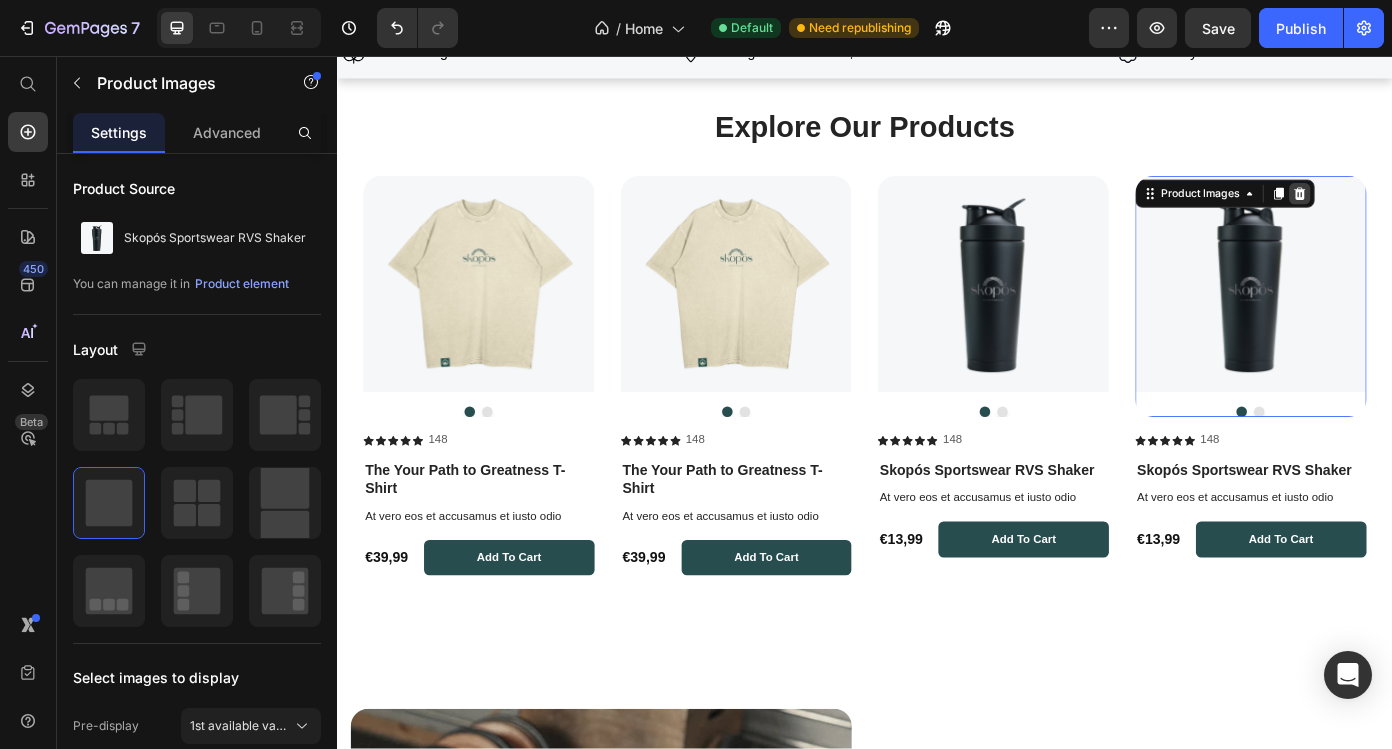 click 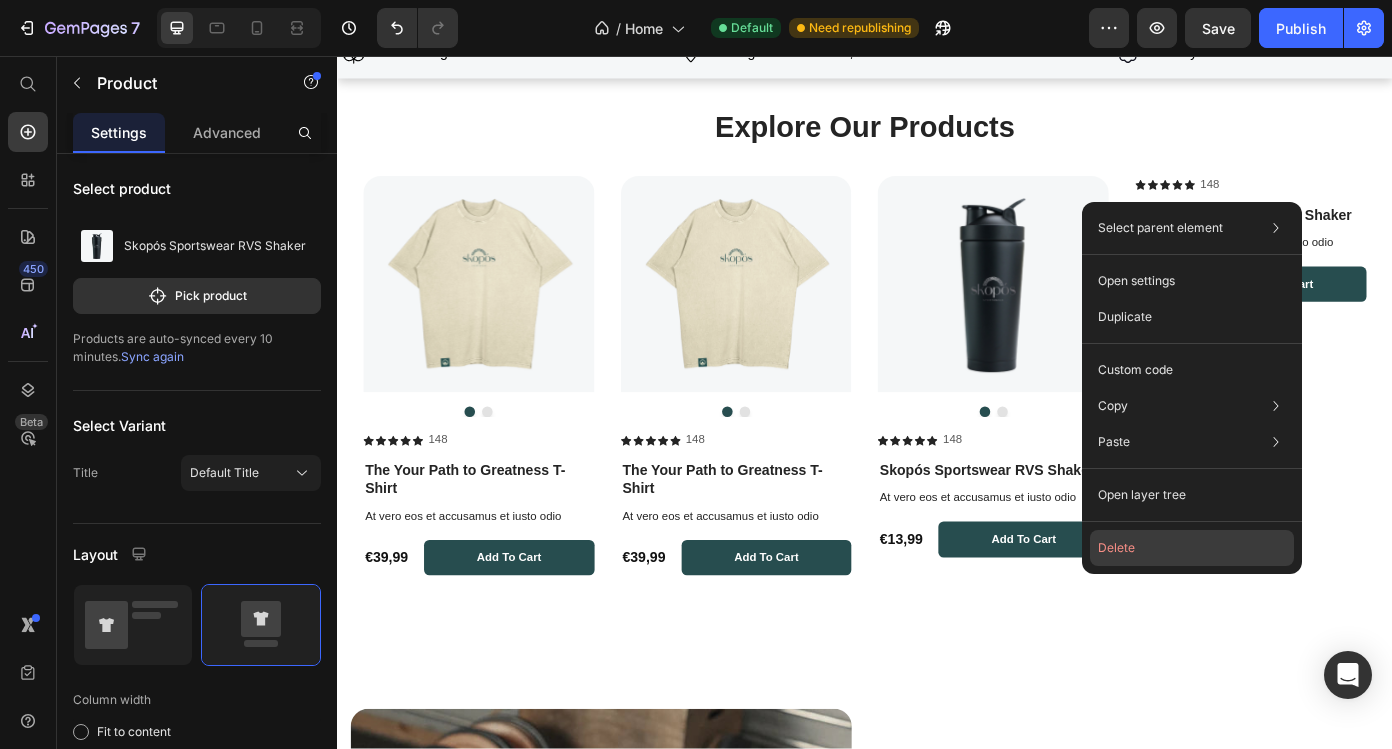 click on "Delete" 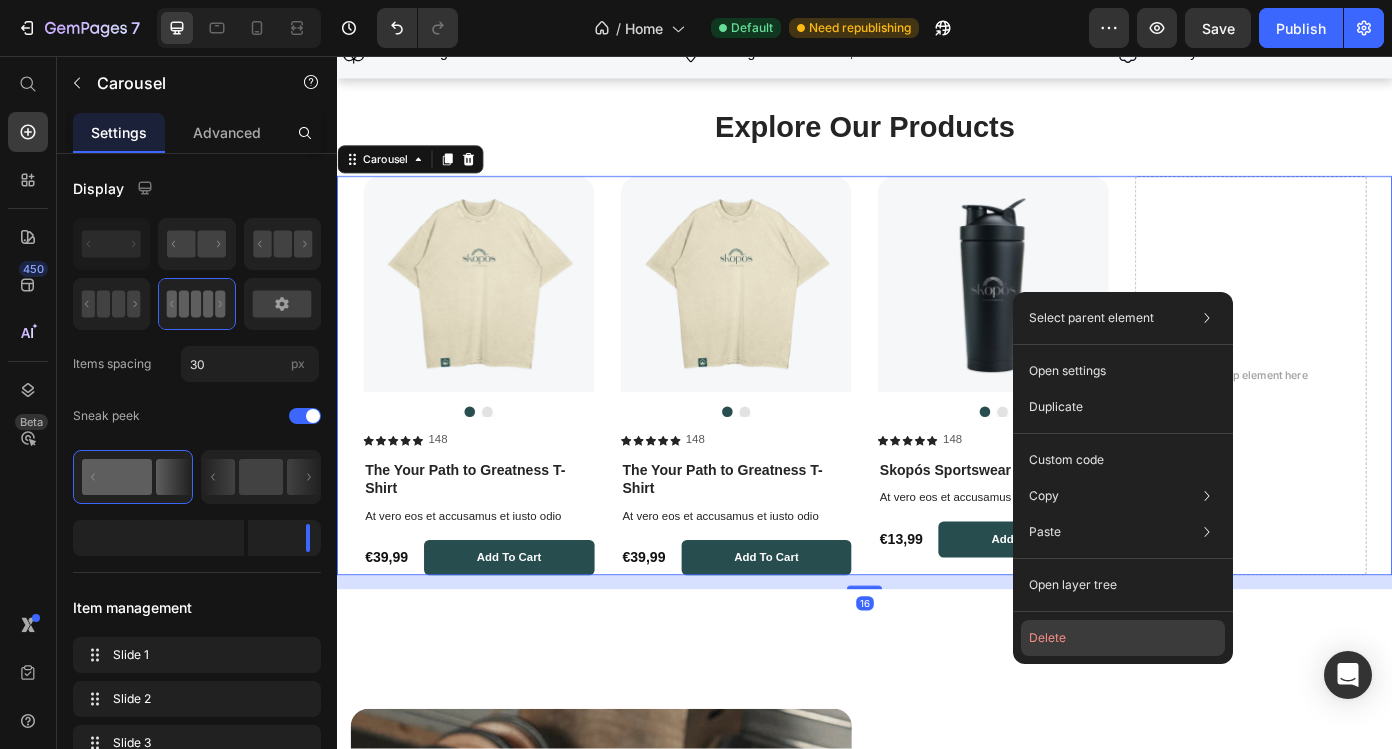 click on "Delete" 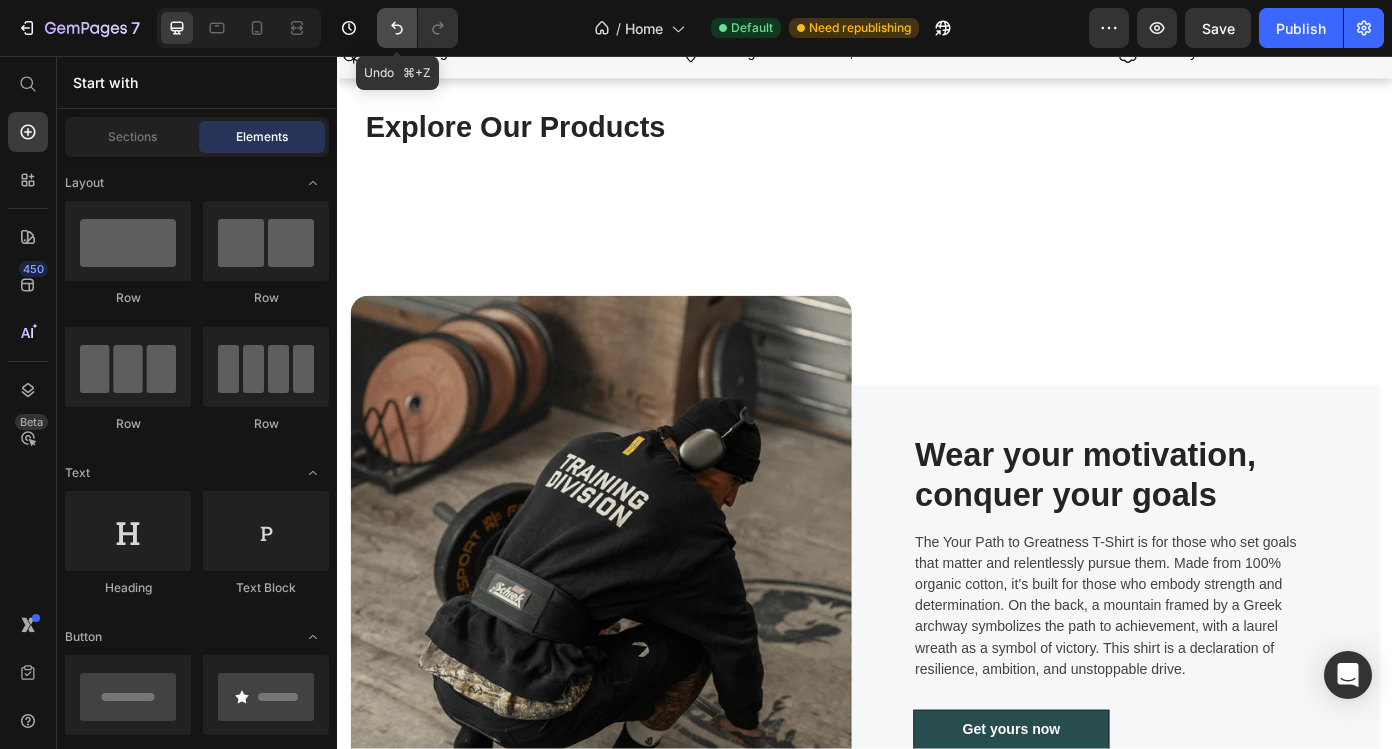 click 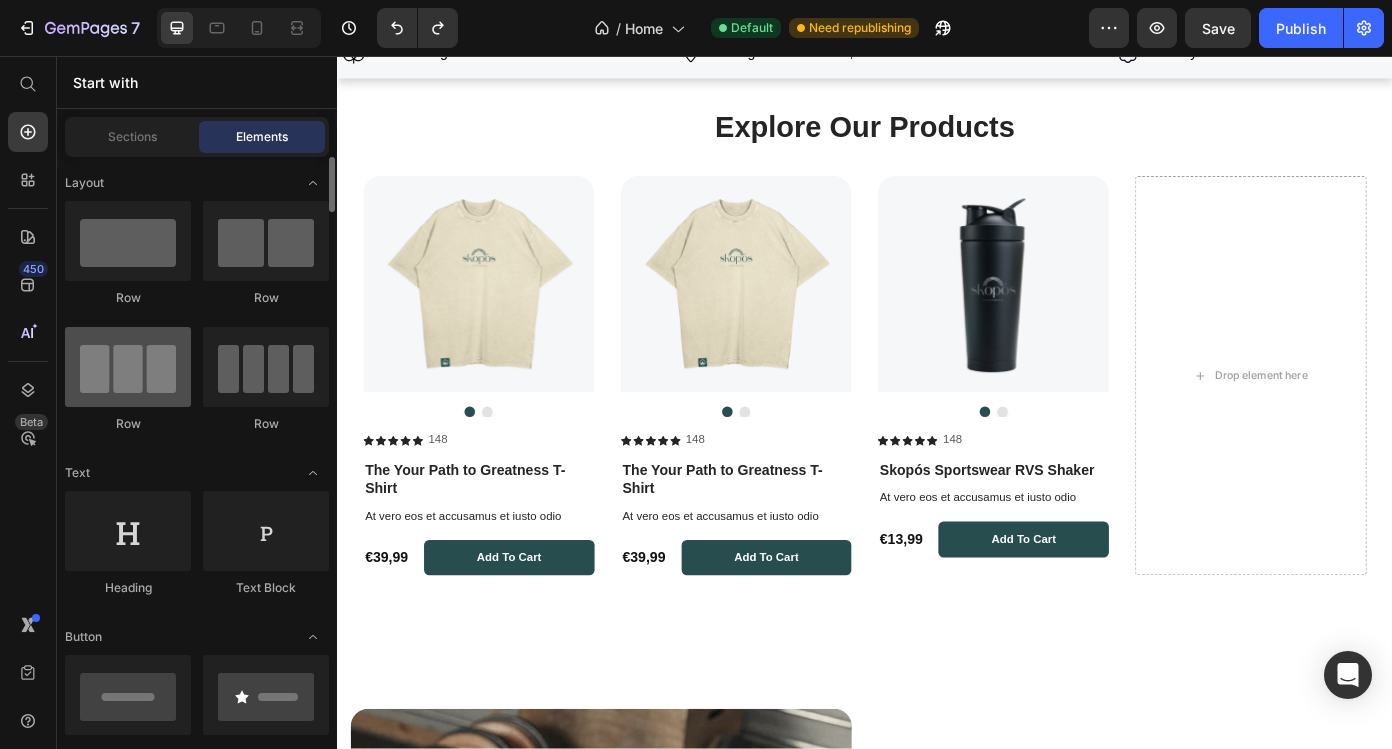 click at bounding box center (128, 367) 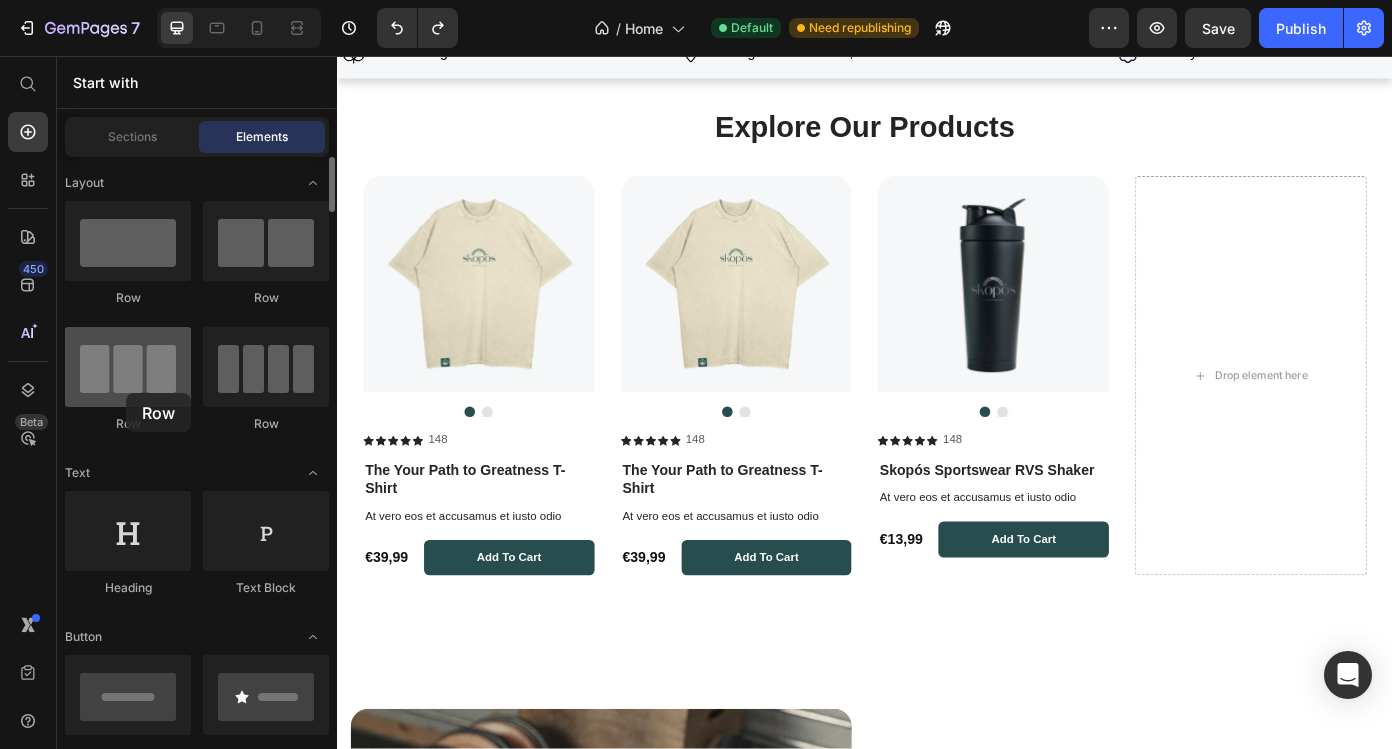 click at bounding box center [128, 367] 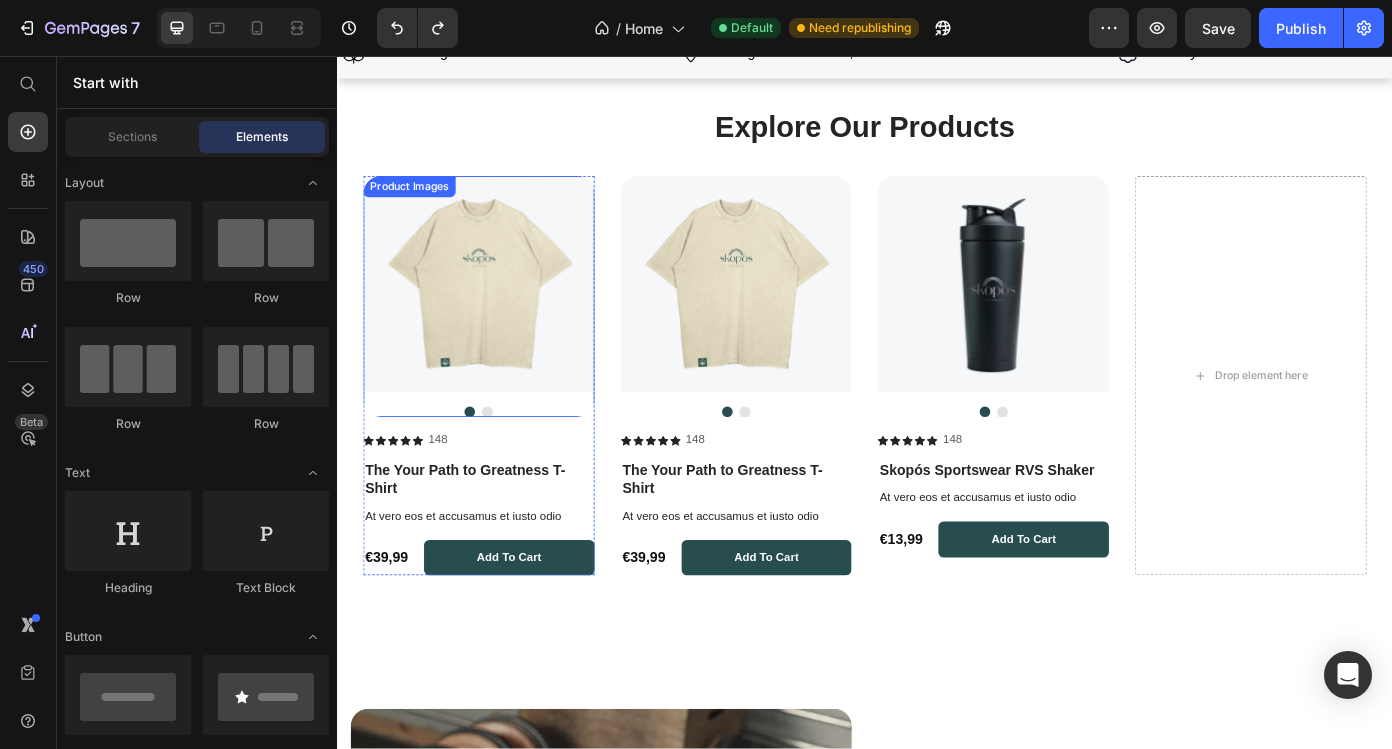 click at bounding box center [498, 316] 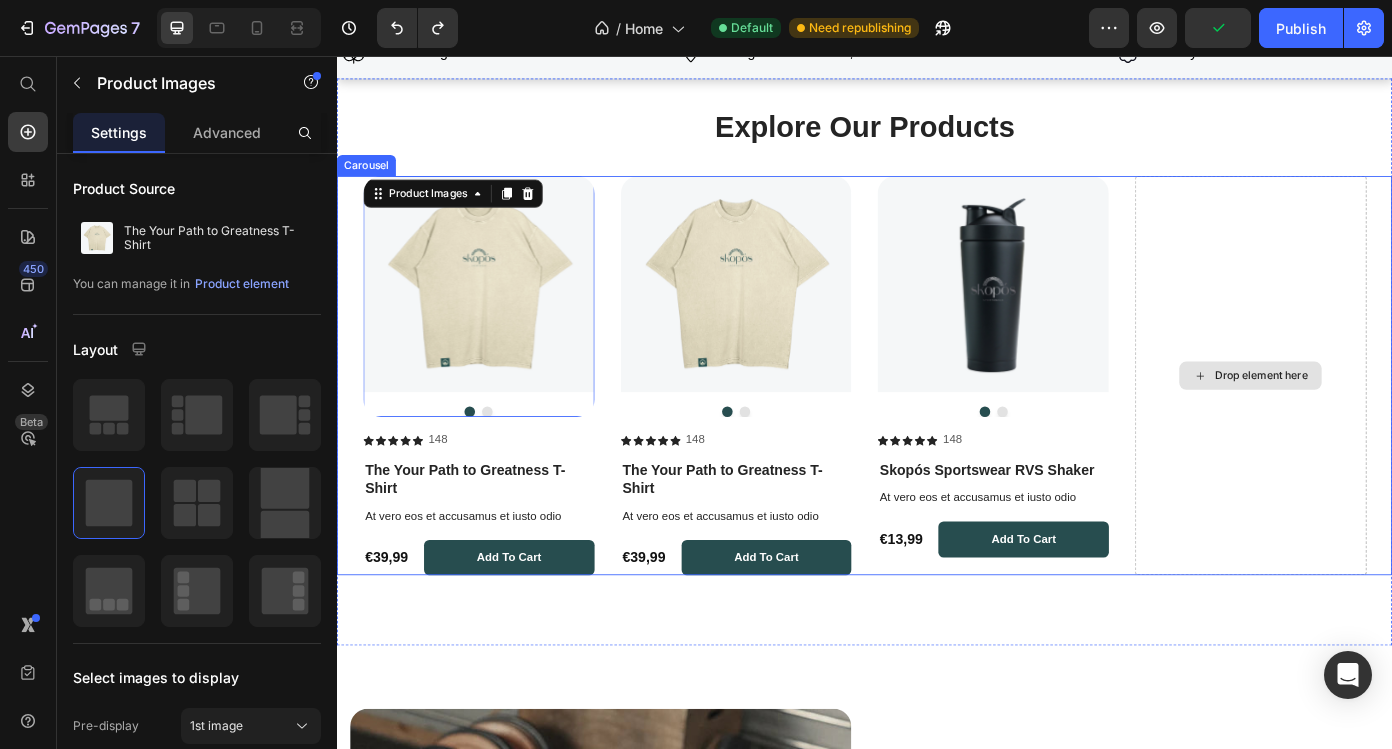 click on "Drop element here" at bounding box center [1376, 420] 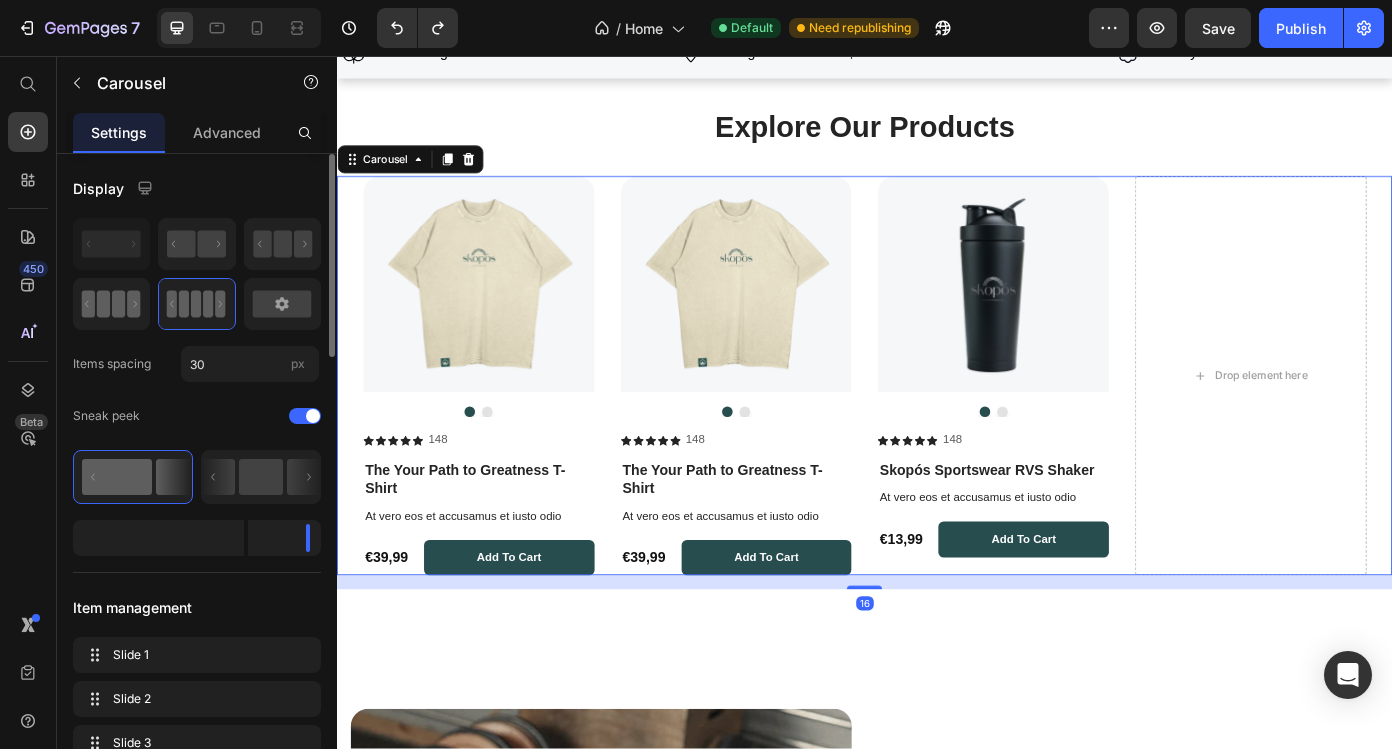 click 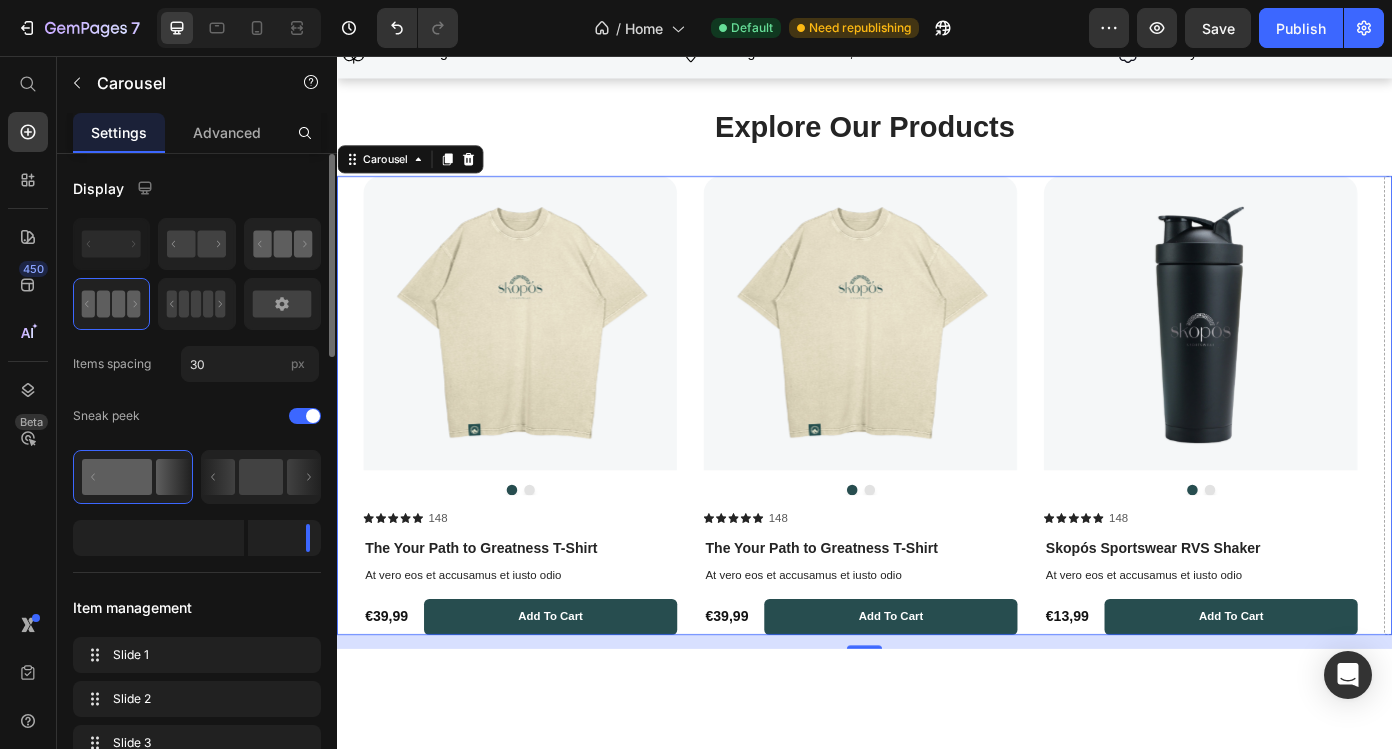 click 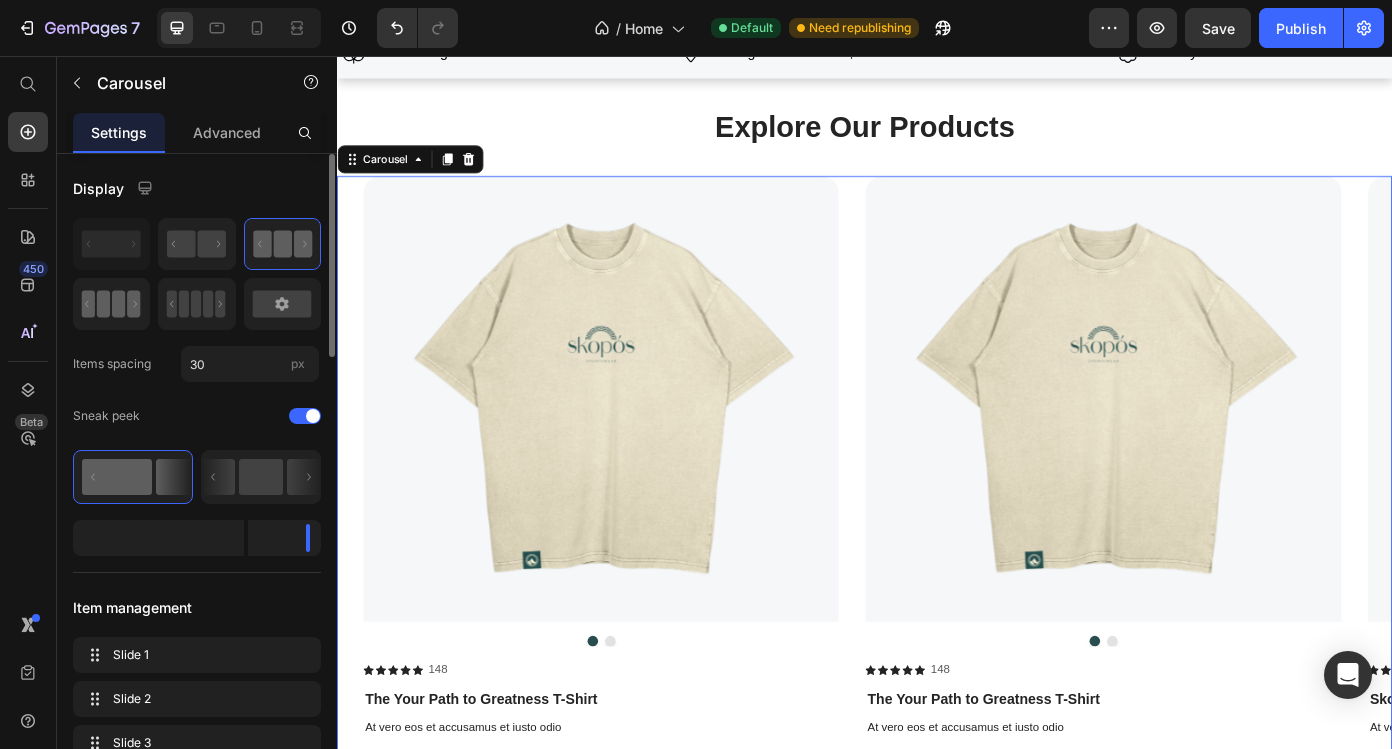 click 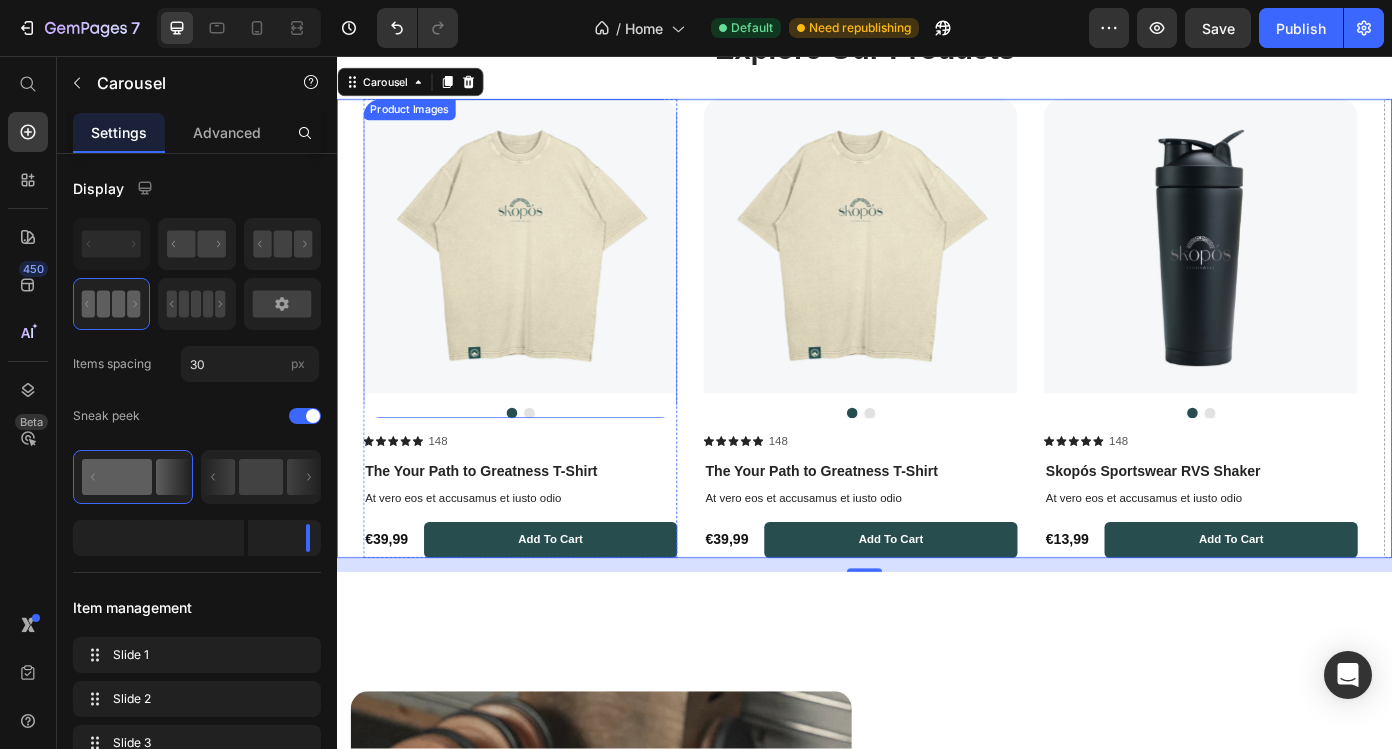 scroll, scrollTop: 837, scrollLeft: 0, axis: vertical 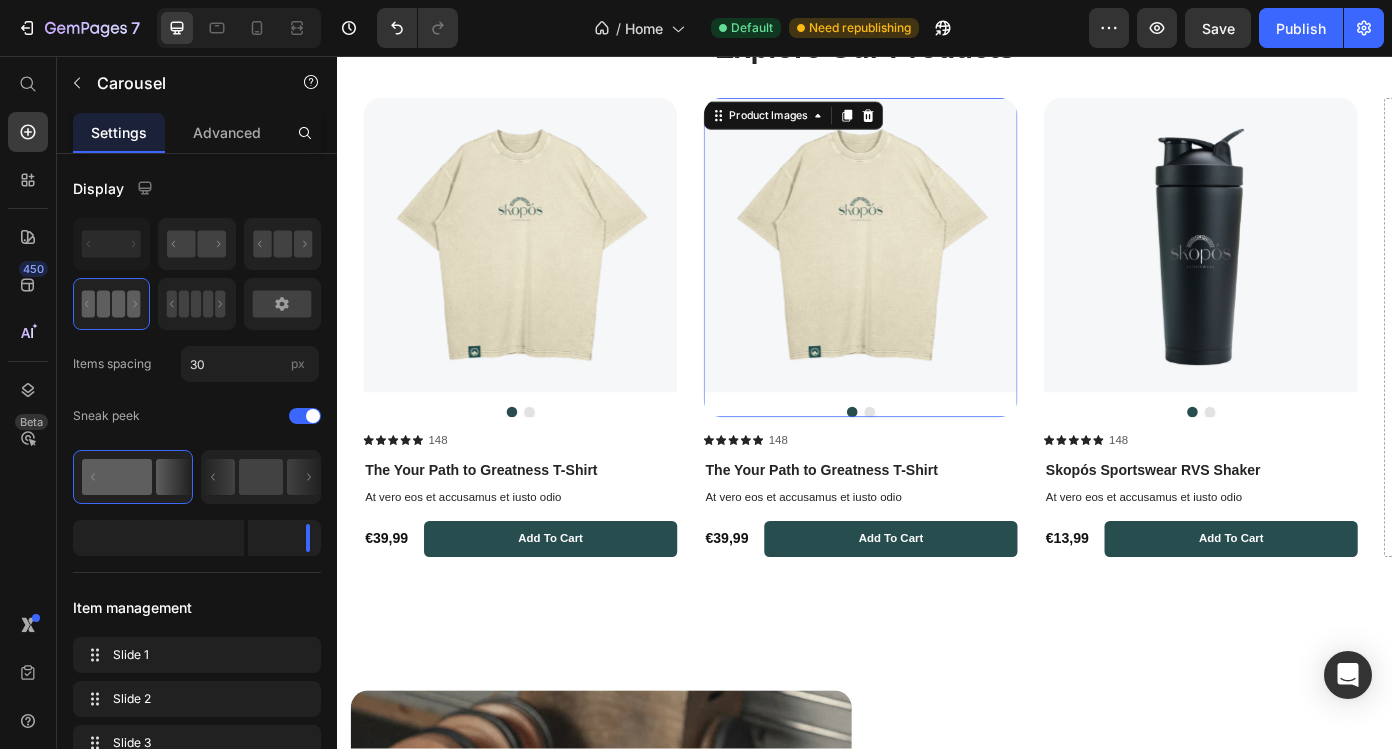 click at bounding box center (932, 271) 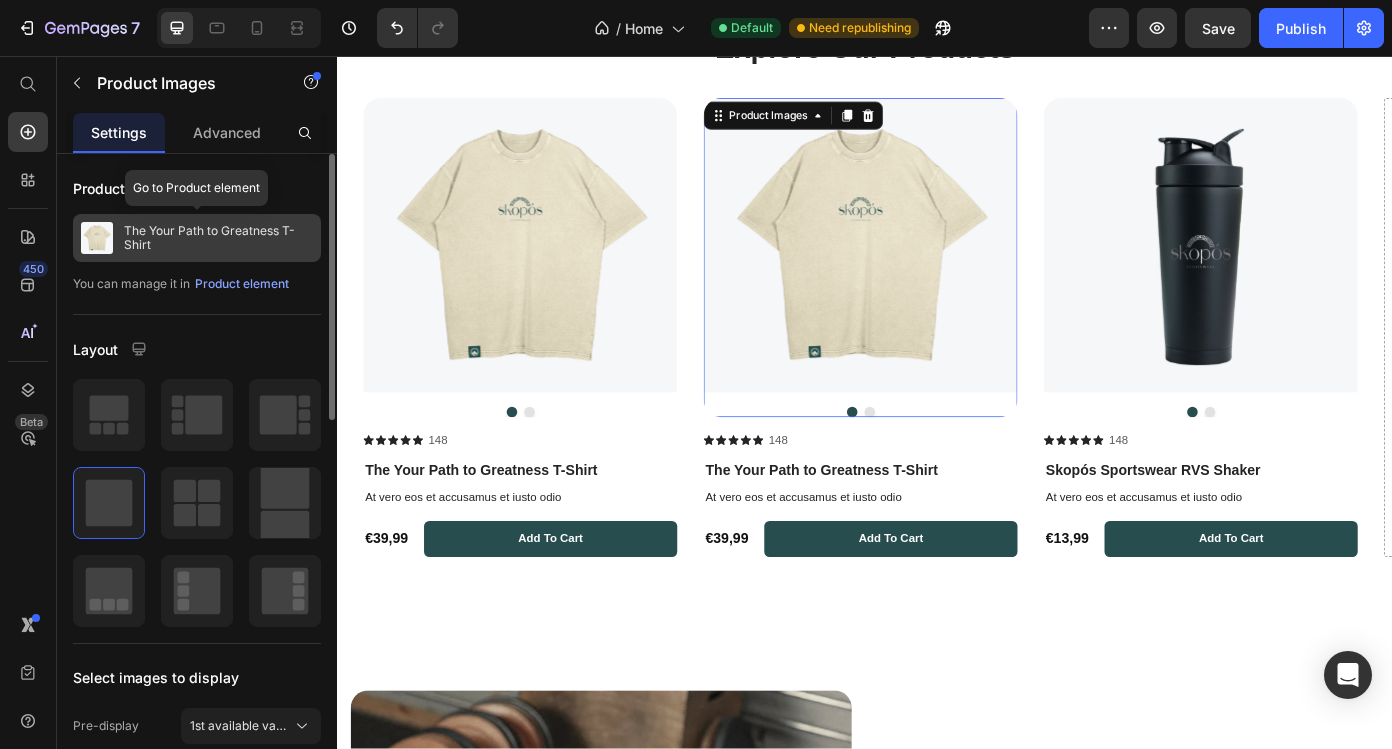 click on "The Your Path to Greatness T-Shirt" at bounding box center [218, 238] 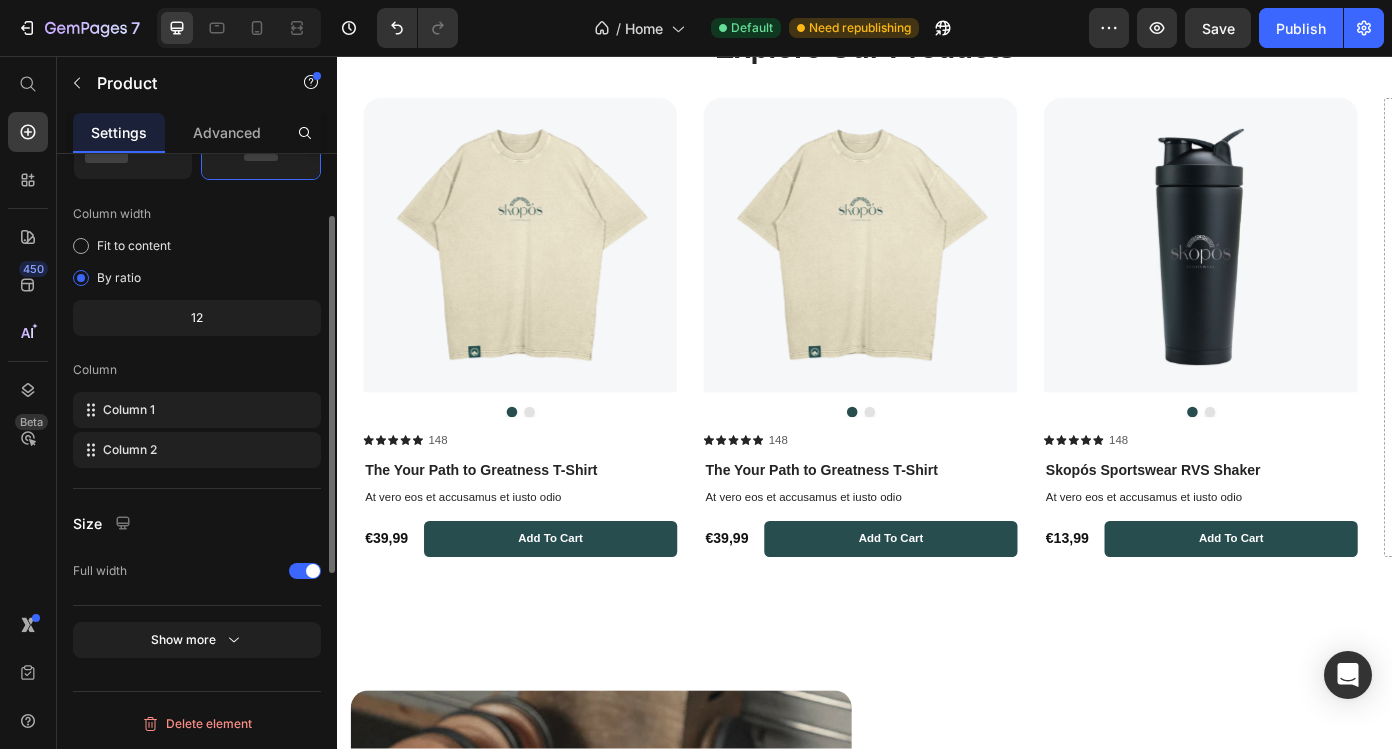 scroll, scrollTop: 388, scrollLeft: 0, axis: vertical 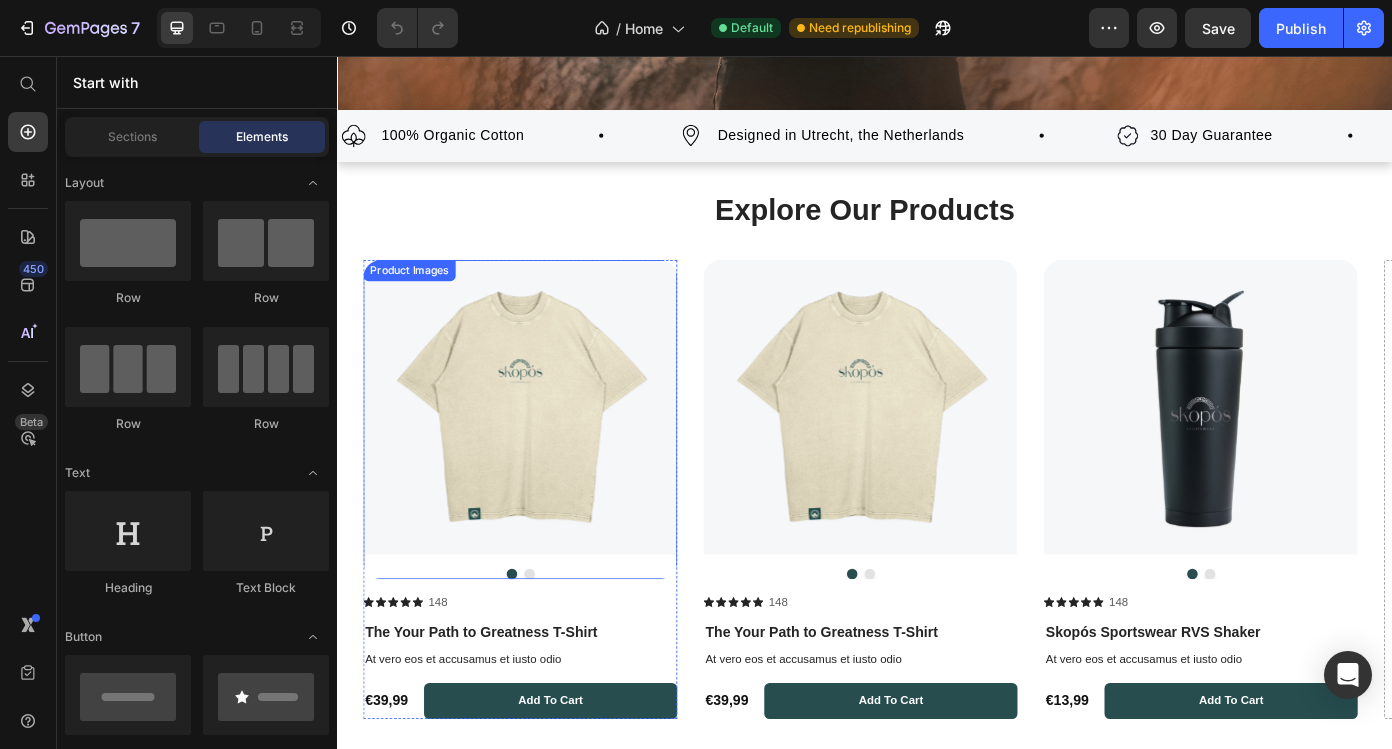 click at bounding box center (545, 455) 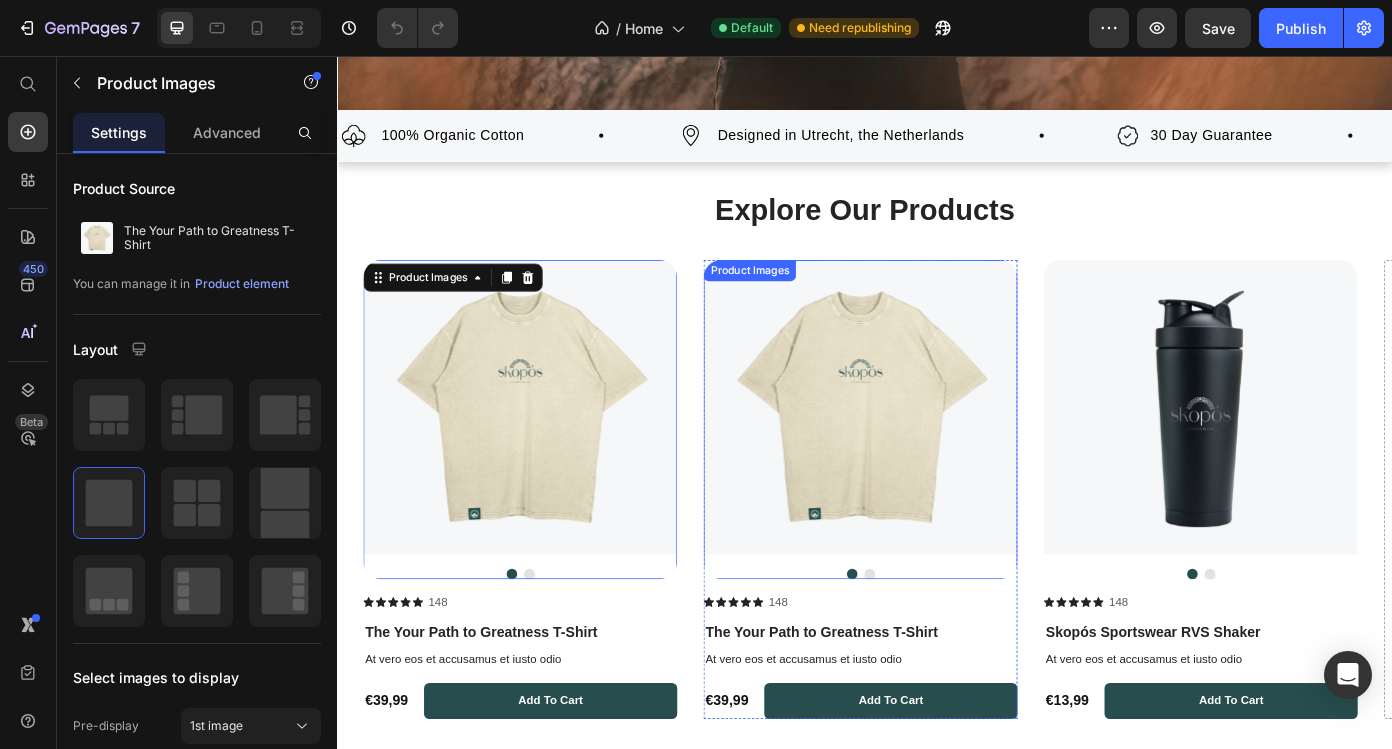 click at bounding box center [932, 455] 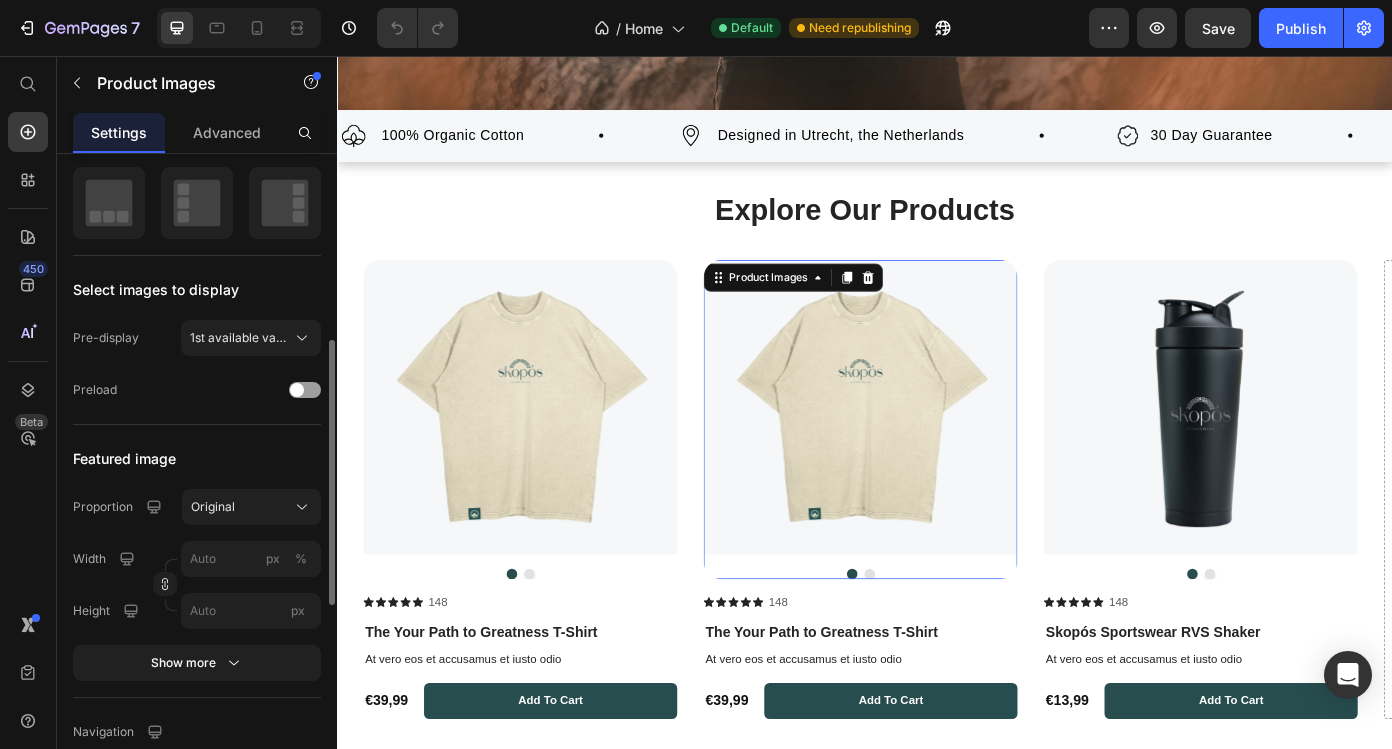scroll, scrollTop: 409, scrollLeft: 0, axis: vertical 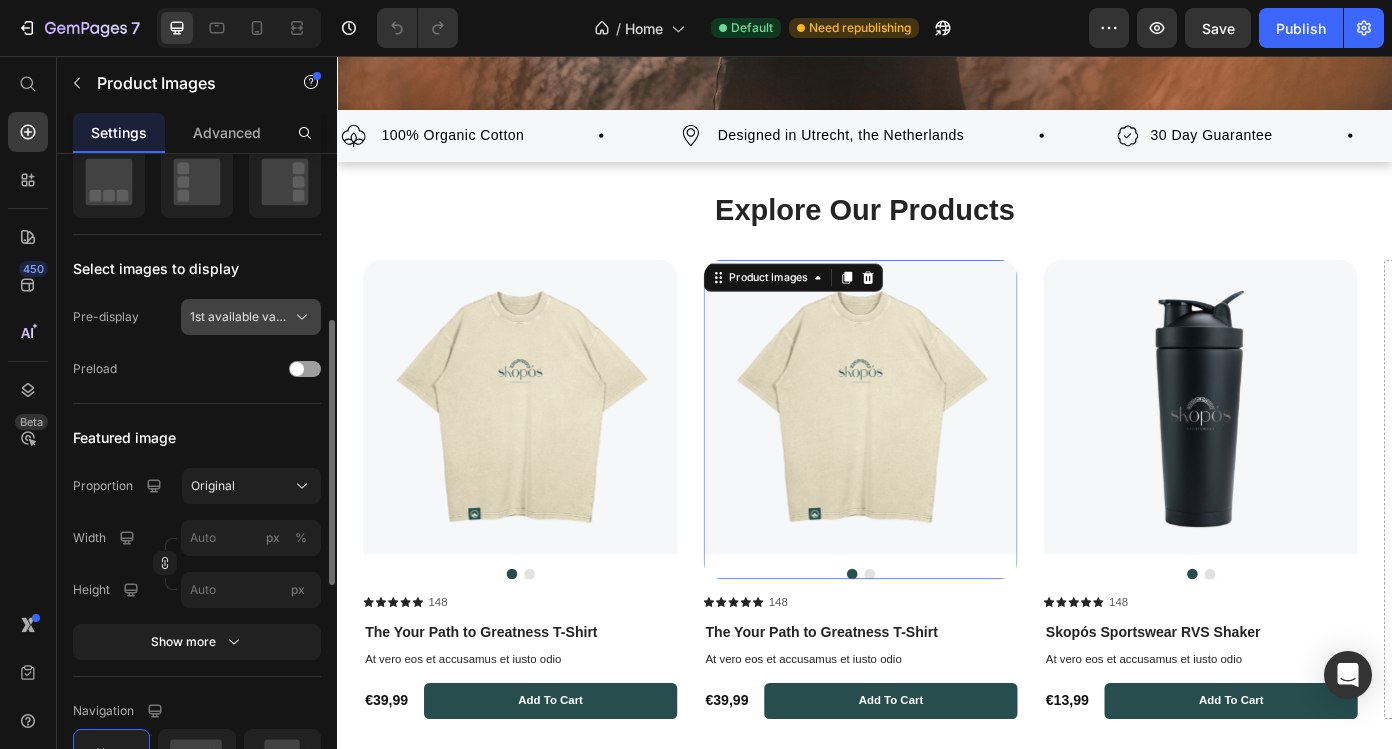 click on "1st available variant" at bounding box center [239, 317] 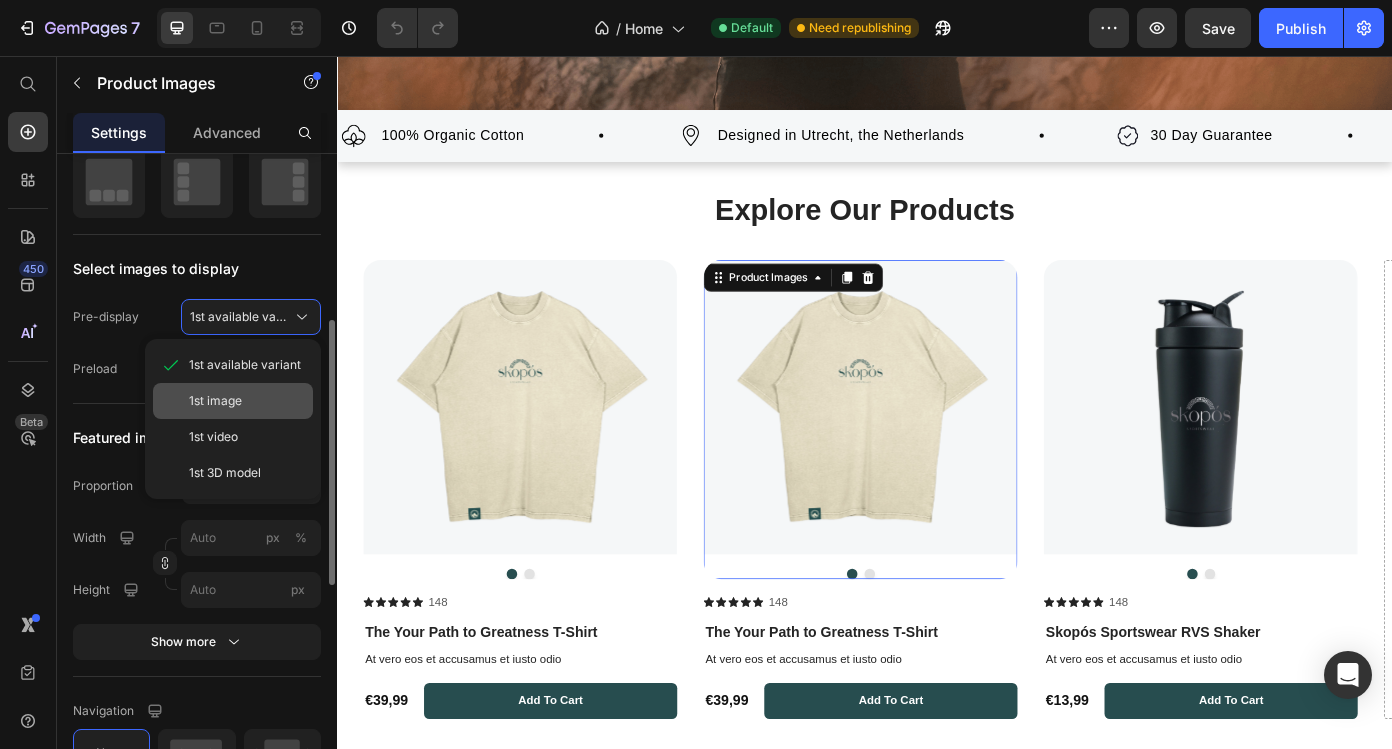 click on "1st image" at bounding box center (215, 401) 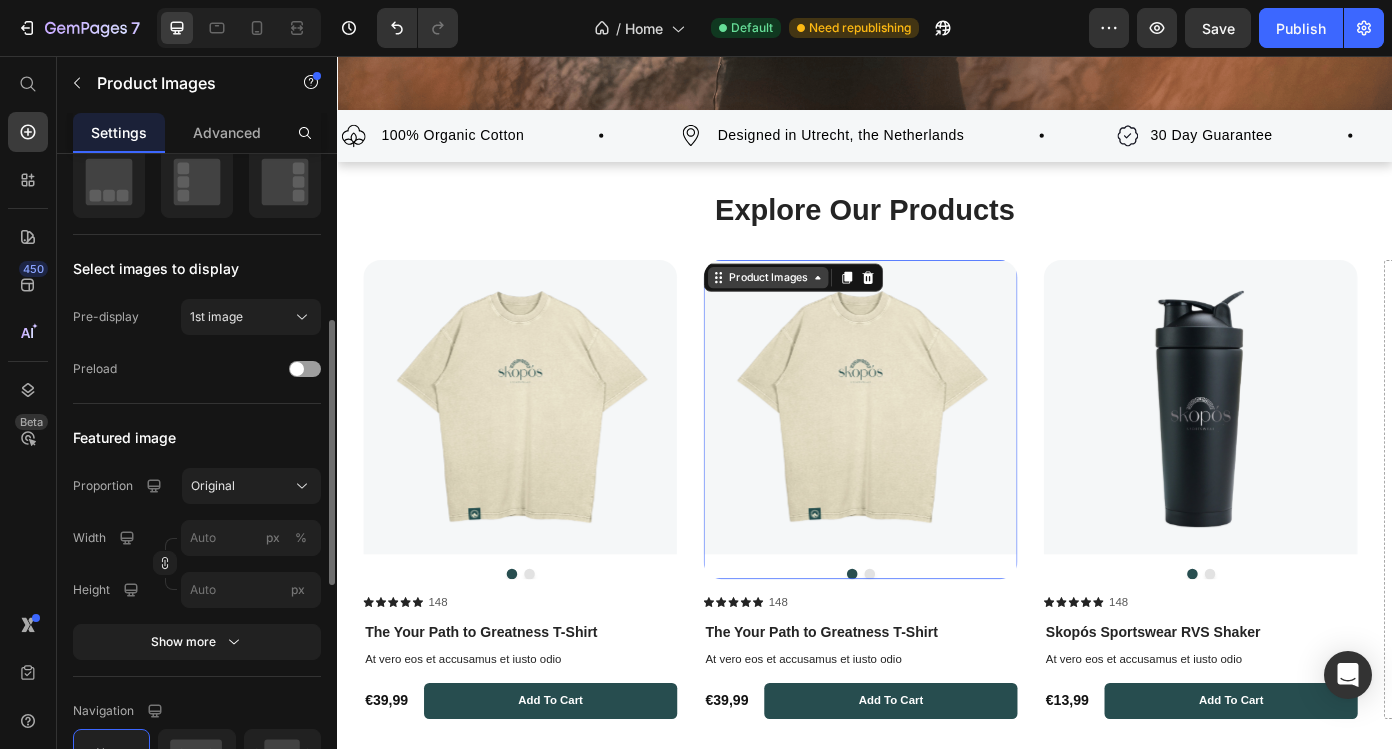 click on "Product Images" at bounding box center [827, 308] 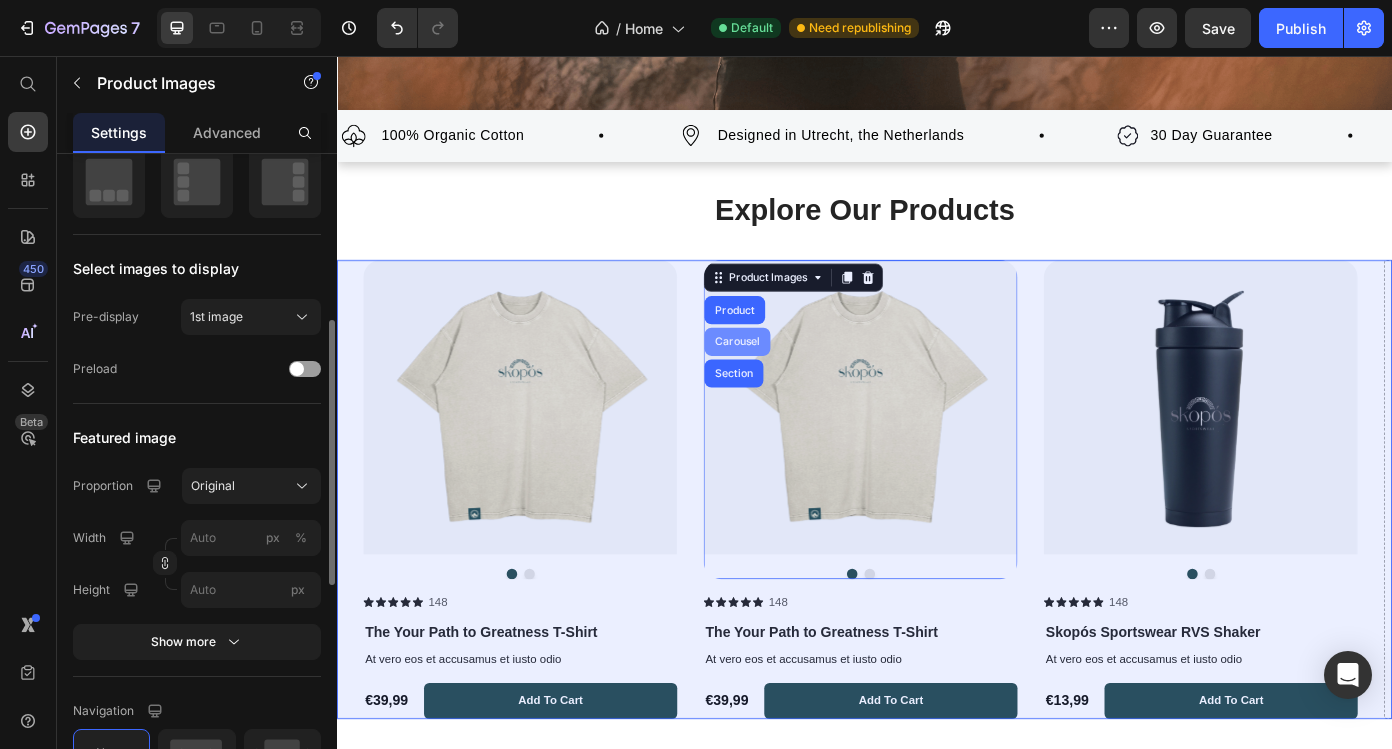 click on "Carousel" at bounding box center (792, 381) 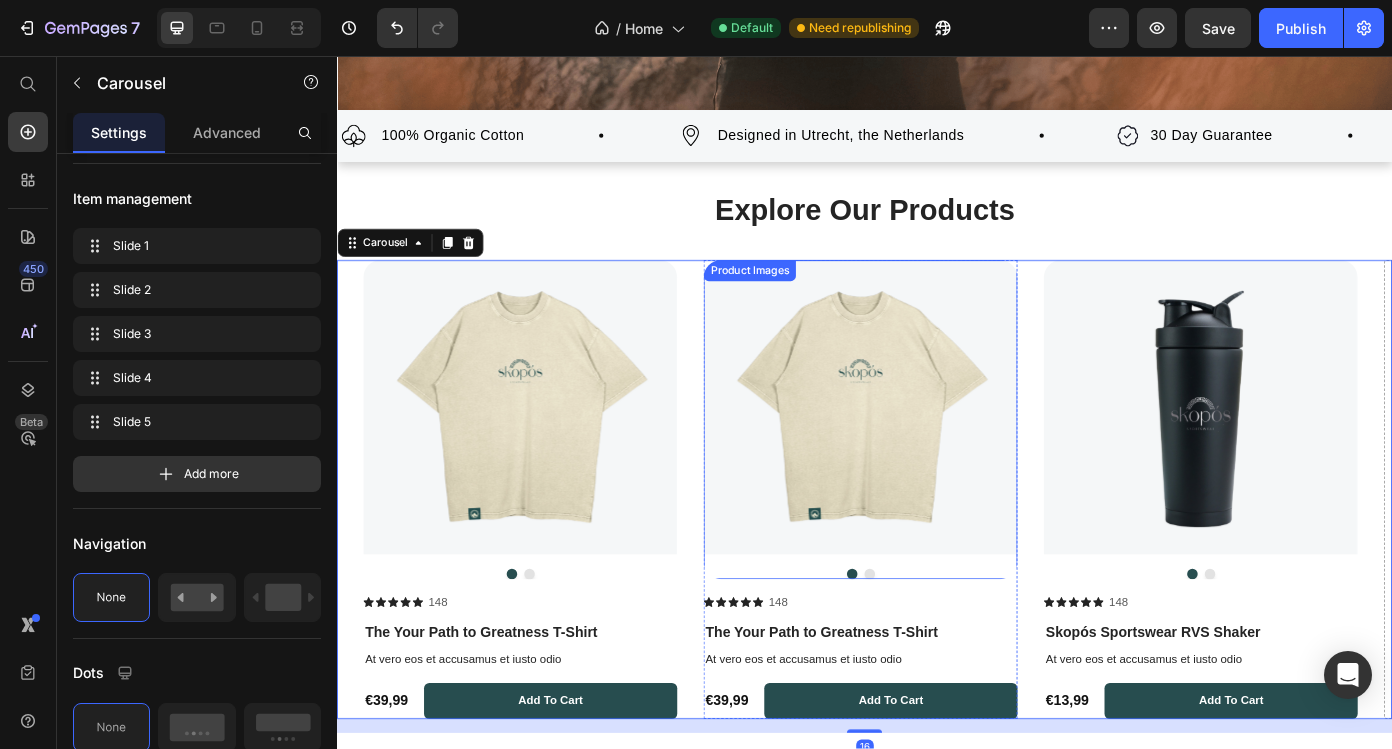 scroll, scrollTop: 0, scrollLeft: 0, axis: both 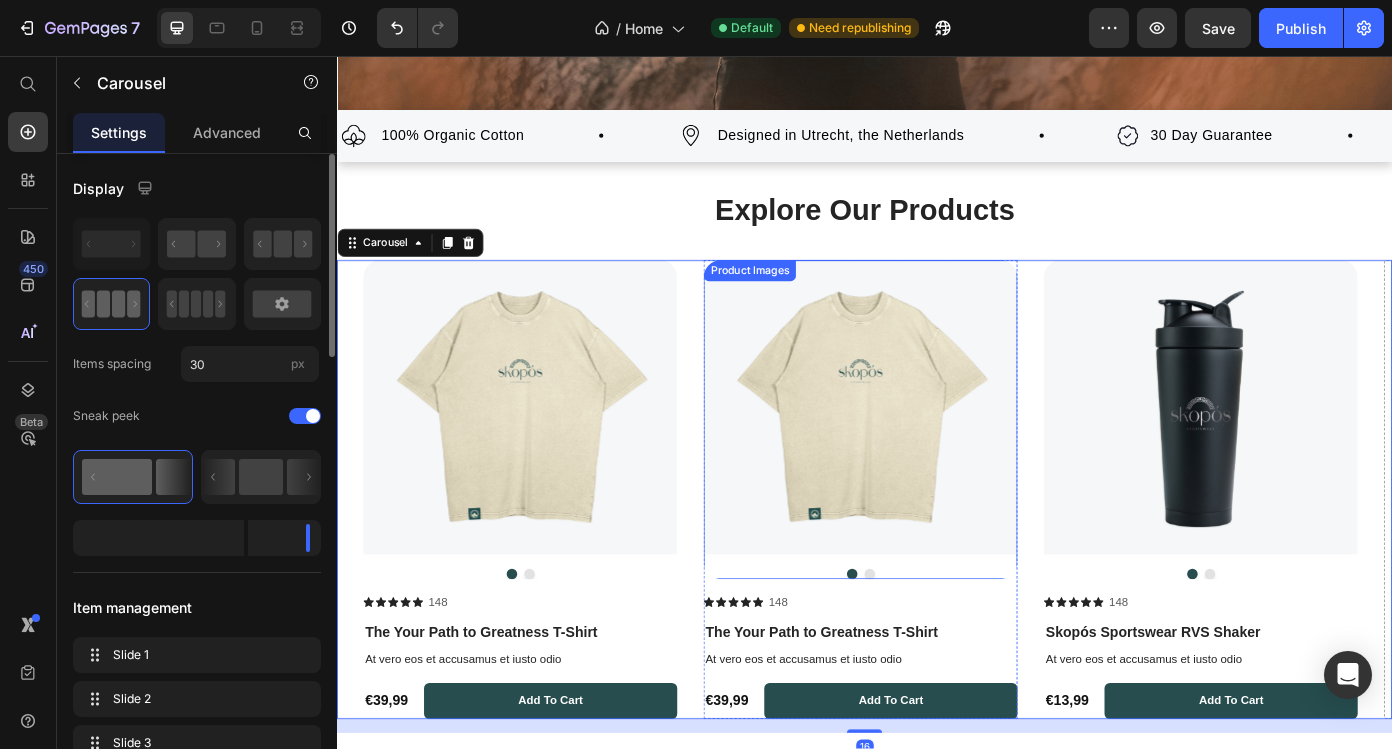 click on "Product Images" at bounding box center (806, 300) 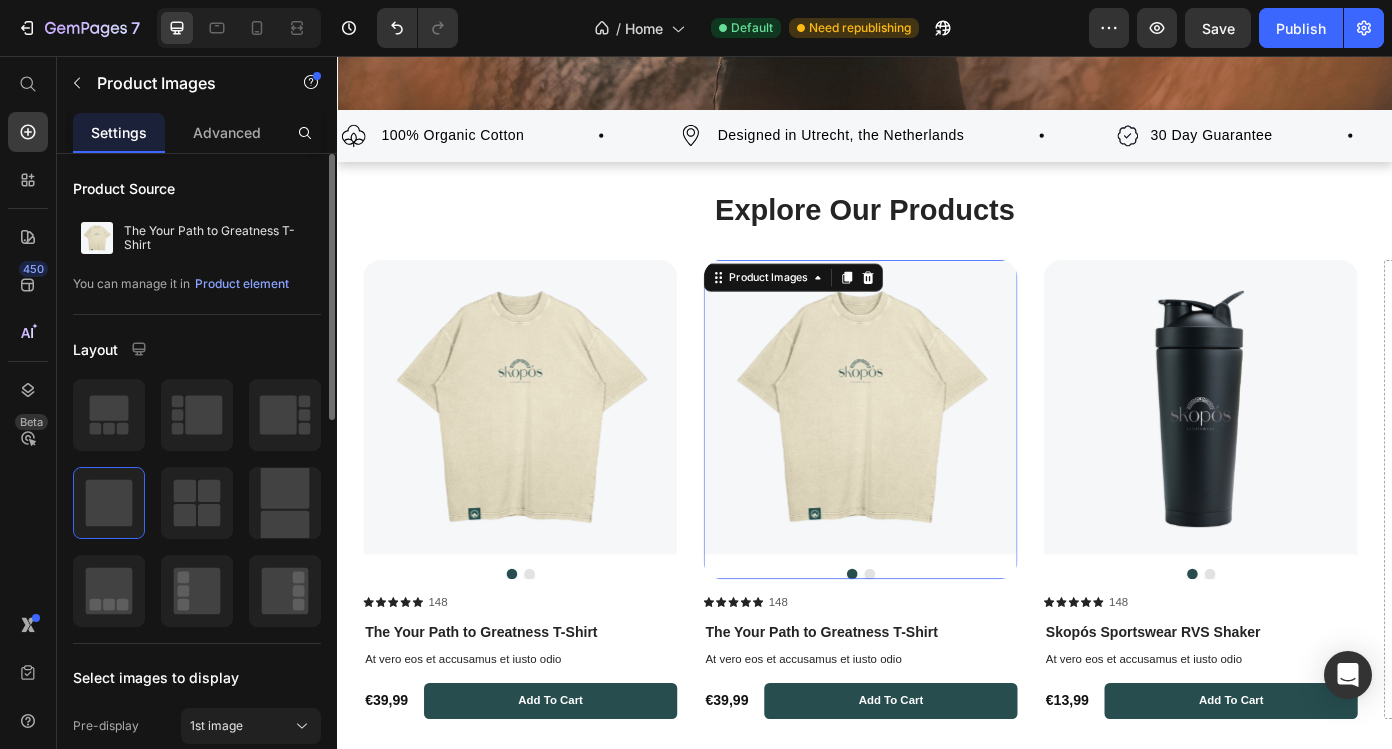 click on "Product Images" at bounding box center (856, 308) 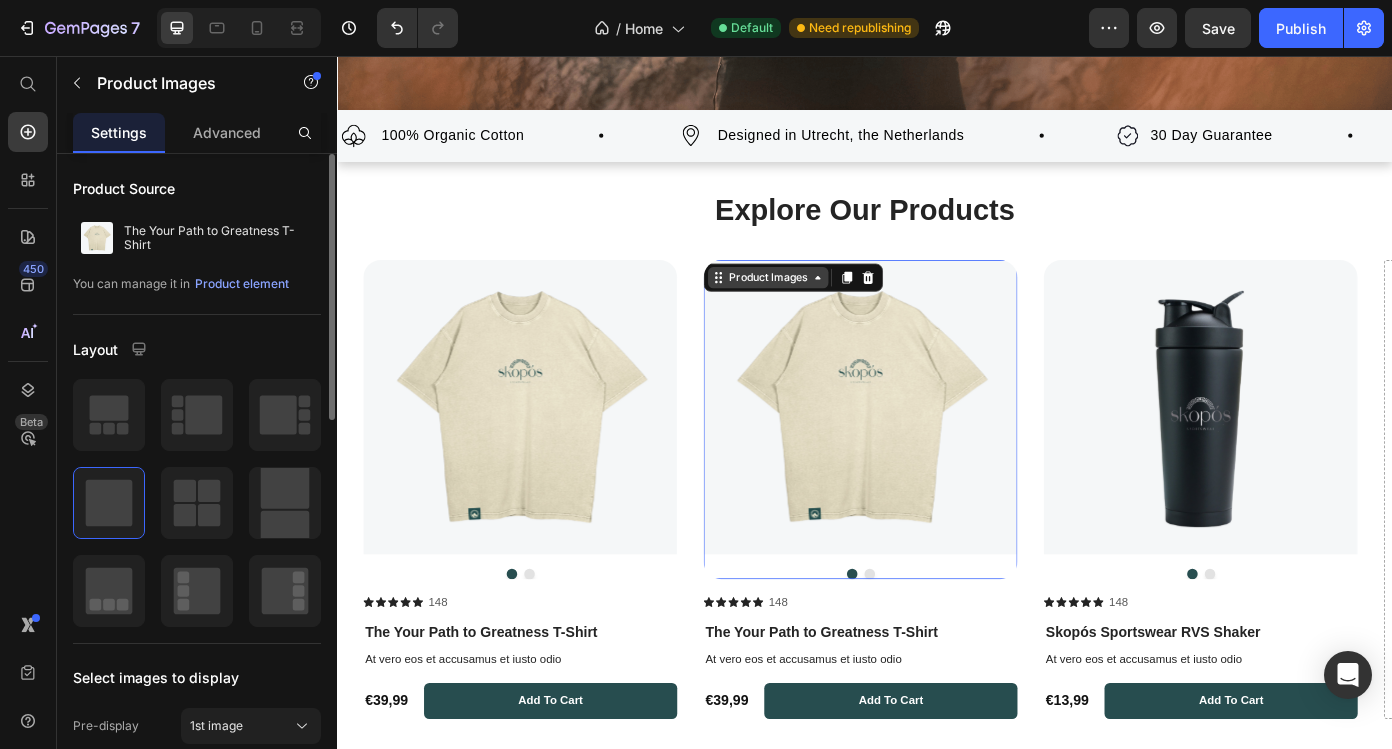 click on "Product Images" at bounding box center [827, 308] 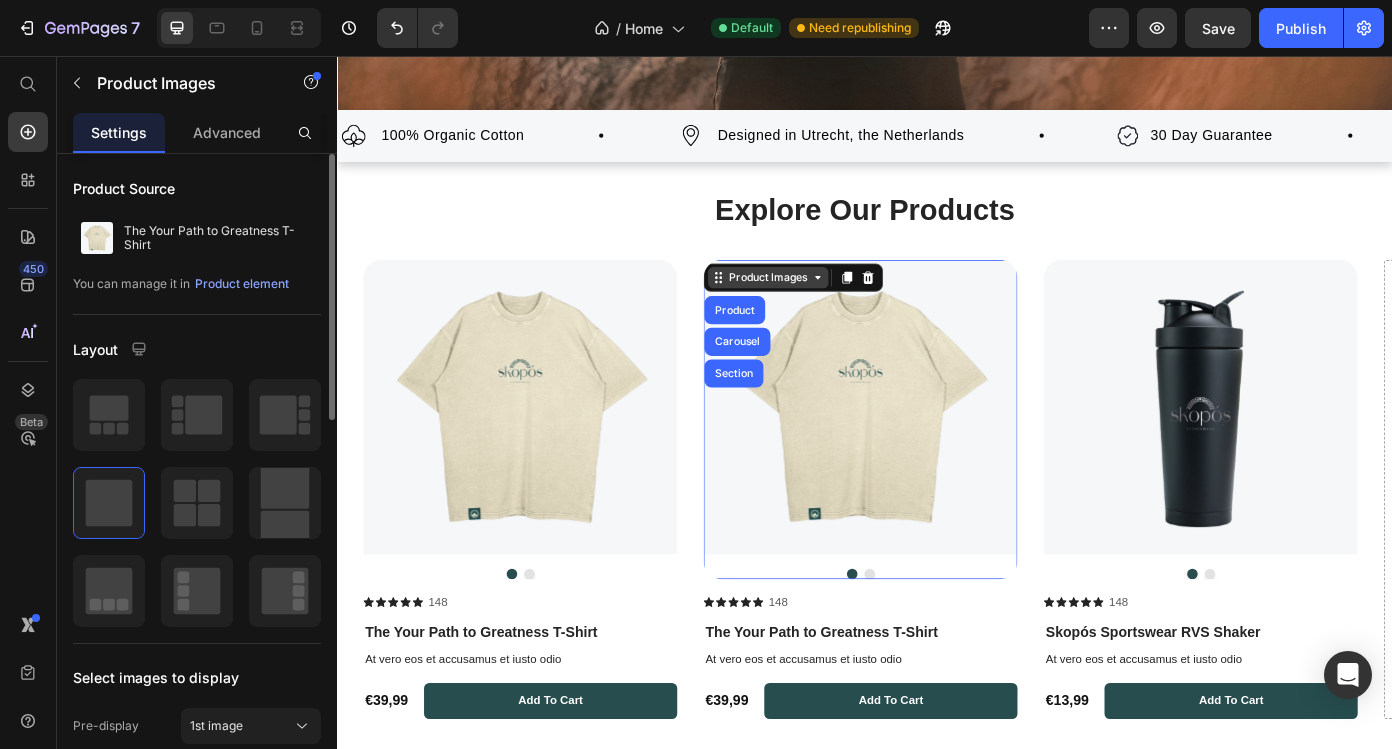 click on "Product Images" at bounding box center (827, 308) 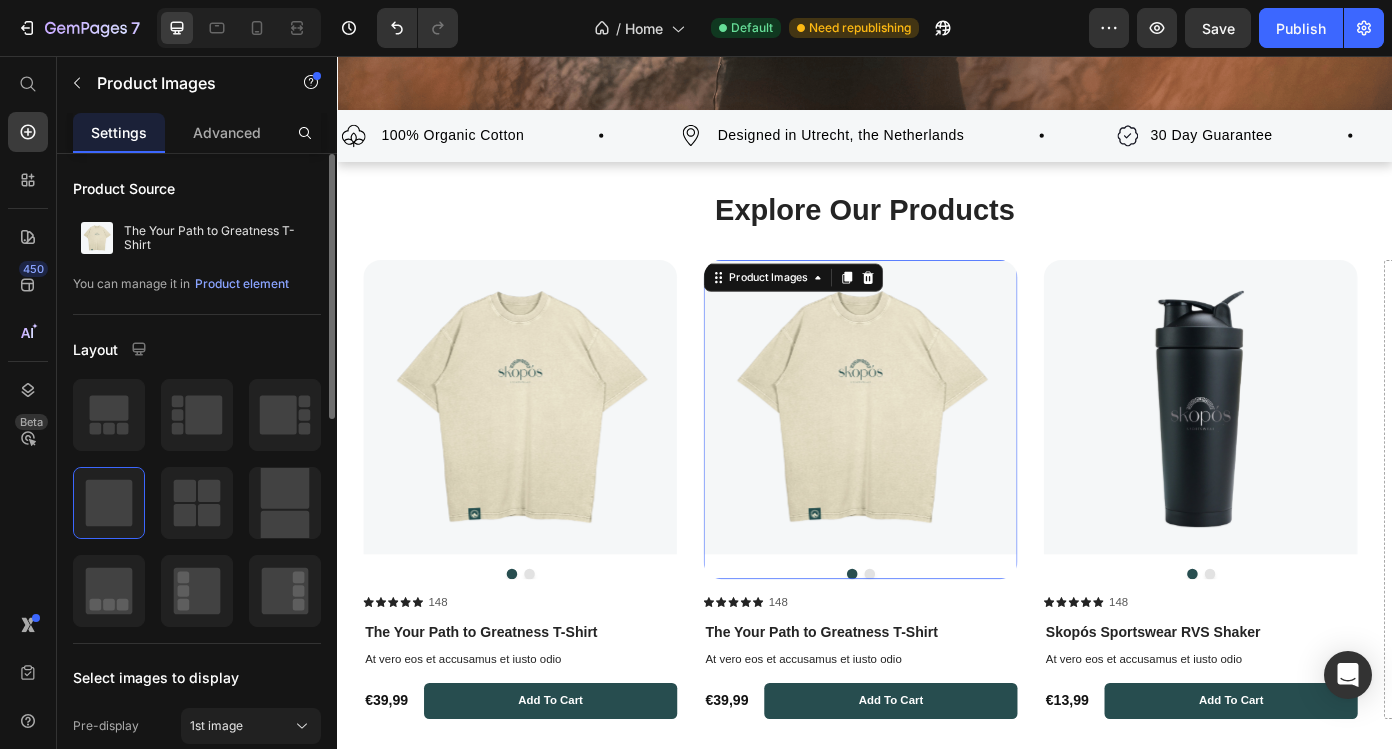 click at bounding box center (932, 455) 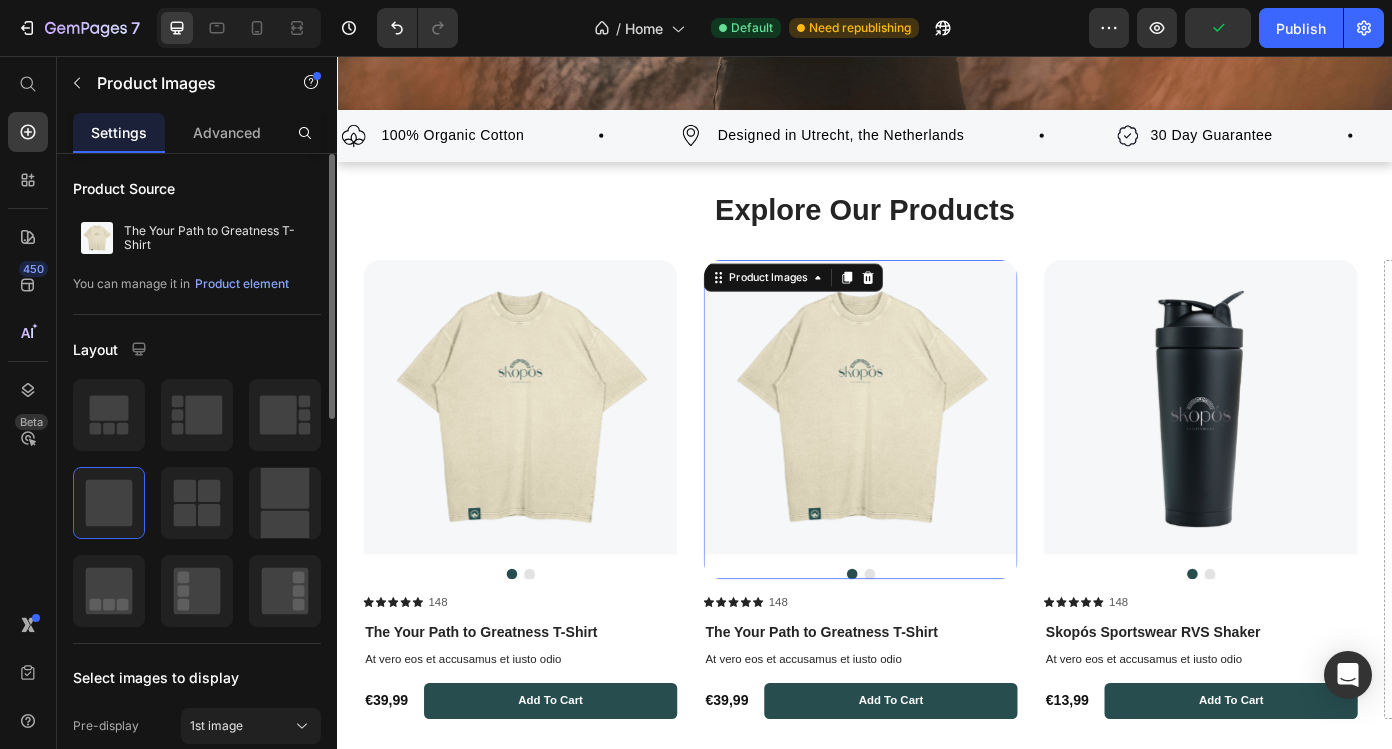 click at bounding box center (943, 645) 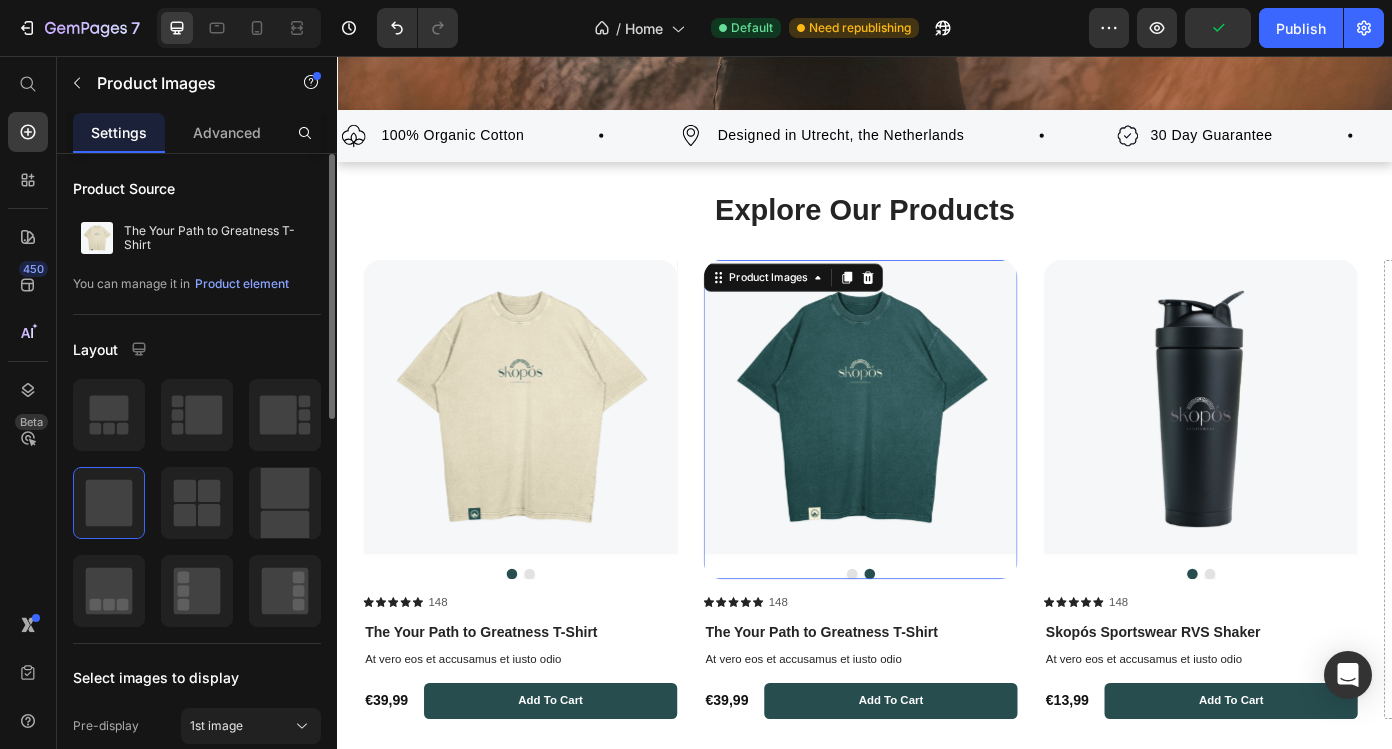 click at bounding box center (923, 645) 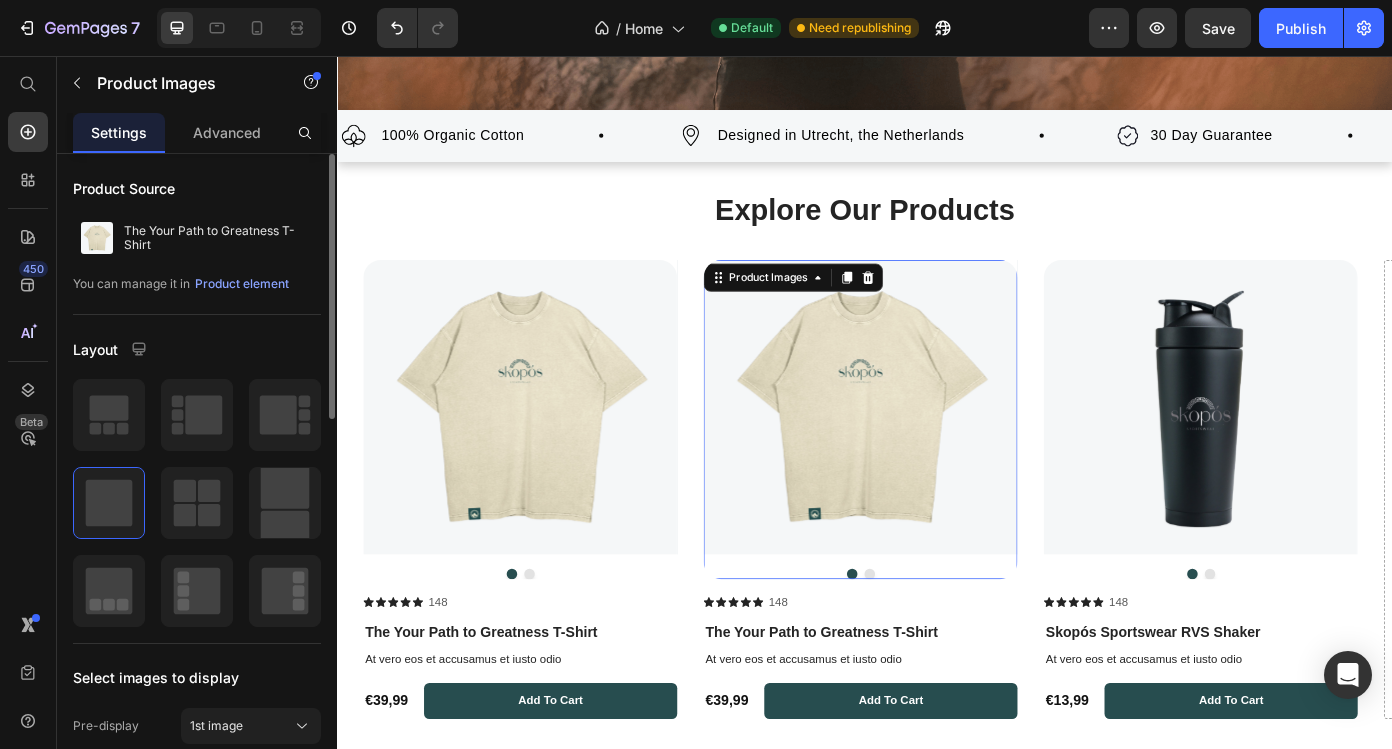 click at bounding box center (943, 645) 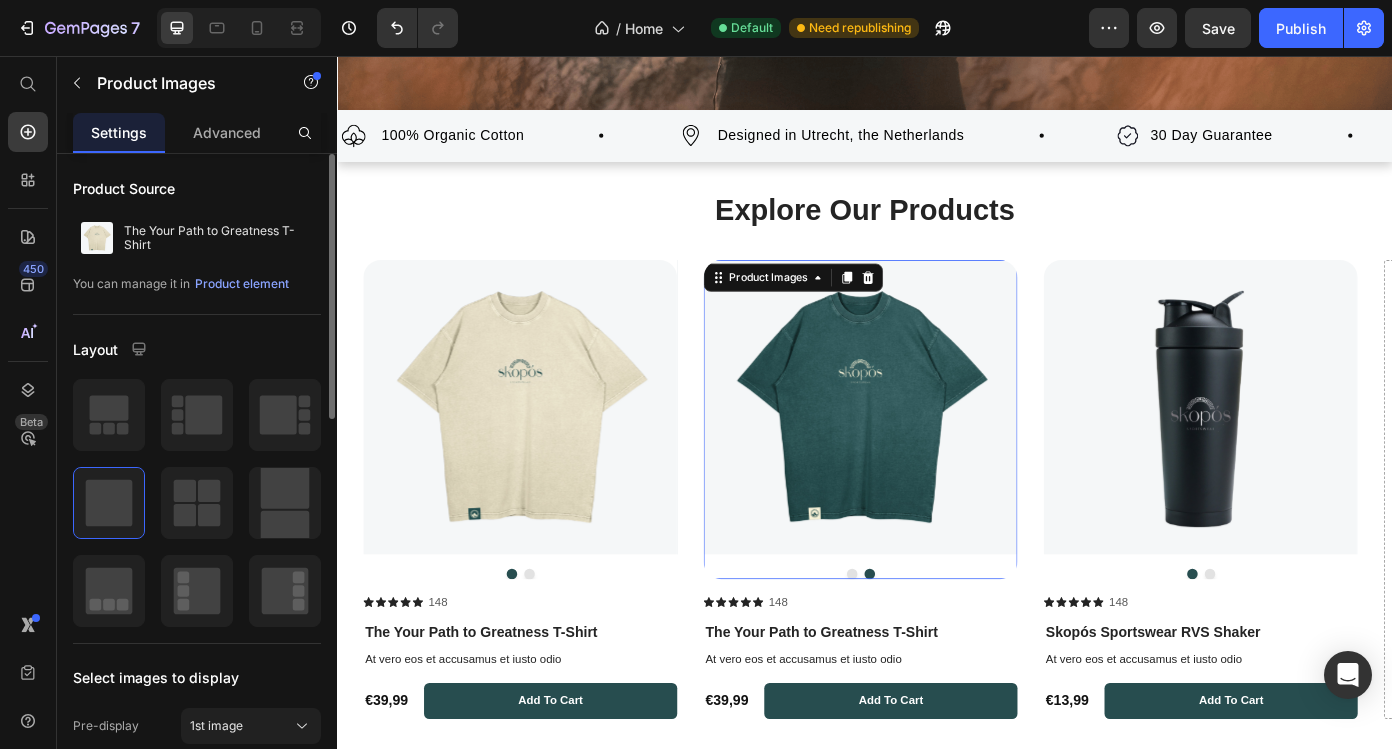 drag, startPoint x: 947, startPoint y: 639, endPoint x: 742, endPoint y: 568, distance: 216.94699 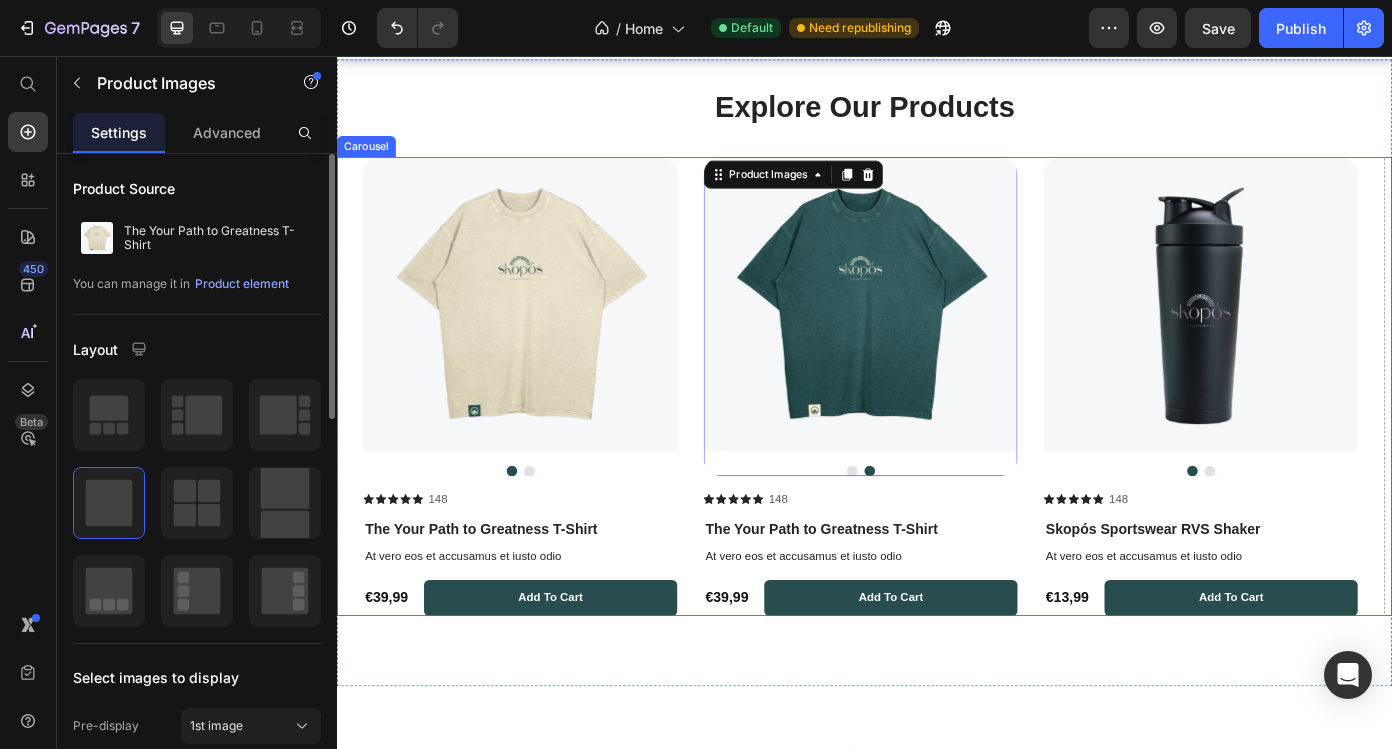 scroll, scrollTop: 762, scrollLeft: 0, axis: vertical 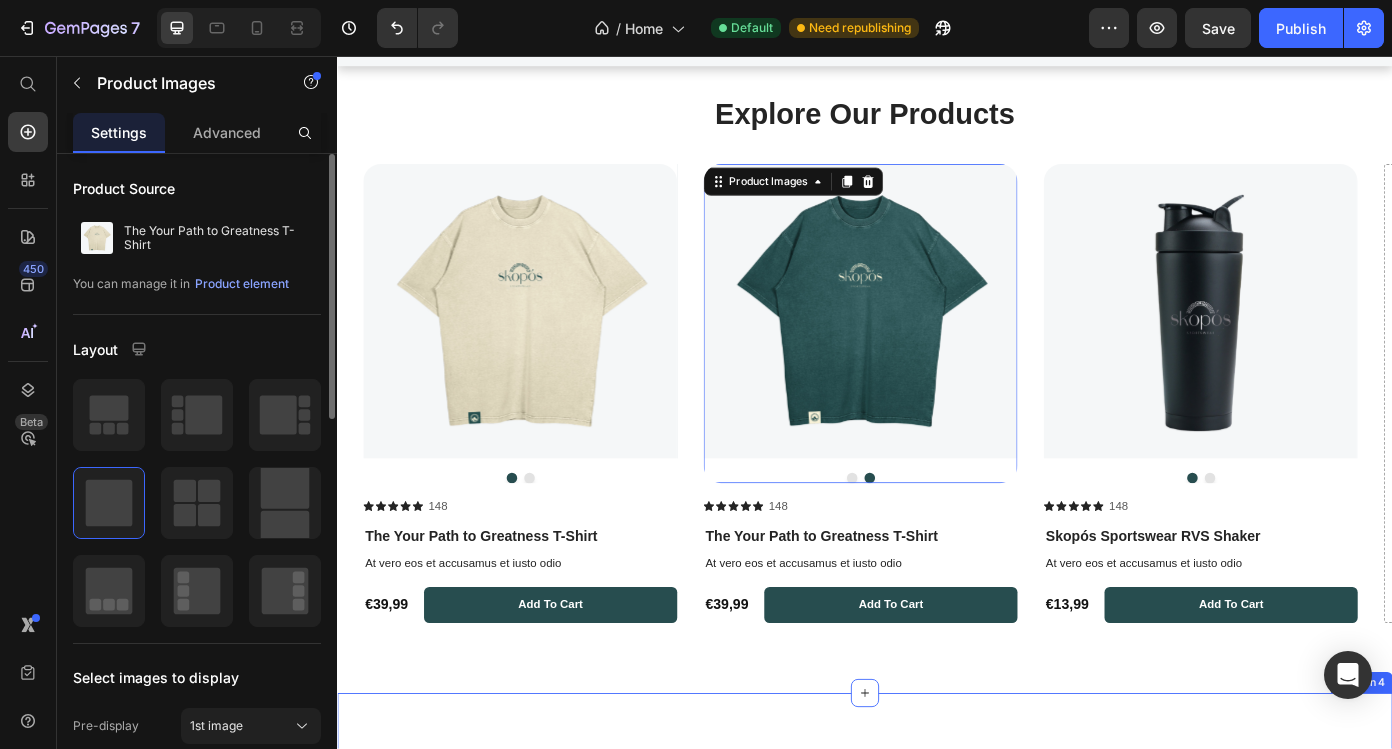 click on "Image Wear your motivation, conquer your goals Heading The Your Path to Greatness T-Shirt is for those who set goals that matter and relentlessly pursue them. Made from 100% organic cotton, it’s built for those who embody strength and determination. On the back, a mountain framed by a Greek archway symbolizes the path to achievement, with a laurel wreath as a symbol of victory. This shirt is a declaration of resilience, ambition, and unstoppable drive.  Text block Get yours now Button
Only a few items left in stock
Custom Code Row Row Section 4" at bounding box center [937, 1107] 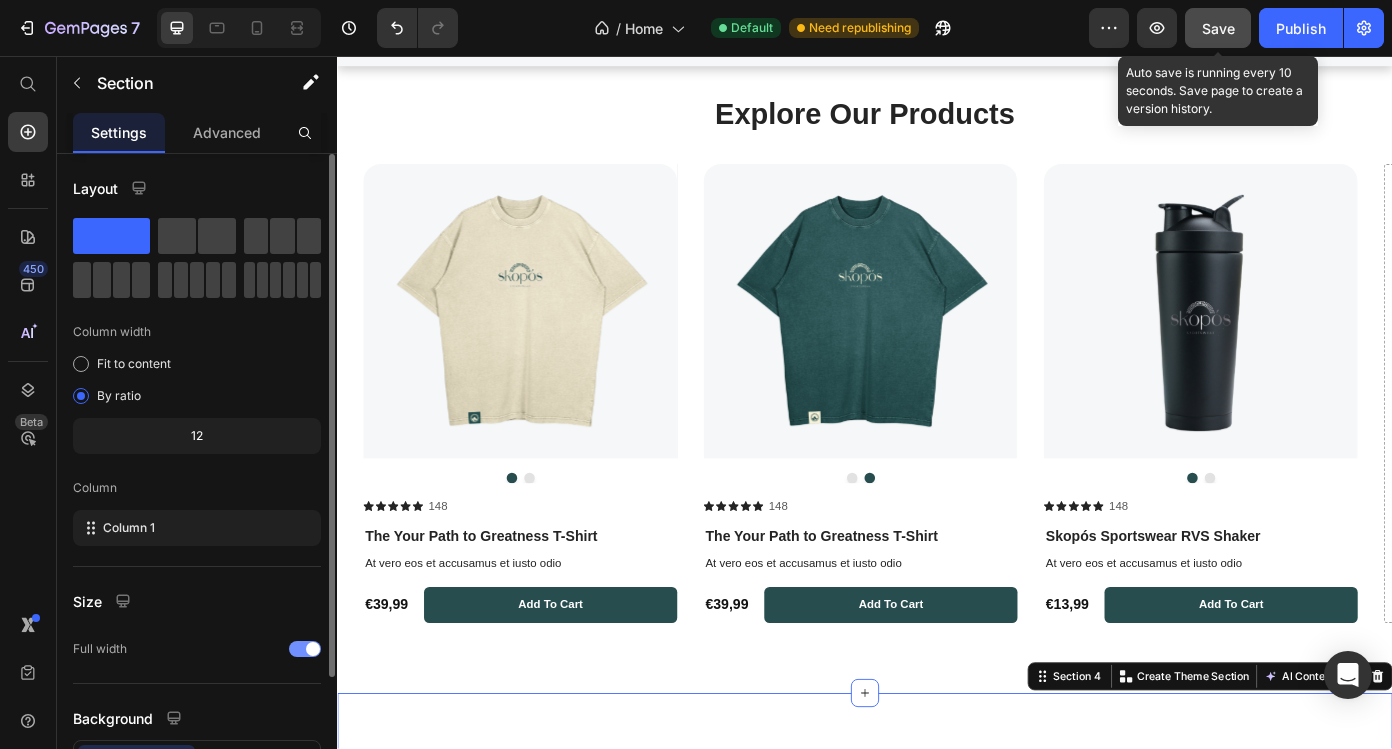 click on "Save" 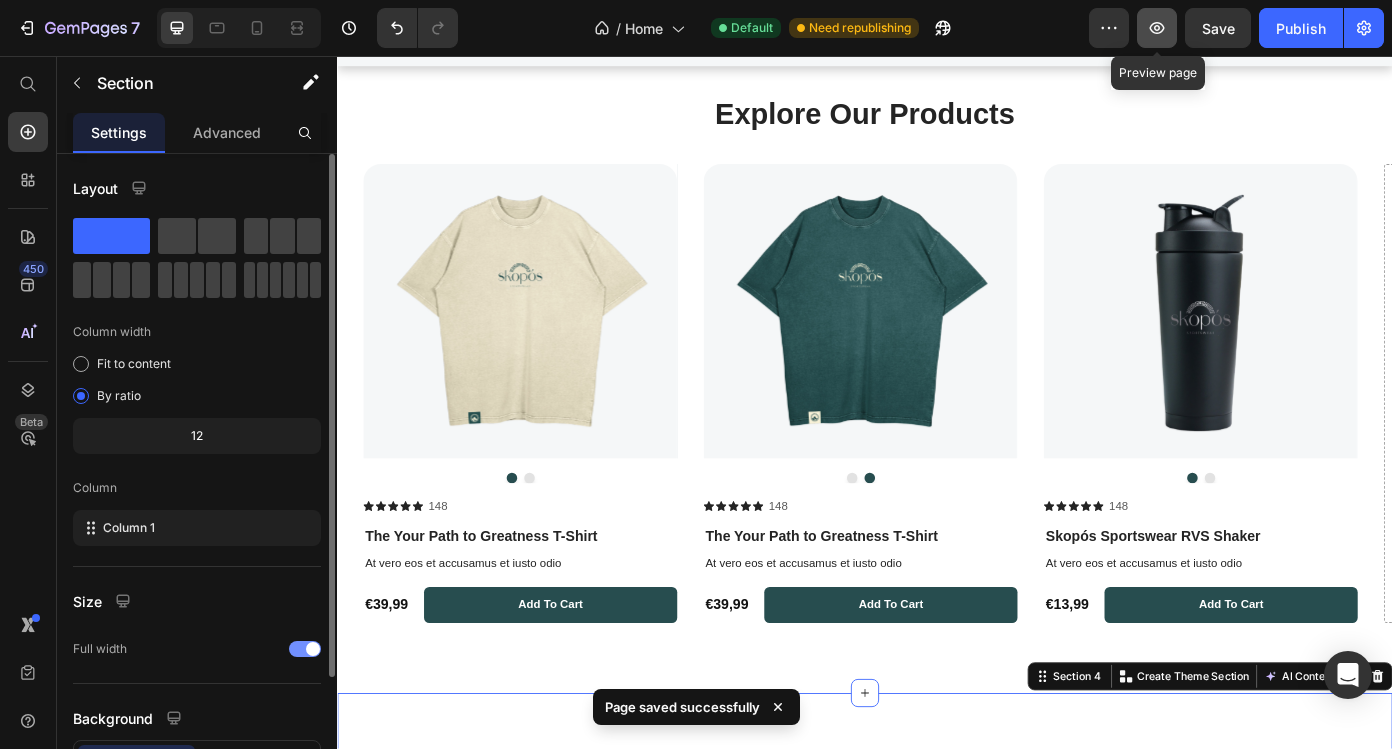 click 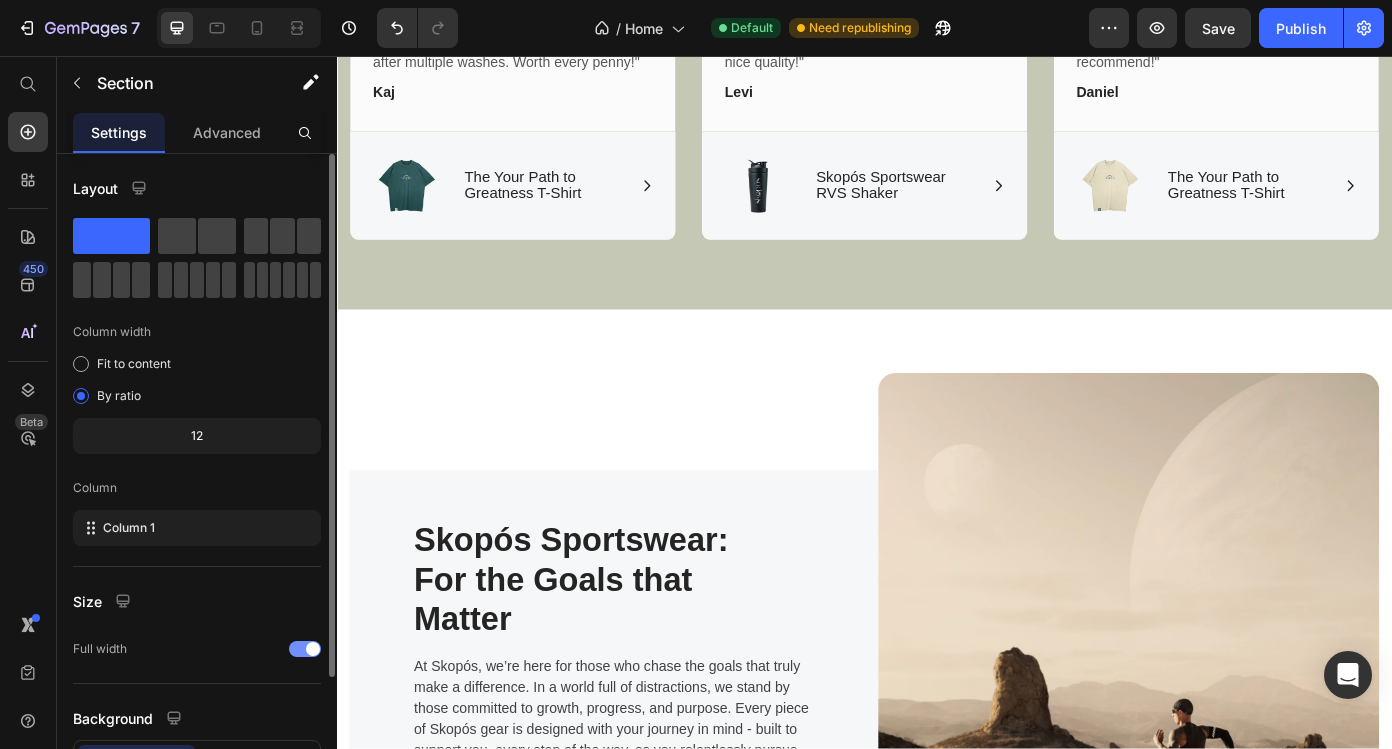 scroll, scrollTop: 2976, scrollLeft: 0, axis: vertical 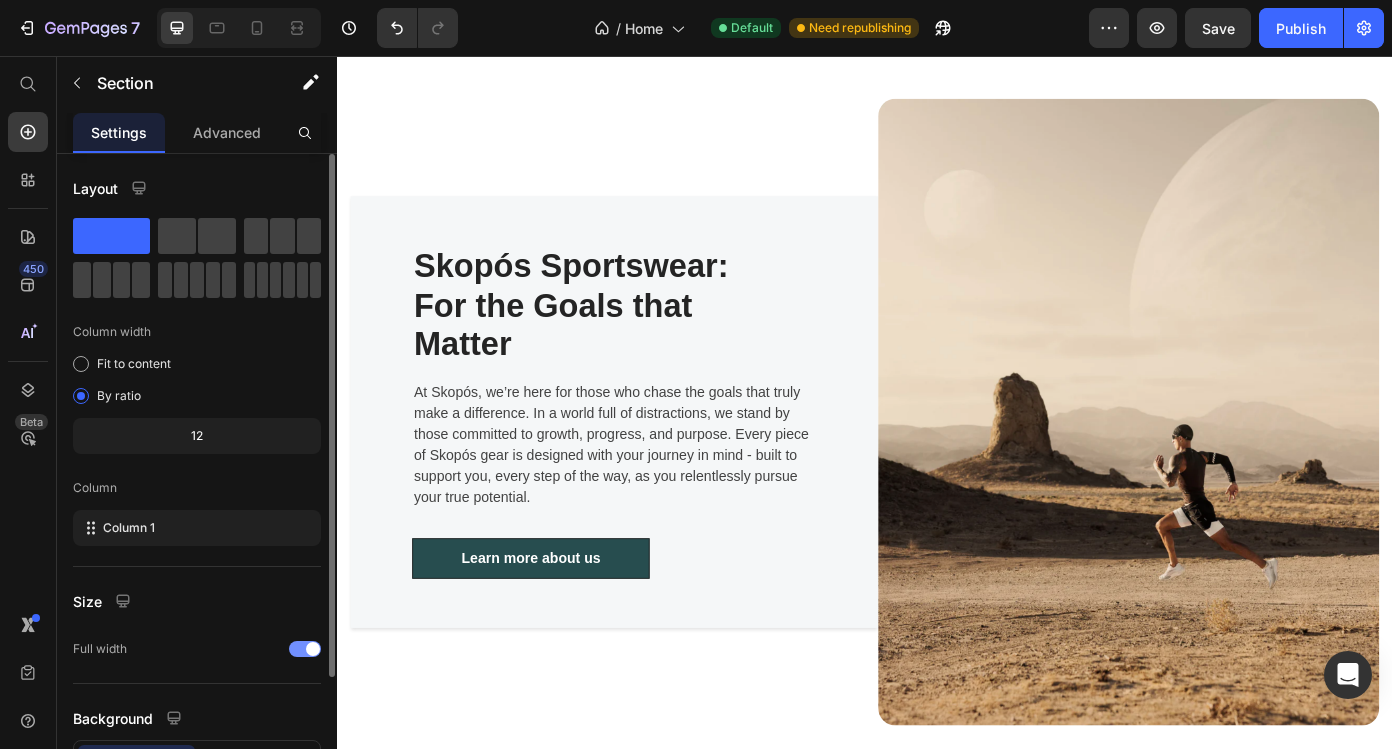 click on "At Skopós, we’re here for those who chase the goals that truly make a difference. In a world full of distractions, we stand by those committed to growth, progress, and purpose. Every piece of Skopós gear is designed with your journey in mind - built to support you, every step of the way, as you relentlessly pursue your true potential." at bounding box center (652, 499) 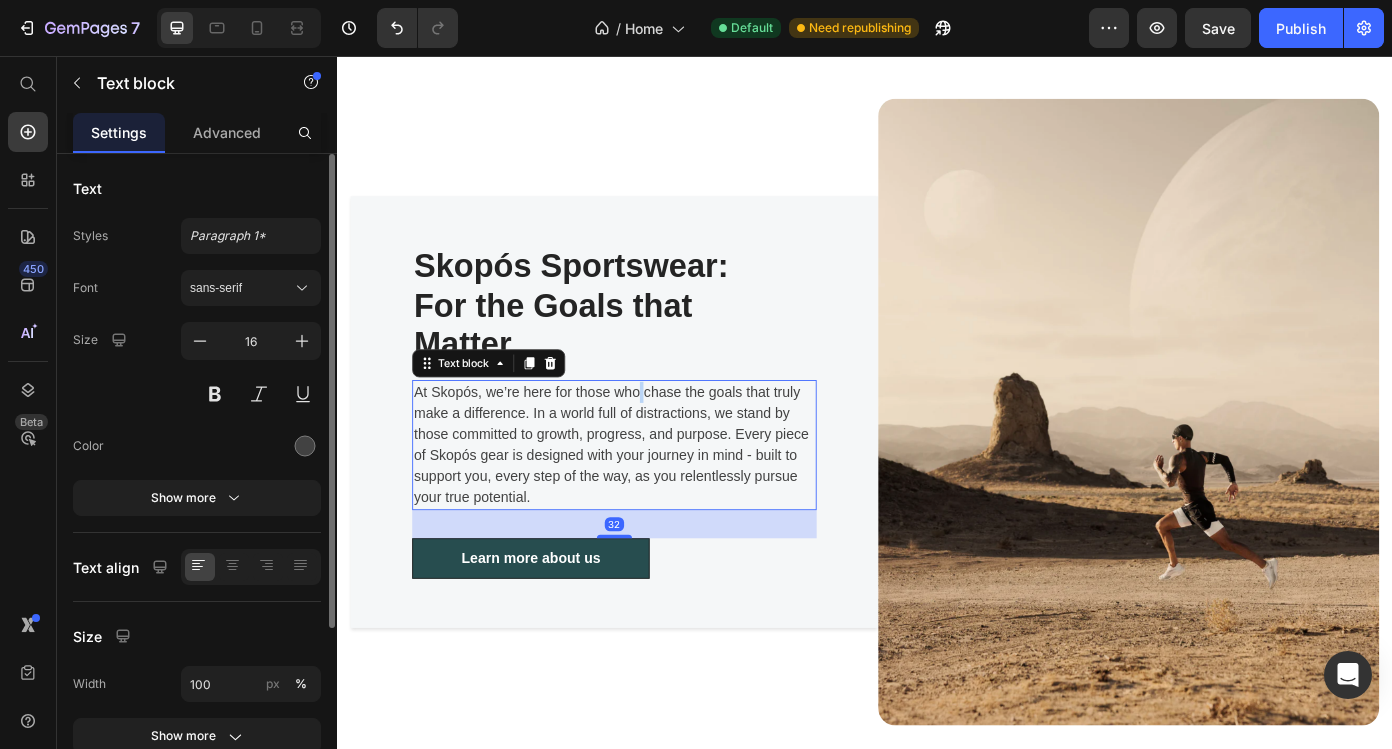 click on "At Skopós, we’re here for those who chase the goals that truly make a difference. In a world full of distractions, we stand by those committed to growth, progress, and purpose. Every piece of Skopós gear is designed with your journey in mind - built to support you, every step of the way, as you relentlessly pursue your true potential." at bounding box center [652, 499] 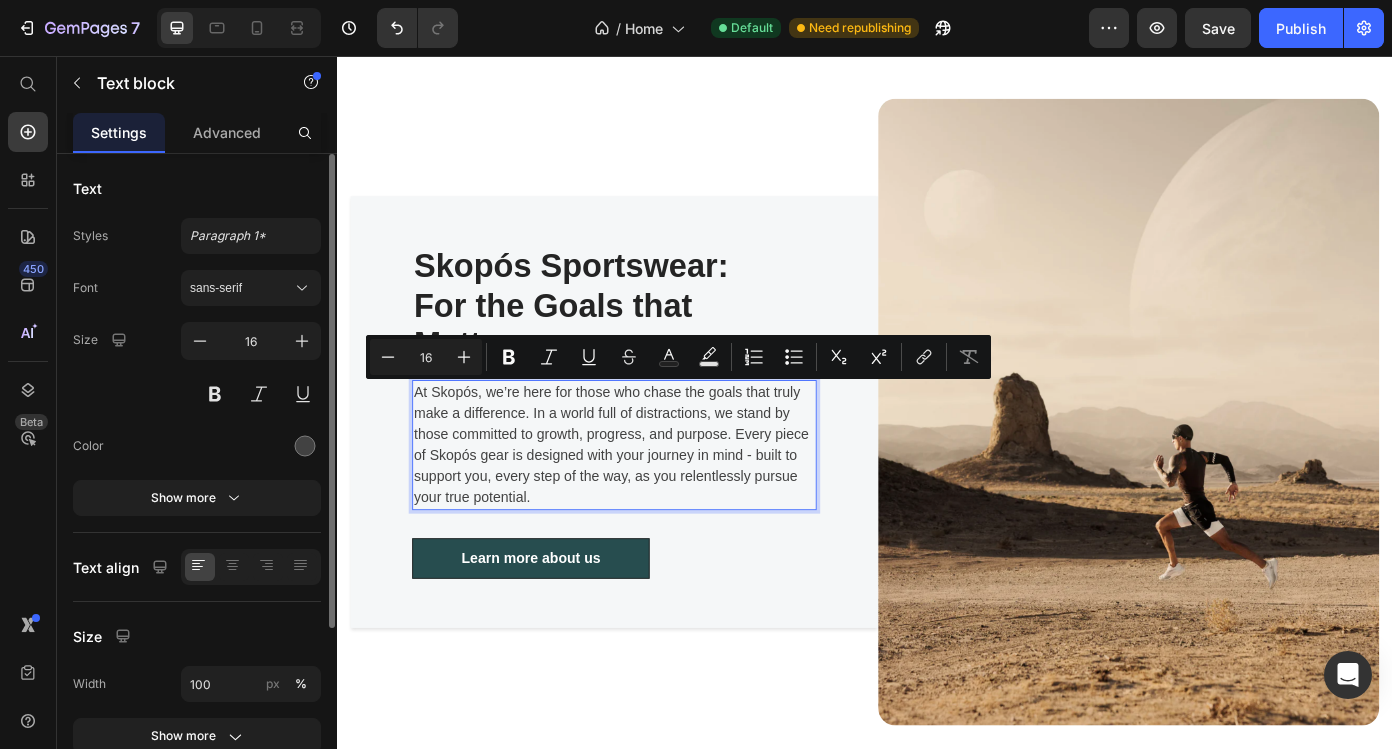 click on "At Skopós, we’re here for those who chase the goals that truly make a difference. In a world full of distractions, we stand by those committed to growth, progress, and purpose. Every piece of Skopós gear is designed with your journey in mind - built to support you, every step of the way, as you relentlessly pursue your true potential." at bounding box center [652, 499] 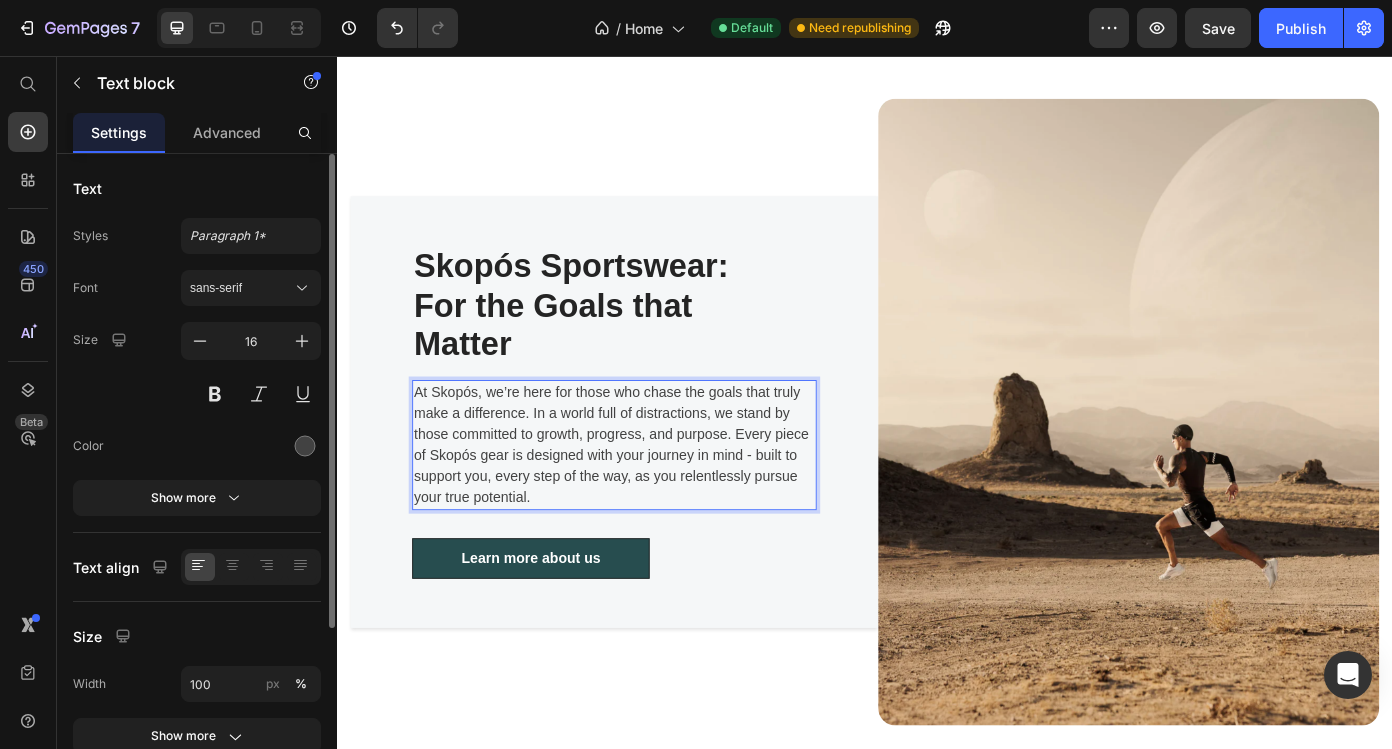 click on "At Skopós, we’re here for those who chase the goals that truly make a difference. In a world full of distractions, we stand by those committed to growth, progress, and purpose. Every piece of Skopós gear is designed with your journey in mind - built to support you, every step of the way, as you relentlessly pursue your true potential." at bounding box center [652, 499] 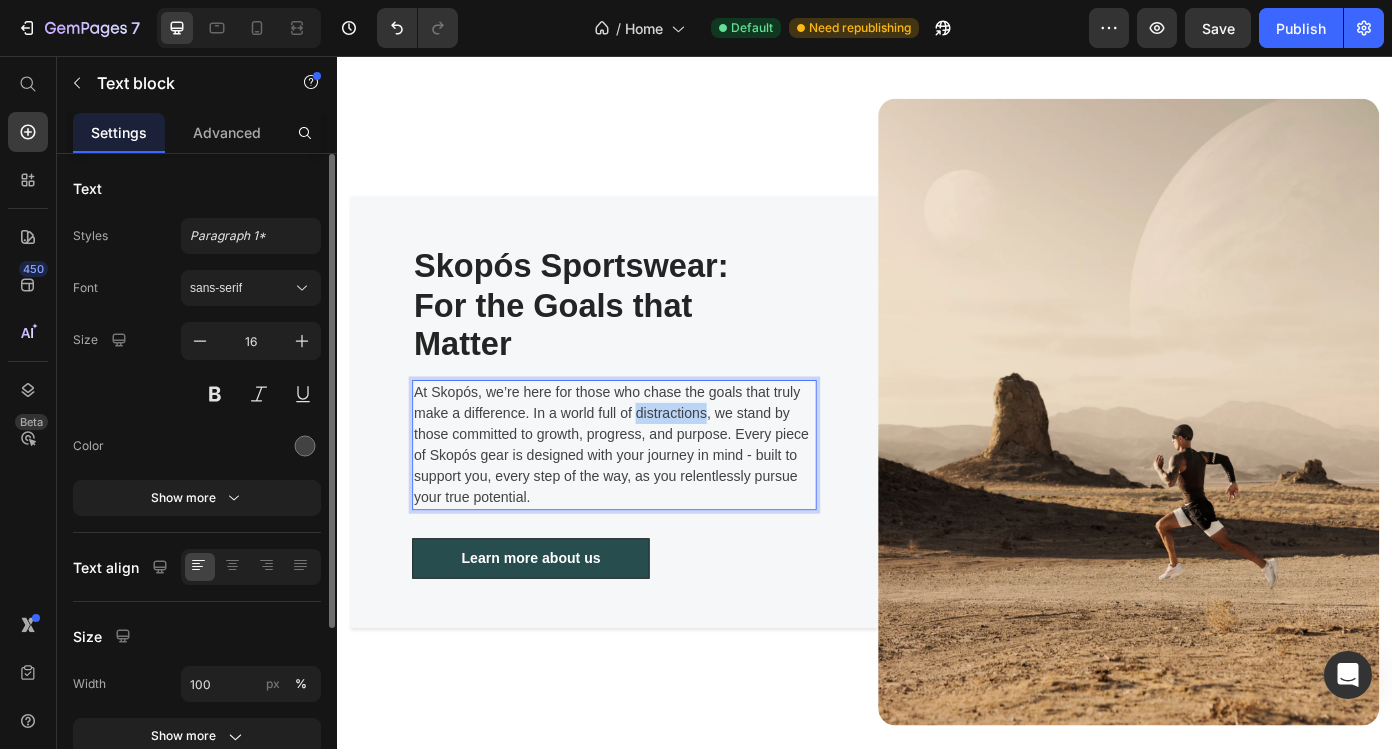 click on "At Skopós, we’re here for those who chase the goals that truly make a difference. In a world full of distractions, we stand by those committed to growth, progress, and purpose. Every piece of Skopós gear is designed with your journey in mind - built to support you, every step of the way, as you relentlessly pursue your true potential." at bounding box center (652, 499) 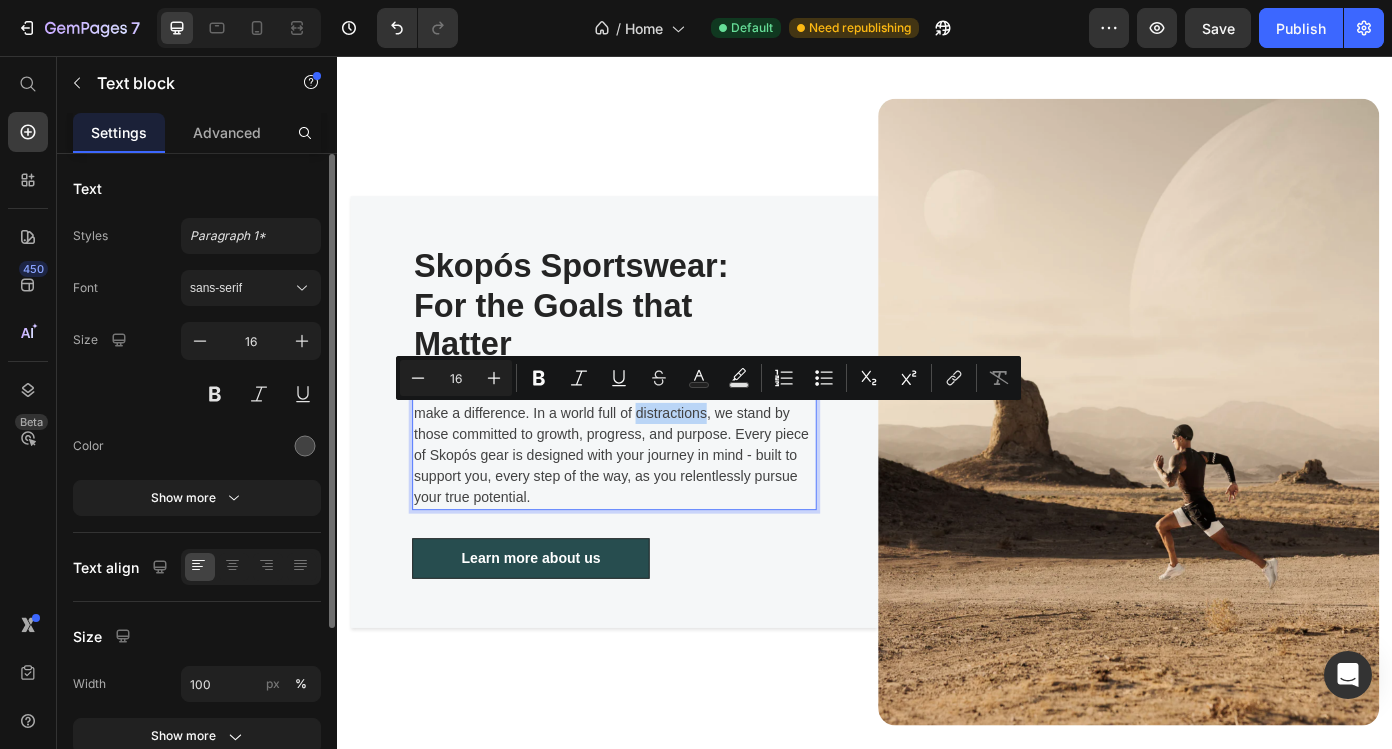 click on "At Skopós, we’re here for those who chase the goals that truly make a difference. In a world full of distractions, we stand by those committed to growth, progress, and purpose. Every piece of Skopós gear is designed with your journey in mind - built to support you, every step of the way, as you relentlessly pursue your true potential." at bounding box center [652, 499] 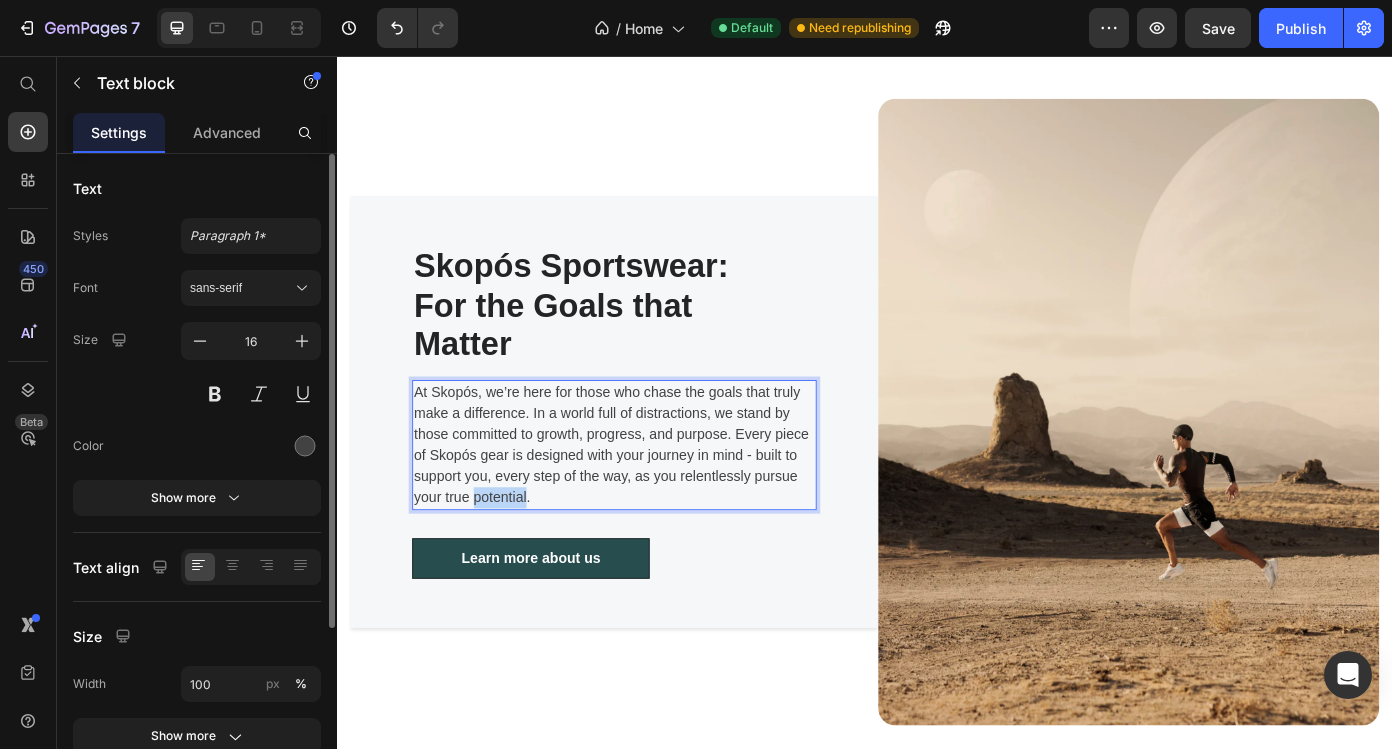 click on "At Skopós, we’re here for those who chase the goals that truly make a difference. In a world full of distractions, we stand by those committed to growth, progress, and purpose. Every piece of Skopós gear is designed with your journey in mind - built to support you, every step of the way, as you relentlessly pursue your true potential." at bounding box center [652, 499] 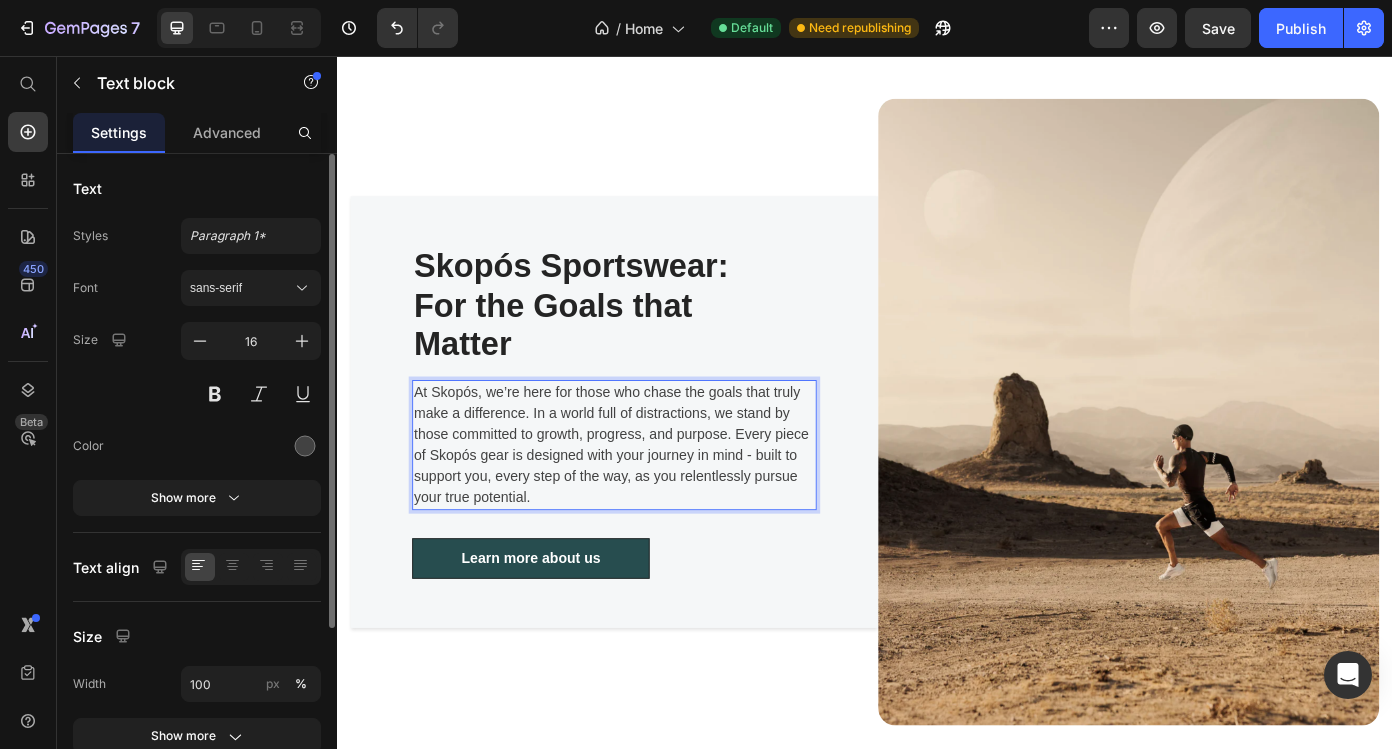 click on "At Skopós, we’re here for those who chase the goals that truly make a difference. In a world full of distractions, we stand by those committed to growth, progress, and purpose. Every piece of Skopós gear is designed with your journey in mind - built to support you, every step of the way, as you relentlessly pursue your true potential." at bounding box center (652, 499) 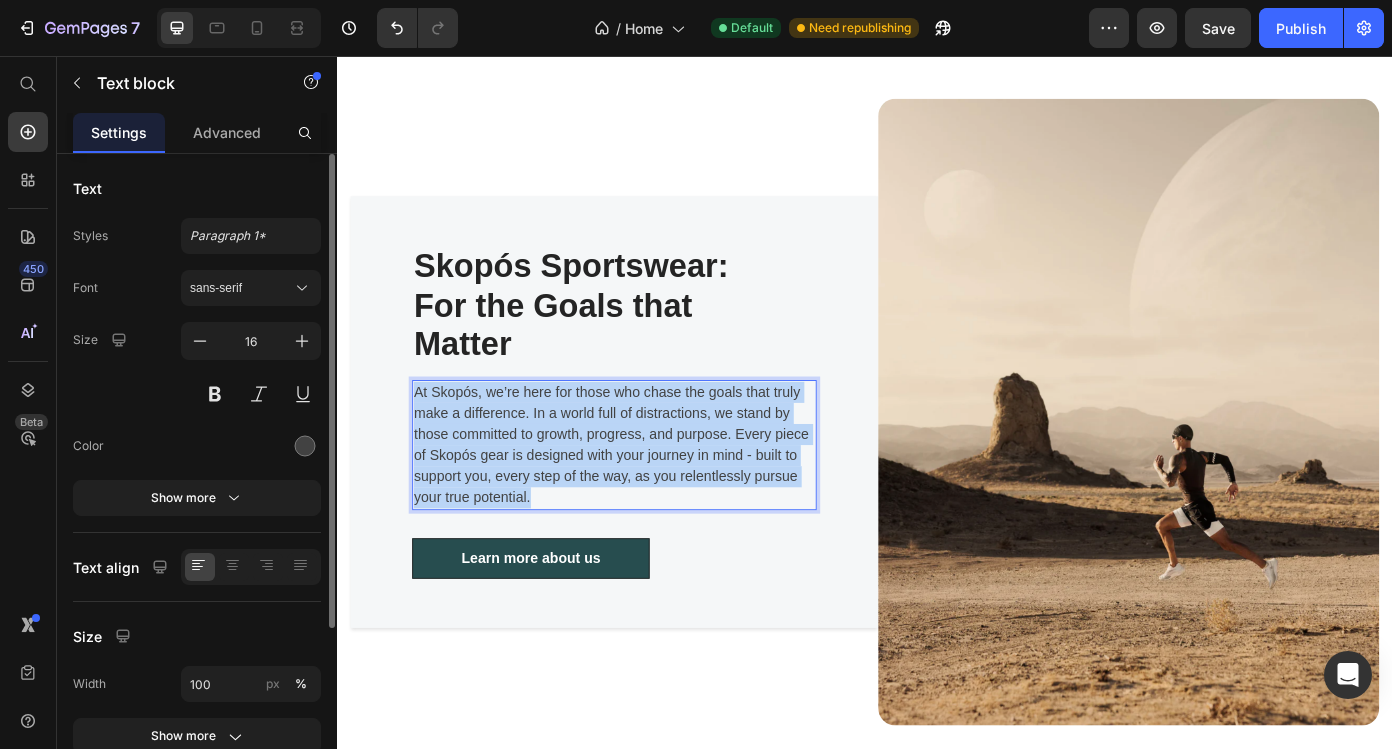 drag, startPoint x: 573, startPoint y: 559, endPoint x: 422, endPoint y: 422, distance: 203.88722 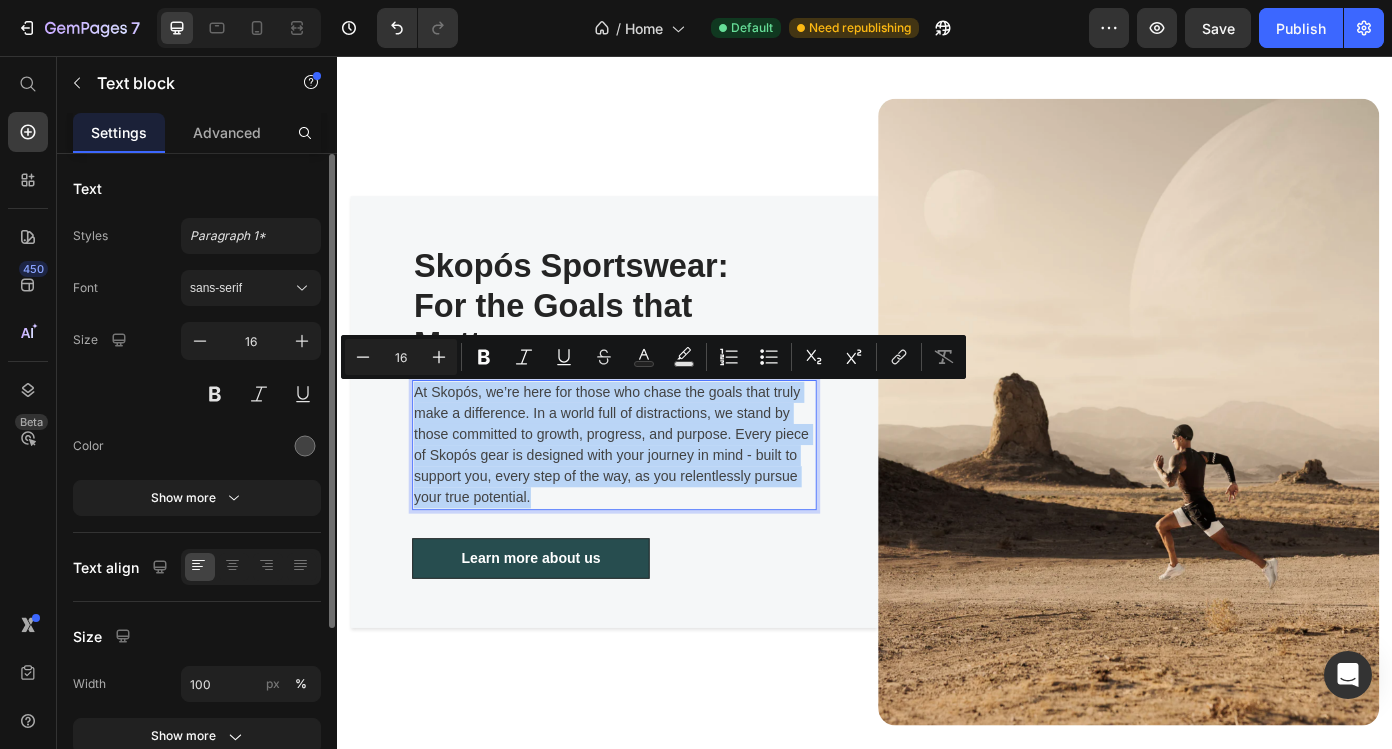 copy on "At Skopós, we’re here for those who chase the goals that truly make a difference. In a world full of distractions, we stand by those committed to growth, progress, and purpose. Every piece of Skopós gear is designed with your journey in mind - built to support you, every step of the way, as you relentlessly pursue your true potential." 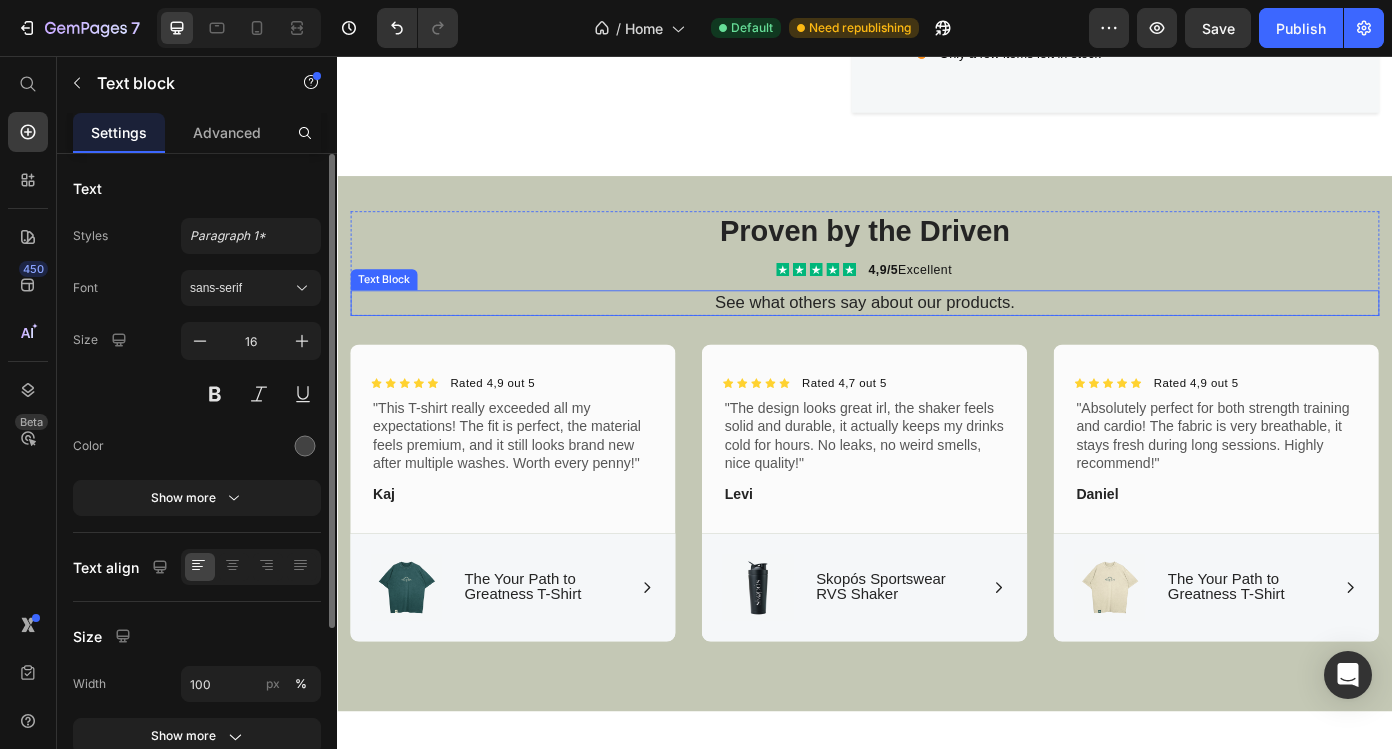 scroll, scrollTop: 1645, scrollLeft: 0, axis: vertical 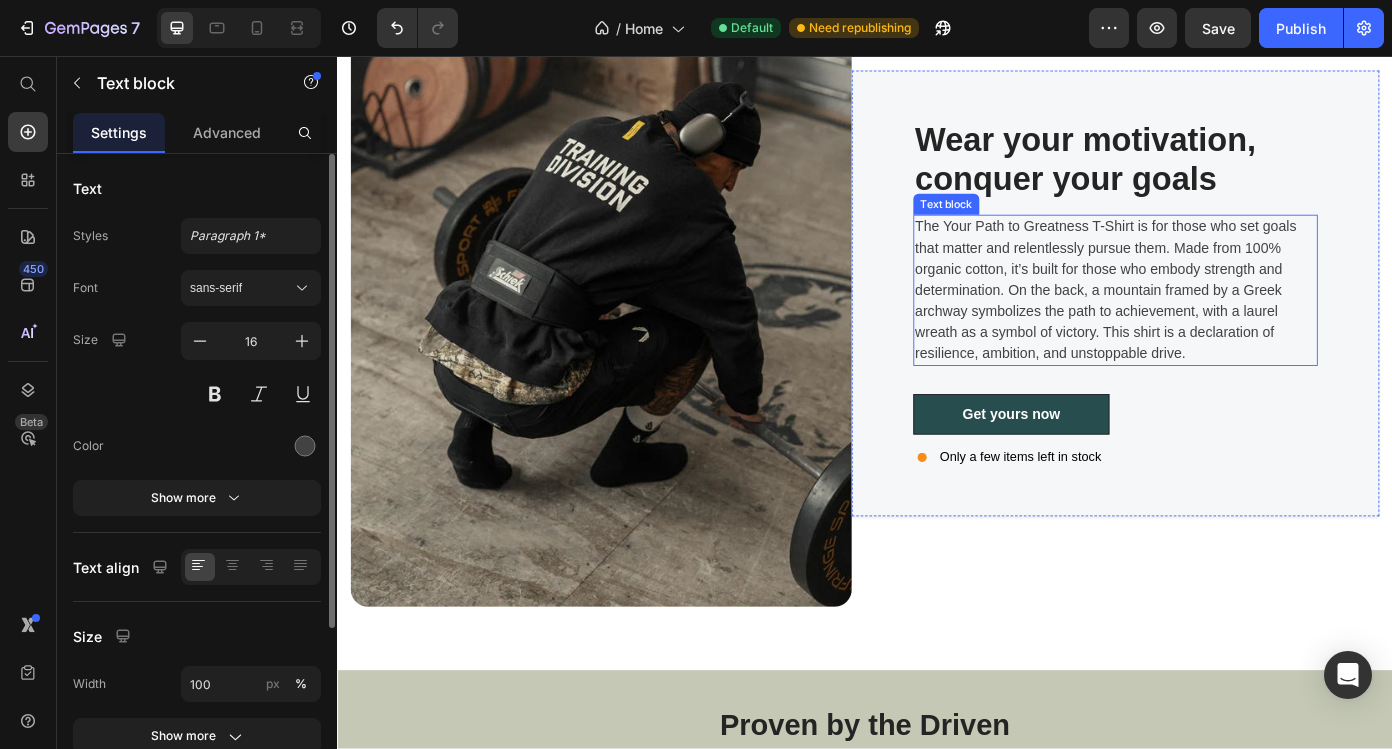 click on "The Your Path to Greatness T-Shirt is for those who set goals that matter and relentlessly pursue them. Made from 100% organic cotton, it’s built for those who embody strength and determination. On the back, a mountain framed by a Greek archway symbolizes the path to achievement, with a laurel wreath as a symbol of victory. This shirt is a declaration of resilience, ambition, and unstoppable drive." at bounding box center (1222, 323) 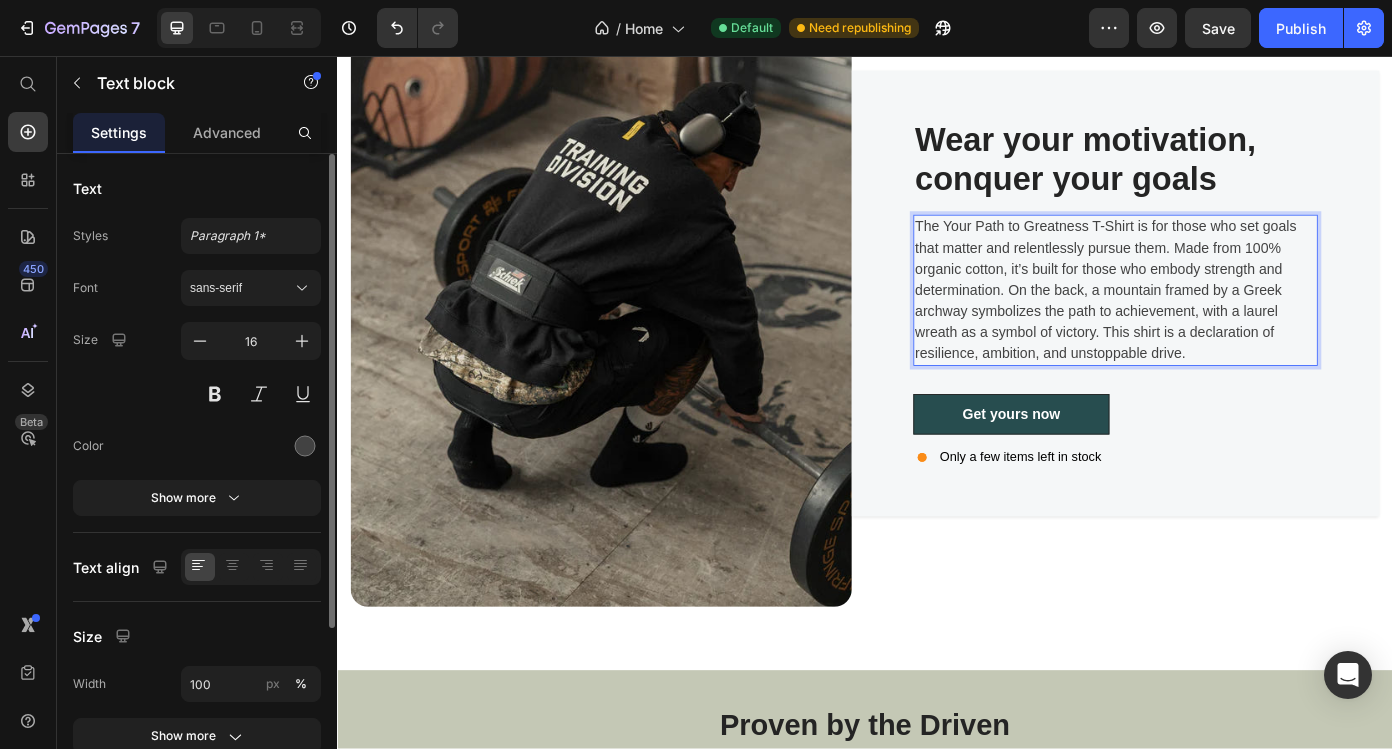click on "The Your Path to Greatness T-Shirt is for those who set goals that matter and relentlessly pursue them. Made from 100% organic cotton, it’s built for those who embody strength and determination. On the back, a mountain framed by a Greek archway symbolizes the path to achievement, with a laurel wreath as a symbol of victory. This shirt is a declaration of resilience, ambition, and unstoppable drive." at bounding box center [1222, 323] 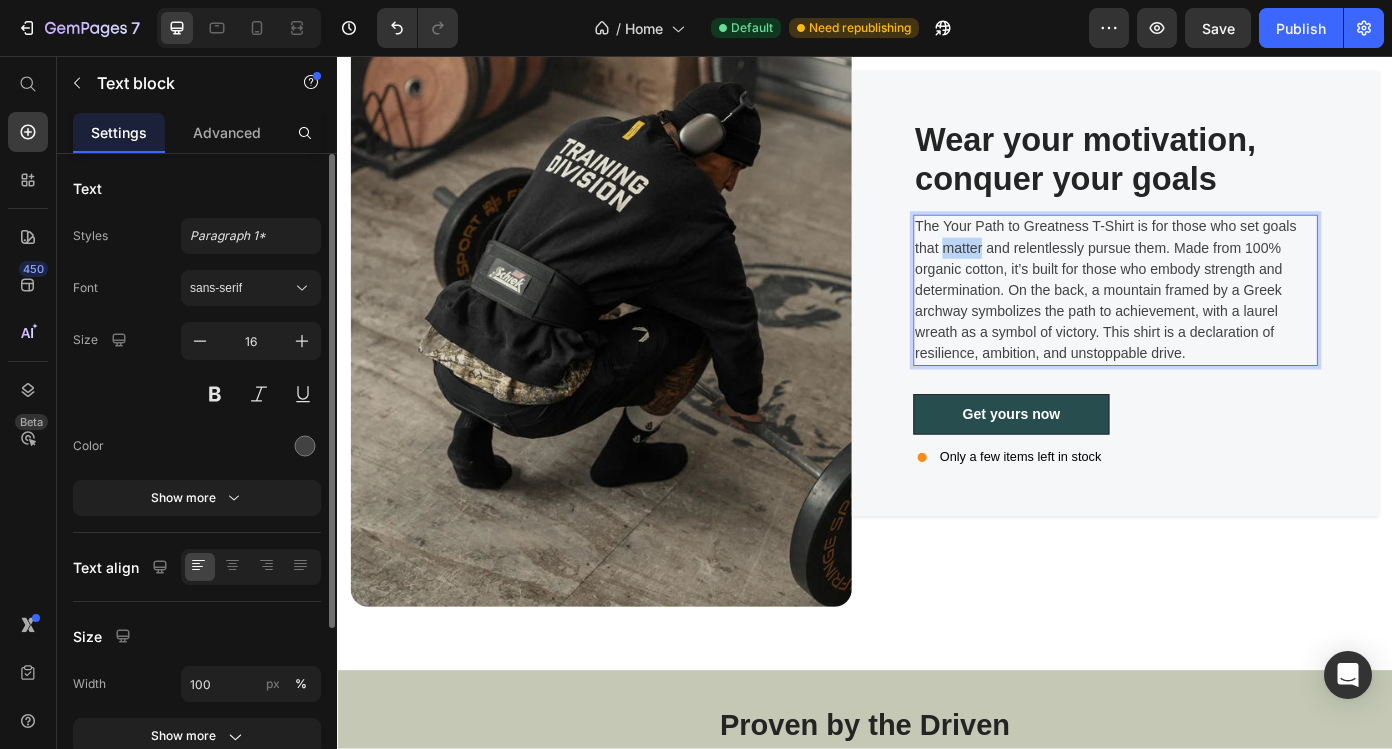 click on "The Your Path to Greatness T-Shirt is for those who set goals that matter and relentlessly pursue them. Made from 100% organic cotton, it’s built for those who embody strength and determination. On the back, a mountain framed by a Greek archway symbolizes the path to achievement, with a laurel wreath as a symbol of victory. This shirt is a declaration of resilience, ambition, and unstoppable drive." at bounding box center [1222, 323] 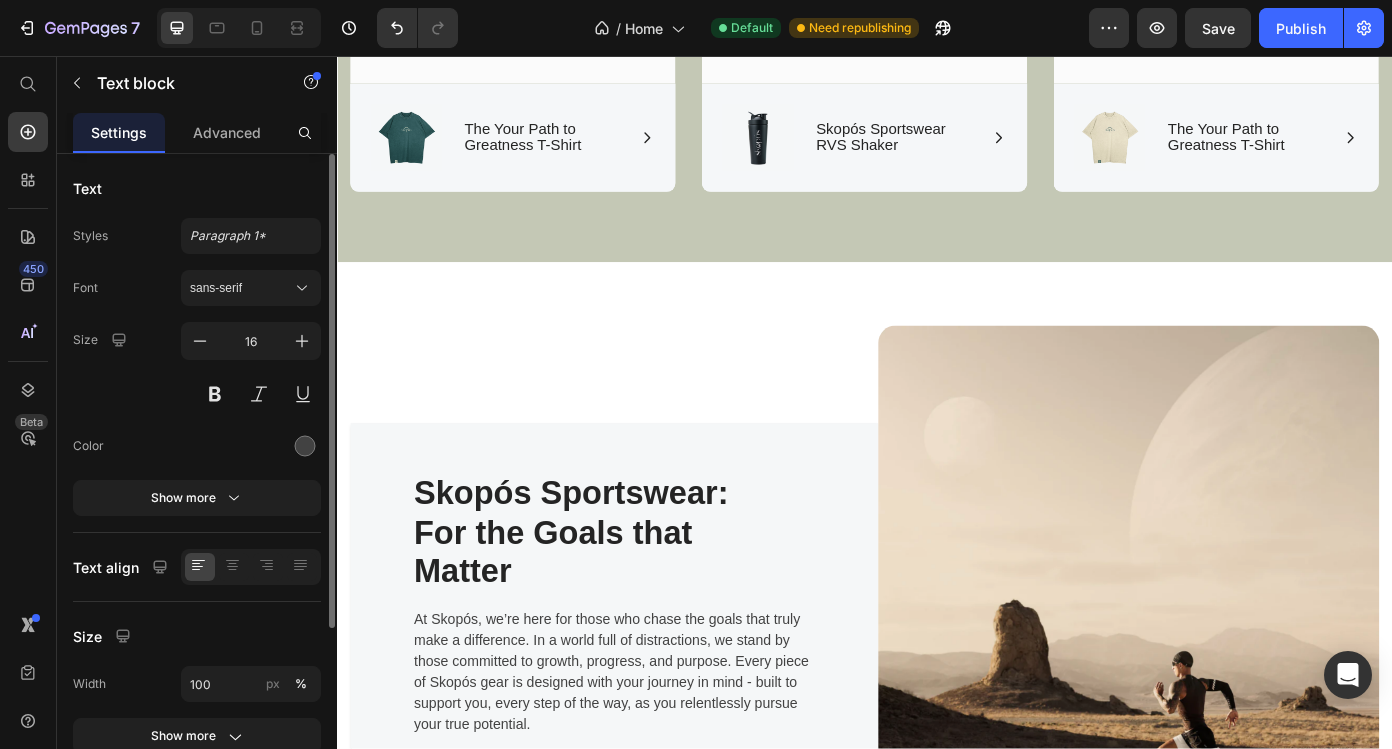scroll, scrollTop: 2727, scrollLeft: 0, axis: vertical 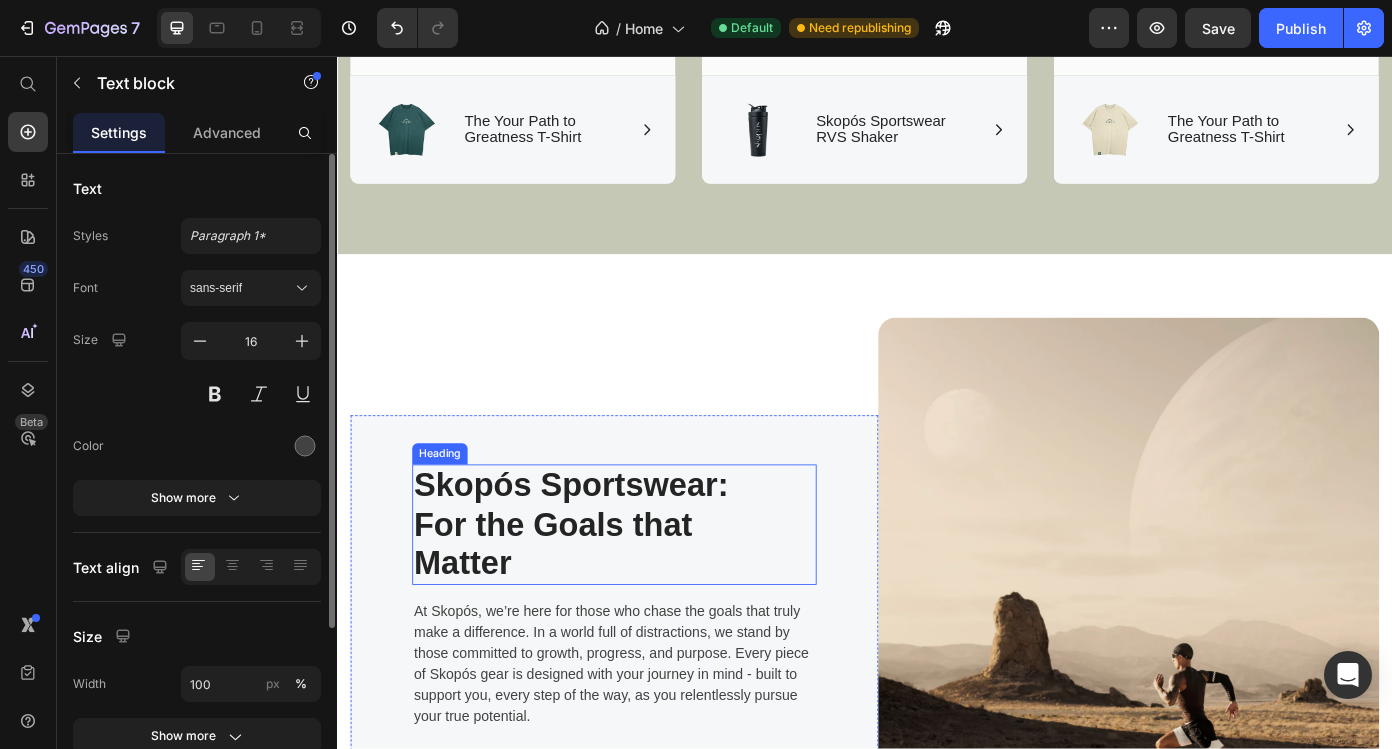 click on "Skopós Sportswear:  For the Goals that Matter" at bounding box center [628, 589] 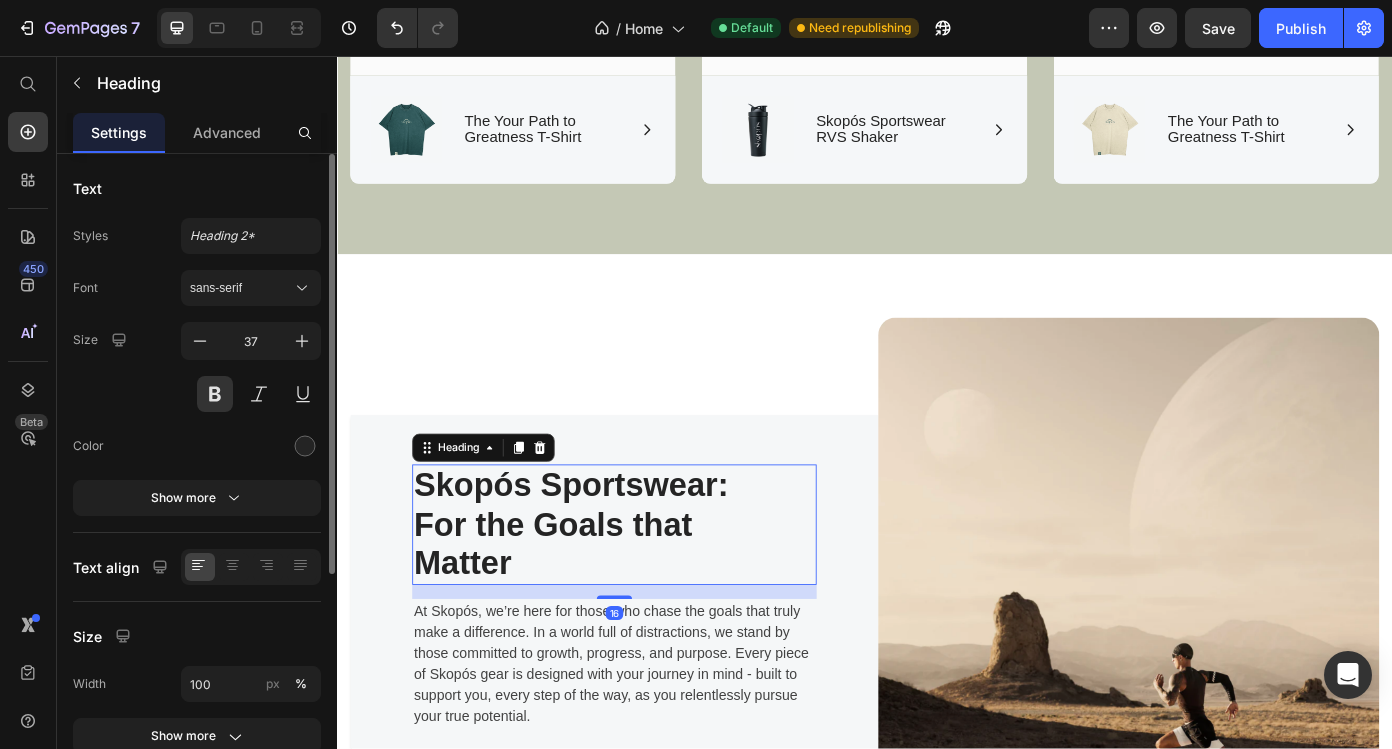 click on "Skopós Sportswear:  For the Goals that Matter" at bounding box center (628, 589) 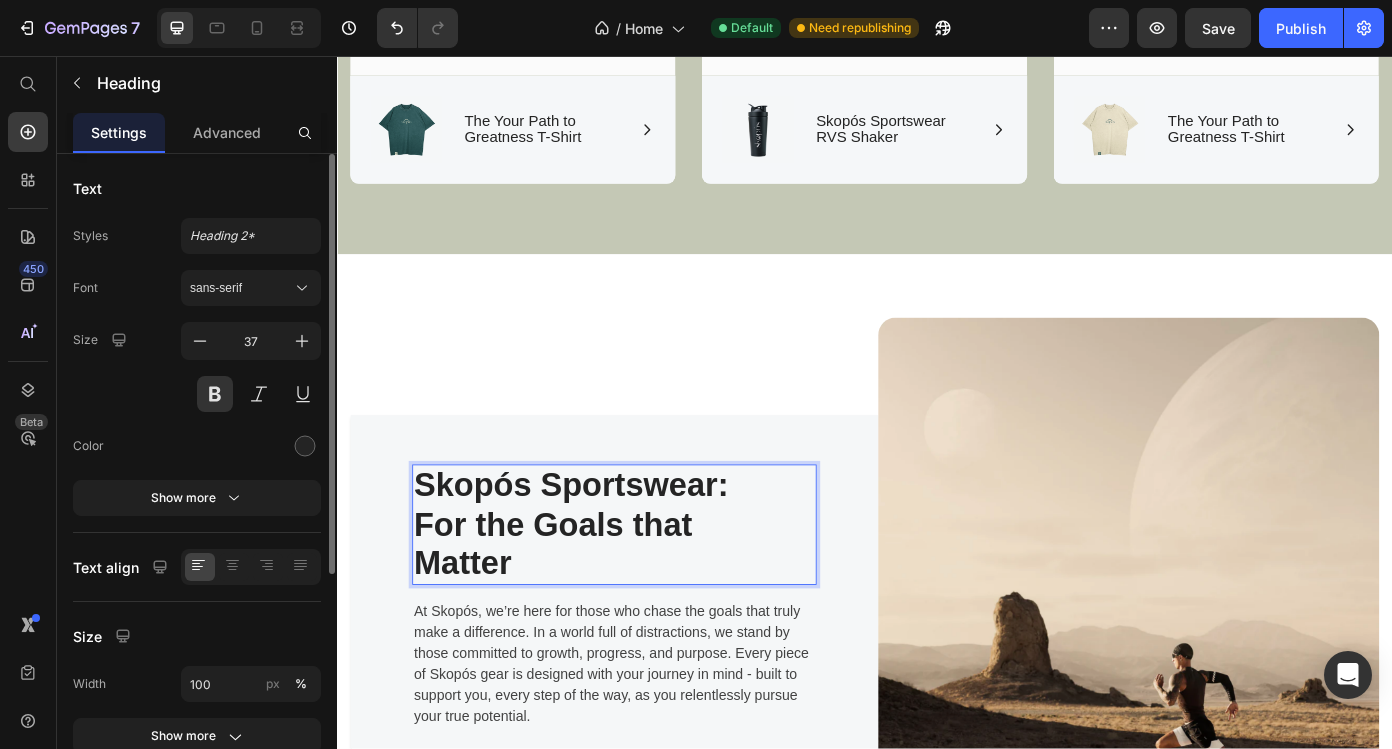 click on "Skopós Sportswear:  For the Goals that Matter" at bounding box center [628, 589] 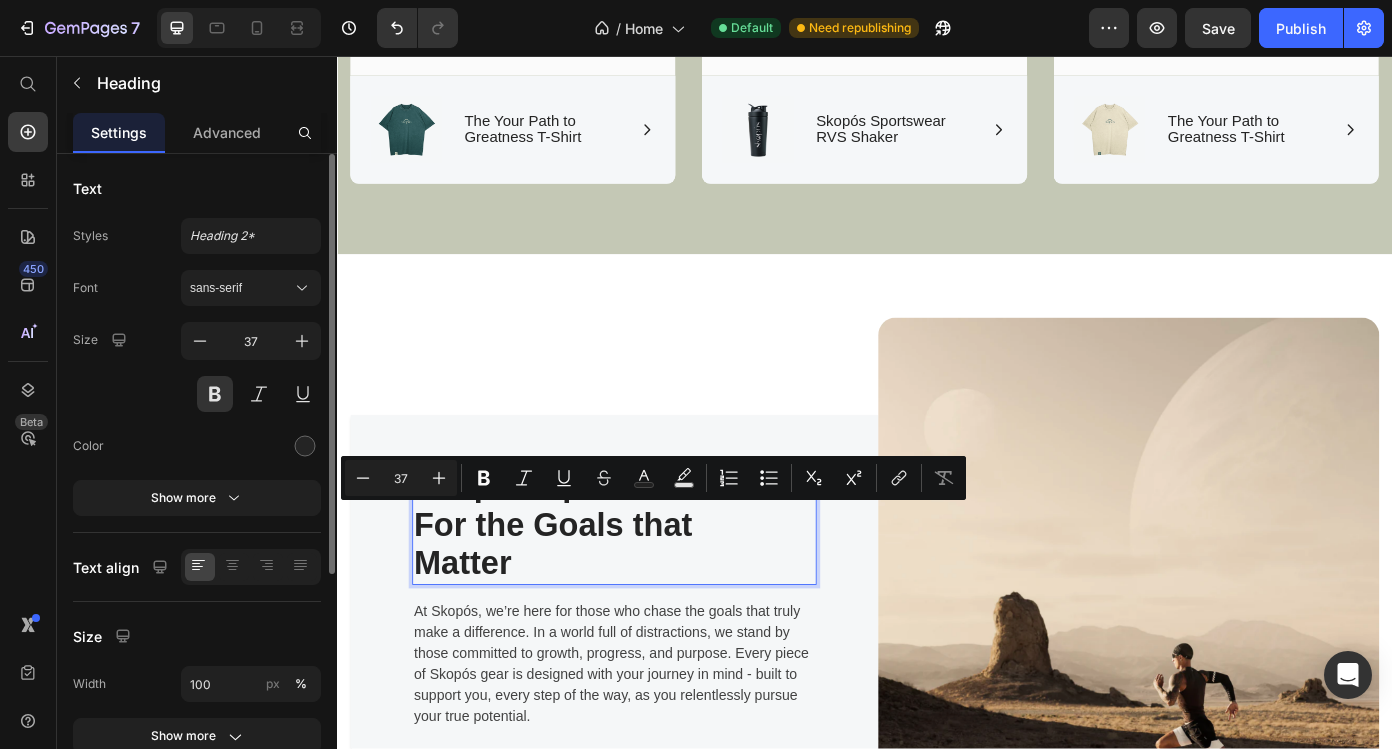 click on "Skopós Sportswear:  For the Goals that Matter" at bounding box center (628, 589) 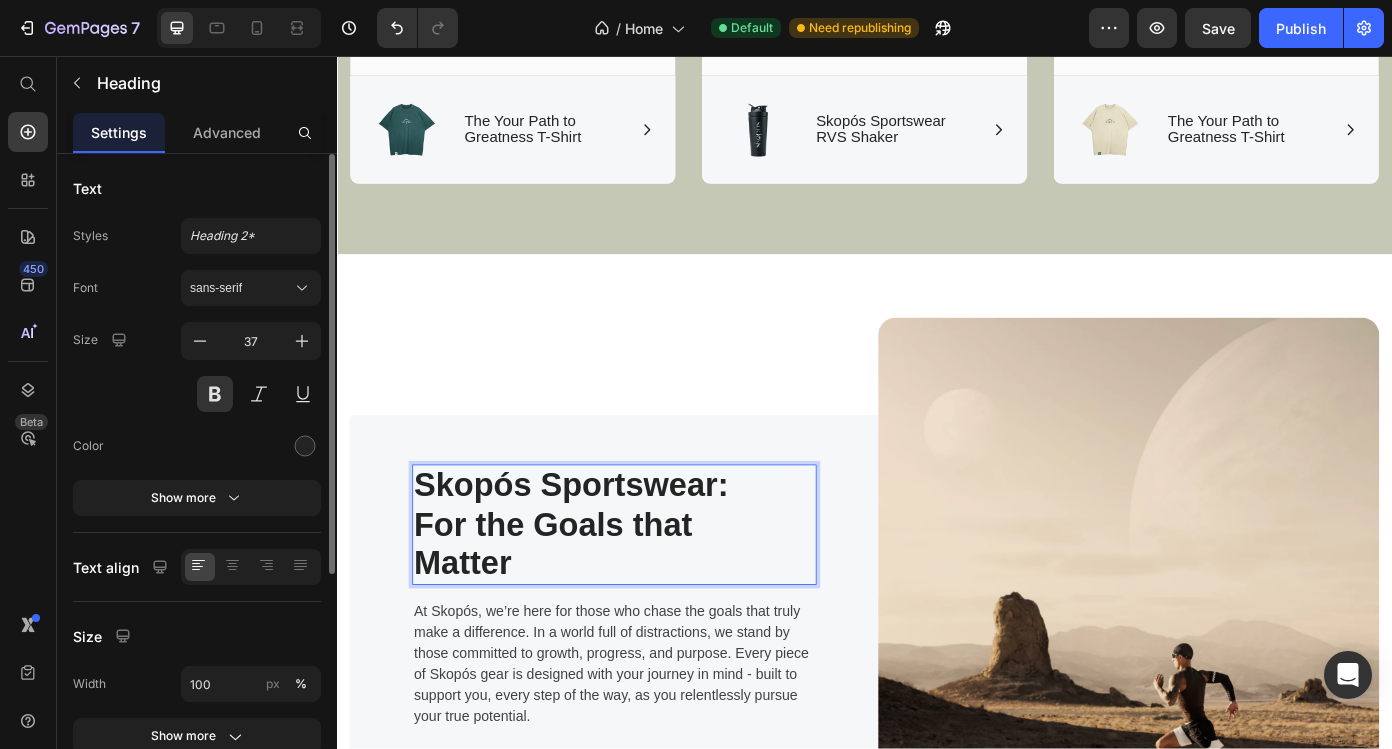 click on "Skopós Sportswear:  For the Goals that Matter" at bounding box center [628, 589] 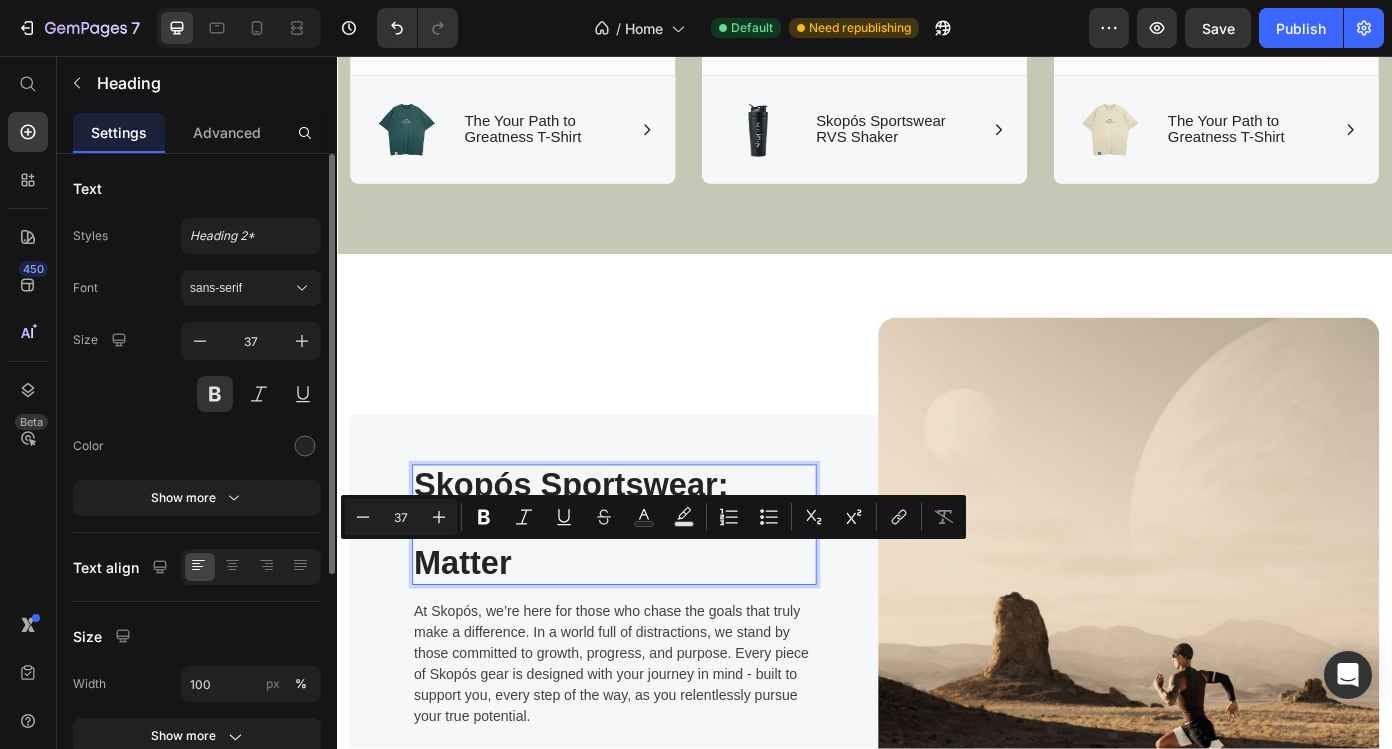 click on "Skopós Sportswear:  For the Goals that Matter" at bounding box center (628, 589) 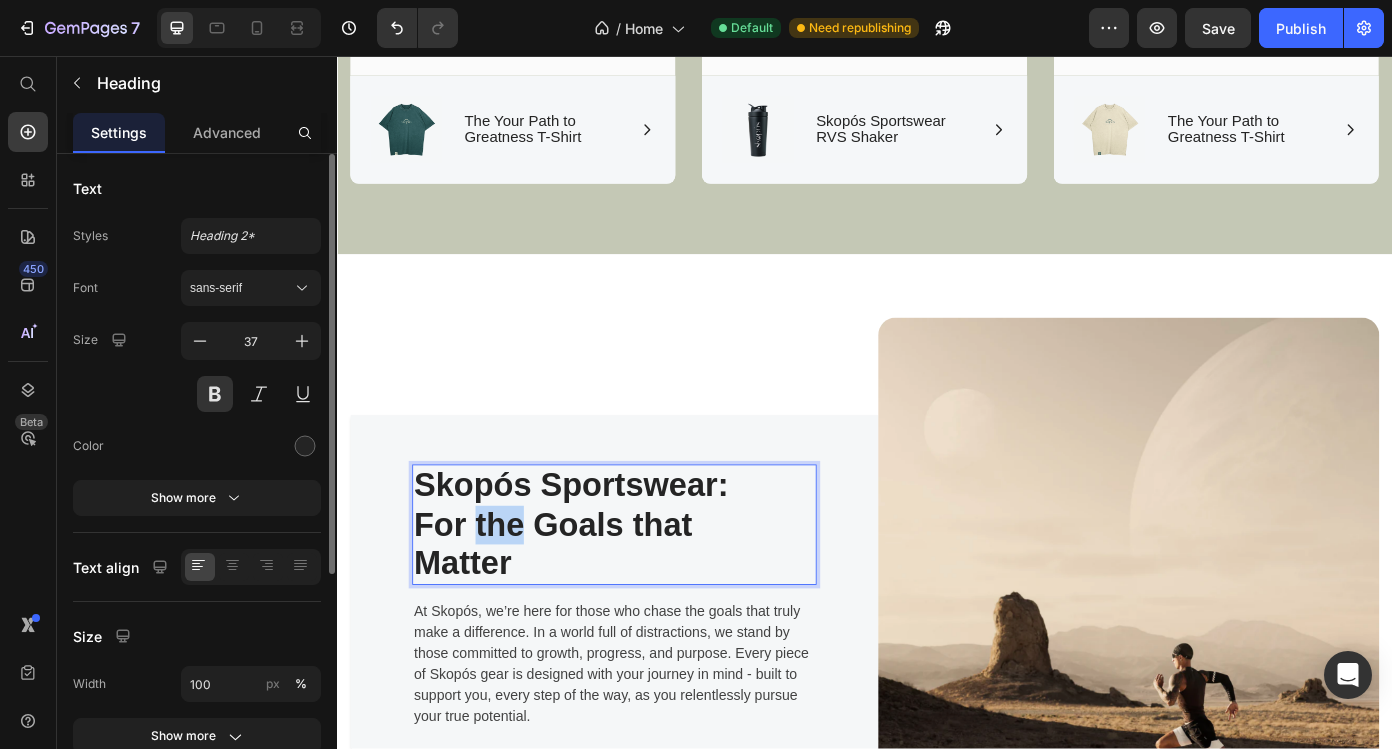 click on "Skopós Sportswear:  For the Goals that Matter" at bounding box center (628, 589) 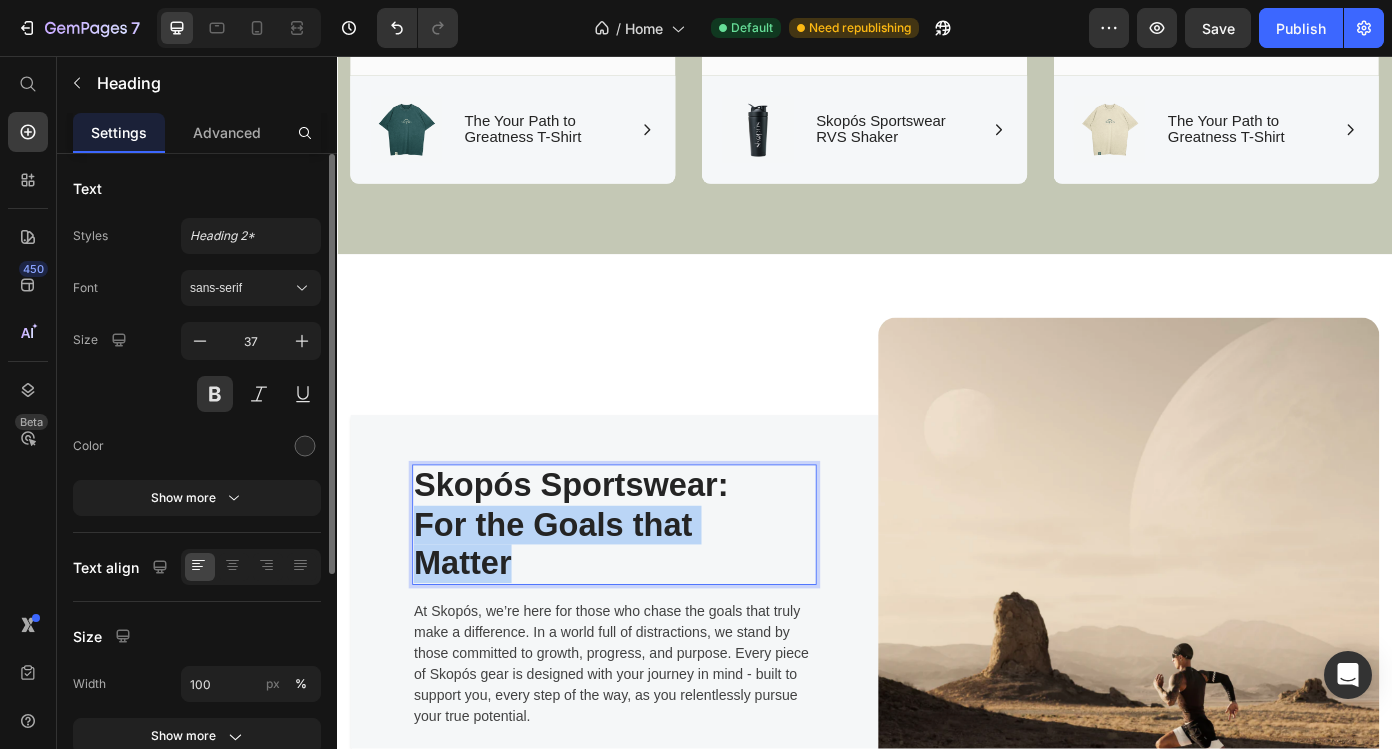 click on "Skopós Sportswear:  For the Goals that Matter" at bounding box center (628, 589) 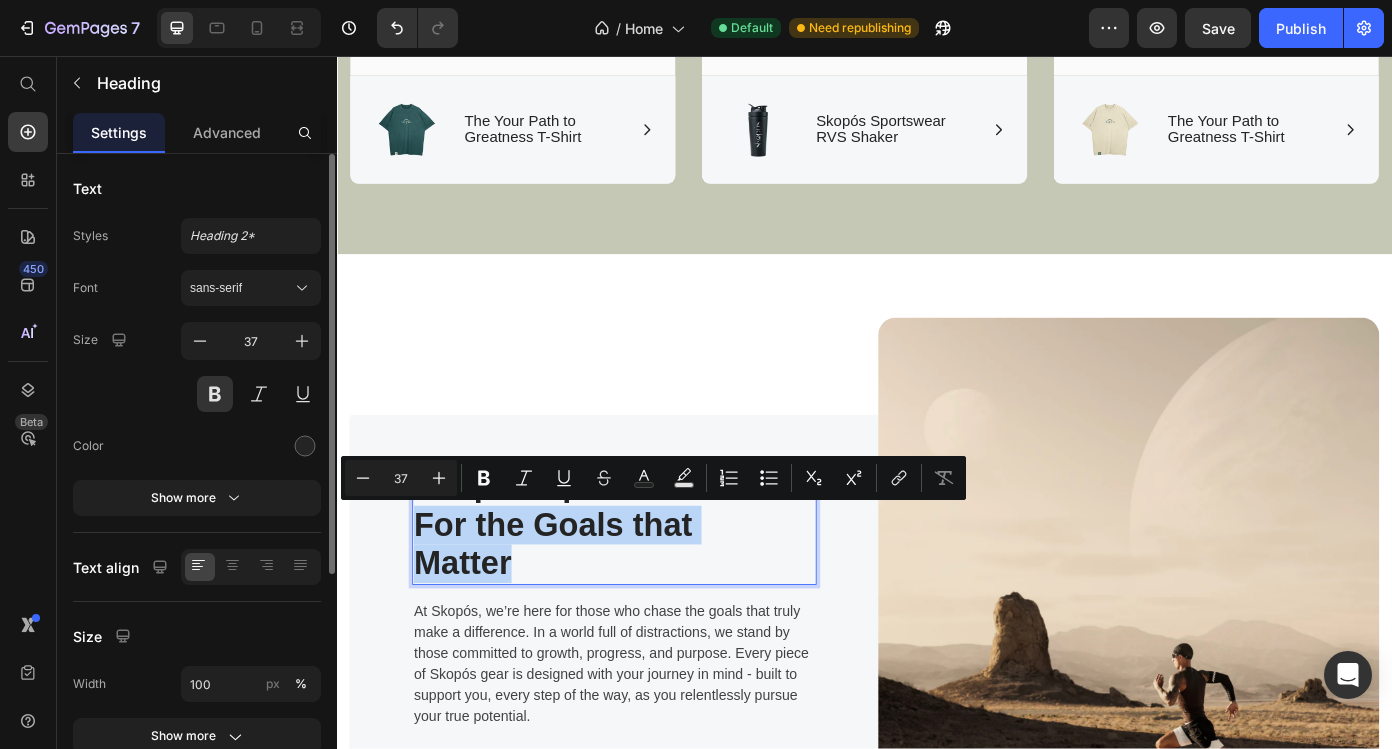 click on "Skopós Sportswear:  For the Goals that Matter" at bounding box center (628, 589) 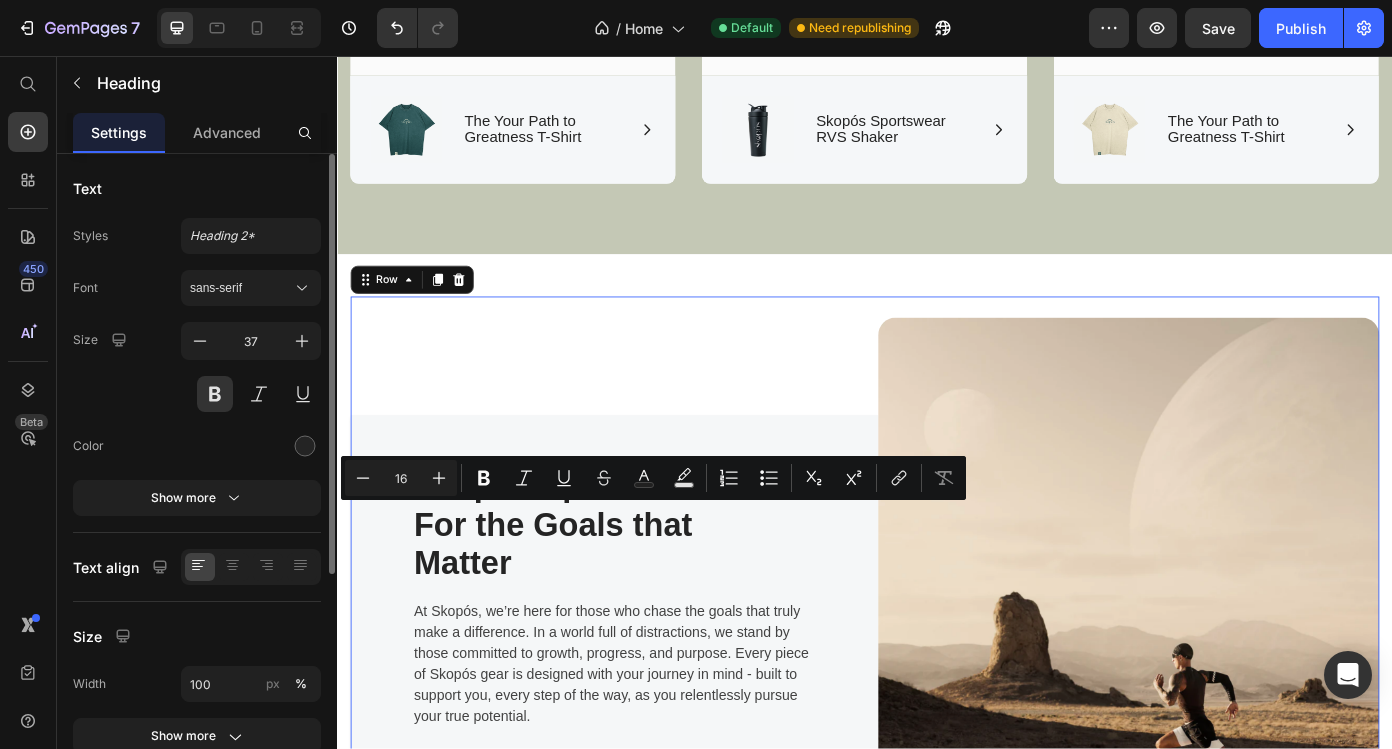click on "Skopós Sportswear:  For the Goals that Matter Heading At Skopós, we’re here for those who chase the goals that truly make a difference. In a world full of distractions, we stand by those committed to growth, progress, and purpose. Every piece of Skopós gear is designed with your journey in mind - built to support you, every step of the way, as you relentlessly pursue your true potential. Text block Learn more about us Button Row" at bounding box center [652, 710] 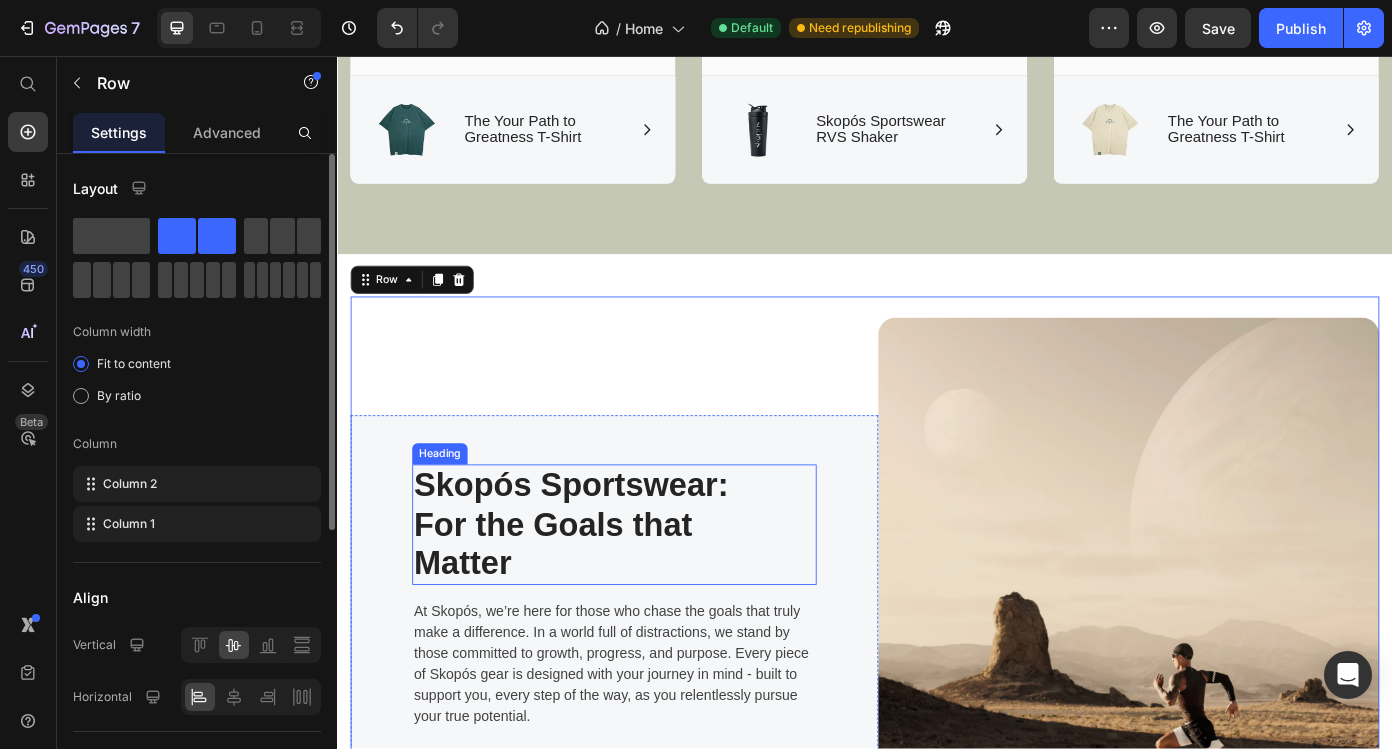 click on "Skopós Sportswear:  For the Goals that Matter" at bounding box center [628, 589] 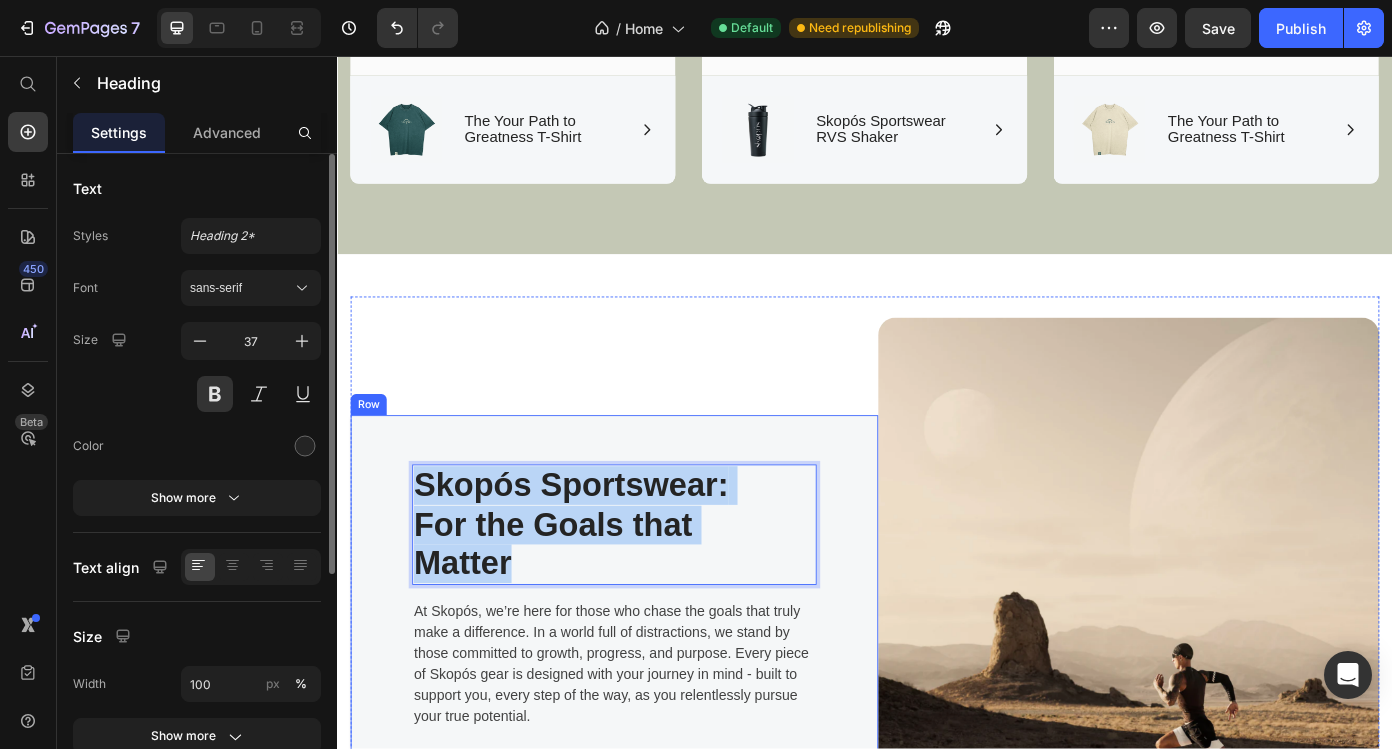 drag, startPoint x: 432, startPoint y: 541, endPoint x: 598, endPoint y: 666, distance: 207.80038 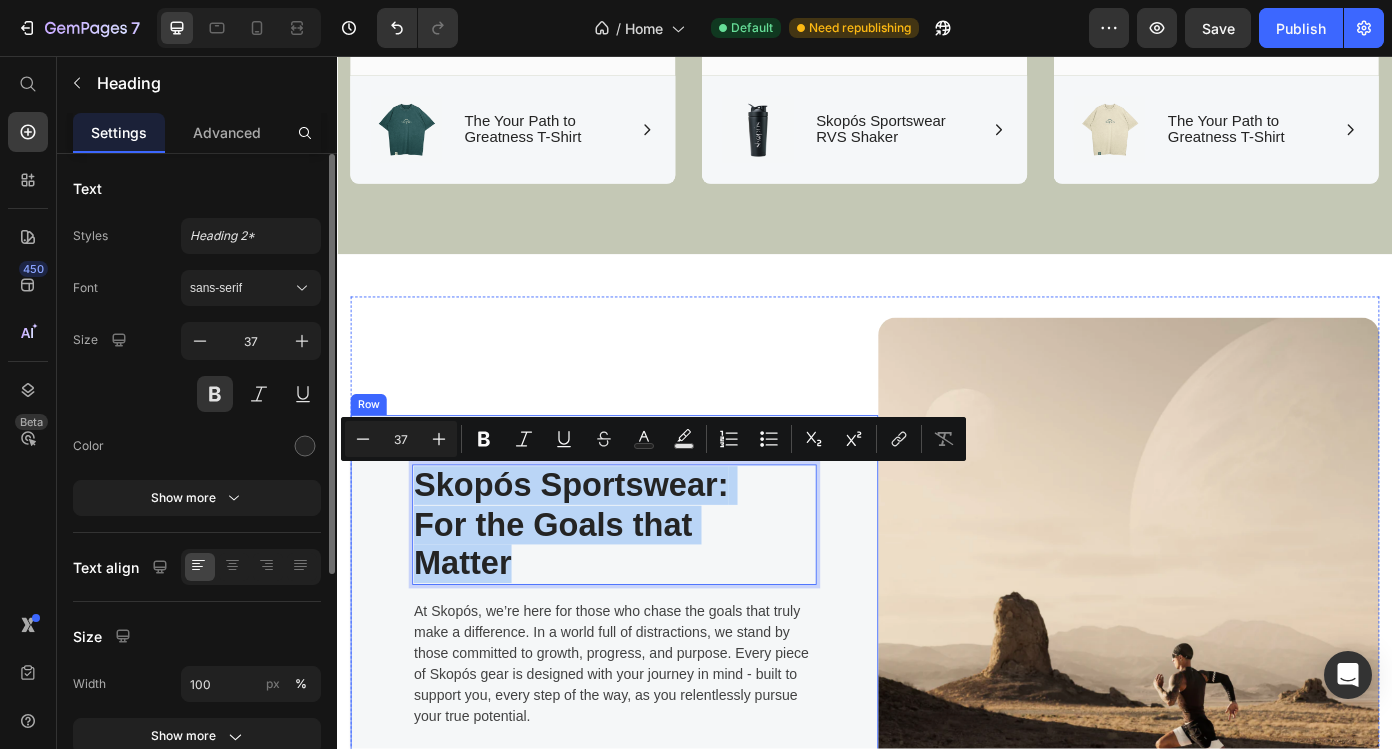 copy on "Skopós Sportswear:  For the Goals that Matter" 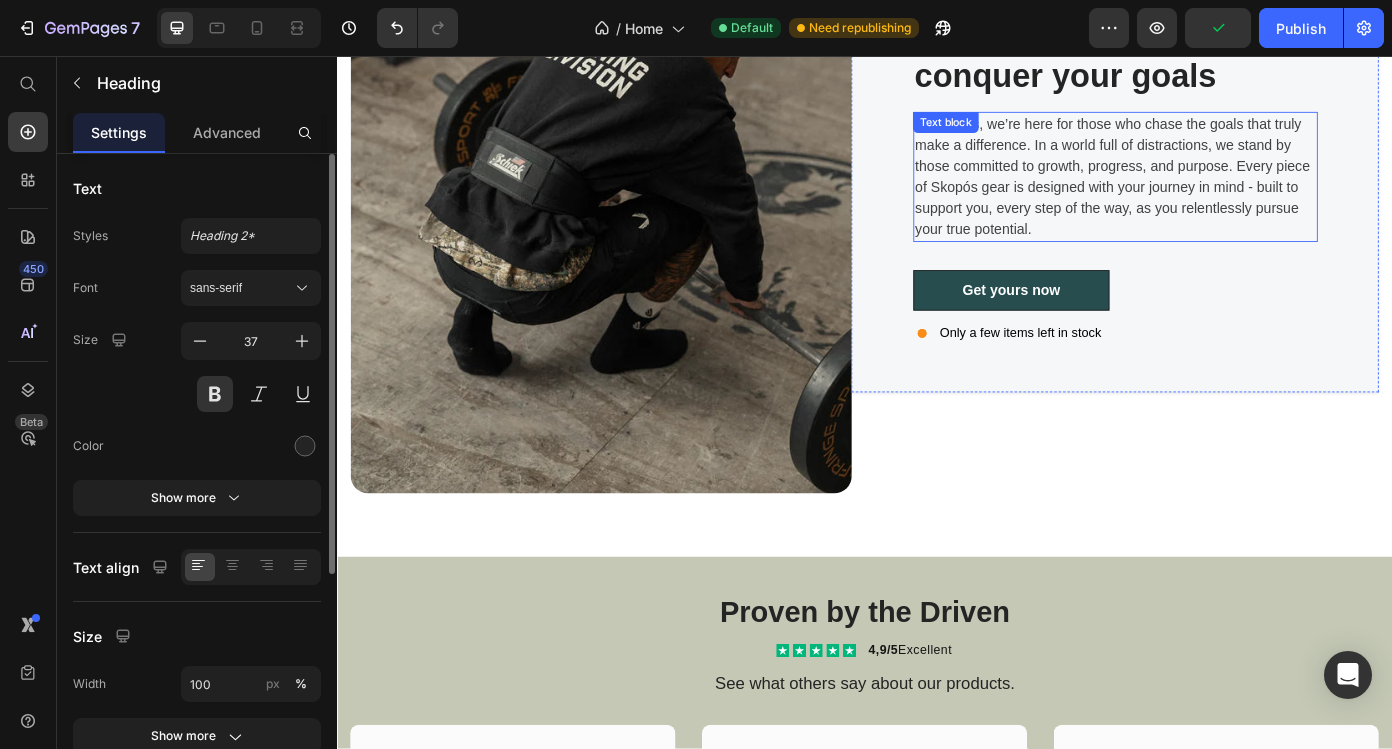 type on "16" 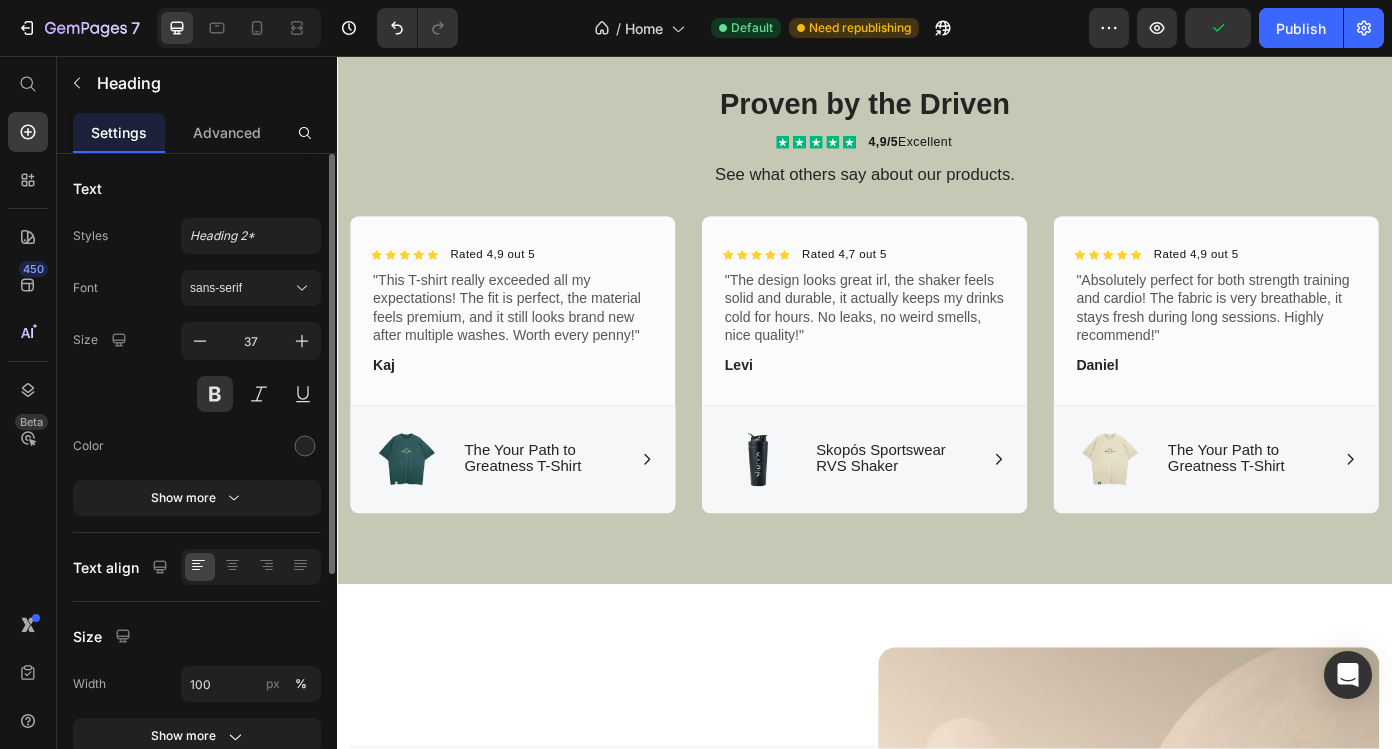 scroll, scrollTop: 1004, scrollLeft: 0, axis: vertical 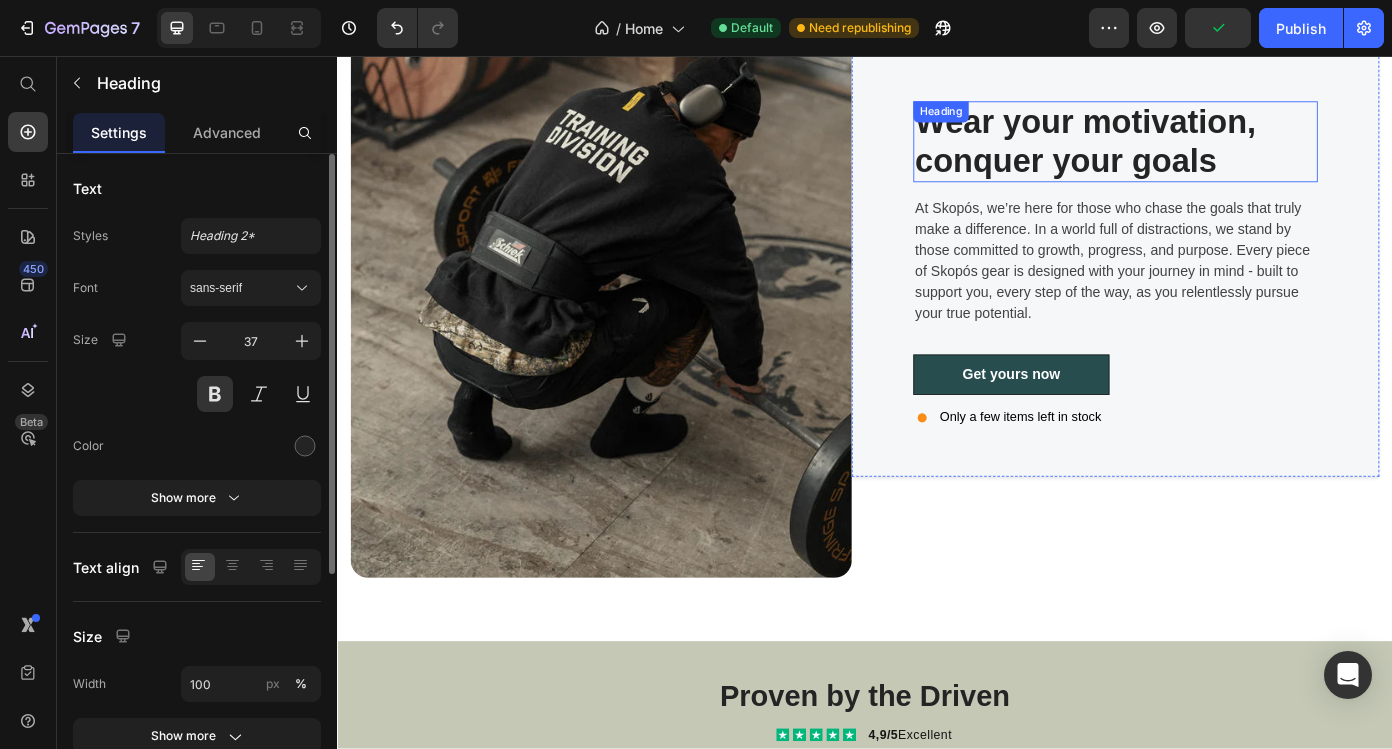 click on "Wear your motivation, conquer your goals" at bounding box center [1198, 154] 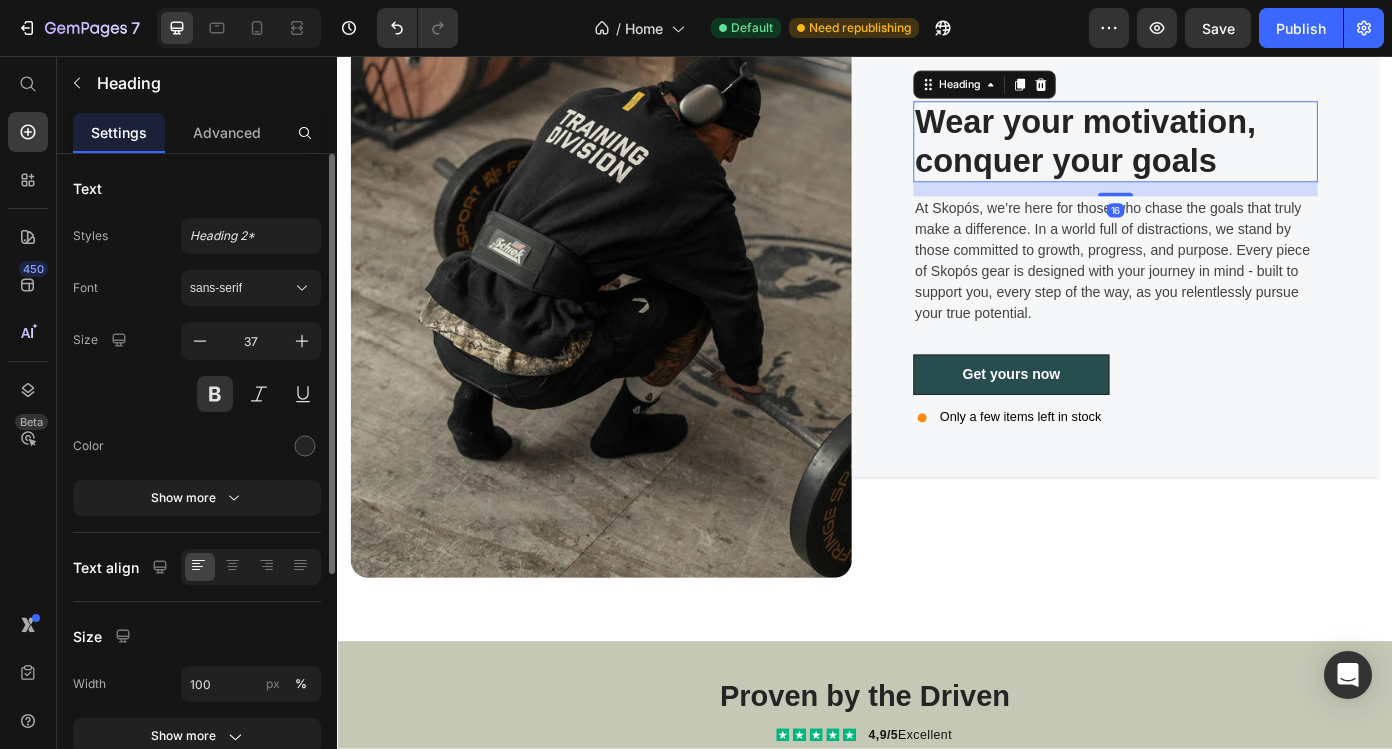 scroll, scrollTop: 949, scrollLeft: 0, axis: vertical 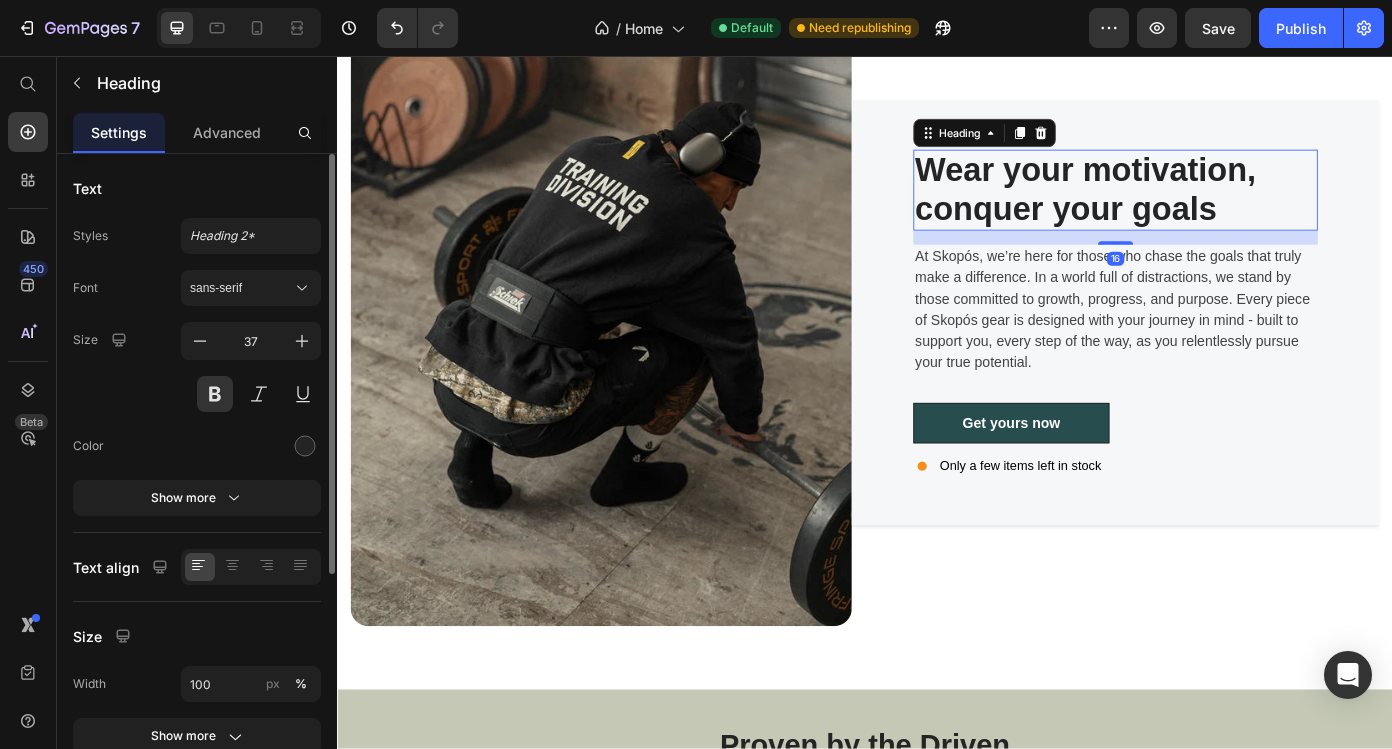 click on "Wear your motivation, conquer your goals" at bounding box center [1198, 209] 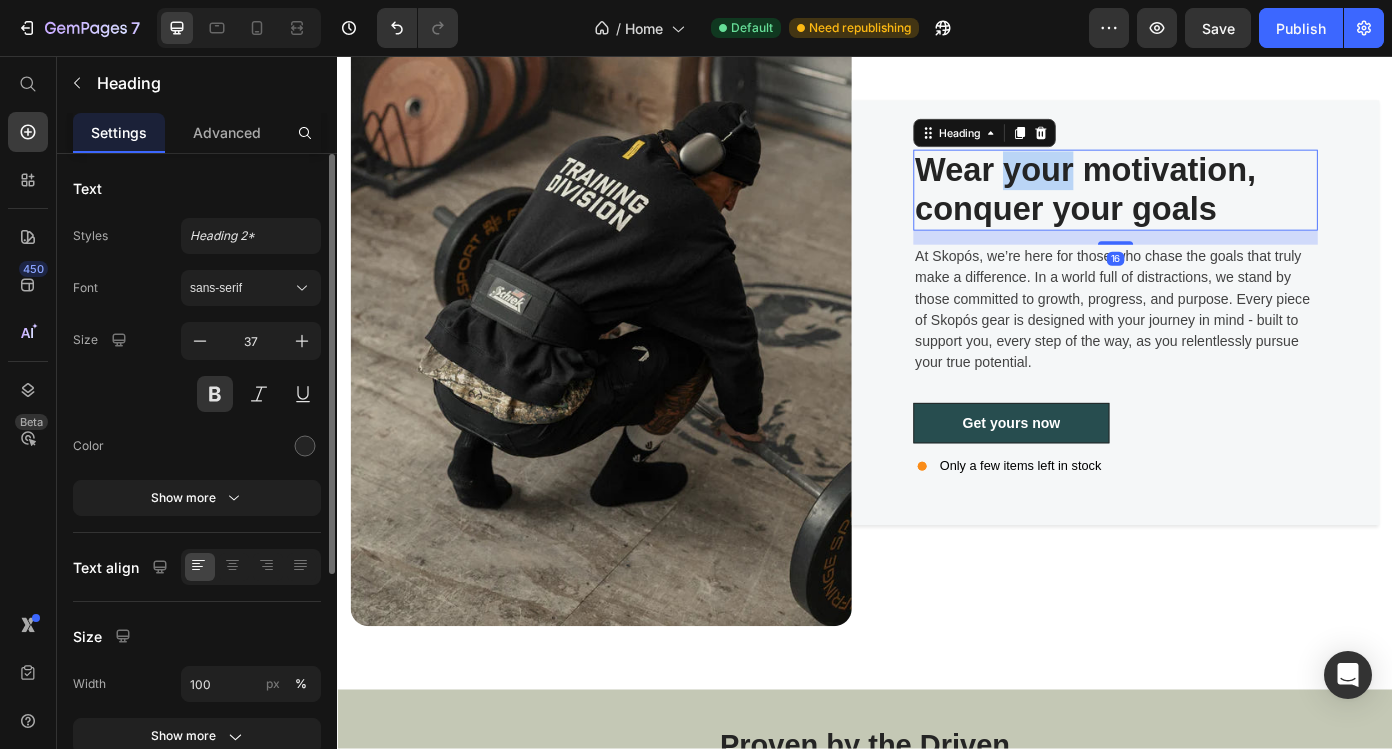 click on "Wear your motivation, conquer your goals" at bounding box center [1198, 209] 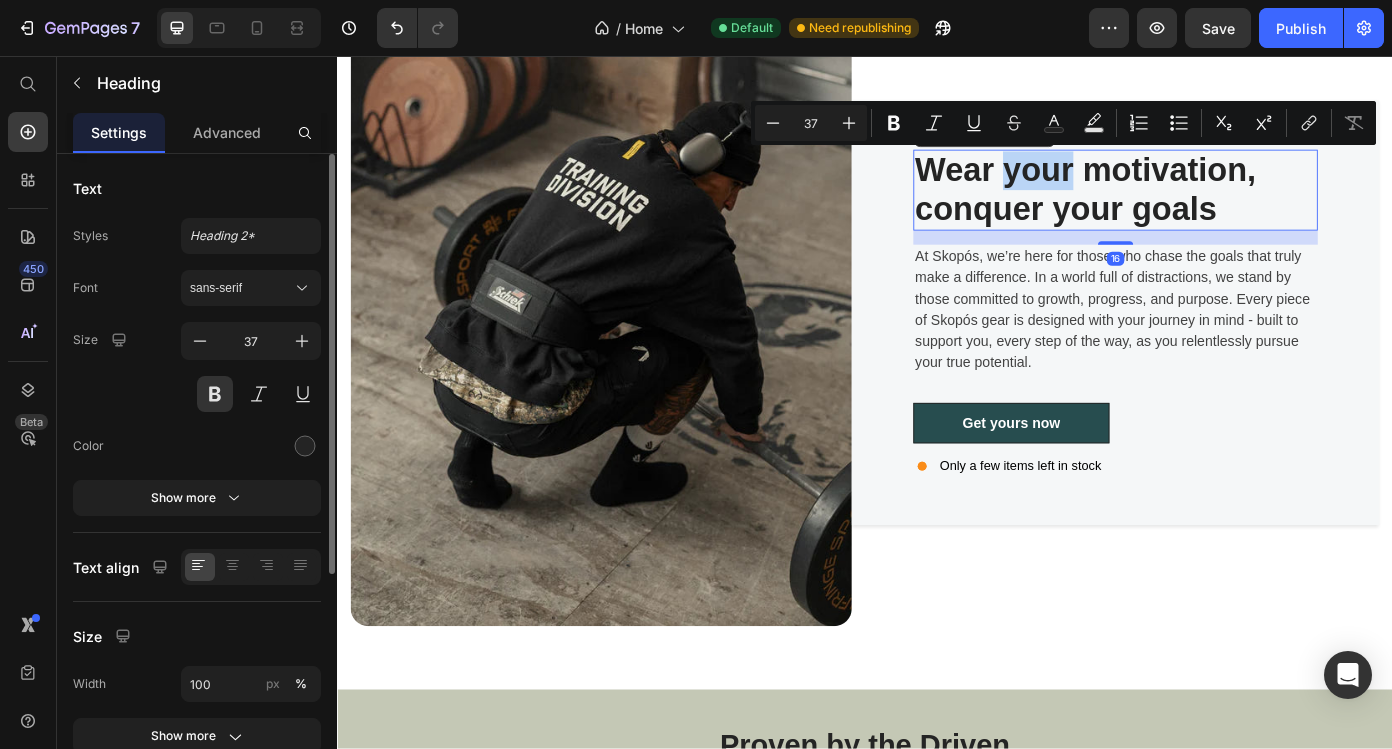 click on "Wear your motivation, conquer your goals" at bounding box center [1198, 209] 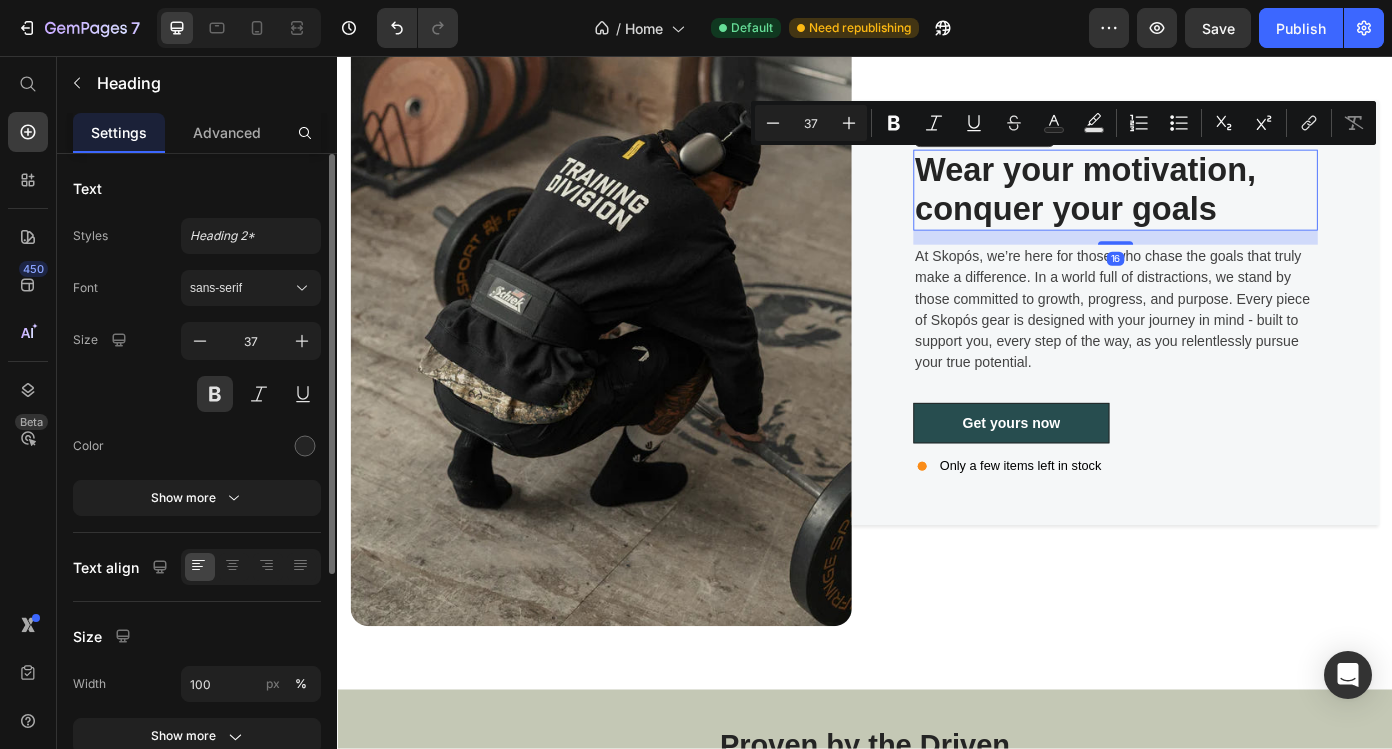 click on "Wear your motivation, conquer your goals" at bounding box center [1198, 209] 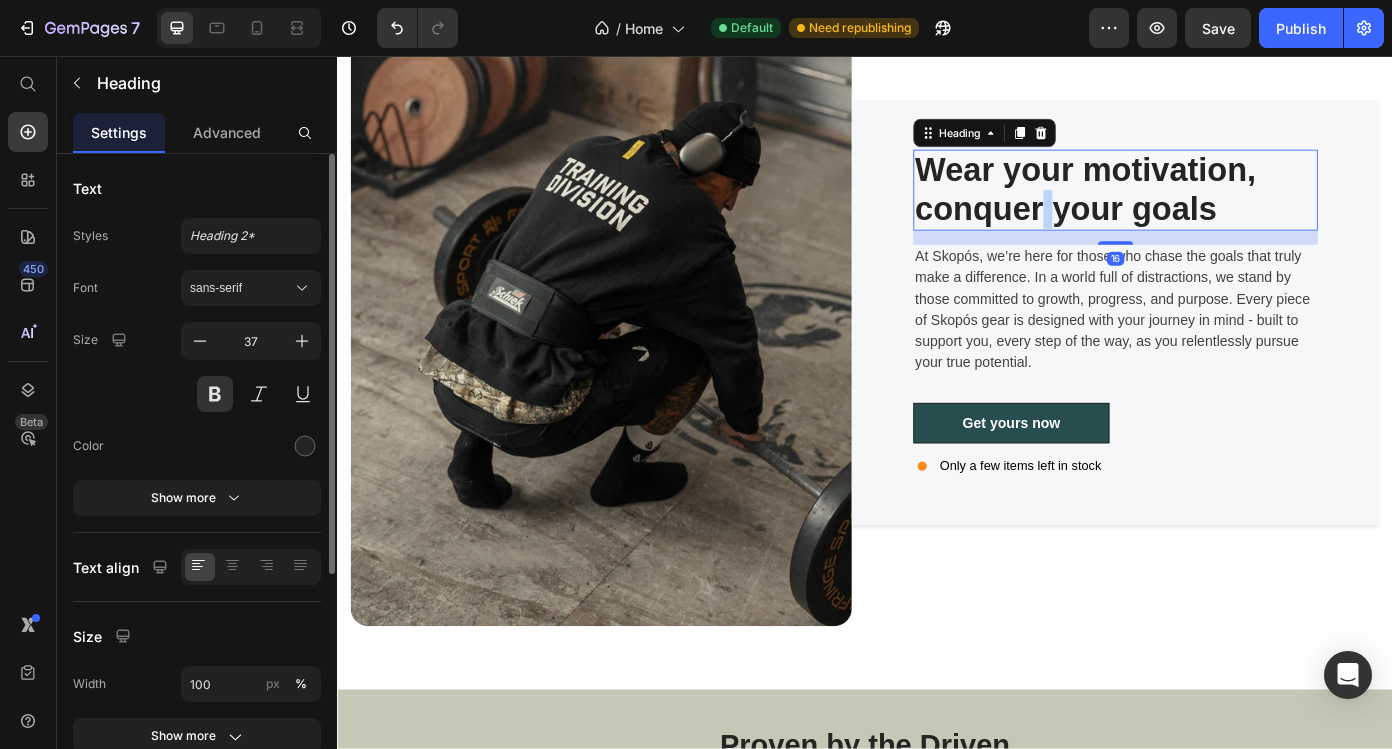 click on "Wear your motivation, conquer your goals" at bounding box center [1198, 209] 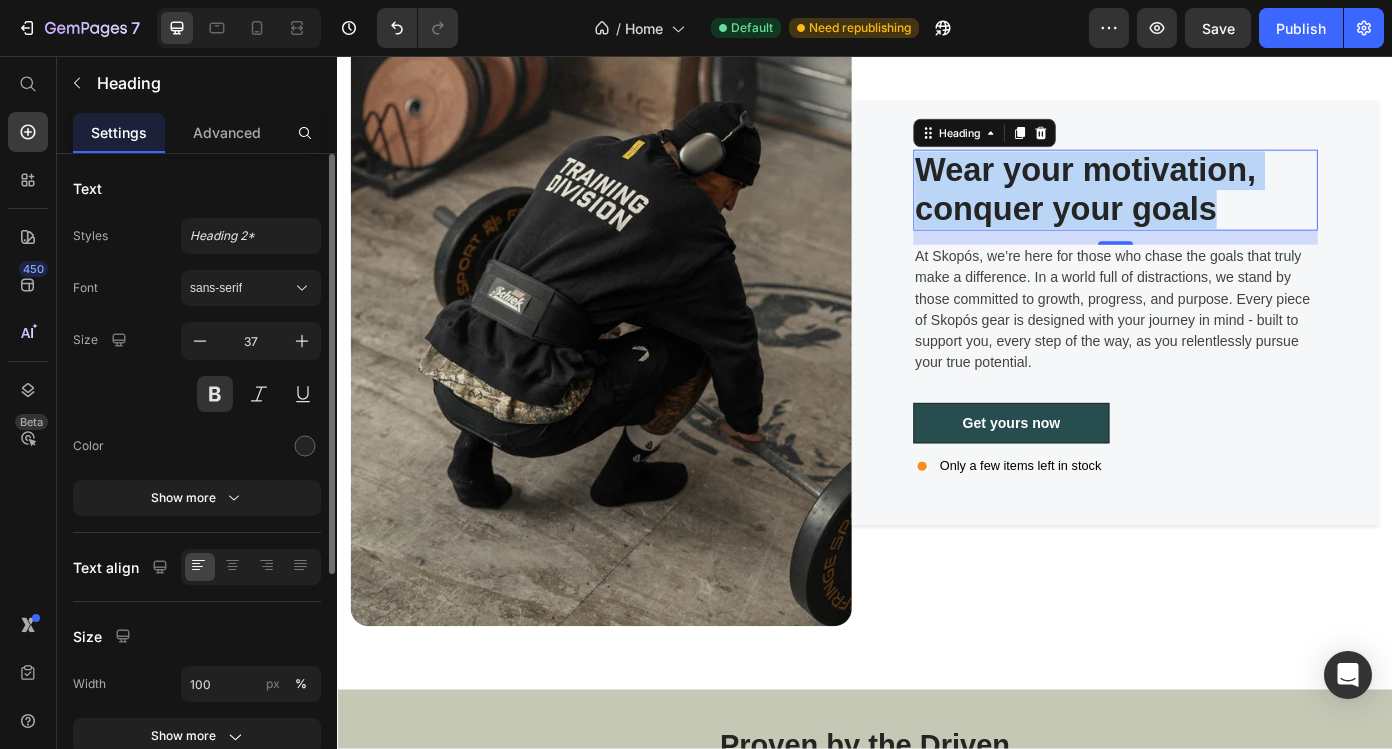click on "Wear your motivation, conquer your goals" at bounding box center (1198, 209) 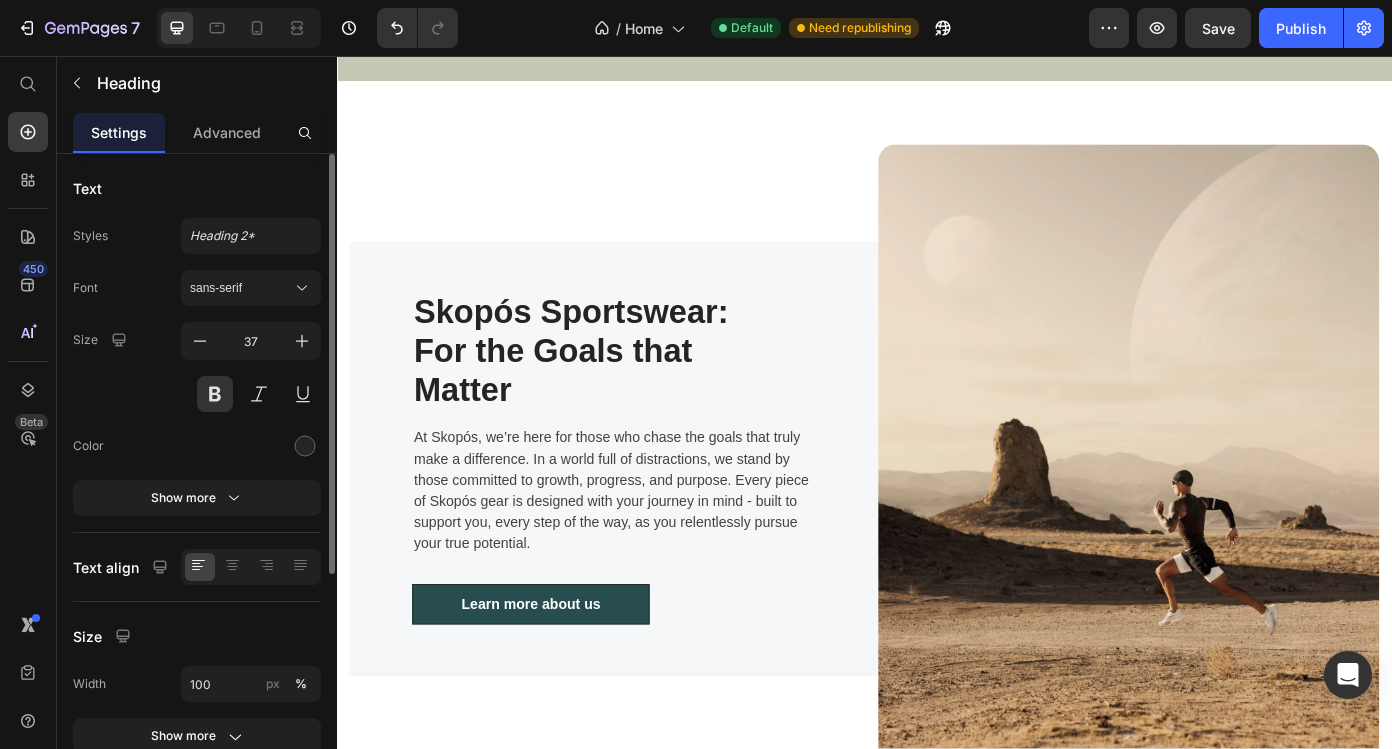 scroll, scrollTop: 2277, scrollLeft: 0, axis: vertical 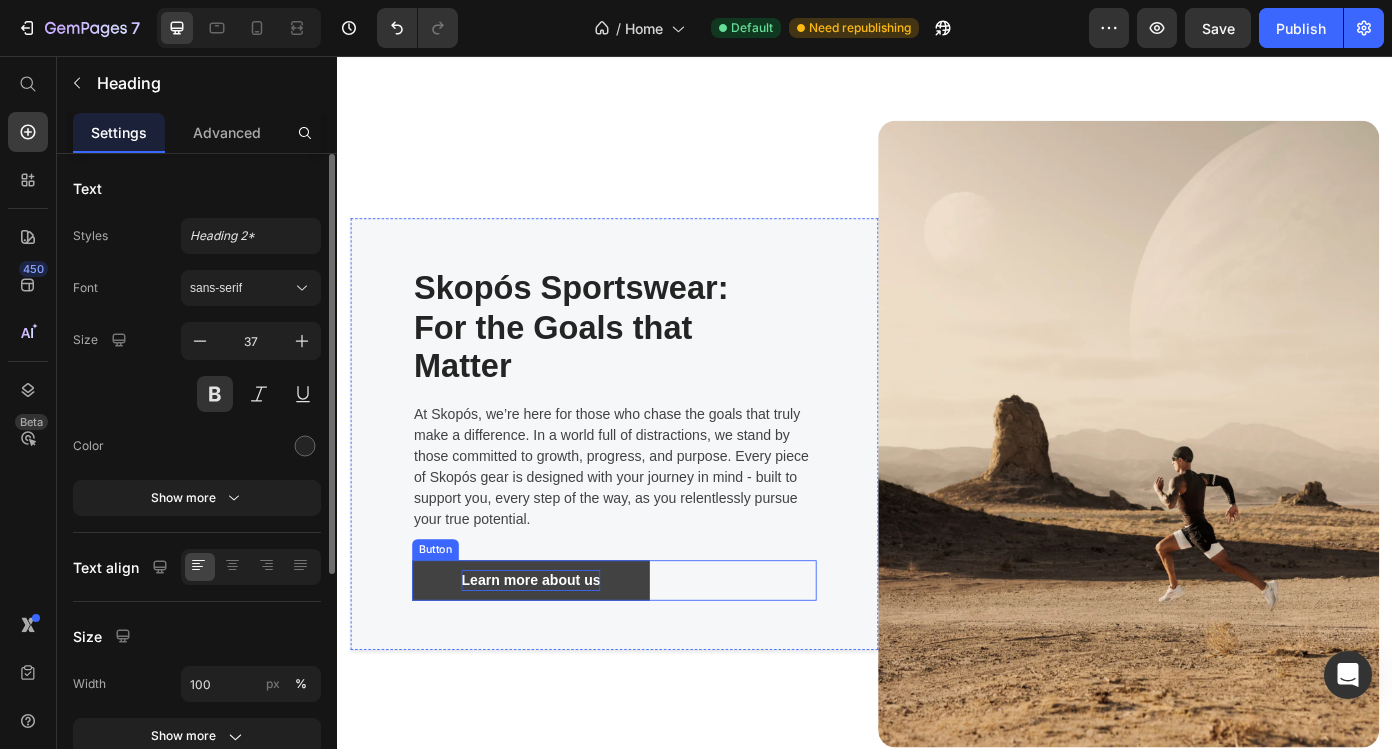 click on "Learn more about us" at bounding box center [557, 653] 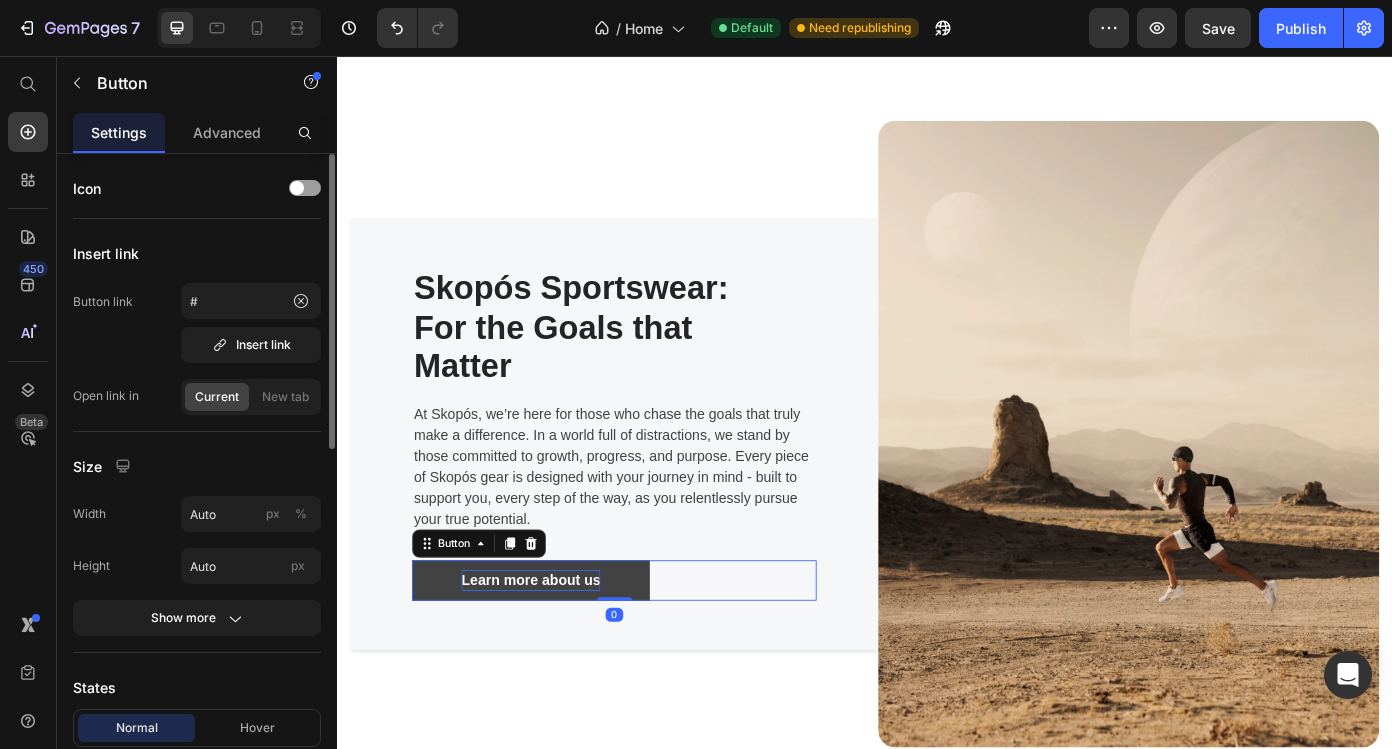 click on "Learn more about us" at bounding box center (557, 653) 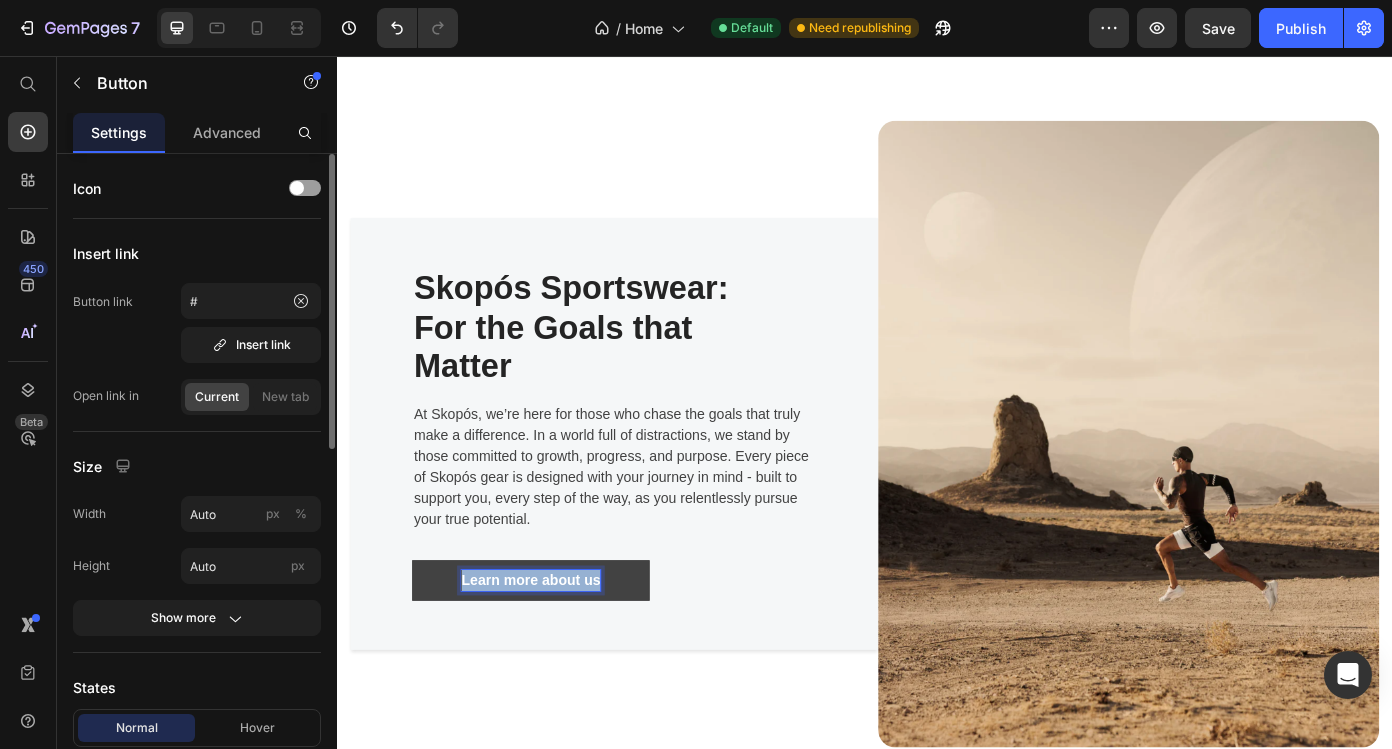 click on "Learn more about us" at bounding box center [557, 653] 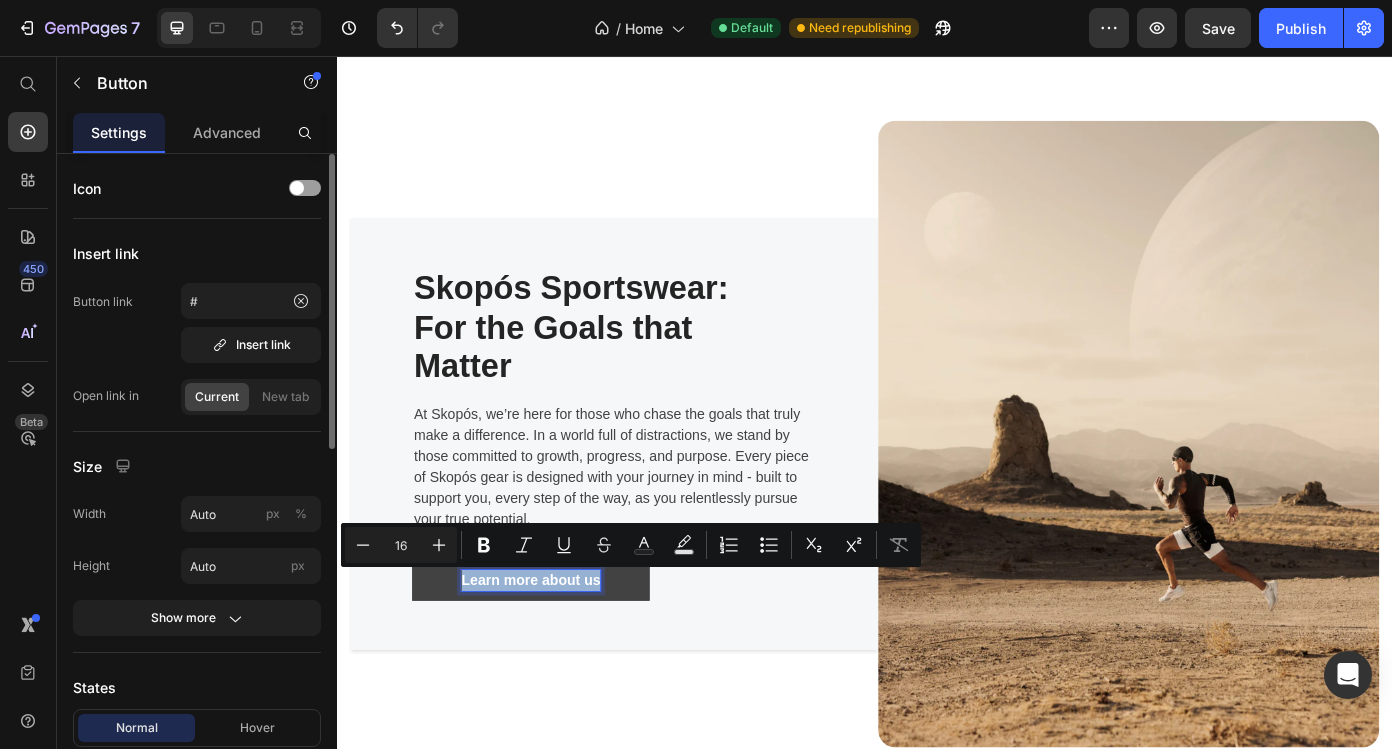 copy on "Learn more about us" 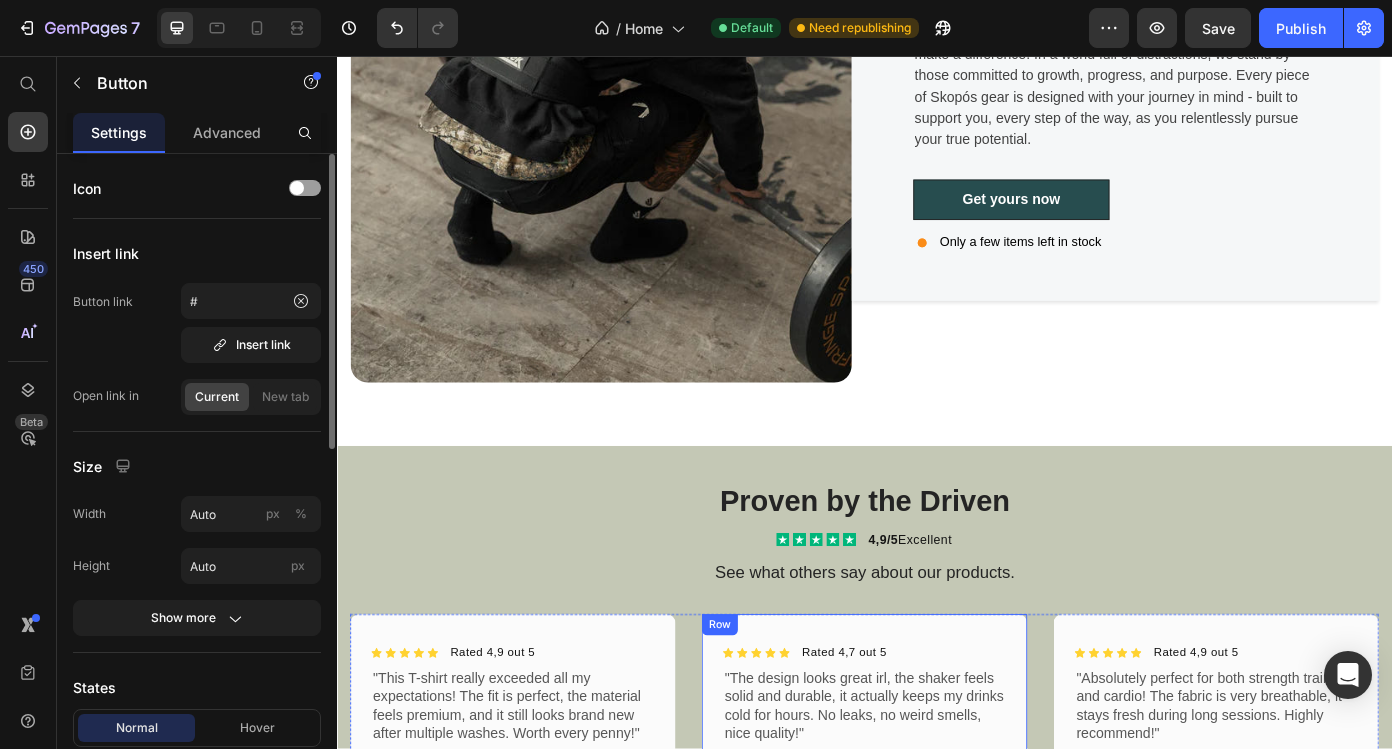 scroll, scrollTop: 1225, scrollLeft: 0, axis: vertical 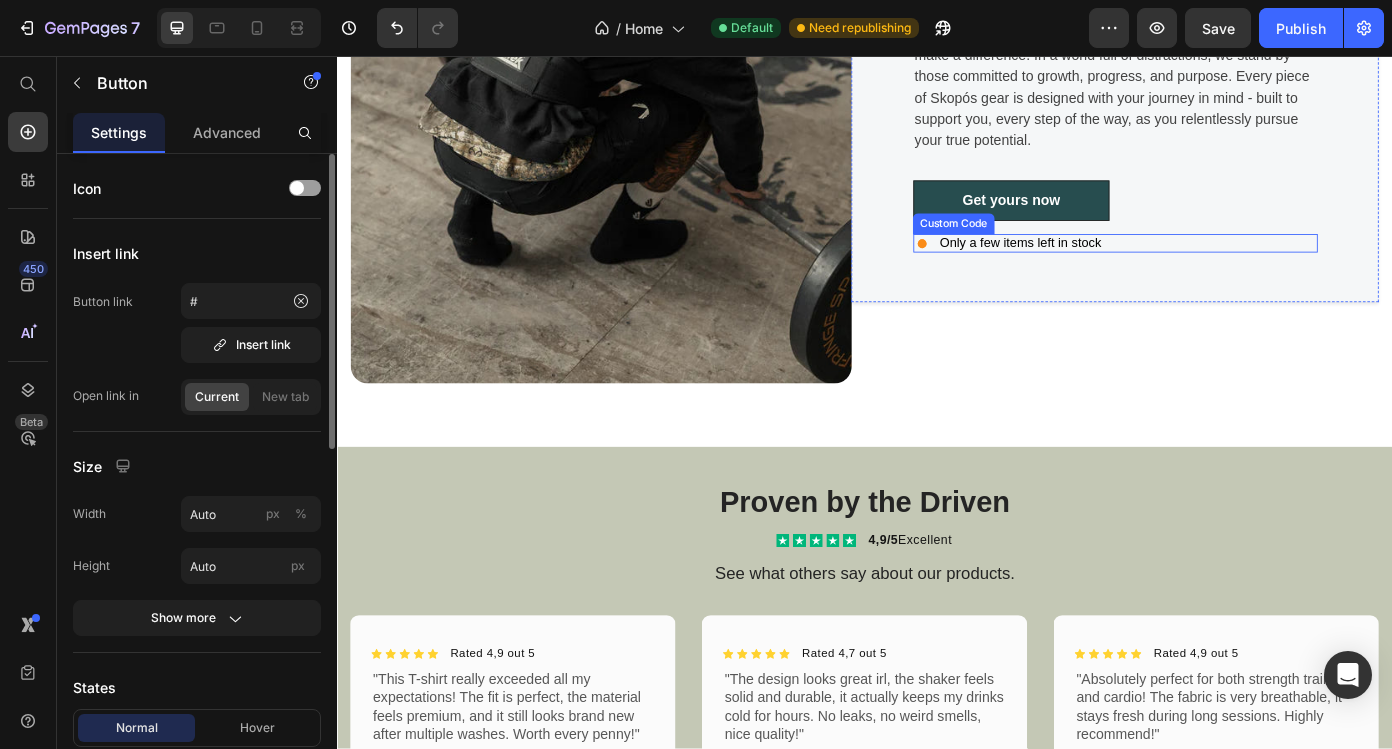 click on "Only a few items left in stock" at bounding box center [1114, 270] 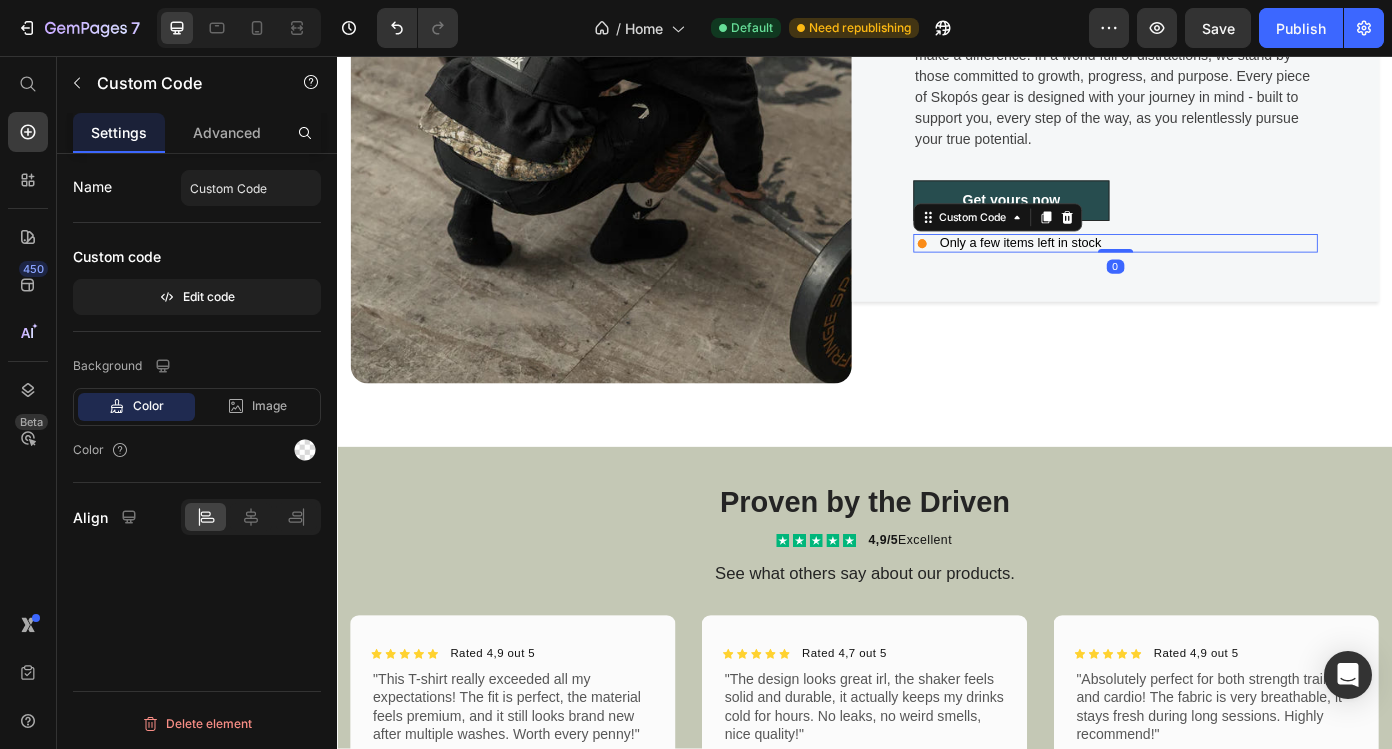 click on "Only a few items left in stock" at bounding box center [1114, 270] 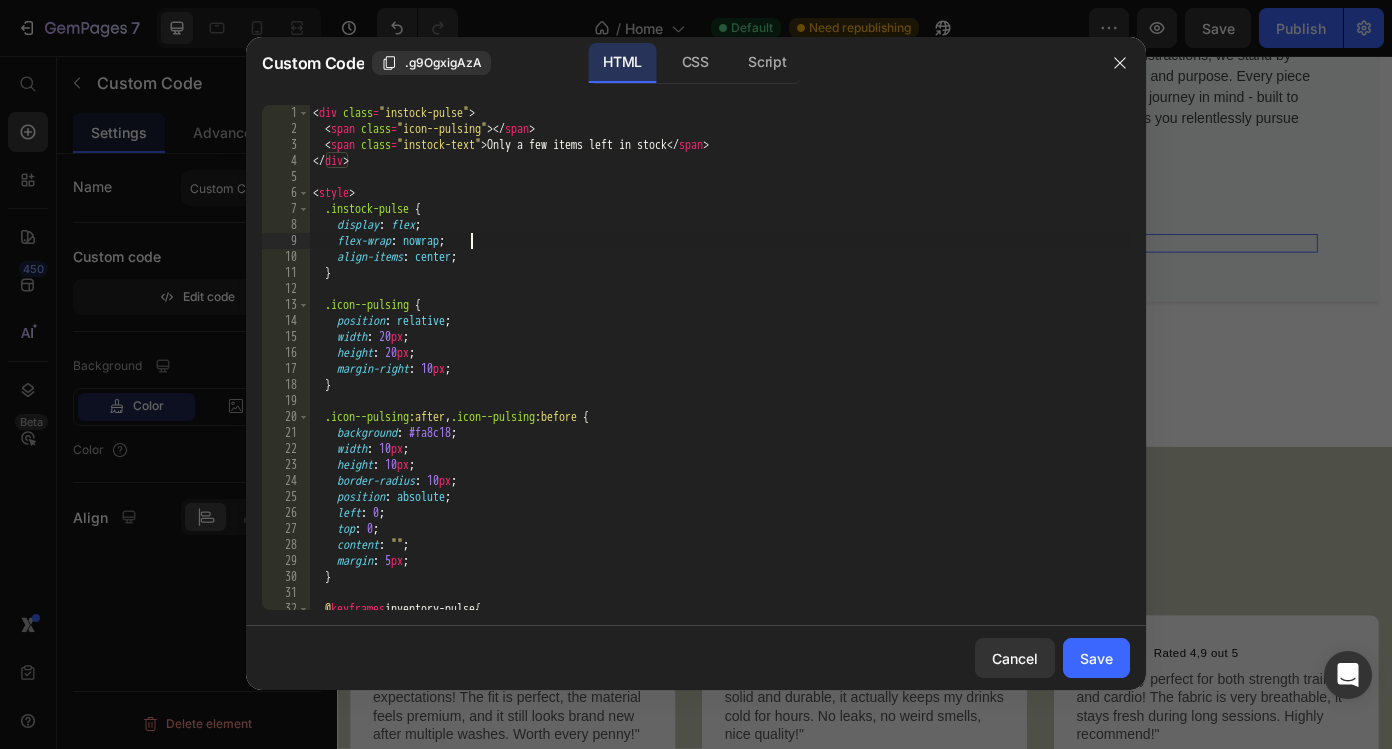 click on "< div   class = "instock-pulse" >    < span   class = "icon--pulsing" > </ span >    < span   class = "instock-text" > Only a few items left in stock </ span > </ div > < style >    .instock-pulse   {      display :   flex ;      flex-wrap :   nowrap ;      align-items :   center ;    }    .icon--pulsing   {      position :   relative ;      width :   20 px ;      height :   20 px ;      margin-right :   10 px ;    }    .icon--pulsing :after ,  .icon--pulsing :before   {      background :   #fa8c18 ;      width :   10 px ;      height :   10 px ;      border-radius :   10 px ;      position :   absolute ;      left :   0 ;      top :   0 ;      content :   " " ;      margin :   5 px ;    }    @ keyframes  inventory-pulse  {      0 %   {" at bounding box center [719, 373] 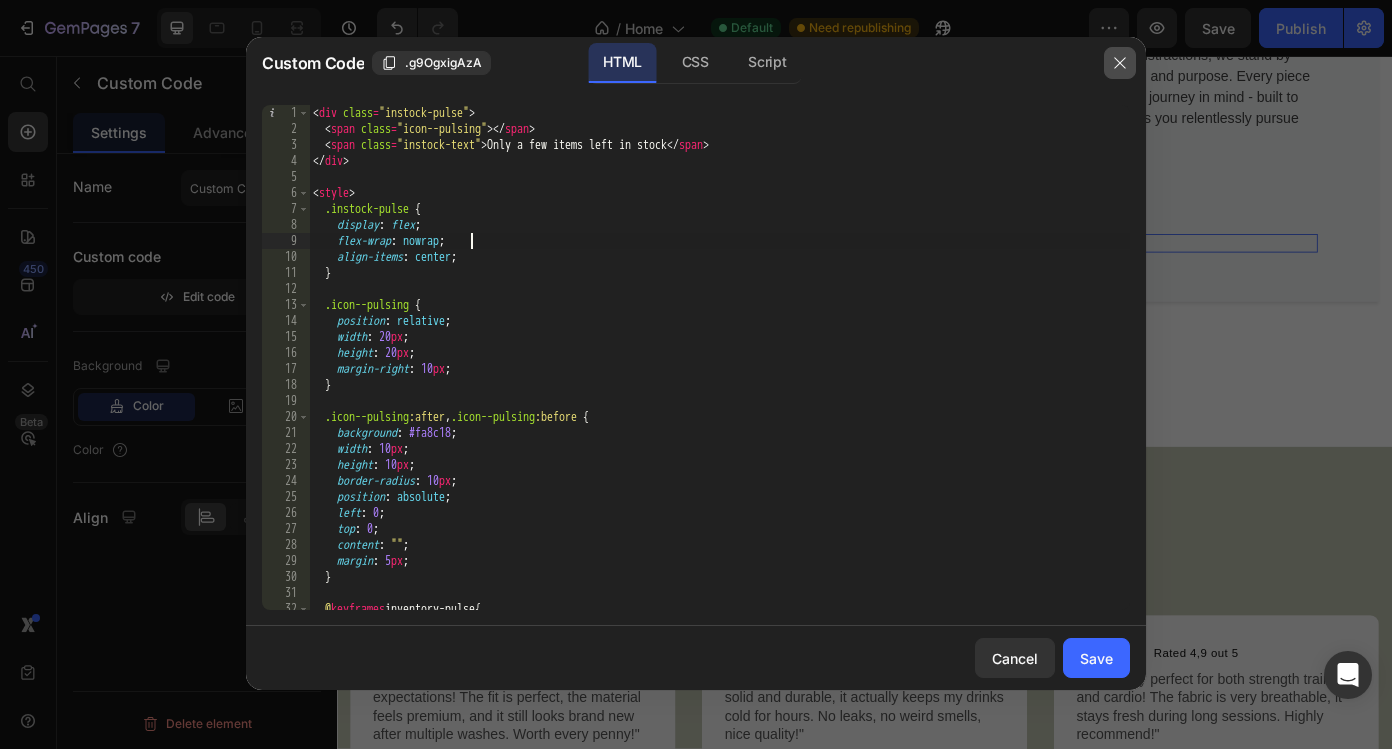 click at bounding box center [1120, 63] 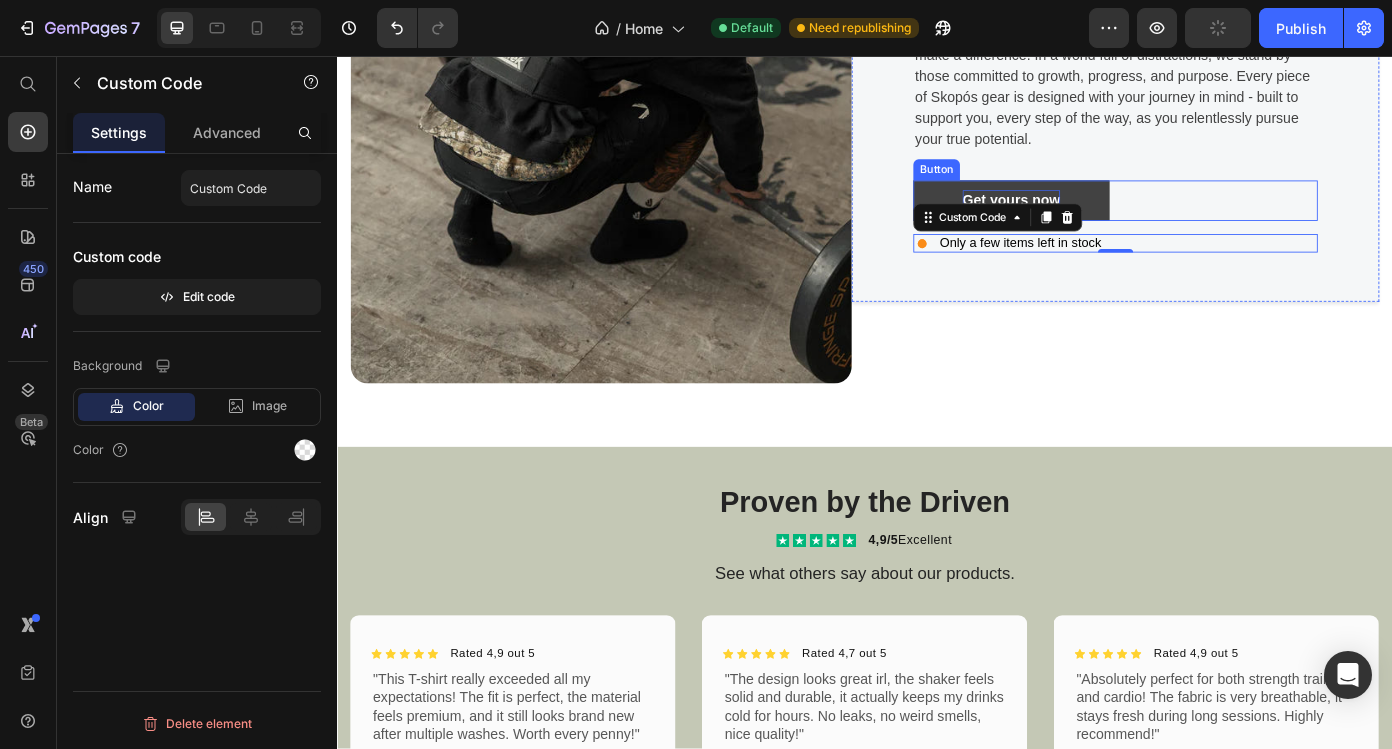 click on "Get yours now" at bounding box center [1103, 221] 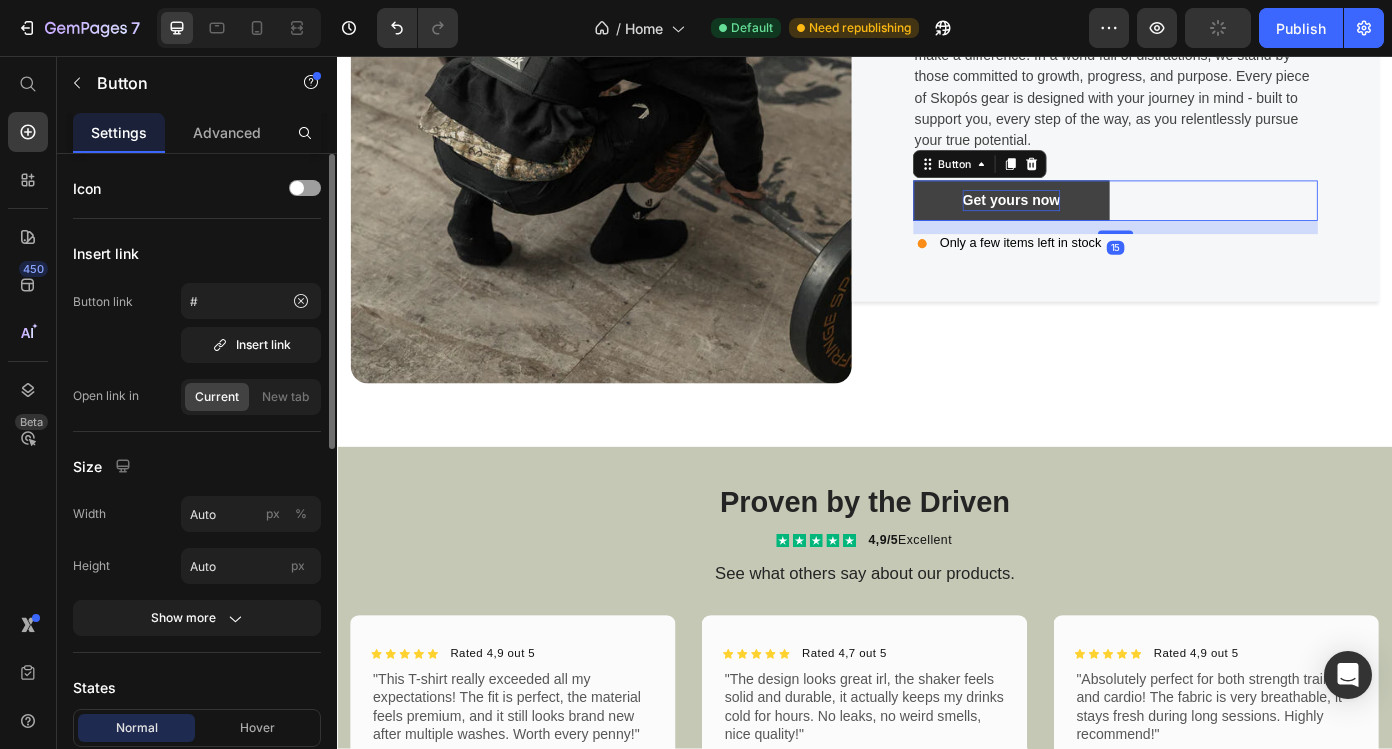 click on "Get yours now" at bounding box center [1103, 221] 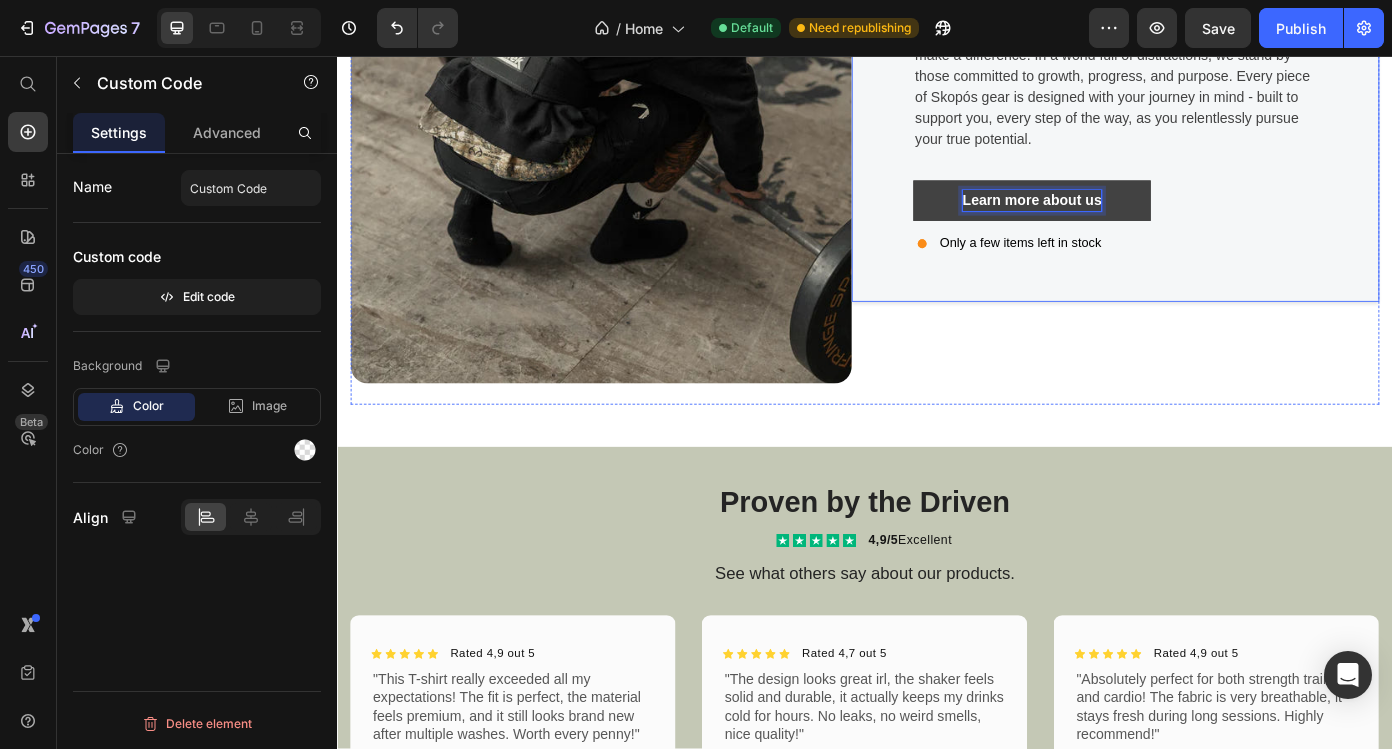 click on "Only a few items left in stock" at bounding box center (1114, 270) 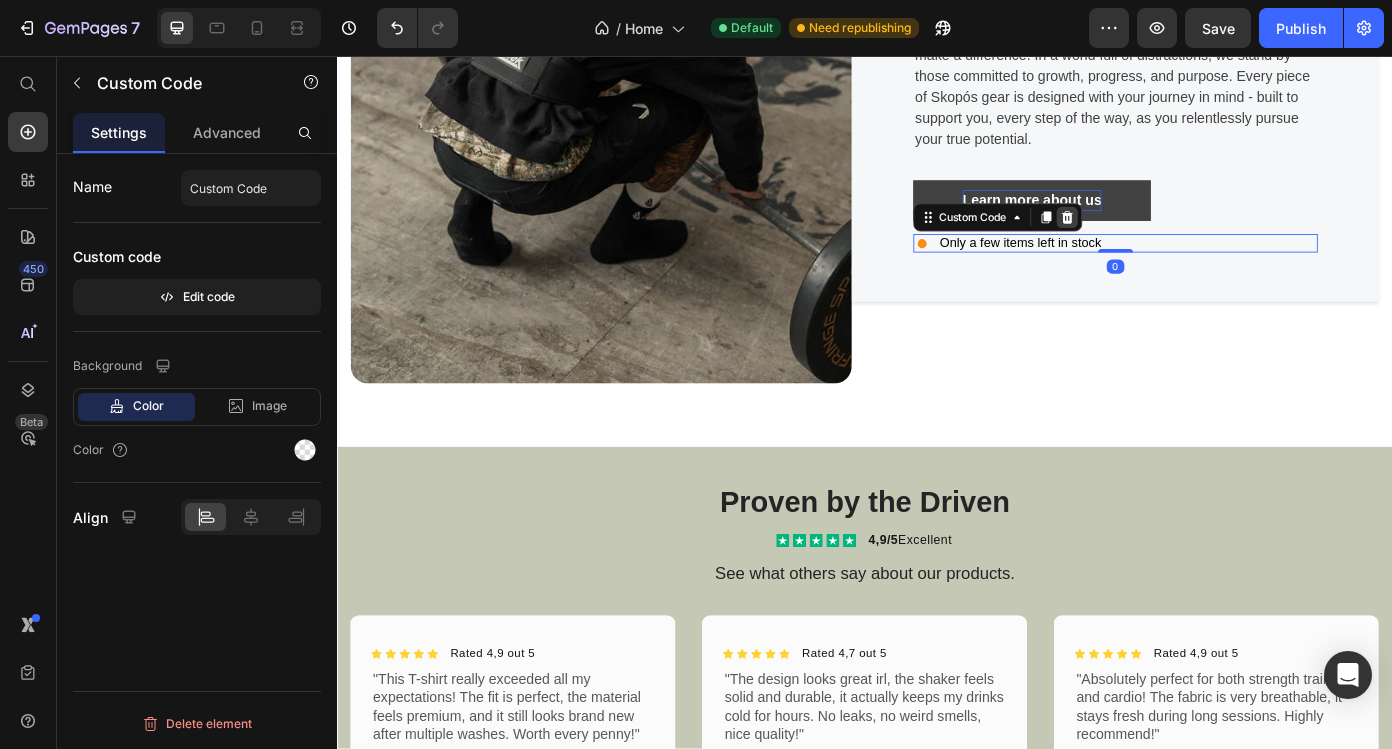 click 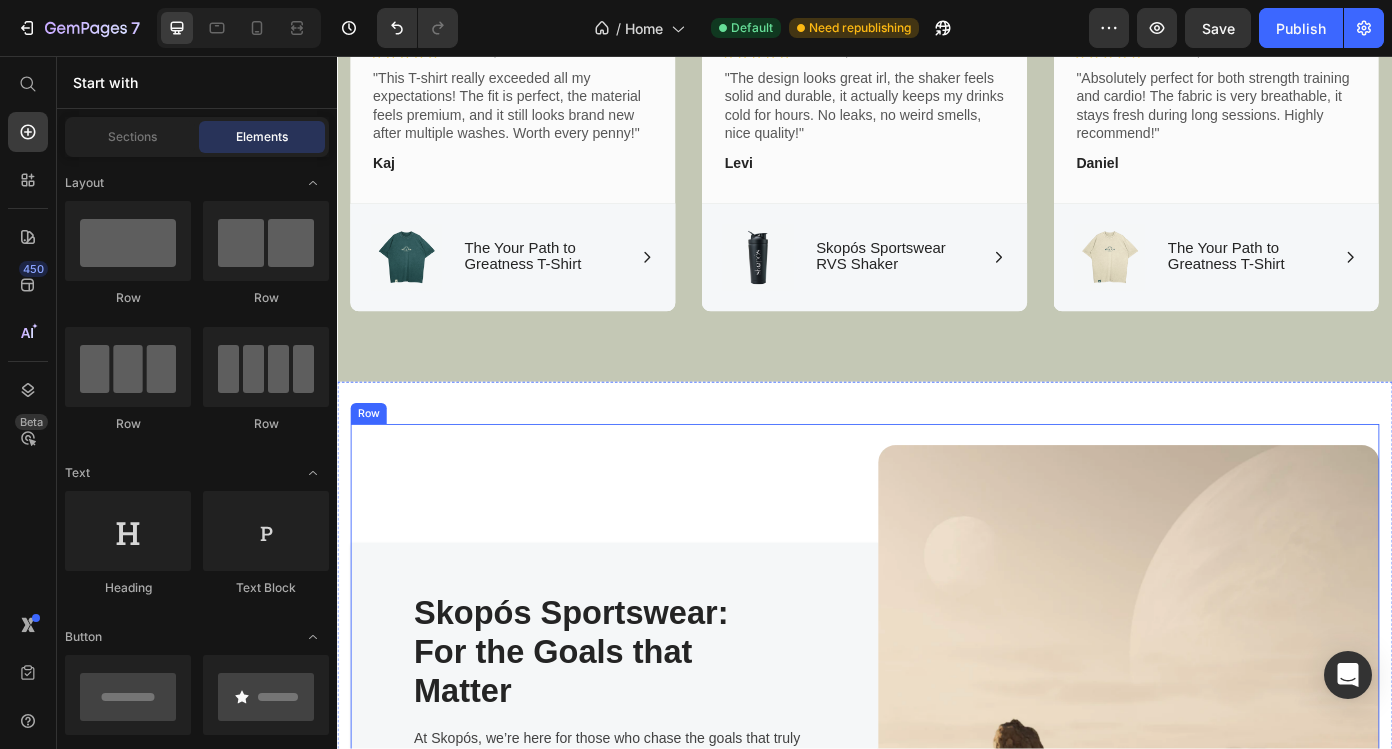 scroll, scrollTop: 1912, scrollLeft: 0, axis: vertical 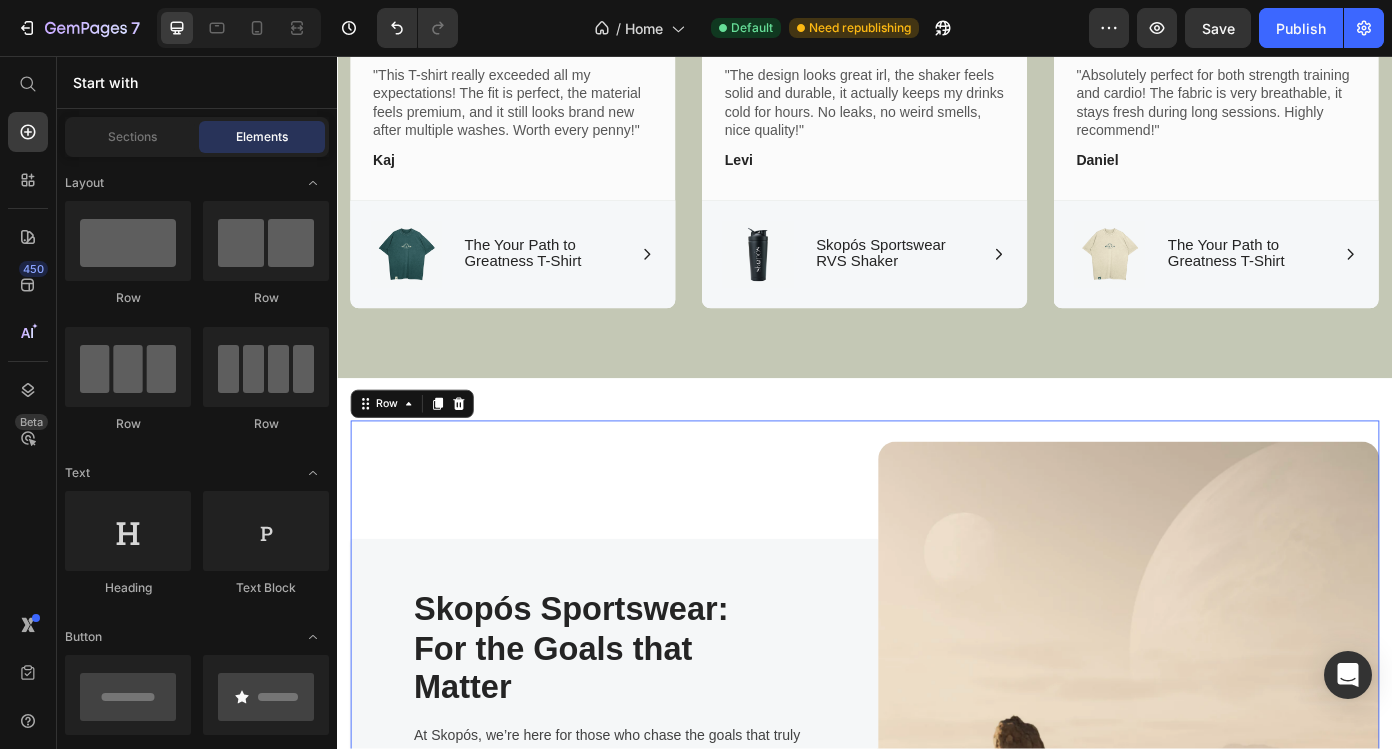 click on "Image Skopós Sportswear:  For the Goals that Matter Heading At Skopós, we’re here for those who chase the goals that truly make a difference. In a world full of distractions, we stand by those committed to growth, progress, and purpose. Every piece of Skopós gear is designed with your journey in mind - built to support you, every step of the way, as you relentlessly pursue your true potential. Text block Learn more about us Button Row Row   0" at bounding box center (937, 851) 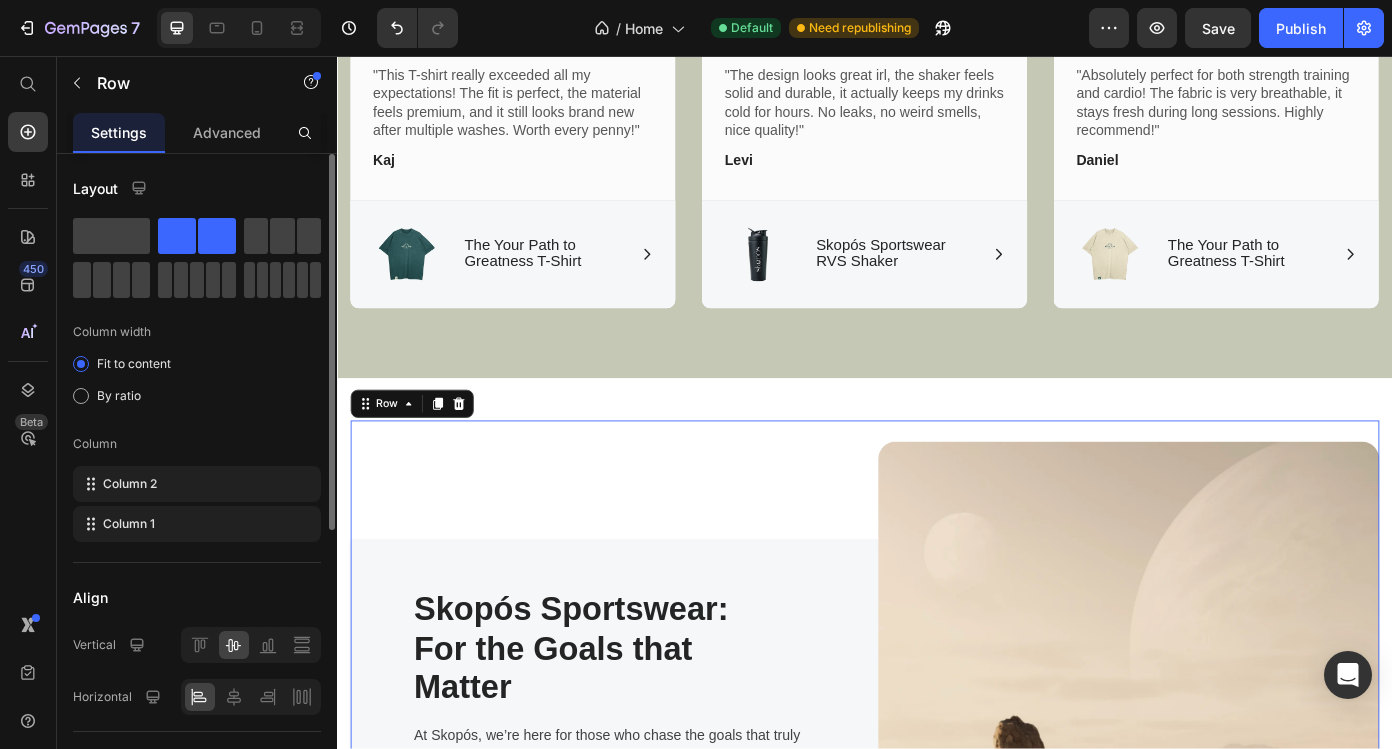 click on "Image Skopós Sportswear:  For the Goals that Matter Heading At Skopós, we’re here for those who chase the goals that truly make a difference. In a world full of distractions, we stand by those committed to growth, progress, and purpose. Every piece of Skopós gear is designed with your journey in mind - built to support you, every step of the way, as you relentlessly pursue your true potential. Text block Learn more about us Button Row Row   0" at bounding box center (937, 851) 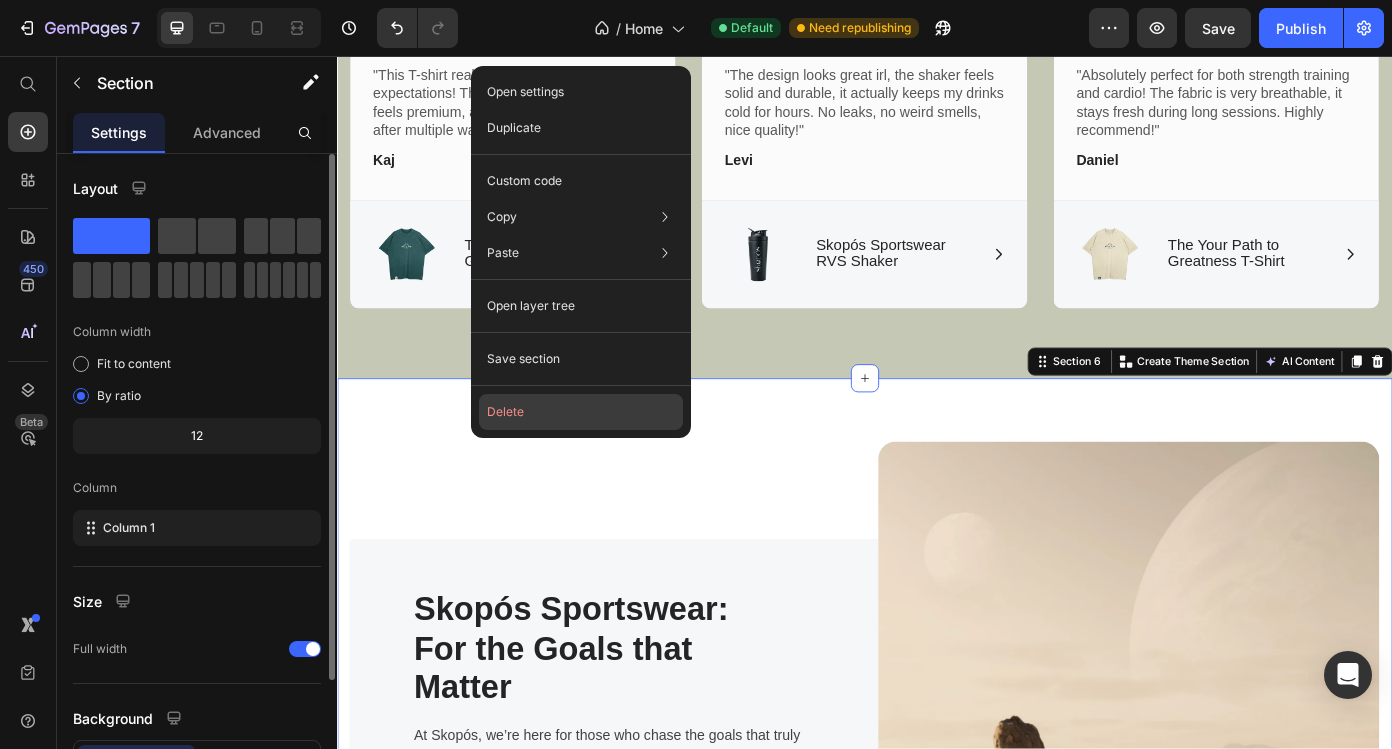 click on "Delete" 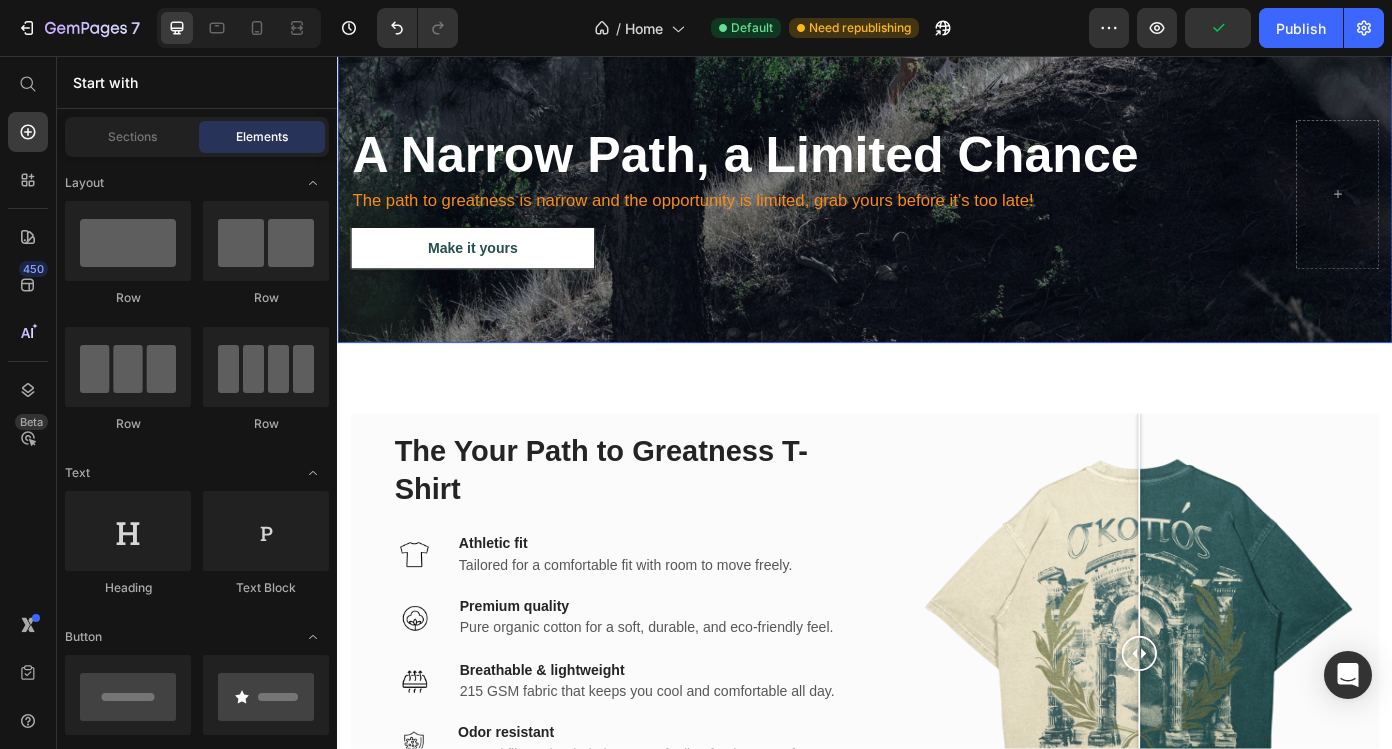 scroll, scrollTop: 2414, scrollLeft: 0, axis: vertical 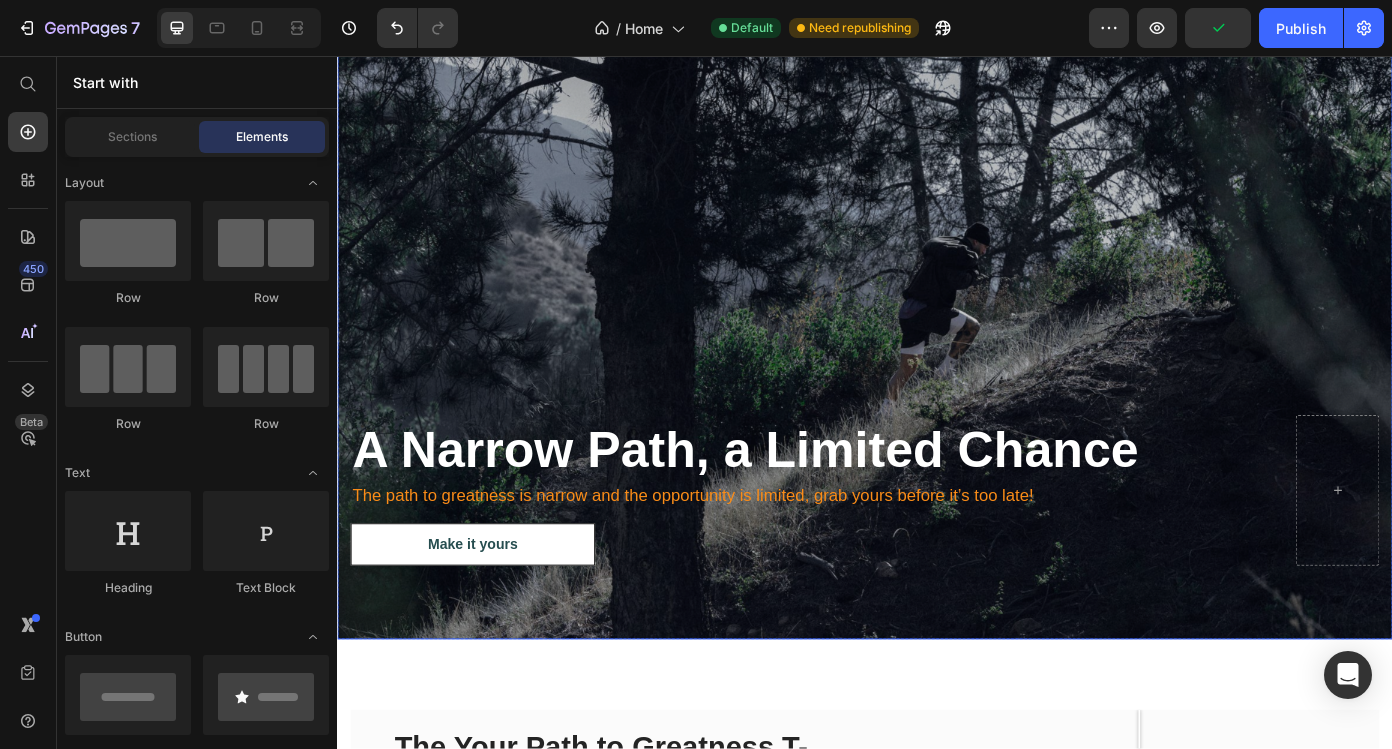 click at bounding box center [937, 320] 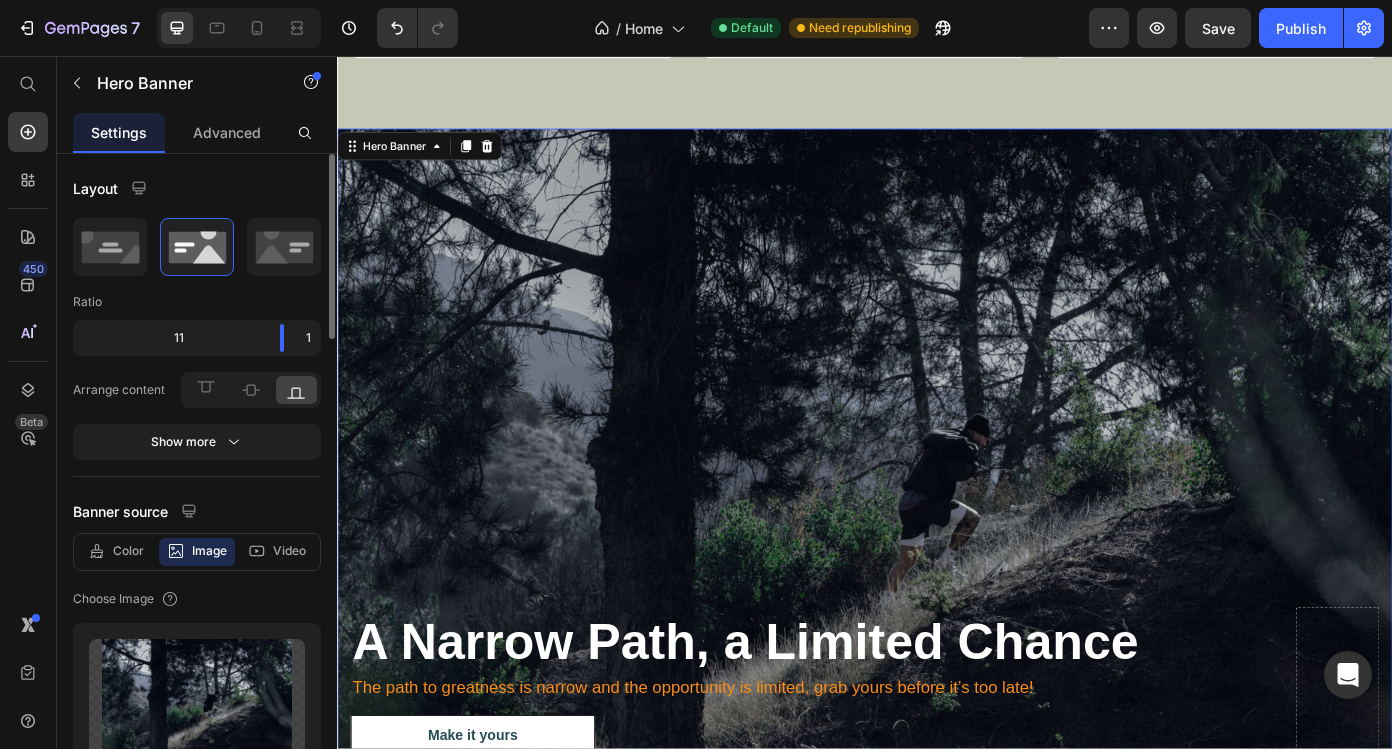 scroll, scrollTop: 2156, scrollLeft: 0, axis: vertical 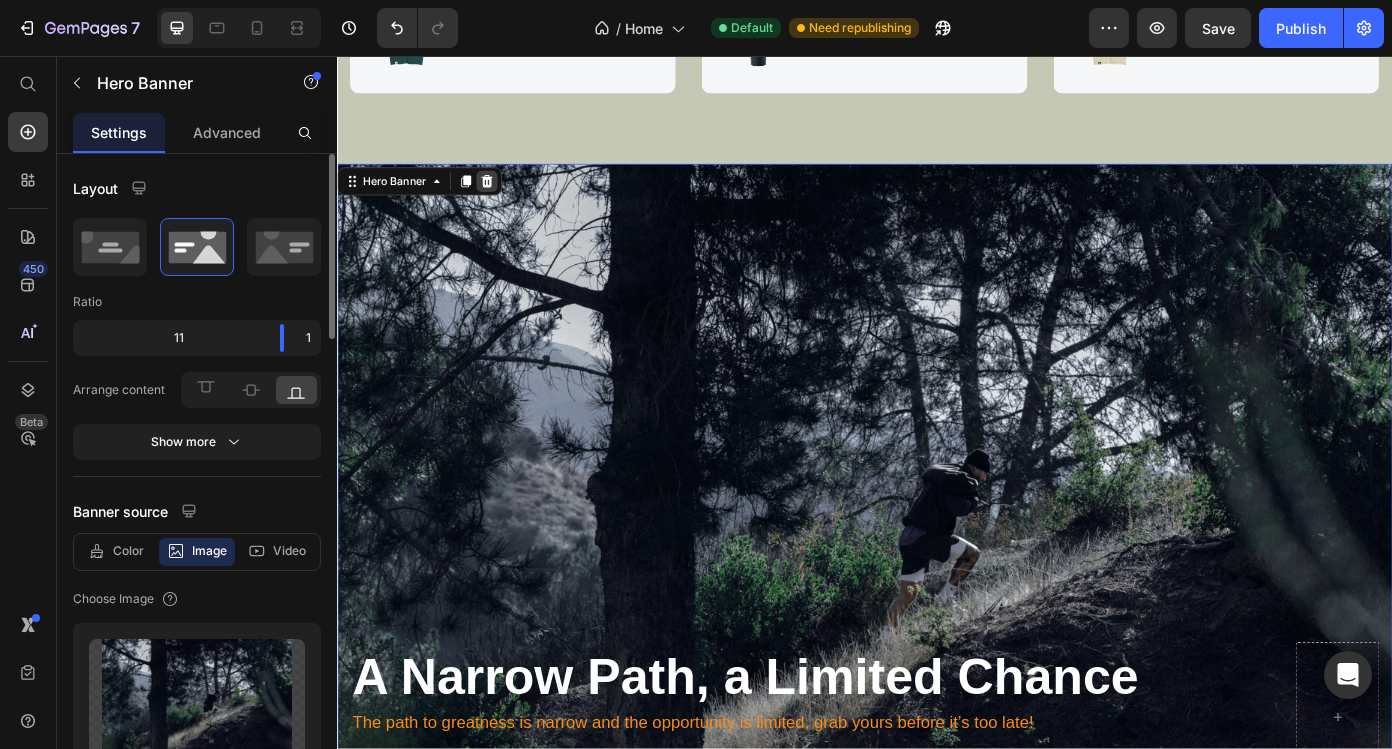 click 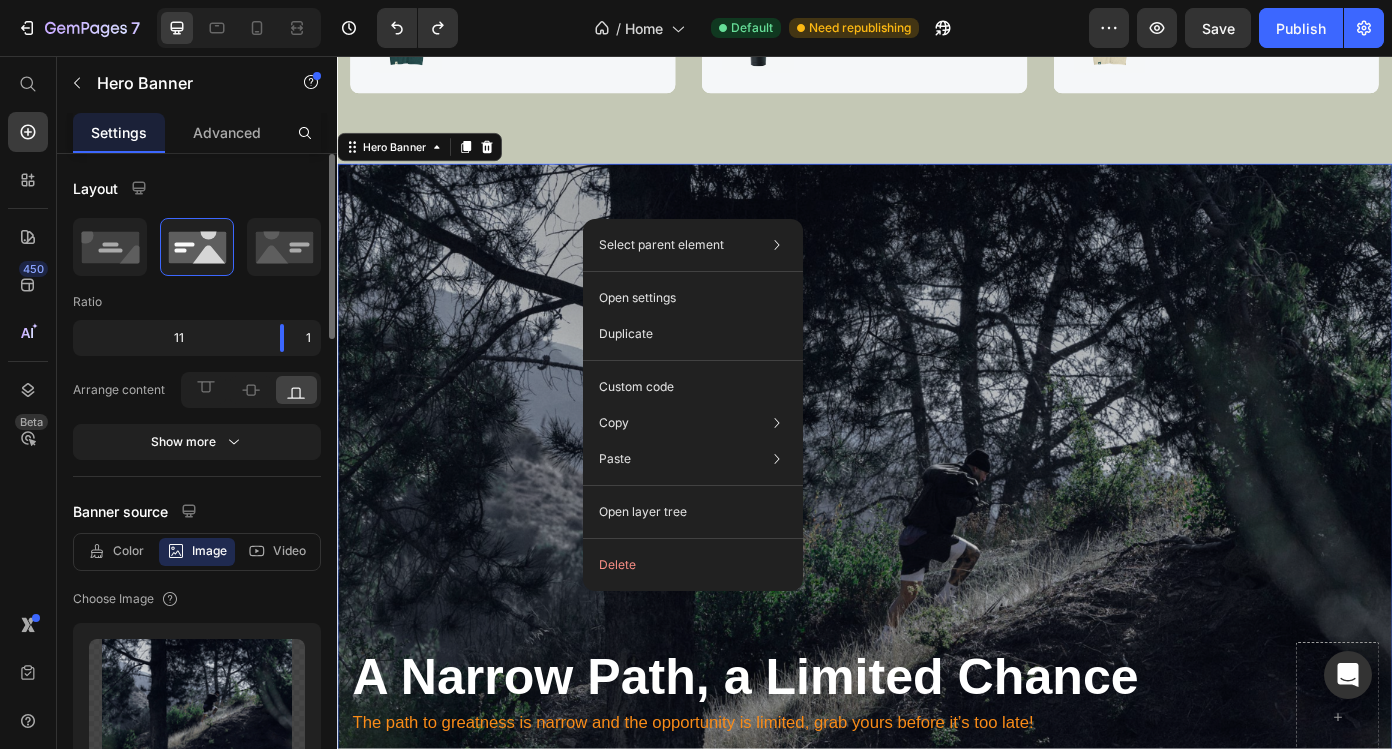 click at bounding box center (937, 578) 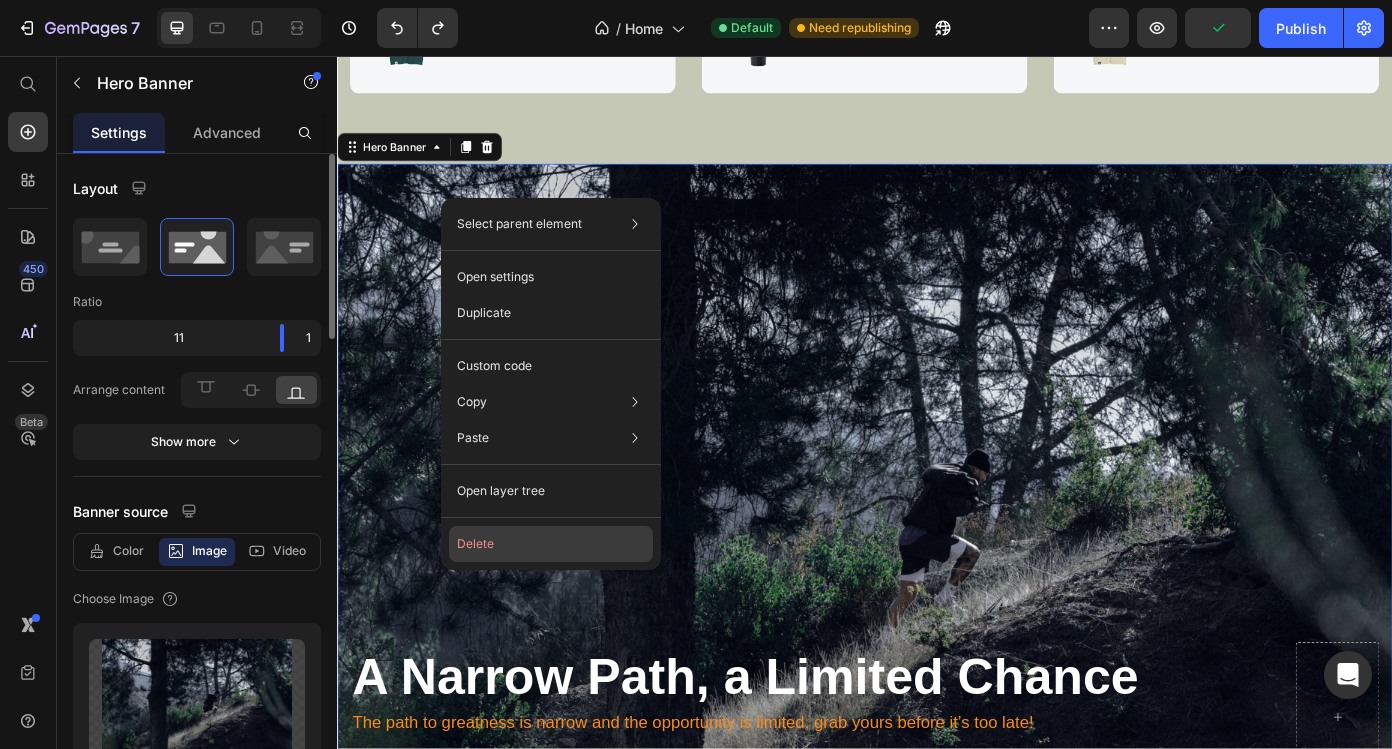 click on "Delete" 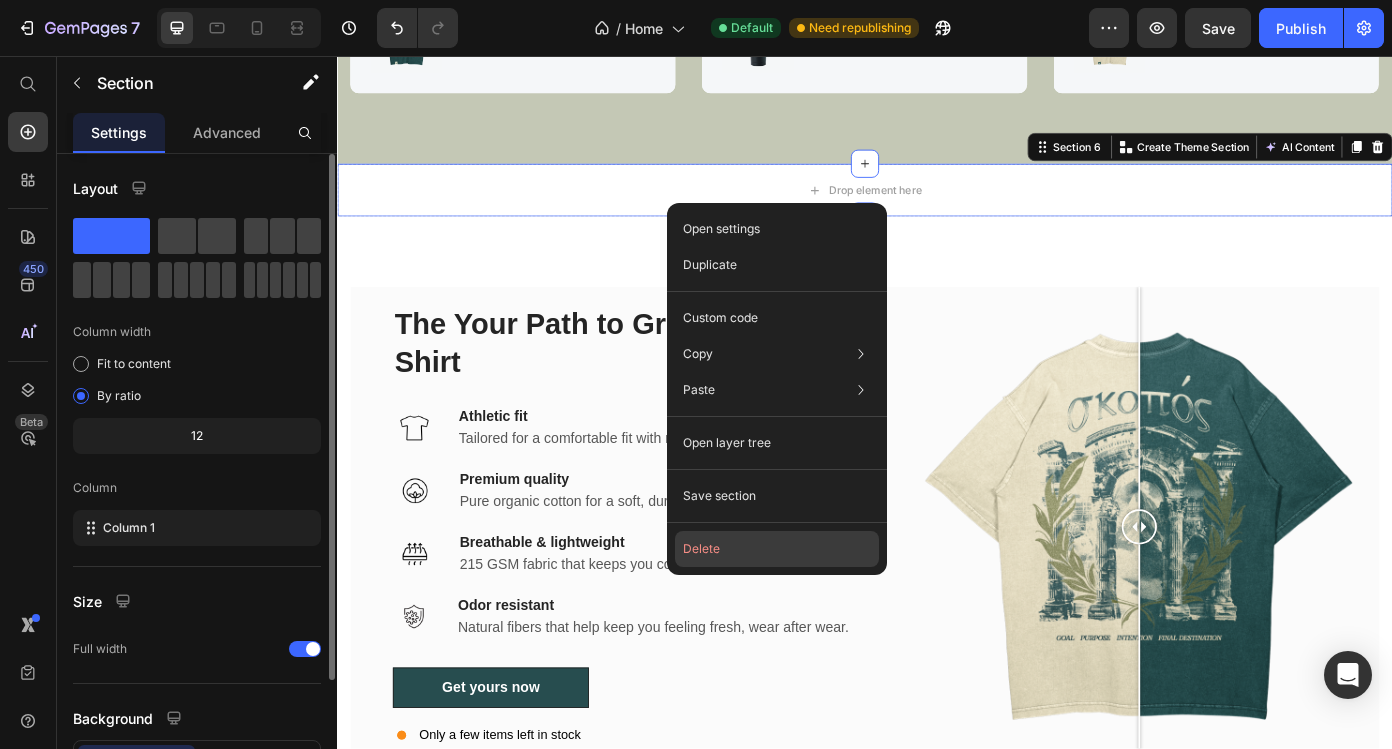 click on "Delete" 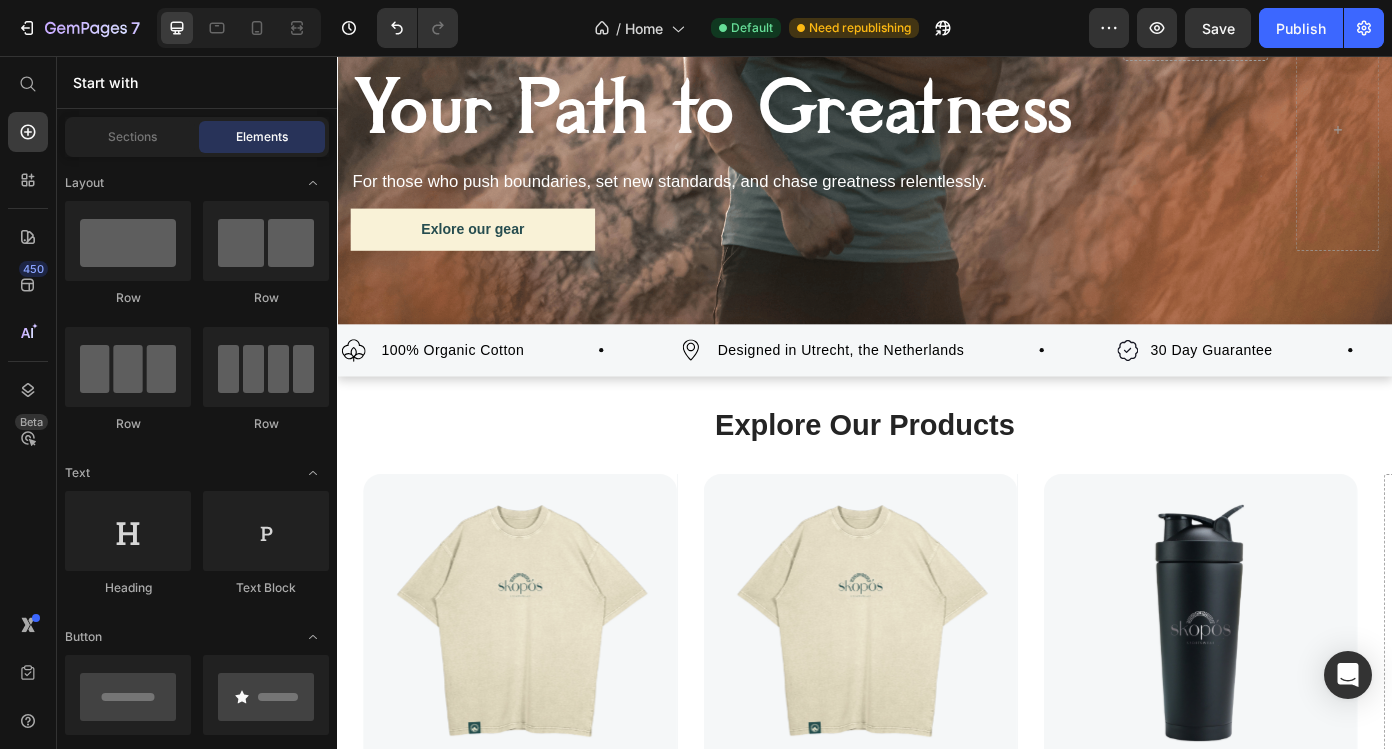 scroll, scrollTop: 0, scrollLeft: 0, axis: both 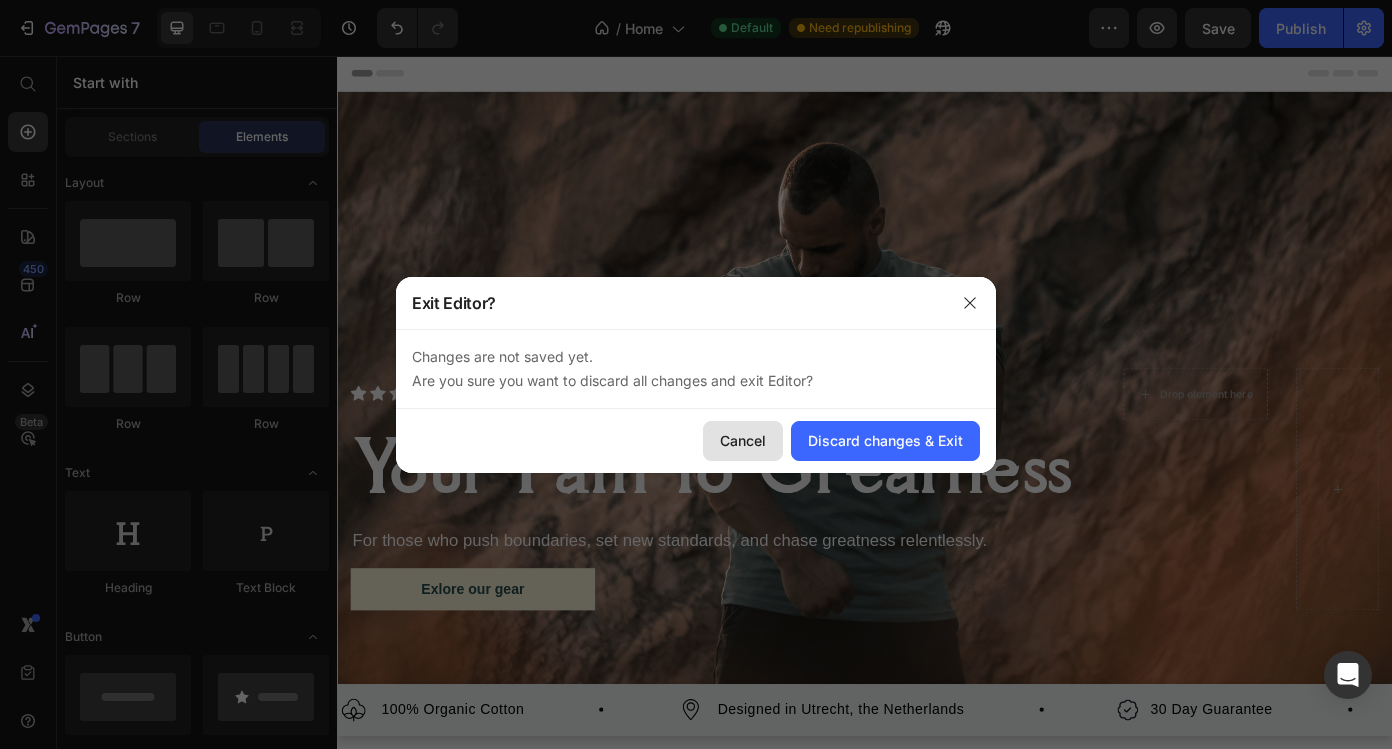click on "Cancel" at bounding box center [743, 440] 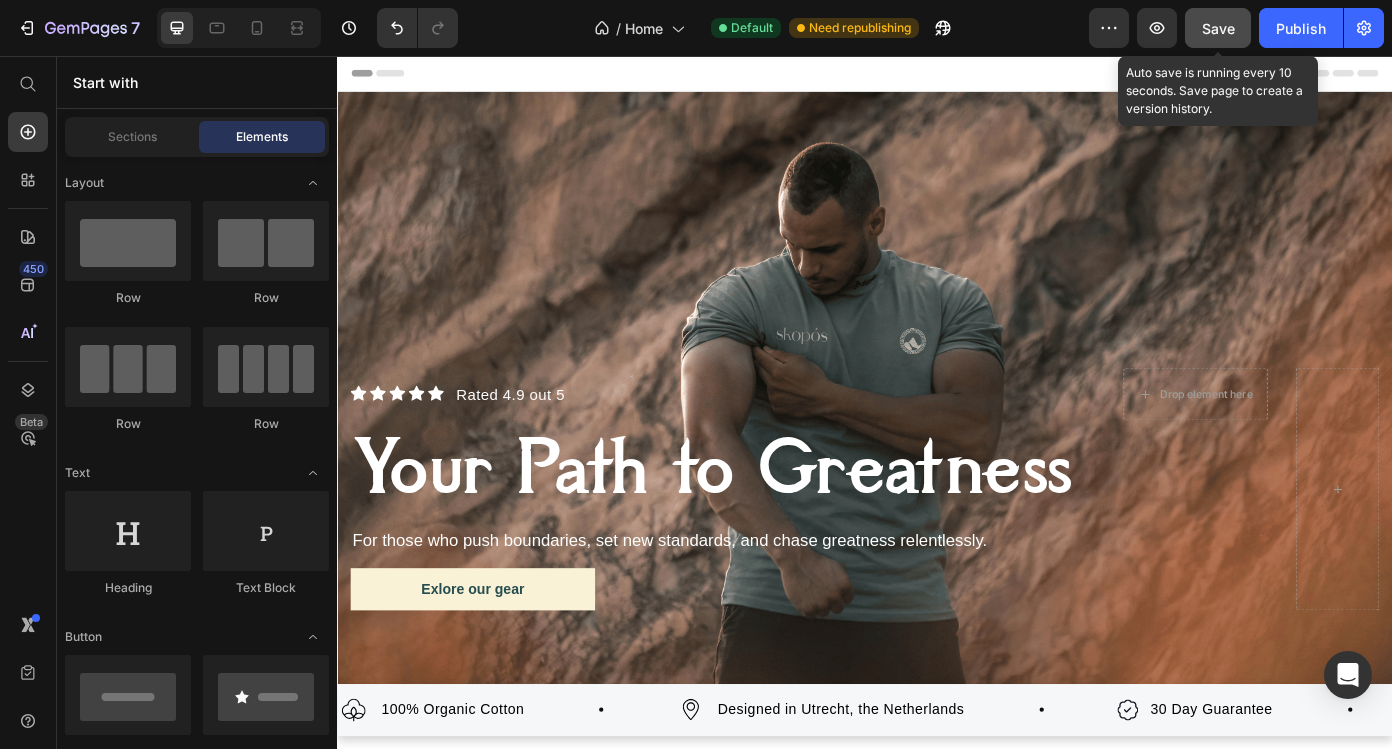 click on "Save" 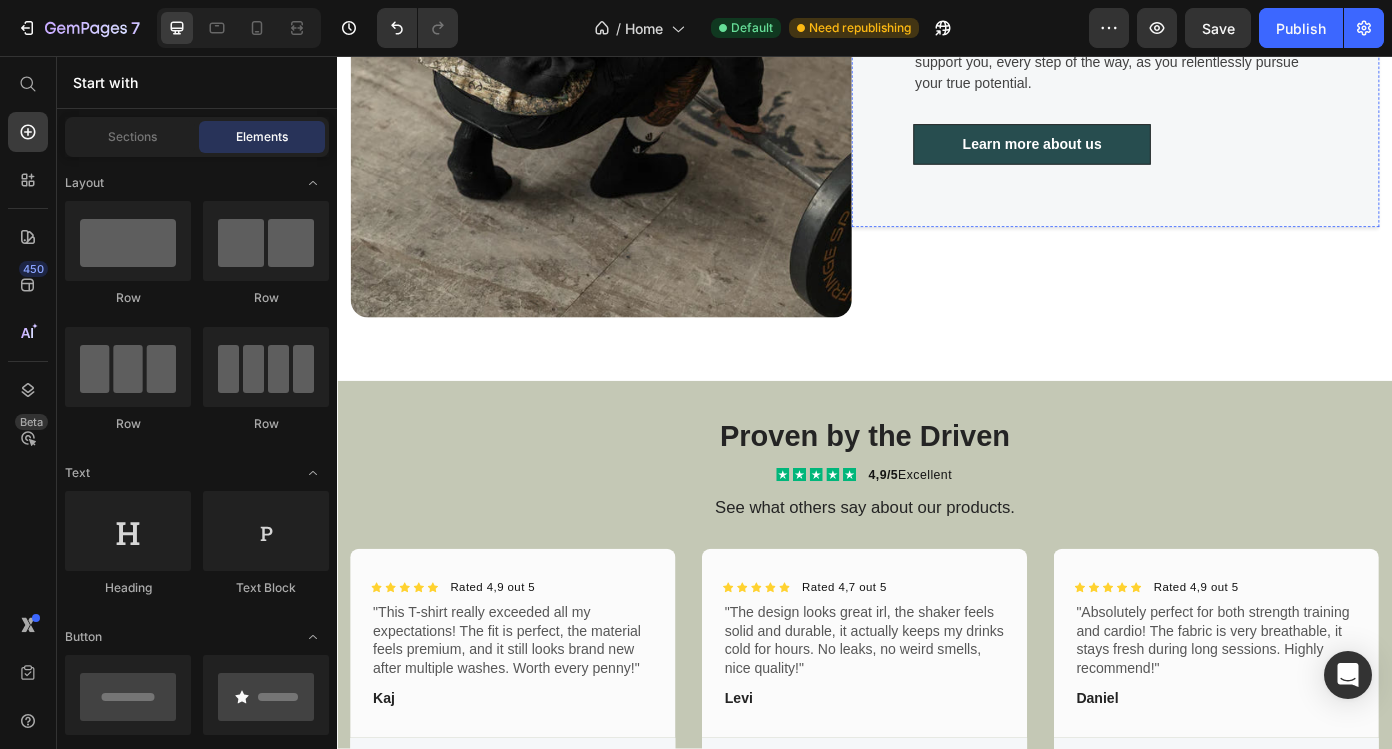 scroll, scrollTop: 2020, scrollLeft: 0, axis: vertical 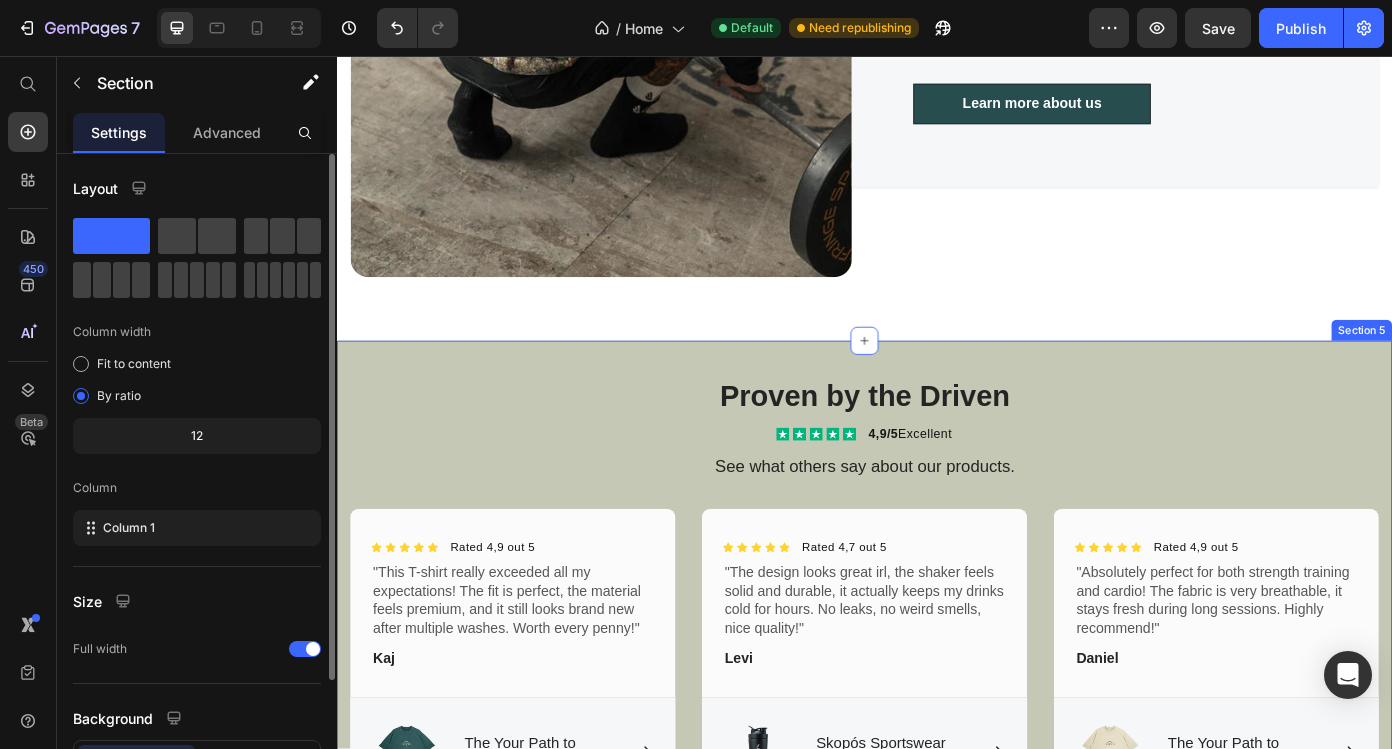 click on "Proven by the Driven Heading
.id570240512146015269 .cls-1 {
fill: #fff;
}
.id570240512146015269 .cls-2 {
fill: #00b67a;
}
Icon
.id570240512146015269 .cls-1 {
fill: #fff;
}
.id570240512146015269 .cls-2 {
fill: #00b67a;
}
Icon
.id570240512146015269 .cls-1 {
fill: #fff;
}
.id570240512146015269 .cls-2 {
fill: #00b67a;
}
Icon
.id570240512146015269 .cls-1 {
fill: #fff;
}
.id570240512146015269 .cls-2 {
fill: #00b67a;
}
Icon
.id570240512146015269 .cls-1 {
fill: #fff;
}
.id570240512146015269 .cls-2 {
fill: #00b67a;
}
Icon Icon List Hoz 4,9/5  Excellent Text block Row See what others say about our products. Text Block Row Icon Icon Icon Icon Icon Icon List Hoz Text block" at bounding box center (937, 685) 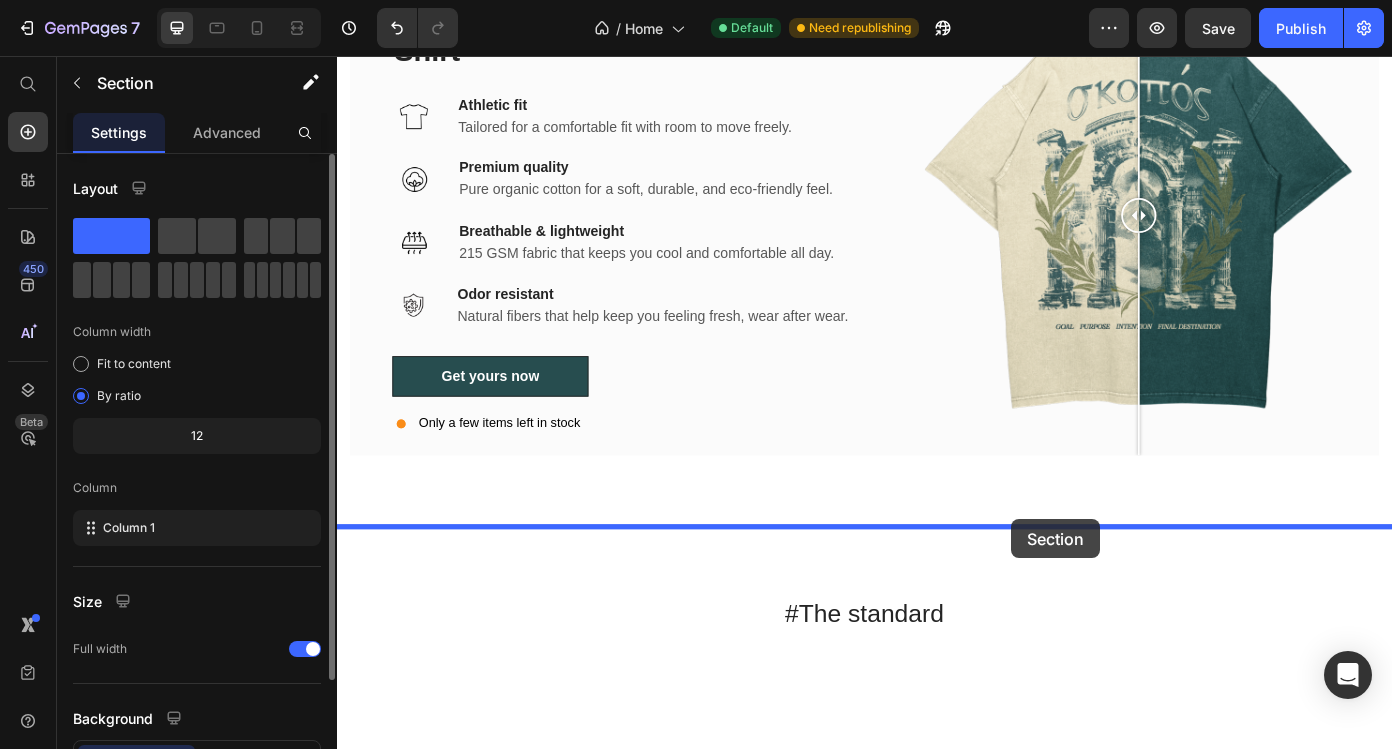 drag, startPoint x: 1089, startPoint y: 377, endPoint x: 1104, endPoint y: 583, distance: 206.5454 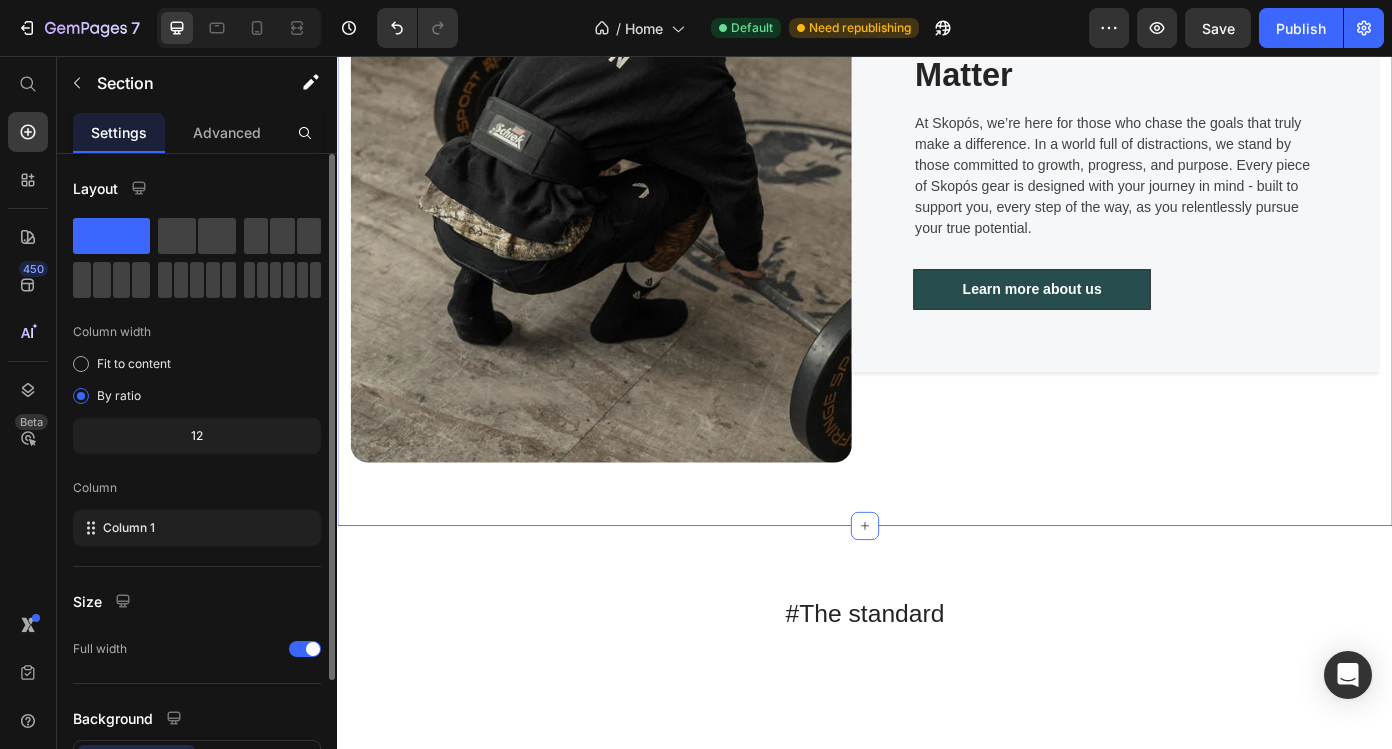 scroll, scrollTop: 2267, scrollLeft: 0, axis: vertical 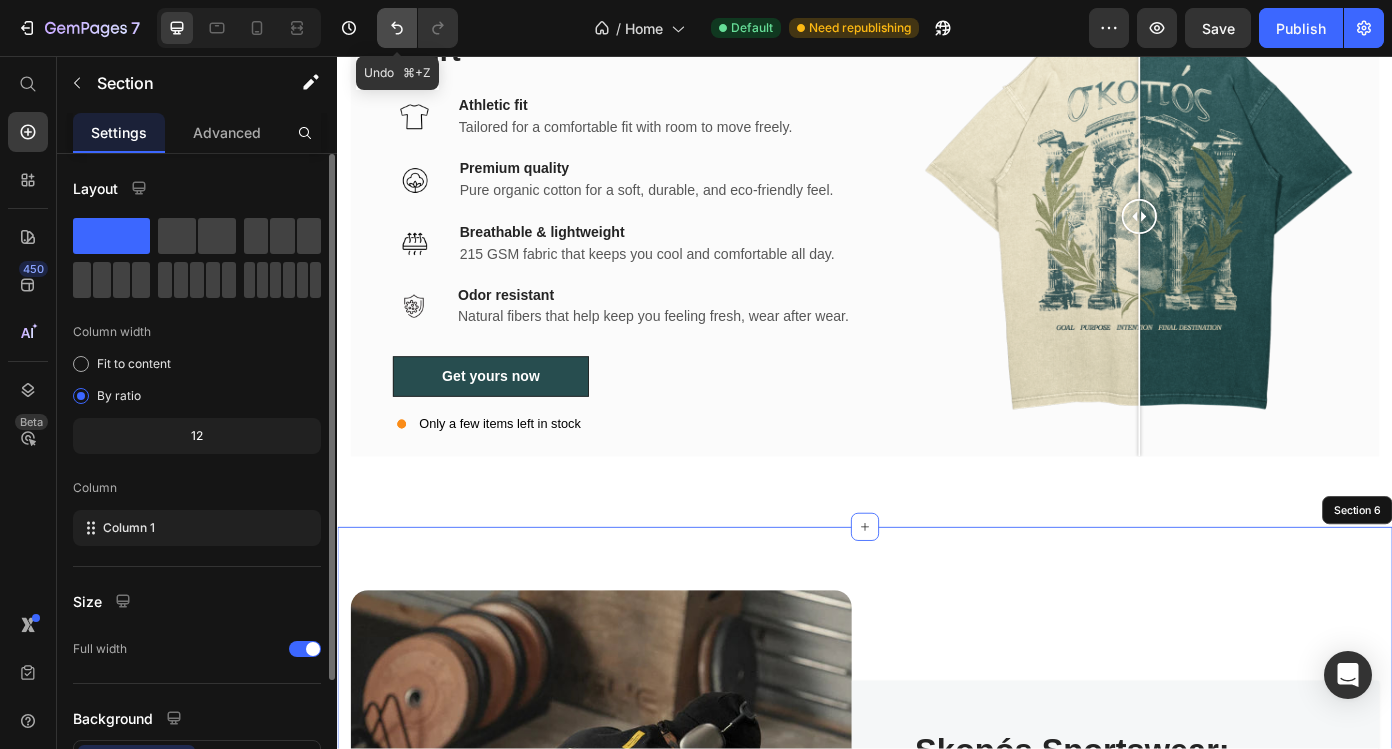 click 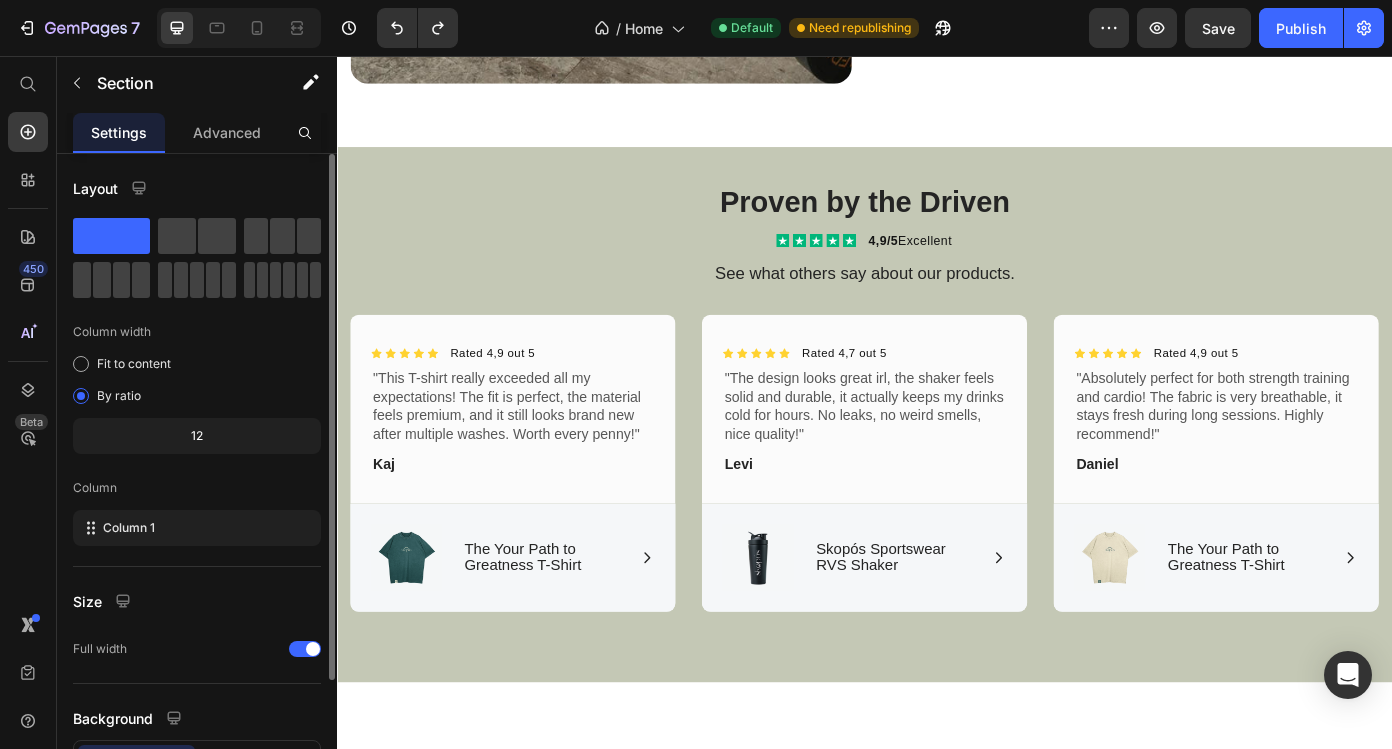 scroll, scrollTop: 2180, scrollLeft: 0, axis: vertical 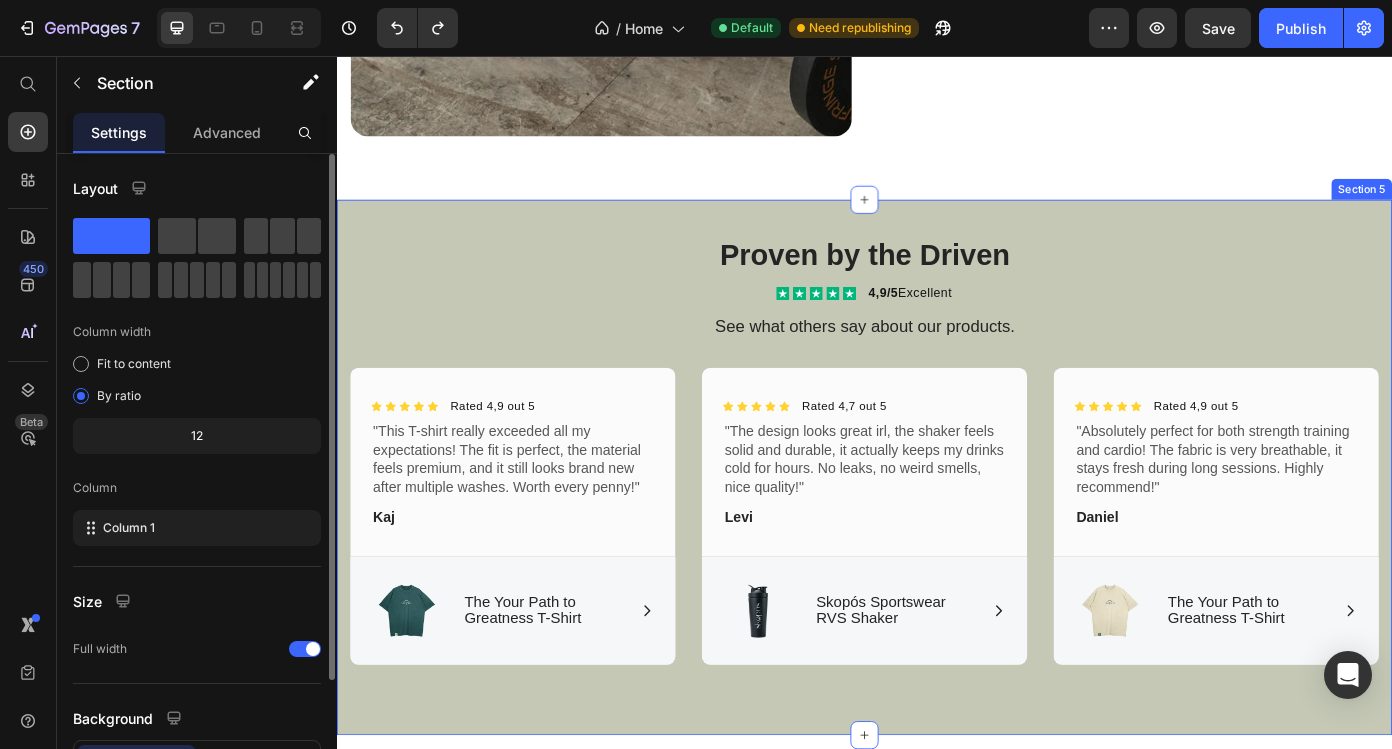 click on "Proven by the Driven Heading
.id570240512146015269 .cls-1 {
fill: #fff;
}
.id570240512146015269 .cls-2 {
fill: #00b67a;
}
Icon
.id570240512146015269 .cls-1 {
fill: #fff;
}
.id570240512146015269 .cls-2 {
fill: #00b67a;
}
Icon
.id570240512146015269 .cls-1 {
fill: #fff;
}
.id570240512146015269 .cls-2 {
fill: #00b67a;
}
Icon
.id570240512146015269 .cls-1 {
fill: #fff;
}
.id570240512146015269 .cls-2 {
fill: #00b67a;
}
Icon
.id570240512146015269 .cls-1 {
fill: #fff;
}
.id570240512146015269 .cls-2 {
fill: #00b67a;
}
Icon Icon List Hoz 4,9/5  Excellent Text block Row See what others say about our products. Text Block Row Icon Icon Icon Icon Icon Icon List Hoz Text block" at bounding box center [937, 525] 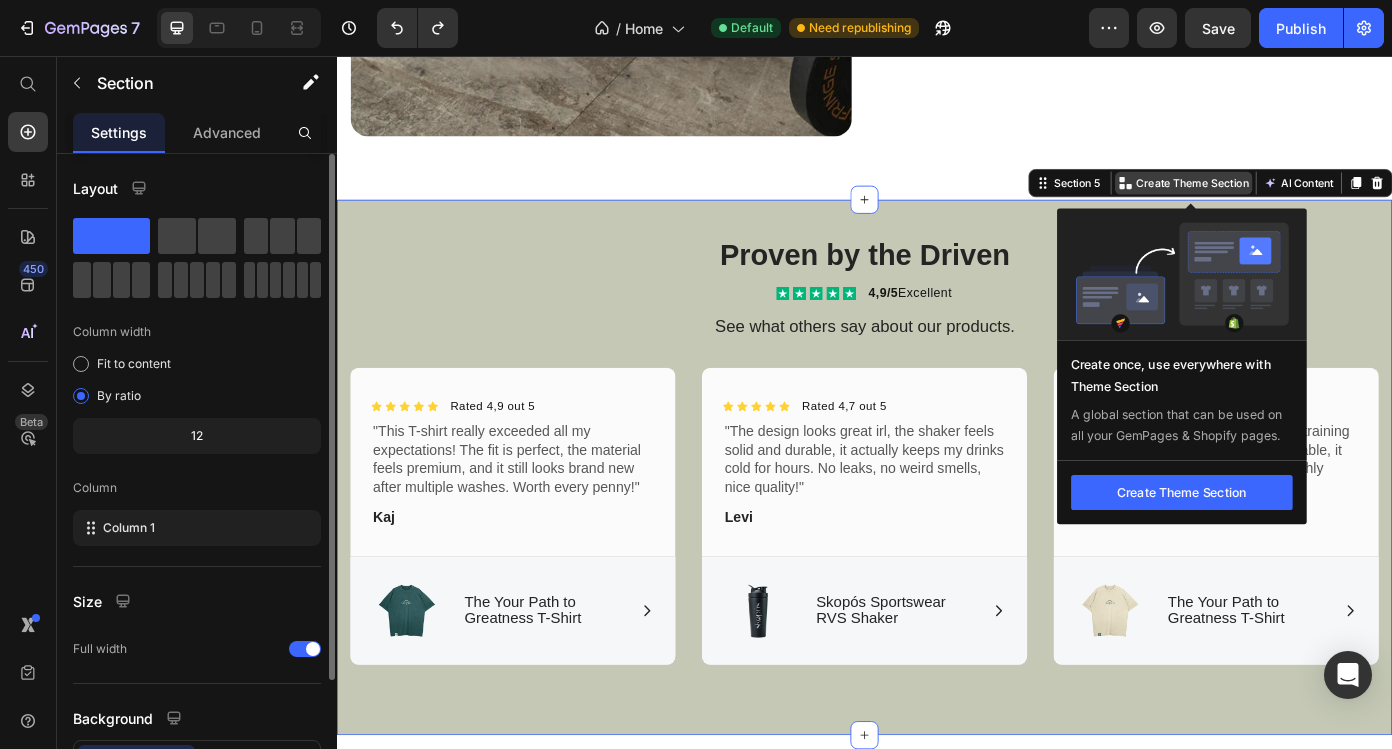 click on "Create Theme Section" at bounding box center (1310, 201) 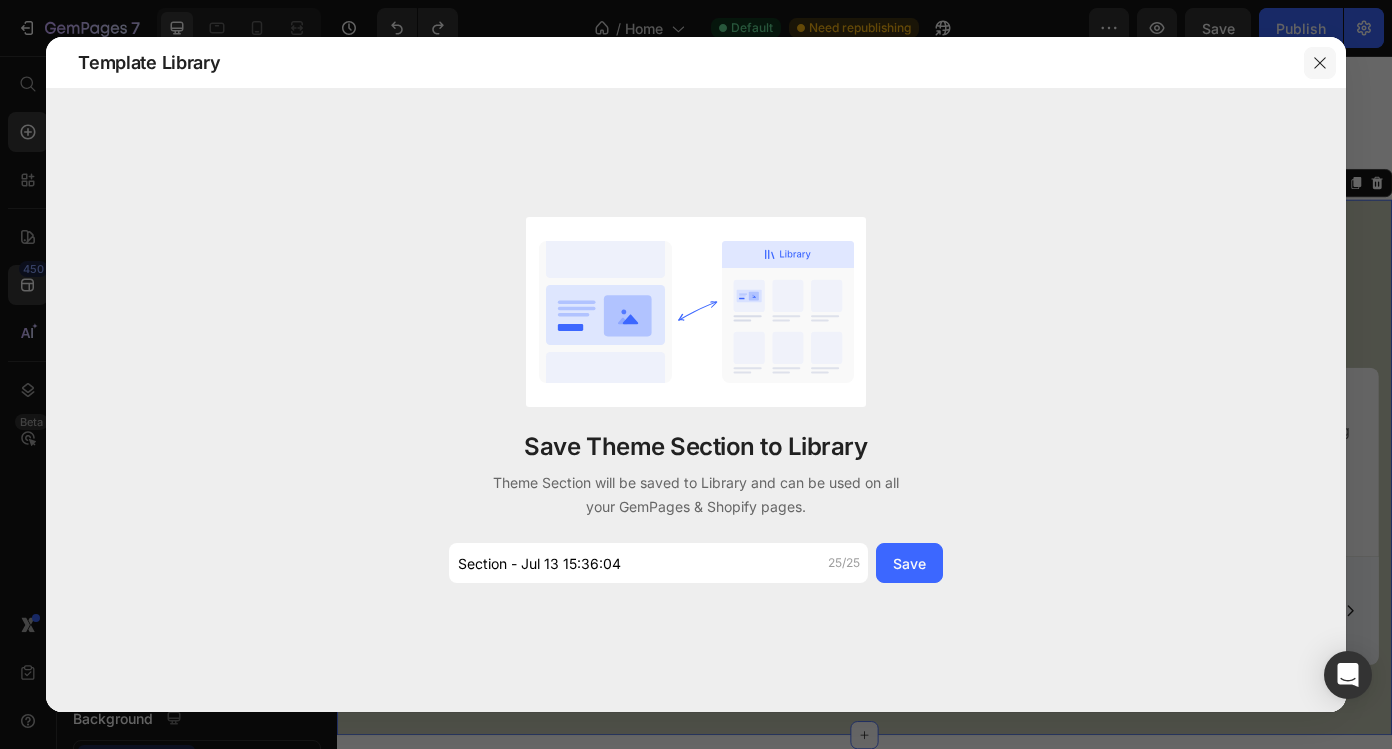 click 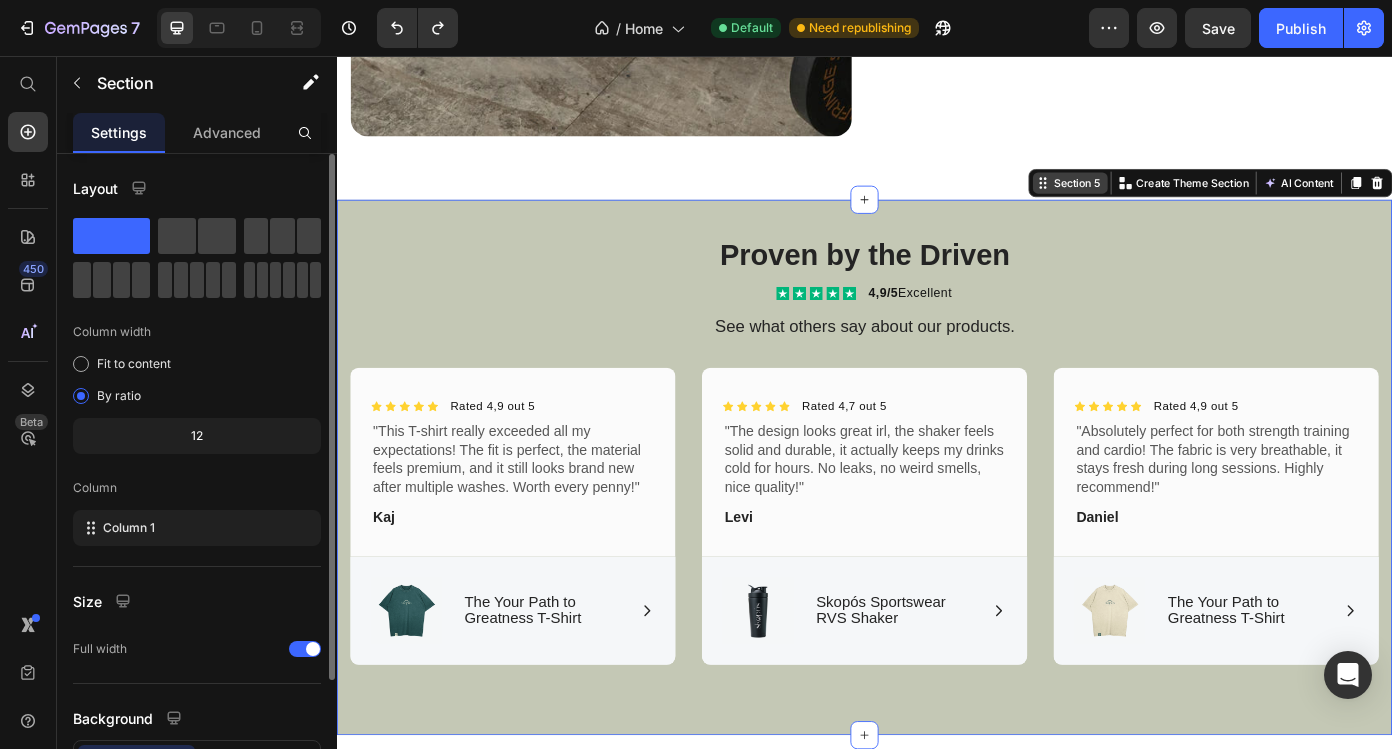 click on "Section 5" at bounding box center [1178, 201] 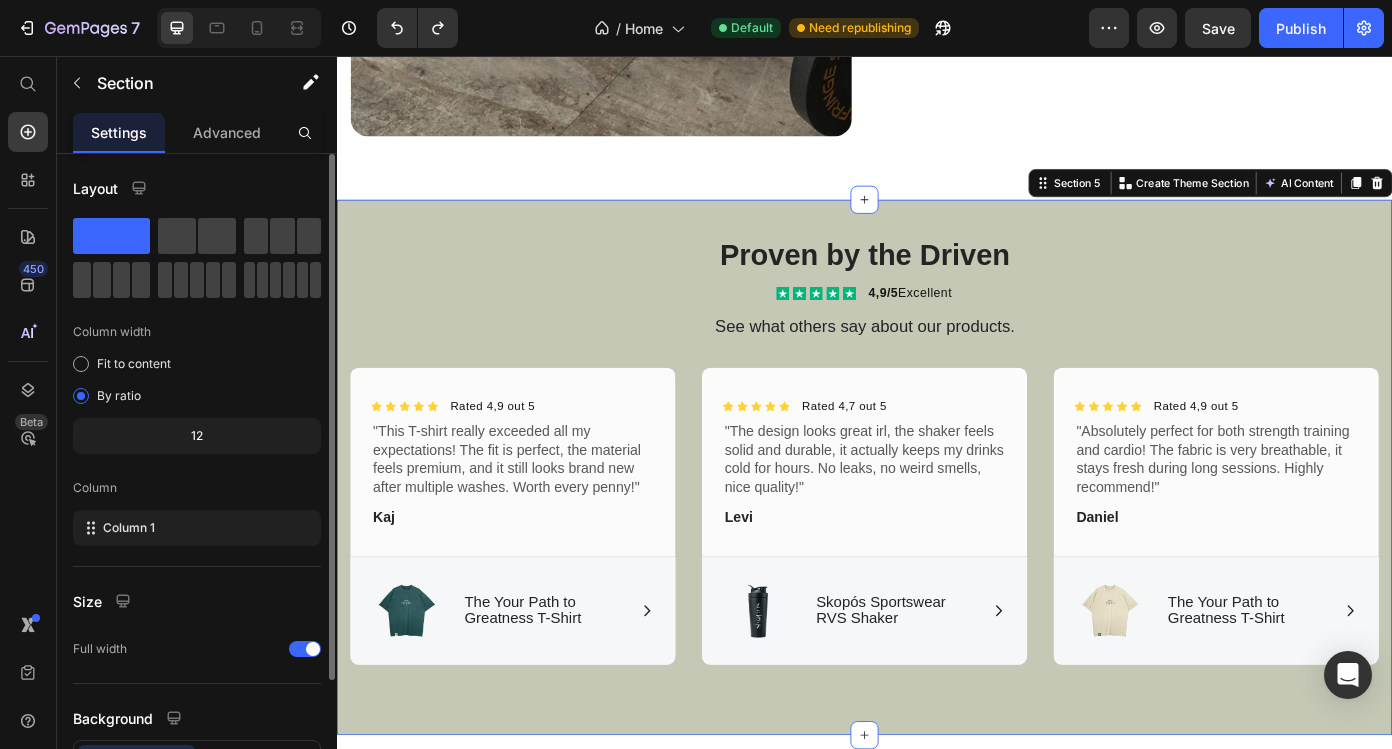 click on "Image Skopós Sportswear:  For the Goals that Matter Heading At Skopós, we’re here for those who chase the goals that truly make a difference. In a world full of distractions, we stand by those committed to growth, progress, and purpose. Every piece of Skopós gear is designed with your journey in mind - built to support you, every step of the way, as you relentlessly pursue your true potential. Text block Learn more about us Button Row Row Section 4" at bounding box center (937, -209) 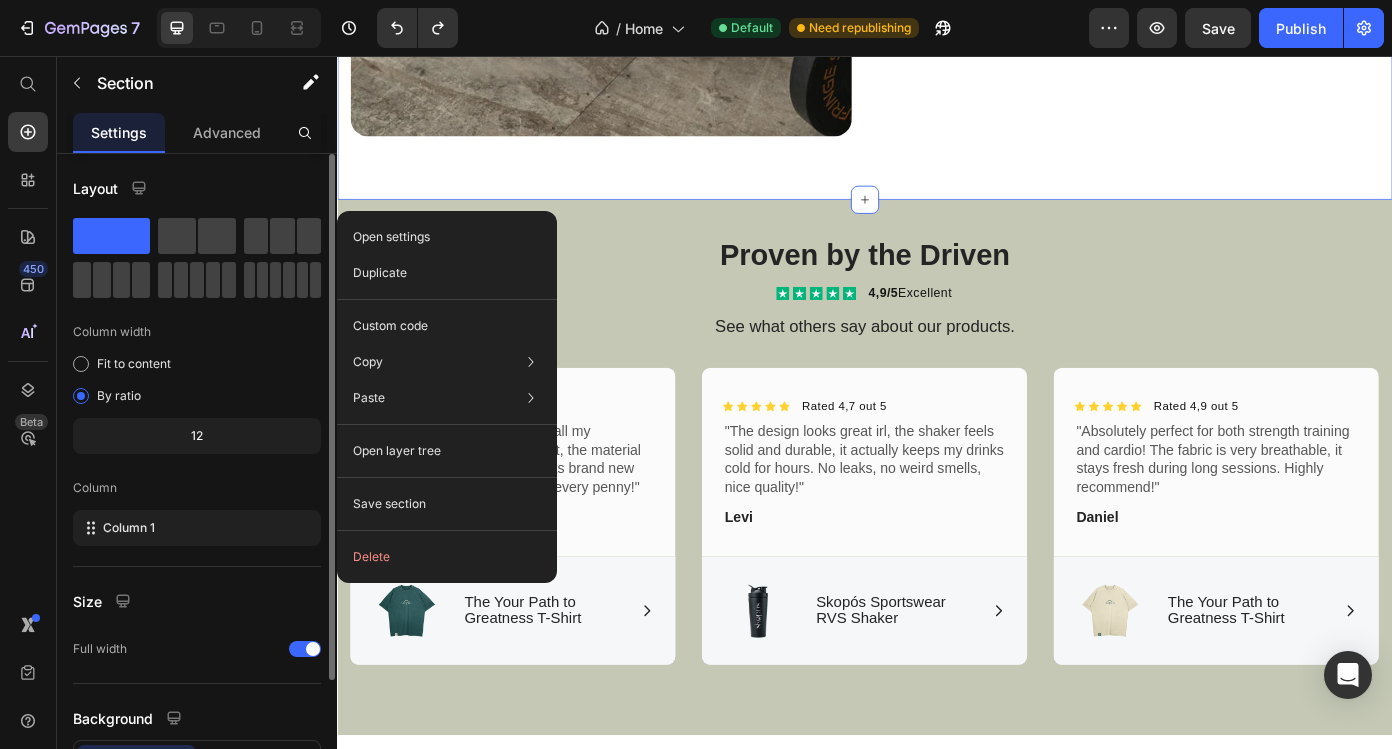 click on "Image Skopós Sportswear:  For the Goals that Matter Heading At Skopós, we’re here for those who chase the goals that truly make a difference. In a world full of distractions, we stand by those committed to growth, progress, and purpose. Every piece of Skopós gear is designed with your journey in mind - built to support you, every step of the way, as you relentlessly pursue your true potential. Text block Learn more about us Button Row Row Section 4   You can create reusable sections Create Theme Section AI Content Write with GemAI What would you like to describe here? Tone and Voice Persuasive Product Skopós Sportswear RVS Shaker Show more Generate" at bounding box center [937, -209] 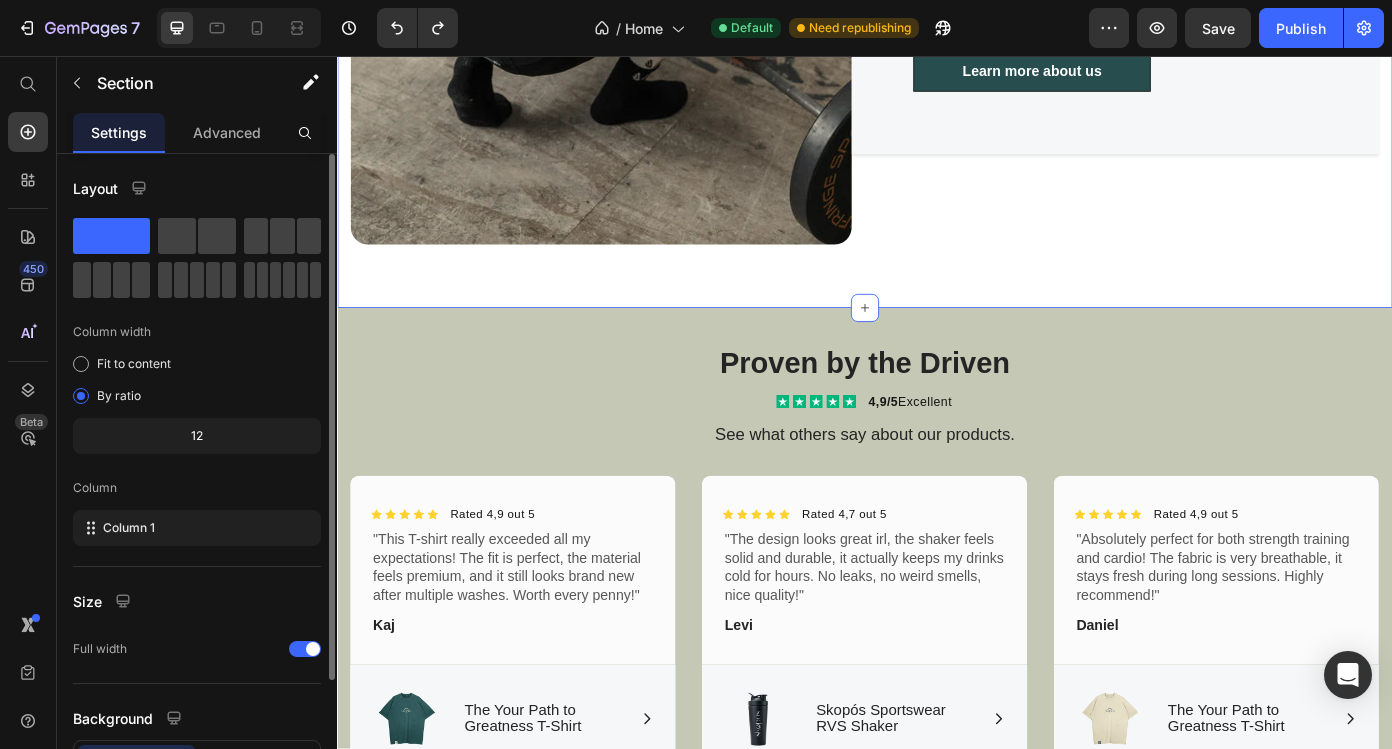 scroll, scrollTop: 2188, scrollLeft: 0, axis: vertical 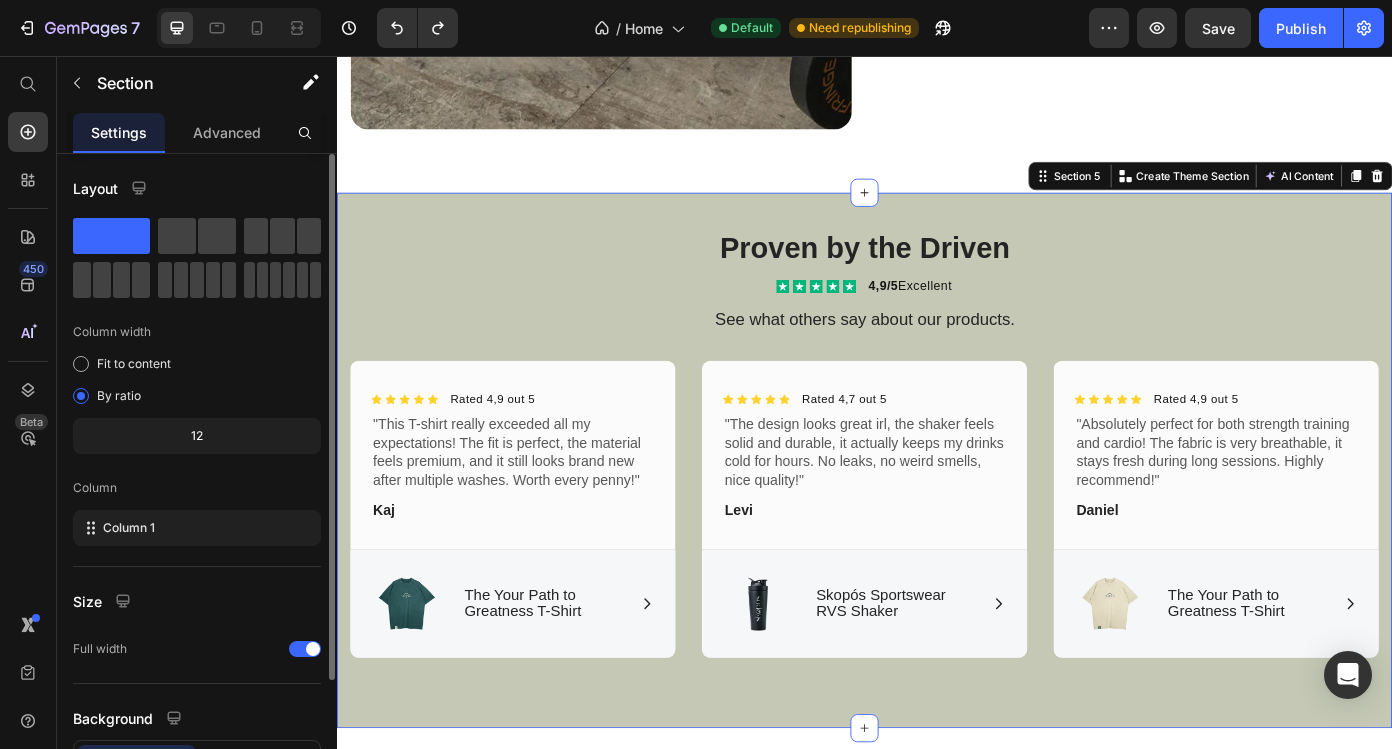 click on "Proven by the Driven Heading
.id570240512146015269 .cls-1 {
fill: #fff;
}
.id570240512146015269 .cls-2 {
fill: #00b67a;
}
Icon
.id570240512146015269 .cls-1 {
fill: #fff;
}
.id570240512146015269 .cls-2 {
fill: #00b67a;
}
Icon
.id570240512146015269 .cls-1 {
fill: #fff;
}
.id570240512146015269 .cls-2 {
fill: #00b67a;
}
Icon
.id570240512146015269 .cls-1 {
fill: #fff;
}
.id570240512146015269 .cls-2 {
fill: #00b67a;
}
Icon
.id570240512146015269 .cls-1 {
fill: #fff;
}
.id570240512146015269 .cls-2 {
fill: #00b67a;
}
Icon Icon List Hoz 4,9/5  Excellent Text block Row See what others say about our products. Text Block Row Icon Icon Icon Icon Icon Icon List Hoz Text block" at bounding box center (937, 517) 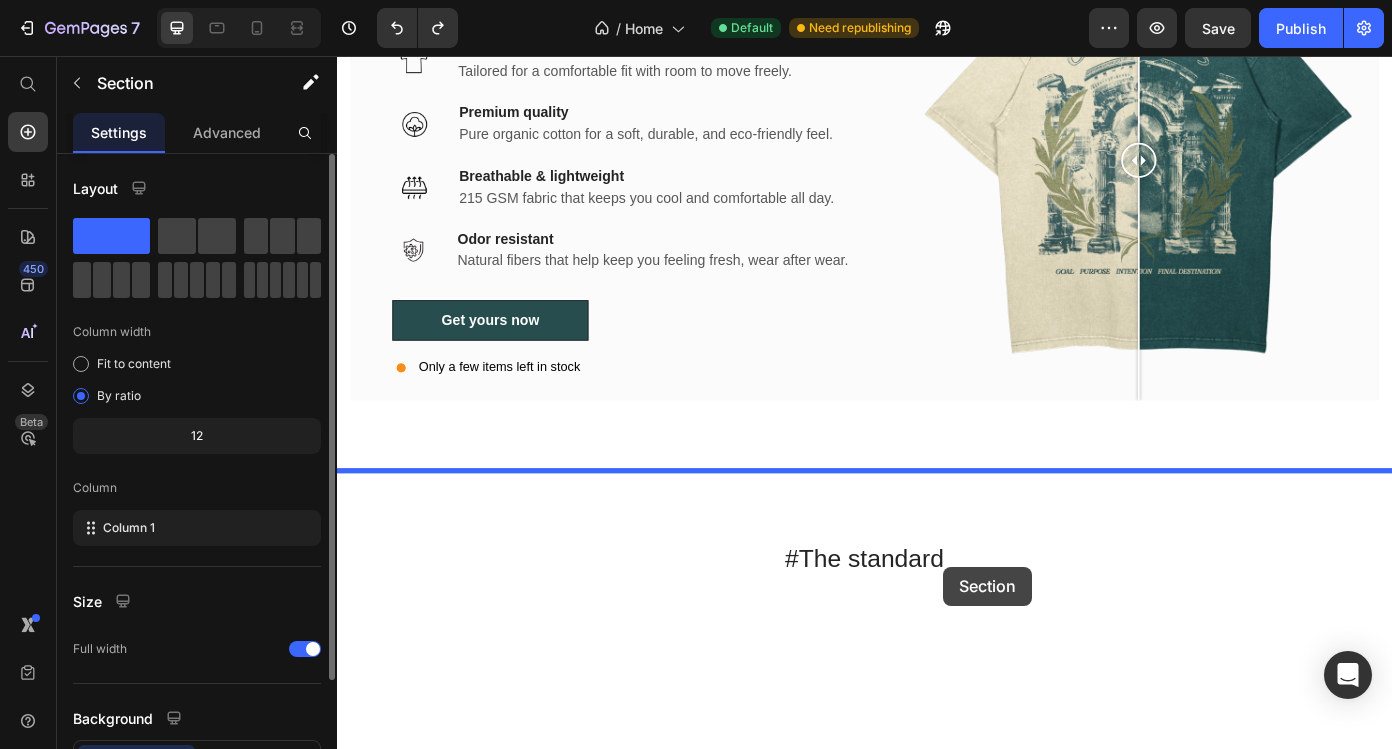 scroll, scrollTop: 3211, scrollLeft: 0, axis: vertical 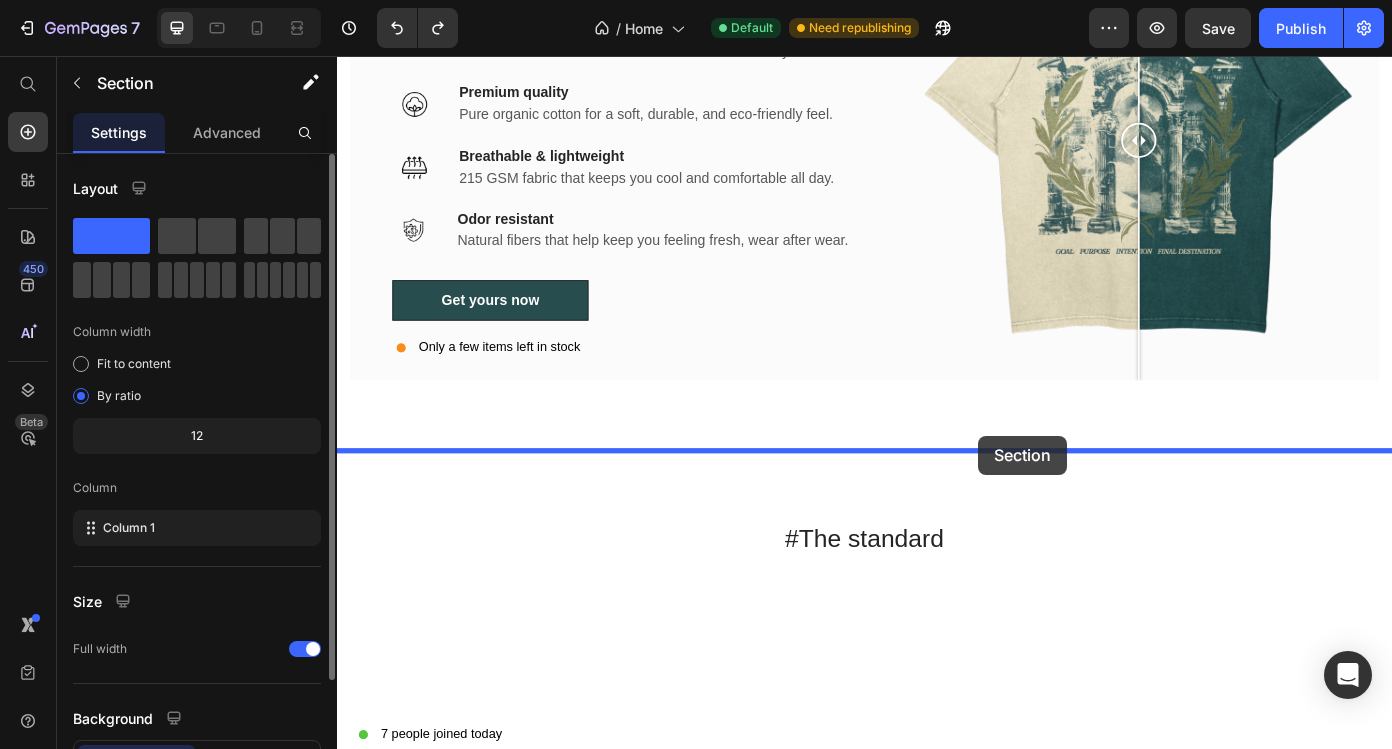 drag, startPoint x: 1139, startPoint y: 191, endPoint x: 1066, endPoint y: 491, distance: 308.75394 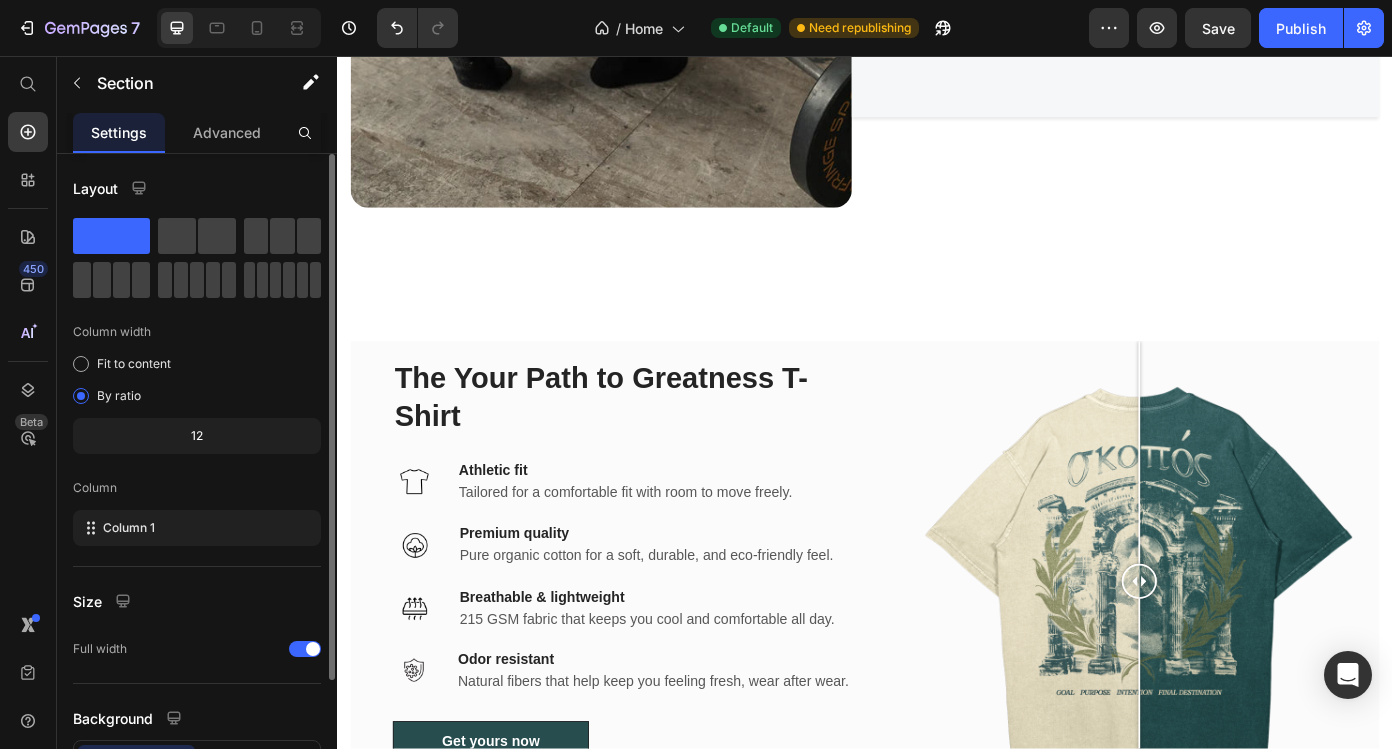 scroll, scrollTop: 2101, scrollLeft: 0, axis: vertical 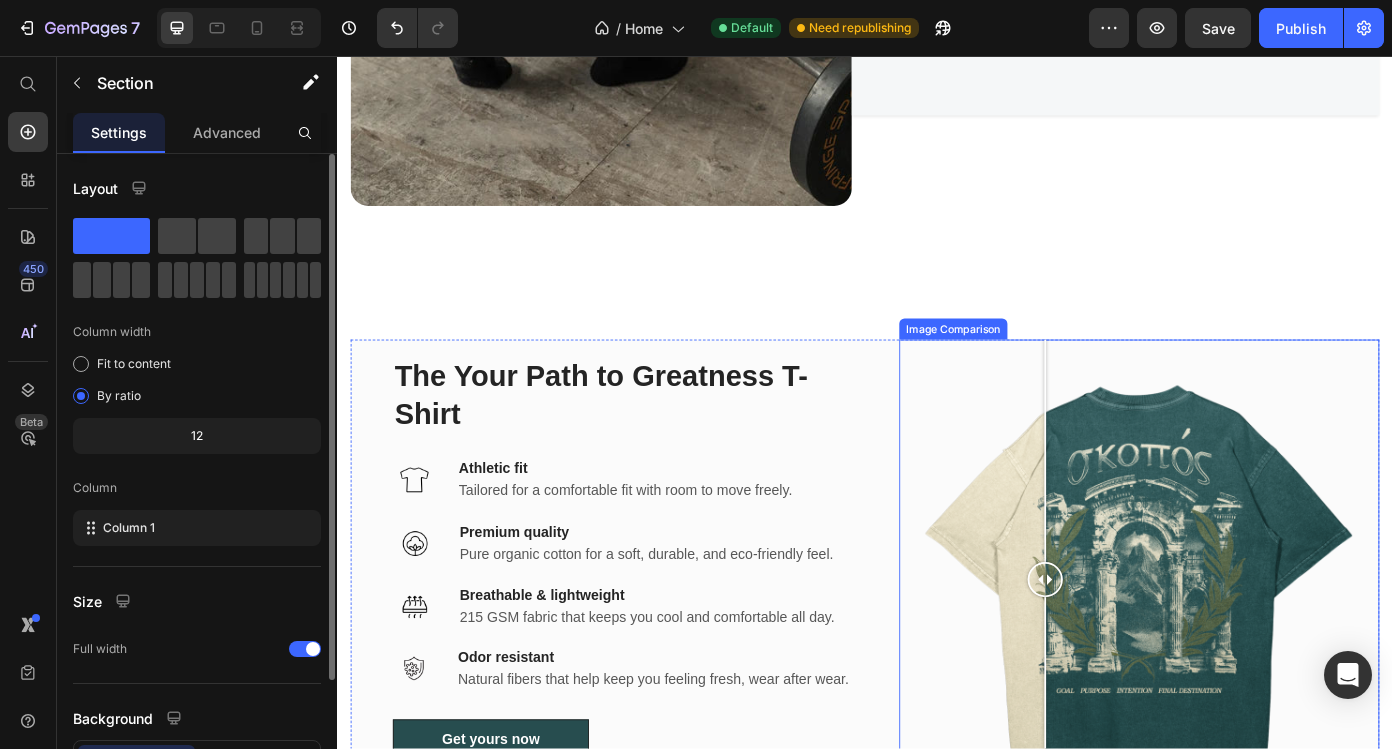 click at bounding box center (1249, 652) 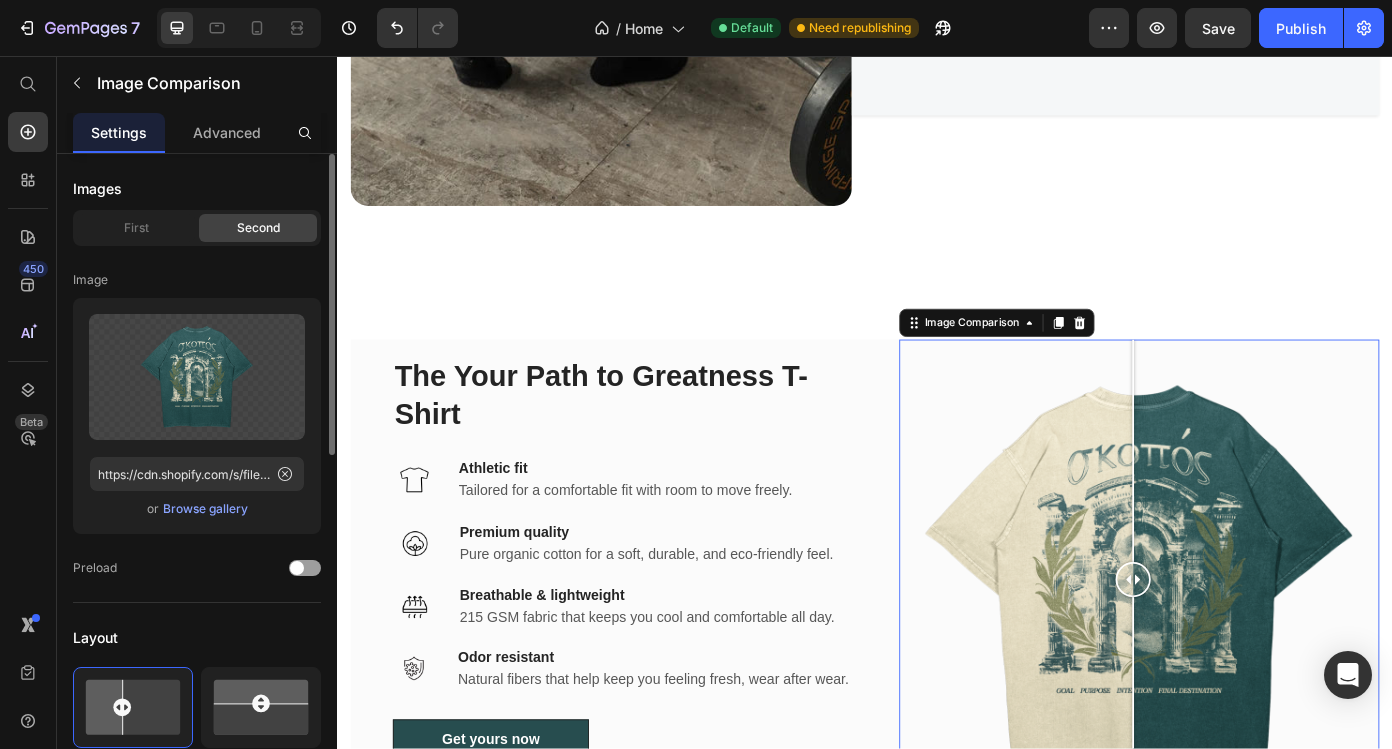 drag, startPoint x: 1141, startPoint y: 390, endPoint x: 1240, endPoint y: 384, distance: 99.18165 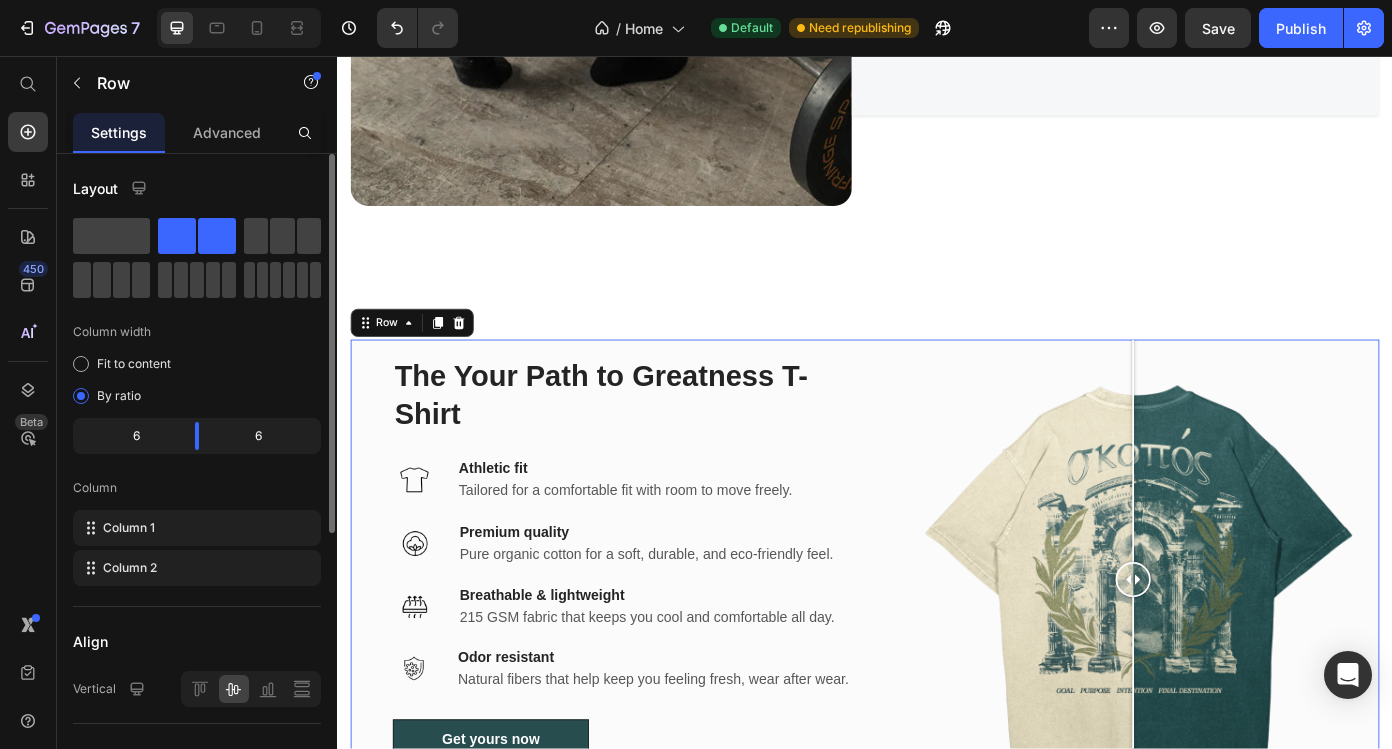click on "The Your Path to Greatness T-Shirt Heading Image Athletic fit  Text block Tailored for a comfortable fit with room to move freely. Text block Row Image Premium quality Text block Pure organic cotton for a soft, durable, and eco-friendly feel. Text block Row Image Breathable & lightweight Text block 215 GSM fabric that keeps you cool and comfortable all day. Text block Row Row Image Odor resistant Text block Natural fibers that help keep you feeling fresh, wear after wear. Text block Row Get yours now Button
Only a few items left in stock
Custom Code" at bounding box center [673, 652] 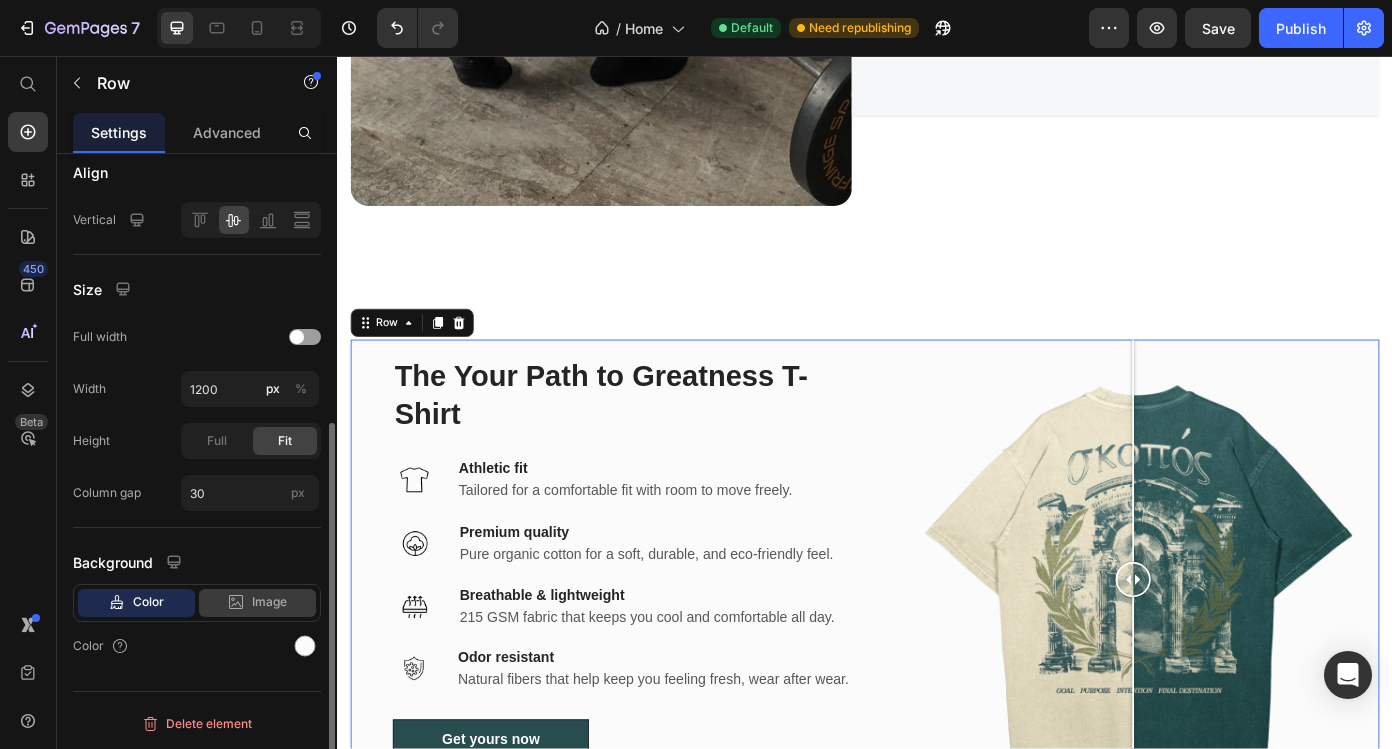 scroll, scrollTop: 467, scrollLeft: 0, axis: vertical 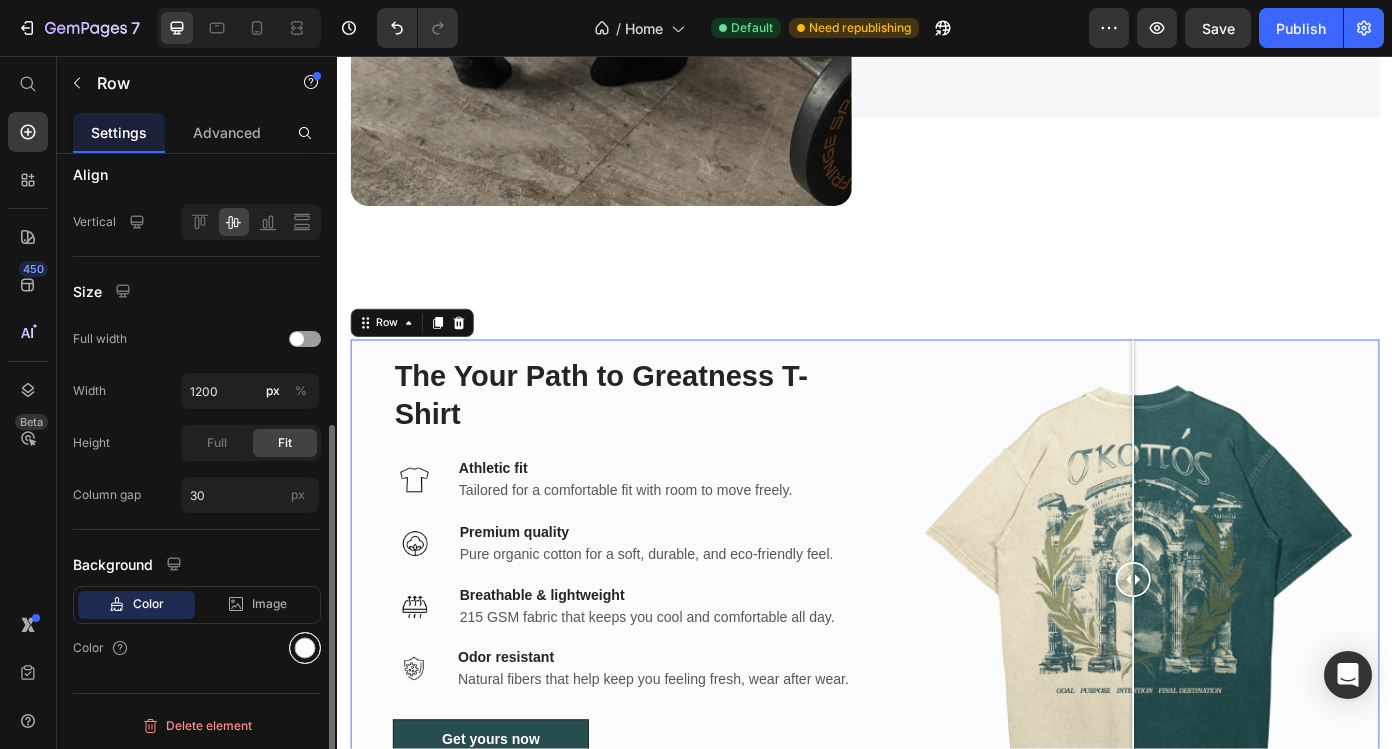 click at bounding box center [305, 648] 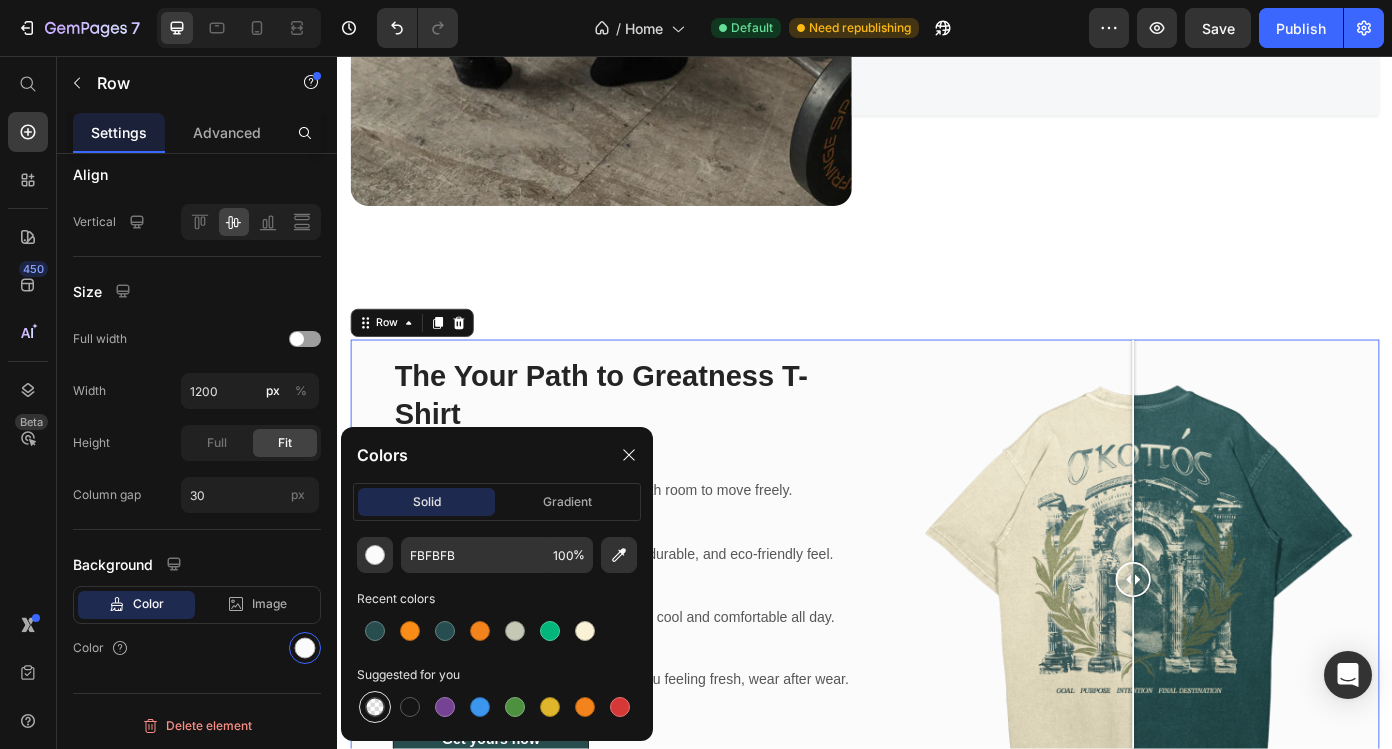 click at bounding box center [375, 707] 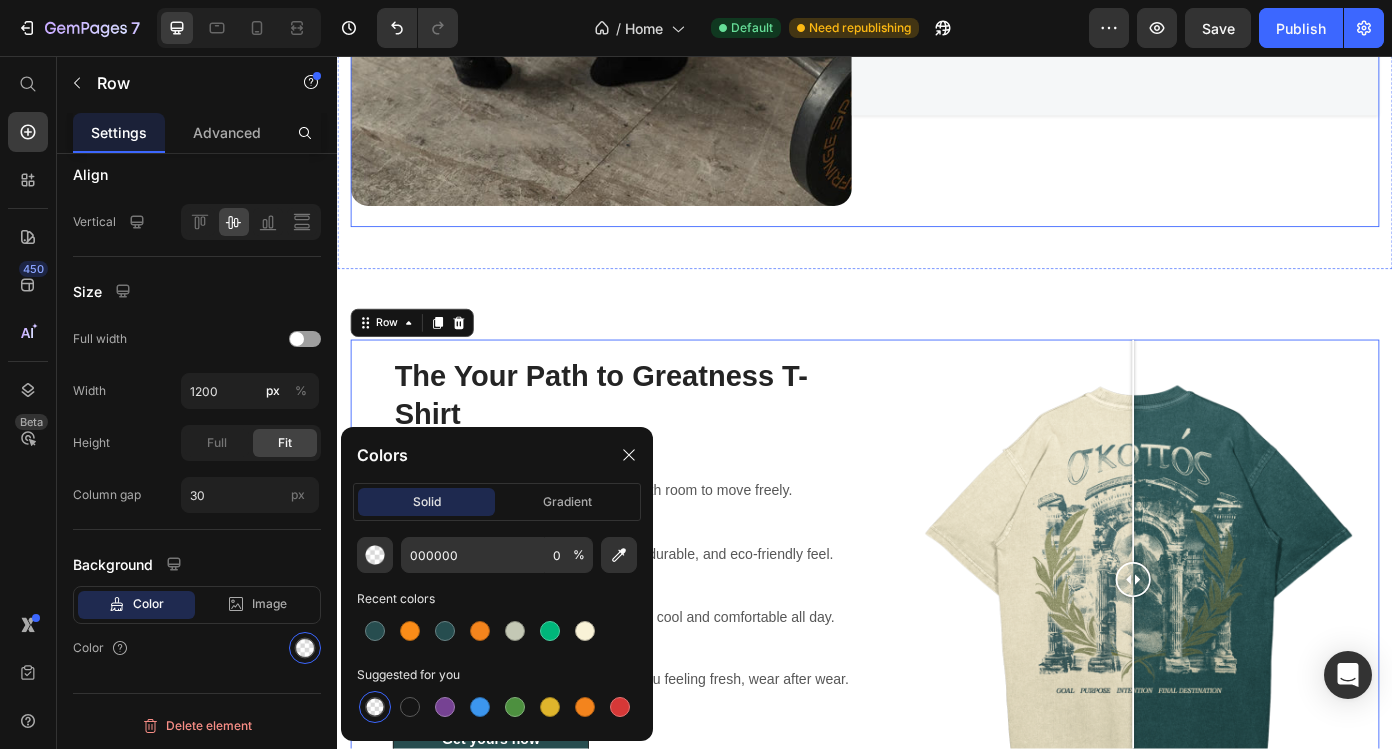 click on "Skopós Sportswear:  For the Goals that Matter Heading At Skopós, we’re here for those who chase the goals that truly make a difference. In a world full of distractions, we stand by those committed to growth, progress, and purpose. Every piece of Skopós gear is designed with your journey in mind - built to support you, every step of the way, as you relentlessly pursue your true potential. Text block Learn more about us Button Row" at bounding box center [1222, -130] 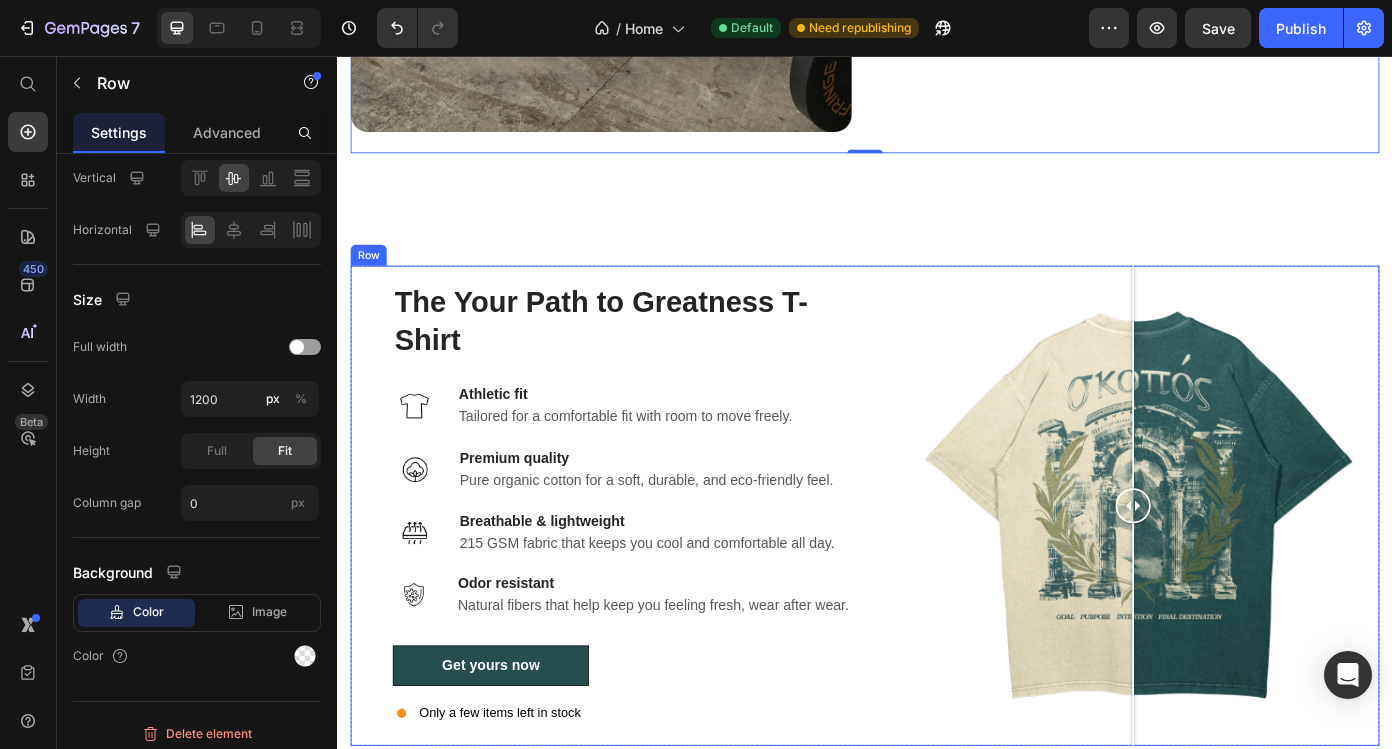 scroll, scrollTop: 2243, scrollLeft: 0, axis: vertical 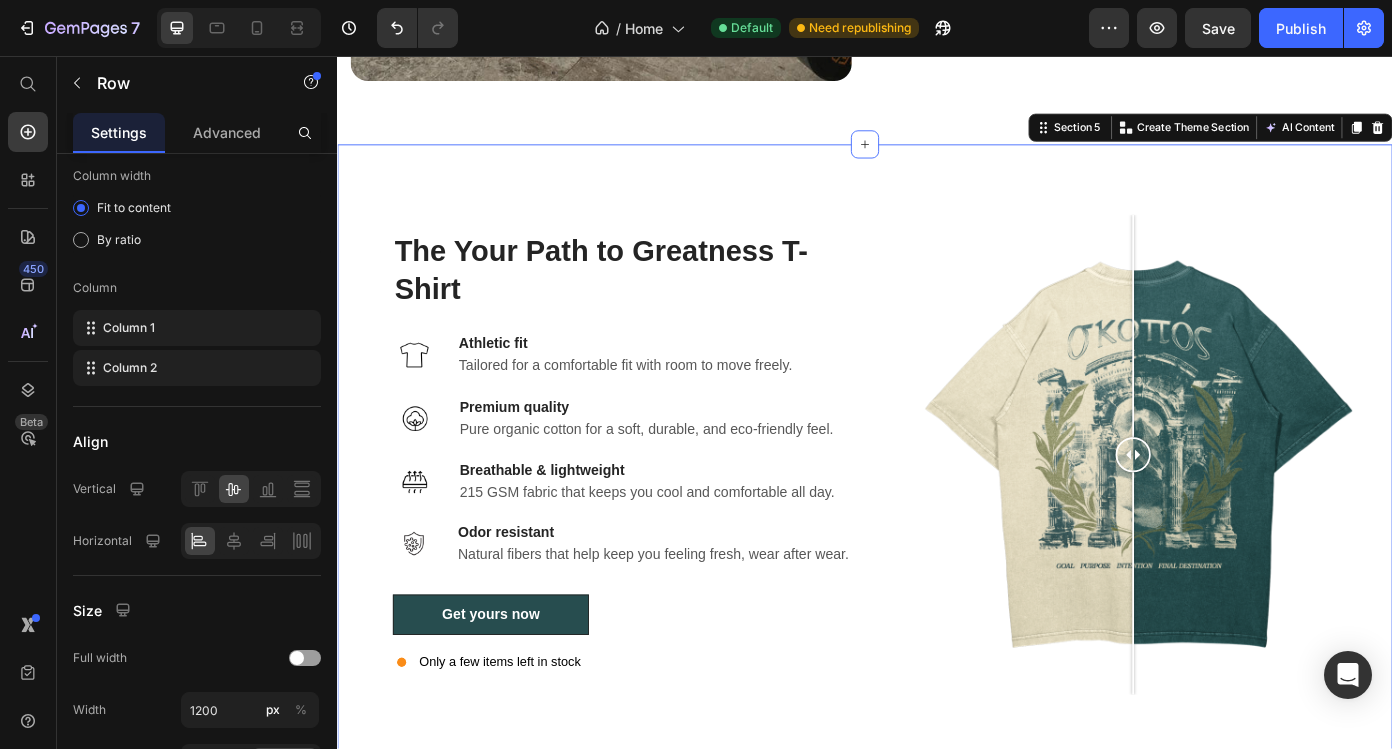 click on "The Your Path to Greatness T-Shirt Heading Image Athletic fit  Text block Tailored for a comfortable fit with room to move freely. Text block Row Image Premium quality Text block Pure organic cotton for a soft, durable, and eco-friendly feel. Text block Row Image Breathable & lightweight Text block 215 GSM fabric that keeps you cool and comfortable all day. Text block Row Row Image Odor resistant Text block Natural fibers that help keep you feeling fresh, wear after wear. Text block Row Get yours now Button
Only a few items left in stock
Custom Code Image Comparison Row Row Section 5   You can create reusable sections Create Theme Section AI Content Write with GemAI What would you like to describe here? Tone and Voice Persuasive Product Skopós Sportswear RVS Shaker Show more Generate" at bounding box center [937, 510] 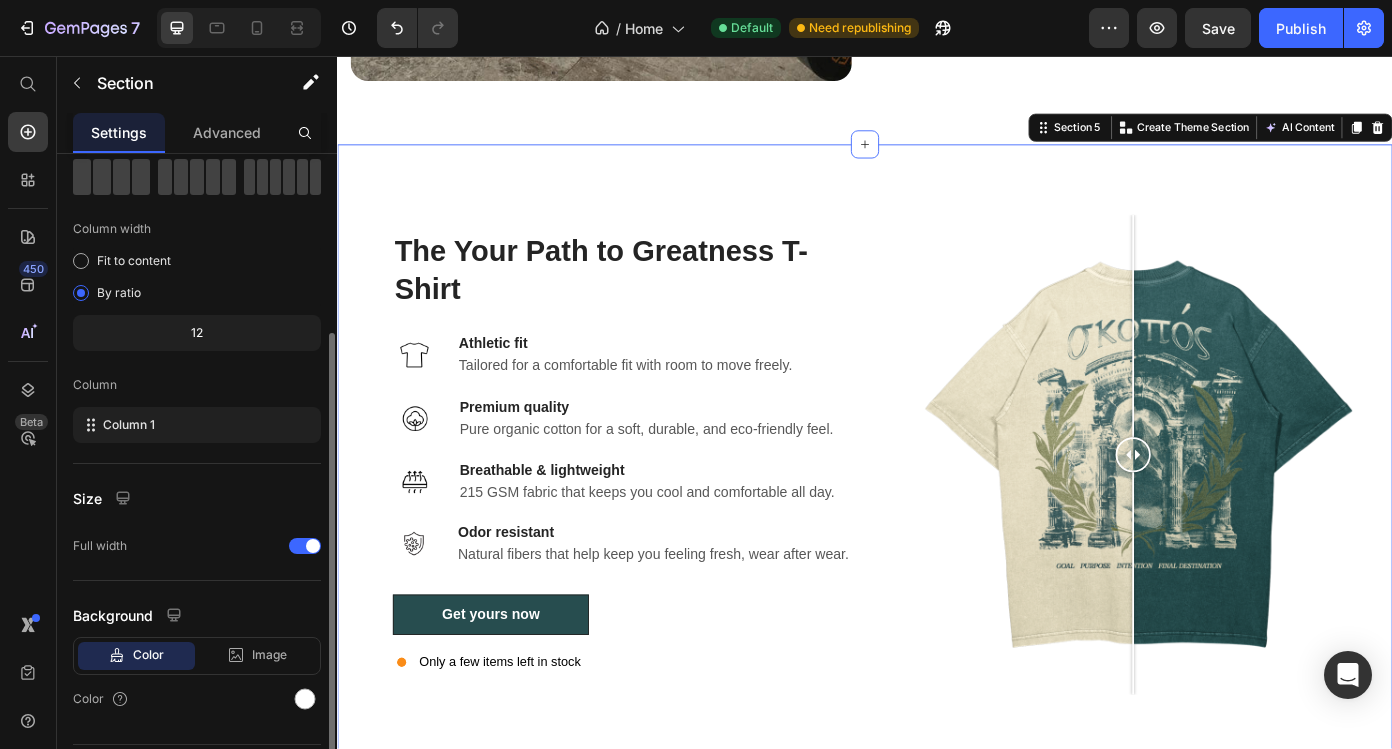 scroll, scrollTop: 156, scrollLeft: 0, axis: vertical 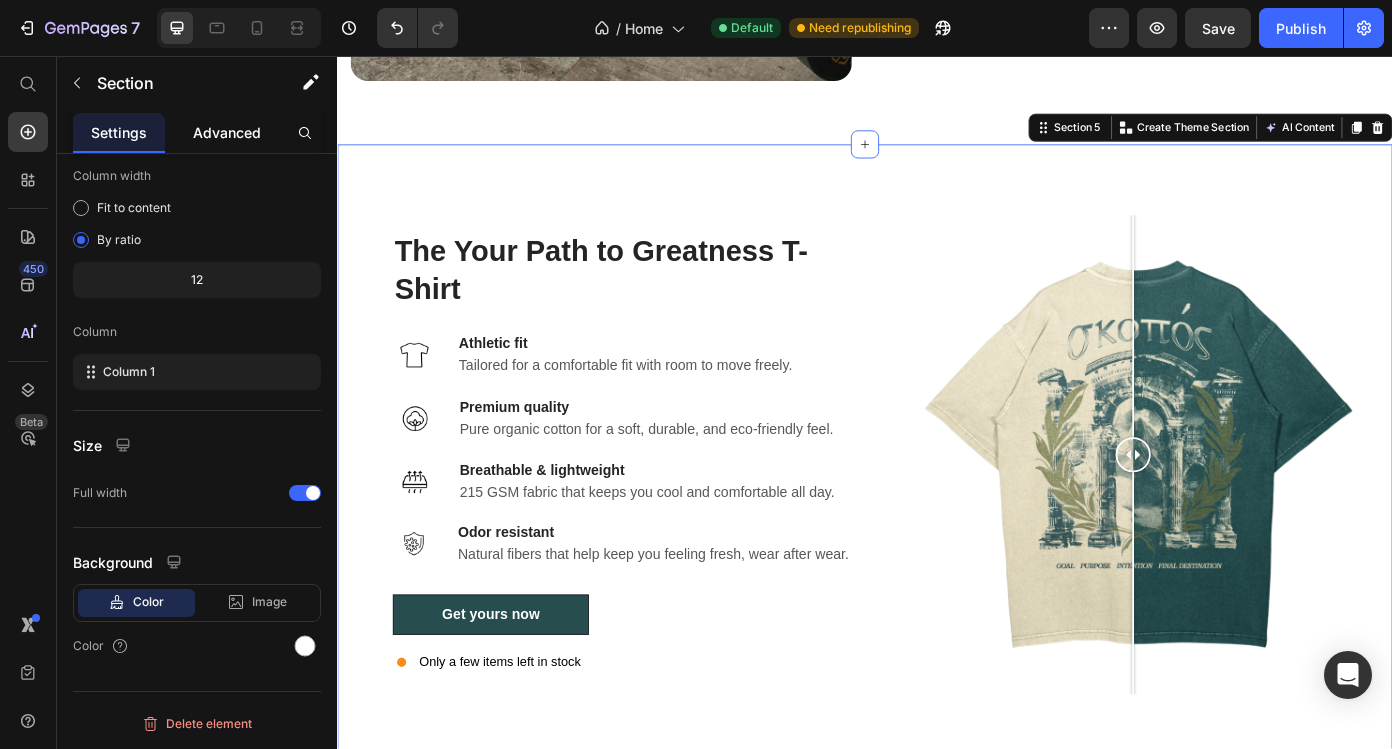 click on "Advanced" at bounding box center [227, 132] 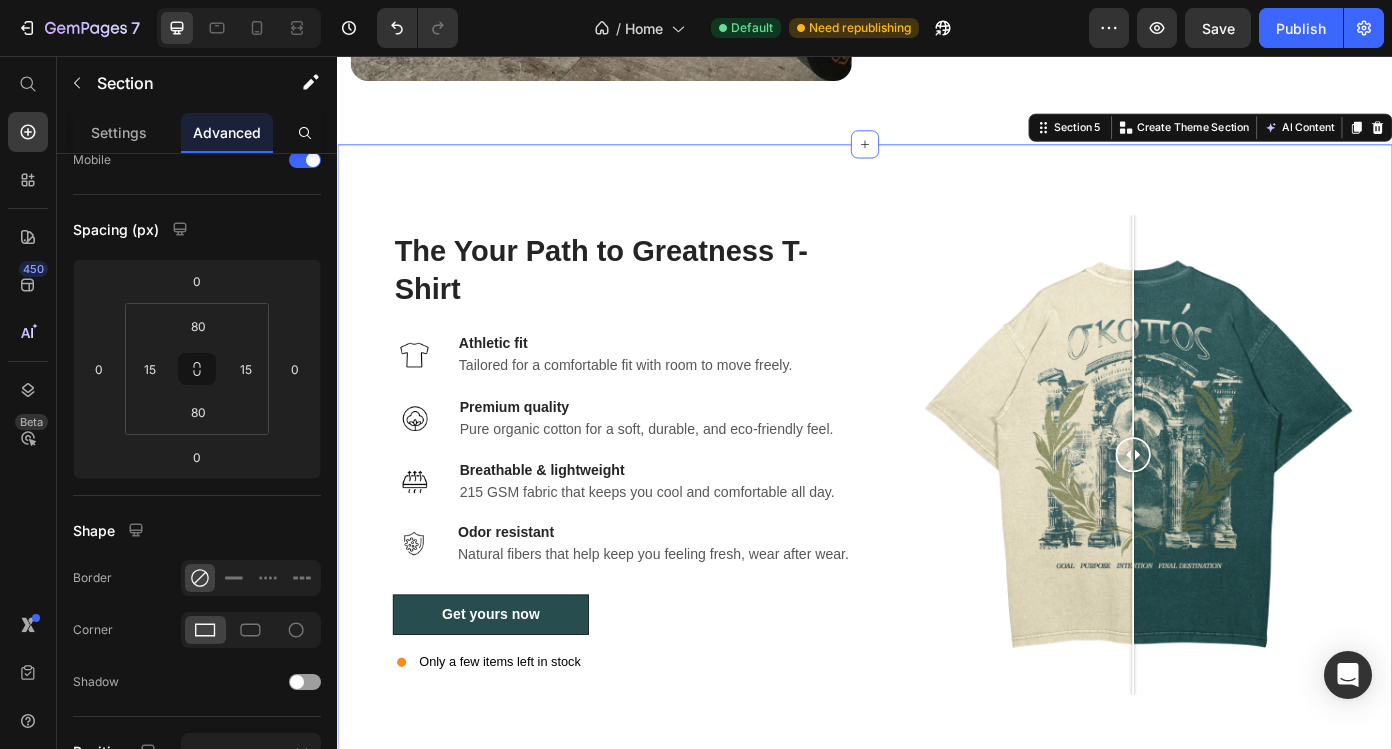 scroll, scrollTop: 0, scrollLeft: 0, axis: both 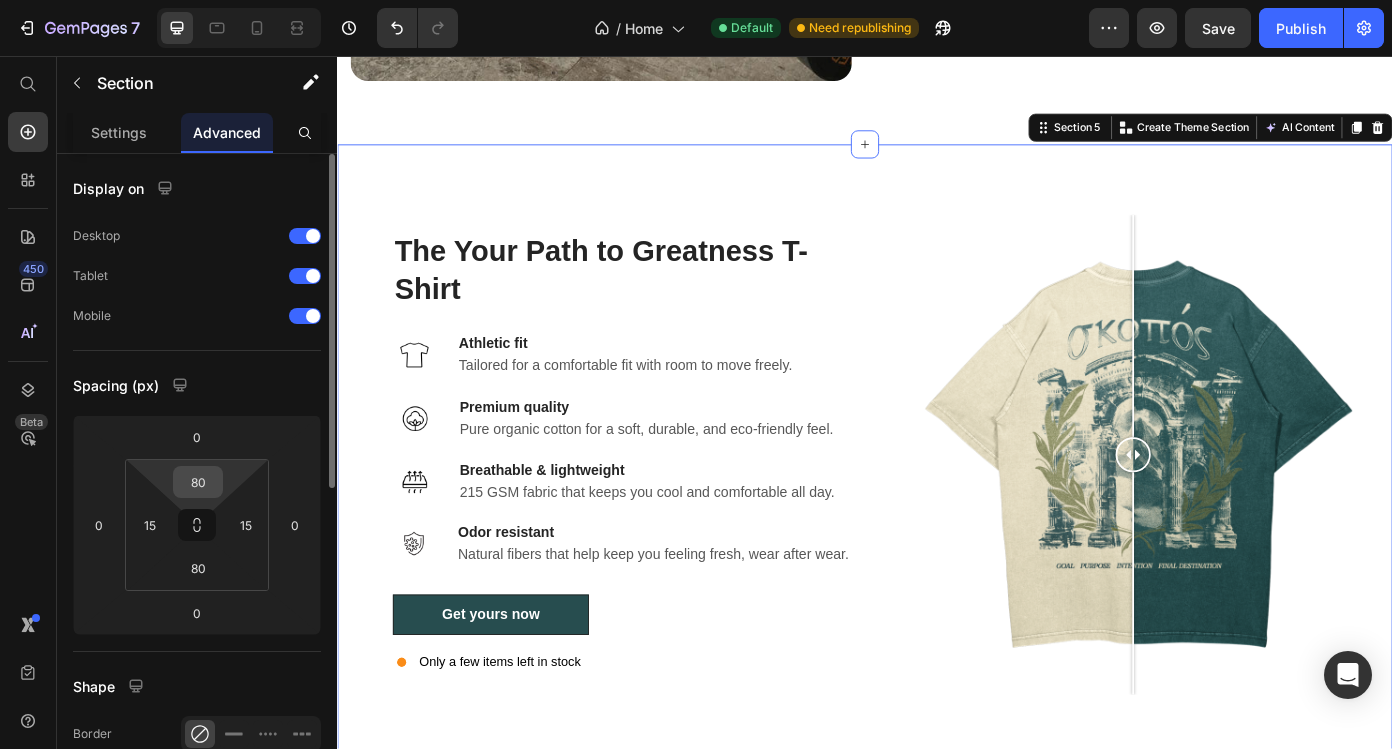click on "80" at bounding box center [198, 482] 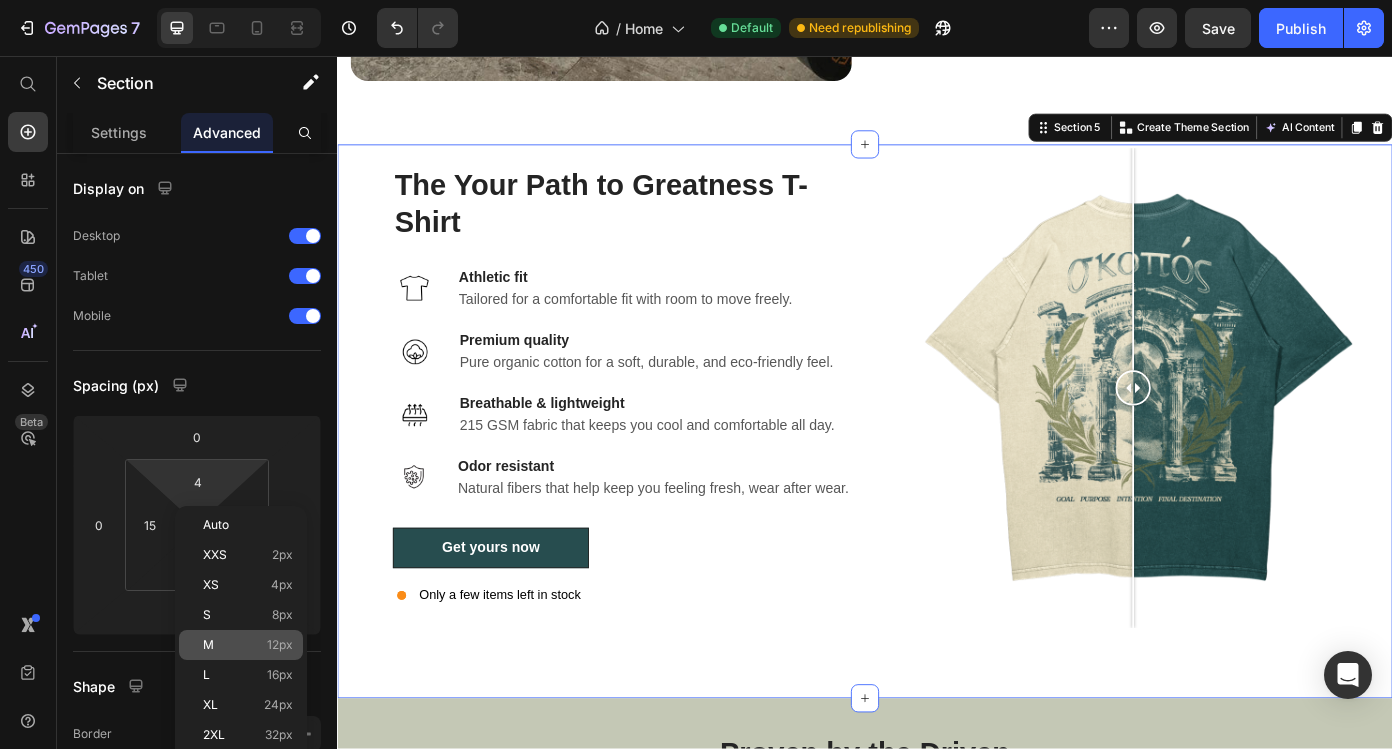 click on "M 12px" at bounding box center (248, 645) 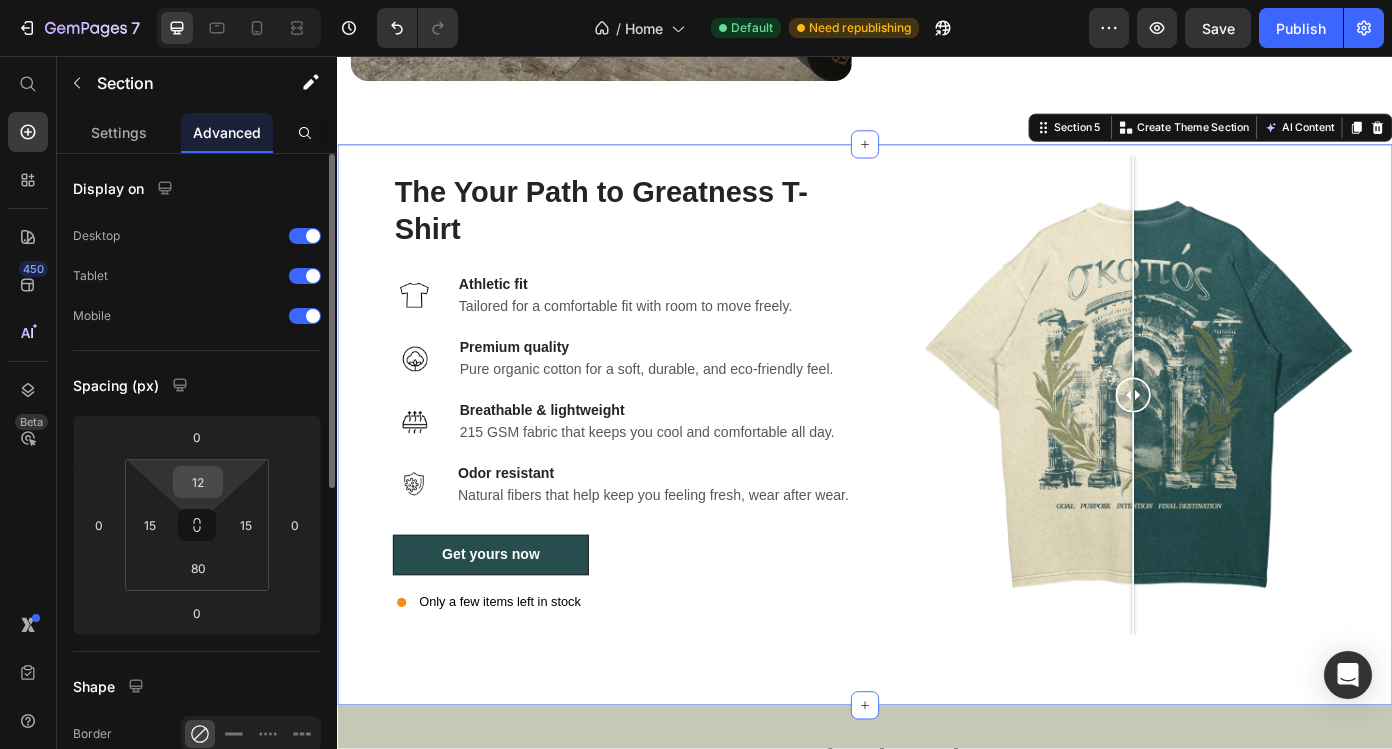 click on "12" at bounding box center [198, 482] 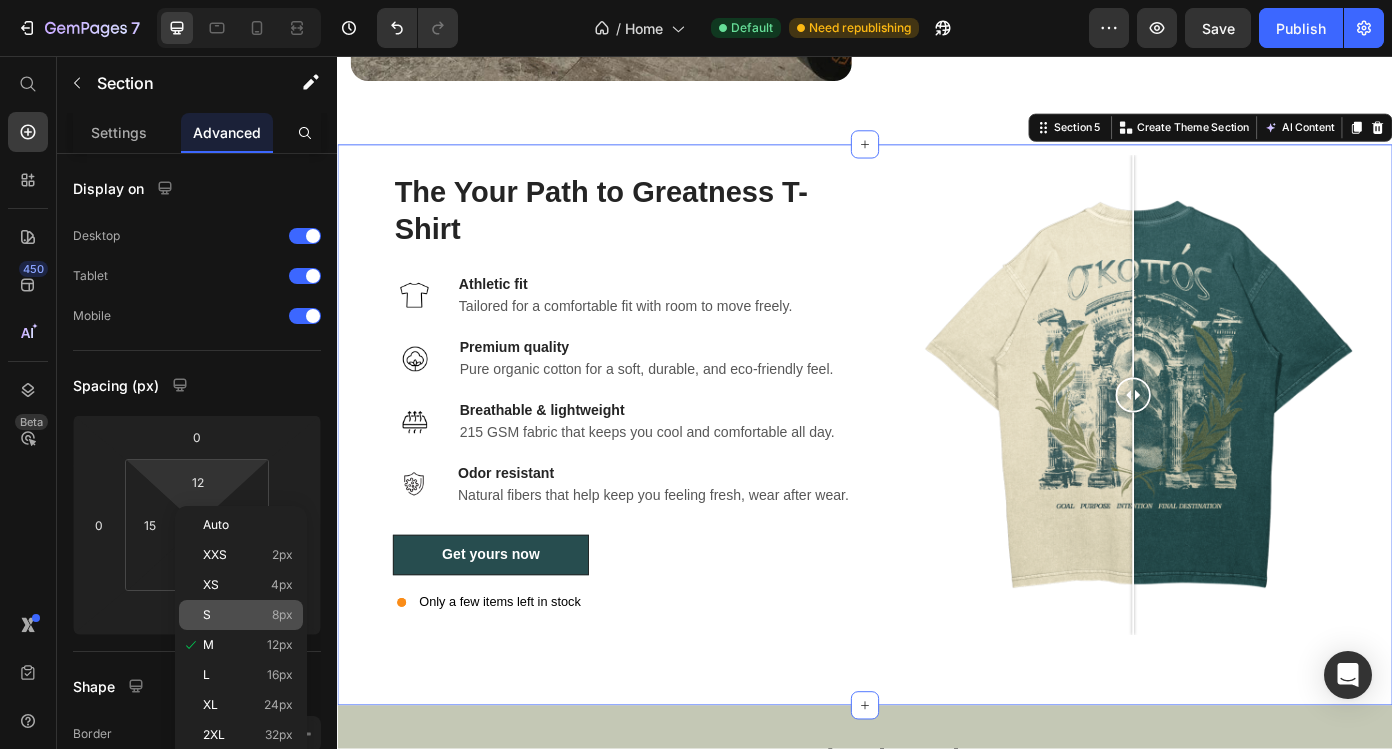 click on "S 8px" at bounding box center [248, 615] 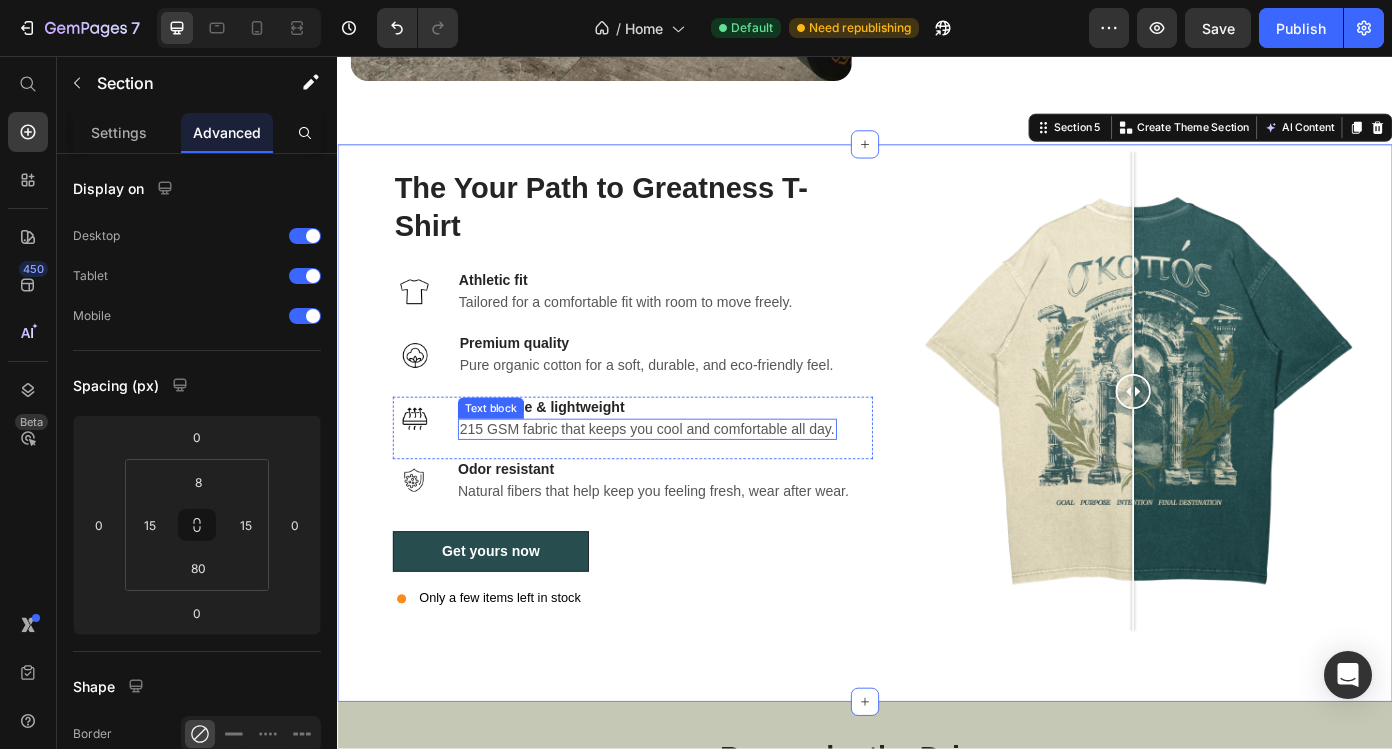 click on "215 GSM fabric that keeps you cool and comfortable all day." at bounding box center [689, 481] 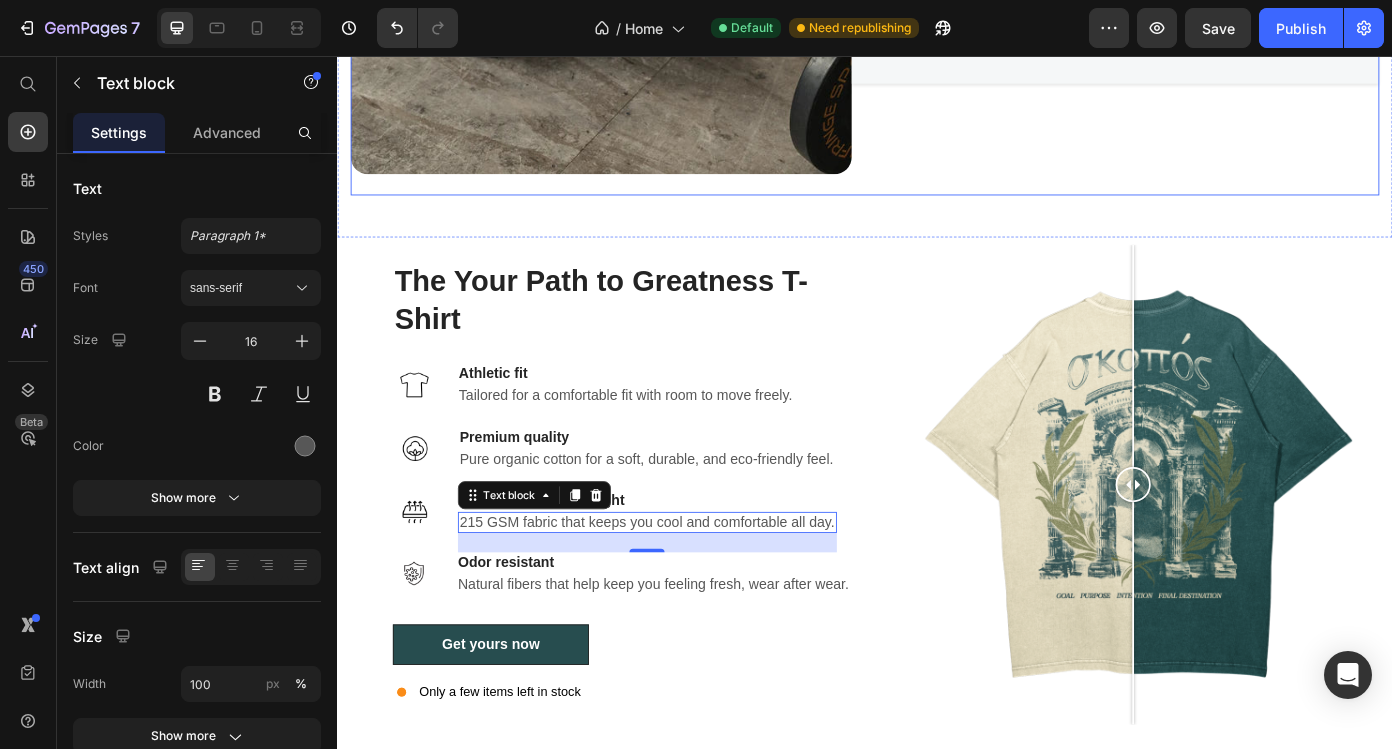 scroll, scrollTop: 2147, scrollLeft: 0, axis: vertical 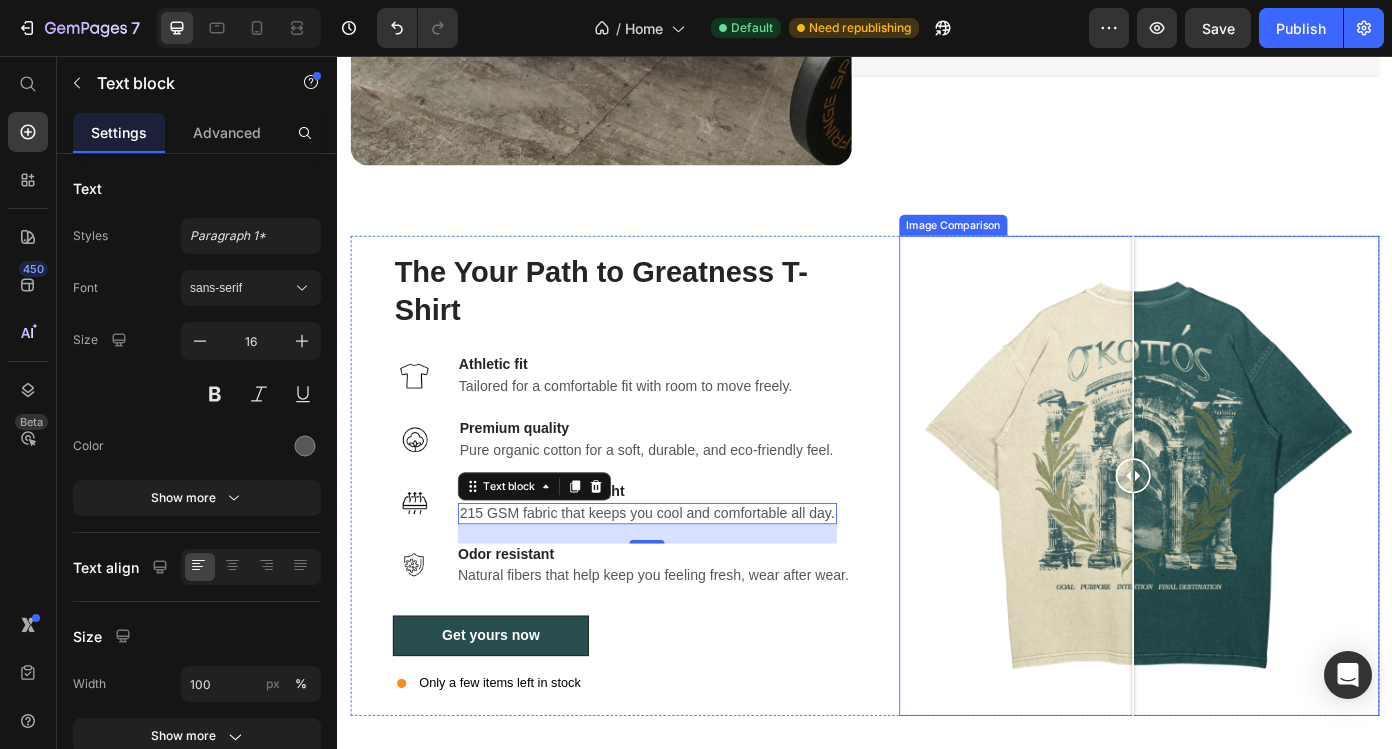 click at bounding box center [1249, 534] 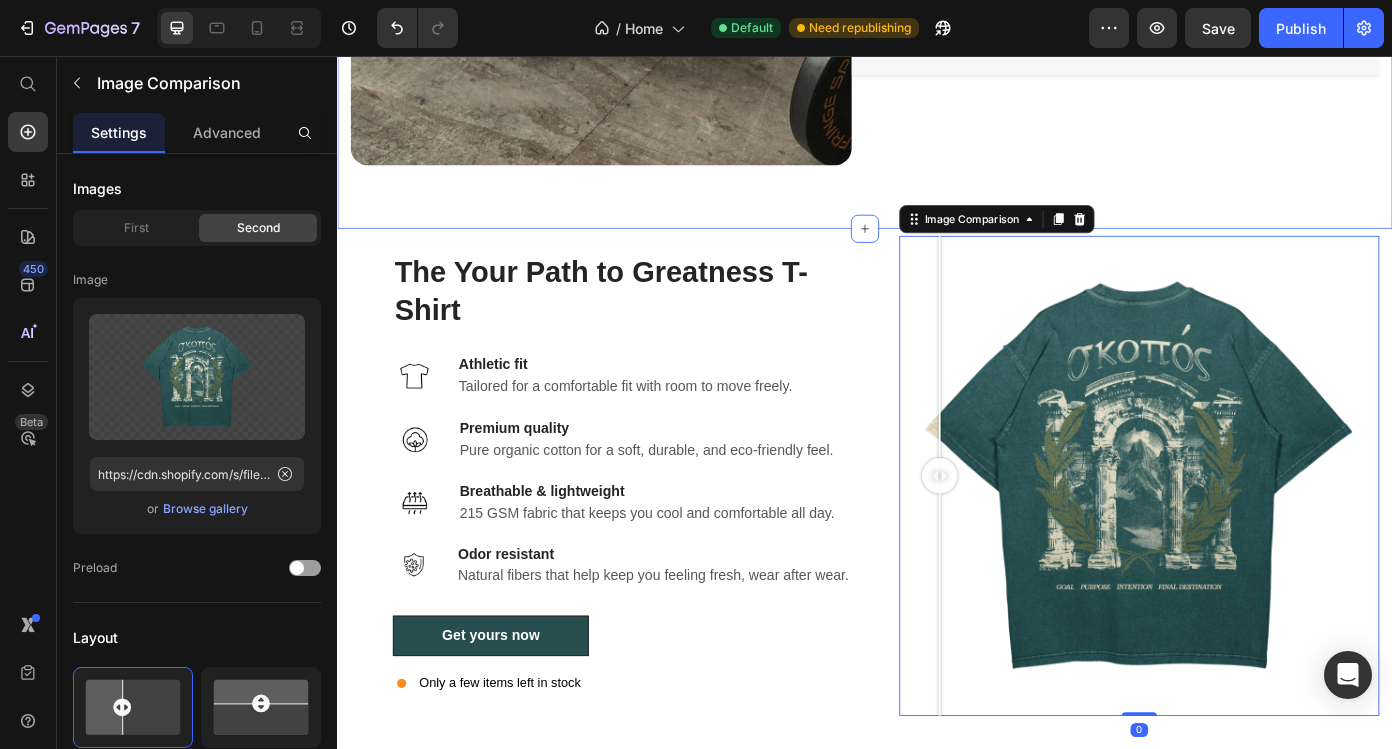 click on "Image Skopós Sportswear:  For the Goals that Matter Heading At Skopós, we’re here for those who chase the goals that truly make a difference. In a world full of distractions, we stand by those committed to growth, progress, and purpose. Every piece of Skopós gear is designed with your journey in mind - built to support you, every step of the way, as you relentlessly pursue your true potential. Text block Learn more about us Button Row Row Section 4" at bounding box center (937, -176) 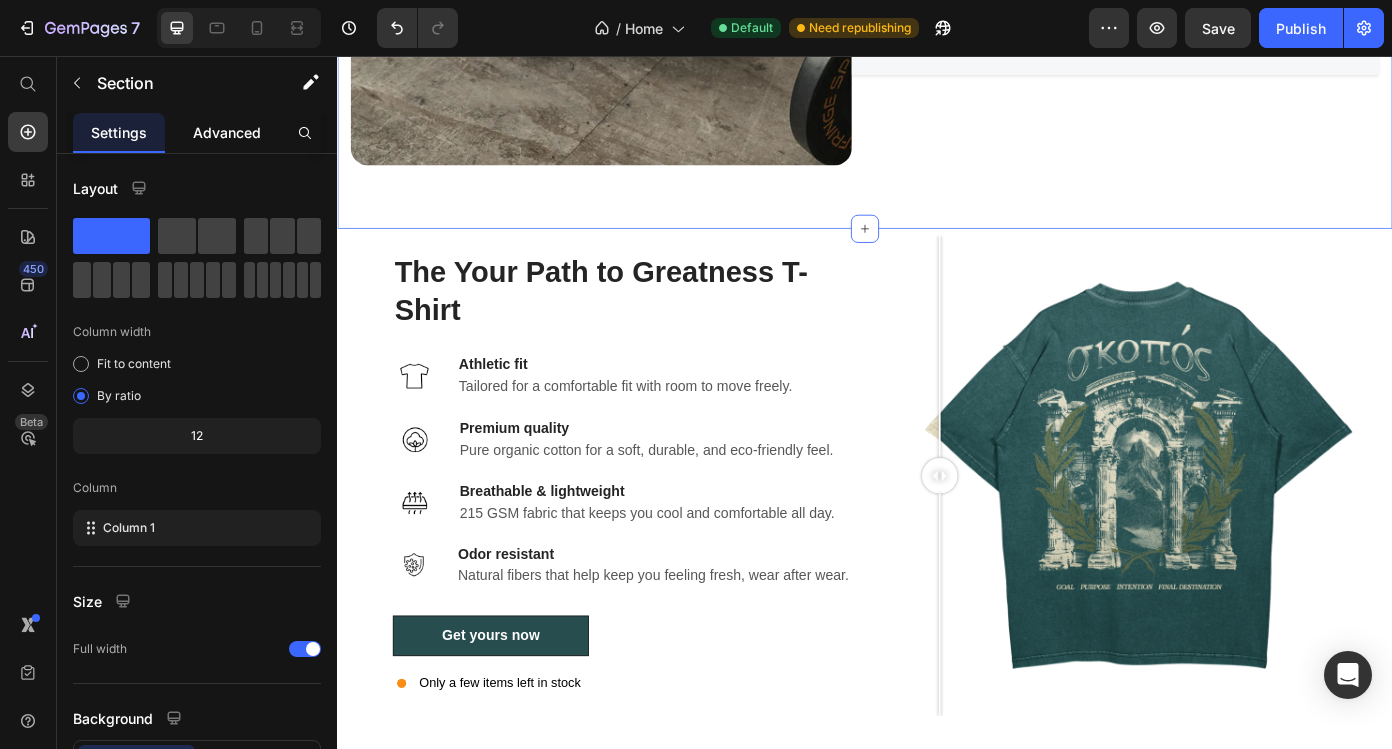 click on "Advanced" at bounding box center [227, 132] 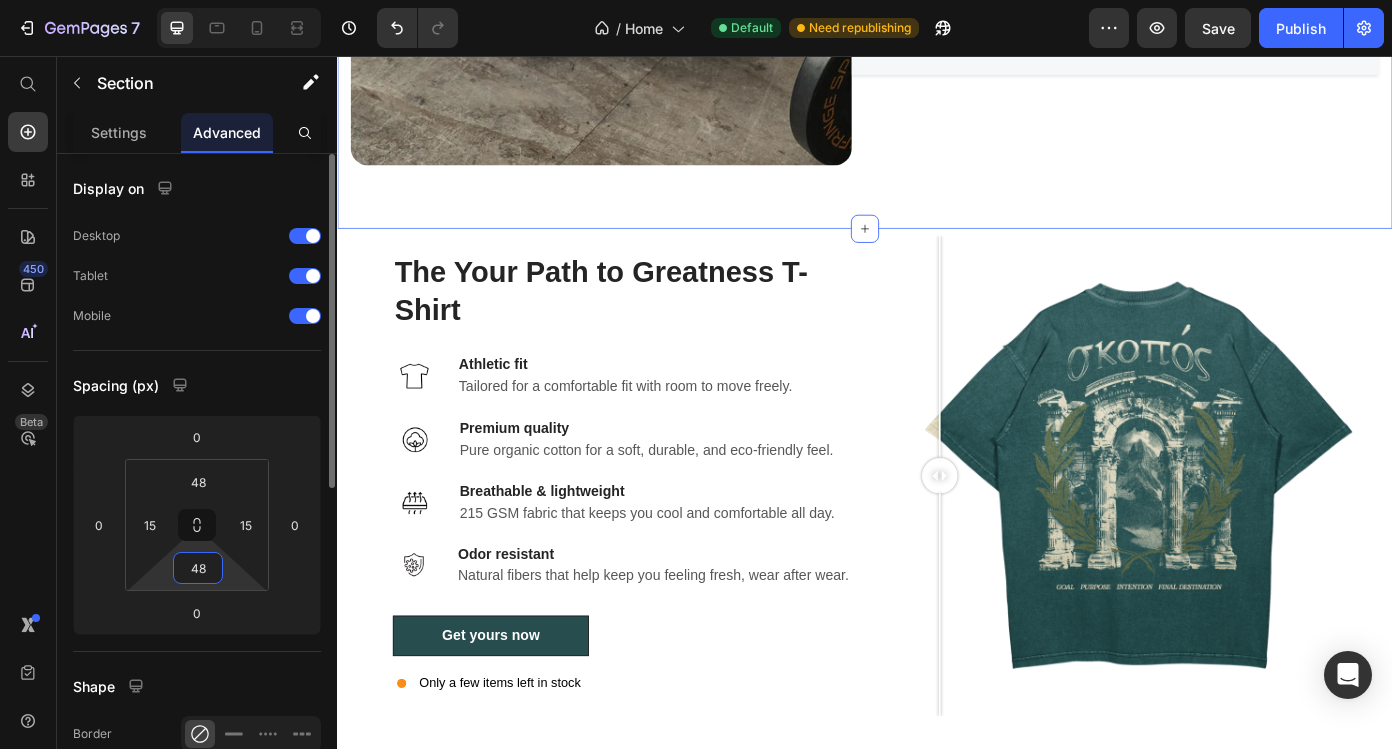 click on "48" at bounding box center [198, 568] 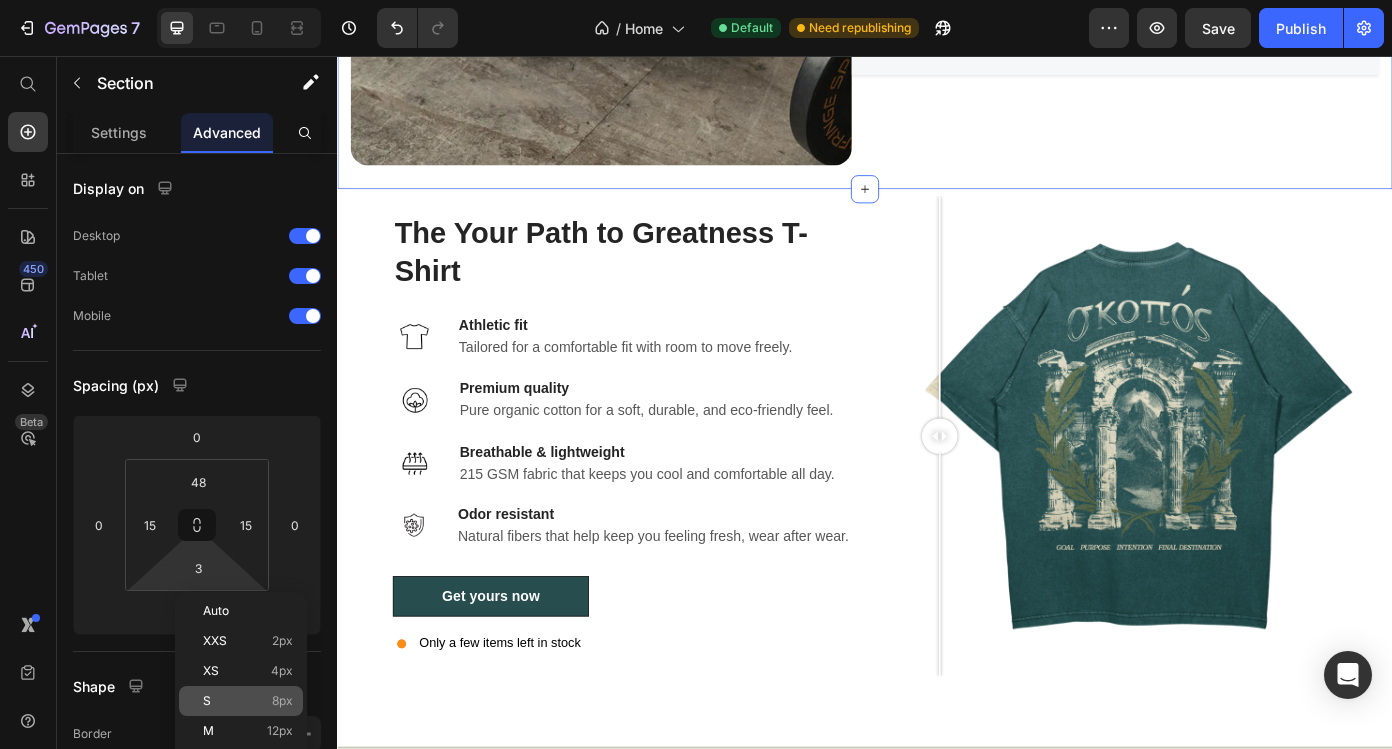 click on "S 8px" 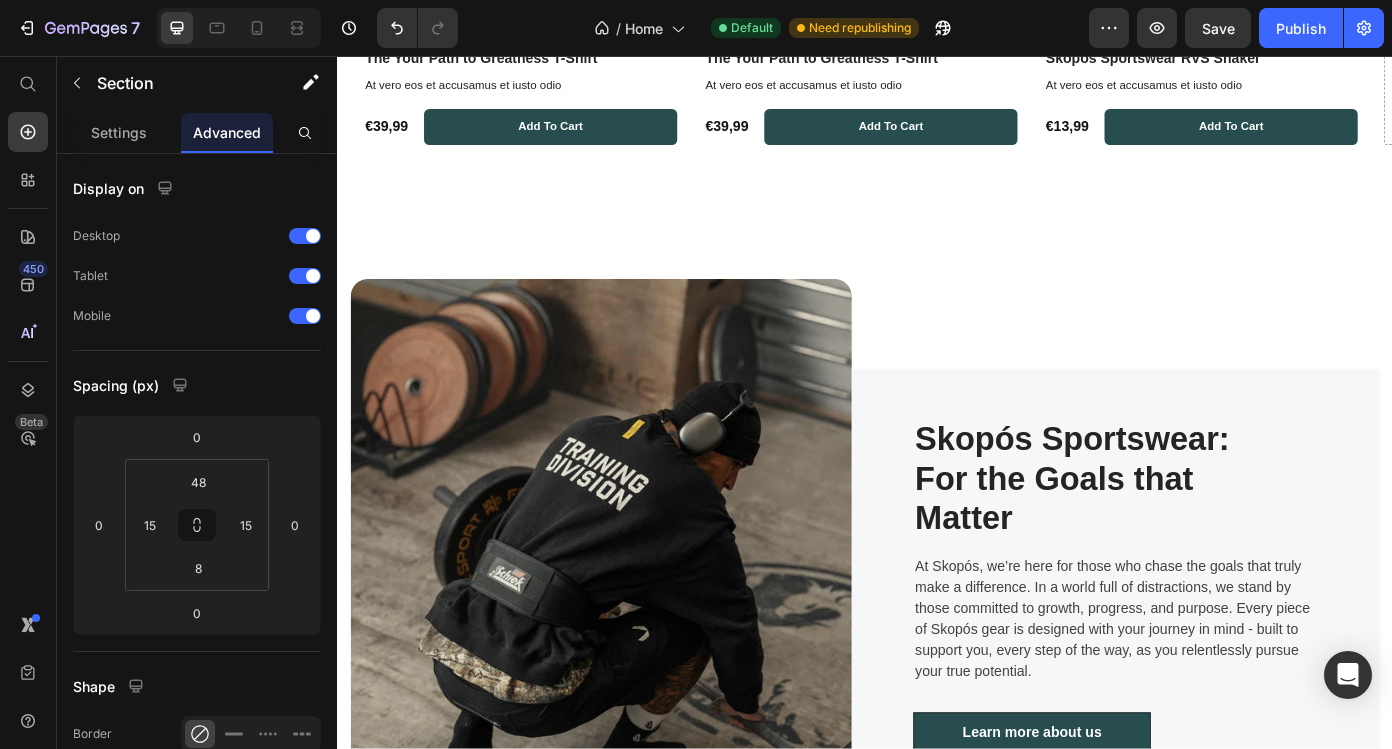 scroll, scrollTop: 1312, scrollLeft: 0, axis: vertical 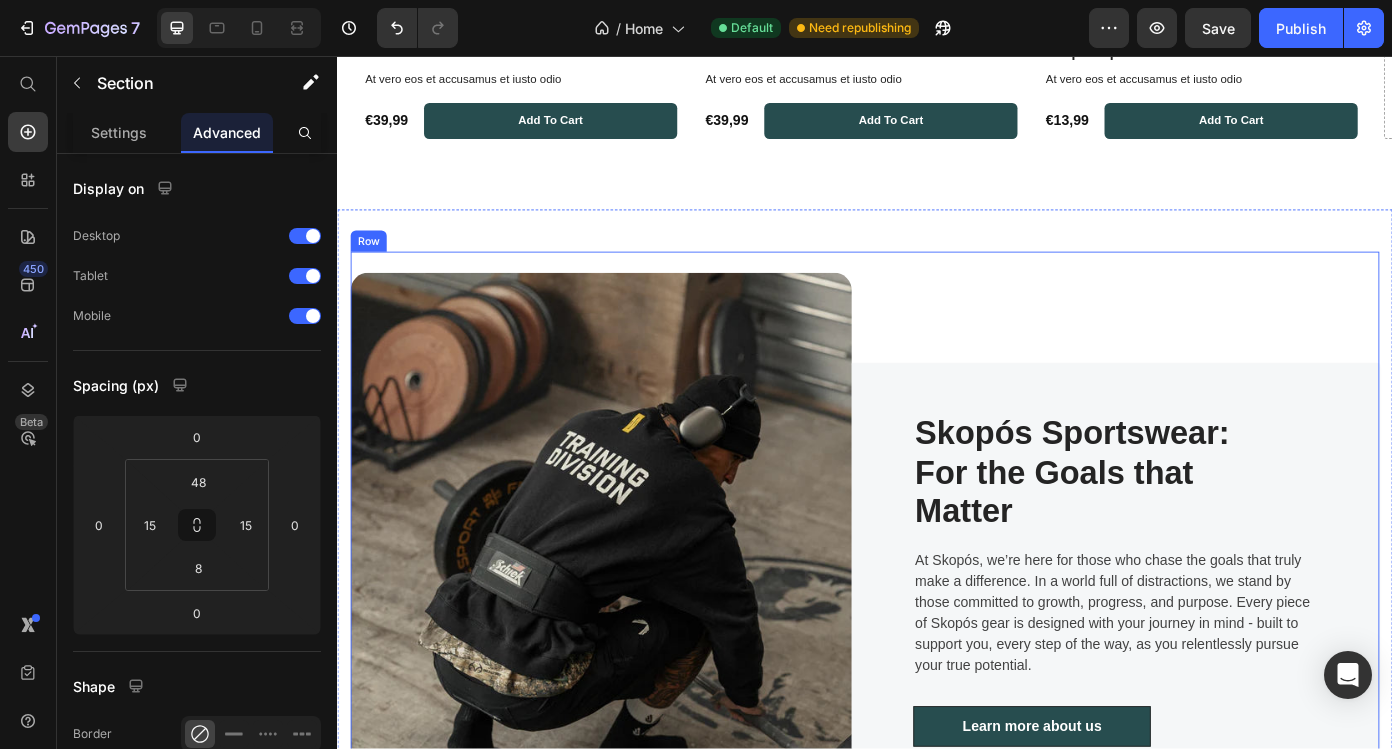 click on "Image Skopós Sportswear:  For the Goals that Matter Heading At Skopós, we’re here for those who chase the goals that truly make a difference. In a world full of distractions, we stand by those committed to growth, progress, and purpose. Every piece of Skopós gear is designed with your journey in mind - built to support you, every step of the way, as you relentlessly pursue your true potential. Text block Learn more about us Button Row Row" at bounding box center [937, 659] 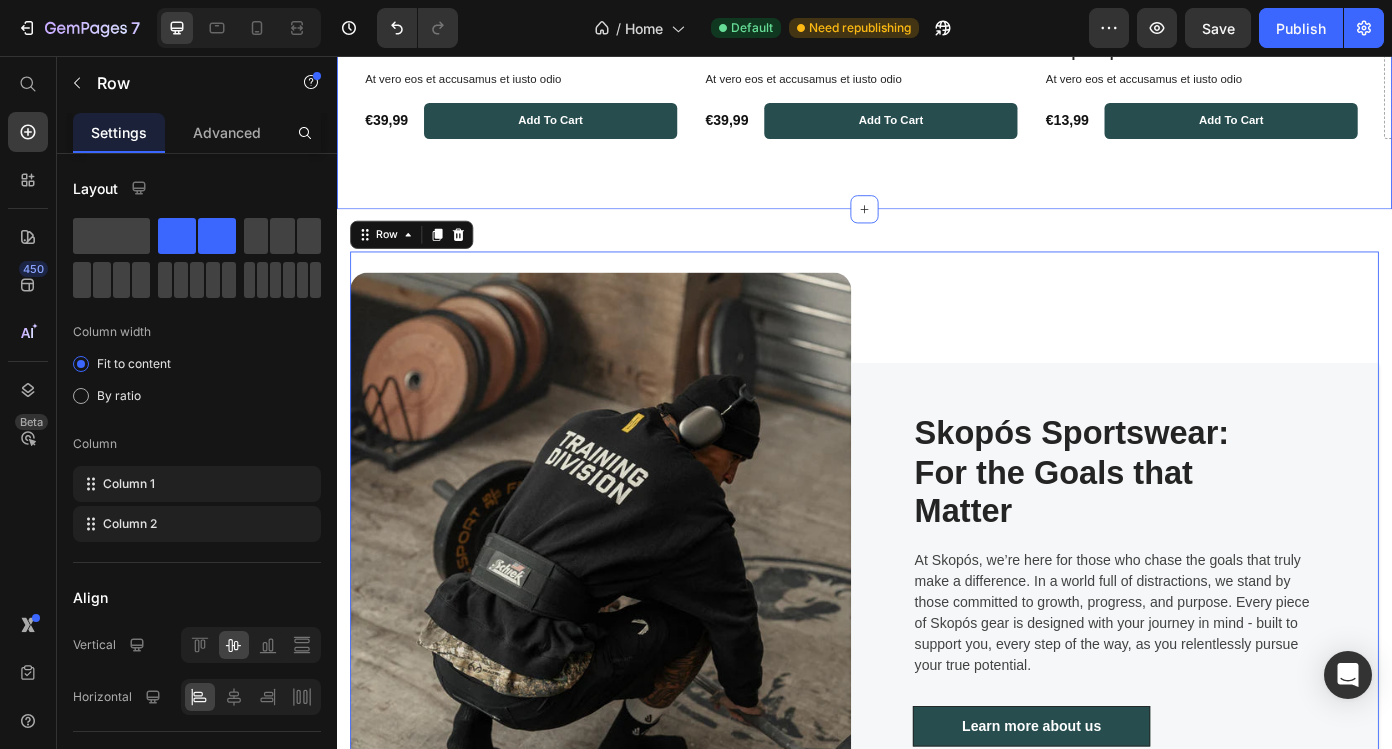 click on "Explore Our Products Heading Row Product Images Icon Icon Icon Icon Icon Icon List 148 Text Block Row The Your Path to Greatness T-Shirt Product Title At vero eos et accusamus et iusto odio Text Block €39,99 Product Price add to cart Add to Cart Row Product Product Images Icon Icon Icon Icon Icon Icon List 148 Text Block Row The Your Path to Greatness T-Shirt Product Title At vero eos et accusamus et iusto odio Text Block €39,99 Product Price add to cart Add to Cart Row Product Product Images Icon Icon Icon Icon Icon Icon List 148 Text Block Row Skopós Sportswear RVS Shaker Product Title At vero eos et accusamus et iusto odio Text Block €13,99 Product Price add to cart Add to Cart Row Product
Drop element here
Drop element here Carousel Section 3" at bounding box center [937, -126] 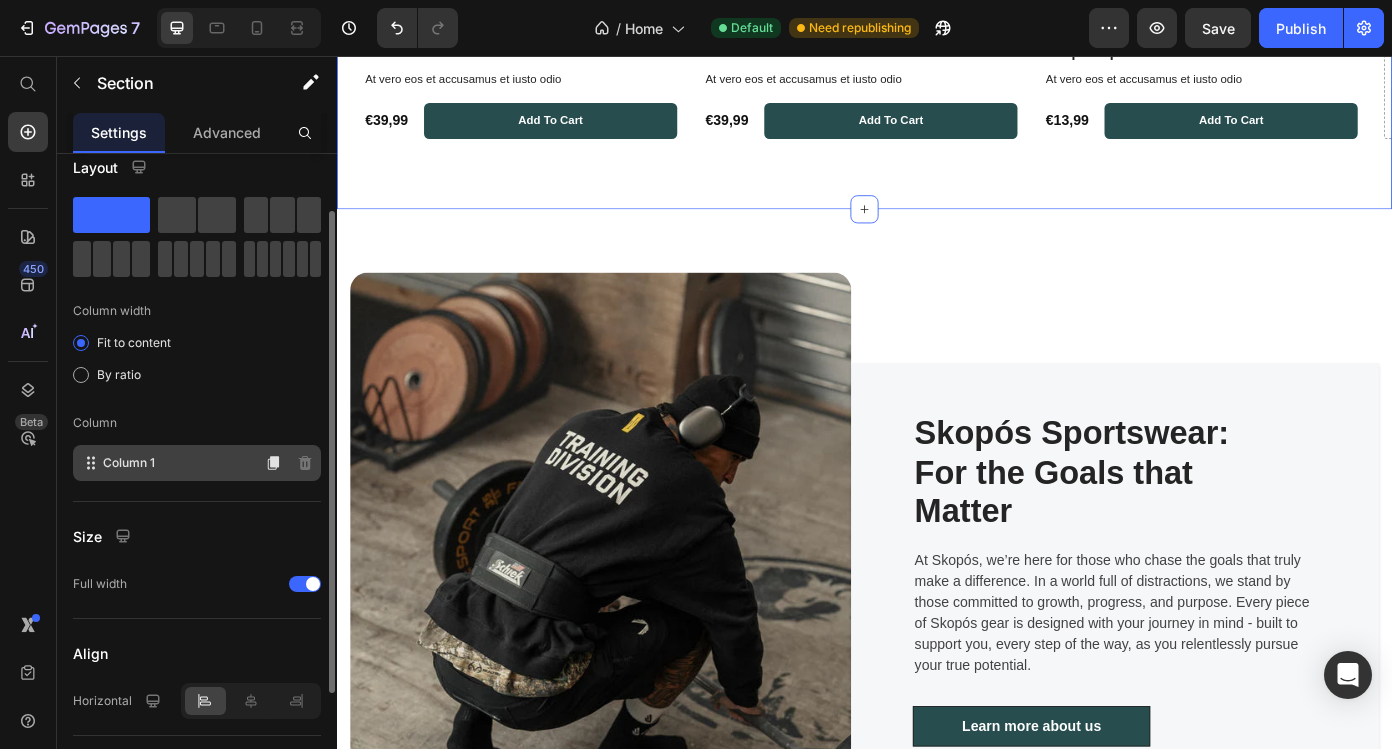 scroll, scrollTop: 45, scrollLeft: 0, axis: vertical 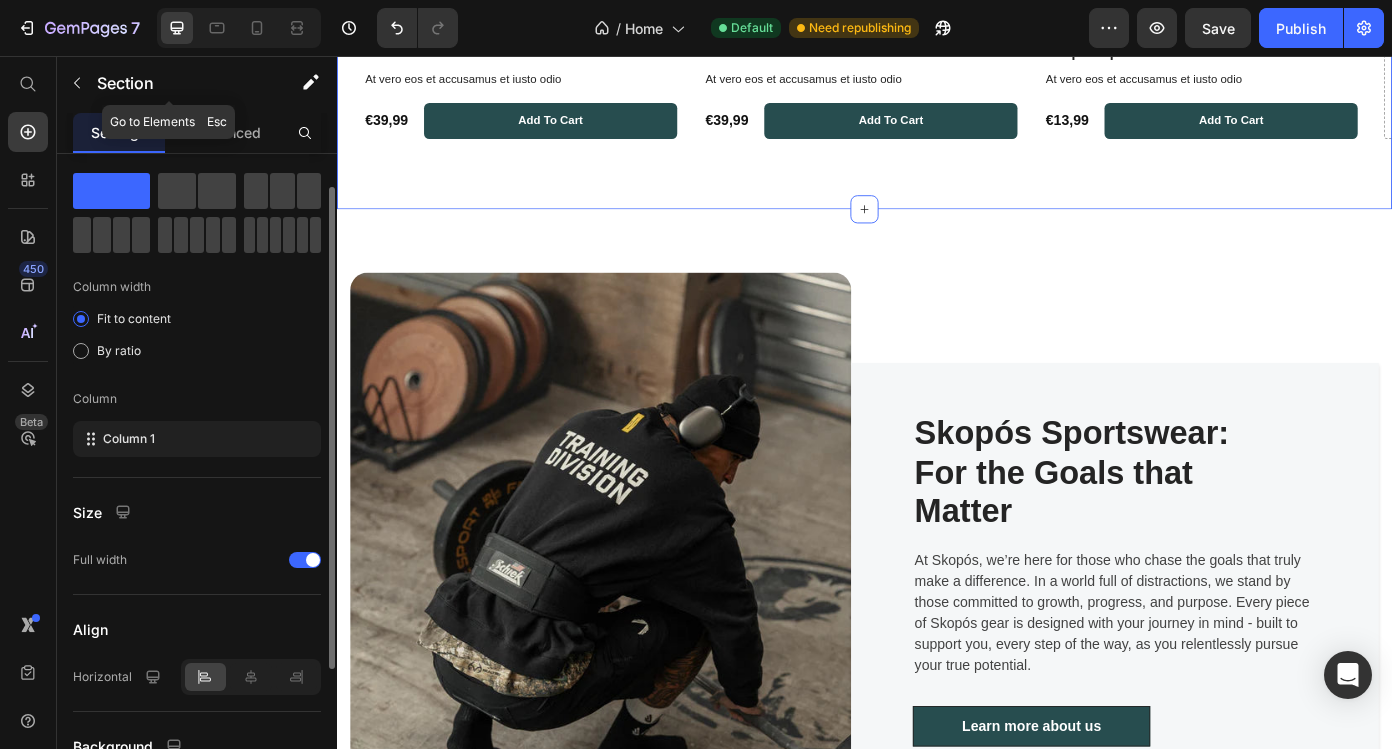 click on "Section" 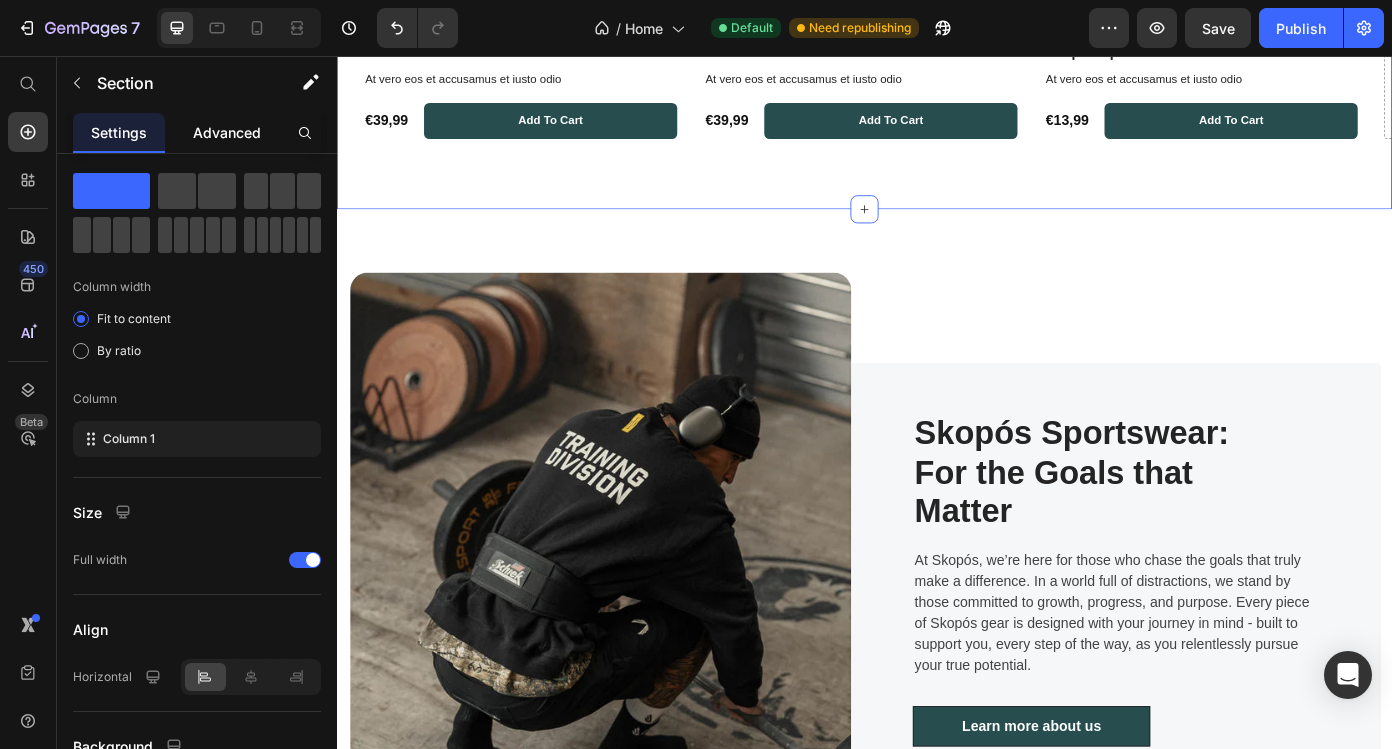 click on "Advanced" 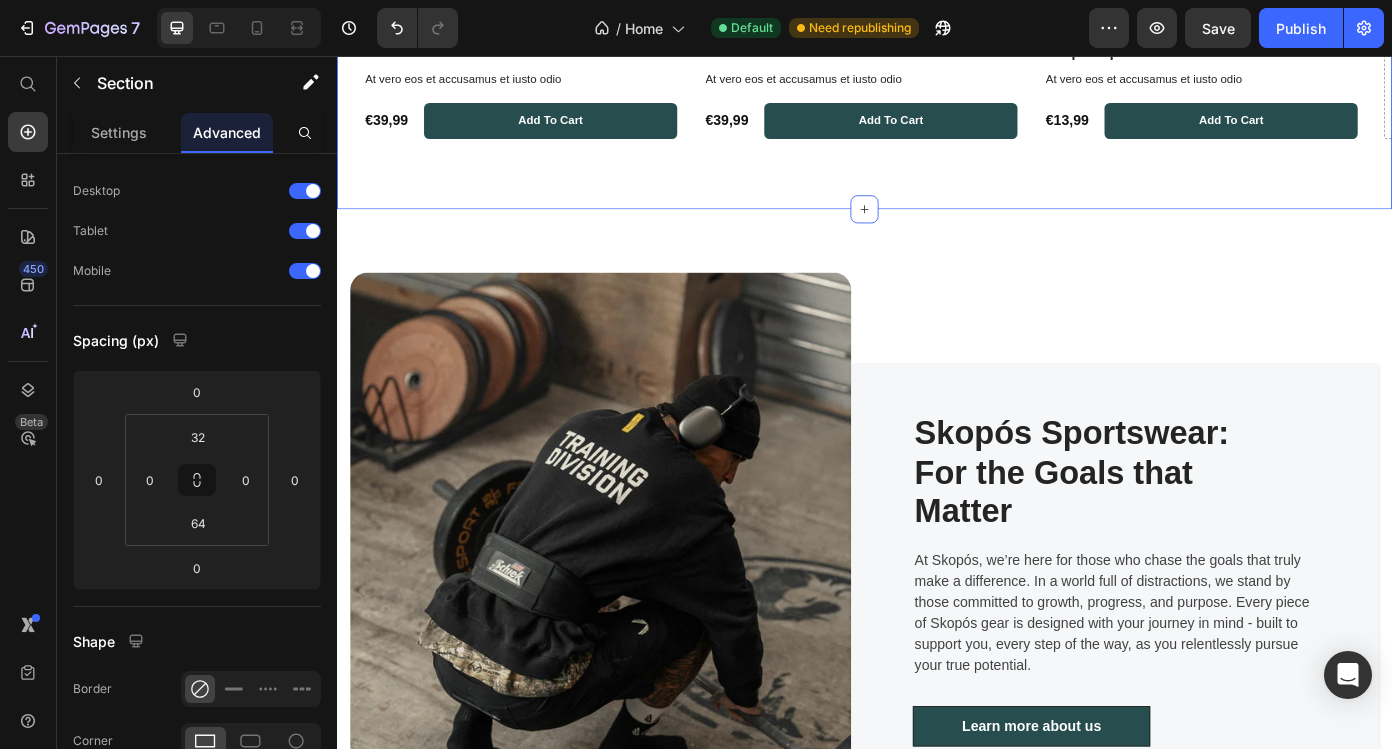 scroll, scrollTop: 0, scrollLeft: 0, axis: both 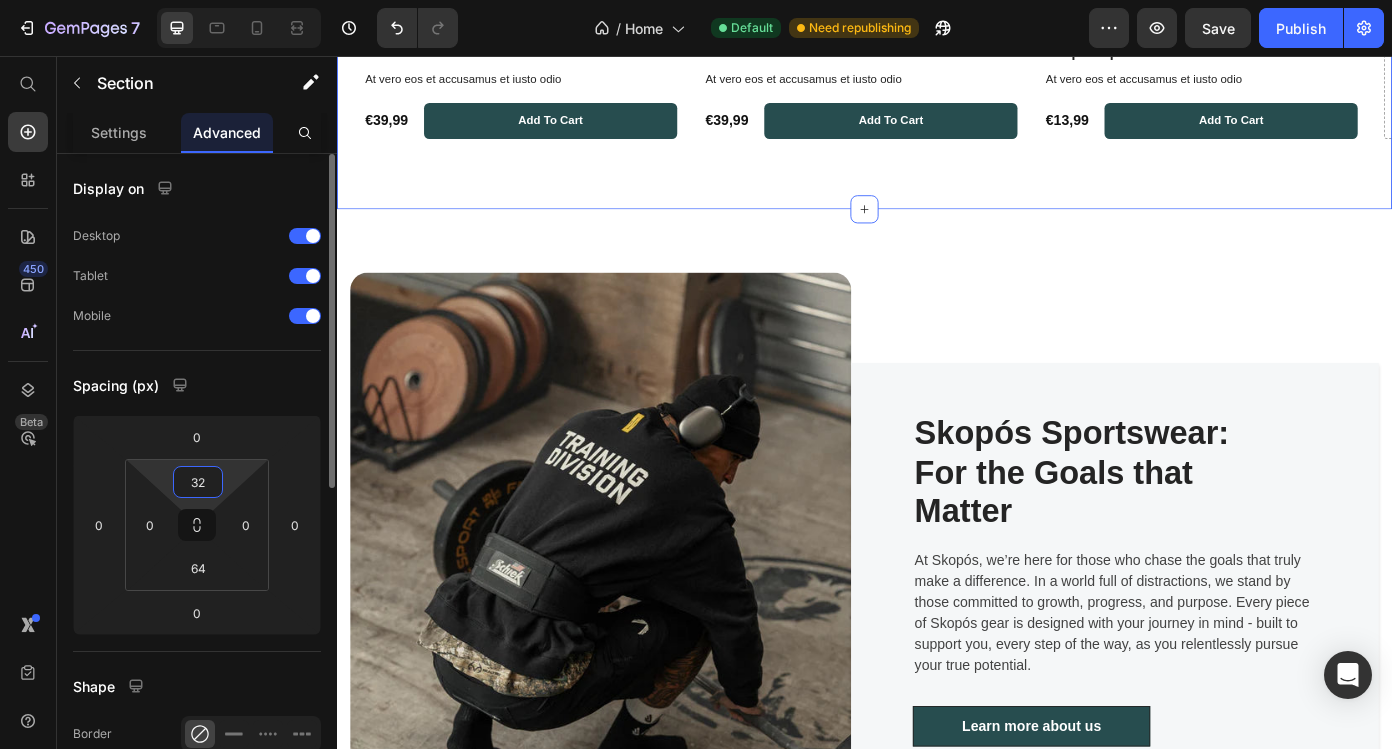click on "32" at bounding box center [198, 482] 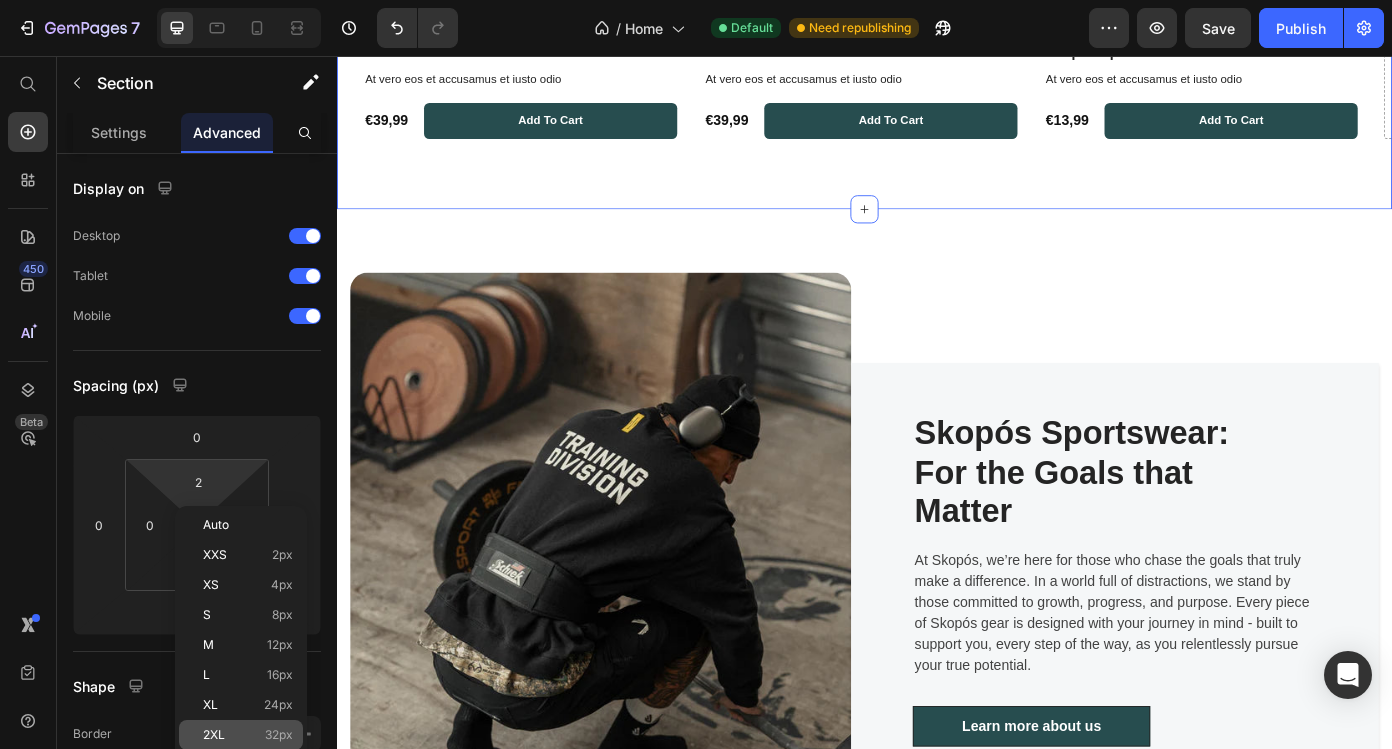 click on "2XL" at bounding box center [214, 735] 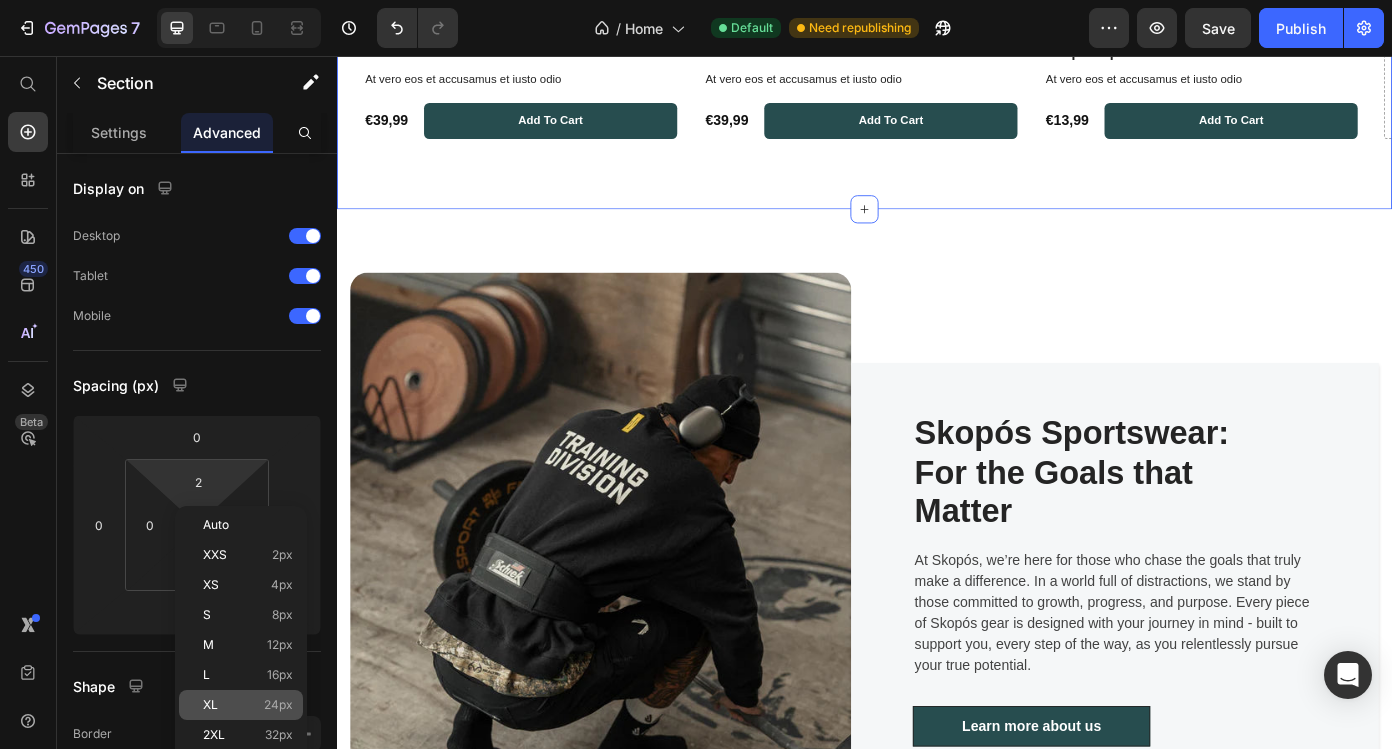 type on "32" 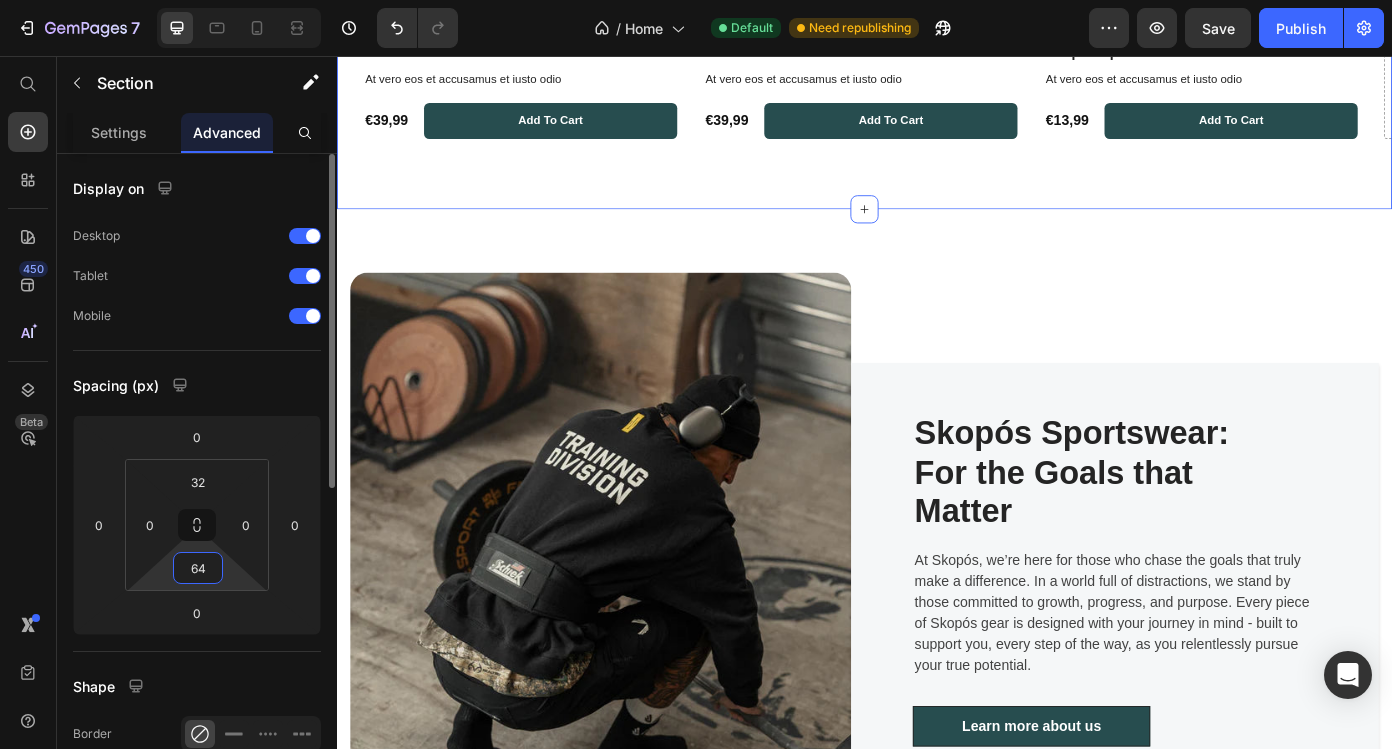 click on "64" at bounding box center (198, 568) 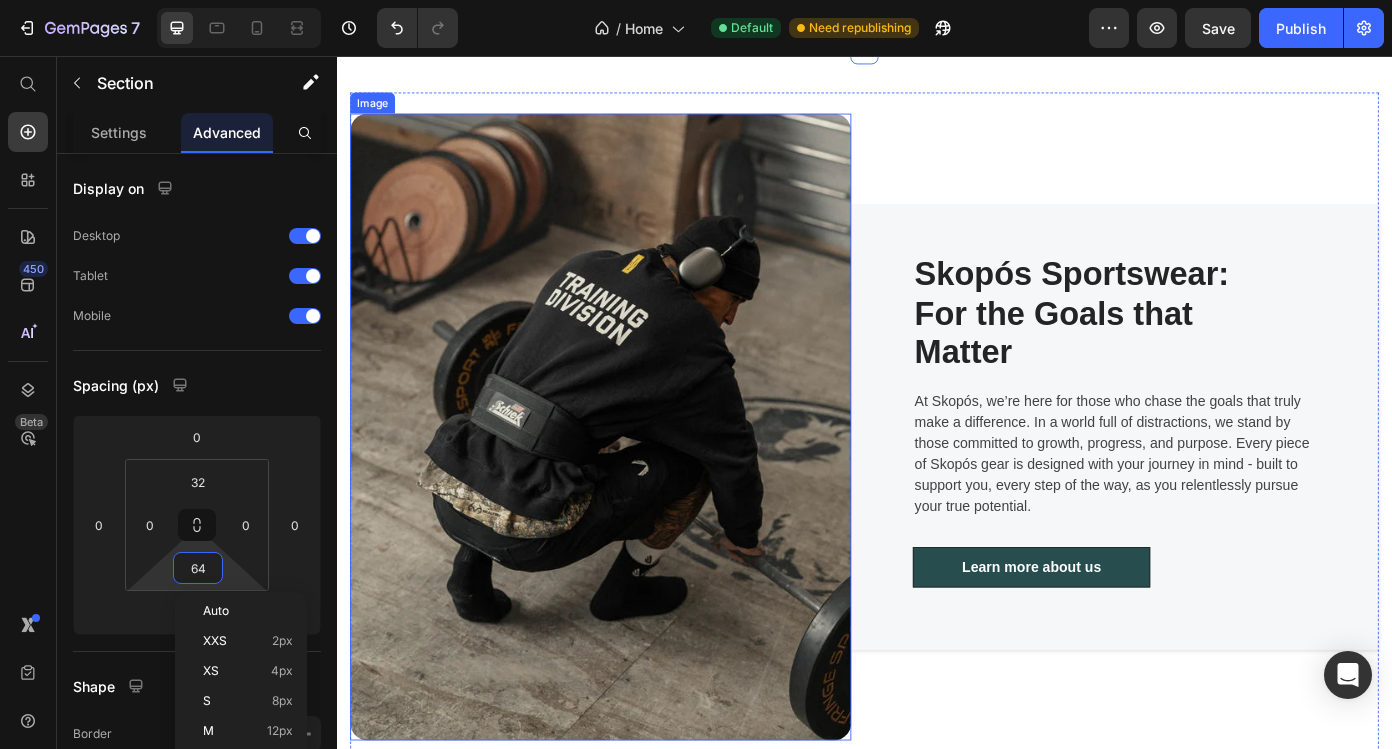 scroll, scrollTop: 1503, scrollLeft: 0, axis: vertical 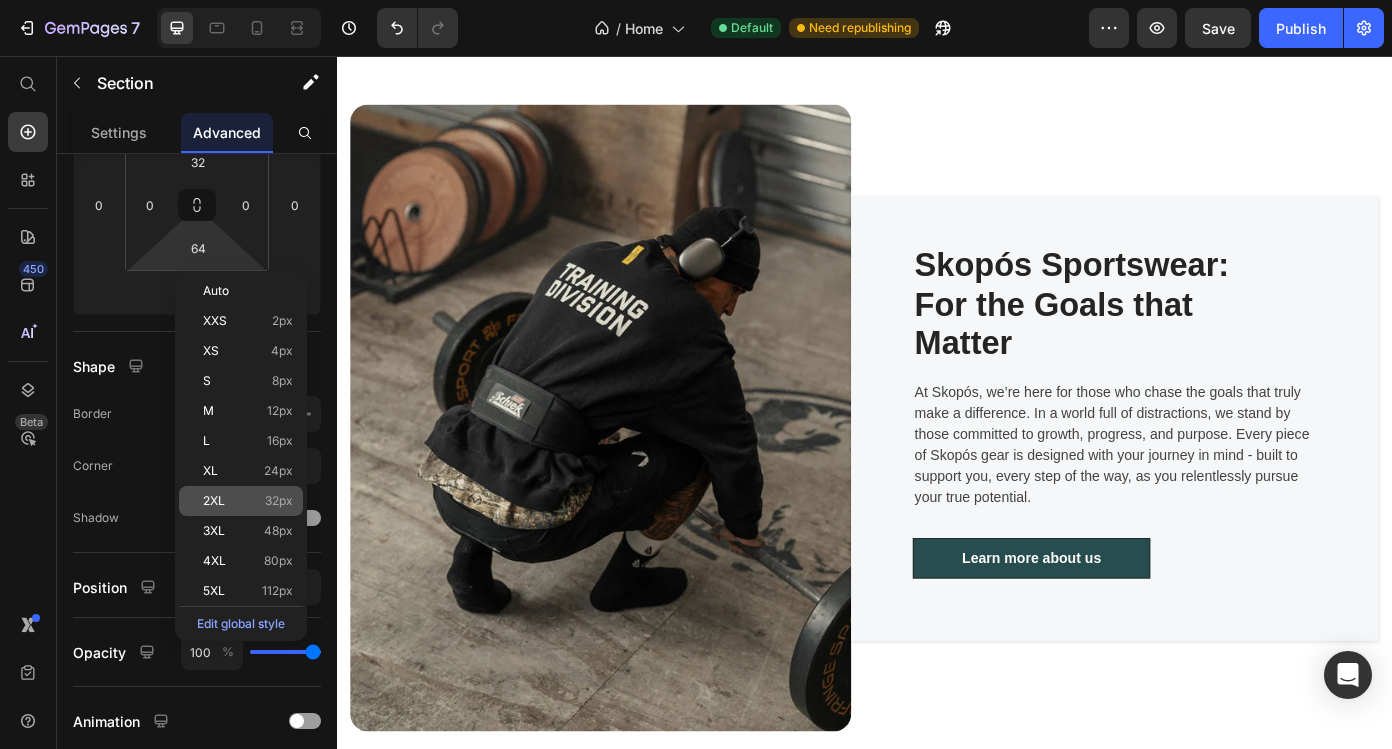 click on "2XL 32px" at bounding box center [248, 501] 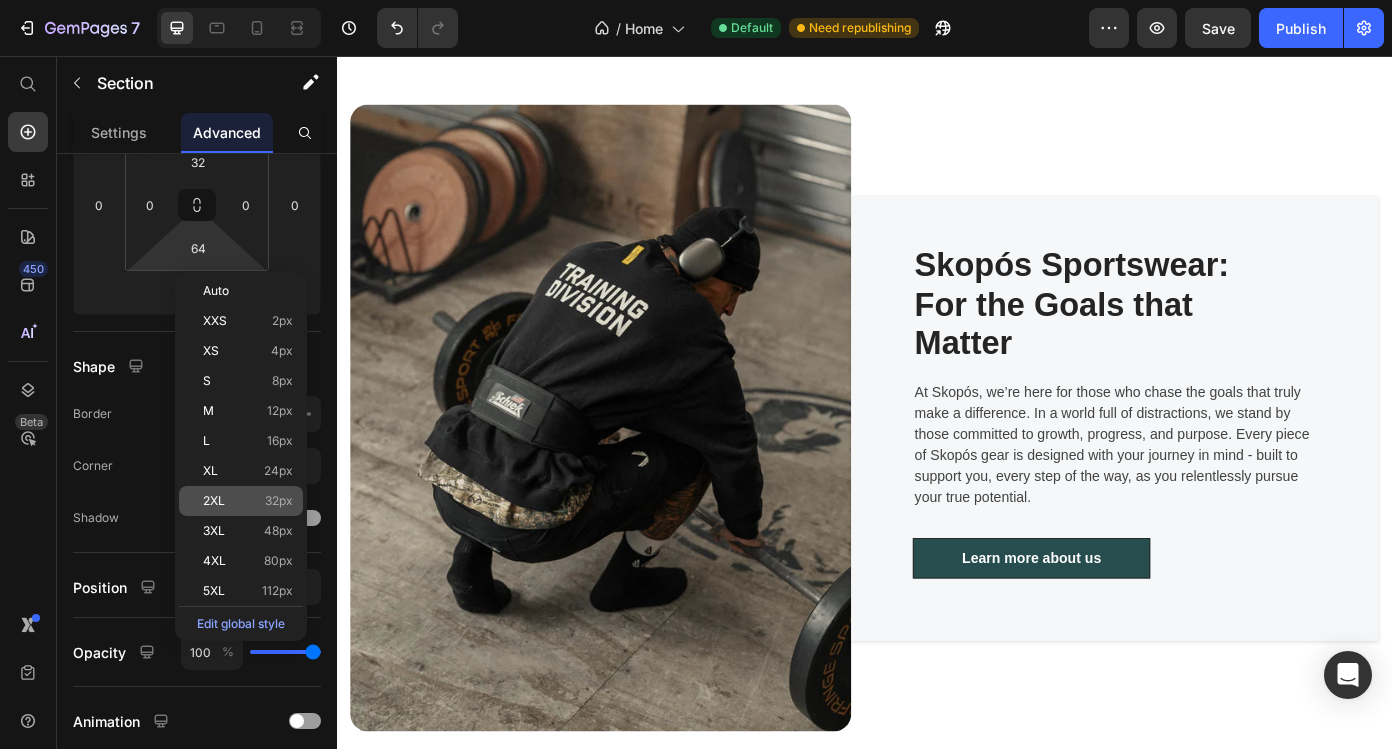 type on "32" 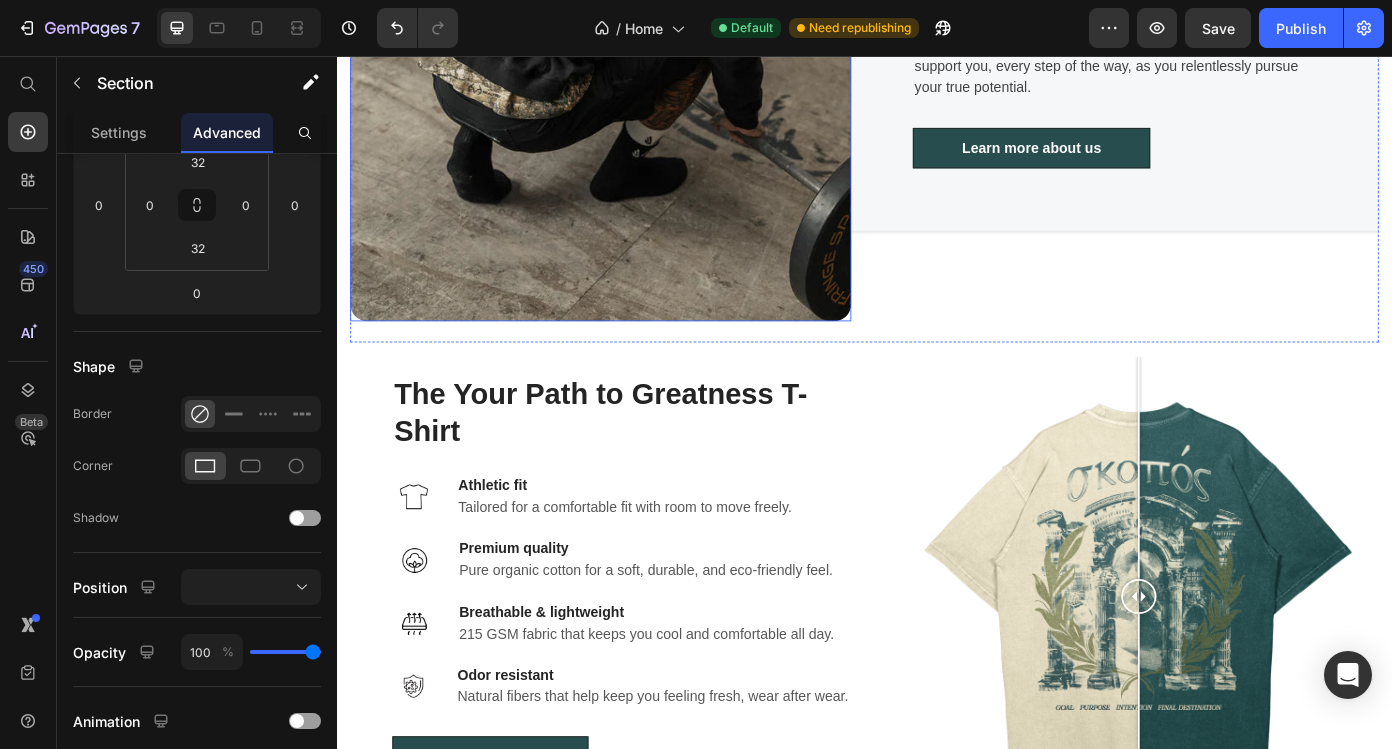 scroll, scrollTop: 1942, scrollLeft: 0, axis: vertical 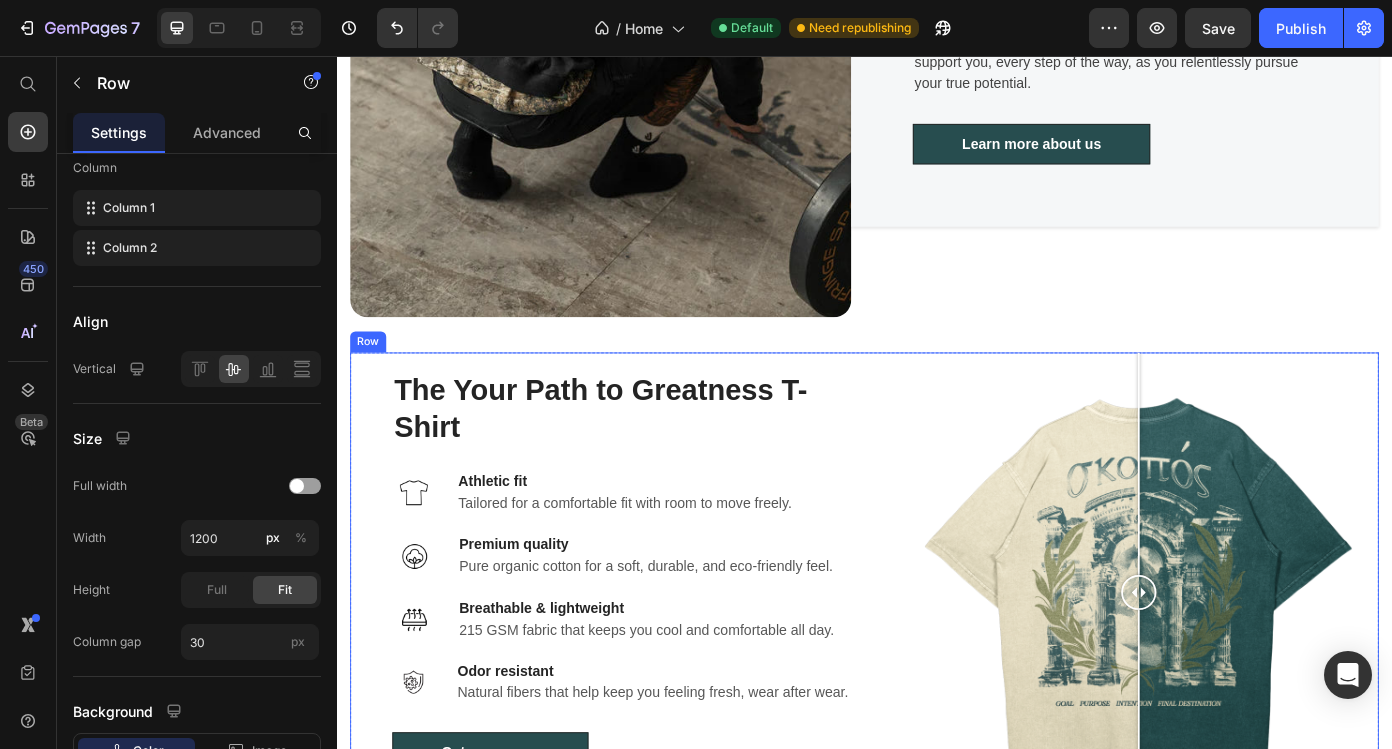 click on "The Your Path to Greatness T-Shirt Heading Image Athletic fit  Text block Tailored for a comfortable fit with room to move freely. Text block Row Image Premium quality Text block Pure organic cotton for a soft, durable, and eco-friendly feel. Text block Row Image Breathable & lightweight Text block 215 GSM fabric that keeps you cool and comfortable all day. Text block Row Row Image Odor resistant Text block Natural fibers that help keep you feeling fresh, wear after wear. Text block Row Get yours now Button
Only a few items left in stock
Custom Code" at bounding box center [673, 667] 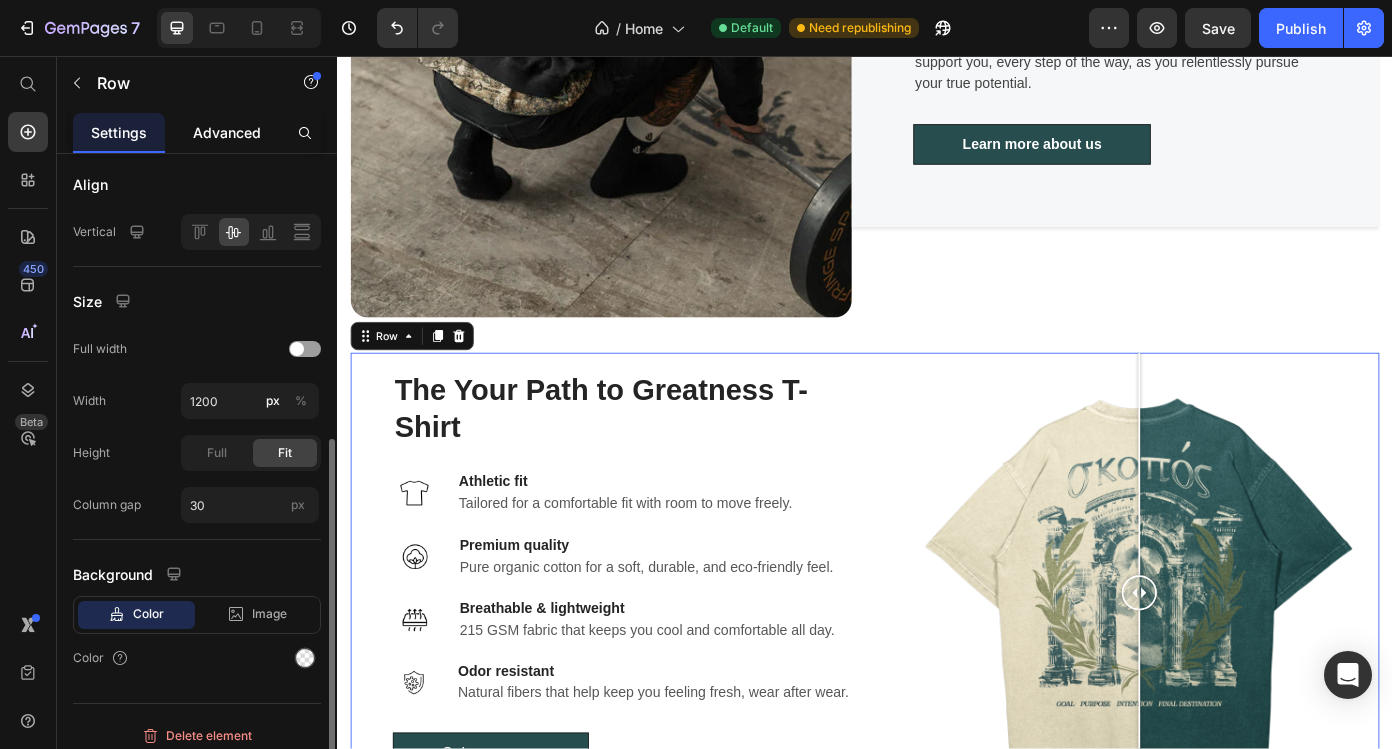 scroll, scrollTop: 469, scrollLeft: 0, axis: vertical 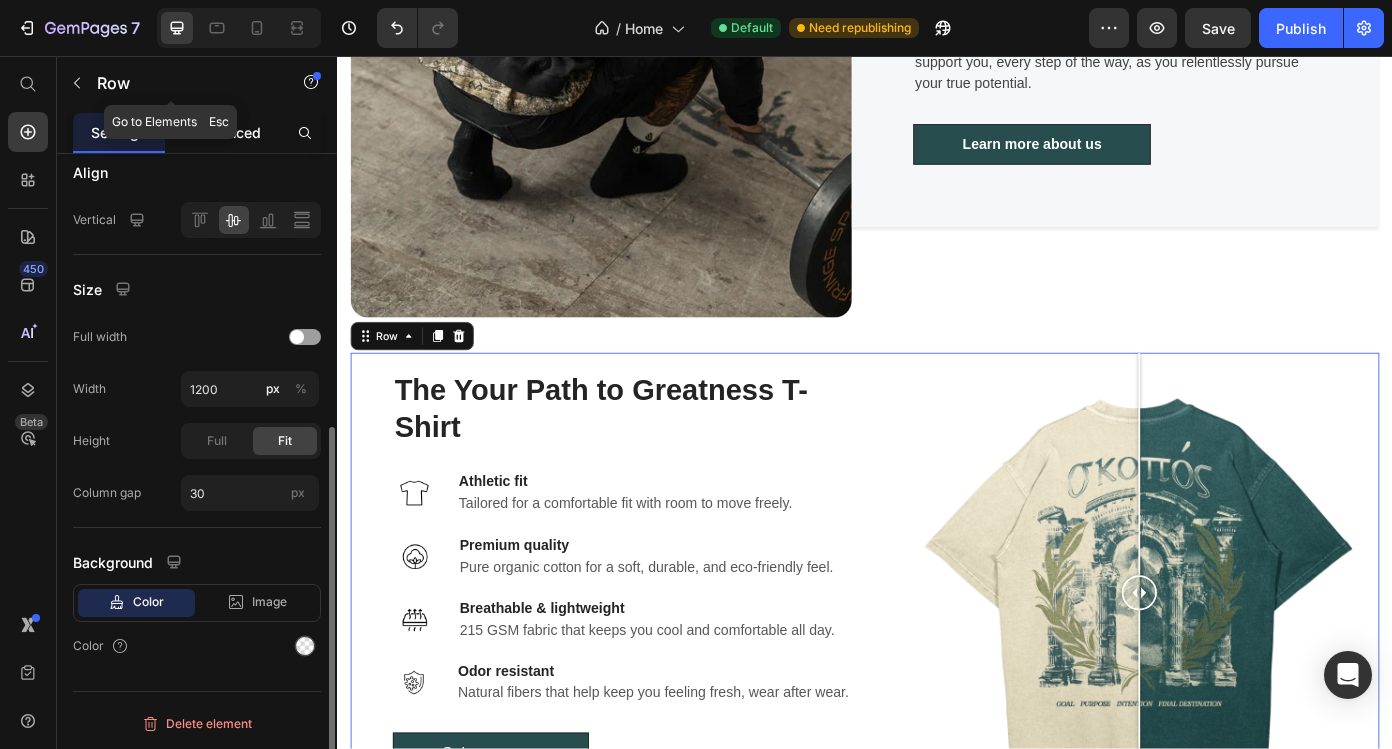 click on "Advanced" 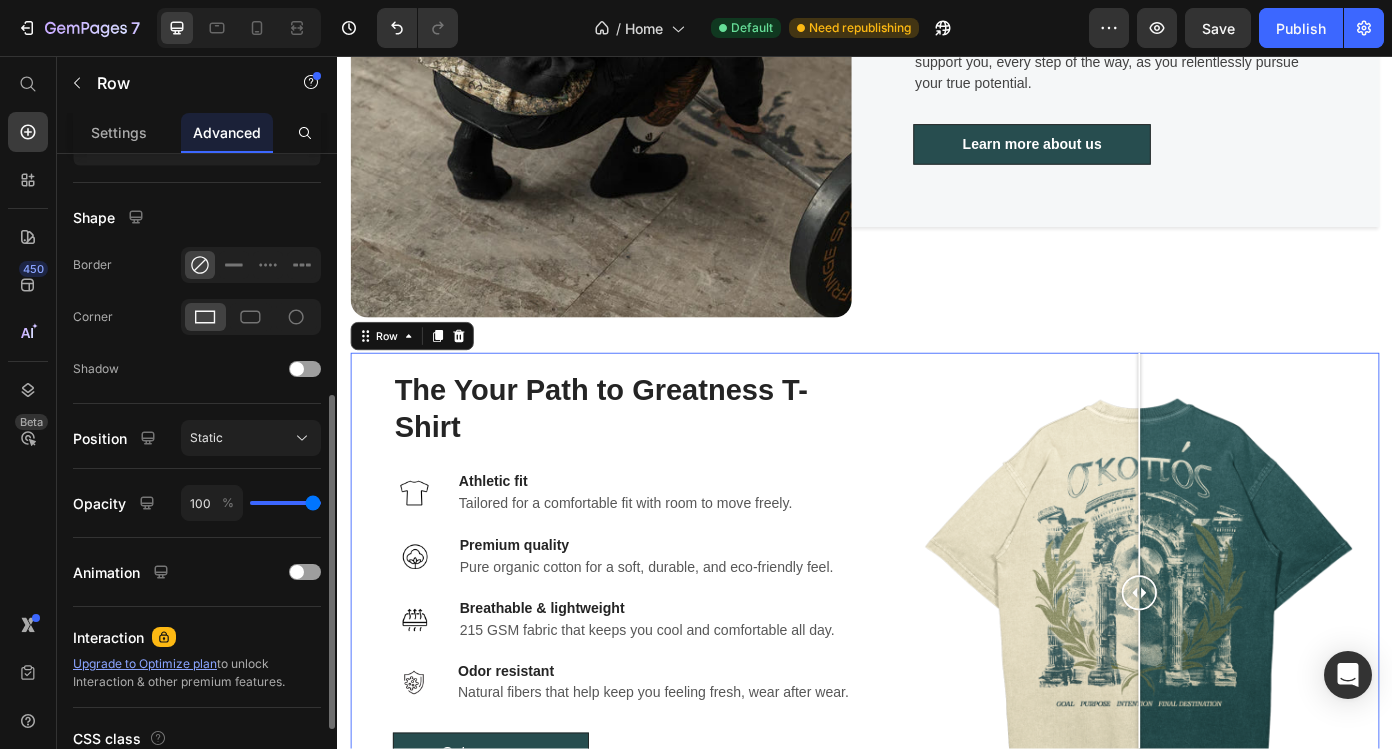 scroll, scrollTop: 0, scrollLeft: 0, axis: both 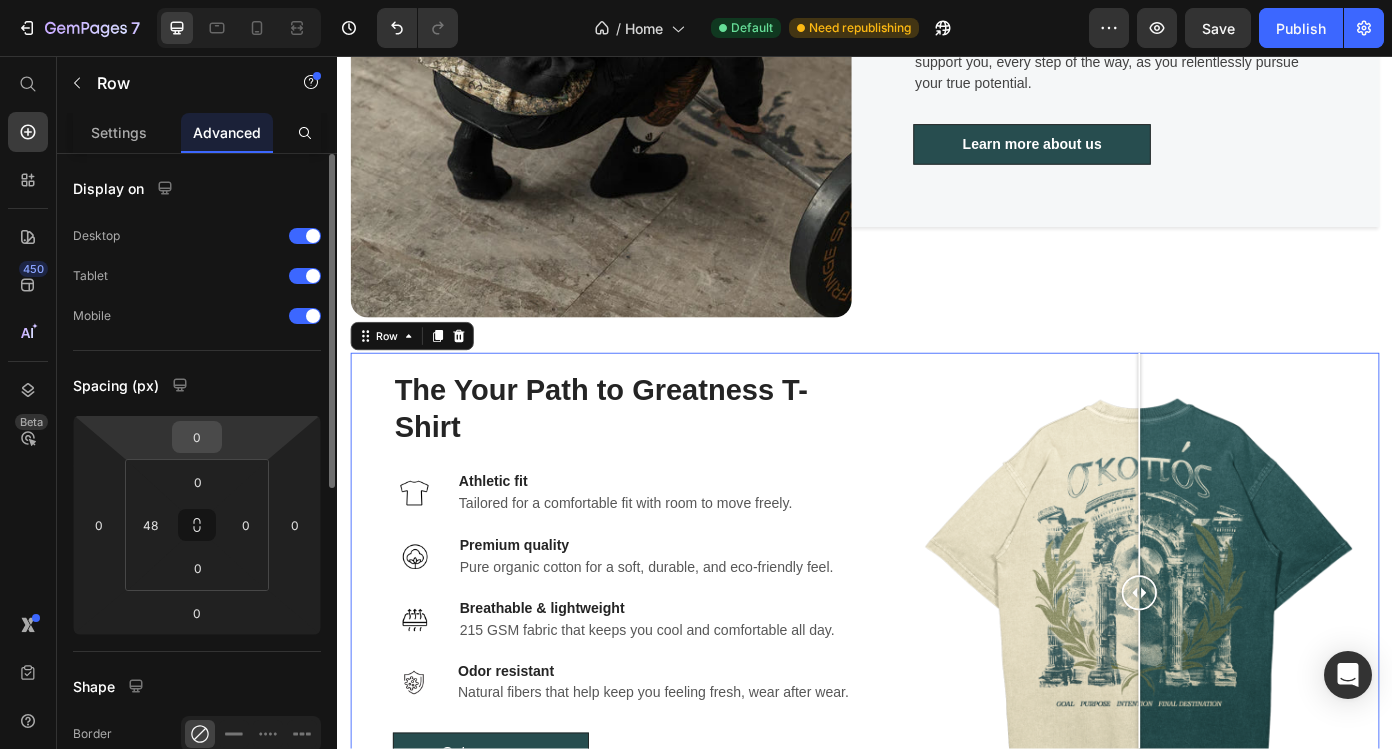 click on "0" at bounding box center (197, 437) 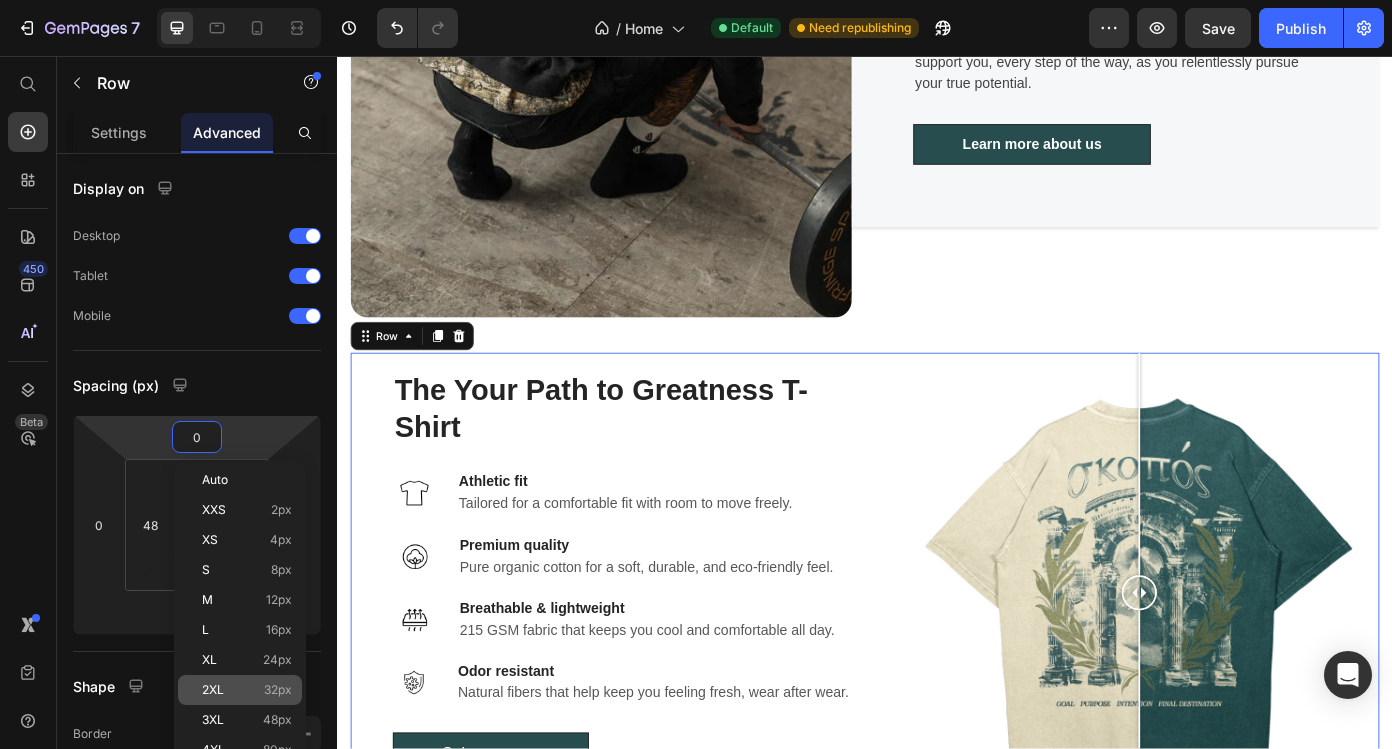 click on "2XL" at bounding box center [213, 690] 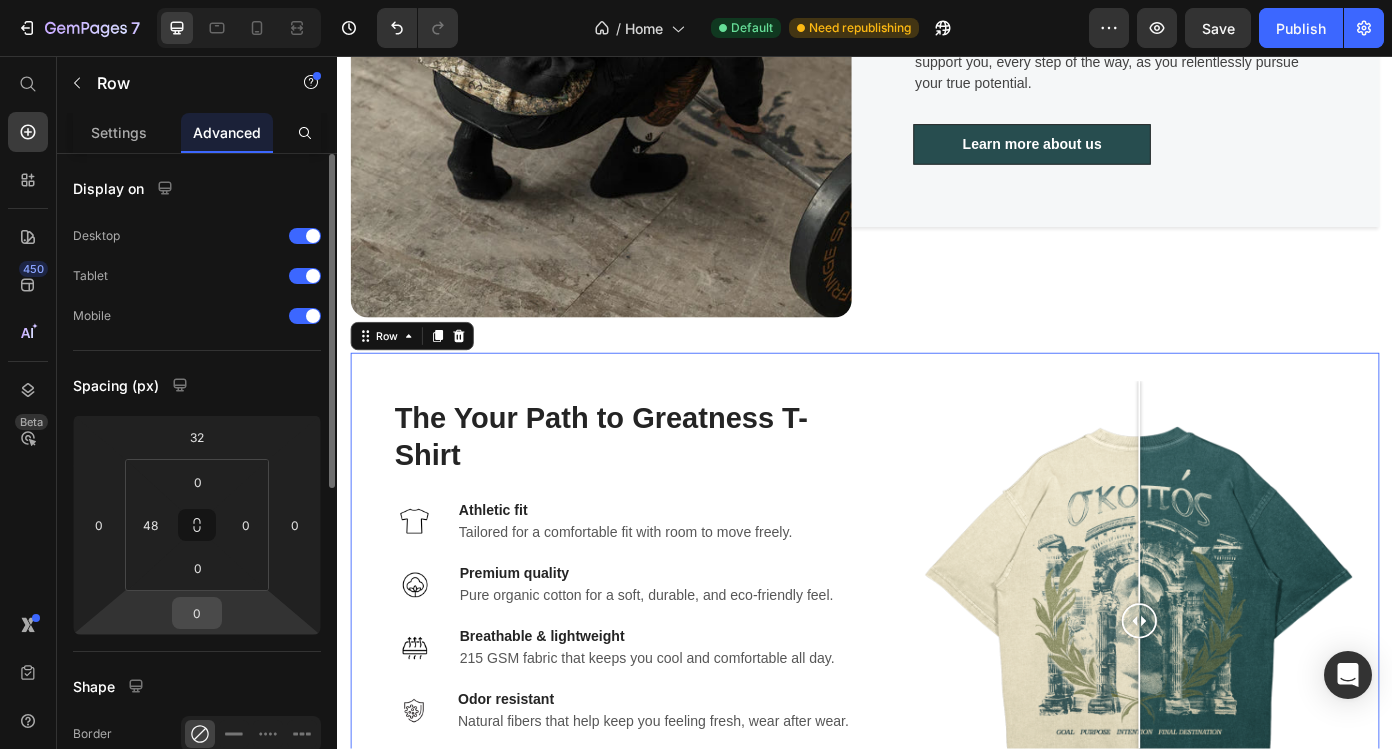 click on "0" at bounding box center [197, 613] 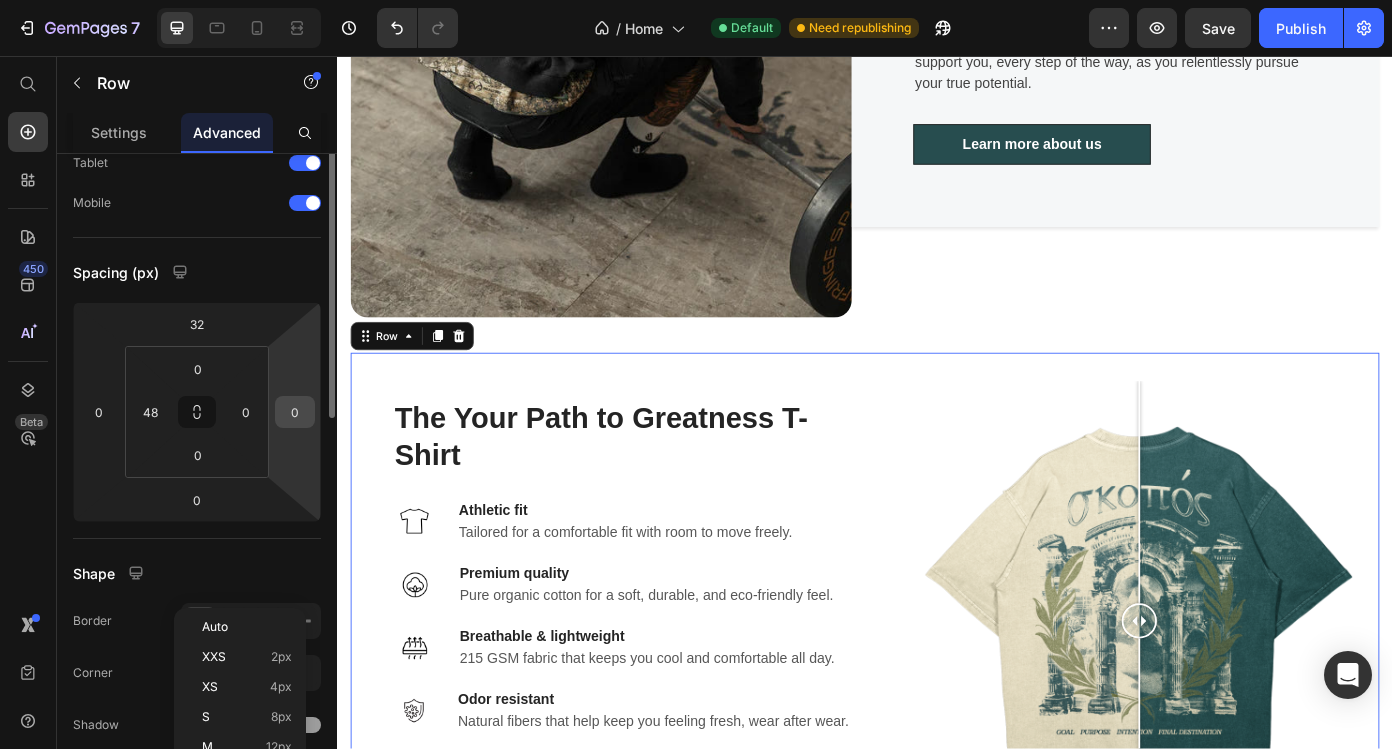 scroll, scrollTop: 131, scrollLeft: 0, axis: vertical 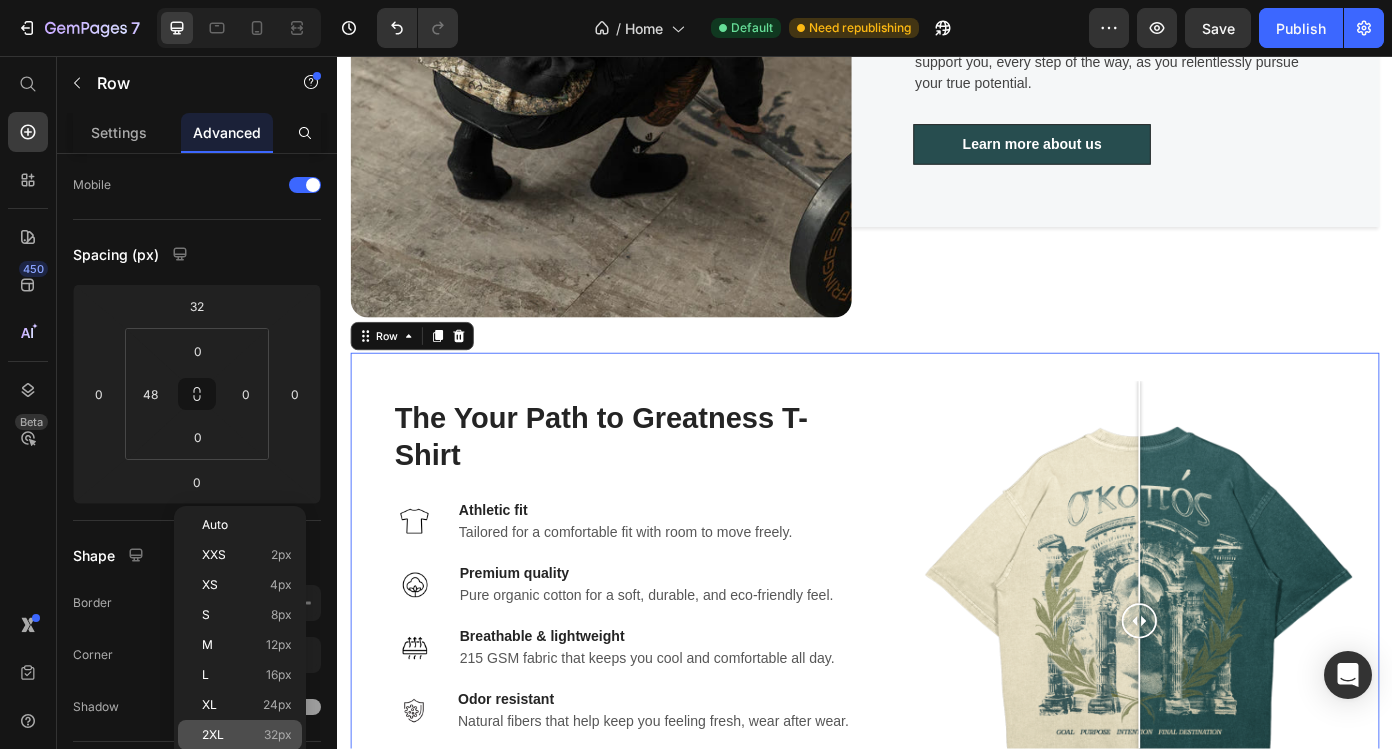click on "2XL 32px" at bounding box center [247, 735] 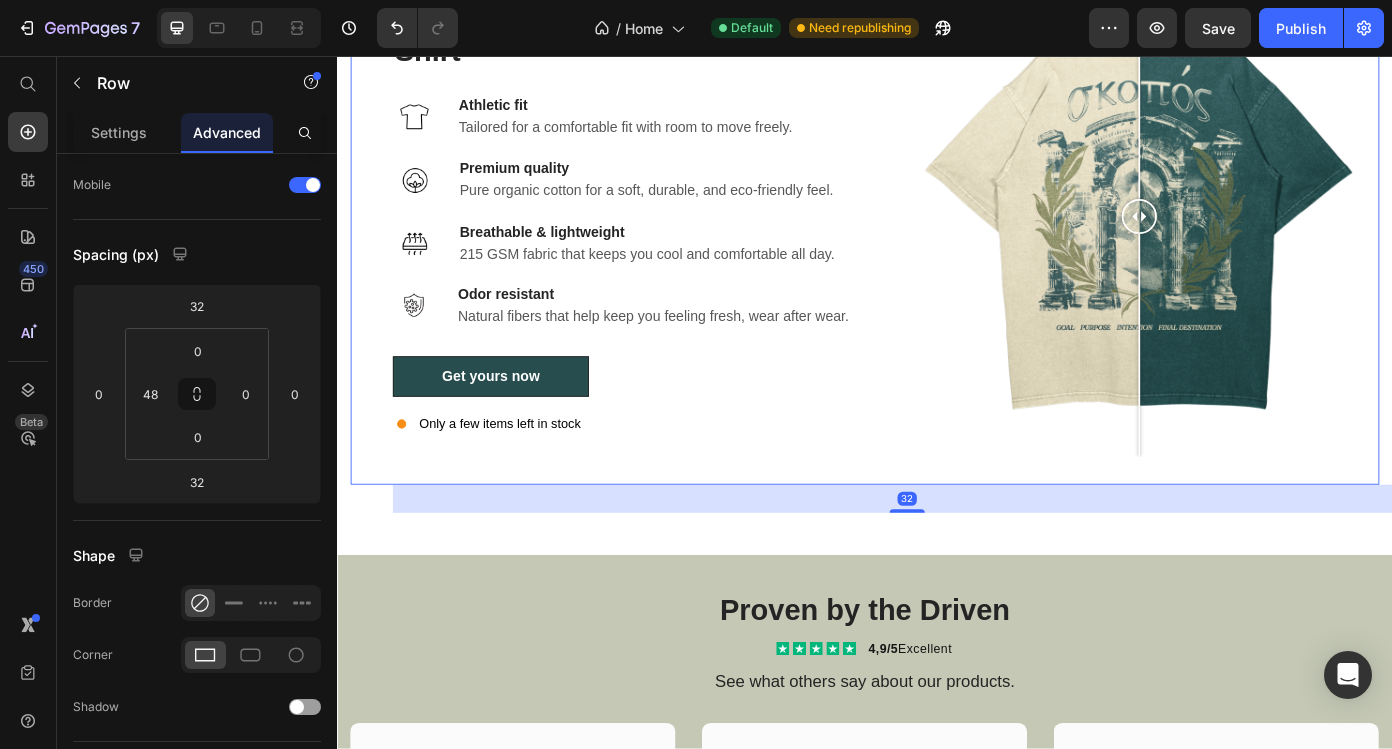 scroll, scrollTop: 2401, scrollLeft: 0, axis: vertical 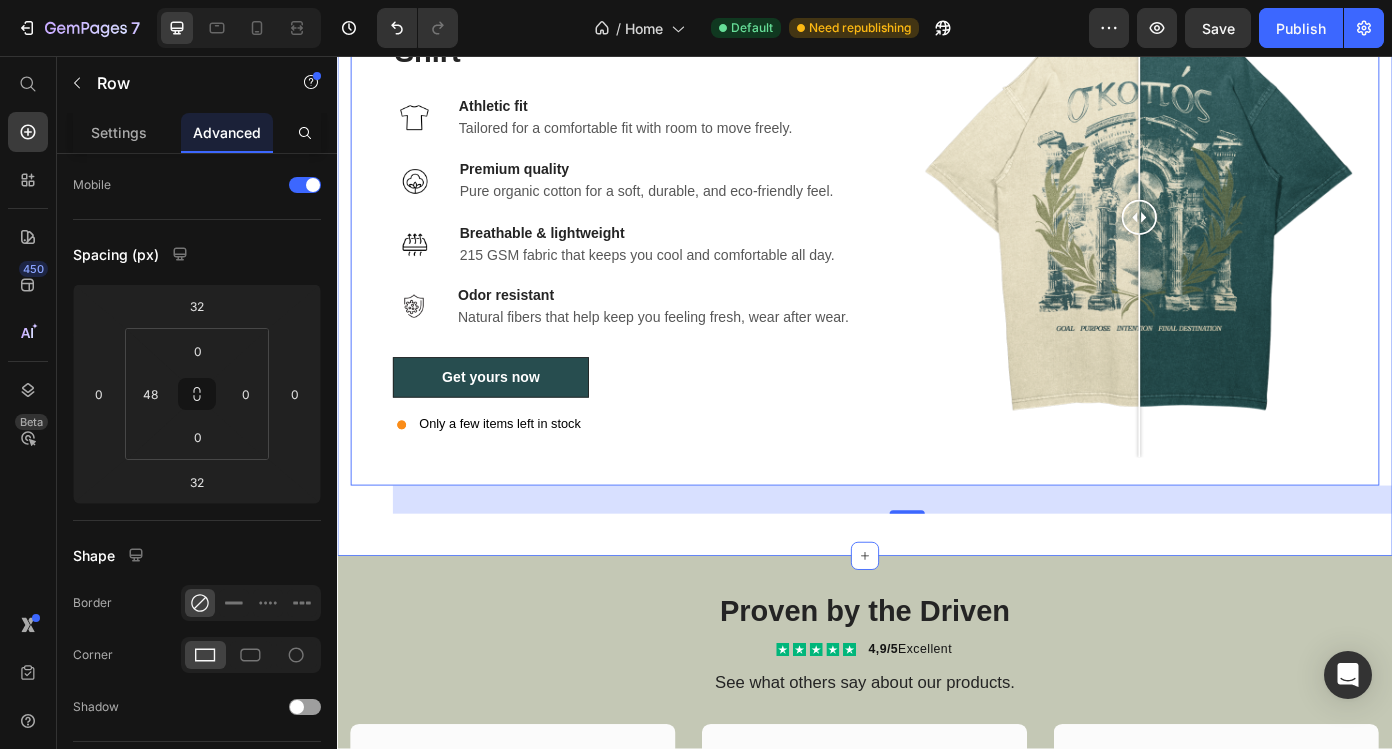 click on "The Your Path to Greatness T-Shirt Heading Image Athletic fit  Text block Tailored for a comfortable fit with room to move freely. Text block Row Image Premium quality Text block Pure organic cotton for a soft, durable, and eco-friendly feel. Text block Row Image Breathable & lightweight Text block 215 GSM fabric that keeps you cool and comfortable all day. Text block Row Row Image Odor resistant Text block Natural fibers that help keep you feeling fresh, wear after wear. Text block Row Get yours now Button
Only a few items left in stock
Custom Code Image Comparison Row   32 Row Section 5" at bounding box center (937, 276) 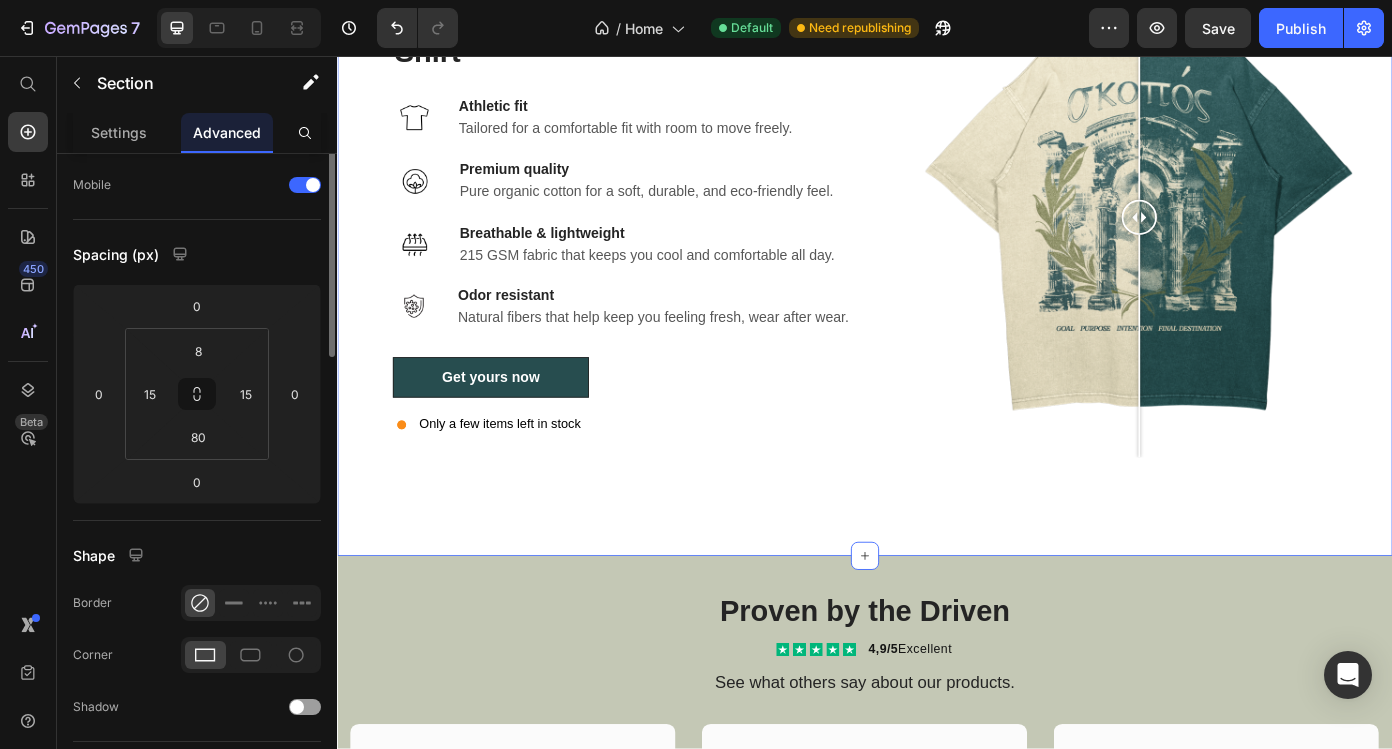 scroll, scrollTop: 0, scrollLeft: 0, axis: both 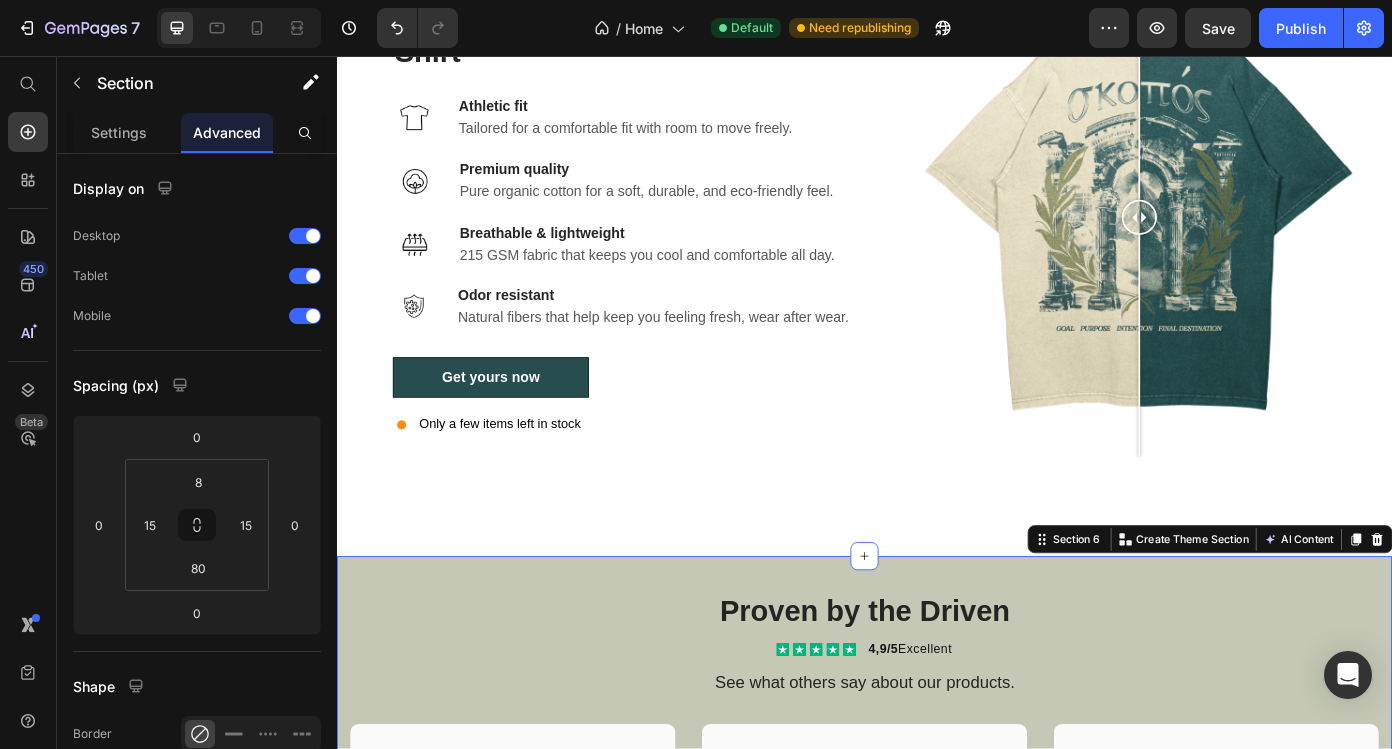 click on "Proven by the Driven Heading
.id570240512146015269 .cls-1 {
fill: #fff;
}
.id570240512146015269 .cls-2 {
fill: #00b67a;
}
Icon
.id570240512146015269 .cls-1 {
fill: #fff;
}
.id570240512146015269 .cls-2 {
fill: #00b67a;
}
Icon
.id570240512146015269 .cls-1 {
fill: #fff;
}
.id570240512146015269 .cls-2 {
fill: #00b67a;
}
Icon
.id570240512146015269 .cls-1 {
fill: #fff;
}
.id570240512146015269 .cls-2 {
fill: #00b67a;
}
Icon
.id570240512146015269 .cls-1 {
fill: #fff;
}
.id570240512146015269 .cls-2 {
fill: #00b67a;
}
Icon Icon List Hoz 4,9/5  Excellent Text block Row See what others say about our products. Text Block Row Icon Icon Icon Icon Icon Icon List Hoz Text block" at bounding box center (937, 930) 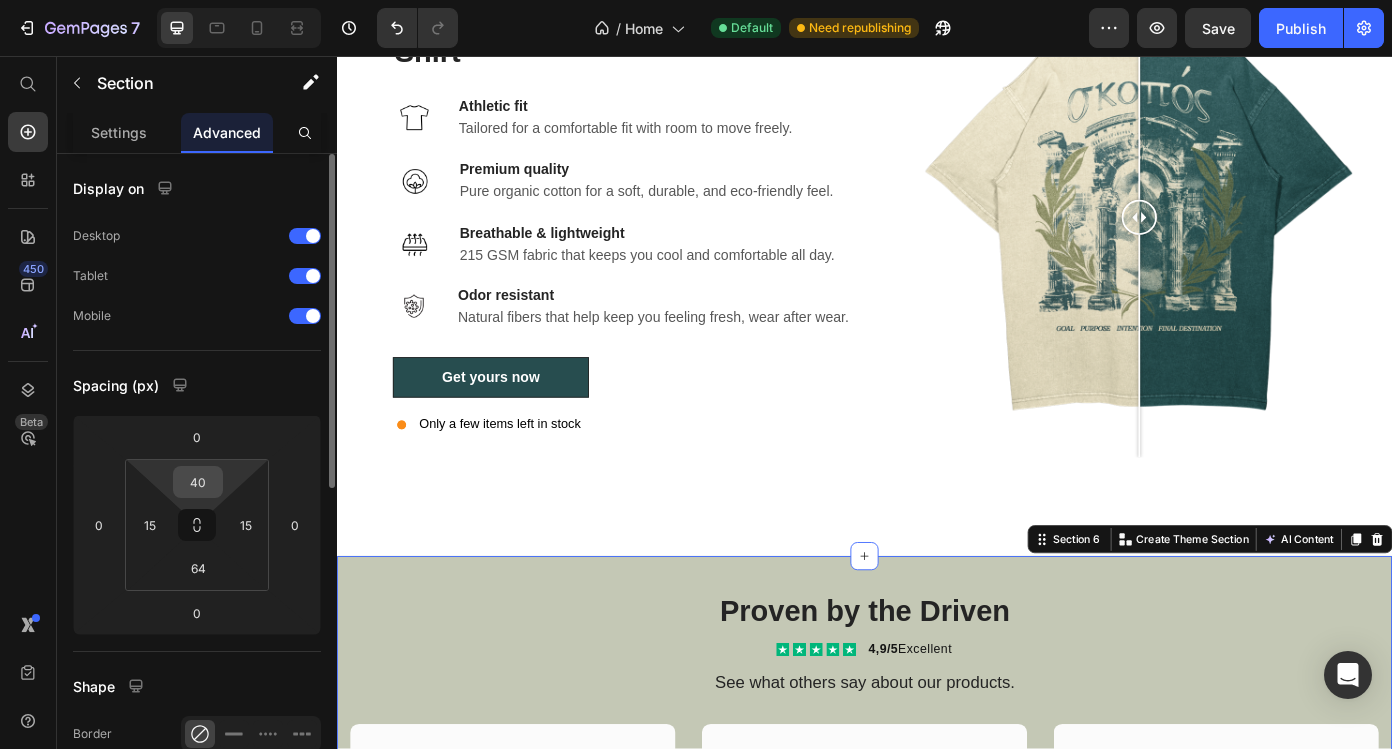 click on "40" at bounding box center [198, 482] 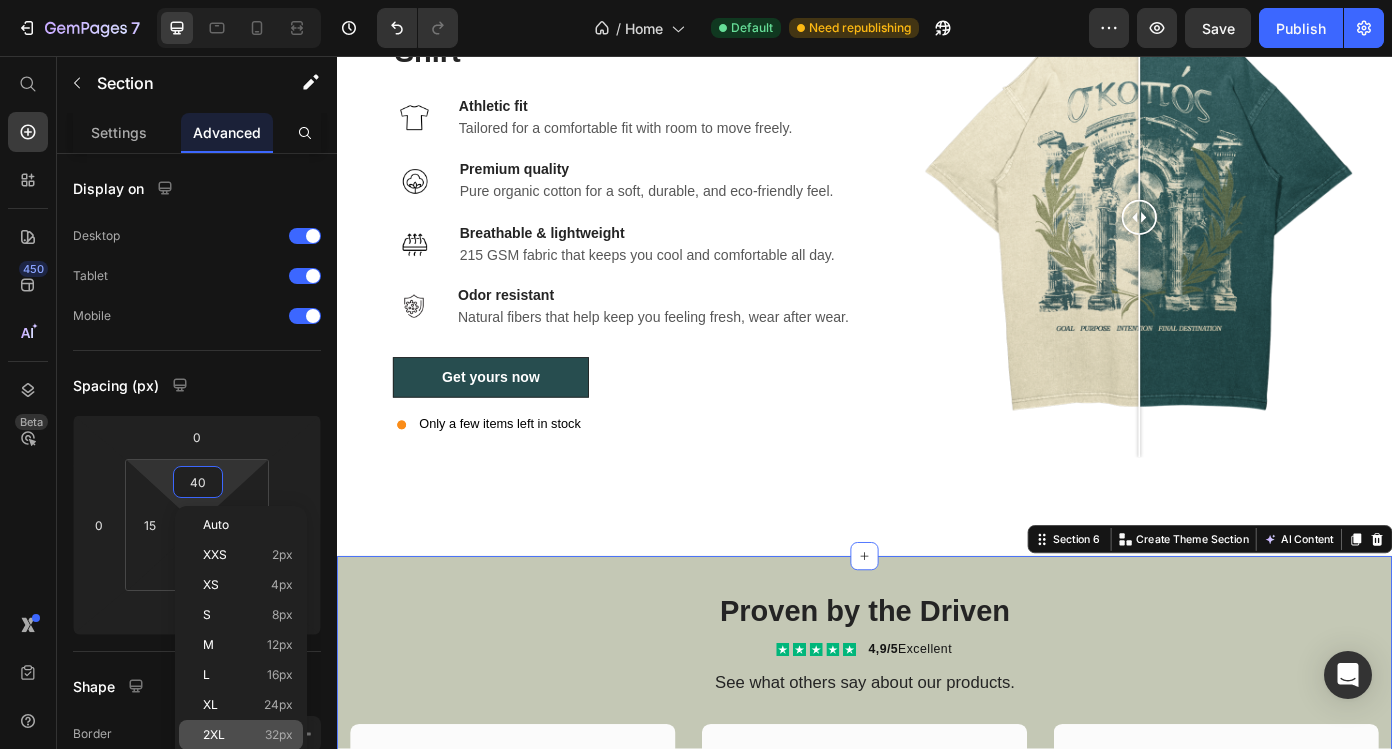 click on "2XL 32px" at bounding box center (248, 735) 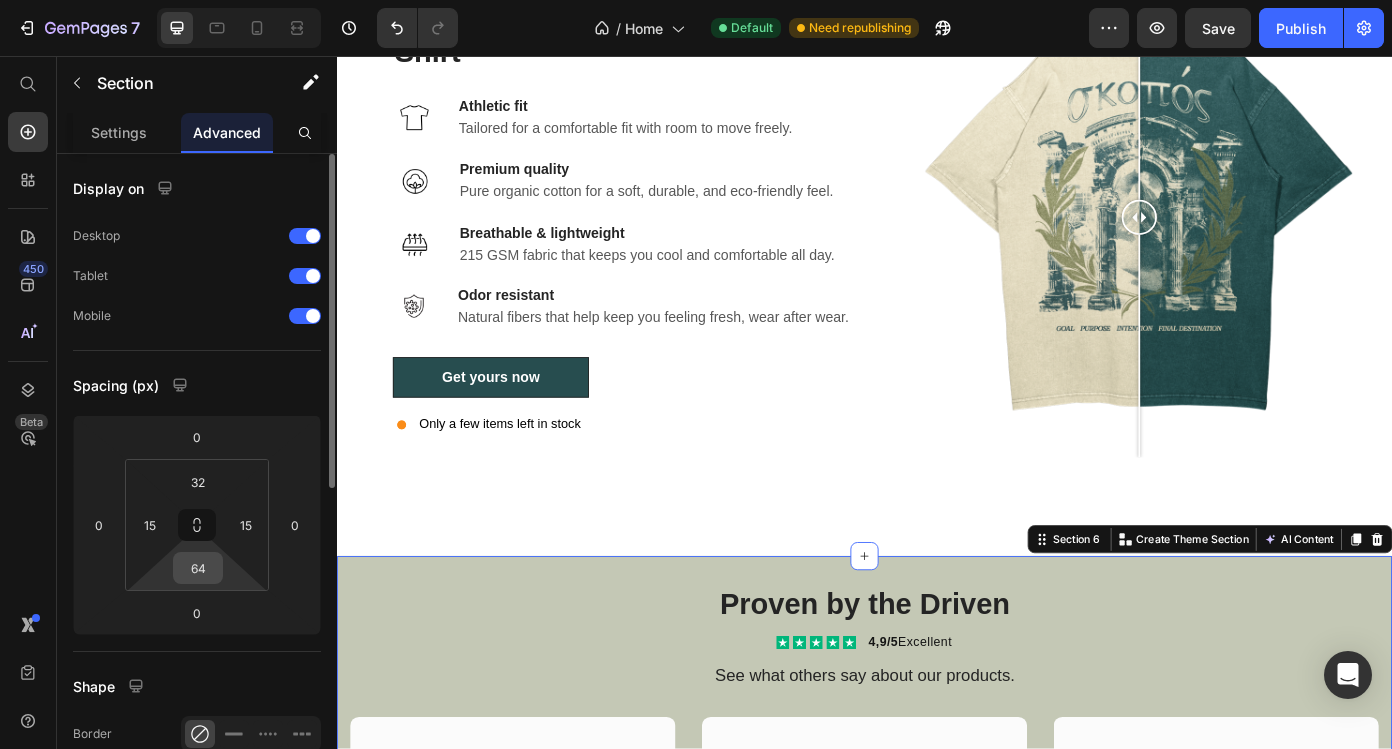 click on "64" at bounding box center [198, 568] 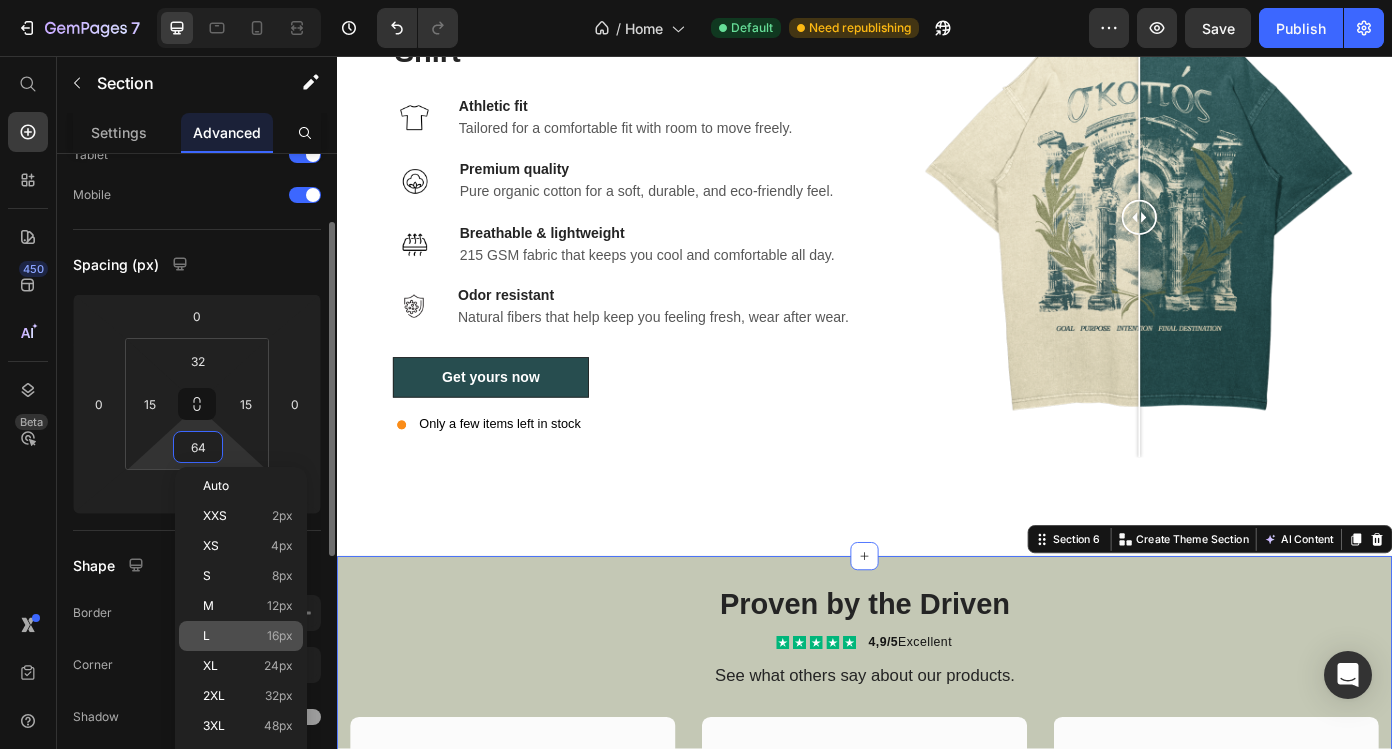 scroll, scrollTop: 125, scrollLeft: 0, axis: vertical 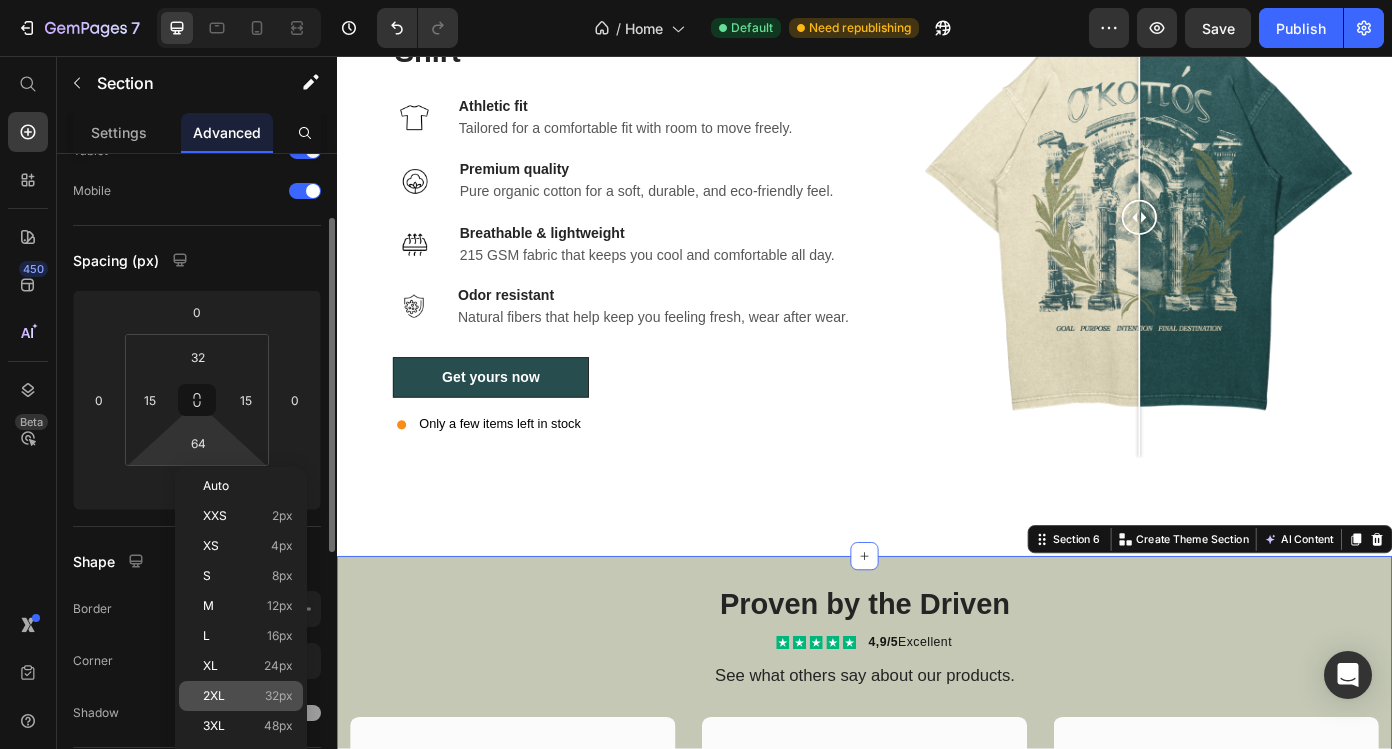 click on "2XL 32px" at bounding box center (248, 696) 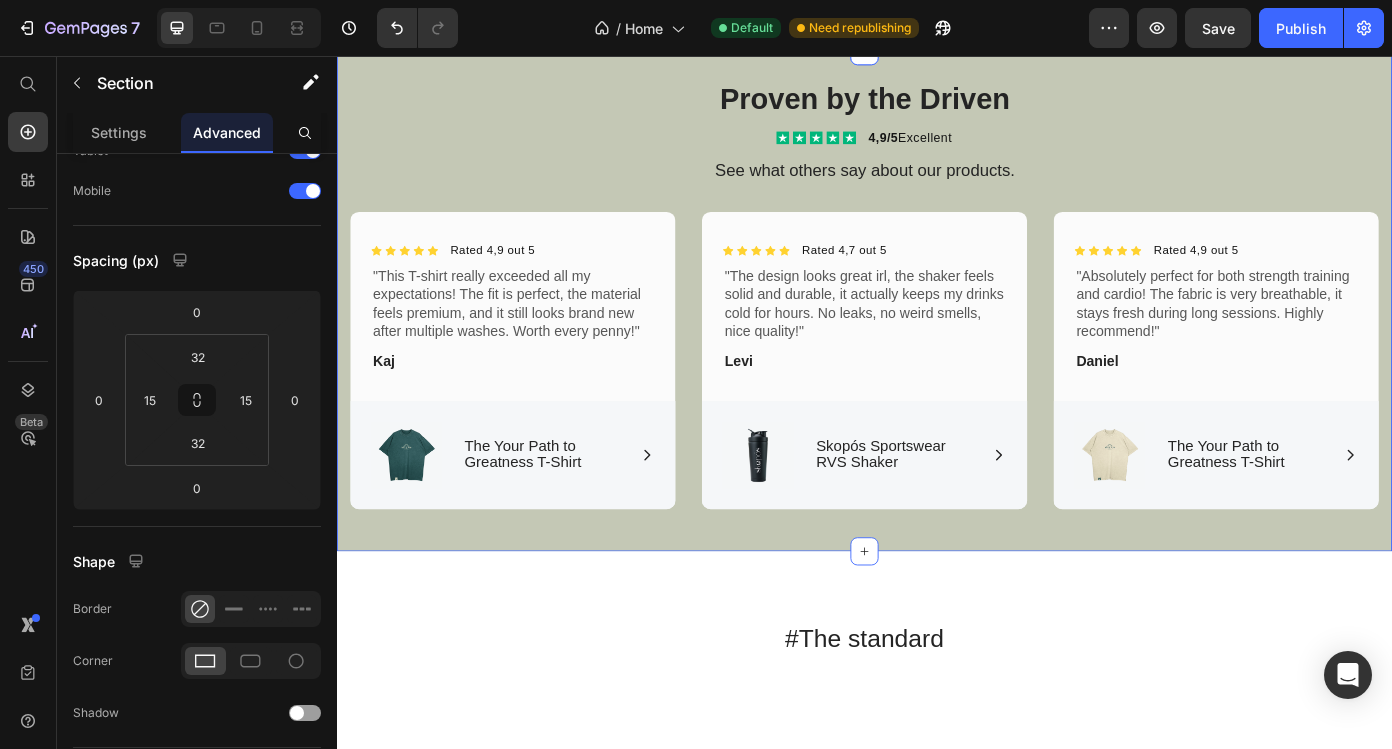 scroll, scrollTop: 3146, scrollLeft: 0, axis: vertical 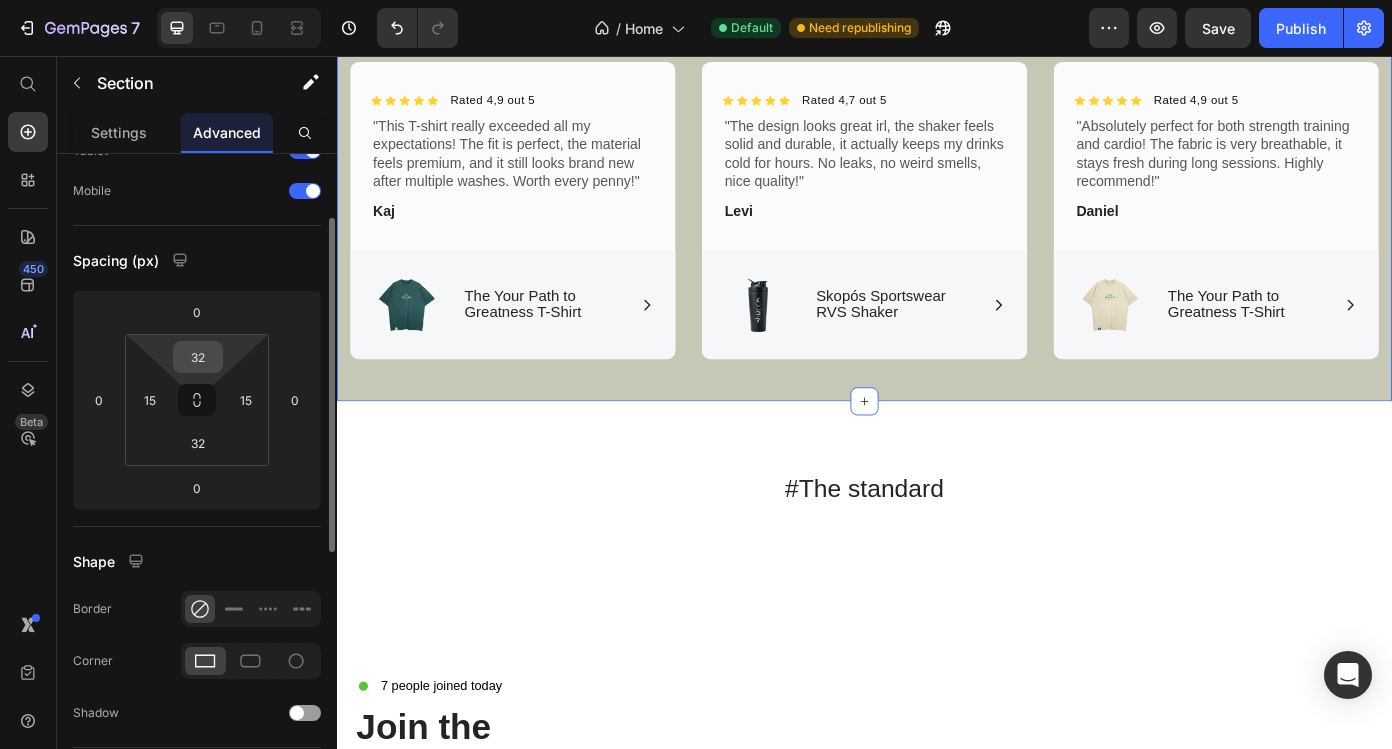 click on "32" at bounding box center (198, 357) 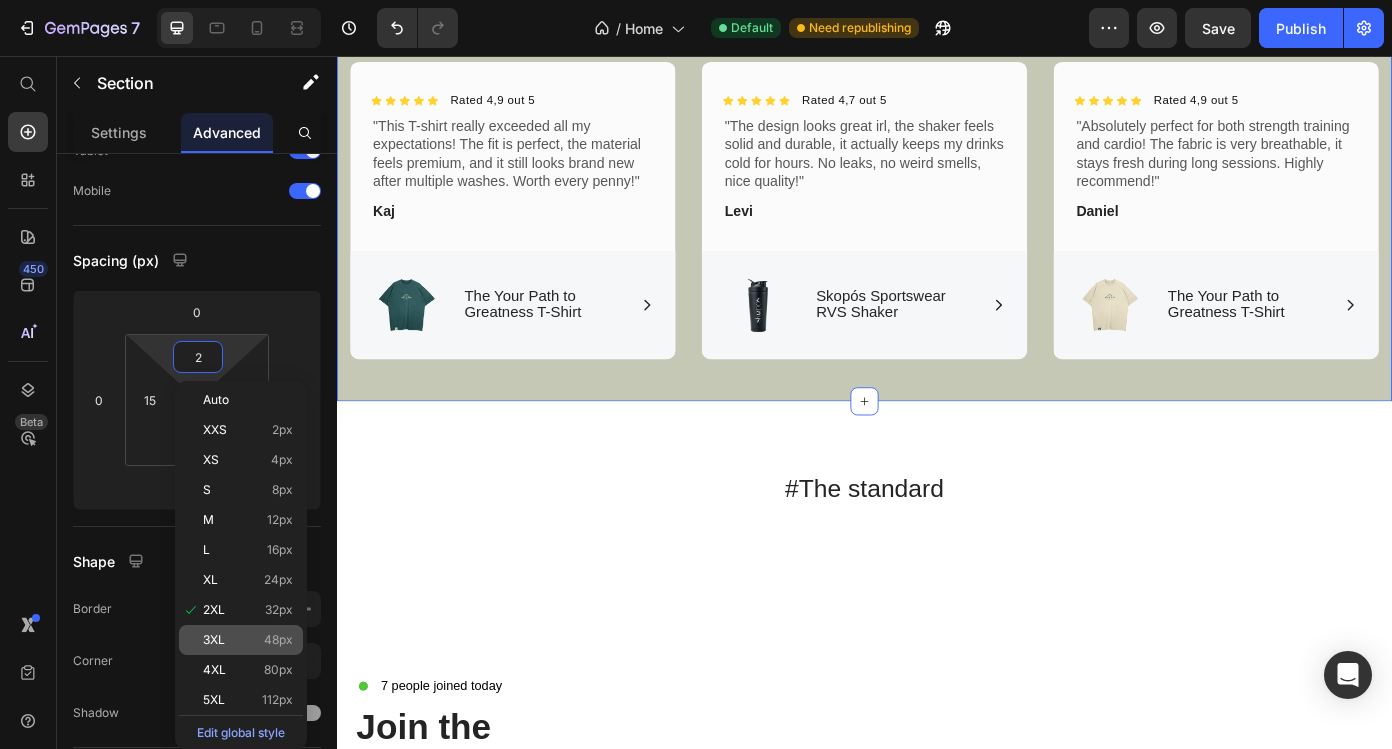click on "3XL" at bounding box center [214, 640] 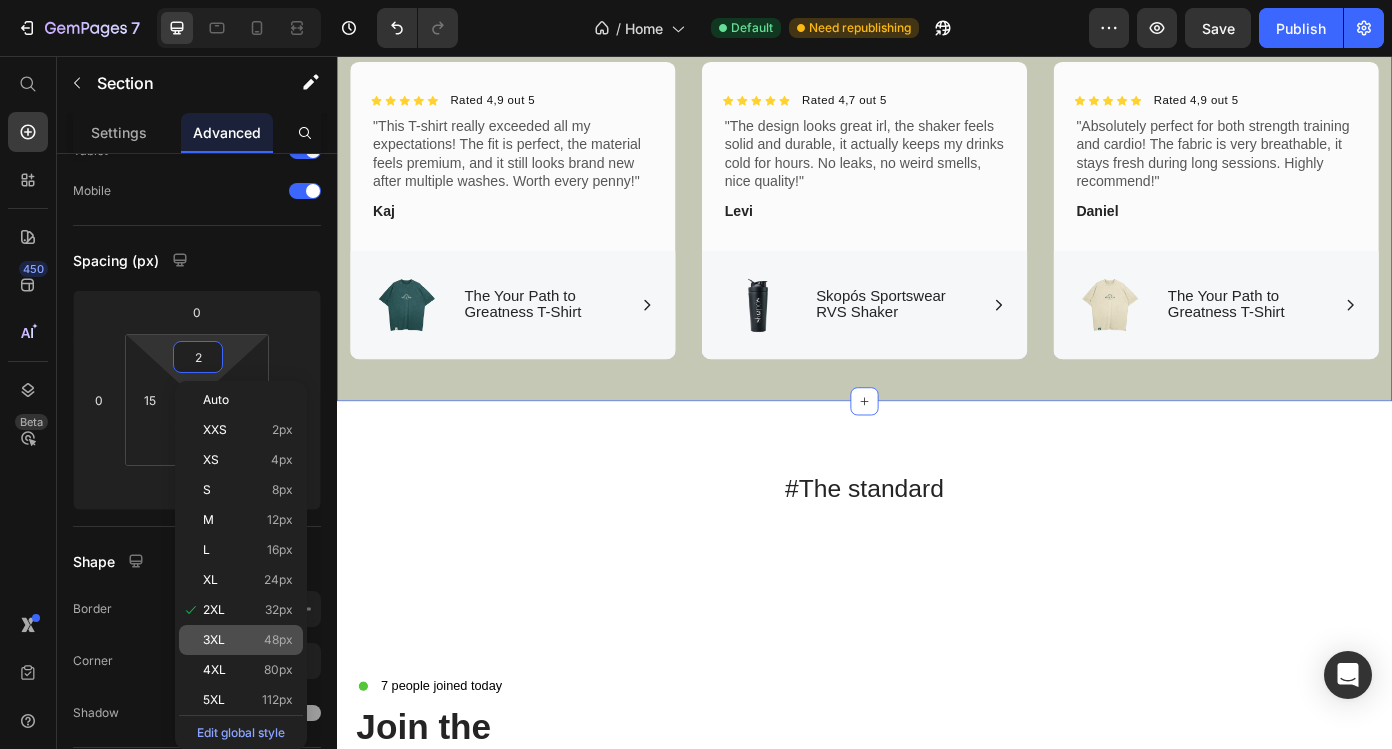 type on "48" 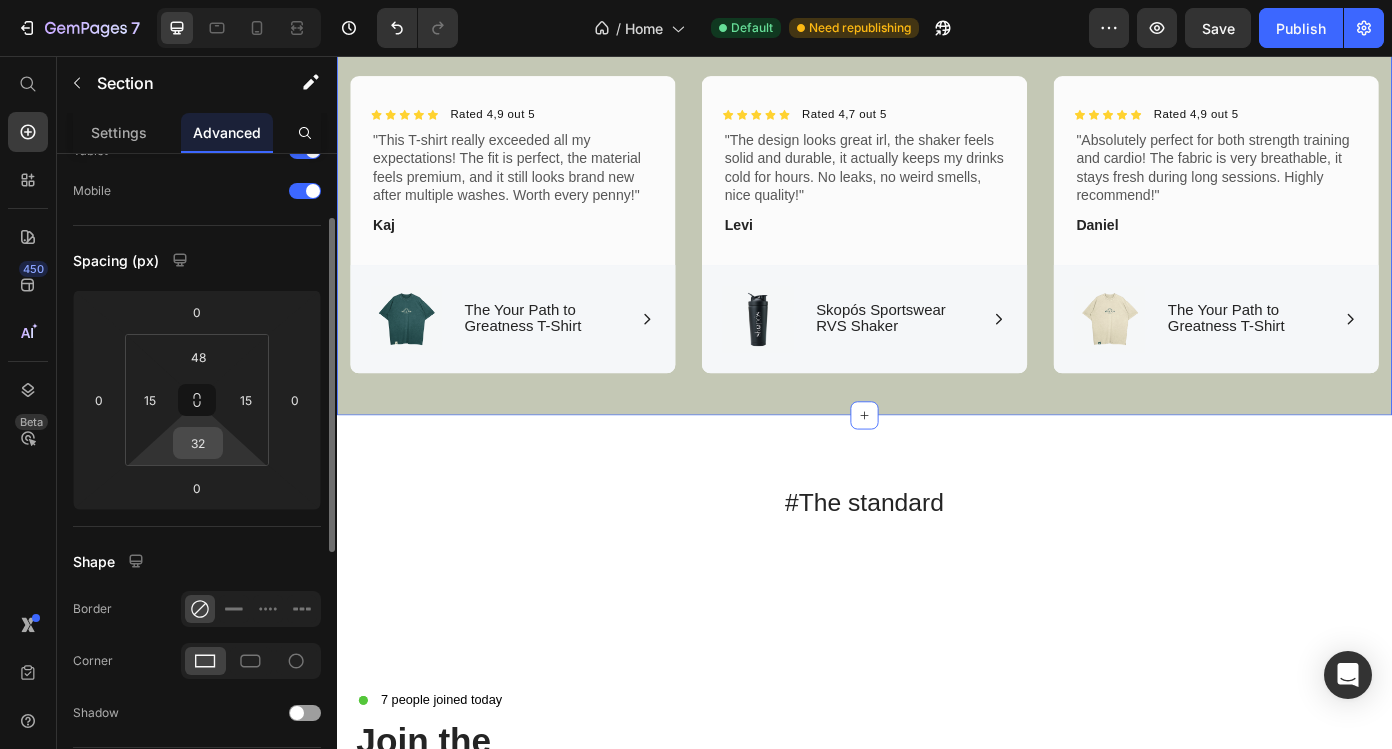 click on "32" at bounding box center (198, 443) 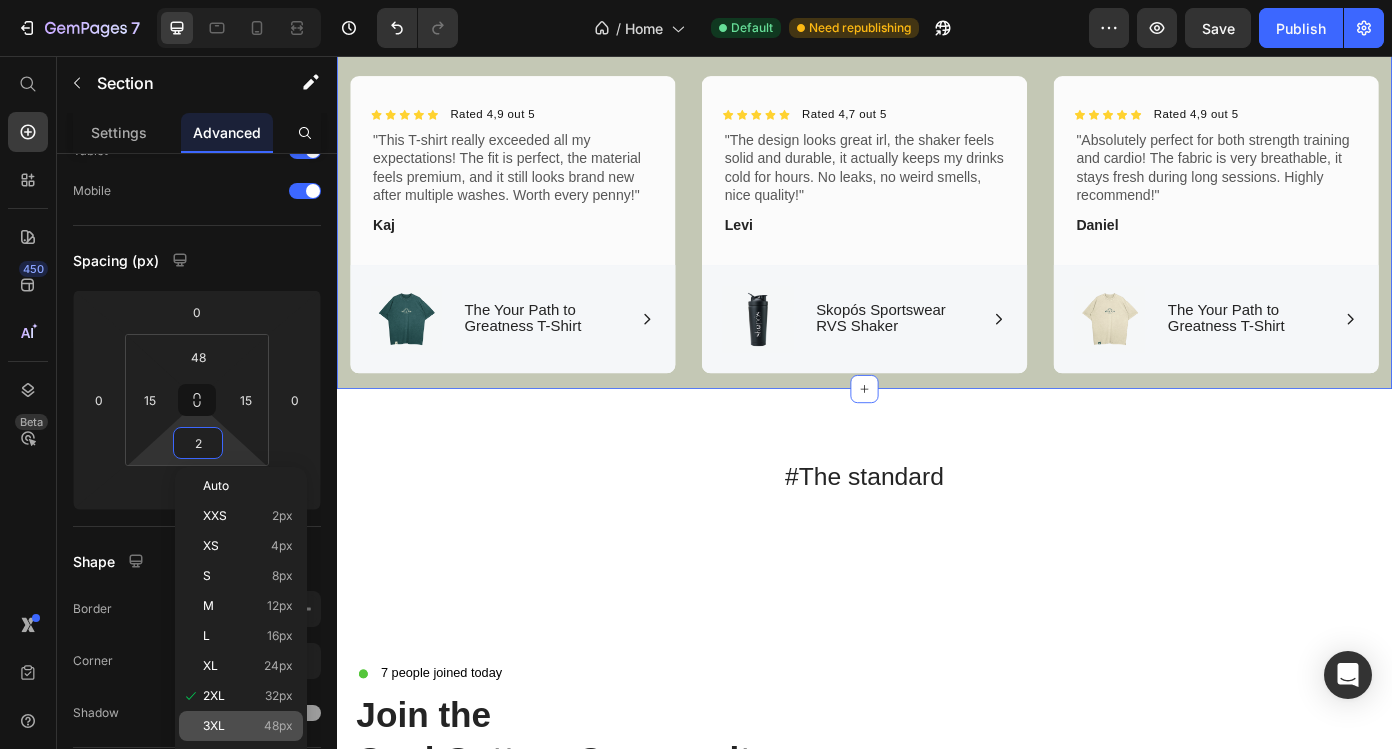 click on "3XL 48px" 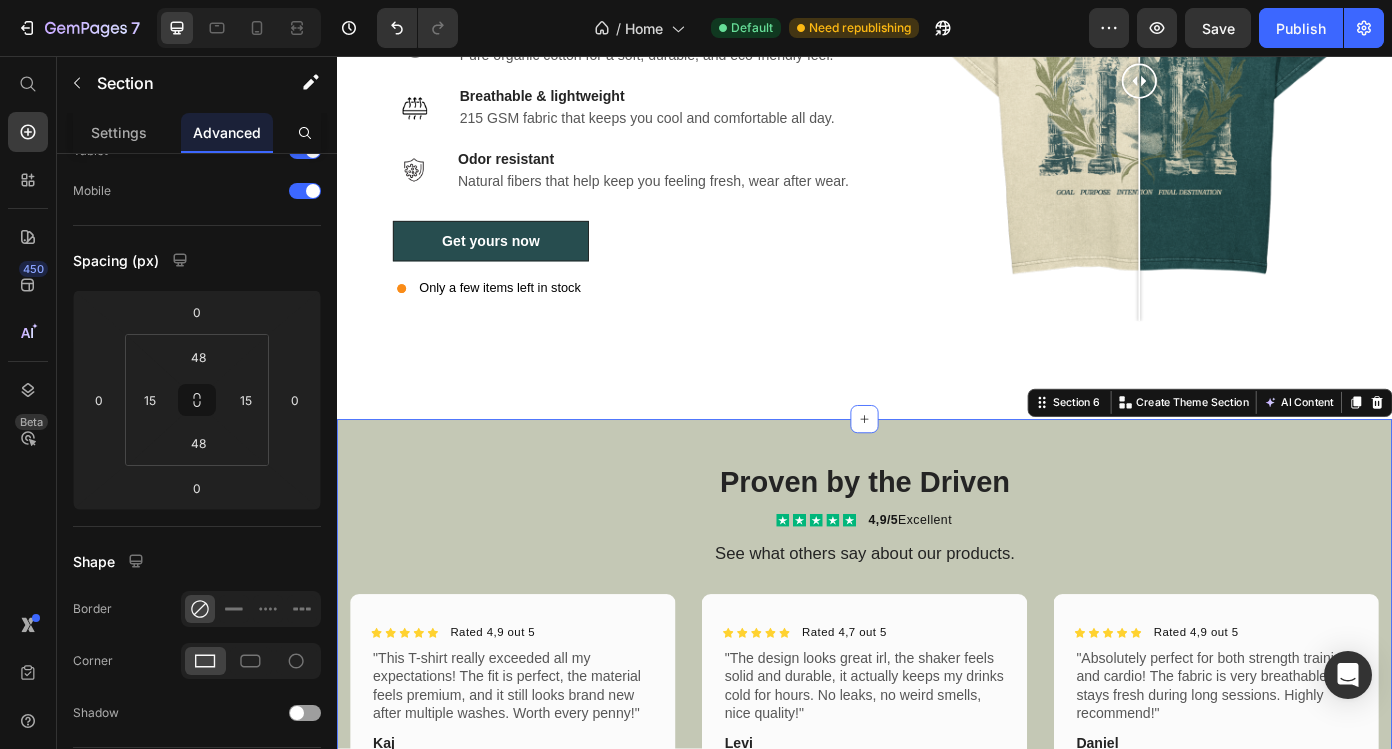 scroll, scrollTop: 2499, scrollLeft: 0, axis: vertical 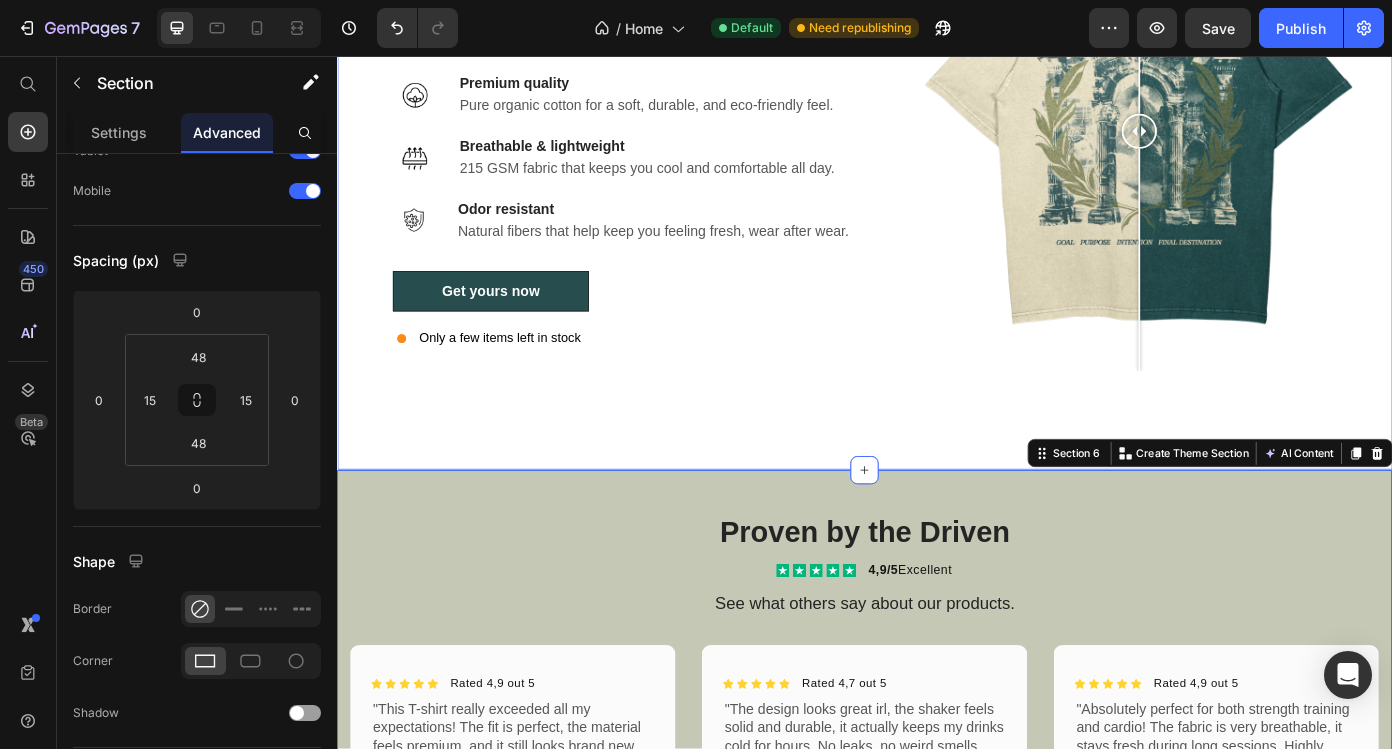 click on "The Your Path to Greatness T-Shirt Heading Image Athletic fit  Text block Tailored for a comfortable fit with room to move freely. Text block Row Image Premium quality Text block Pure organic cotton for a soft, durable, and eco-friendly feel. Text block Row Image Breathable & lightweight Text block 215 GSM fabric that keeps you cool and comfortable all day. Text block Row Row Image Odor resistant Text block Natural fibers that help keep you feeling fresh, wear after wear. Text block Row Get yours now Button
Only a few items left in stock
Custom Code Image Comparison Row Row Section 5" at bounding box center [937, 178] 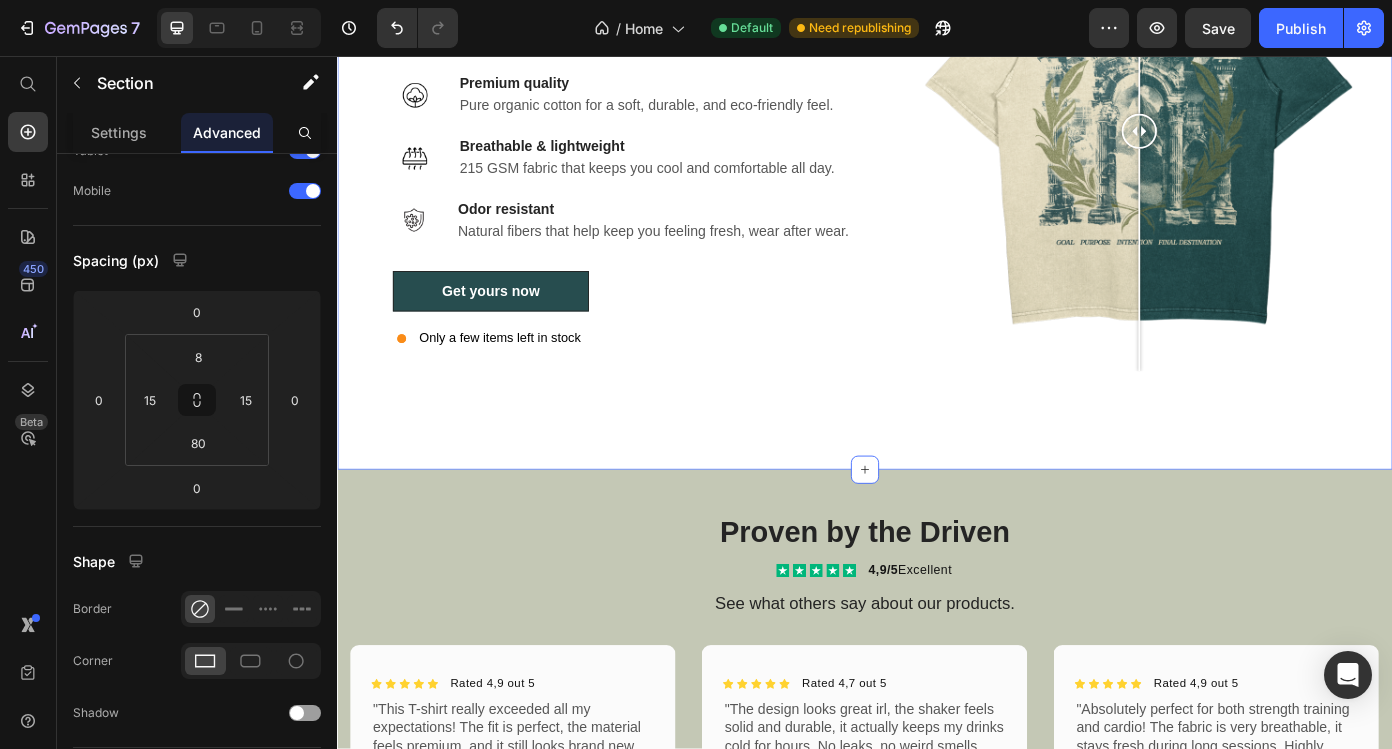click on "The Your Path to Greatness T-Shirt Heading Image Athletic fit  Text block Tailored for a comfortable fit with room to move freely. Text block Row Image Premium quality Text block Pure organic cotton for a soft, durable, and eco-friendly feel. Text block Row Image Breathable & lightweight Text block 215 GSM fabric that keeps you cool and comfortable all day. Text block Row Row Image Odor resistant Text block Natural fibers that help keep you feeling fresh, wear after wear. Text block Row Get yours now Button
Only a few items left in stock
Custom Code Image Comparison Row Row Section 5   You can create reusable sections Create Theme Section AI Content Write with GemAI What would you like to describe here? Tone and Voice Persuasive Product Skopós Sportswear RVS Shaker Show more Generate" at bounding box center [937, 178] 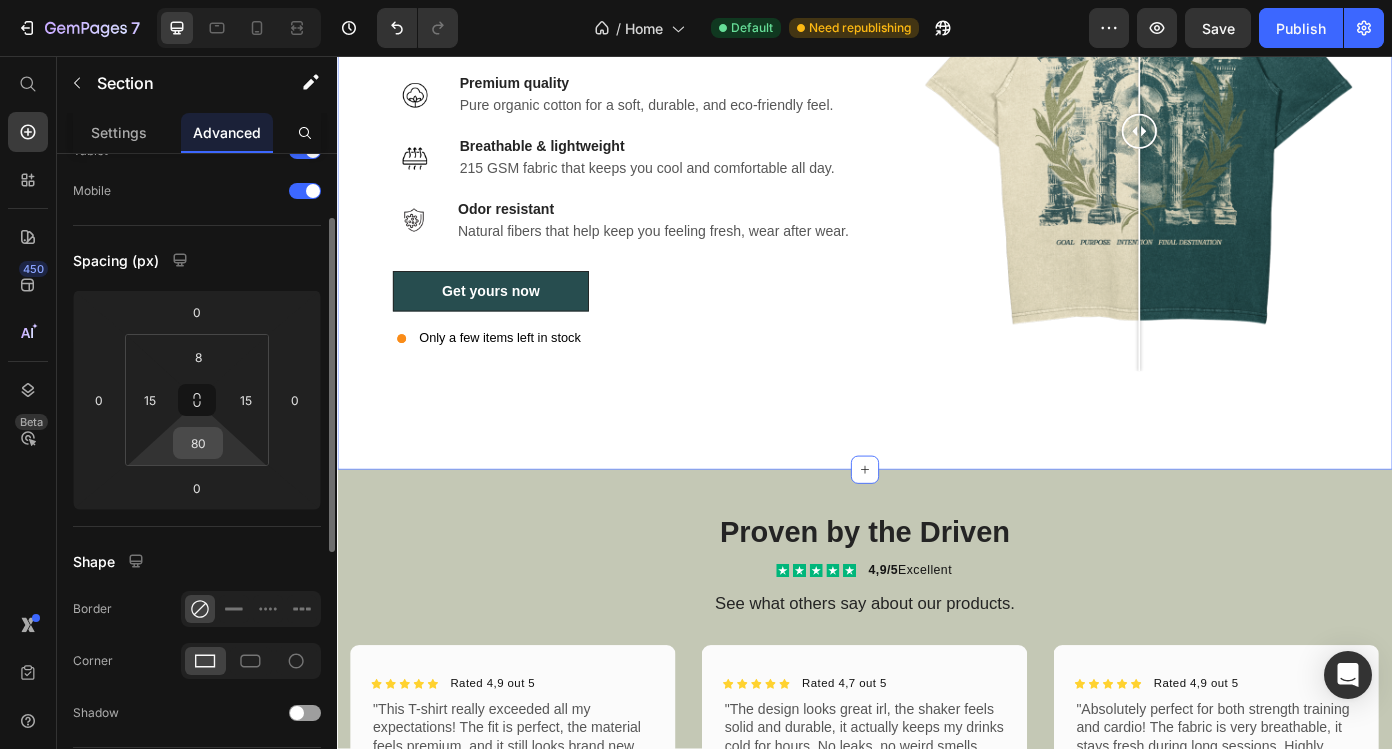 click on "80" at bounding box center (198, 443) 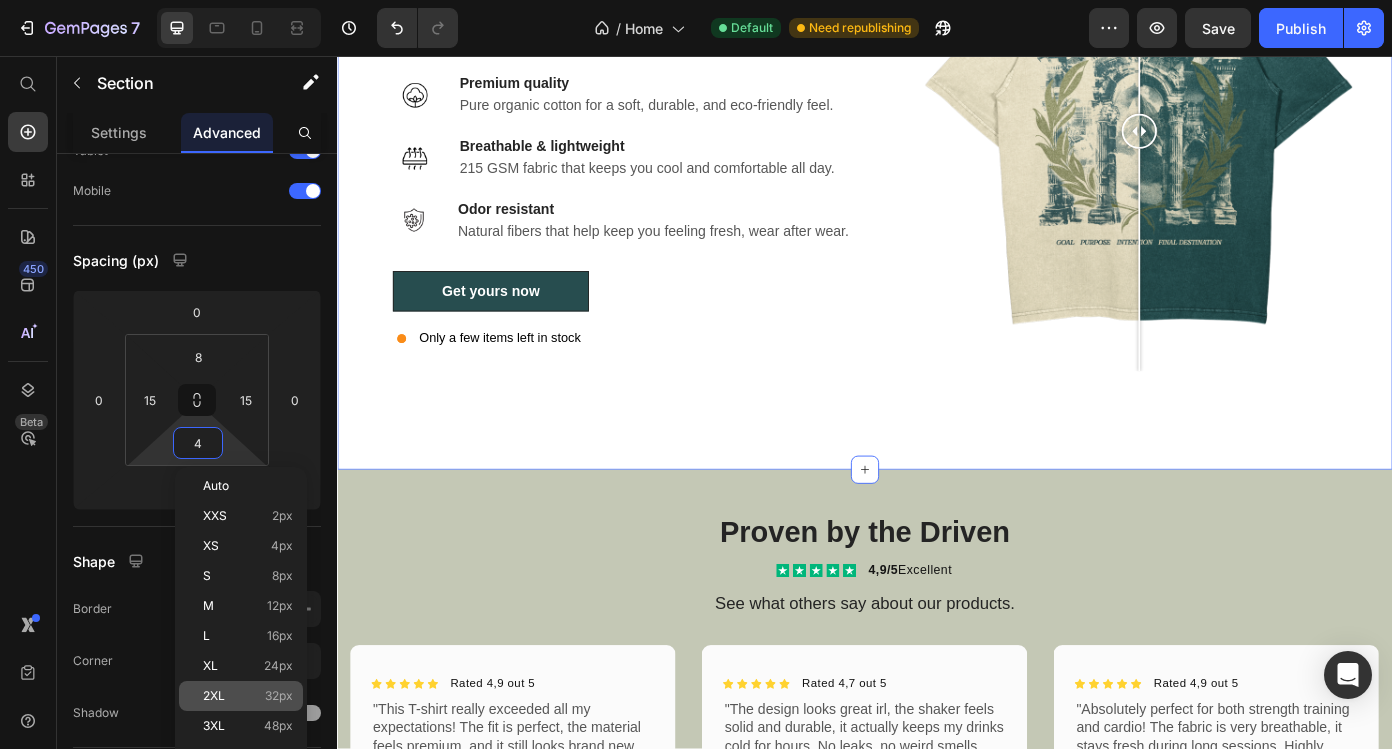 click on "2XL 32px" at bounding box center [248, 696] 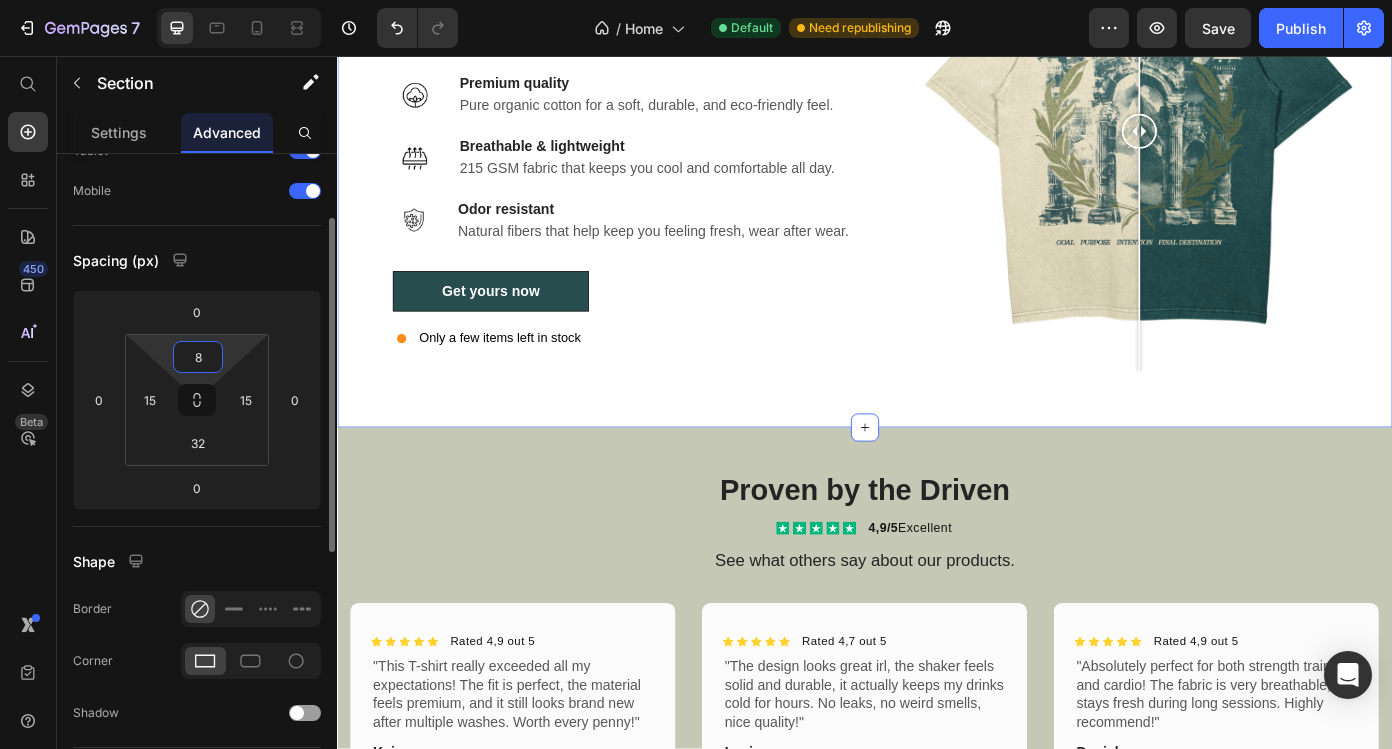 click on "8" at bounding box center (198, 357) 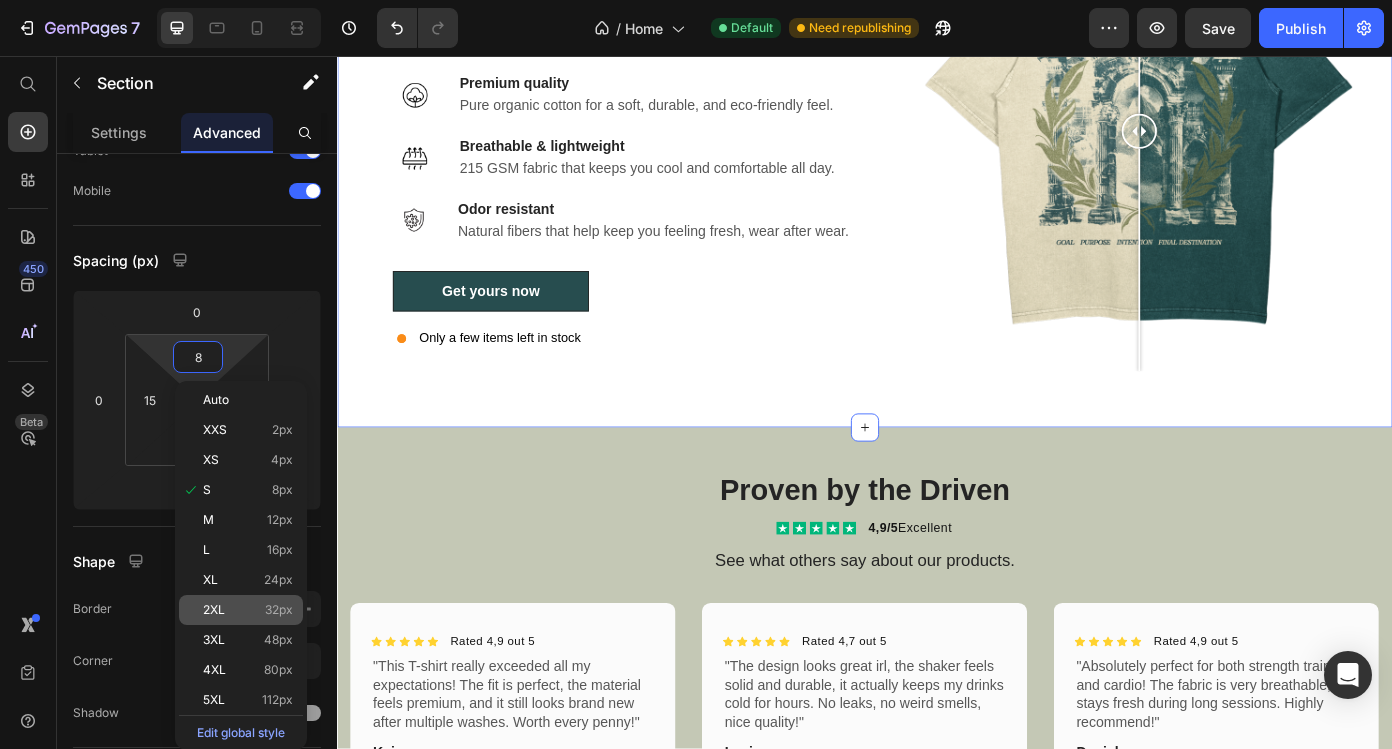 click on "2XL 32px" at bounding box center [248, 610] 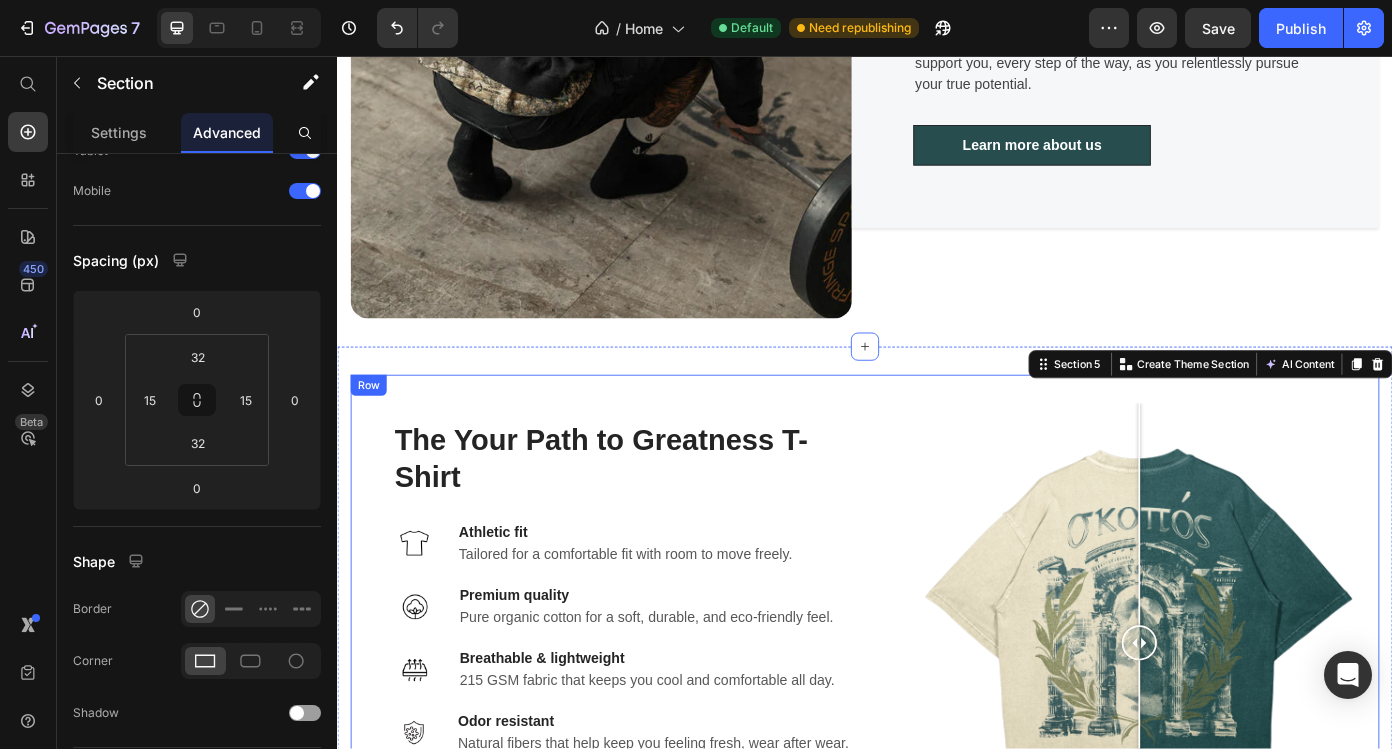 scroll, scrollTop: 1950, scrollLeft: 0, axis: vertical 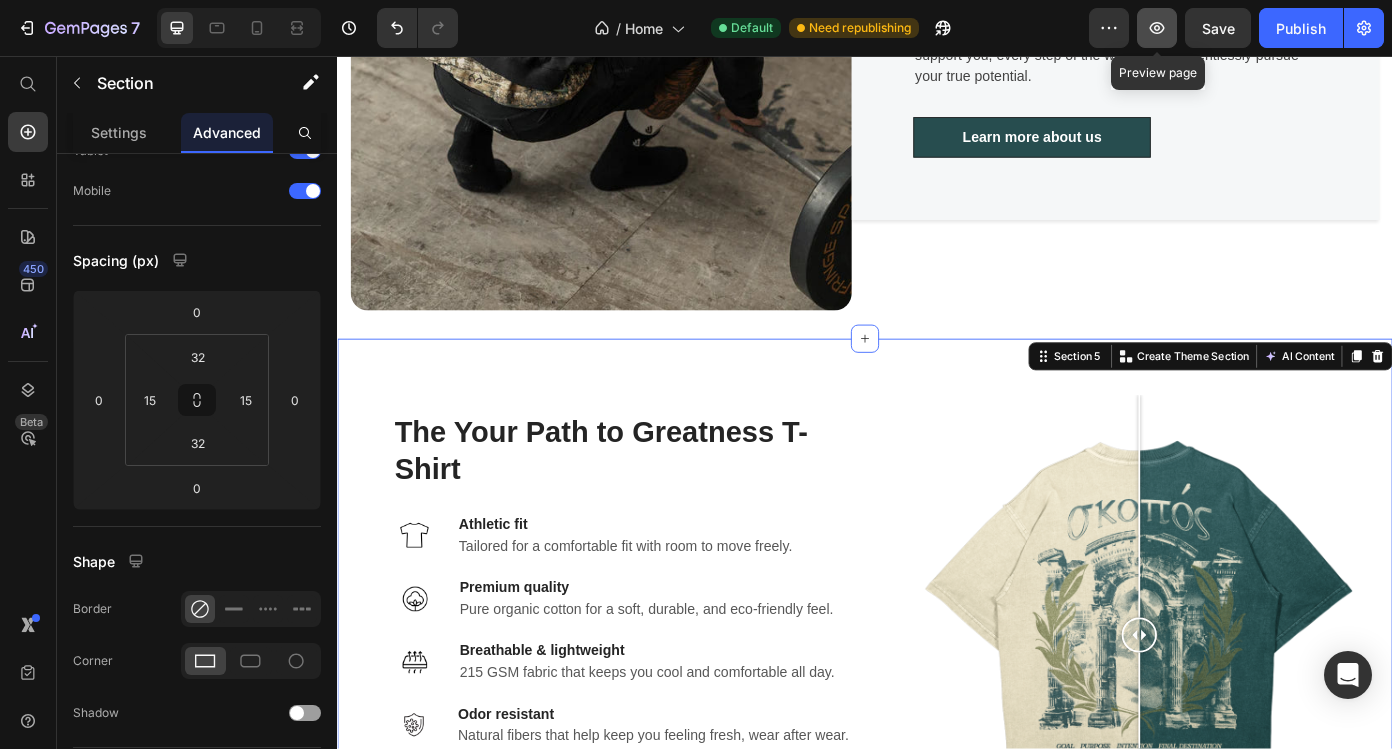 click 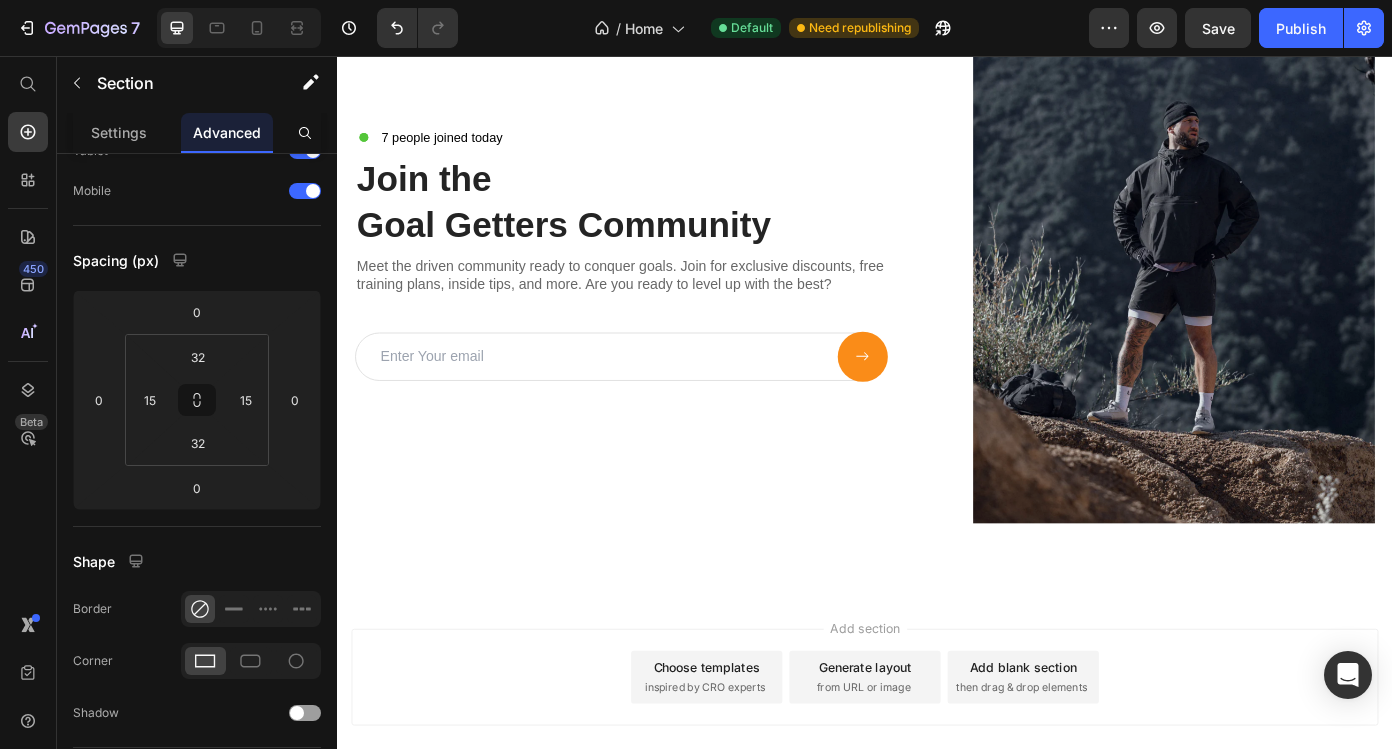 scroll, scrollTop: 4515, scrollLeft: 0, axis: vertical 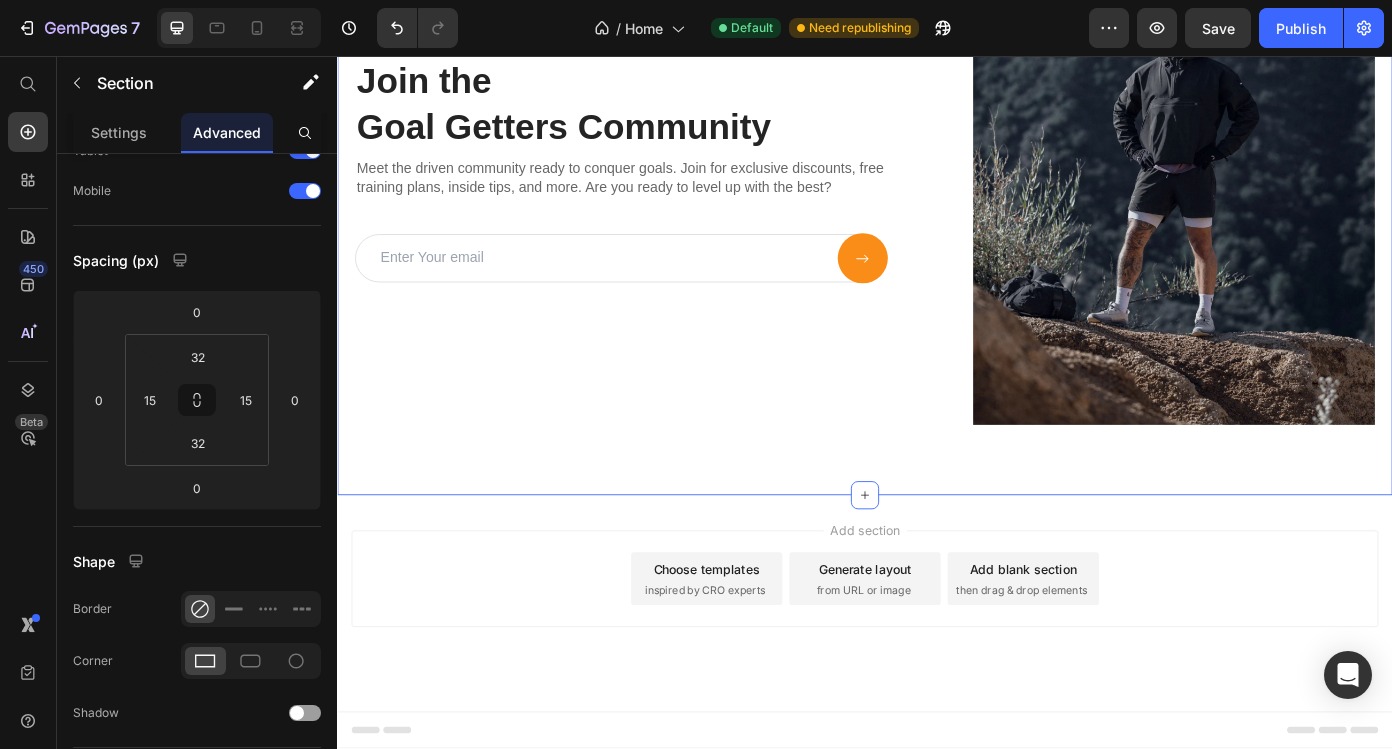 click on "7 people joined today
Custom Code Join the  Goal Getters Community Heading Meet the driven community ready to conquer goals. Join for exclusive discounts, free training plans, inside tips, and more. Are you ready to level up with the best? Text Block Email Field
Submit Button Row Newsletter Image Row Section 8" at bounding box center [937, 191] 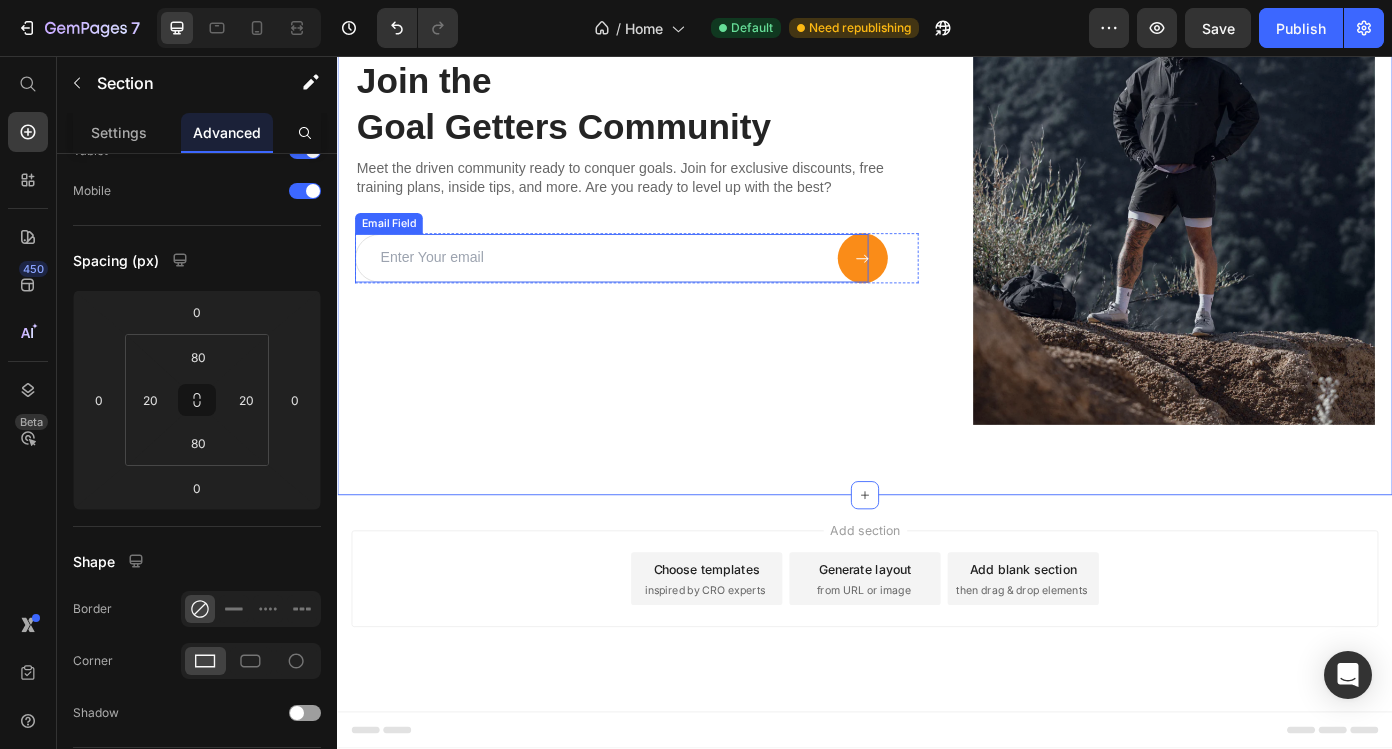 scroll, scrollTop: 4162, scrollLeft: 0, axis: vertical 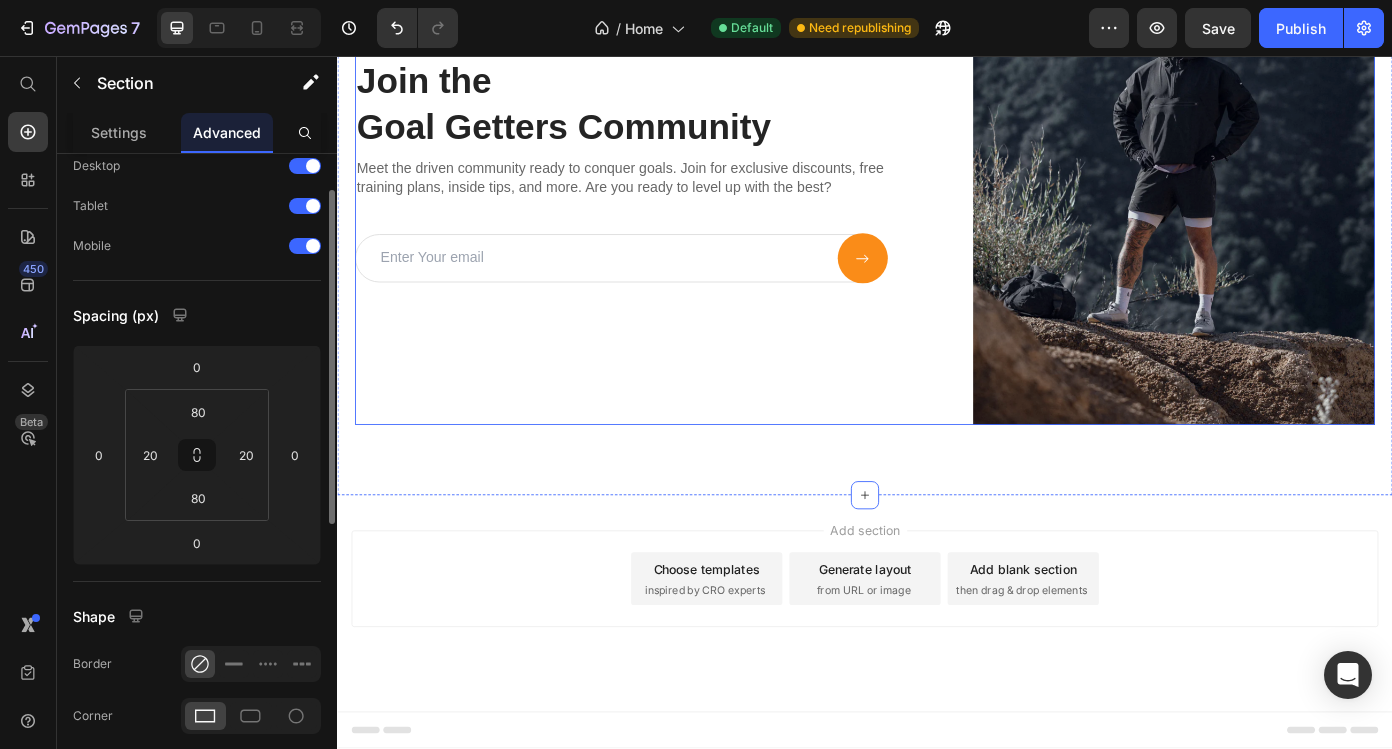 click on "7 people joined today
Custom Code Join the  Goal Getters Community Heading Meet the driven community ready to conquer goals. Join for exclusive discounts, free training plans, inside tips, and more. Are you ready to level up with the best? Text Block Email Field
Submit Button Row Newsletter" at bounding box center [677, 191] 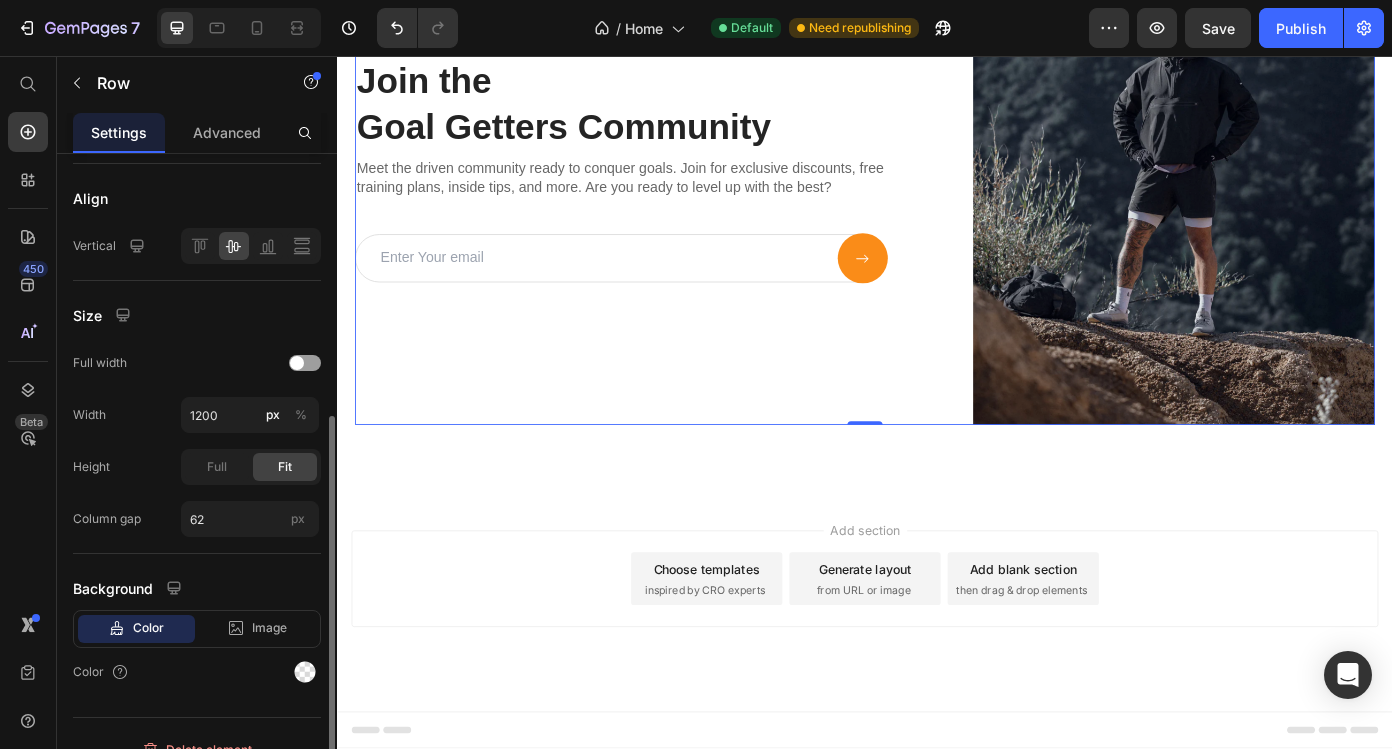 scroll, scrollTop: 469, scrollLeft: 0, axis: vertical 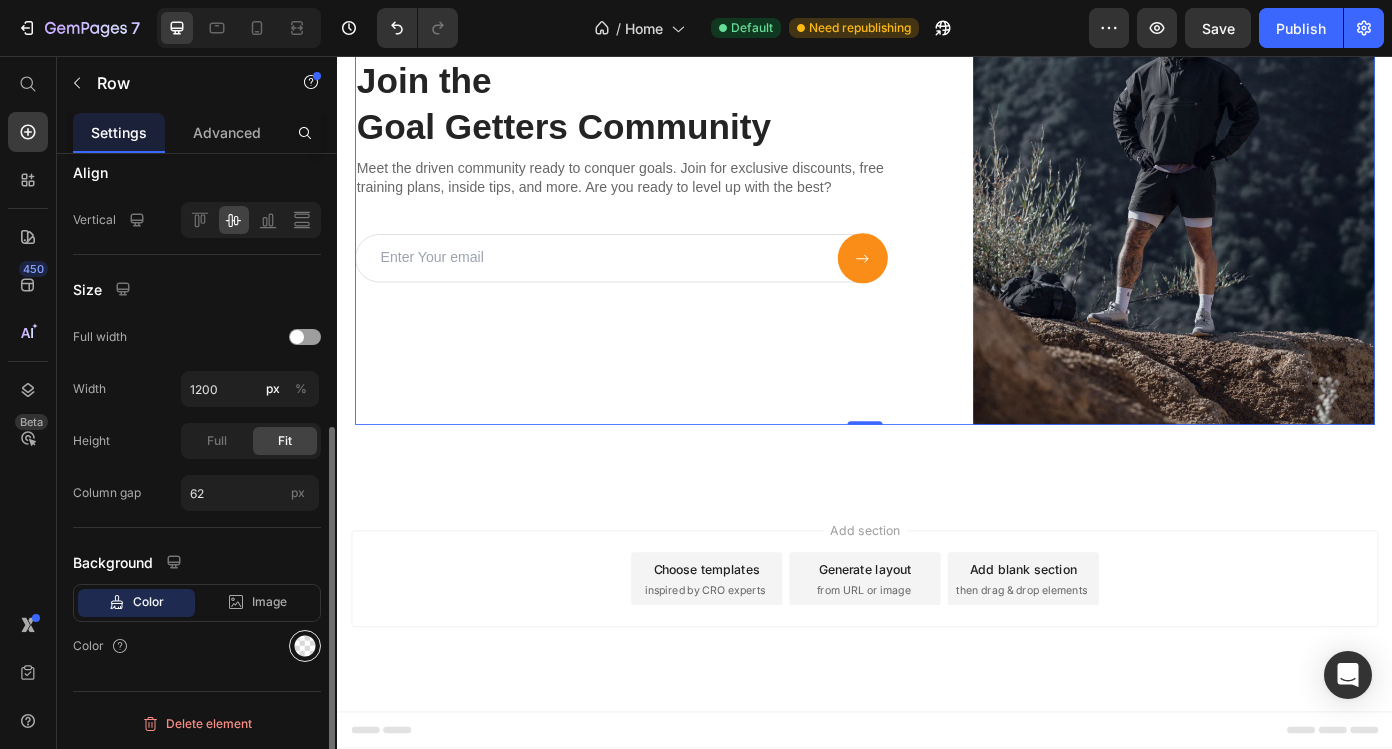 click at bounding box center [305, 646] 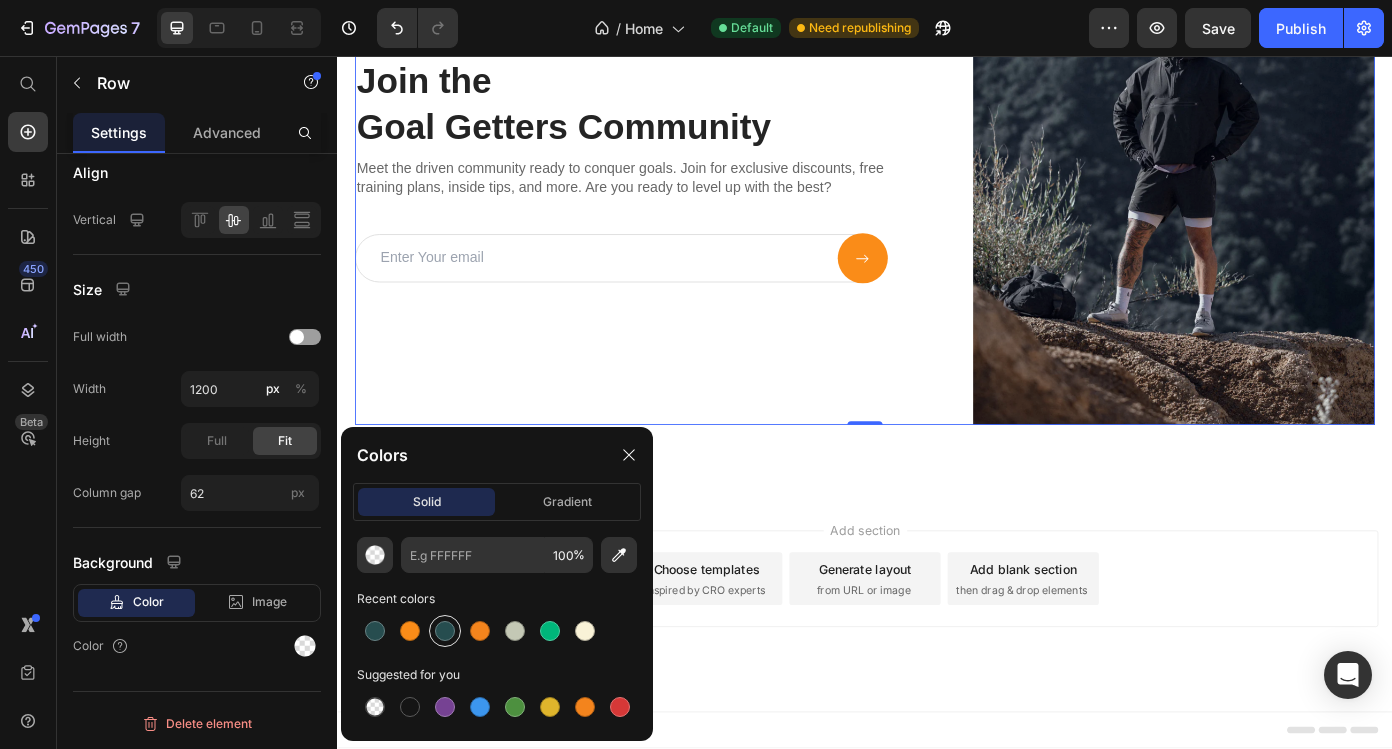 click at bounding box center (445, 631) 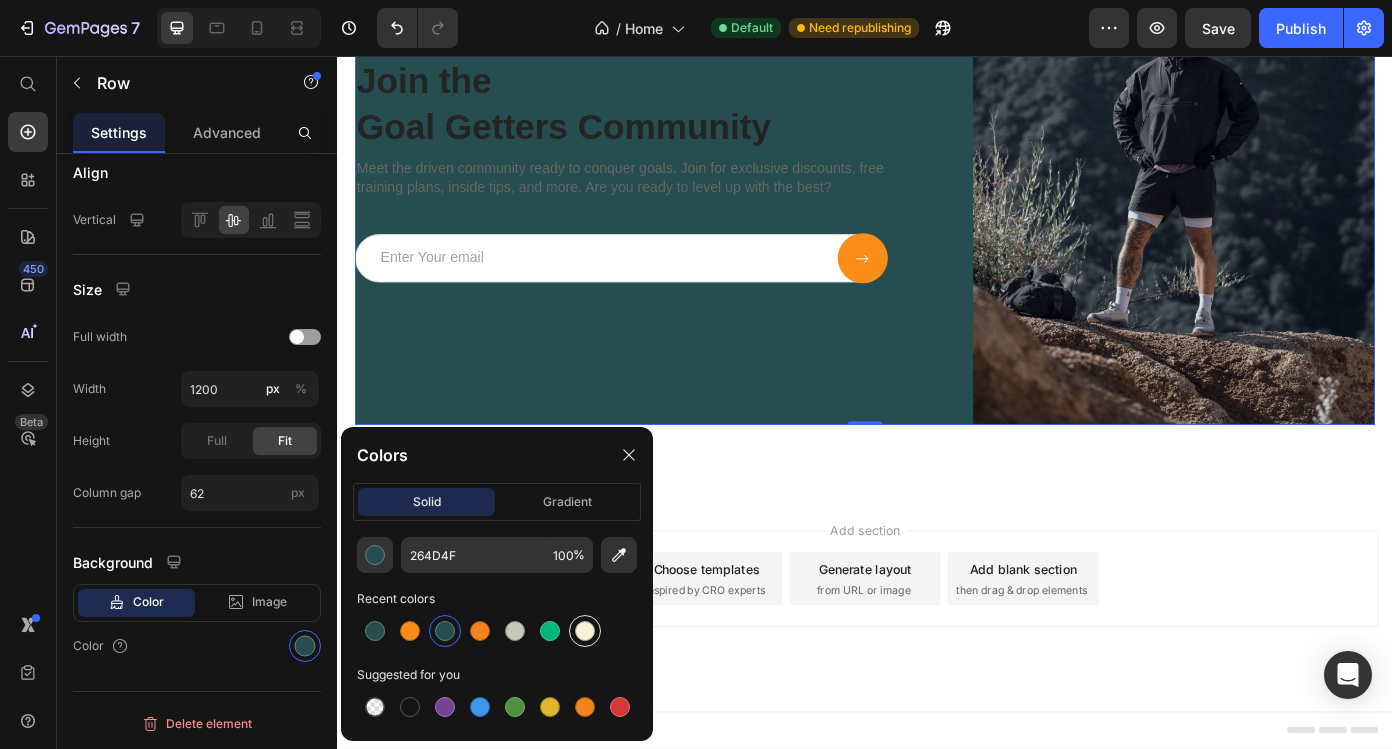 click at bounding box center (585, 631) 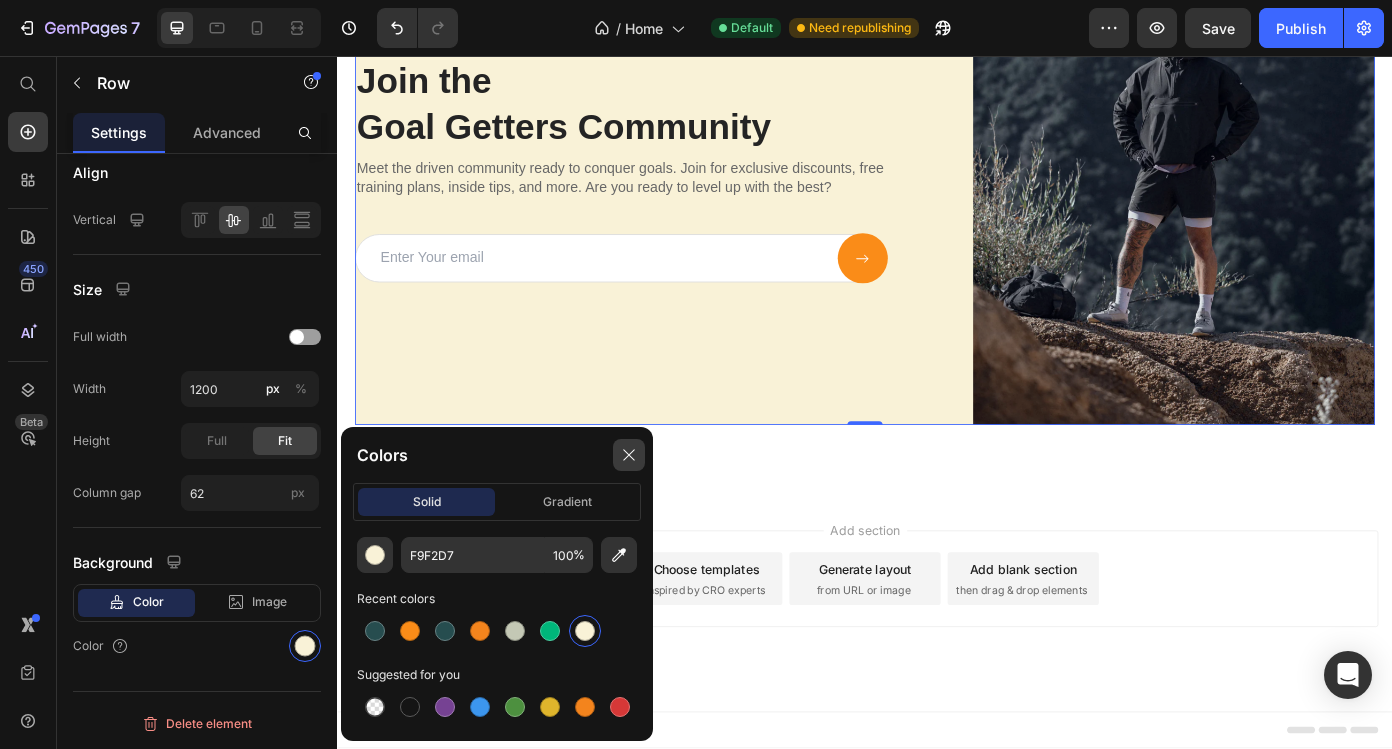 click at bounding box center (629, 455) 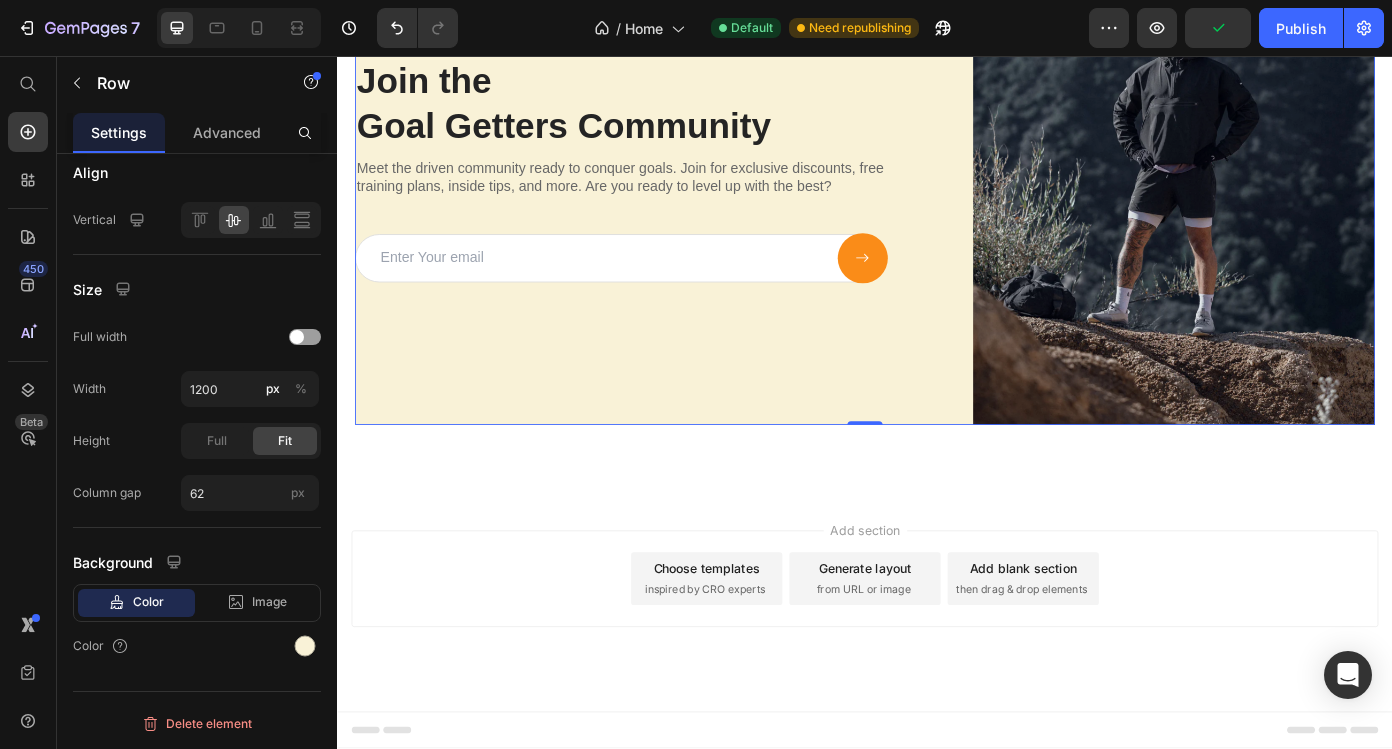 scroll, scrollTop: 4043, scrollLeft: 0, axis: vertical 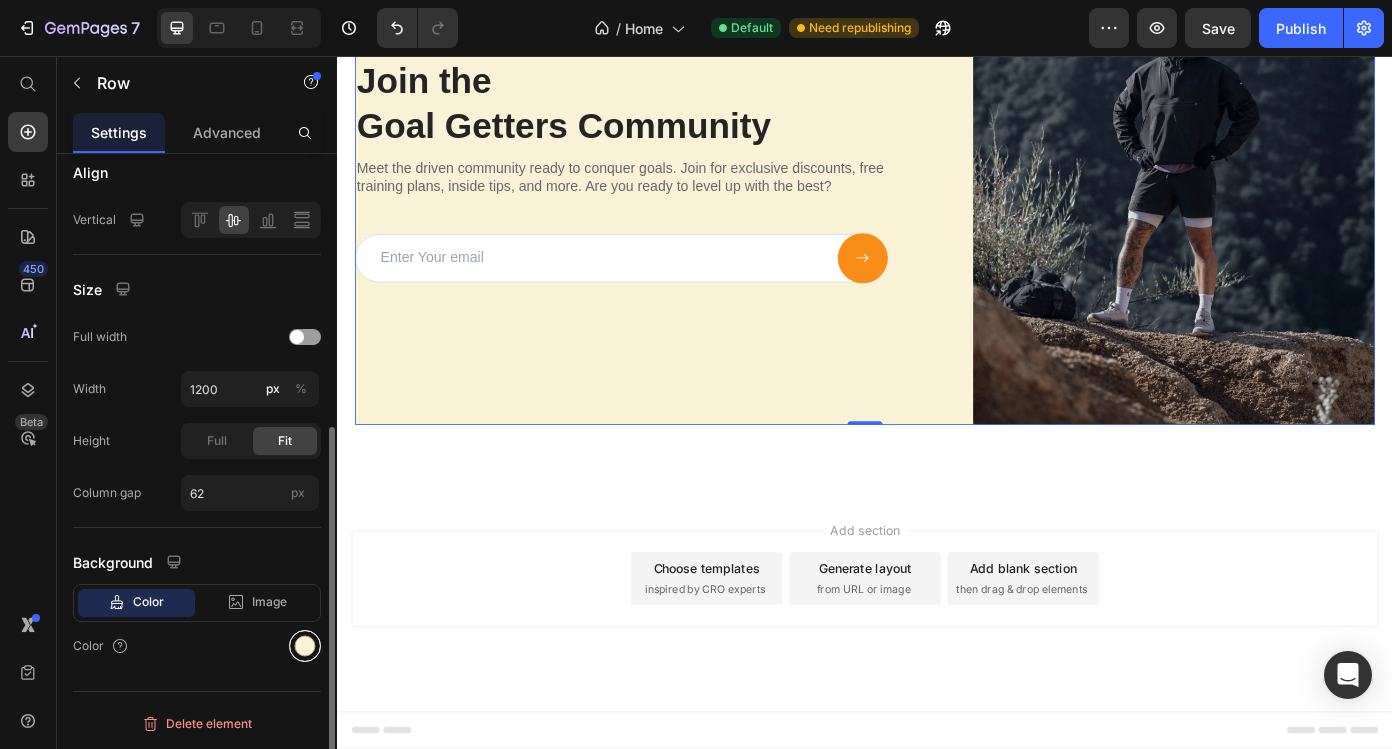 click at bounding box center [305, 646] 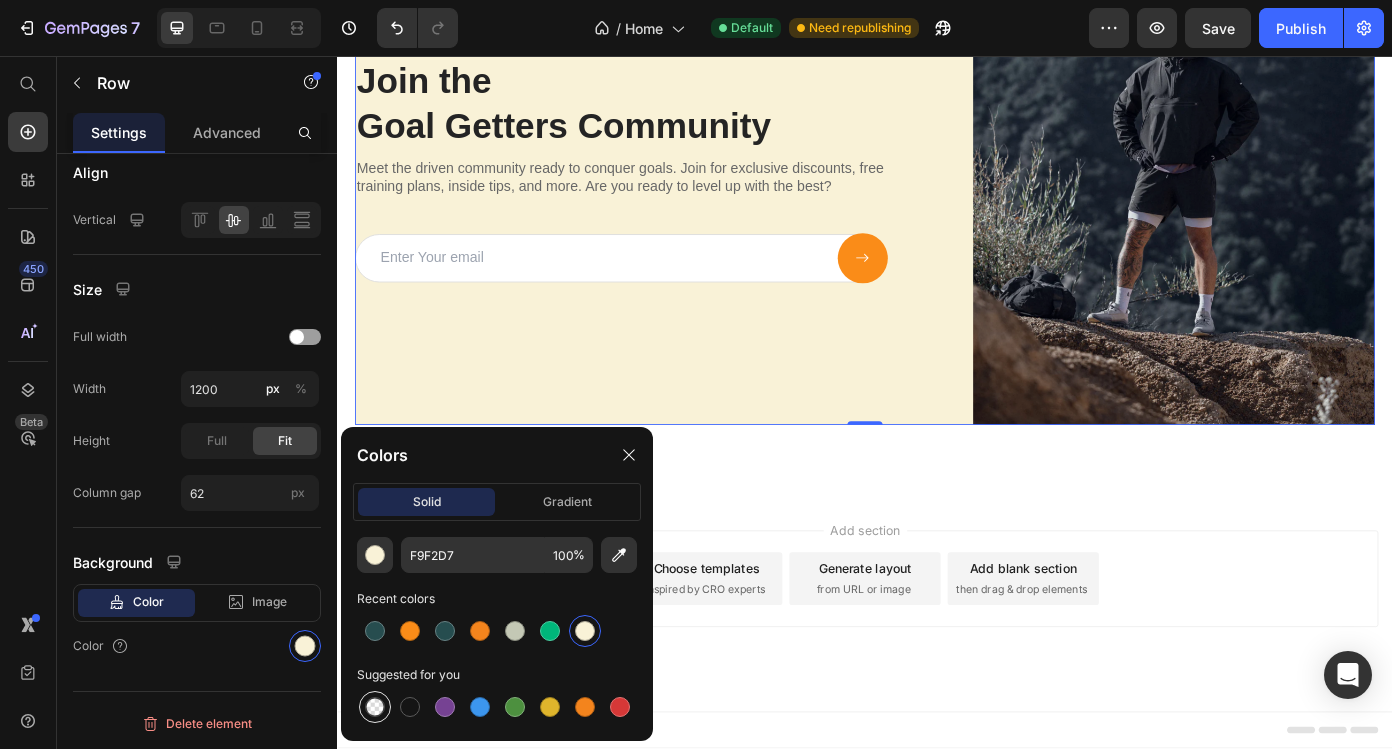 click at bounding box center [375, 707] 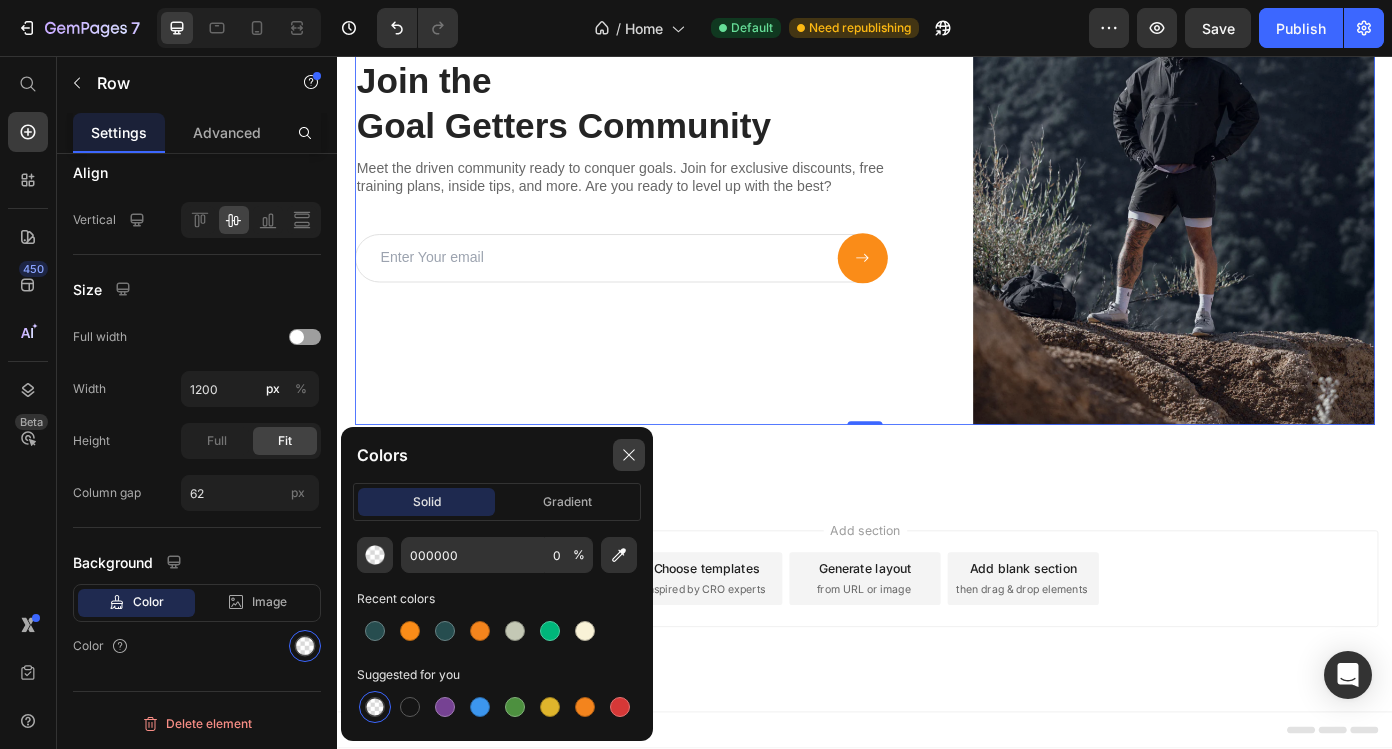 click at bounding box center (629, 455) 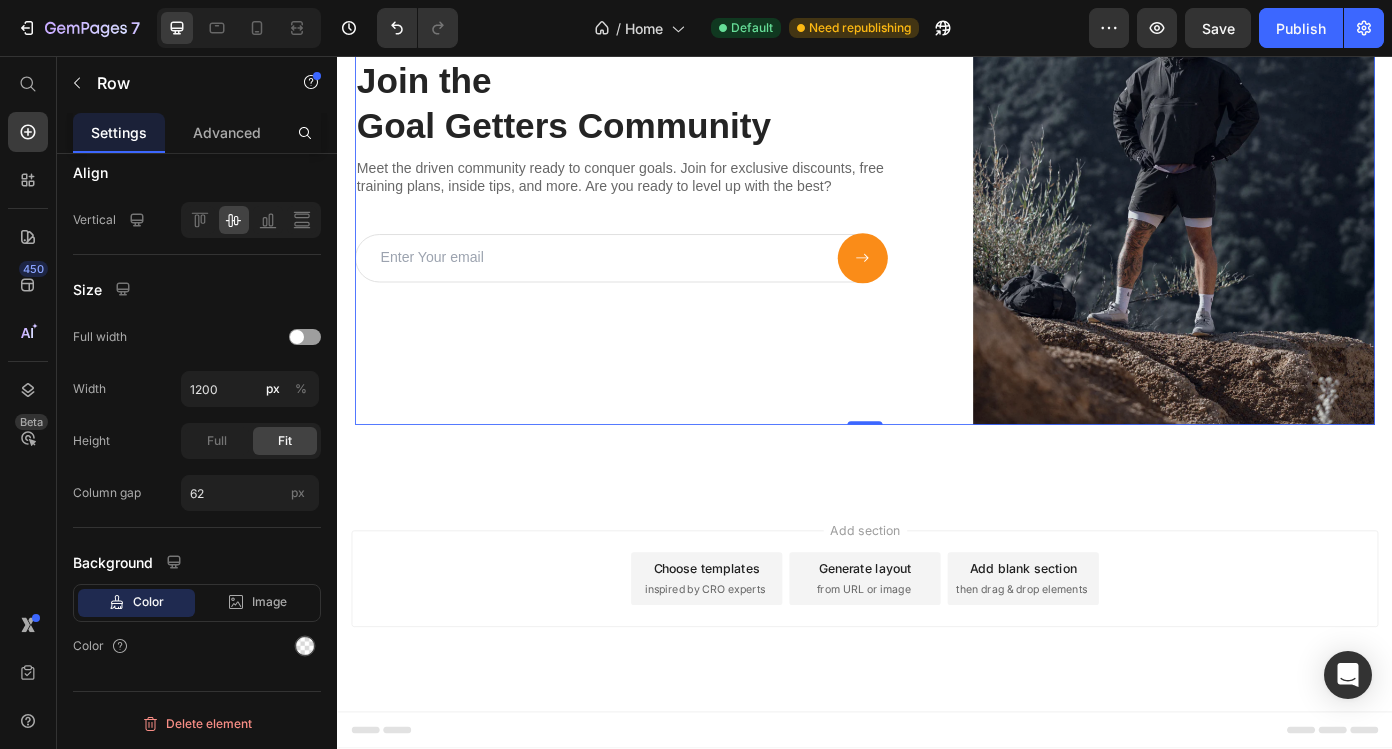 click 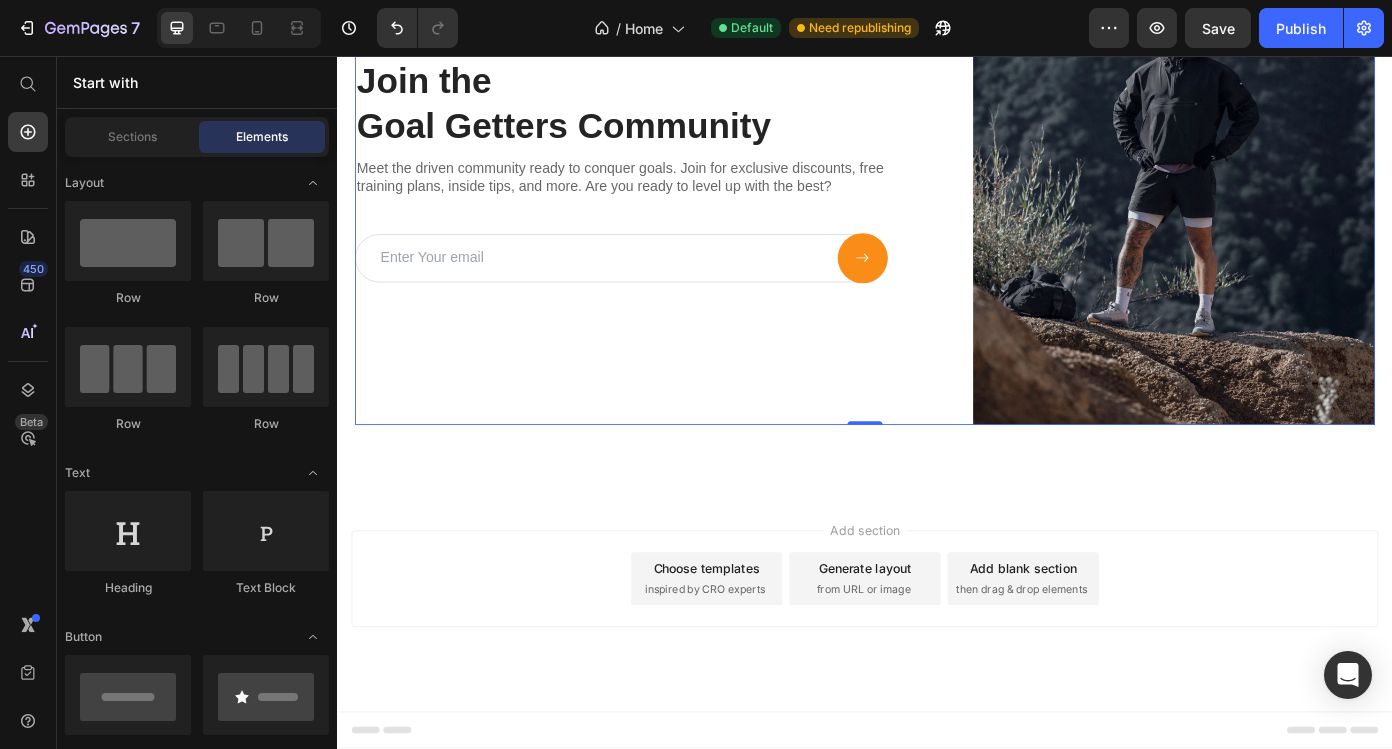 scroll, scrollTop: 4005, scrollLeft: 0, axis: vertical 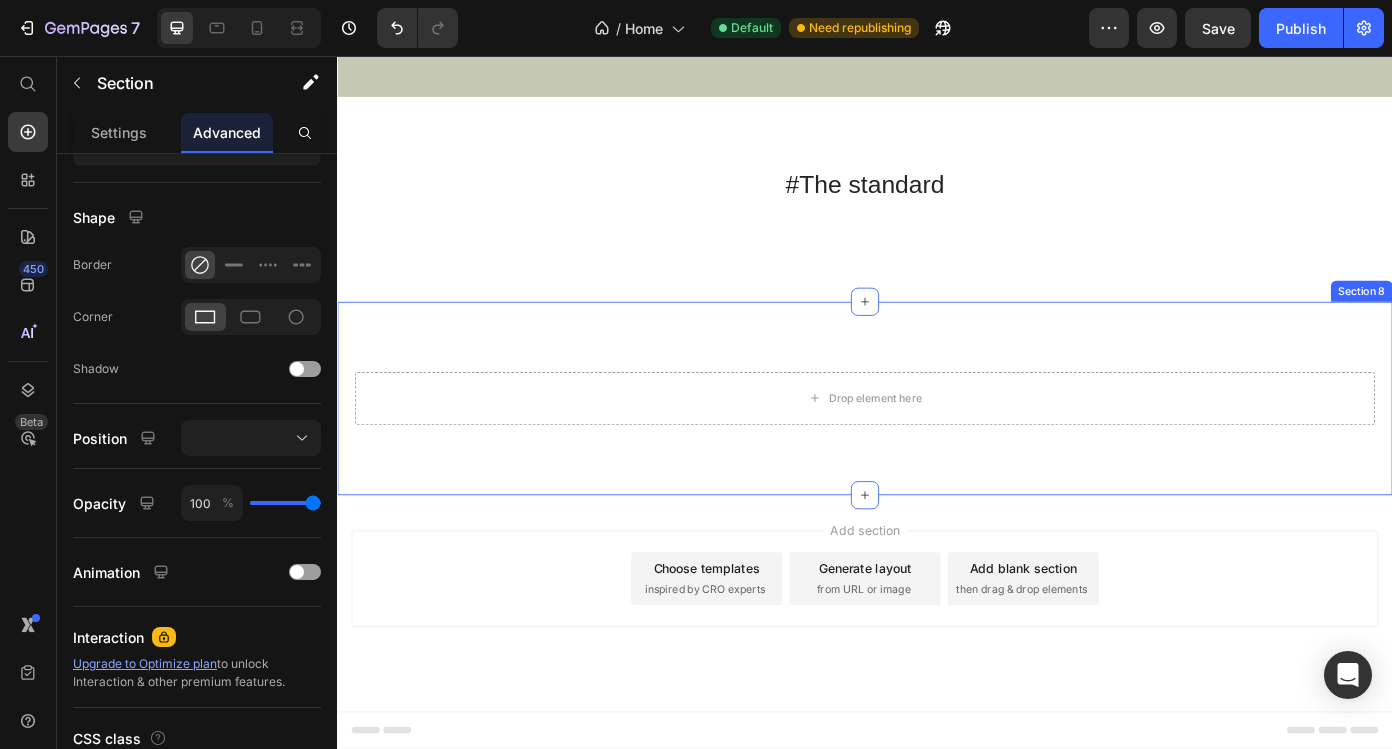 click on "Drop element here Section 8" at bounding box center (937, 446) 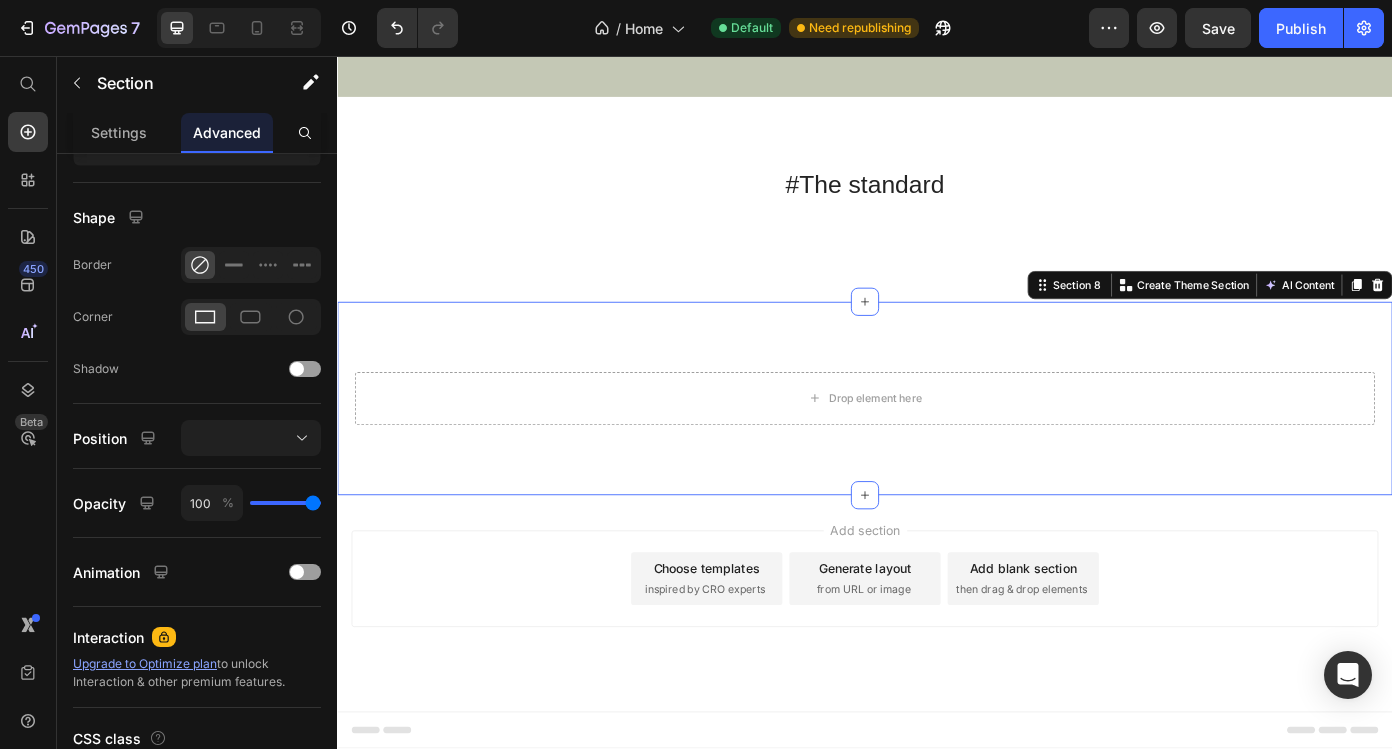 scroll, scrollTop: 0, scrollLeft: 0, axis: both 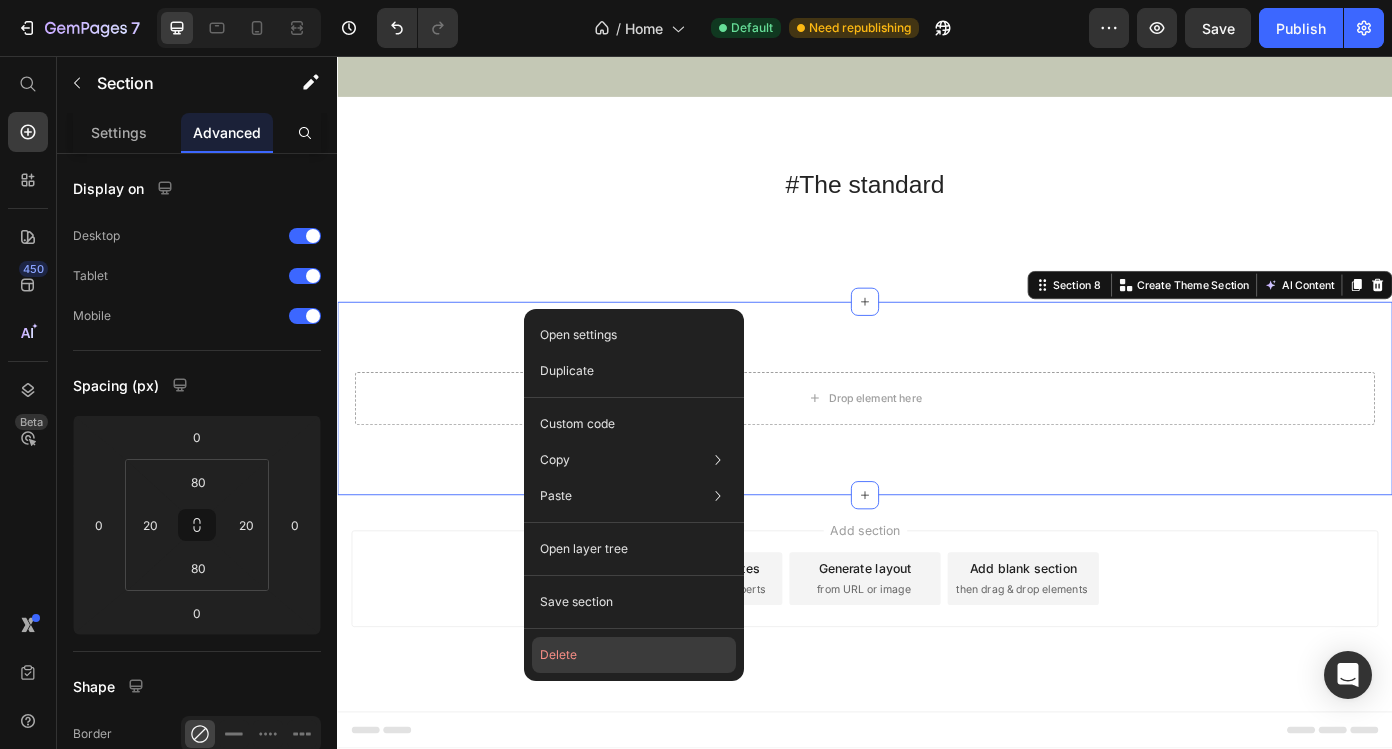 click on "Delete" 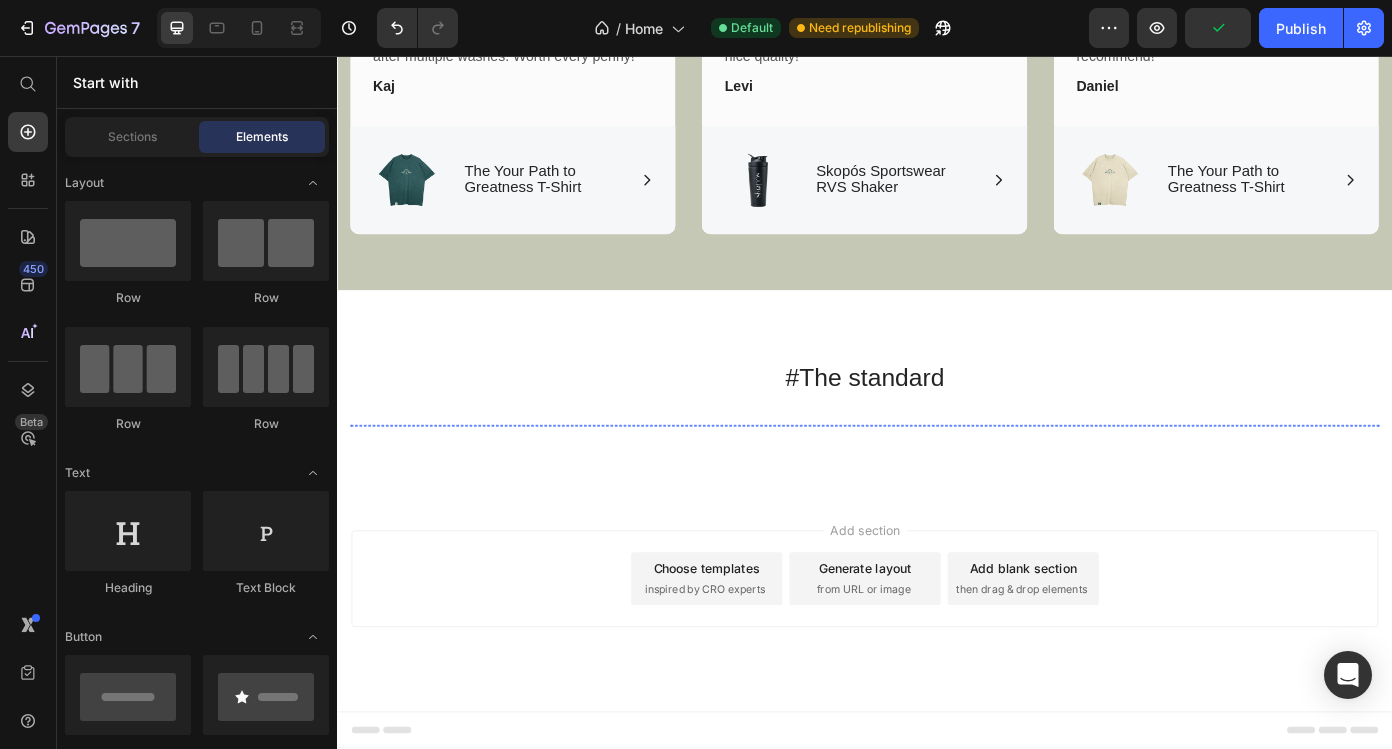 scroll, scrollTop: 3632, scrollLeft: 0, axis: vertical 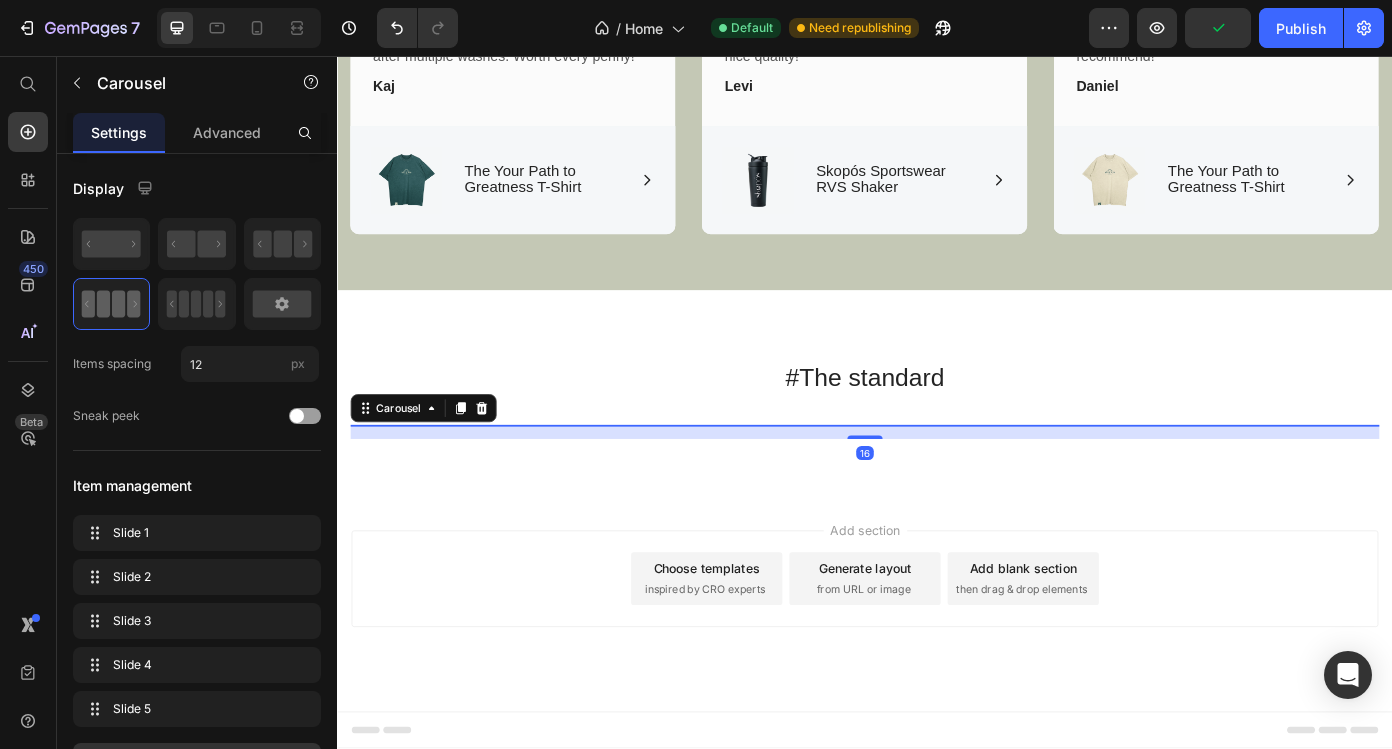 click 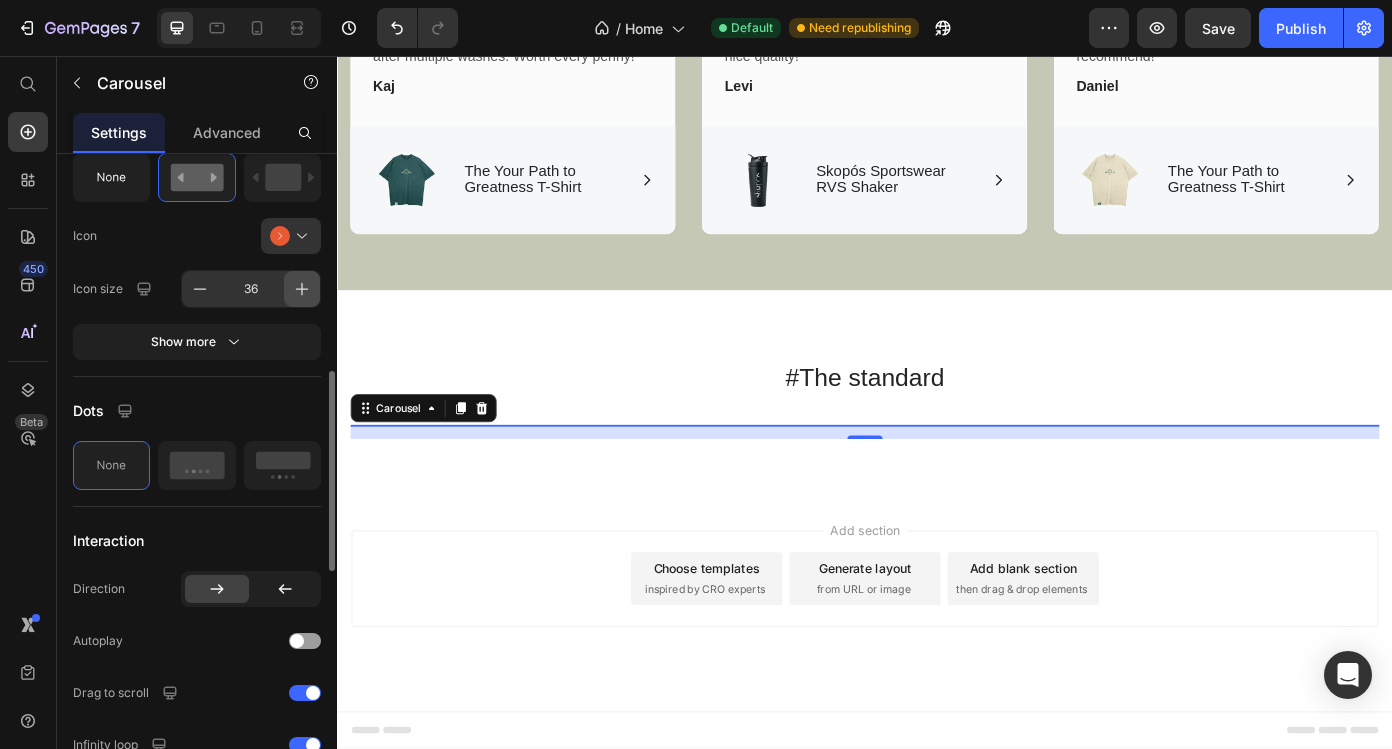 scroll, scrollTop: 708, scrollLeft: 0, axis: vertical 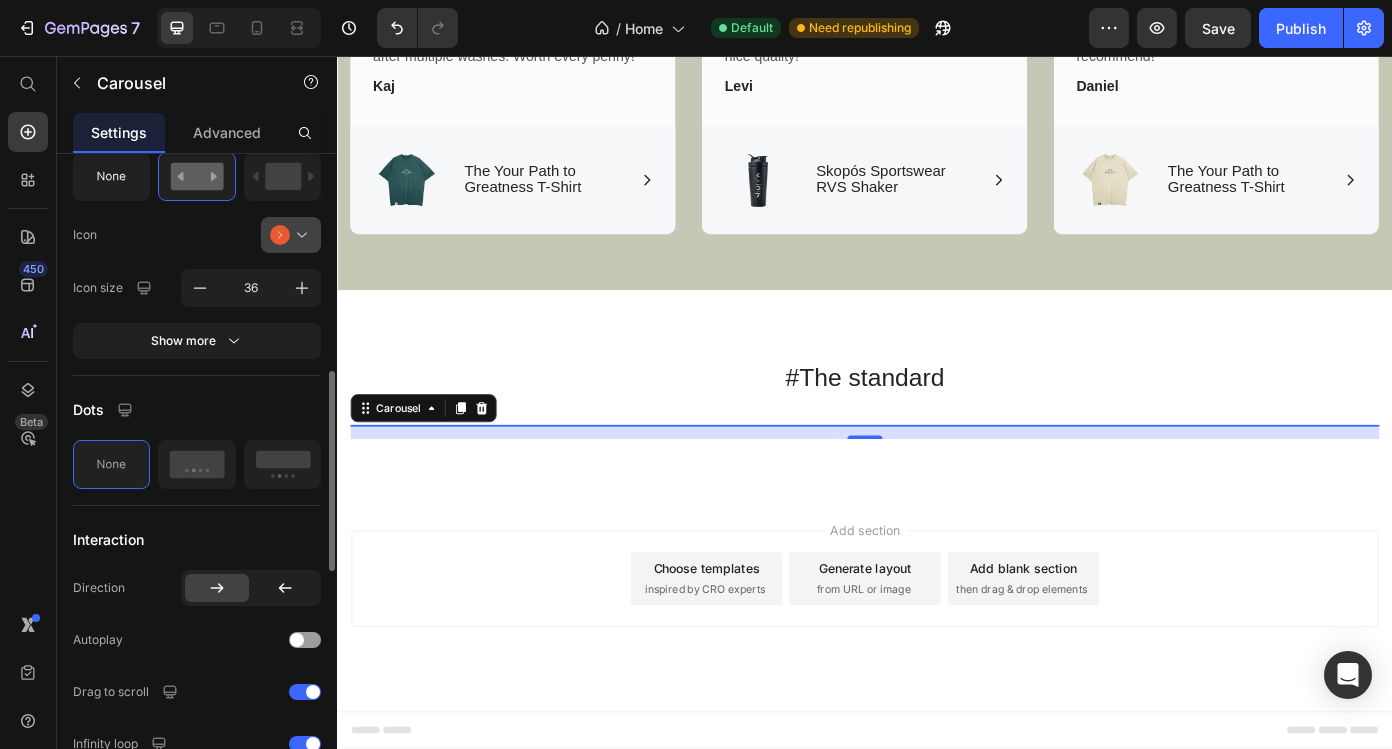 click at bounding box center (299, 235) 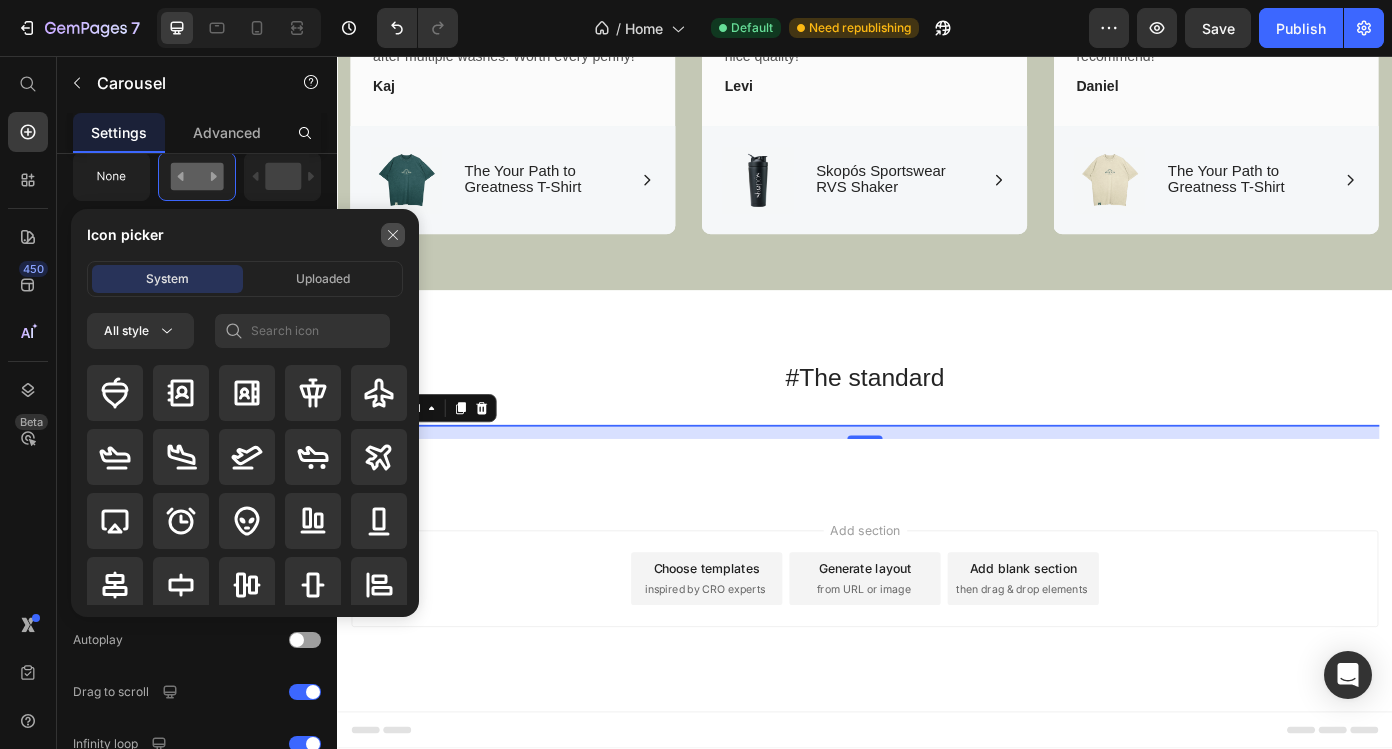 click 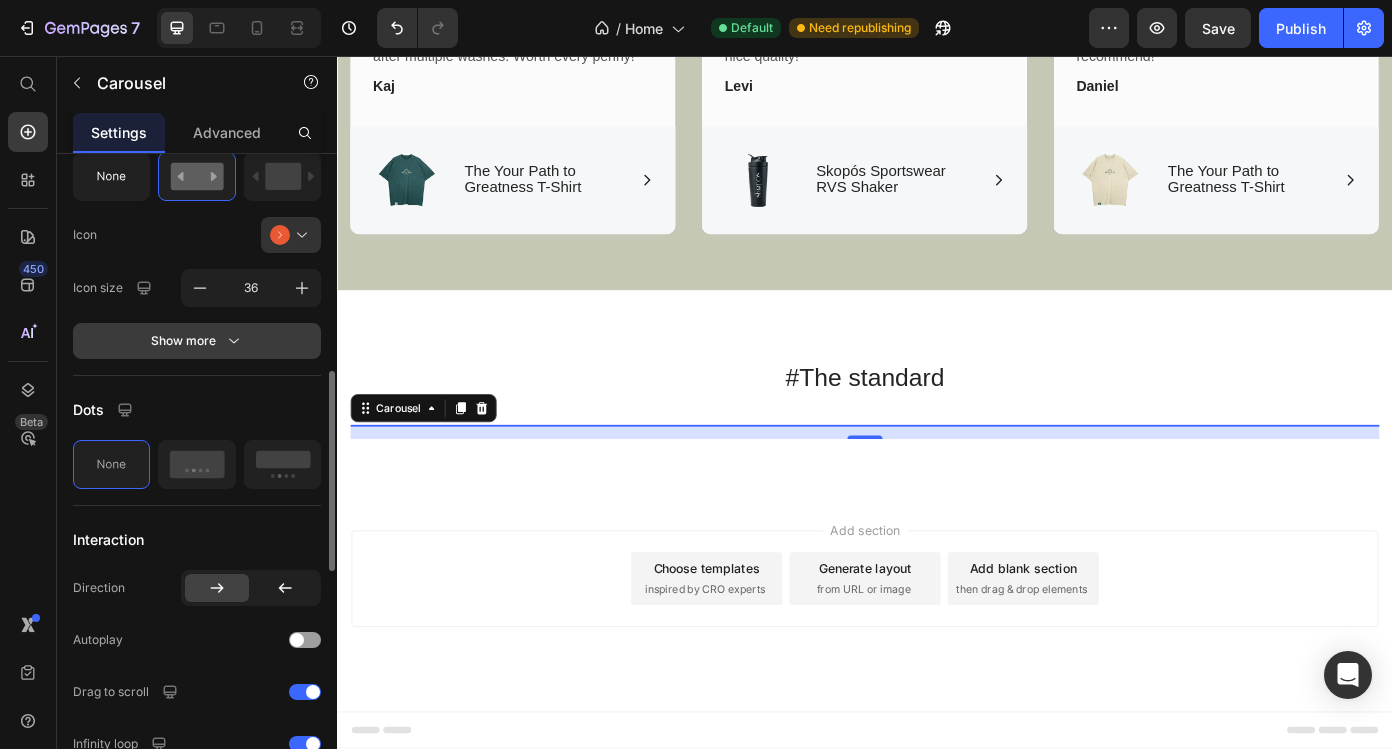 click on "Show more" at bounding box center [197, 341] 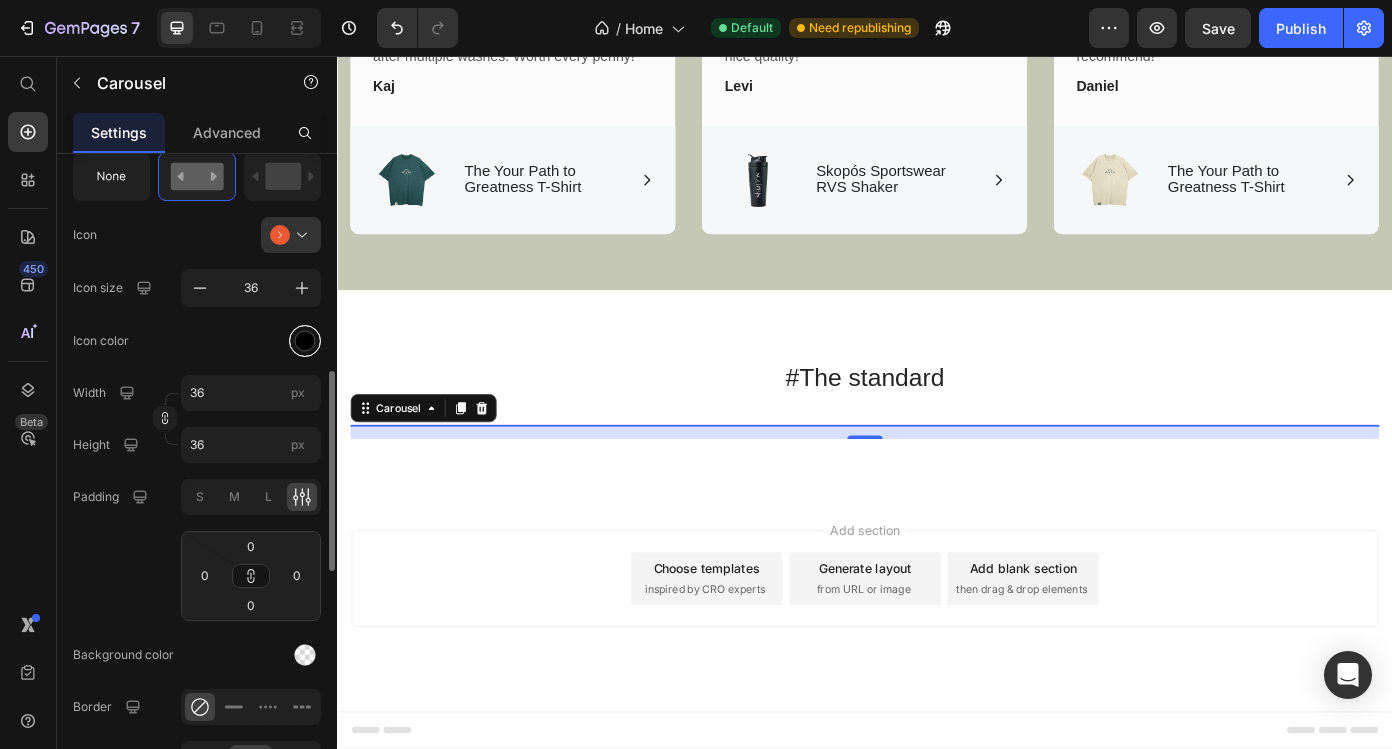 click at bounding box center [305, 340] 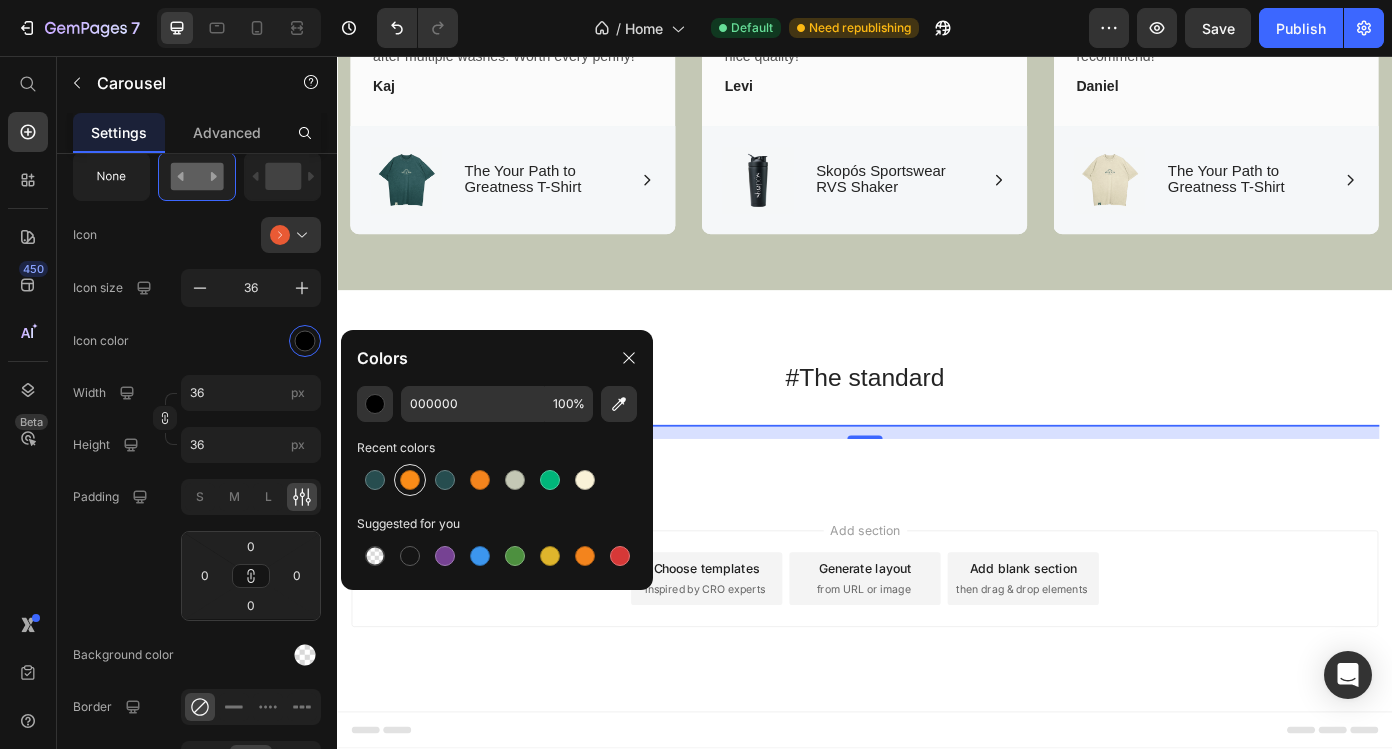 click at bounding box center (410, 480) 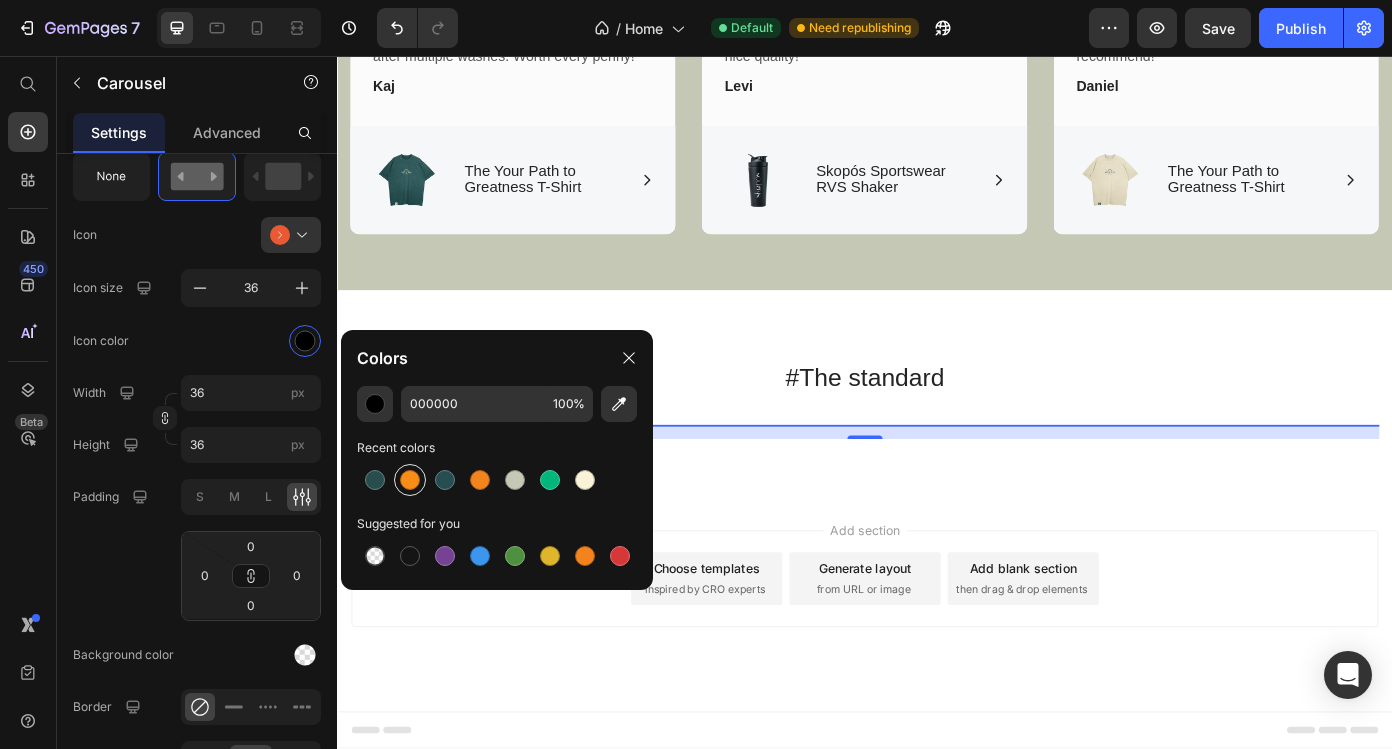 type on "FA8C18" 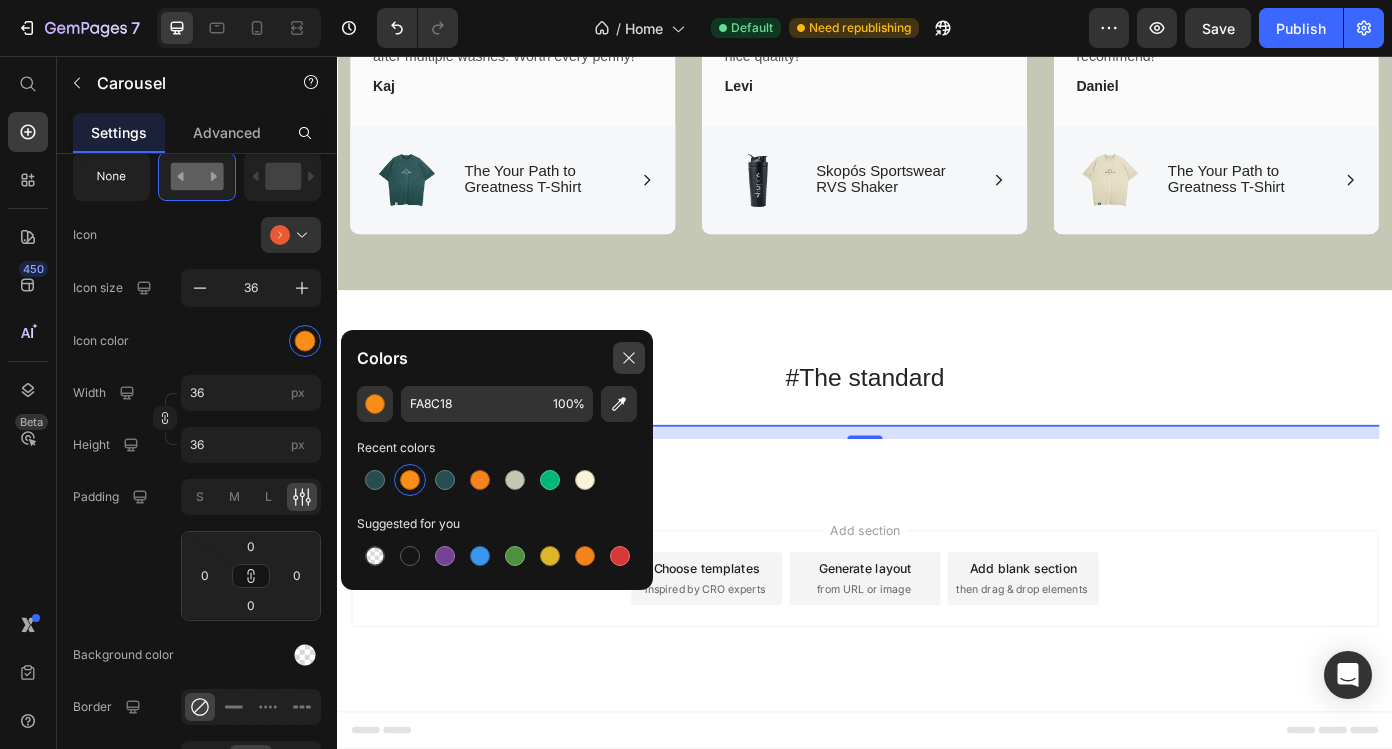 click 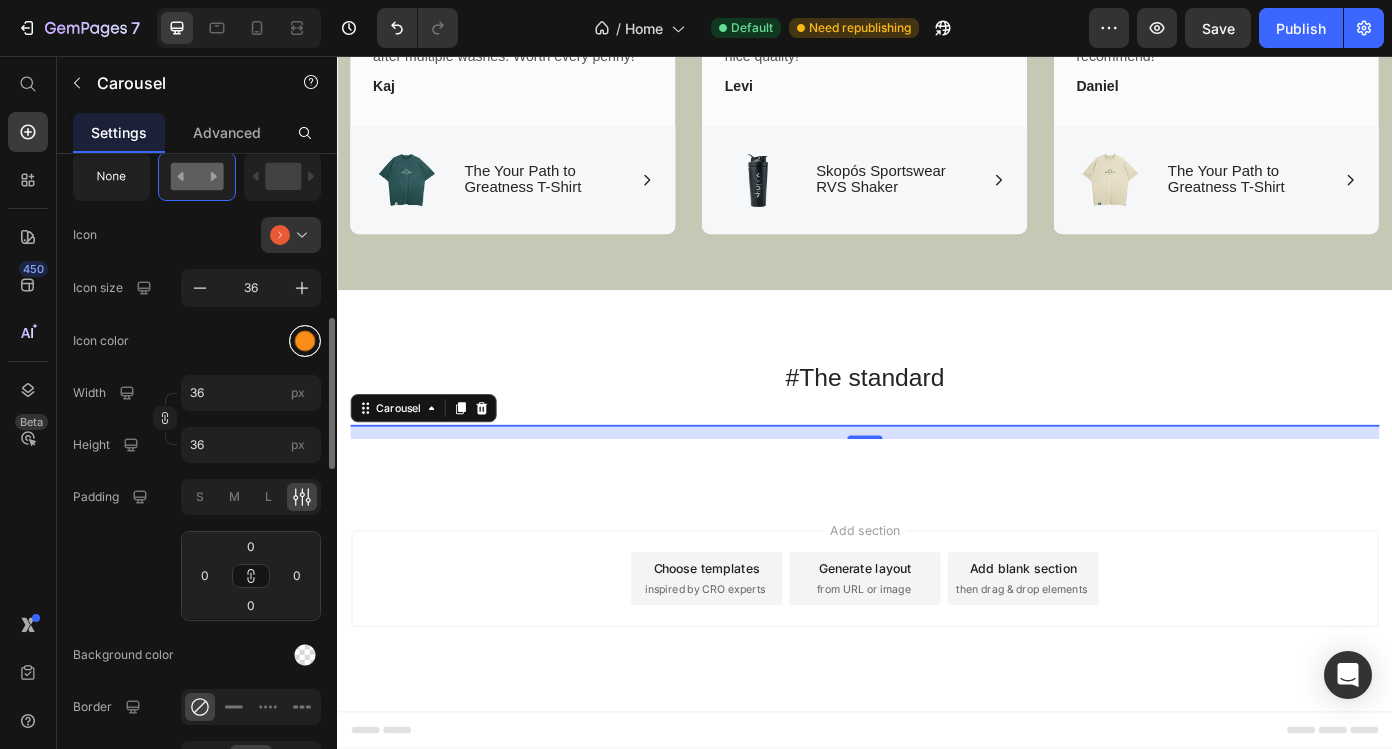 click at bounding box center (305, 341) 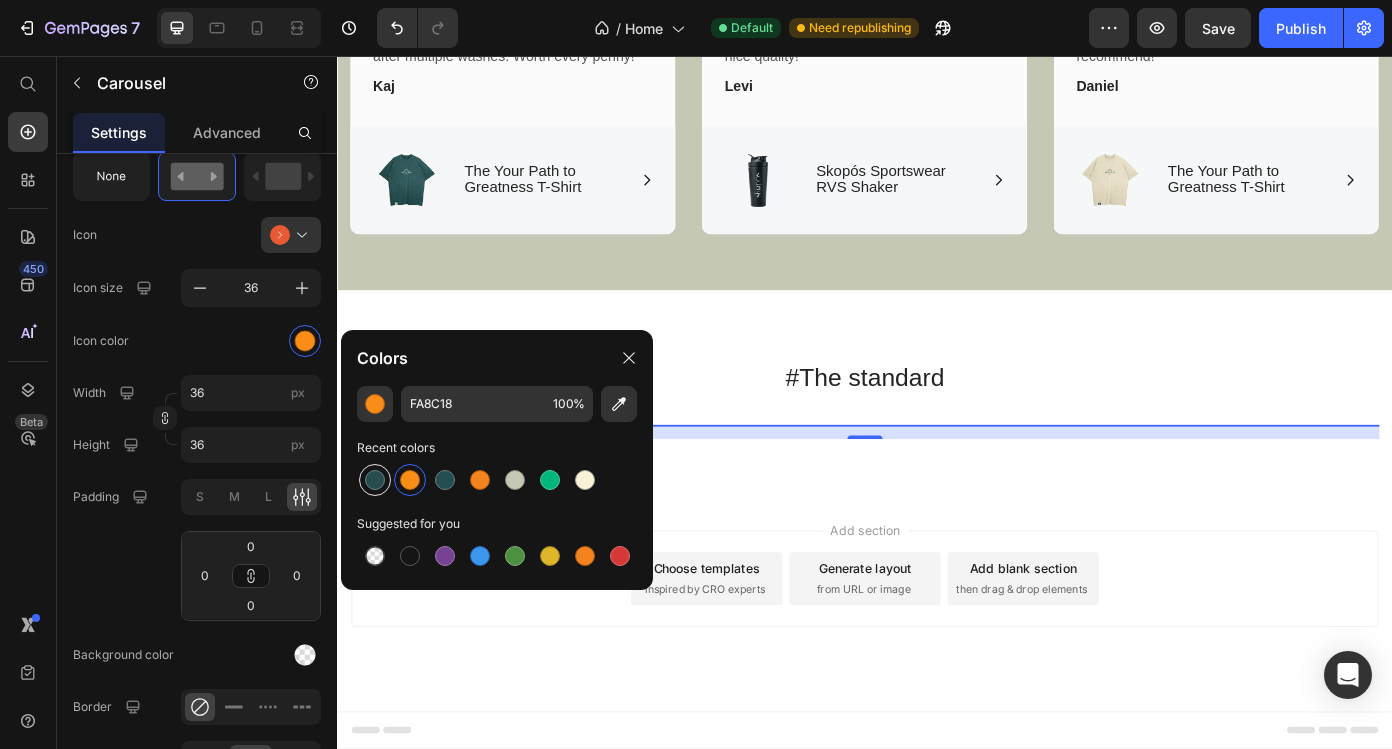 click at bounding box center [375, 480] 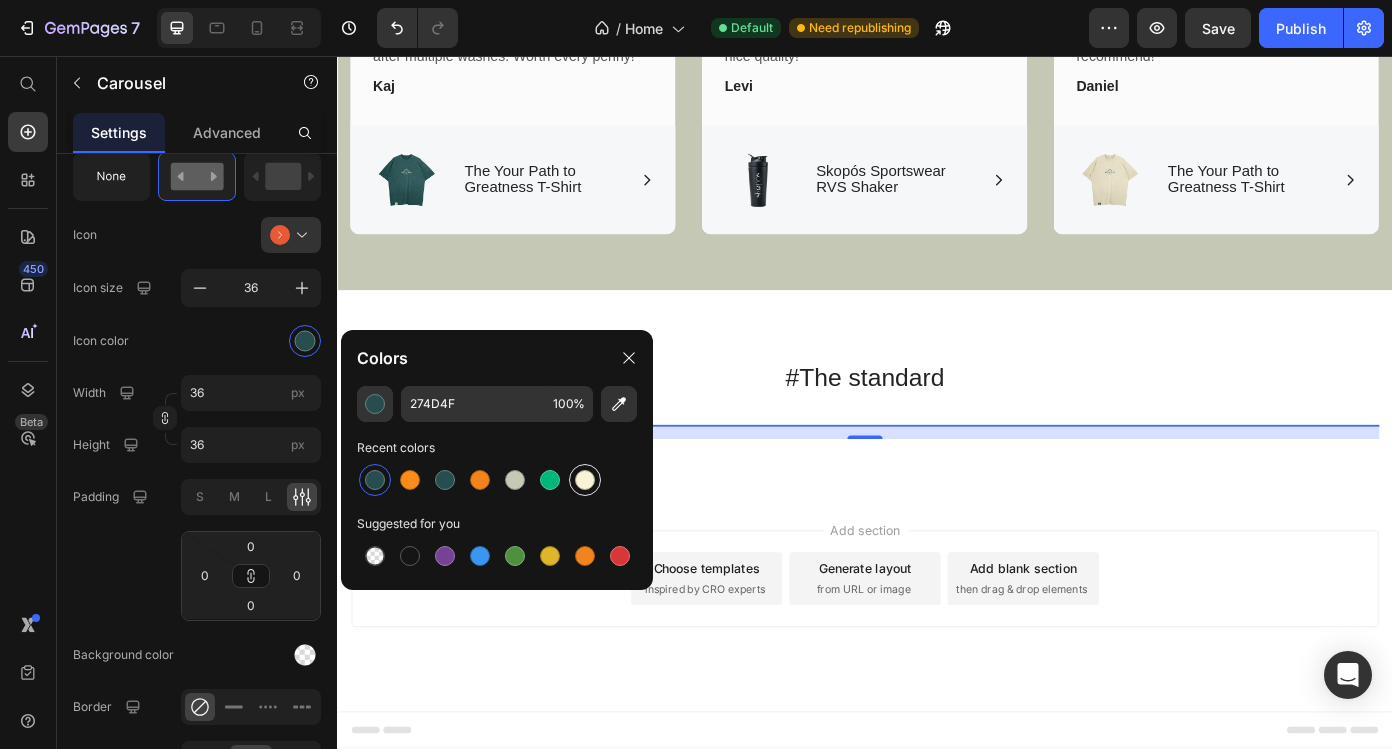 click at bounding box center [585, 480] 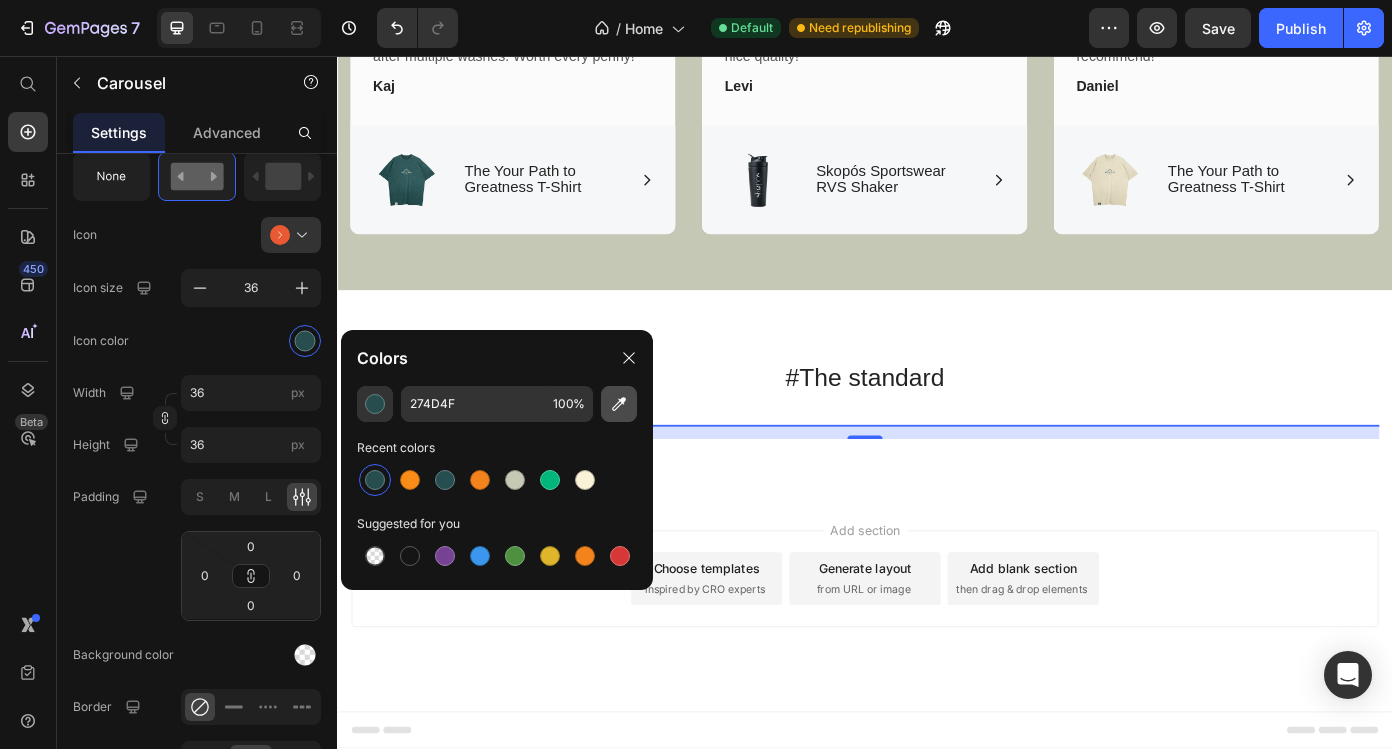 type on "F9F2D7" 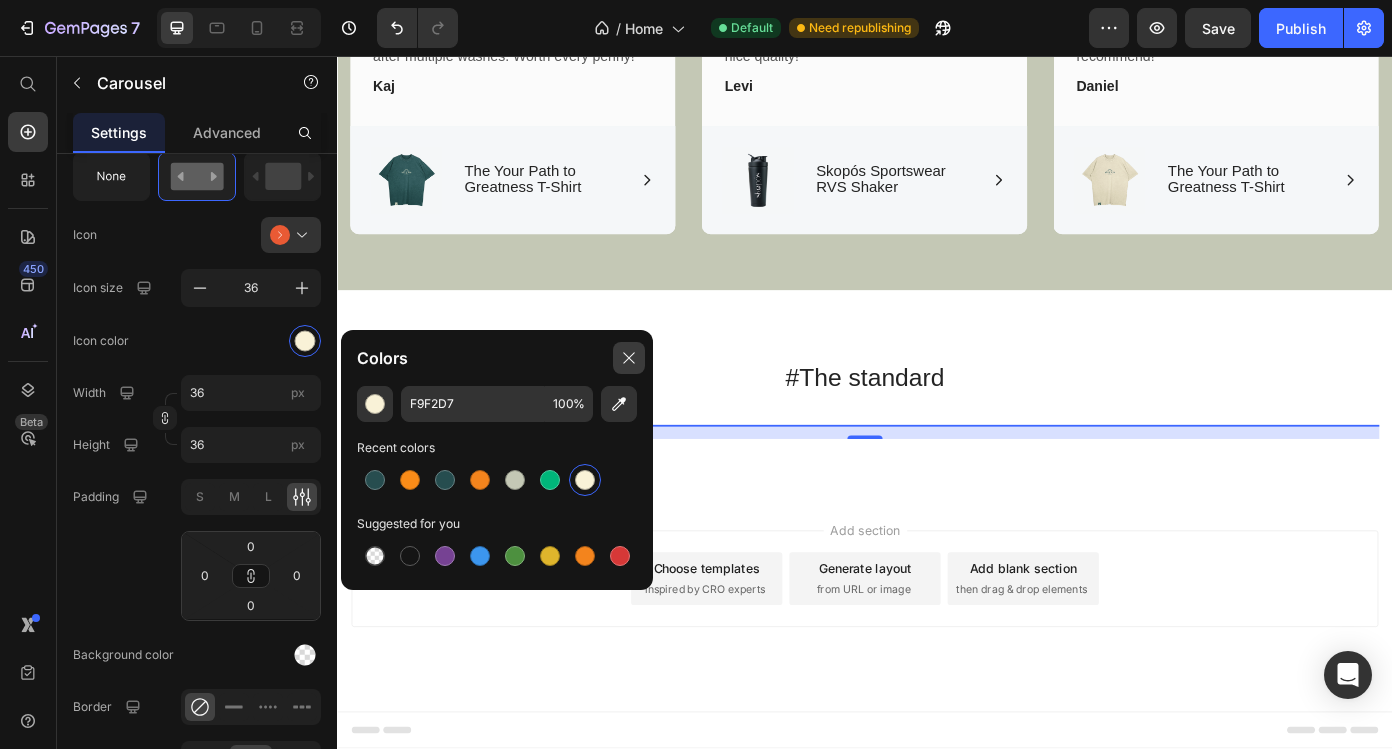 click 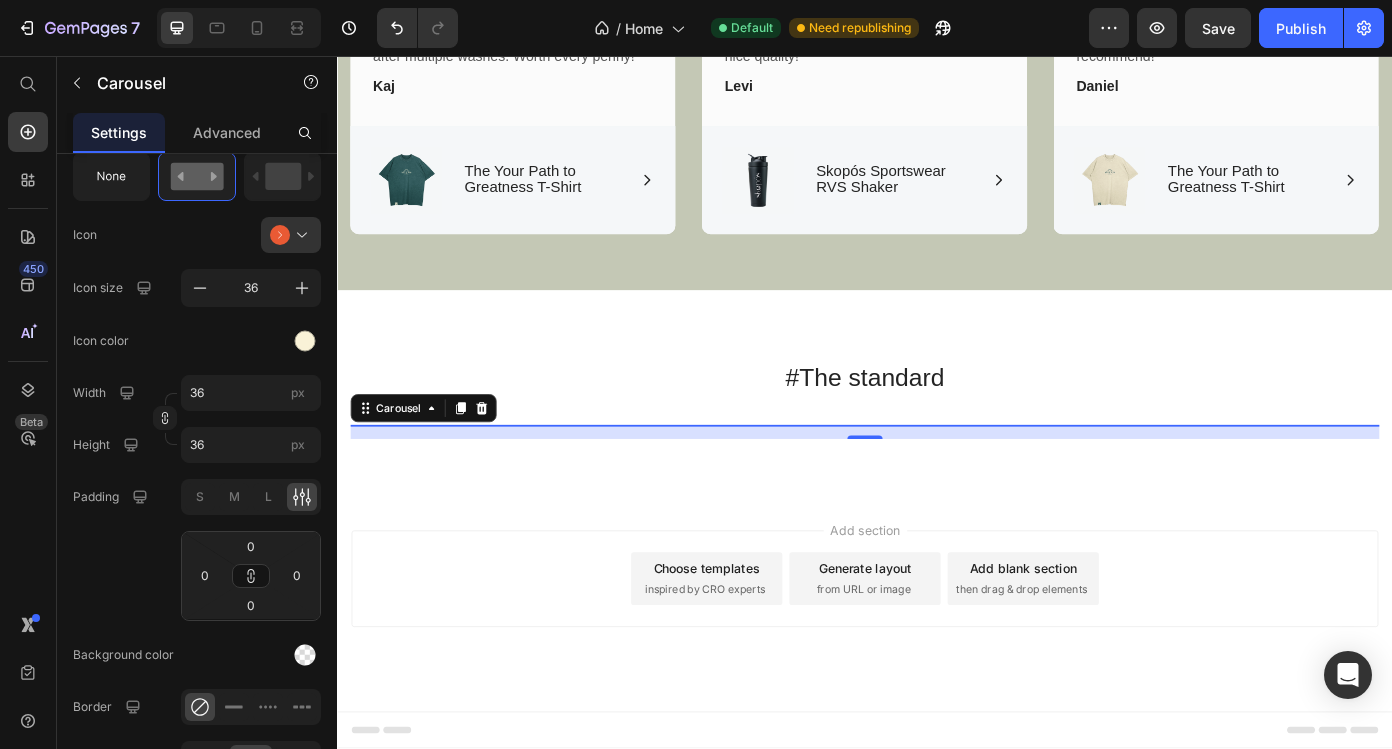 click at bounding box center (299, 235) 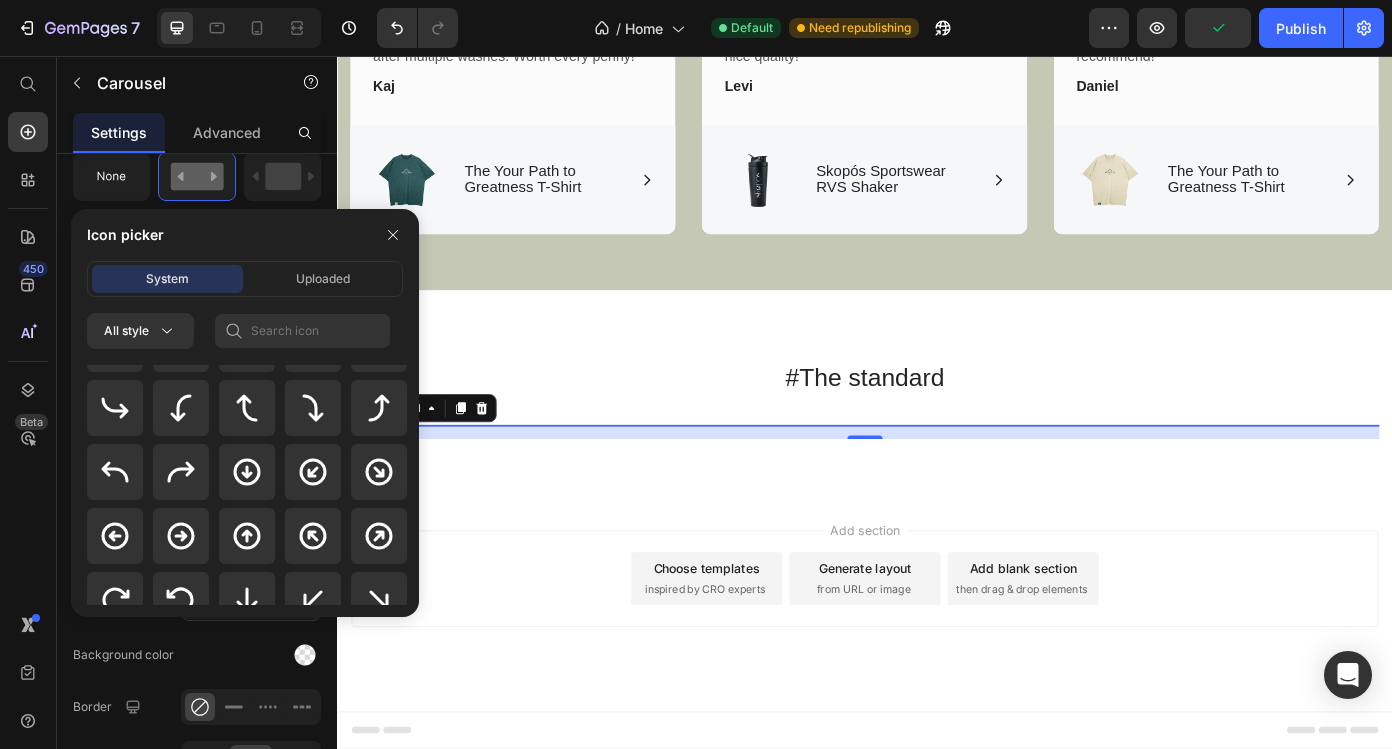 scroll, scrollTop: 514, scrollLeft: 0, axis: vertical 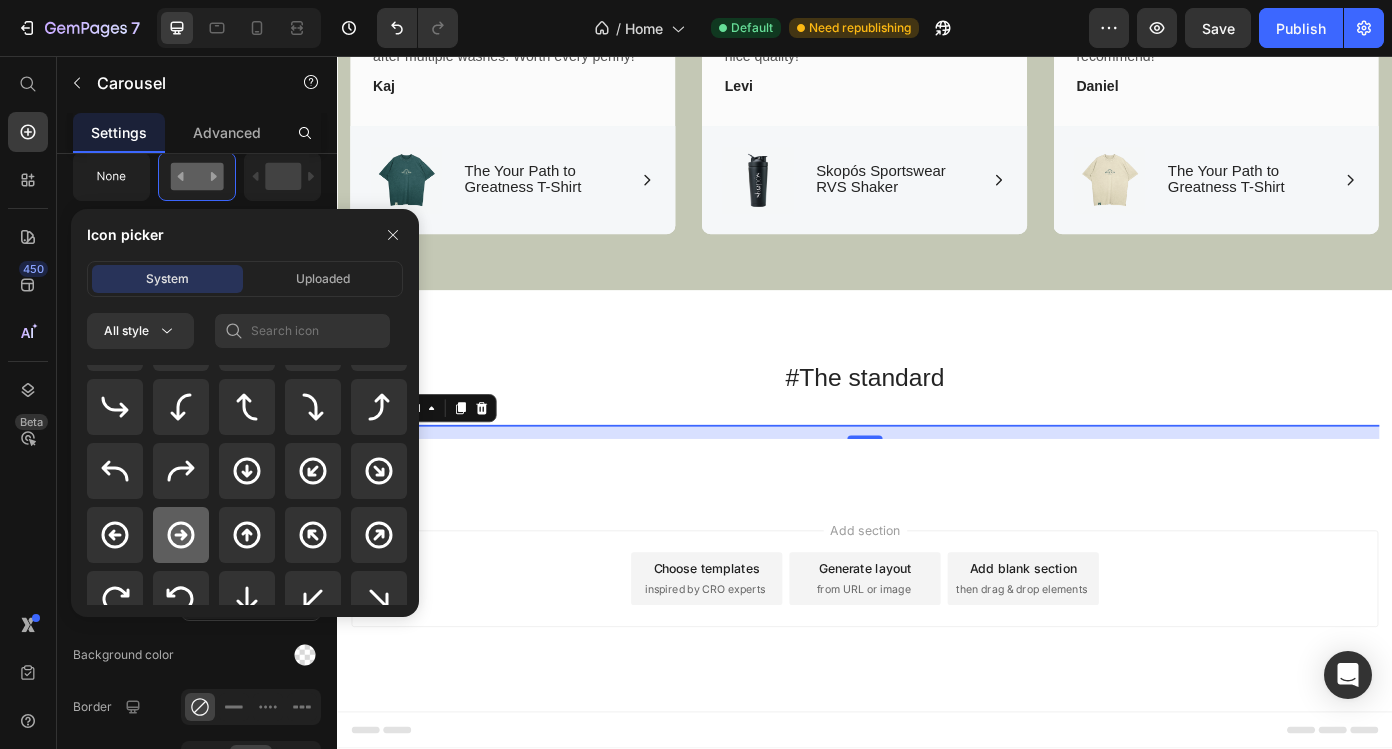 click 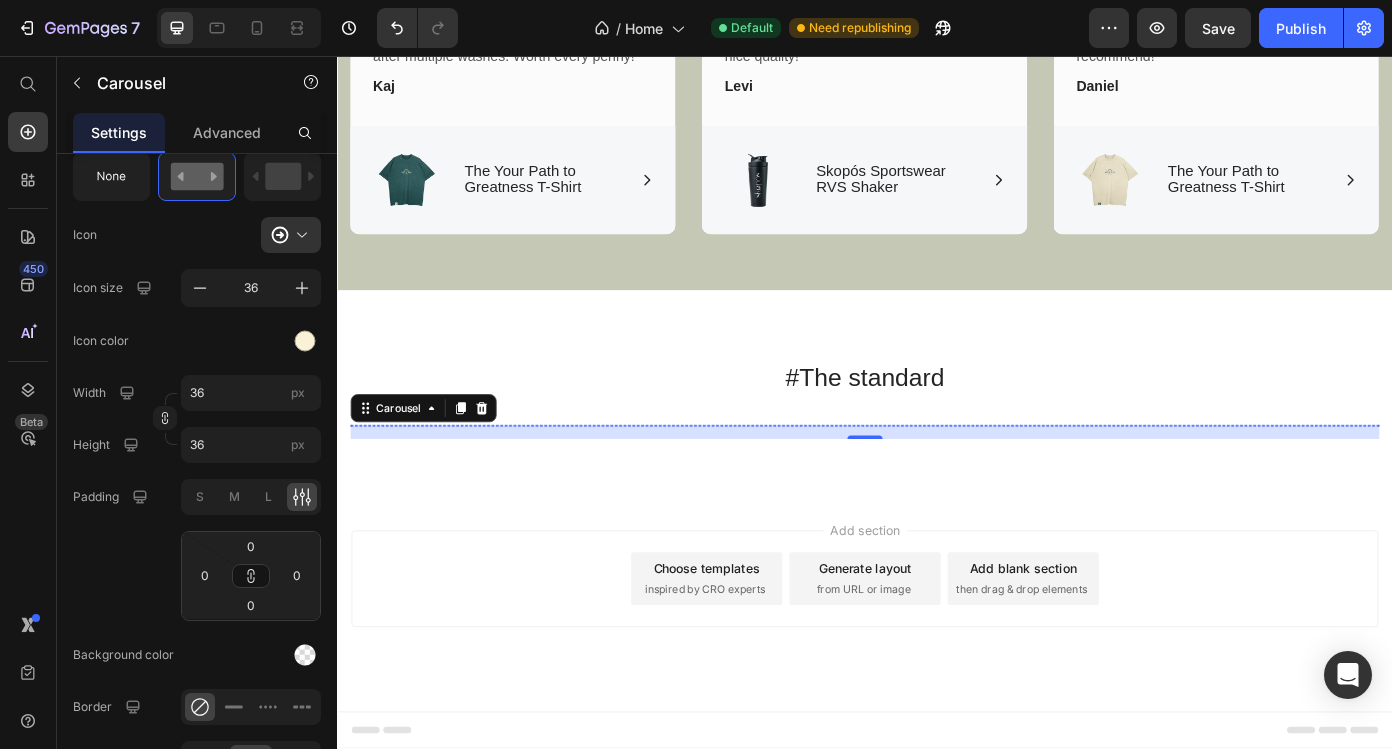 scroll, scrollTop: 3509, scrollLeft: 0, axis: vertical 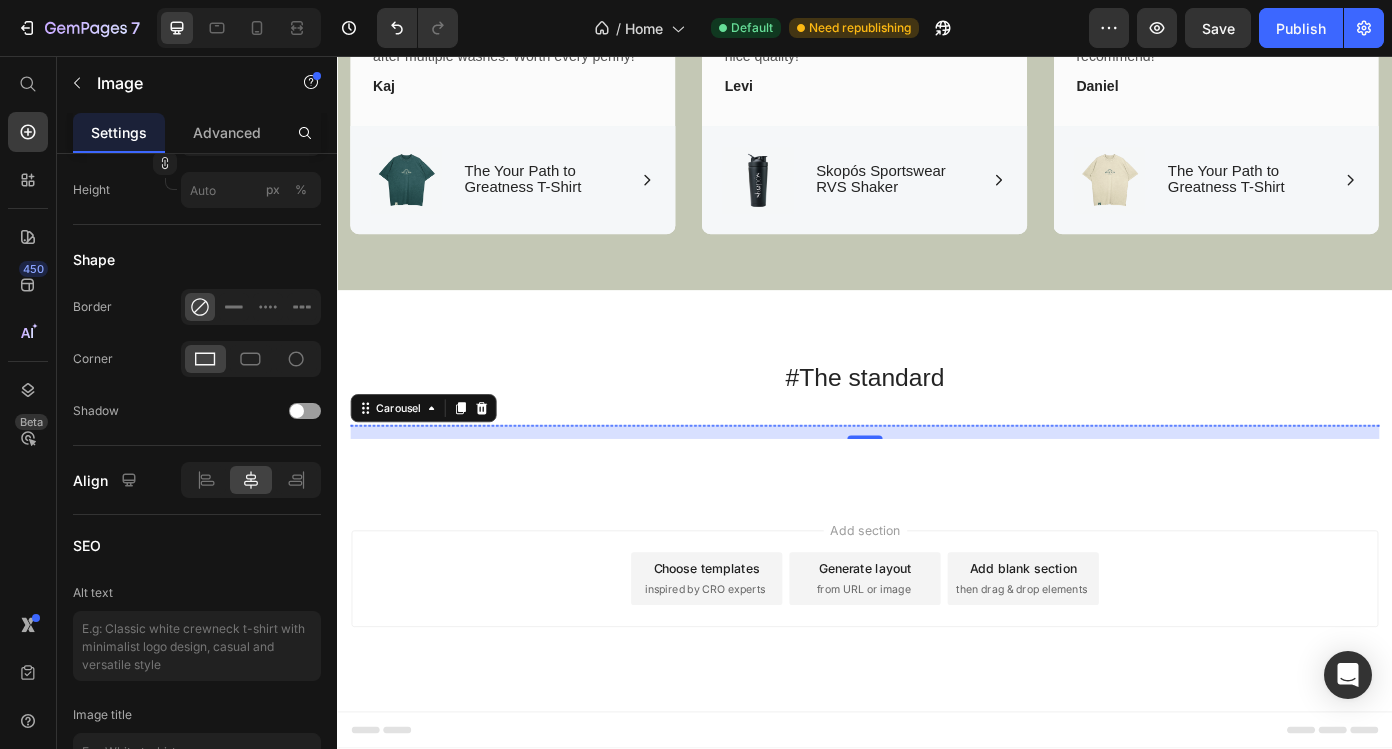 click at bounding box center (494, 476) 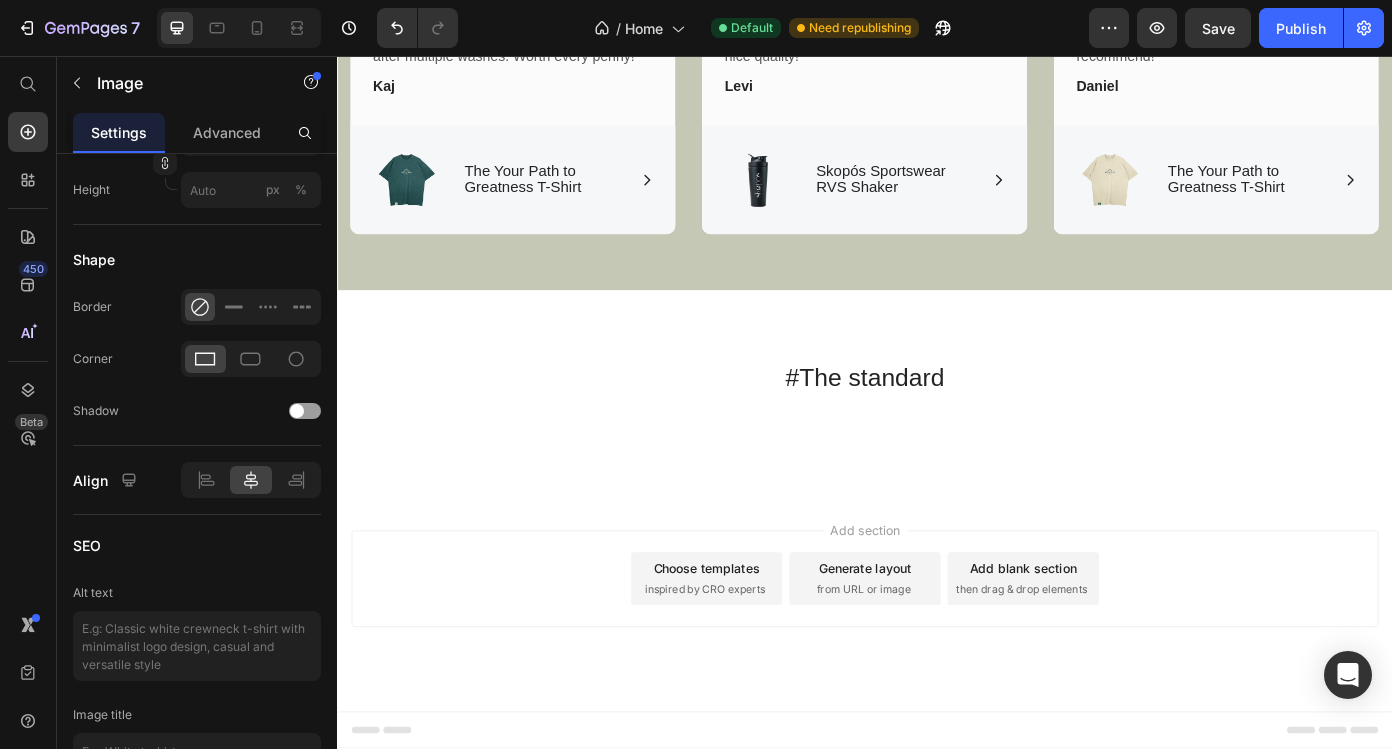 scroll, scrollTop: 0, scrollLeft: 0, axis: both 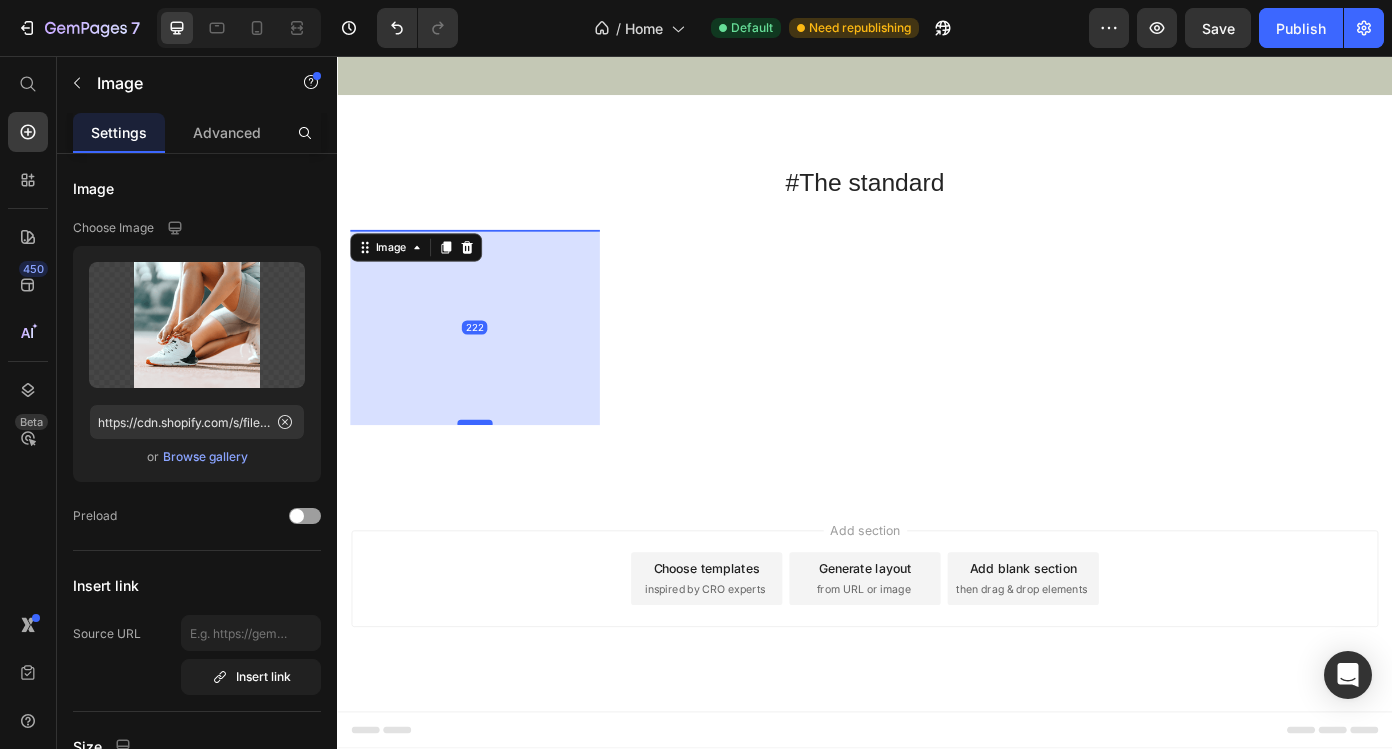 drag, startPoint x: 497, startPoint y: 528, endPoint x: 498, endPoint y: 750, distance: 222.00226 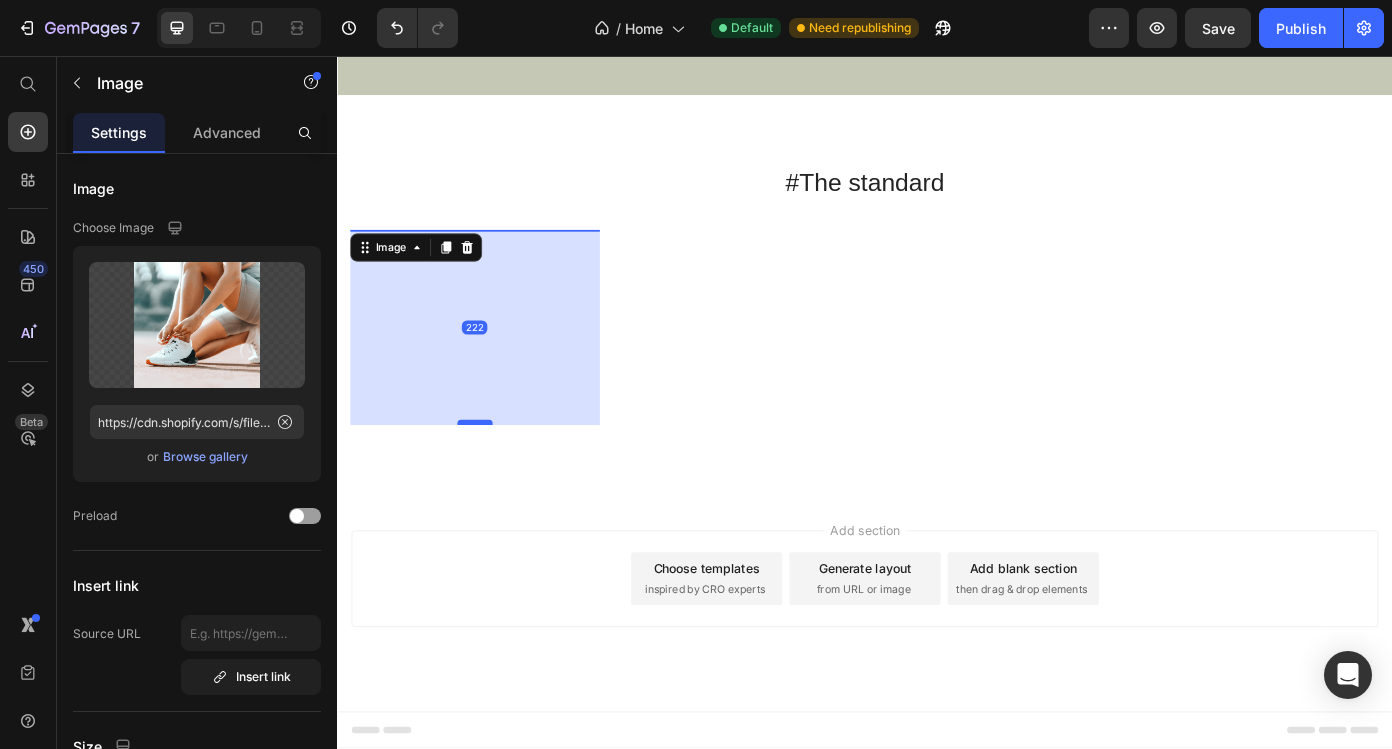 click at bounding box center [494, 473] 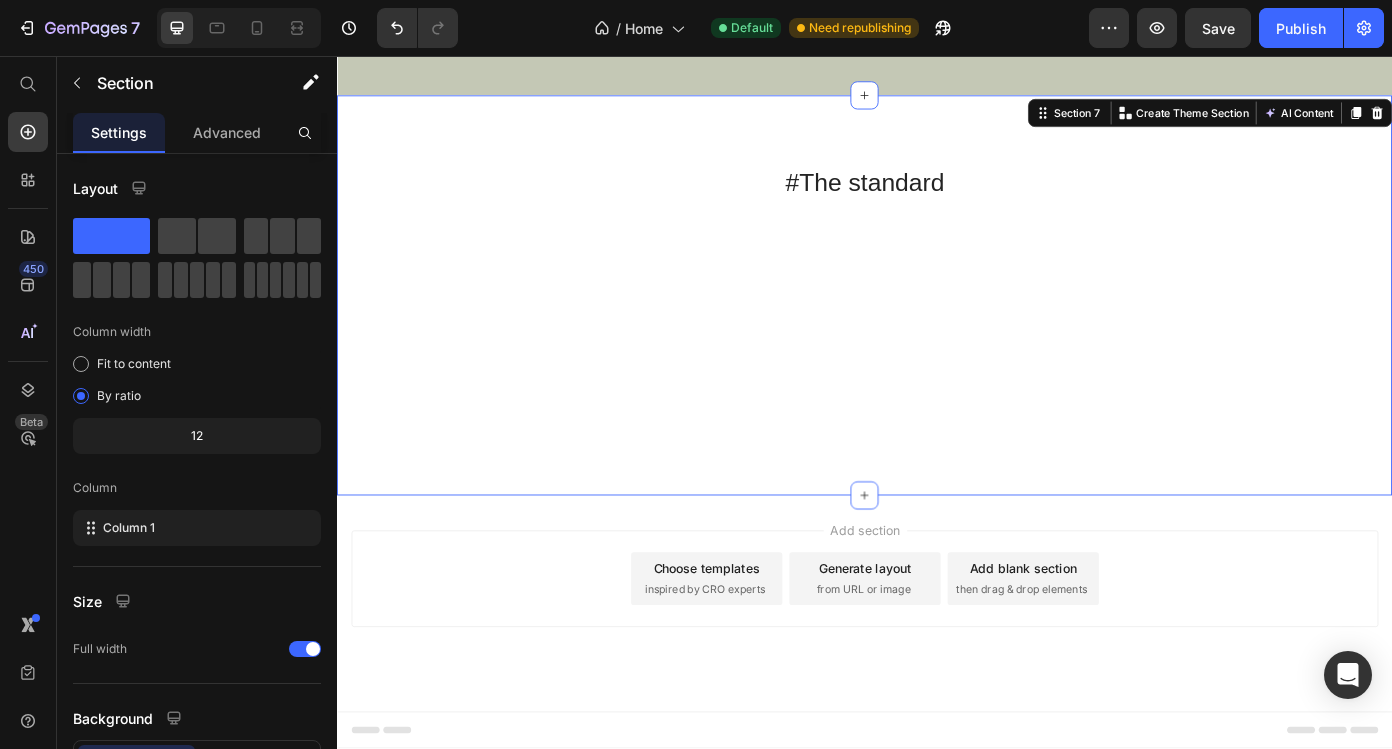 click on "#The standard Heading
Image Image Image Image Image
Carousel Row Section 7   You can create reusable sections Create Theme Section AI Content Write with GemAI What would you like to describe here? Tone and Voice Persuasive Product Skopós Sportswear RVS Shaker Show more Generate" at bounding box center [937, 328] 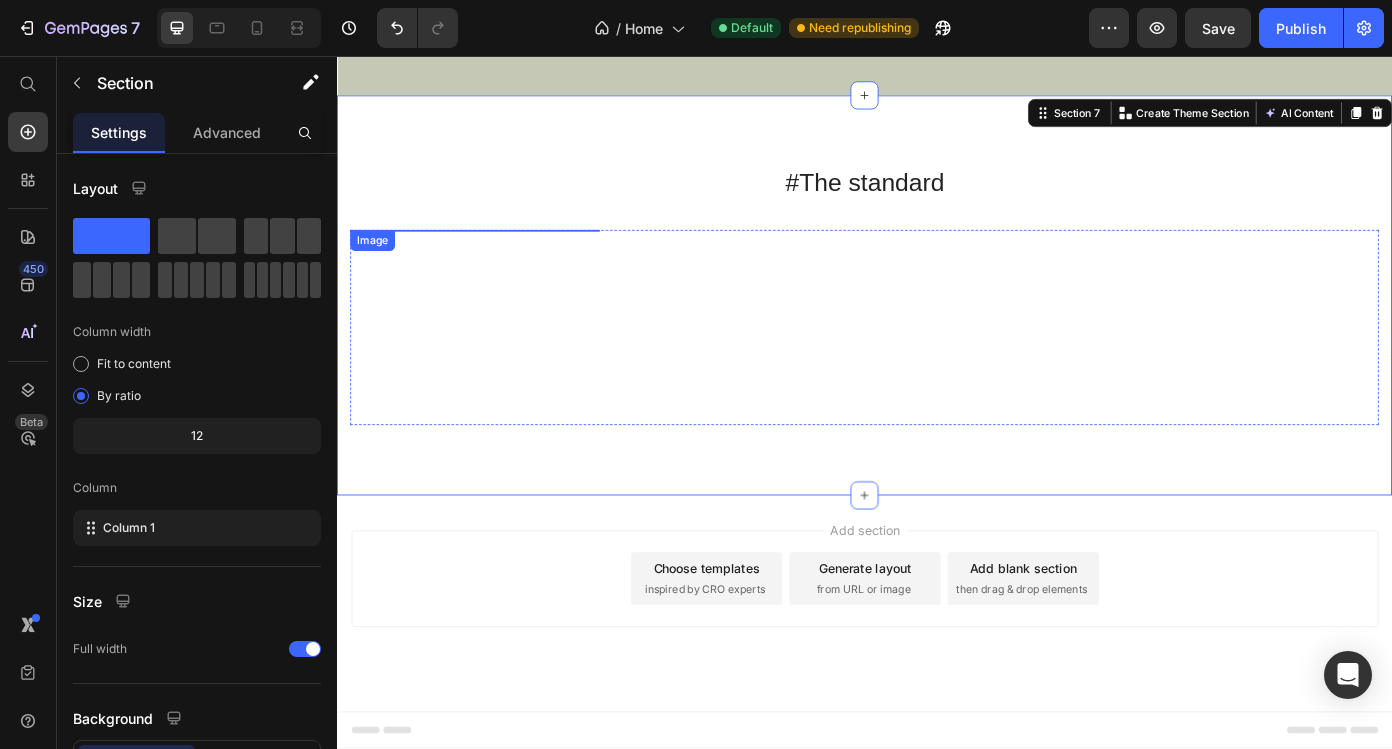 click at bounding box center [494, 254] 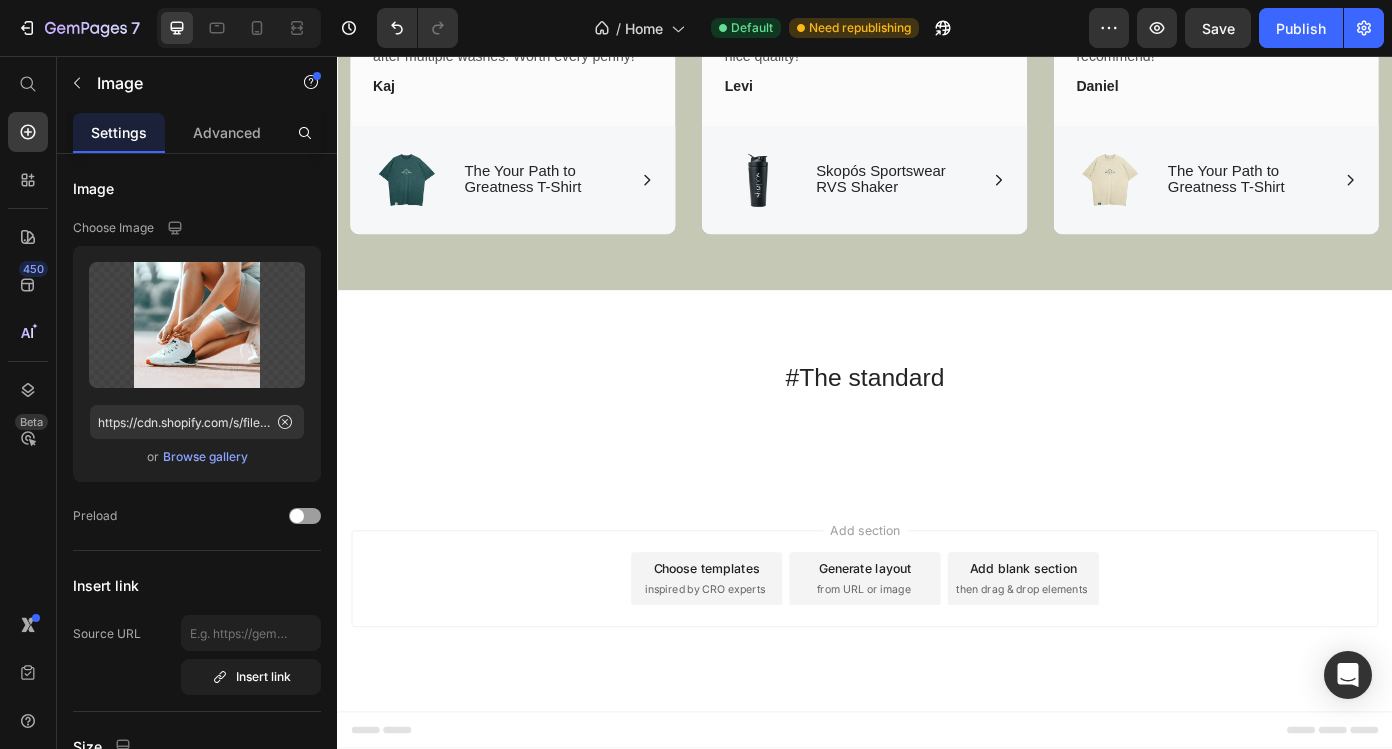 drag, startPoint x: 501, startPoint y: 748, endPoint x: 508, endPoint y: 514, distance: 234.10468 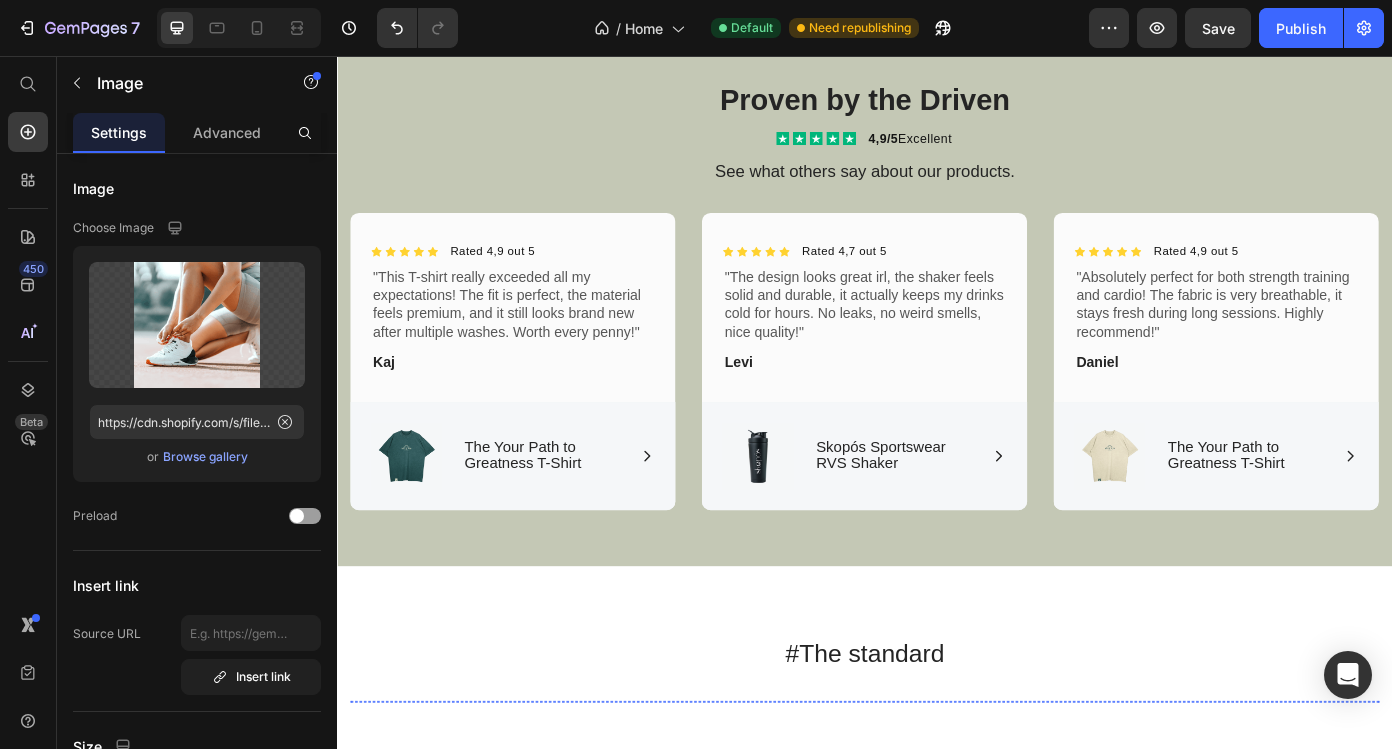 scroll, scrollTop: 3694, scrollLeft: 0, axis: vertical 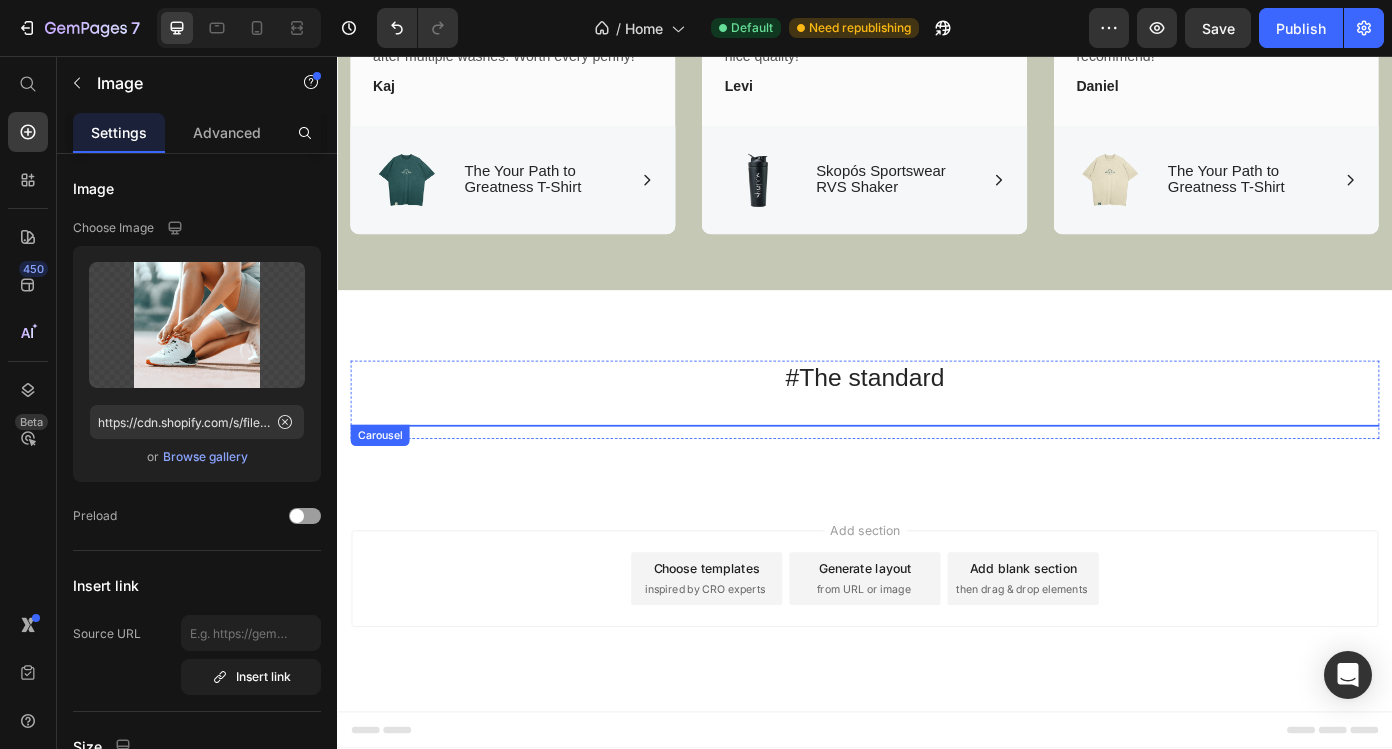 click 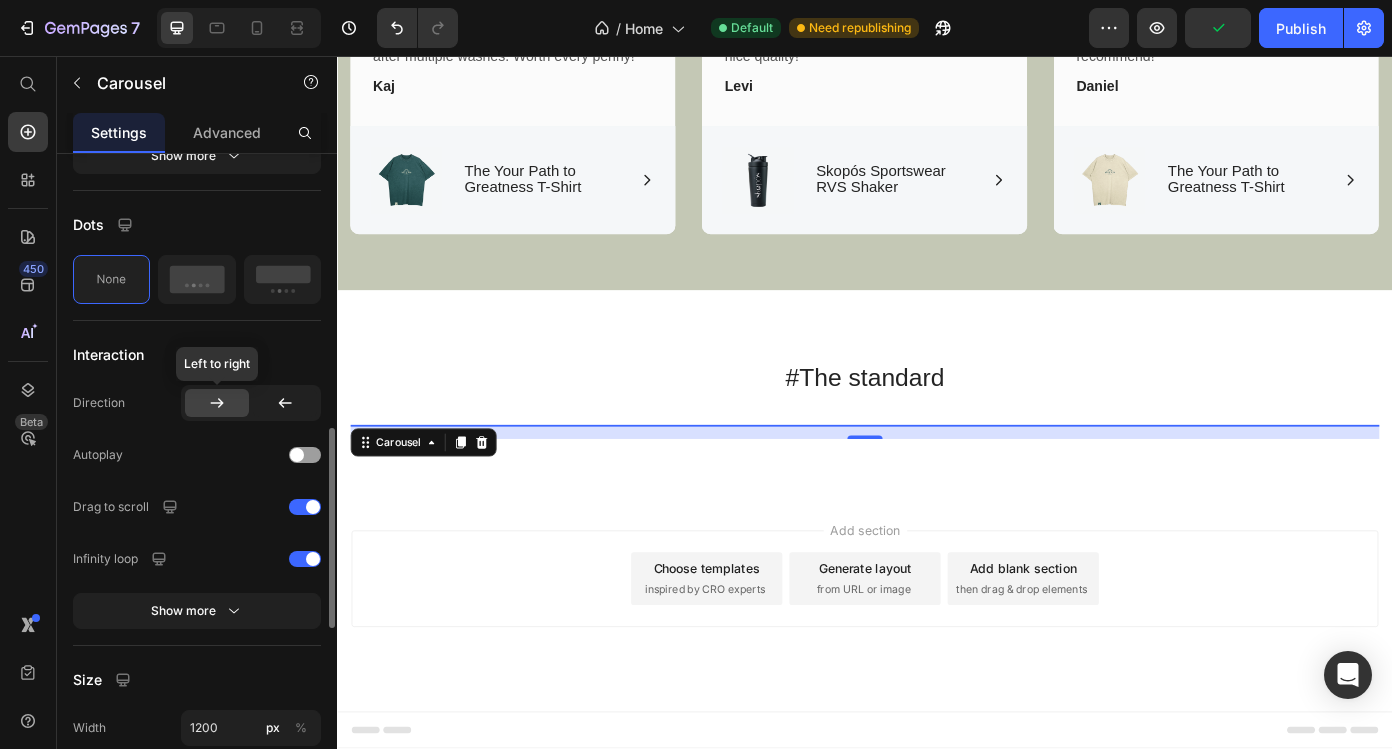 scroll, scrollTop: 895, scrollLeft: 0, axis: vertical 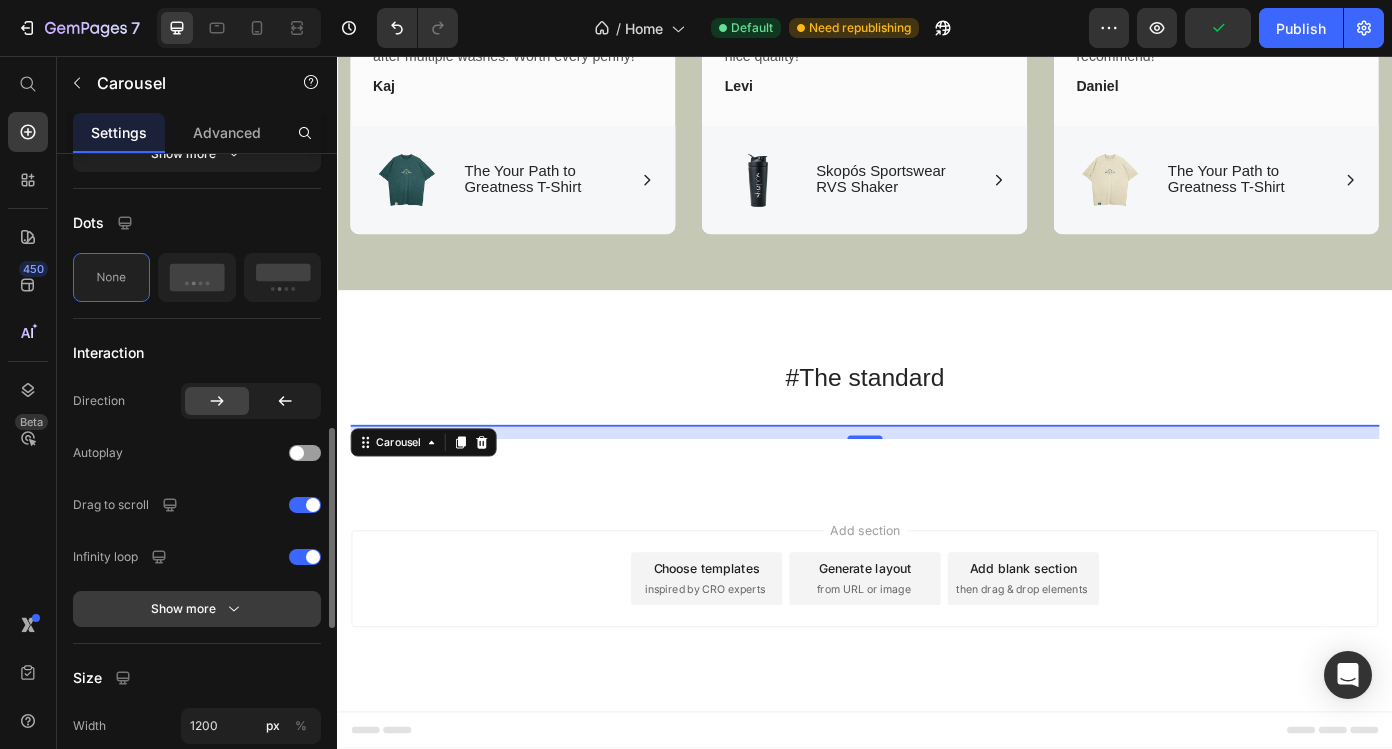 click on "Show more" at bounding box center [197, 609] 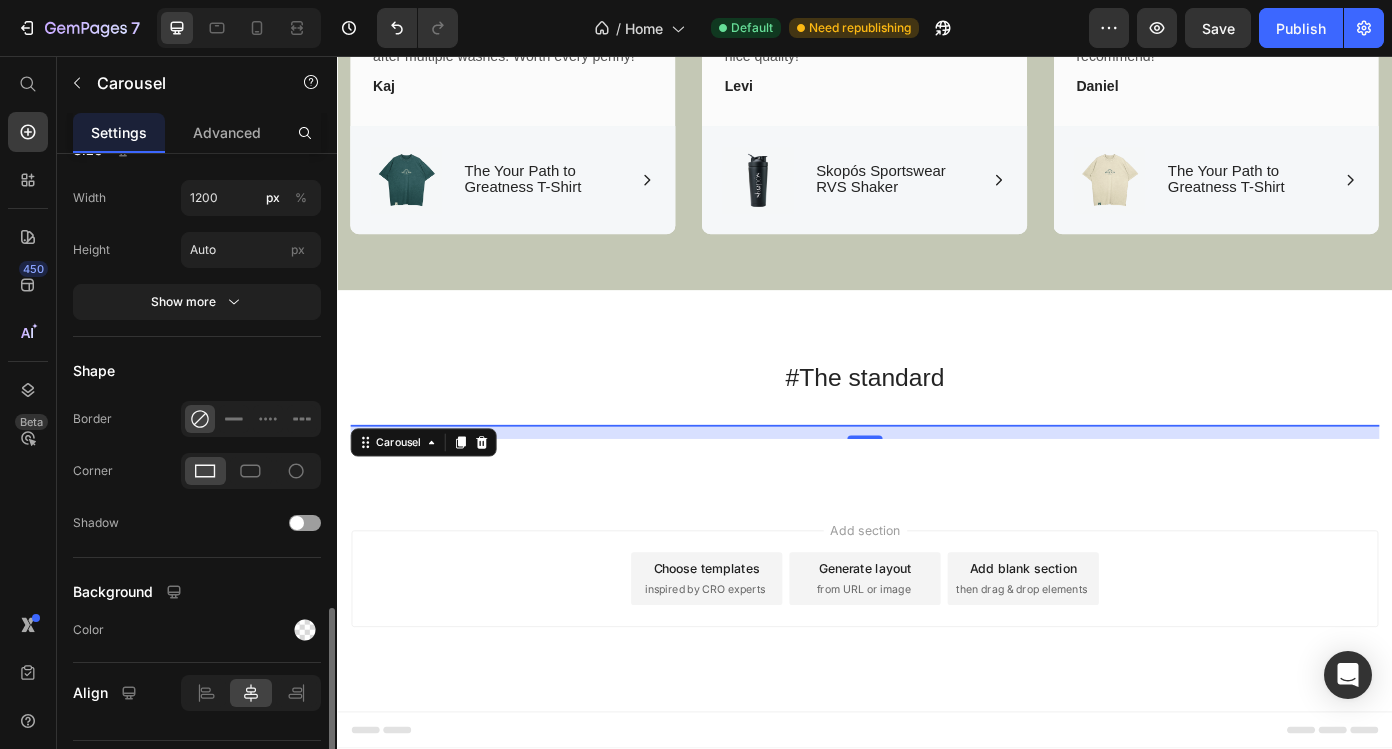 scroll, scrollTop: 1576, scrollLeft: 0, axis: vertical 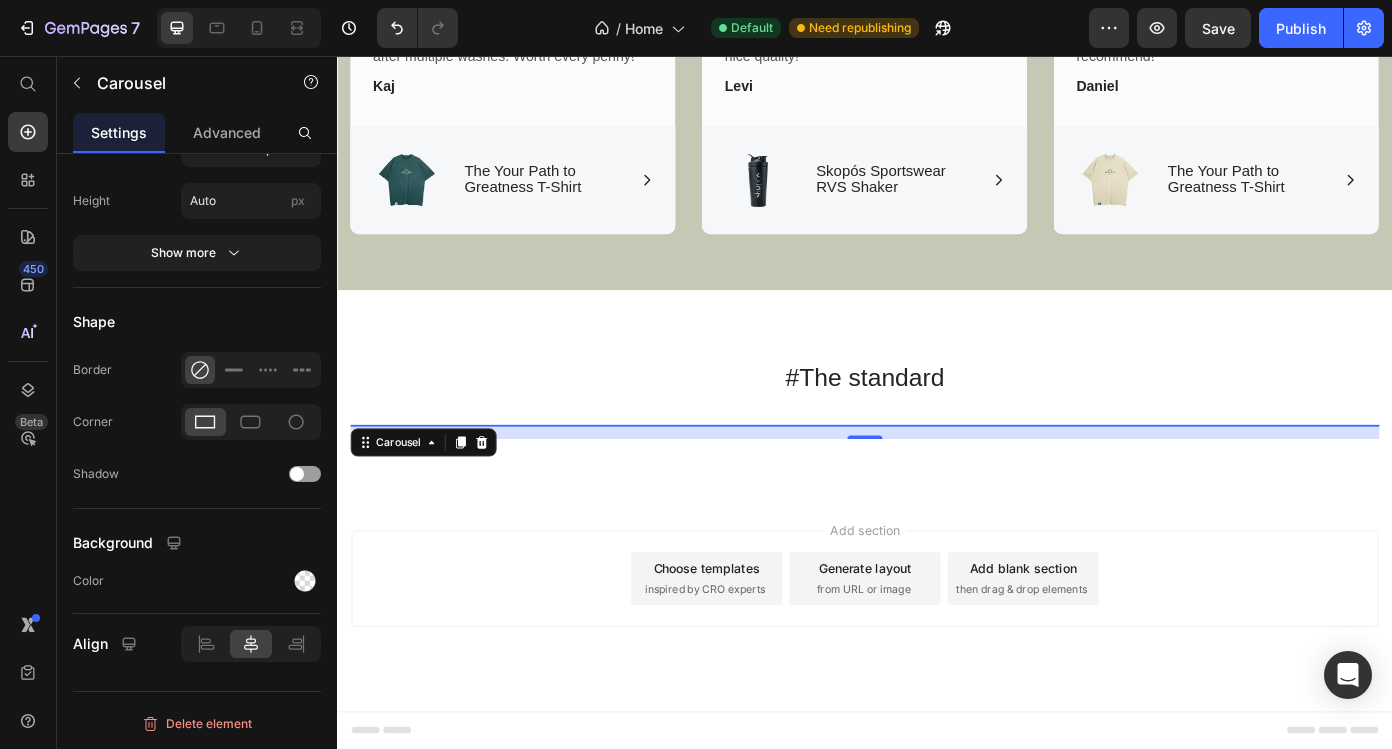 click 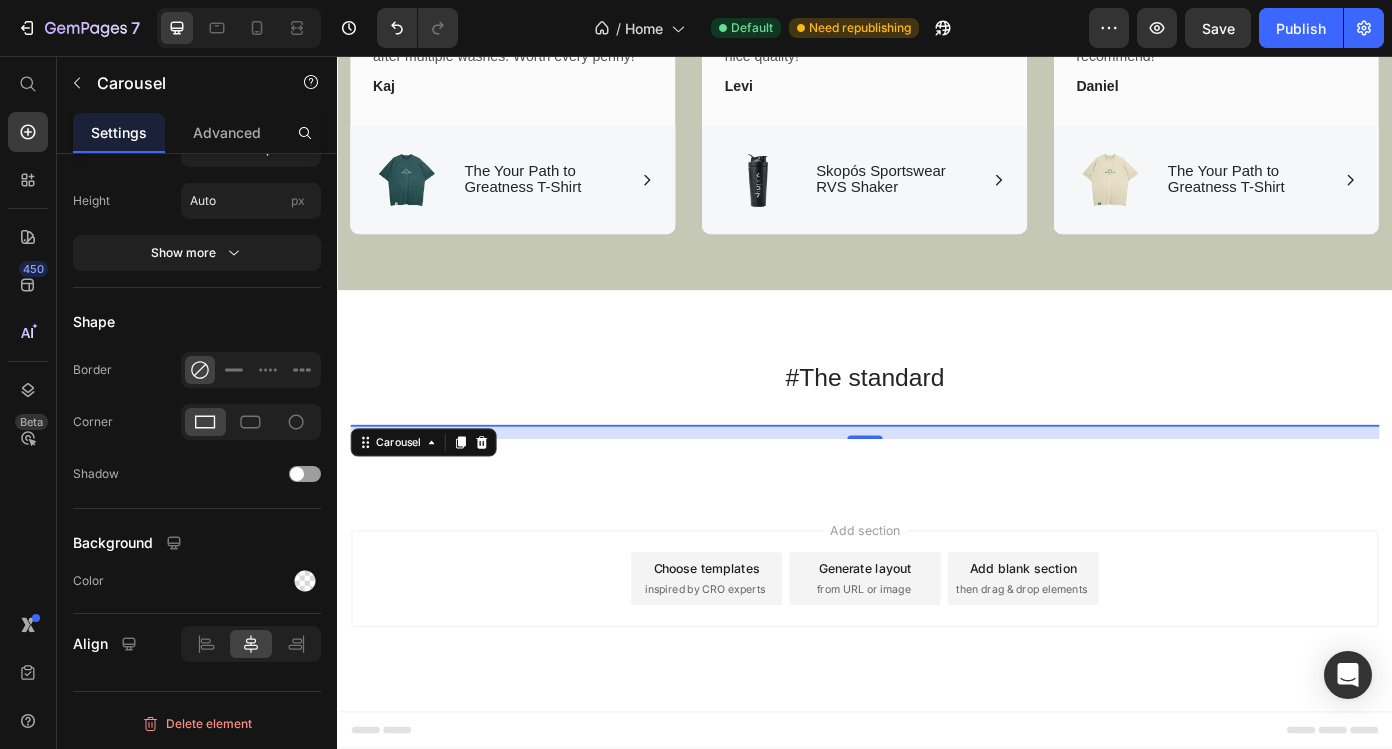 click 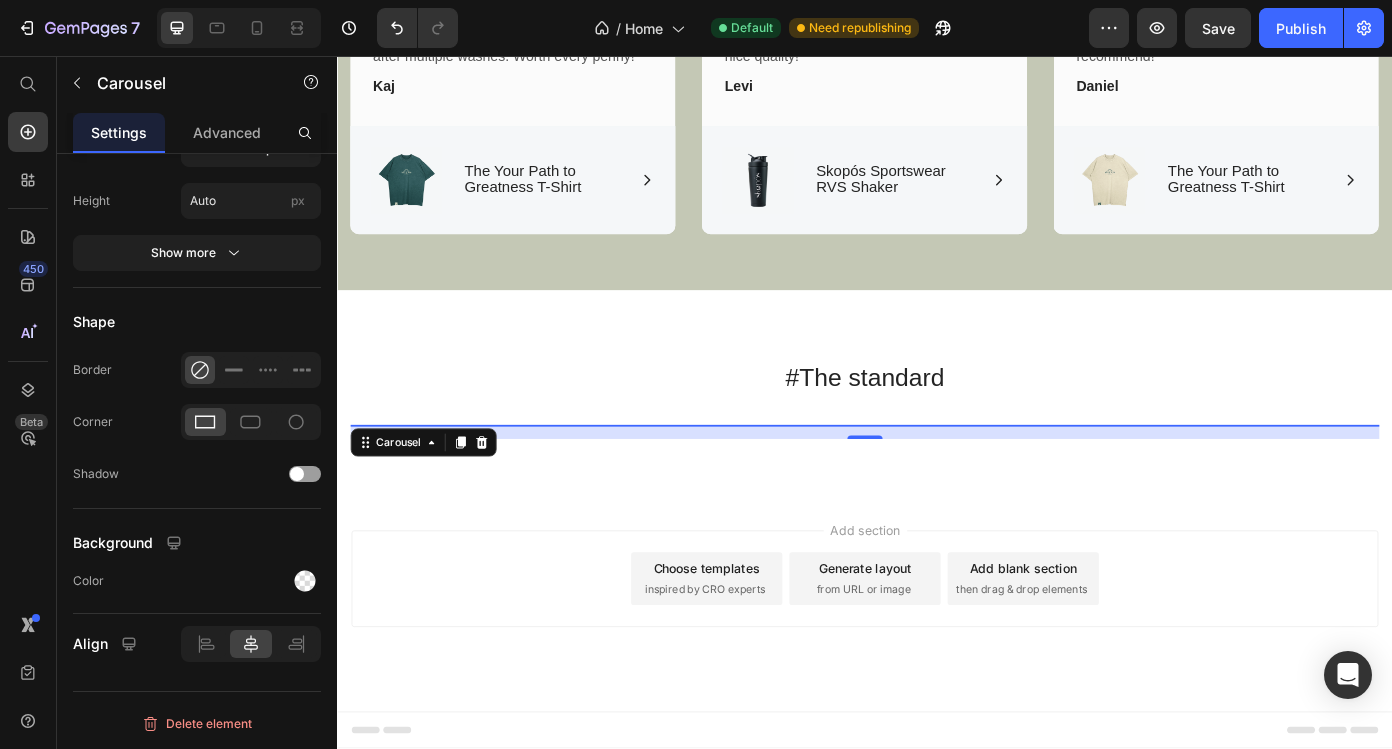 scroll, scrollTop: 3363, scrollLeft: 0, axis: vertical 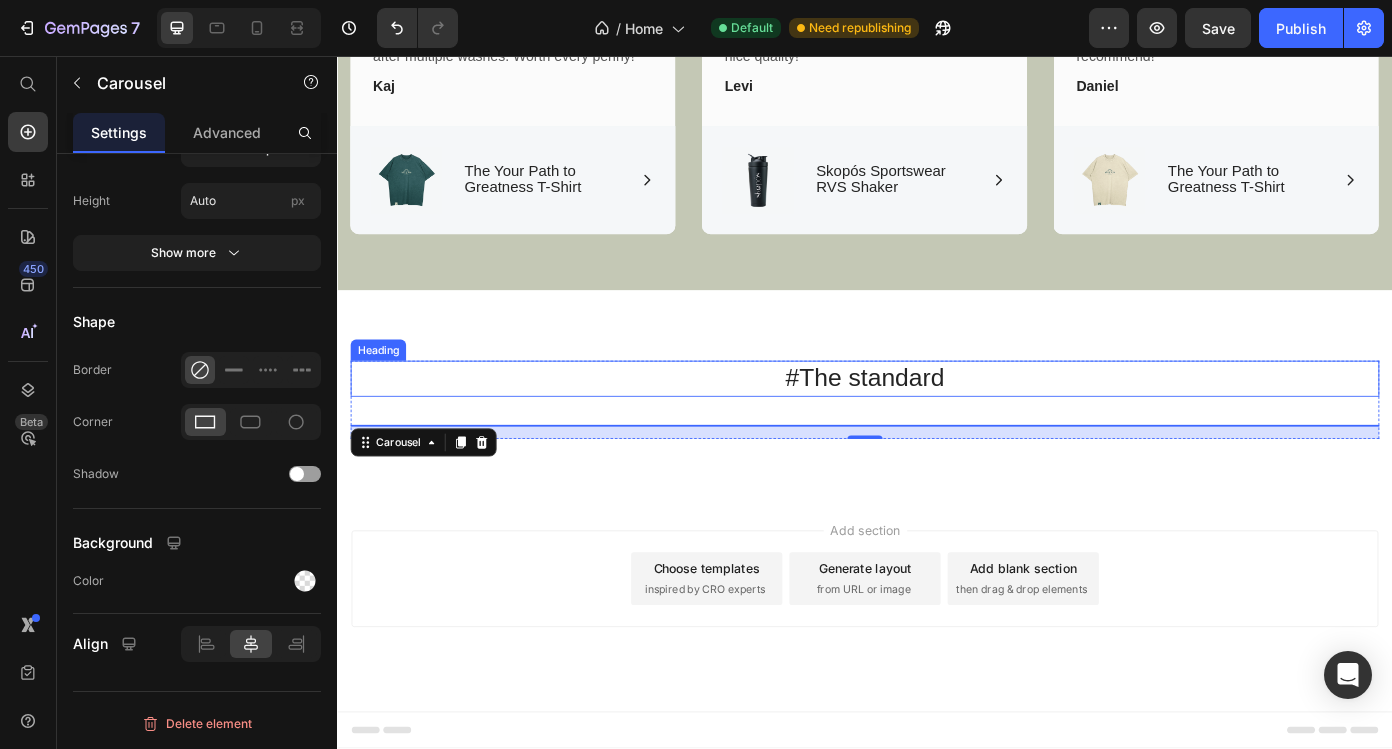 click on "#The standard" at bounding box center (937, 423) 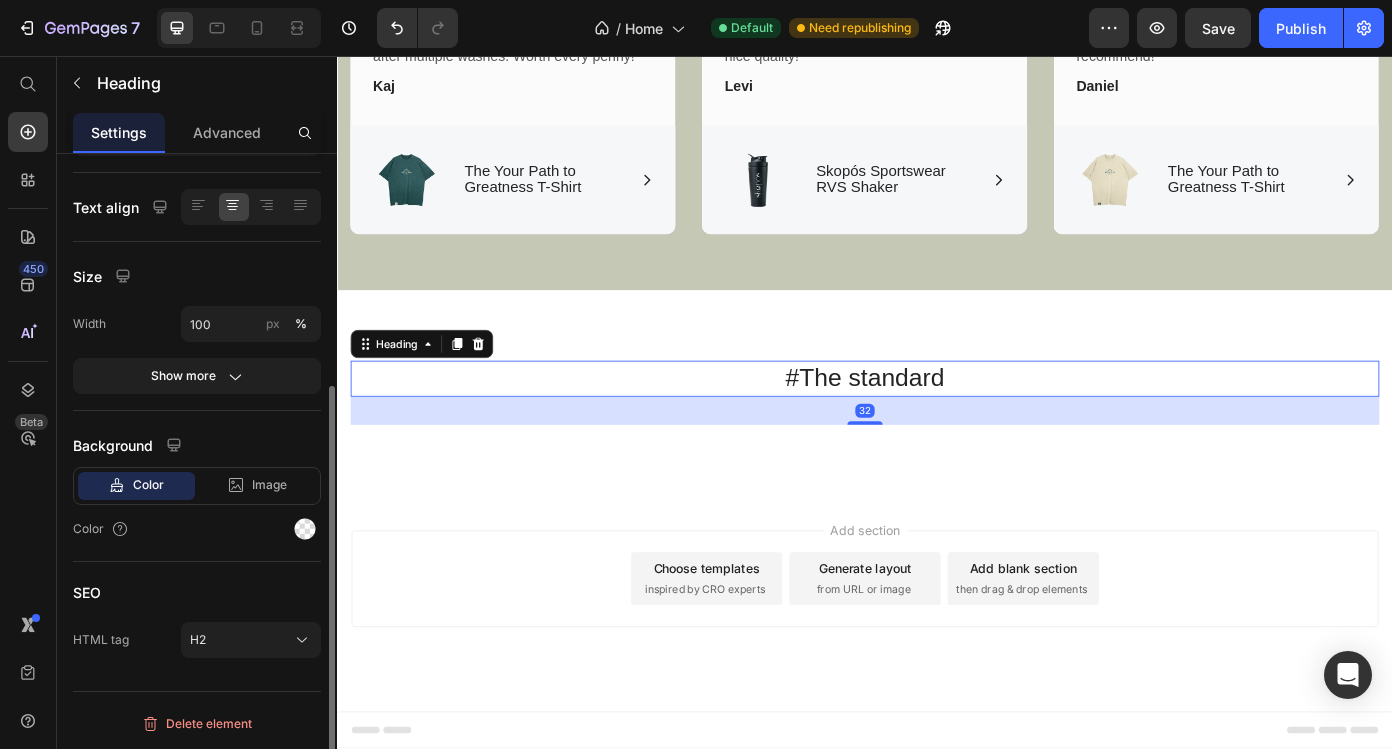 scroll, scrollTop: 0, scrollLeft: 0, axis: both 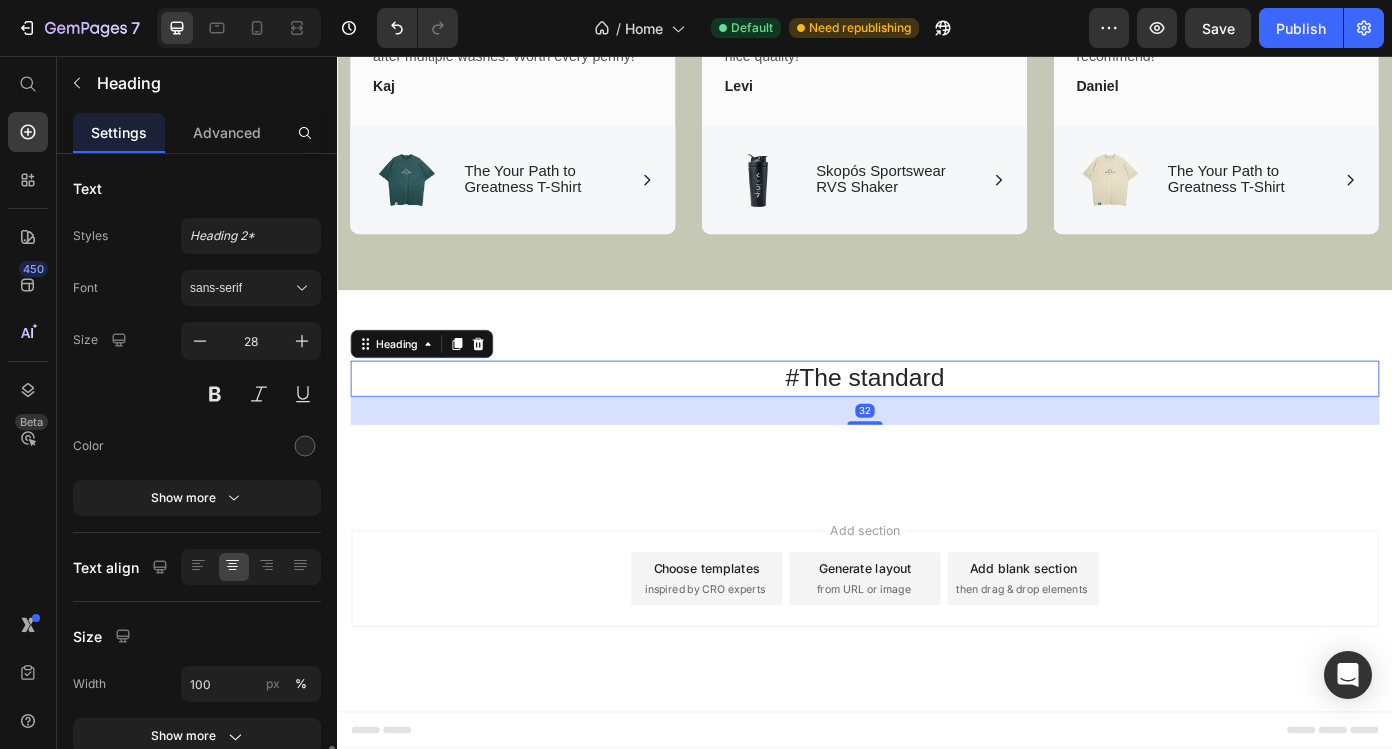 click on "#The standard" at bounding box center (937, 423) 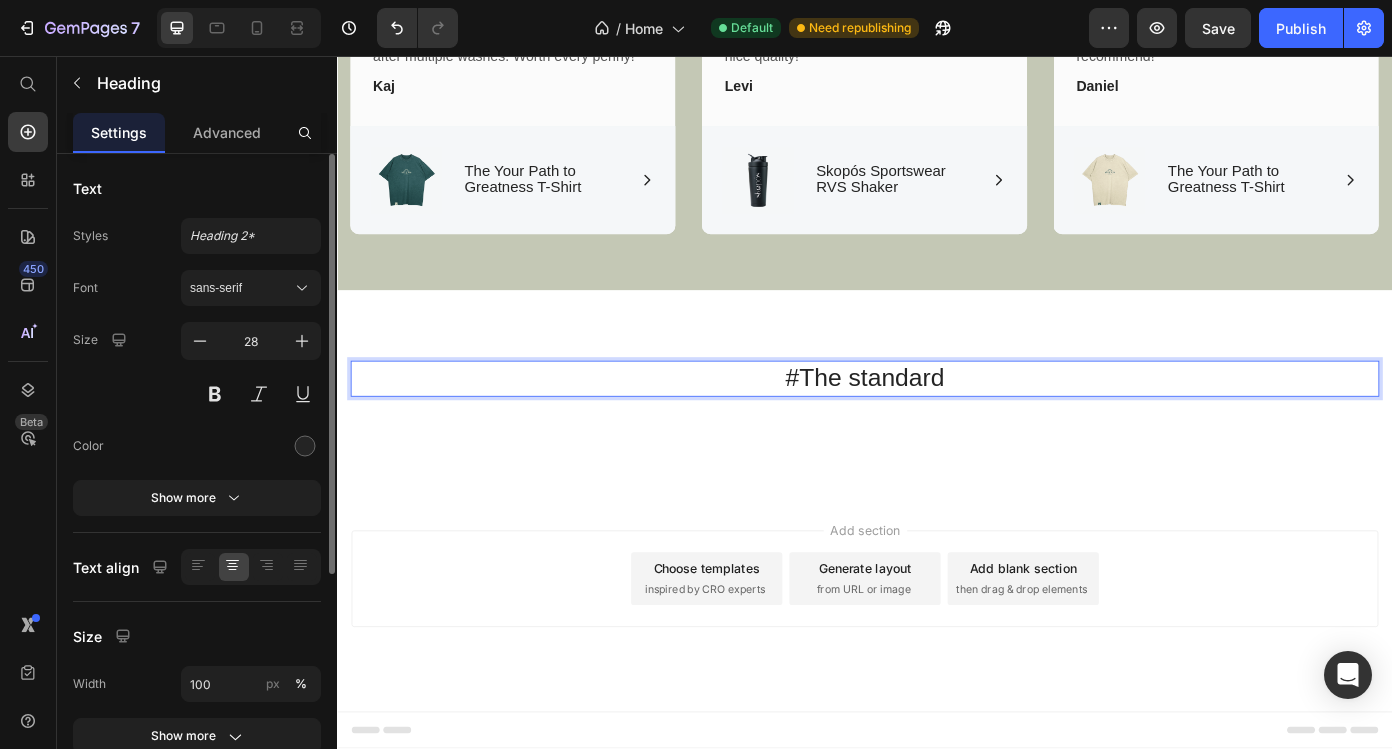 click on "#The standard" at bounding box center [937, 423] 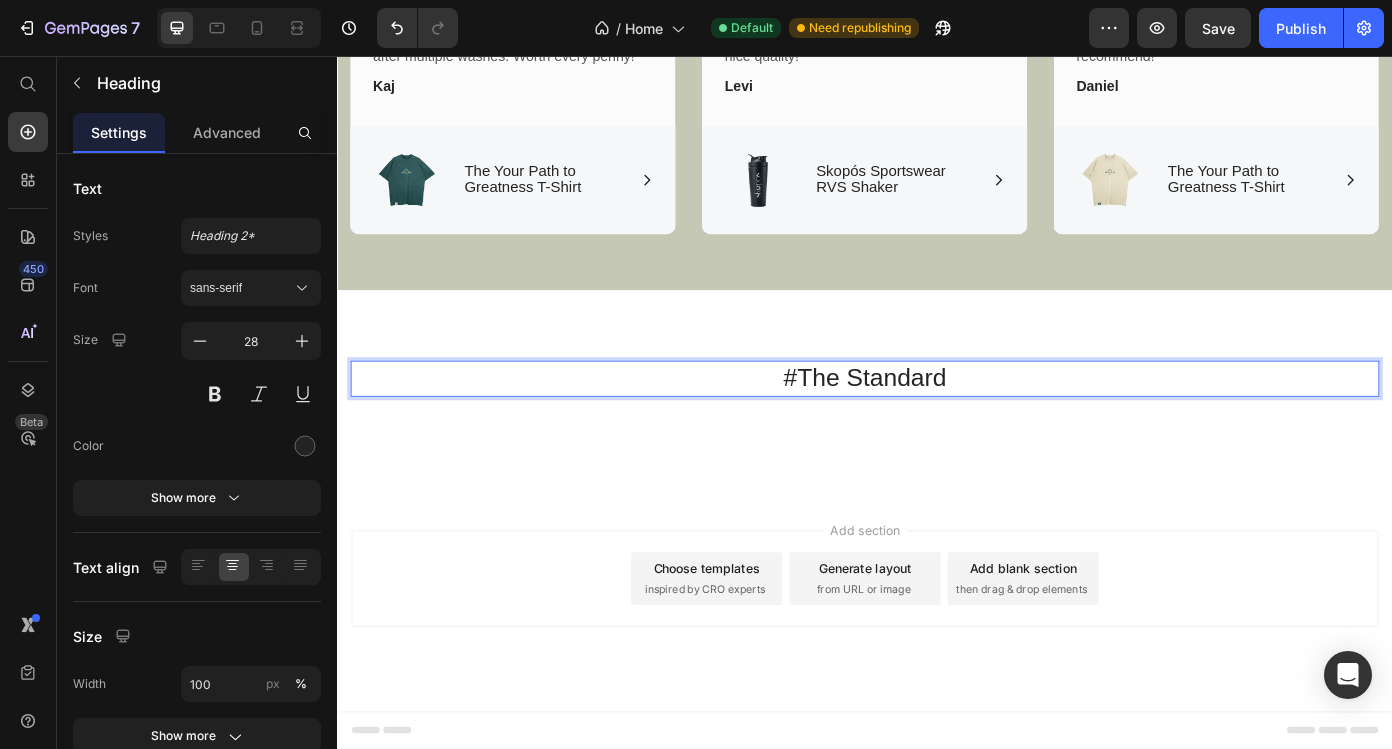 click on "#The Standard" at bounding box center [937, 423] 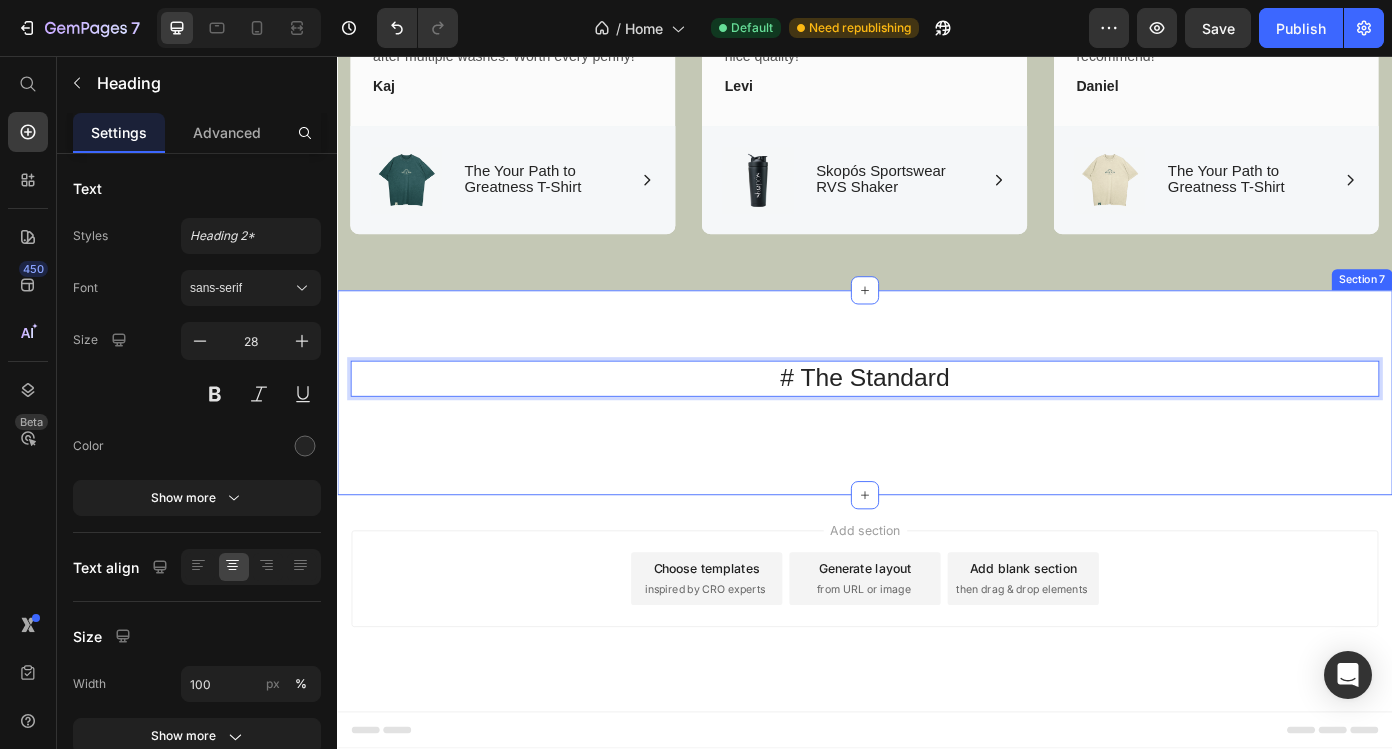 click on "# The Standard Heading   32
Image Image Image Image Image
Carousel Row Section 7" at bounding box center (937, 439) 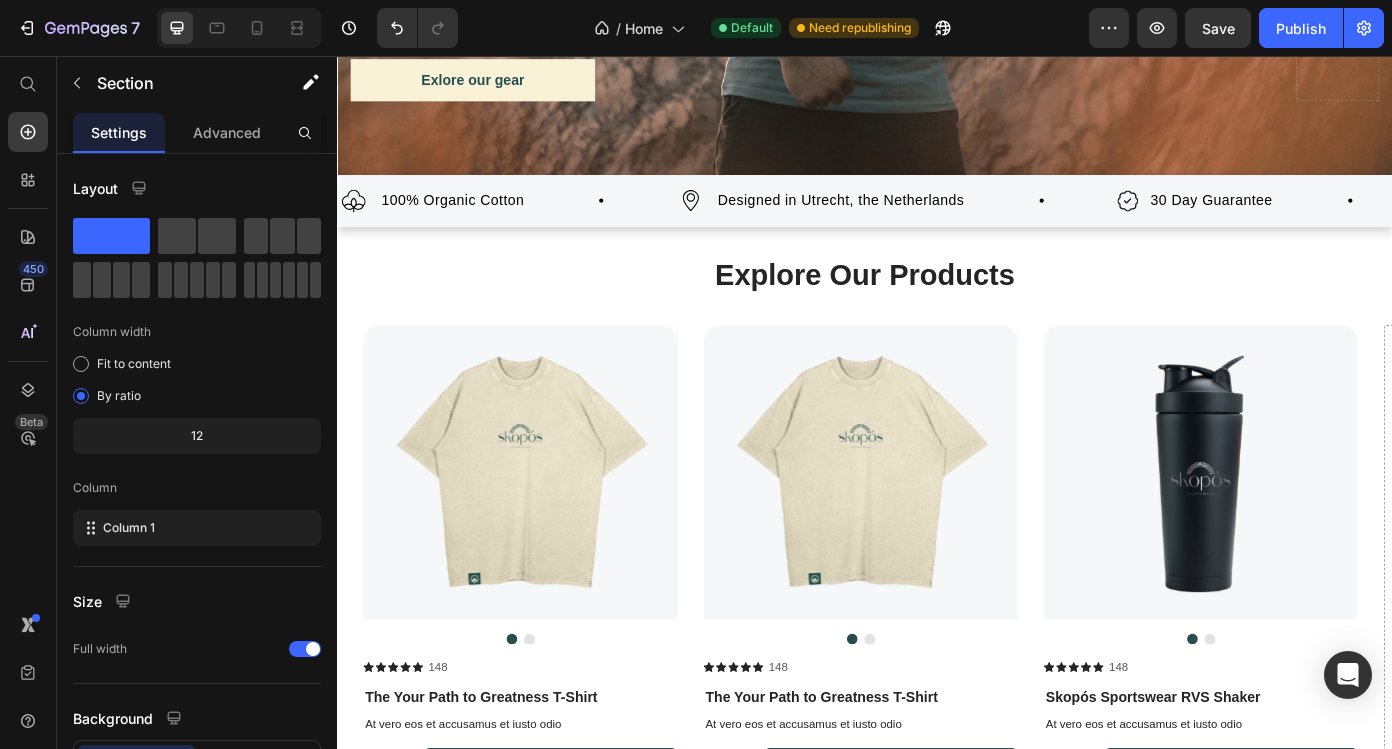 scroll, scrollTop: 581, scrollLeft: 0, axis: vertical 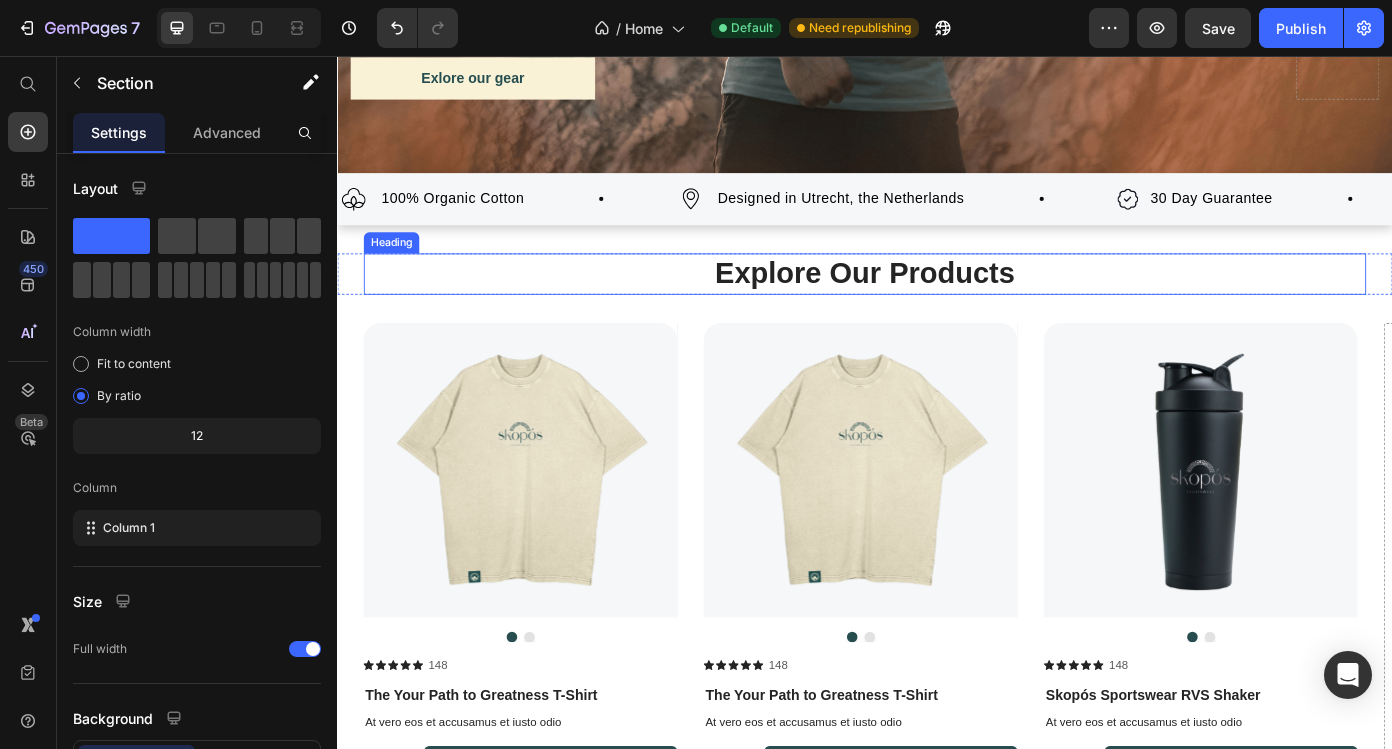 click on "Explore Our Products" at bounding box center (936, 303) 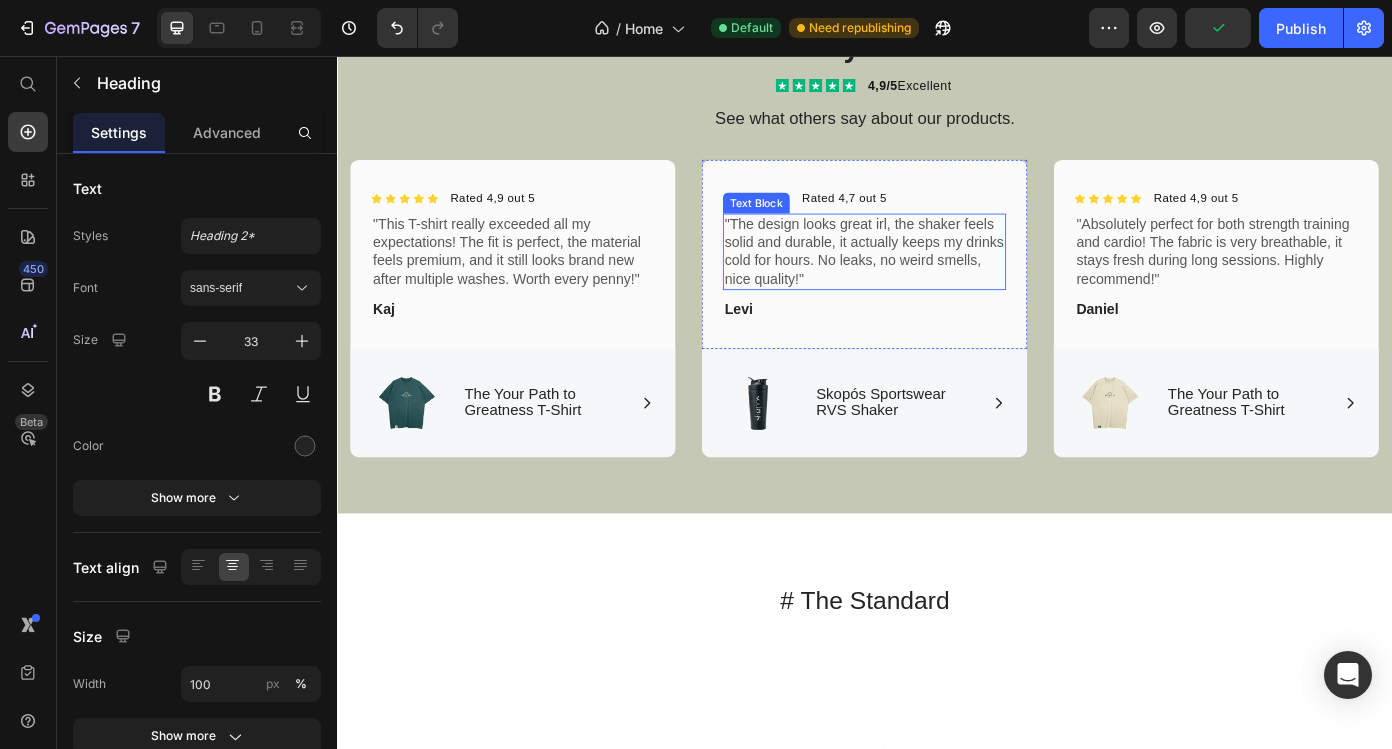 scroll, scrollTop: 2980, scrollLeft: 0, axis: vertical 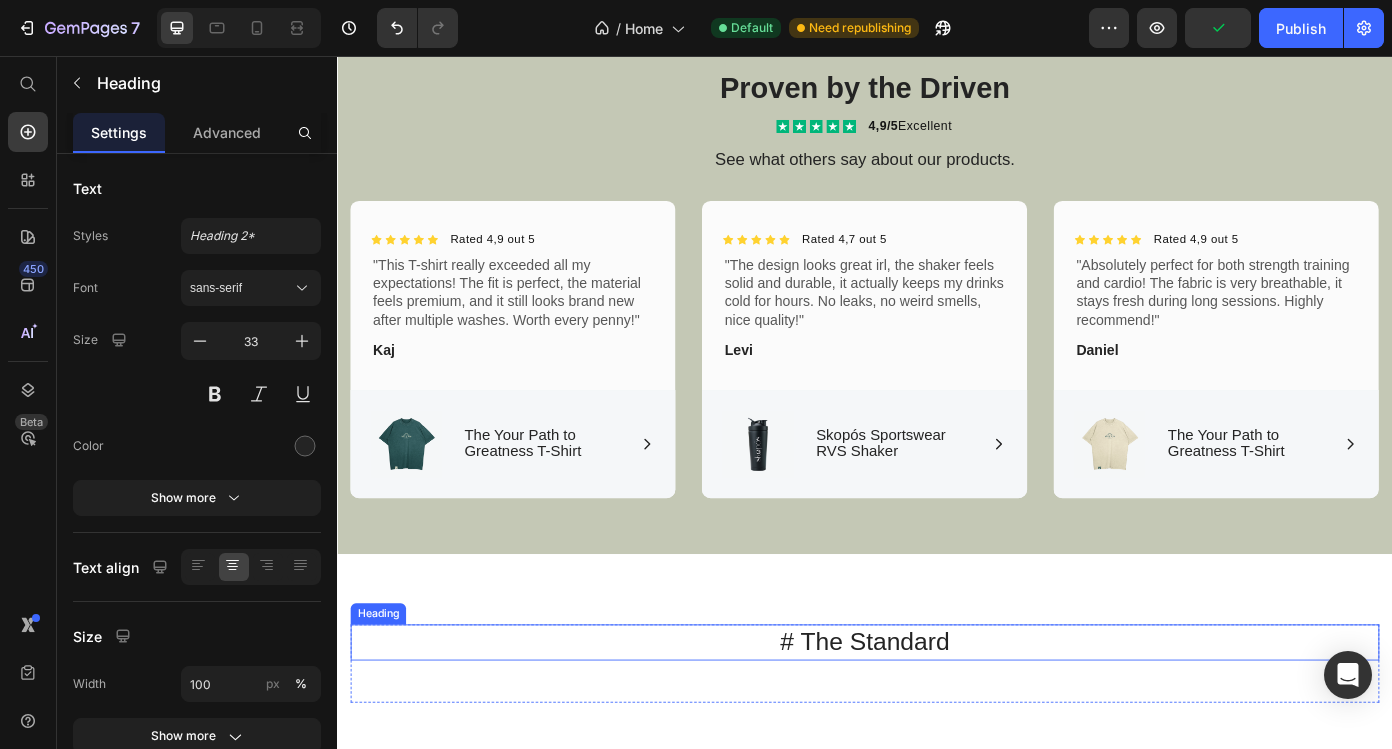 click on "# The Standard" at bounding box center (937, 723) 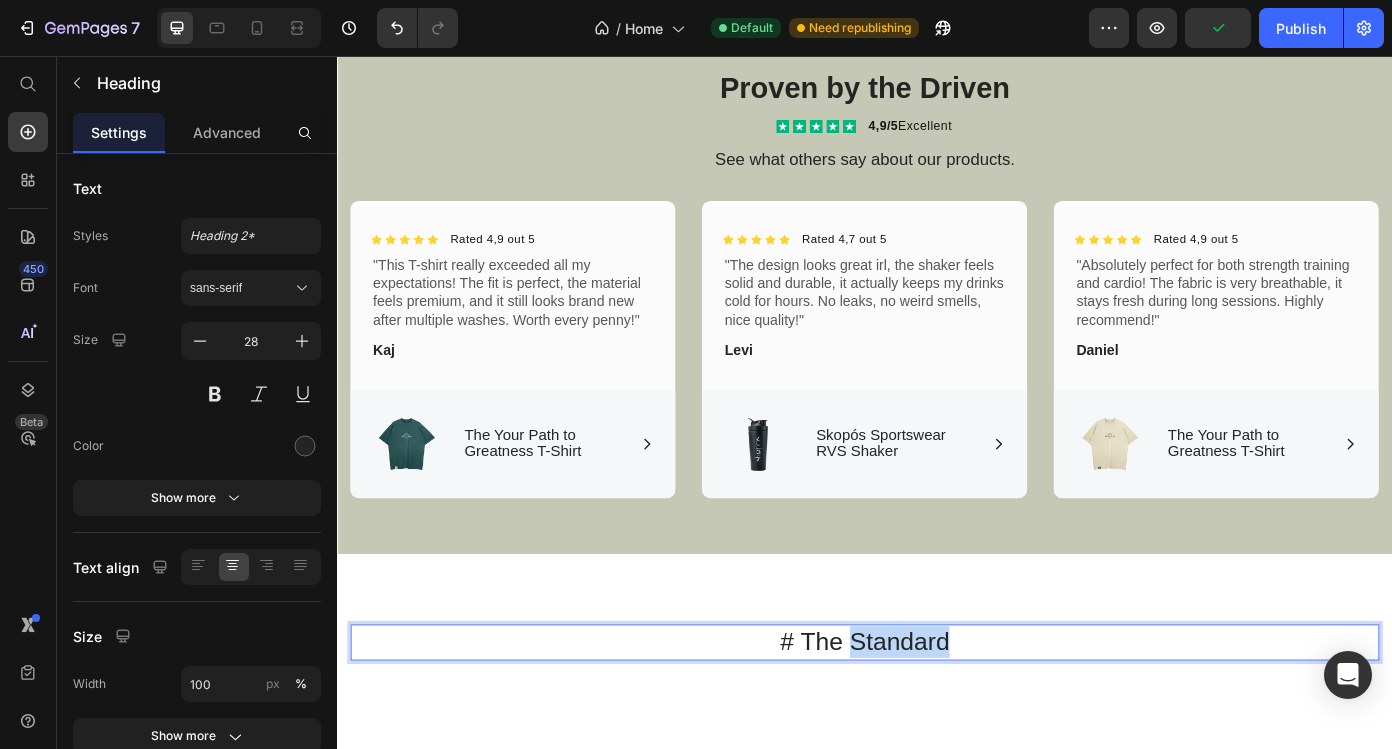 click on "# The Standard" at bounding box center (937, 723) 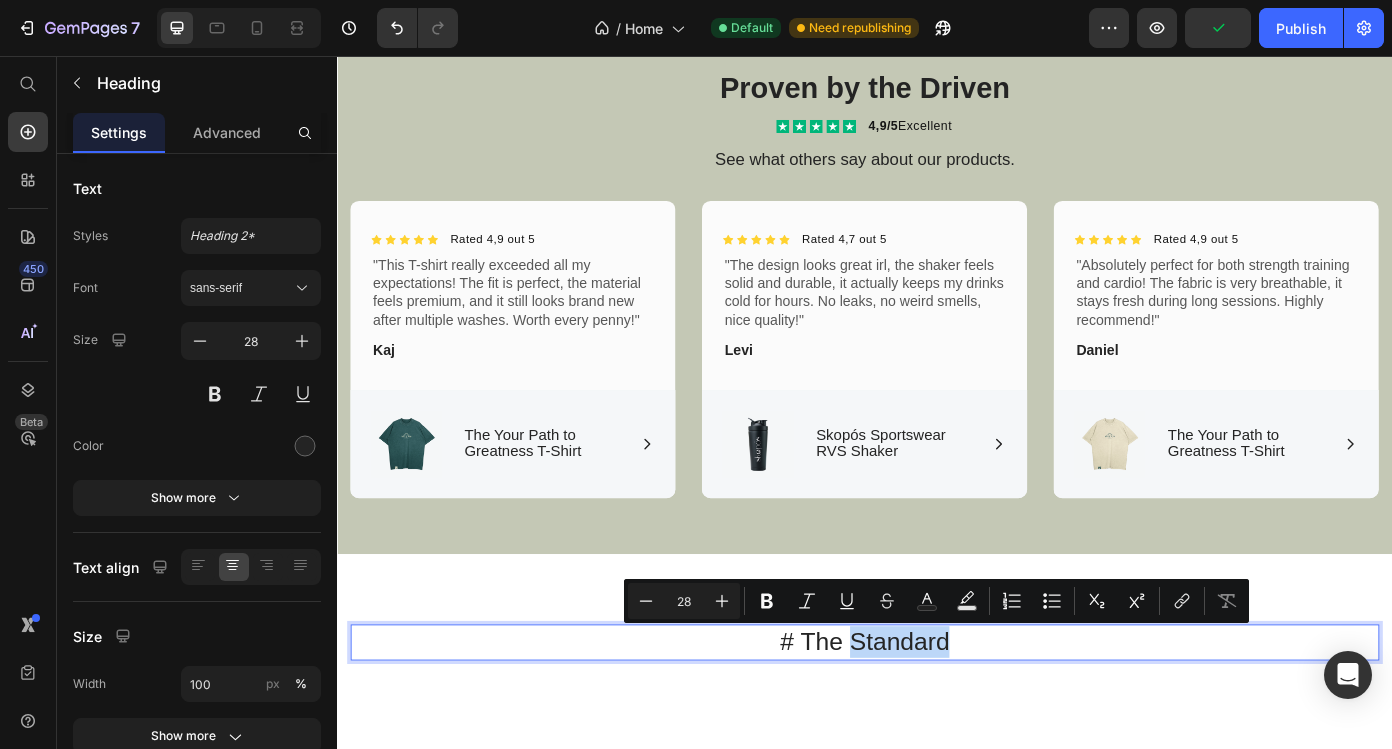 click on "# The Standard" at bounding box center (937, 723) 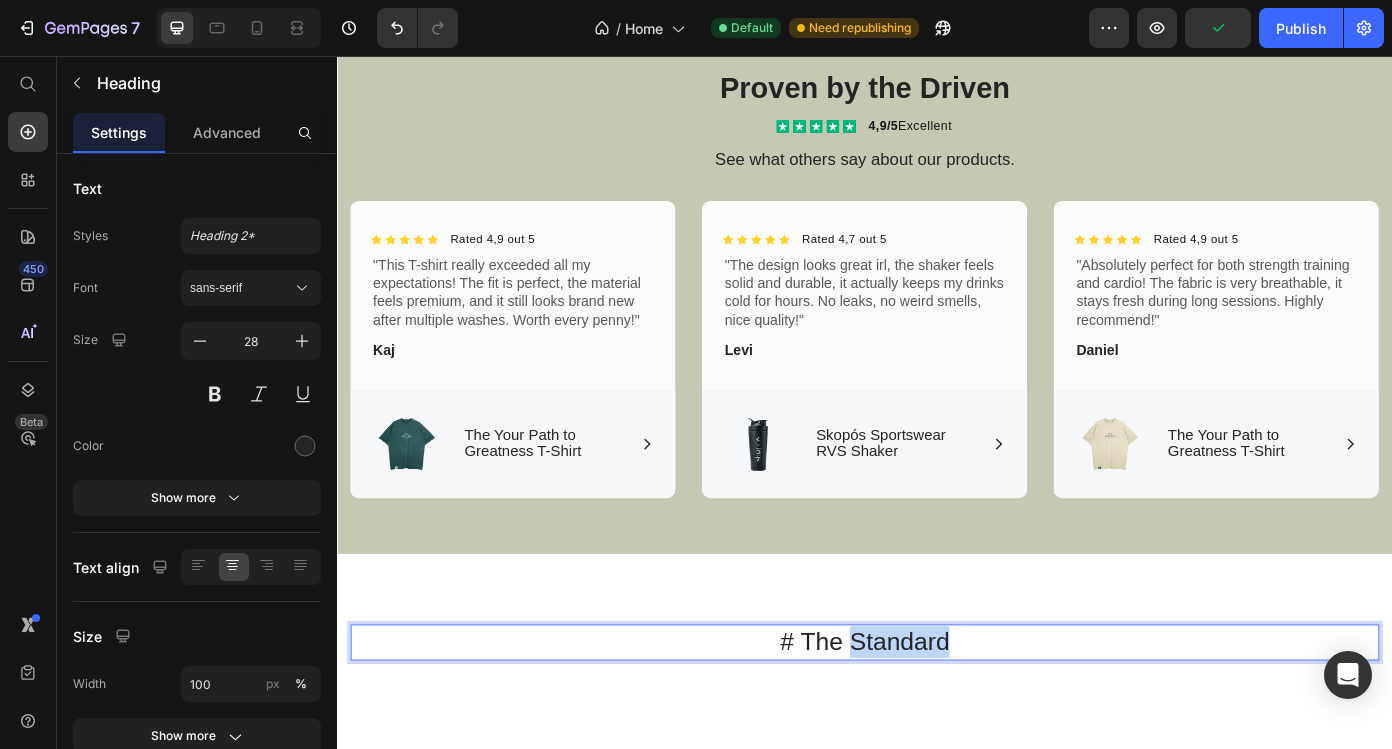 click on "# The Standard" at bounding box center (937, 723) 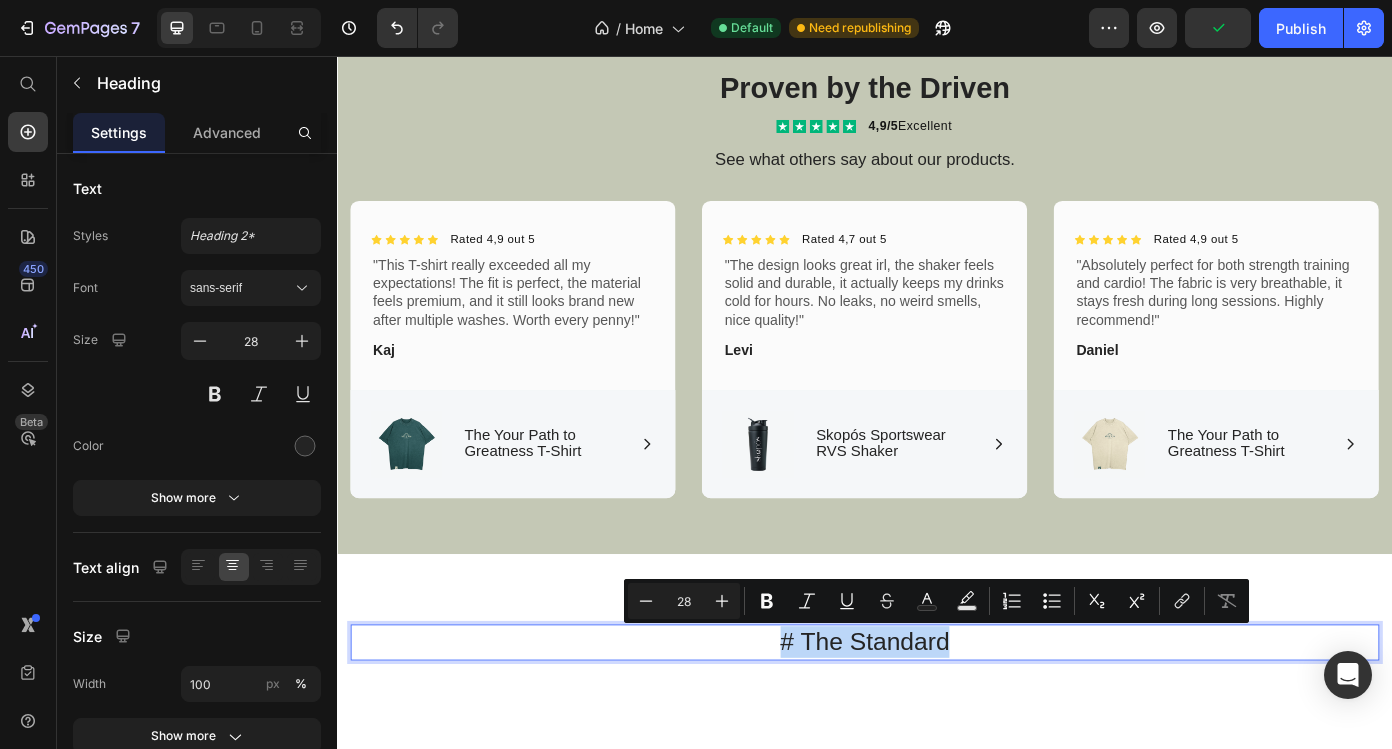 click on "# The Standard" at bounding box center [937, 723] 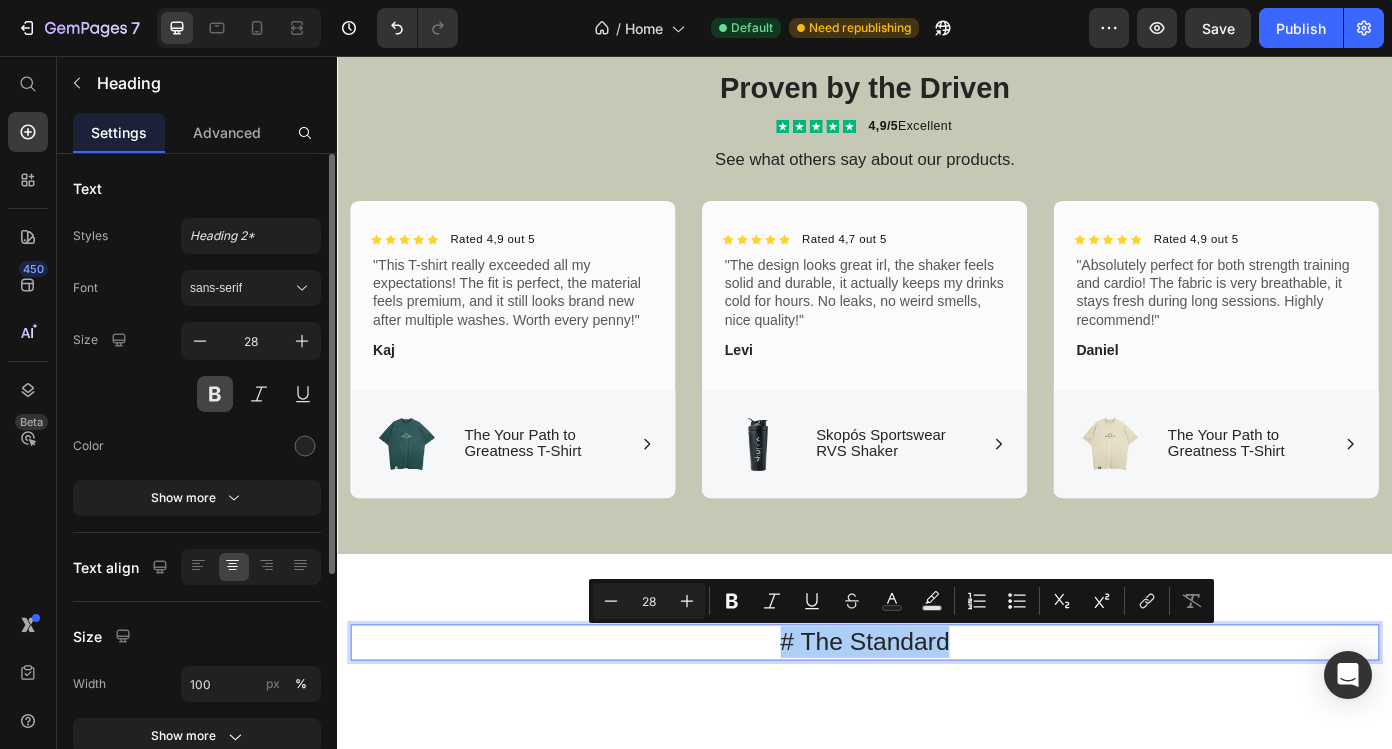 click at bounding box center (215, 394) 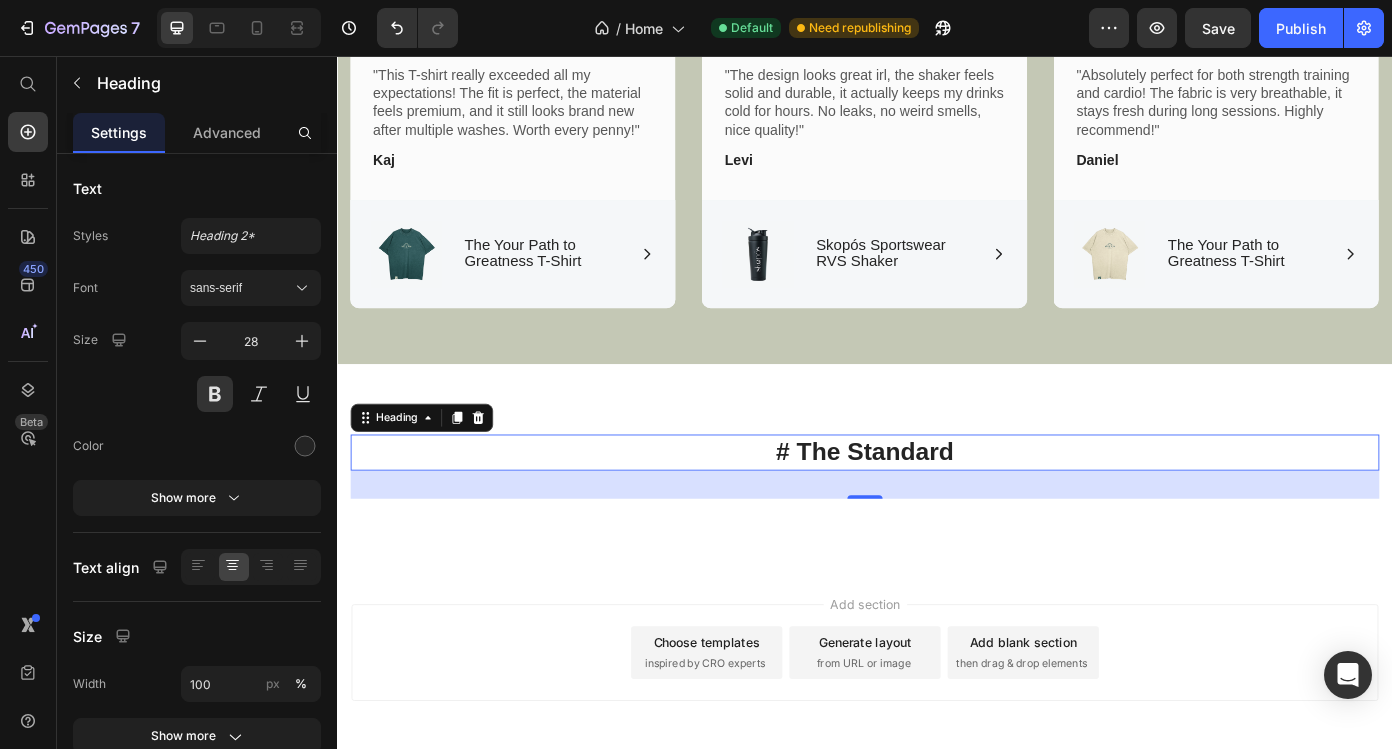 scroll, scrollTop: 3211, scrollLeft: 0, axis: vertical 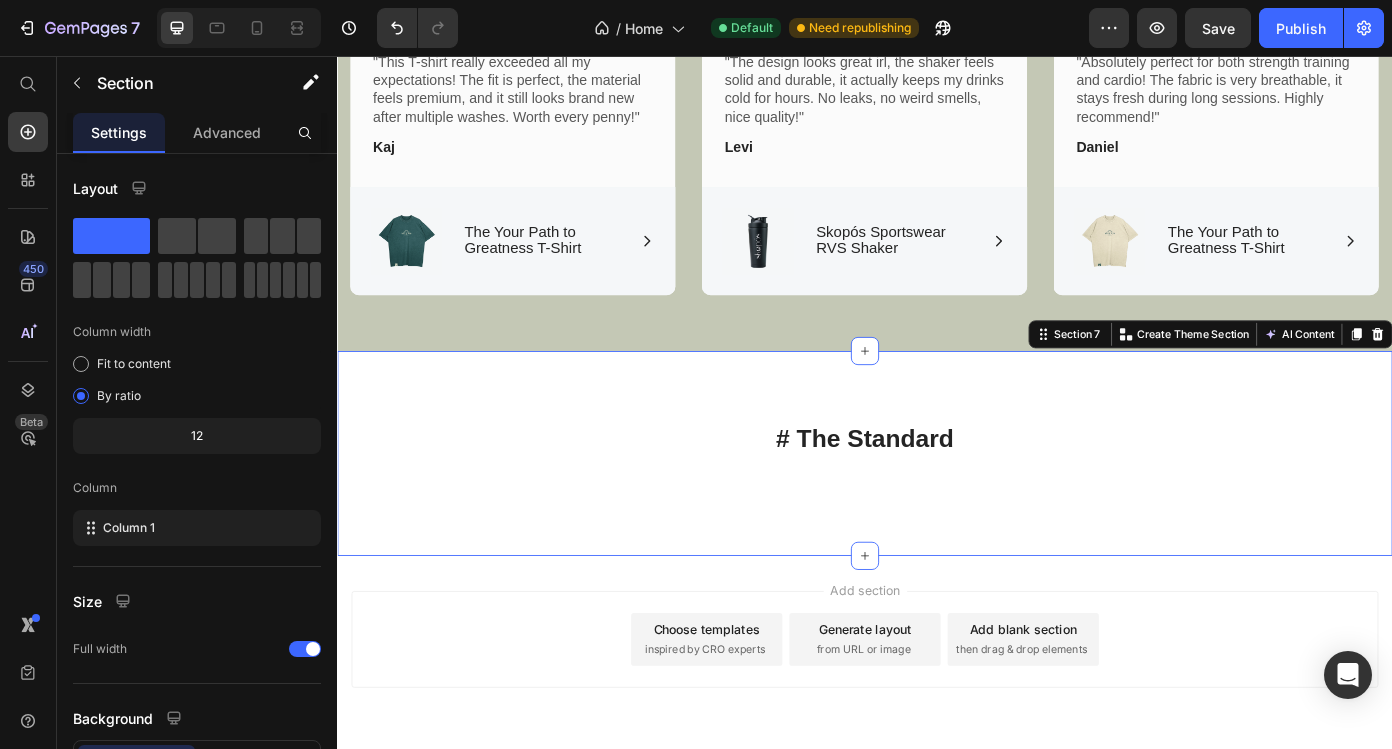 click on "# The Standard Heading
Image Image Image Image Image
Carousel Row Section 7   You can create reusable sections Create Theme Section AI Content Write with GemAI What would you like to describe here? Tone and Voice Persuasive Product Skopós Sportswear RVS Shaker Show more Generate" at bounding box center [937, 508] 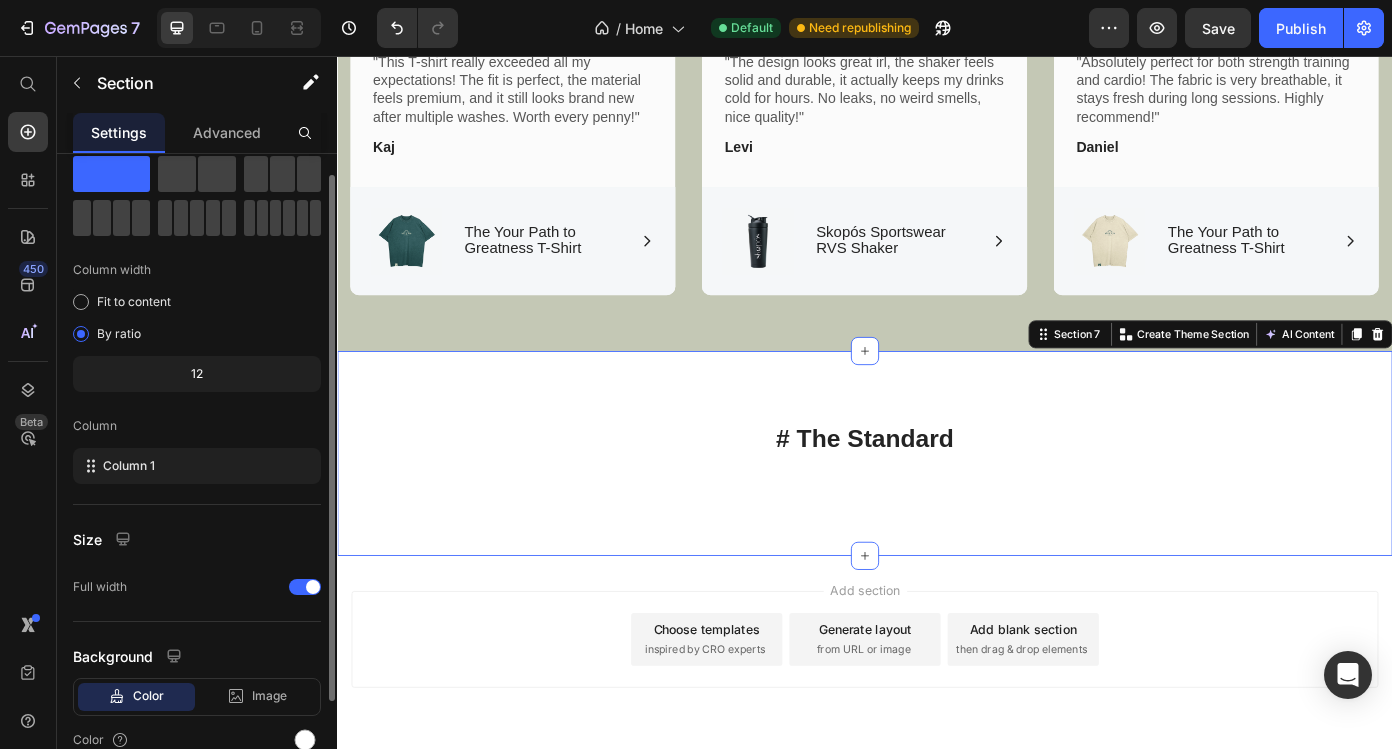 scroll, scrollTop: 64, scrollLeft: 0, axis: vertical 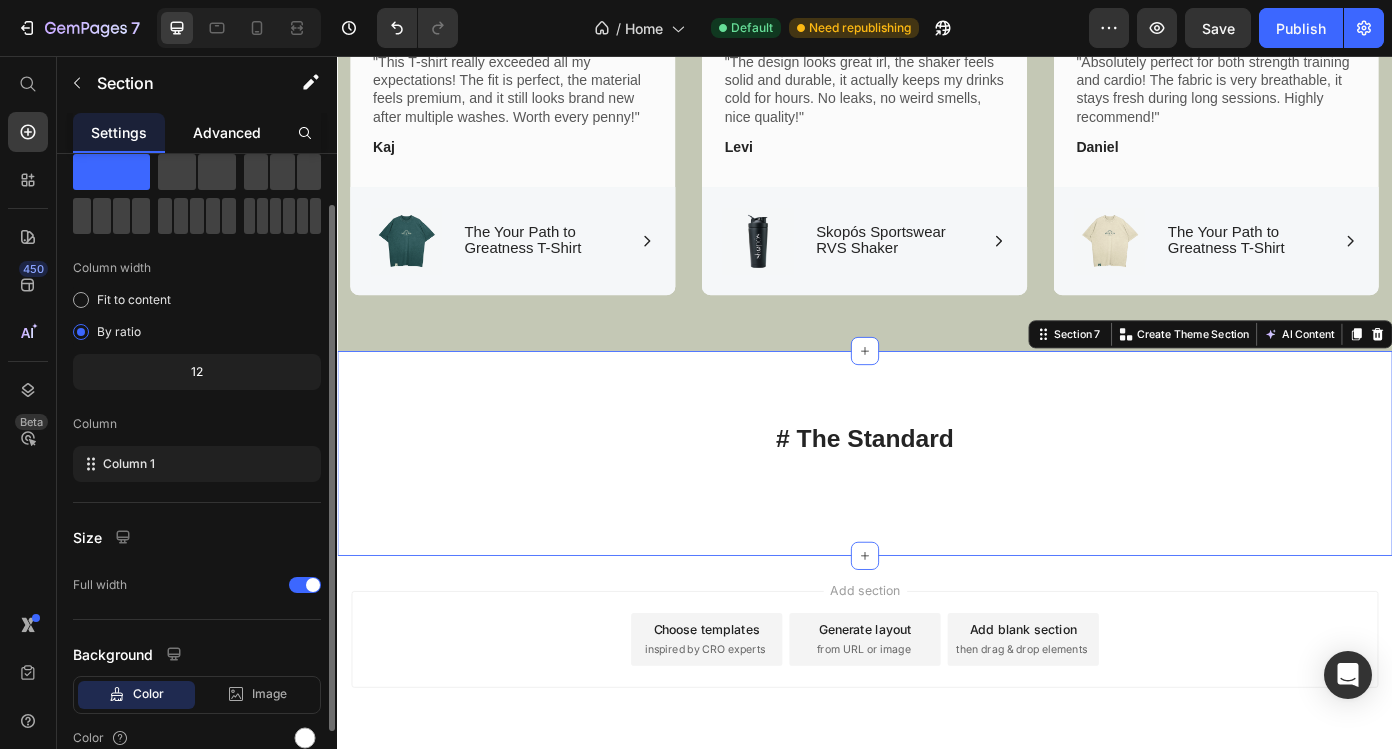 click on "Advanced" 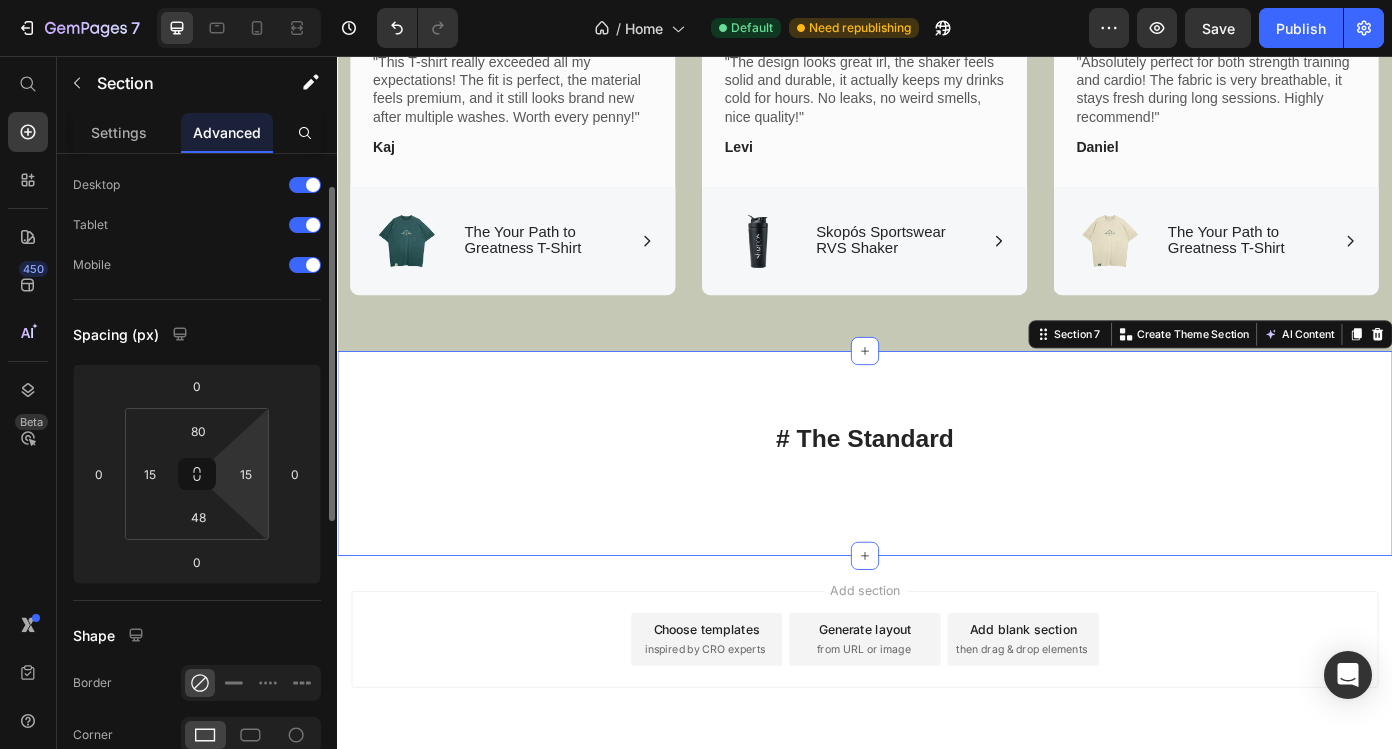 scroll, scrollTop: 56, scrollLeft: 0, axis: vertical 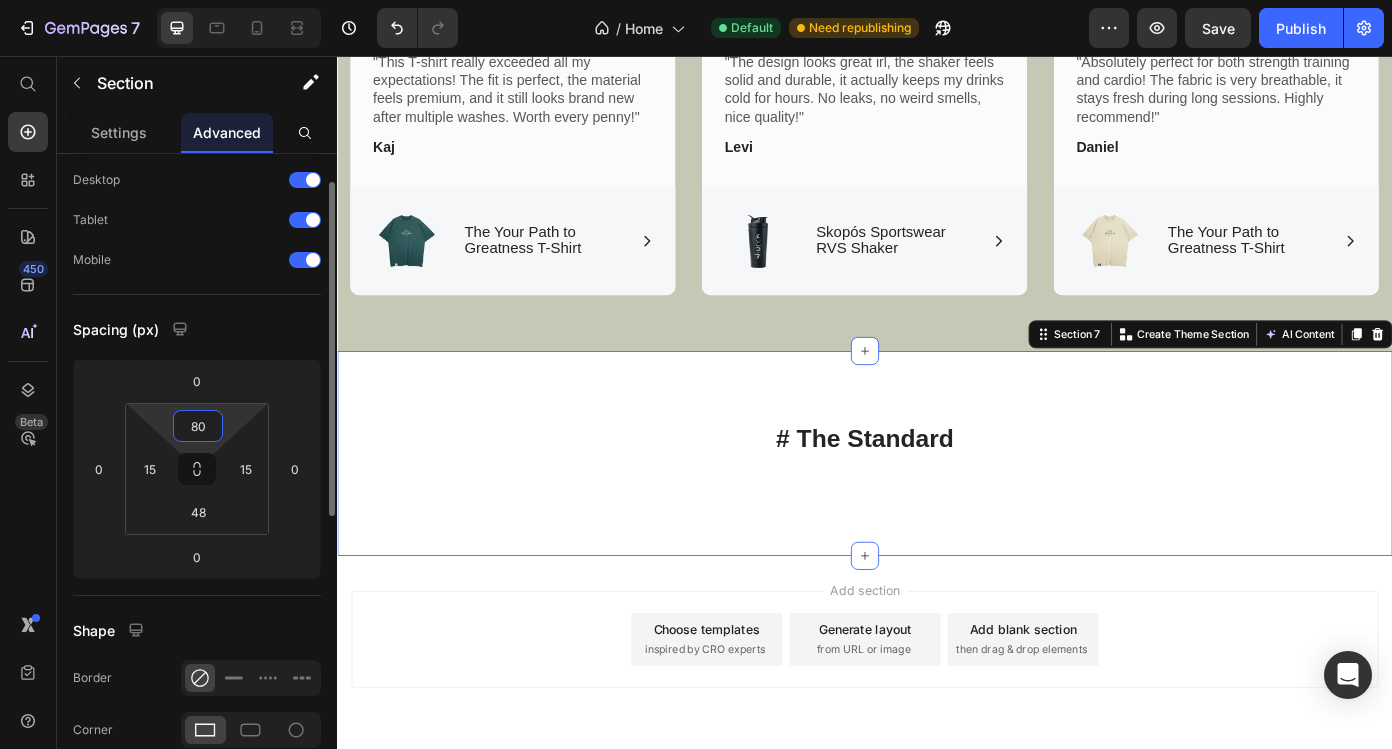 click on "80" at bounding box center [198, 426] 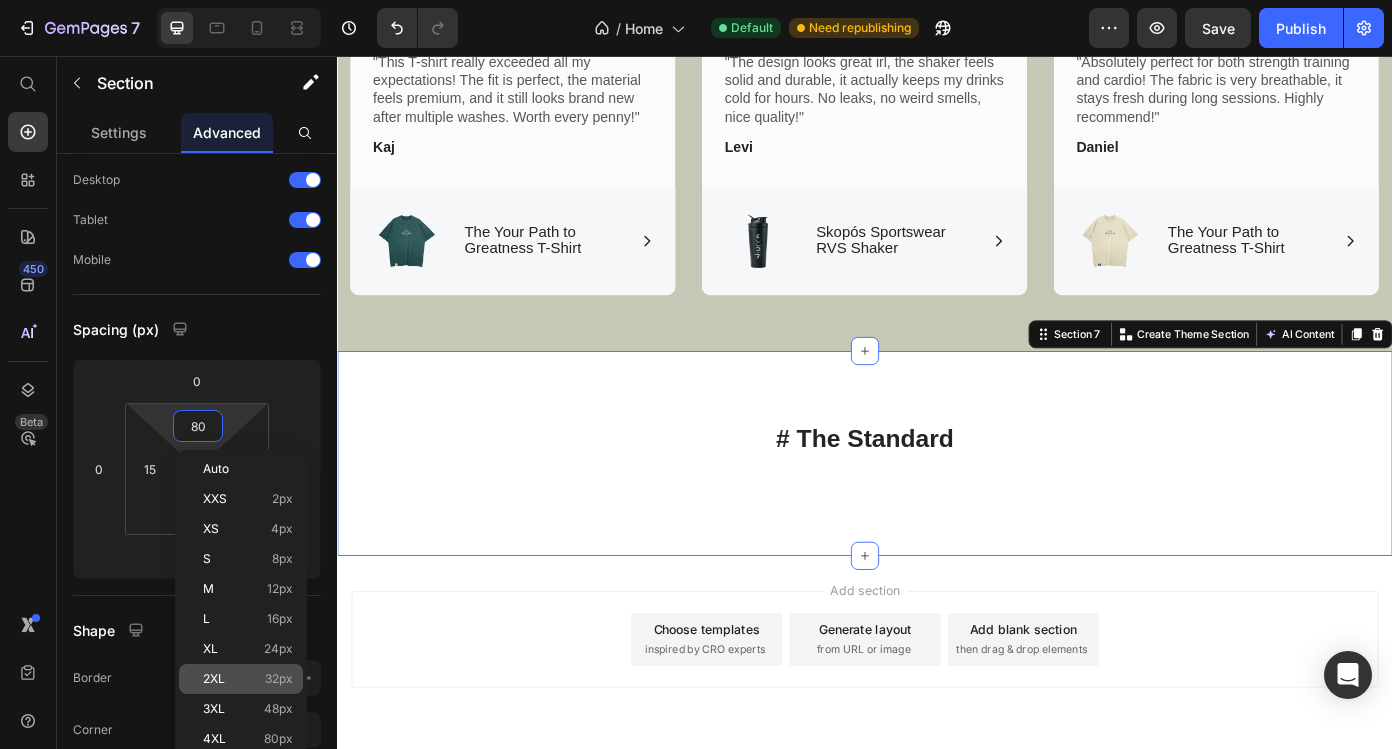 click on "2XL 32px" at bounding box center [248, 679] 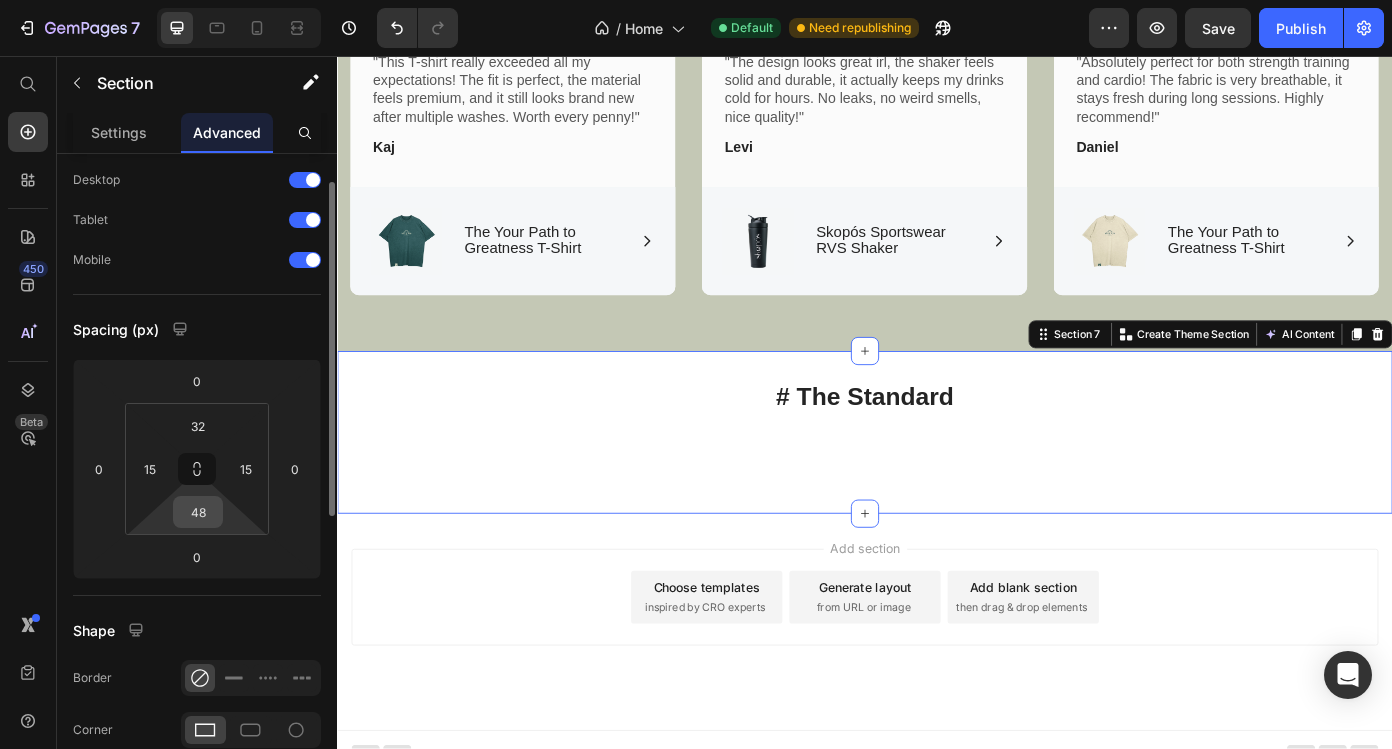 click on "48" at bounding box center [198, 512] 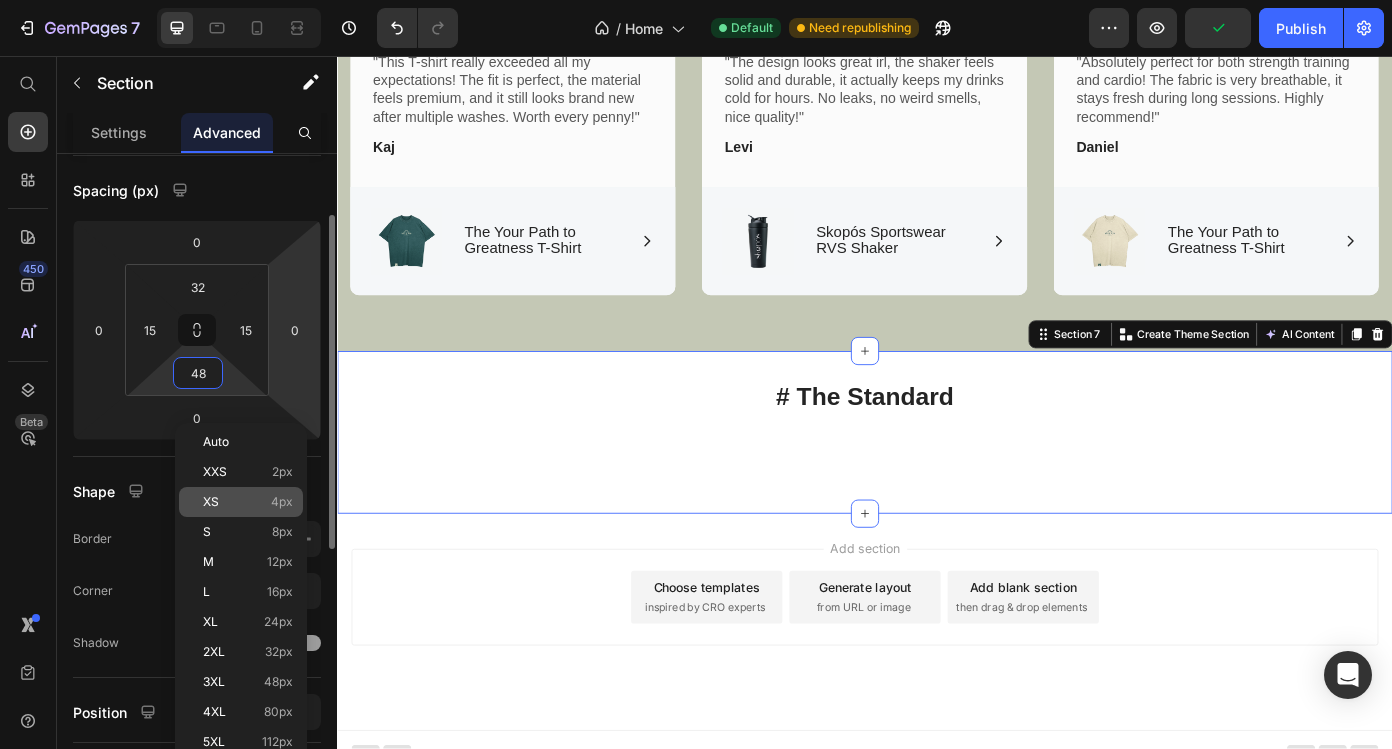 scroll, scrollTop: 196, scrollLeft: 0, axis: vertical 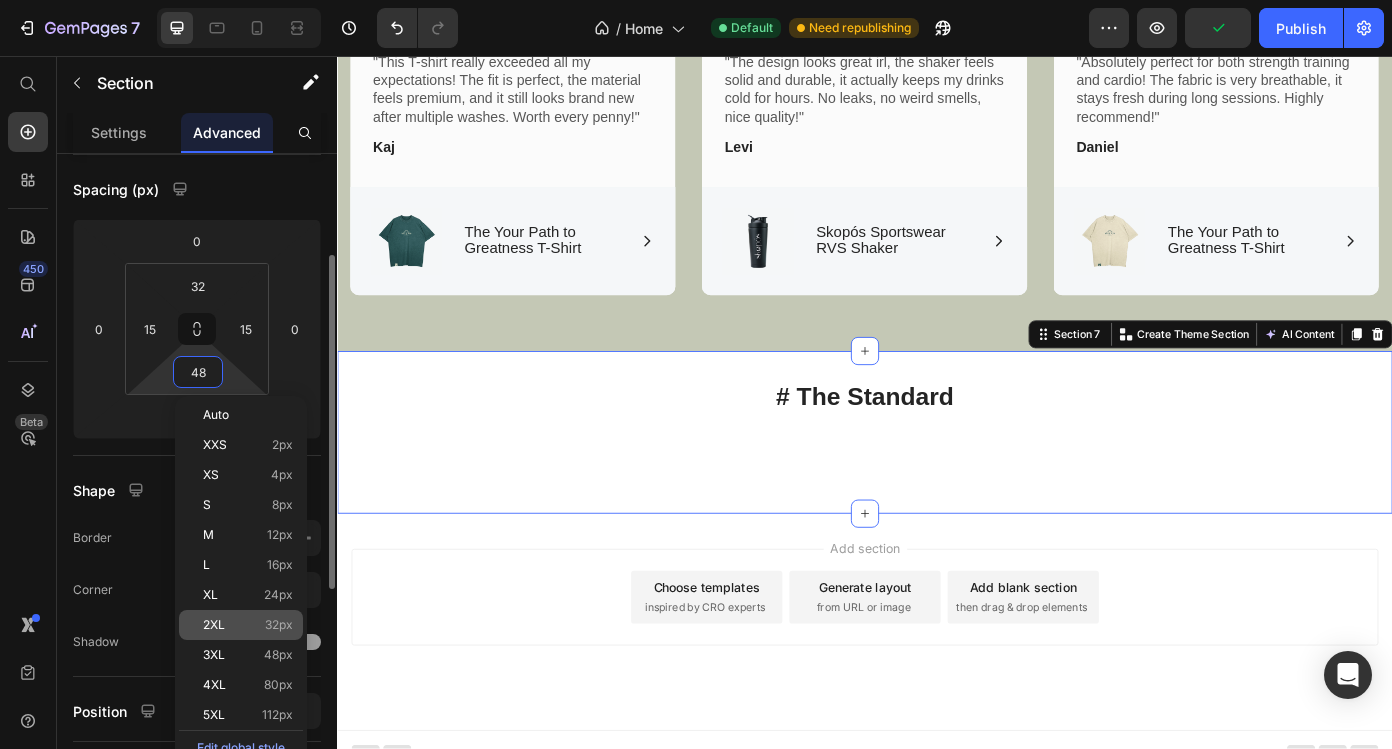 click on "2XL 32px" 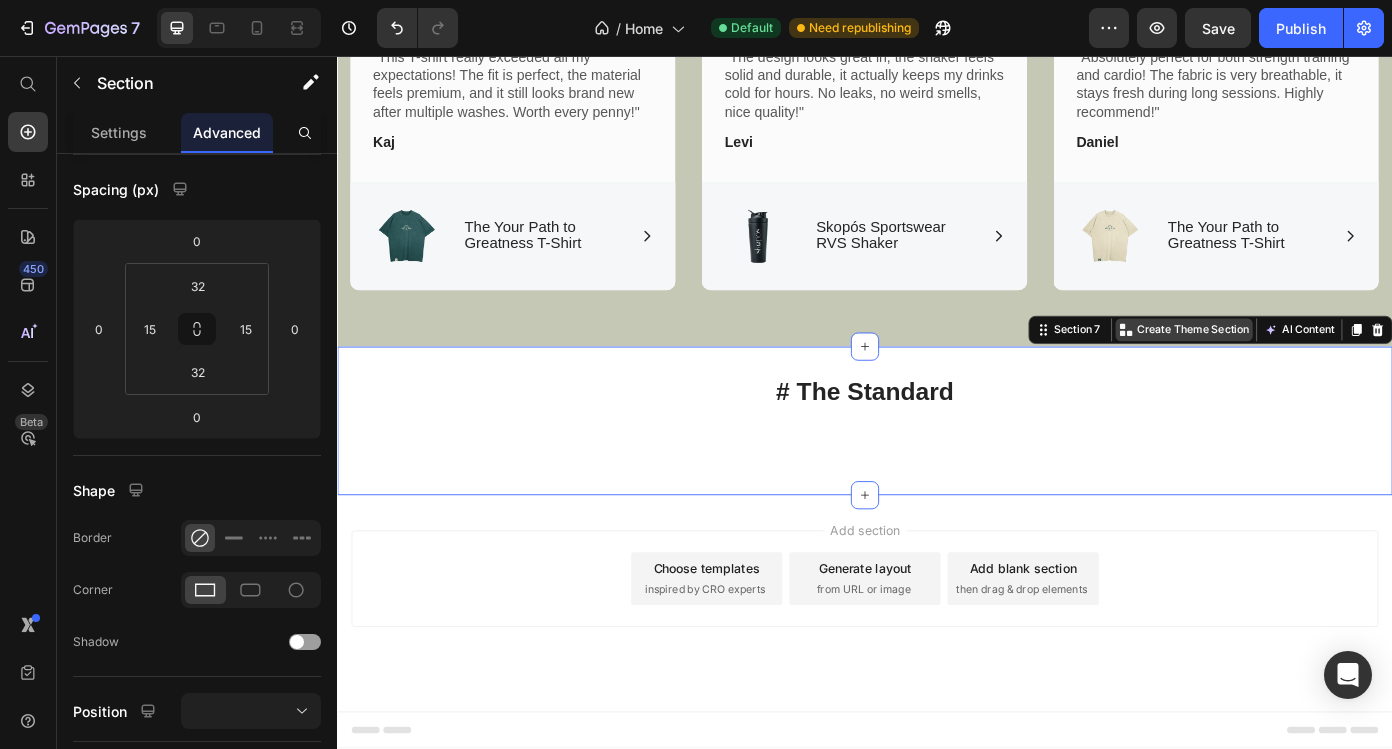 scroll, scrollTop: 3494, scrollLeft: 0, axis: vertical 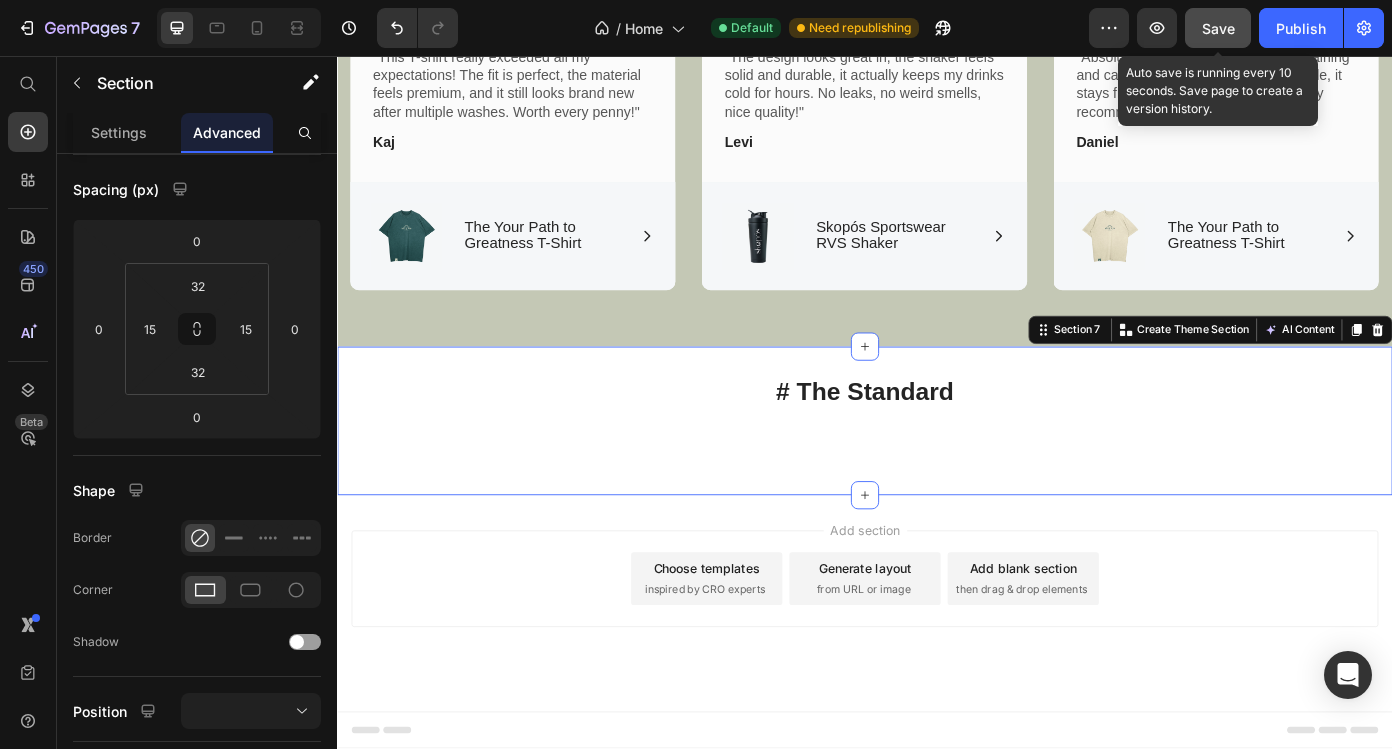 drag, startPoint x: 1210, startPoint y: 35, endPoint x: 870, endPoint y: 290, distance: 425 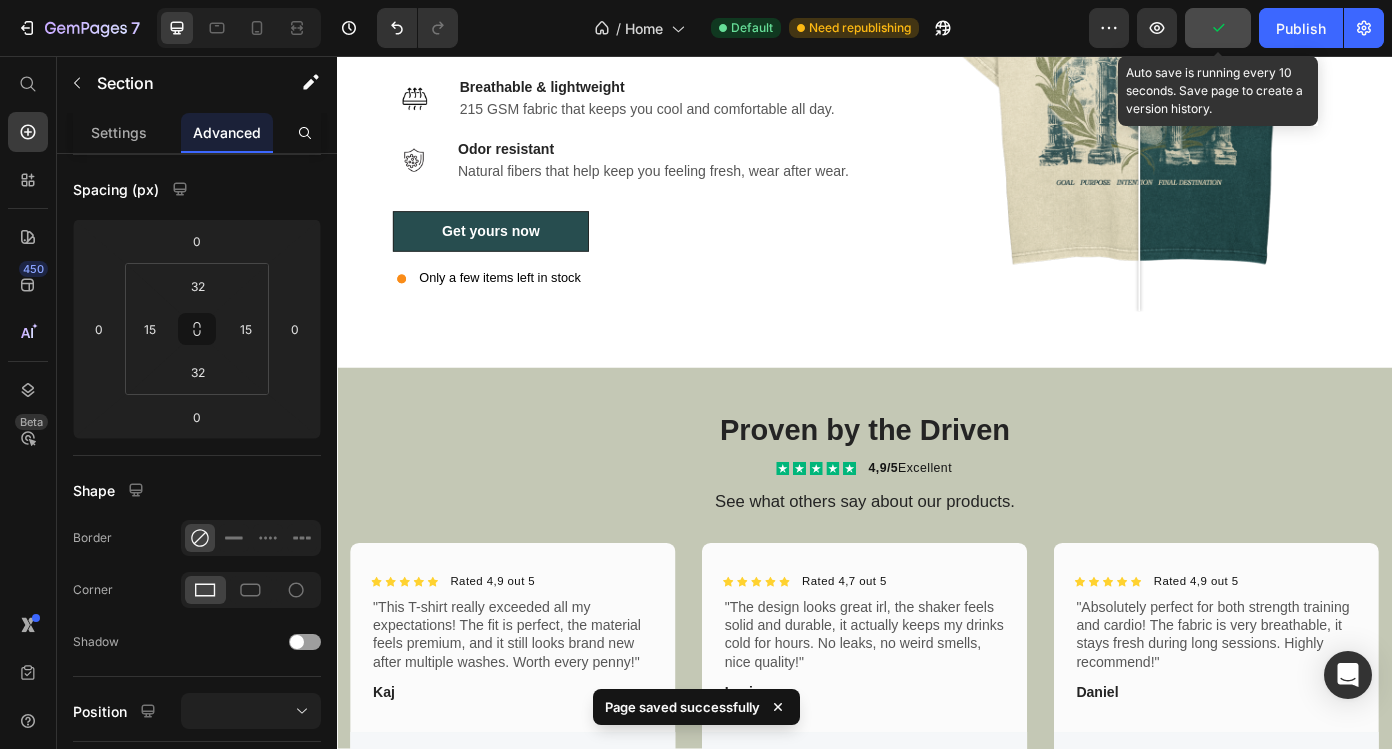 scroll, scrollTop: 2611, scrollLeft: 0, axis: vertical 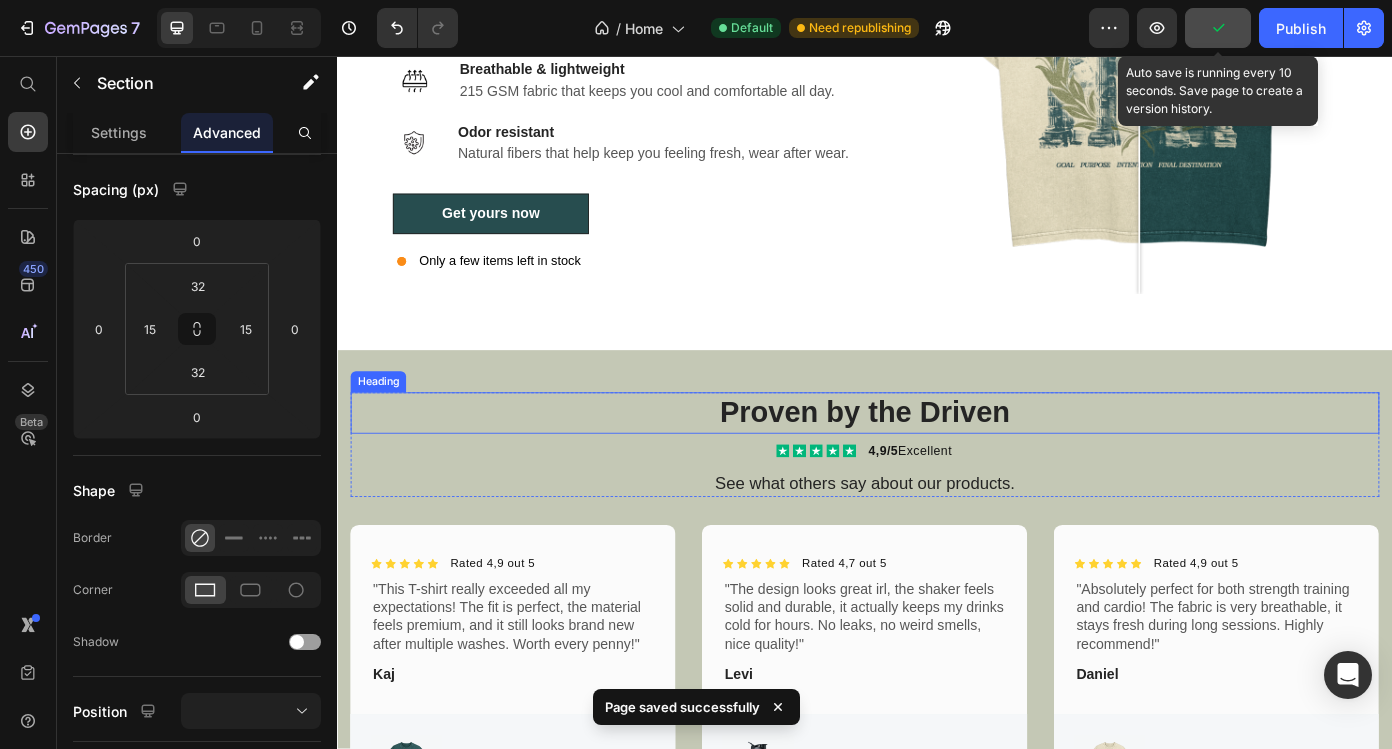 click on "Proven by the Driven" at bounding box center (937, 461) 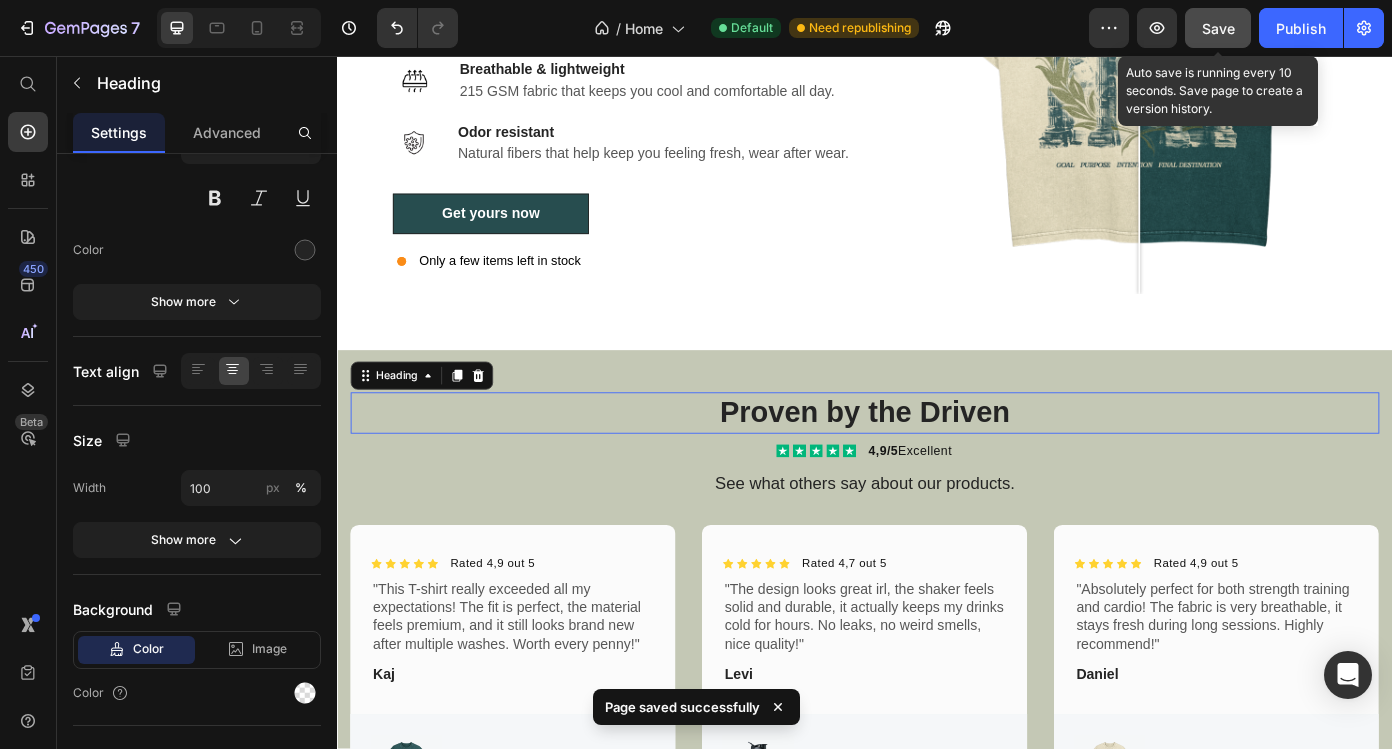scroll, scrollTop: 0, scrollLeft: 0, axis: both 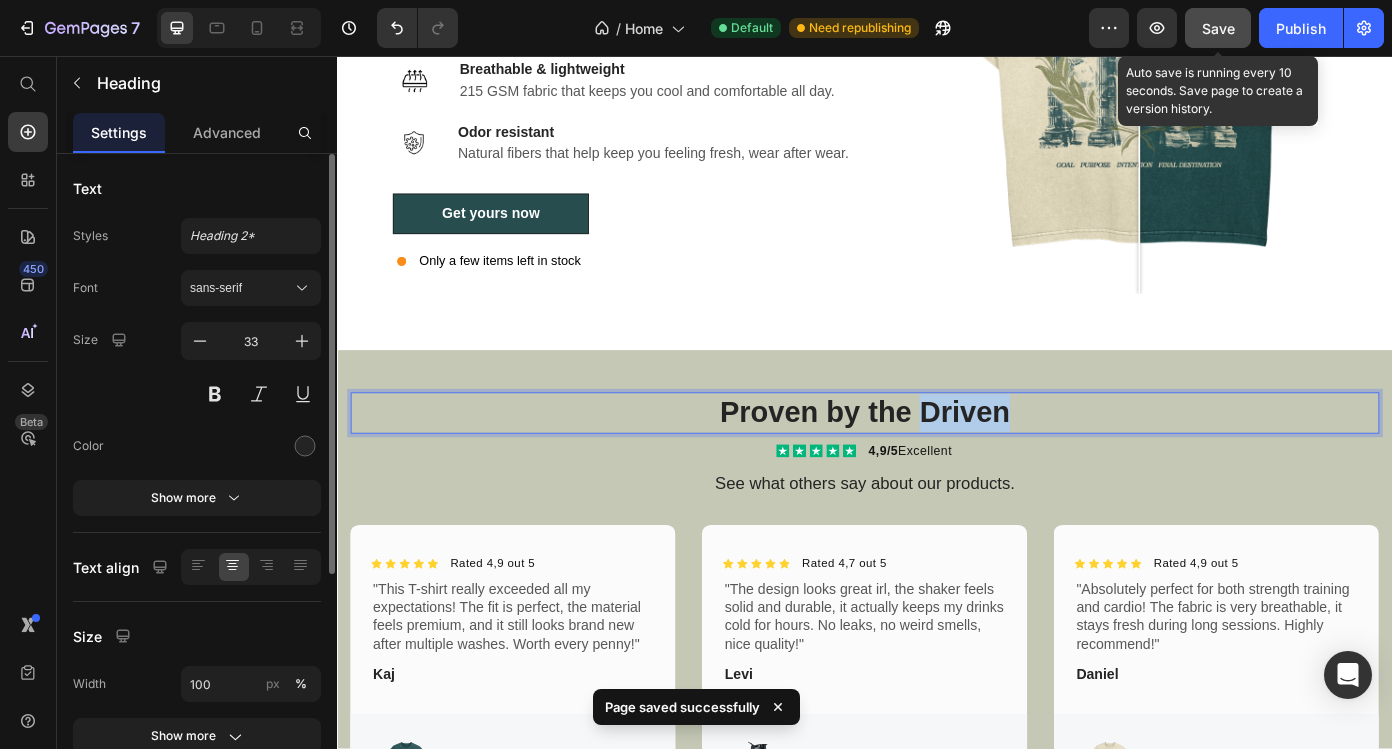 click on "Proven by the Driven" at bounding box center (937, 461) 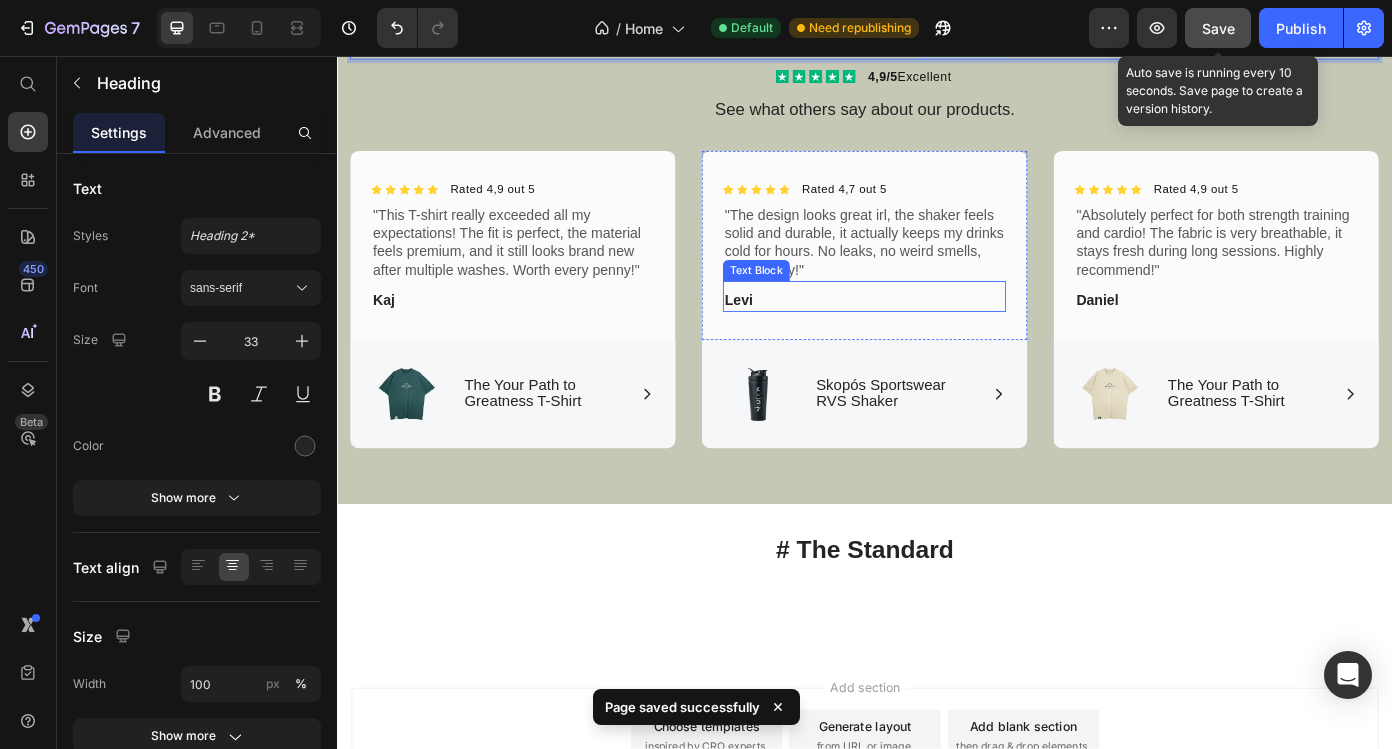scroll, scrollTop: 3049, scrollLeft: 0, axis: vertical 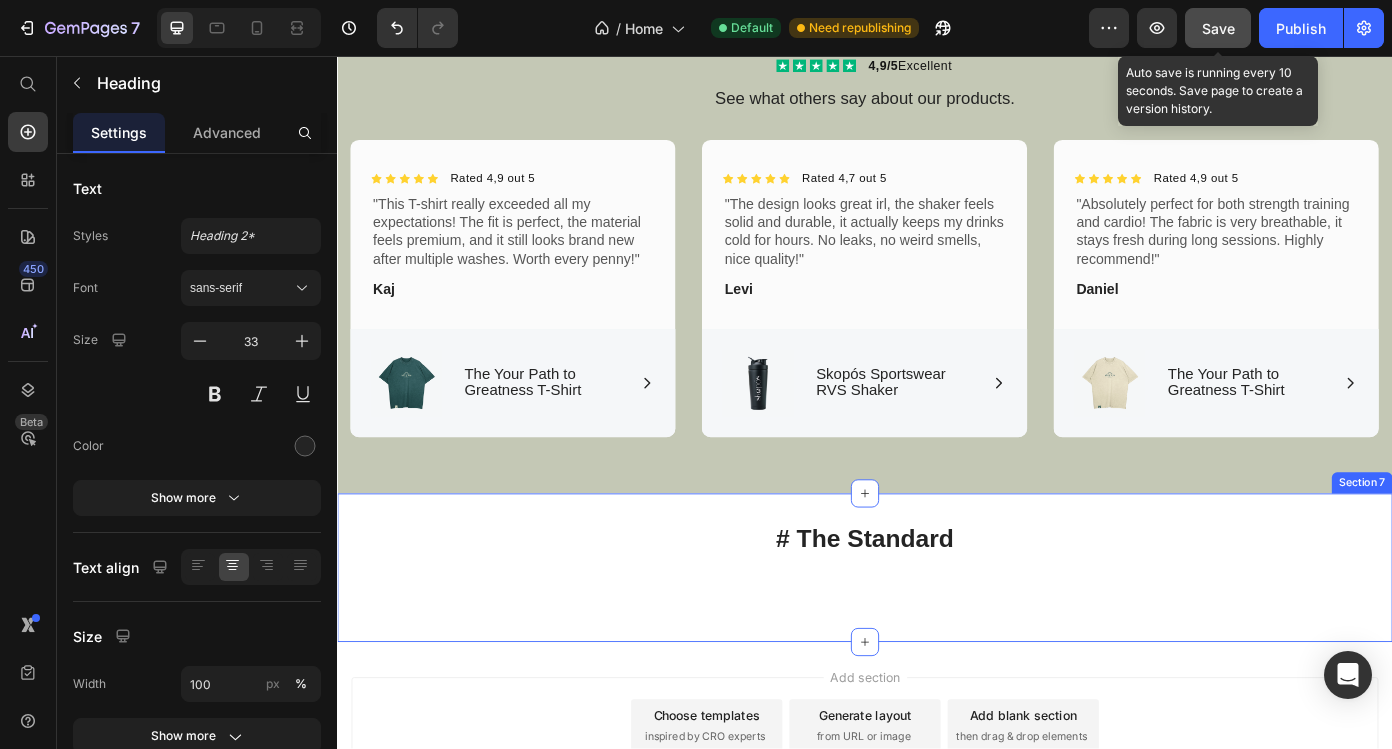 click on "# The Standard Heading
Image Image Image Image Image
Carousel Row Section 7" at bounding box center [937, 638] 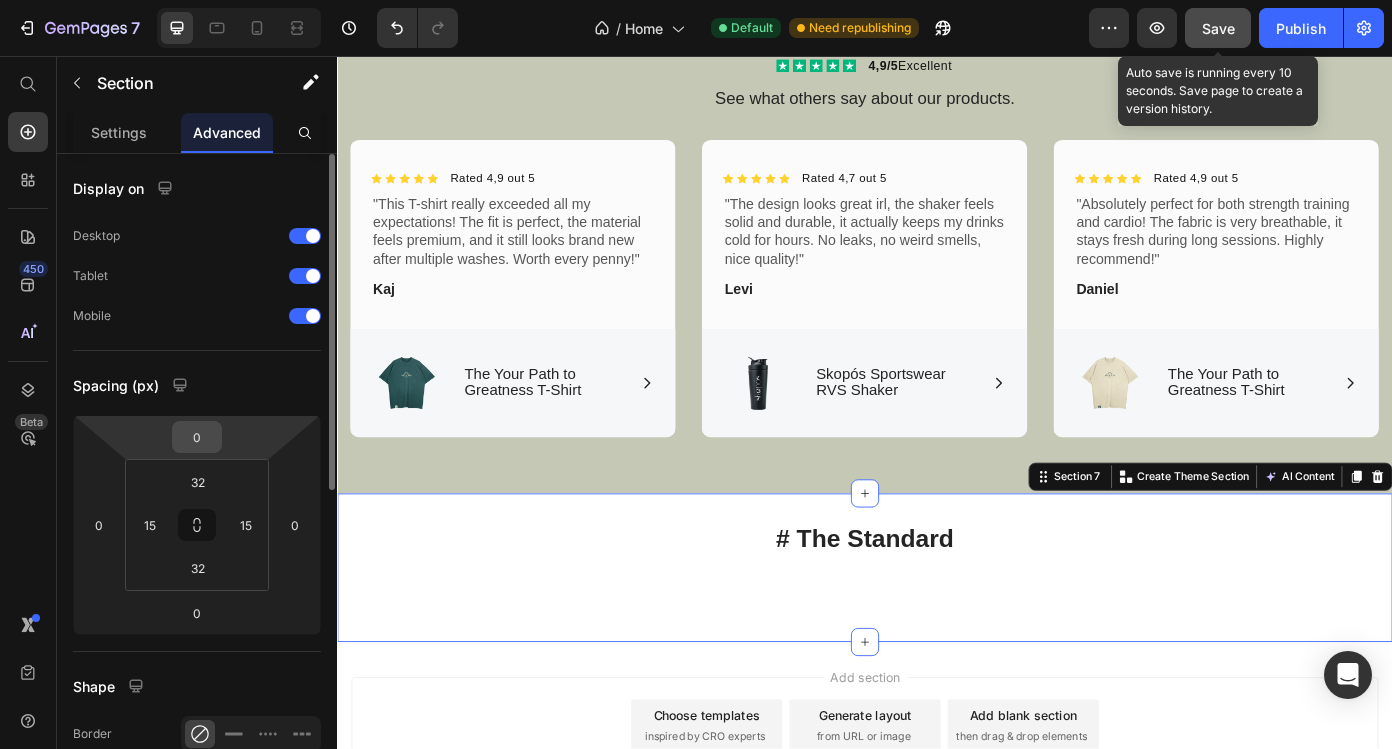 click on "0" at bounding box center [197, 437] 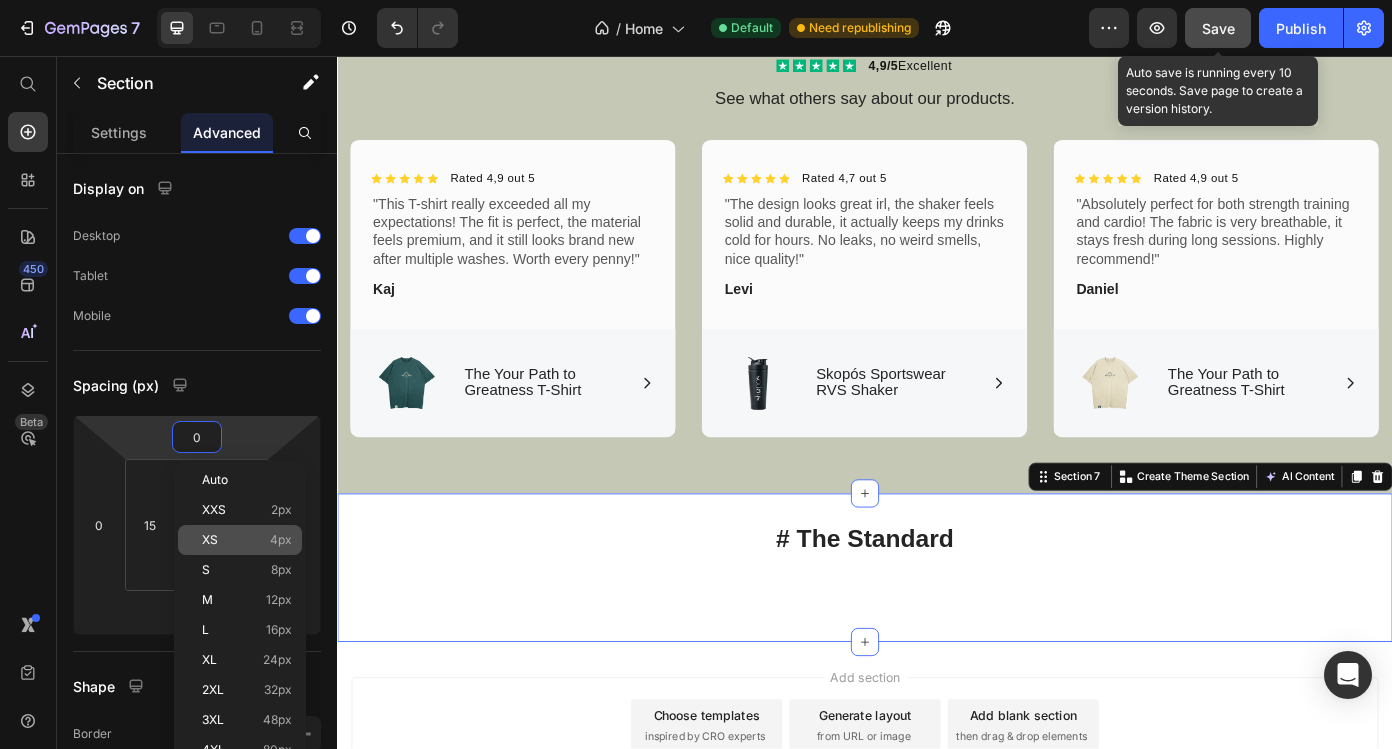 click on "XS 4px" at bounding box center [247, 540] 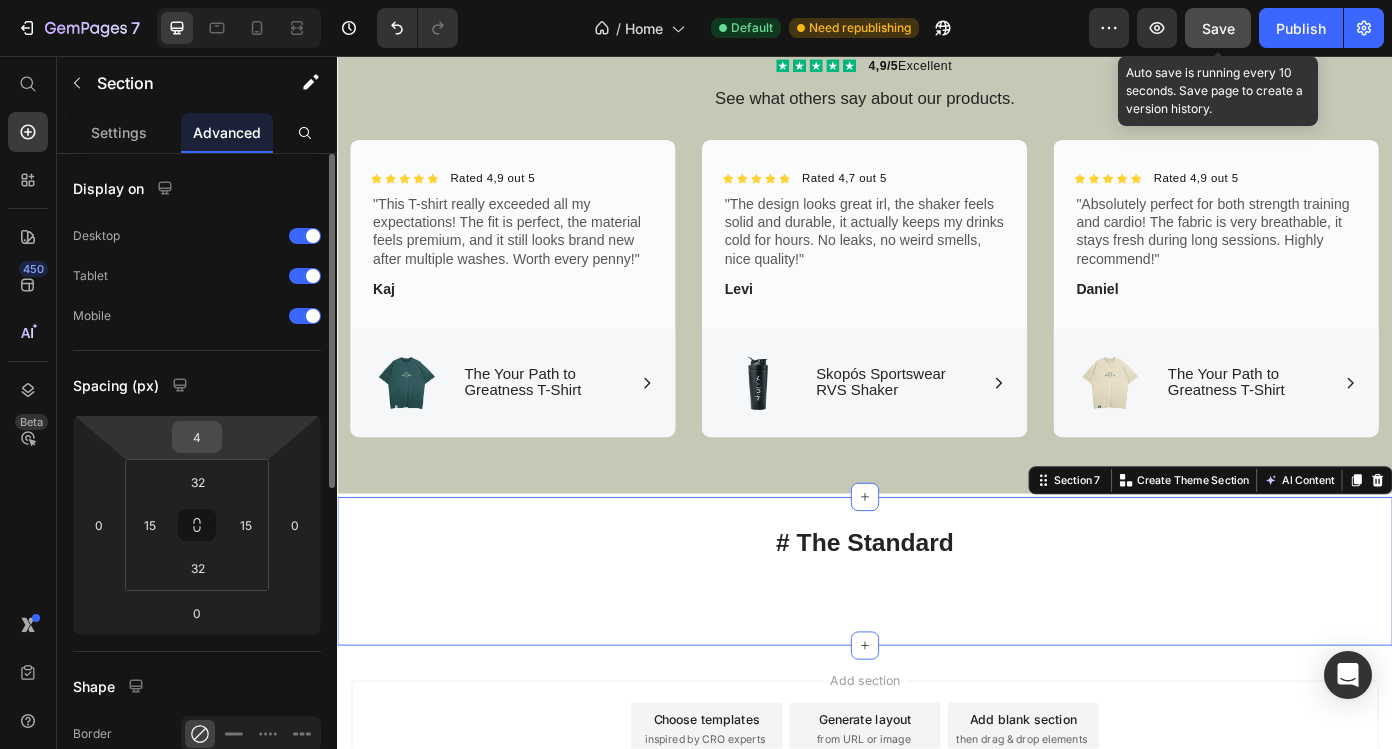 click on "4" at bounding box center (197, 437) 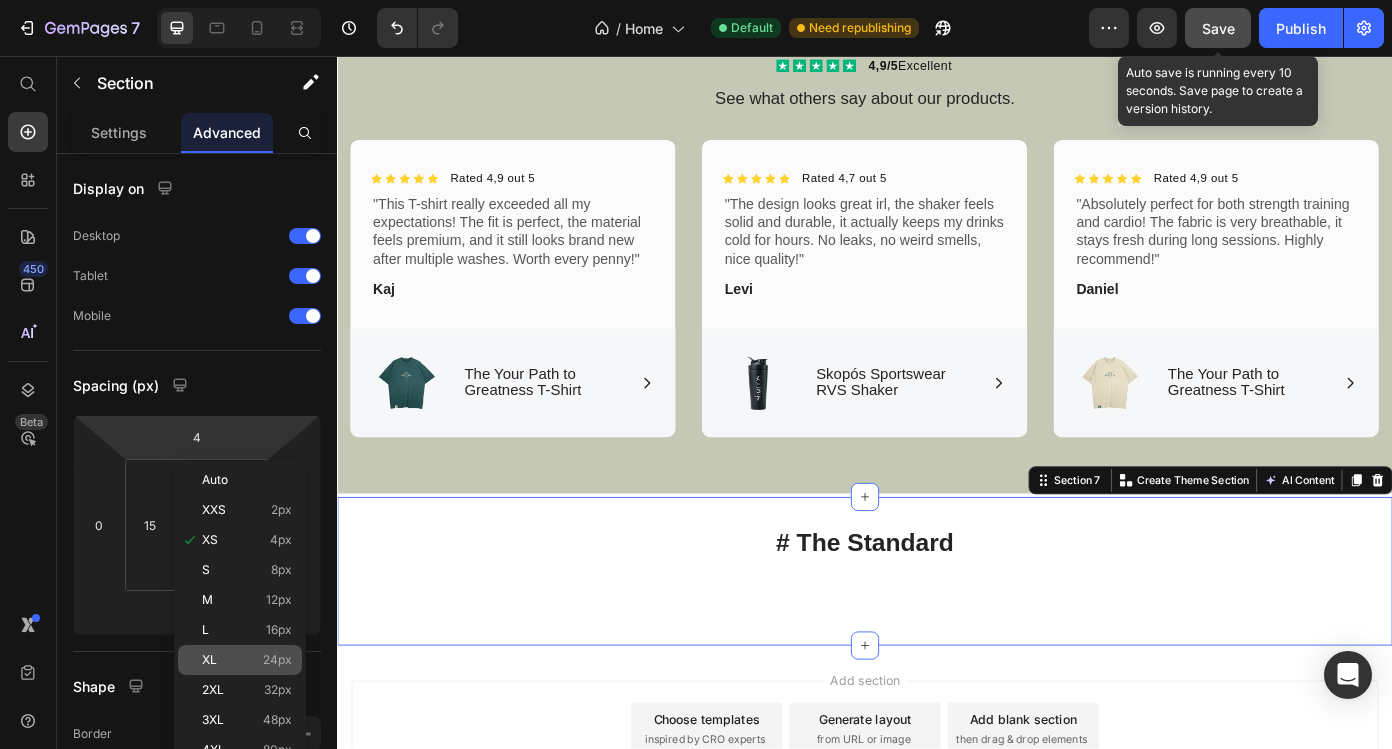 click on "XL" at bounding box center (209, 660) 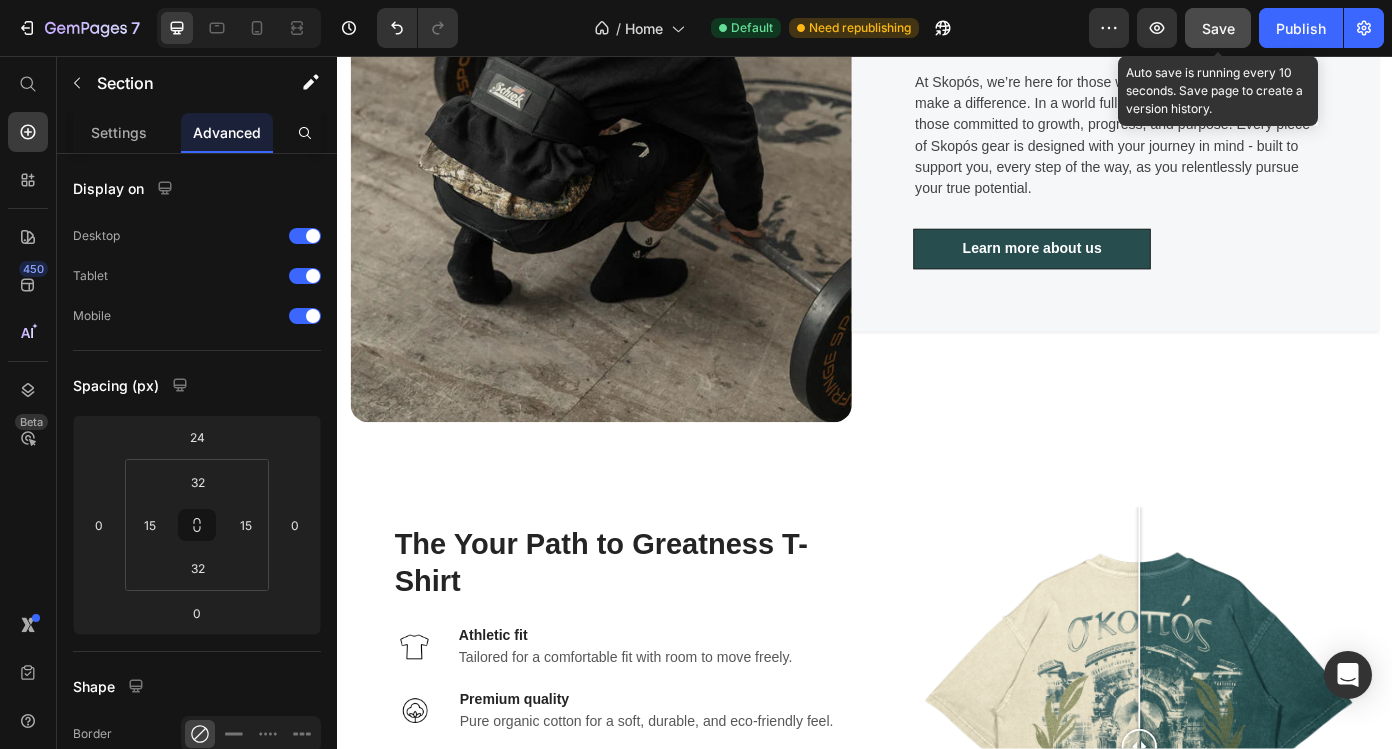scroll, scrollTop: 1825, scrollLeft: 0, axis: vertical 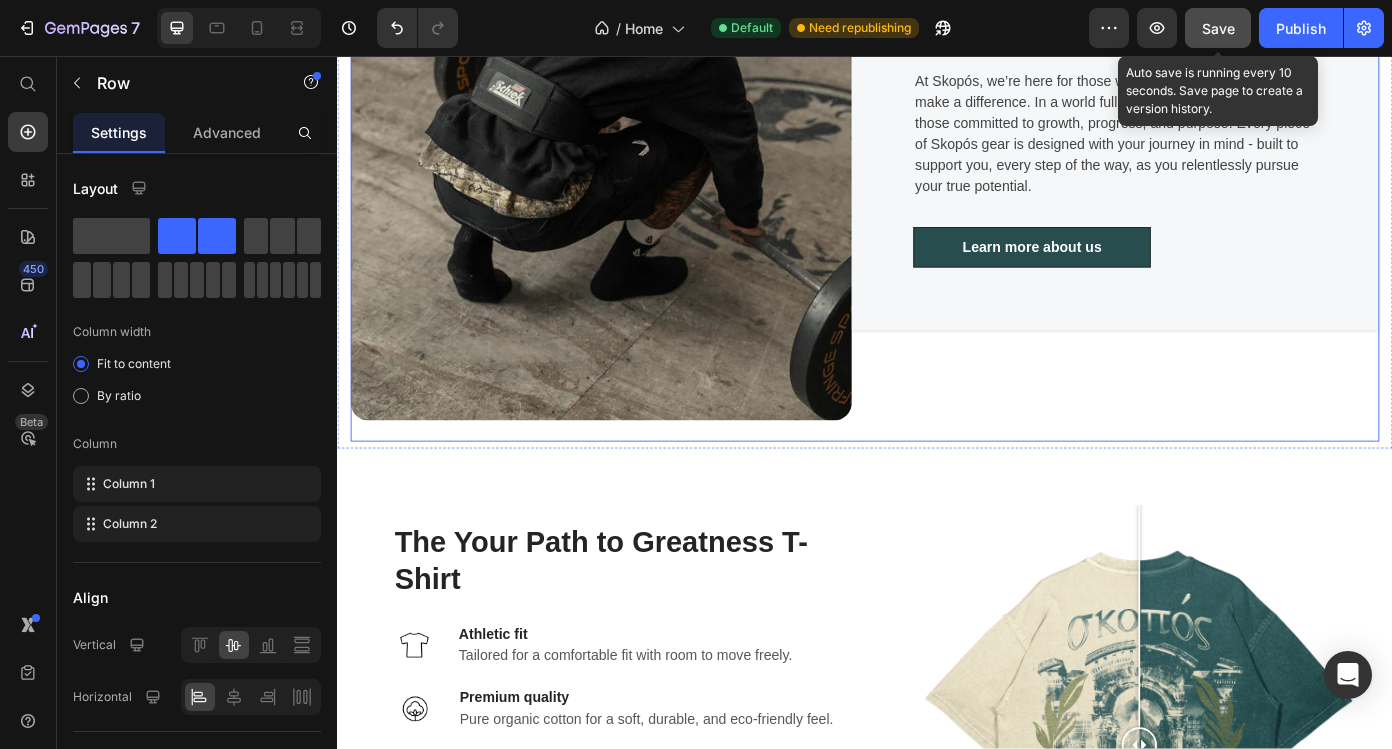 click on "Image Skopós Sportswear:  For the Goals that Matter Heading At Skopós, we’re here for those who chase the goals that truly make a difference. In a world full of distractions, we stand by those committed to growth, progress, and purpose. Every piece of Skopós gear is designed with your journey in mind - built to support you, every step of the way, as you relentlessly pursue your true potential. Text block Learn more about us Button Row Row" at bounding box center (937, 114) 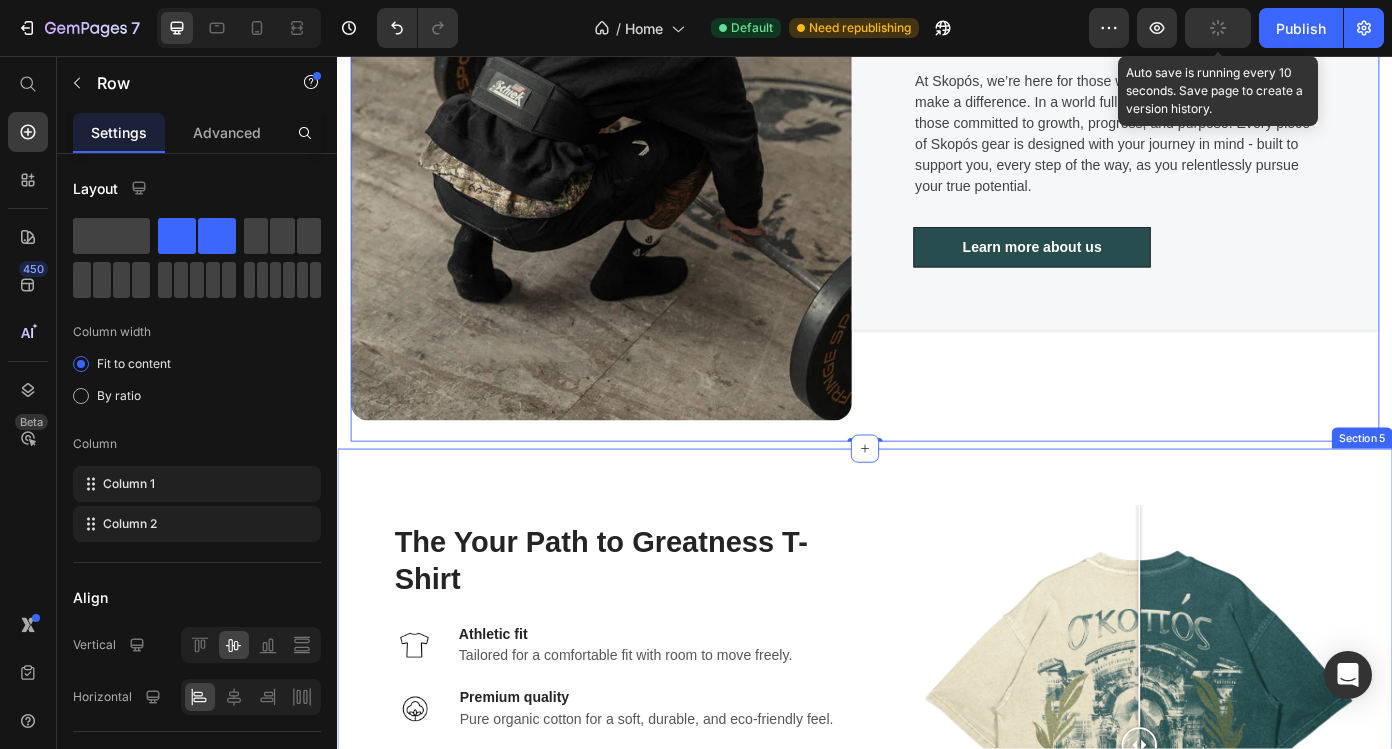 click on "The Your Path to Greatness T-Shirt Heading Image Athletic fit  Text block Tailored for a comfortable fit with room to move freely. Text block Row Image Premium quality Text block Pure organic cotton for a soft, durable, and eco-friendly feel. Text block Row Image Breathable & lightweight Text block 215 GSM fabric that keeps you cool and comfortable all day. Text block Row Row Image Odor resistant Text block Natural fibers that help keep you feeling fresh, wear after wear. Text block Row Get yours now Button
Only a few items left in stock
Custom Code Image Comparison Row Row Section 5" at bounding box center [937, 840] 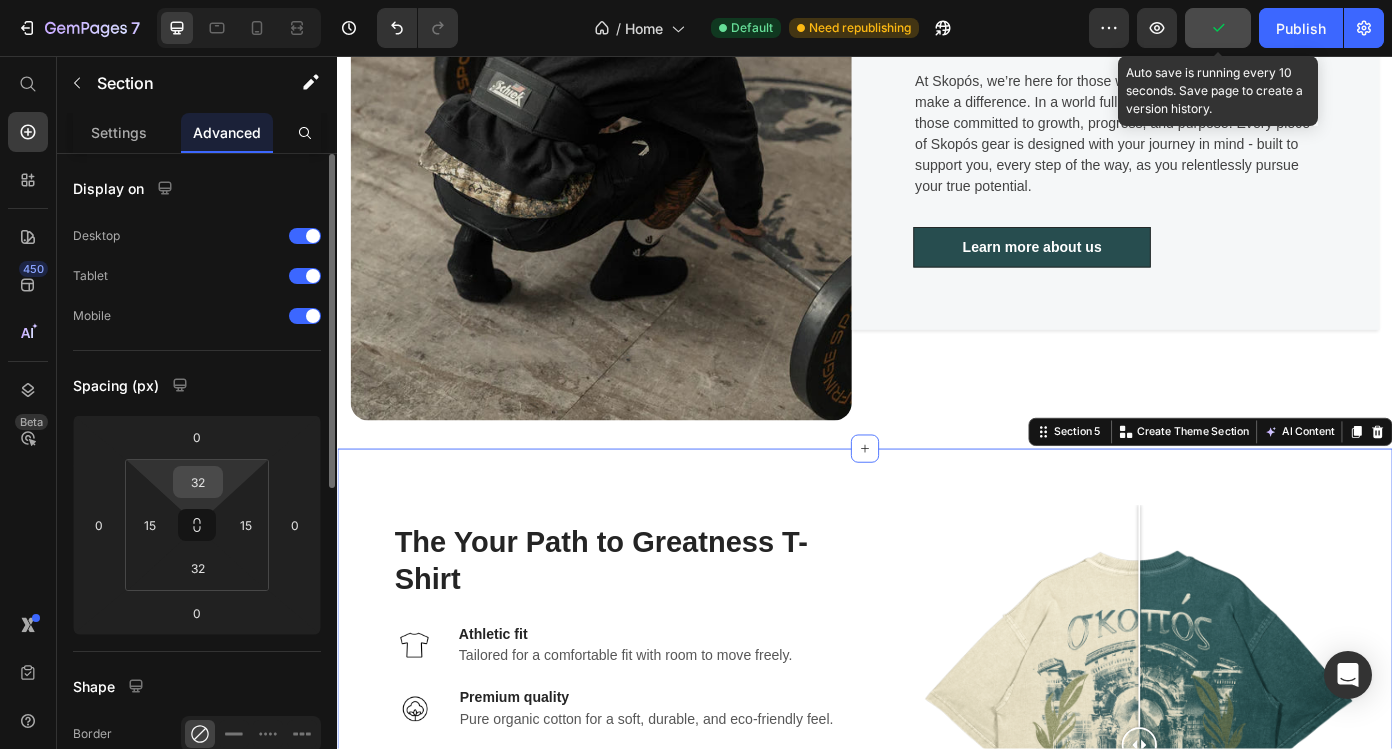 click on "32" at bounding box center (198, 482) 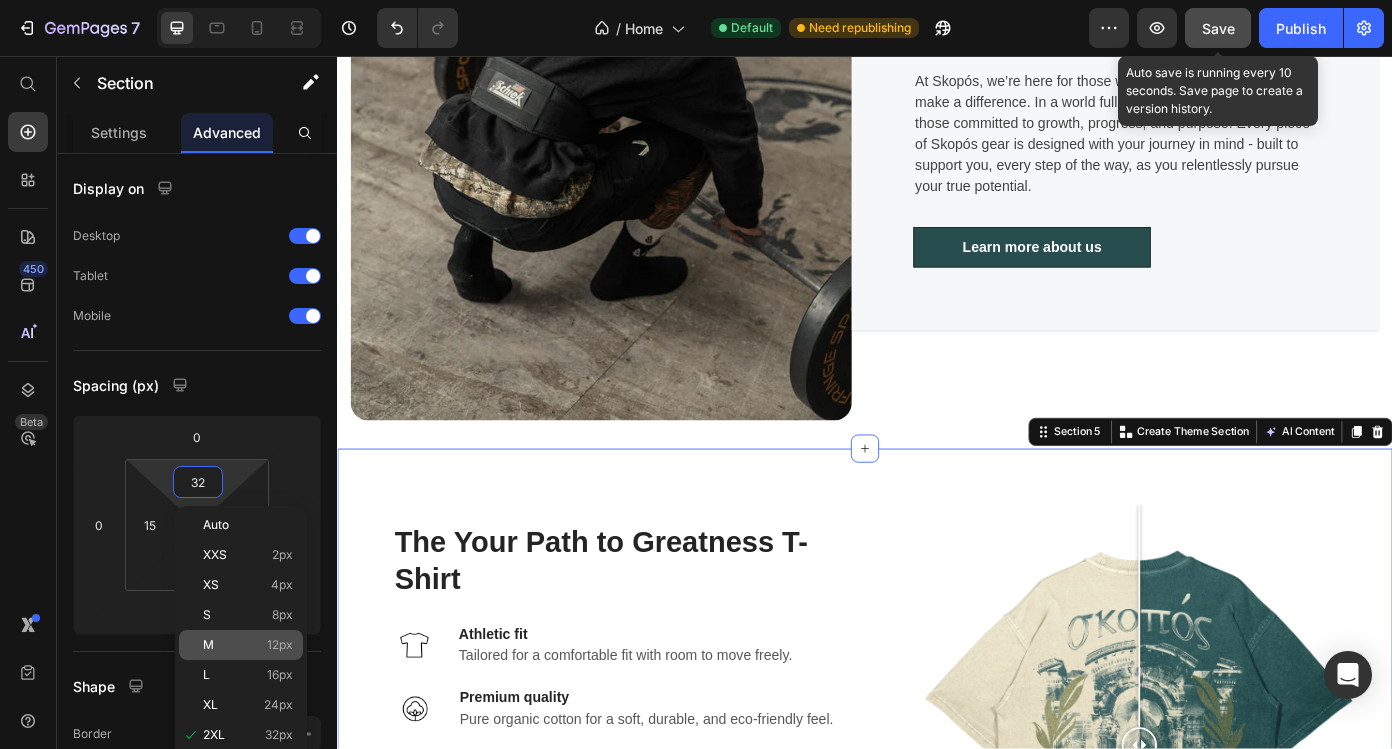 click on "M 12px" at bounding box center (248, 645) 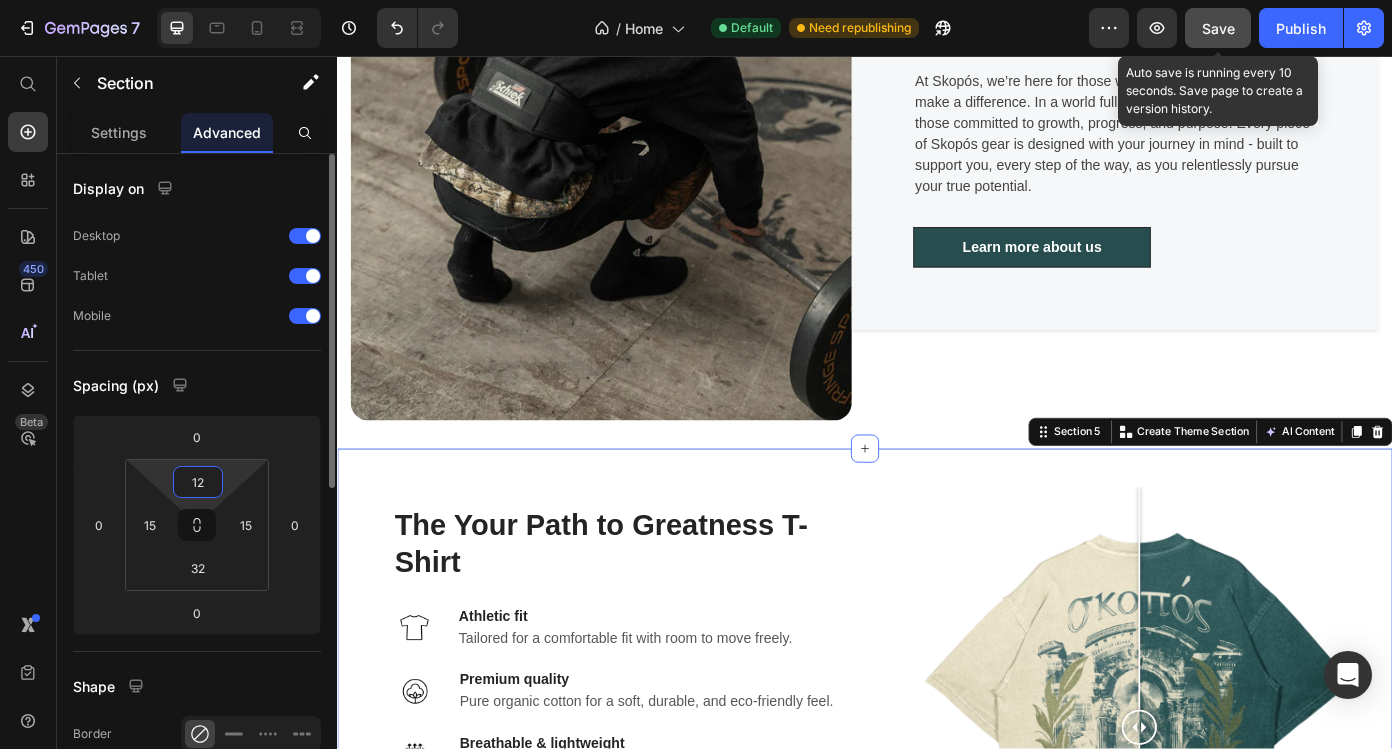 click on "12" at bounding box center (198, 482) 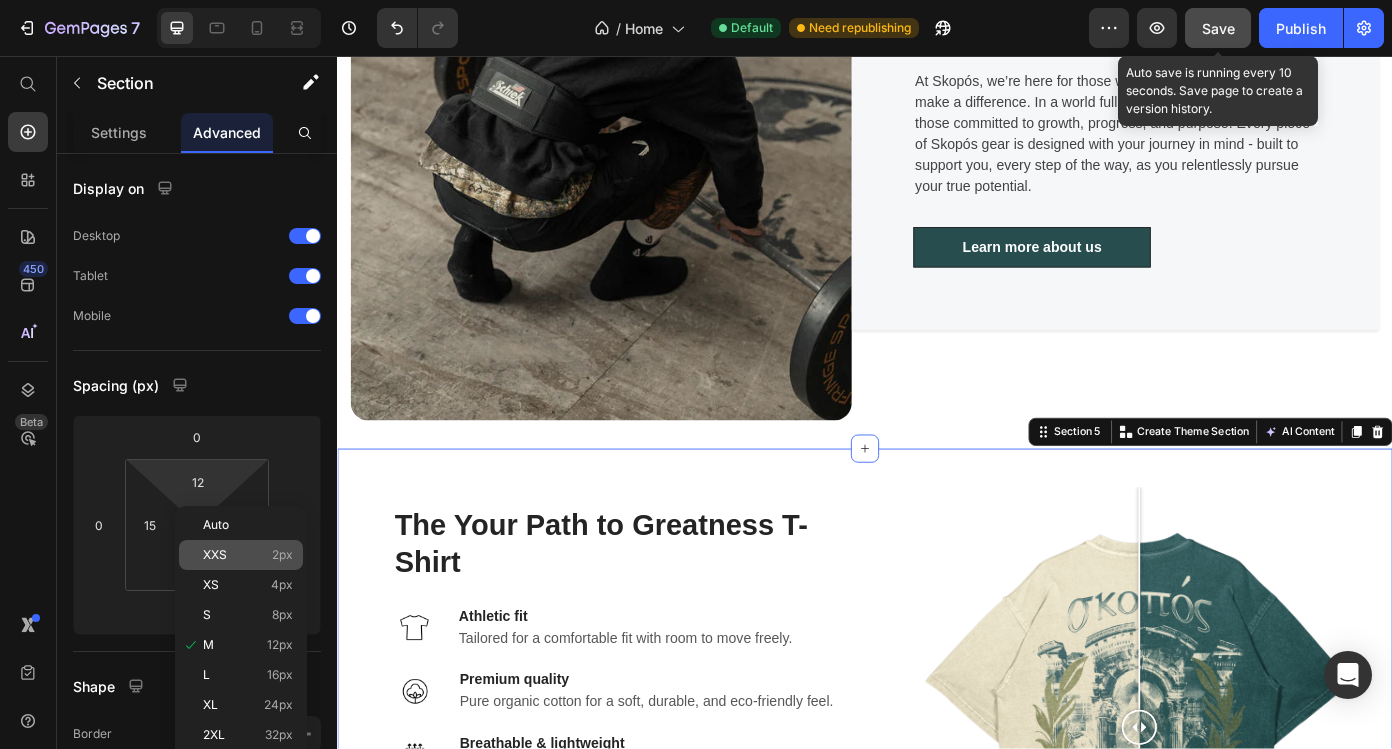 click on "XXS 2px" at bounding box center [248, 555] 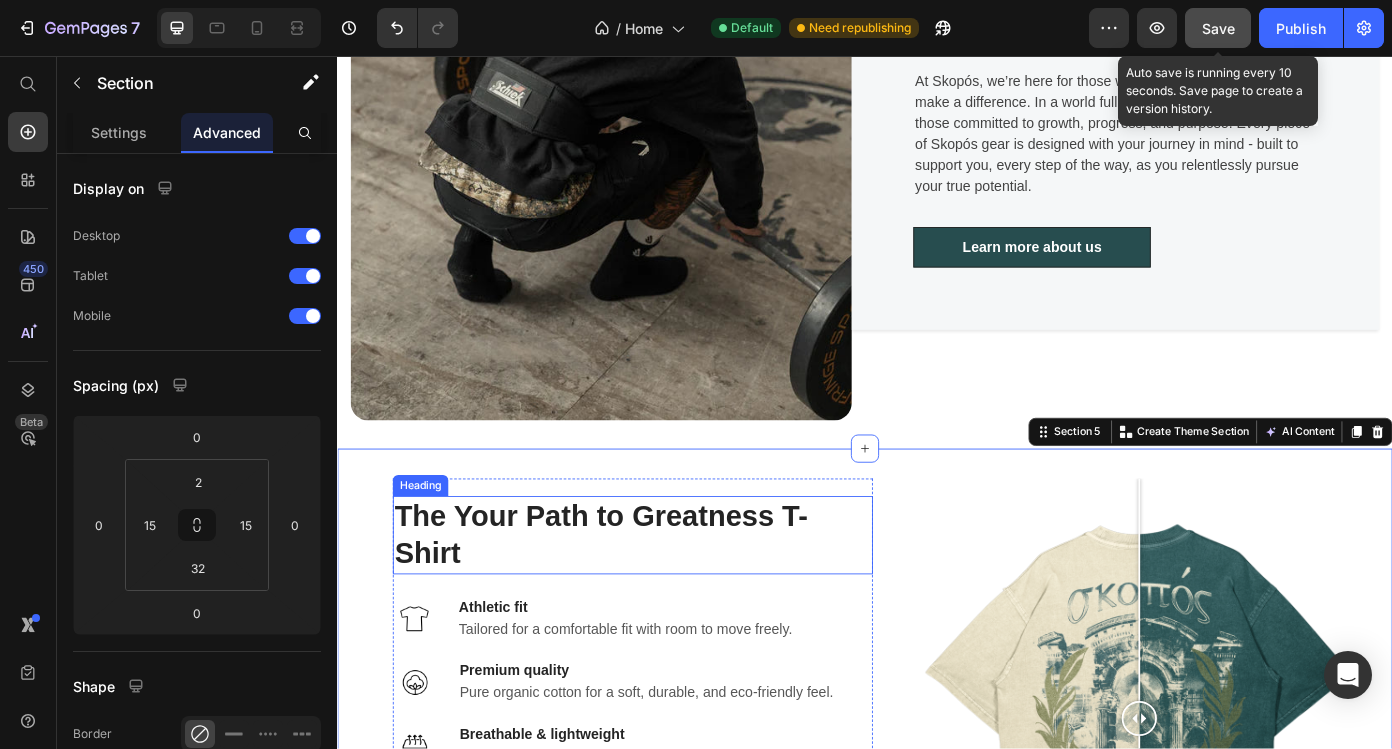 click on "The Your Path to Greatness T-Shirt" at bounding box center (673, 602) 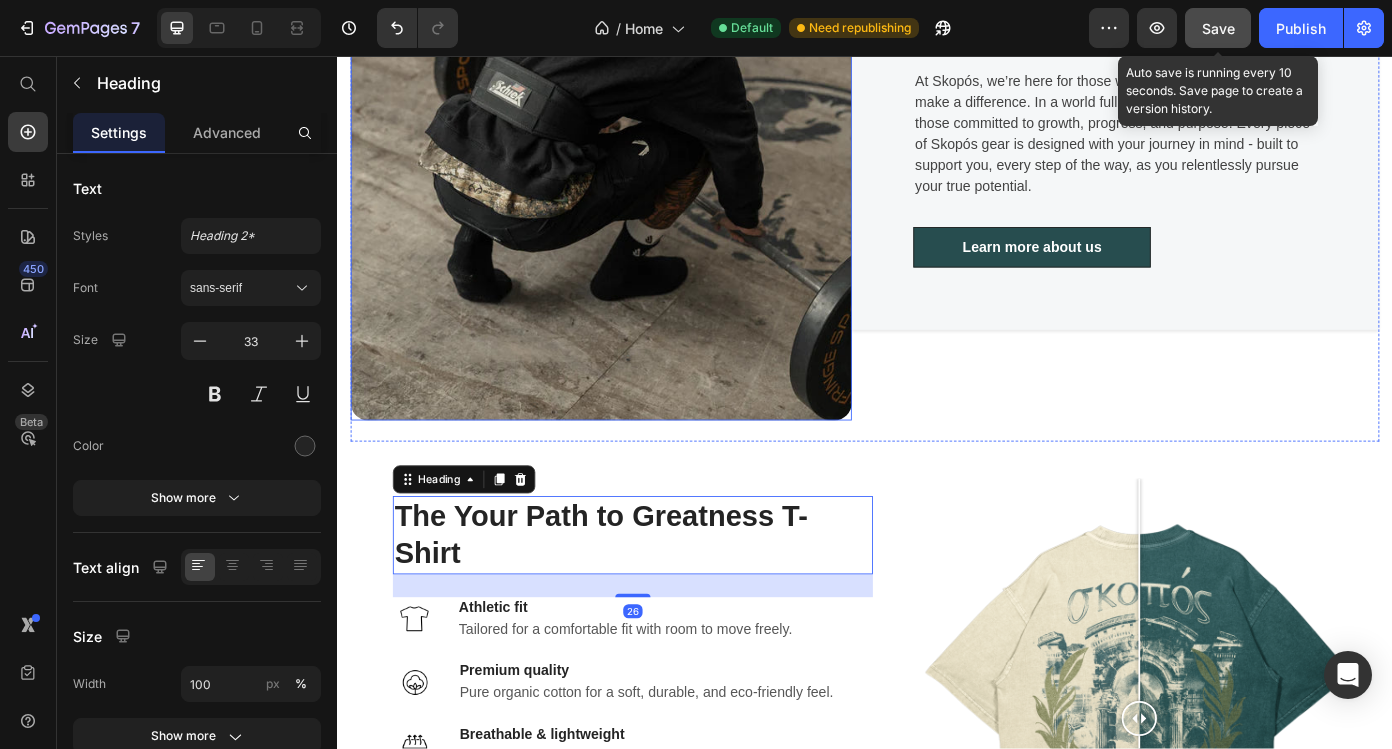 click at bounding box center [637, 114] 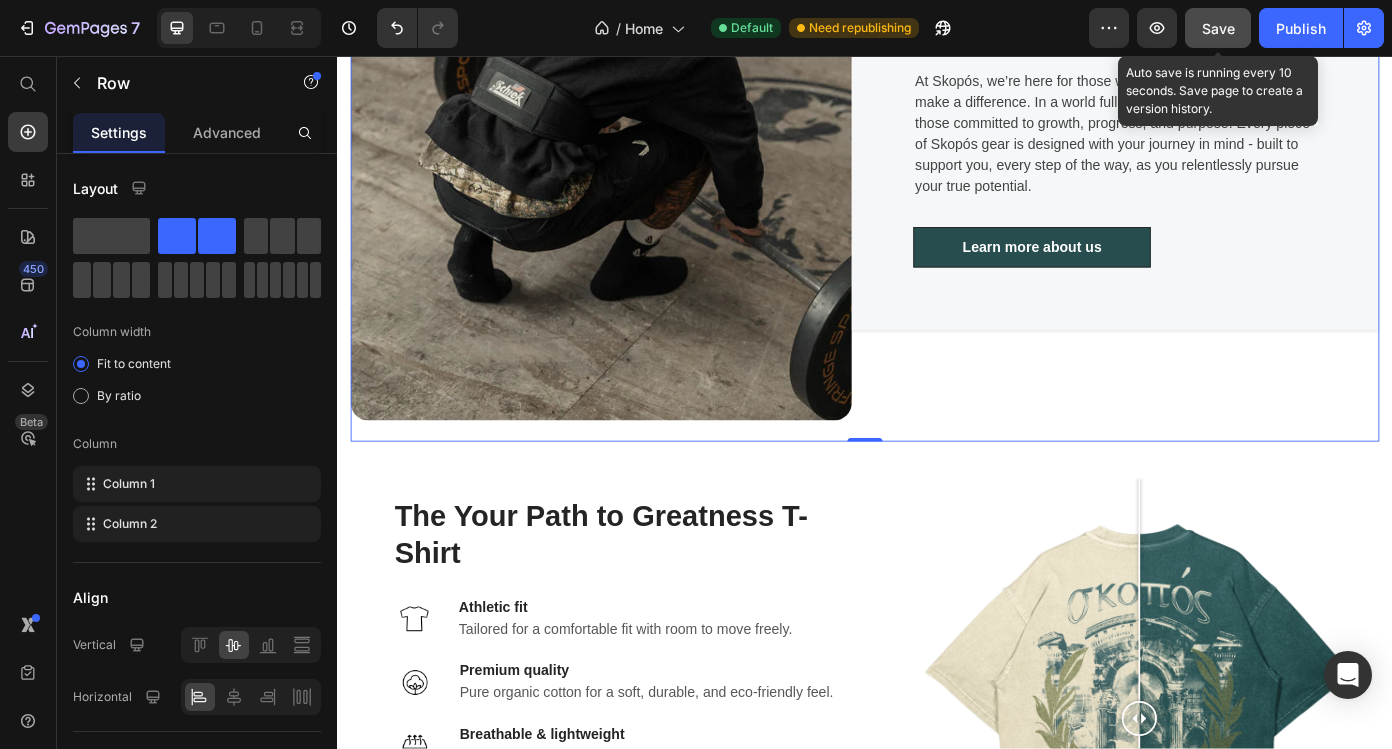 click on "Skopós Sportswear:  For the Goals that Matter Heading At Skopós, we’re here for those who chase the goals that truly make a difference. In a world full of distractions, we stand by those committed to growth, progress, and purpose. Every piece of Skopós gear is designed with your journey in mind - built to support you, every step of the way, as you relentlessly pursue your true potential. Text block Learn more about us Button Row" at bounding box center (1222, 114) 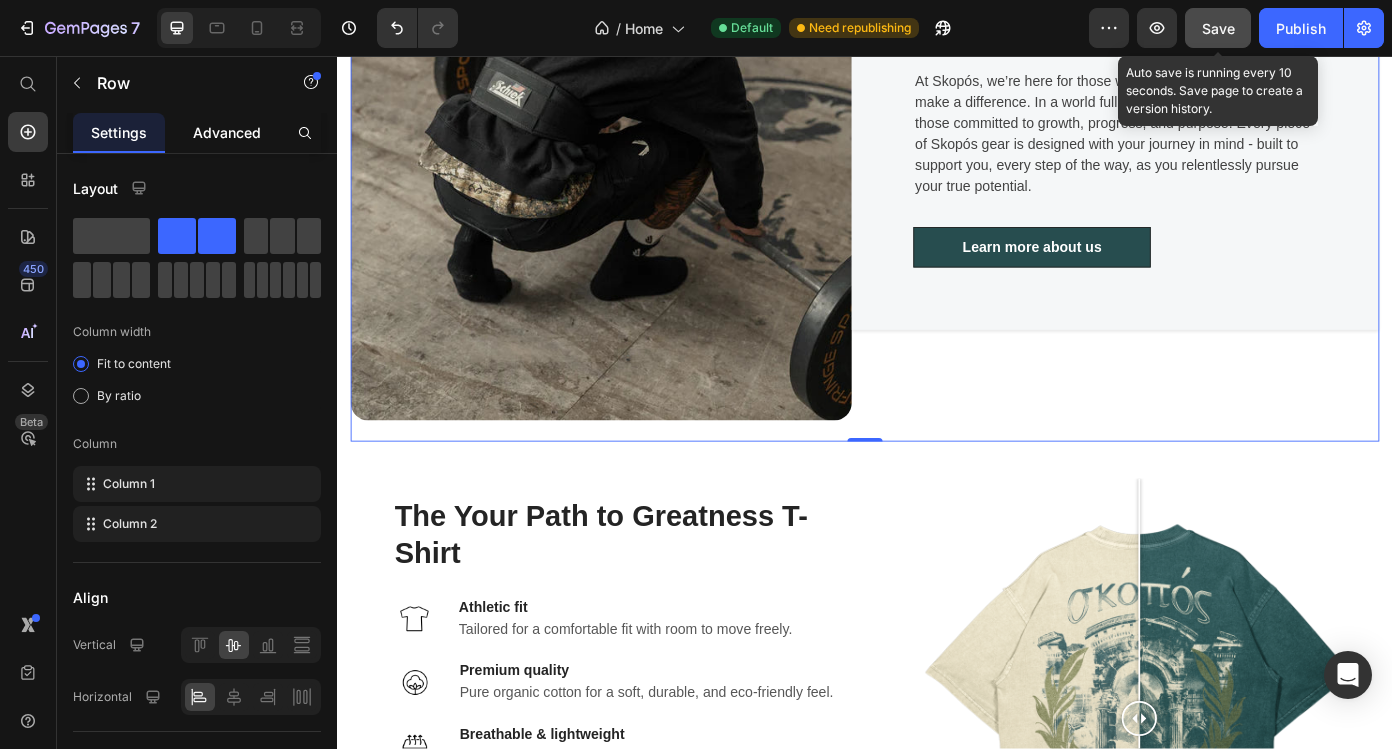 click on "Advanced" at bounding box center (227, 132) 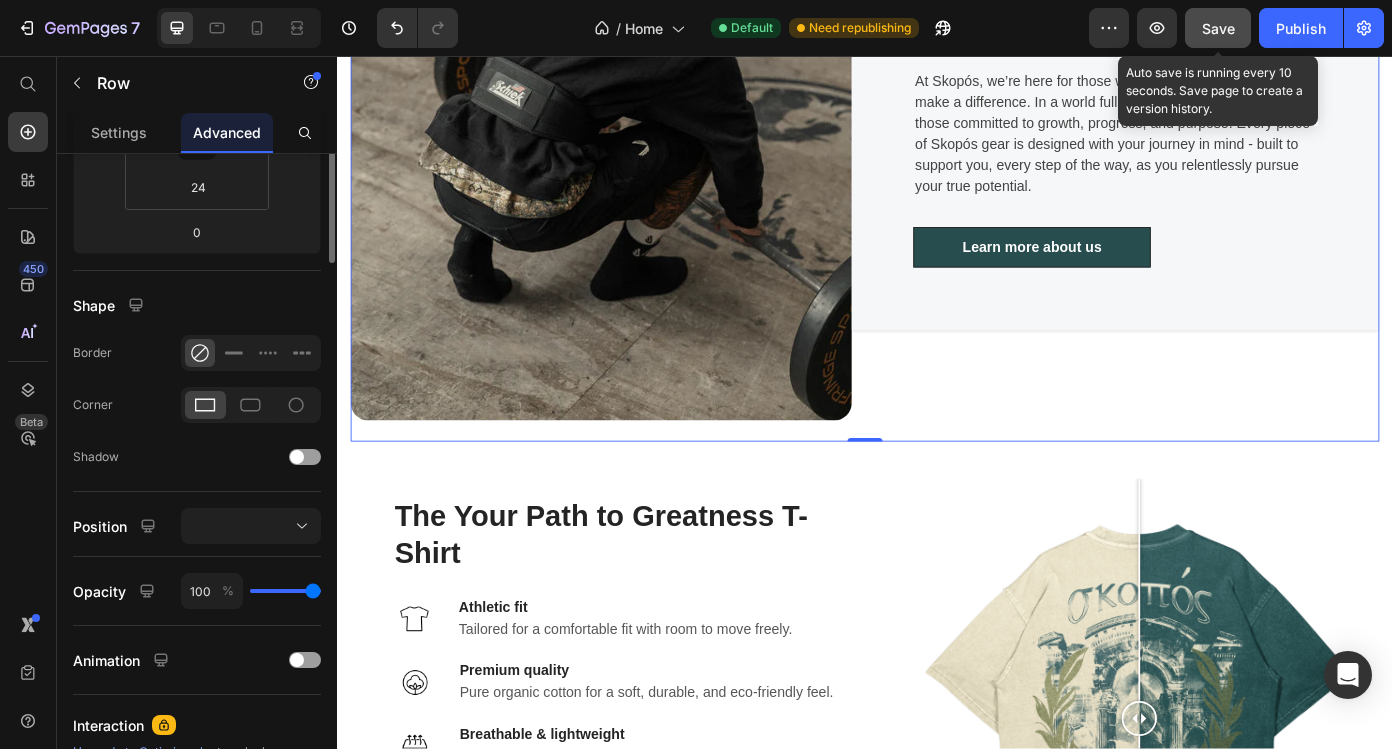 scroll, scrollTop: 0, scrollLeft: 0, axis: both 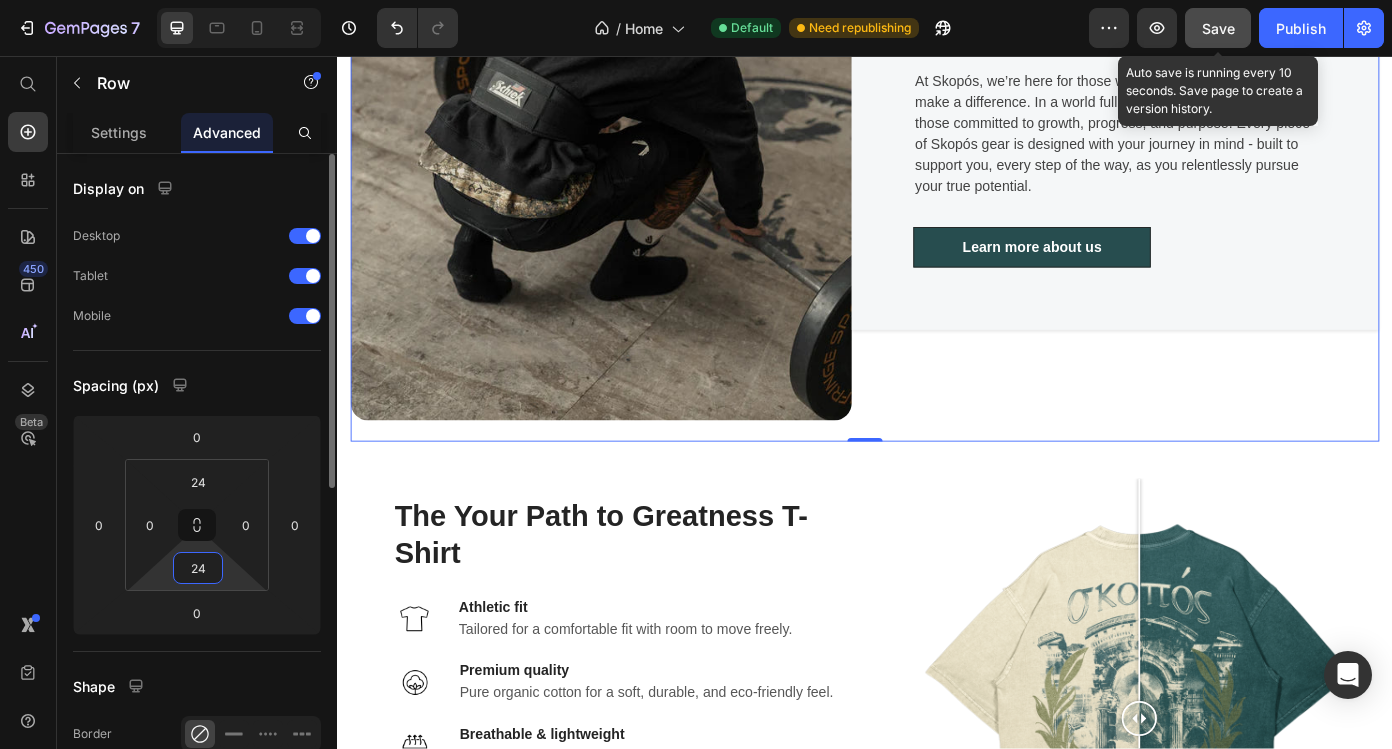 click on "24" at bounding box center (198, 568) 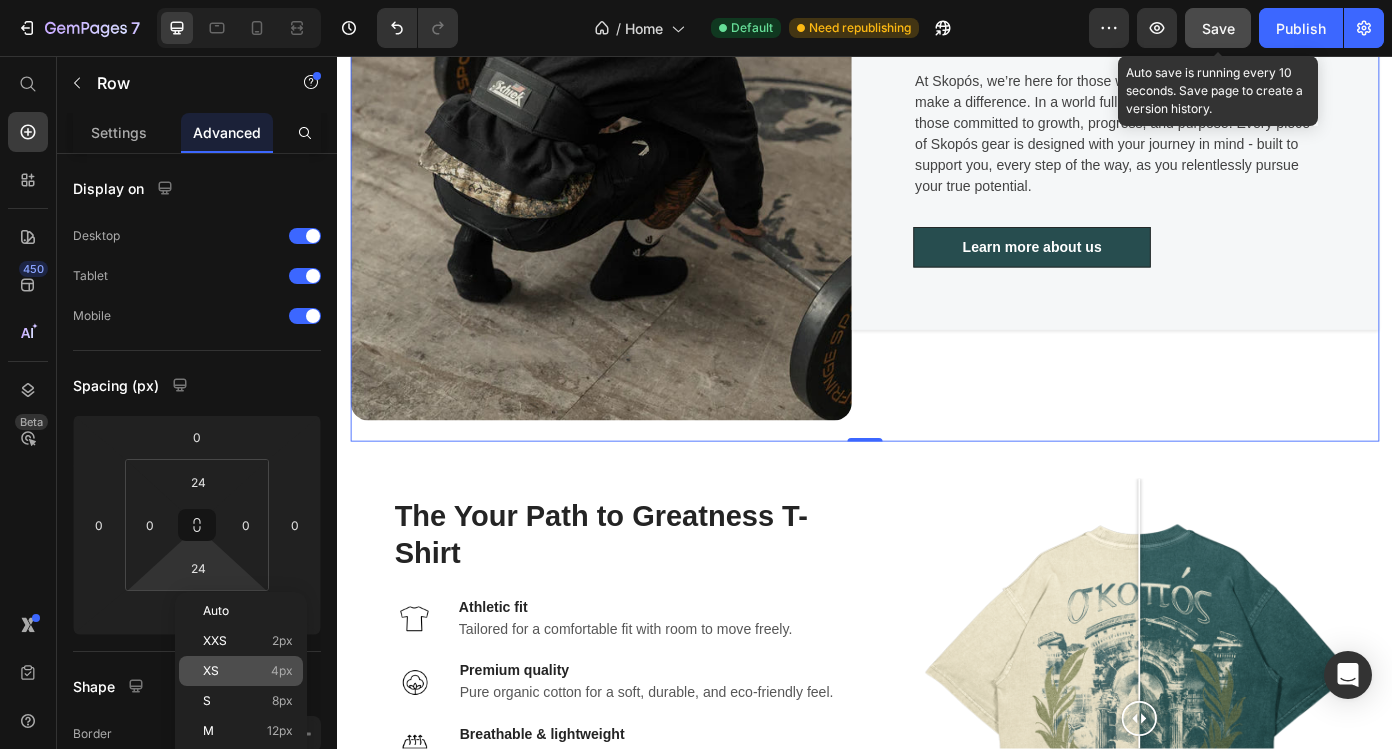 click on "XS 4px" 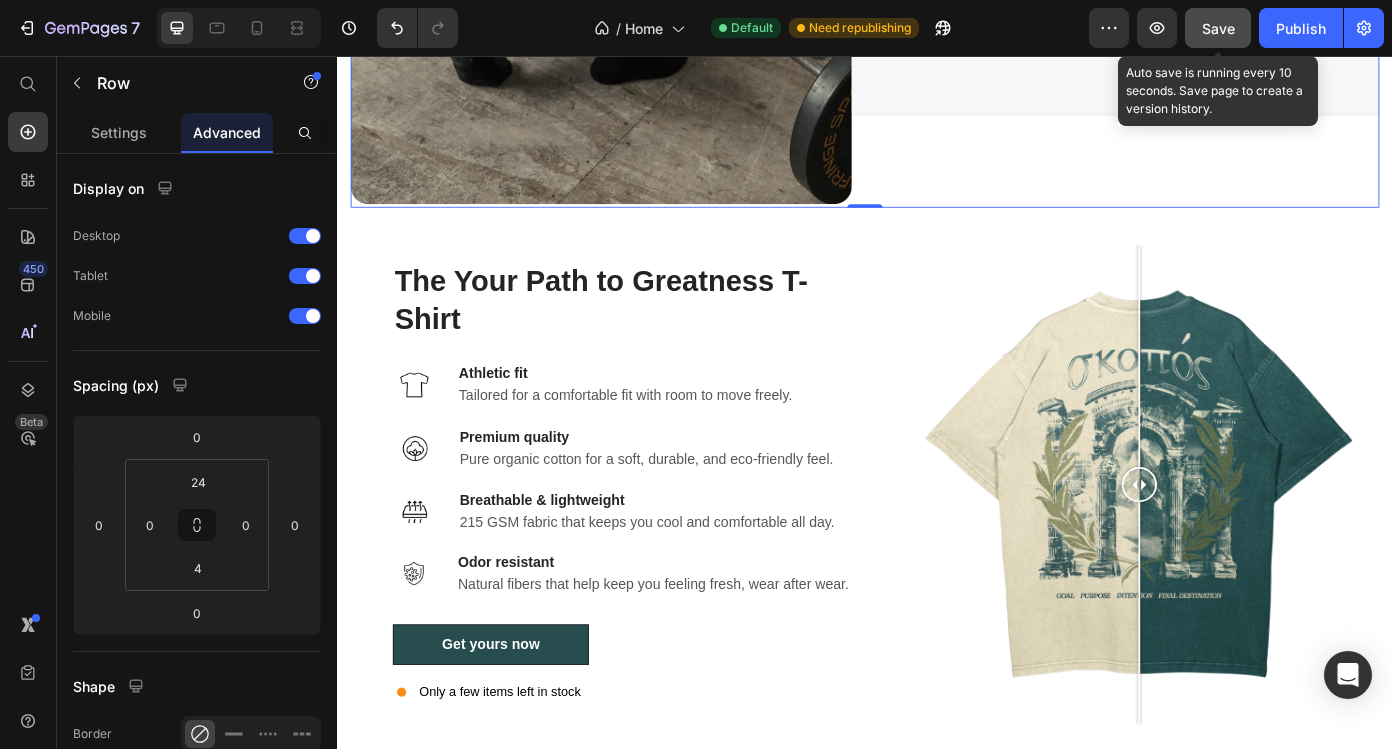 scroll, scrollTop: 2074, scrollLeft: 0, axis: vertical 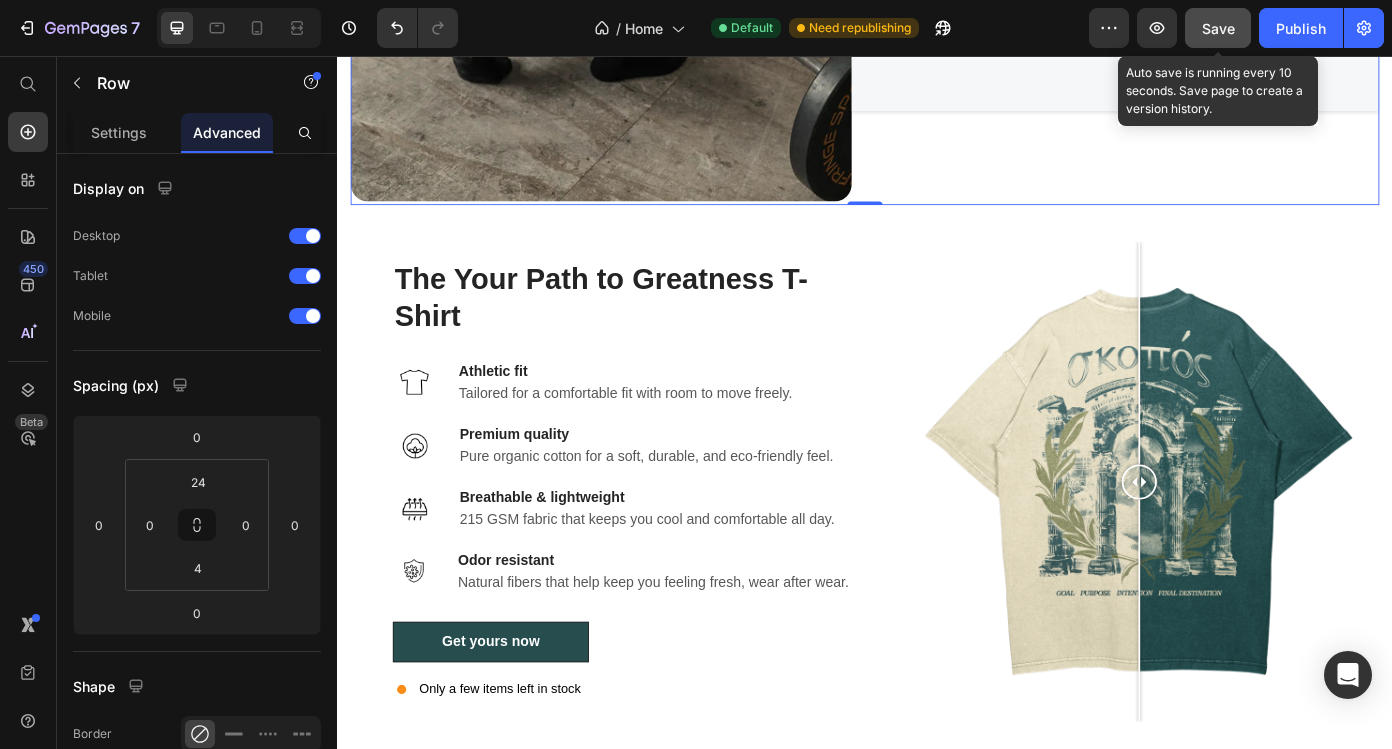 click on "Save" 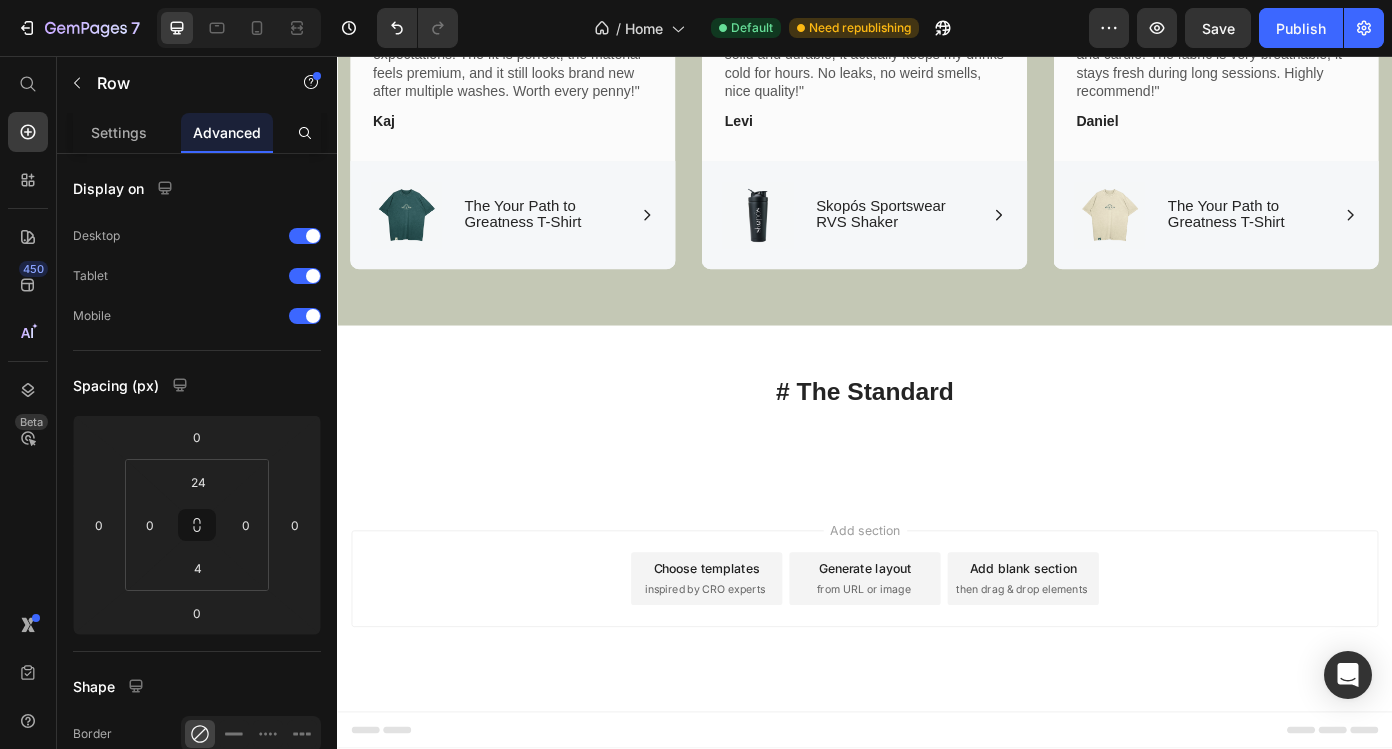 scroll, scrollTop: 3259, scrollLeft: 0, axis: vertical 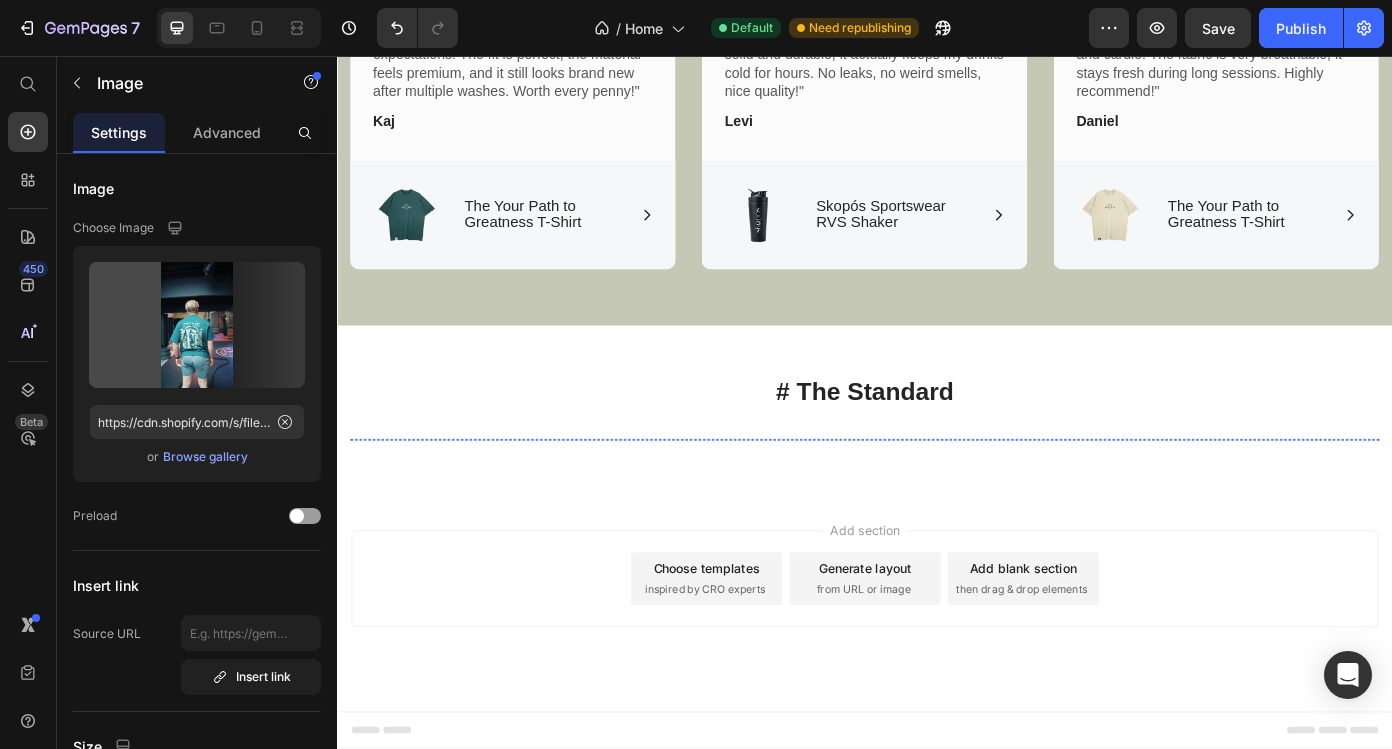 click at bounding box center (494, 492) 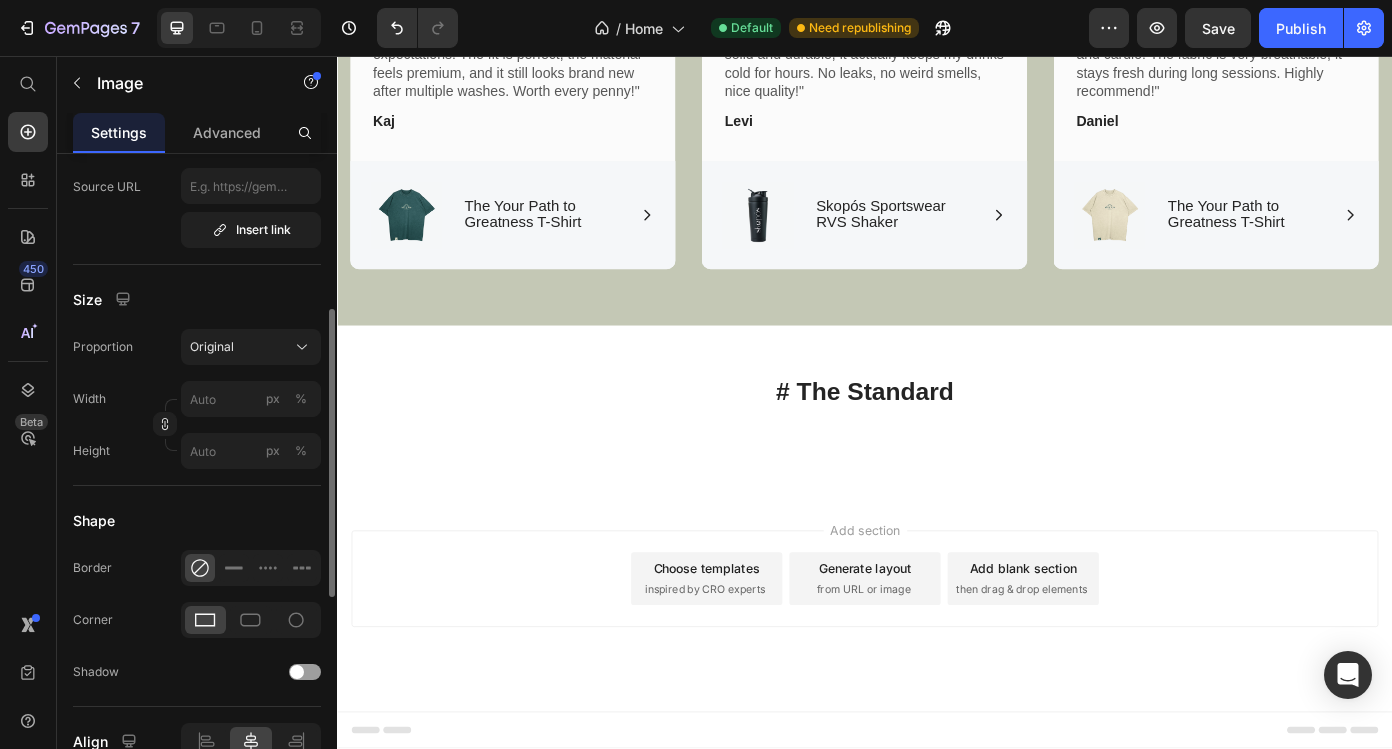 scroll, scrollTop: 819, scrollLeft: 0, axis: vertical 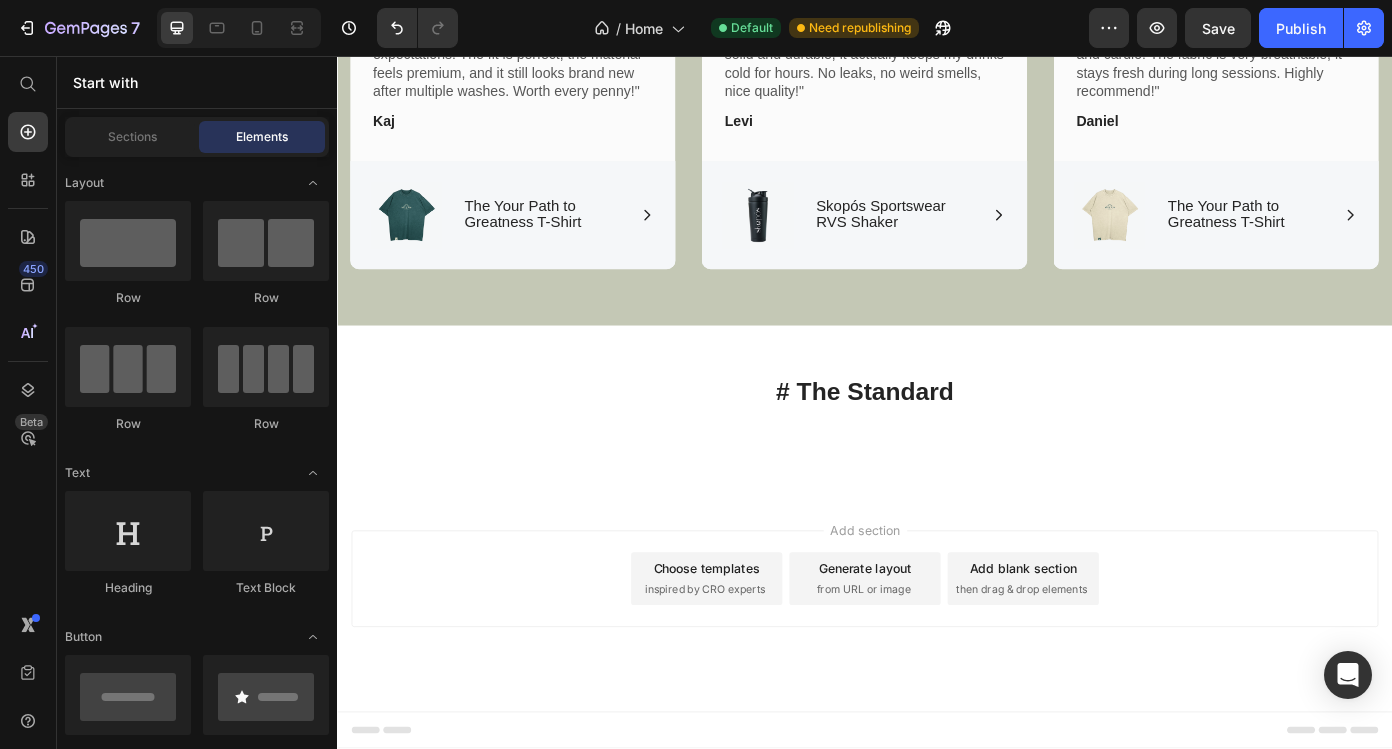 click on "Add section" at bounding box center (937, 595) 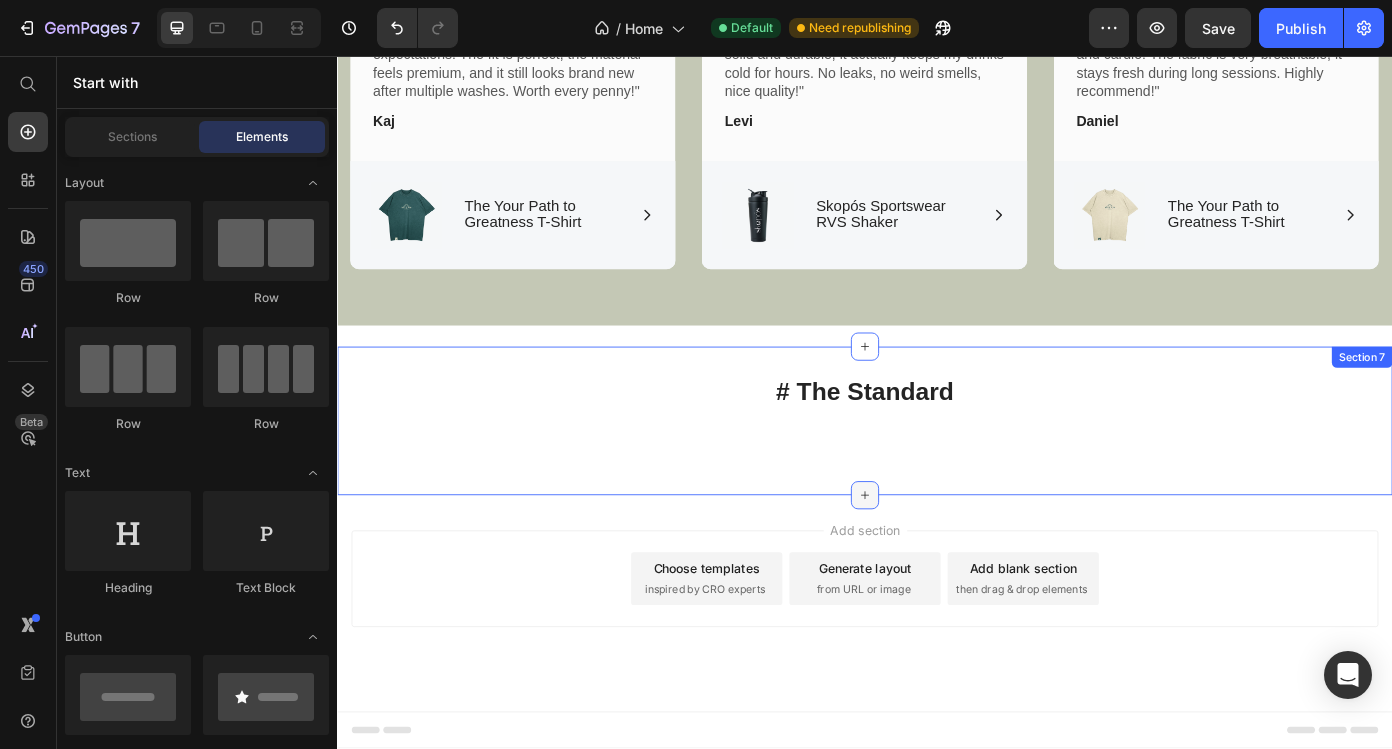click 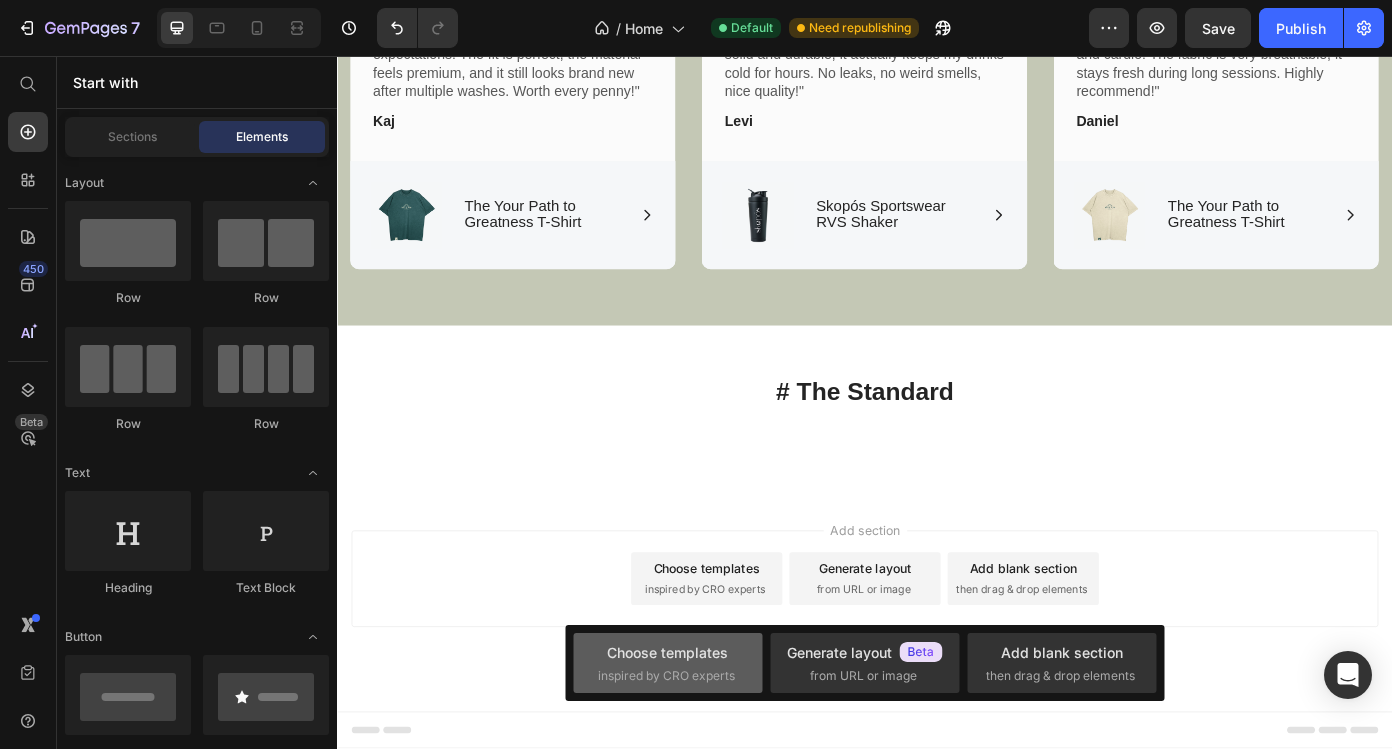 click on "inspired by CRO experts" at bounding box center (666, 676) 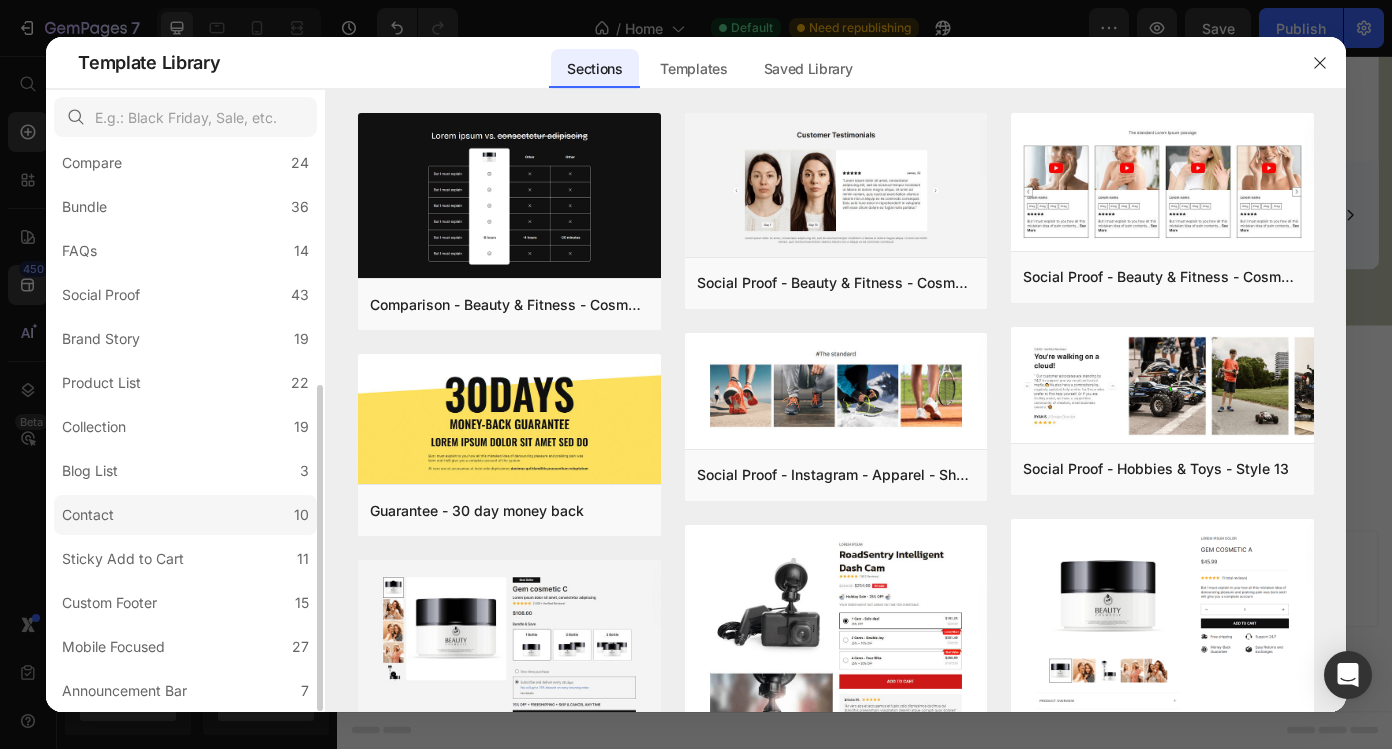 scroll, scrollTop: 412, scrollLeft: 0, axis: vertical 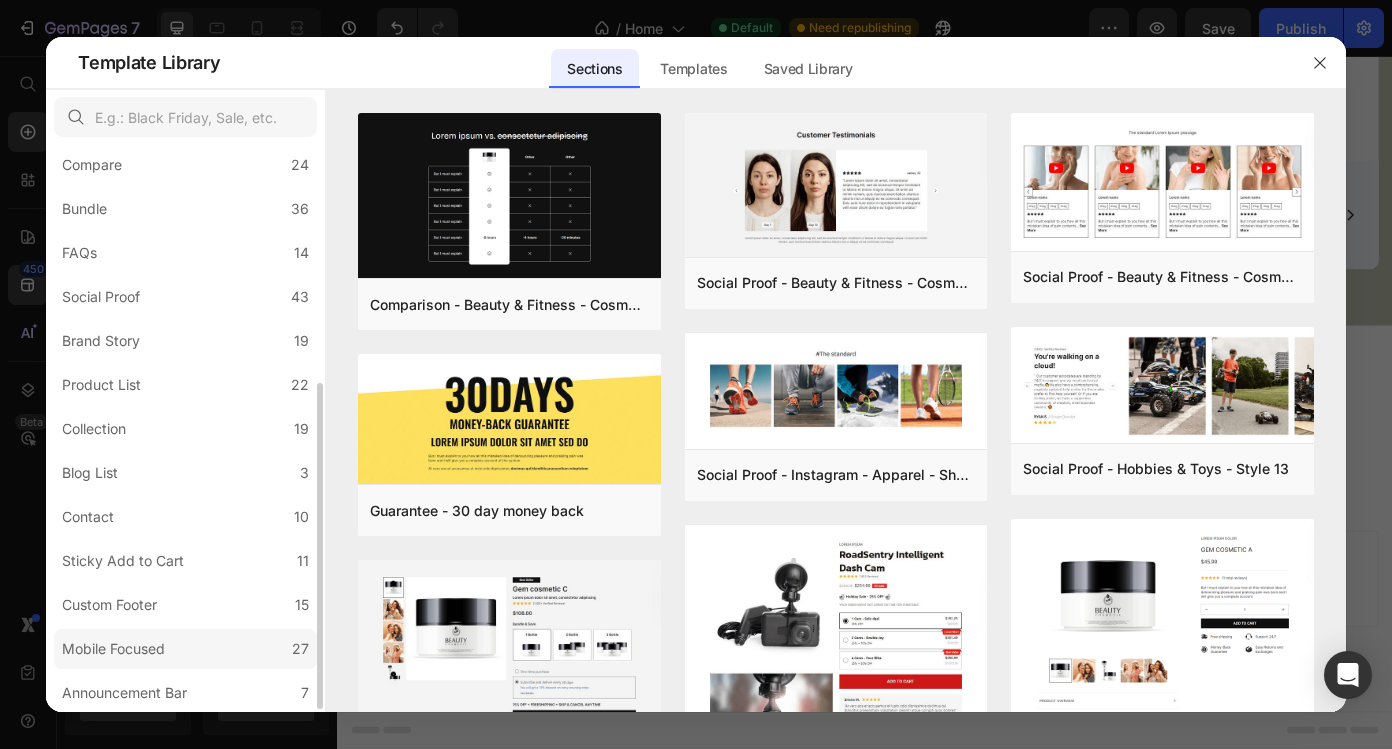 click on "Mobile Focused 27" 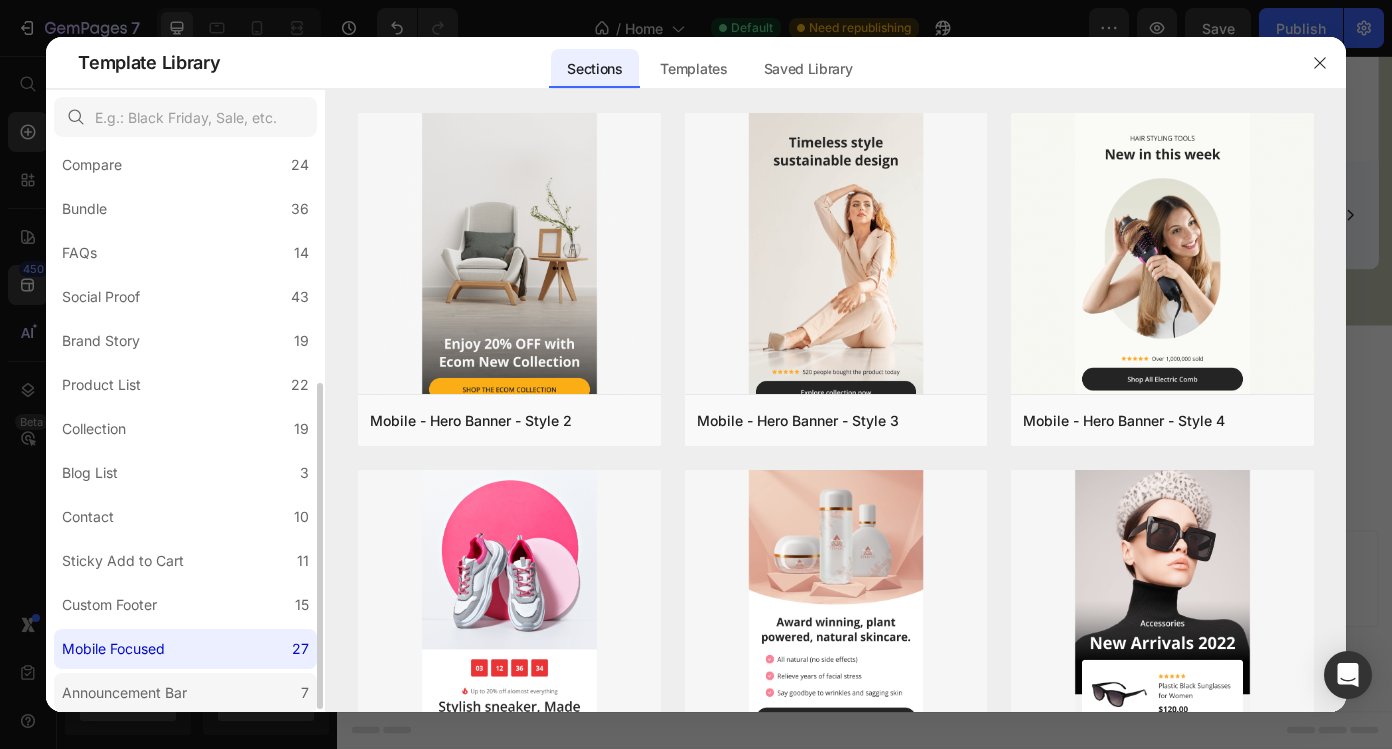 click on "Announcement Bar 7" 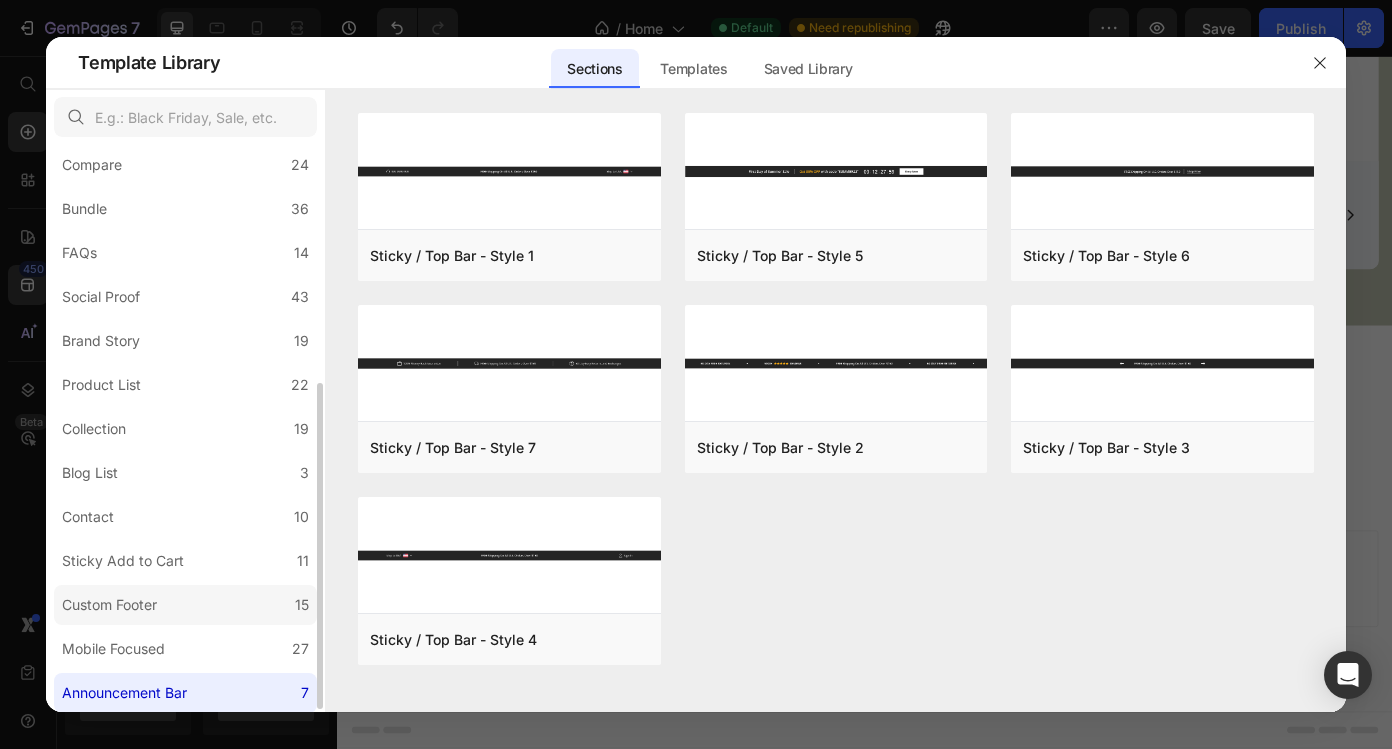 click on "Custom Footer 15" 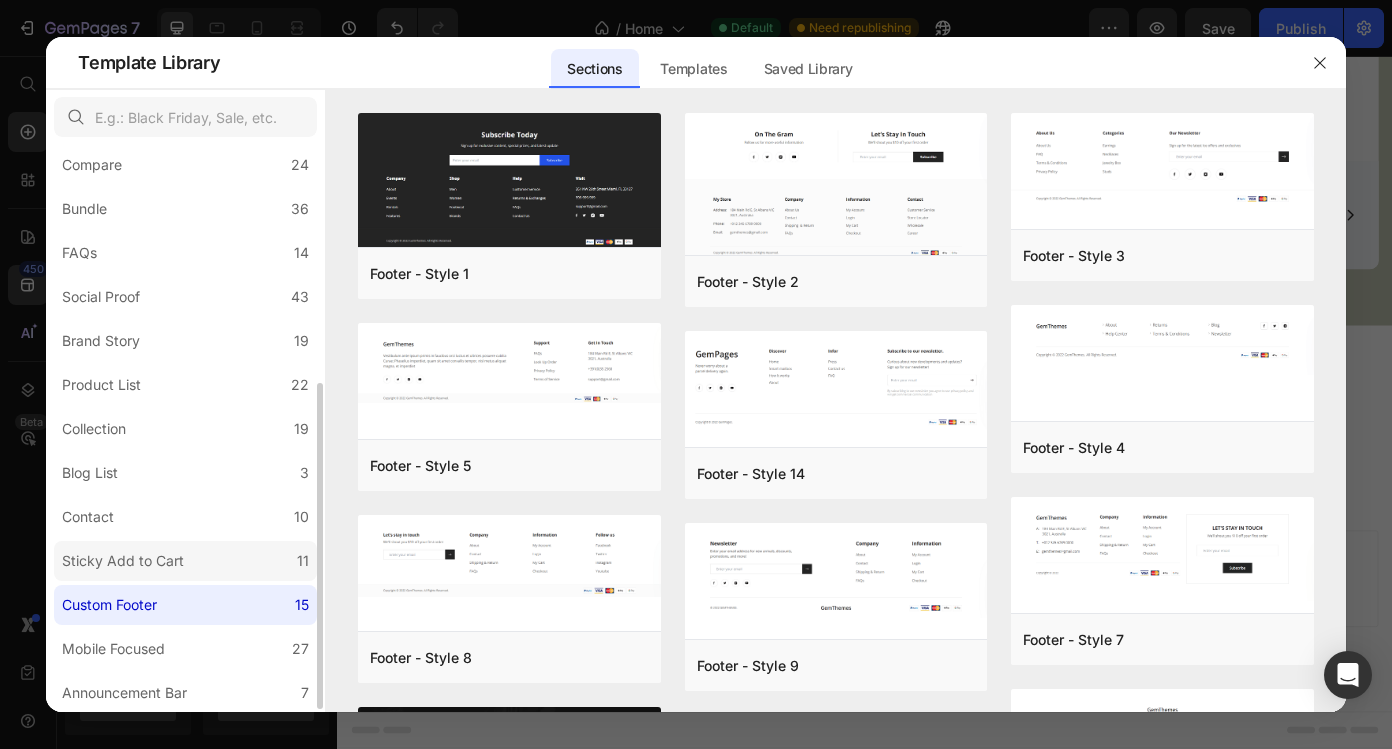 click on "Sticky Add to Cart 11" 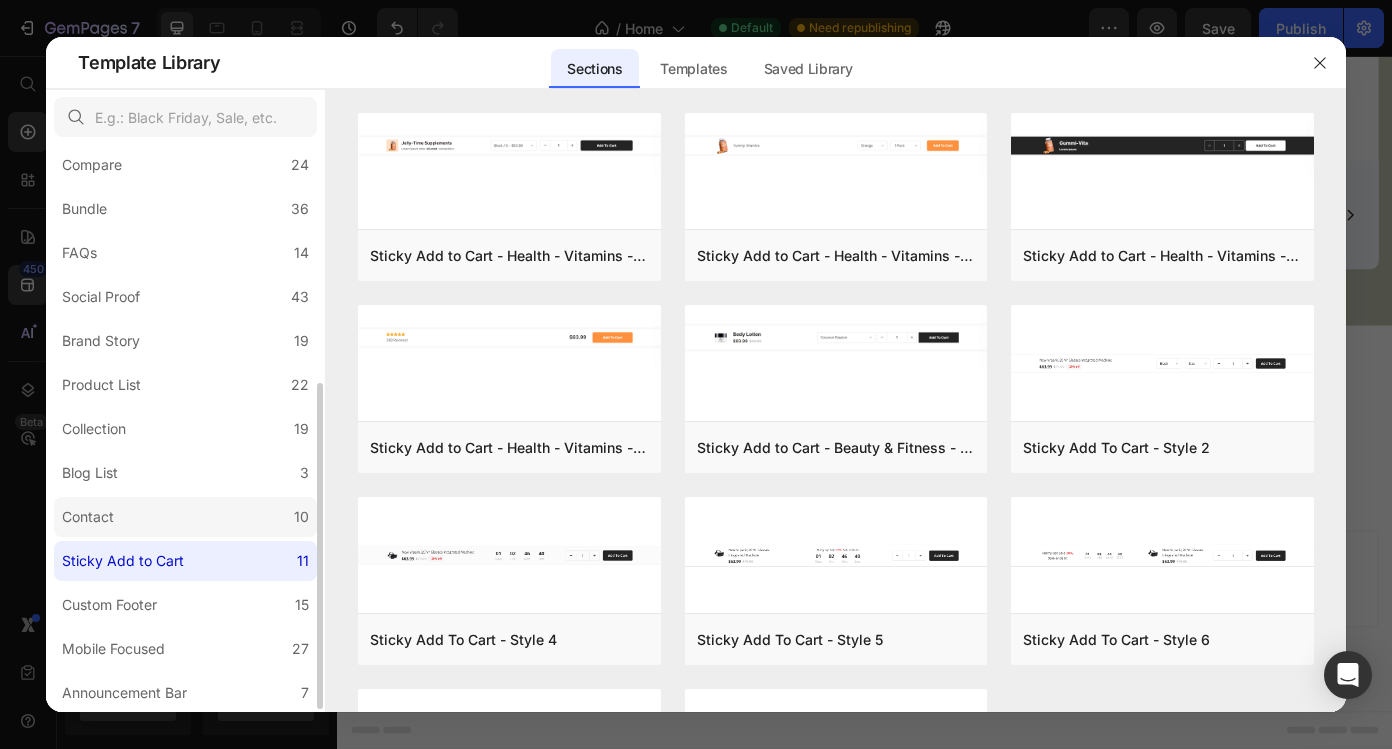 click on "Contact 10" 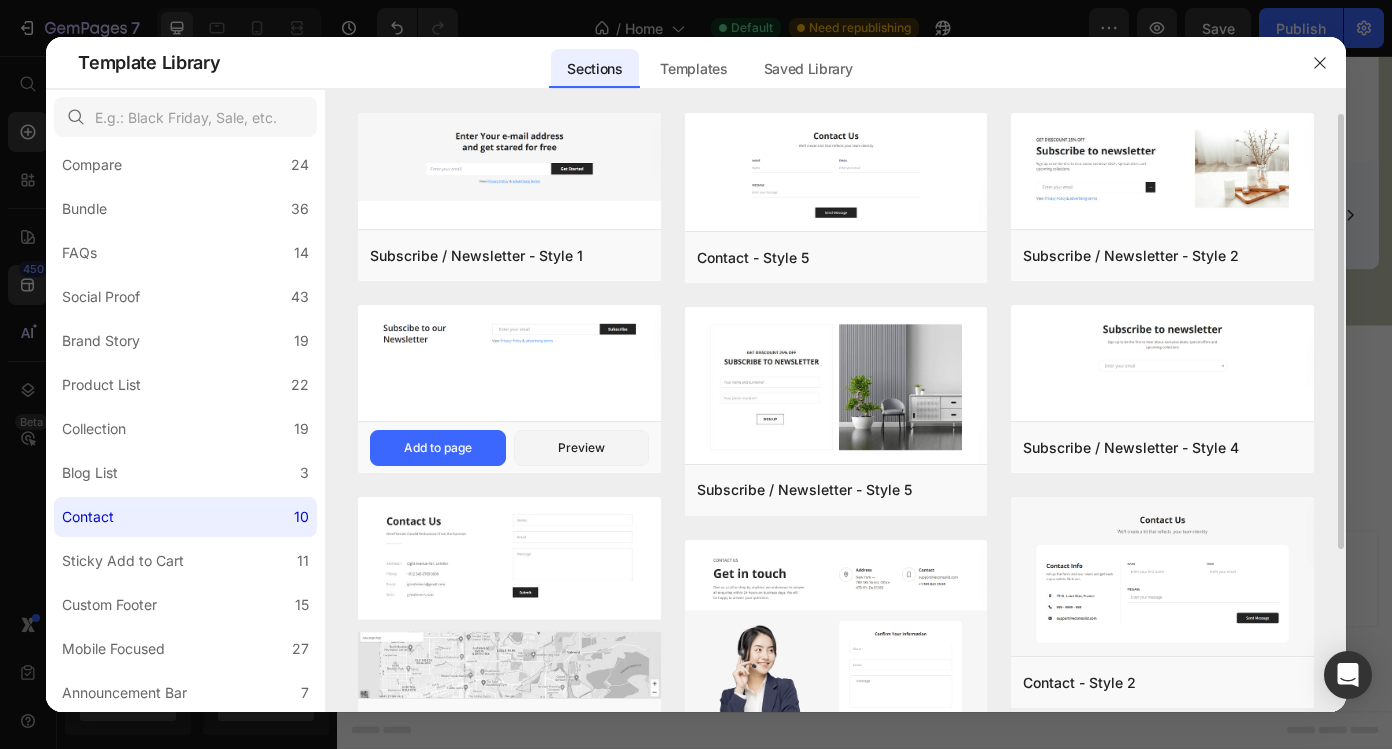 scroll, scrollTop: 224, scrollLeft: 0, axis: vertical 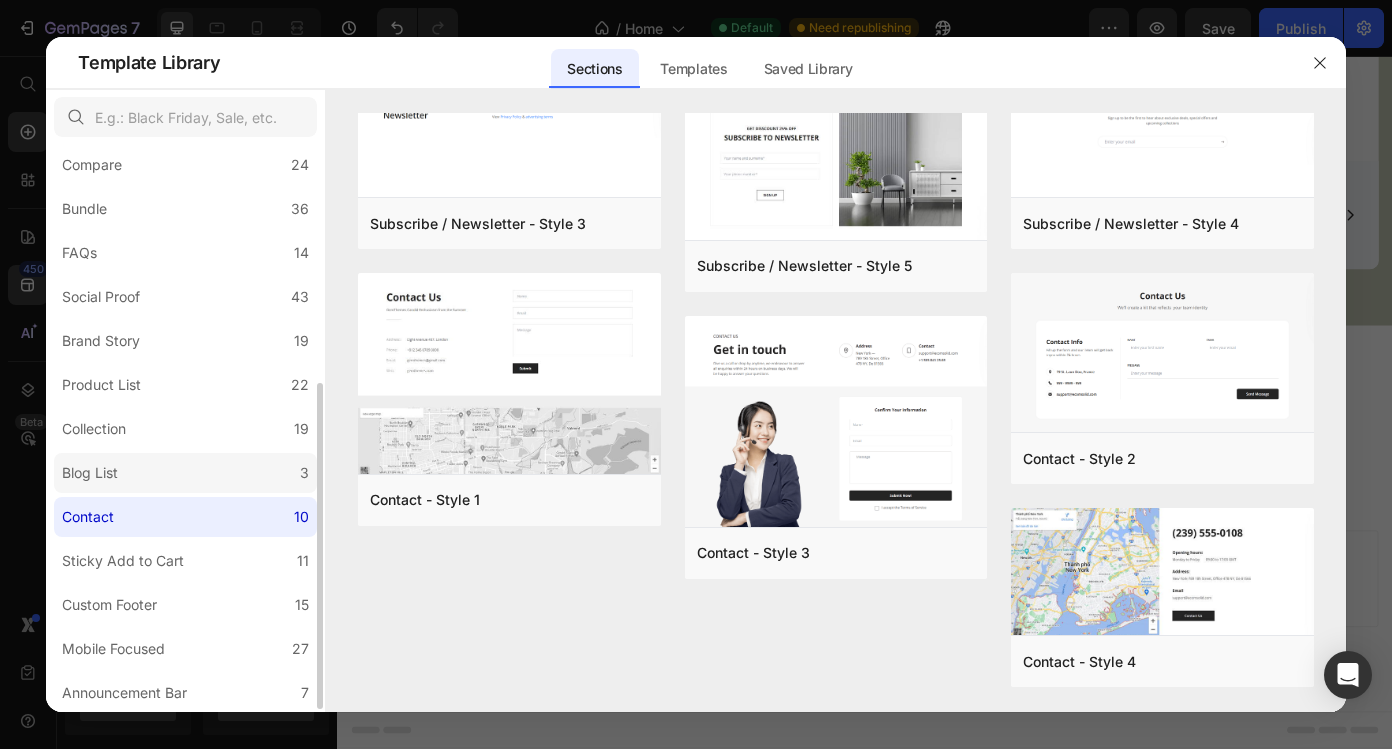 click on "Blog List 3" 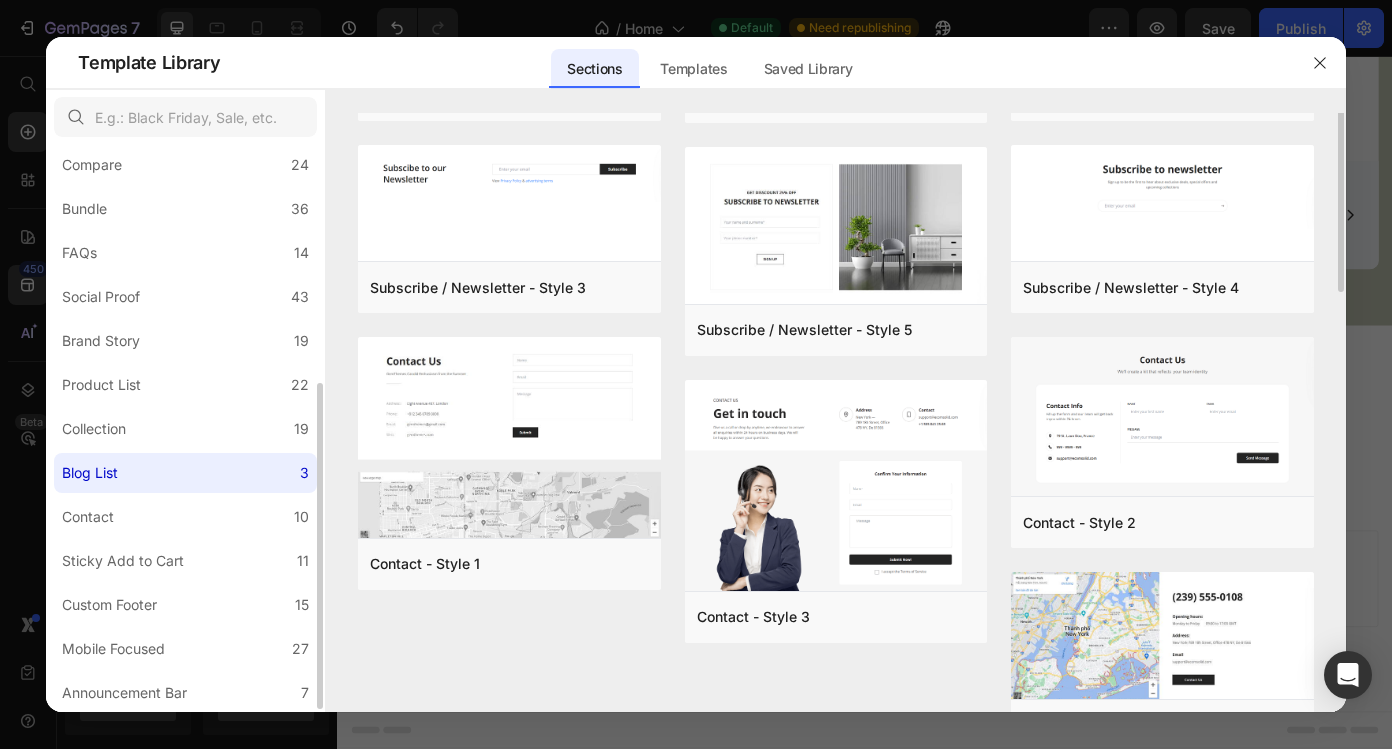 scroll, scrollTop: 0, scrollLeft: 0, axis: both 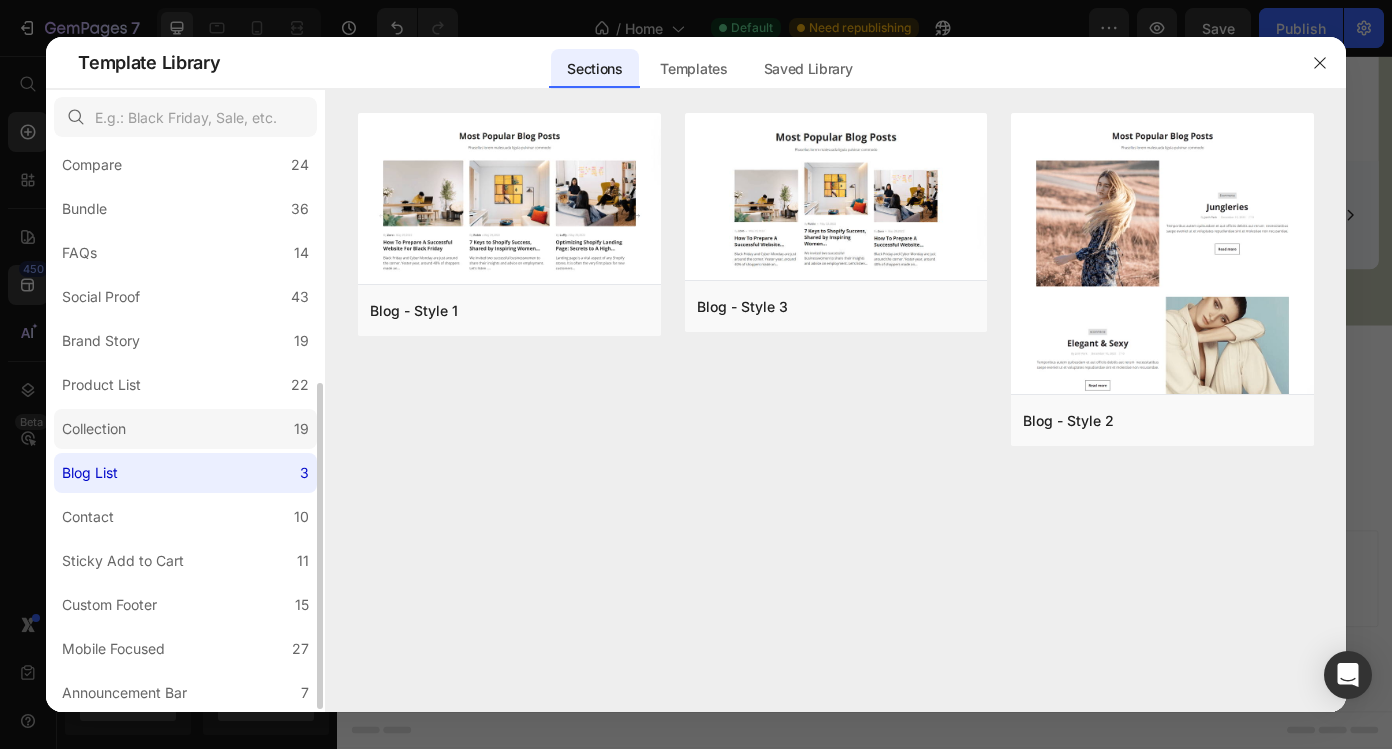 click on "Collection 19" 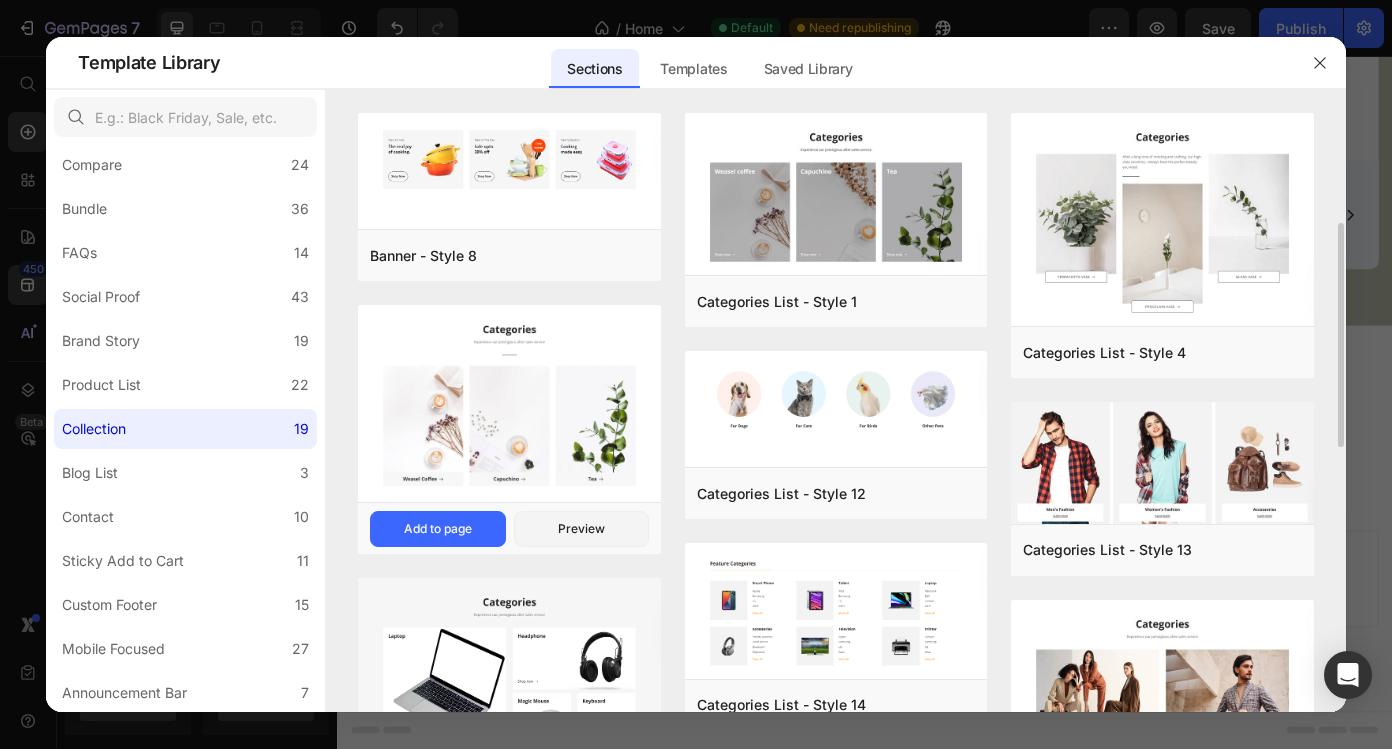 scroll, scrollTop: 142, scrollLeft: 0, axis: vertical 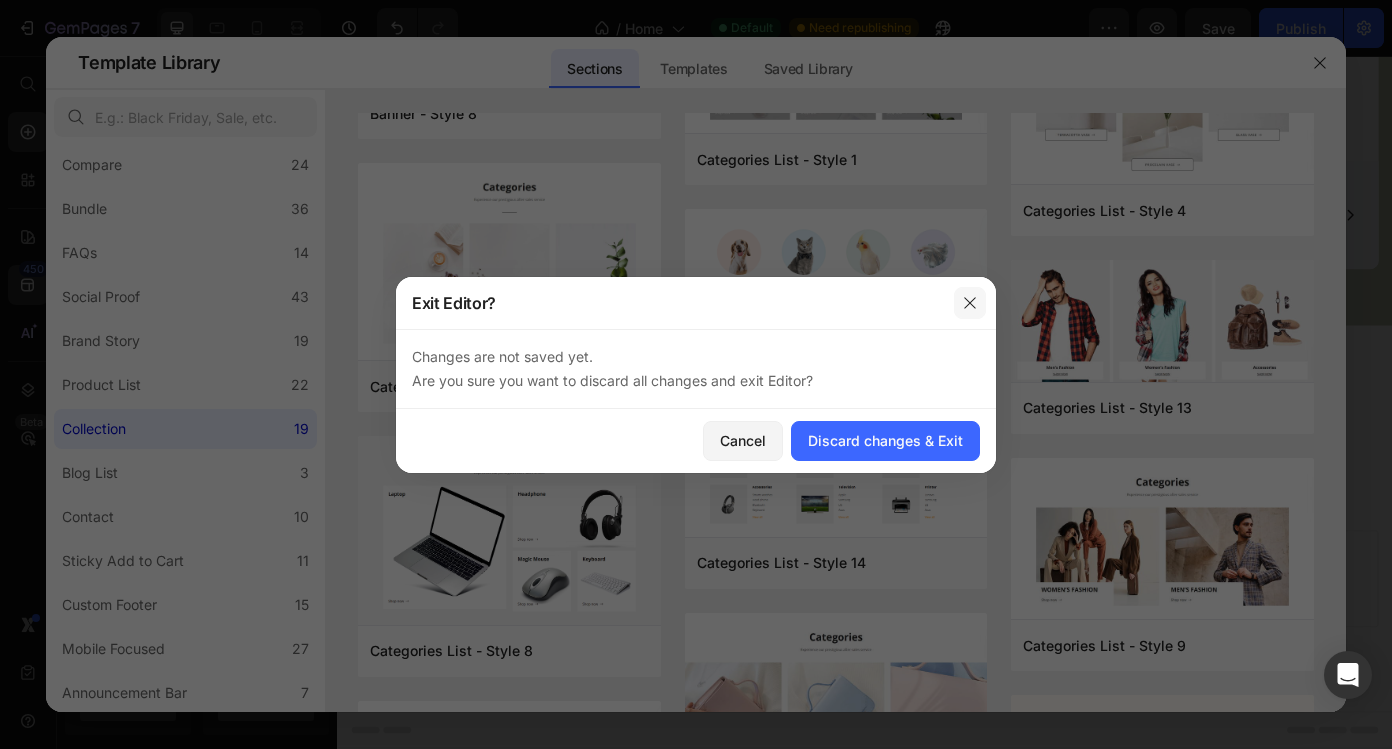 click 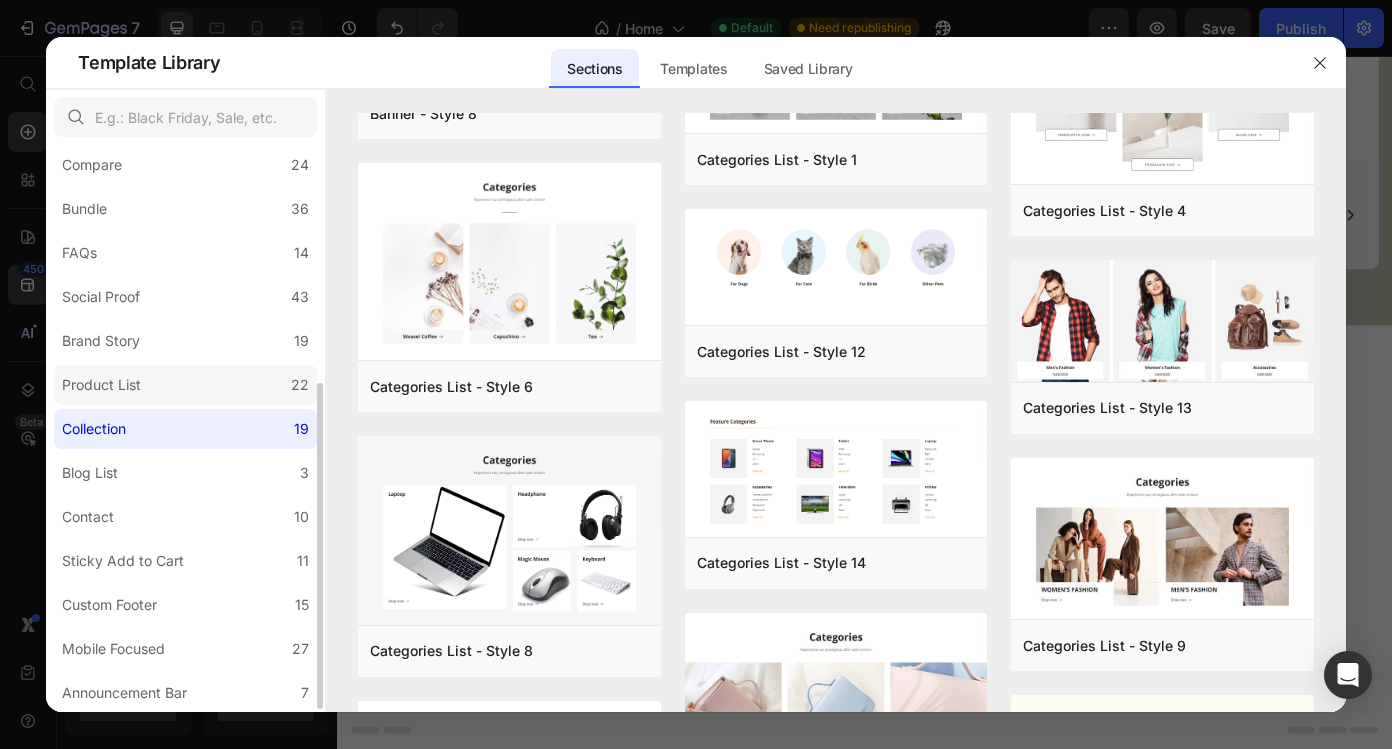click on "Product List 22" 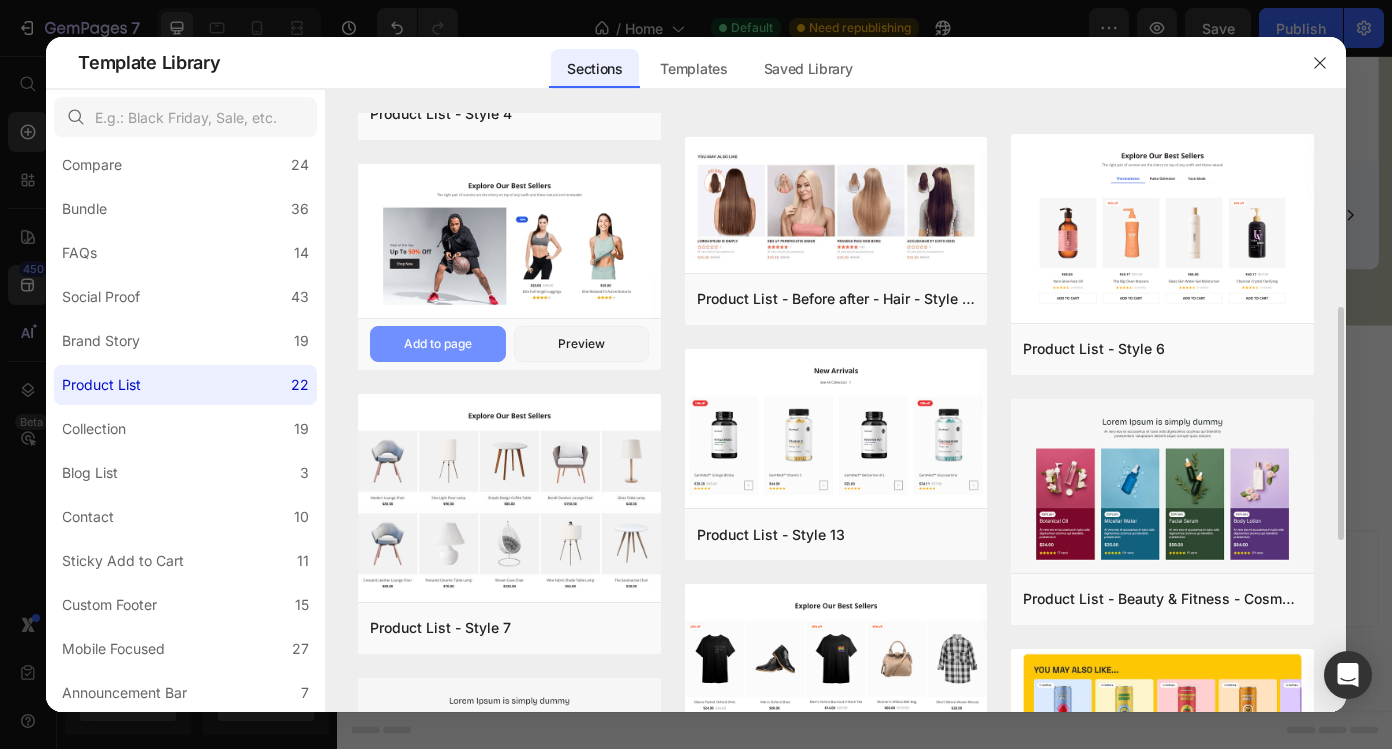 scroll, scrollTop: 497, scrollLeft: 0, axis: vertical 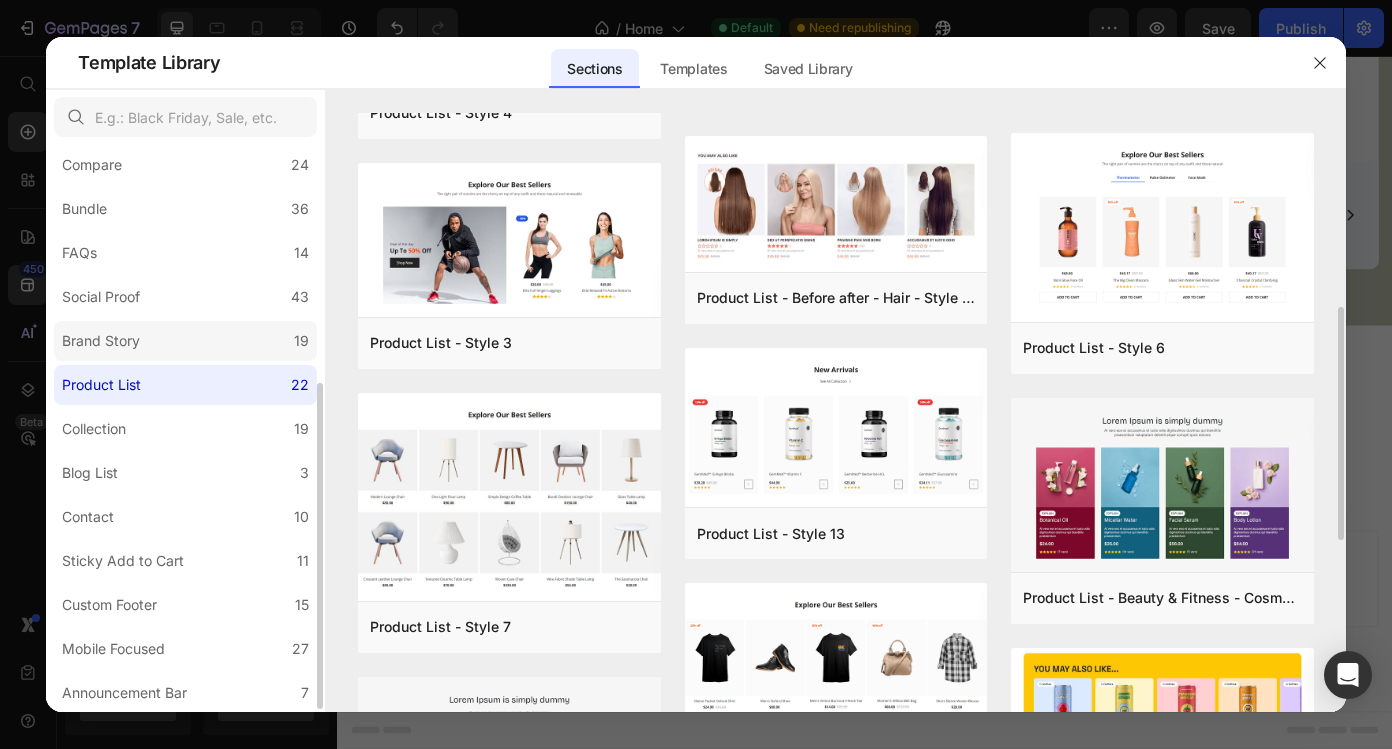 click on "Brand Story 19" 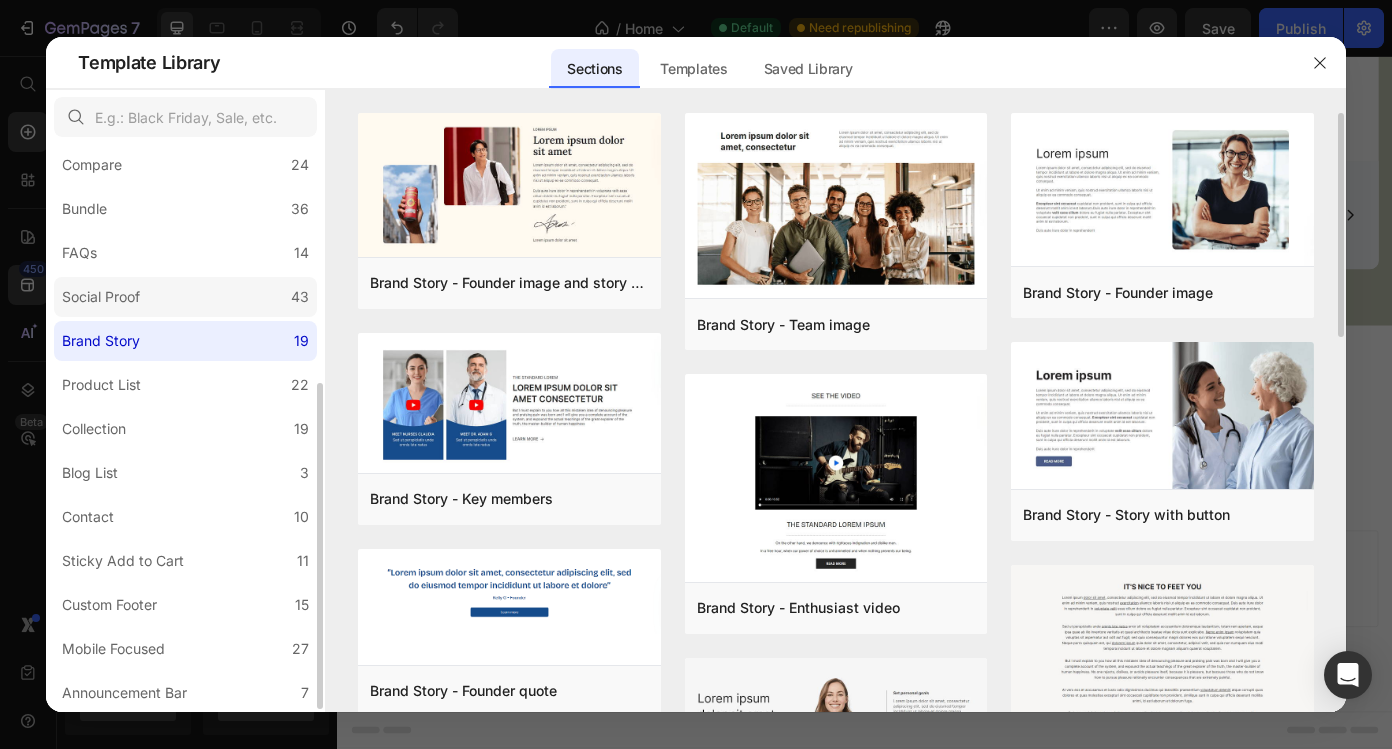 click on "Social Proof 43" 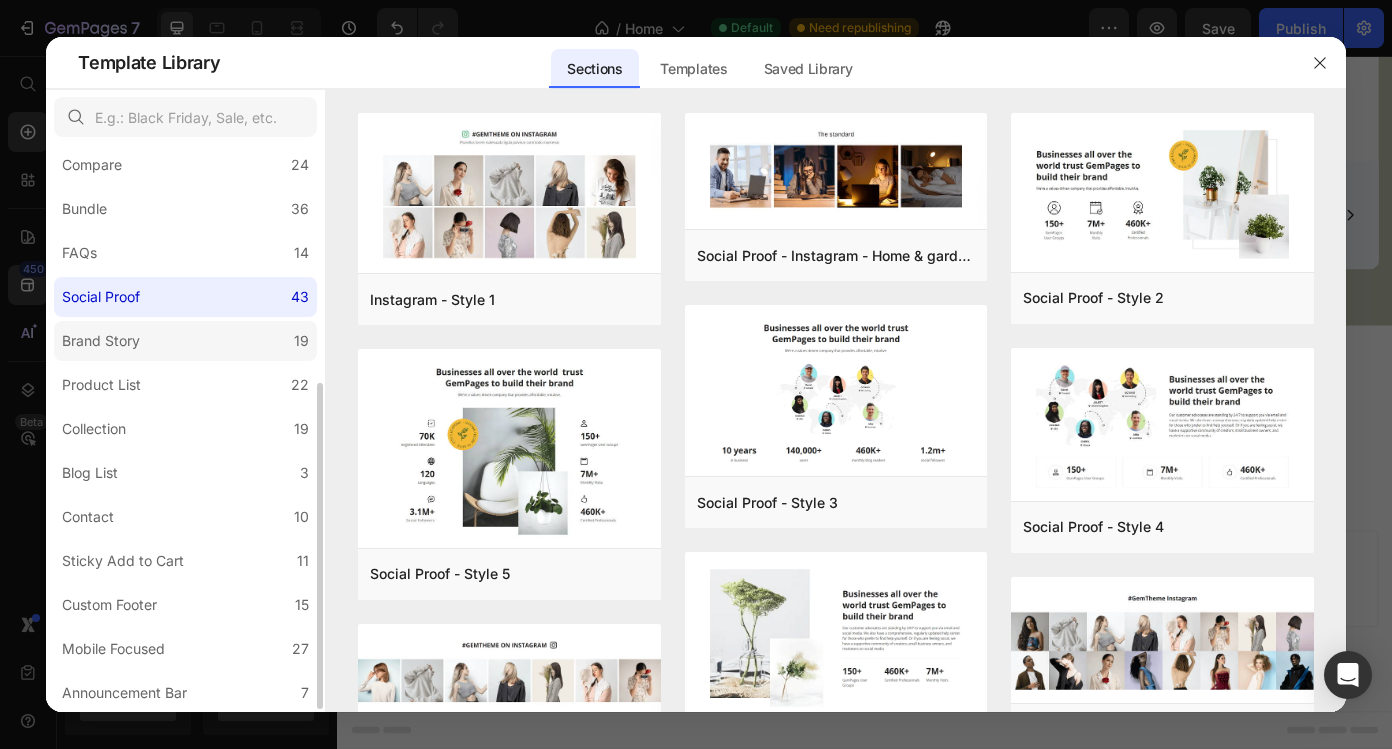 click on "Brand Story 19" 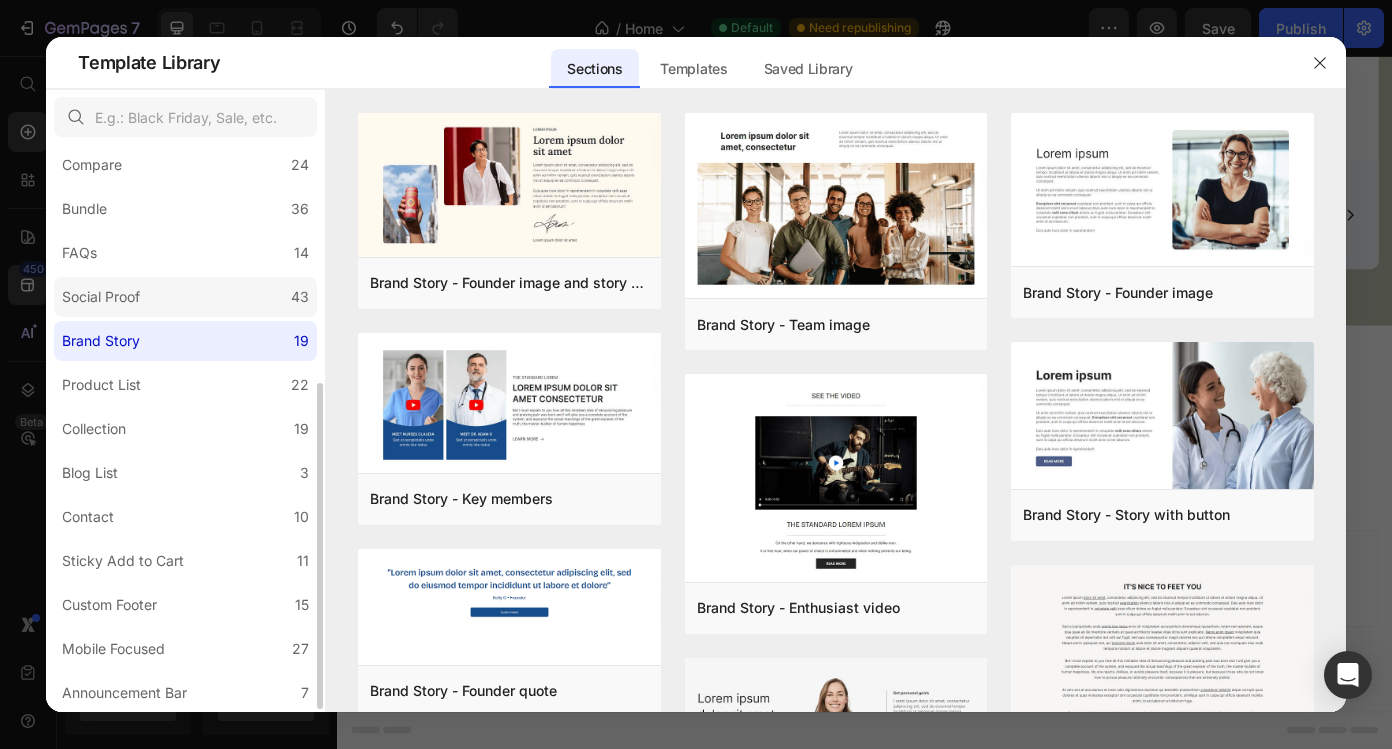 click on "Social Proof 43" 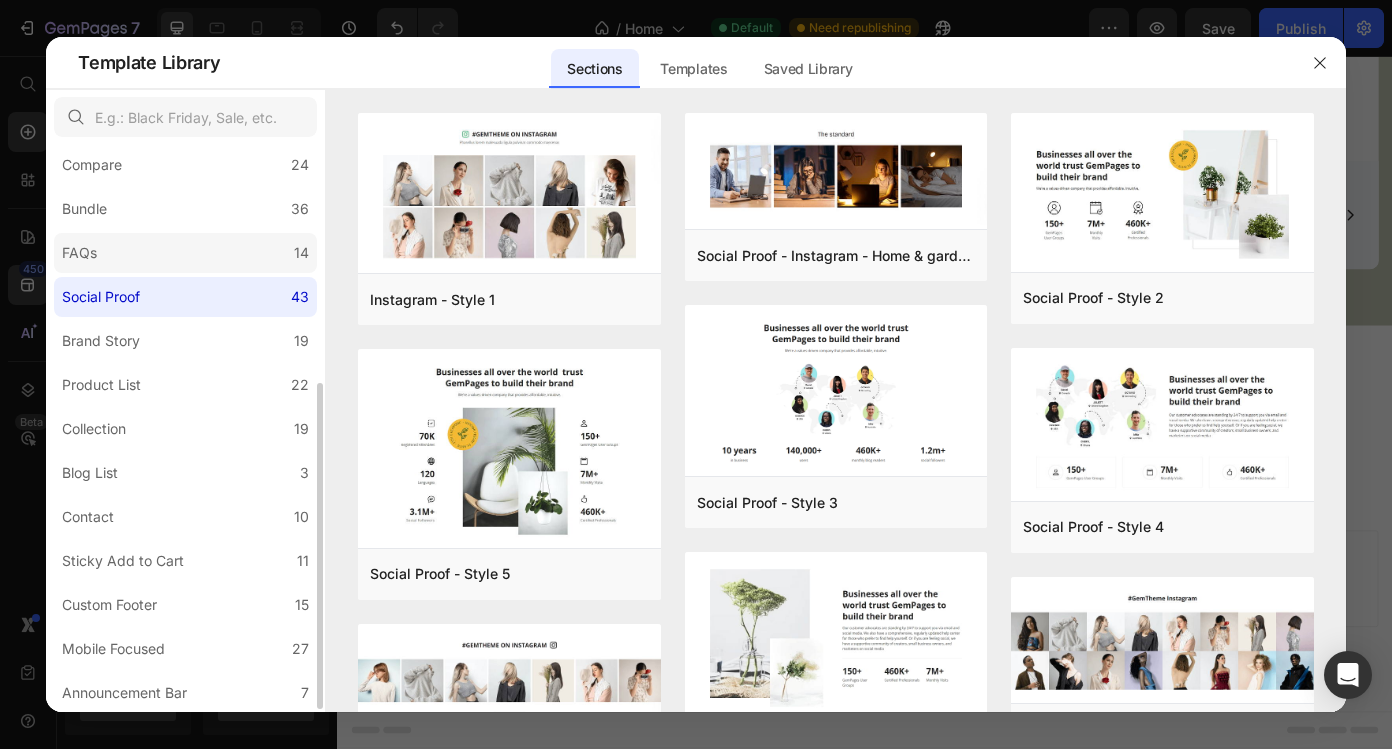 click on "FAQs" at bounding box center [79, 253] 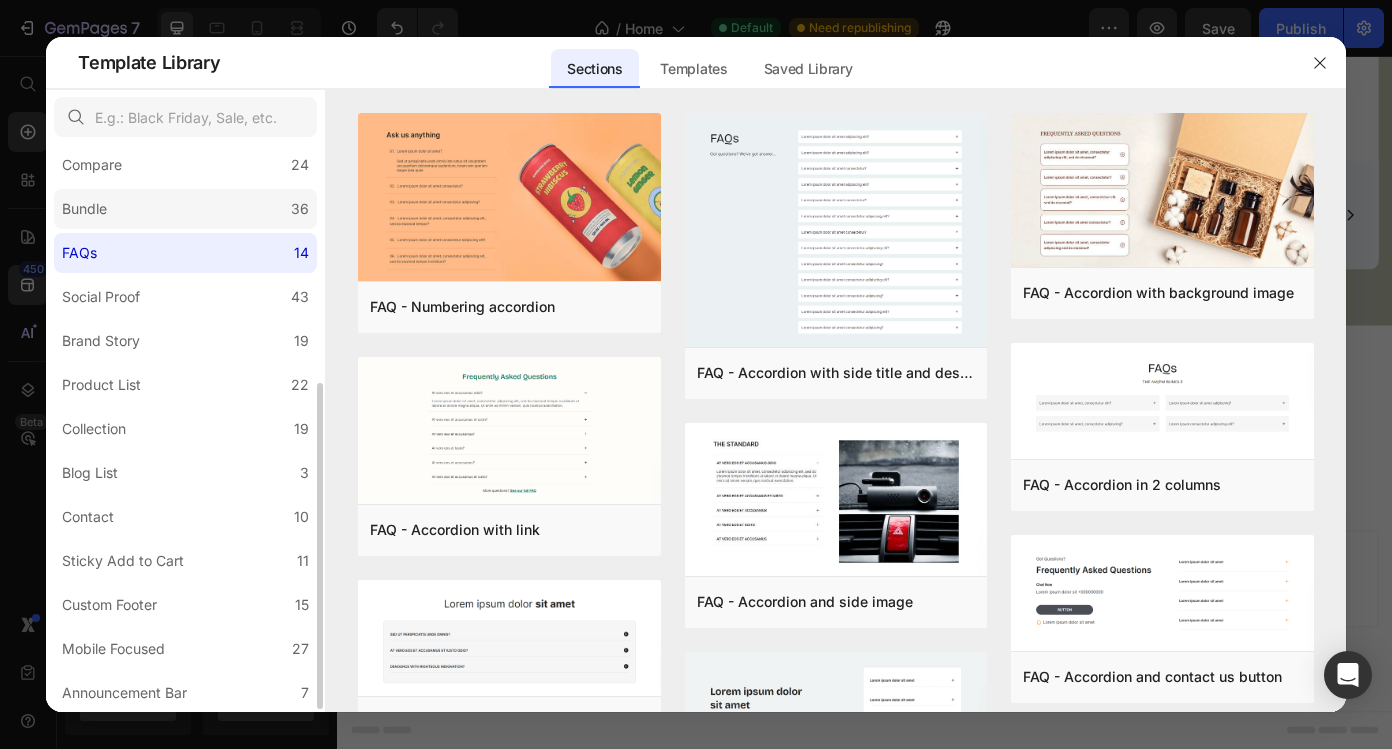 click on "Bundle" at bounding box center [84, 209] 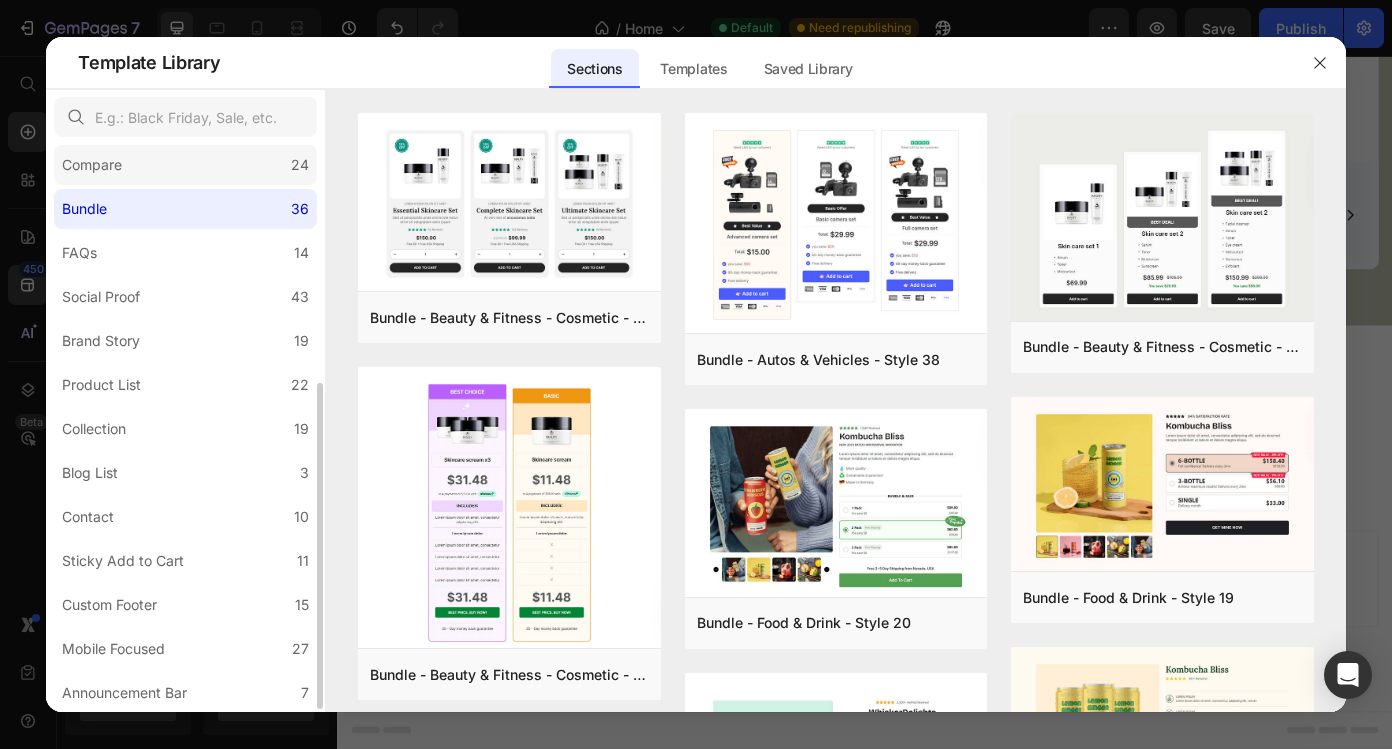click on "Compare 24" 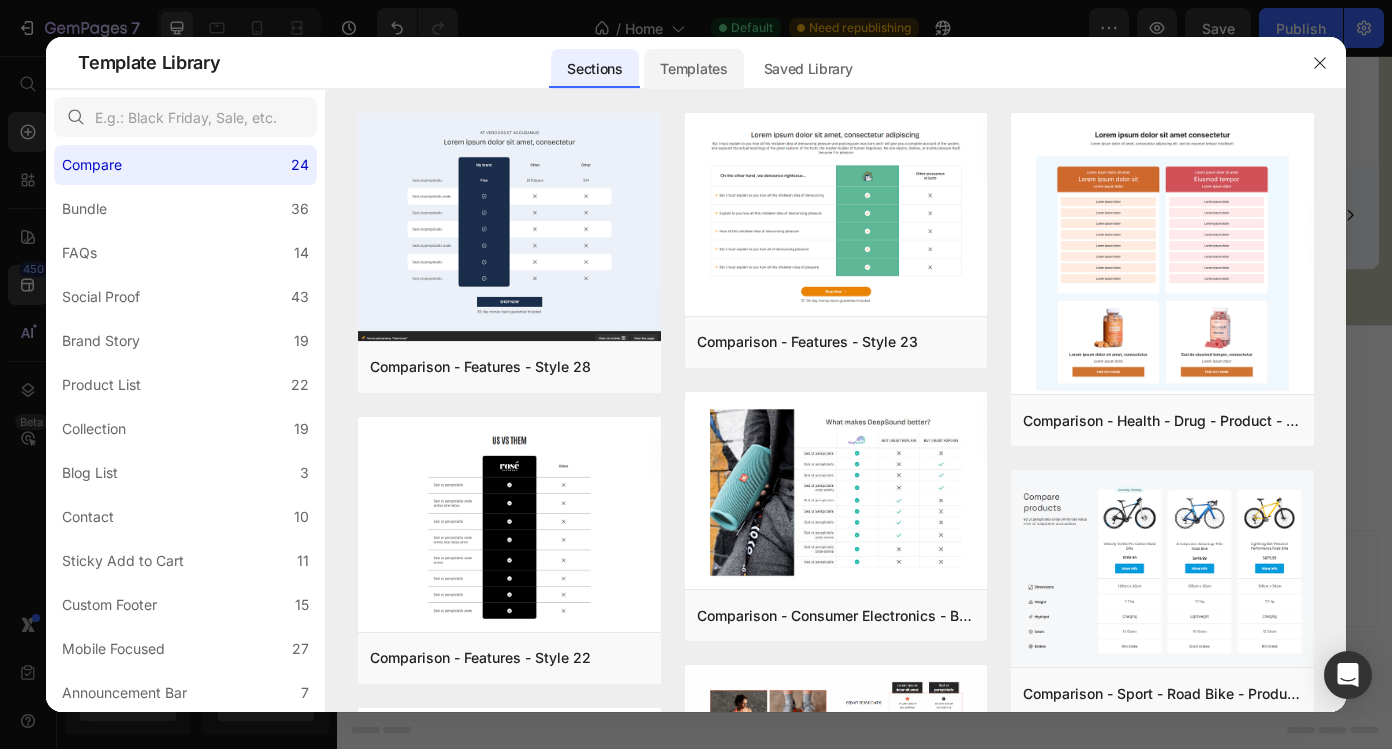 click on "Templates" 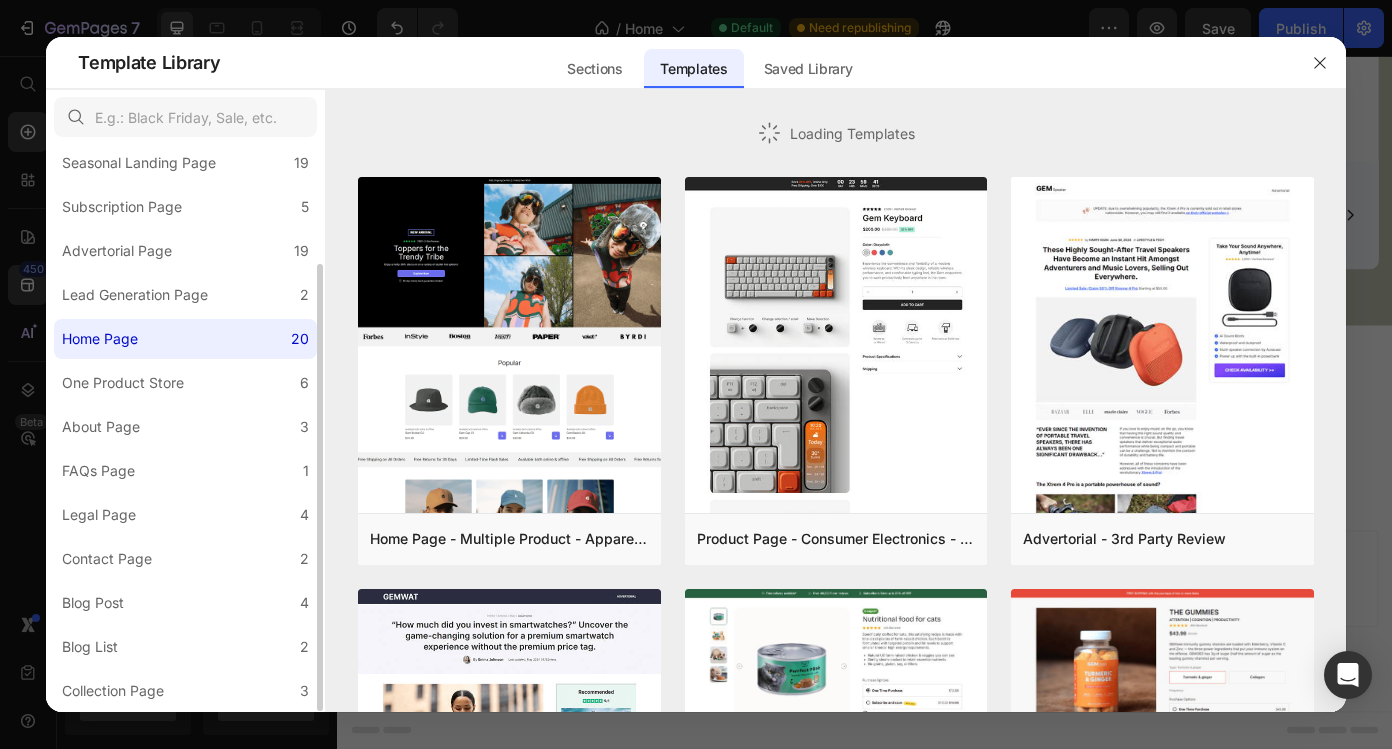 scroll, scrollTop: 150, scrollLeft: 0, axis: vertical 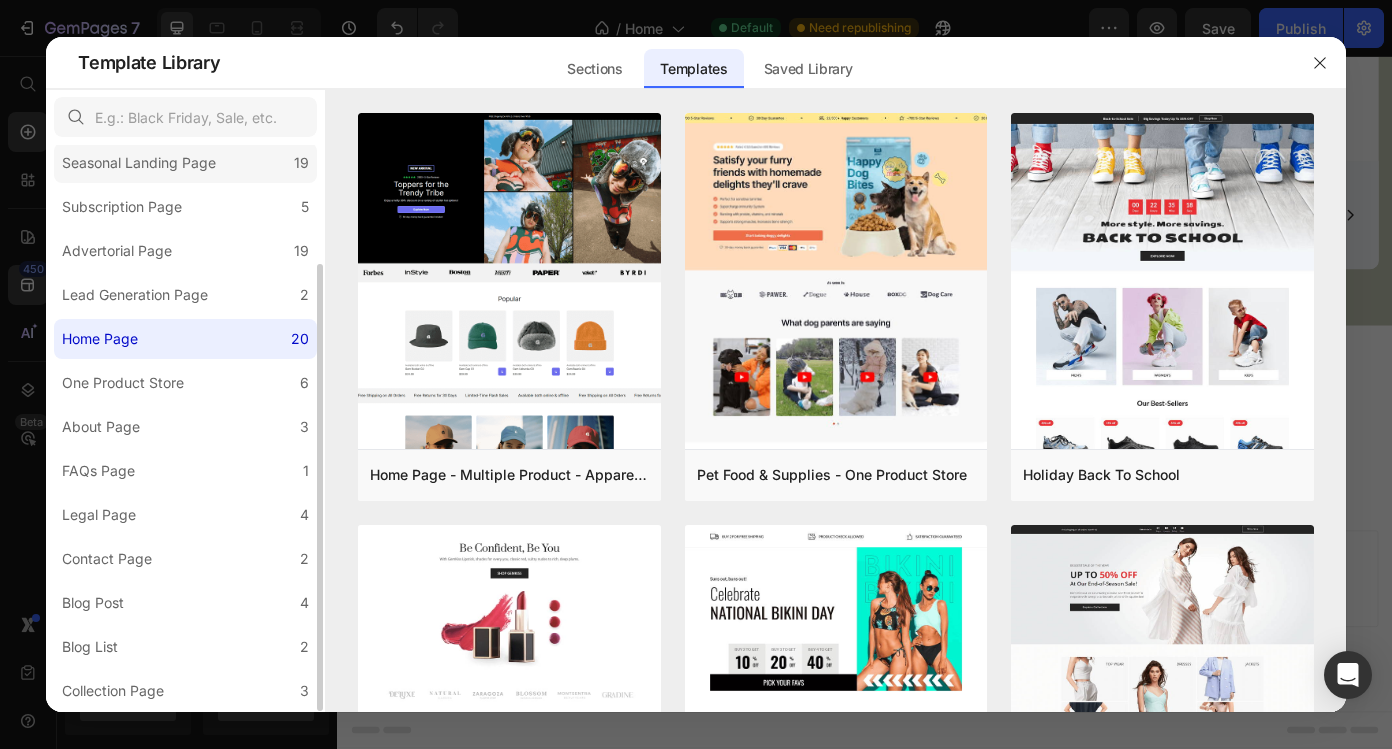 click on "Seasonal Landing Page 19" 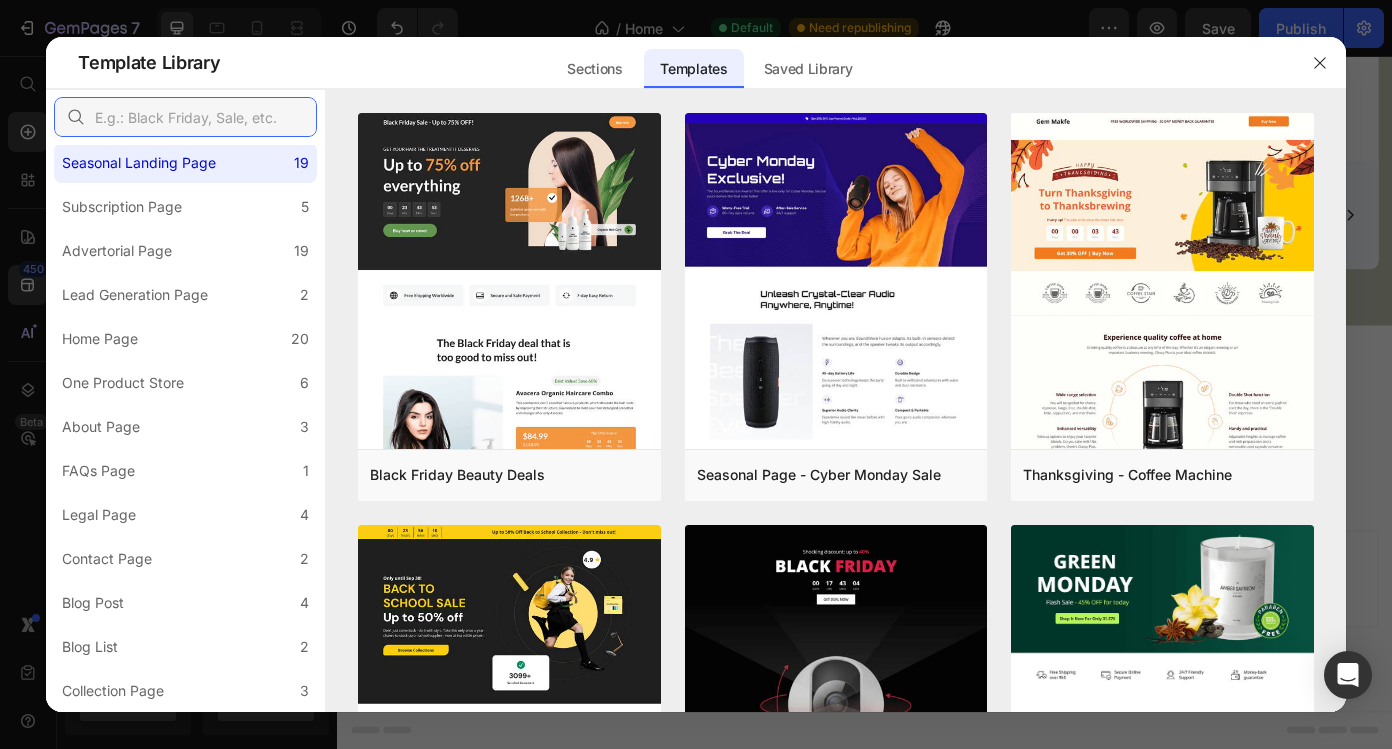 click at bounding box center (185, 117) 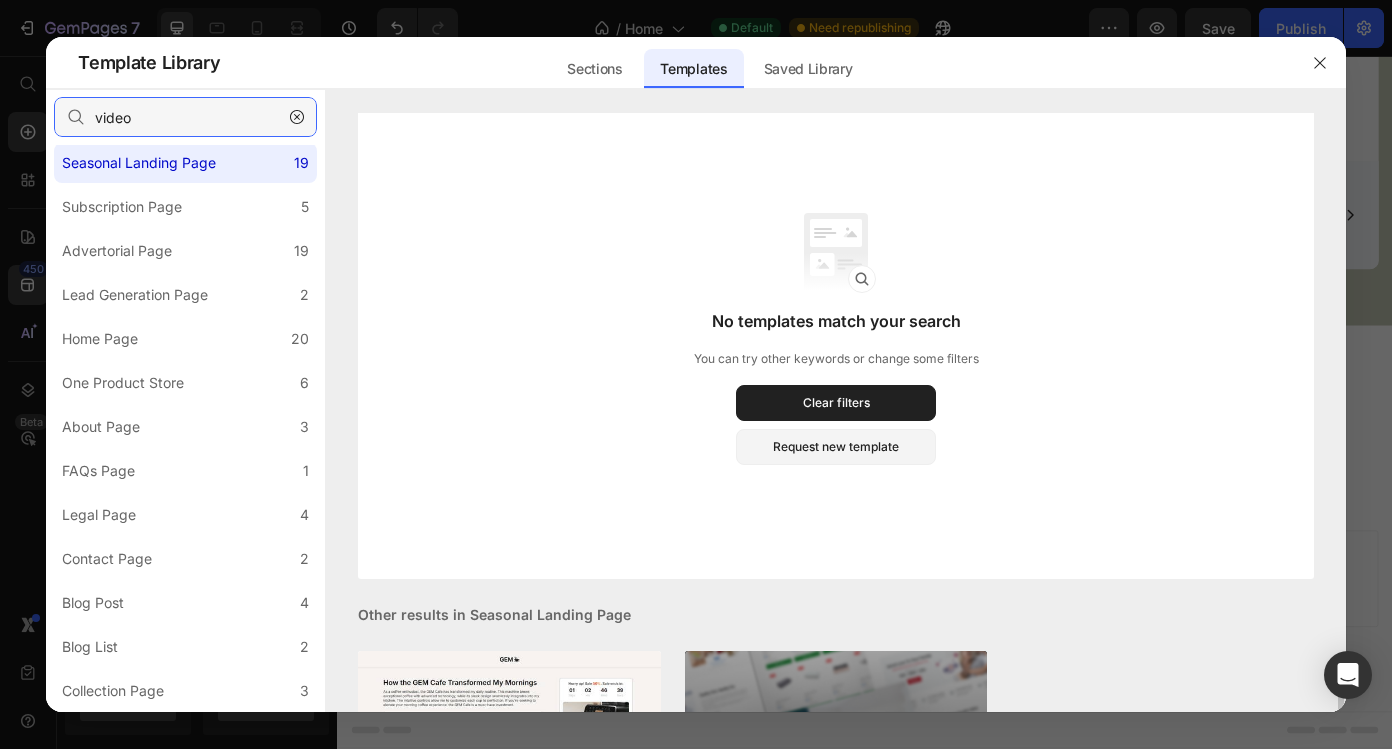 scroll, scrollTop: 0, scrollLeft: 0, axis: both 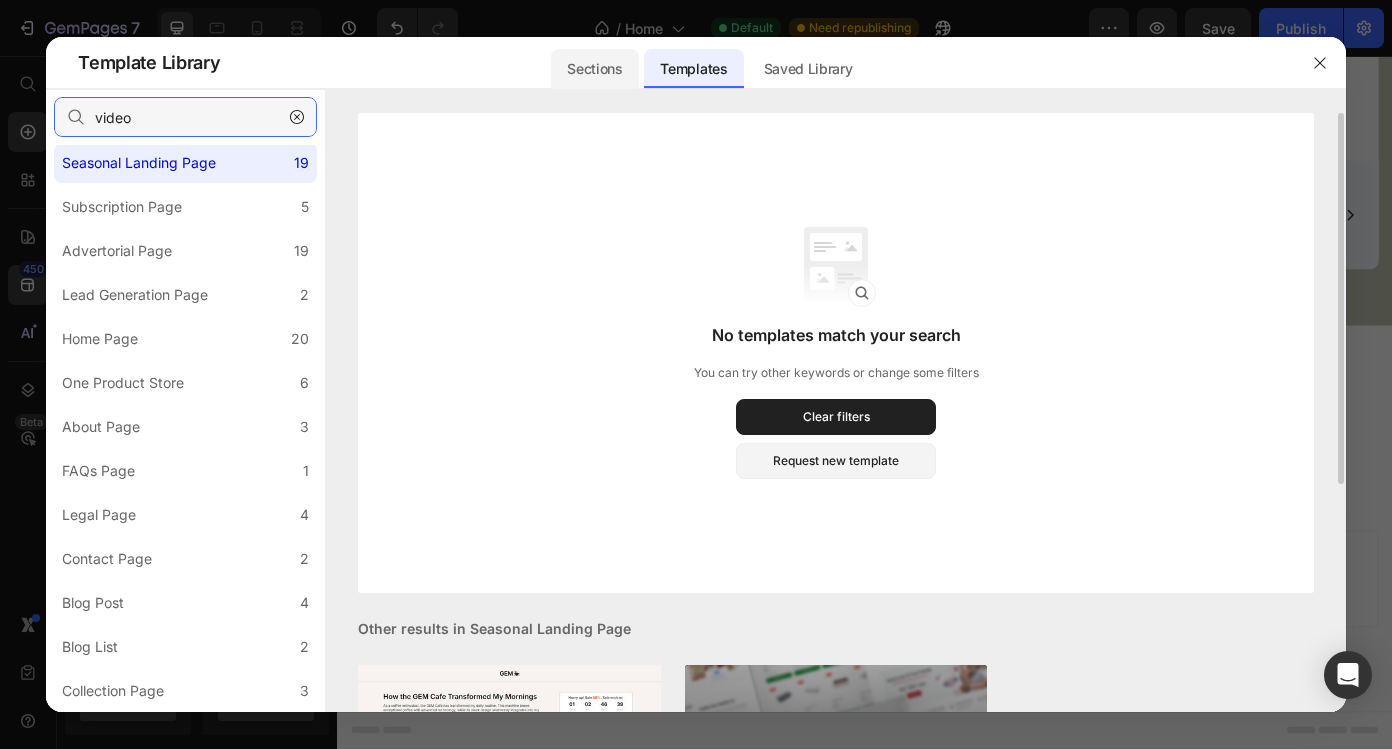 type on "video" 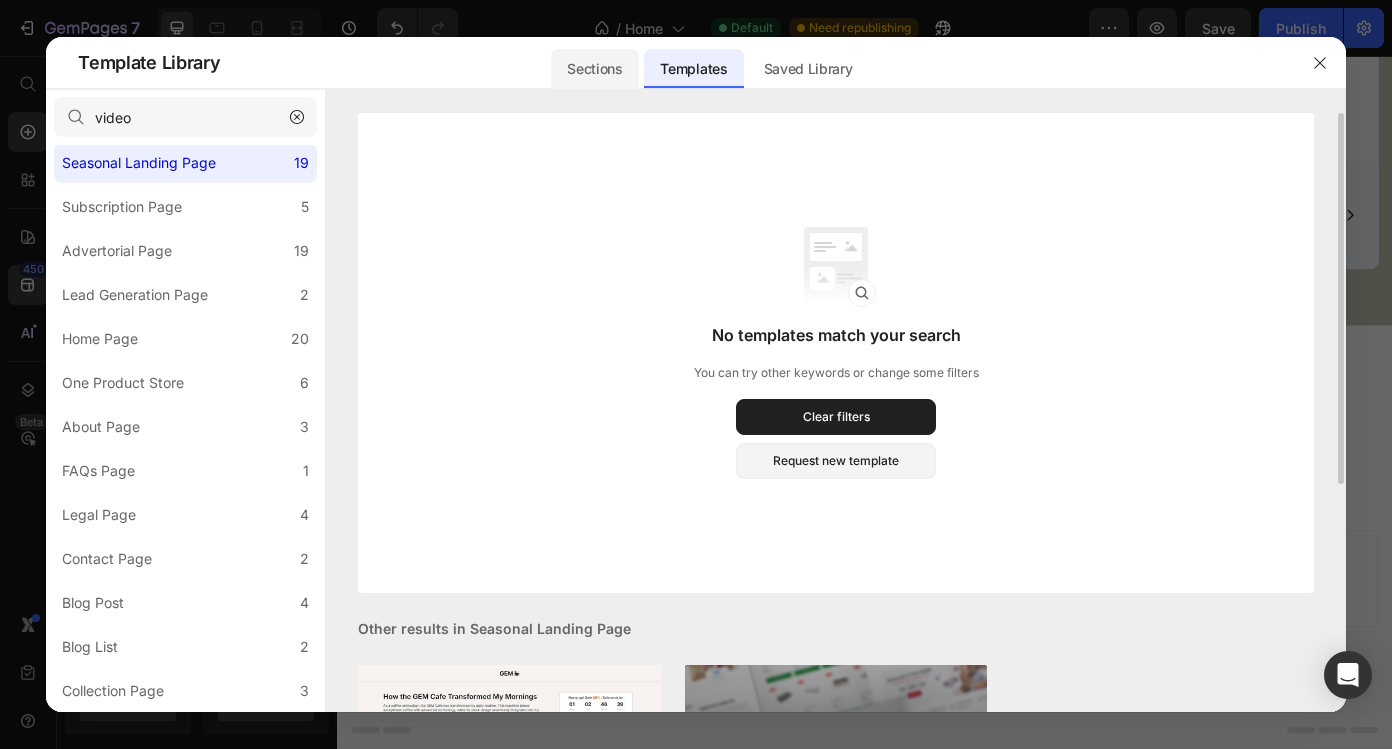 click on "Sections" 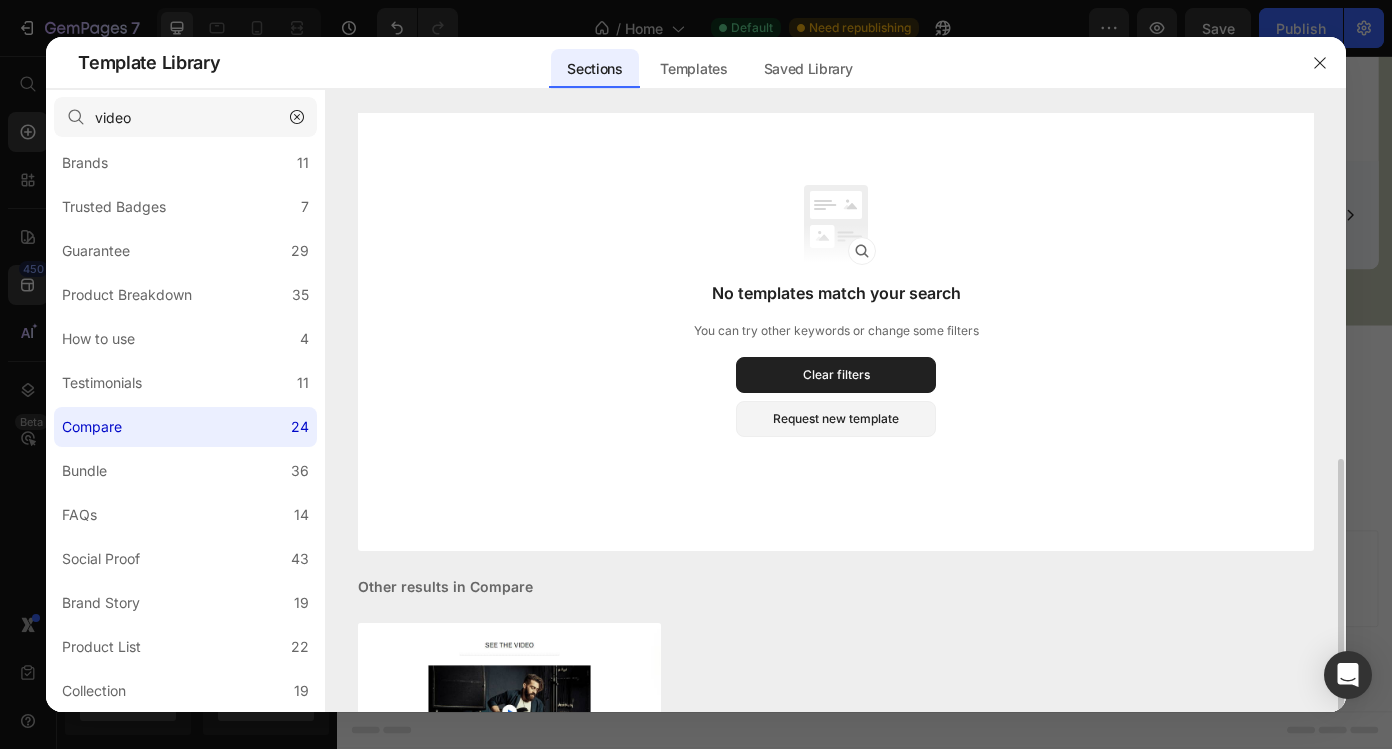 scroll, scrollTop: 0, scrollLeft: 0, axis: both 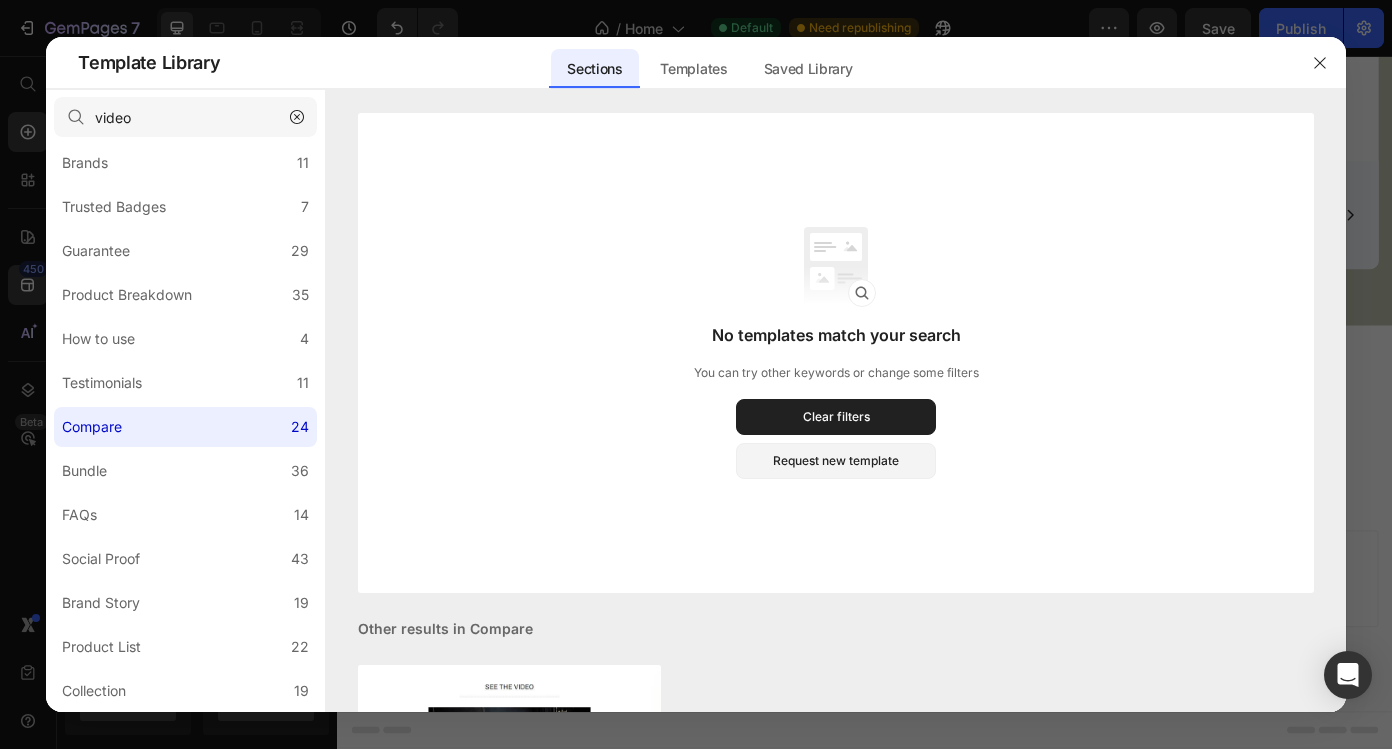 click 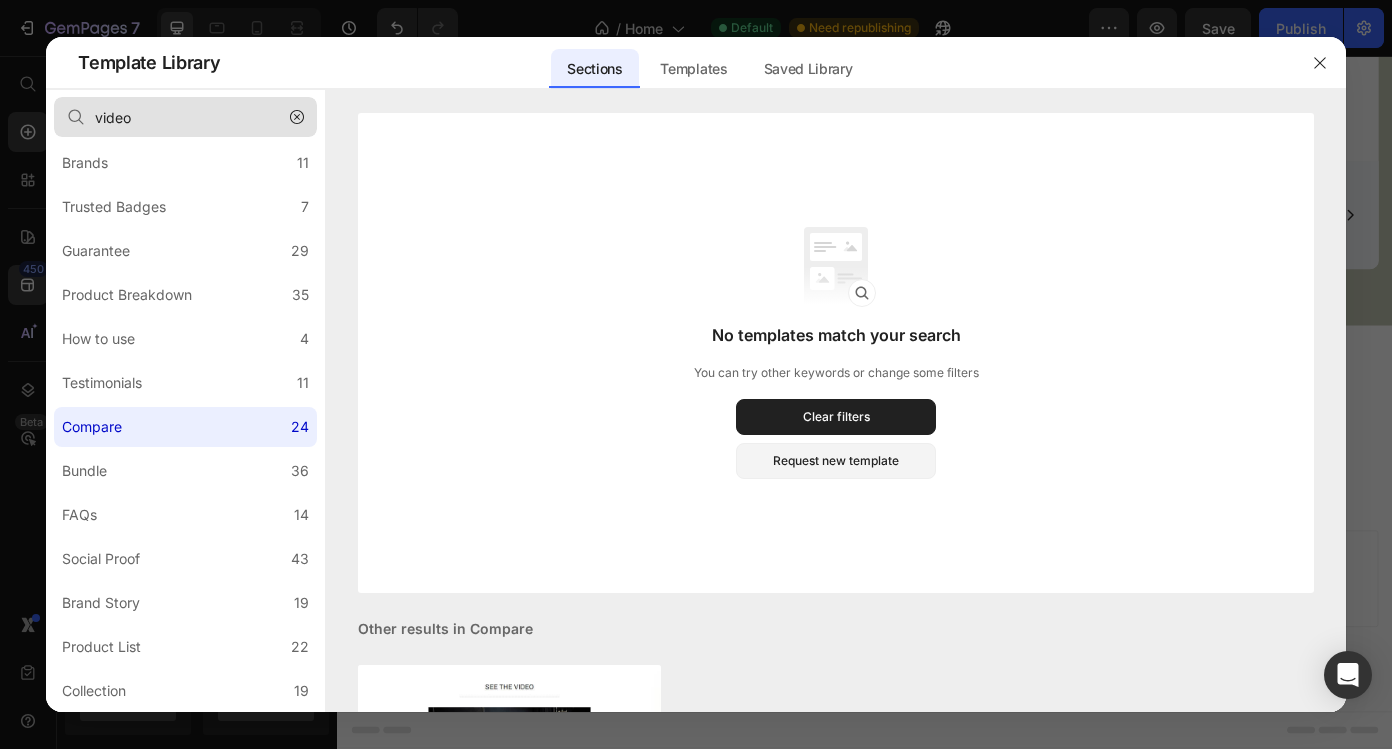 type 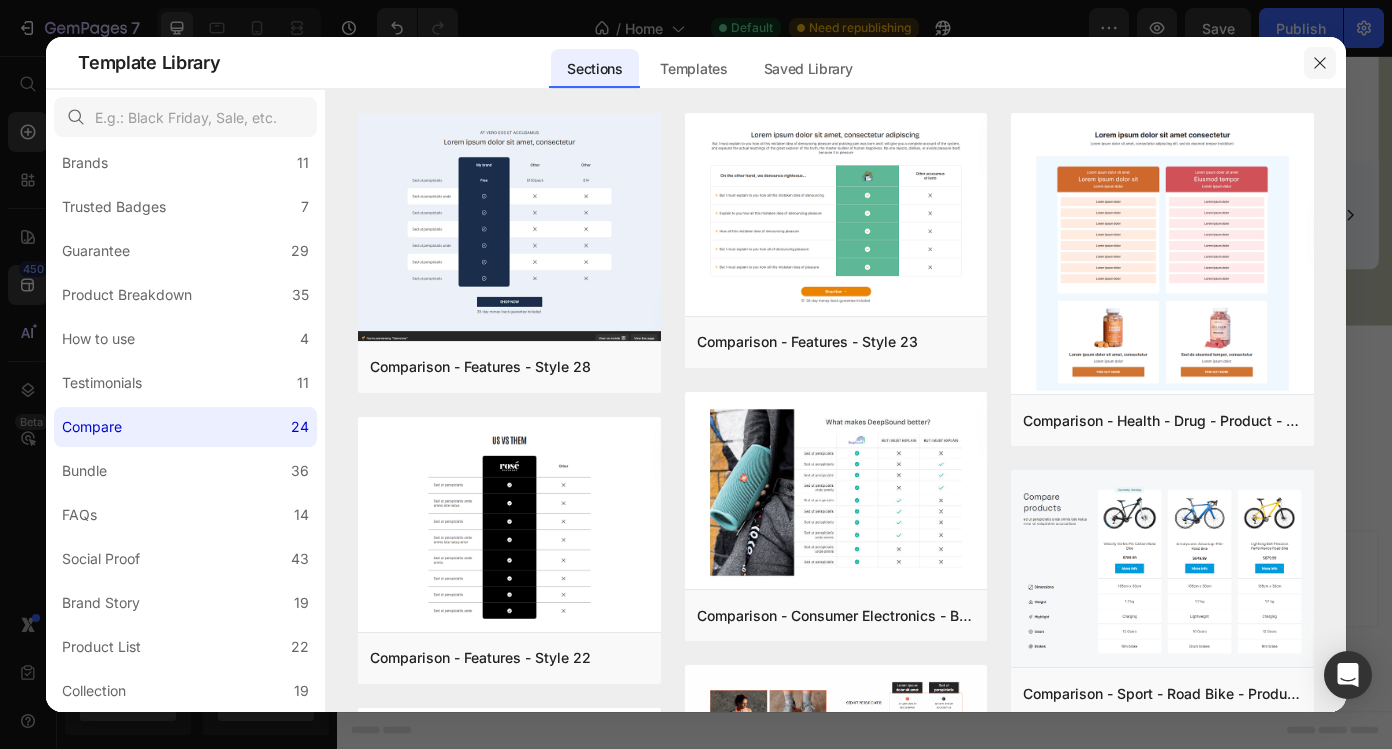 click 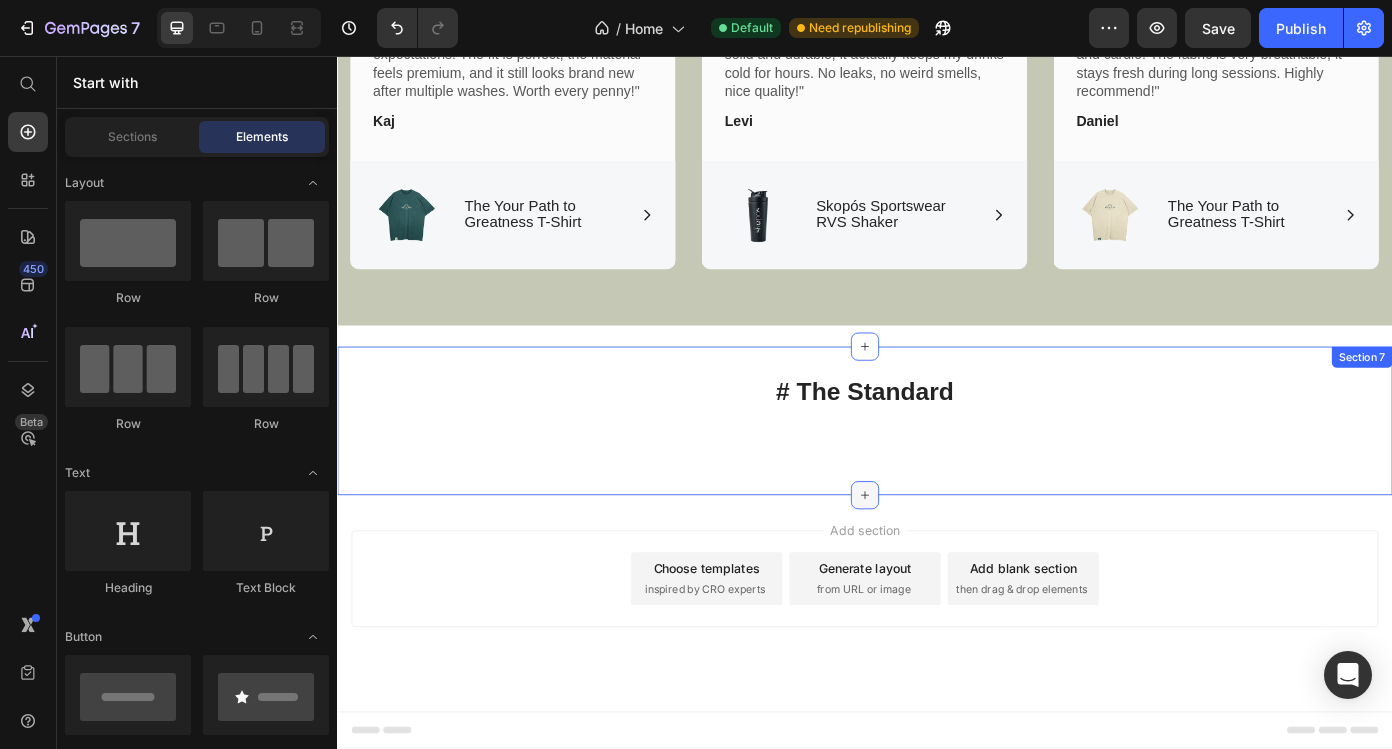 click 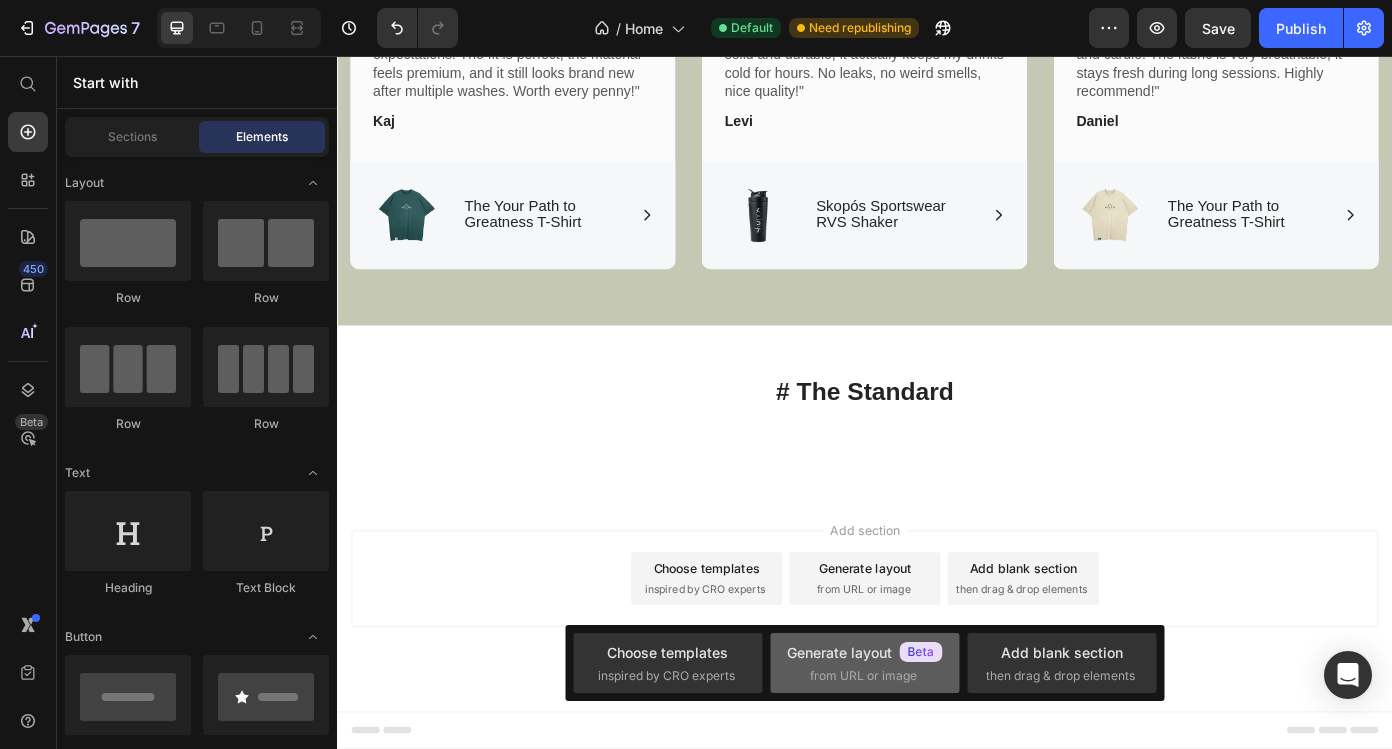 click on "from URL or image" at bounding box center [863, 676] 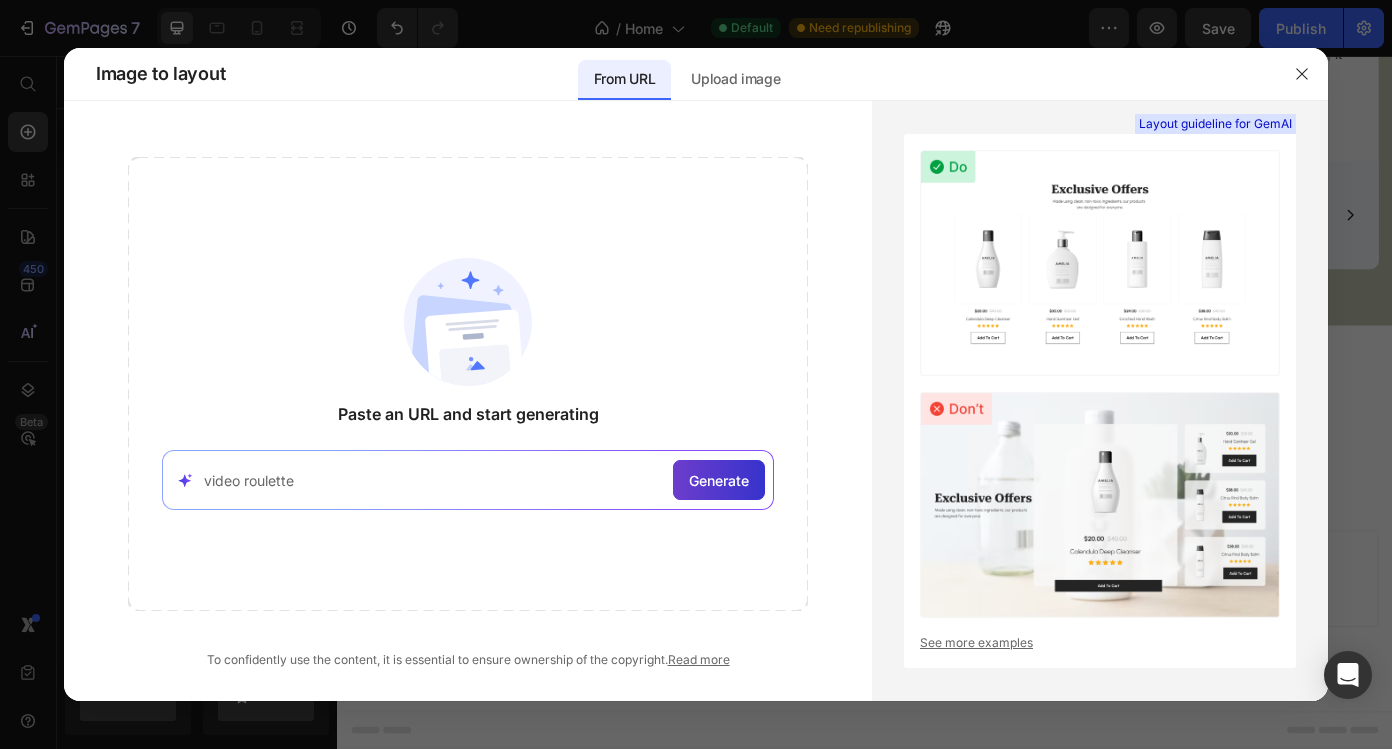 type on "video roulette" 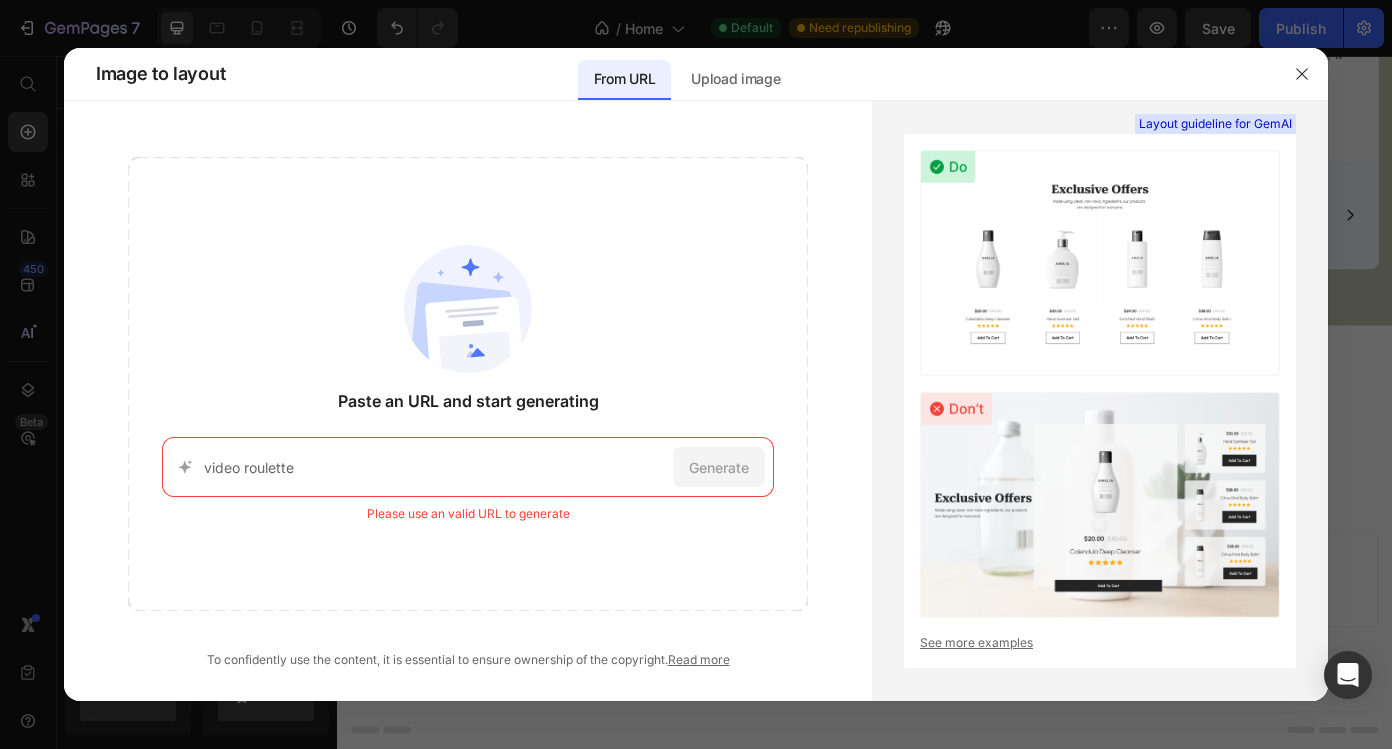 click on "video roulette" at bounding box center [434, 467] 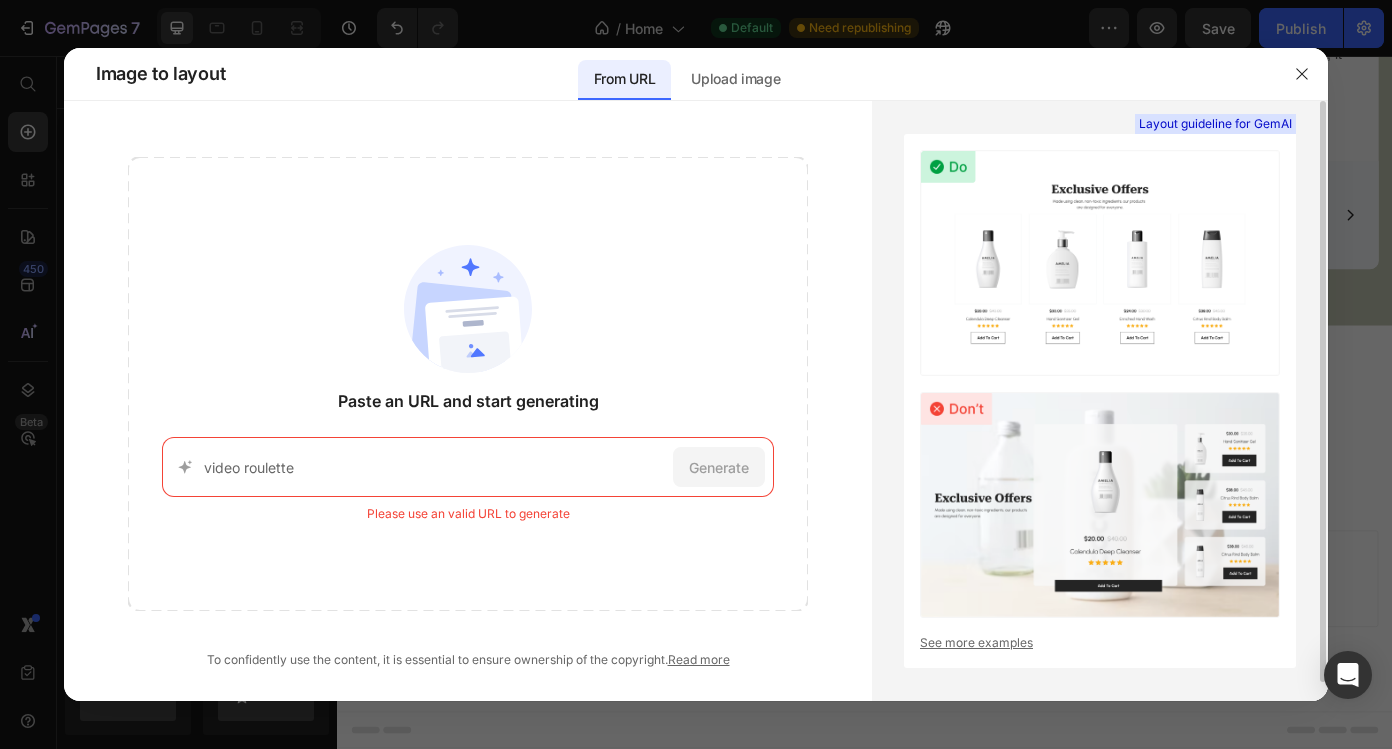 click at bounding box center [1100, 263] 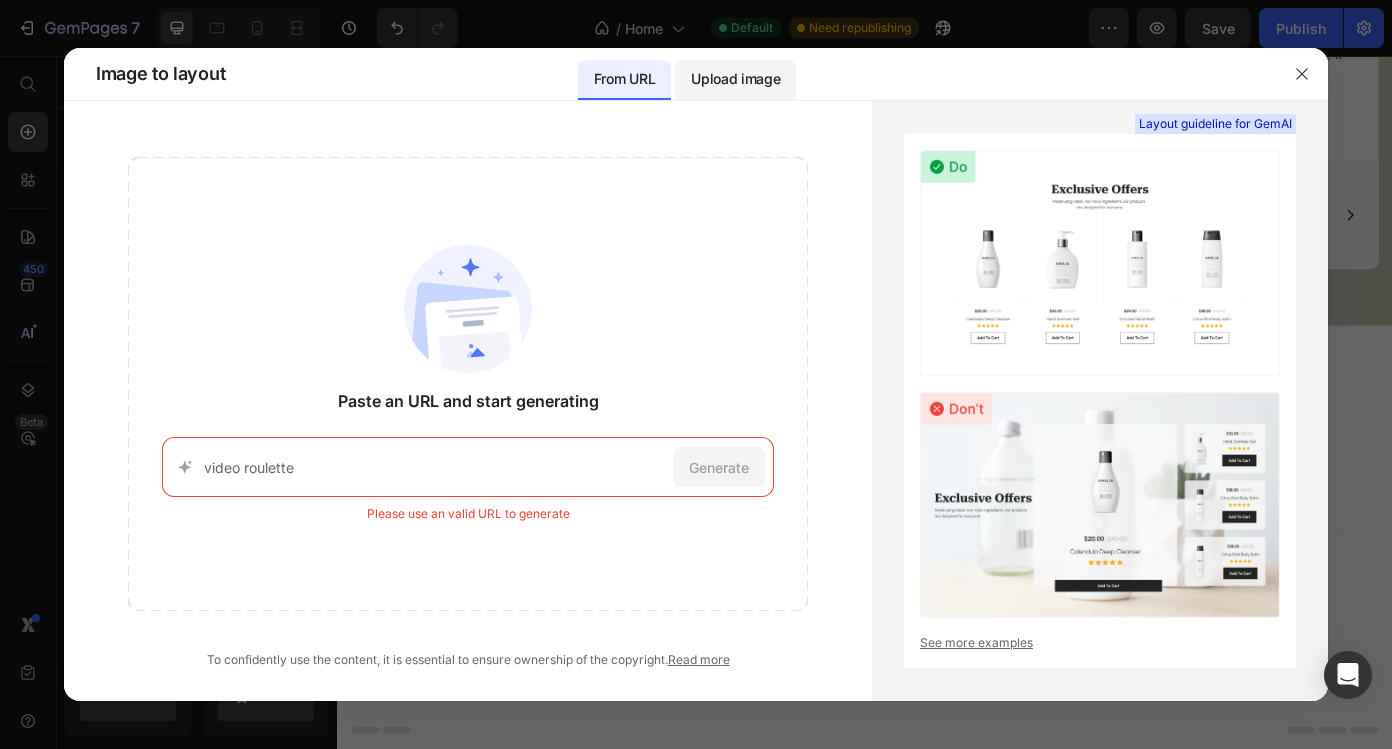 click on "Upload image" at bounding box center (735, 79) 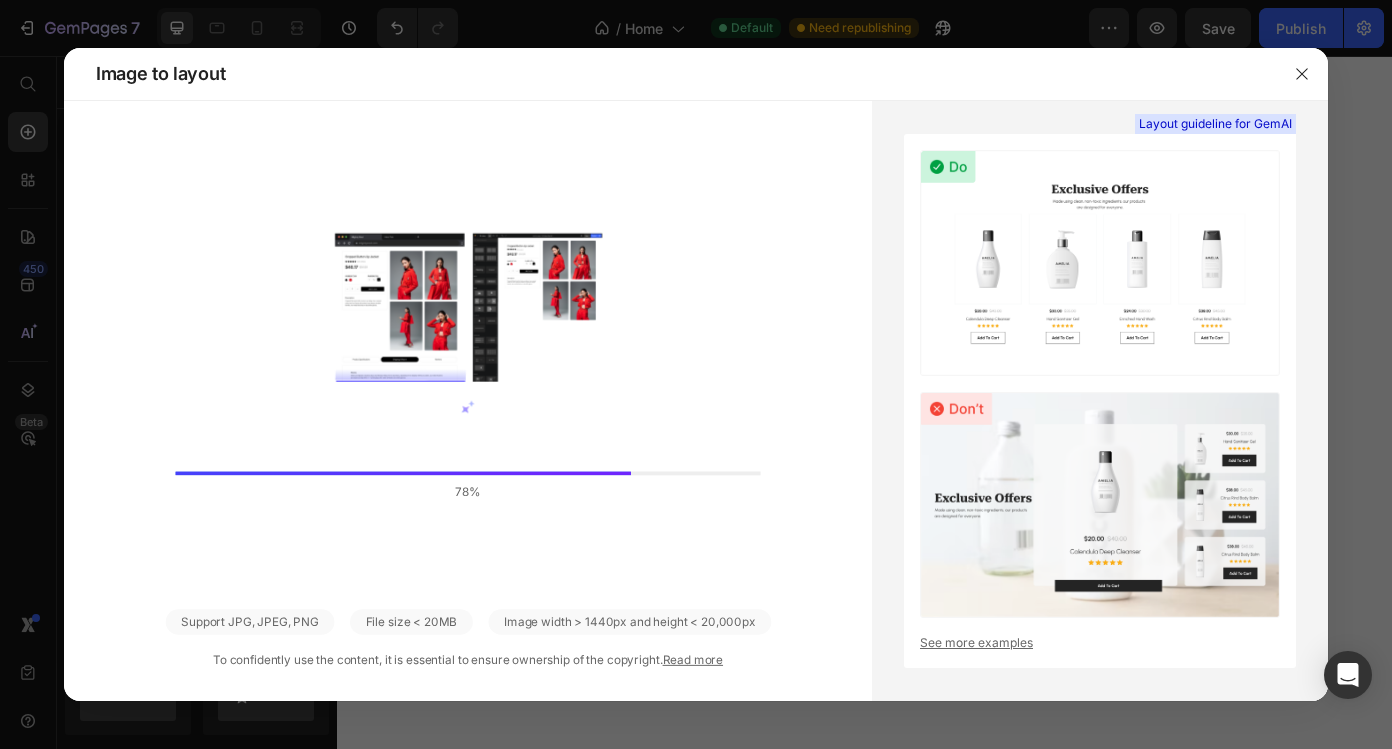 scroll, scrollTop: 0, scrollLeft: 0, axis: both 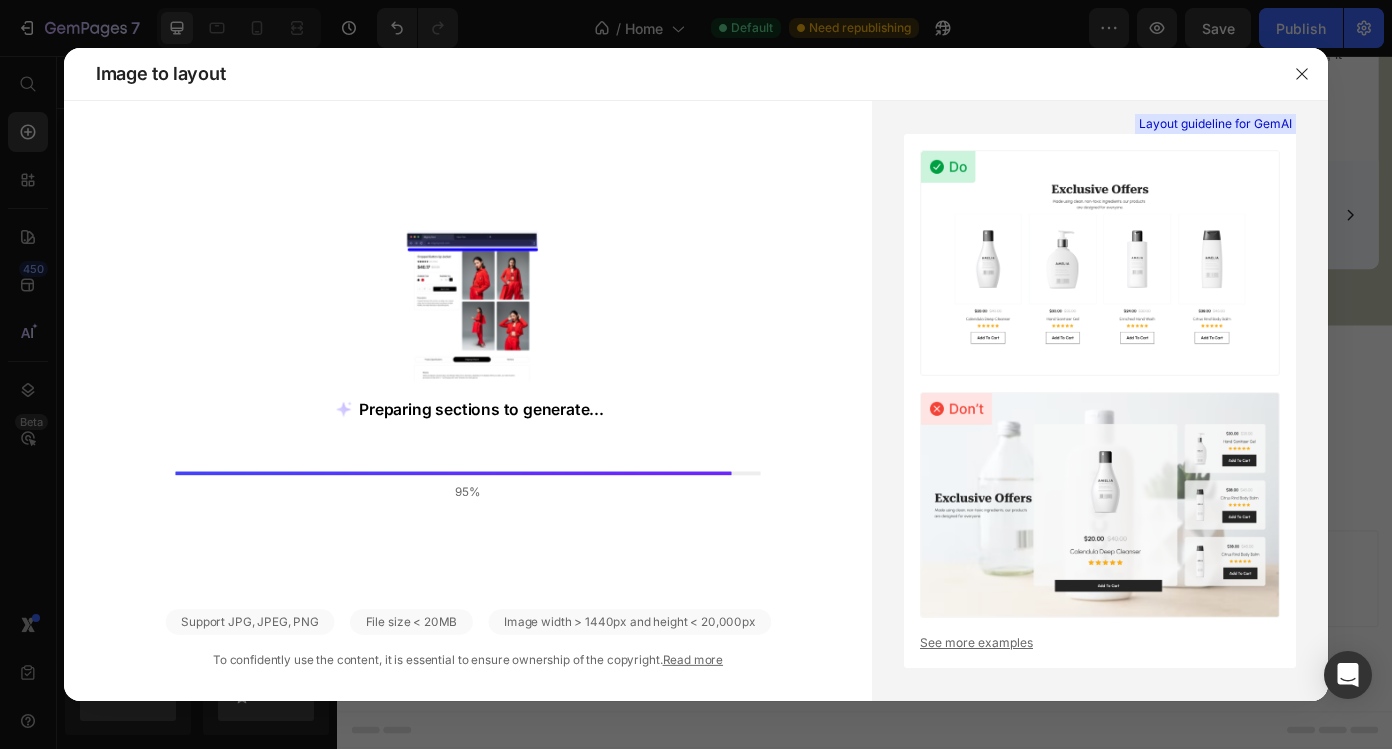 click 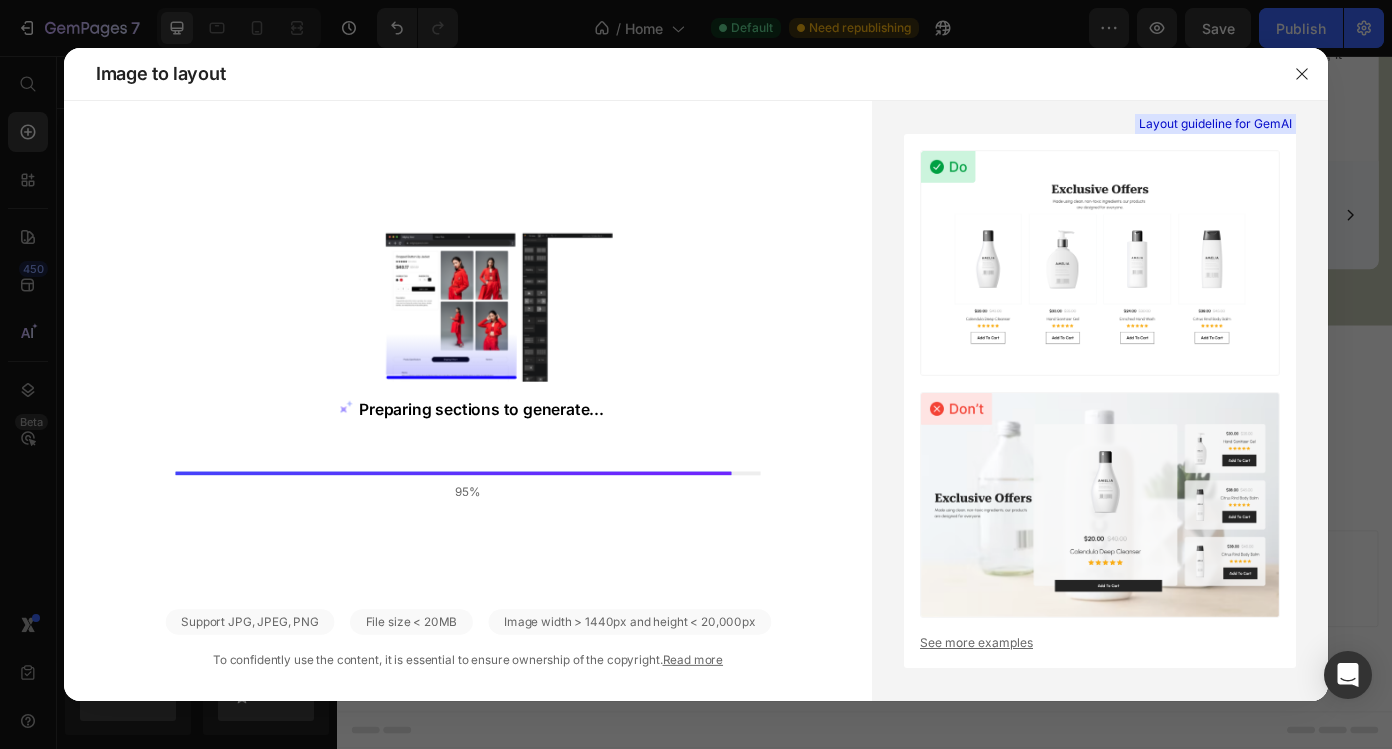 click on "Preparing sections to generate... 95%" at bounding box center [467, 370] 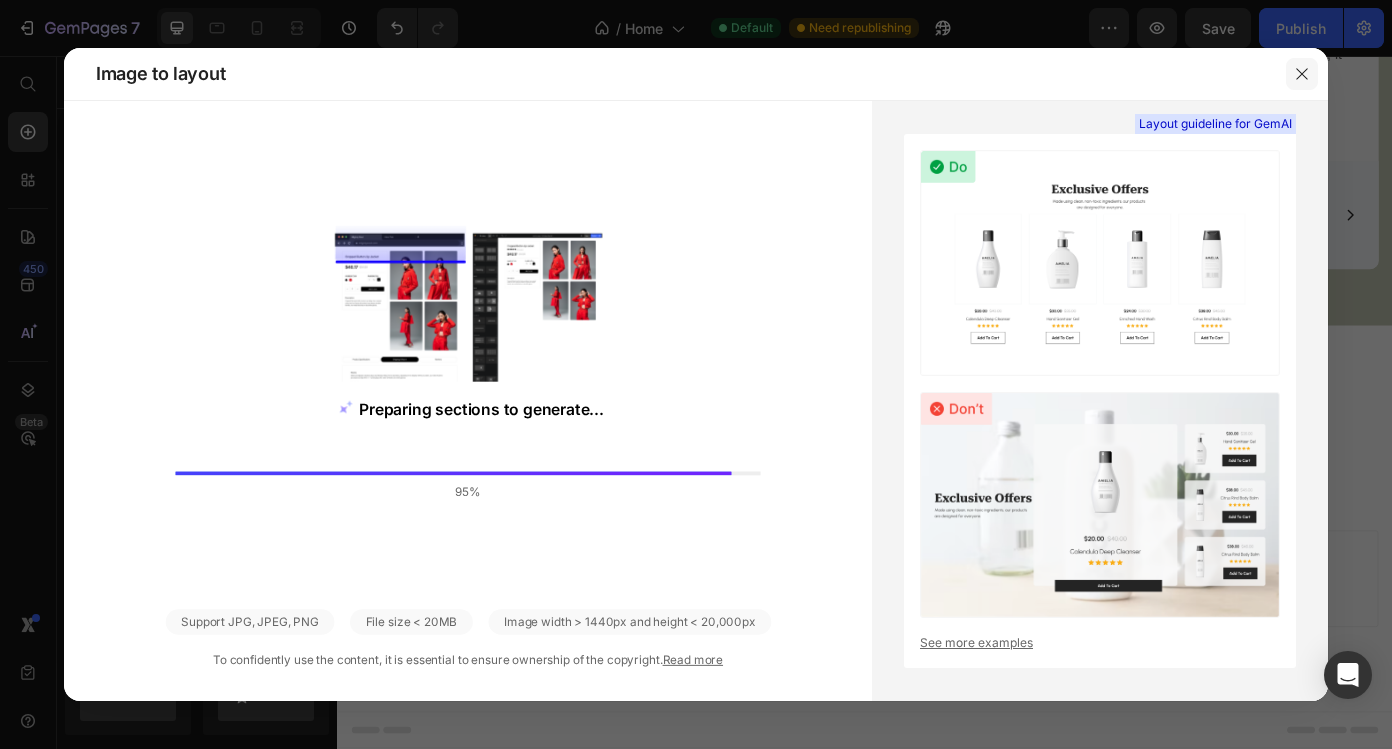 click 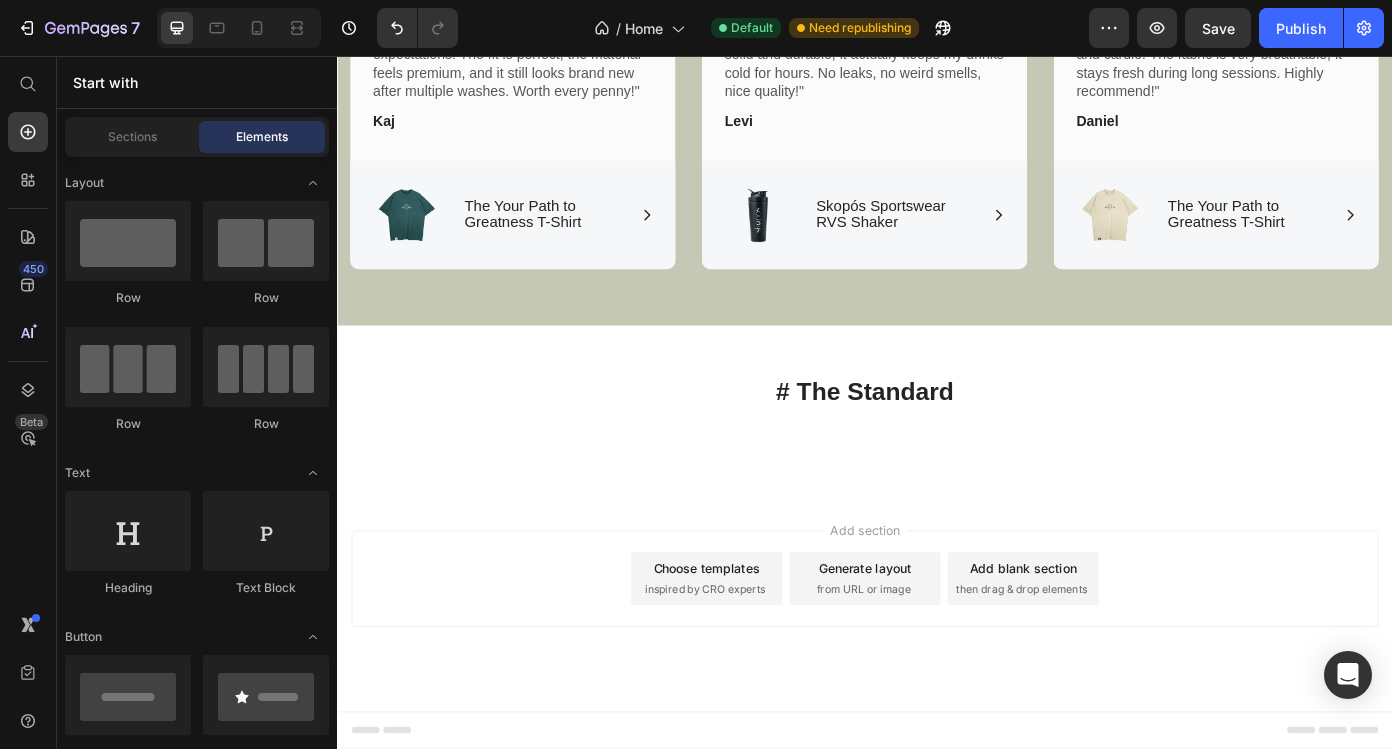 click on "Generate layout" at bounding box center (937, 639) 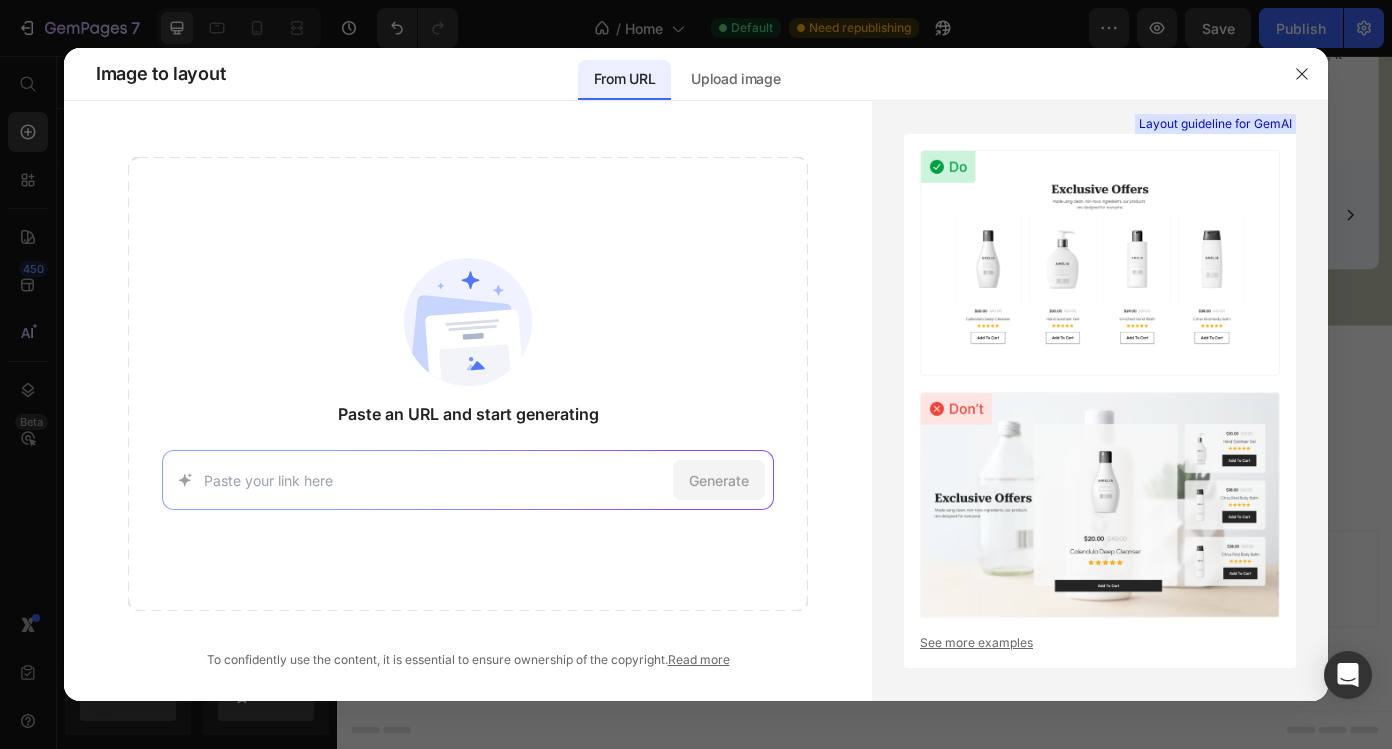 click at bounding box center (434, 480) 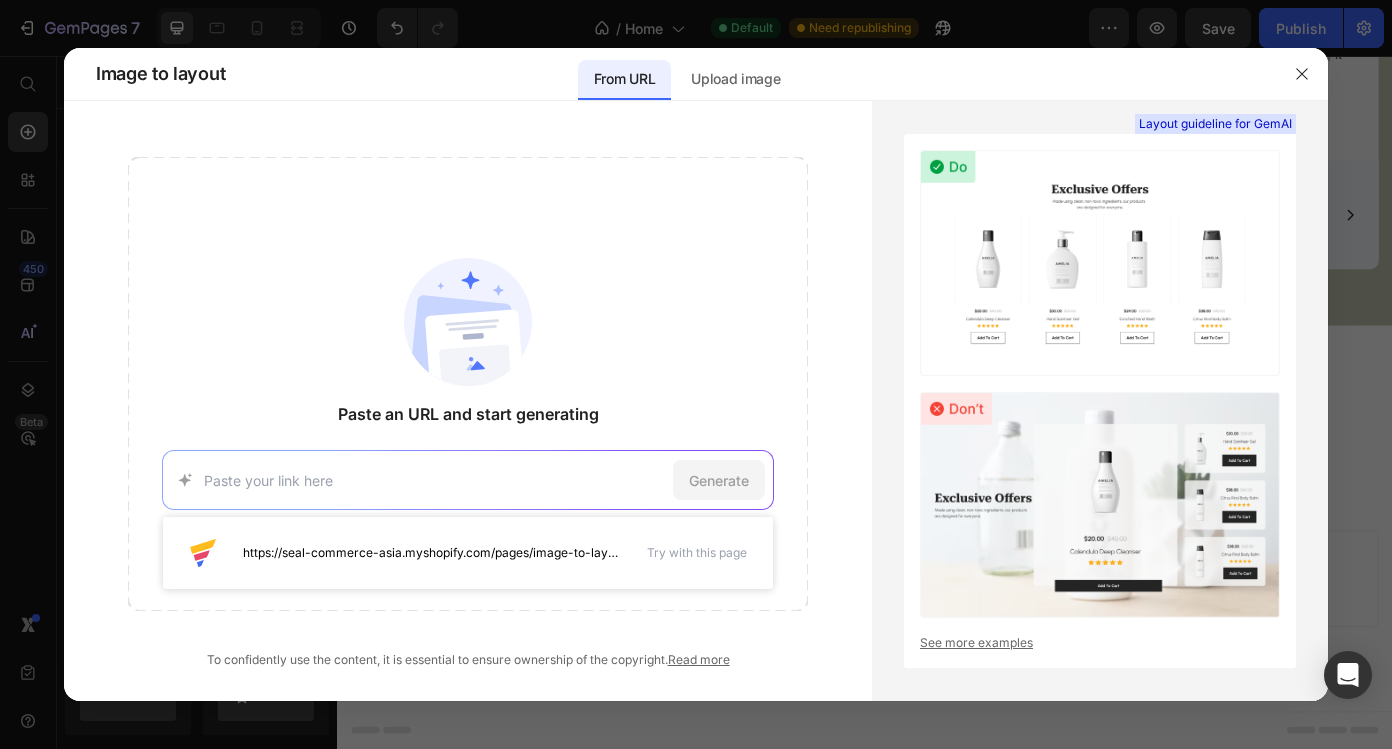 paste on "https://omniair.nl/" 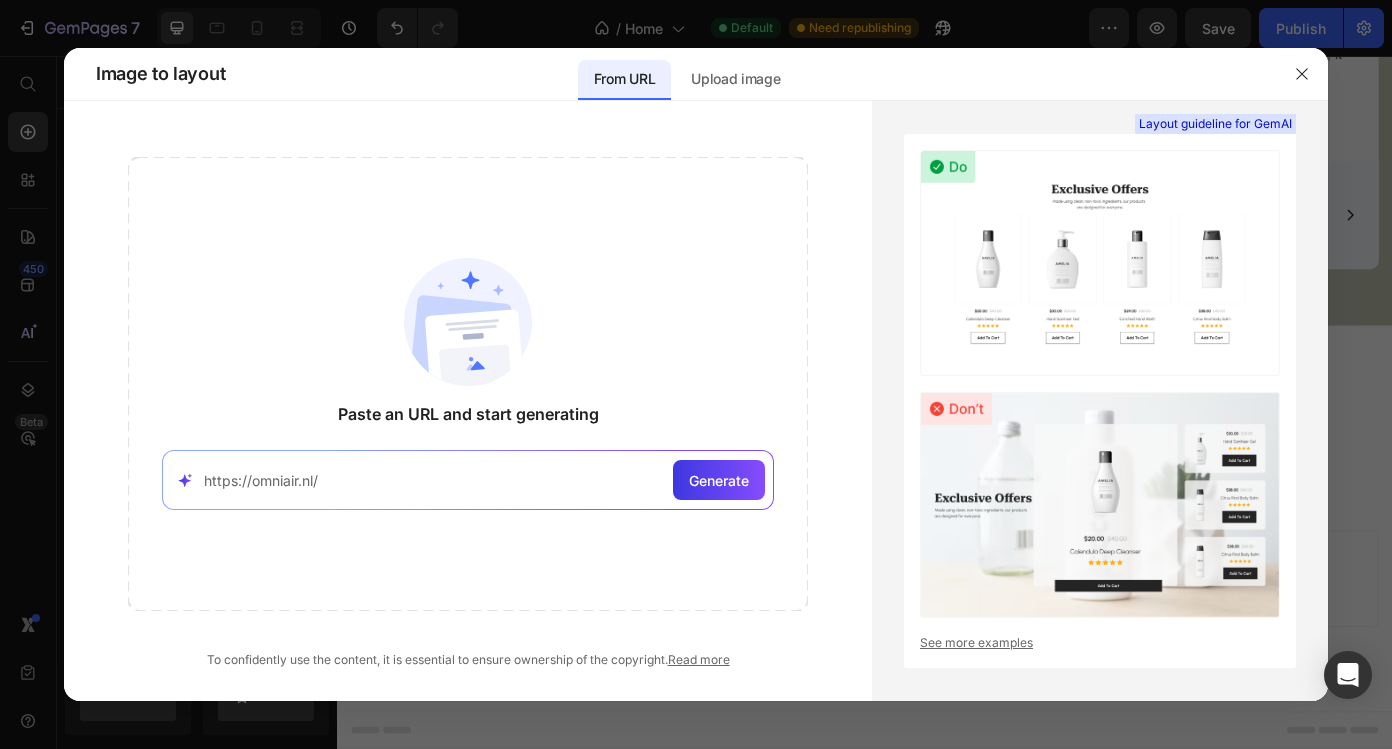 type on "https://omniair.nl/" 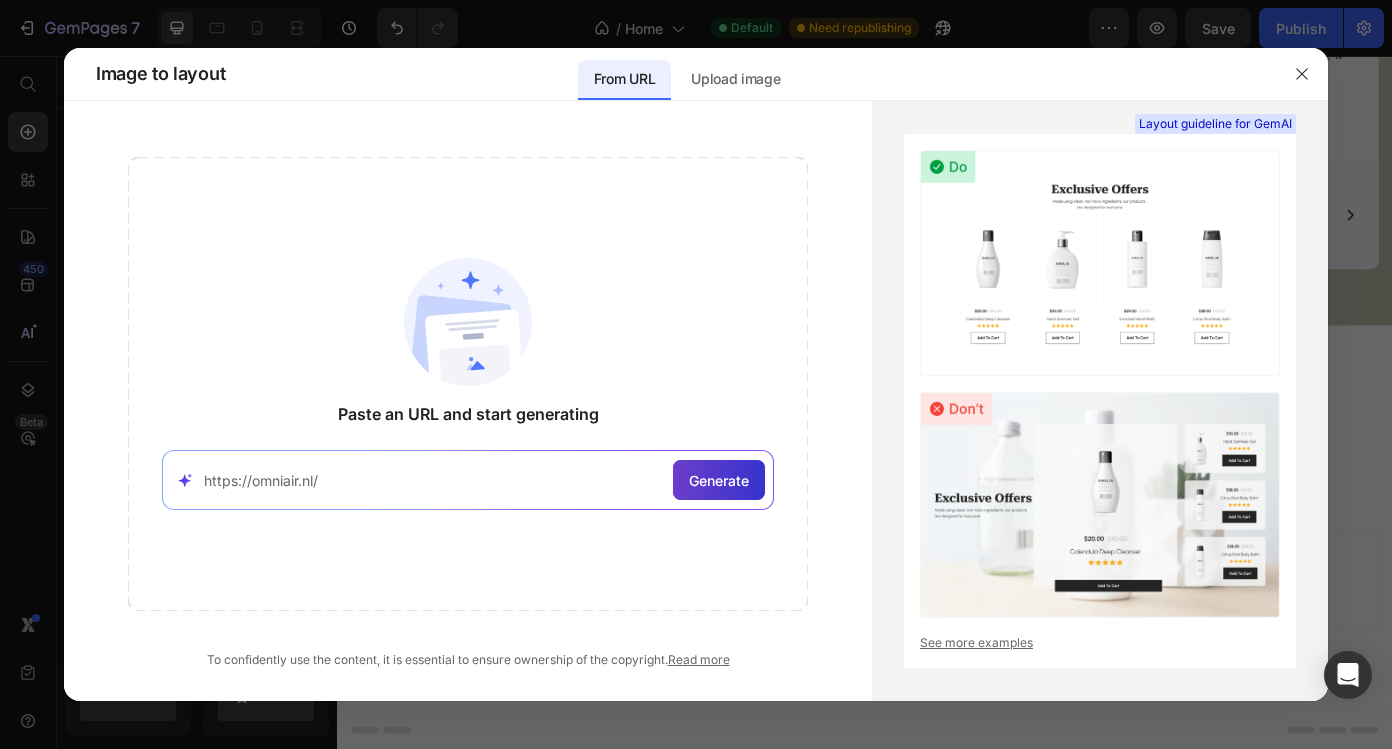 click on "Generate" at bounding box center [719, 480] 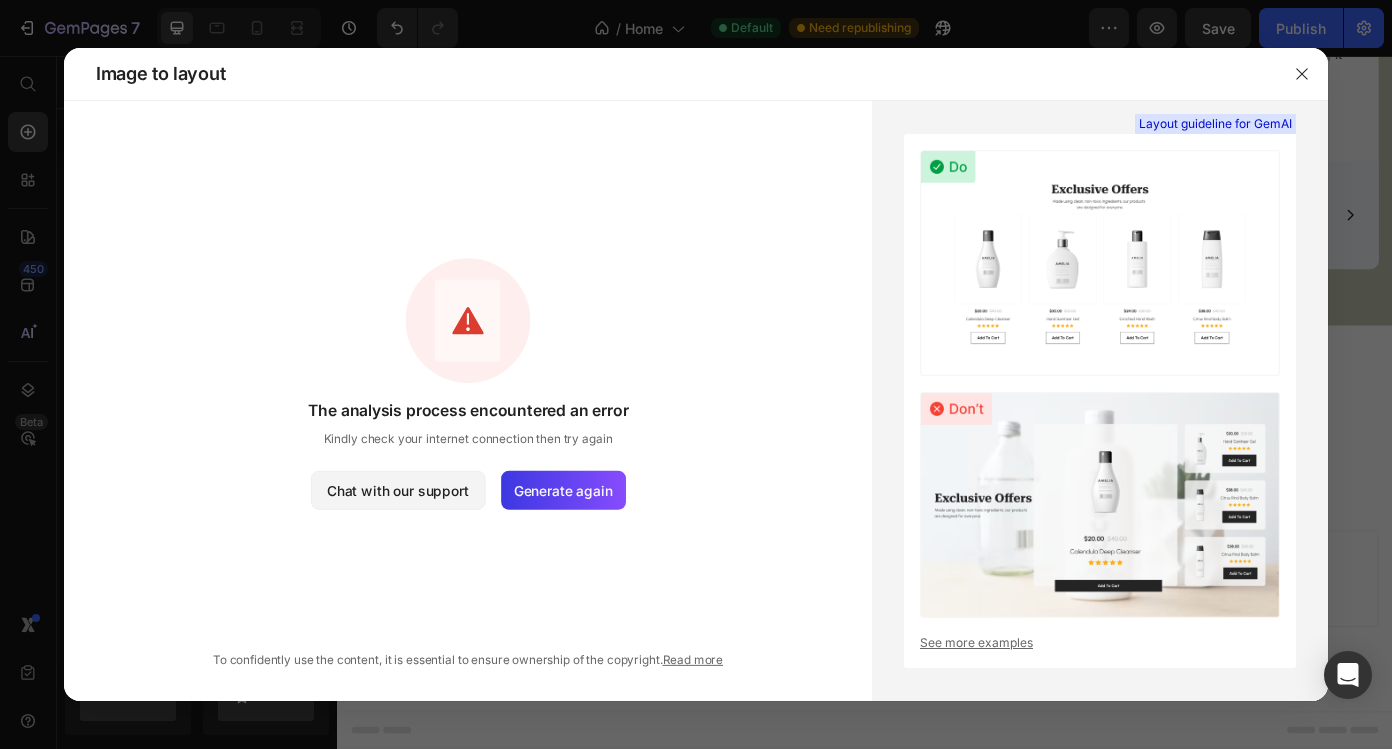 click on "The analysis process encountered an error" at bounding box center [468, 410] 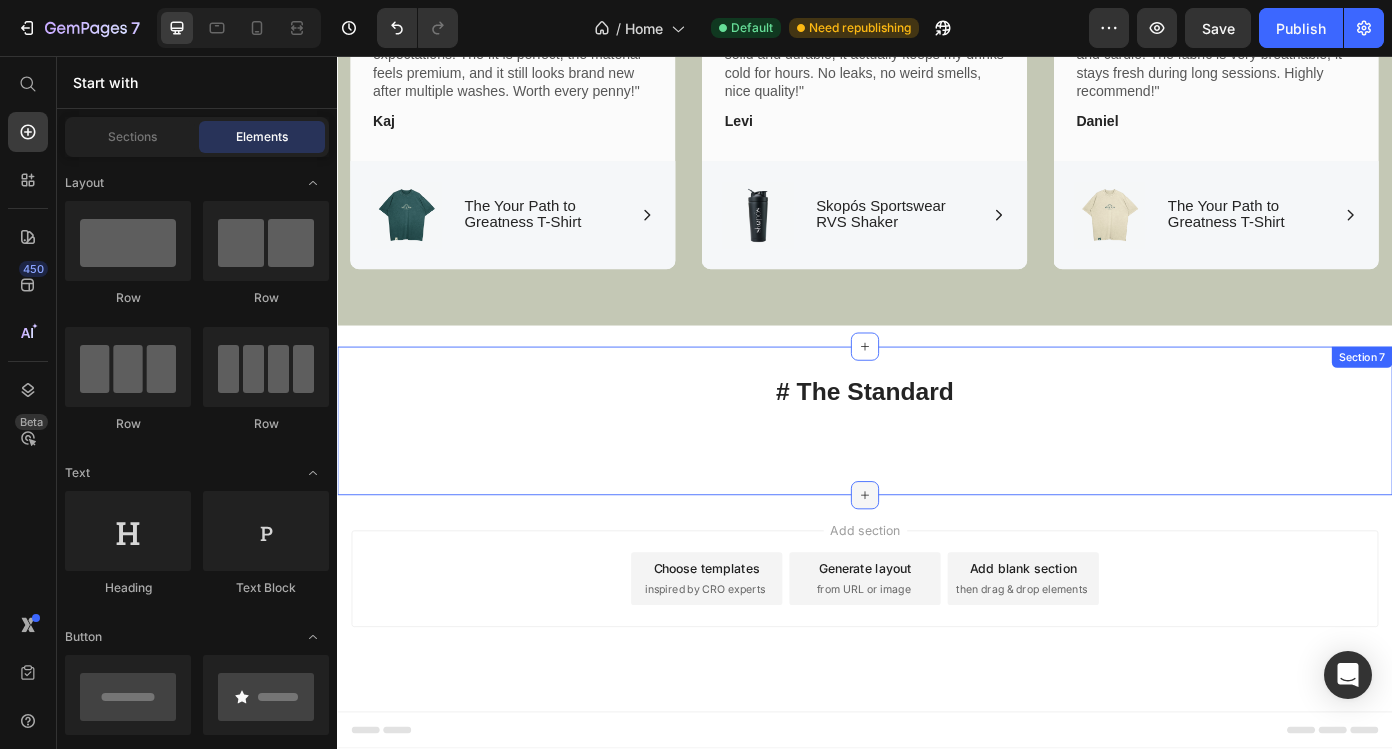 click 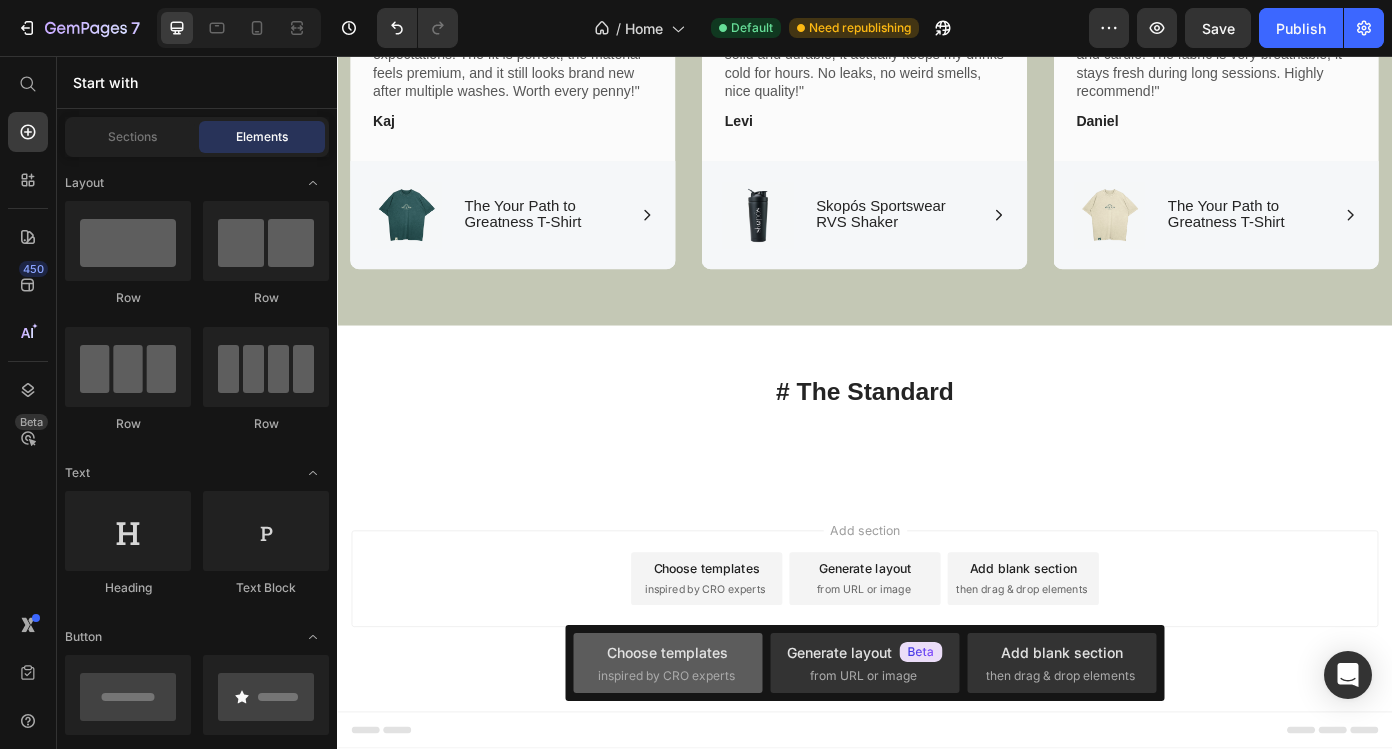click on "Choose templates  inspired by CRO experts" 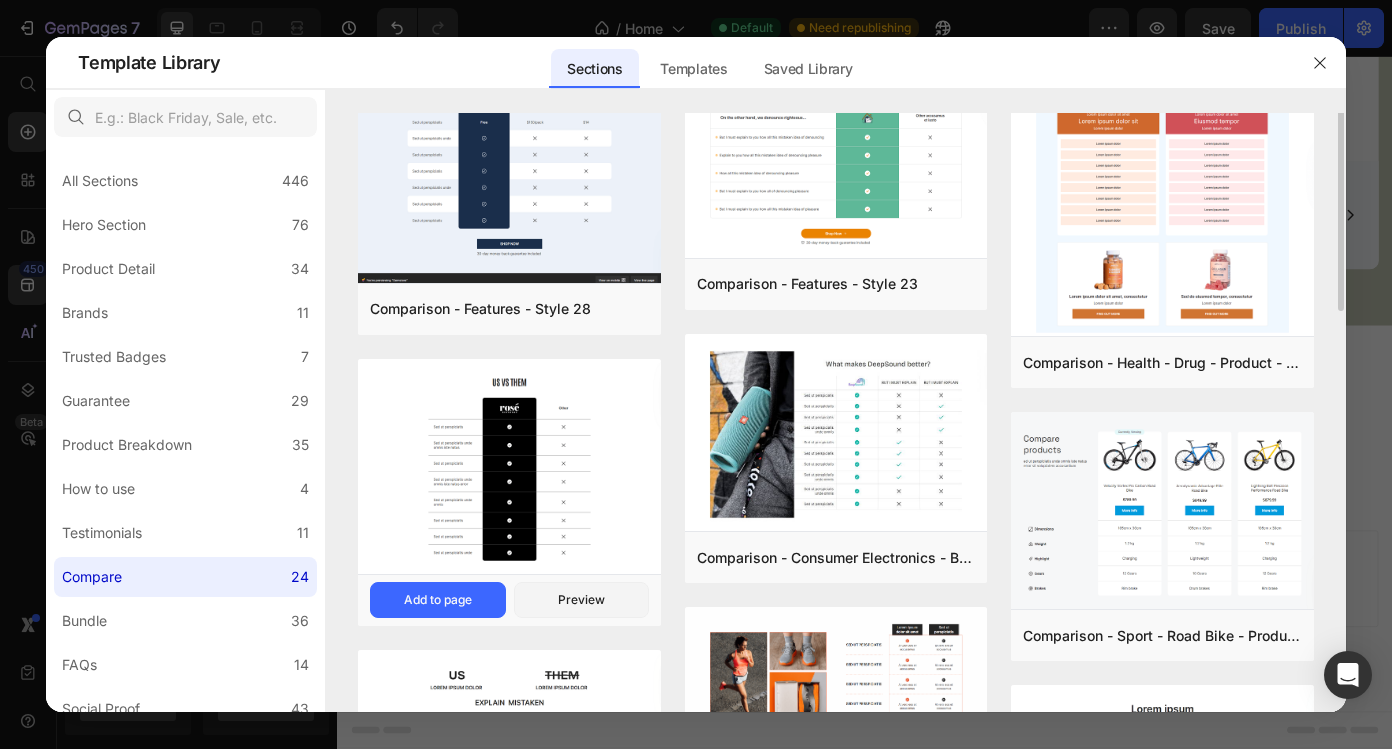 scroll, scrollTop: 61, scrollLeft: 0, axis: vertical 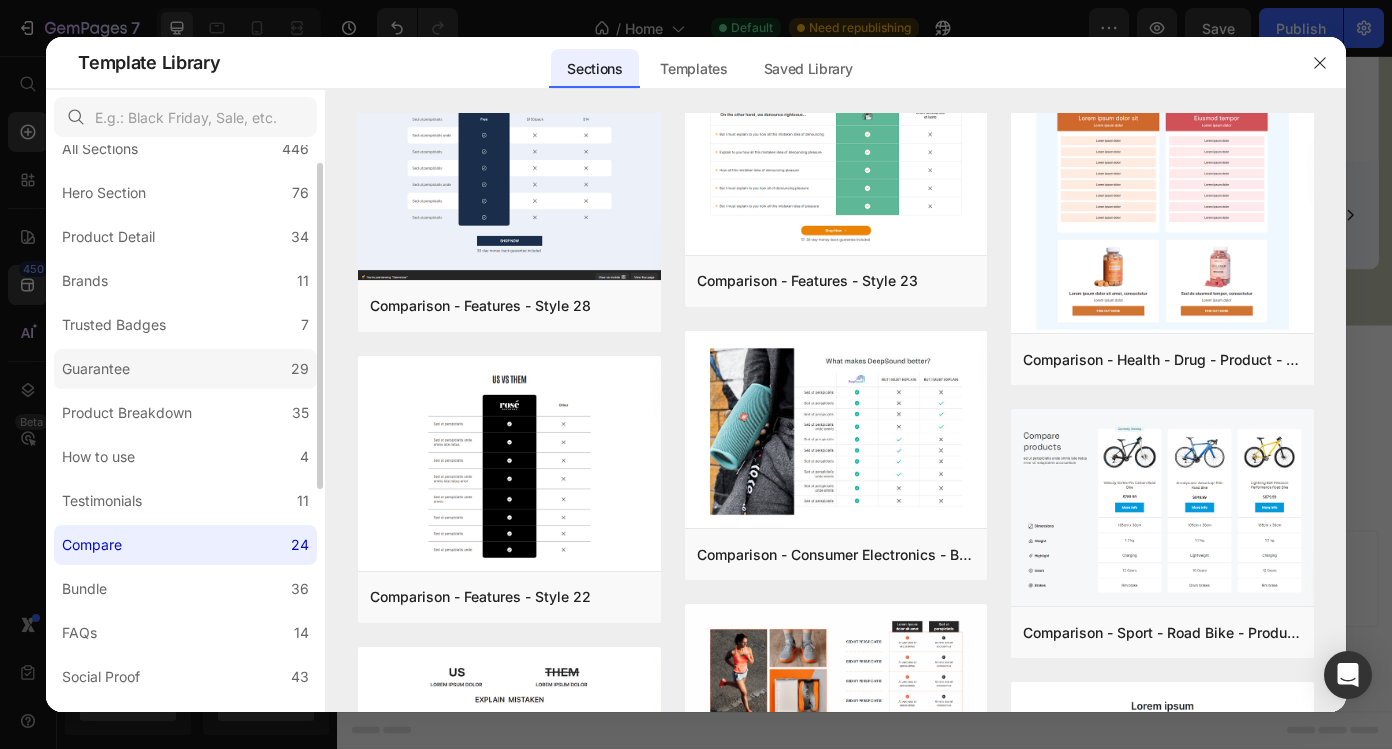 click on "Guarantee 29" 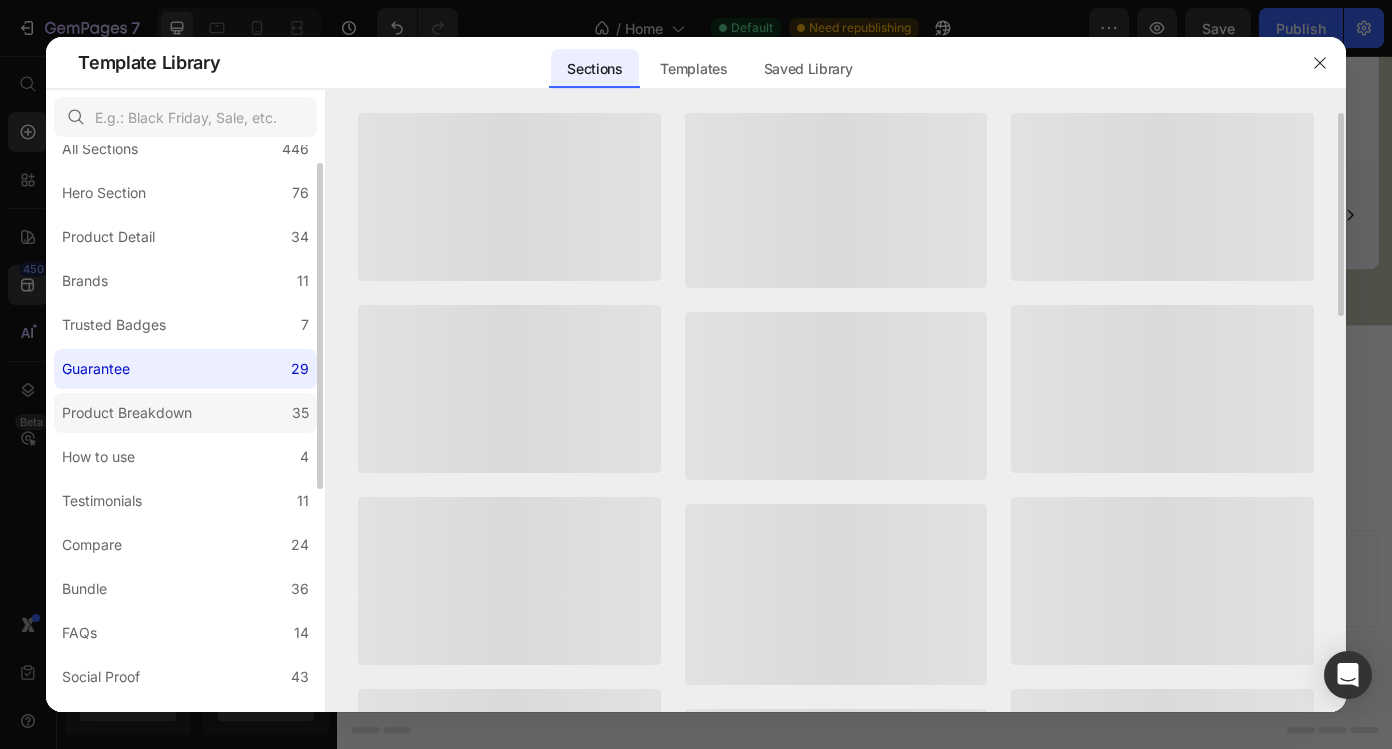 click on "Product Breakdown 35" 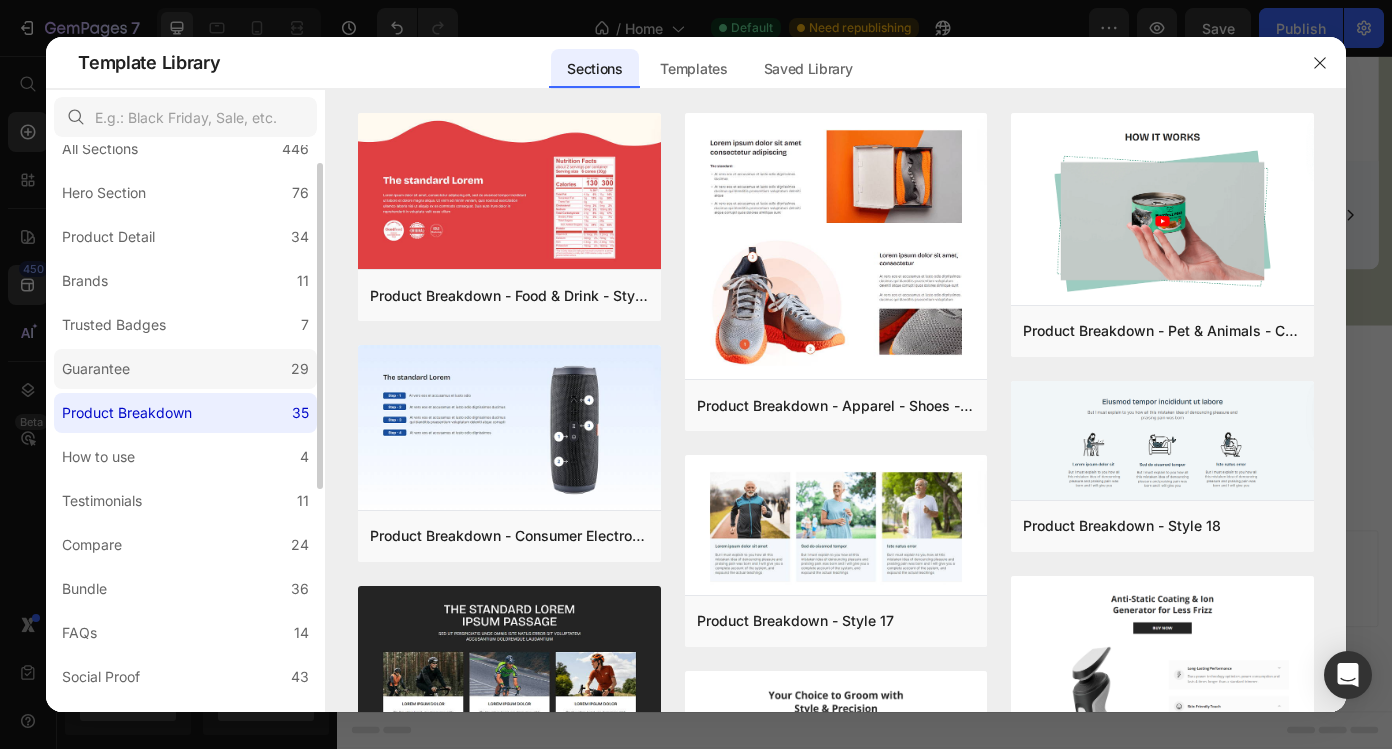 click on "Guarantee 29" 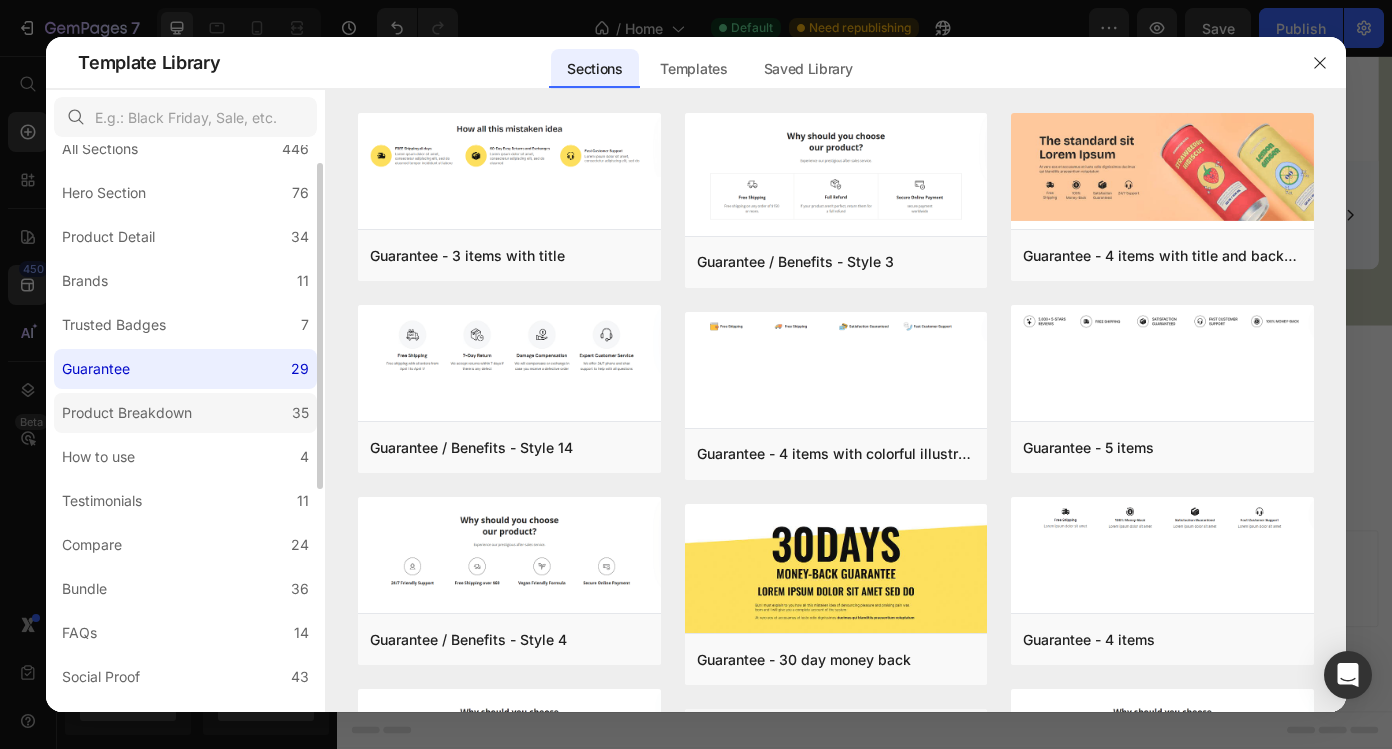click on "Product Breakdown 35" 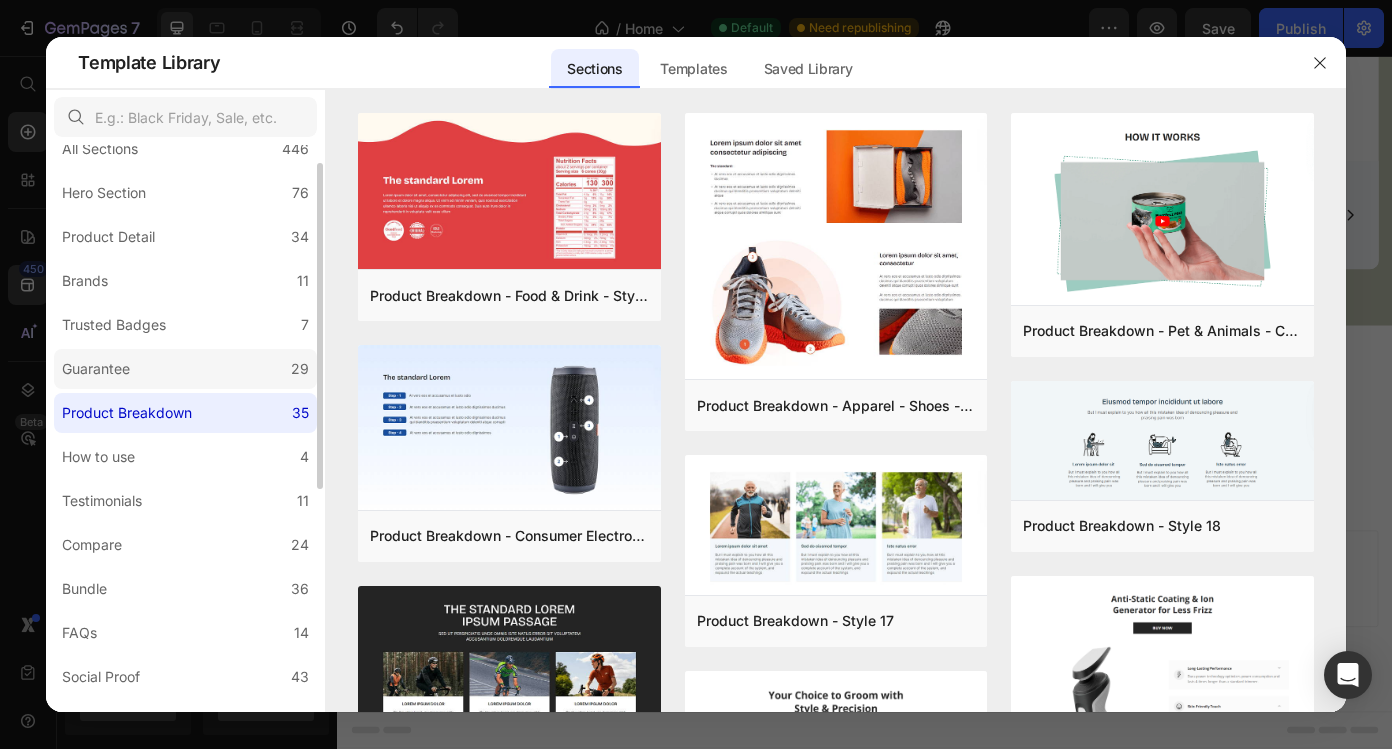 click on "Guarantee 29" 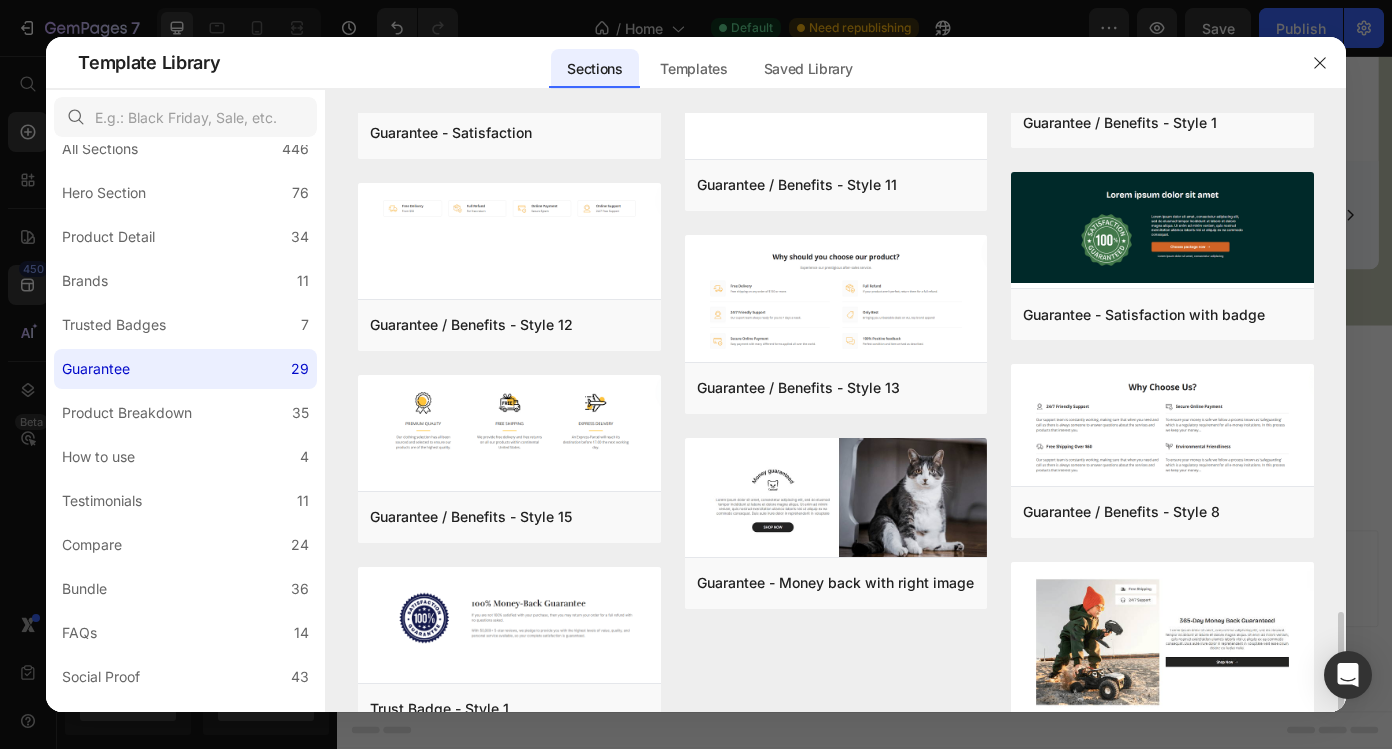 scroll, scrollTop: 1368, scrollLeft: 0, axis: vertical 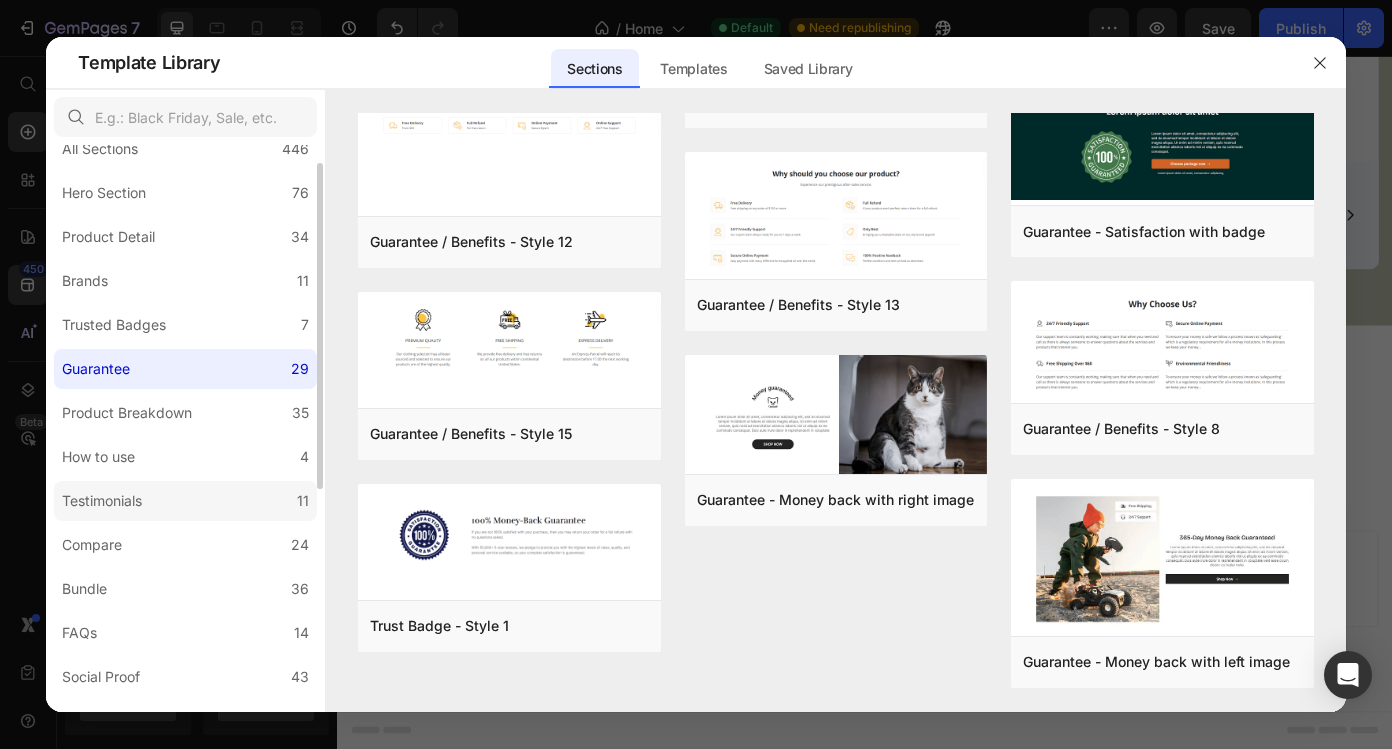 click on "Testimonials" at bounding box center [102, 501] 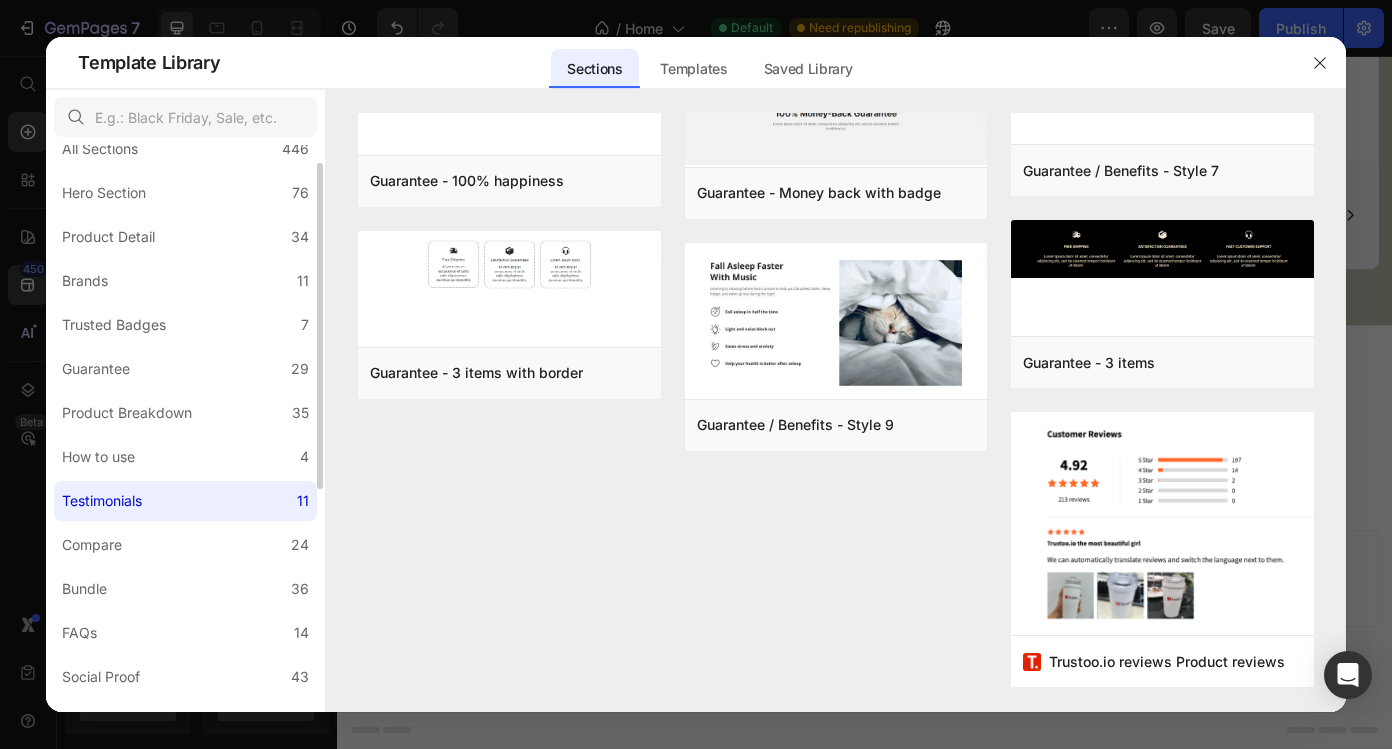 scroll, scrollTop: 0, scrollLeft: 0, axis: both 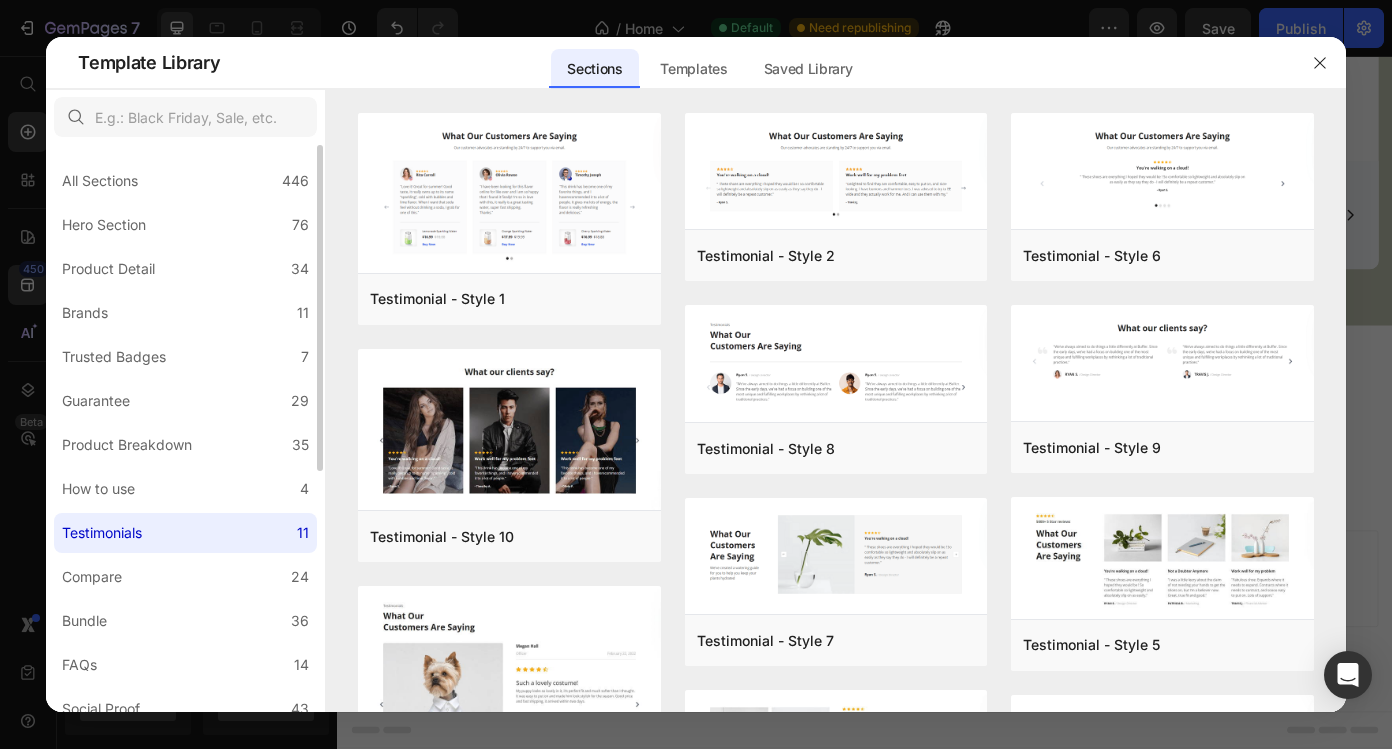 click on "All Sections 446 Hero Section 76 Product Detail 34 Brands 11 Trusted Badges 7 Guarantee 29 Product Breakdown 35 How to use 4 Testimonials 11 Compare 24 Bundle 36 FAQs 14 Social Proof 43 Brand Story 19 Product List 22 Collection 19 Blog List 3 Contact 10 Sticky Add to Cart 11 Custom Footer 15 Mobile Focused 27 Announcement Bar 7" at bounding box center [185, 635] 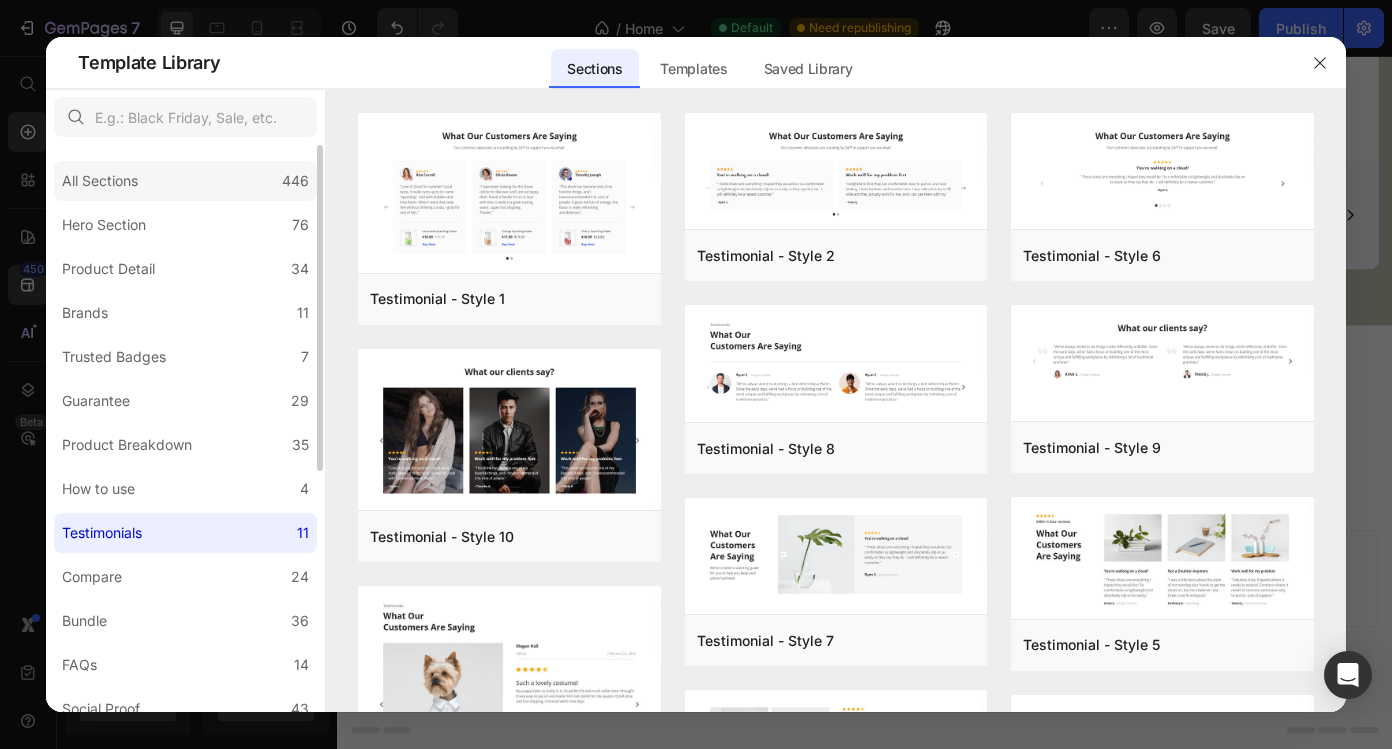 click on "All Sections 446" 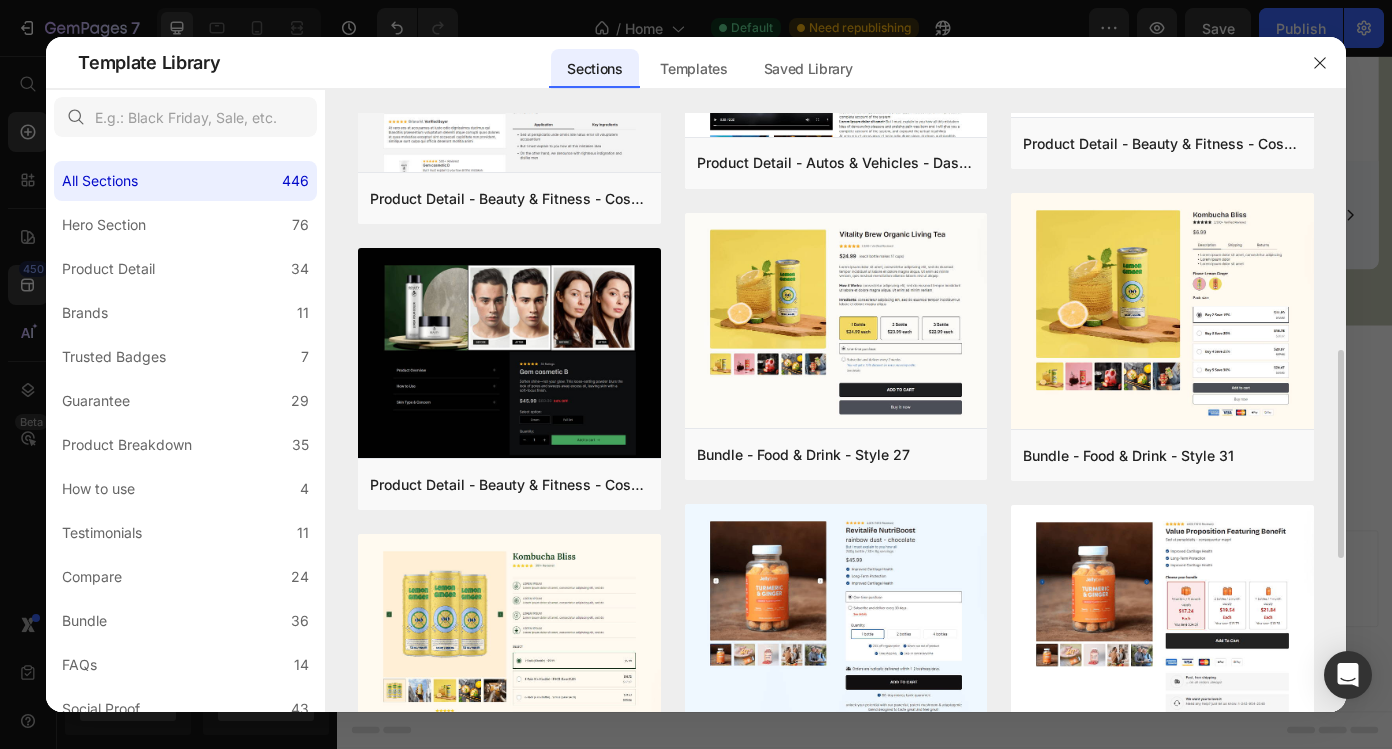 scroll, scrollTop: 672, scrollLeft: 0, axis: vertical 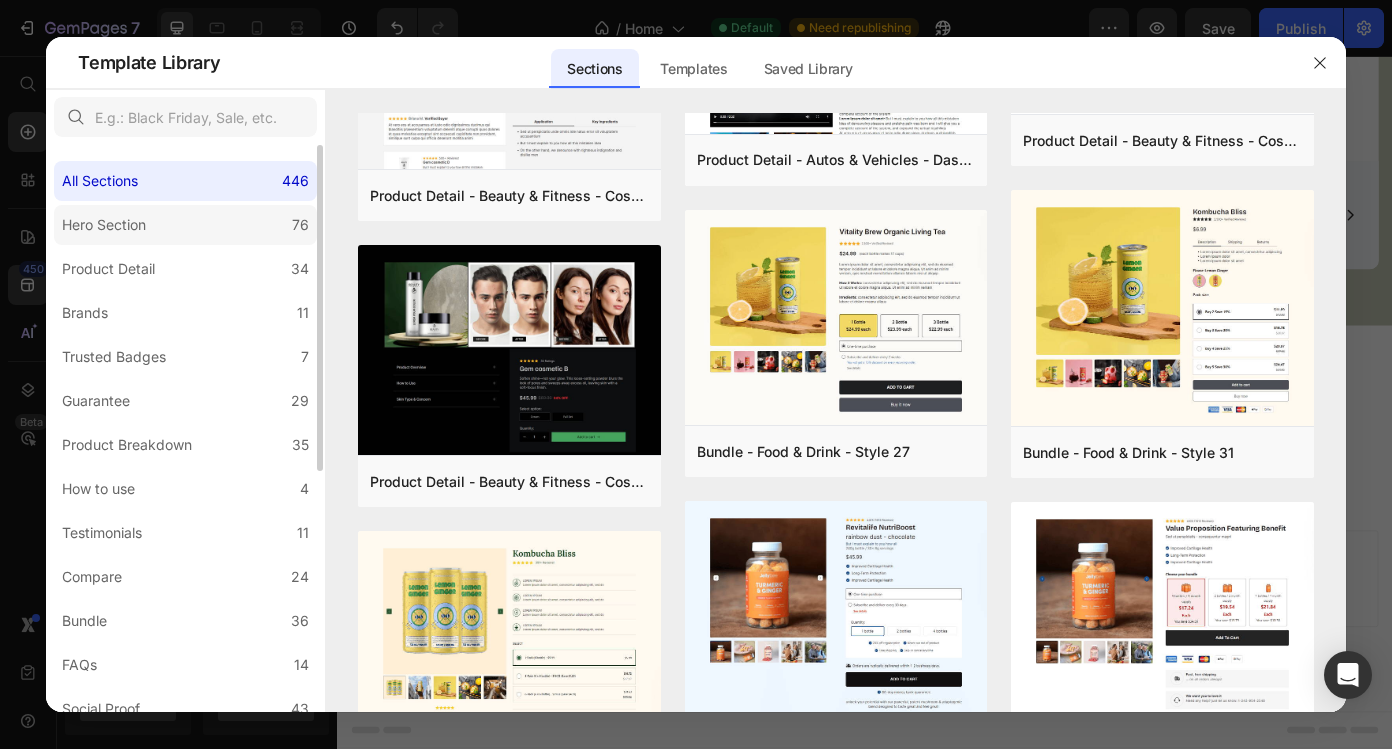 click on "Hero Section 76" 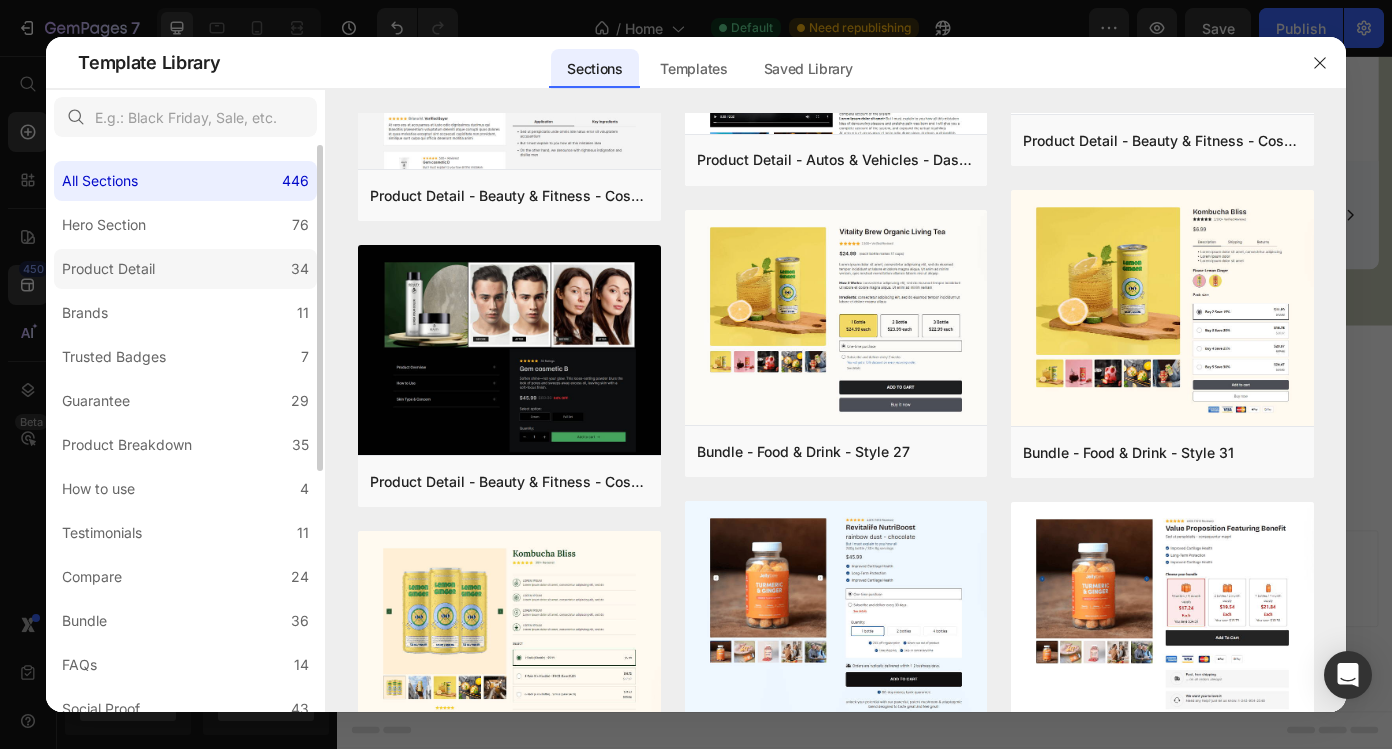 scroll, scrollTop: 0, scrollLeft: 0, axis: both 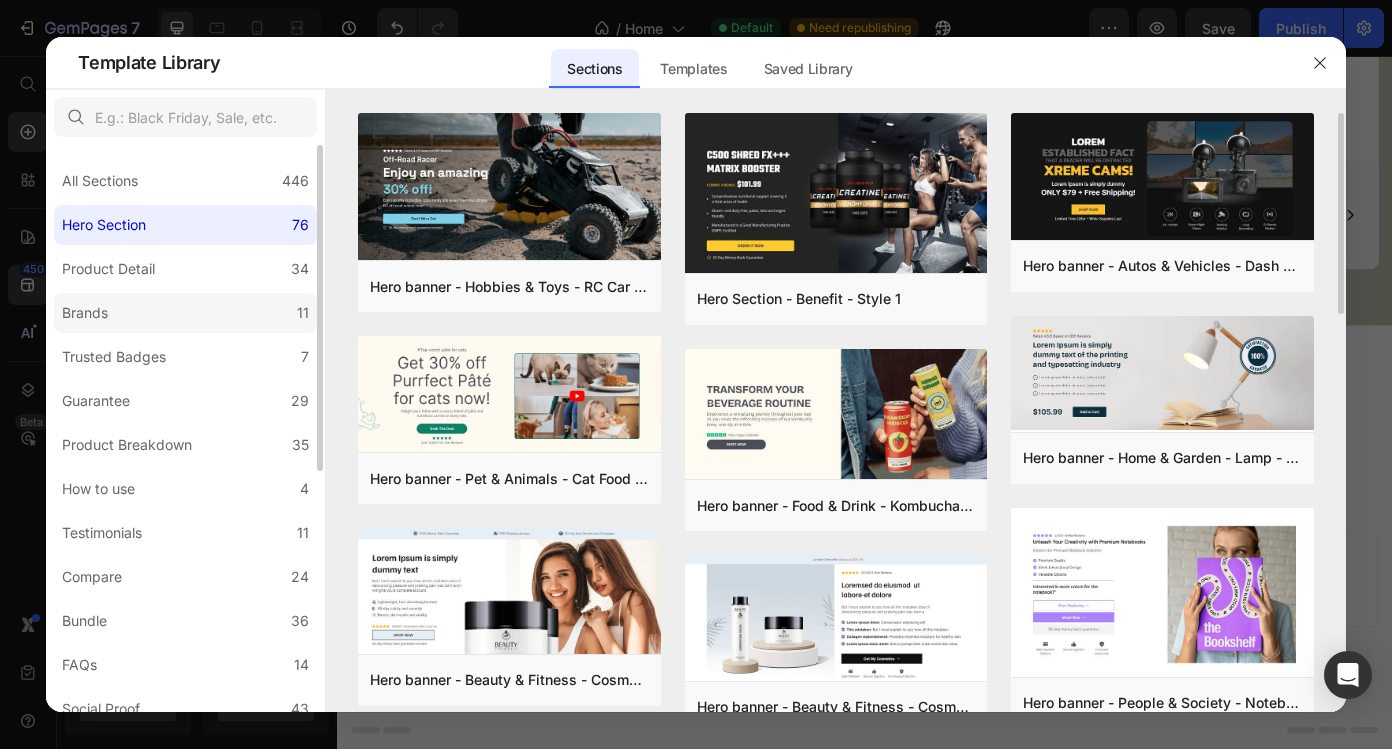 click on "Brands 11" 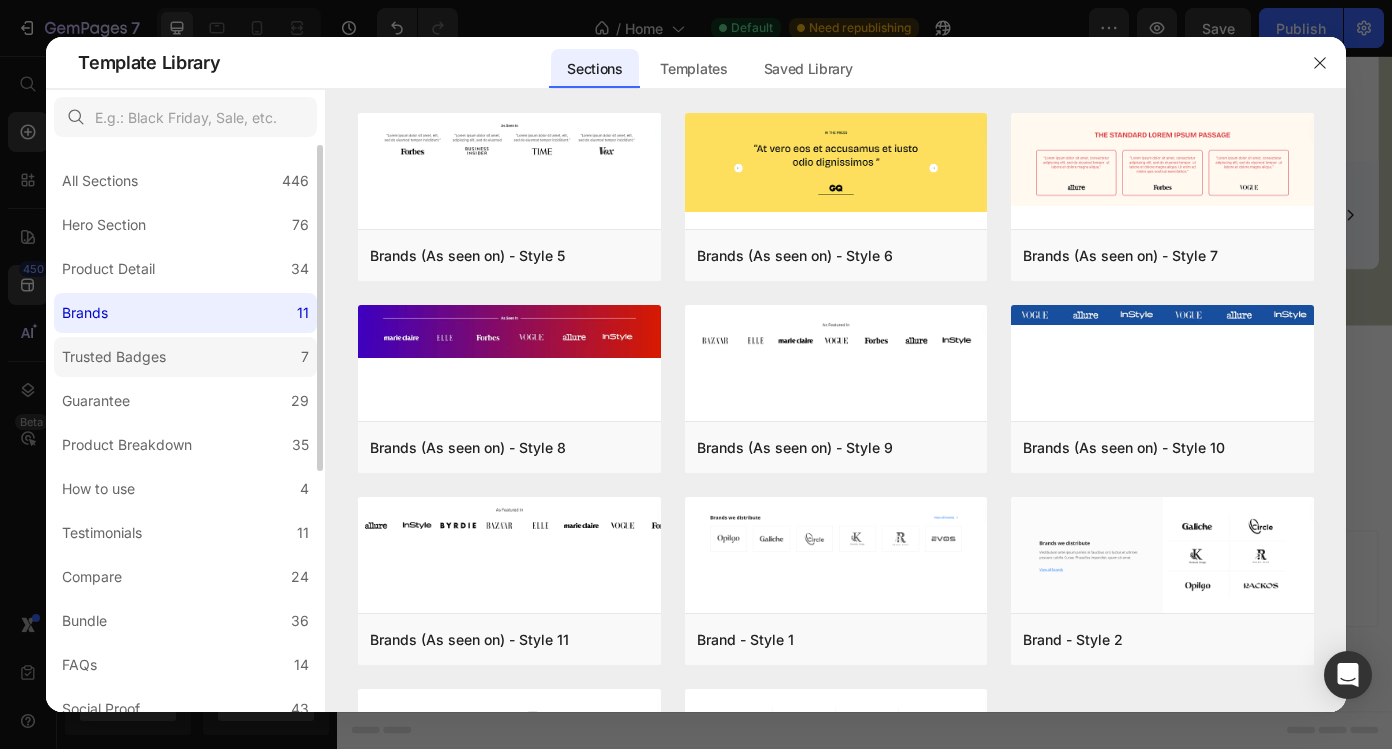 click on "Trusted Badges" at bounding box center [114, 357] 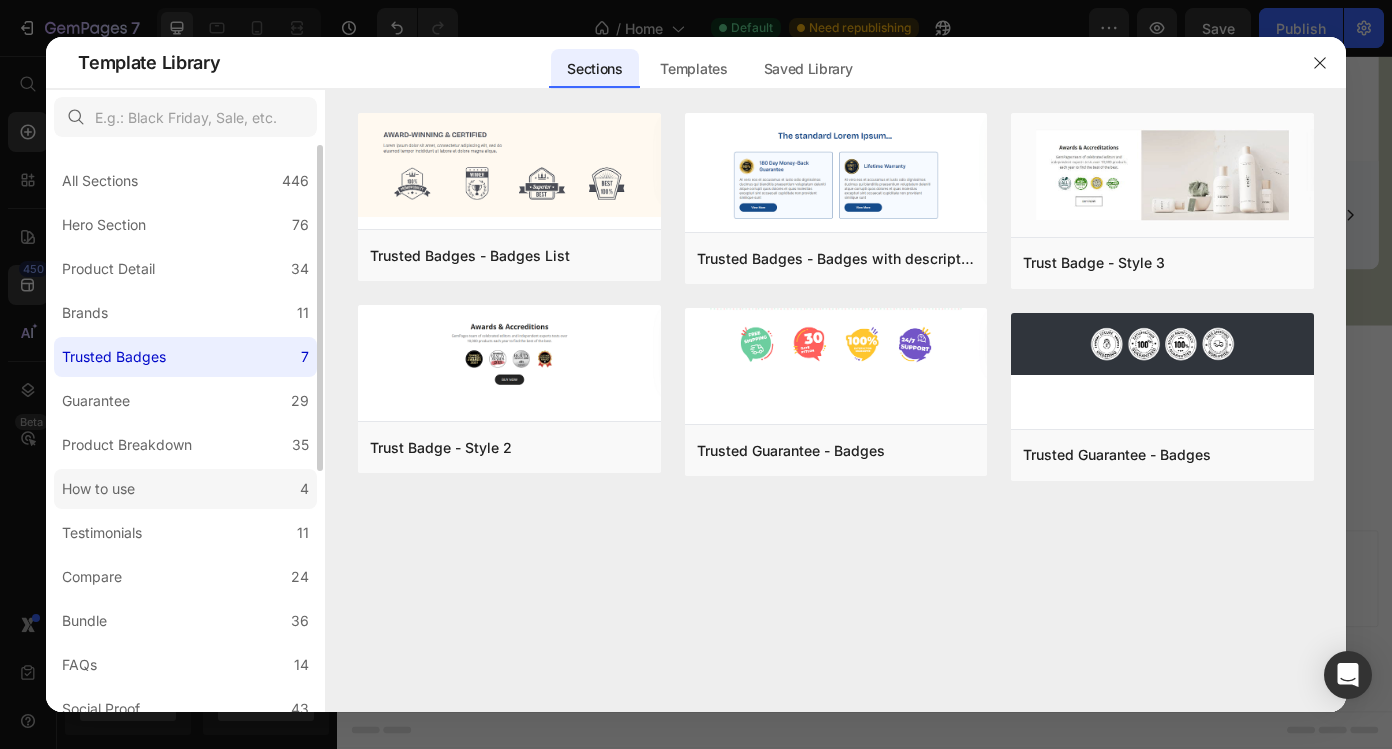 click on "How to use" at bounding box center (102, 489) 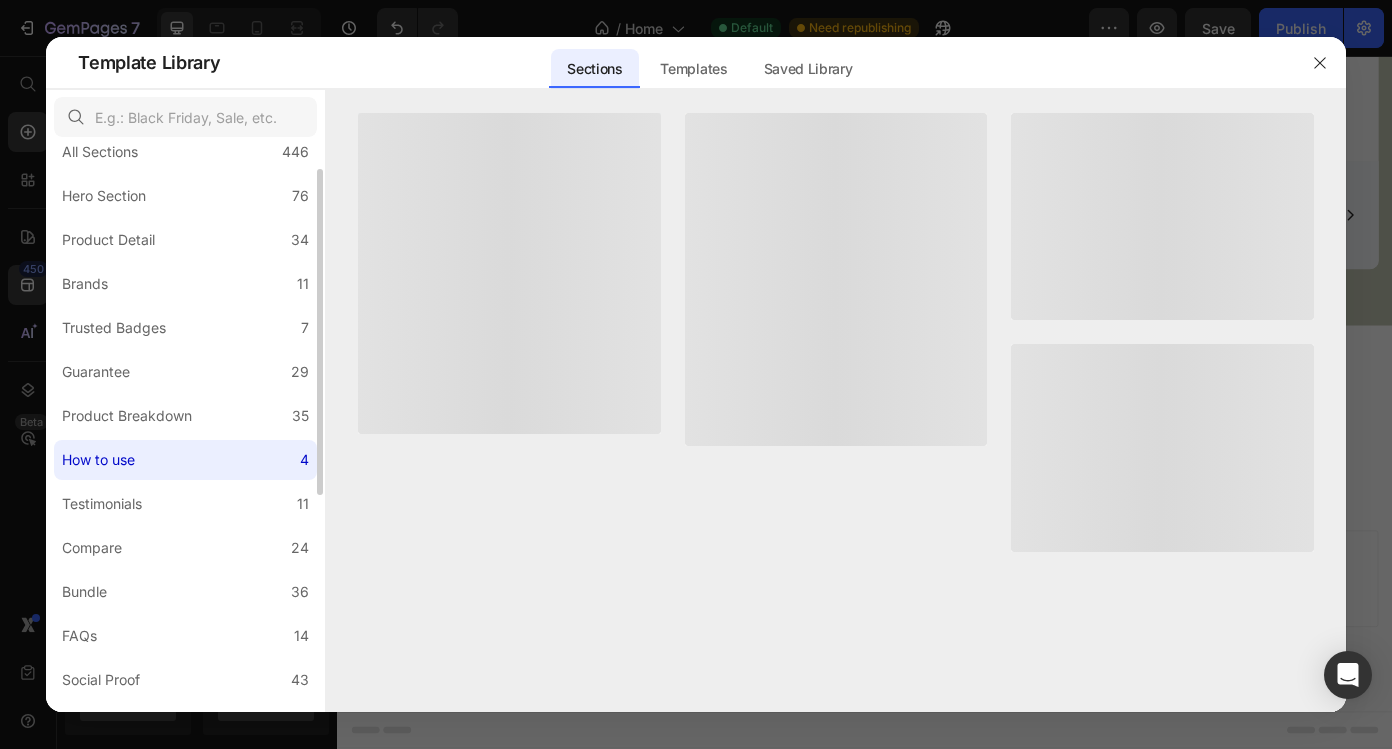 scroll, scrollTop: 57, scrollLeft: 0, axis: vertical 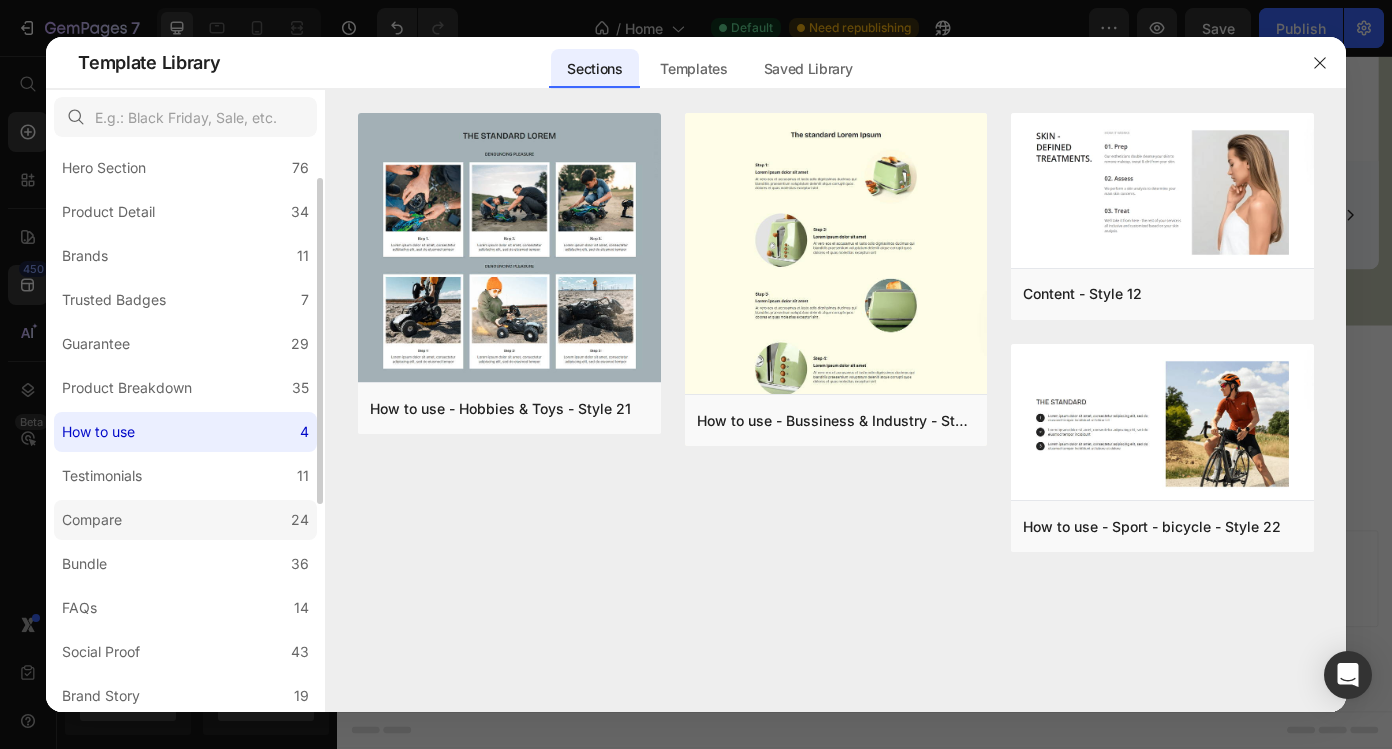 click on "Compare 24" 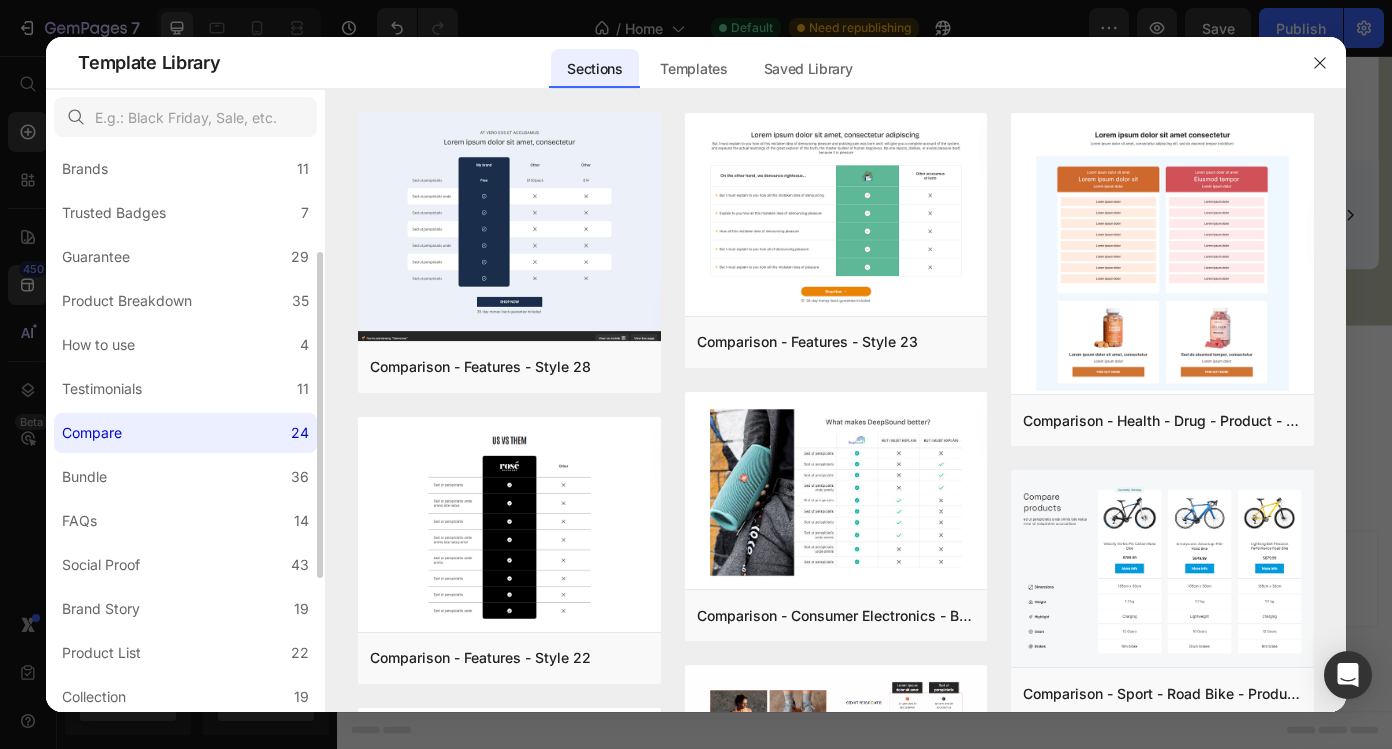 scroll, scrollTop: 160, scrollLeft: 0, axis: vertical 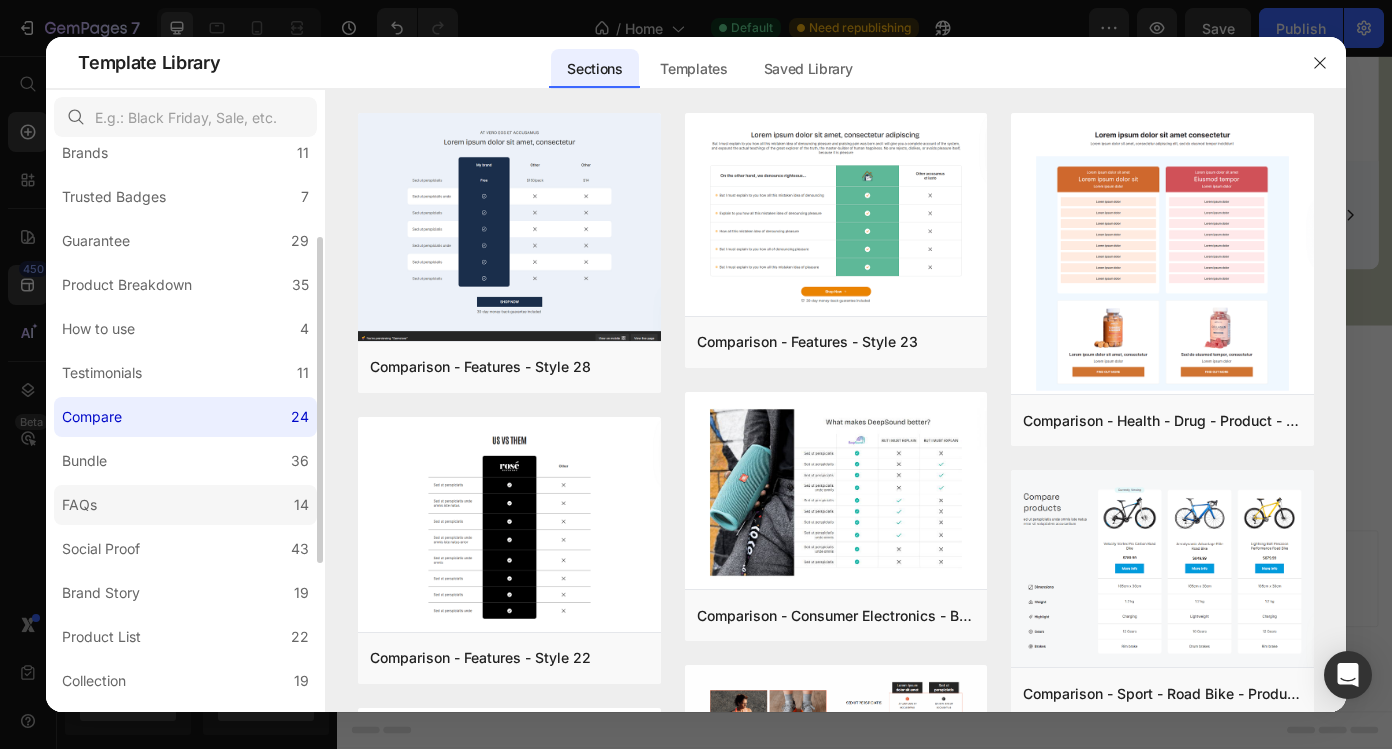 click on "FAQs 14" 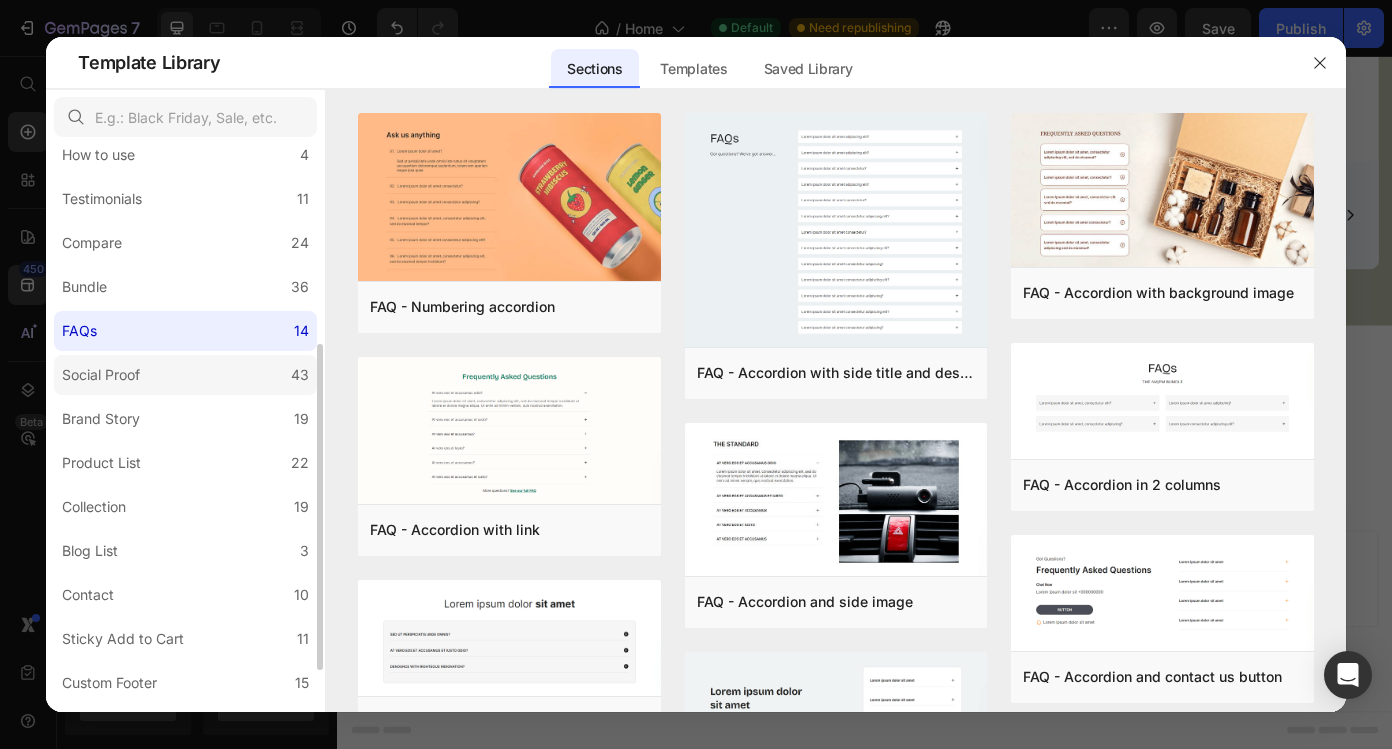scroll, scrollTop: 338, scrollLeft: 0, axis: vertical 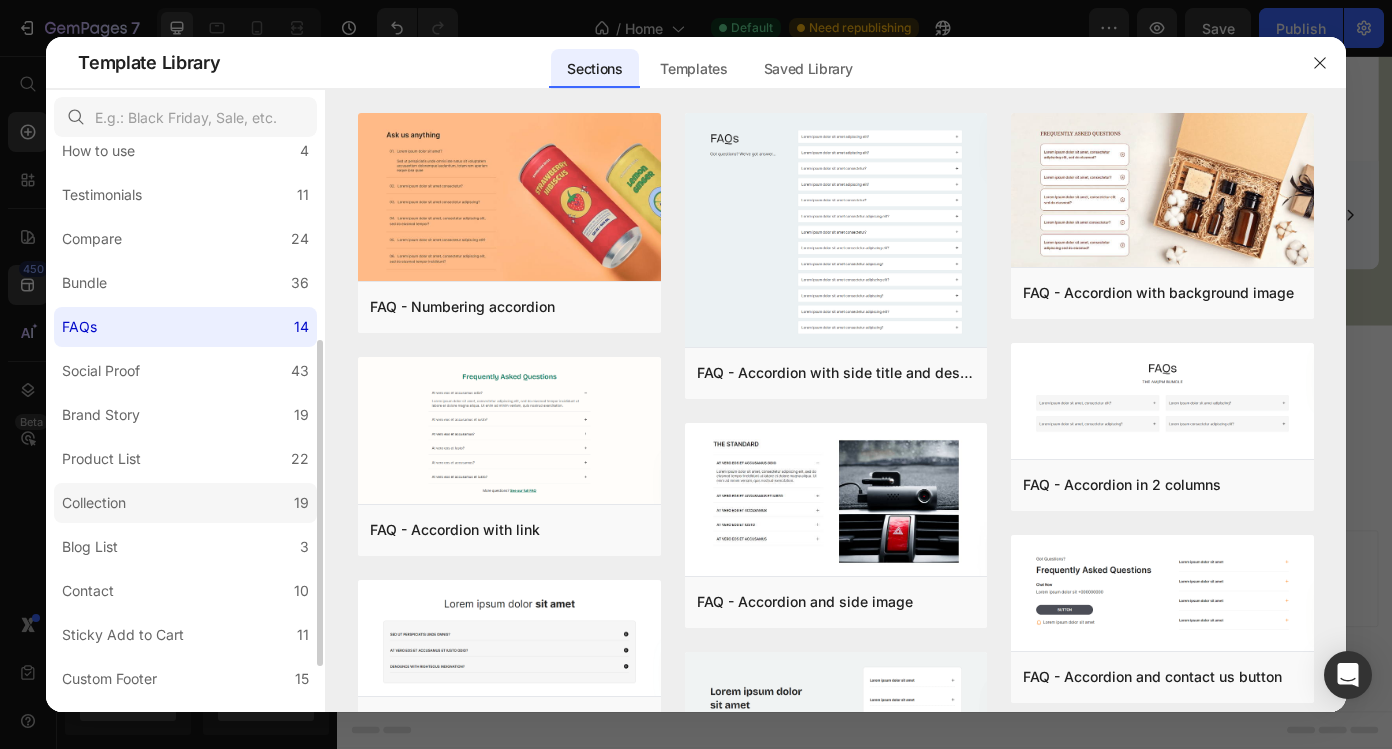 click on "Collection" at bounding box center [98, 503] 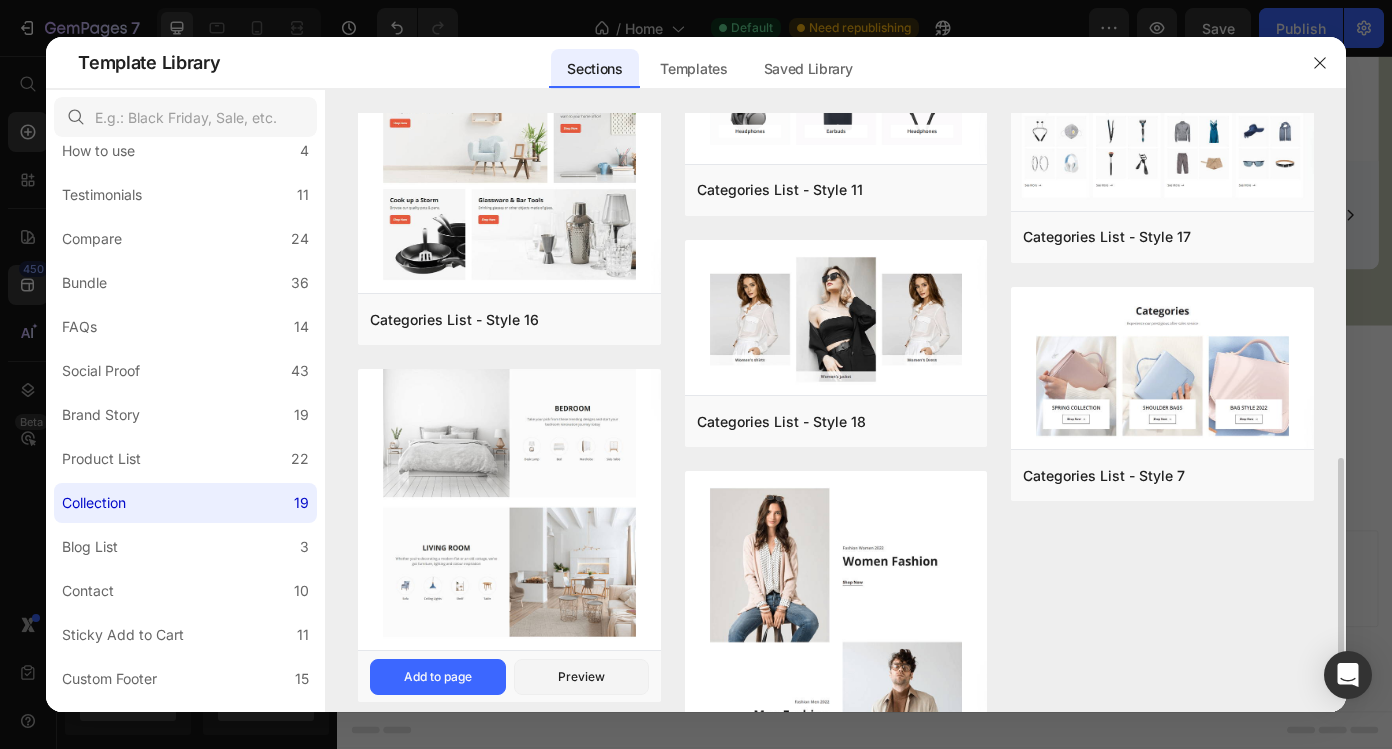 scroll, scrollTop: 1096, scrollLeft: 0, axis: vertical 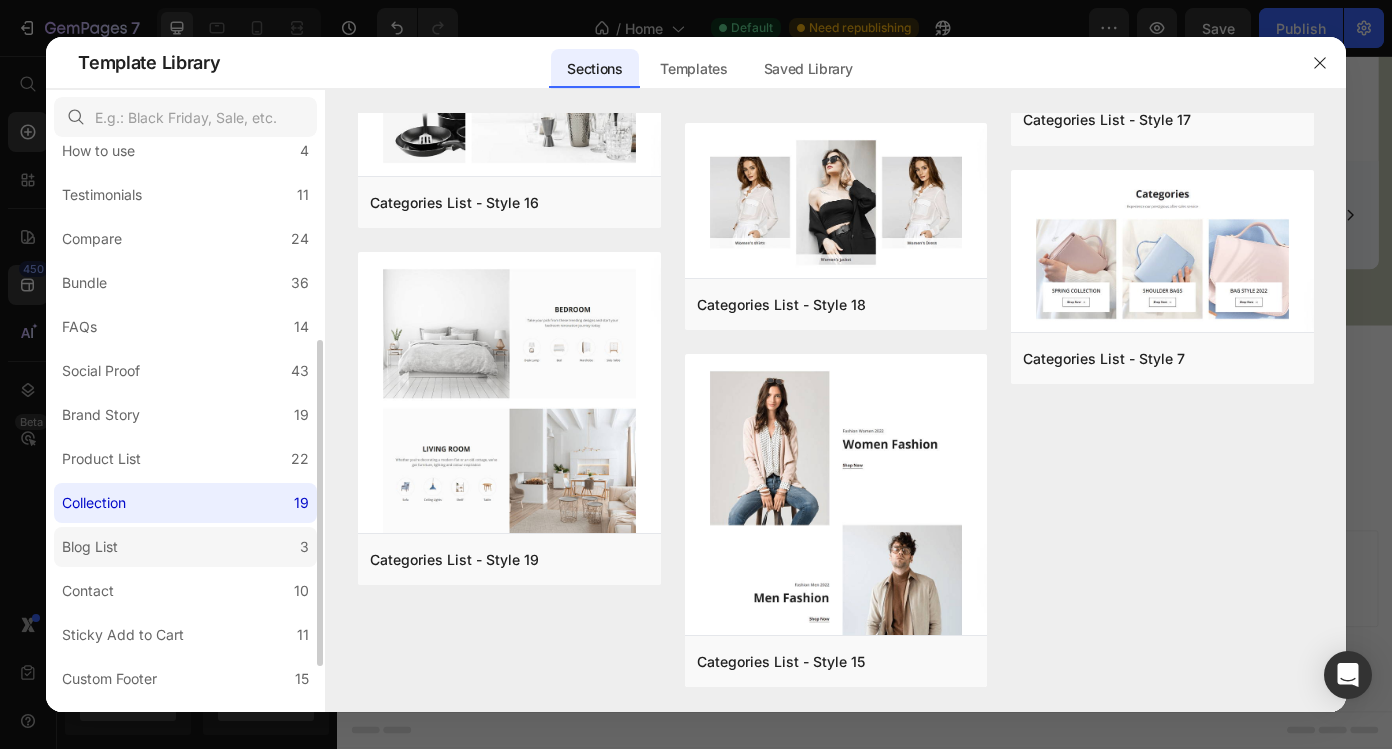 click on "Blog List 3" 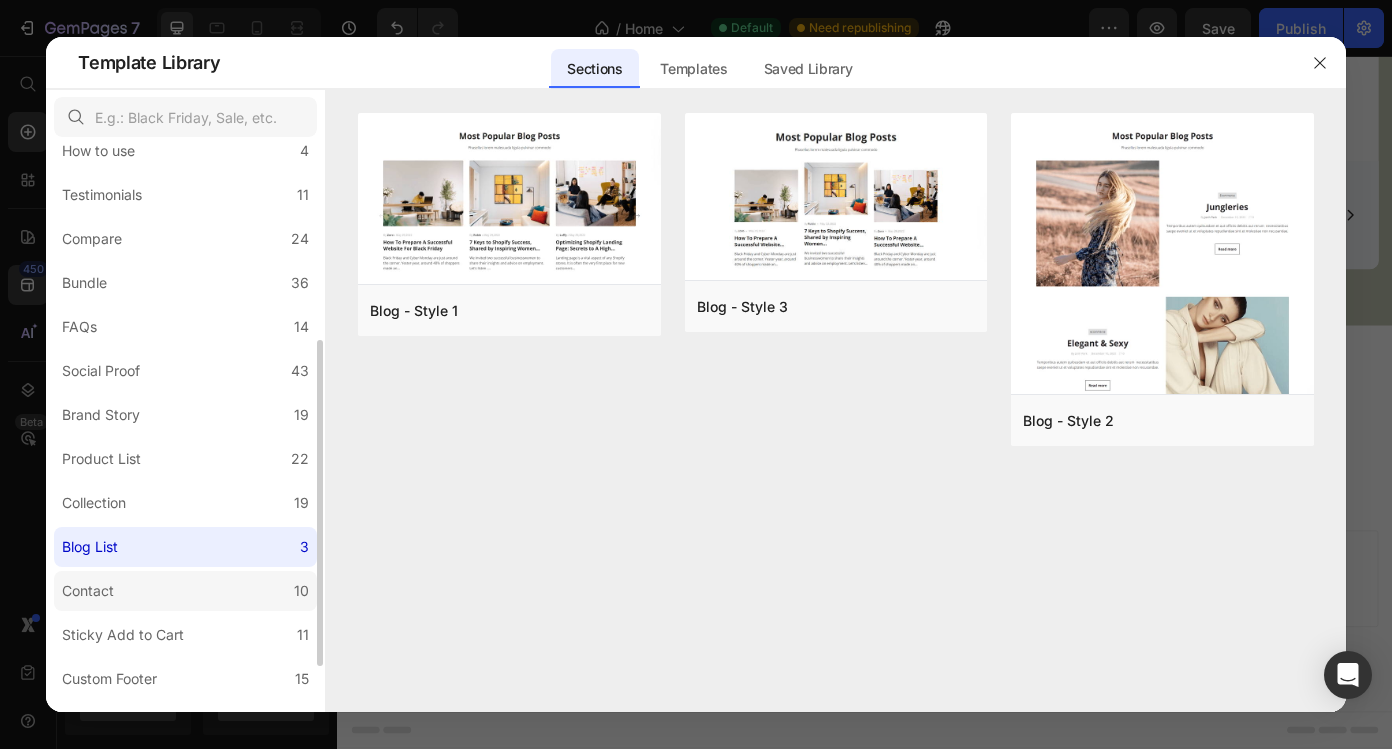click on "Contact 10" 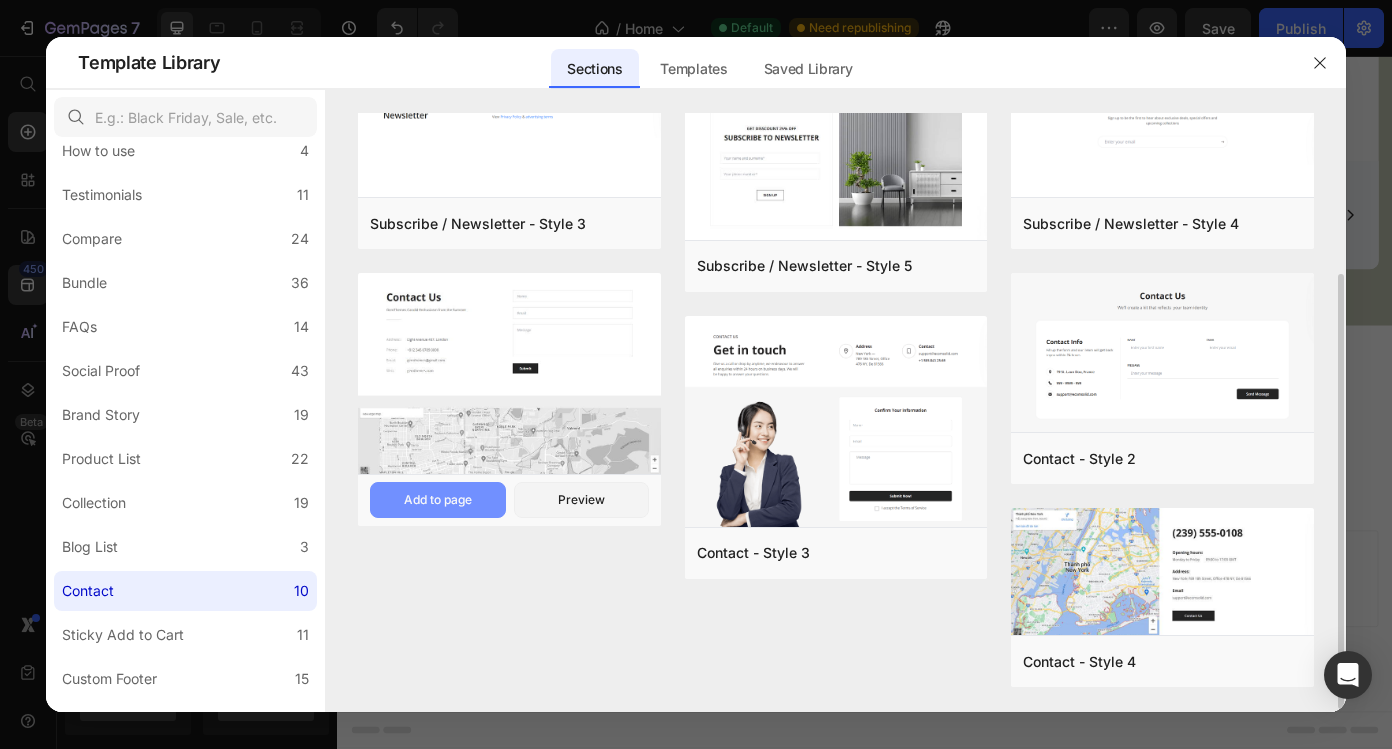 scroll, scrollTop: 223, scrollLeft: 0, axis: vertical 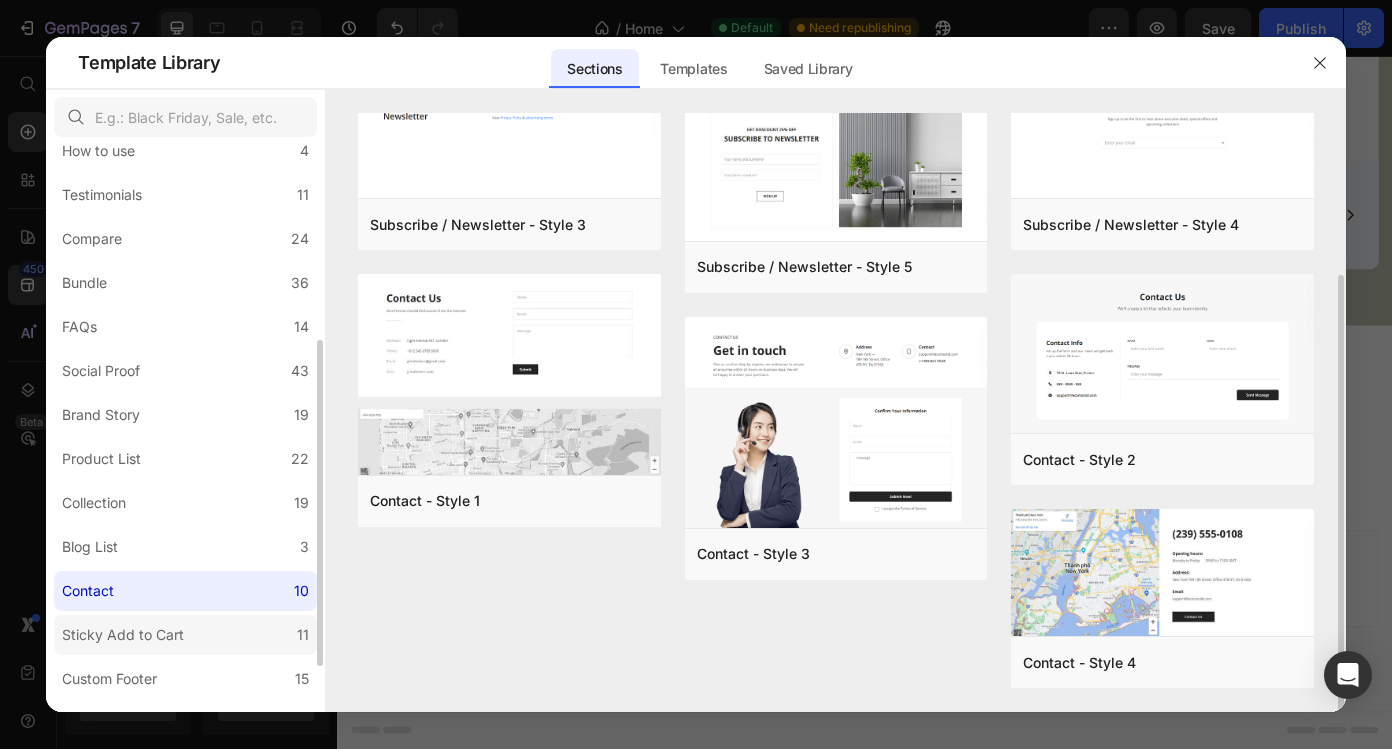 click on "Sticky Add to Cart 11" 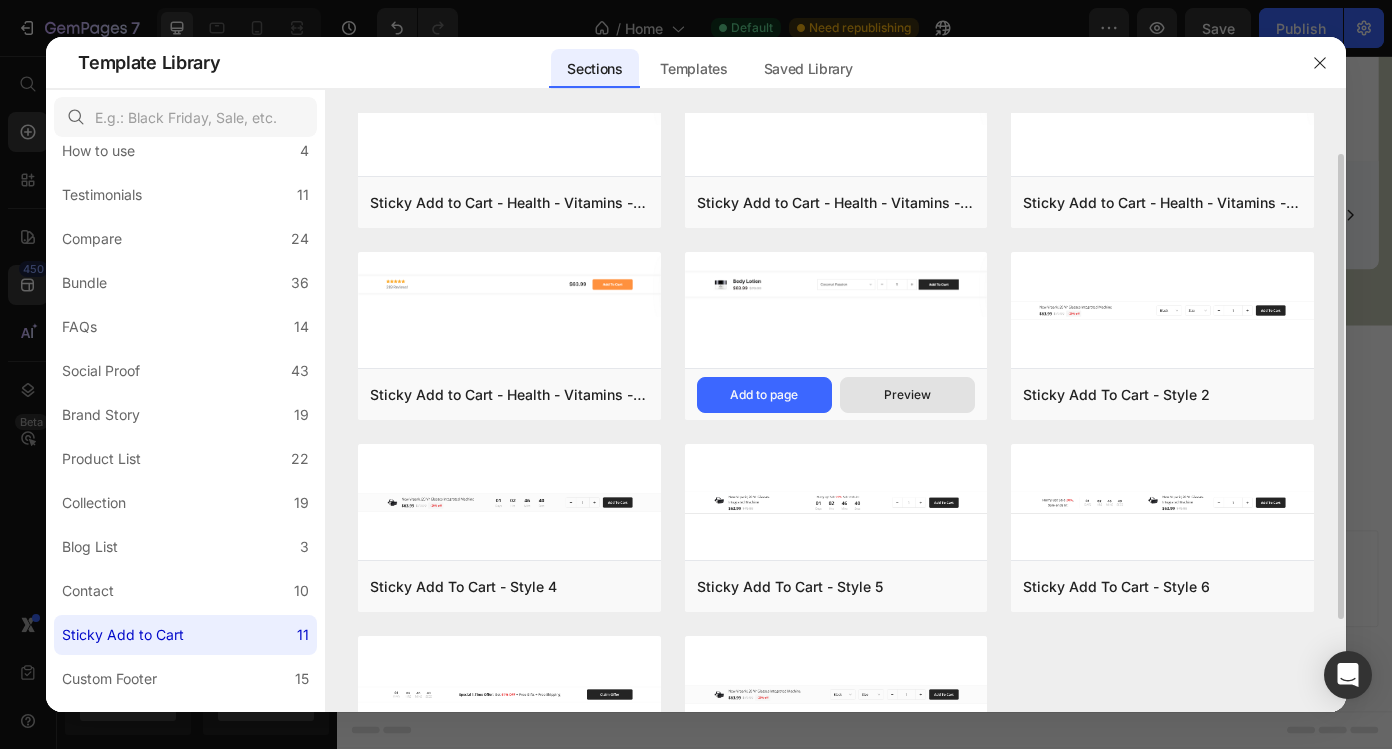 scroll, scrollTop: 170, scrollLeft: 0, axis: vertical 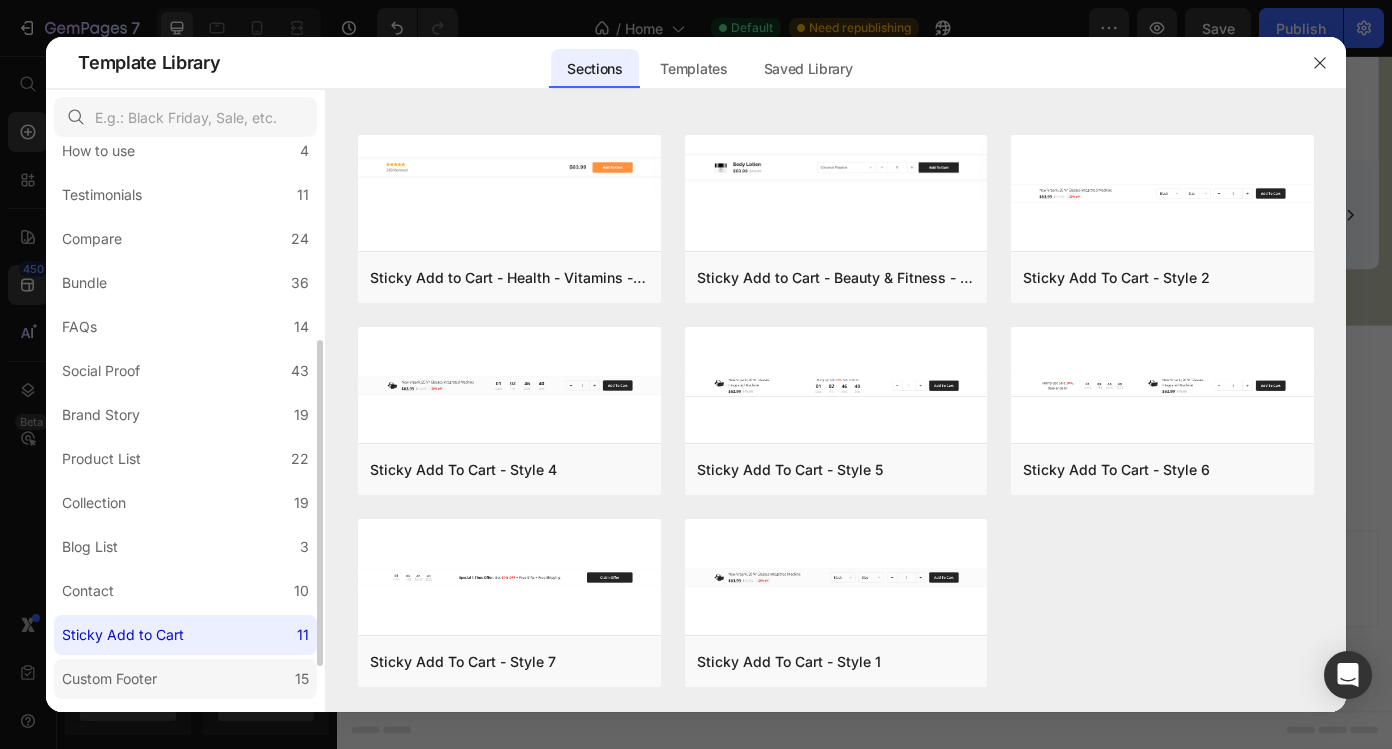 click on "Custom Footer 15" 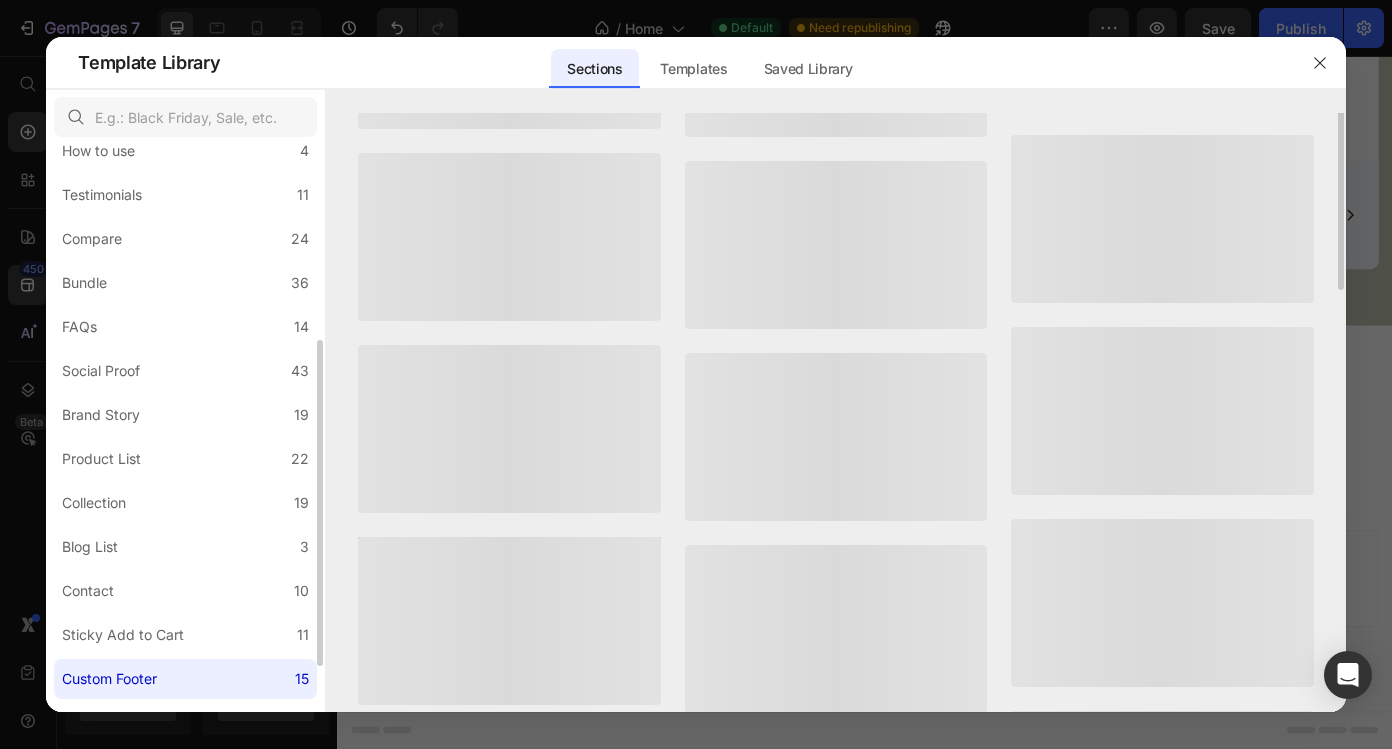 scroll, scrollTop: 0, scrollLeft: 0, axis: both 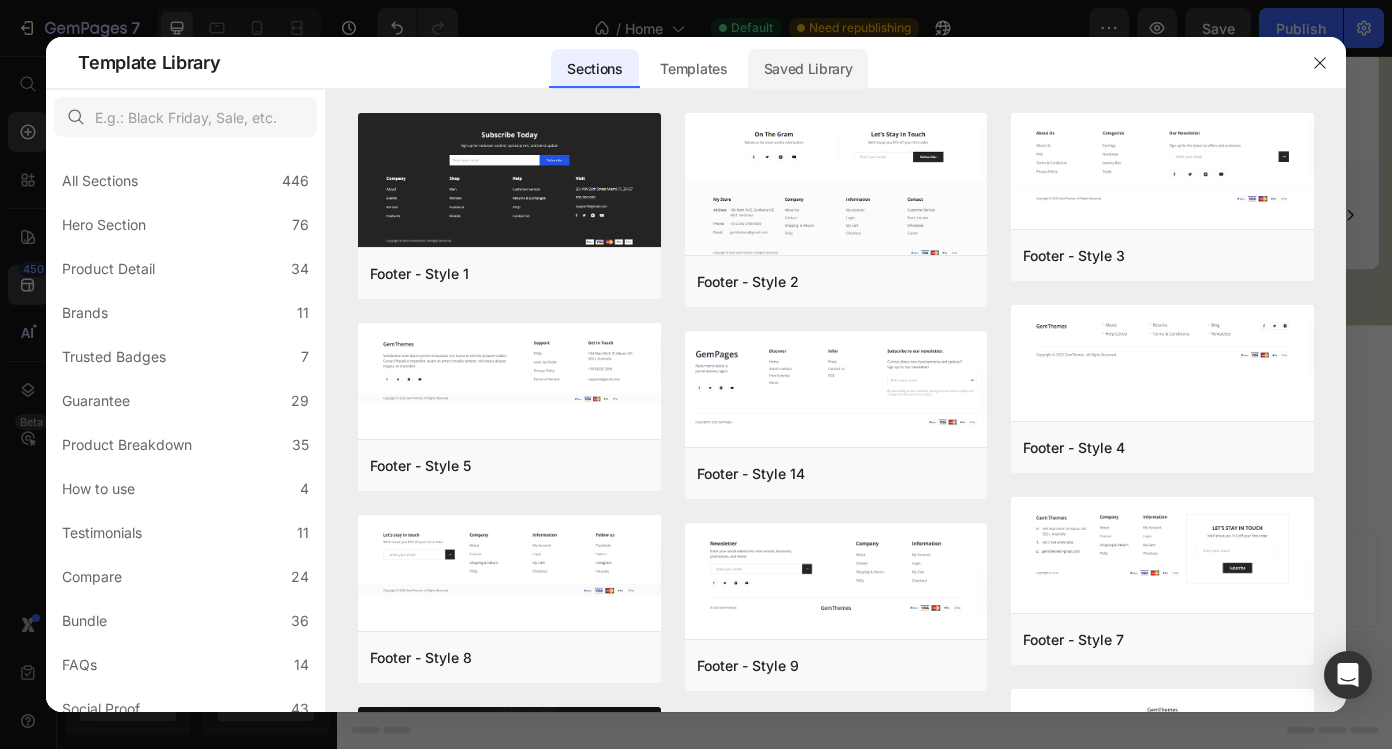 click on "Saved Library" 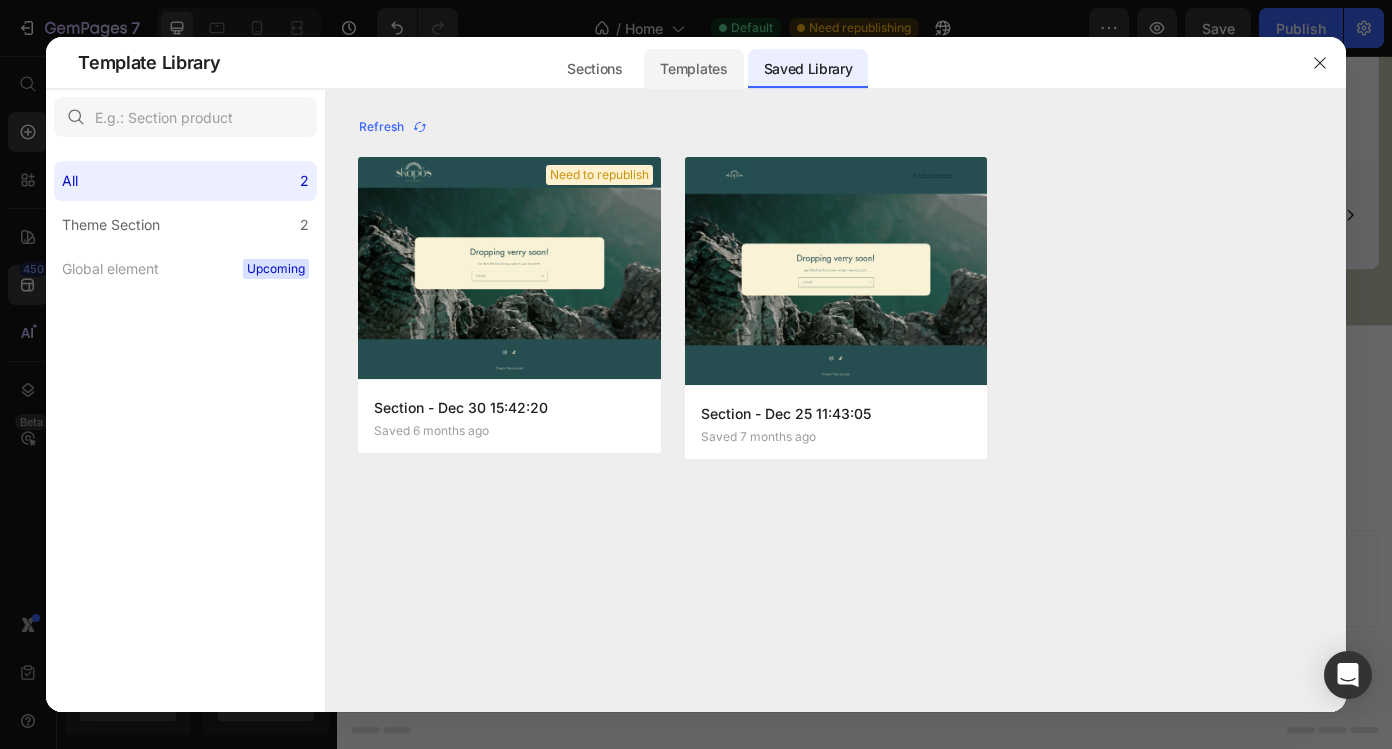 click on "Templates" 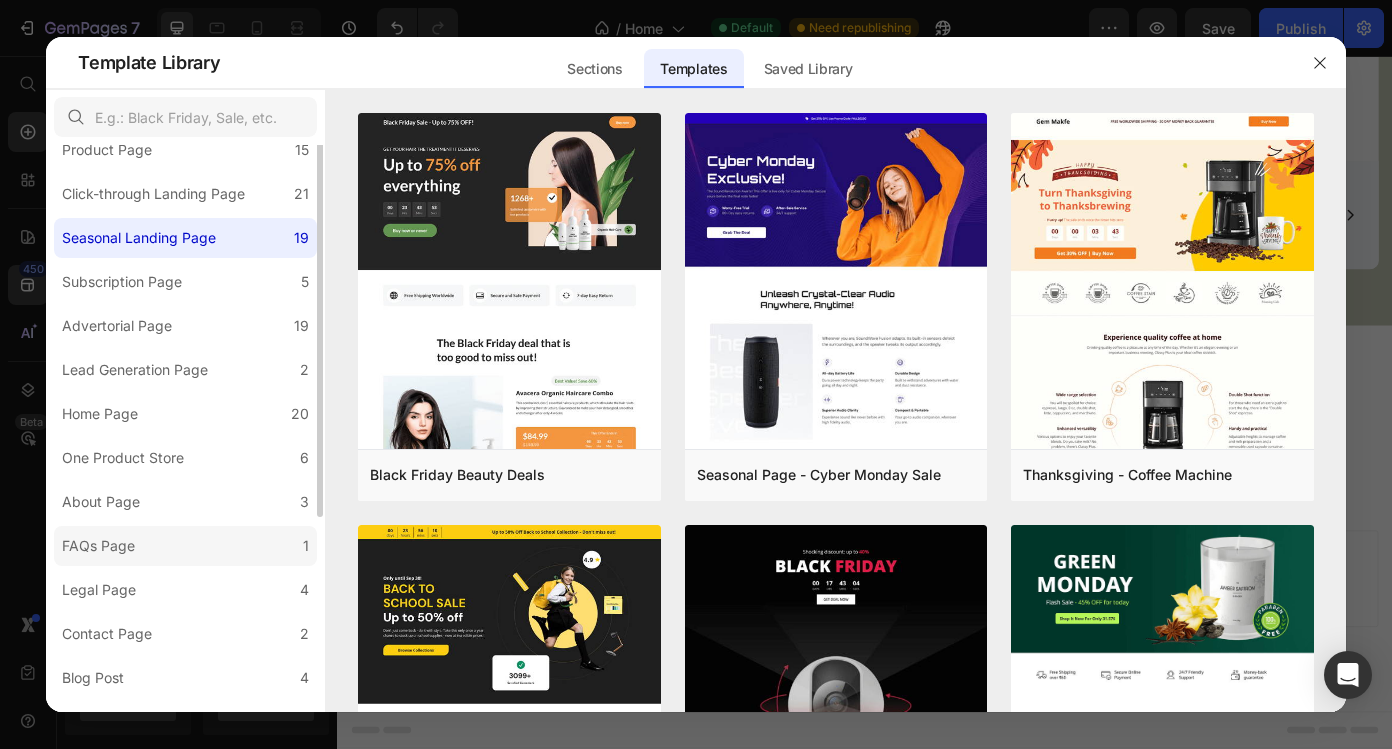 scroll, scrollTop: 0, scrollLeft: 0, axis: both 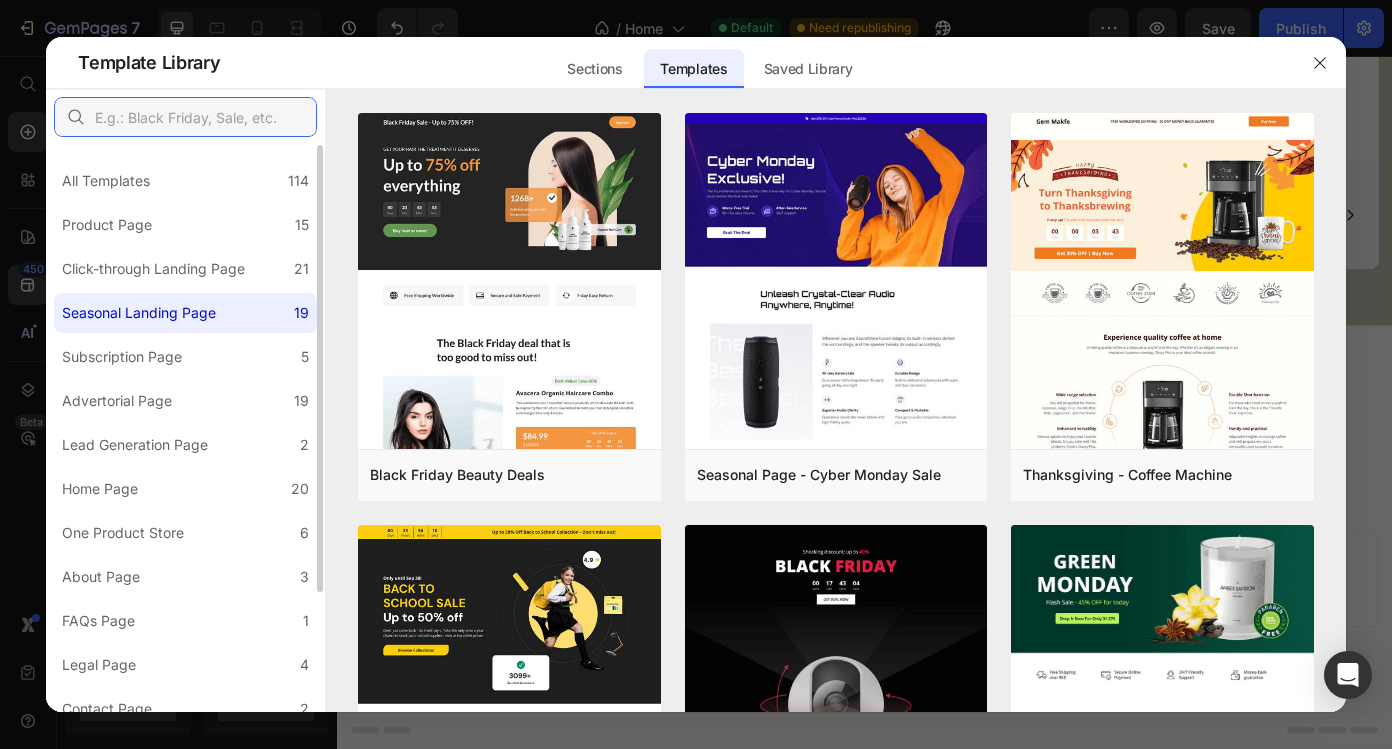 click at bounding box center [185, 117] 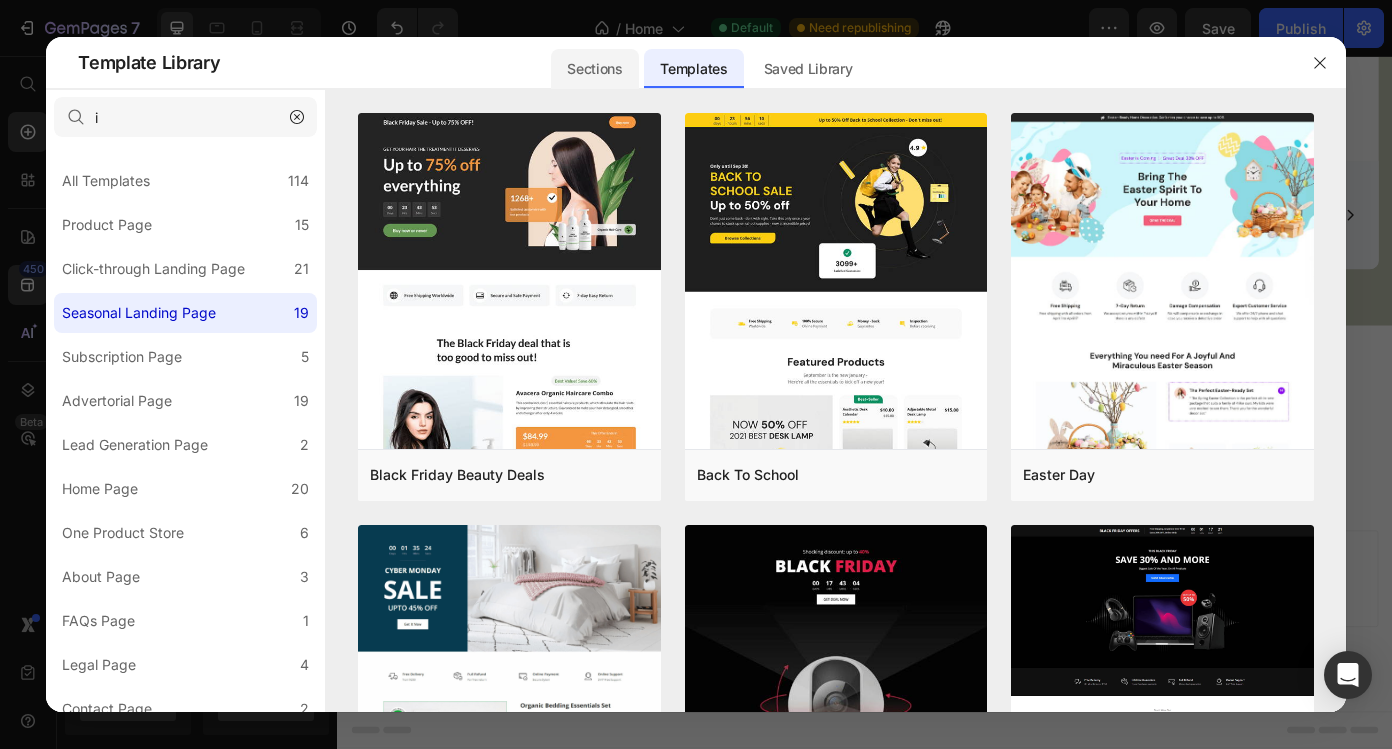 click on "Sections" 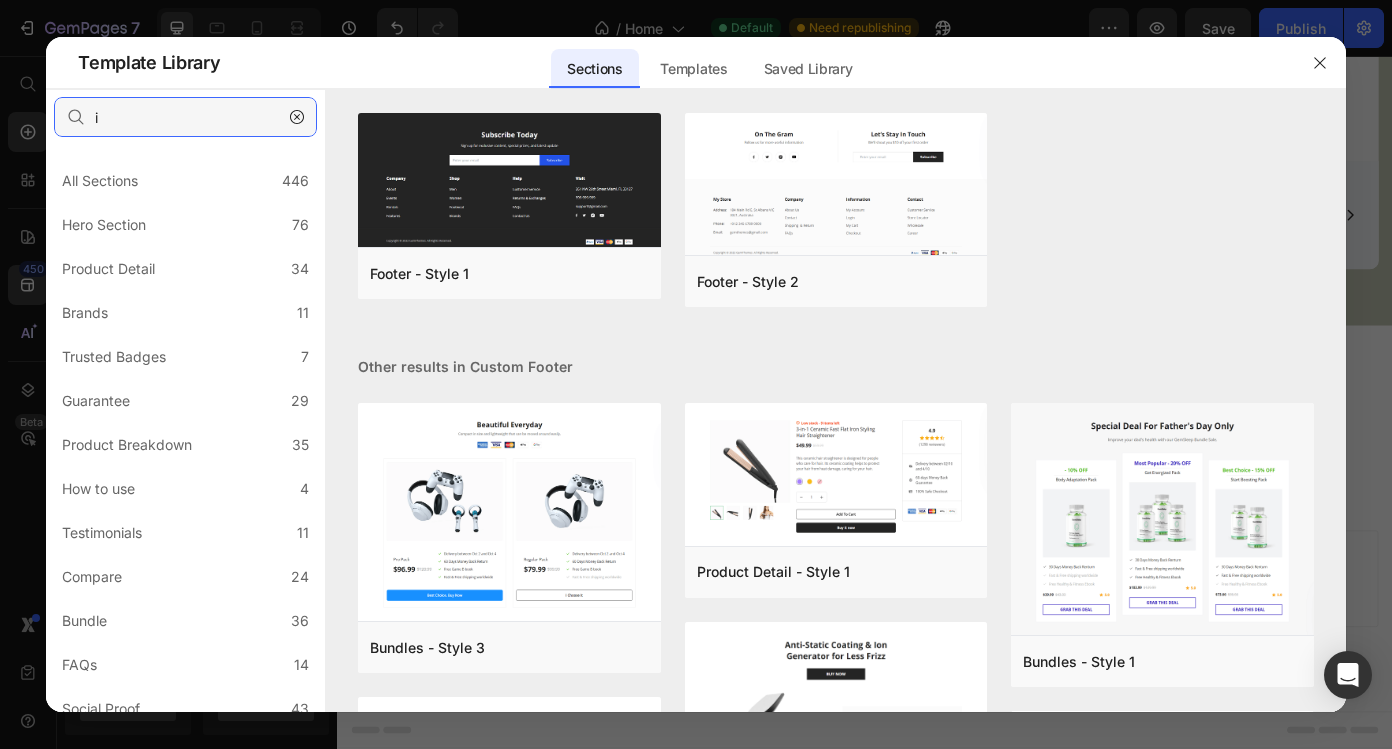 click on "i" at bounding box center [185, 117] 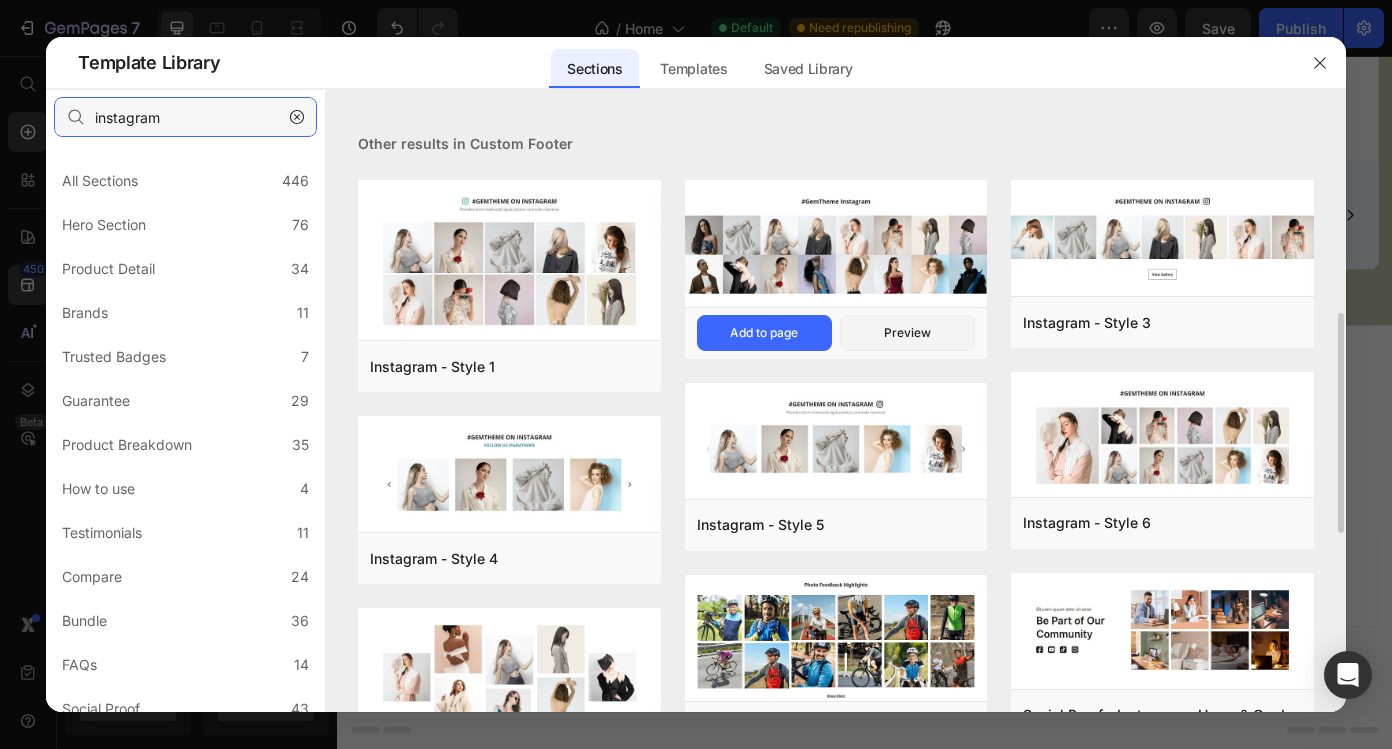 scroll, scrollTop: 508, scrollLeft: 0, axis: vertical 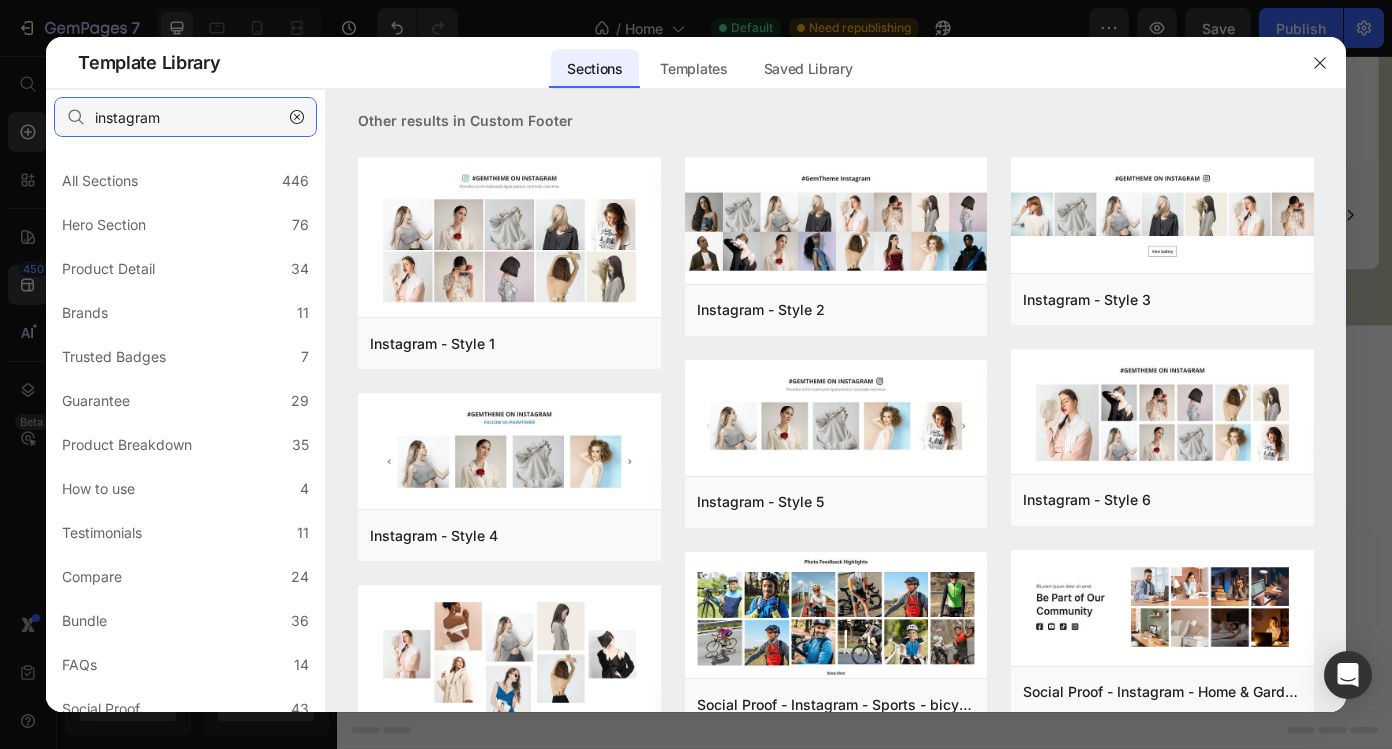 click on "instagram" at bounding box center [185, 117] 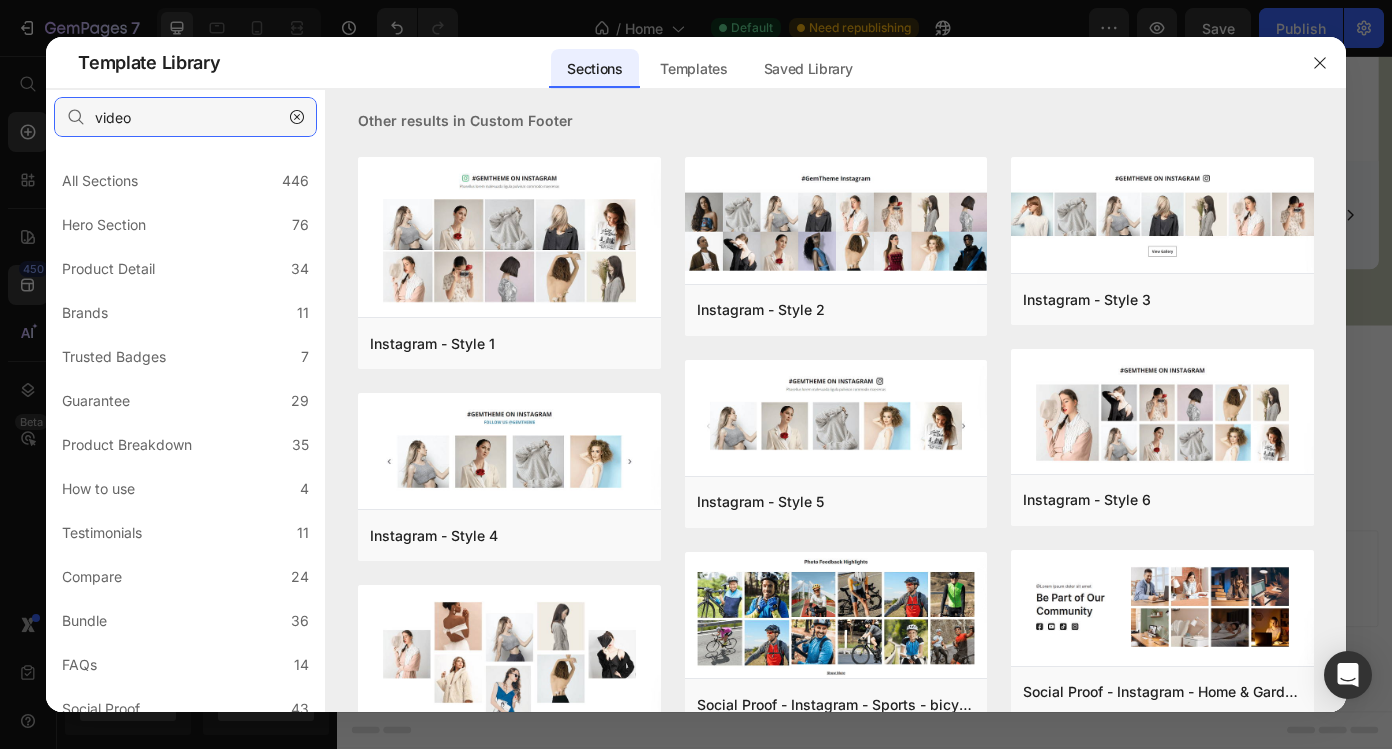 scroll, scrollTop: 0, scrollLeft: 0, axis: both 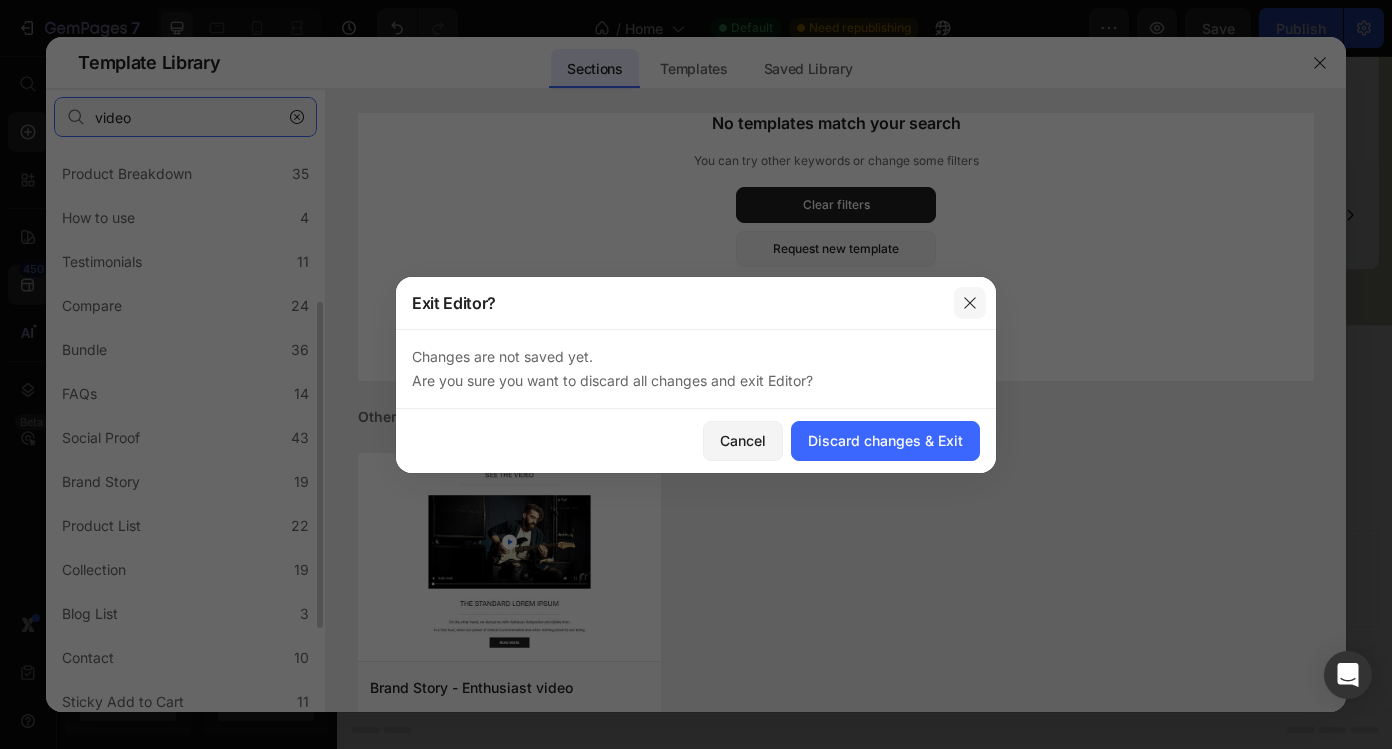 type on "video" 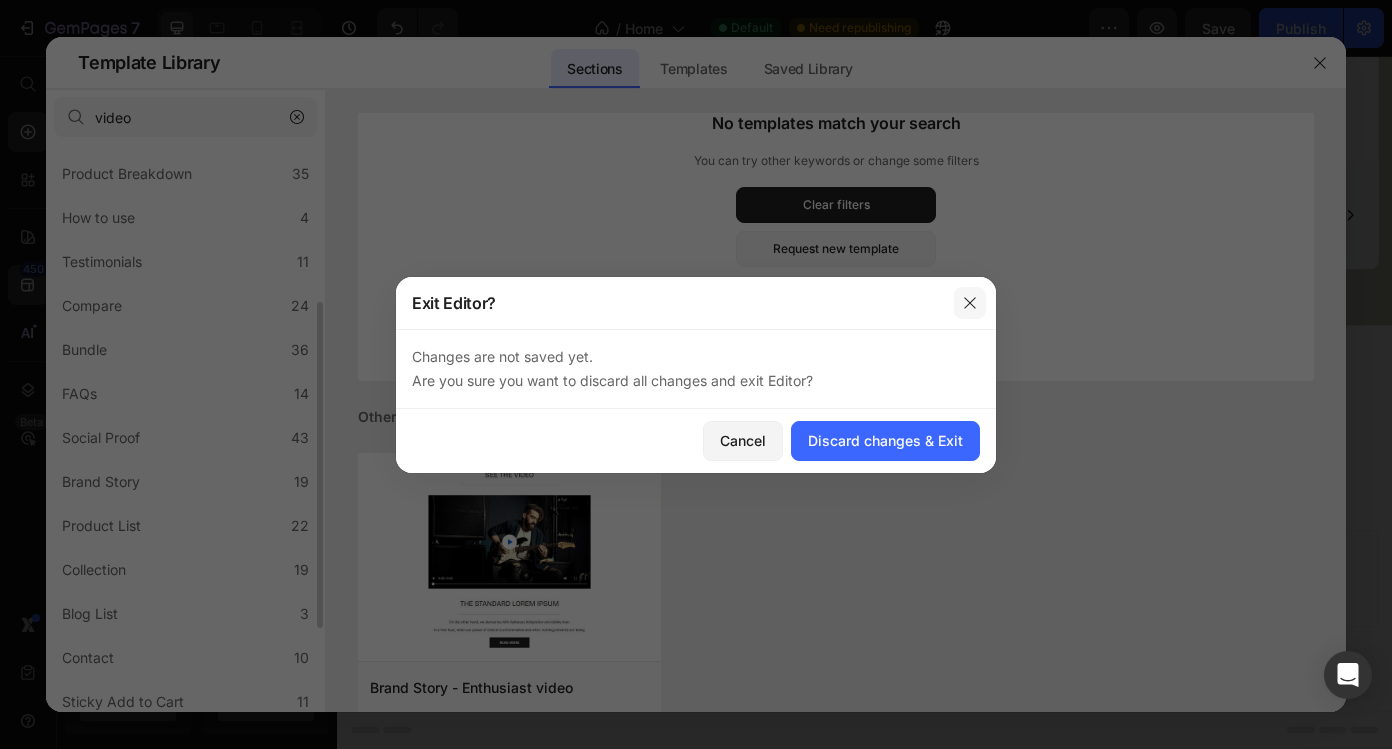 click 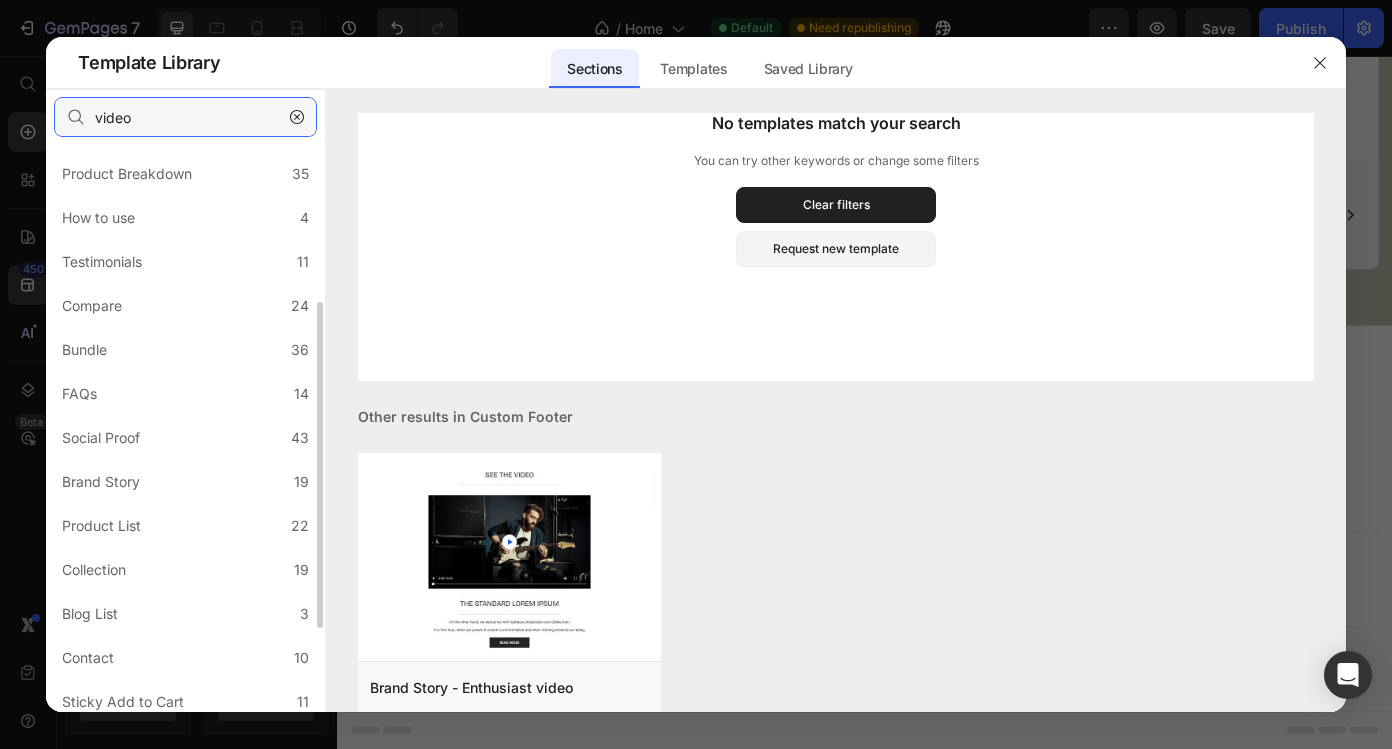click on "video" at bounding box center (185, 117) 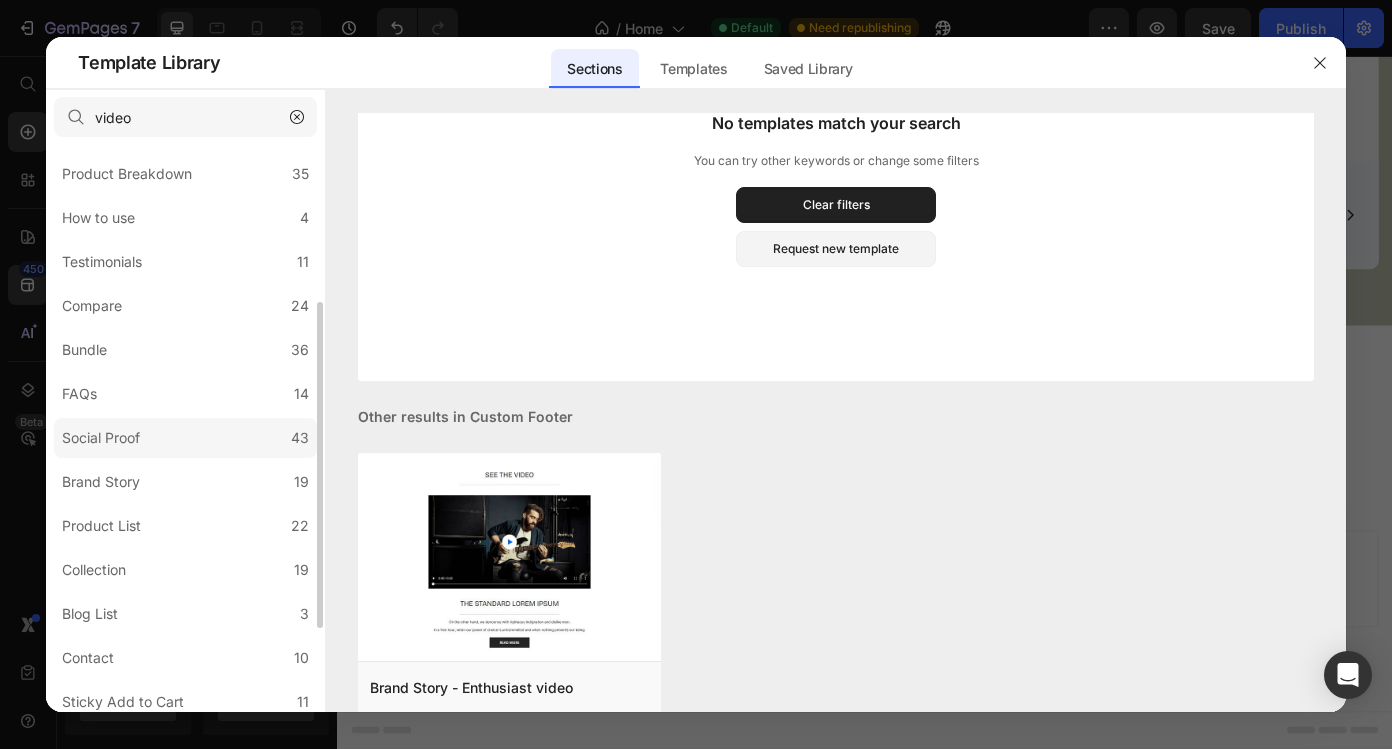 click on "Social Proof" at bounding box center [101, 438] 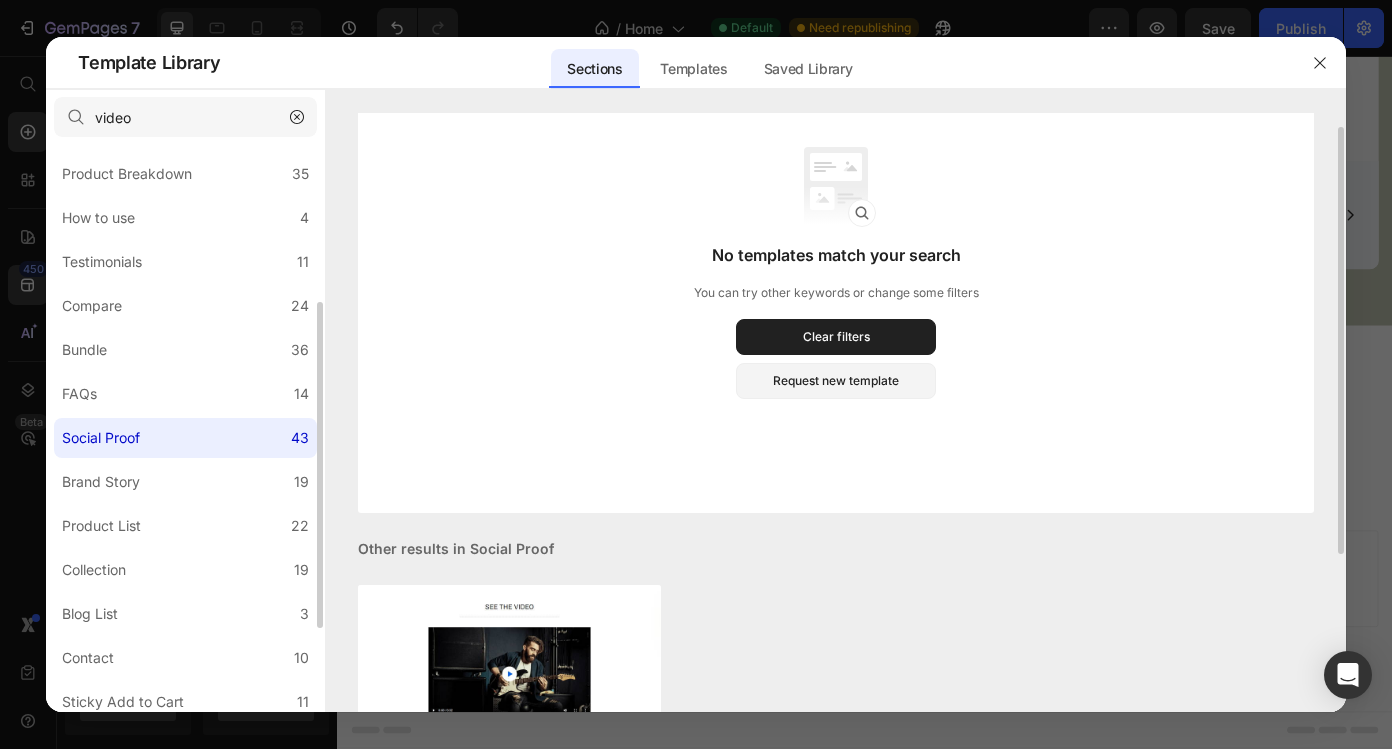 scroll, scrollTop: 122, scrollLeft: 0, axis: vertical 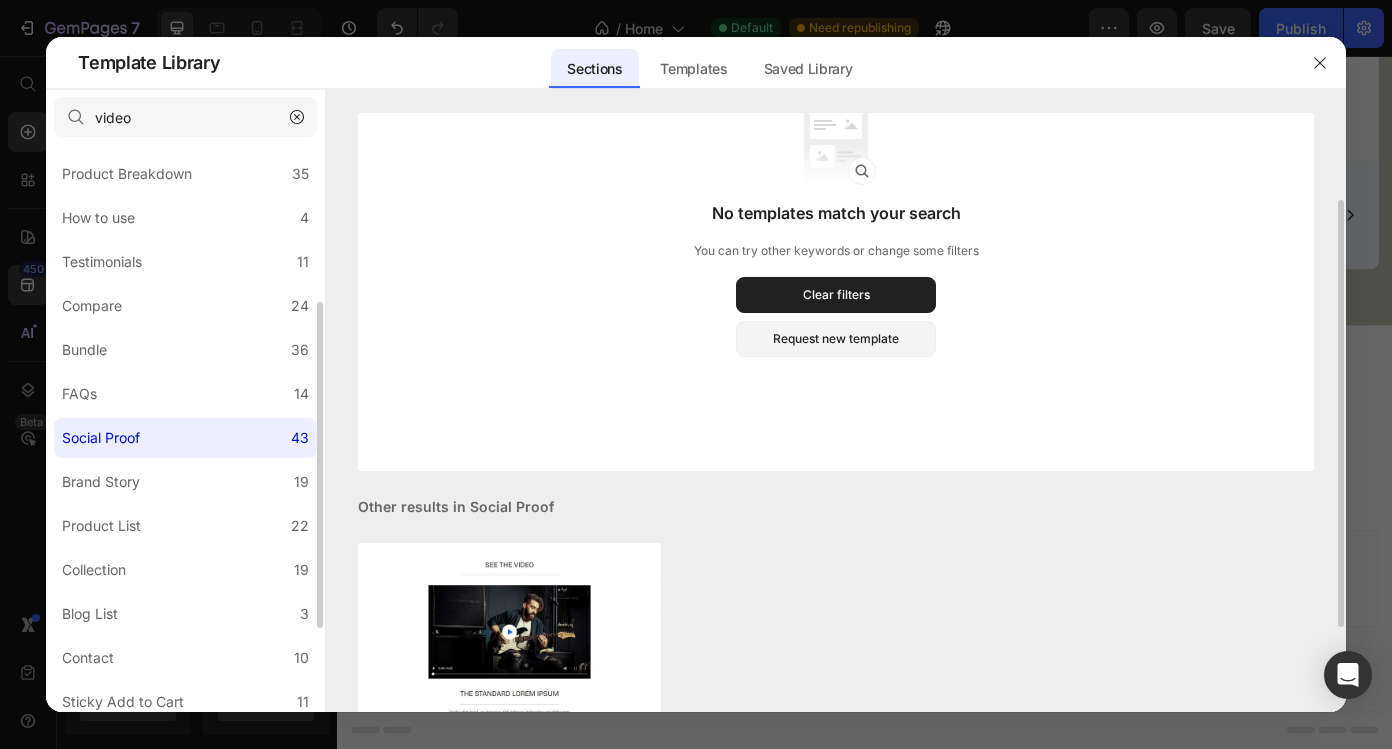 click 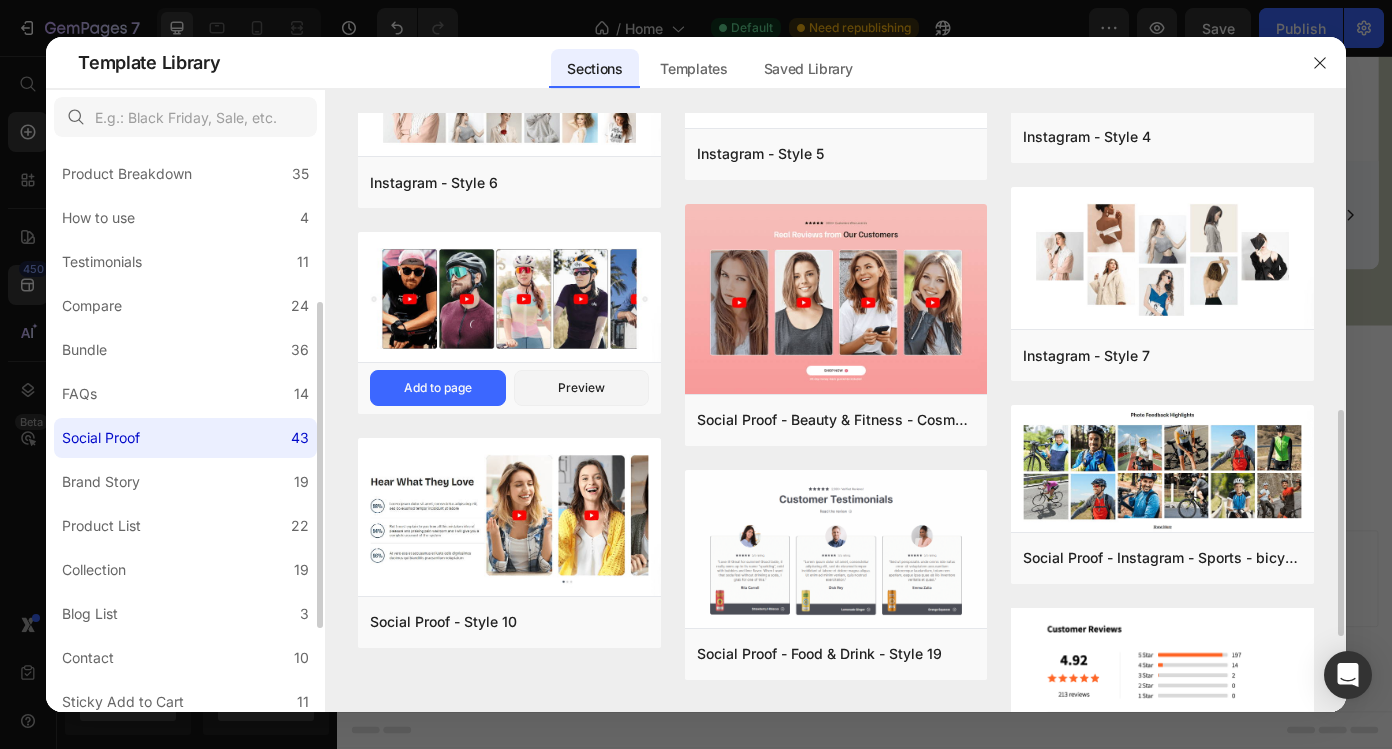 scroll, scrollTop: 789, scrollLeft: 0, axis: vertical 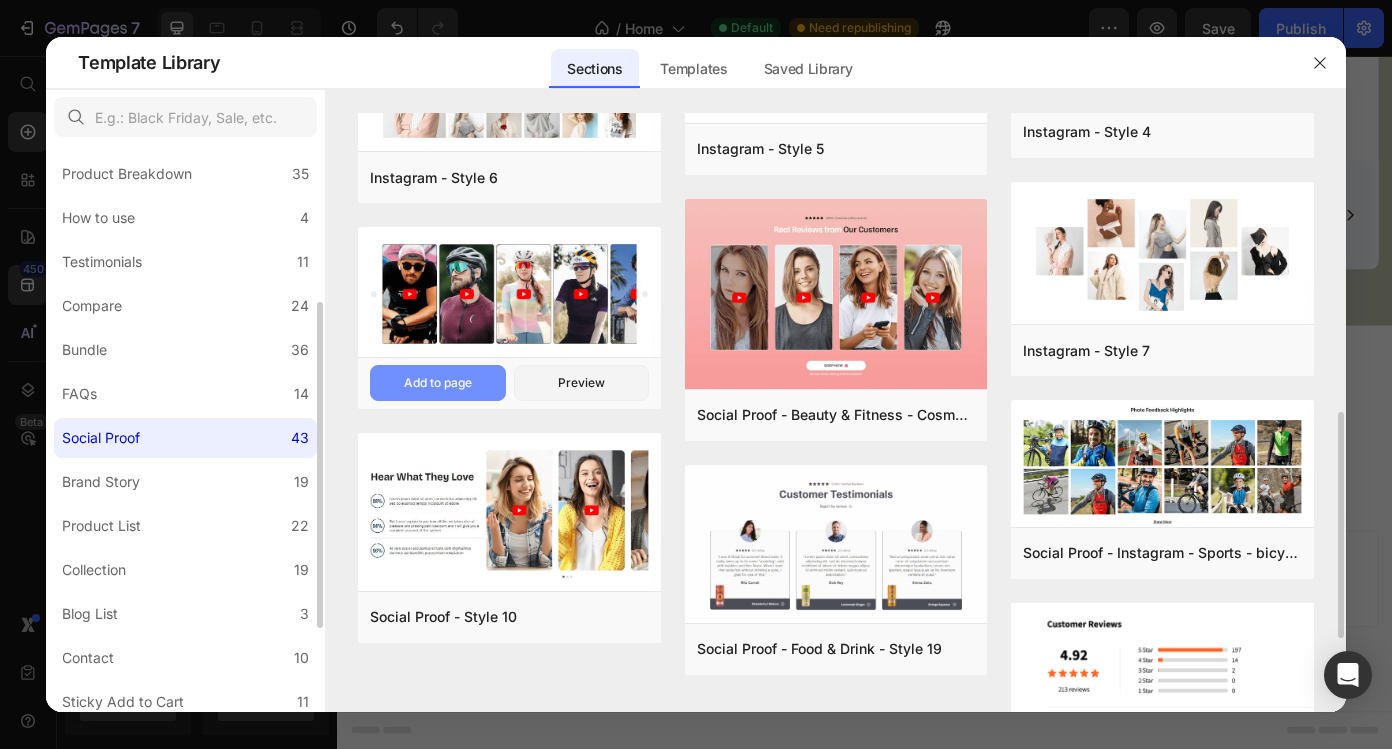 click on "Add to page" at bounding box center (438, 383) 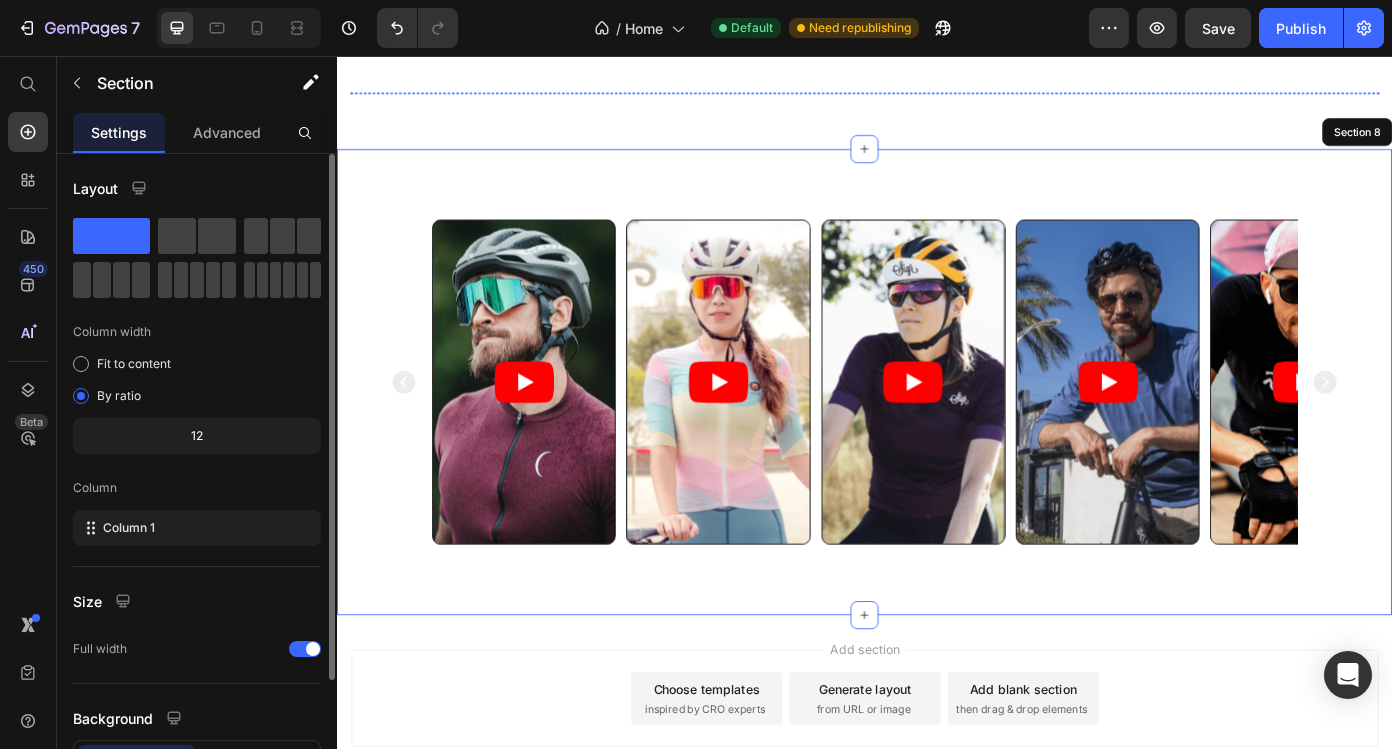scroll, scrollTop: 0, scrollLeft: 0, axis: both 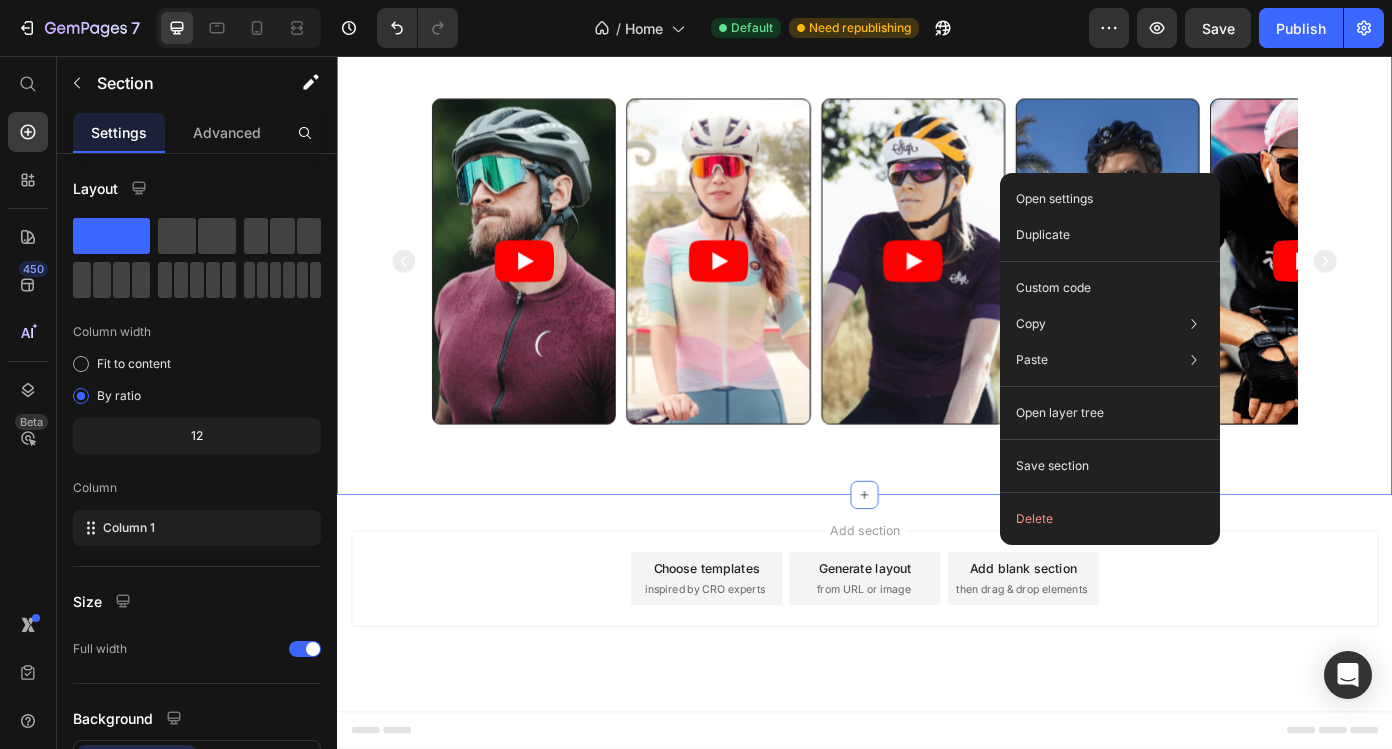 drag, startPoint x: 1174, startPoint y: 189, endPoint x: 1410, endPoint y: 233, distance: 240.06665 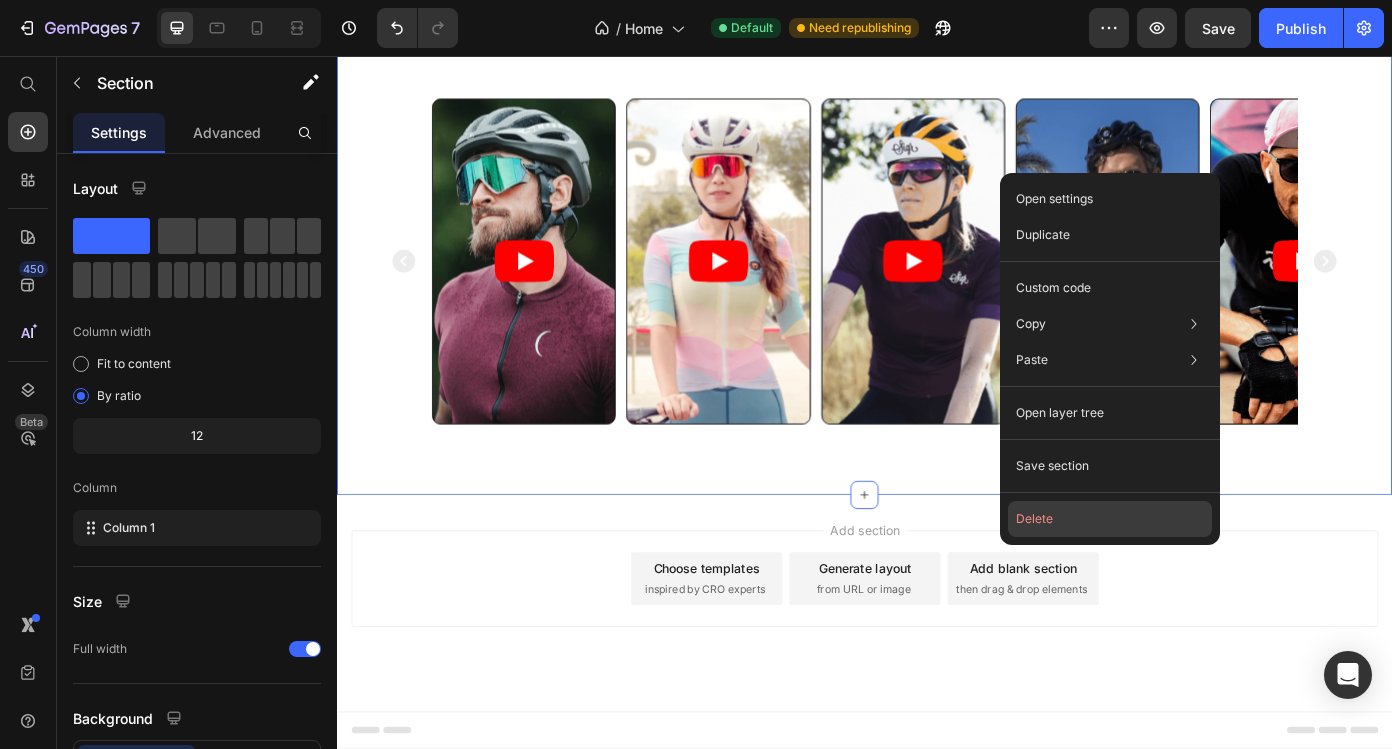 drag, startPoint x: 1061, startPoint y: 509, endPoint x: 816, endPoint y: 479, distance: 246.8299 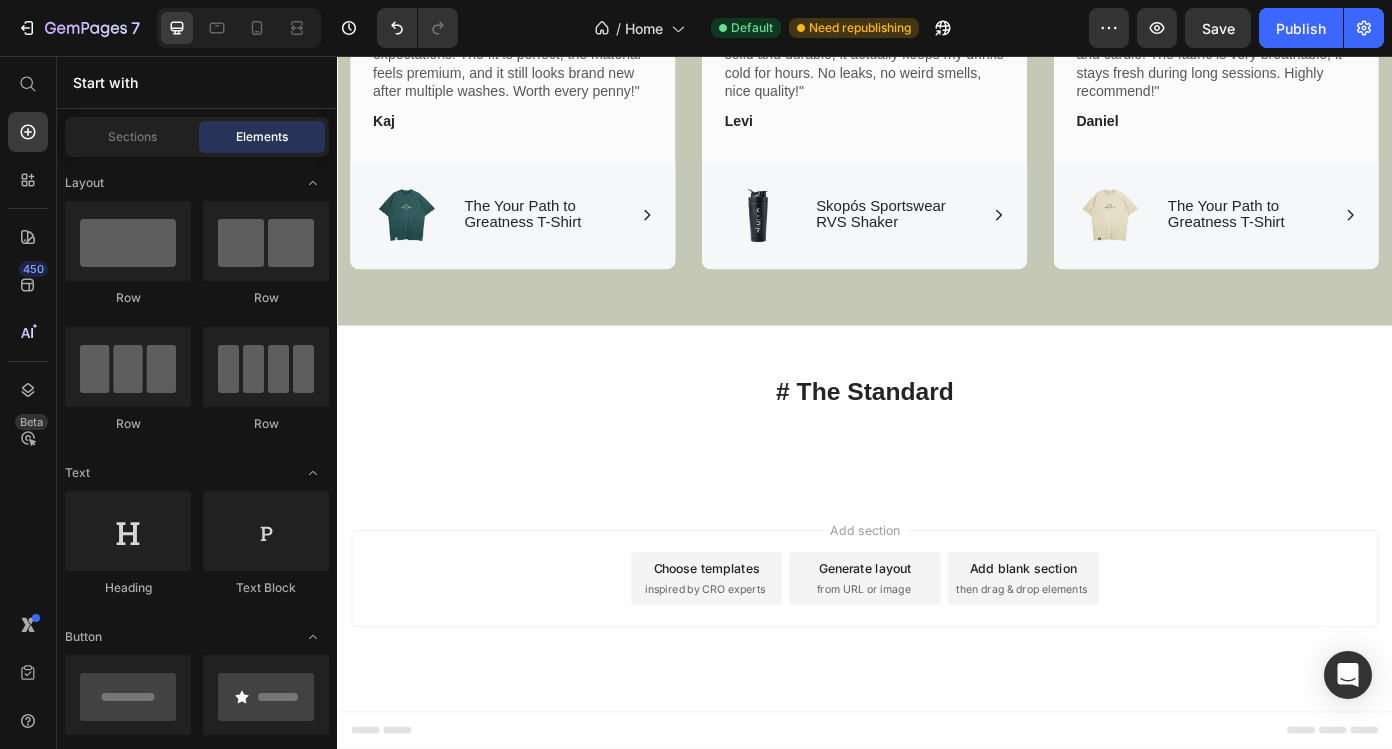 scroll, scrollTop: 3695, scrollLeft: 0, axis: vertical 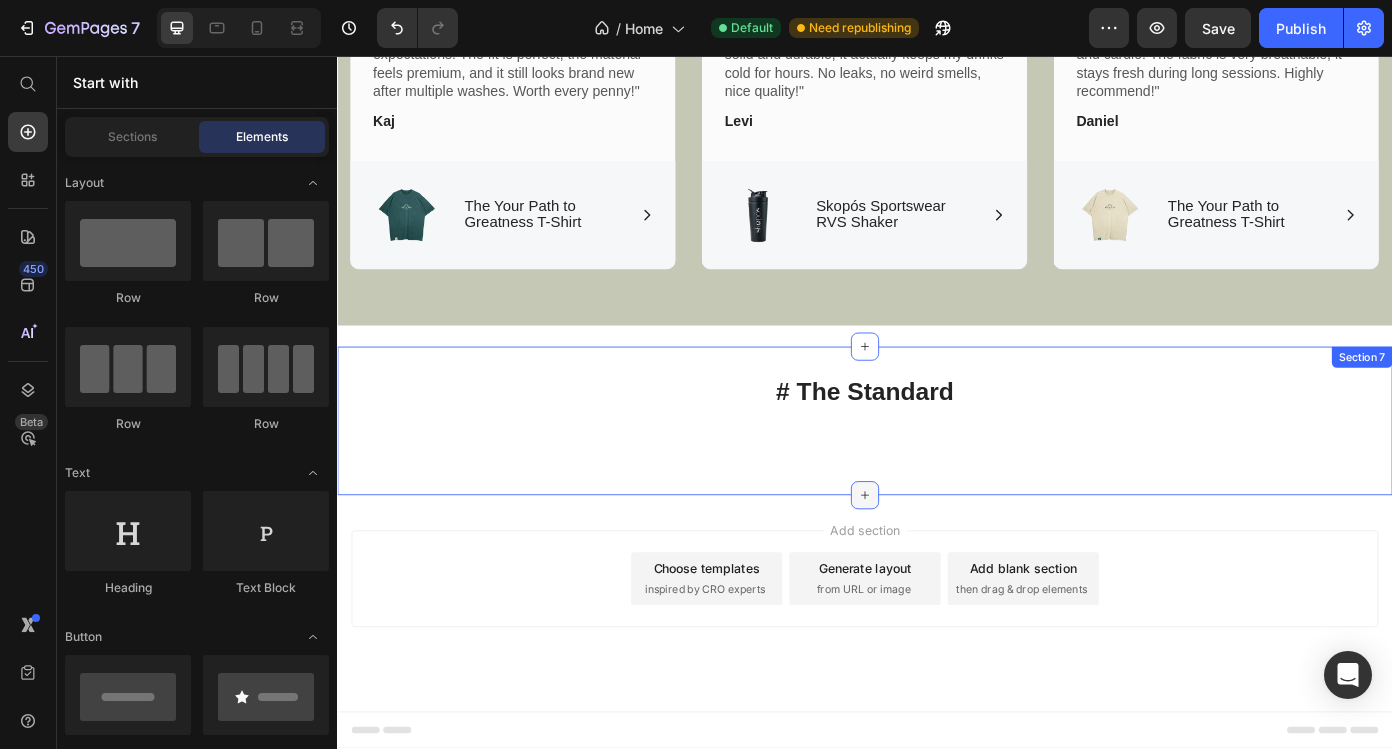 click 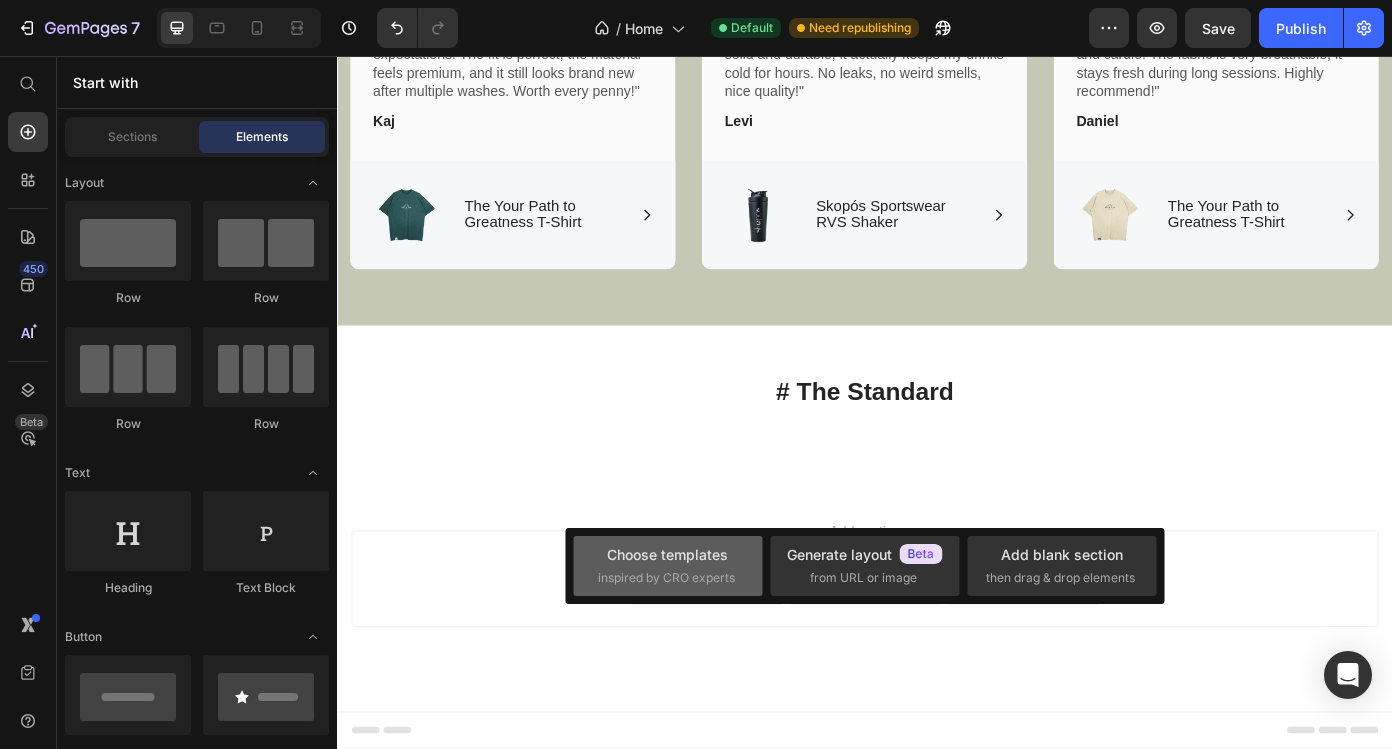 click on "inspired by CRO experts" at bounding box center [666, 578] 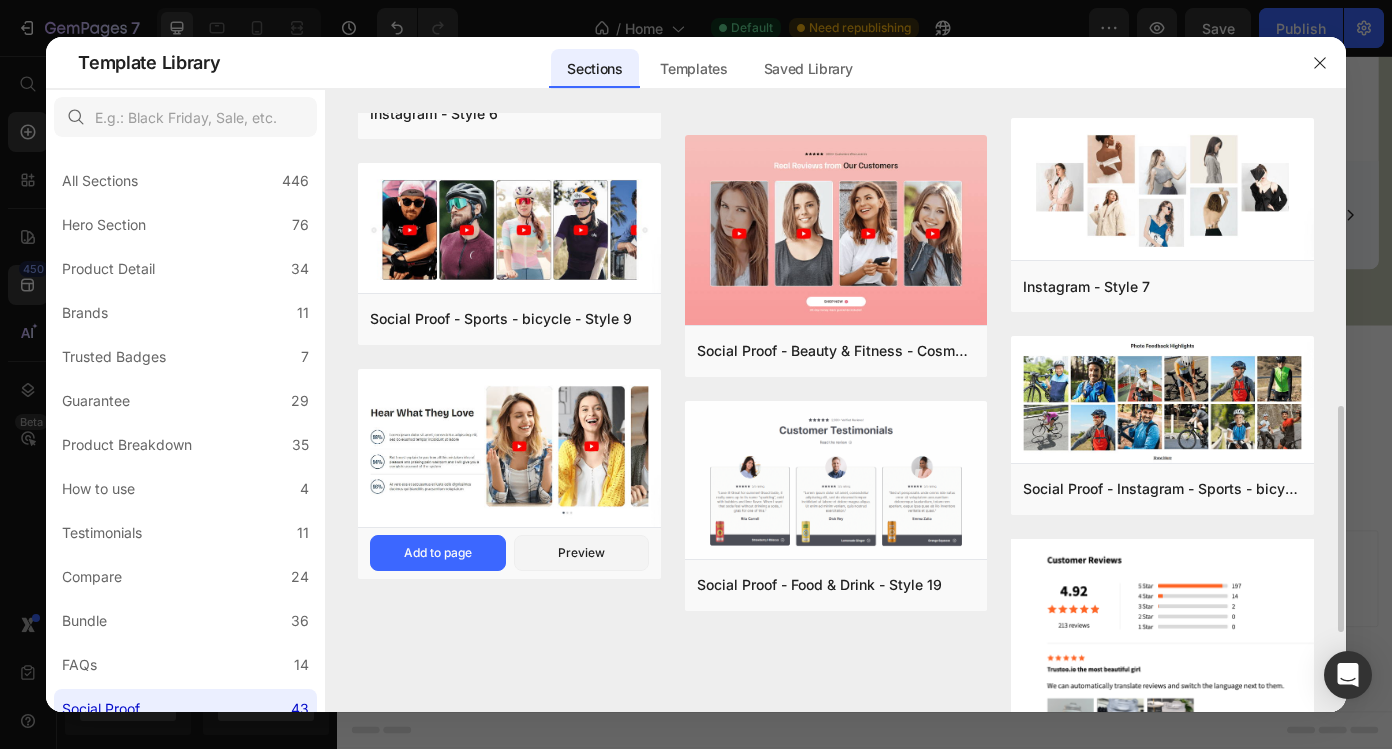 scroll, scrollTop: 859, scrollLeft: 0, axis: vertical 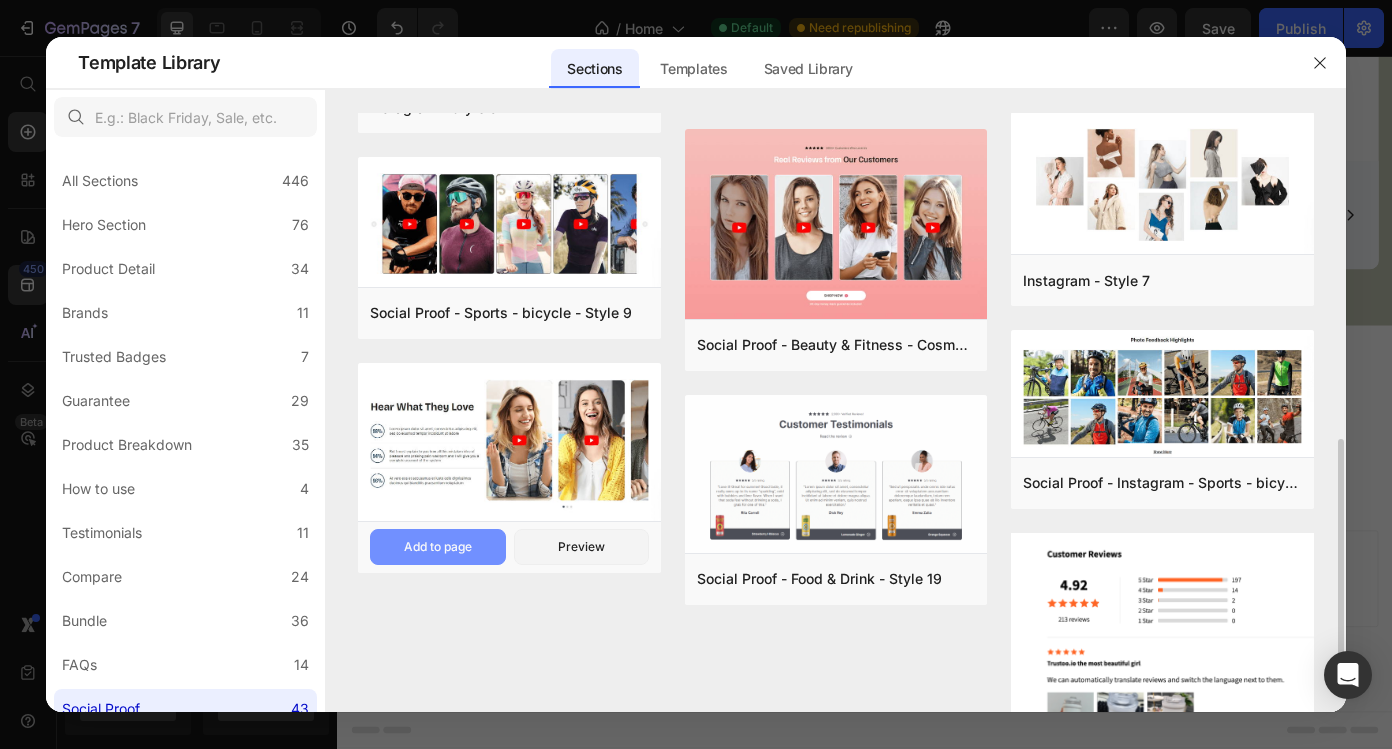 click on "Add to page" at bounding box center (438, 547) 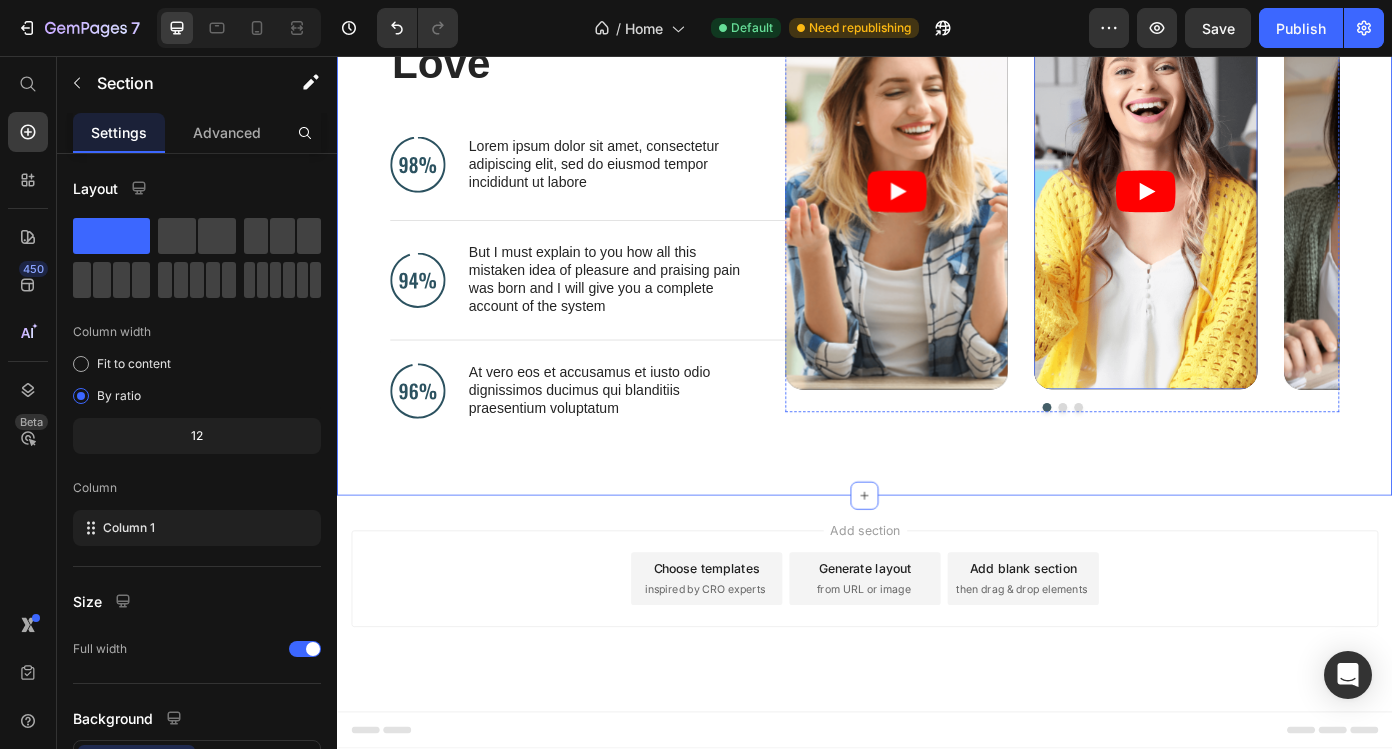 scroll, scrollTop: 4123, scrollLeft: 0, axis: vertical 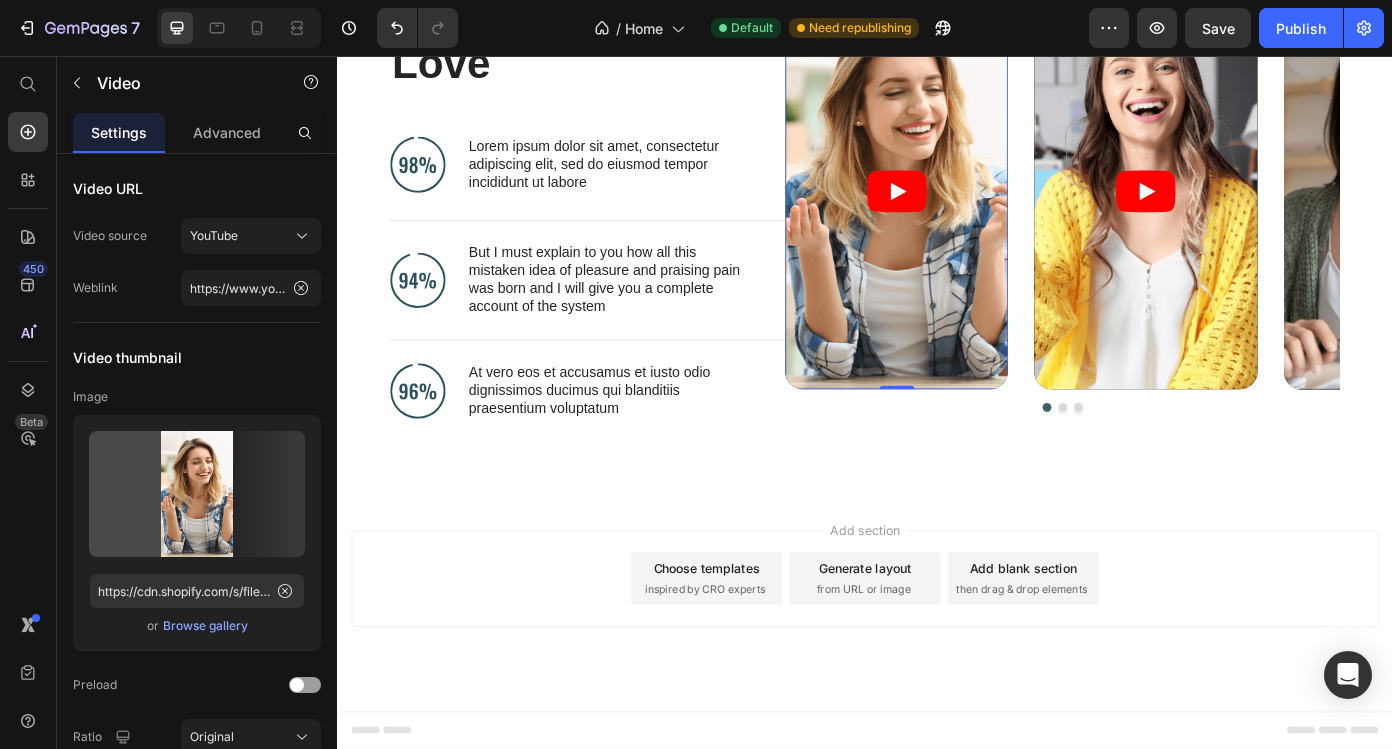 click at bounding box center (973, 210) 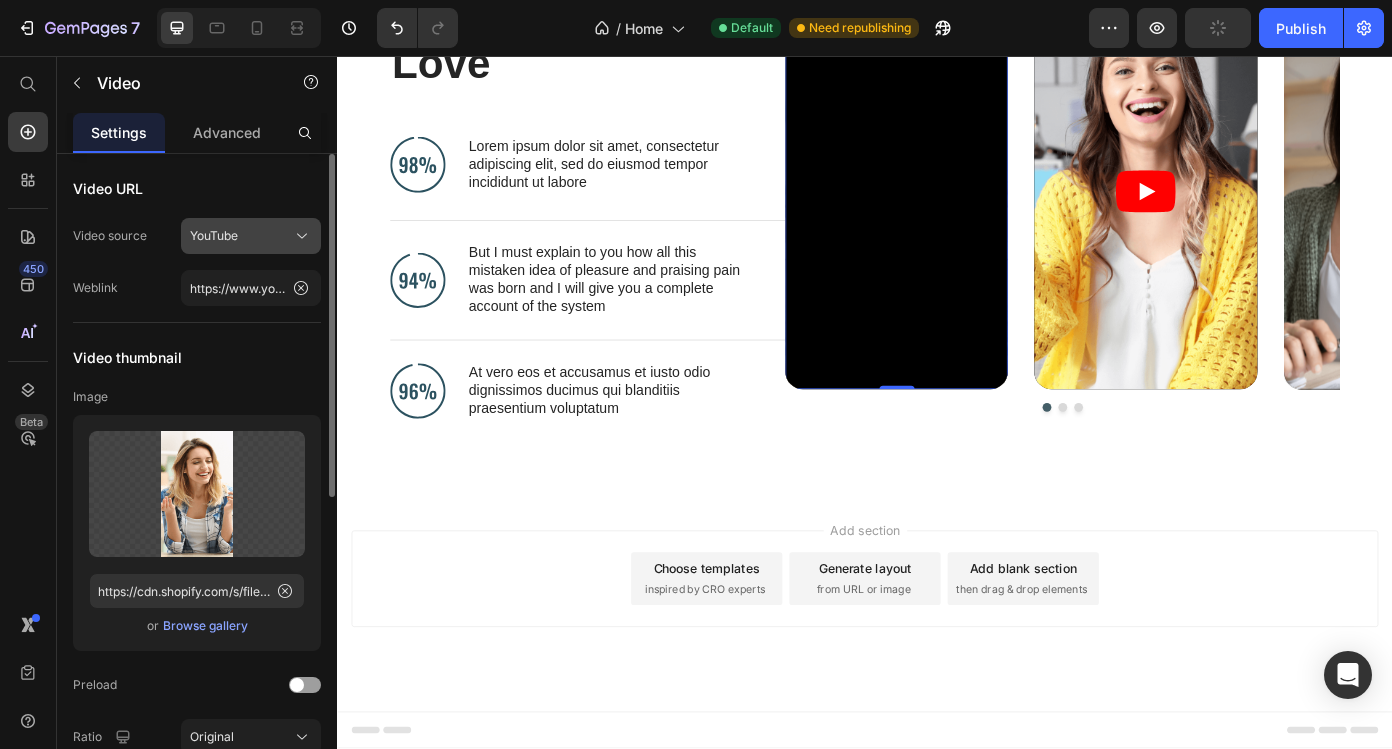 click 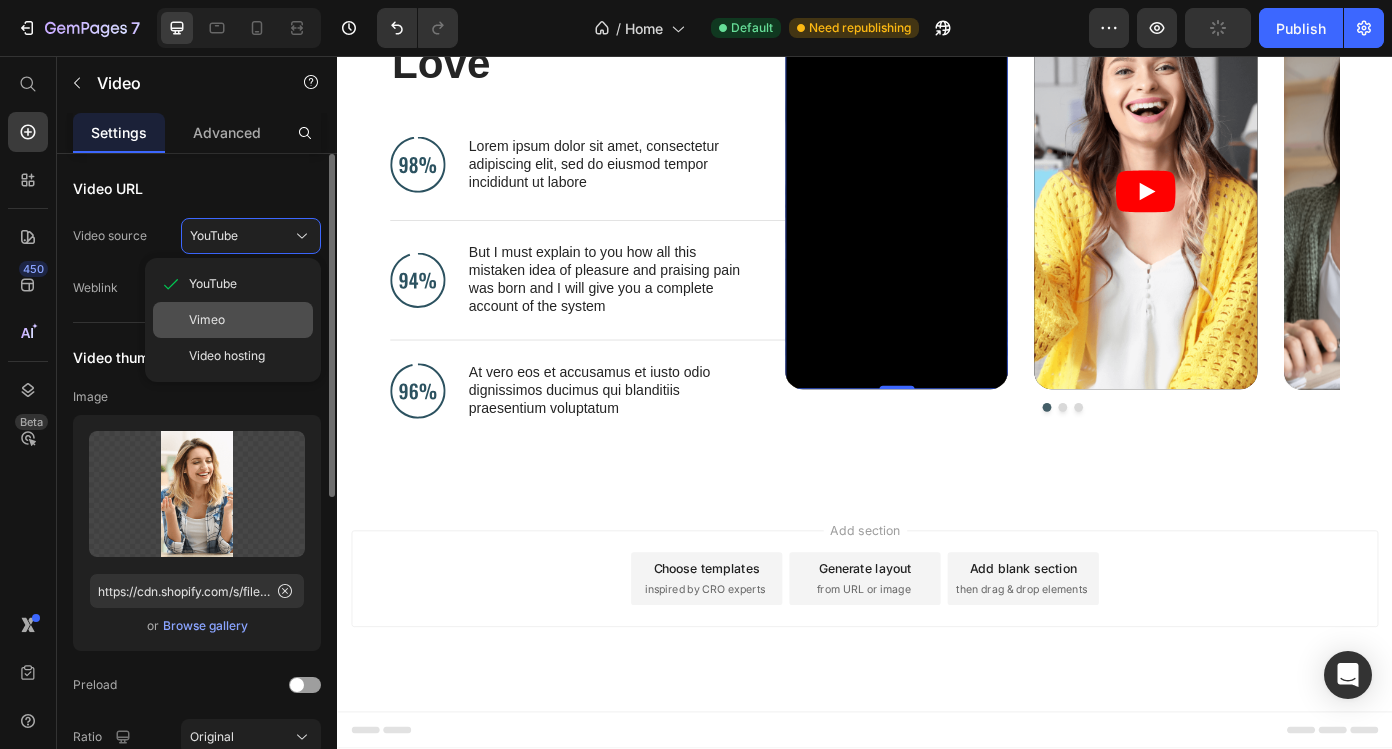 click on "Vimeo" at bounding box center [247, 320] 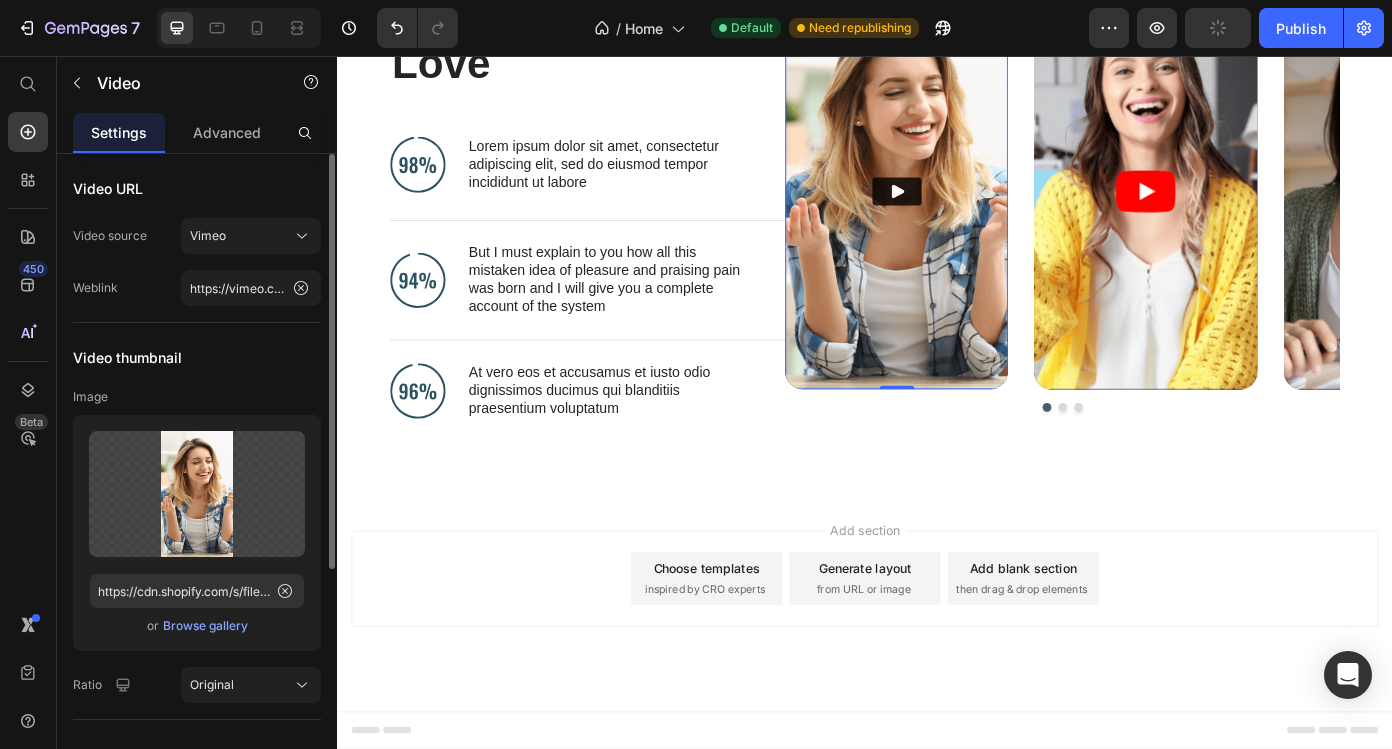 type on "https://cdn.shopify.com/s/files/1/0873/3727/1641/files/gempages_539857220276323232-af844ced-345e-4c75-9a75-f0c070420a92.png" 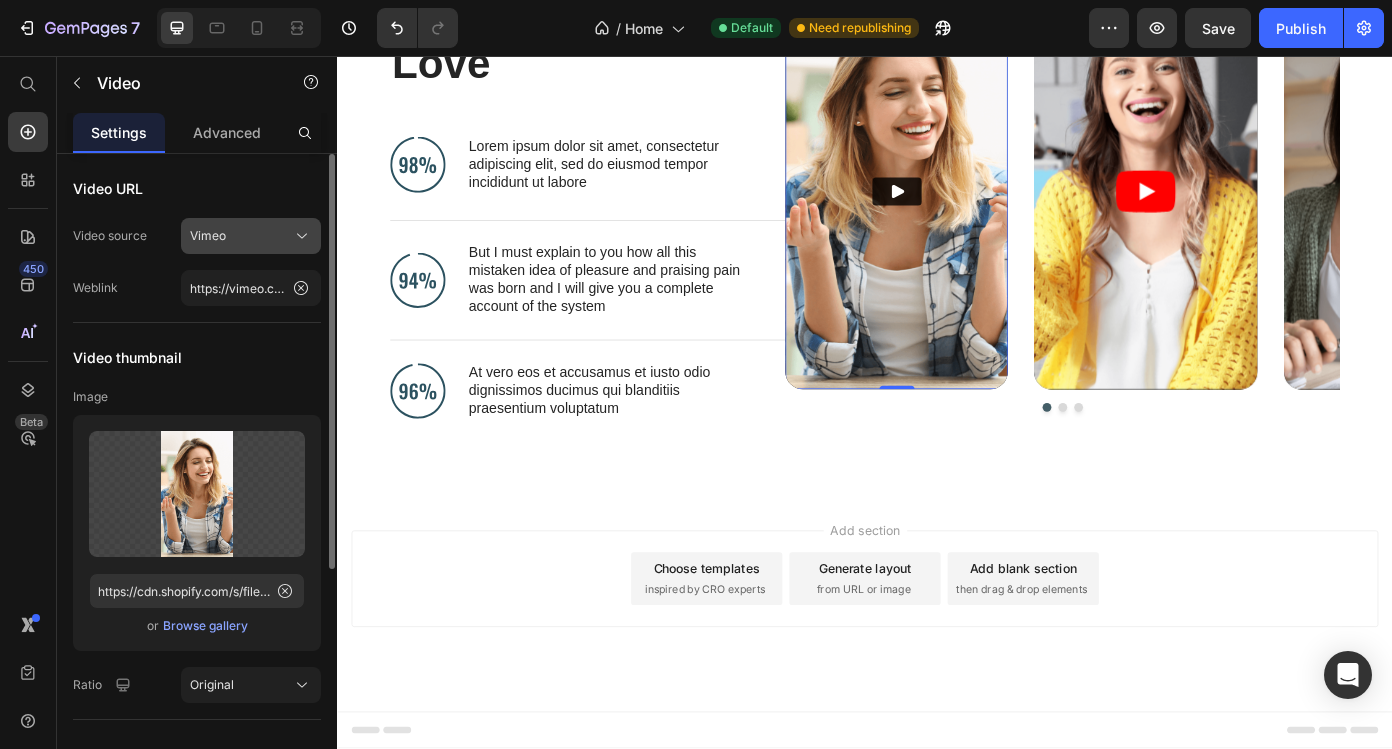 click on "Vimeo" at bounding box center (251, 236) 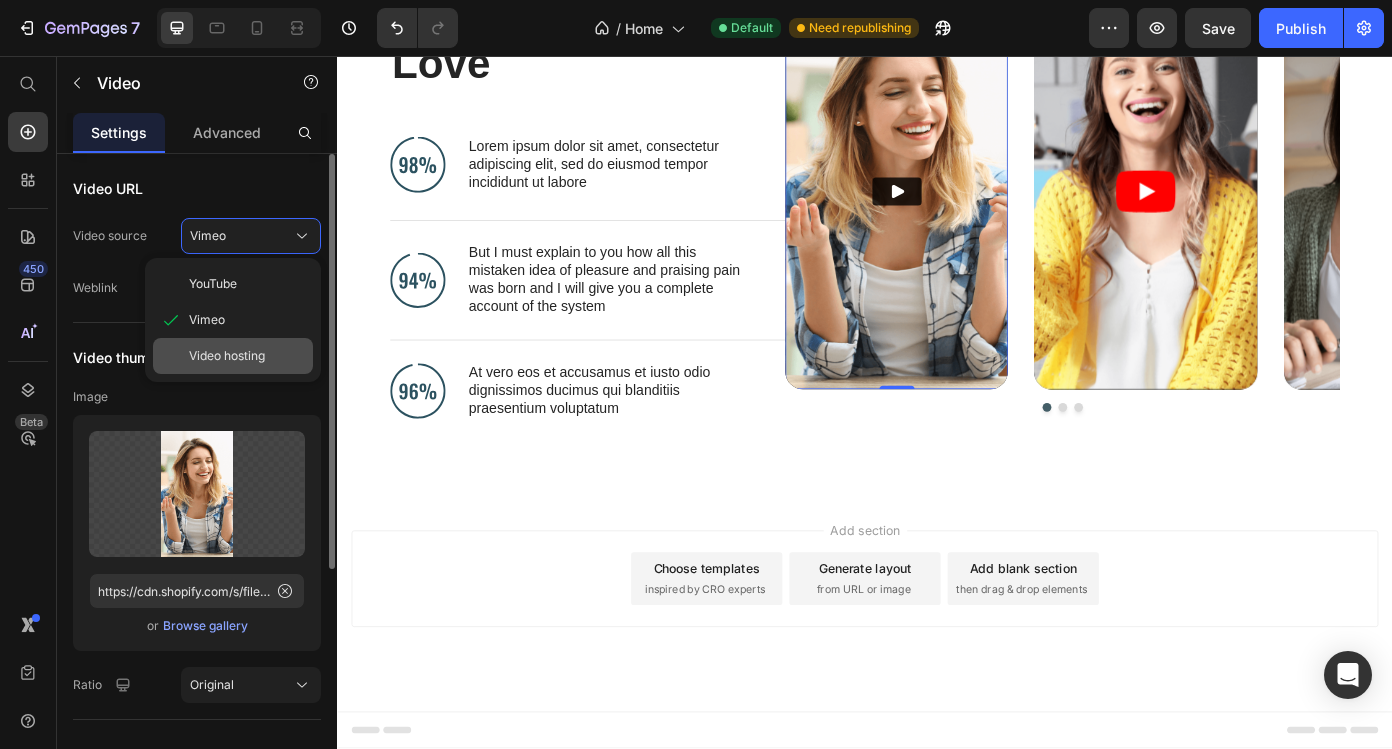 click on "Video hosting" at bounding box center (227, 356) 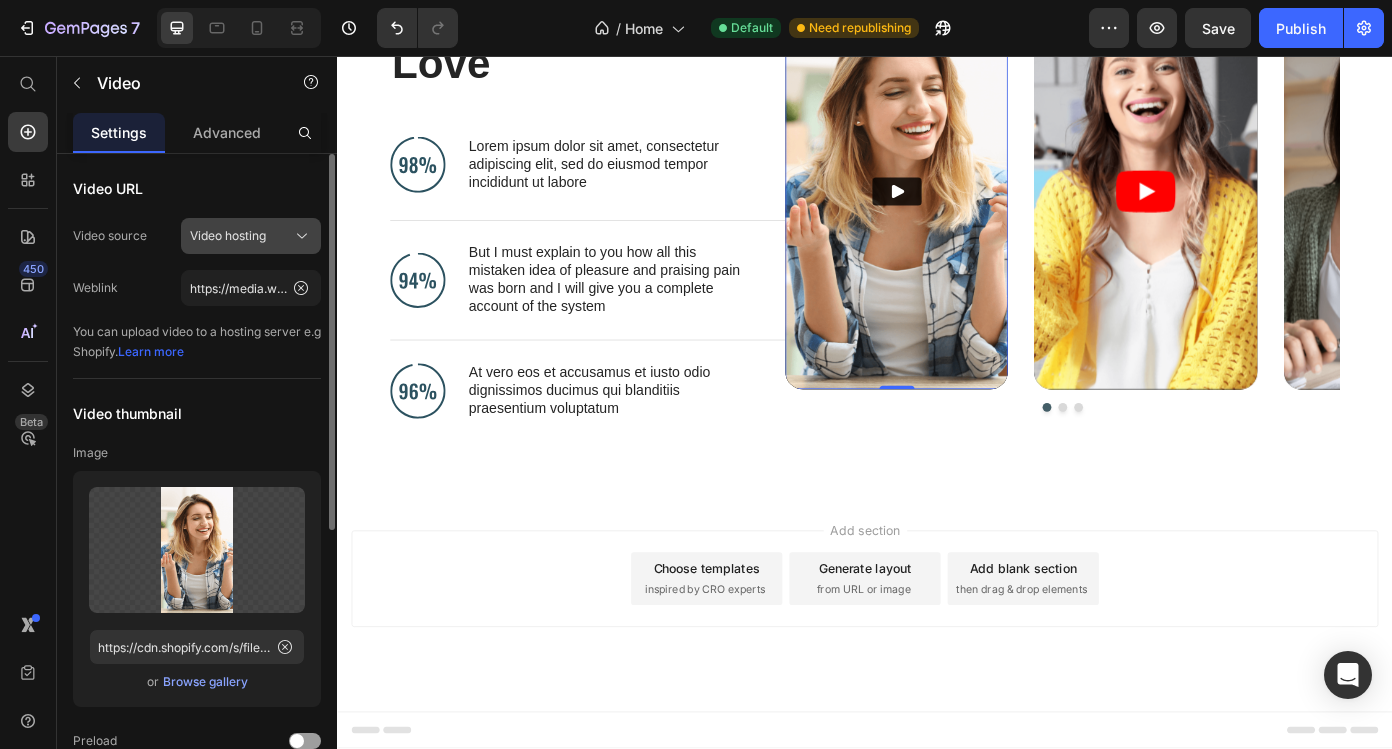click 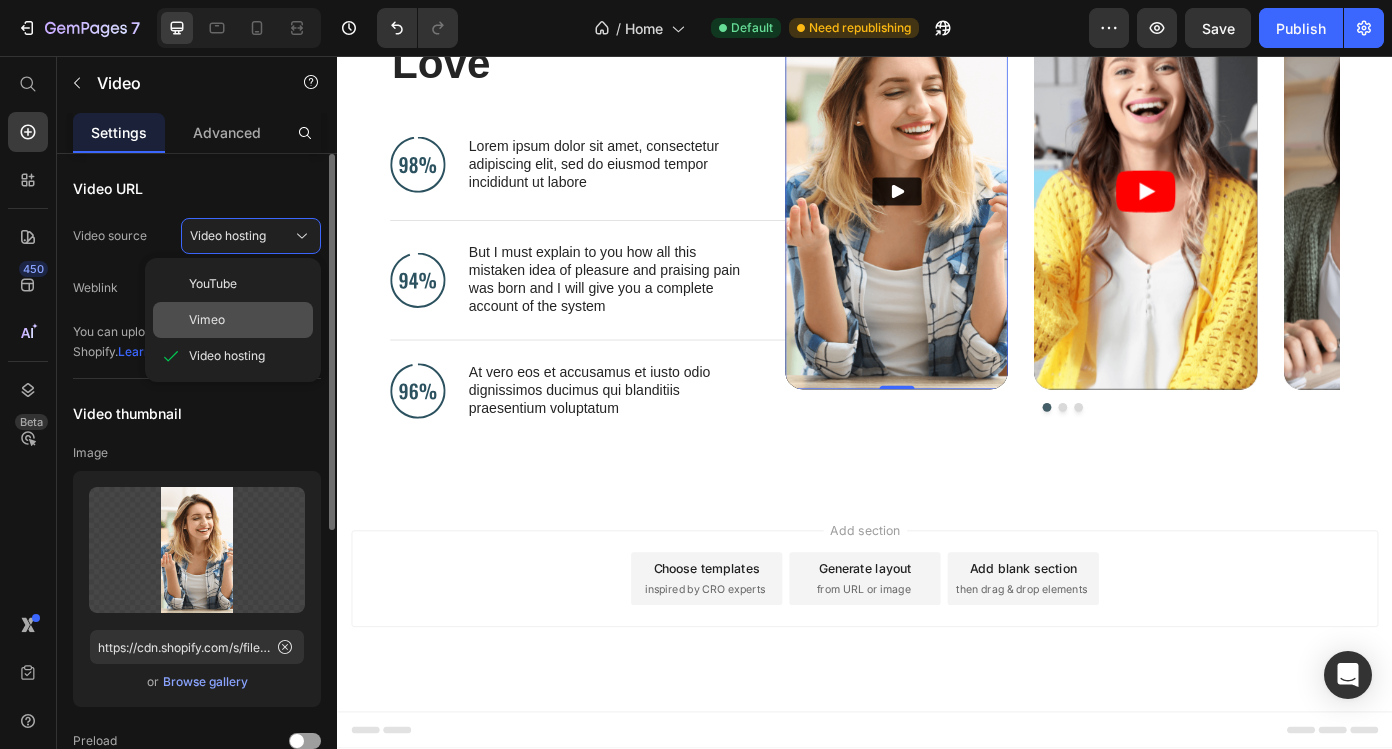 click on "Vimeo" at bounding box center (247, 320) 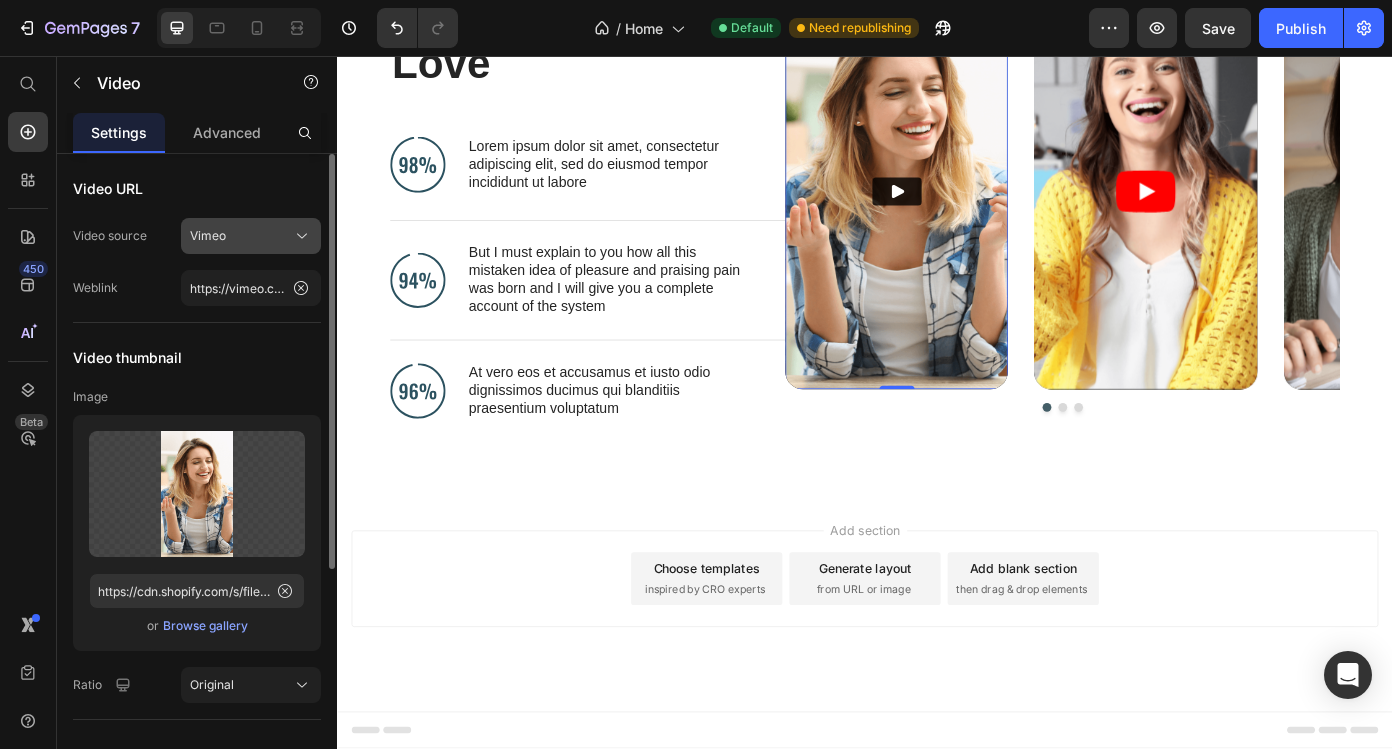 click on "Vimeo" 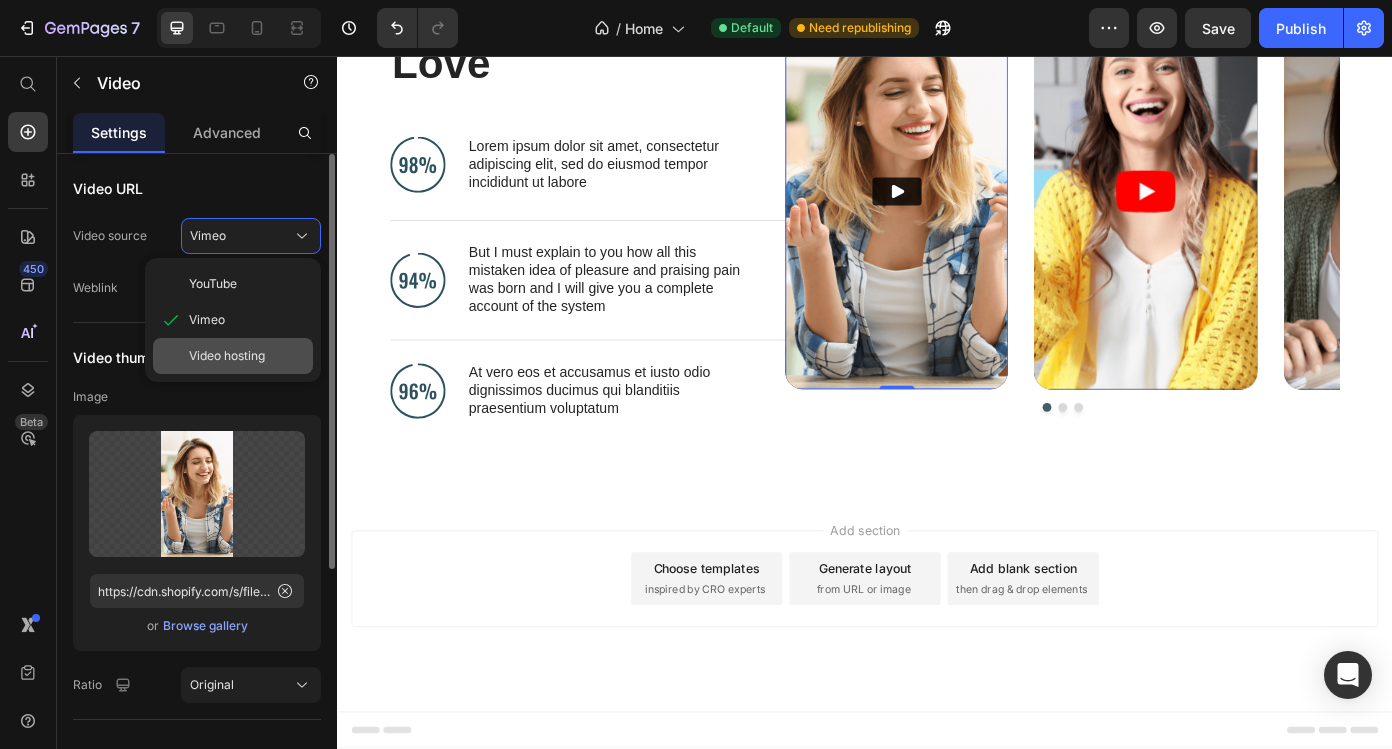 click on "Video hosting" at bounding box center [227, 356] 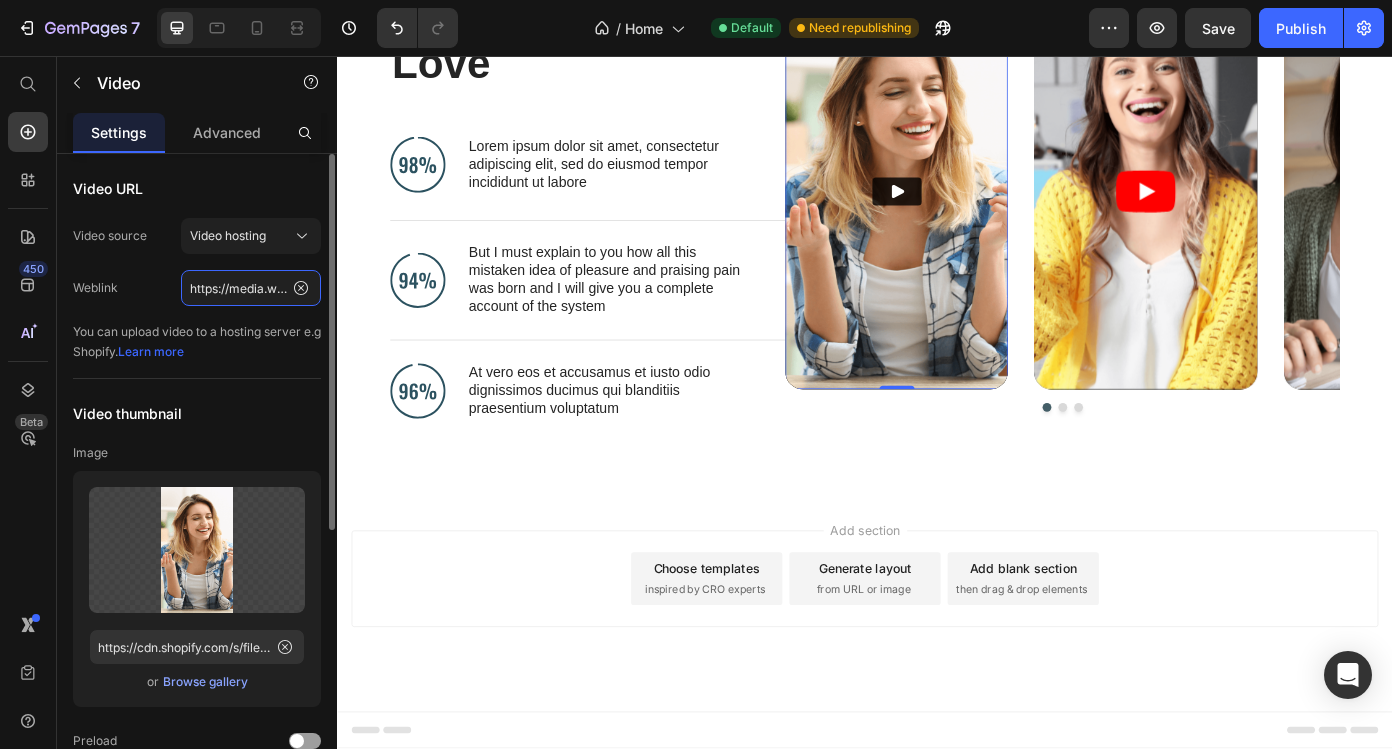 click on "https://media.w3.org/2010/05/sintel/trailer.mp4" 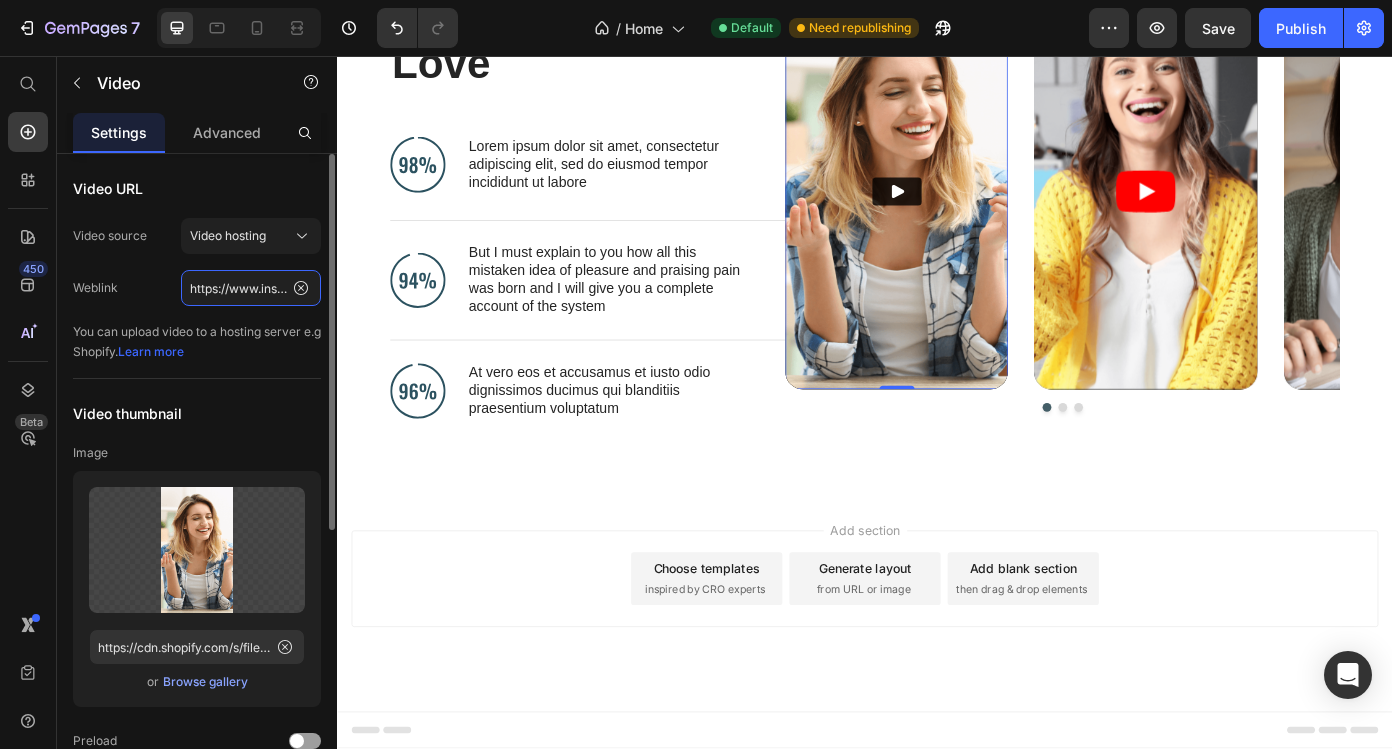scroll, scrollTop: 0, scrollLeft: 176, axis: horizontal 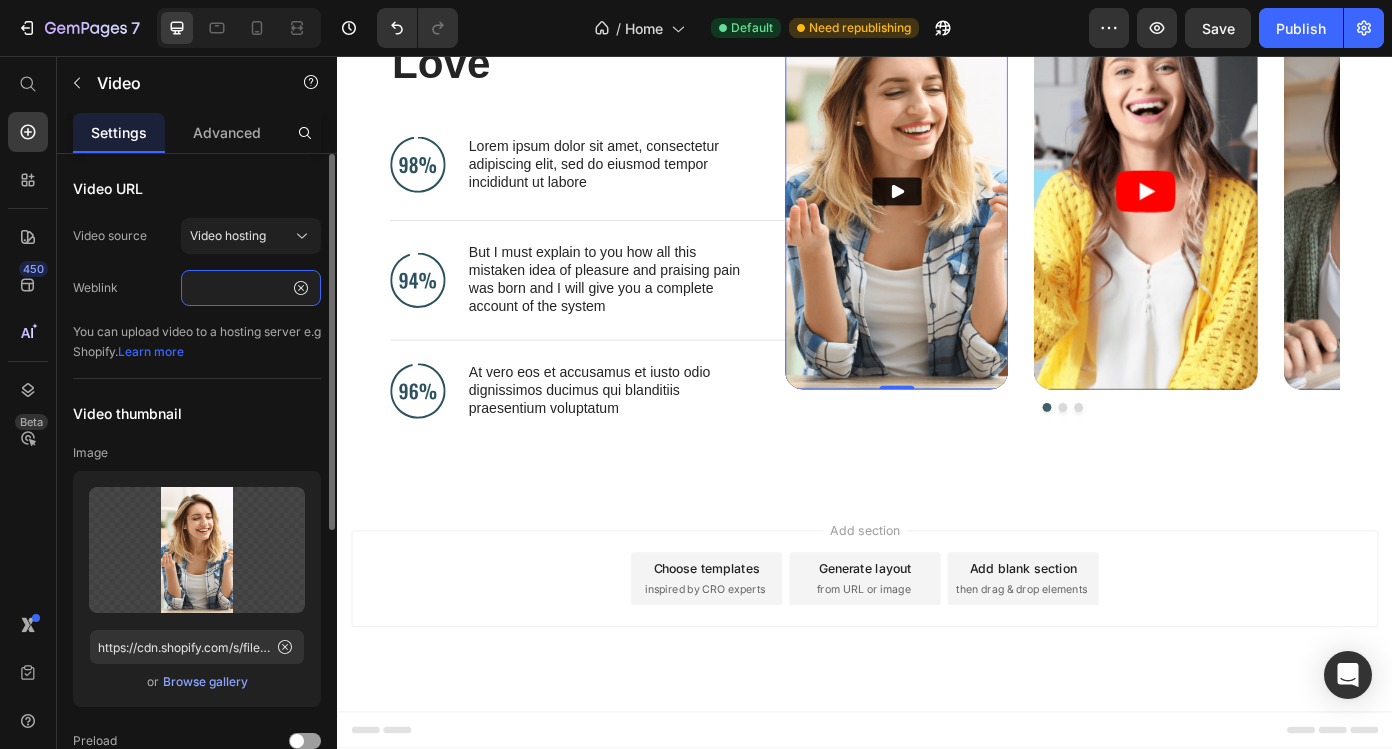 type on "https://www.instagram.com/reel/DKypckTNA3Y/" 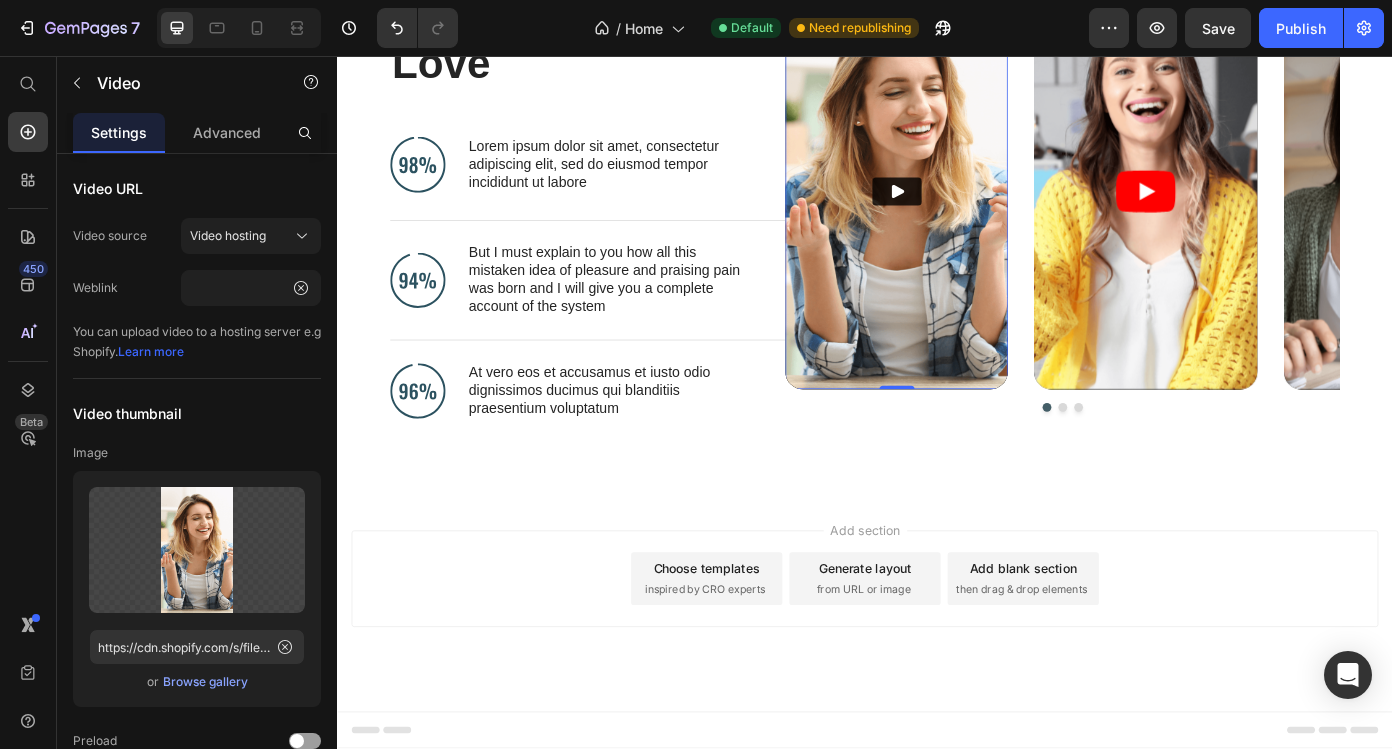 click at bounding box center (974, 210) 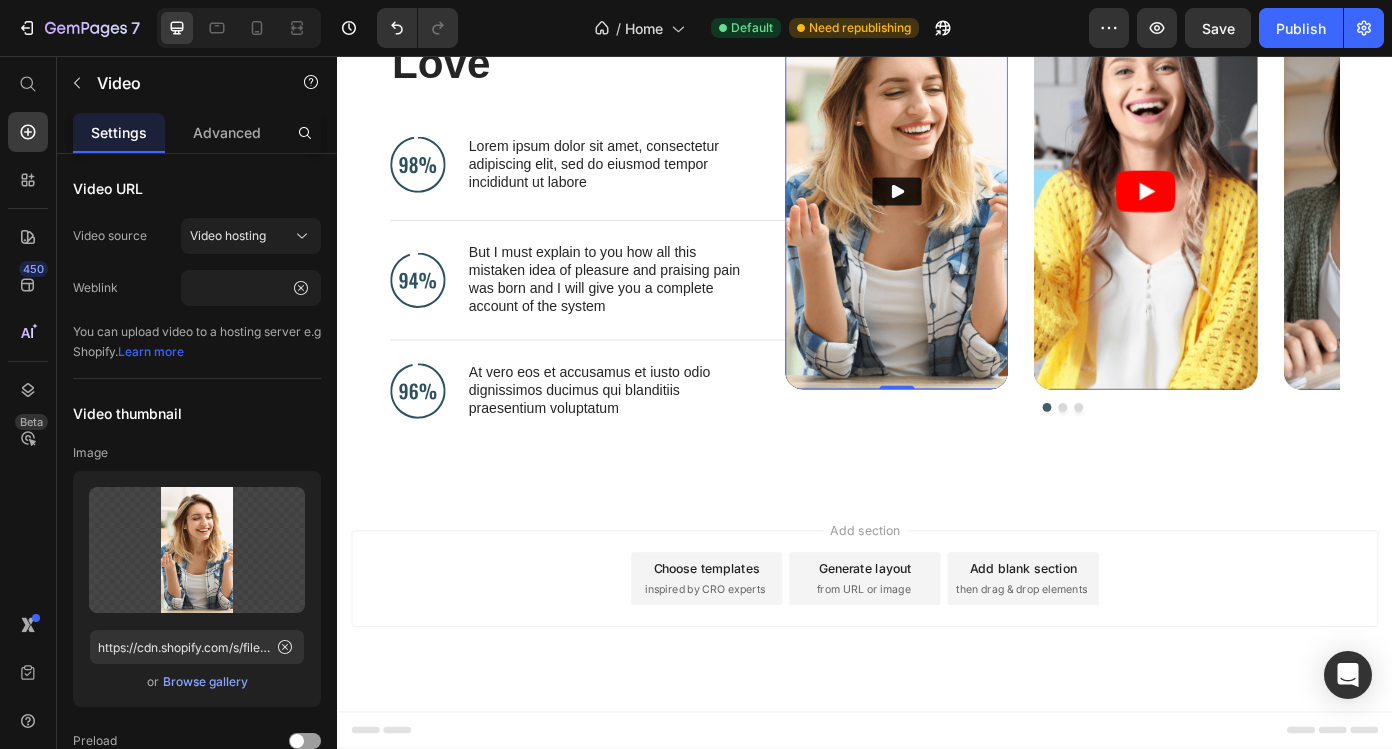 scroll, scrollTop: 0, scrollLeft: 0, axis: both 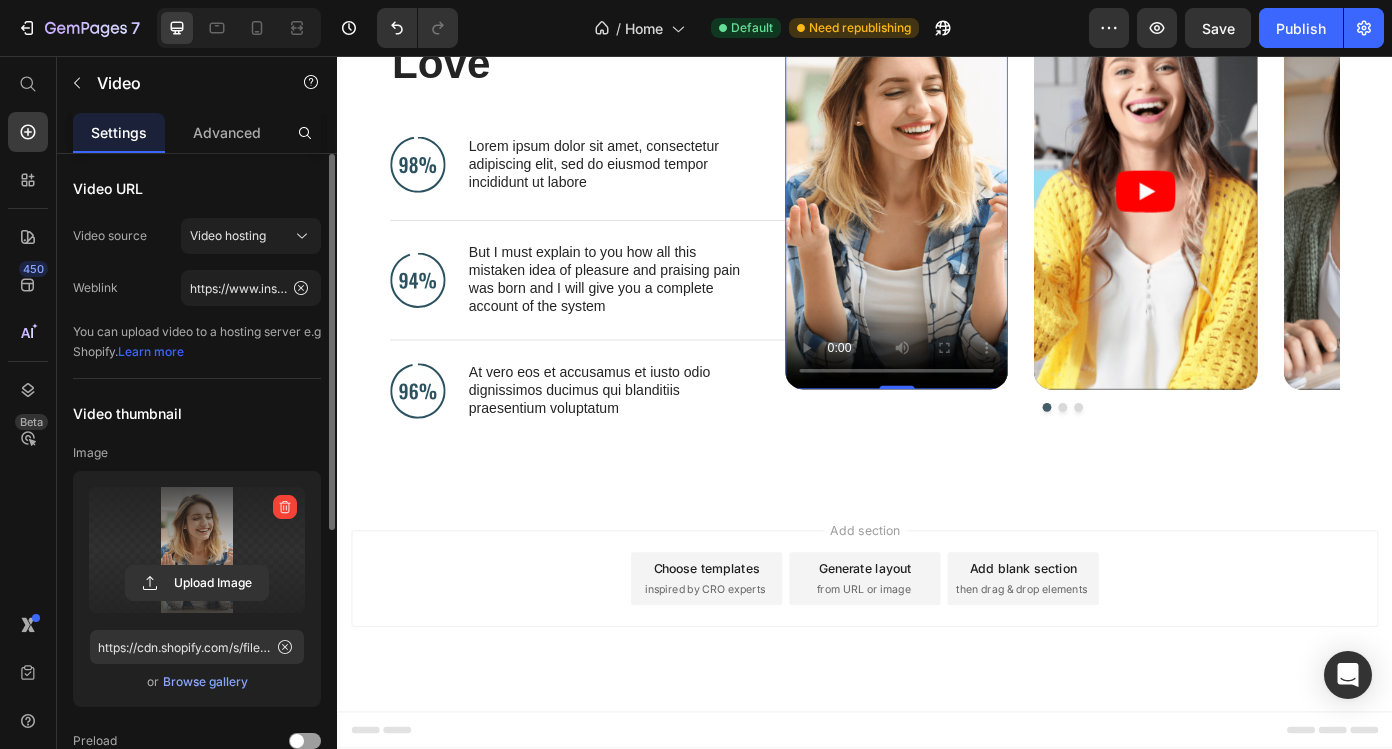 click at bounding box center [197, 550] 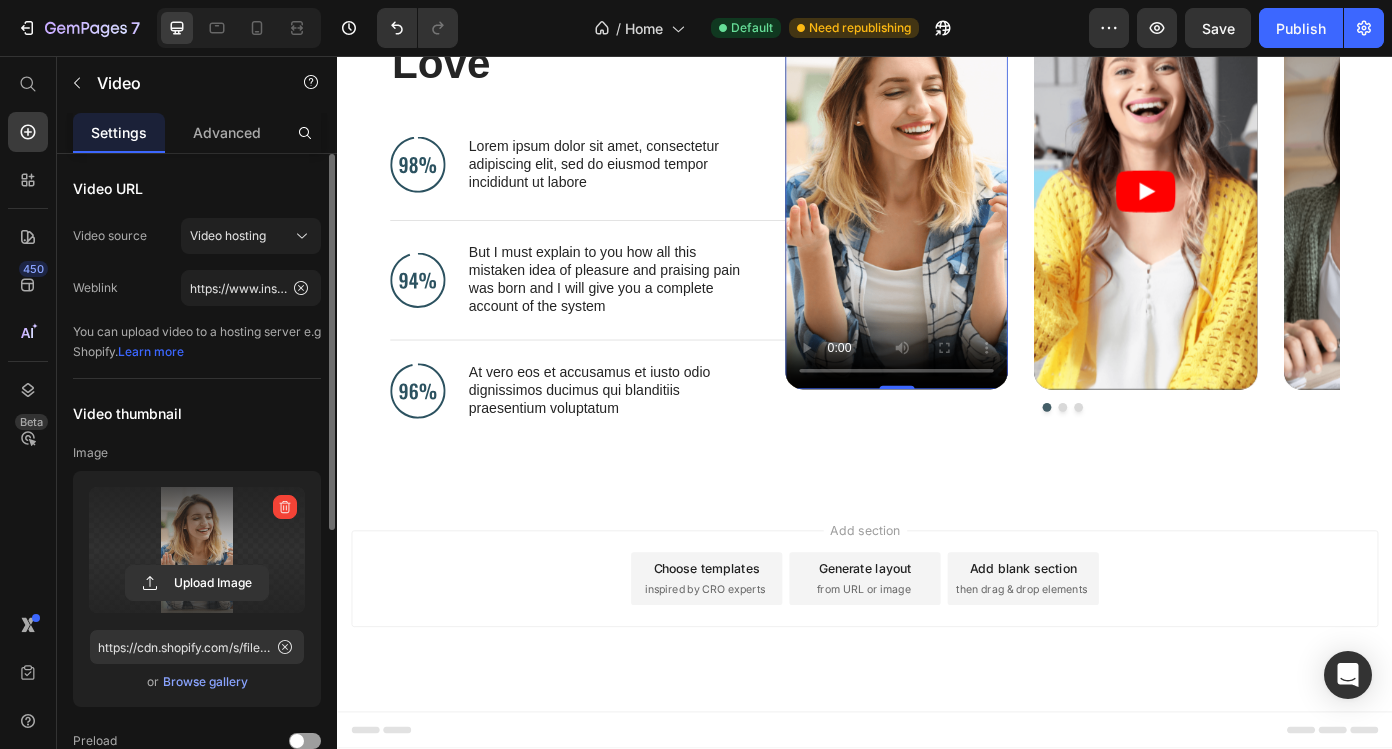 click 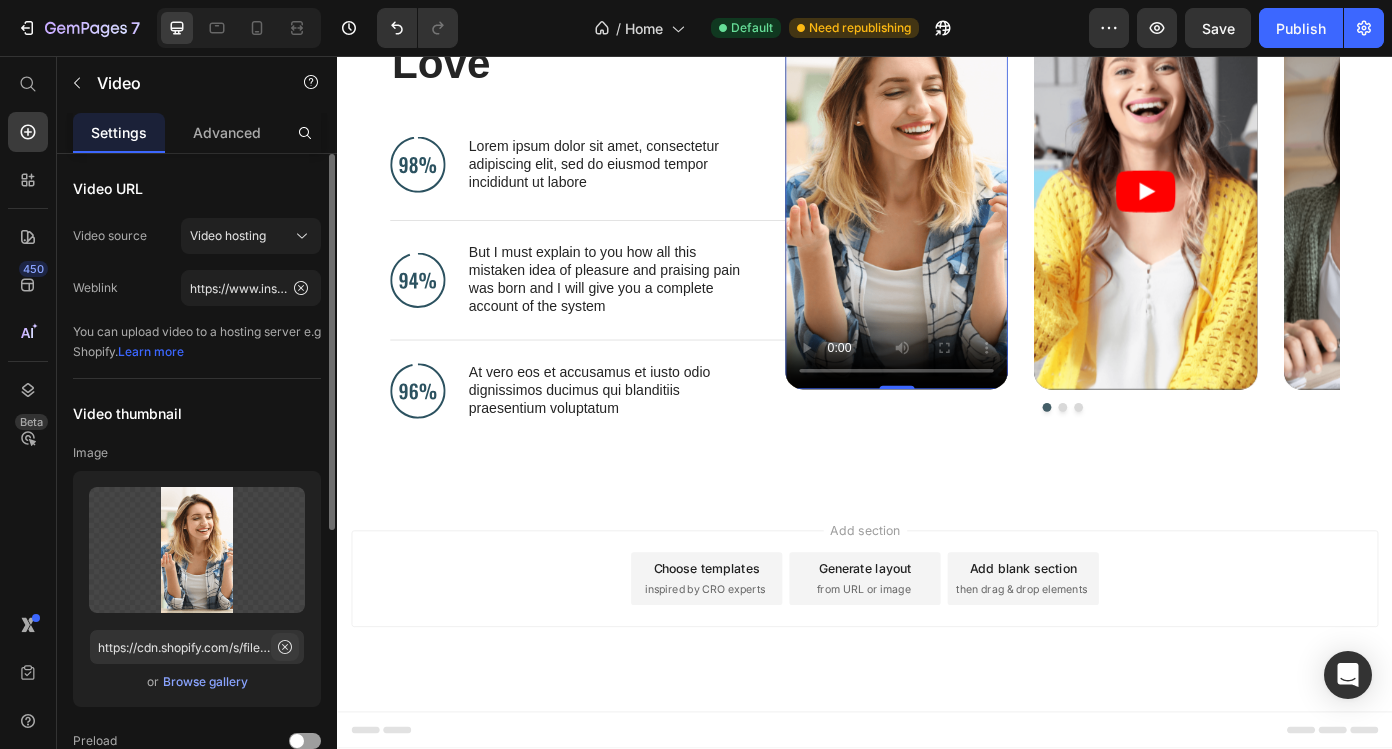 click 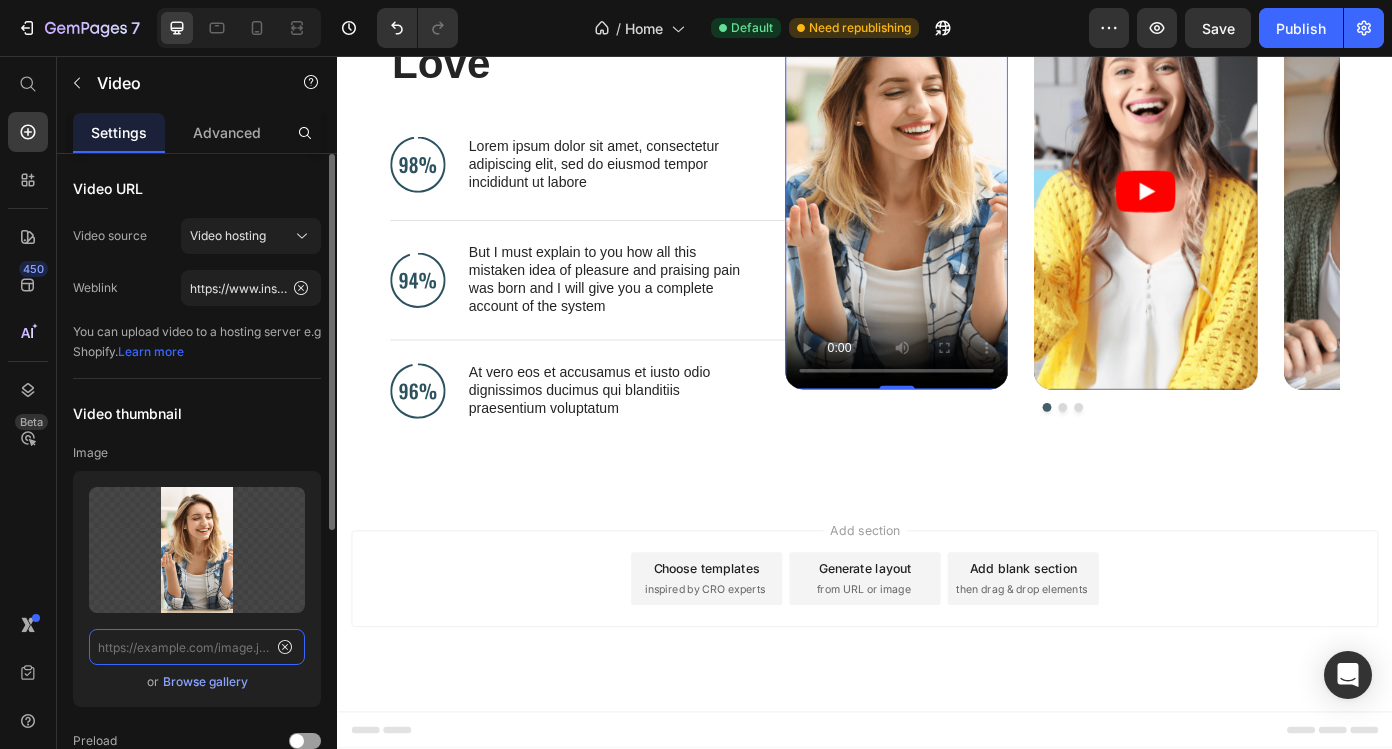 scroll, scrollTop: 0, scrollLeft: 0, axis: both 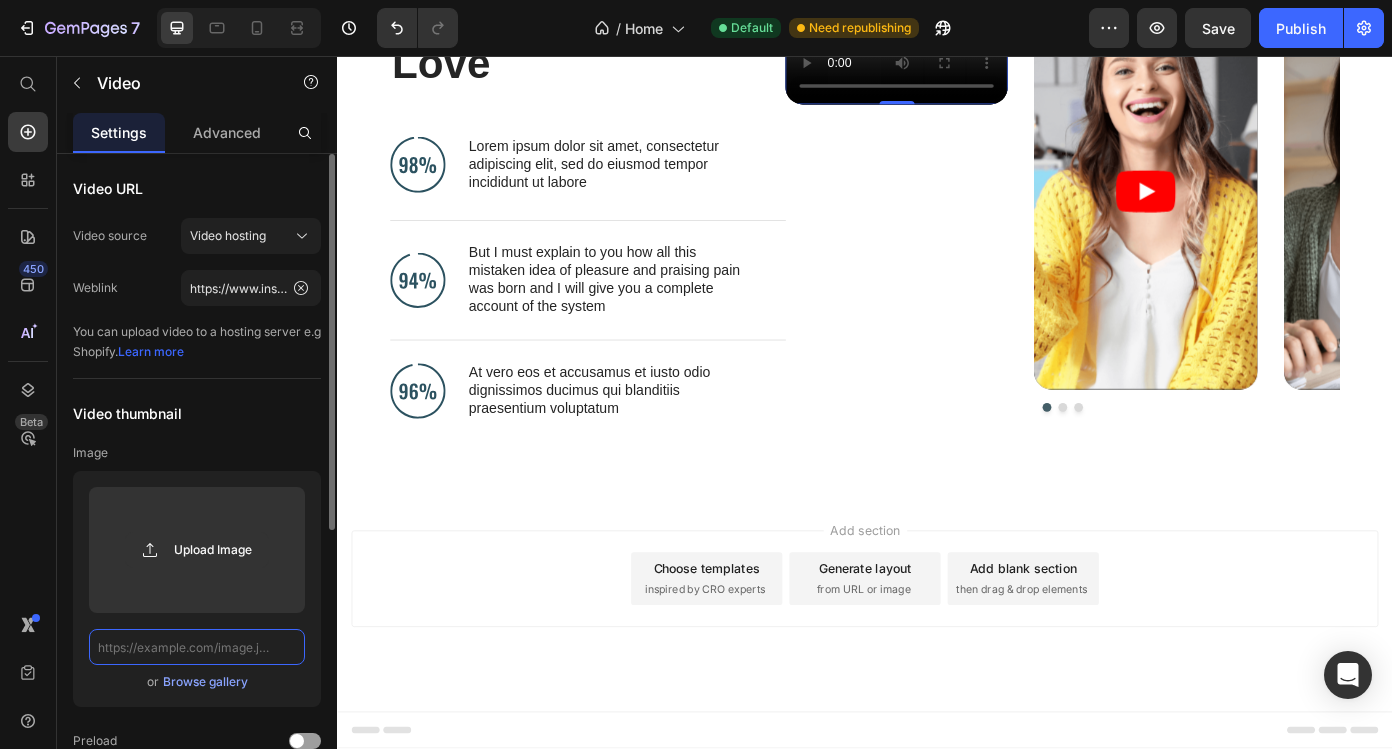 paste on "https://www.instagram.com/reel/DKypckTNA3Y/" 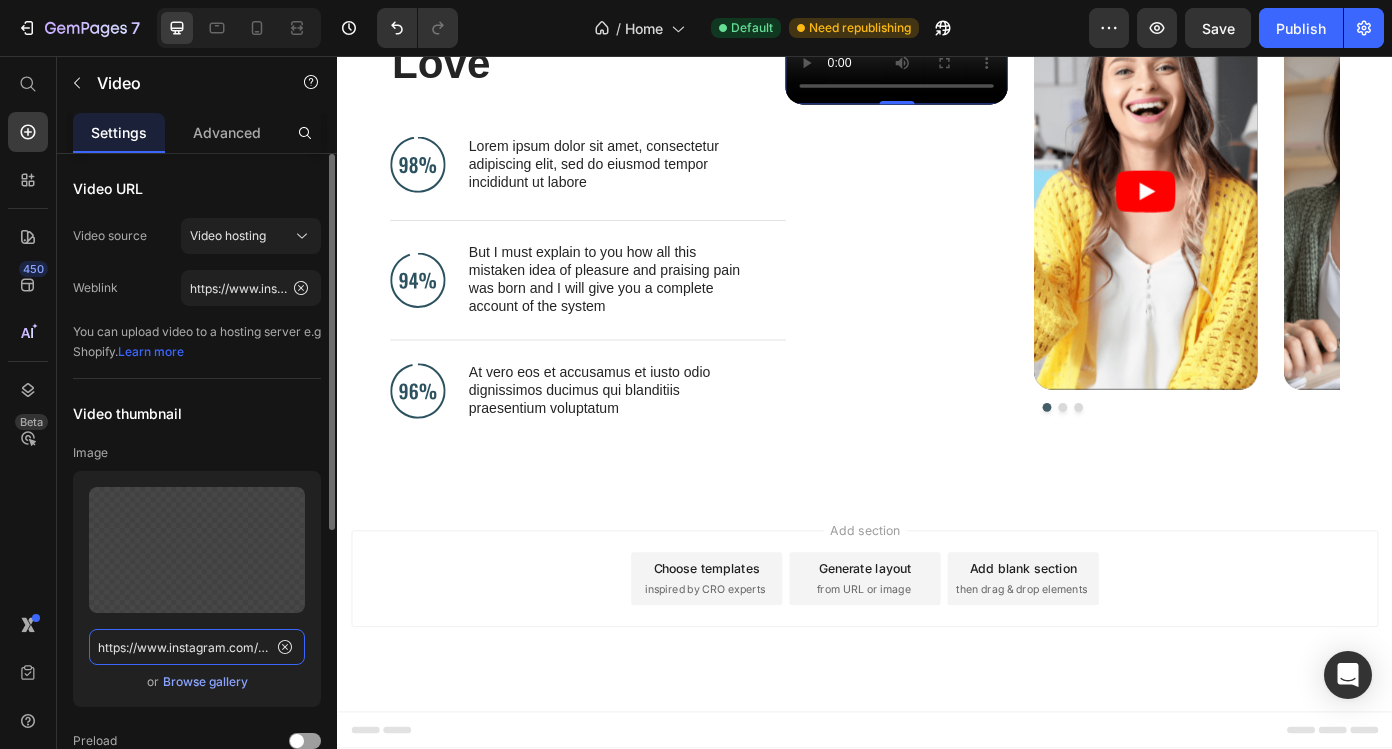 scroll, scrollTop: 0, scrollLeft: 100, axis: horizontal 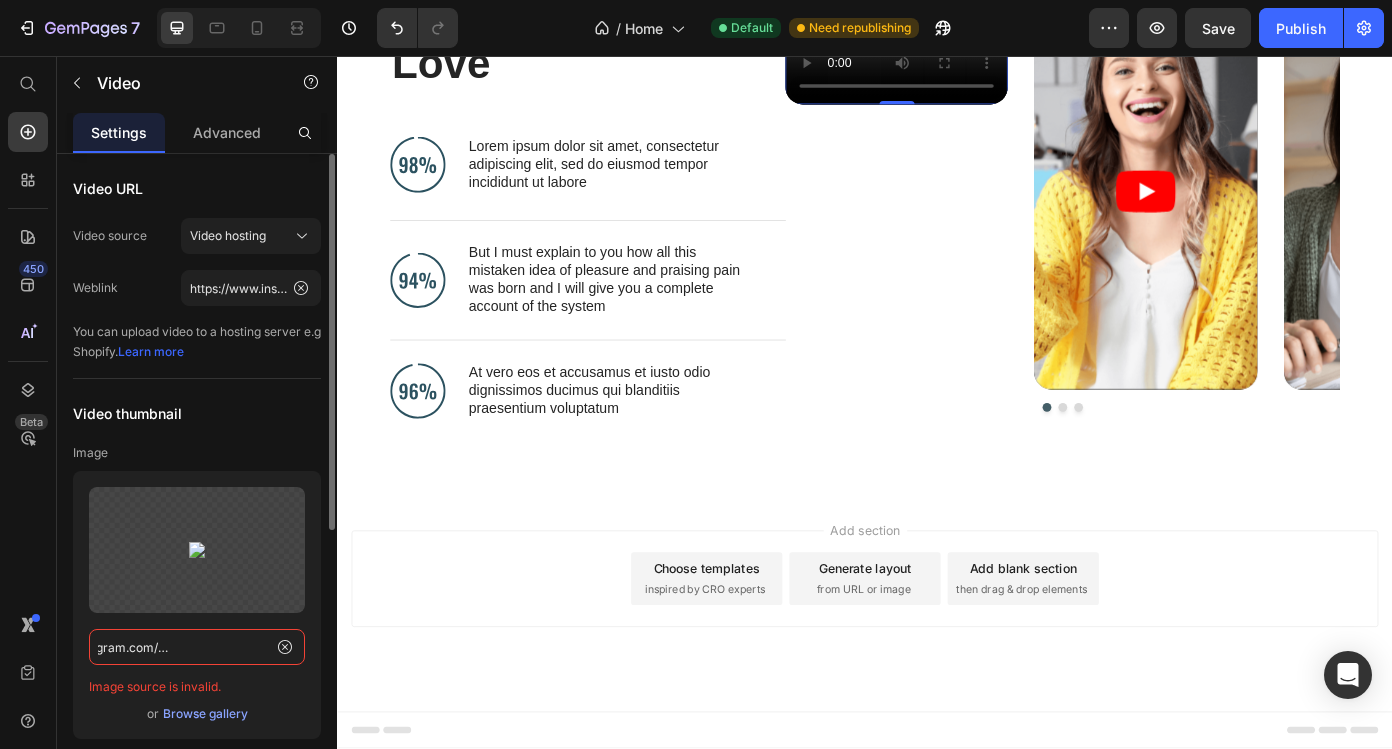type on "https://www.instagram.com/reel/DKypckTNA3Y/" 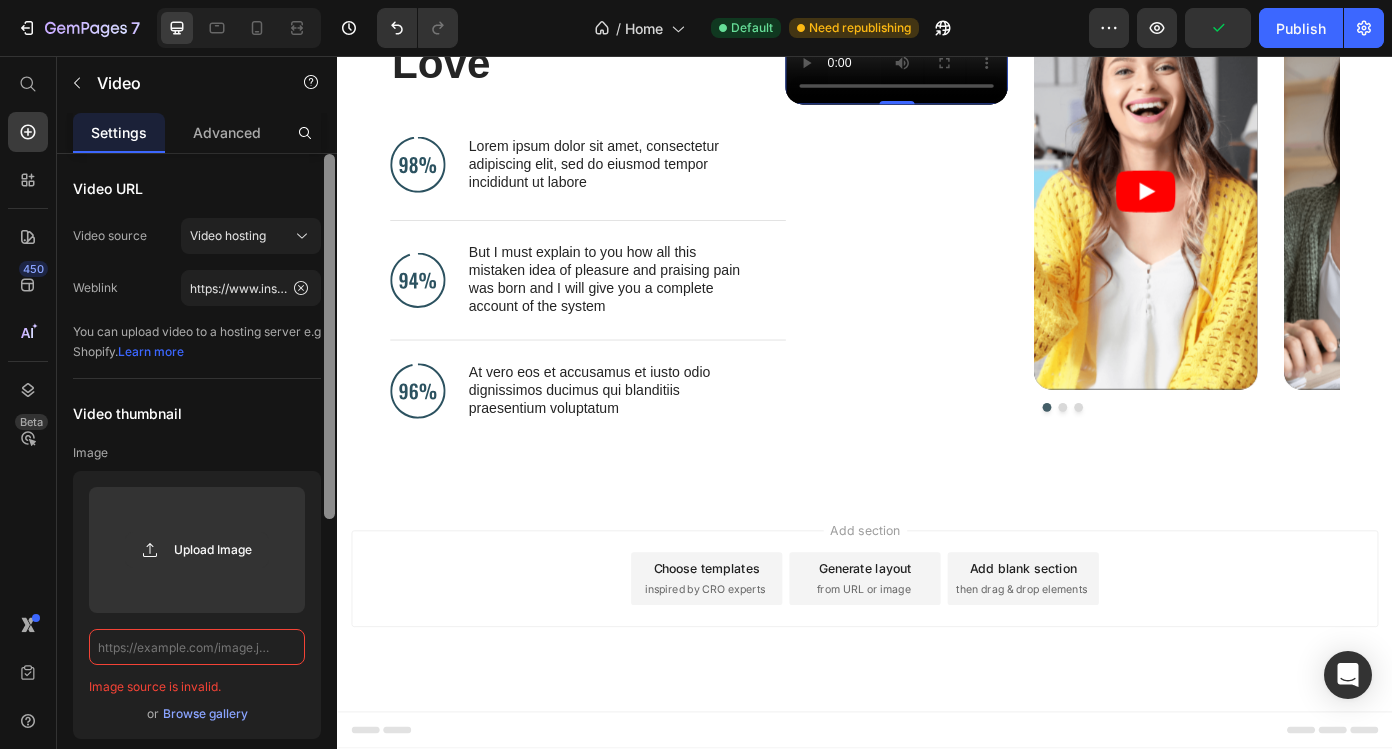 scroll, scrollTop: 0, scrollLeft: 0, axis: both 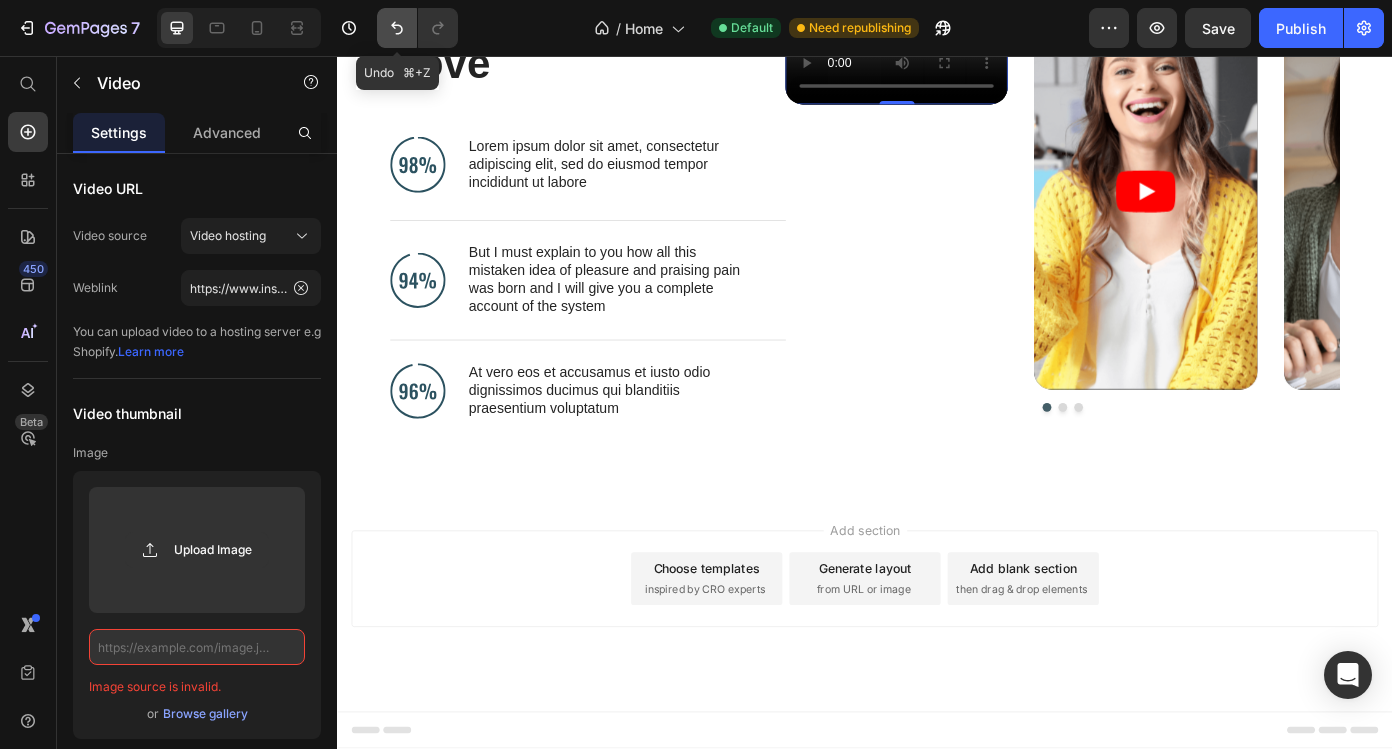 click 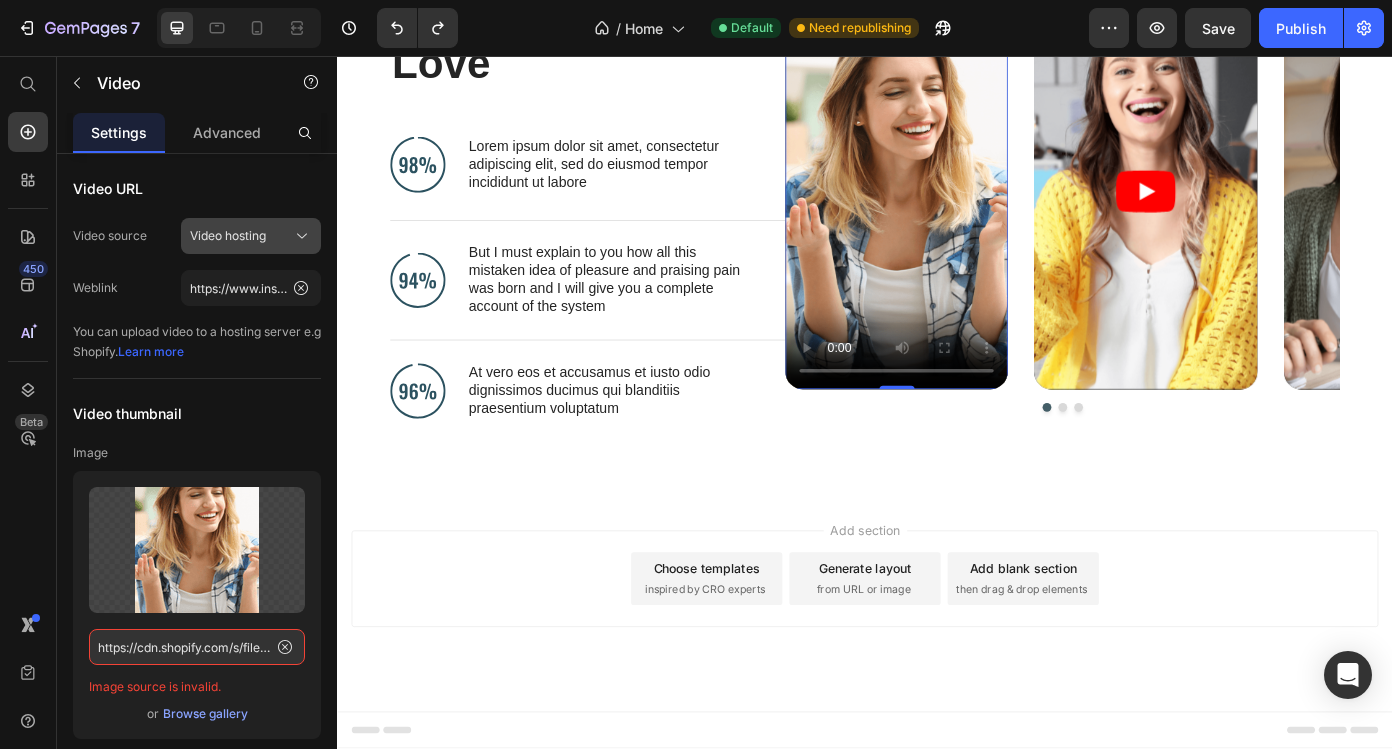 click on "Video hosting" at bounding box center (228, 236) 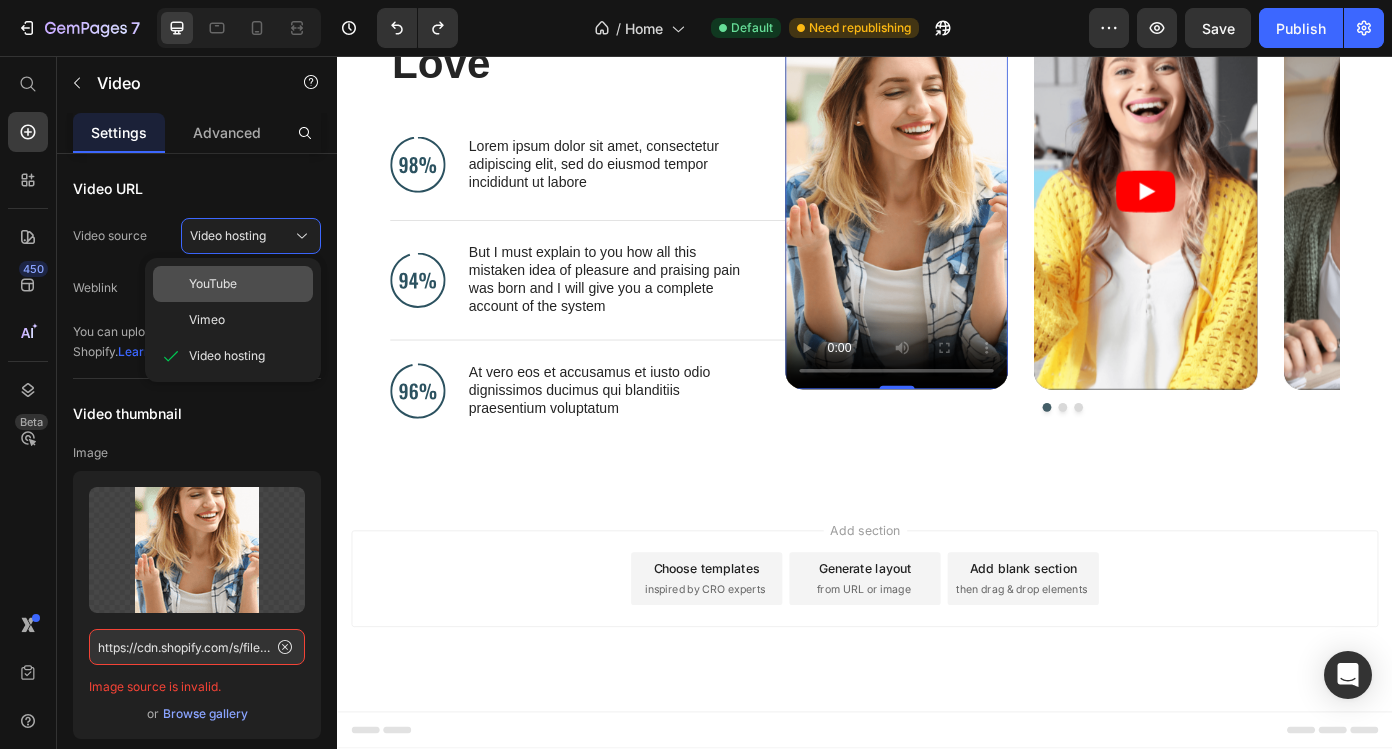click on "YouTube" at bounding box center (213, 284) 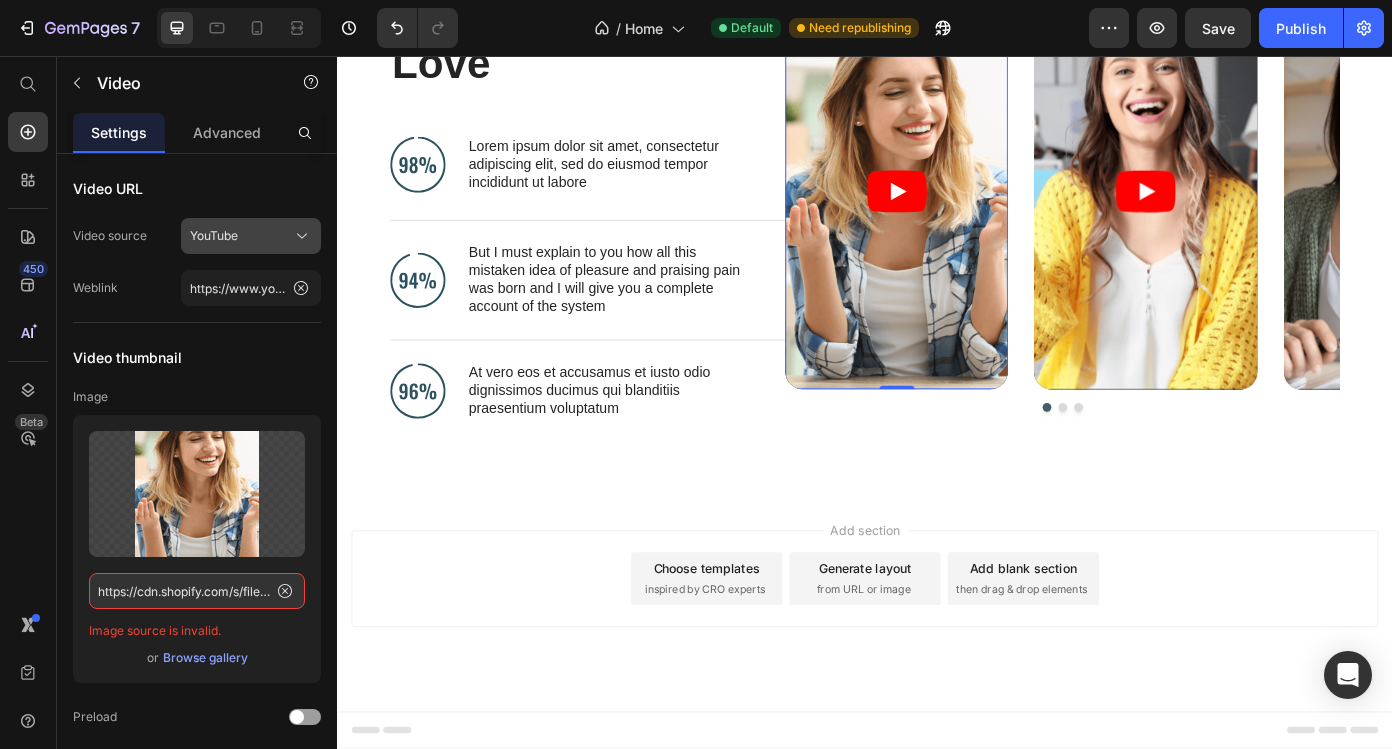 click on "YouTube" at bounding box center (251, 236) 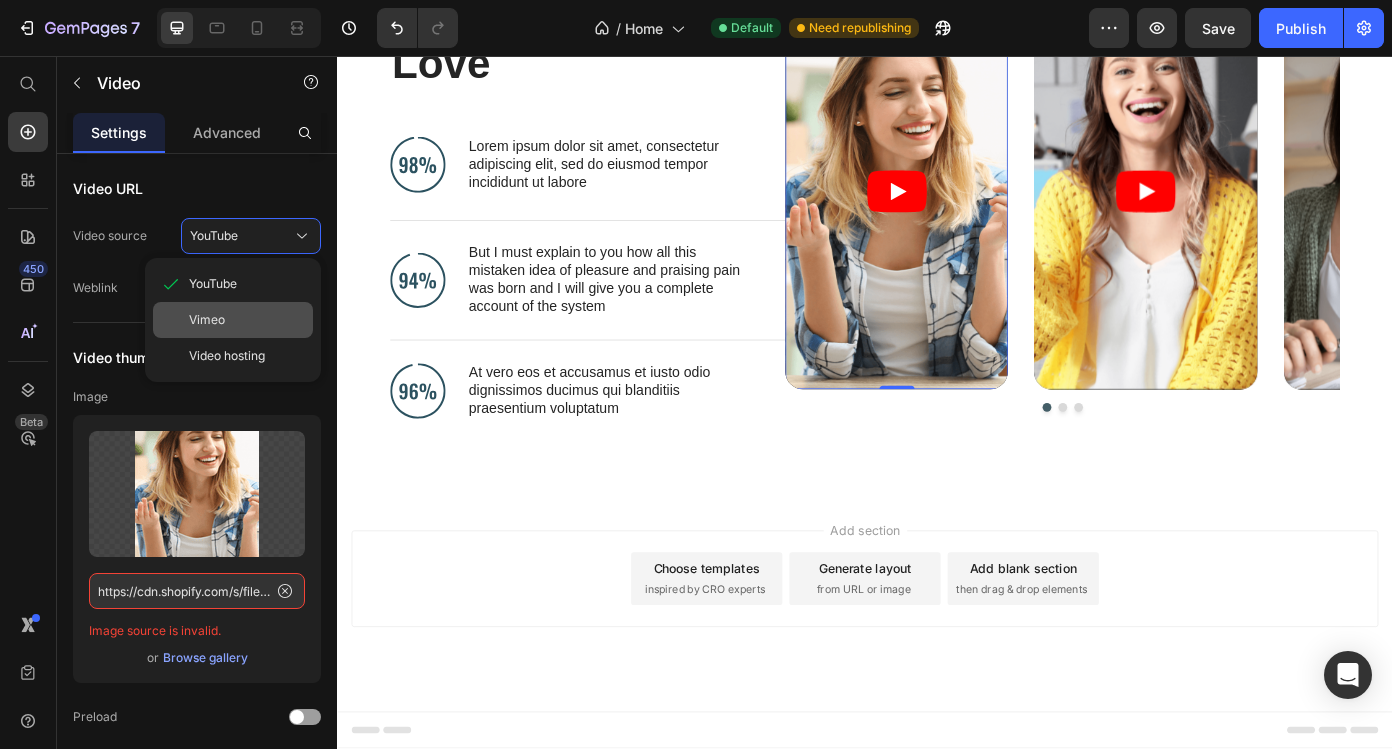 click on "Vimeo" at bounding box center [247, 320] 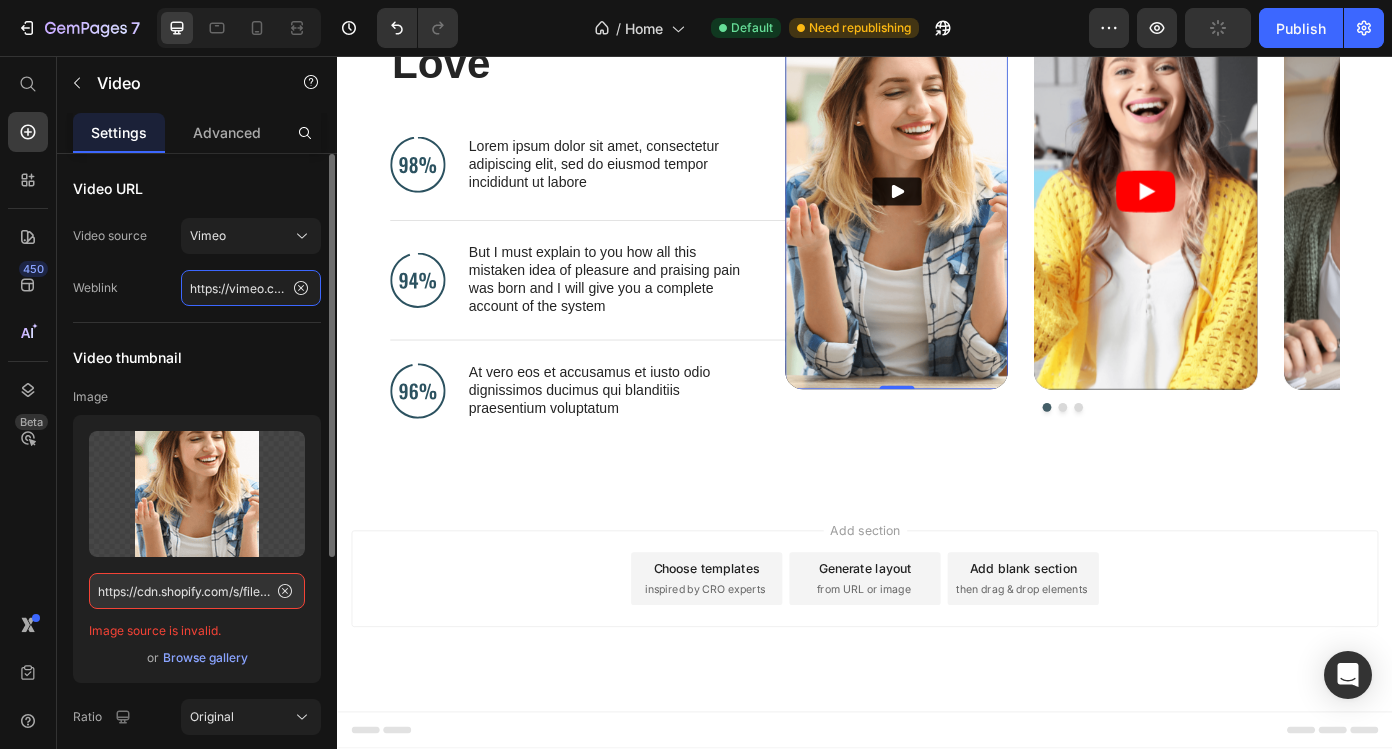 click on "https://vimeo.com/347119375" 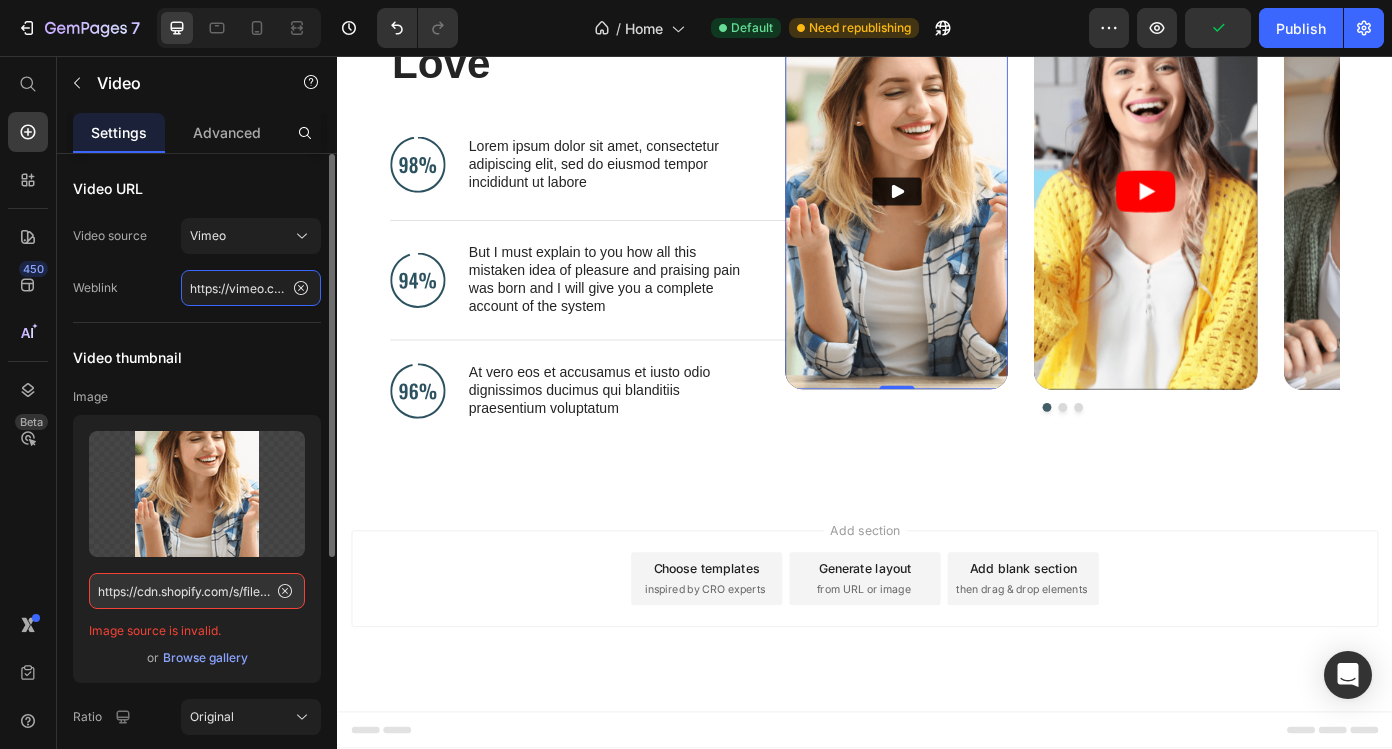 click on "https://vimeo.com/347119375" 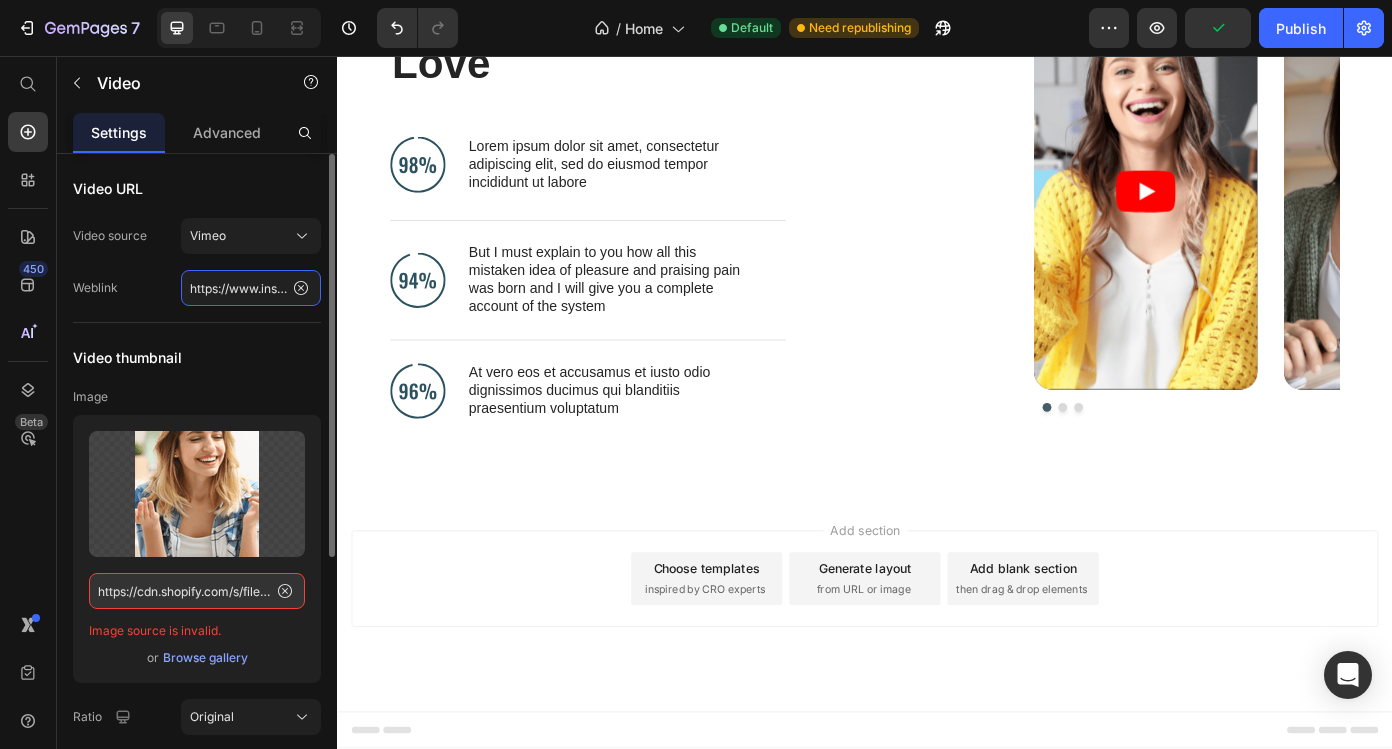scroll, scrollTop: 0, scrollLeft: 176, axis: horizontal 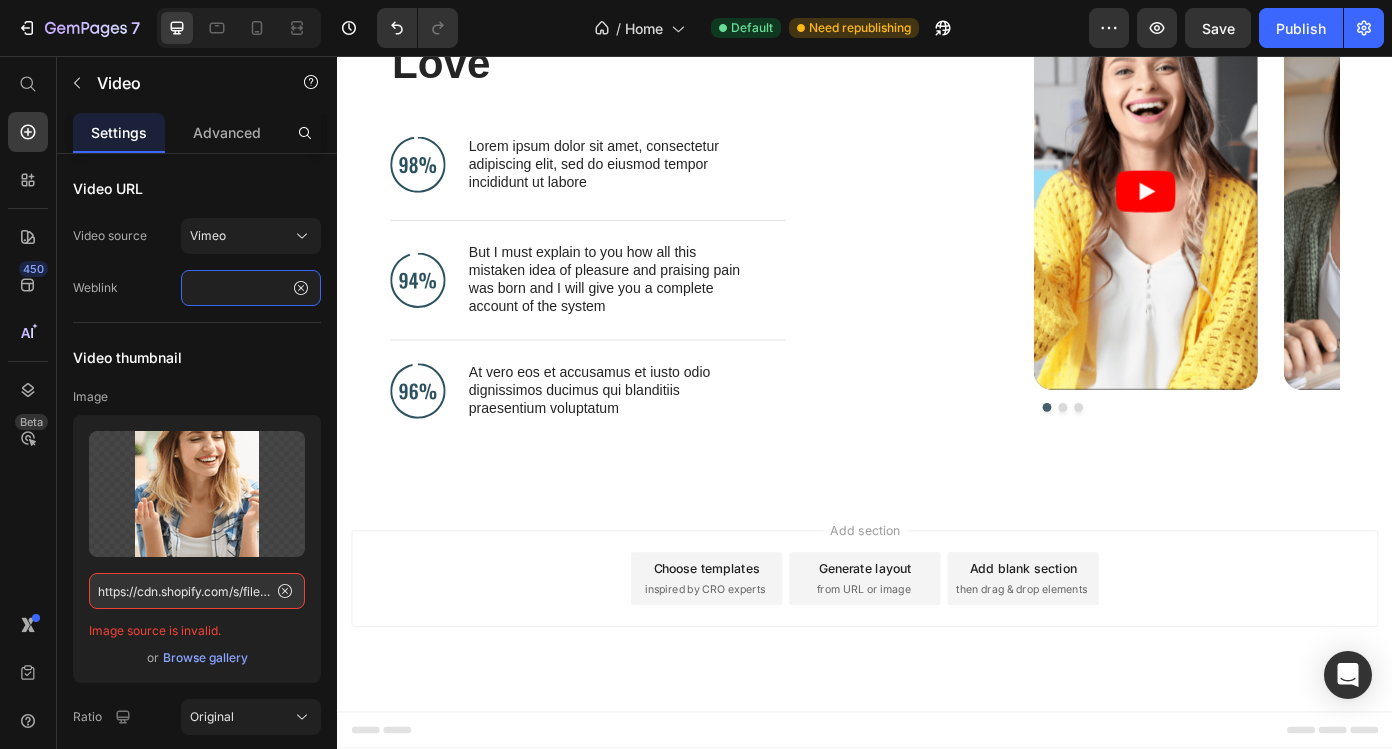 type on "https://www.instagram.com/reel/DKypckTNA3Y/" 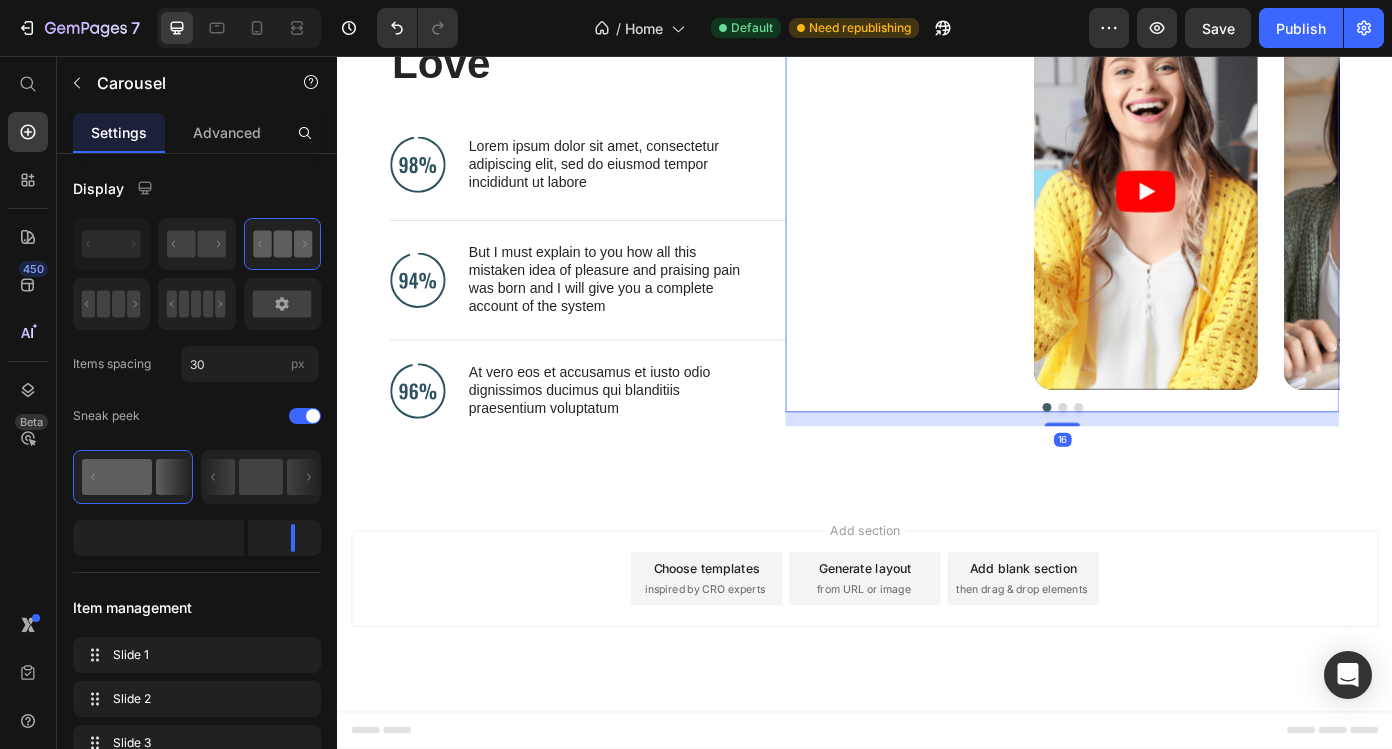 click on "Video" at bounding box center (973, 210) 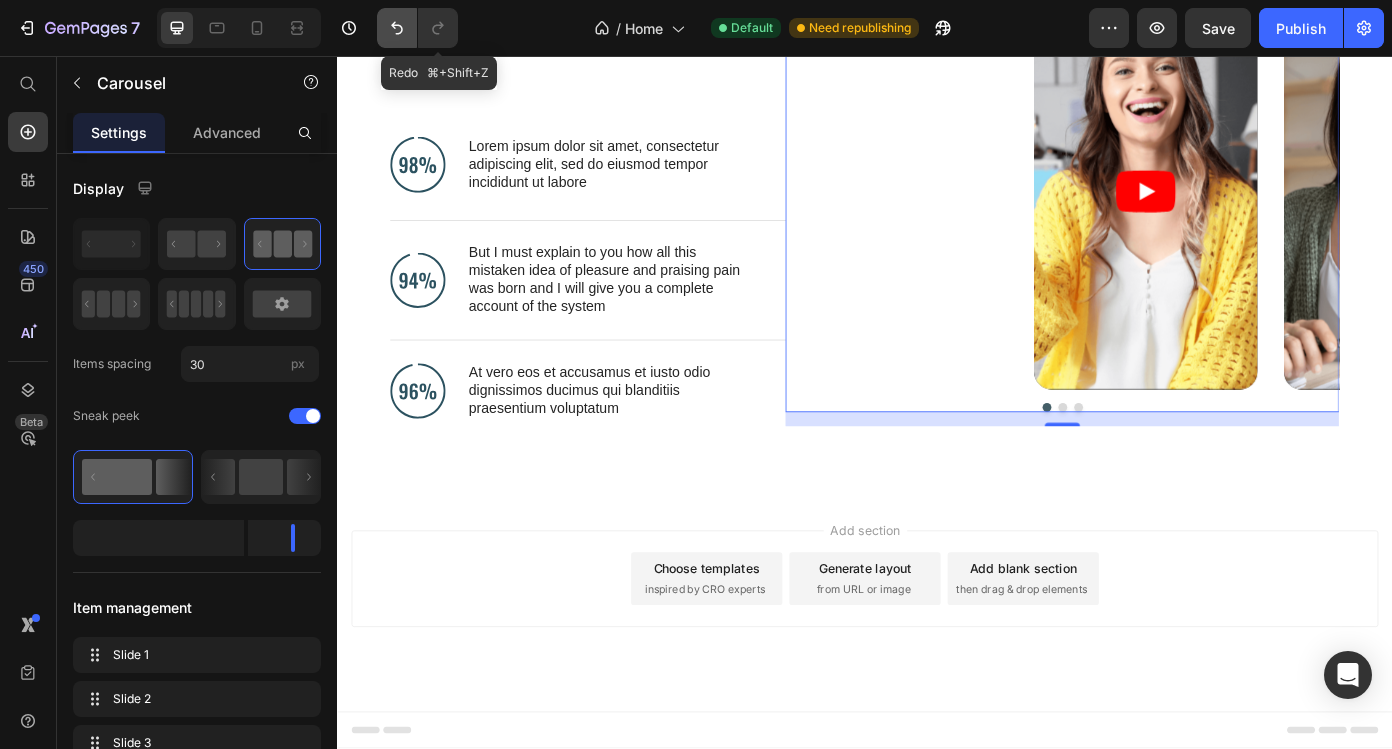 click on "Redo   ⌘+Shift+Z" 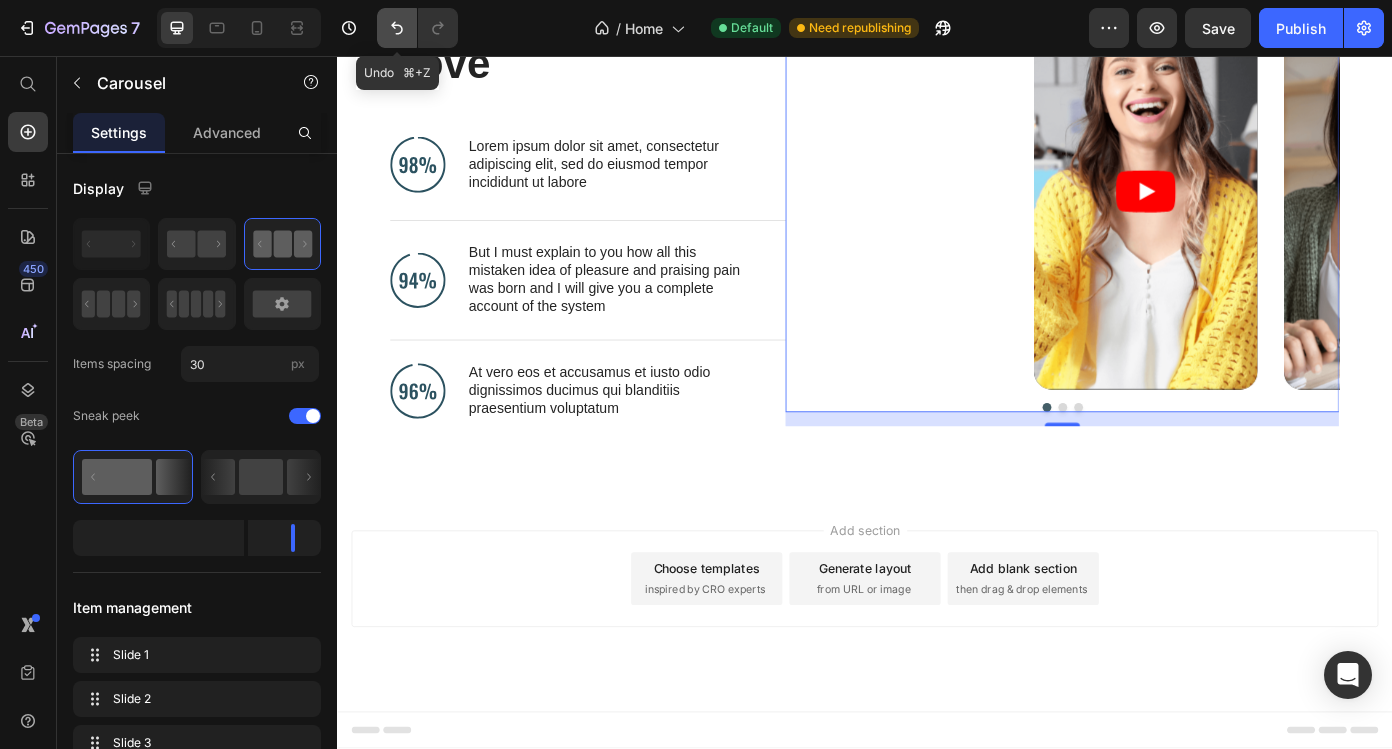 click 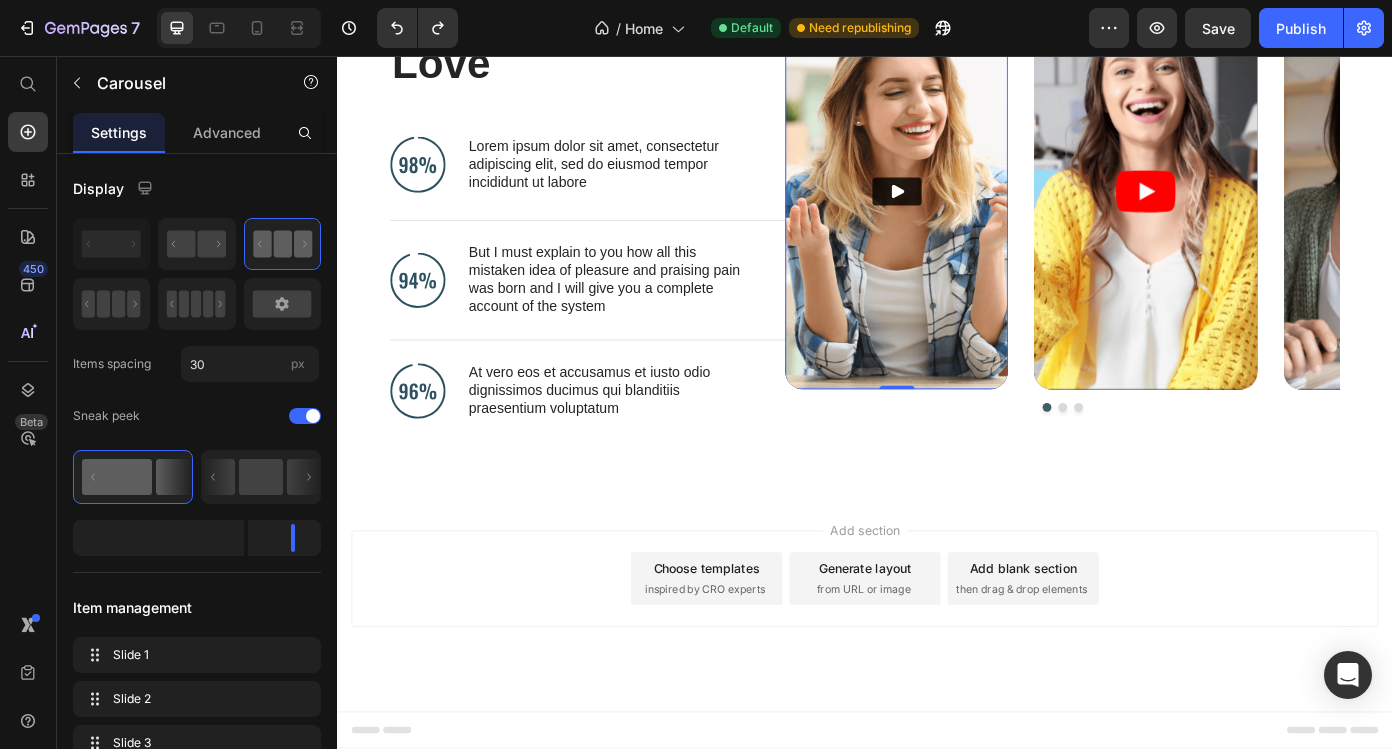 click at bounding box center (973, 210) 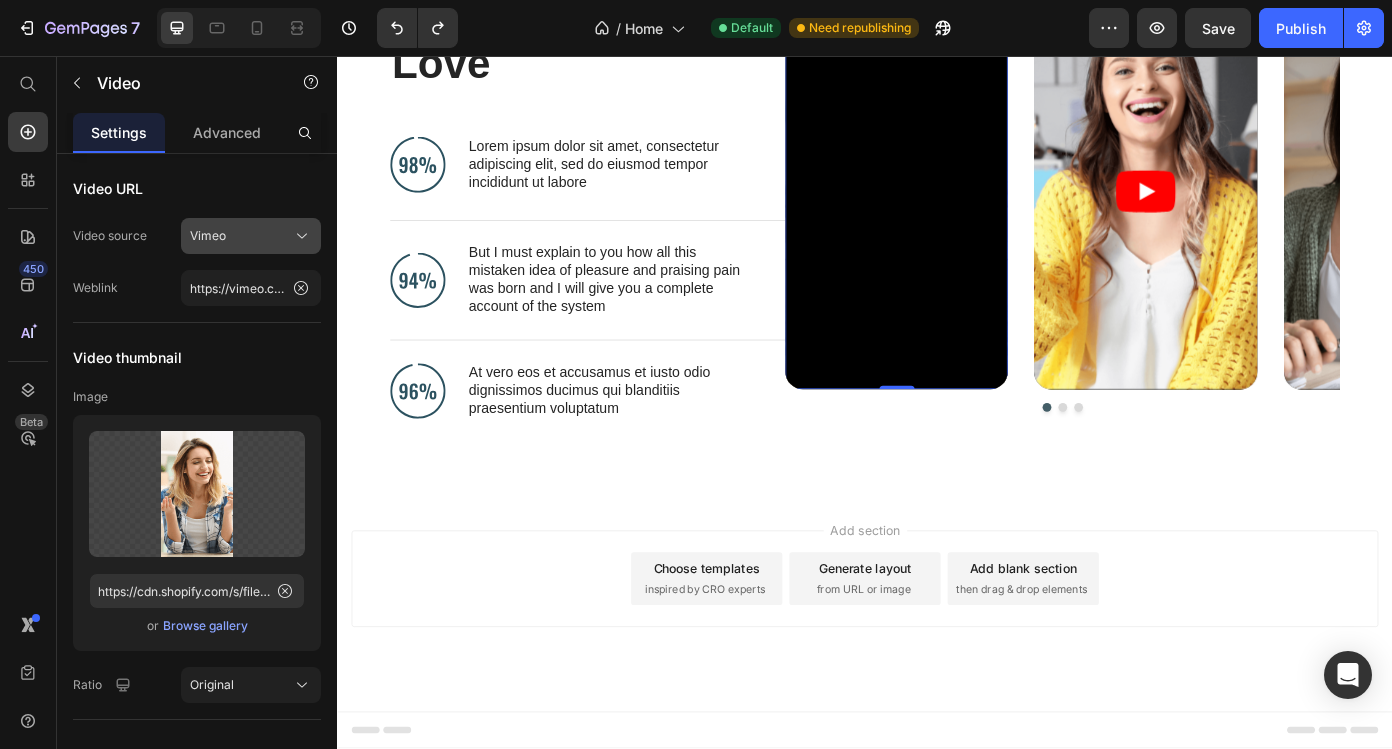 click on "Vimeo" at bounding box center (251, 236) 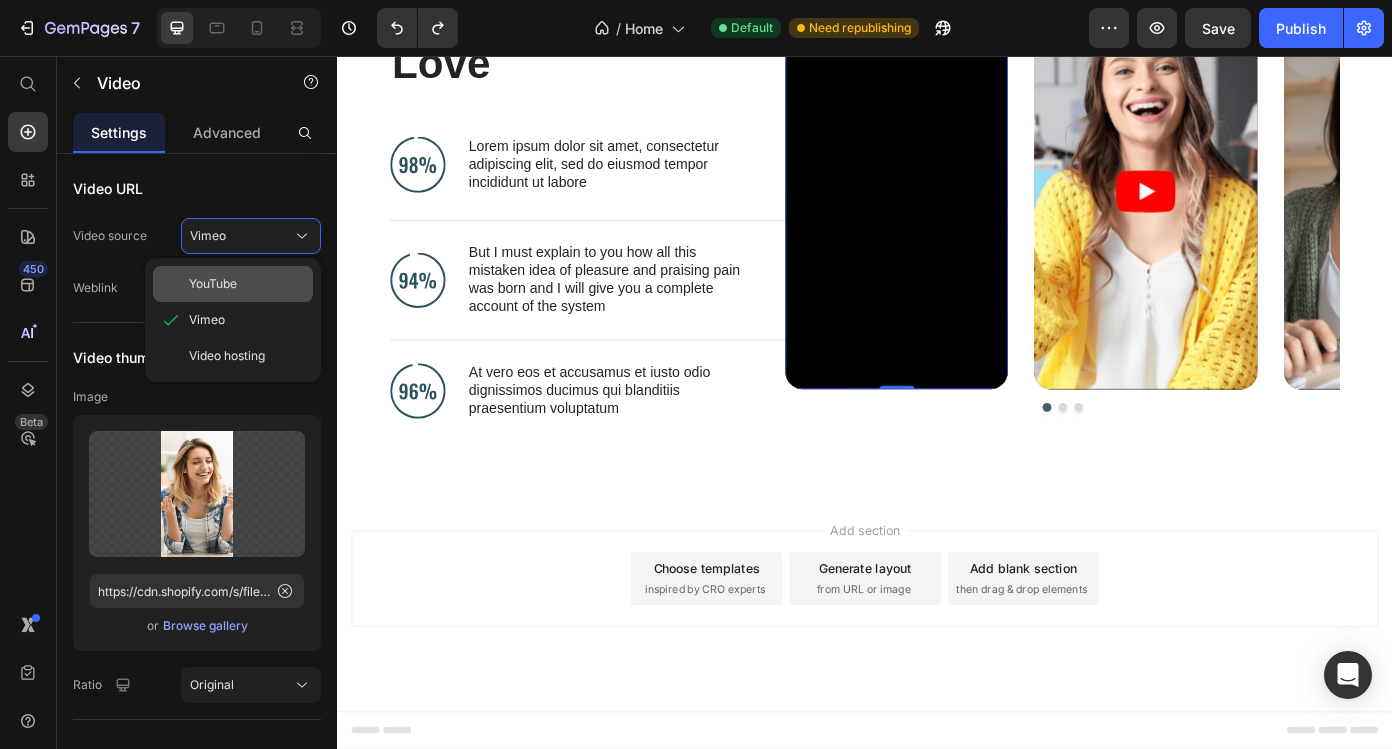 click on "YouTube" 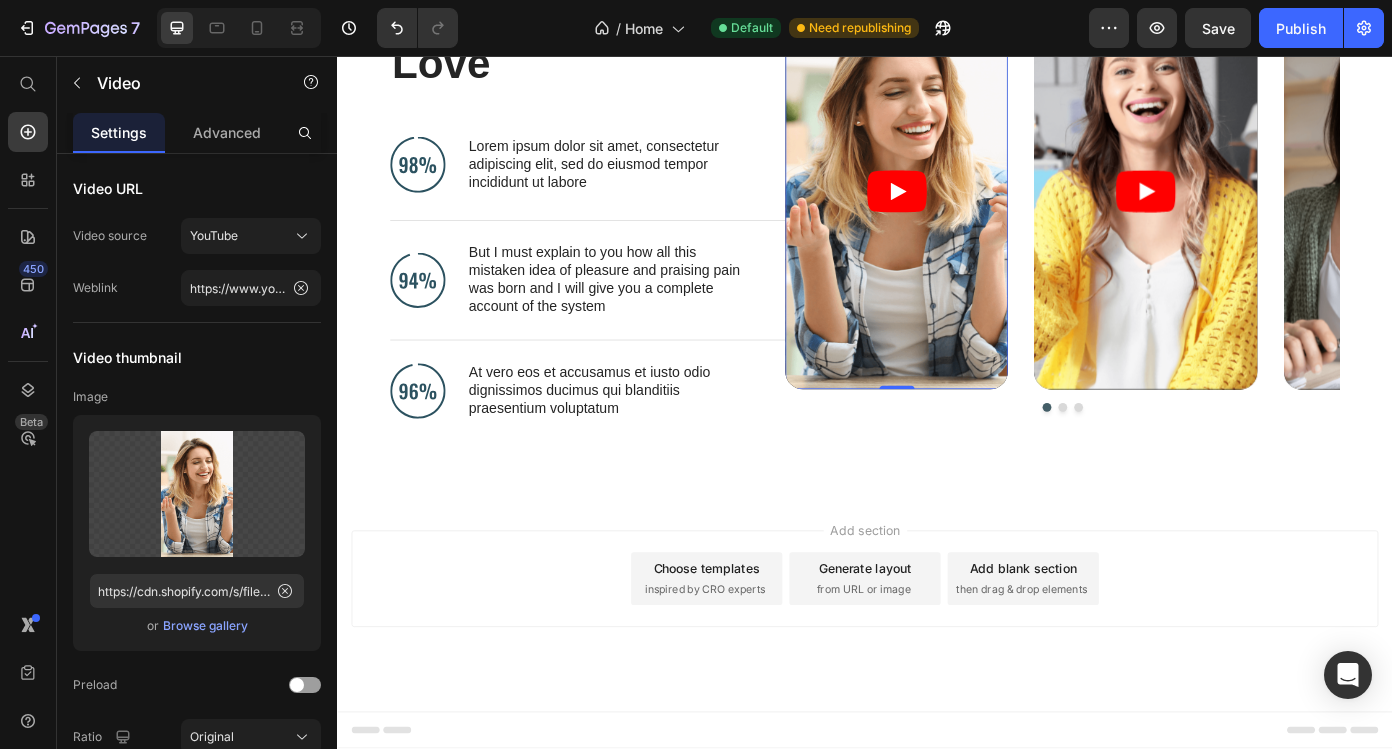 click 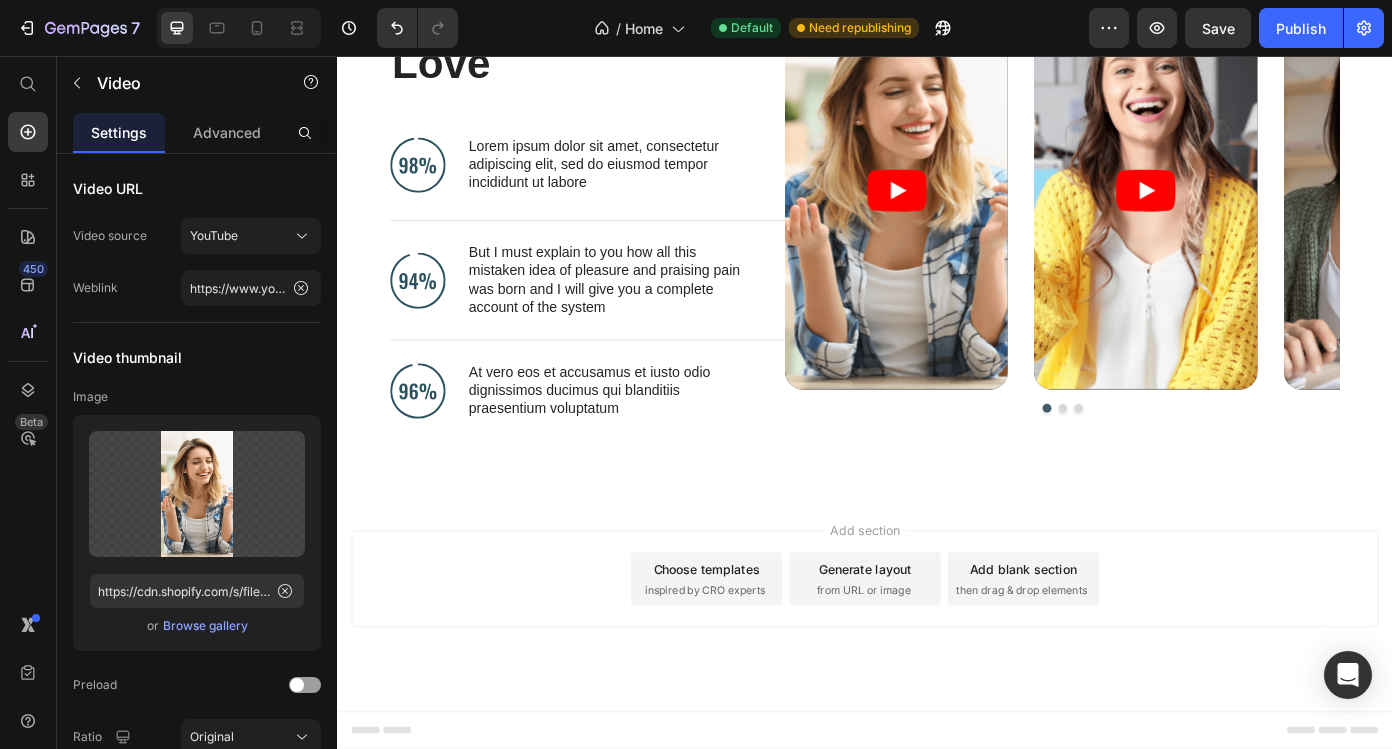 scroll, scrollTop: 4359, scrollLeft: 0, axis: vertical 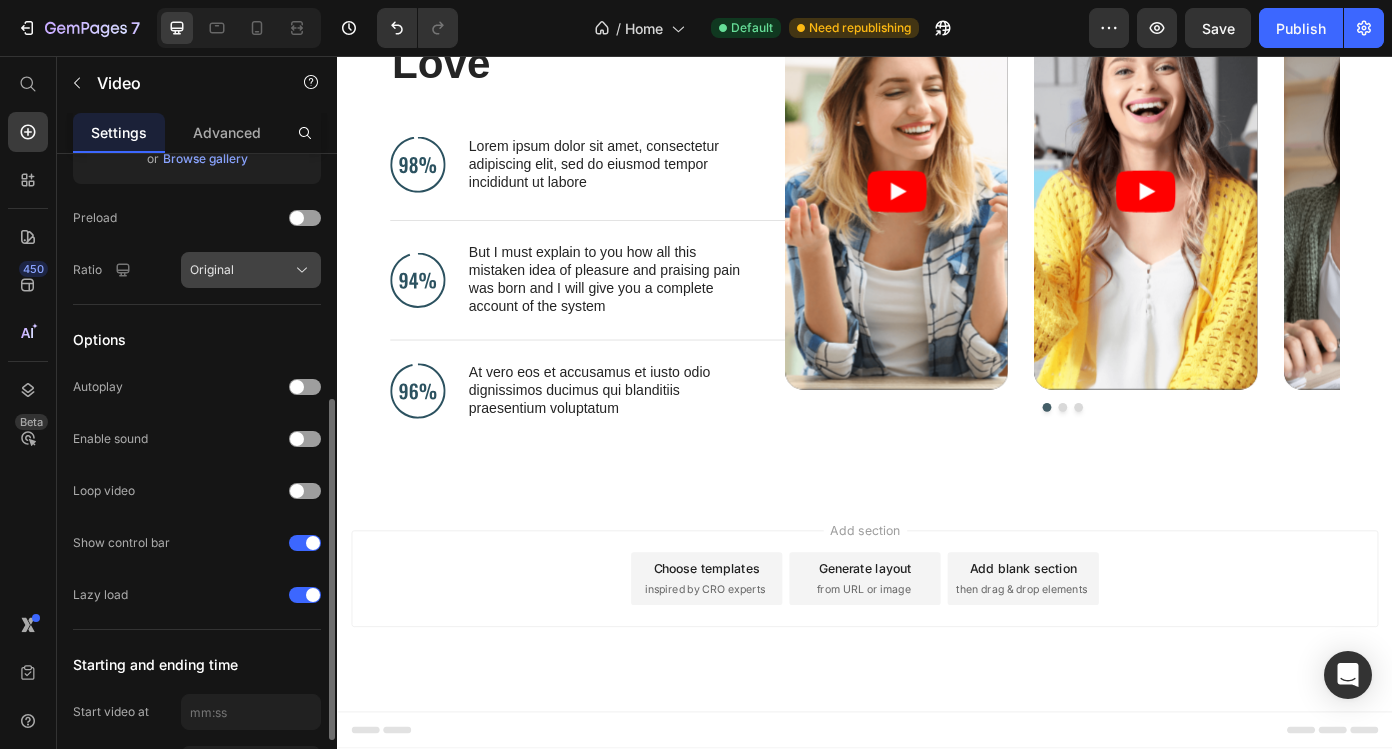 click on "Original" at bounding box center (251, 270) 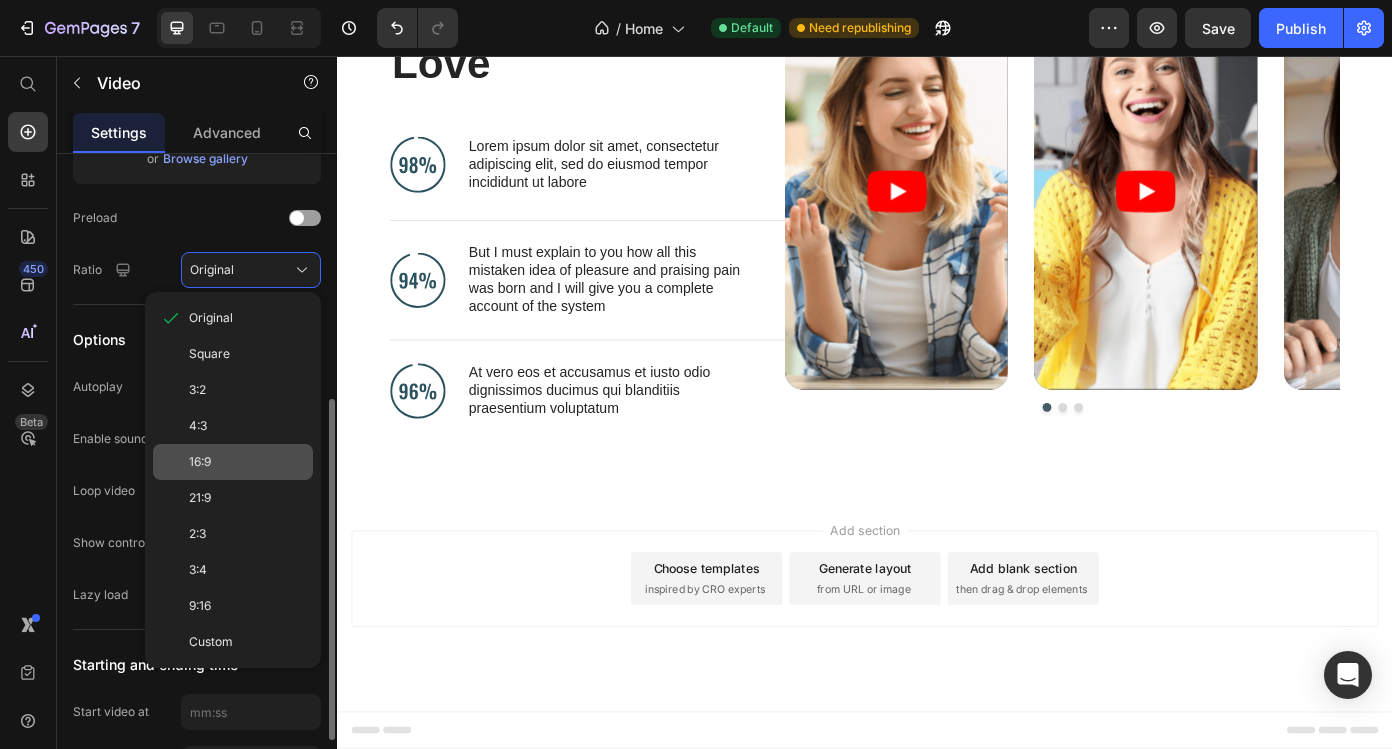click on "16:9" at bounding box center [247, 462] 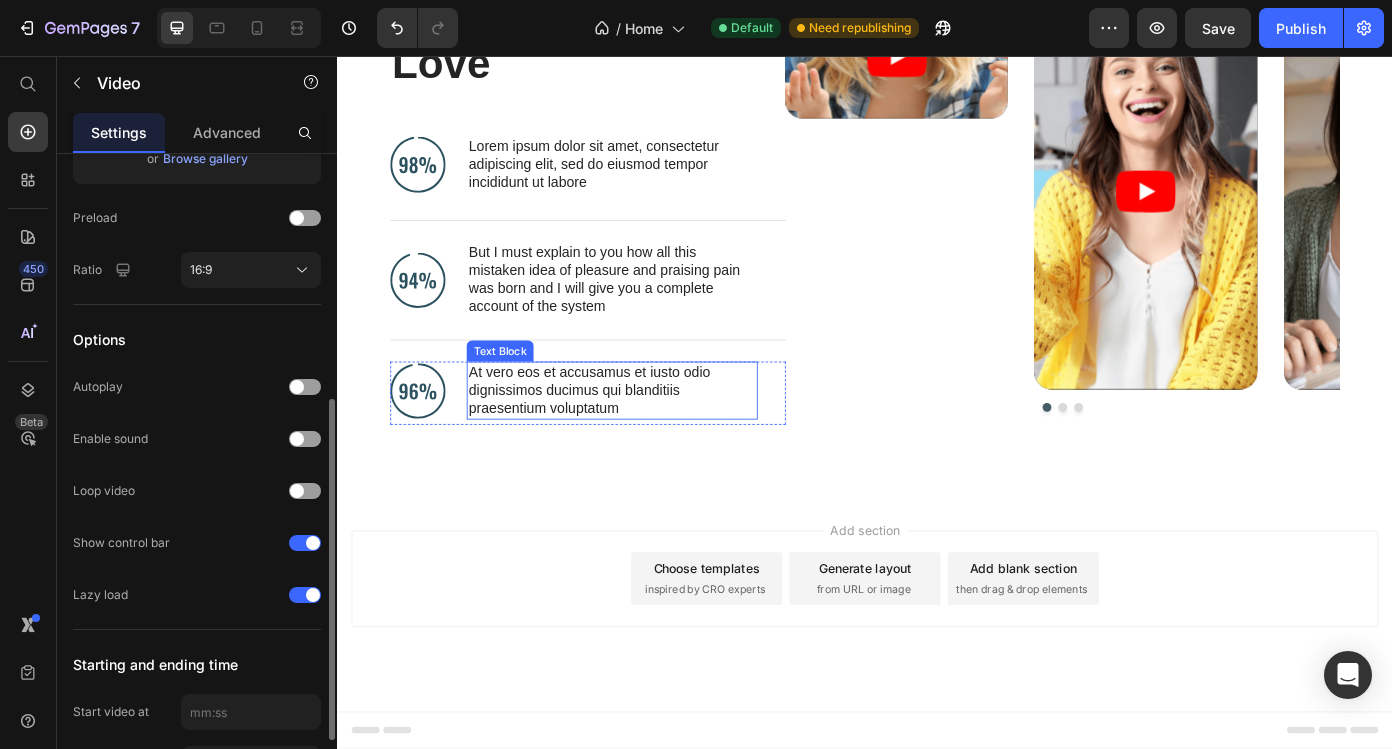 scroll, scrollTop: 4187, scrollLeft: 0, axis: vertical 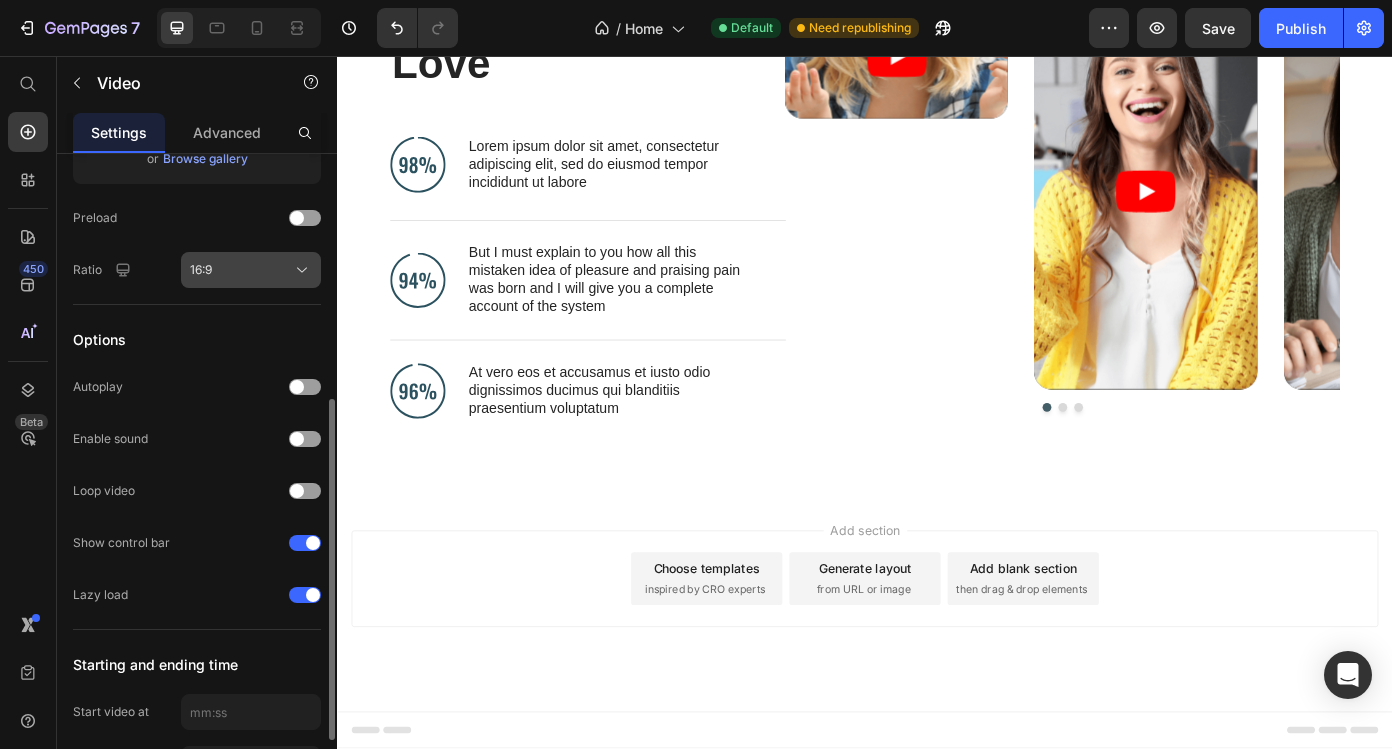 click on "16:9" at bounding box center (251, 270) 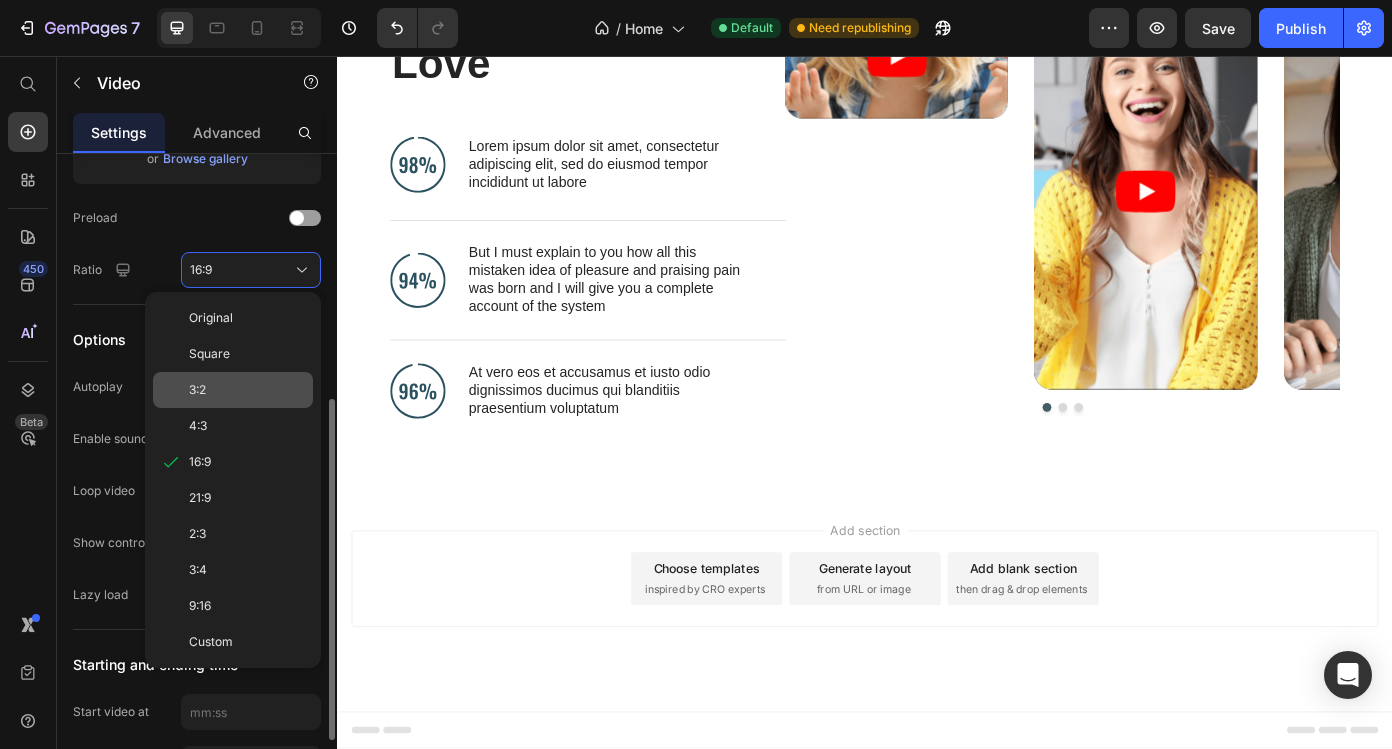 click on "3:2" at bounding box center (247, 390) 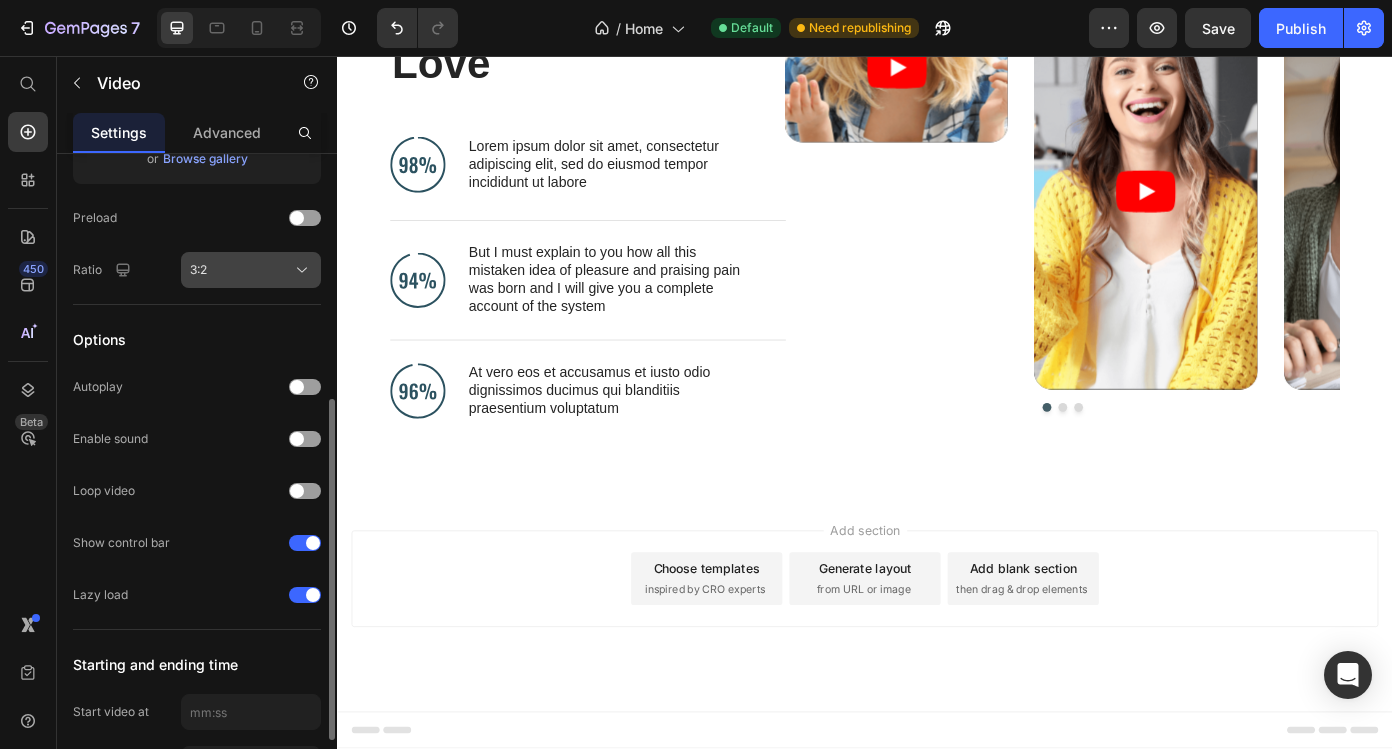 click on "3:2" 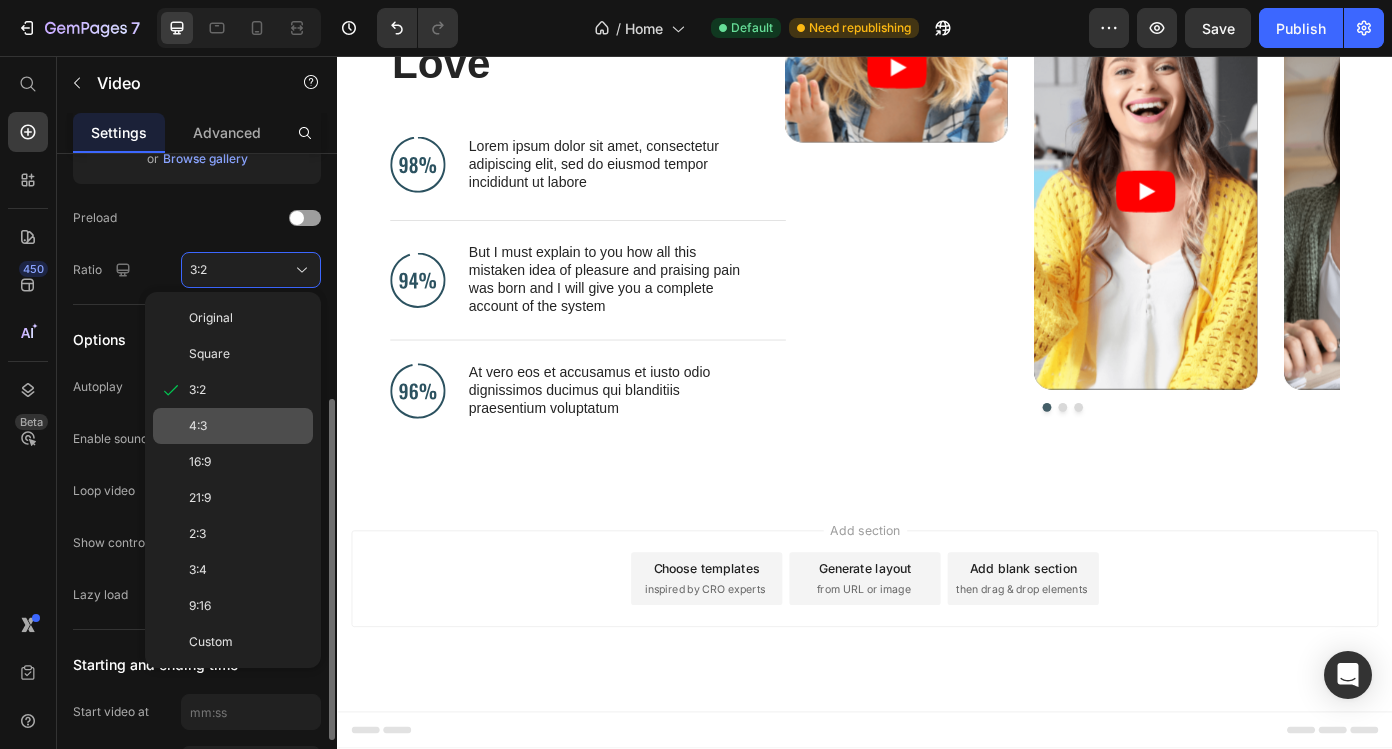 click on "4:3" at bounding box center [247, 426] 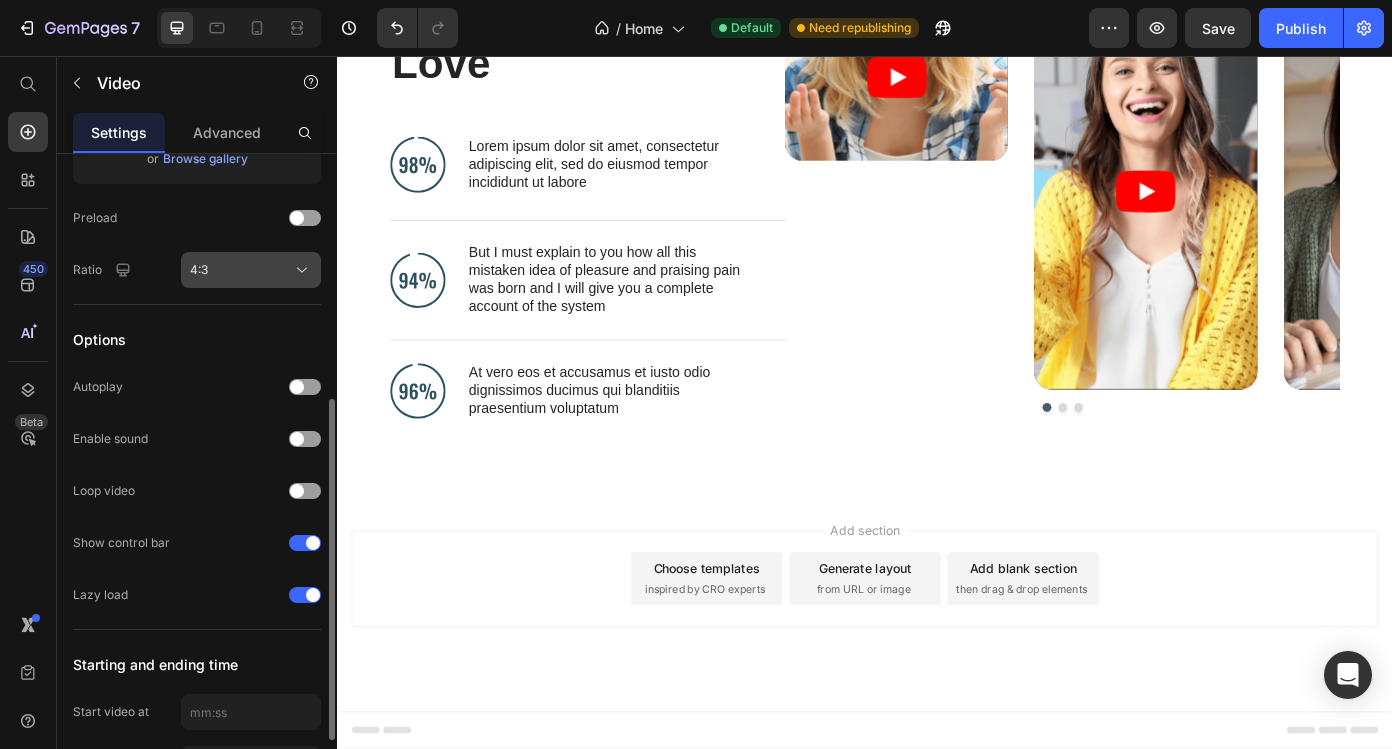 click on "4:3" 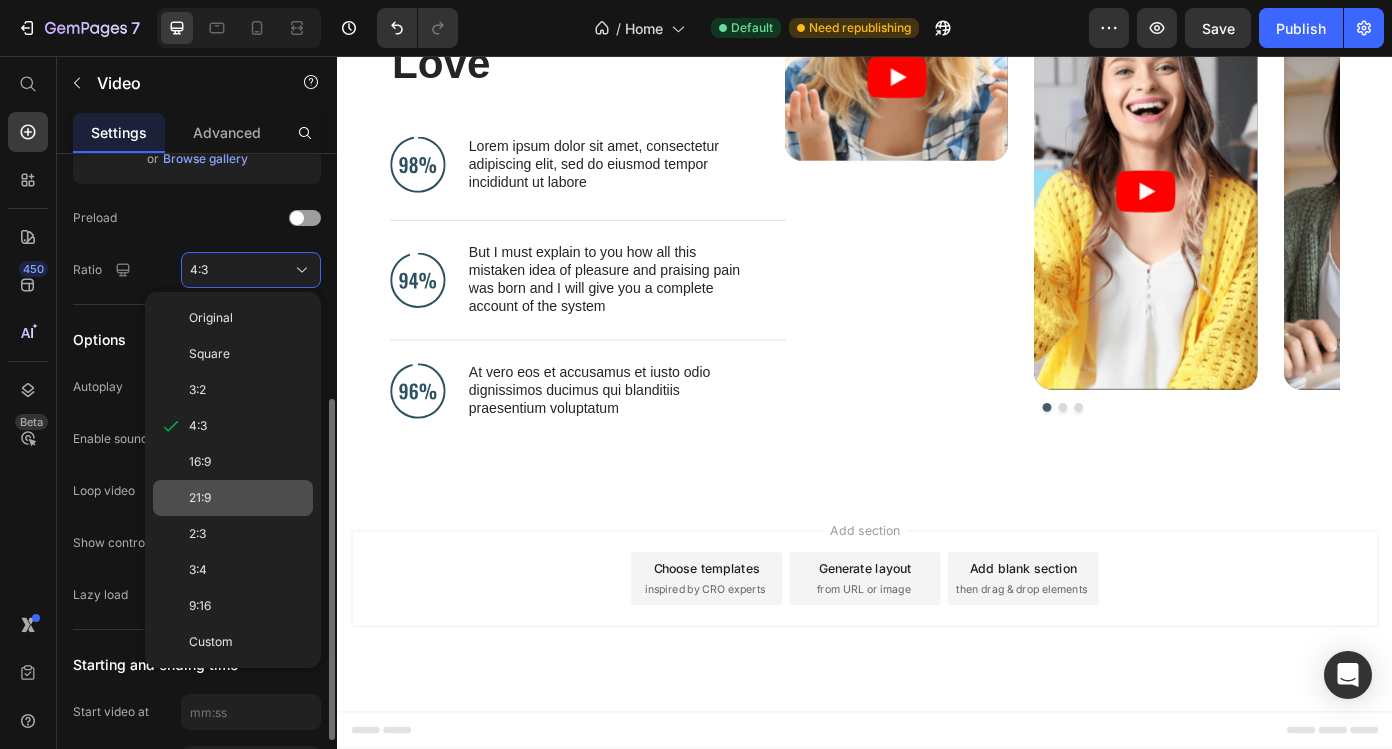 click on "21:9" at bounding box center [247, 498] 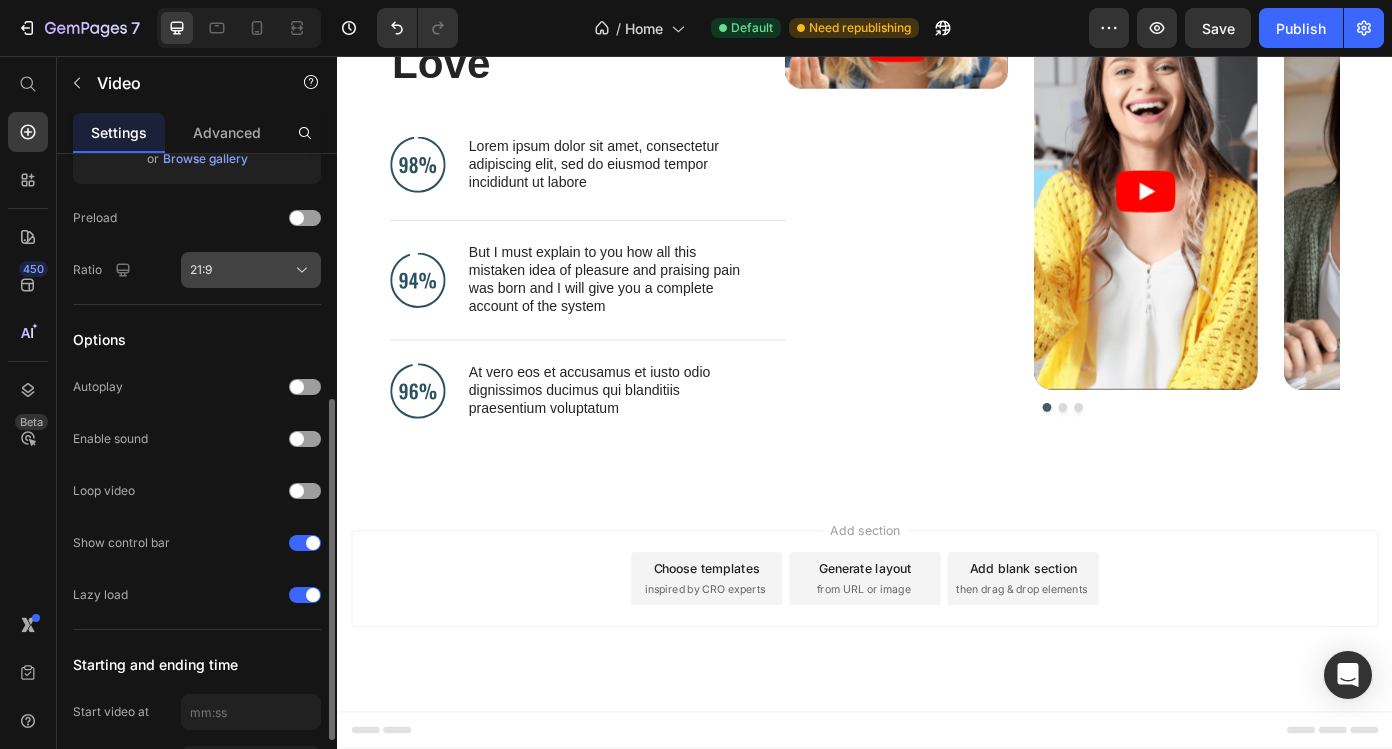 click on "21:9" 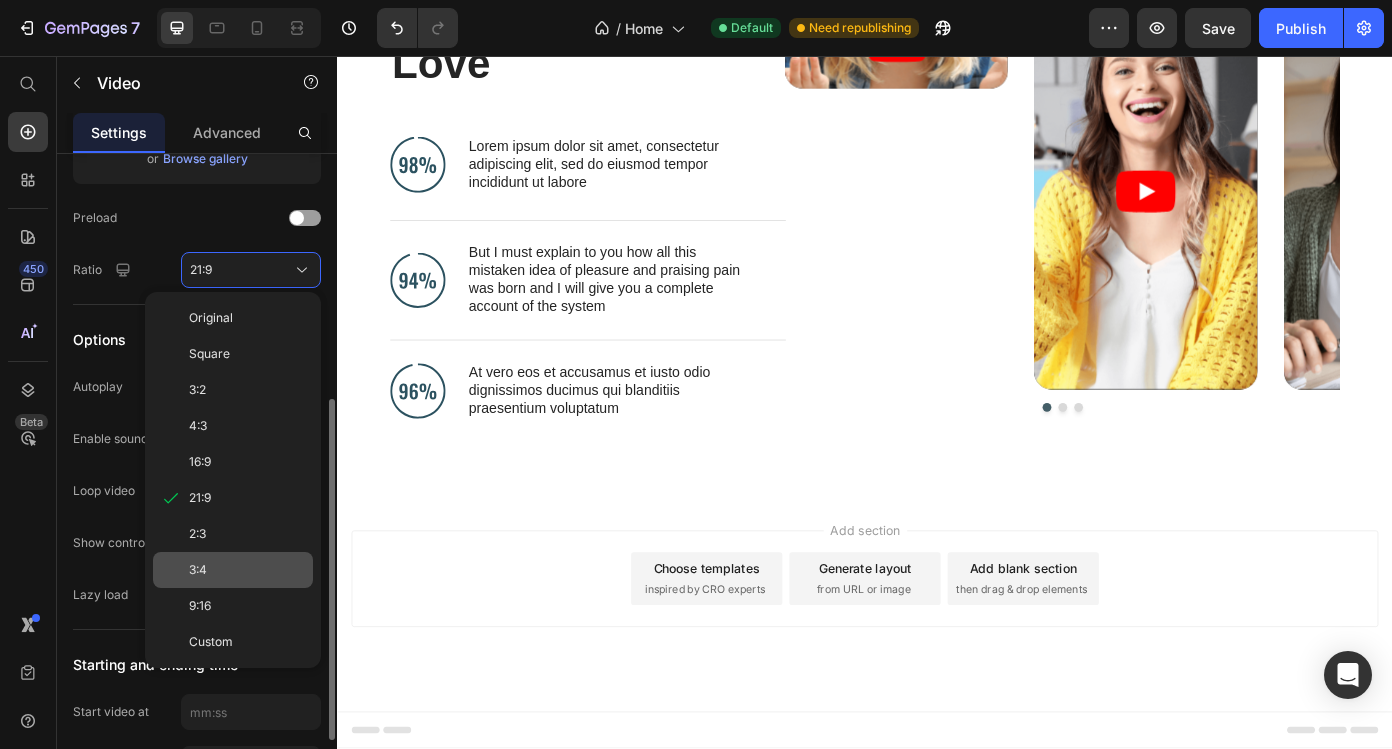 click on "3:4" 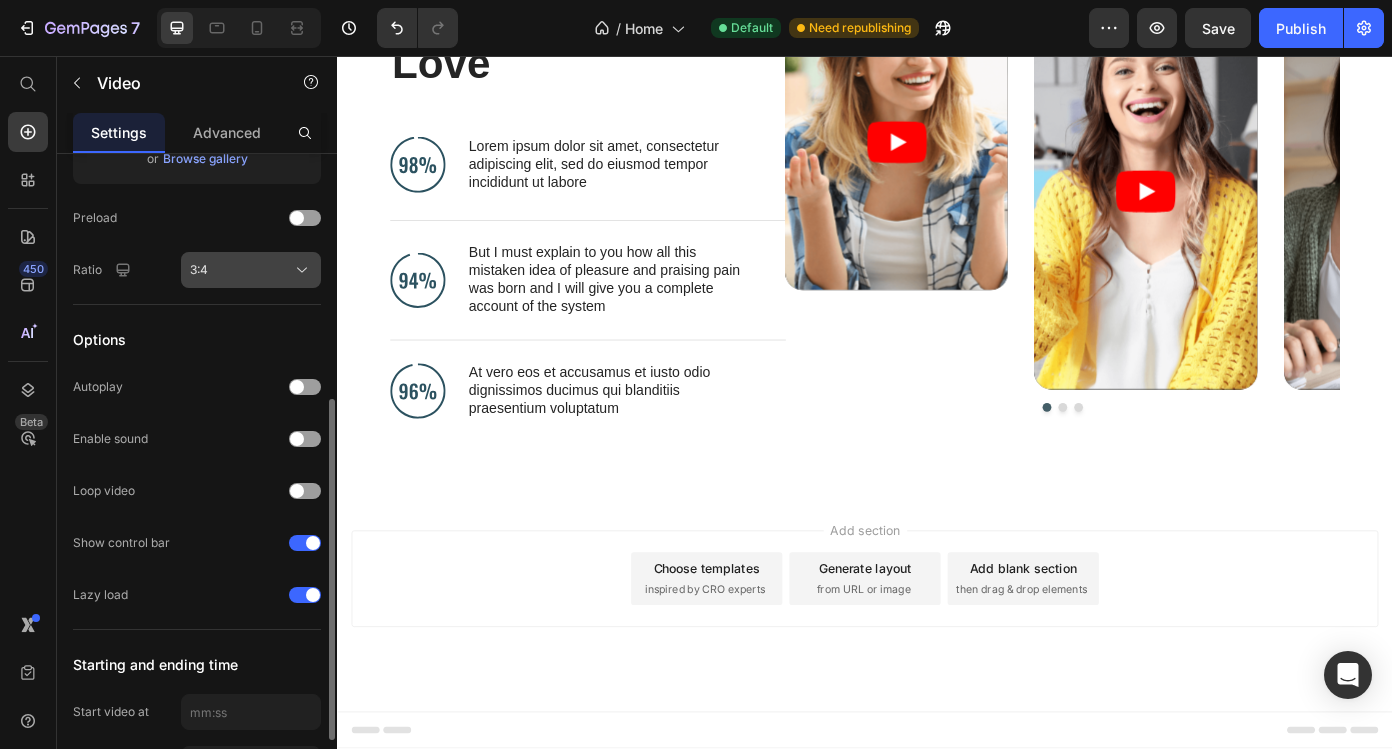 click on "3:4" 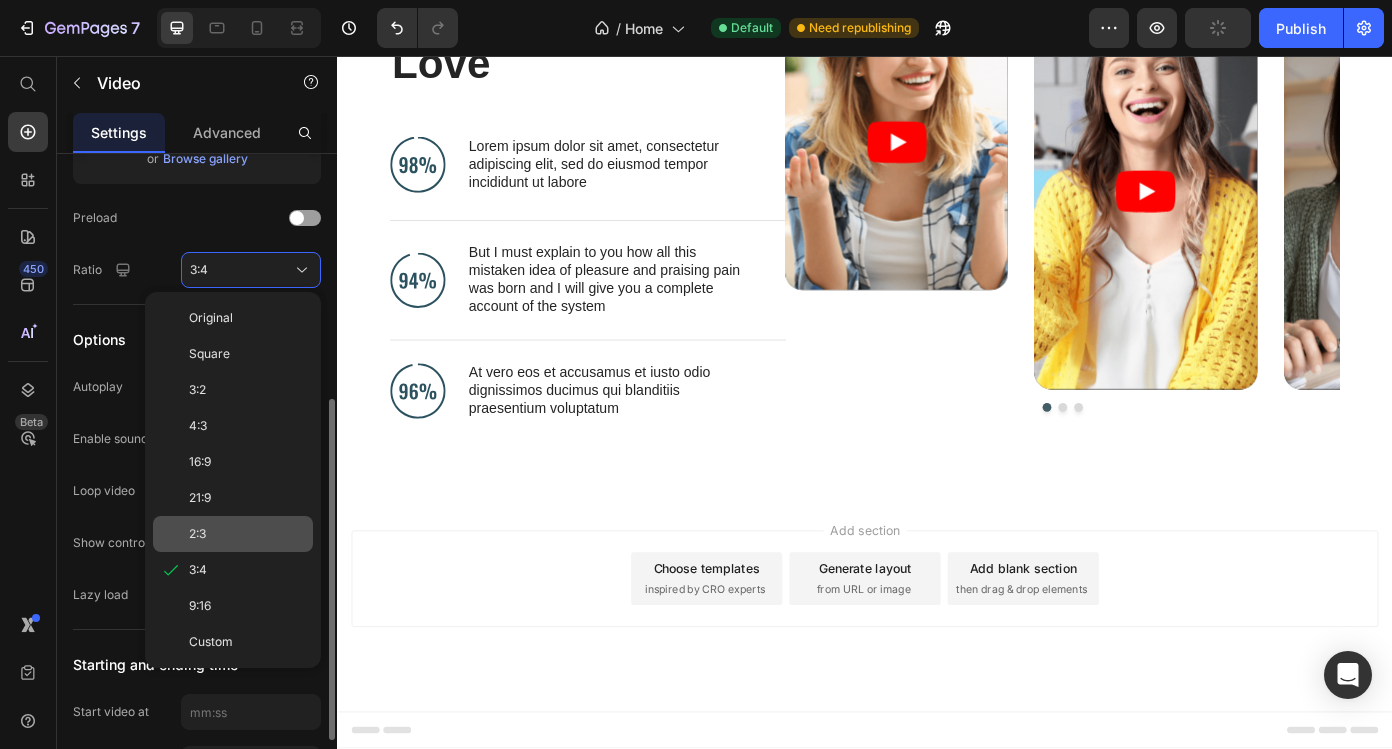 click on "2:3" 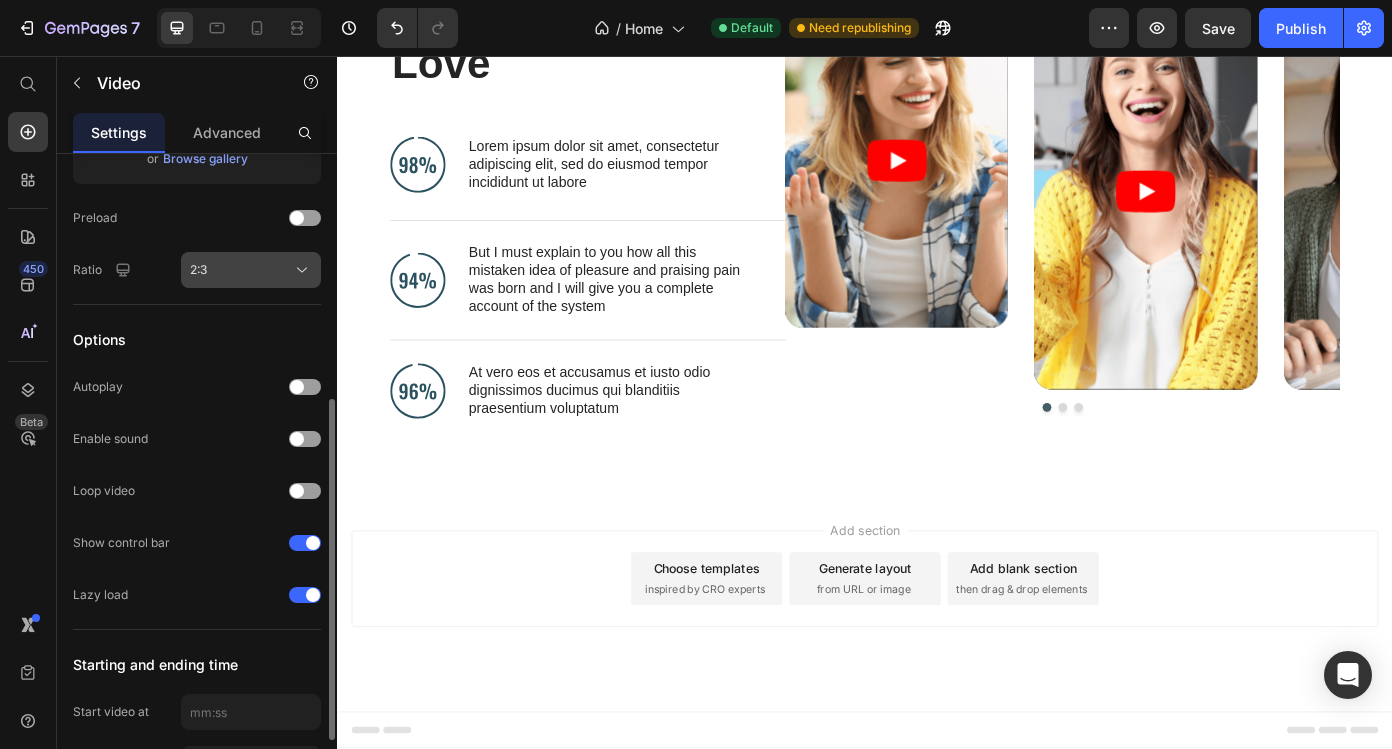 click 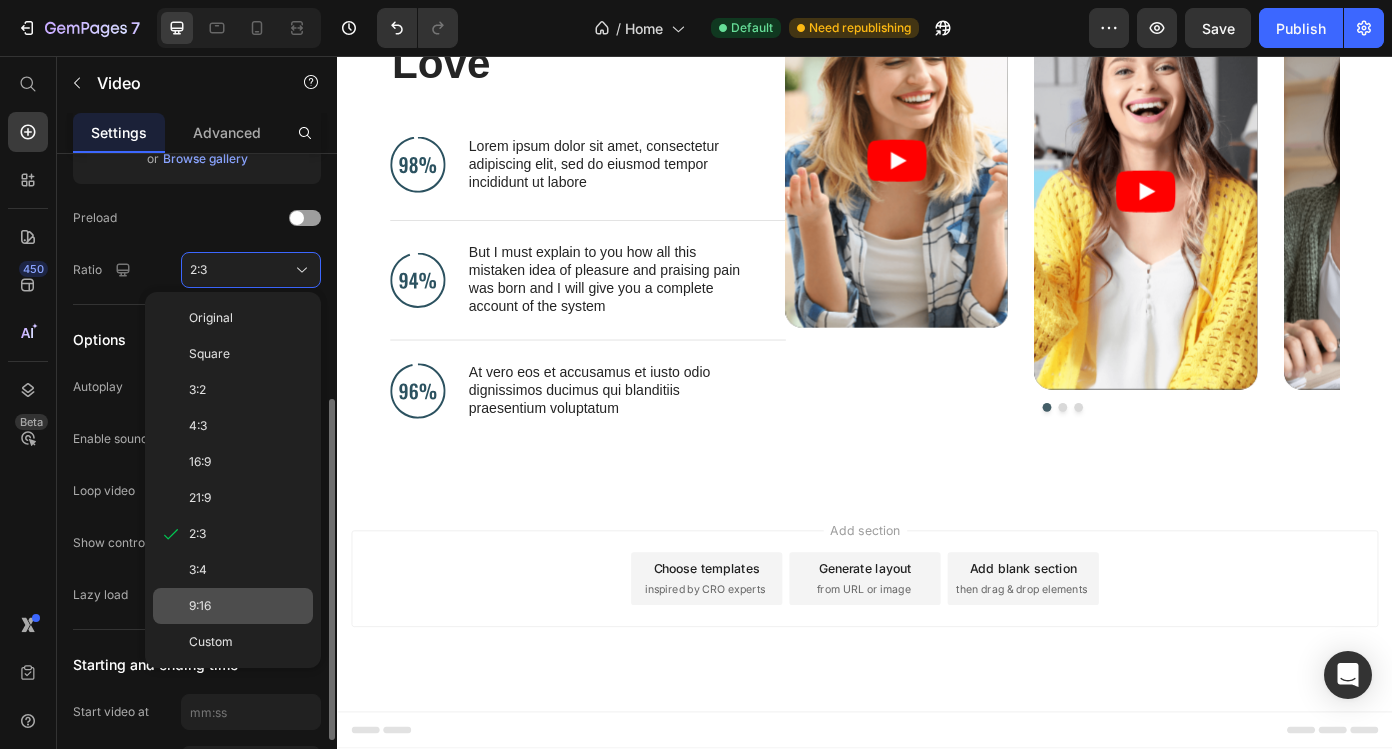click on "9:16" 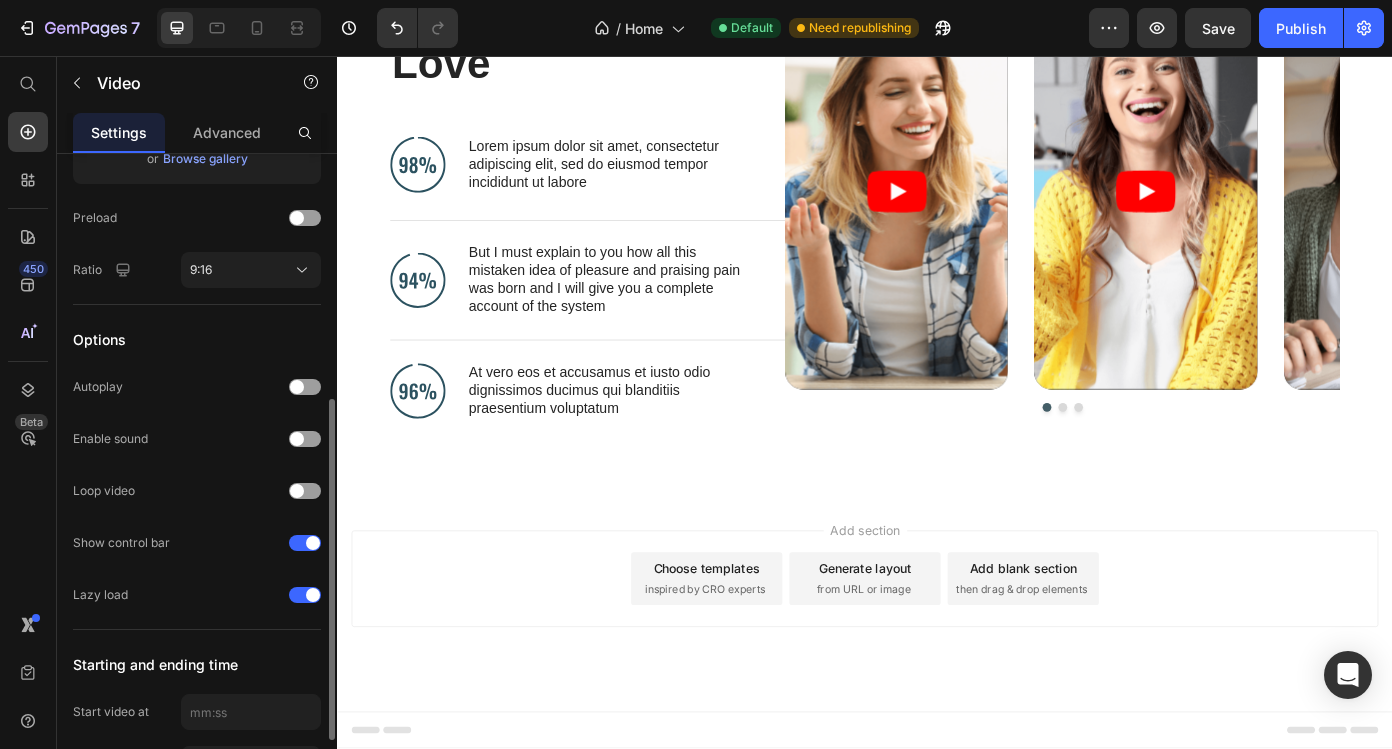 click at bounding box center (973, 210) 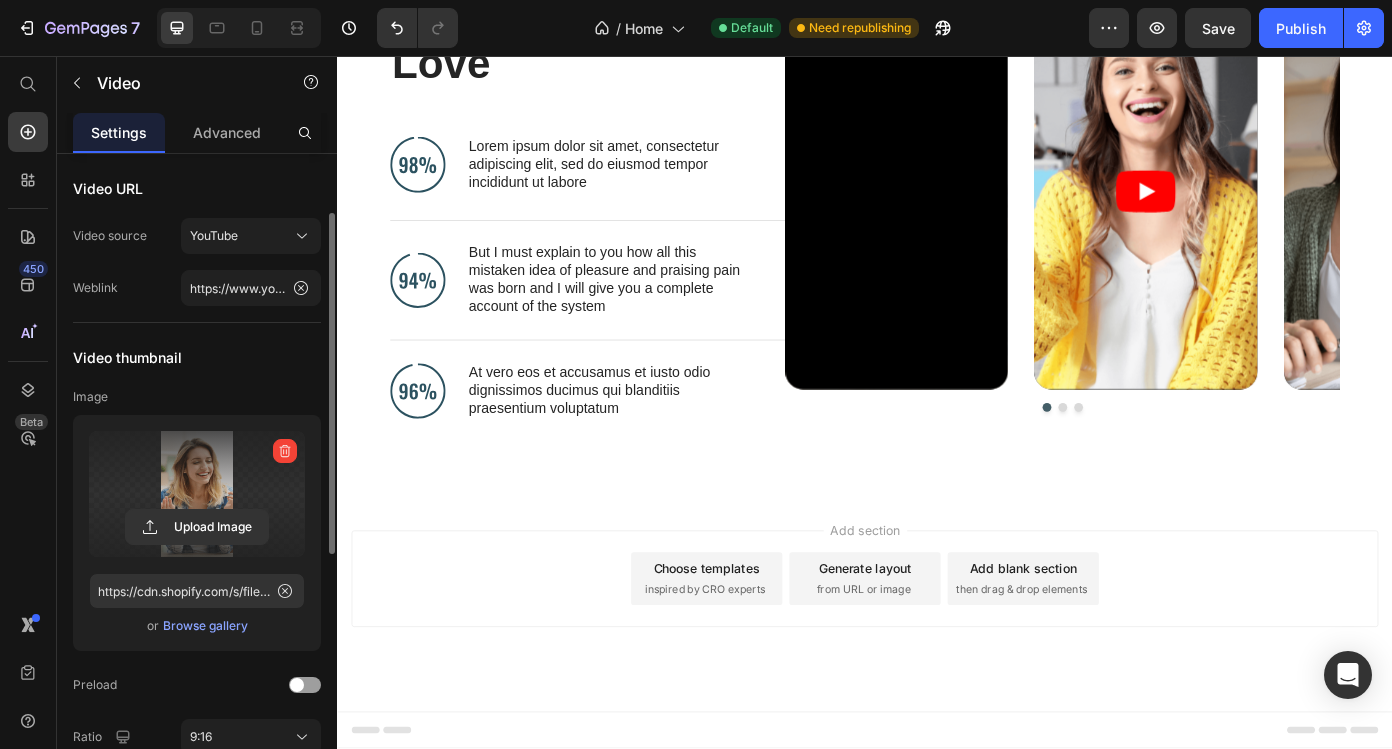 scroll, scrollTop: 83, scrollLeft: 0, axis: vertical 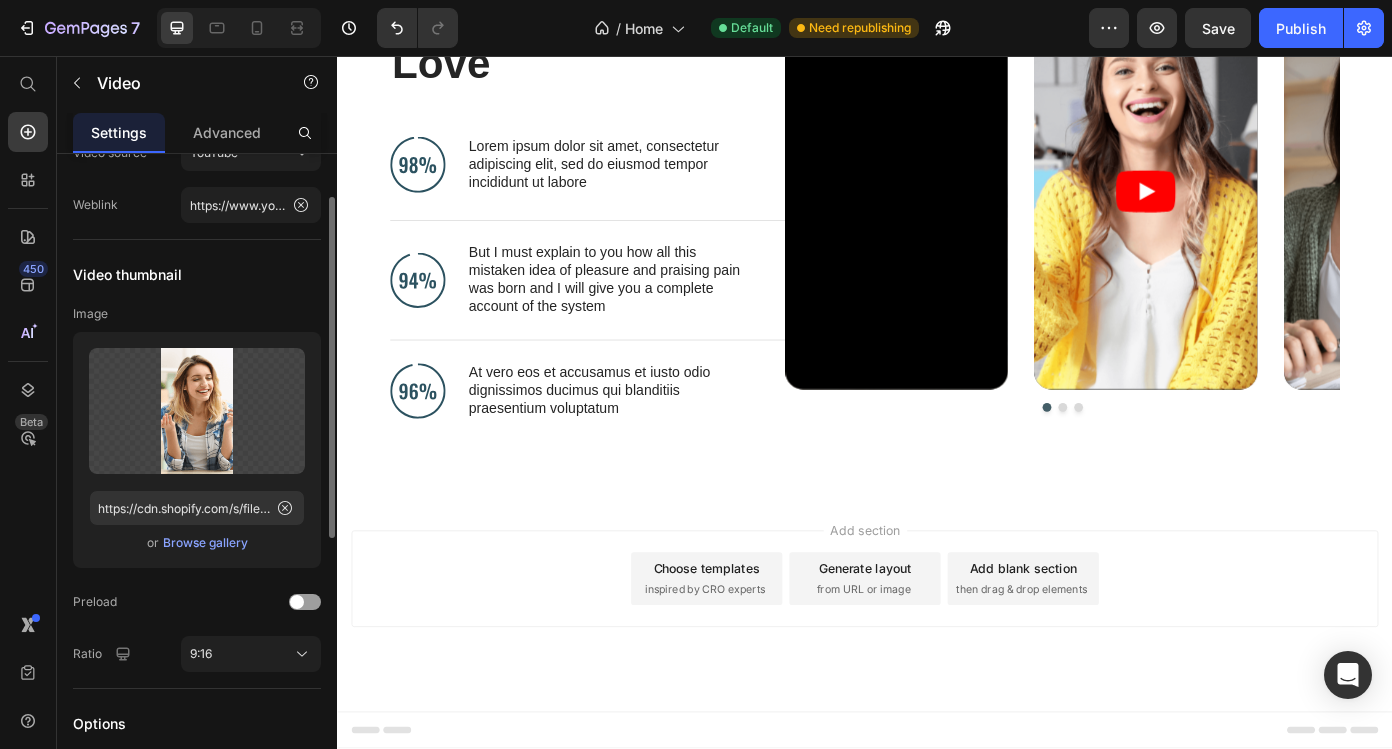 click on "Browse gallery" at bounding box center (205, 543) 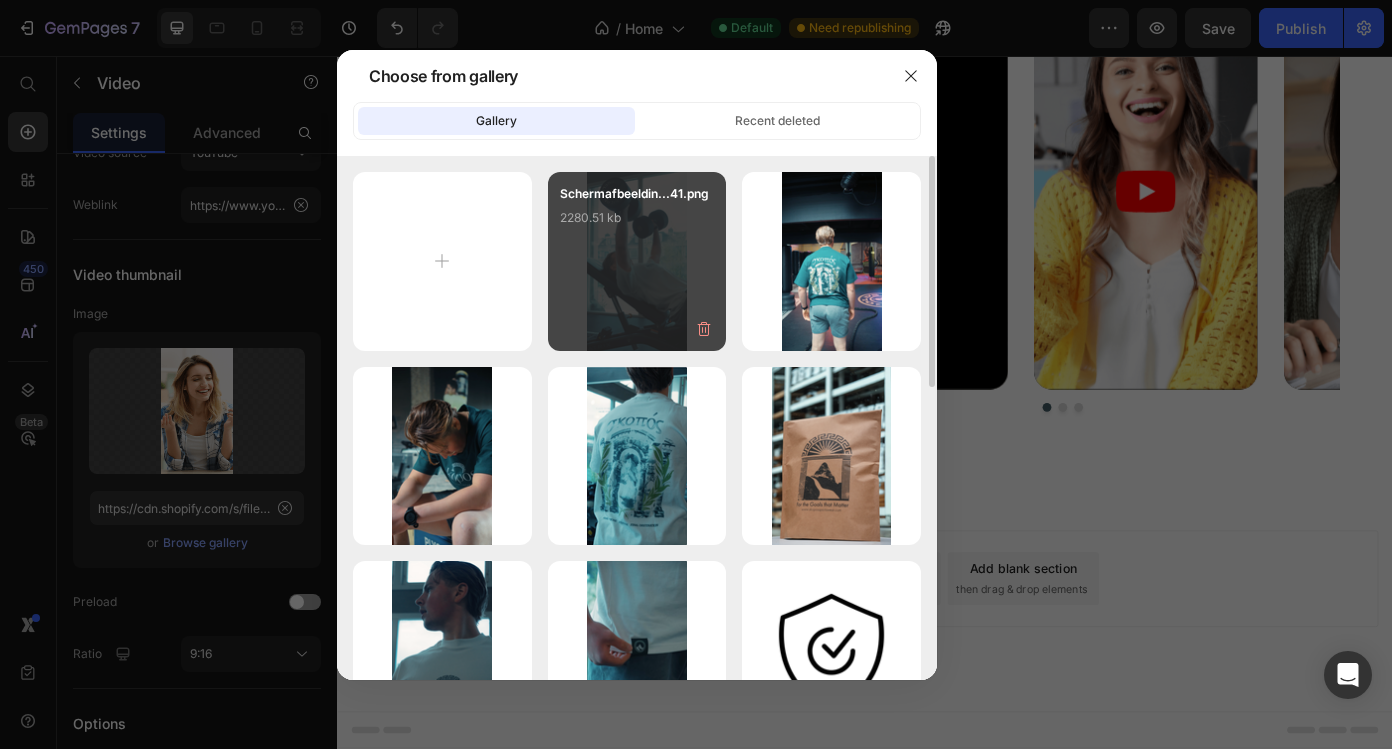 click on "Scherm­afbeeldin...41.png 2280.51 kb" at bounding box center [637, 224] 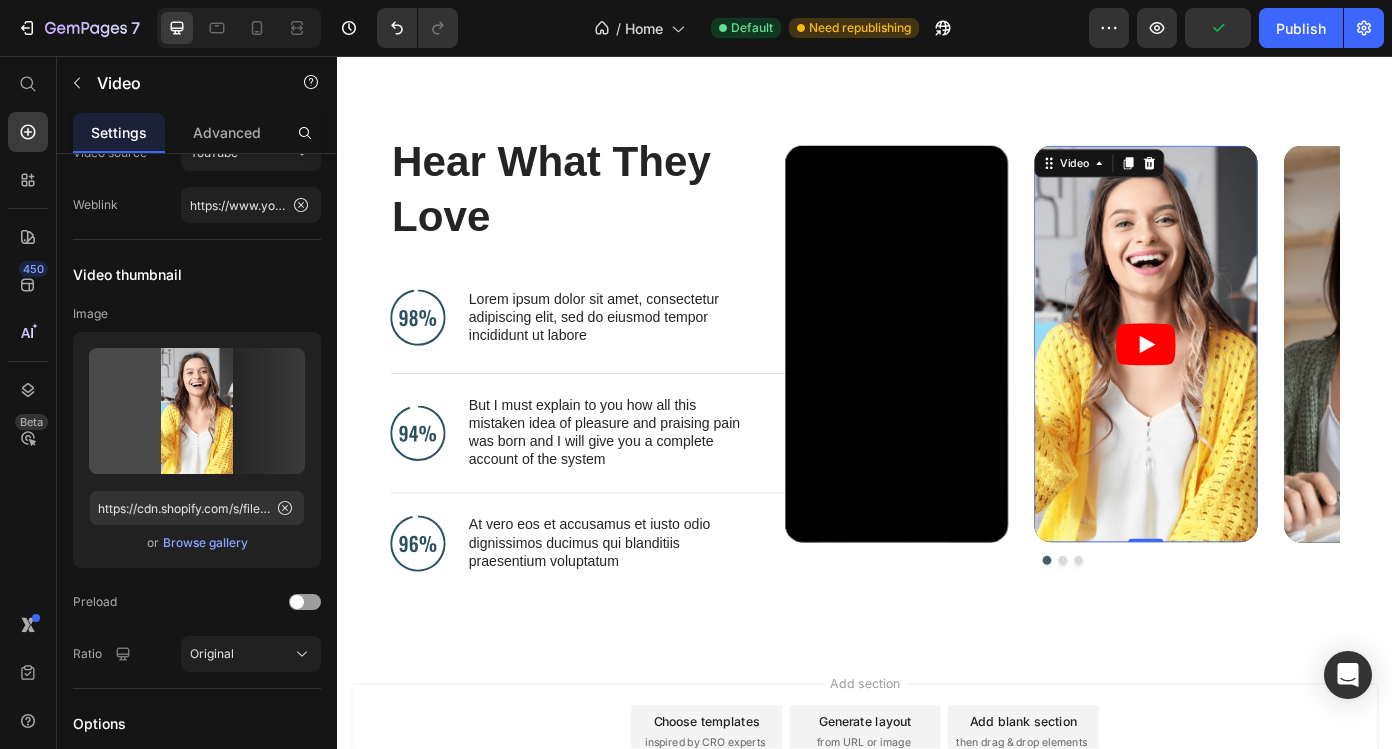 click at bounding box center [1256, 383] 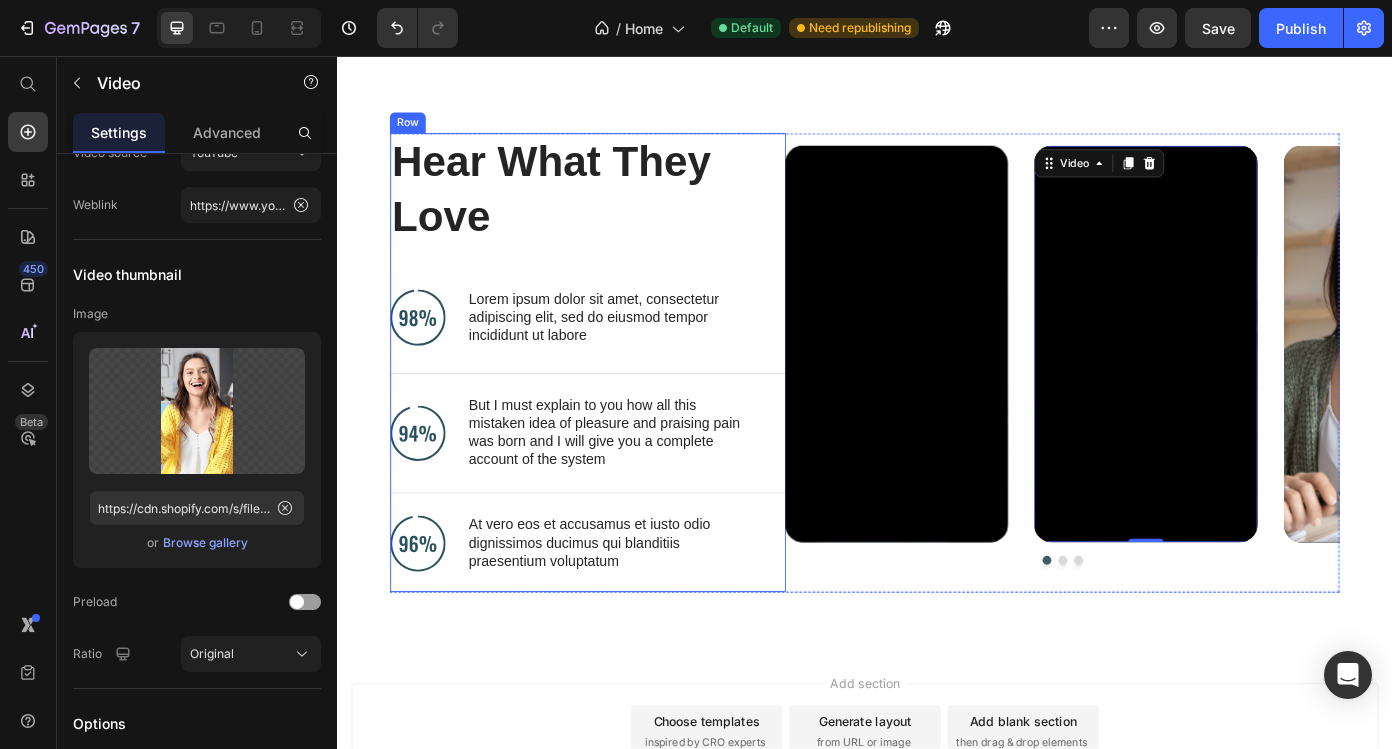 click on "Hear What They Love Heading Image Lorem ipsum dolor sit amet, consectetur adipiscing elit, sed do eiusmod tempor incididunt ut labore Text Block Advanced List Image But I must explain to you how all this mistaken idea of pleasure and praising pain was born and I will give you a complete account of the system Text Block Advanced List Image At vero eos et accusamus et iusto odio dignissimos ducimus qui blanditiis praesentium voluptatum Text Block Advanced List" at bounding box center (622, 405) 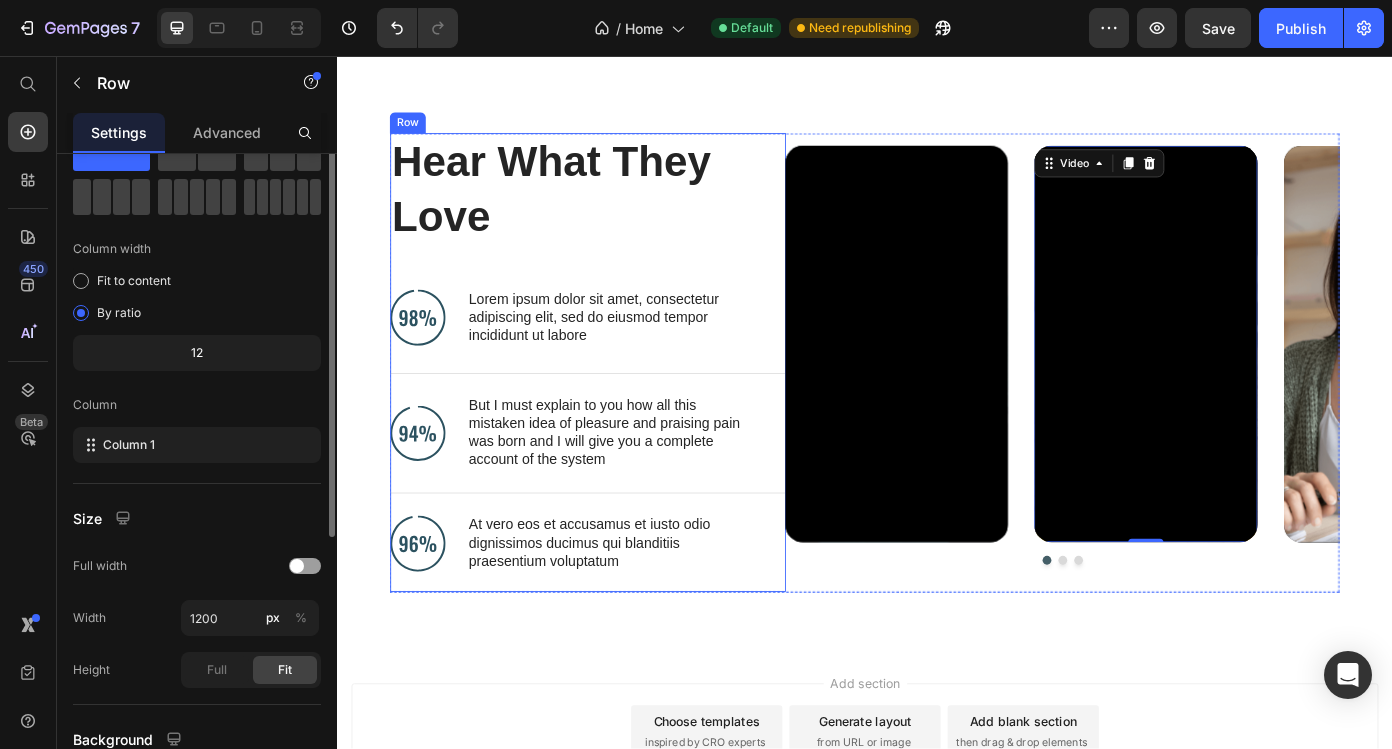 scroll, scrollTop: 0, scrollLeft: 0, axis: both 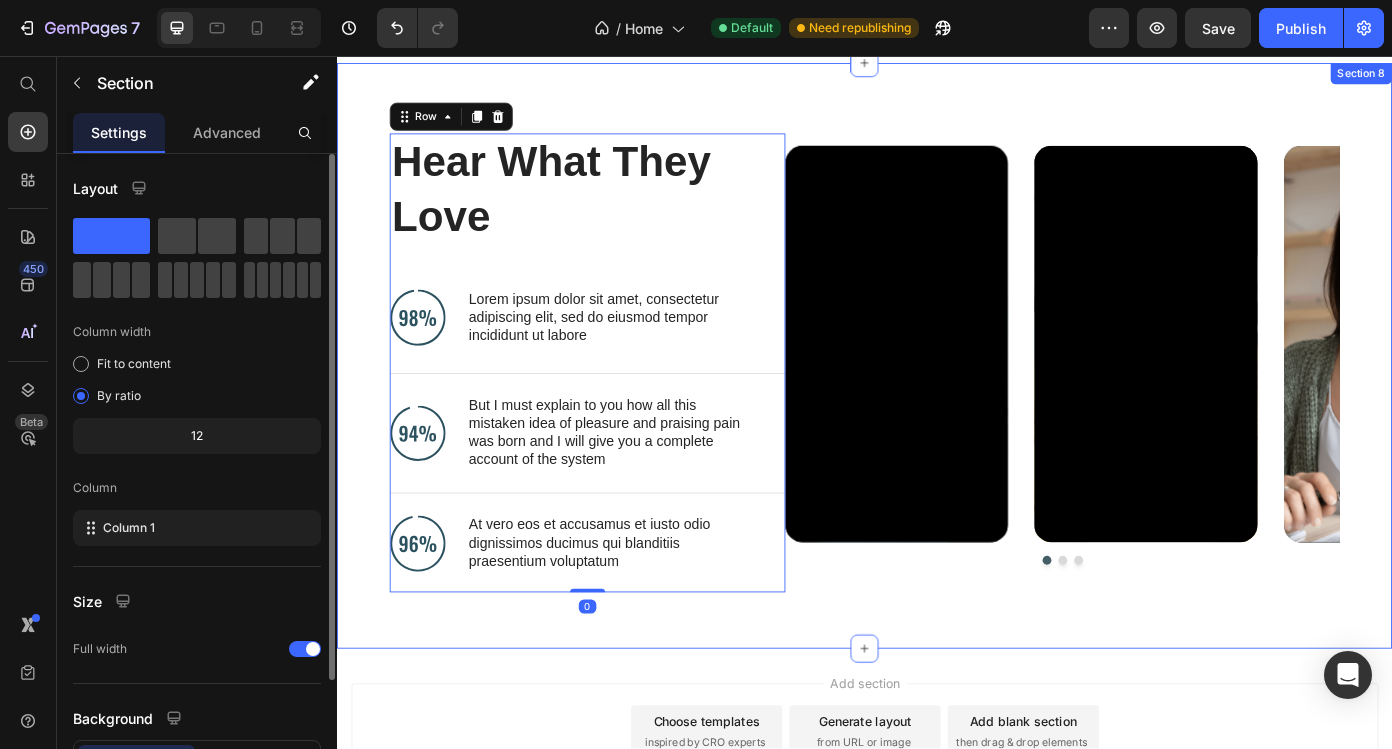 click on "Hear What They Love Heading Image Lorem ipsum dolor sit amet, consectetur adipiscing elit, sed do eiusmod tempor incididunt ut labore Text Block Advanced List Image But I must explain to you how all this mistaken idea of pleasure and praising pain was born and I will give you a complete account of the system Text Block Advanced List Image At vero eos et accusamus et iusto odio dignissimos ducimus qui blanditiis praesentium voluptatum Text Block Advanced List Row   0 Video Video Video Carousel Row Section 8" at bounding box center [937, 397] 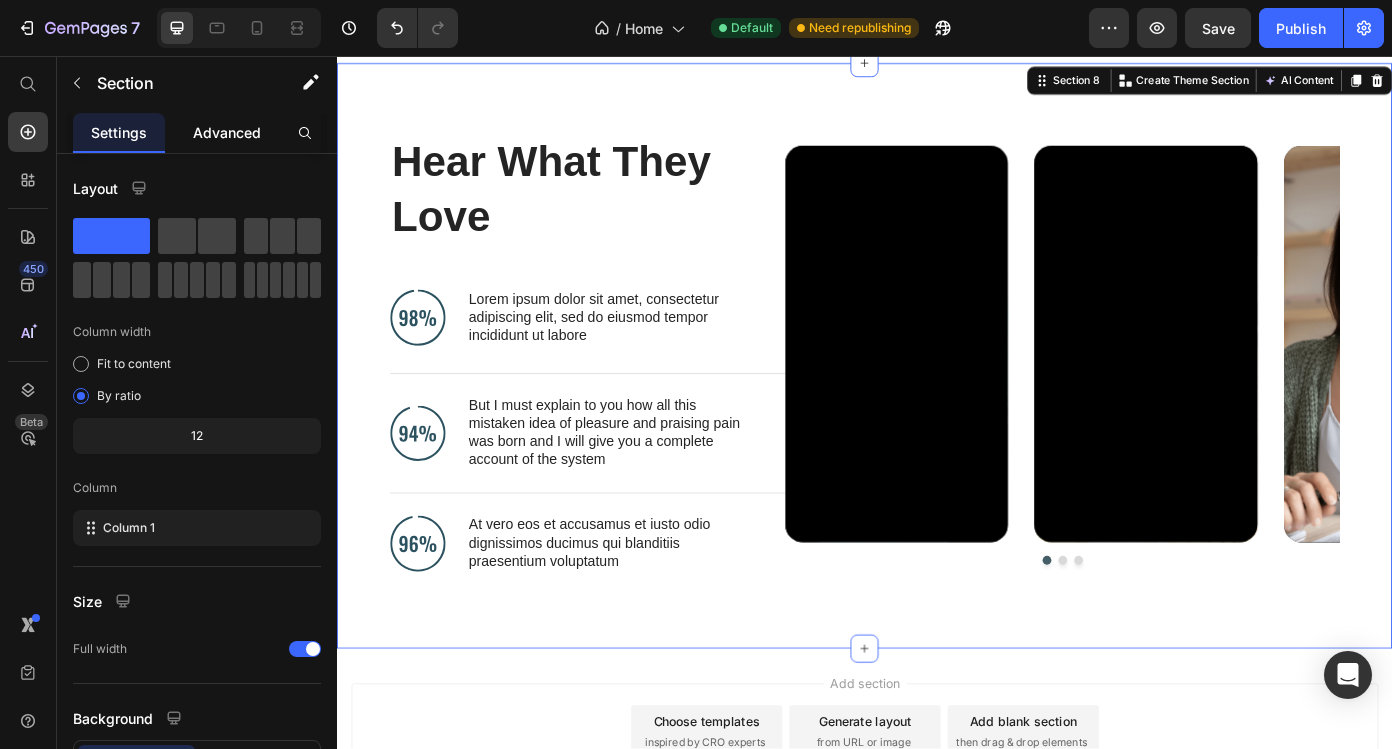 click on "Advanced" at bounding box center (227, 132) 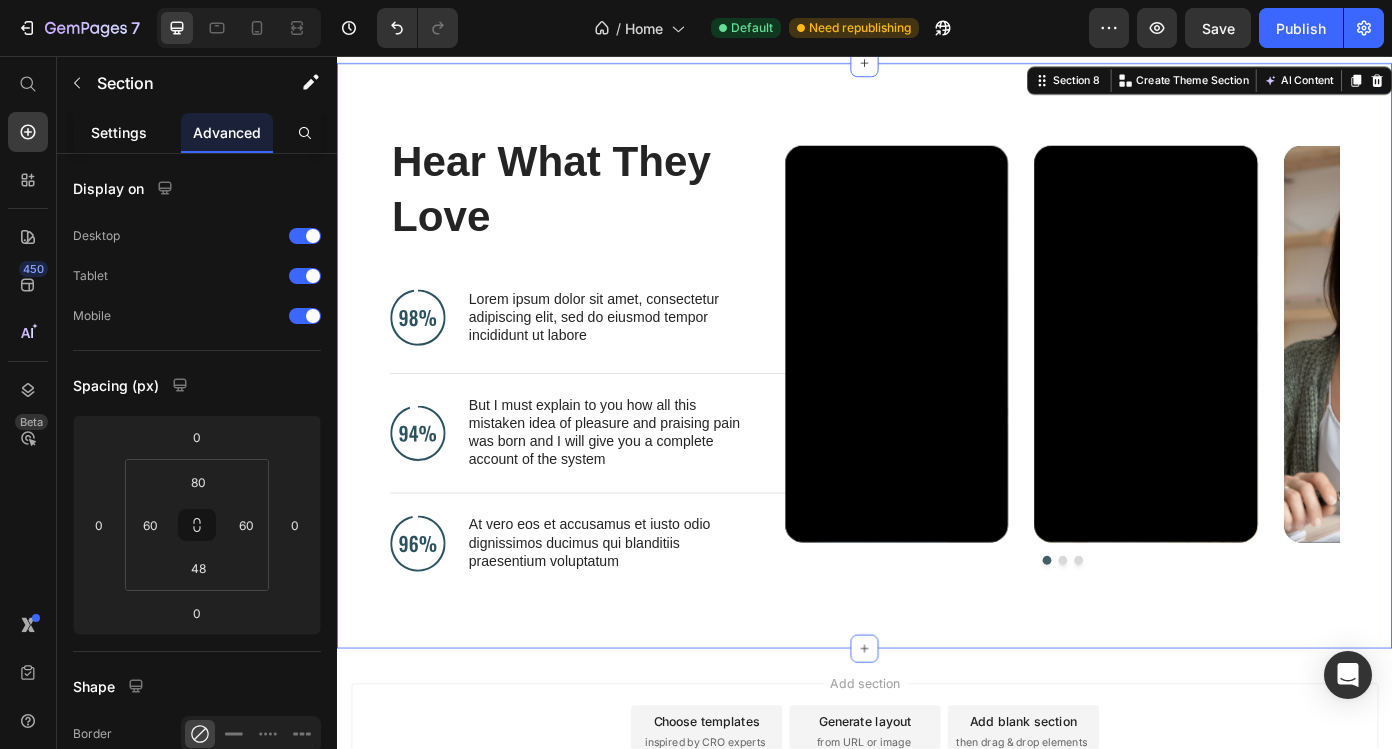 click on "Settings" at bounding box center (119, 132) 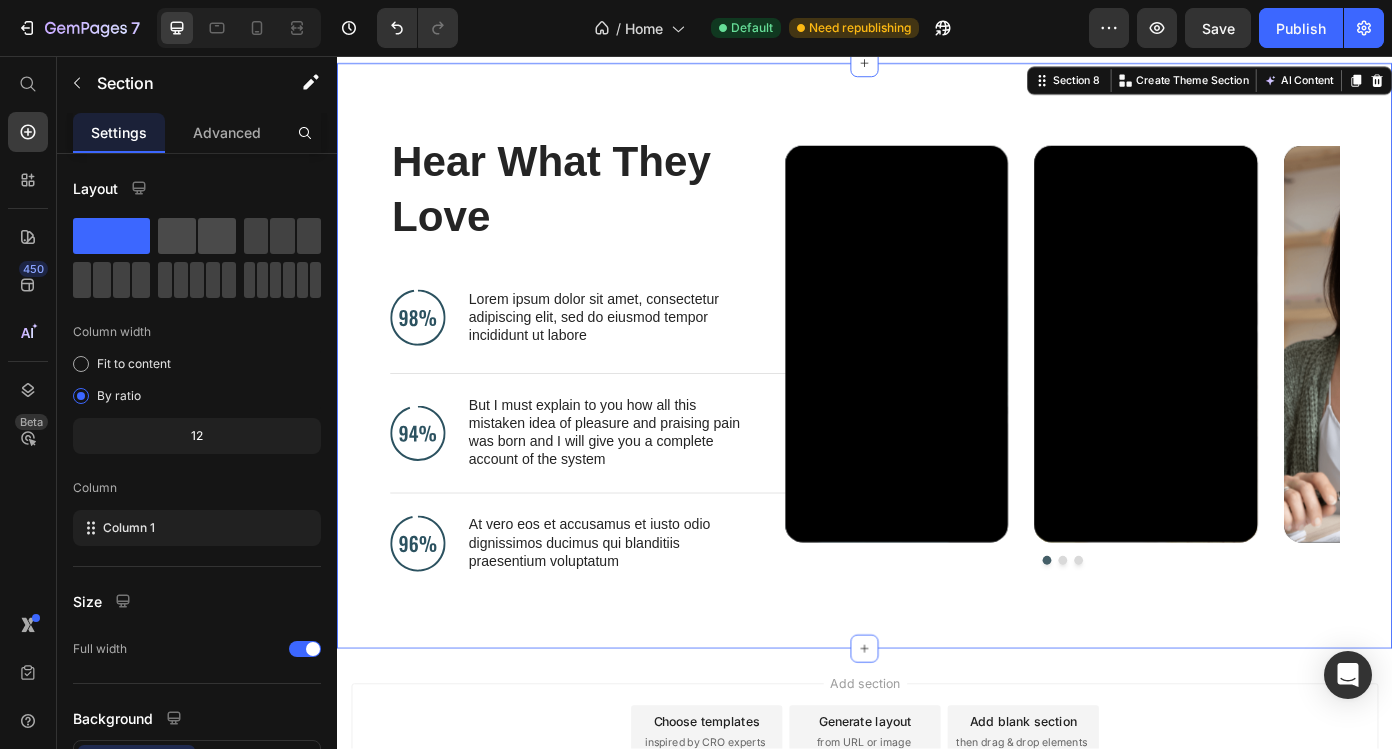 click 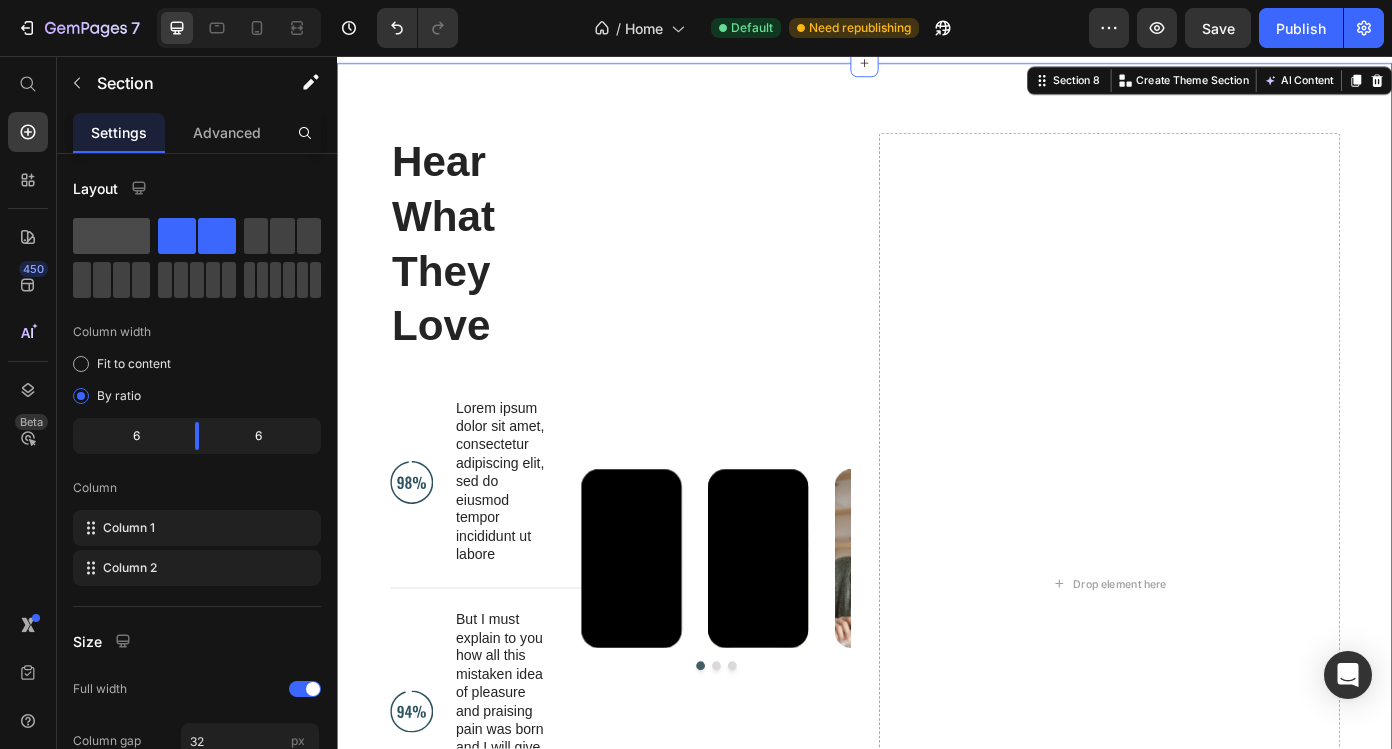 click 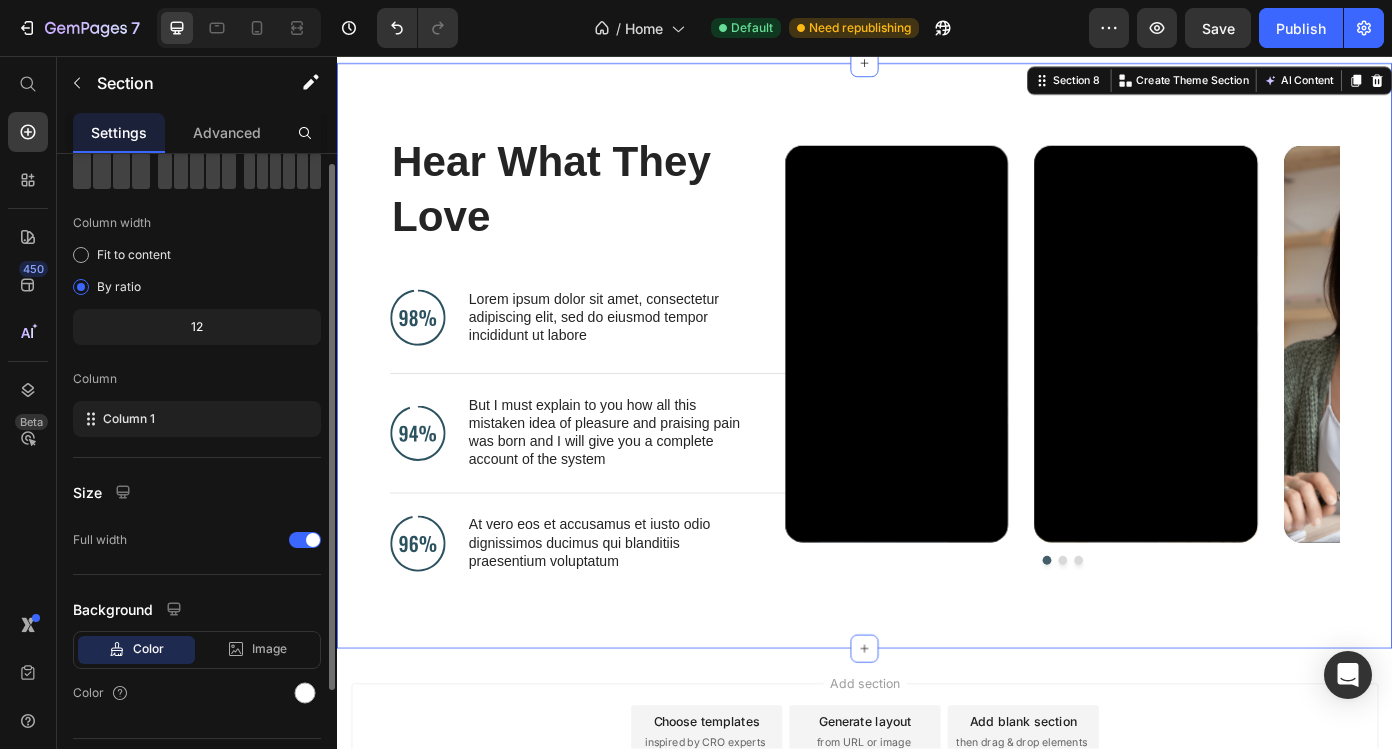 scroll, scrollTop: 120, scrollLeft: 0, axis: vertical 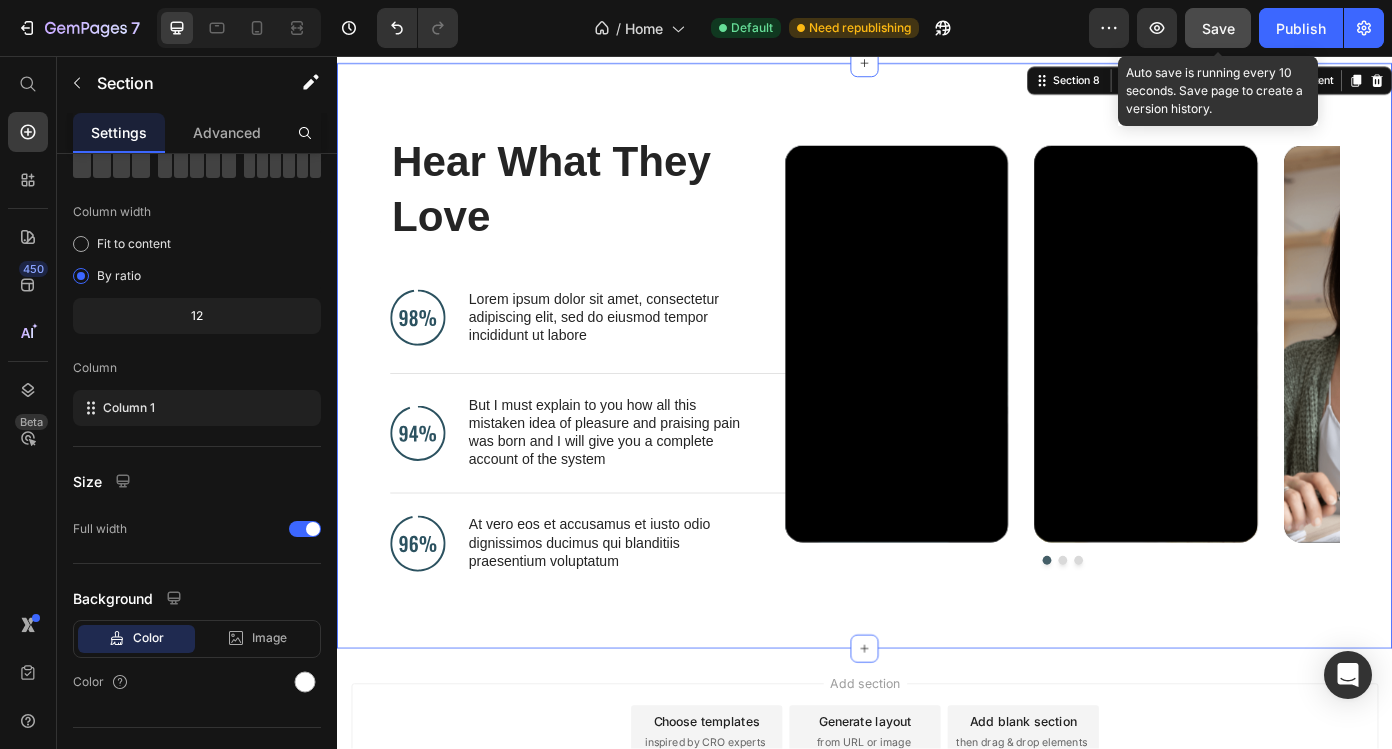 click on "Save" at bounding box center (1218, 28) 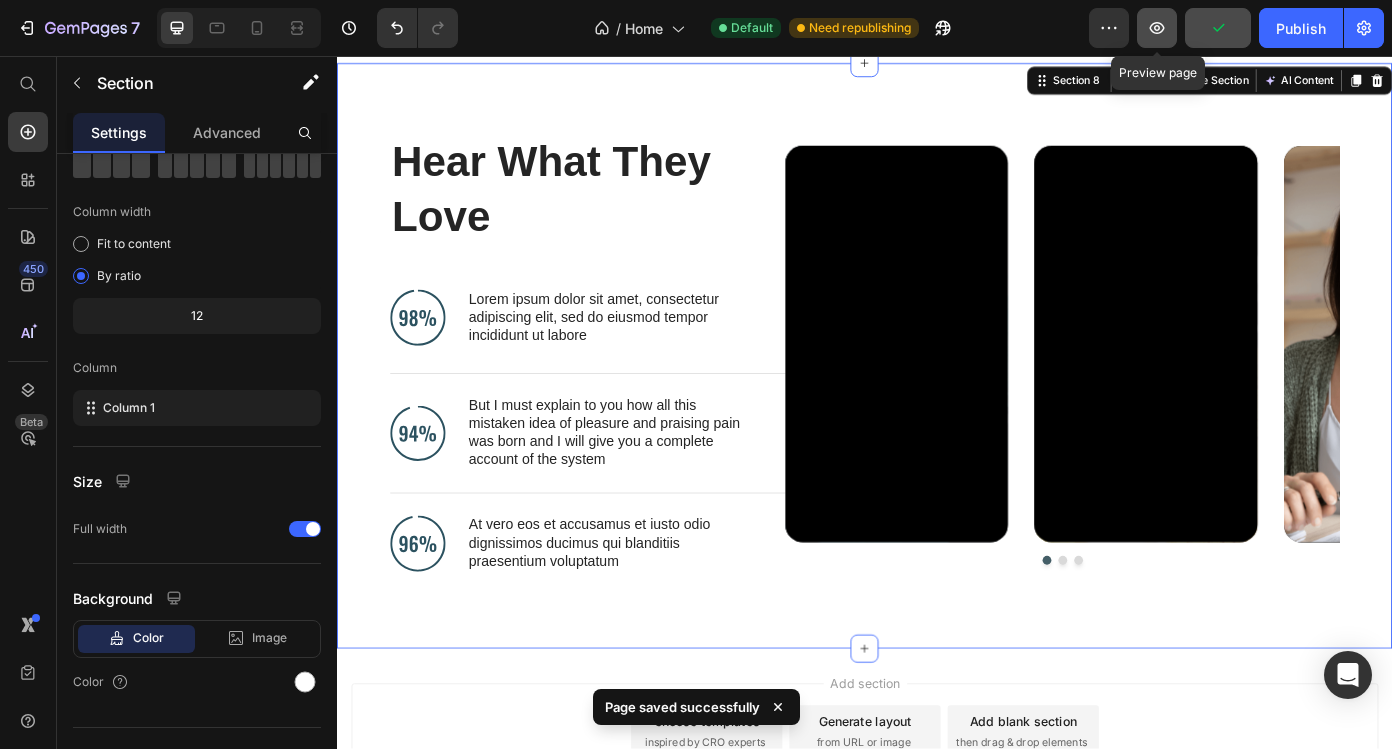 click 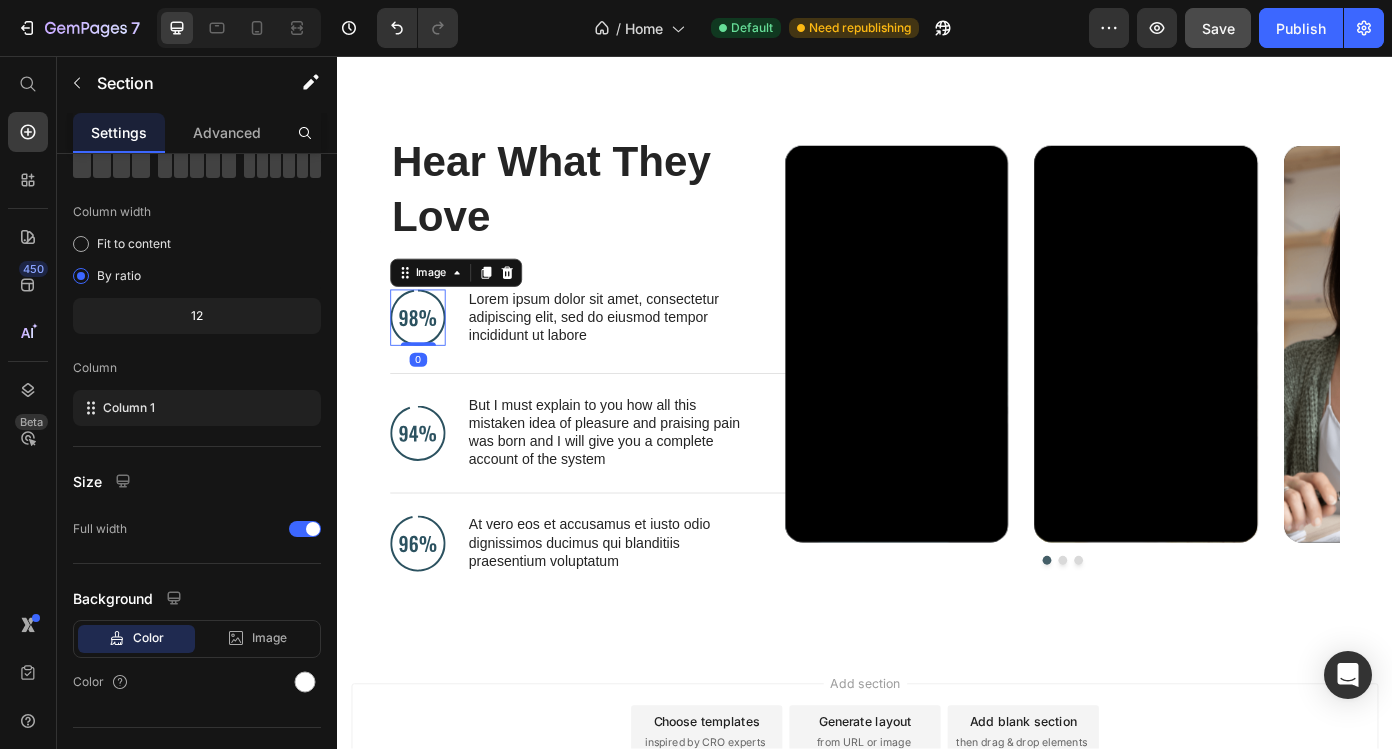 click at bounding box center [428, 353] 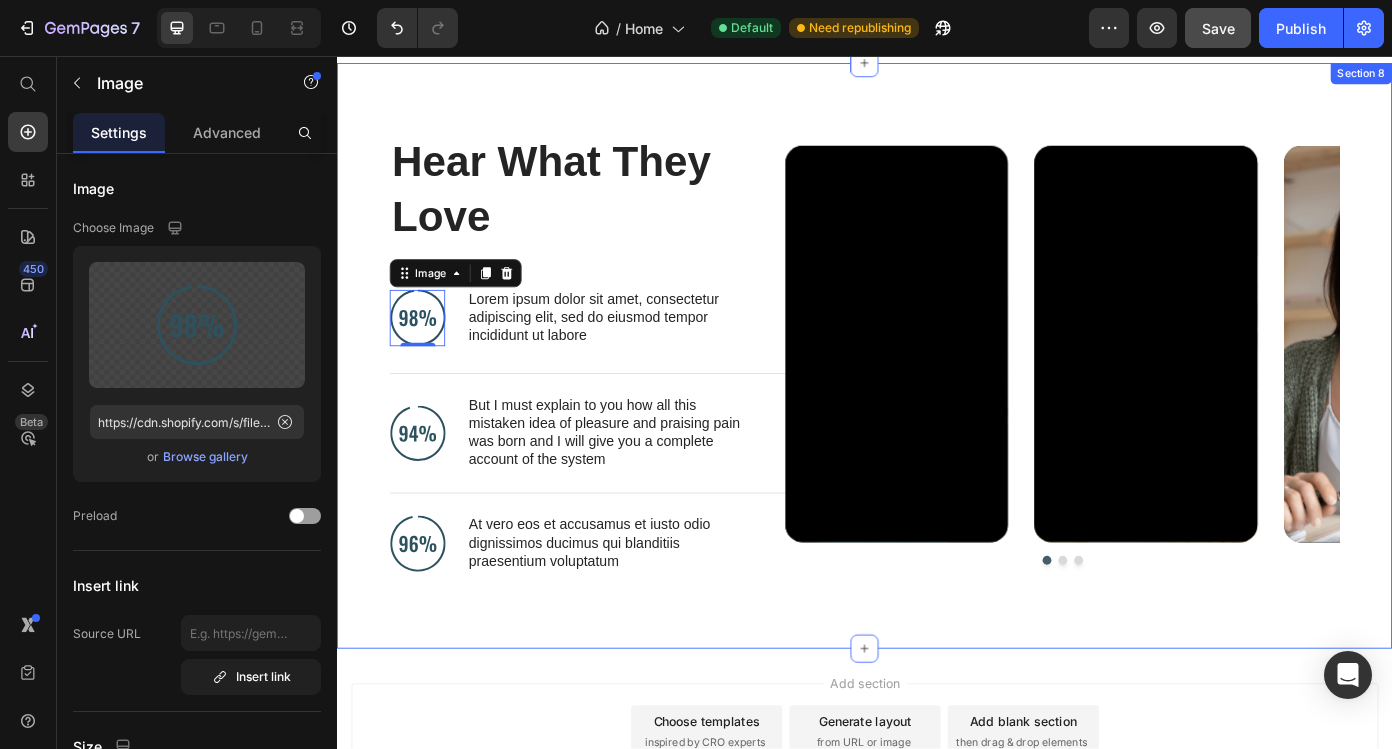 click on "Hear What They Love Heading Image   0 Lorem ipsum dolor sit amet, consectetur adipiscing elit, sed do eiusmod tempor incididunt ut labore Text Block Advanced List Image But I must explain to you how all this mistaken idea of pleasure and praising pain was born and I will give you a complete account of the system Text Block Advanced List Image At vero eos et accusamus et iusto odio dignissimos ducimus qui blanditiis praesentium voluptatum Text Block Advanced List Row Video Video Video Carousel Row Section 8" at bounding box center [937, 397] 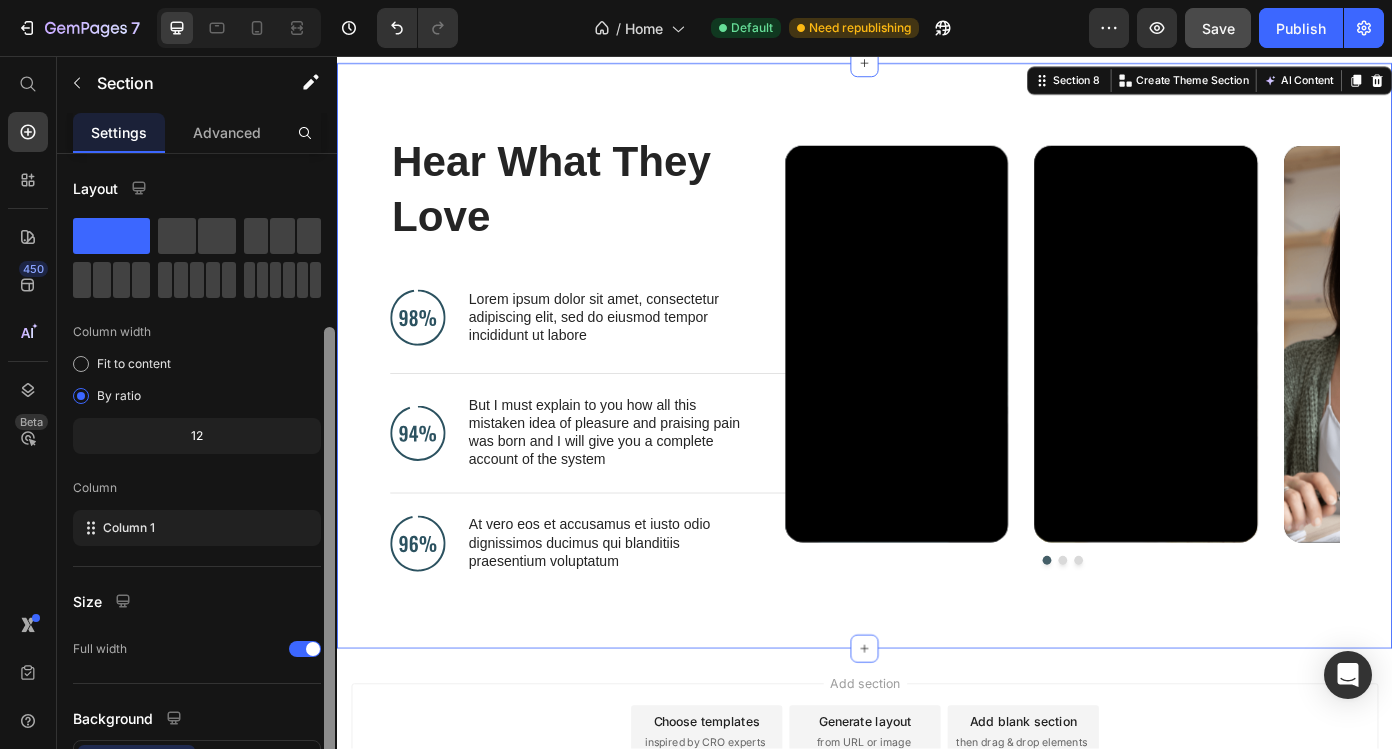 scroll, scrollTop: 156, scrollLeft: 0, axis: vertical 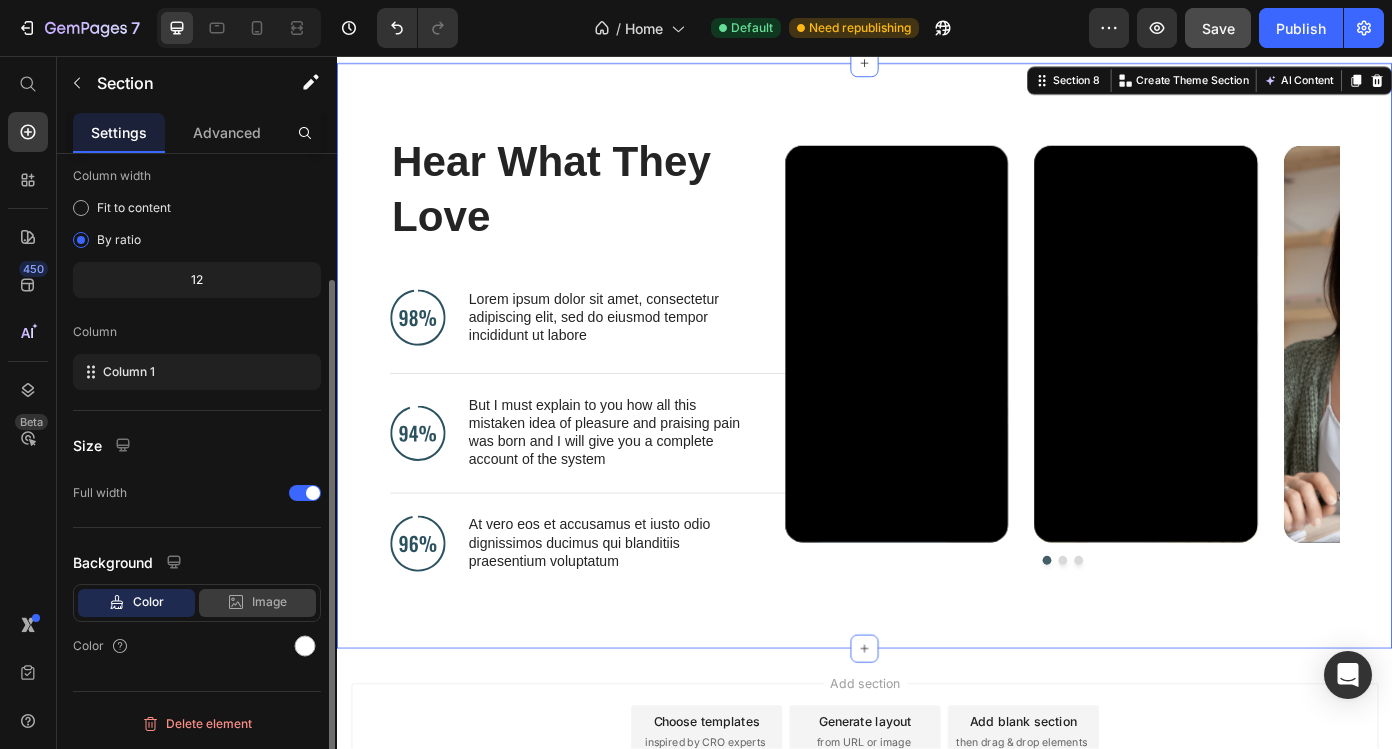 click on "Image" 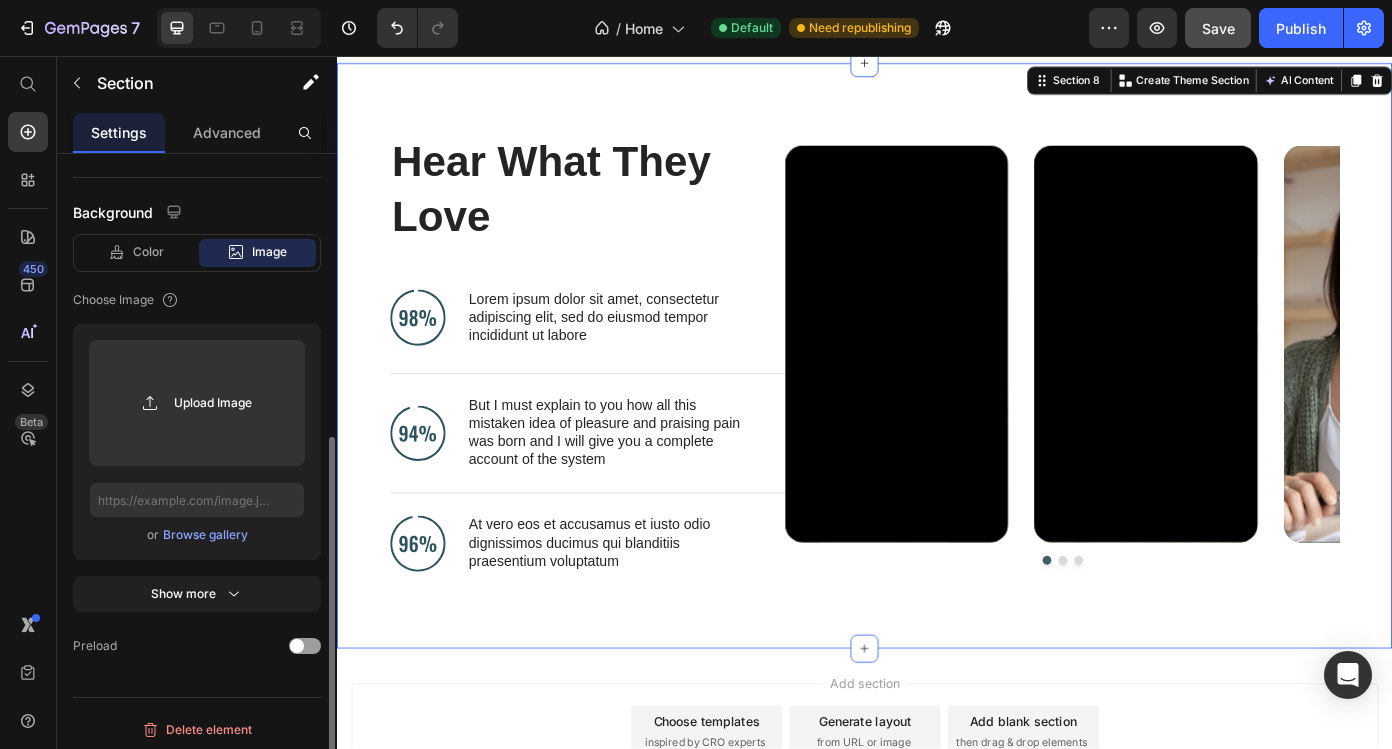 scroll, scrollTop: 512, scrollLeft: 0, axis: vertical 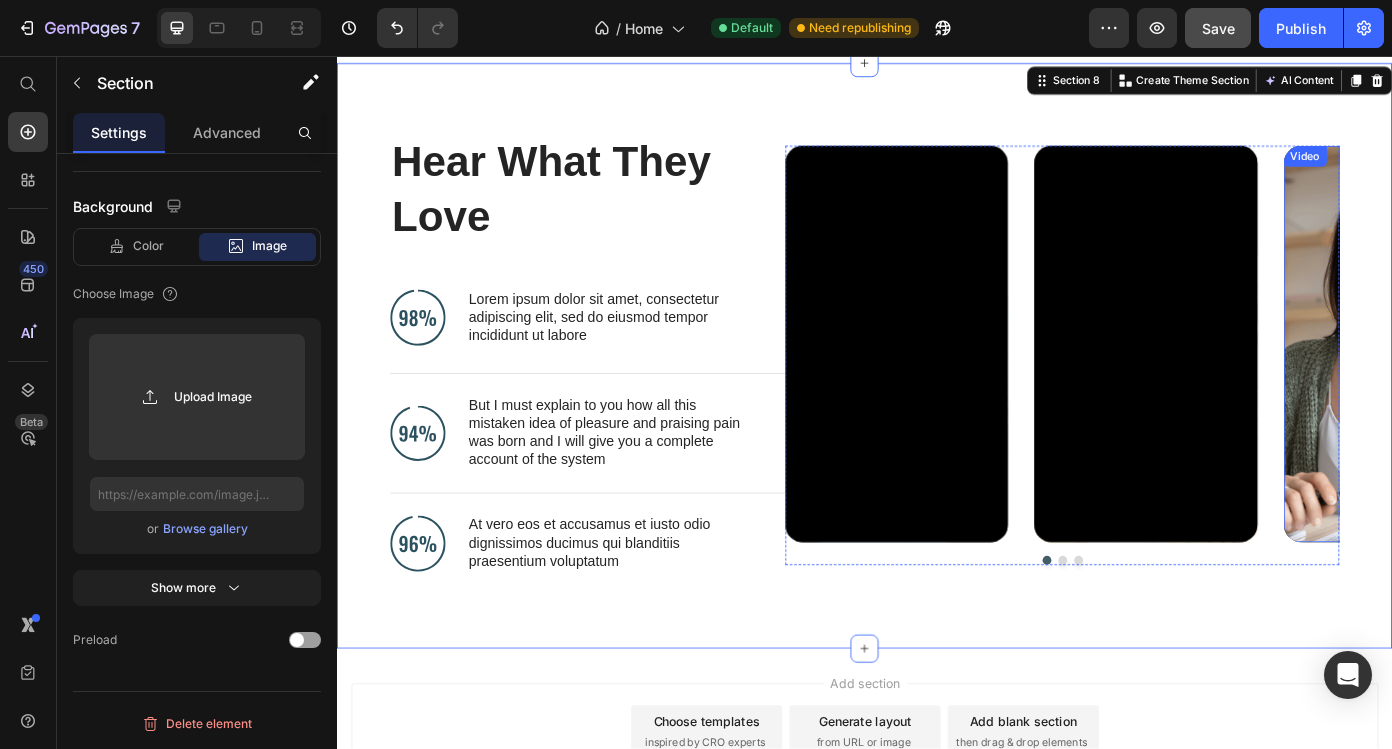 click at bounding box center (1540, 383) 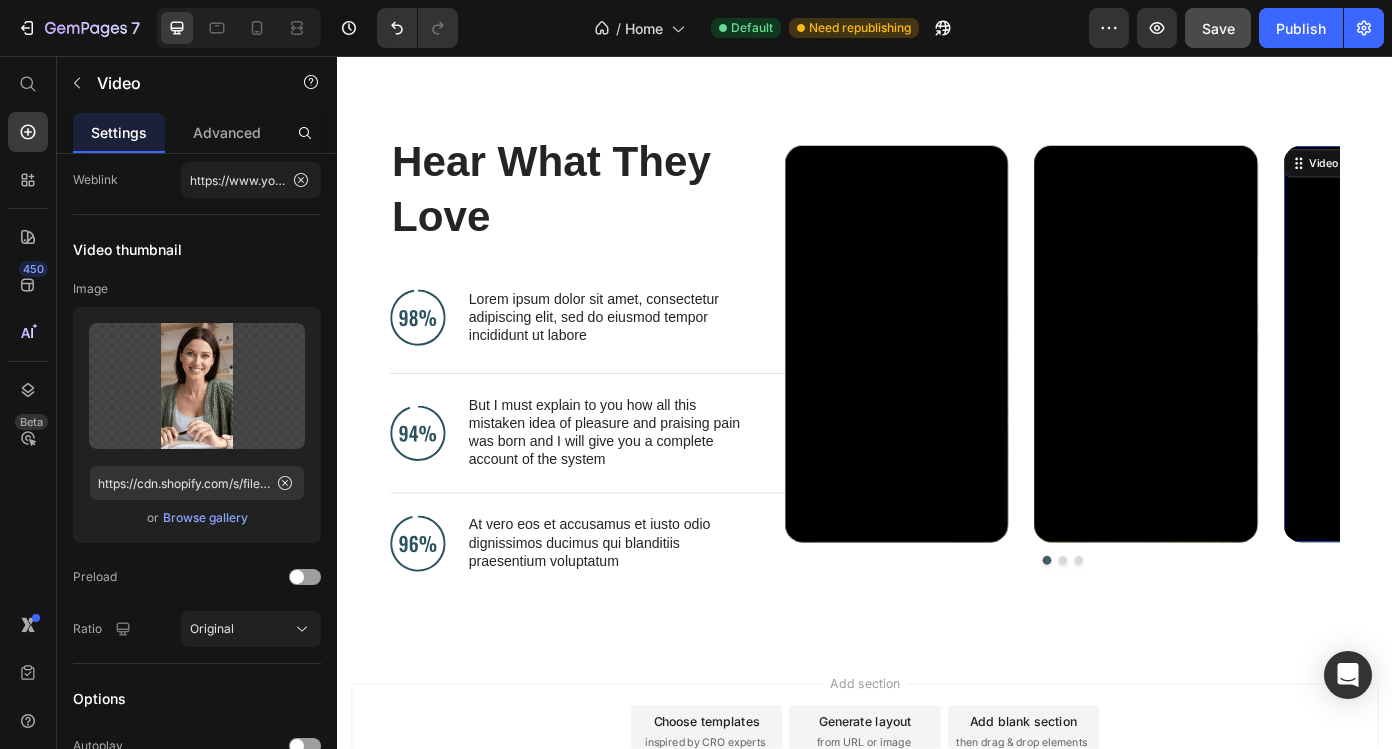 scroll, scrollTop: 0, scrollLeft: 0, axis: both 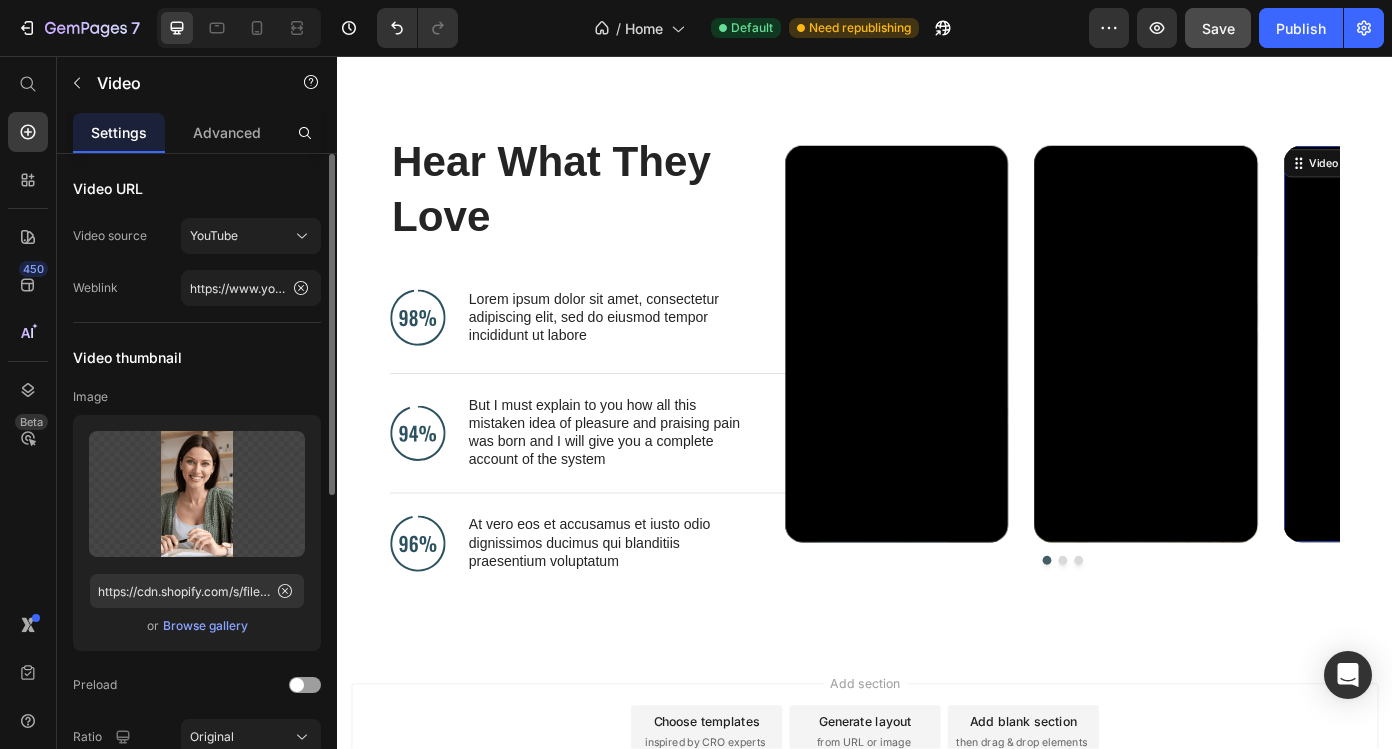 click on "Browse gallery" at bounding box center [205, 626] 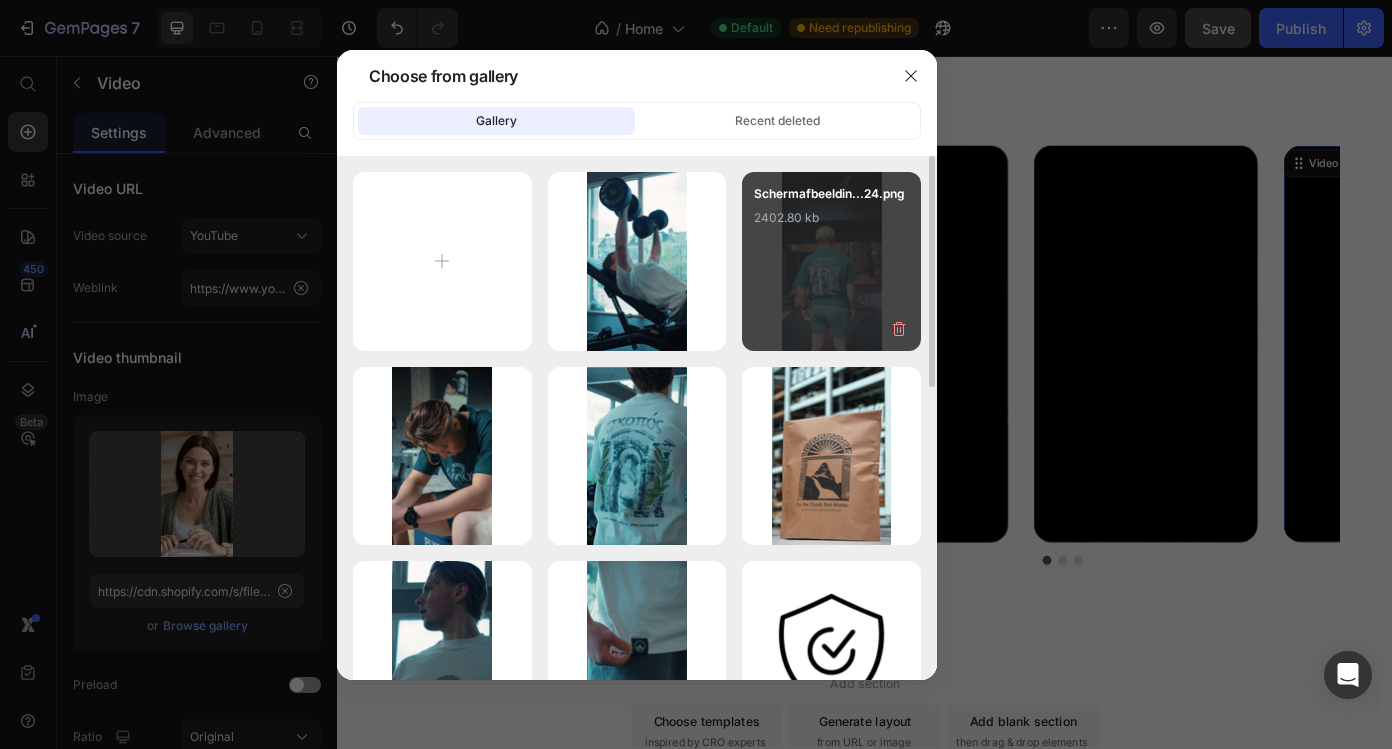 click on "Scherm­afbeeldin...24.png 2402.80 kb" at bounding box center (831, 261) 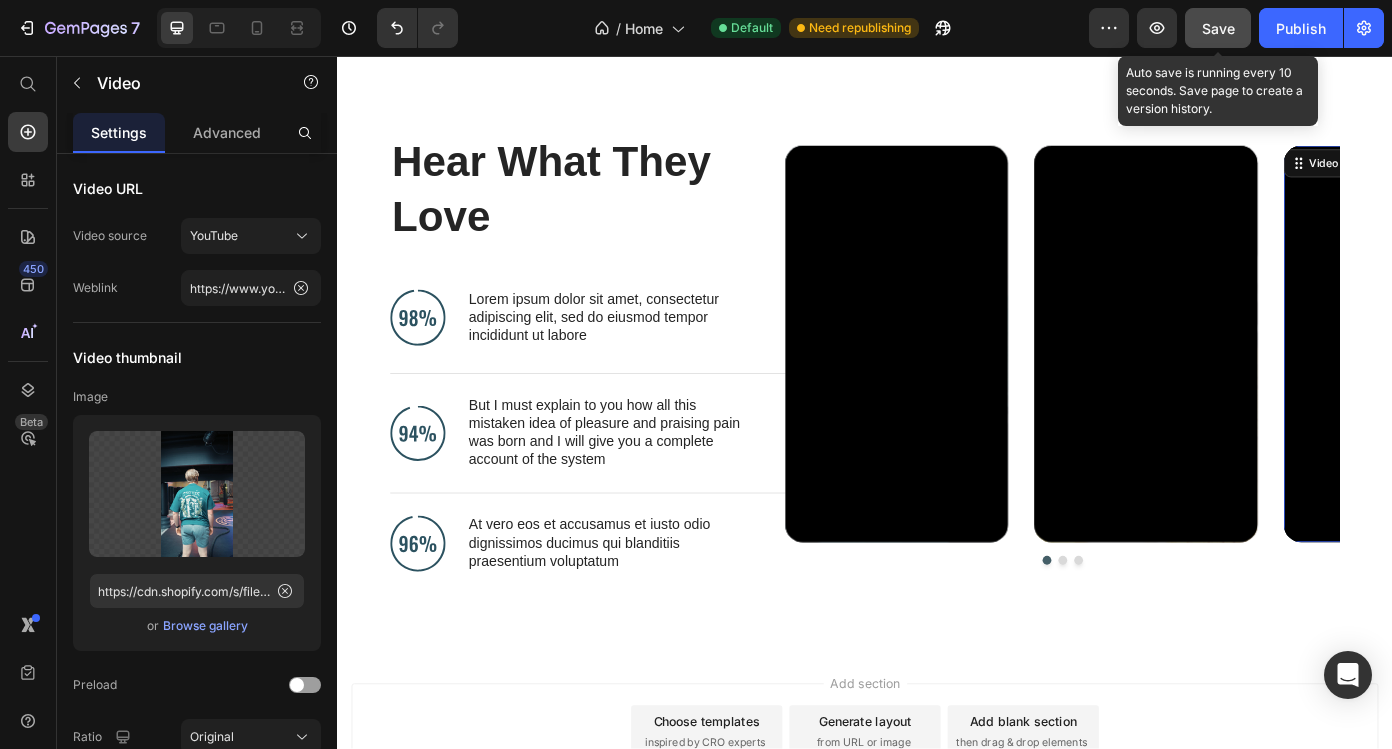 click on "Save" 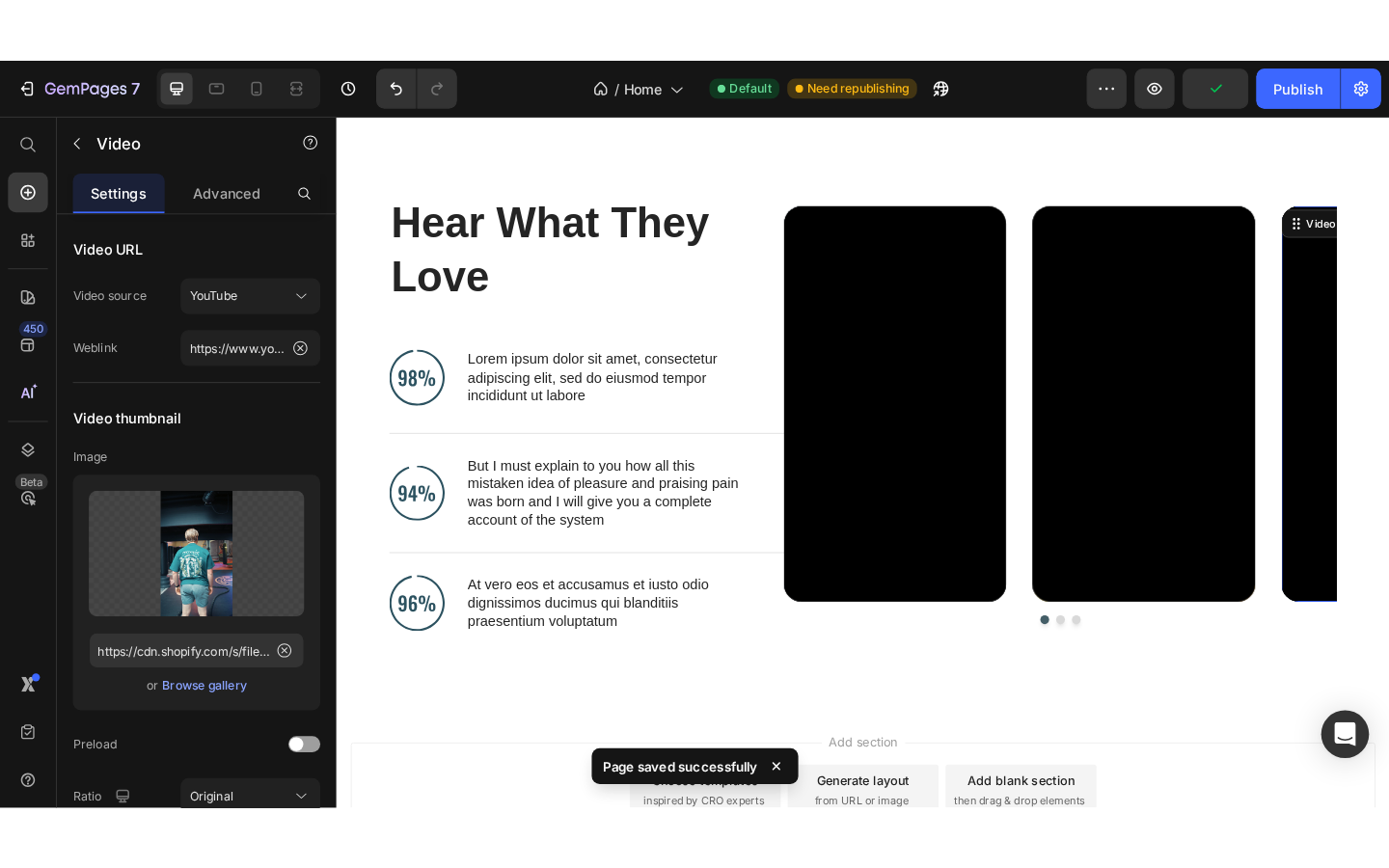 scroll, scrollTop: 4103, scrollLeft: 0, axis: vertical 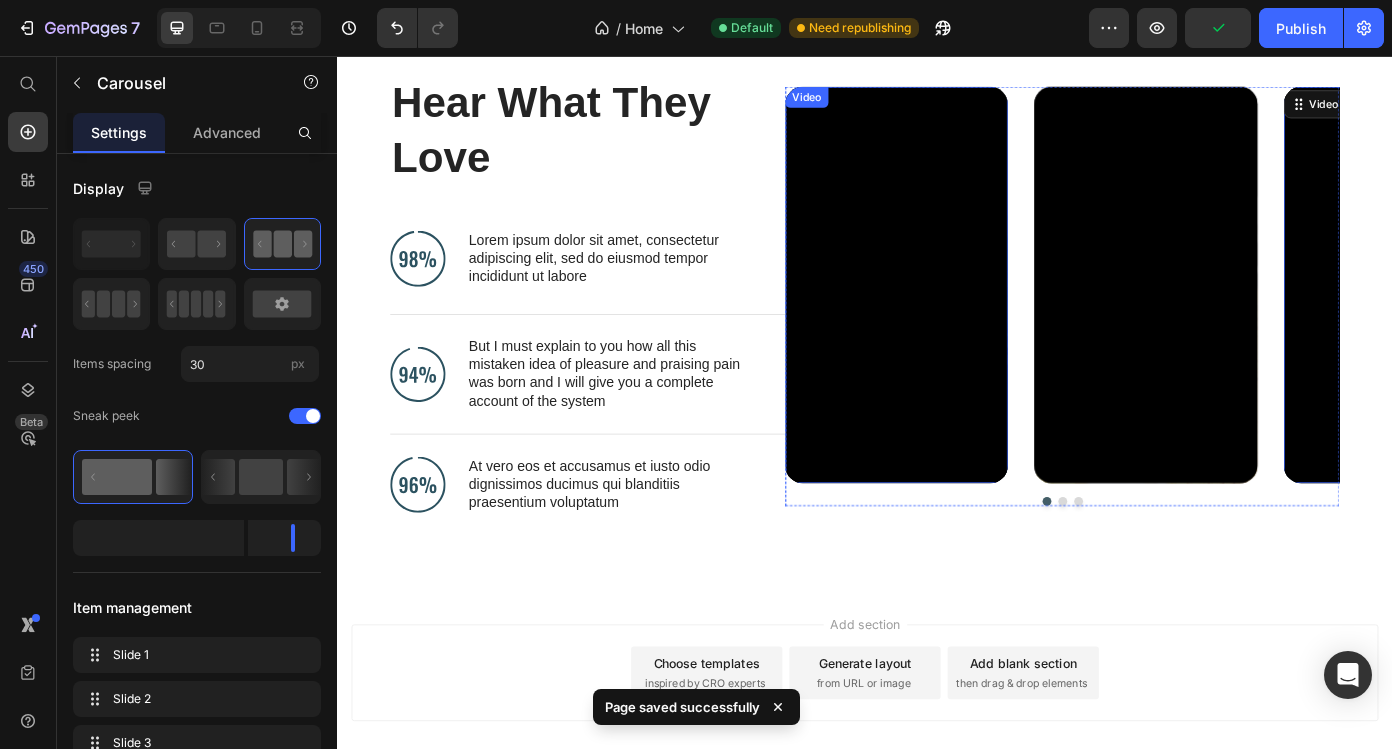 click on "Video" at bounding box center [973, 316] 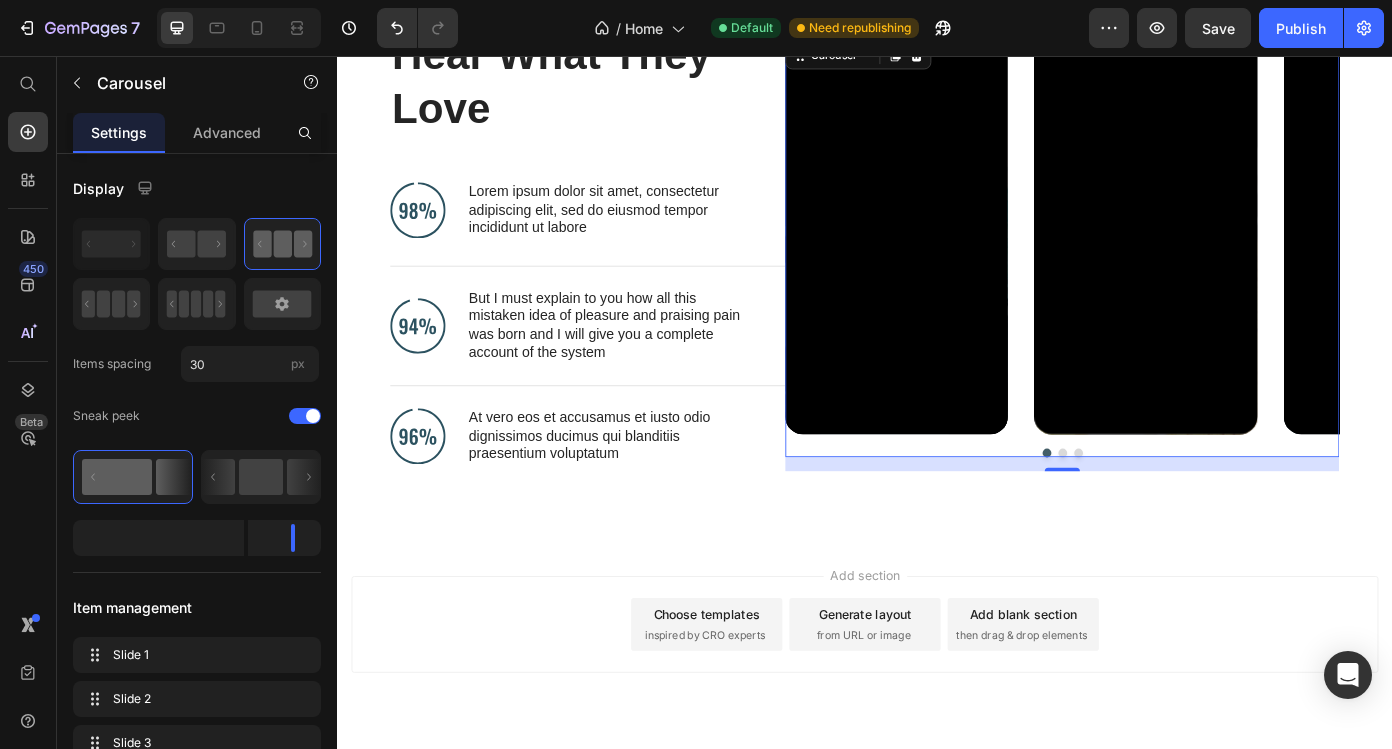 scroll, scrollTop: 4273, scrollLeft: 0, axis: vertical 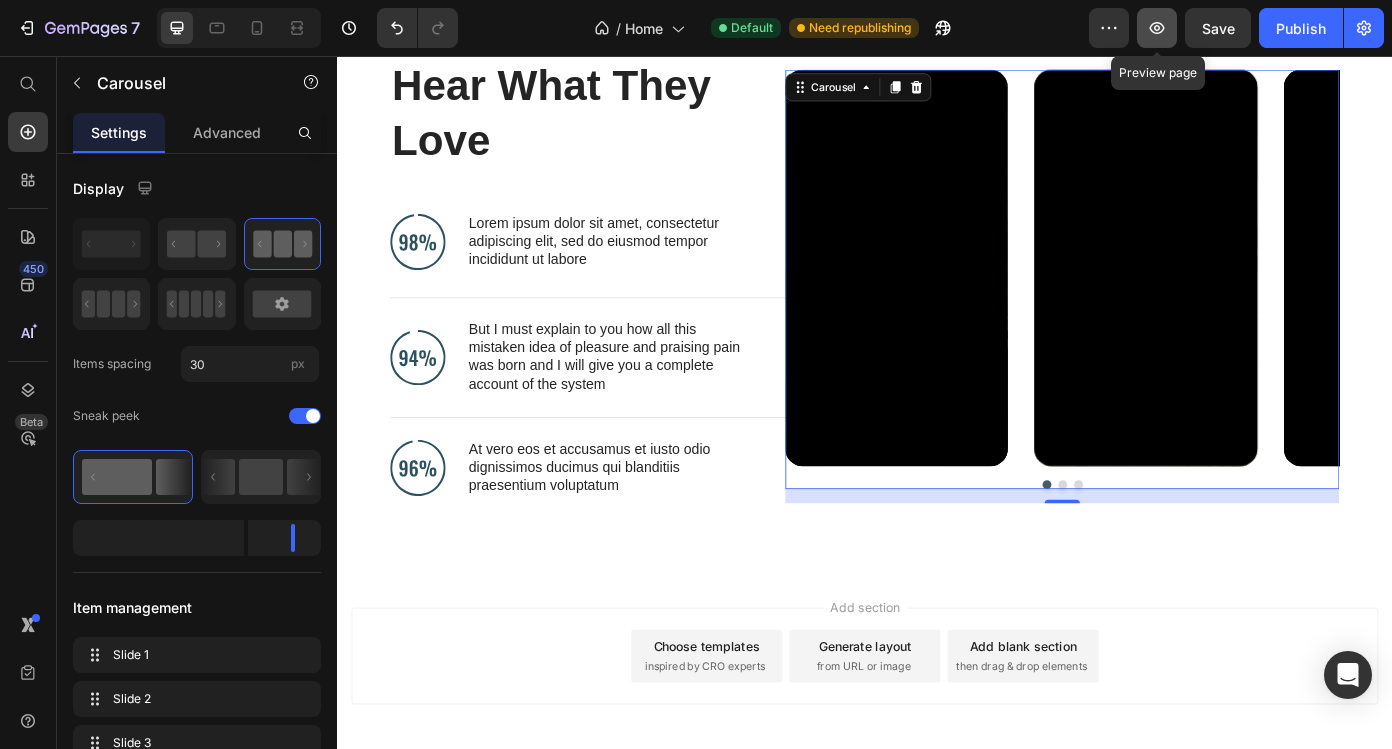 click 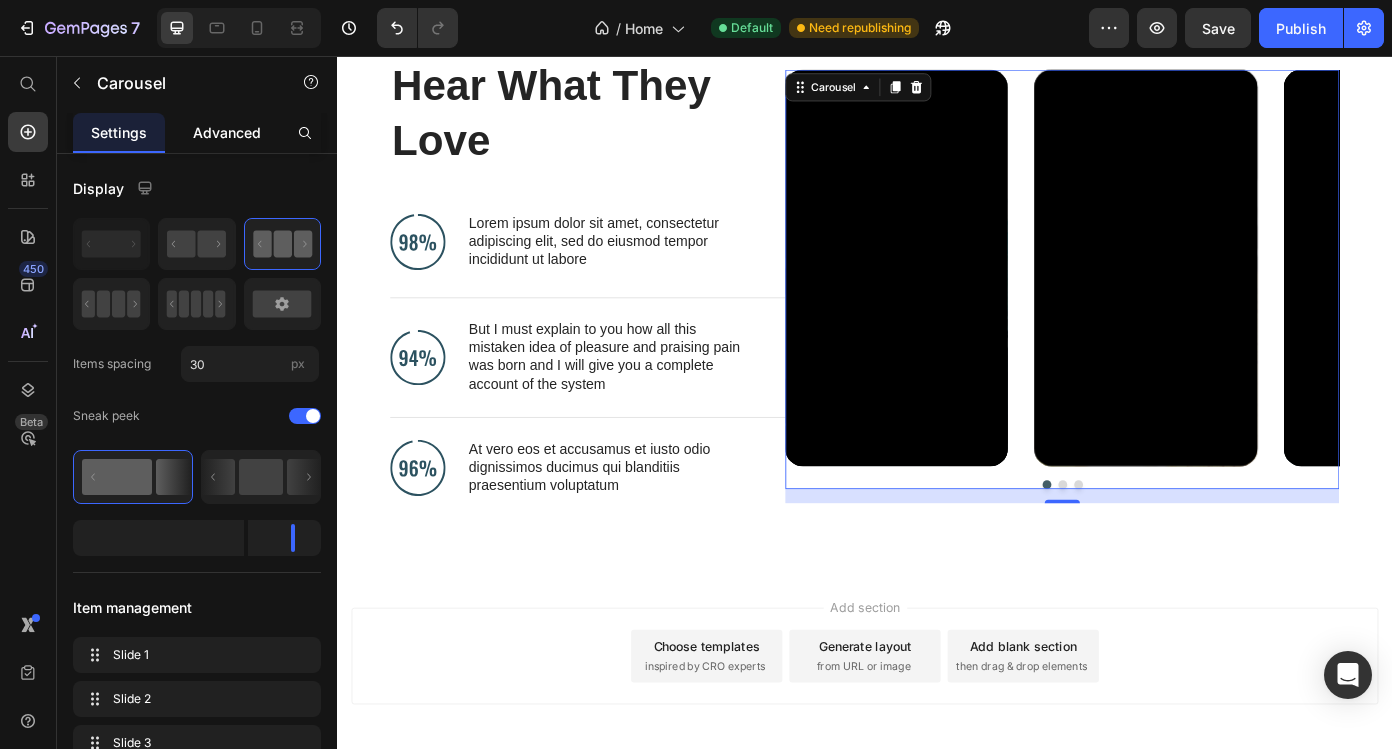 click on "Advanced" 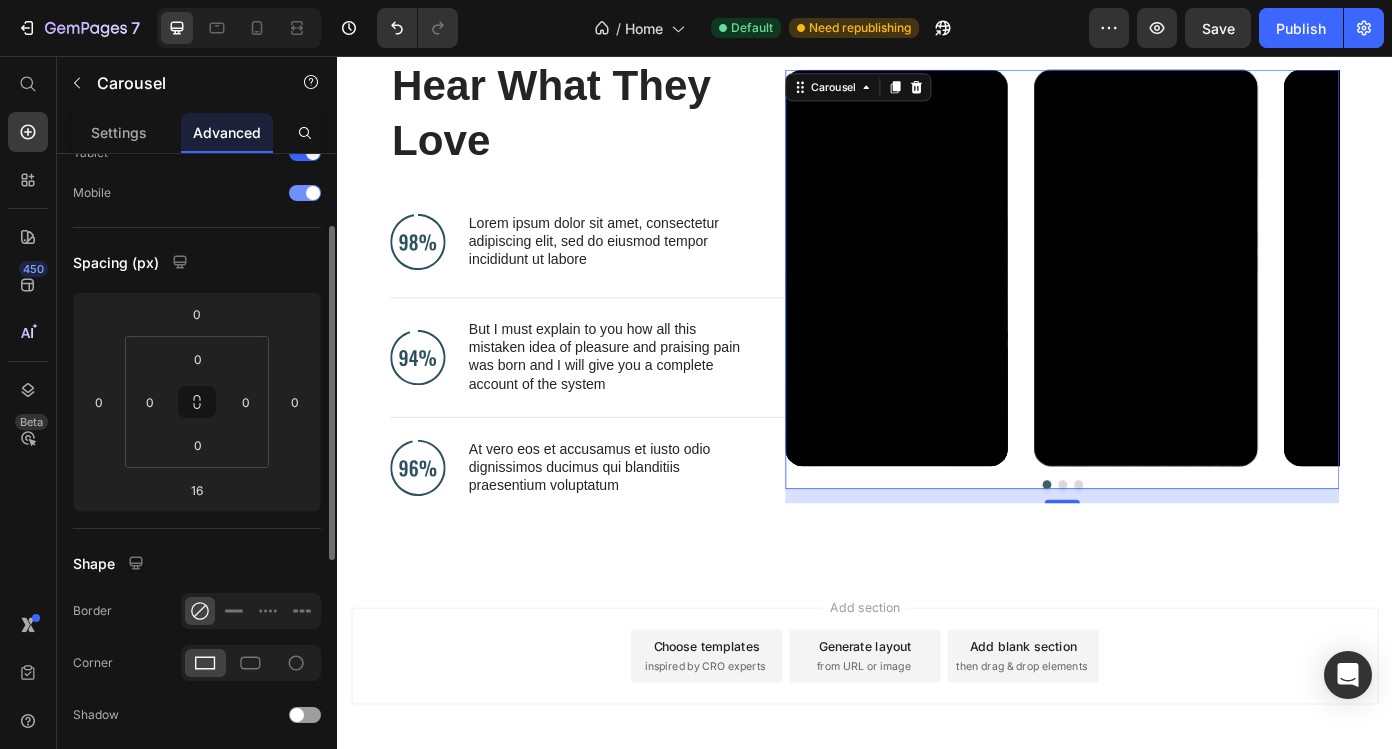 scroll, scrollTop: 129, scrollLeft: 0, axis: vertical 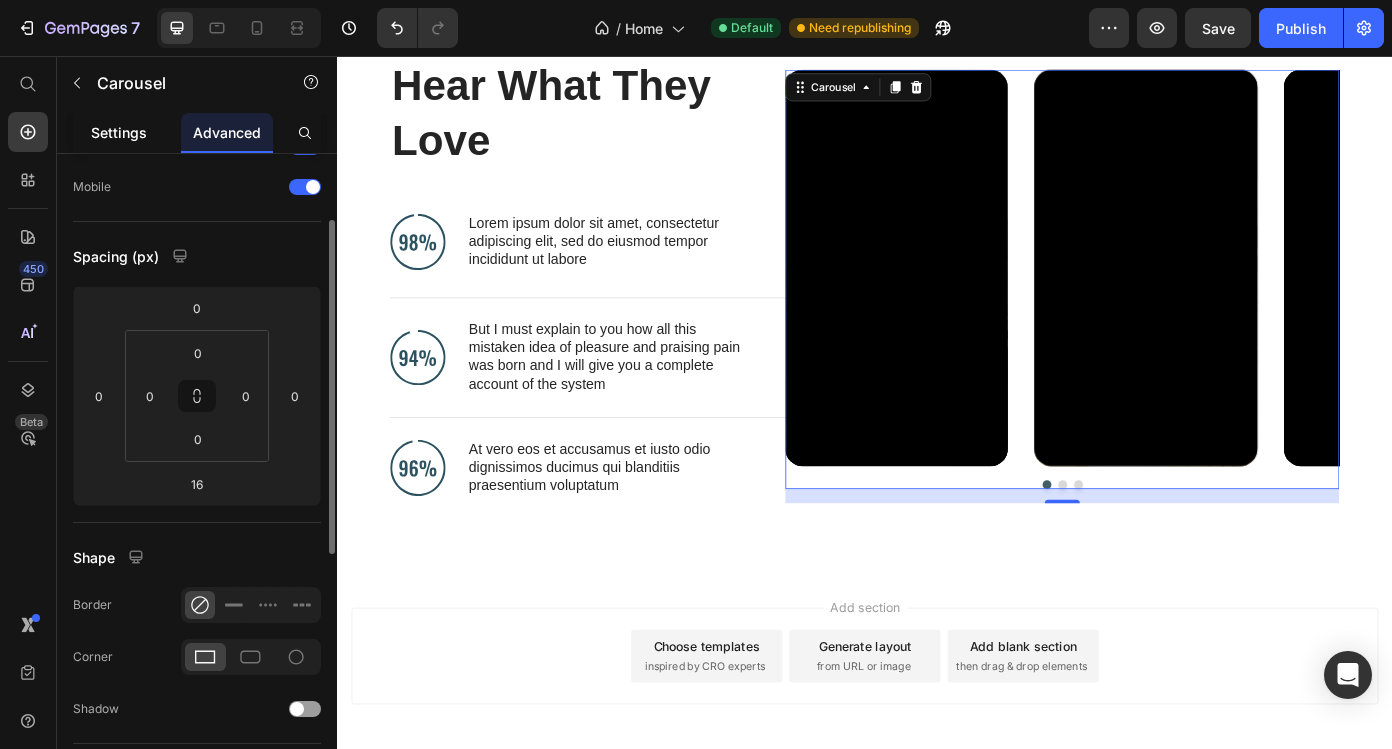 click on "Settings" at bounding box center [119, 132] 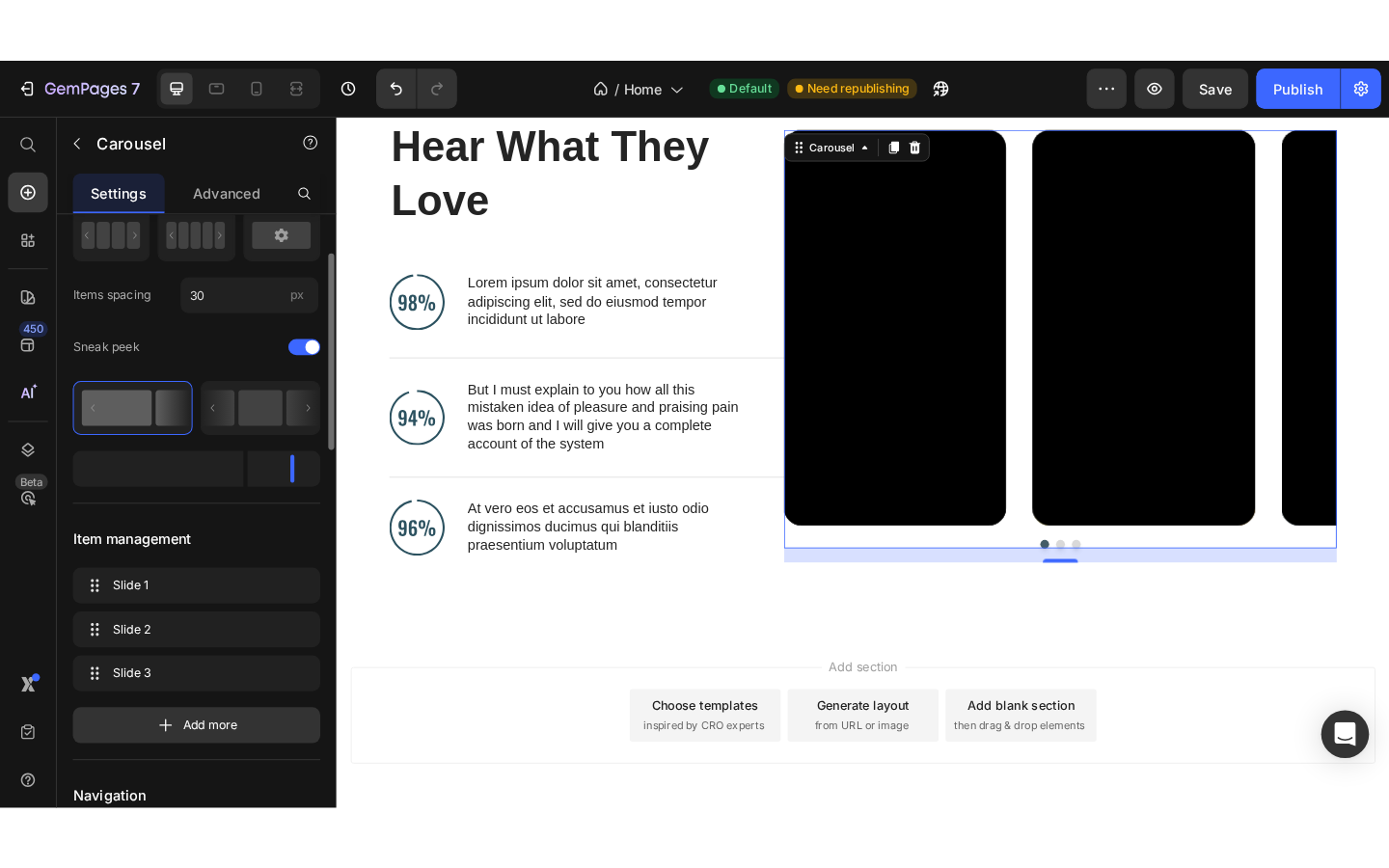 scroll, scrollTop: 0, scrollLeft: 0, axis: both 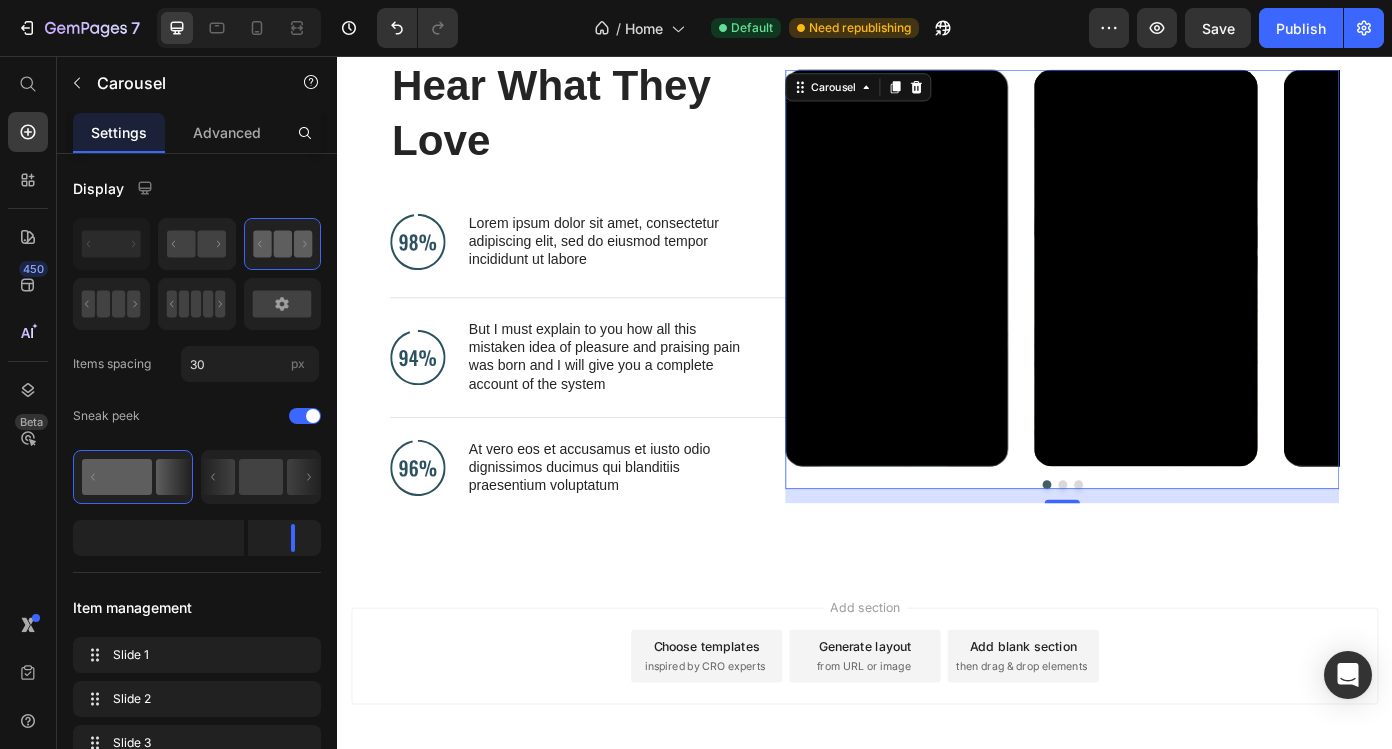 click on "Video Video Video" at bounding box center [1162, 310] 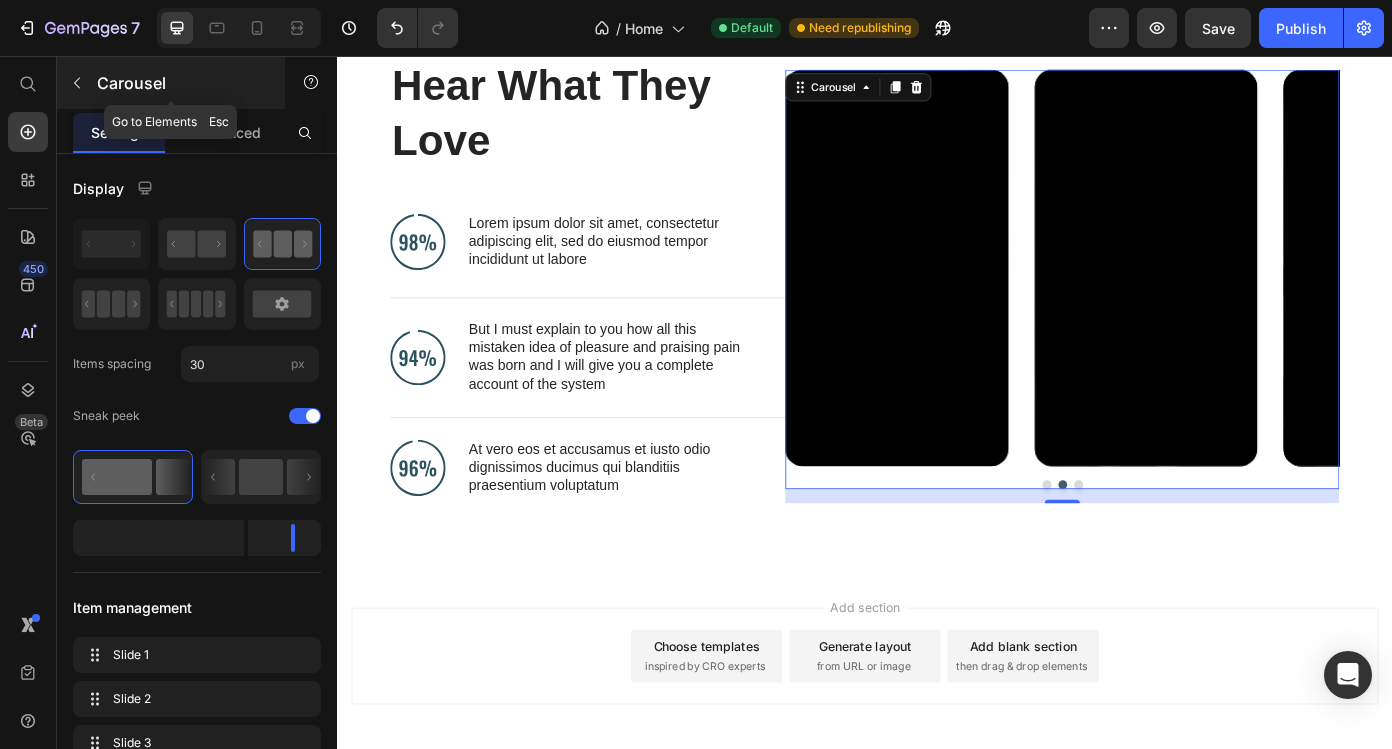 click 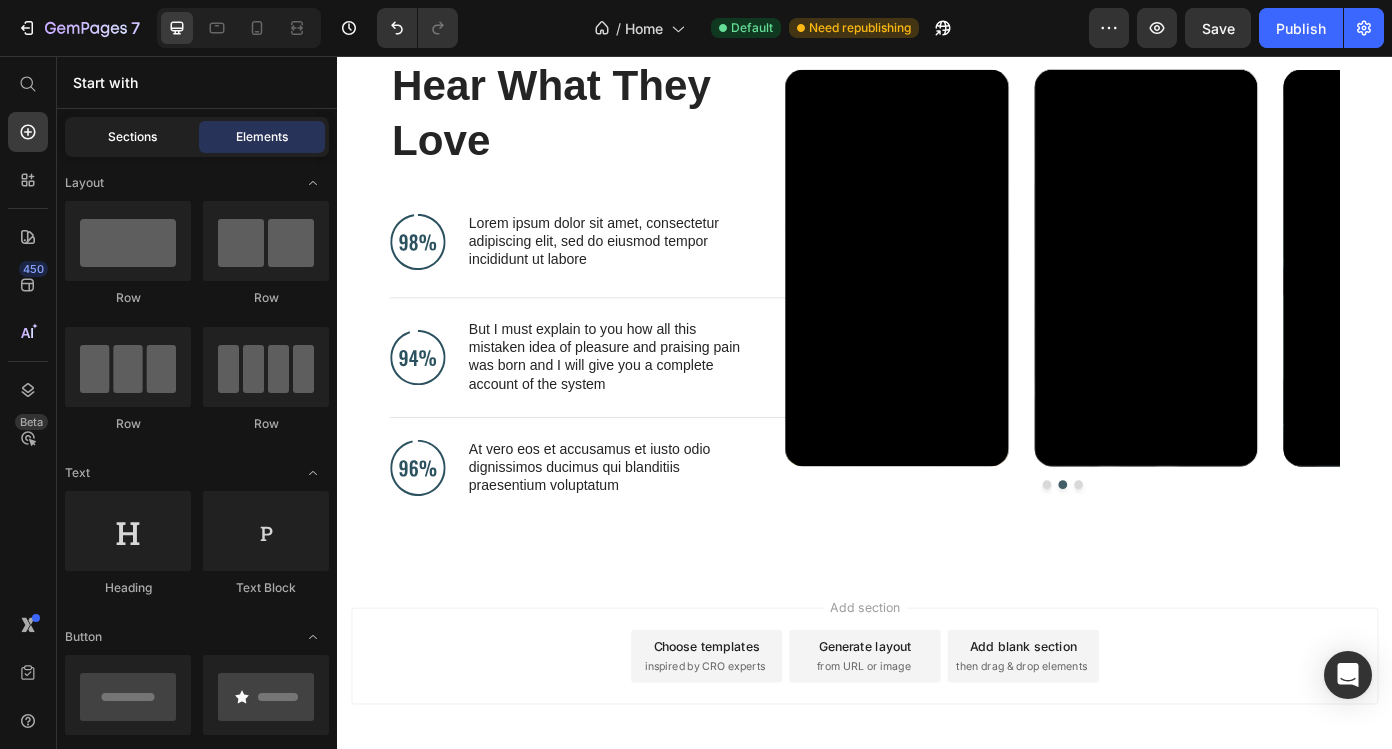 click on "Sections" at bounding box center (132, 137) 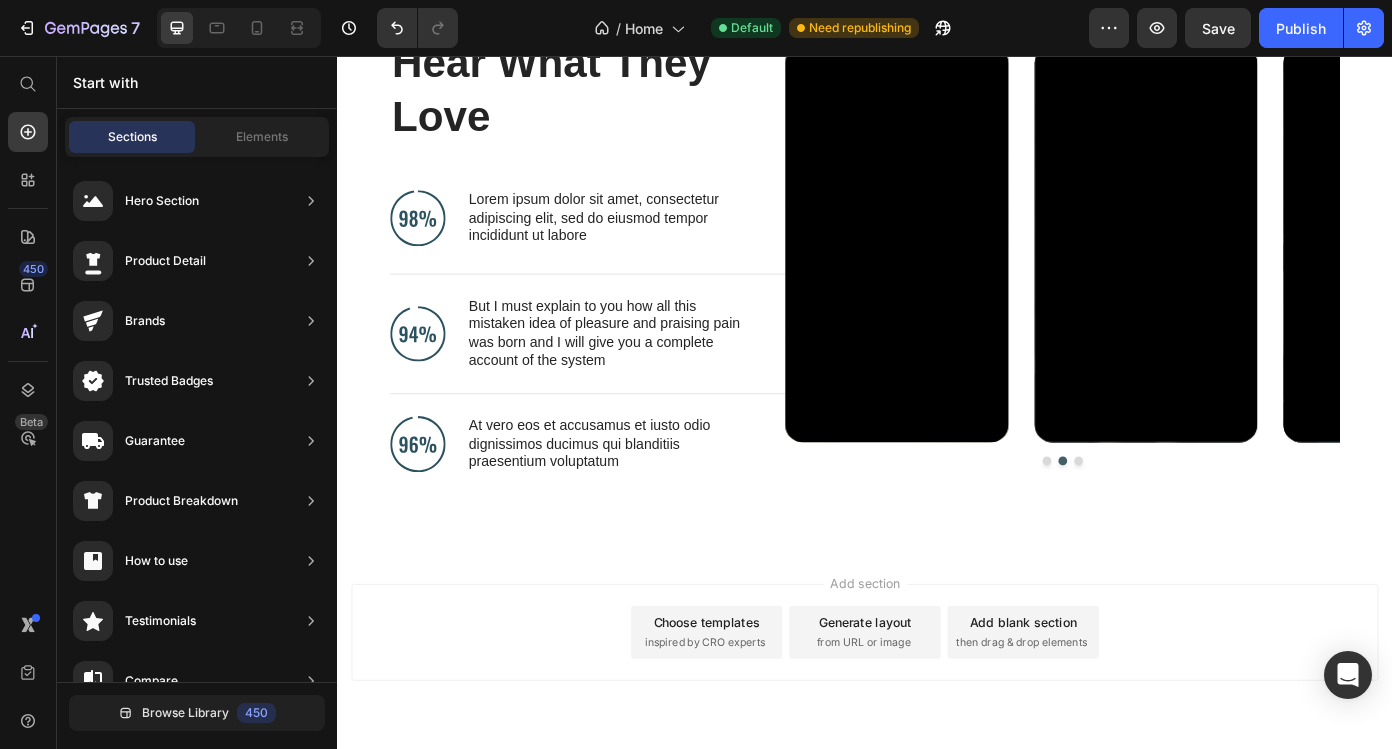 scroll, scrollTop: 4359, scrollLeft: 0, axis: vertical 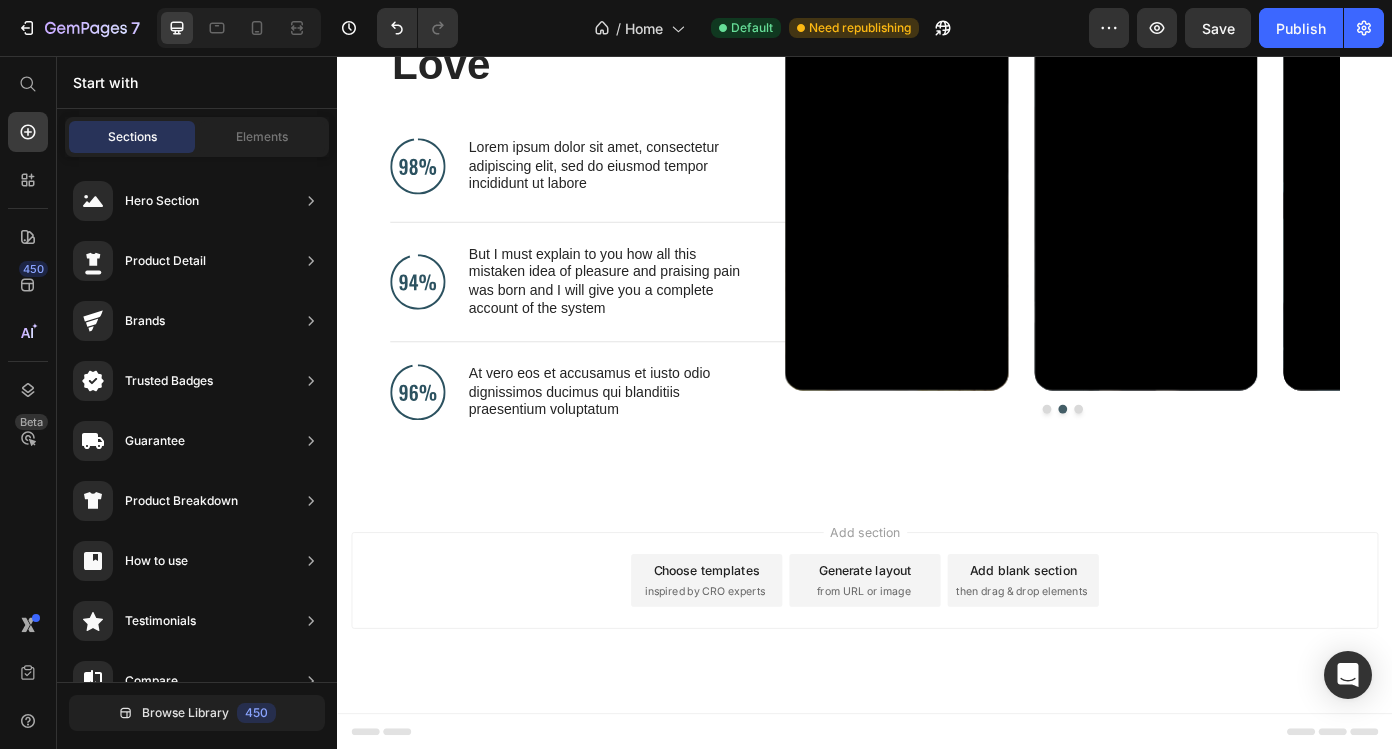 click on "Sections" at bounding box center (132, 137) 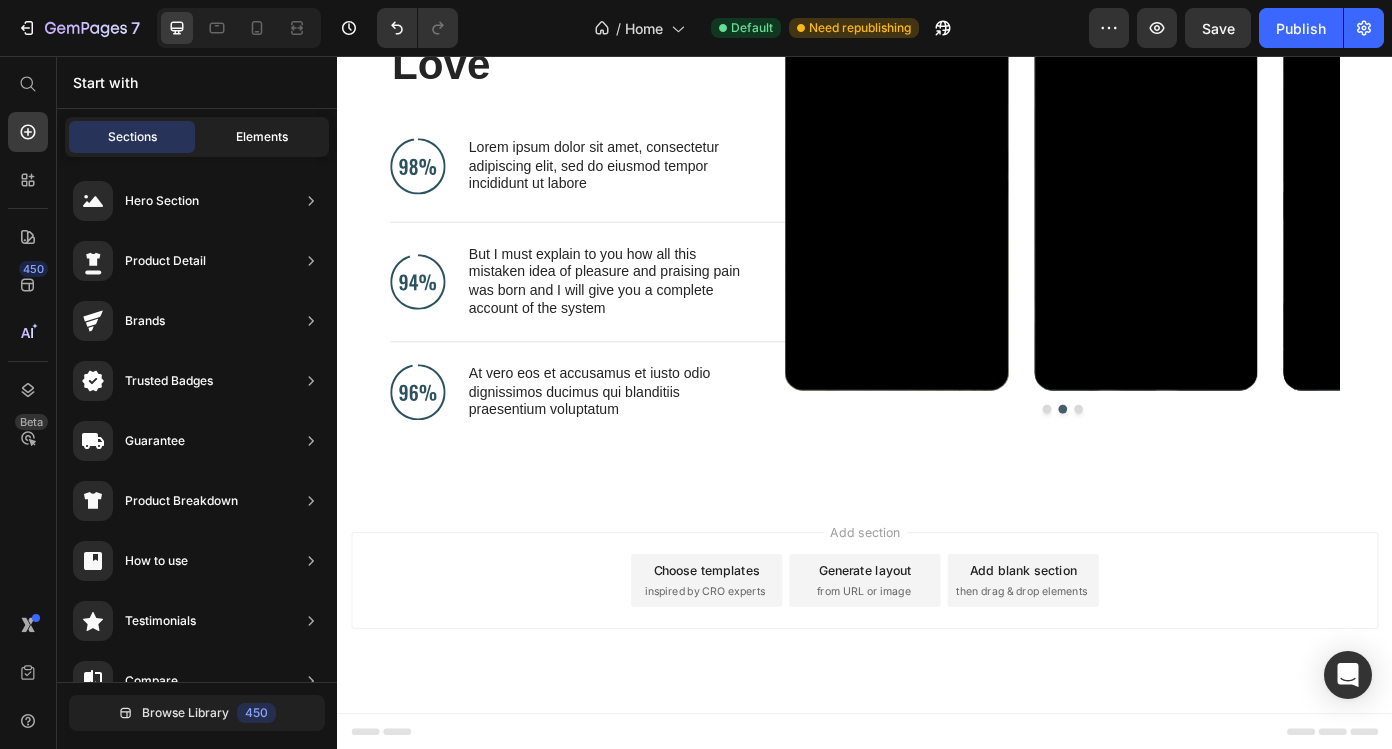click on "Elements" at bounding box center [262, 137] 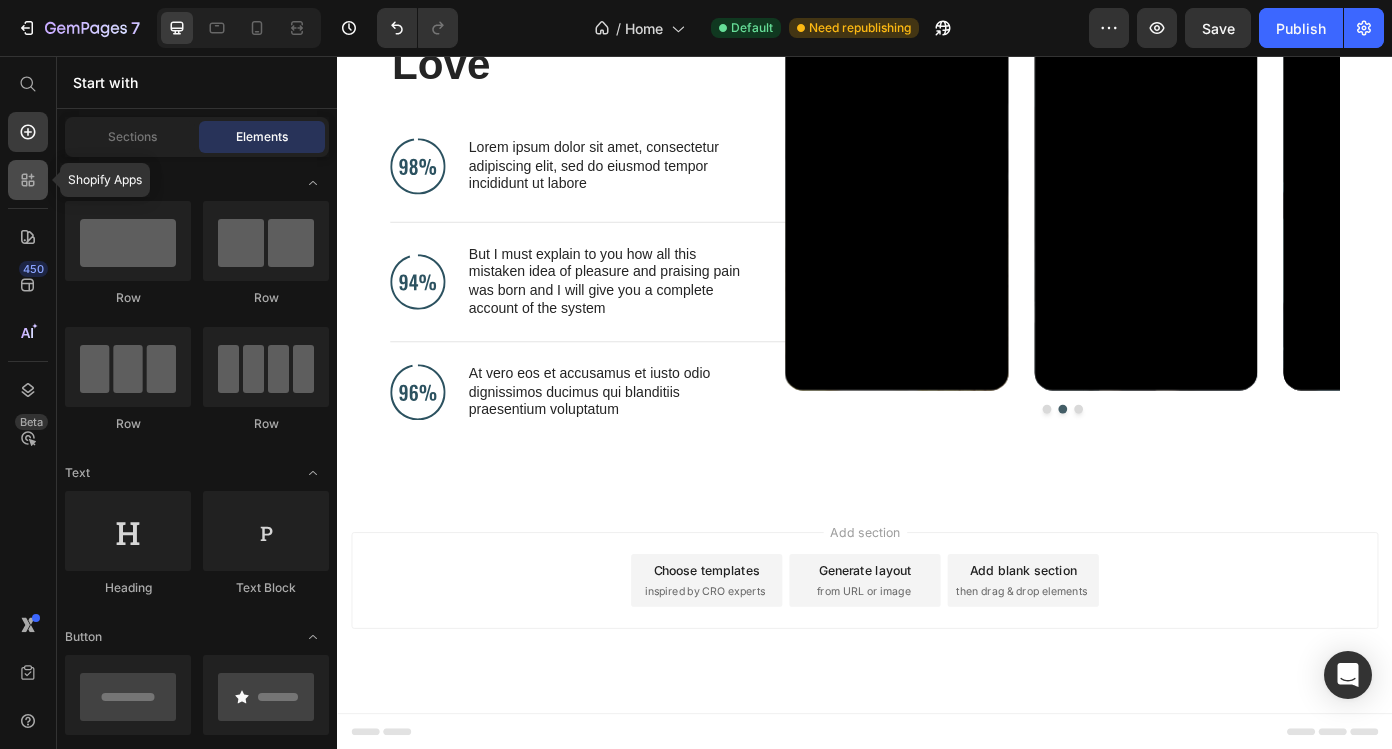 click 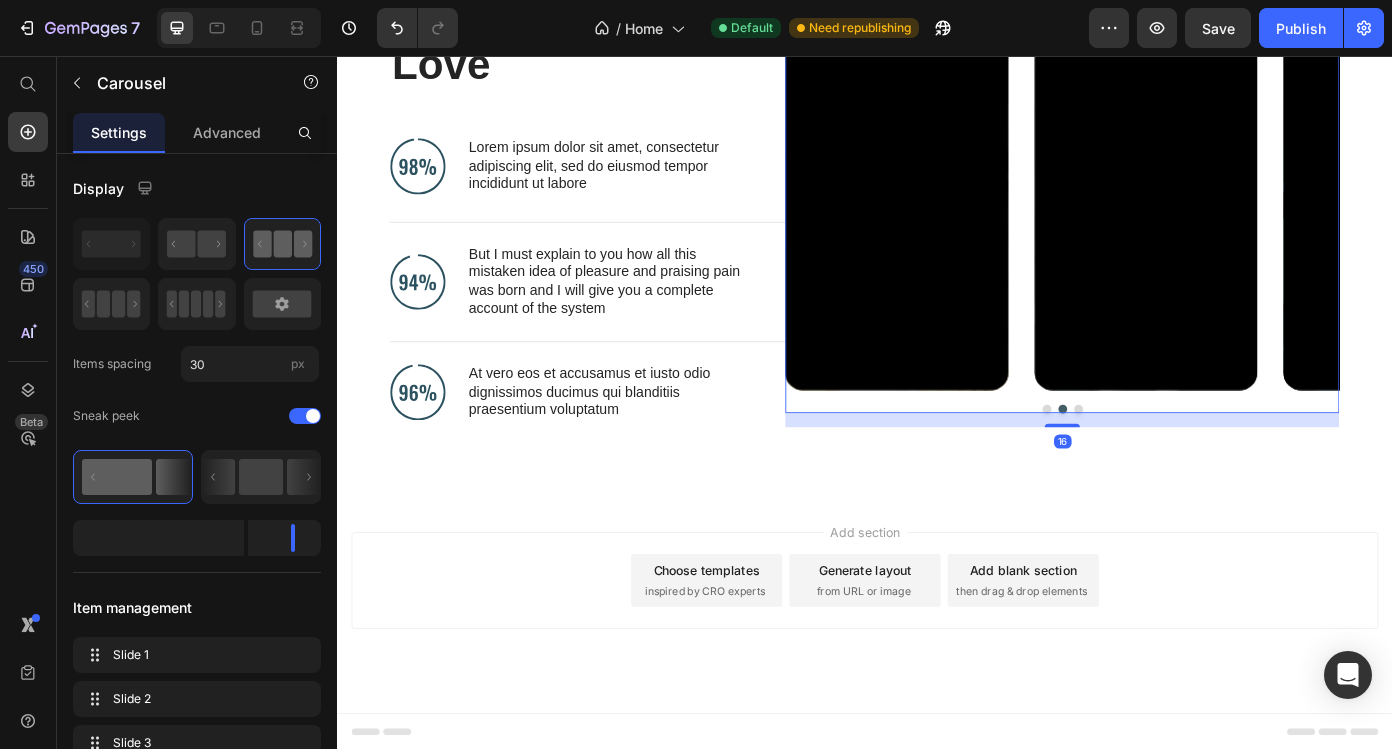click on "Video Video Video" at bounding box center [1162, 224] 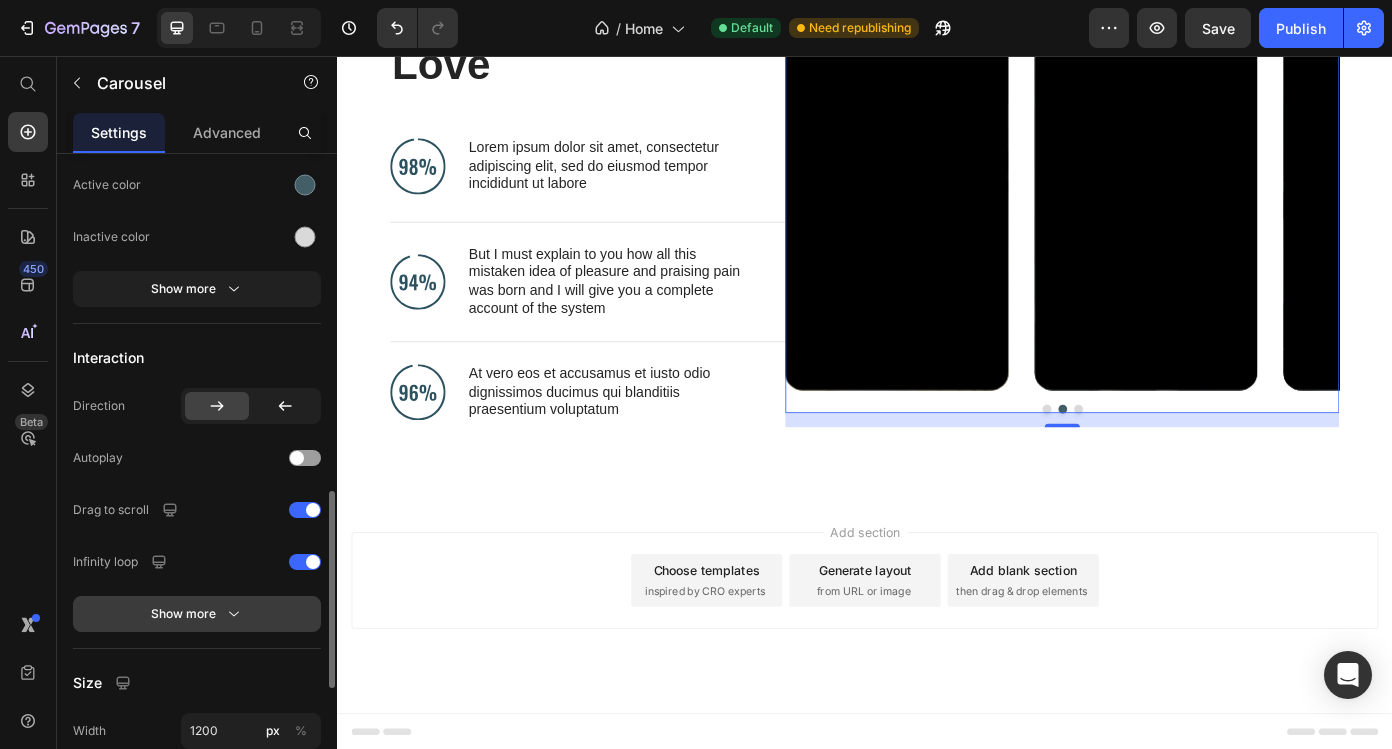 scroll, scrollTop: 881, scrollLeft: 0, axis: vertical 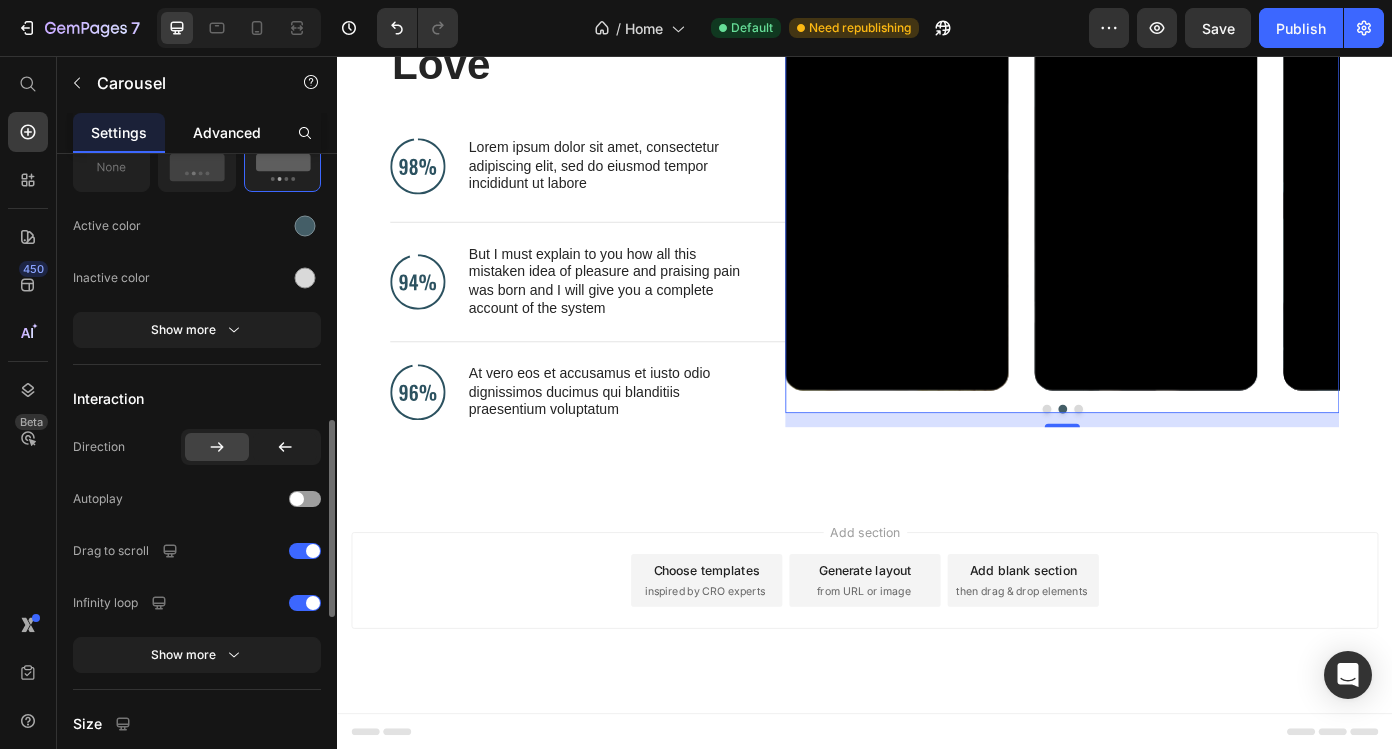 click on "Advanced" at bounding box center [227, 132] 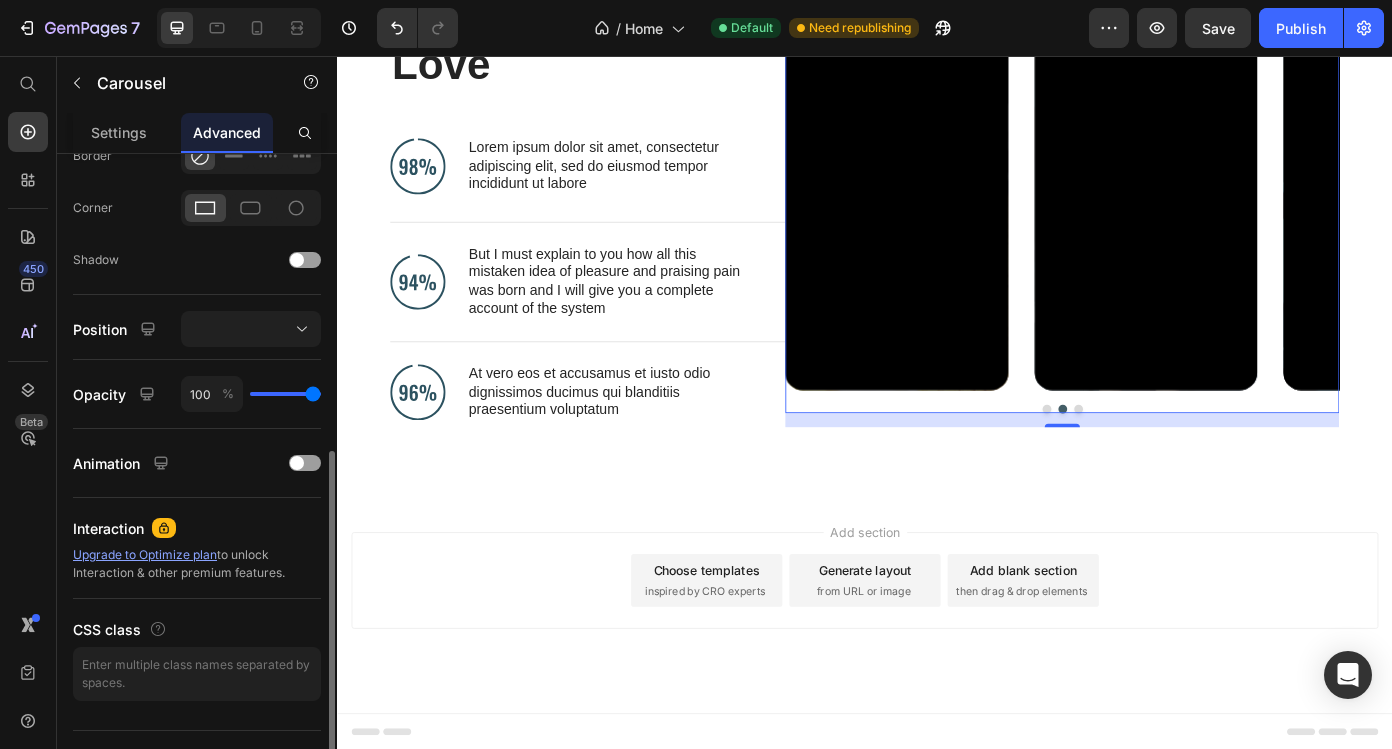scroll, scrollTop: 583, scrollLeft: 0, axis: vertical 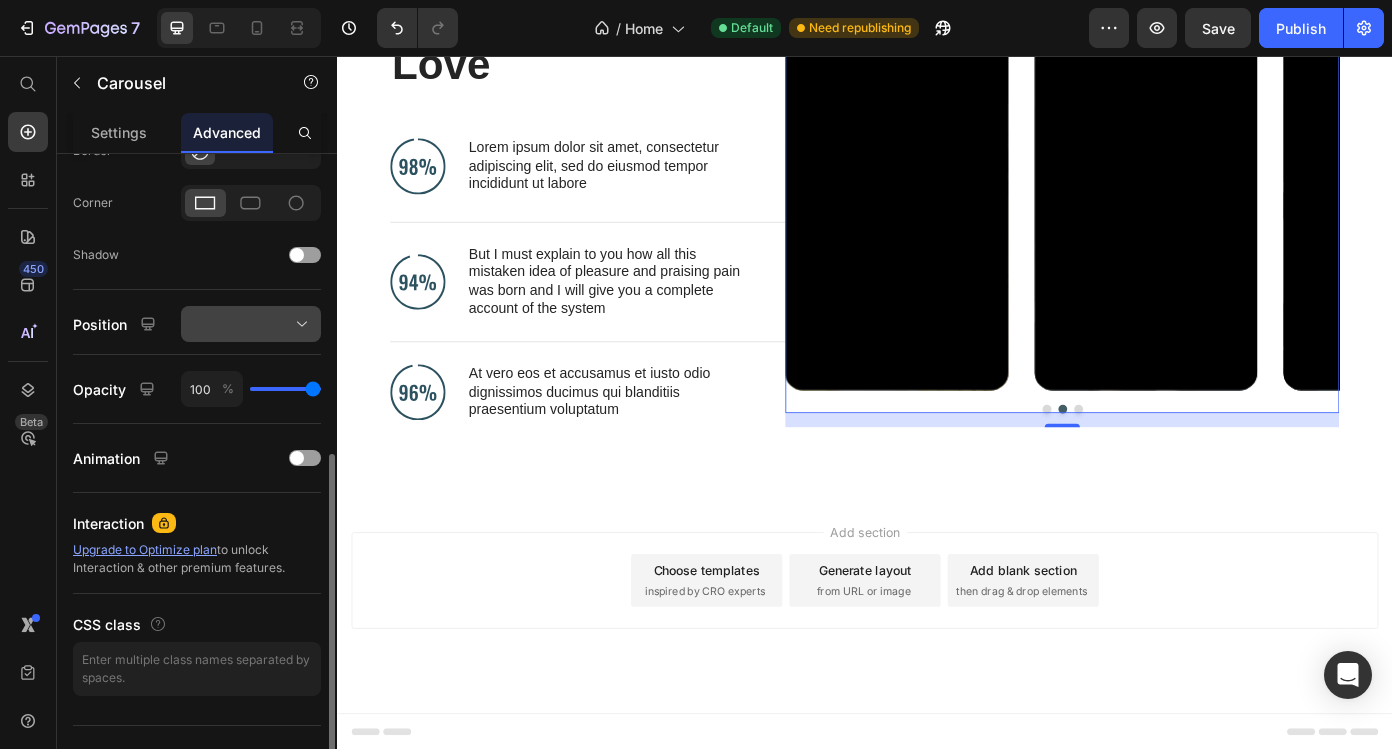 click at bounding box center [251, 324] 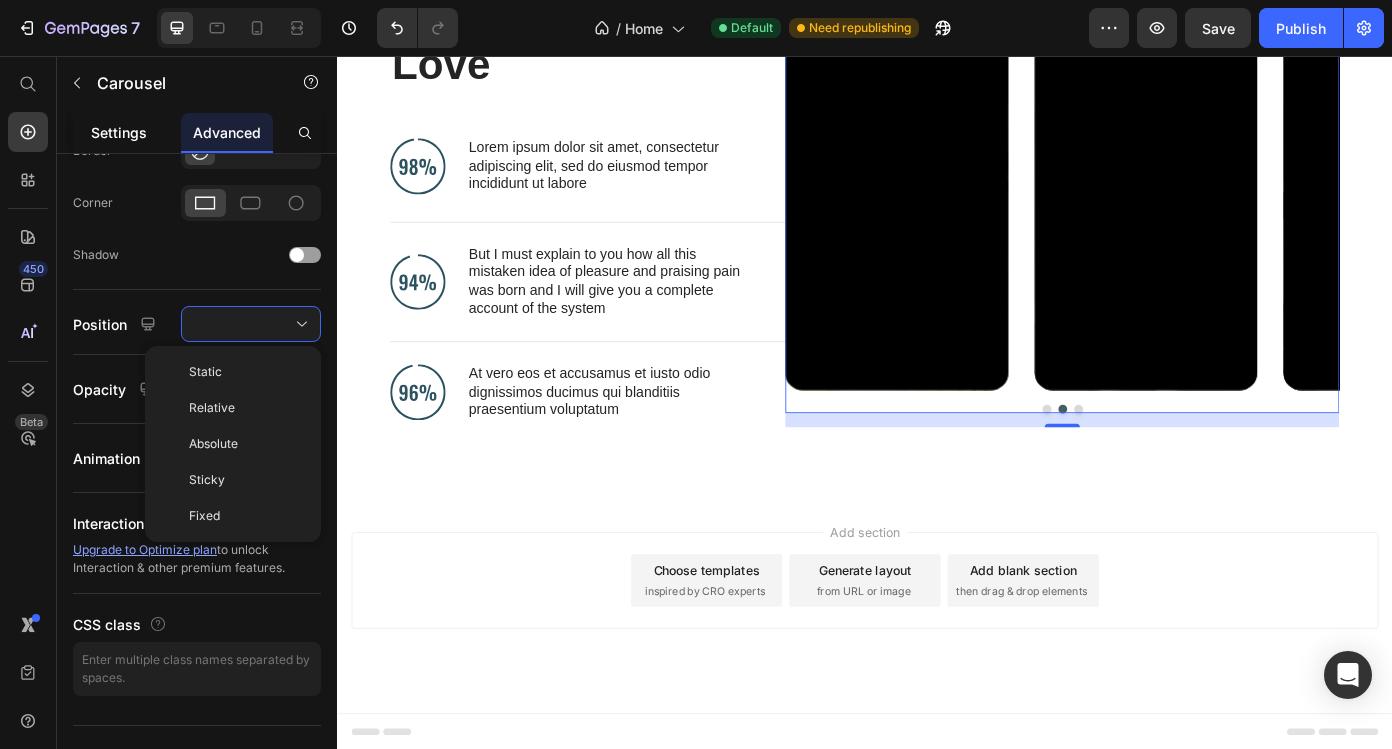 click on "Settings" at bounding box center (119, 132) 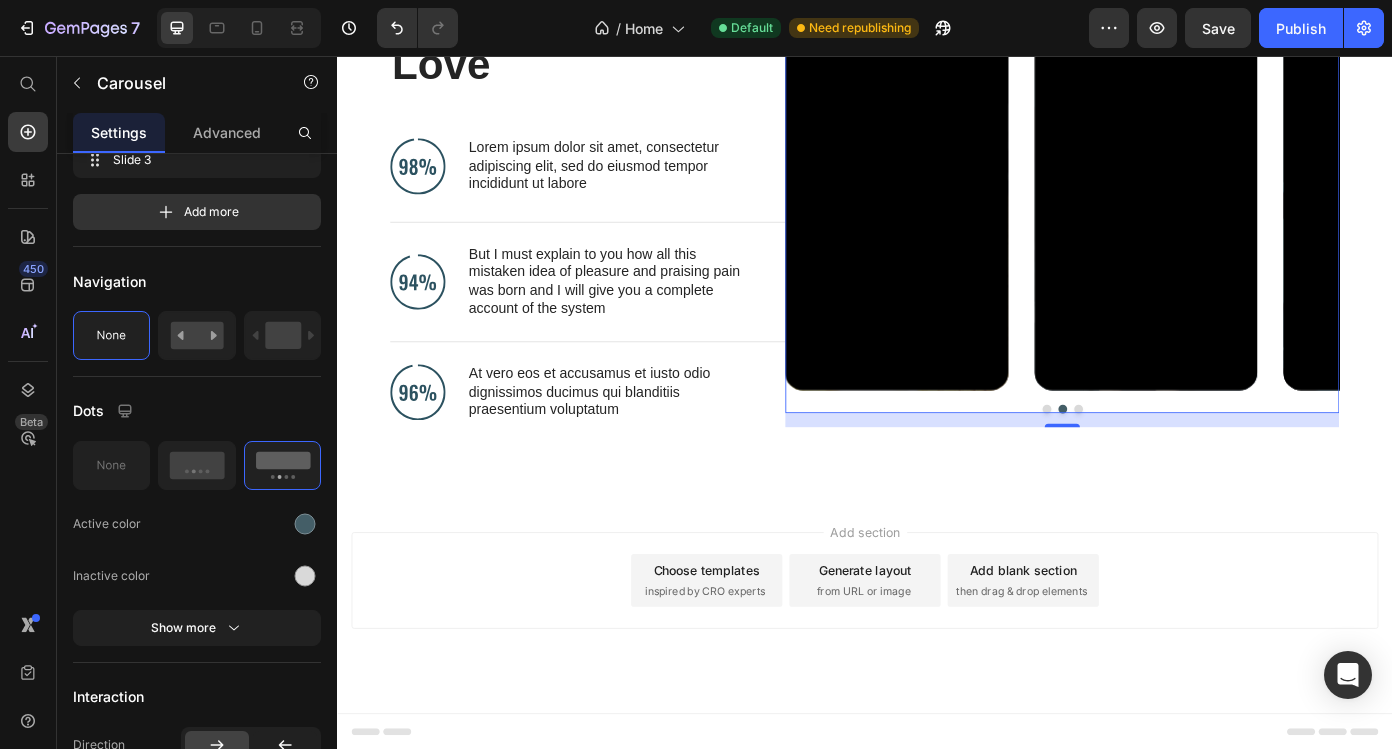 scroll, scrollTop: 0, scrollLeft: 0, axis: both 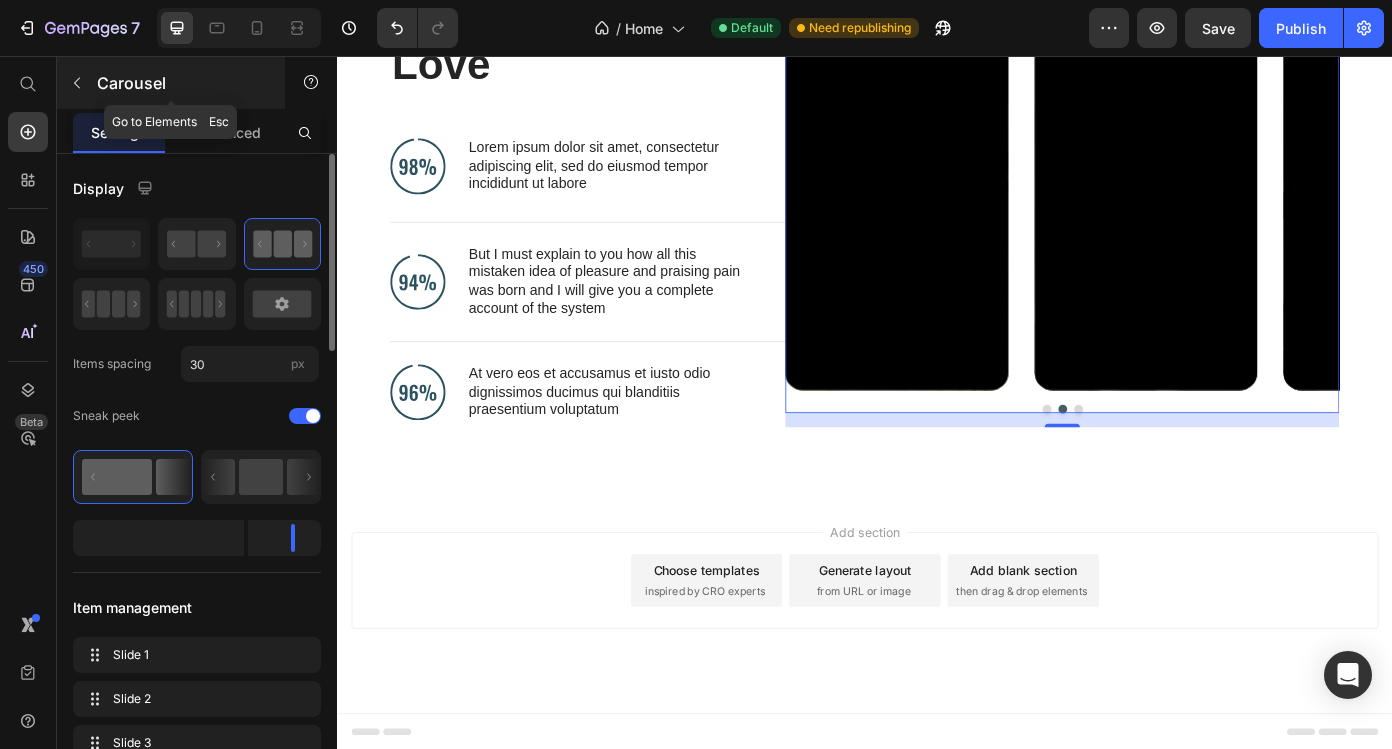 click on "Carousel" at bounding box center (182, 83) 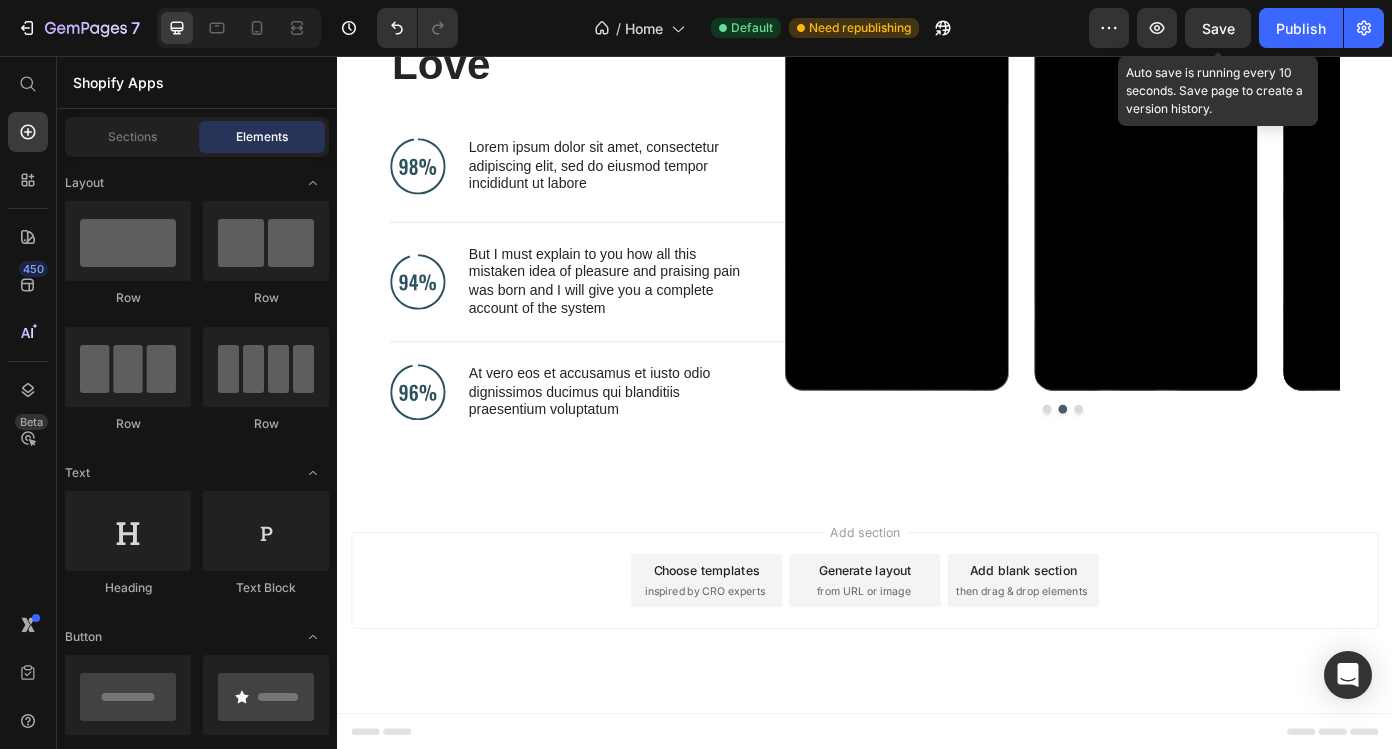 click on "Save" at bounding box center (1218, 28) 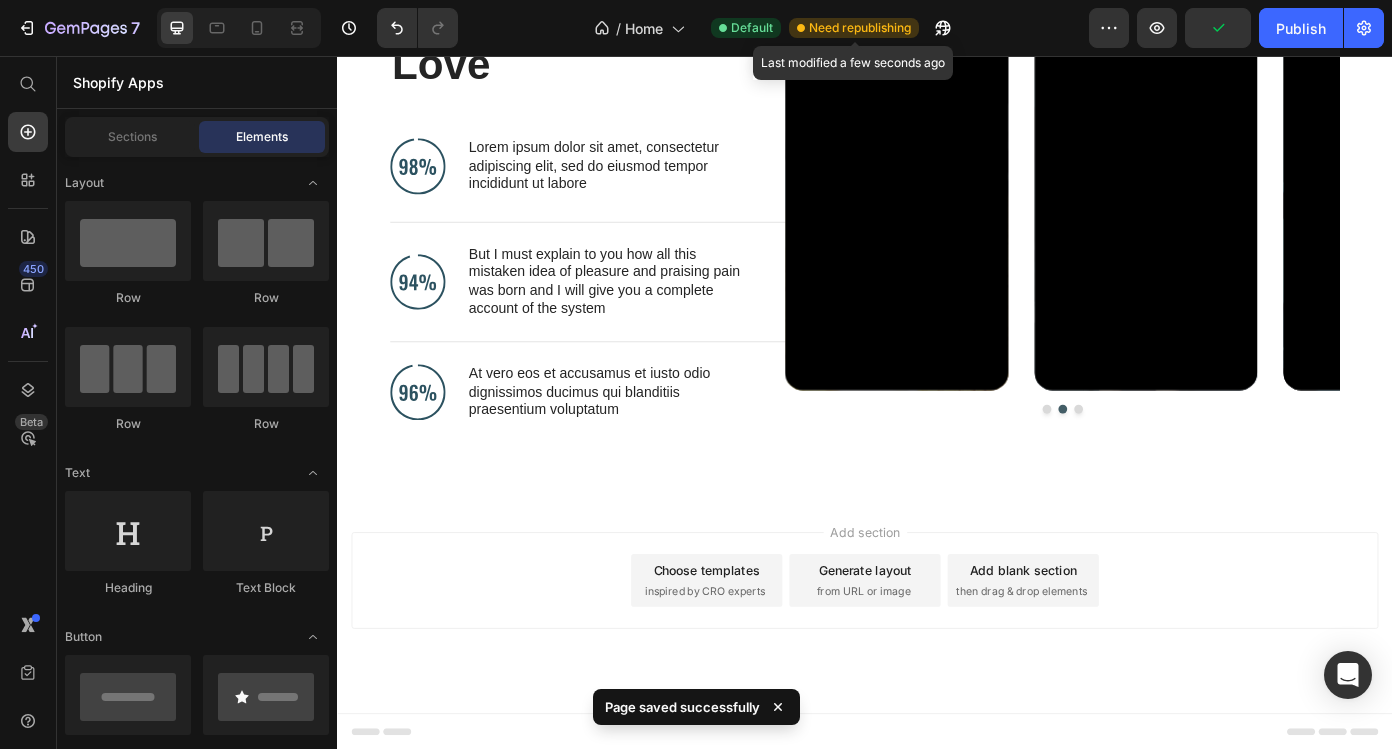 click on "Need republishing" at bounding box center (860, 28) 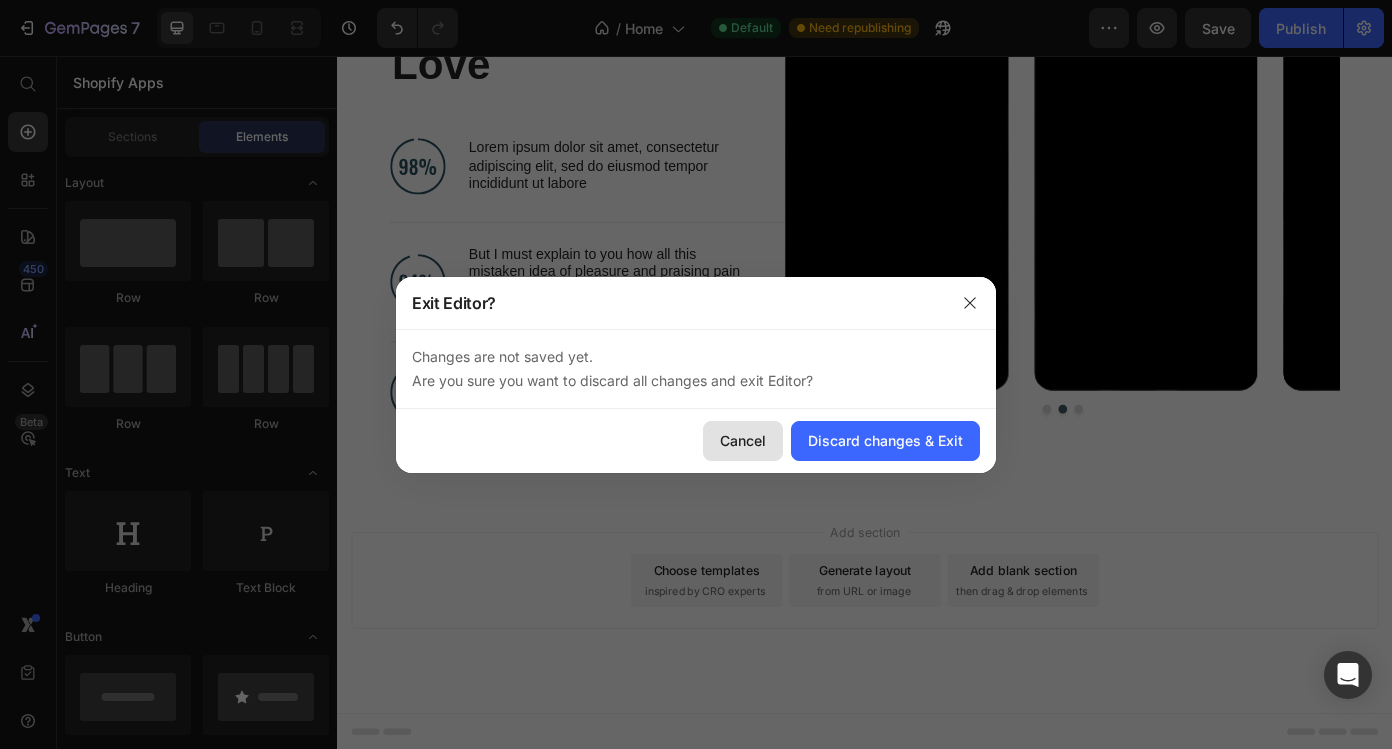 click on "Cancel" 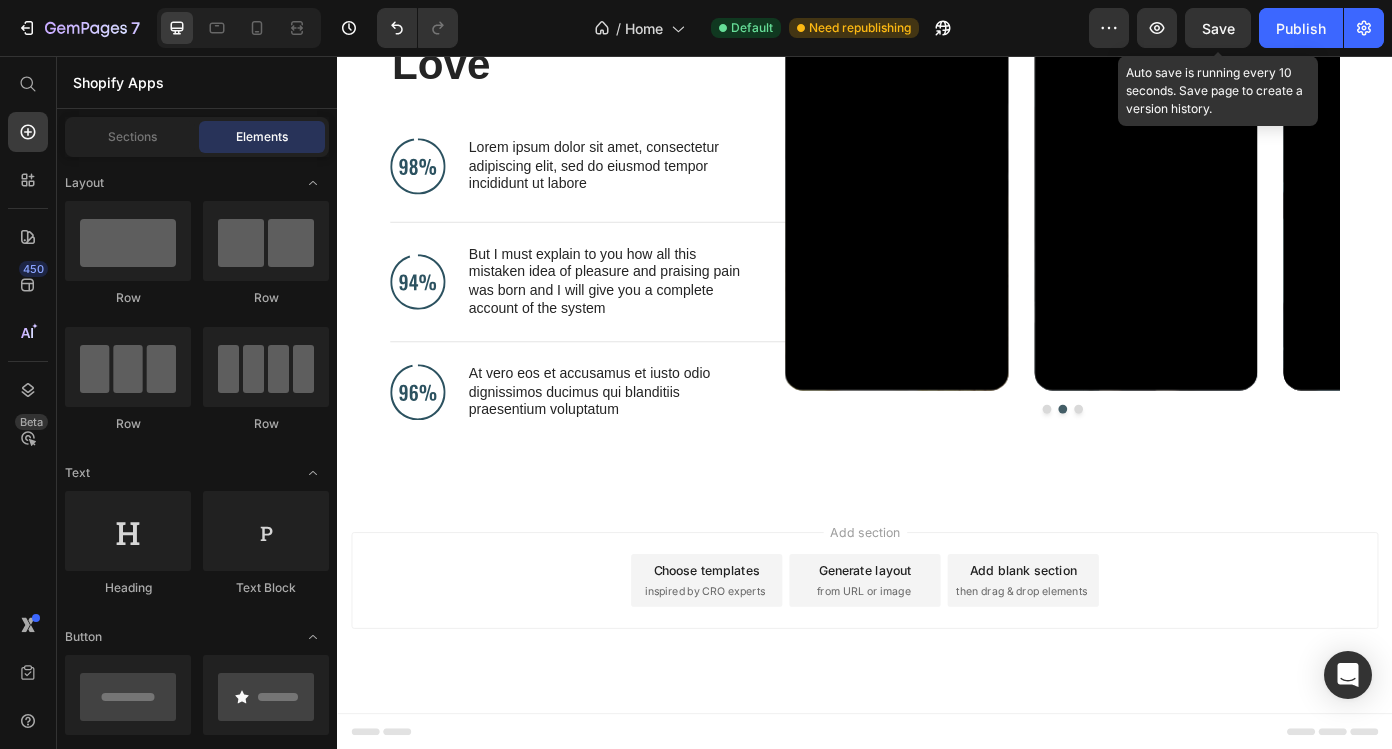 click on "Save" at bounding box center [1218, 28] 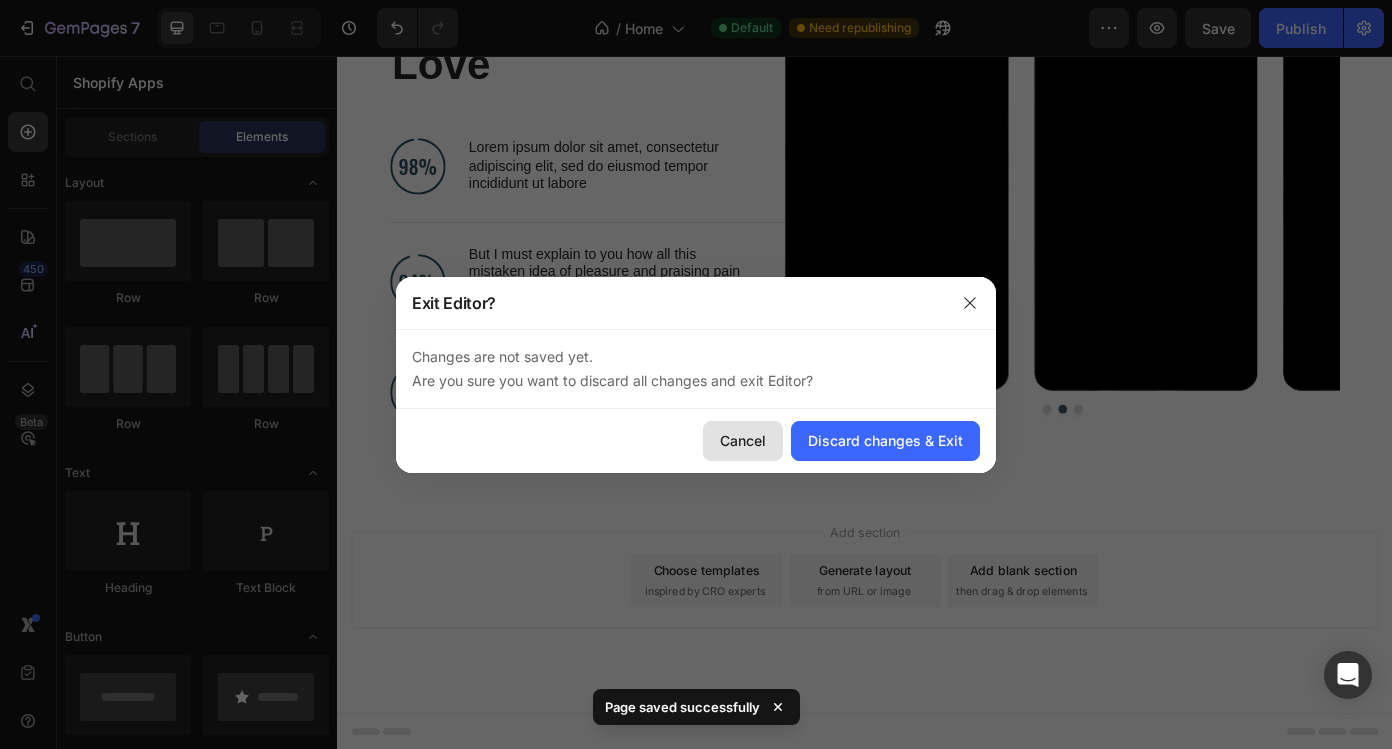 drag, startPoint x: 751, startPoint y: 432, endPoint x: 472, endPoint y: 429, distance: 279.01614 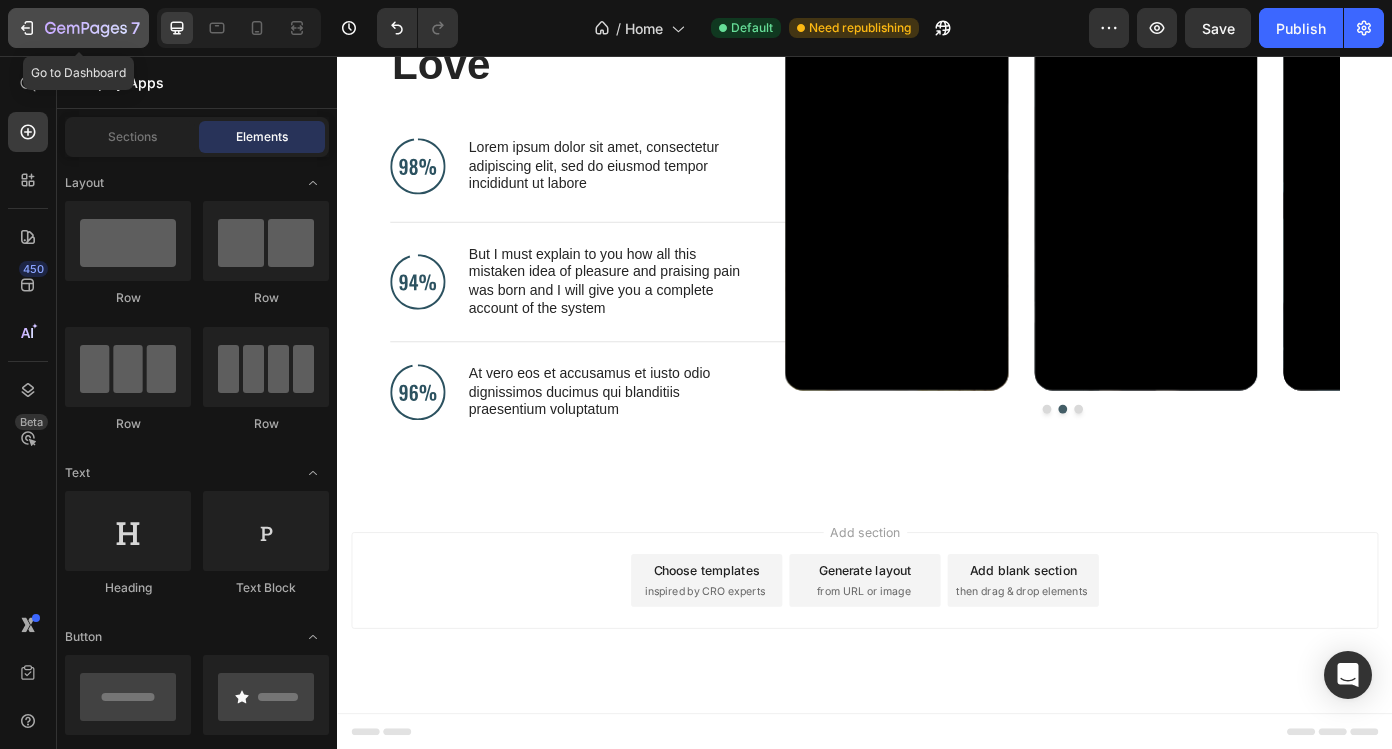 click 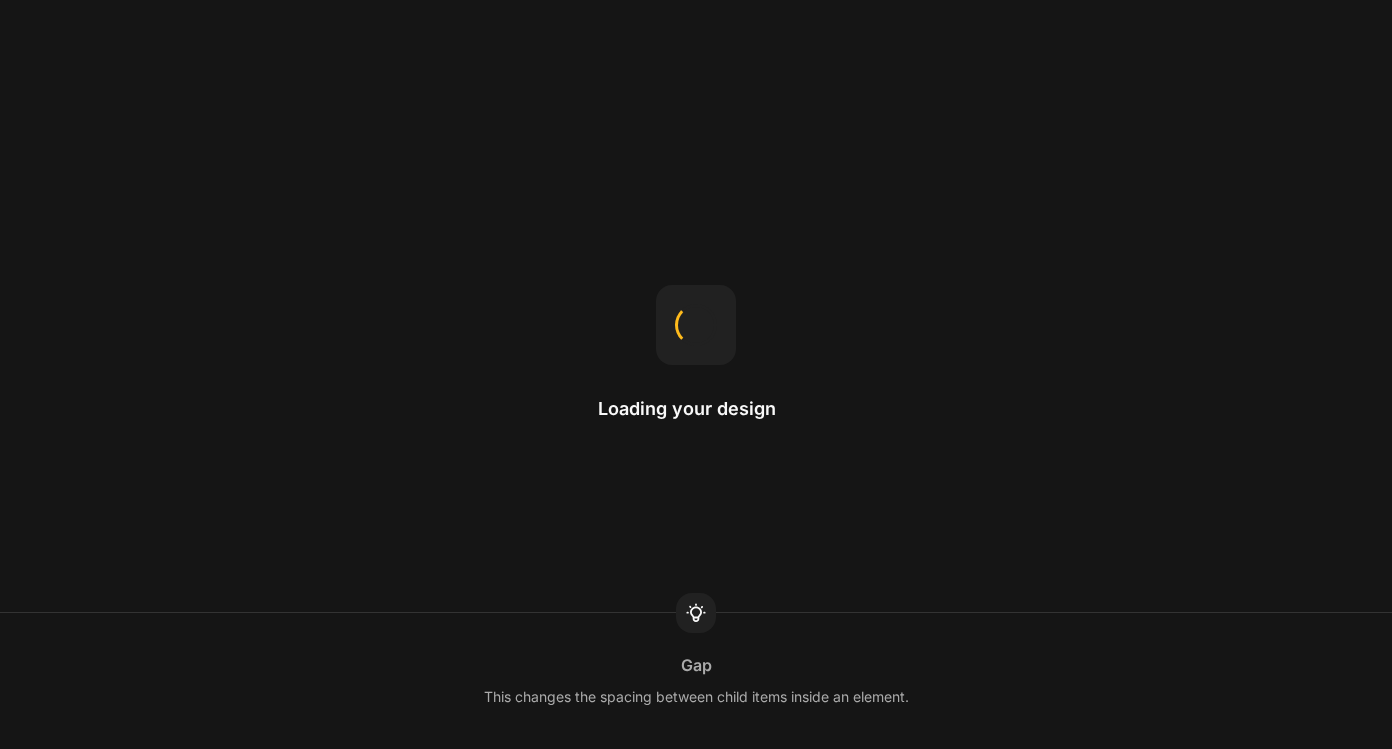 scroll, scrollTop: 0, scrollLeft: 0, axis: both 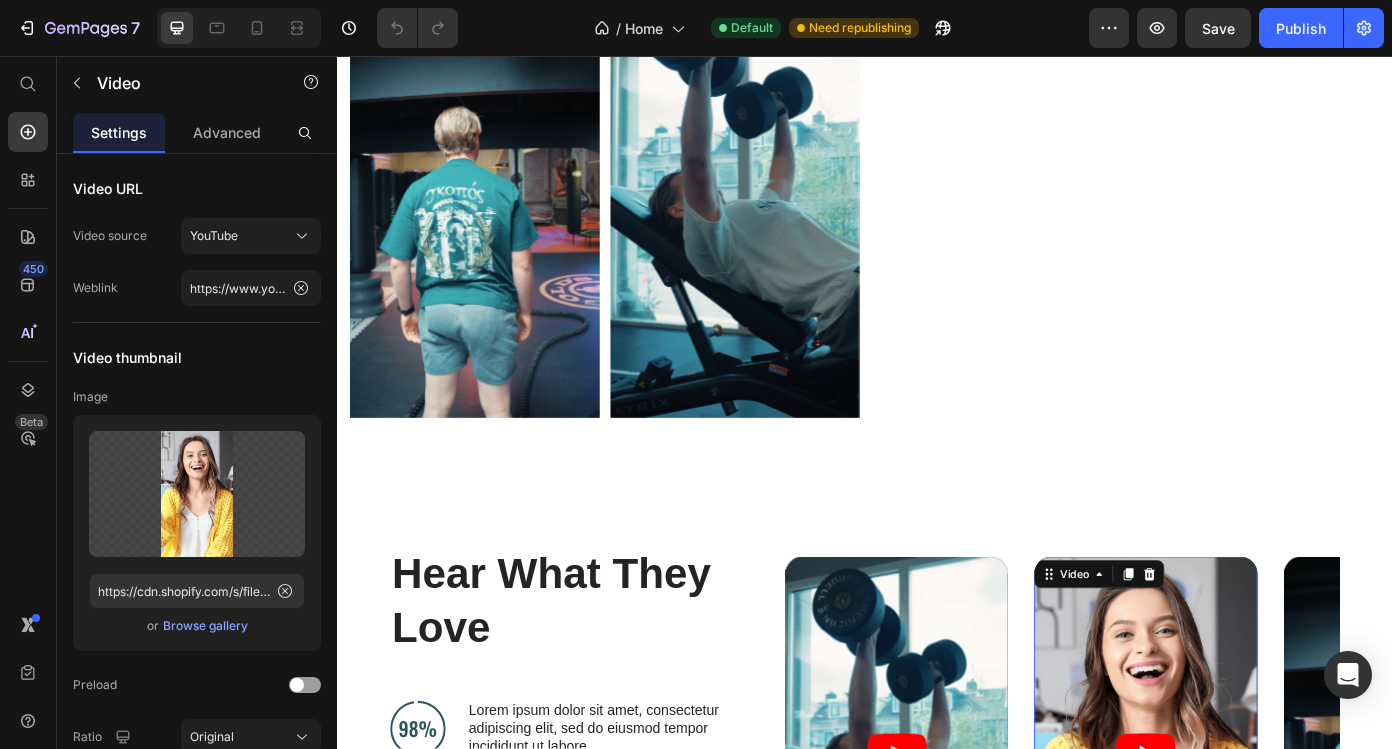 click on "Video   0" at bounding box center [1256, 851] 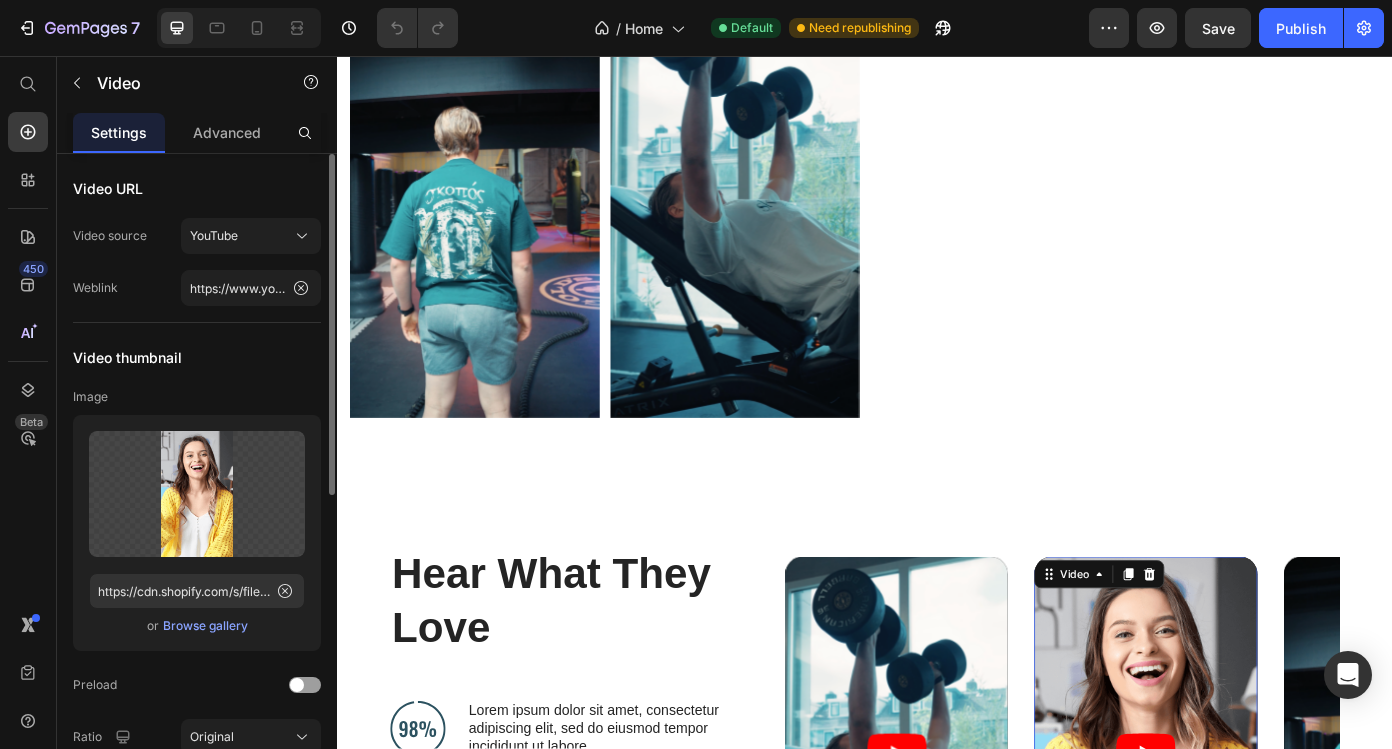 click on "Browse gallery" at bounding box center (205, 626) 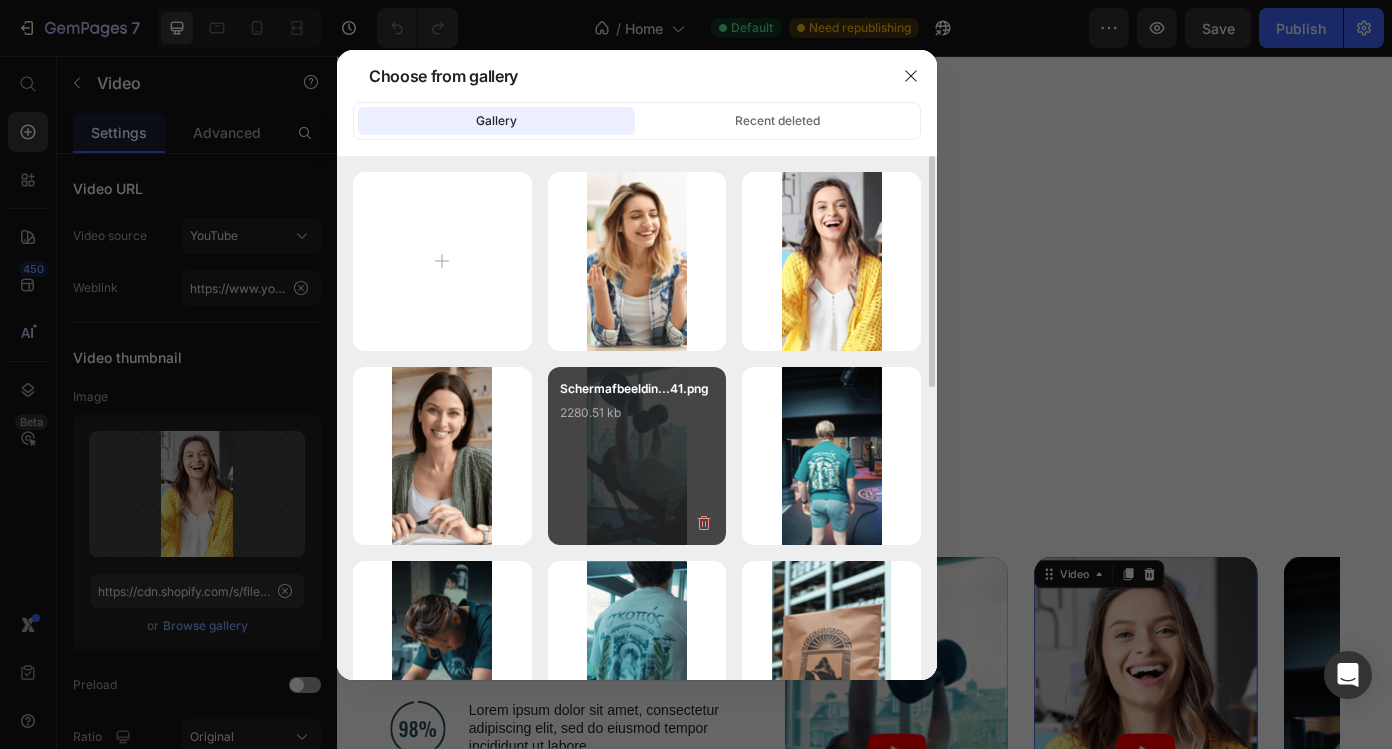 scroll, scrollTop: 49, scrollLeft: 0, axis: vertical 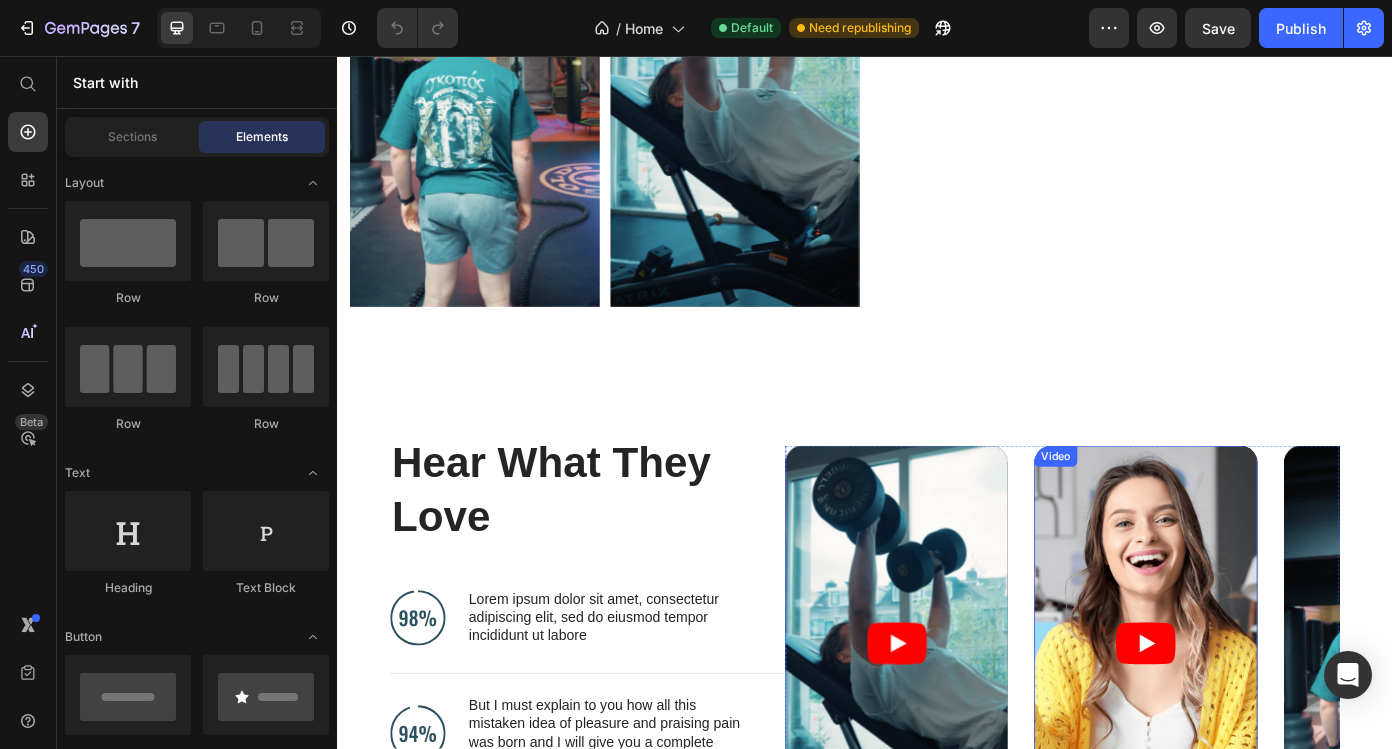 click on "Video" at bounding box center (1256, 725) 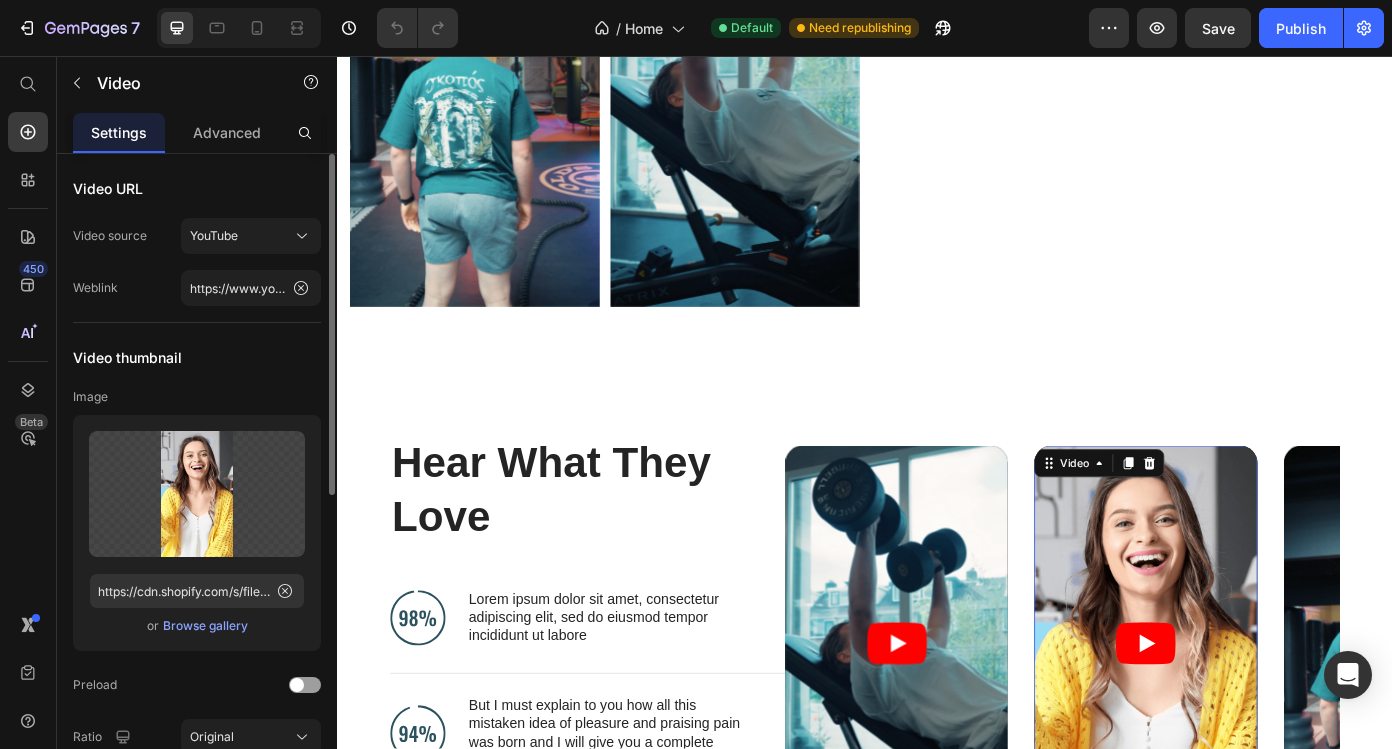 click on "Browse gallery" at bounding box center (205, 626) 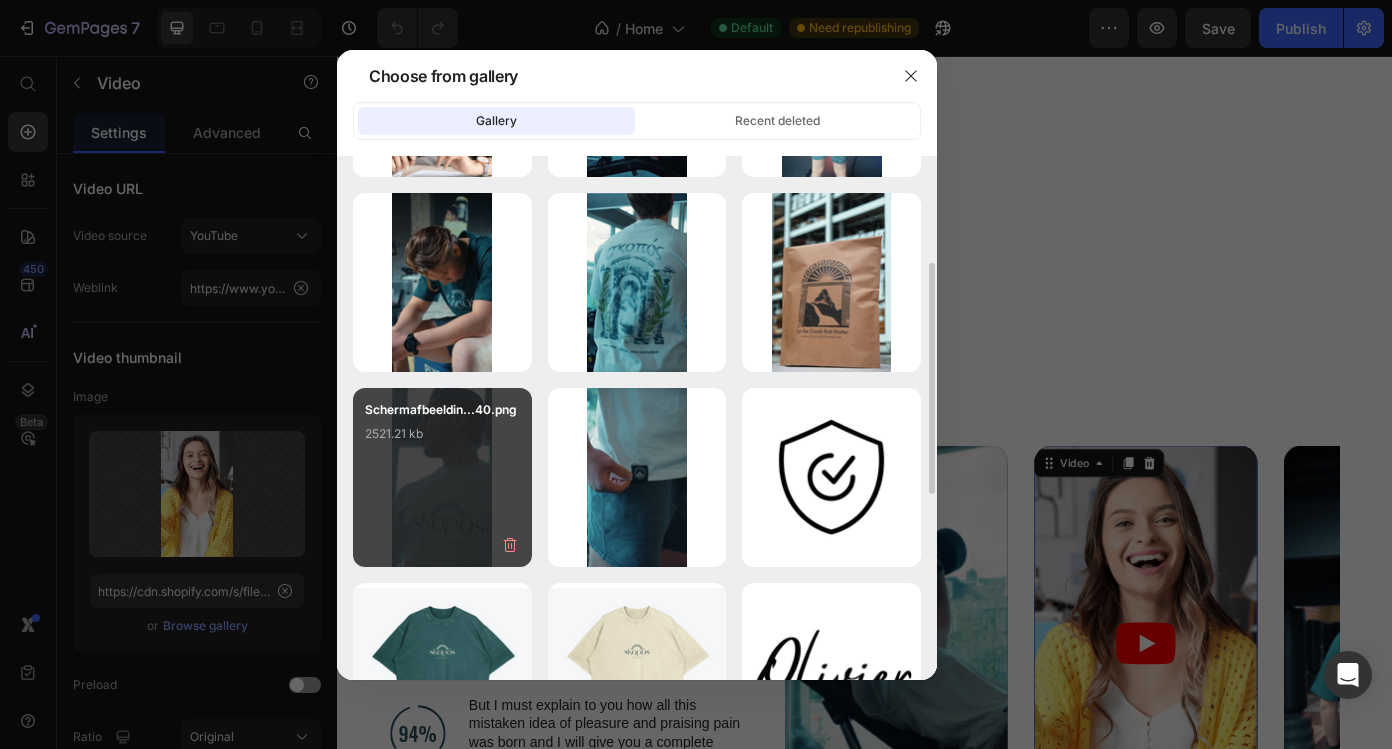 scroll, scrollTop: 329, scrollLeft: 0, axis: vertical 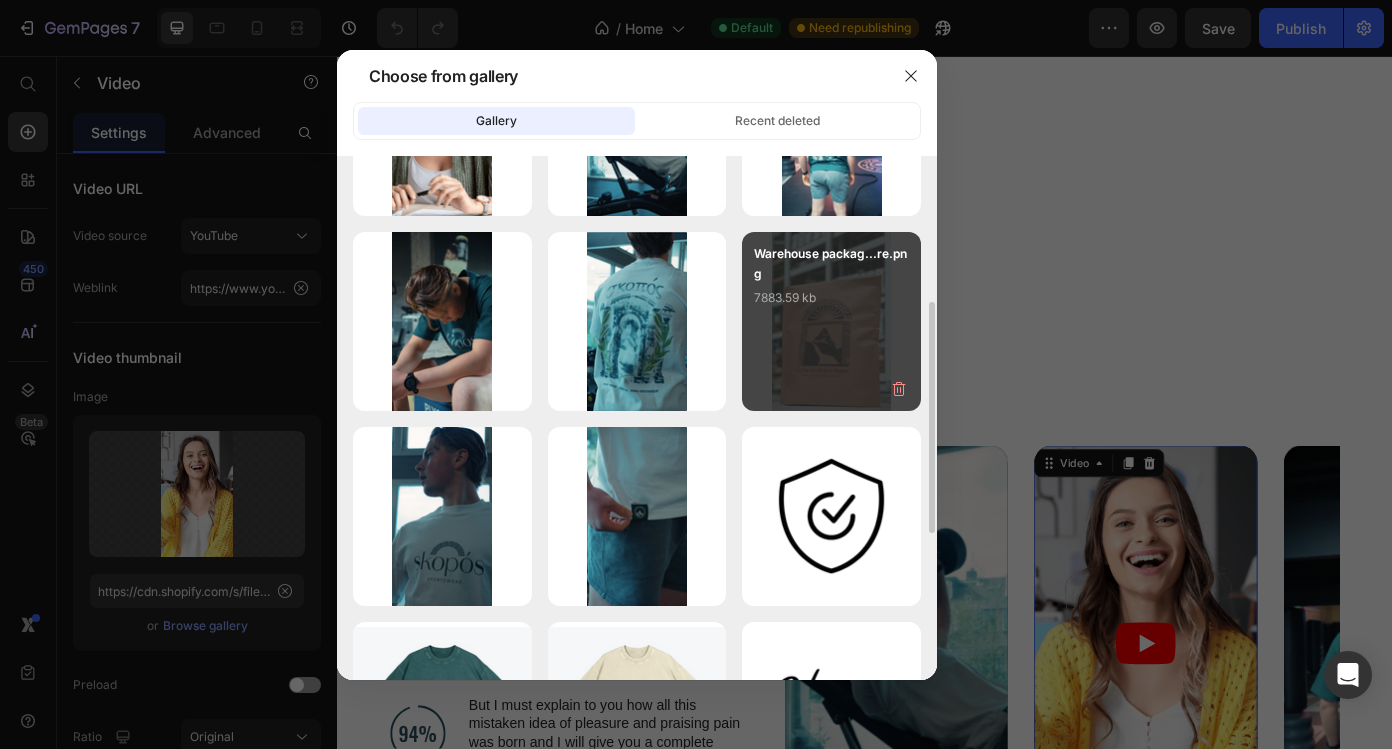 click on "7883.59 kb" at bounding box center (831, 298) 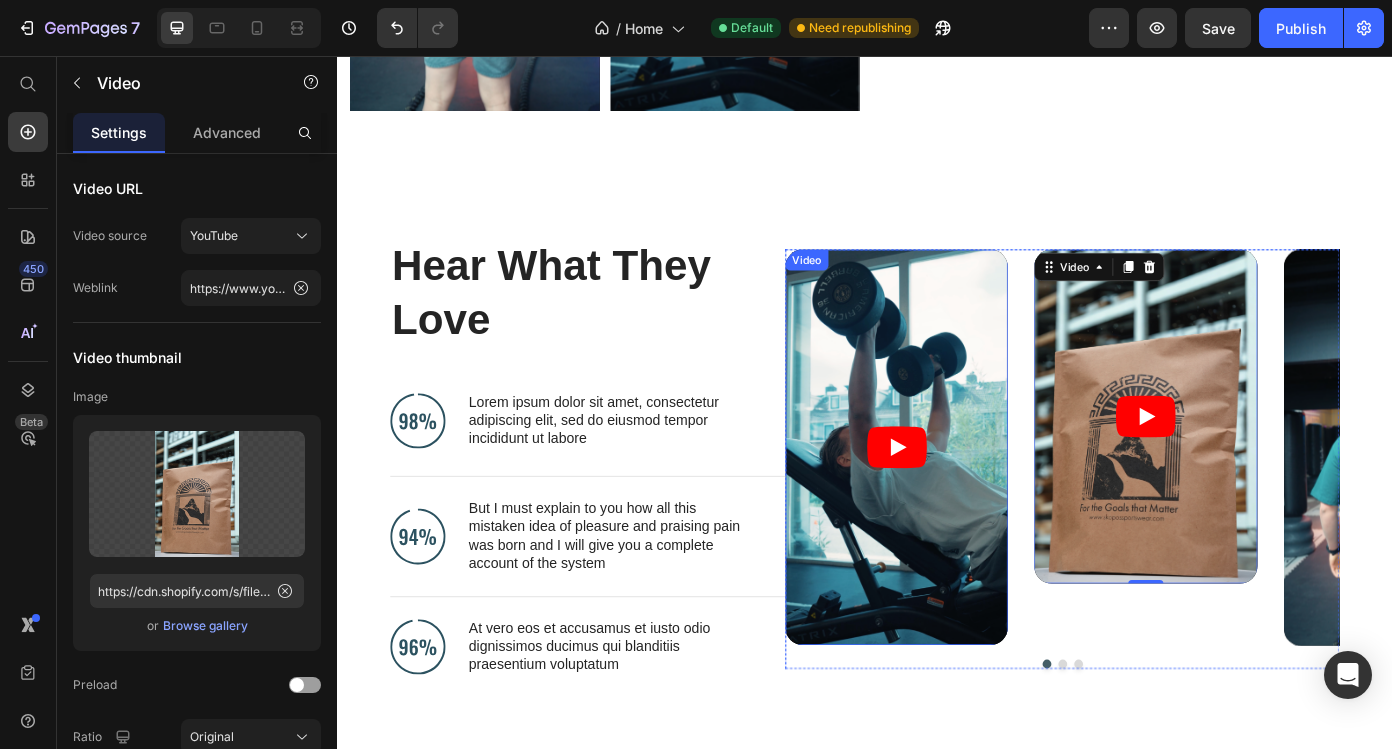 scroll, scrollTop: 4162, scrollLeft: 0, axis: vertical 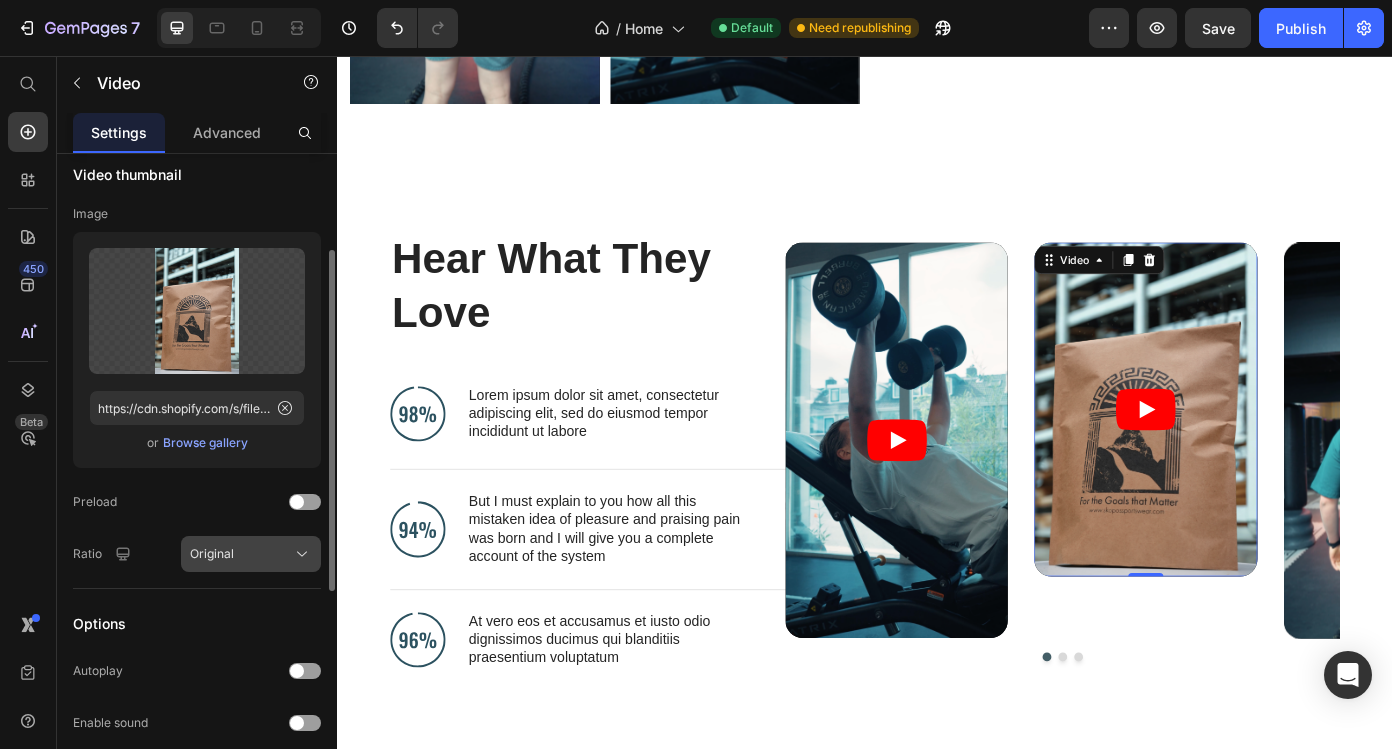 click on "Original" 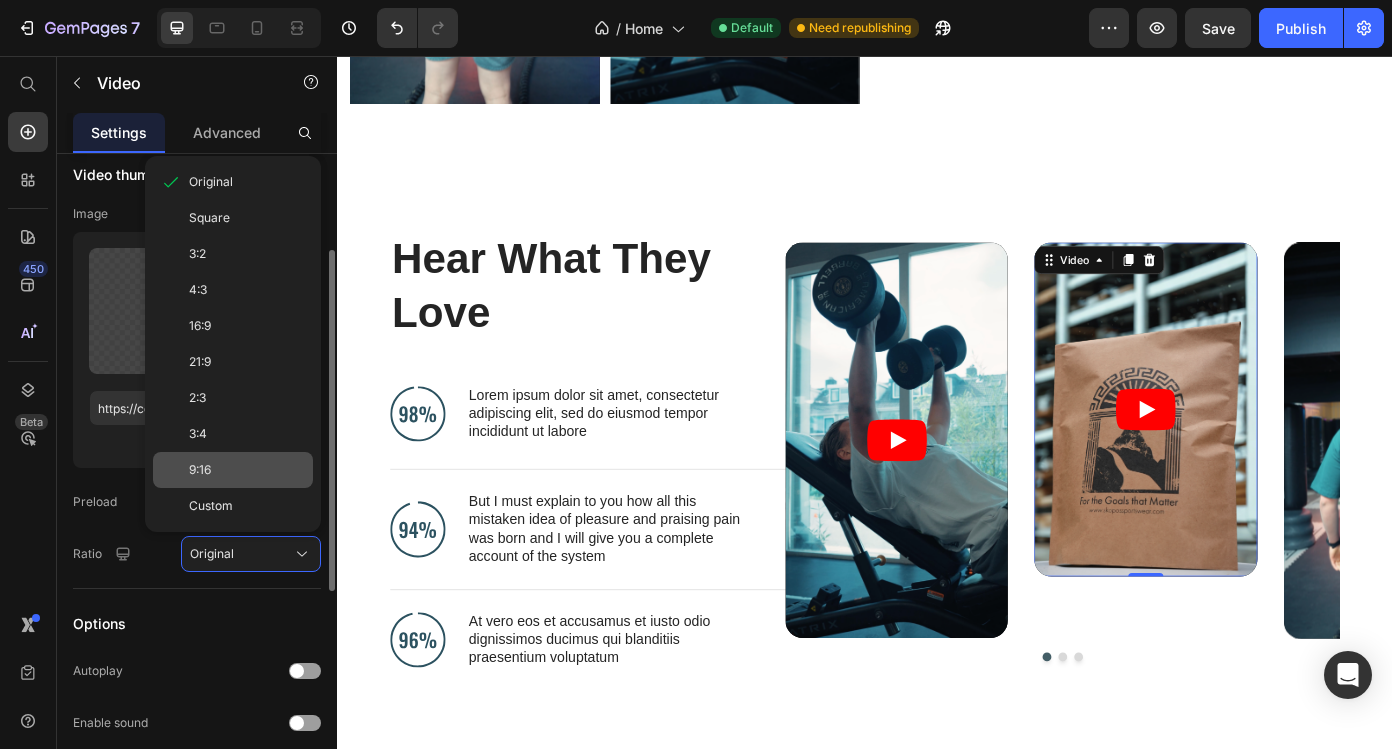 click on "9:16" at bounding box center (247, 470) 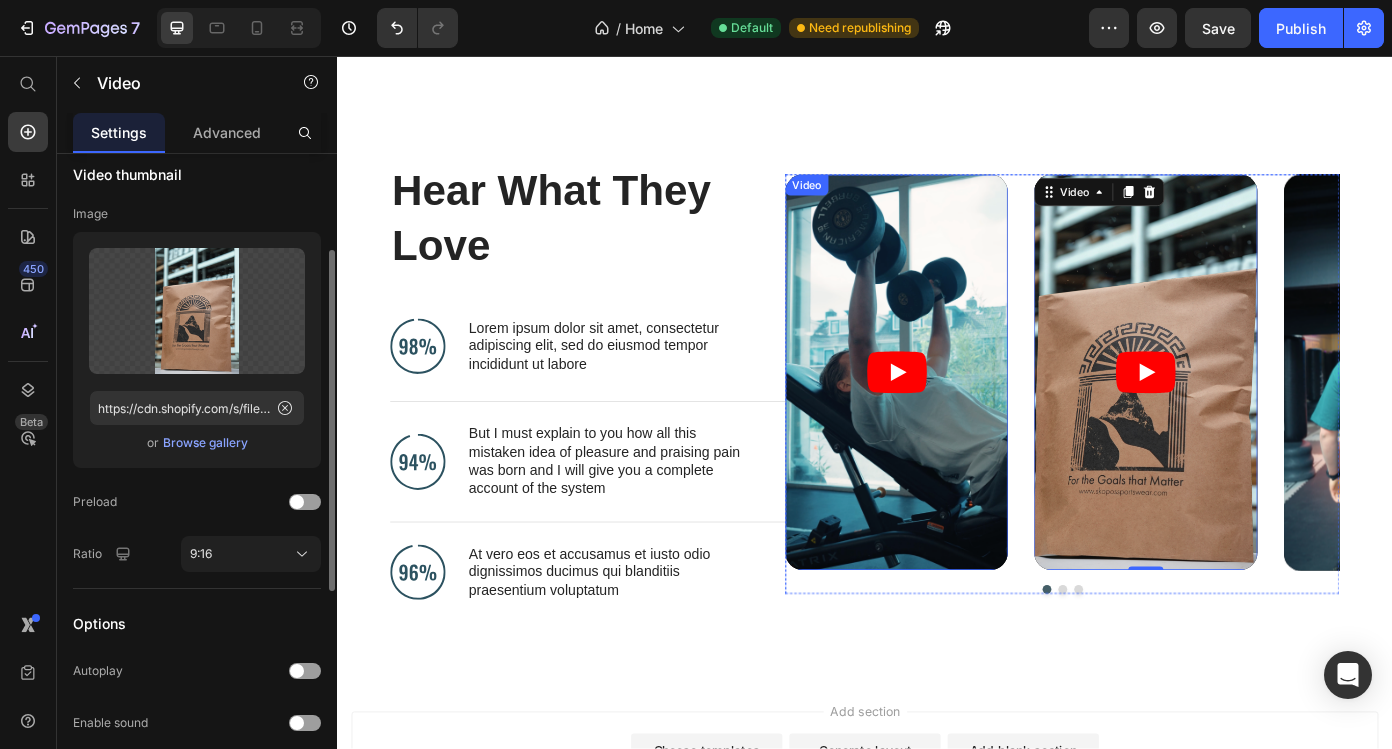 scroll, scrollTop: 4262, scrollLeft: 0, axis: vertical 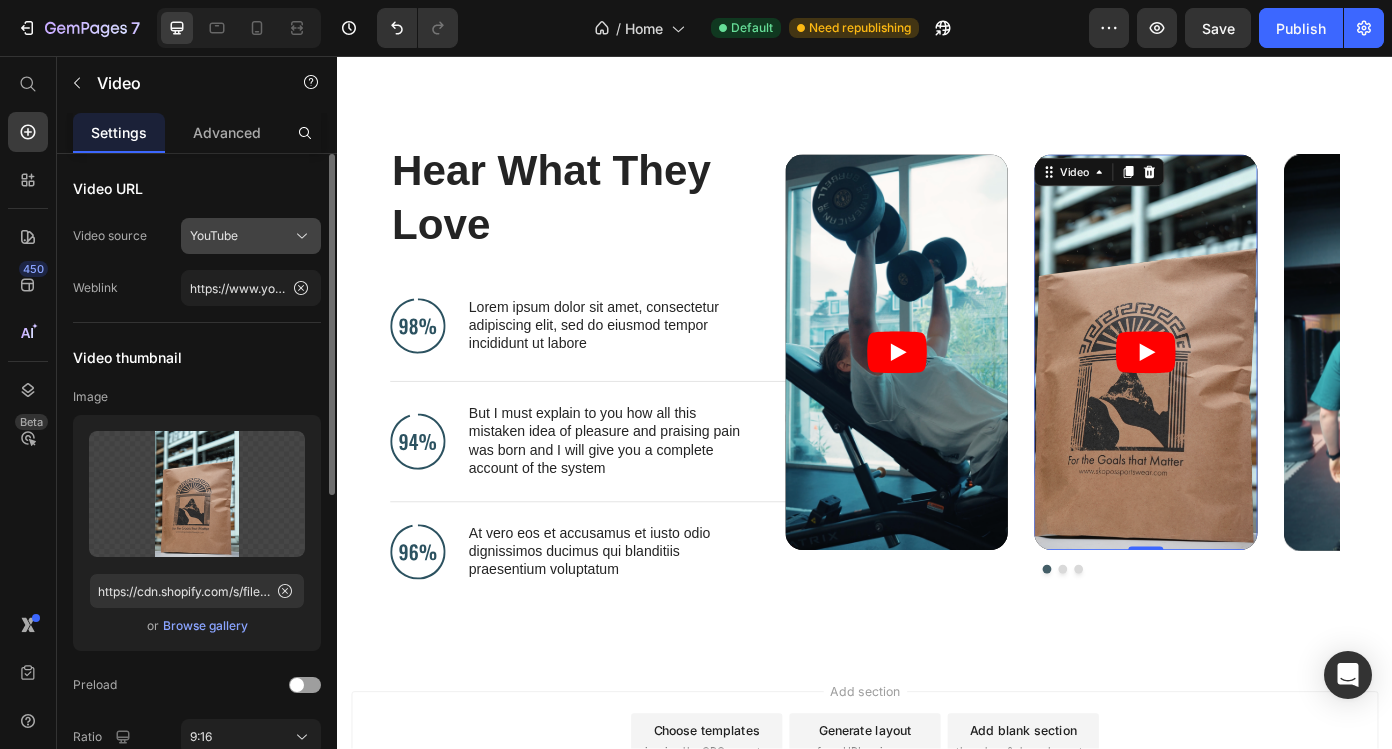 click on "YouTube" at bounding box center [251, 236] 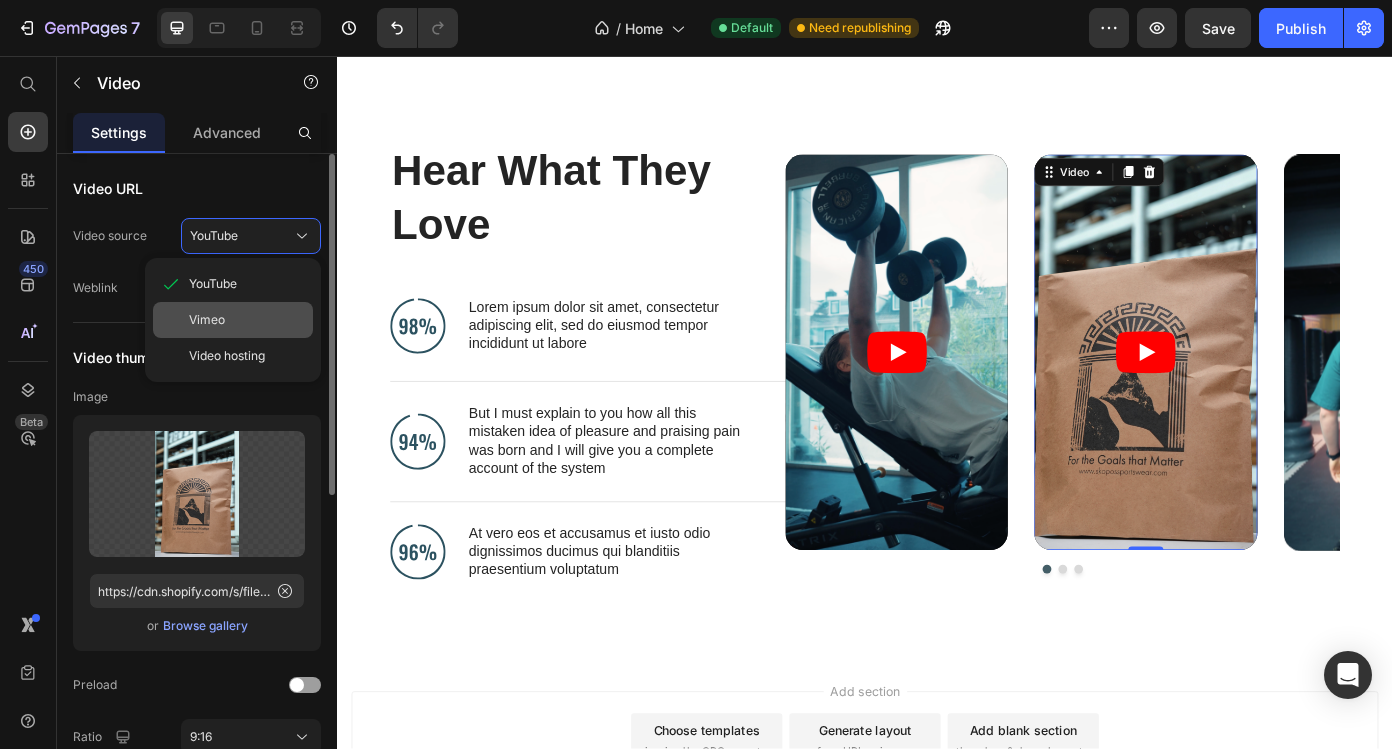 click on "Vimeo" at bounding box center [247, 320] 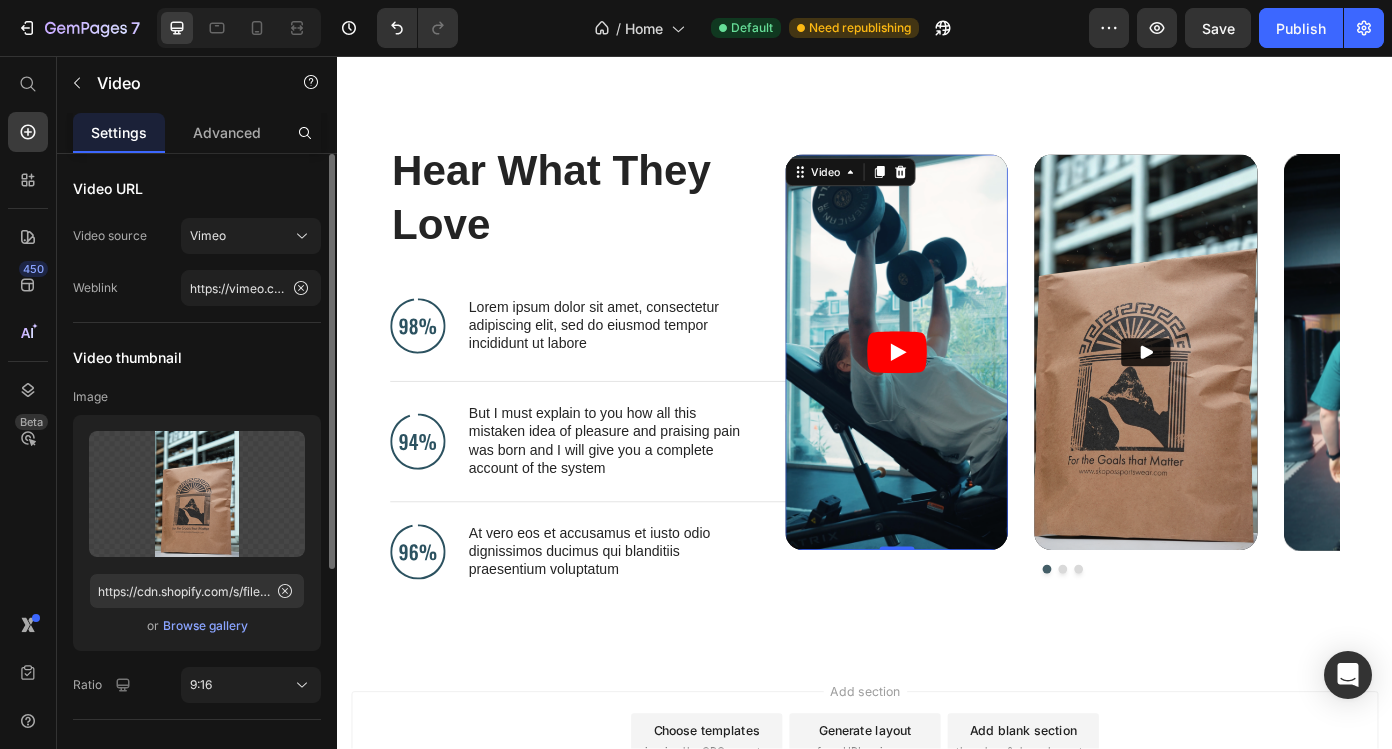 click at bounding box center (973, 393) 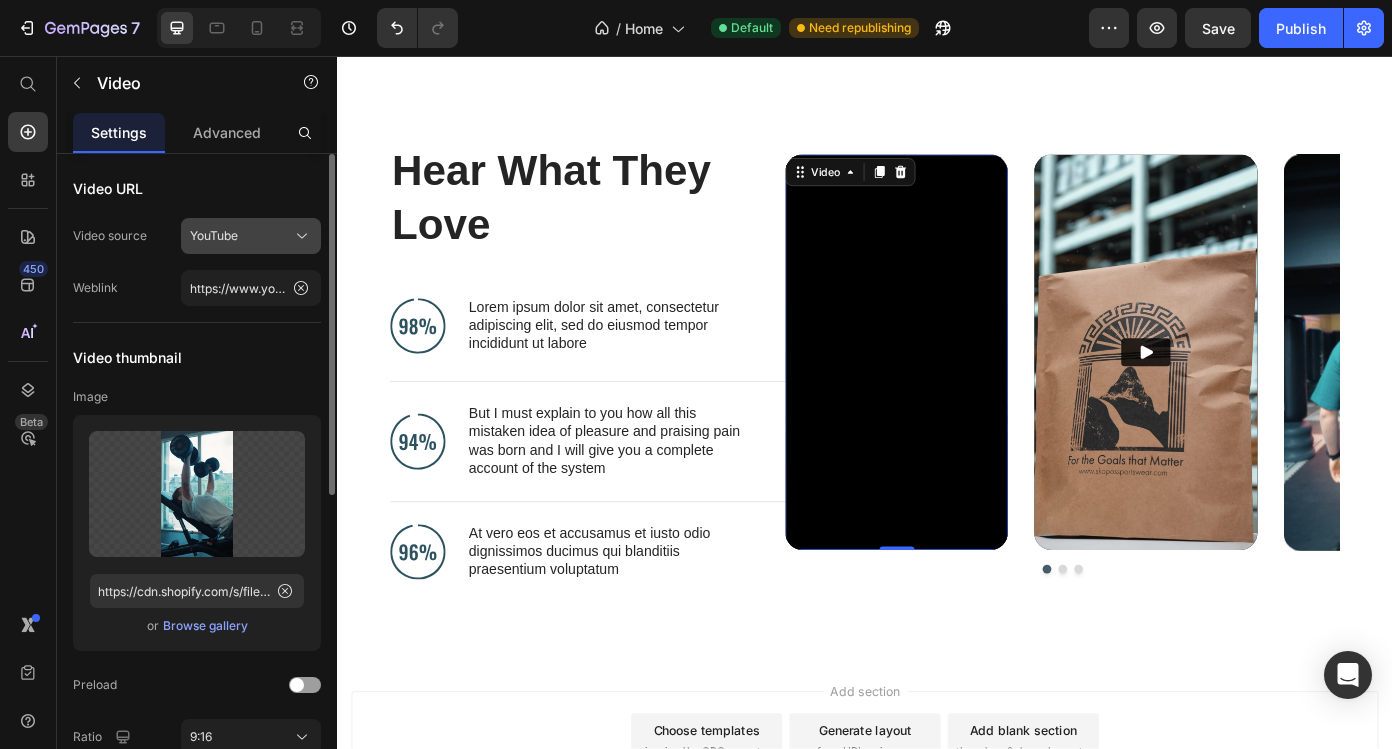 click on "YouTube" 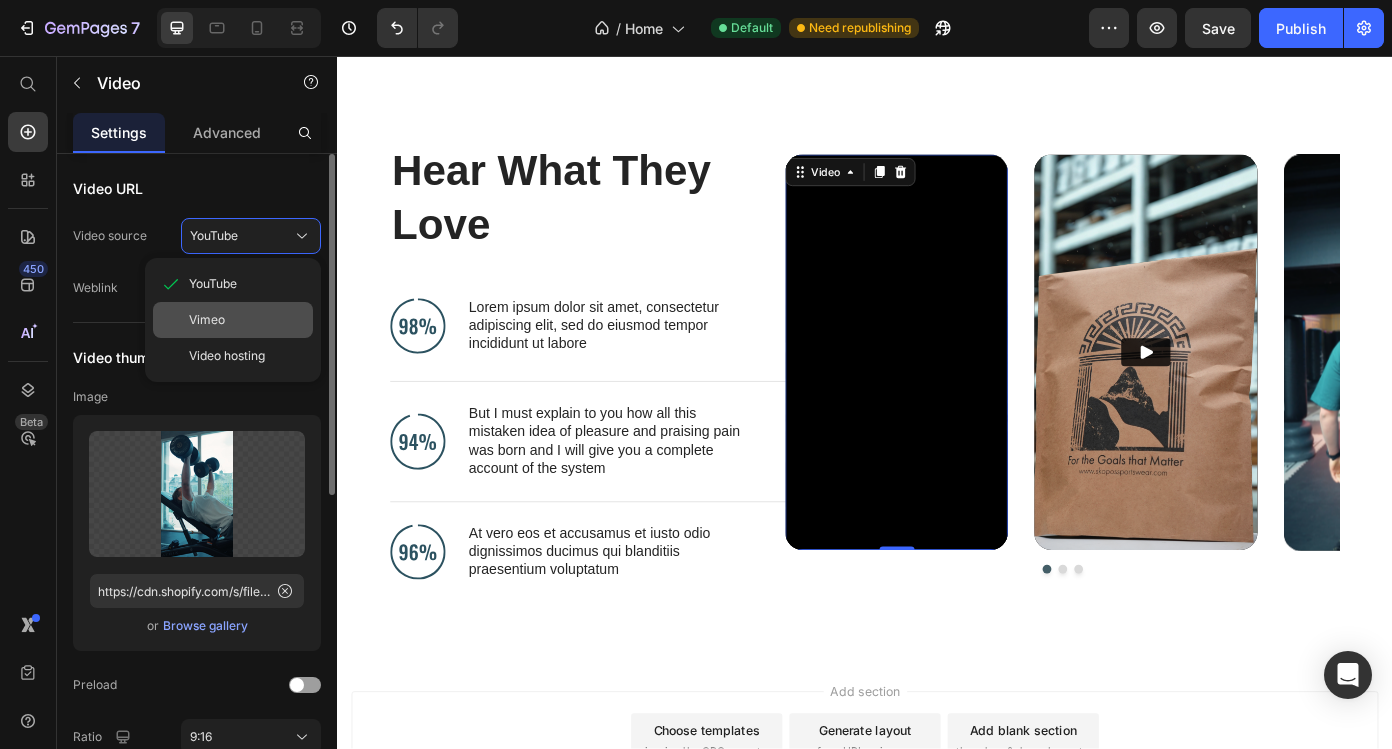 click on "Vimeo" at bounding box center (247, 320) 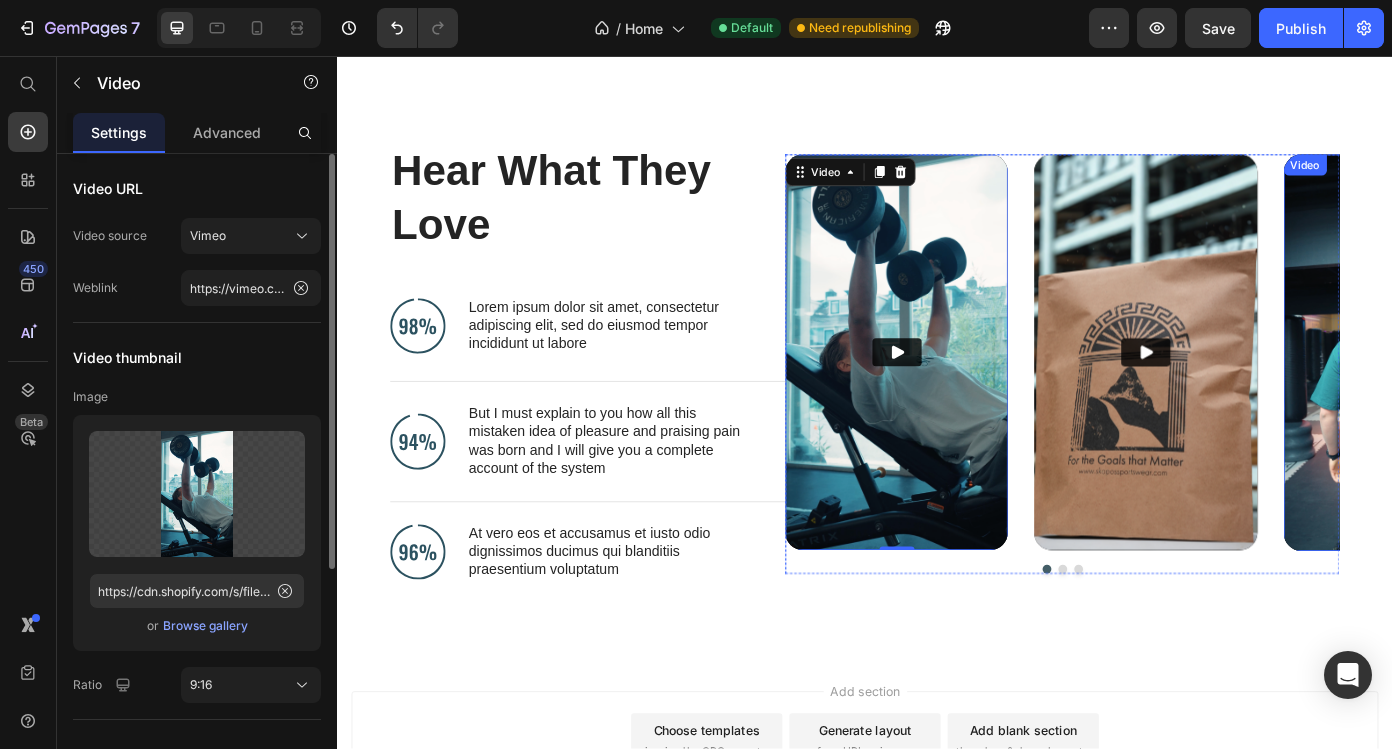 click at bounding box center (1540, 393) 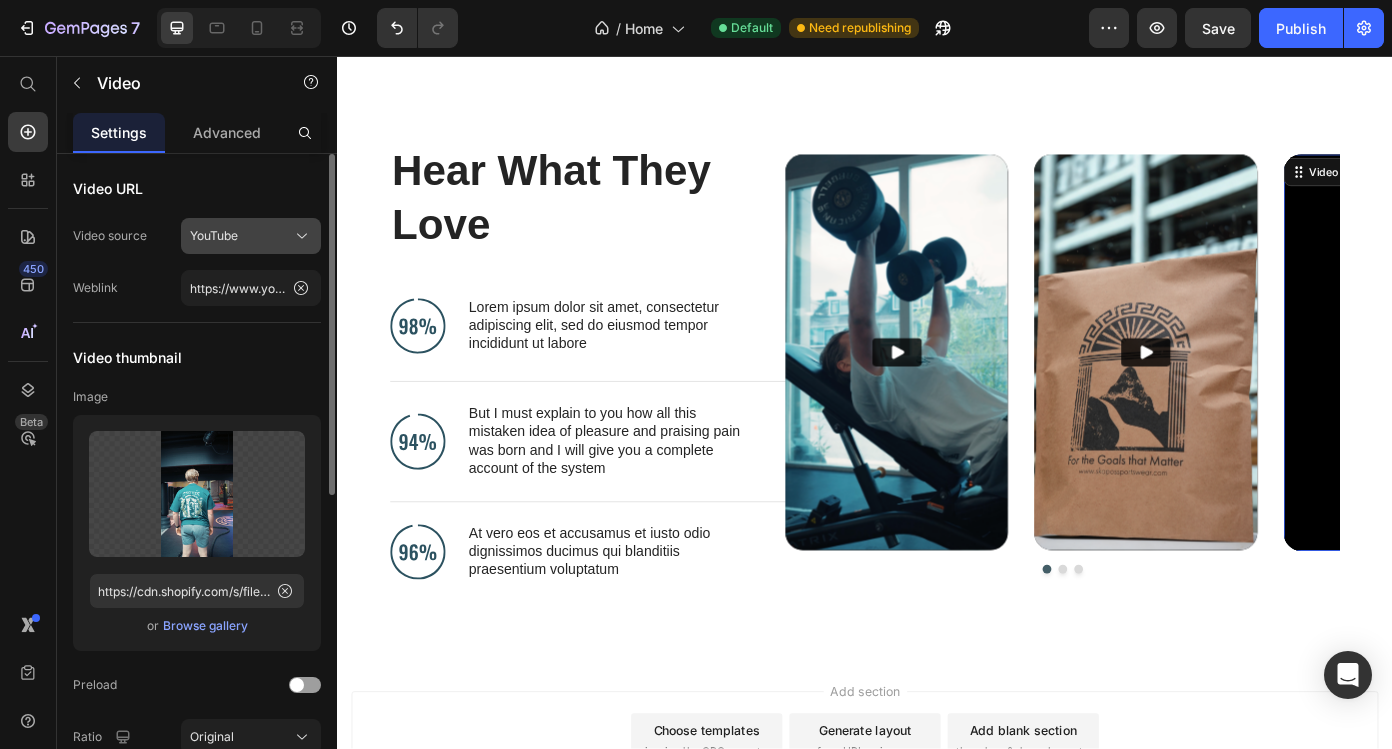 click on "YouTube" 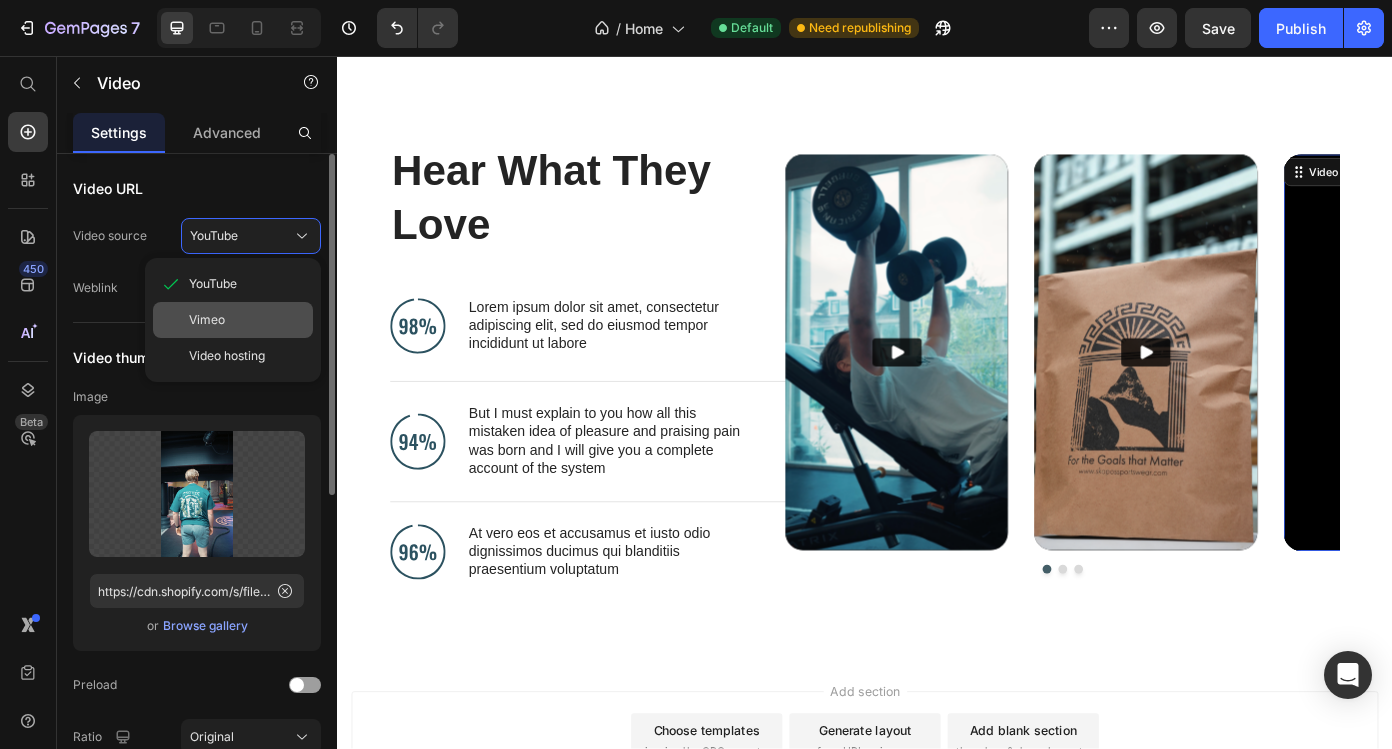 click on "Vimeo" at bounding box center [247, 320] 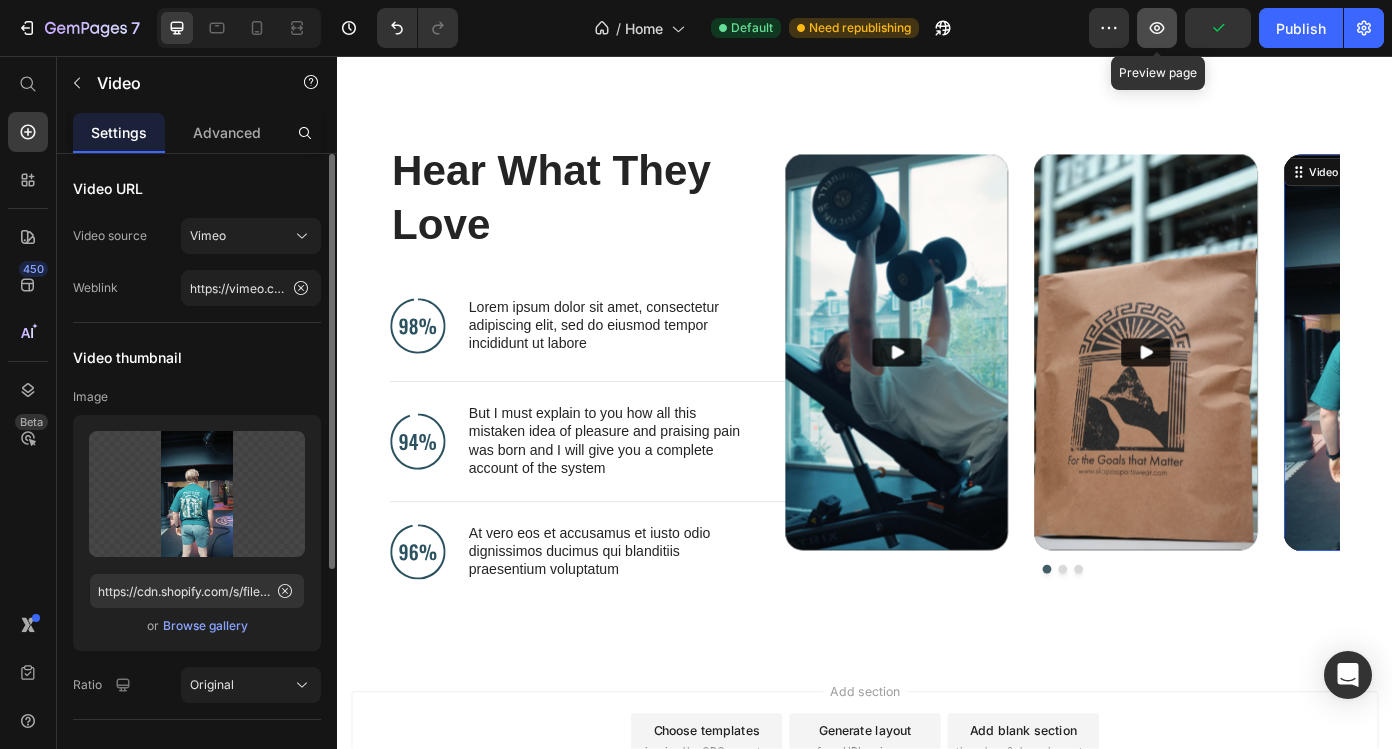 click 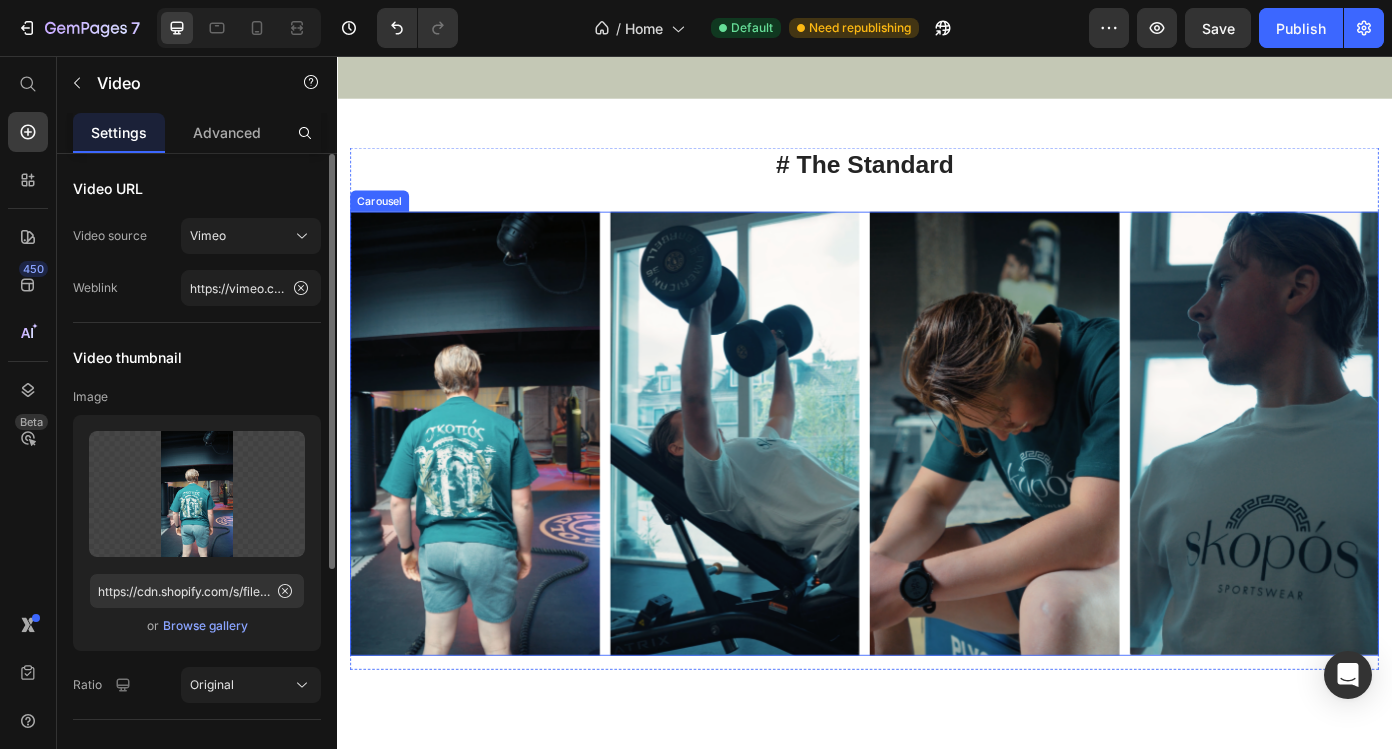 scroll, scrollTop: 3539, scrollLeft: 0, axis: vertical 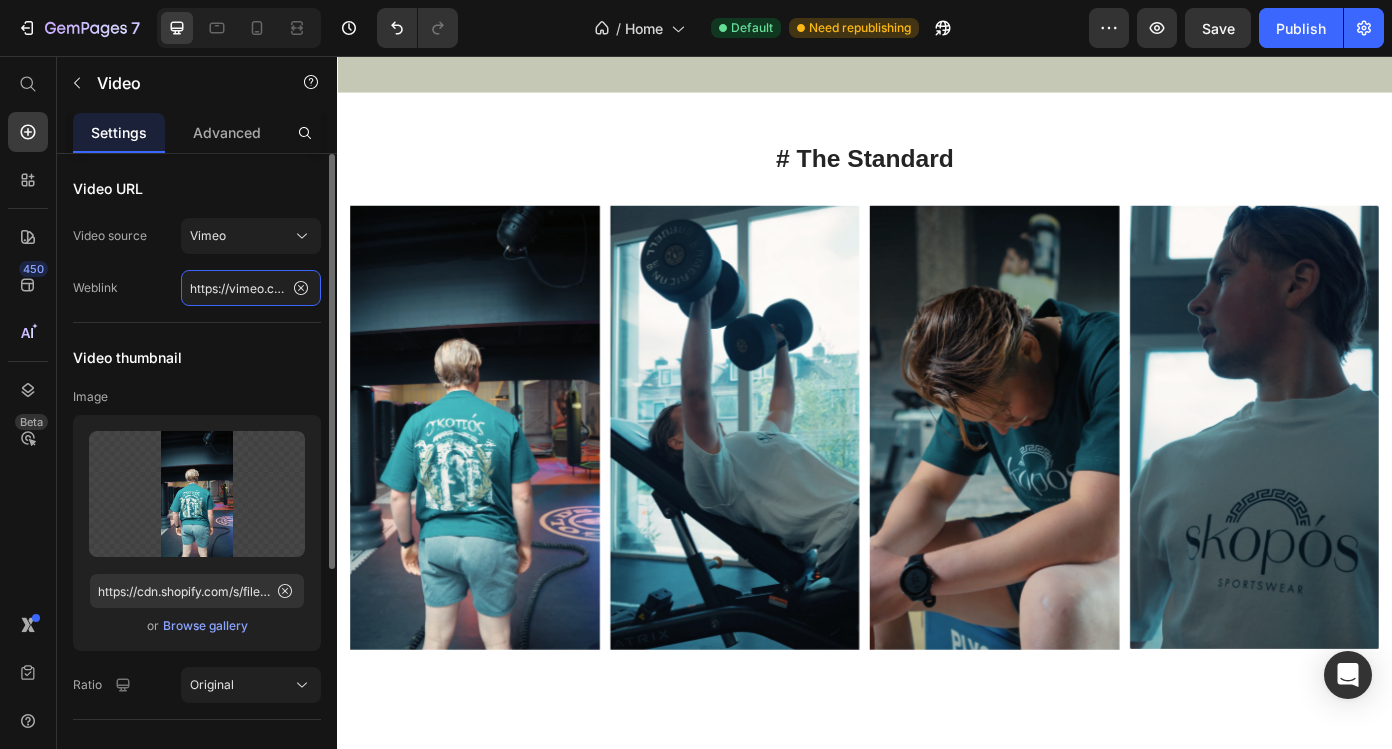 drag, startPoint x: 221, startPoint y: 280, endPoint x: 208, endPoint y: 279, distance: 13.038404 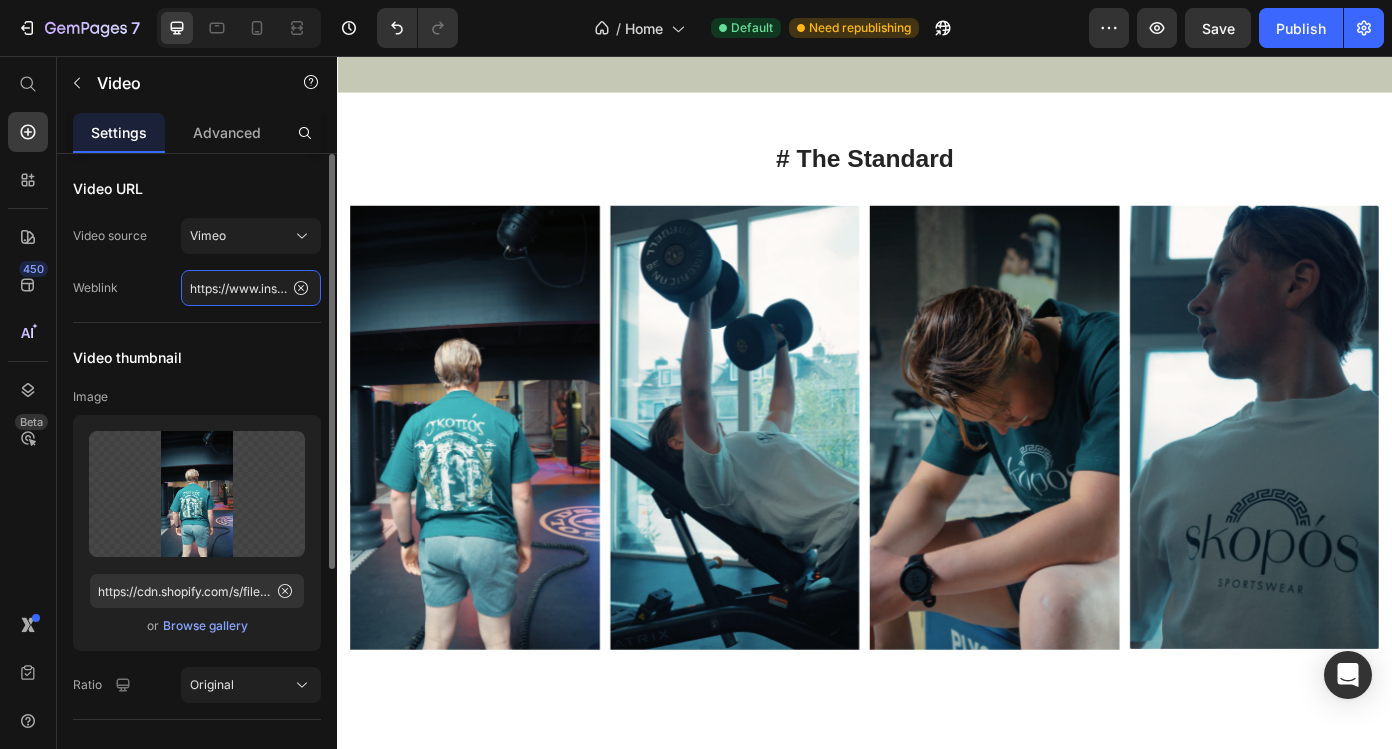 scroll, scrollTop: 0, scrollLeft: 176, axis: horizontal 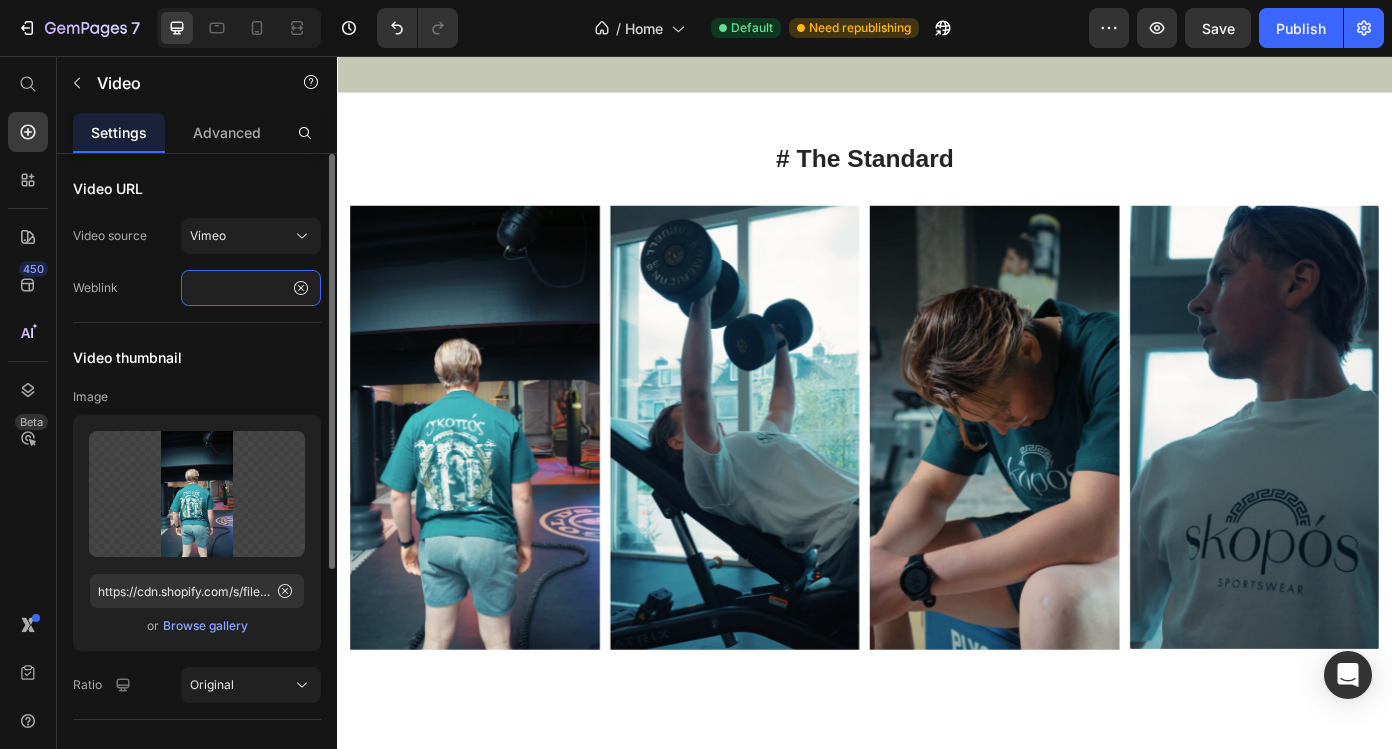 type on "https://www.instagram.com/reel/DKypckTNA3Y/" 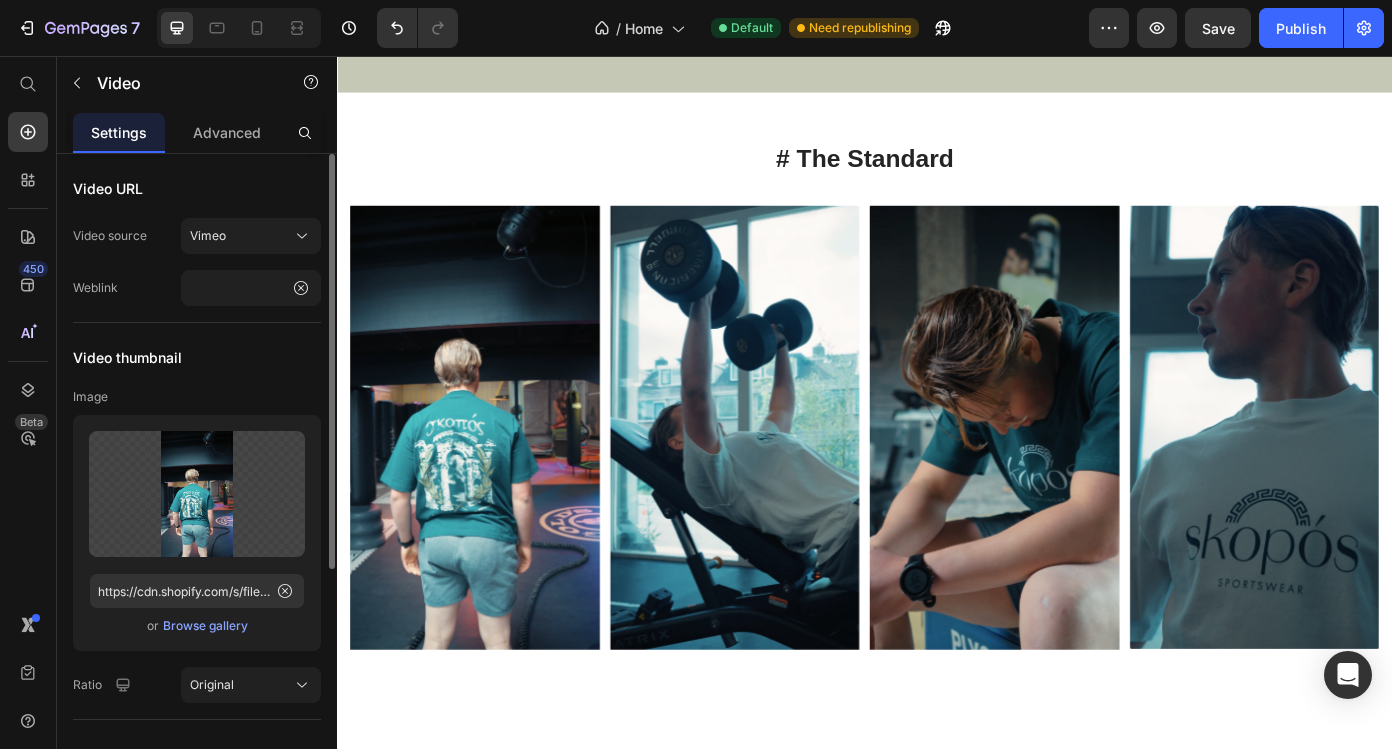 click on "Video thumbnail" at bounding box center [197, 357] 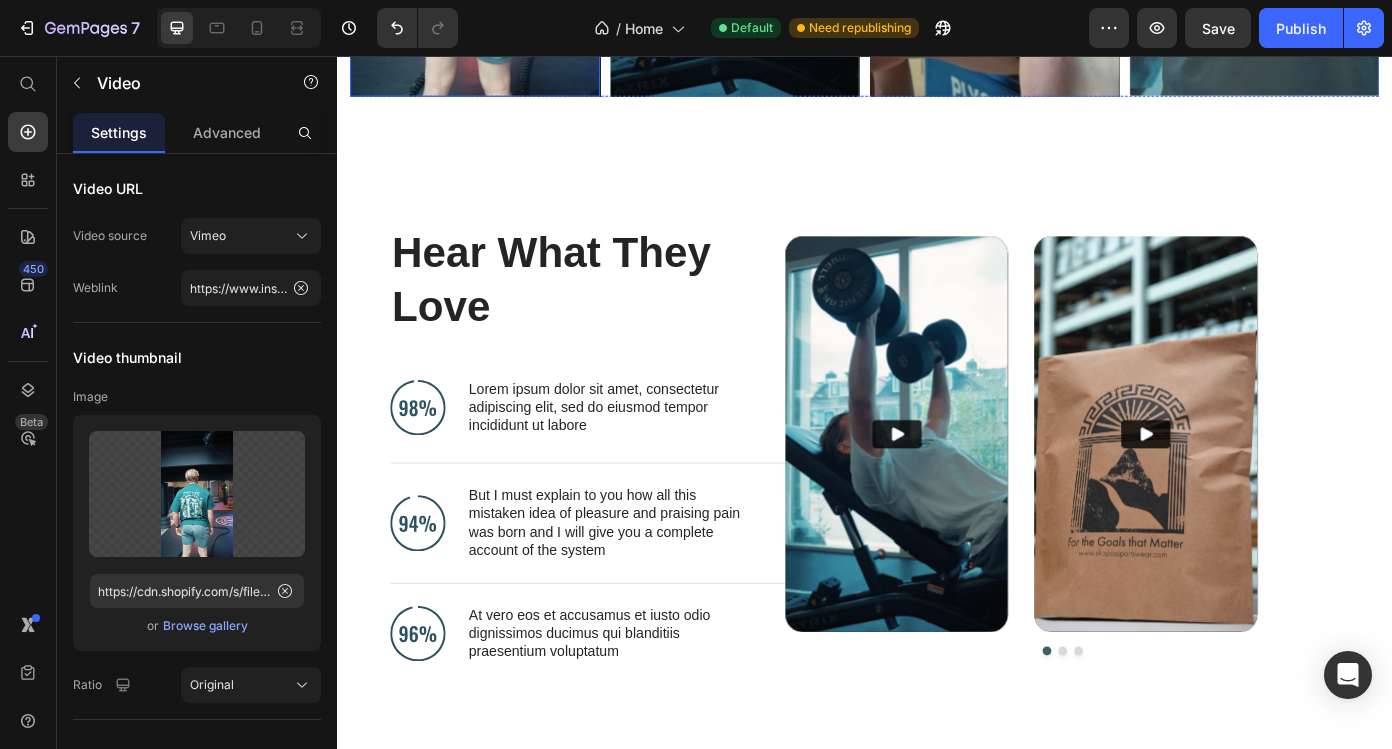 scroll, scrollTop: 4174, scrollLeft: 0, axis: vertical 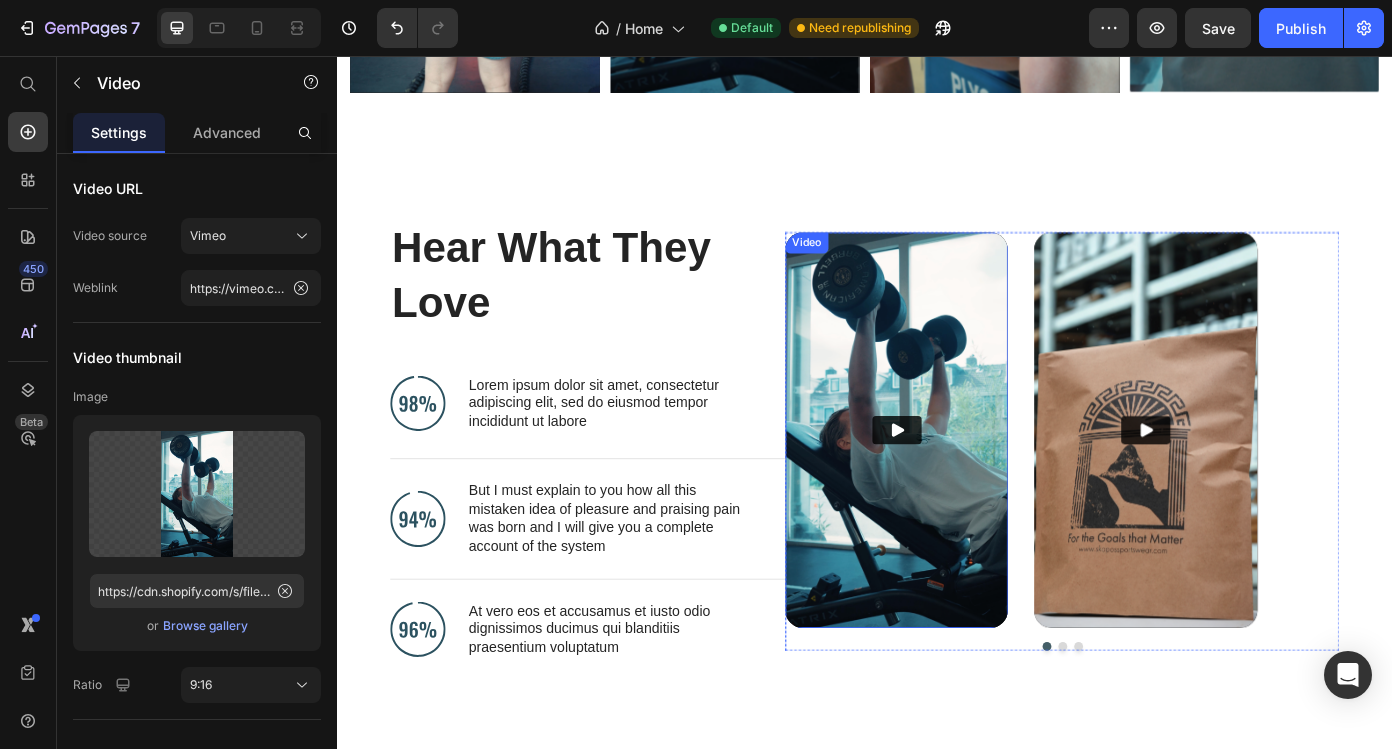 click on "Video" at bounding box center [973, 482] 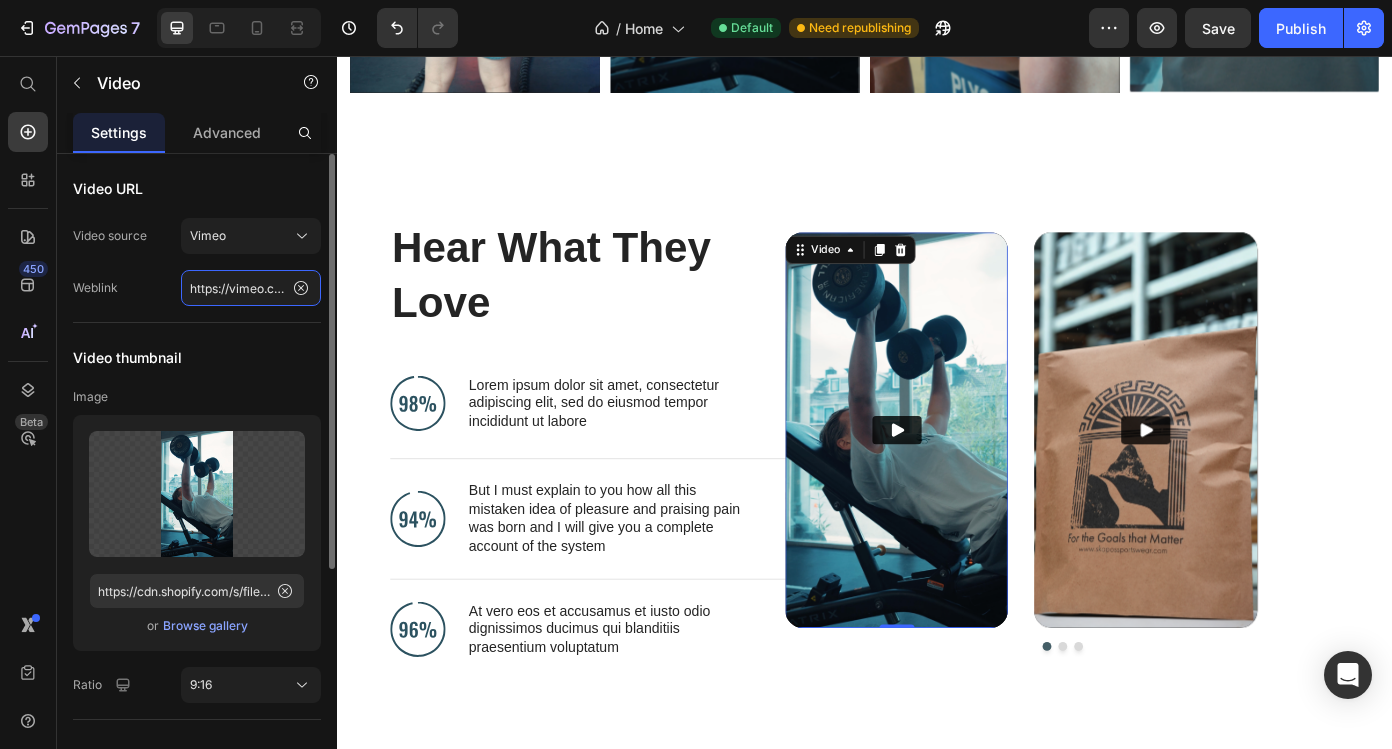 click on "https://vimeo.com/347119375" 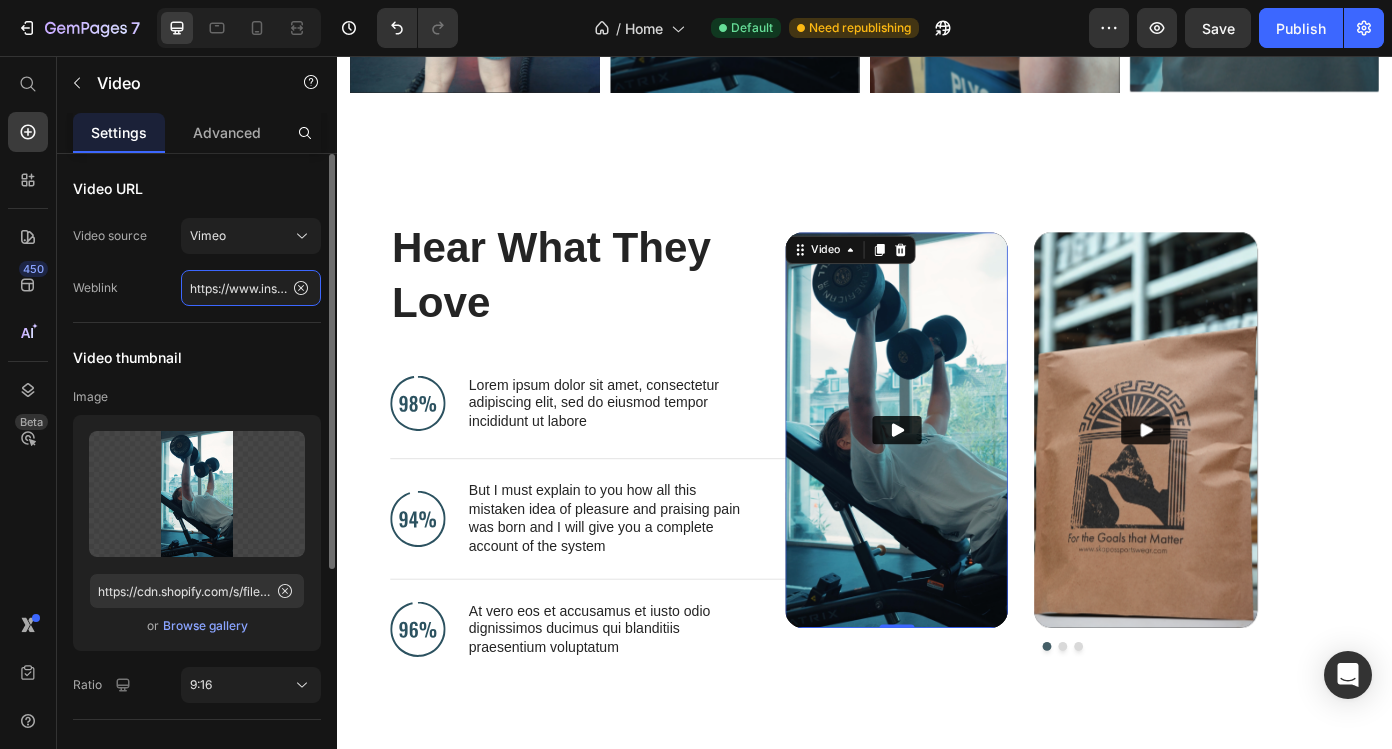 scroll, scrollTop: 0, scrollLeft: 176, axis: horizontal 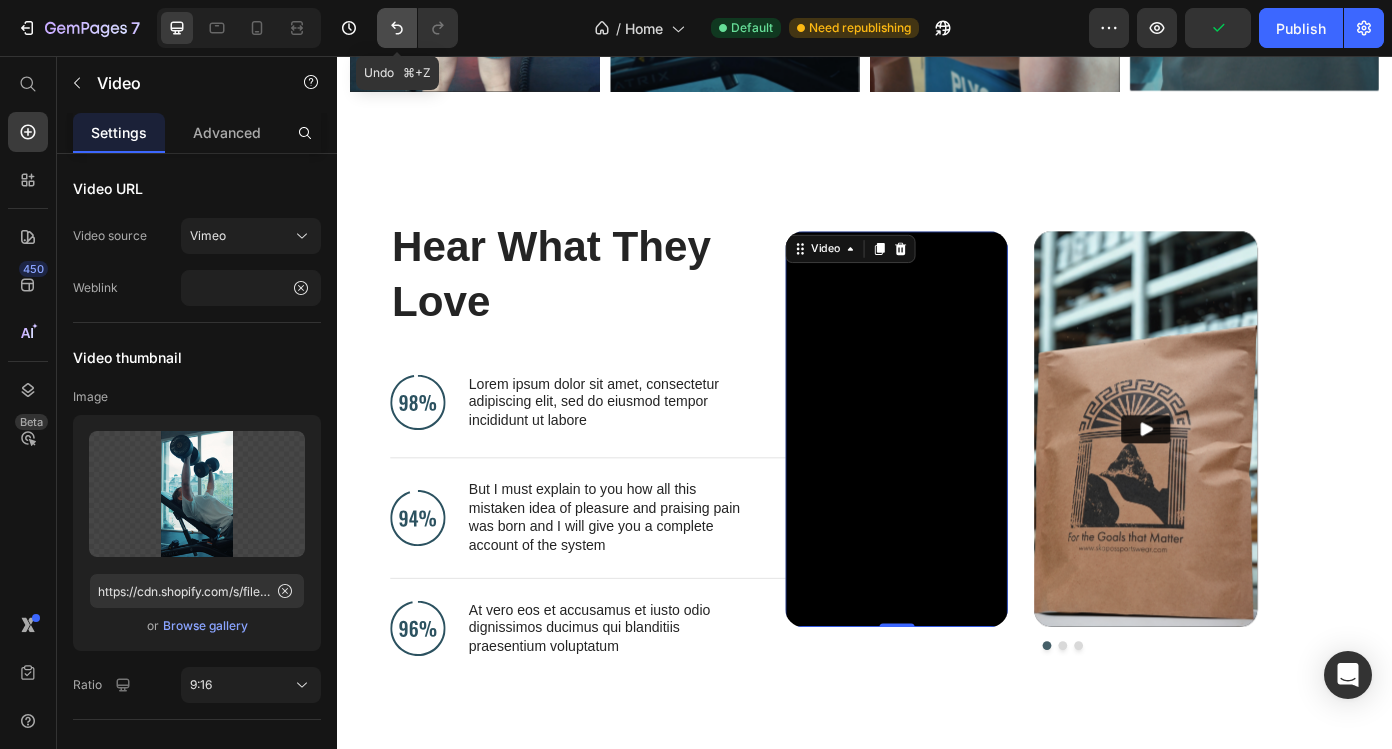 click 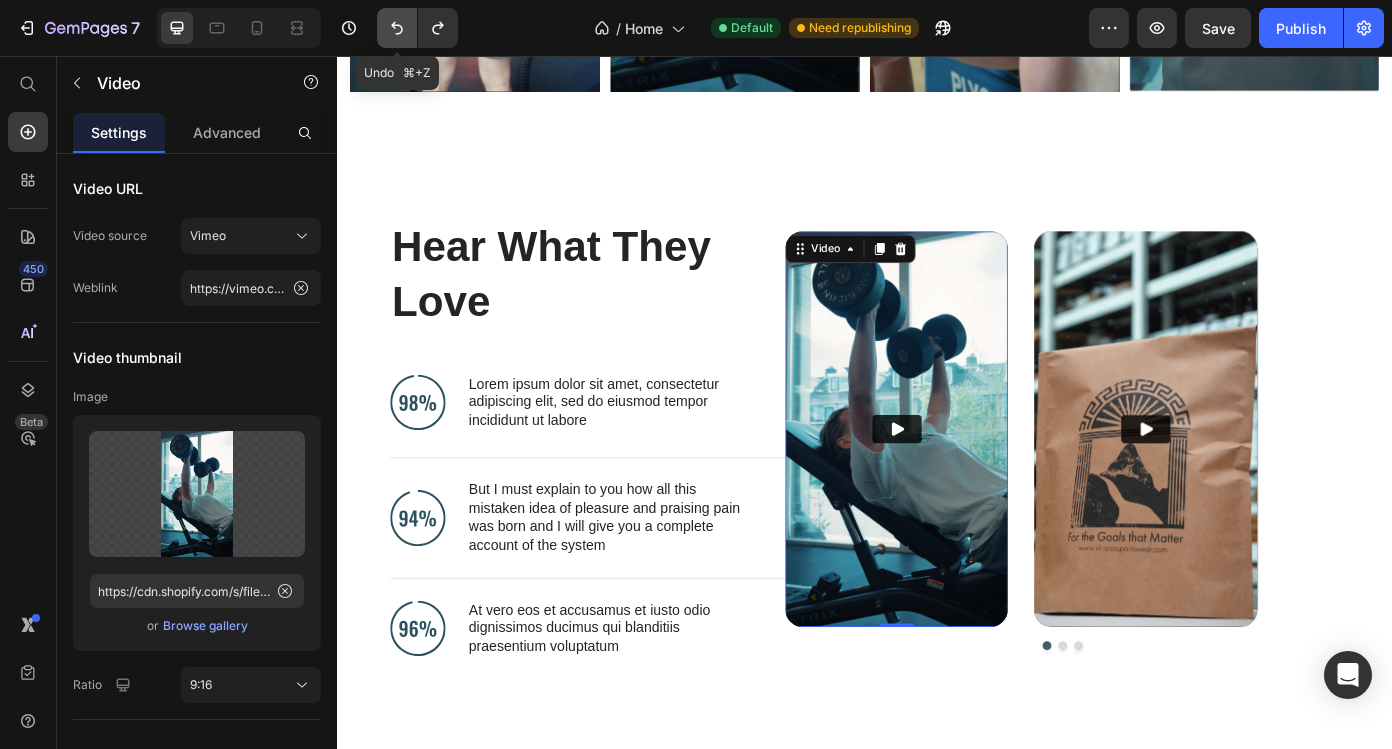 click 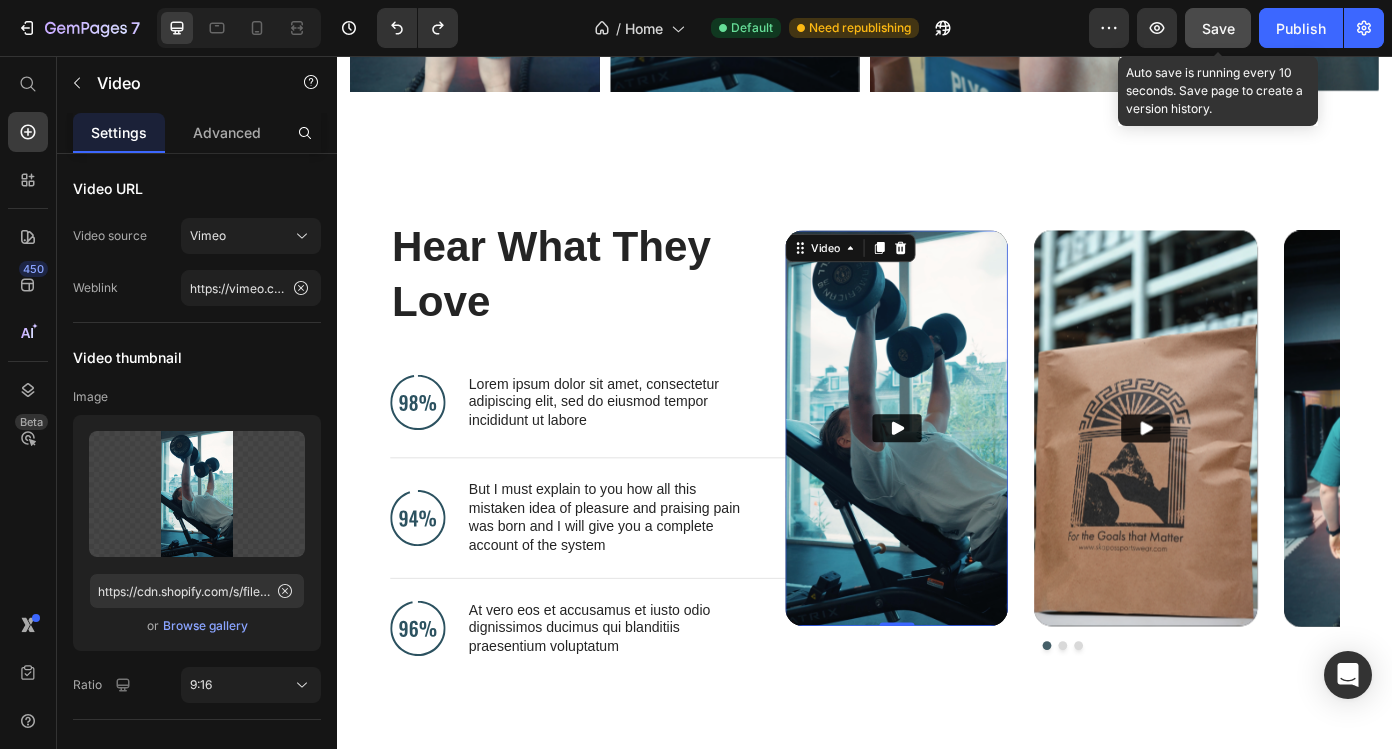click on "Save" 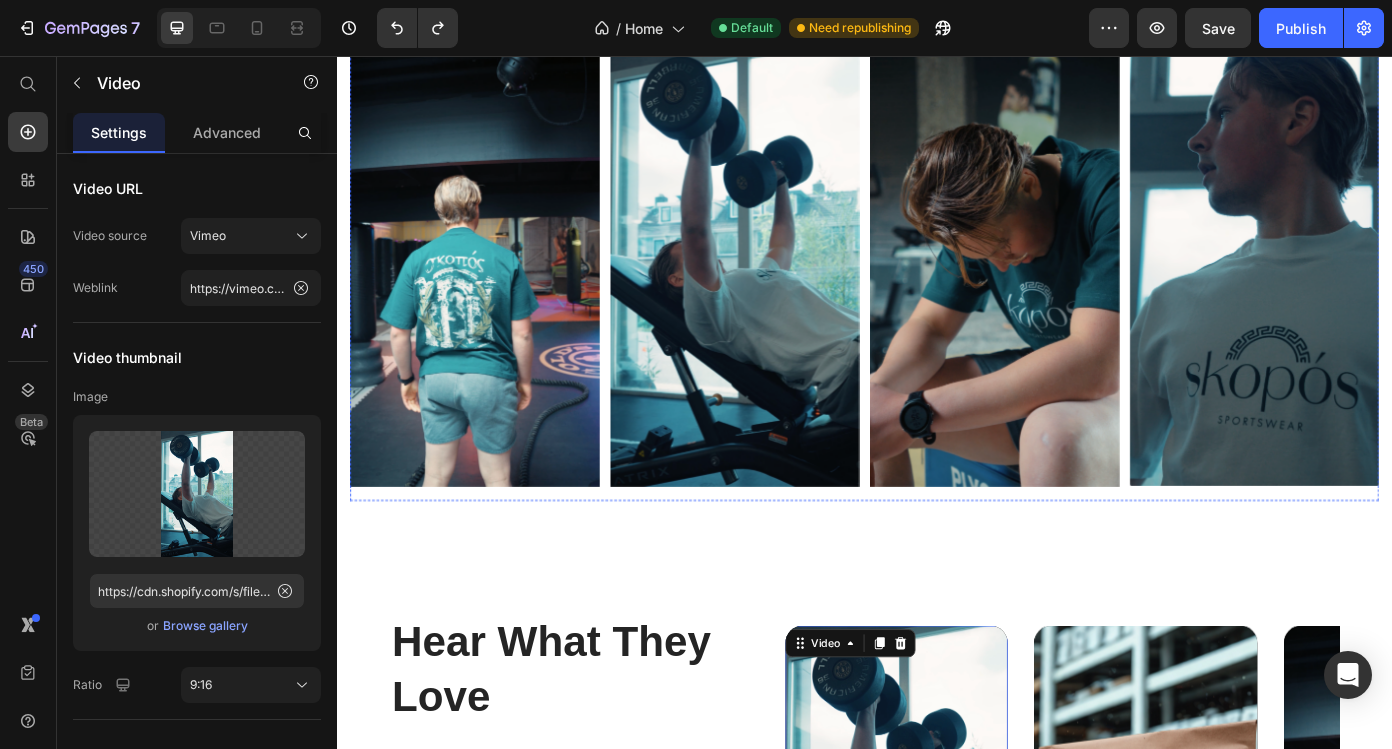 scroll, scrollTop: 3729, scrollLeft: 0, axis: vertical 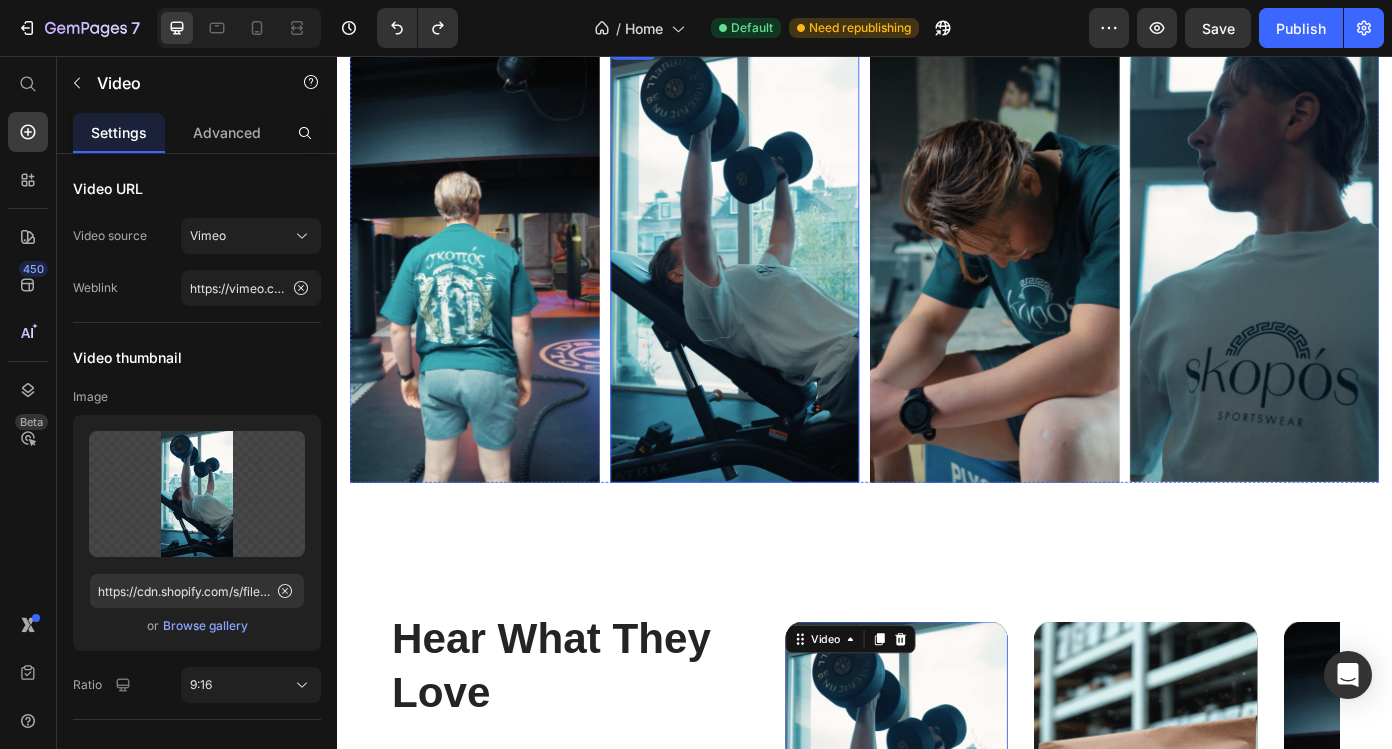 click at bounding box center [790, 289] 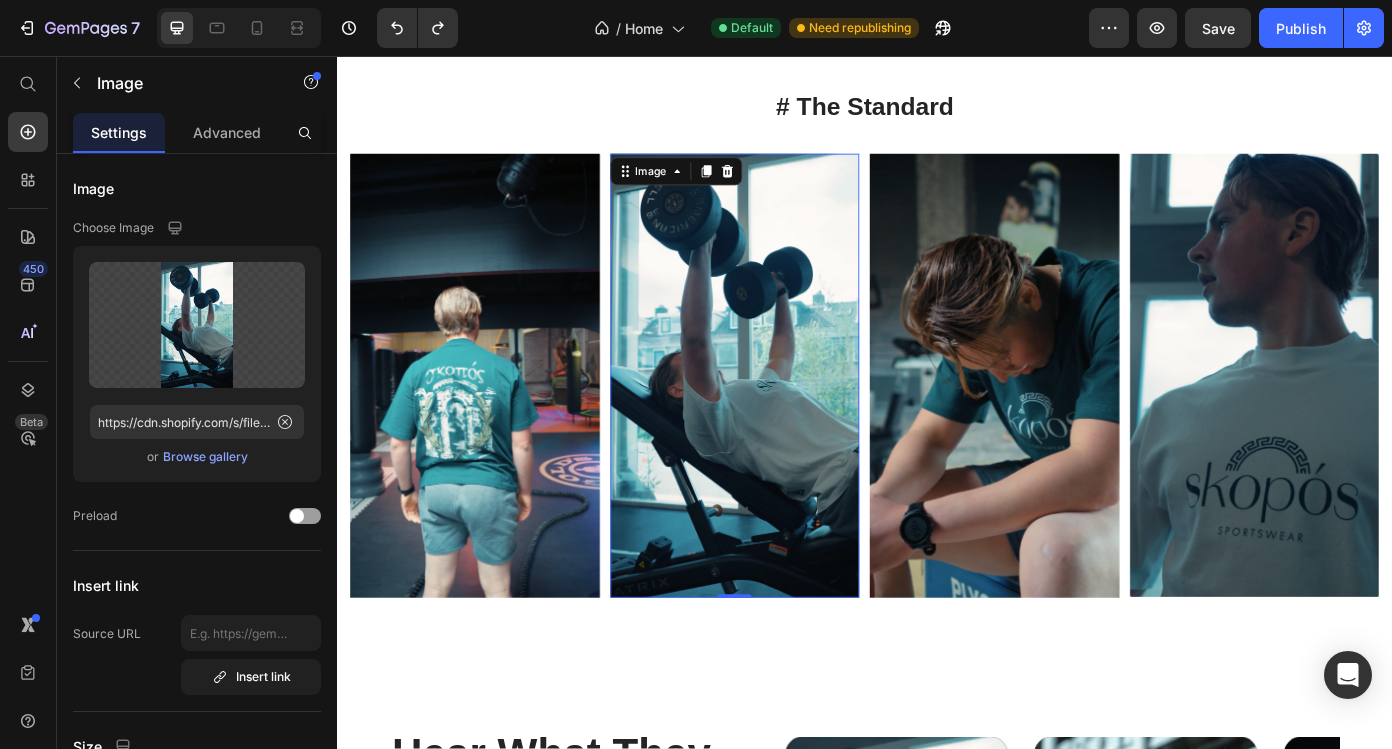 scroll, scrollTop: 3596, scrollLeft: 0, axis: vertical 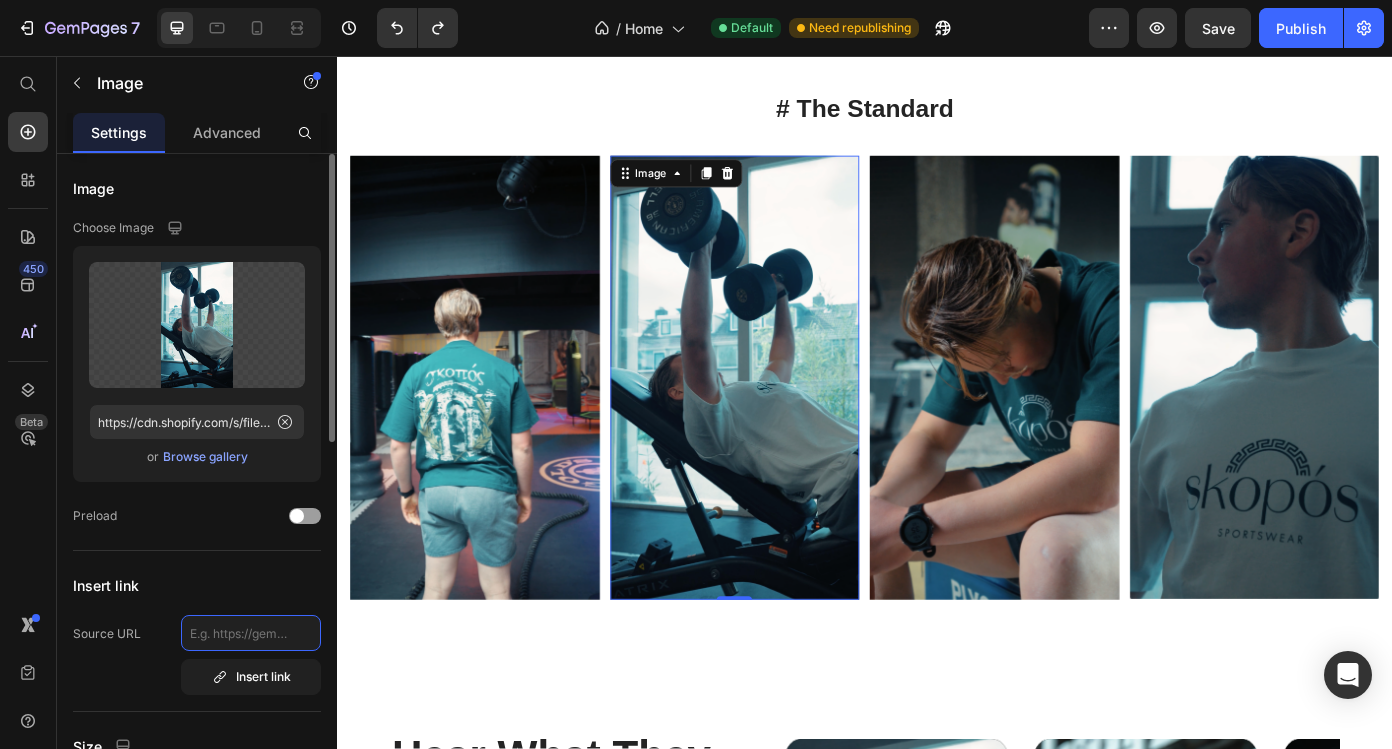 click 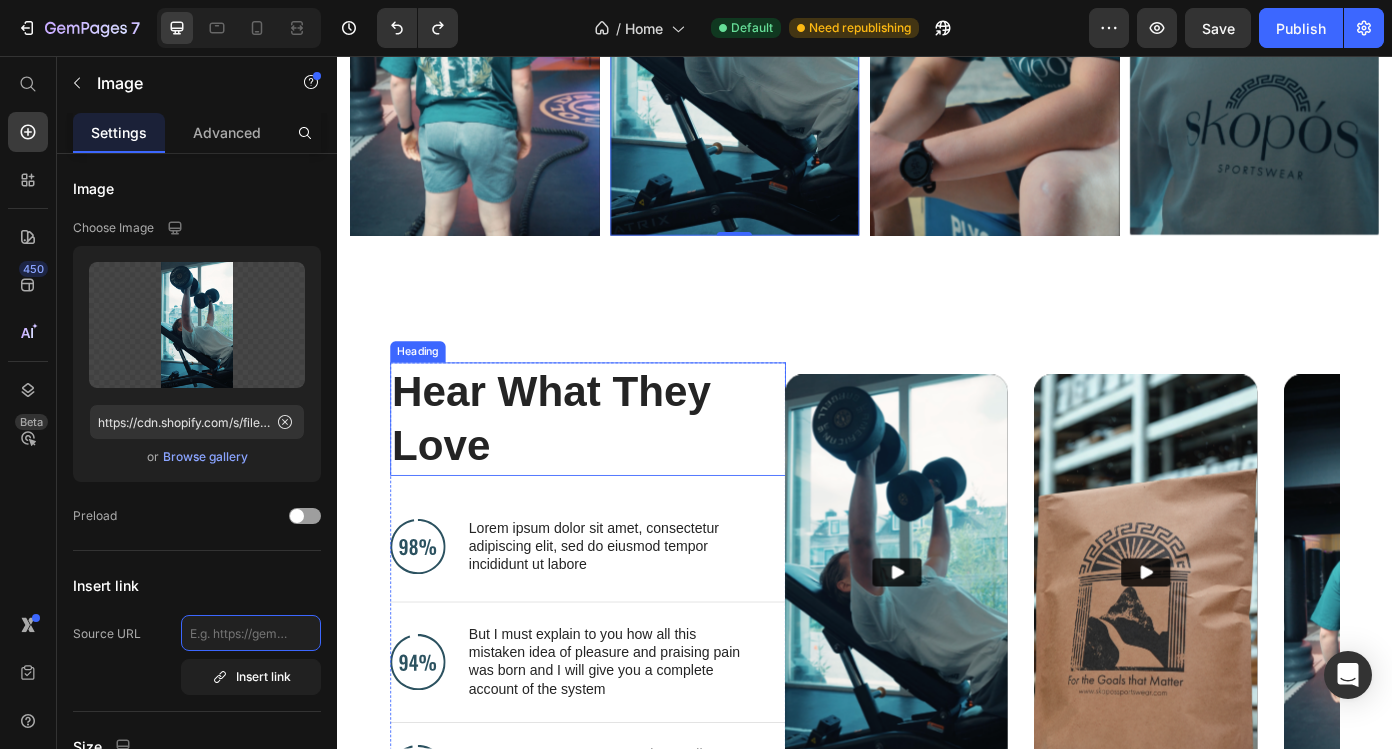 scroll, scrollTop: 4220, scrollLeft: 0, axis: vertical 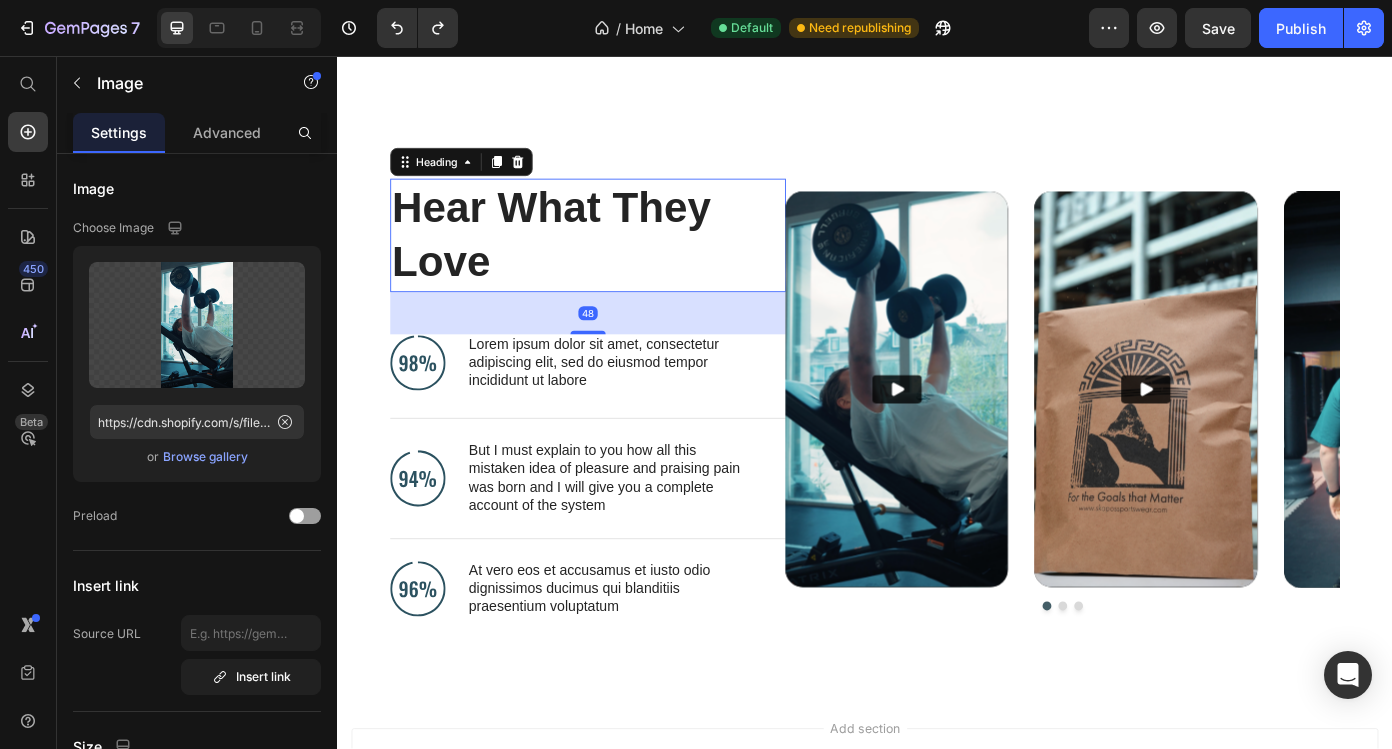 click on "Hear What They Love" at bounding box center (606, 260) 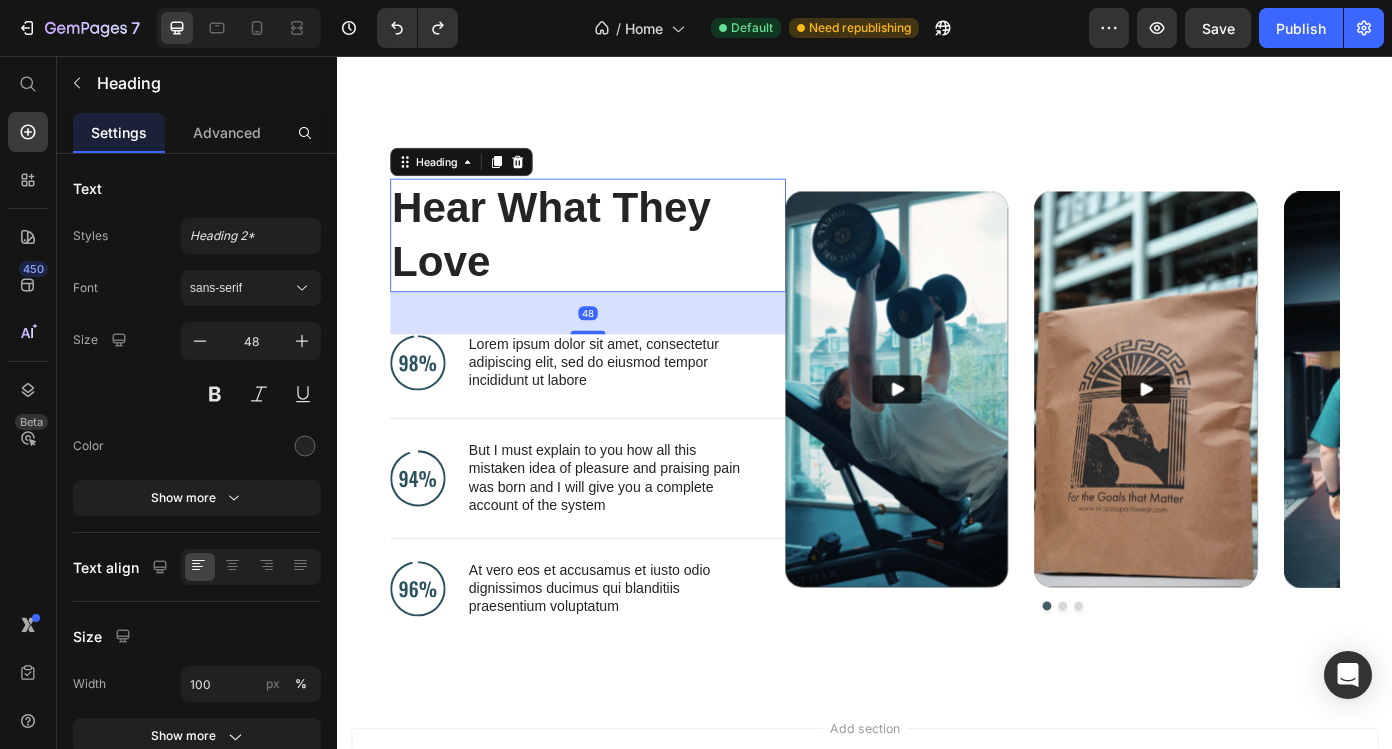click on "Hear What They Love" at bounding box center (606, 260) 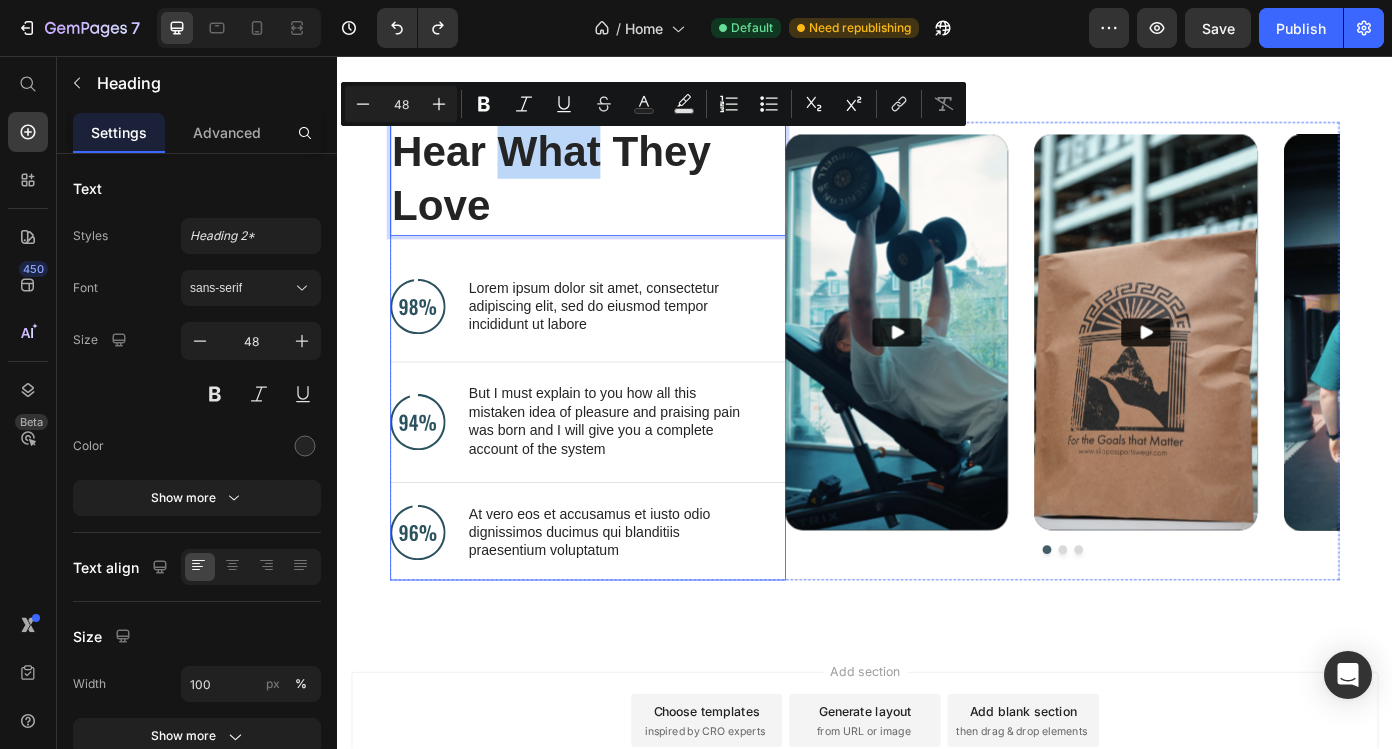 scroll, scrollTop: 4282, scrollLeft: 0, axis: vertical 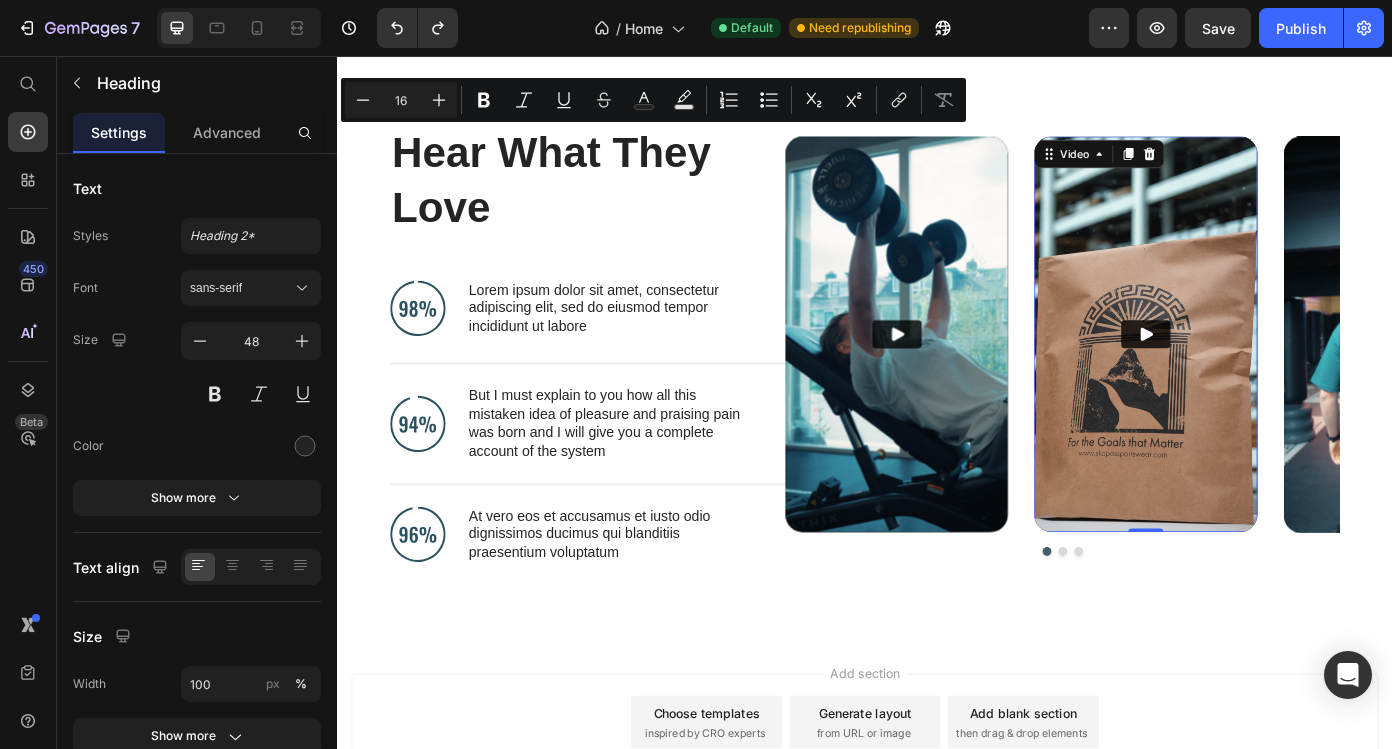 click at bounding box center (1256, 373) 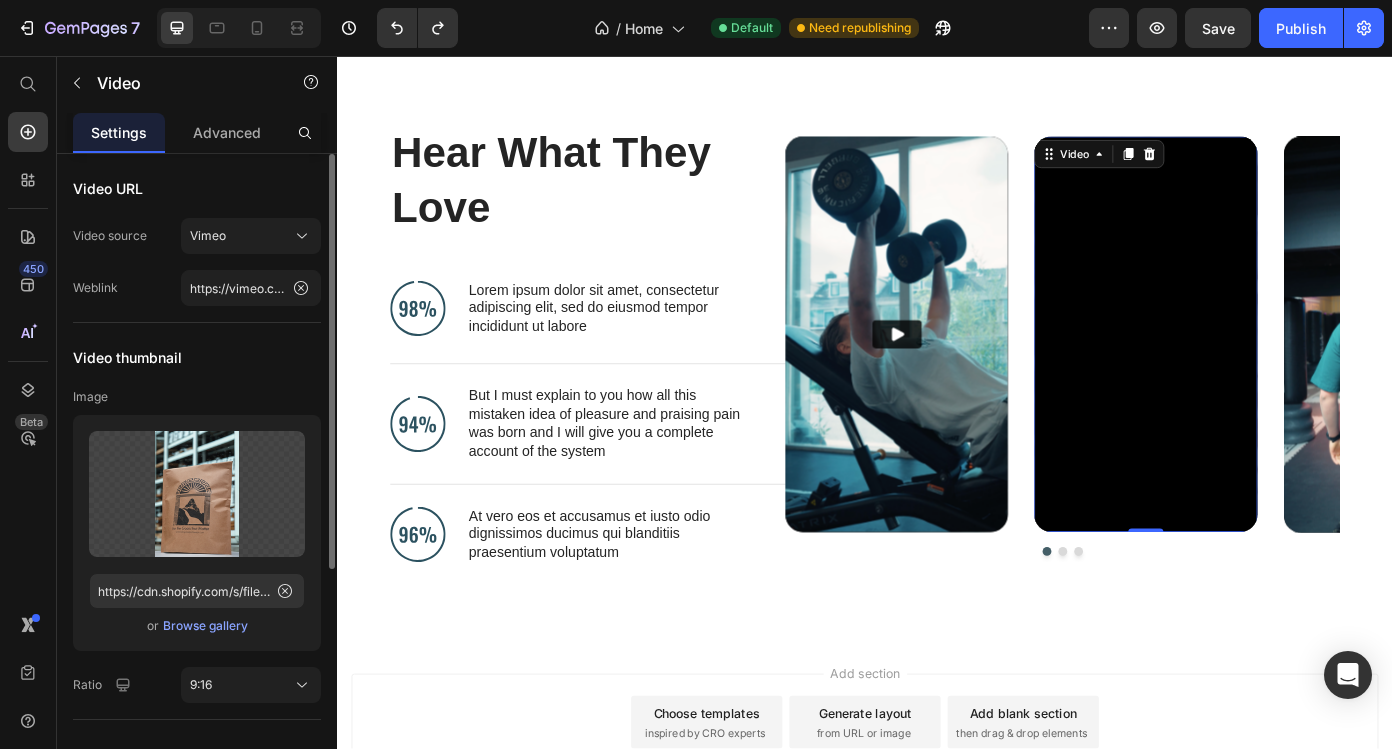 click on "Browse gallery" at bounding box center [205, 626] 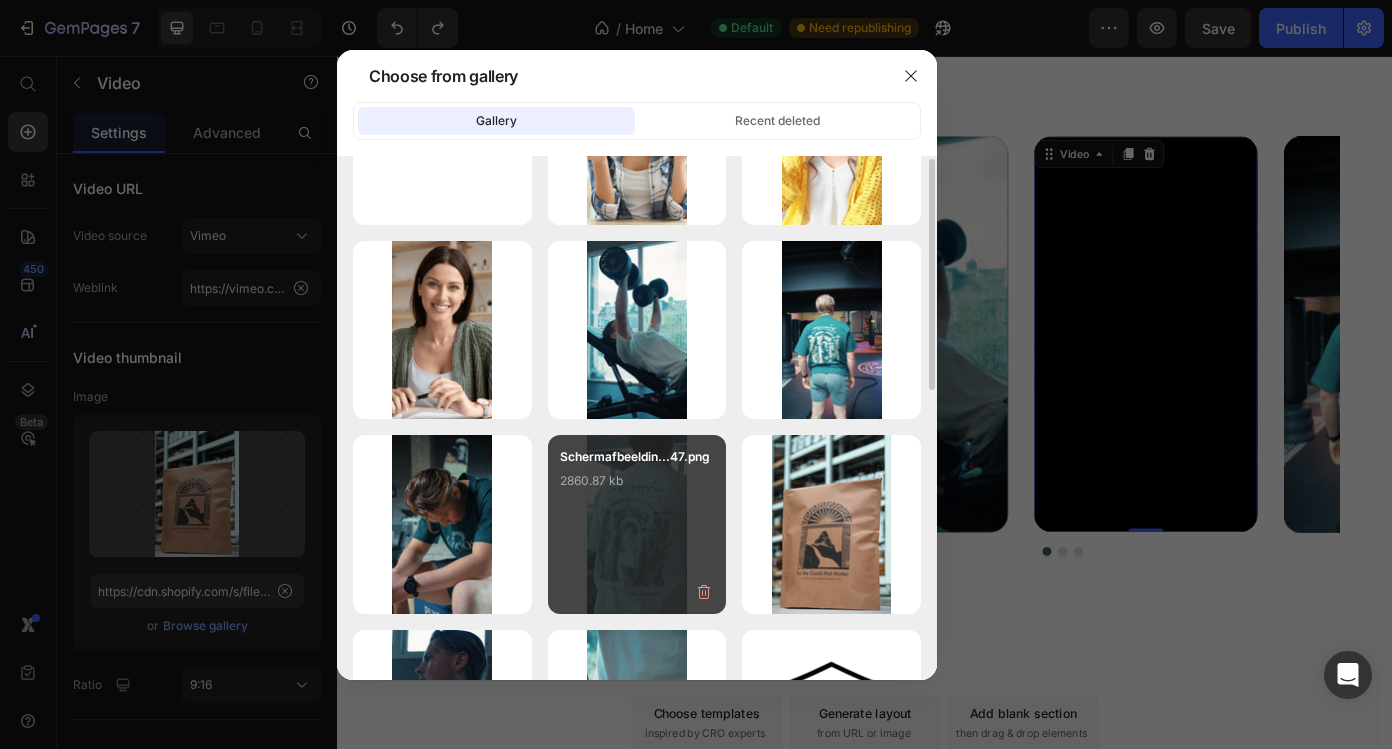 scroll, scrollTop: 133, scrollLeft: 0, axis: vertical 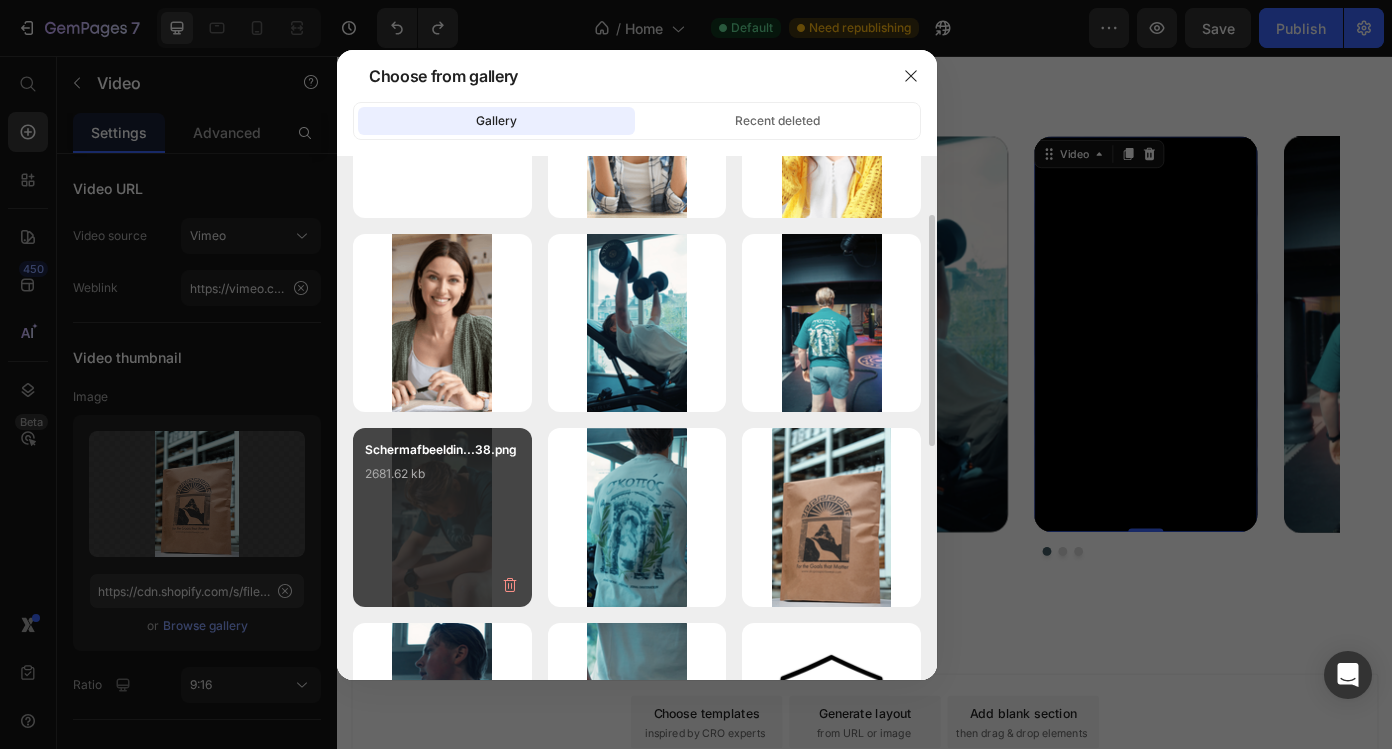 click on "Scherm­afbeeldin...38.png 2681.62 kb" at bounding box center [442, 517] 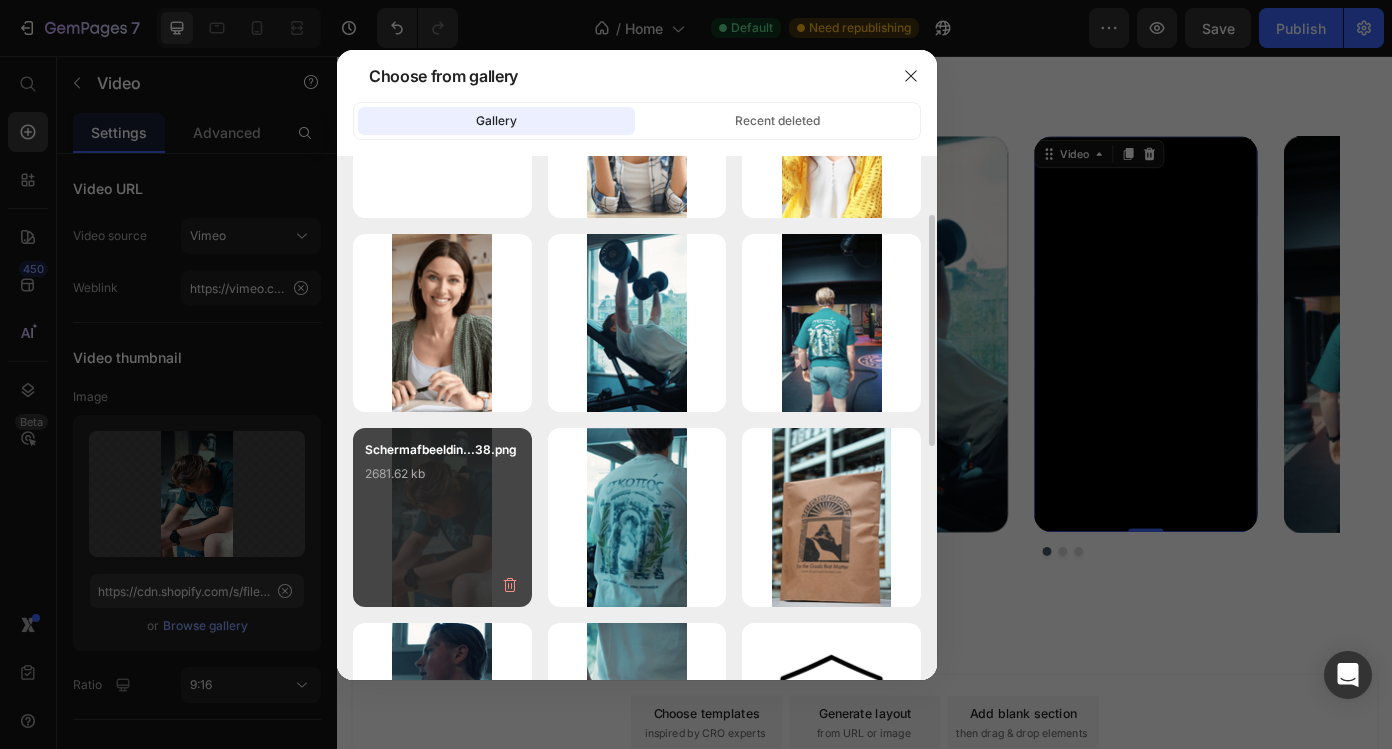 type on "https://cdn.shopify.com/s/files/1/0873/3727/1641/files/gempages_539857220276323232-18a8a2fa-9208-44a0-8cc8-043c6bd5bf75.png" 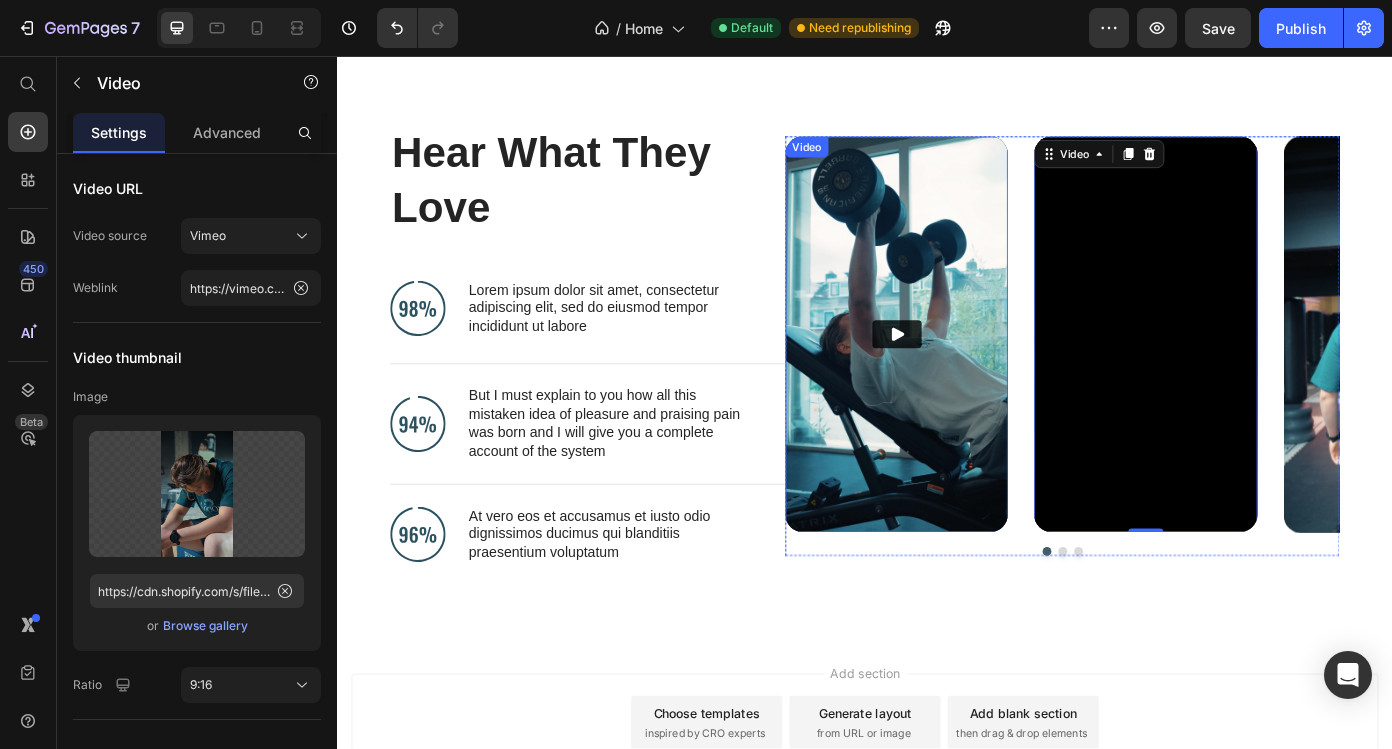 click at bounding box center [973, 373] 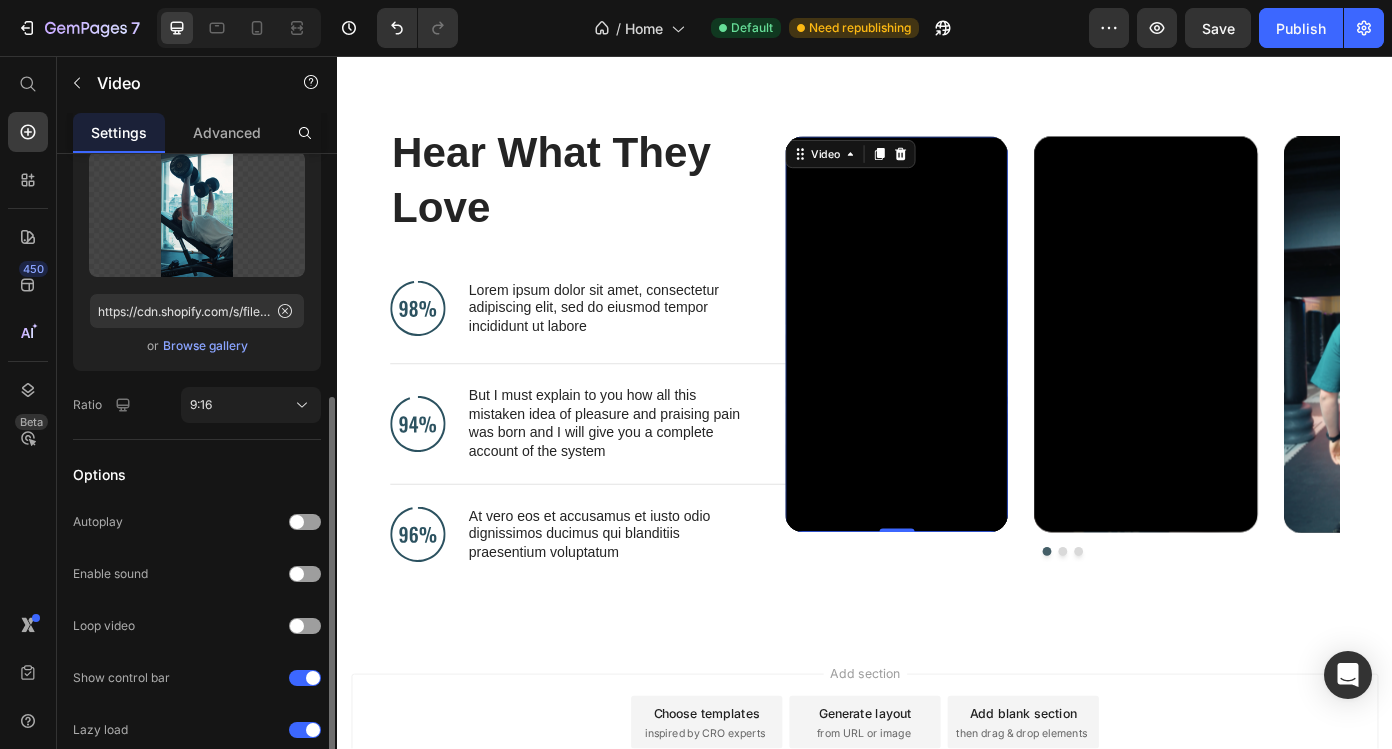scroll, scrollTop: 0, scrollLeft: 0, axis: both 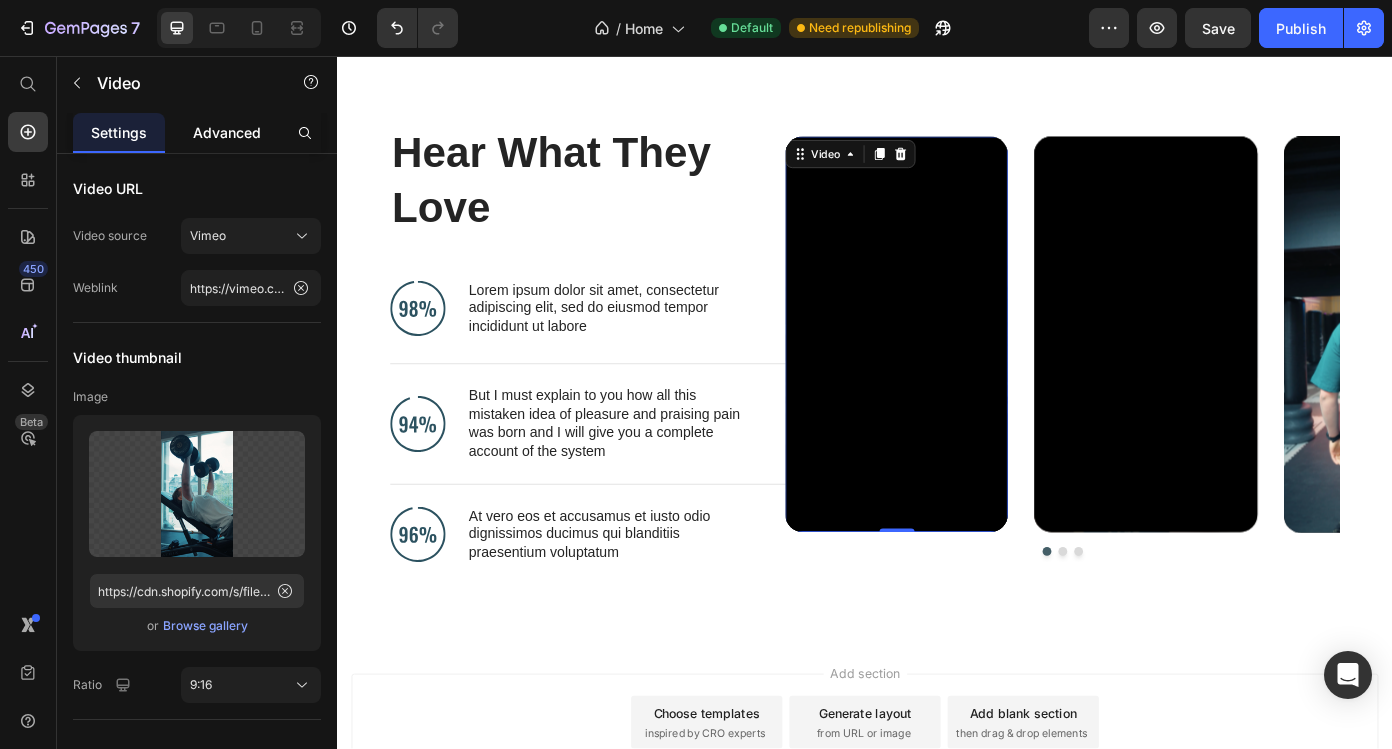 click on "Advanced" at bounding box center (227, 132) 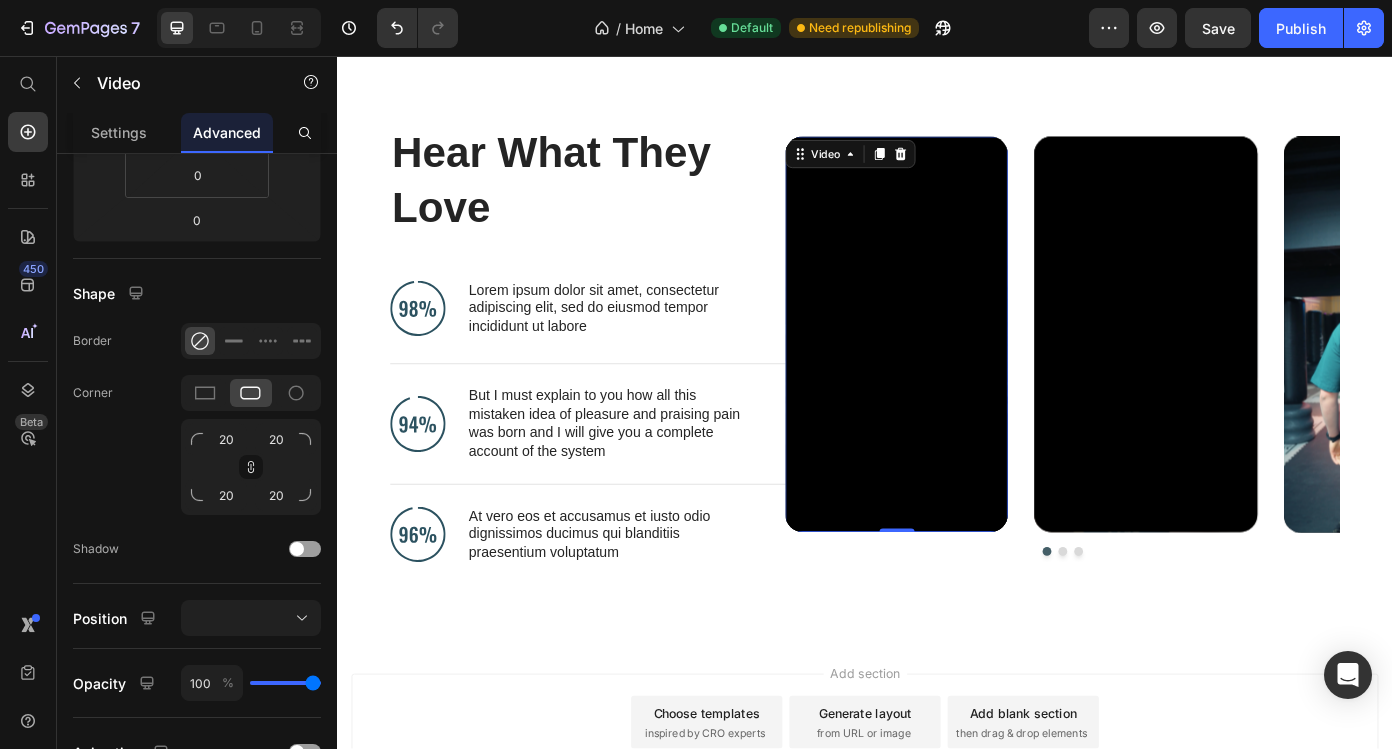 scroll, scrollTop: 0, scrollLeft: 0, axis: both 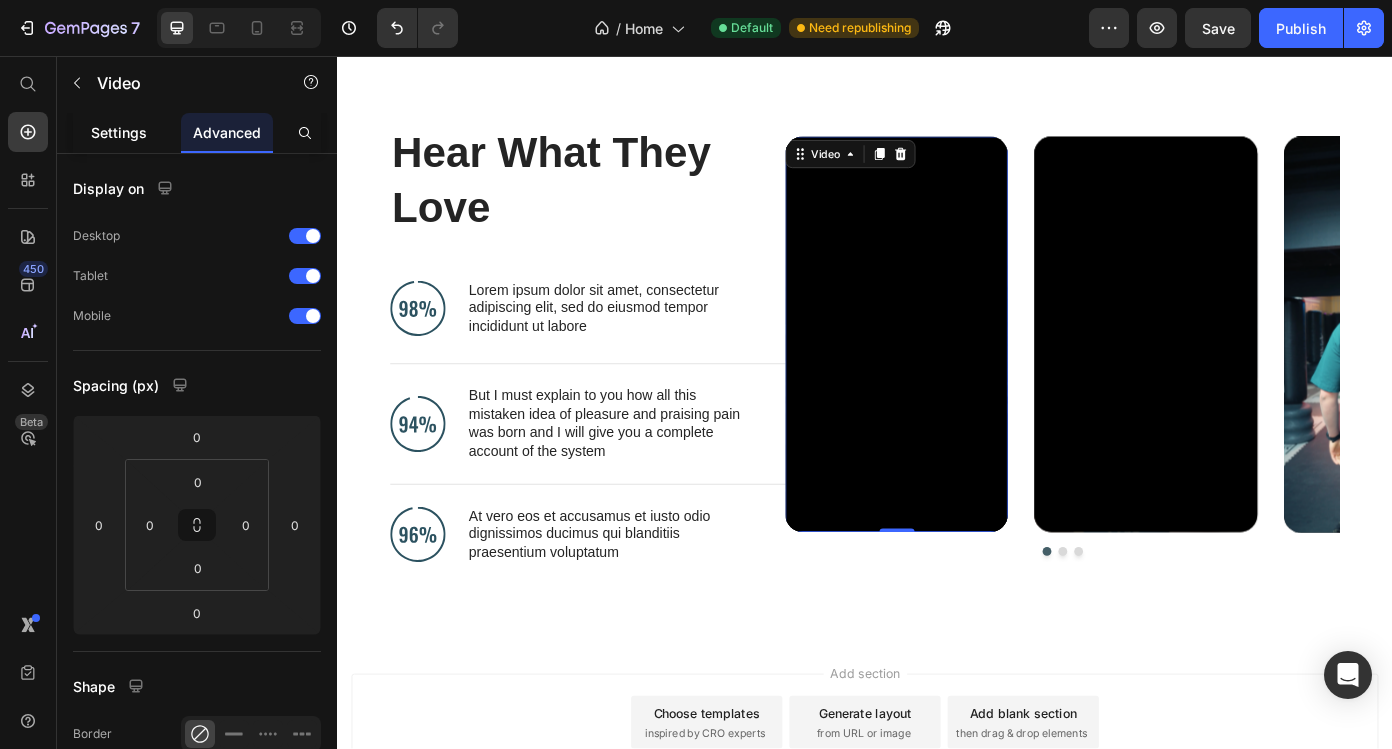 click on "Settings" 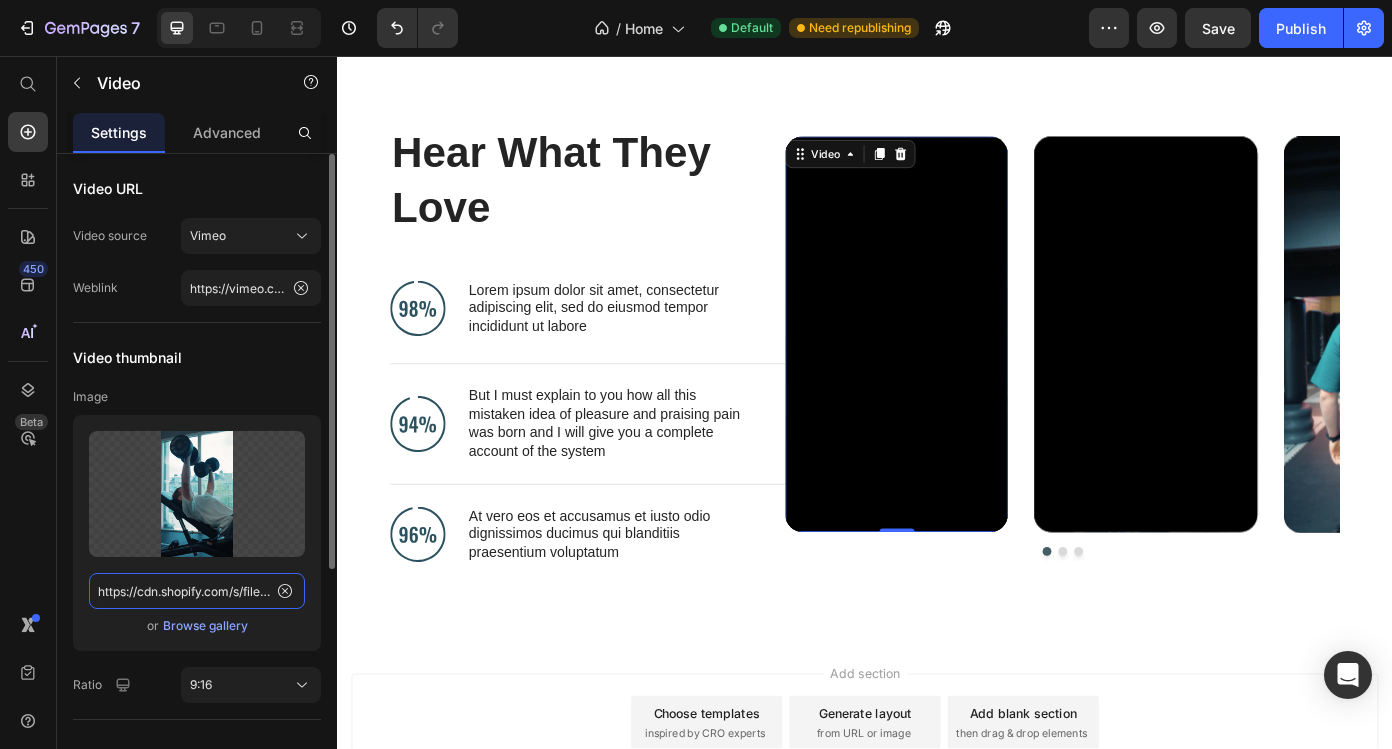 click on "https://cdn.shopify.com/s/files/1/0873/3727/1641/files/gempages_539857220276323232-26684db2-2082-4f3d-a4d8-1d7a7b515736.png" 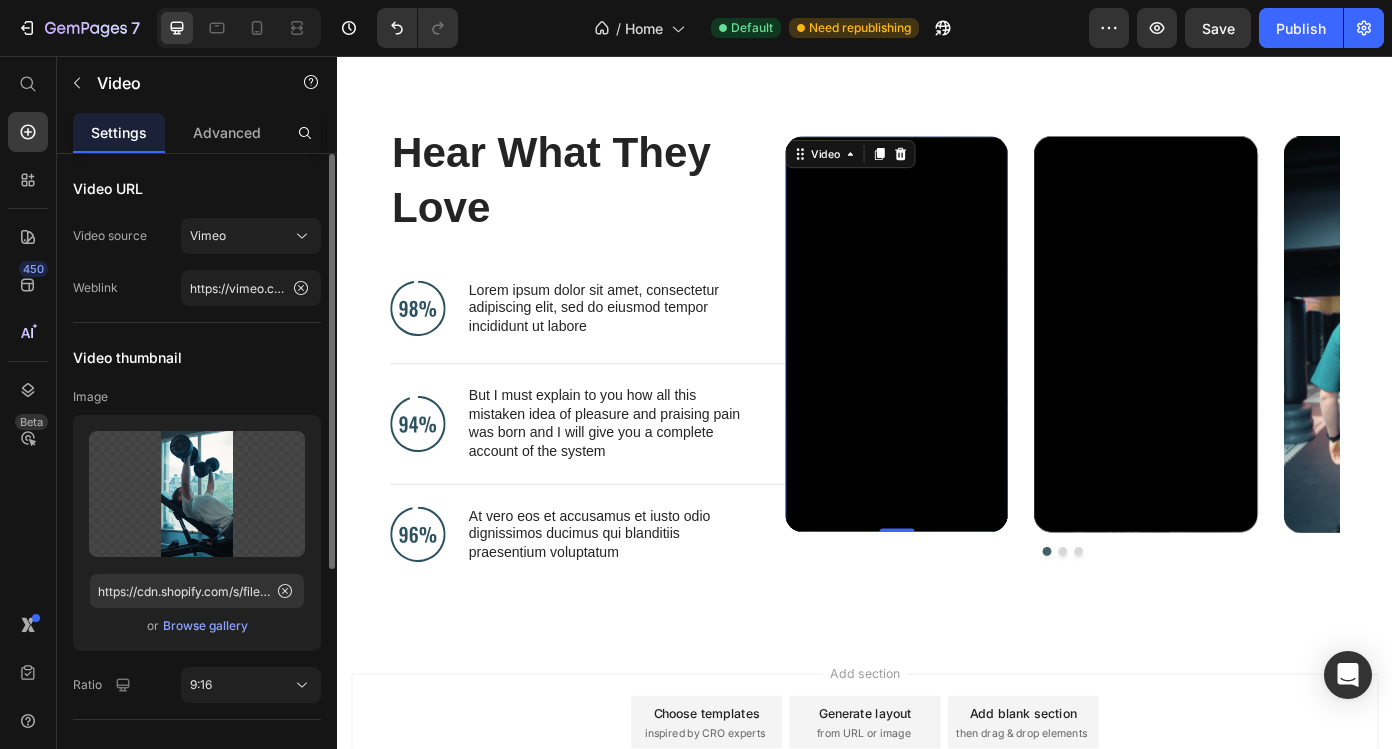 click on "Video thumbnail" at bounding box center (127, 357) 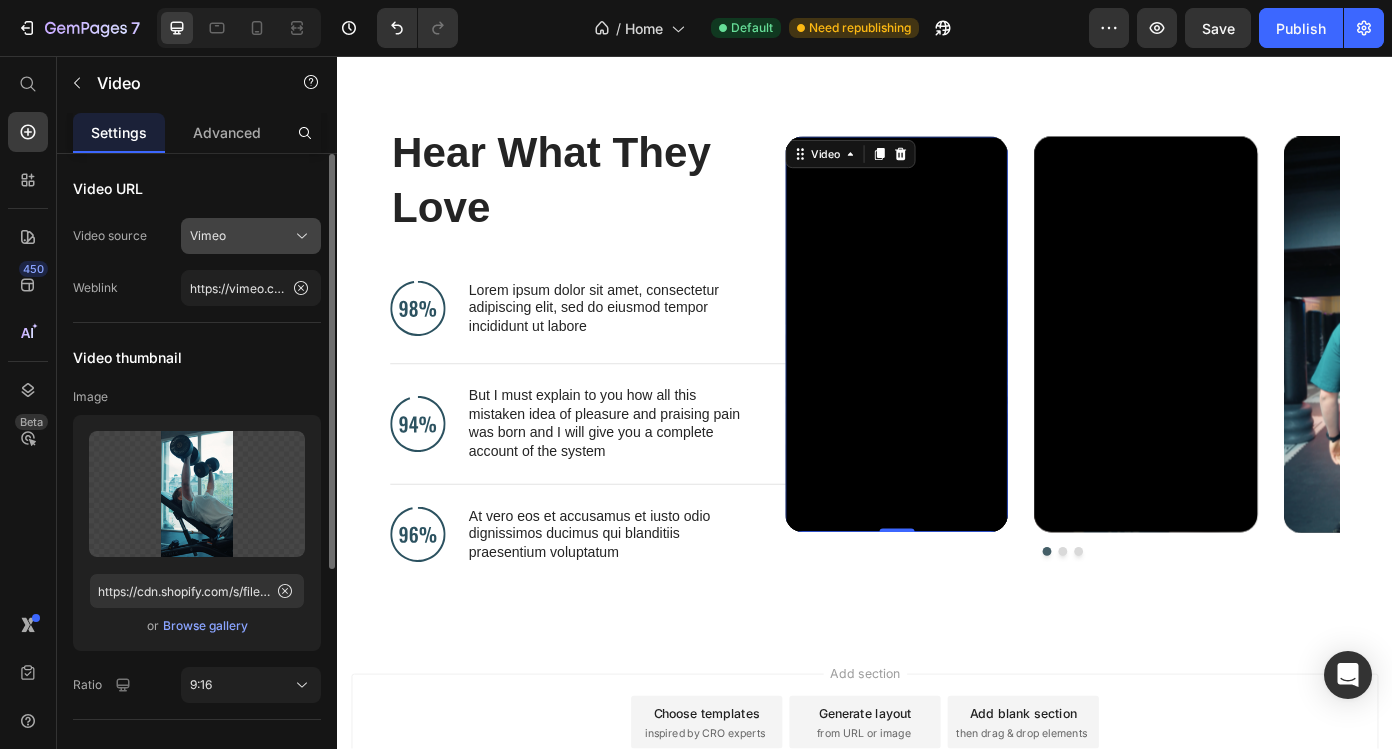 click on "Vimeo" at bounding box center (208, 236) 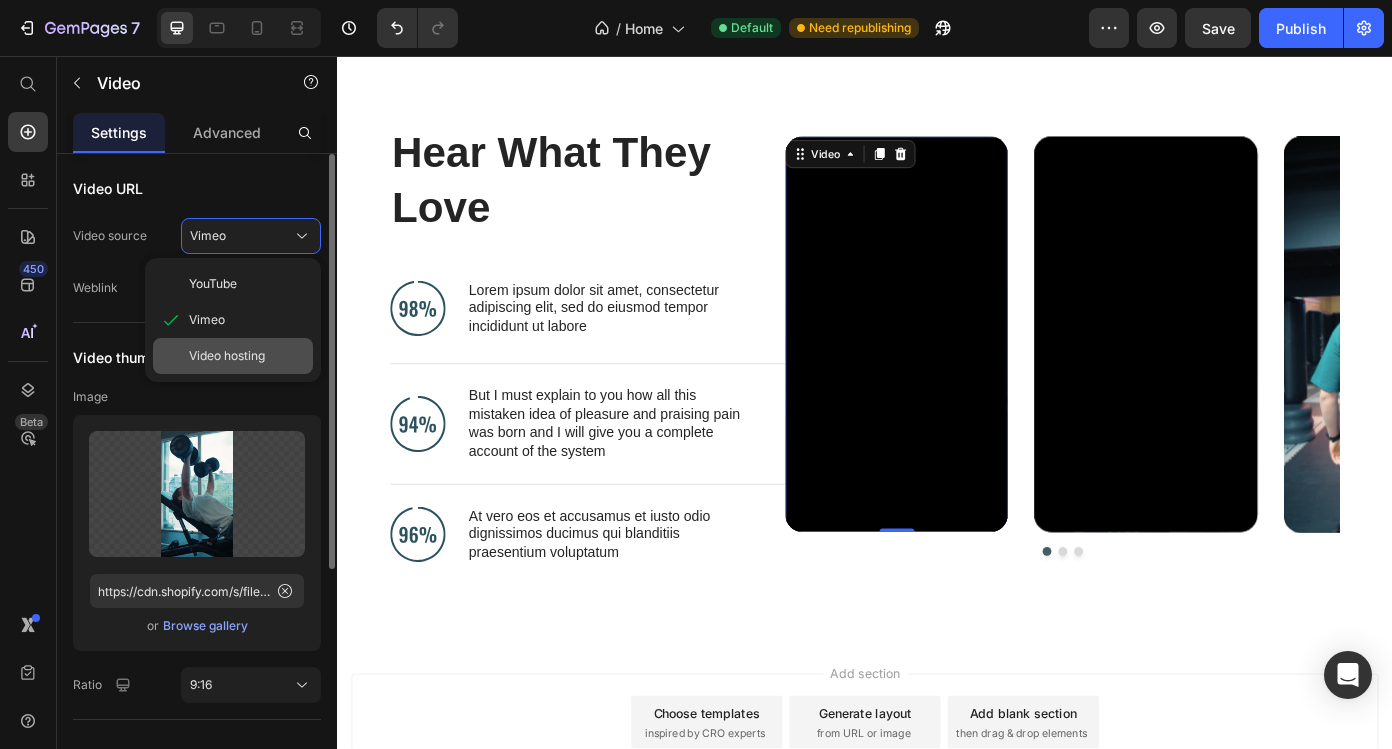click on "Video hosting" at bounding box center (227, 356) 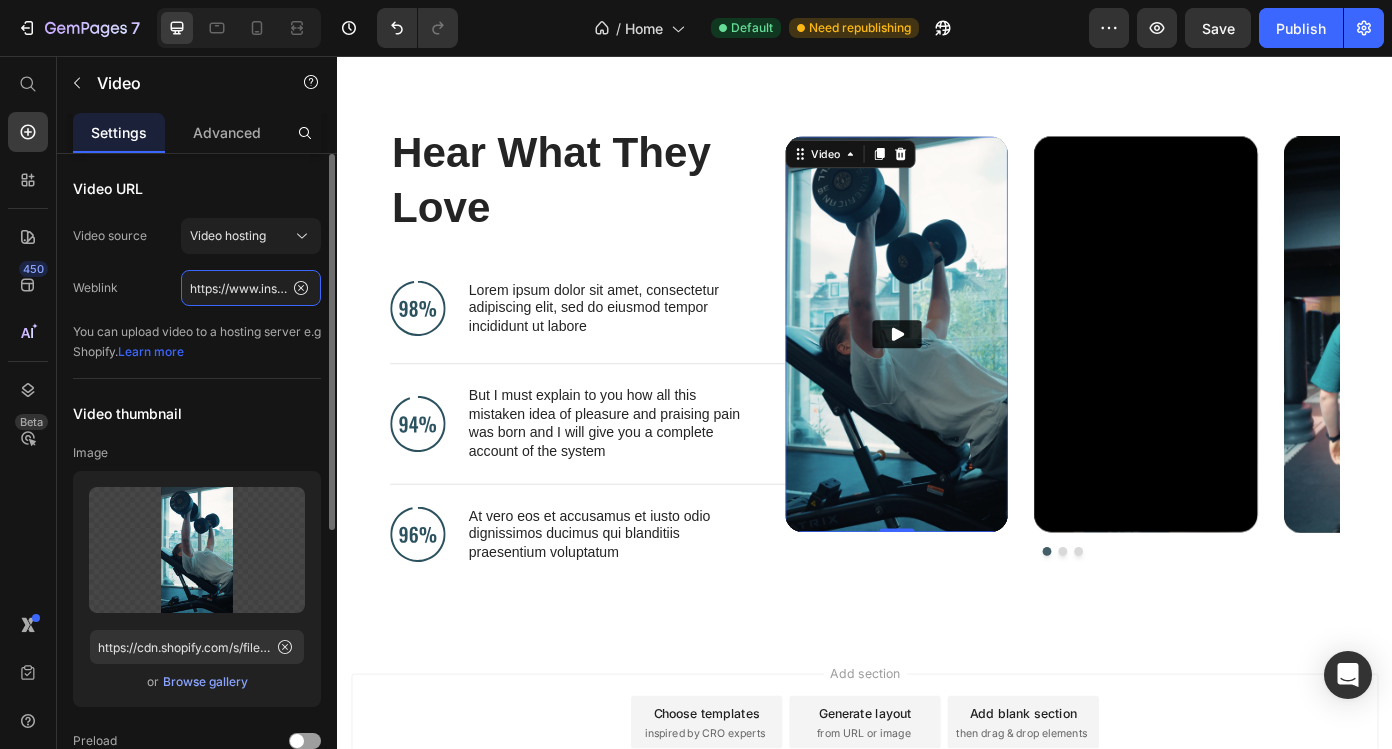 click on "https://www.instagram.com/reel/DKypckTNA3Y/" 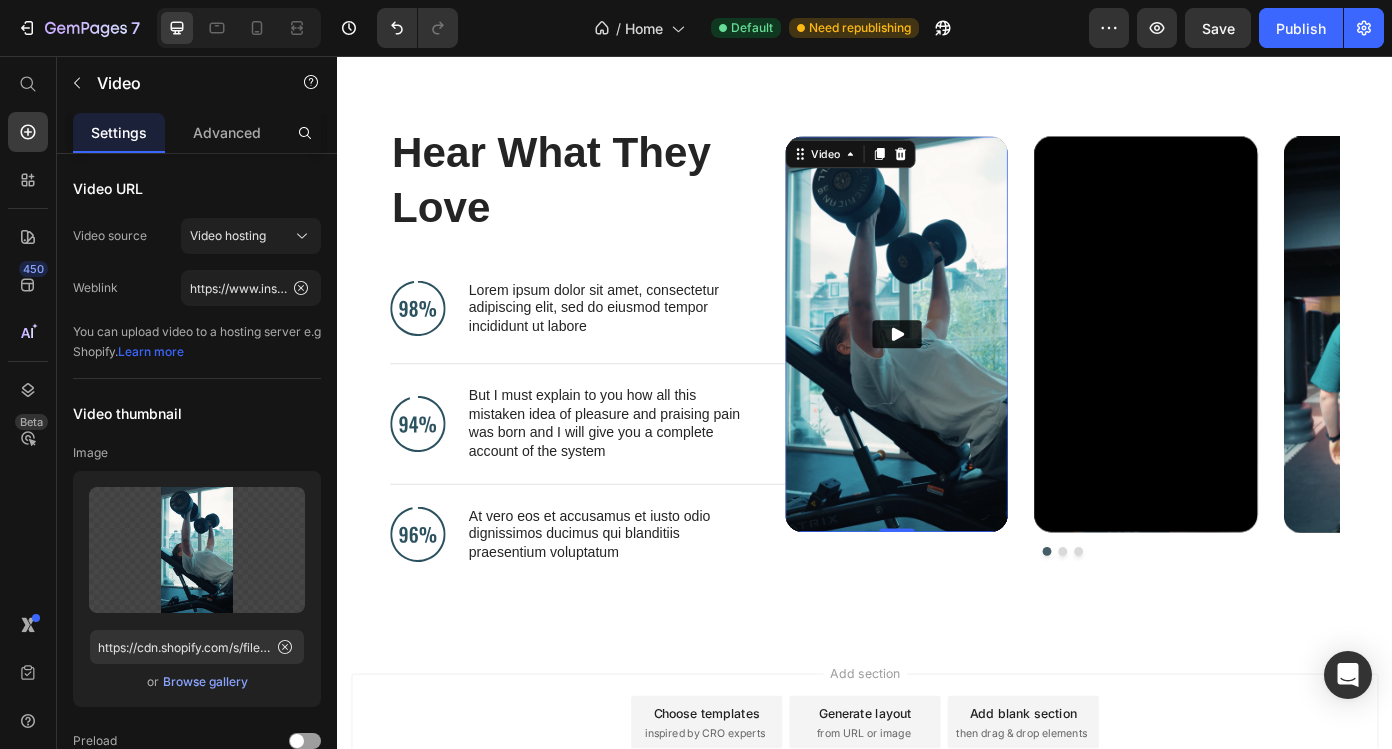 click 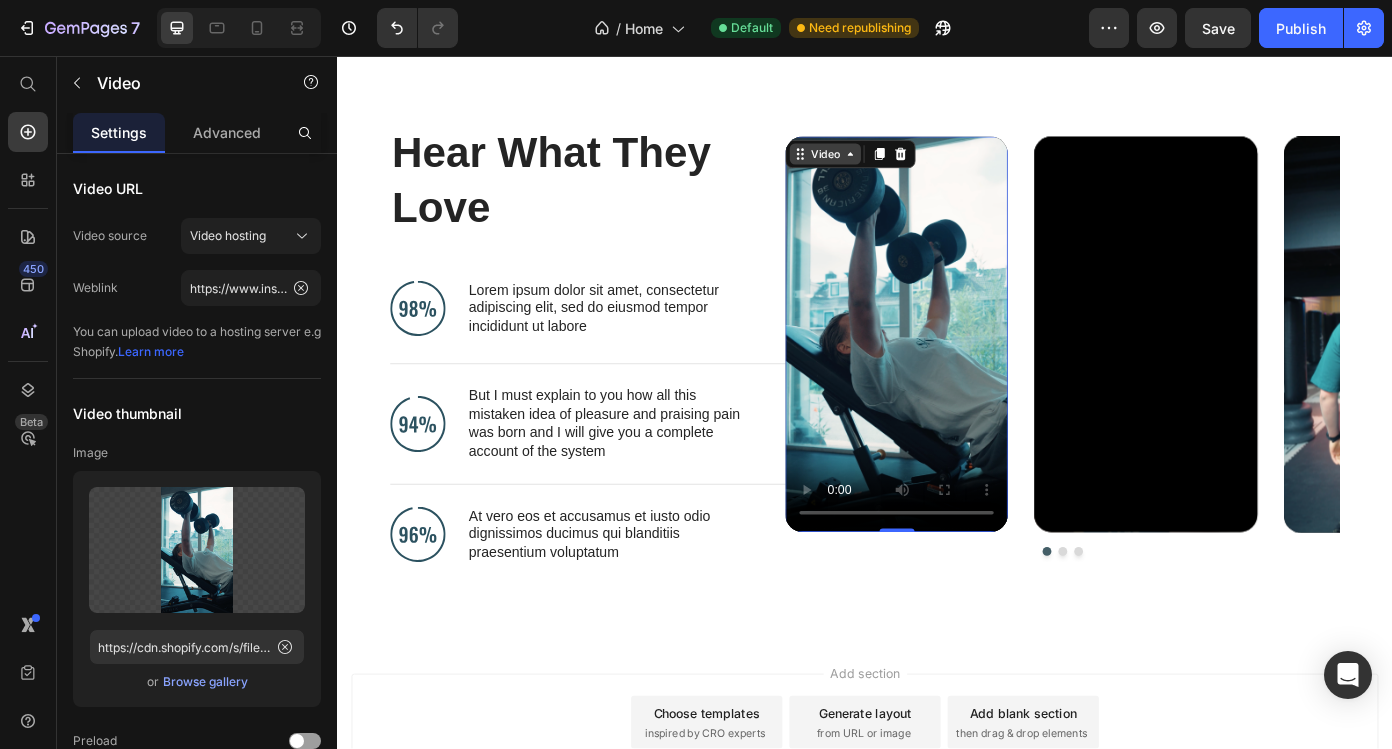 click 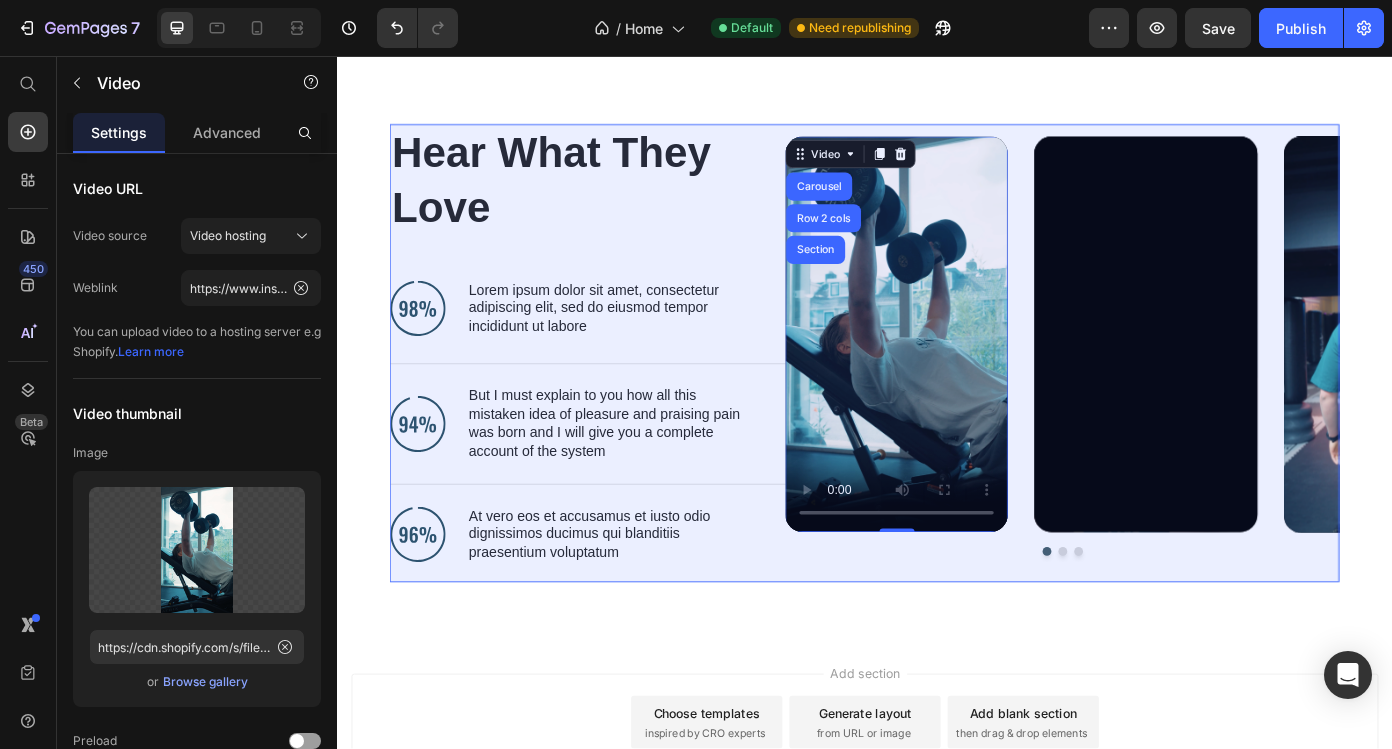 click on "Row 2 cols" at bounding box center (890, 241) 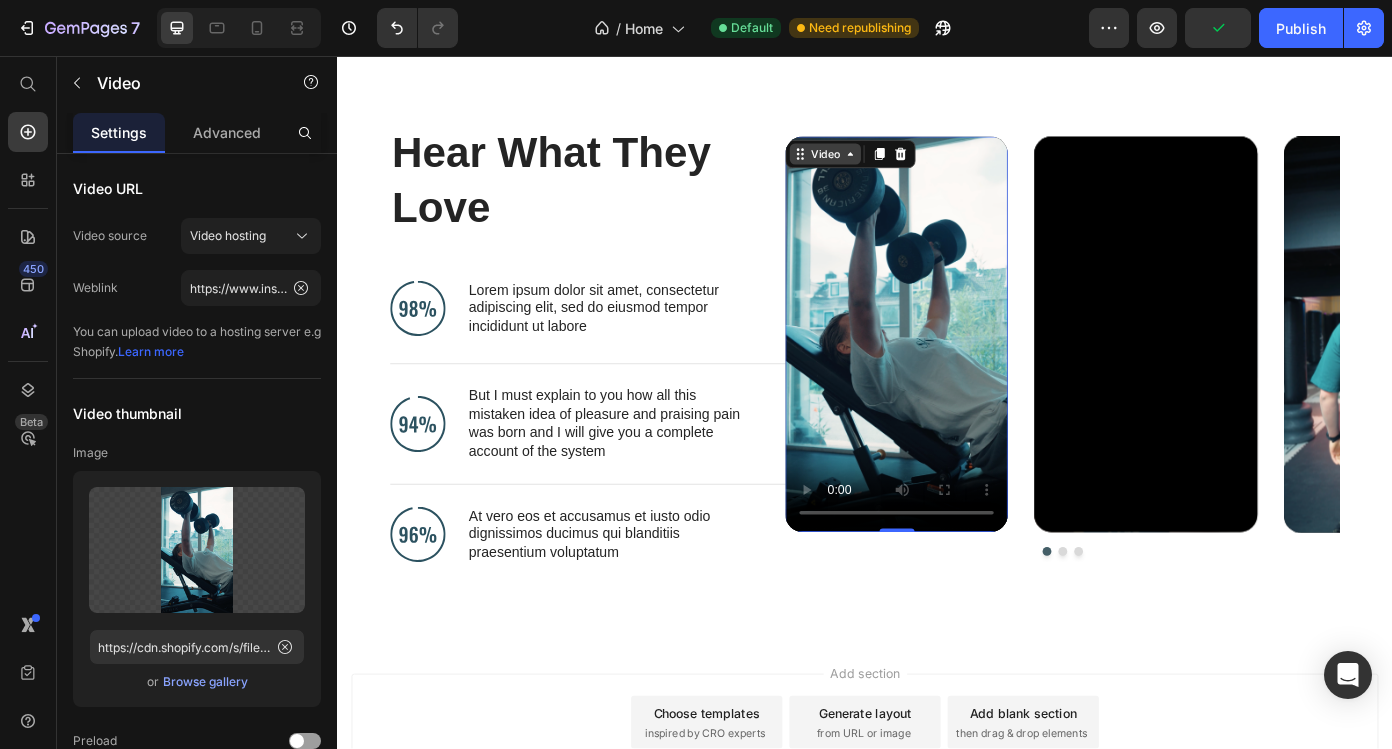 click on "Video" at bounding box center (892, 168) 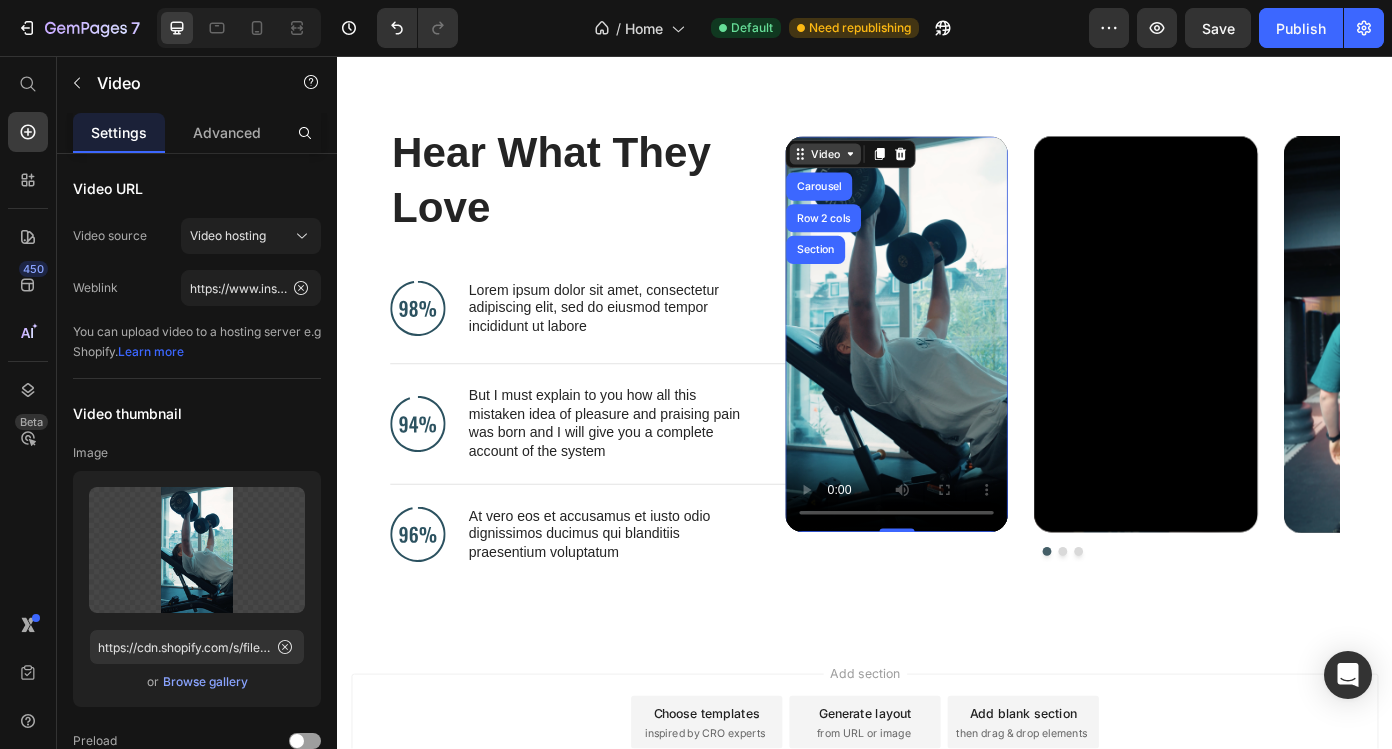 click 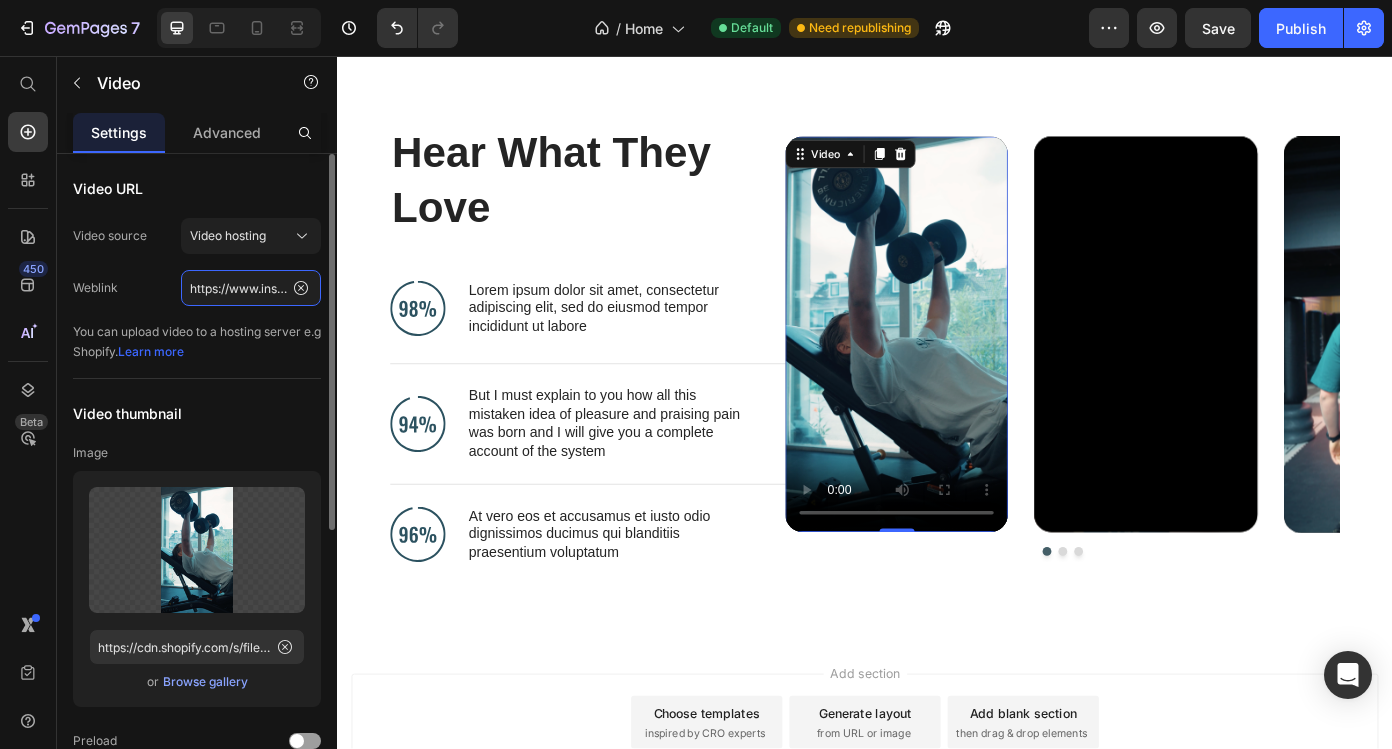 click on "https://www.instagram.com/reel/DKypckTNA3Y/" 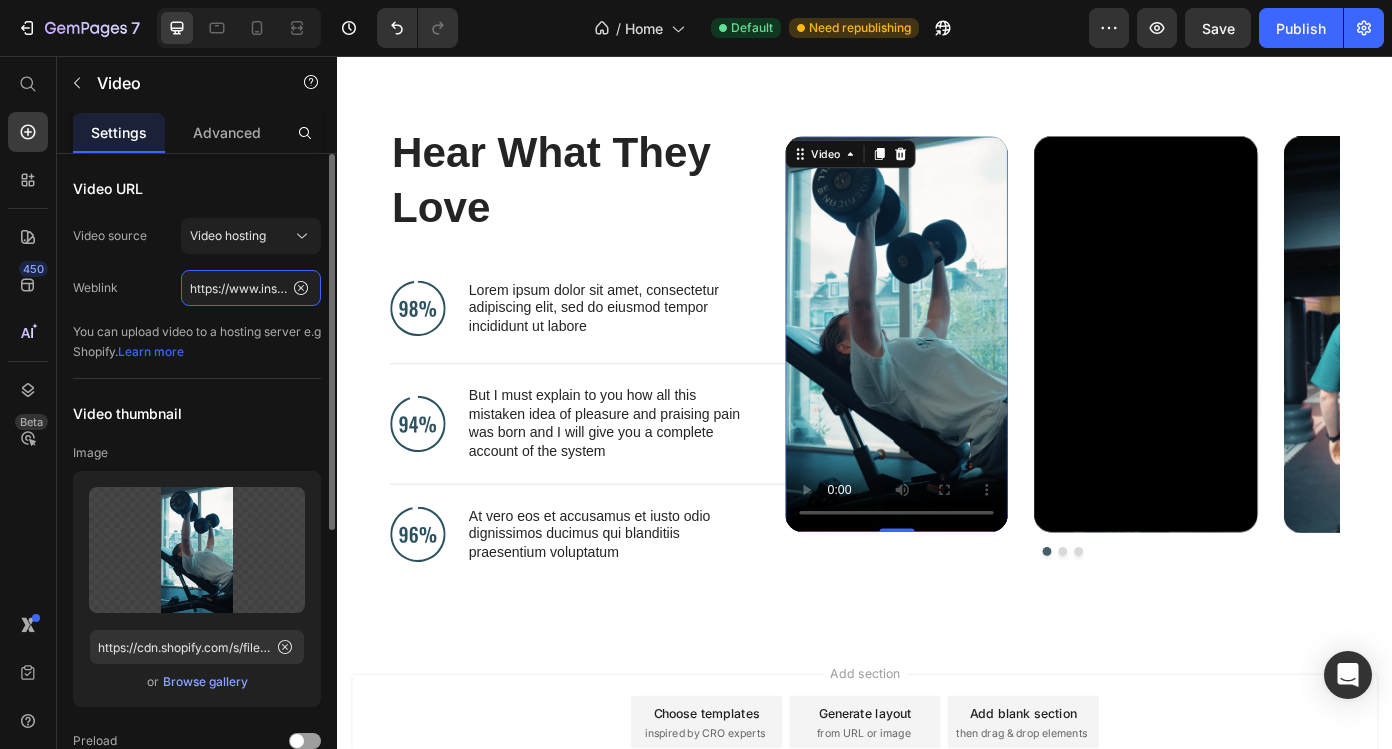 scroll, scrollTop: 0, scrollLeft: 354, axis: horizontal 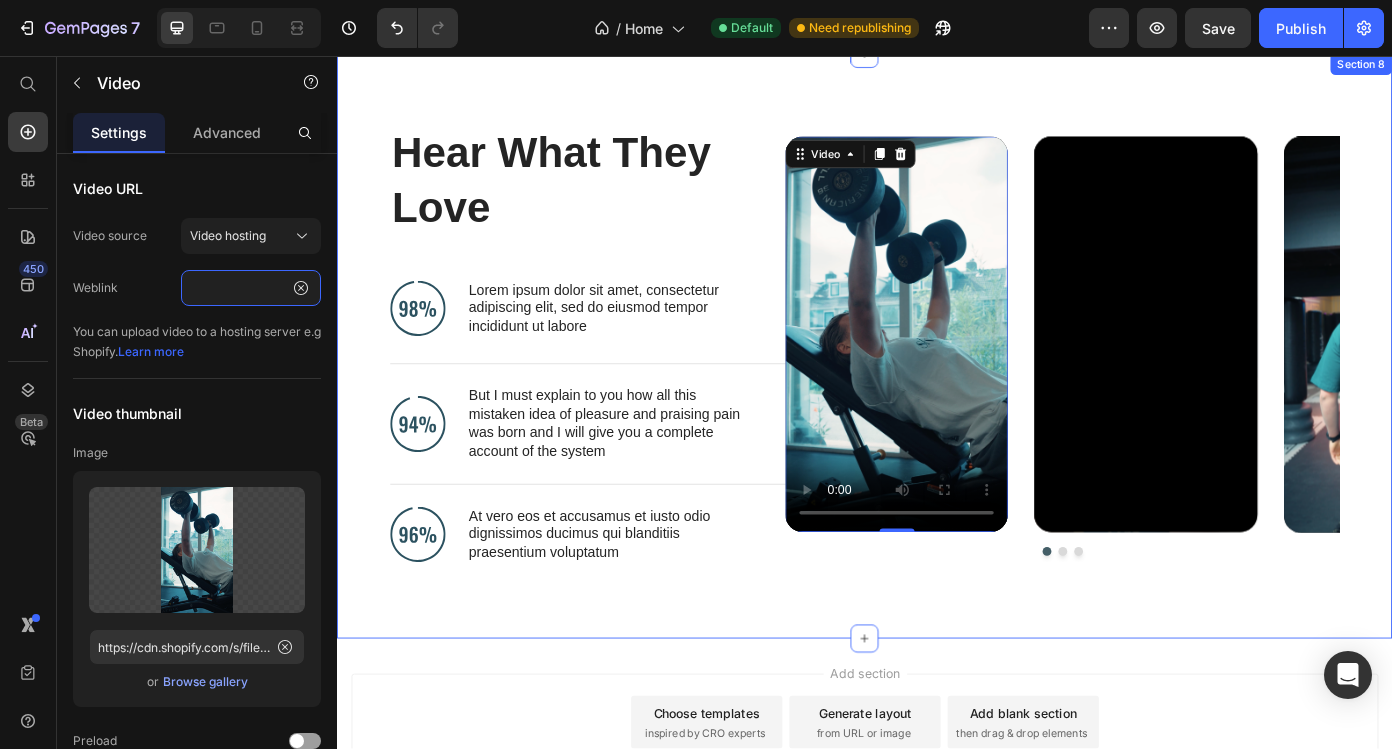 type on "https://www.instagram.com/reel/DKypckTNA3Y/?utm_source=ig_web_copy_link" 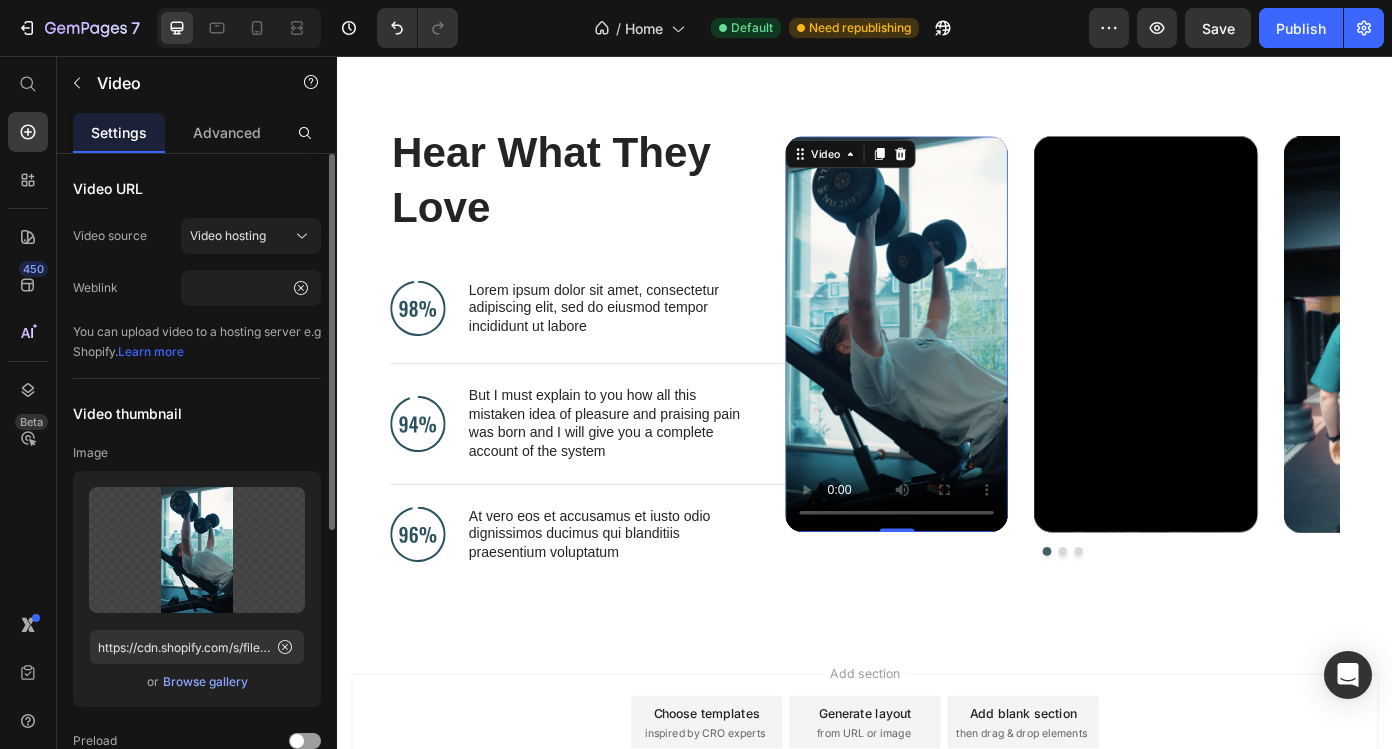 scroll, scrollTop: 0, scrollLeft: 0, axis: both 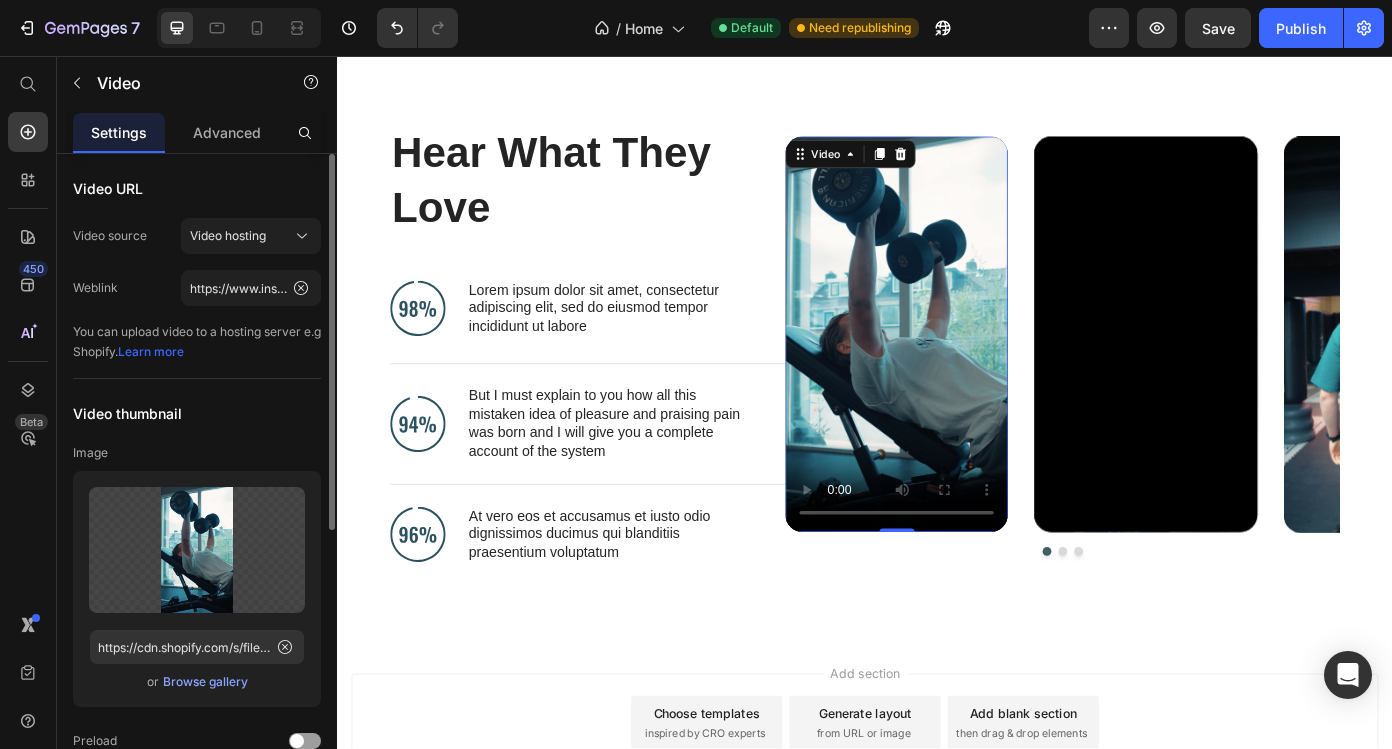 click on "Video URL" at bounding box center (197, 188) 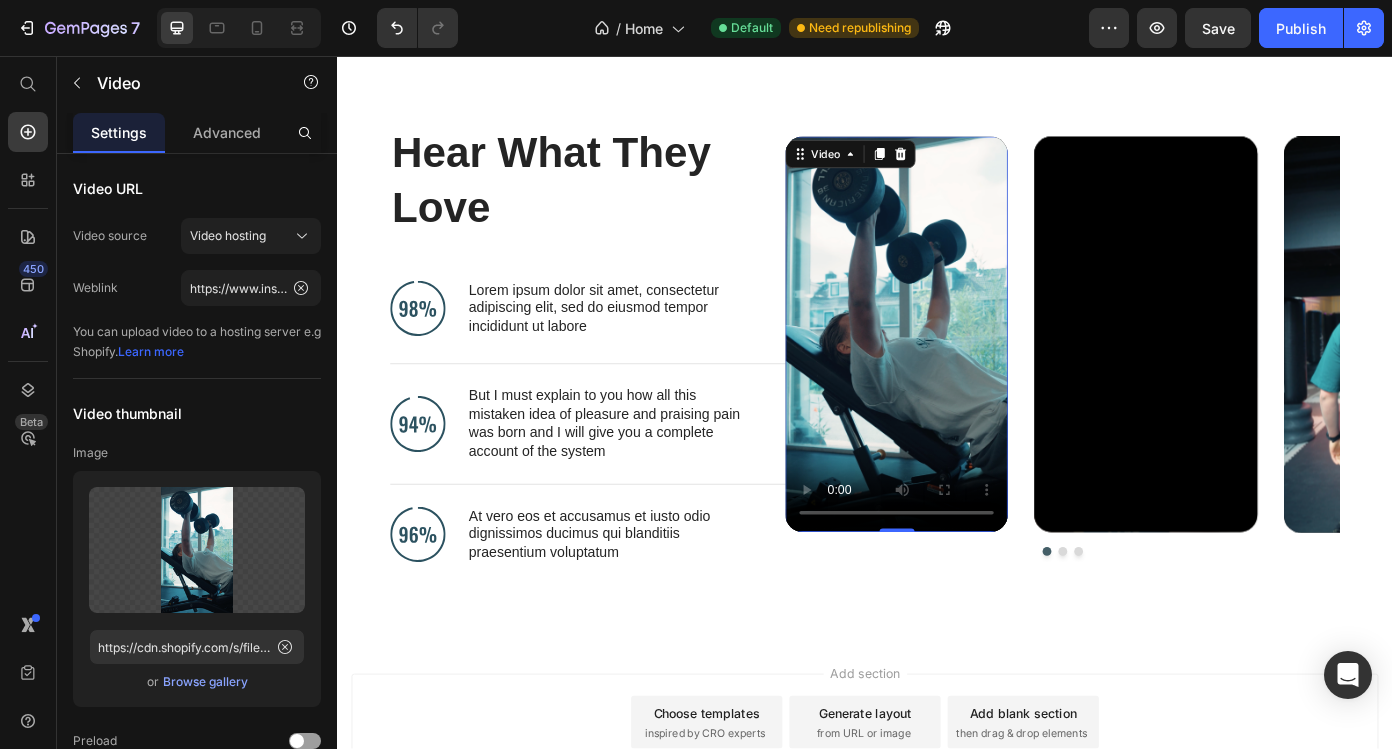 click at bounding box center (973, 373) 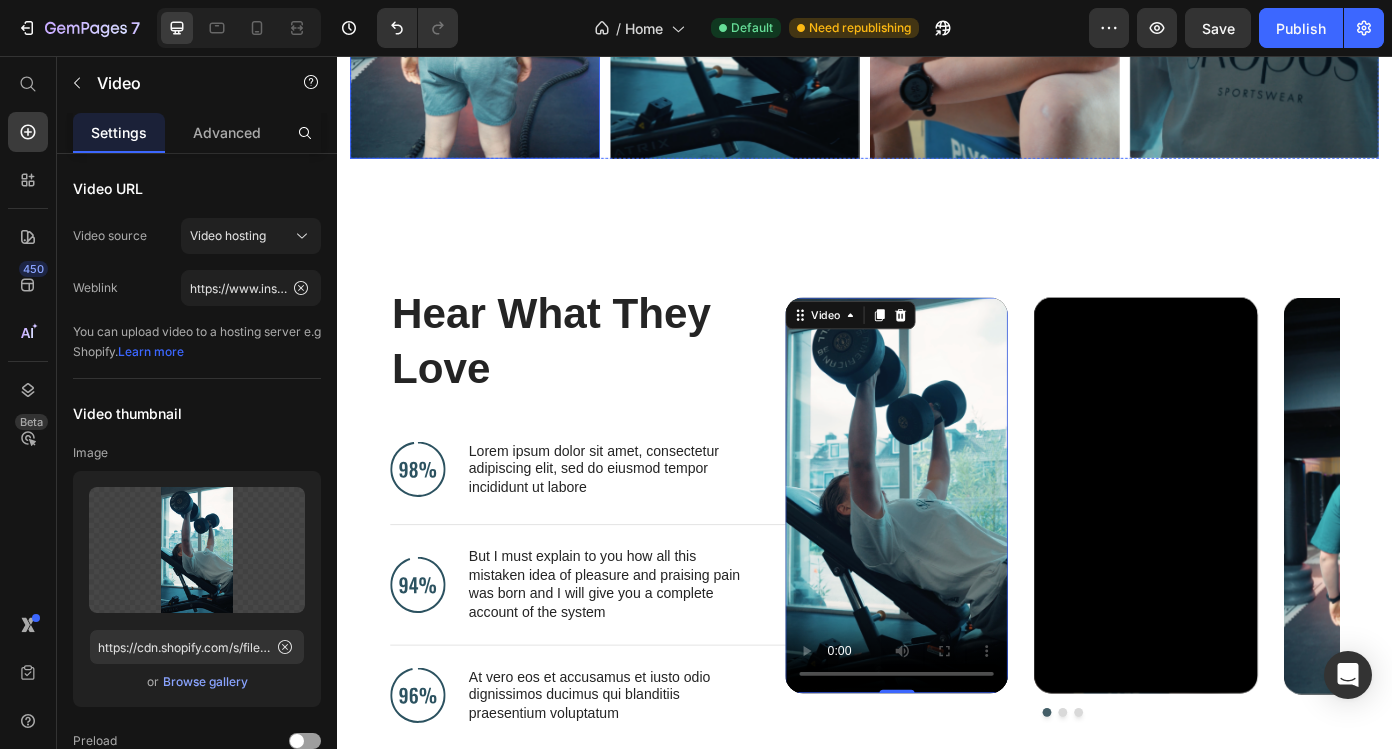 scroll, scrollTop: 4041, scrollLeft: 0, axis: vertical 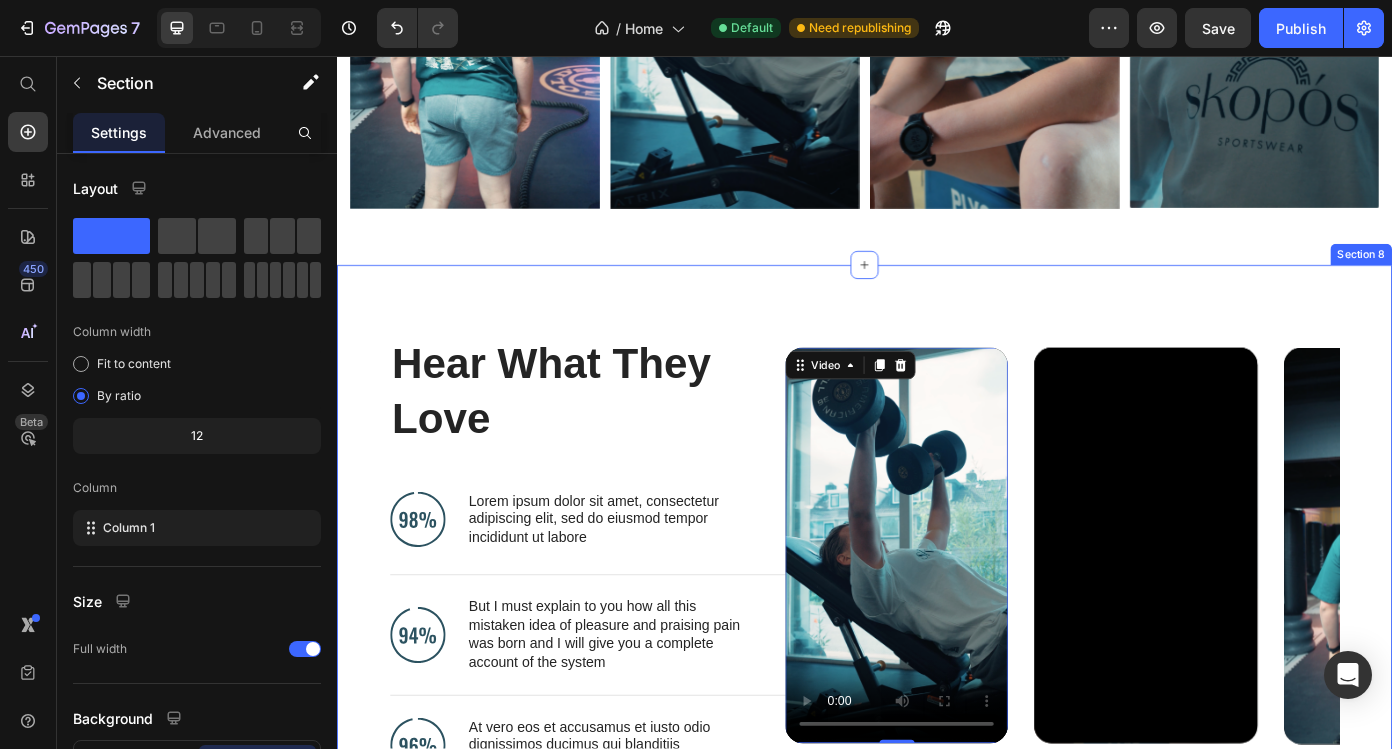 click on "Hear What They Love Heading Image Lorem ipsum dolor sit amet, consectetur adipiscing elit, sed do eiusmod tempor incididunt ut labore Text Block Advanced List Image But I must explain to you how all this mistaken idea of pleasure and praising pain was born and I will give you a complete account of the system Text Block Advanced List Image At vero eos et accusamus et iusto odio dignissimos ducimus qui blanditiis praesentium voluptatum Text Block Advanced List Row Video   0 Video Video Carousel Row Section 8" at bounding box center [937, 627] 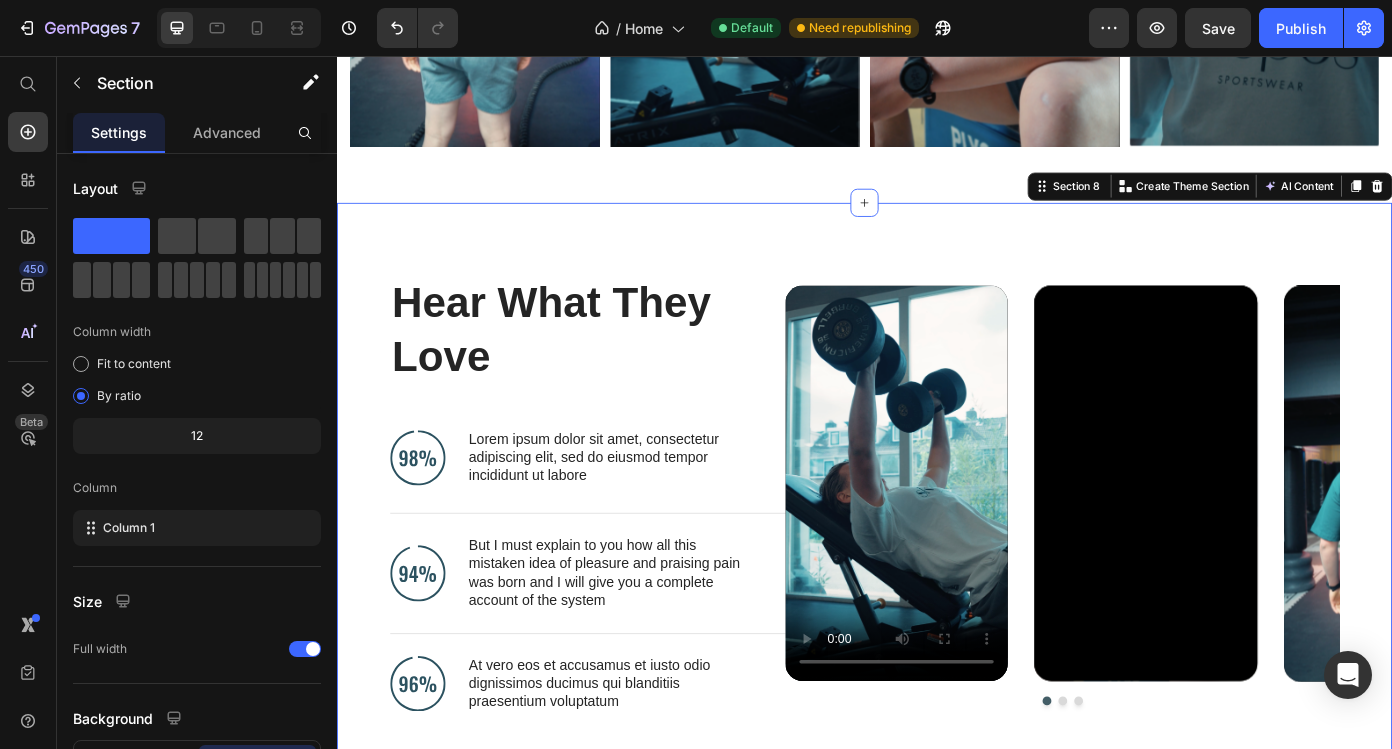 scroll, scrollTop: 4177, scrollLeft: 0, axis: vertical 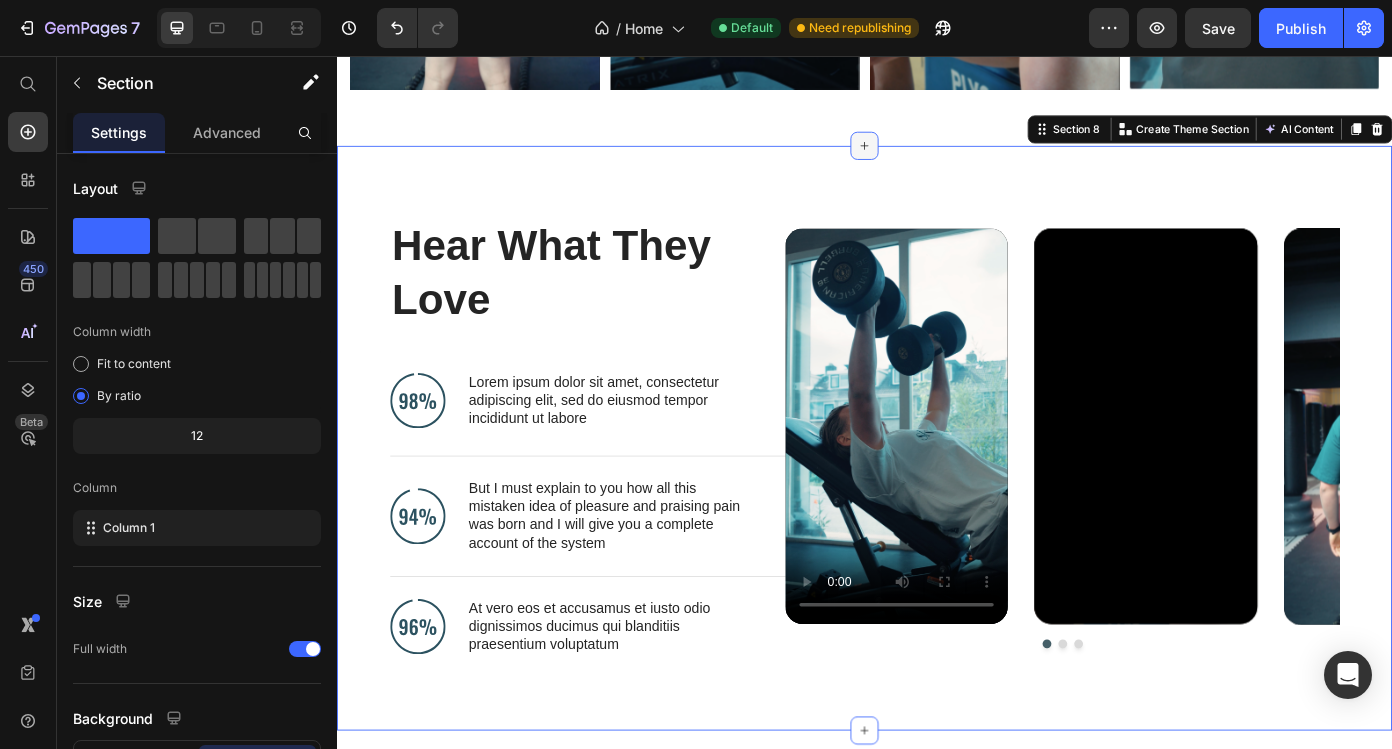 click 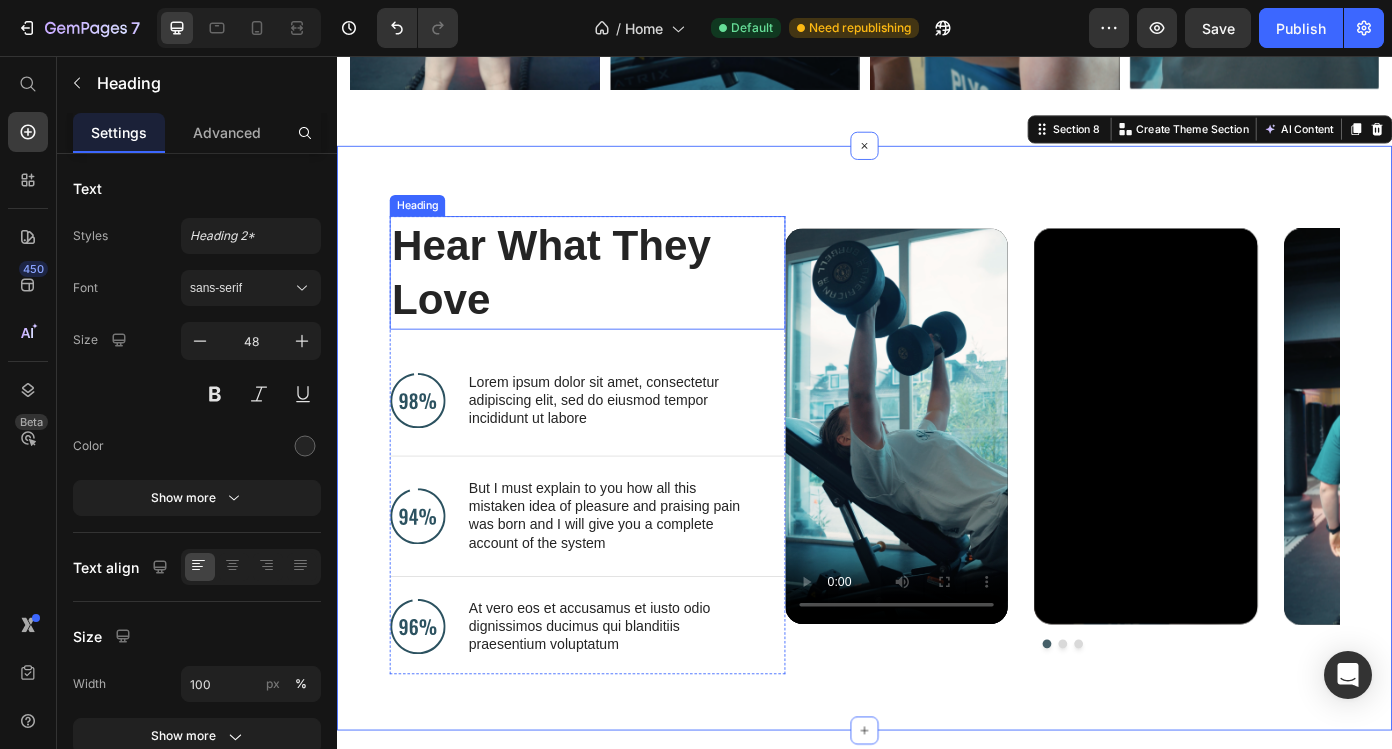 click on "Hear What They Love" at bounding box center [606, 303] 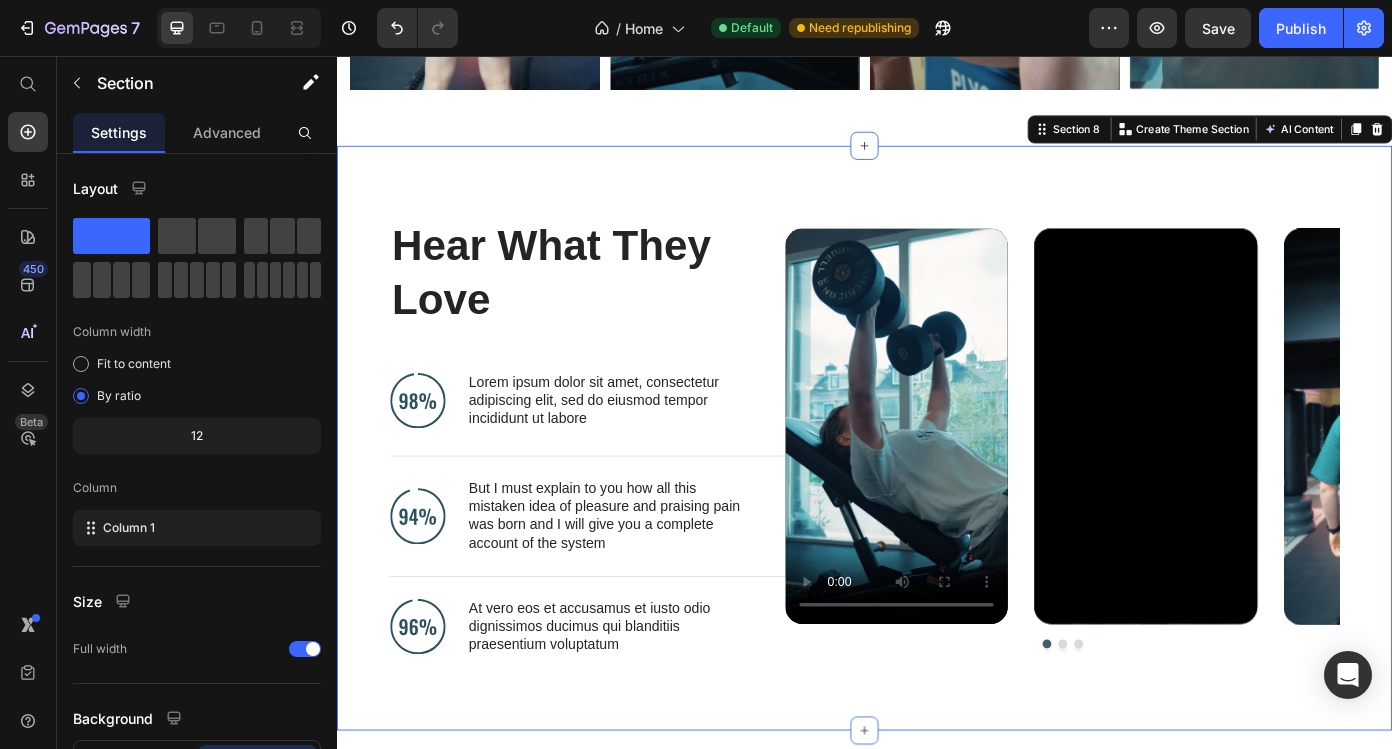 click on "Hear What They Love Heading Image Lorem ipsum dolor sit amet, consectetur adipiscing elit, sed do eiusmod tempor incididunt ut labore Text Block Advanced List Image But I must explain to you how all this mistaken idea of pleasure and praising pain was born and I will give you a complete account of the system Text Block Advanced List Image At vero eos et accusamus et iusto odio dignissimos ducimus qui blanditiis praesentium voluptatum Text Block Advanced List Row Video Video Video Carousel Row Section 8   You can create reusable sections Create Theme Section AI Content Write with GemAI What would you like to describe here? Tone and Voice Persuasive Product Skopós Sportswear RVS Shaker Show more Generate" at bounding box center (937, 492) 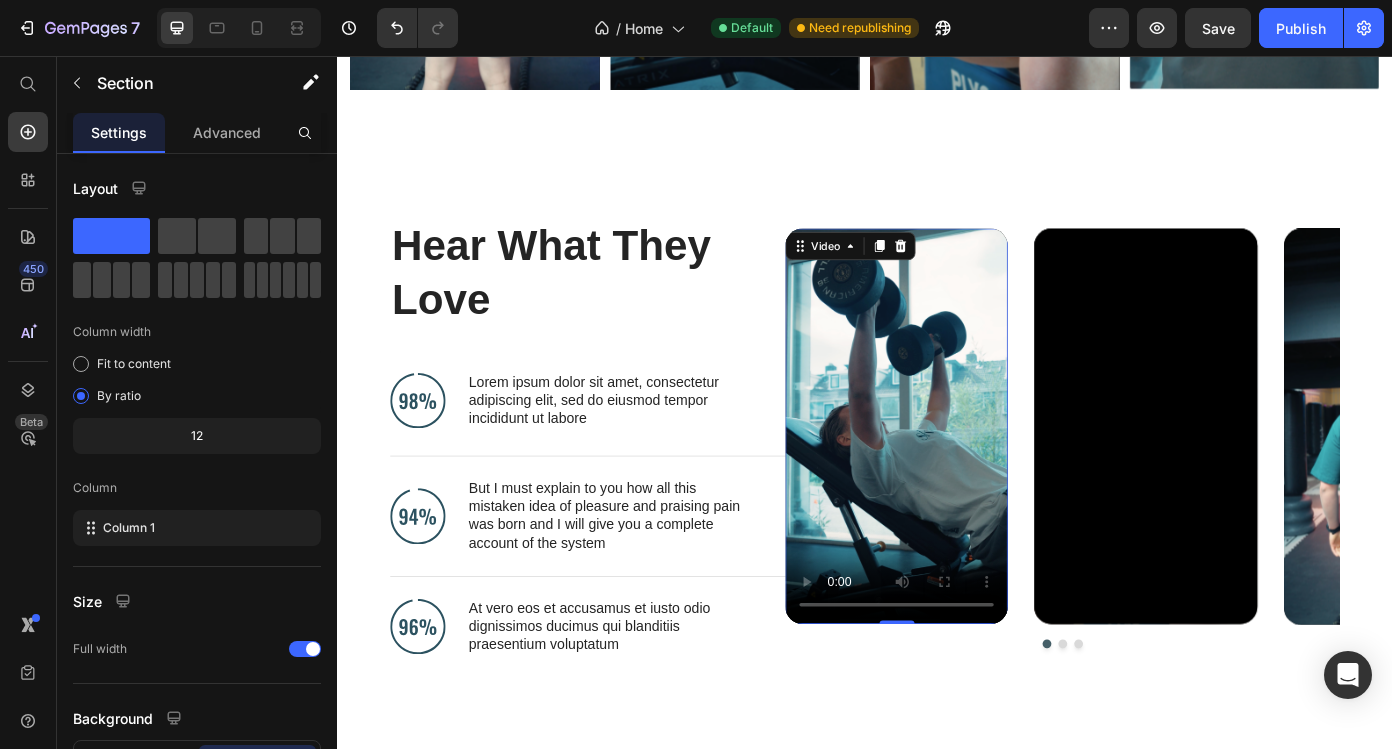 click at bounding box center [973, 478] 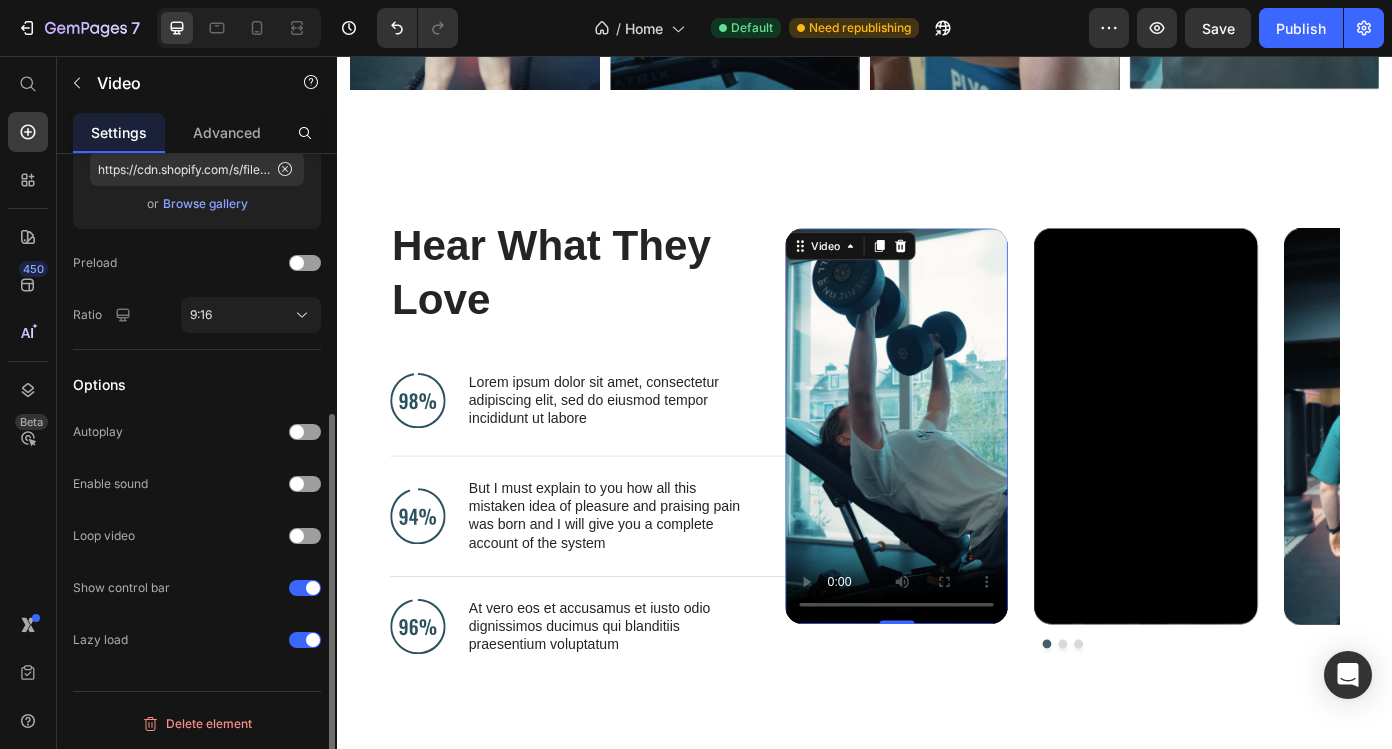 scroll, scrollTop: 0, scrollLeft: 0, axis: both 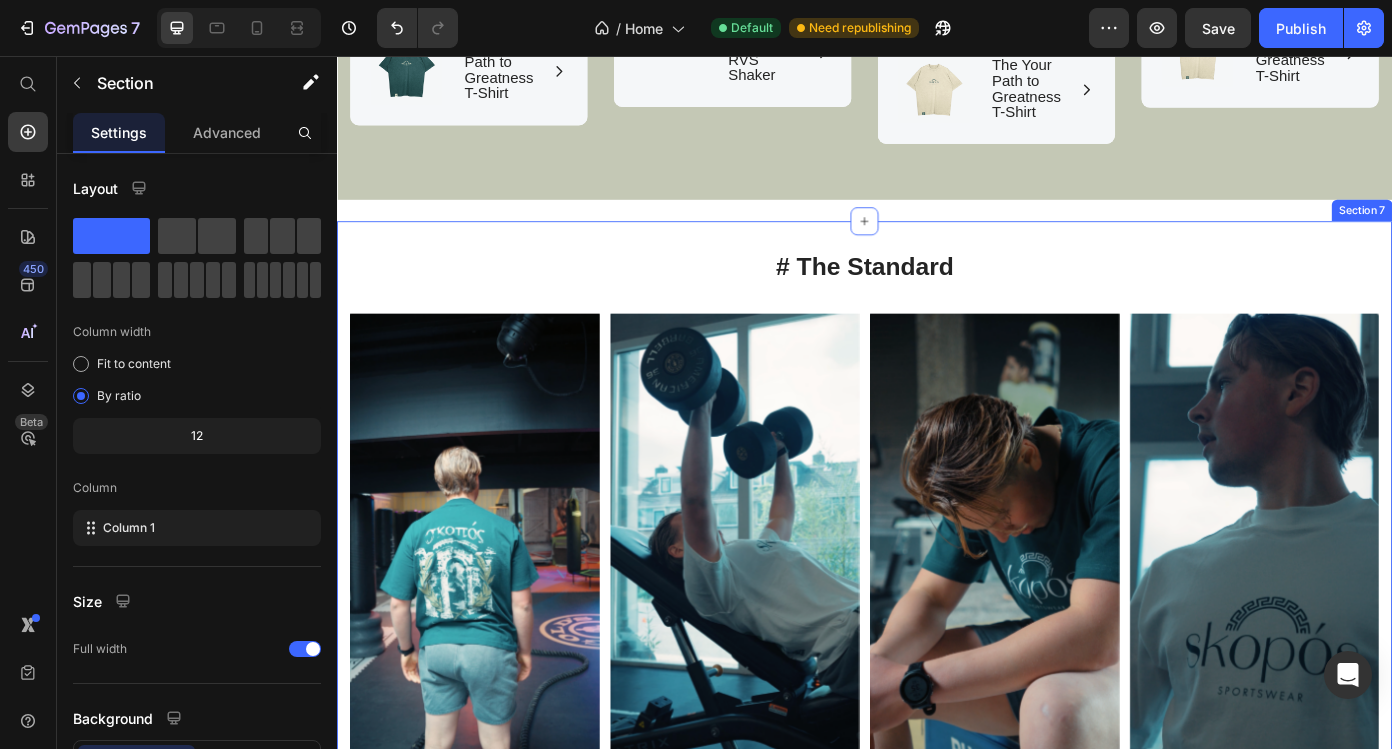 click on "# The Standard Heading
Image Image Image Image Image
Carousel Row Section 7" at bounding box center [937, 580] 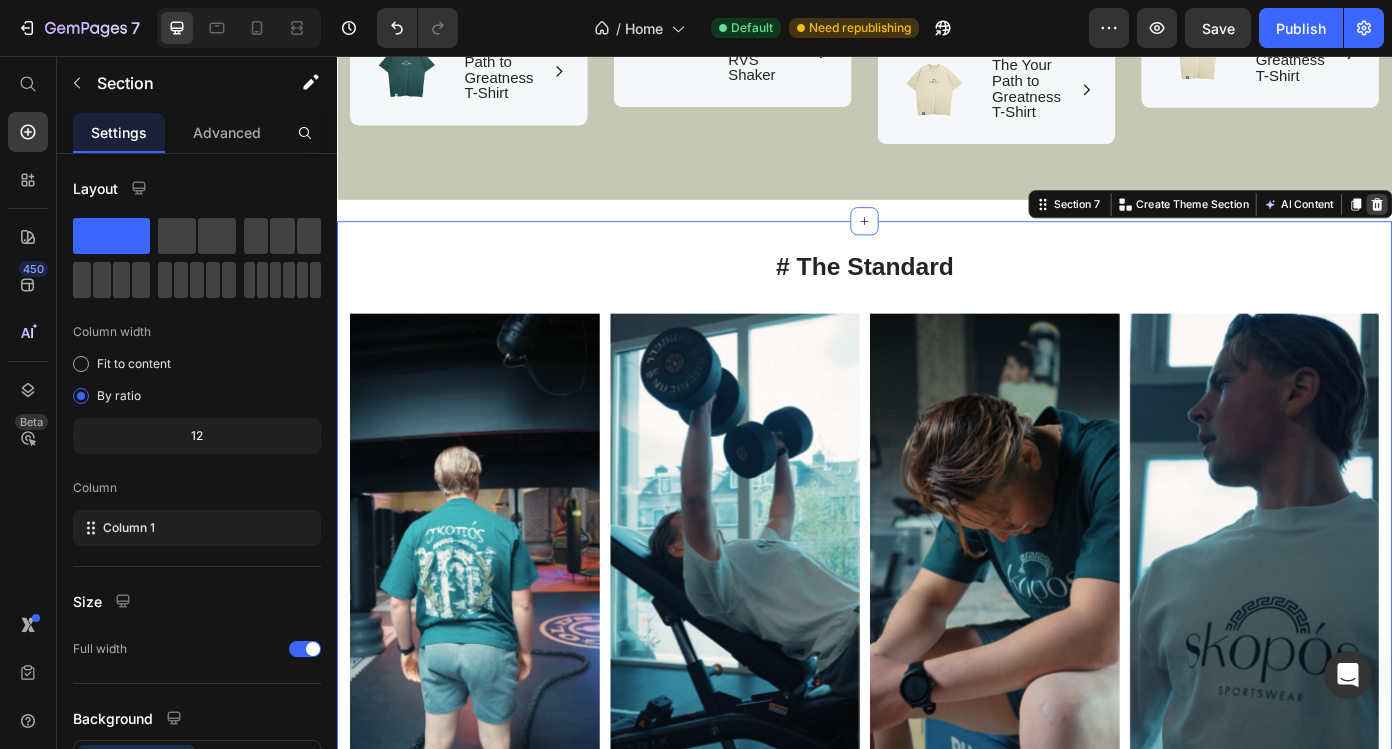 click 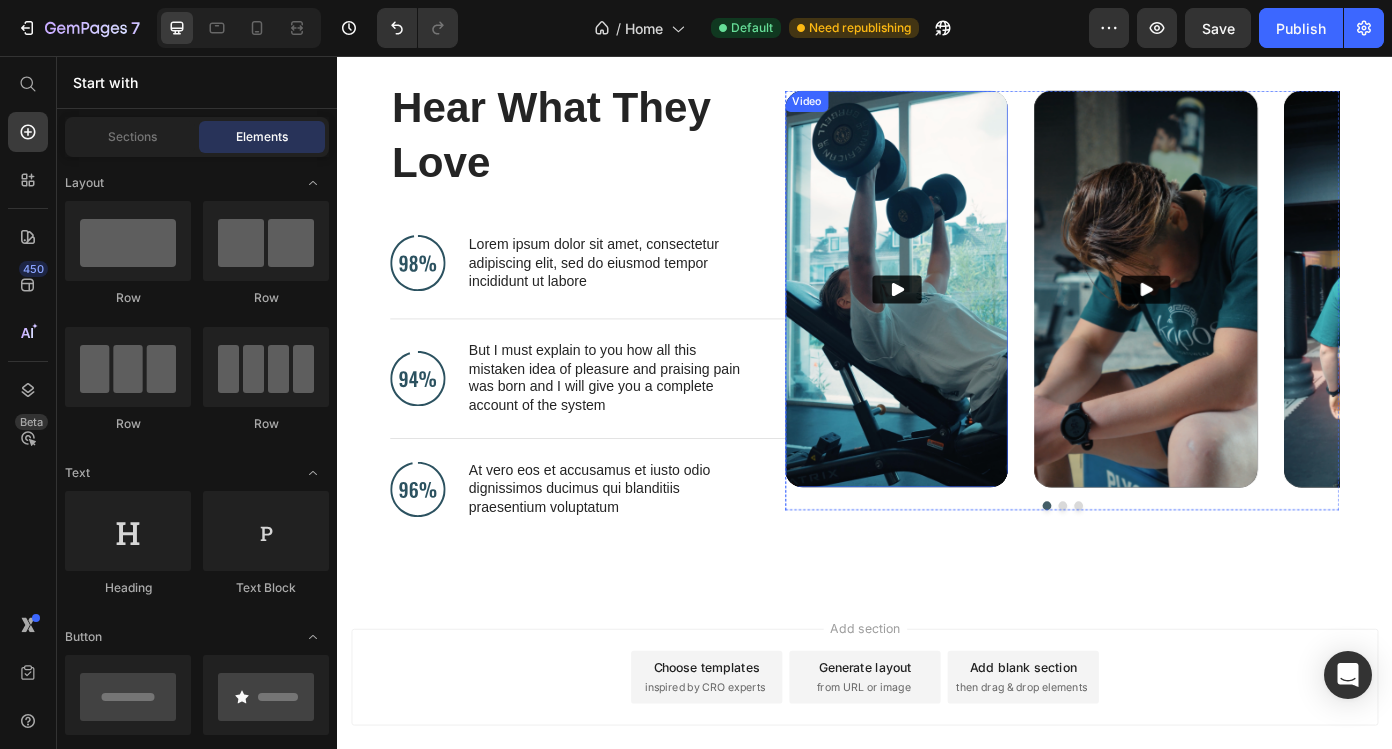 scroll, scrollTop: 3747, scrollLeft: 0, axis: vertical 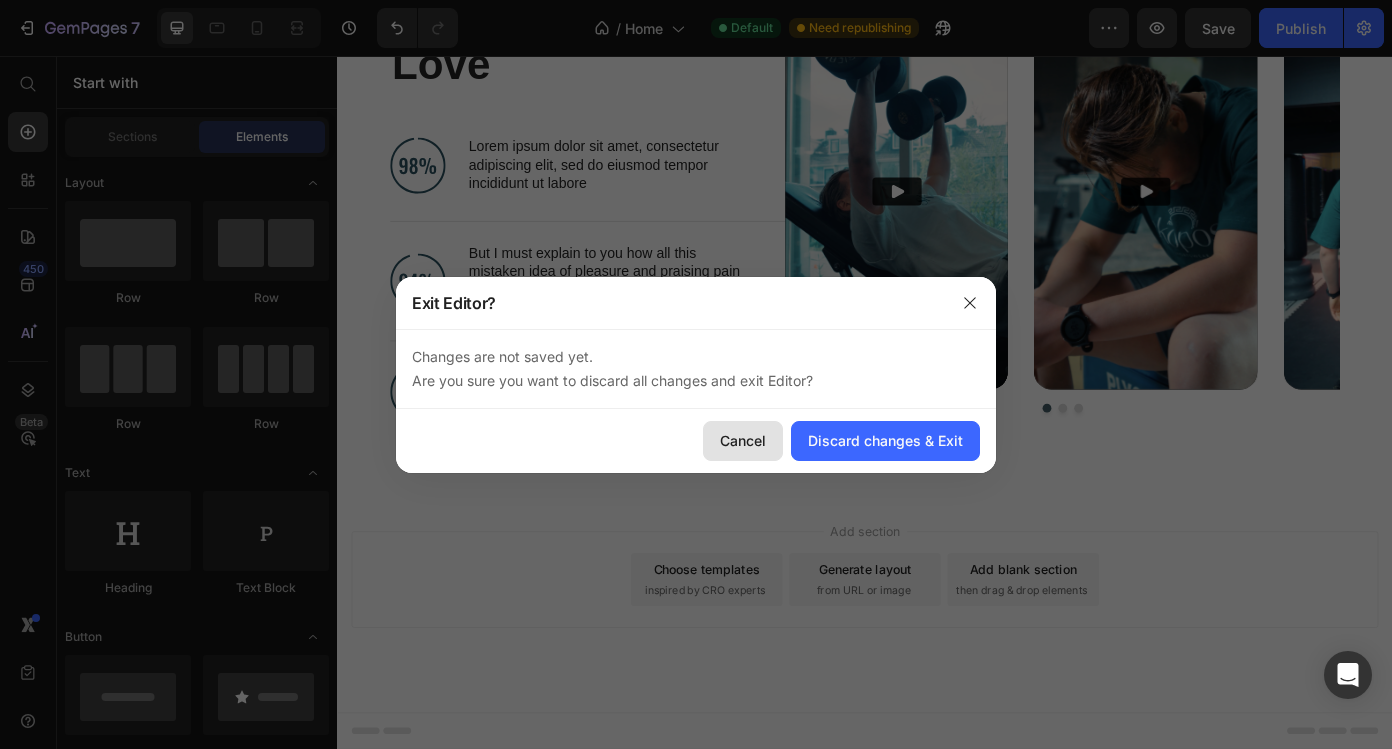 click on "Cancel" 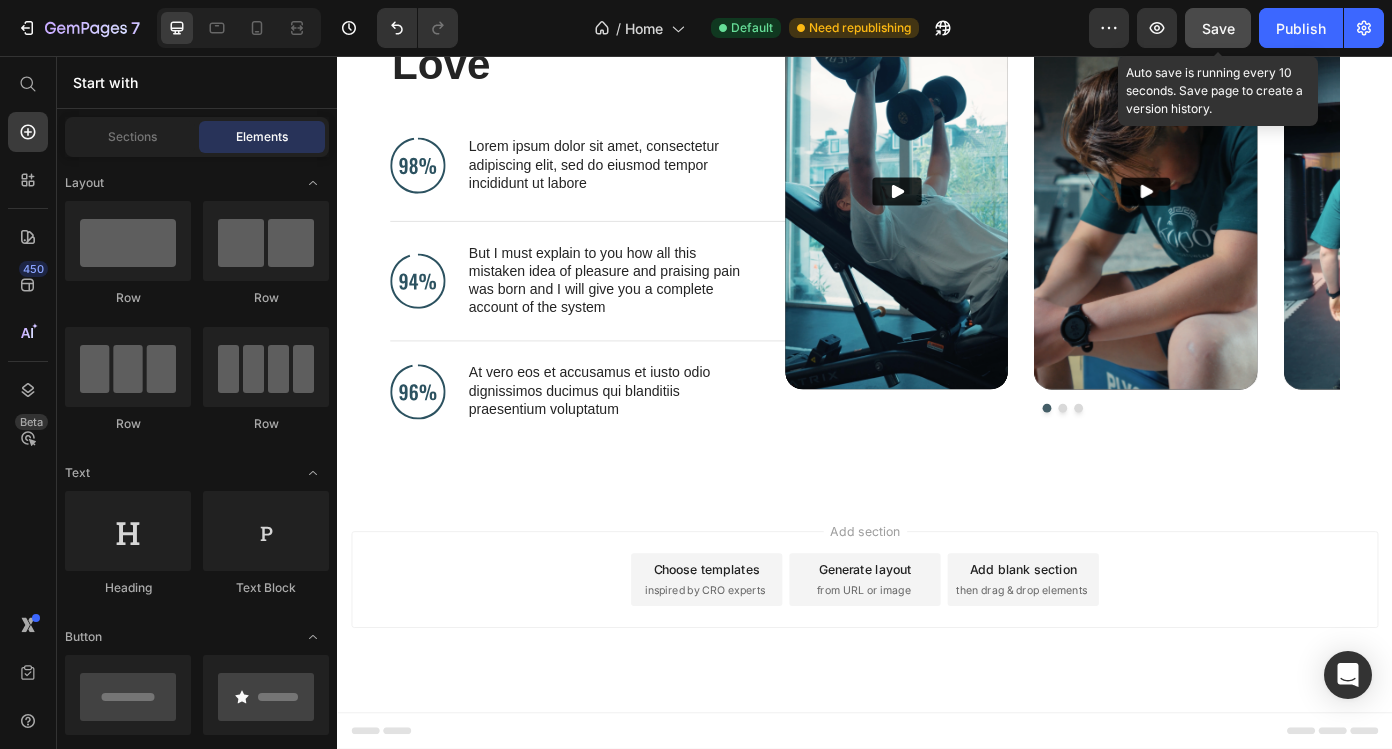 click on "Save" 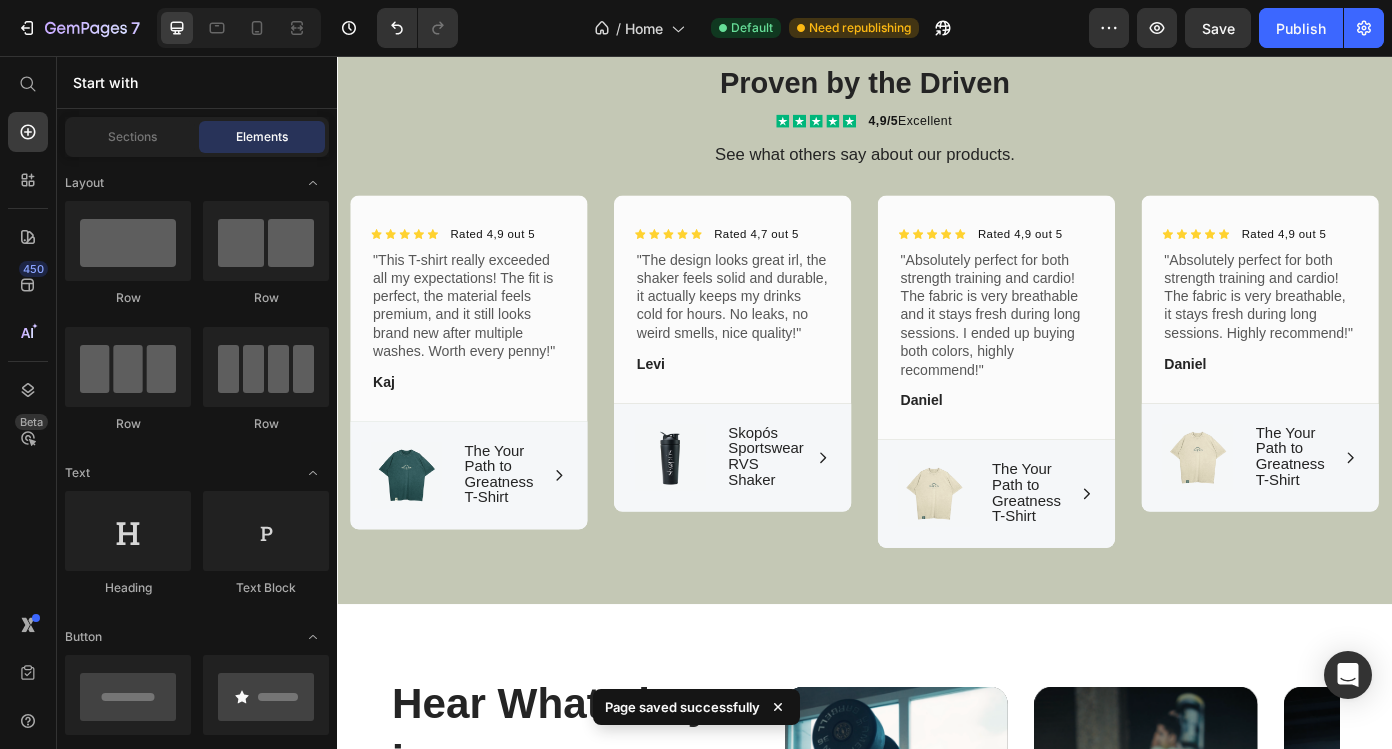 scroll, scrollTop: 2972, scrollLeft: 0, axis: vertical 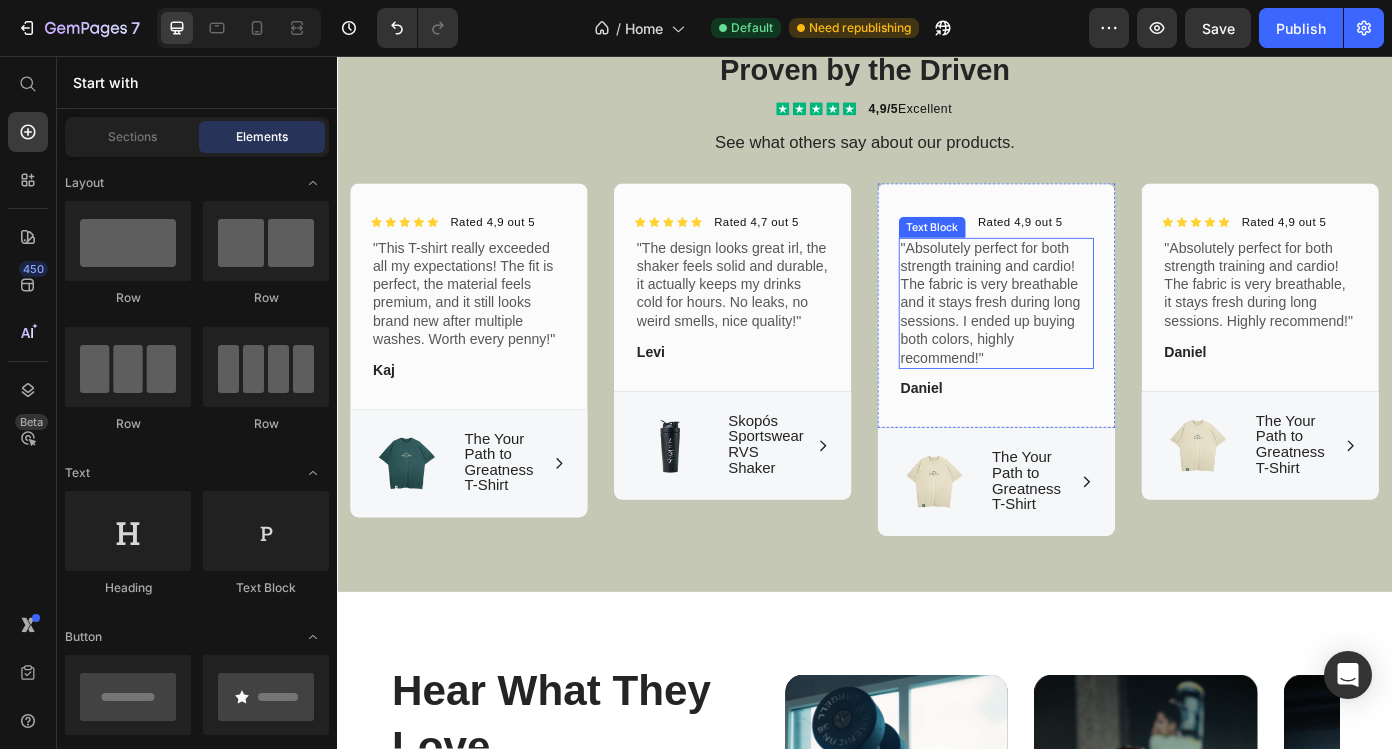 click on ""Absolutely perfect for both strength training and cardio! The fabric is very breathable and it stays fresh during long sessions. I ended up buying both colors, highly recommend!"" at bounding box center (1087, 338) 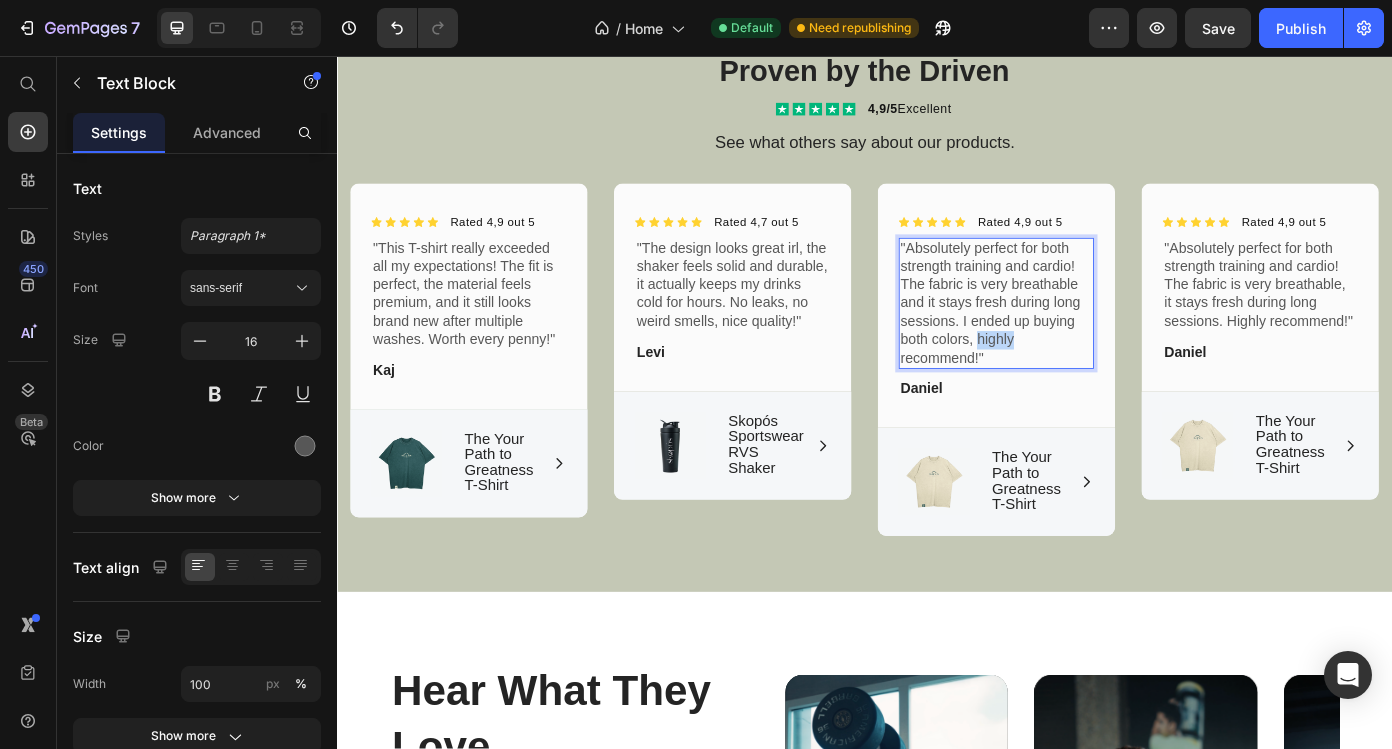 click on ""Absolutely perfect for both strength training and cardio! The fabric is very breathable and it stays fresh during long sessions. I ended up buying both colors, highly recommend!"" at bounding box center [1087, 338] 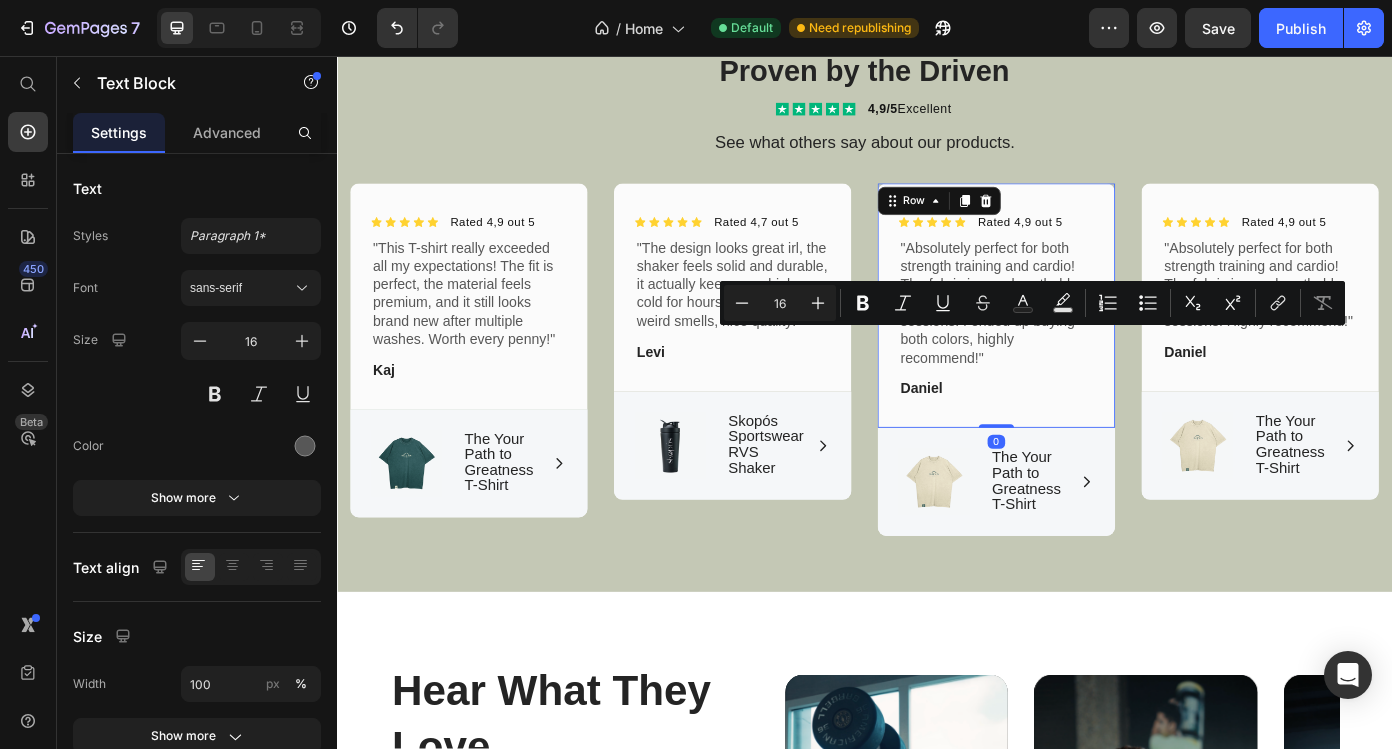 click on "Icon Icon Icon Icon Icon Icon List Hoz Rated 4,9 out 5 Text block Row "Absolutely perfect for both strength training and cardio! The fabric is very breathable and it stays fresh during long sessions. I ended up buying both colors, highly recommend!" Text Block [NAME] Text Block Row   0" at bounding box center (1087, 340) 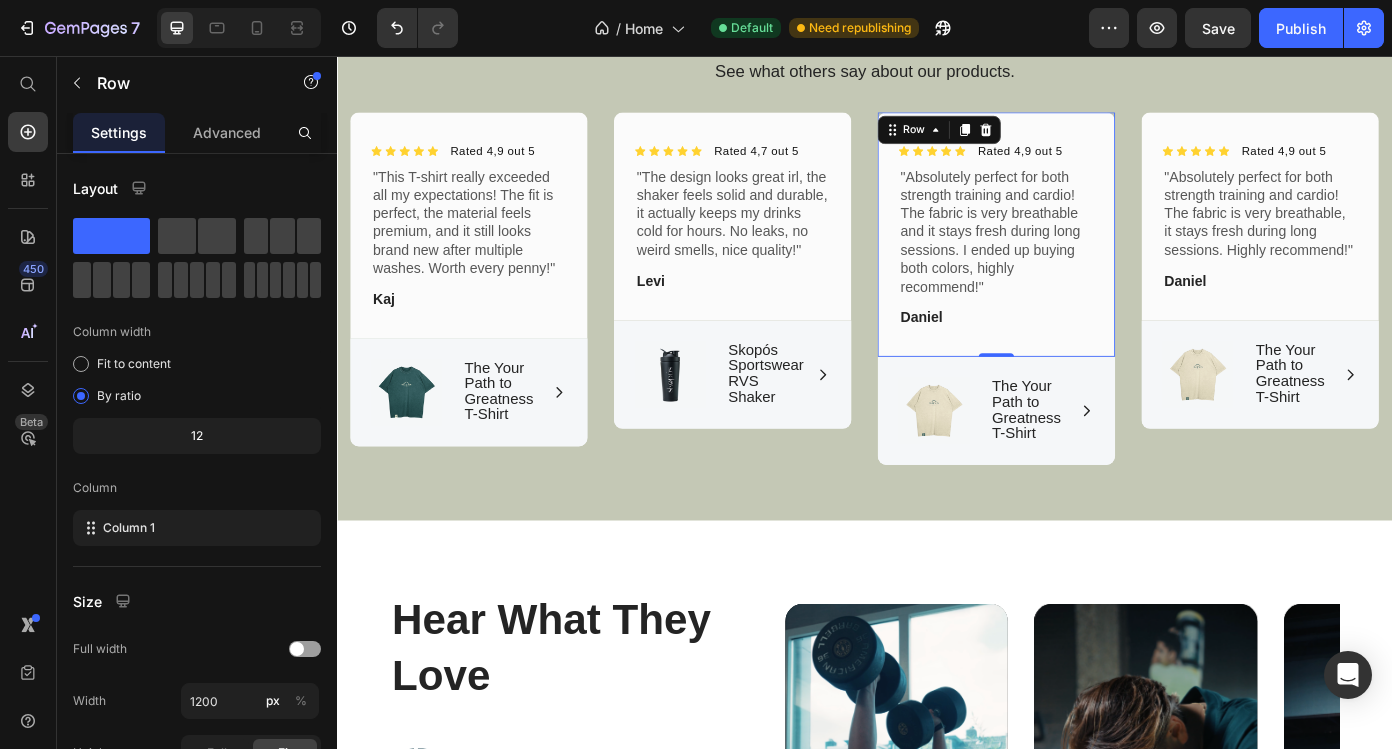 scroll, scrollTop: 3065, scrollLeft: 0, axis: vertical 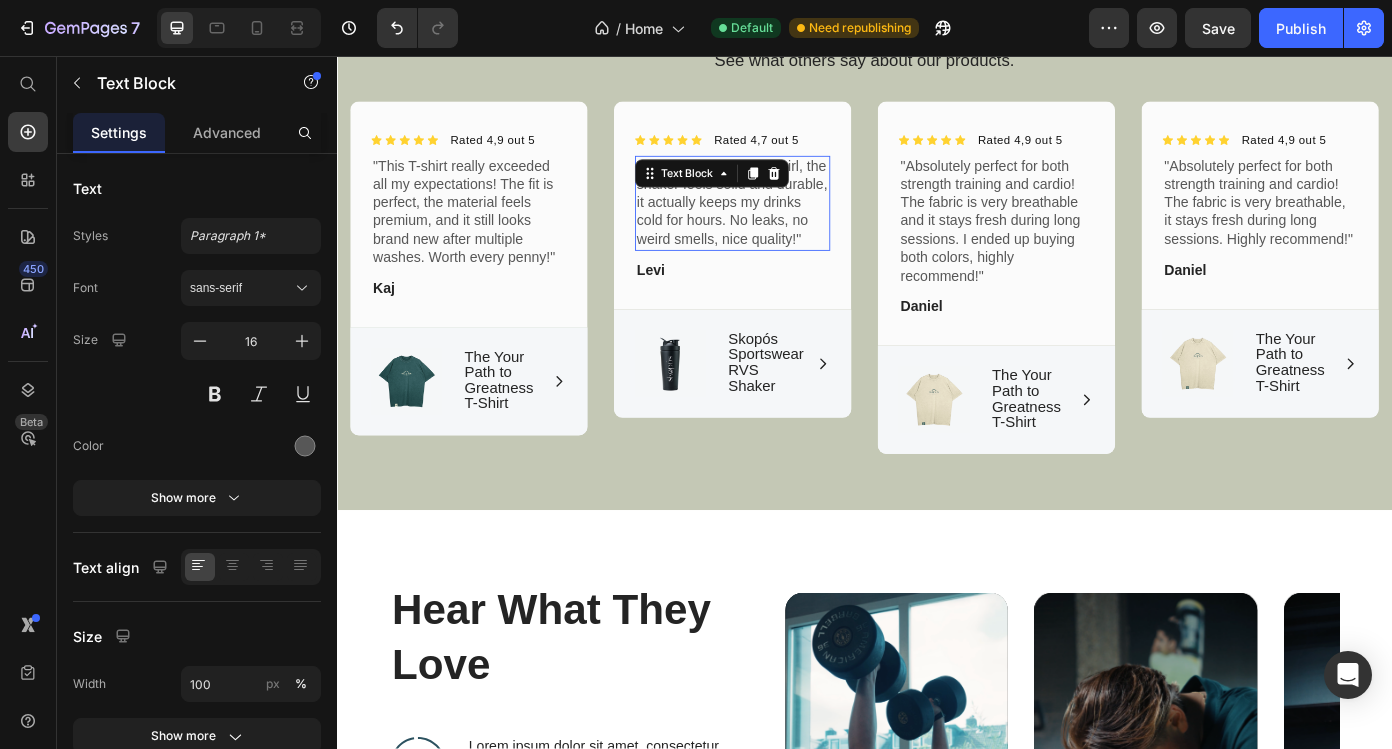 click on ""The design looks great irl, the shaker feels solid and durable, it actually keeps my drinks cold for hours. No leaks, no weird smells, nice quality!"" at bounding box center [787, 224] 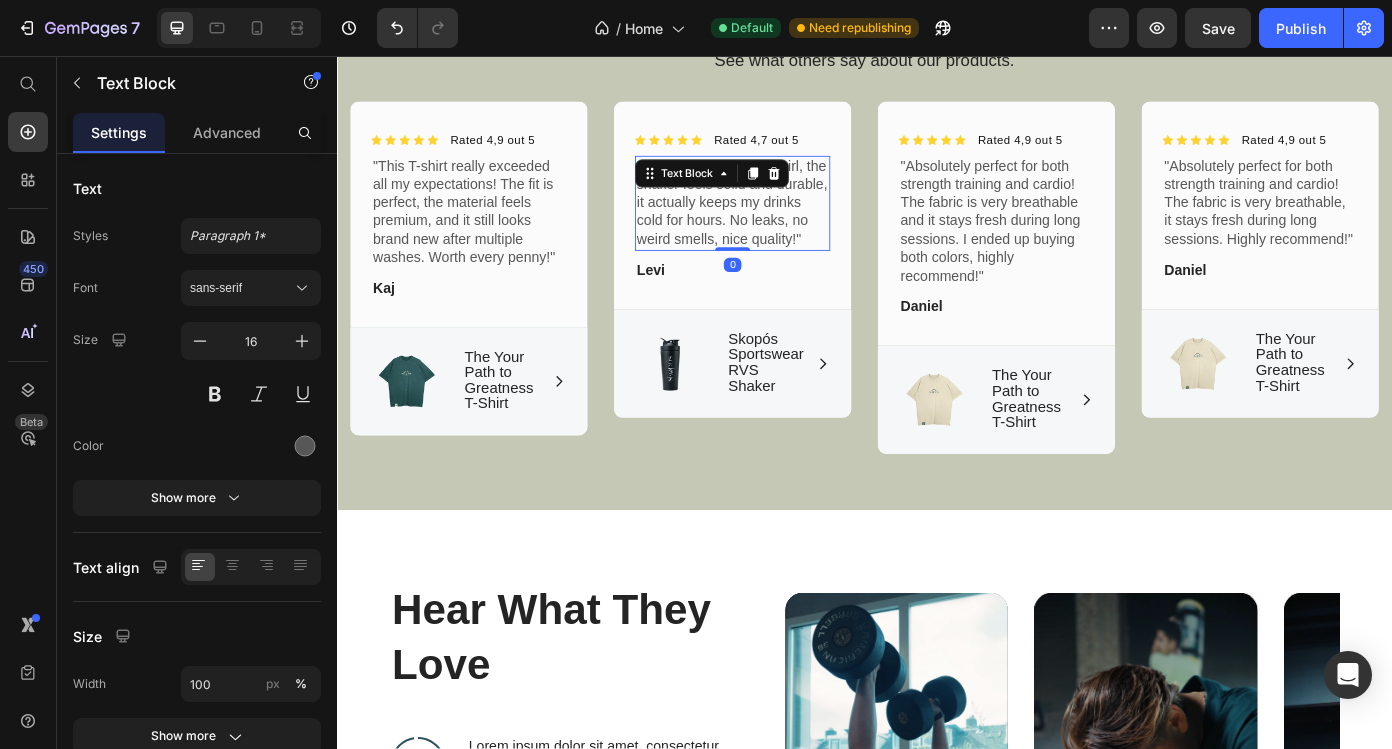 click on ""The design looks great irl, the shaker feels solid and durable, it actually keeps my drinks cold for hours. No leaks, no weird smells, nice quality!"" at bounding box center (787, 224) 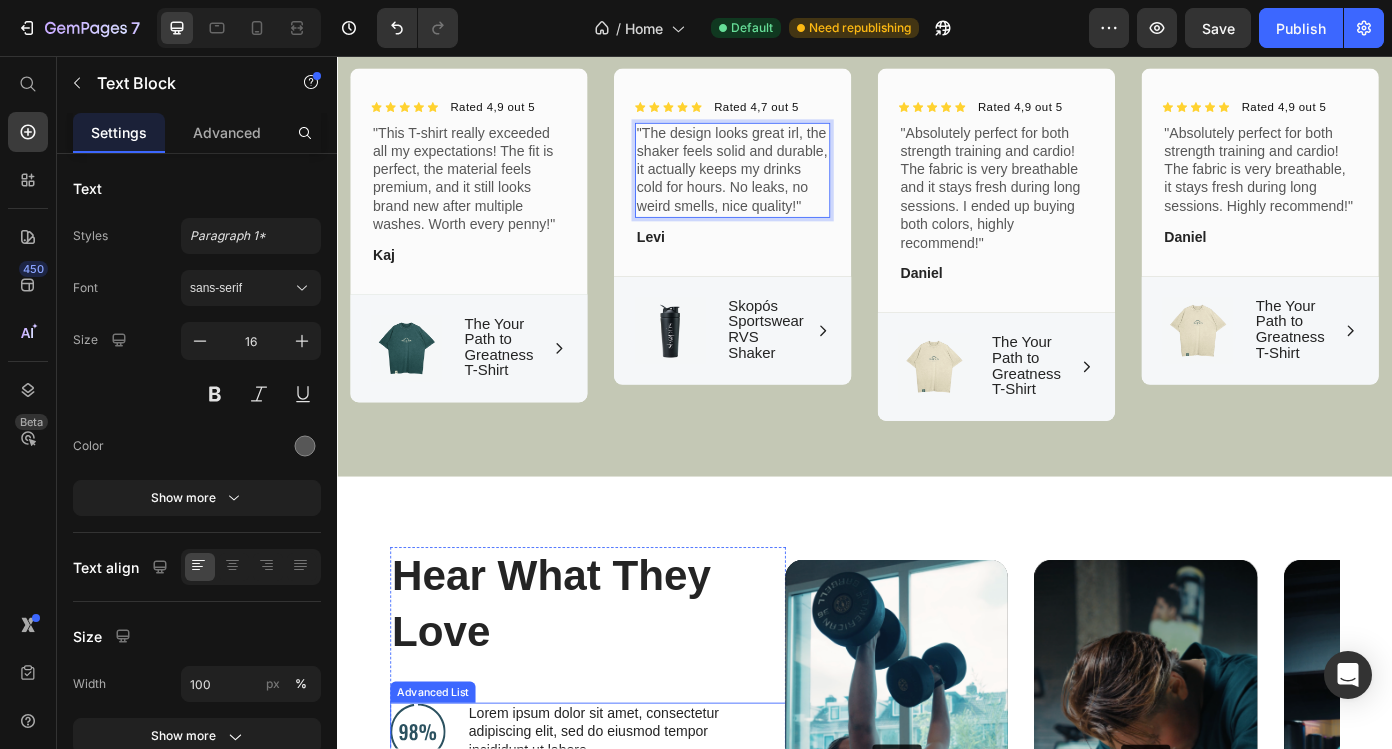 scroll, scrollTop: 2774, scrollLeft: 0, axis: vertical 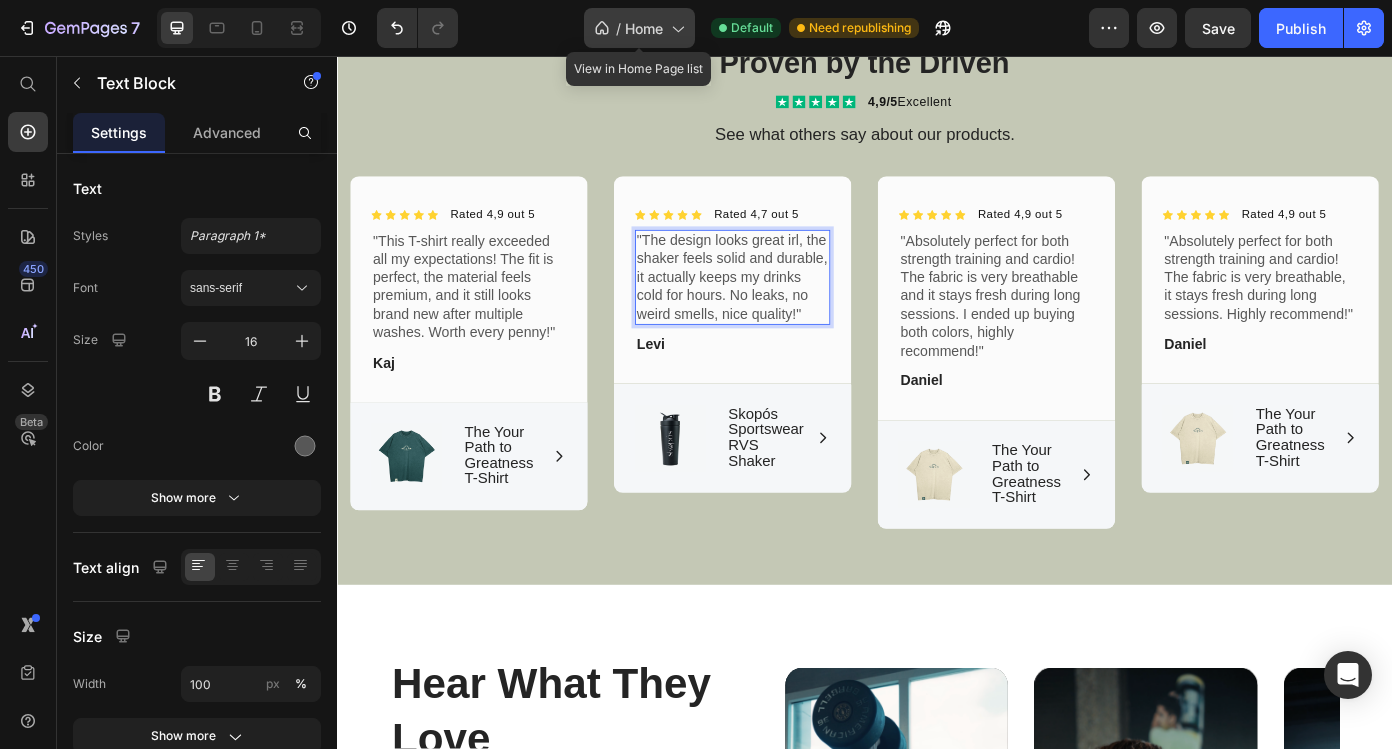 click on "Home" at bounding box center (644, 28) 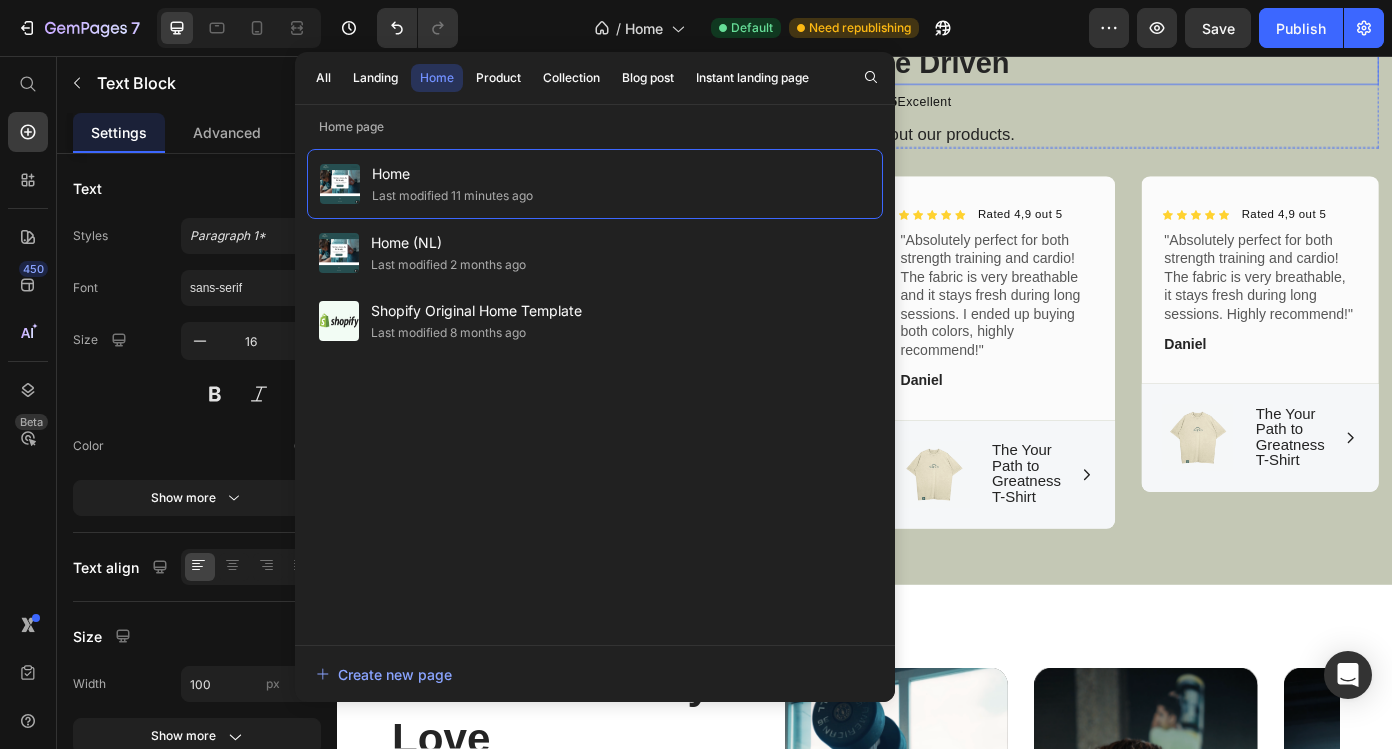 click on "Proven by the Driven" at bounding box center (937, 64) 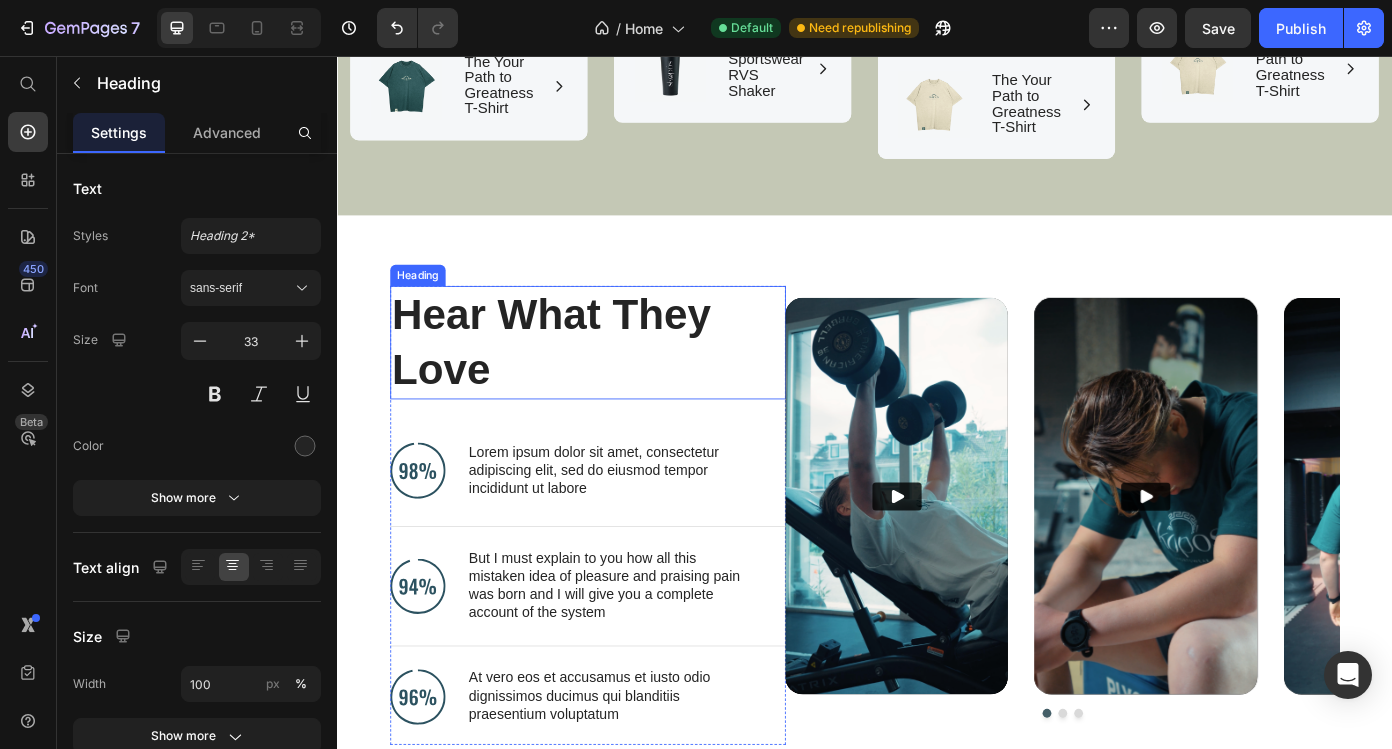scroll, scrollTop: 3387, scrollLeft: 0, axis: vertical 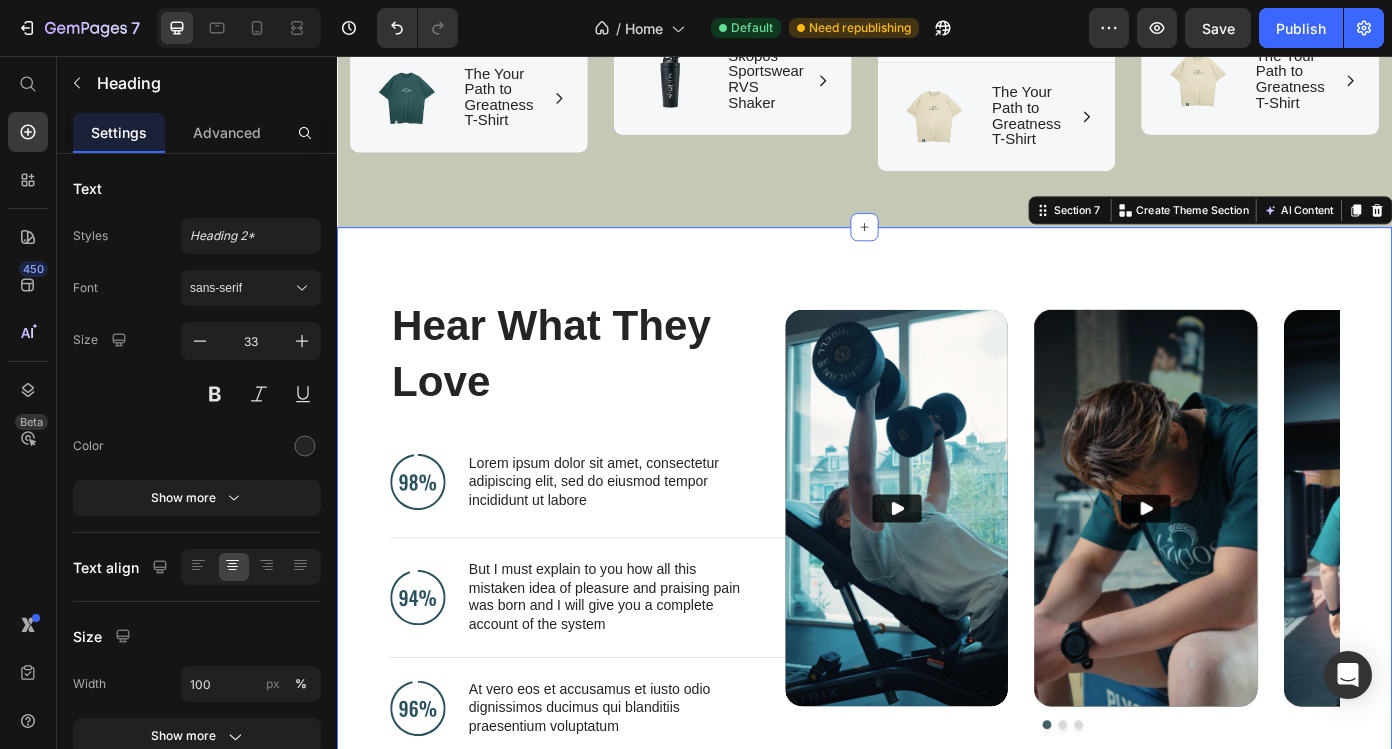 click on "Hear What They Love Heading Image Lorem ipsum dolor sit amet, consectetur adipiscing elit, sed do eiusmod tempor incididunt ut labore Text Block Advanced List Image But I must explain to you how all this mistaken idea of pleasure and praising pain was born and I will give you a complete account of the system Text Block Advanced List Image At vero eos et accusamus et iusto odio dignissimos ducimus qui blanditiis praesentium voluptatum Text Block Advanced List Row Video Video Video Carousel Row Section 7   You can create reusable sections Create Theme Section AI Content Write with GemAI What would you like to describe here? Tone and Voice Persuasive Product Skopós Sportswear RVS Shaker Show more Generate" at bounding box center [937, 584] 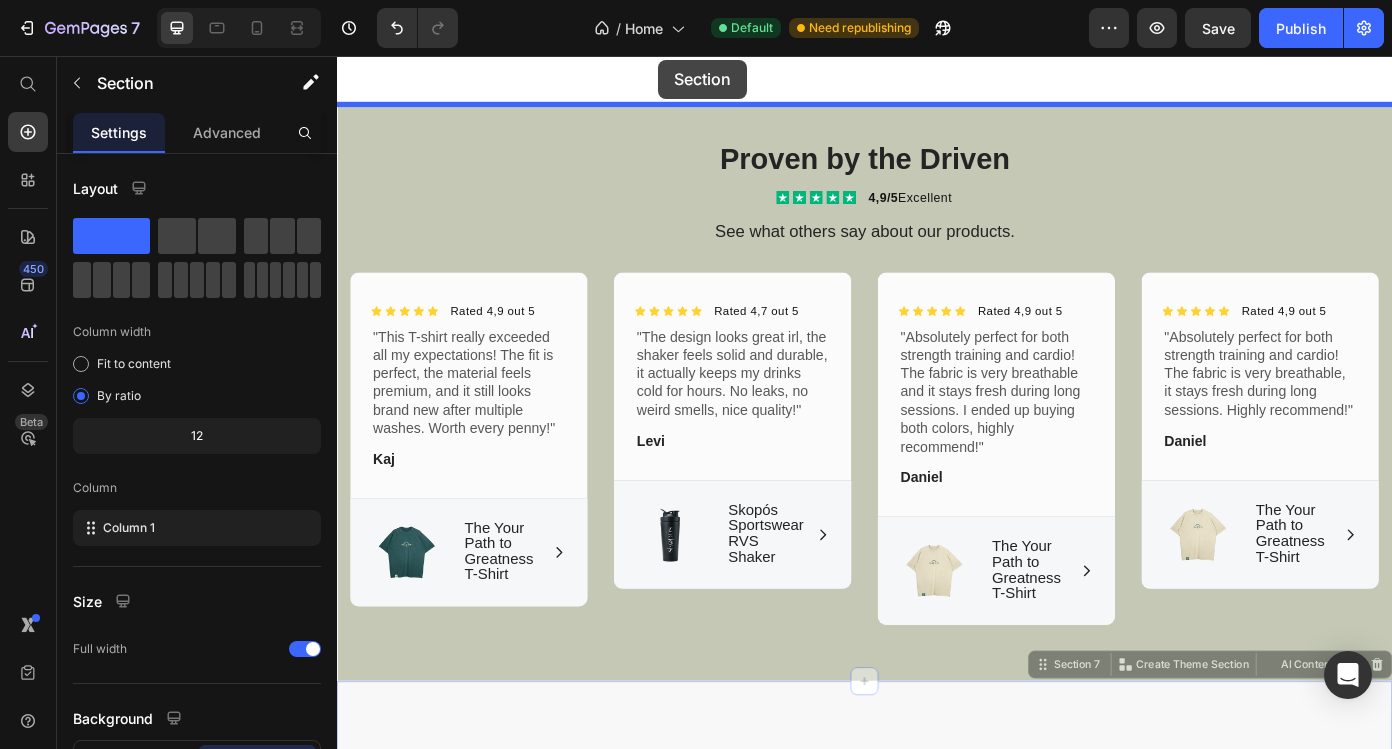 scroll, scrollTop: 2692, scrollLeft: 0, axis: vertical 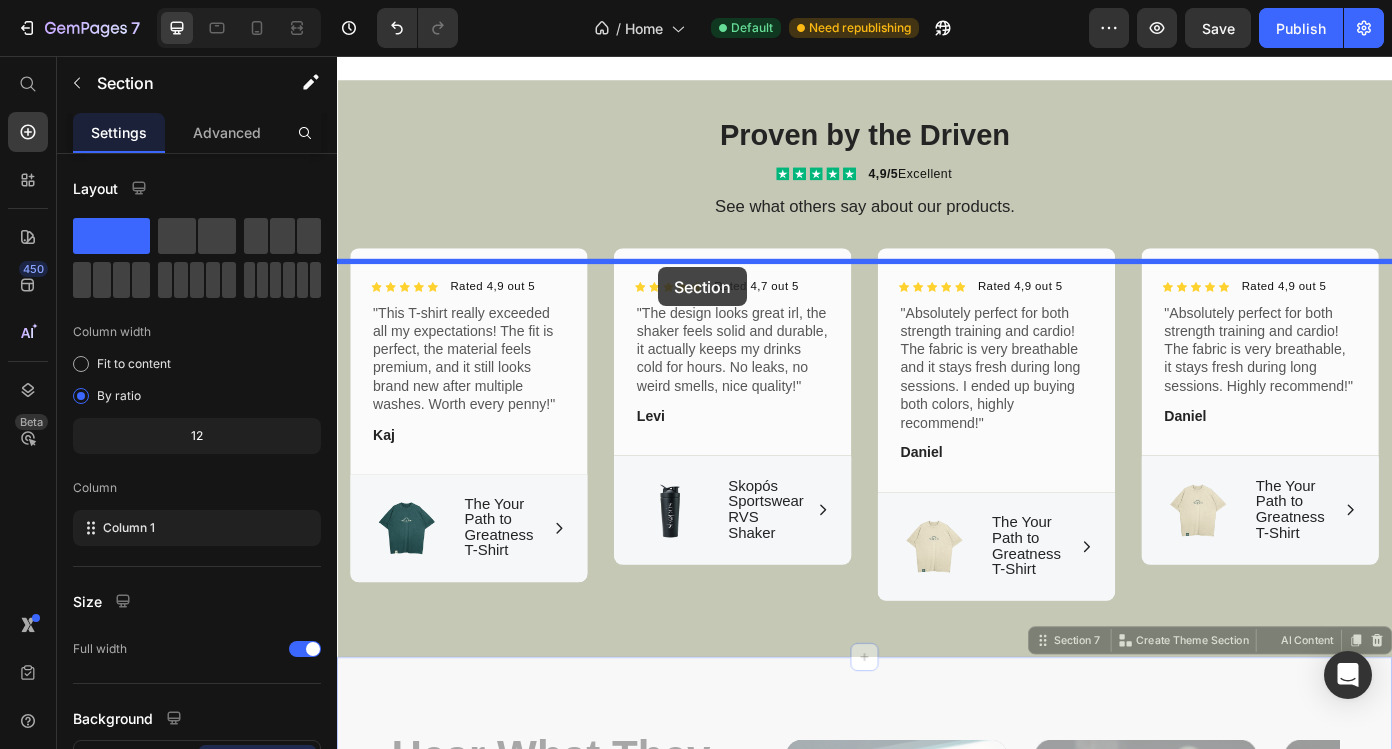 drag, startPoint x: 658, startPoint y: 250, endPoint x: 695, endPoint y: 292, distance: 55.97321 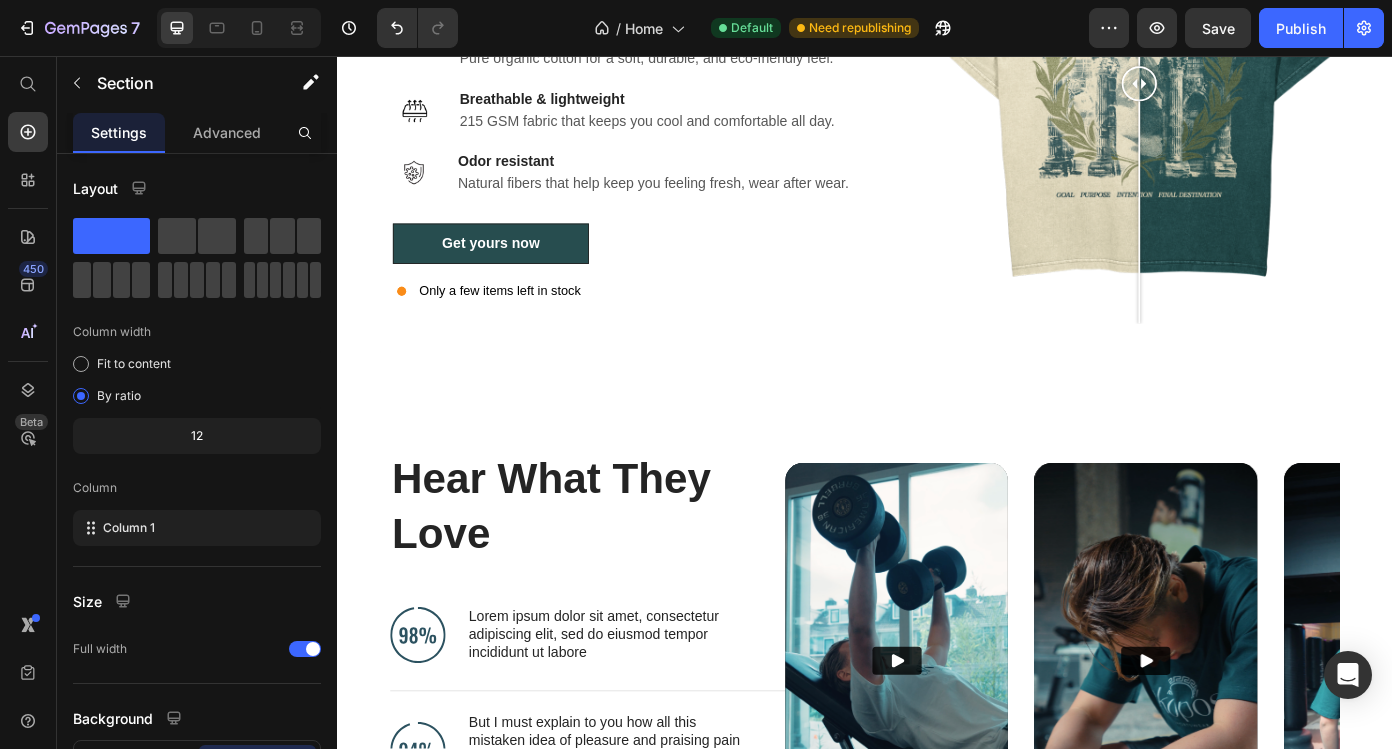 scroll, scrollTop: 2250, scrollLeft: 0, axis: vertical 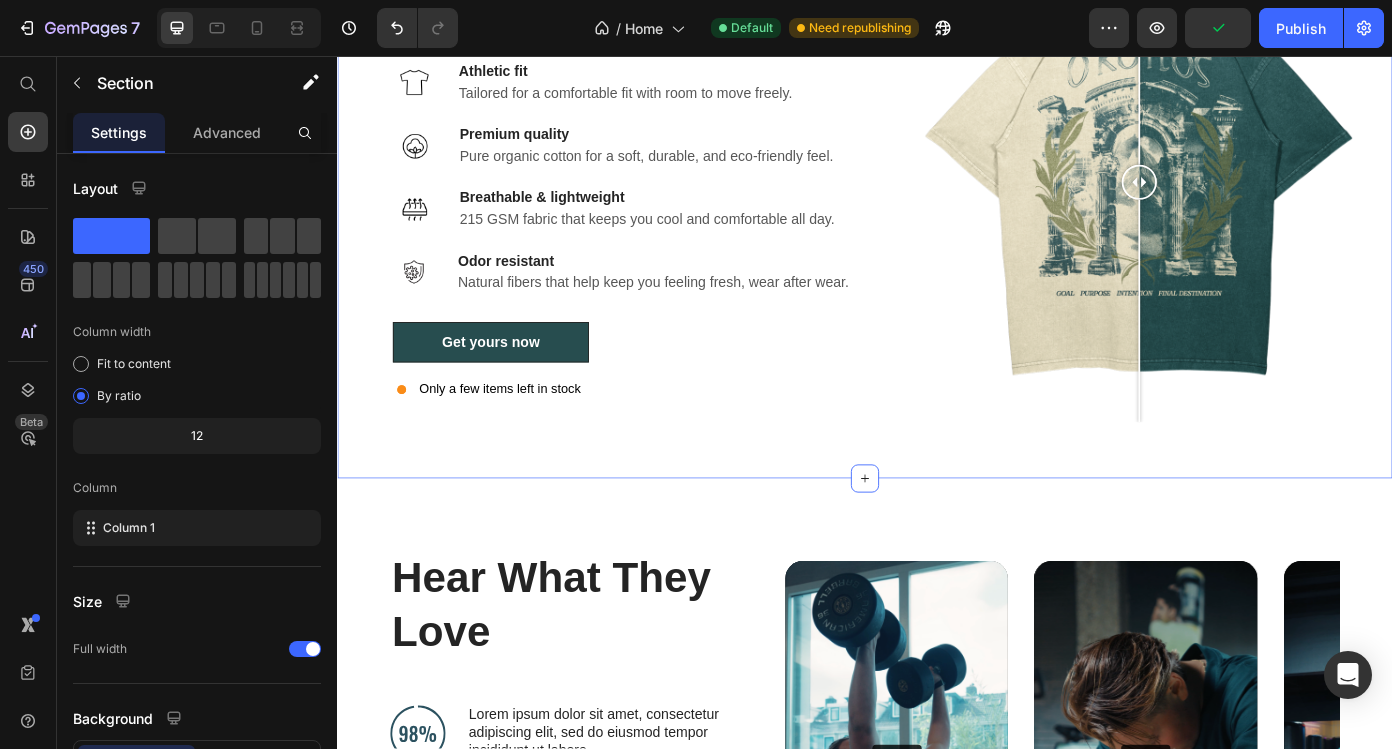 click on "The Your Path to Greatness T-Shirt Heading Image Athletic fit  Text block Tailored for a comfortable fit with room to move freely. Text block Row Image Premium quality Text block Pure organic cotton for a soft, durable, and eco-friendly feel. Text block Row Image Breathable & lightweight Text block 215 GSM fabric that keeps you cool and comfortable all day. Text block Row Row Image Odor resistant Text block Natural fibers that help keep you feeling fresh, wear after wear. Text block Row Get yours now Button
Only a few items left in stock
Custom Code Image Comparison Row Row Section 5   You can create reusable sections Create Theme Section AI Content Write with GemAI What would you like to describe here? Tone and Voice Persuasive Product Skopós Sportswear RVS Shaker Show more Generate" at bounding box center [937, 215] 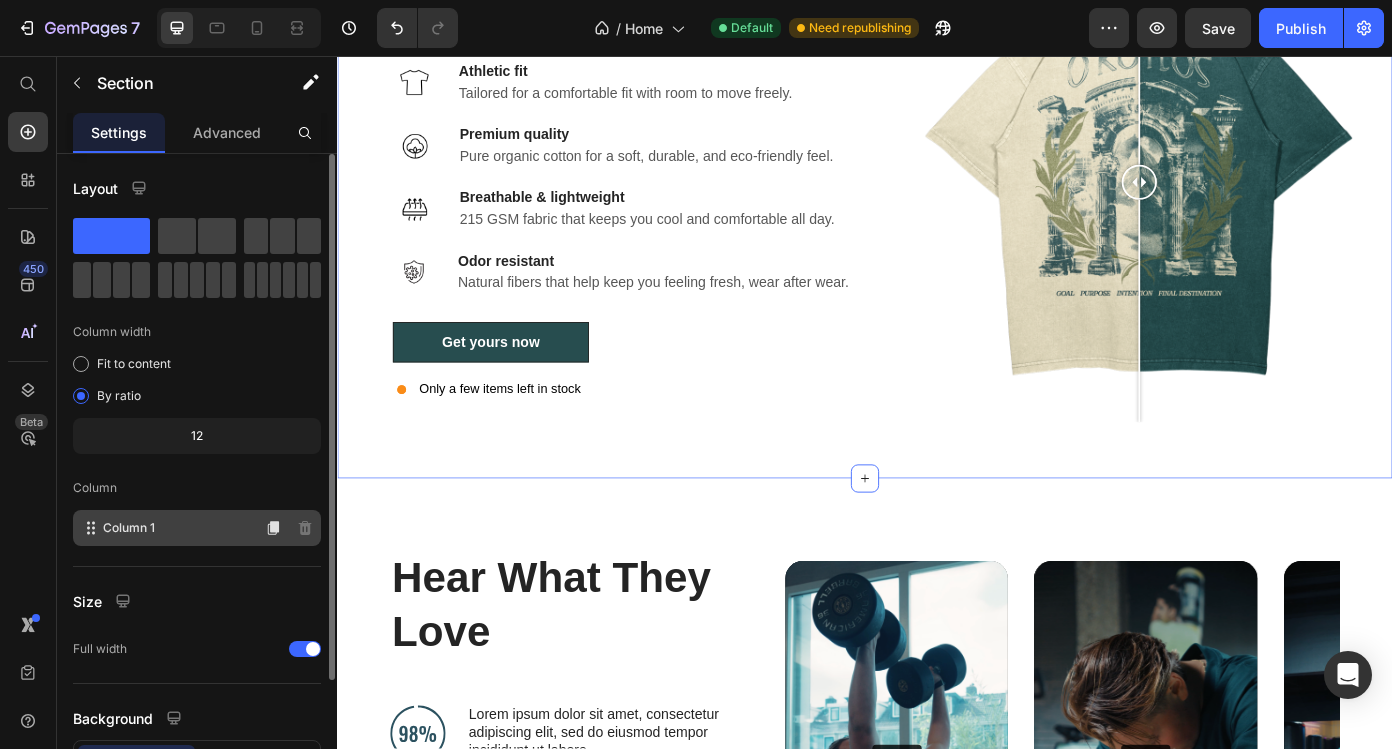 scroll, scrollTop: 156, scrollLeft: 0, axis: vertical 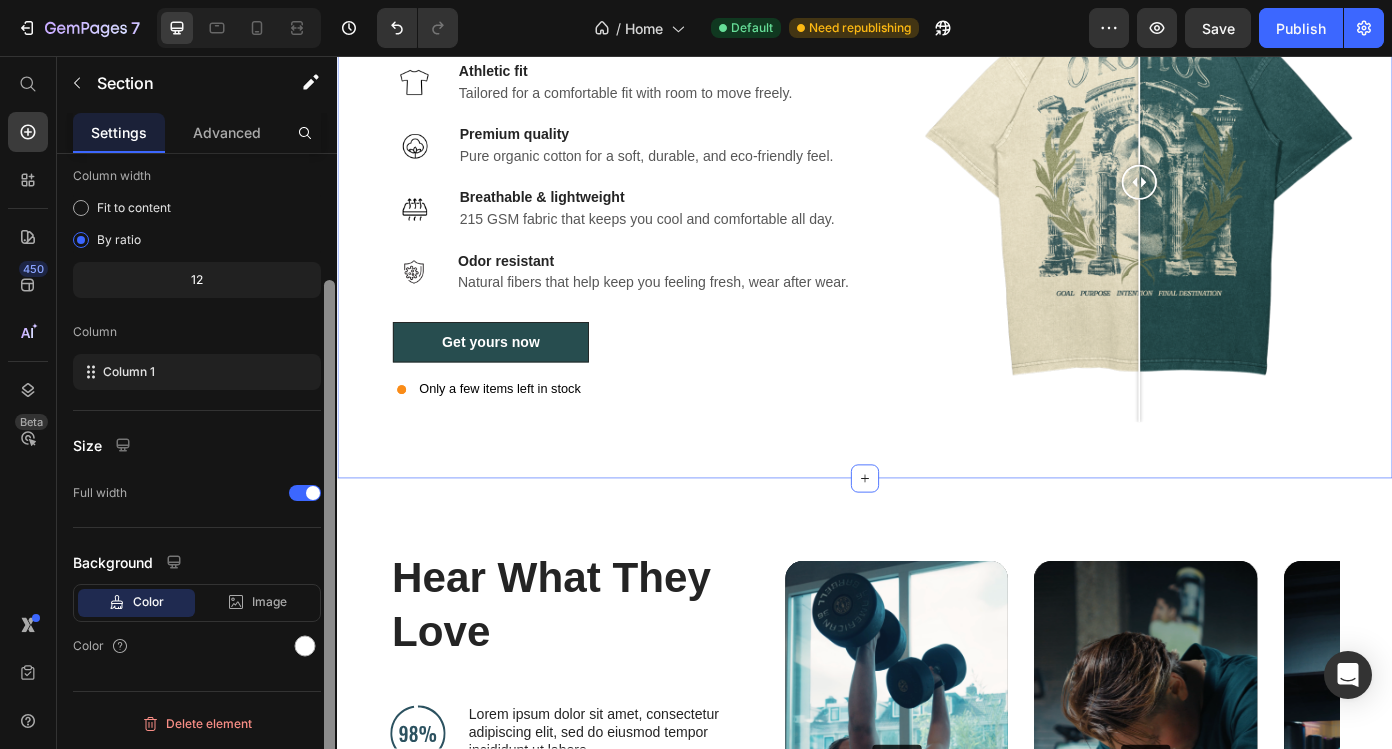 click at bounding box center [329, 480] 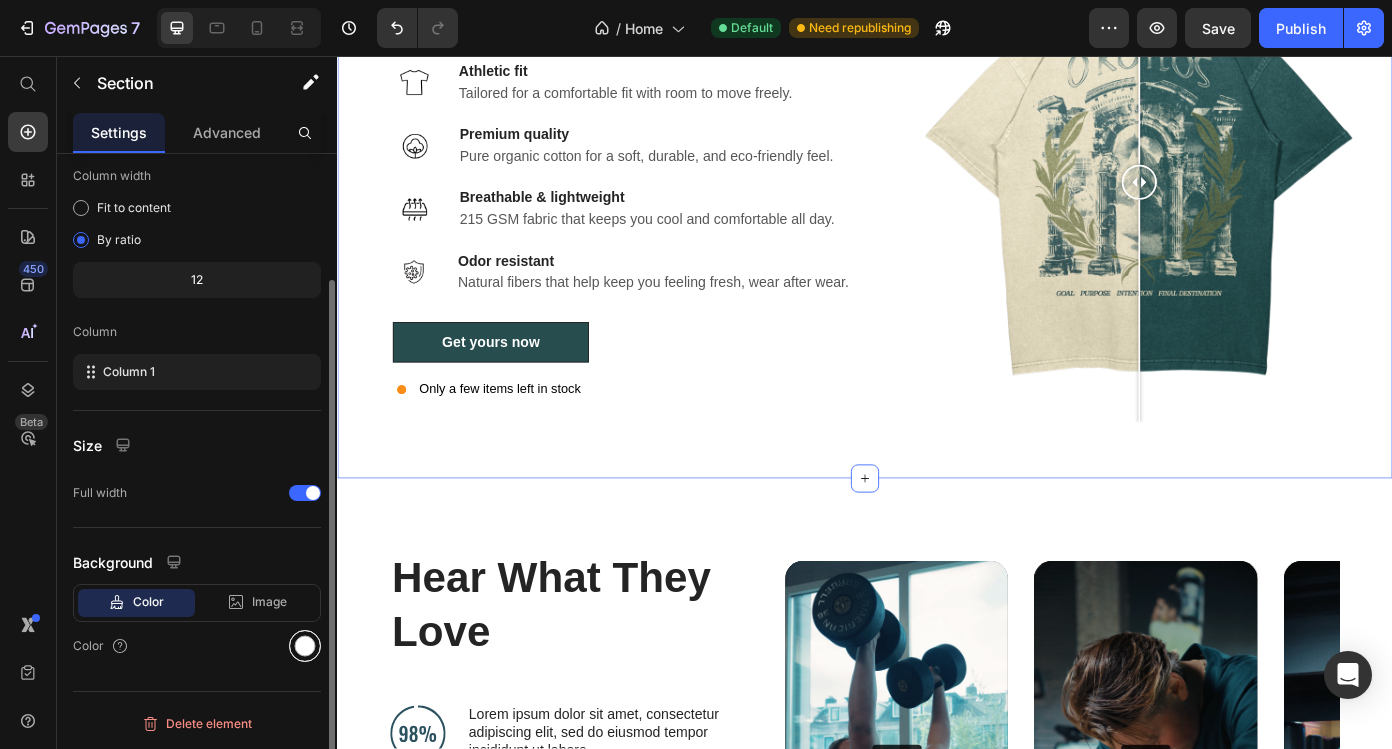 click at bounding box center [305, 646] 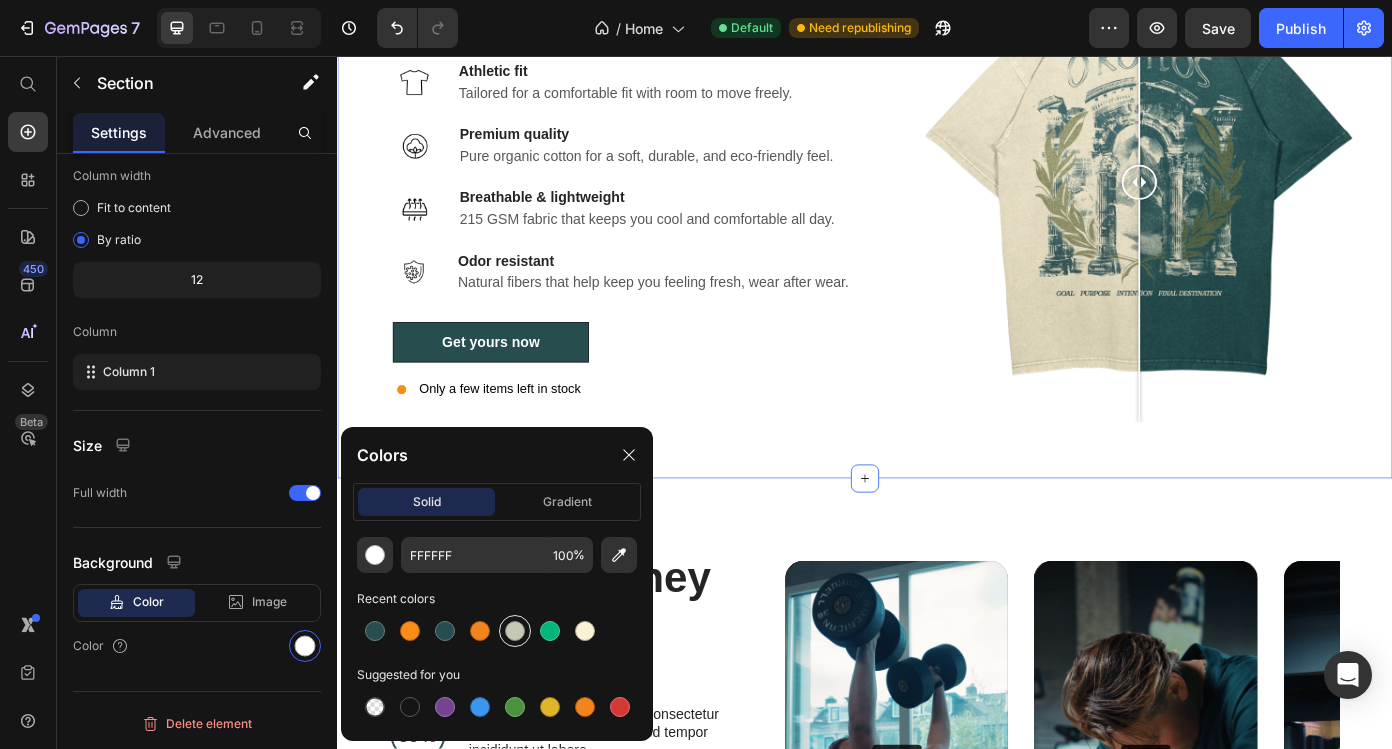 click at bounding box center [515, 631] 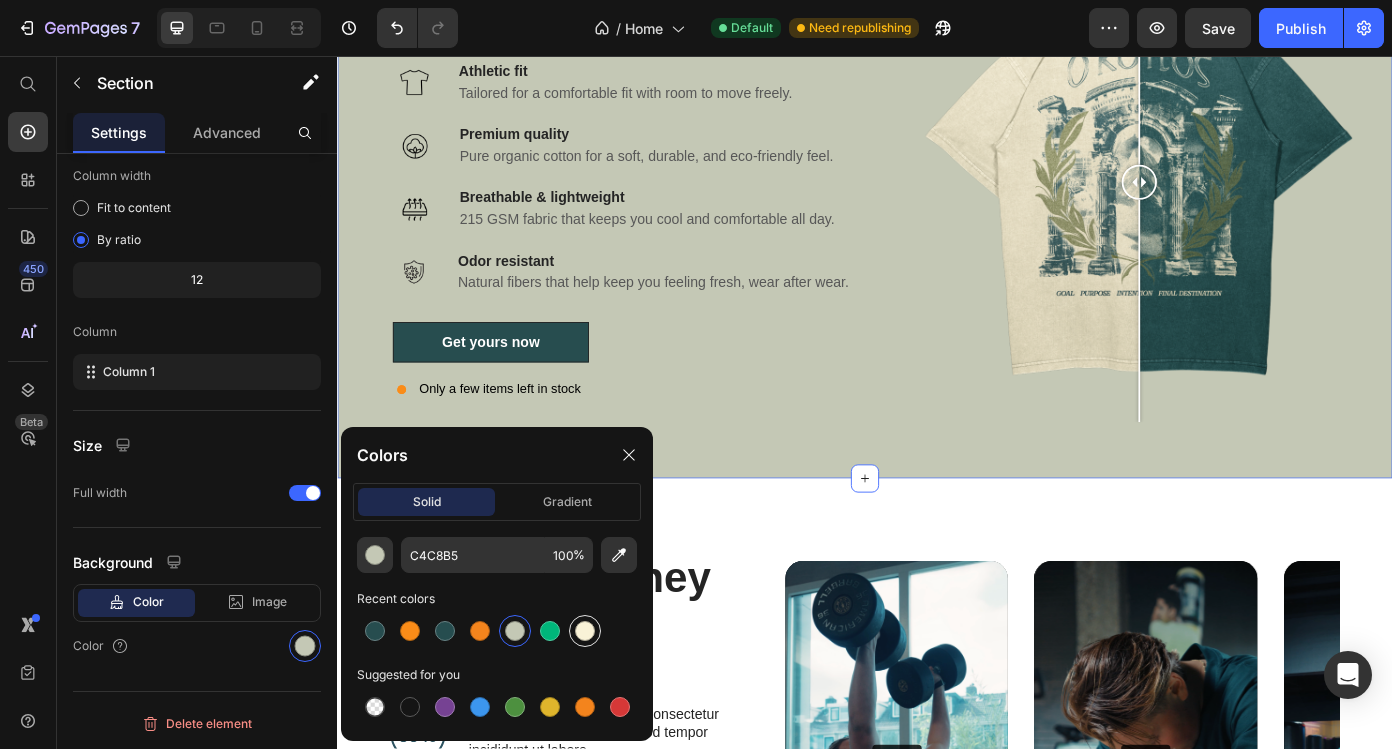 click at bounding box center (585, 631) 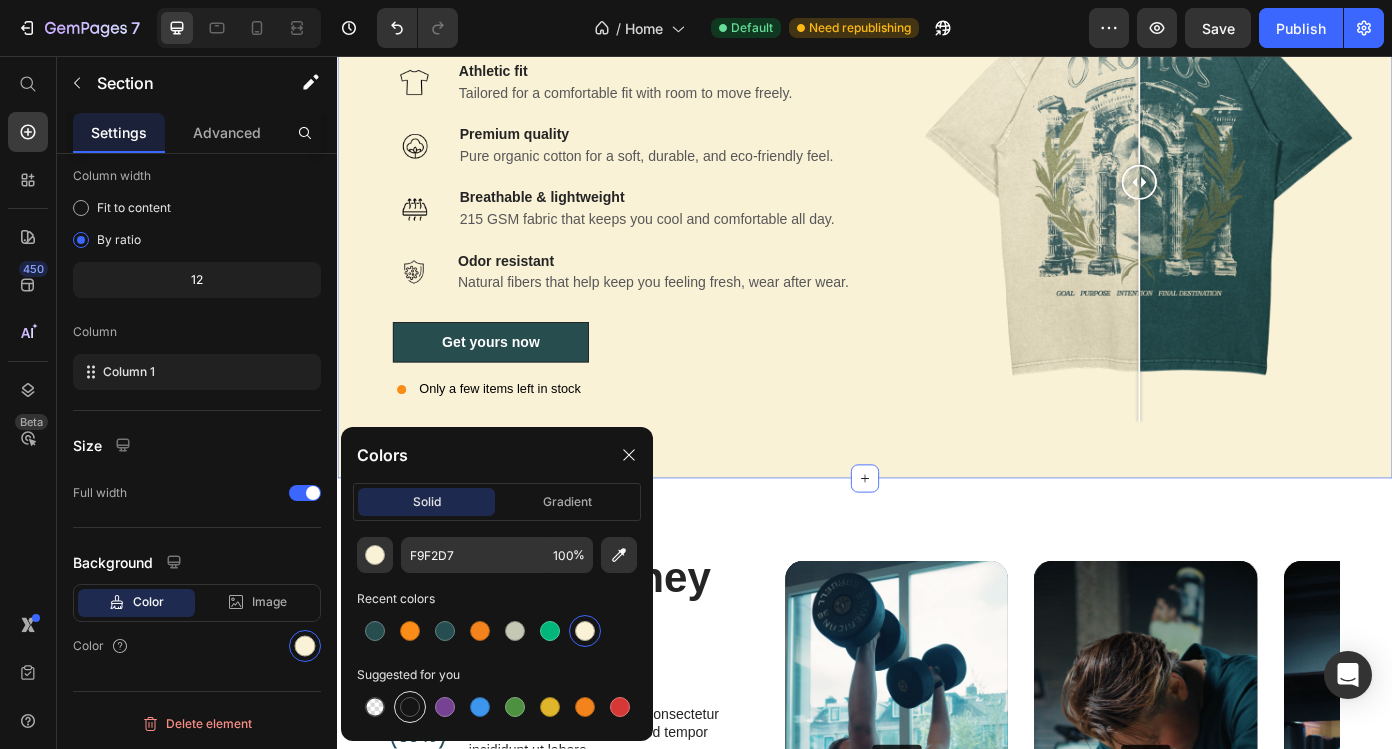 click at bounding box center (410, 707) 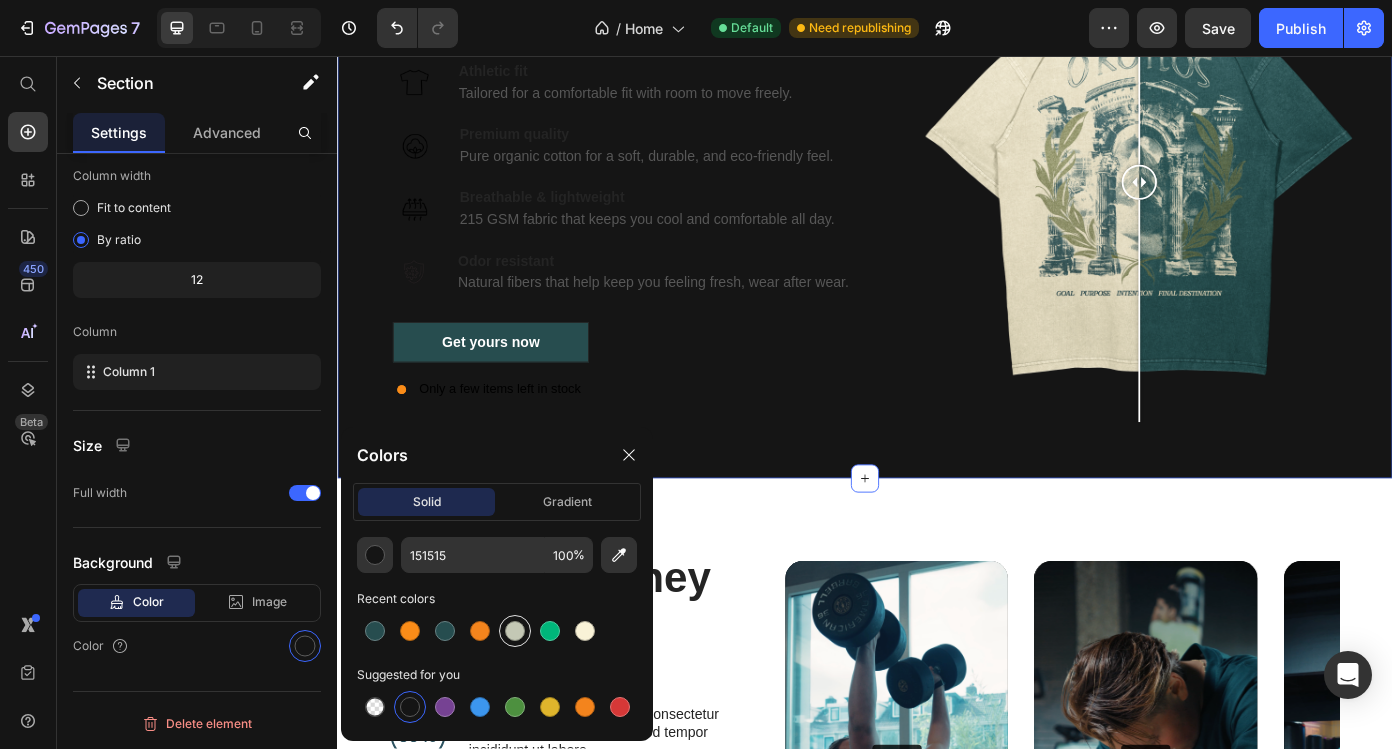 click at bounding box center [515, 631] 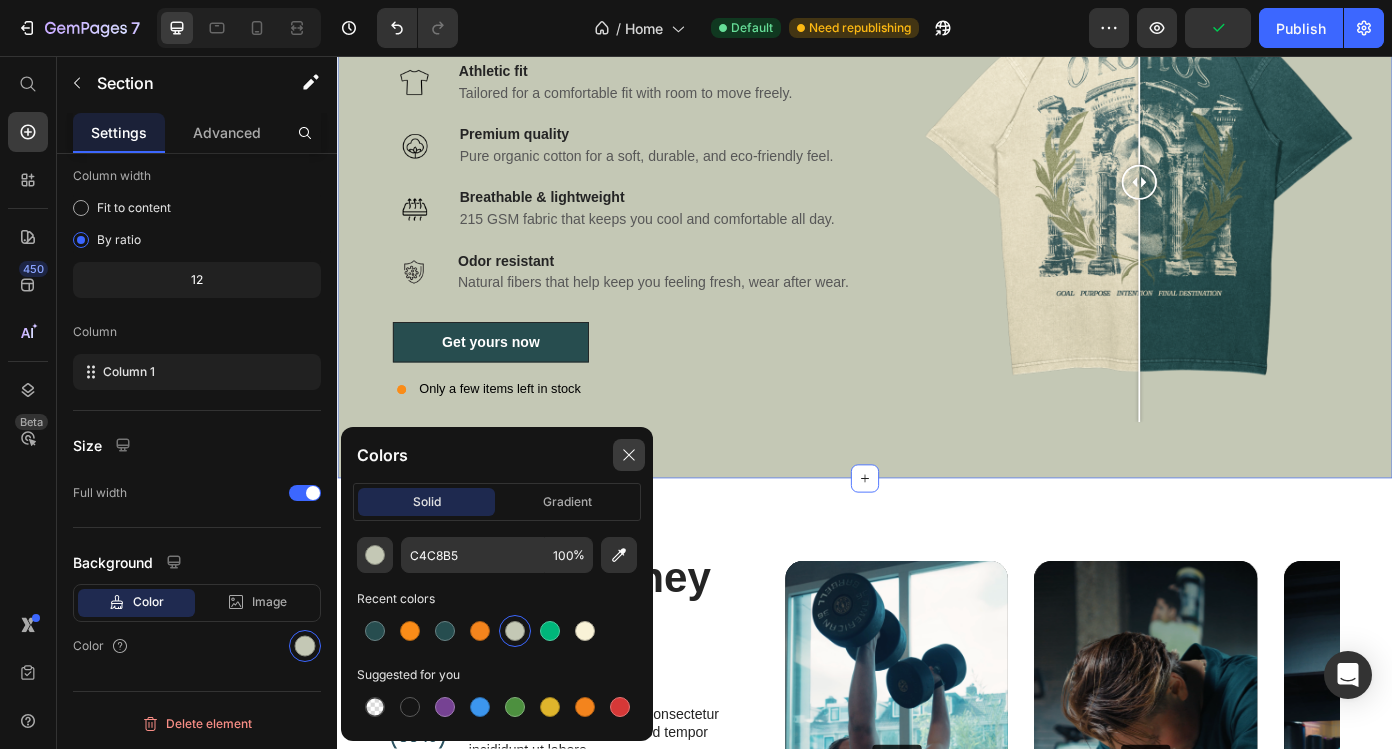 click at bounding box center (629, 455) 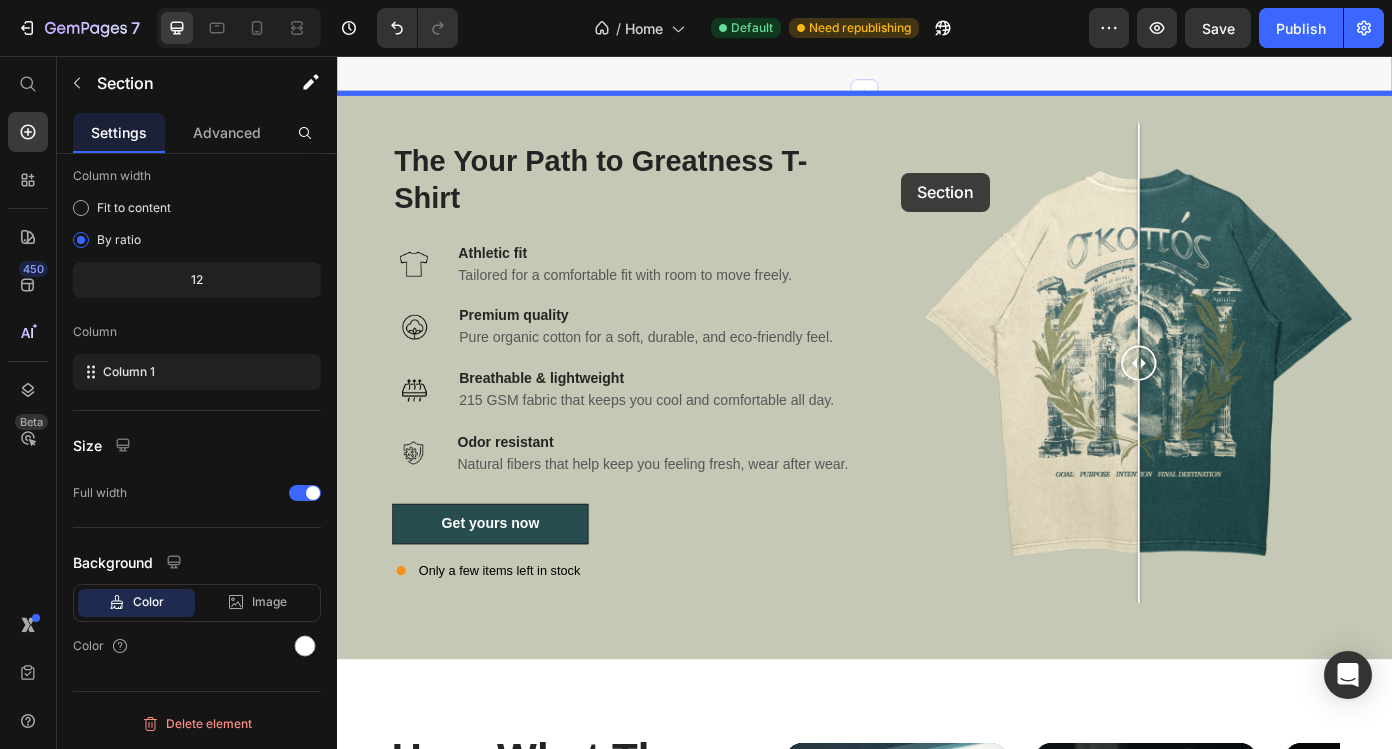 drag, startPoint x: 975, startPoint y: 97, endPoint x: 975, endPoint y: 182, distance: 85 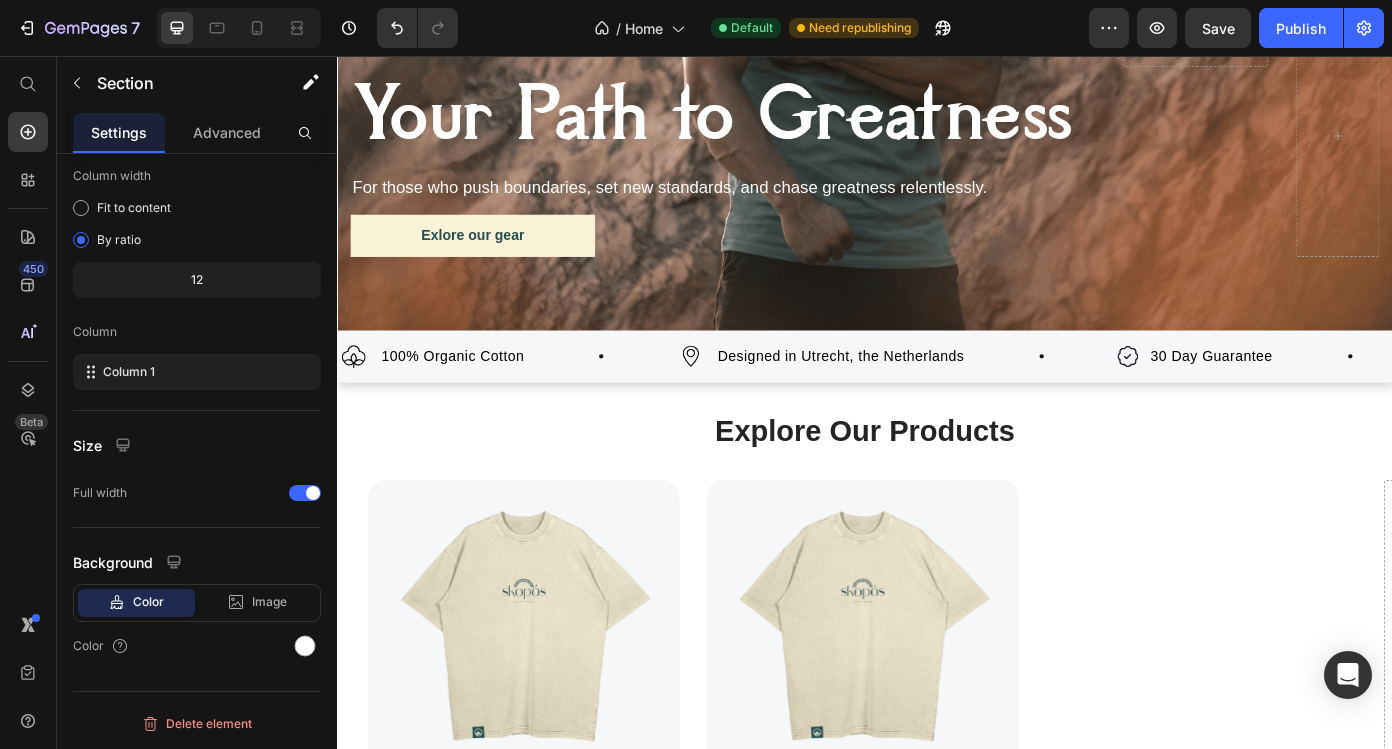 scroll, scrollTop: 837, scrollLeft: 0, axis: vertical 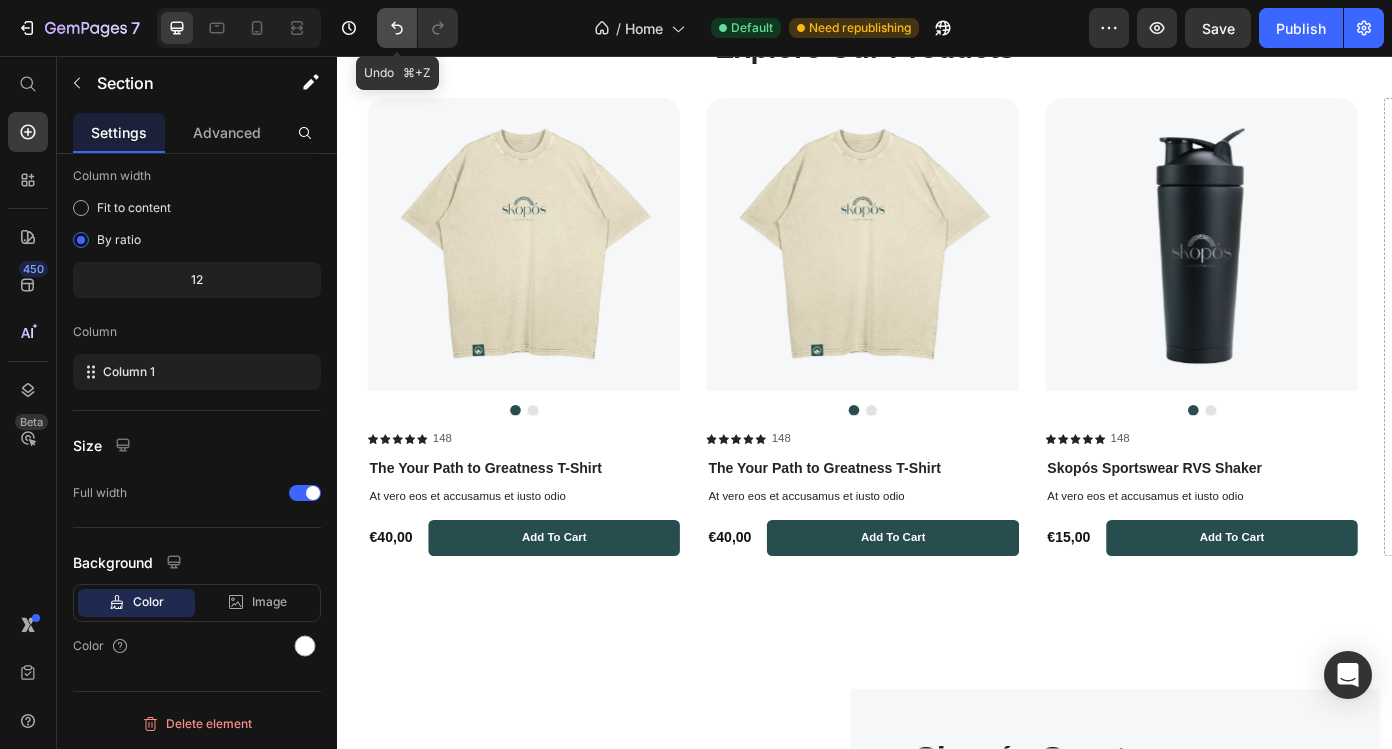 drag, startPoint x: 391, startPoint y: 20, endPoint x: 178, endPoint y: 382, distance: 420.01547 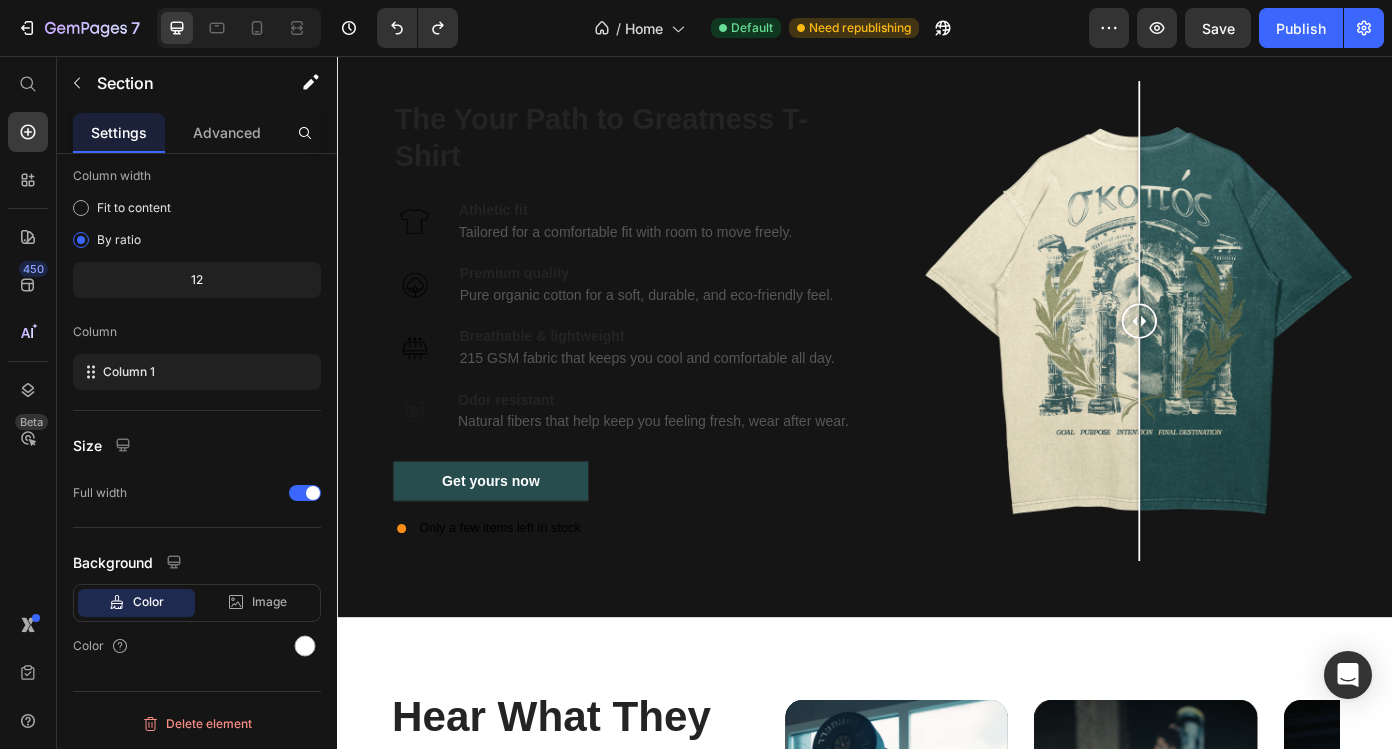scroll, scrollTop: 2082, scrollLeft: 0, axis: vertical 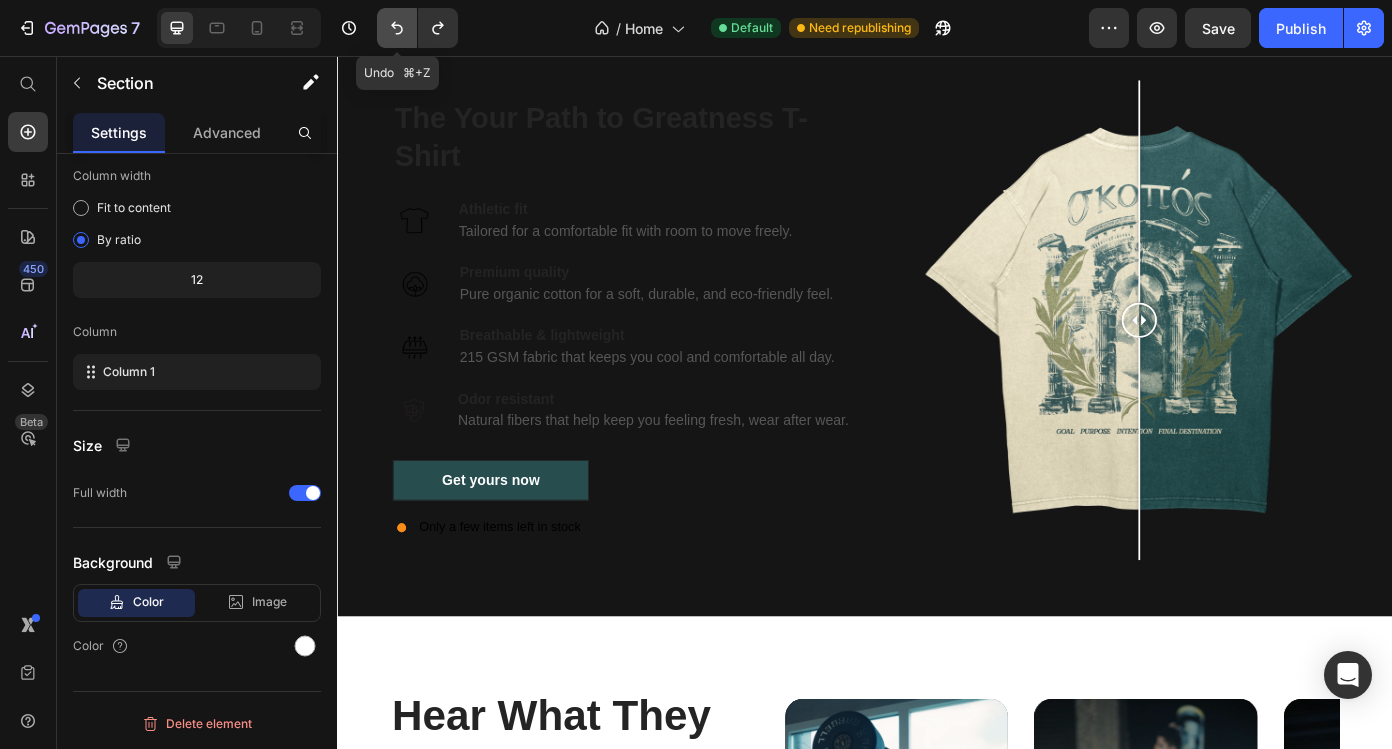 click 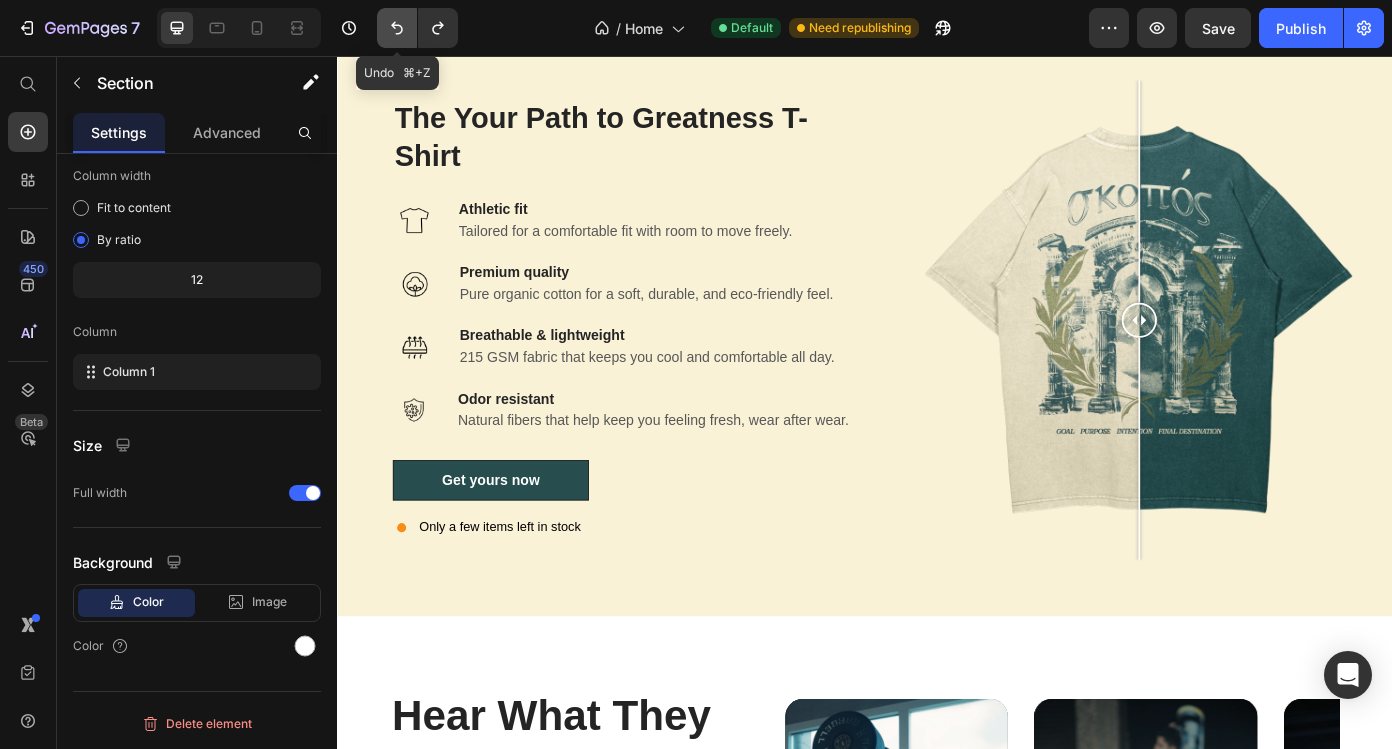 click 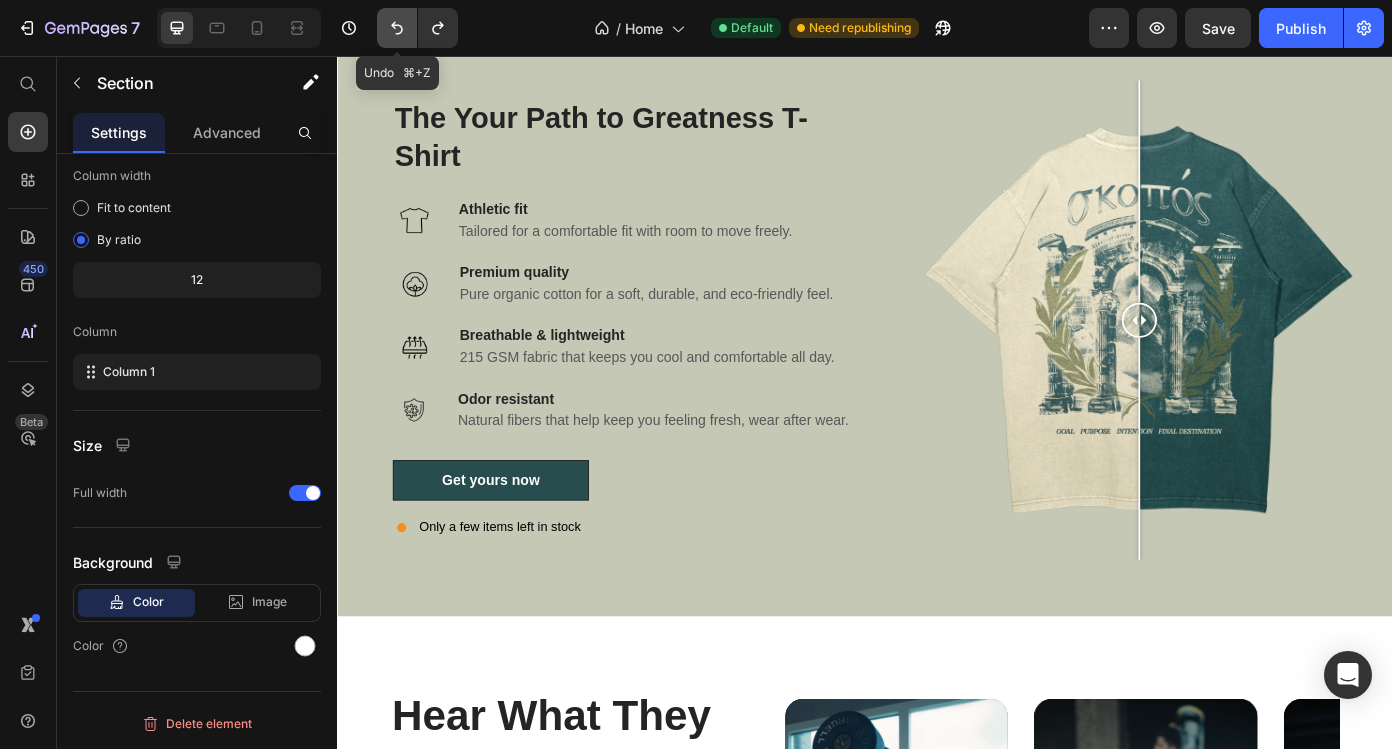 click 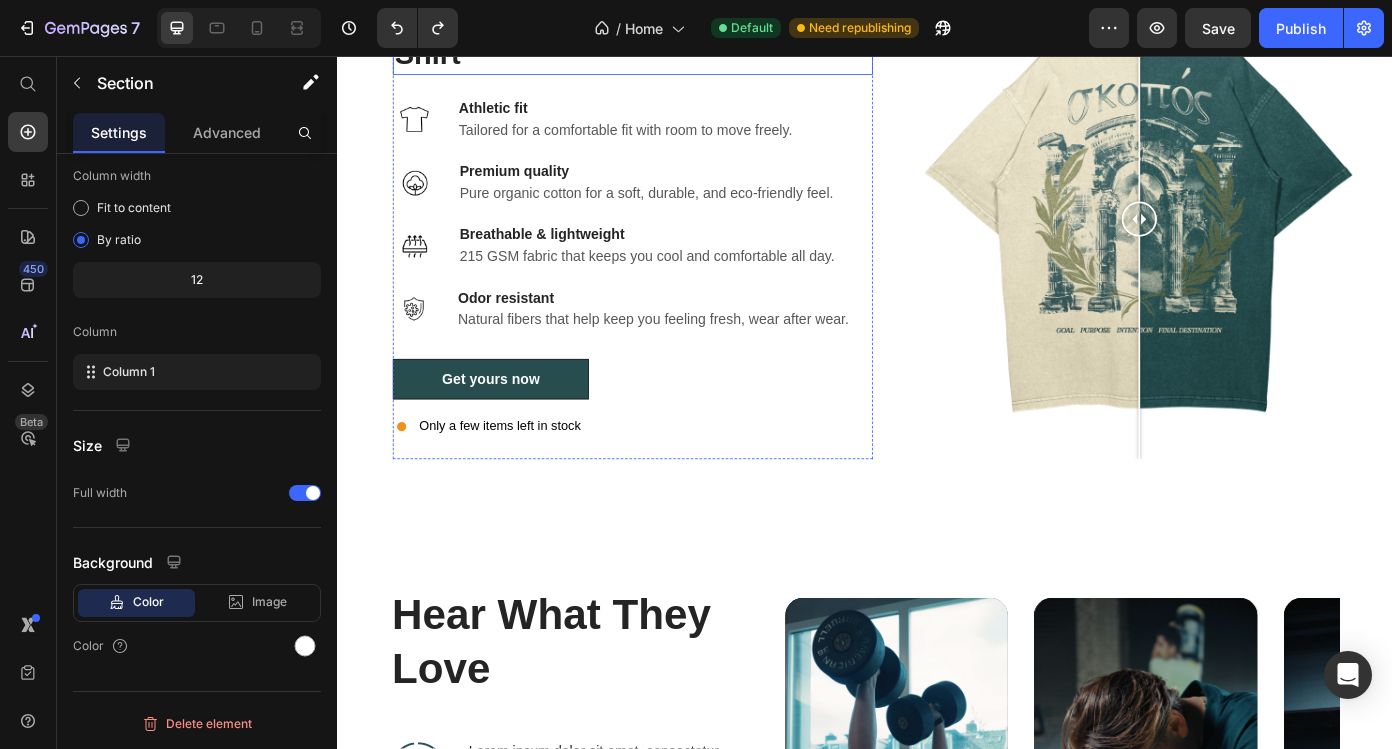 scroll, scrollTop: 2202, scrollLeft: 0, axis: vertical 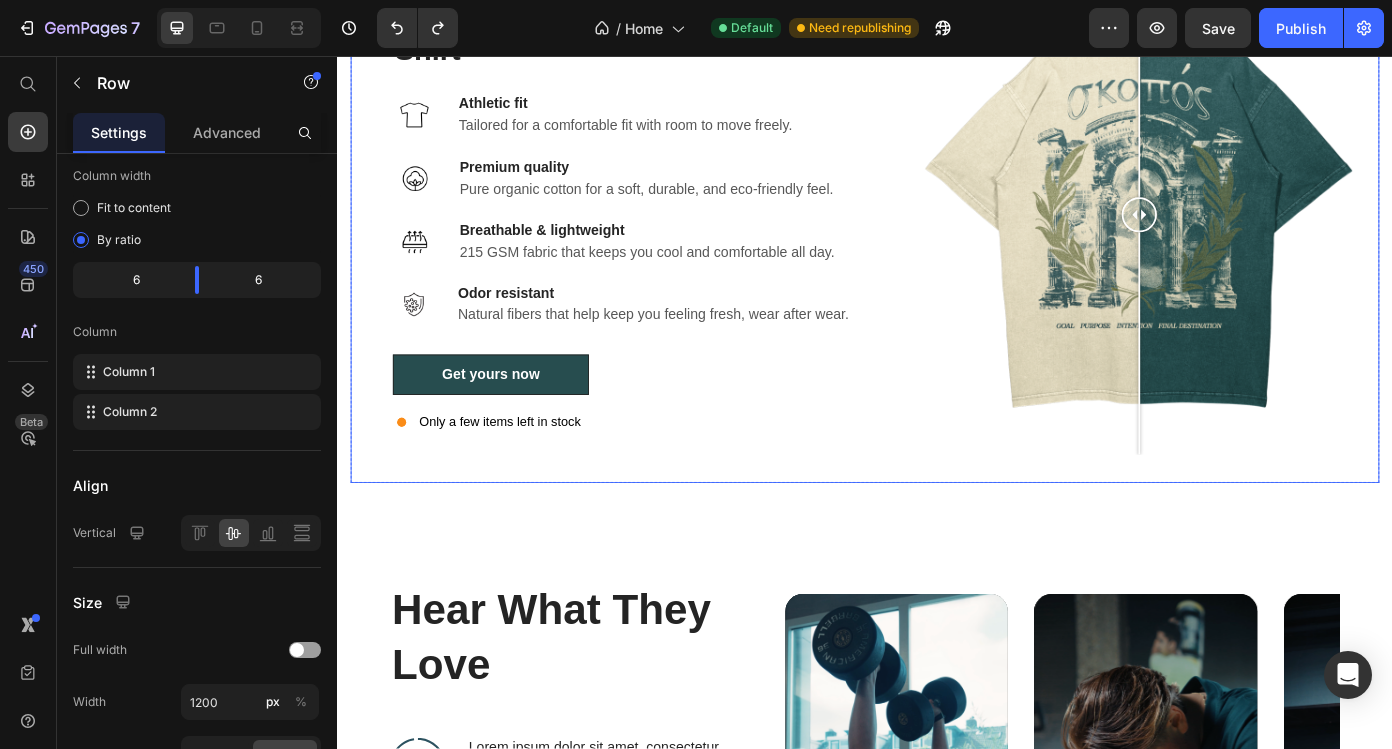 click on "The Your Path to Greatness T-Shirt Heading Image Athletic fit  Text block Tailored for a comfortable fit with room to move freely. Text block Row Image Premium quality Text block Pure organic cotton for a soft, durable, and eco-friendly feel. Text block Row Image Breathable & lightweight Text block 215 GSM fabric that keeps you cool and comfortable all day. Text block Row Row Image Odor resistant Text block Natural fibers that help keep you feeling fresh, wear after wear. Text block Row Get yours now Button
Only a few items left in stock
Custom Code Image Comparison Row" at bounding box center (937, 237) 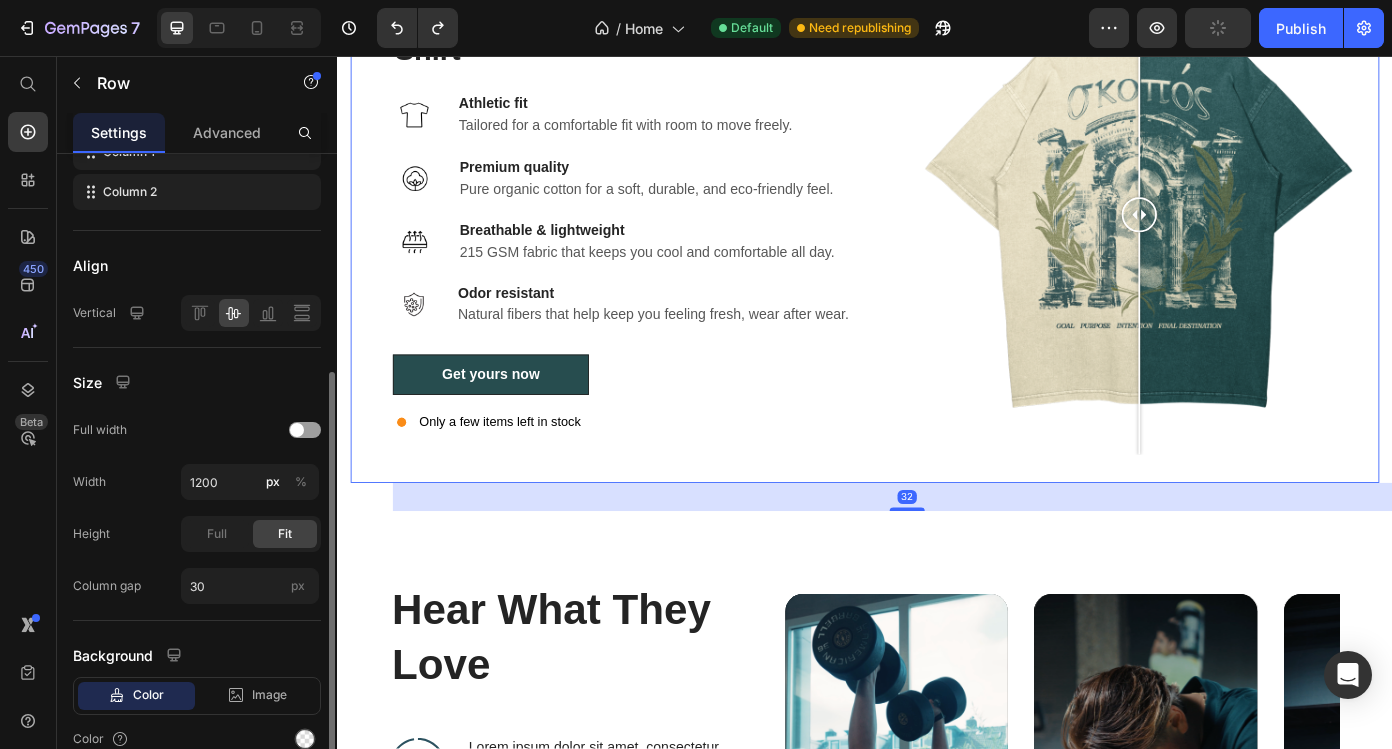scroll, scrollTop: 379, scrollLeft: 0, axis: vertical 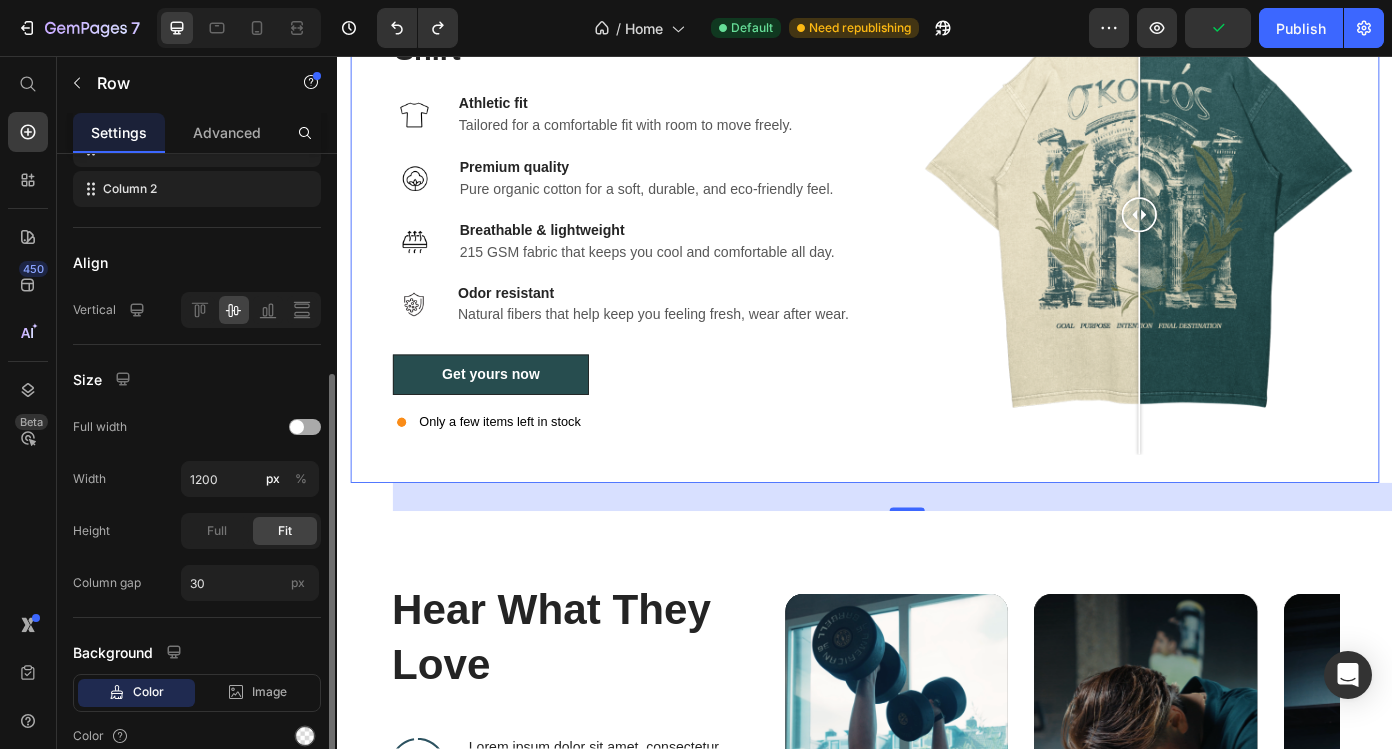 click at bounding box center (305, 427) 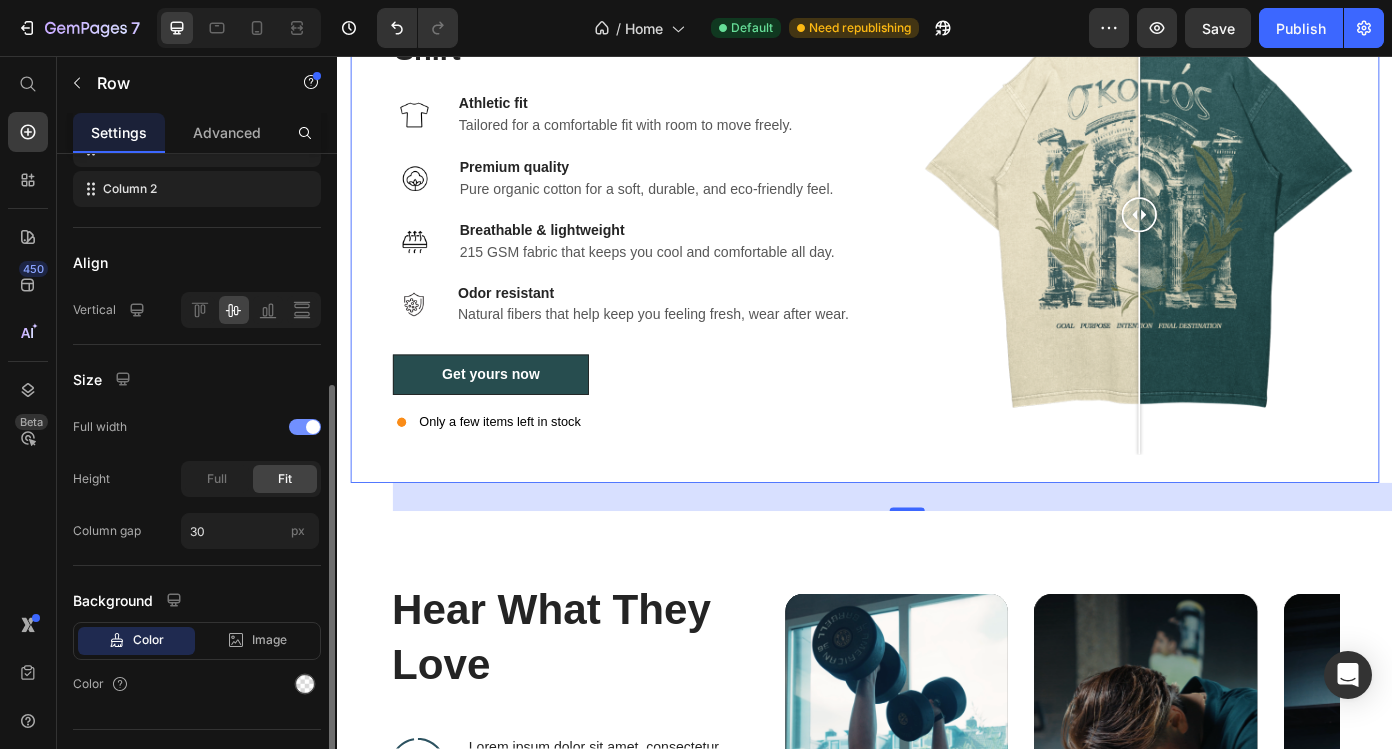 click at bounding box center (313, 427) 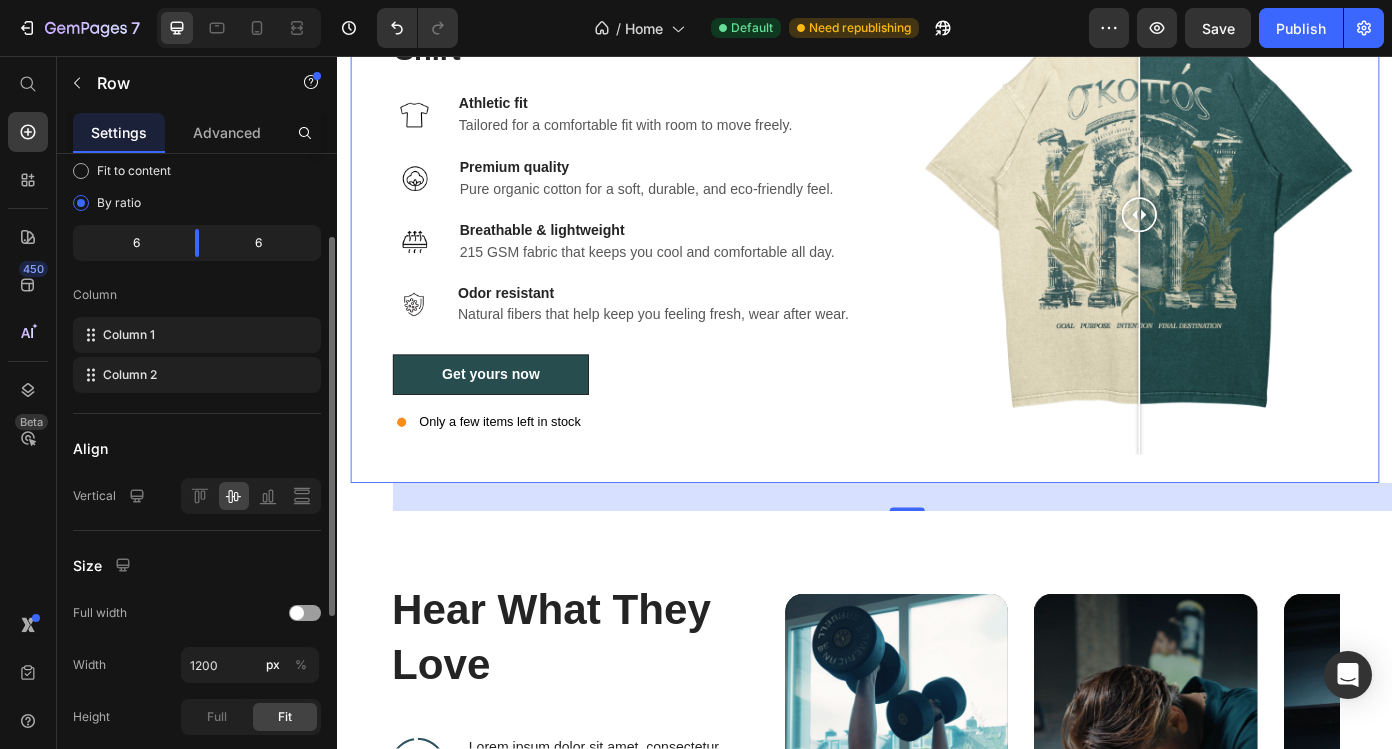 scroll, scrollTop: 158, scrollLeft: 0, axis: vertical 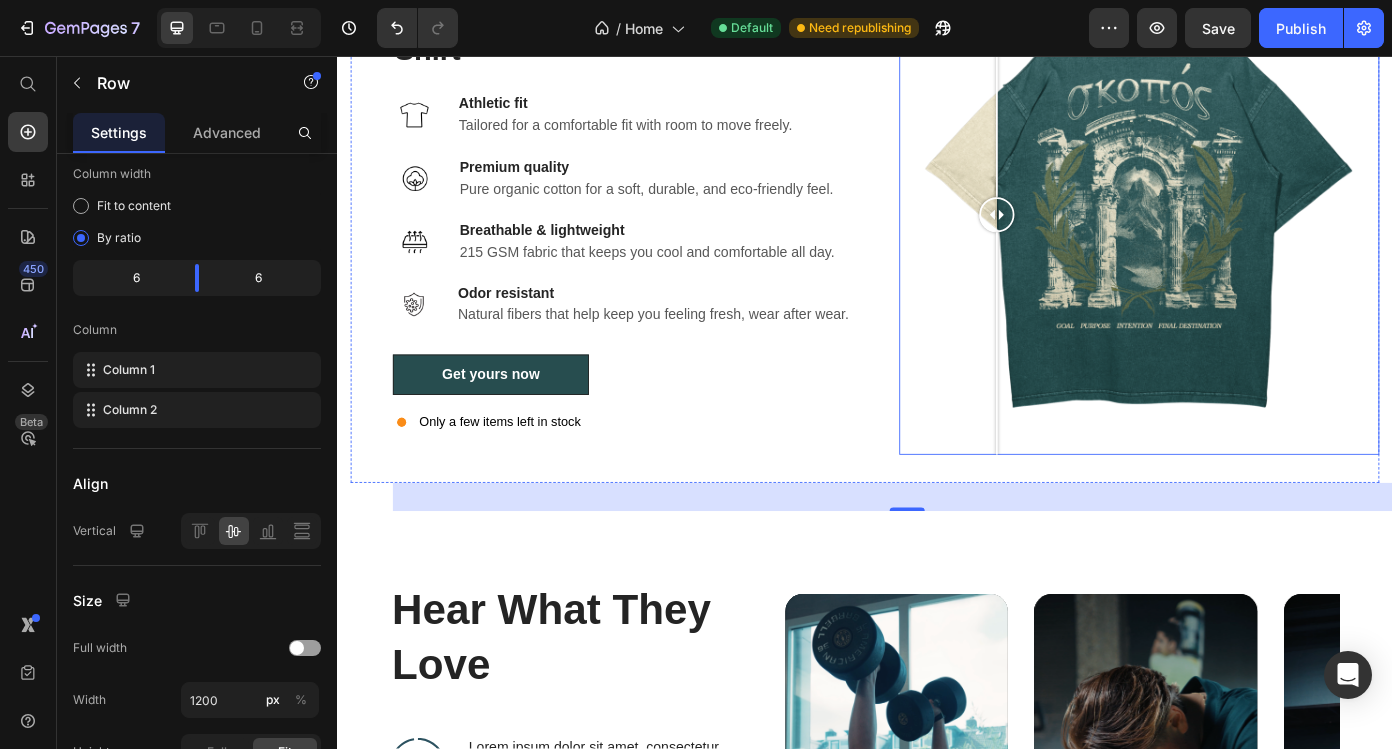 click at bounding box center (1249, 237) 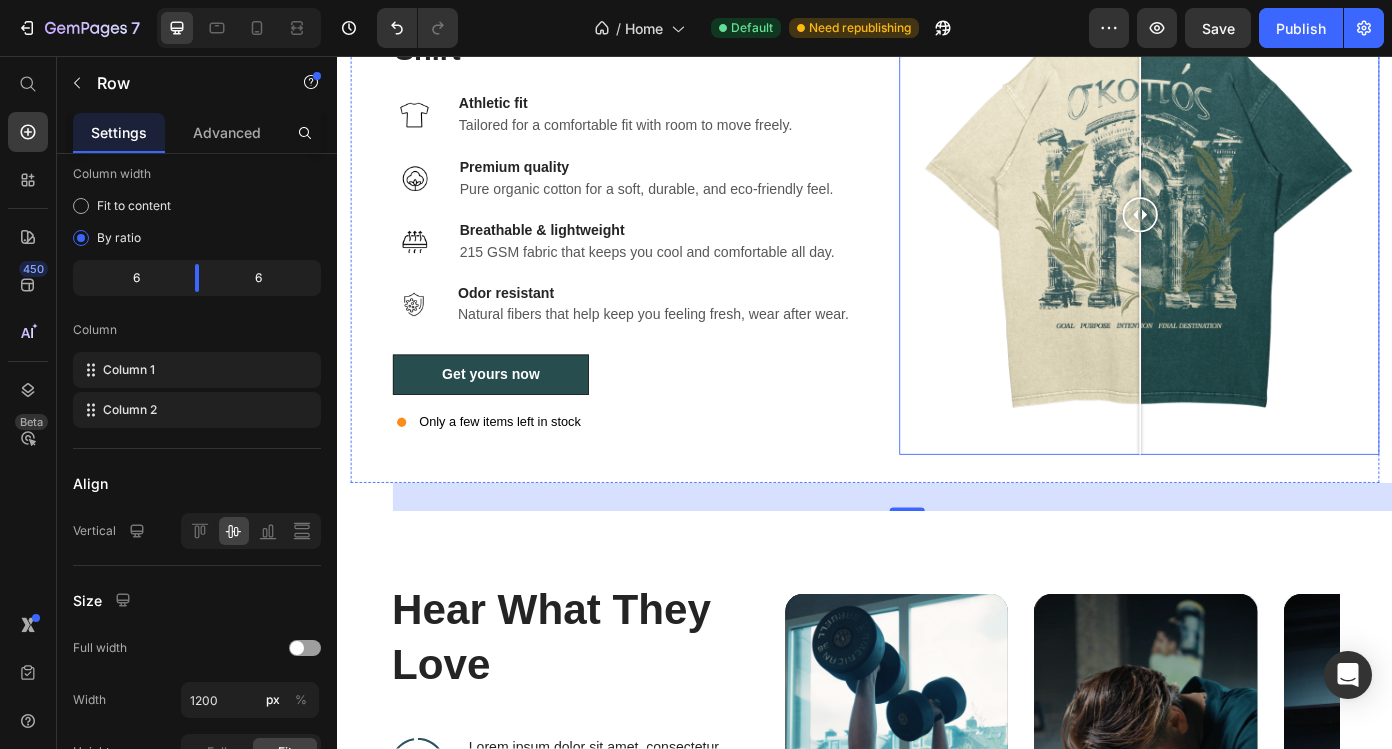 drag, startPoint x: 1087, startPoint y: 427, endPoint x: 1250, endPoint y: 406, distance: 164.3472 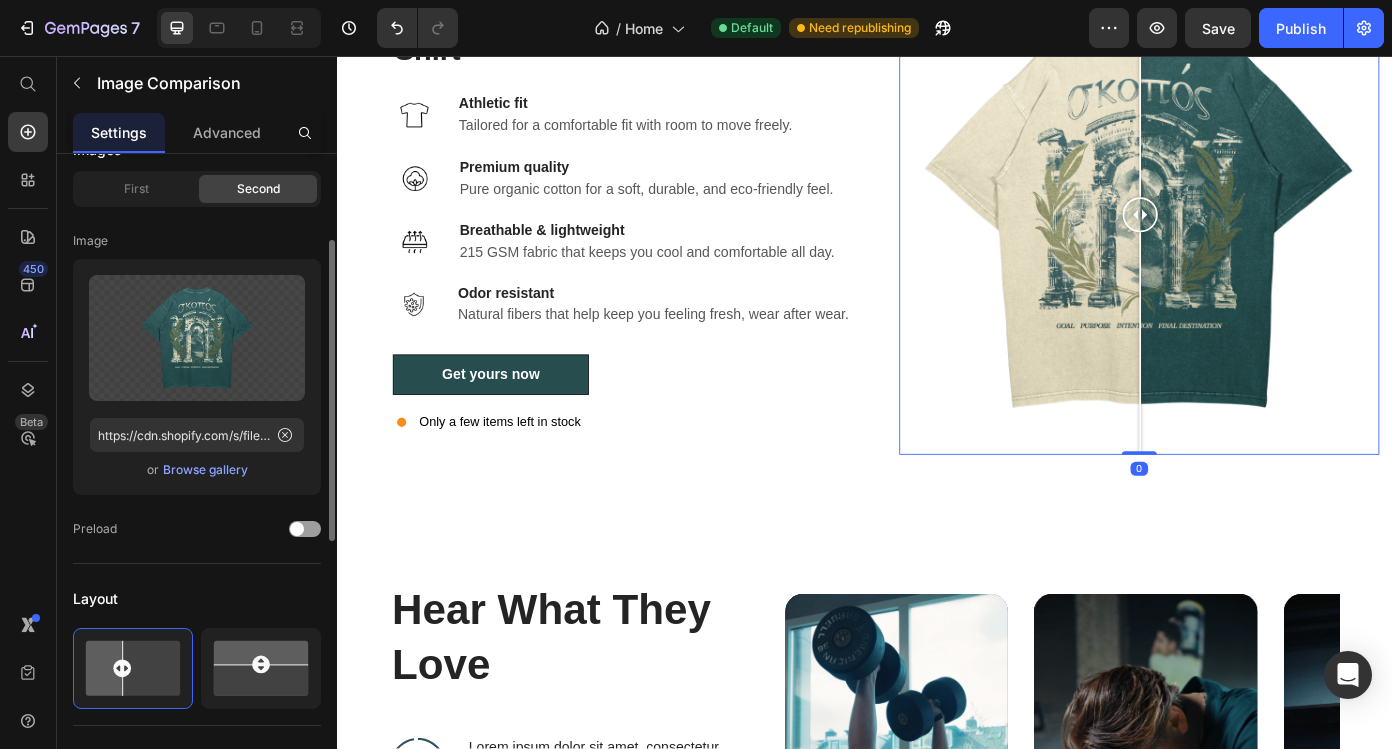 scroll, scrollTop: 95, scrollLeft: 0, axis: vertical 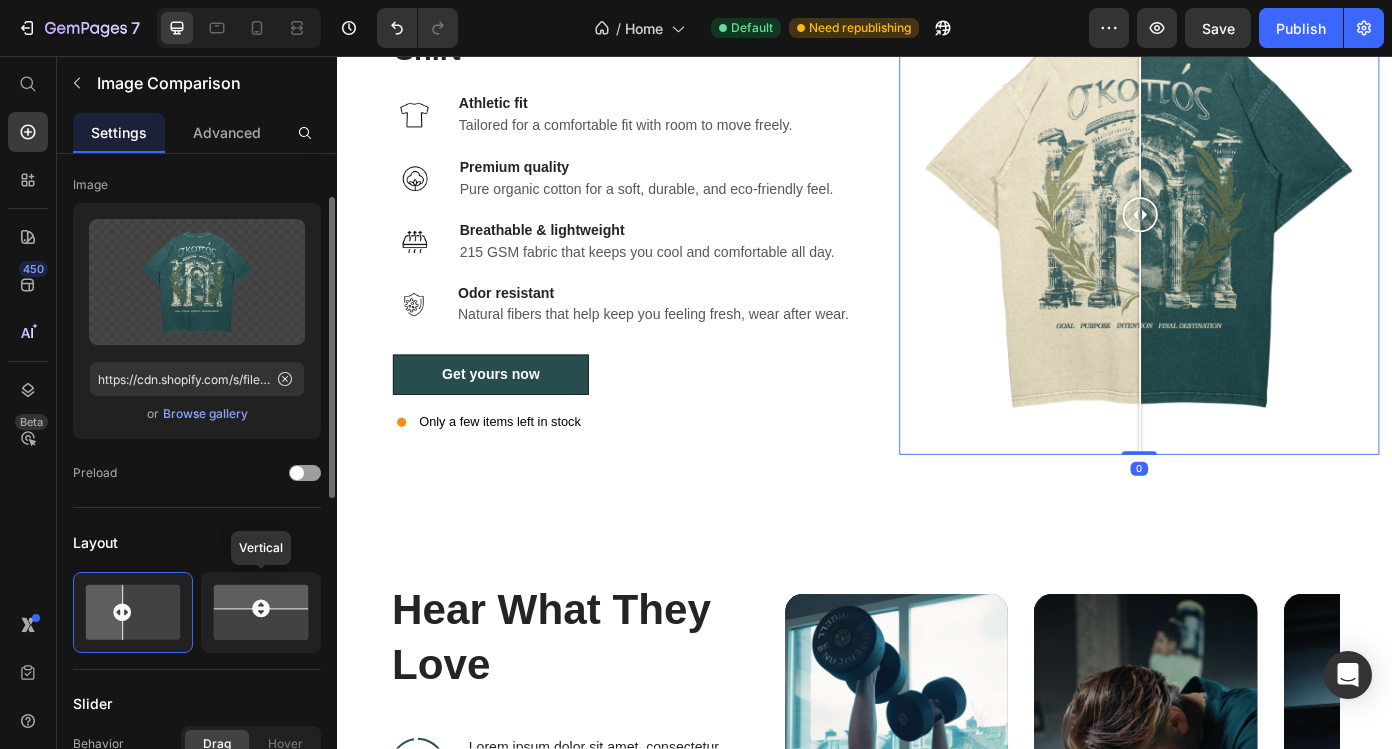 click 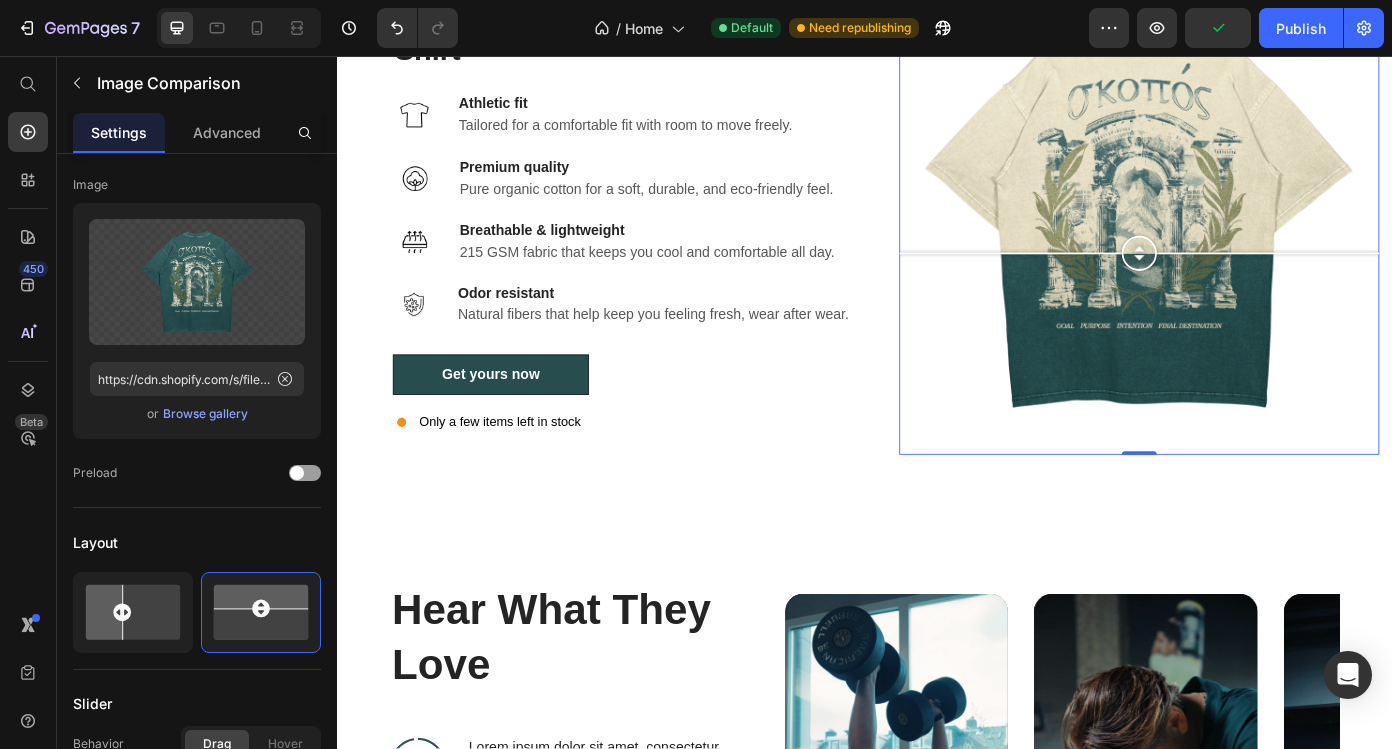 drag, startPoint x: 1243, startPoint y: 432, endPoint x: 1251, endPoint y: 456, distance: 25.298222 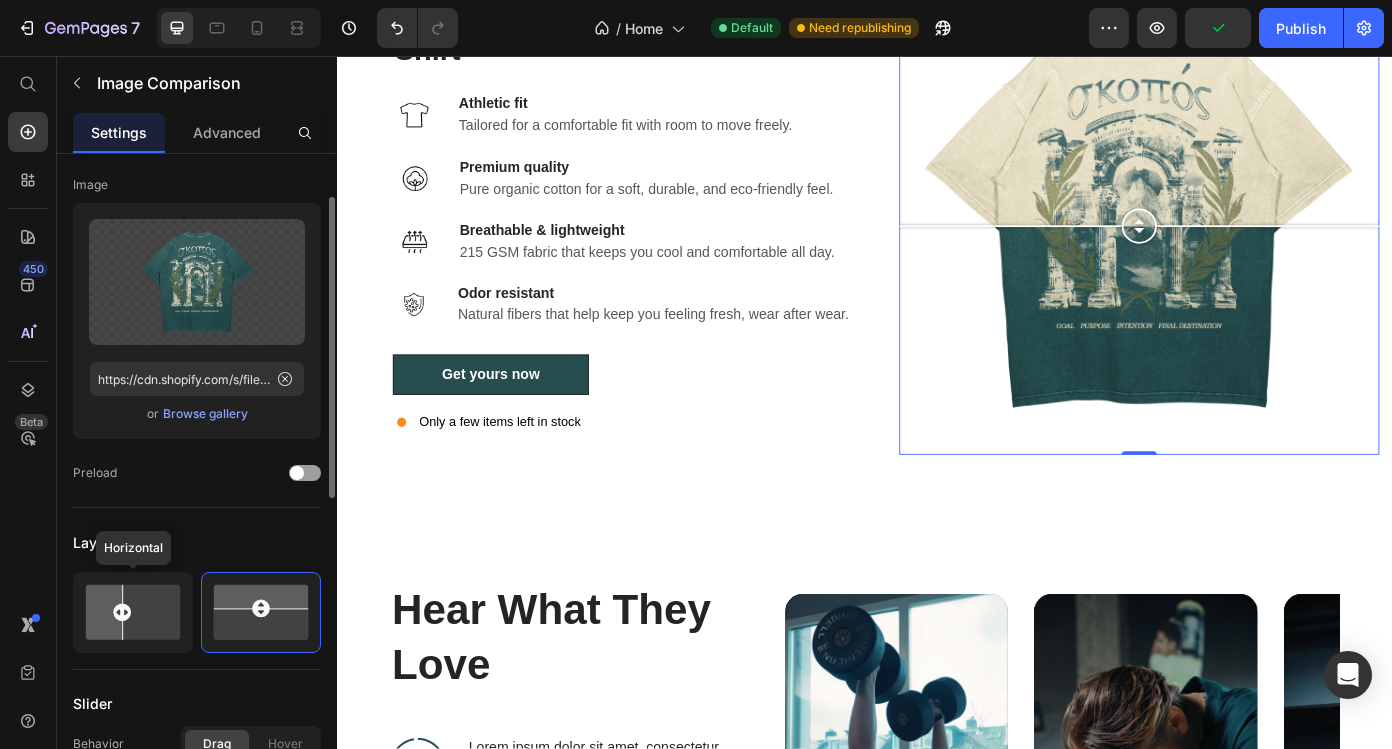 click 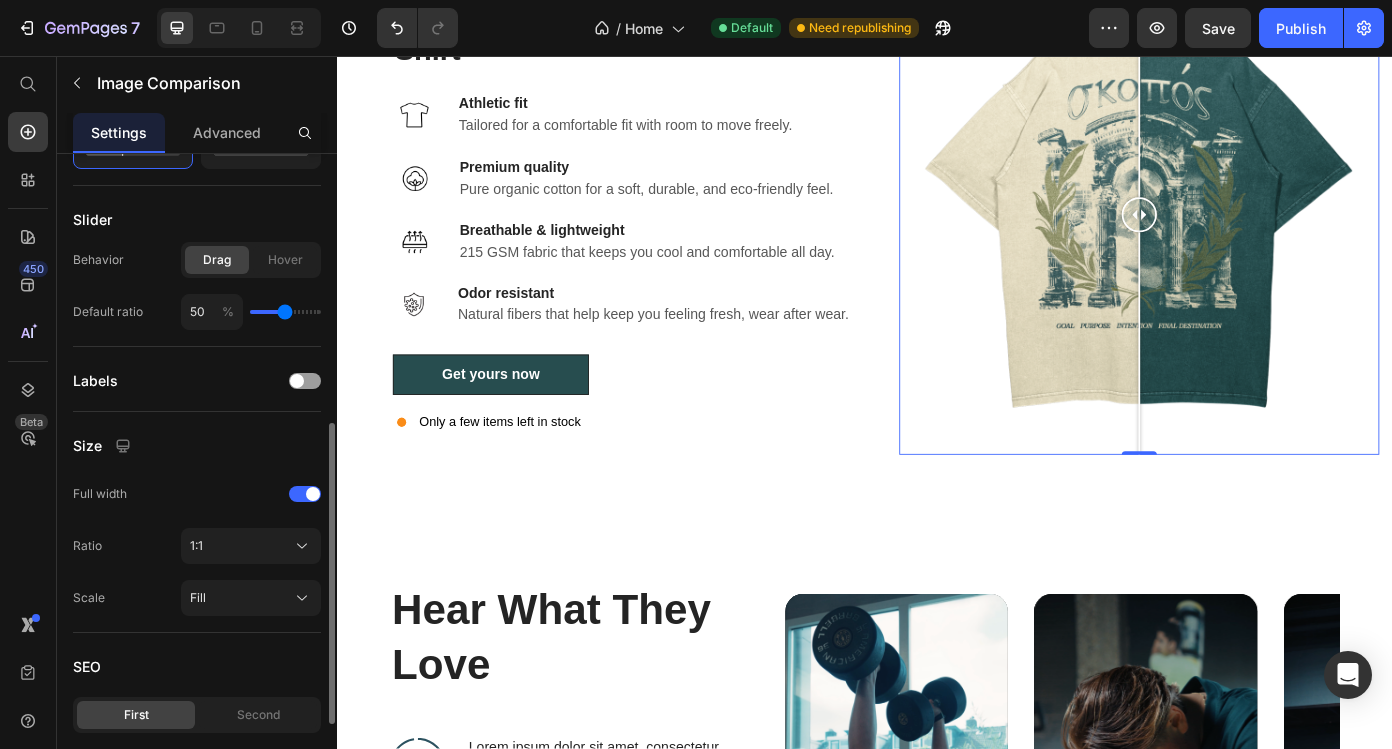 scroll, scrollTop: 583, scrollLeft: 0, axis: vertical 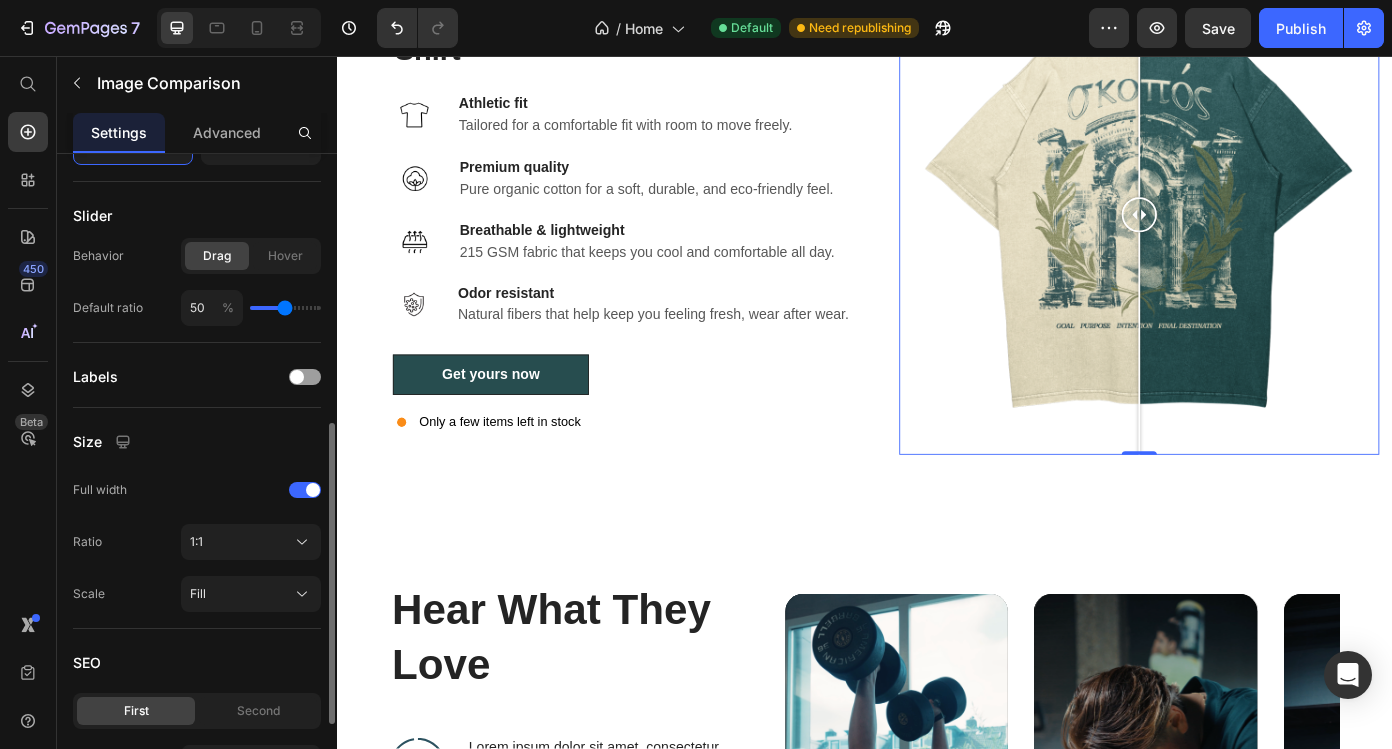 type on "58" 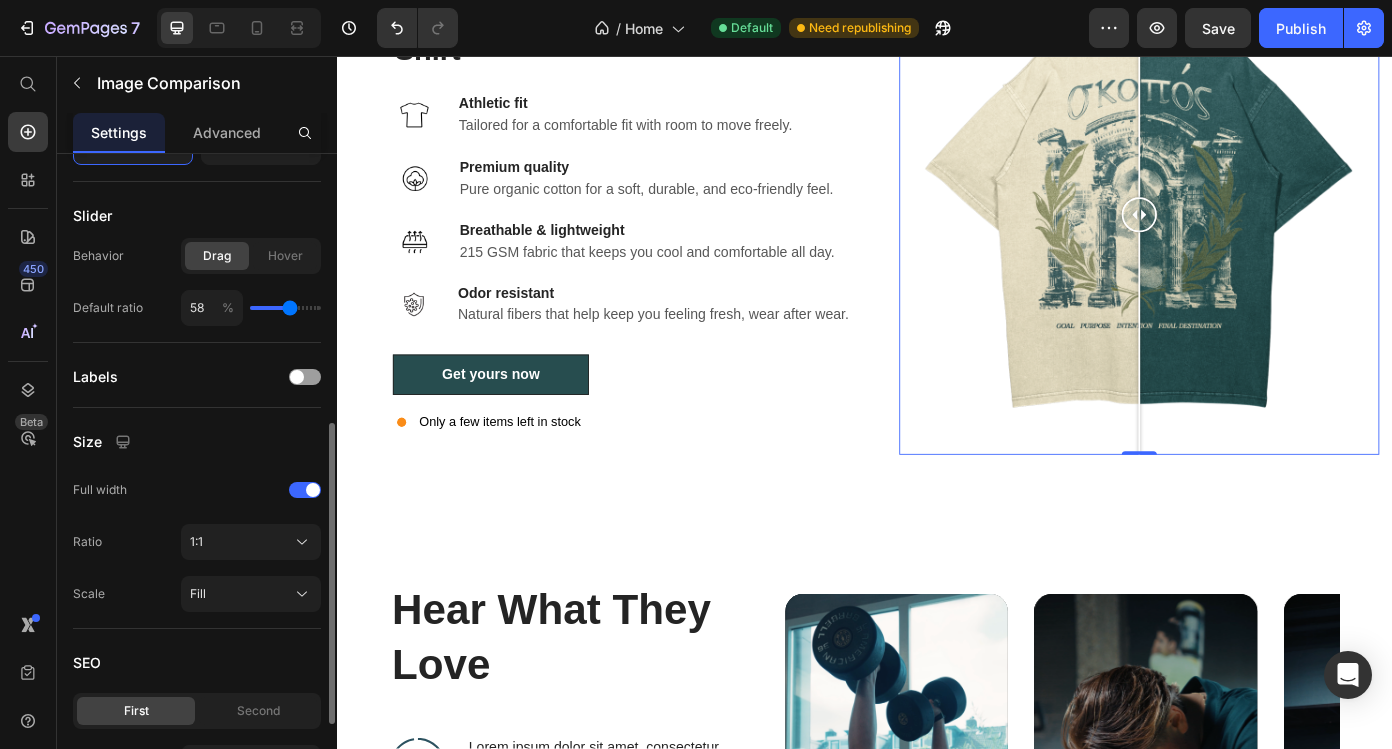 type on "59" 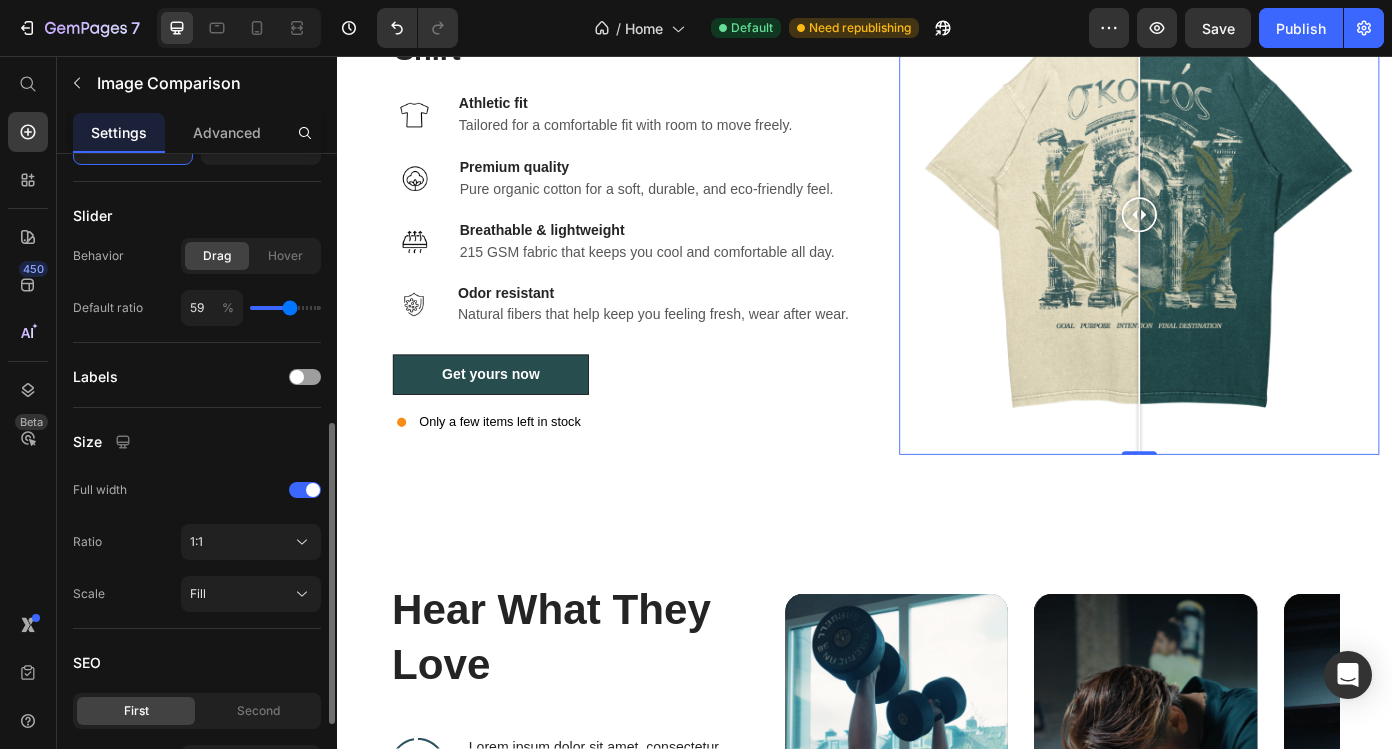 type on "61" 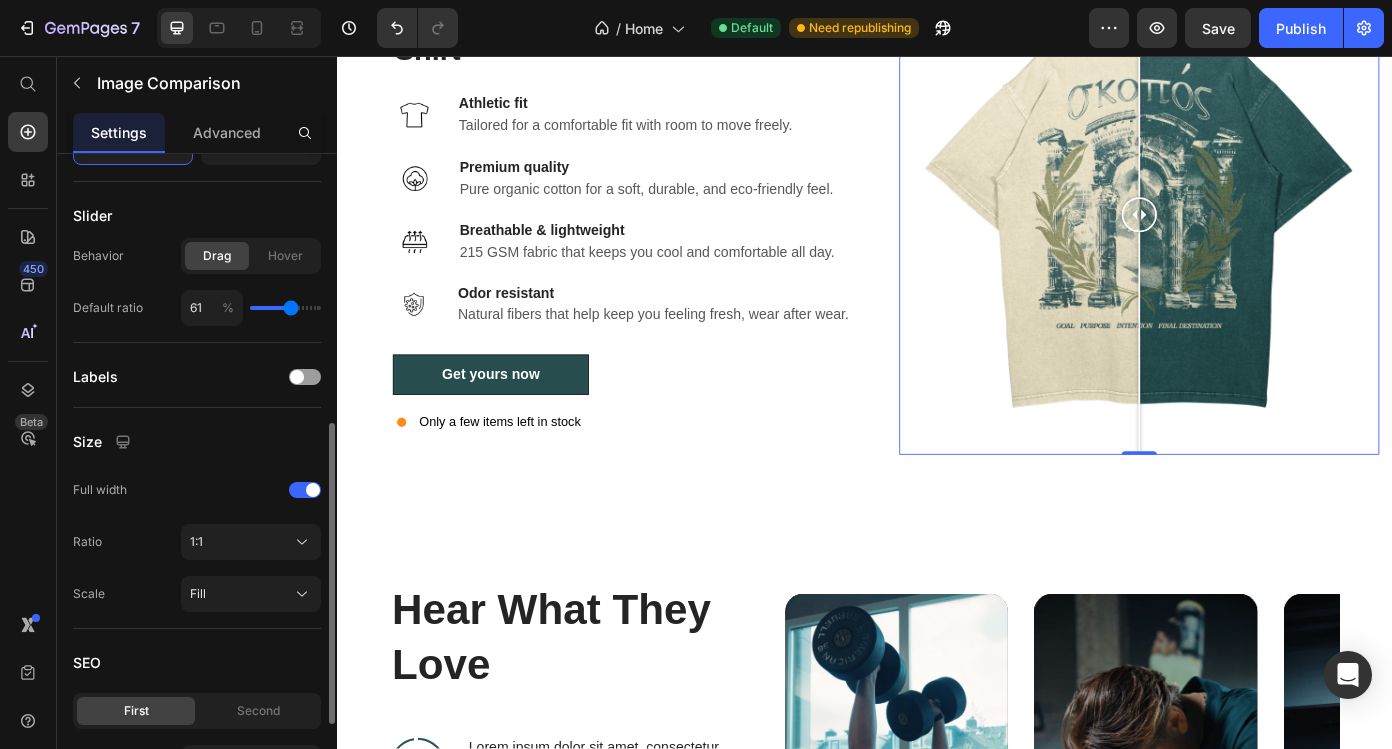 type on "64" 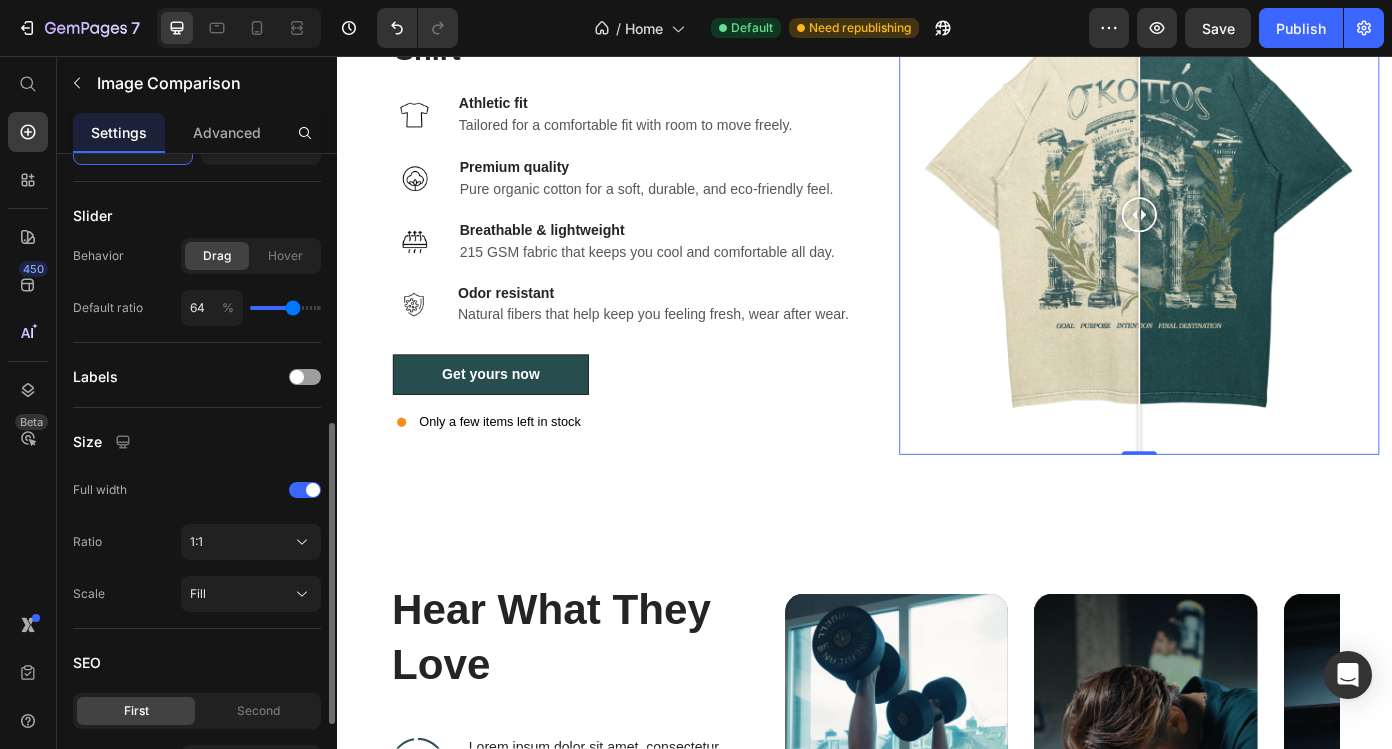 type on "69" 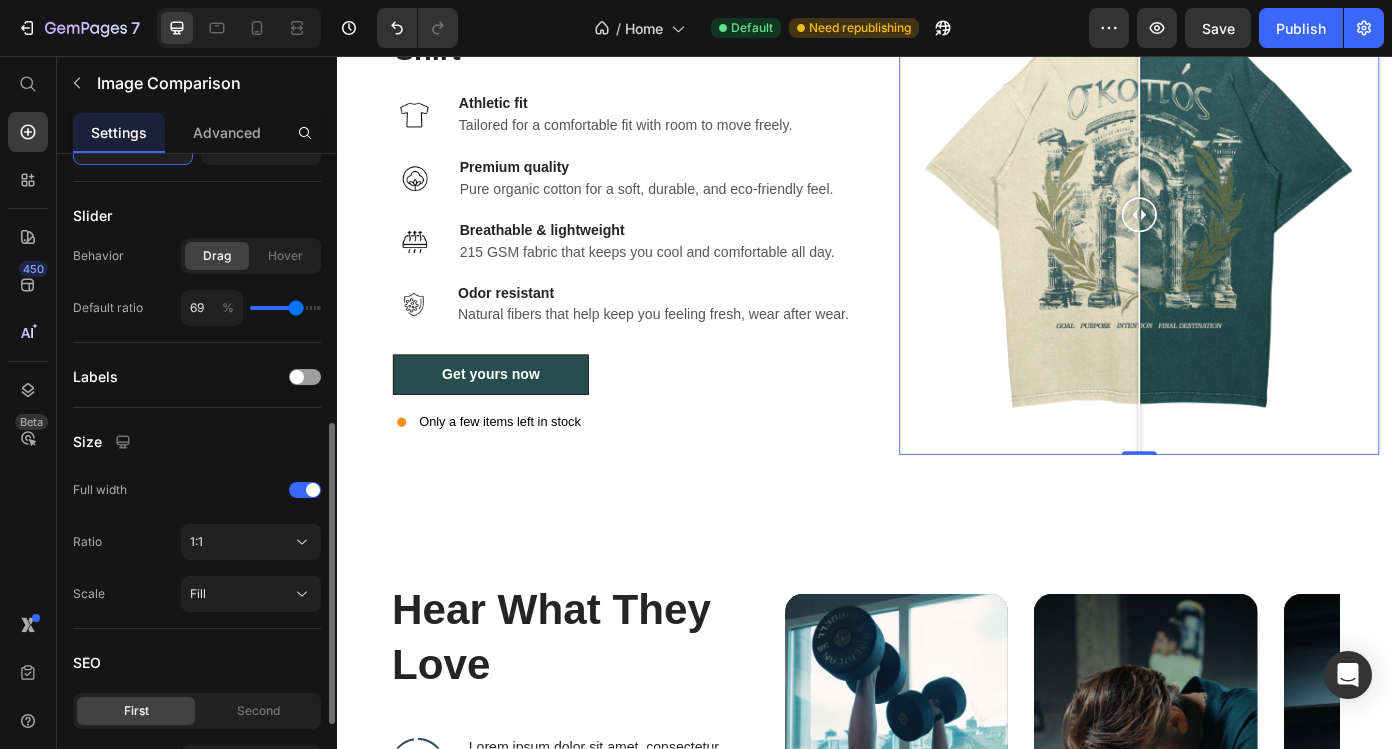 type on "76" 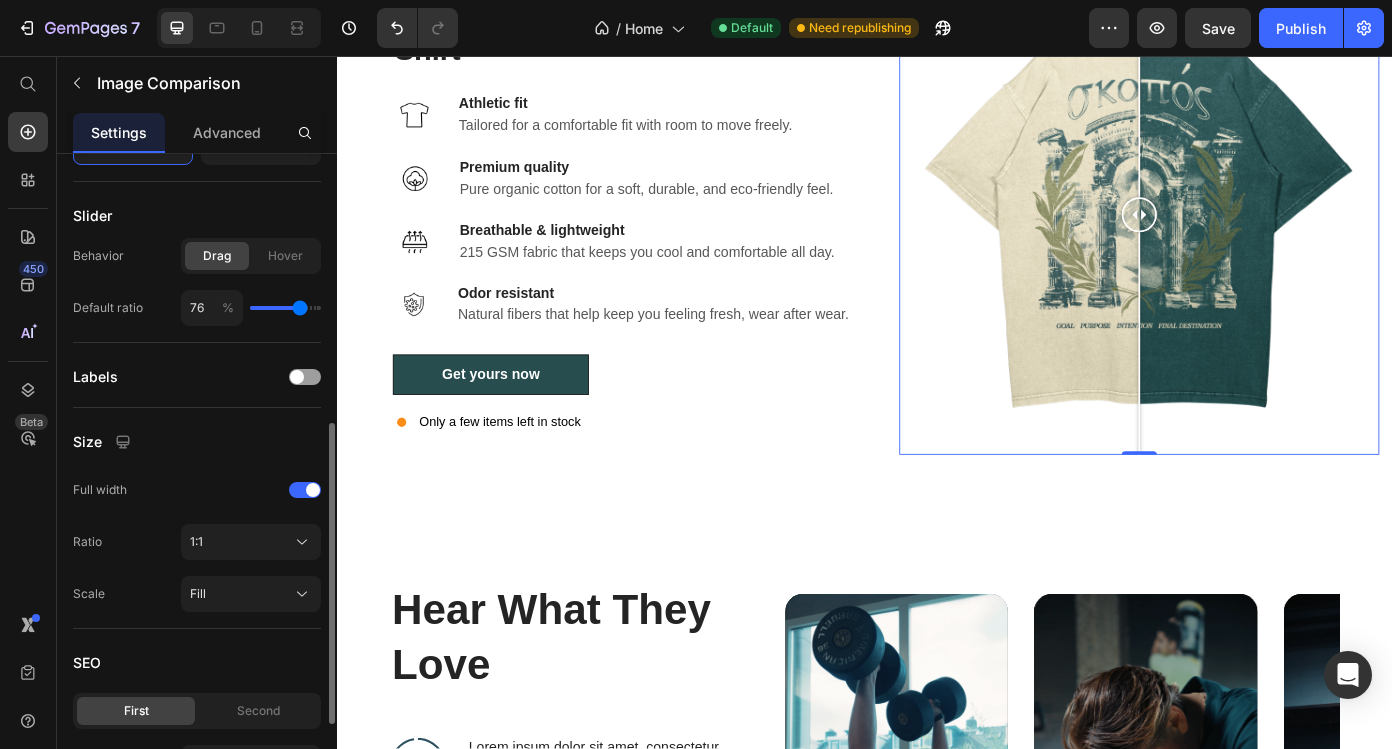type on "83" 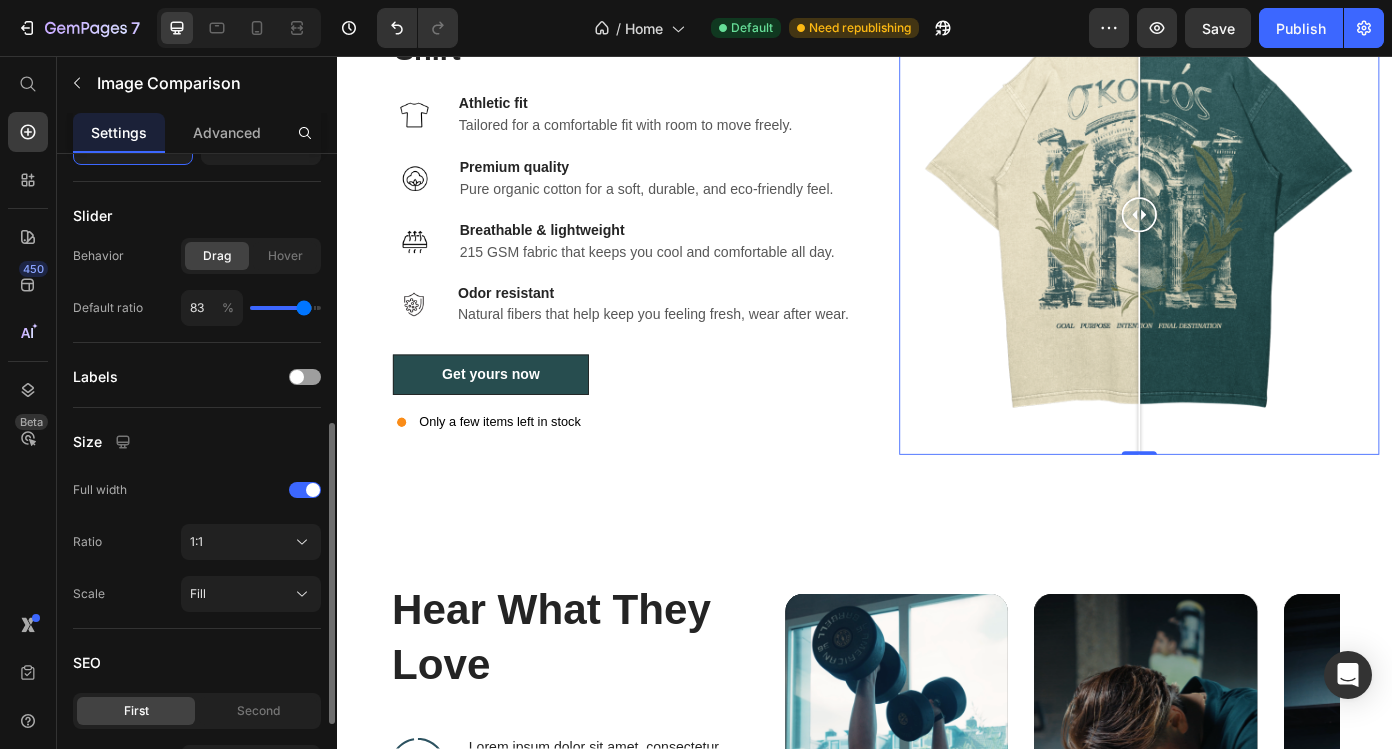 type on "92" 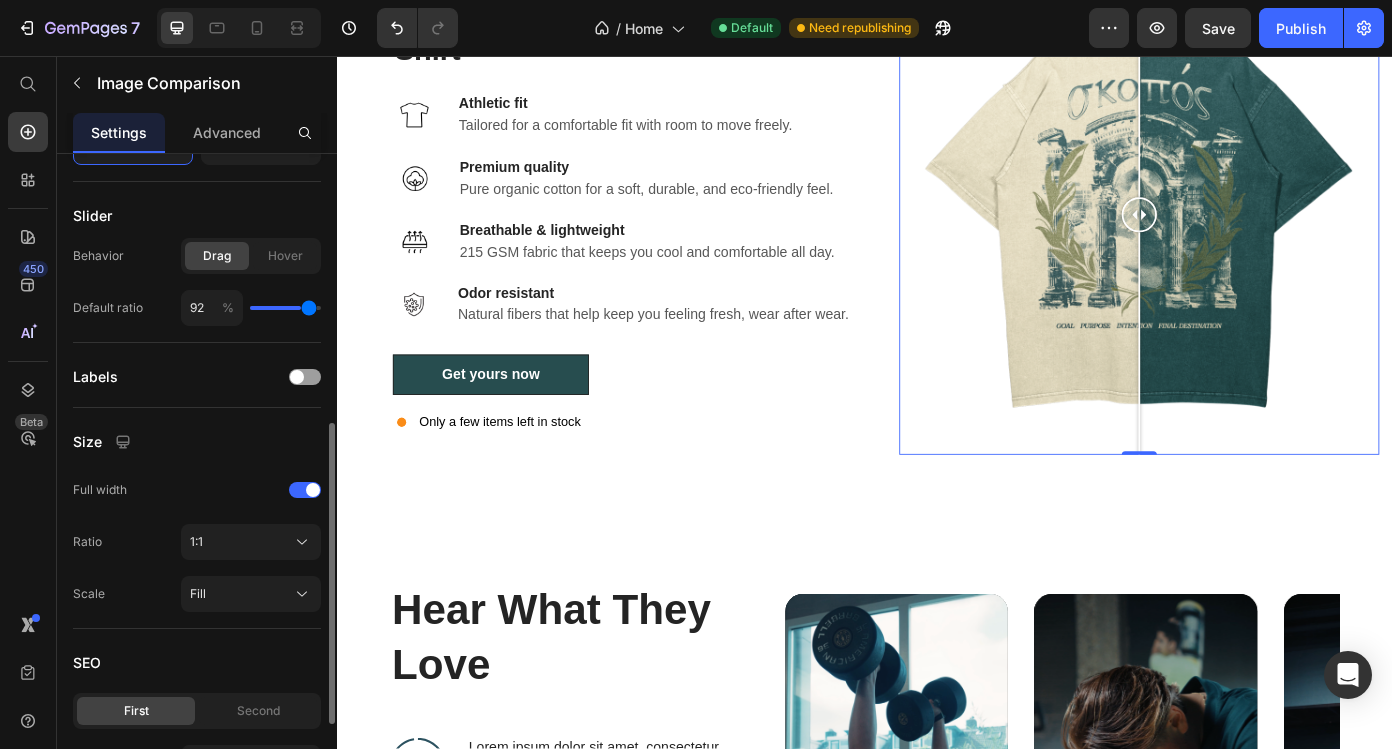 type on "100" 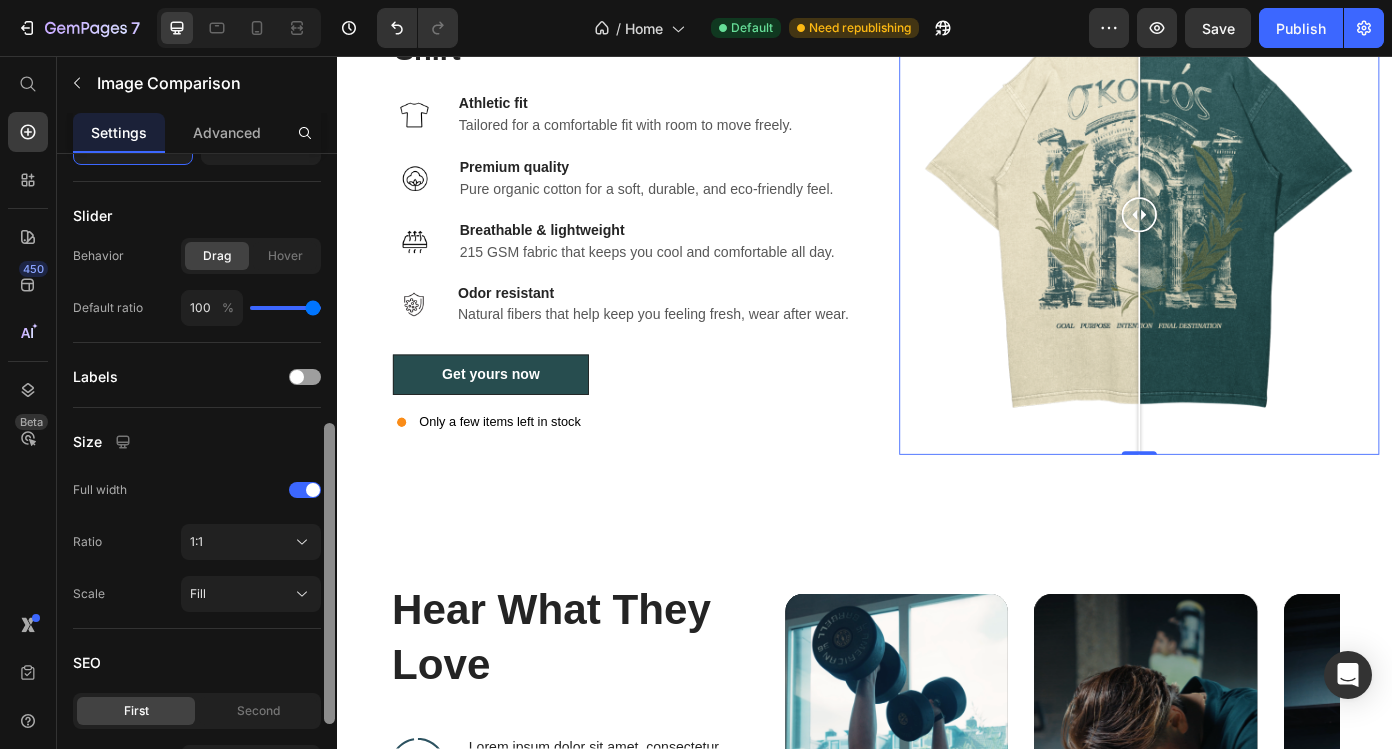 drag, startPoint x: 289, startPoint y: 309, endPoint x: 329, endPoint y: 309, distance: 40 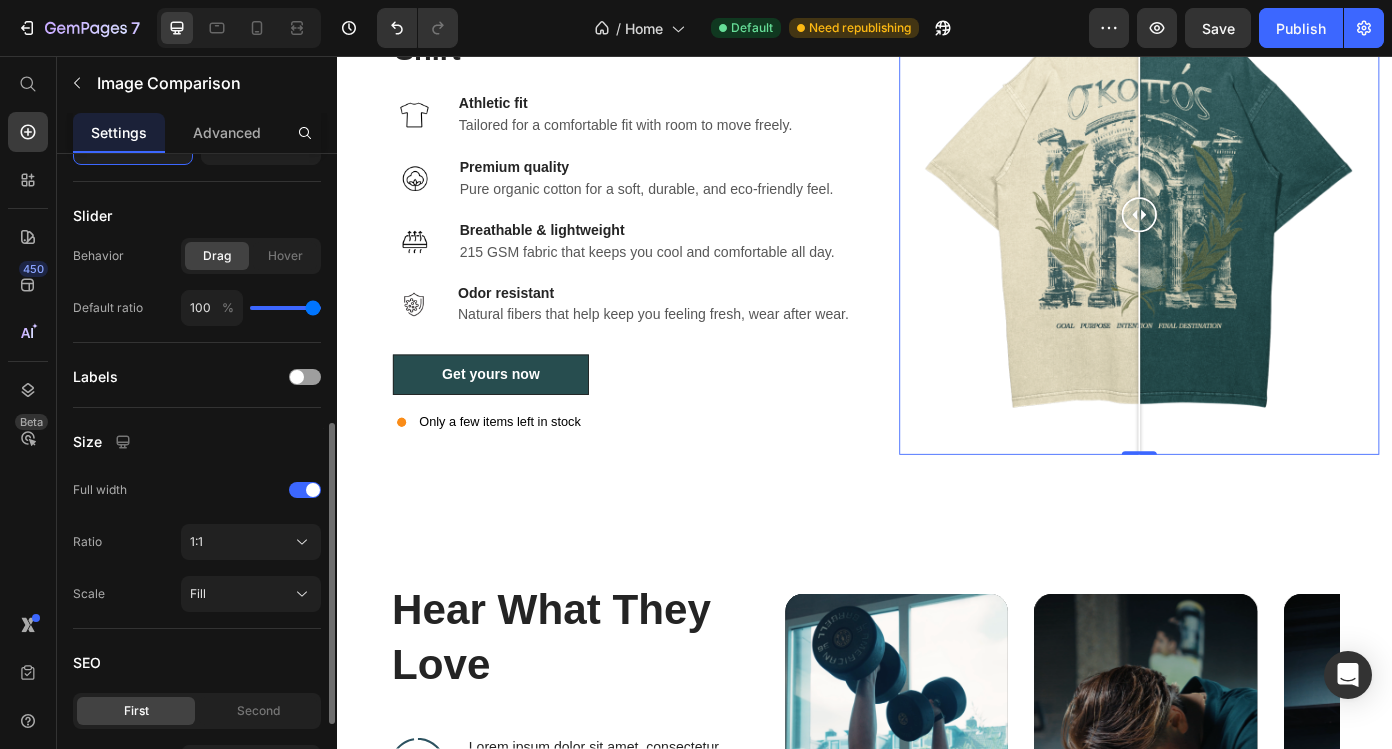 type on "94" 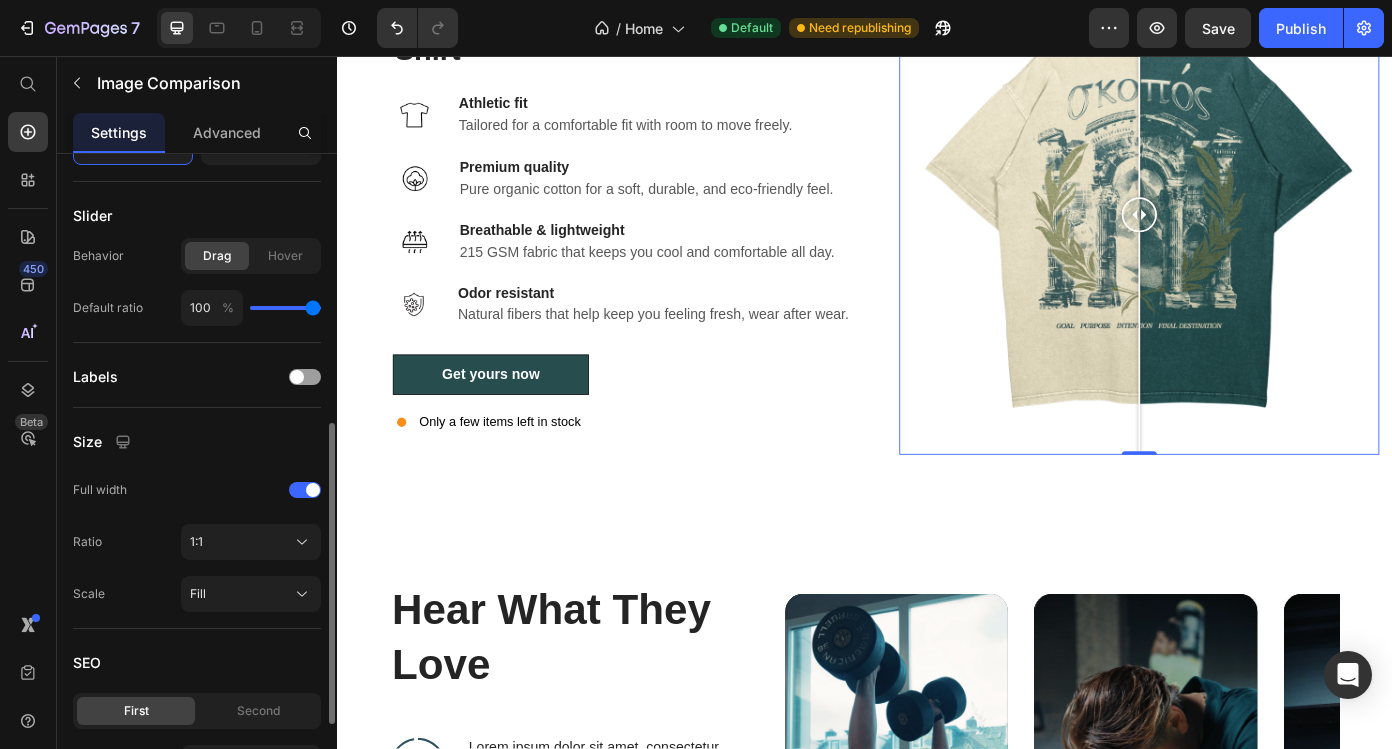 type on "94" 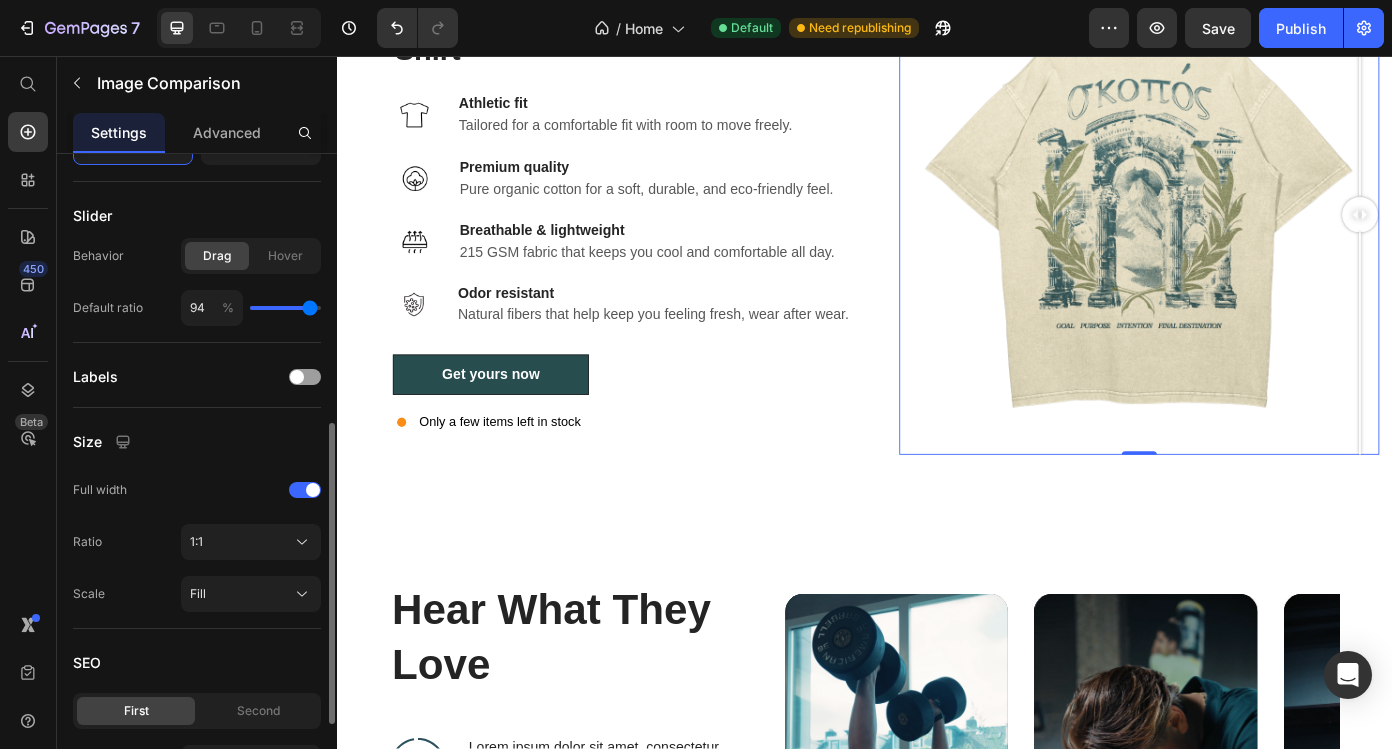 type on "93" 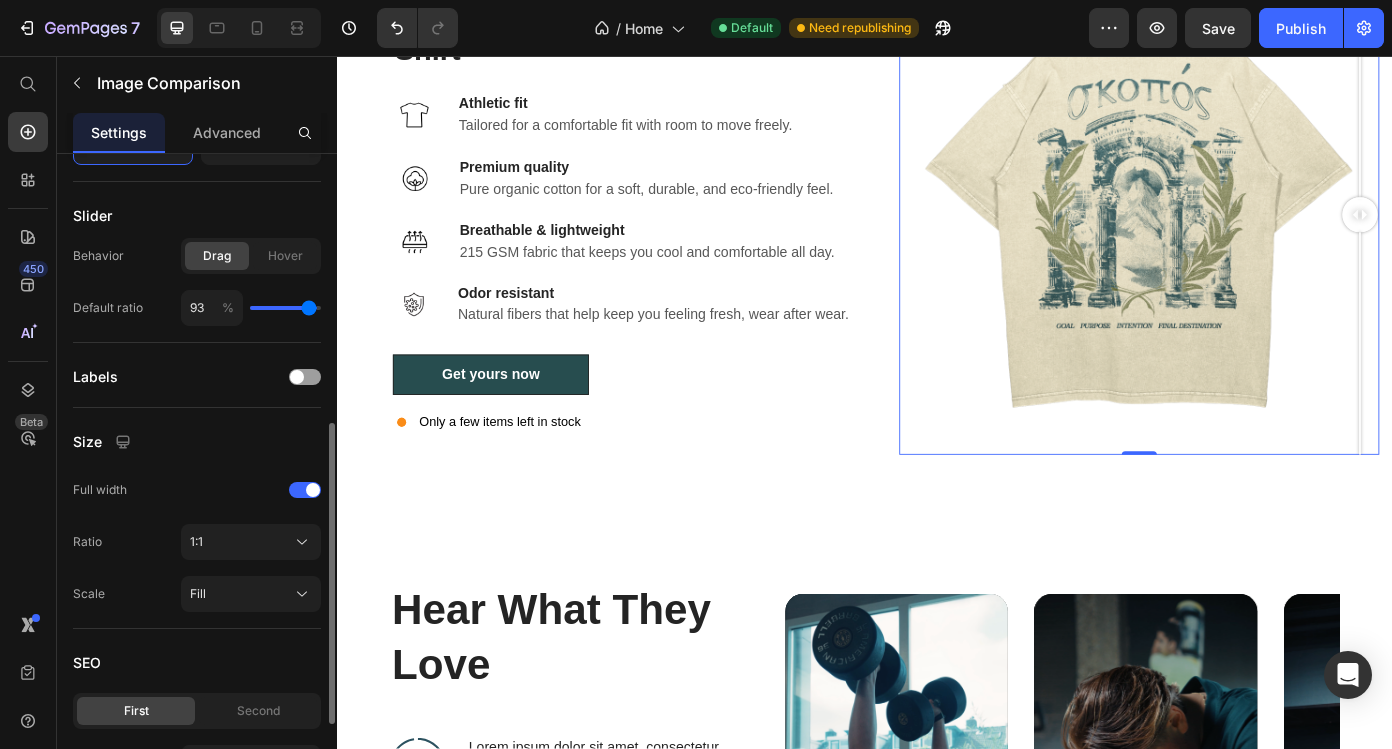 type on "91" 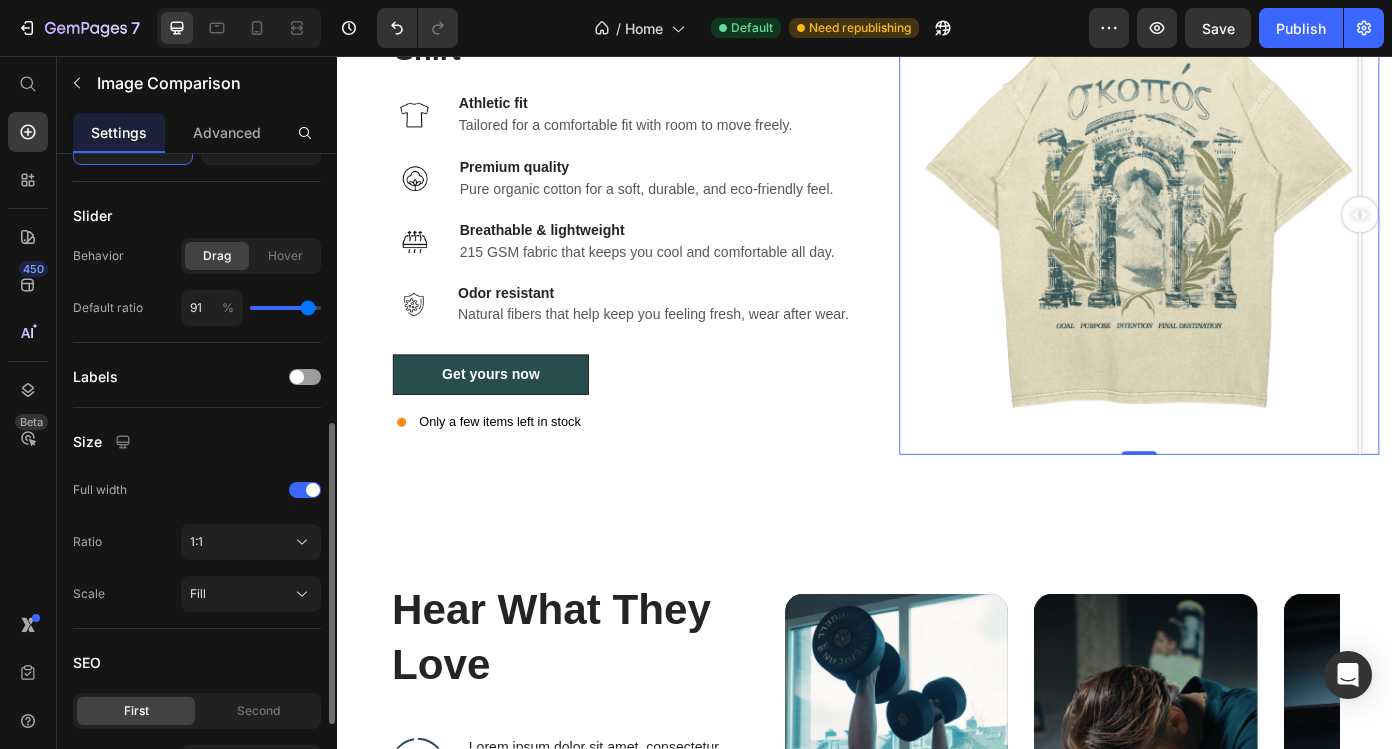 type on "86" 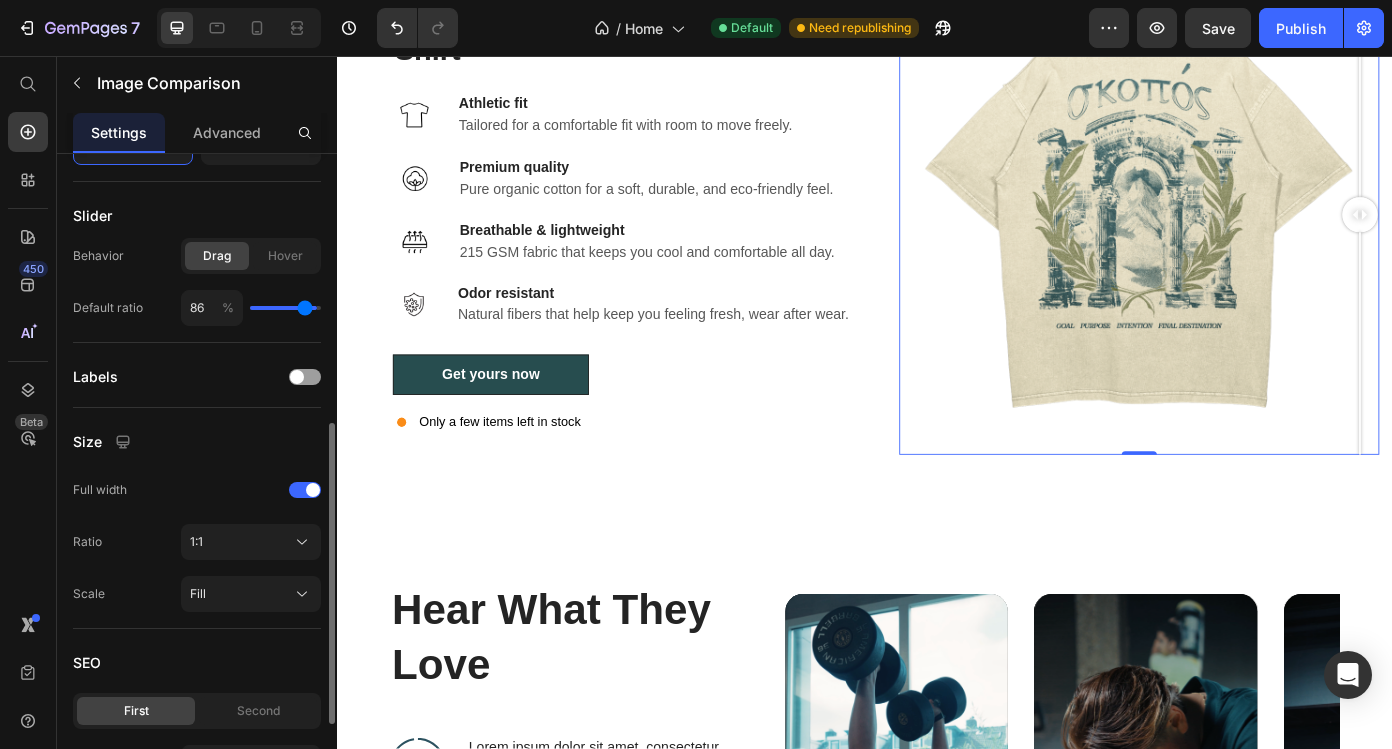 type on "77" 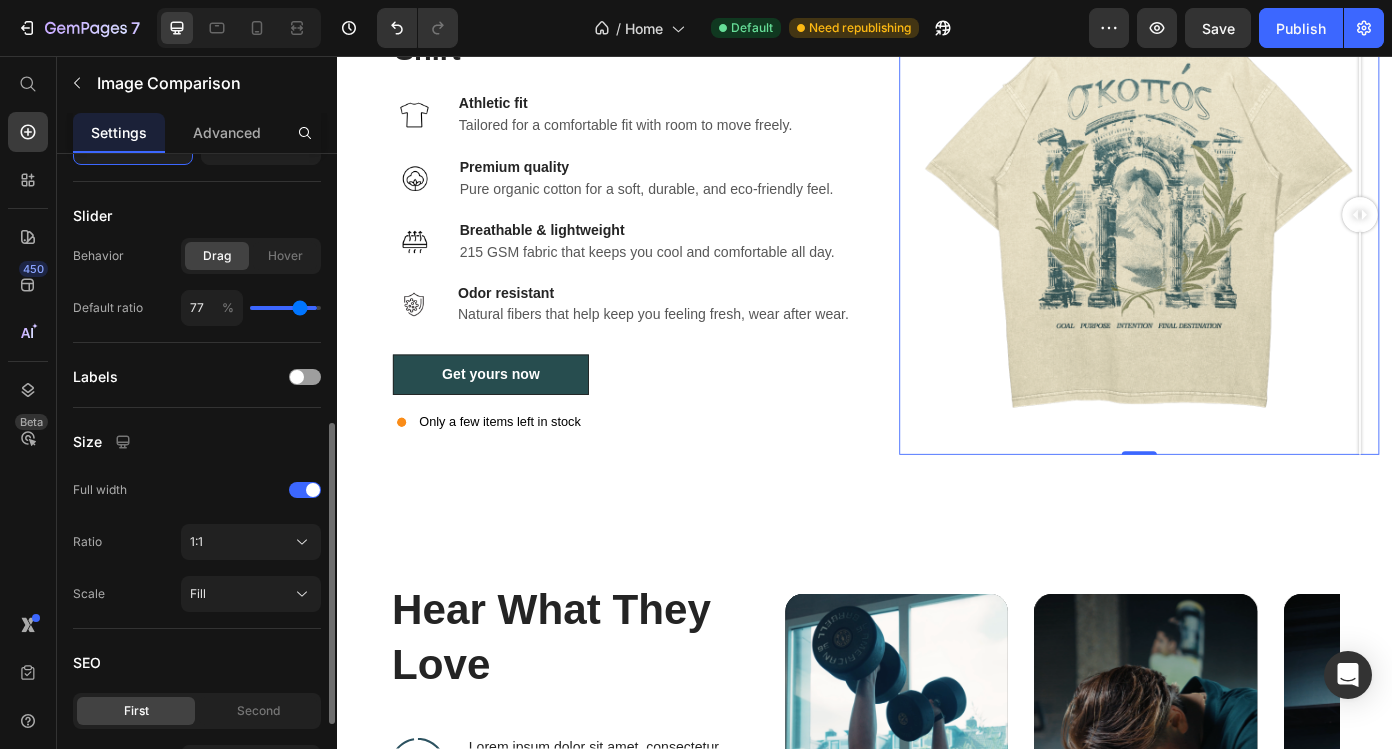 type on "67" 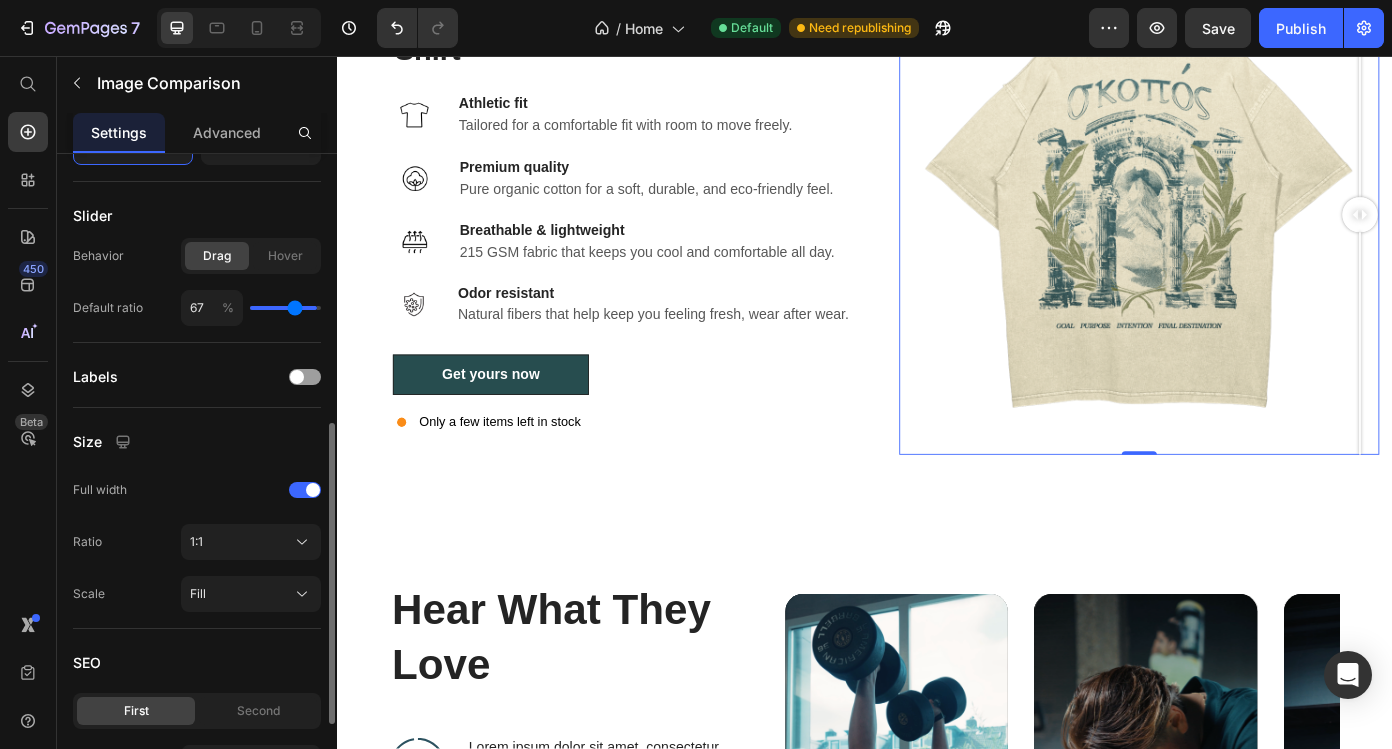 type on "57" 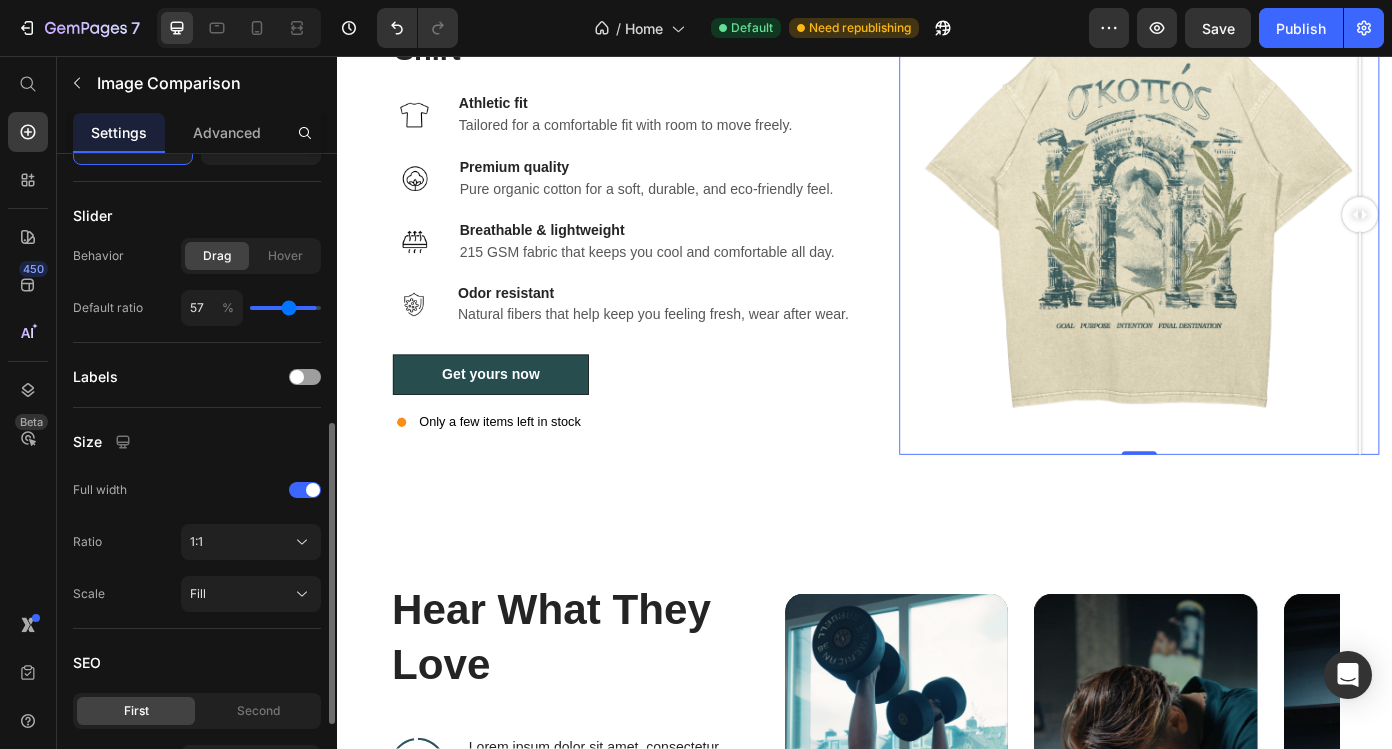 type on "47" 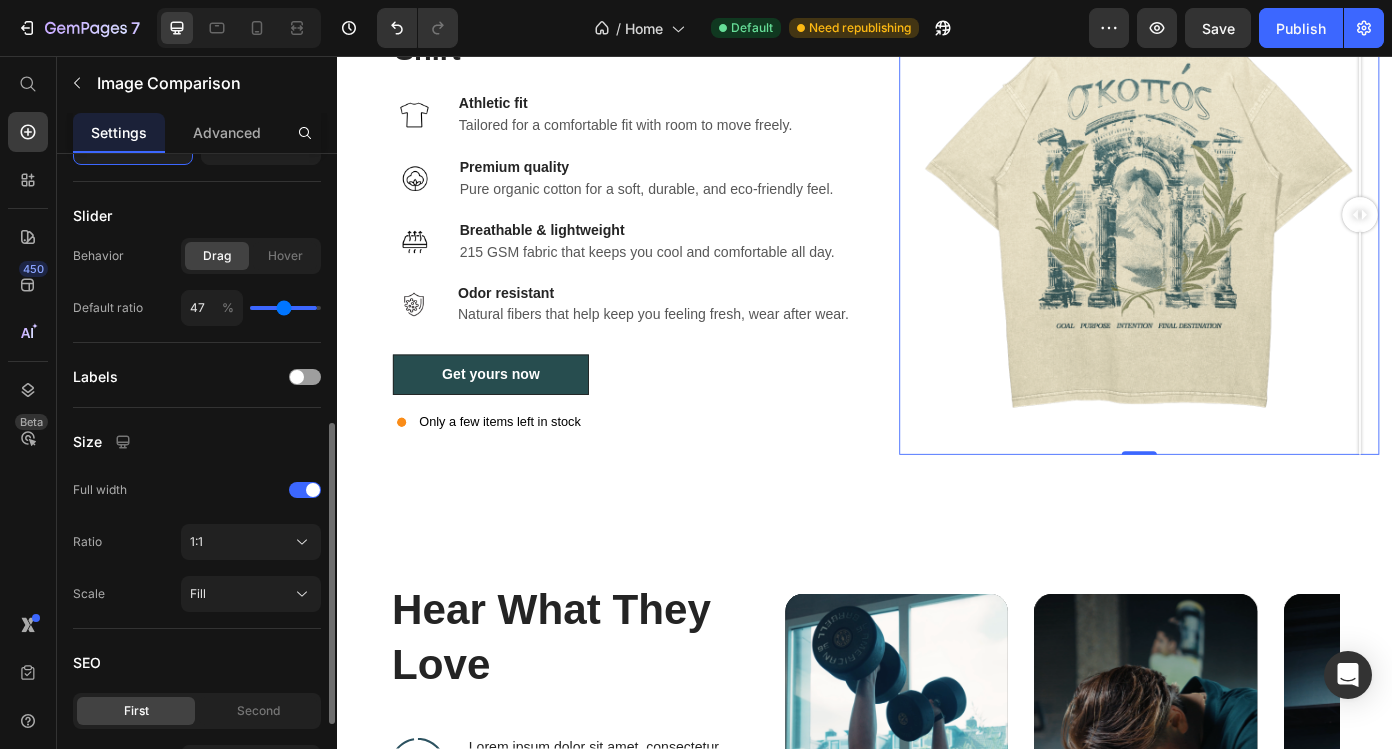 type on "39" 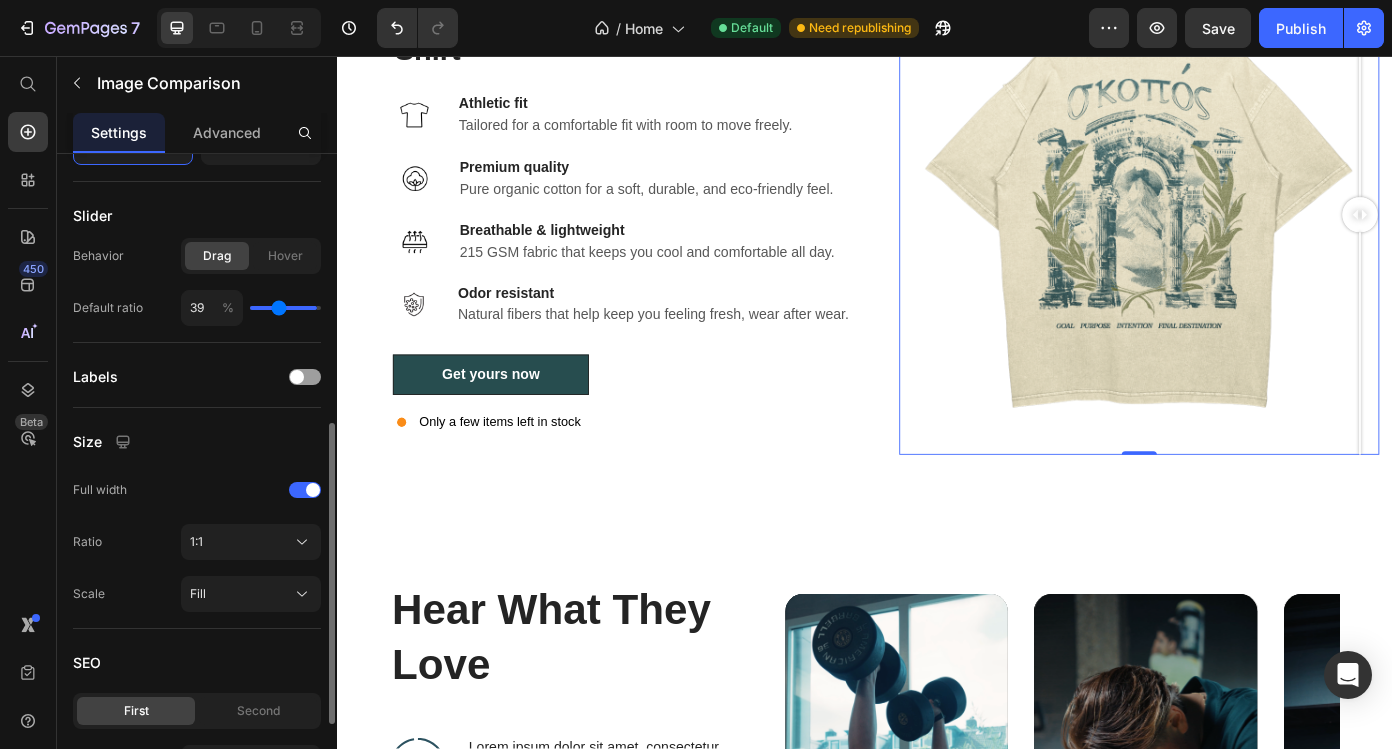 type on "33" 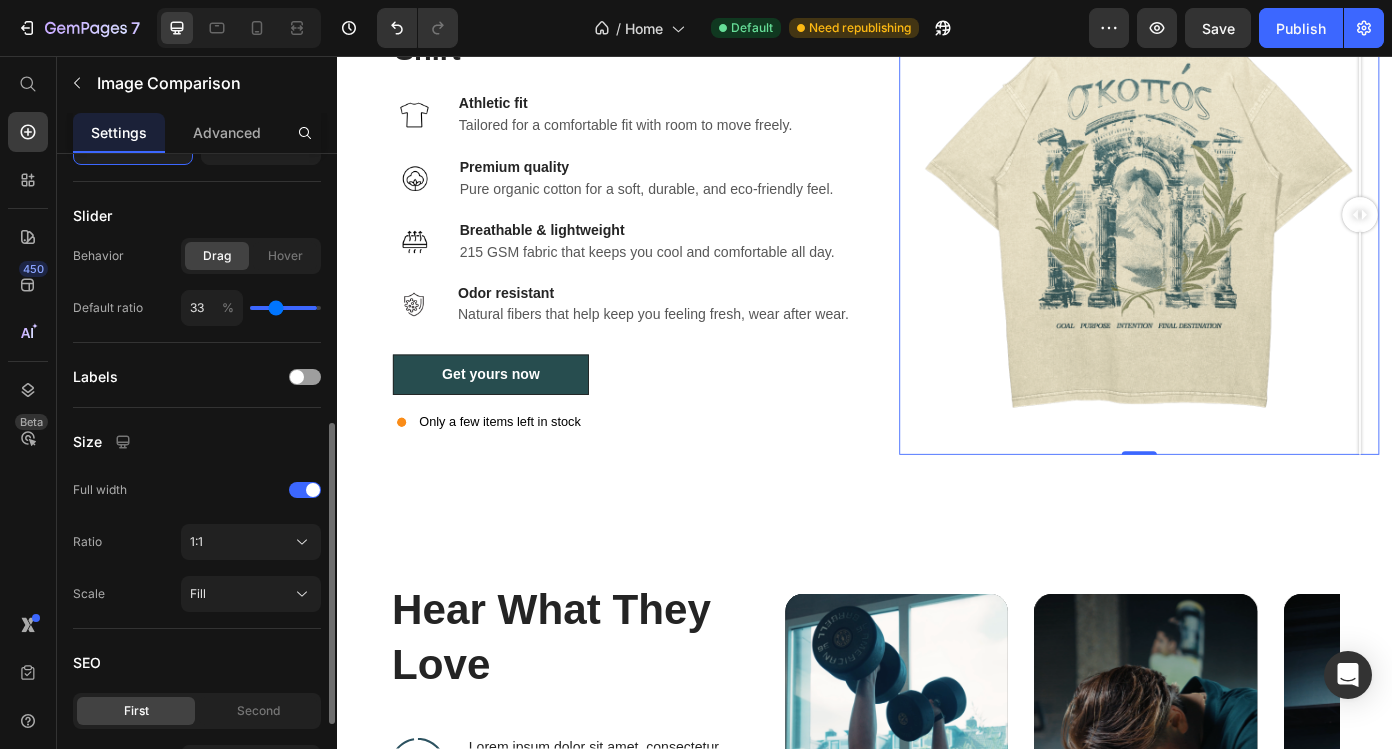 type on "27" 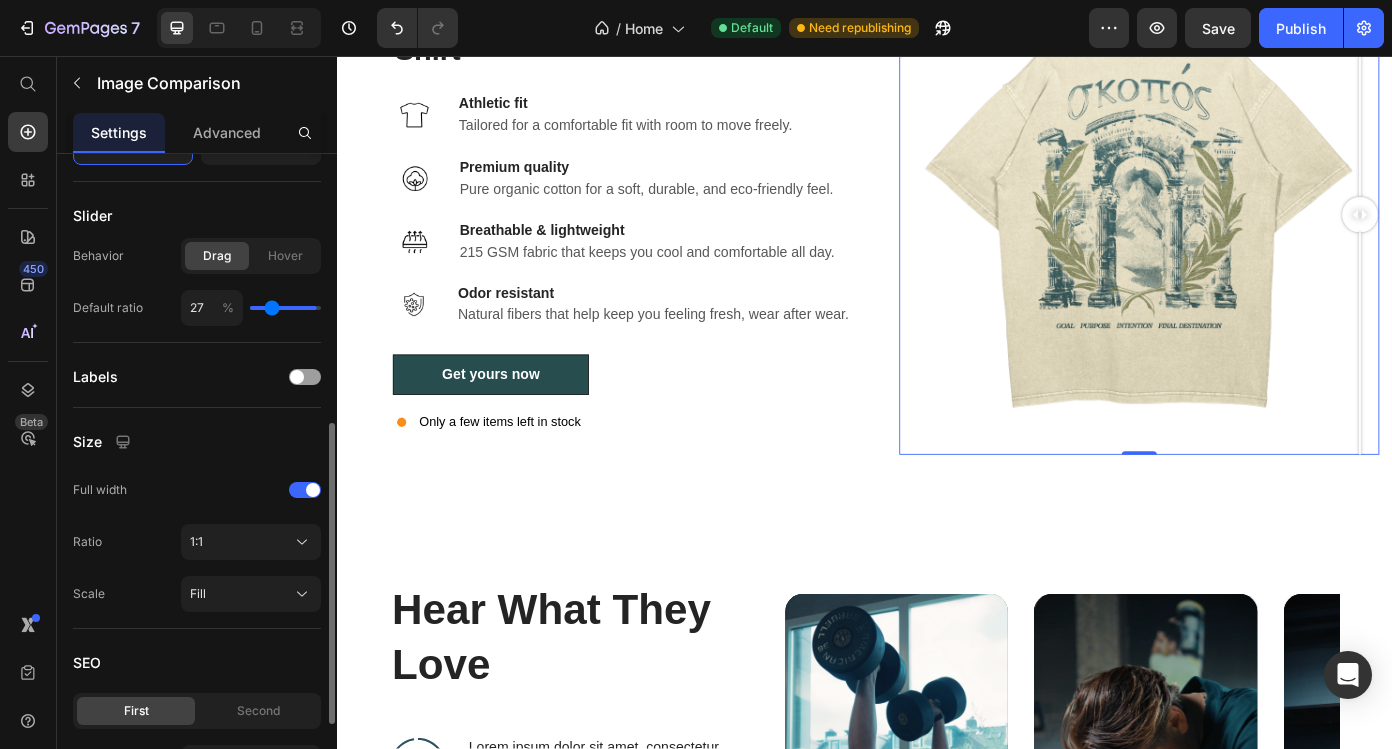 type on "23" 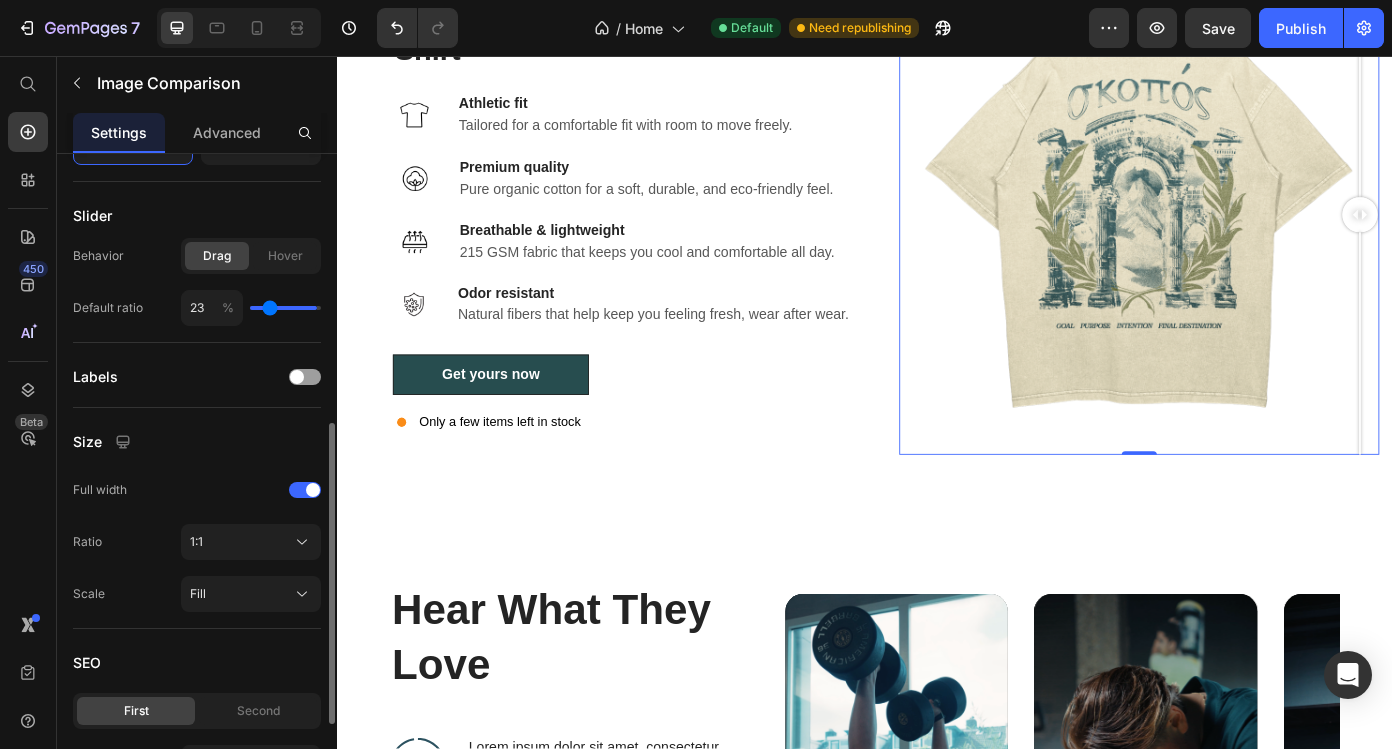 type on "20" 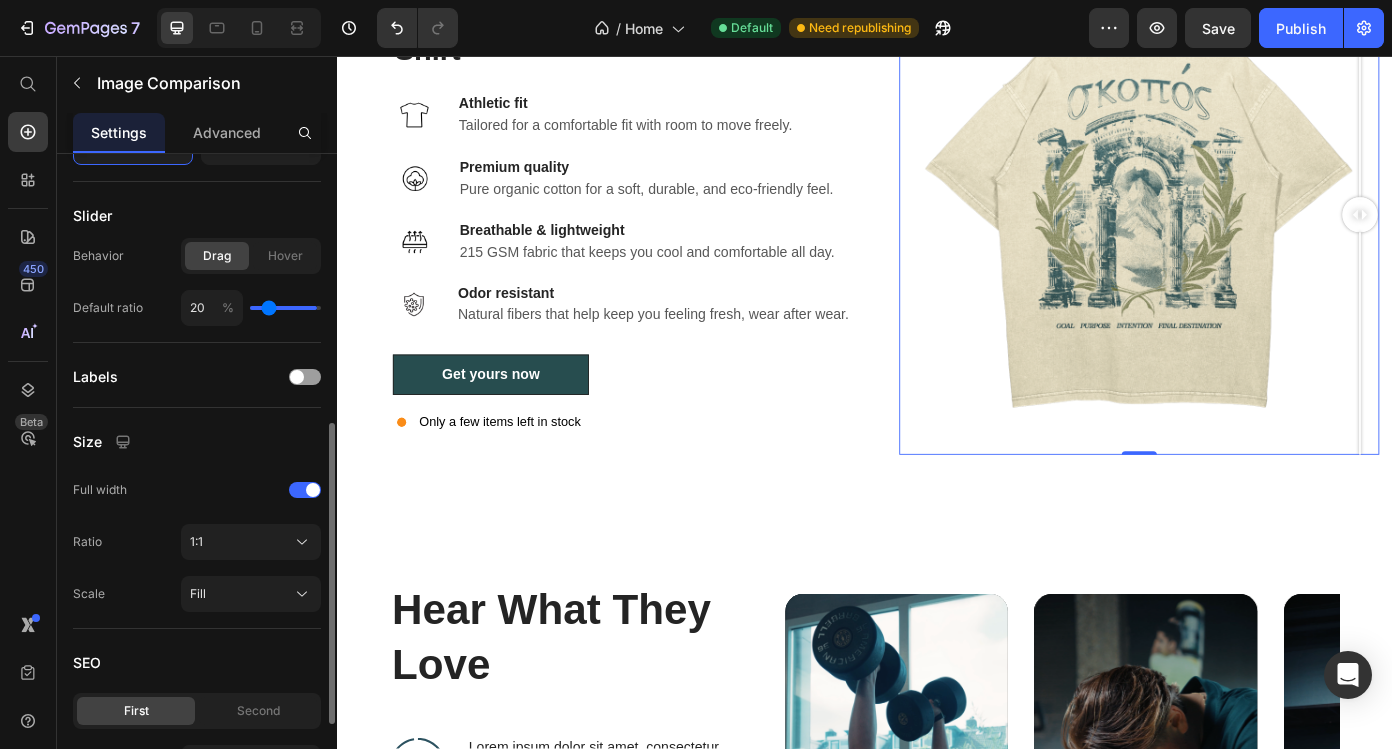 type on "17" 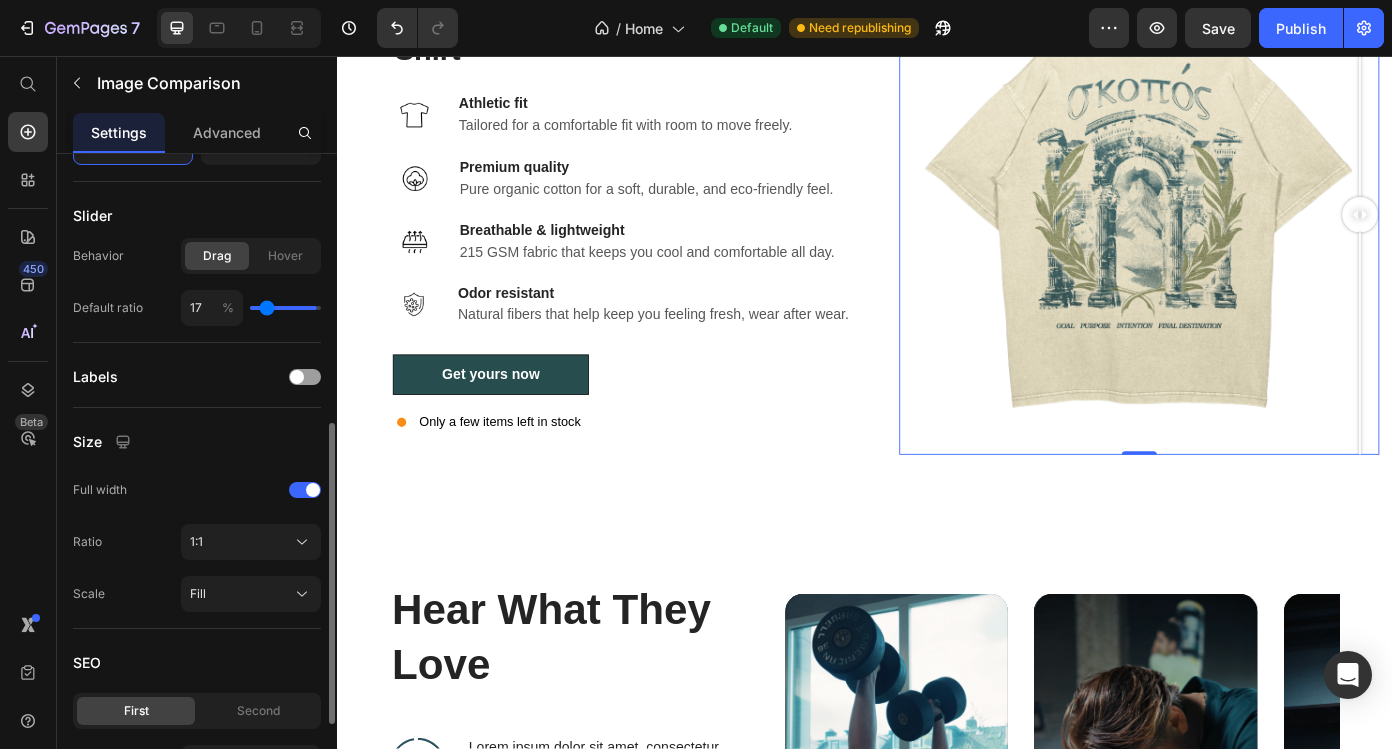 type on "16" 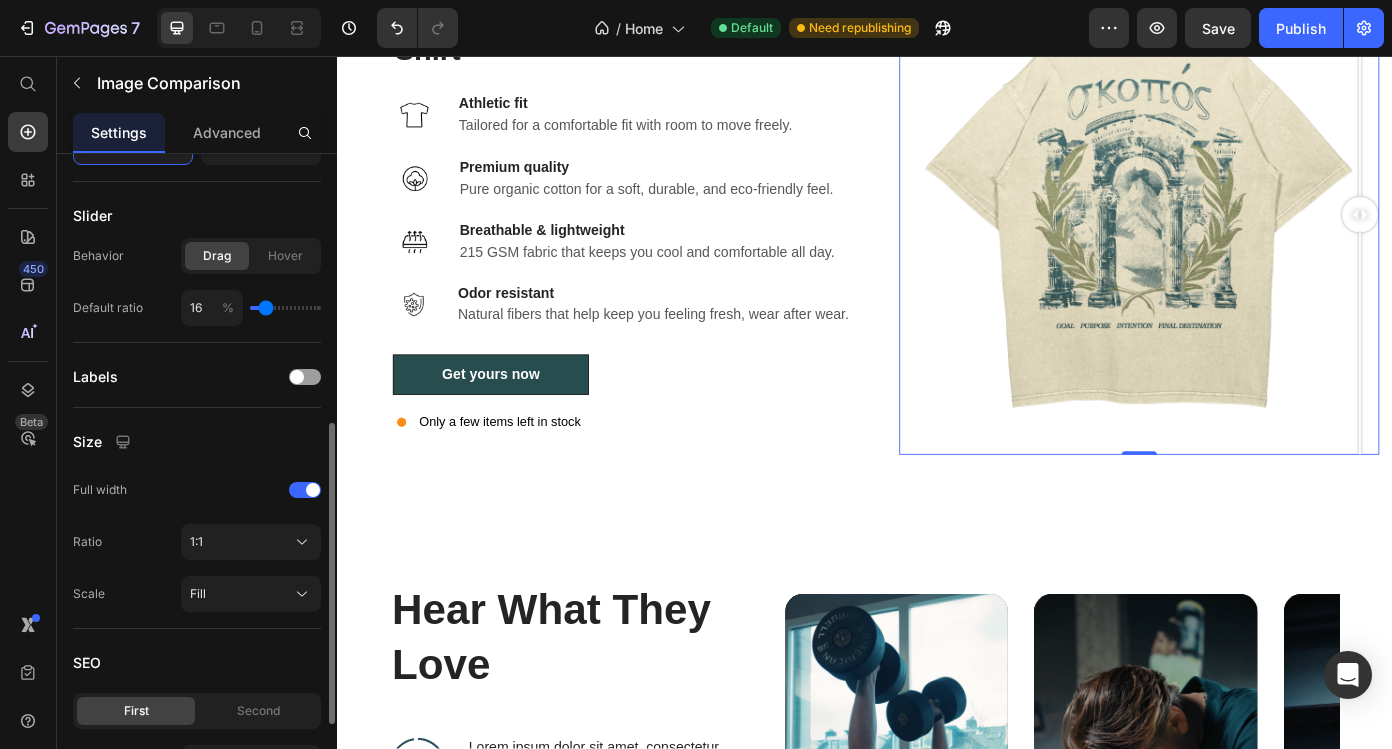 type on "15" 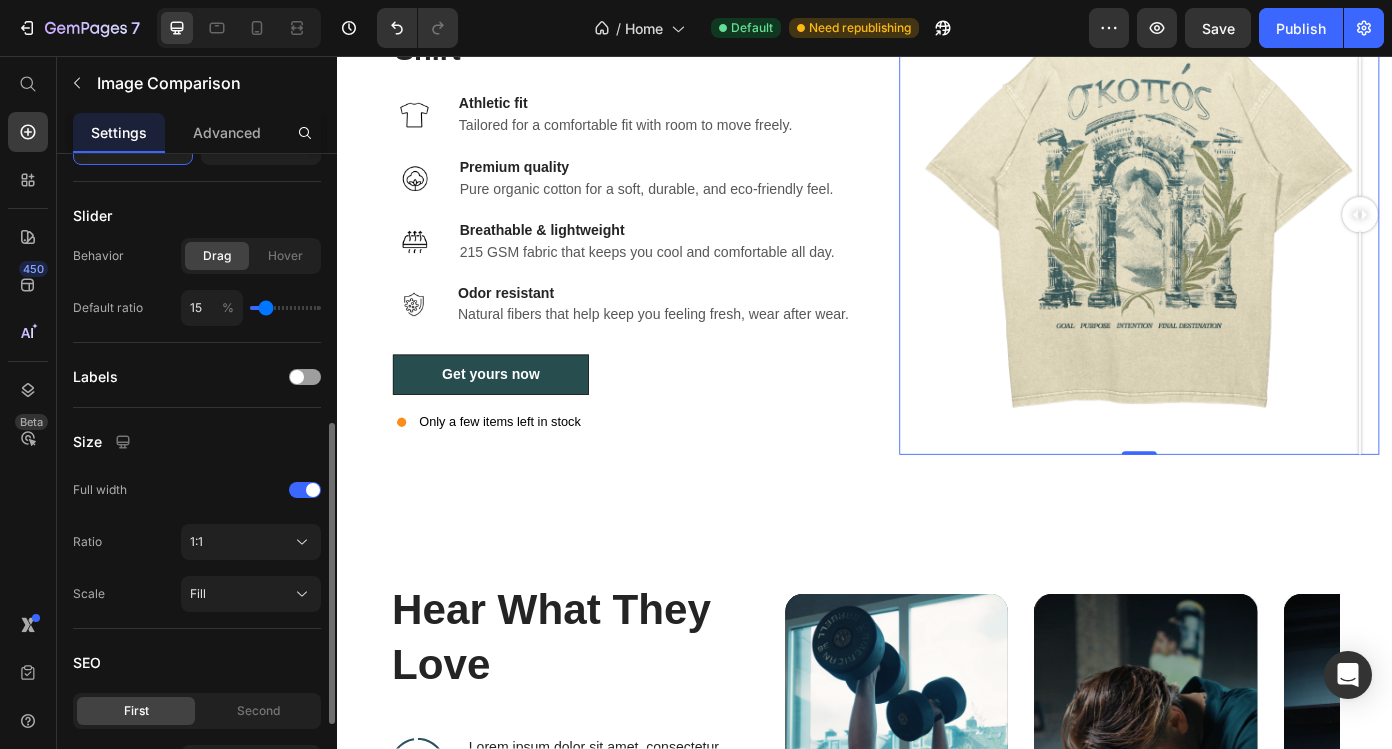 type on "14" 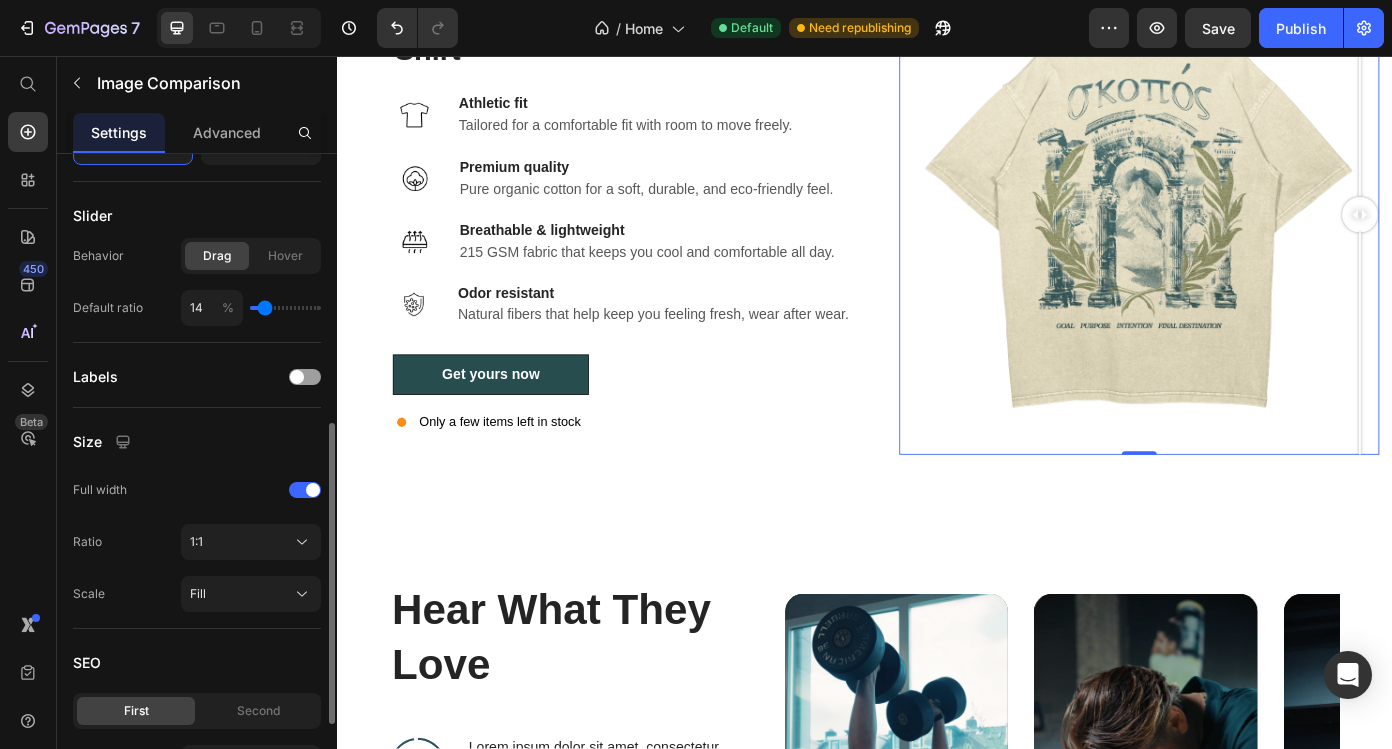 type on "14" 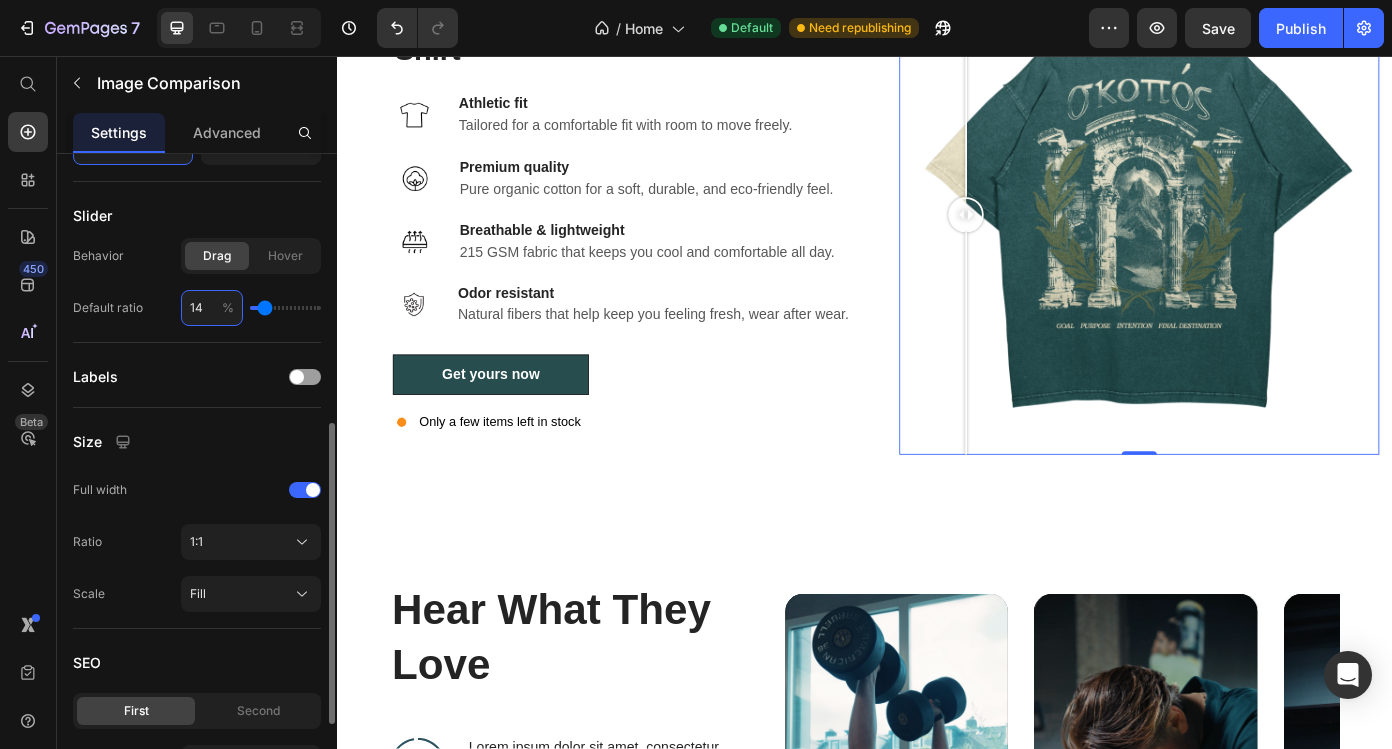 click on "14" at bounding box center (212, 308) 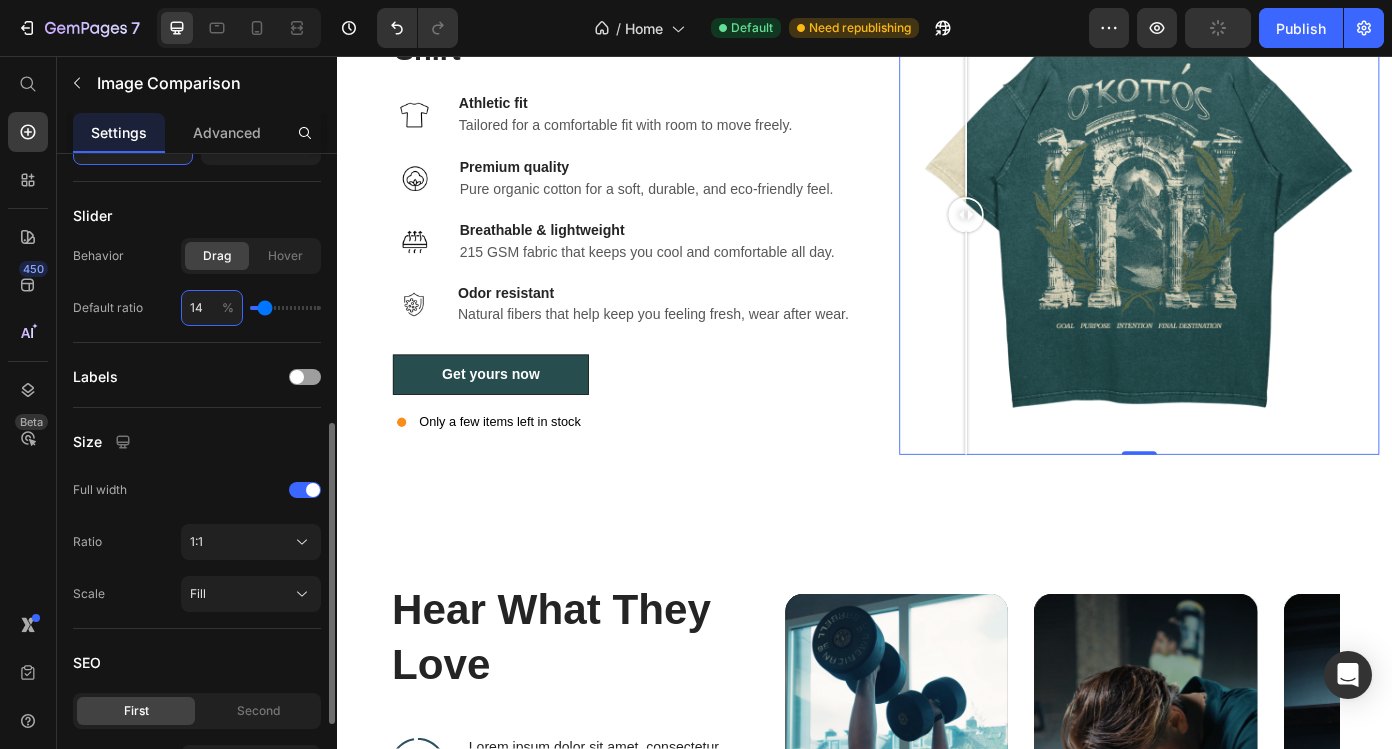 type on "5" 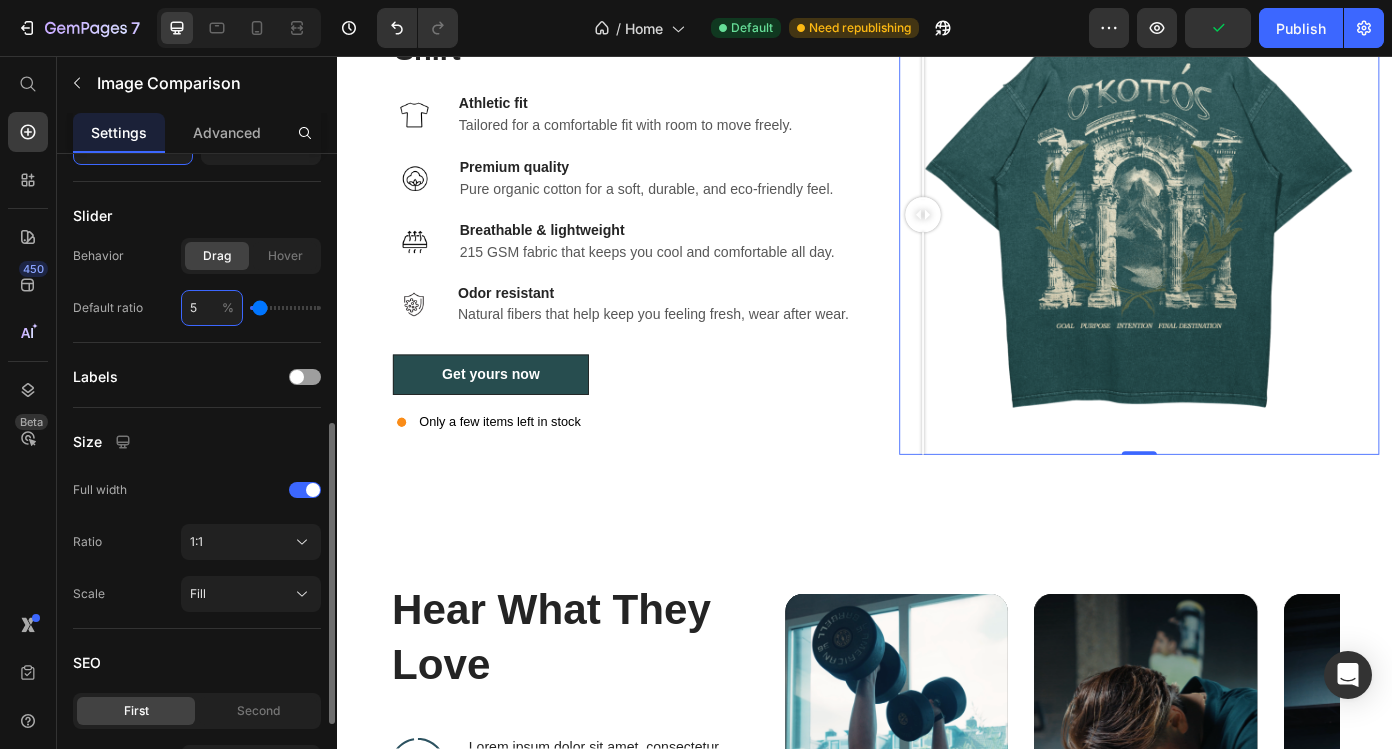 type on "50" 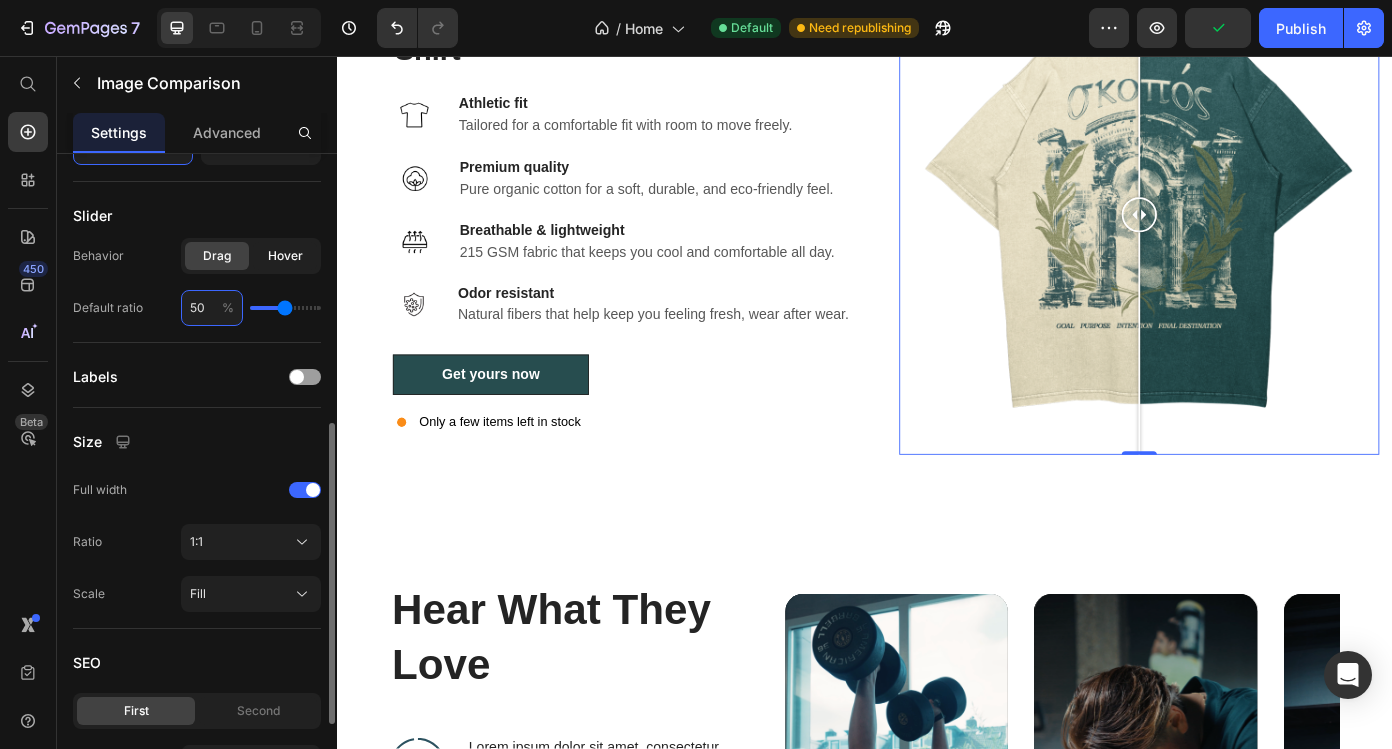type on "50" 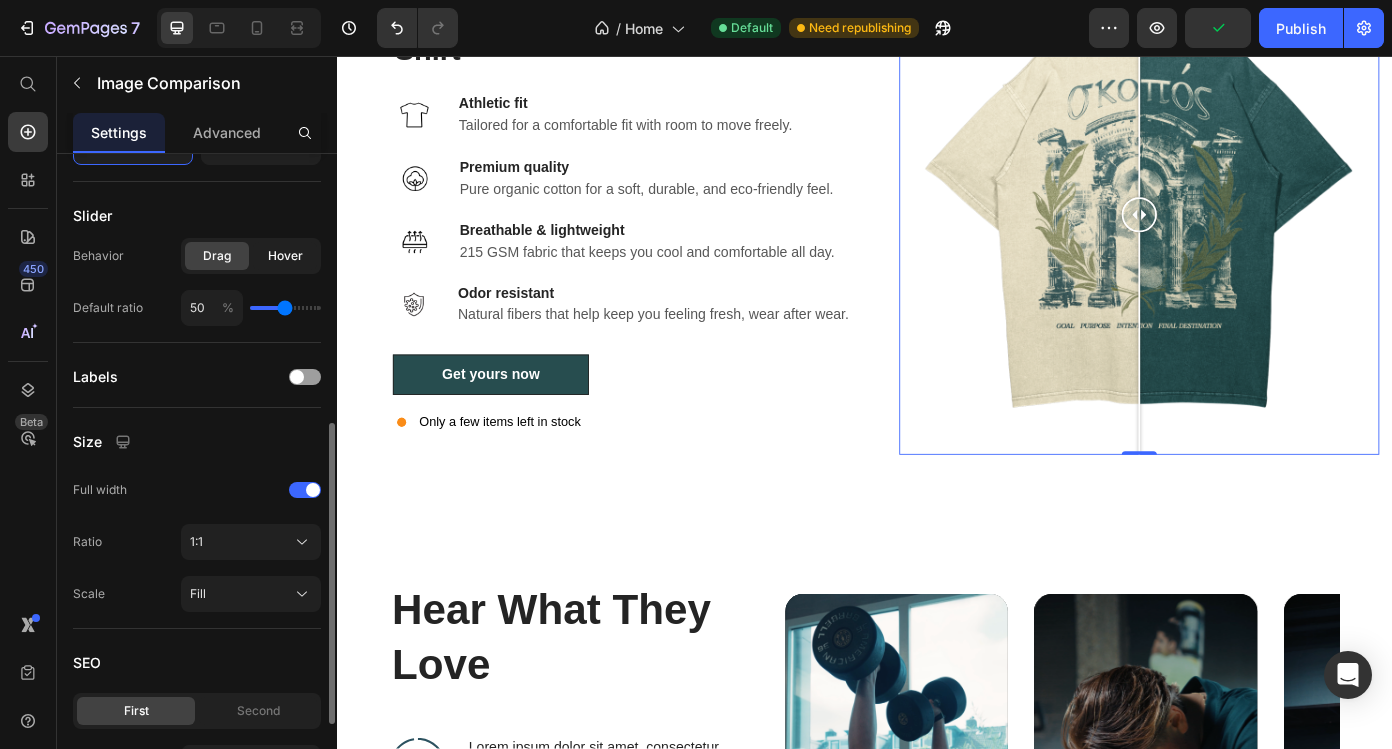 click on "Hover" 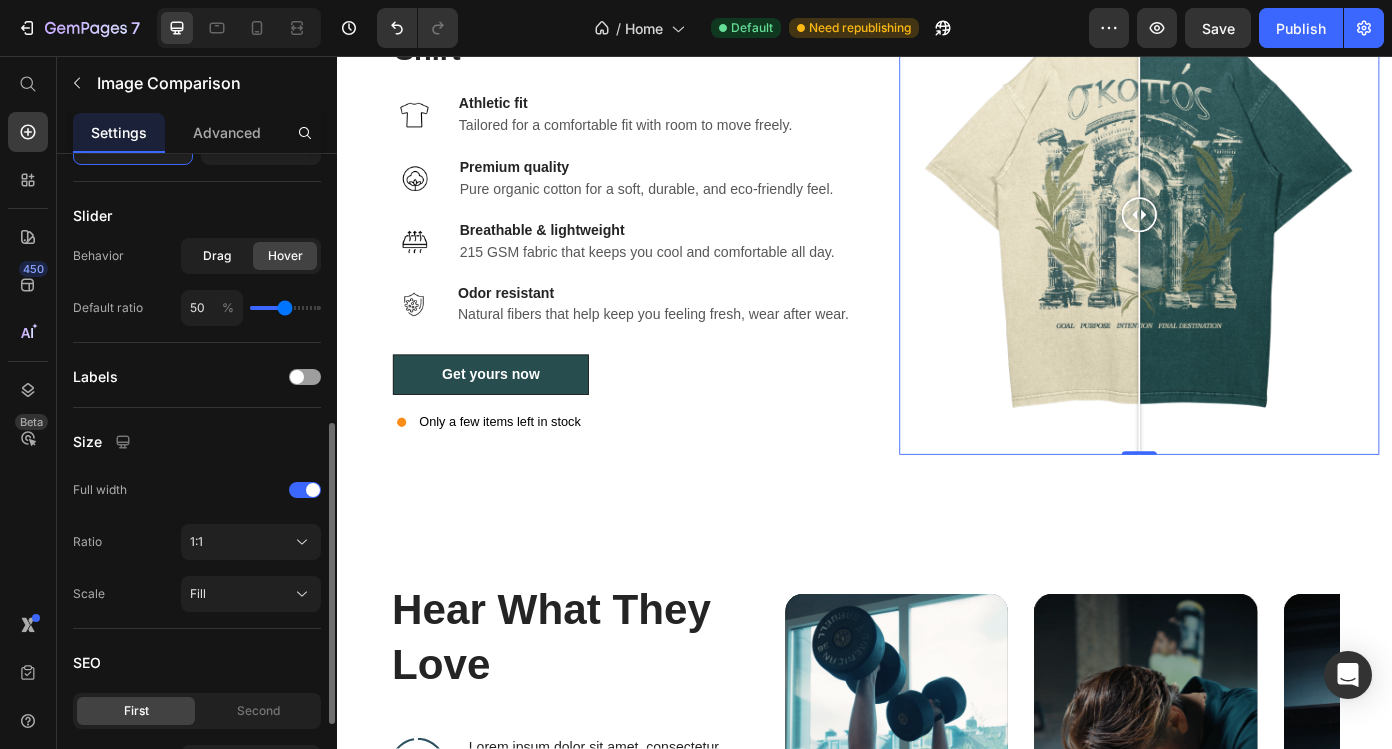 click on "Drag" 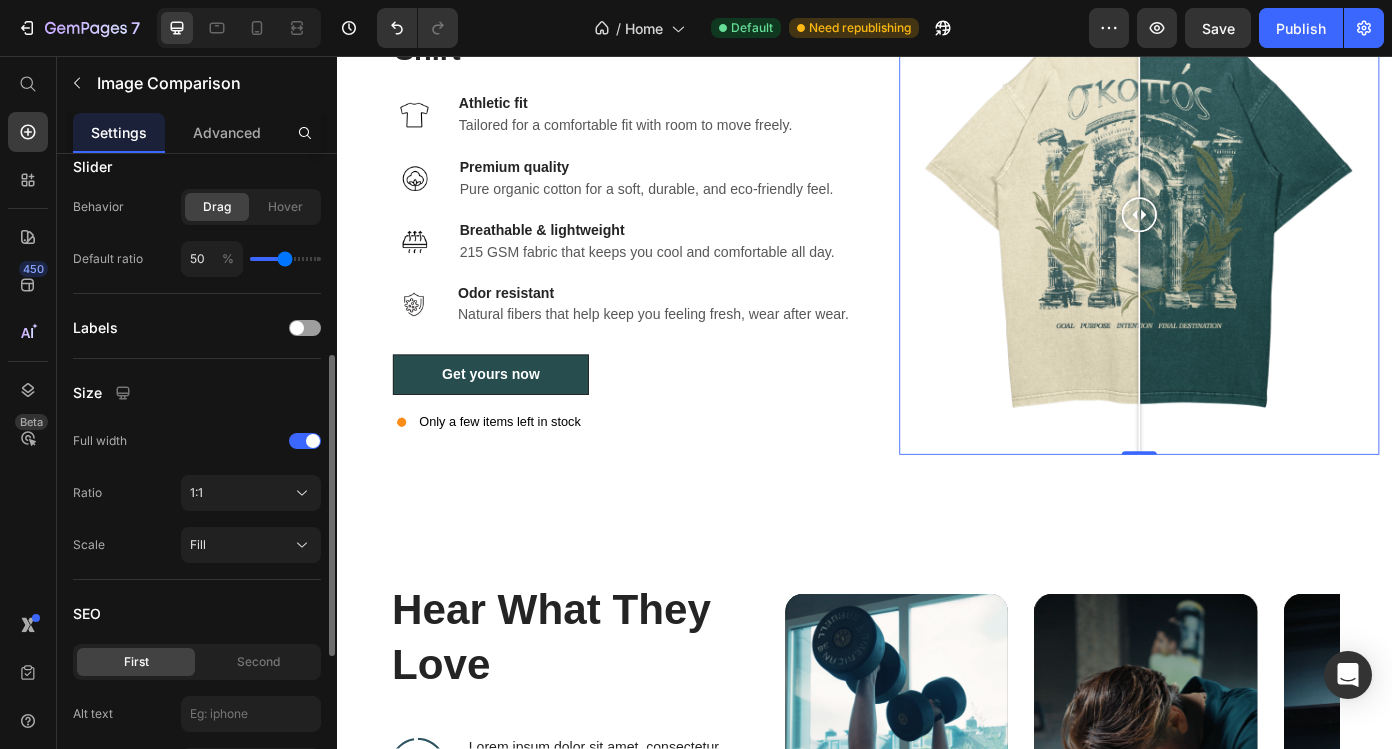 scroll, scrollTop: 134, scrollLeft: 0, axis: vertical 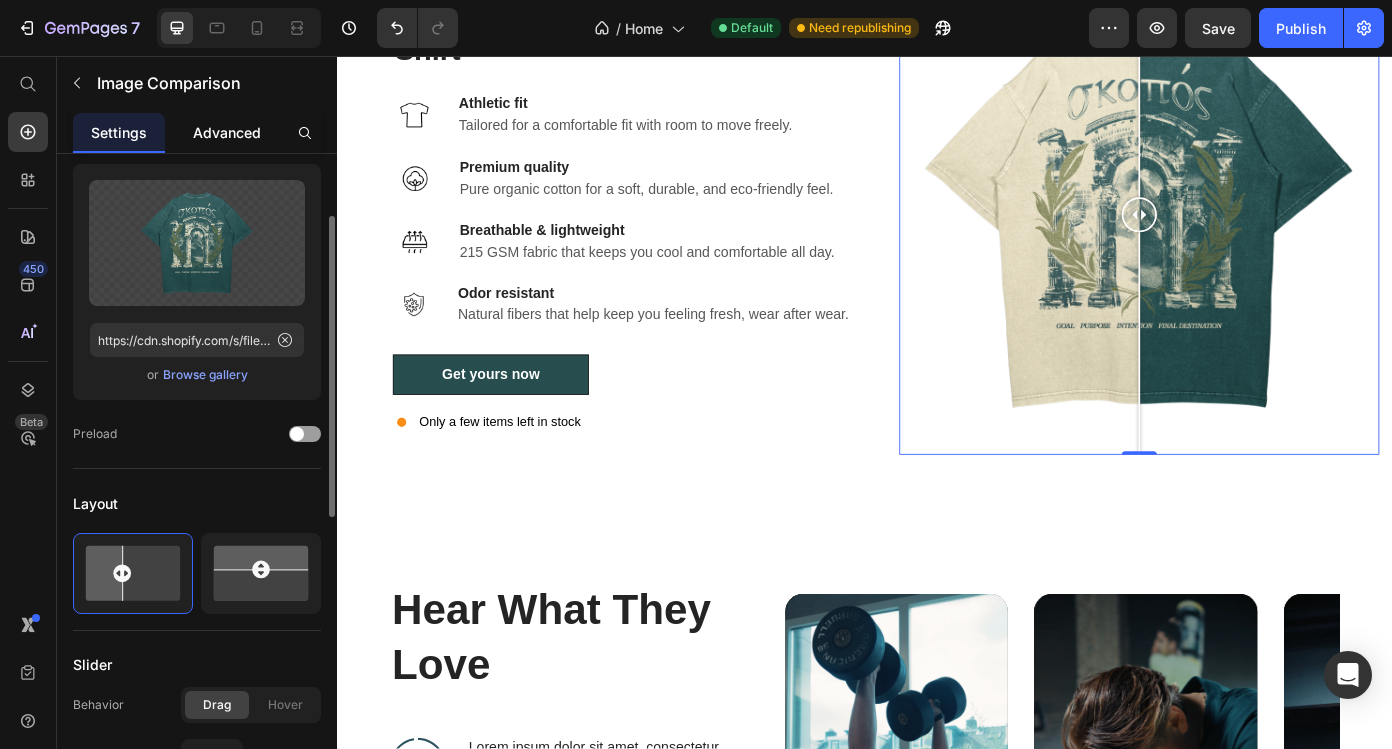 click on "Advanced" at bounding box center (227, 132) 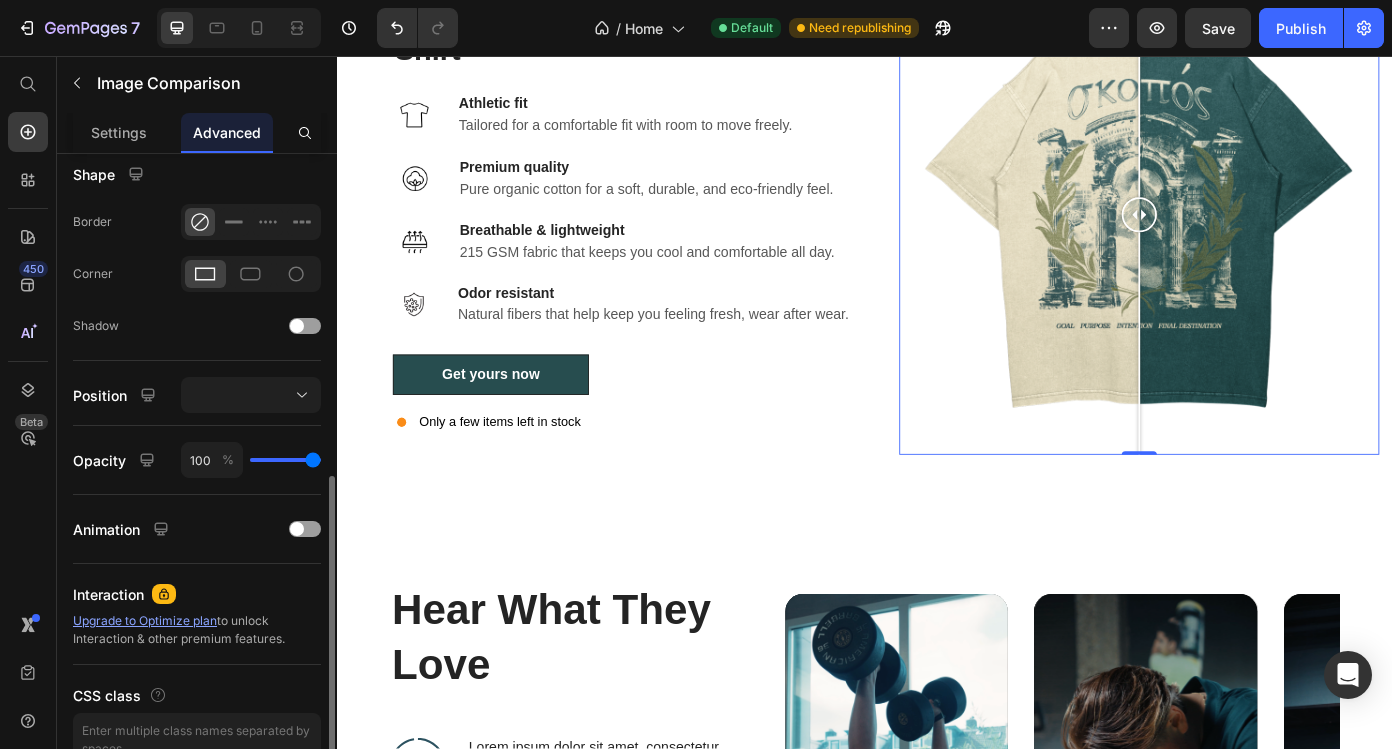 scroll, scrollTop: 617, scrollLeft: 0, axis: vertical 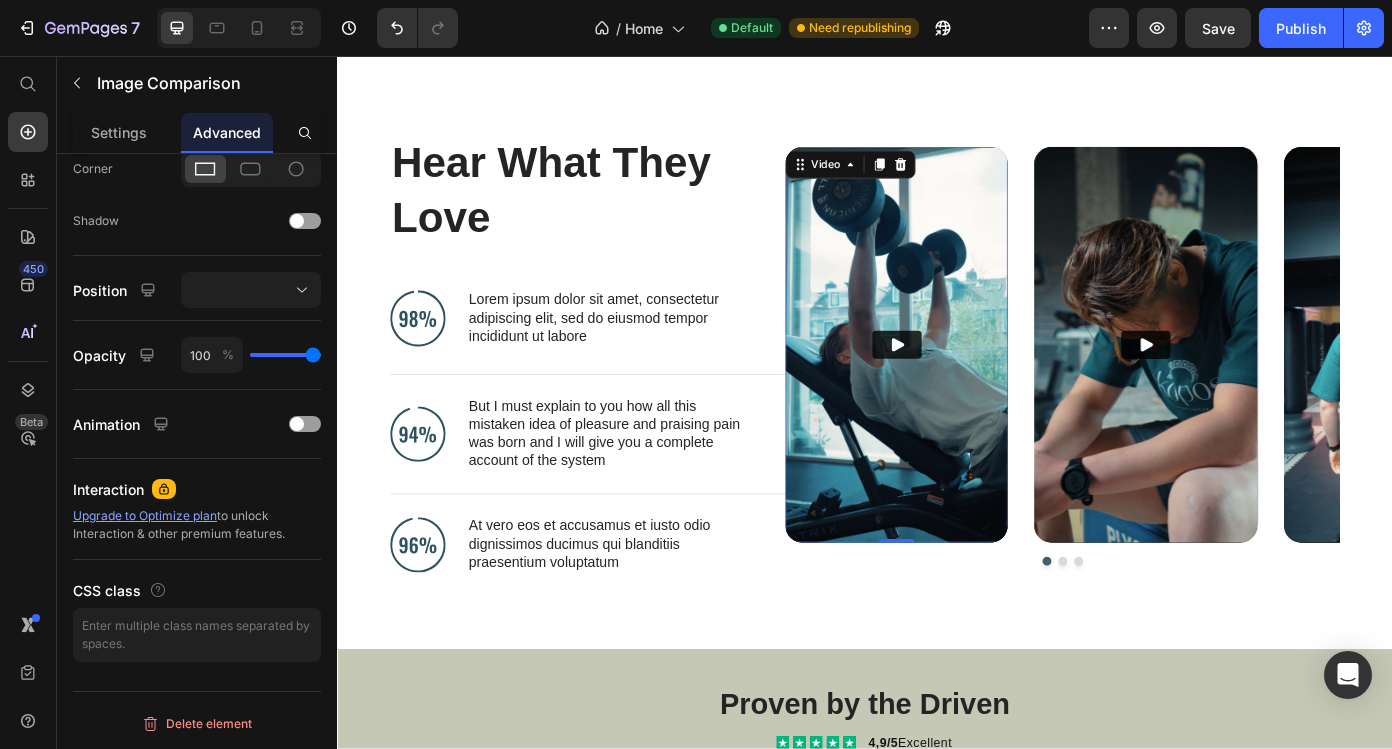 click at bounding box center [973, 385] 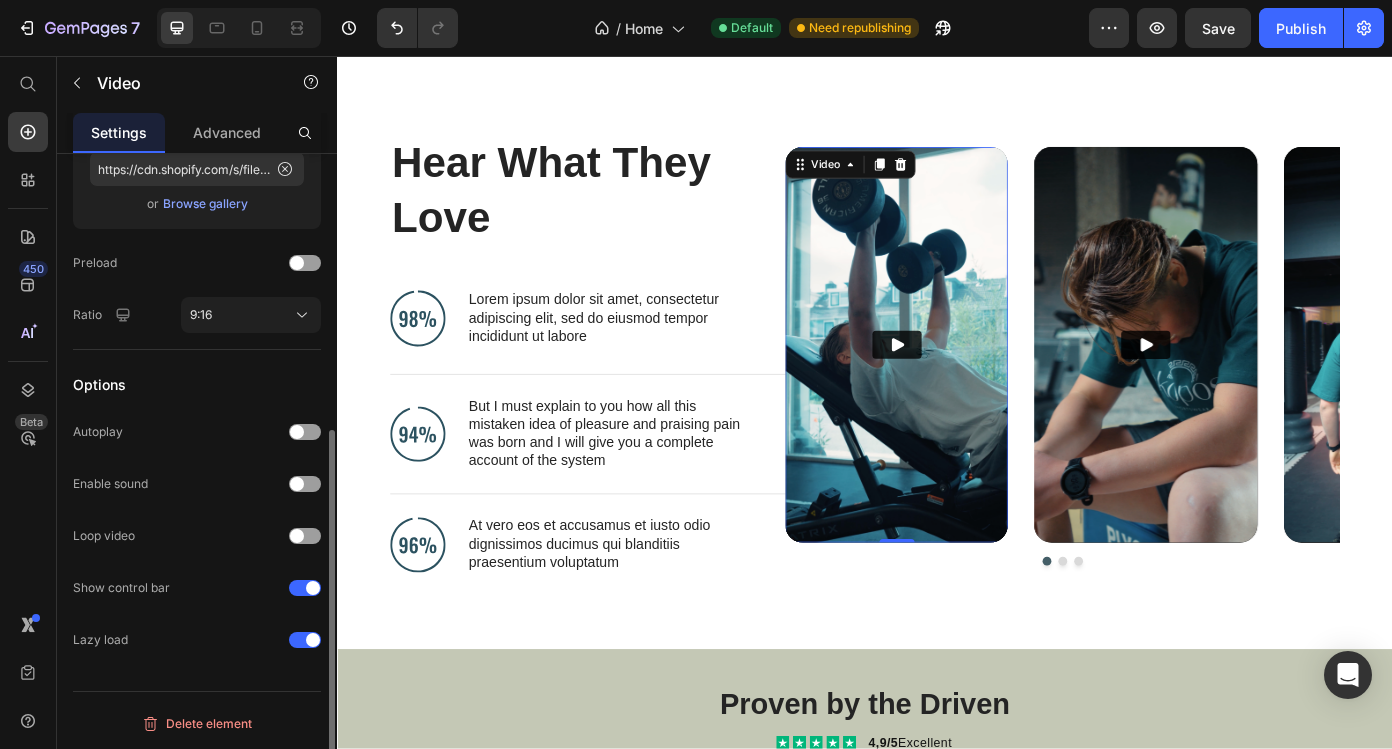 scroll, scrollTop: 0, scrollLeft: 0, axis: both 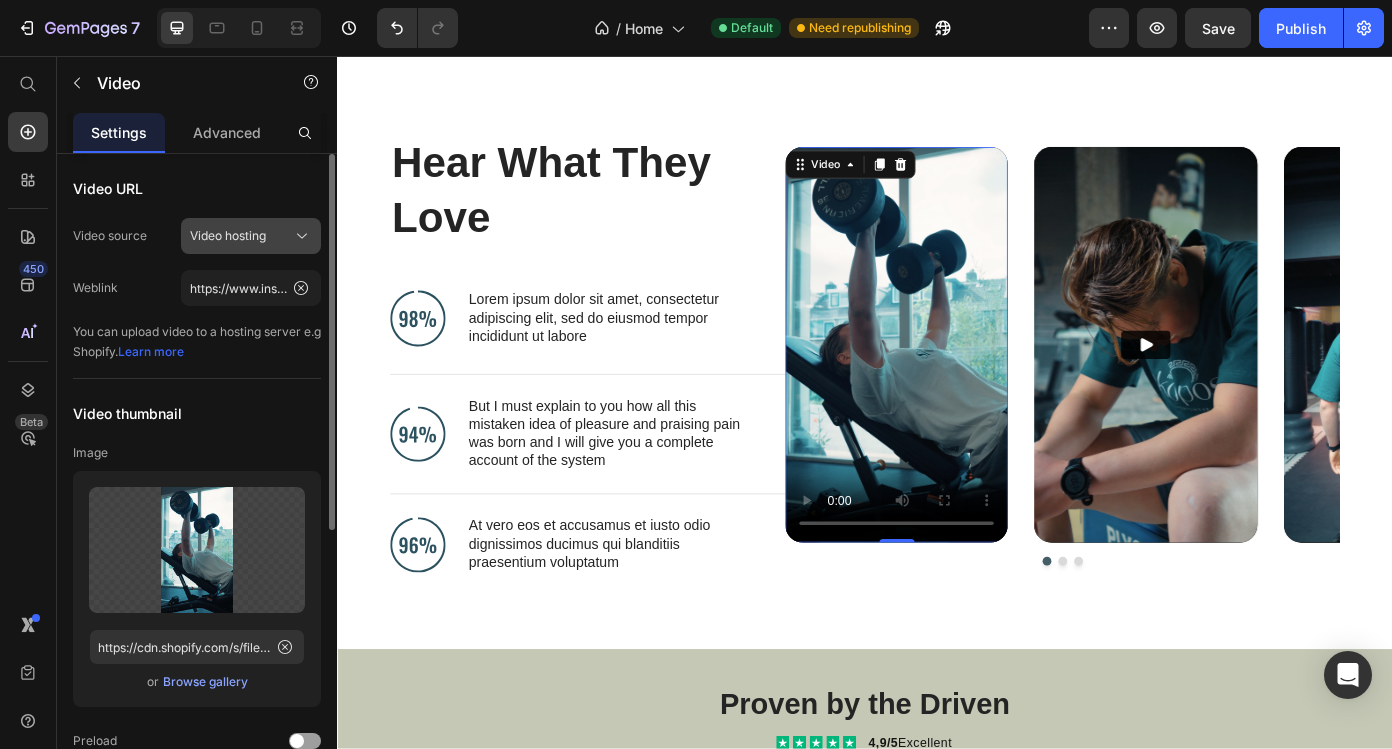 click on "Video hosting" at bounding box center [228, 236] 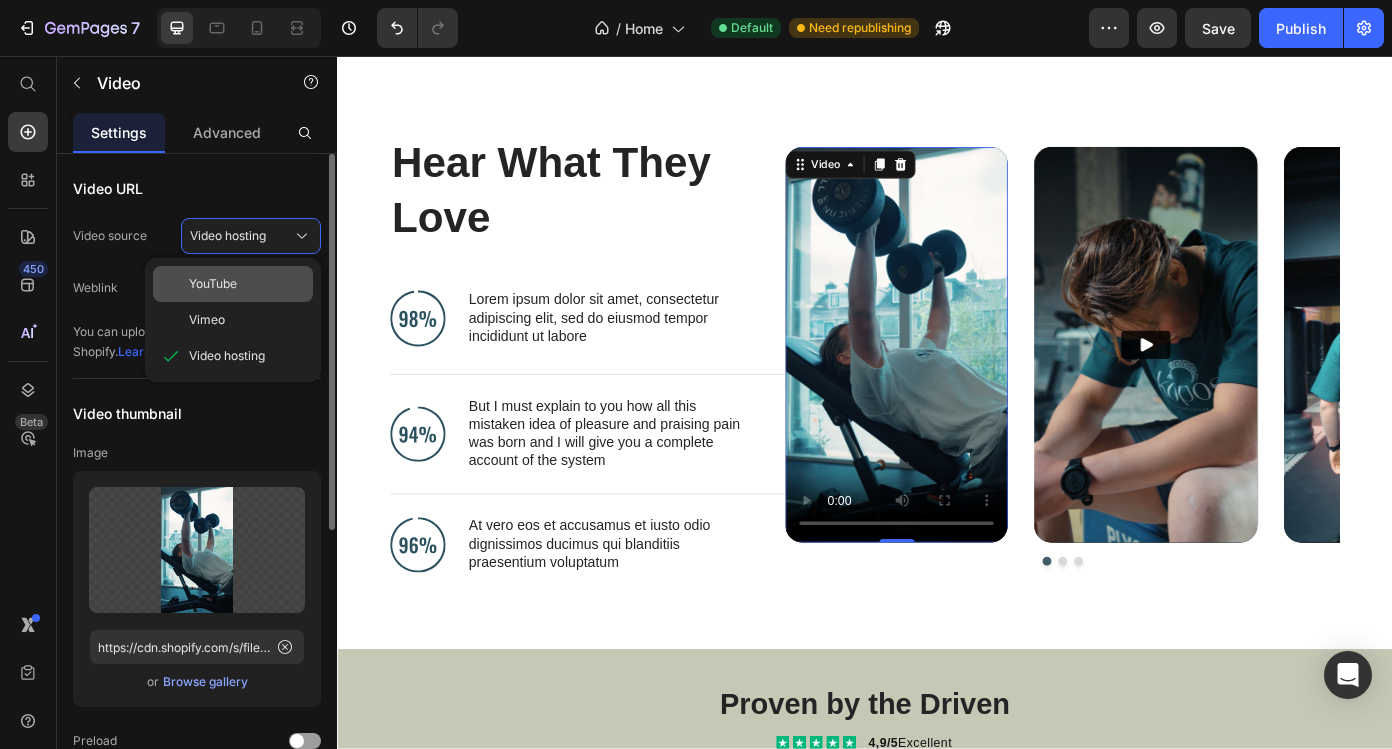 click on "YouTube" at bounding box center [213, 284] 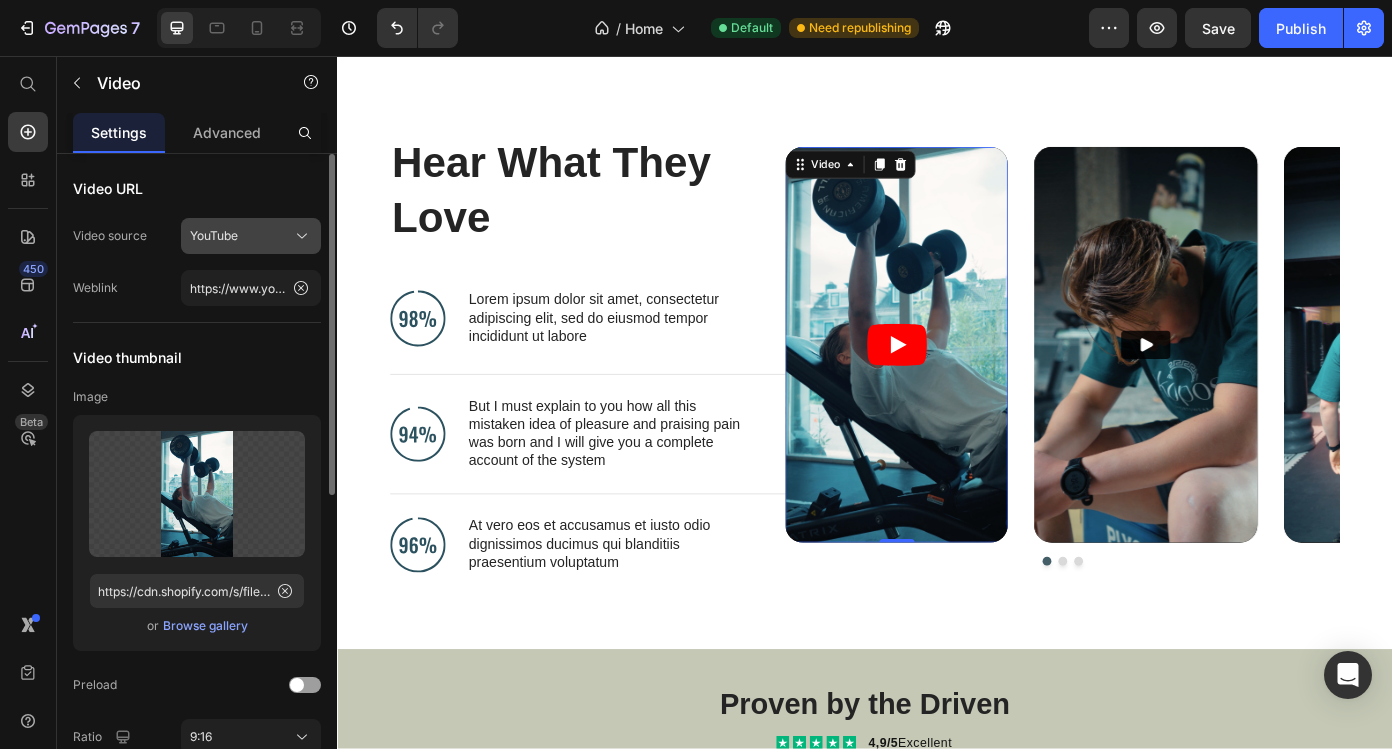 click on "YouTube" 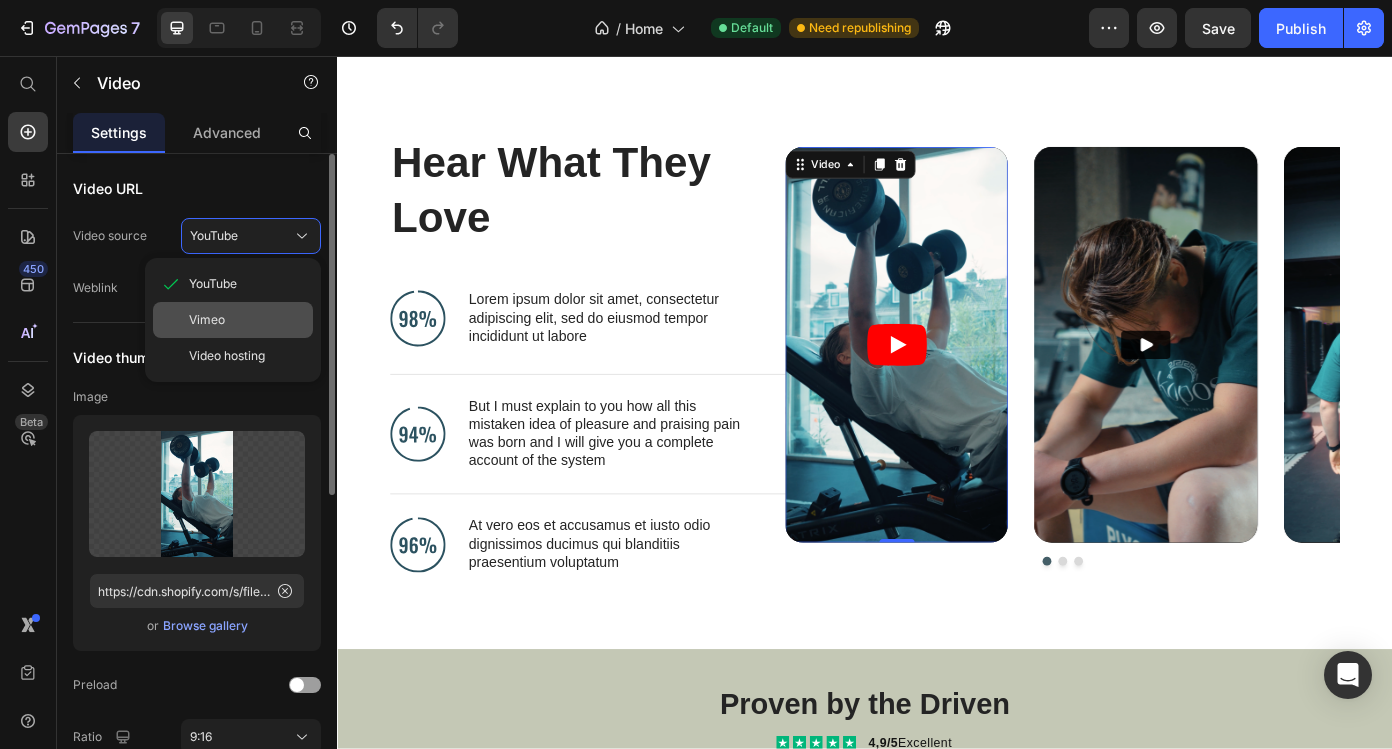 click on "Vimeo" at bounding box center [247, 320] 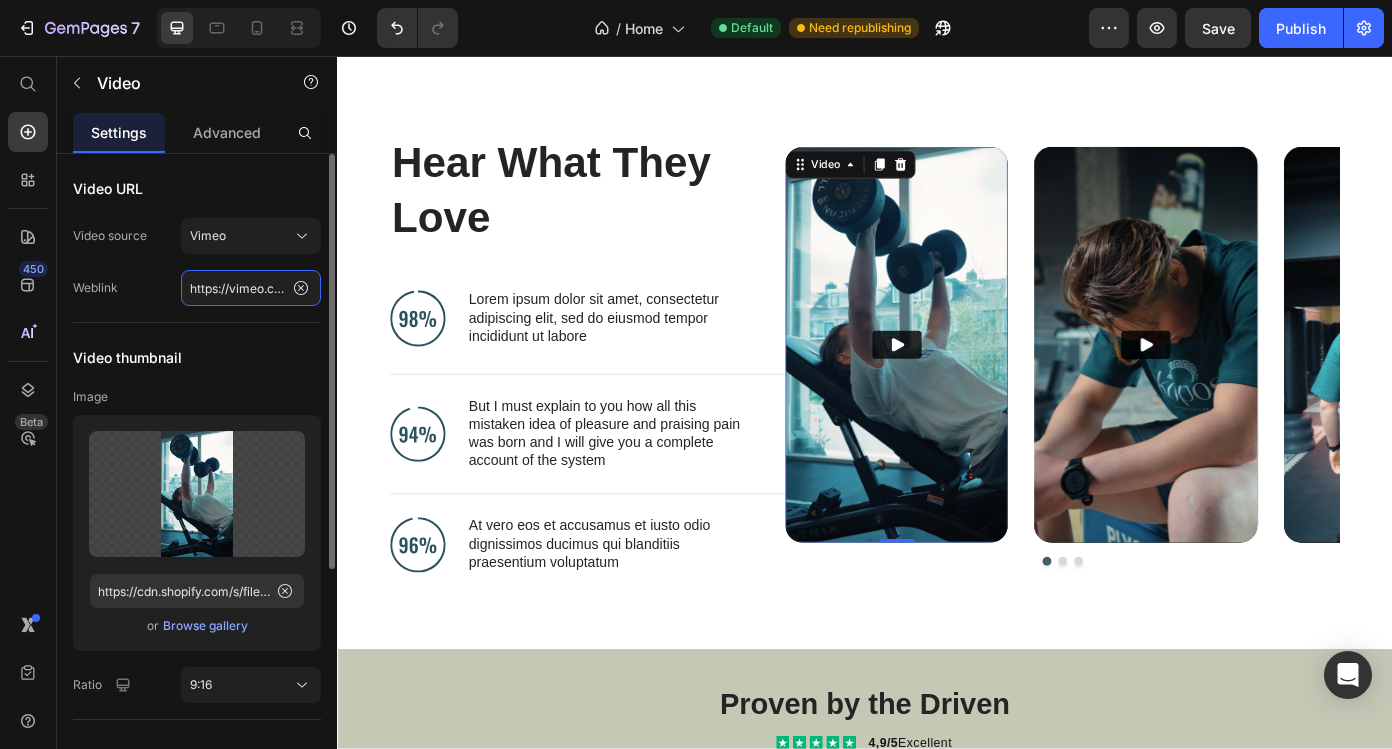 click on "https://vimeo.com/347119375" 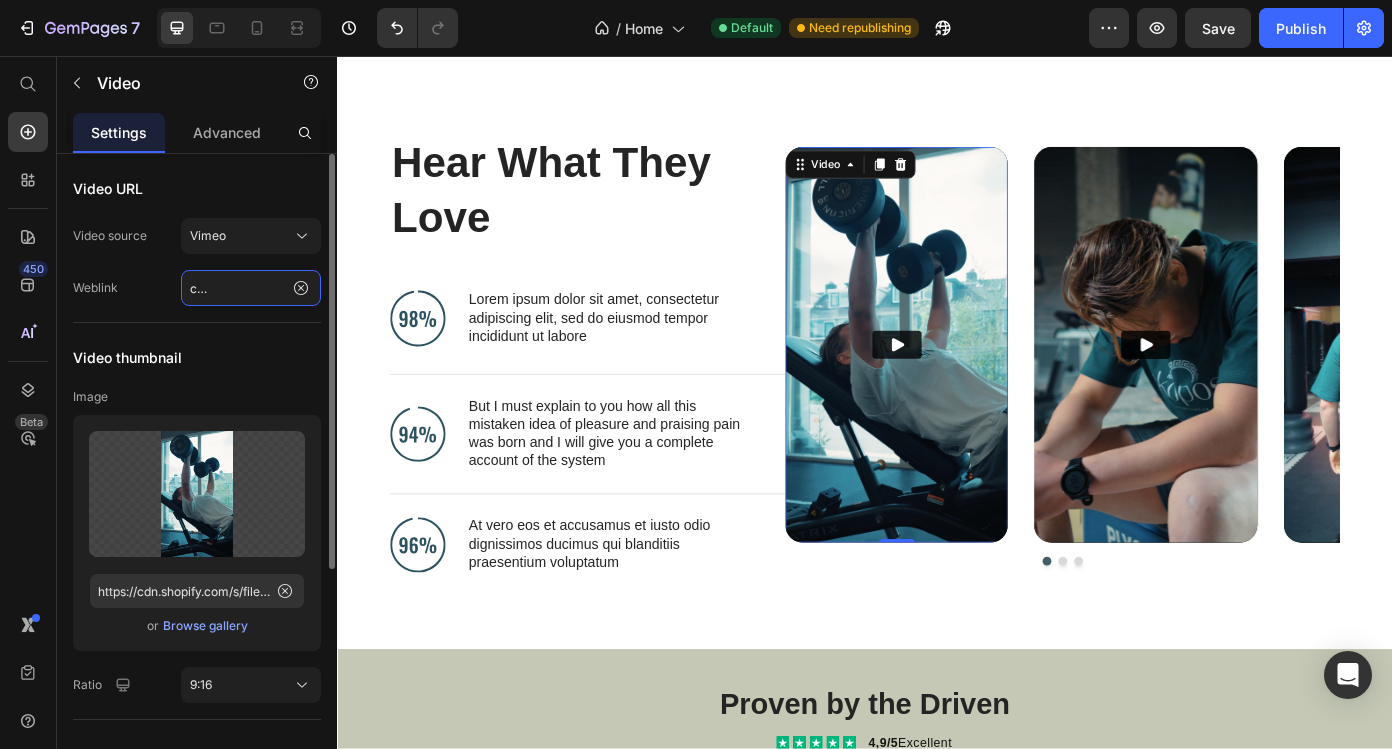 type on "https://vimeo.com/1100994756" 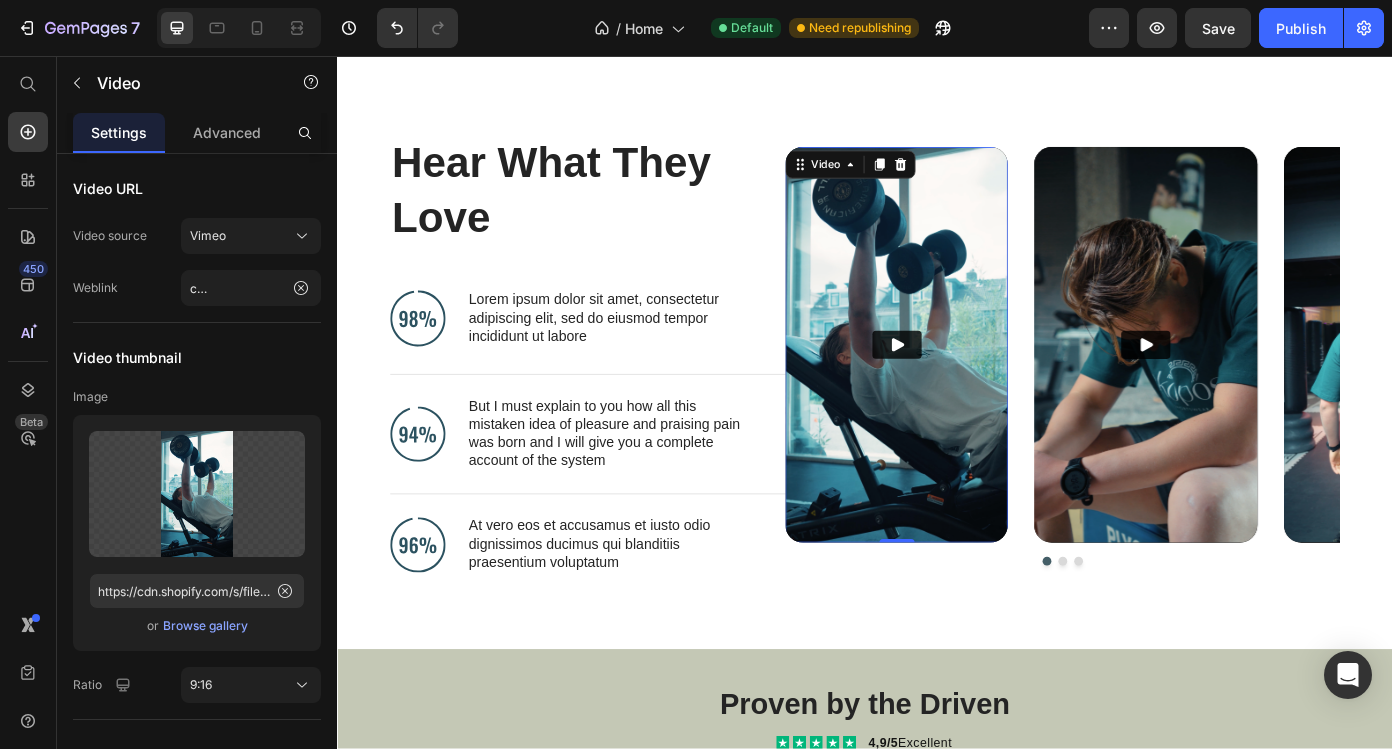 scroll, scrollTop: 0, scrollLeft: 0, axis: both 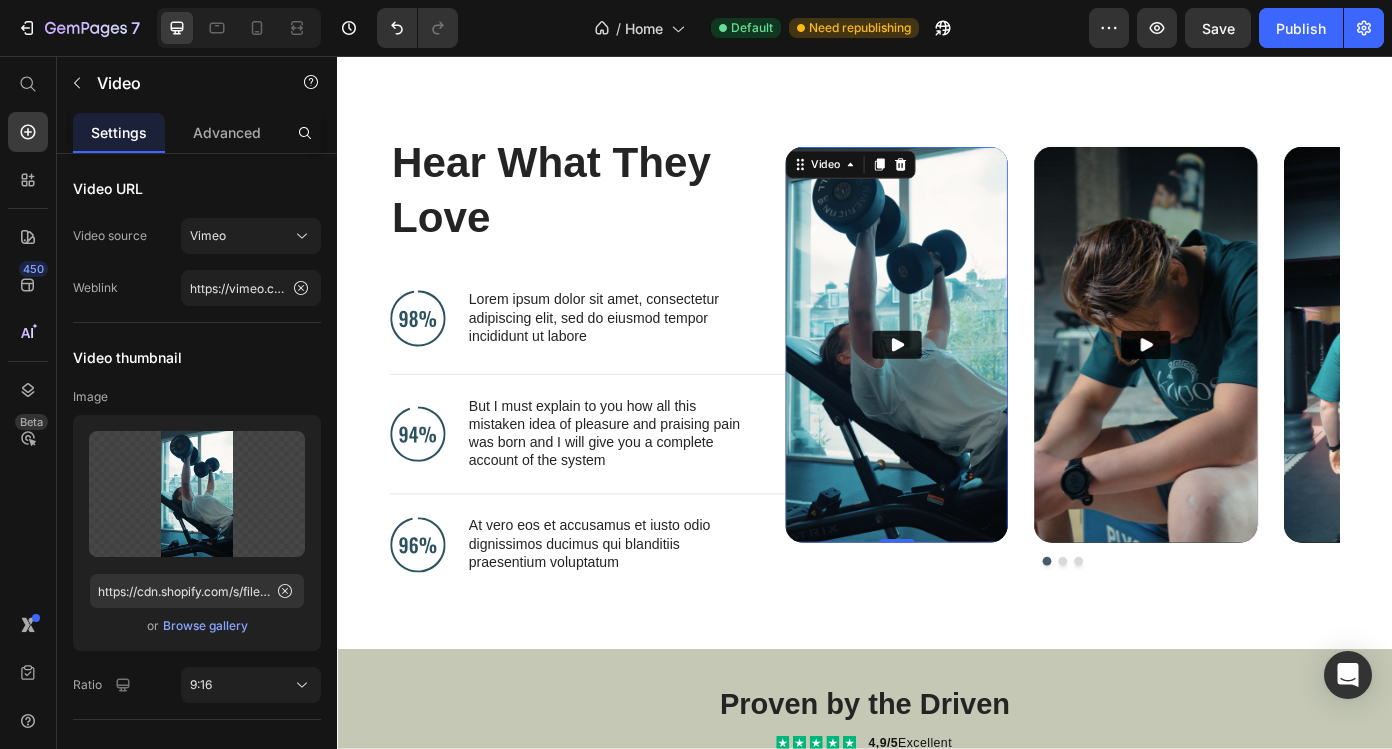 click 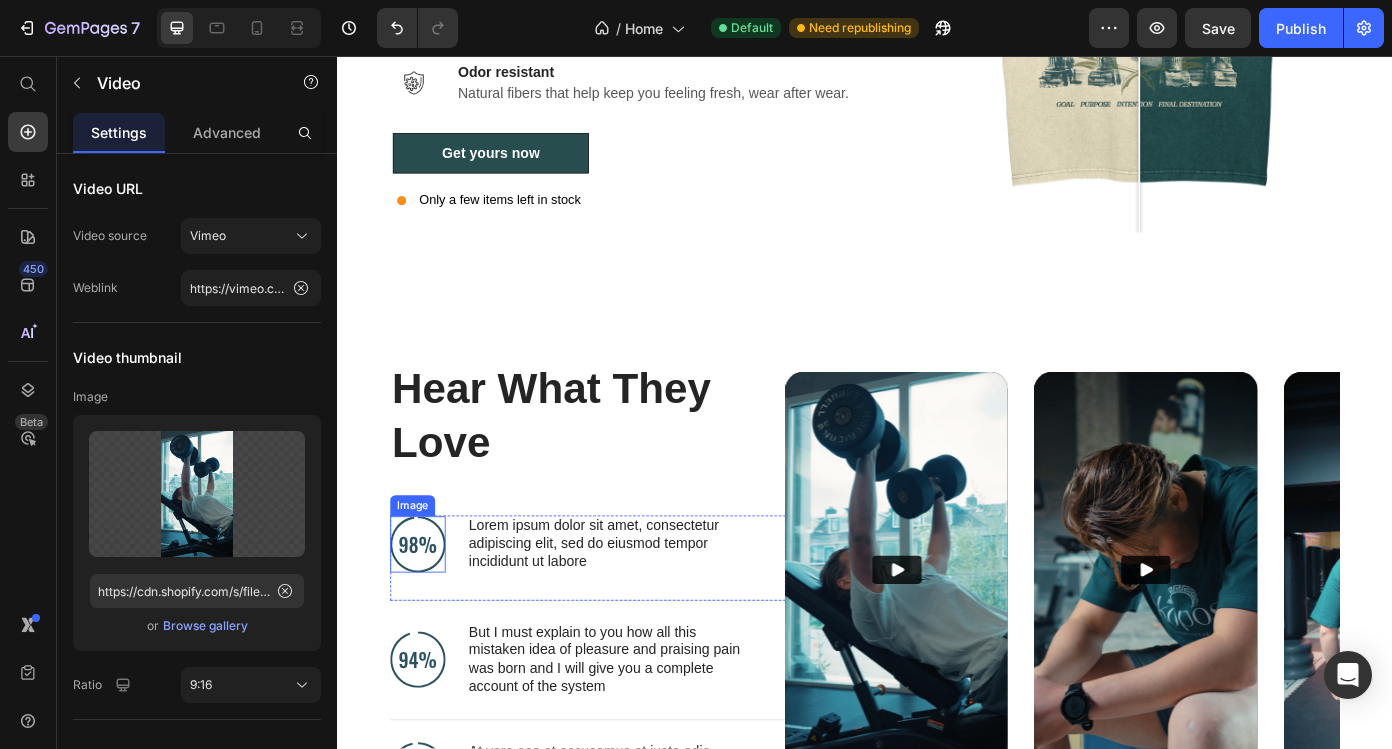 scroll, scrollTop: 2438, scrollLeft: 0, axis: vertical 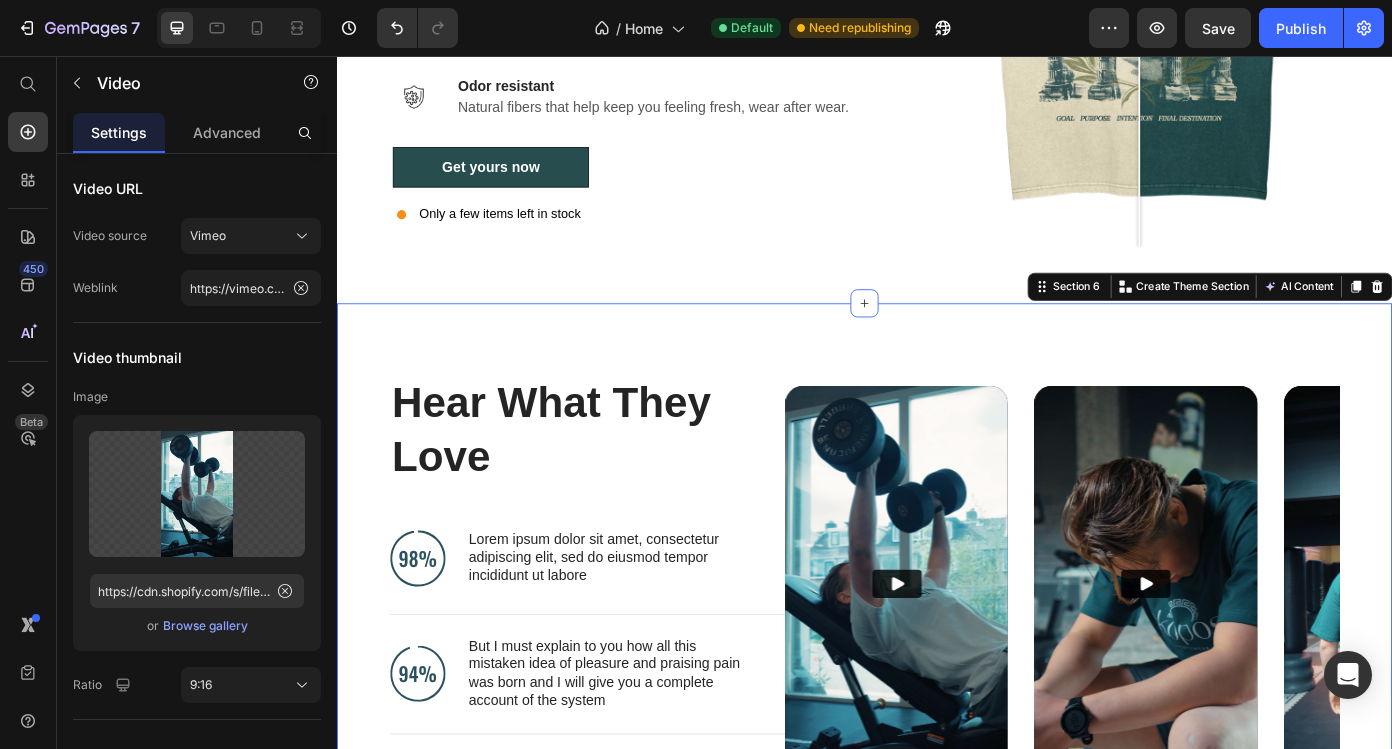 click on "Hear What They Love Heading Image Lorem ipsum dolor sit amet, consectetur adipiscing elit, sed do eiusmod tempor incididunt ut labore Text Block Advanced List Image But I must explain to you how all this mistaken idea of pleasure and praising pain was born and I will give you a complete account of the system Text Block Advanced List Image At vero eos et accusamus et iusto odio dignissimos ducimus qui blanditiis praesentium voluptatum Text Block Advanced List Row Video Video Video Carousel Row Section 6   You can create reusable sections Create Theme Section AI Content Write with GemAI What would you like to describe here? Tone and Voice Persuasive Product Skopós Sportswear RVS Shaker Show more Generate" at bounding box center [937, 671] 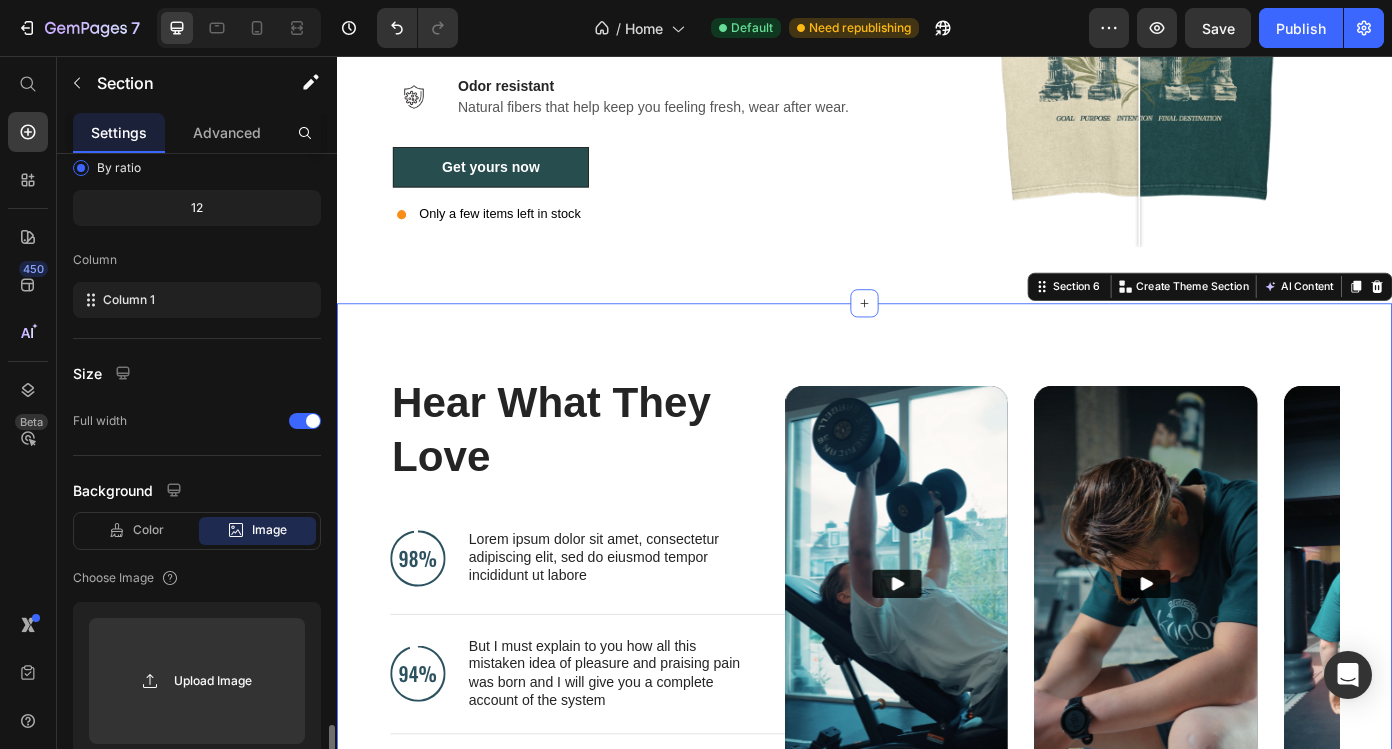 scroll, scrollTop: 512, scrollLeft: 0, axis: vertical 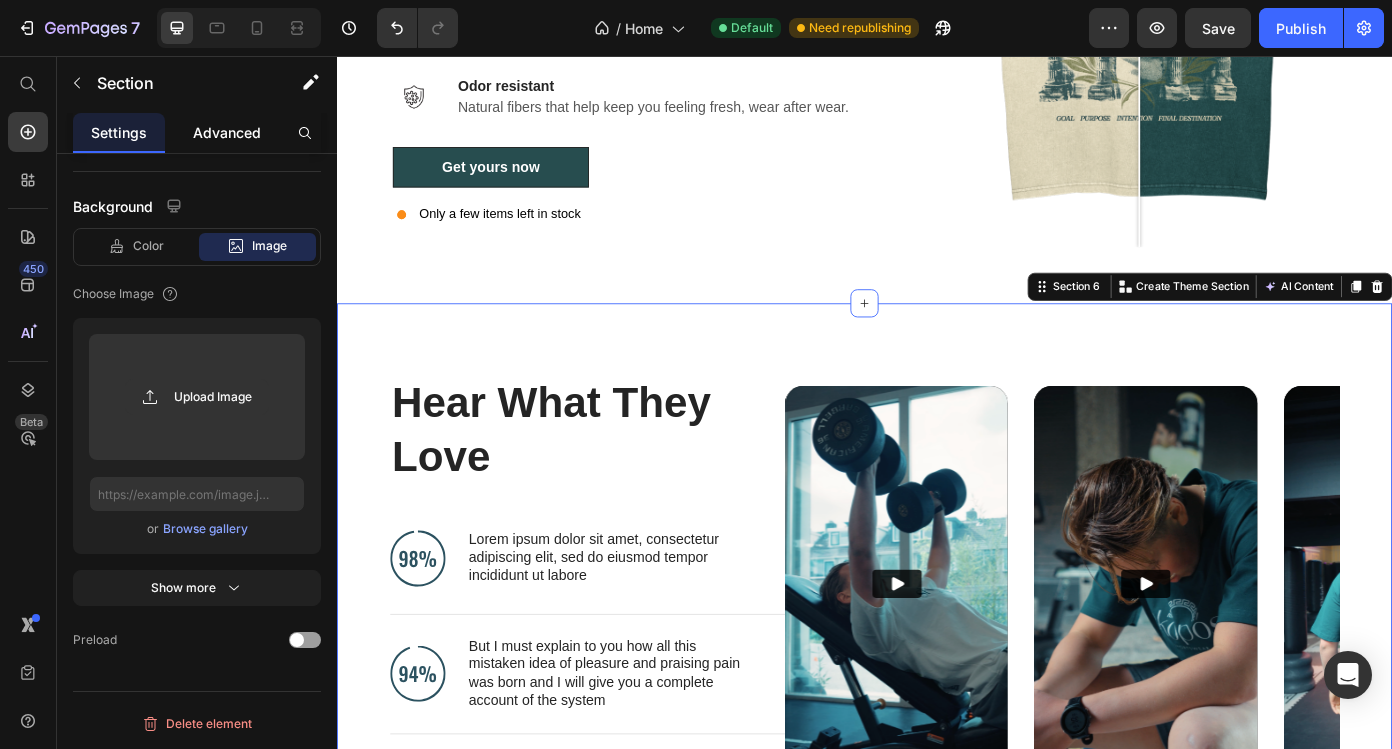click on "Advanced" 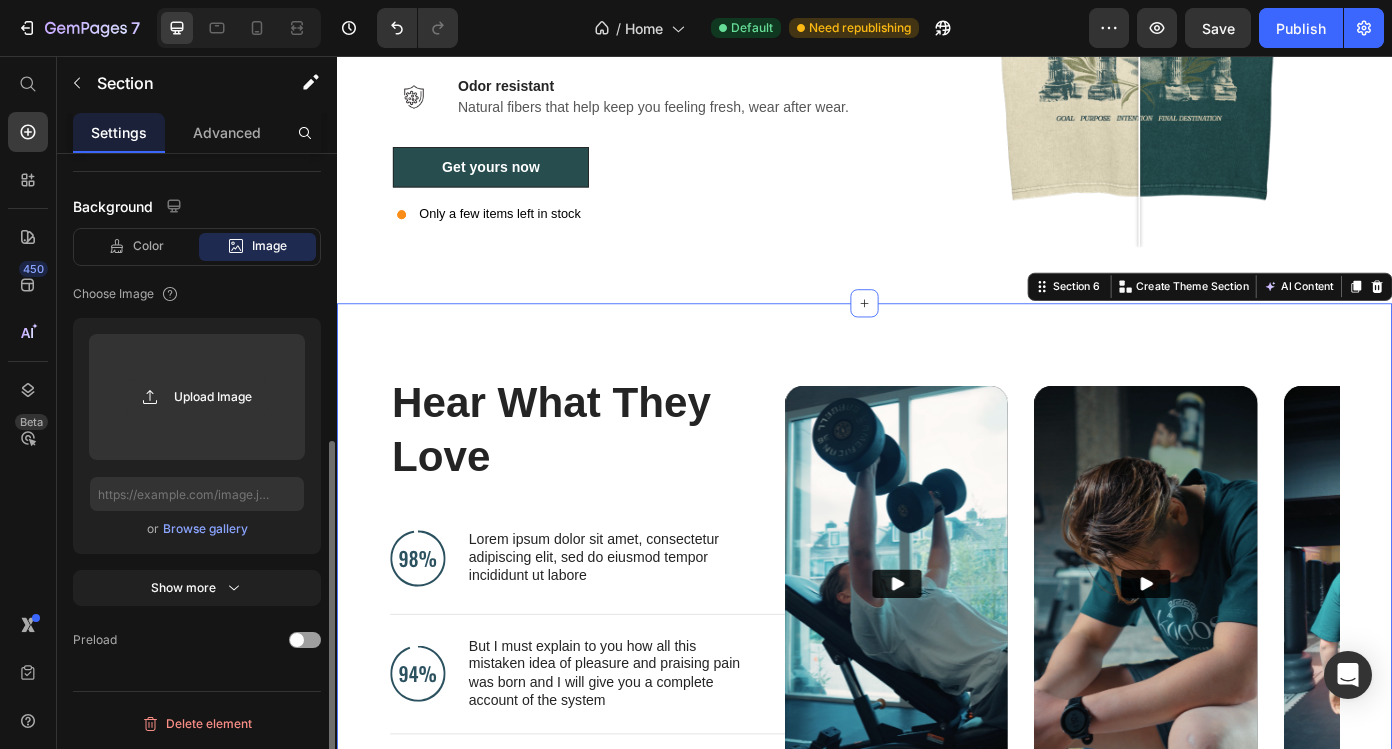 scroll, scrollTop: 0, scrollLeft: 0, axis: both 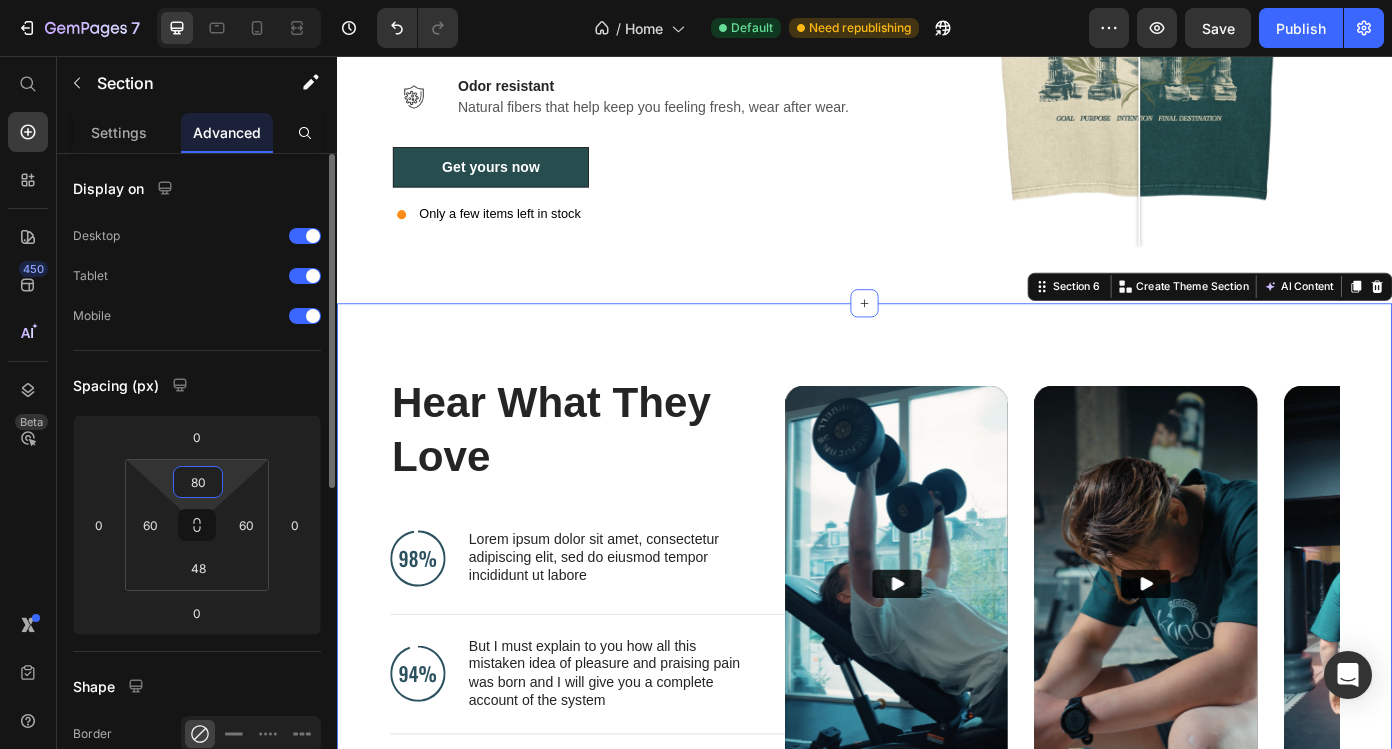 click on "80" at bounding box center (198, 482) 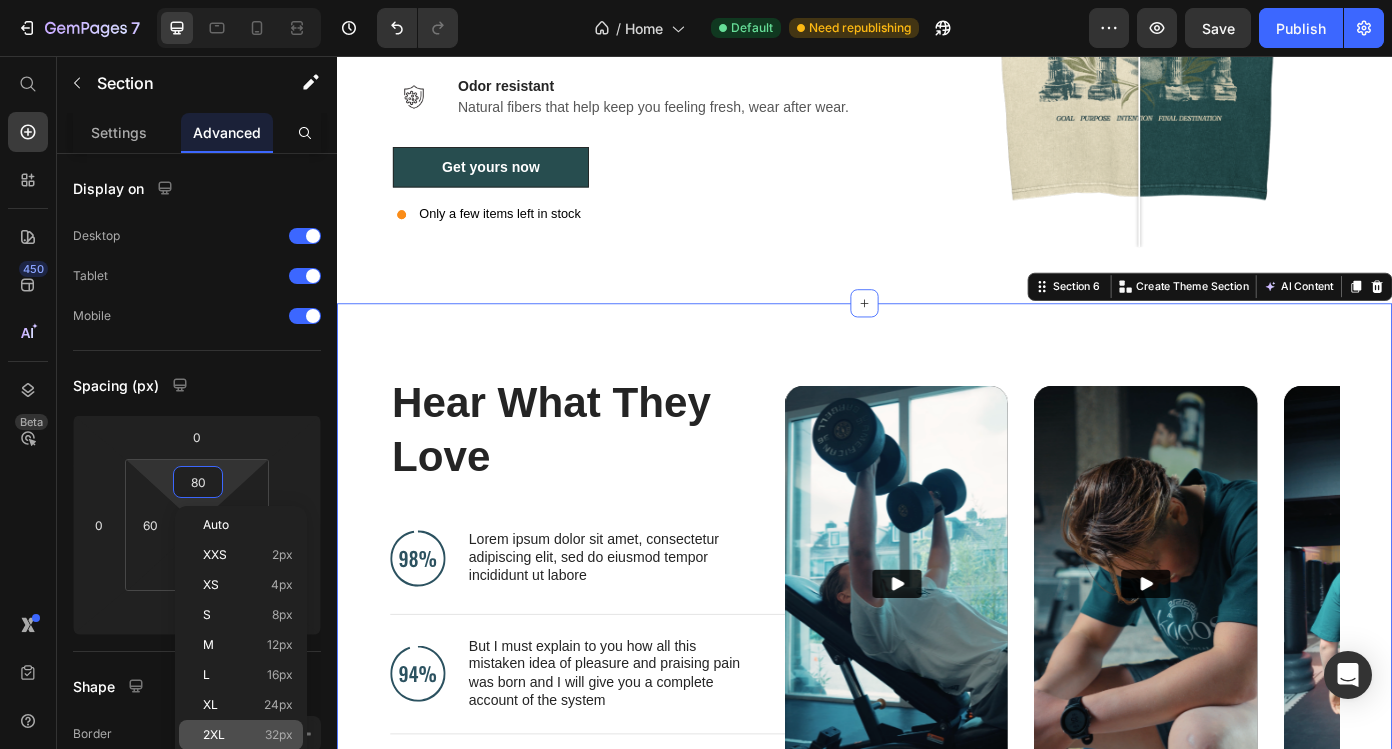 click on "2XL 32px" at bounding box center (248, 735) 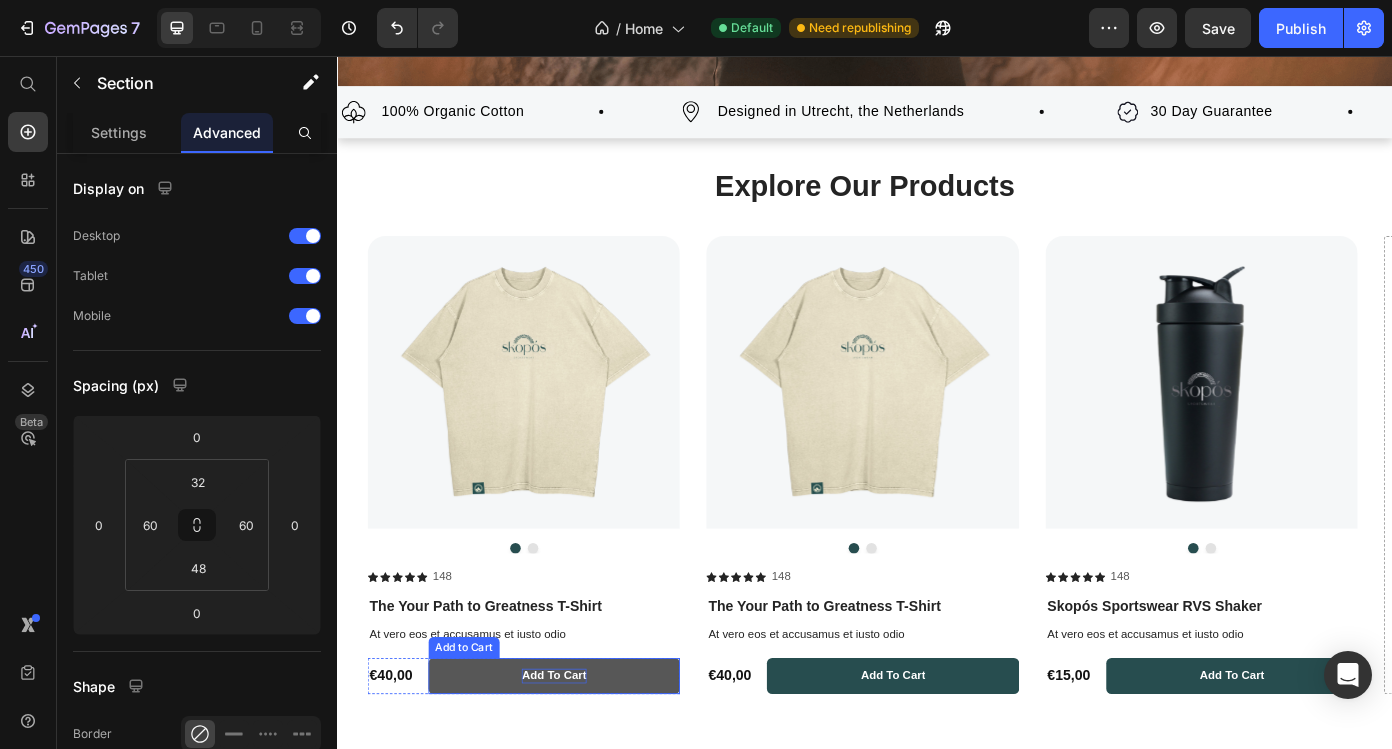 scroll, scrollTop: 730, scrollLeft: 0, axis: vertical 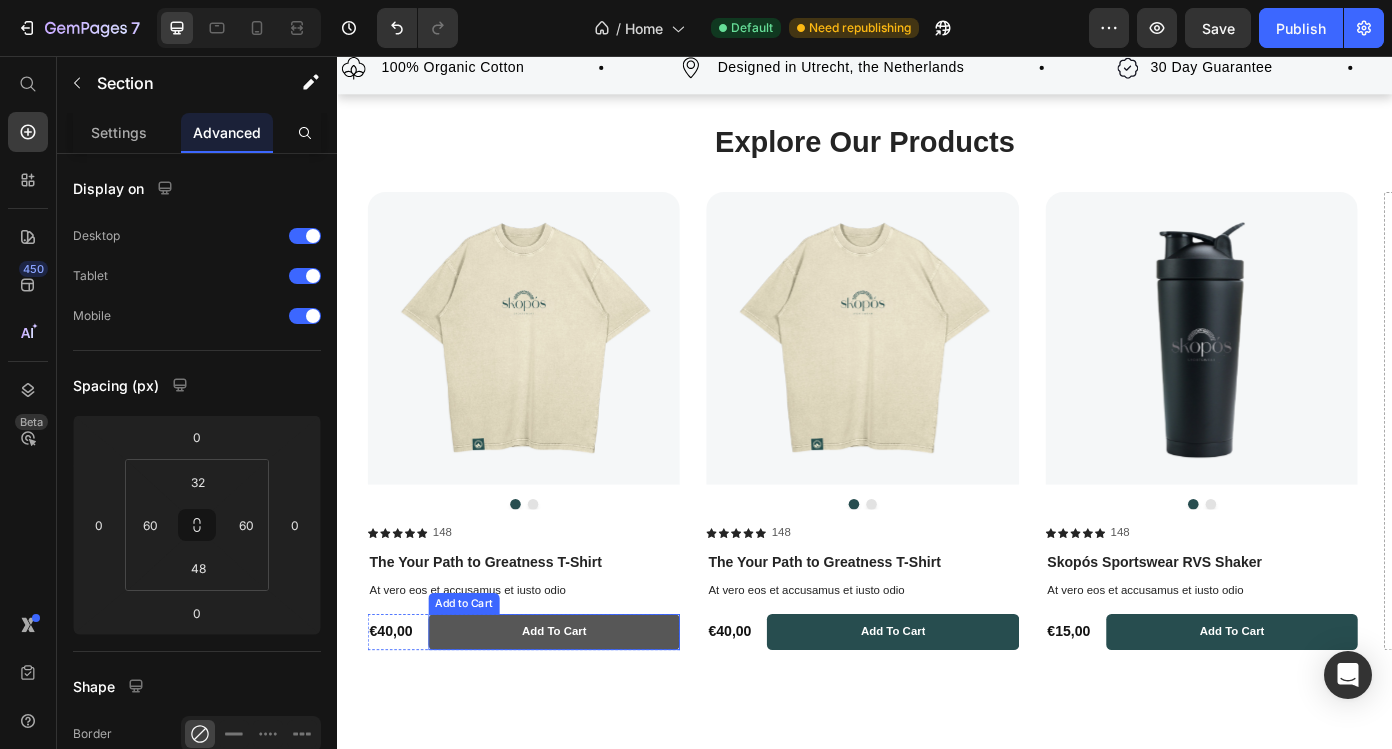 click on "add to cart" at bounding box center [584, 711] 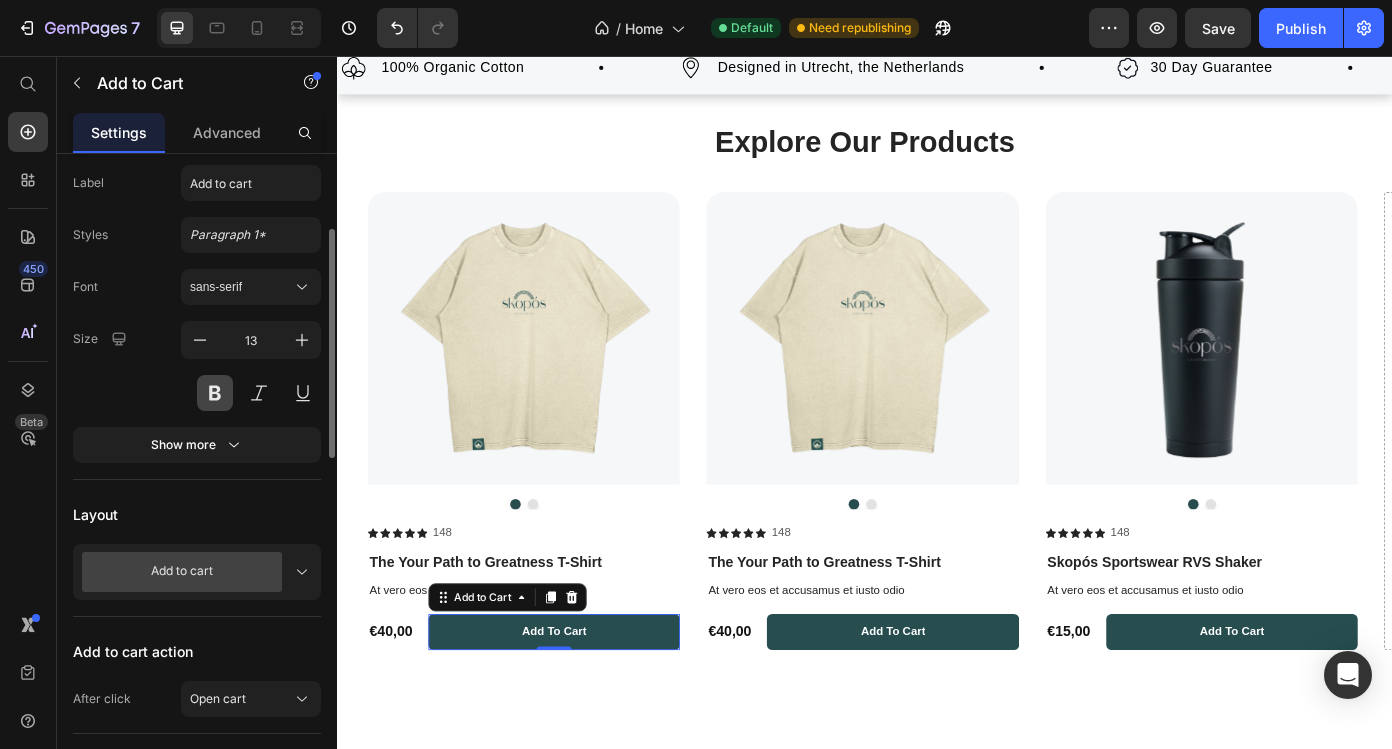 scroll, scrollTop: 336, scrollLeft: 0, axis: vertical 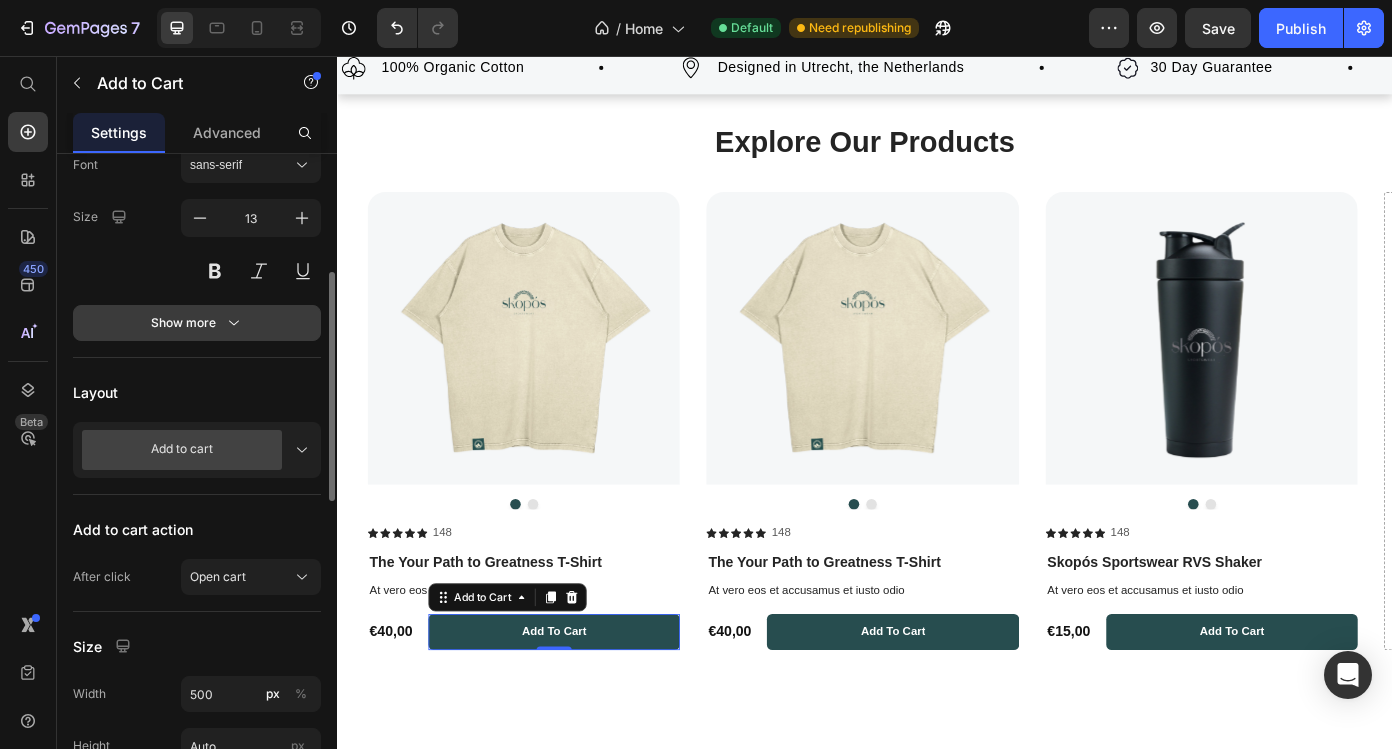 click on "Show more" at bounding box center [197, 323] 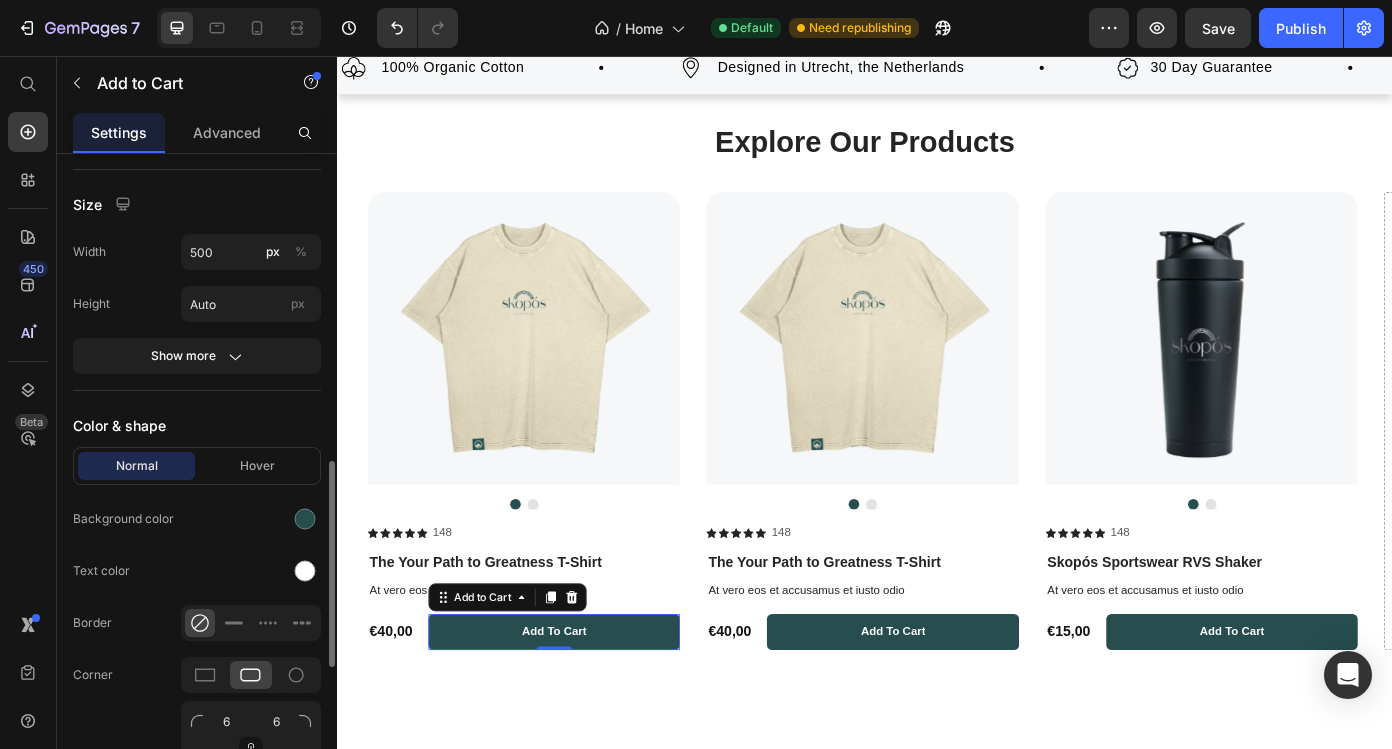scroll, scrollTop: 989, scrollLeft: 0, axis: vertical 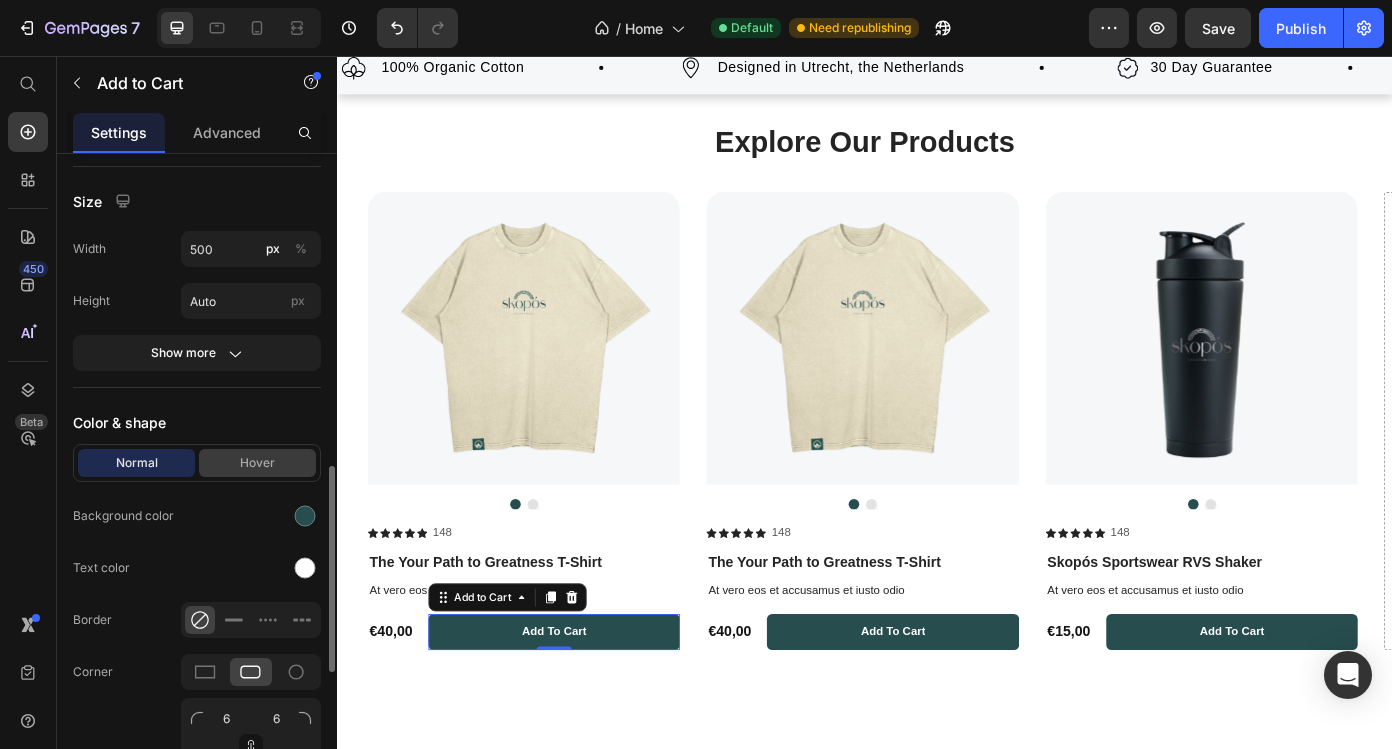click on "Hover" at bounding box center (257, 463) 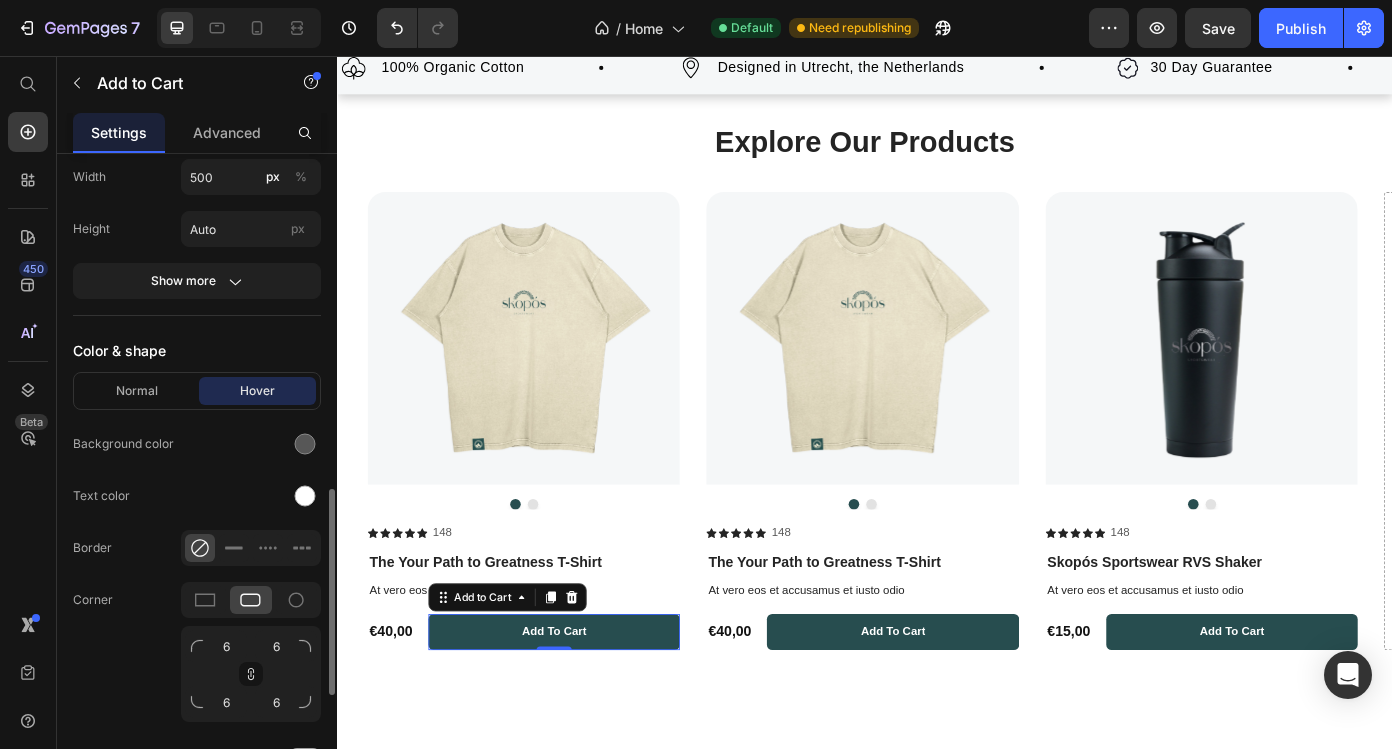 scroll, scrollTop: 1078, scrollLeft: 0, axis: vertical 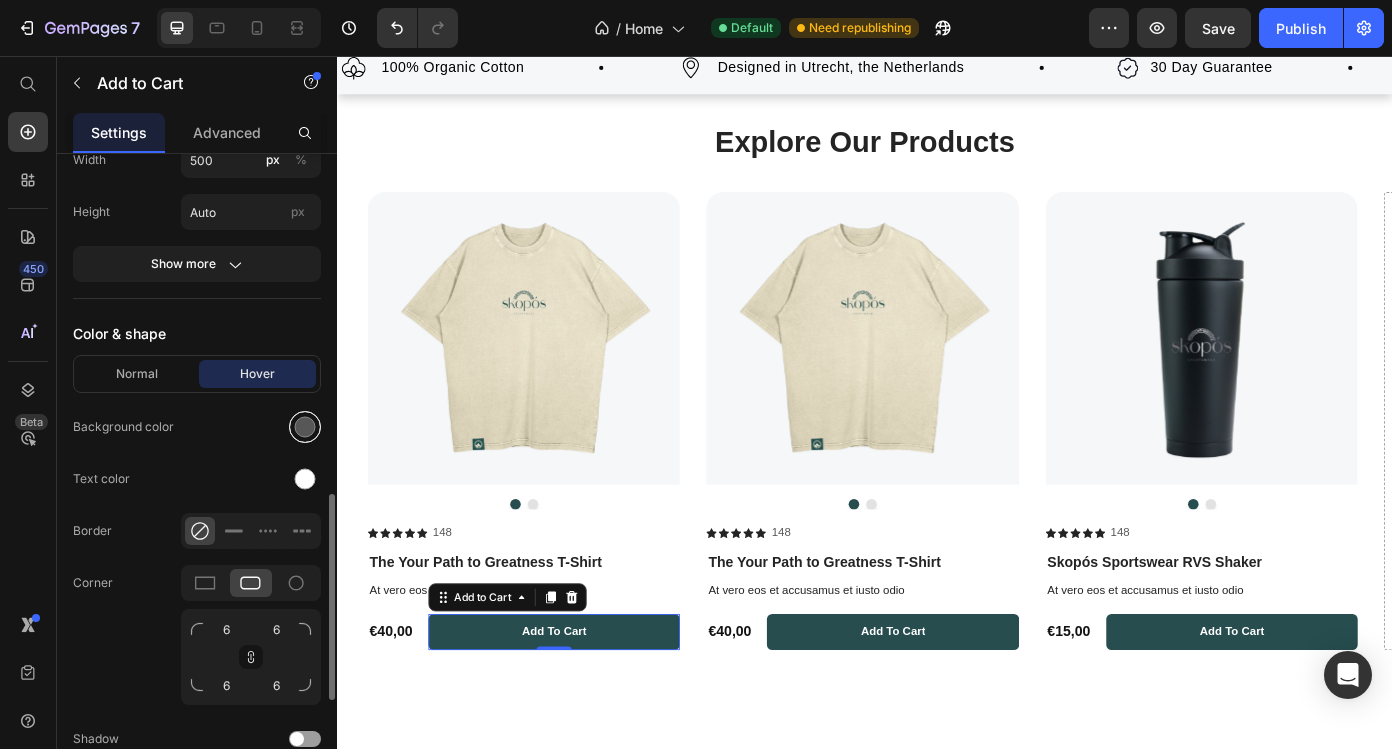 click at bounding box center [305, 427] 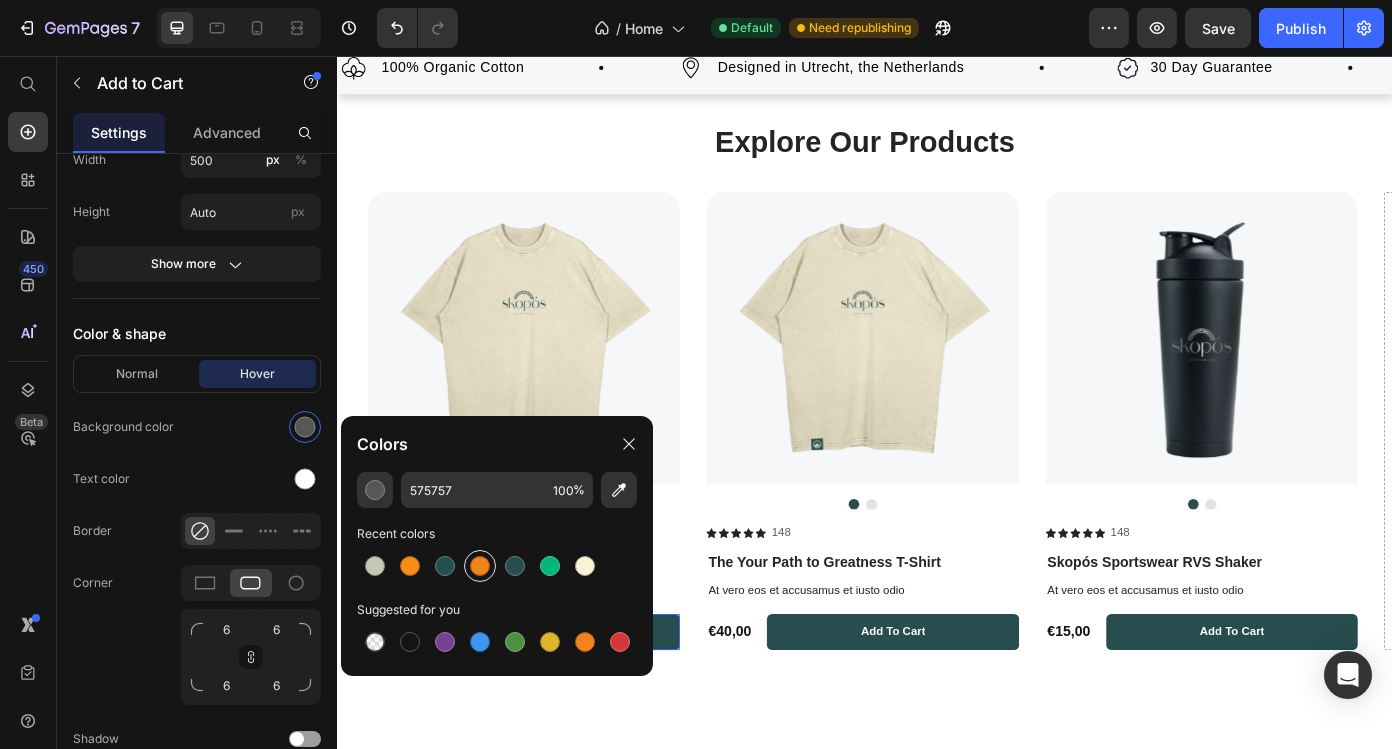 click at bounding box center (480, 566) 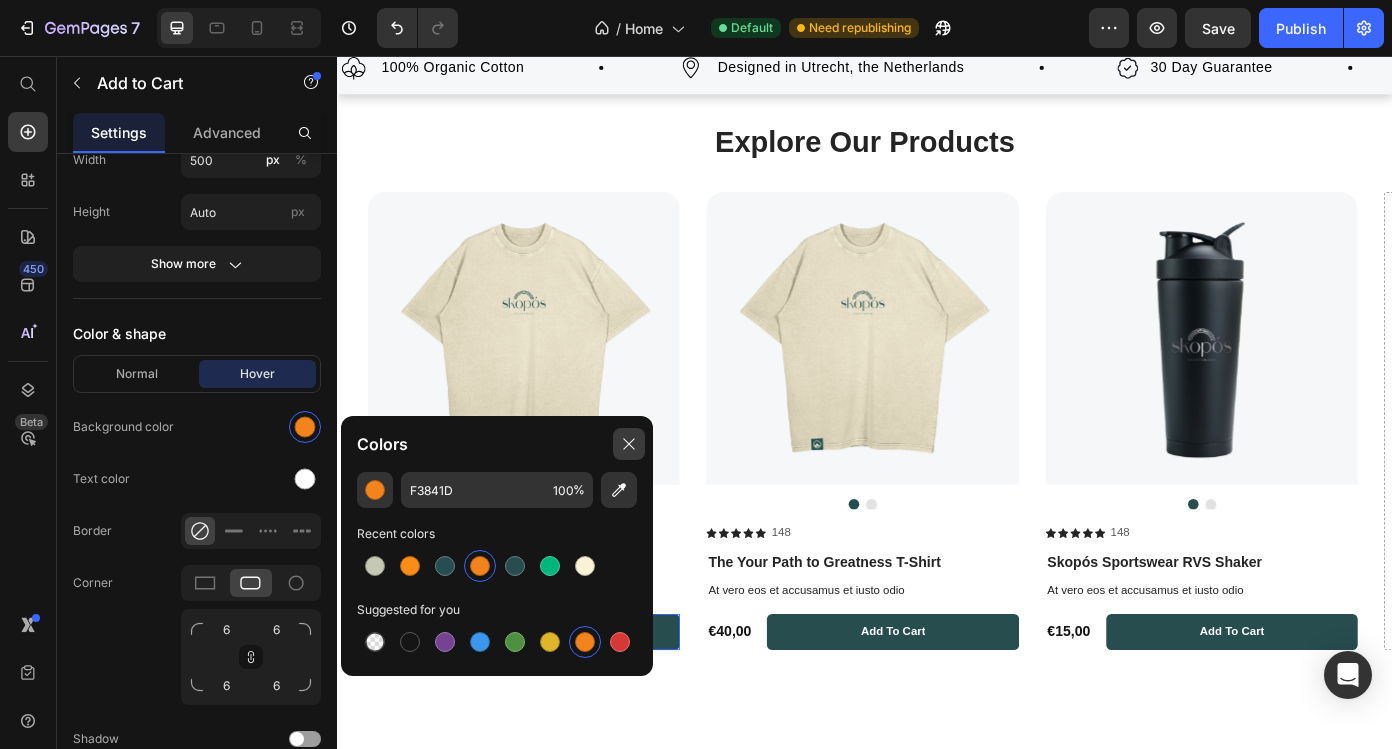 click at bounding box center (629, 444) 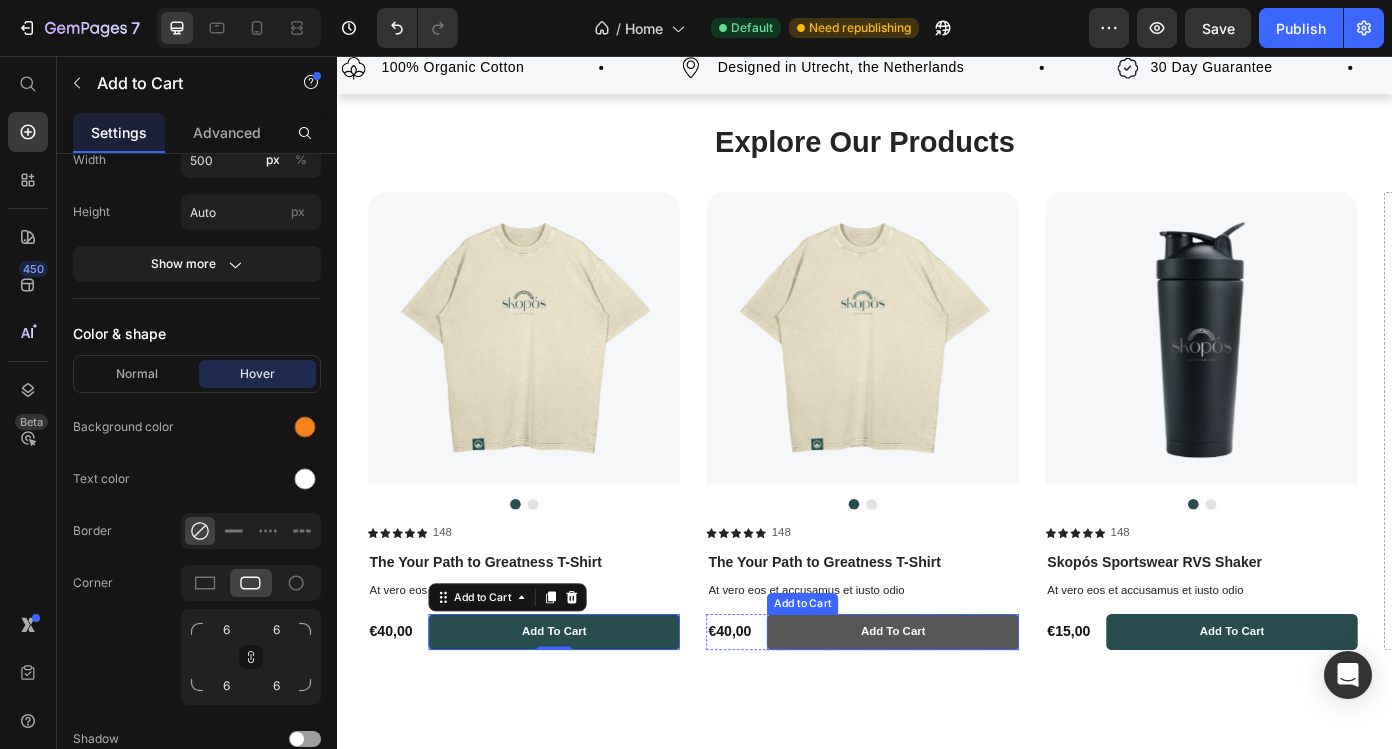 click on "add to cart" at bounding box center (969, 711) 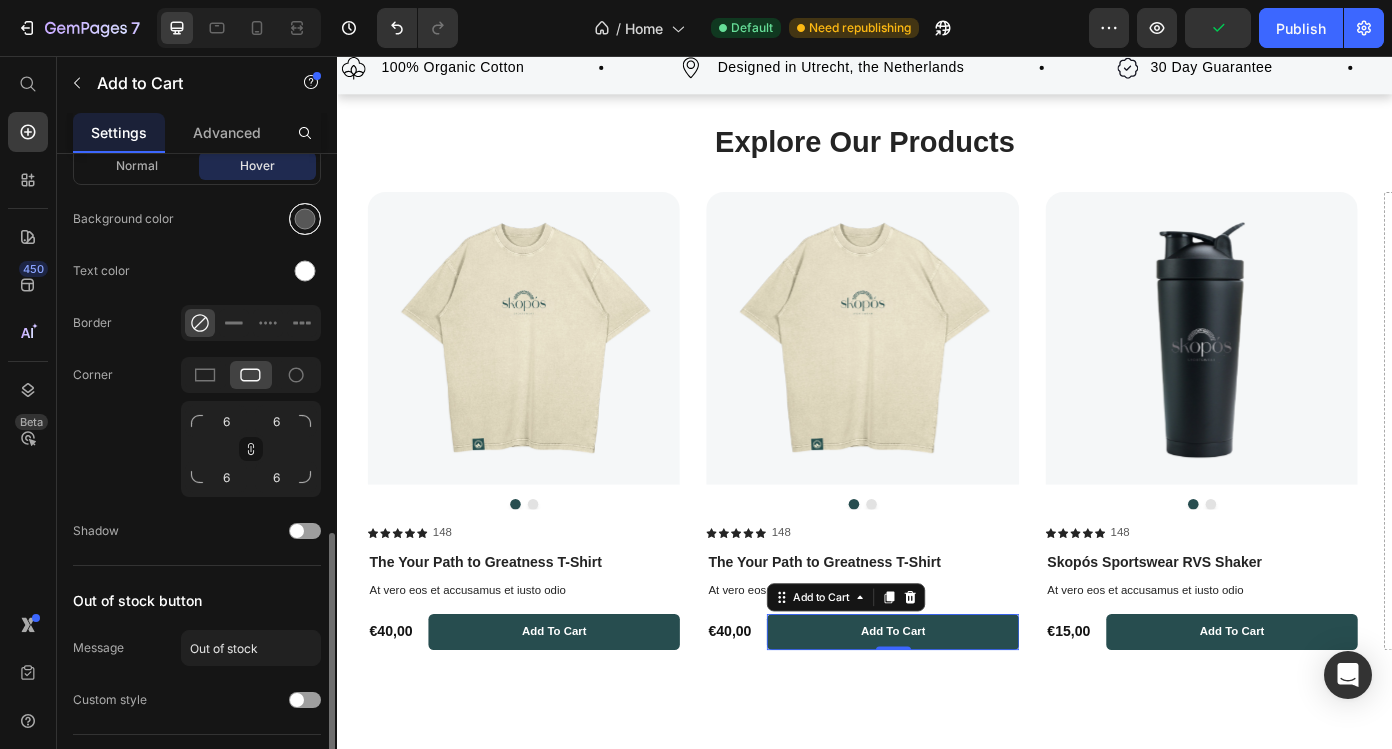 click at bounding box center [305, 219] 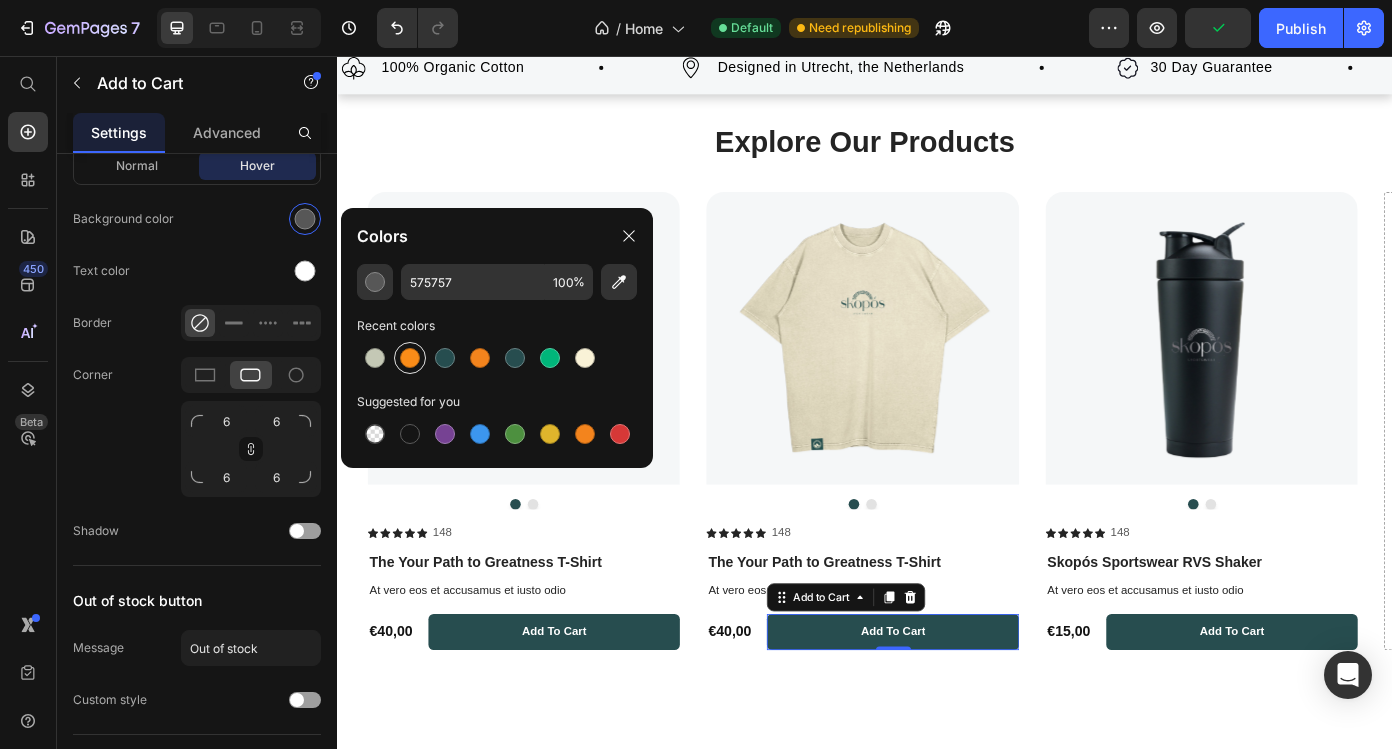 click at bounding box center (410, 358) 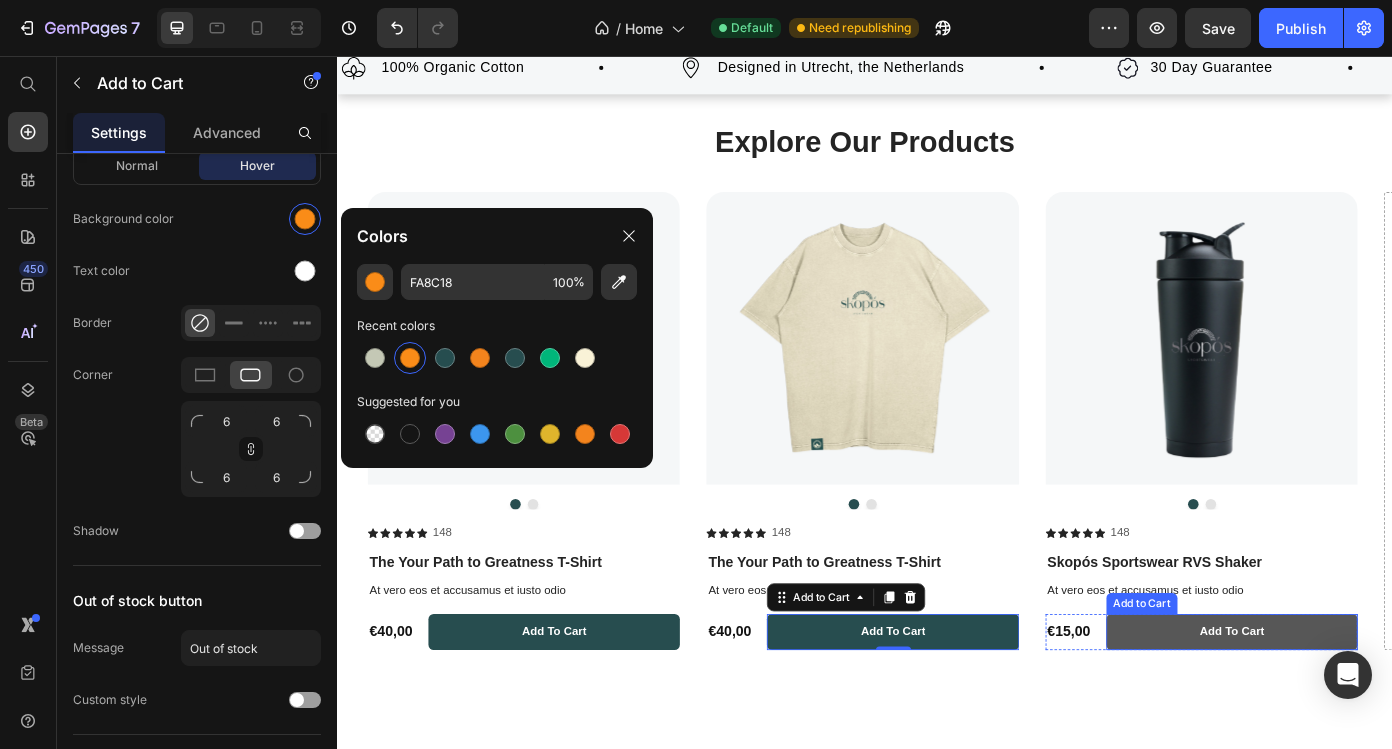 click on "add to cart" at bounding box center (1355, 711) 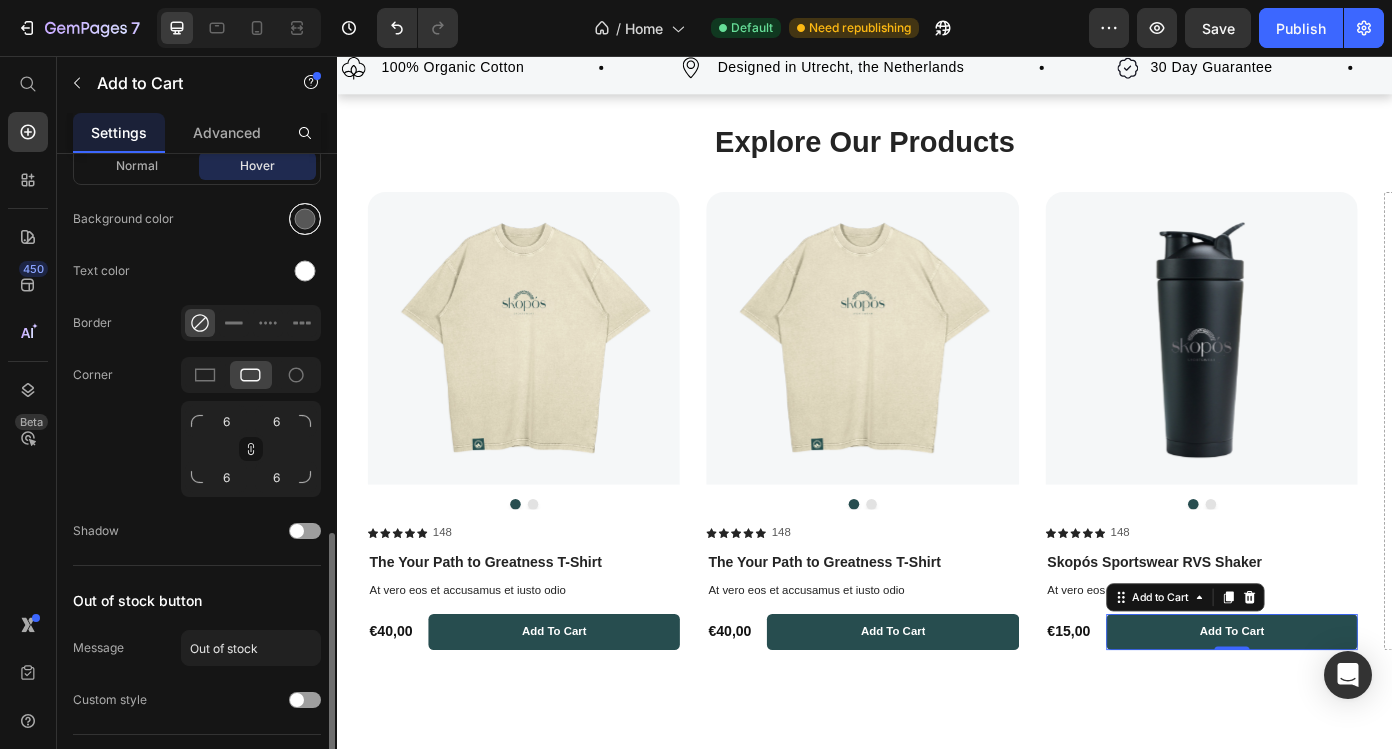 click at bounding box center (305, 219) 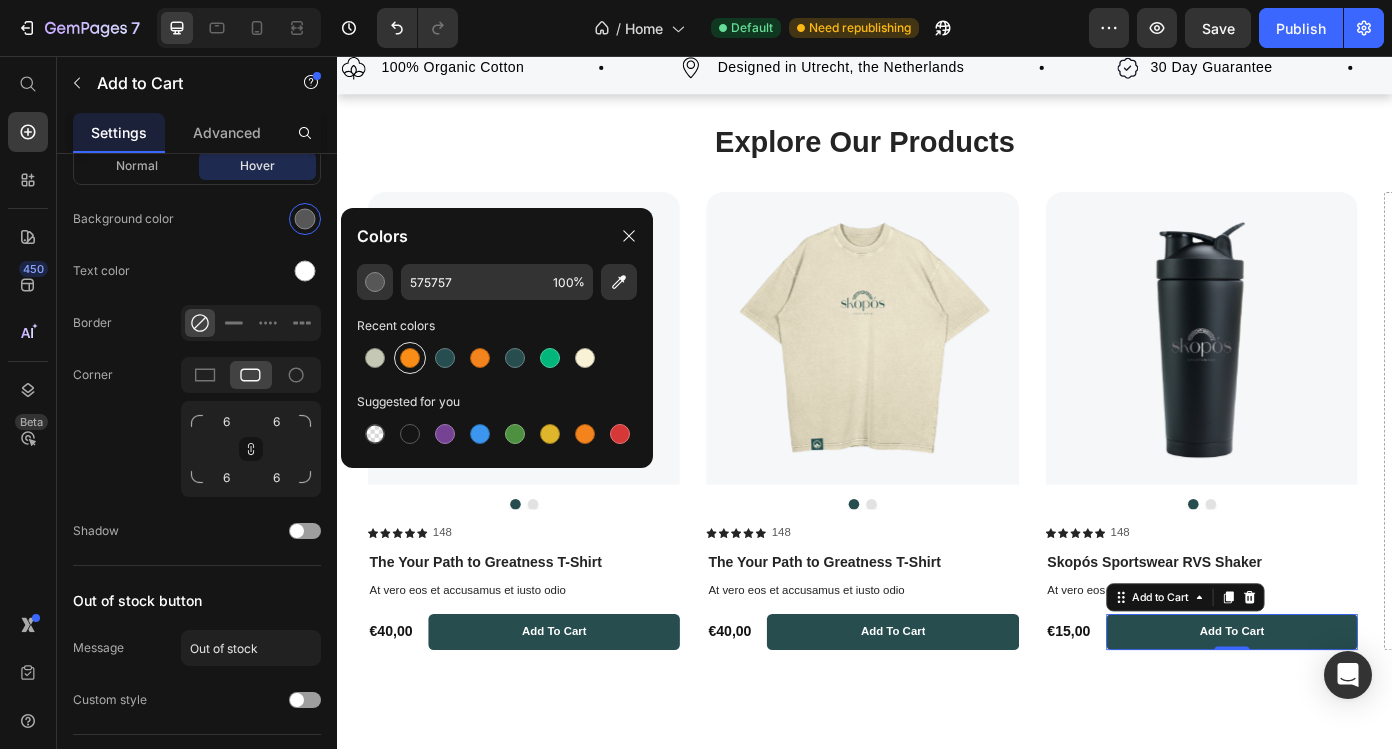 click at bounding box center (410, 358) 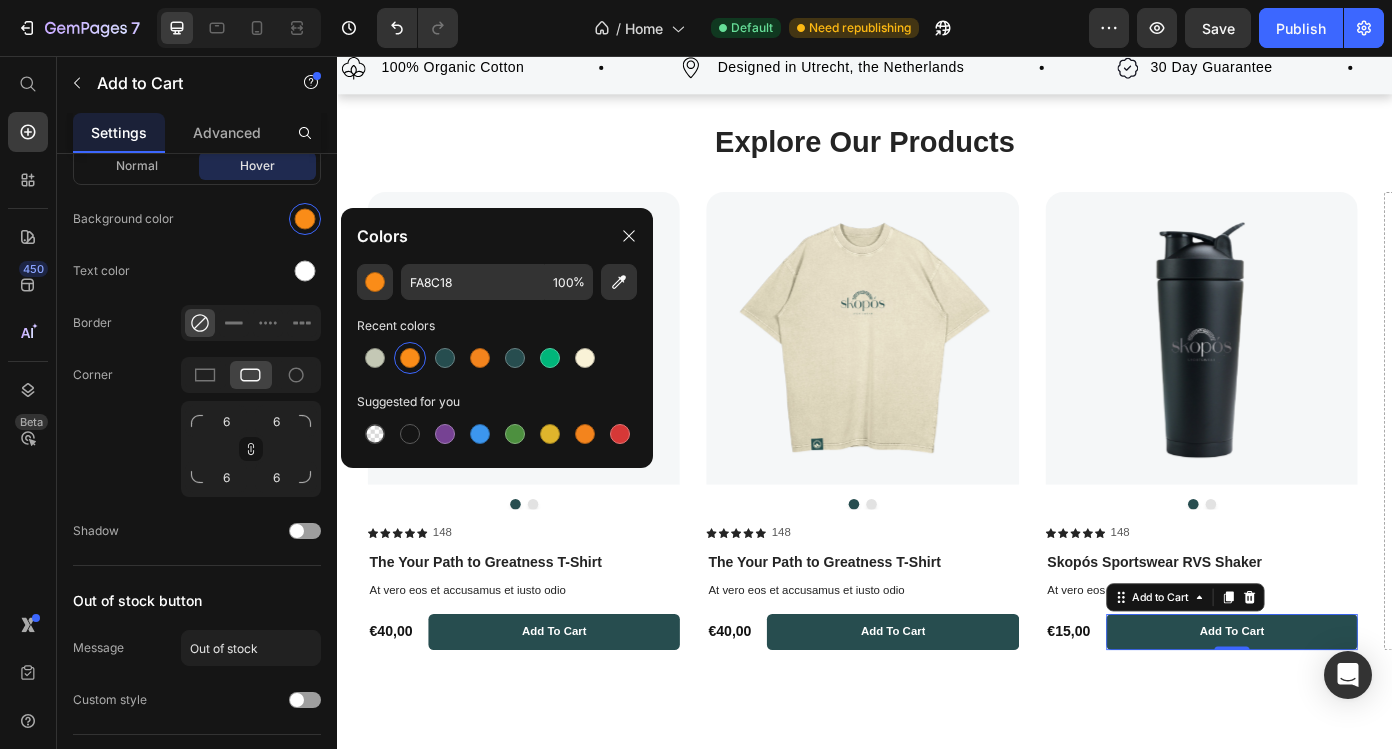 click on "Colors" 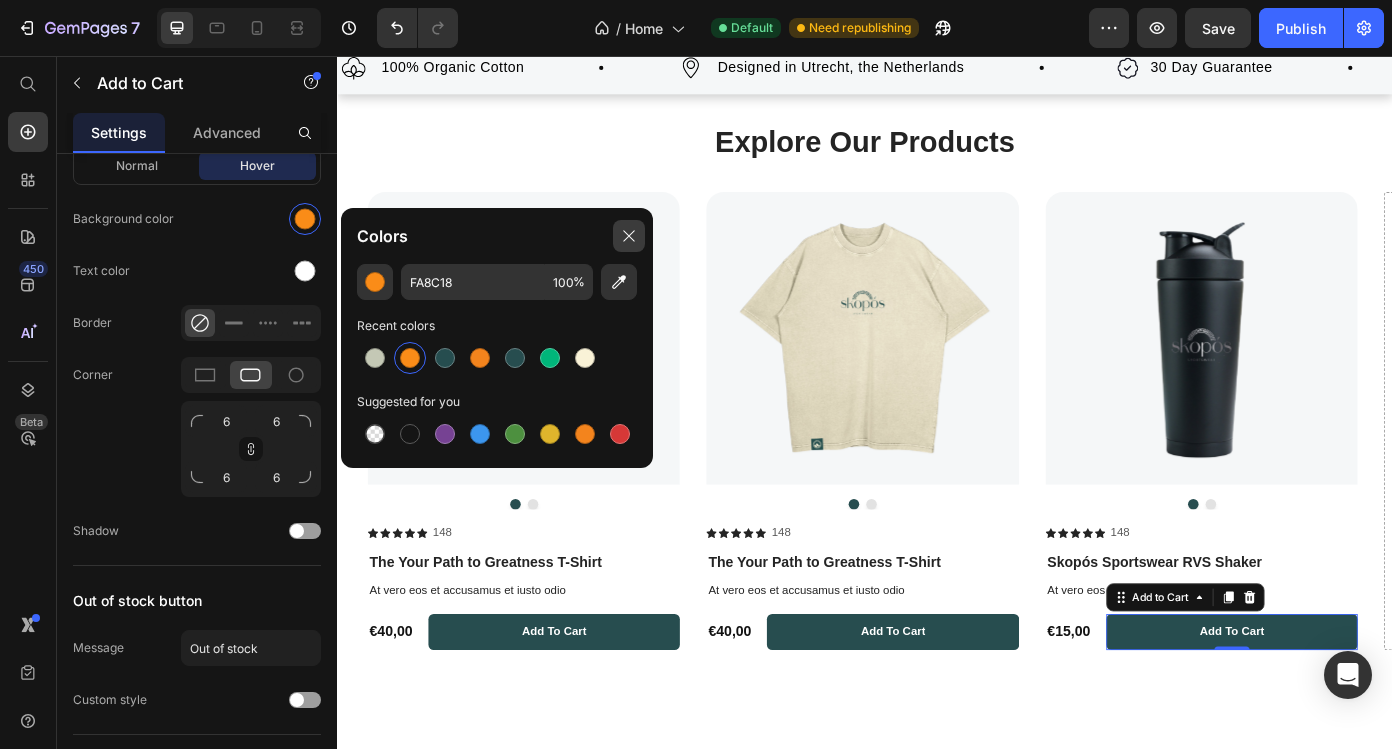 click 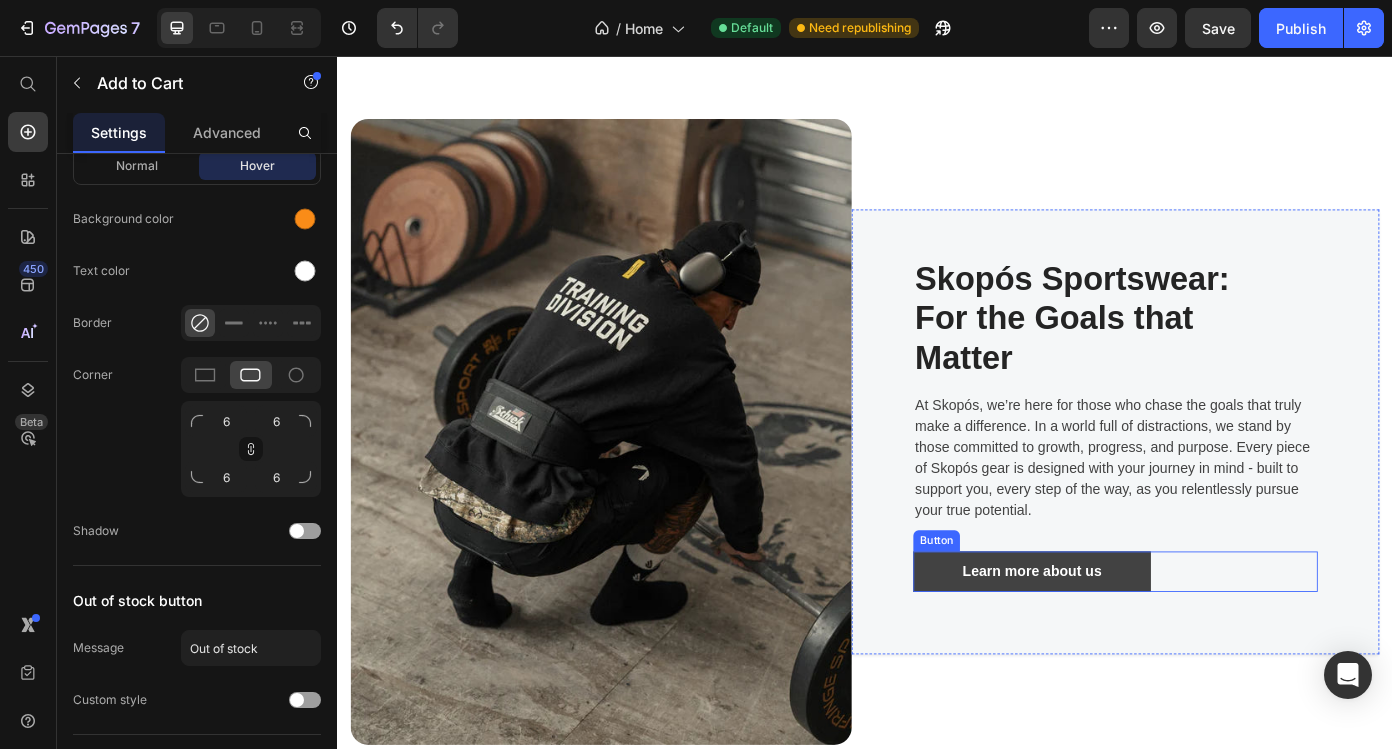 scroll, scrollTop: 1488, scrollLeft: 0, axis: vertical 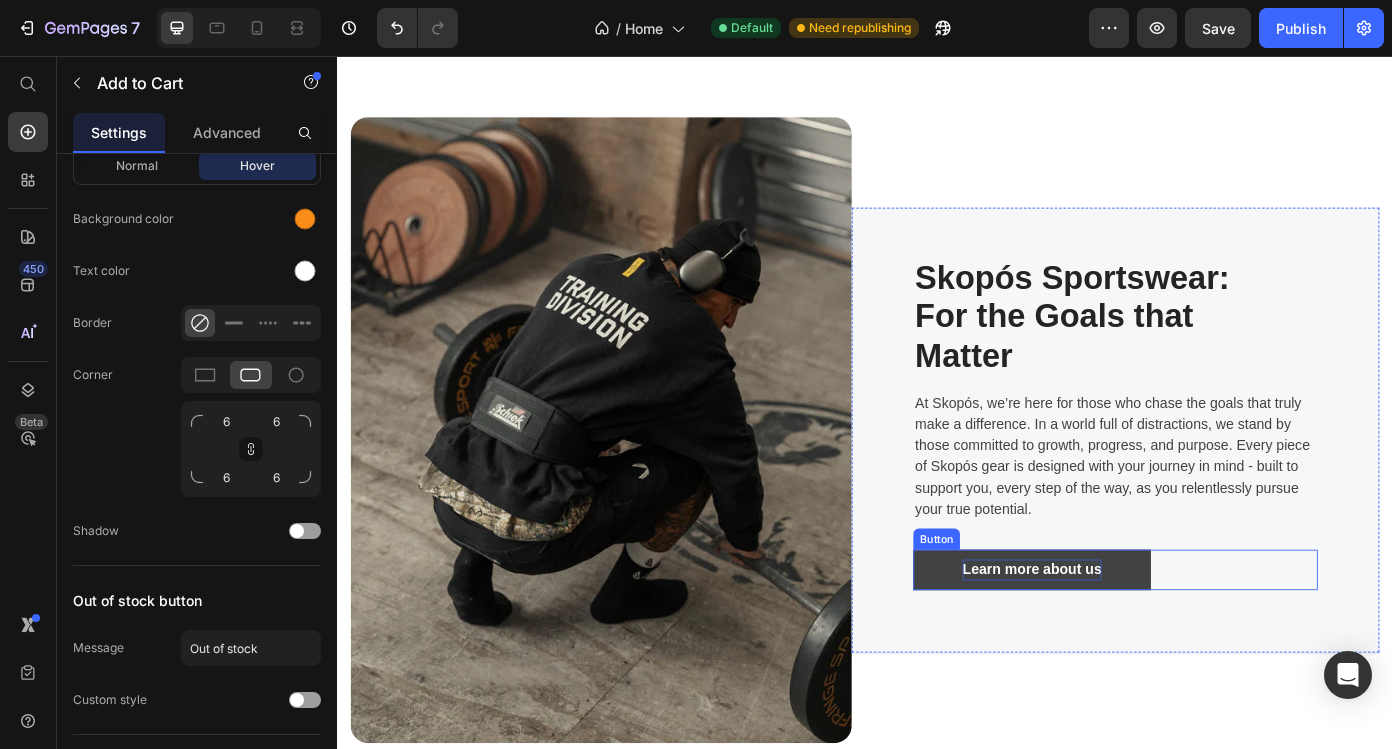 click on "Learn more about us" at bounding box center (1127, 641) 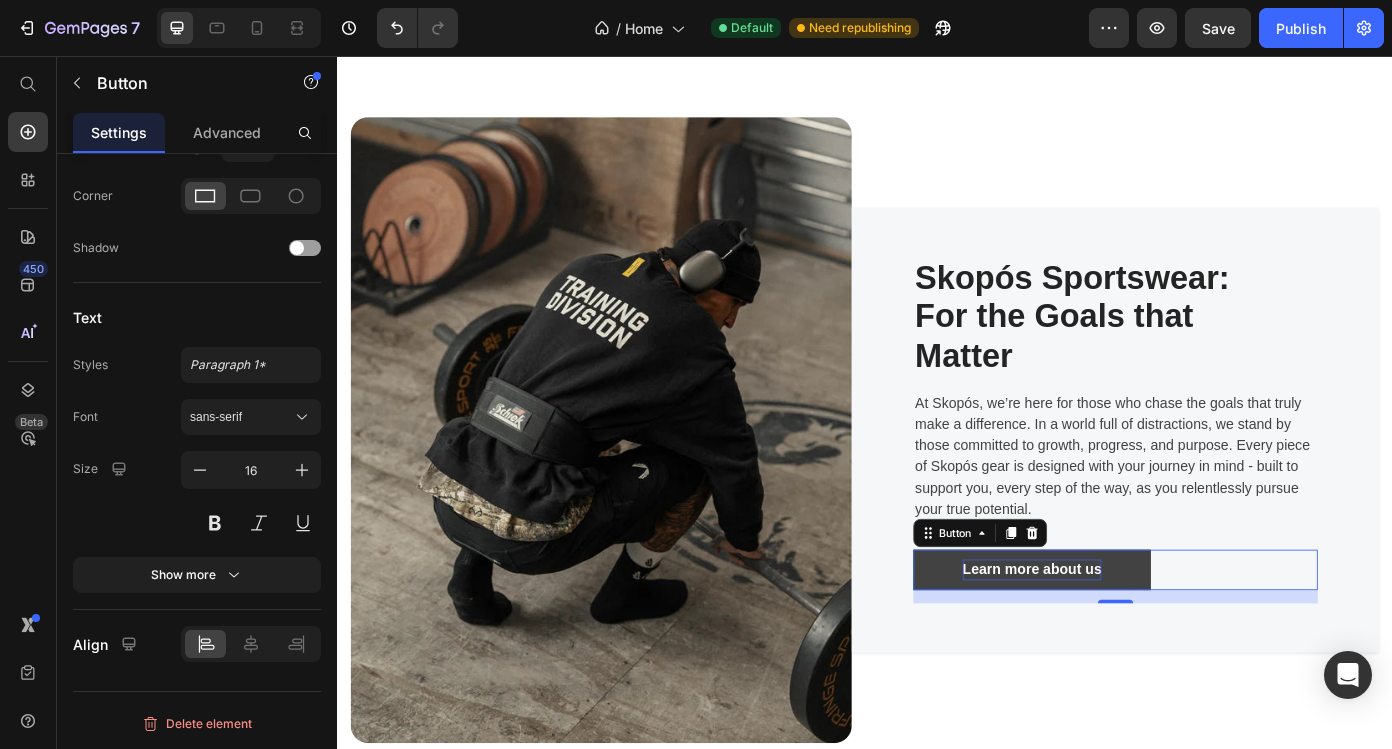scroll, scrollTop: 0, scrollLeft: 0, axis: both 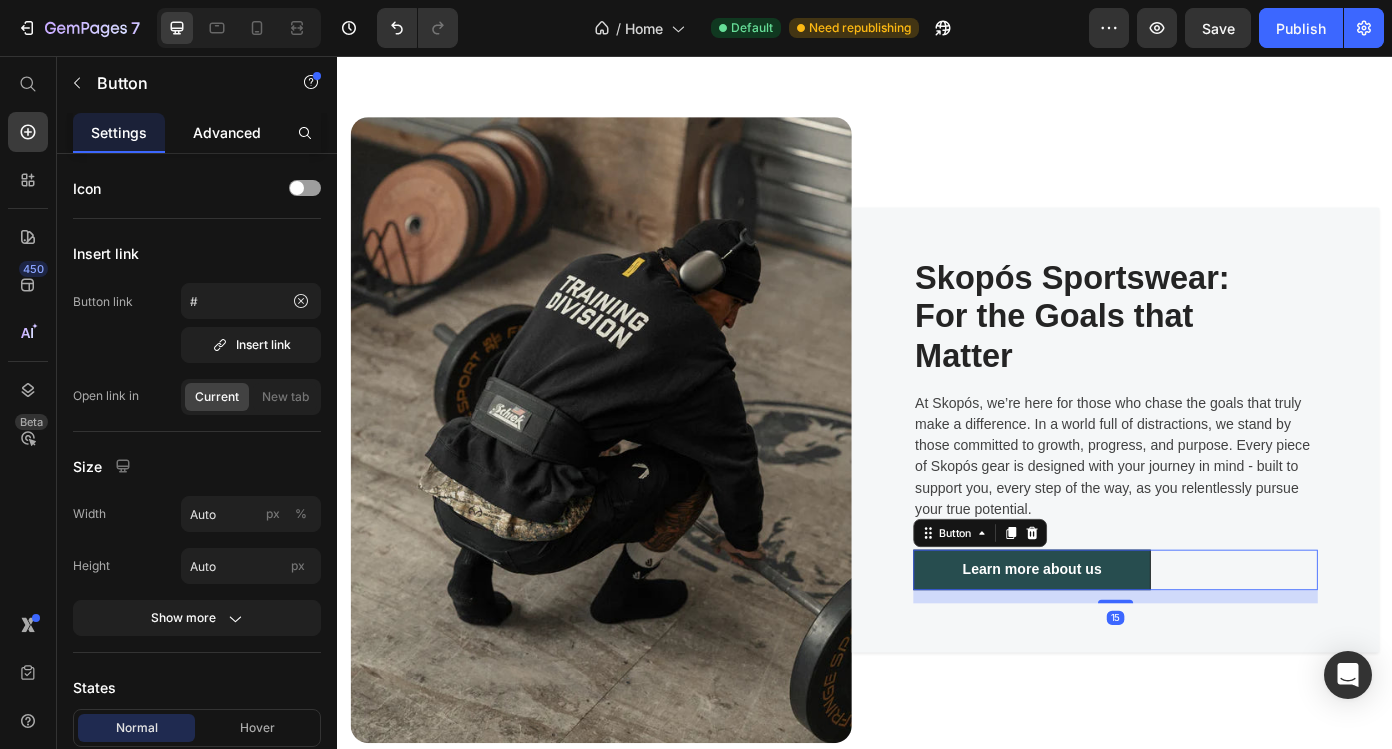 click on "Advanced" at bounding box center (227, 132) 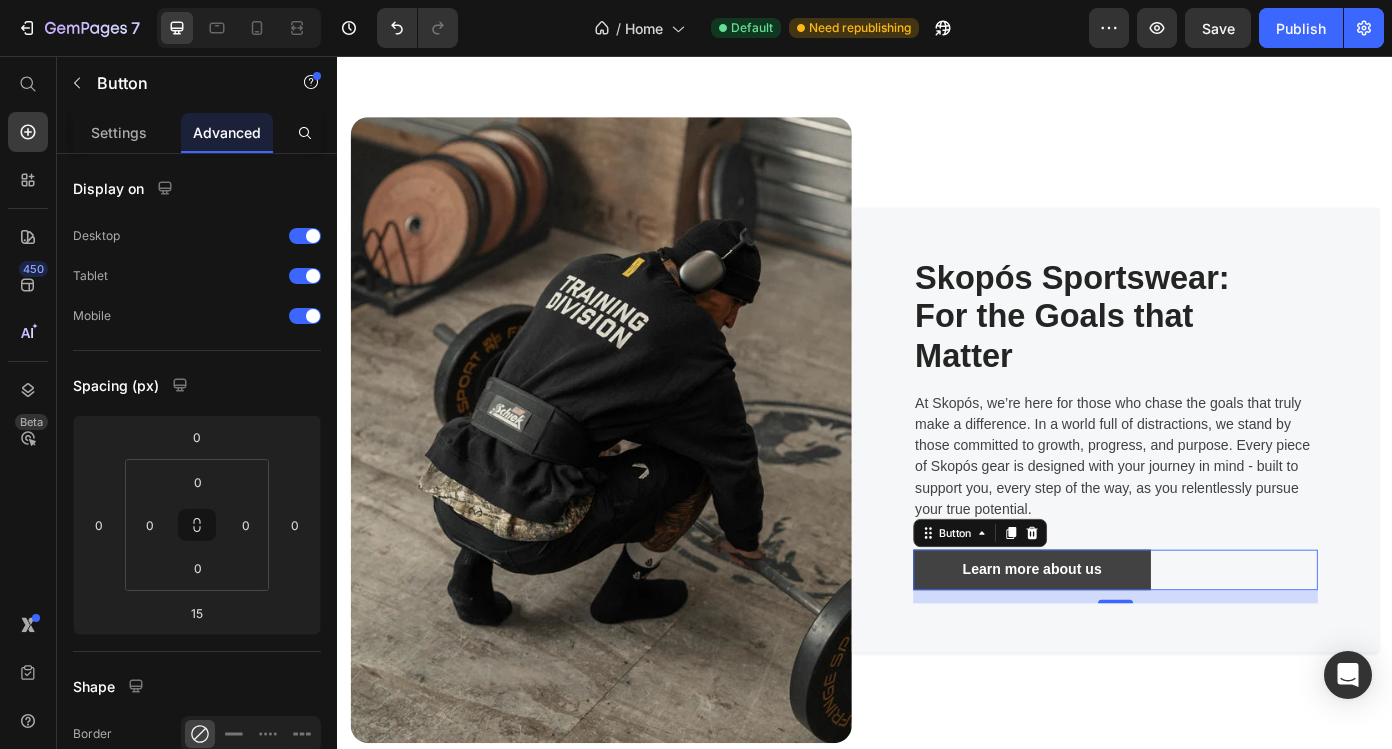 click on "Learn more about us" at bounding box center (1127, 641) 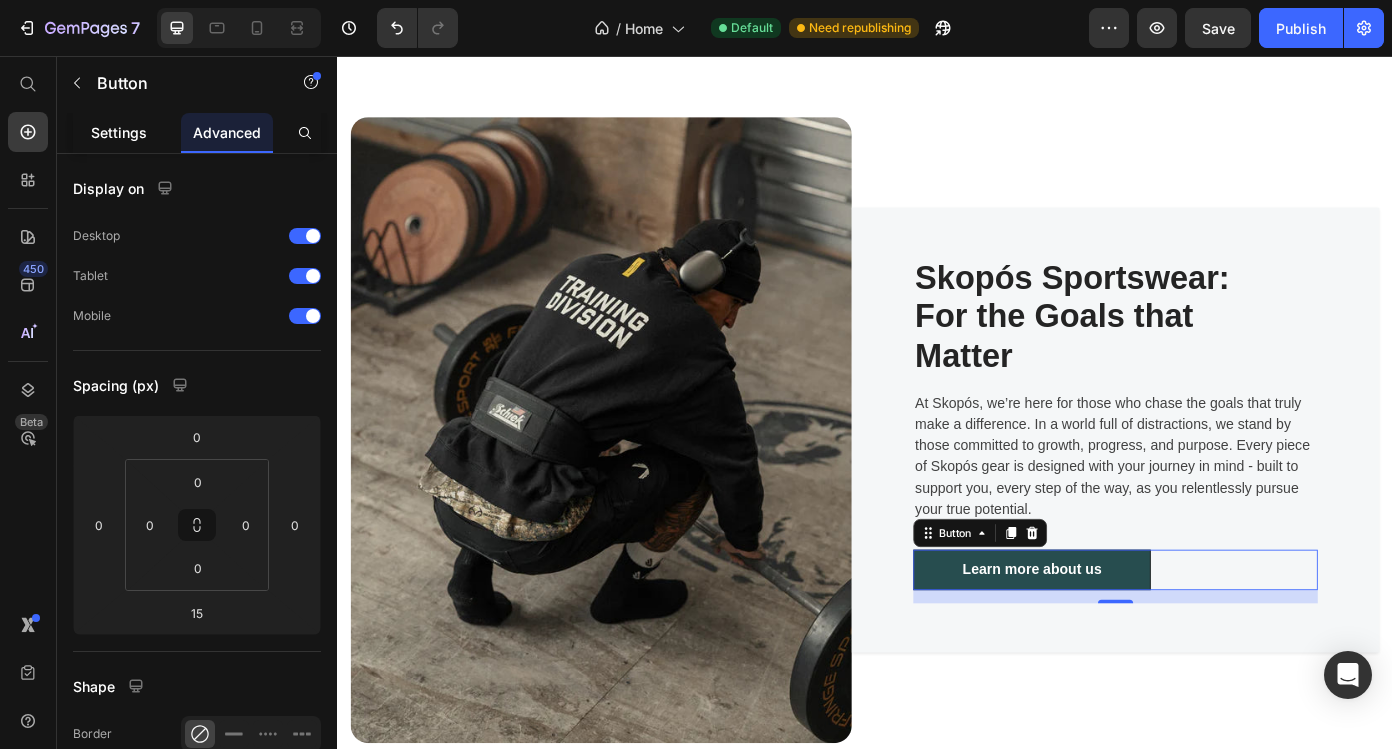 click on "Settings" 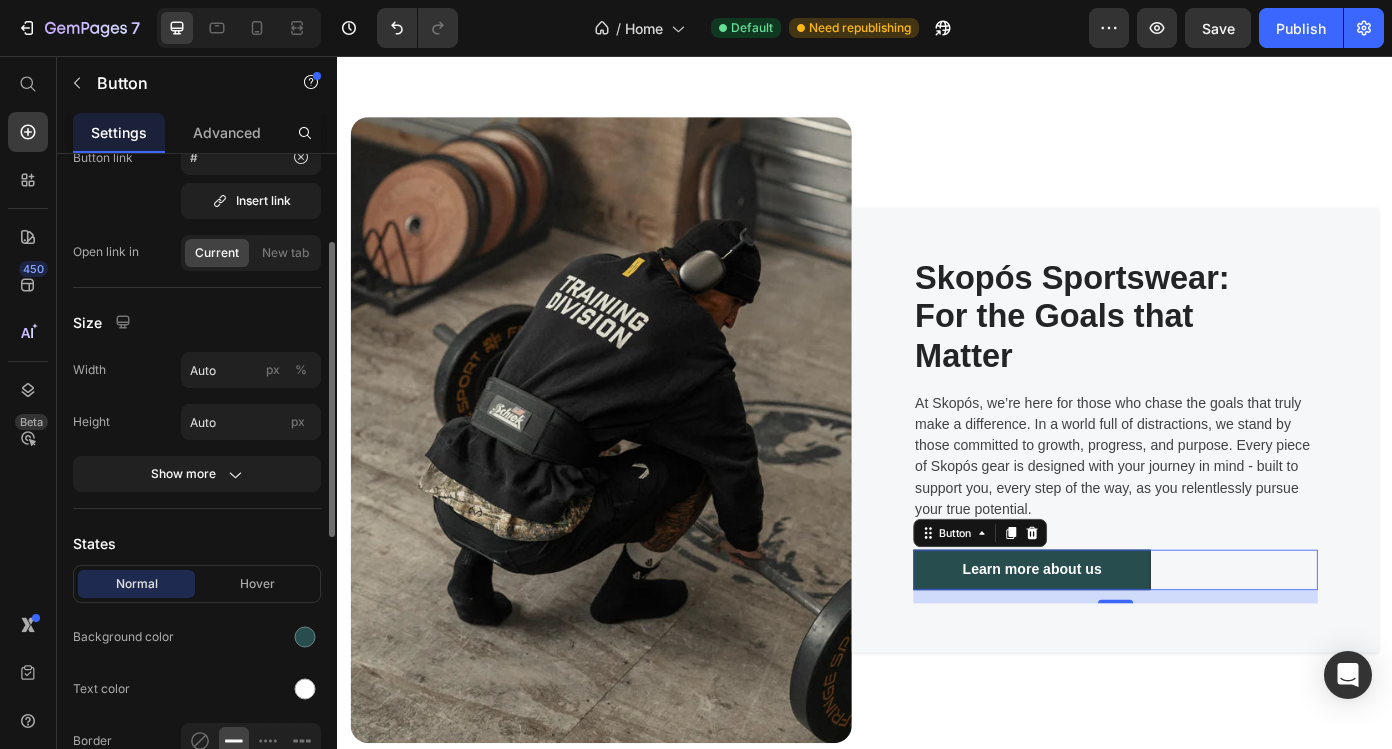 scroll, scrollTop: 185, scrollLeft: 0, axis: vertical 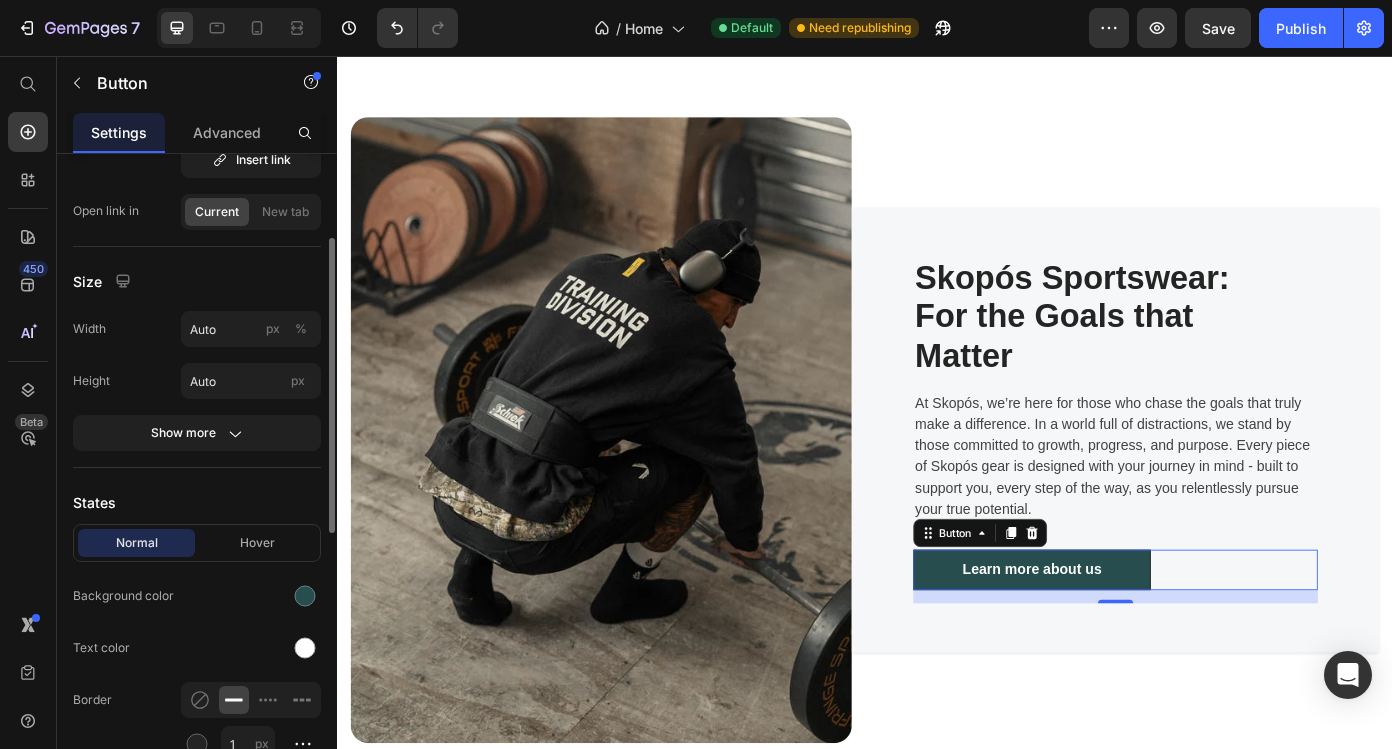 click on "Normal Hover Background color Text color Border 1 px Corner Shadow" 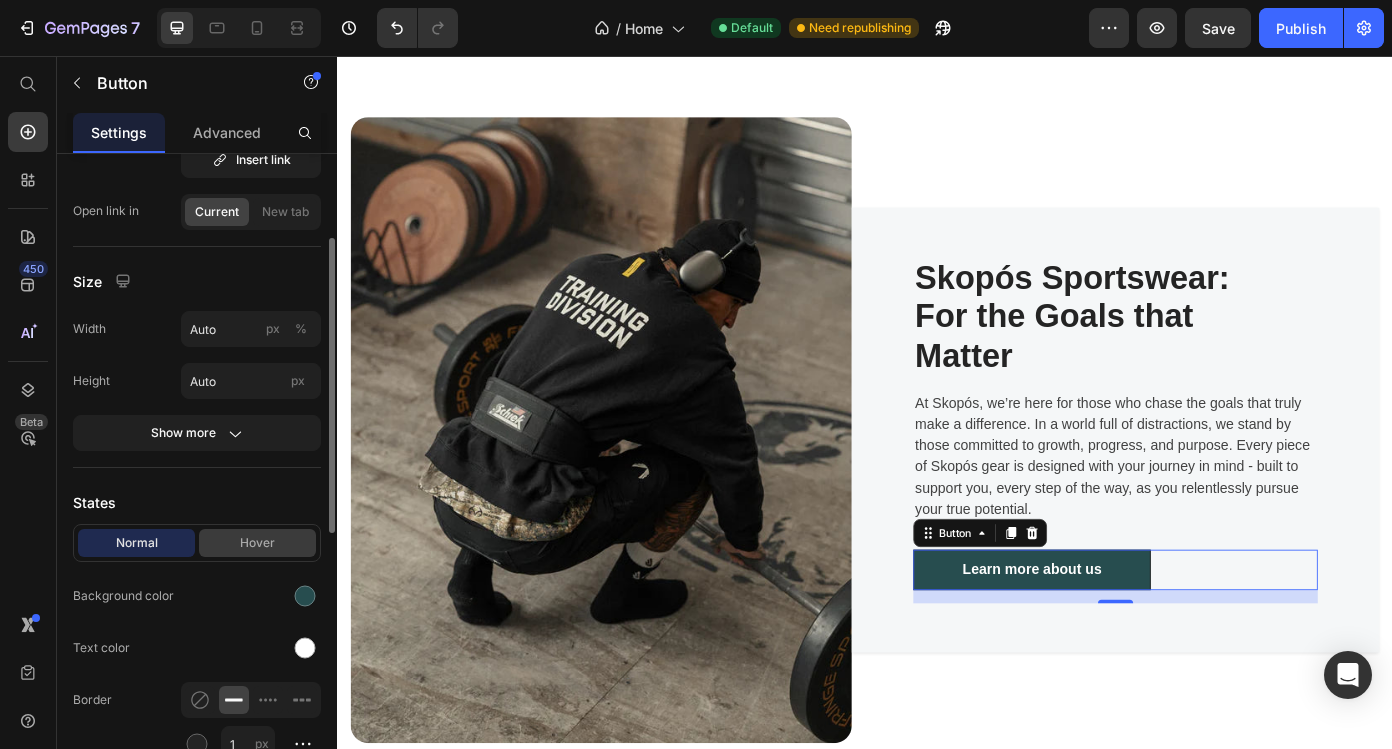 click on "Hover" at bounding box center (257, 543) 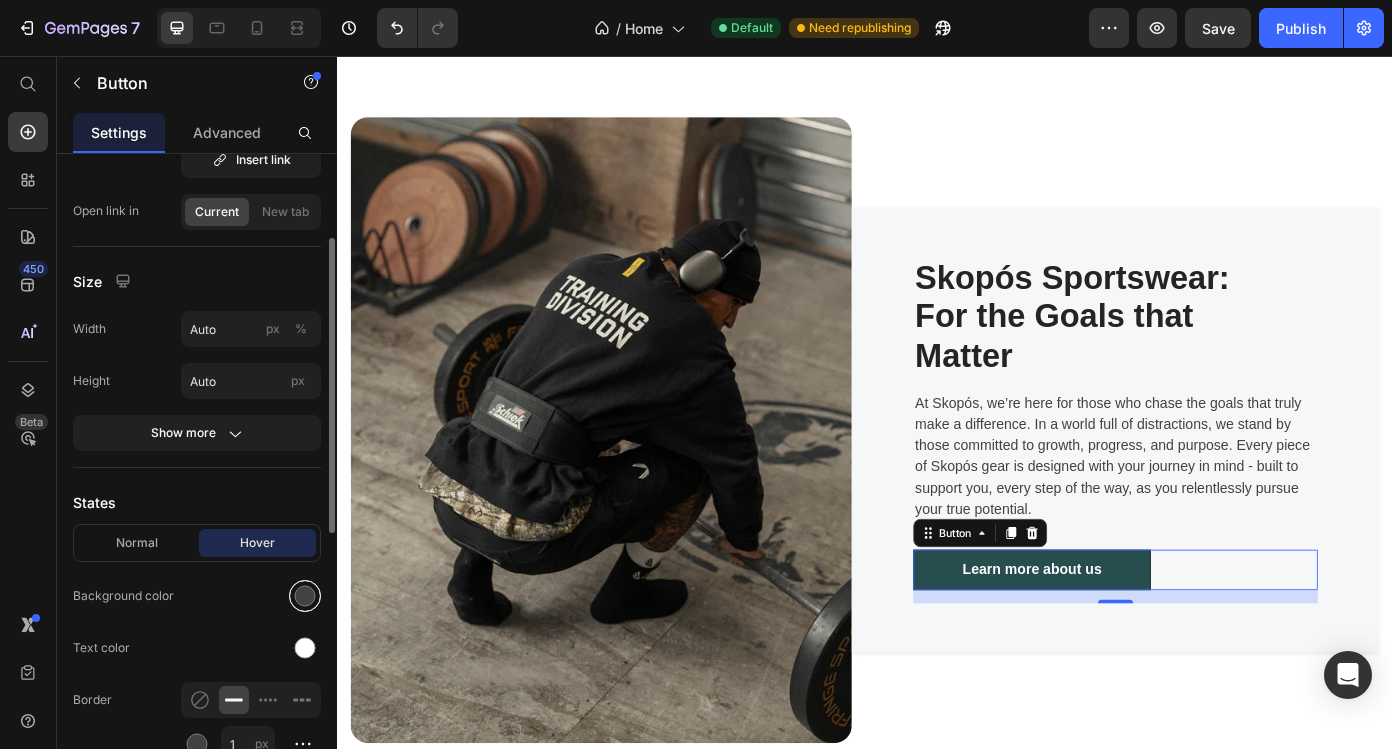 click at bounding box center [305, 596] 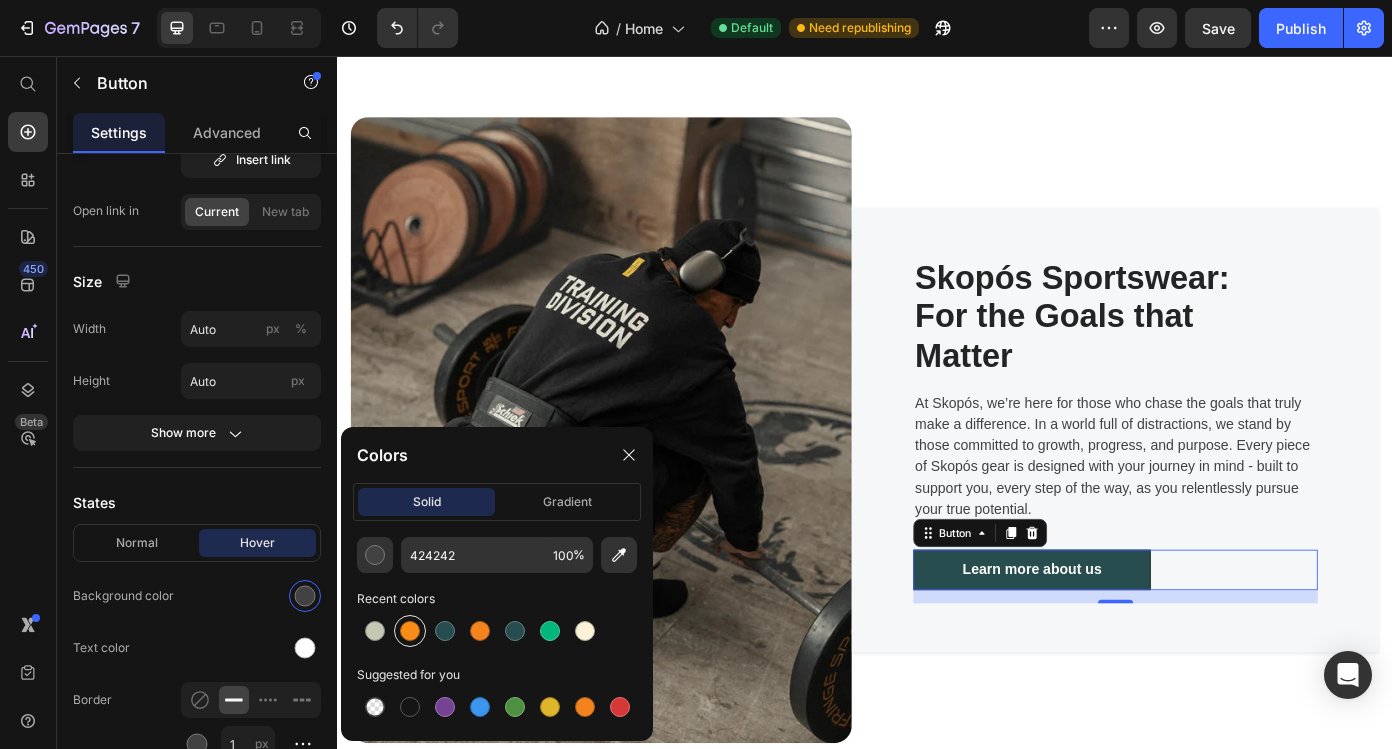 click at bounding box center [410, 631] 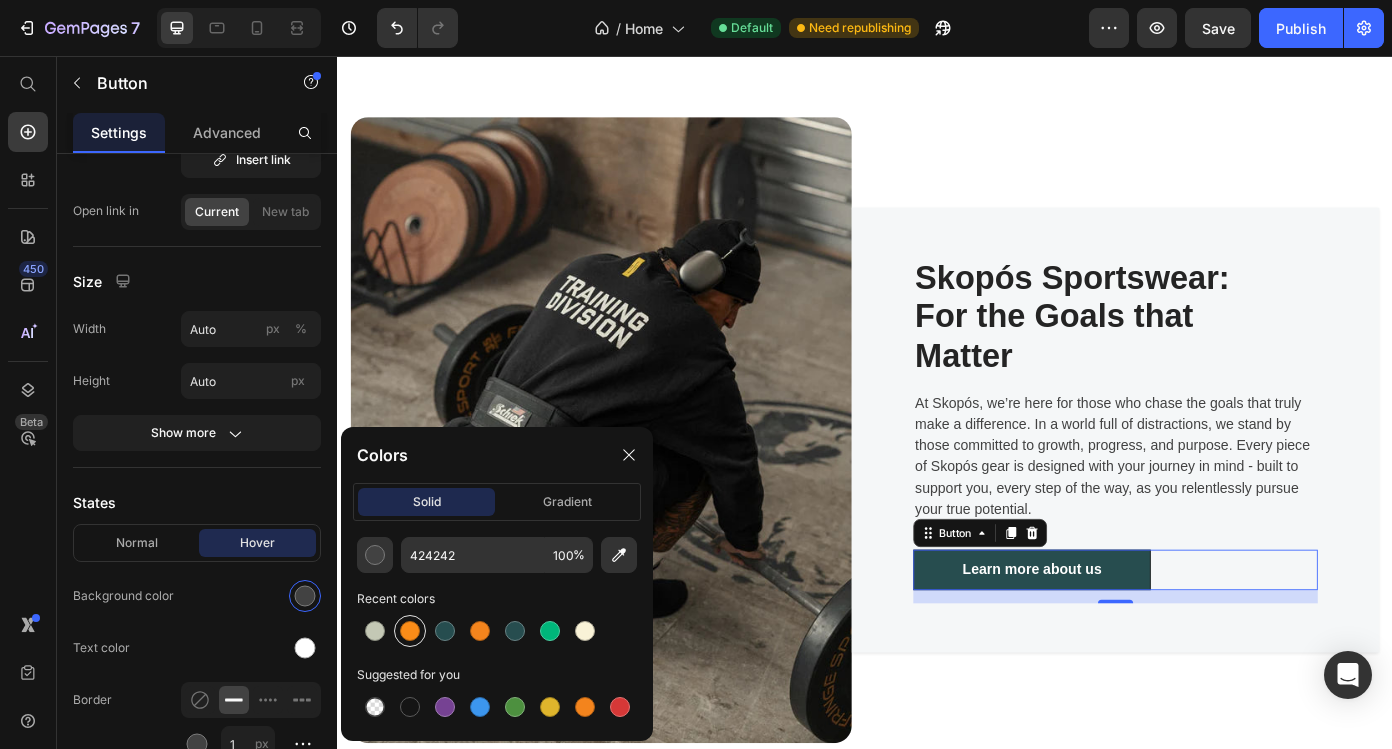 type on "FA8C18" 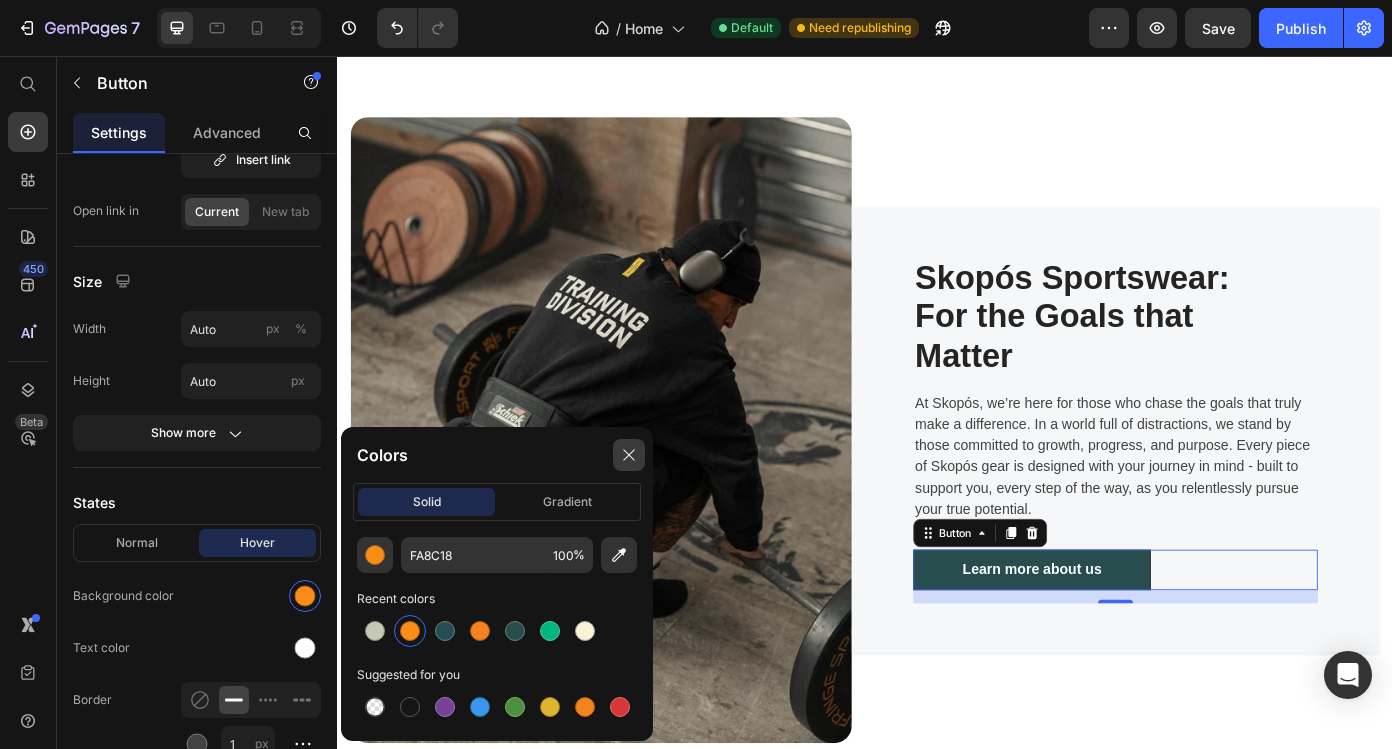 click at bounding box center (629, 455) 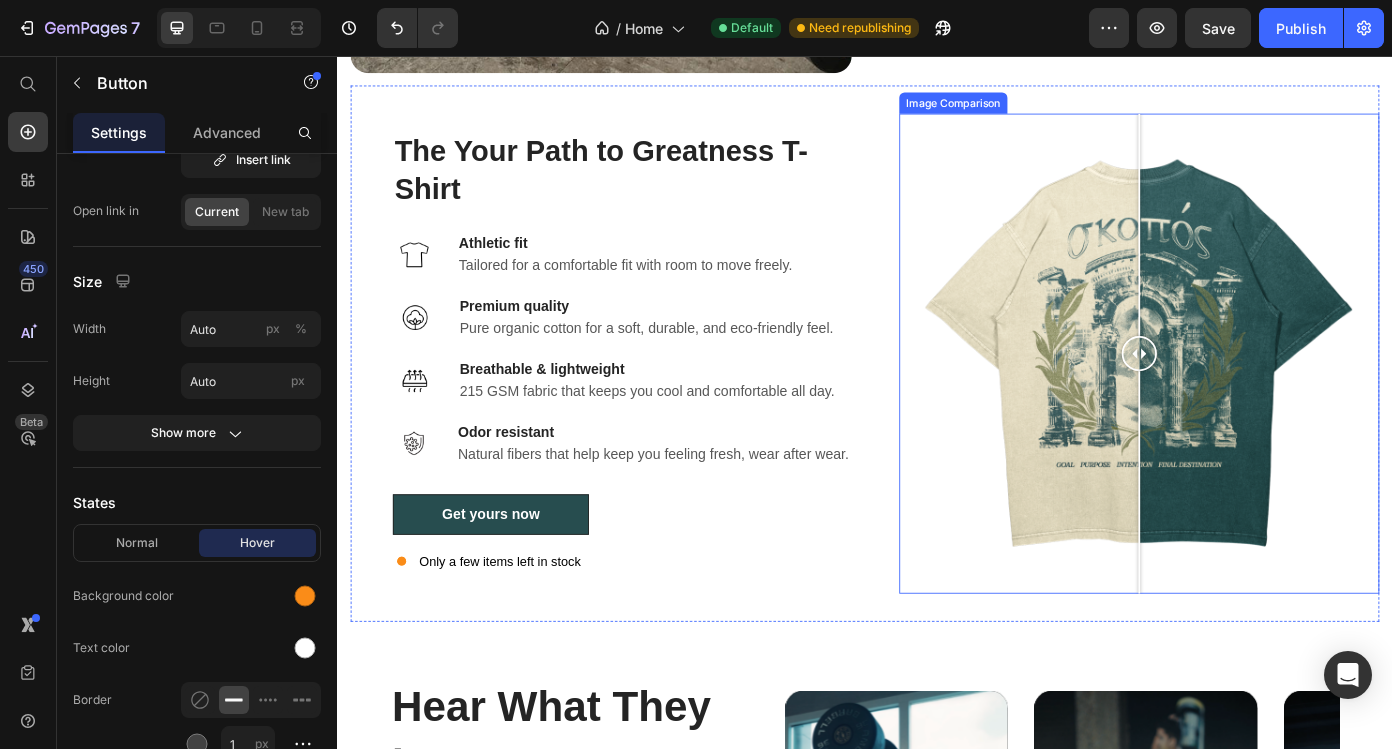 scroll, scrollTop: 2283, scrollLeft: 0, axis: vertical 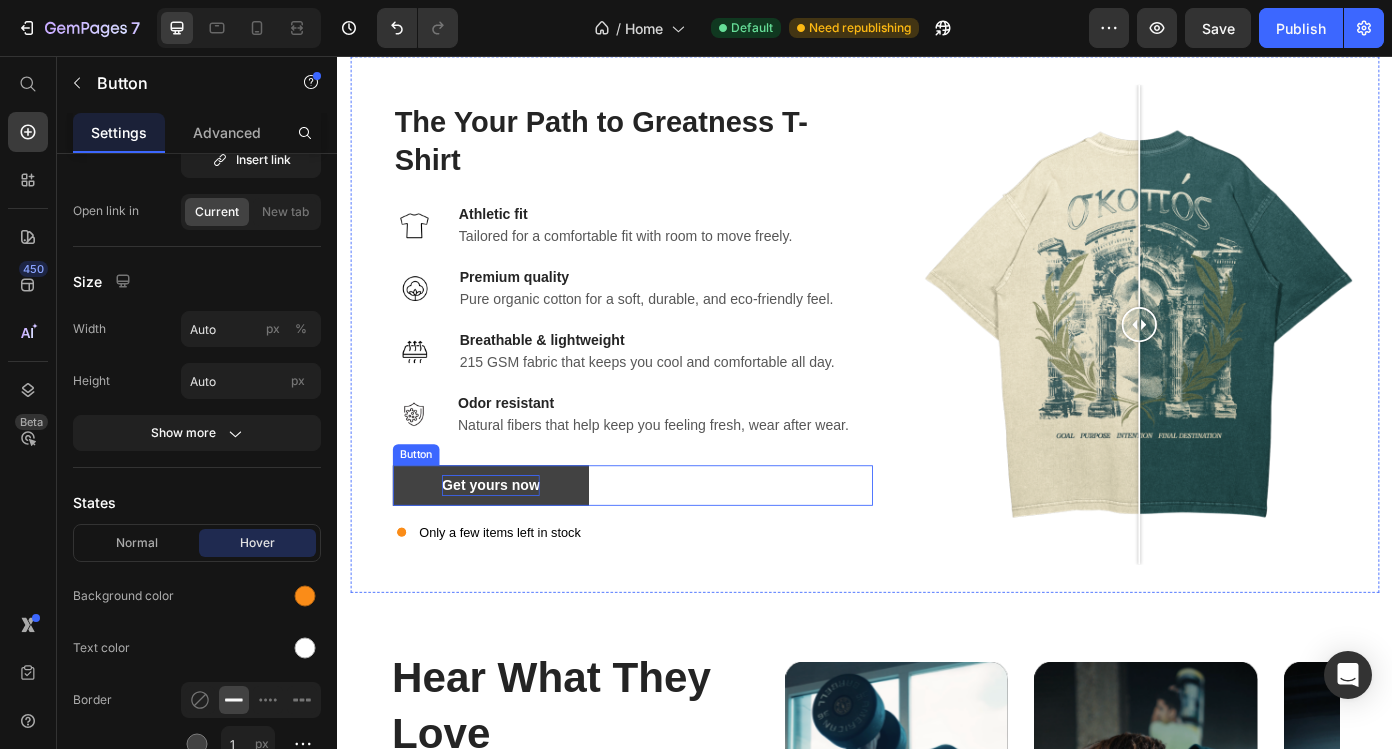 click on "Get yours now" at bounding box center (511, 545) 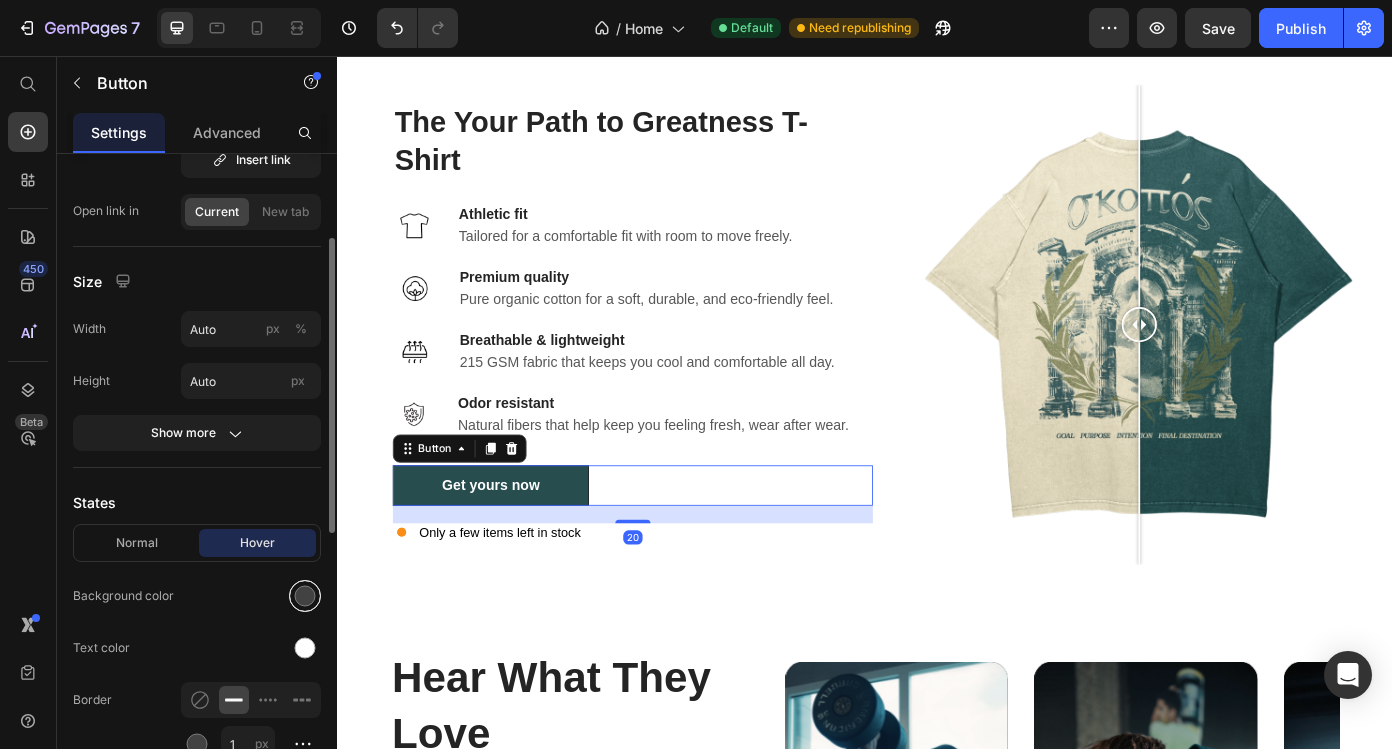 click at bounding box center [305, 596] 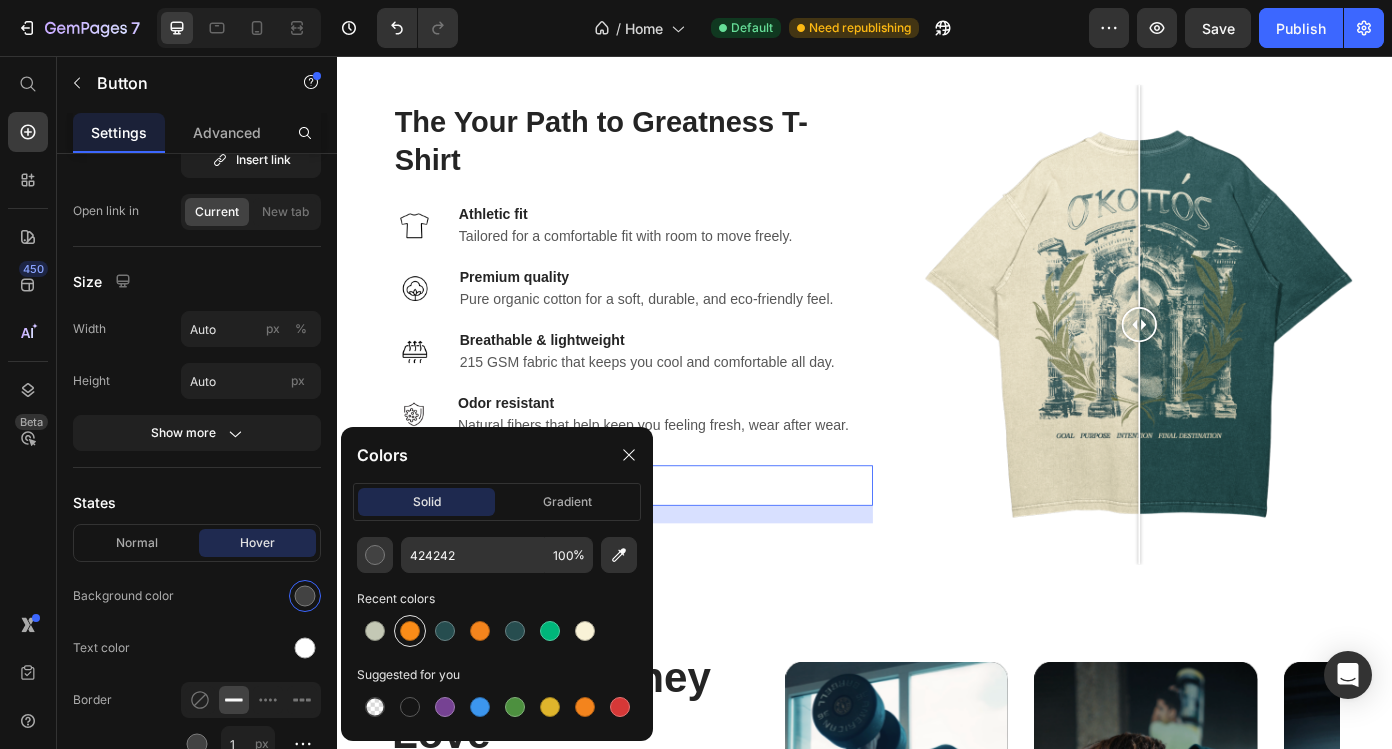 click at bounding box center (410, 631) 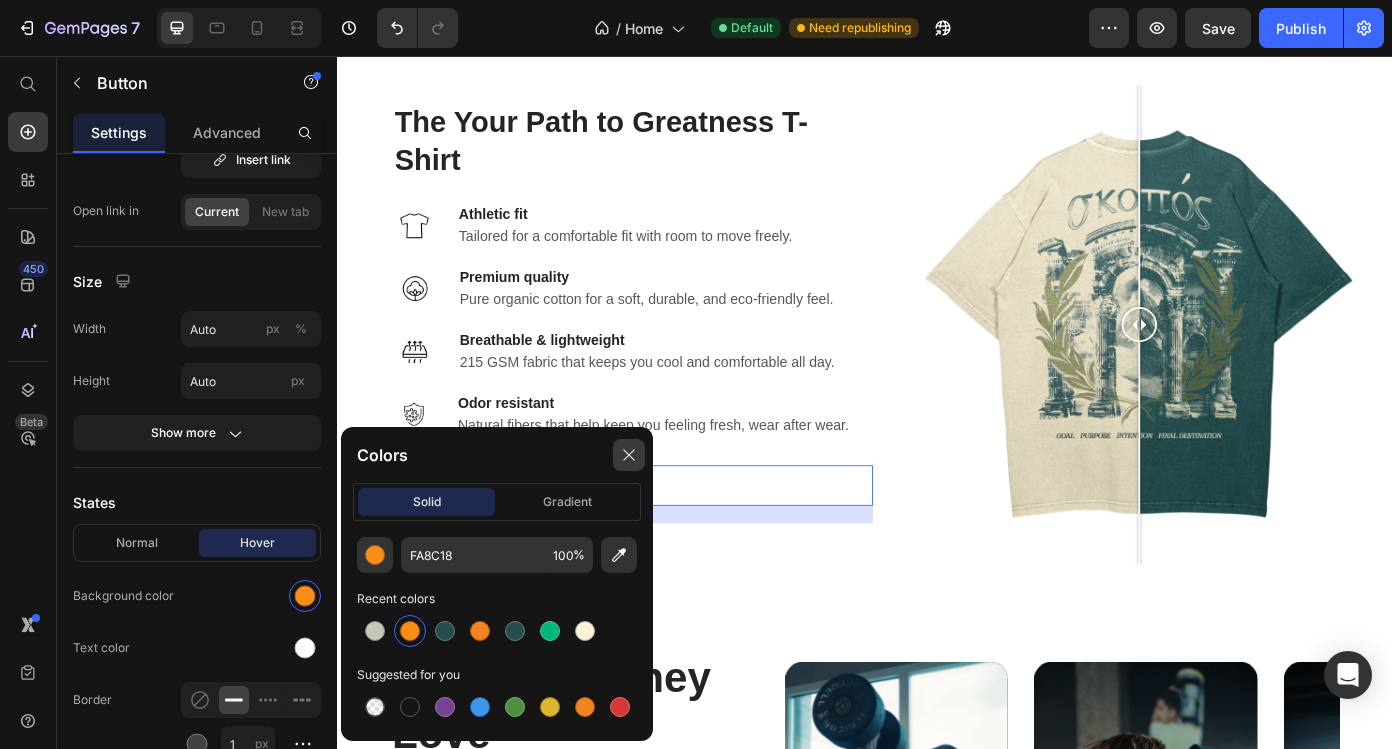click at bounding box center [629, 455] 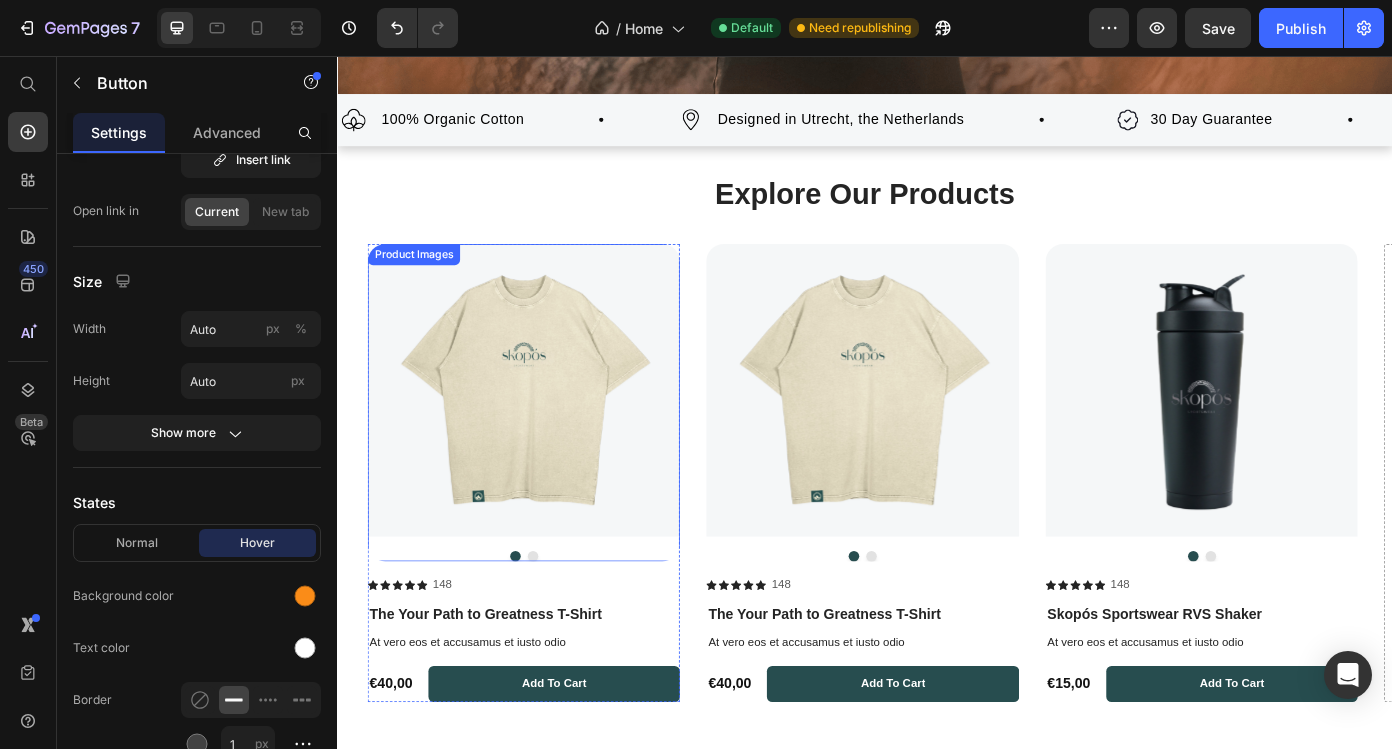 scroll, scrollTop: 0, scrollLeft: 0, axis: both 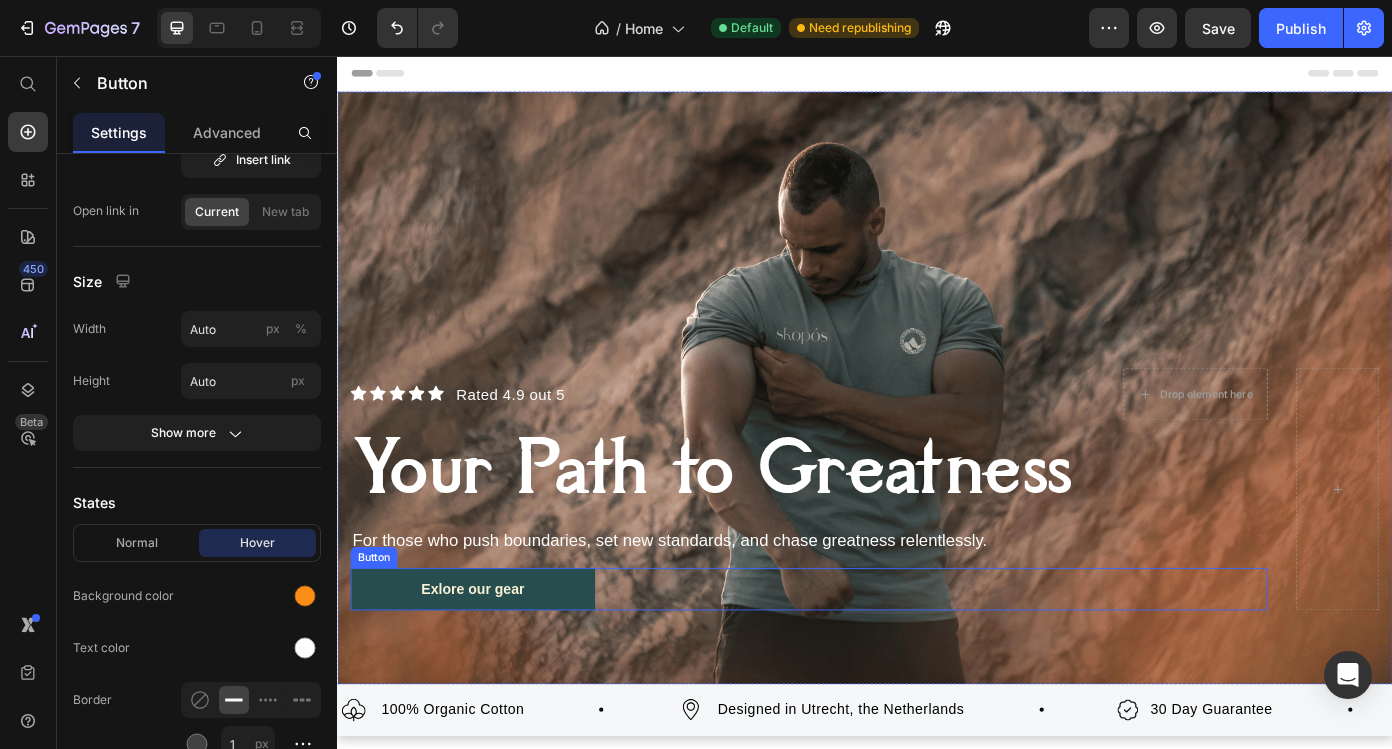 click on "Exlore our gear" at bounding box center (491, 663) 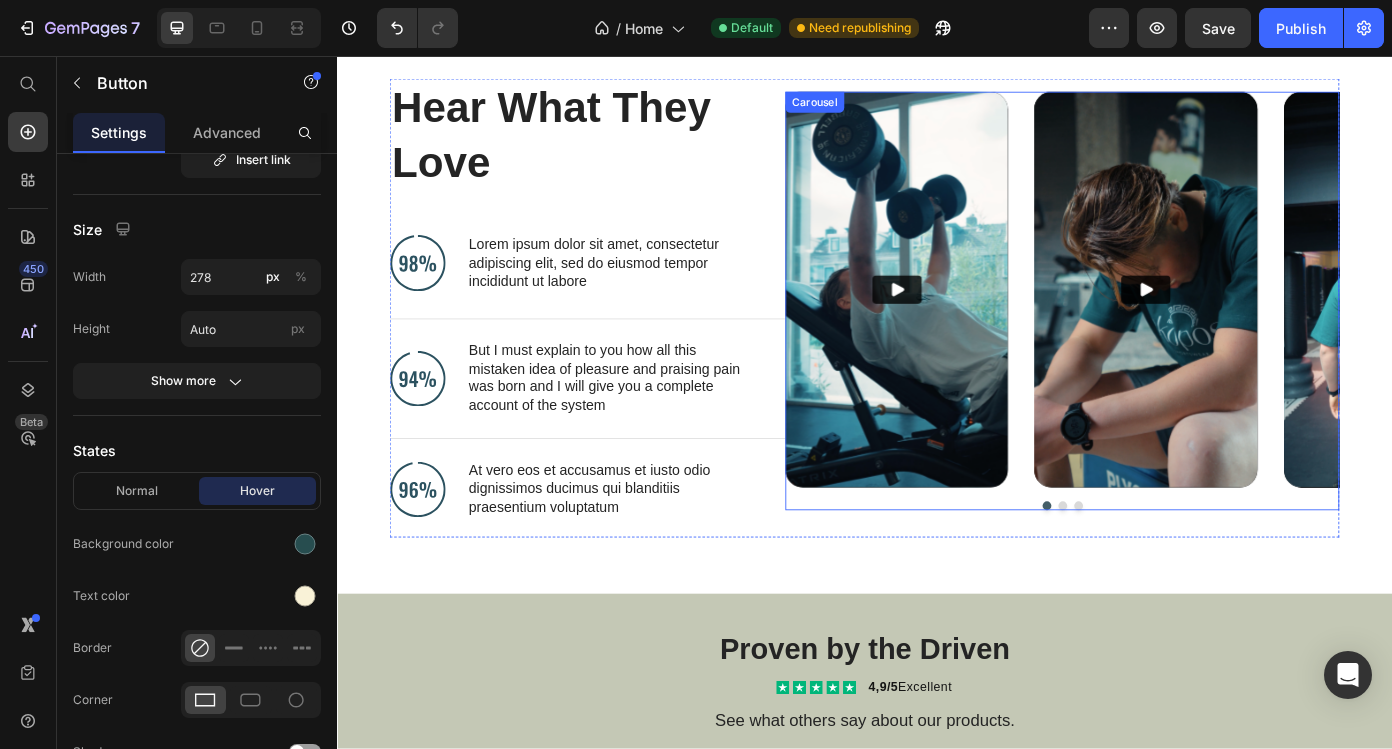 scroll, scrollTop: 2921, scrollLeft: 0, axis: vertical 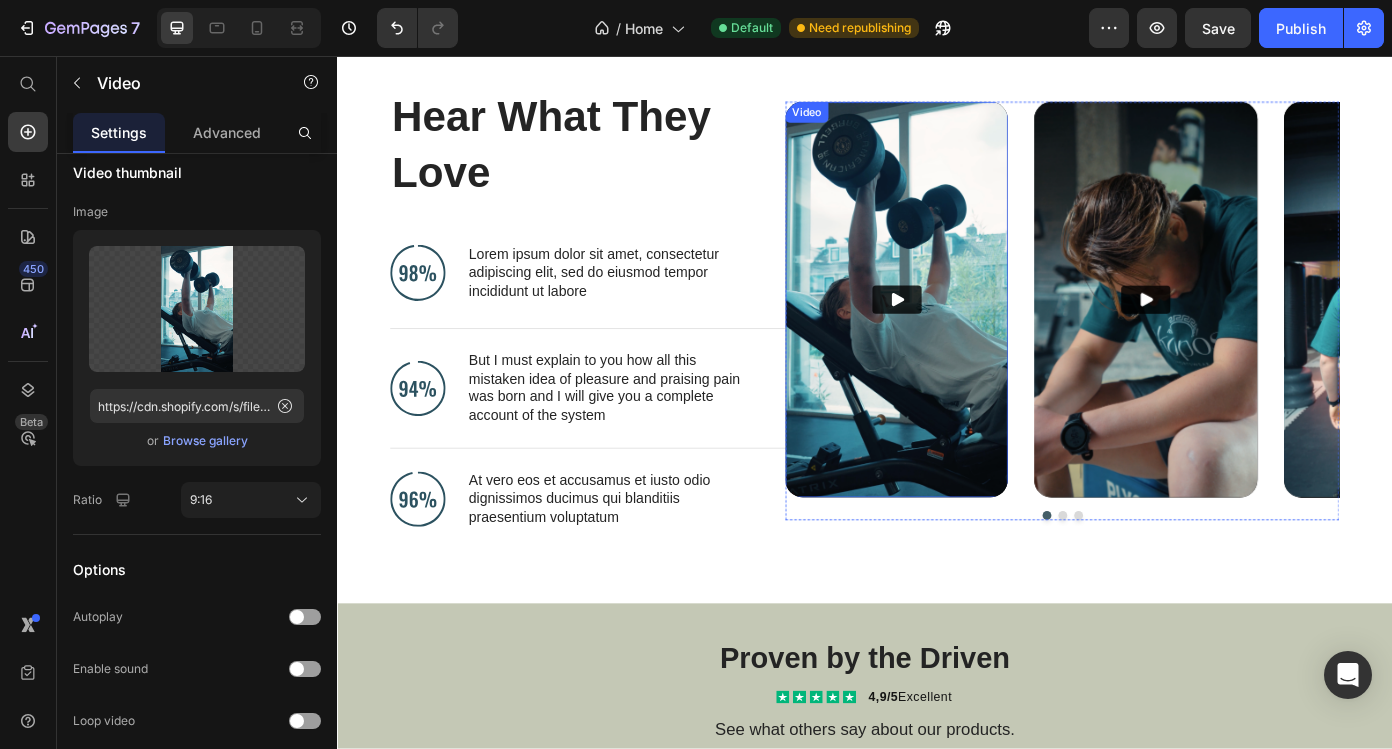 click at bounding box center [973, 333] 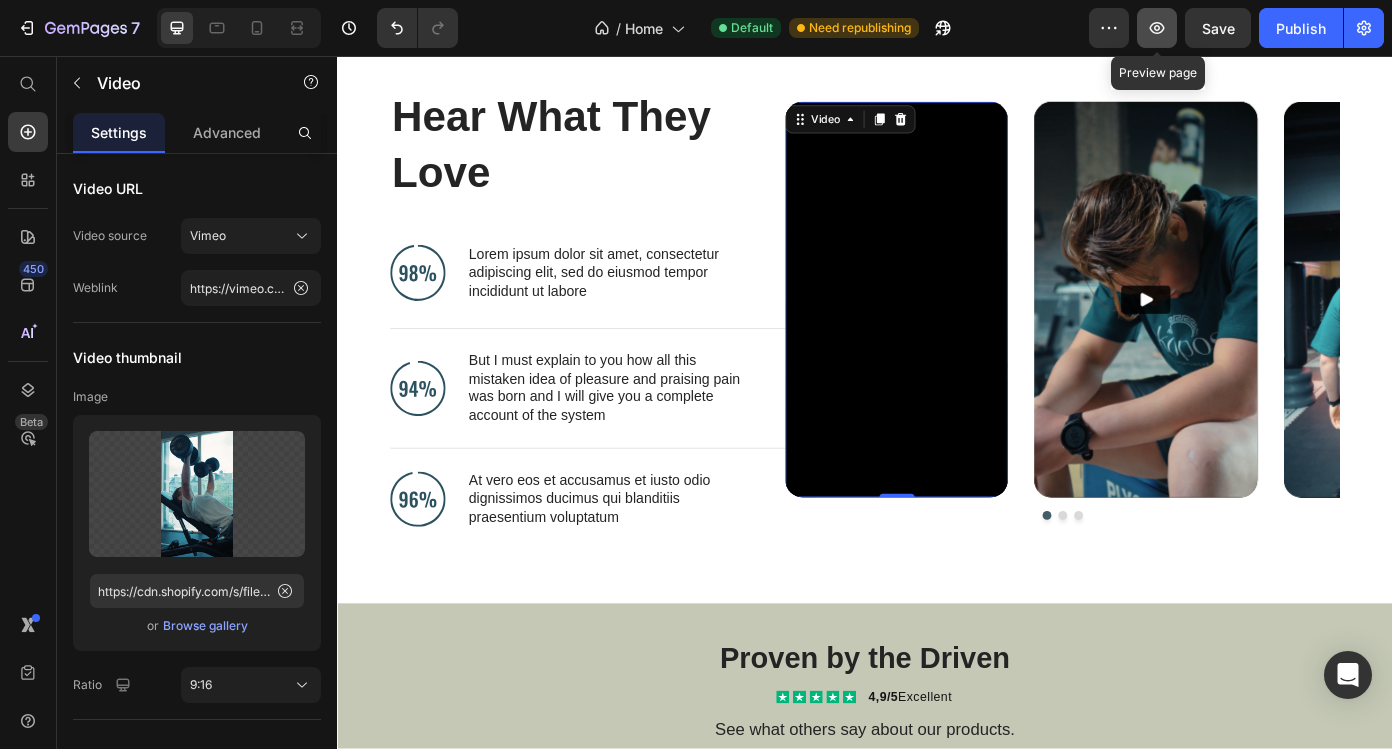 click 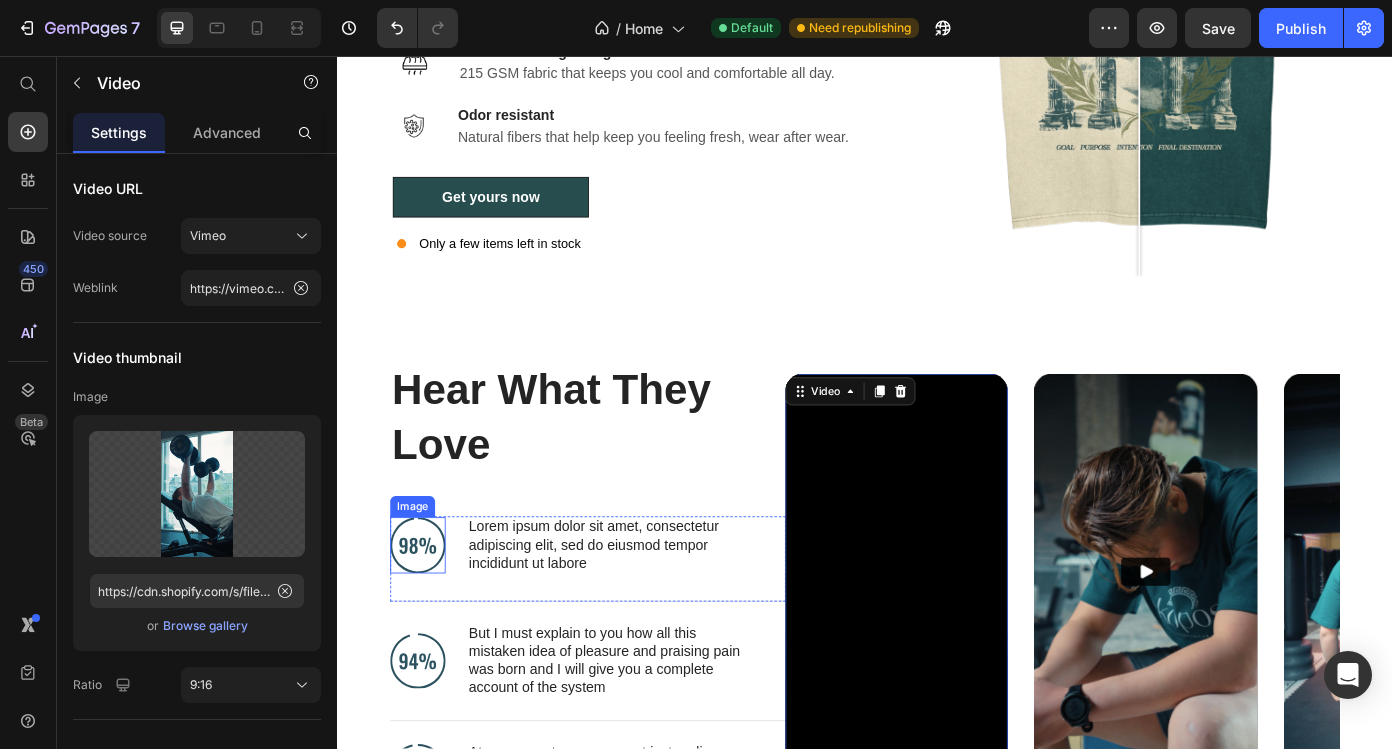 scroll, scrollTop: 2084, scrollLeft: 0, axis: vertical 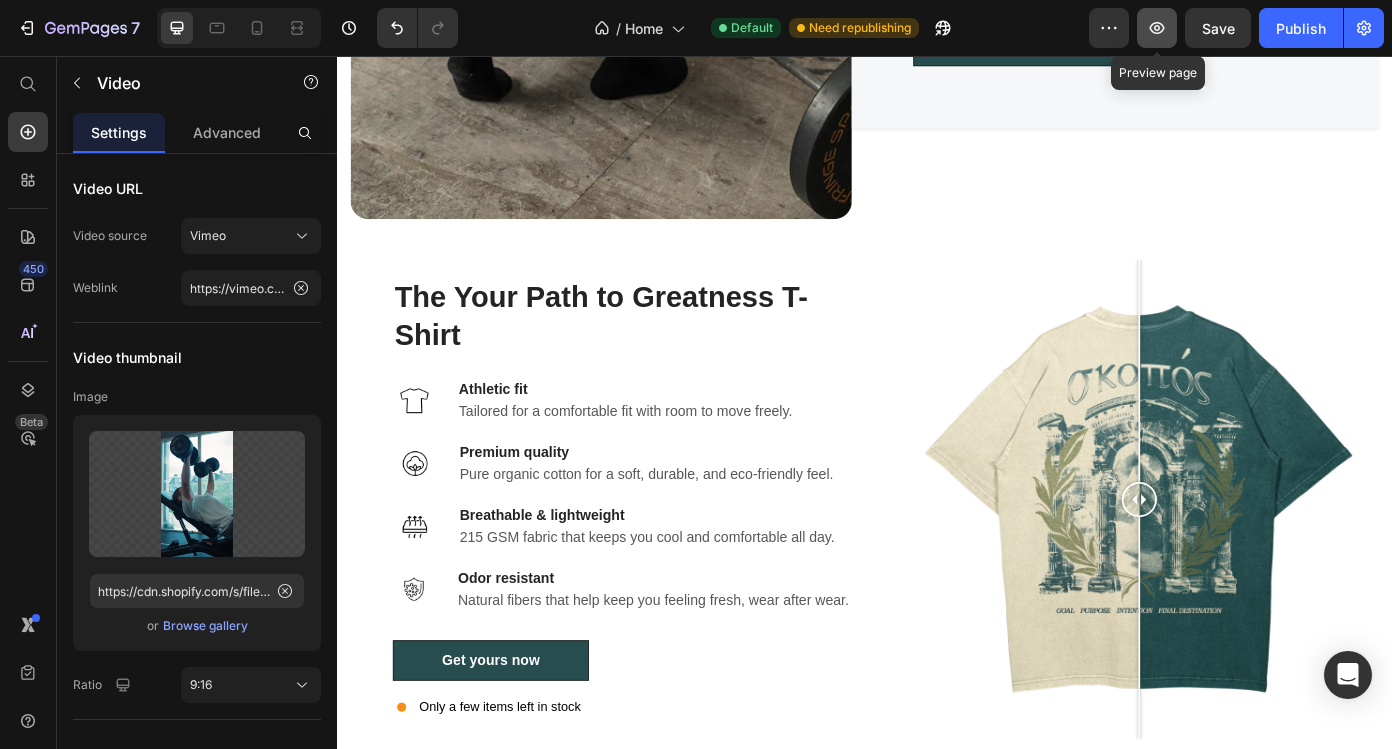 click 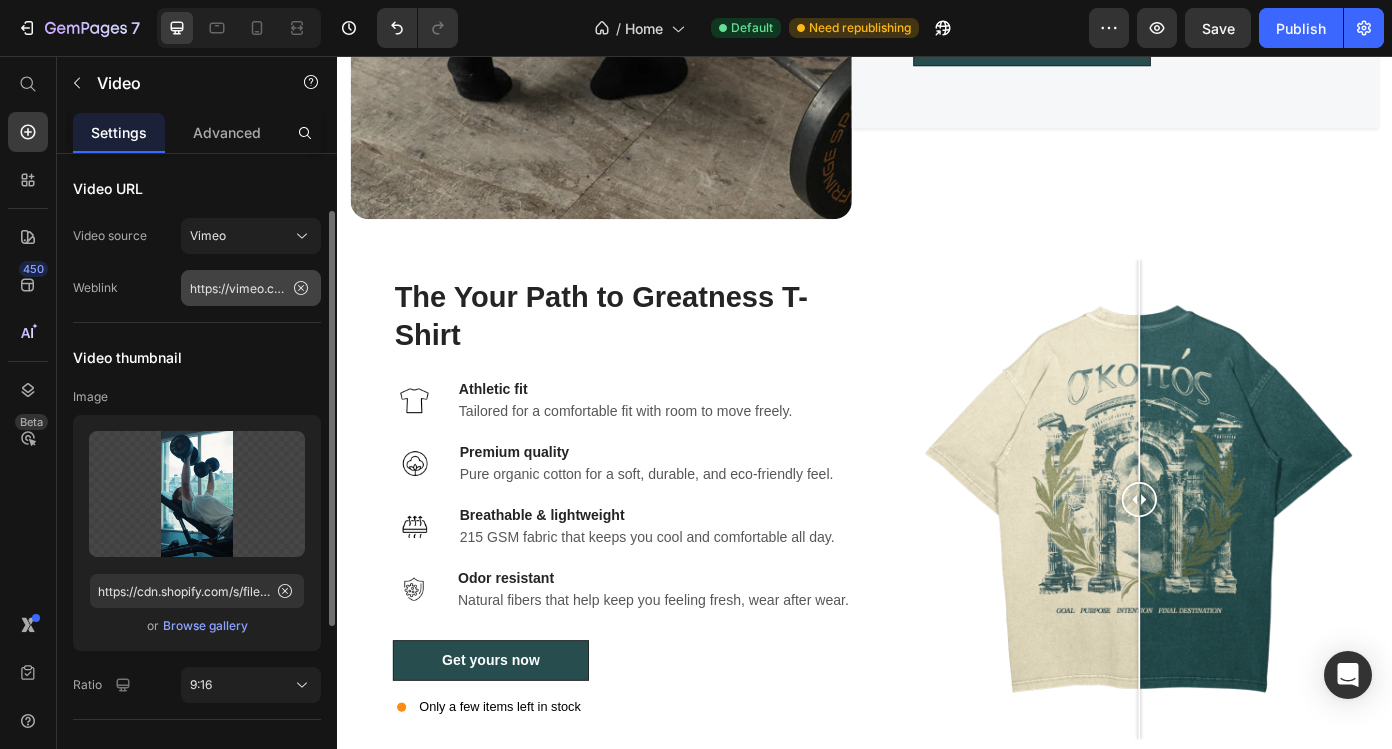 scroll, scrollTop: 60, scrollLeft: 0, axis: vertical 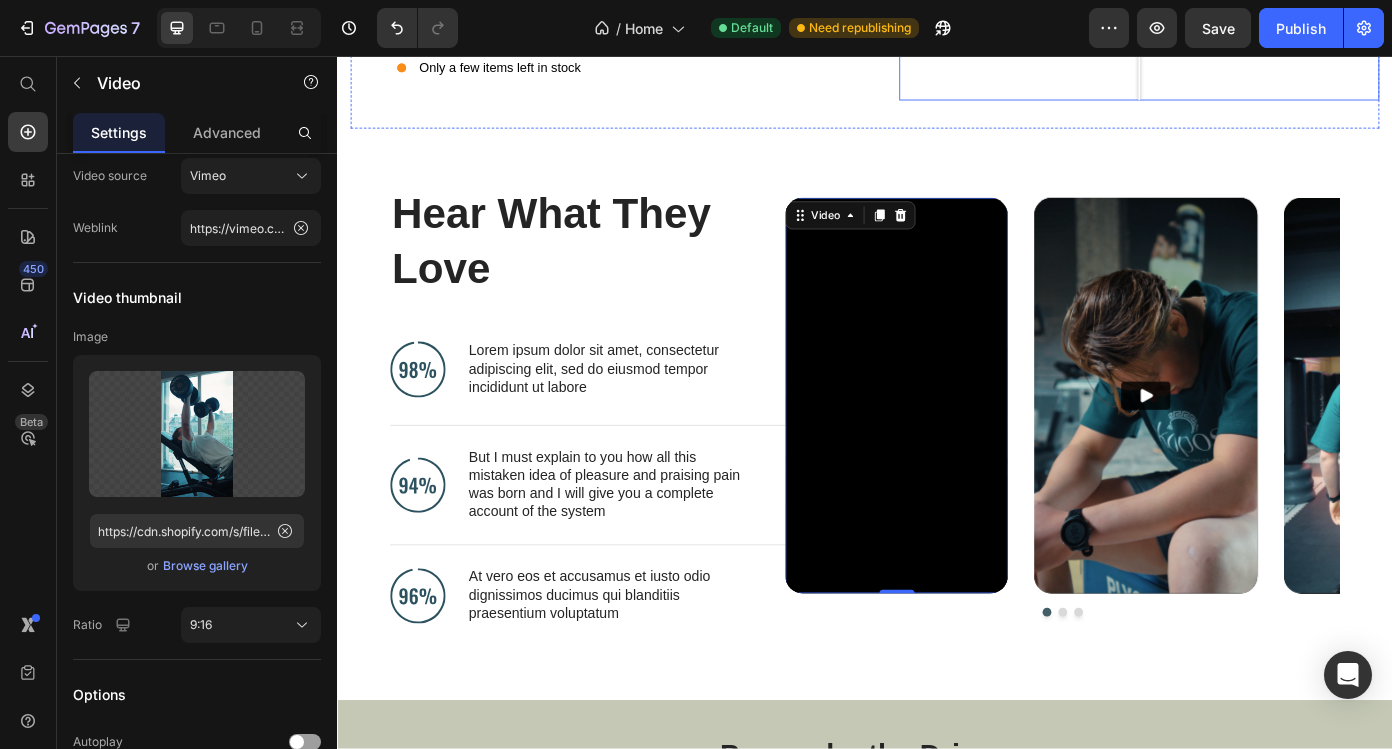 click at bounding box center [1249, -166] 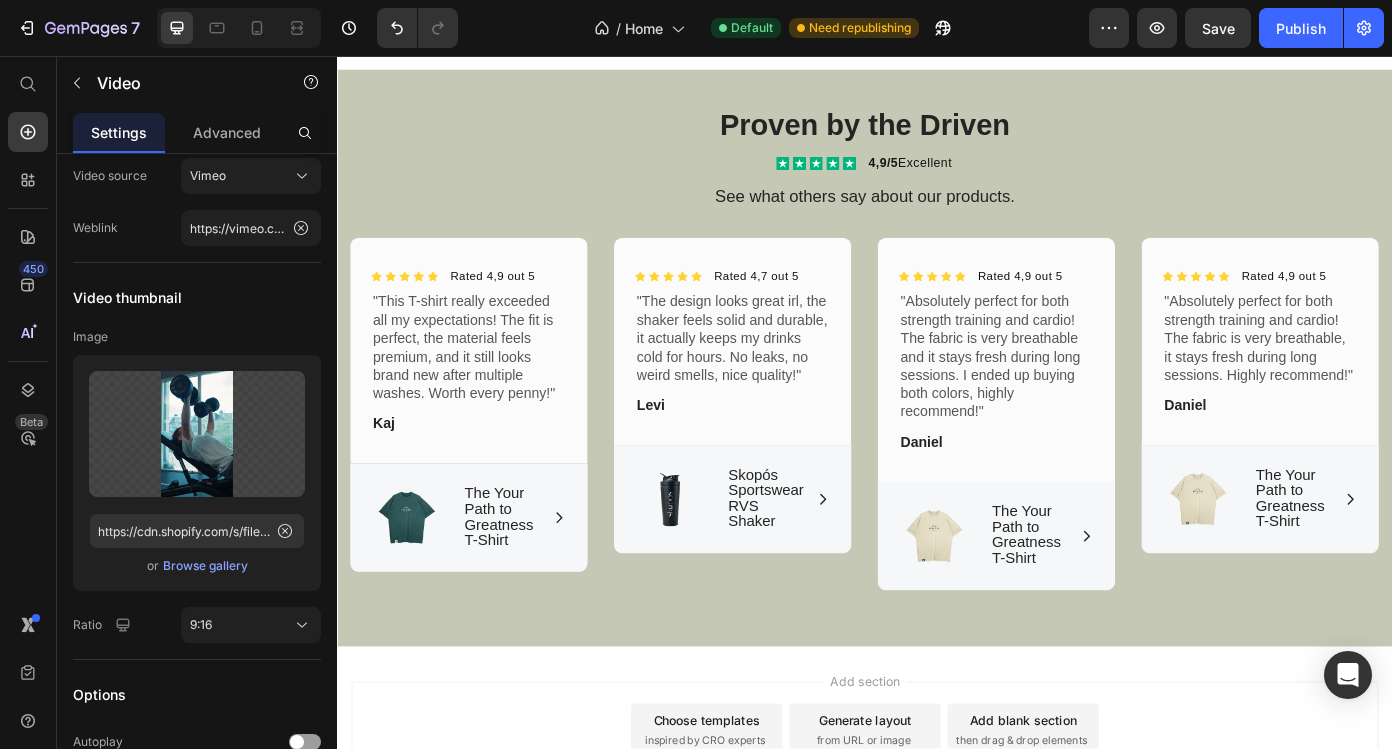 scroll, scrollTop: 3525, scrollLeft: 0, axis: vertical 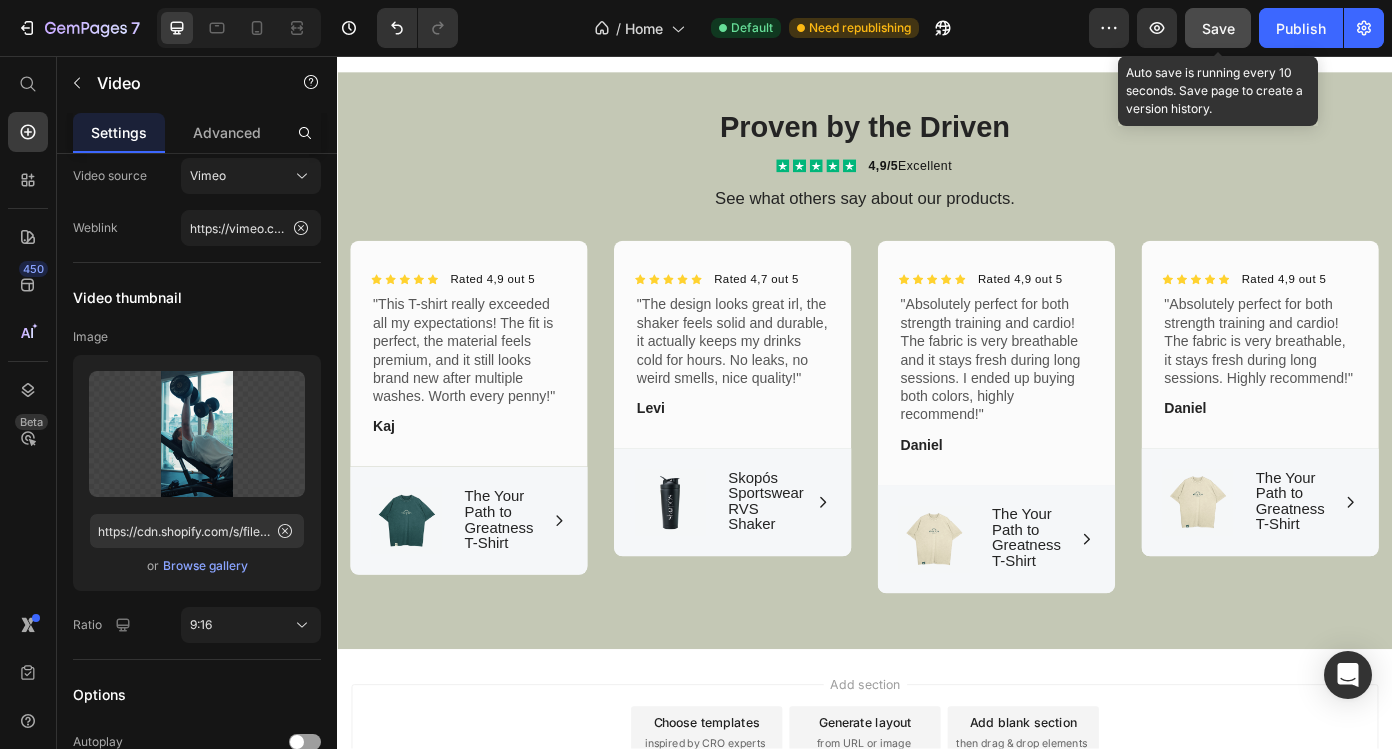 click on "Save" 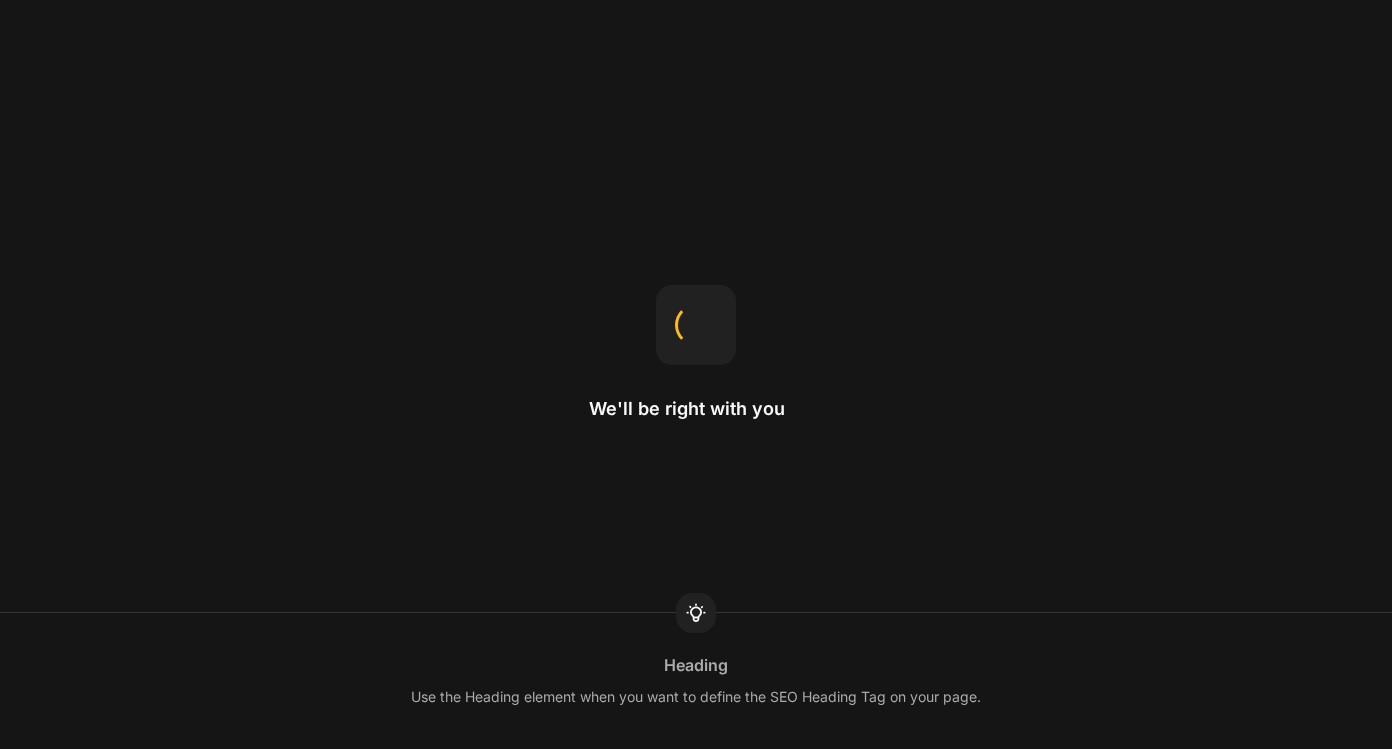 scroll, scrollTop: 0, scrollLeft: 0, axis: both 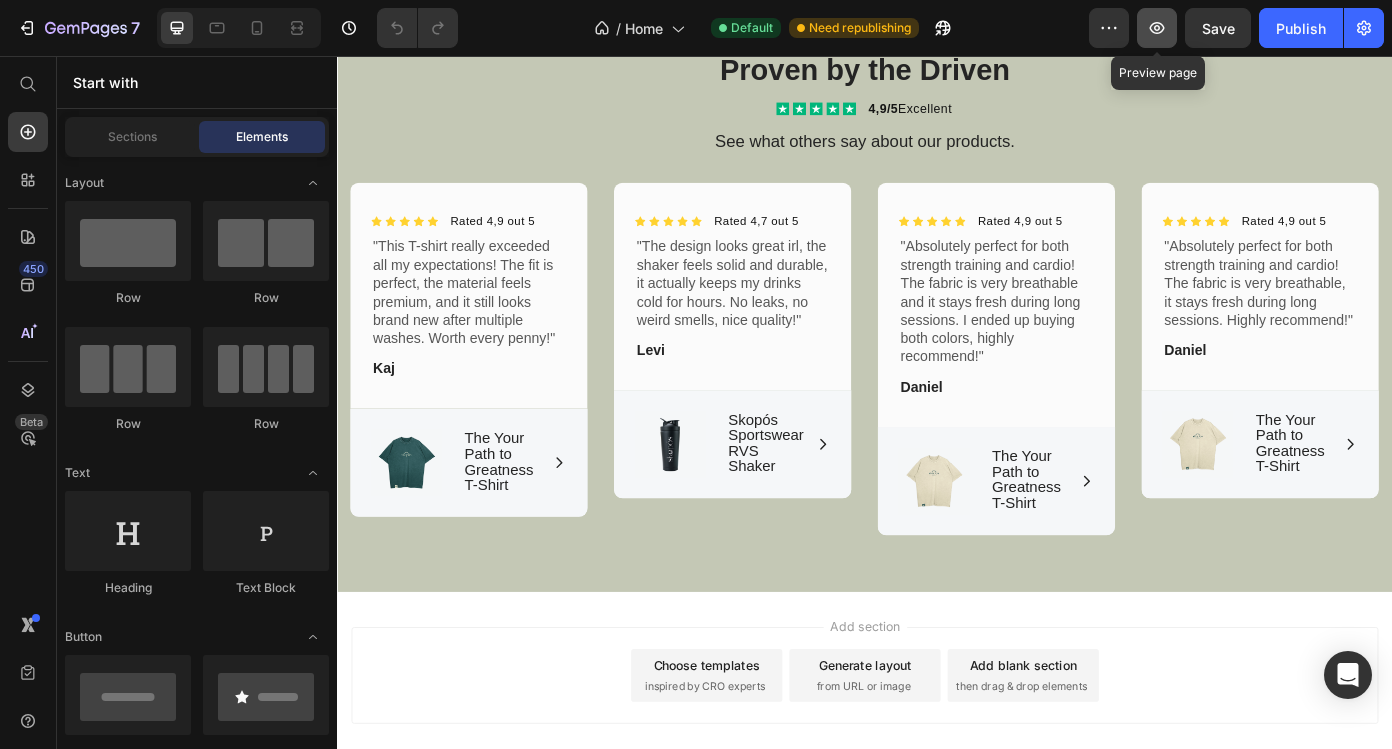click 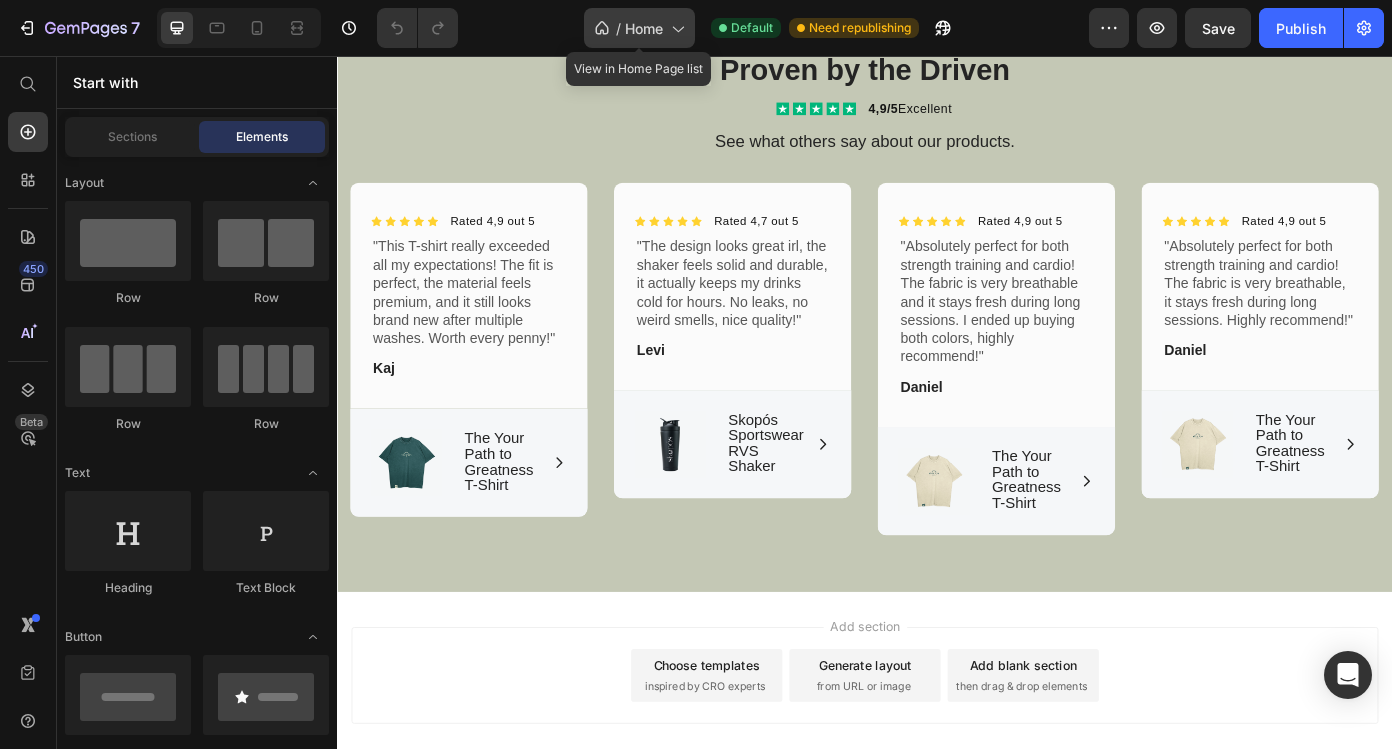 click 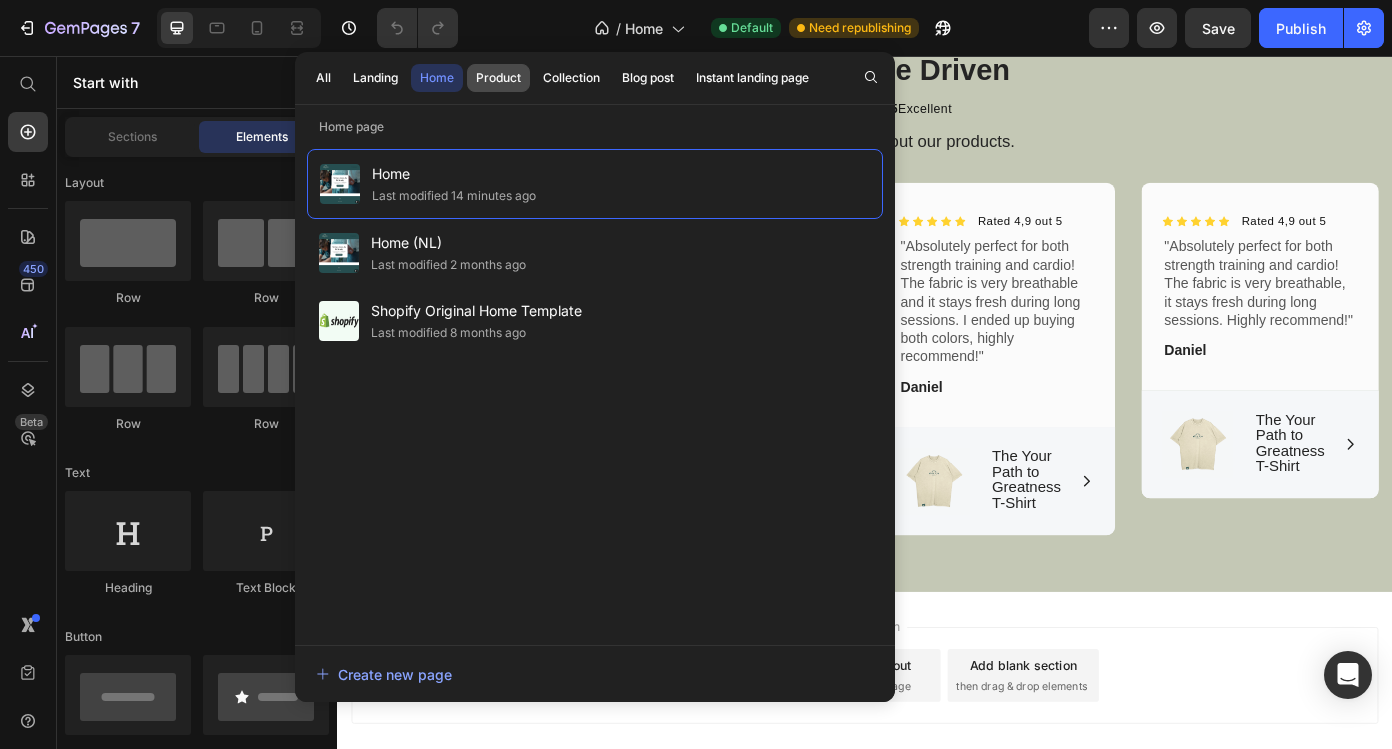 click on "Product" at bounding box center (498, 78) 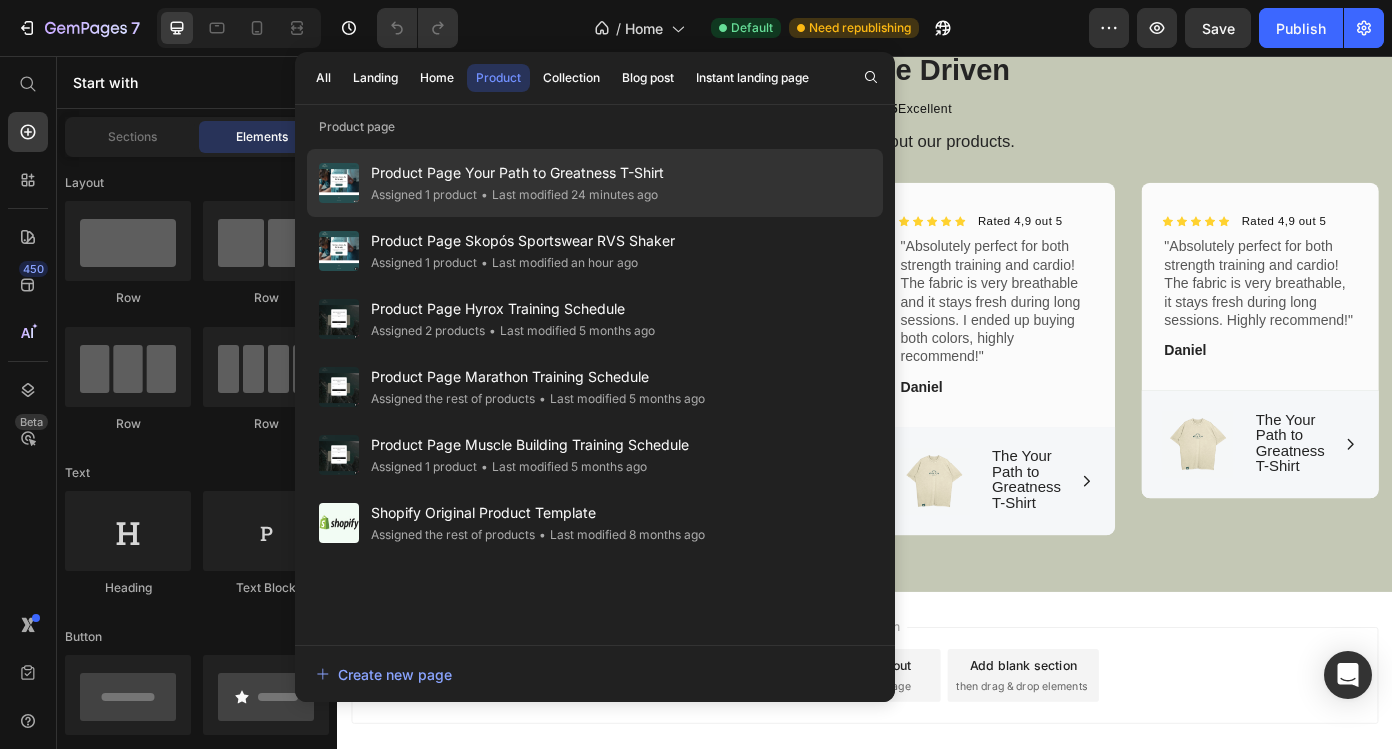 click on "Product Page Your Path to Greatness T-Shirt Assigned 1 product • Last modified 24 minutes ago" 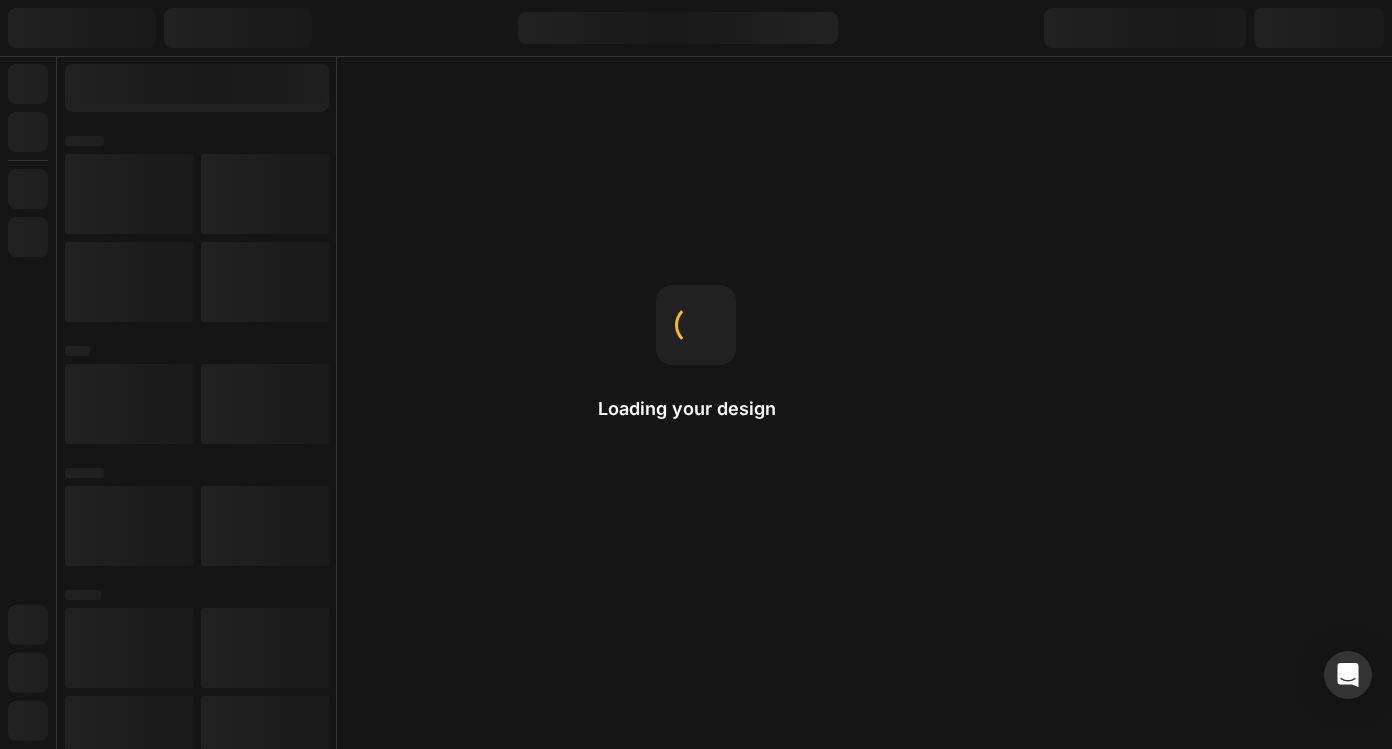 scroll, scrollTop: 0, scrollLeft: 0, axis: both 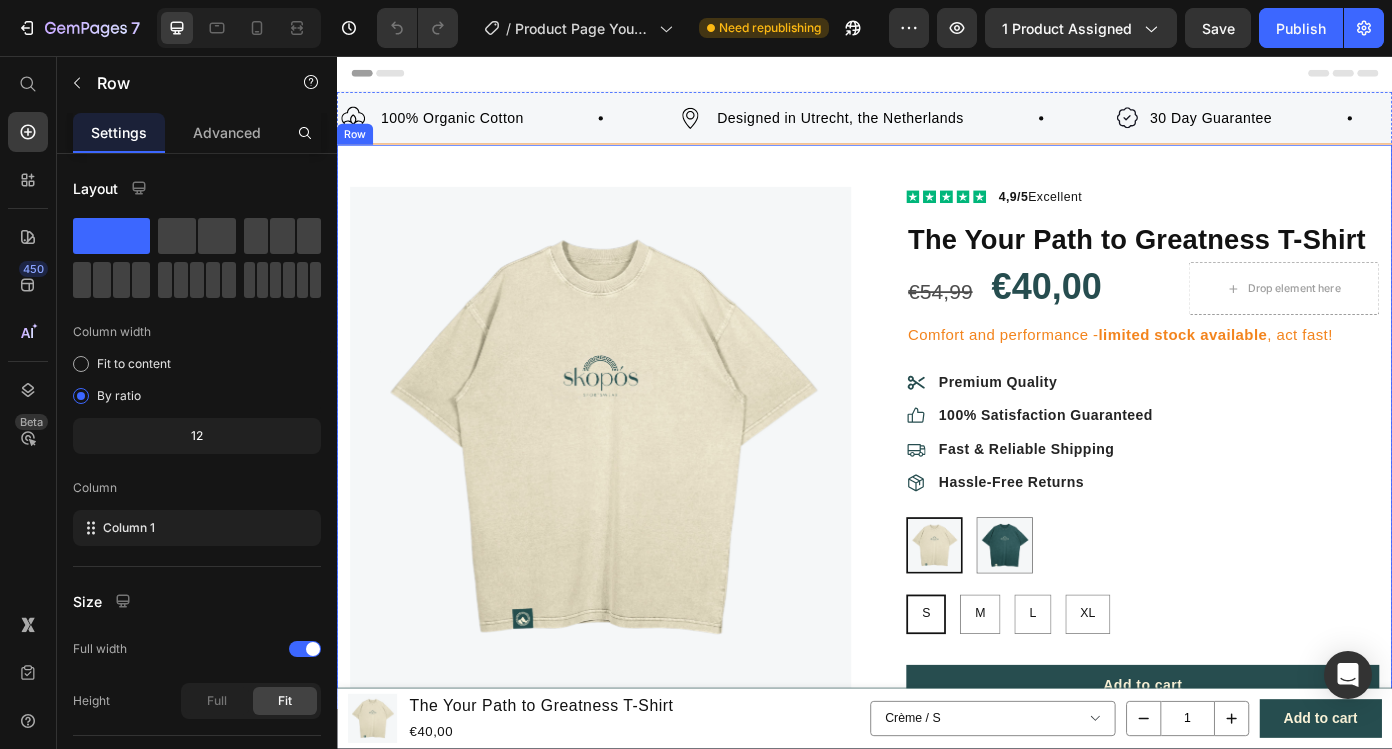 click on "Product Images "This T-shirt really exceeded all my expectations! The fit is perfect, the material feels premium, and it still looks brand new after multiple washes. Worth every penny!" Text block [FIRST] [LAST] Text block
Verified Goalgetter Item list Row Row "My dog absolutely loves this food! It's clear that the taste and quality are top-notch."  -[FIRST] Text block Row Row "Absolutely perfect for both strength training and cardio! The fabric is very breathable and it stays fresh during long sessions. I ended up buying both colors, highly recommend!" Text block [FIRST] Text block
Verified Goalgetter Item list Row Row
.id570240512146015269 .cls-1 {
fill: #fff;
}
.id570240512146015269 .cls-2 {
fill: #00b67a;
}
Icon
.id570240512146015269 .cls-1 {
fill: #fff;
}
.id570240512146015269 .cls-2 {
fill: #00b67a;
}
Icon
Icon" at bounding box center [937, 773] 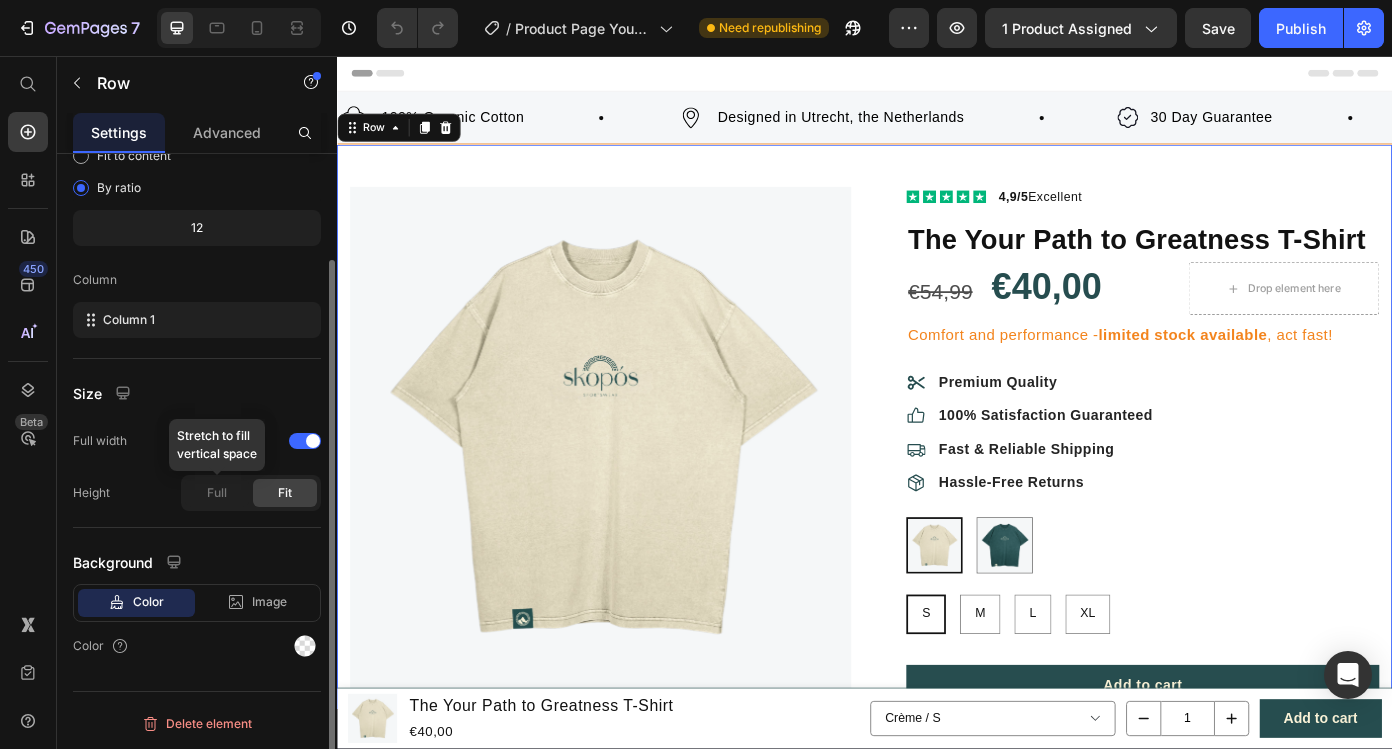scroll, scrollTop: 19, scrollLeft: 0, axis: vertical 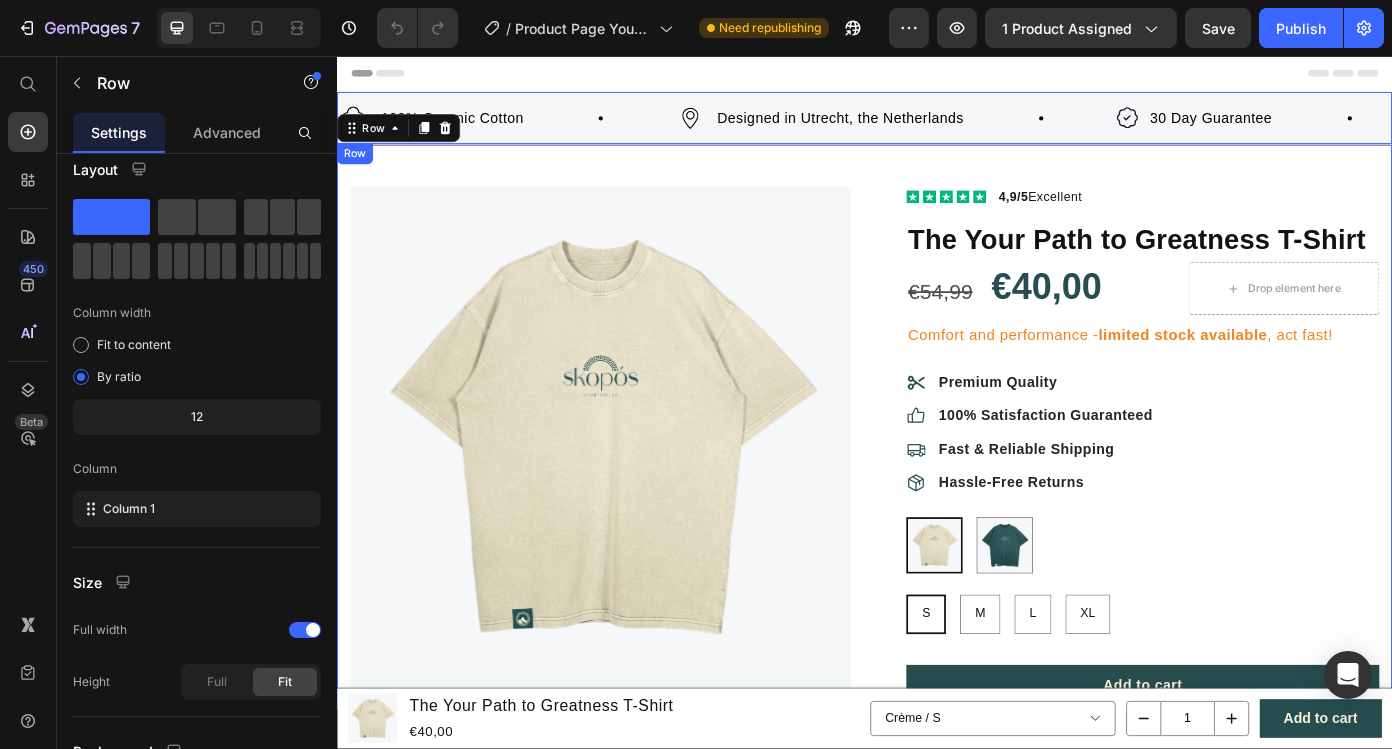 click on "Image 100% Organic Cotton Text Block Row
Image Designed in Utrecht, the Netherlands Text Block Row
Image 30 Day Guarantee Text Block Row
Image 100% Organic Cotton Text Block Row
Image Designed in Utrecht, the Netherlands Text Block Row
Image 30 Day Guarantee Text Block Row
Marquee Row" at bounding box center [937, 127] 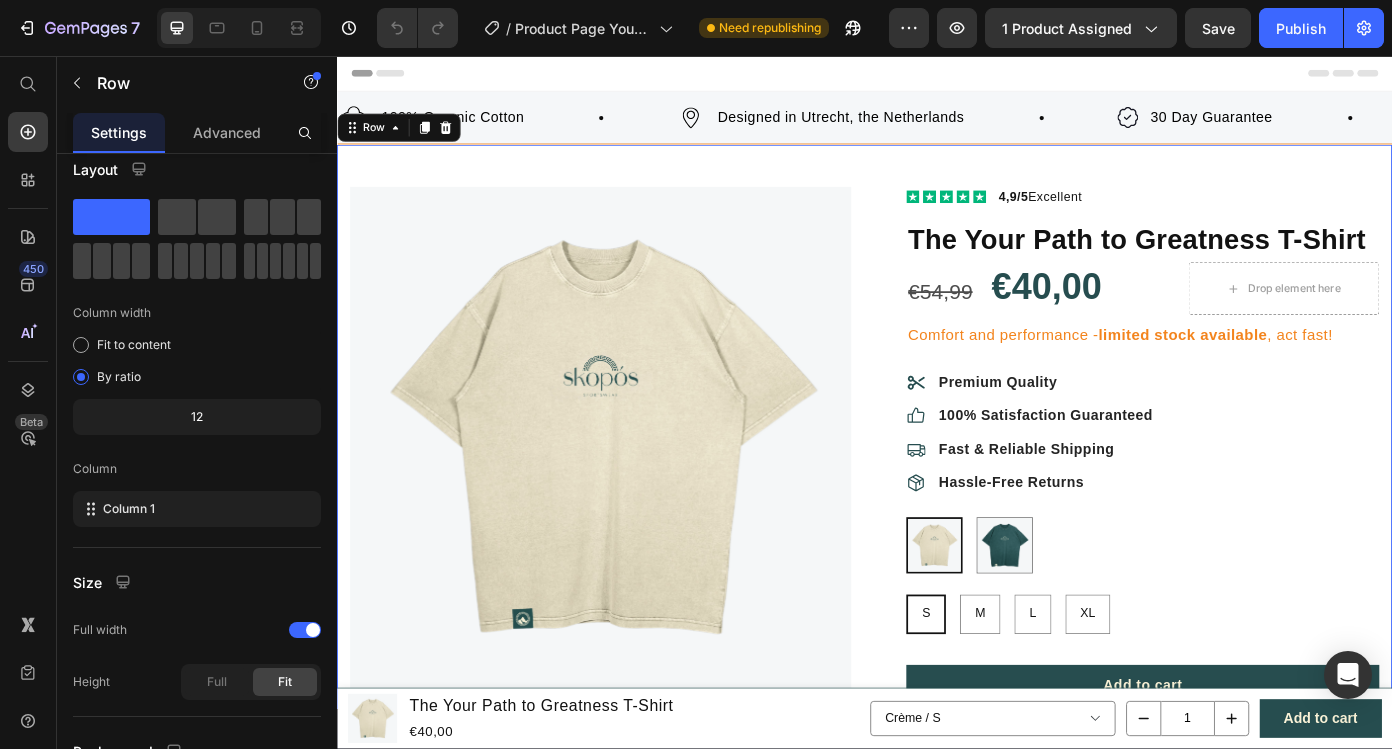 click on "Product Images "This T-shirt really exceeded all my expectations! The fit is perfect, the material feels premium, and it still looks brand new after multiple washes. Worth every penny!" Text block [FIRST] [LAST] Text block
Verified Goalgetter Item list Row Row "My dog absolutely loves this food! It's clear that the taste and quality are top-notch."  -[FIRST] Text block Row Row "Absolutely perfect for both strength training and cardio! The fabric is very breathable and it stays fresh during long sessions. I ended up buying both colors, highly recommend!" Text block [FIRST] Text block
Verified Goalgetter Item list Row Row
.id570240512146015269 .cls-1 {
fill: #fff;
}
.id570240512146015269 .cls-2 {
fill: #00b67a;
}
Icon
.id570240512146015269 .cls-1 {
fill: #fff;
}
.id570240512146015269 .cls-2 {
fill: #00b67a;
}
Icon
Icon" at bounding box center (937, 773) 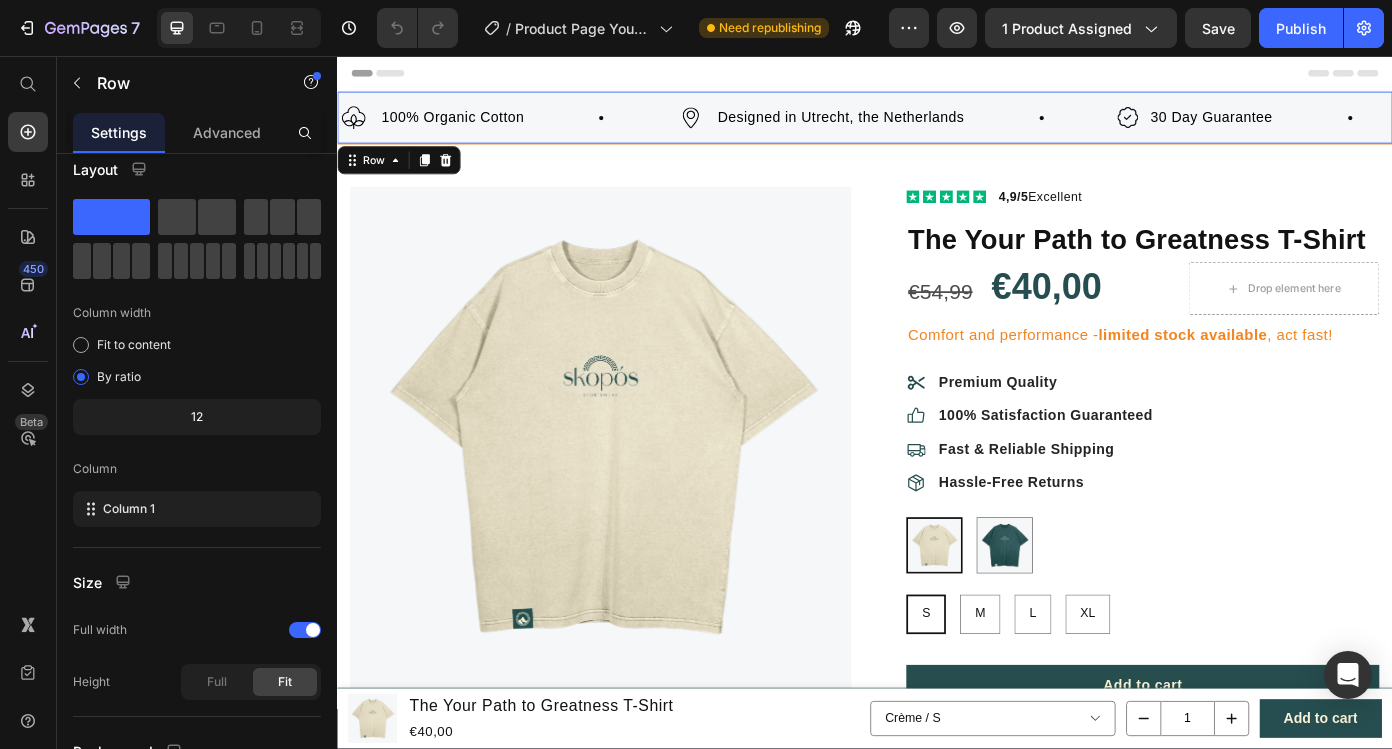 click on "Image 100% Organic Cotton Text Block Row
Image Designed in Utrecht, the Netherlands Text Block Row
Image 30 Day Guarantee Text Block Row
Image 100% Organic Cotton Text Block Row
Image Designed in Utrecht, the Netherlands Text Block Row
Image 30 Day Guarantee Text Block Row
Marquee Row   0" at bounding box center (937, 127) 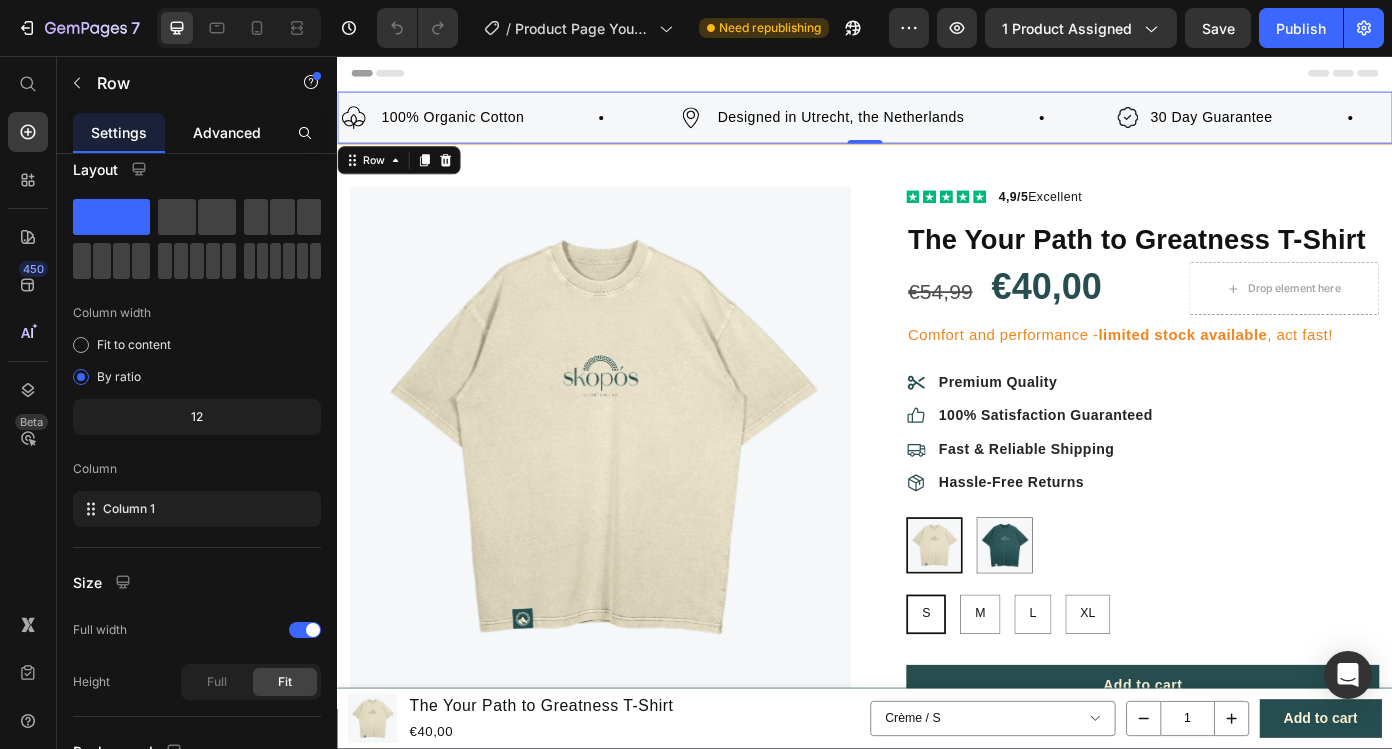 click on "Advanced" at bounding box center (227, 132) 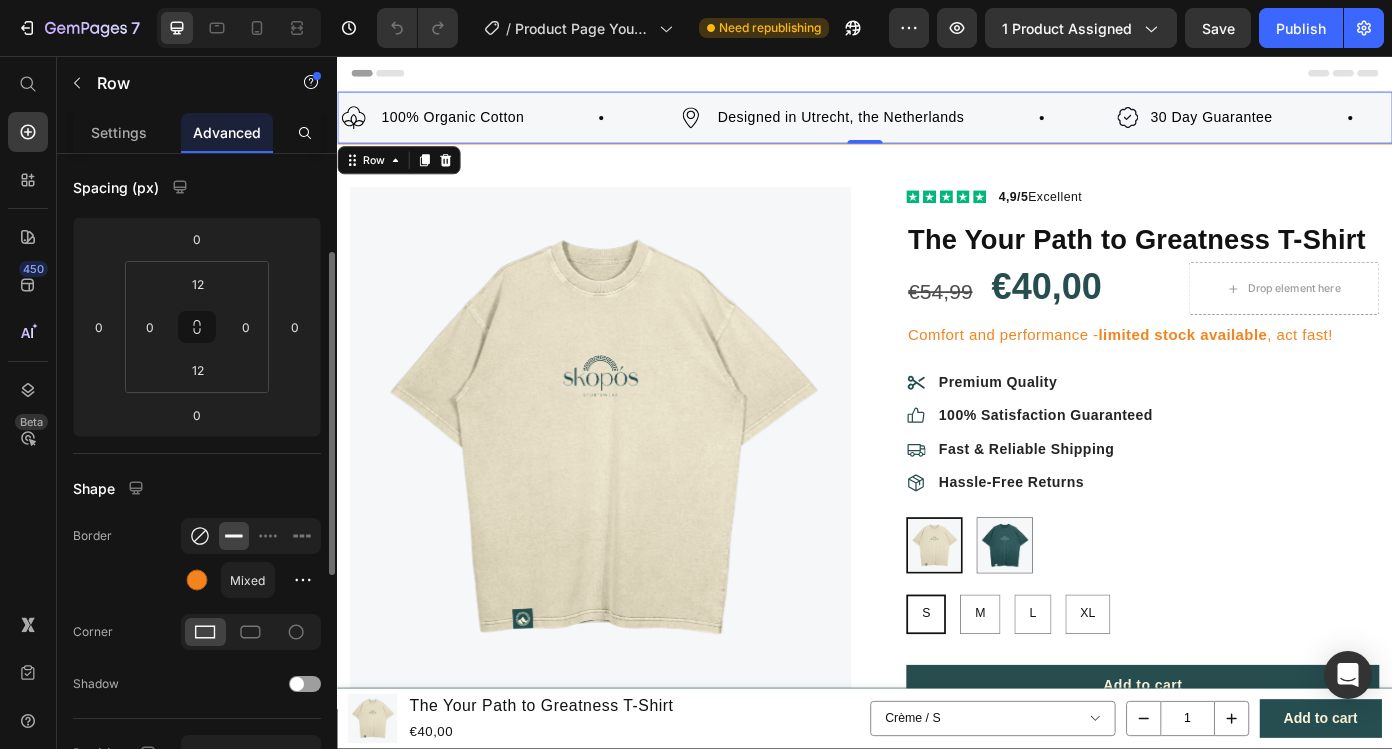 scroll, scrollTop: 200, scrollLeft: 0, axis: vertical 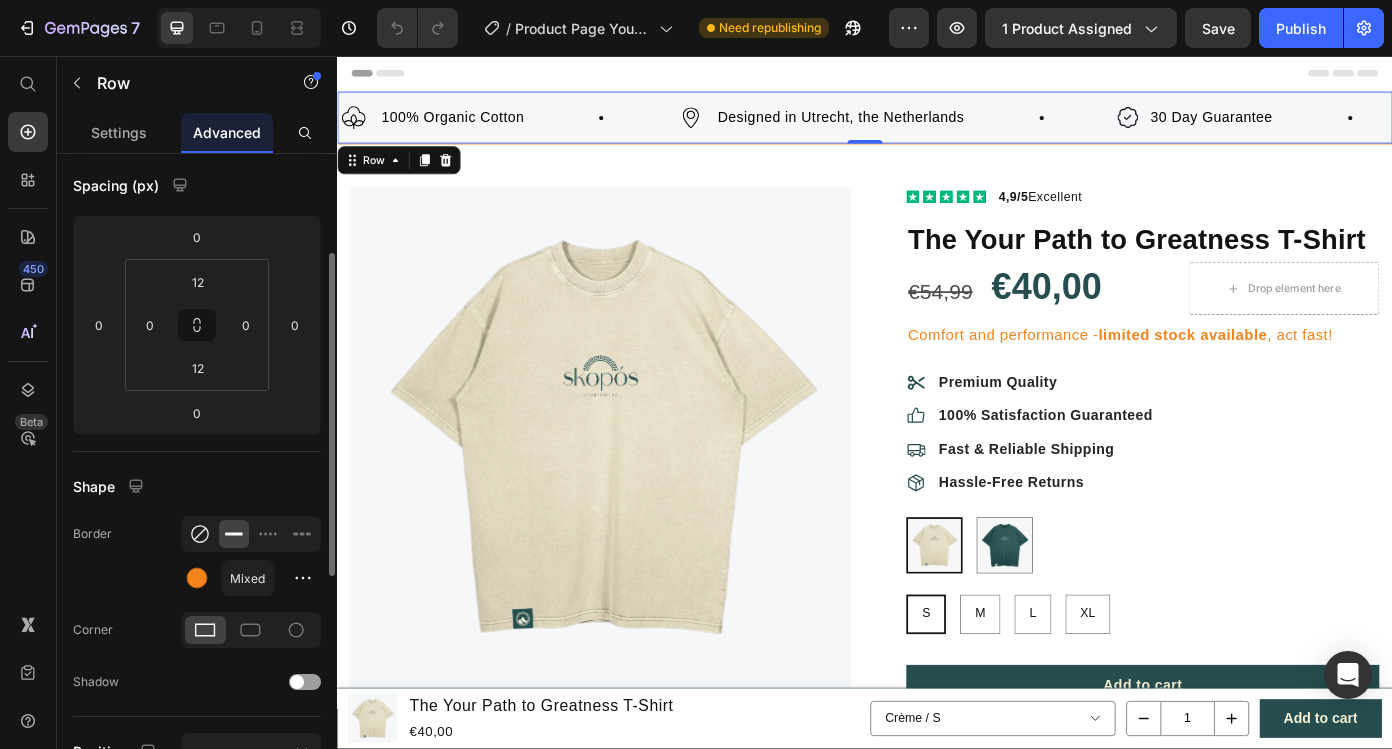 click 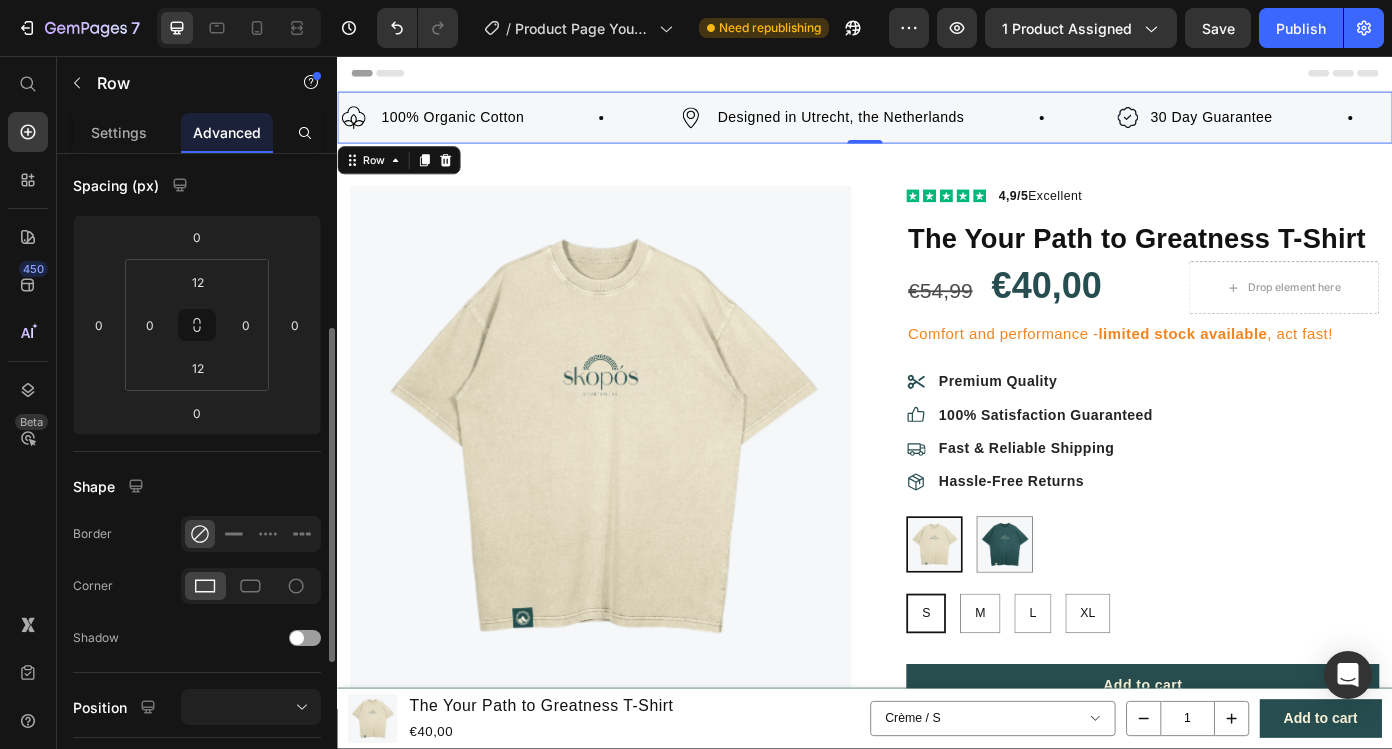 scroll, scrollTop: 270, scrollLeft: 0, axis: vertical 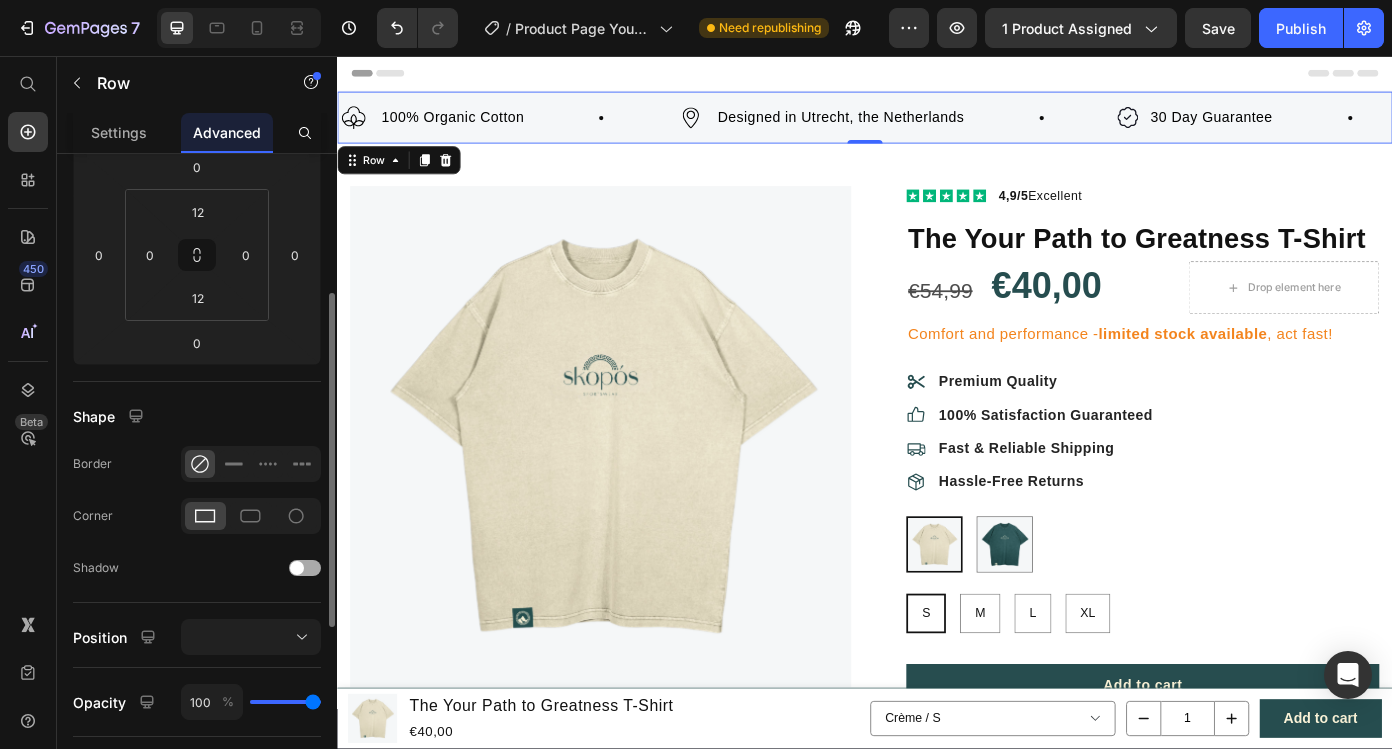click at bounding box center [305, 568] 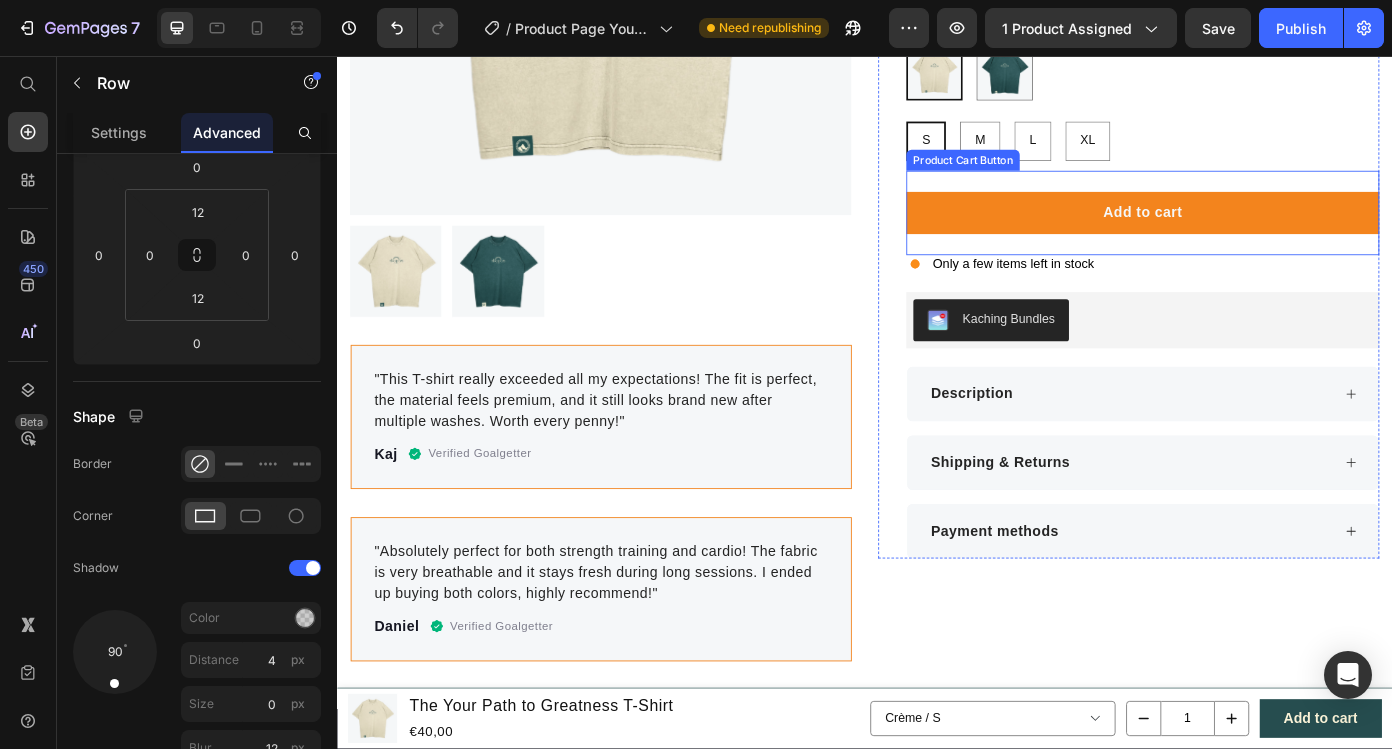scroll, scrollTop: 544, scrollLeft: 0, axis: vertical 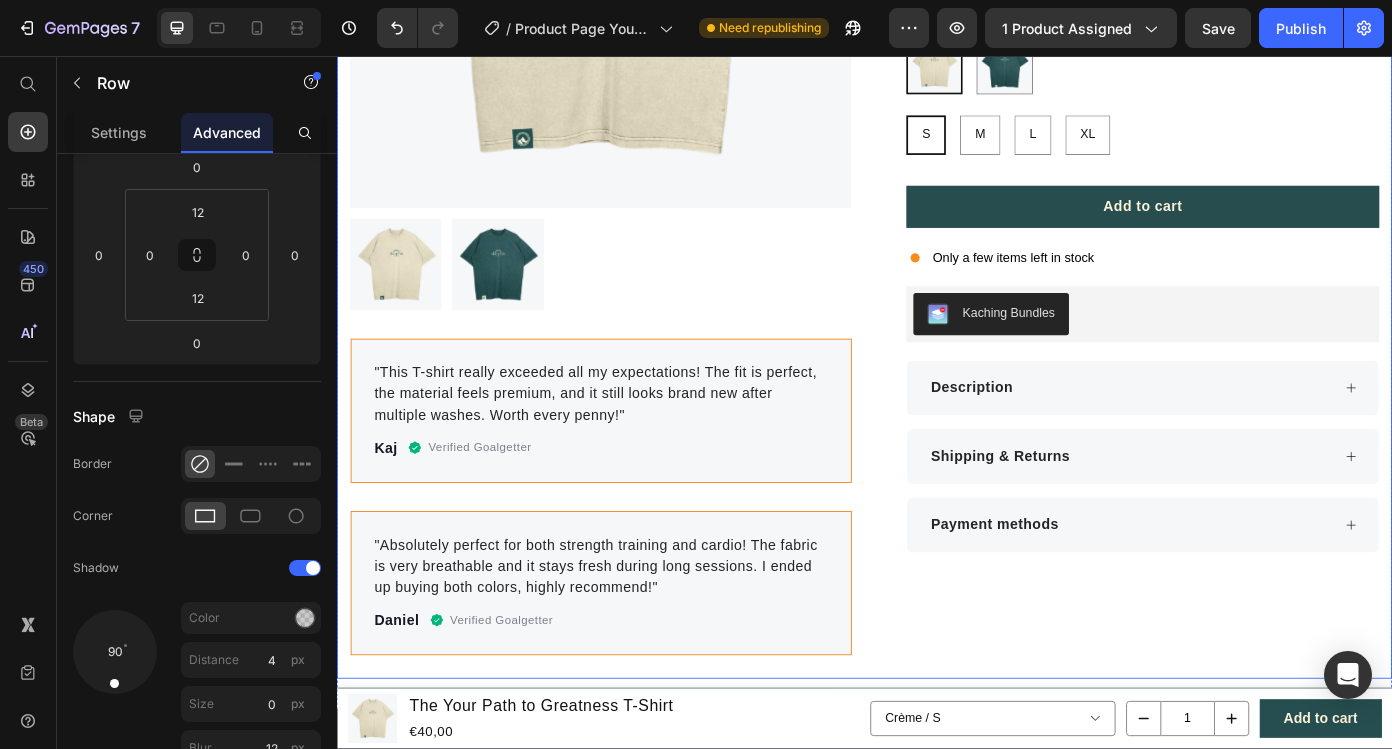 click on ""This T-shirt really exceeded all my expectations! The fit is perfect, the material feels premium, and it still looks brand new after multiple washes. Worth every penny!" Text block [FIRST] [LAST] Text block
Verified Goalgetter Item list Row Row" at bounding box center [637, 460] 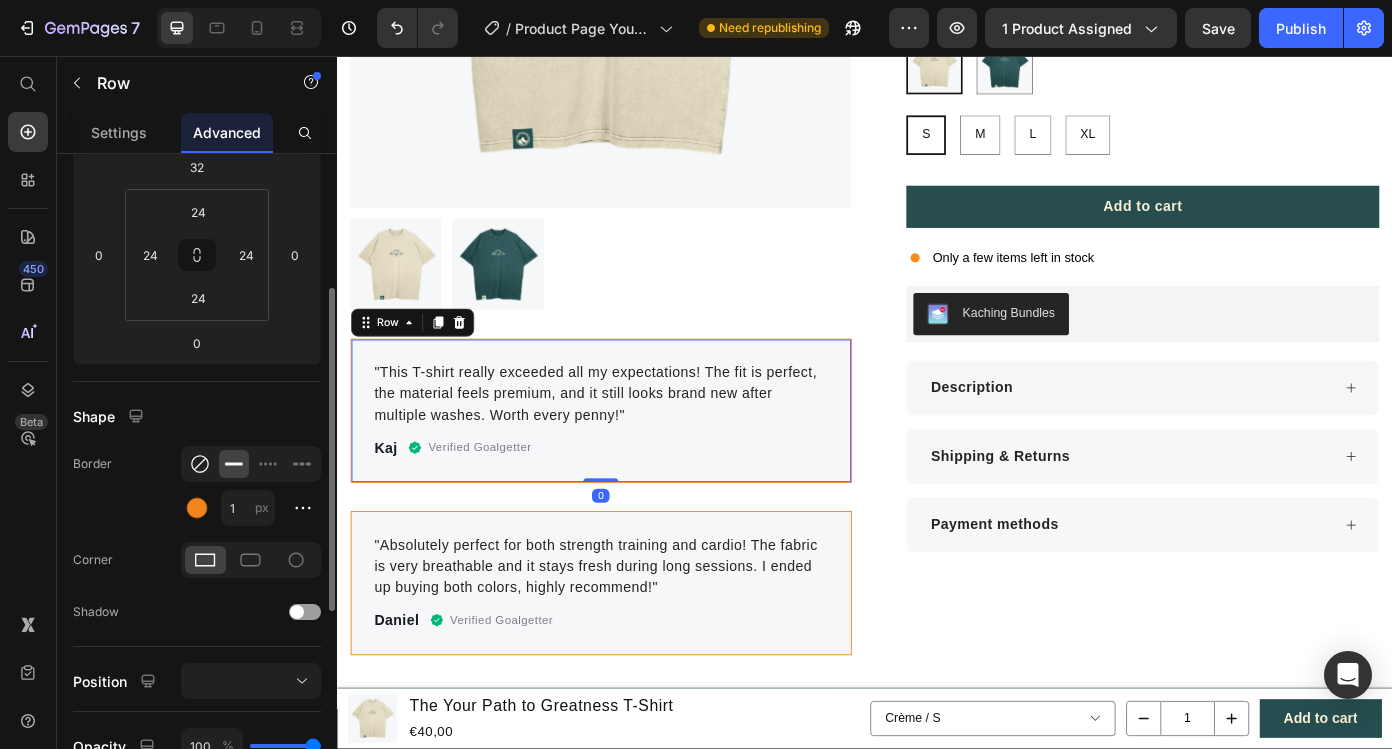 click 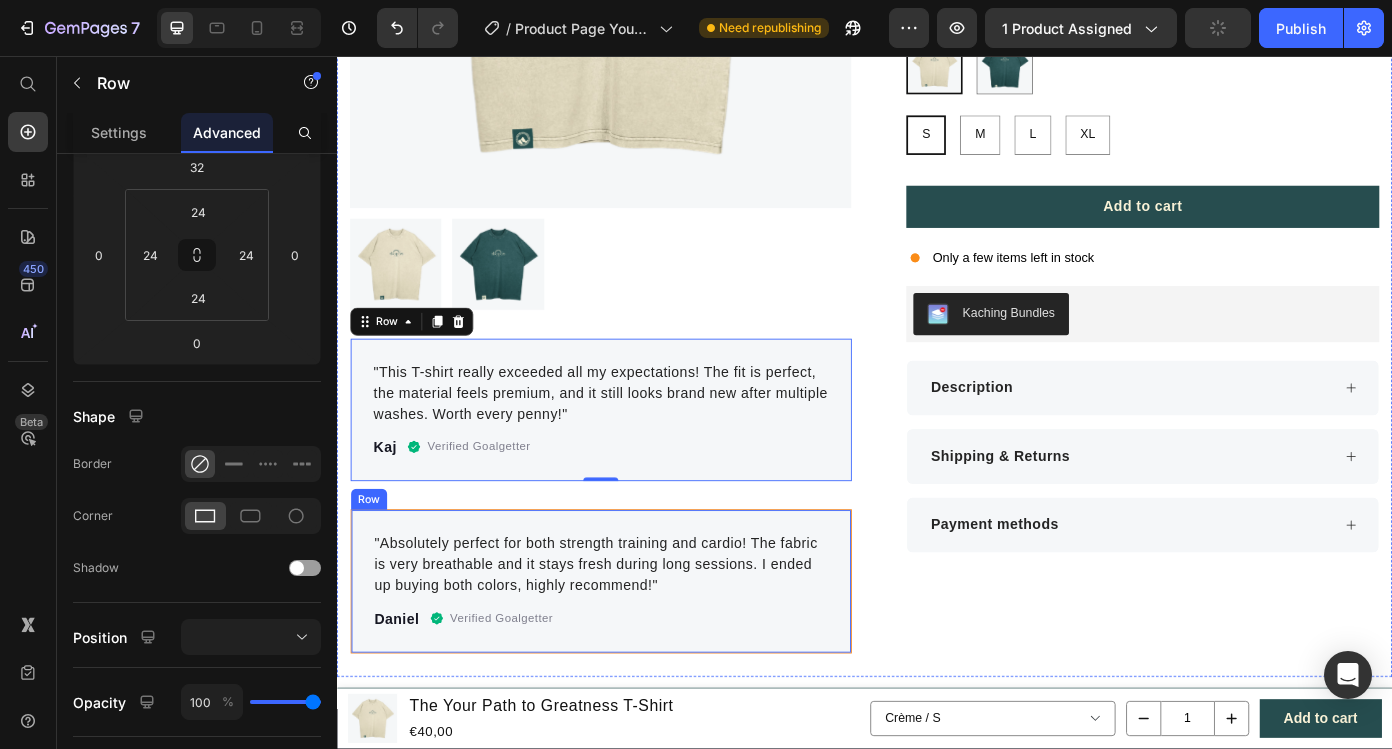click on ""Absolutely perfect for both strength training and cardio! The fabric is very breathable and it stays fresh during long sessions. I ended up buying both colors, highly recommend!" Text block [FIRST] Text block
Verified Goalgetter Item list Row Row" at bounding box center [637, 654] 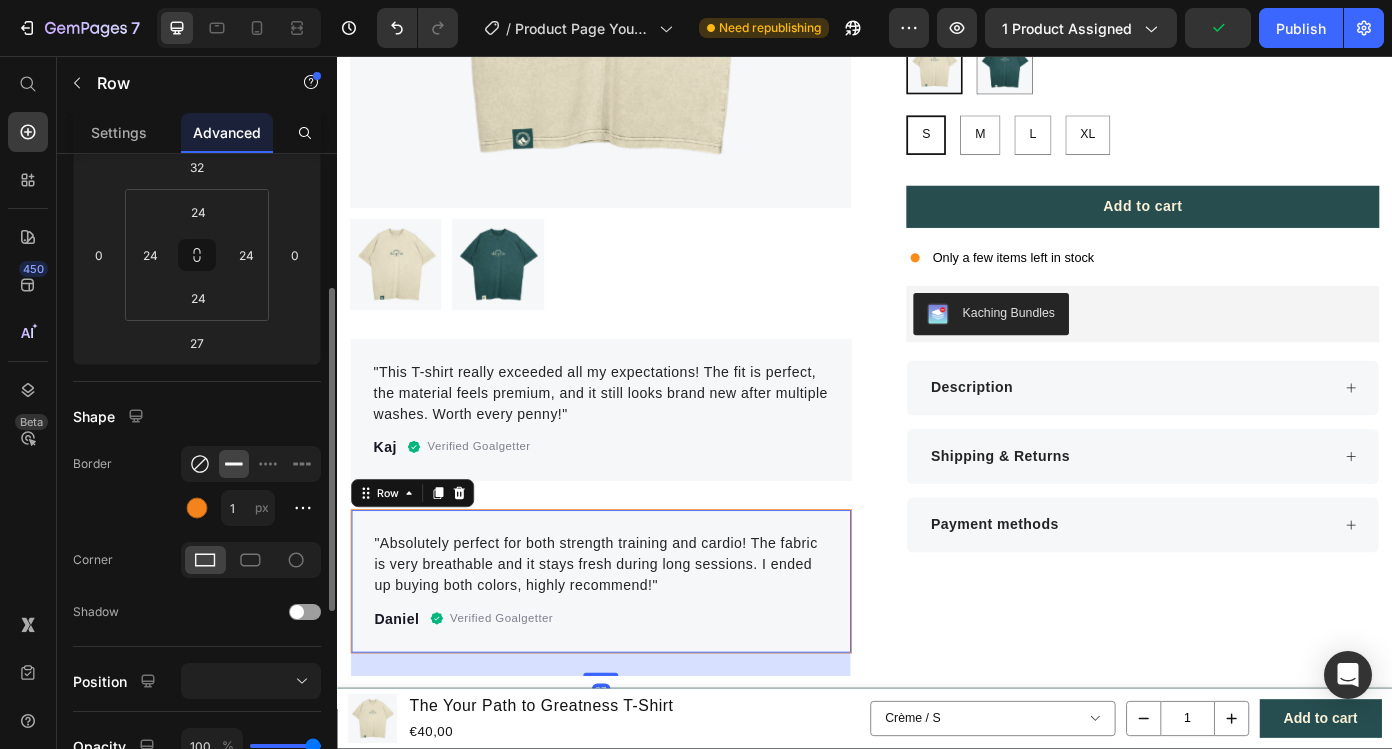 click 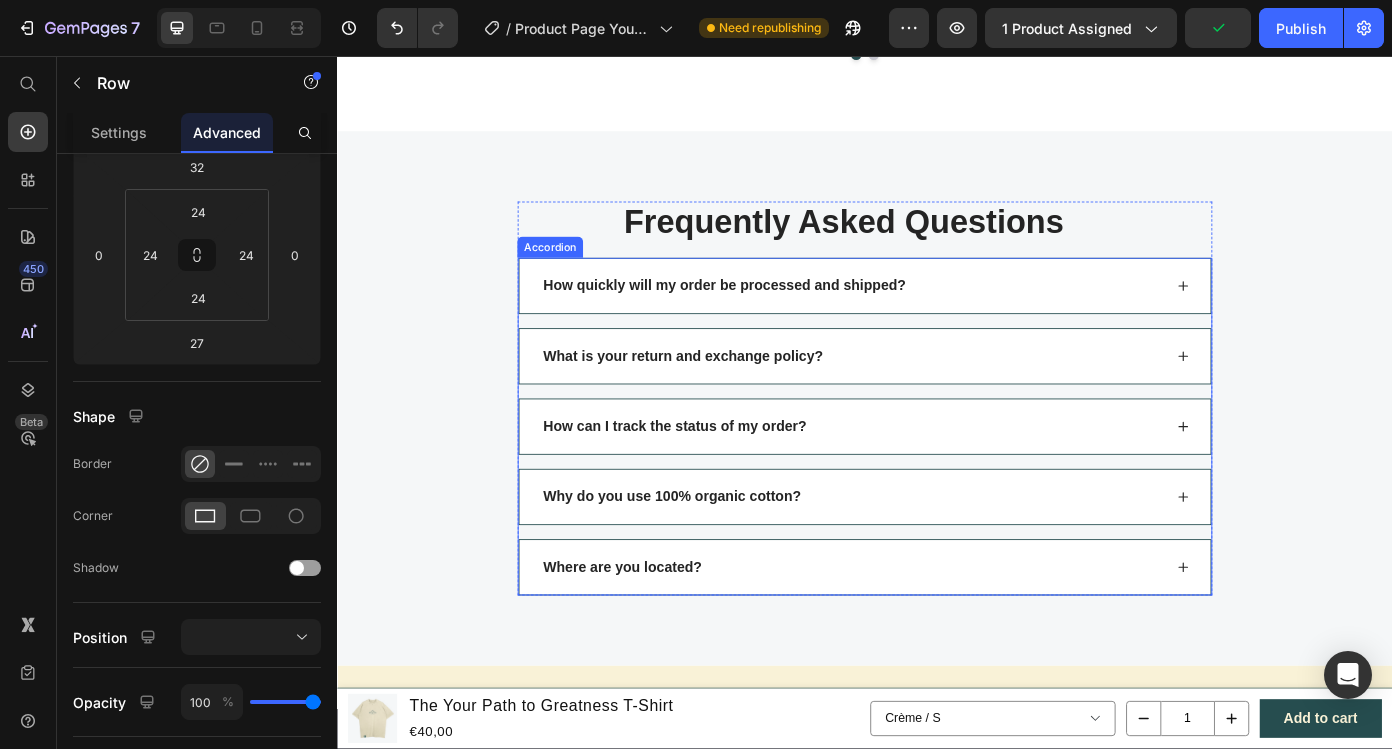 scroll, scrollTop: 1643, scrollLeft: 0, axis: vertical 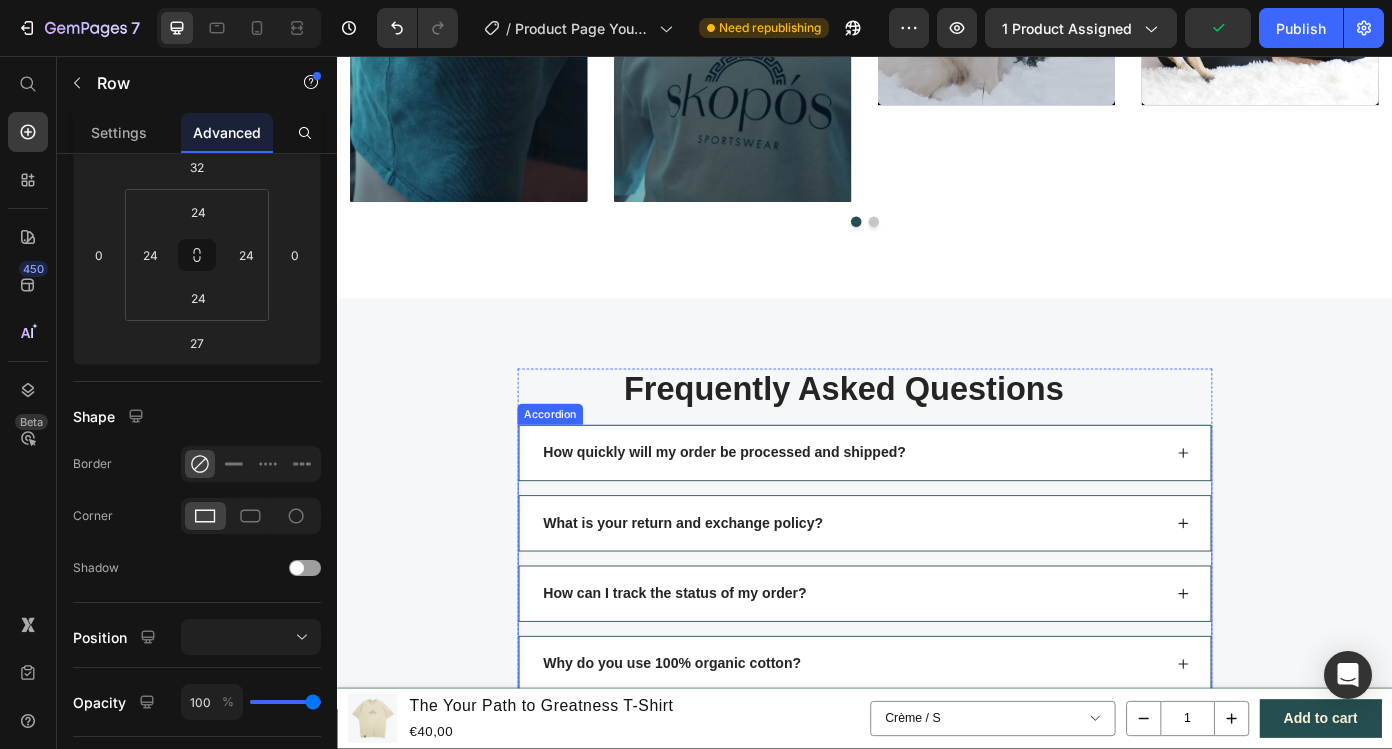 click on "How quickly will my order be processed and shipped?" at bounding box center [937, 508] 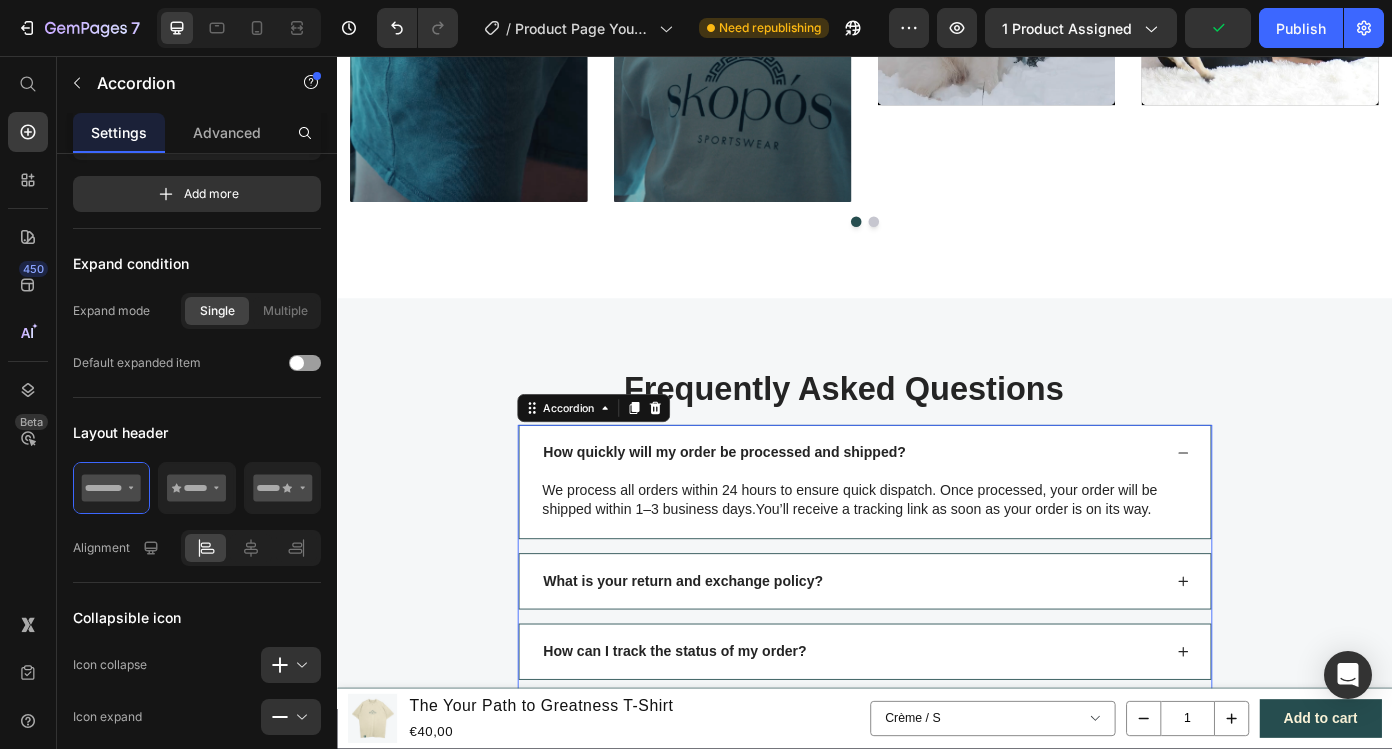 scroll, scrollTop: 0, scrollLeft: 0, axis: both 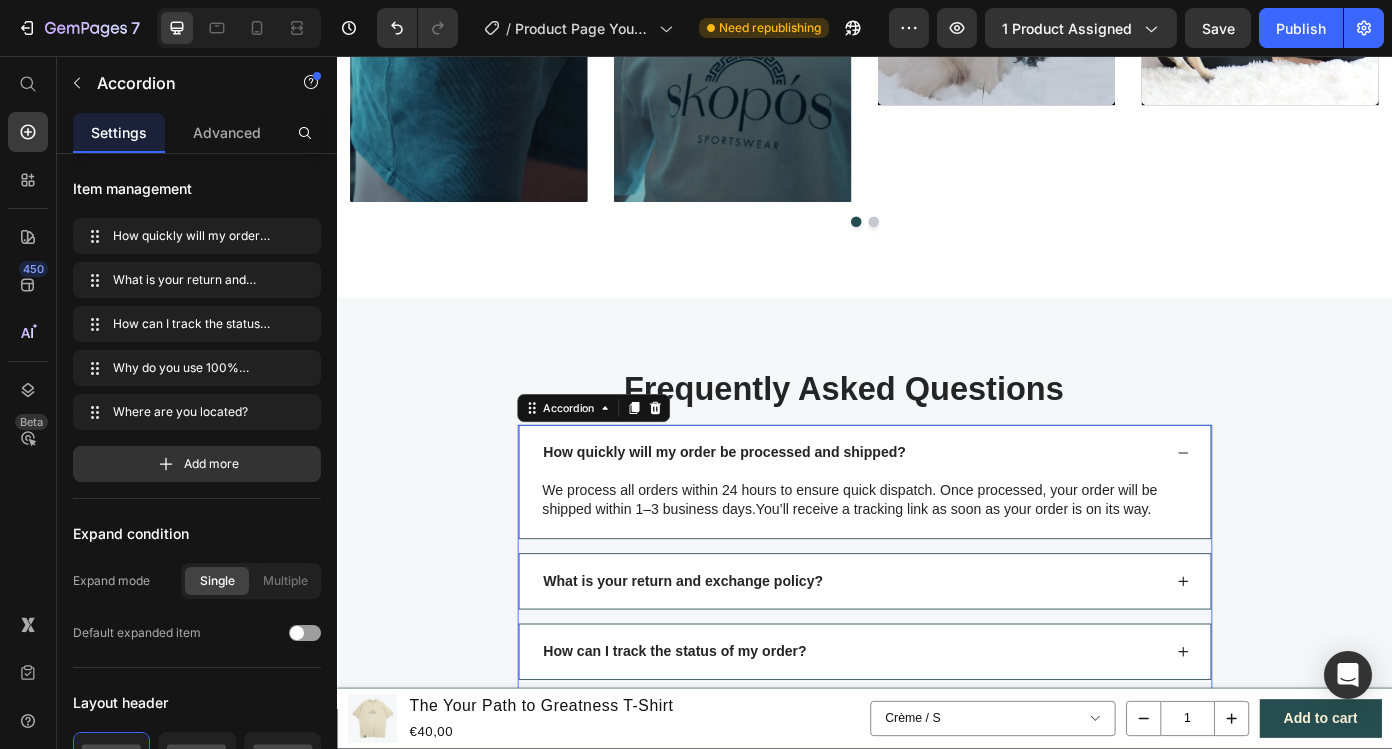 click on "How quickly will my order be processed and shipped?" at bounding box center [937, 508] 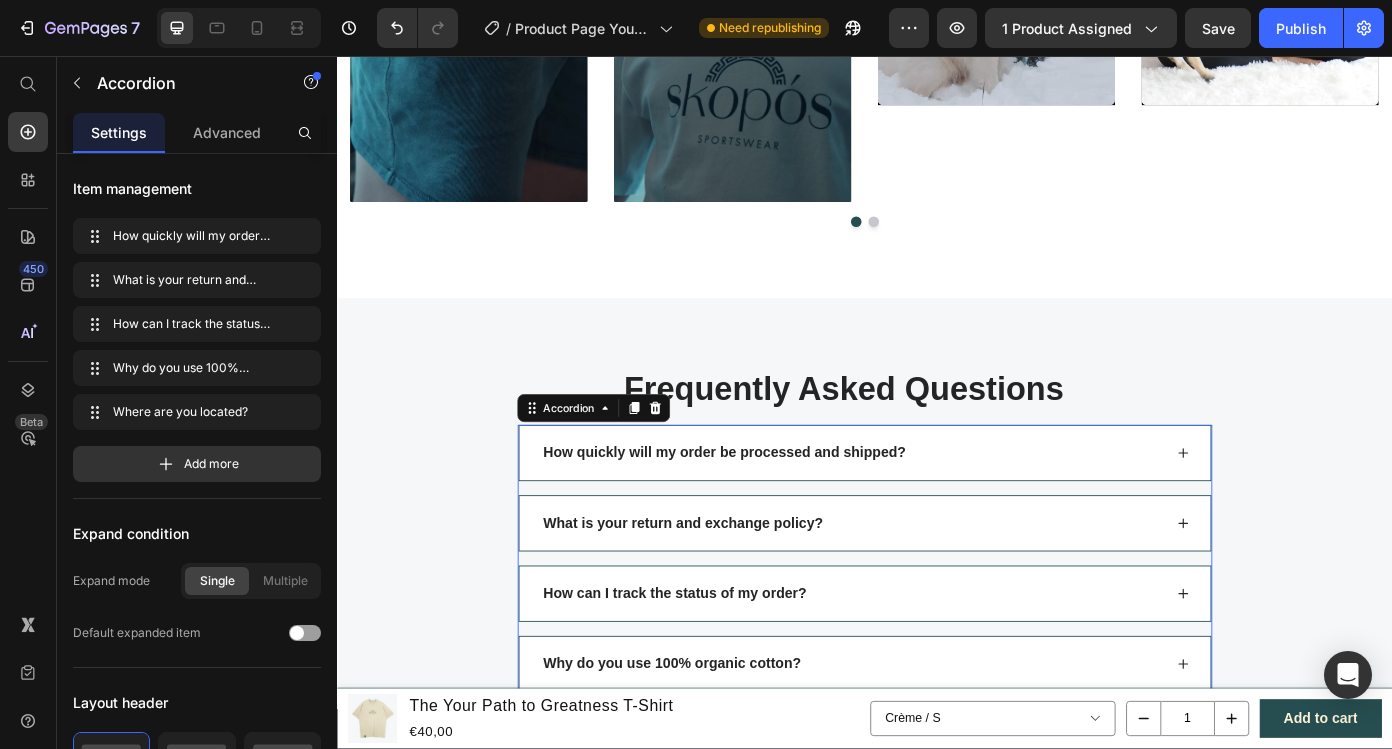 click on "What is your return and exchange policy?" at bounding box center (922, 588) 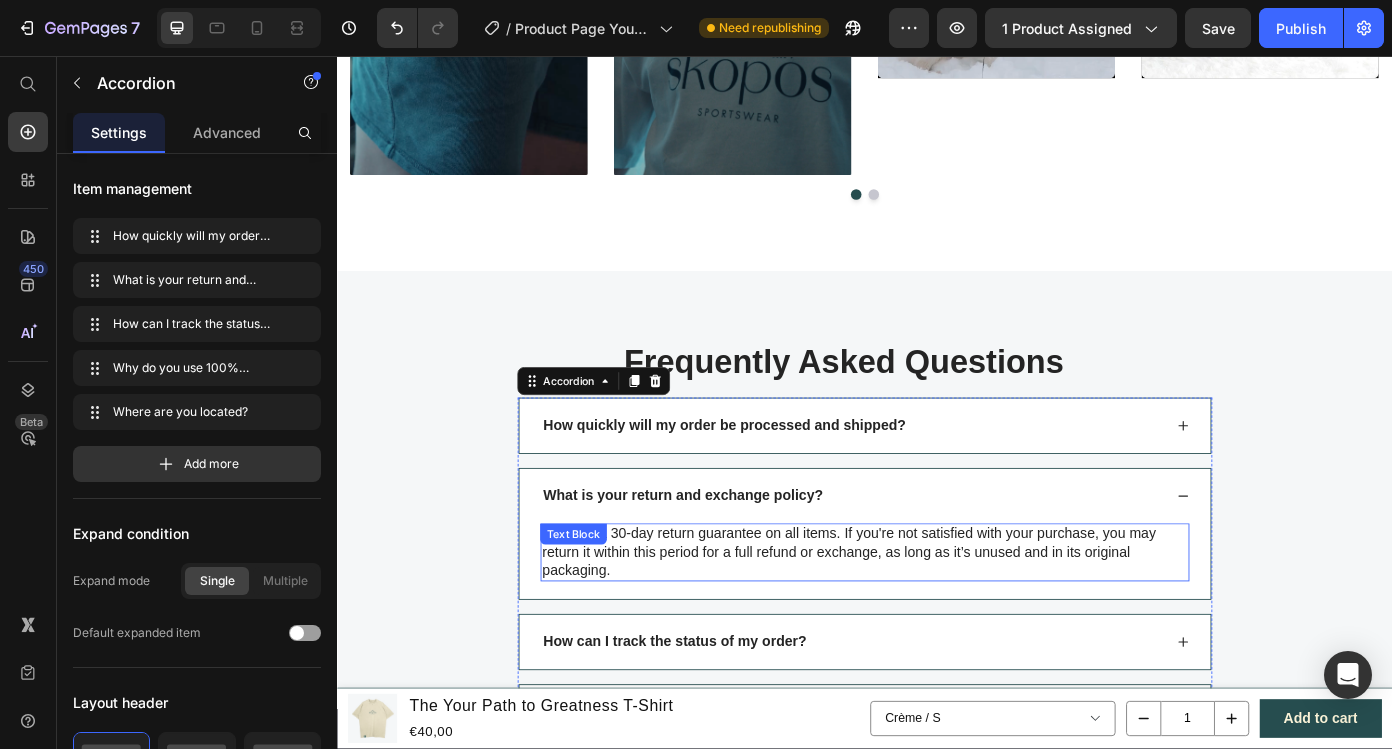 scroll, scrollTop: 1681, scrollLeft: 0, axis: vertical 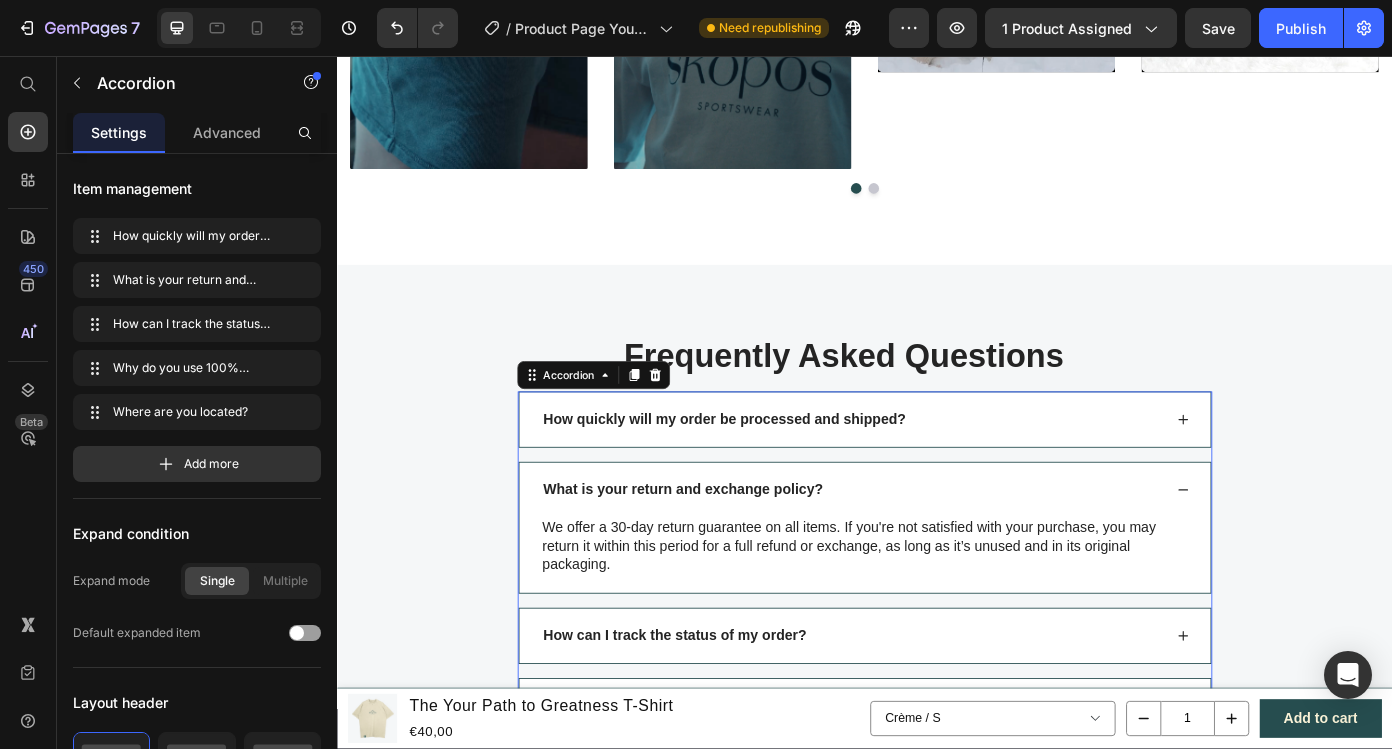 click 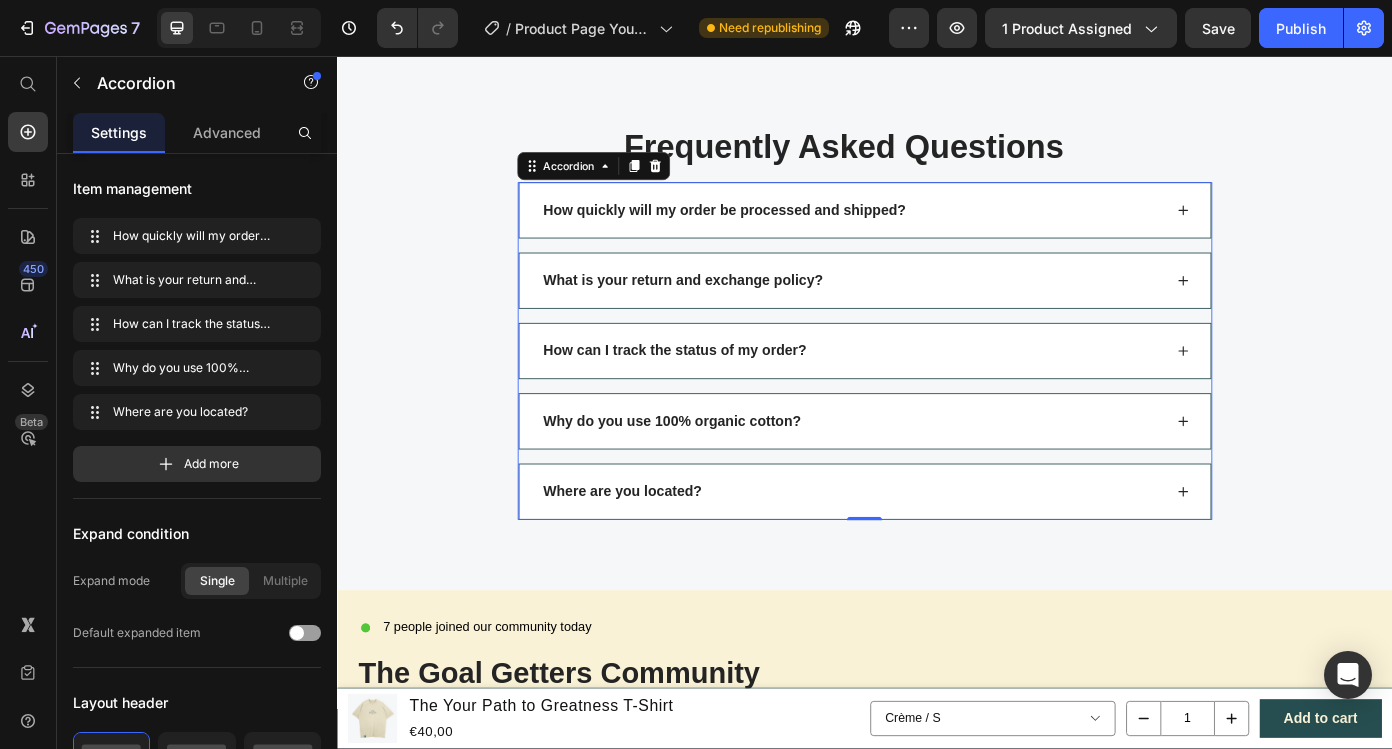 scroll, scrollTop: 1920, scrollLeft: 0, axis: vertical 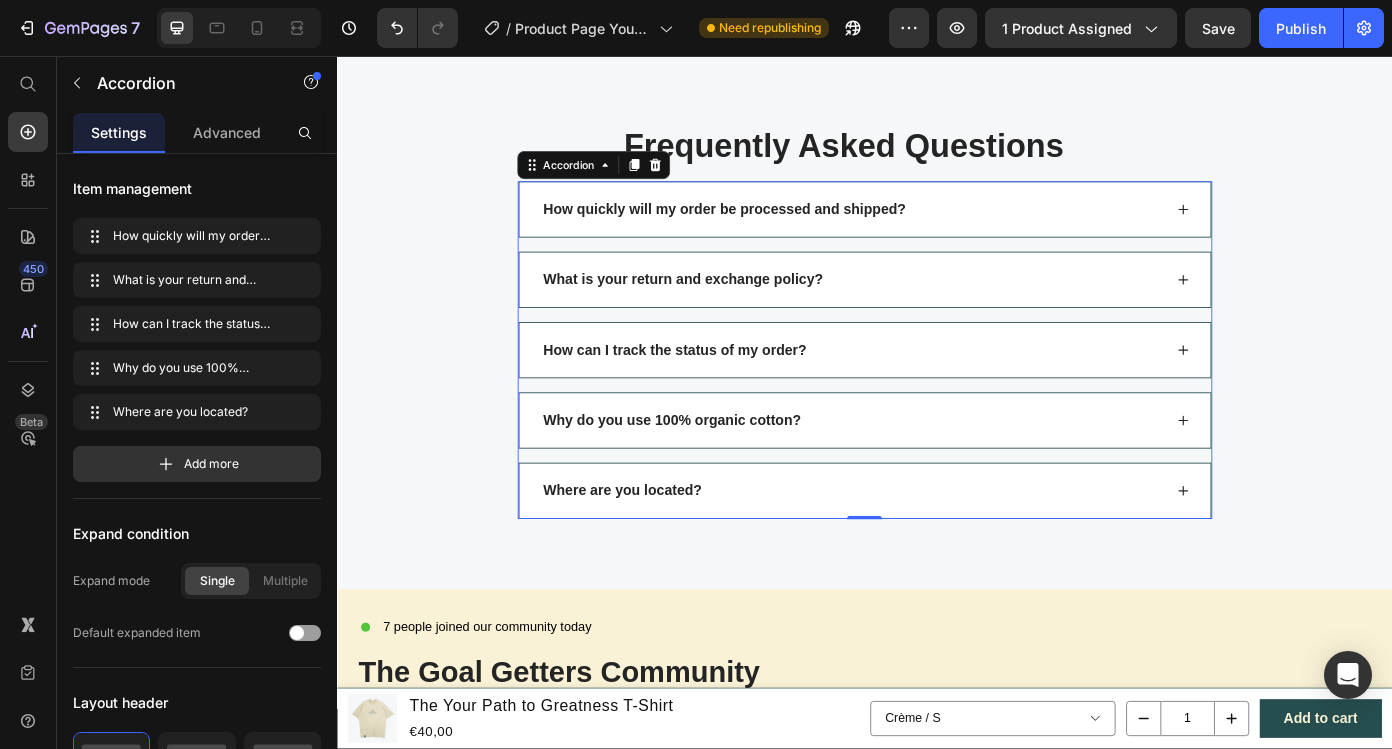 click 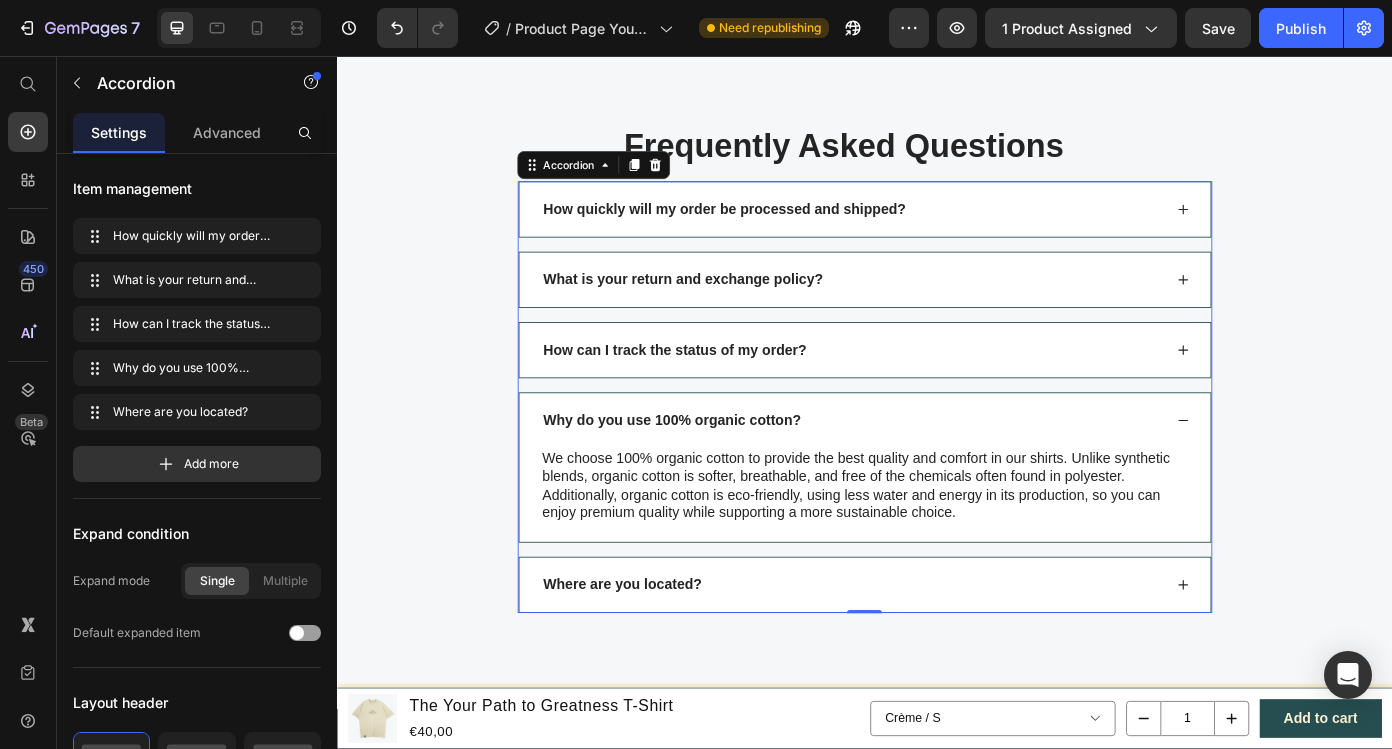click 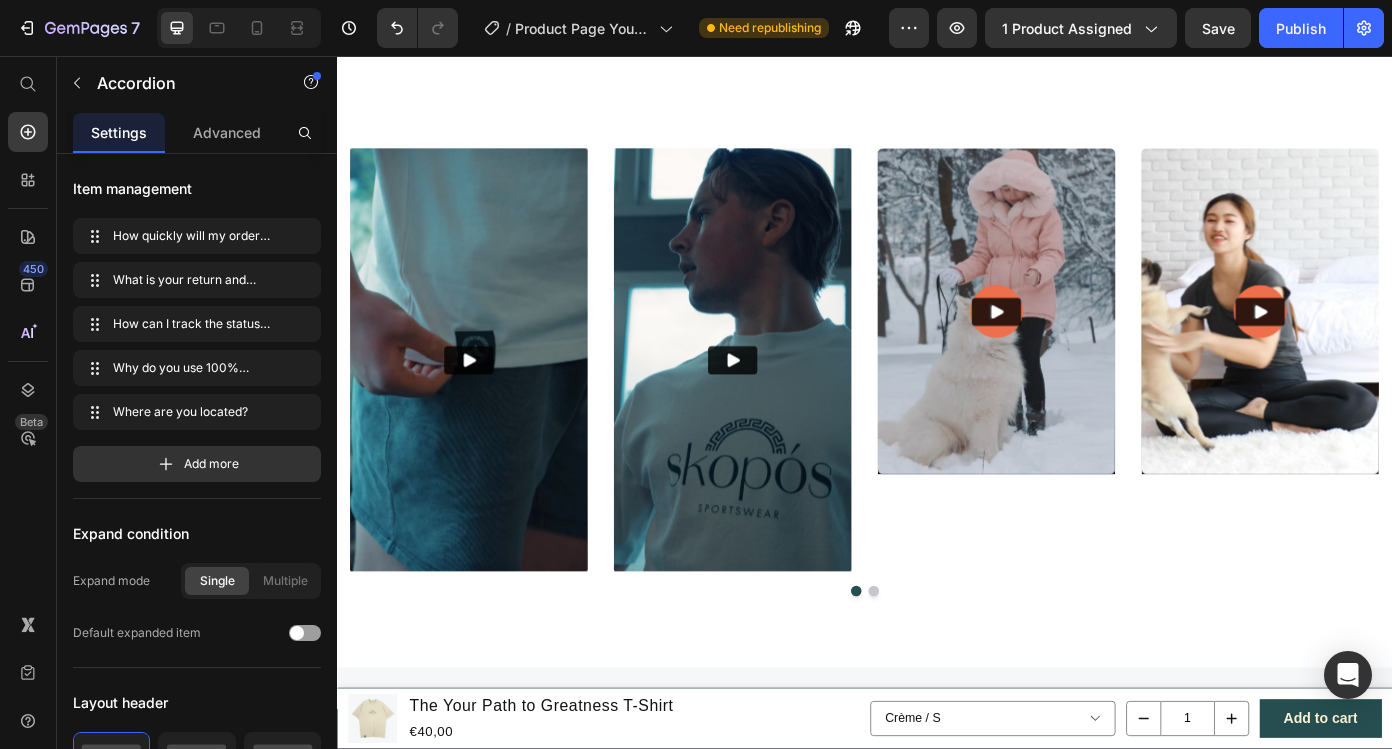 scroll, scrollTop: 957, scrollLeft: 0, axis: vertical 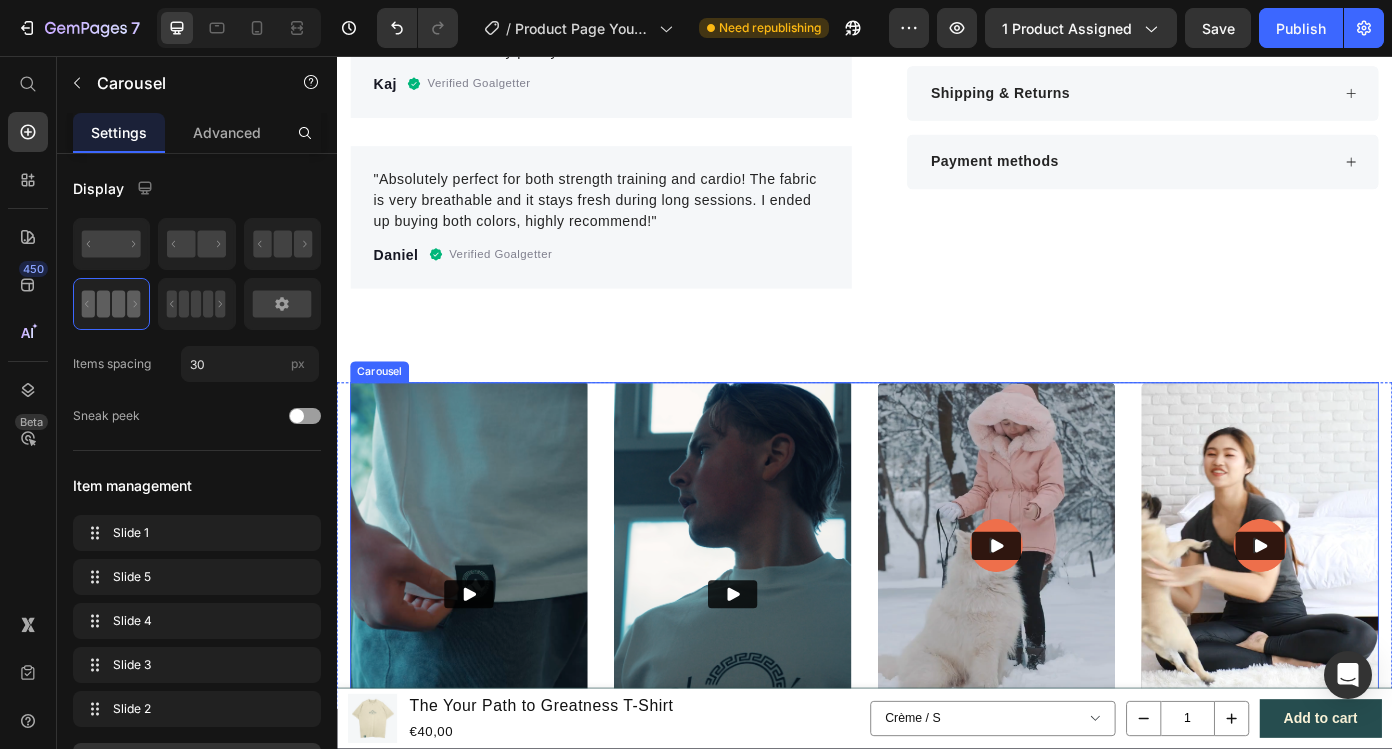 click on "Video Video Video Video Video" at bounding box center (937, 668) 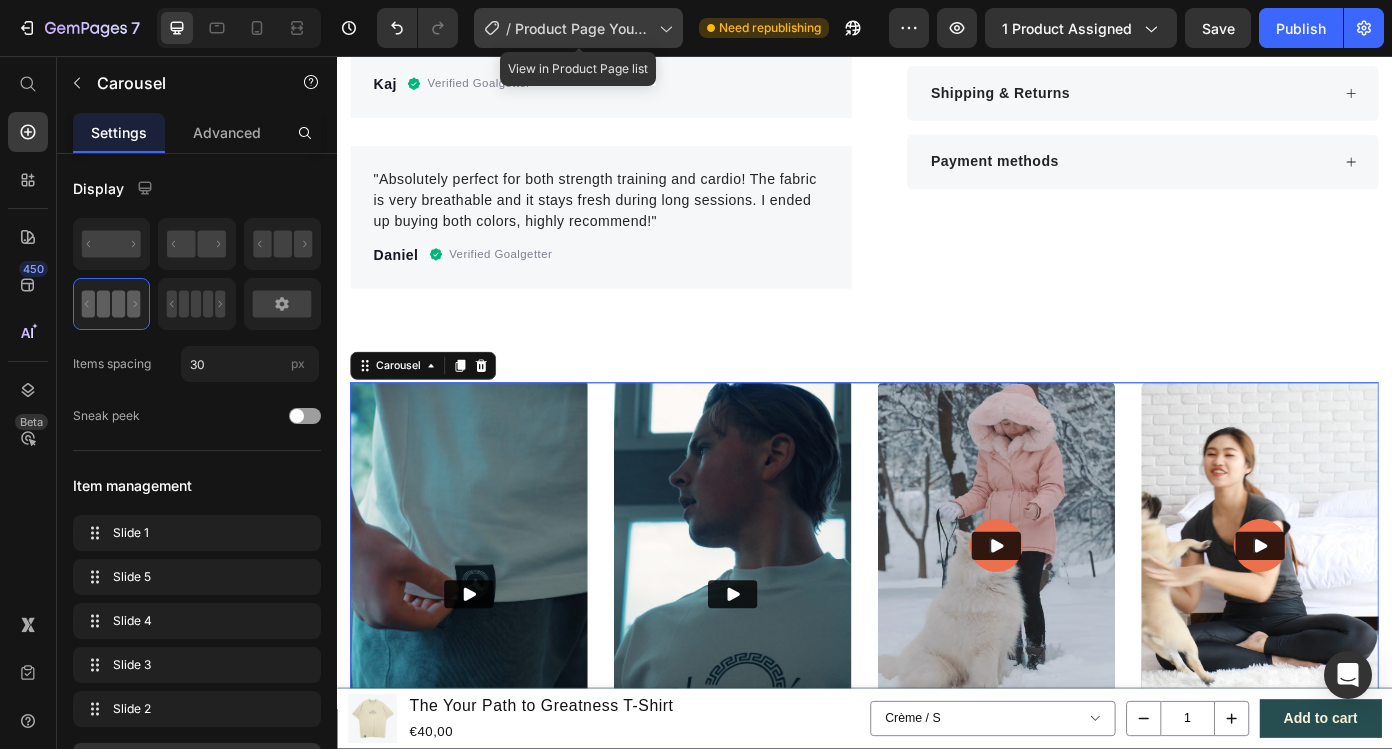 click on "Product Page Your Path to Greatness T-Shirt" at bounding box center [583, 28] 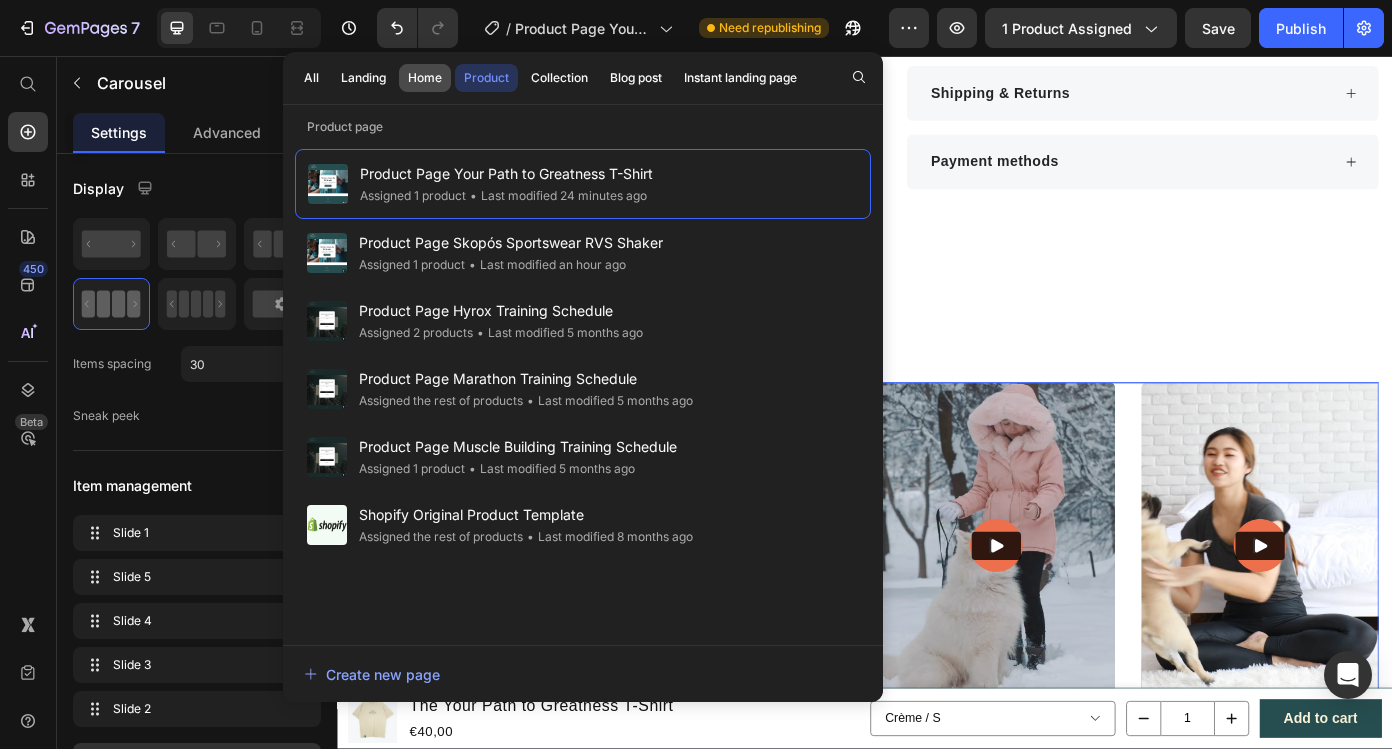 click on "Home" 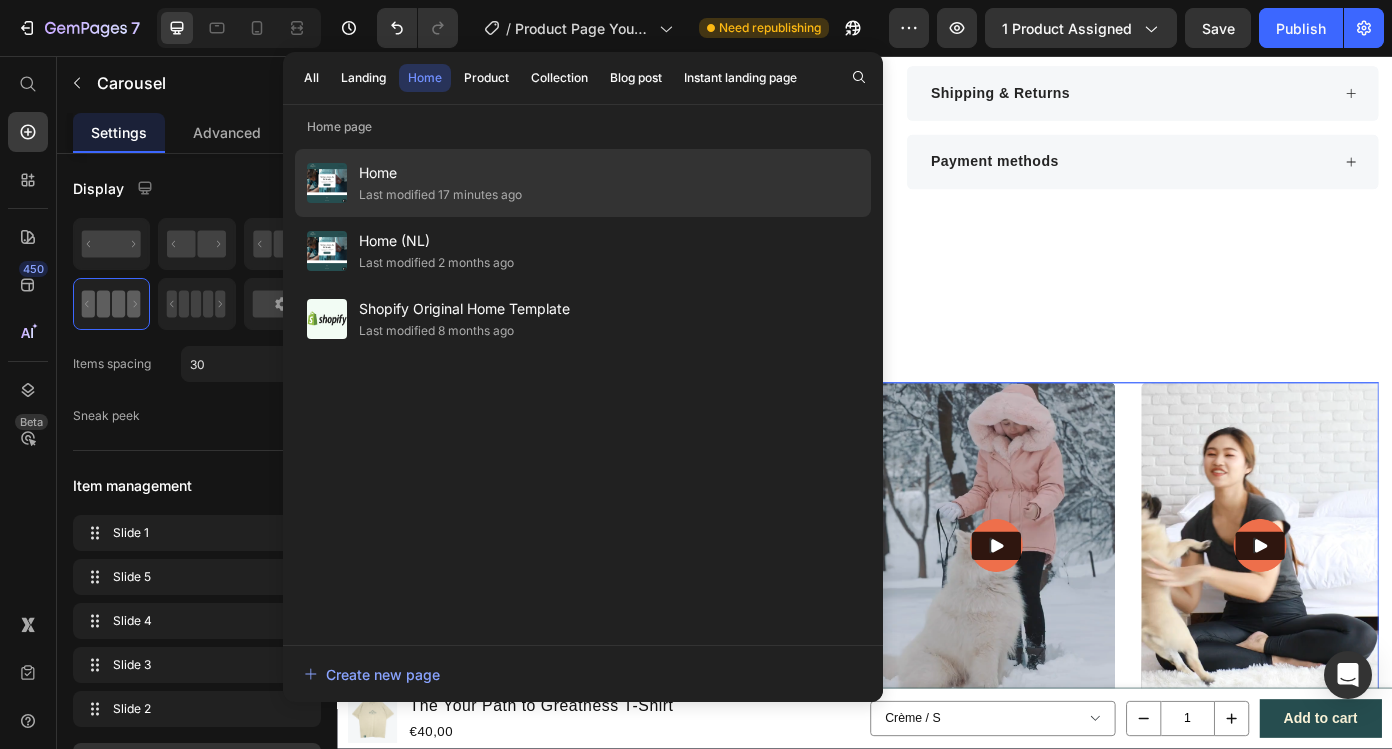 click on "Home" at bounding box center [440, 173] 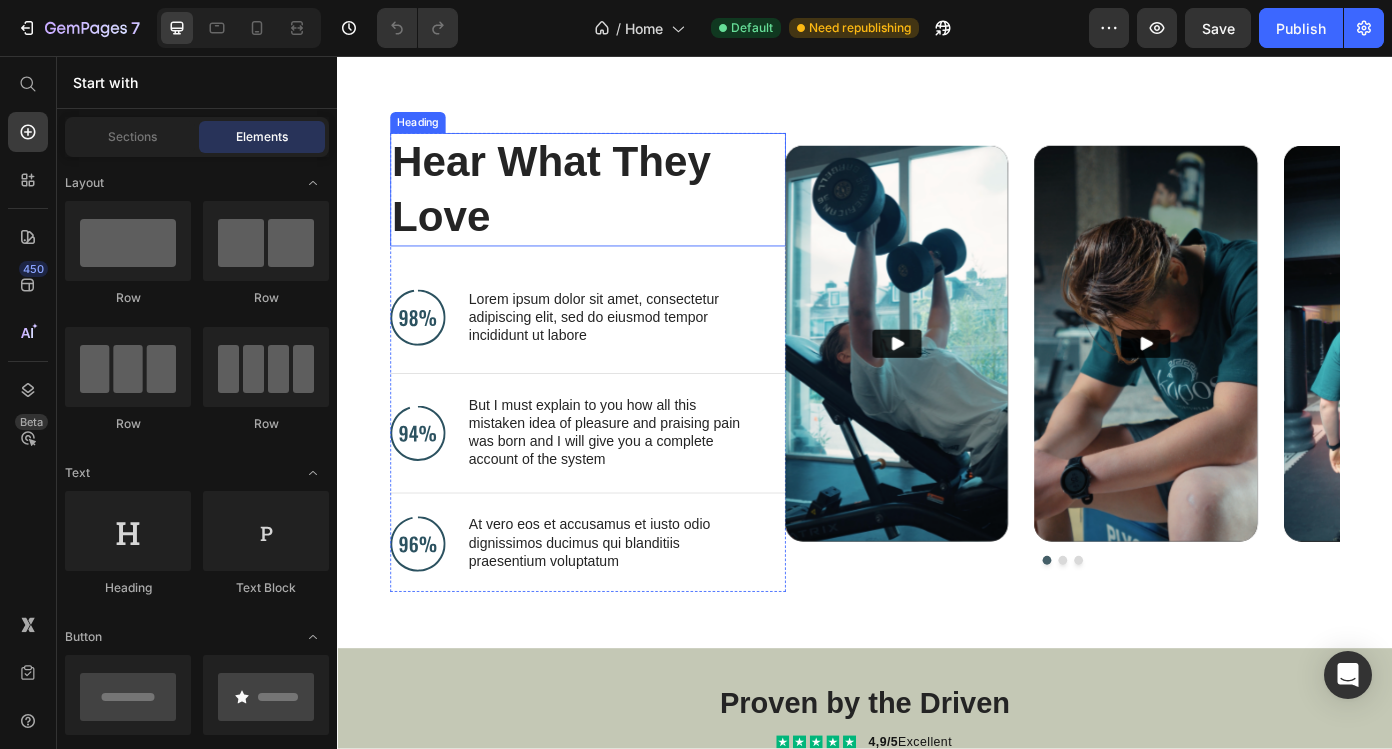 scroll, scrollTop: 2774, scrollLeft: 0, axis: vertical 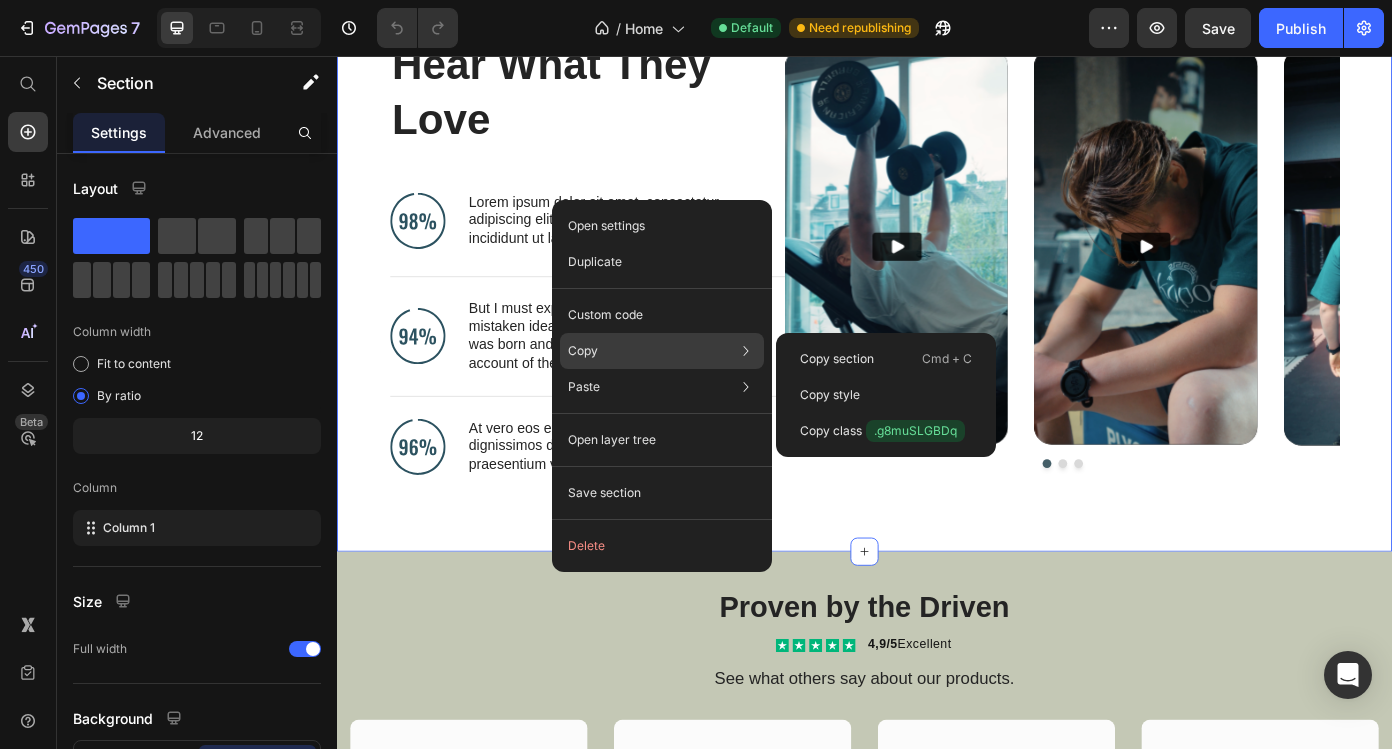 click on "Copy Copy section  Cmd + C Copy style  Copy class  .g8muSLGBDq" 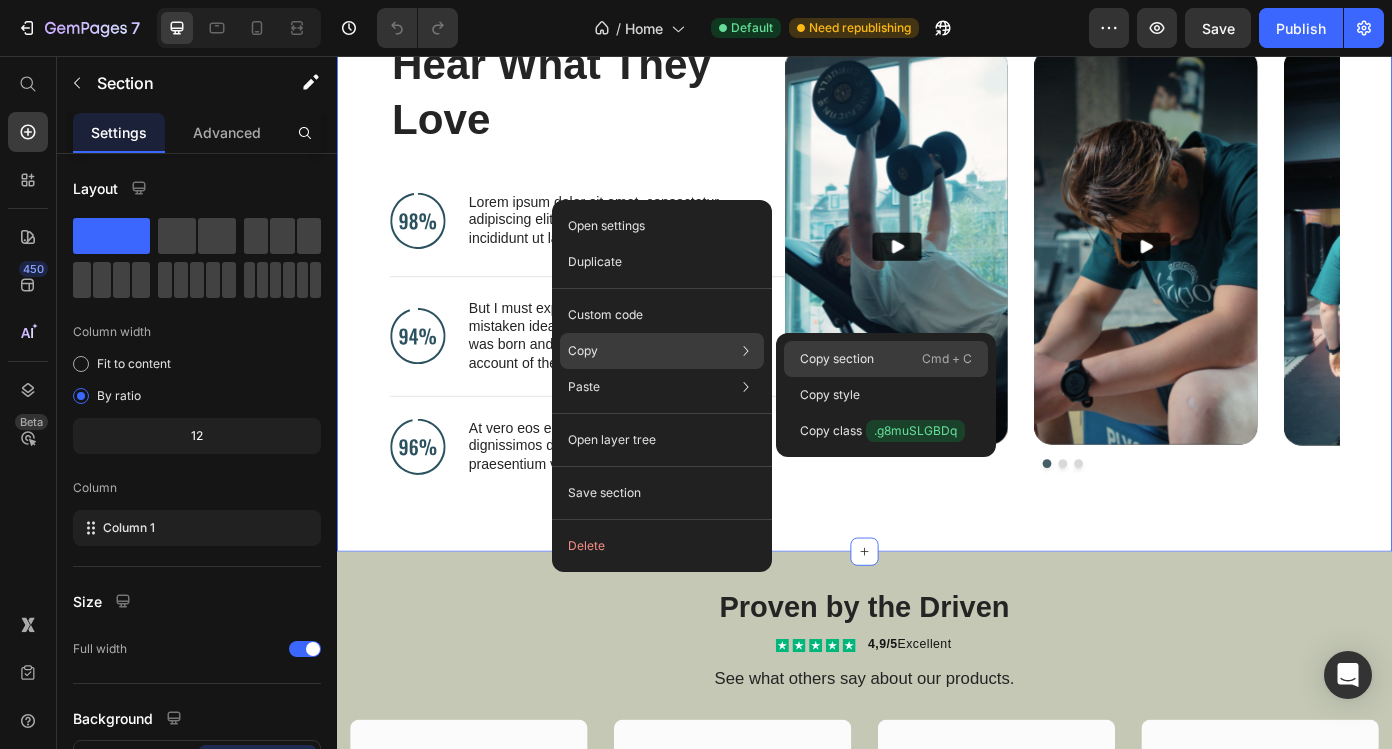 click on "Copy section" at bounding box center [837, 359] 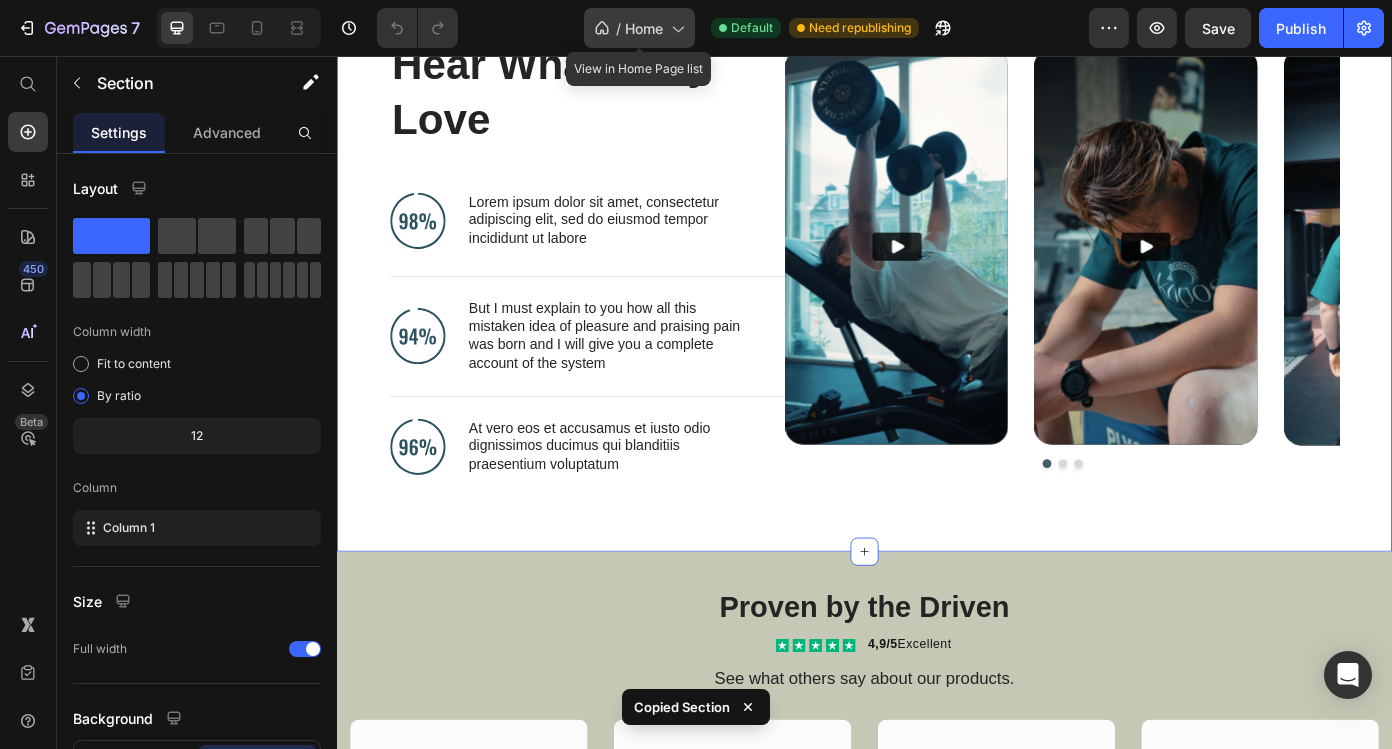 click on "/  Home" 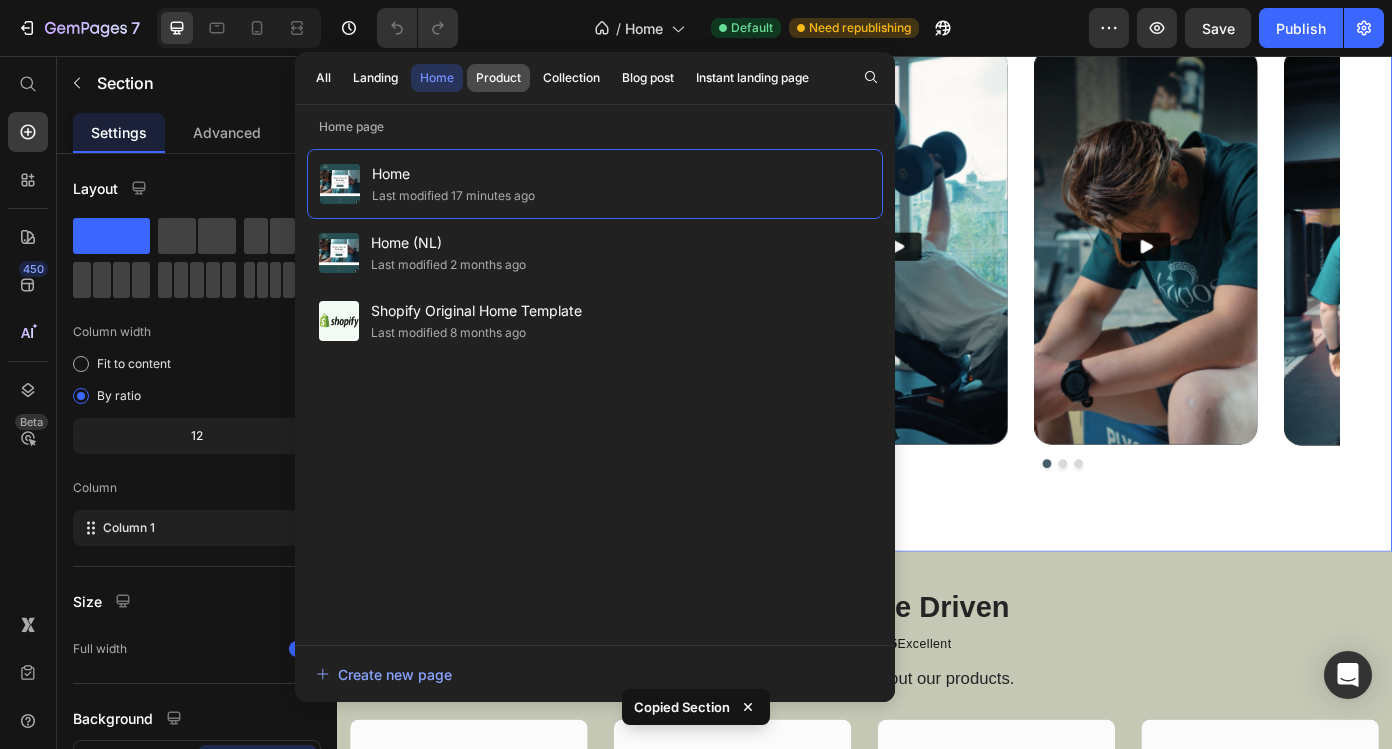 click on "Product" at bounding box center (498, 78) 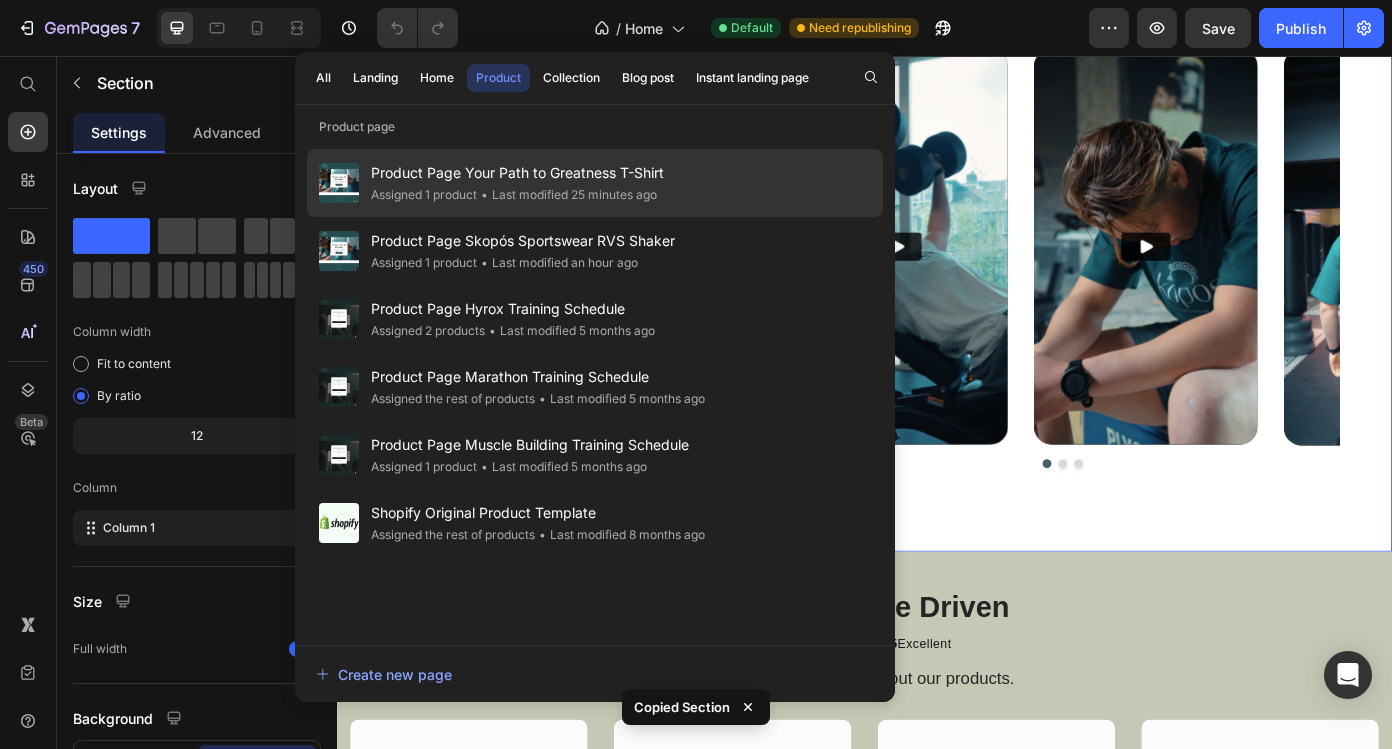 click on "• Last modified 25 minutes ago" 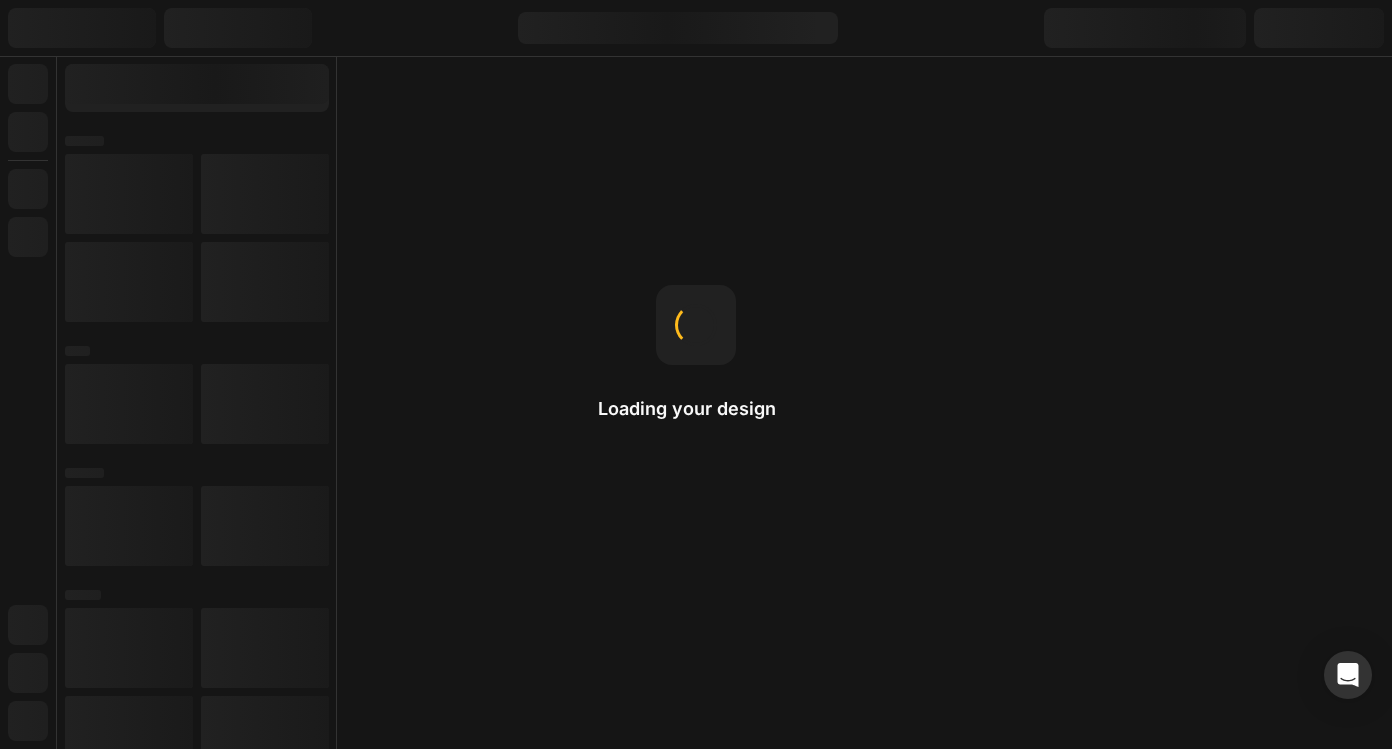scroll, scrollTop: 0, scrollLeft: 0, axis: both 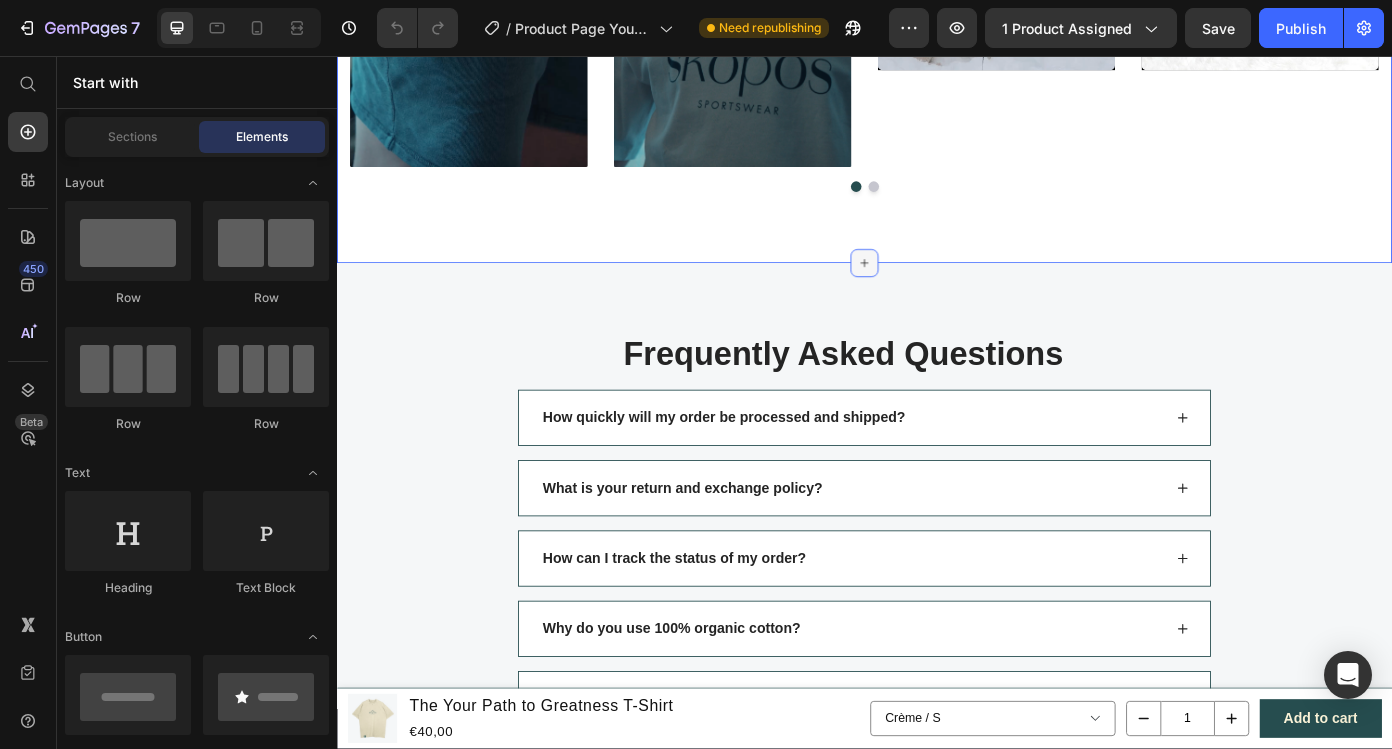 click 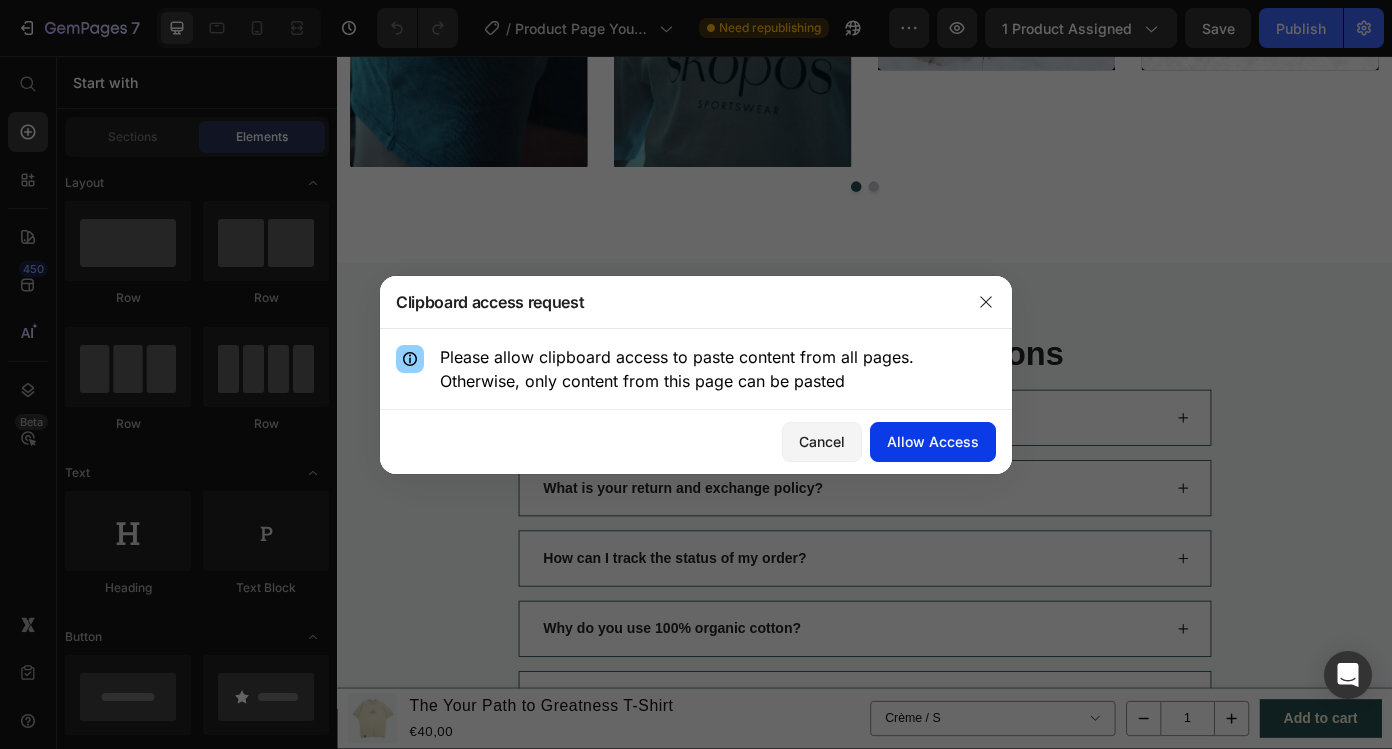 click on "Allow Access" at bounding box center (933, 441) 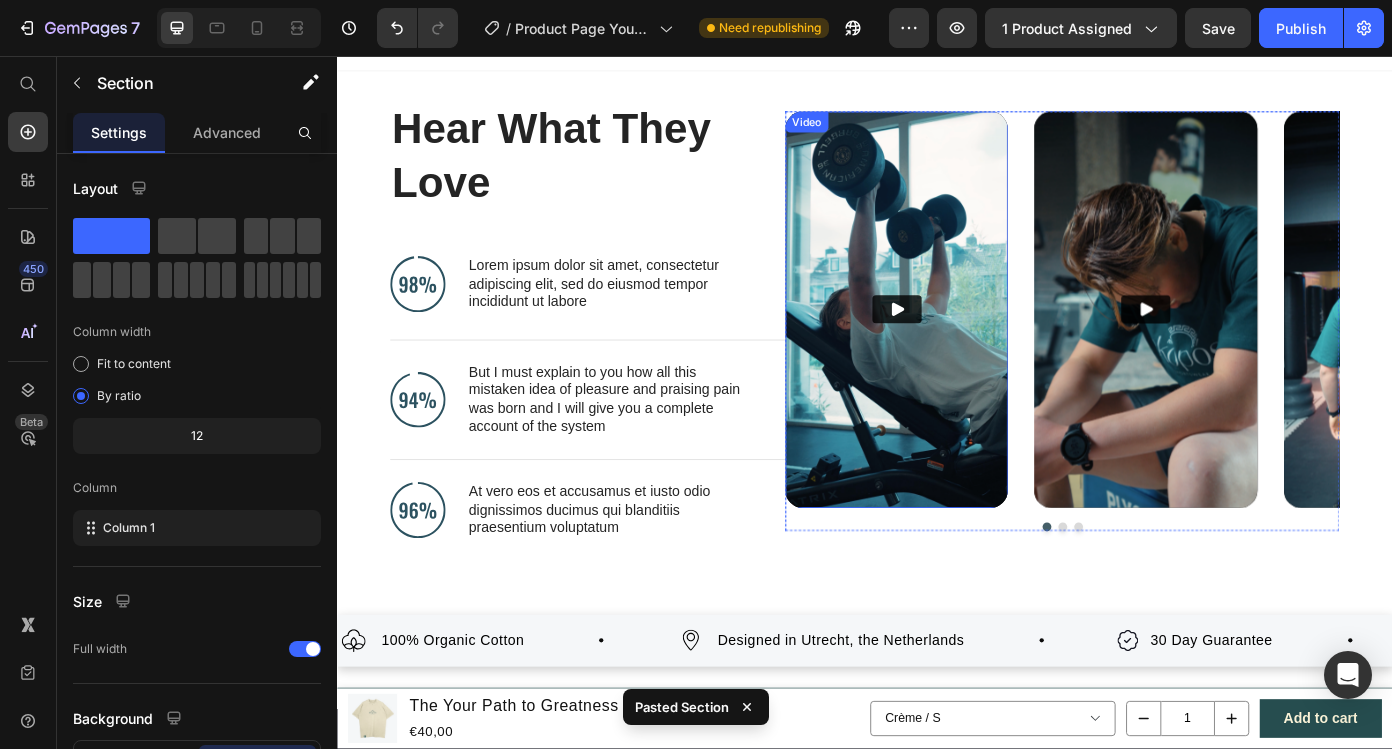scroll, scrollTop: 0, scrollLeft: 0, axis: both 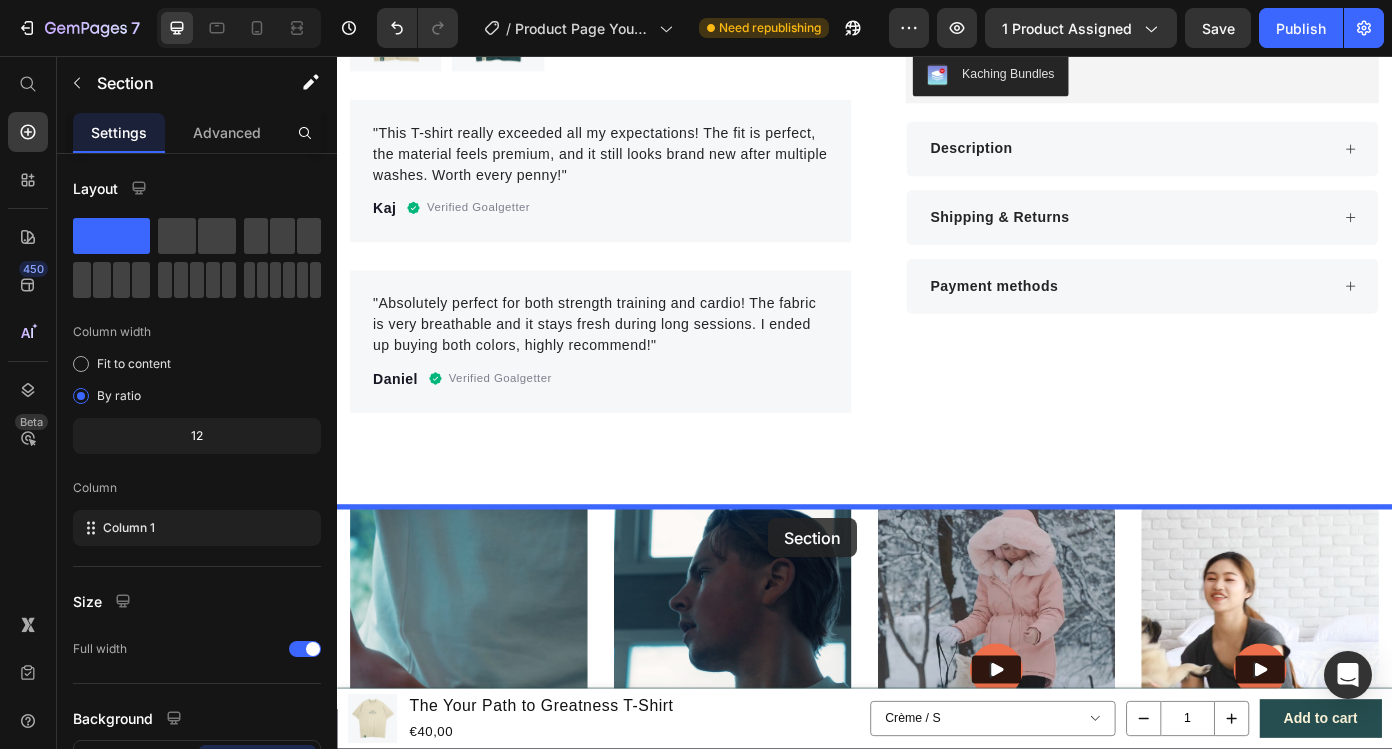 drag, startPoint x: 684, startPoint y: 98, endPoint x: 827, endPoint y: 582, distance: 504.68307 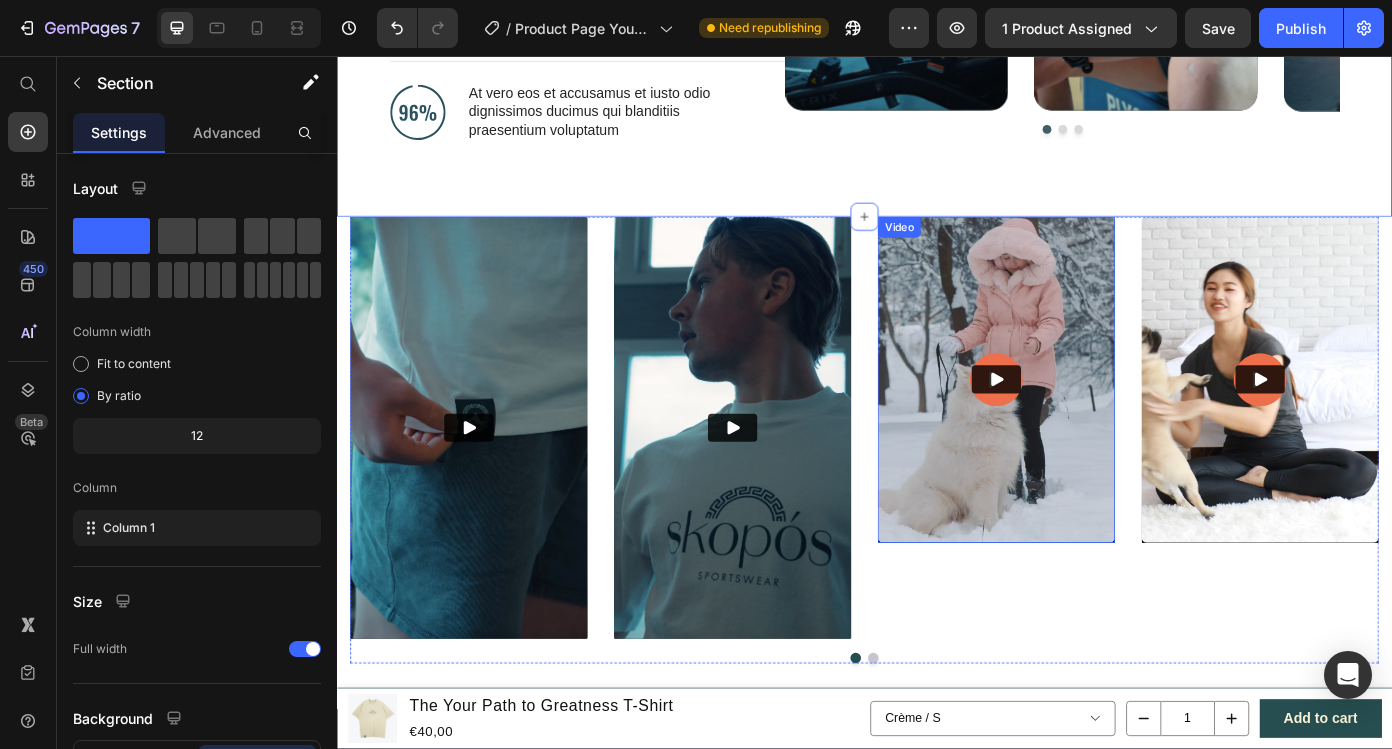 scroll, scrollTop: 1793, scrollLeft: 0, axis: vertical 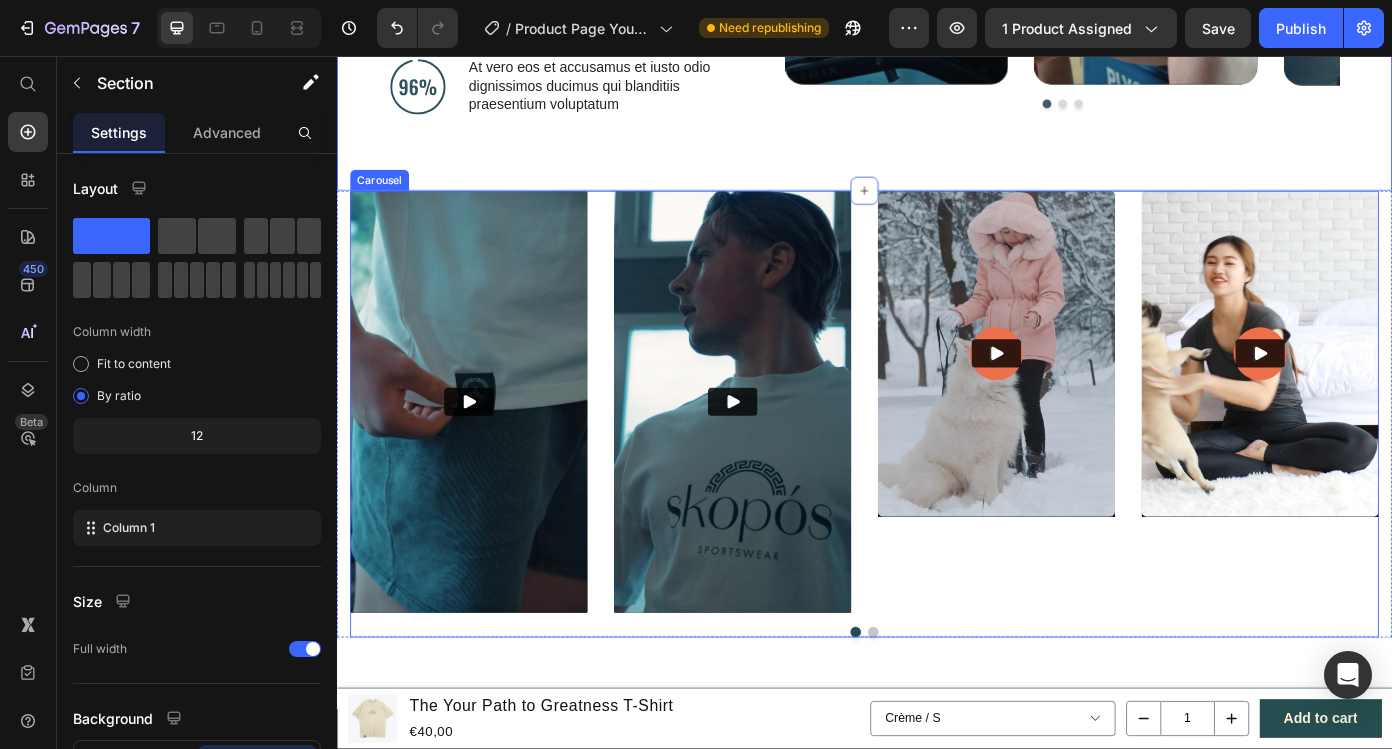 click on "Video" at bounding box center [1087, 450] 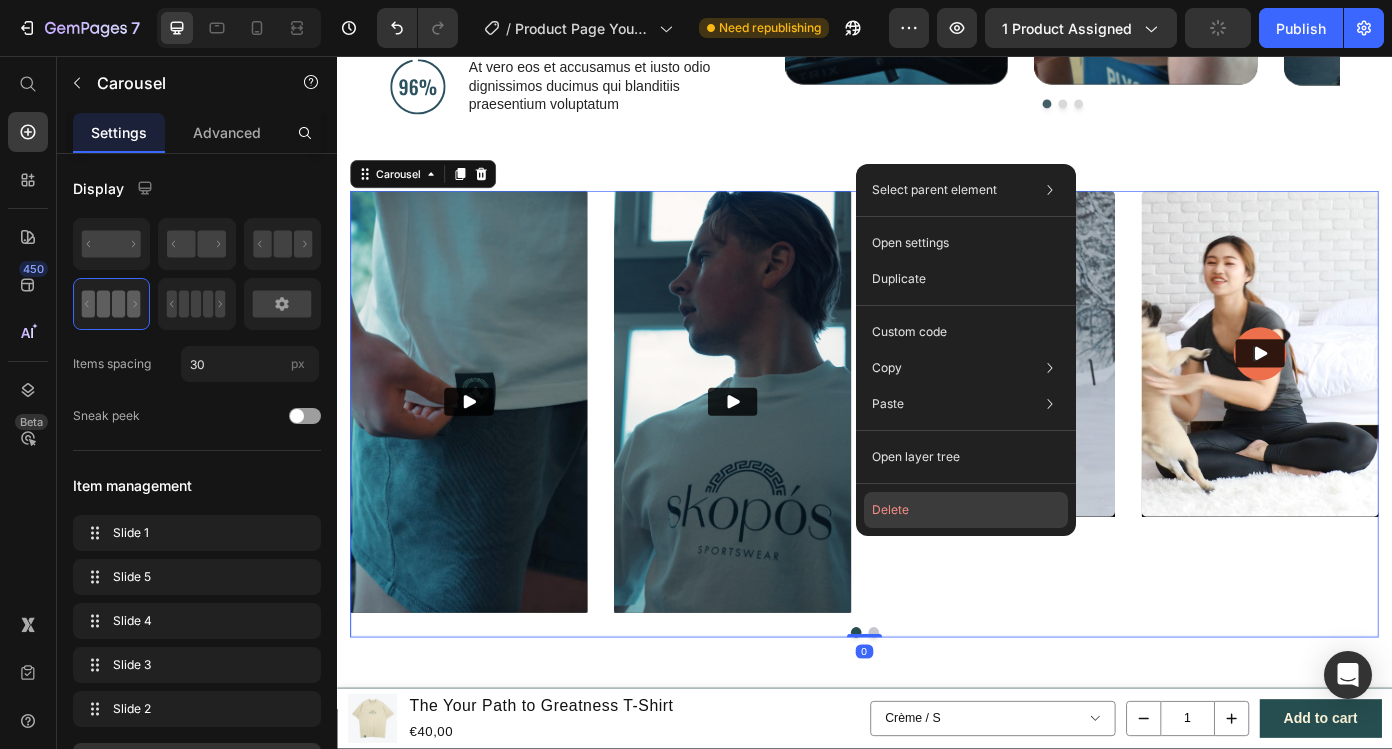 drag, startPoint x: 940, startPoint y: 507, endPoint x: 686, endPoint y: 510, distance: 254.01772 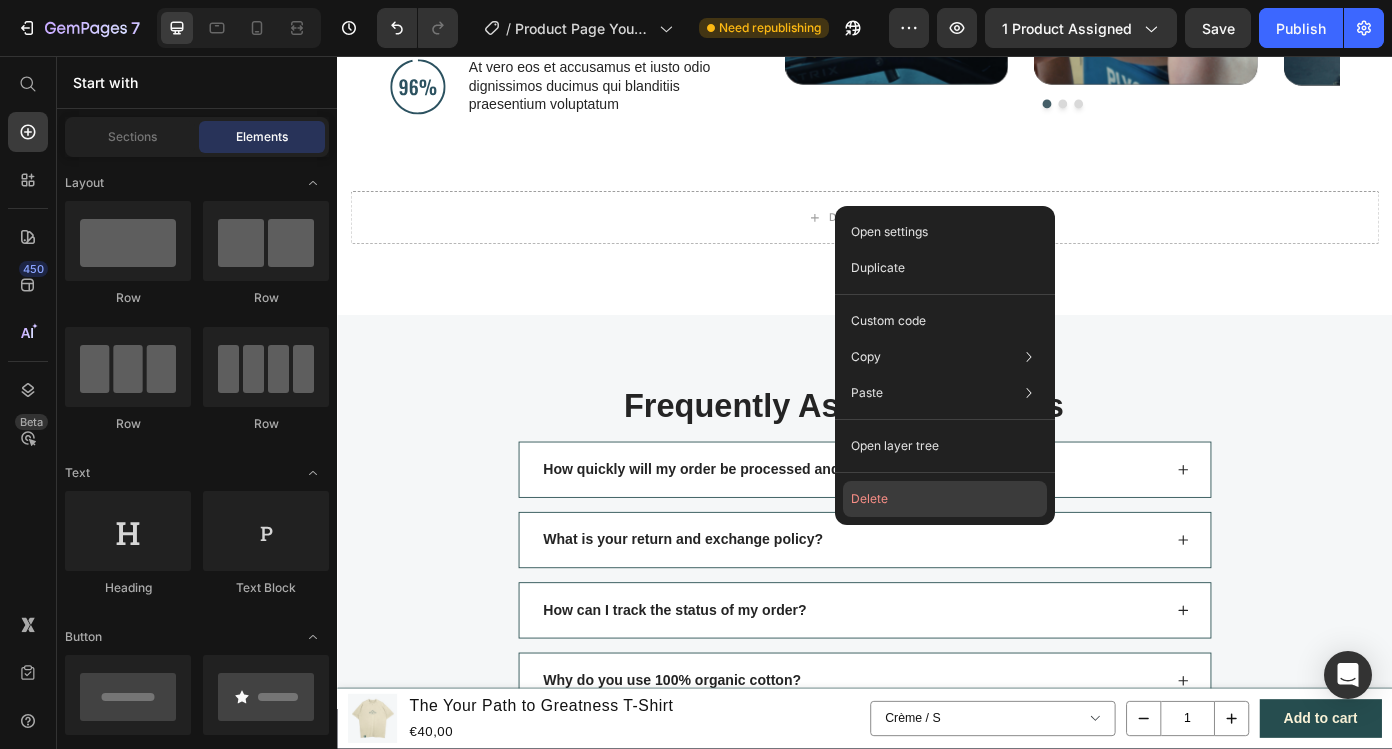 click on "Delete" 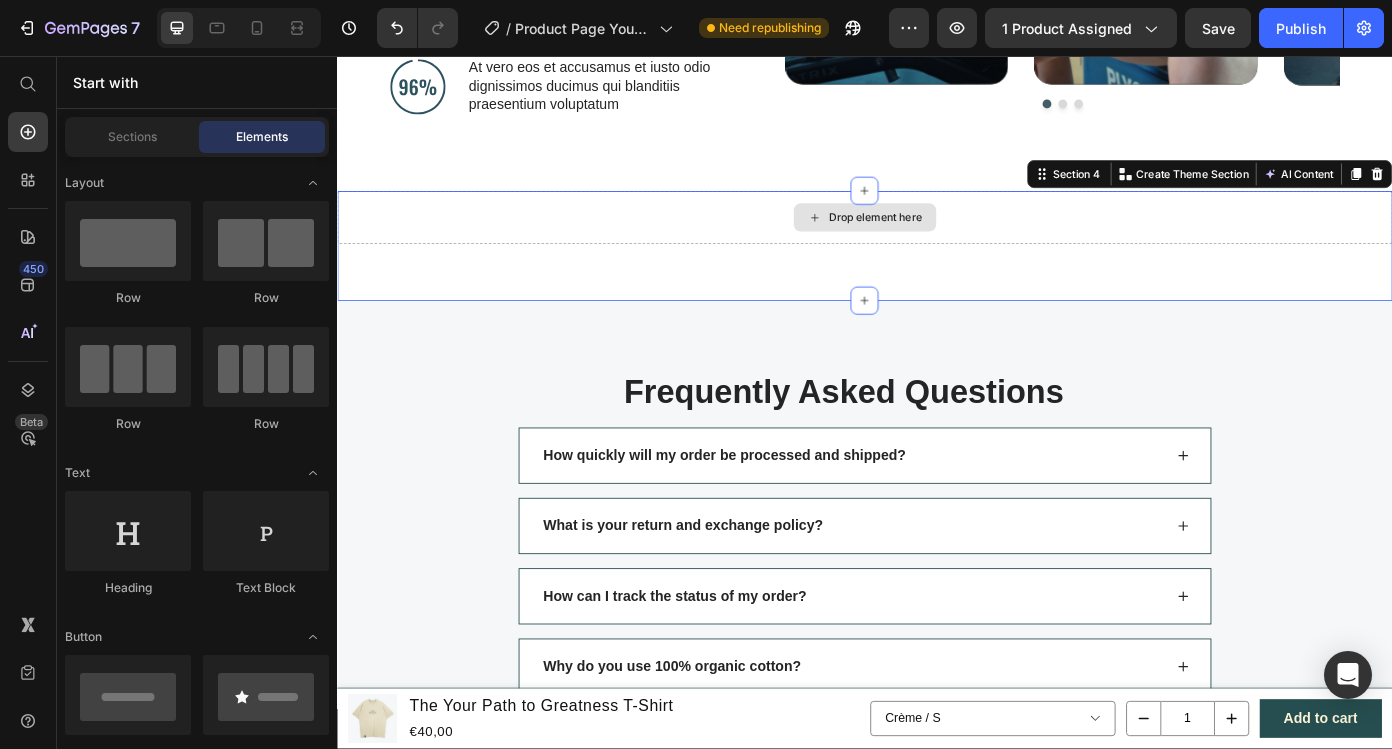 click on "Drop element here" at bounding box center [937, 240] 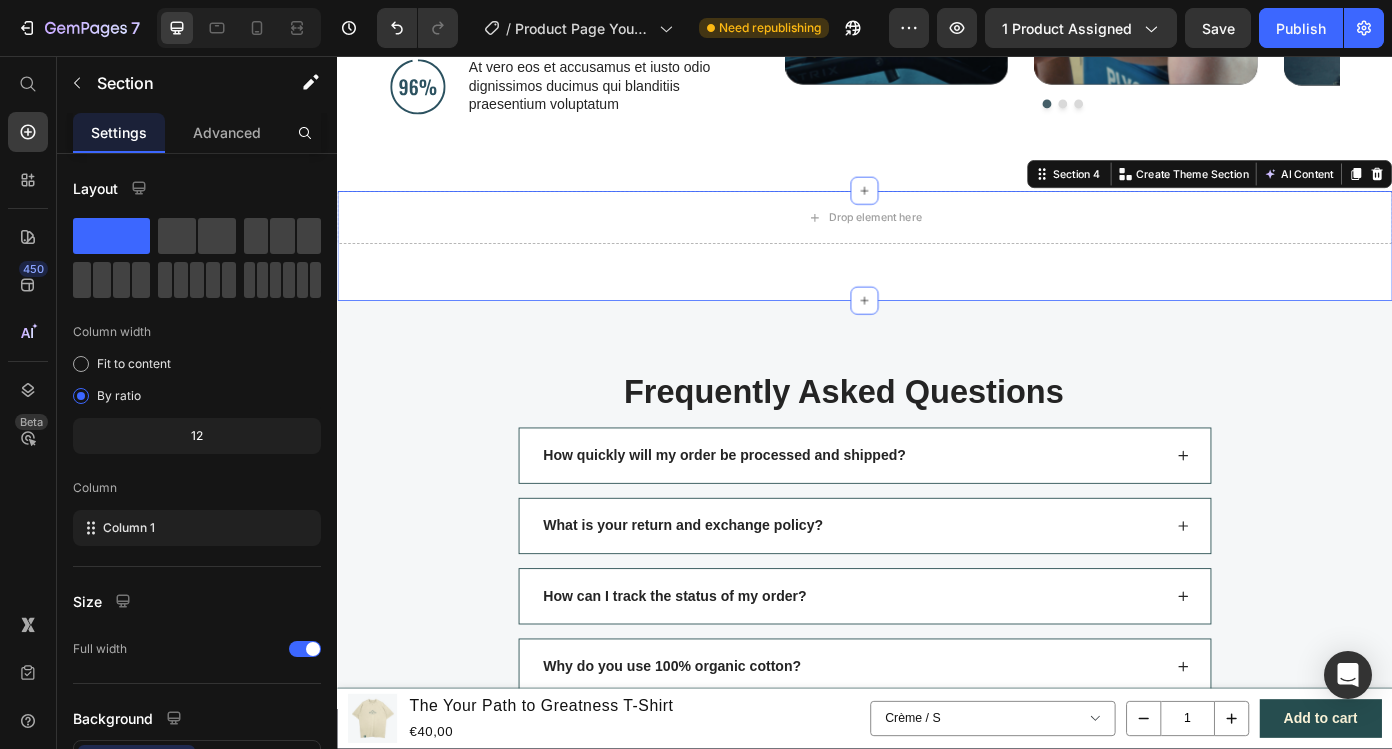 click 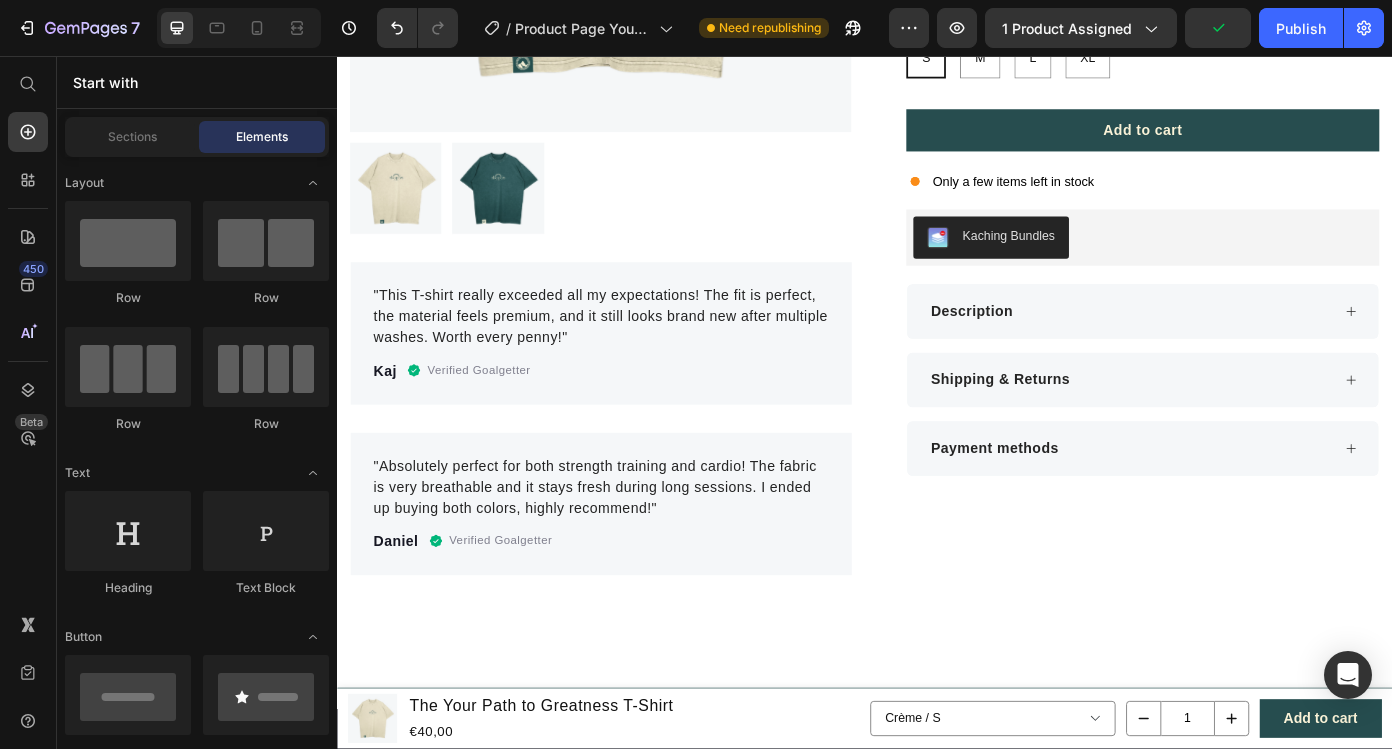 scroll, scrollTop: 716, scrollLeft: 0, axis: vertical 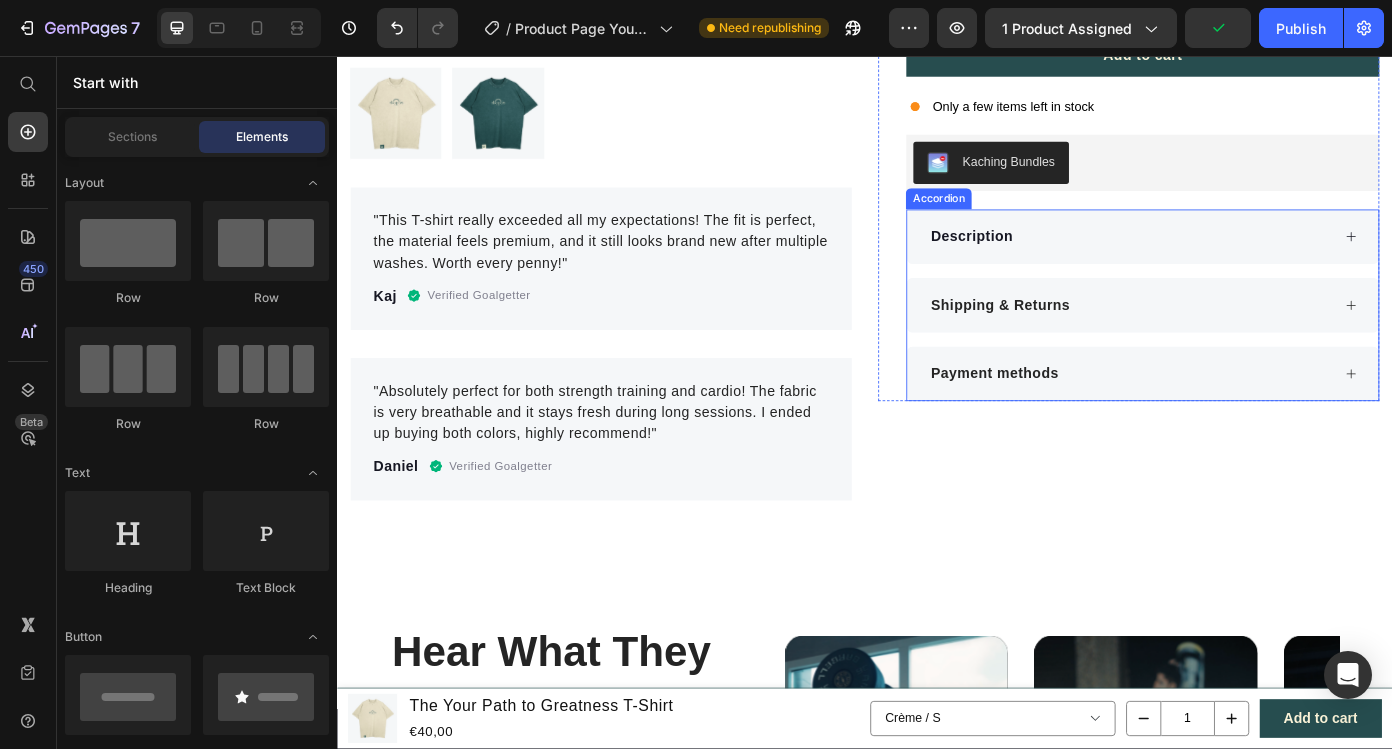 click on "Description" at bounding box center (1253, 262) 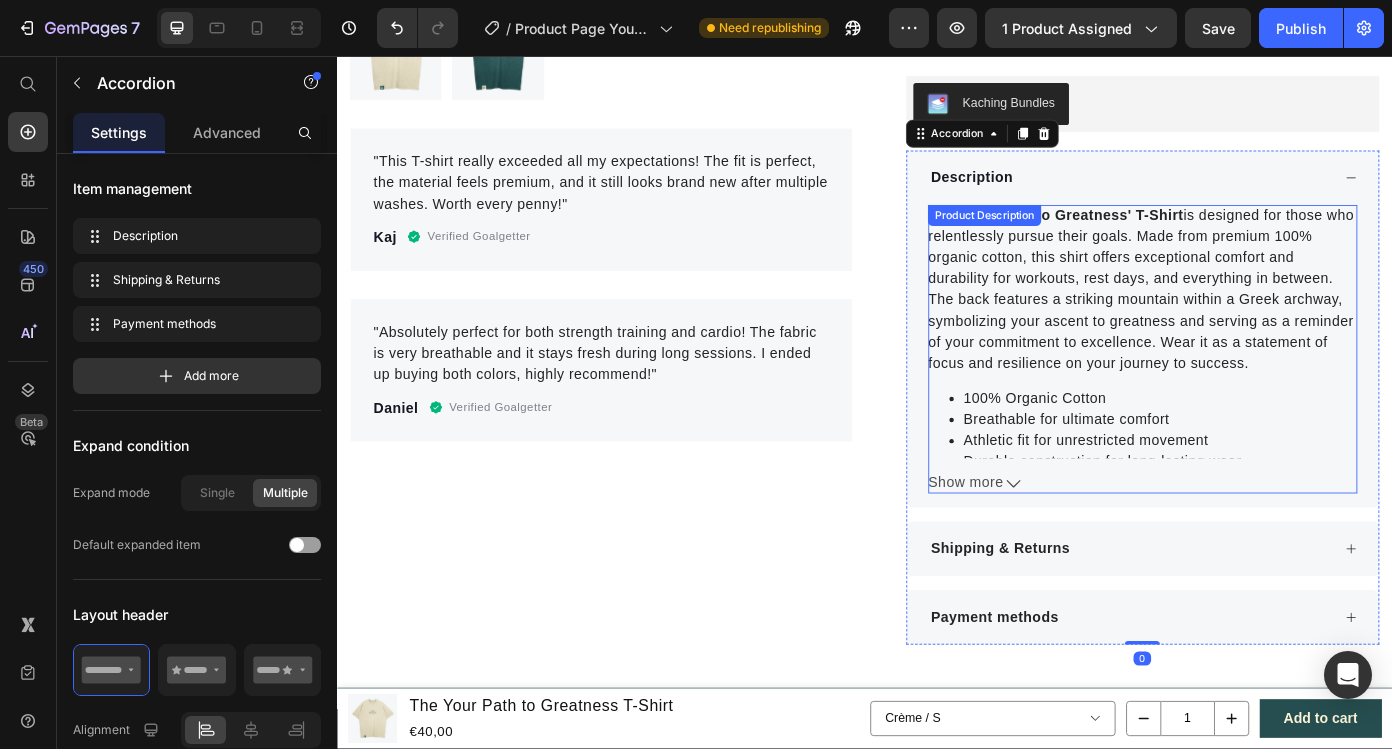 scroll, scrollTop: 797, scrollLeft: 0, axis: vertical 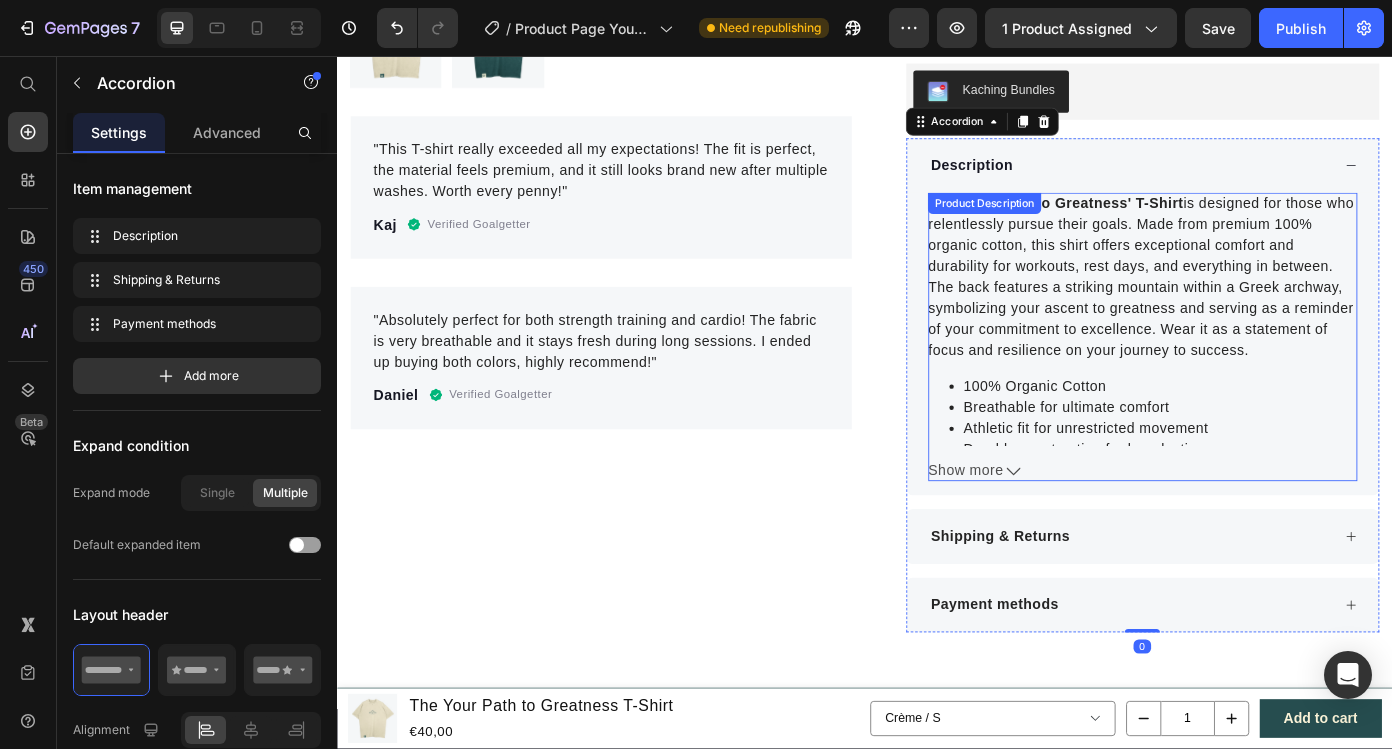click on "Show more" at bounding box center (1253, 528) 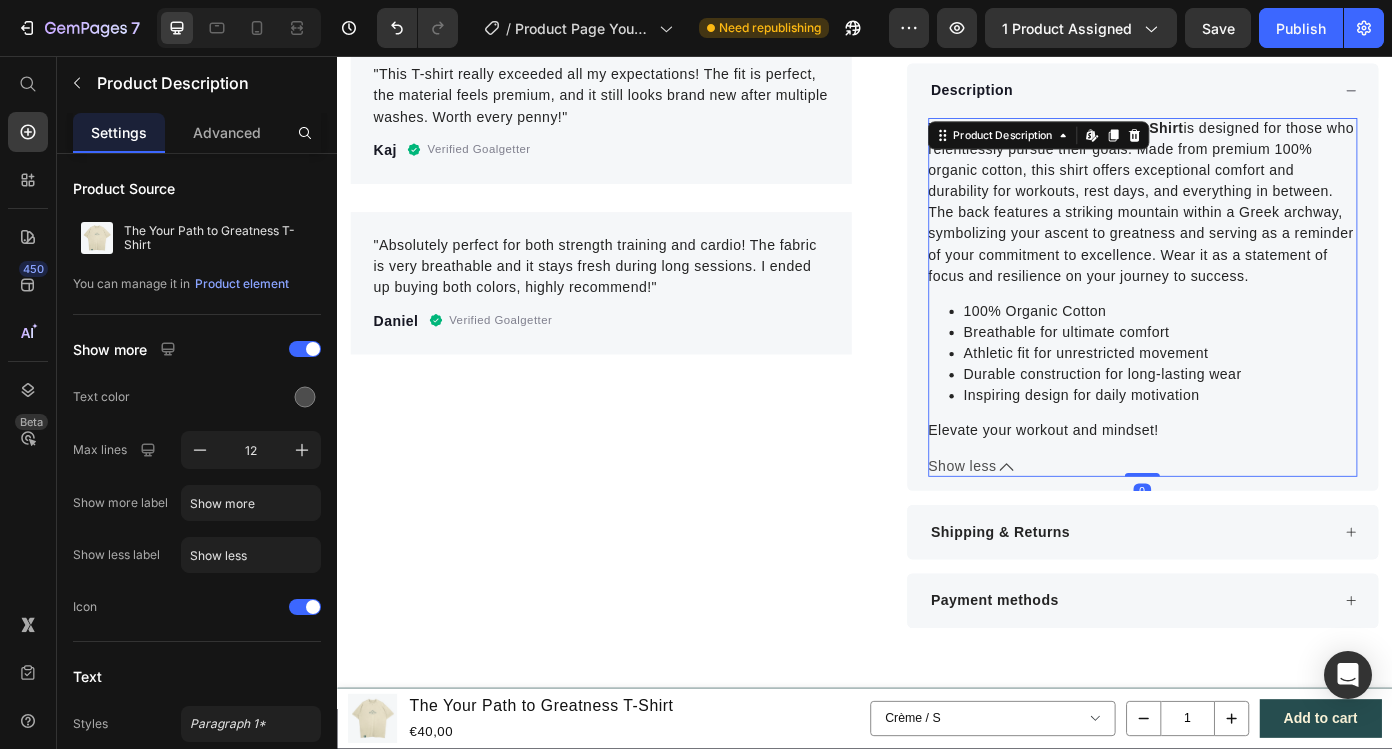 scroll, scrollTop: 879, scrollLeft: 0, axis: vertical 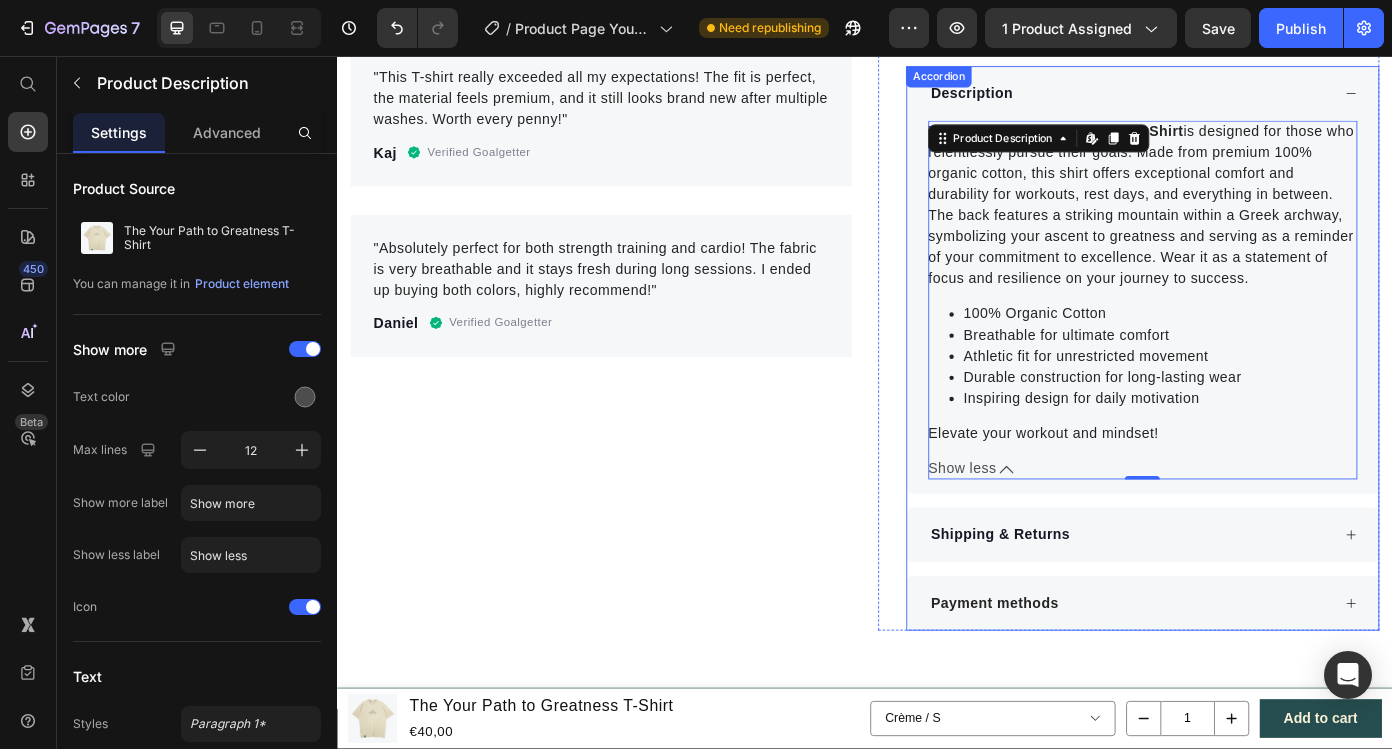 click 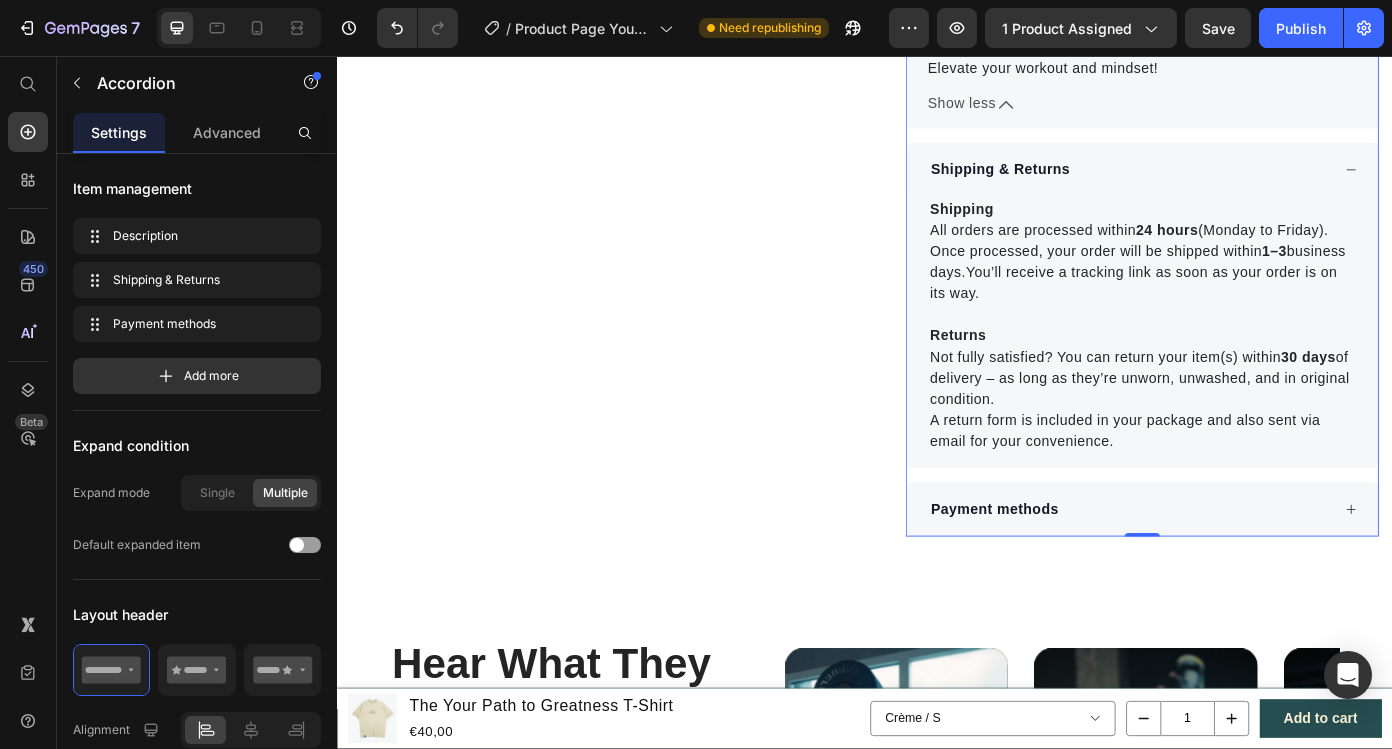 scroll, scrollTop: 1295, scrollLeft: 0, axis: vertical 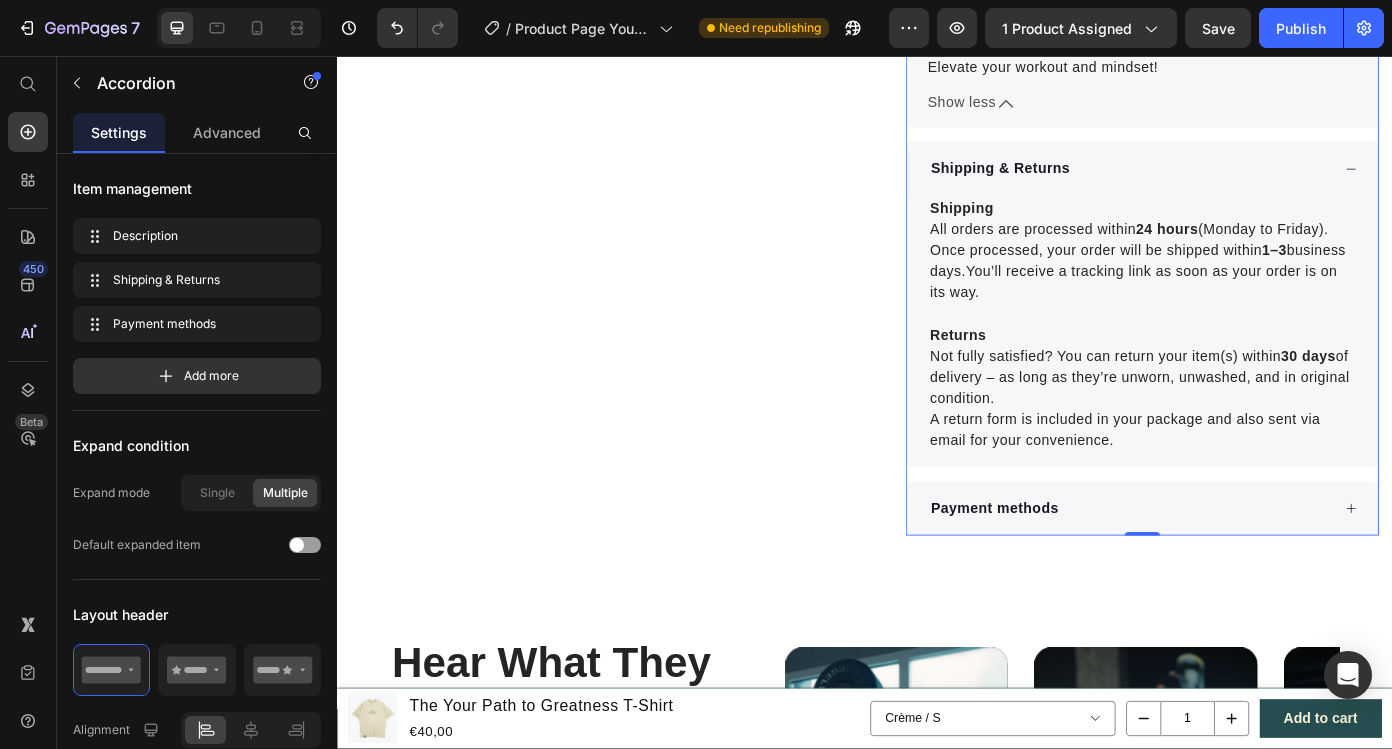 click 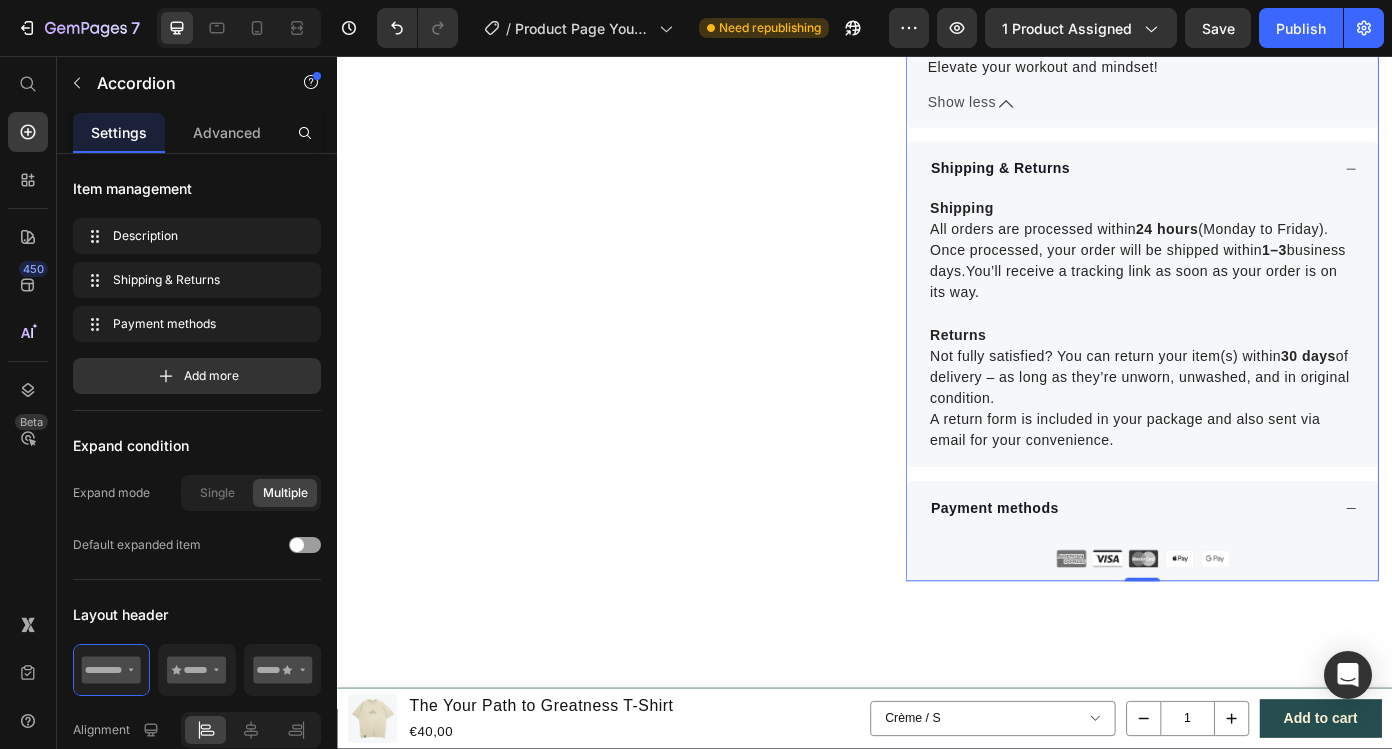 scroll, scrollTop: 1311, scrollLeft: 0, axis: vertical 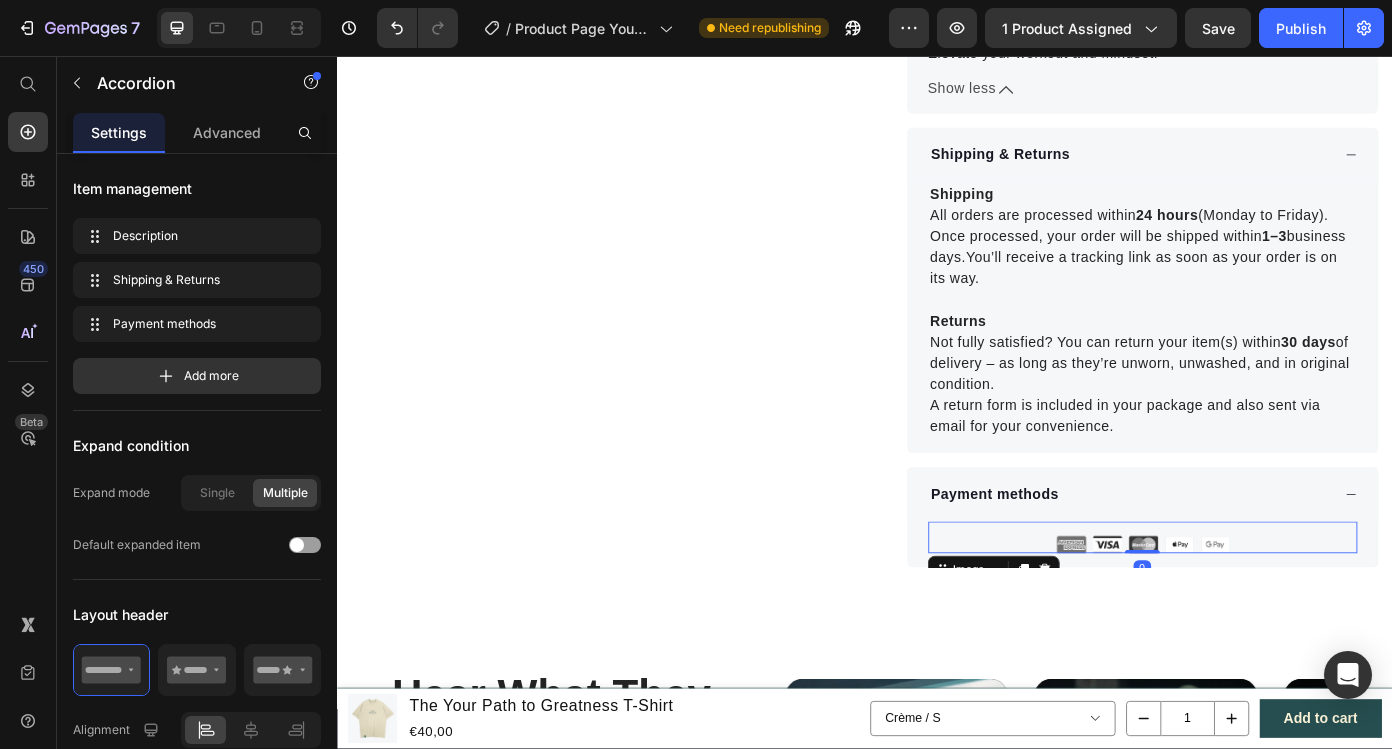 click at bounding box center (1253, 604) 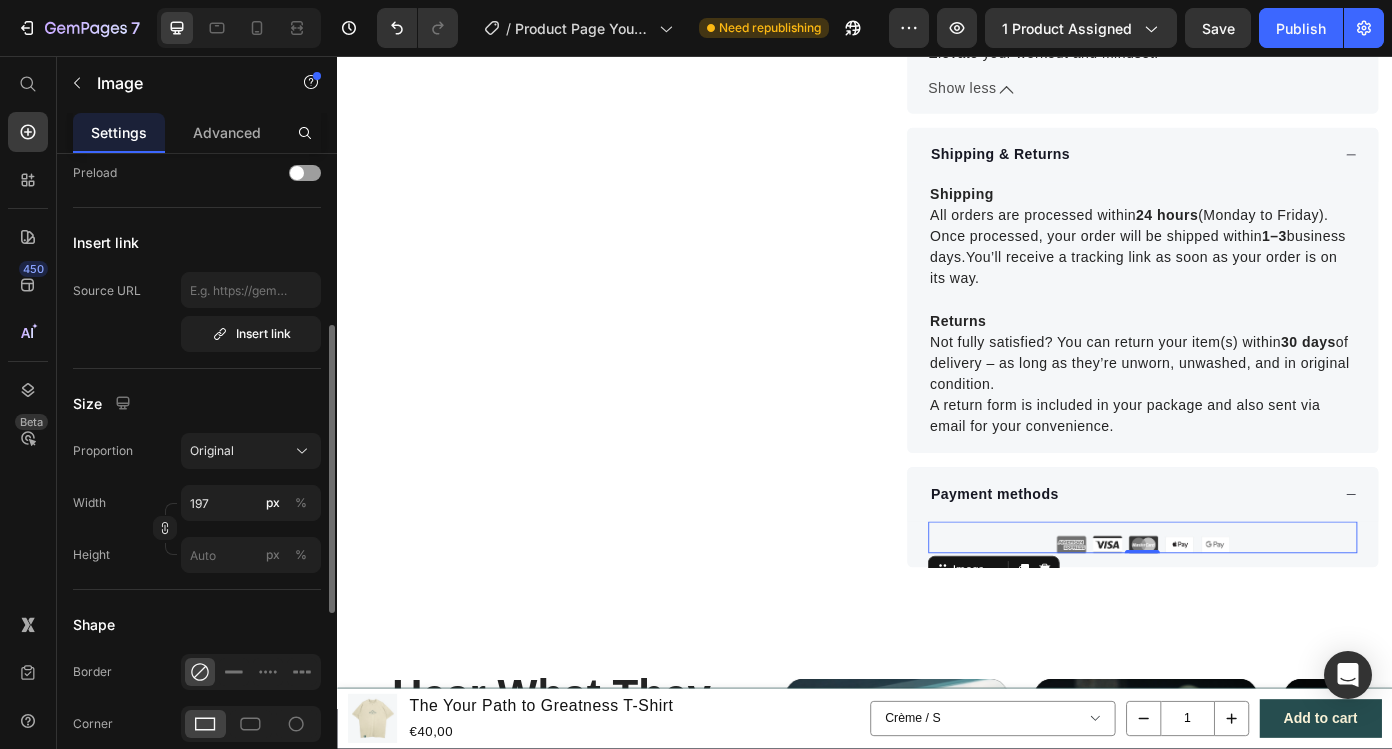 scroll, scrollTop: 356, scrollLeft: 0, axis: vertical 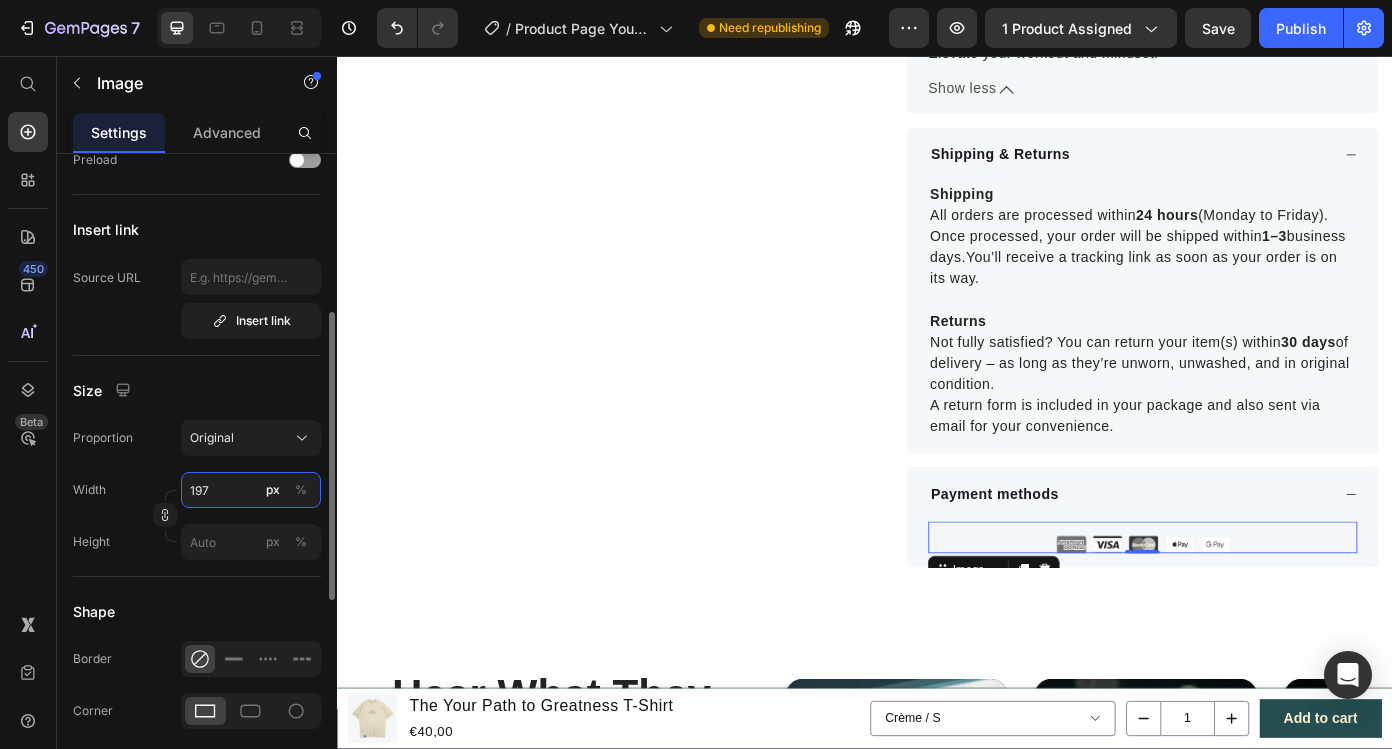 click on "197" at bounding box center [251, 490] 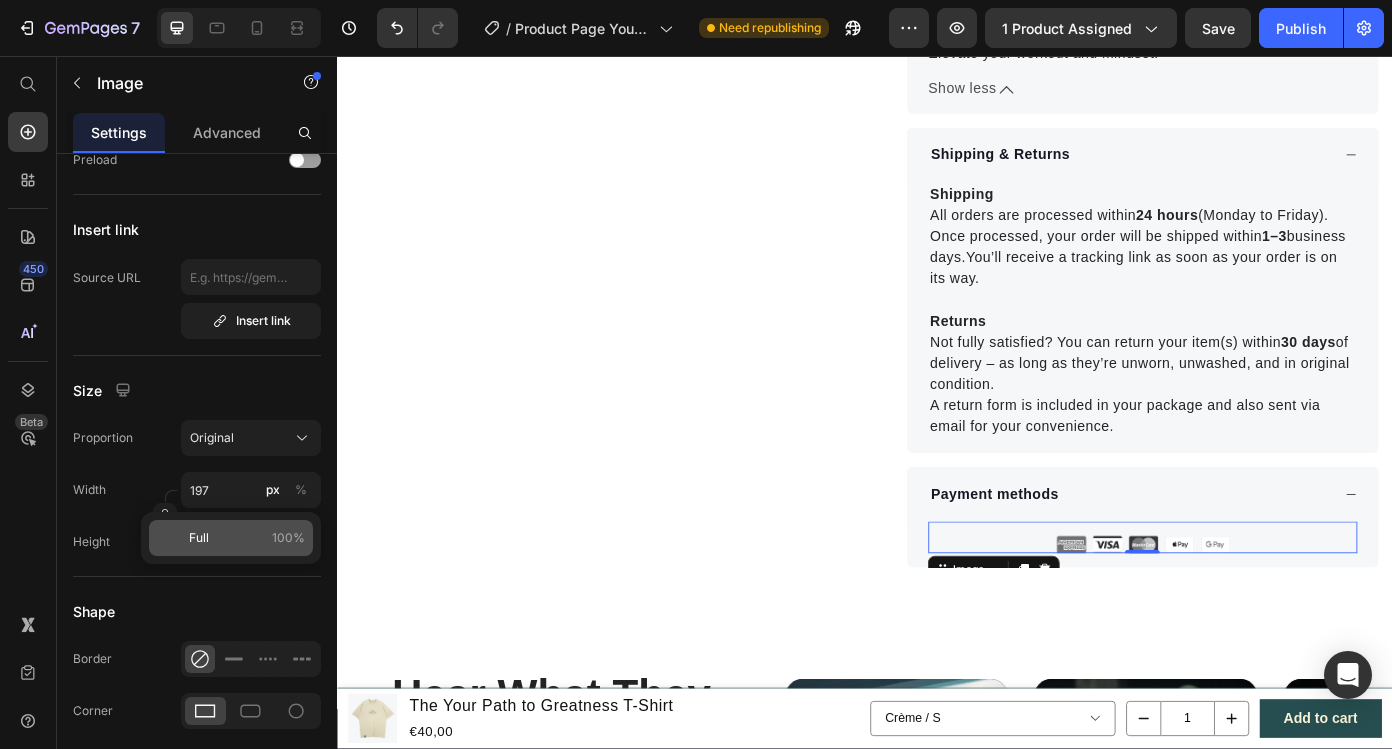 click on "Full 100%" at bounding box center (247, 538) 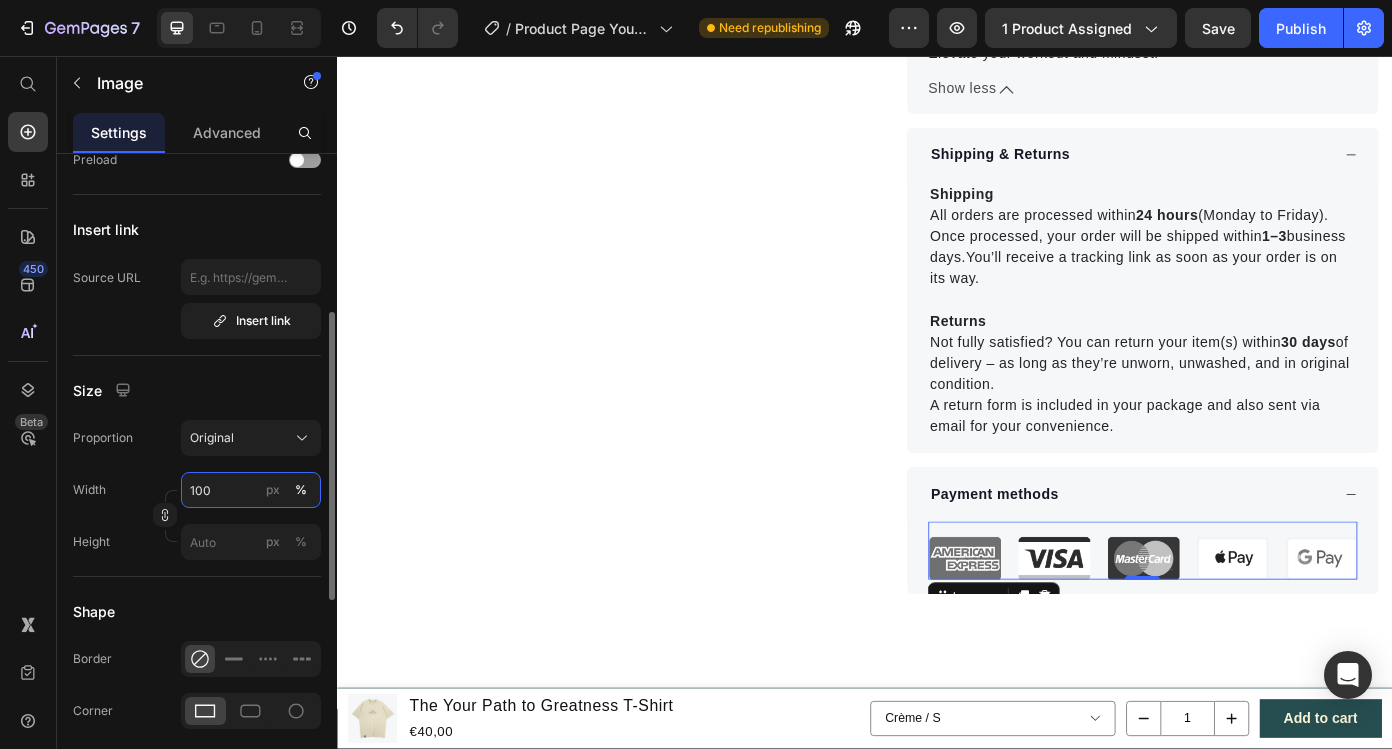 click on "100" at bounding box center [251, 490] 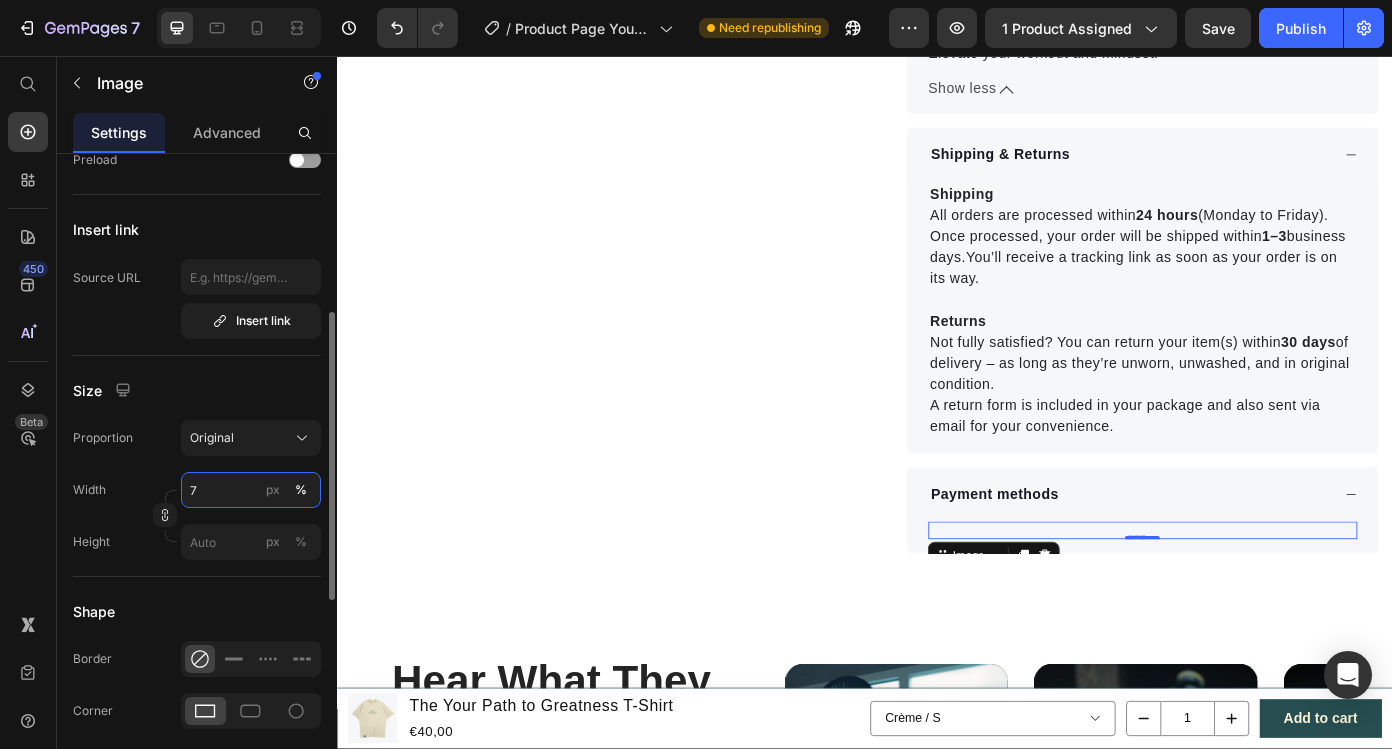 type on "70" 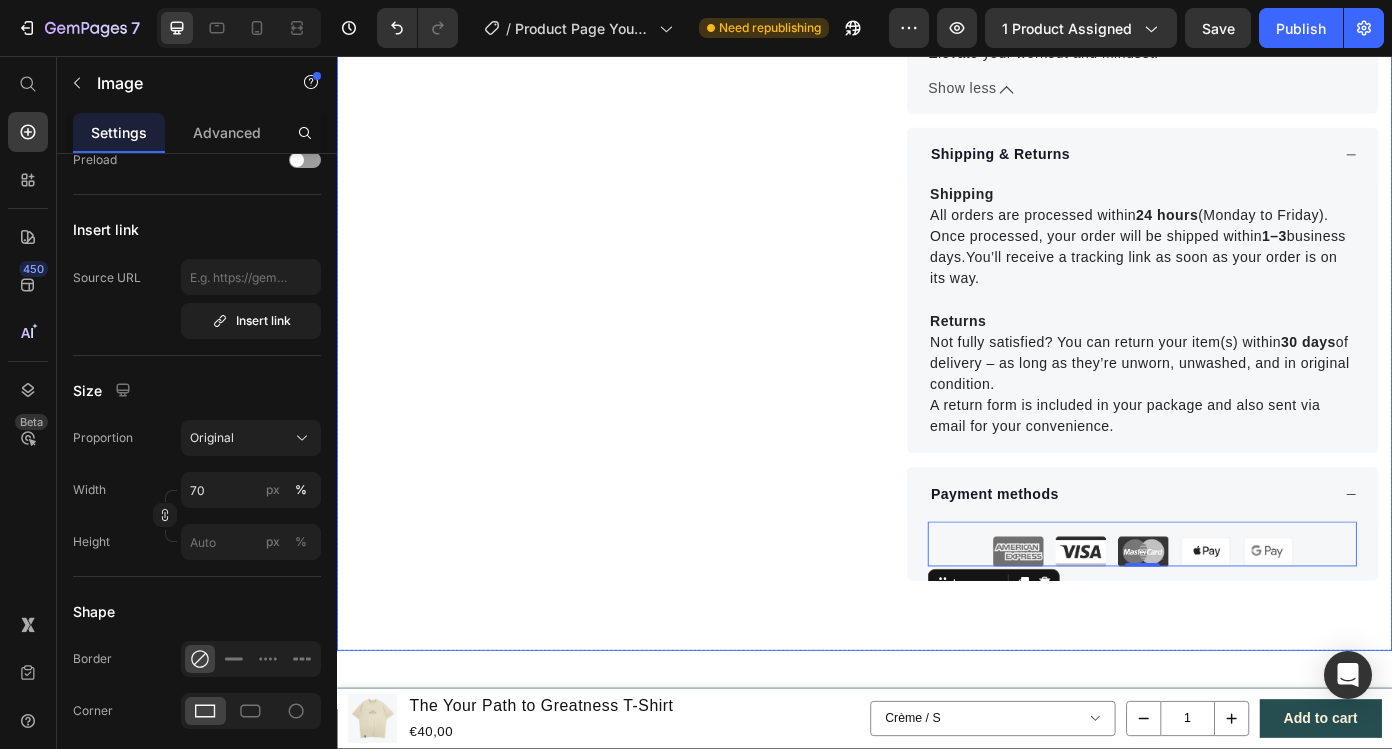 click on "Product Images "This T-shirt really exceeded all my expectations! The fit is perfect, the material feels premium, and it still looks brand new after multiple washes. Worth every penny!" Text block Kaj Text block
Verified Goalgetter Item list Row Row "My dog absolutely loves this food! It's clear that the taste and quality are top-notch."  -Daisy Text block Row Row "Absolutely perfect for both strength training and cardio! The fabric is very breathable and it stays fresh during long sessions. I ended up buying both colors, highly recommend!" Text block Daniel Text block
Verified Goalgetter Item list Row Row
.id570240512146015269 .cls-1 {
fill: #fff;
}
.id570240512146015269 .cls-2 {
fill: #00b67a;
}
Icon
.id570240512146015269 .cls-1 {
fill: #fff;
}
.id570240512146015269 .cls-2 {
fill: #00b67a;
}
Icon
Icon" at bounding box center (937, -211) 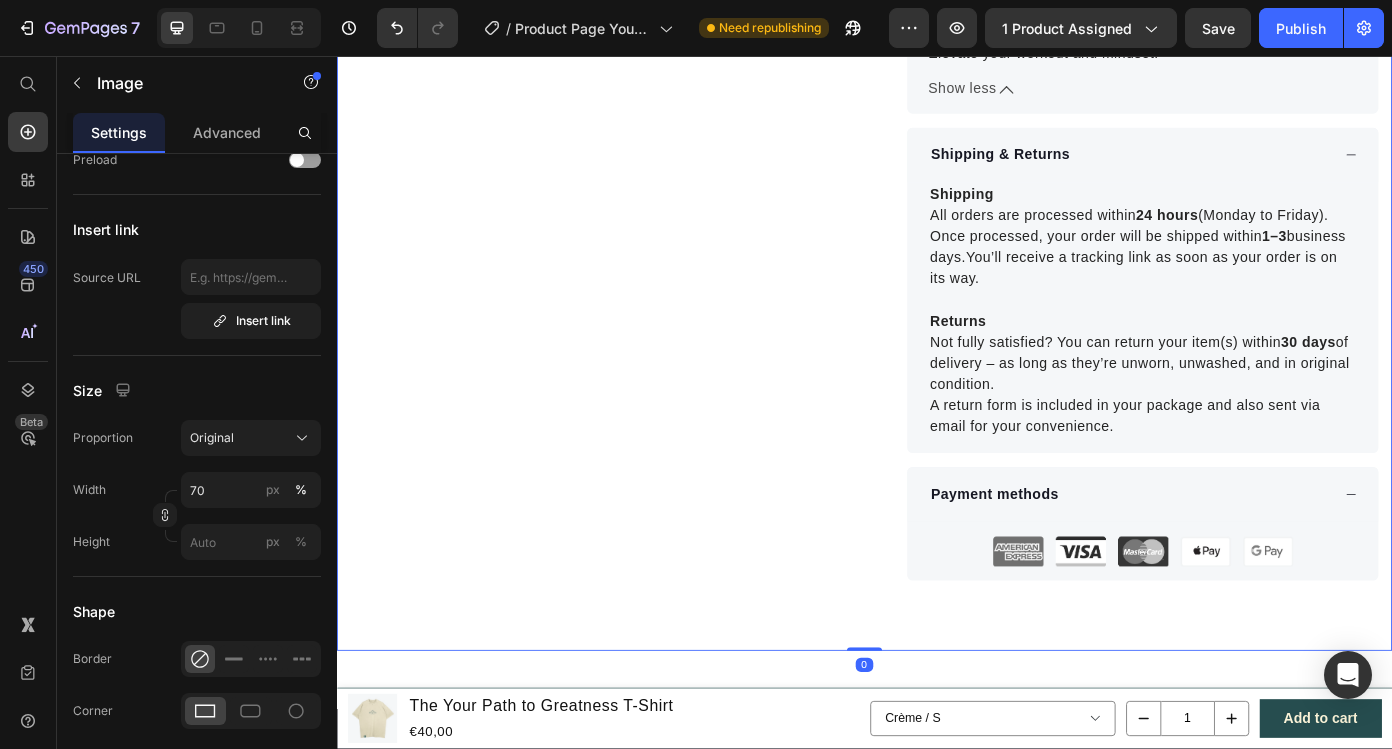 scroll, scrollTop: 0, scrollLeft: 0, axis: both 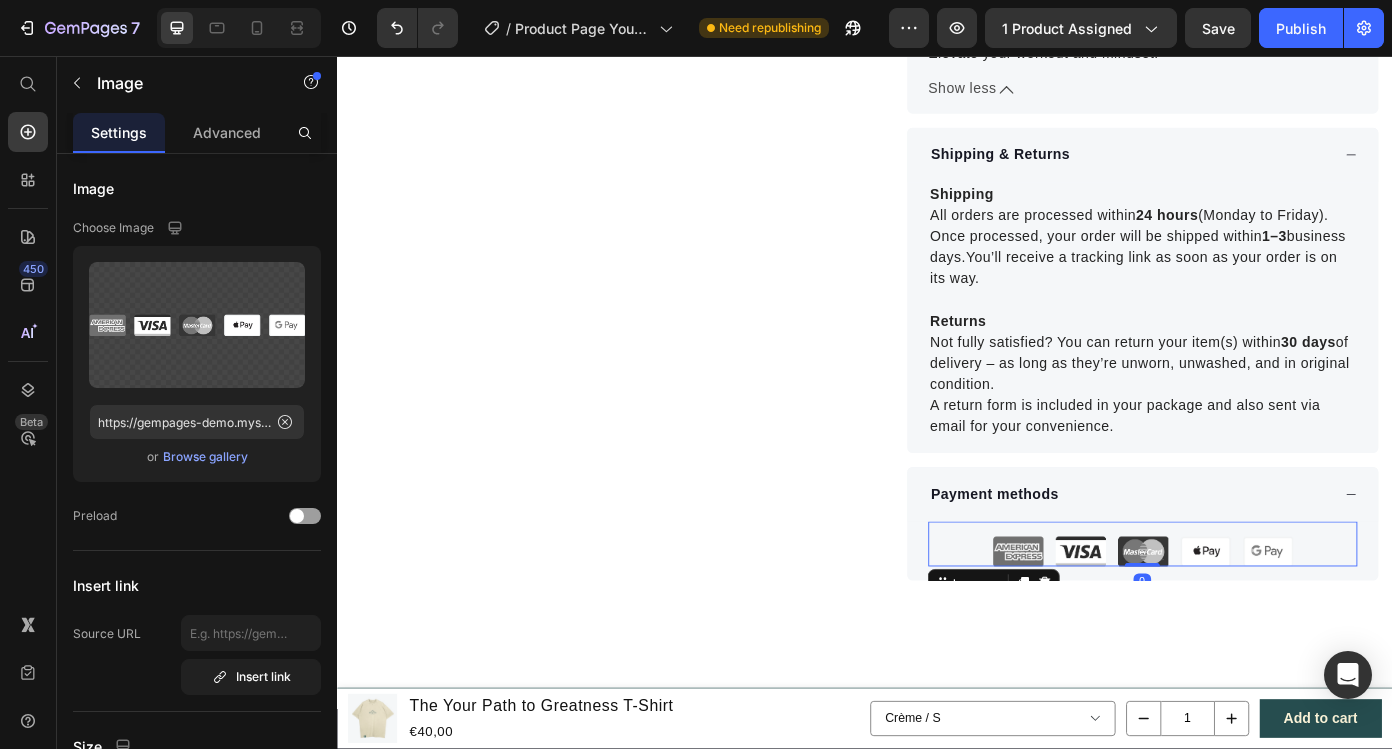 click at bounding box center (1253, 611) 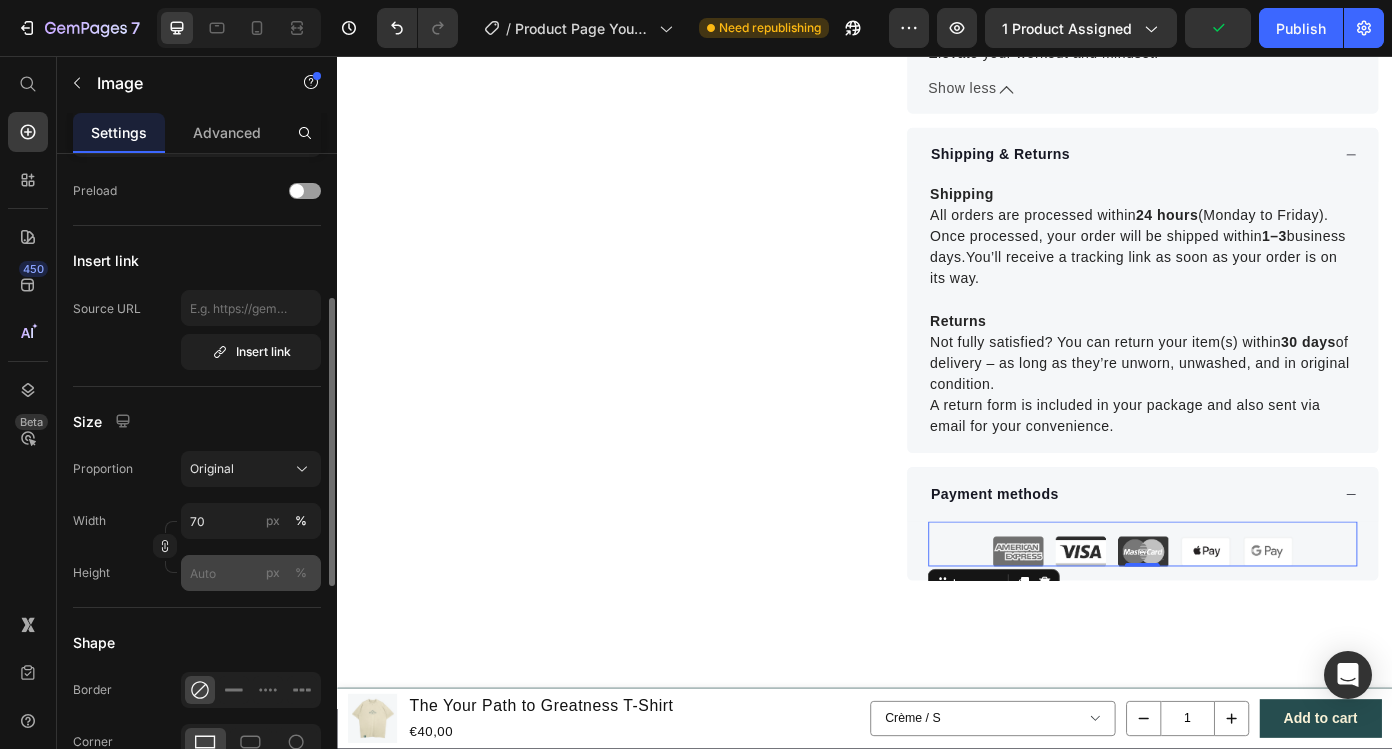 scroll, scrollTop: 321, scrollLeft: 0, axis: vertical 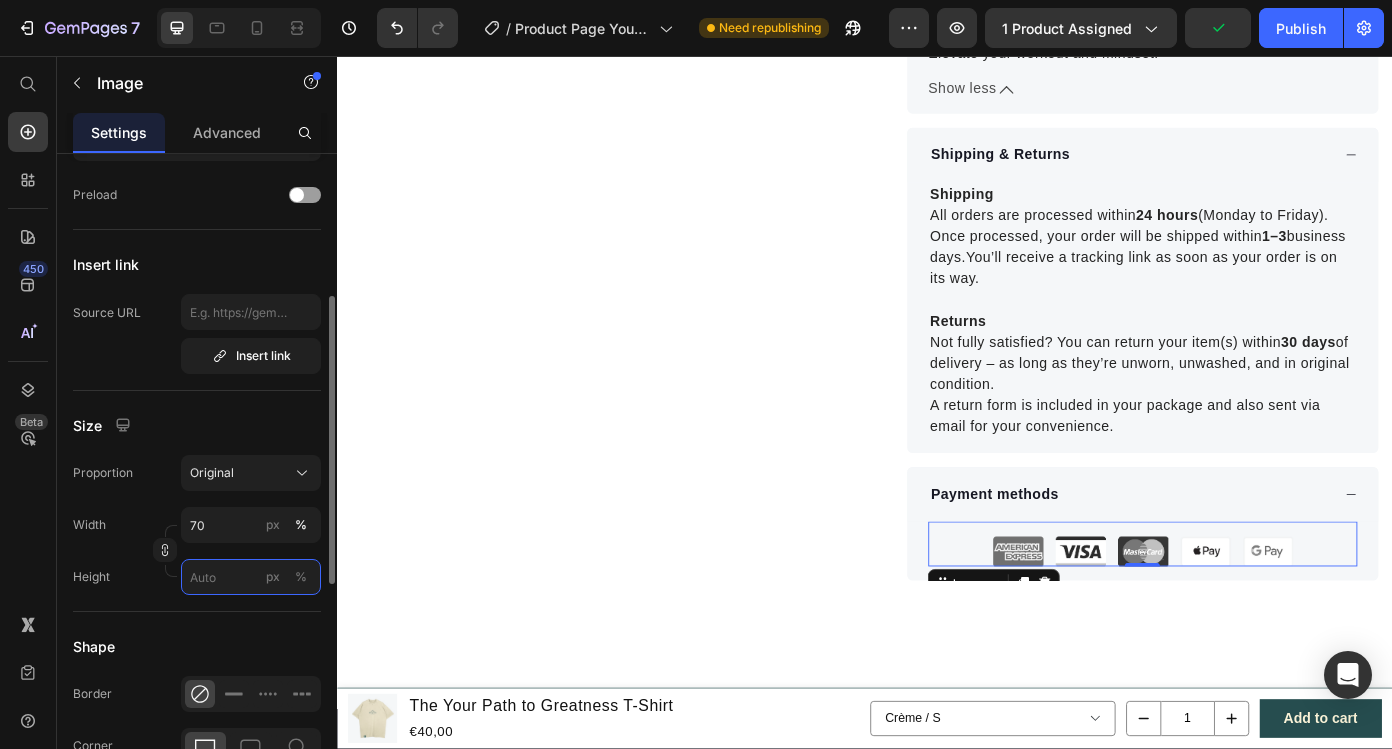 click on "px %" at bounding box center [251, 577] 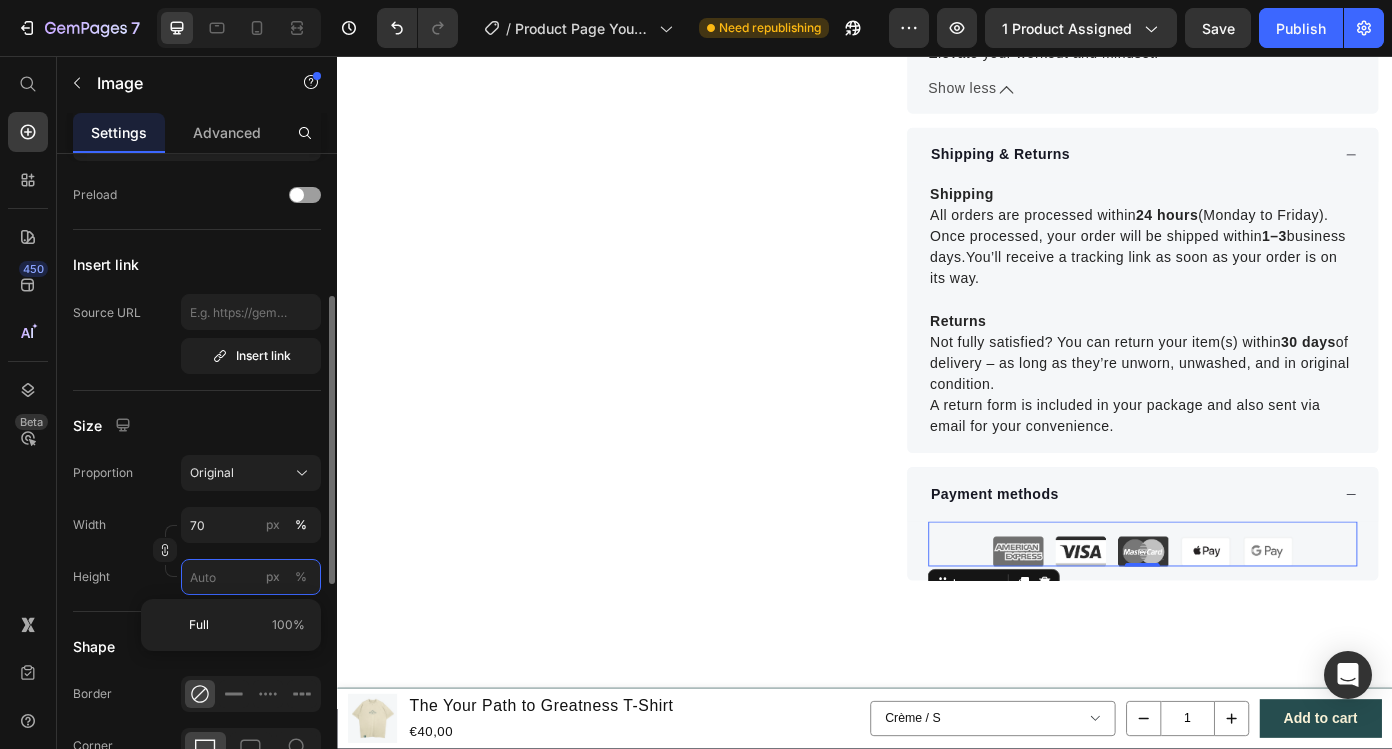 type 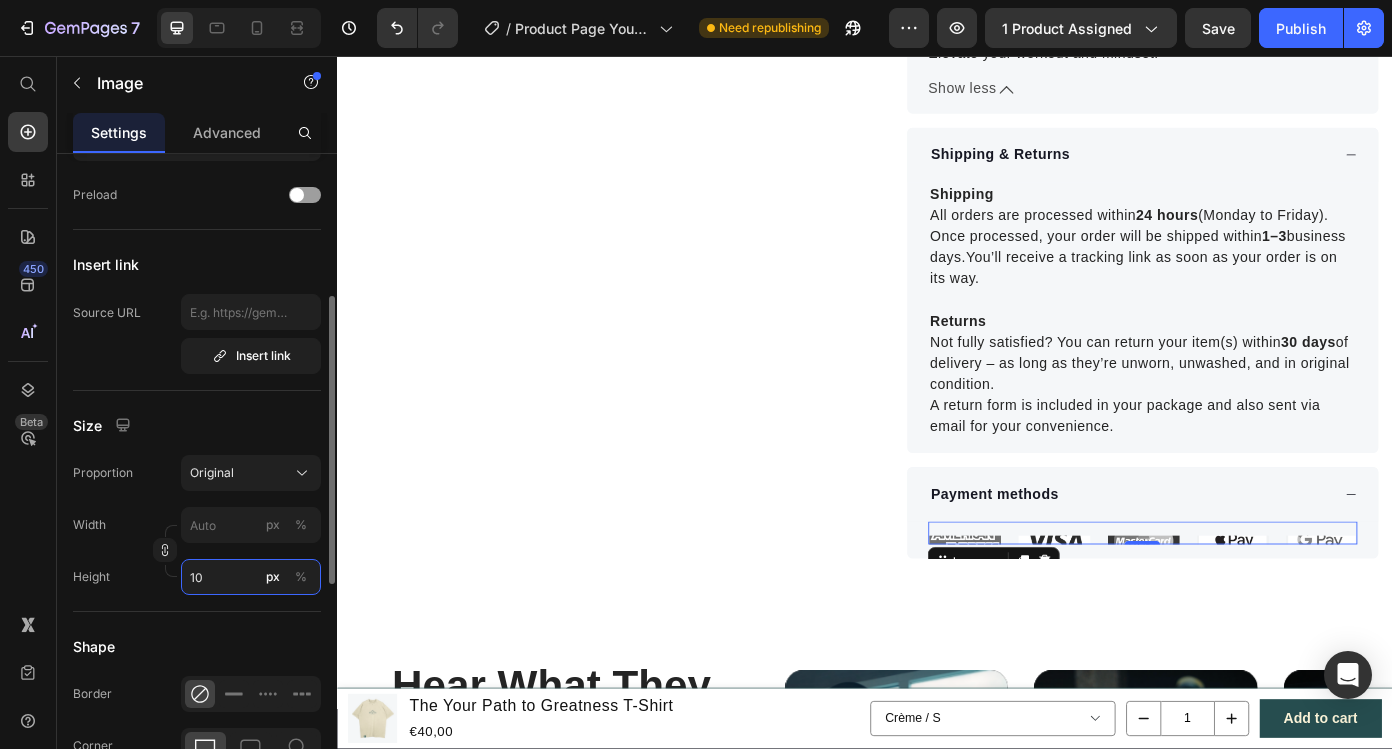 type on "1" 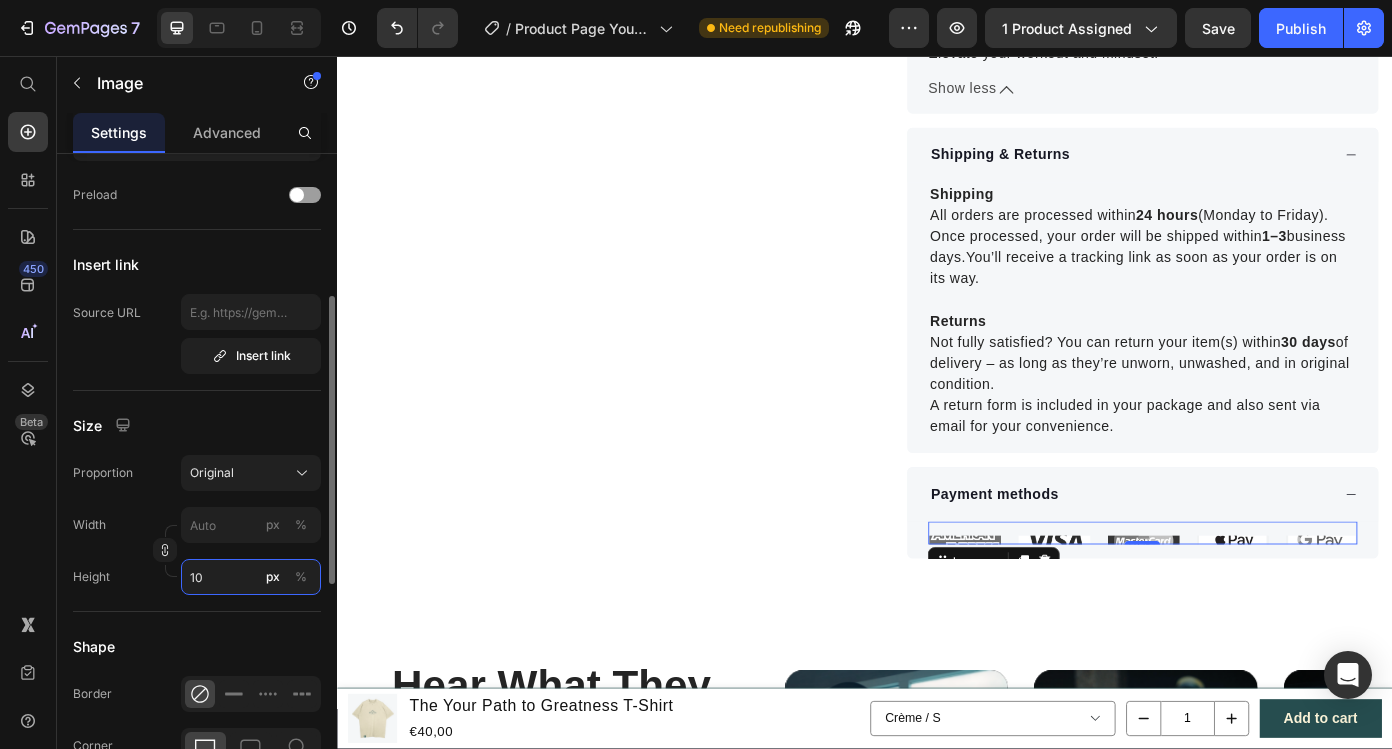 type on "1" 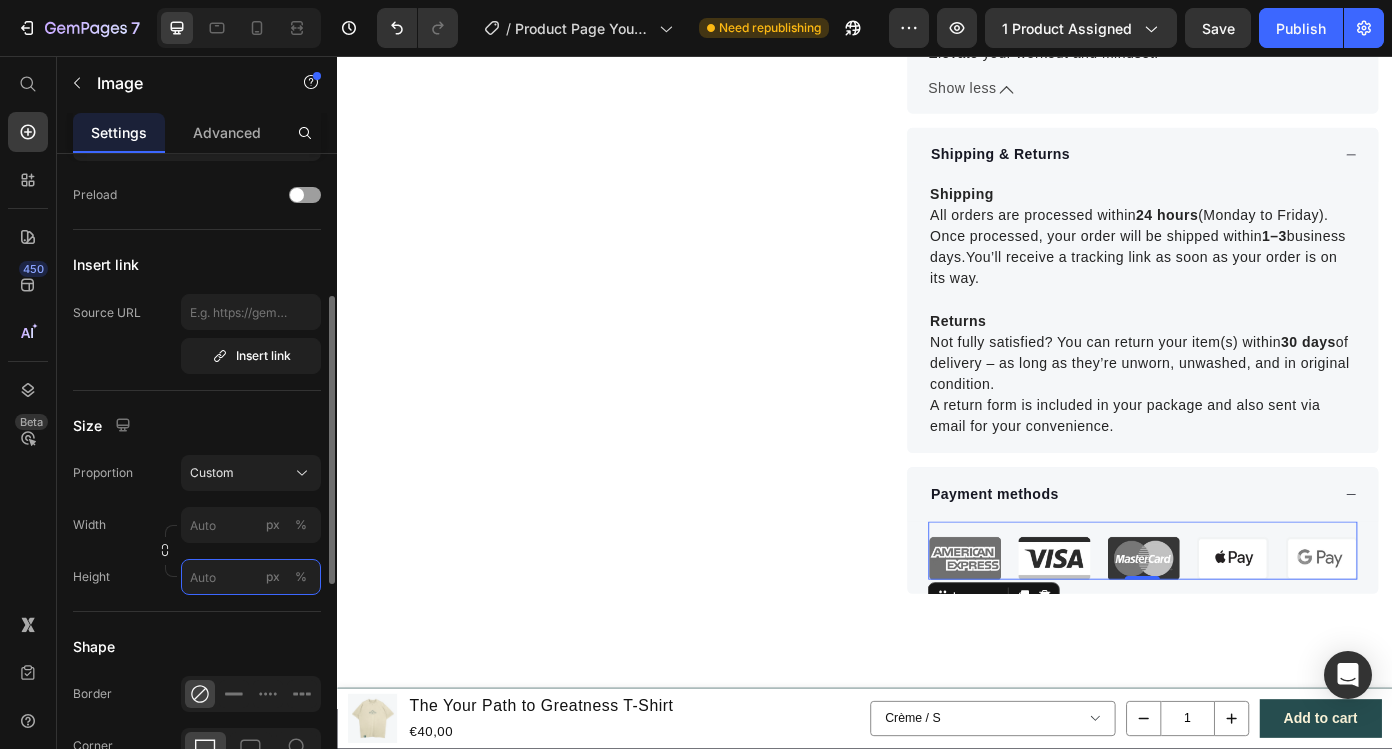 type on "1" 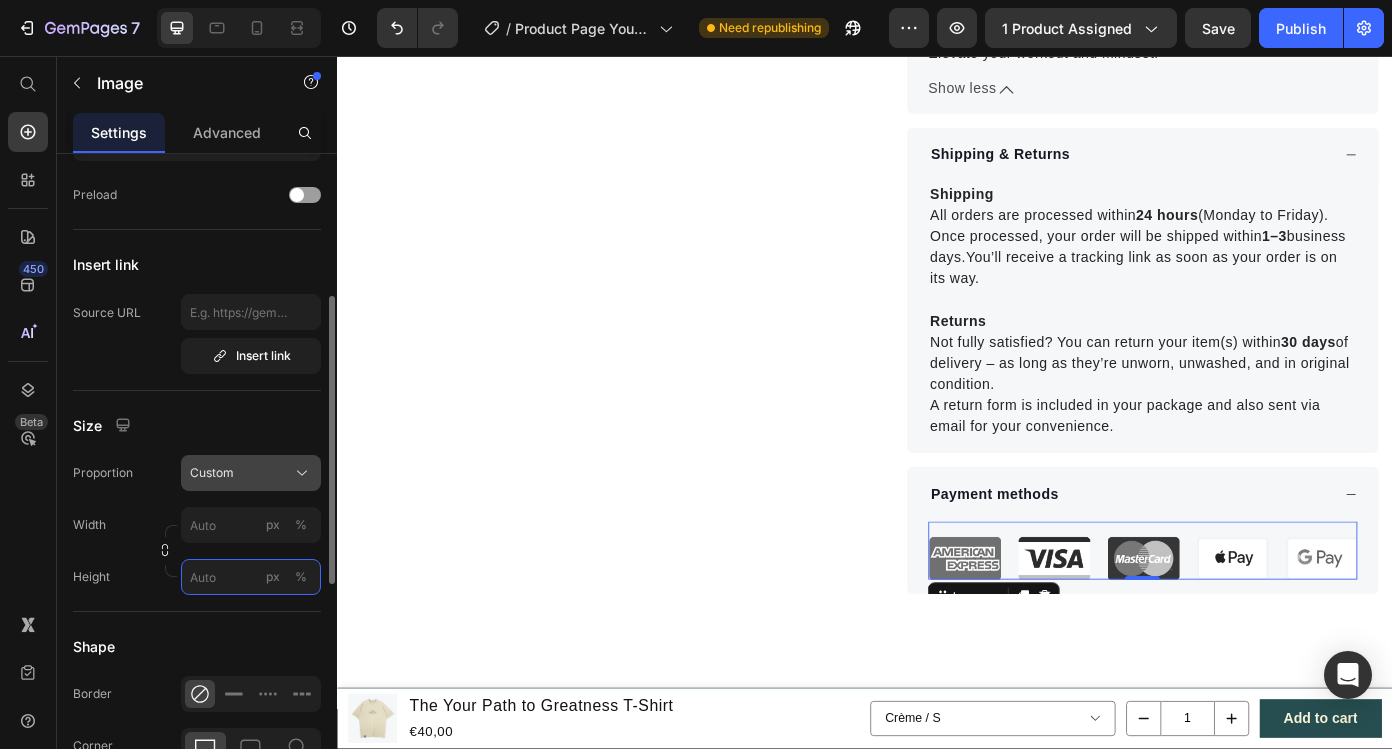 type 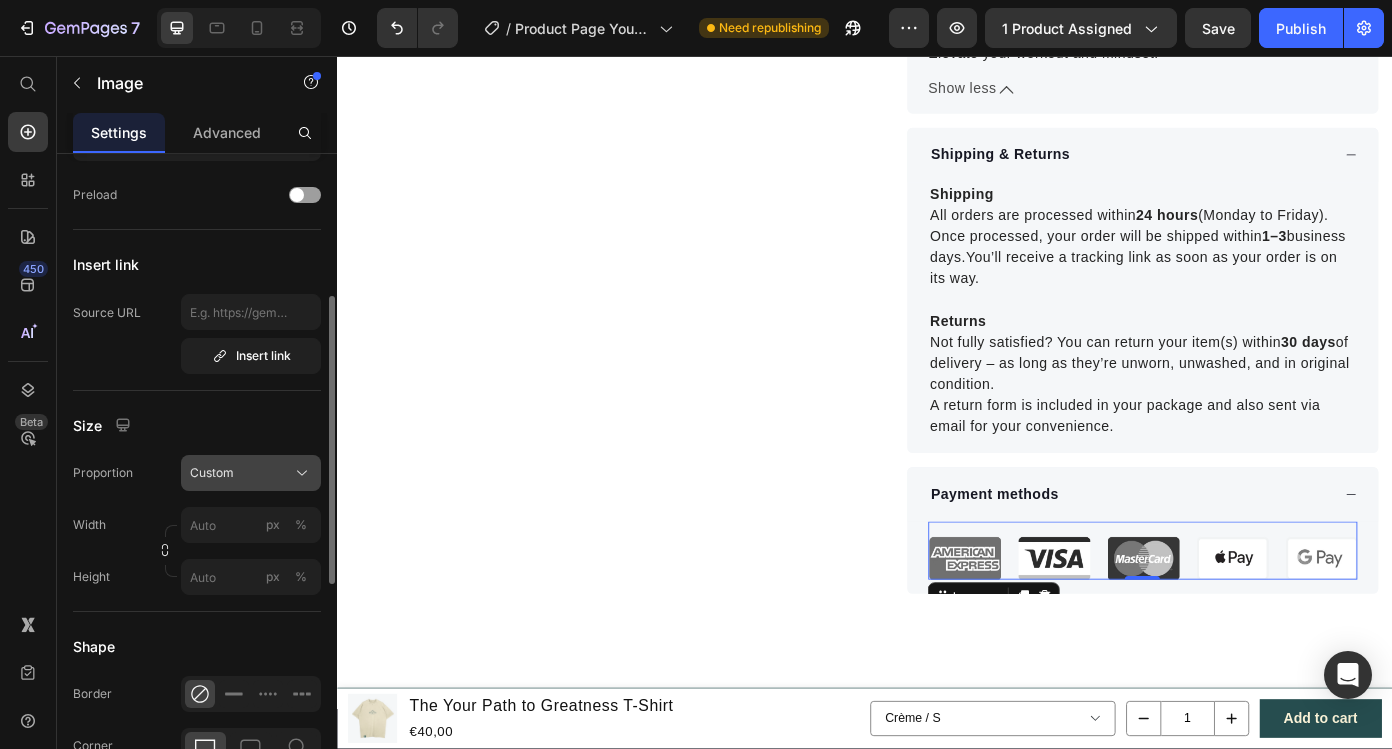 click on "Custom" at bounding box center (251, 473) 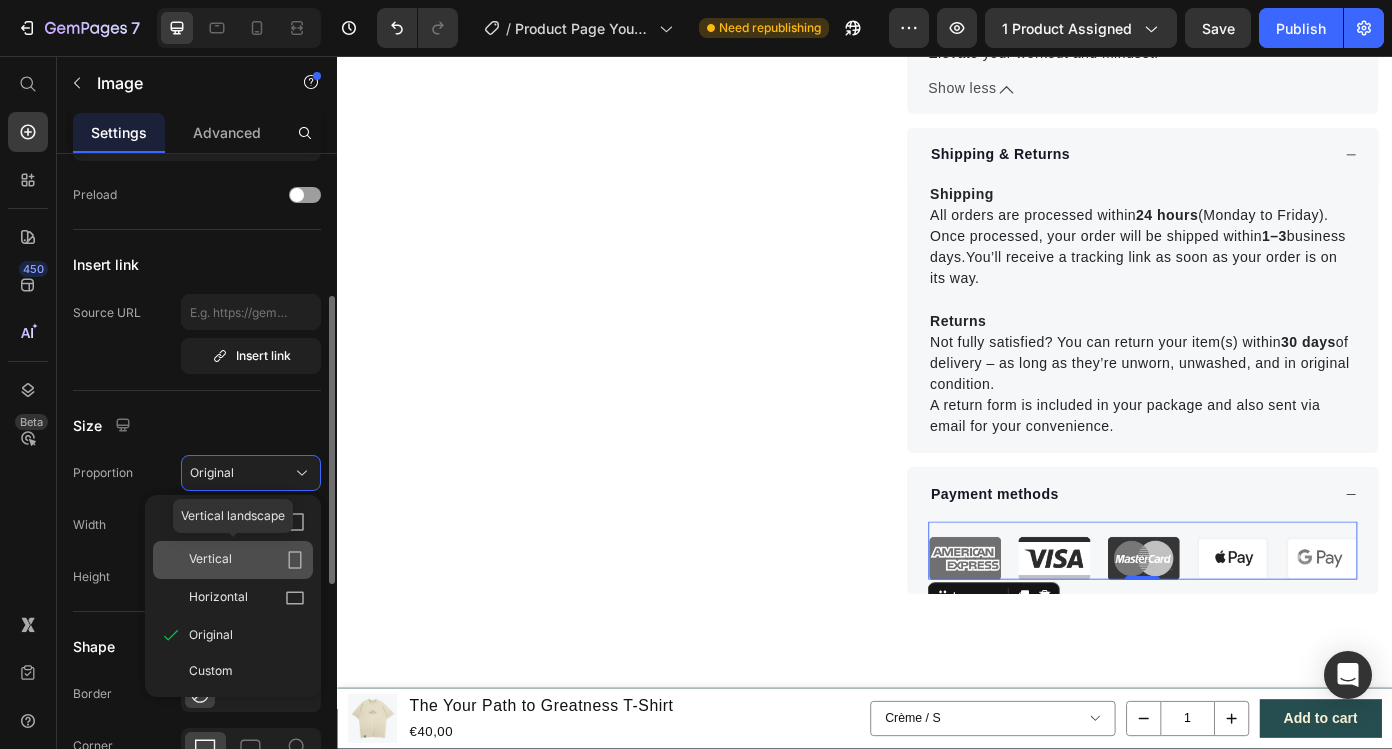 click on "Vertical" at bounding box center [247, 560] 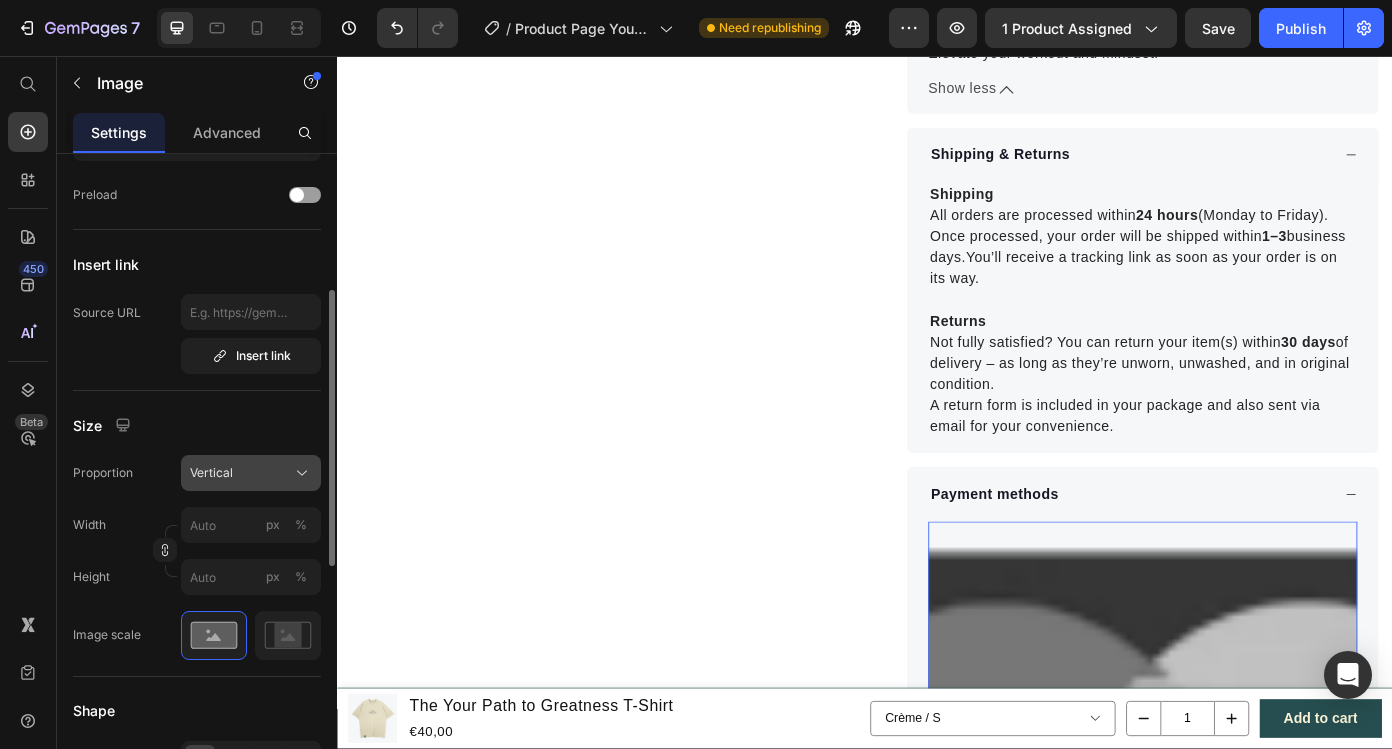 click on "Vertical" at bounding box center (251, 473) 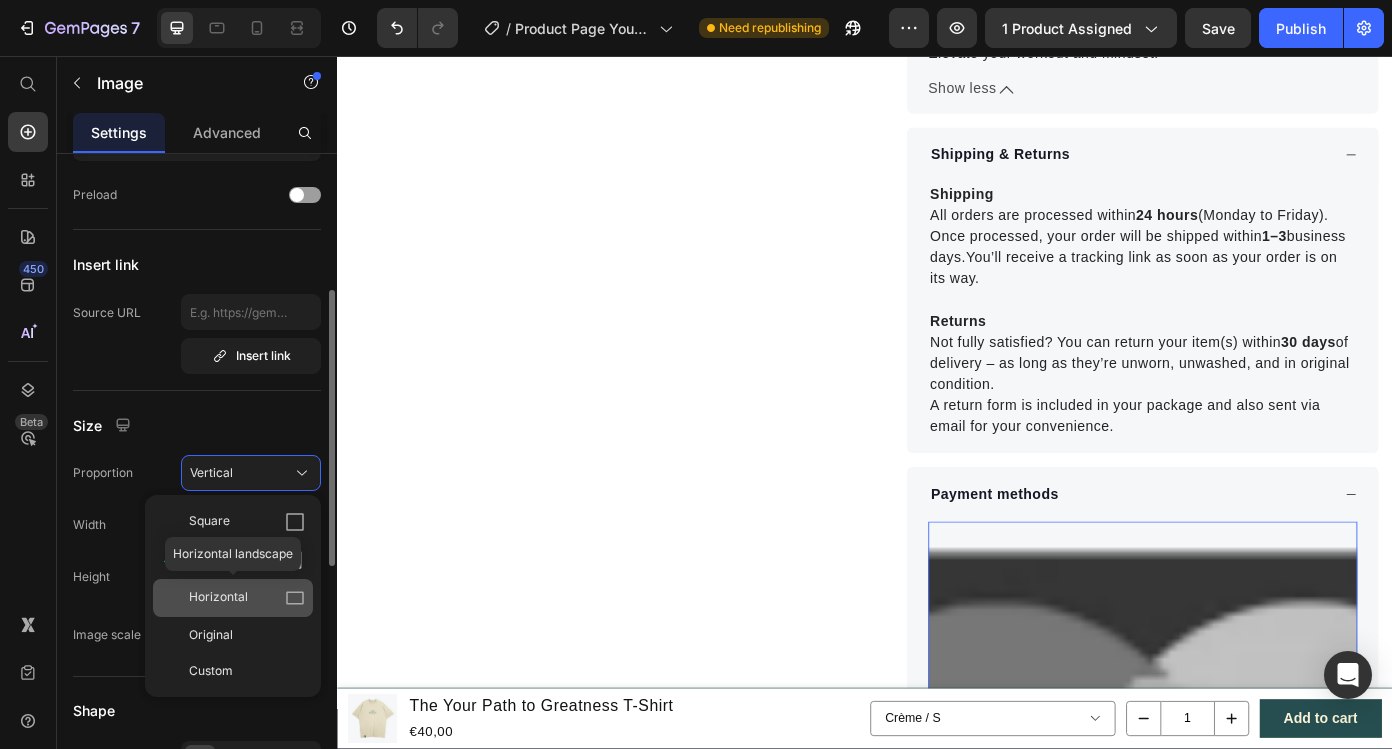 click on "Horizontal" 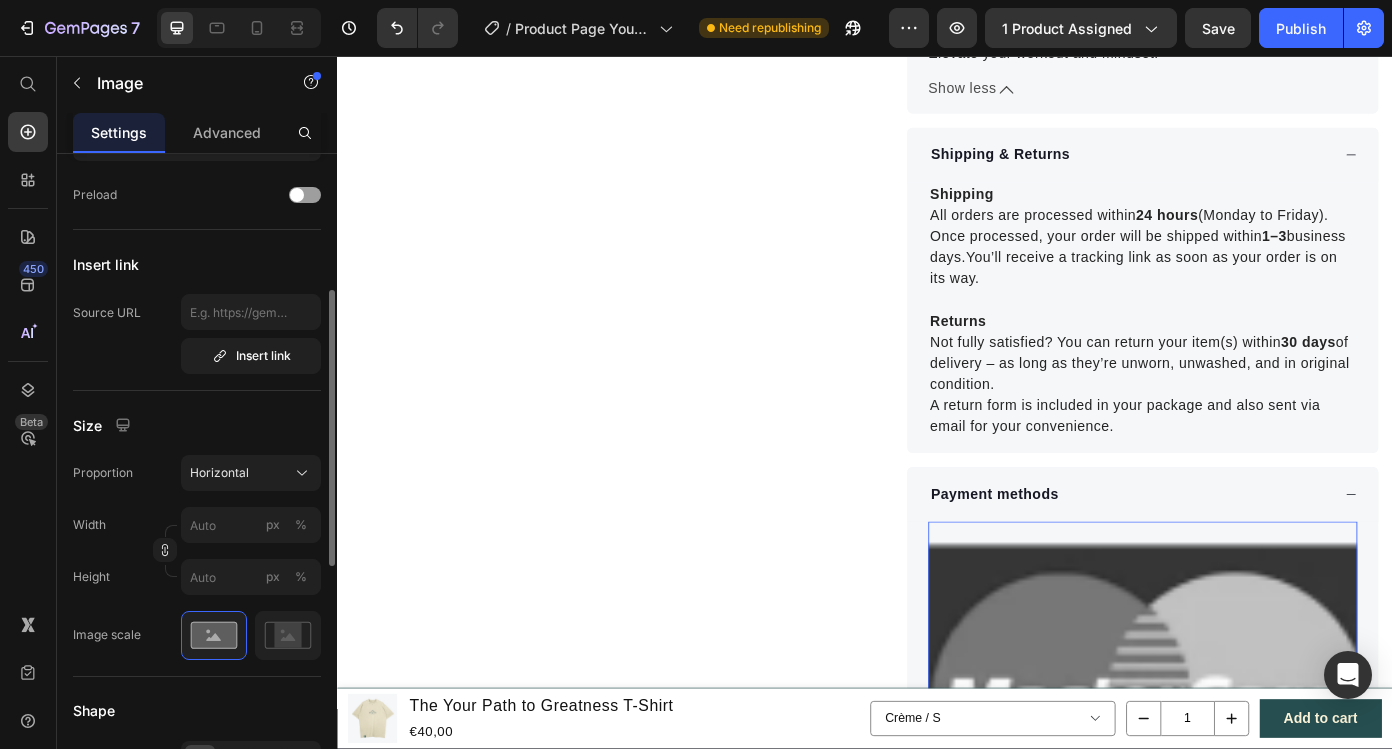 click on "Proportion Horizontal Width px % Height px %" at bounding box center (197, 525) 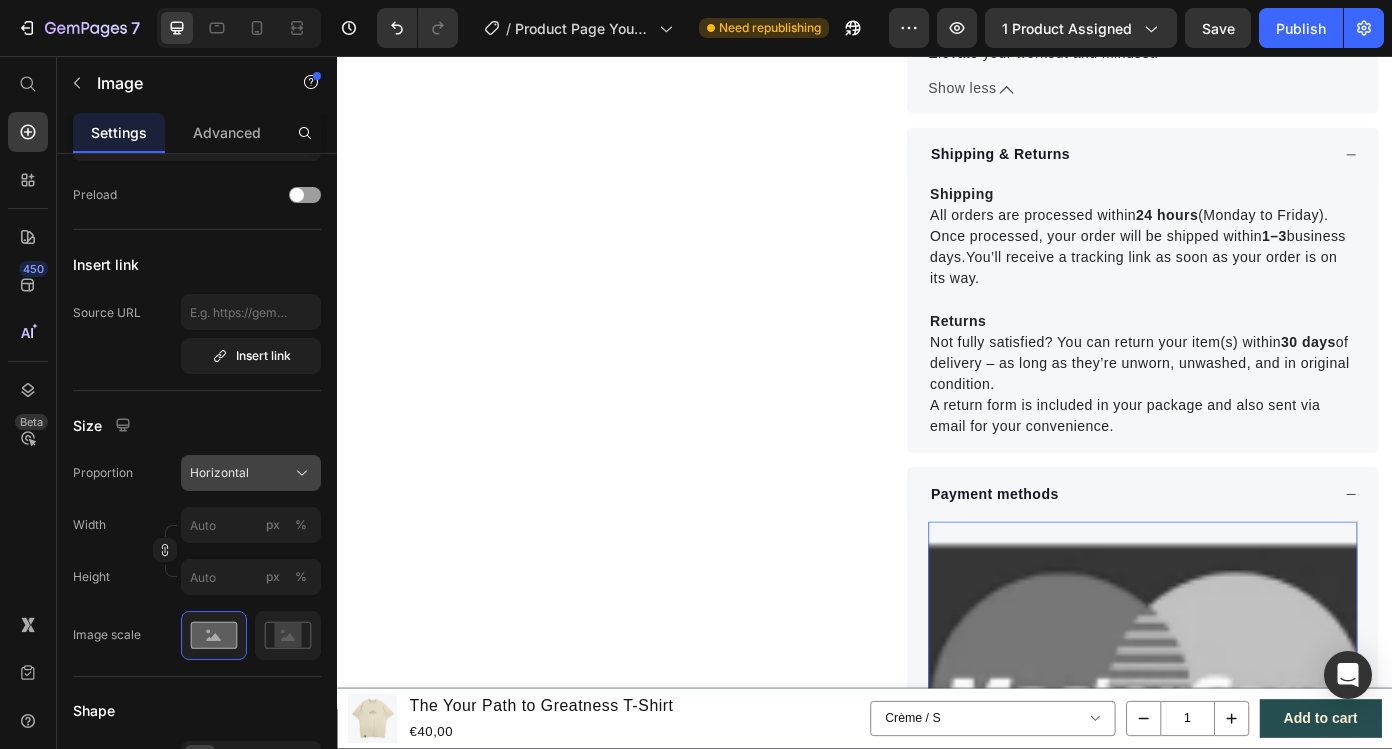 click on "Horizontal" at bounding box center [251, 473] 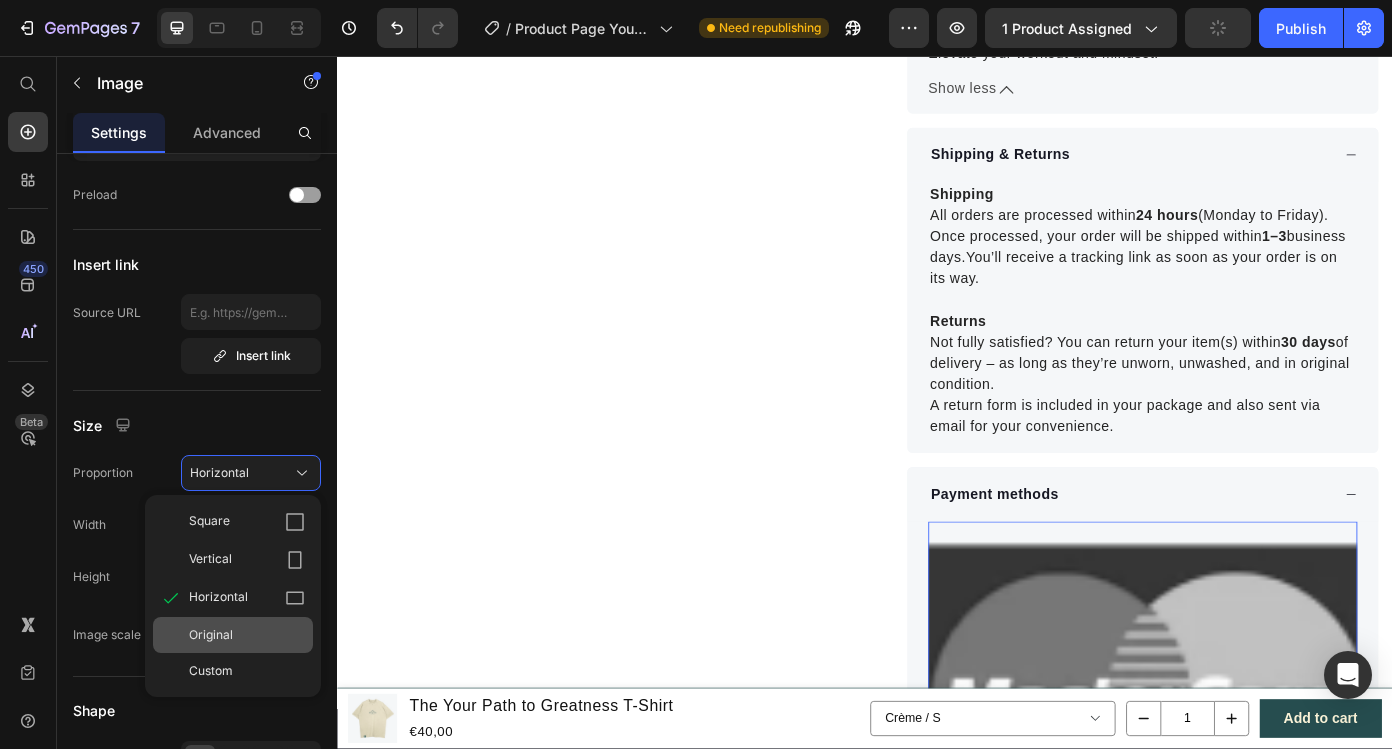 click on "Original" 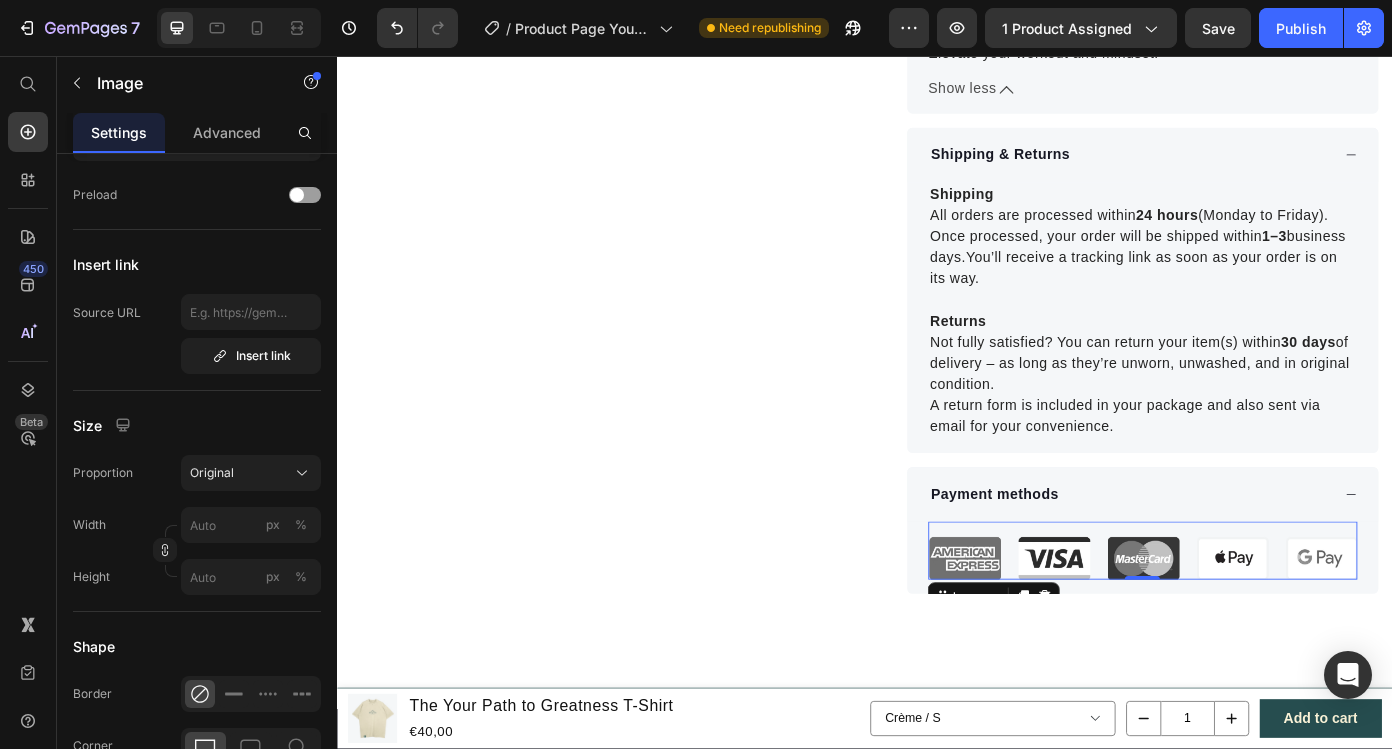 click on "Product Images "This T-shirt really exceeded all my expectations! The fit is perfect, the material feels premium, and it still looks brand new after multiple washes. Worth every penny!" Text block Kaj Text block
Verified Goalgetter Item list Row Row "My dog absolutely loves this food! It's clear that the taste and quality are top-notch."  -Daisy Text block Row Row "Absolutely perfect for both strength training and cardio! The fabric is very breathable and it stays fresh during long sessions. I ended up buying both colors, highly recommend!" Text block Daniel Text block
Verified Goalgetter Item list Row Row" at bounding box center (637, -220) 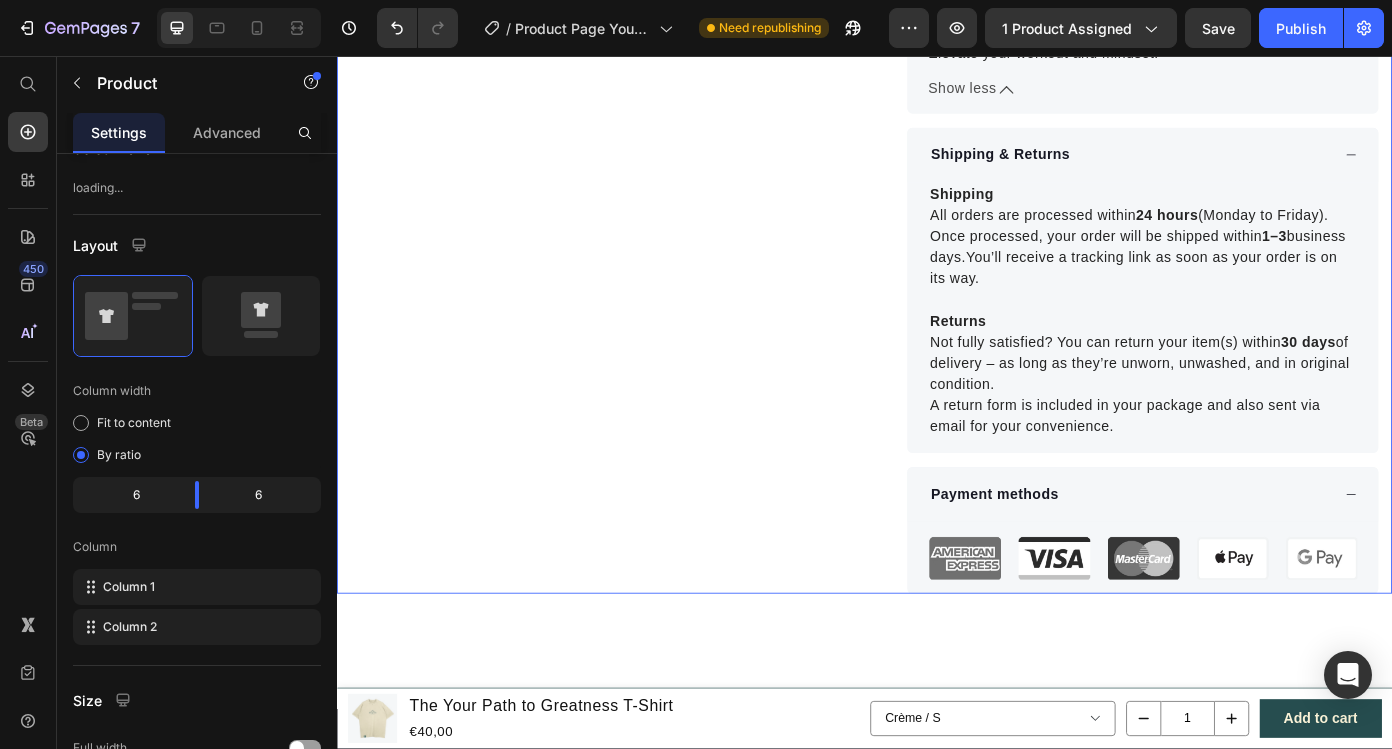 scroll, scrollTop: 0, scrollLeft: 0, axis: both 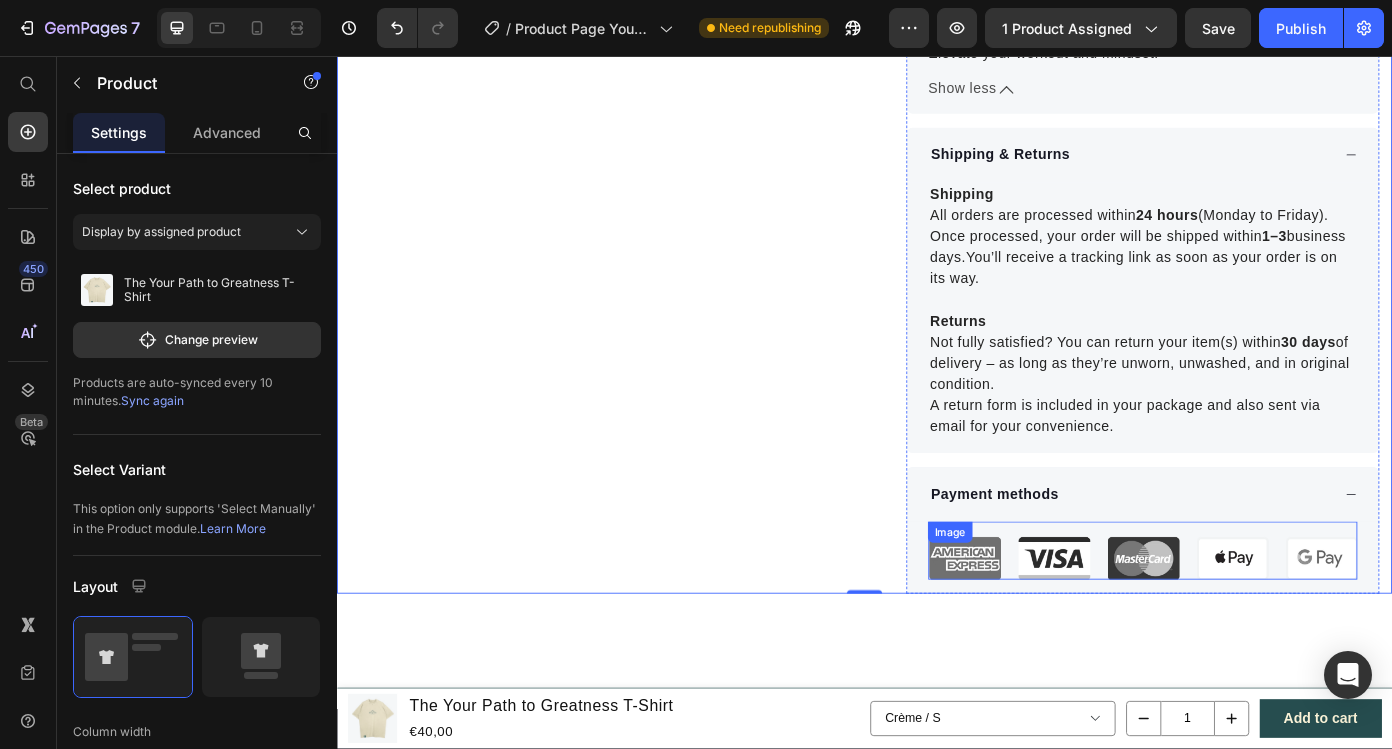 click on "Image" at bounding box center (1253, 619) 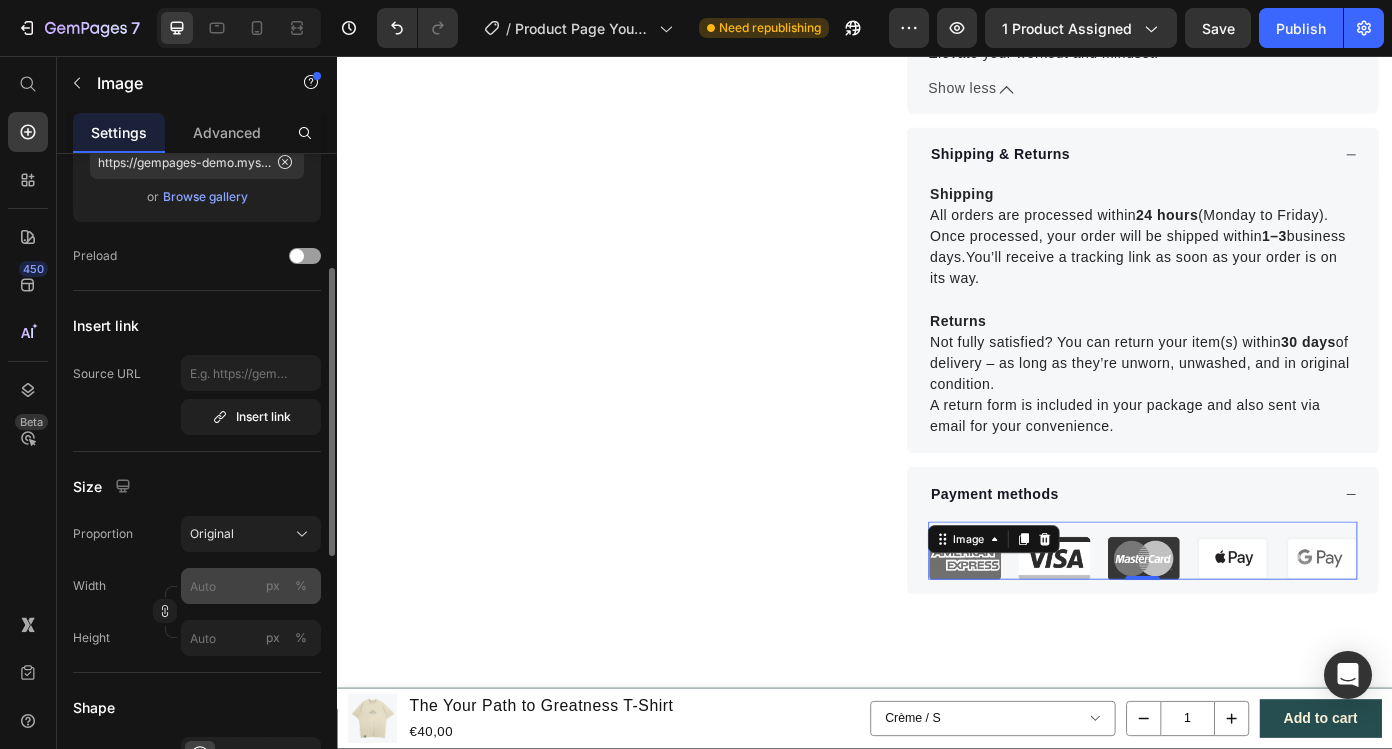 scroll, scrollTop: 259, scrollLeft: 0, axis: vertical 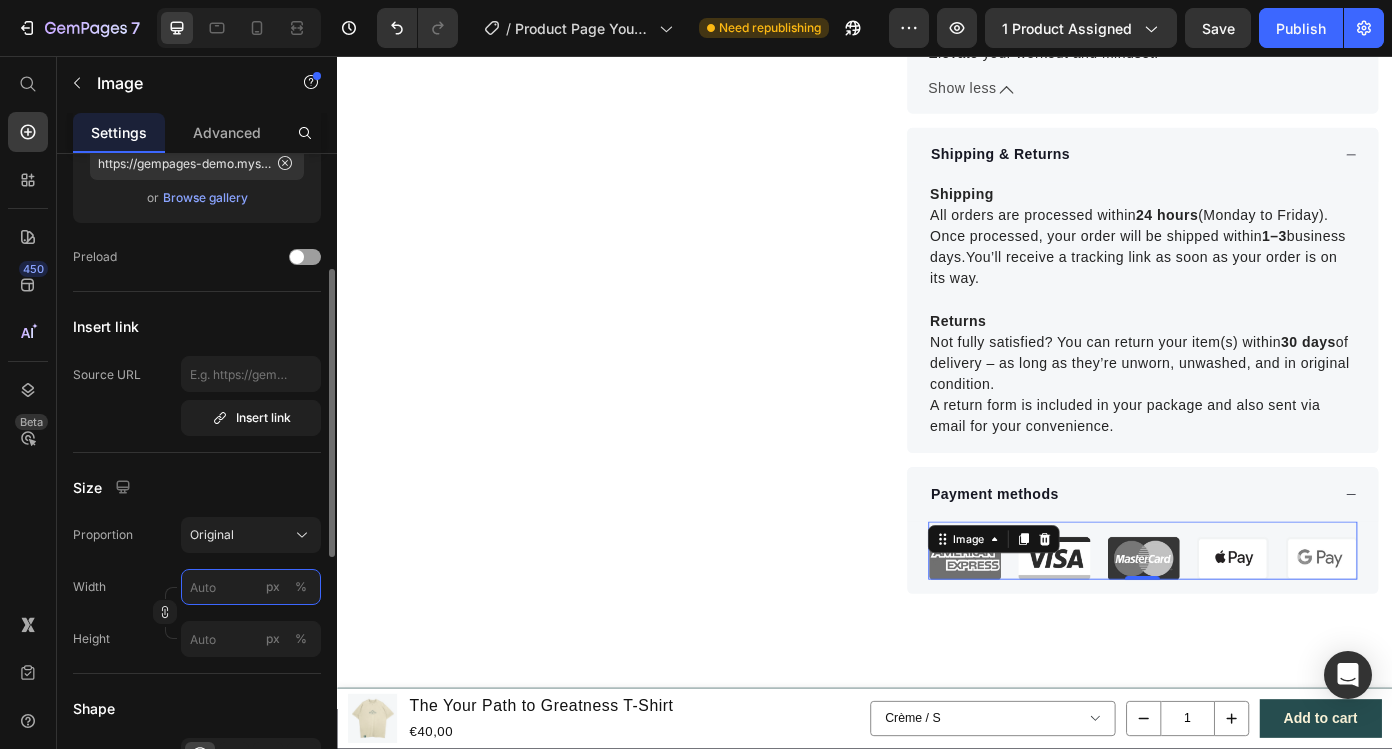 click on "px %" at bounding box center (251, 587) 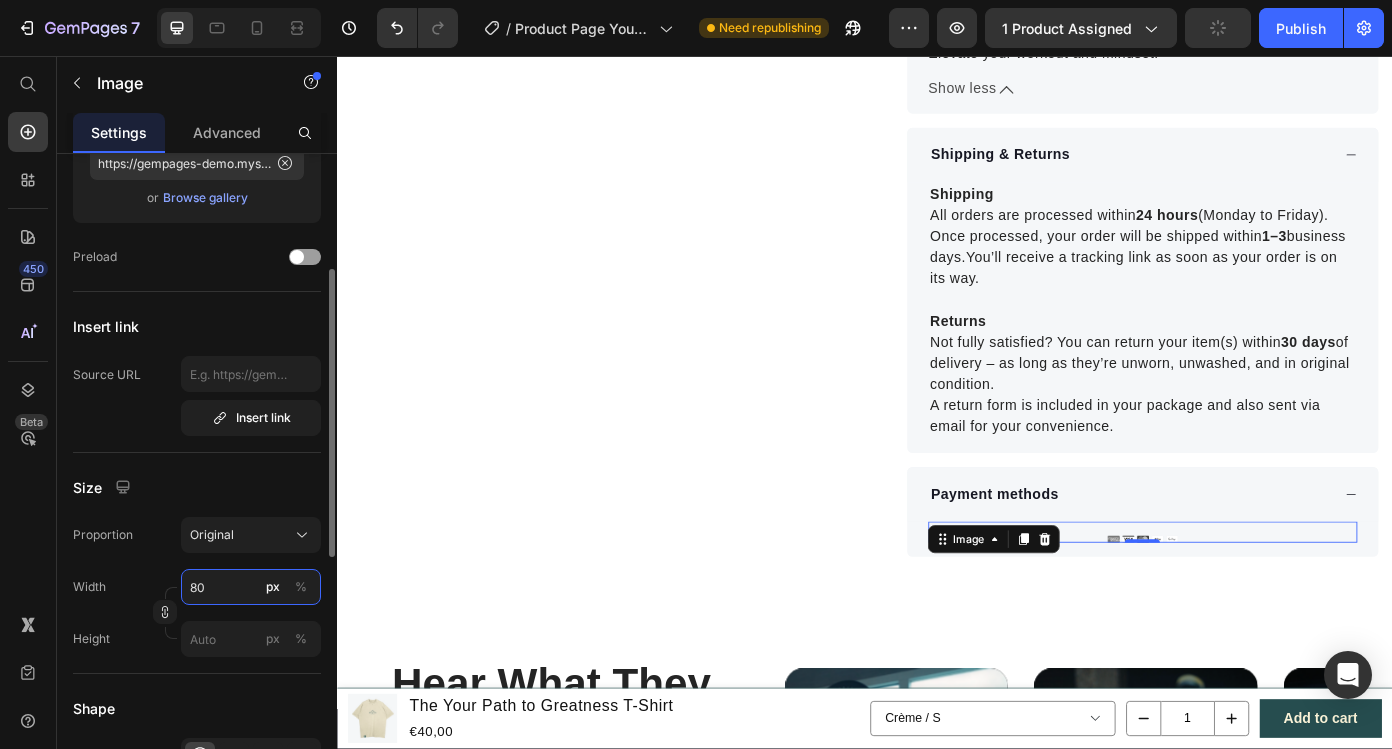 click on "80" at bounding box center (251, 587) 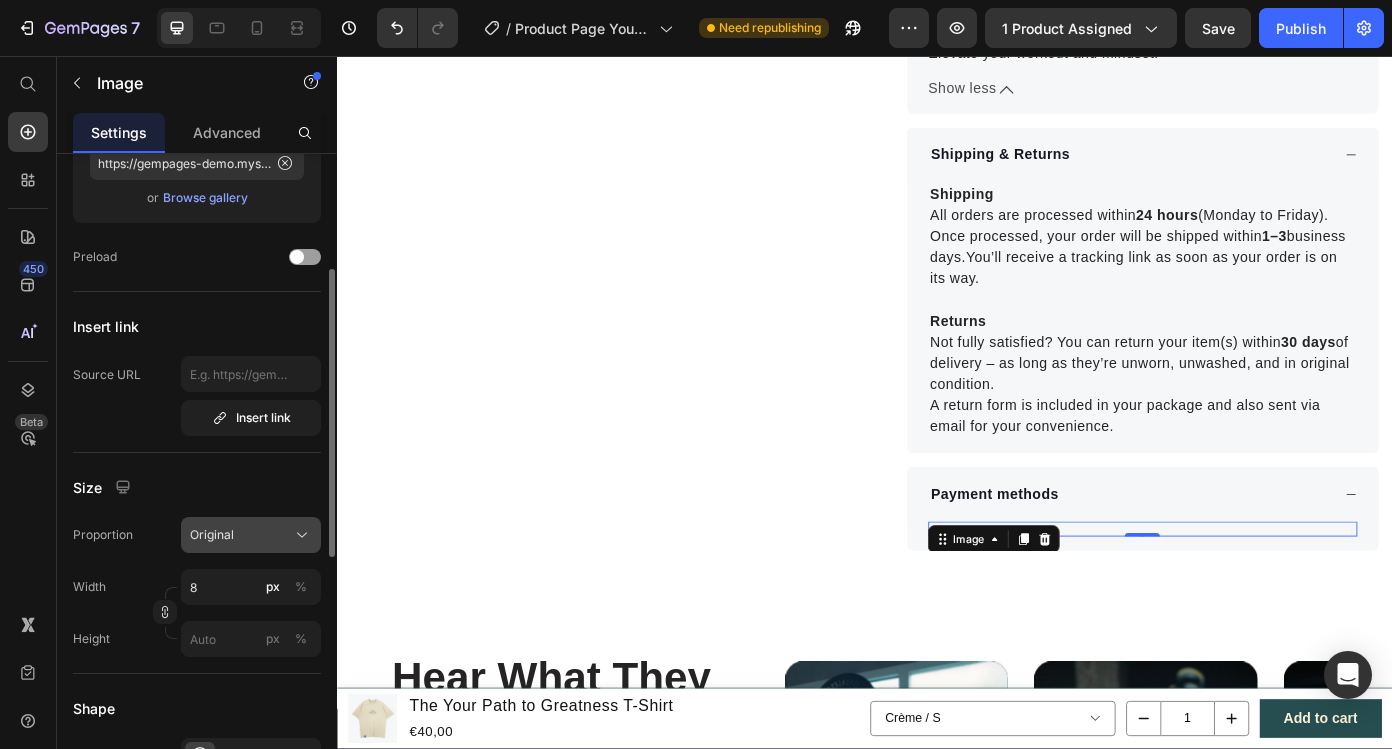 click on "Original" 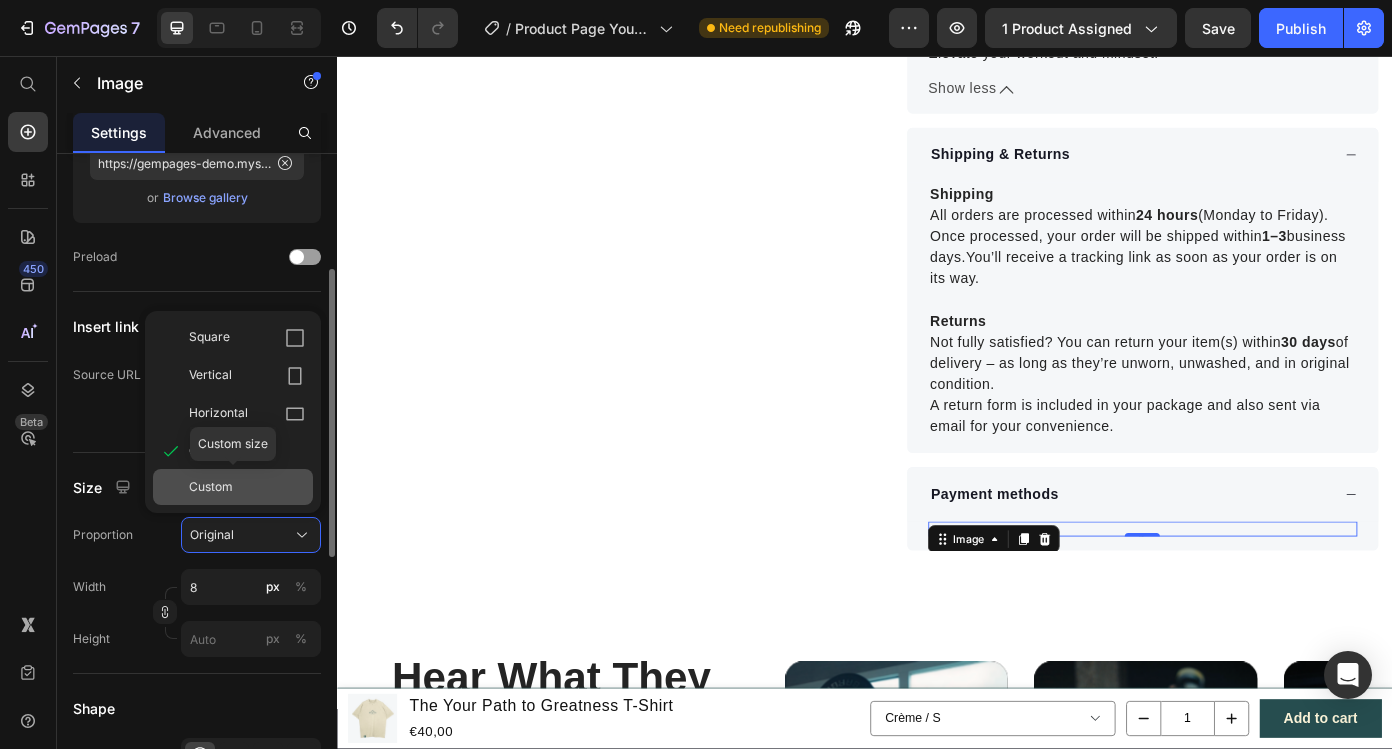 click on "Custom" at bounding box center [247, 487] 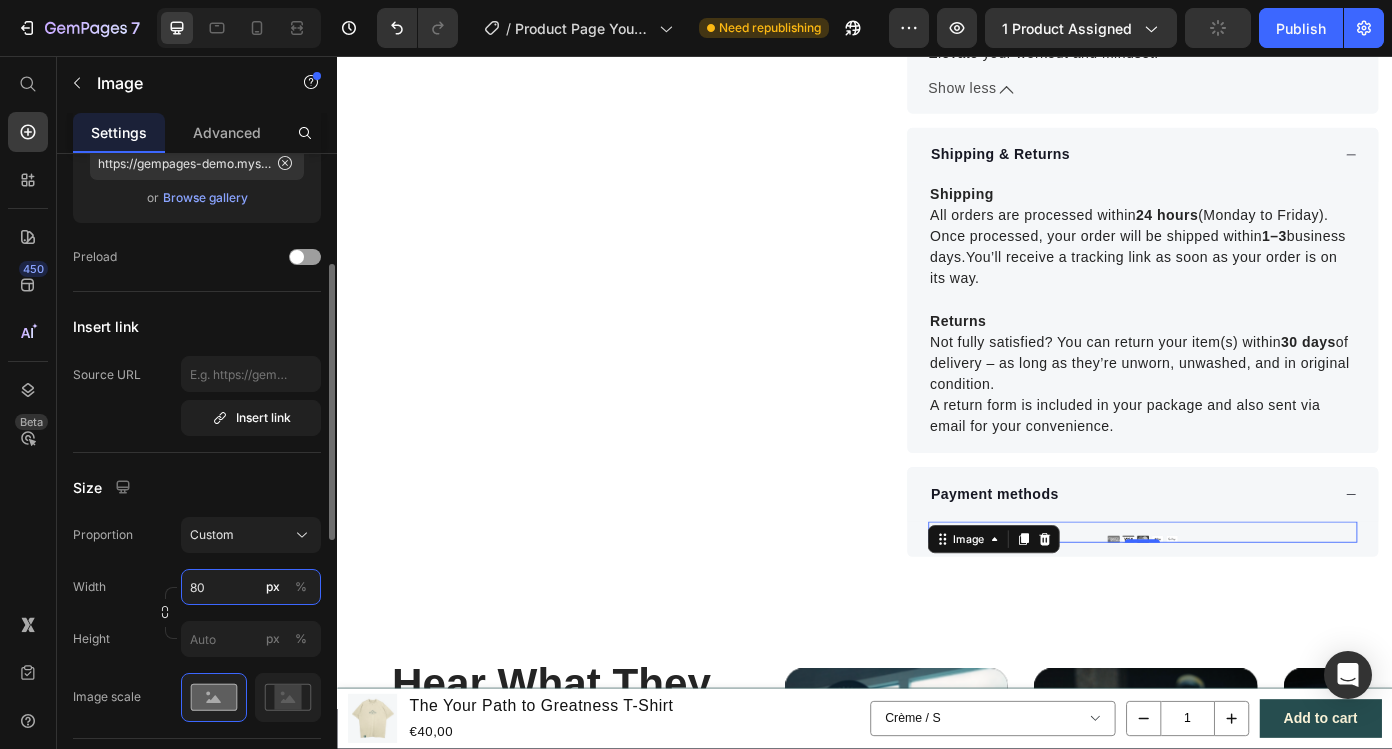type on "8" 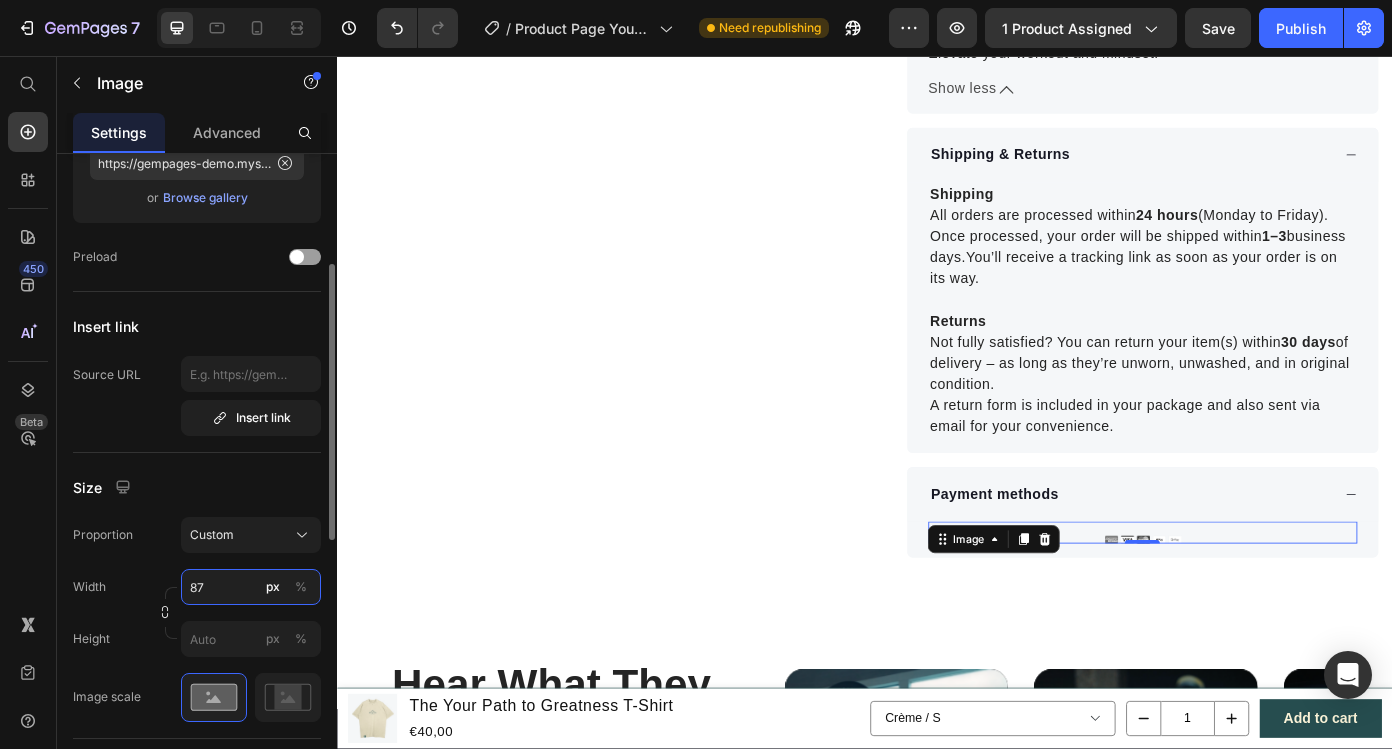 type on "8" 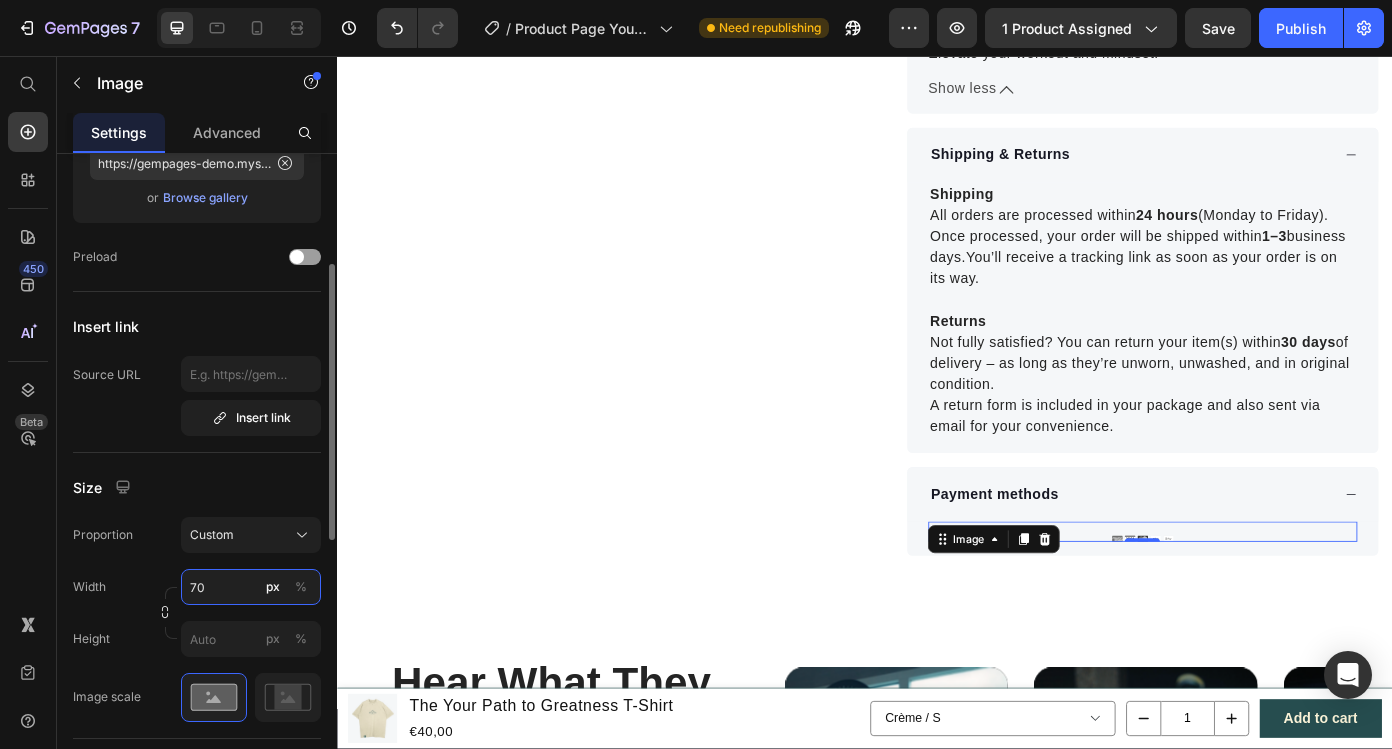 type on "7" 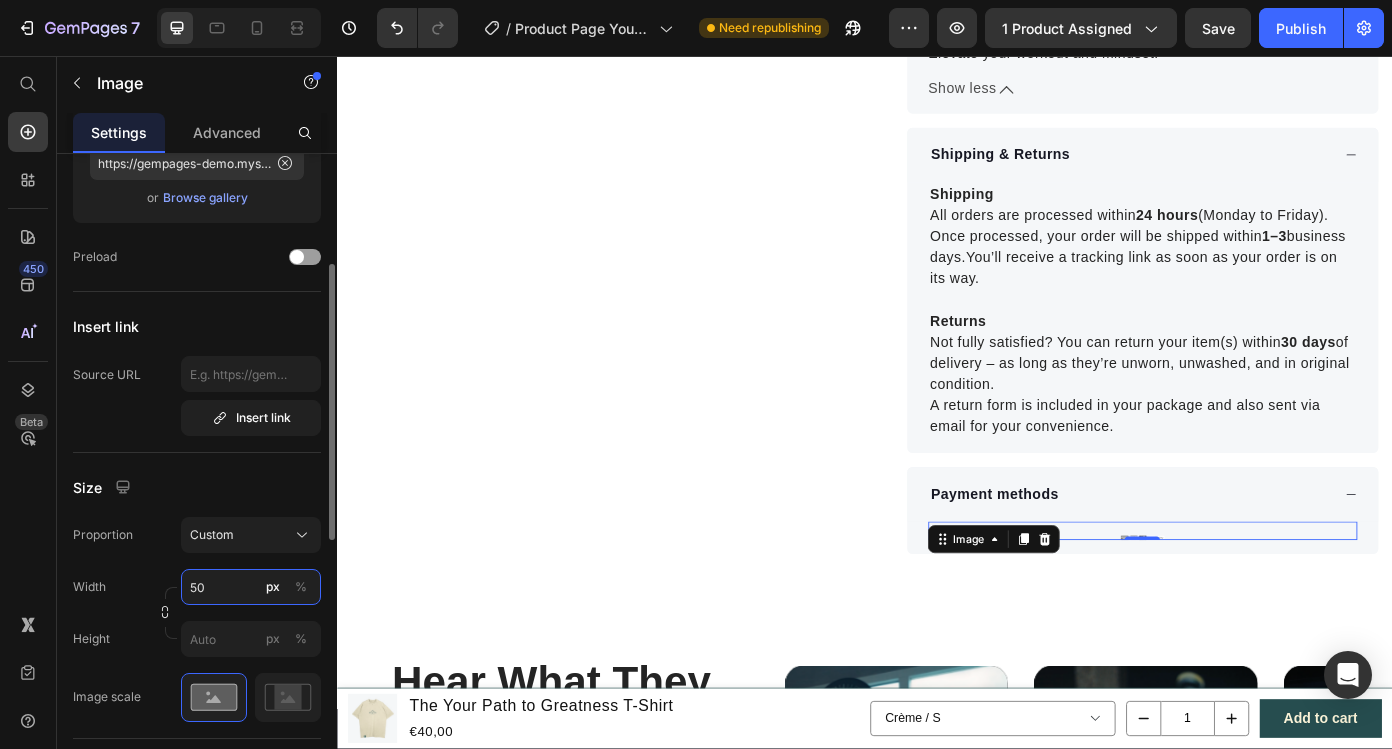 type on "5" 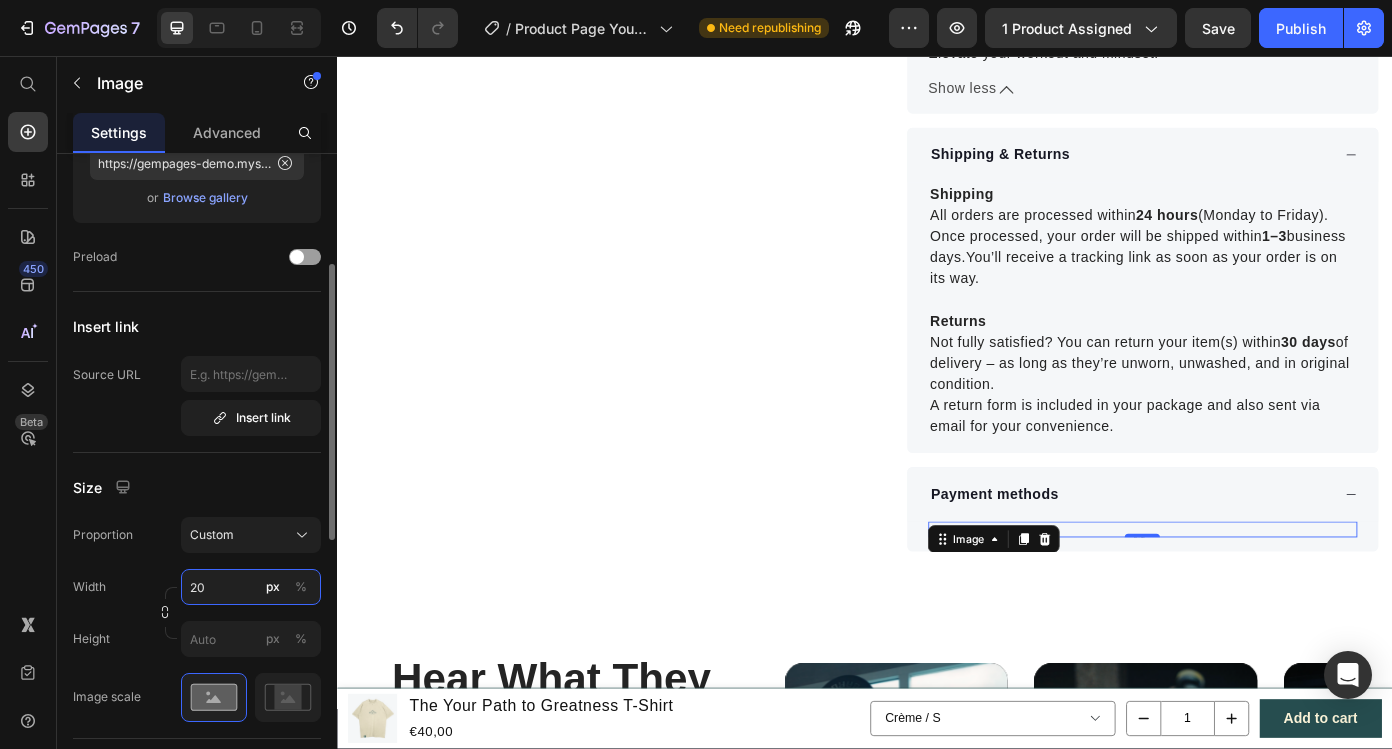 type on "2" 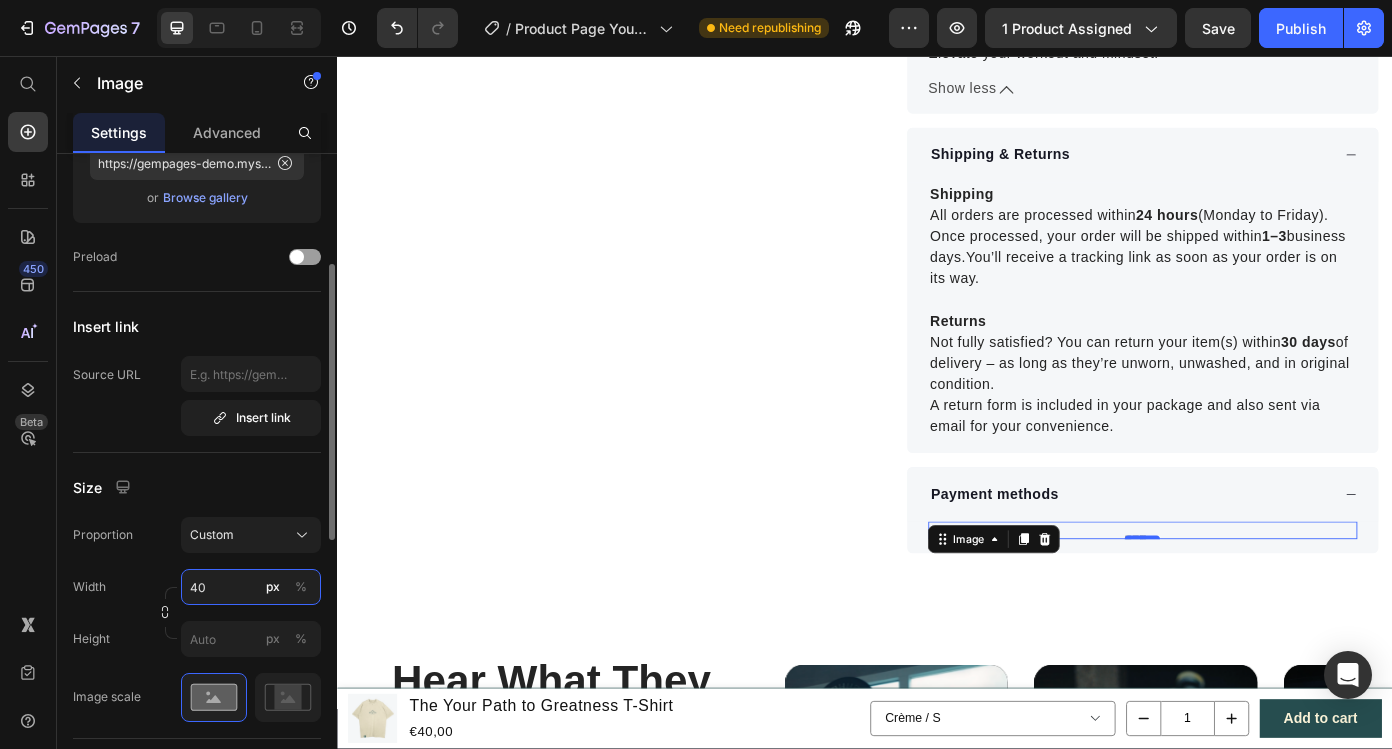 type on "400" 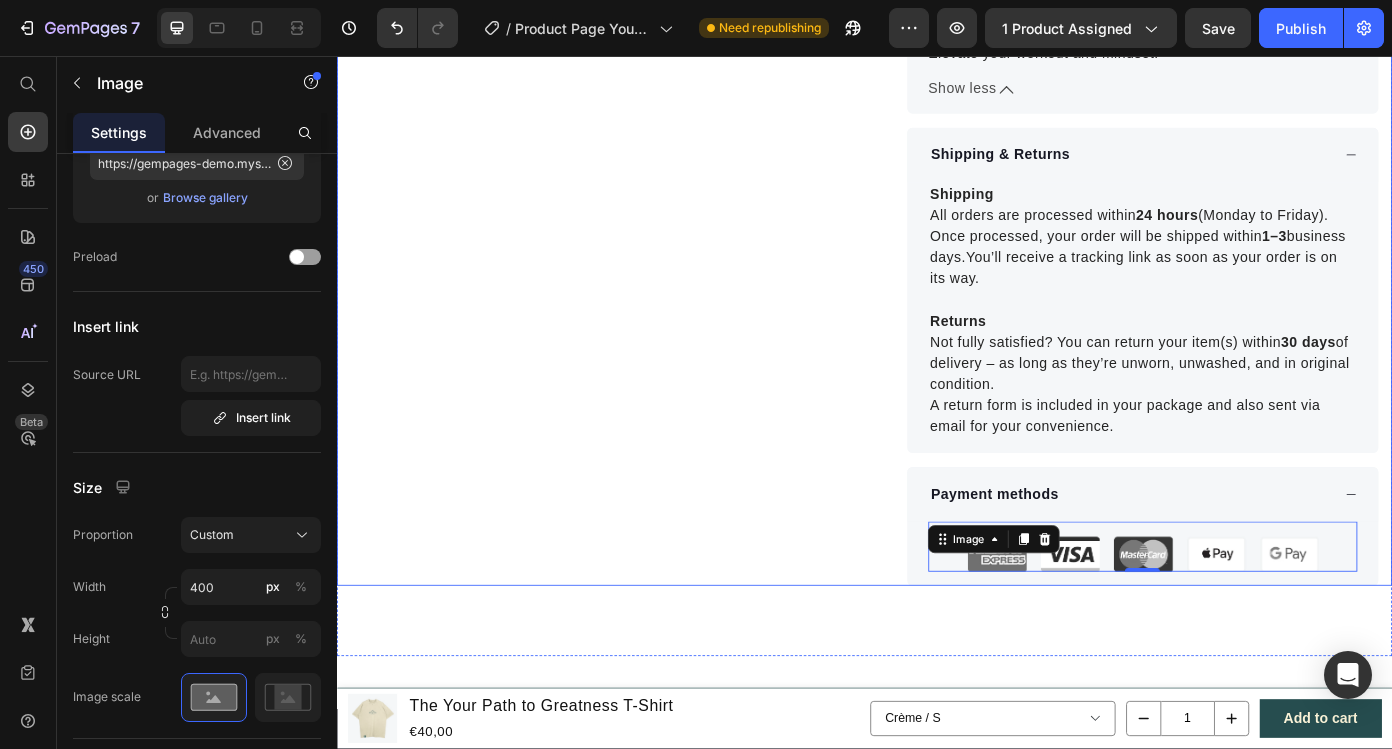 click on "Product Images "This T-shirt really exceeded all my expectations! The fit is perfect, the material feels premium, and it still looks brand new after multiple washes. Worth every penny!" Text block Kaj Text block
Verified Goalgetter Item list Row Row "My dog absolutely loves this food! It's clear that the taste and quality are top-notch."  -Daisy Text block Row Row "Absolutely perfect for both strength training and cardio! The fabric is very breathable and it stays fresh during long sessions. I ended up buying both colors, highly recommend!" Text block Daniel Text block
Verified Goalgetter Item list Row Row" at bounding box center (637, -224) 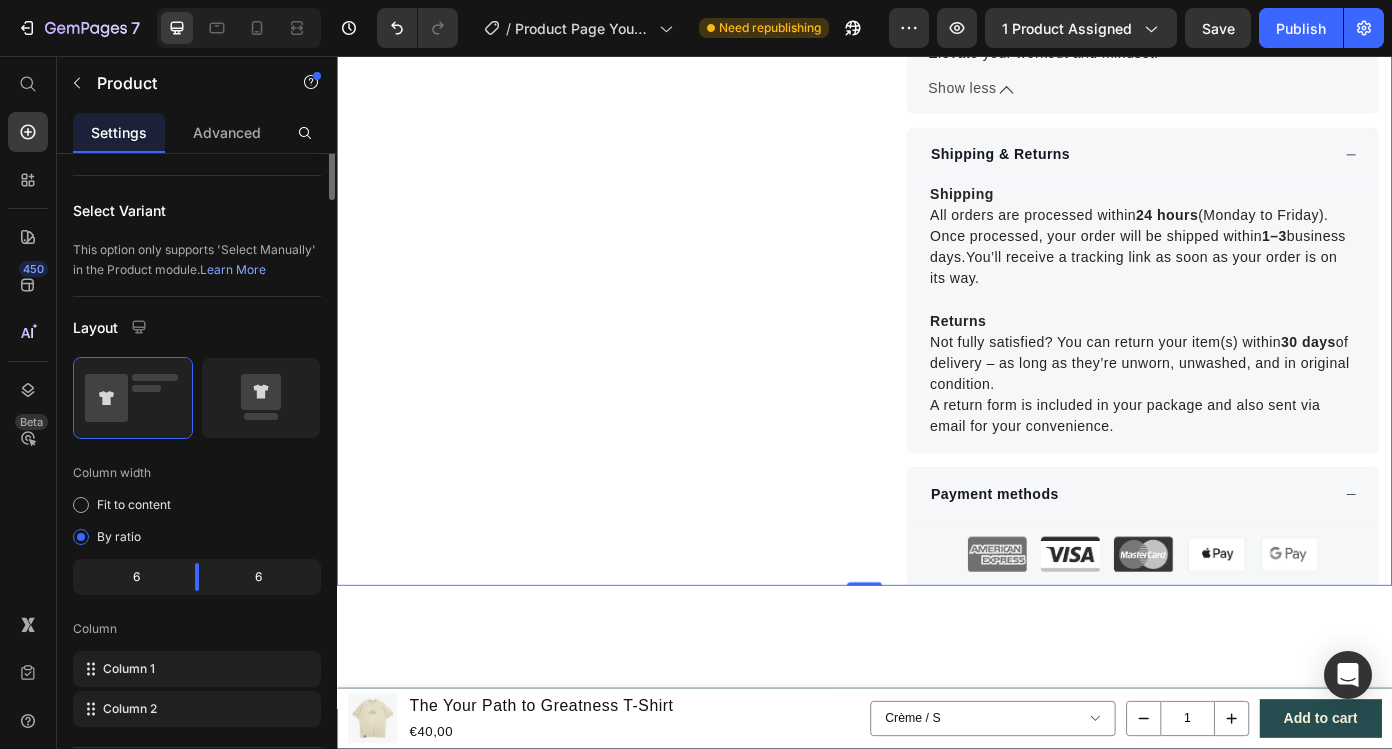 scroll, scrollTop: 0, scrollLeft: 0, axis: both 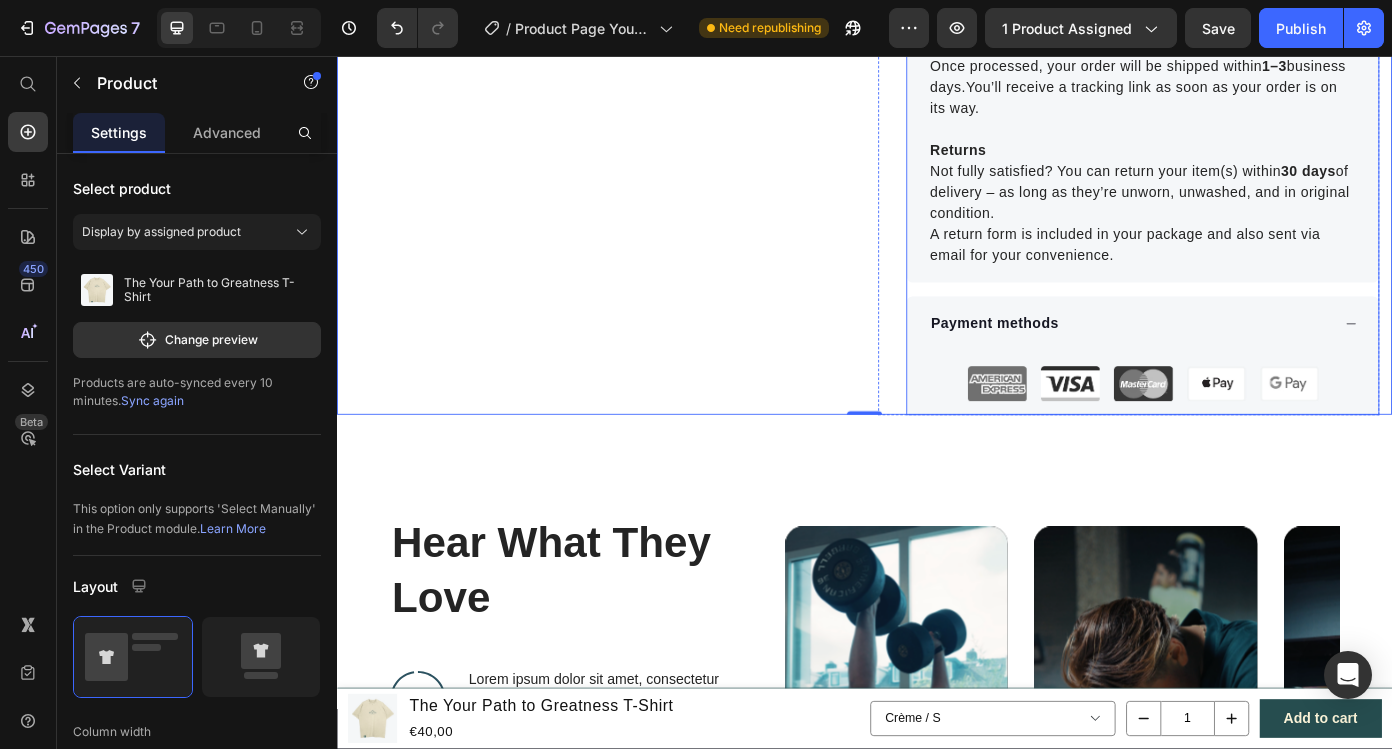 click on "Payment methods" at bounding box center [1253, 361] 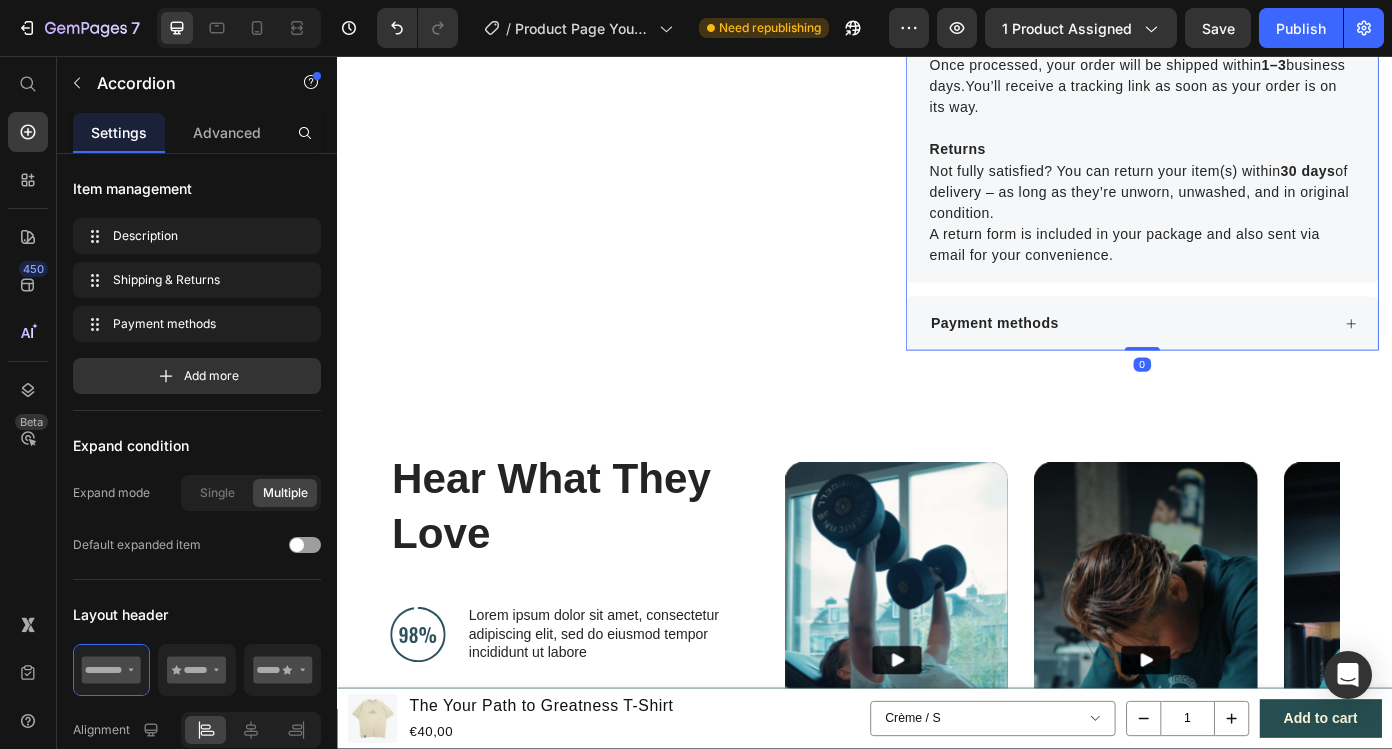 click 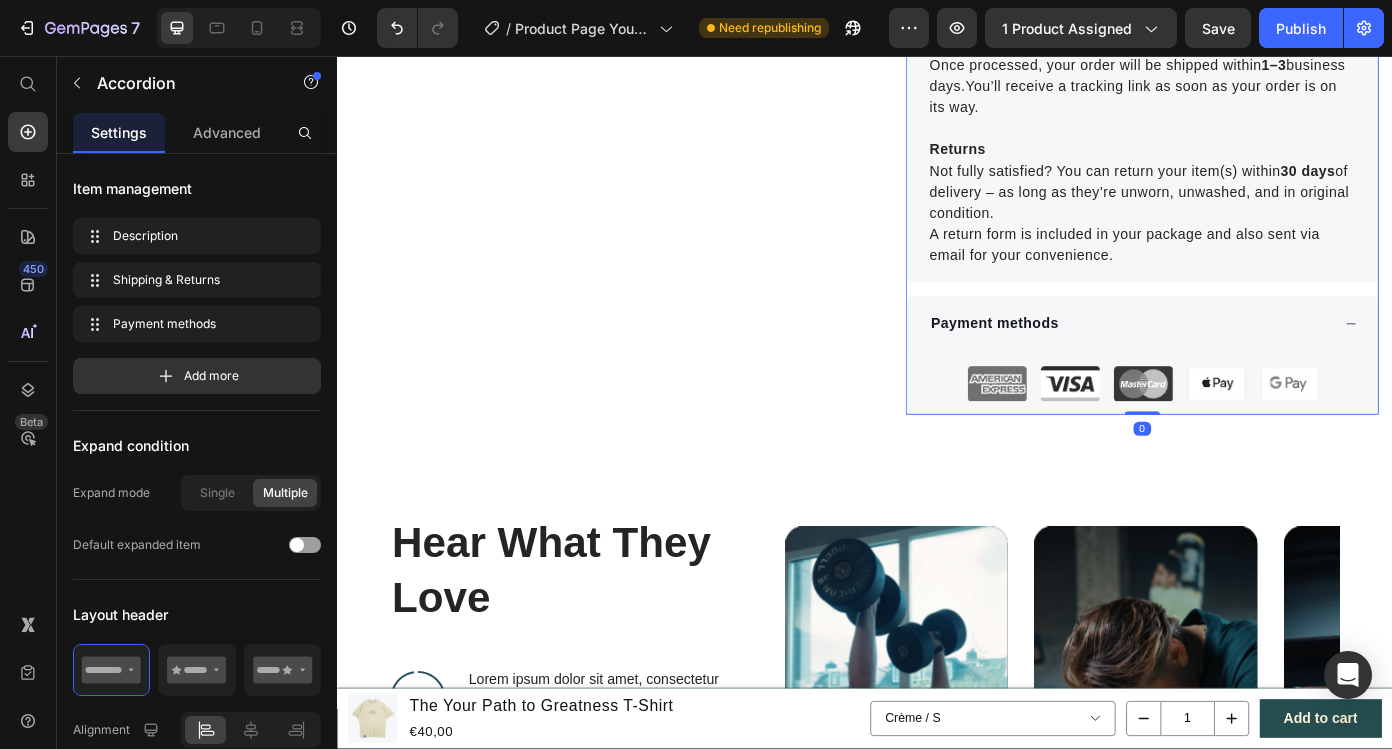 click 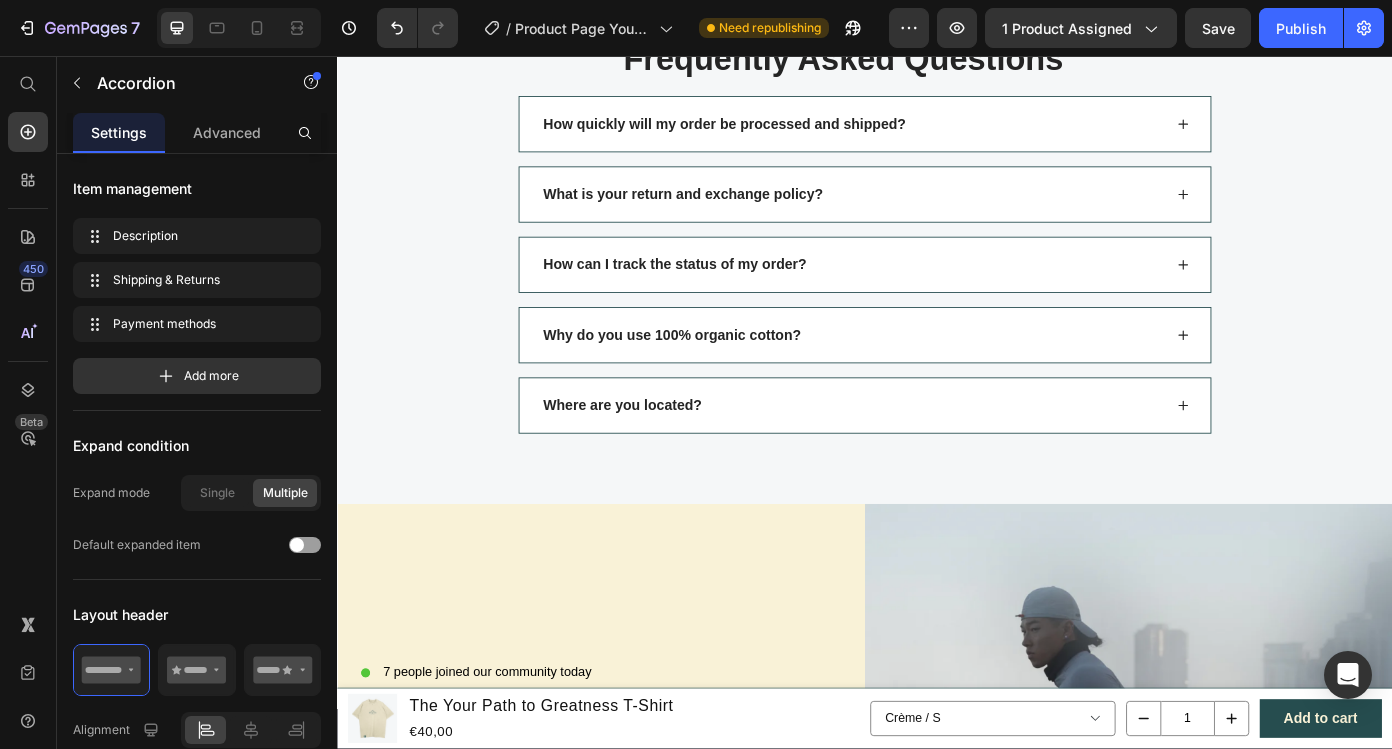 scroll, scrollTop: 2843, scrollLeft: 0, axis: vertical 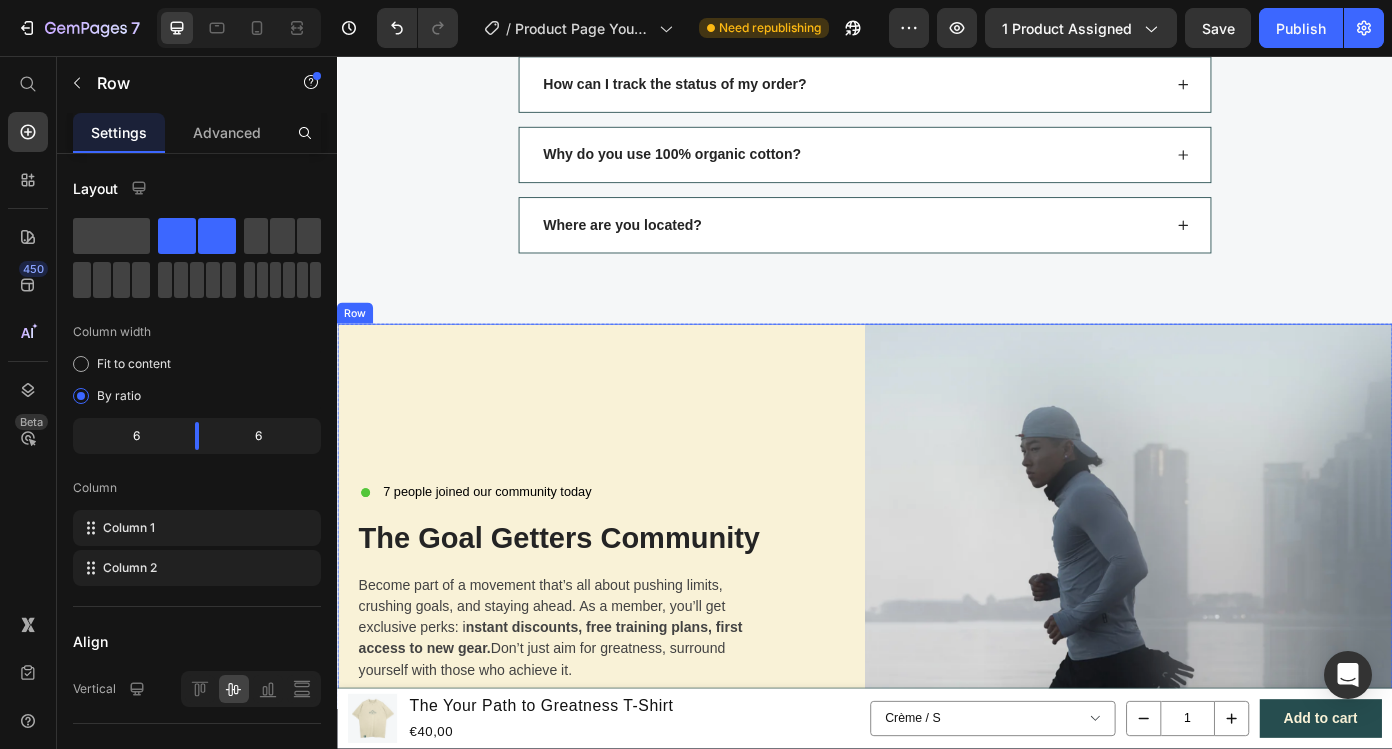 click on "7 people joined our community today
Custom Code The Goal Getters Community Heading Become part of a movement that’s all about pushing limits, crushing goals, and staying ahead. As a member, you’ll get exclusive perks: i nstant discounts, free training plans, first access to new gear.  Don’t just aim for greatness, surround yourself with those who achieve it. Text block Email Field
Submit Button Row Newsletter Row Row" at bounding box center [637, 736] 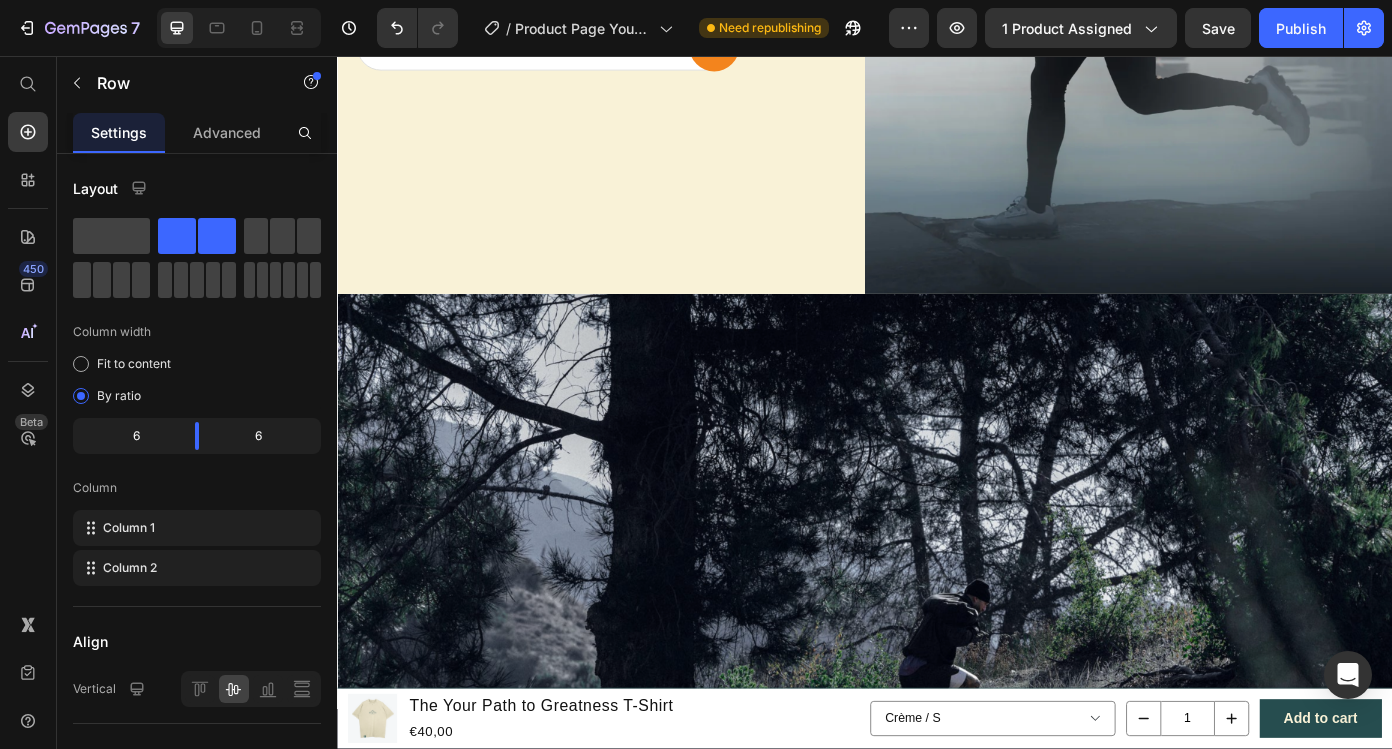 scroll, scrollTop: 2926, scrollLeft: 0, axis: vertical 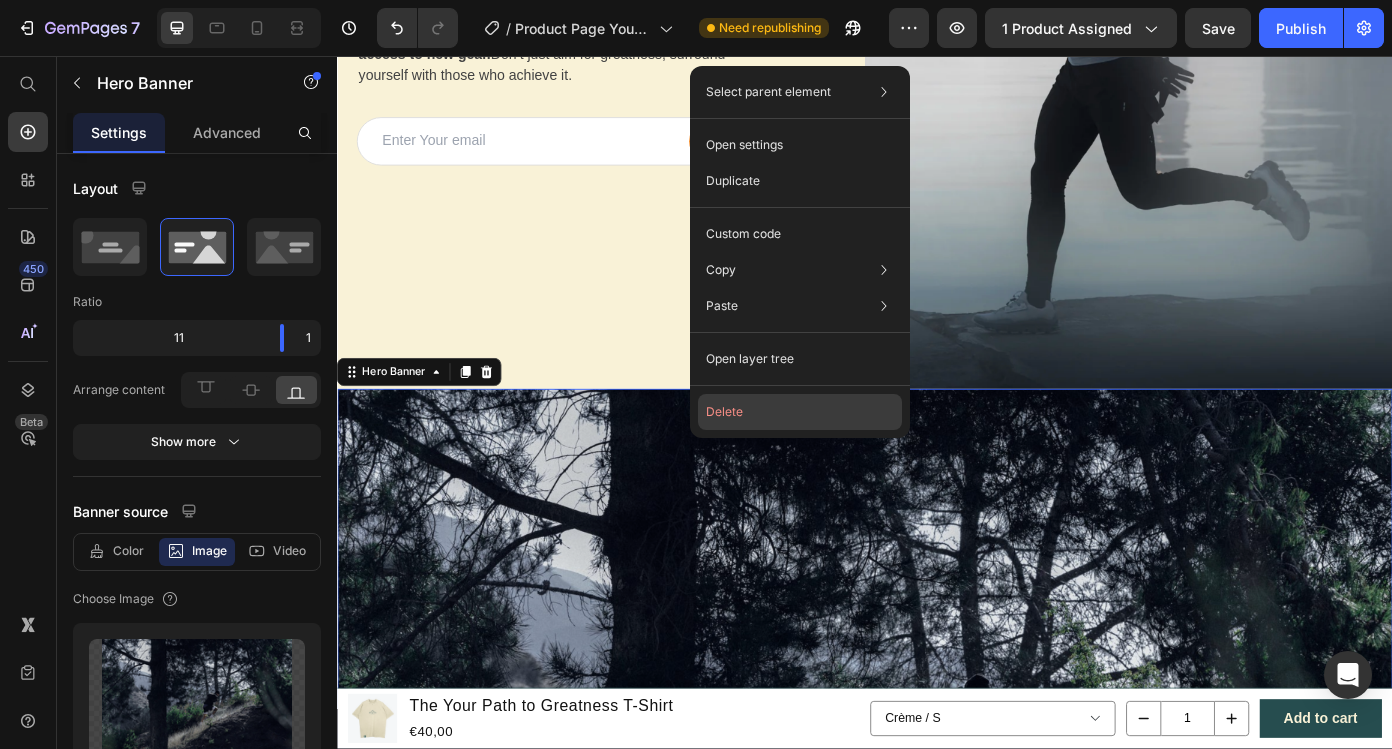 click on "Delete" 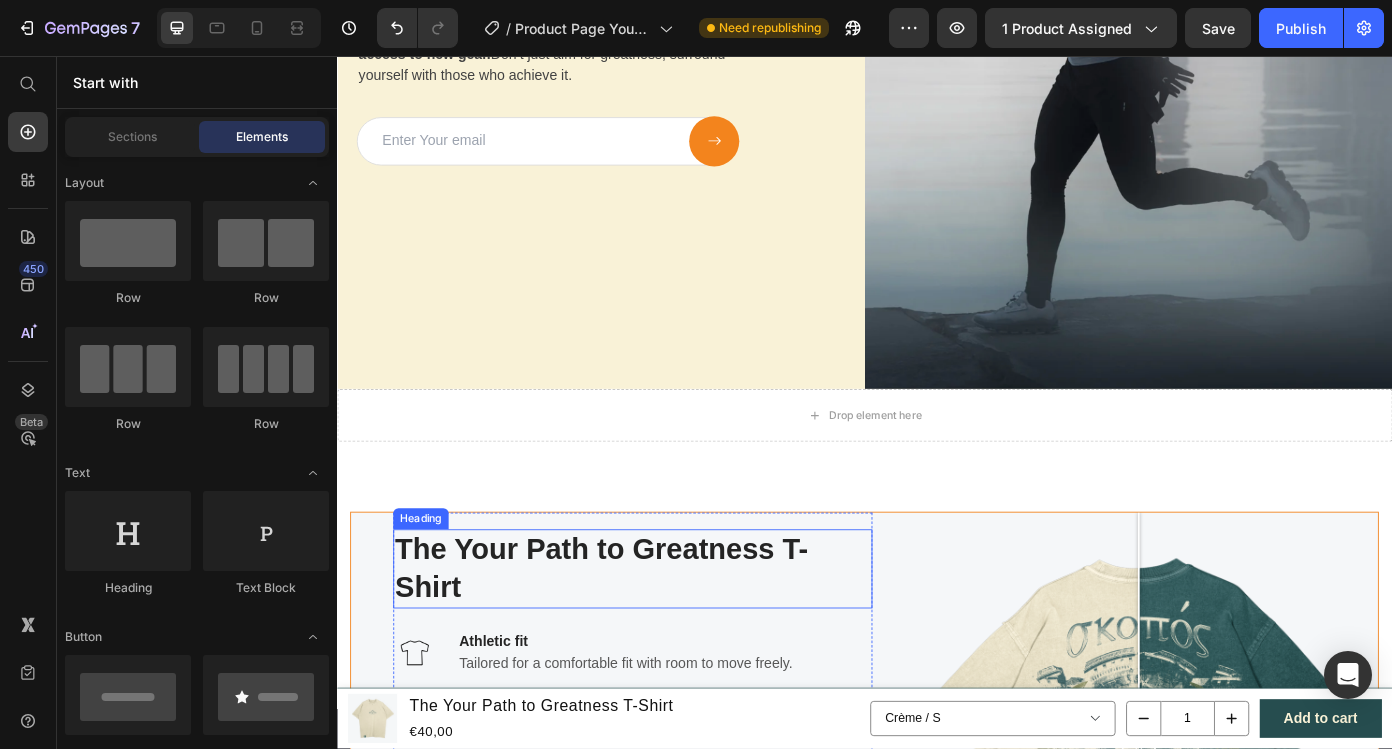 scroll, scrollTop: 2935, scrollLeft: 0, axis: vertical 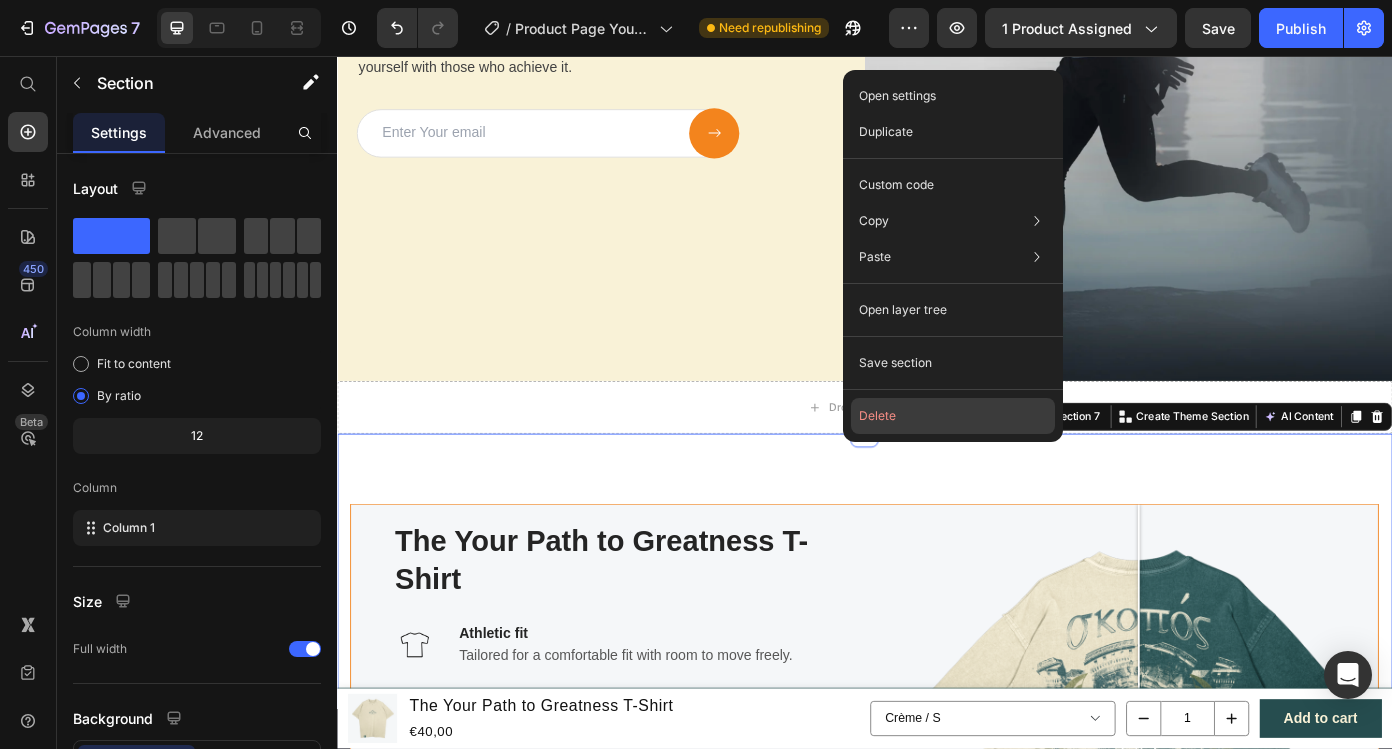 drag, startPoint x: 920, startPoint y: 419, endPoint x: 663, endPoint y: 412, distance: 257.0953 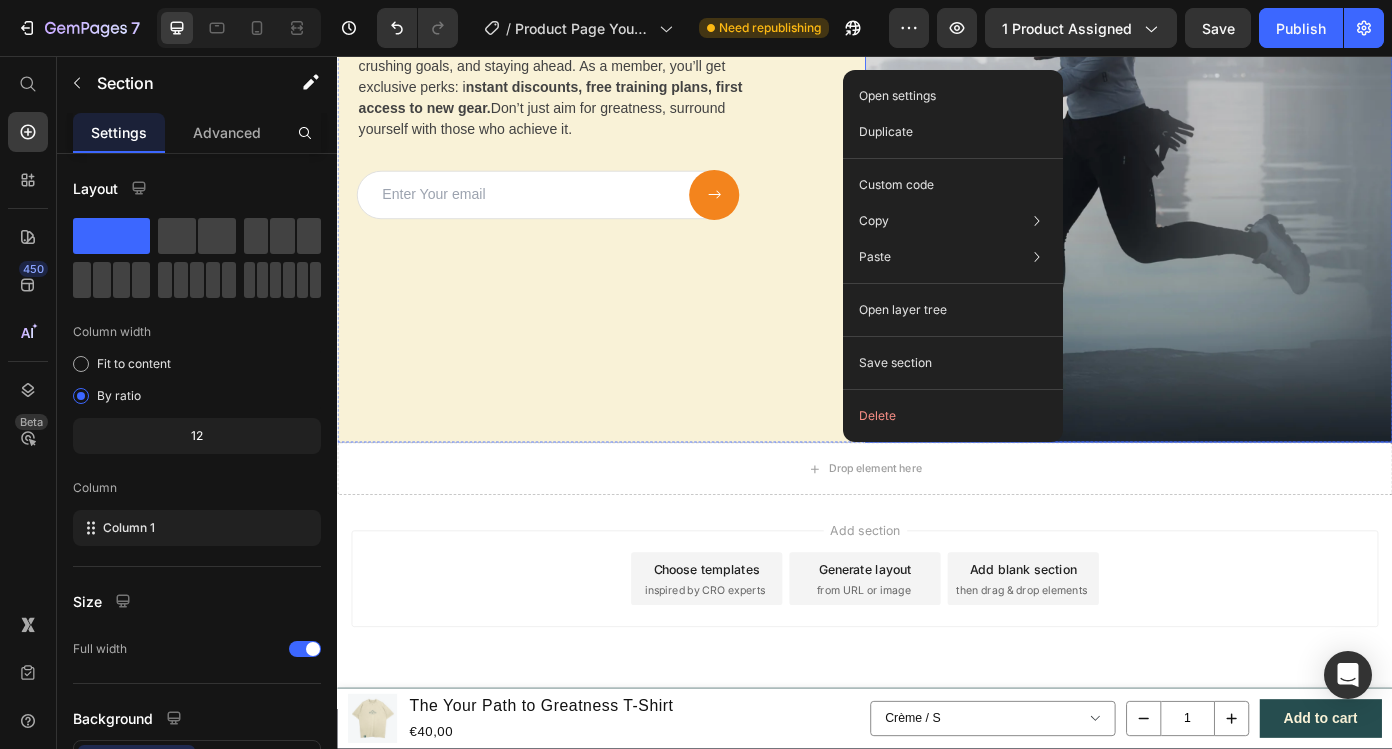 scroll, scrollTop: 2865, scrollLeft: 0, axis: vertical 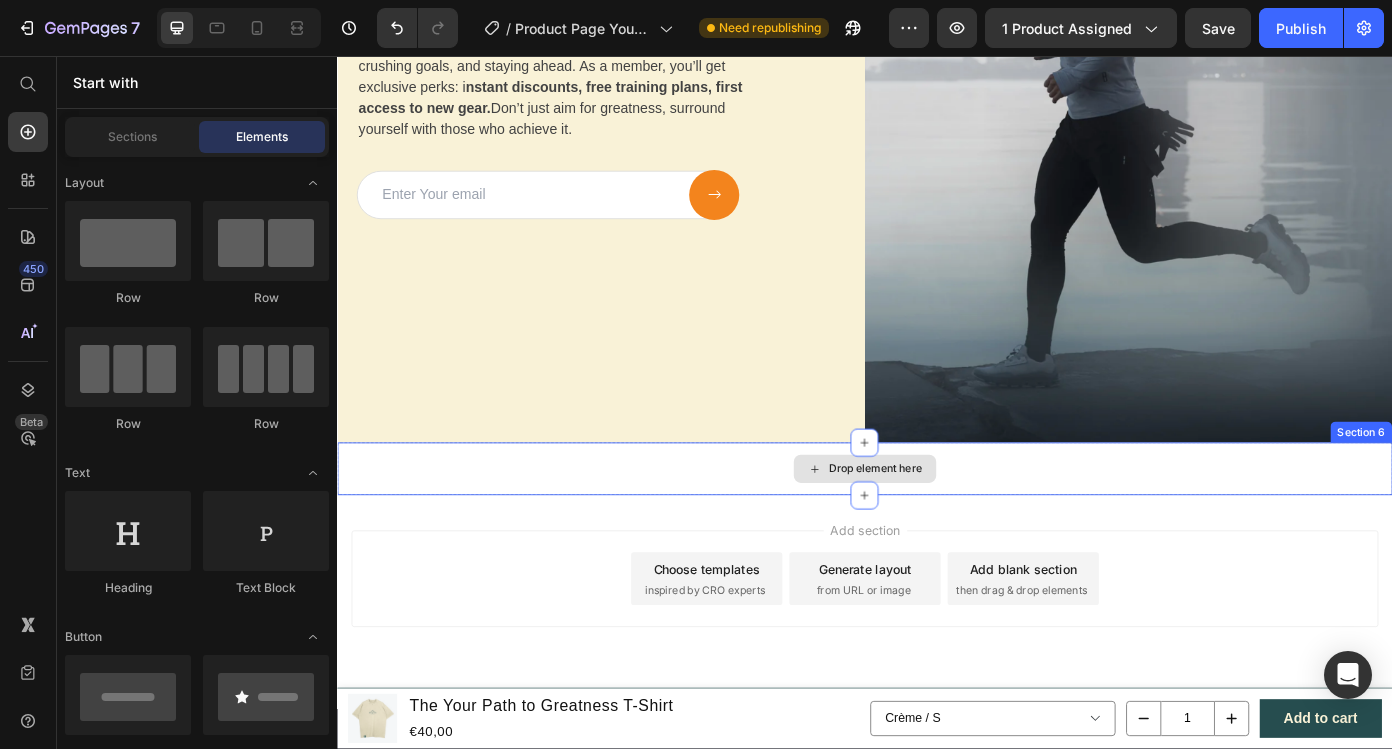 click on "Drop element here" at bounding box center (937, 526) 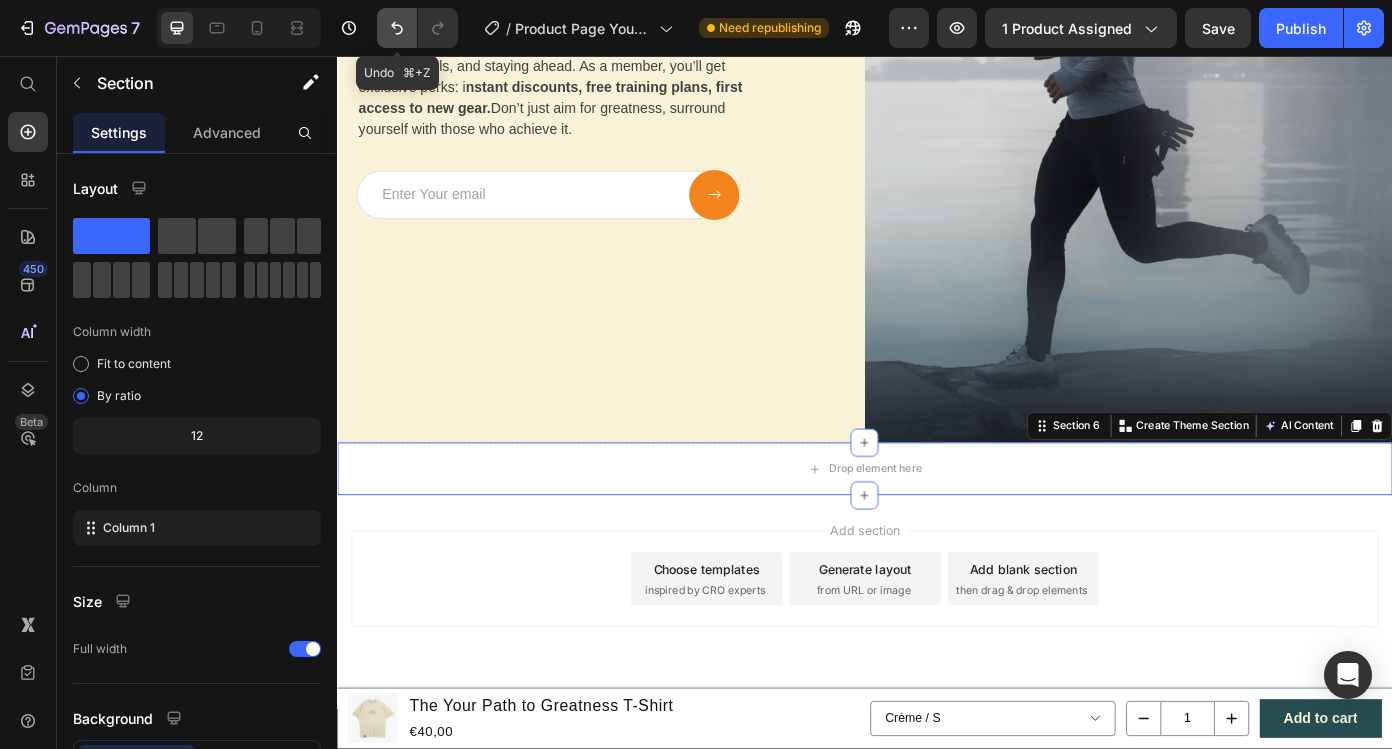 click 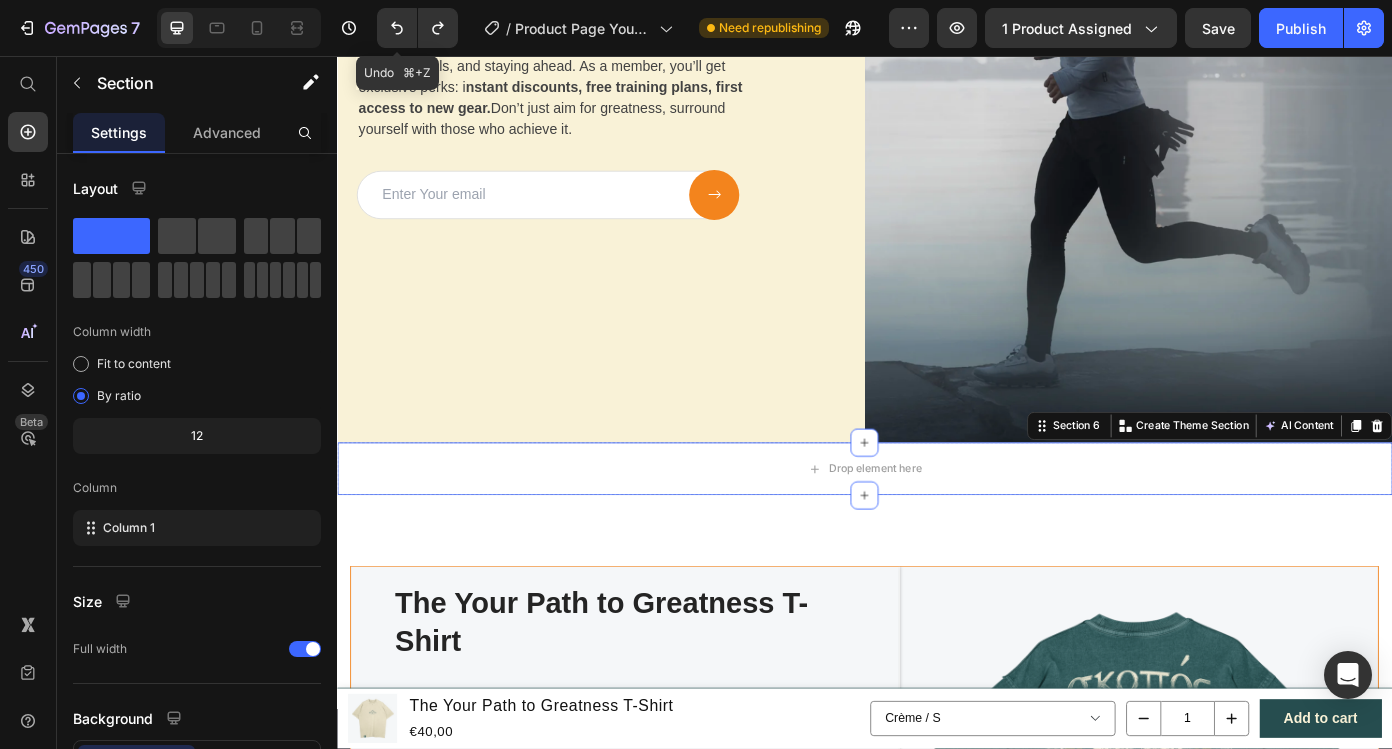 scroll, scrollTop: 2935, scrollLeft: 0, axis: vertical 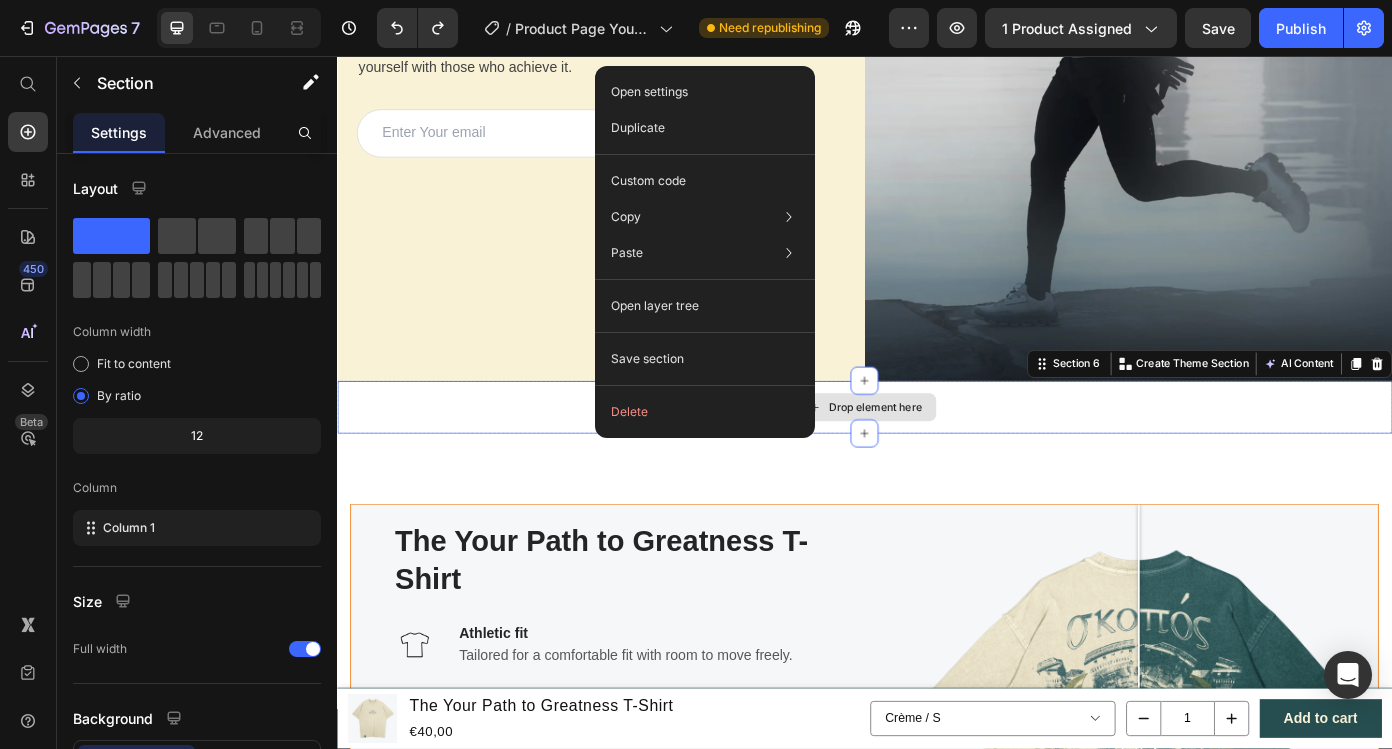 click on "Delete" 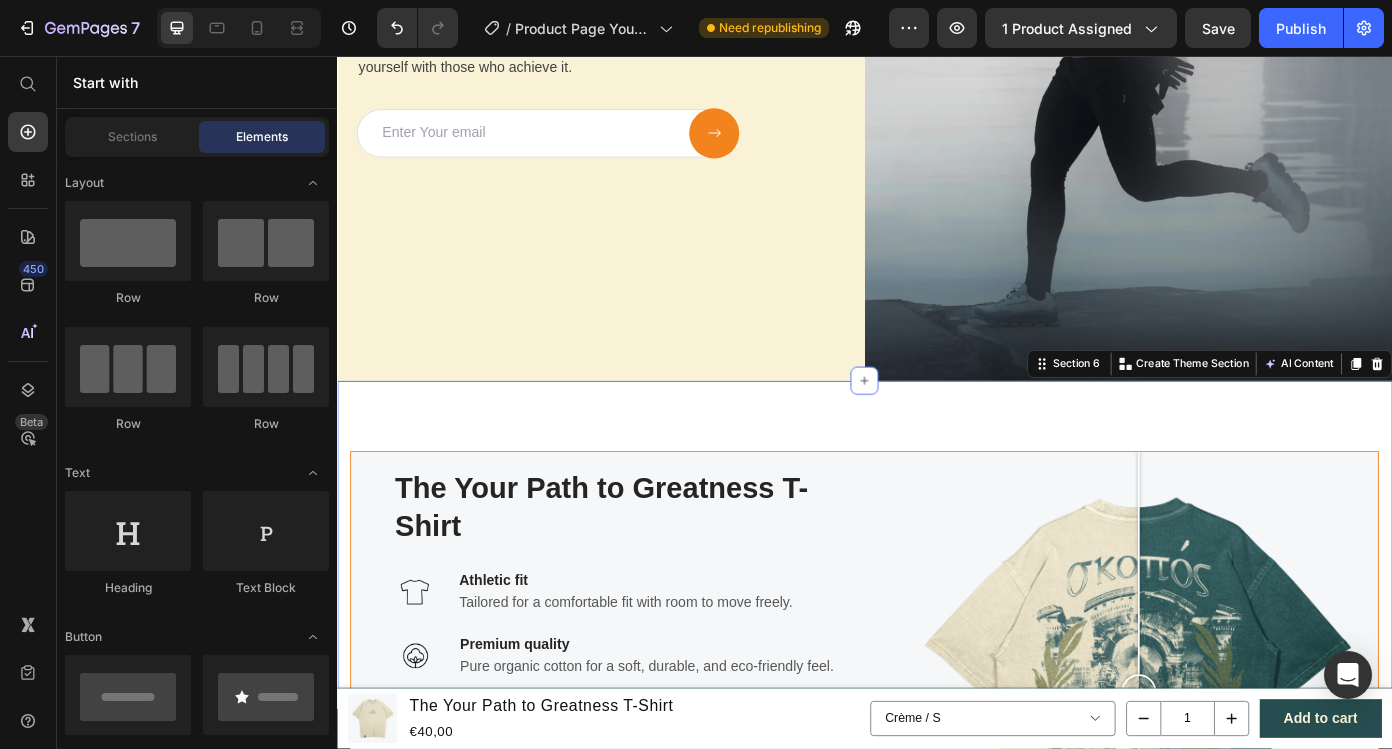 click on "The Your Path to Greatness T-Shirt Heading Image Athletic fit  Text block Tailored for a comfortable fit with room to move freely. Text block Row Image Premium quality Text block Pure organic cotton for a soft, durable, and eco-friendly feel. Text block Row Image Breathable & lightweight Text block 215 GSM fabric that keeps you cool and comfortable all day. Text block Row Row Image Odor resistant Text block Natural fibers that help keep you feeling fresh, wear after wear. Text block Row Get yours now Button
Only a few items left in stock
Custom Code Image Comparison Row Row Section 6   You can create reusable sections Create Theme Section AI Content Write with GemAI What would you like to describe here? Tone and Voice Persuasive Product Skopós Sportswear RVS Shaker Show more Generate" at bounding box center [937, 779] 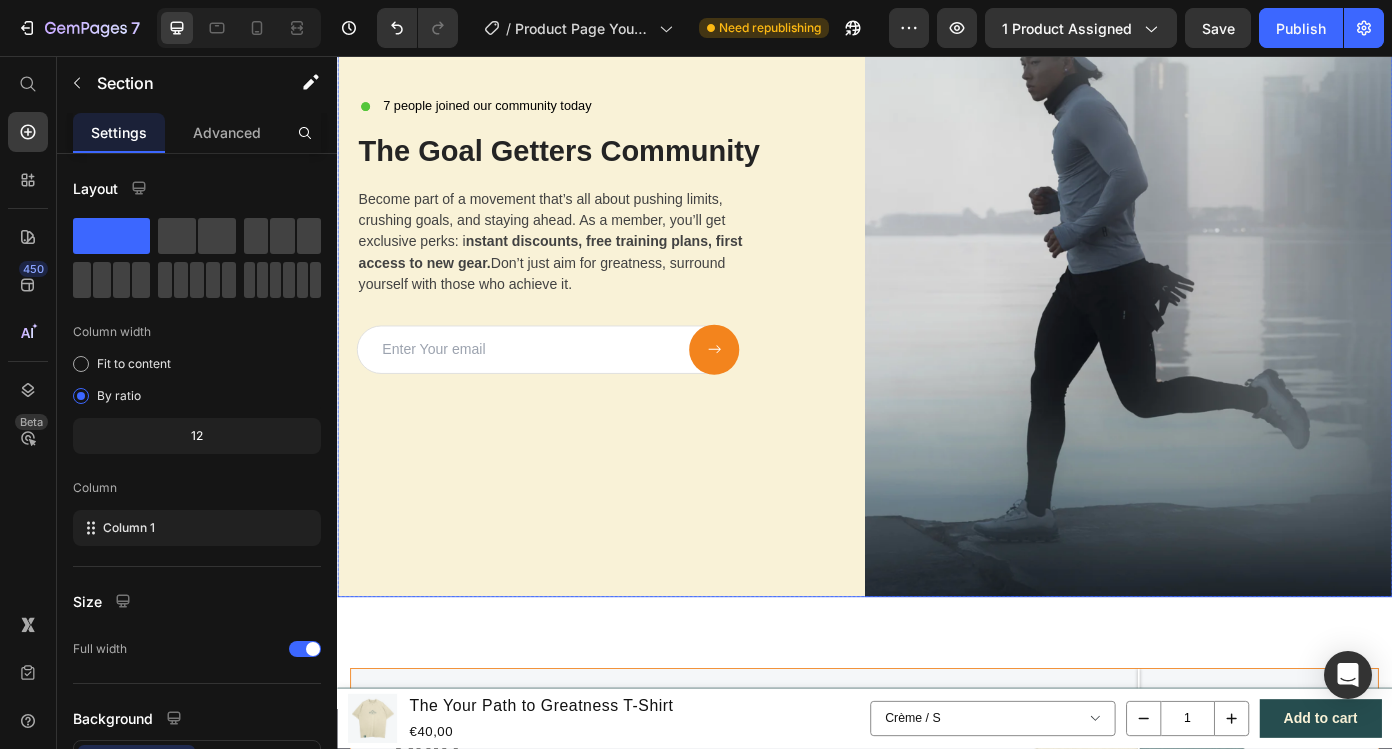 scroll, scrollTop: 2691, scrollLeft: 0, axis: vertical 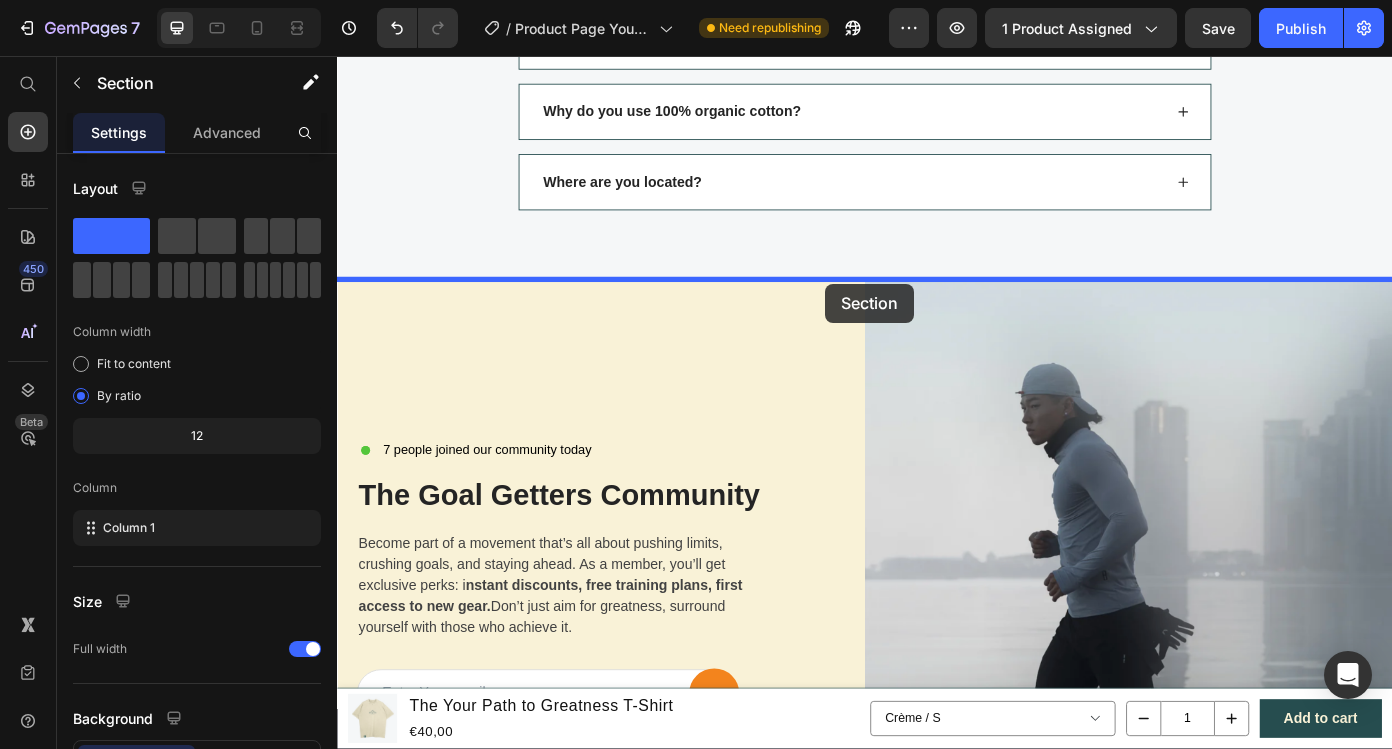 drag, startPoint x: 865, startPoint y: 678, endPoint x: 888, endPoint y: 316, distance: 362.72992 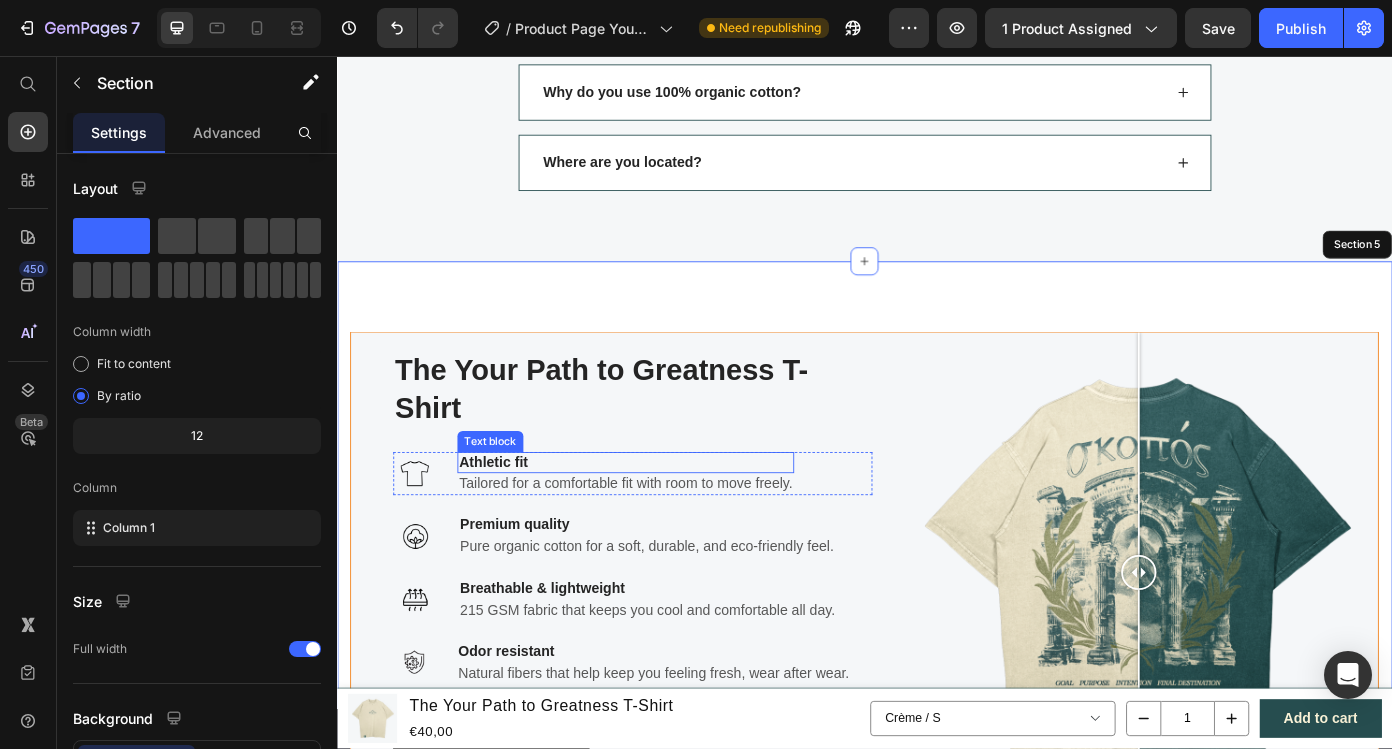 scroll, scrollTop: 2324, scrollLeft: 0, axis: vertical 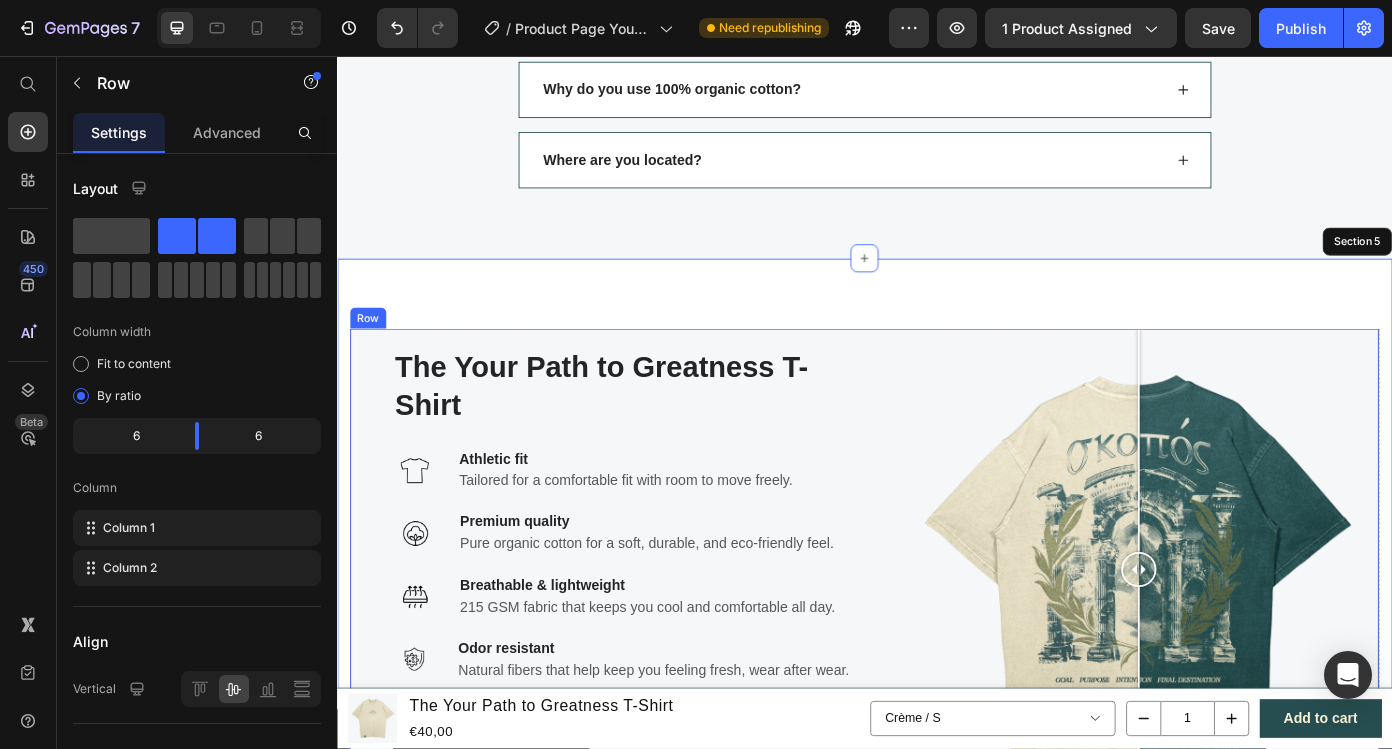 click on "The Your Path to Greatness T-Shirt Heading Image Athletic fit  Text block Tailored for a comfortable fit with room to move freely. Text block Row Image Premium quality Text block Pure organic cotton for a soft, durable, and eco-friendly feel. Text block Row Image Breathable & lightweight Text block 215 GSM fabric that keeps you cool and comfortable all day. Text block Row Row Image Odor resistant Text block Natural fibers that help keep you feeling fresh, wear after wear. Text block Row Get yours now Button
Only a few items left in stock
Custom Code" at bounding box center [673, 640] 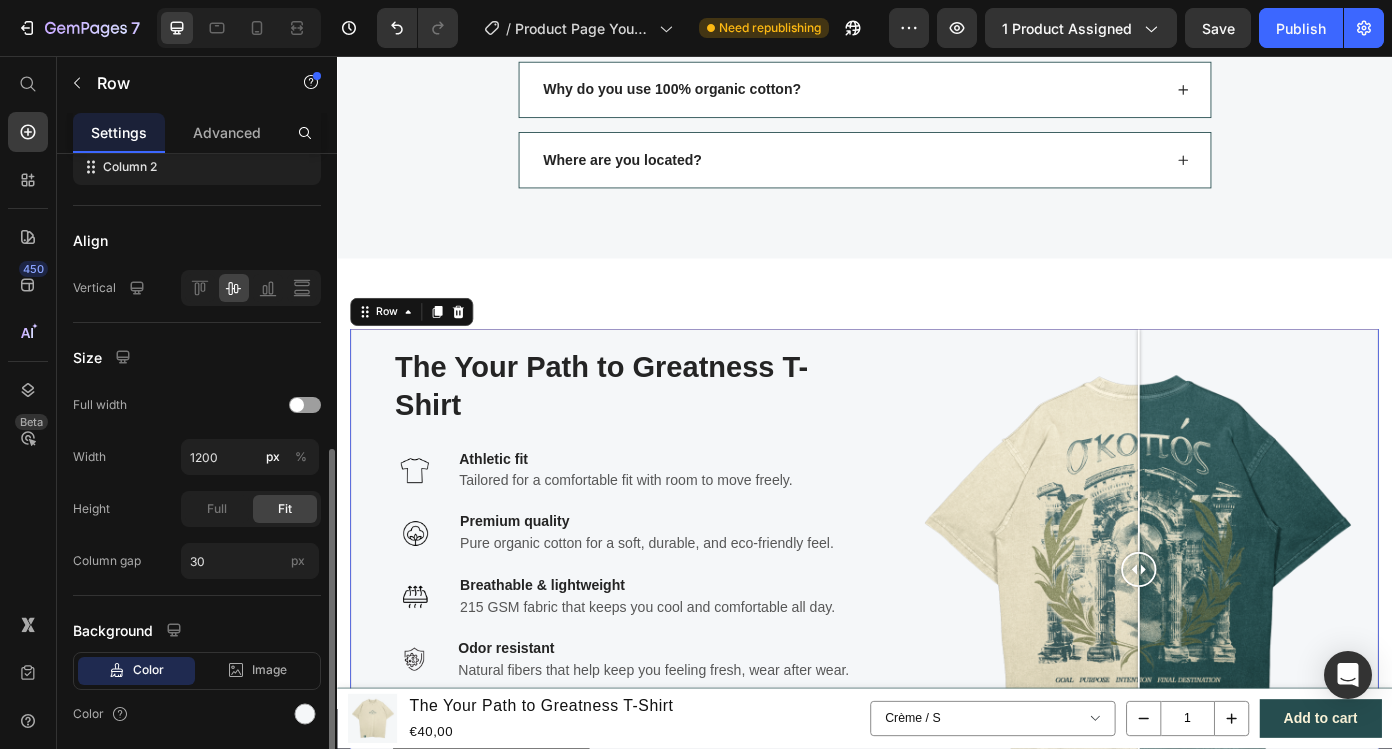 scroll, scrollTop: 469, scrollLeft: 0, axis: vertical 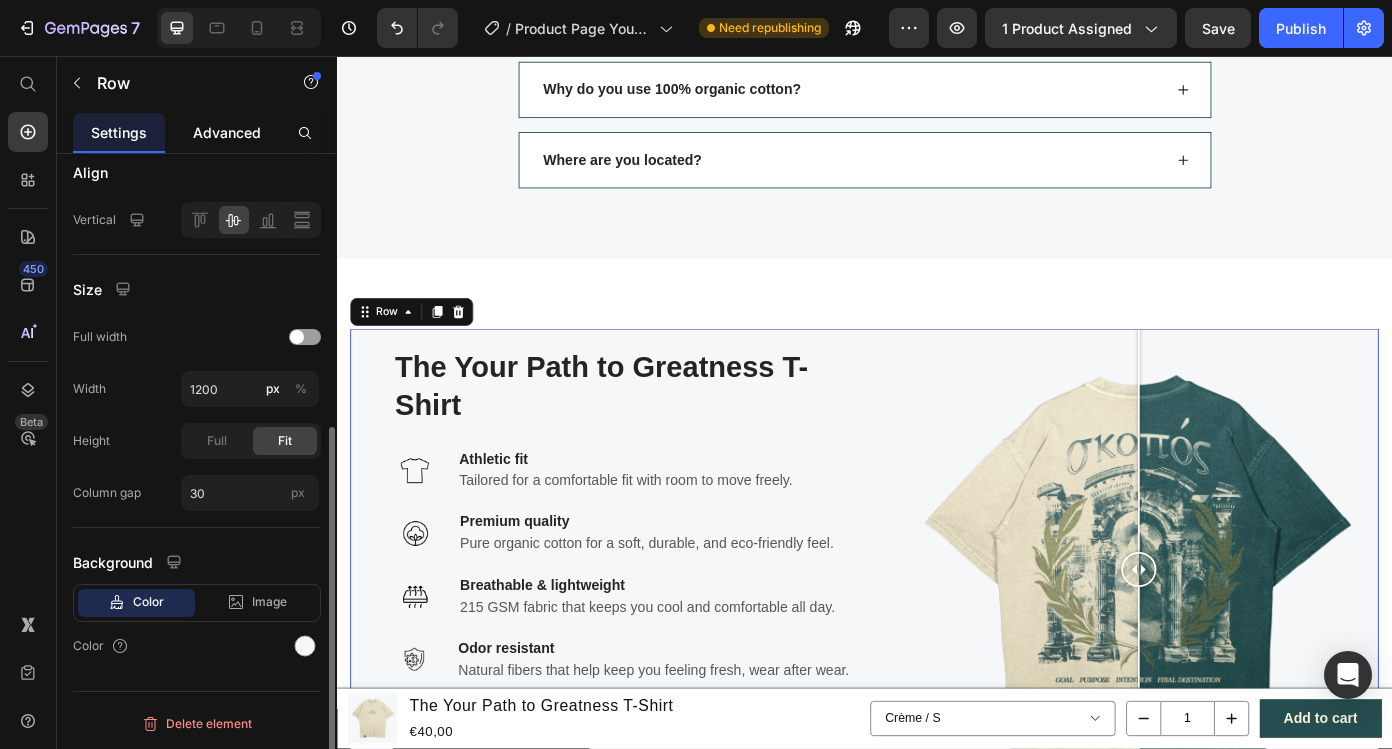 click on "Advanced" at bounding box center (227, 132) 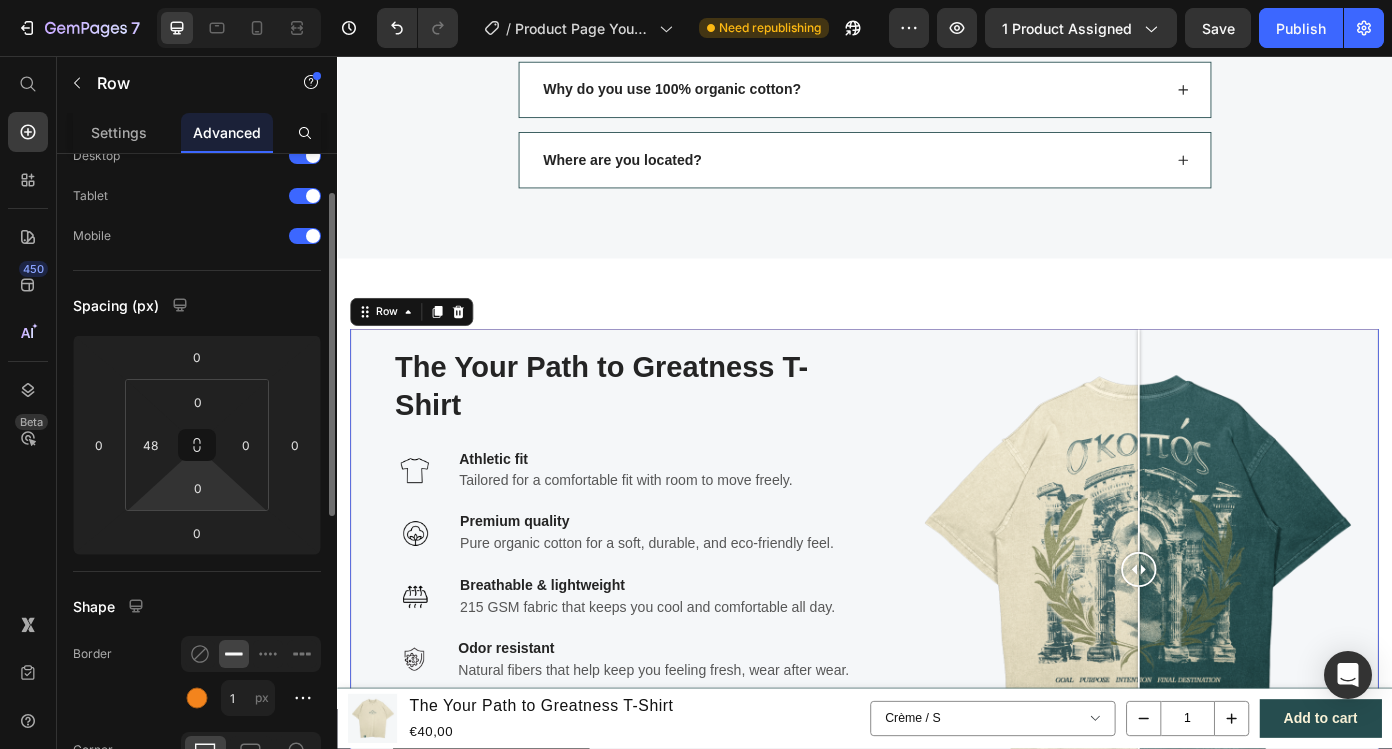 scroll, scrollTop: 129, scrollLeft: 0, axis: vertical 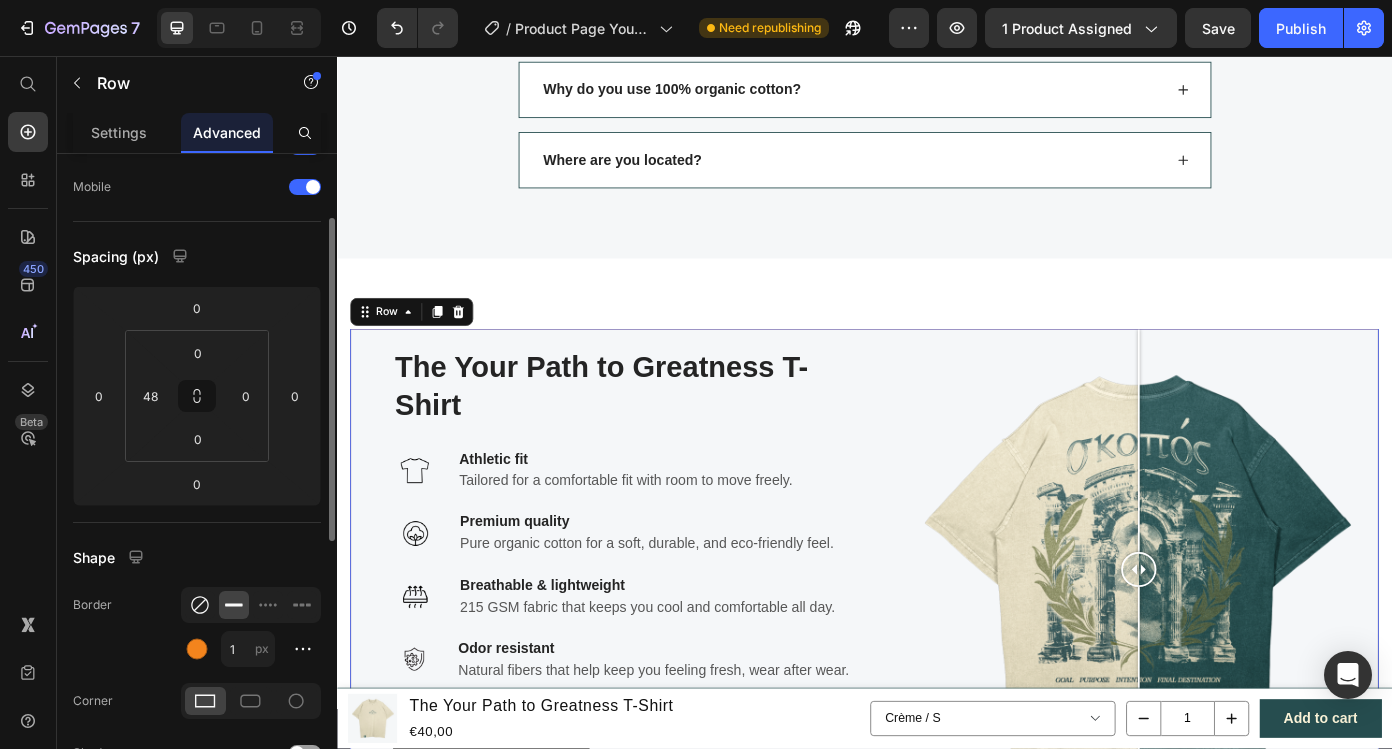 click 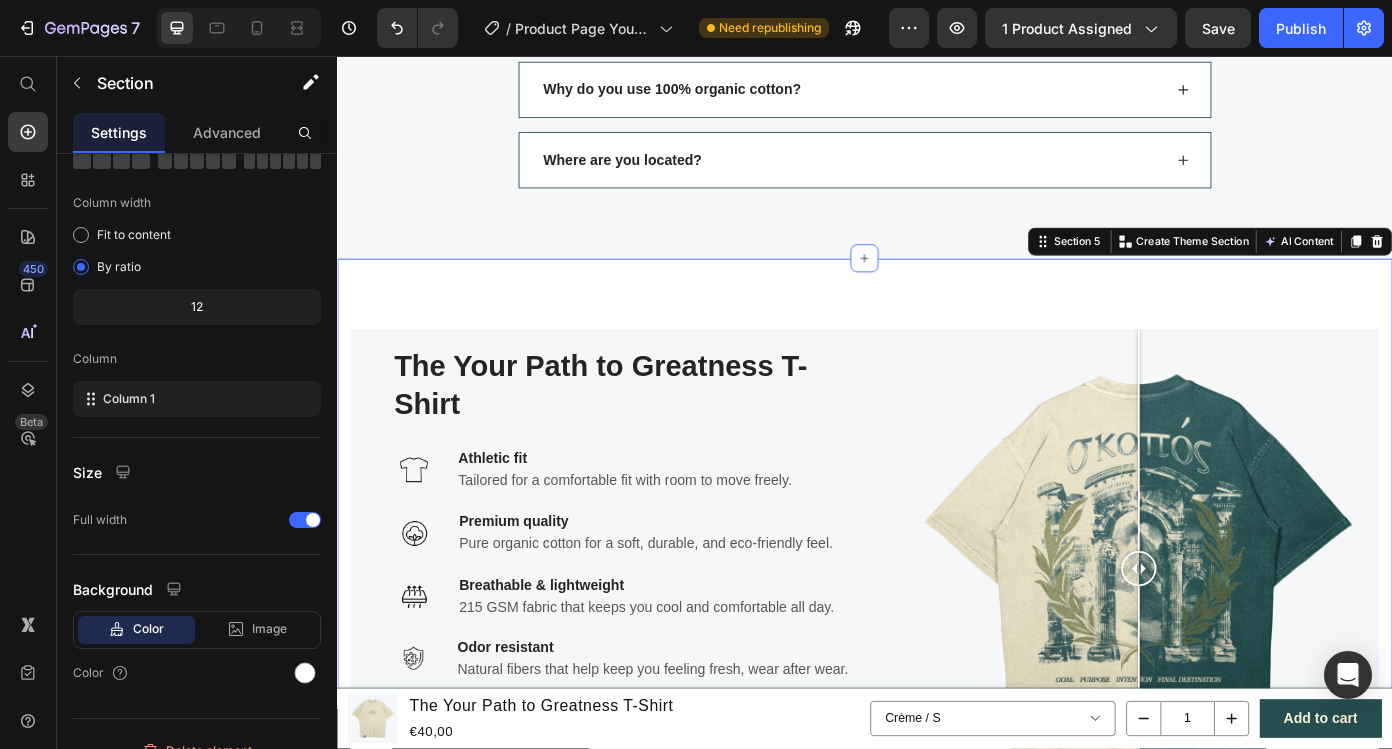 click on "The Your Path to Greatness T-Shirt Heading Image Athletic fit  Text block Tailored for a comfortable fit with room to move freely. Text block Row Image Premium quality Text block Pure organic cotton for a soft, durable, and eco-friendly feel. Text block Row Image Breathable & lightweight Text block 215 GSM fabric that keeps you cool and comfortable all day. Text block Row Row Image Odor resistant Text block Natural fibers that help keep you feeling fresh, wear after wear. Text block Row Get yours now Button
Only a few items left in stock
Custom Code Image Comparison Row Row Section 5   You can create reusable sections Create Theme Section AI Content Write with GemAI What would you like to describe here? Tone and Voice Persuasive Product Show more Generate" at bounding box center [937, 640] 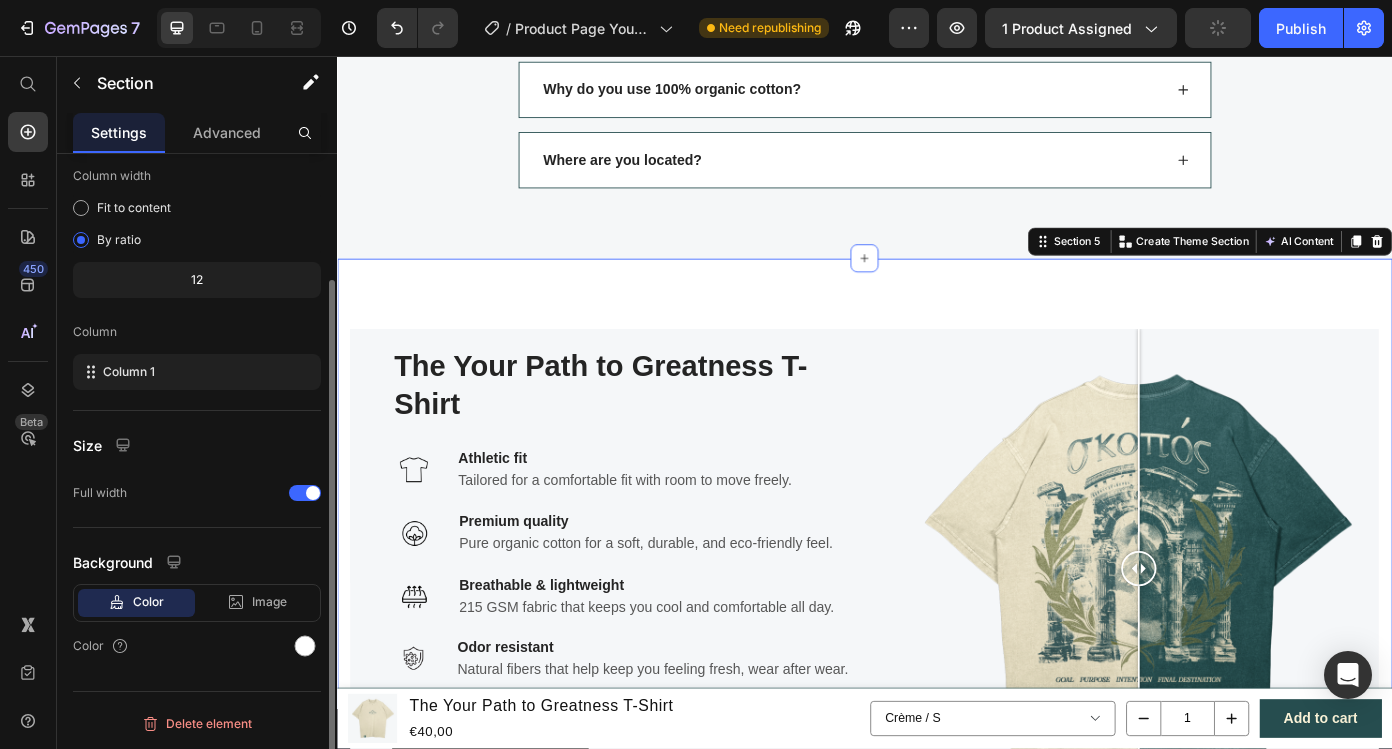 scroll, scrollTop: 155, scrollLeft: 0, axis: vertical 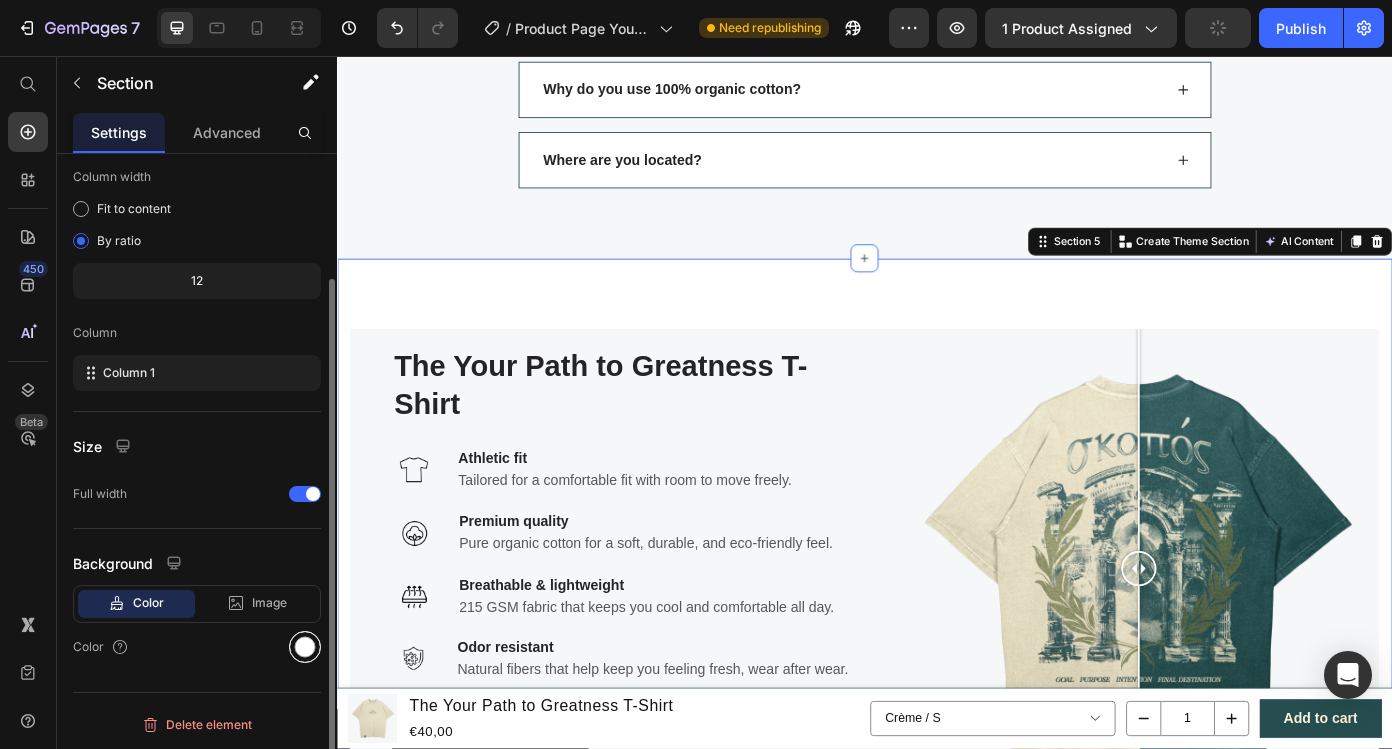 click at bounding box center (305, 647) 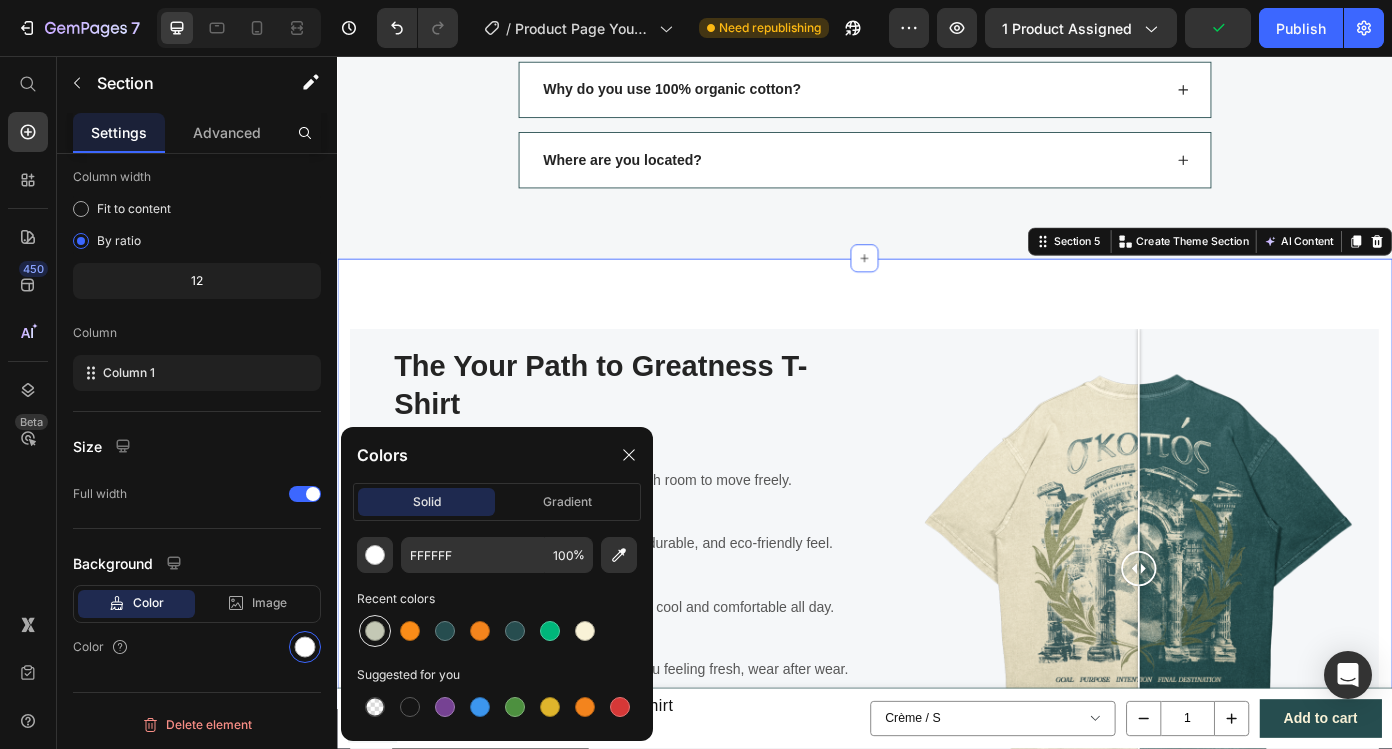 click at bounding box center (375, 631) 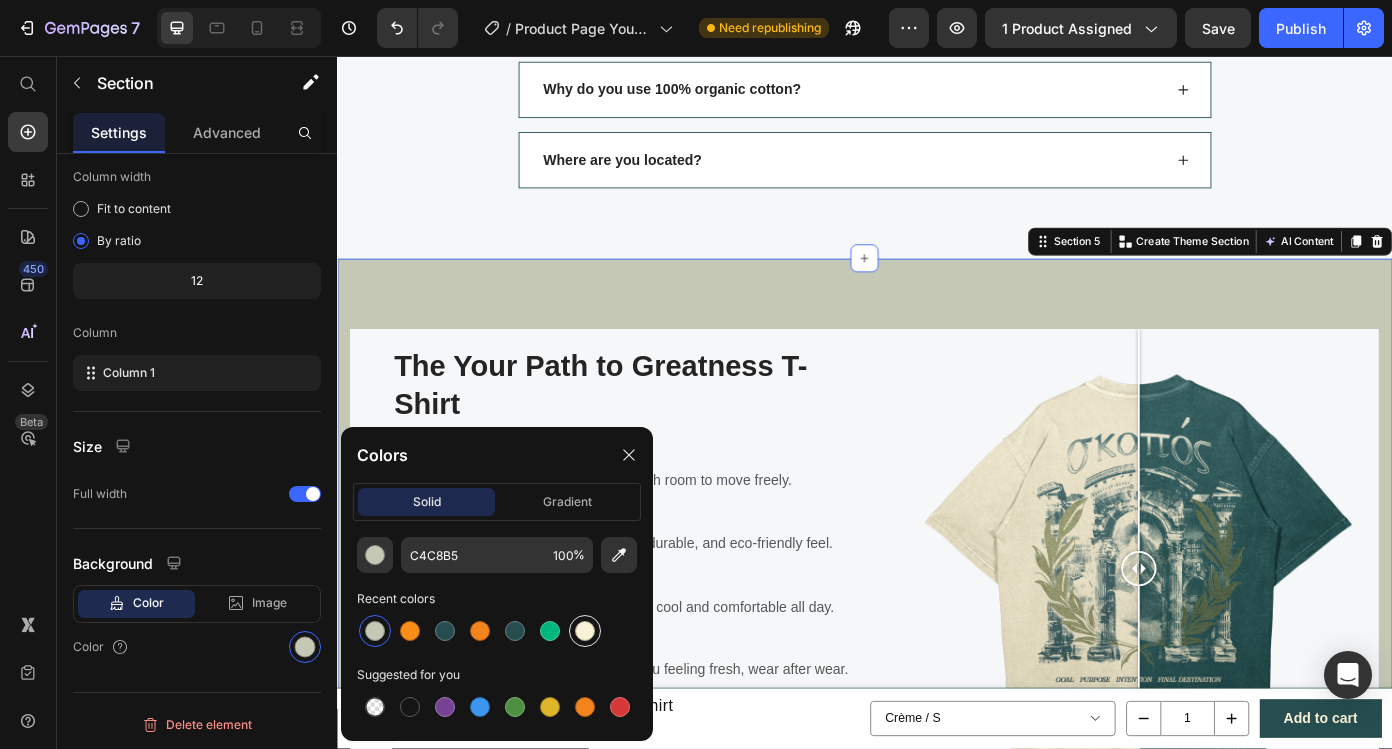 click at bounding box center [585, 631] 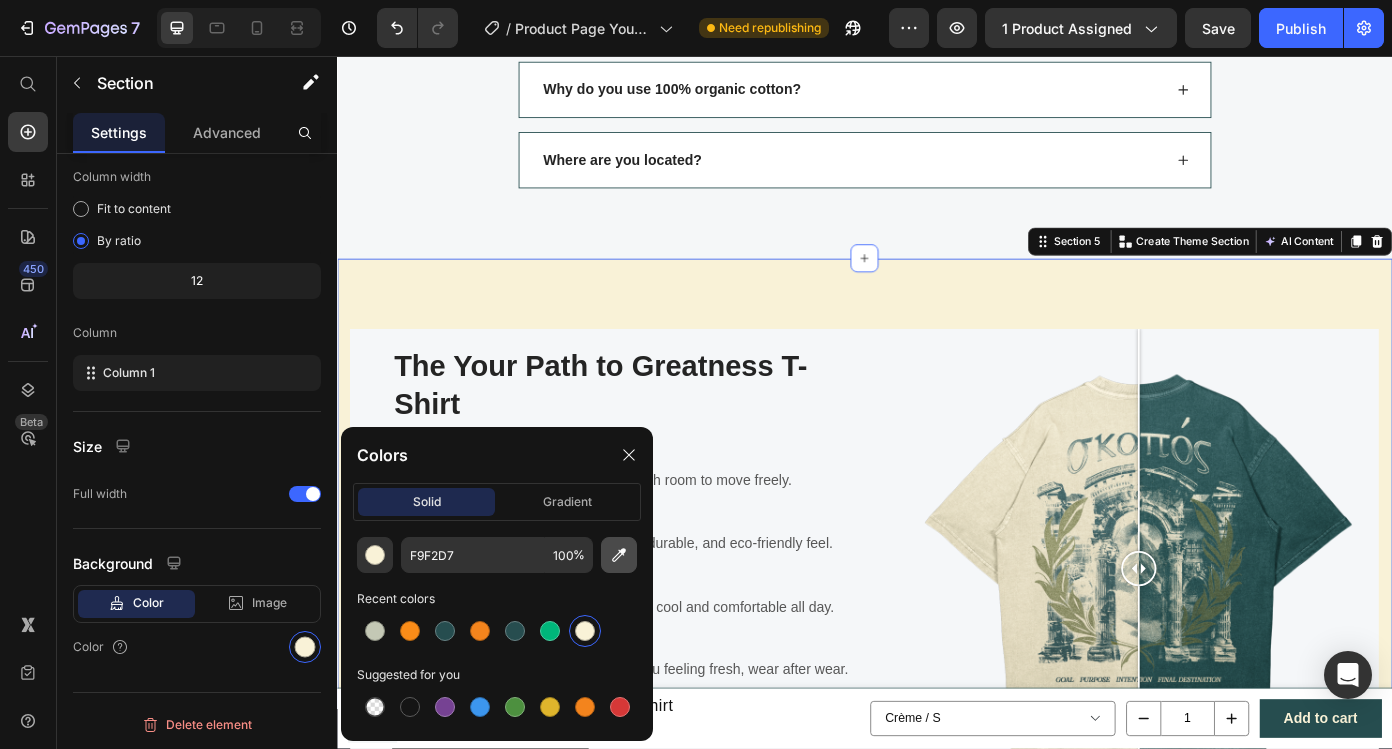 click 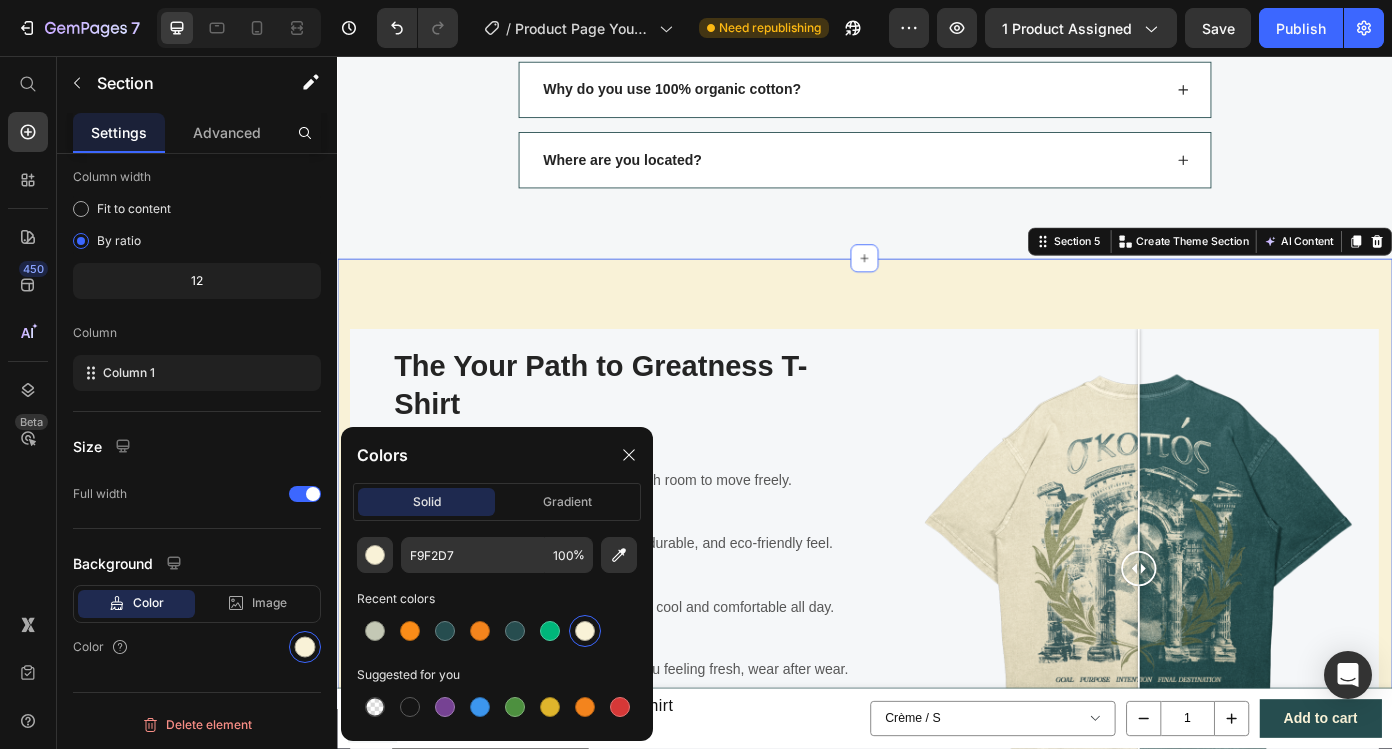type on "F5F7F9" 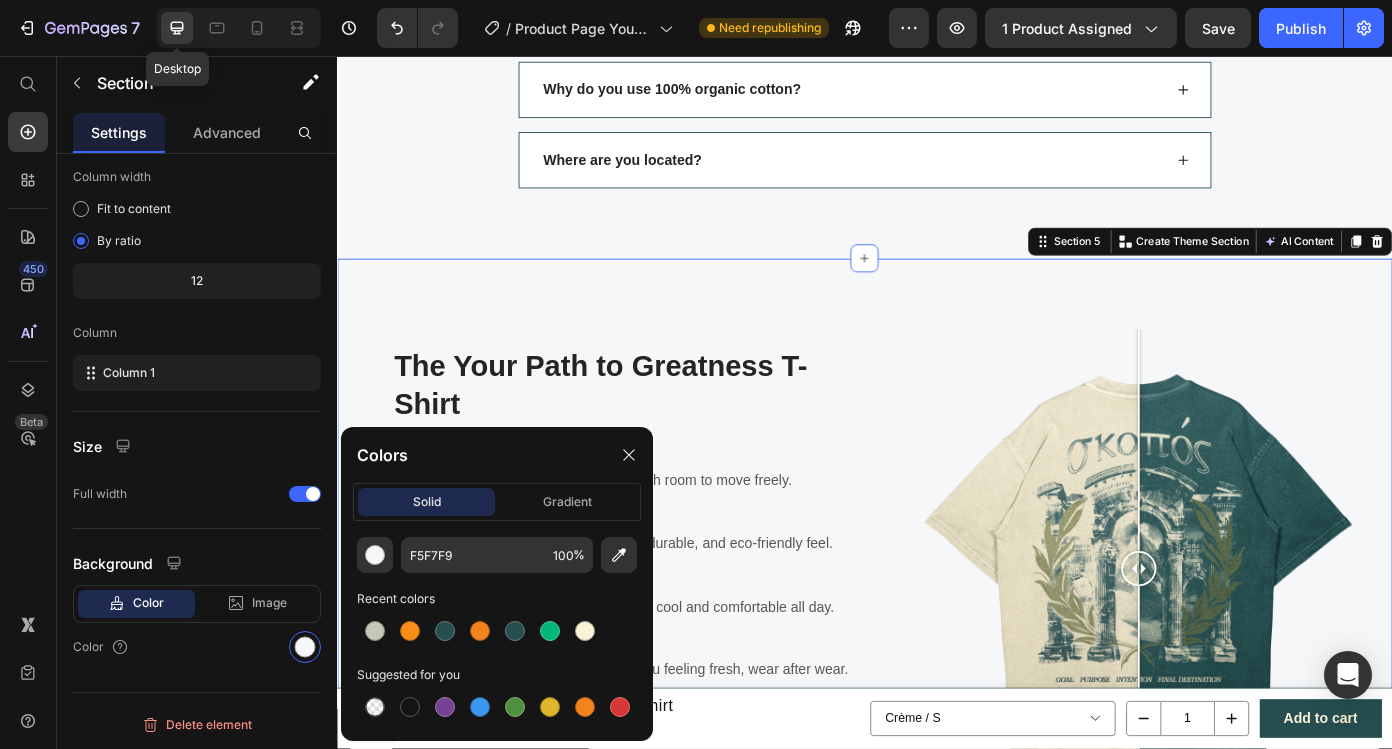 click 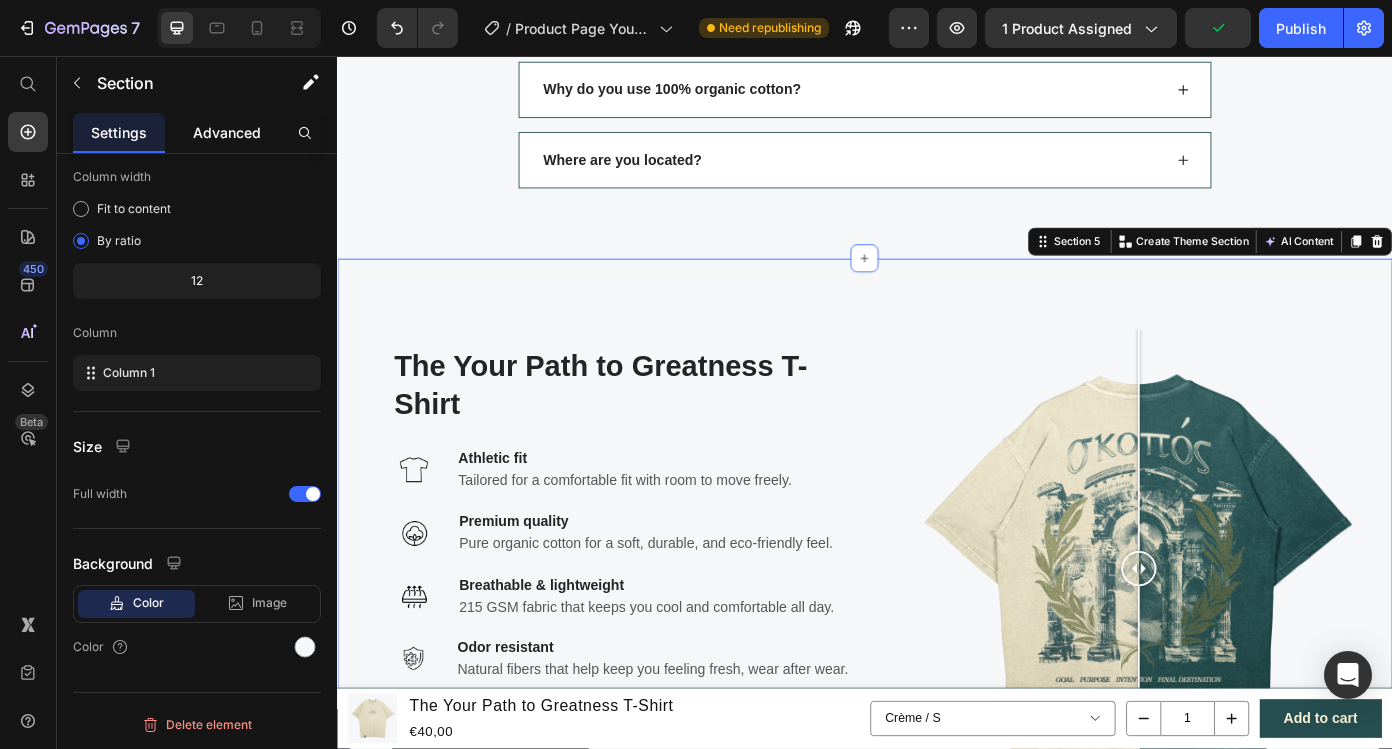 click on "Advanced" 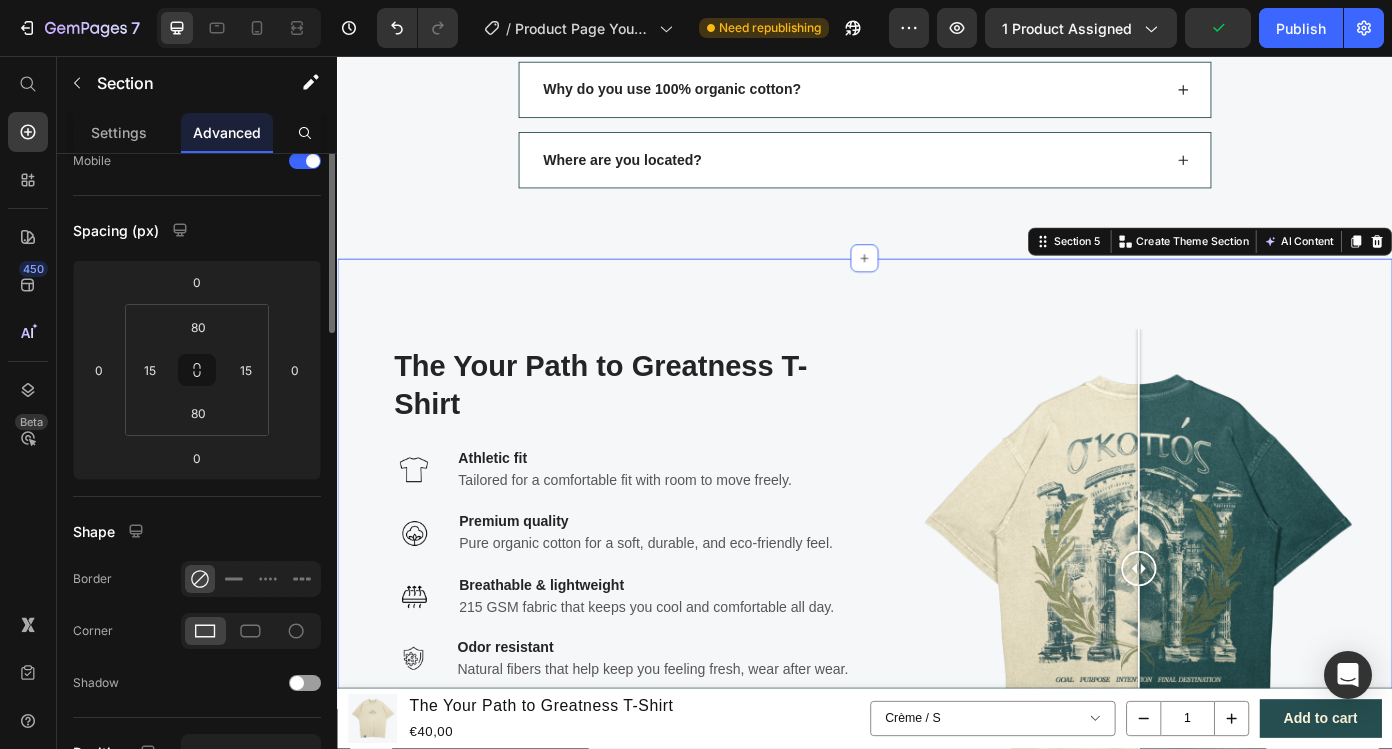 scroll, scrollTop: 0, scrollLeft: 0, axis: both 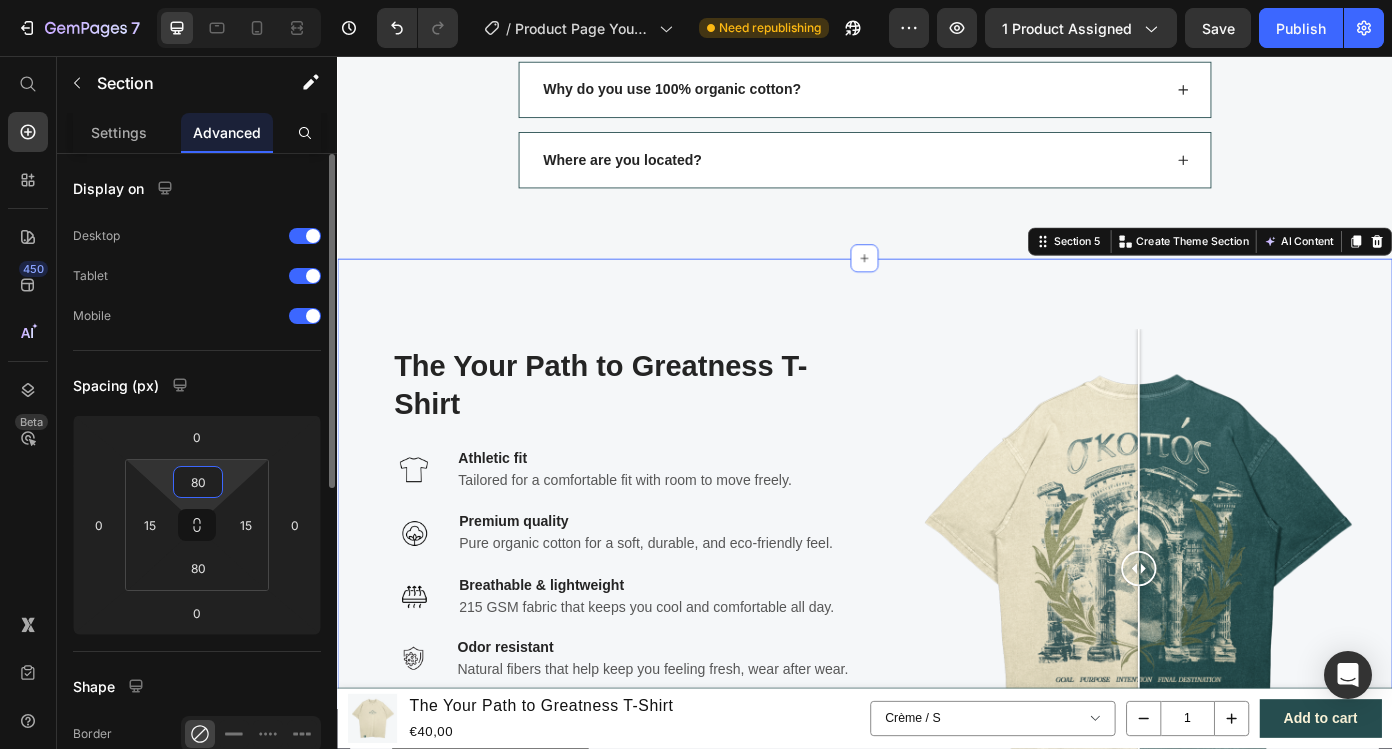 click on "80" at bounding box center (198, 482) 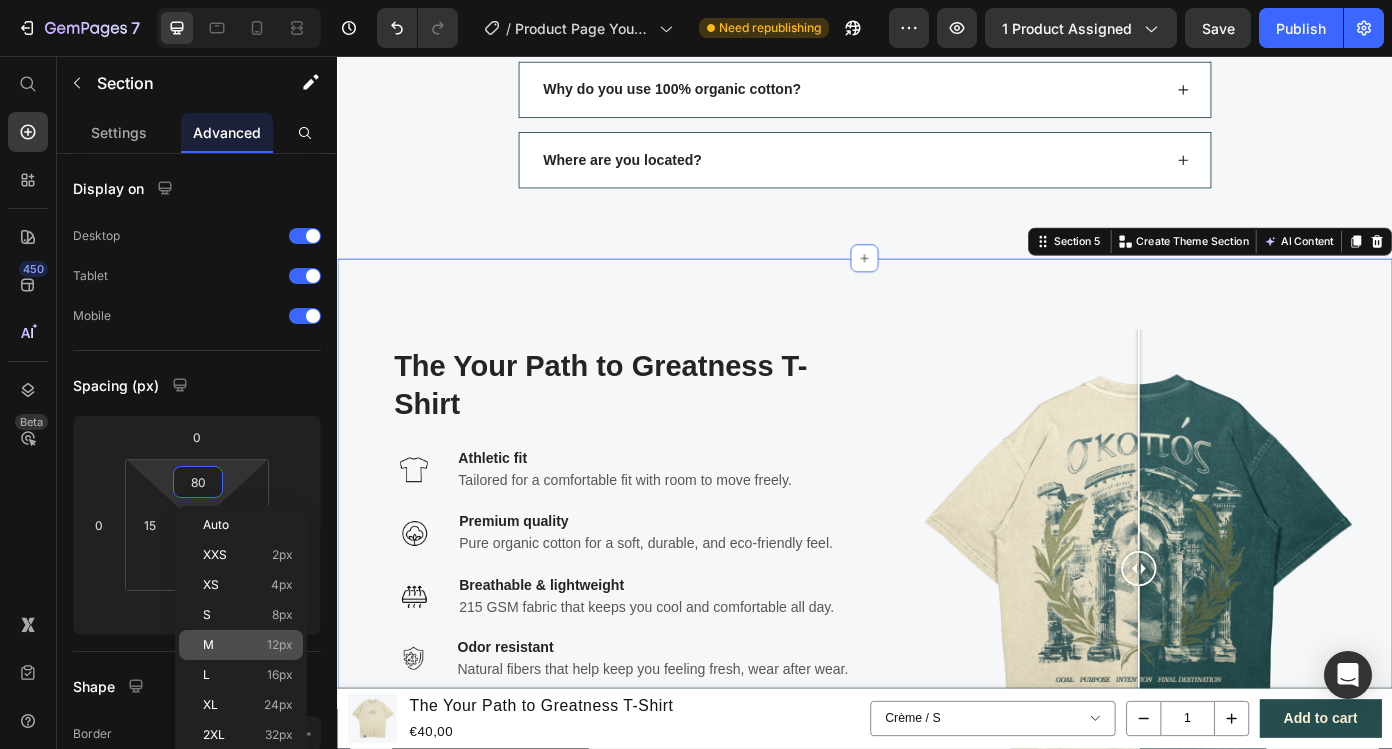 click on "S 8px" 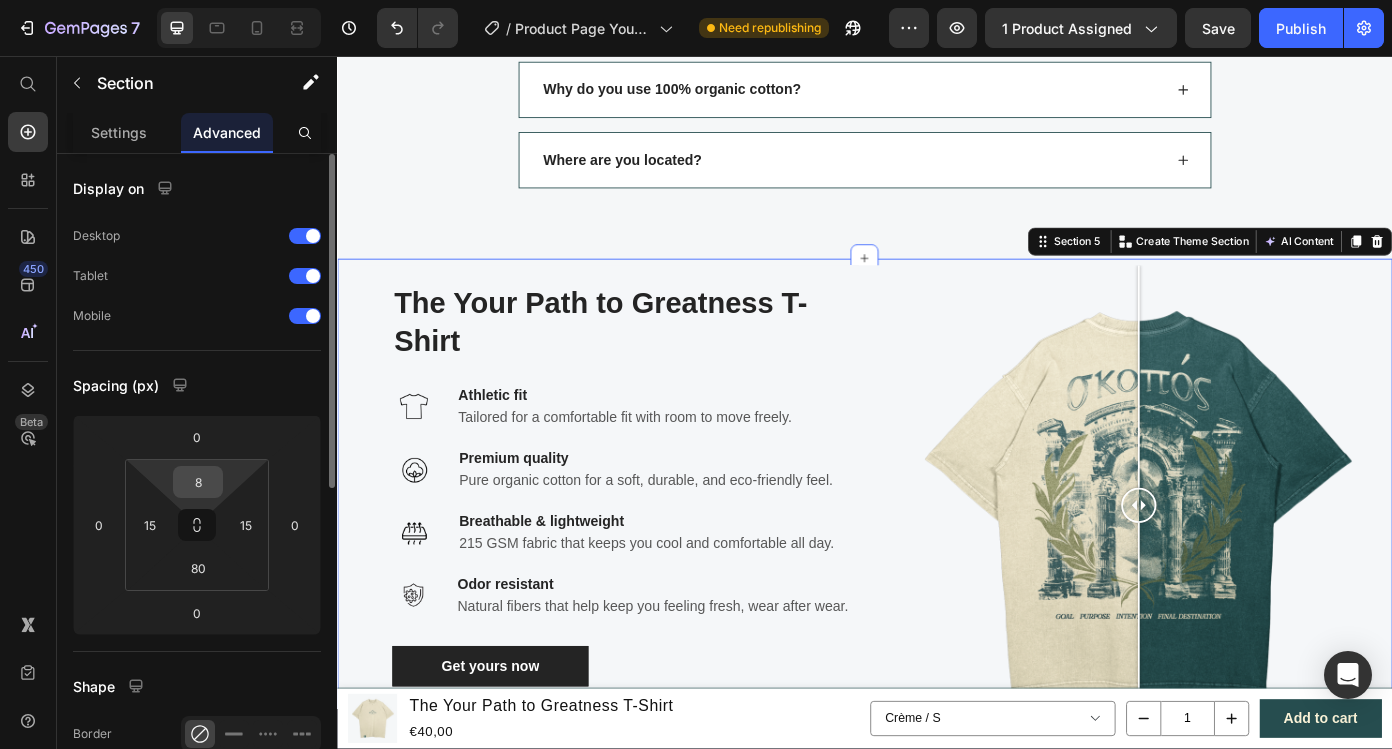click on "8" at bounding box center (198, 482) 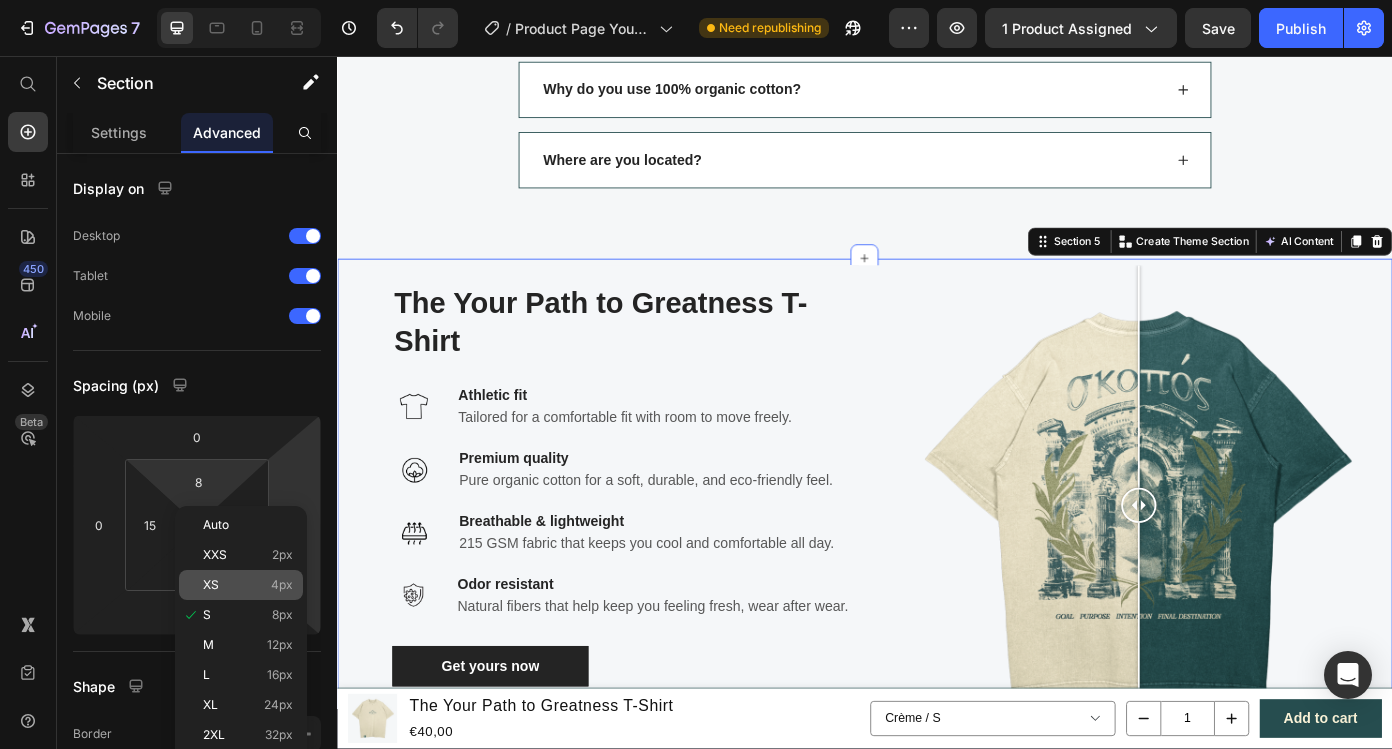click on "XS 4px" at bounding box center [248, 585] 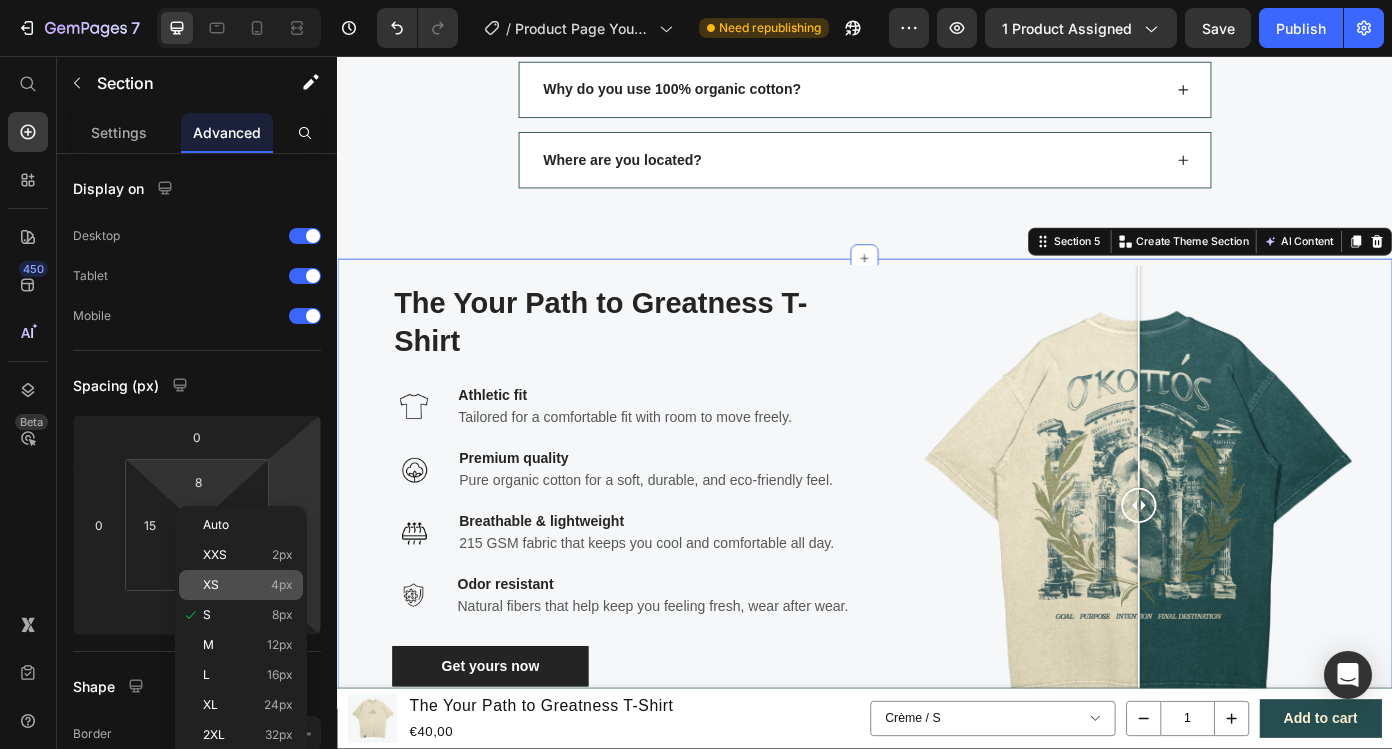 type on "4" 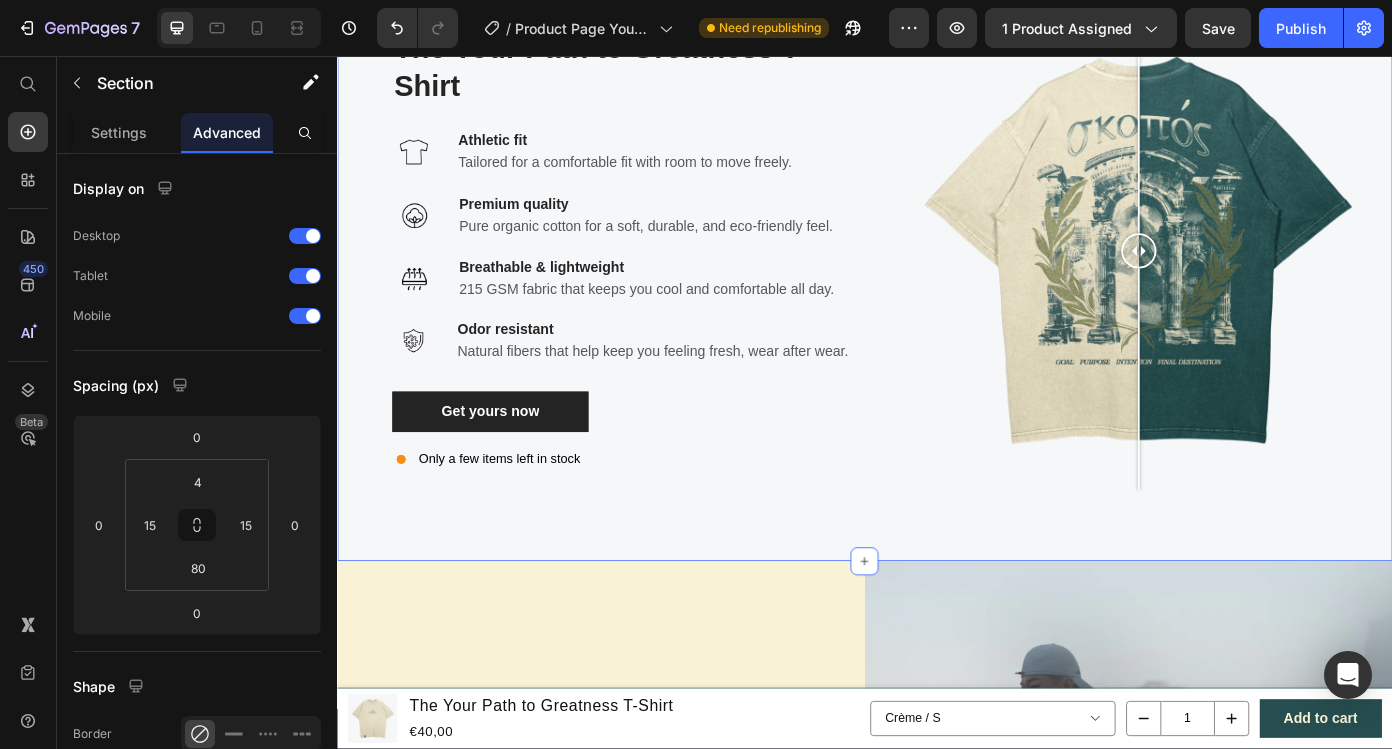 scroll, scrollTop: 2611, scrollLeft: 0, axis: vertical 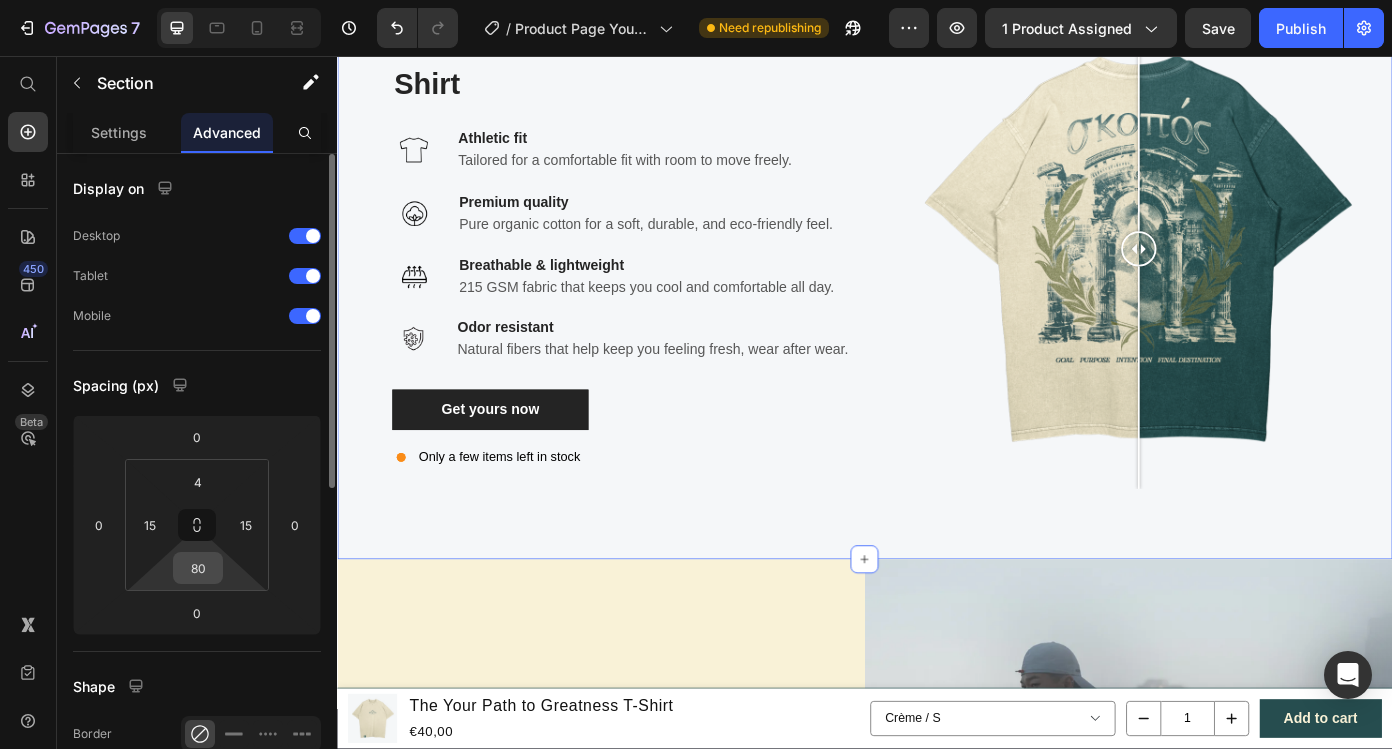 click on "80" at bounding box center (198, 568) 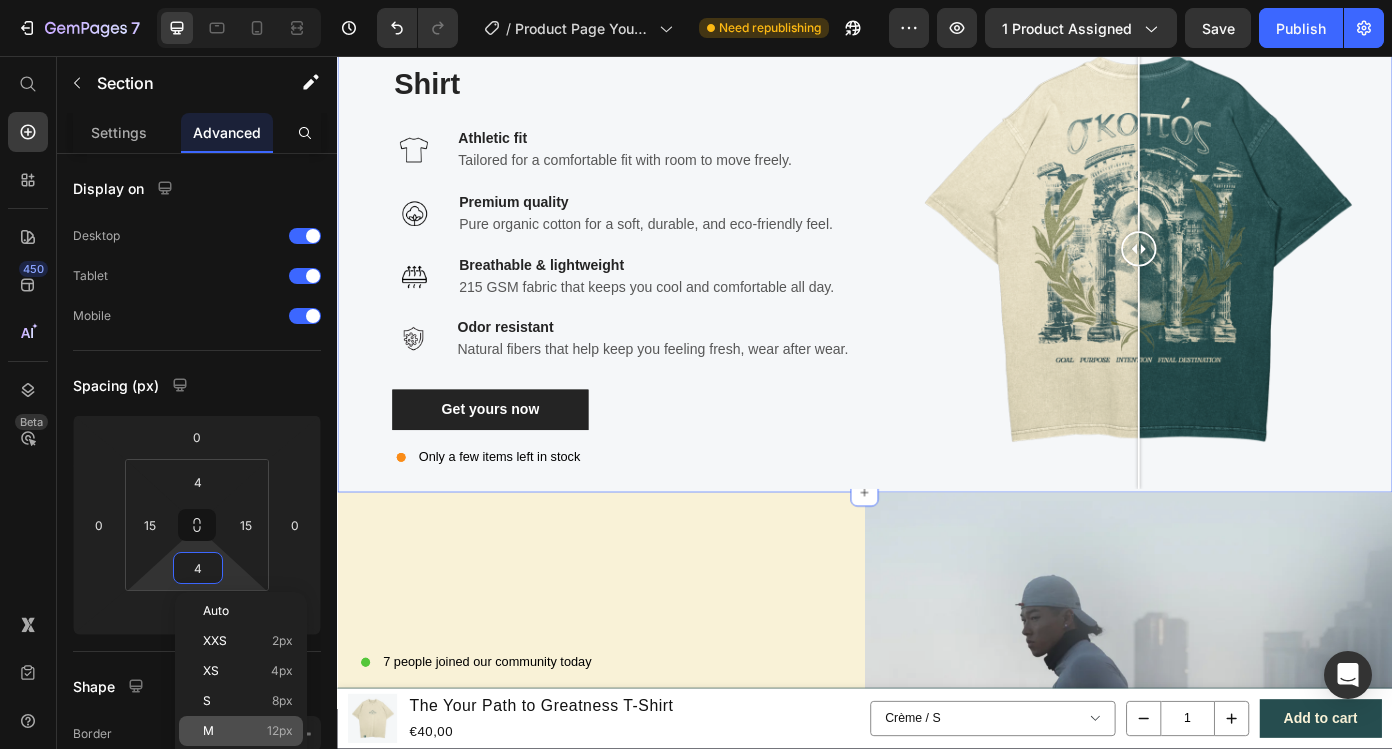 click on "M 12px" at bounding box center (248, 731) 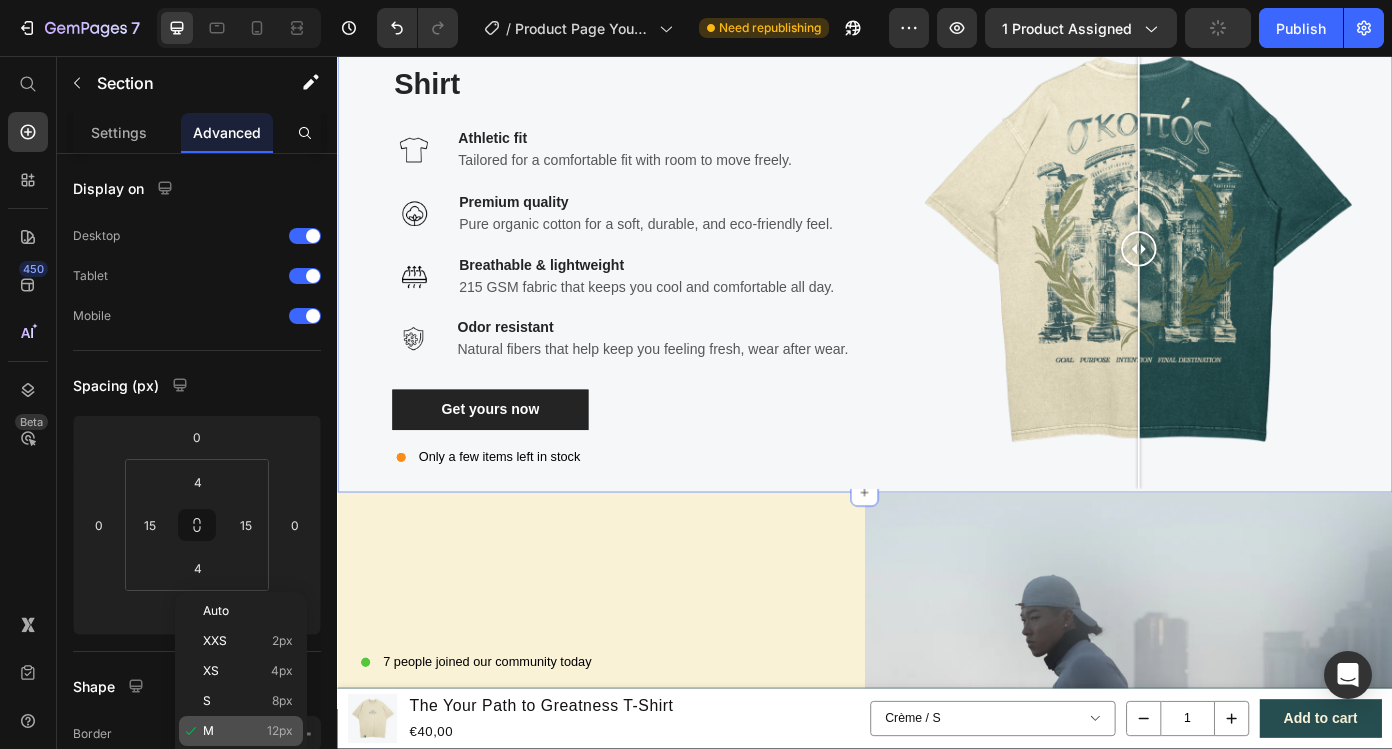 type on "12" 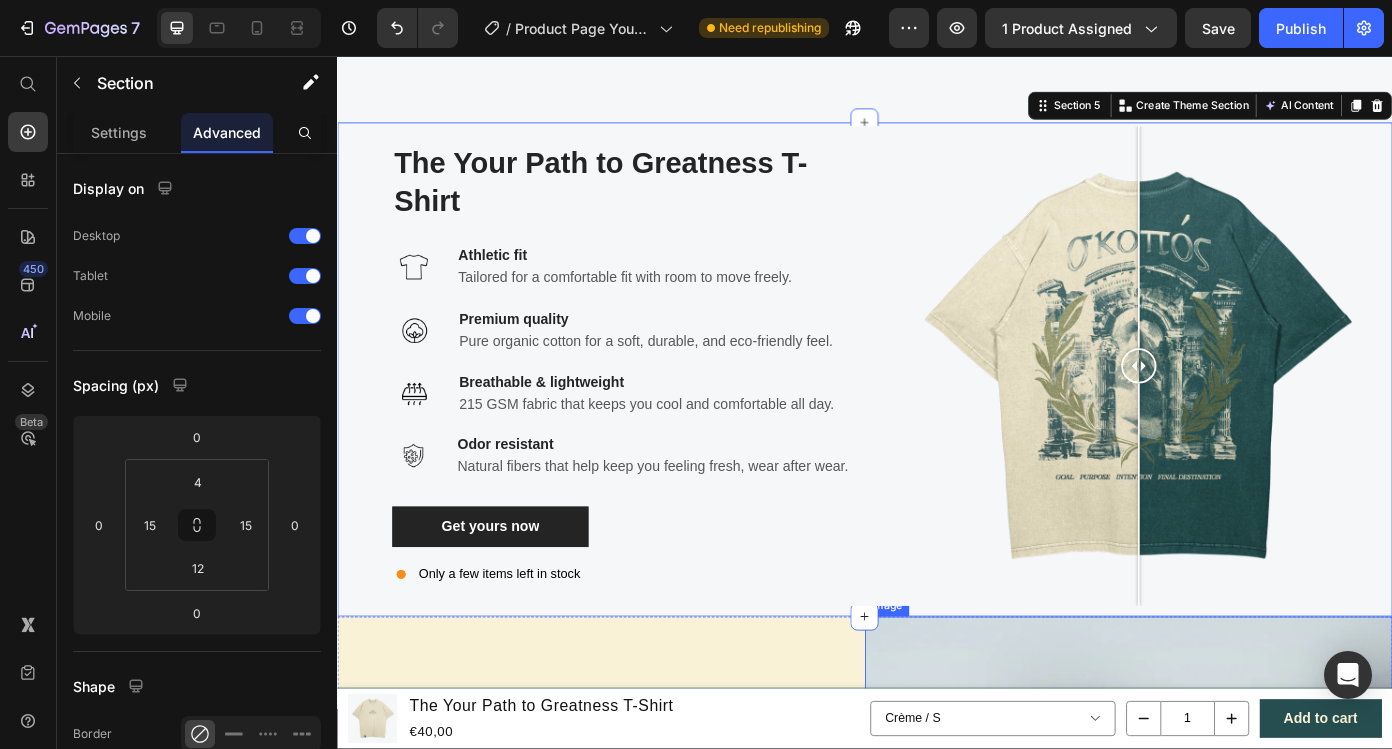 scroll, scrollTop: 2292, scrollLeft: 0, axis: vertical 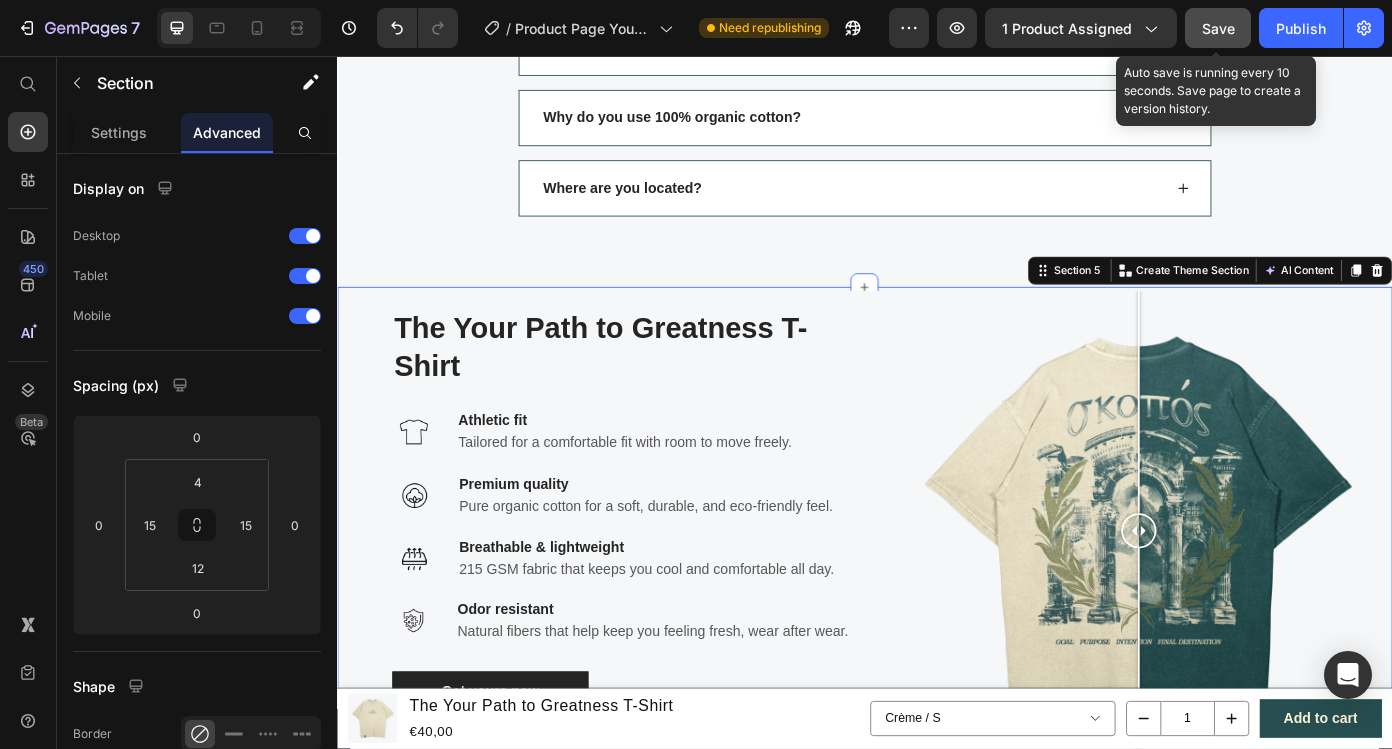 click on "Save" at bounding box center [1218, 28] 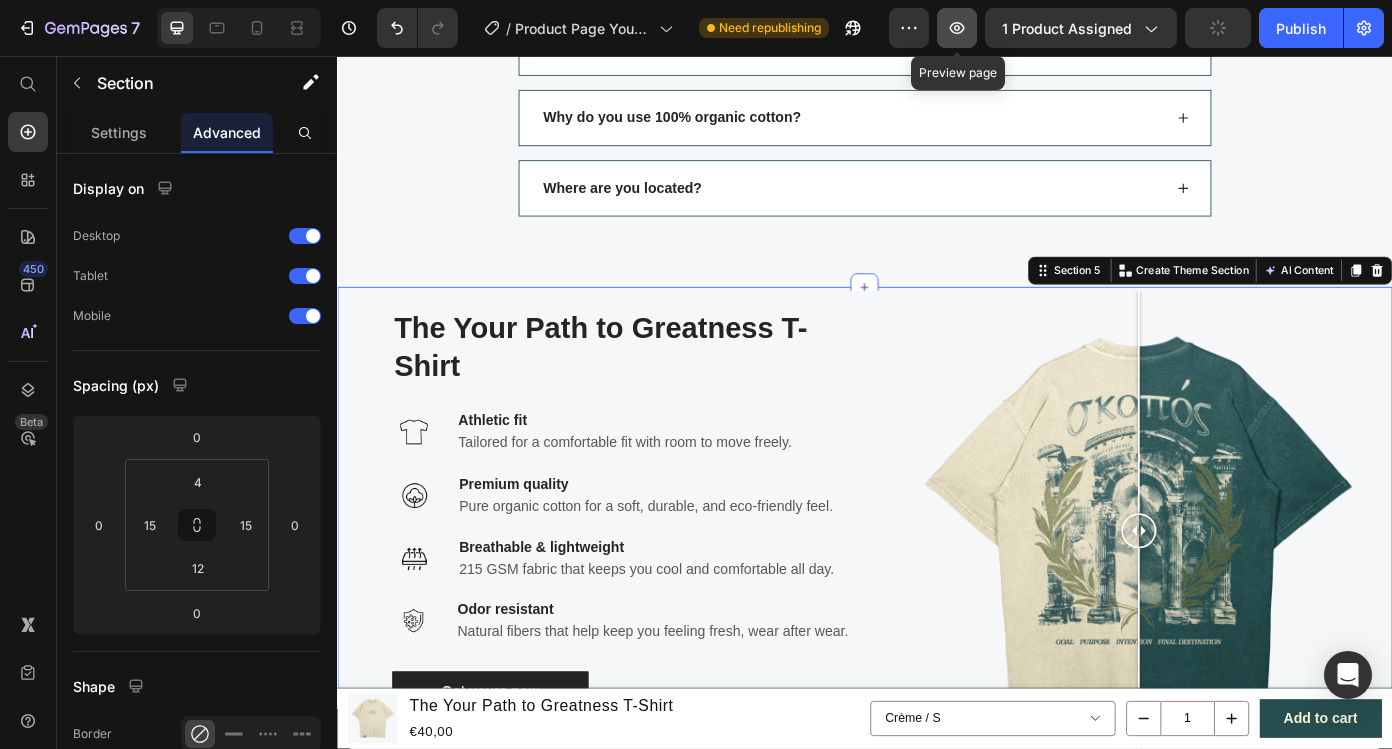 click 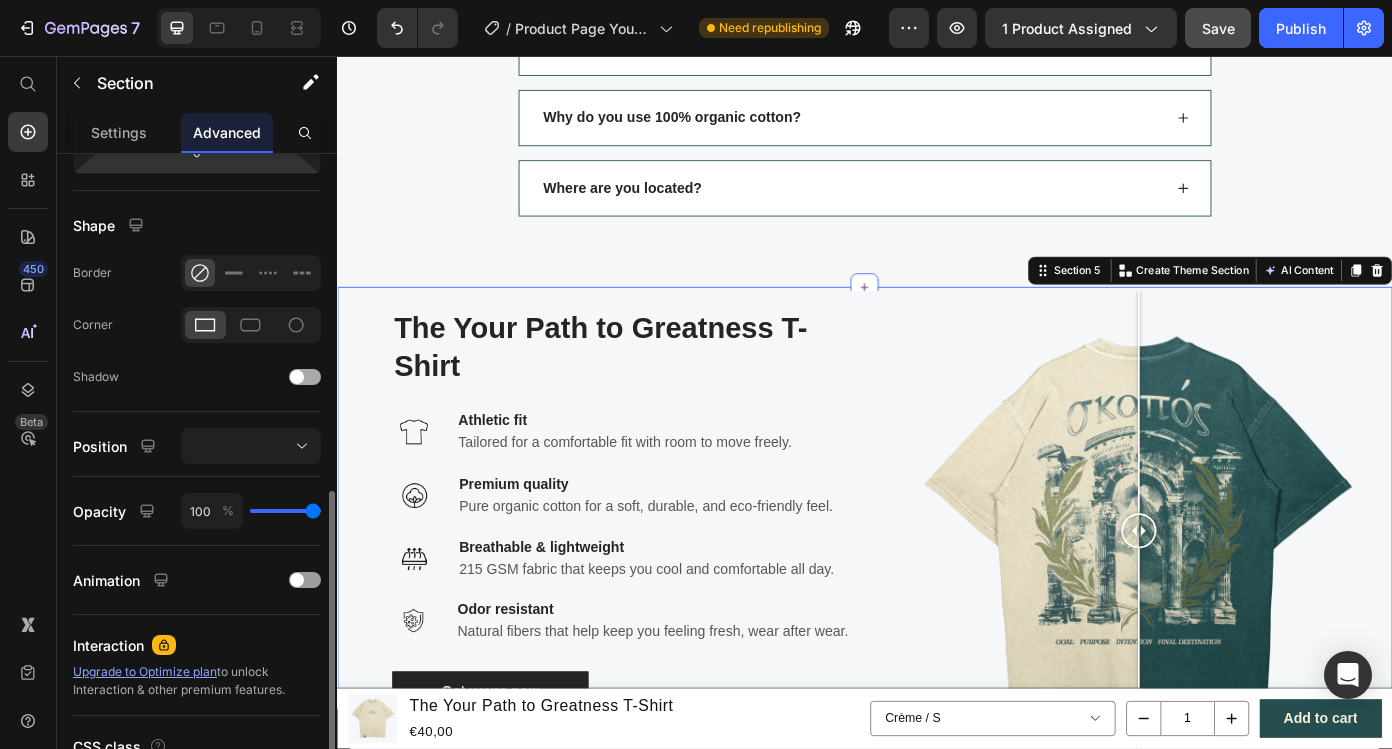 scroll, scrollTop: 617, scrollLeft: 0, axis: vertical 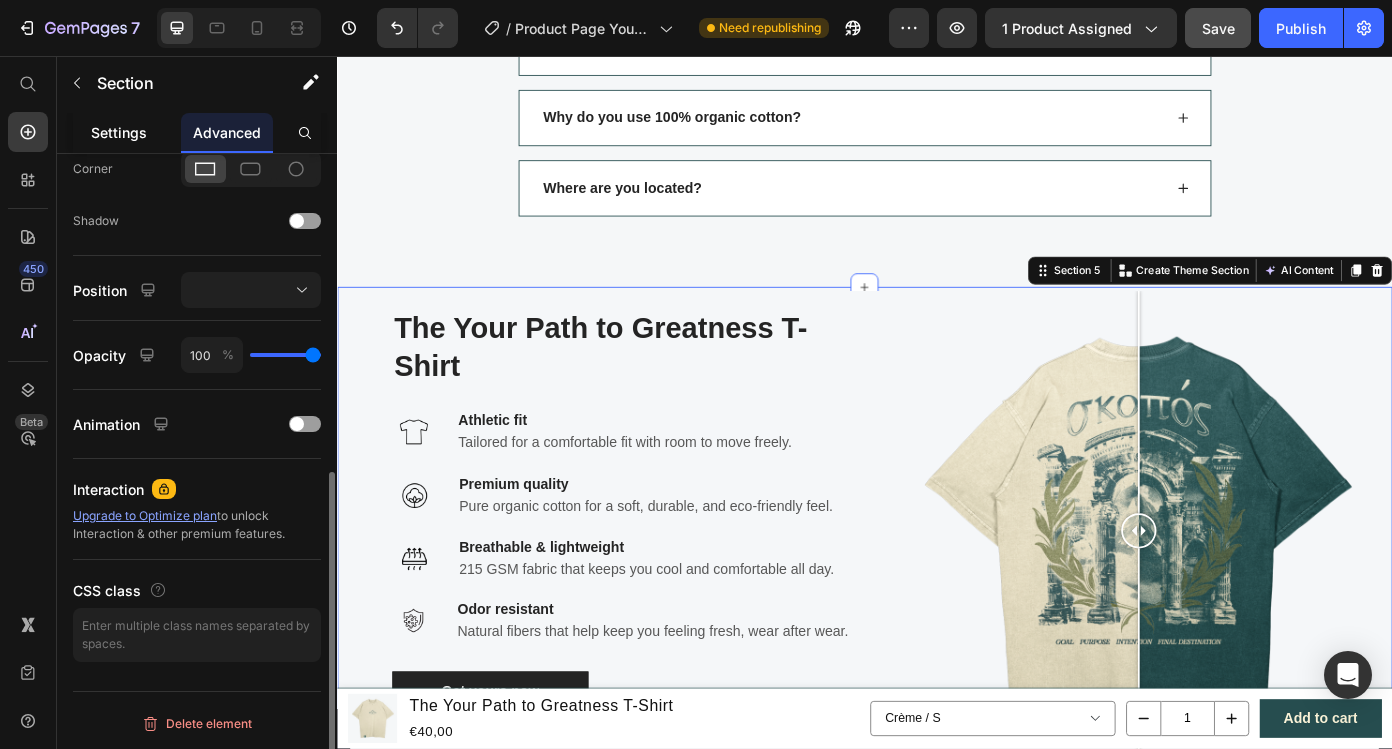 click on "Settings" at bounding box center [119, 132] 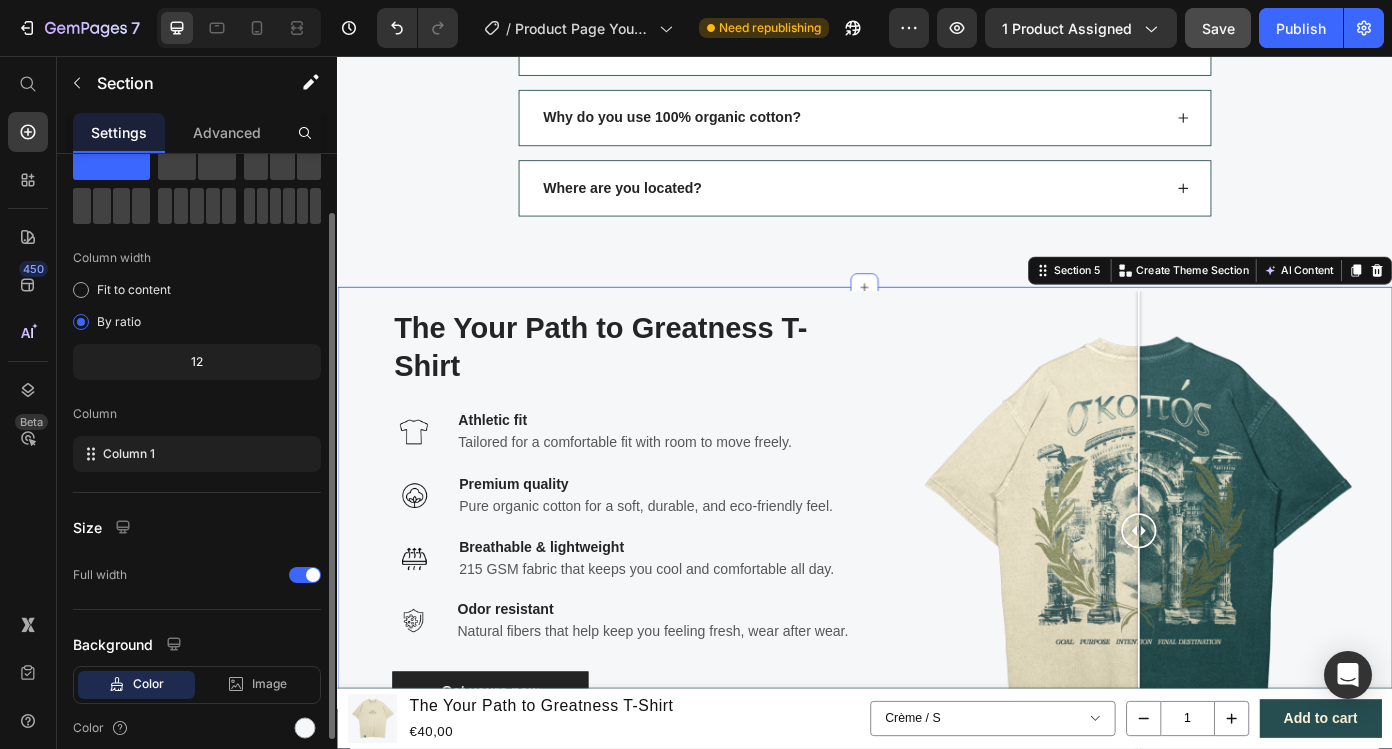 scroll, scrollTop: 156, scrollLeft: 0, axis: vertical 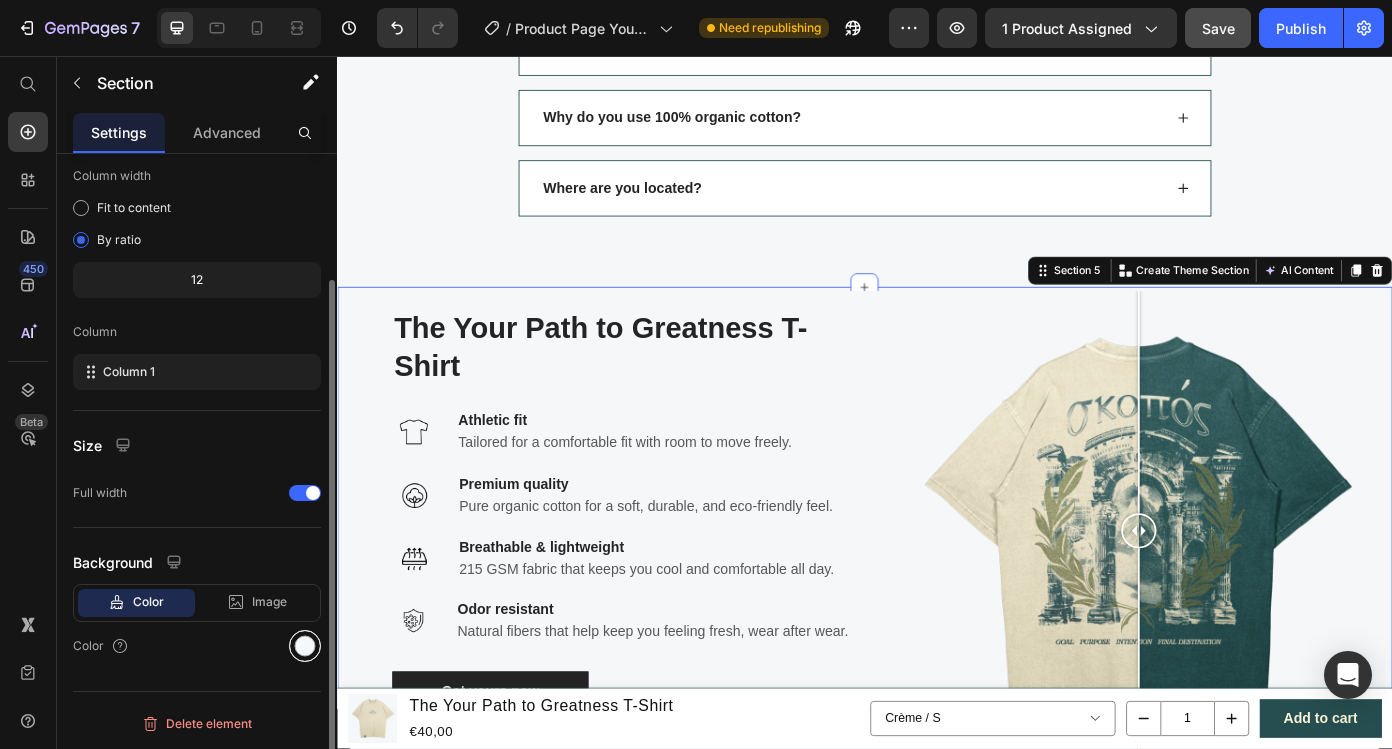 click at bounding box center [305, 646] 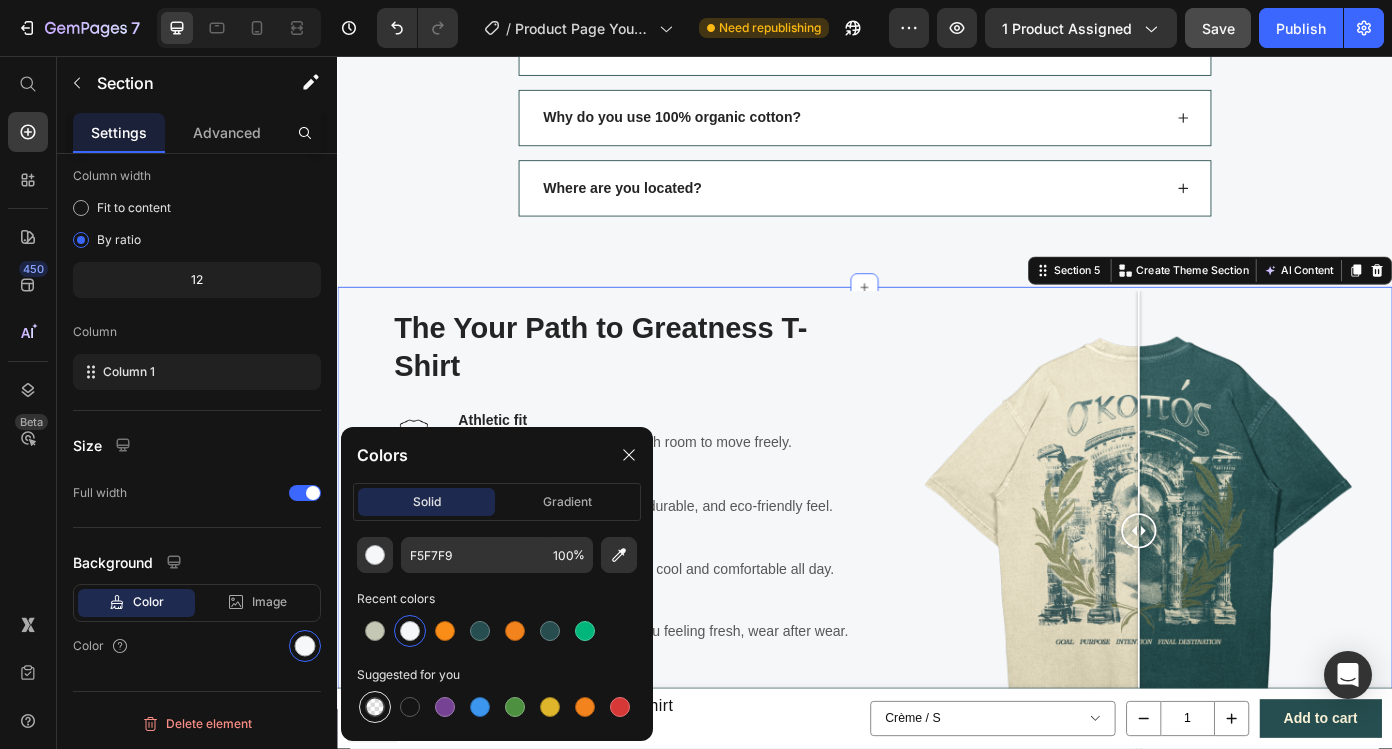 click at bounding box center [375, 707] 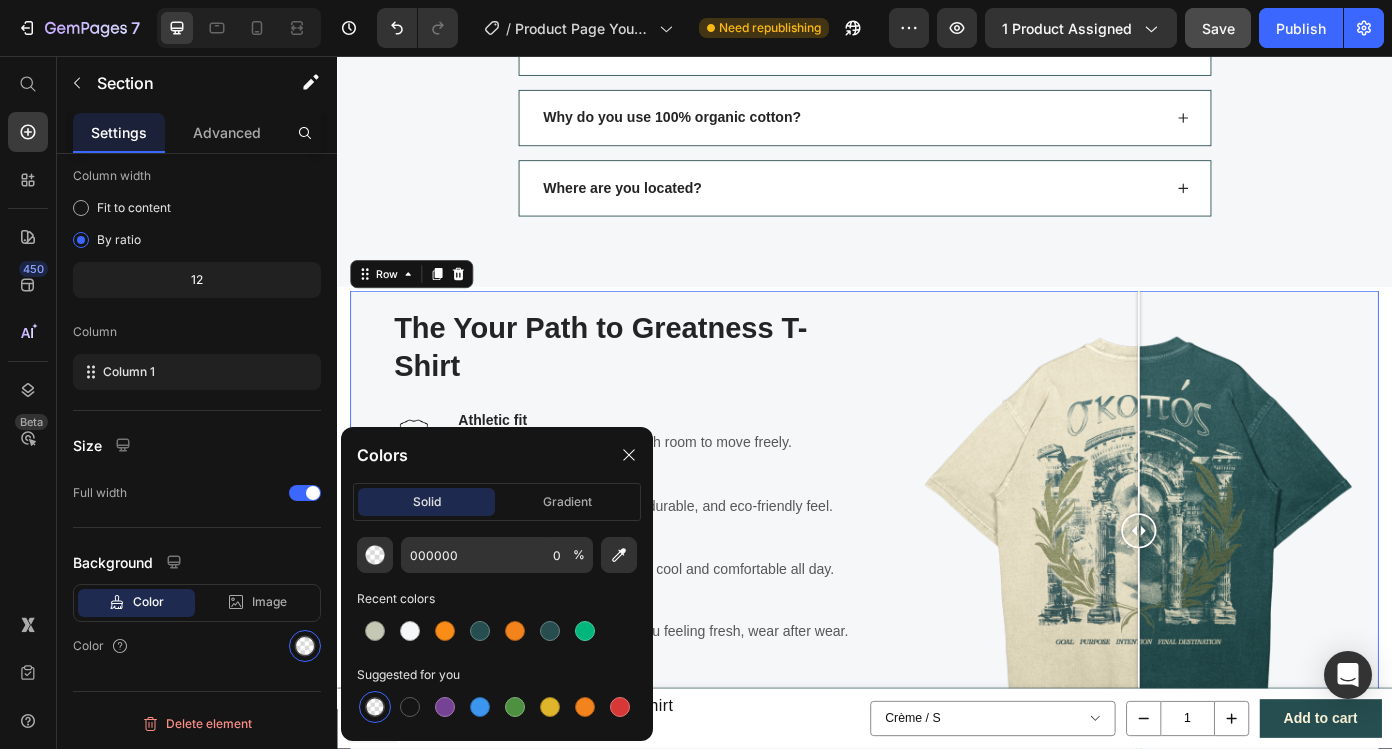 click on "The Your Path to Greatness T-Shirt Heading Image Athletic fit  Text block Tailored for a comfortable fit with room to move freely. Text block Row Image Premium quality Text block Pure organic cotton for a soft, durable, and eco-friendly feel. Text block Row Image Breathable & lightweight Text block 215 GSM fabric that keeps you cool and comfortable all day. Text block Row Row Image Odor resistant Text block Natural fibers that help keep you feeling fresh, wear after wear. Text block Row Get yours now Button
Only a few items left in stock
Custom Code Image Comparison Row   0" at bounding box center [937, 596] 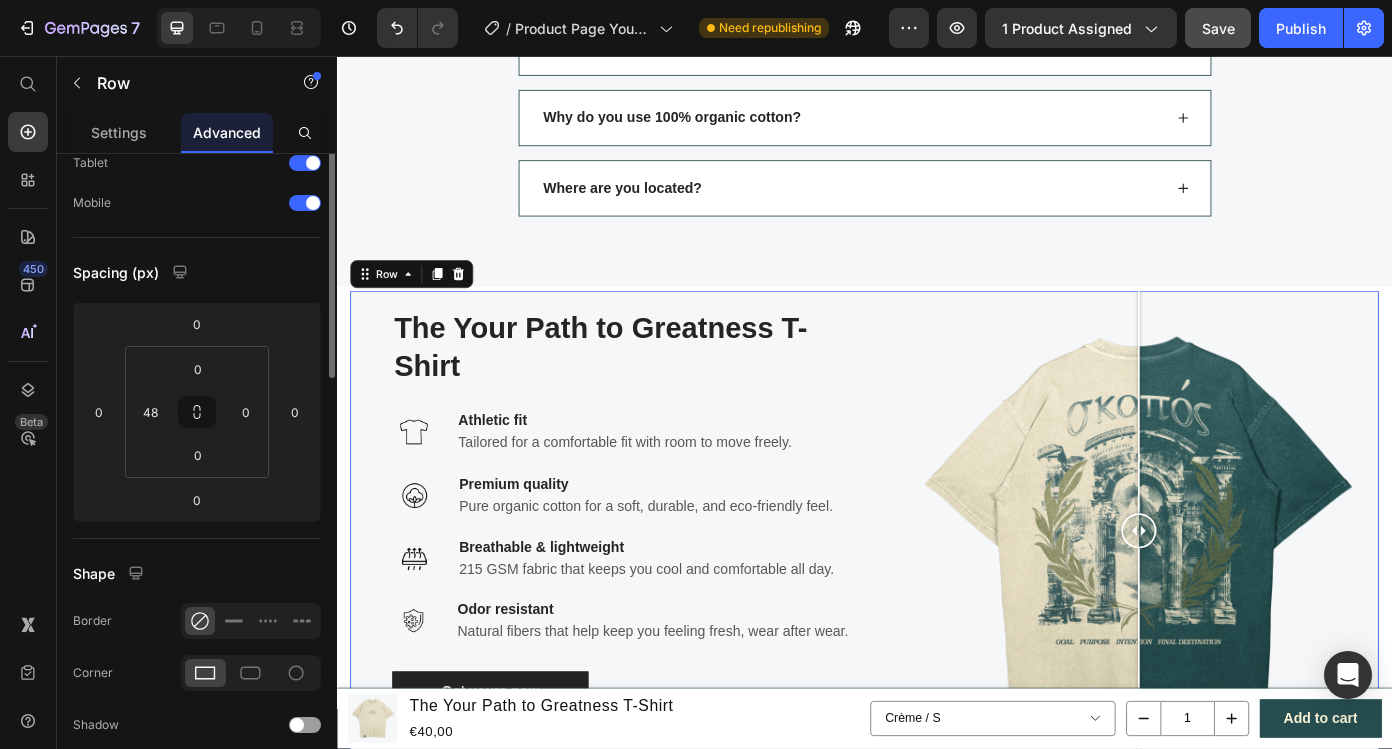scroll, scrollTop: 0, scrollLeft: 0, axis: both 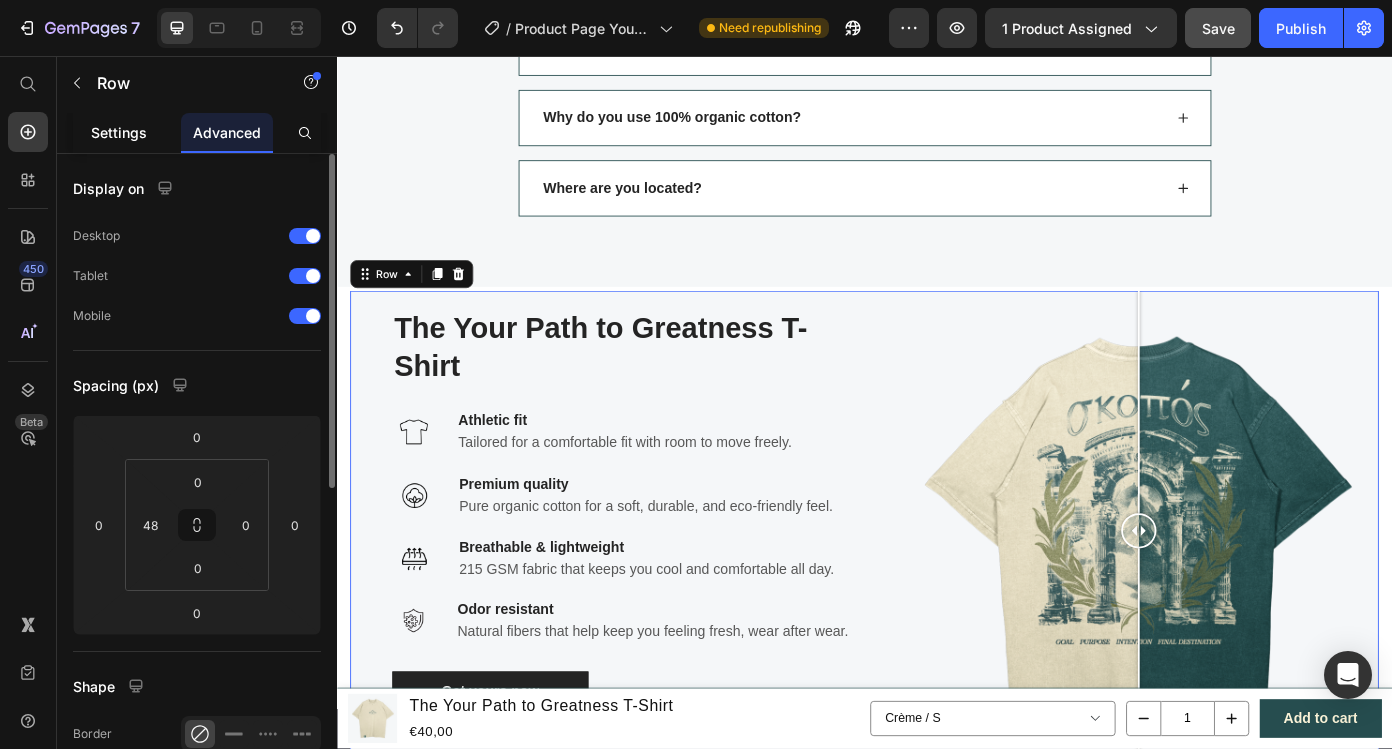 click on "Settings" at bounding box center (119, 132) 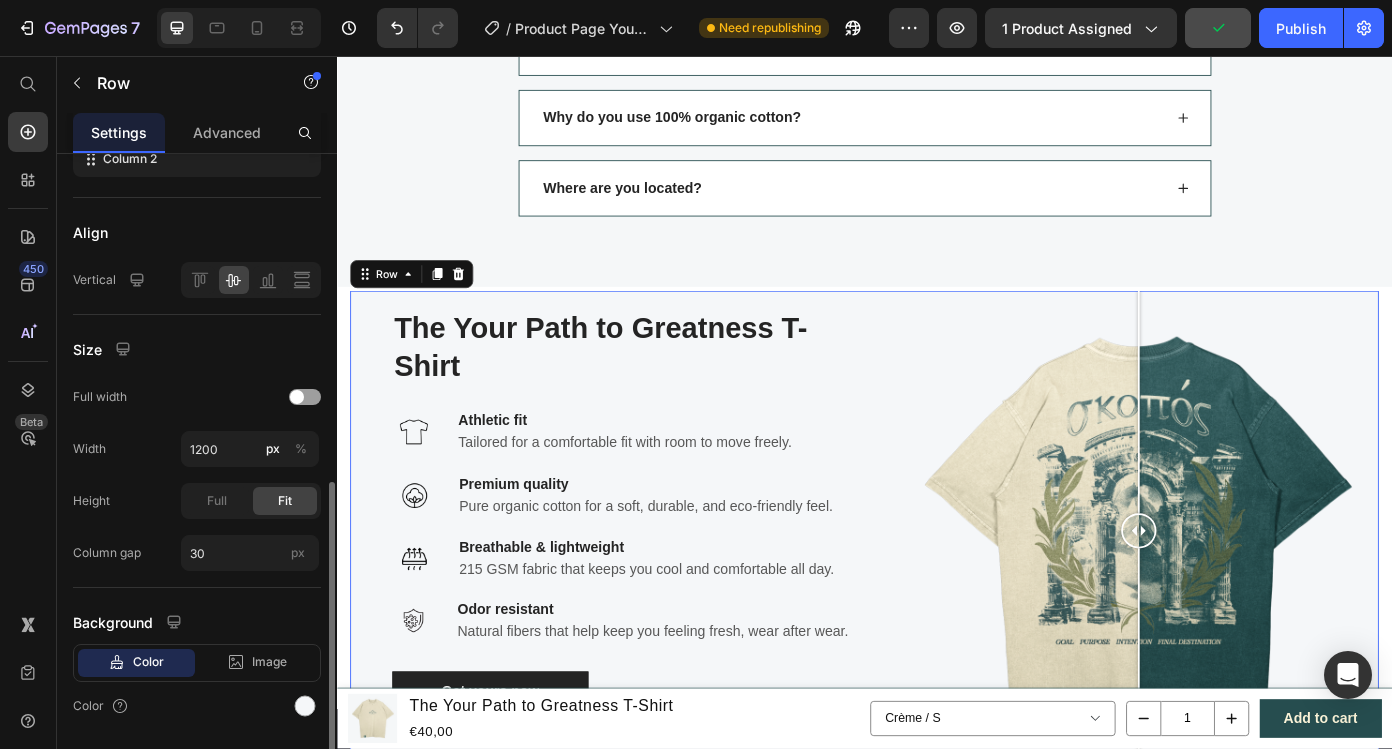 scroll, scrollTop: 469, scrollLeft: 0, axis: vertical 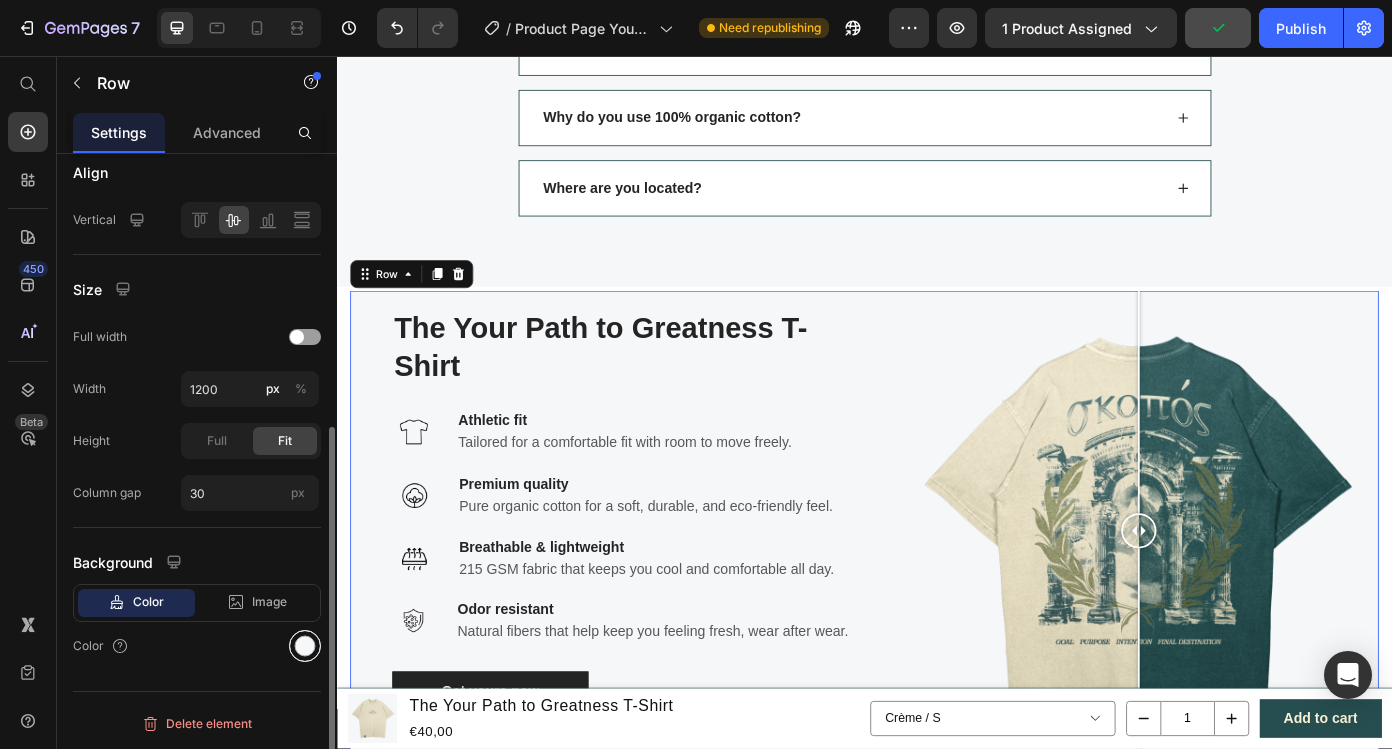 click at bounding box center [305, 646] 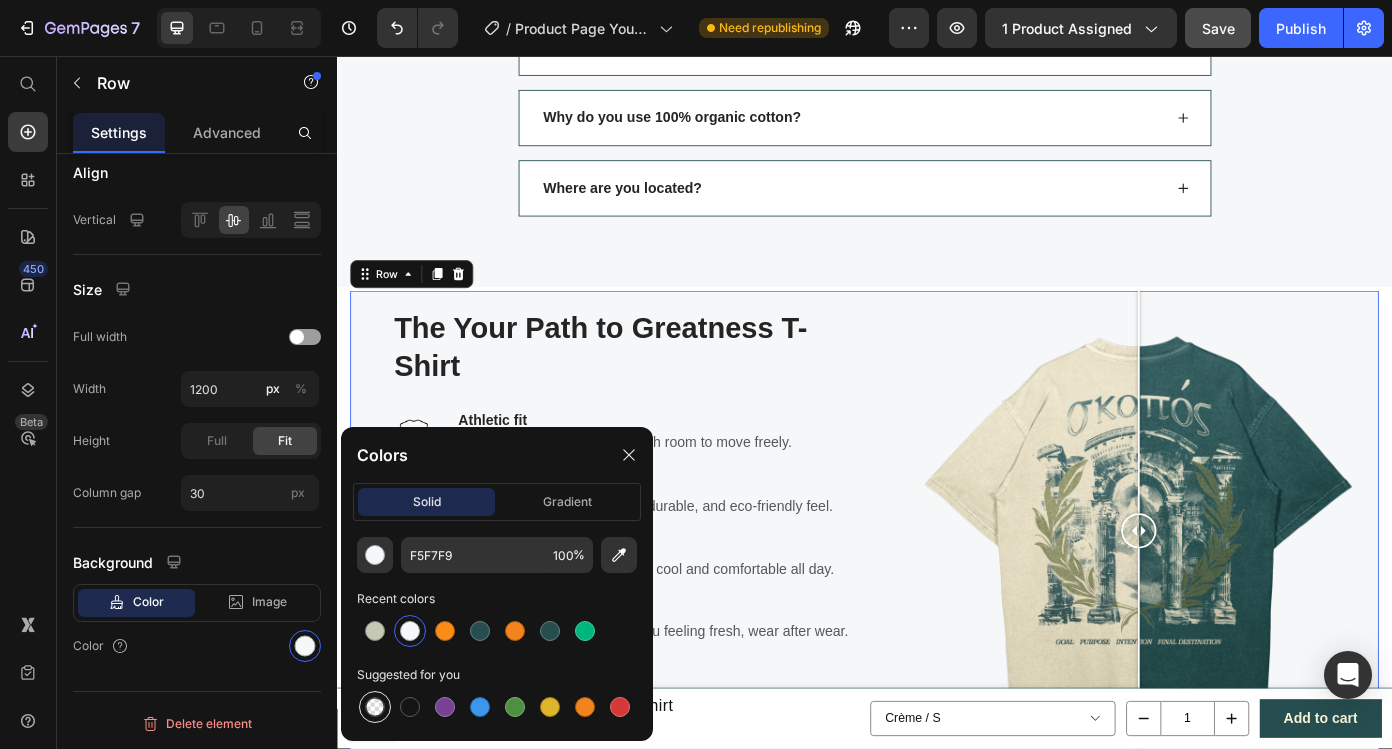 click at bounding box center (375, 707) 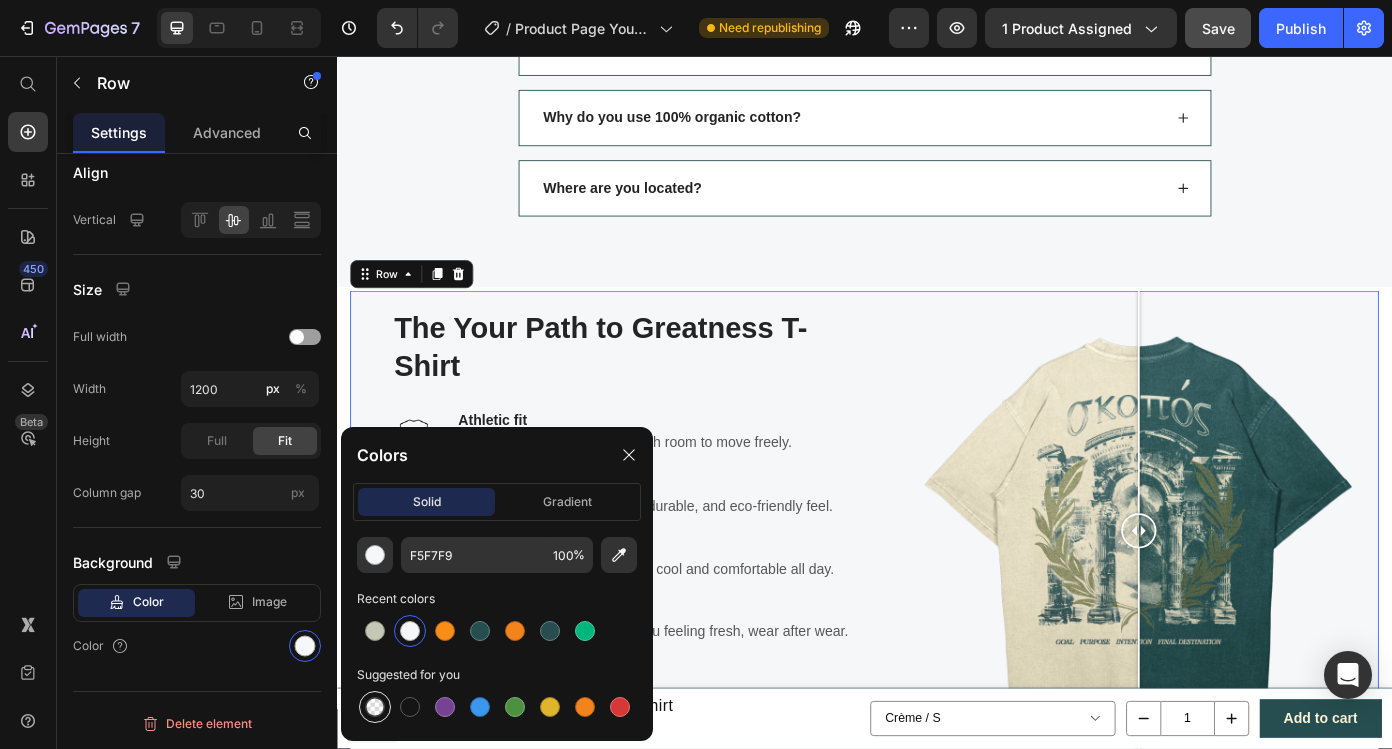 type on "0" 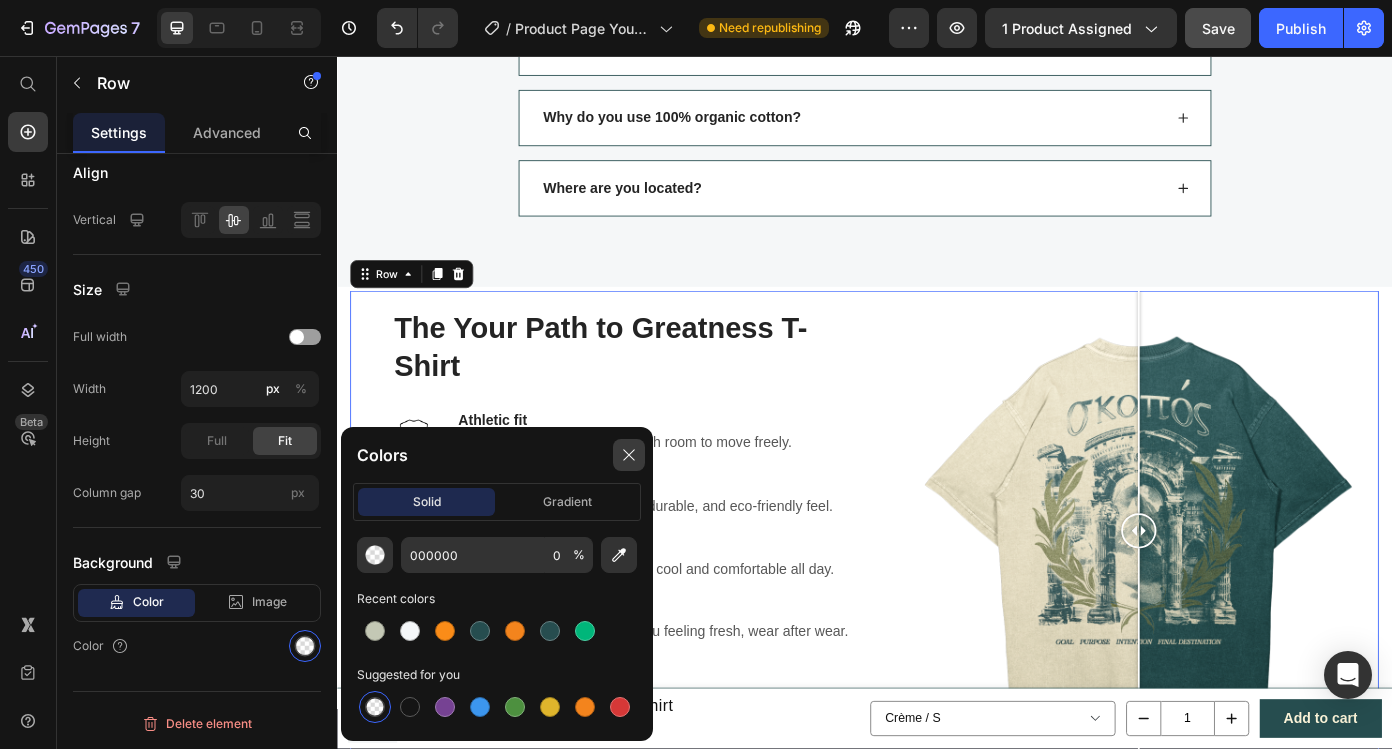 click 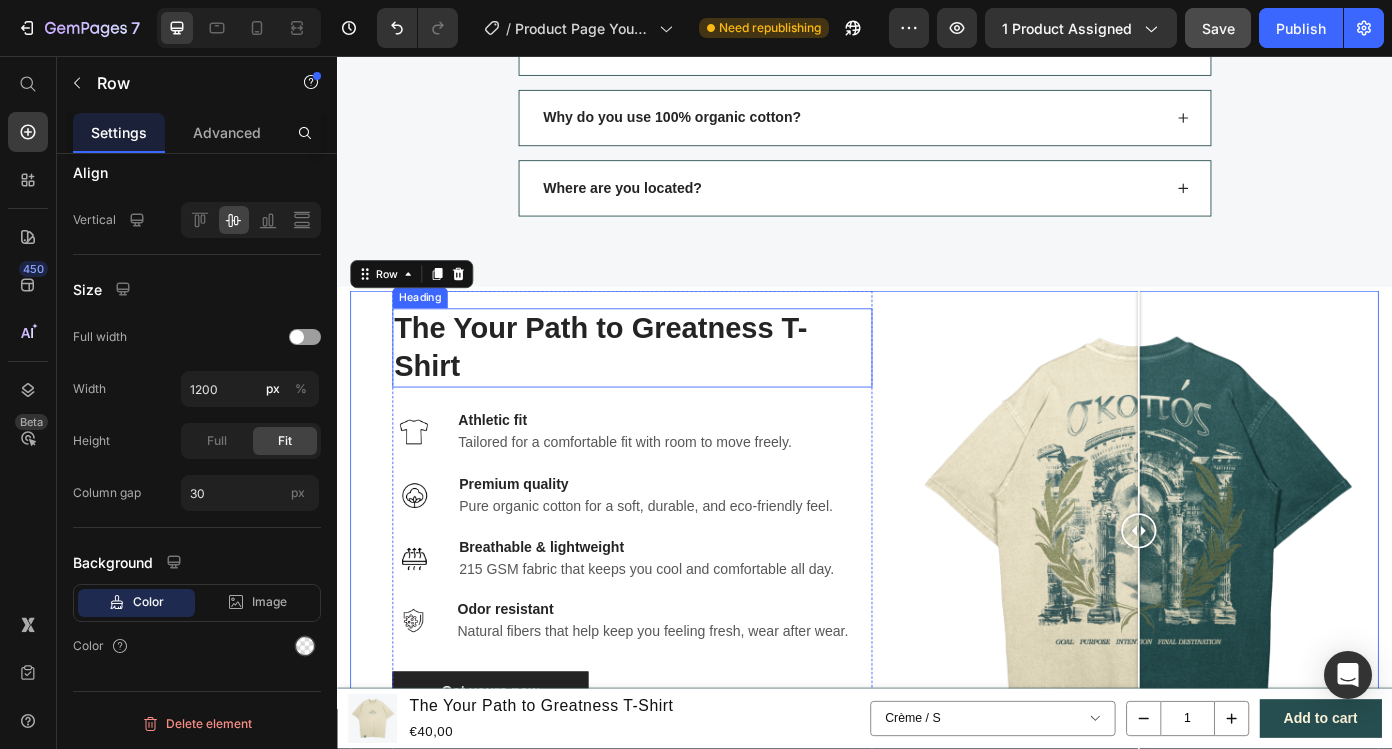 scroll, scrollTop: 2802, scrollLeft: 0, axis: vertical 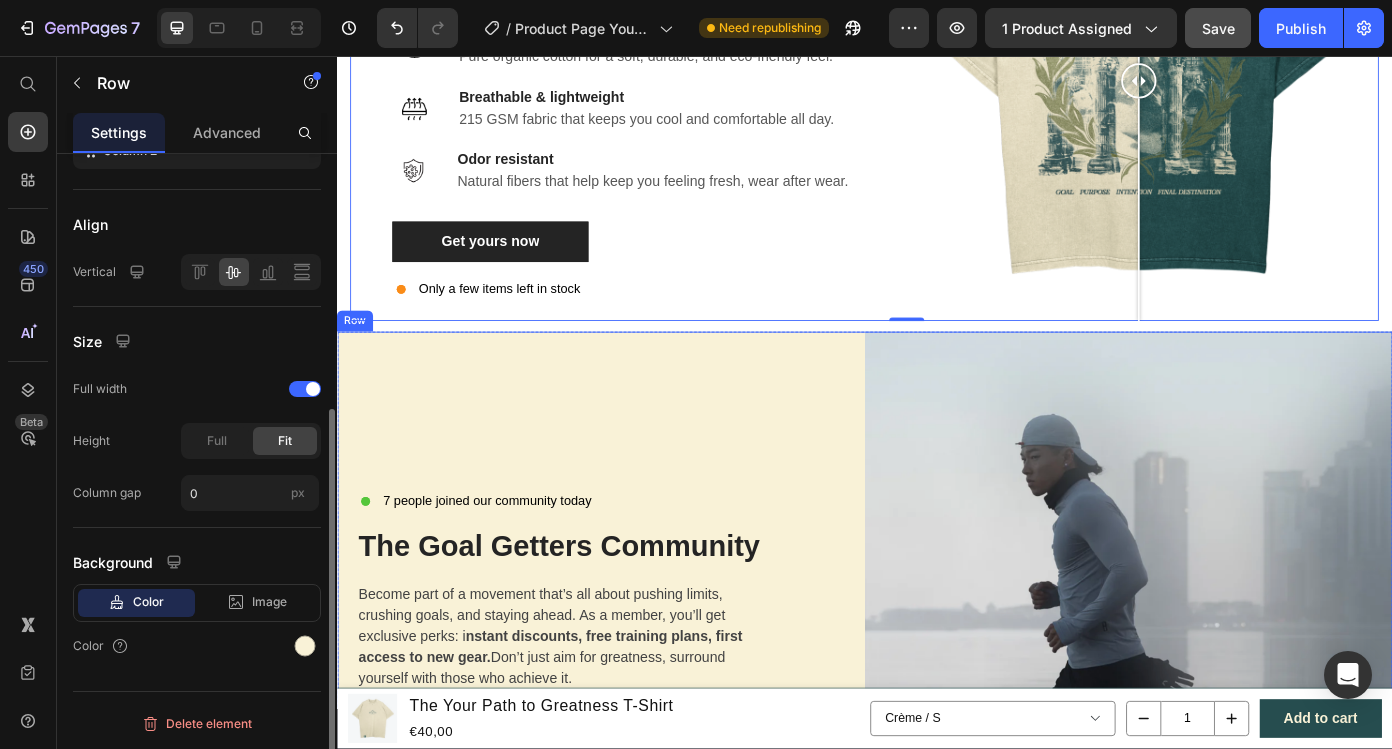 click on "7 people joined our community today
Custom Code The Goal Getters Community Heading Become part of a movement that’s all about pushing limits, crushing goals, and staying ahead. As a member, you’ll get exclusive perks: i nstant discounts, free training plans, first access to new gear.  Don’t just aim for greatness, surround yourself with those who achieve it. Text block Email Field
Submit Button Row Newsletter Row Row" at bounding box center [637, 745] 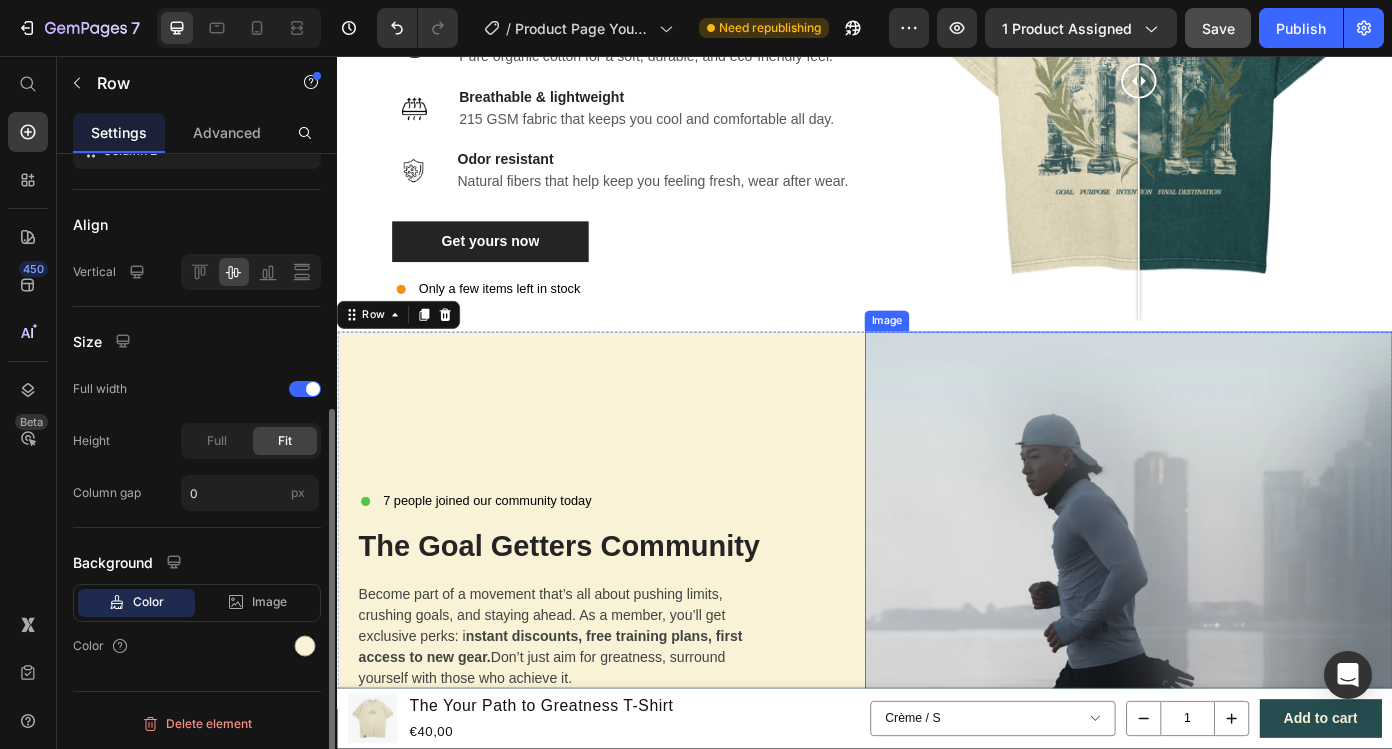 click at bounding box center [1237, 745] 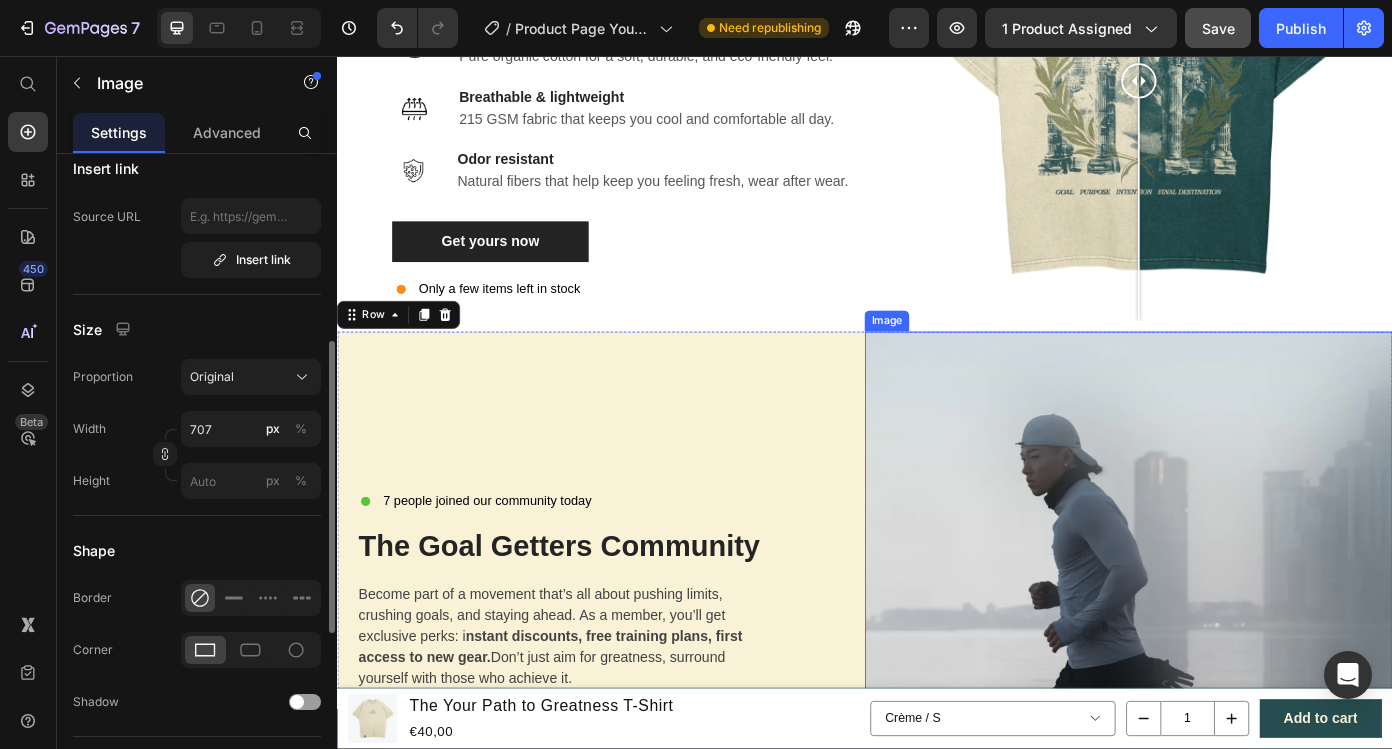scroll, scrollTop: 0, scrollLeft: 0, axis: both 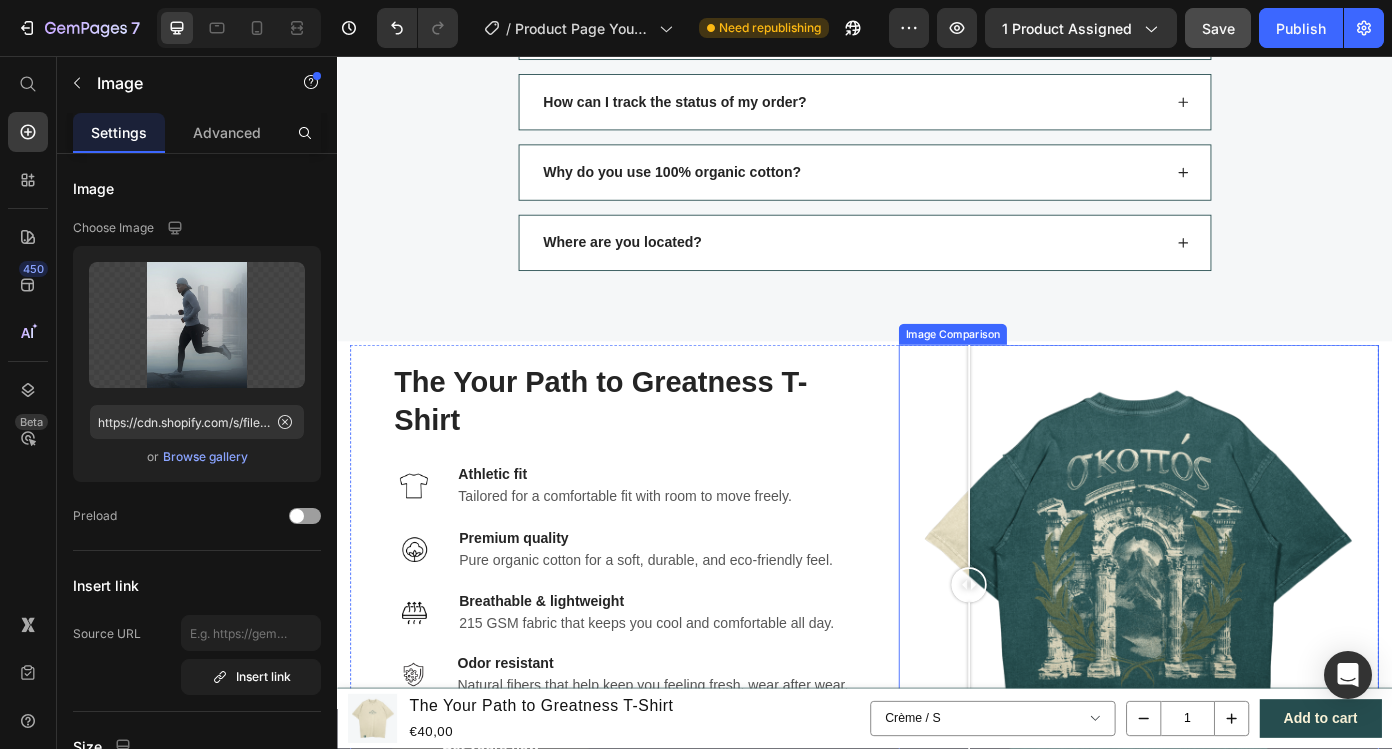 click at bounding box center (1249, 658) 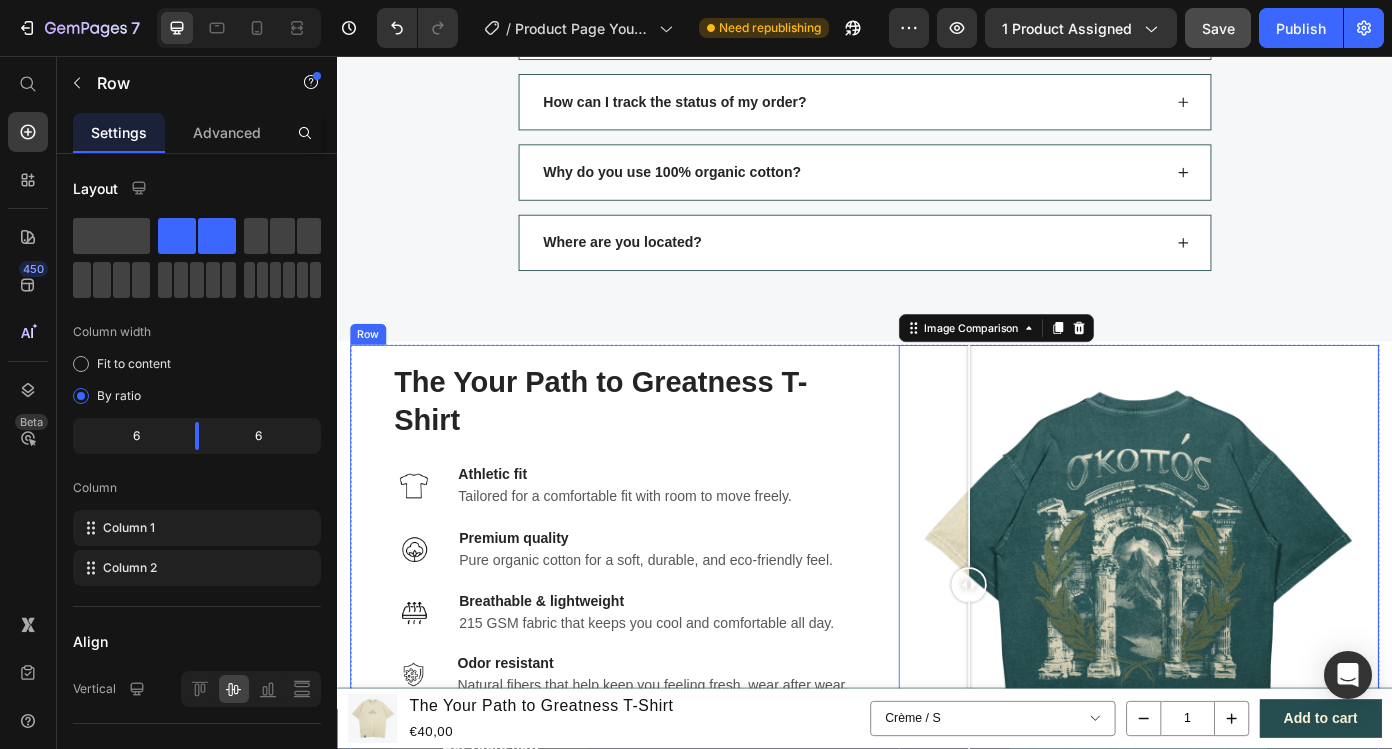 click on "The Your Path to Greatness T-Shirt Heading Image Athletic fit  Text block Tailored for a comfortable fit with room to move freely. Text block Row Image Premium quality Text block Pure organic cotton for a soft, durable, and eco-friendly feel. Text block Row Image Breathable & lightweight Text block 215 GSM fabric that keeps you cool and comfortable all day. Text block Row Row Image Odor resistant Text block Natural fibers that help keep you feeling fresh, wear after wear. Text block Row Get yours now Button
Only a few items left in stock
Custom Code Image Comparison   0 Row" at bounding box center (937, 658) 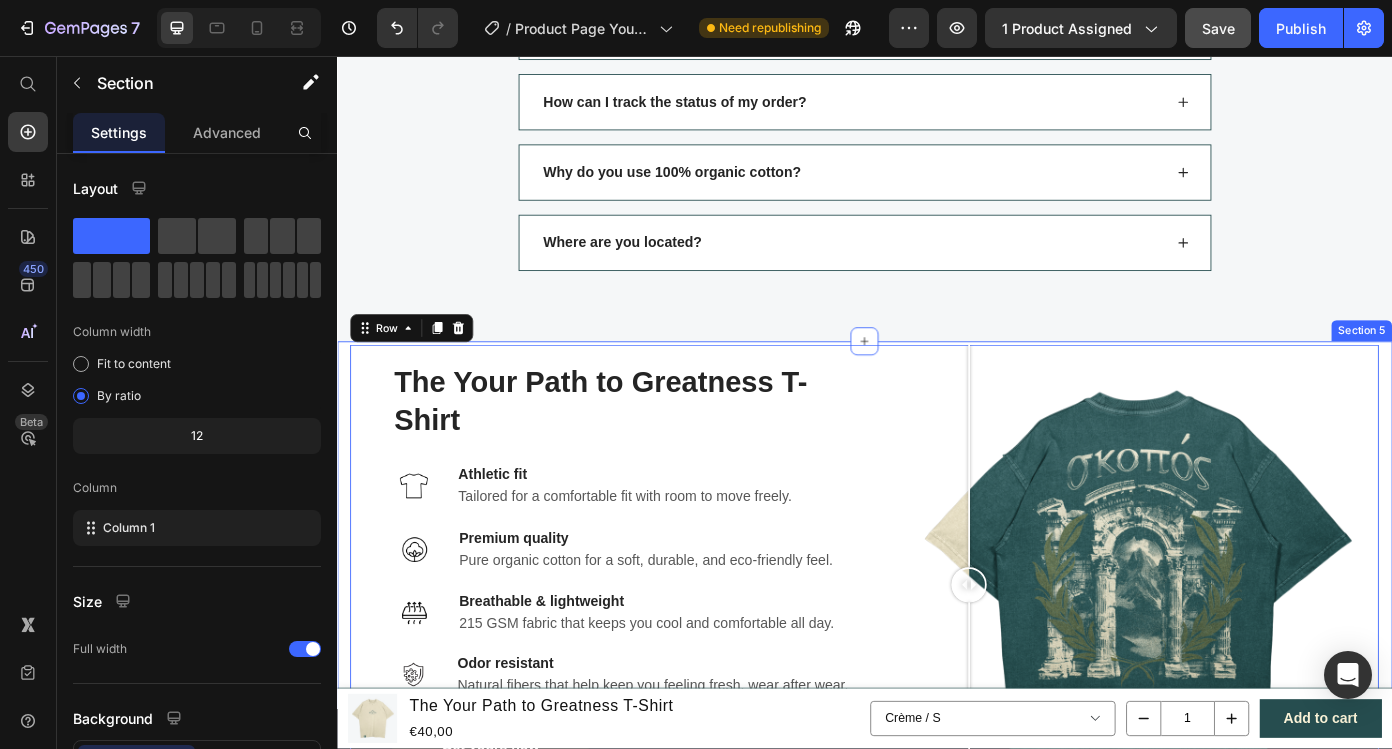 click on "The Your Path to Greatness T-Shirt Heading Image Athletic fit  Text block Tailored for a comfortable fit with room to move freely. Text block Row Image Premium quality Text block Pure organic cotton for a soft, durable, and eco-friendly feel. Text block Row Image Breathable & lightweight Text block 215 GSM fabric that keeps you cool and comfortable all day. Text block Row Row Image Odor resistant Text block Natural fibers that help keep you feeling fresh, wear after wear. Text block Row Get yours now Button
Only a few items left in stock
Custom Code Image Comparison Row   0 Row Section 5" at bounding box center [937, 662] 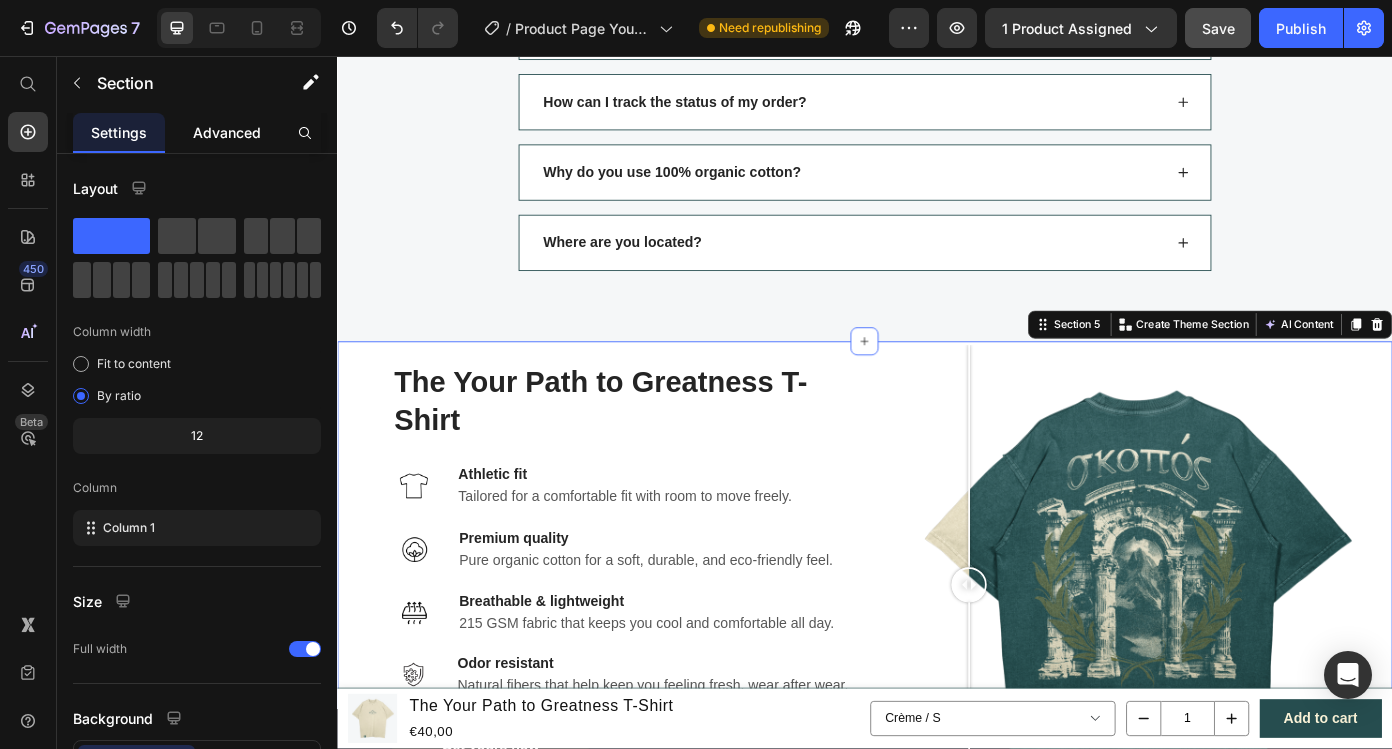 click on "Advanced" at bounding box center [227, 132] 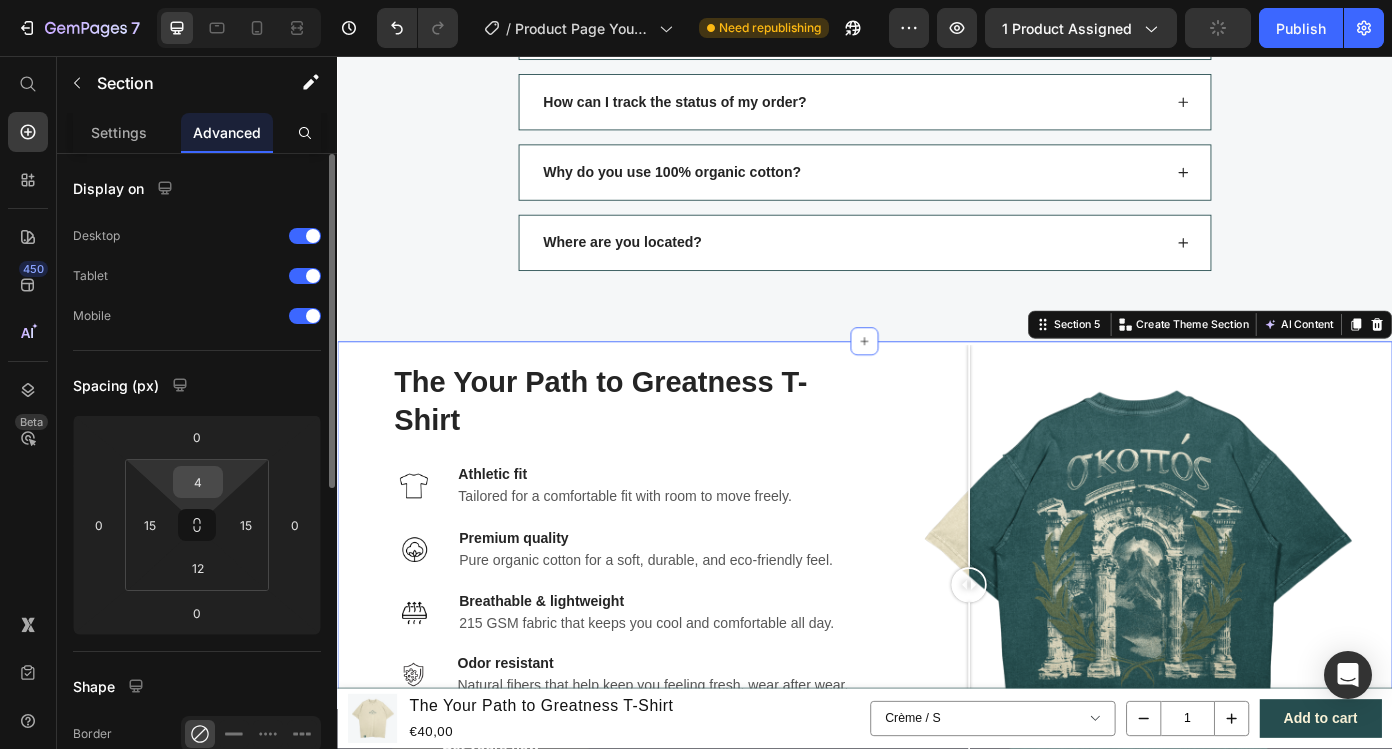 click on "4" at bounding box center (198, 482) 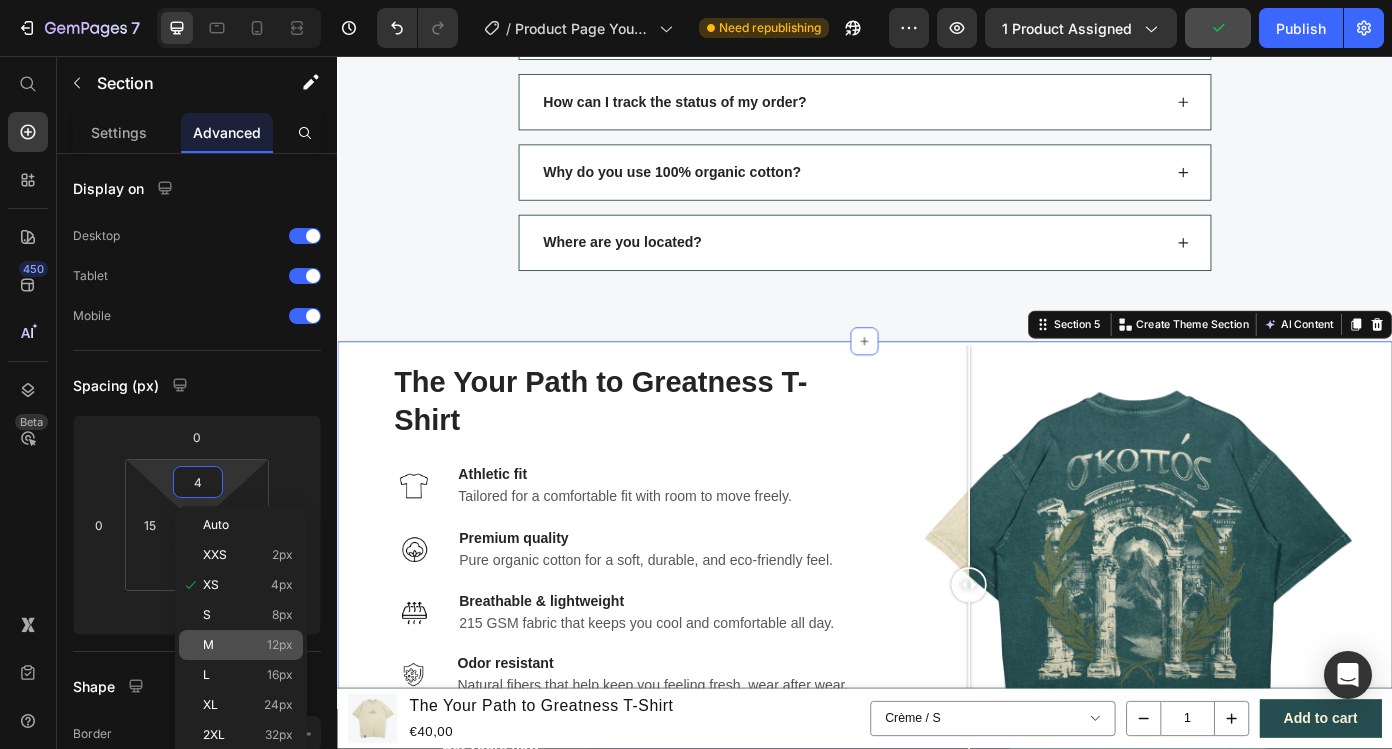 click on "M 12px" at bounding box center [248, 645] 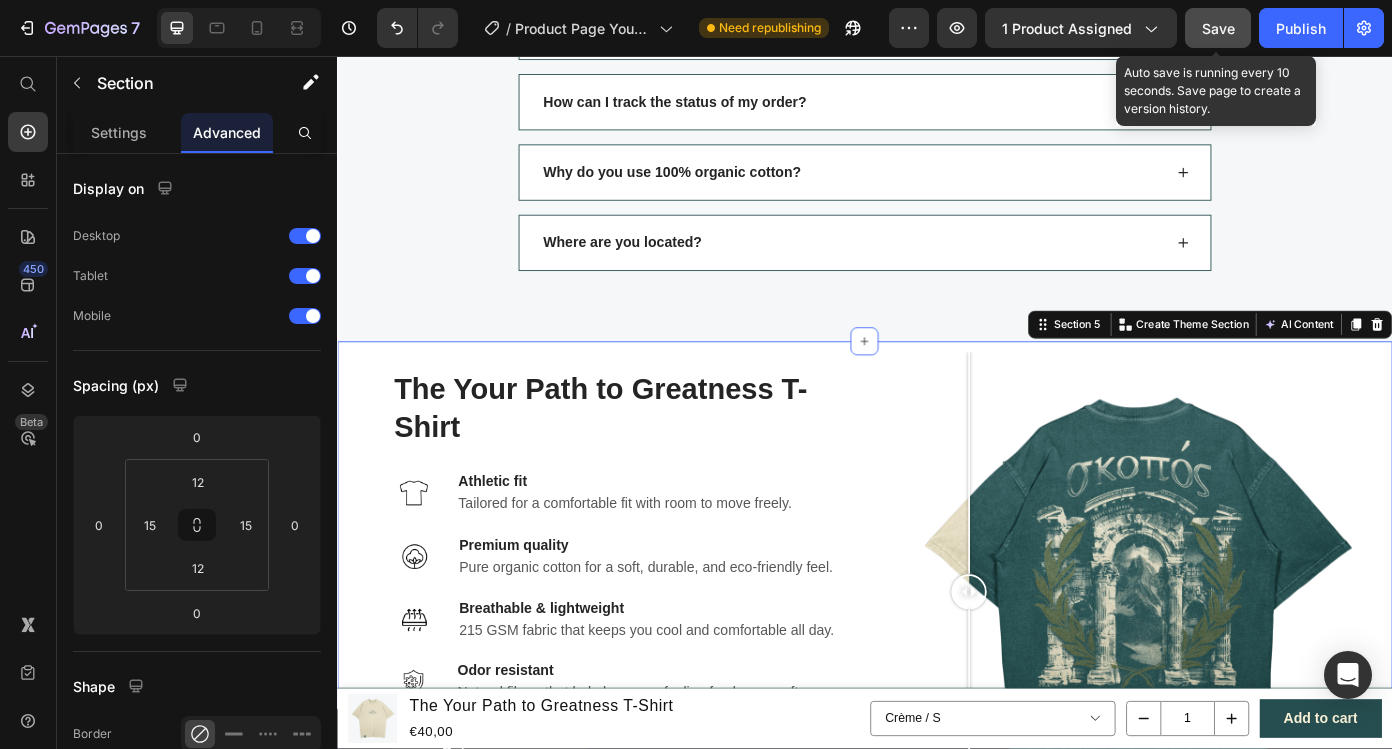 click on "Save" at bounding box center (1218, 28) 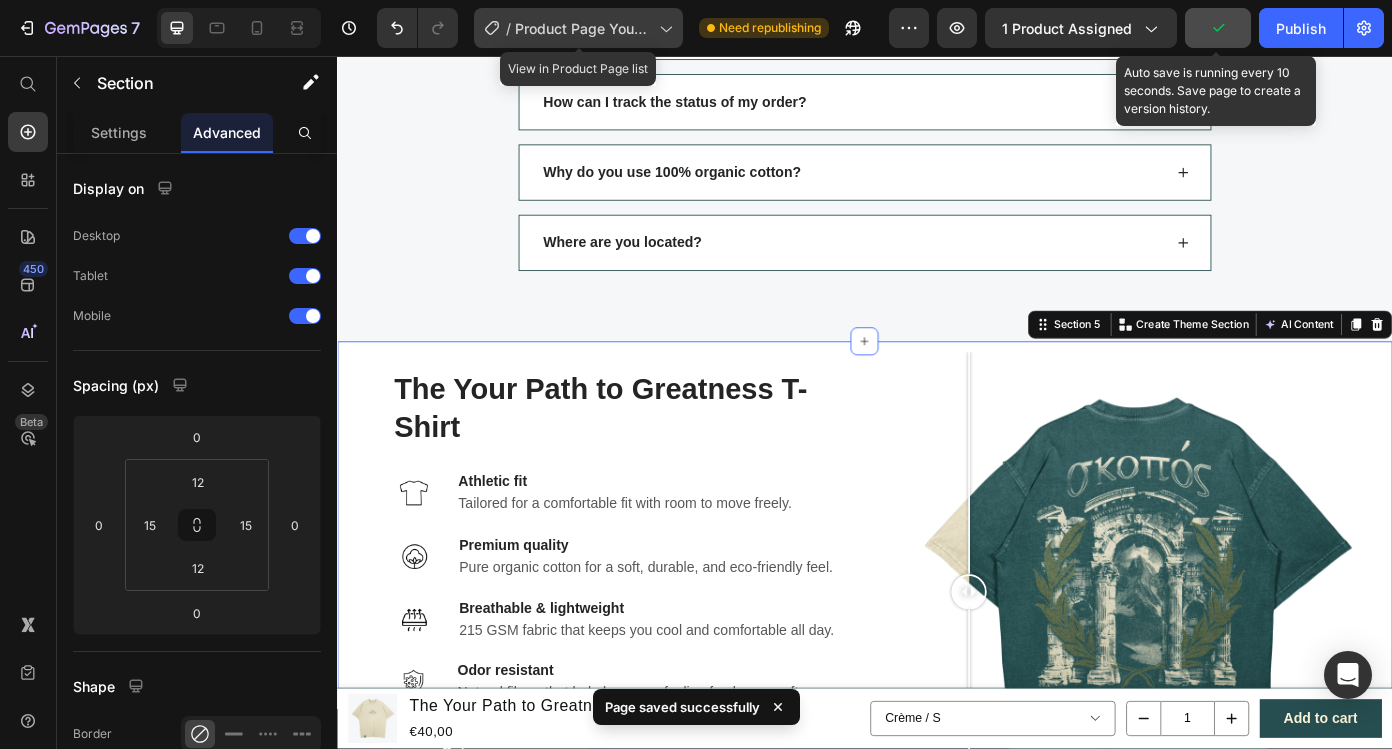 click on "Product Page Your Path to Greatness T-Shirt" at bounding box center (583, 28) 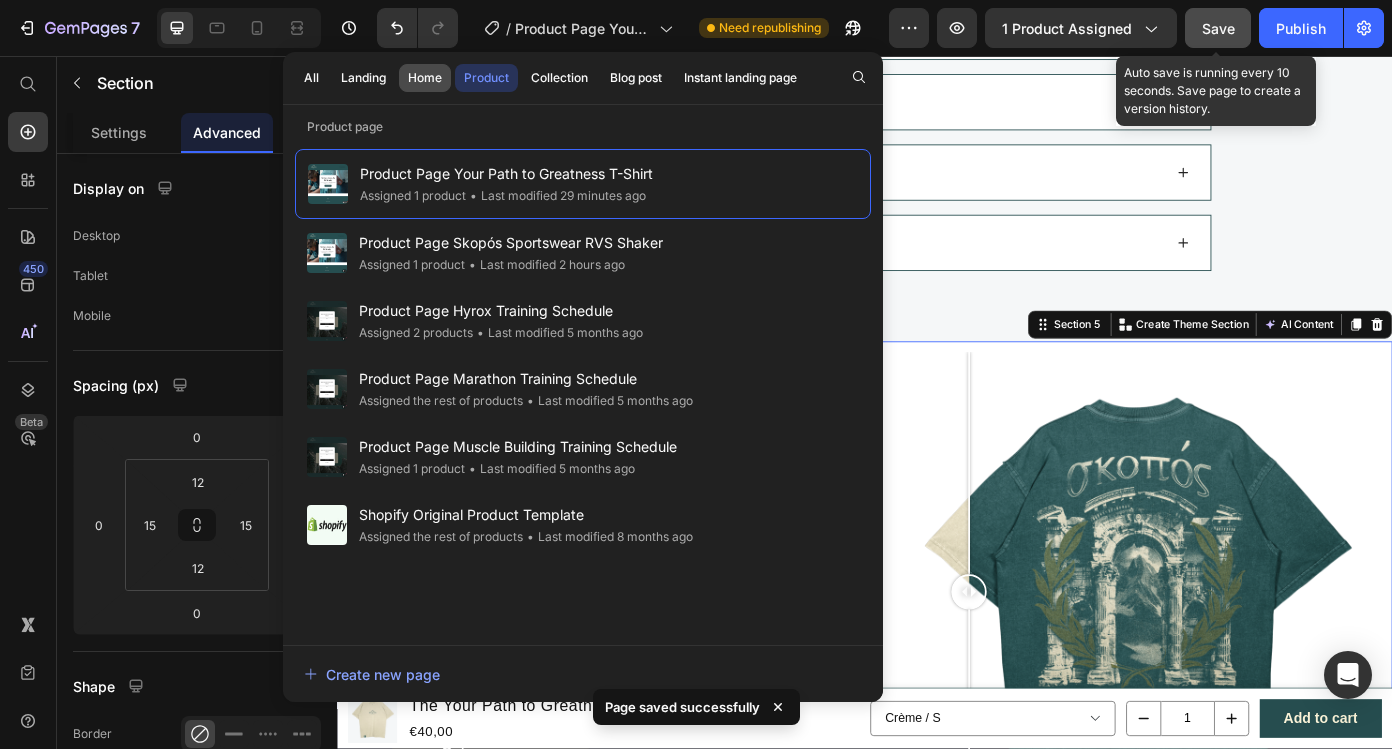 click on "Home" at bounding box center [425, 78] 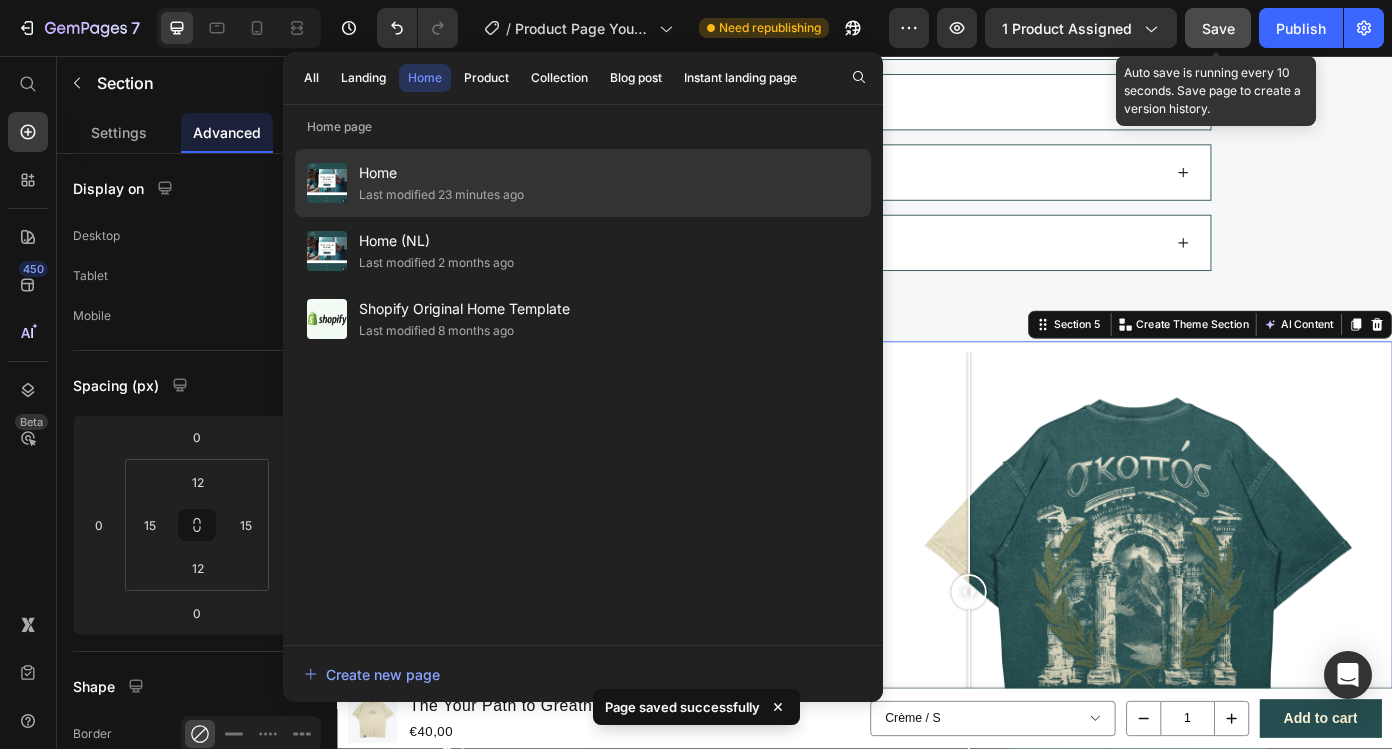 click on "Home" at bounding box center [441, 173] 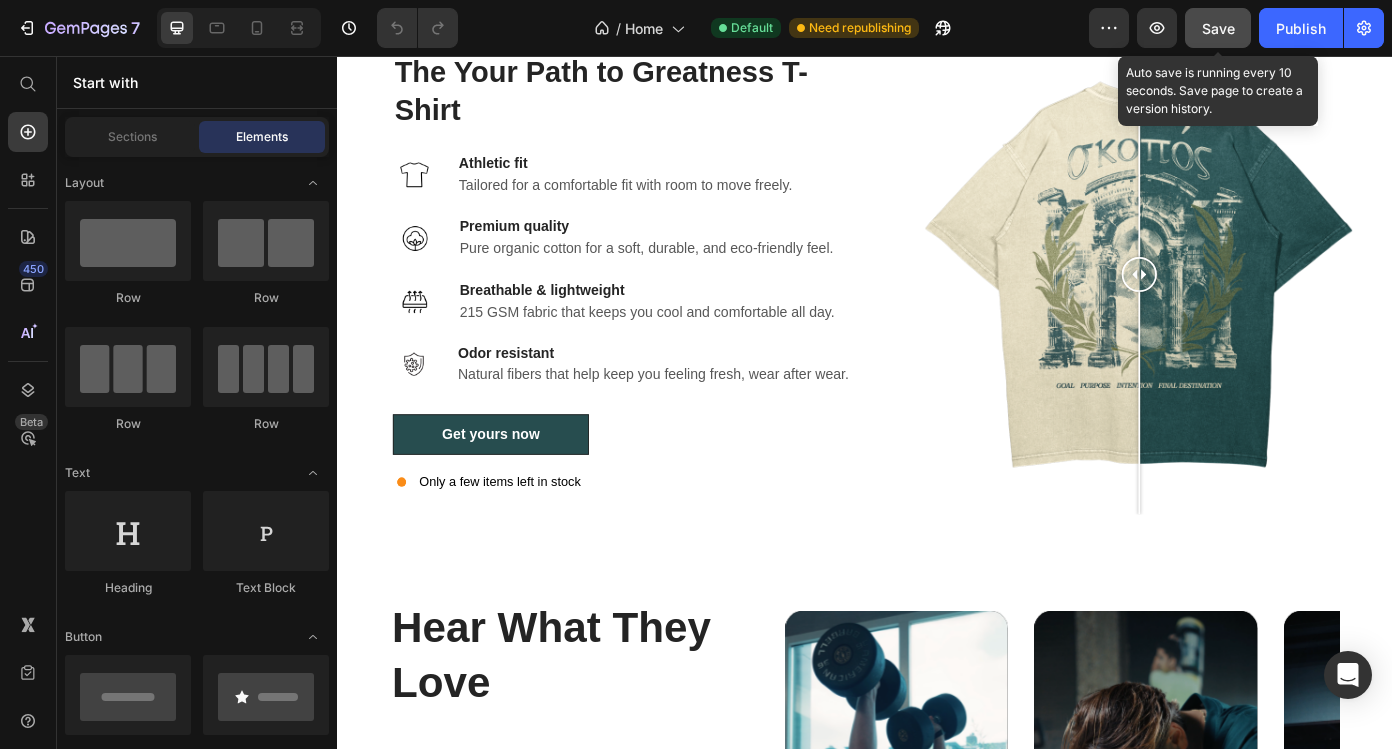 scroll, scrollTop: 2843, scrollLeft: 0, axis: vertical 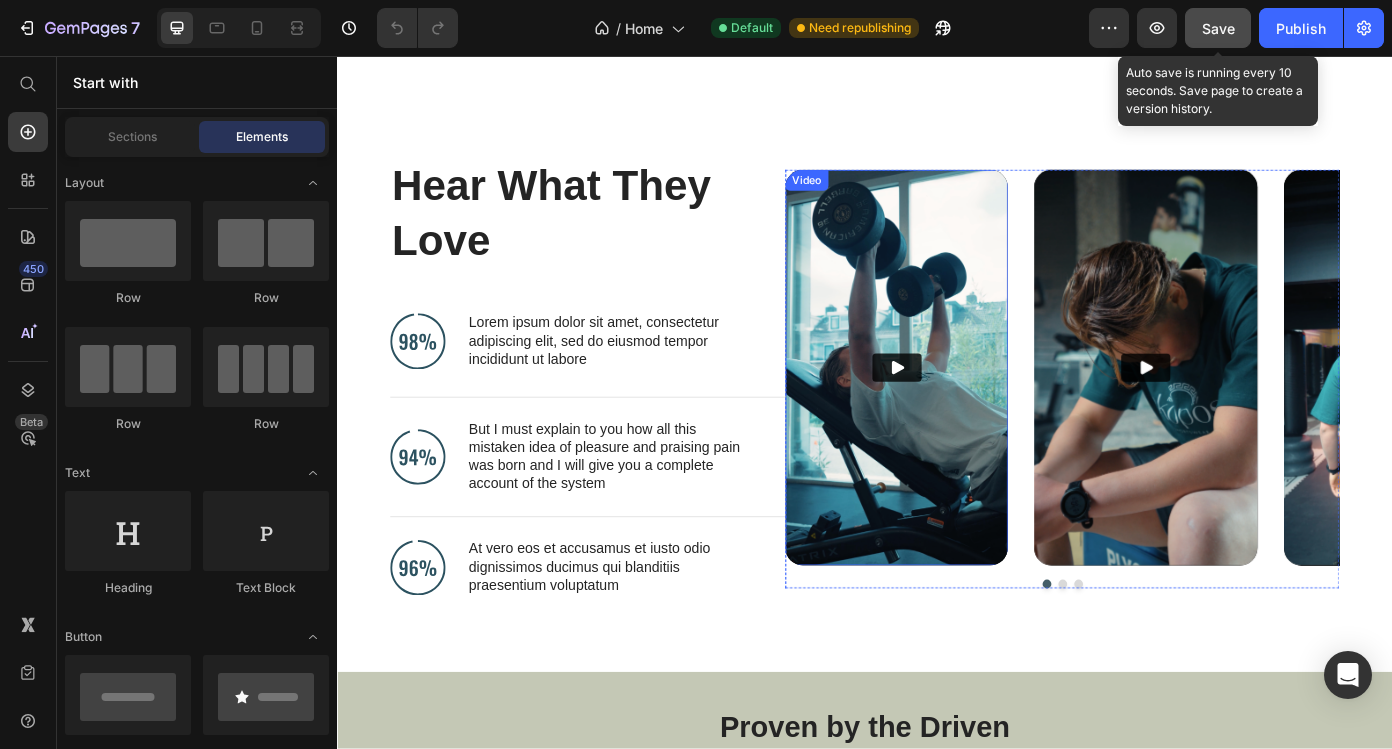 click 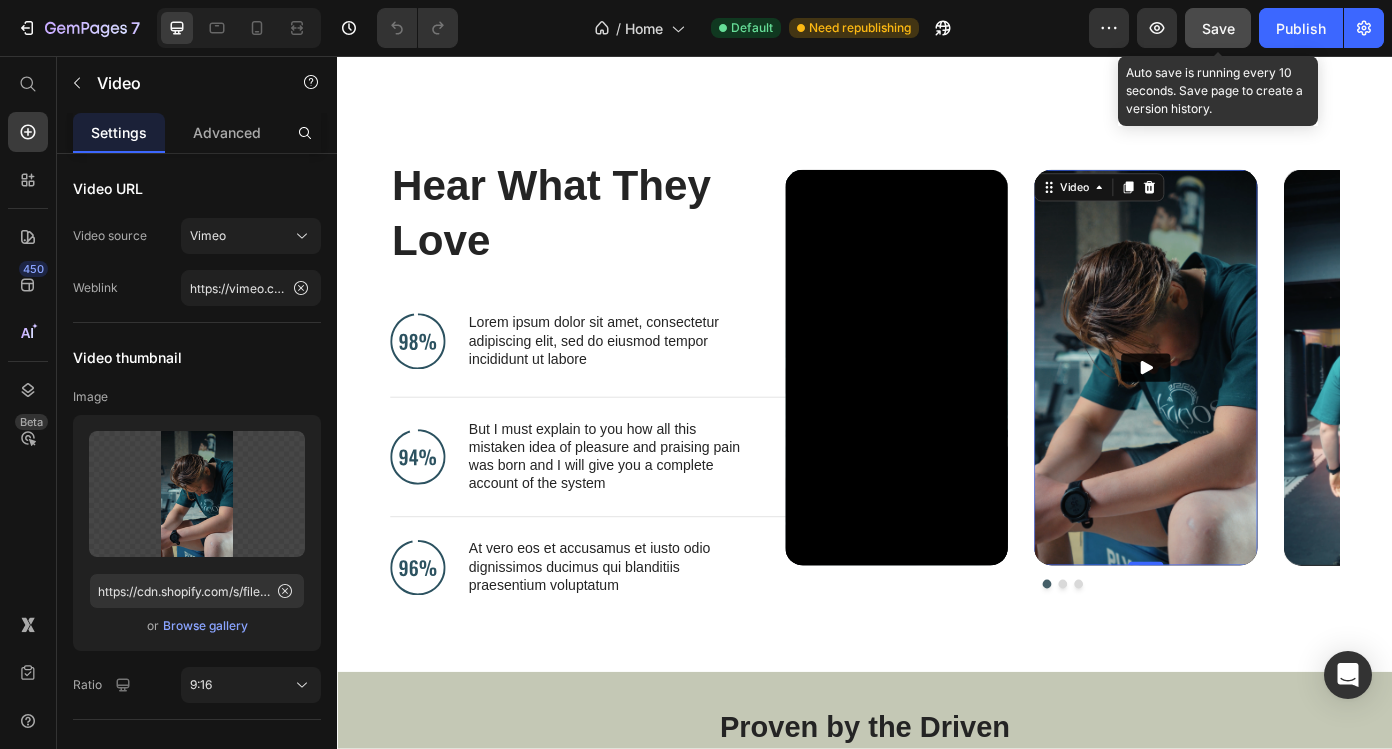 click at bounding box center [1256, 411] 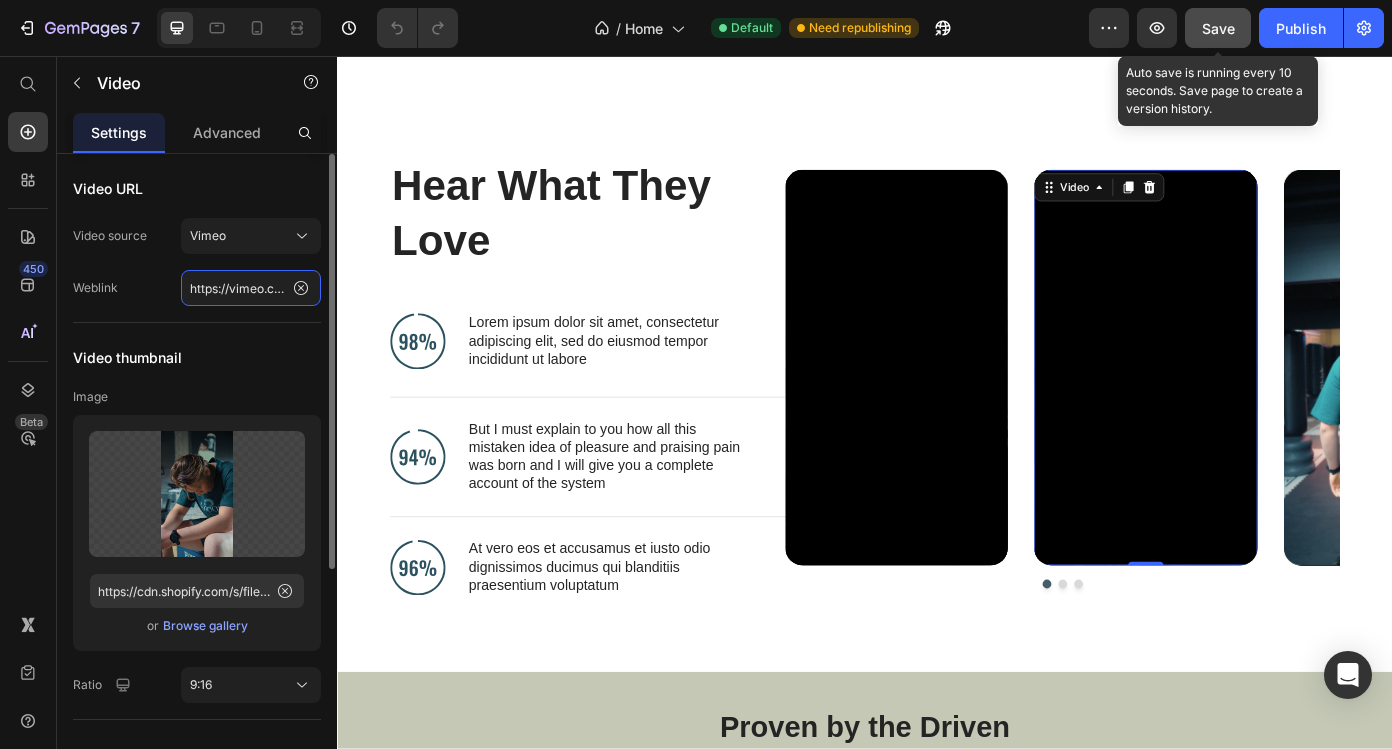 click on "https://vimeo.com/347119375" 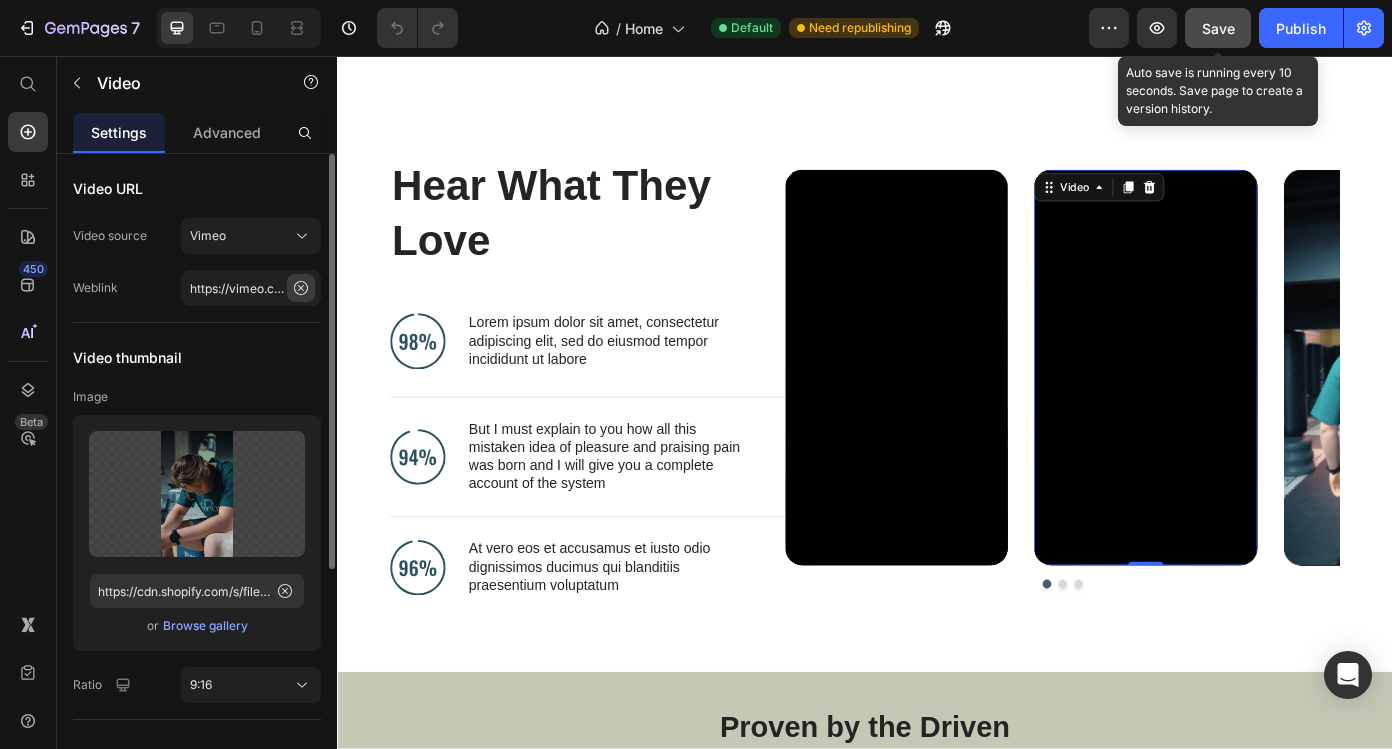 click 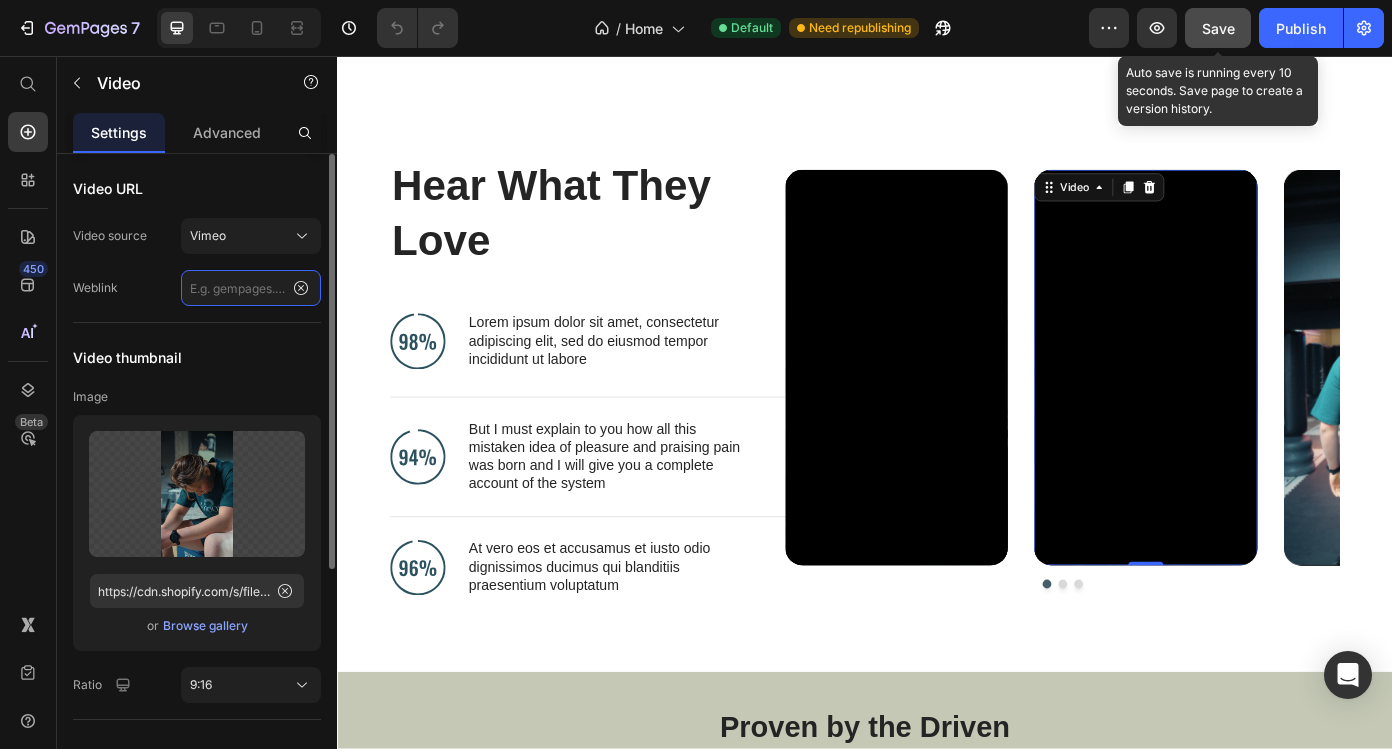 scroll, scrollTop: 0, scrollLeft: 0, axis: both 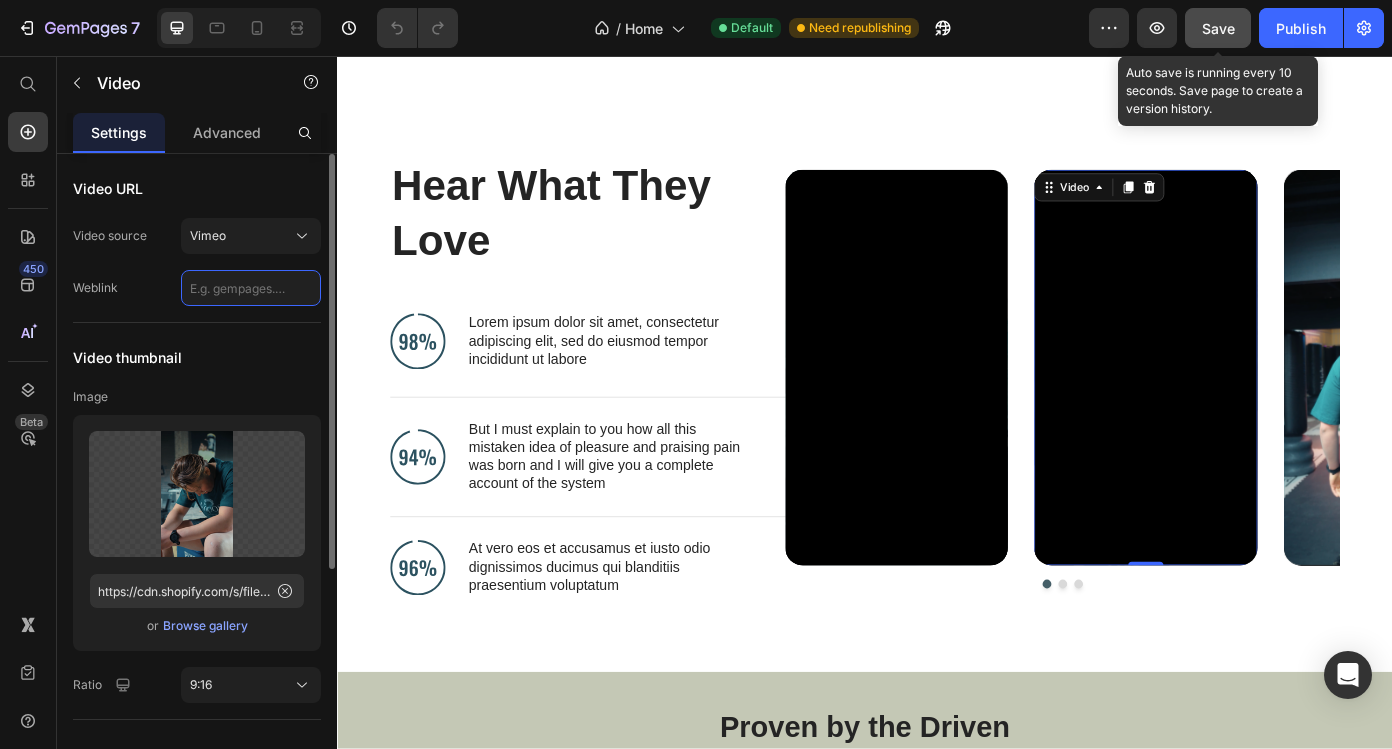 click 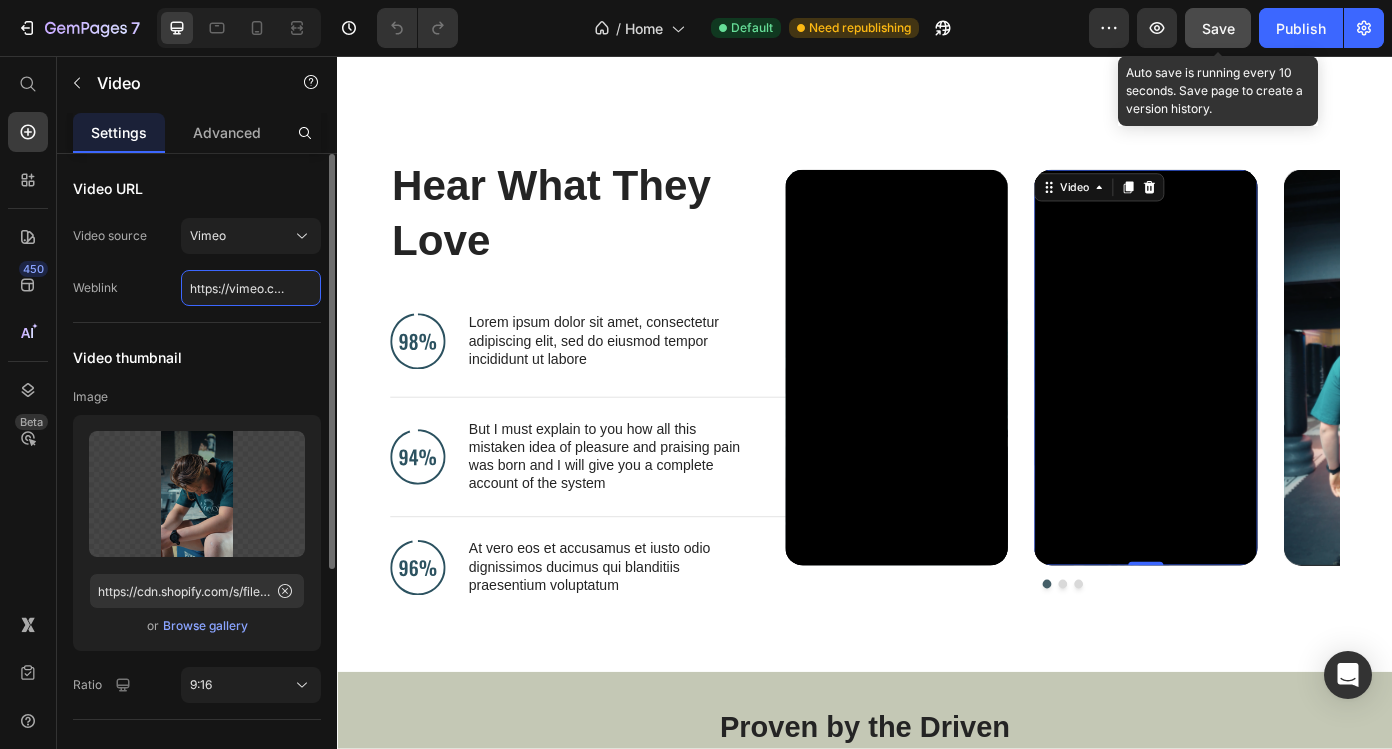 scroll, scrollTop: 0, scrollLeft: 76, axis: horizontal 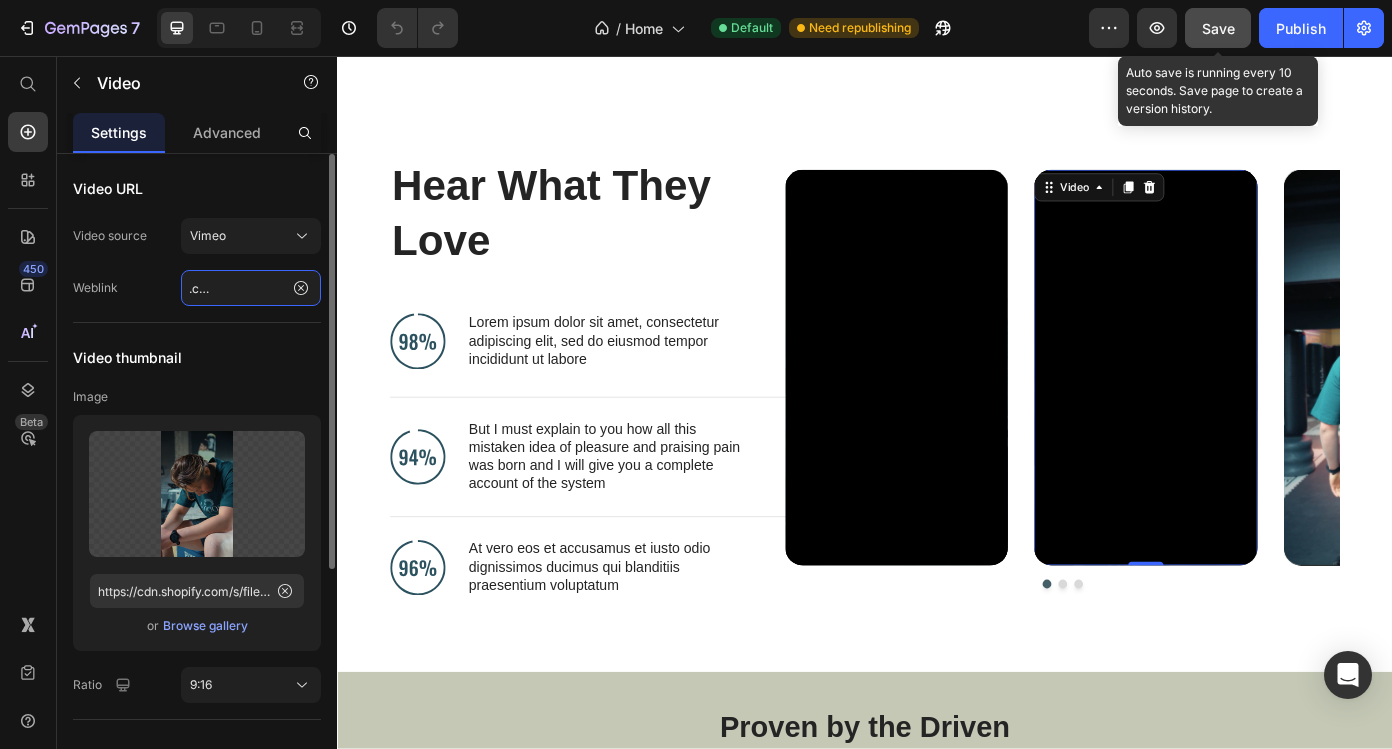 type on "https://vimeo.com/1100996015" 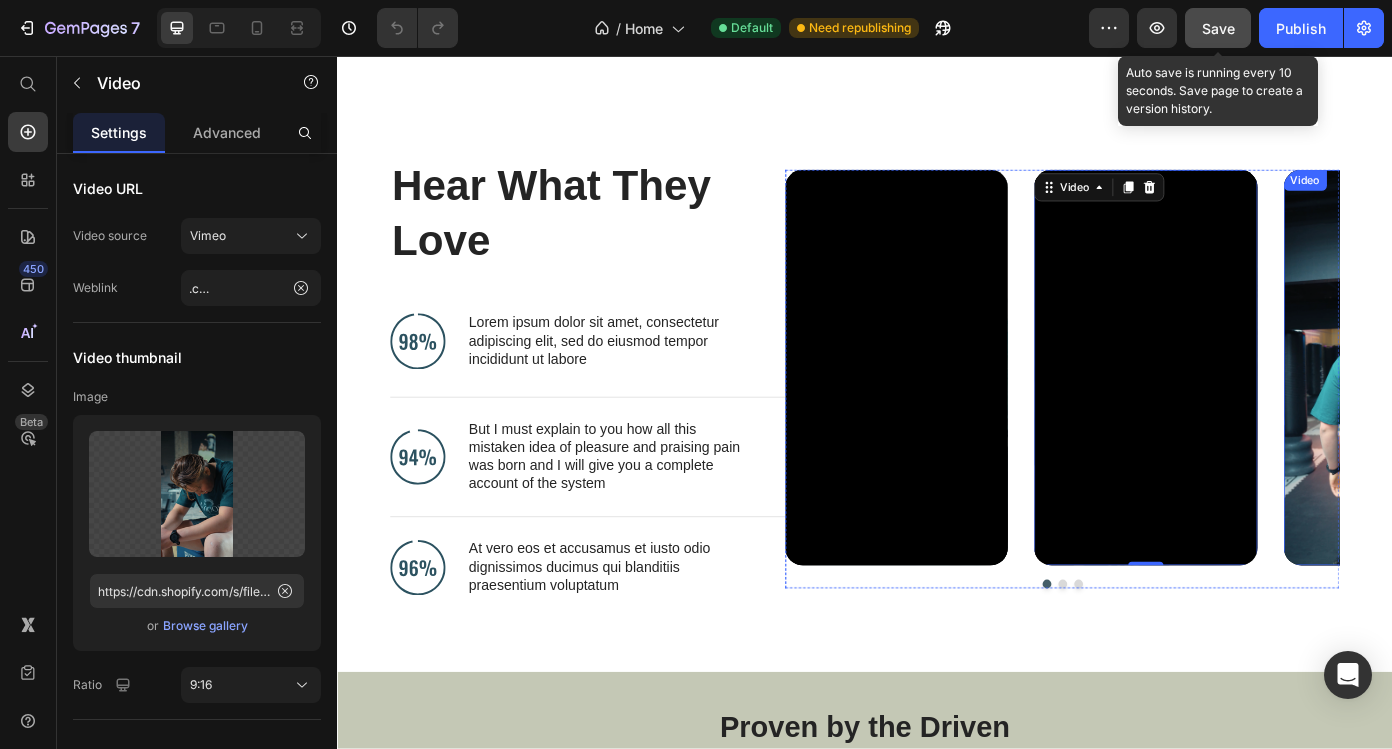 click at bounding box center [1540, 411] 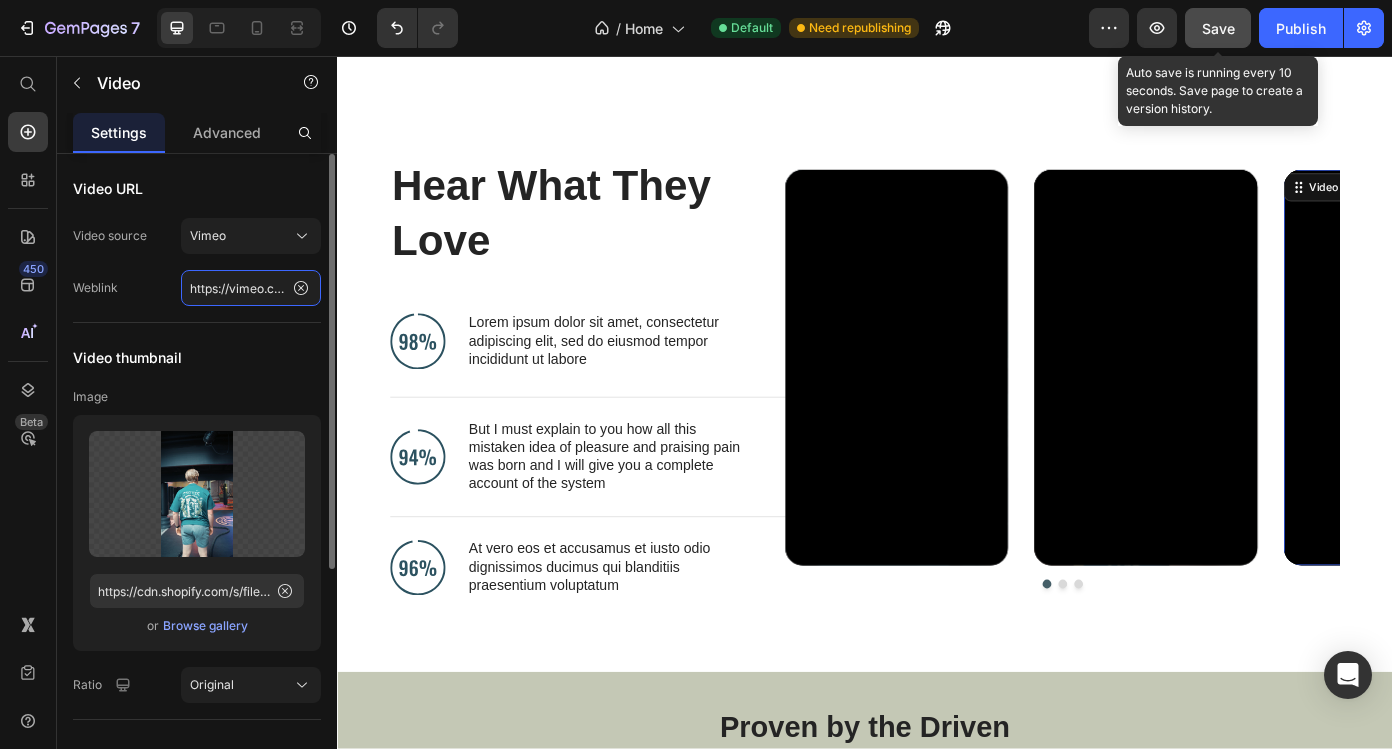 click on "https://vimeo.com/347119375" 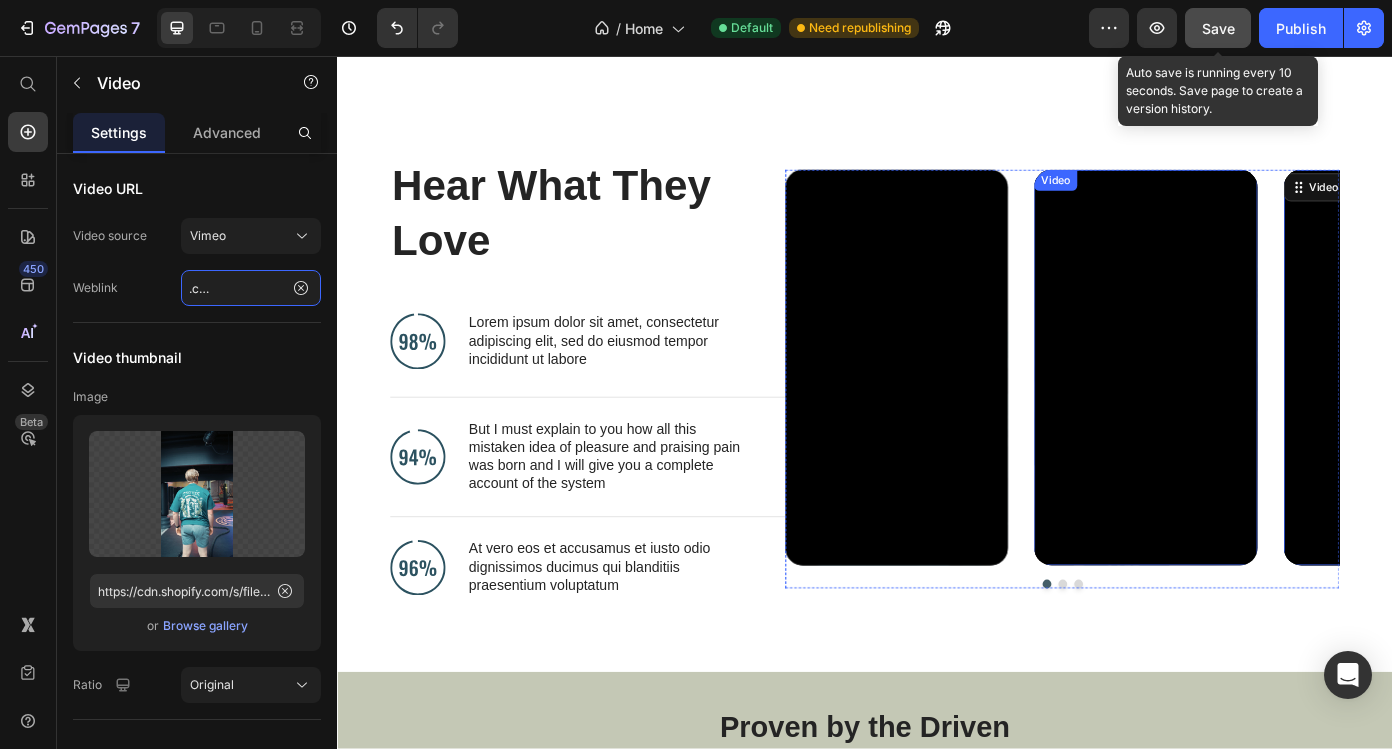 type on "https://vimeo.com/1100996015" 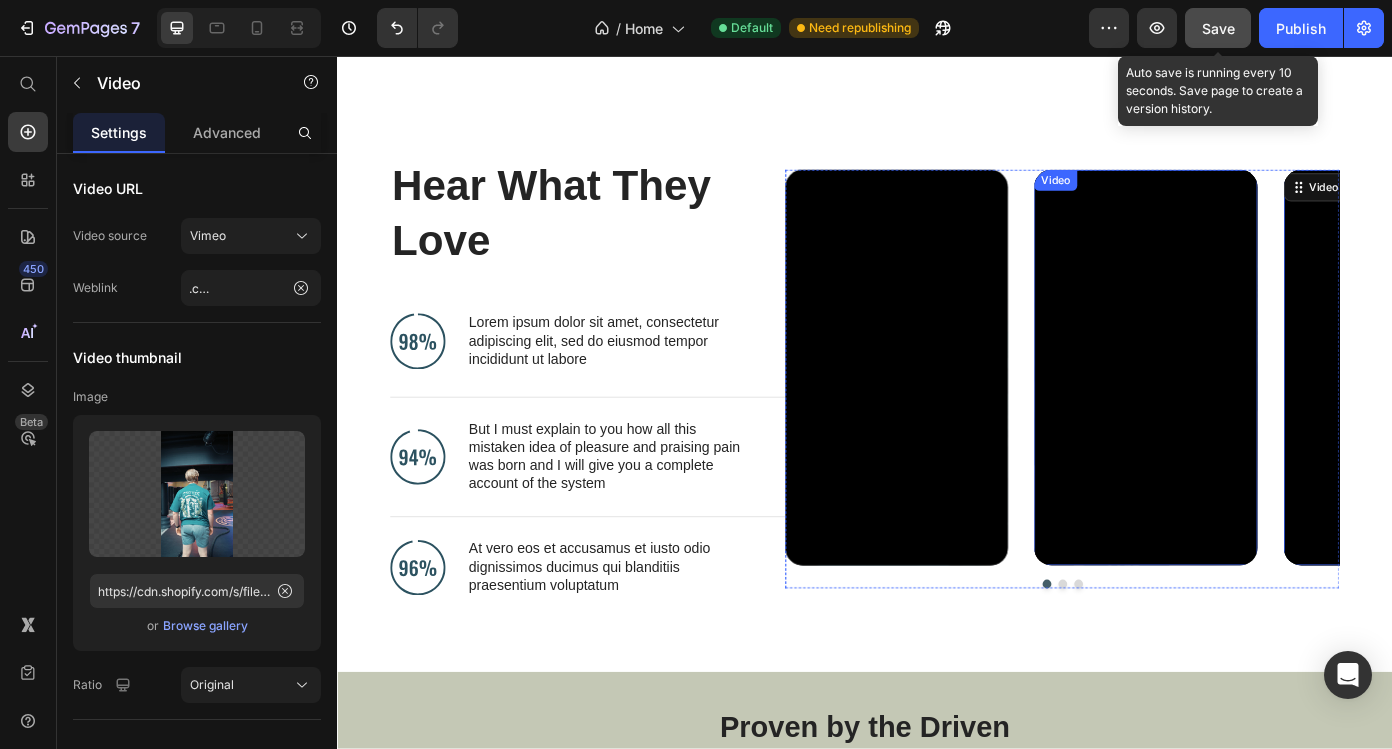 scroll, scrollTop: 0, scrollLeft: 0, axis: both 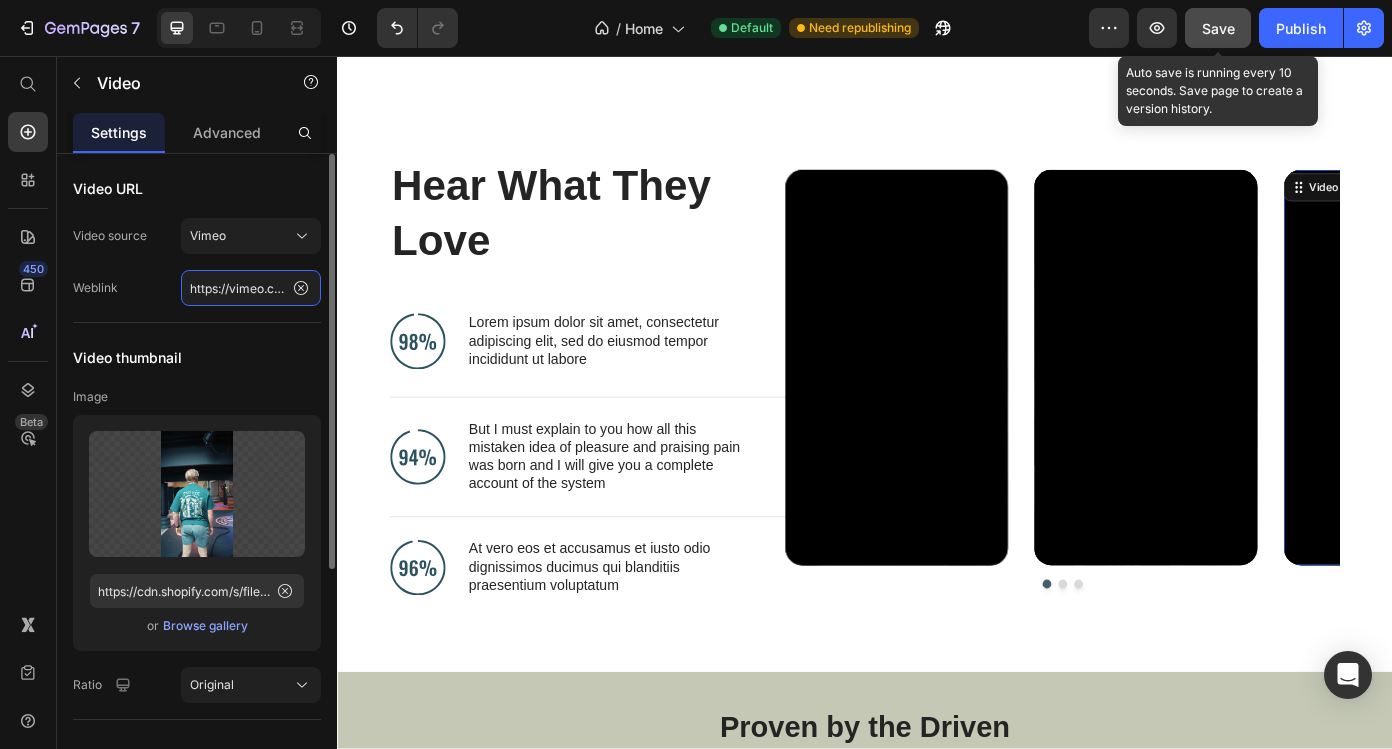 click on "https://vimeo.com/1100996015" 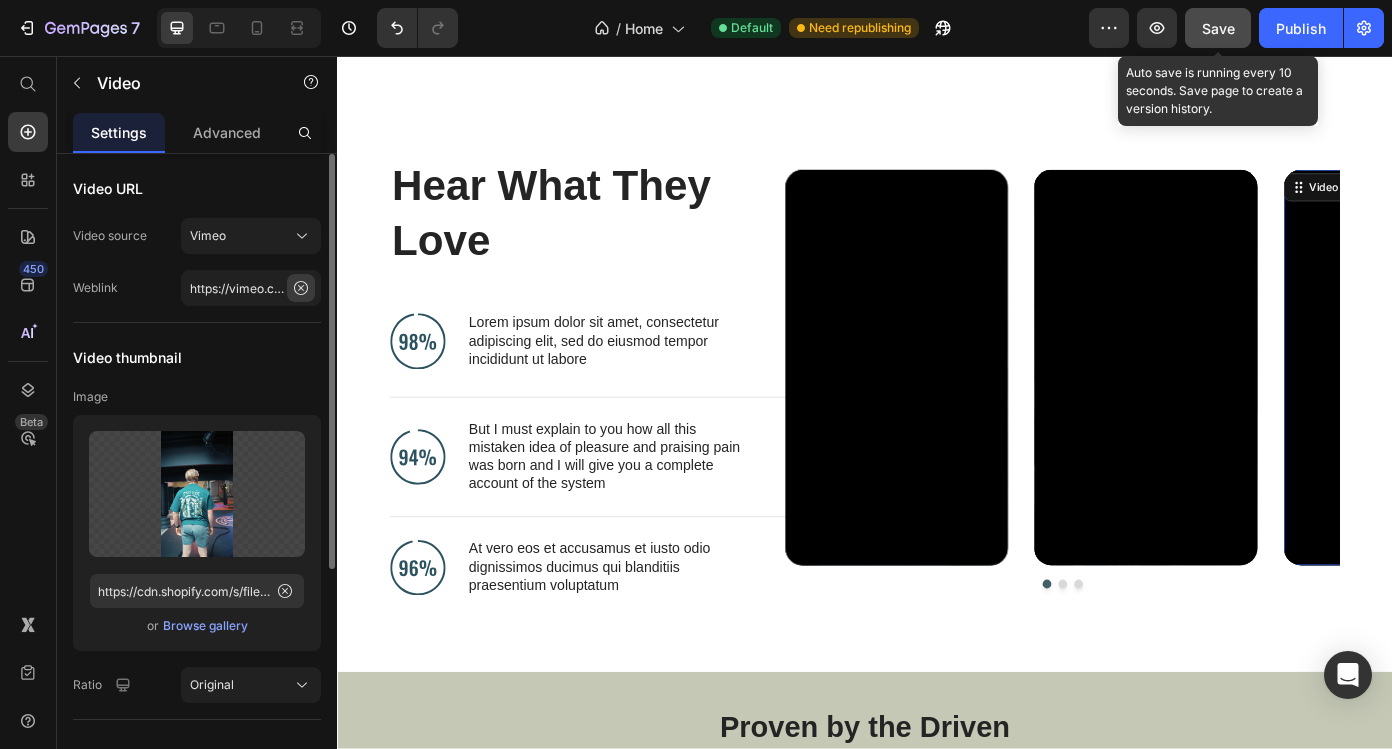 click 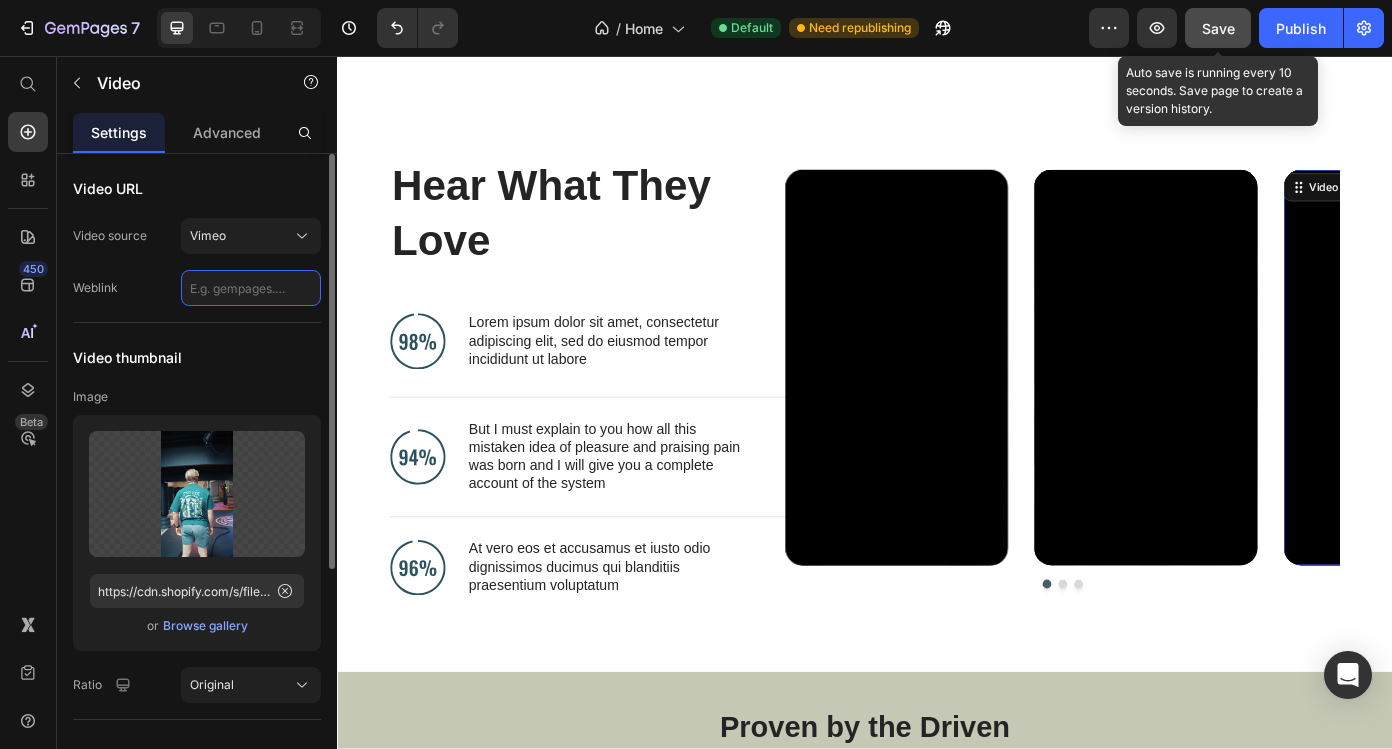paste on "https://vimeo.com/1100996015" 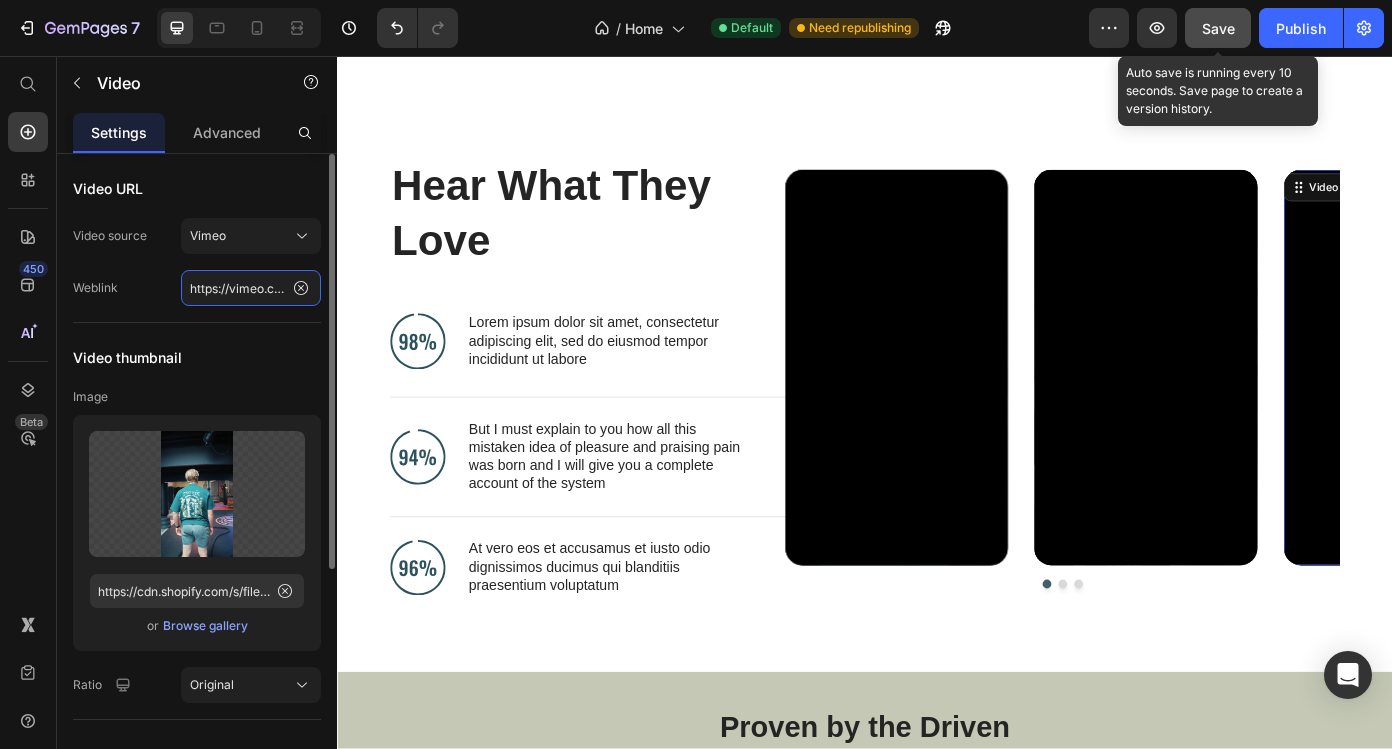 scroll, scrollTop: 0, scrollLeft: 76, axis: horizontal 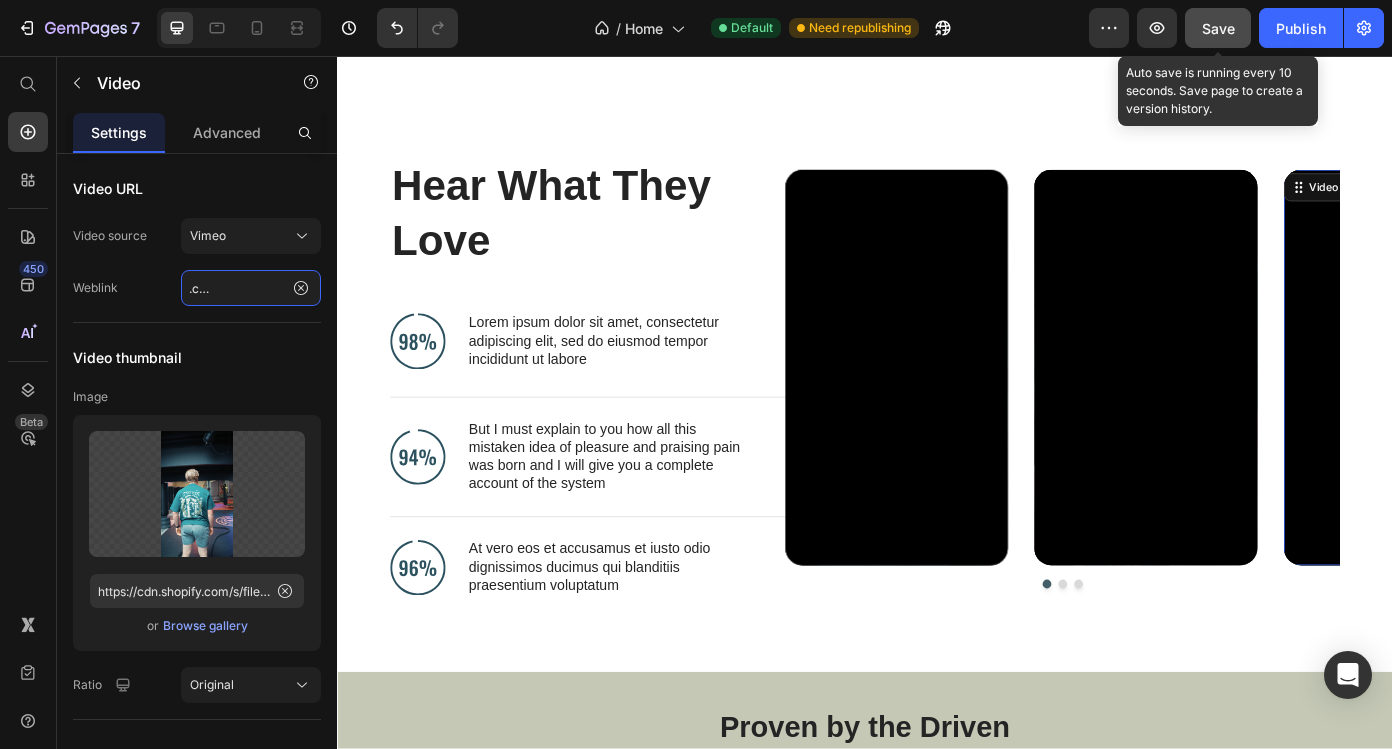 type on "https://vimeo.com/1100996015" 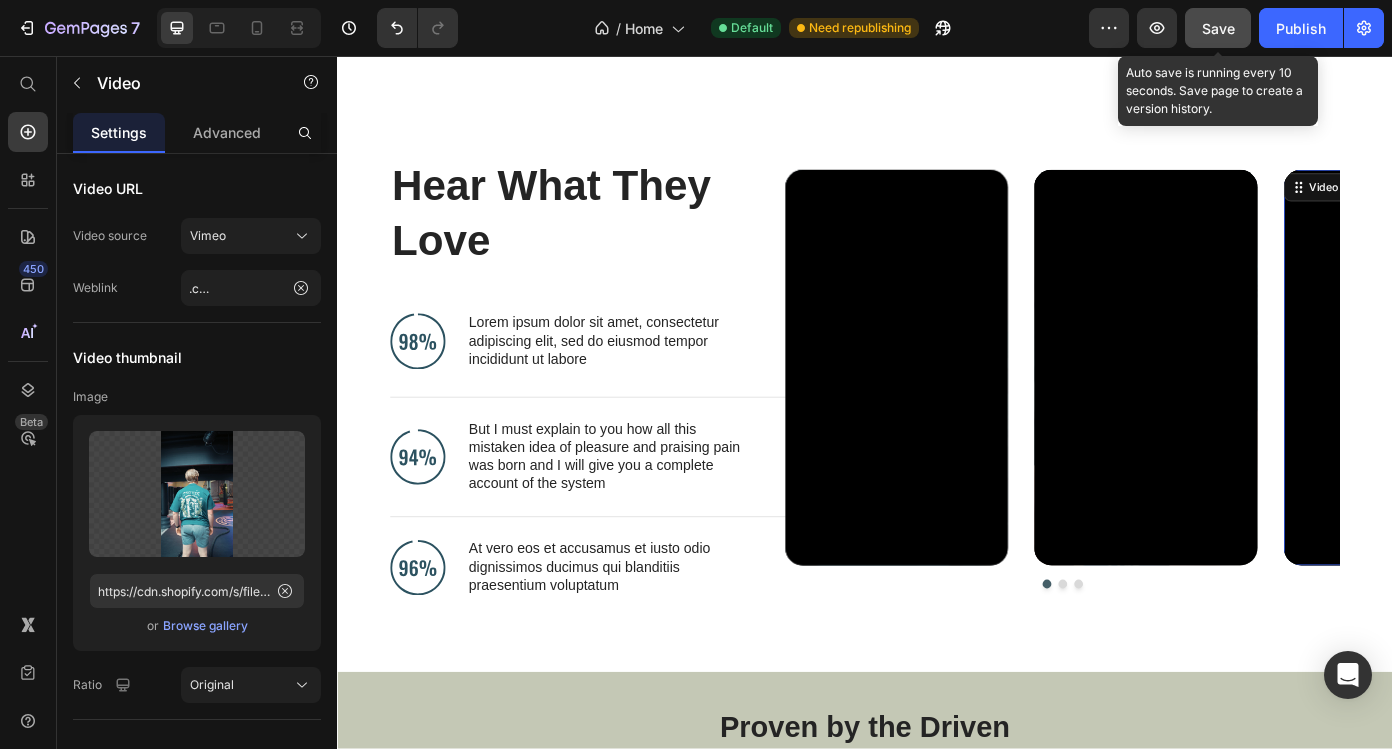 scroll, scrollTop: 0, scrollLeft: 0, axis: both 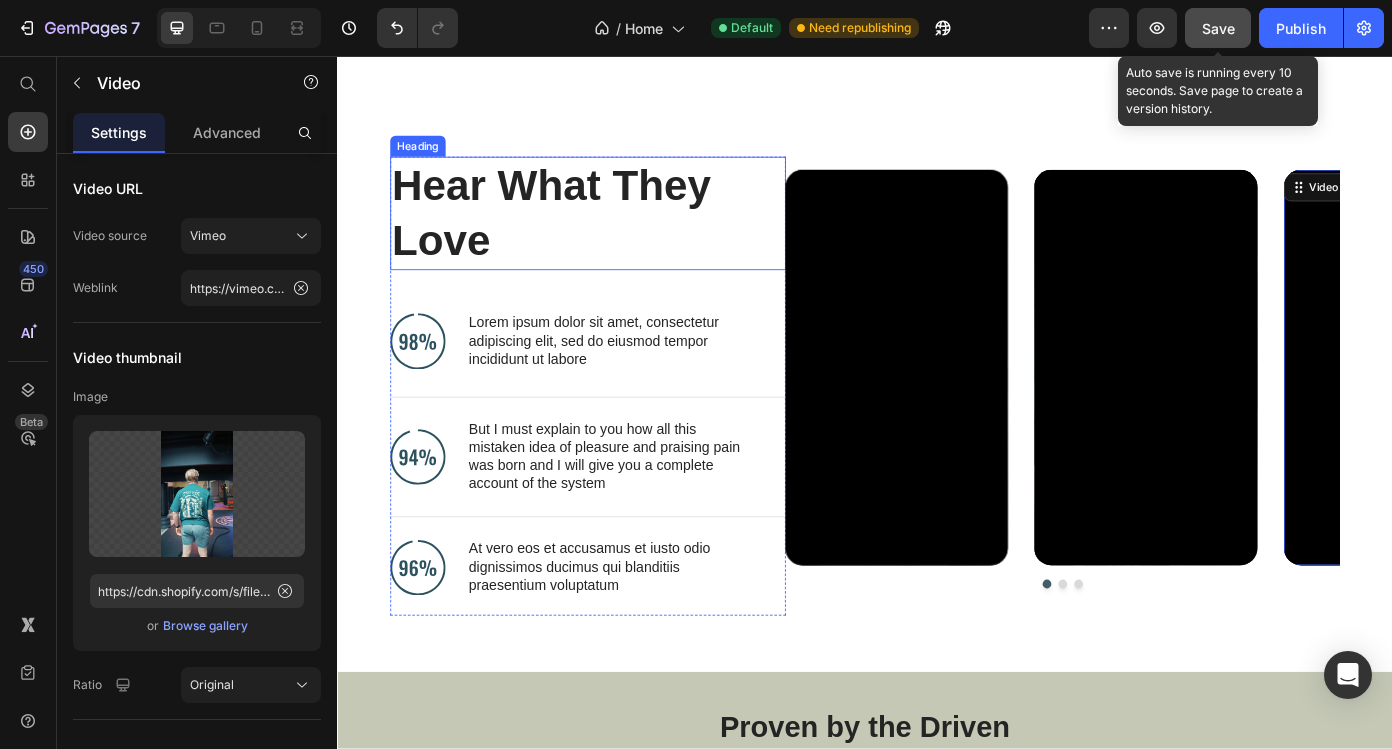 click on "Hear What They Love" at bounding box center (606, 235) 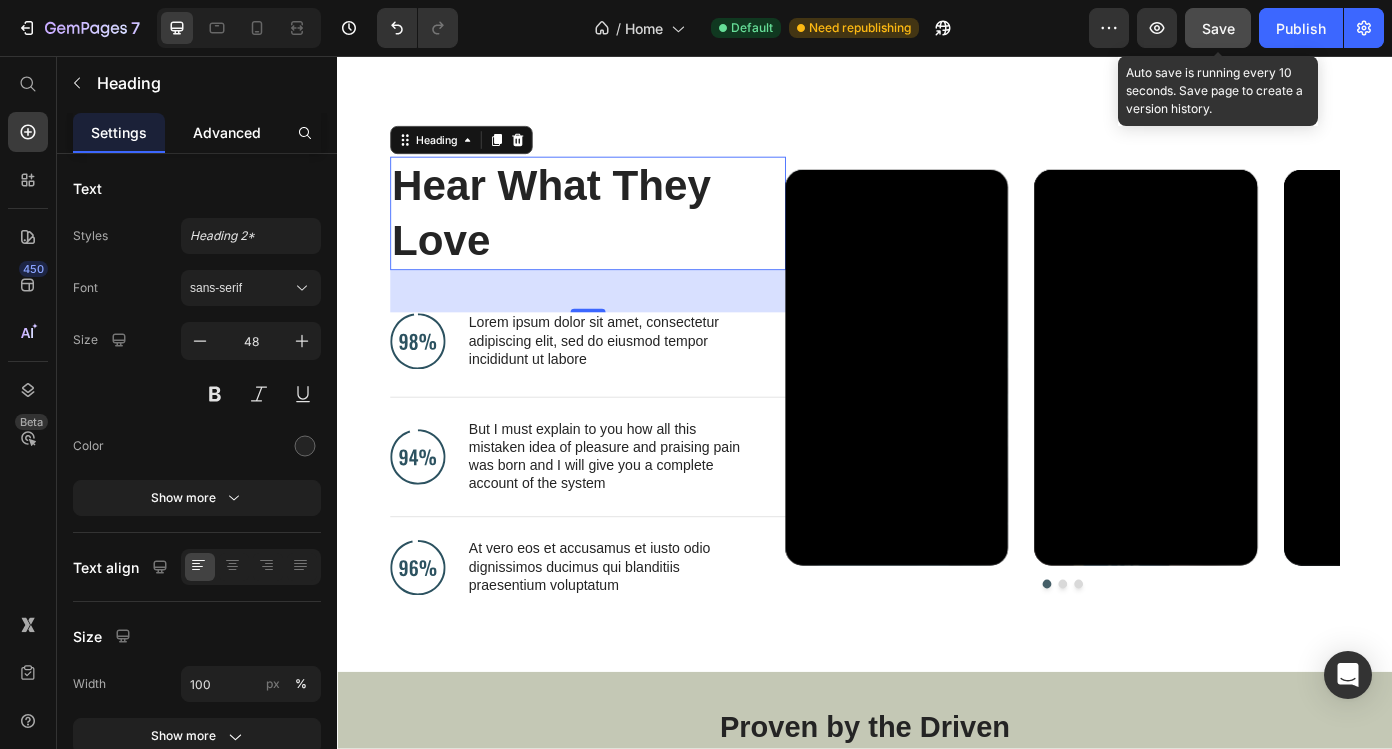 click on "Advanced" at bounding box center [227, 132] 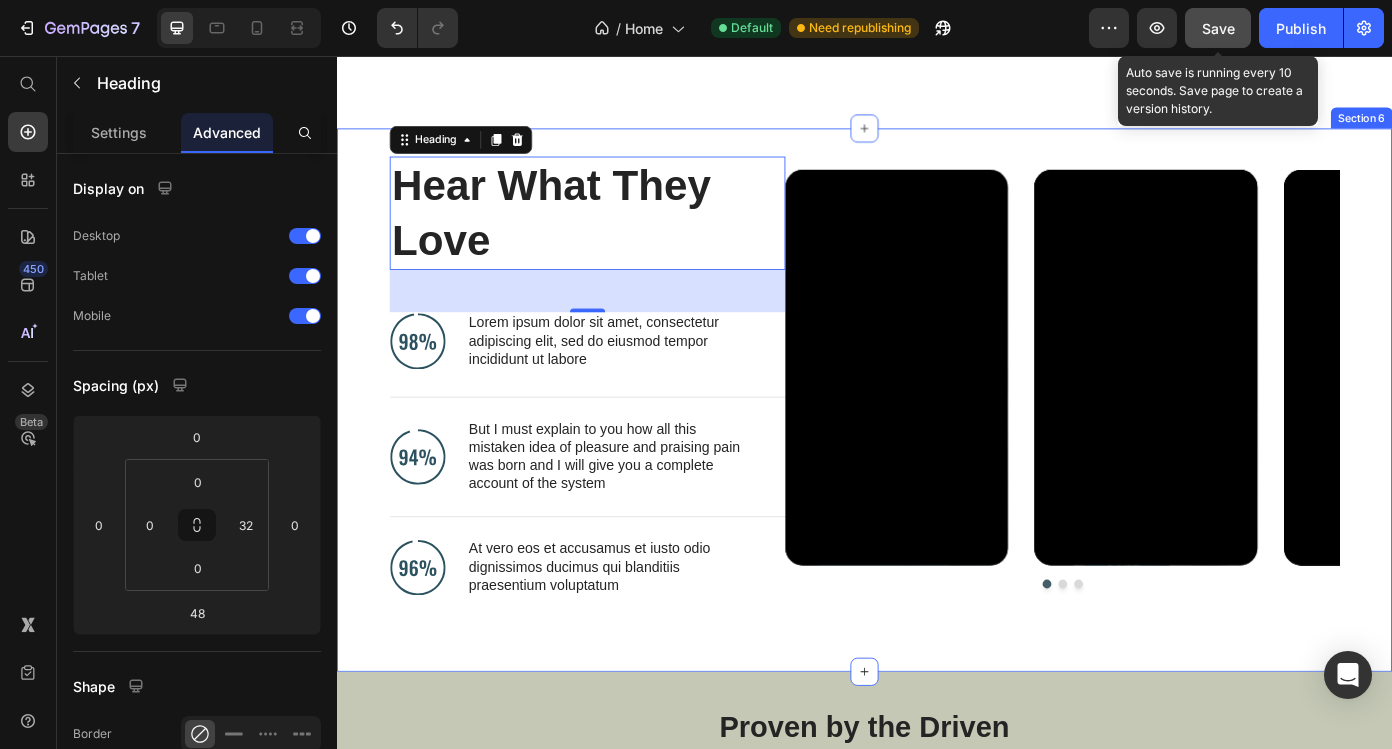 click on "Hear What They Love Heading   48 Image Lorem ipsum dolor sit amet, consectetur adipiscing elit, sed do eiusmod tempor incididunt ut labore Text Block Advanced List Image But I must explain to you how all this mistaken idea of pleasure and praising pain was born and I will give you a complete account of the system Text Block Advanced List Image At vero eos et accusamus et iusto odio dignissimos ducimus qui blanditiis praesentium voluptatum Text Block Advanced List Row Video Video Video Carousel Row Section 6" at bounding box center (937, 448) 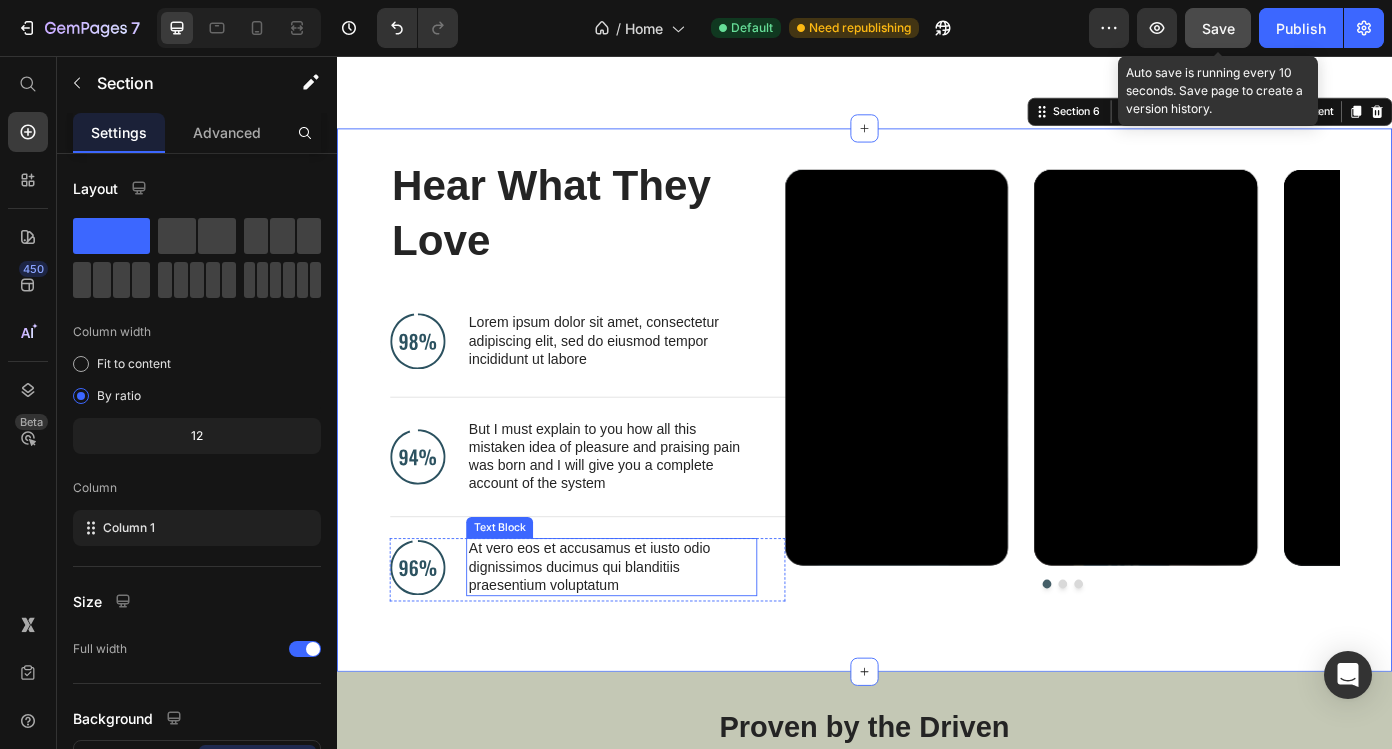 click on "At vero eos et accusamus et iusto odio dignissimos ducimus qui blanditiis praesentium voluptatum" at bounding box center (649, 638) 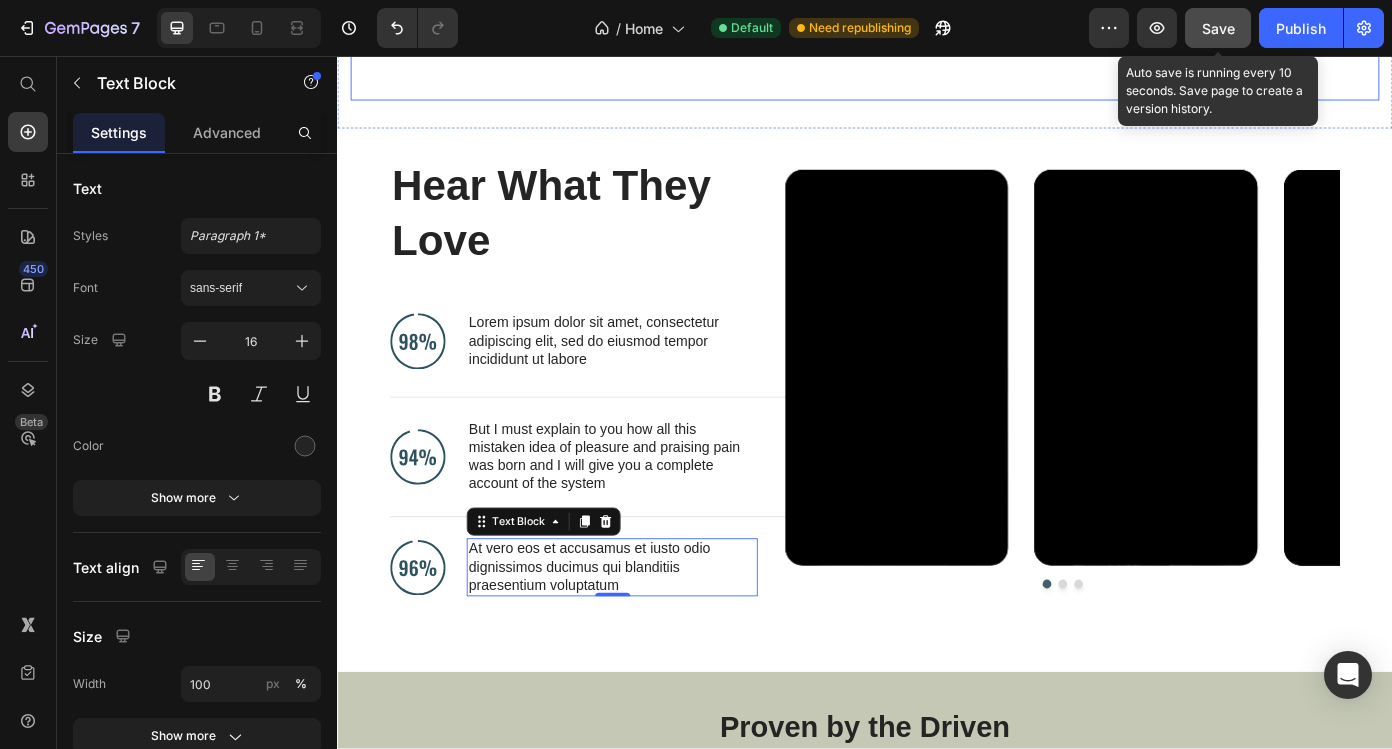 click on "The Your Path to Greatness T-Shirt Heading Image Athletic fit  Text block Tailored for a comfortable fit with room to move freely. Text block Row Image Premium quality Text block Pure organic cotton for a soft, durable, and eco-friendly feel. Text block Row Image Breathable & lightweight Text block 215 GSM fabric that keeps you cool and comfortable all day. Text block Row Row Image Odor resistant Text block Natural fibers that help keep you feeling fresh, wear after wear. Text block Row Get yours now Button
Only a few items left in stock
Custom Code Image Comparison Row" at bounding box center [937, -198] 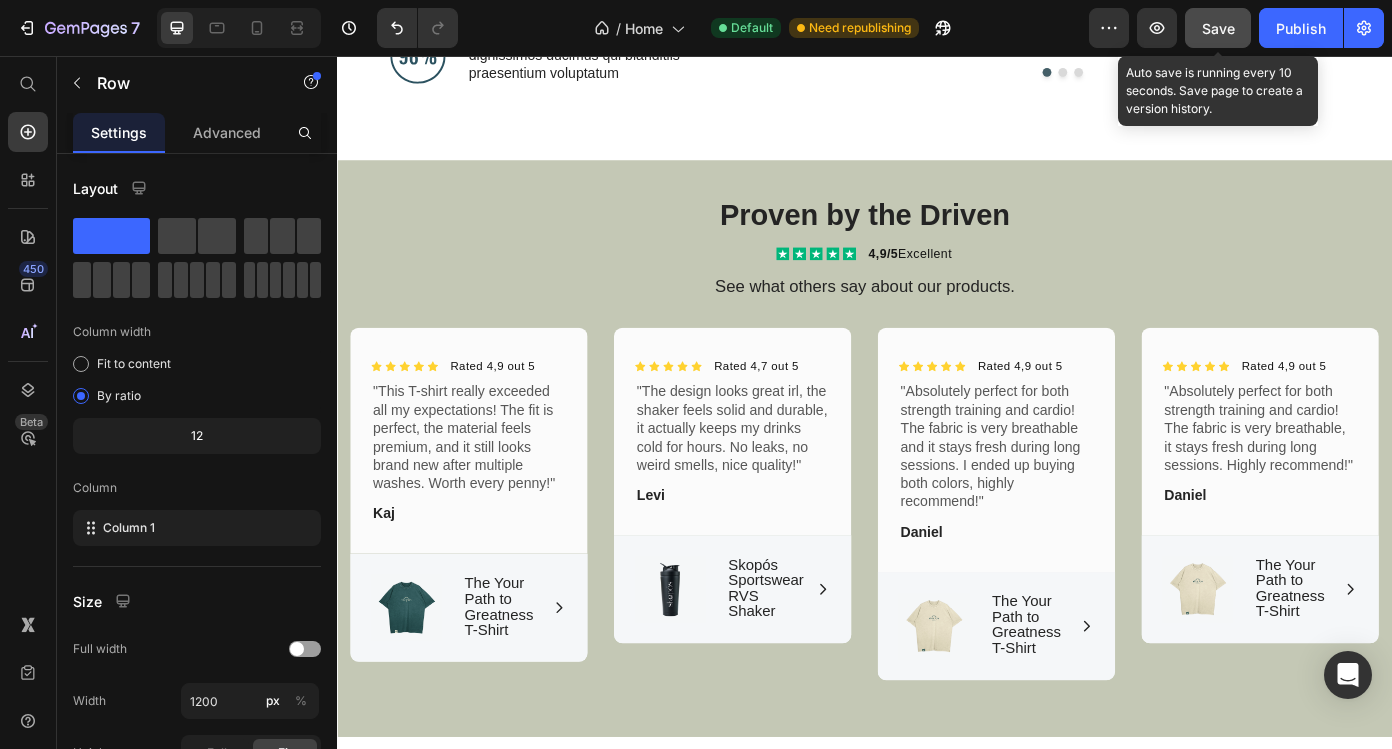 click on ""This T-shirt really exceeded all my expectations! The fit is perfect, the material feels premium, and it still looks brand new after multiple washes. Worth every penny!"" at bounding box center [487, 491] 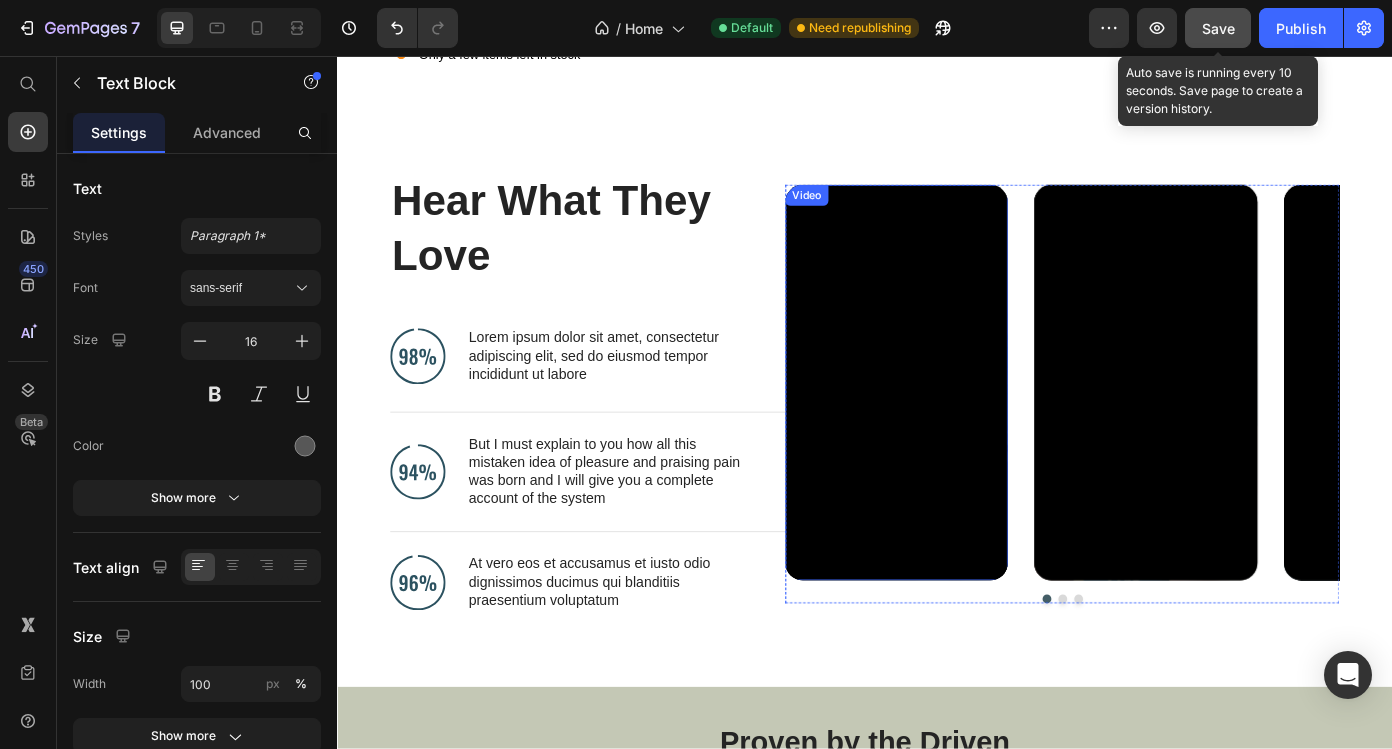 scroll, scrollTop: 2823, scrollLeft: 0, axis: vertical 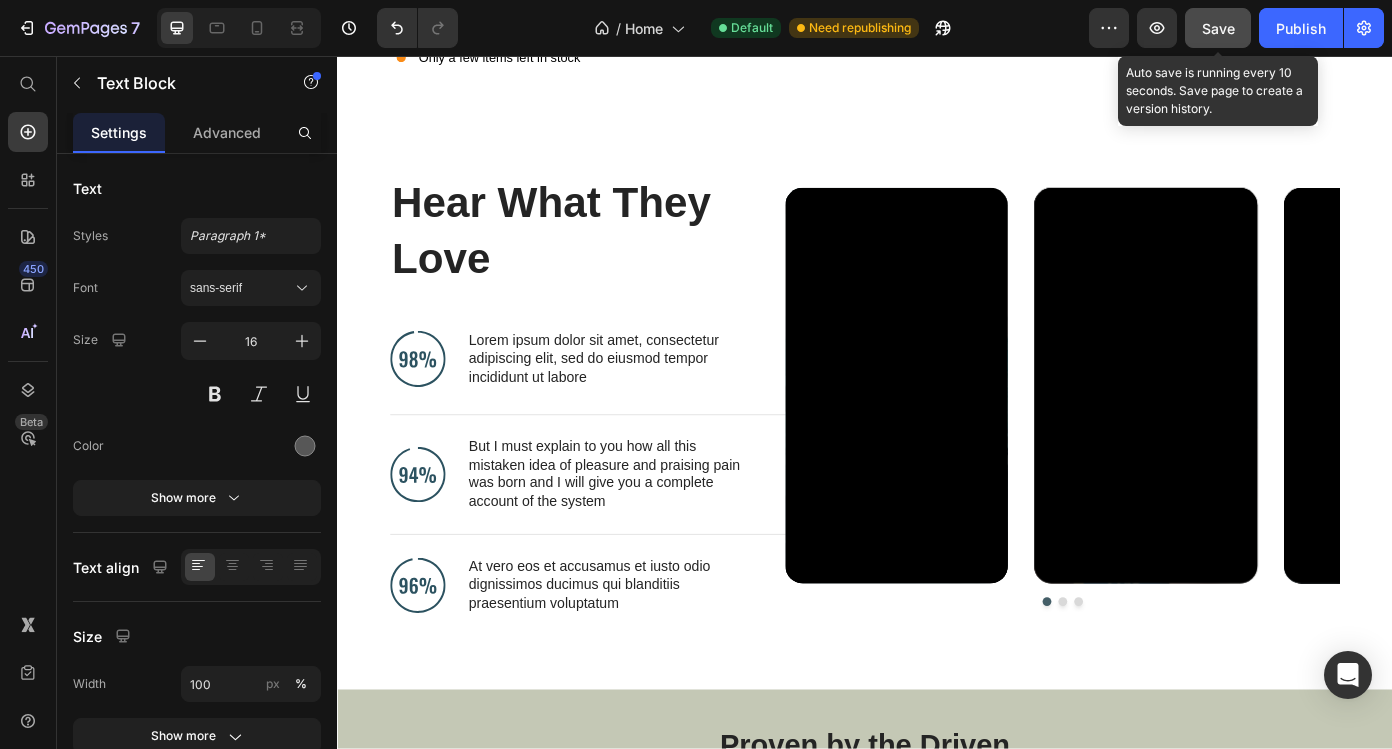 click on "Save" 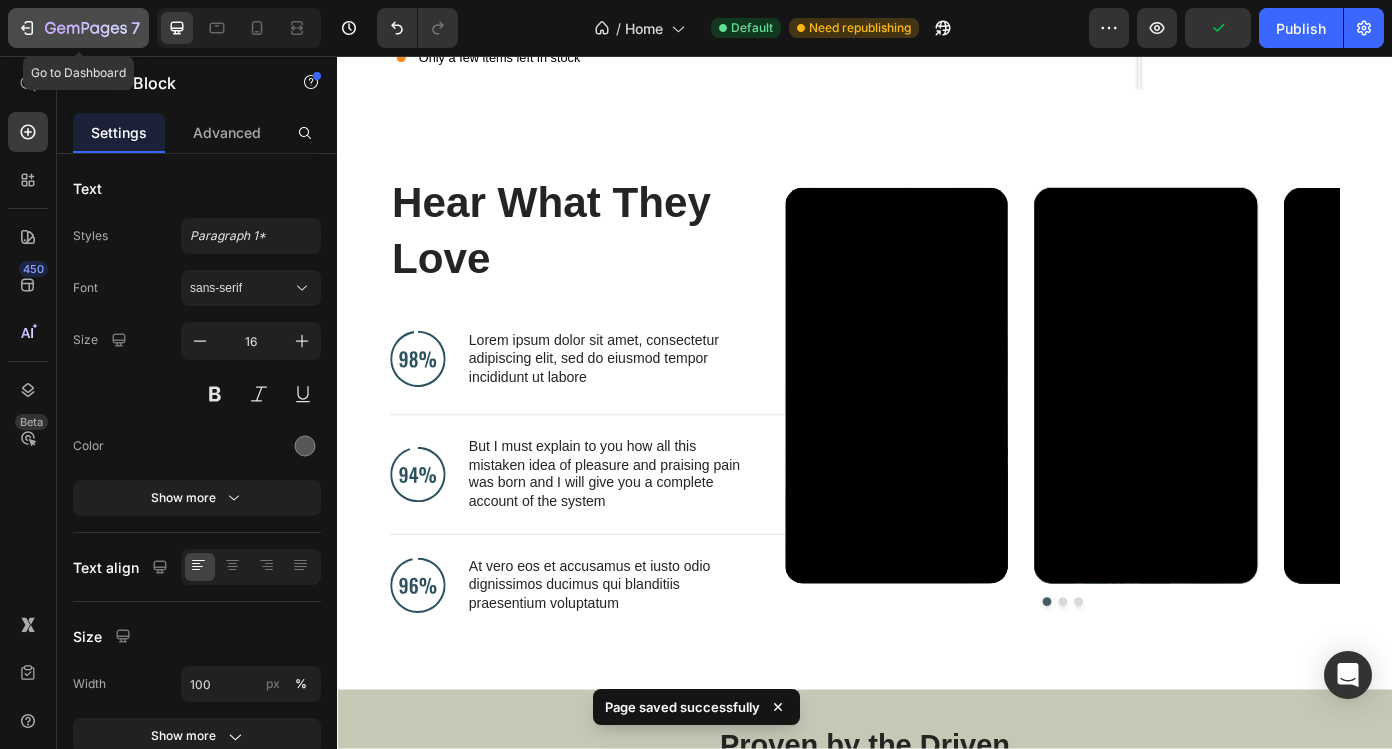 click 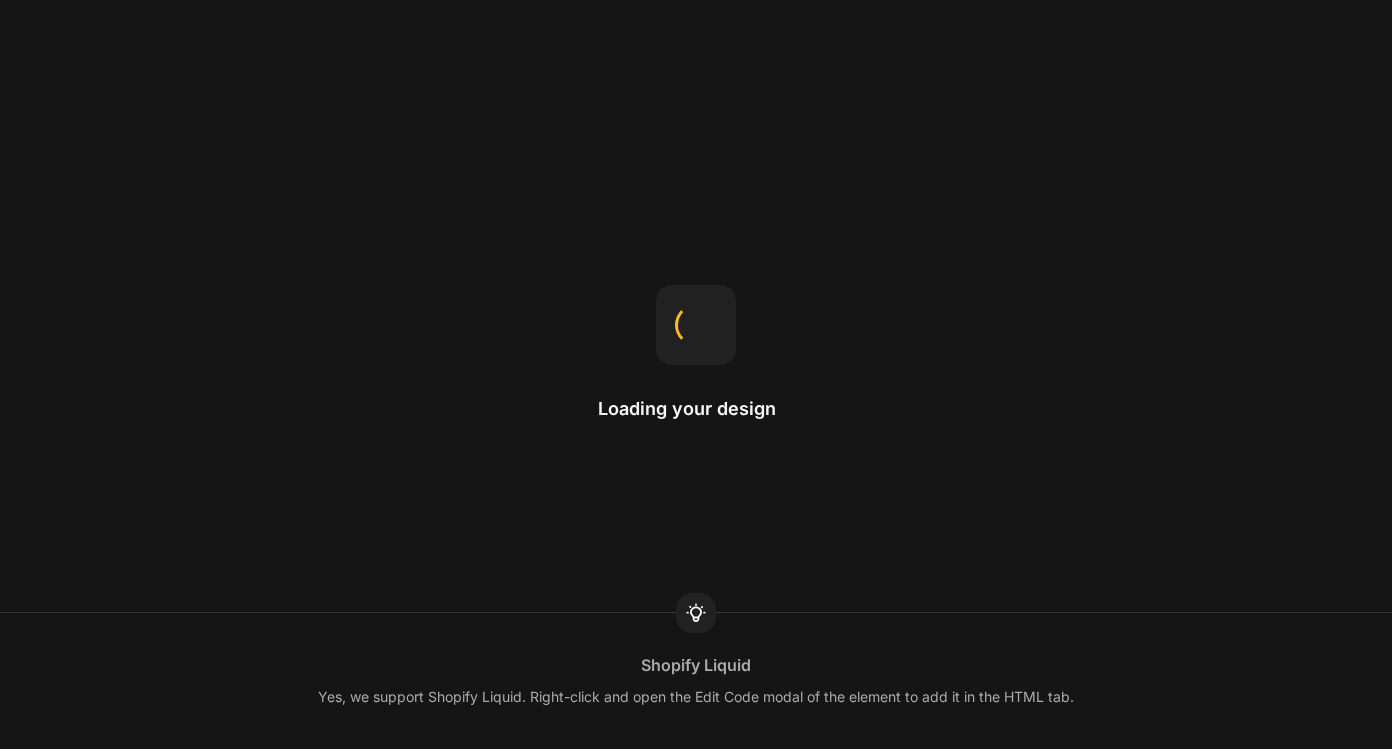 scroll, scrollTop: 0, scrollLeft: 0, axis: both 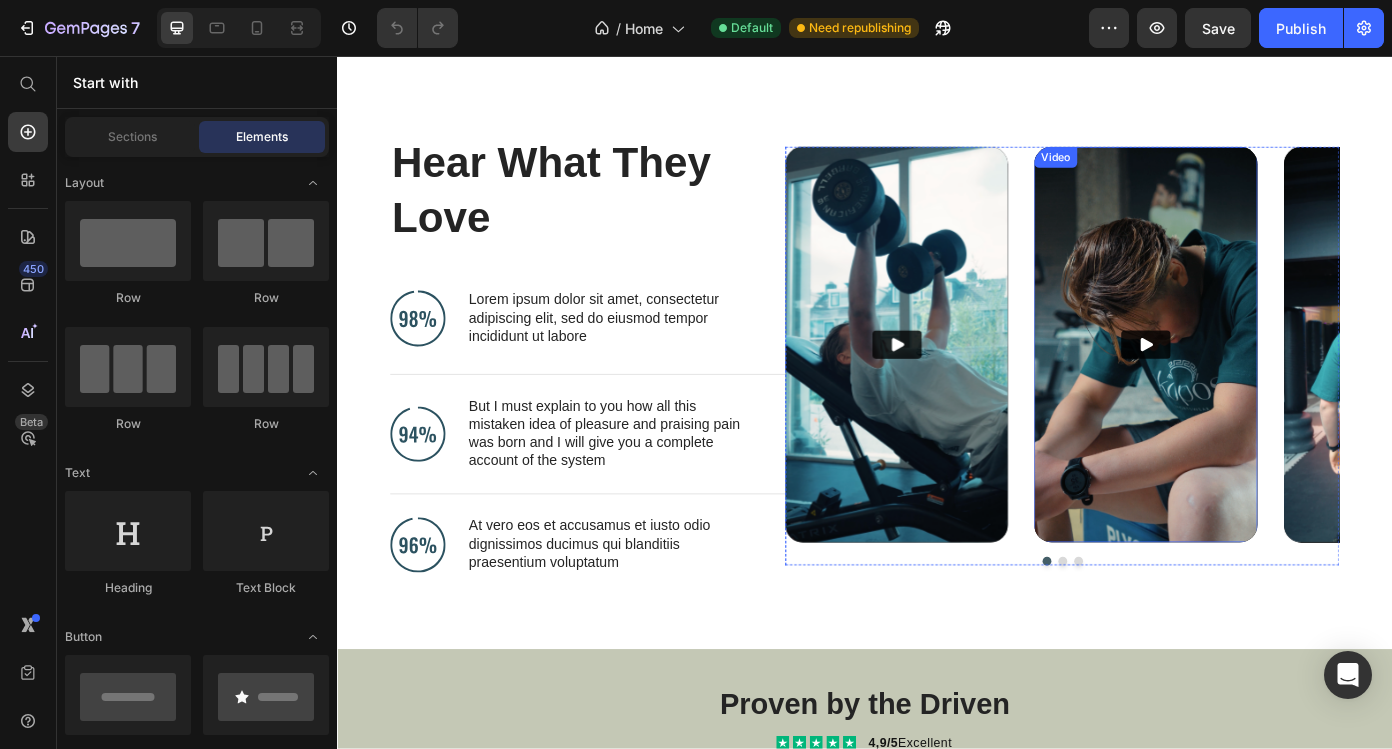 click at bounding box center [1256, 385] 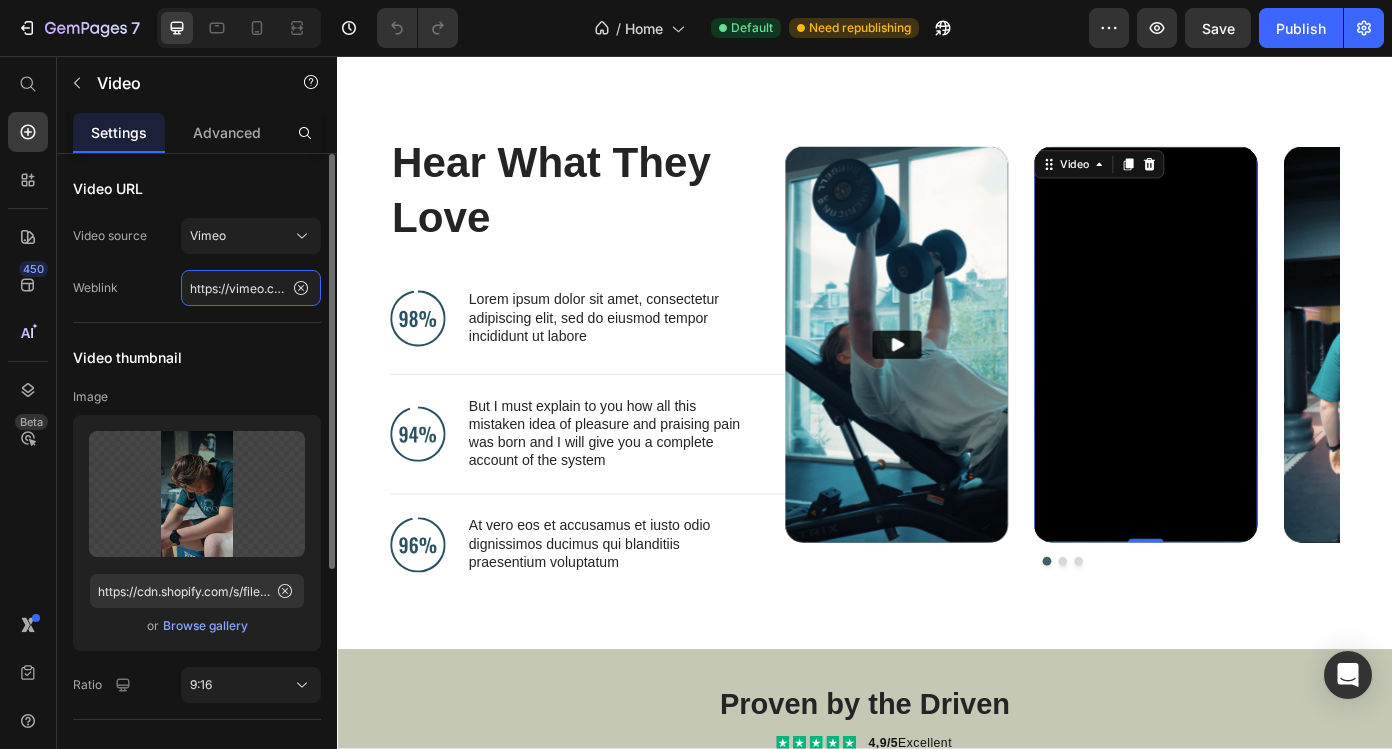 click on "https://vimeo.com/1100996015" 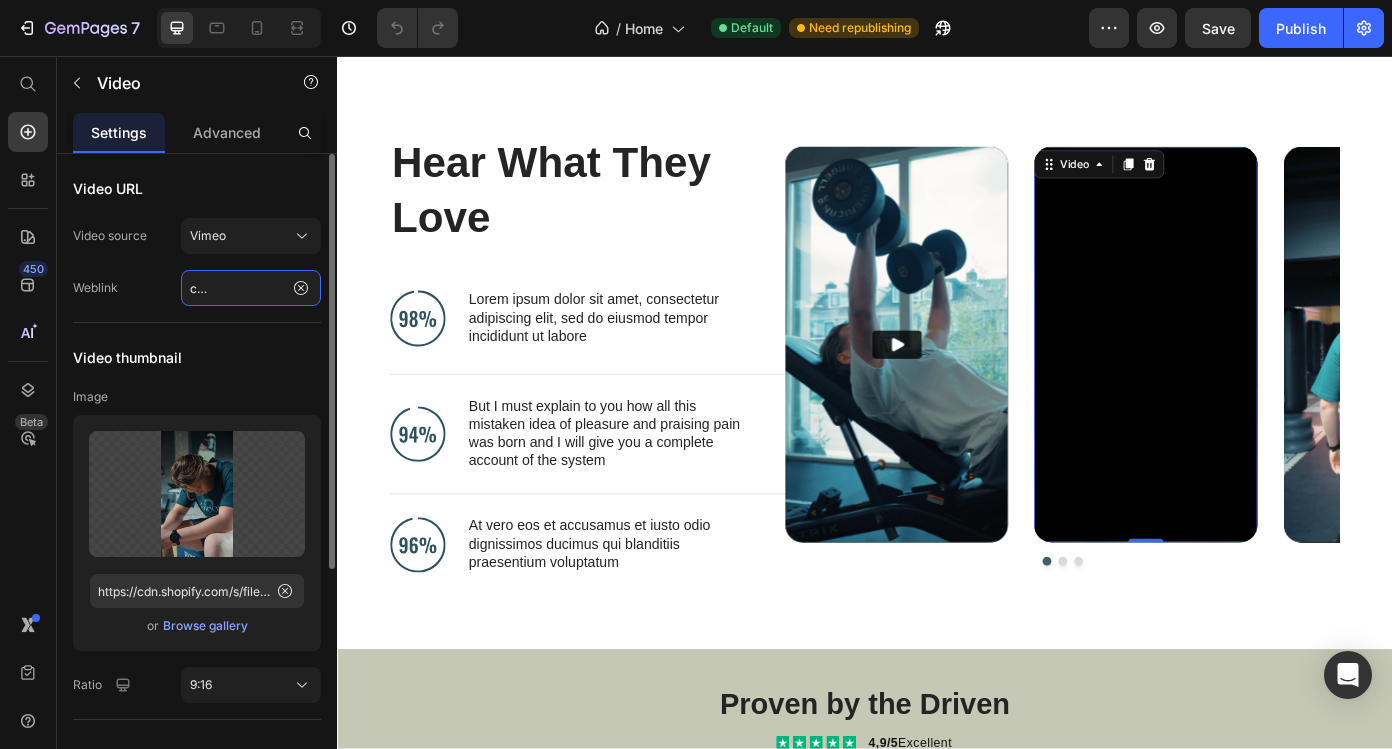 type on "https://vimeo.com/1100994756" 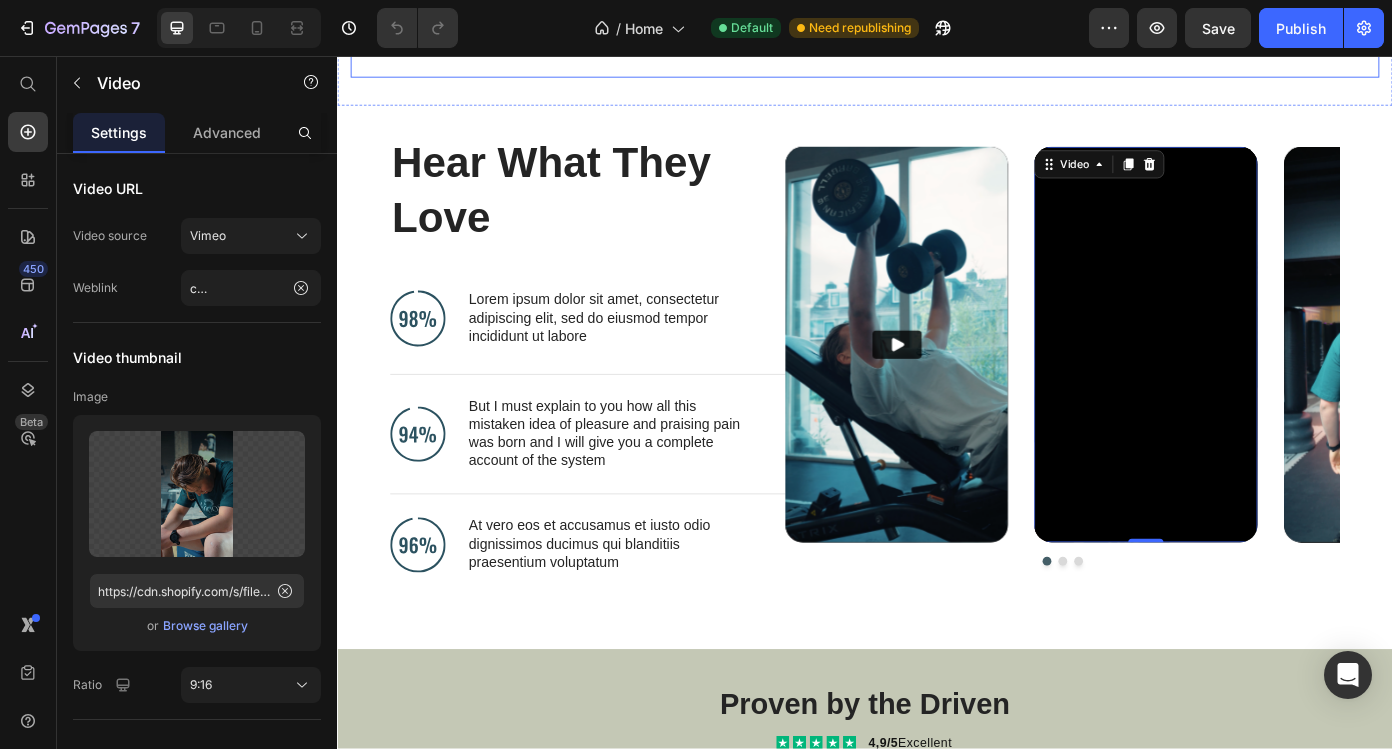 click on "The Your Path to Greatness T-Shirt Heading Image Athletic fit  Text block Tailored for a comfortable fit with room to move freely. Text block Row Image Premium quality Text block Pure organic cotton for a soft, durable, and eco-friendly feel. Text block Row Image Breathable & lightweight Text block 215 GSM fabric that keeps you cool and comfortable all day. Text block Row Row Image Odor resistant Text block Natural fibers that help keep you feeling fresh, wear after wear. Text block Row Get yours now Button
Only a few items left in stock
Custom Code Image Comparison Row Row Section 5" at bounding box center (937, -209) 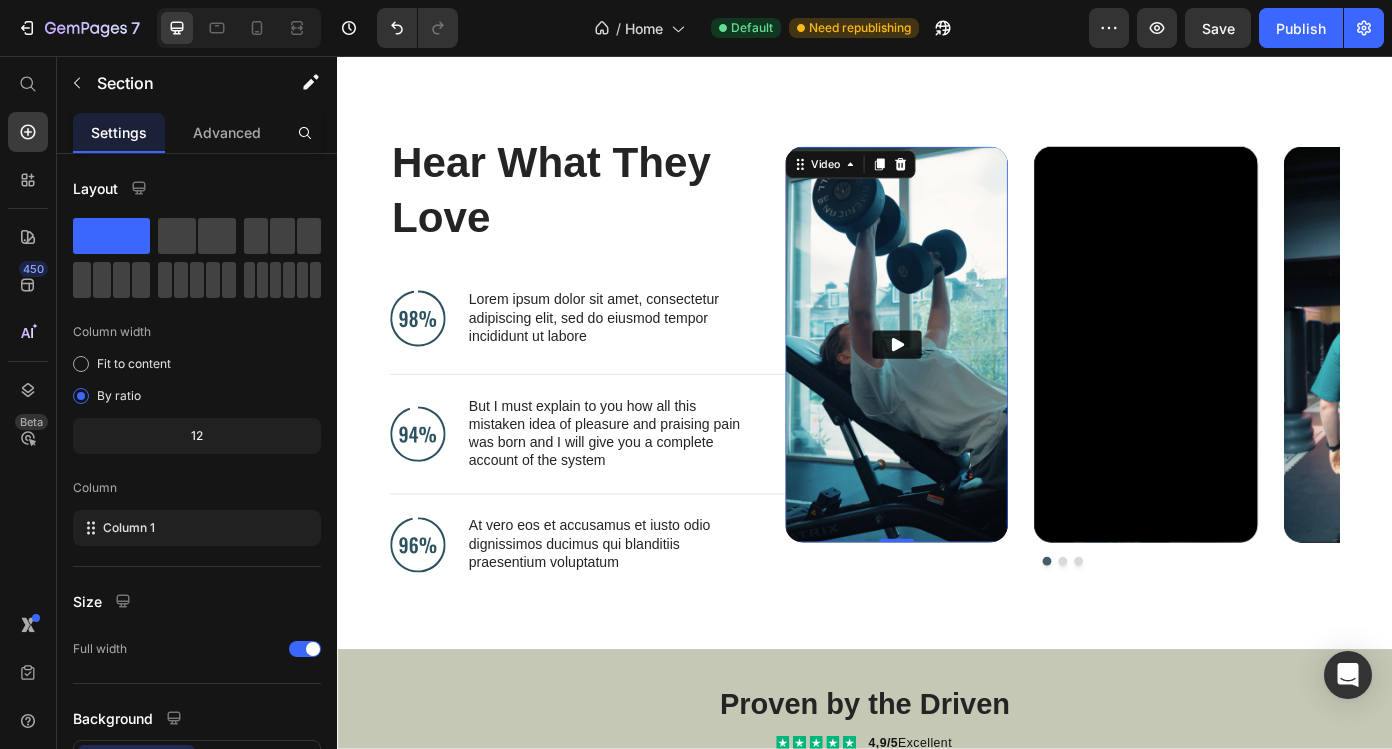 click 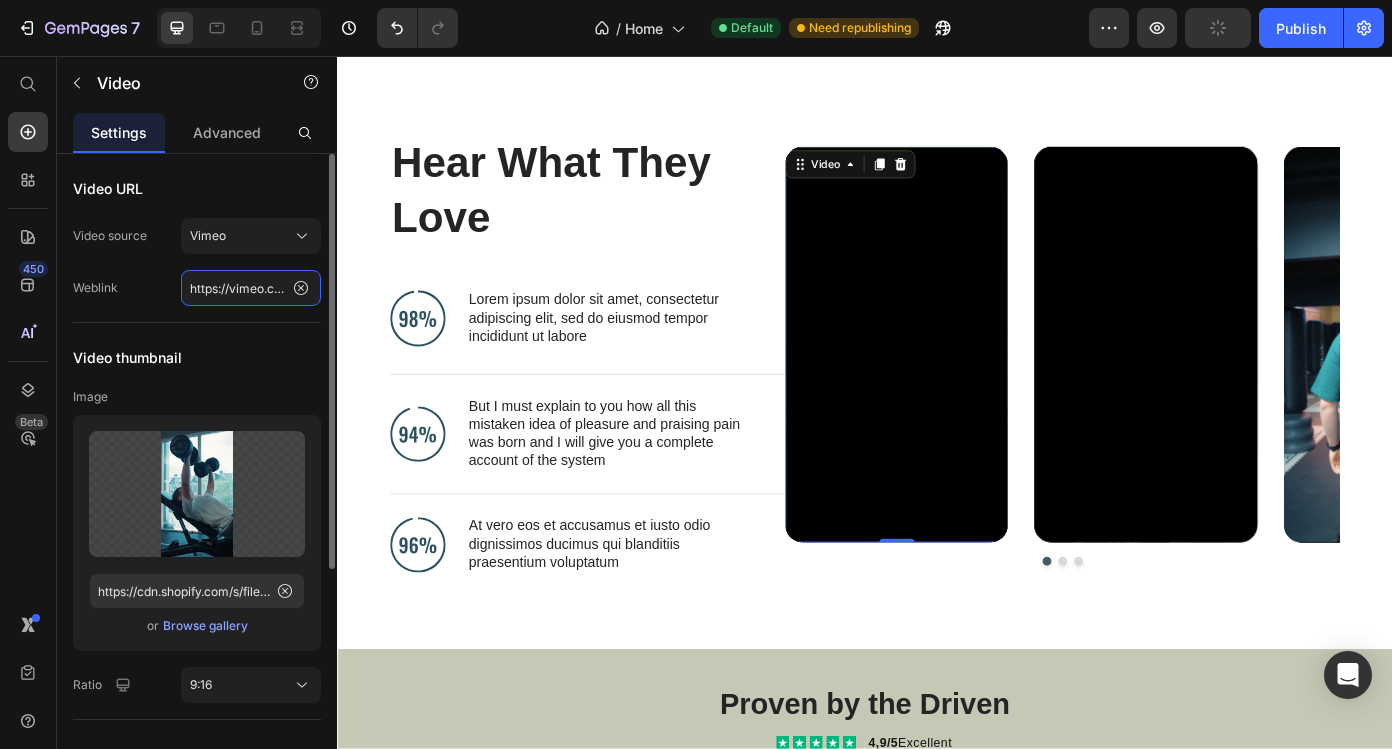 click on "https://vimeo.com/1100994756" 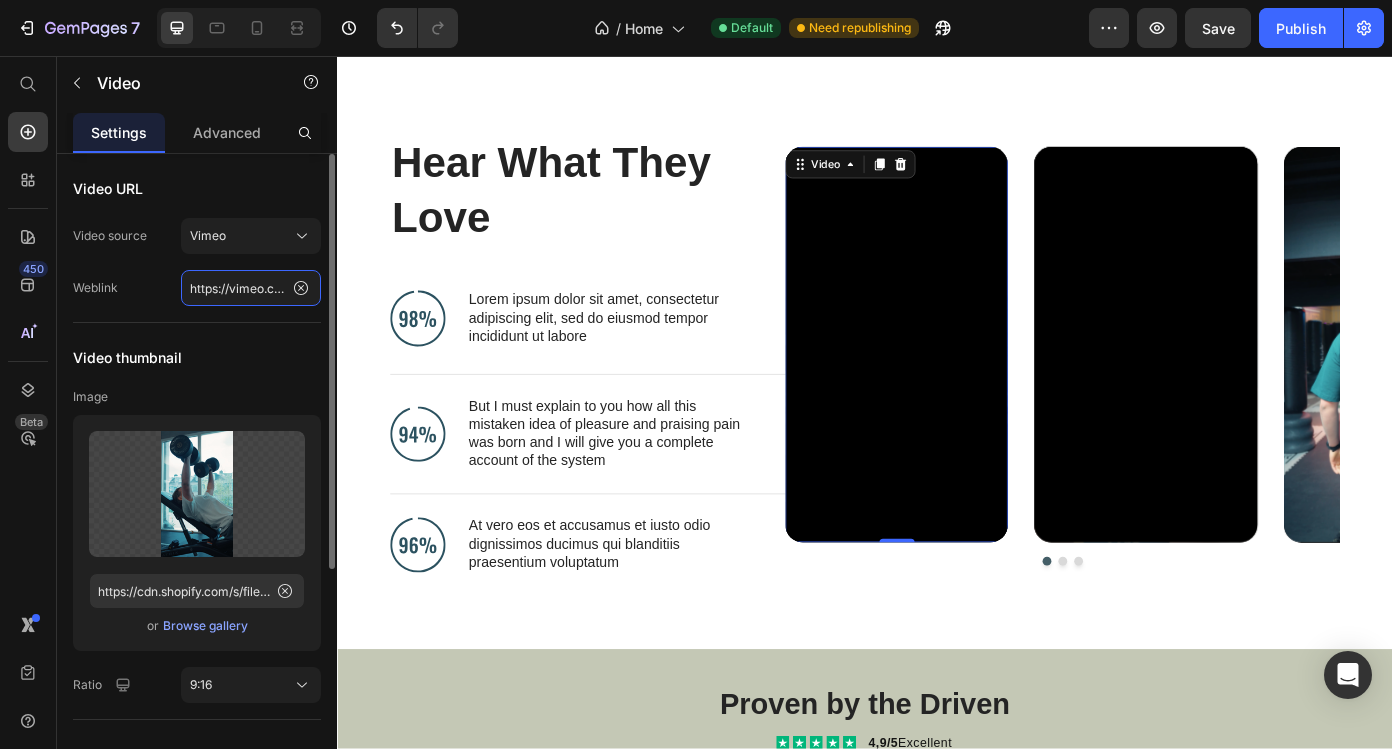 paste on "6015" 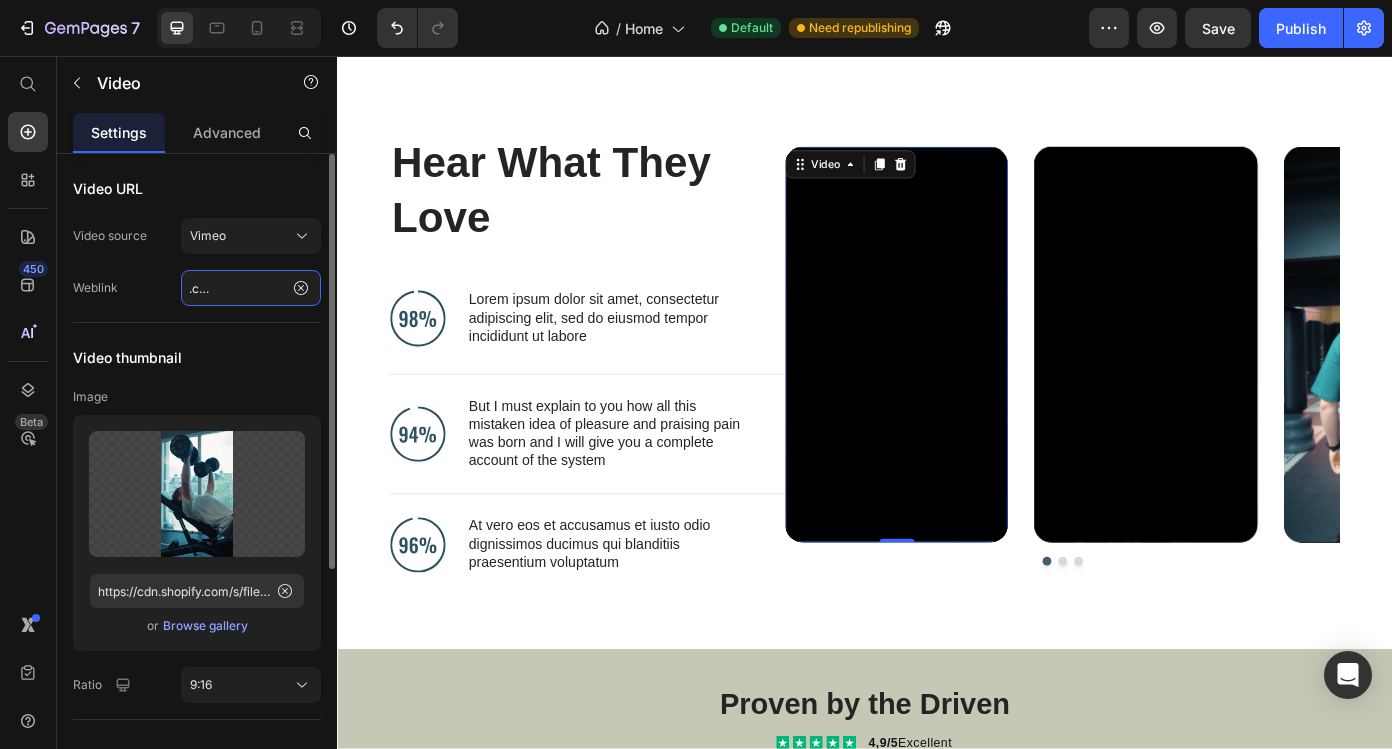 type on "https://vimeo.com/1100996015" 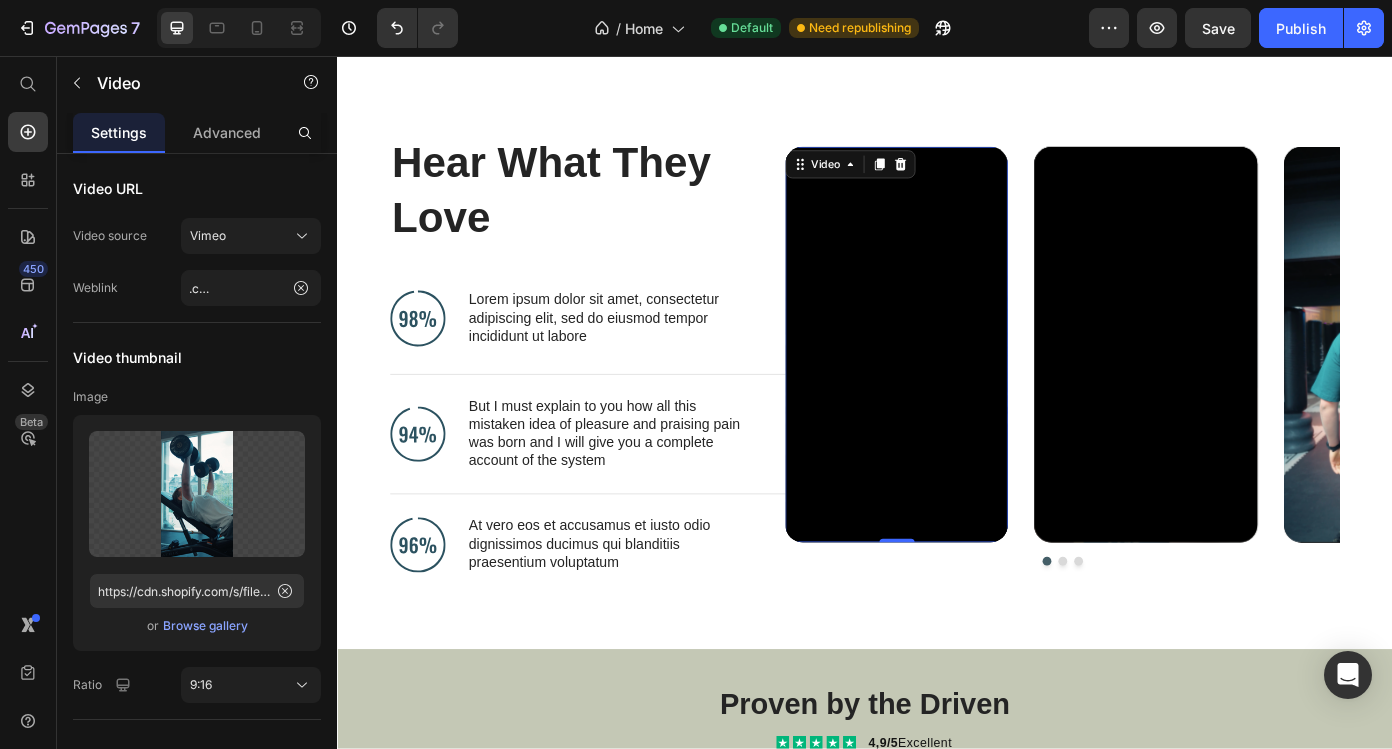 scroll, scrollTop: 0, scrollLeft: 0, axis: both 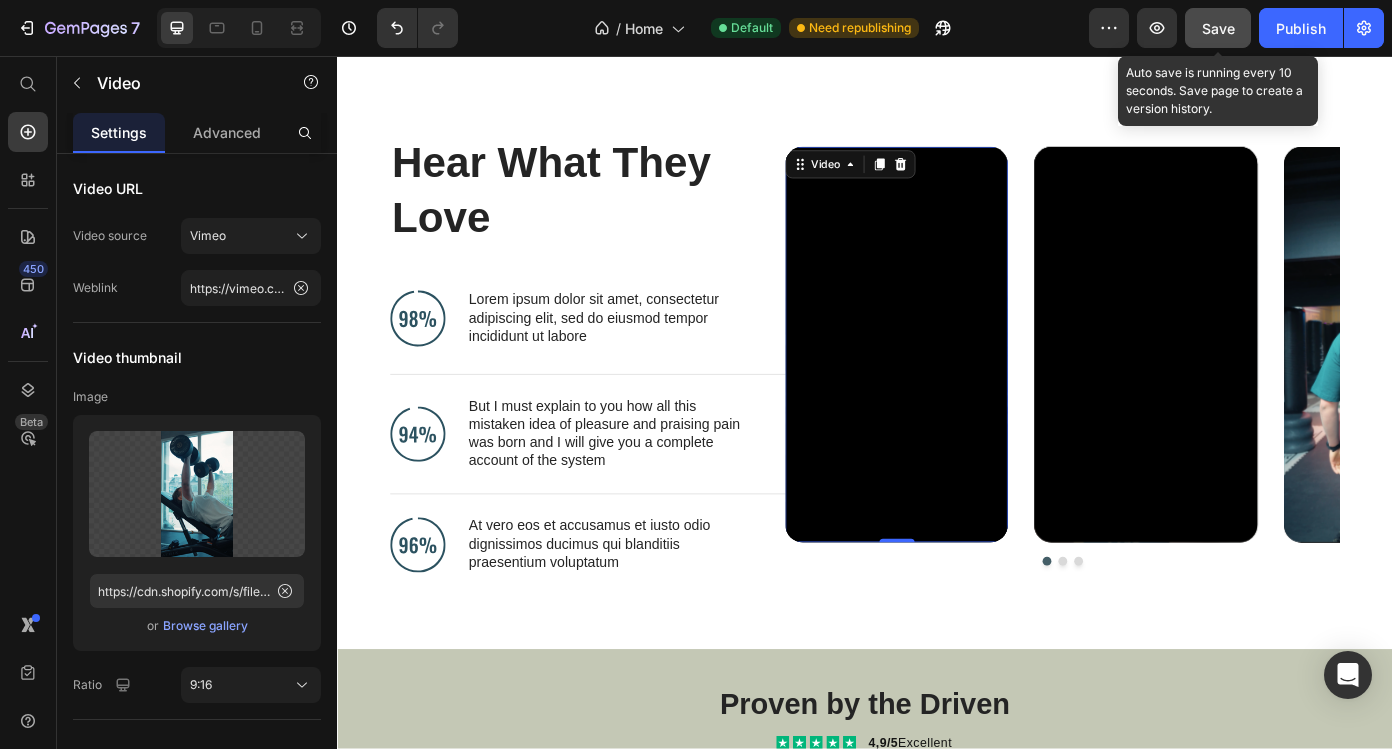 click on "Save" at bounding box center [1218, 28] 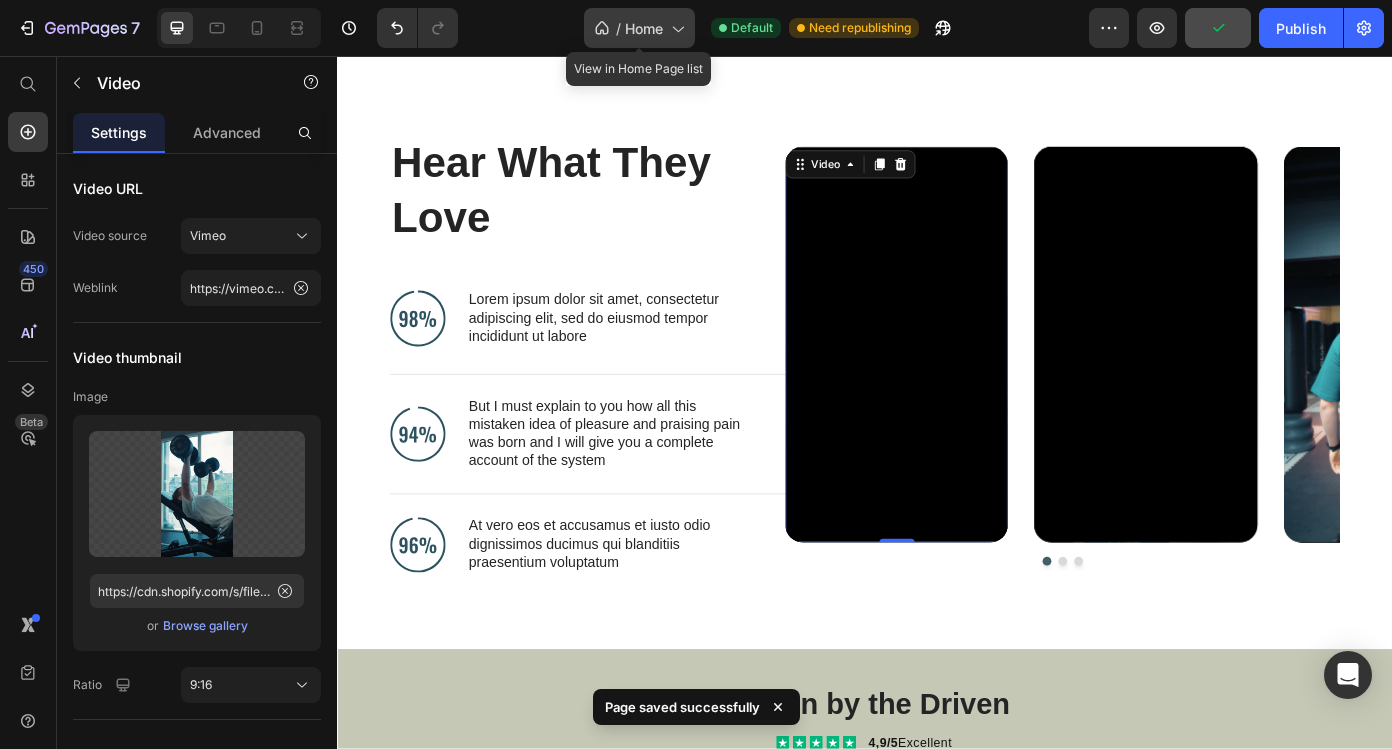 click 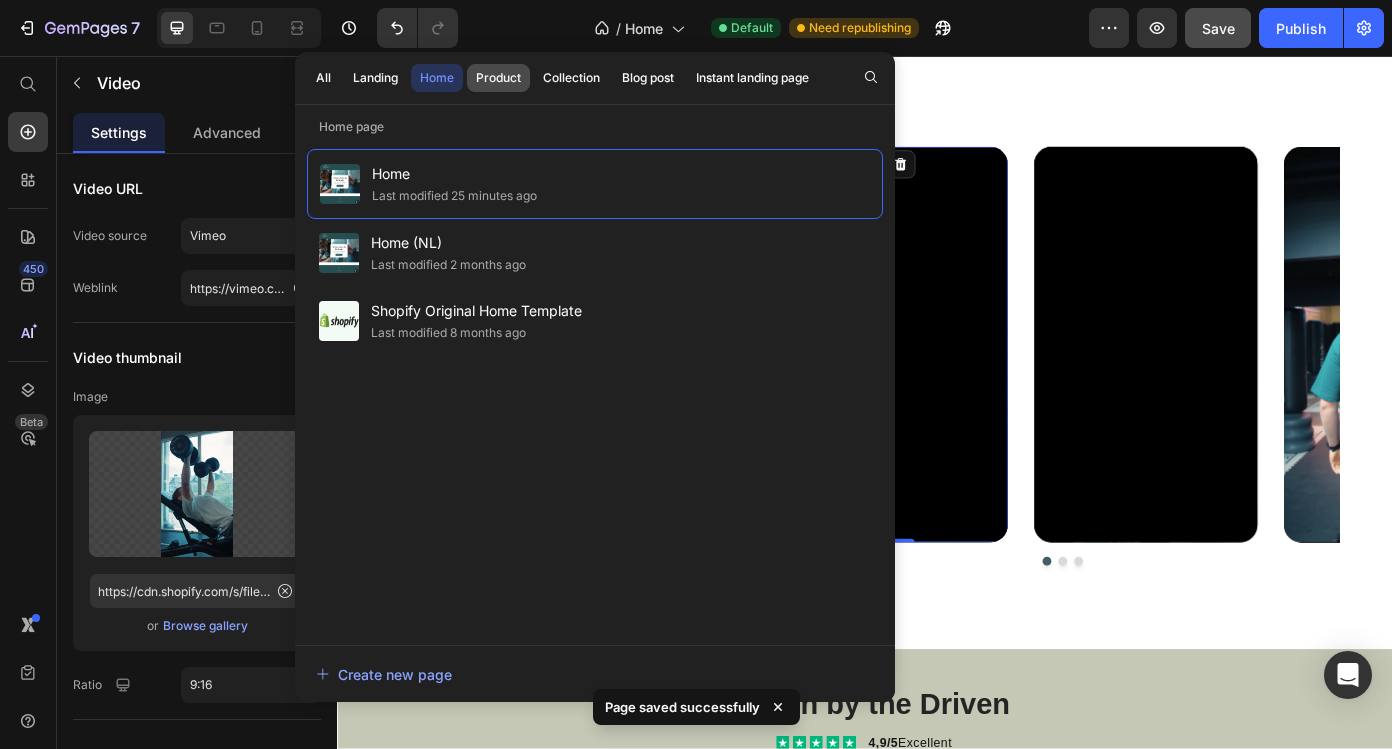 click on "Product" 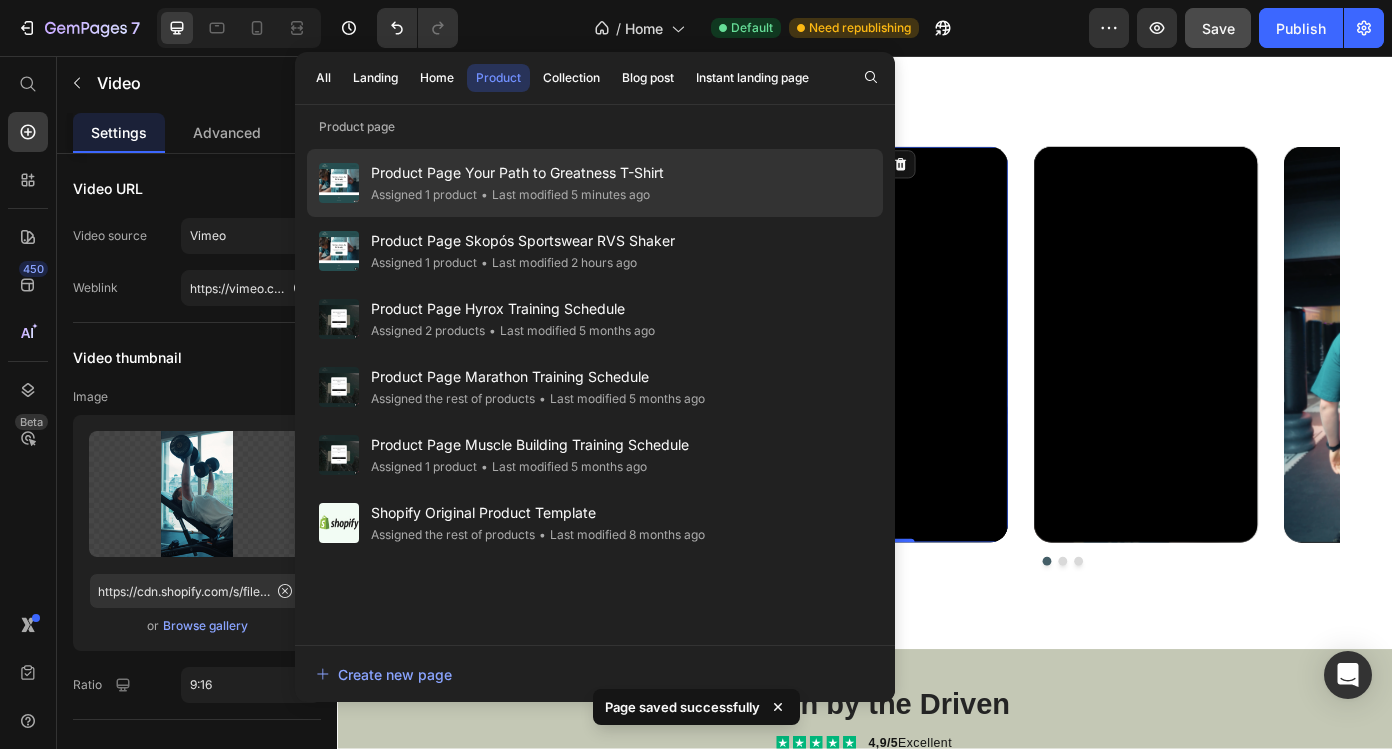 click on "Product Page Your Path to Greatness T-Shirt" at bounding box center (517, 173) 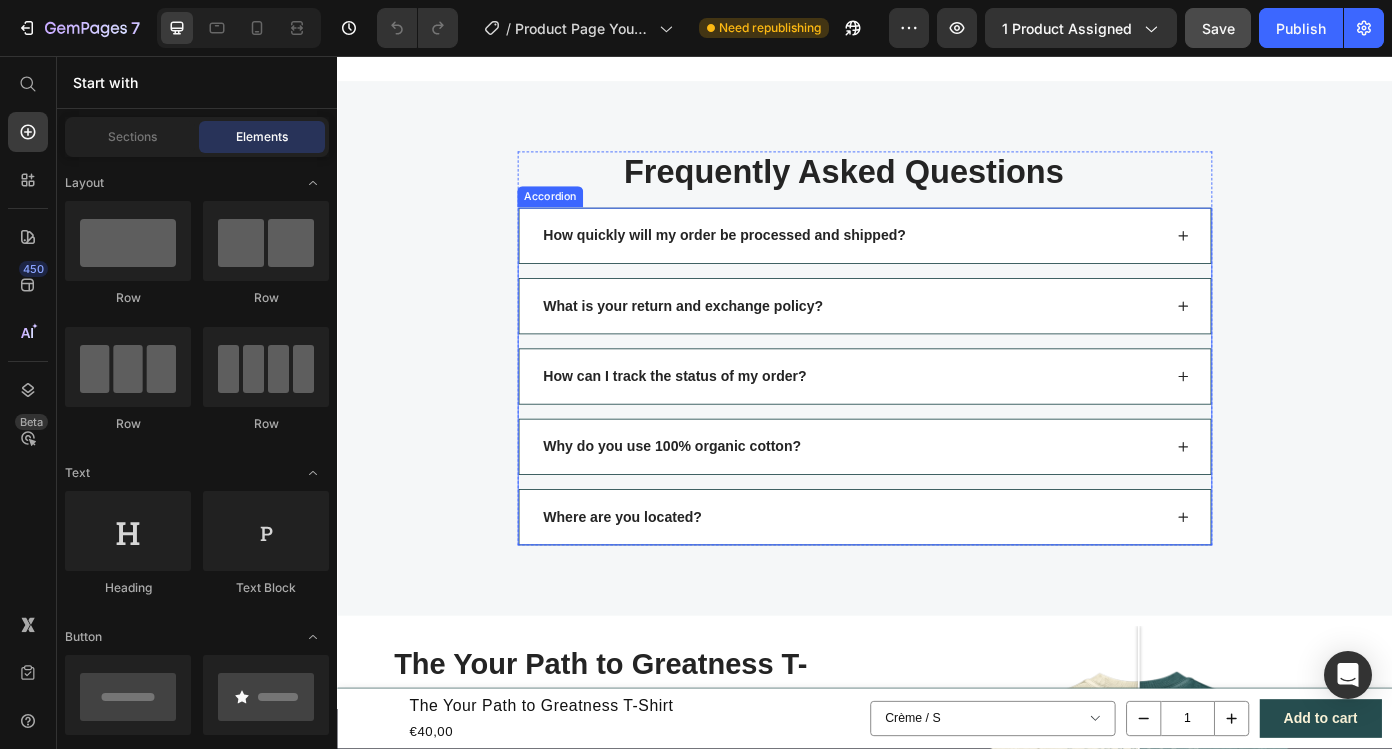 scroll, scrollTop: 1745, scrollLeft: 0, axis: vertical 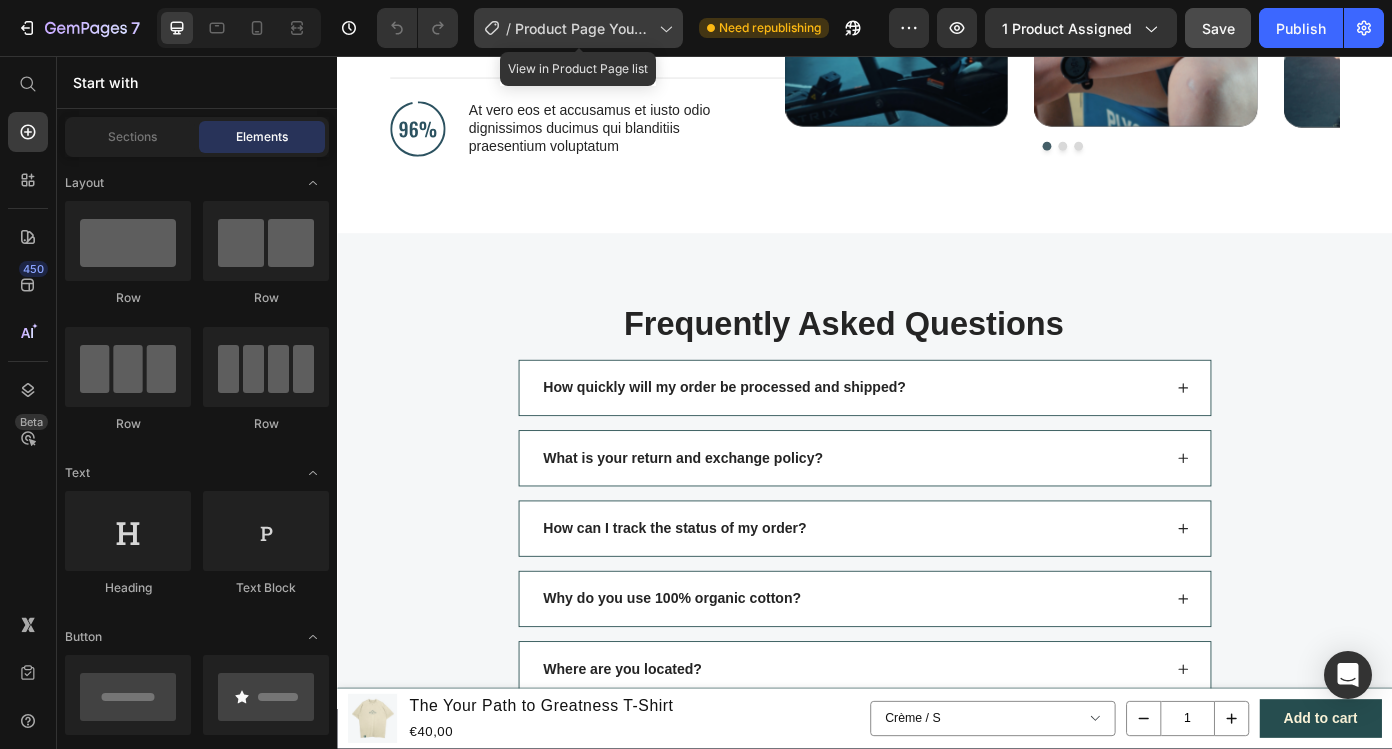 click on "Product Page Your Path to Greatness T-Shirt" at bounding box center (583, 28) 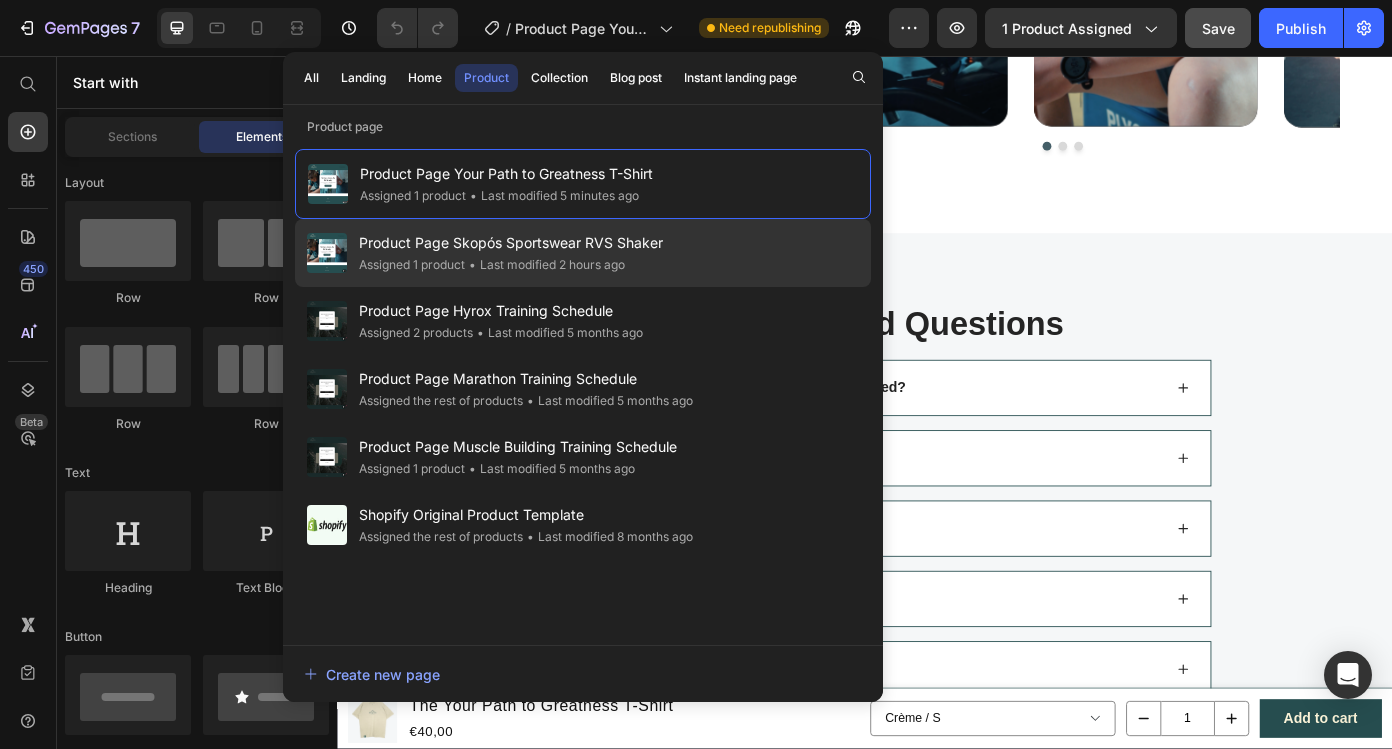 click on "Product Page Skopós Sportswear RVS Shaker" at bounding box center (511, 243) 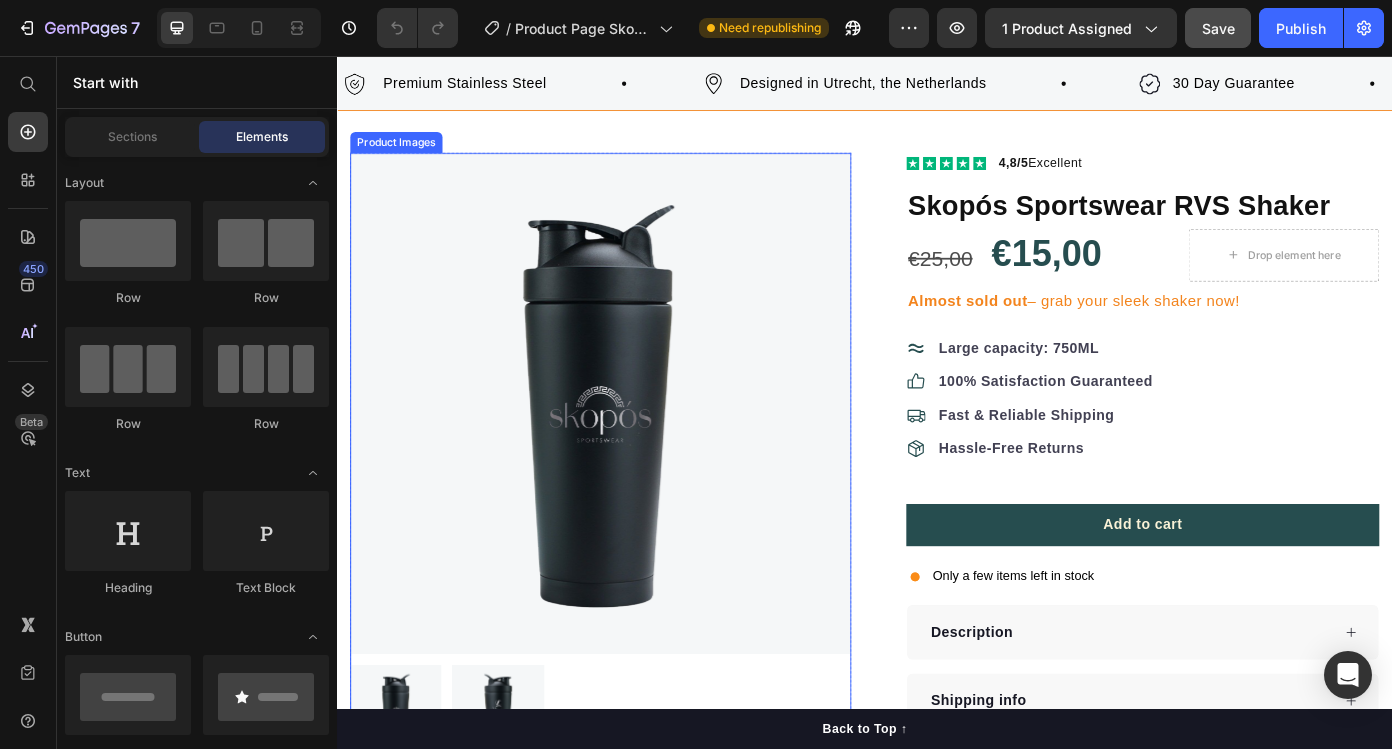 scroll, scrollTop: 33, scrollLeft: 0, axis: vertical 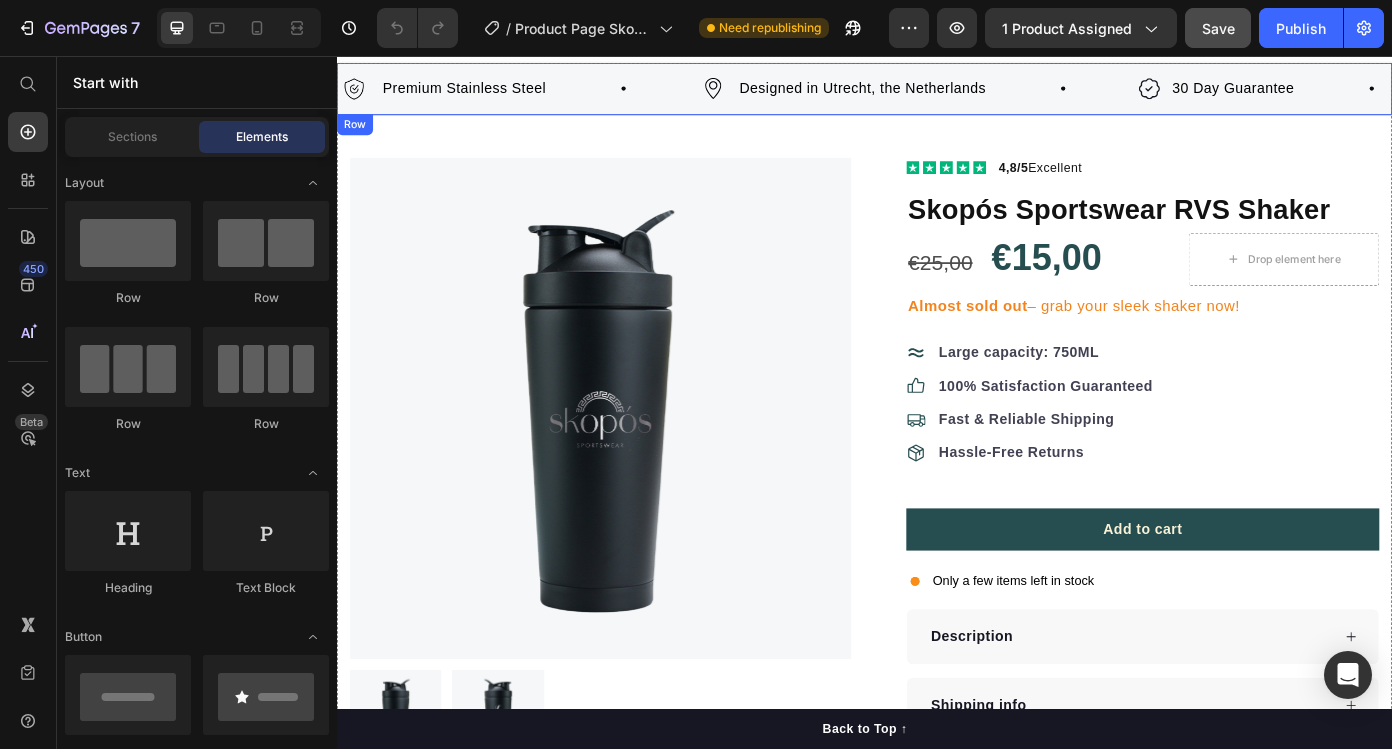 click on "Image Premium Stainless Steel Text Block Row
Image Designed in [LOCATION], the [LOCATION] Text Block Row
Image 30 Day Guarantee Text Block Row" at bounding box center (969, 93) 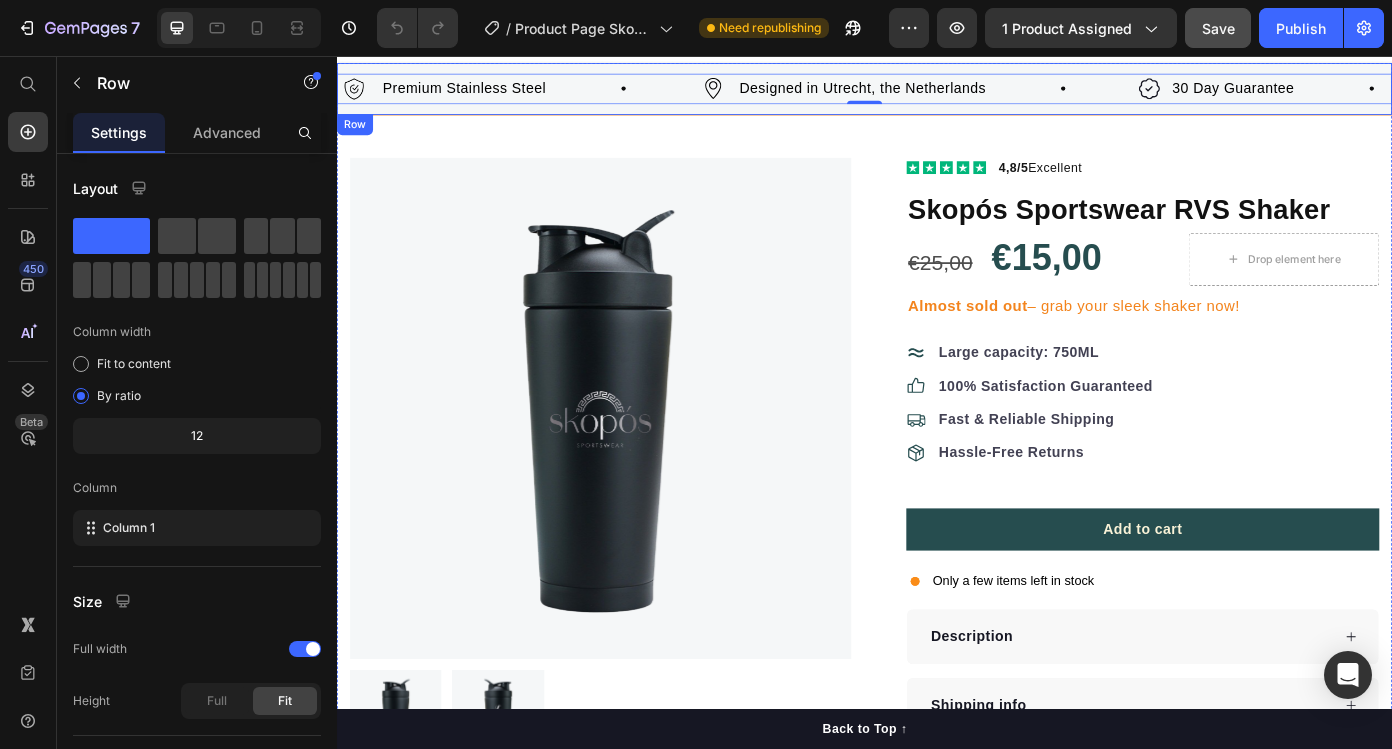 click on "Image Premium Stainless Steel Text Block Row
Image Designed in [LOCATION], the [LOCATION] Text Block Row
Image 30 Day Guarantee Text Block Row
Image Premium Stainless Steel Text Block Row
Image Designed in [LOCATION], the [LOCATION] Text Block Row
Image 30 Day Guarantee Text Block Row
Marquee   0 Row" at bounding box center [937, 94] 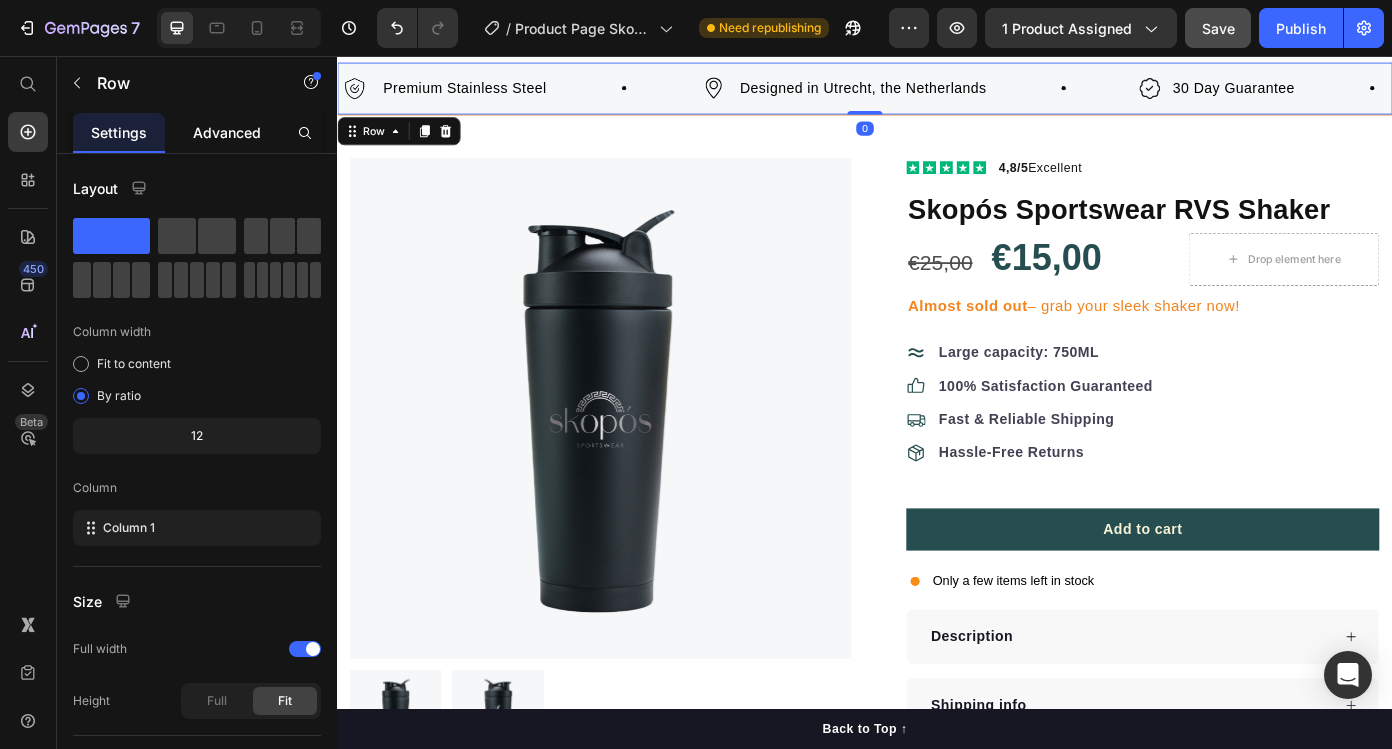 click on "Advanced" at bounding box center [227, 132] 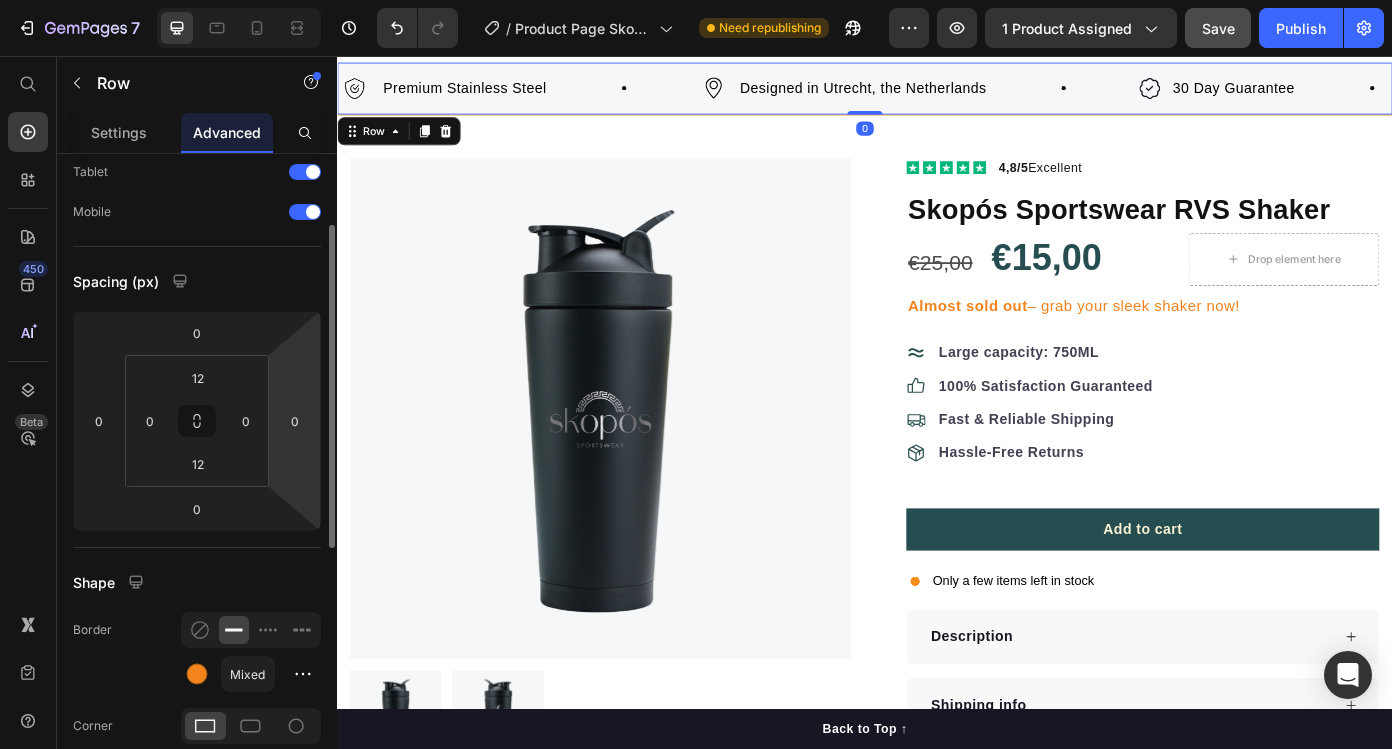 scroll, scrollTop: 222, scrollLeft: 0, axis: vertical 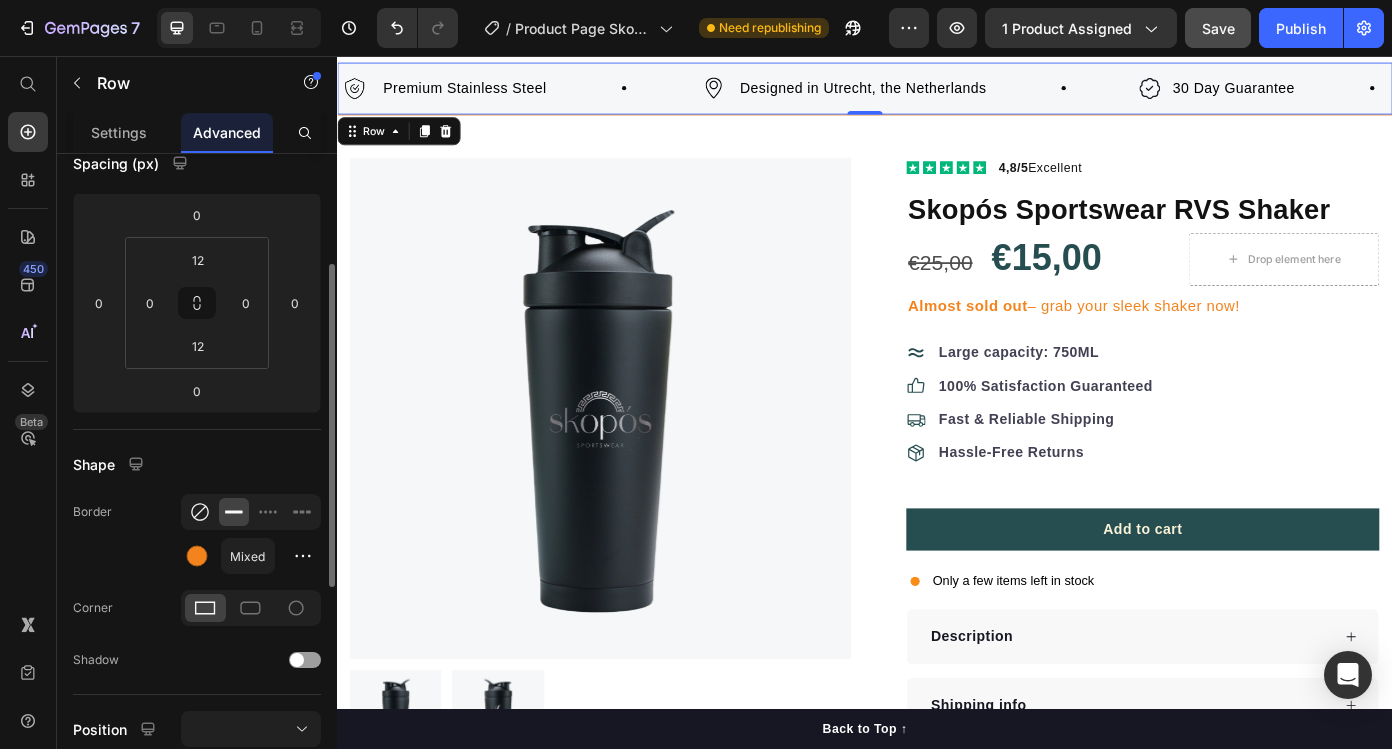 click 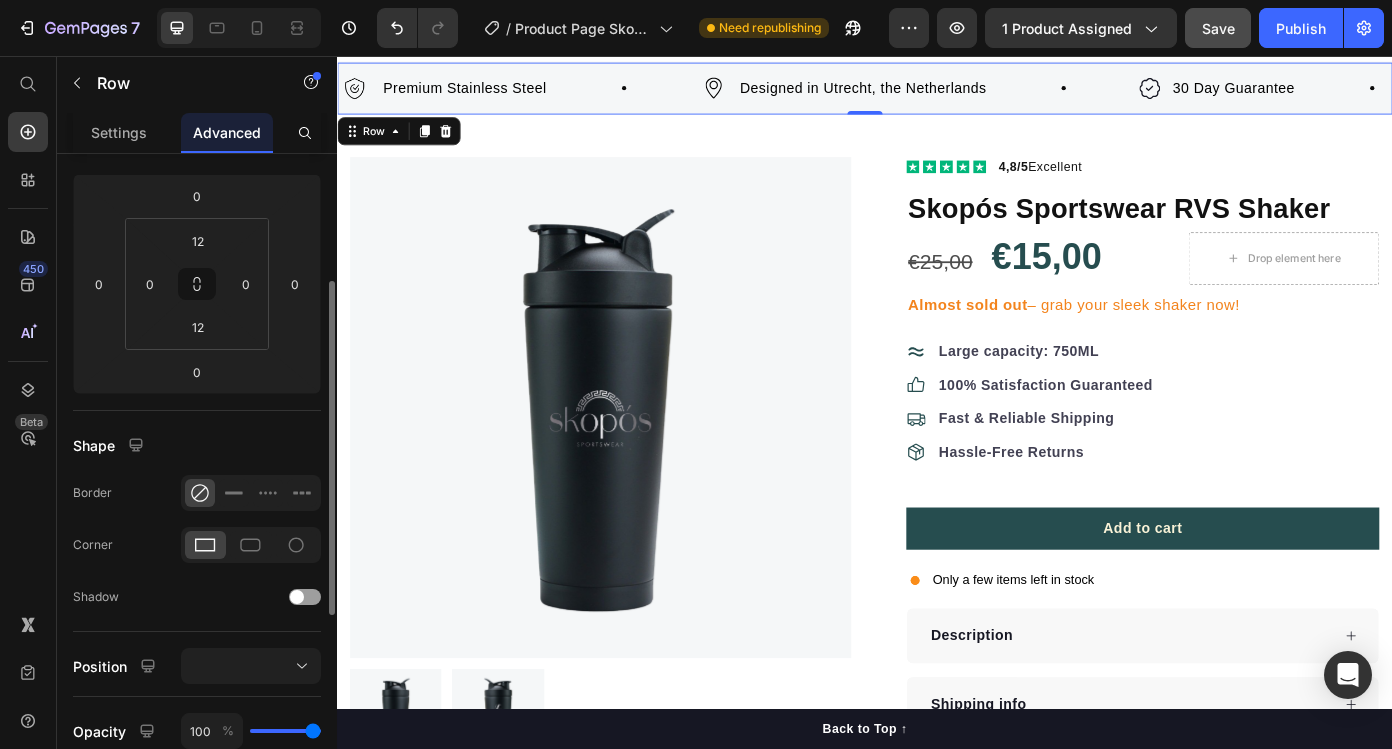 scroll, scrollTop: 243, scrollLeft: 0, axis: vertical 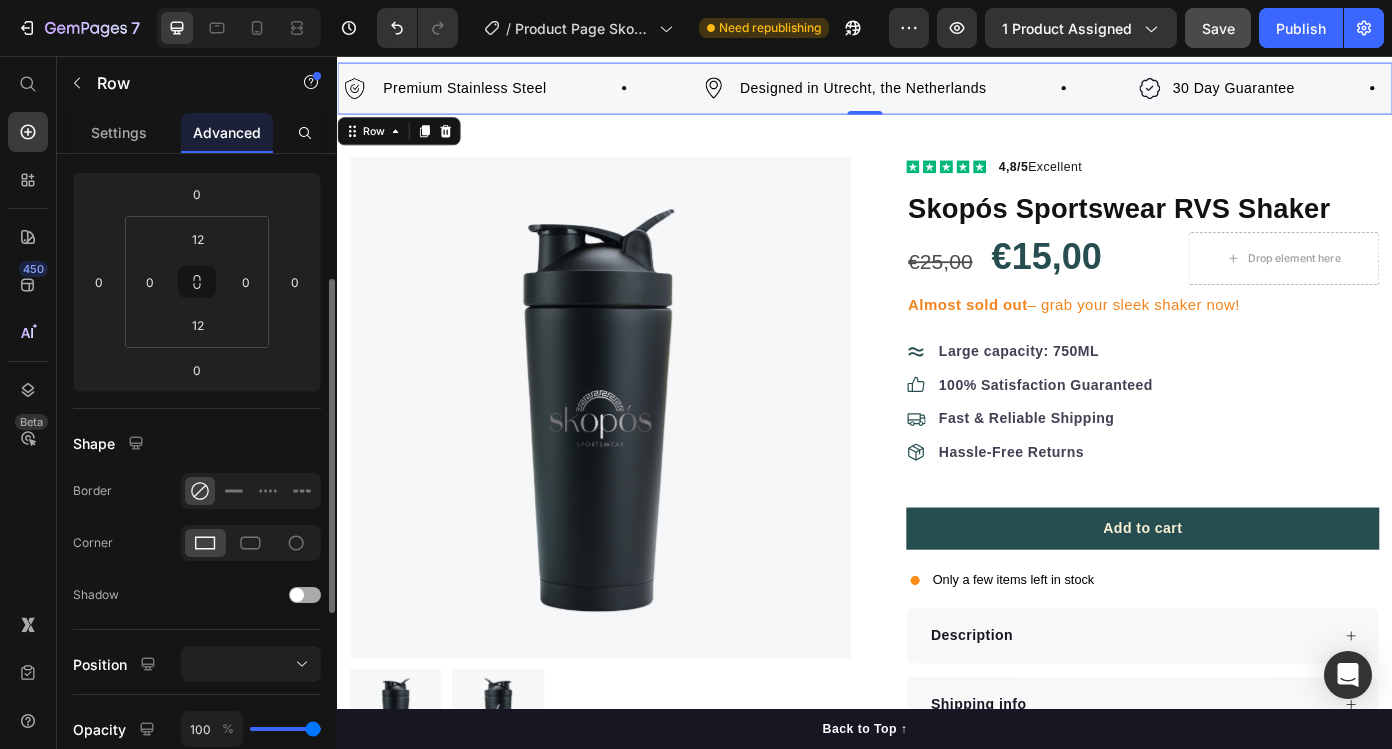 click at bounding box center (297, 595) 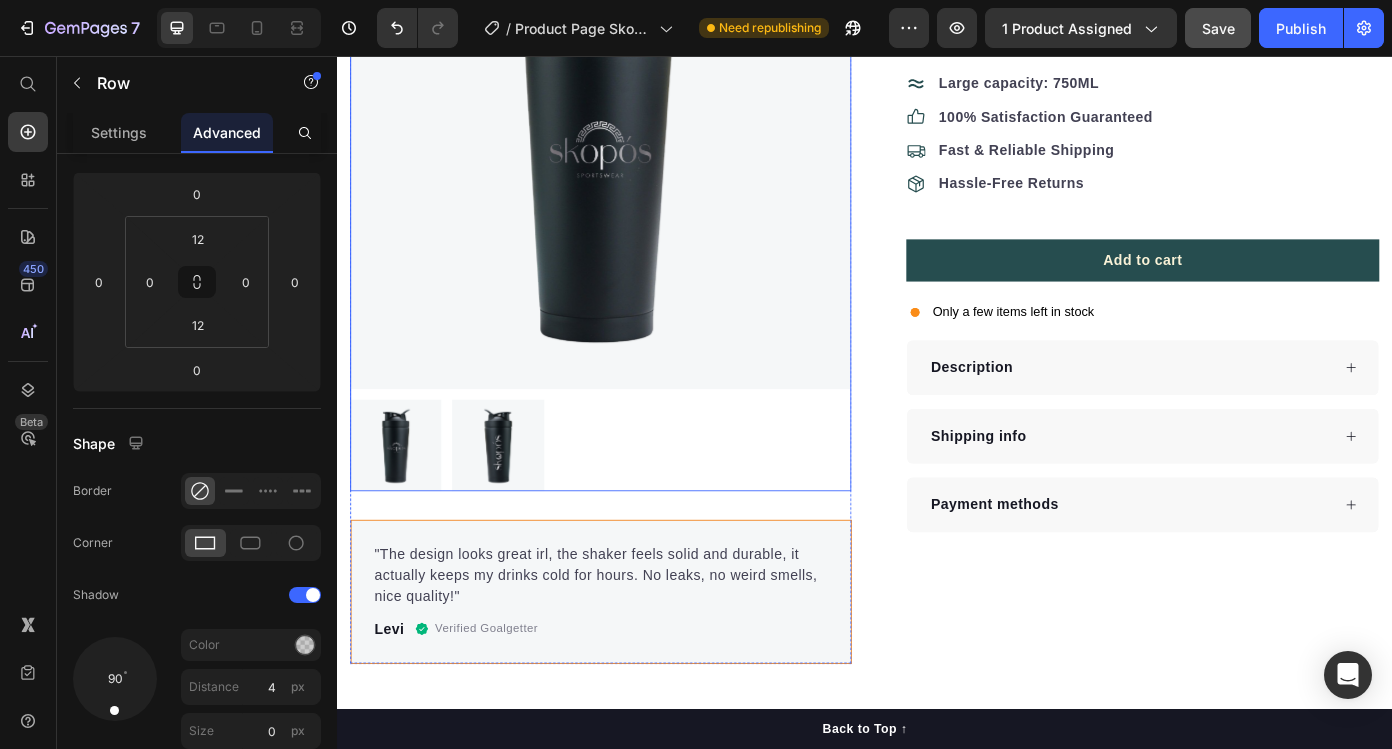 scroll, scrollTop: 408, scrollLeft: 0, axis: vertical 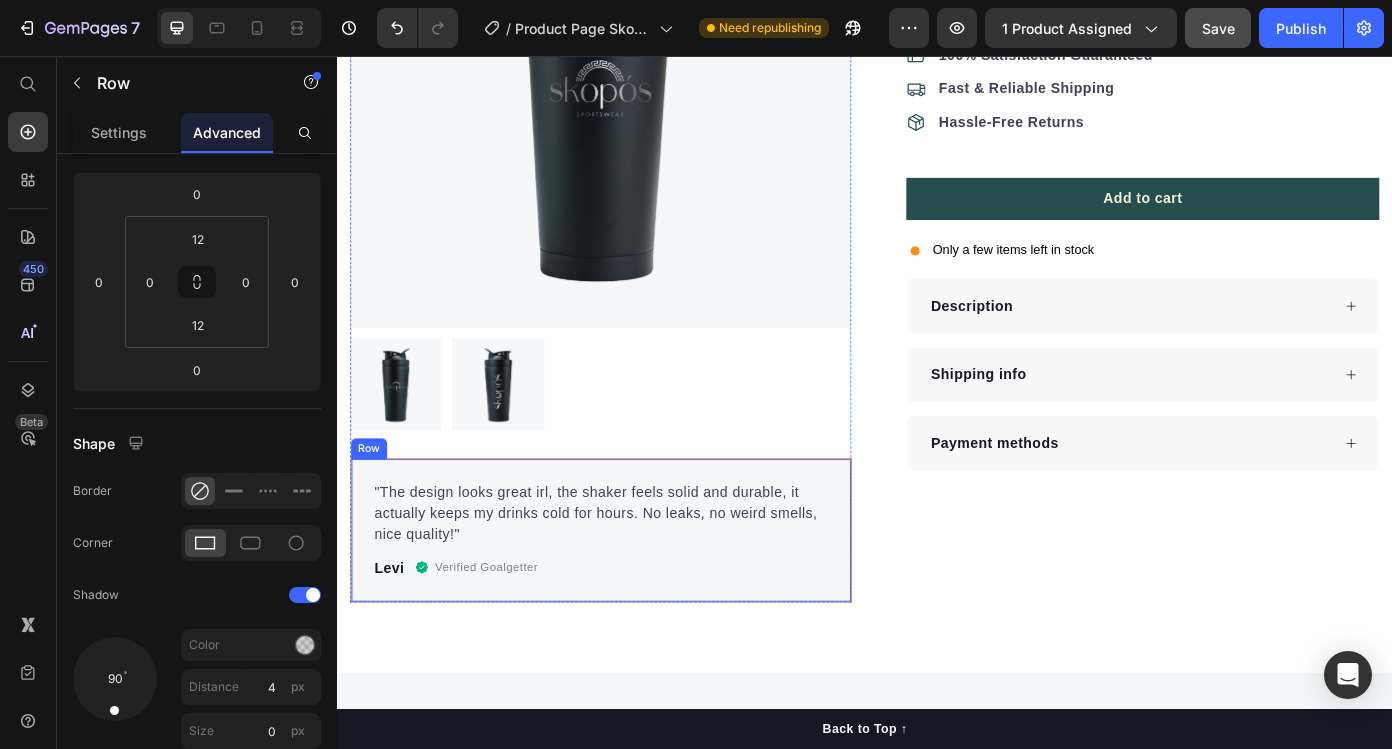 click on ""The design looks great irl, the shaker feels solid and durable, it actually keeps my drinks cold for hours. No leaks, no weird smells, nice quality!" Text block [FIRST] Text block
Verified Goalgetter Item list Row Row" at bounding box center [637, 596] 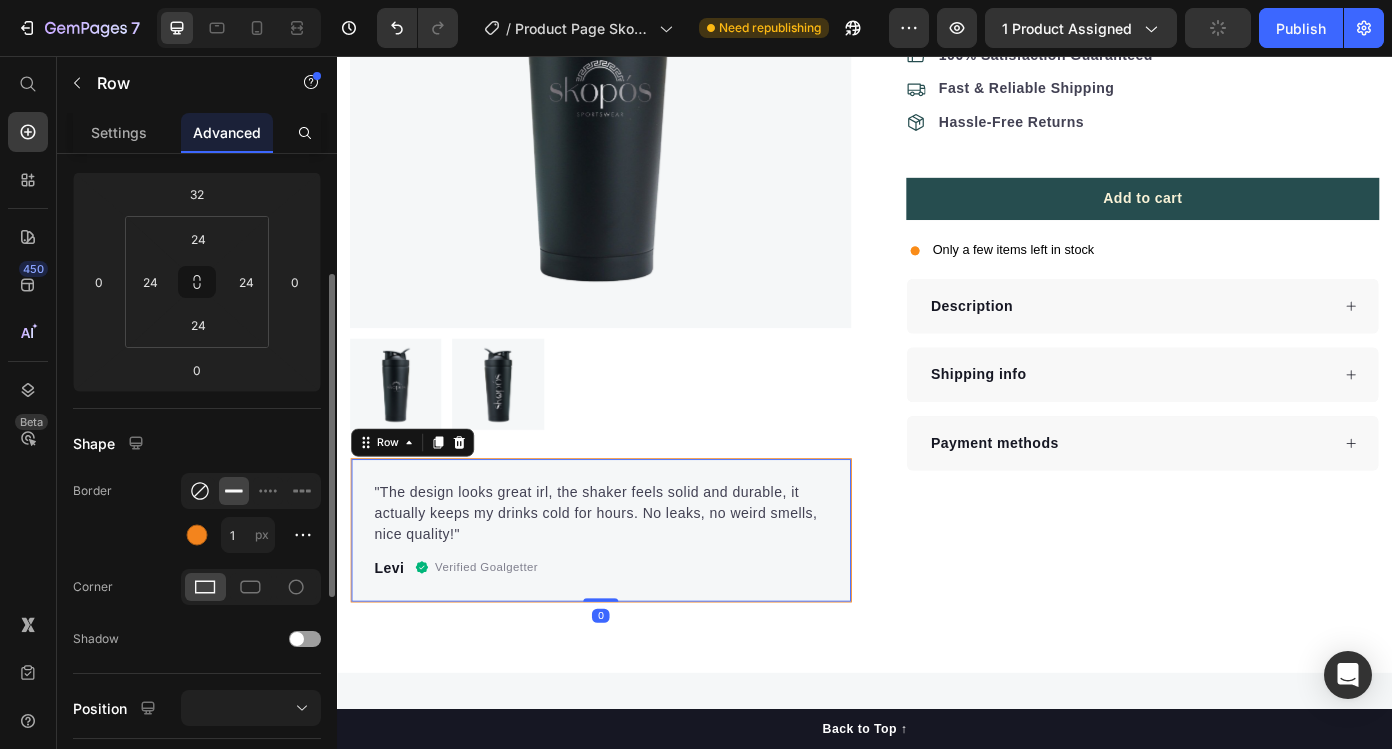 click 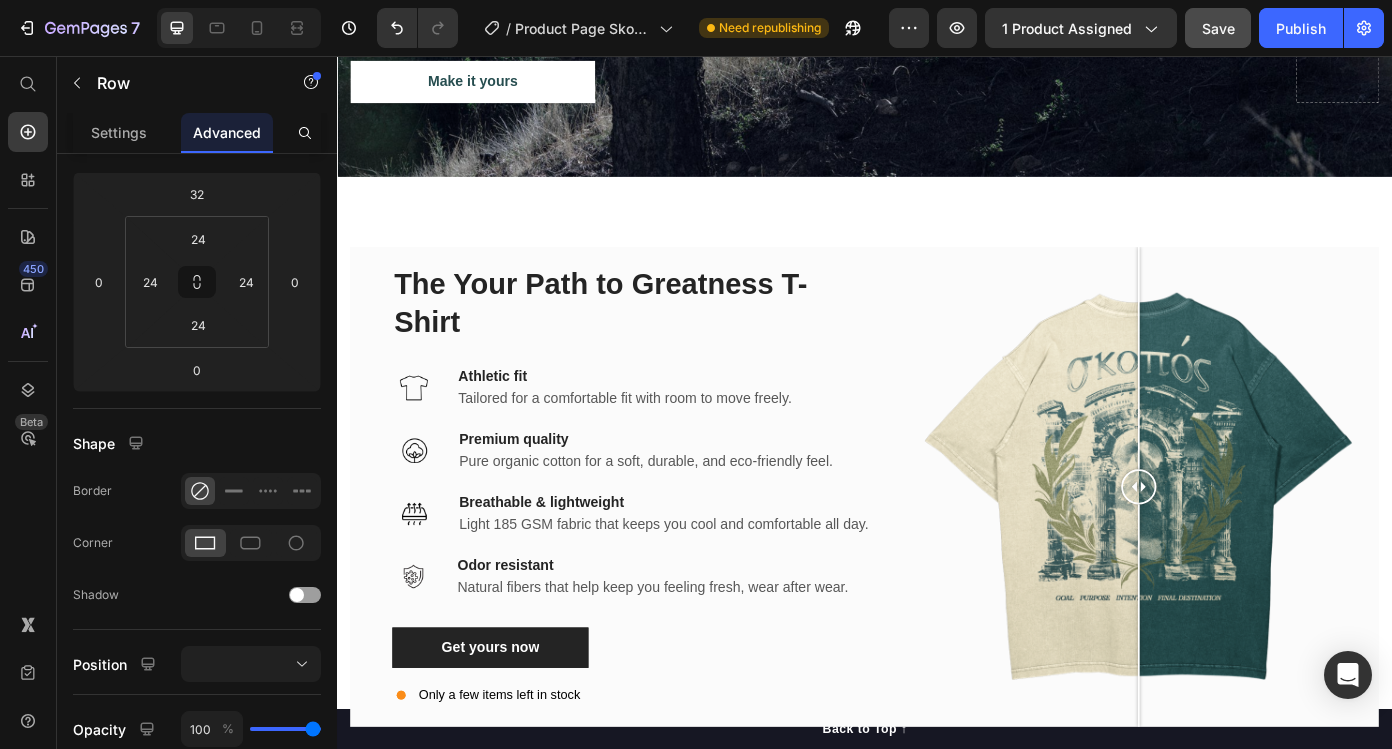 scroll, scrollTop: 2846, scrollLeft: 0, axis: vertical 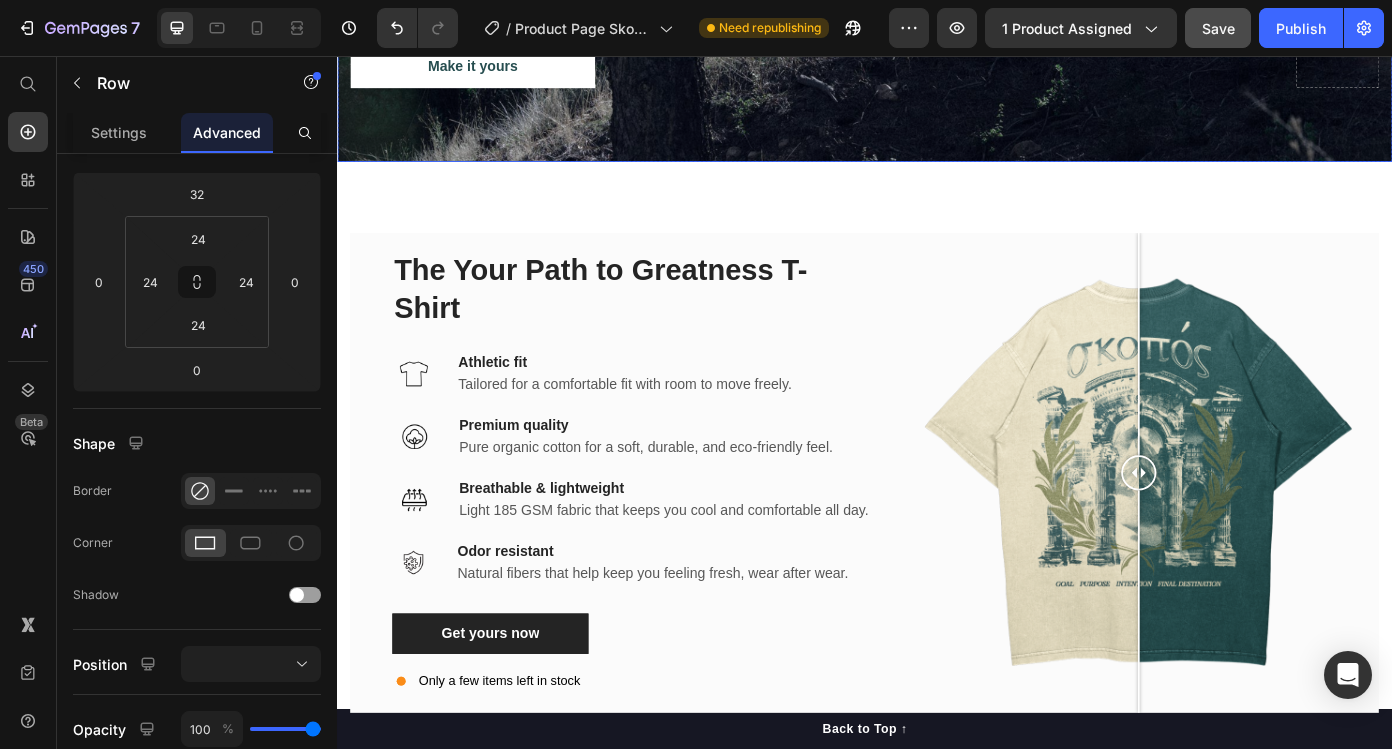 click on "A Narrow Path, a Limited Chance Heading The path to greatness is narrow and the opportunity is limited, grab yours before it’s too late! Text Block Make it yours Button" at bounding box center (937, 33) 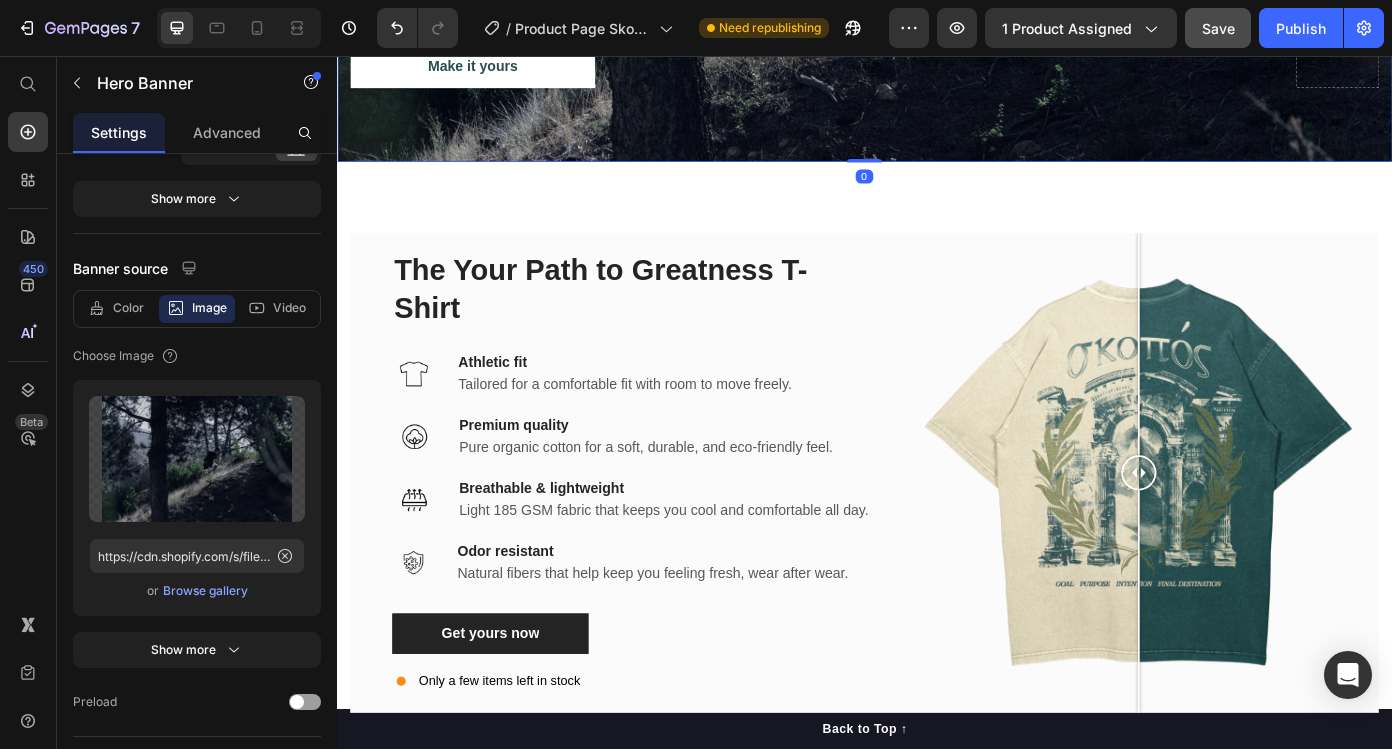 scroll, scrollTop: 0, scrollLeft: 0, axis: both 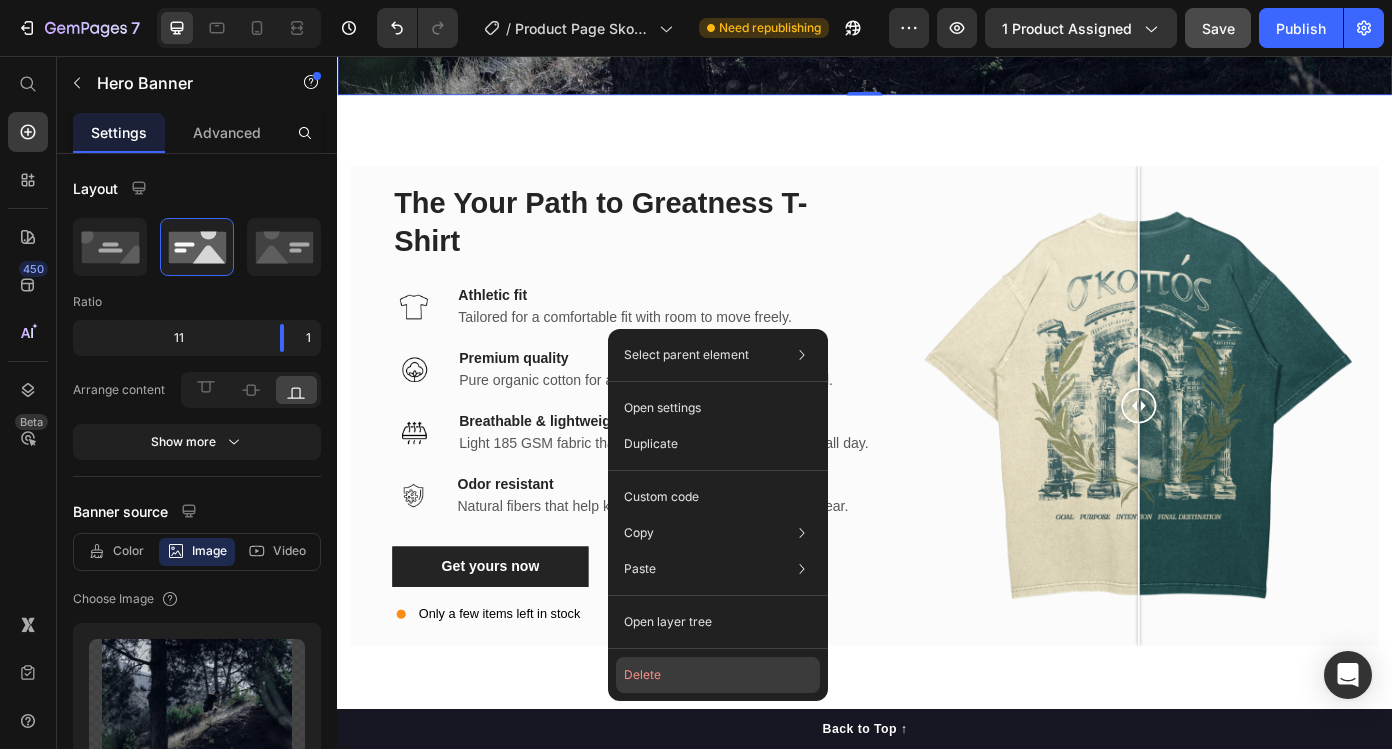click on "Delete" 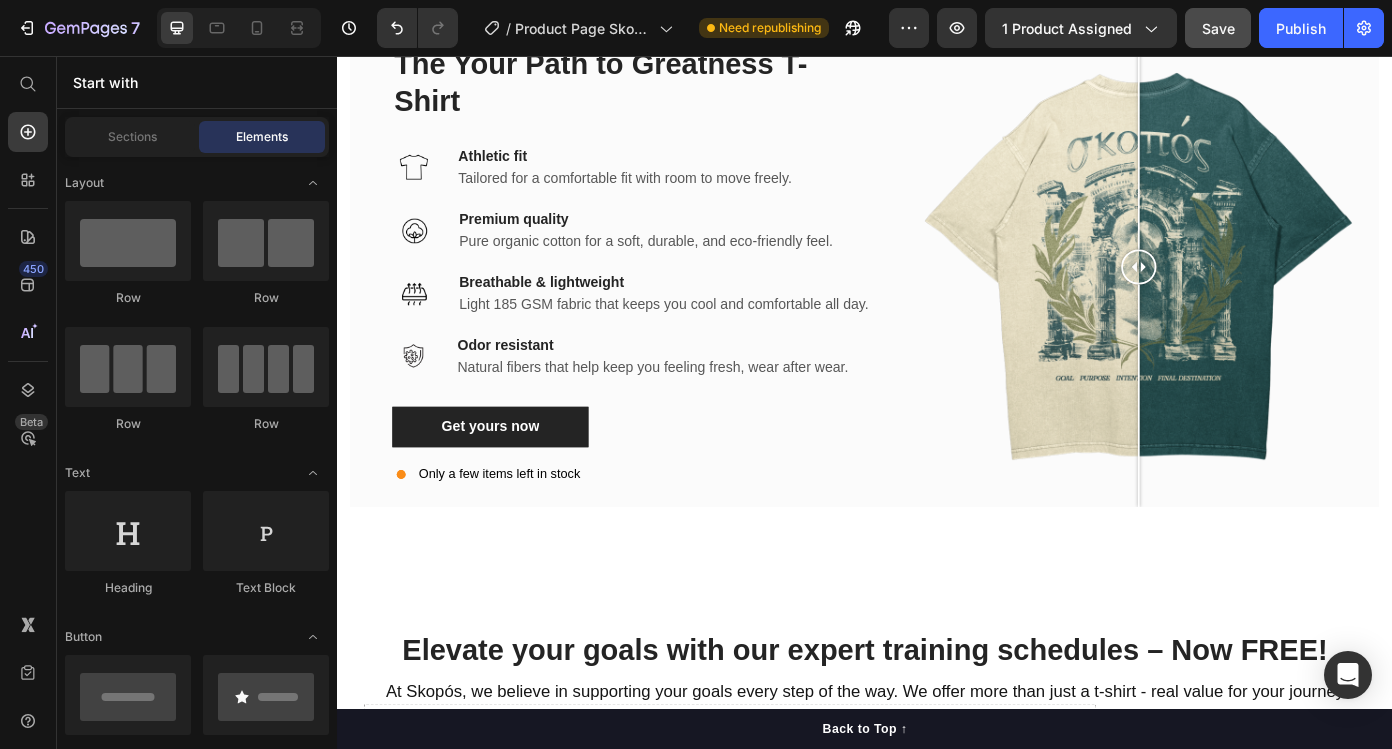 scroll, scrollTop: 2198, scrollLeft: 0, axis: vertical 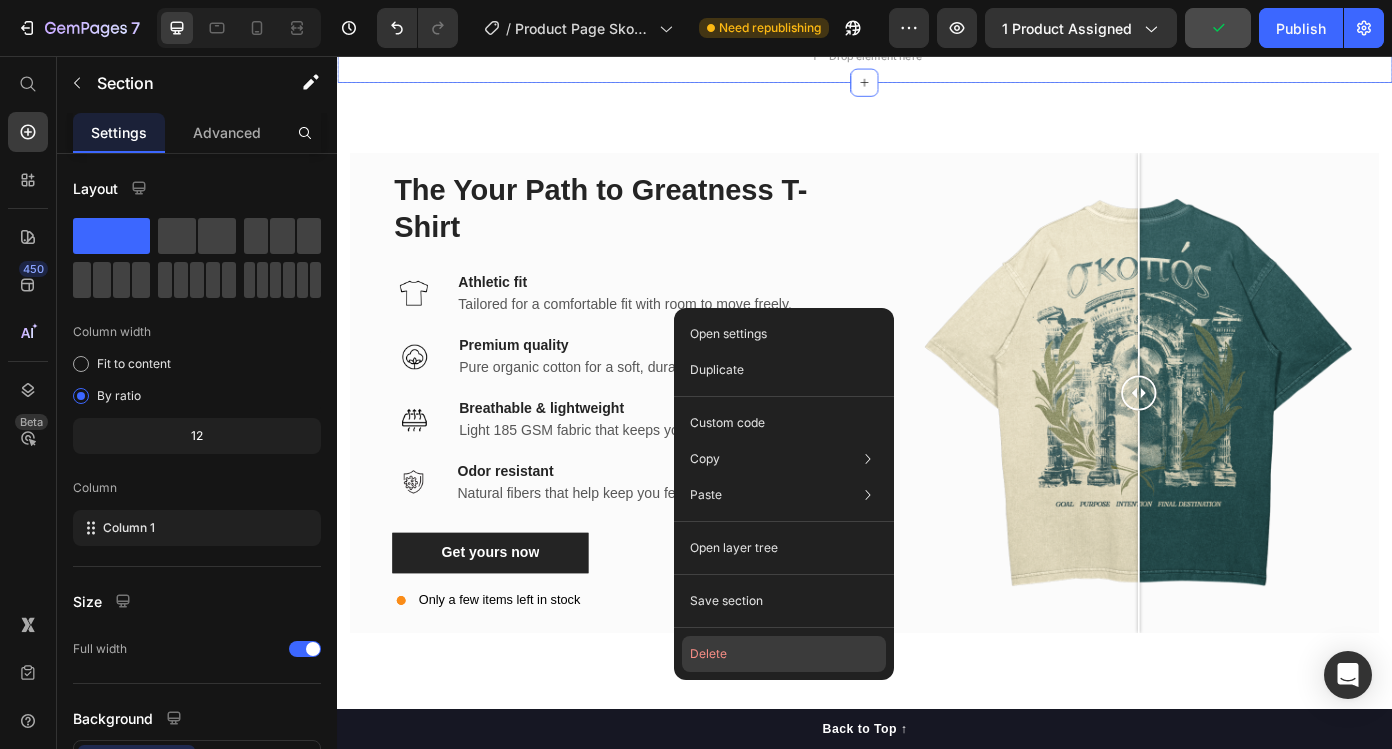 drag, startPoint x: 729, startPoint y: 657, endPoint x: 447, endPoint y: 684, distance: 283.2896 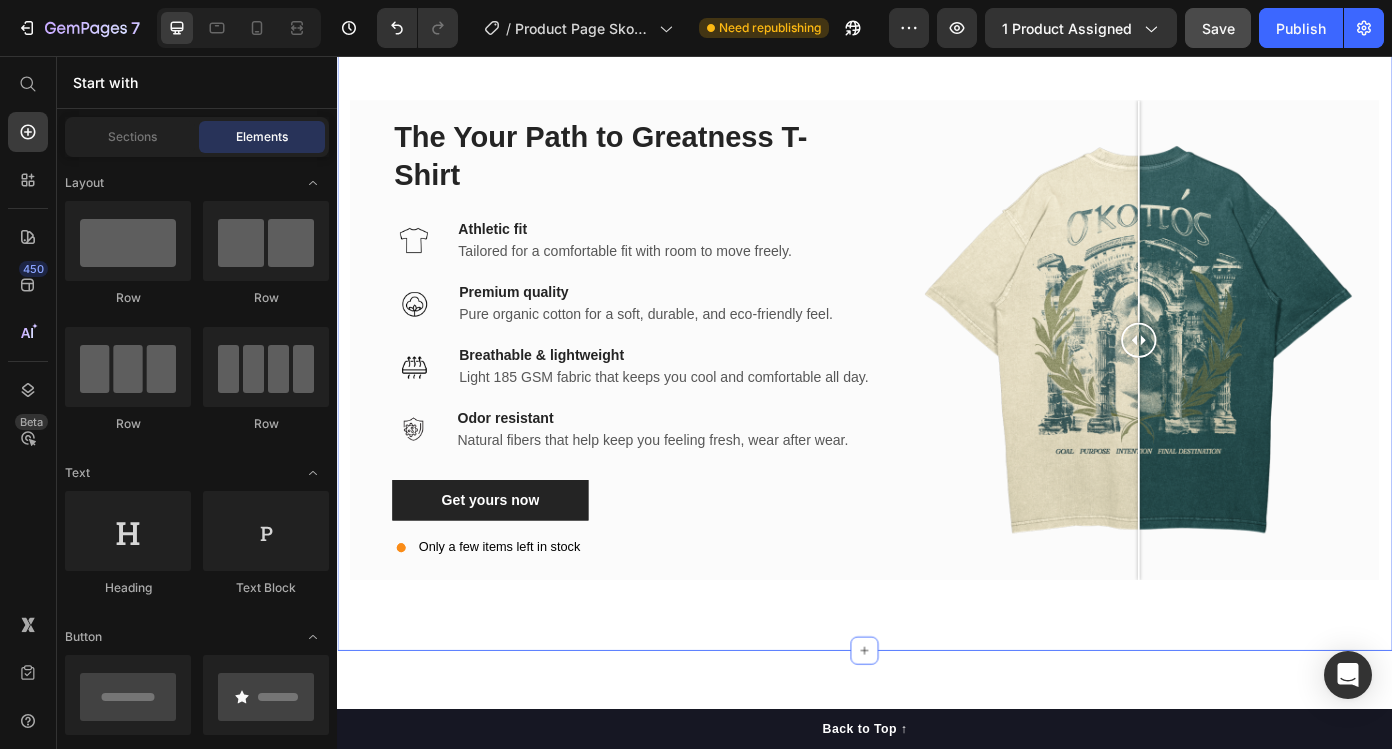 click on "The Your Path to Greatness T-Shirt Heading Image Athletic fit  Text block Tailored for a comfortable fit with room to move freely. Text block Row Image Premium quality Text block Pure organic cotton for a soft, durable, and eco-friendly feel. Text block Row Image Breathable & lightweight Text block Light 185 GSM fabric that keeps you cool and comfortable all day. Text block Row Row Image Odor resistant Text block Natural fibers that help keep you feeling fresh, wear after wear. Text block Row Get yours now Button
Only a few items left in stock
Custom Code Image Comparison Row Row Section 4" at bounding box center (937, 380) 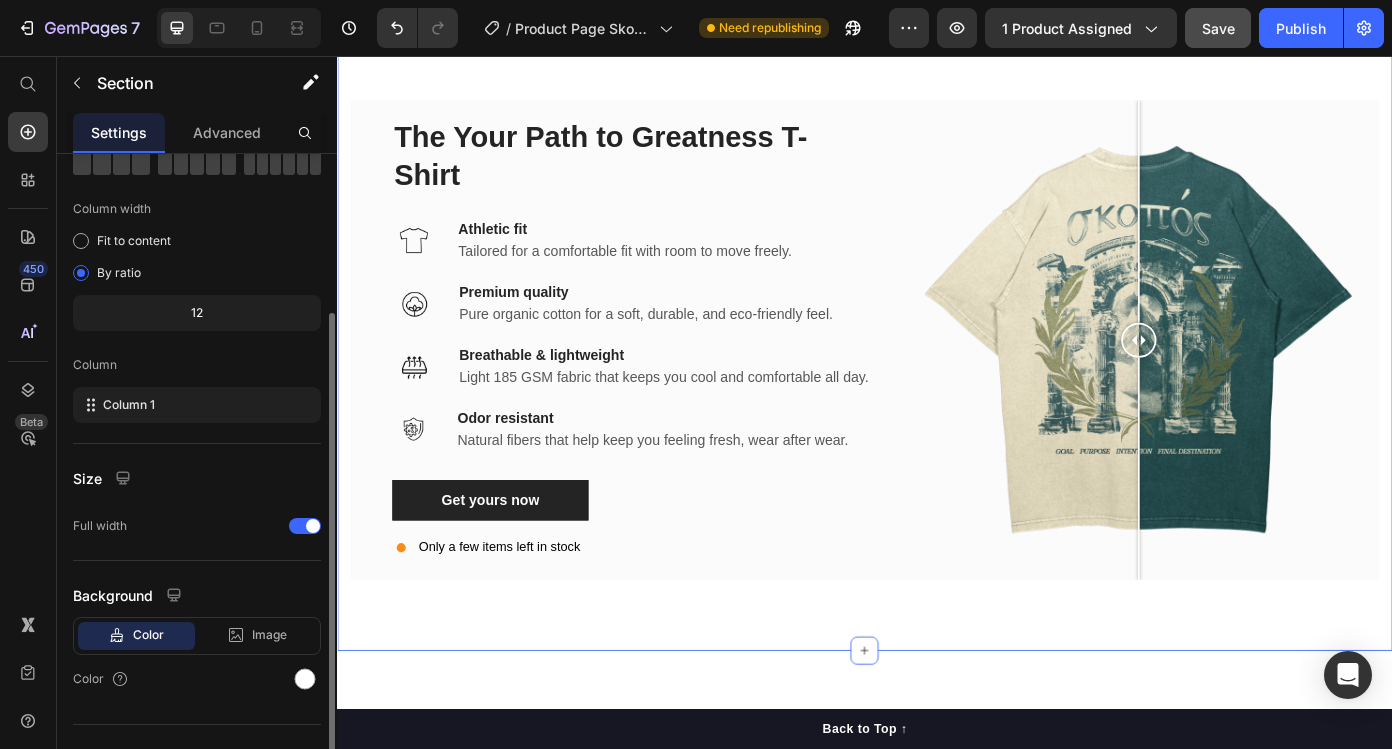 scroll, scrollTop: 156, scrollLeft: 0, axis: vertical 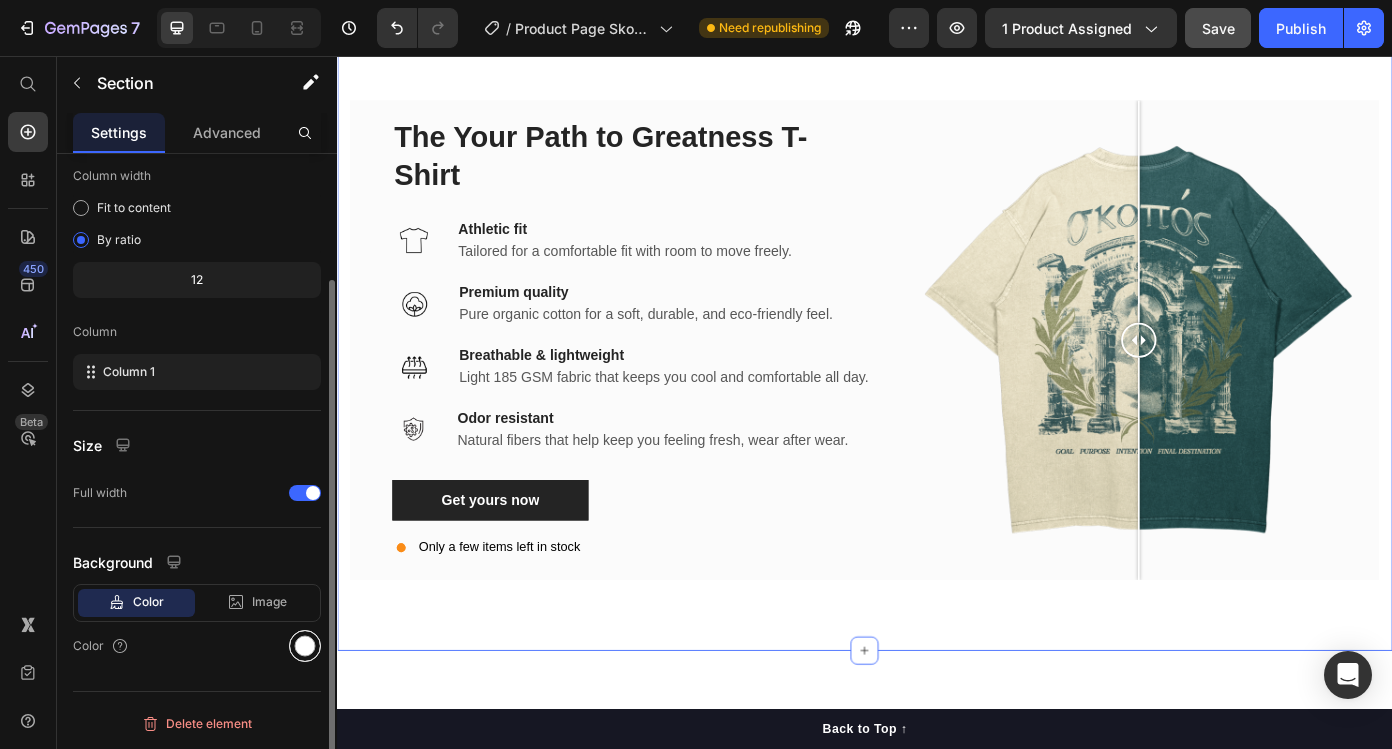 click at bounding box center (305, 646) 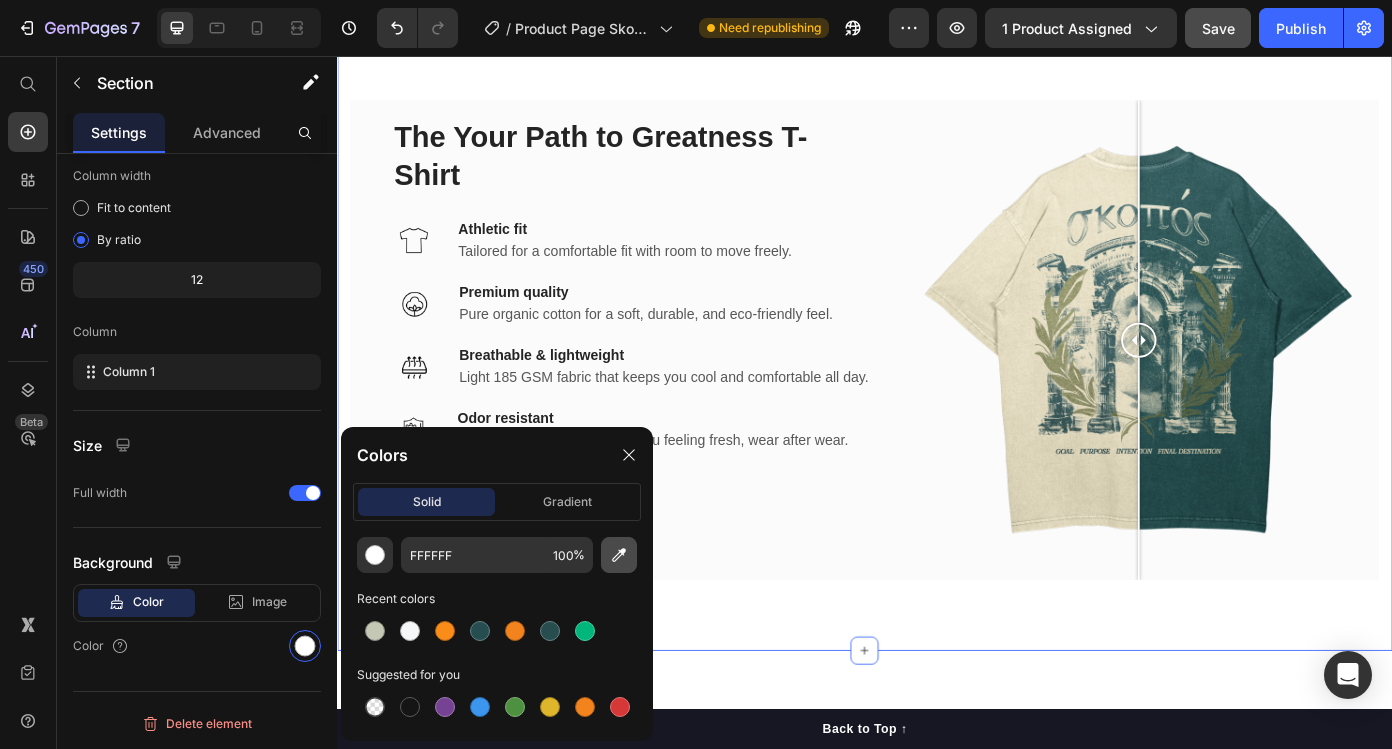 click 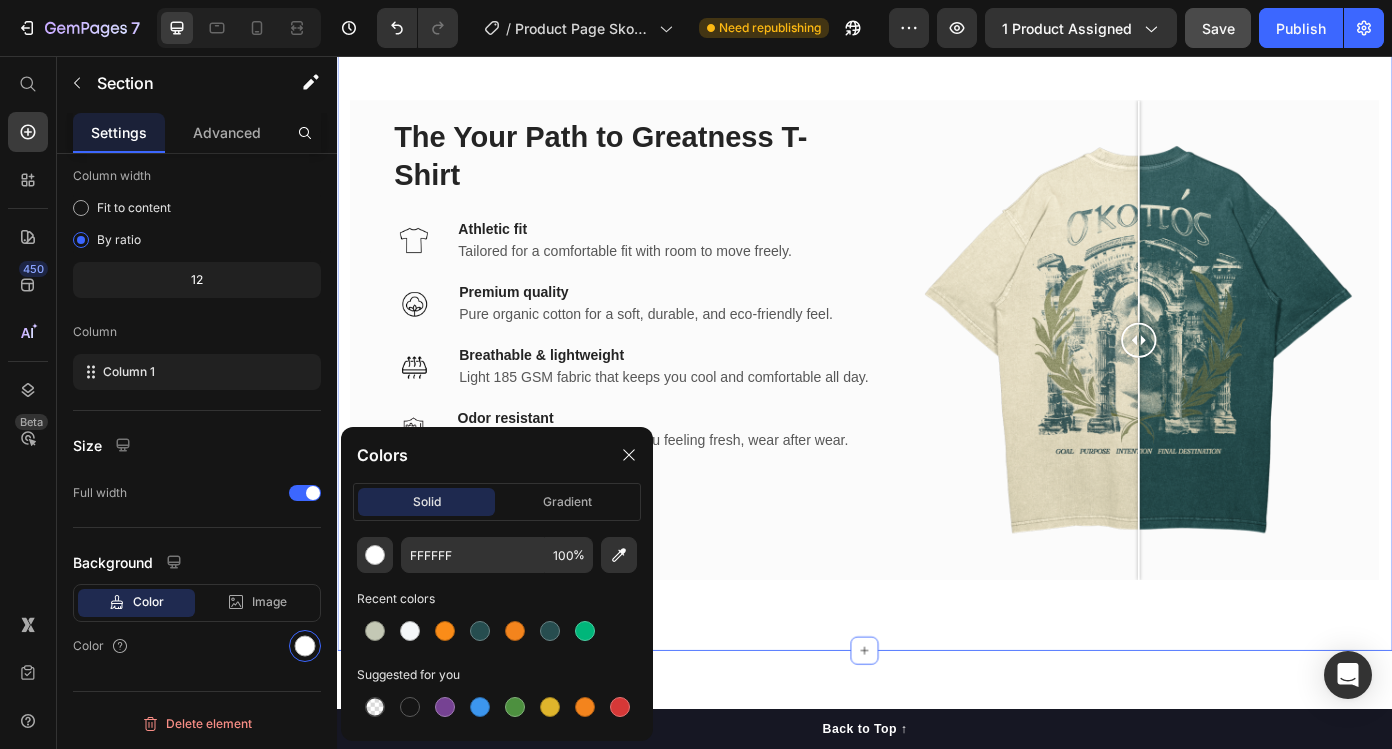 type on "FBFBFB" 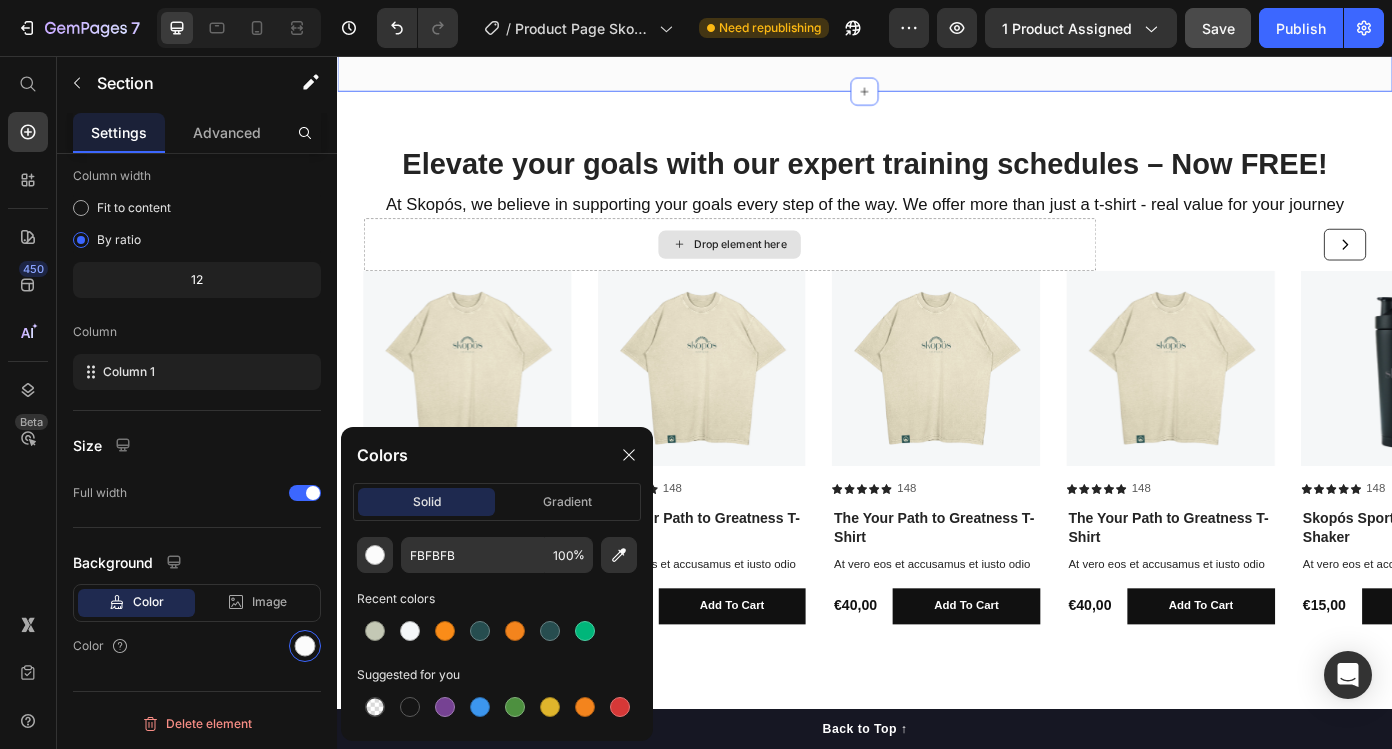 scroll, scrollTop: 3098, scrollLeft: 0, axis: vertical 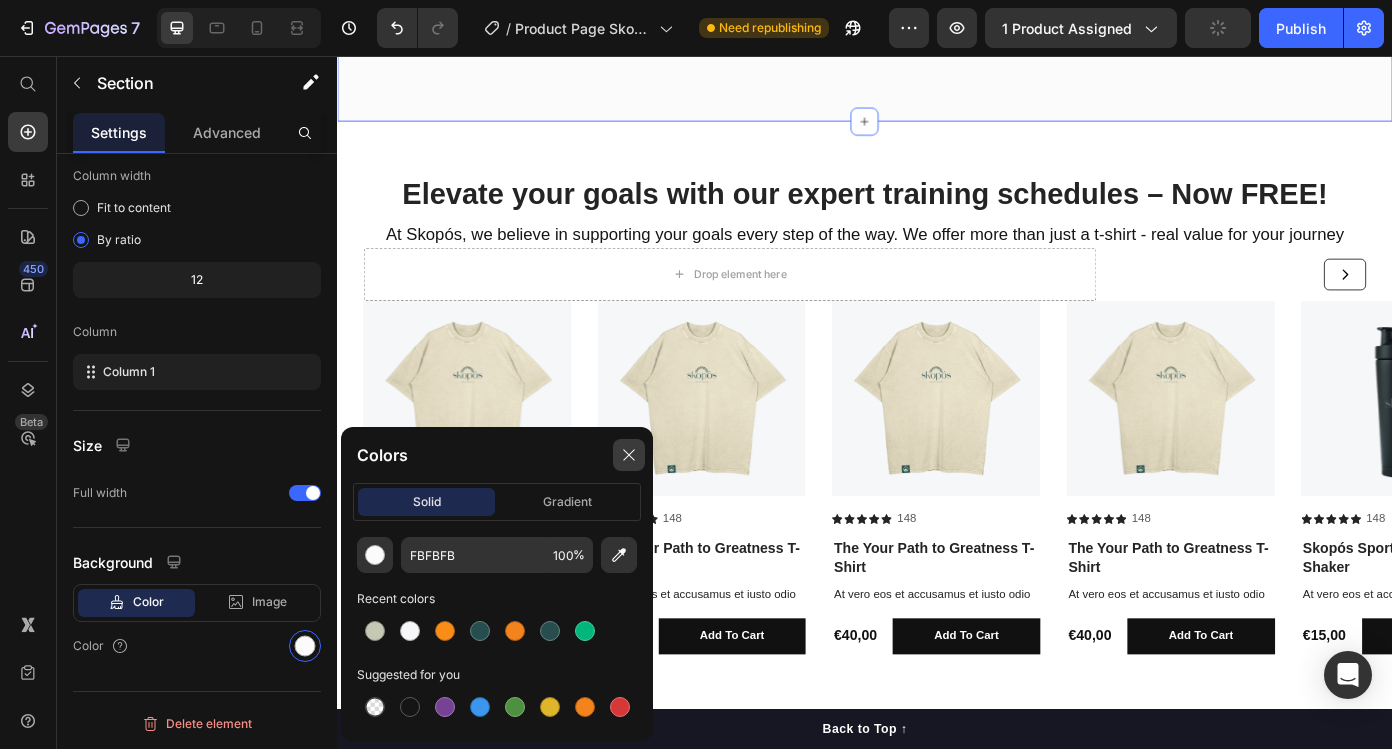 click 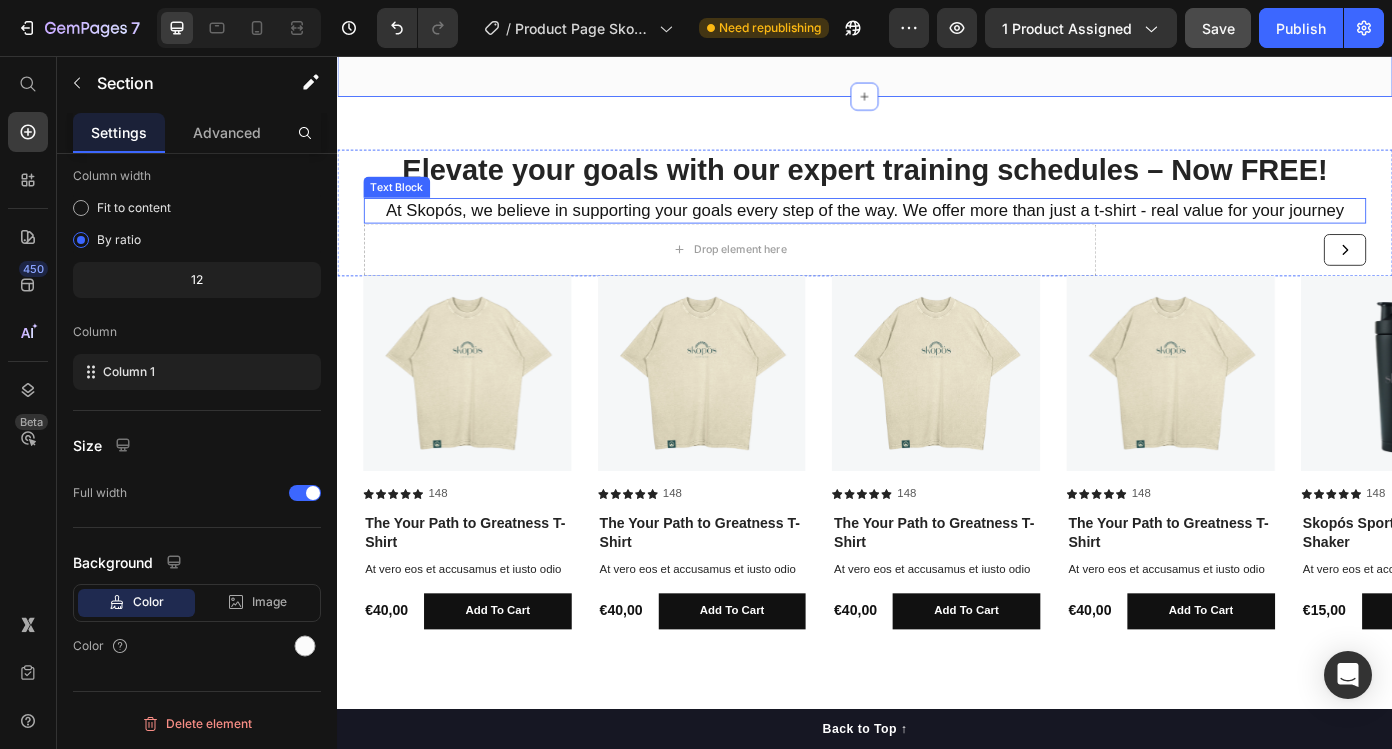 scroll, scrollTop: 3159, scrollLeft: 0, axis: vertical 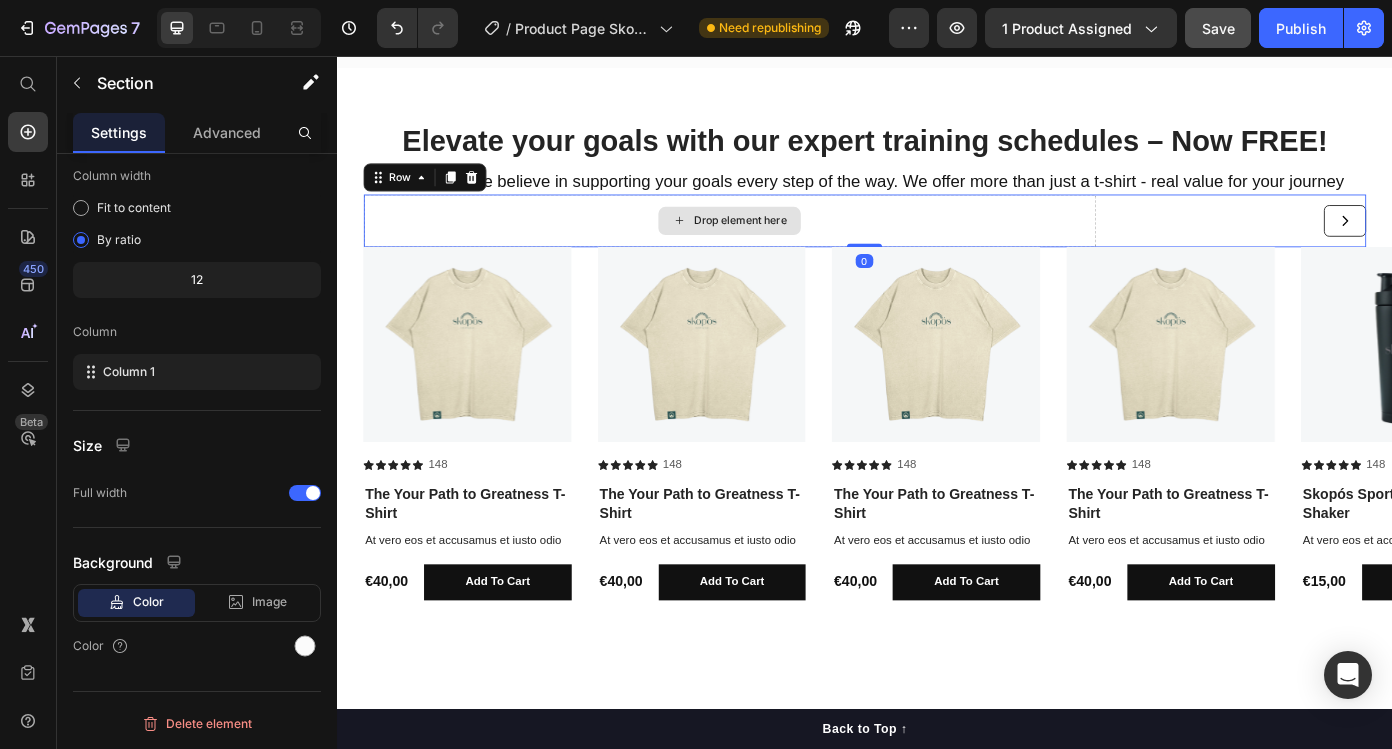 click on "Drop element here" at bounding box center [783, 244] 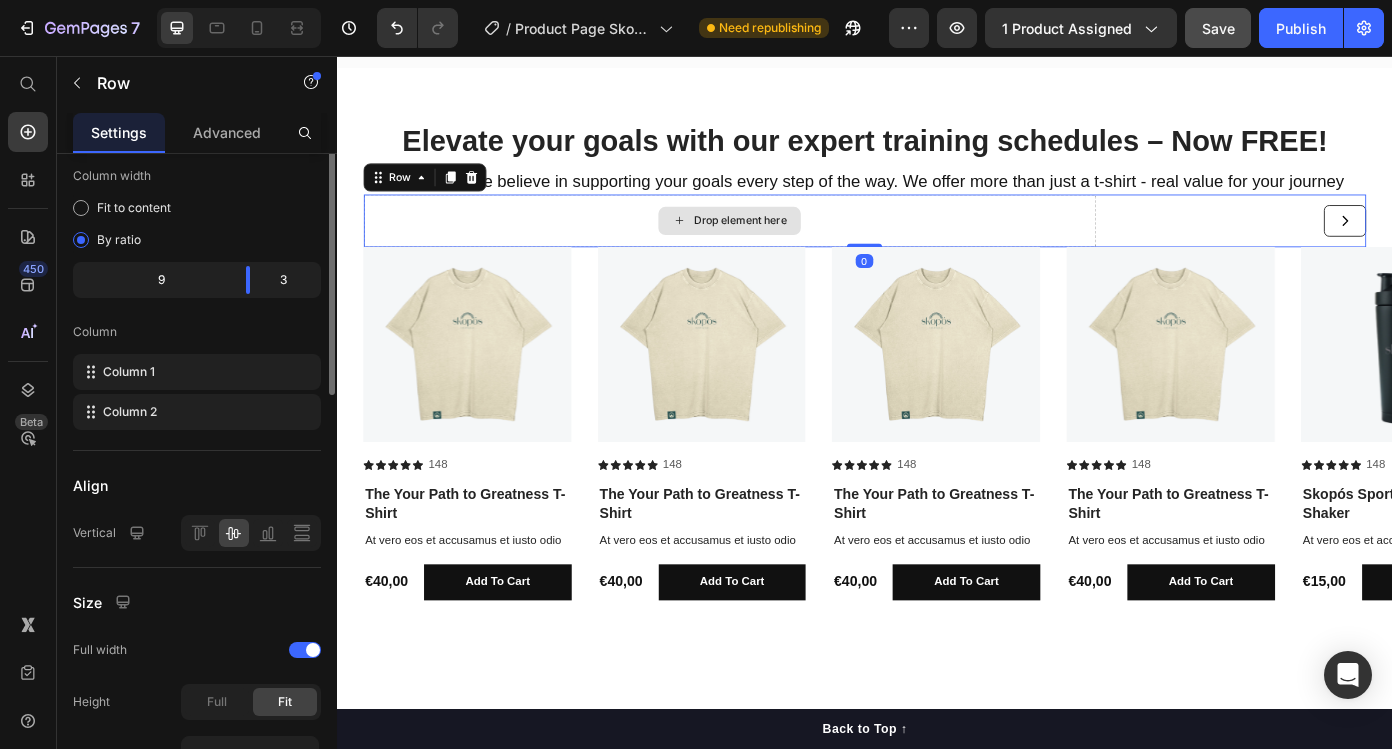 scroll, scrollTop: 0, scrollLeft: 0, axis: both 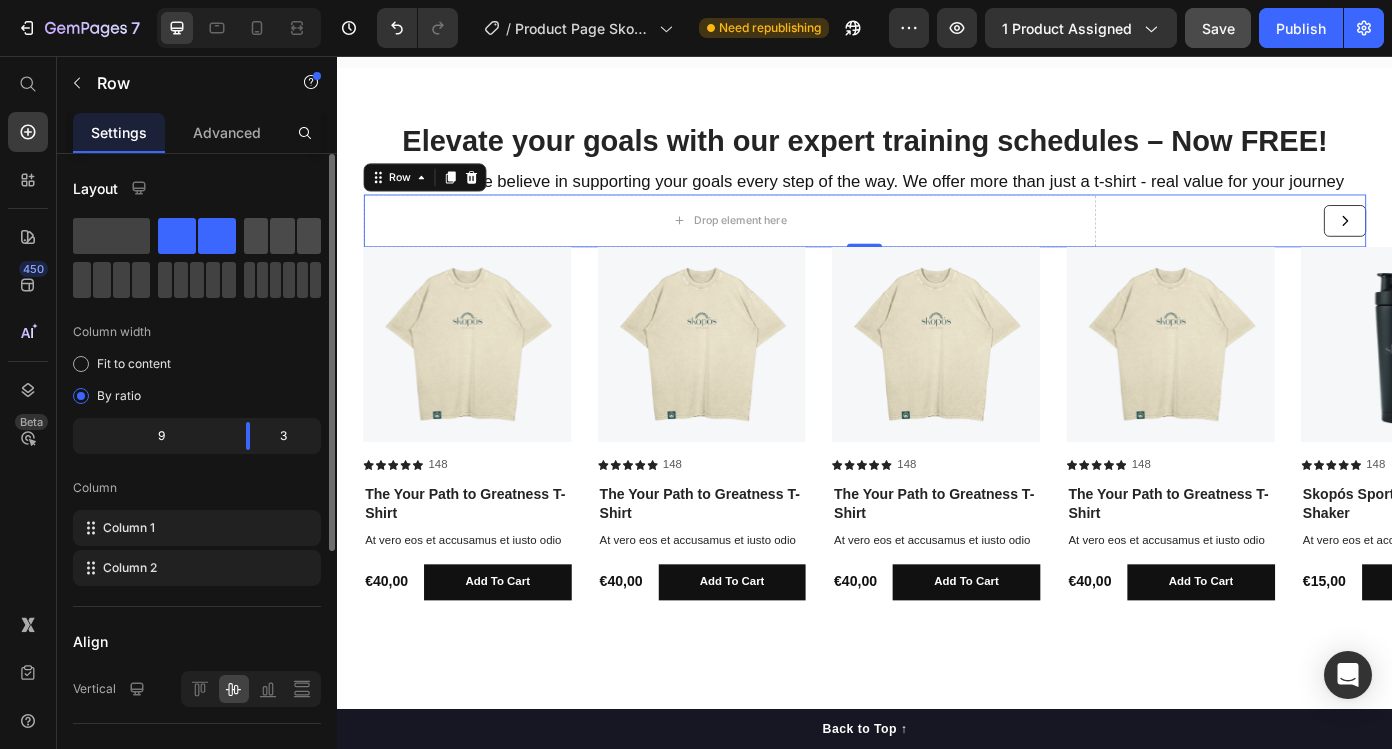 click 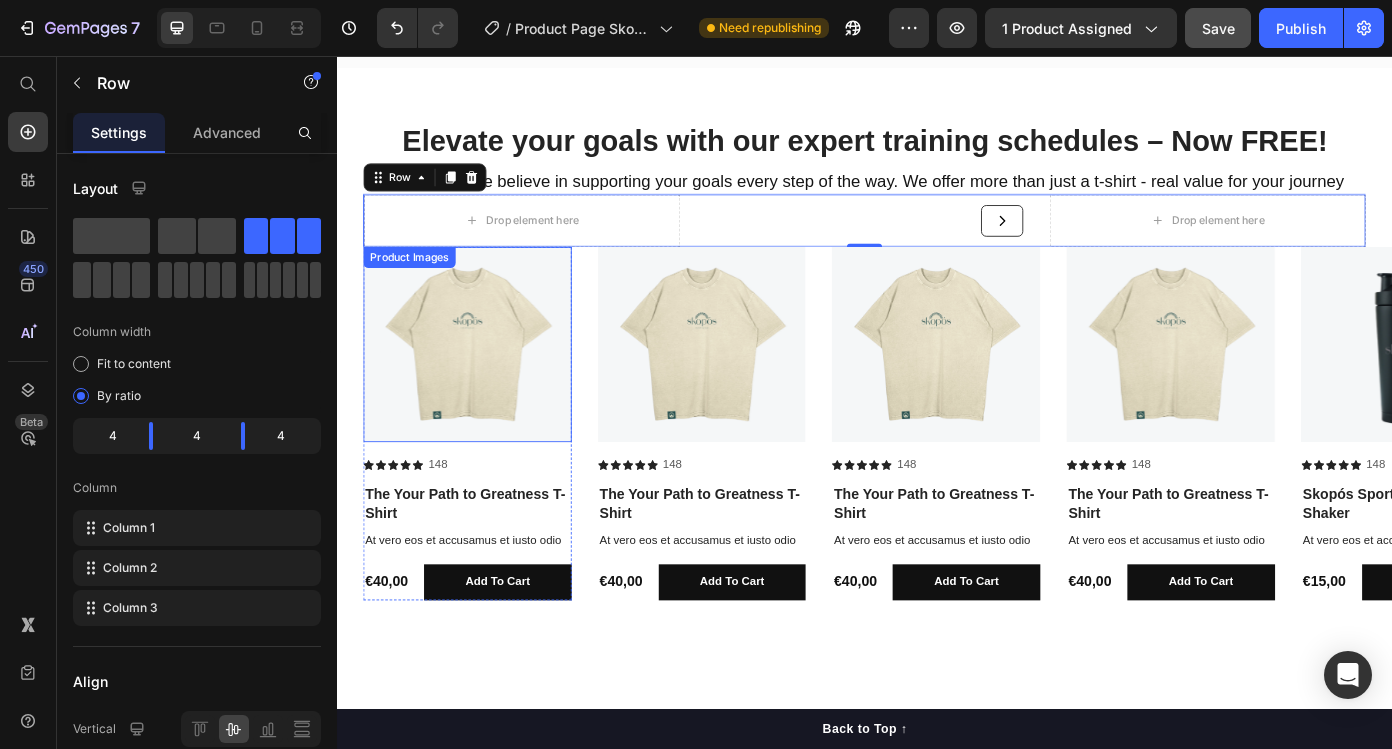 click at bounding box center [485, 385] 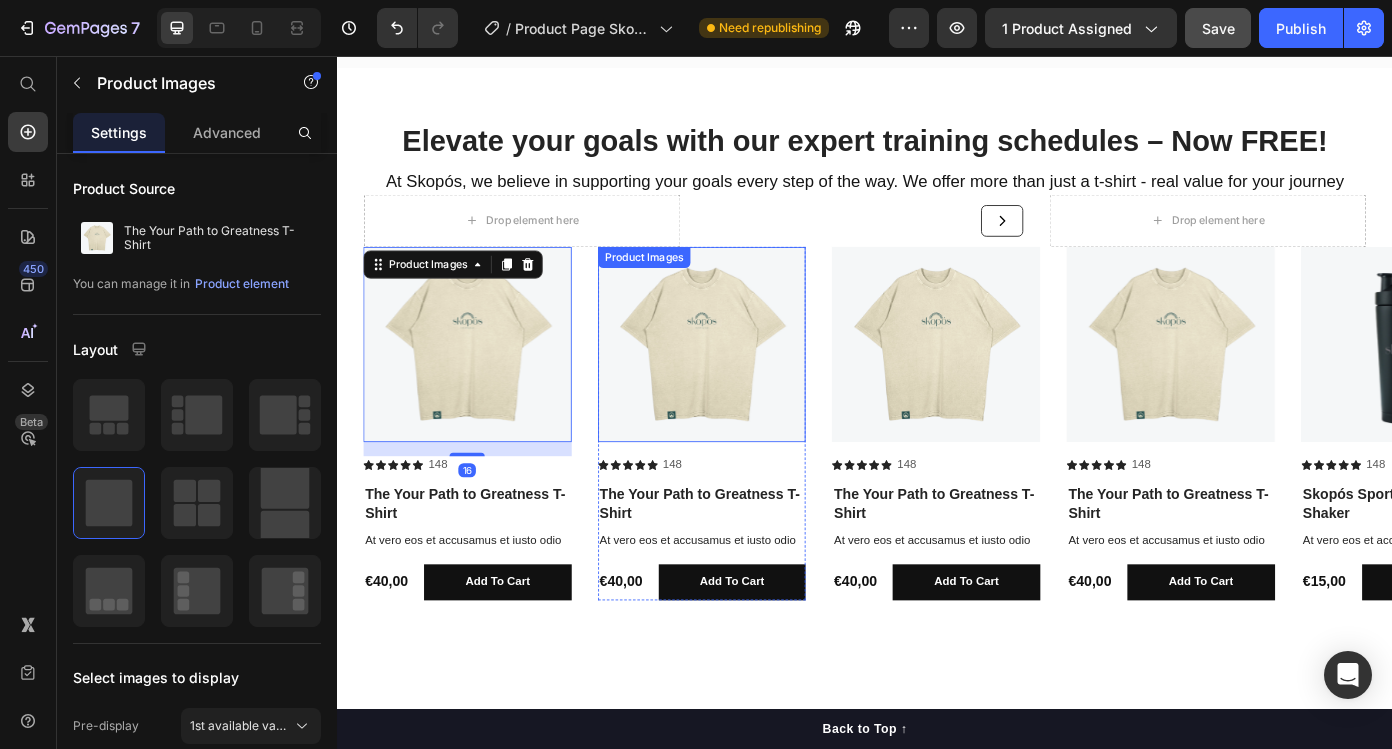 click at bounding box center [752, 385] 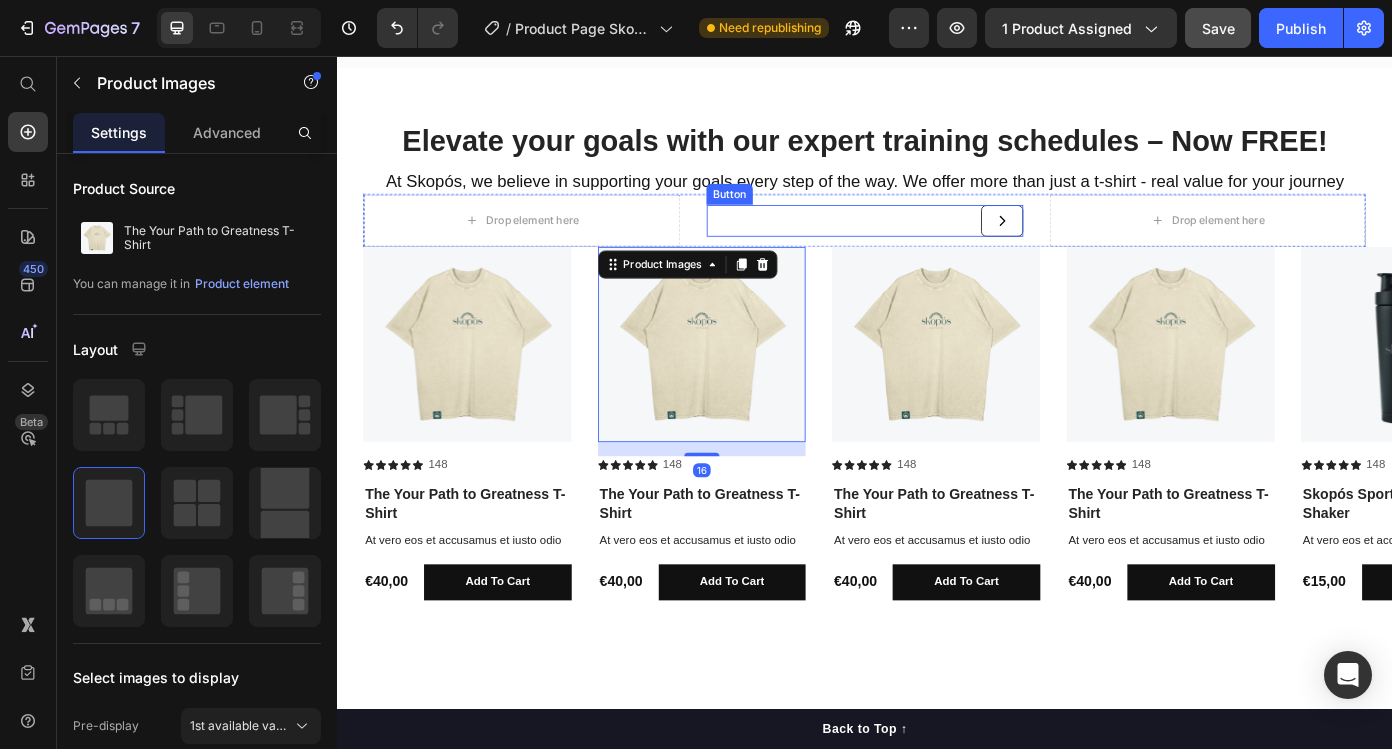 click on "Button" at bounding box center (937, 244) 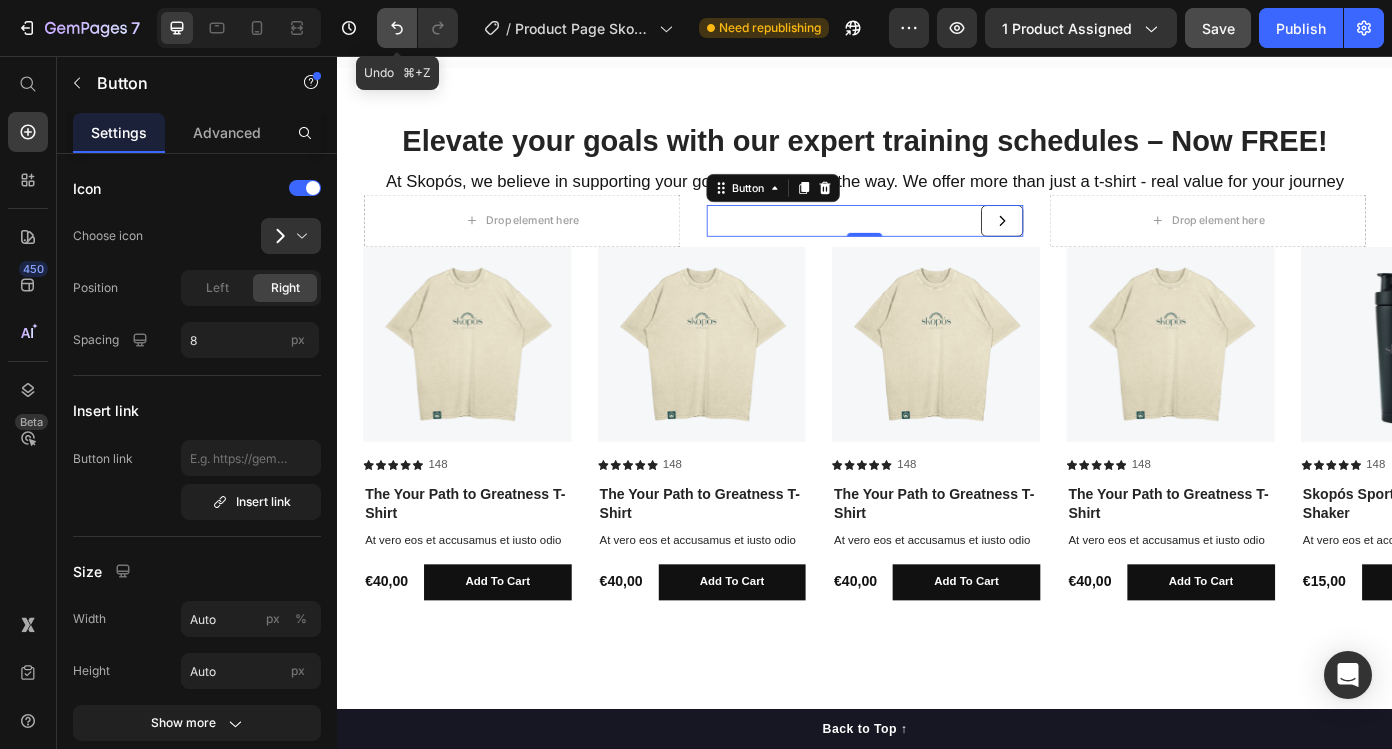 click 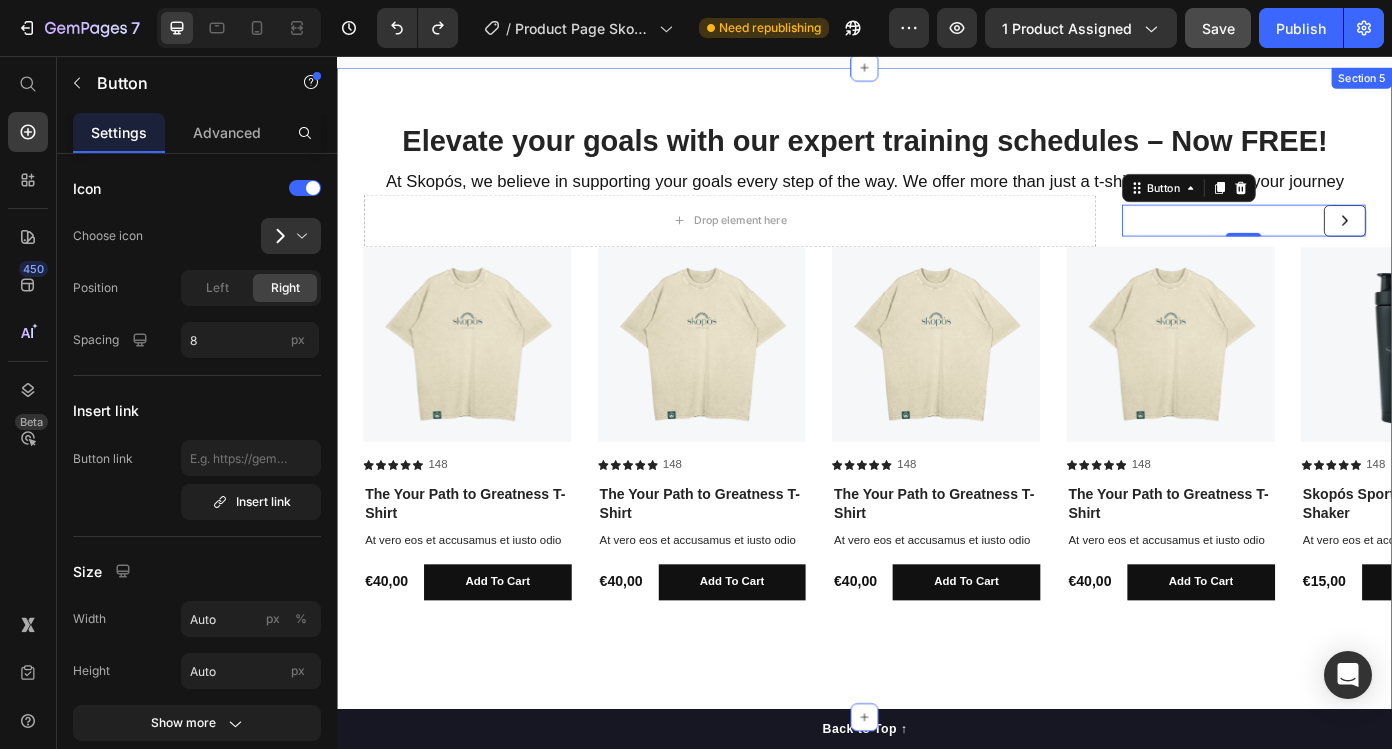 click on "Product Images Icon Icon Icon Icon Icon Icon List 148 Text Block Row The Your Path to Greatness T-Shirt Product Title At vero eos et accusamus et iusto odio Text Block €40,00 Product Price add to cart Add to Cart Row Product Product Images Icon Icon Icon Icon Icon Icon List 148 Text Block Row The Your Path to Greatness T-Shirt Product Title At vero eos et accusamus et iusto odio Text Block €40,00 Product Price add to cart Add to Cart Row Product Product Images Icon Icon Icon Icon Icon Icon List 148 Text Block Row The Your Path to Greatness T-Shirt Product Title At vero eos et accusamus et iusto odio Text Block €40,00 Product Price add to cart Add to Cart Row Product Product Images Icon Icon Icon Icon Icon Icon List 148 Text Block Row The Your Path to Greatness T-Shirt Product Title At vero eos et accusamus et iusto odio Text Block €40,00 Product Price add to cart Add to Cart Row Product Product Images Icon Icon Icon Icon Icon Icon List 148 Text Block Row Skopós Sportswear RVS Shaker Product Title Row" at bounding box center [937, 509] 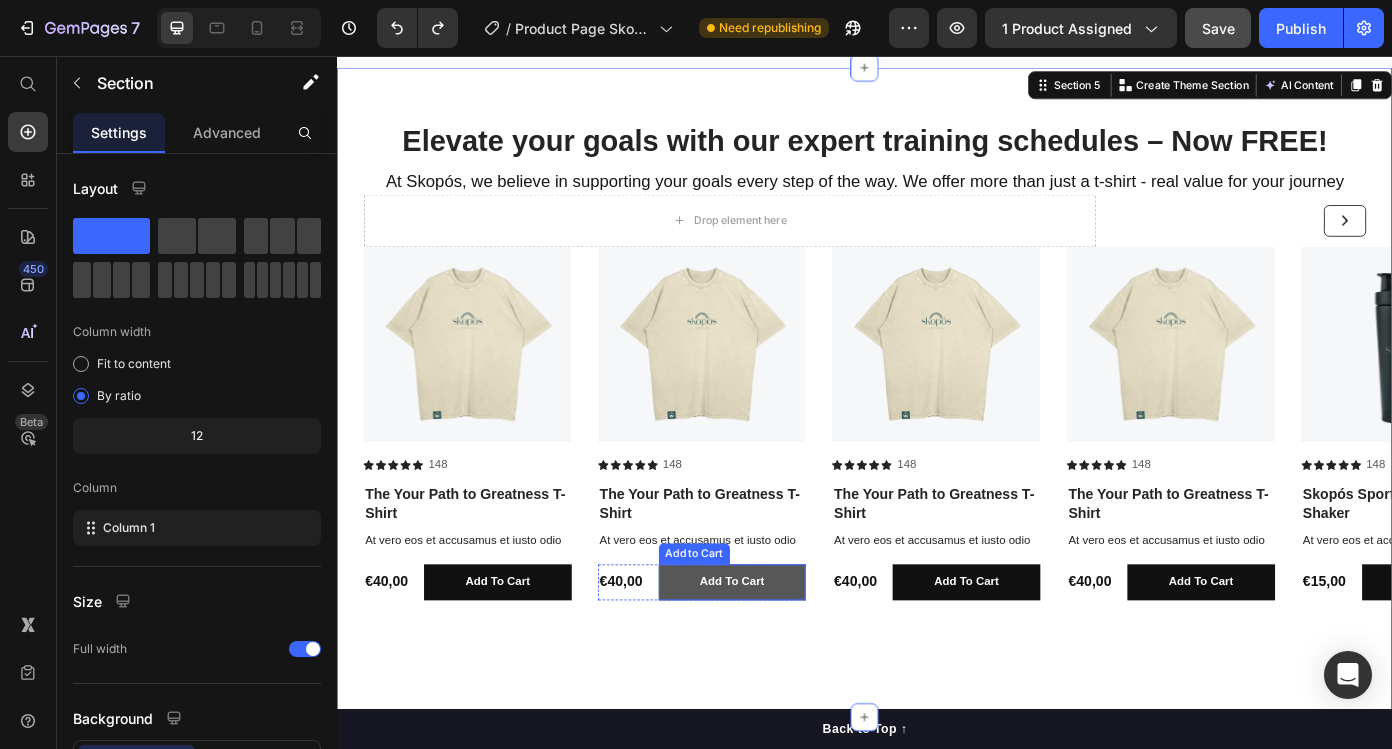 click on "add to cart" at bounding box center (787, 655) 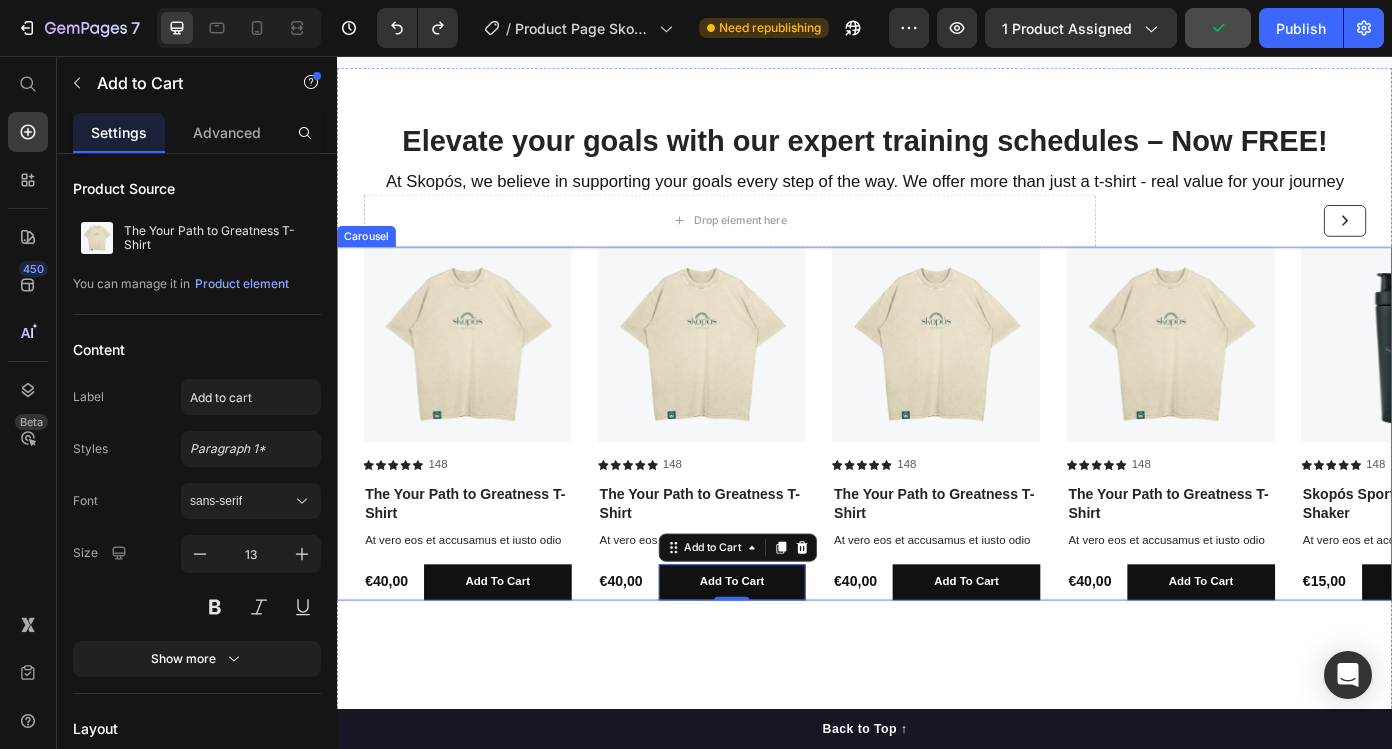 click on "Product Images Icon Icon Icon Icon Icon Icon List 148 Text Block Row The Your Path to Greatness T-Shirt Product Title At vero eos et accusamus et iusto odio Text Block €40,00 Product Price add to cart Add to Cart Row Product Product Images Icon Icon Icon Icon Icon Icon List 148 Text Block Row The Your Path to Greatness T-Shirt Product Title At vero eos et accusamus et iusto odio Text Block €40,00 Product Price add to cart Add to Cart   0 Row Product Product Images Icon Icon Icon Icon Icon Icon List 148 Text Block Row The Your Path to Greatness T-Shirt Product Title At vero eos et accusamus et iusto odio Text Block €40,00 Product Price add to cart Add to Cart Row Product Product Images Icon Icon Icon Icon Icon Icon List 148 Text Block Row The Your Path to Greatness T-Shirt Product Title At vero eos et accusamus et iusto odio Text Block €40,00 Product Price add to cart Add to Cart Row Product Product Images Icon Icon Icon Icon Icon Icon List 148 Text Block Row Skopós Sportswear RVS Shaker Product Title" at bounding box center (937, 475) 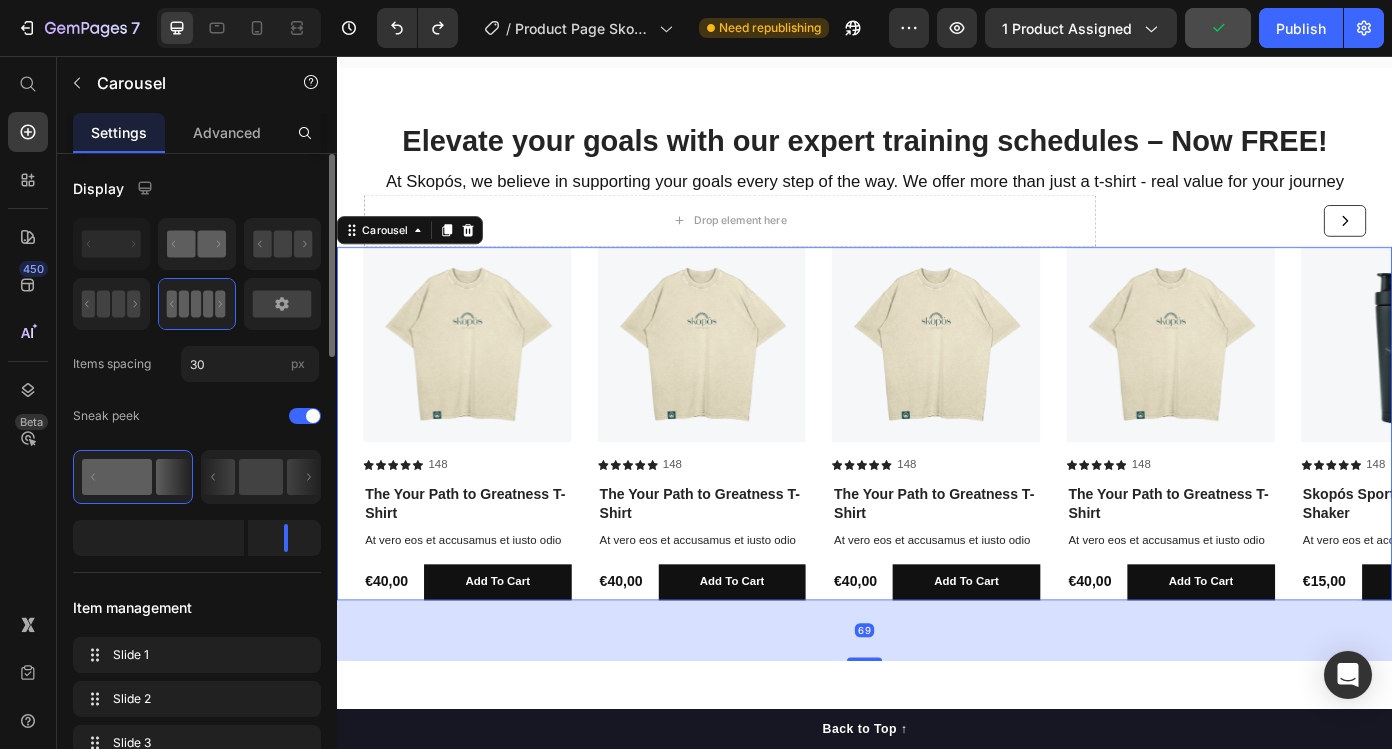 click 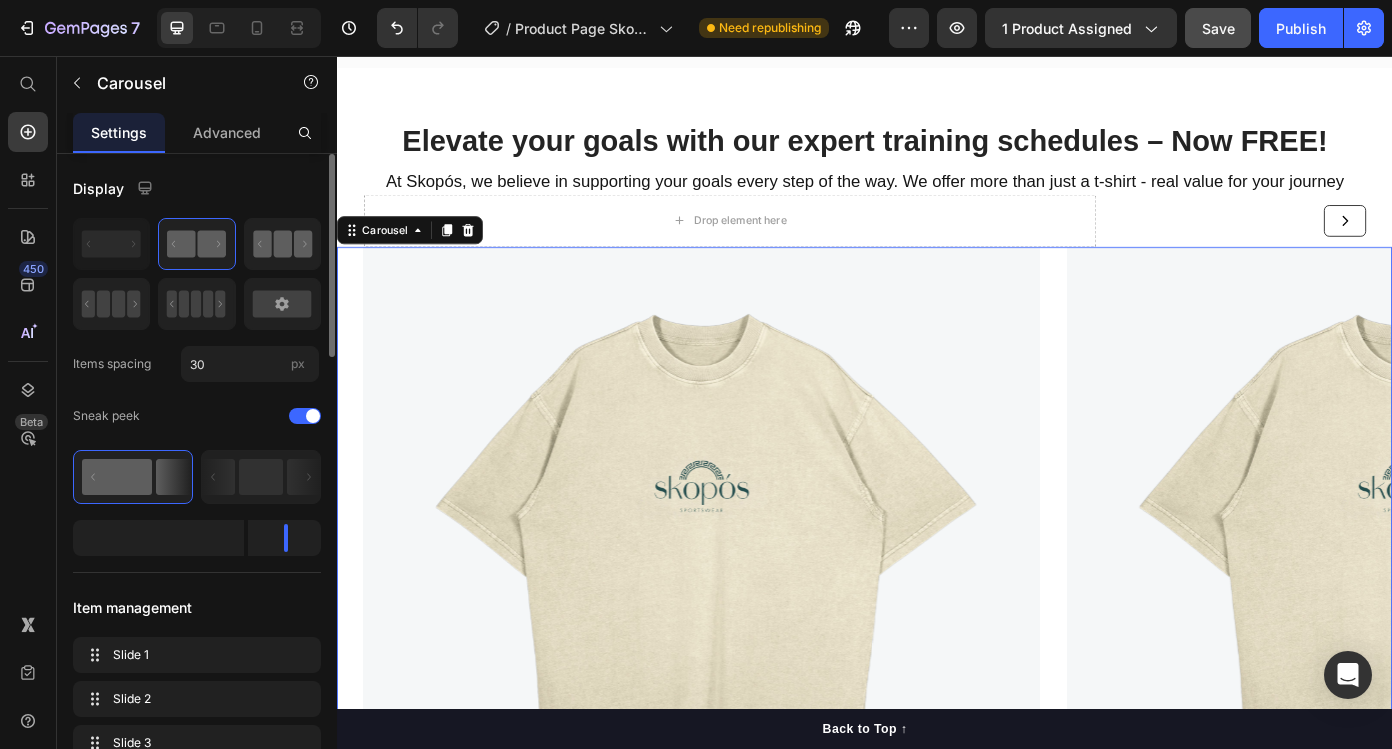 click 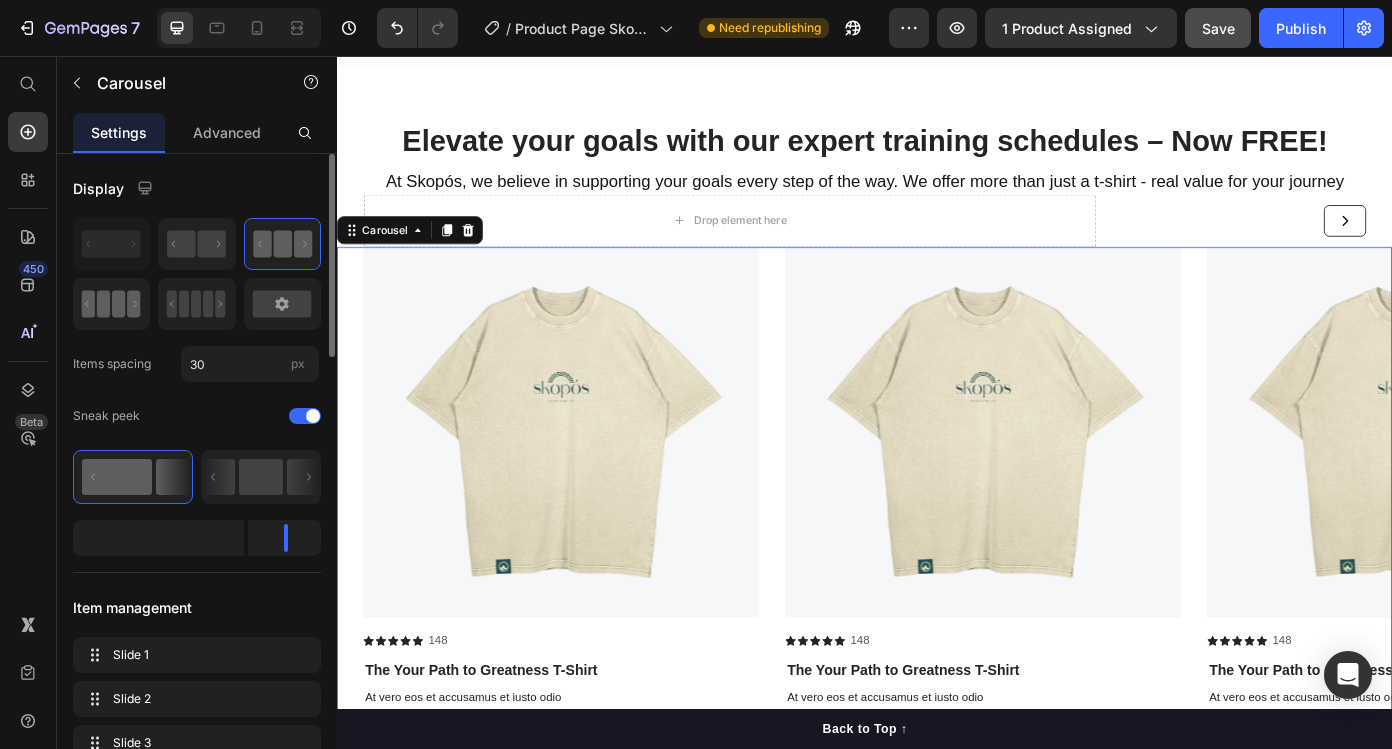click 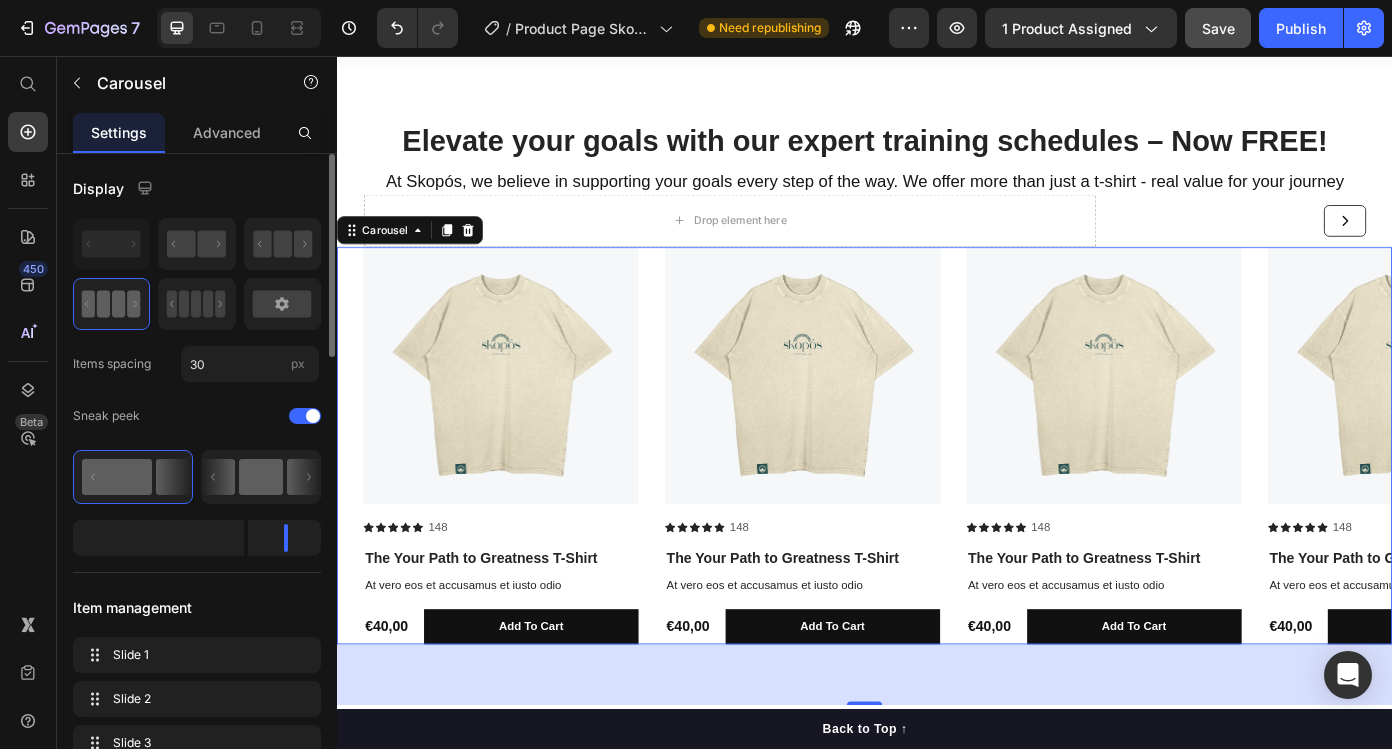 click 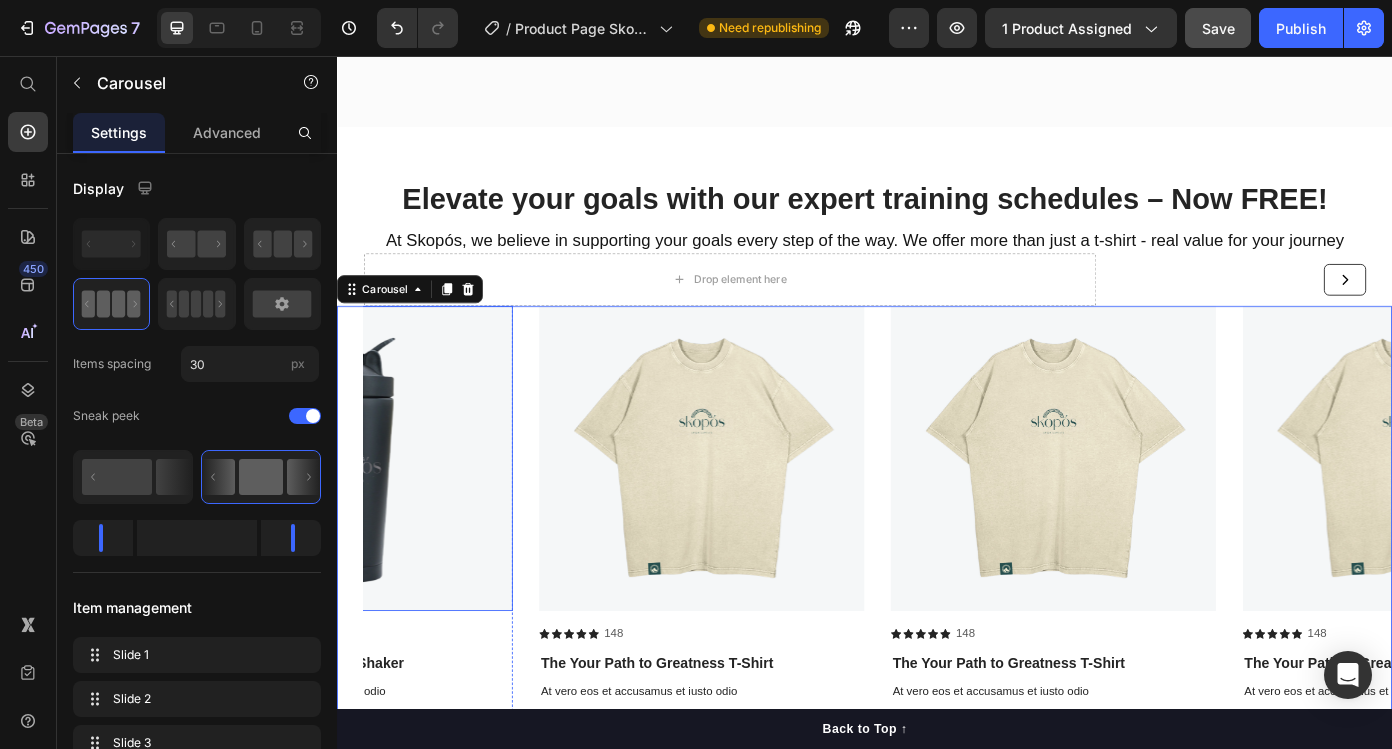 scroll, scrollTop: 3096, scrollLeft: 0, axis: vertical 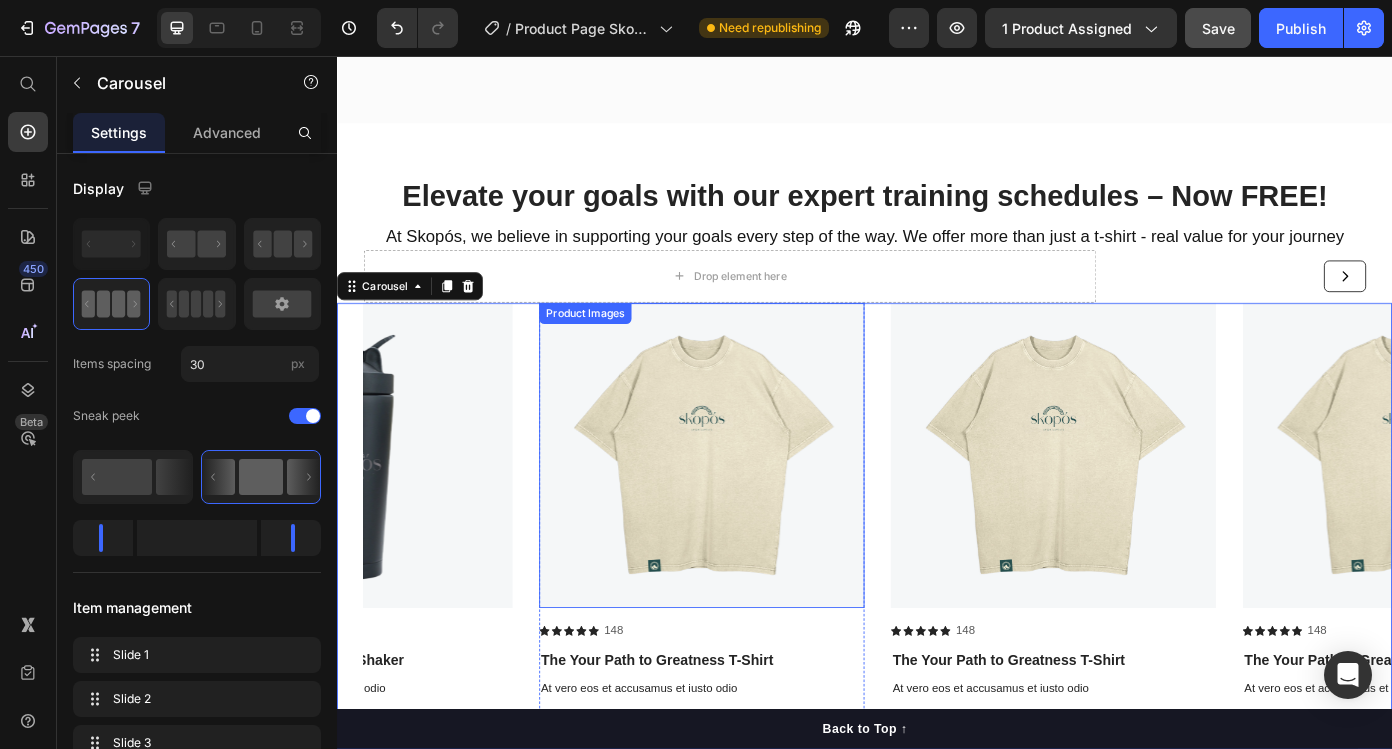 click at bounding box center [752, 510] 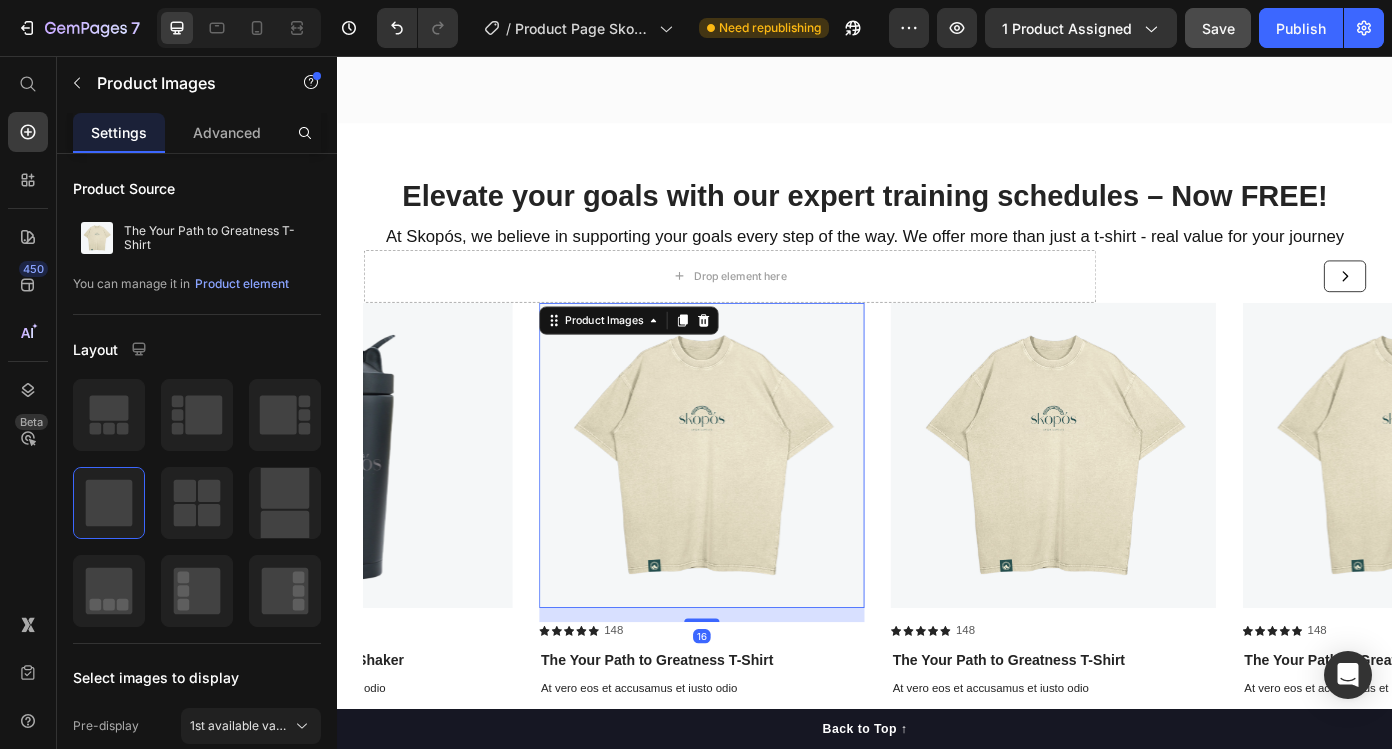 scroll, scrollTop: 3169, scrollLeft: 0, axis: vertical 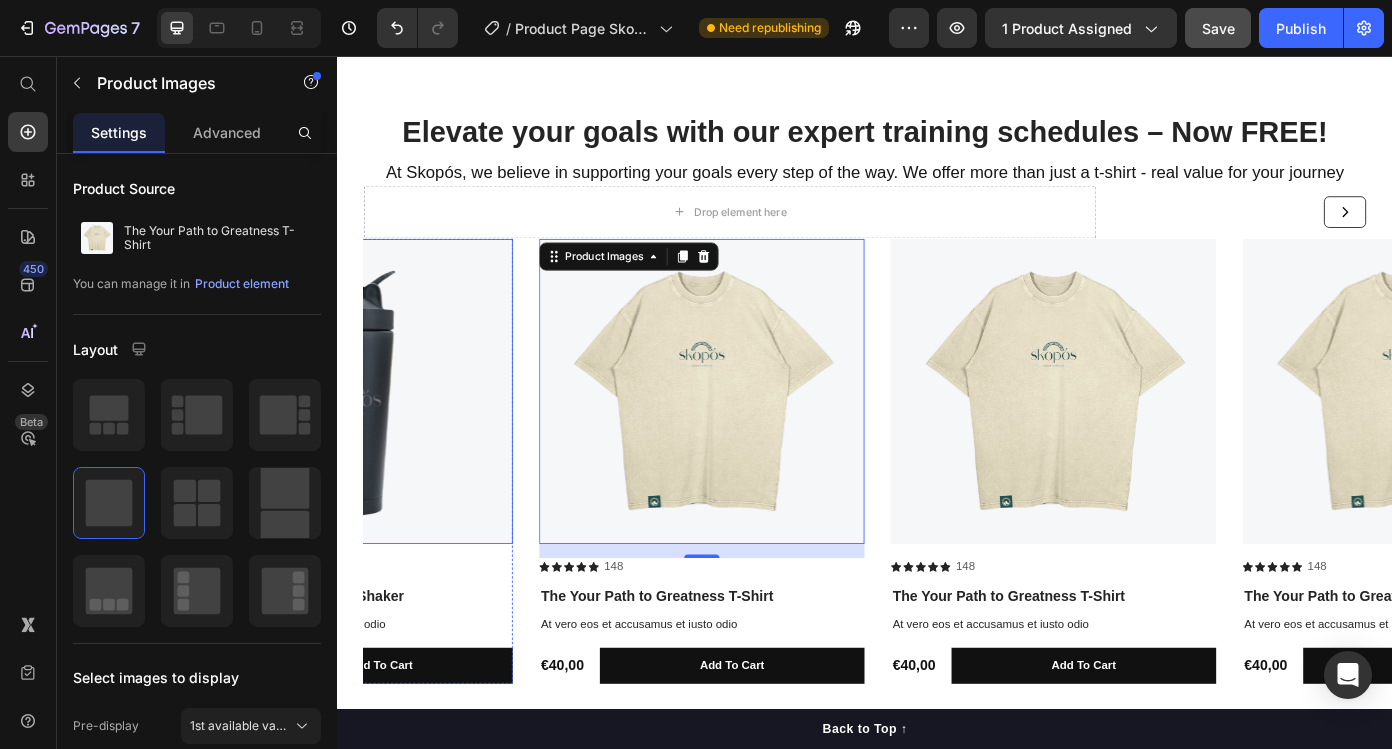 click at bounding box center [352, 437] 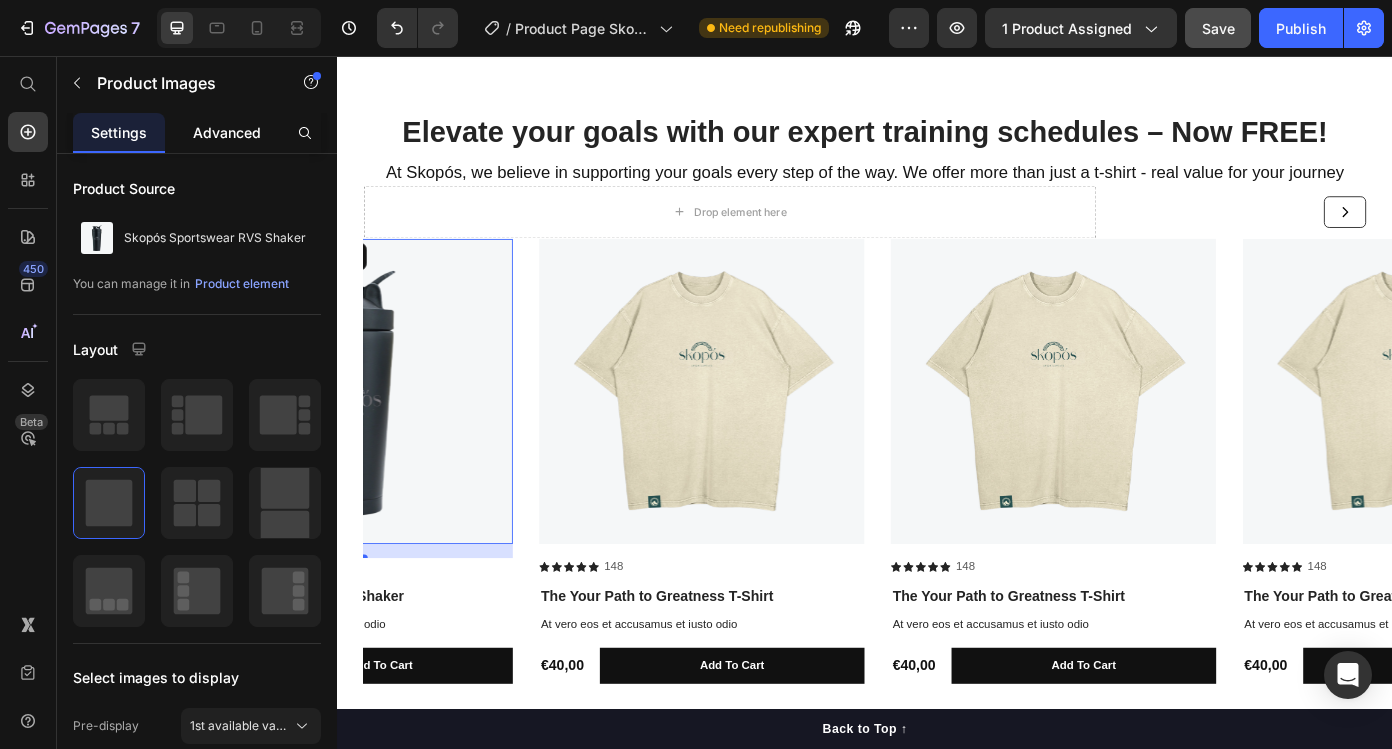 click on "Advanced" at bounding box center (227, 132) 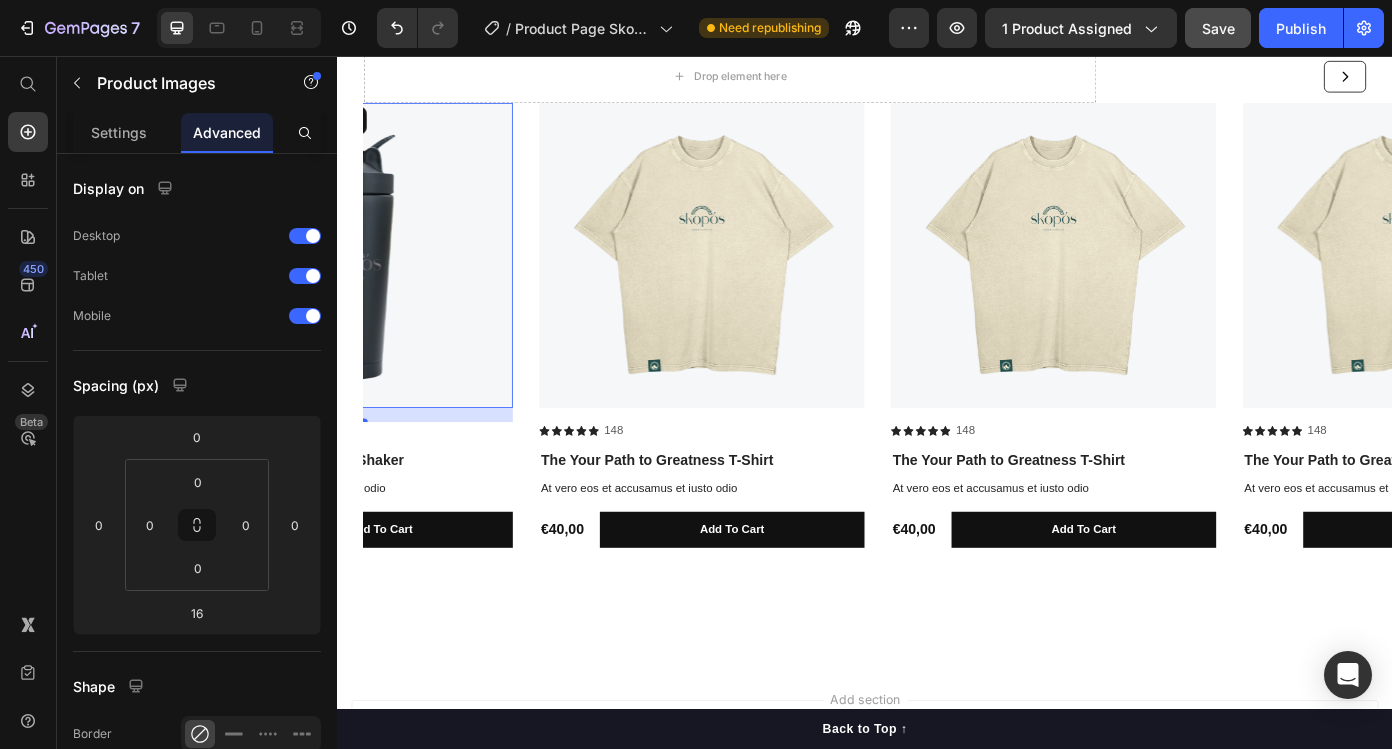 scroll, scrollTop: 3325, scrollLeft: 0, axis: vertical 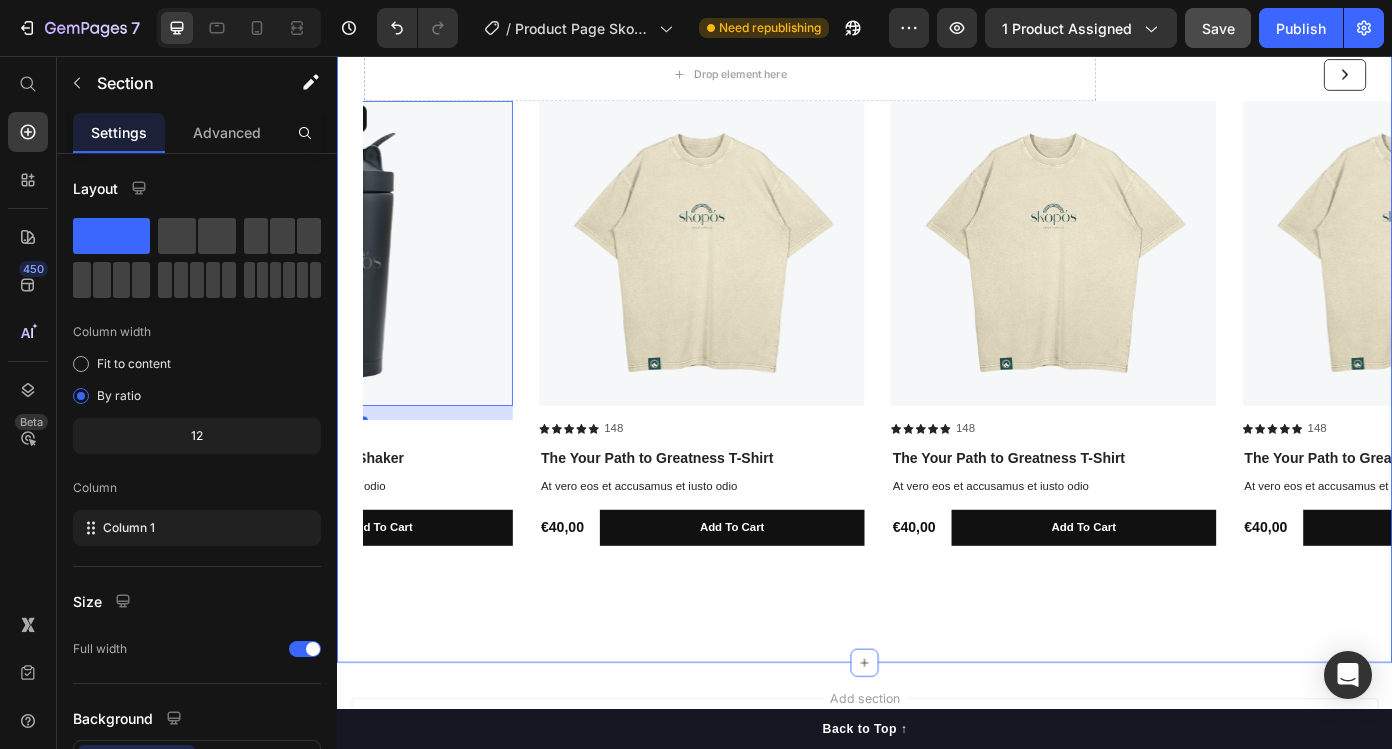 click on "Product Images Icon Icon Icon Icon Icon Icon List 148 Text Block Row The Your Path to Greatness T-Shirt Product Title At vero eos et accusamus et iusto odio Text Block €40,00 Product Price add to cart Add to Cart Row Product Product Images Icon Icon Icon Icon Icon Icon List 148 Text Block Row The Your Path to Greatness T-Shirt Product Title At vero eos et accusamus et iusto odio Text Block €40,00 Product Price add to cart Add to Cart Row Product Product Images Icon Icon Icon Icon Icon Icon List 148 Text Block Row The Your Path to Greatness T-Shirt Product Title At vero eos et accusamus et iusto odio Text Block €40,00 Product Price add to cart Add to Cart Row Product Product Images Icon Icon Icon Icon Icon Icon List 148 Text Block Row The Your Path to Greatness T-Shirt Product Title At vero eos et accusamus et iusto odio Text Block €40,00 Product Price add to cart Add to Cart Row Product Product Images   16 Icon Icon Icon Icon Icon Icon List 148 Text Block Row Skopós Sportswear RVS Shaker Text Block" at bounding box center [937, 395] 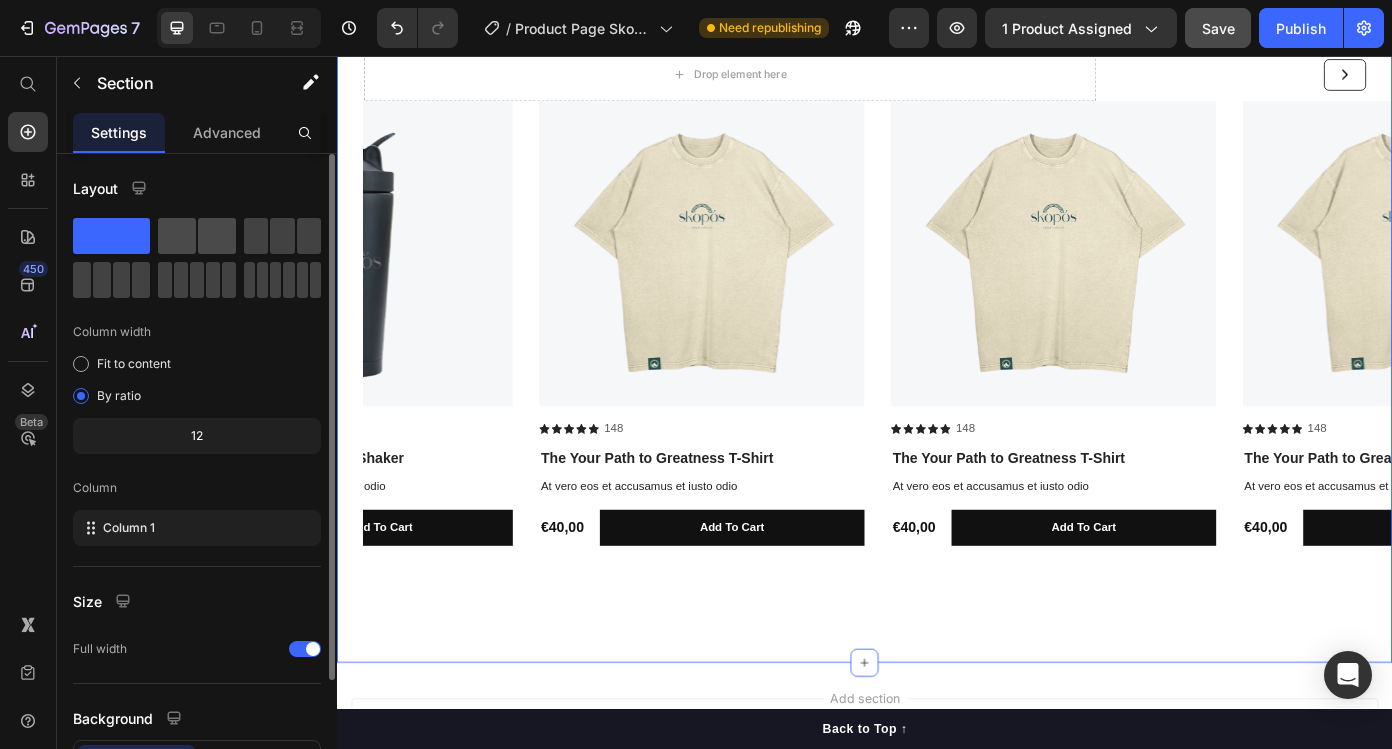click 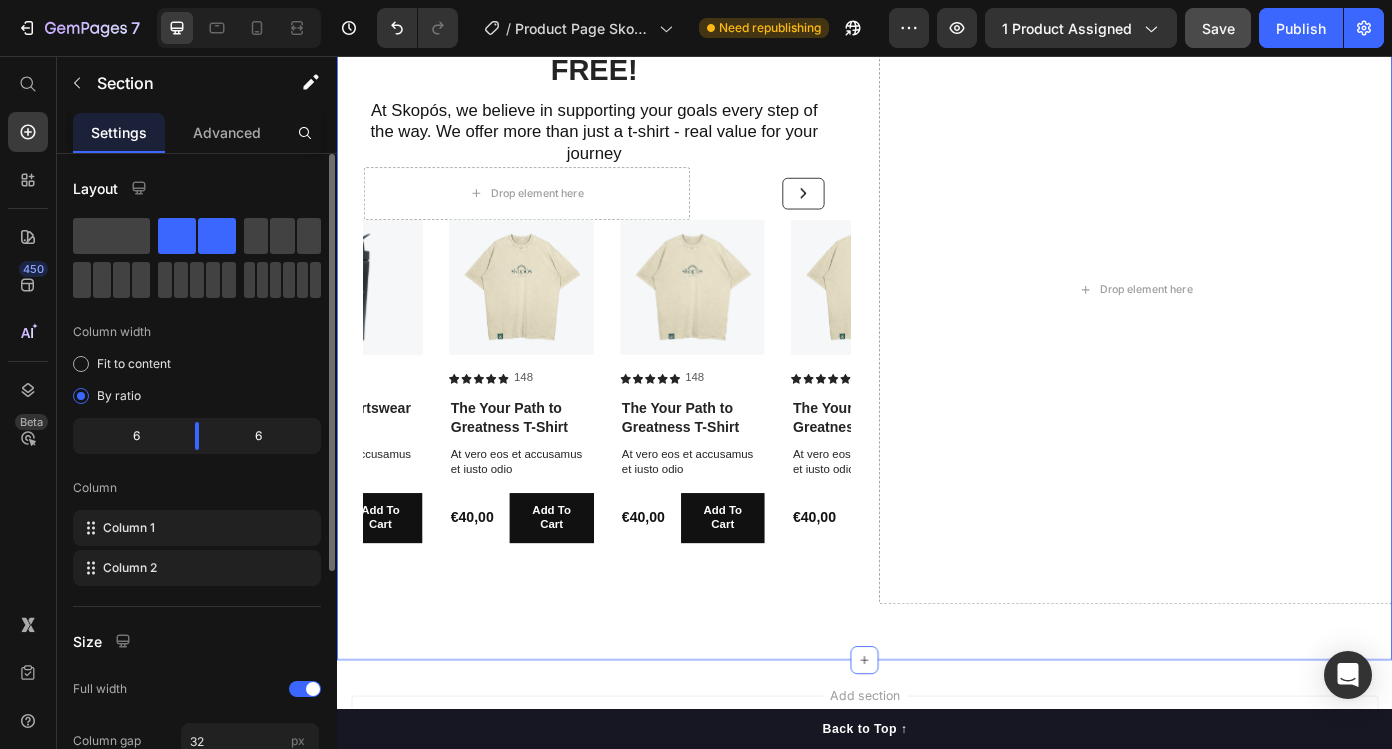 scroll, scrollTop: 3460, scrollLeft: 0, axis: vertical 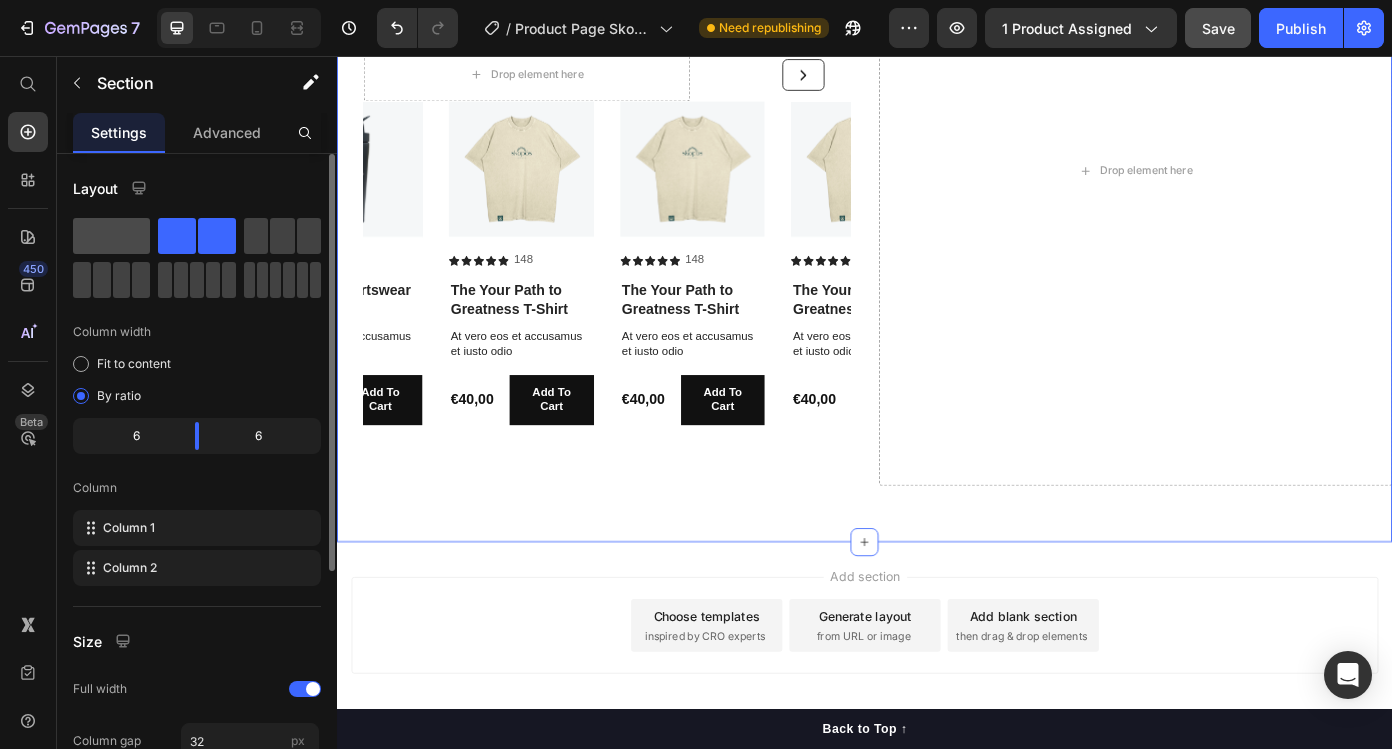 click 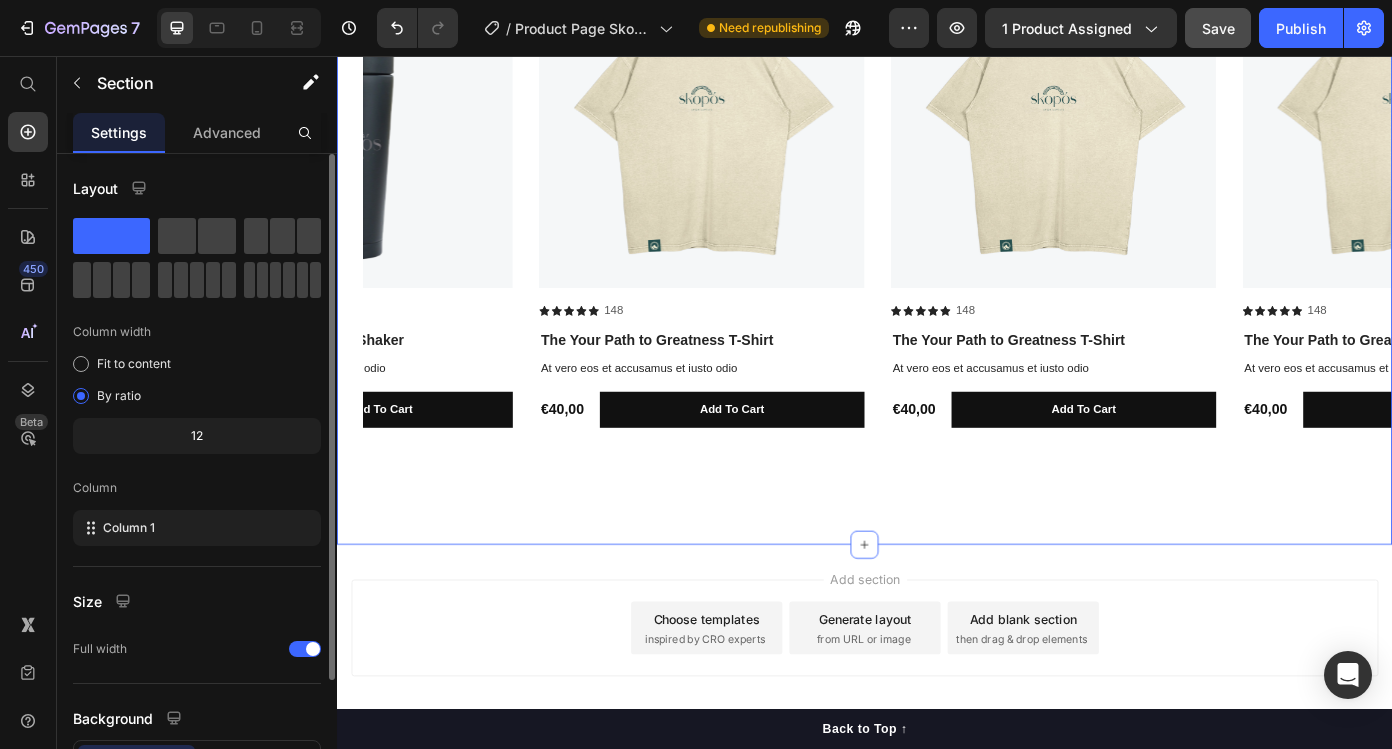 scroll, scrollTop: 3325, scrollLeft: 0, axis: vertical 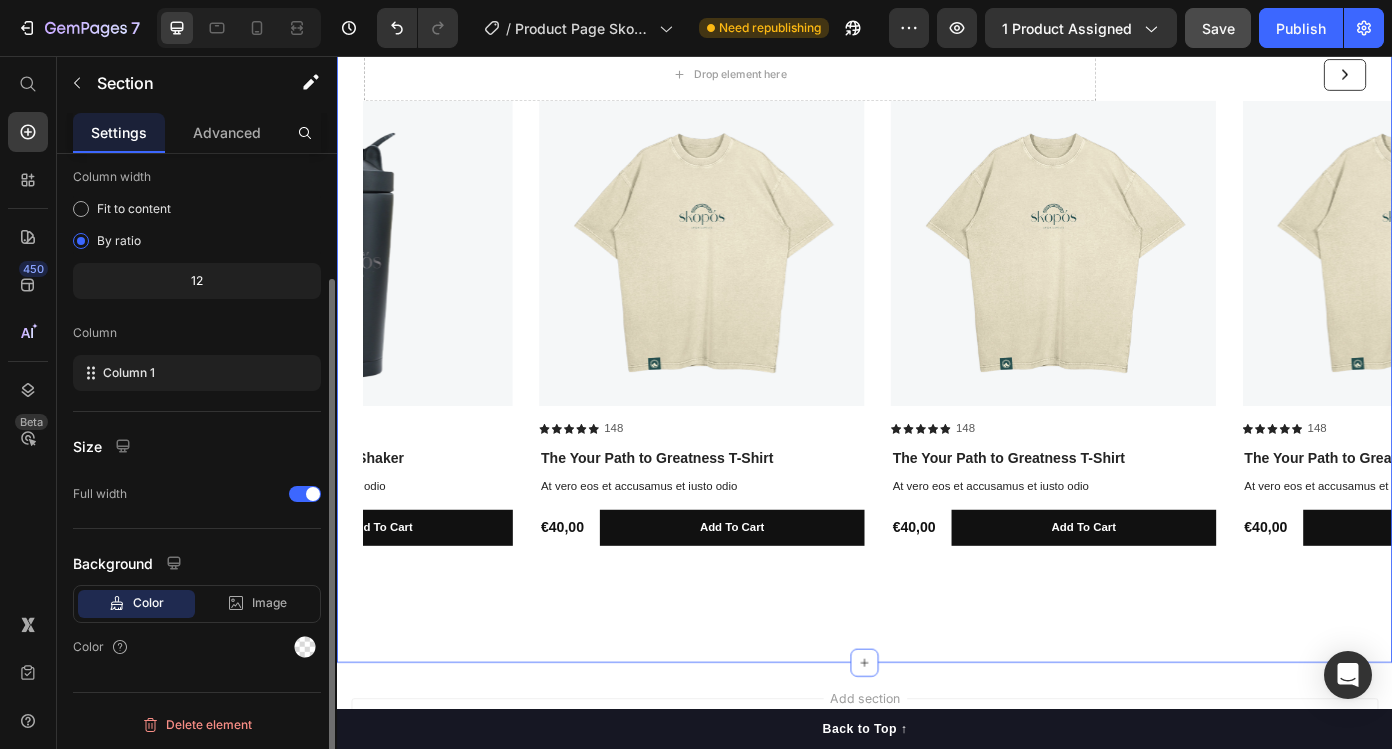 click on "Elevate your goals with our expert training schedules – Now FREE! Heading At Skopós, we believe in supporting your goals every step of the way. We offer more than just a t-shirt - real value for your journey Text Block
Drop element here
Button Row Row Product Images Icon Icon Icon Icon Icon Icon List 148 Text Block Row The Your Path to Greatness T-Shirt Product Title At vero eos et accusamus et iusto odio Text Block €40,00 Product Price add to cart Add to Cart Row Product Product Images Icon Icon Icon Icon Icon Icon List 148 Text Block Row The Your Path to Greatness T-Shirt Product Title At vero eos et accusamus et iusto odio Text Block €40,00 Product Price add to cart Add to Cart Row Product Product Images Icon Icon Icon Icon Icon Icon List 148 Text Block Row The Your Path to Greatness T-Shirt Product Title At vero eos et accusamus et iusto odio Text Block €40,00 Product Price add to cart Add to Cart Row Product Product Images Icon Icon Icon Icon Icon Icon List 148" at bounding box center (937, 325) 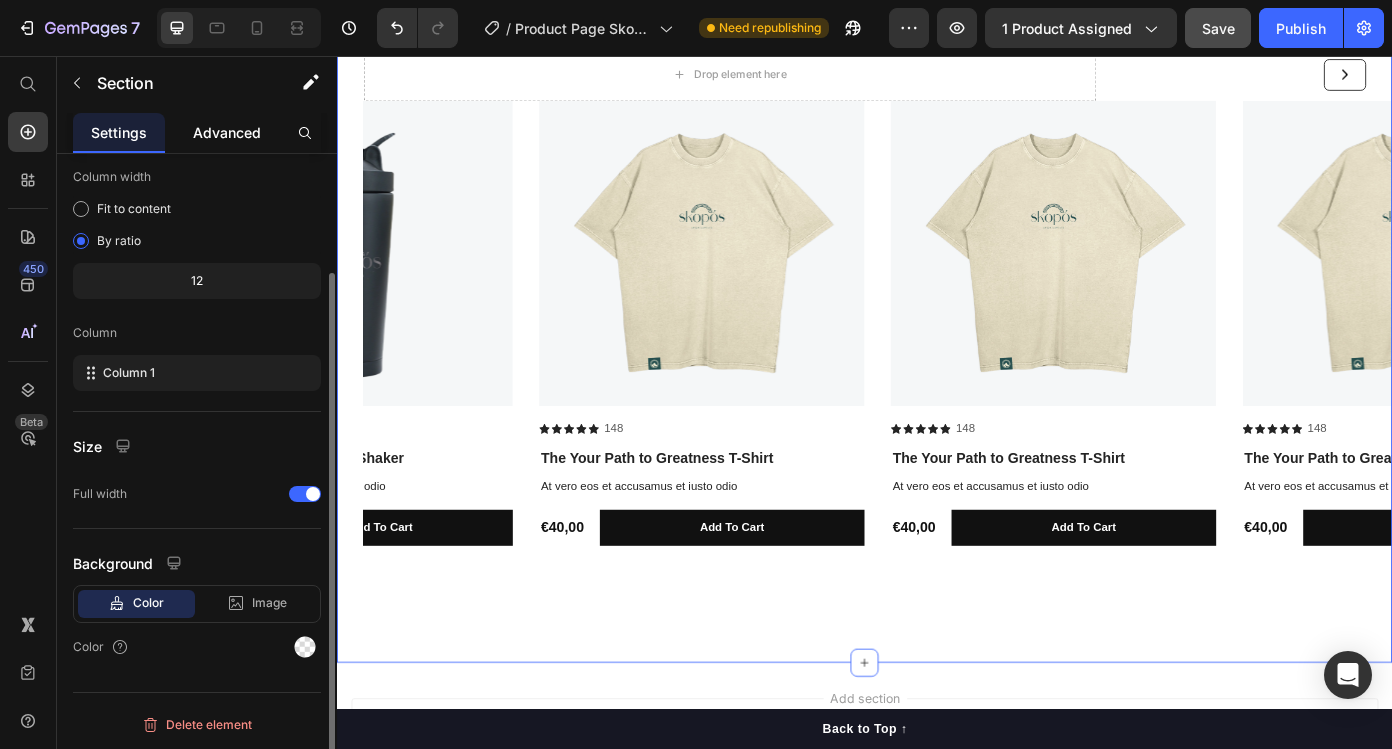 scroll, scrollTop: 152, scrollLeft: 0, axis: vertical 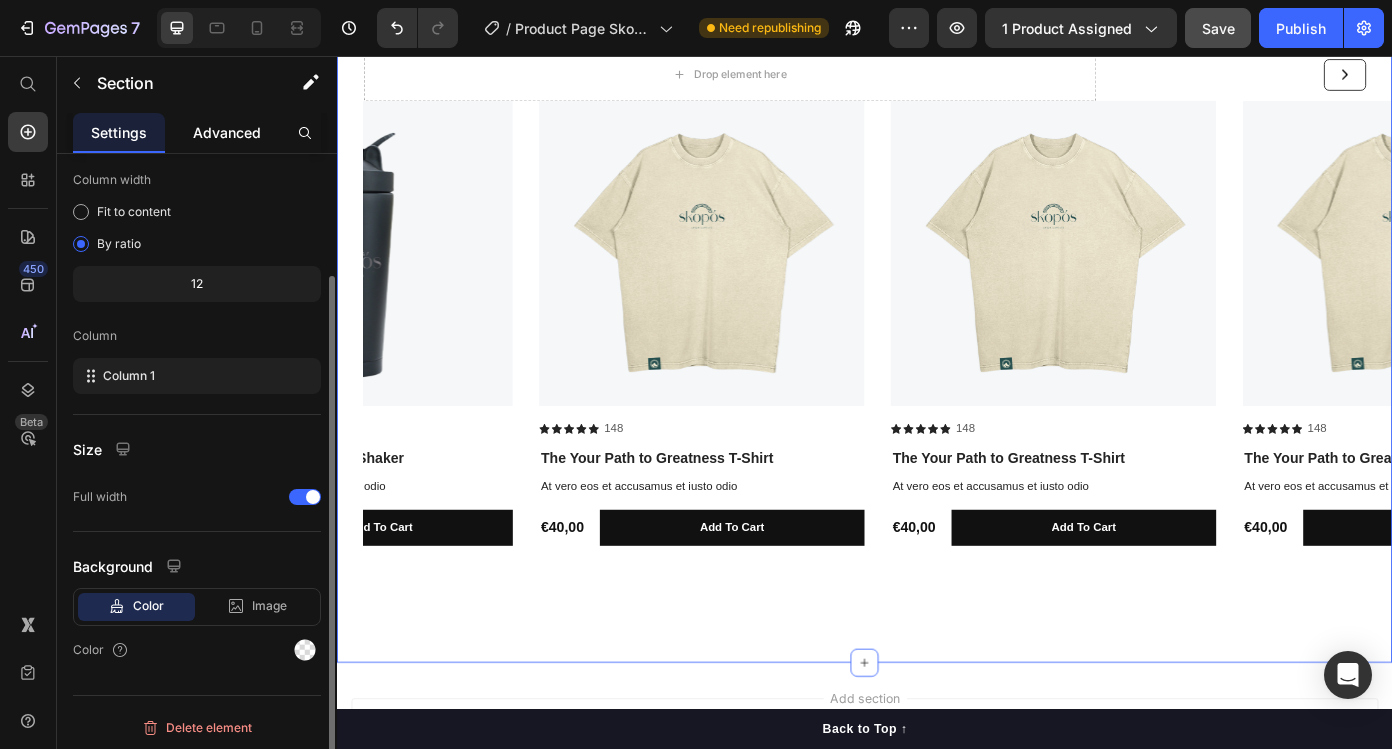 click on "Advanced" 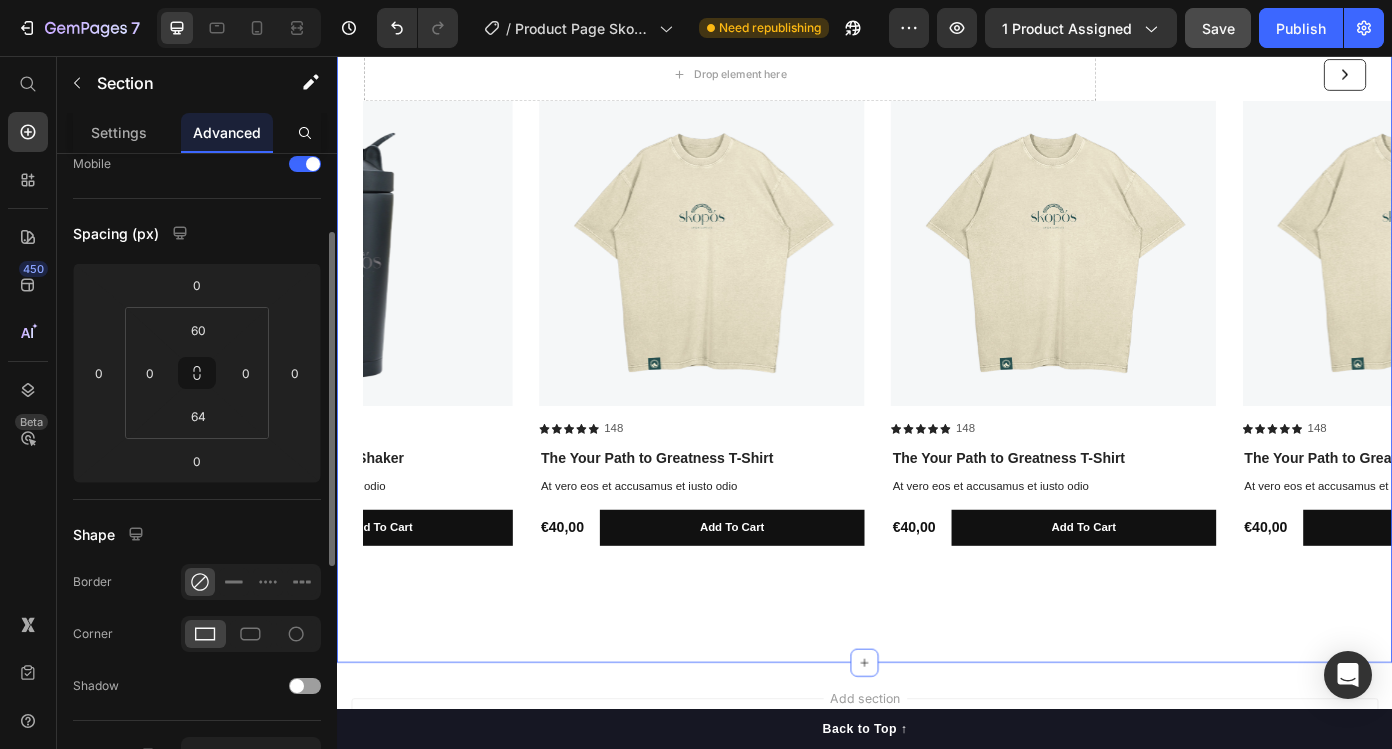 scroll, scrollTop: 0, scrollLeft: 0, axis: both 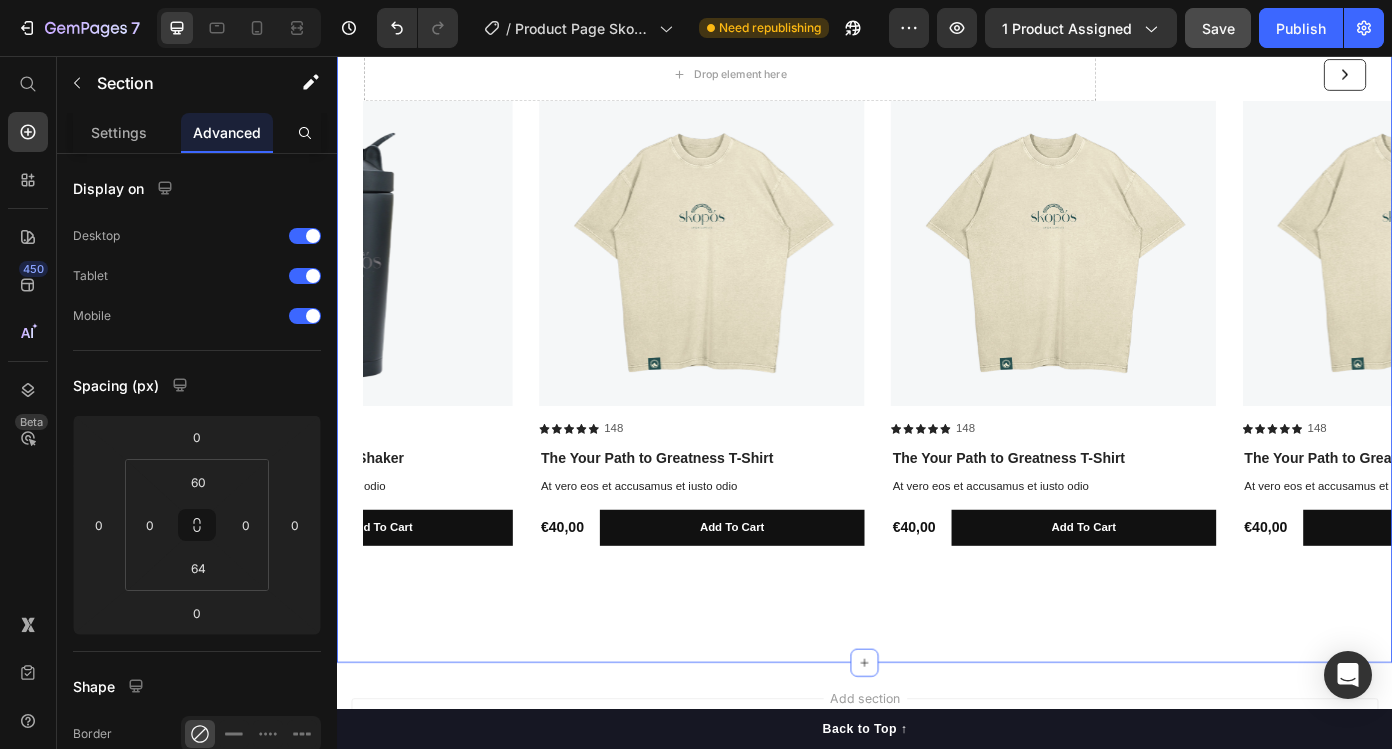 click on "Product Images Icon Icon Icon Icon Icon Icon List 148 Text Block Row The Your Path to Greatness T-Shirt Product Title At vero eos et accusamus et iusto odio Text Block €40,00 Product Price add to cart Add to Cart Row Product Product Images Icon Icon Icon Icon Icon Icon List 148 Text Block Row The Your Path to Greatness T-Shirt Product Title At vero eos et accusamus et iusto odio Text Block €40,00 Product Price add to cart Add to Cart Row Product Product Images Icon Icon Icon Icon Icon Icon List 148 Text Block Row The Your Path to Greatness T-Shirt Product Title At vero eos et accusamus et iusto odio Text Block €40,00 Product Price add to cart Add to Cart Row Product Product Images Icon Icon Icon Icon Icon Icon List 148 Text Block Row The Your Path to Greatness T-Shirt Product Title At vero eos et accusamus et iusto odio Text Block €40,00 Product Price add to cart Add to Cart Row Product Product Images Icon Icon Icon Icon Icon Icon List 148 Text Block Row Skopós Sportswear RVS Shaker Product Title Row" at bounding box center [937, 395] 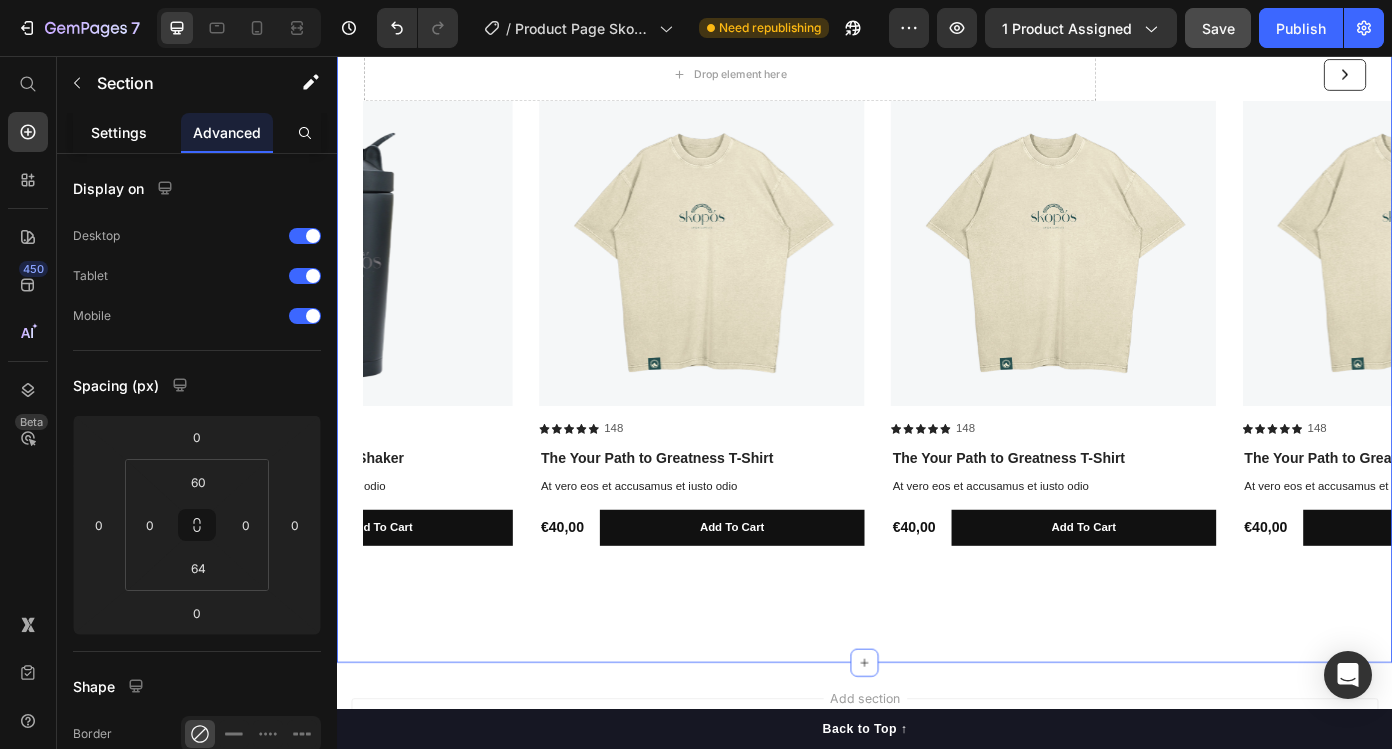 click on "Settings" 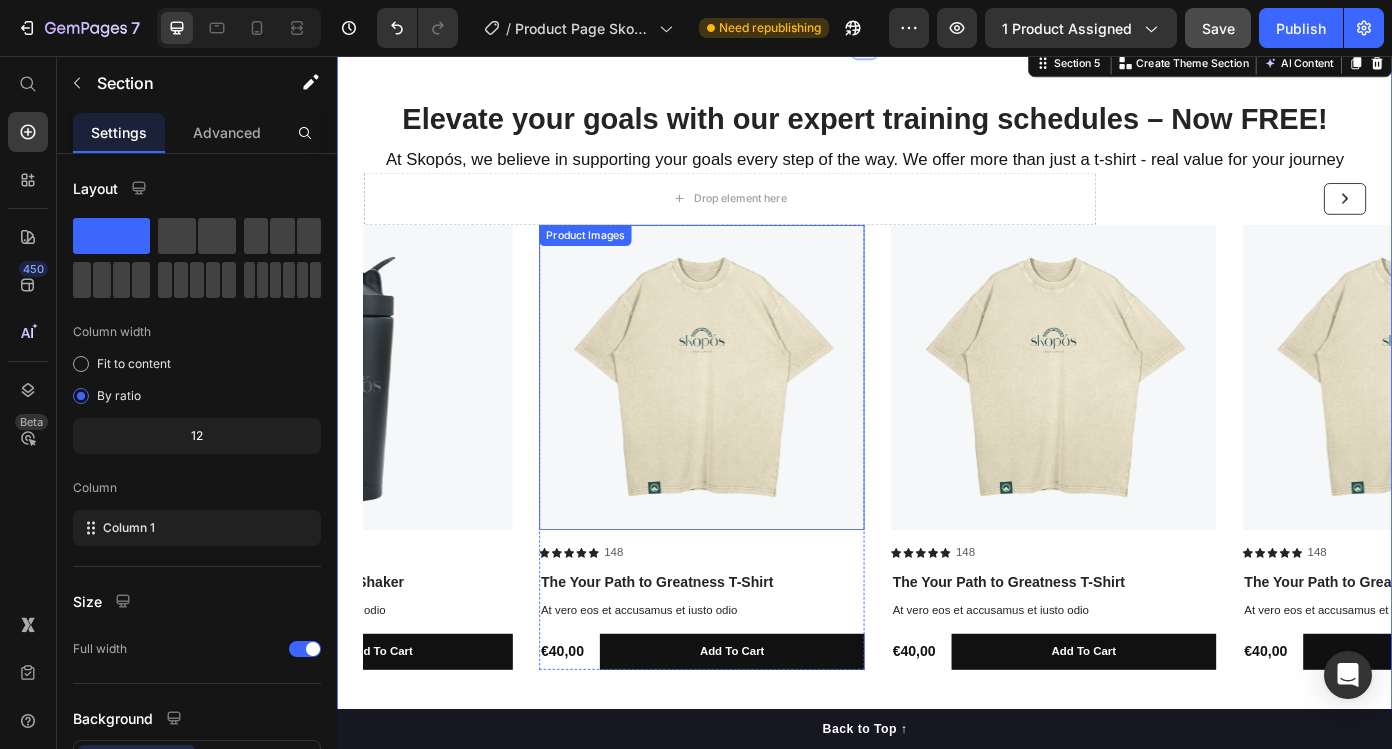 scroll, scrollTop: 3174, scrollLeft: 0, axis: vertical 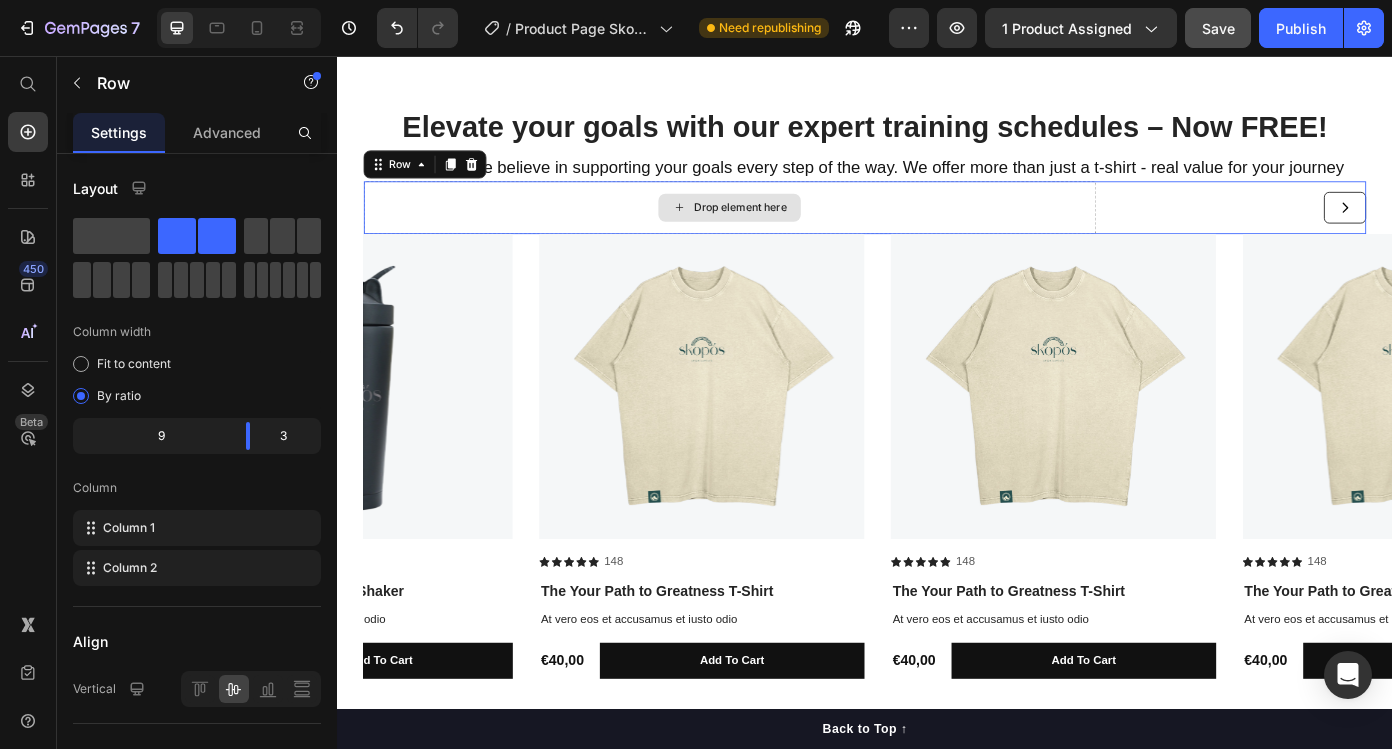 click on "Drop element here" at bounding box center [783, 229] 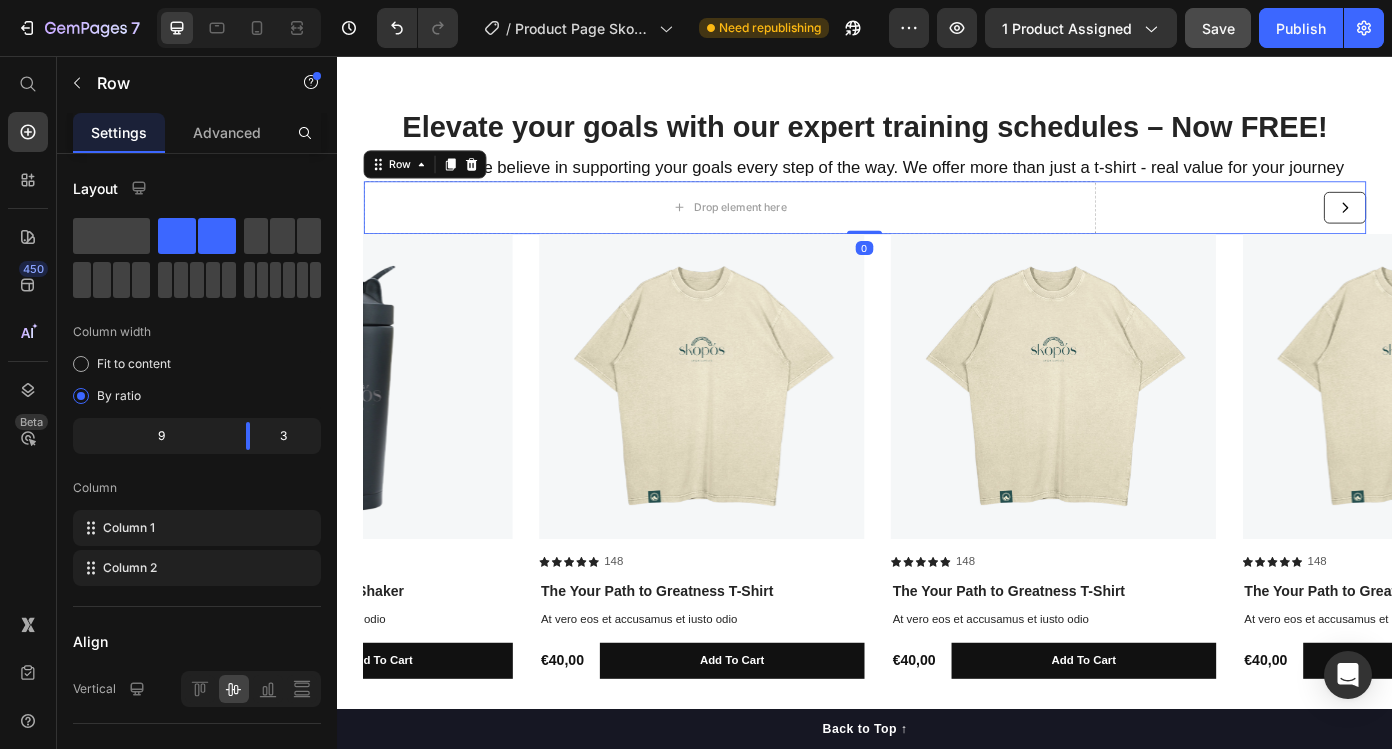 click 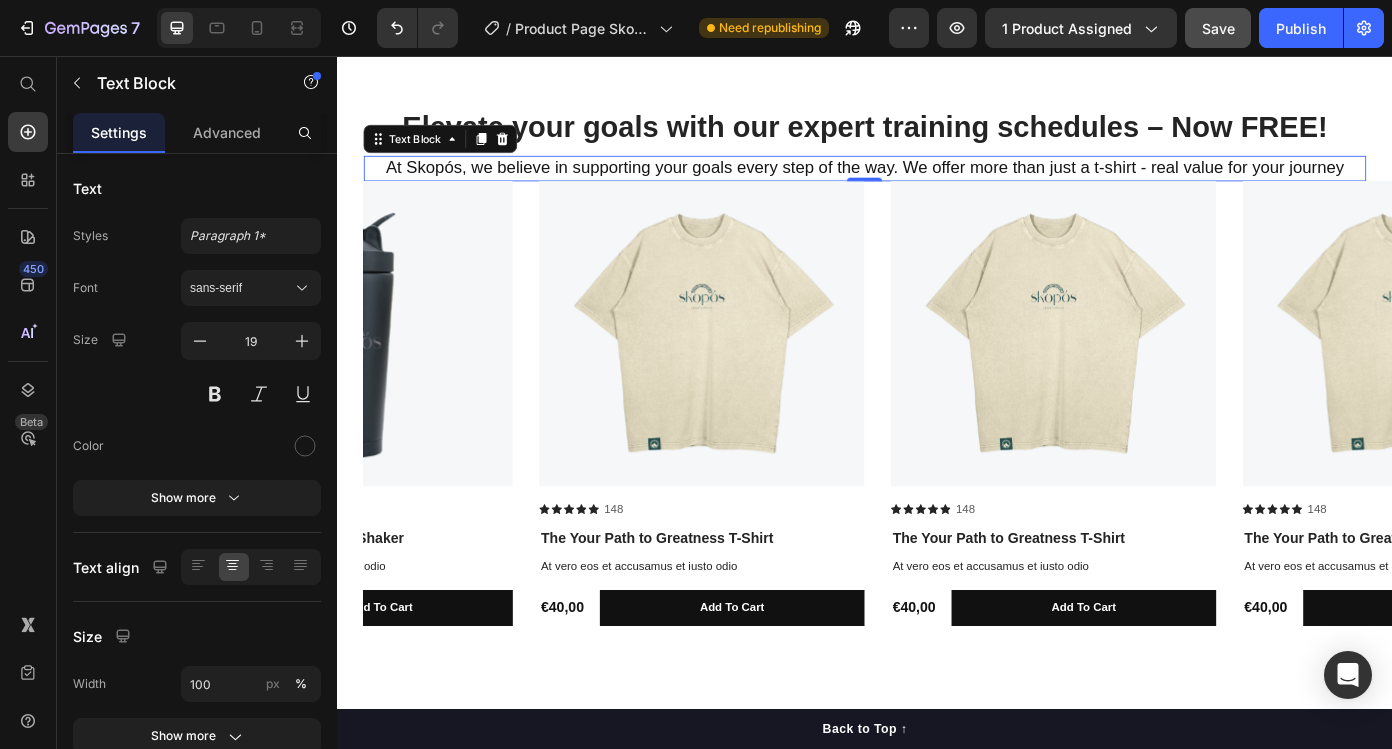 click on "At Skopós, we believe in supporting your goals every step of the way. We offer more than just a t-shirt - real value for your journey" at bounding box center (937, 184) 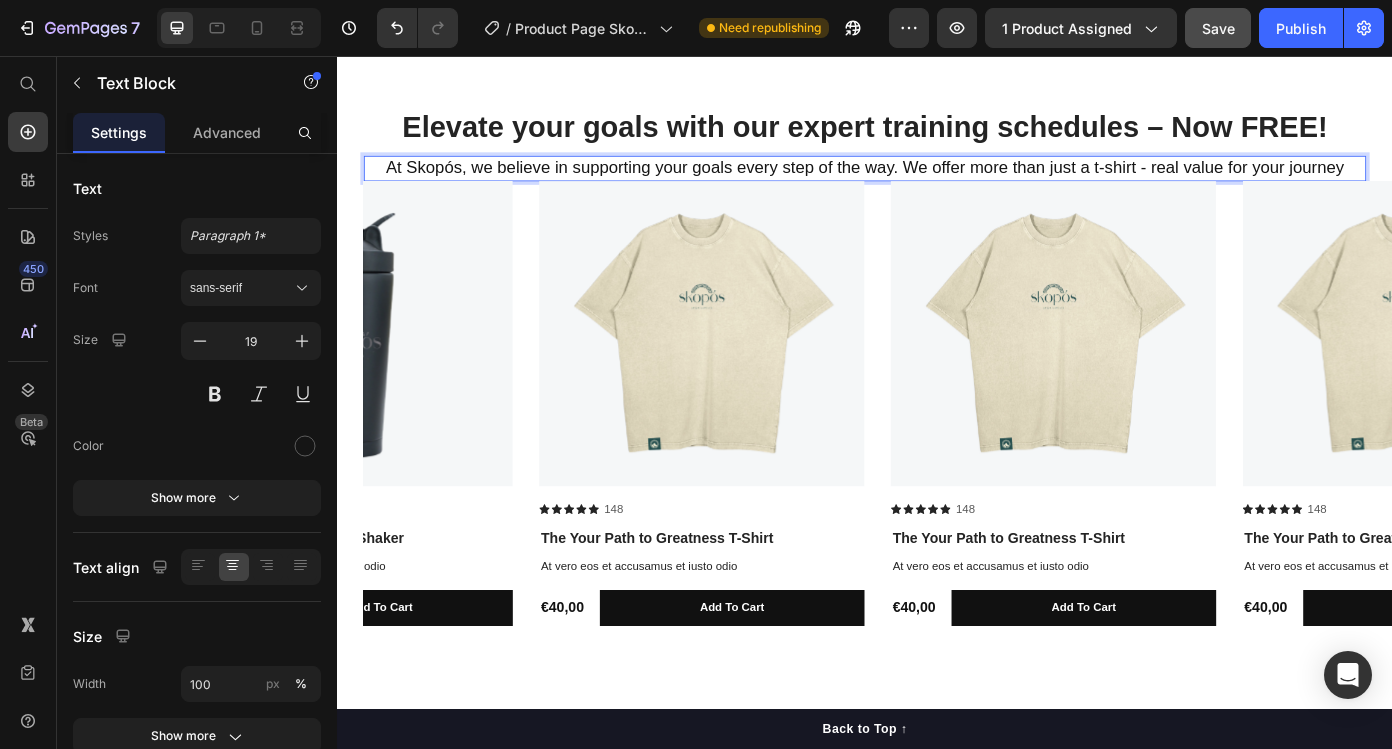 click on "At Skopós, we believe in supporting your goals every step of the way. We offer more than just a t-shirt - real value for your journey" at bounding box center (937, 184) 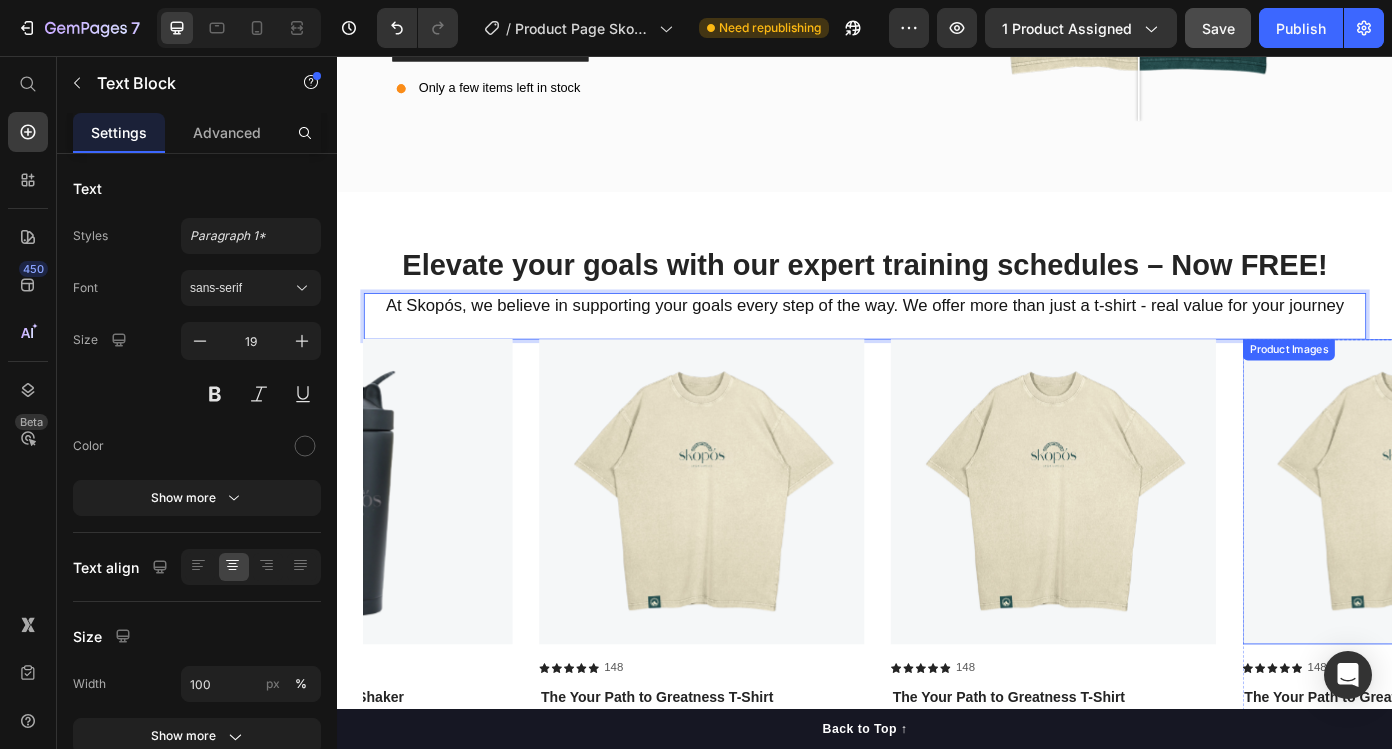 scroll, scrollTop: 3049, scrollLeft: 0, axis: vertical 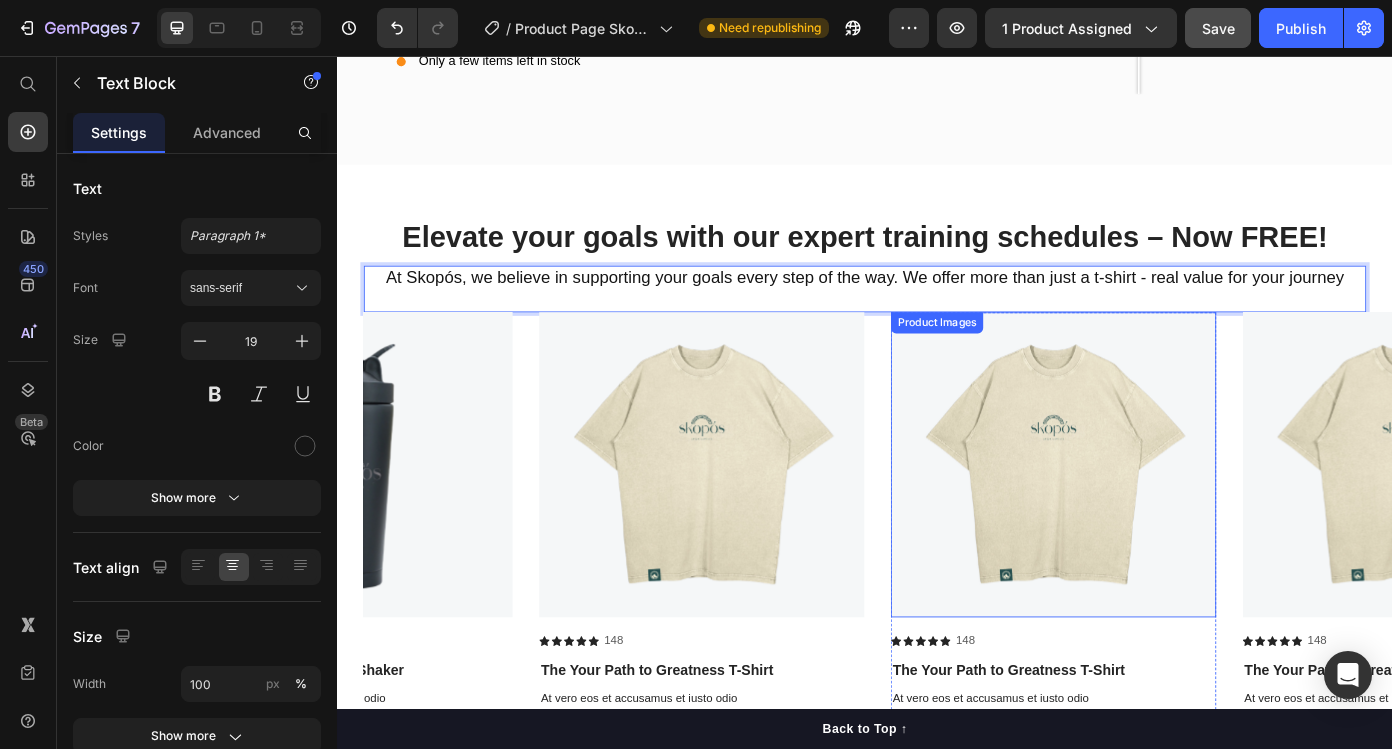 click at bounding box center [752, 521] 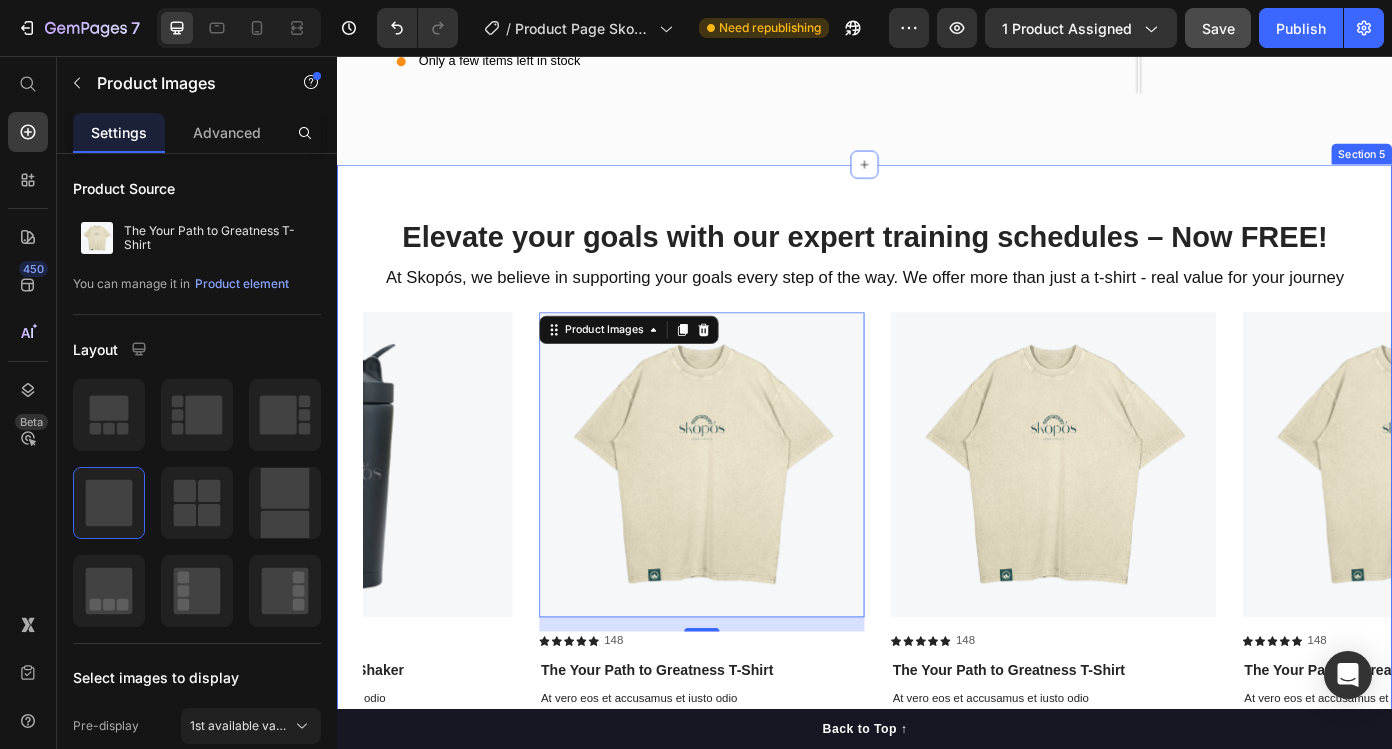 click on "Elevate your goals with our expert training schedules – Now FREE!" at bounding box center [937, 262] 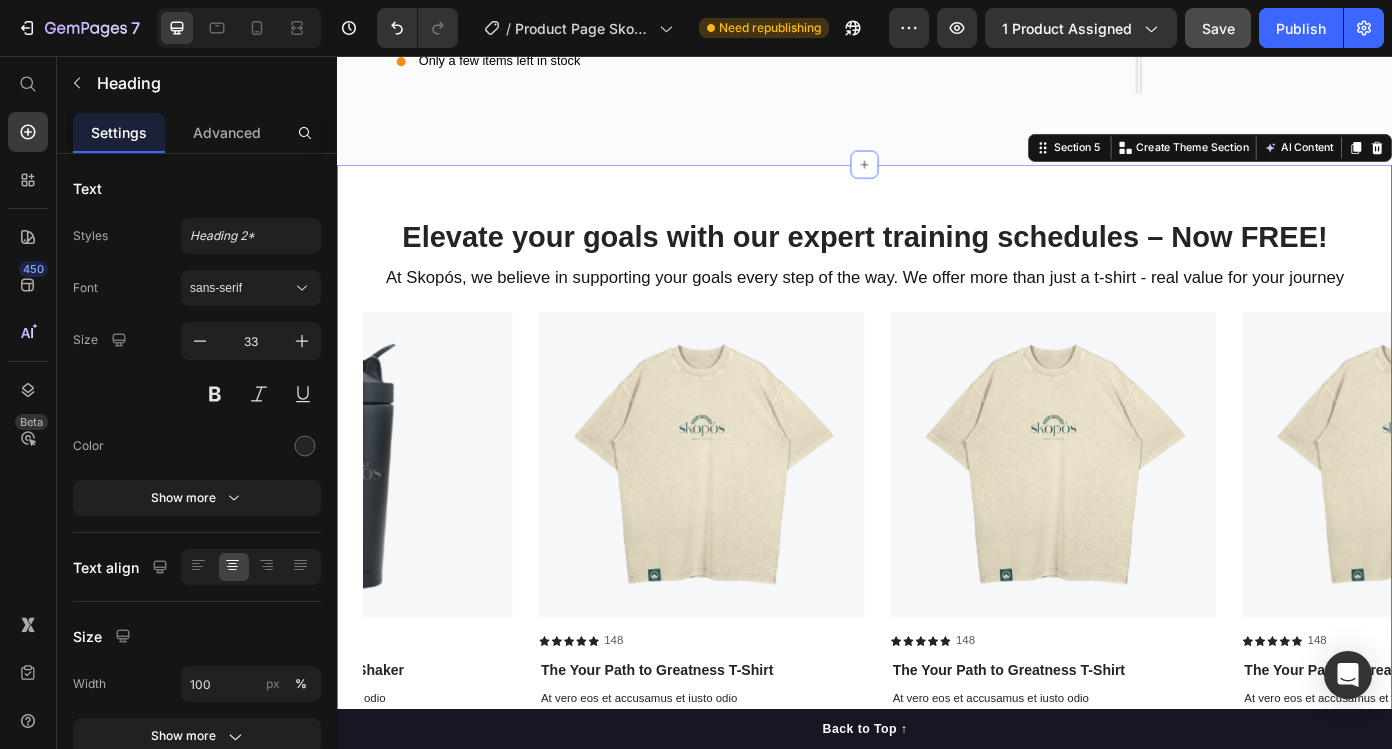 click on "Elevate your goals with our expert training schedules – Now FREE! Heading At Skopós, we believe in supporting your goals every step of the way. We offer more than just a t-shirt - real value for your journey Text Block Row Product Images Icon Icon Icon Icon Icon Icon List 148 Text Block Row The Your Path to Greatness T-Shirt Product Title At vero eos et accusamus et iusto odio Text Block €40,00 Product Price add to cart Add to Cart Row Product Product Images Icon Icon Icon Icon Icon Icon List 148 Text Block Row The Your Path to Greatness T-Shirt Product Title At vero eos et accusamus et iusto odio Text Block €40,00 Product Price add to cart Add to Cart Row Product Product Images Icon Icon Icon Icon Icon Icon List 148 Text Block Row The Your Path to Greatness T-Shirt Product Title At vero eos et accusamus et iusto odio Text Block €40,00 Product Price add to cart Add to Cart Row Product Product Images Icon Icon Icon Icon Icon Icon List 148 Text Block Row The Your Path to Greatness T-Shirt Product Title" at bounding box center [937, 584] 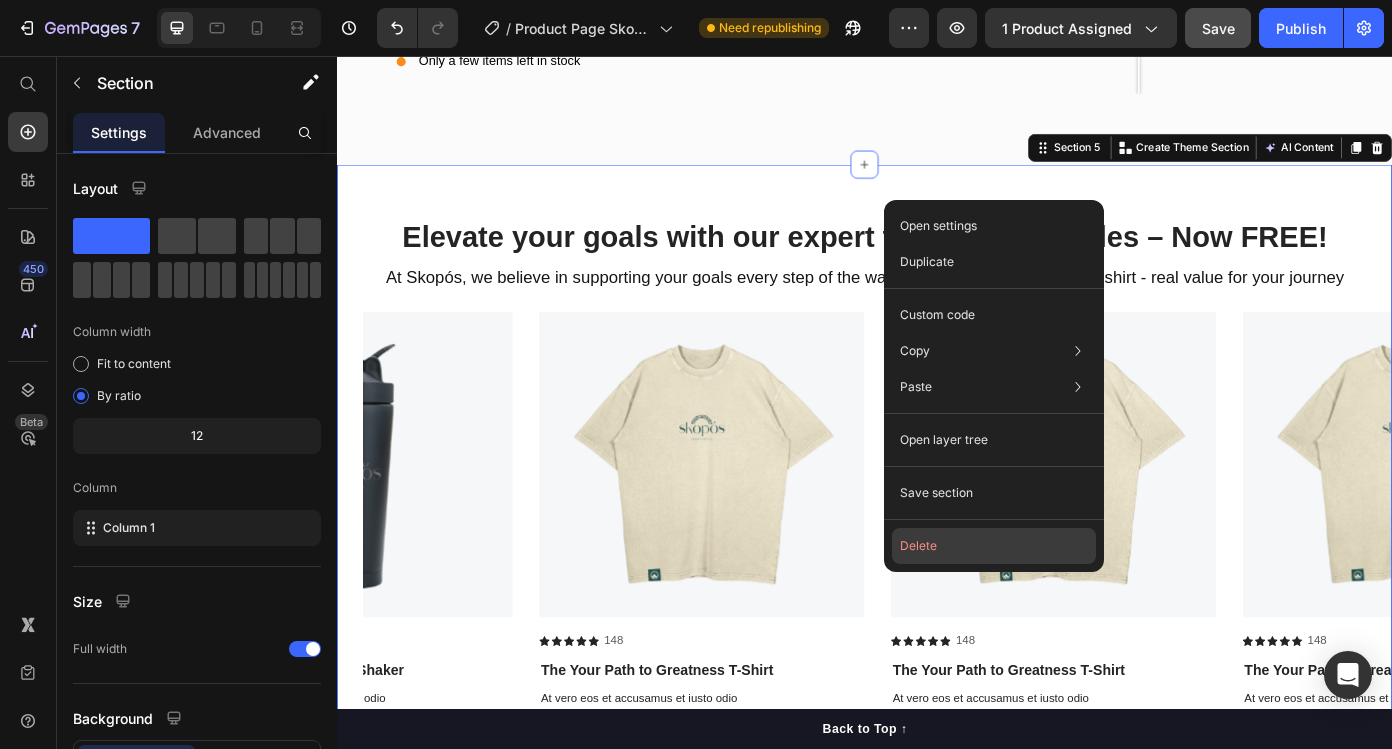 drag, startPoint x: 968, startPoint y: 550, endPoint x: 718, endPoint y: 563, distance: 250.33777 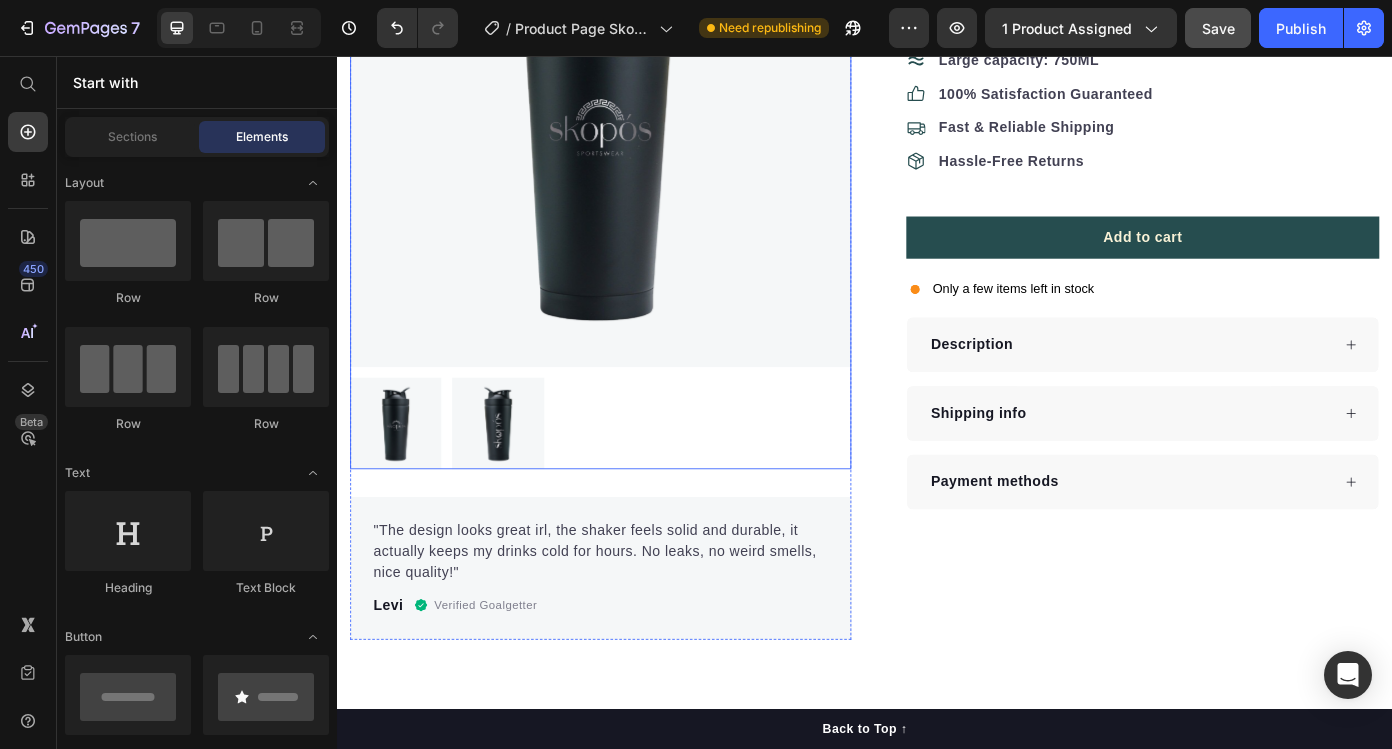 scroll, scrollTop: 0, scrollLeft: 0, axis: both 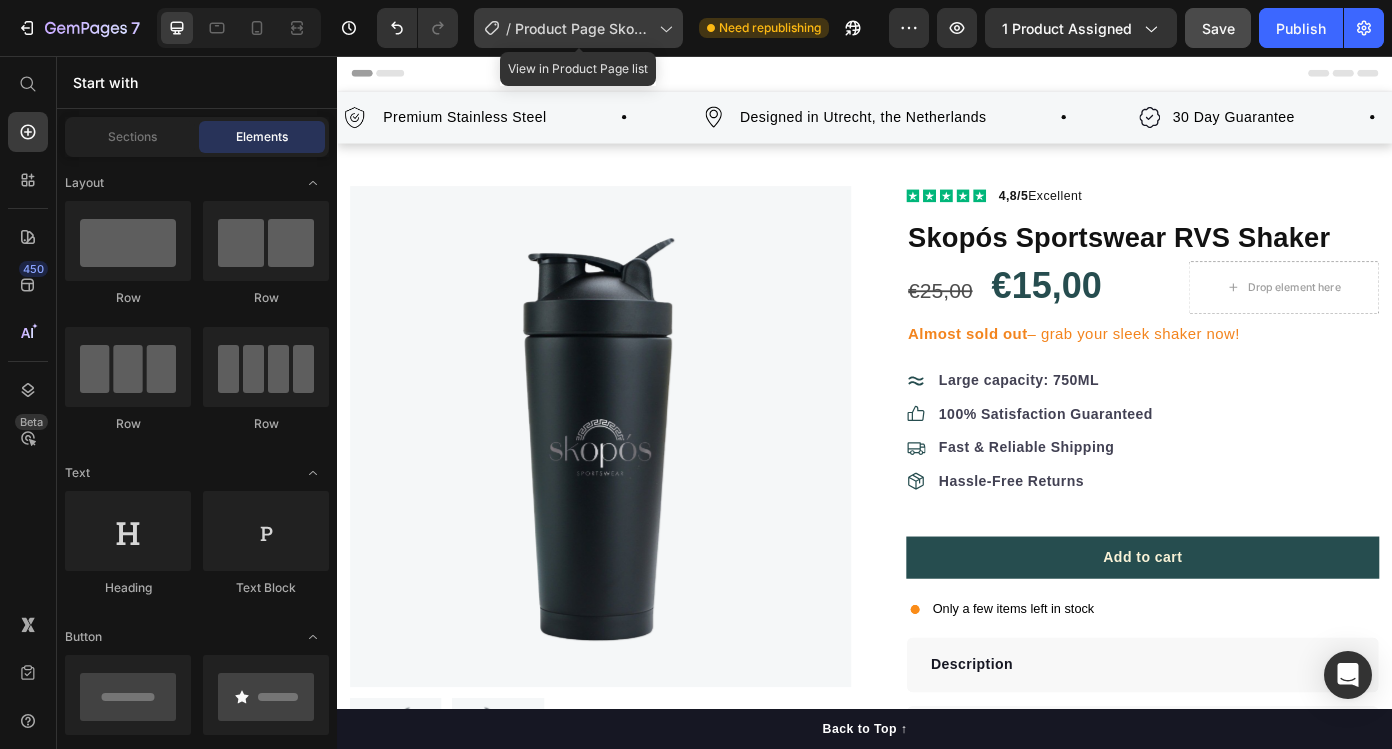 click on "Product Page Skopós Sportswear RVS Shaker" at bounding box center (583, 28) 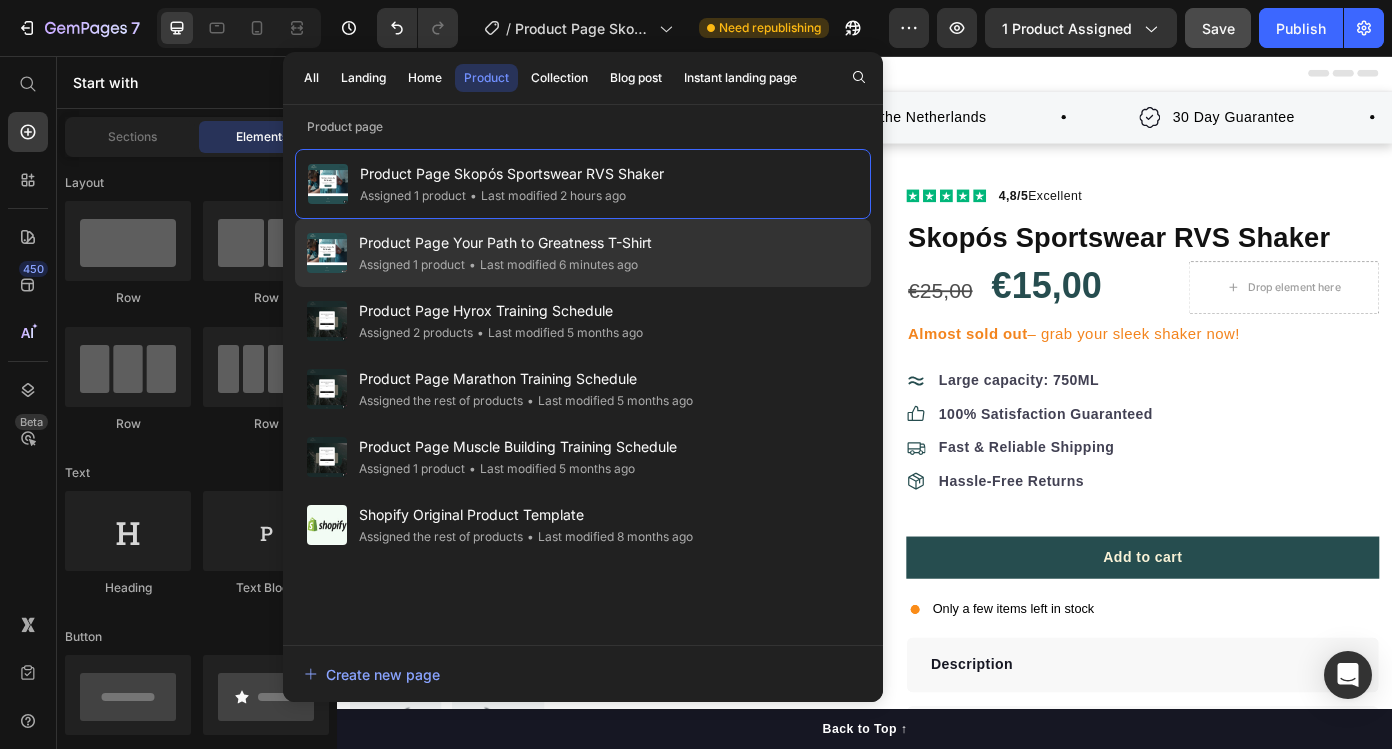 drag, startPoint x: 513, startPoint y: 322, endPoint x: 579, endPoint y: 244, distance: 102.176315 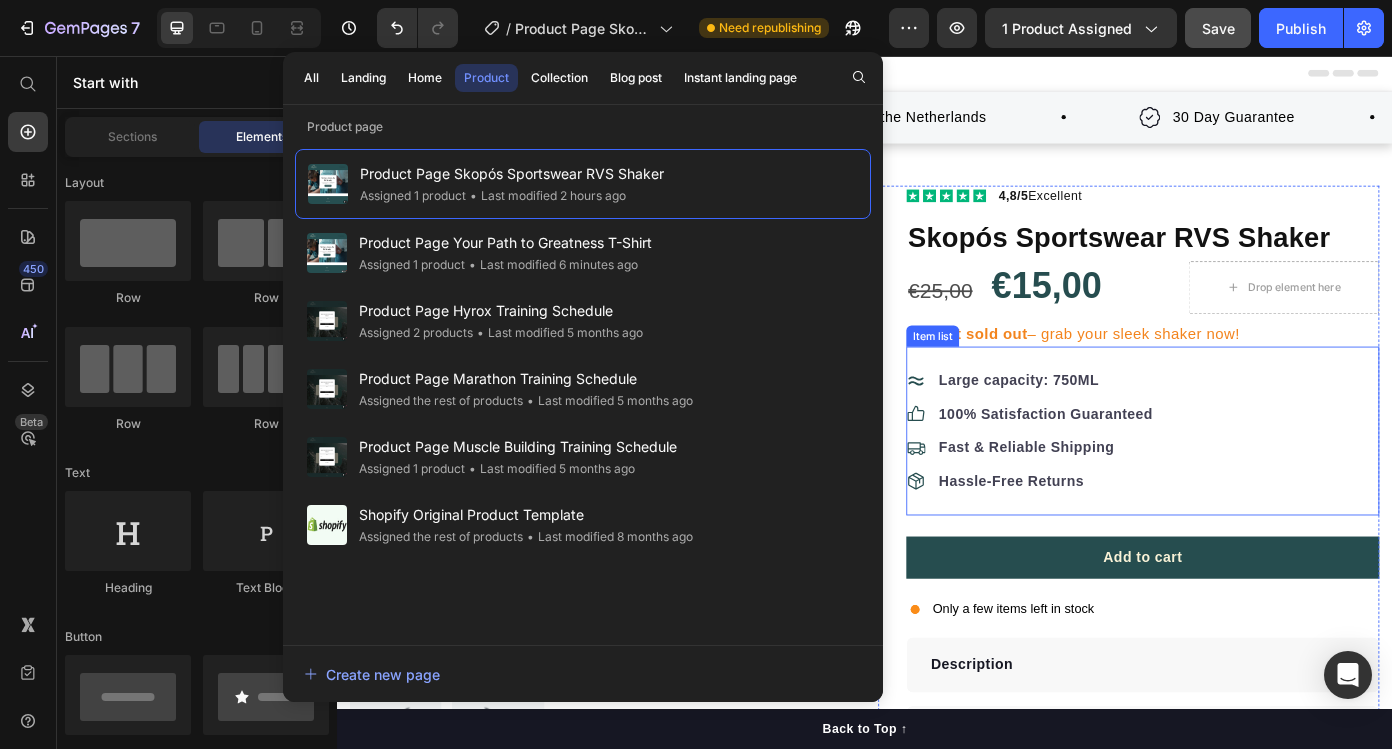 click on "Large capacity: 750ML
100% Satisfaction Guaranteed
Fast & Reliable Shipping
Hassle-Free Returns" at bounding box center (1253, 483) 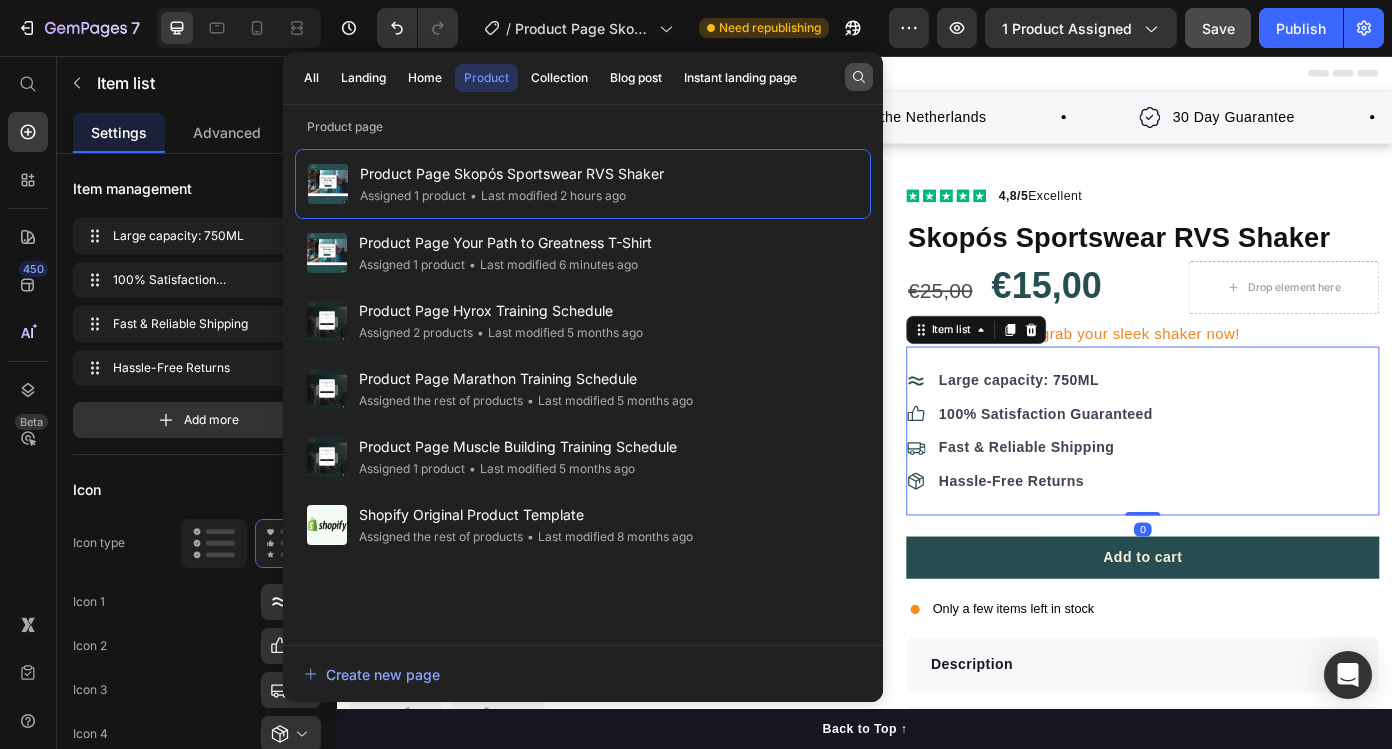 click 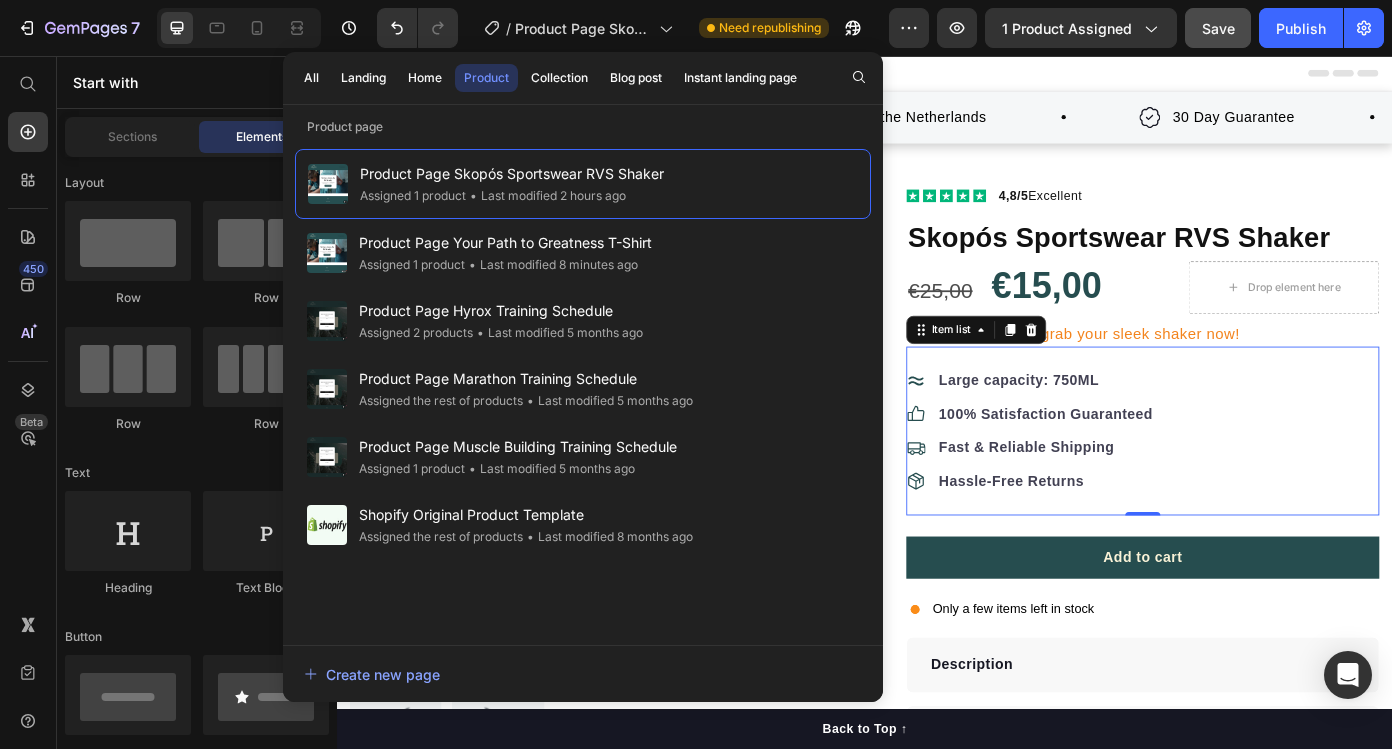 click on "Header" at bounding box center (937, 76) 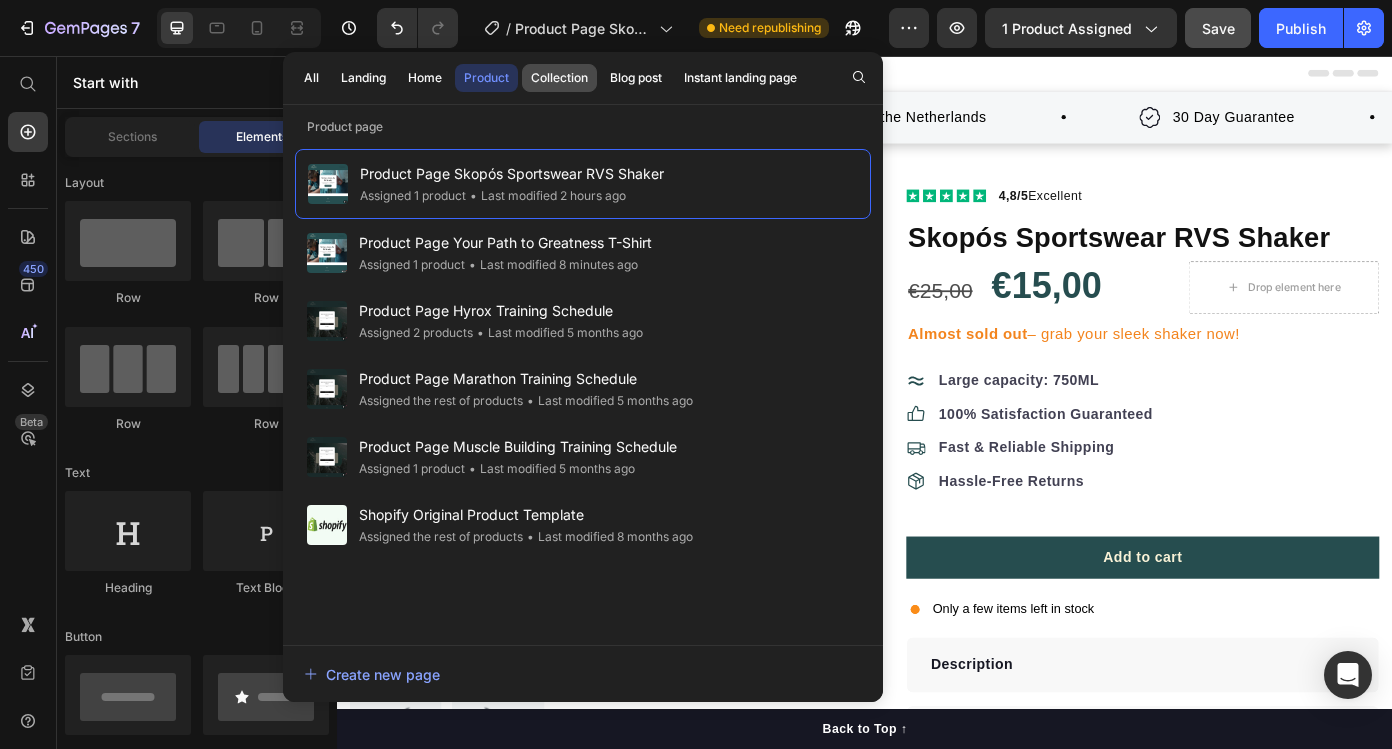 click on "Collection" at bounding box center (559, 78) 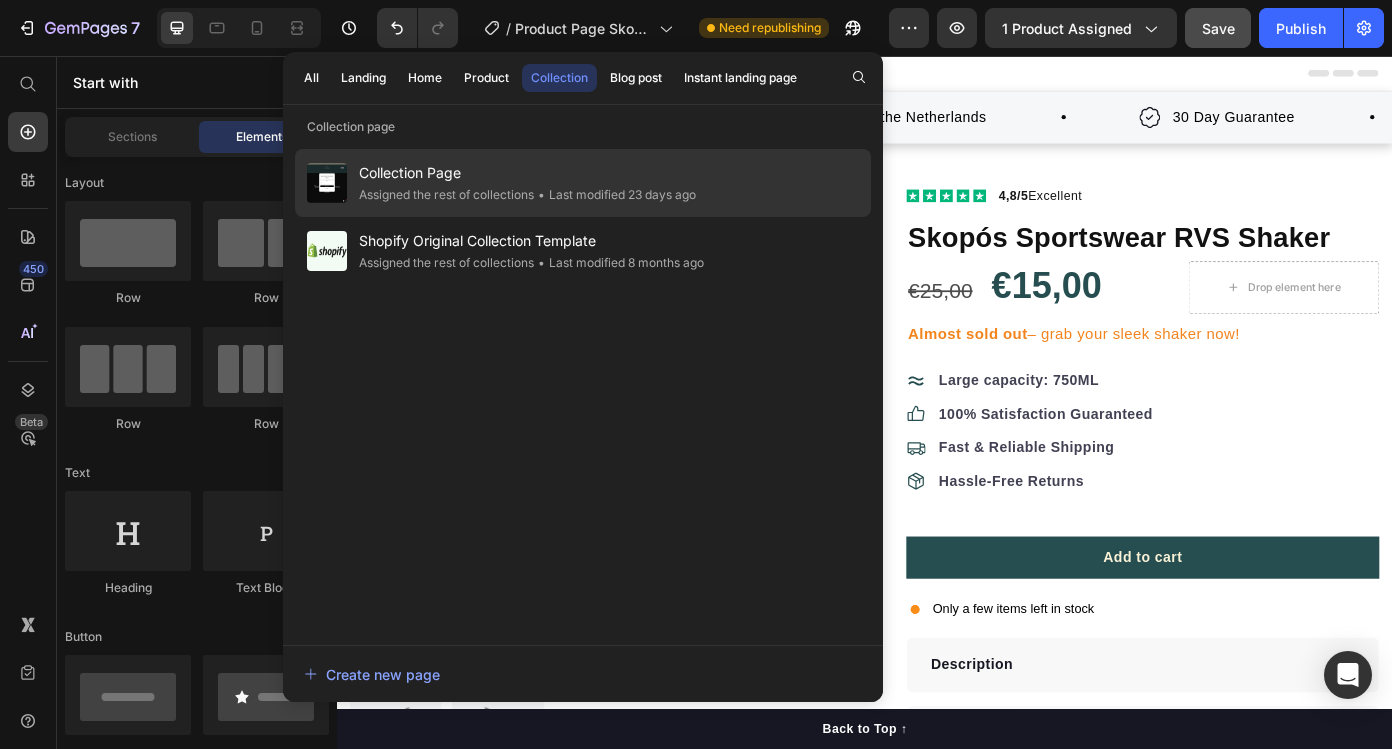 click on "Collection Page" at bounding box center [527, 173] 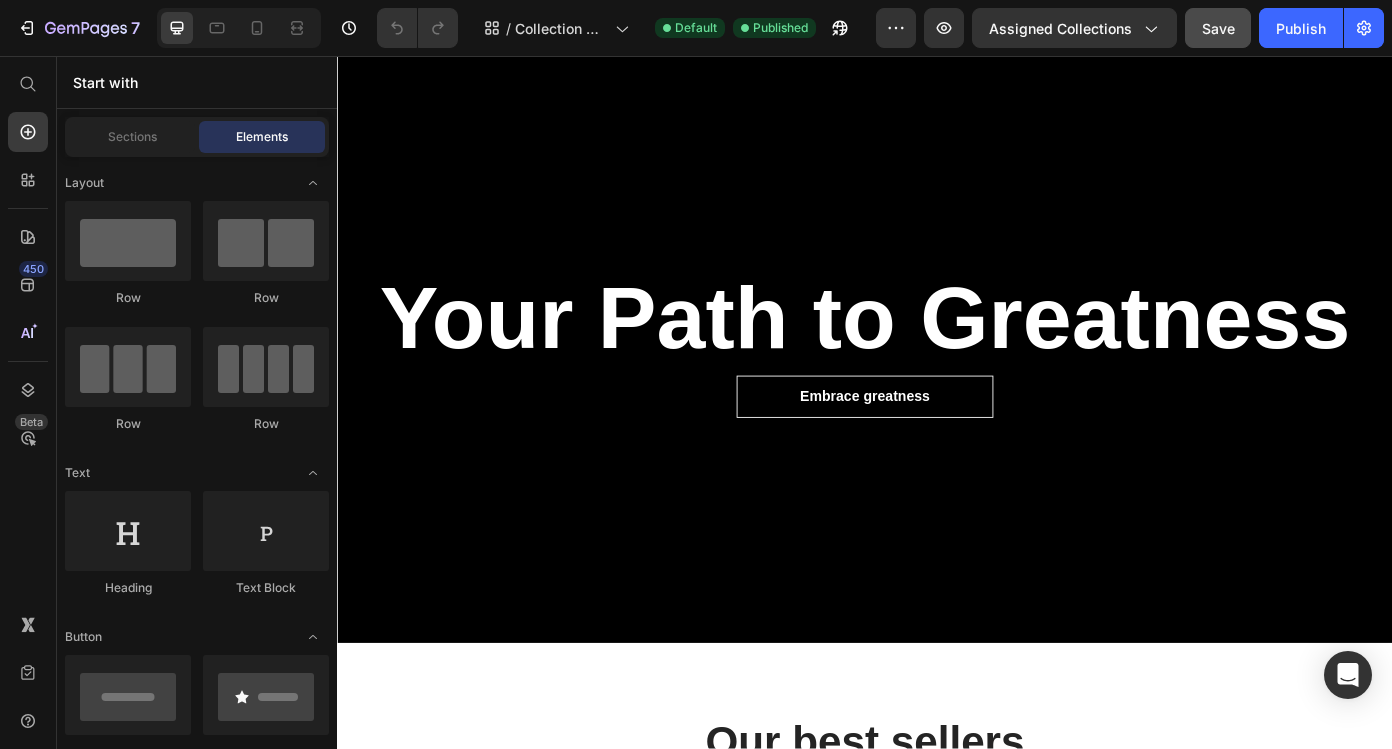 scroll, scrollTop: 0, scrollLeft: 0, axis: both 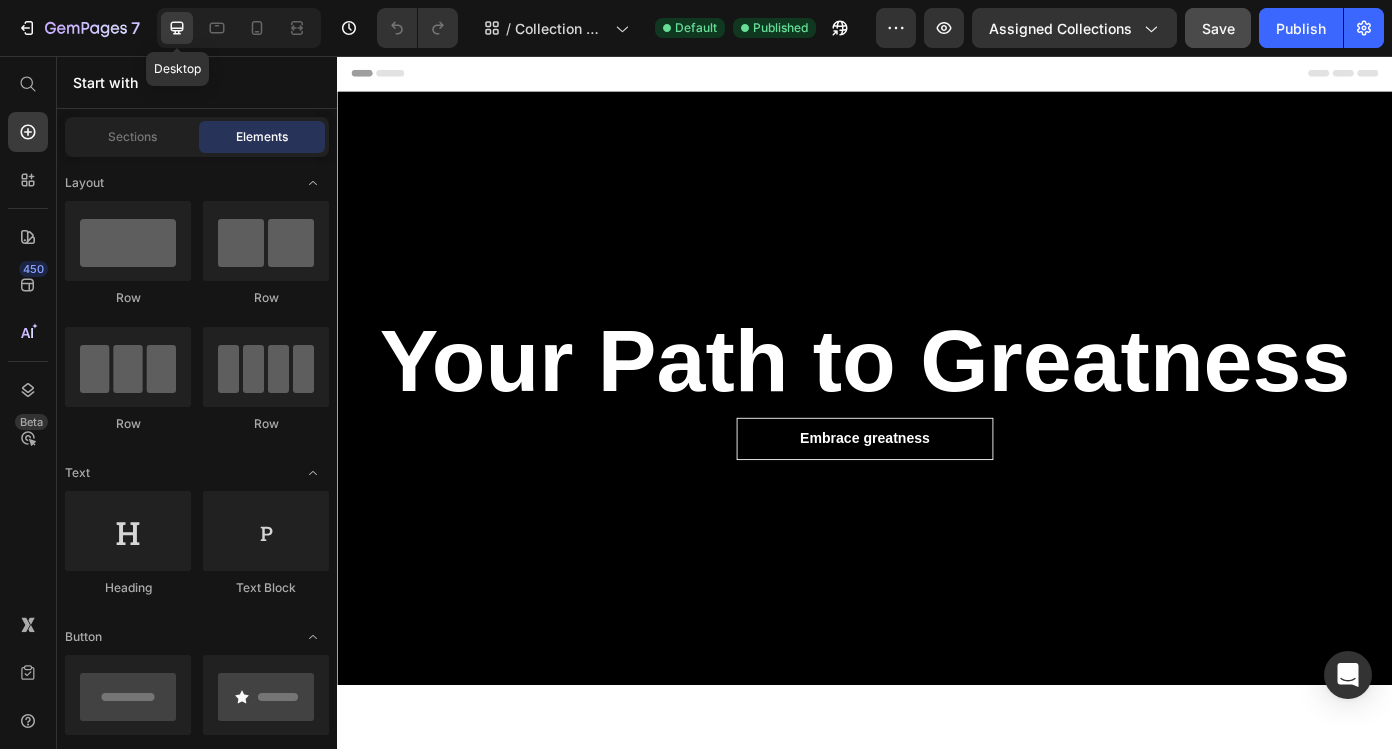 click 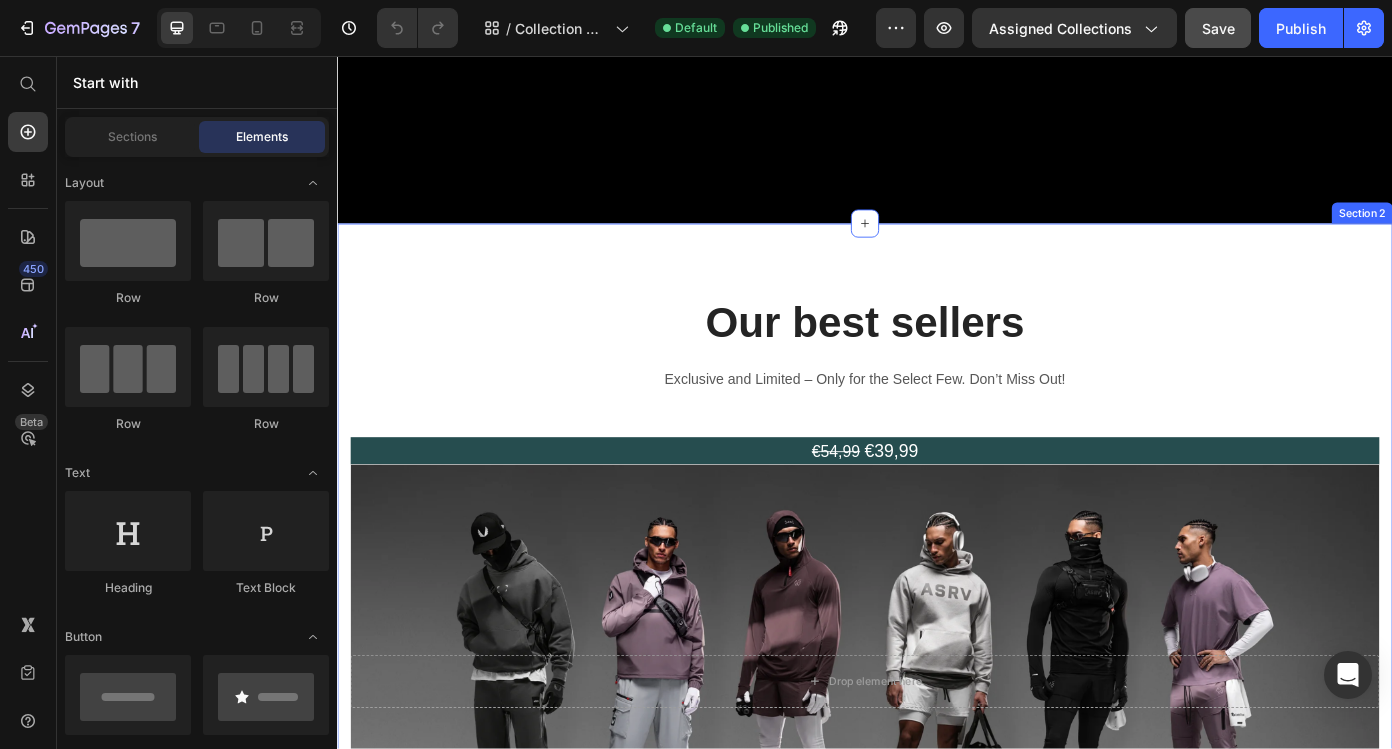 scroll, scrollTop: 535, scrollLeft: 0, axis: vertical 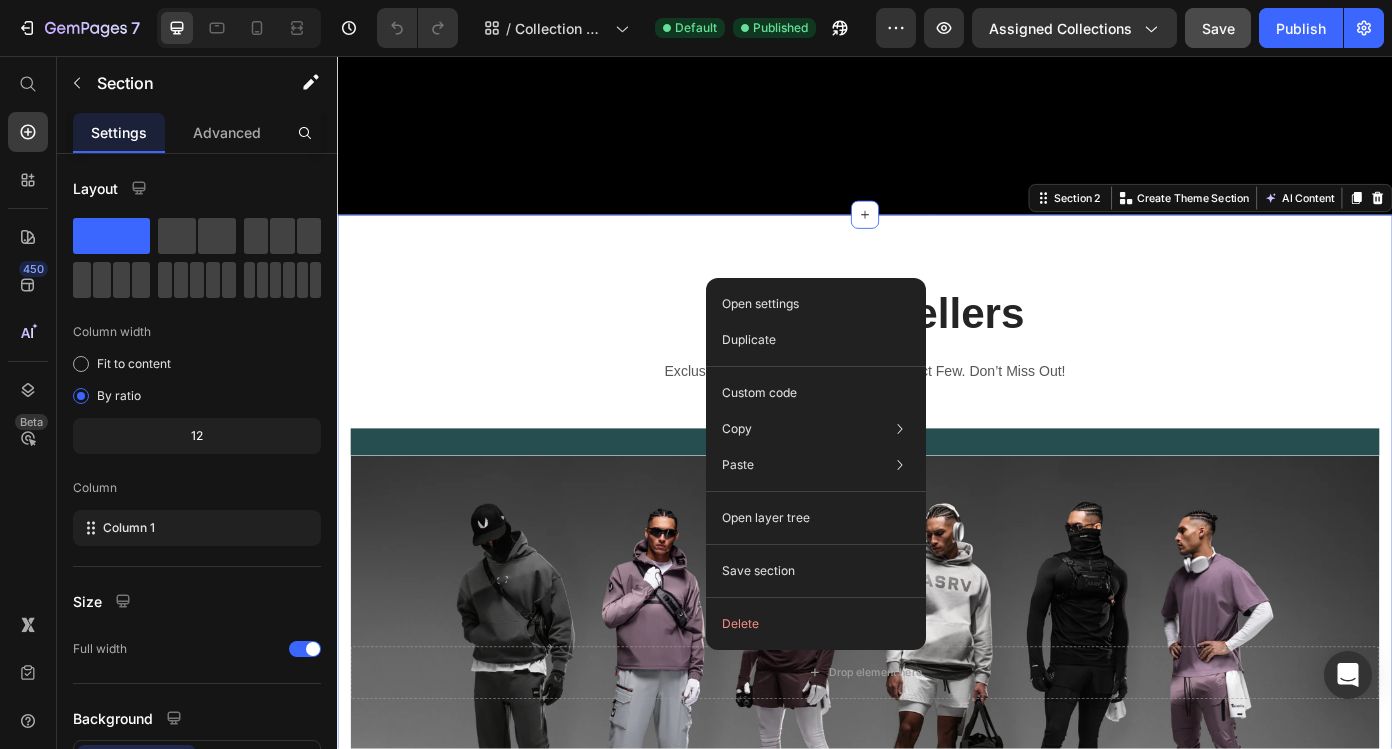 drag, startPoint x: 840, startPoint y: 308, endPoint x: 1116, endPoint y: 333, distance: 277.12994 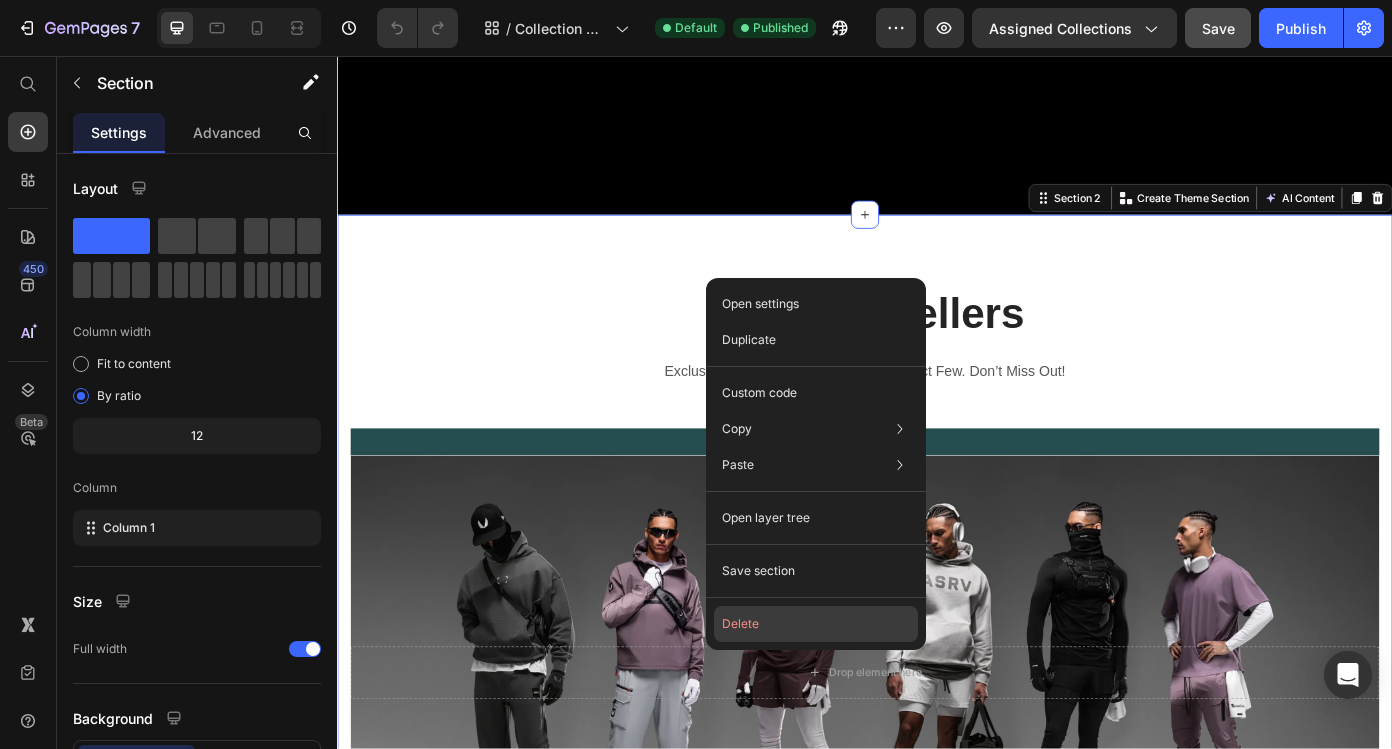 click on "Delete" 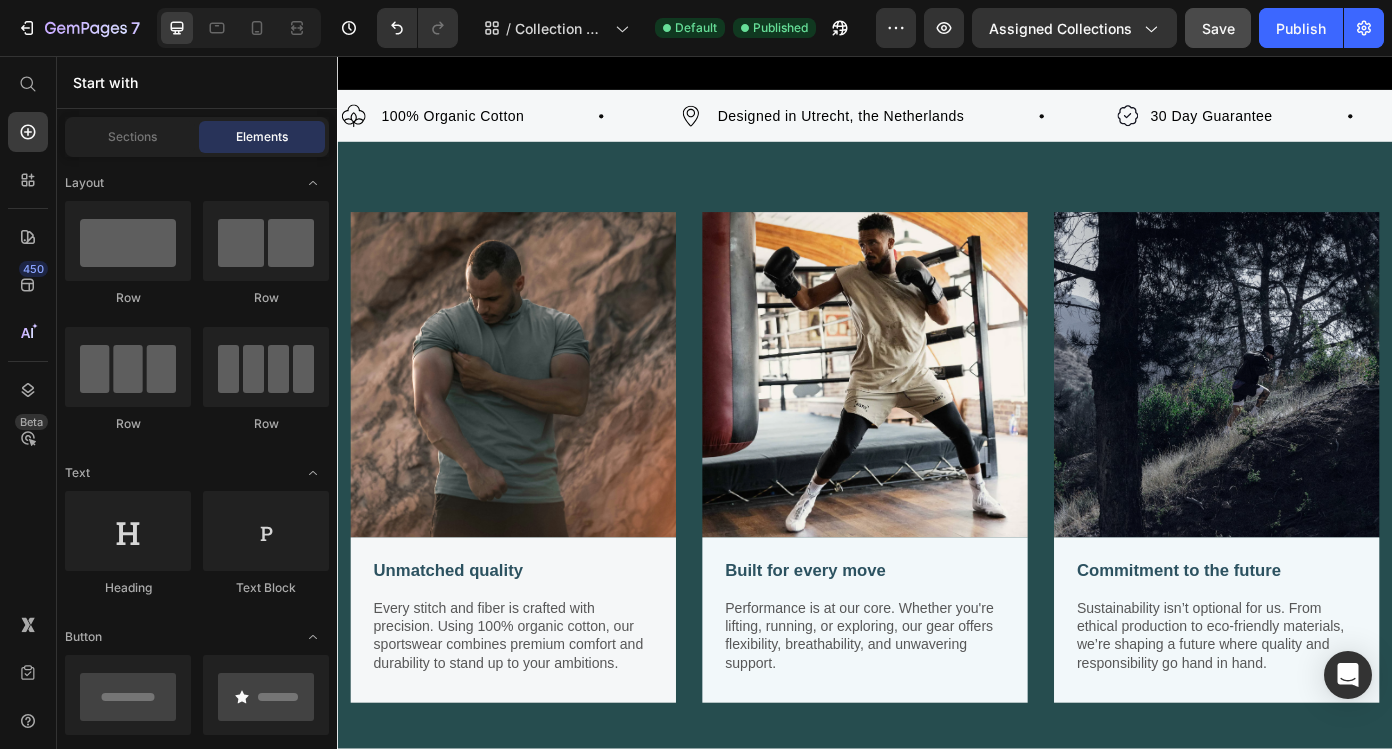 scroll, scrollTop: 676, scrollLeft: 0, axis: vertical 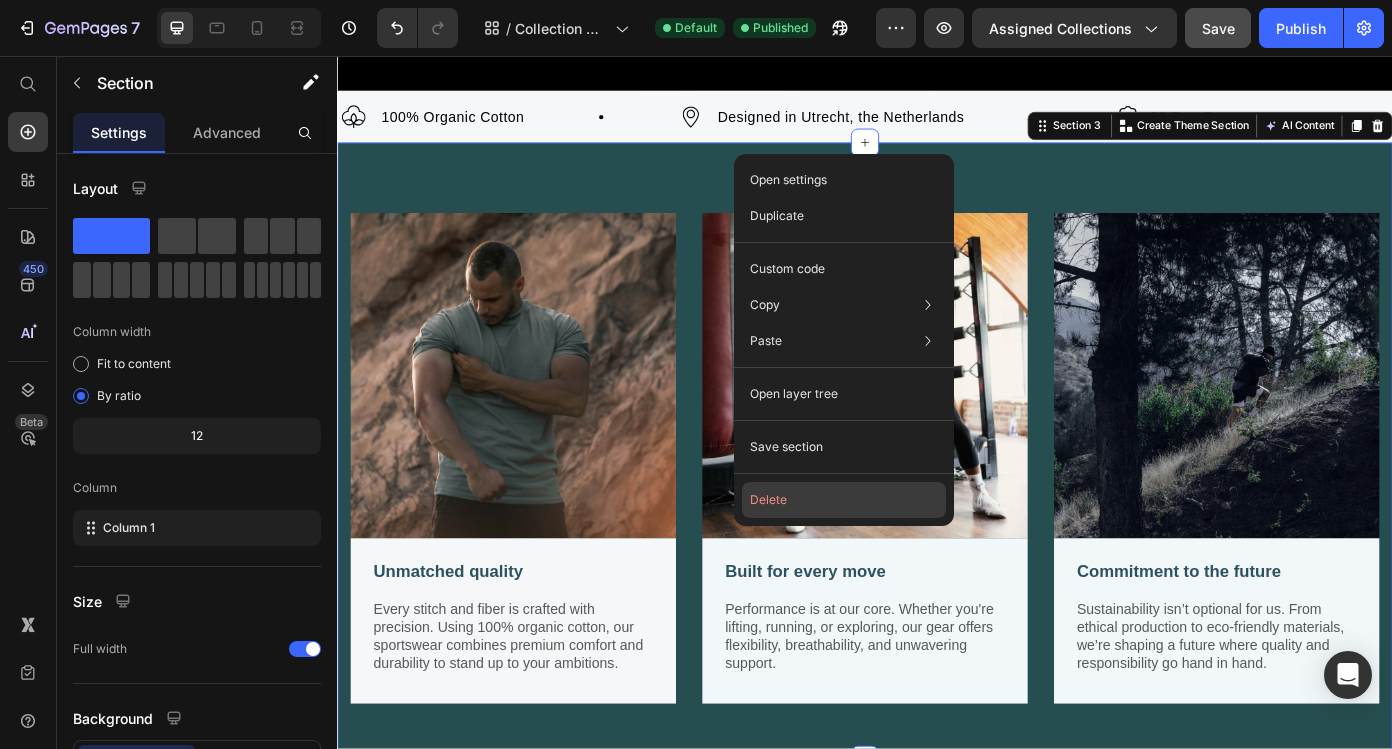 click on "Delete" 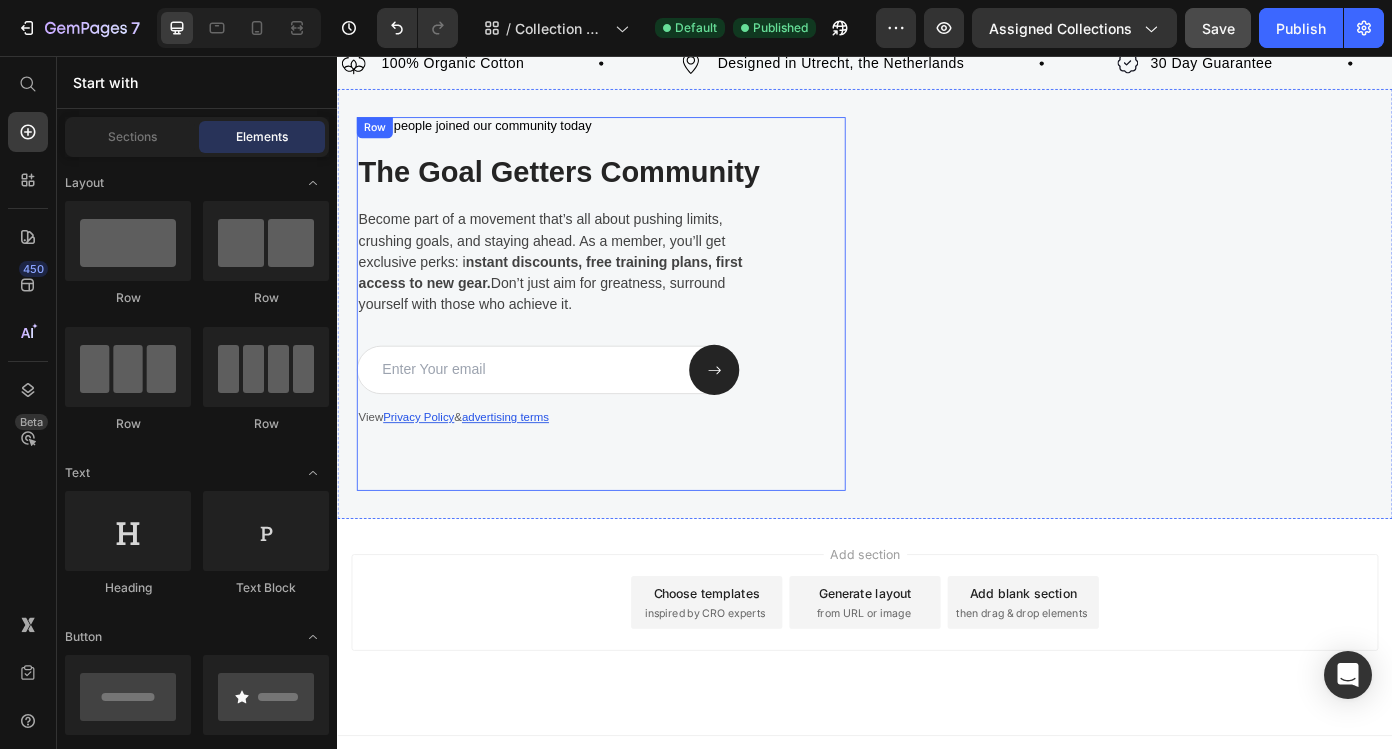 scroll, scrollTop: 573, scrollLeft: 0, axis: vertical 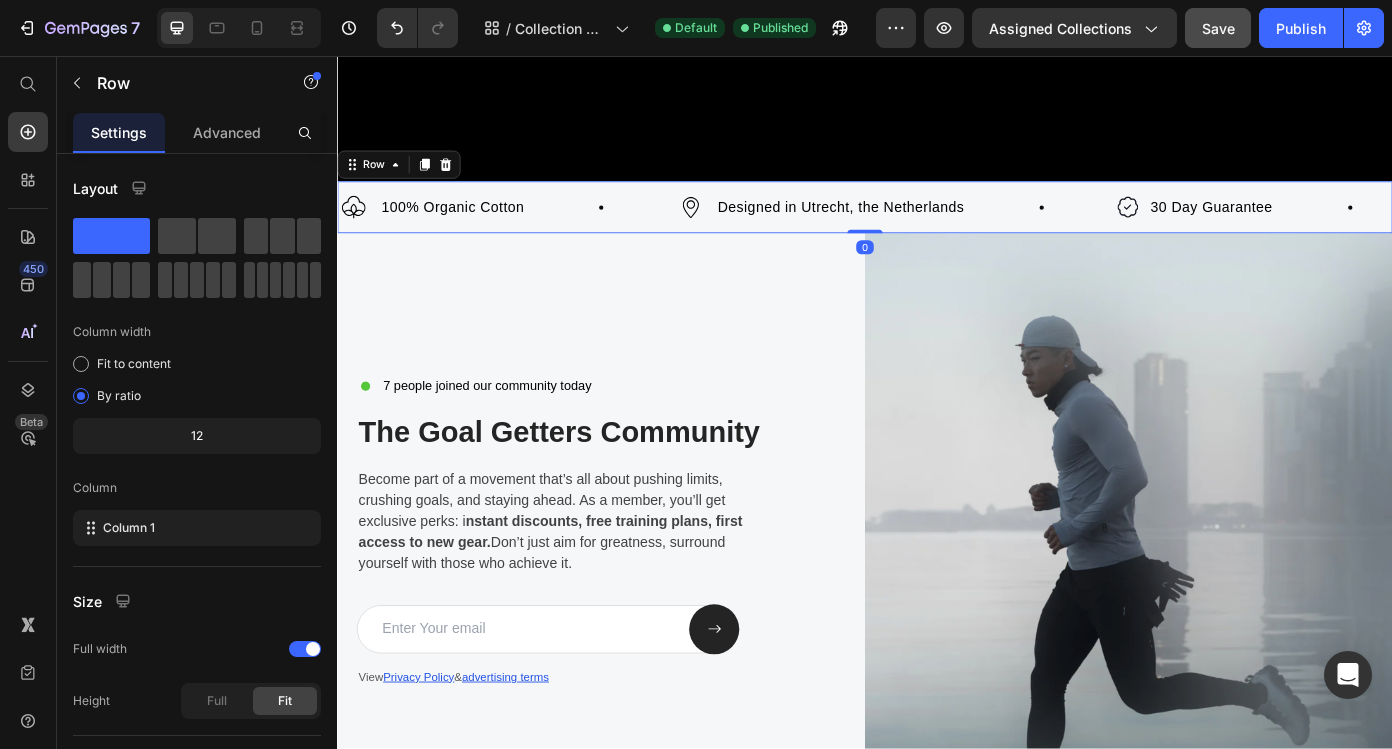 click on "Image 100% Organic Cotton Text Block Row
Image Designed in Utrecht, the Netherlands Text Block Row
Image 30 Day Guarantee Text Block Row
Image 100% Organic Cotton Text Block Row
Image Designed in Utrecht, the Netherlands Text Block Row
Image 30 Day Guarantee Text Block Row
Marquee Row   0" at bounding box center [937, 228] 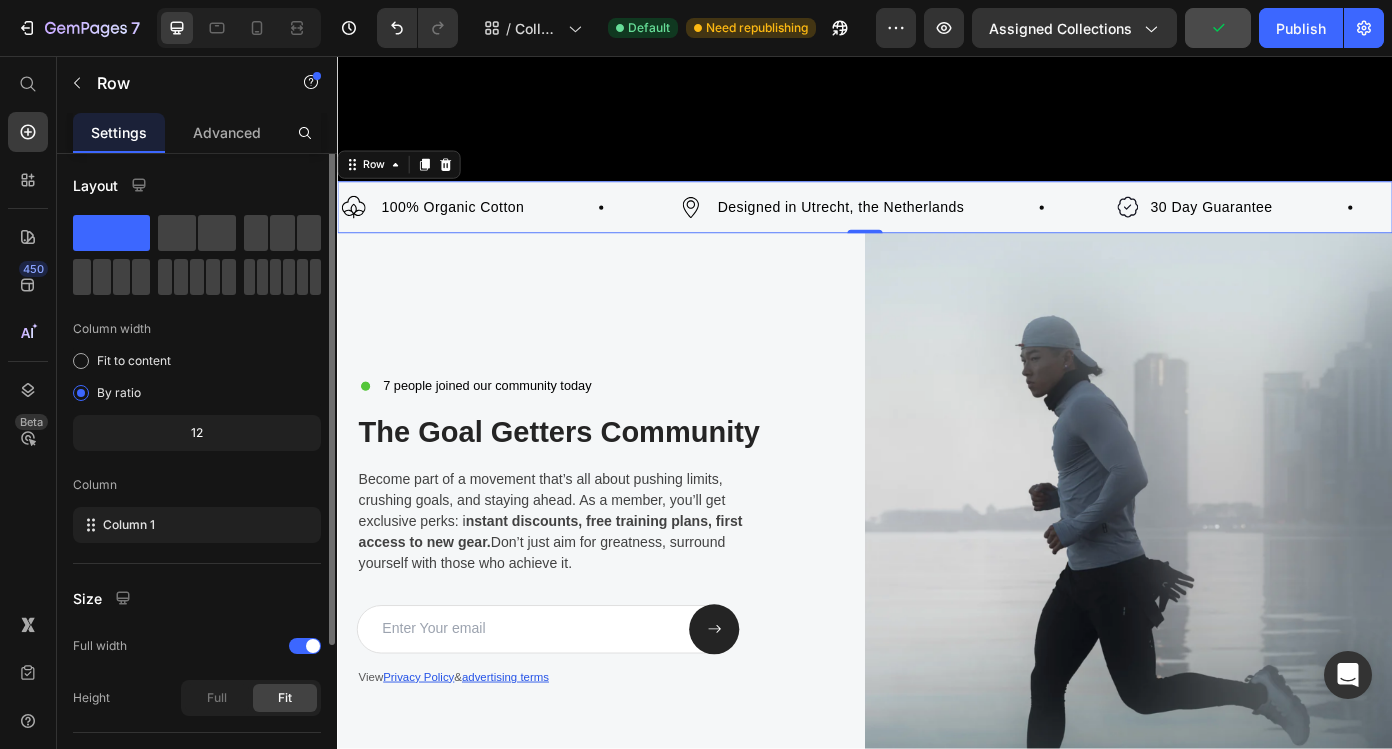 scroll, scrollTop: 0, scrollLeft: 0, axis: both 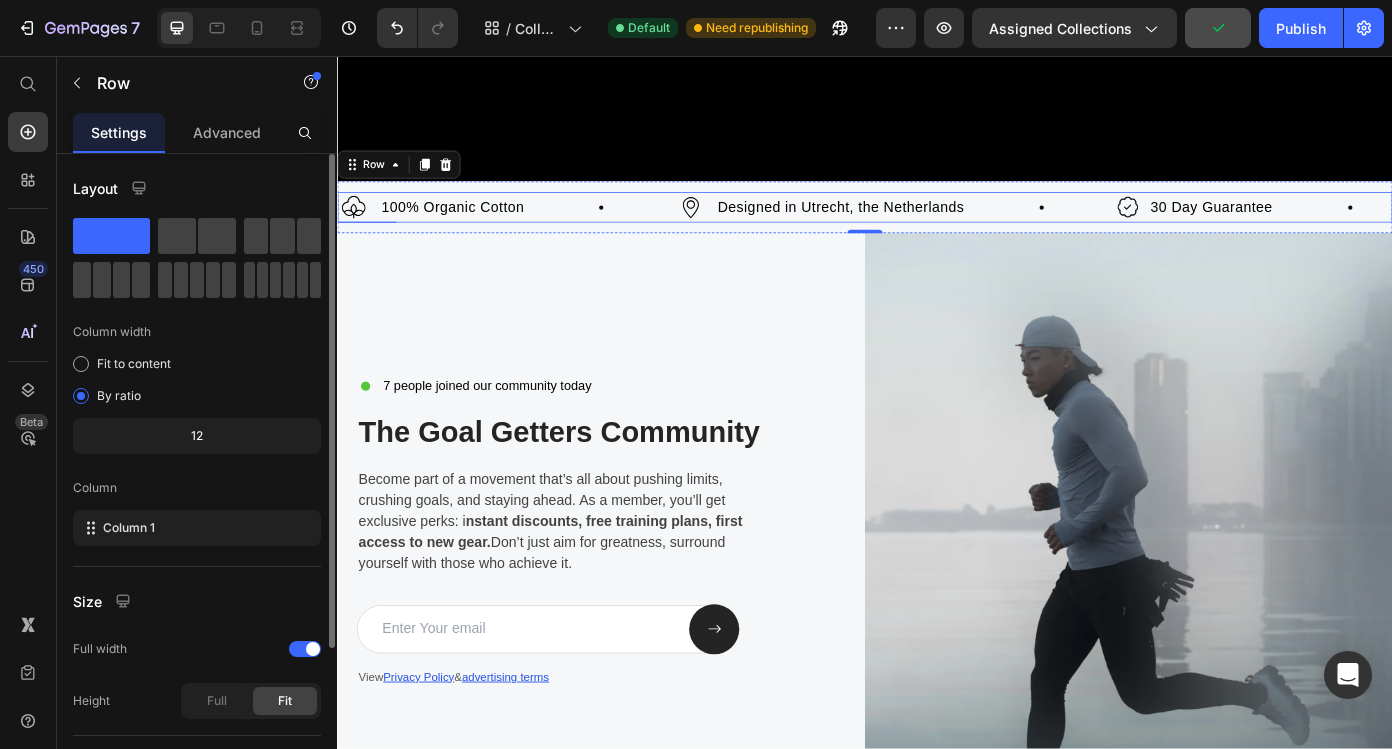 click on "Image 100% Organic Cotton Text Block Row" at bounding box center [530, 228] 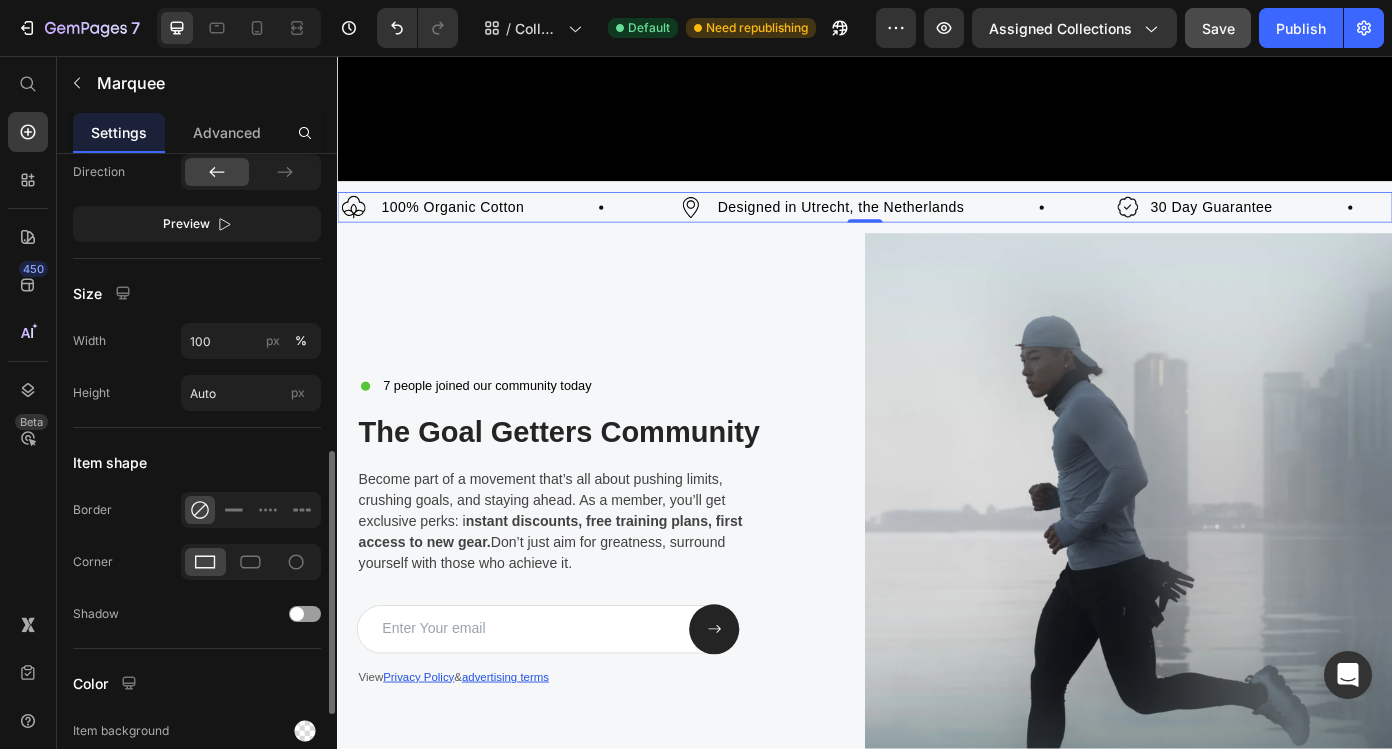 scroll, scrollTop: 833, scrollLeft: 0, axis: vertical 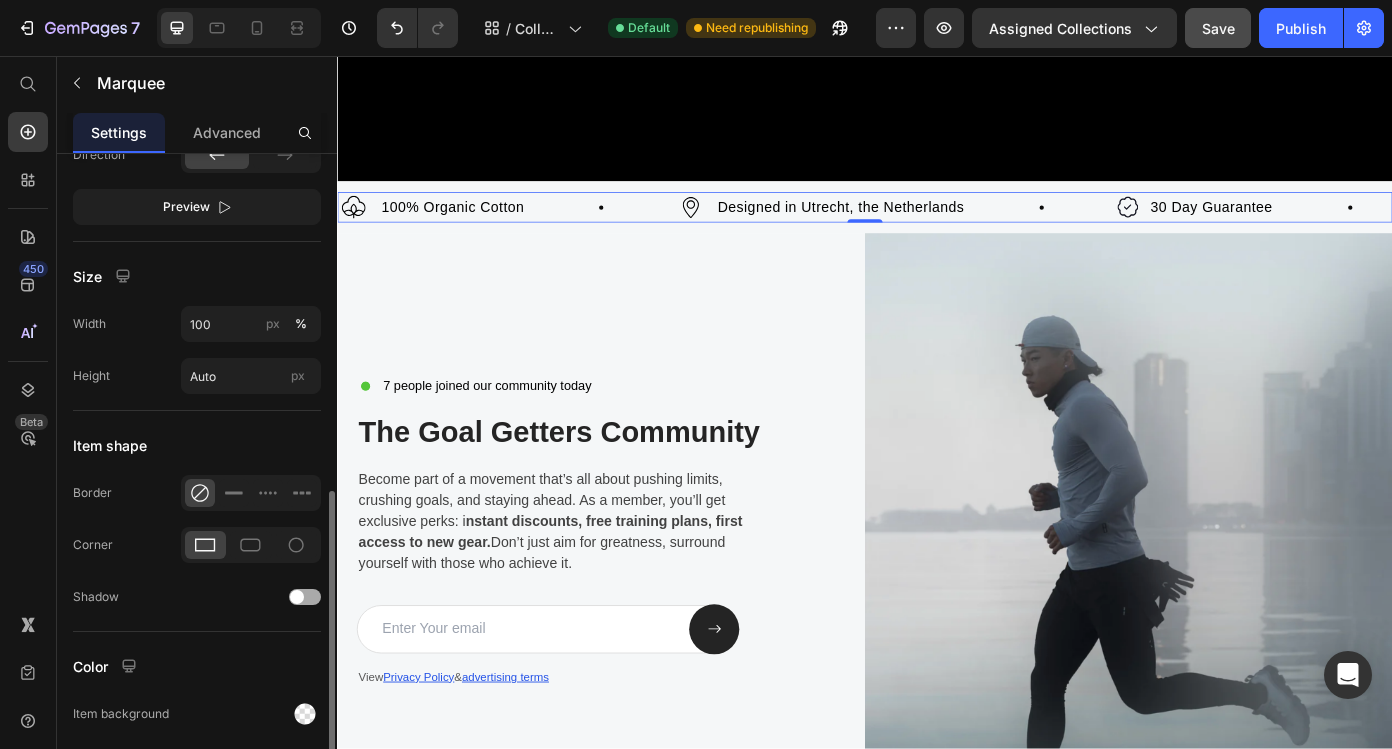 click at bounding box center (305, 597) 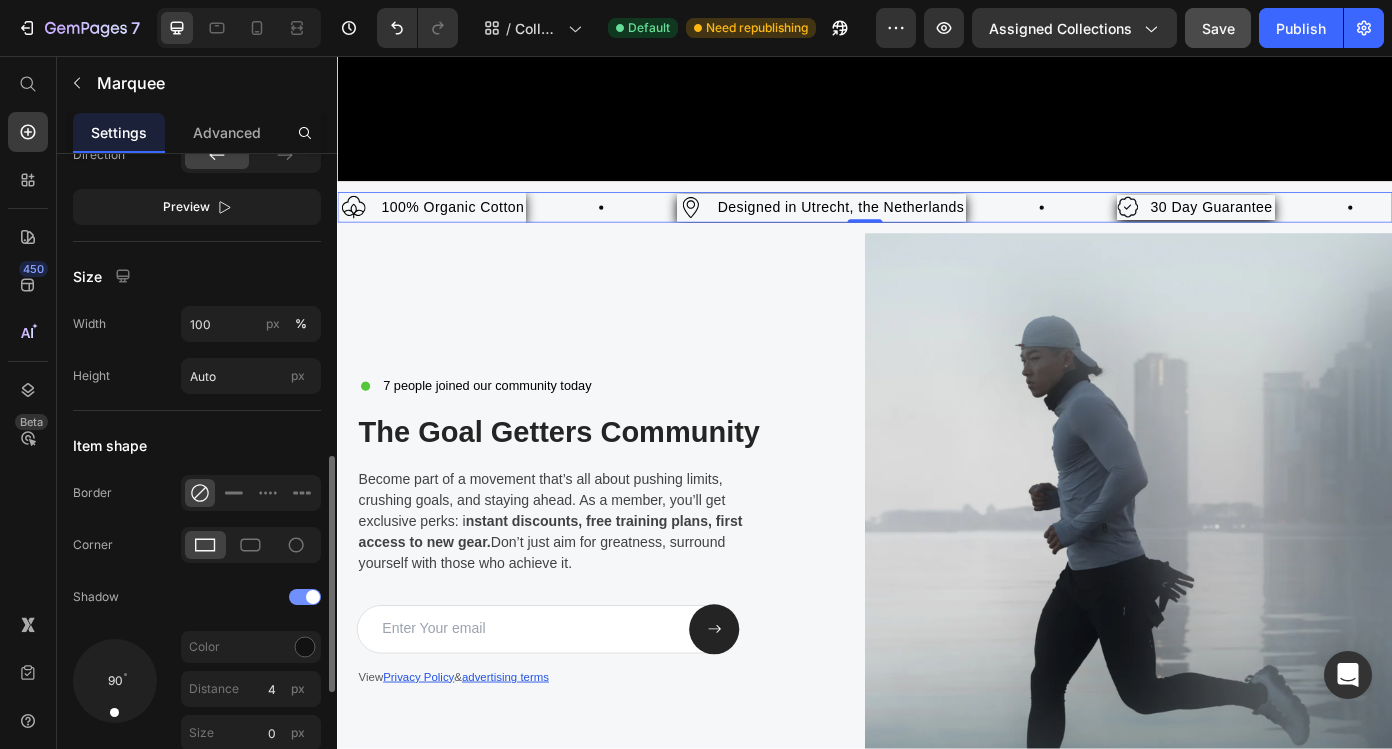 click at bounding box center [313, 597] 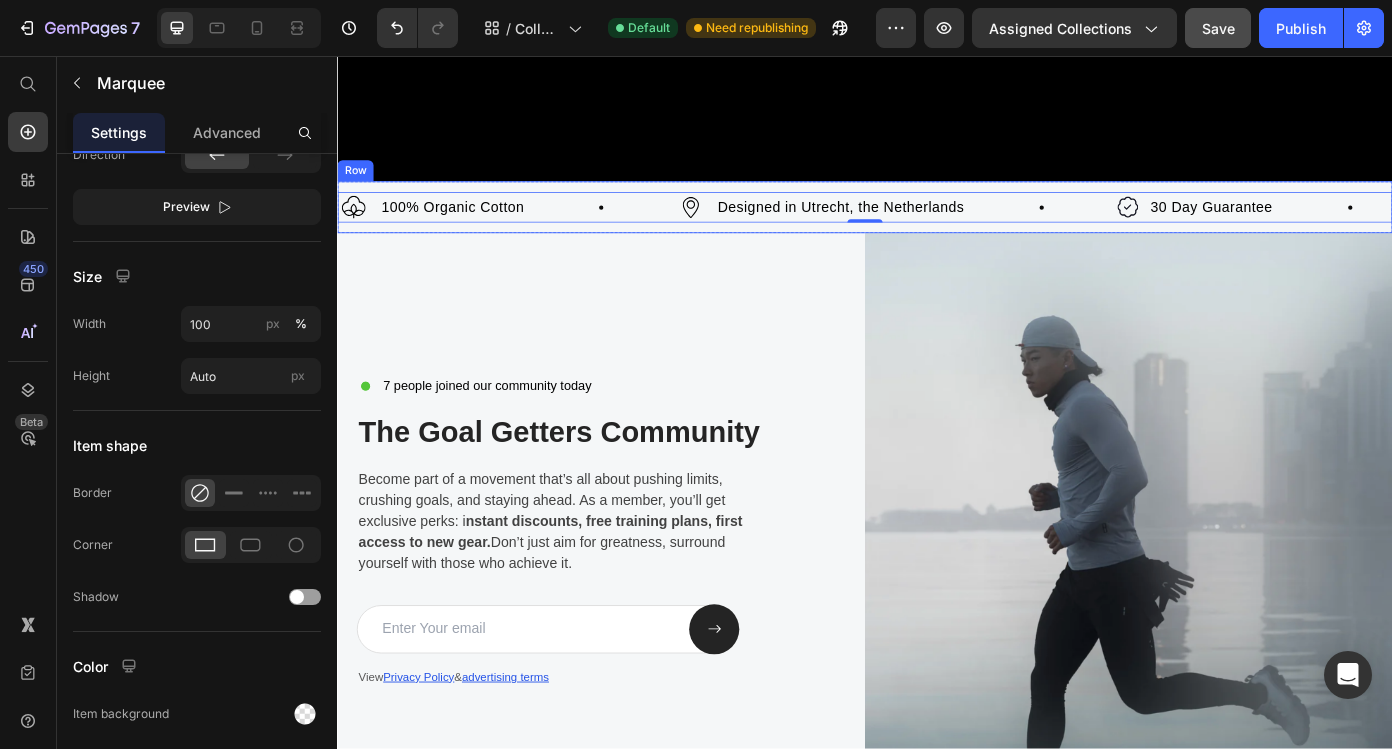 click on "Image 100% Organic Cotton Text Block Row
Image Designed in [LOCATION], the [LOCATION] Text Block Row
Image 30 Day Guarantee Text Block Row
Image 100% Organic Cotton Text Block Row
Image Designed in [LOCATION], the [LOCATION] Text Block Row
Image 30 Day Guarantee Text Block Row
Marquee   0 Row" at bounding box center [937, 228] 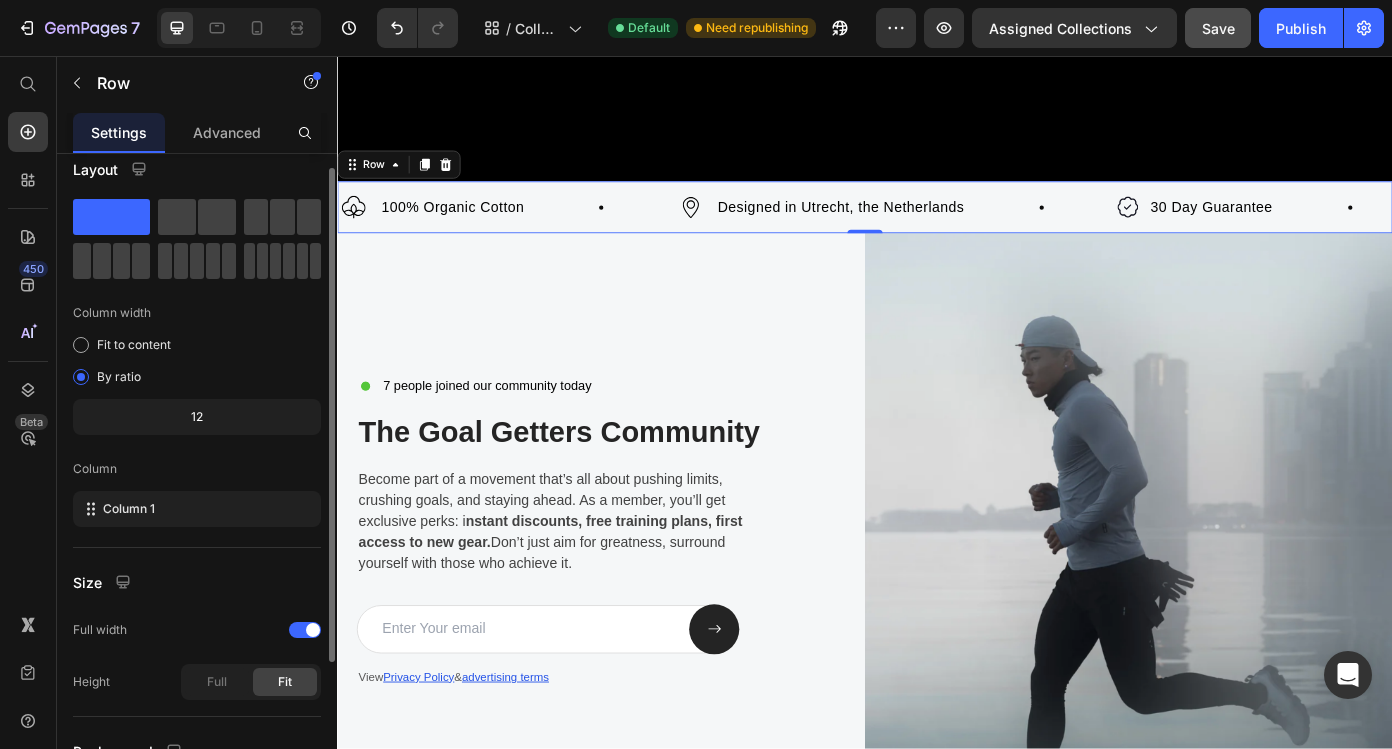 scroll, scrollTop: 0, scrollLeft: 0, axis: both 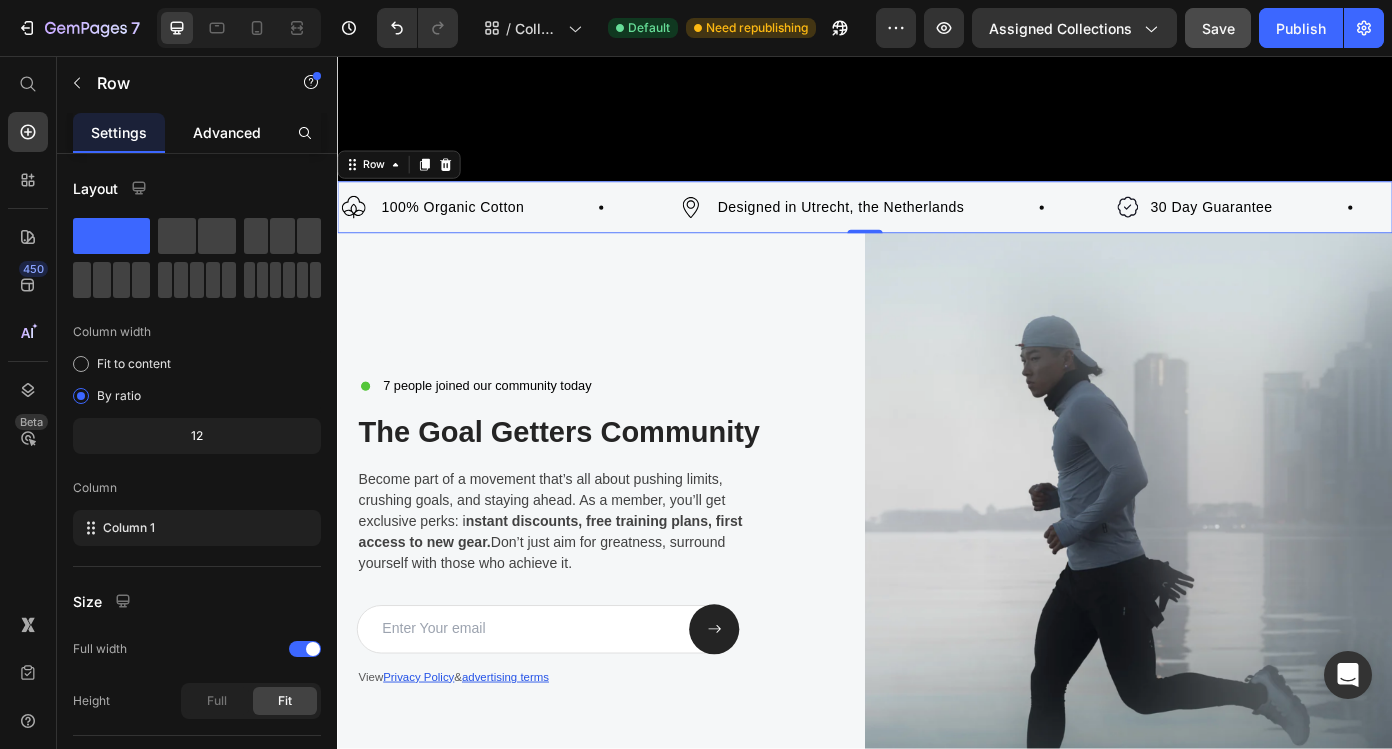 click on "Advanced" at bounding box center (227, 132) 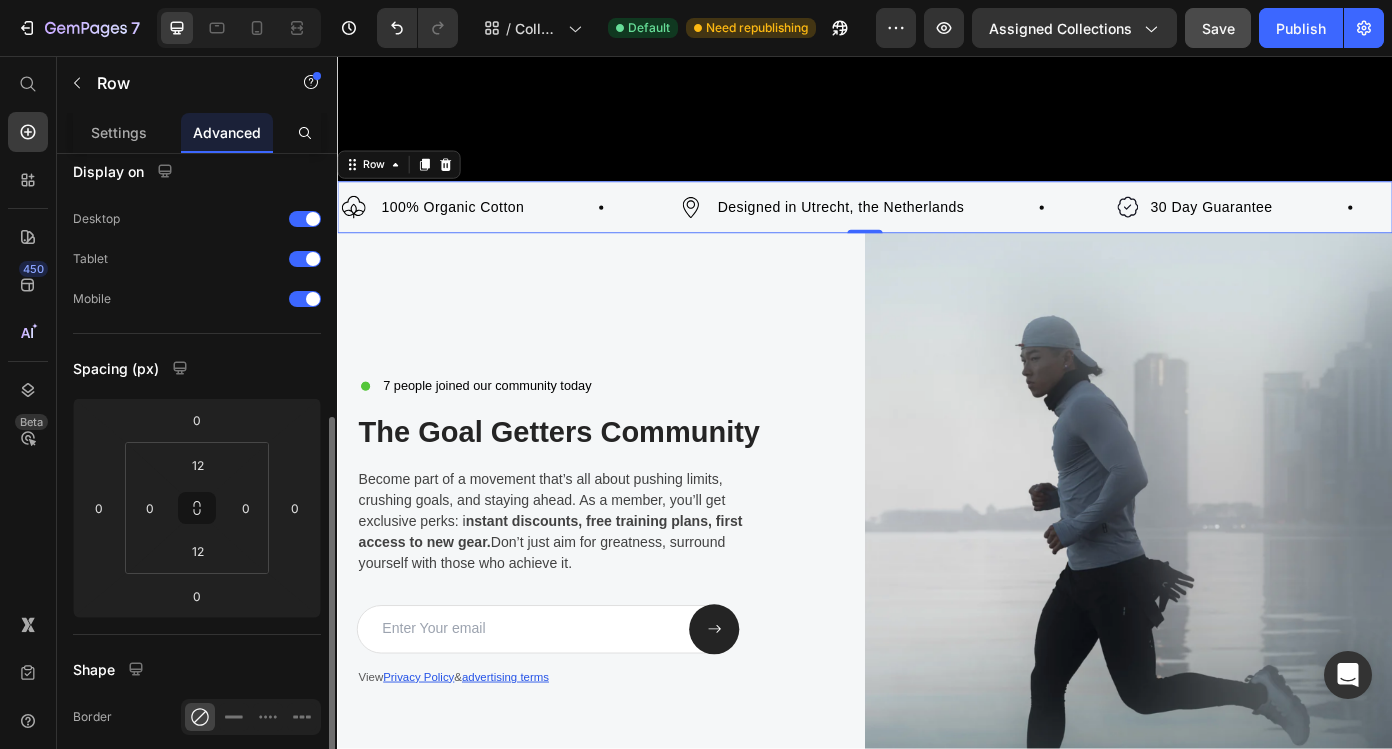scroll, scrollTop: 0, scrollLeft: 0, axis: both 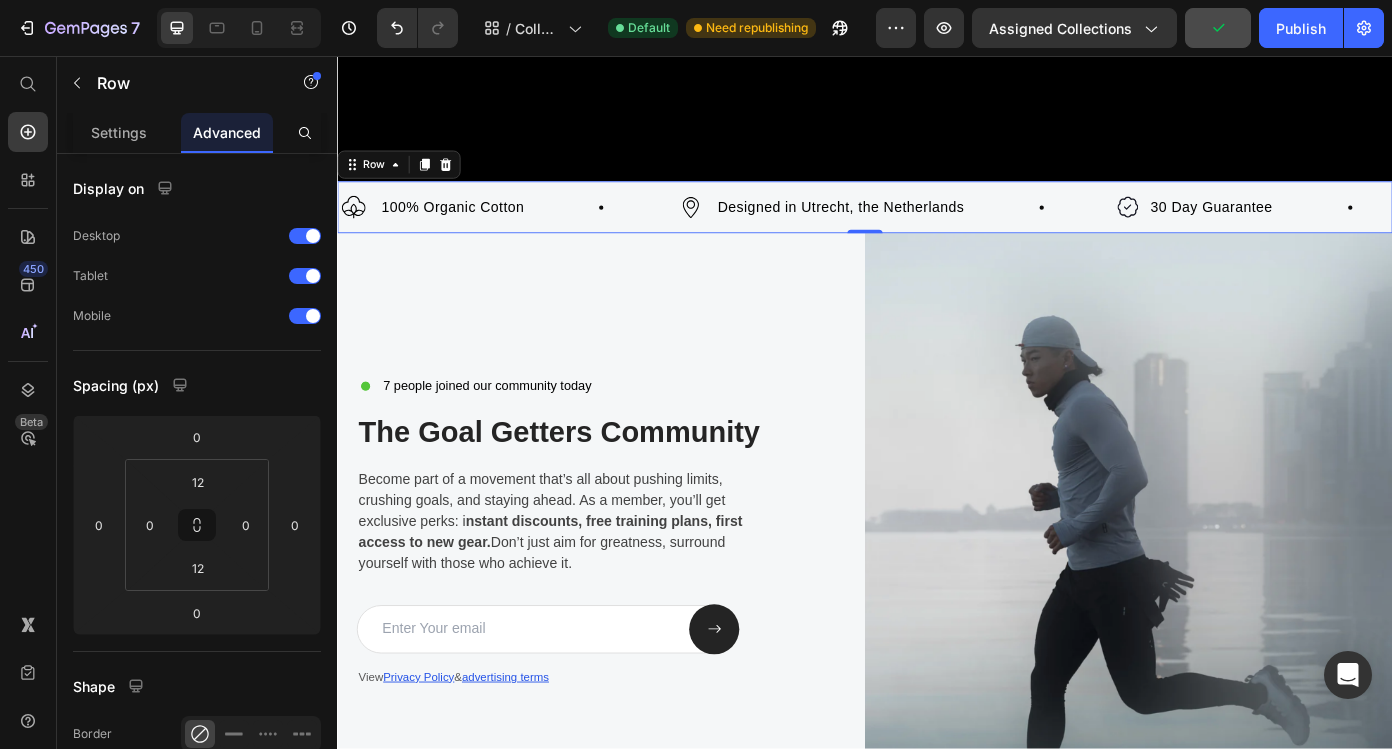 click on "Image 100% Organic Cotton Text Block Row
Image Designed in Utrecht, the Netherlands Text Block Row
Image 30 Day Guarantee Text Block Row
Image 100% Organic Cotton Text Block Row
Image Designed in Utrecht, the Netherlands Text Block Row
Image 30 Day Guarantee Text Block Row
Marquee Row   0" at bounding box center [937, 228] 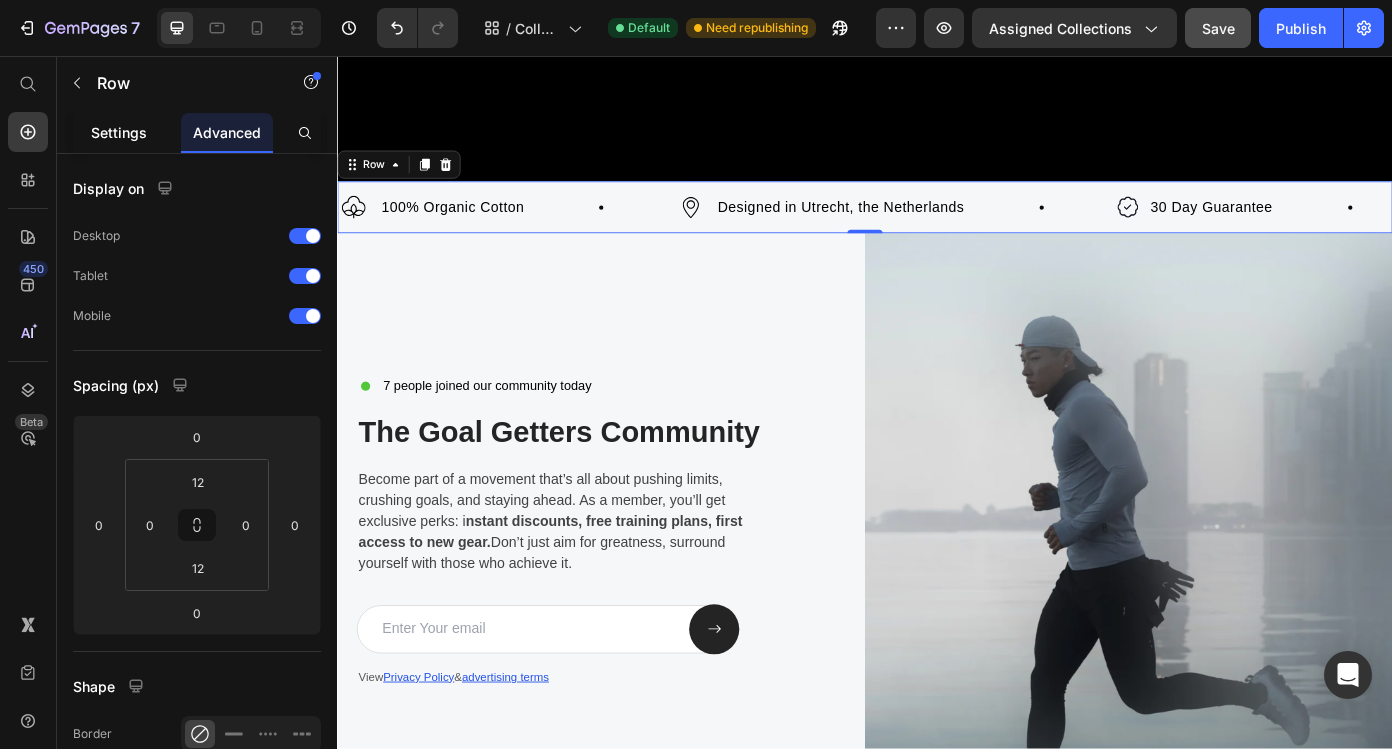 click on "Settings" 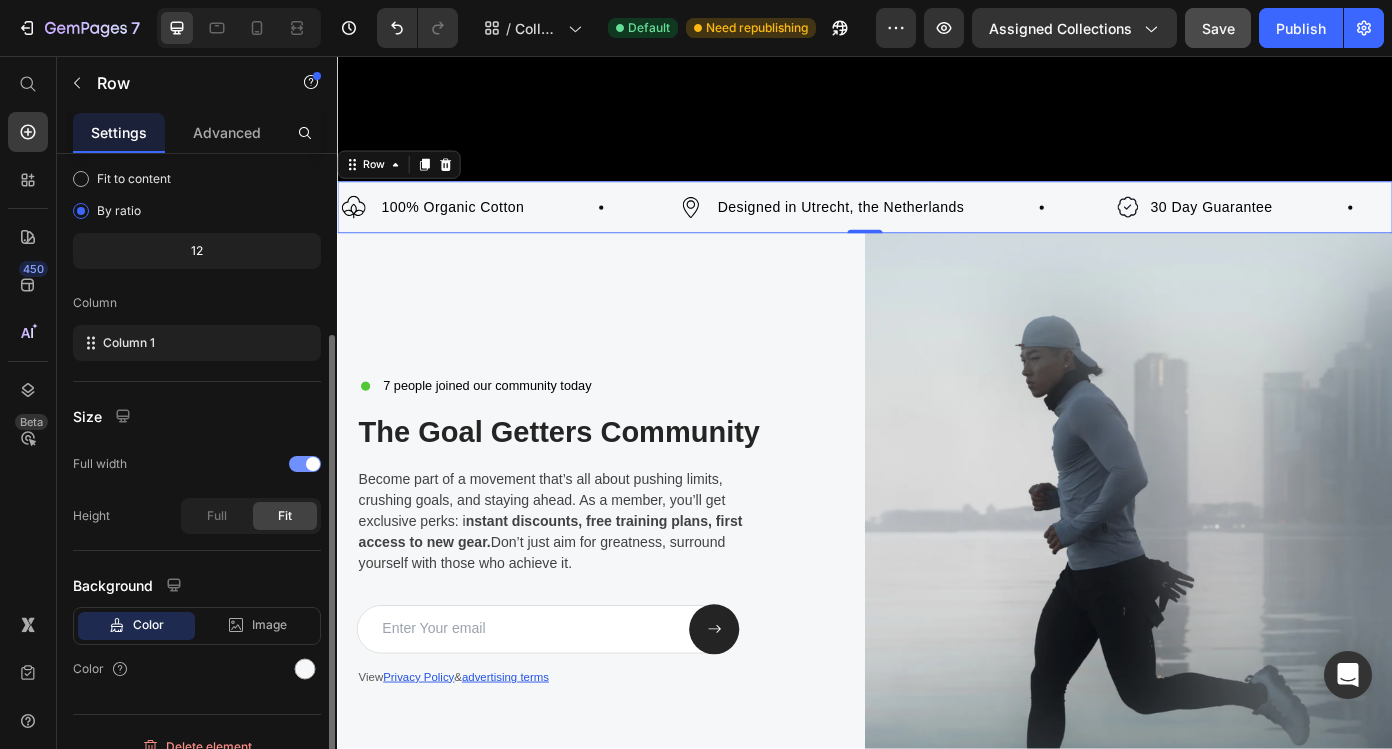 scroll, scrollTop: 208, scrollLeft: 0, axis: vertical 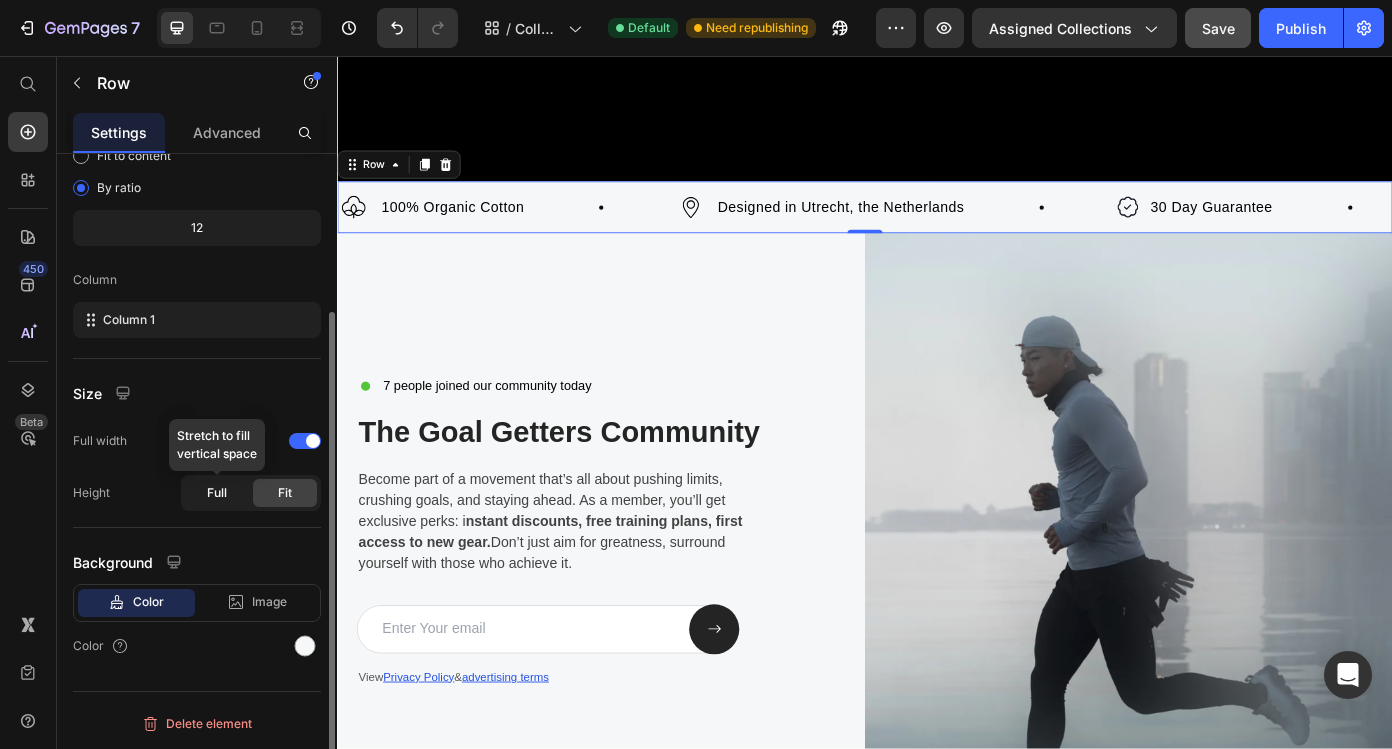 click on "Full" 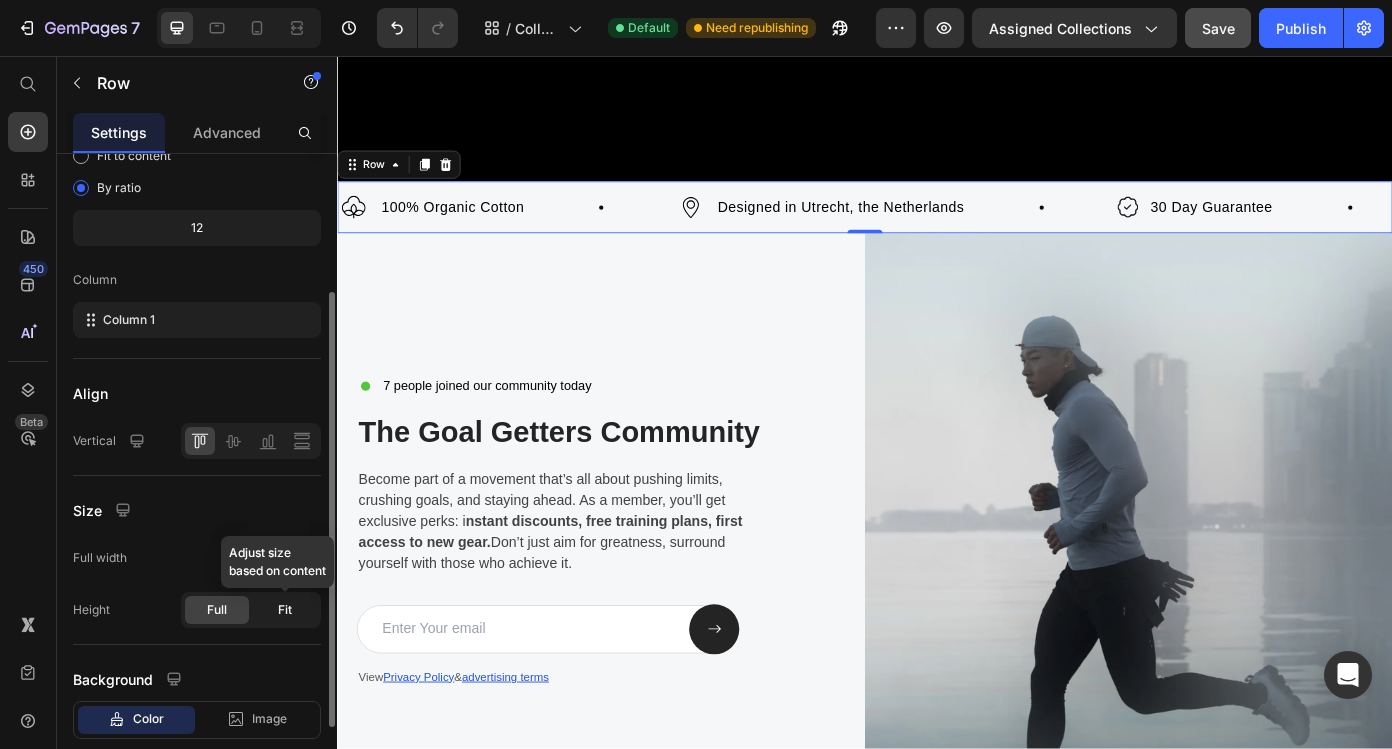 click on "Fit" 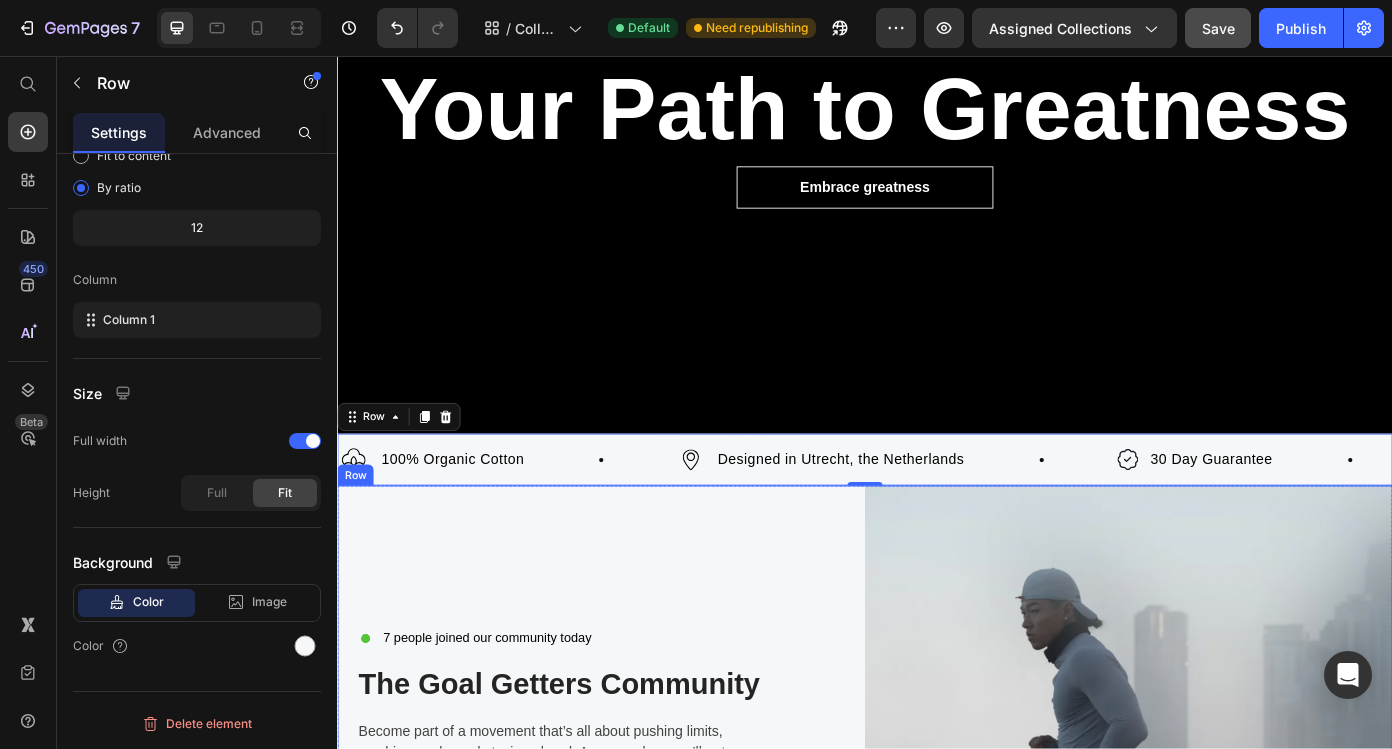 scroll, scrollTop: 184, scrollLeft: 0, axis: vertical 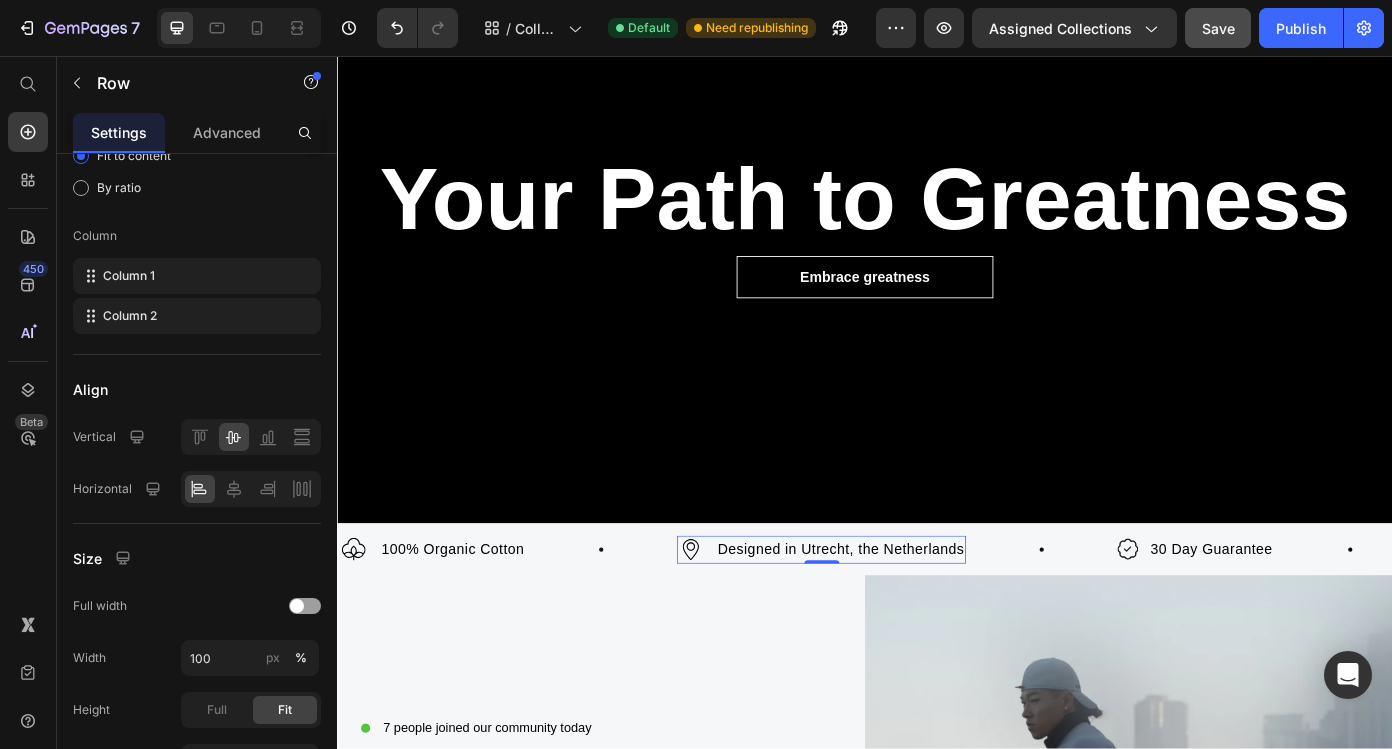 click on "Designed in [LOCATION], the [LOCATION] Text Block" at bounding box center [909, 618] 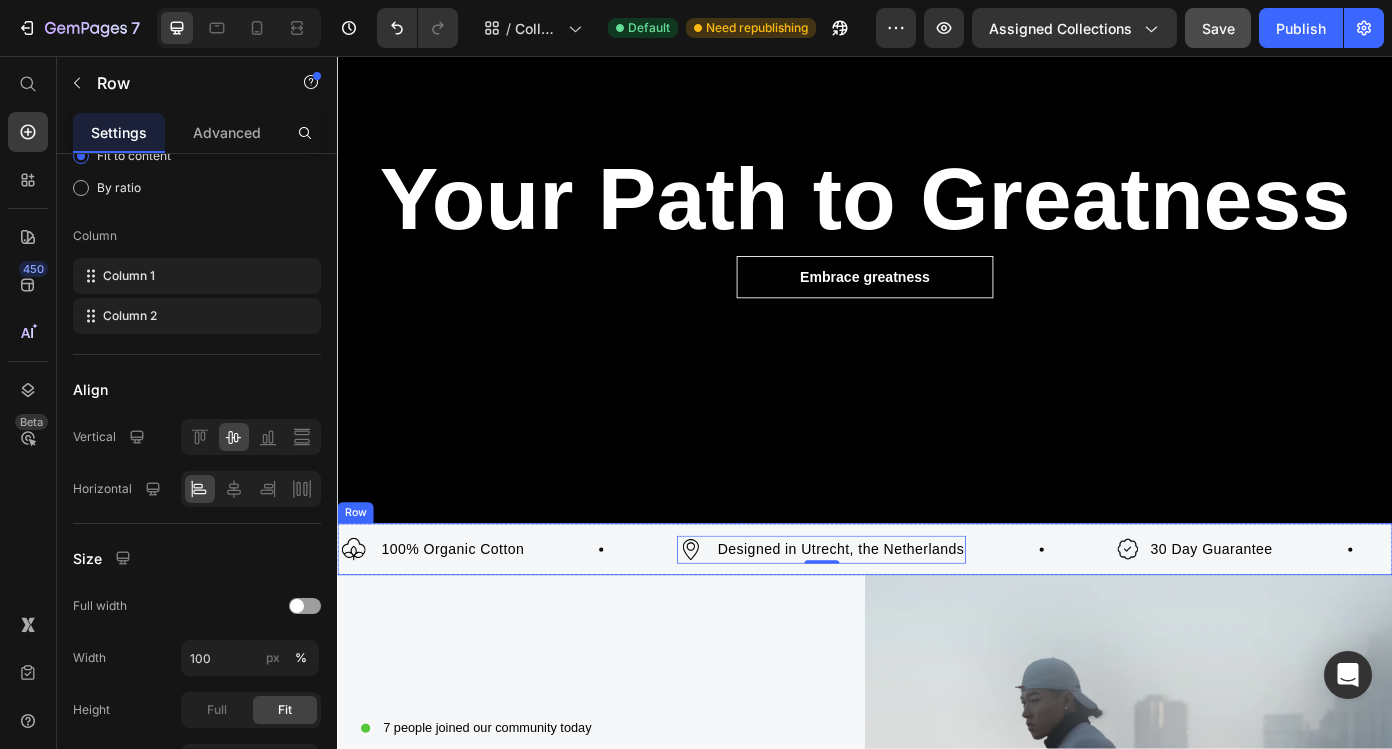 click on "Image 100% Organic Cotton Text Block Row
Image Designed in [LOCATION], the [LOCATION] Text Block Row   0
Image 30 Day Guarantee Text Block Row
Image 100% Organic Cotton Text Block Row
Image Designed in [LOCATION], the [LOCATION] Text Block Row   0
Image 30 Day Guarantee Text Block Row
Marquee Row" at bounding box center (937, 617) 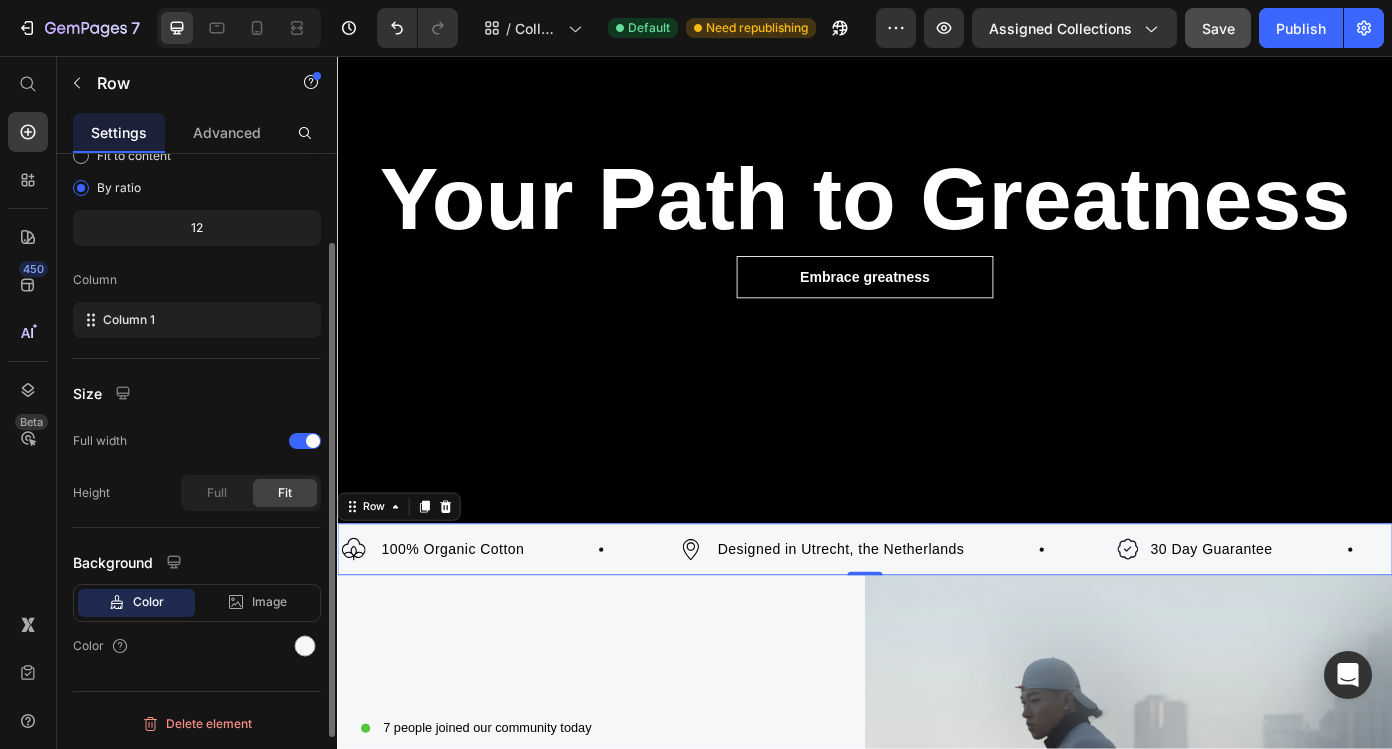 scroll, scrollTop: 0, scrollLeft: 0, axis: both 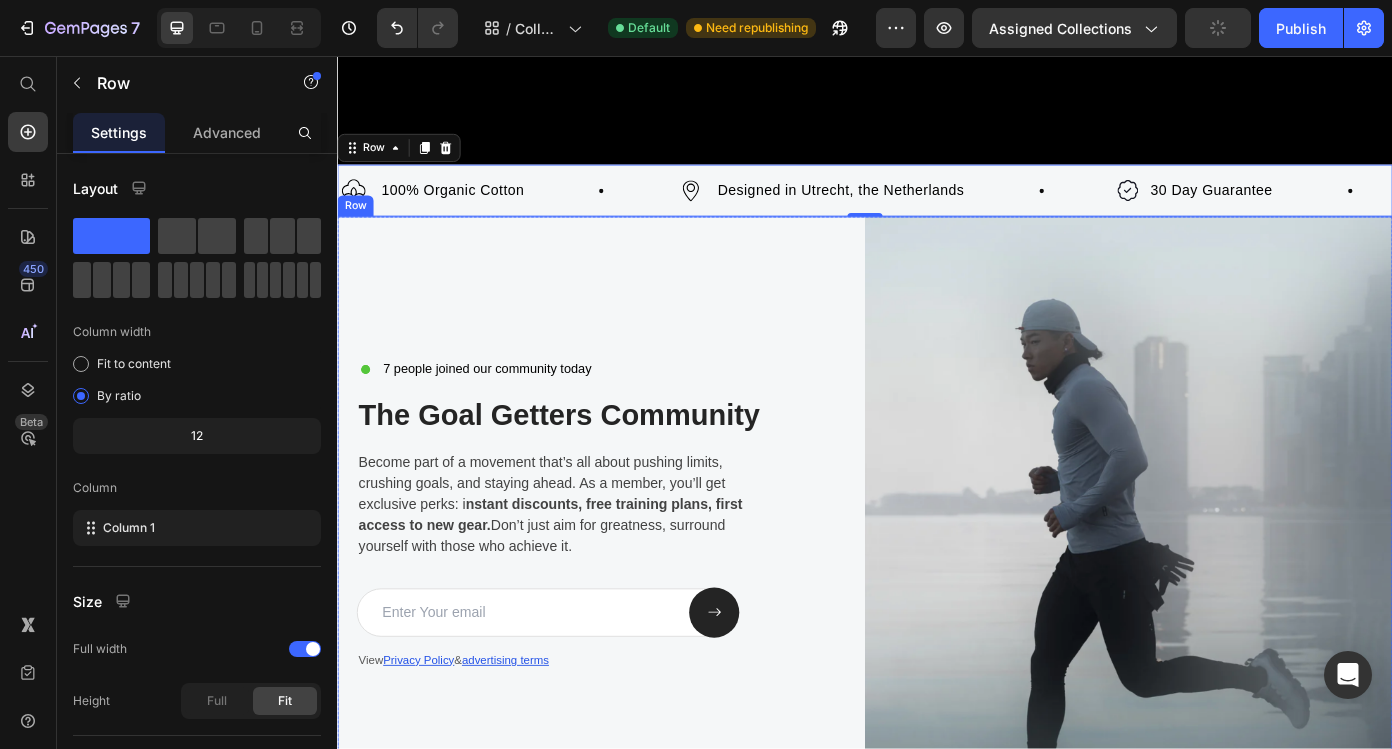 click on "7 people joined our community today
Custom Code The Goal Getters Community Heading Become part of a movement that’s all about pushing limits, crushing goals, and staying ahead. As a member, you’ll get exclusive perks: i nstant discounts, free training plans, first access to new gear.  Don’t just aim for greatness, surround yourself with those who achieve it. Text block Email Field
Submit Button Row View  Privacy Policy  &  advertising terms Text Block Newsletter Row Row" at bounding box center [637, 614] 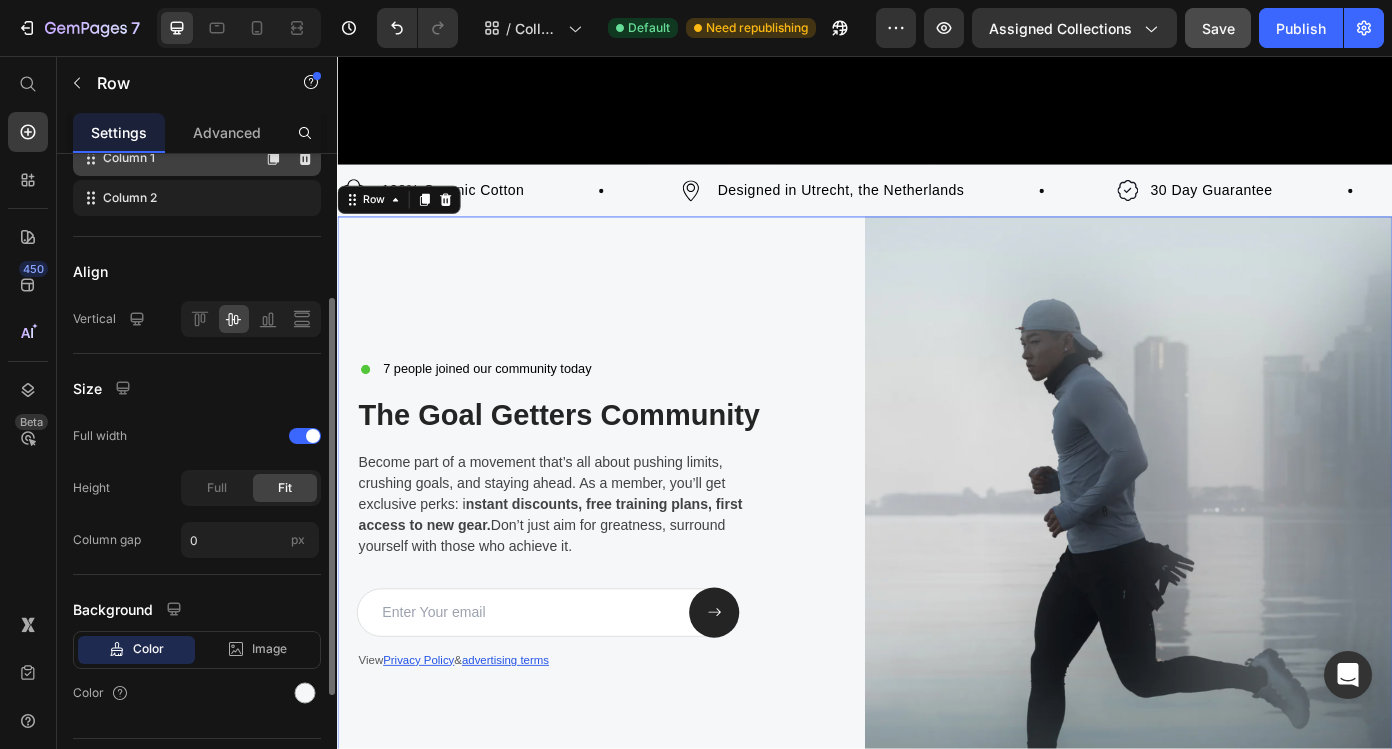 scroll, scrollTop: 417, scrollLeft: 0, axis: vertical 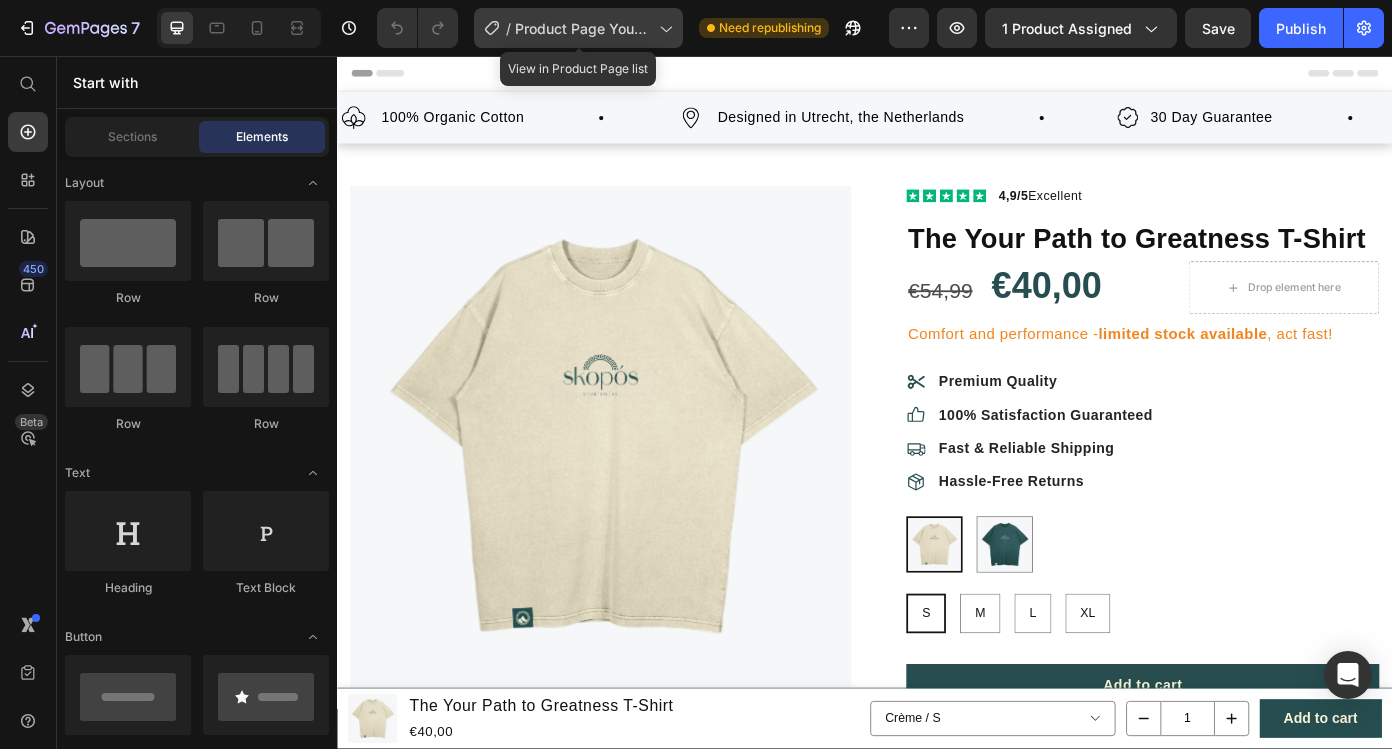 click on "Product Page Your Path to Greatness T-Shirt" at bounding box center [583, 28] 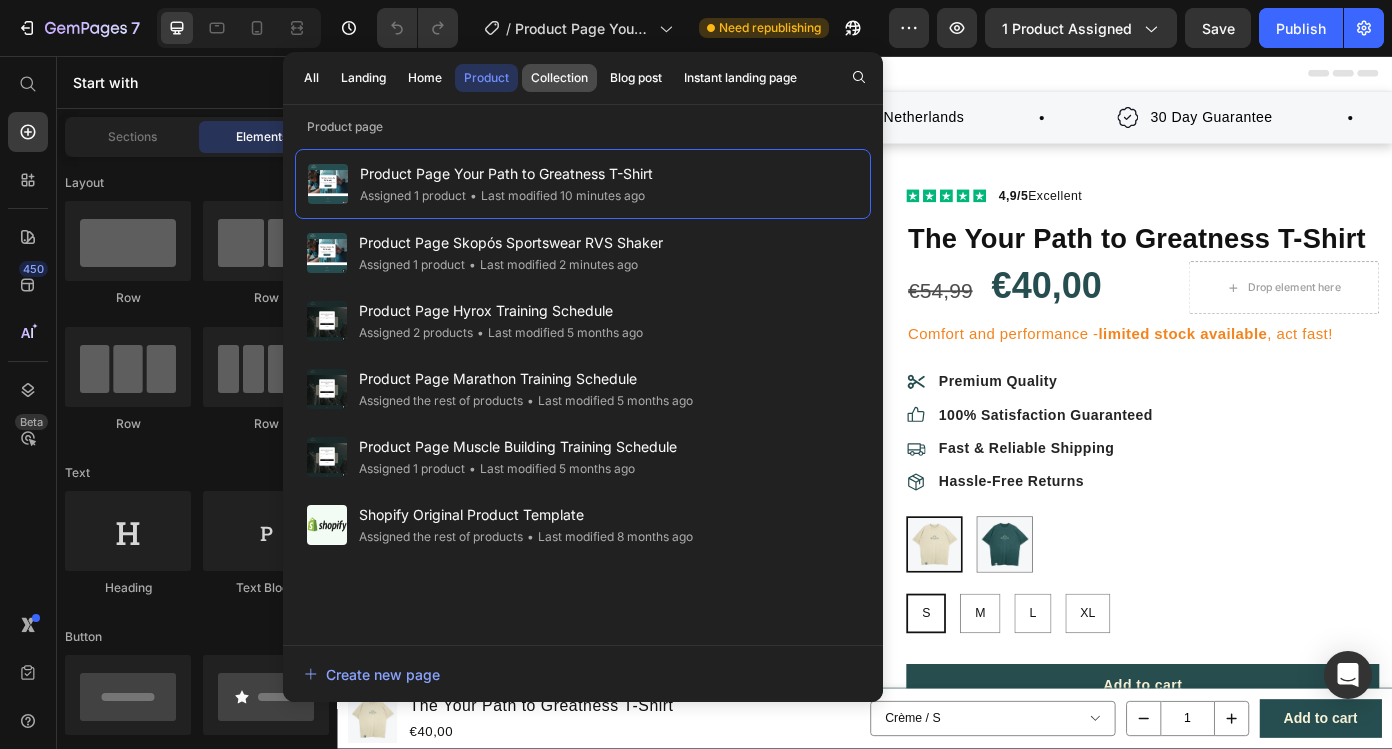 click on "Collection" at bounding box center (559, 78) 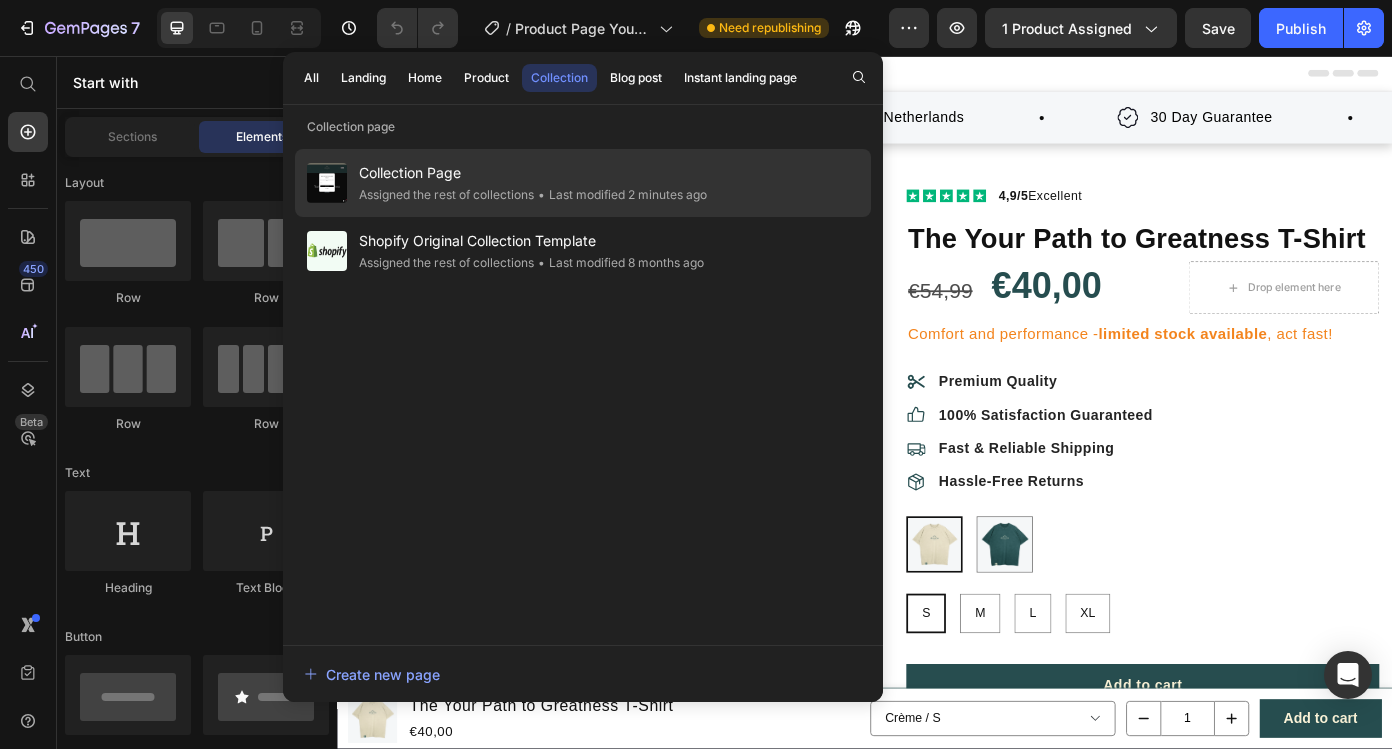 click on "Collection Page" at bounding box center [533, 173] 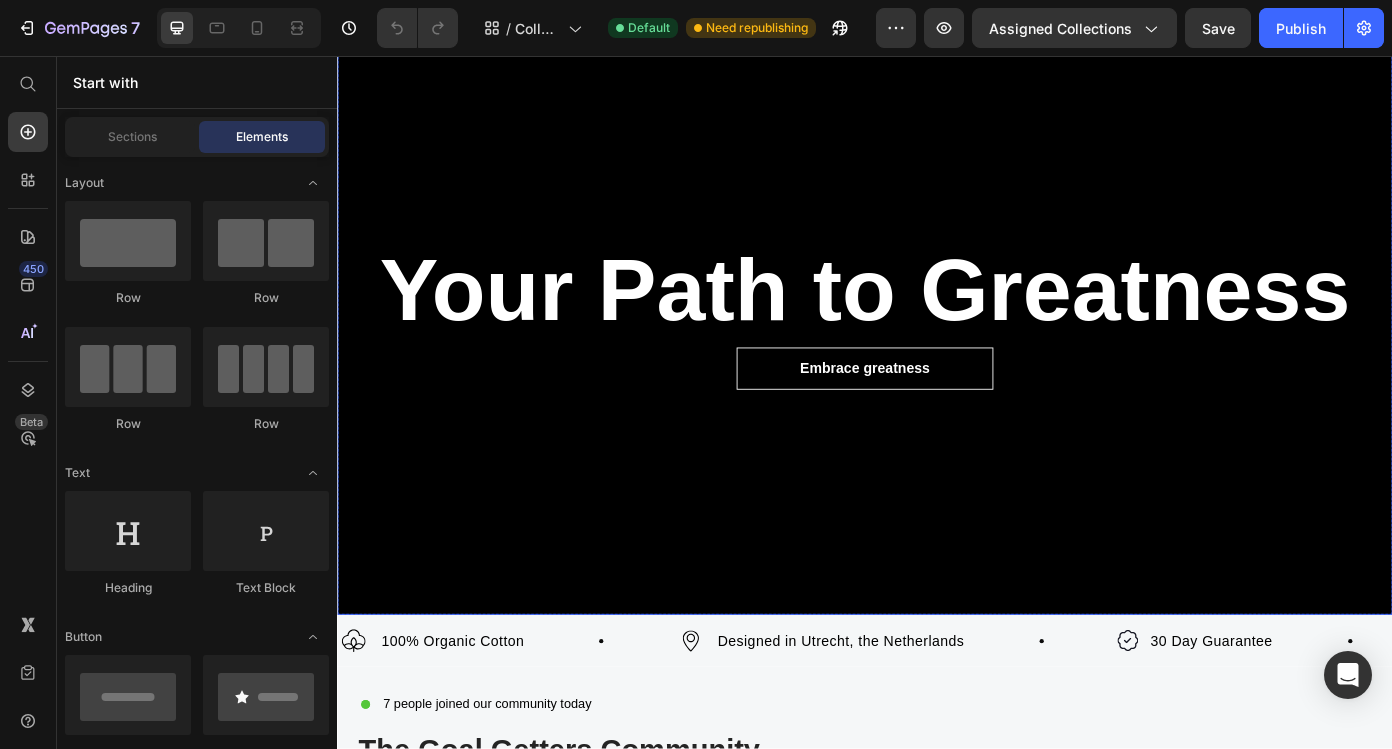 scroll, scrollTop: 82, scrollLeft: 0, axis: vertical 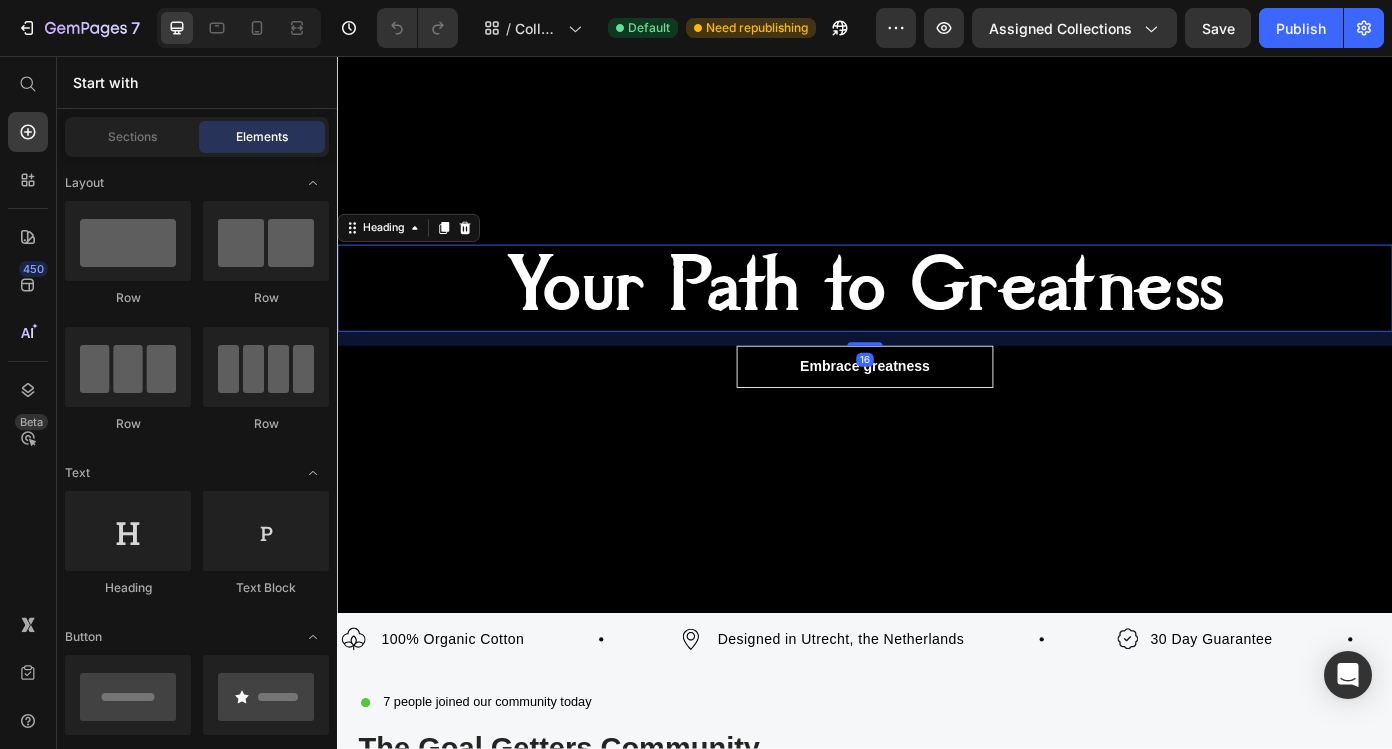 click on "Your Path to Greatness" at bounding box center [937, 320] 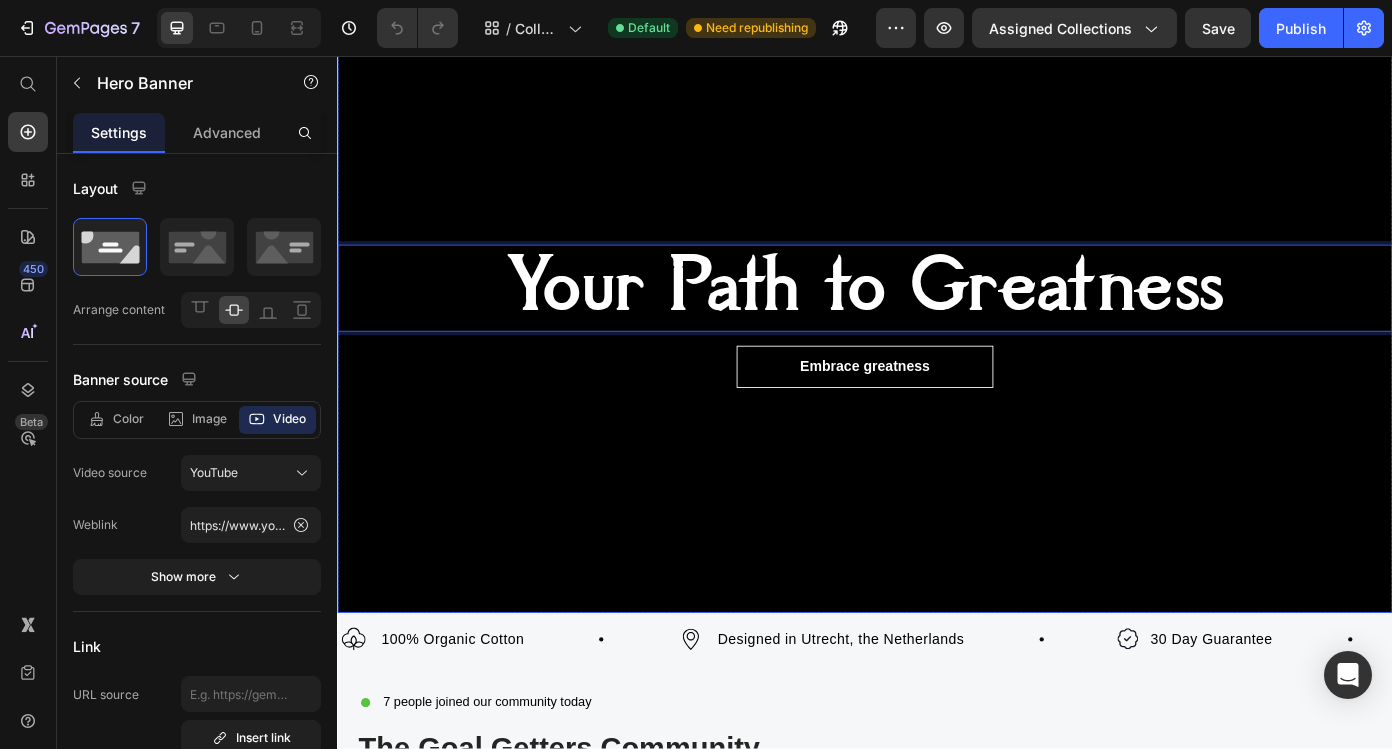 click at bounding box center [937, 352] 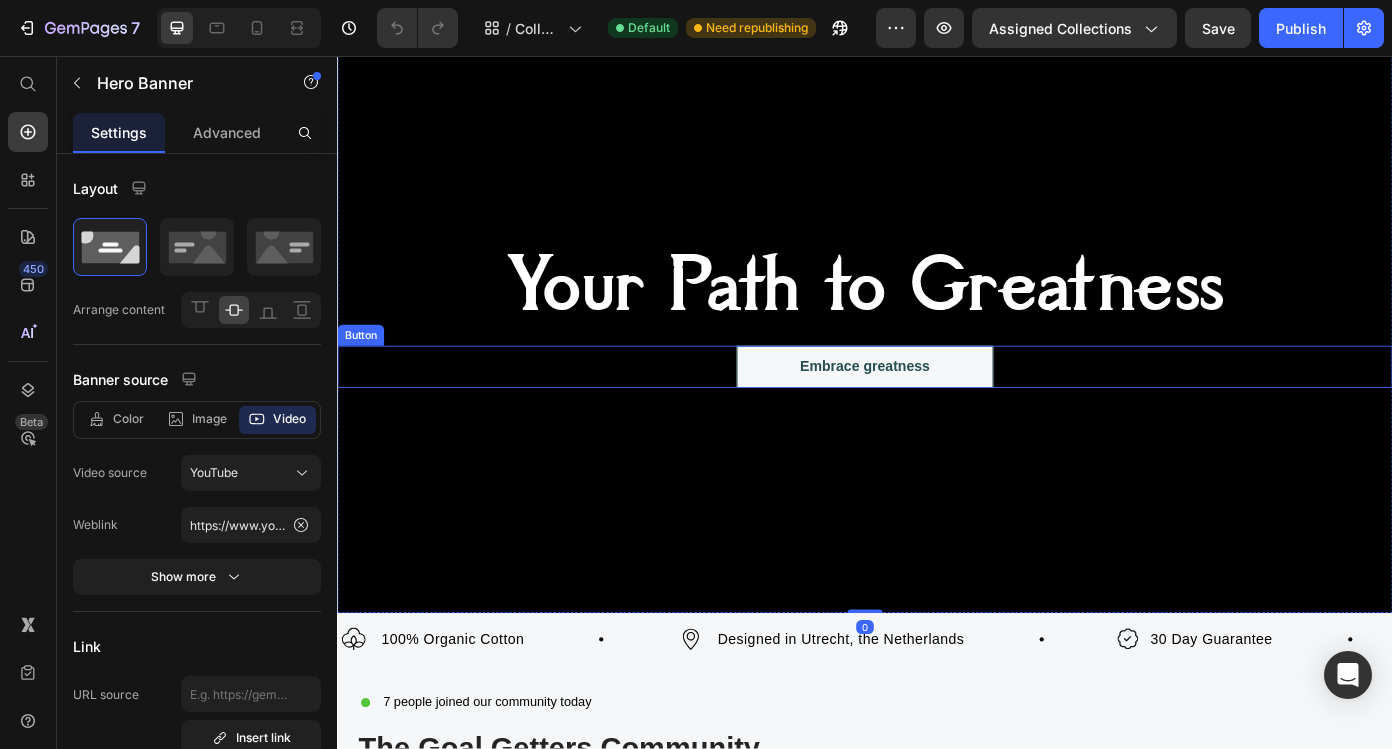 click on "Embrace greatness" at bounding box center (937, 410) 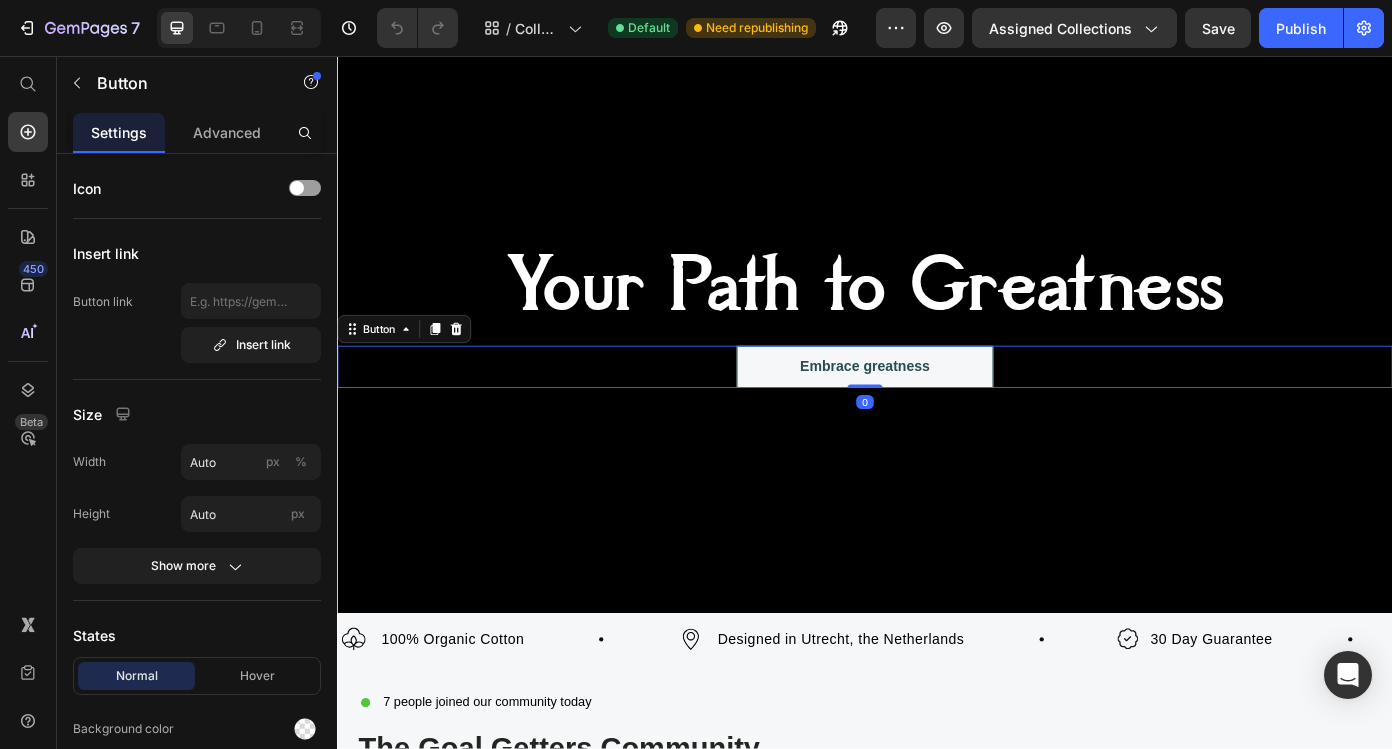 click on "Embrace greatness" at bounding box center (937, 410) 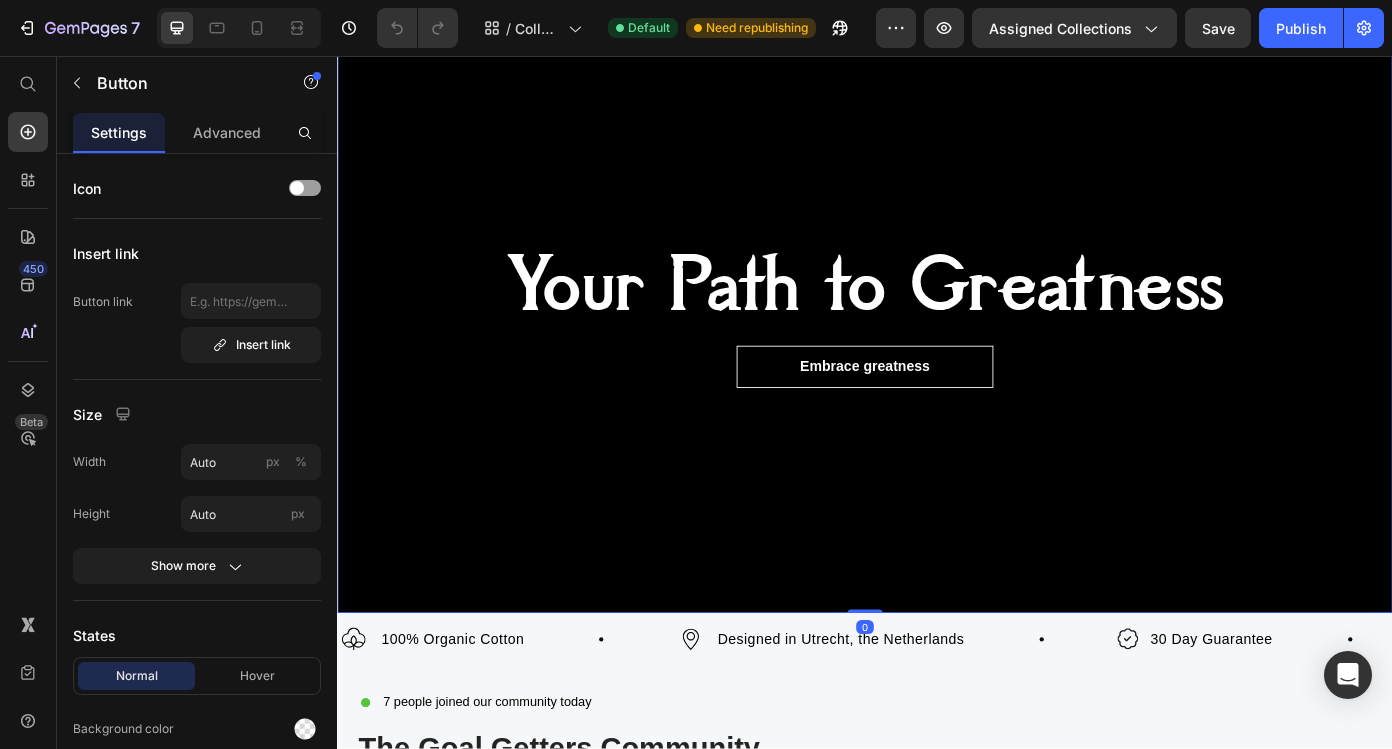 click at bounding box center (937, 352) 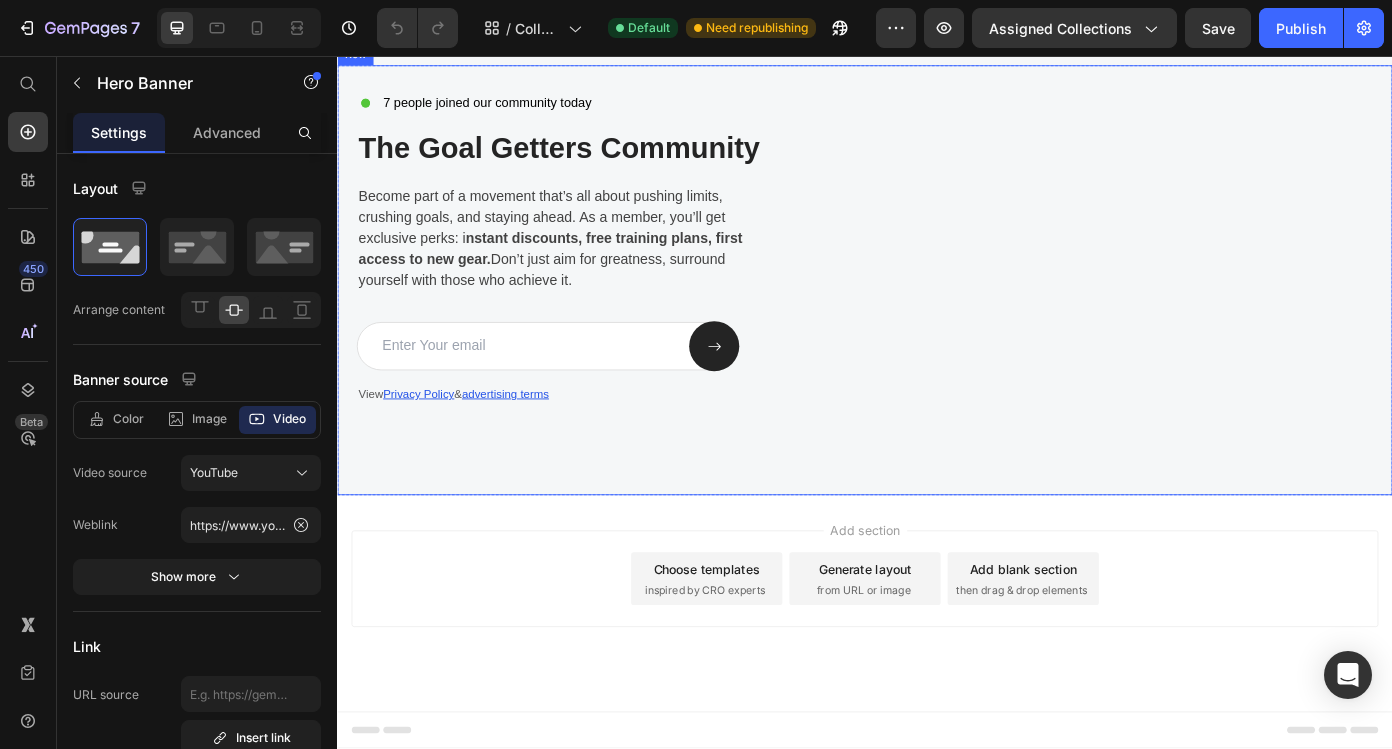 scroll, scrollTop: 977, scrollLeft: 0, axis: vertical 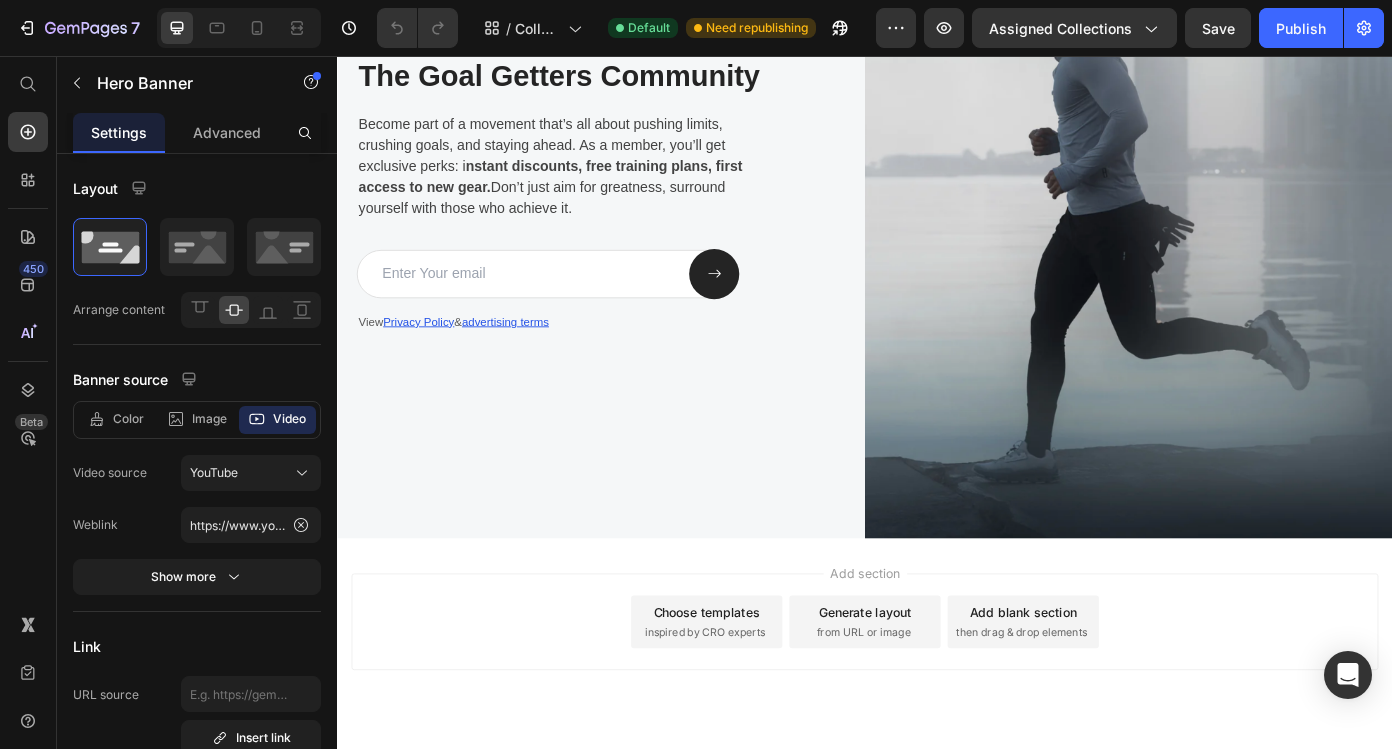 click on "inspired by CRO experts" at bounding box center [755, 712] 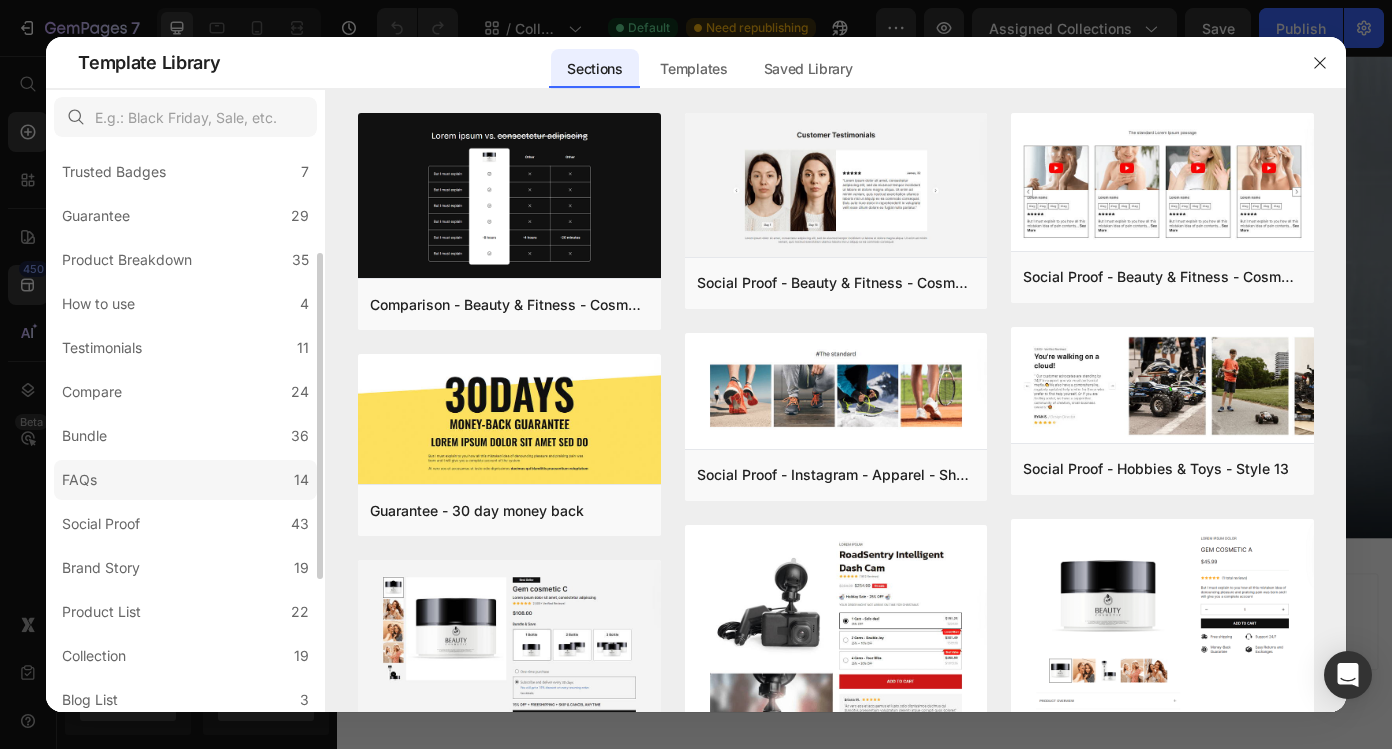 scroll, scrollTop: 186, scrollLeft: 0, axis: vertical 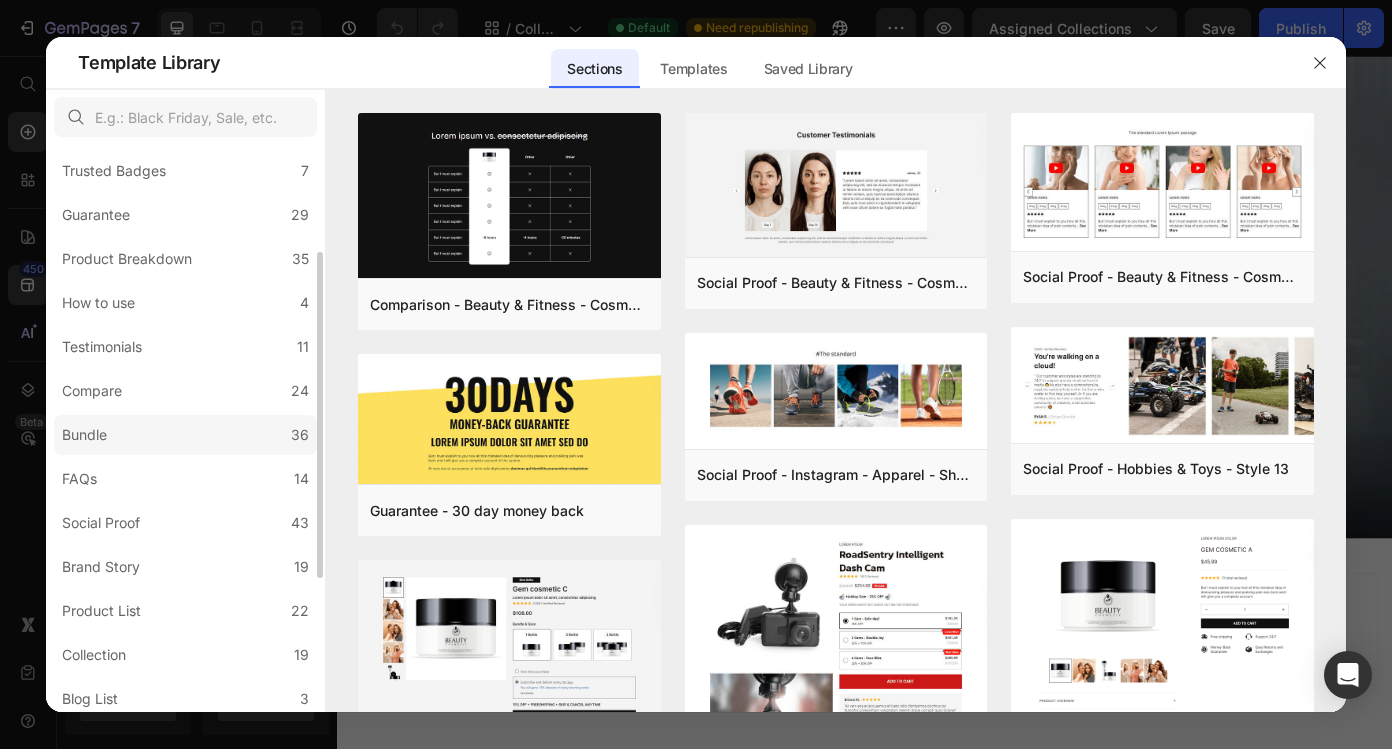 click on "Bundle 36" 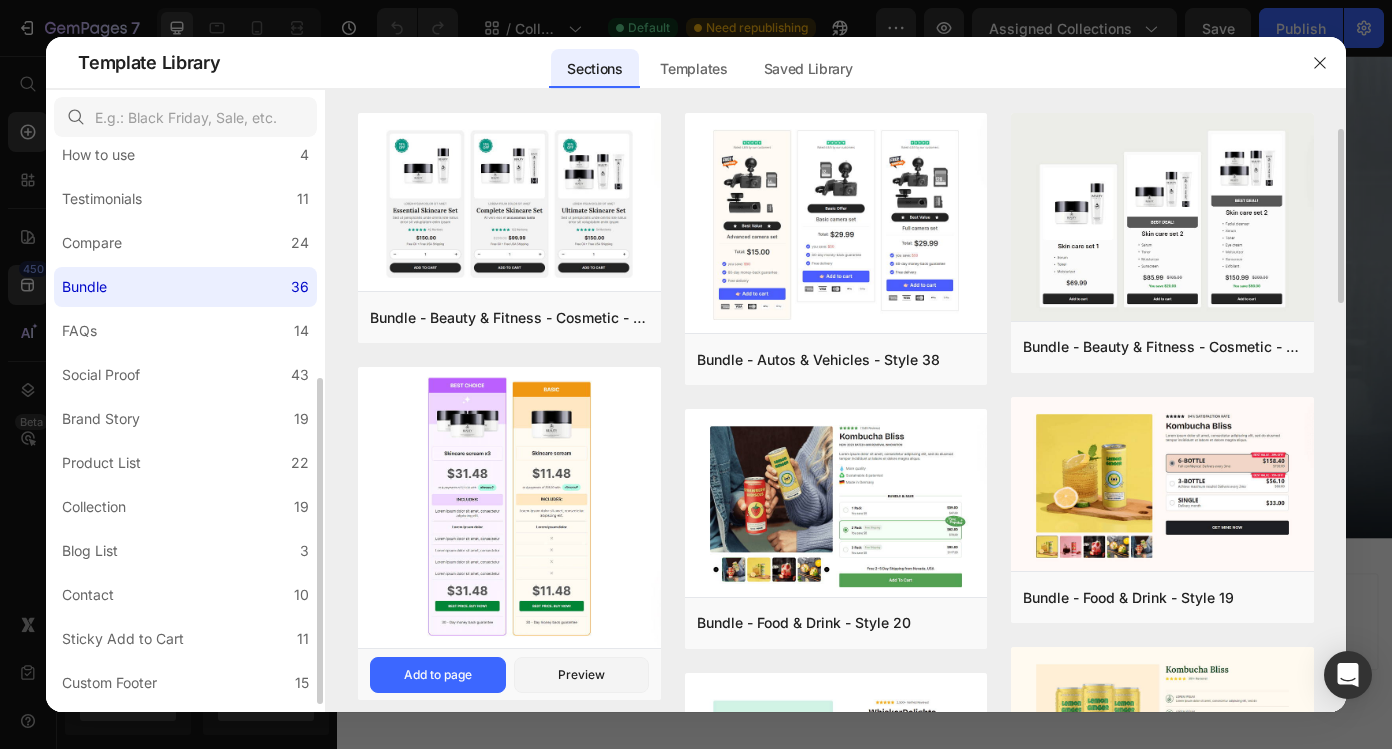 scroll, scrollTop: 359, scrollLeft: 0, axis: vertical 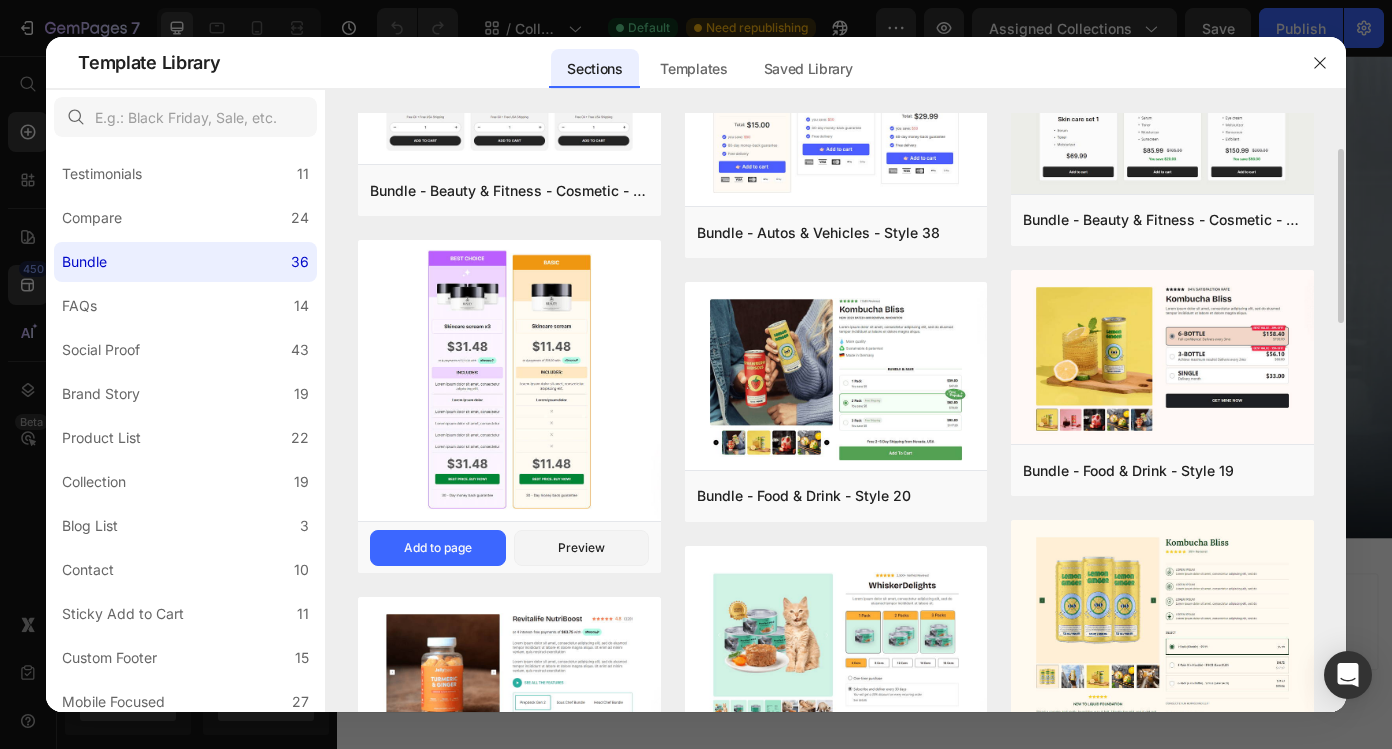 click at bounding box center (509, 379) 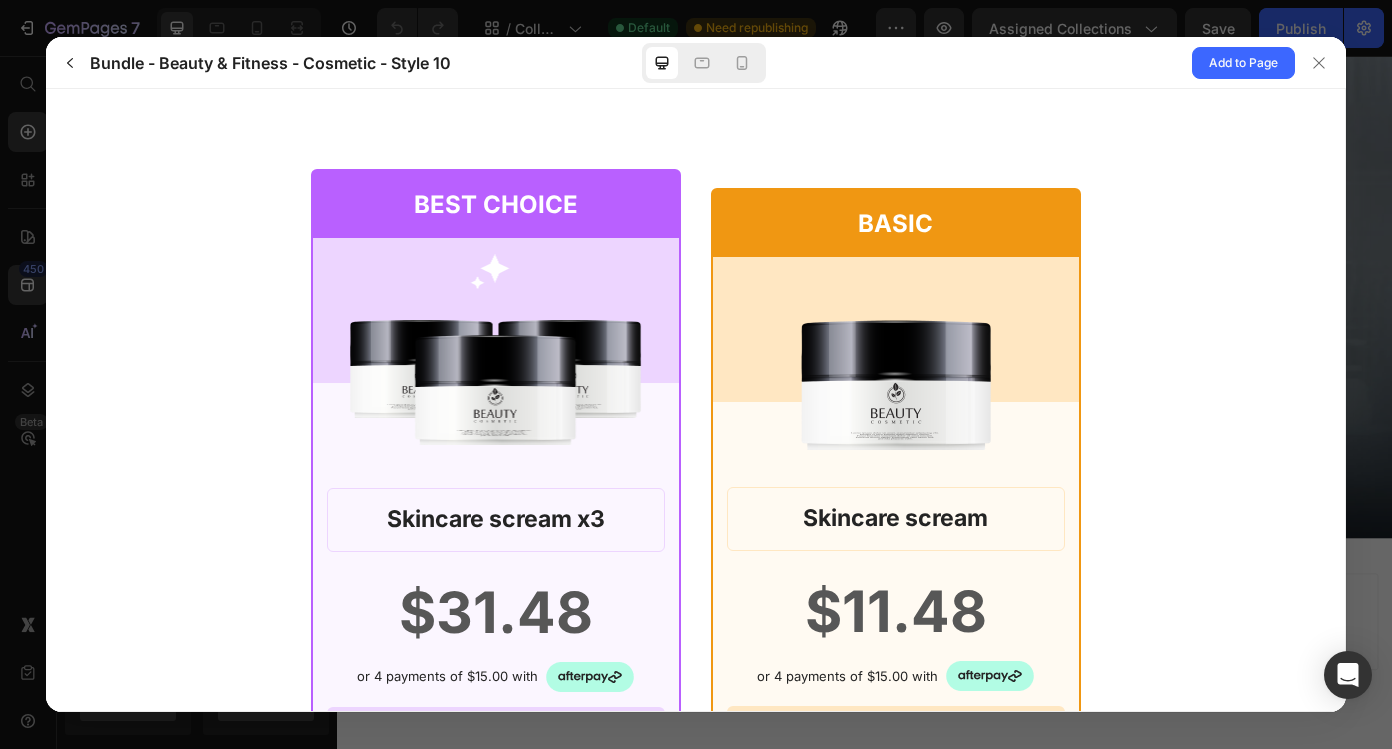 scroll, scrollTop: 0, scrollLeft: 0, axis: both 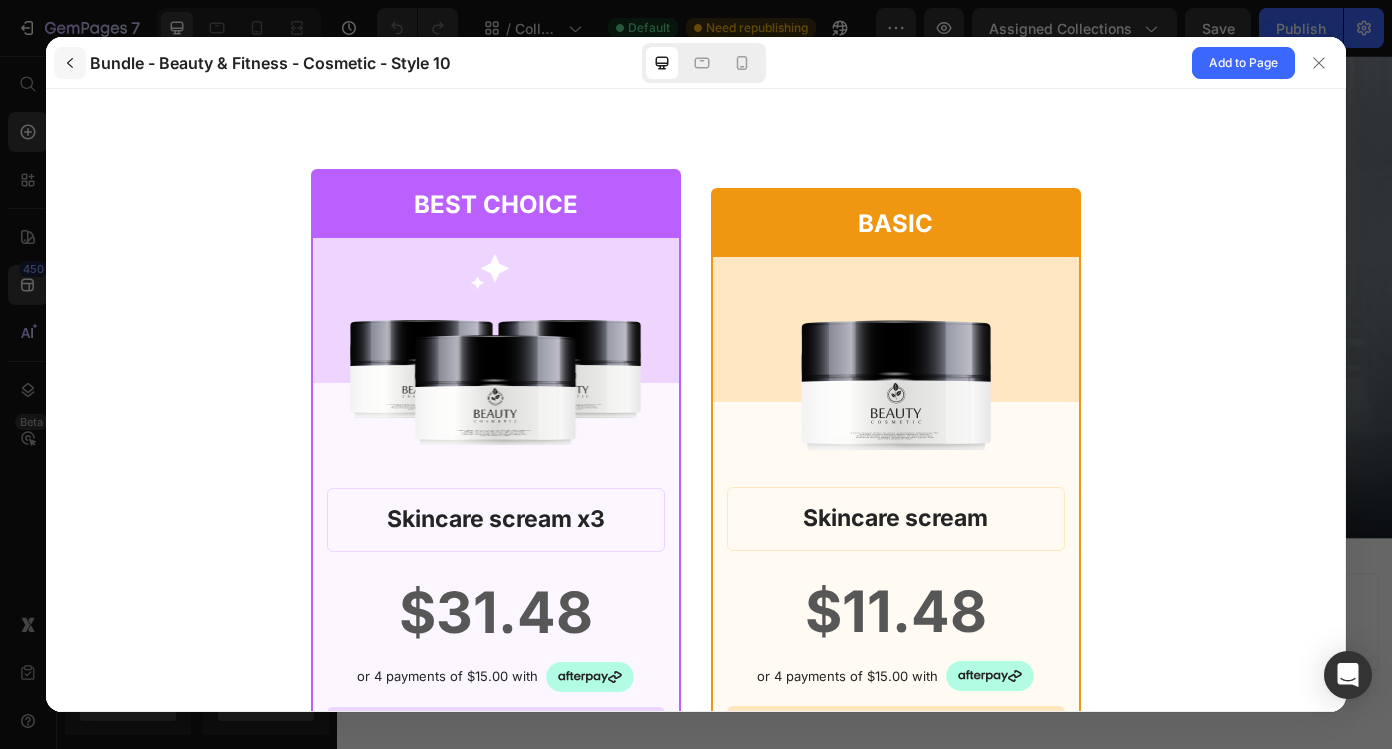 click 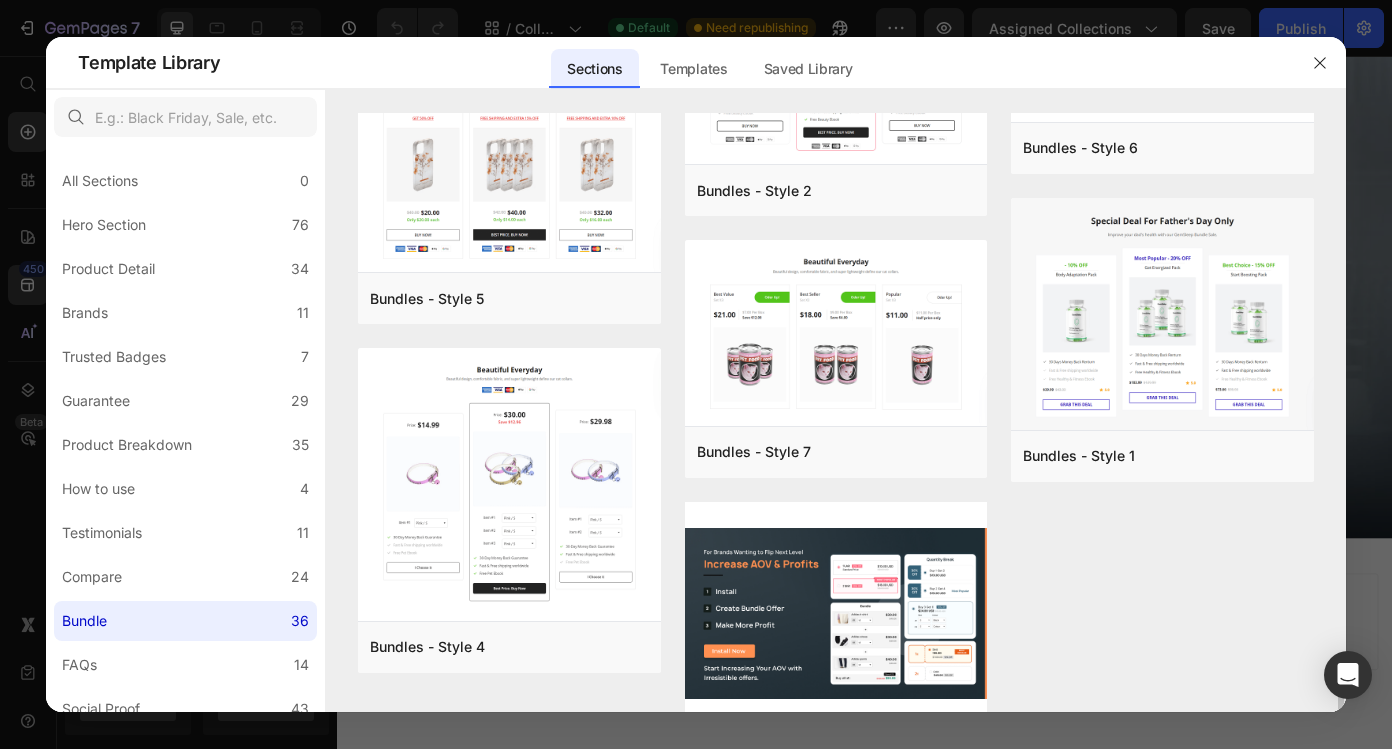 scroll, scrollTop: 3255, scrollLeft: 0, axis: vertical 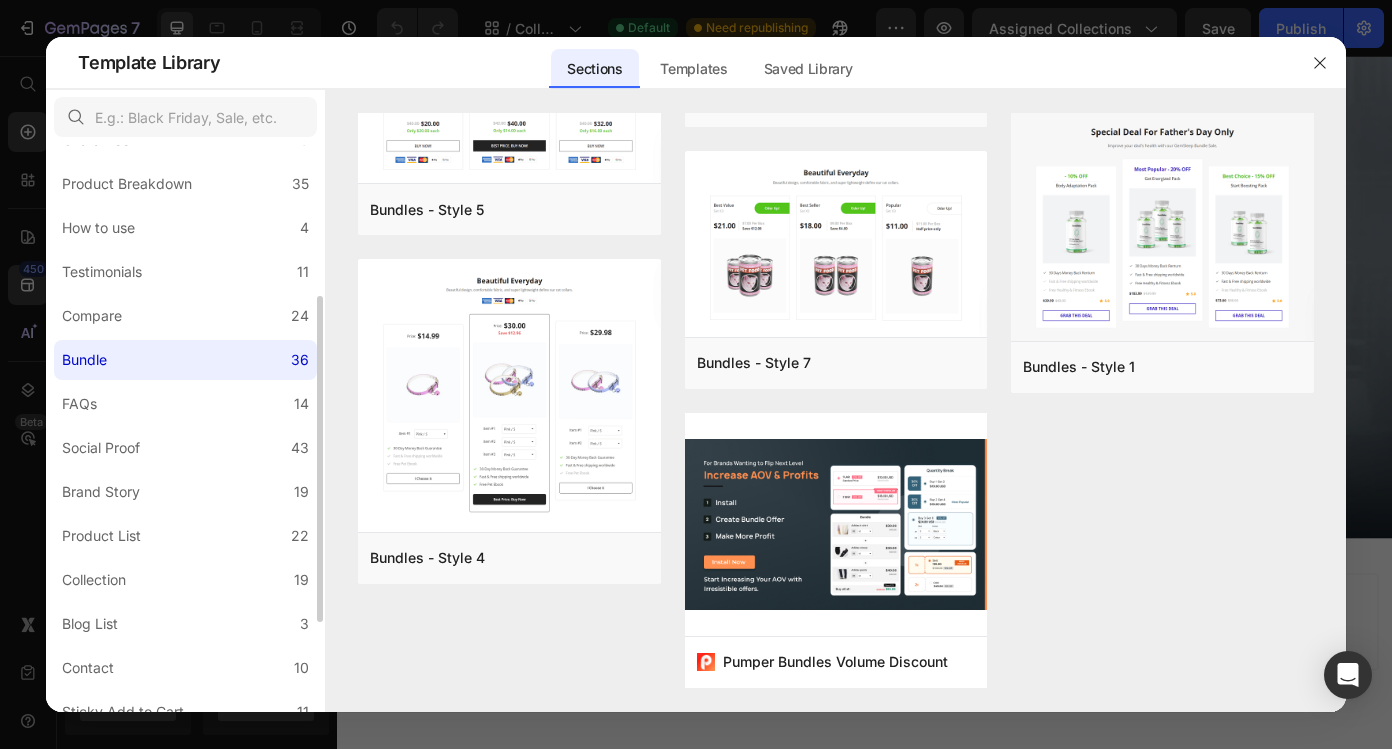 click on "All Sections 0 Hero Section 76 Product Detail 34 Brands 11 Trusted Badges 7 Guarantee 29 Product Breakdown 35 How to use 4 Testimonials 11 Compare 24 Bundle 36 FAQs 14 Social Proof 43 Brand Story 19 Product List 22 Collection 19 Blog List 3 Contact 10 Sticky Add to Cart 11 Custom Footer 15 Mobile Focused 27 Announcement Bar 7" at bounding box center [185, 374] 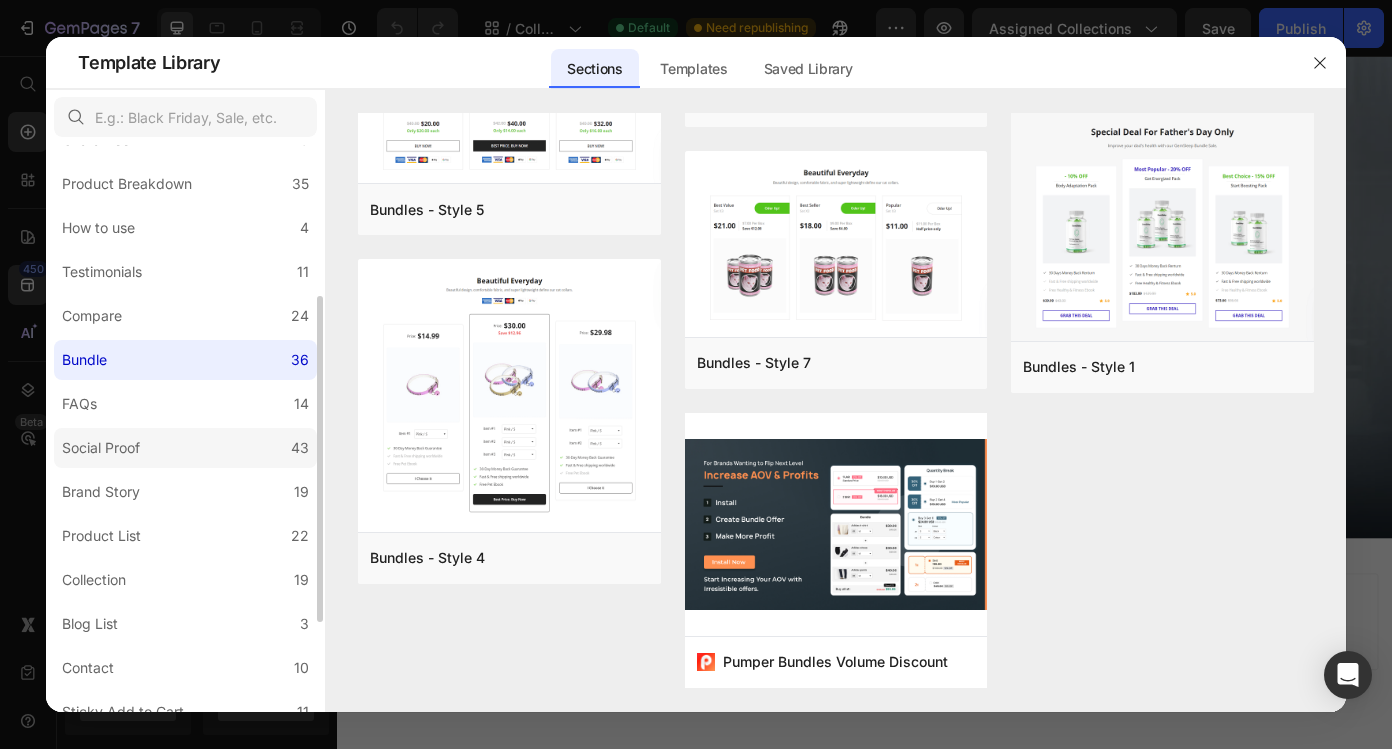click on "Social Proof 43" 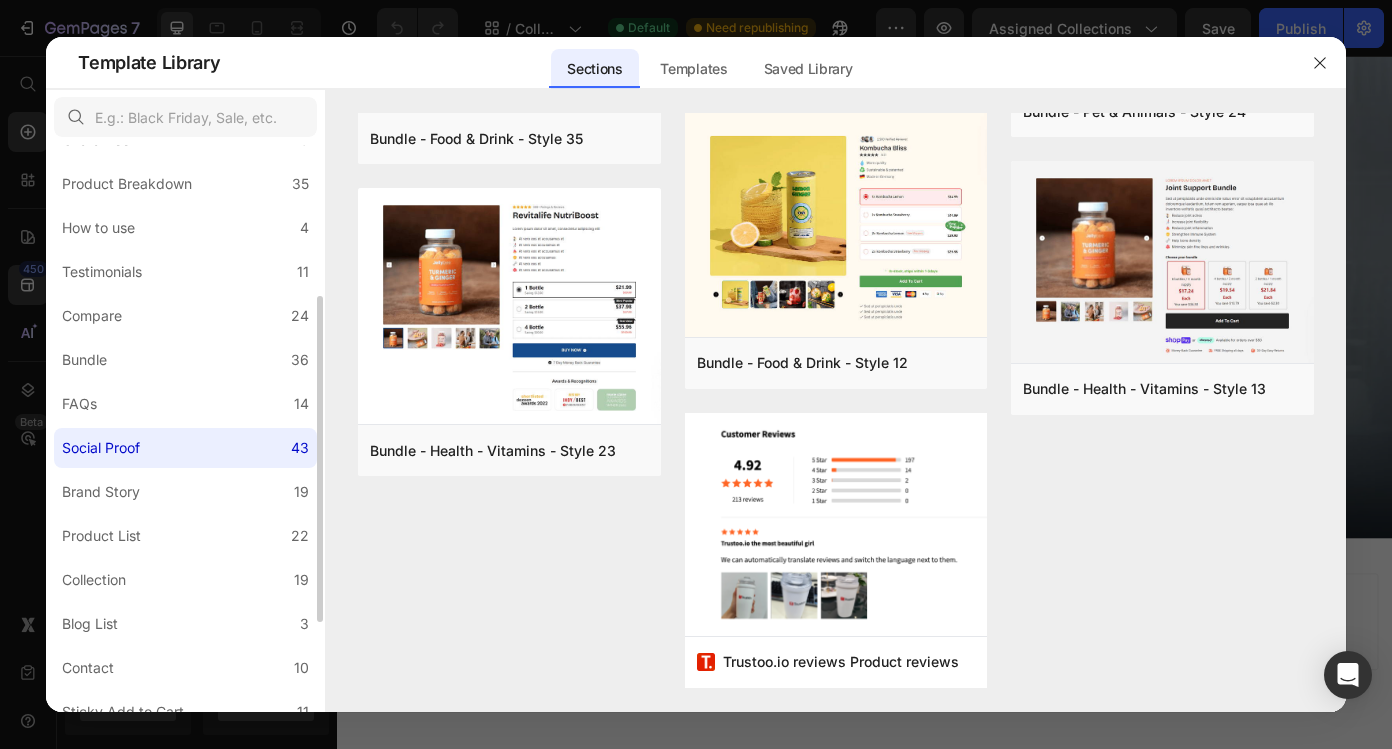 scroll, scrollTop: 0, scrollLeft: 0, axis: both 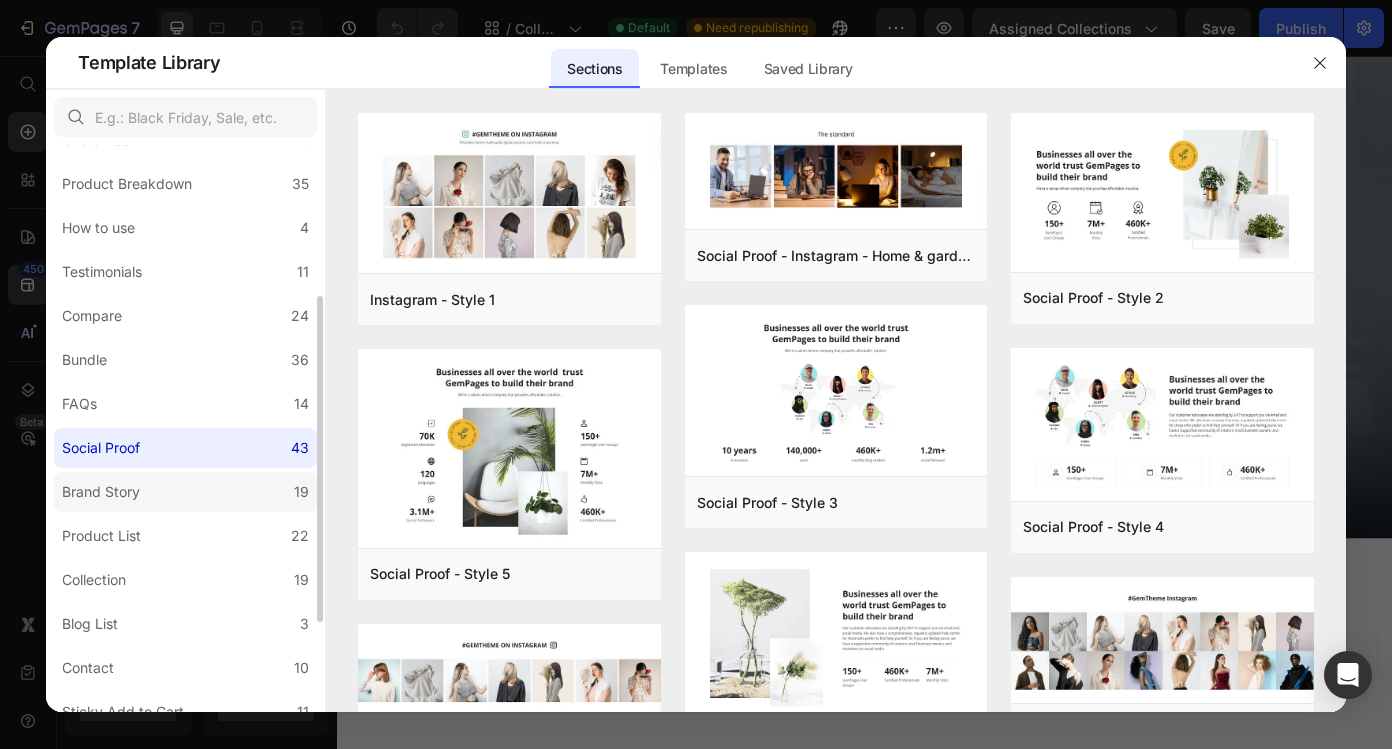 click on "Brand Story 19" 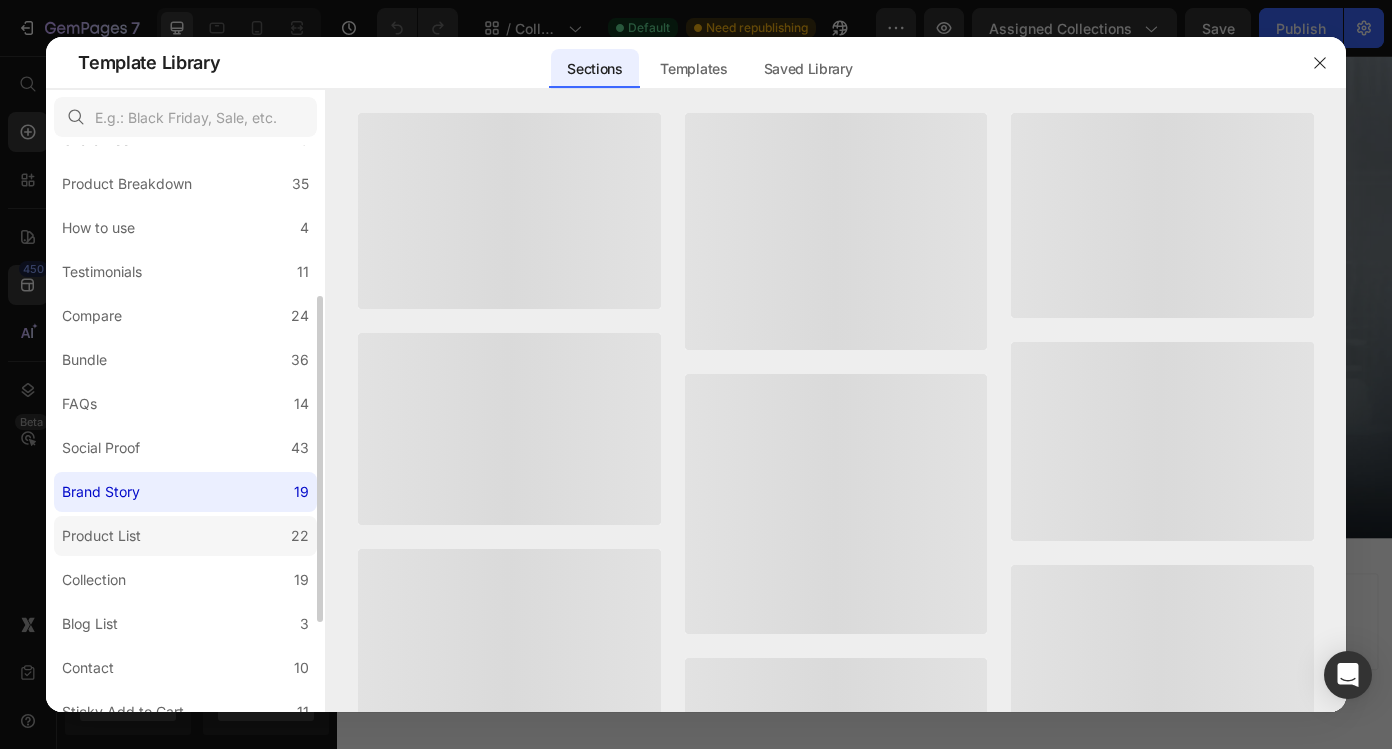 click on "Product List 22" 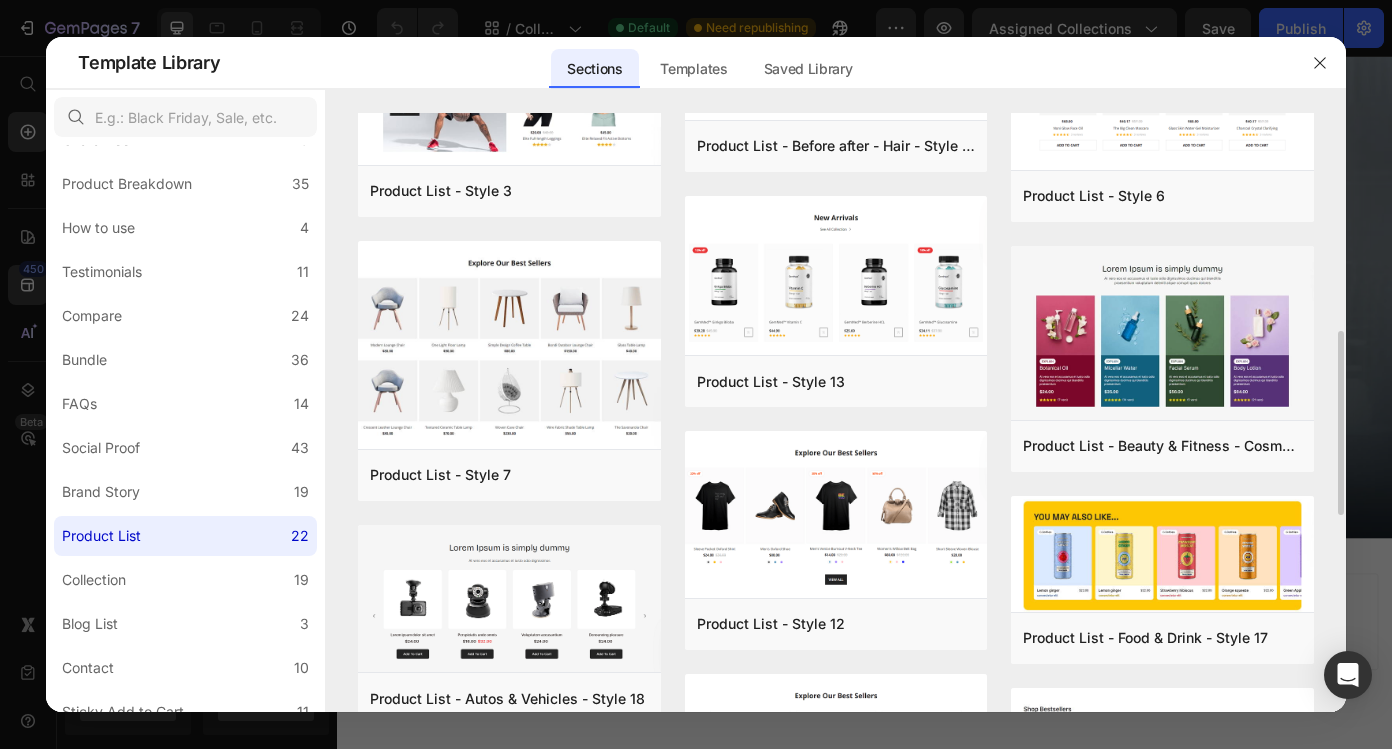 scroll, scrollTop: 638, scrollLeft: 0, axis: vertical 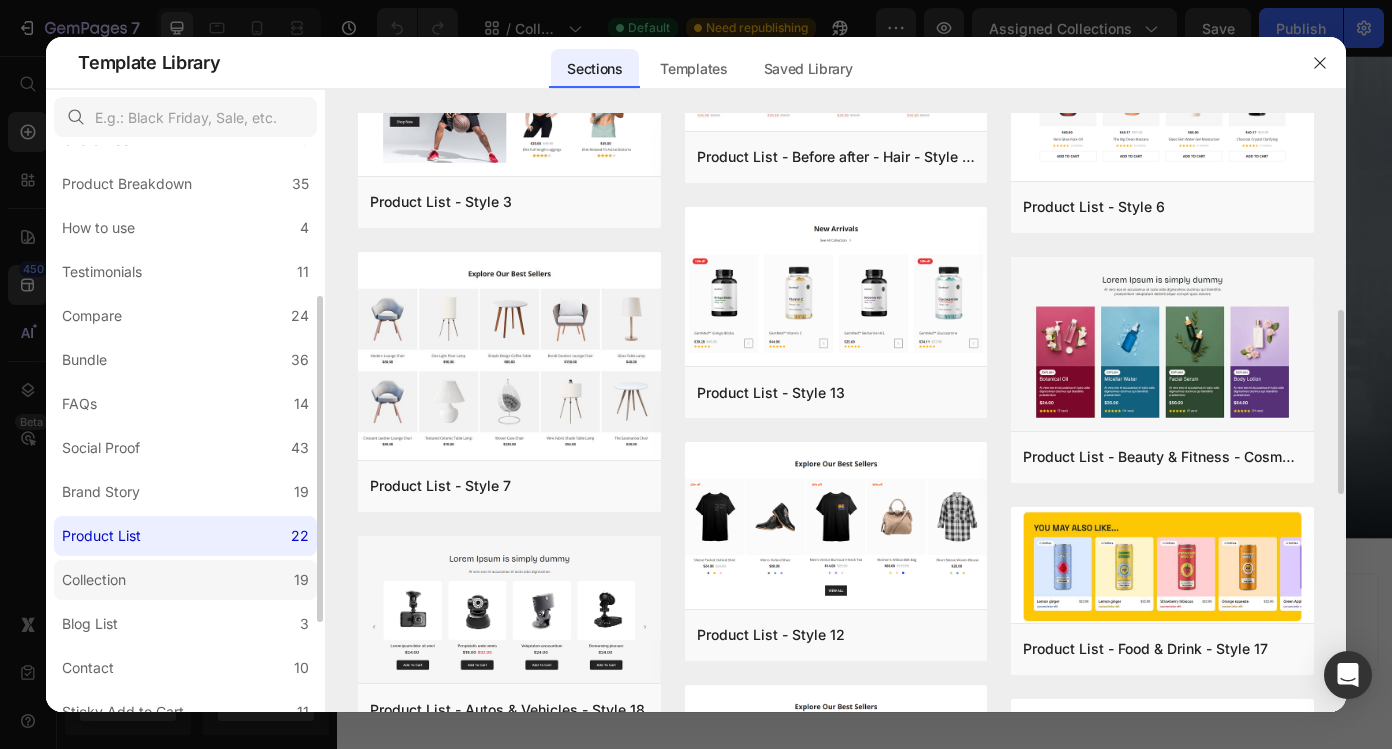 click on "Collection 19" 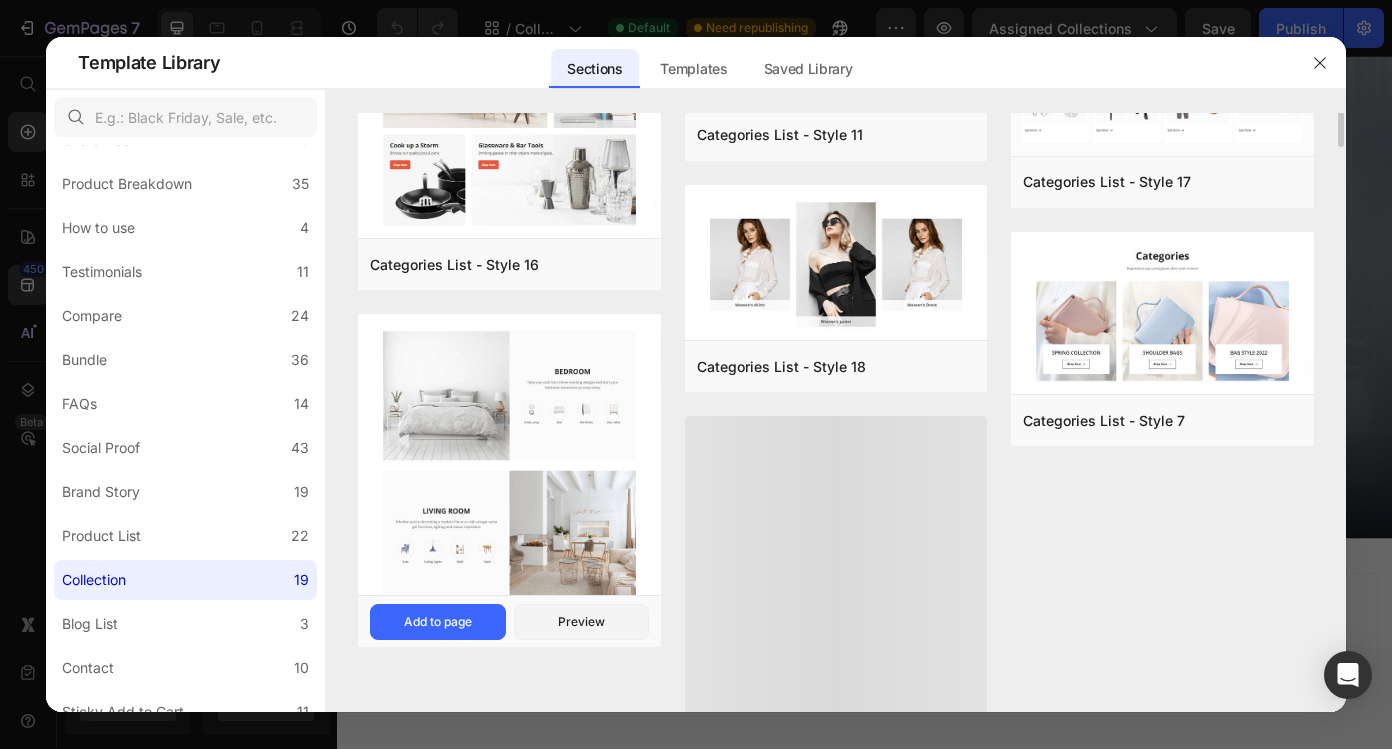 scroll, scrollTop: 634, scrollLeft: 0, axis: vertical 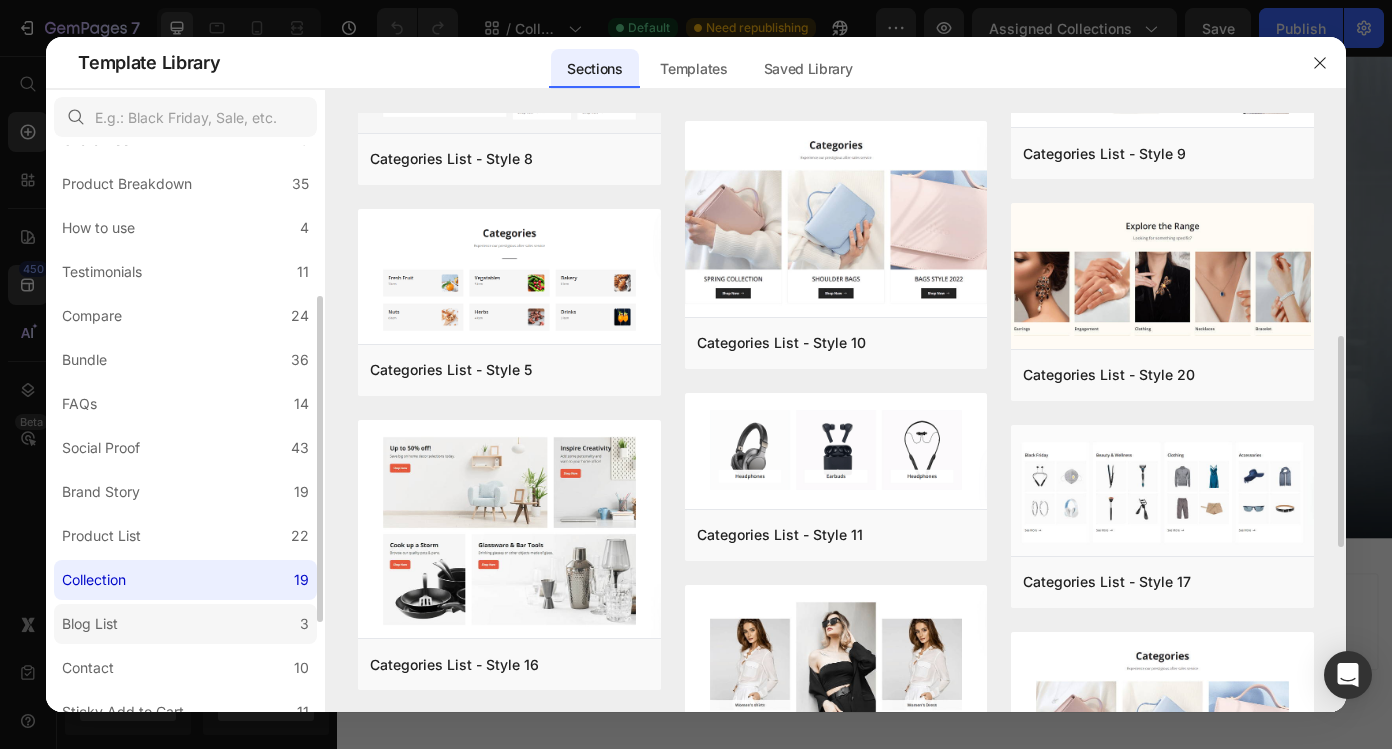 click on "Blog List 3" 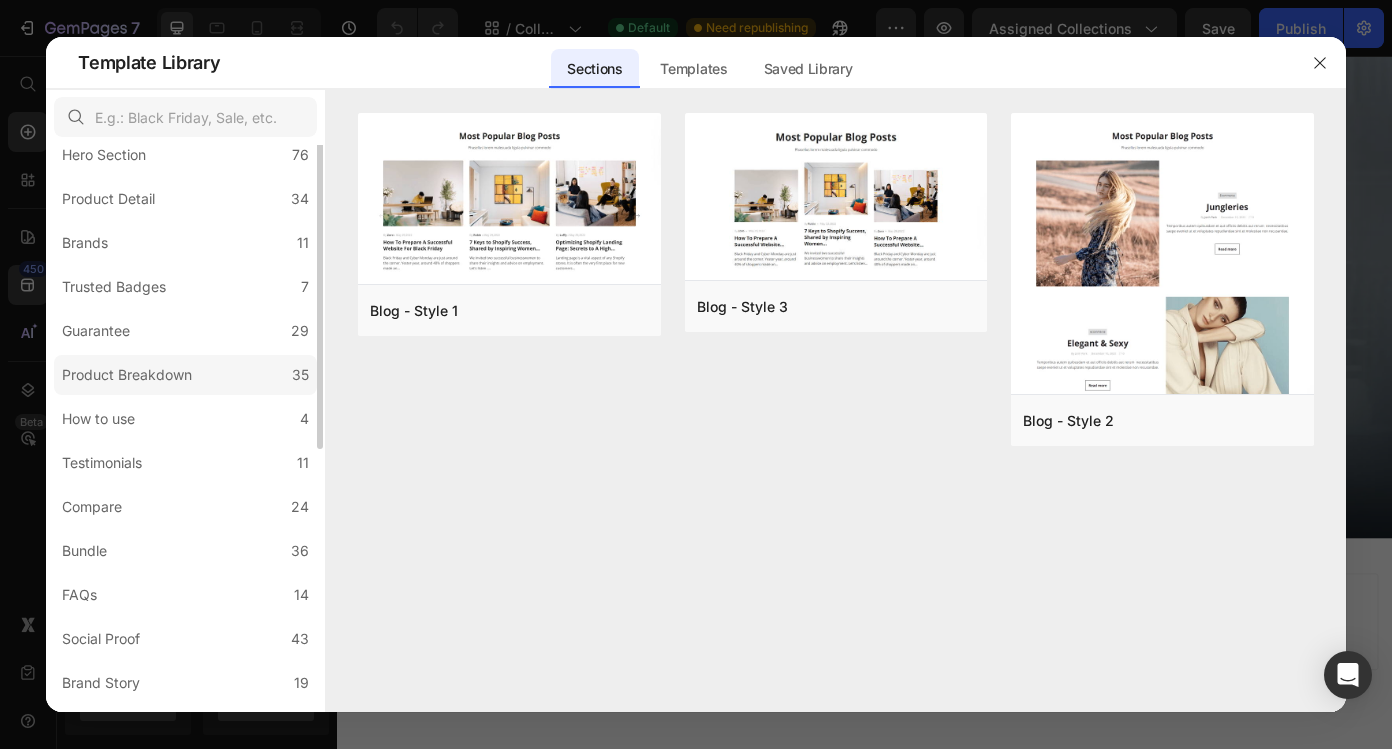 scroll, scrollTop: 0, scrollLeft: 0, axis: both 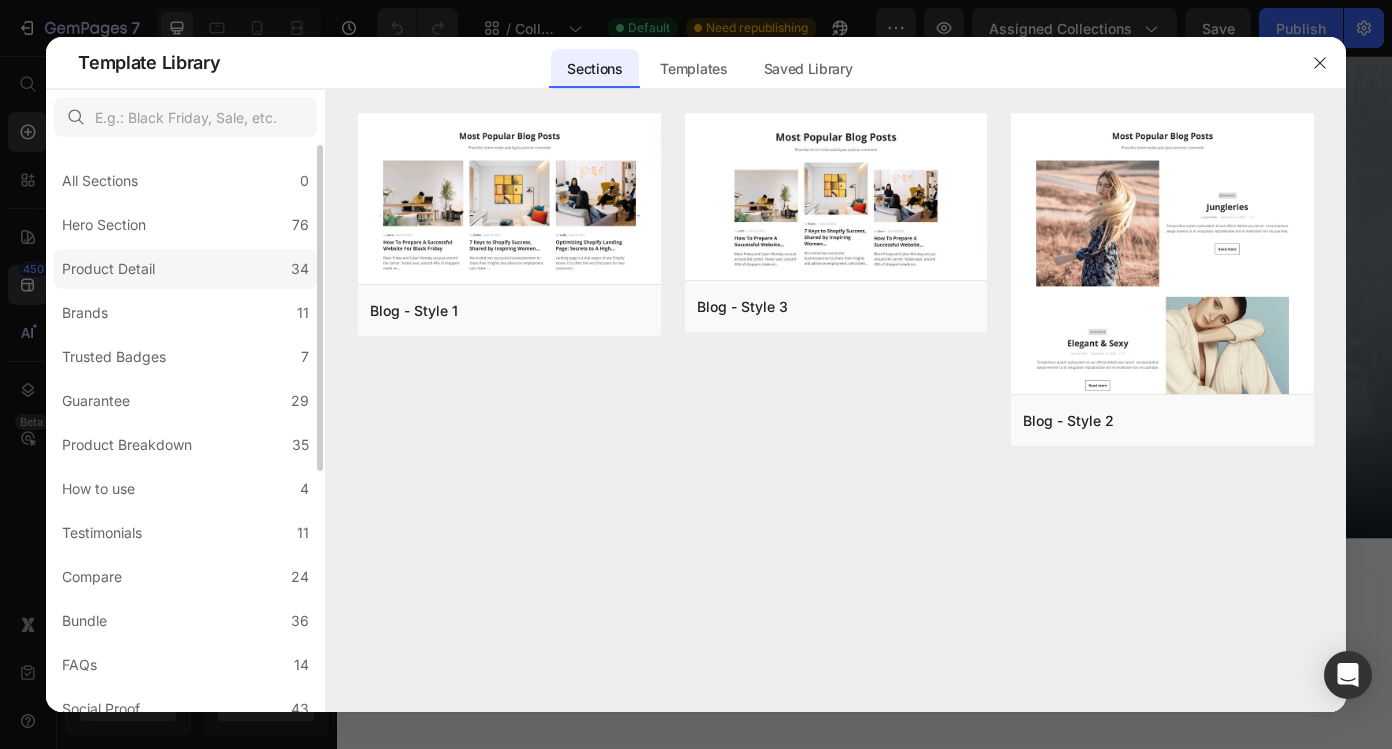 click on "Product Detail" at bounding box center (112, 269) 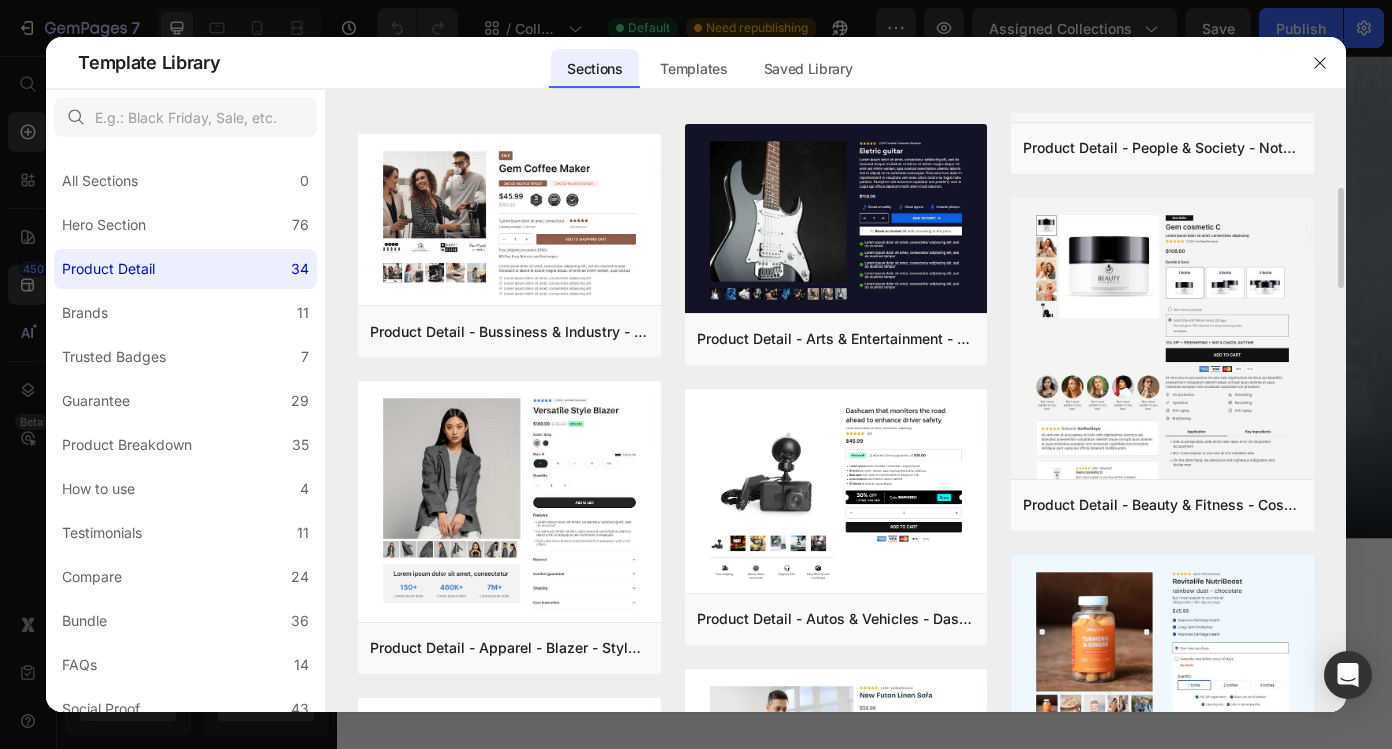 scroll, scrollTop: 1175, scrollLeft: 0, axis: vertical 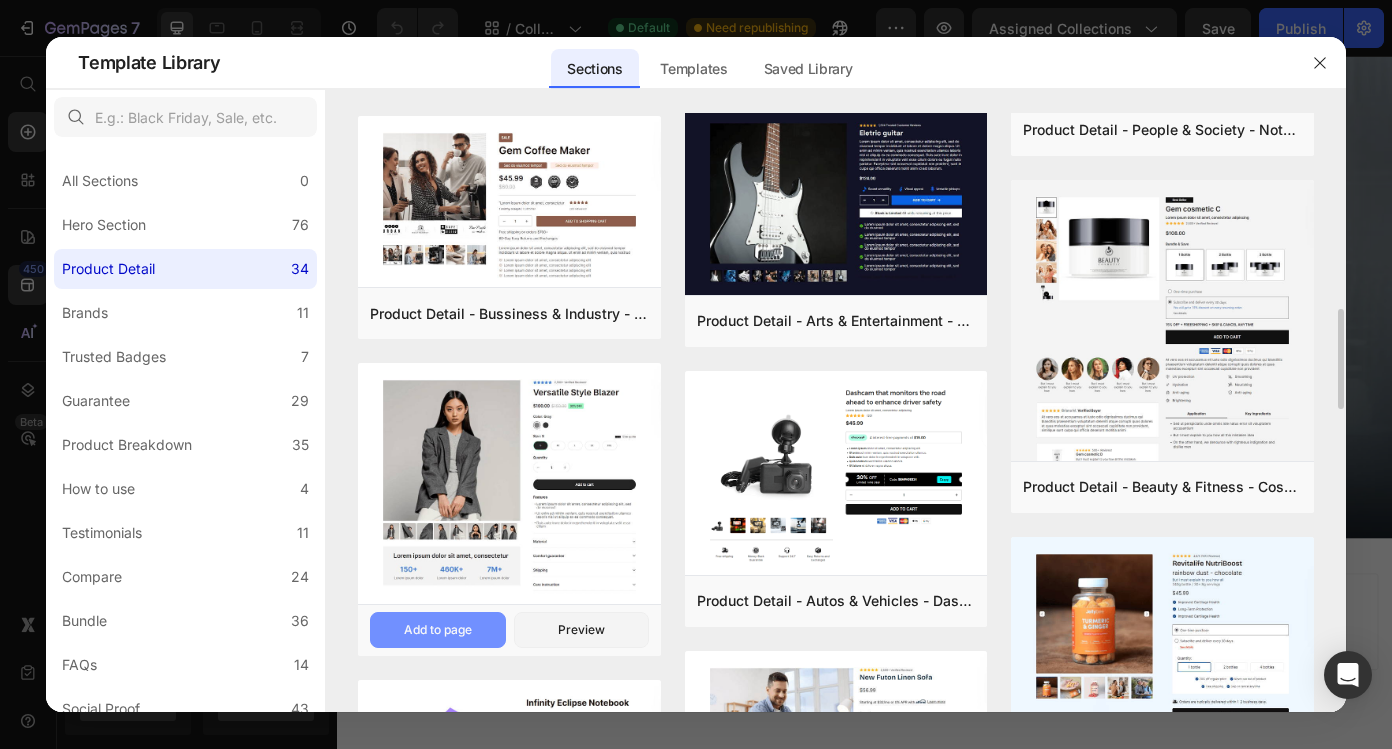 click on "Add to page" at bounding box center (437, 630) 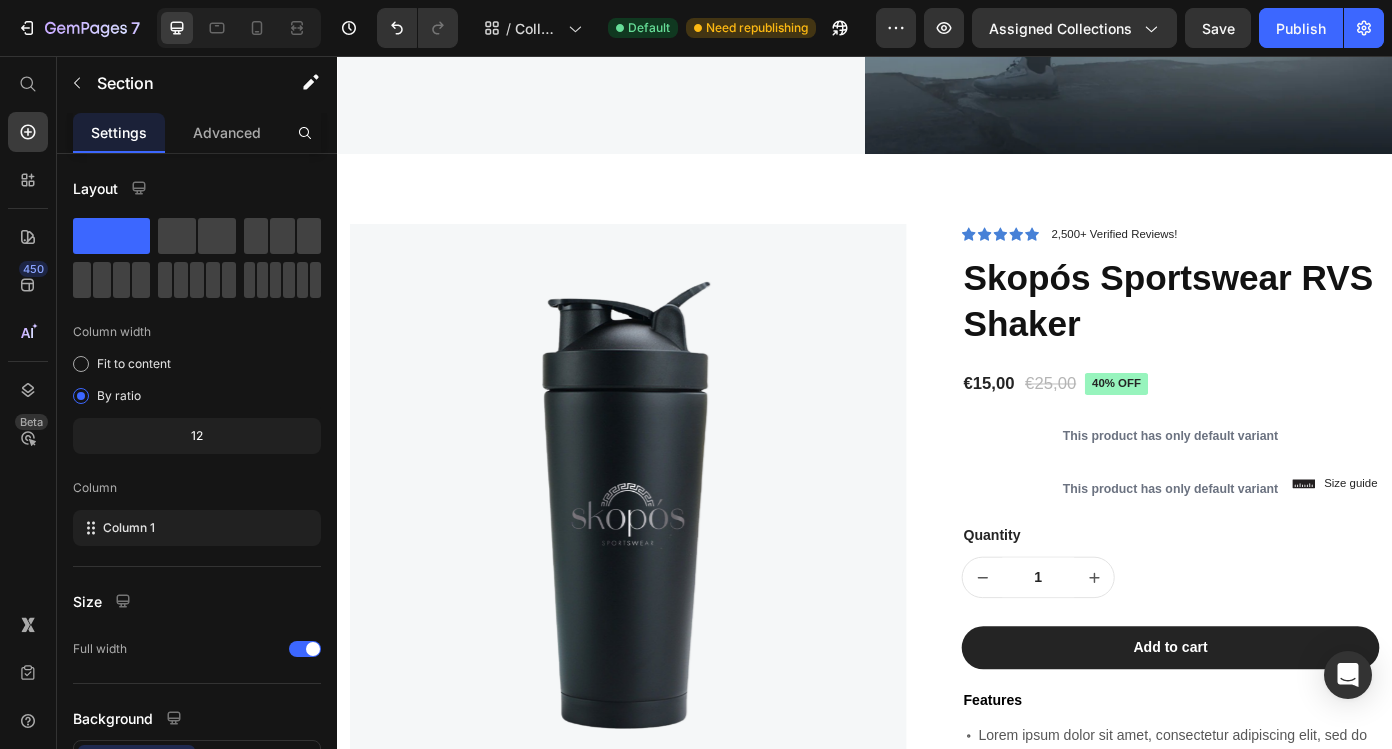 scroll, scrollTop: 1029, scrollLeft: 0, axis: vertical 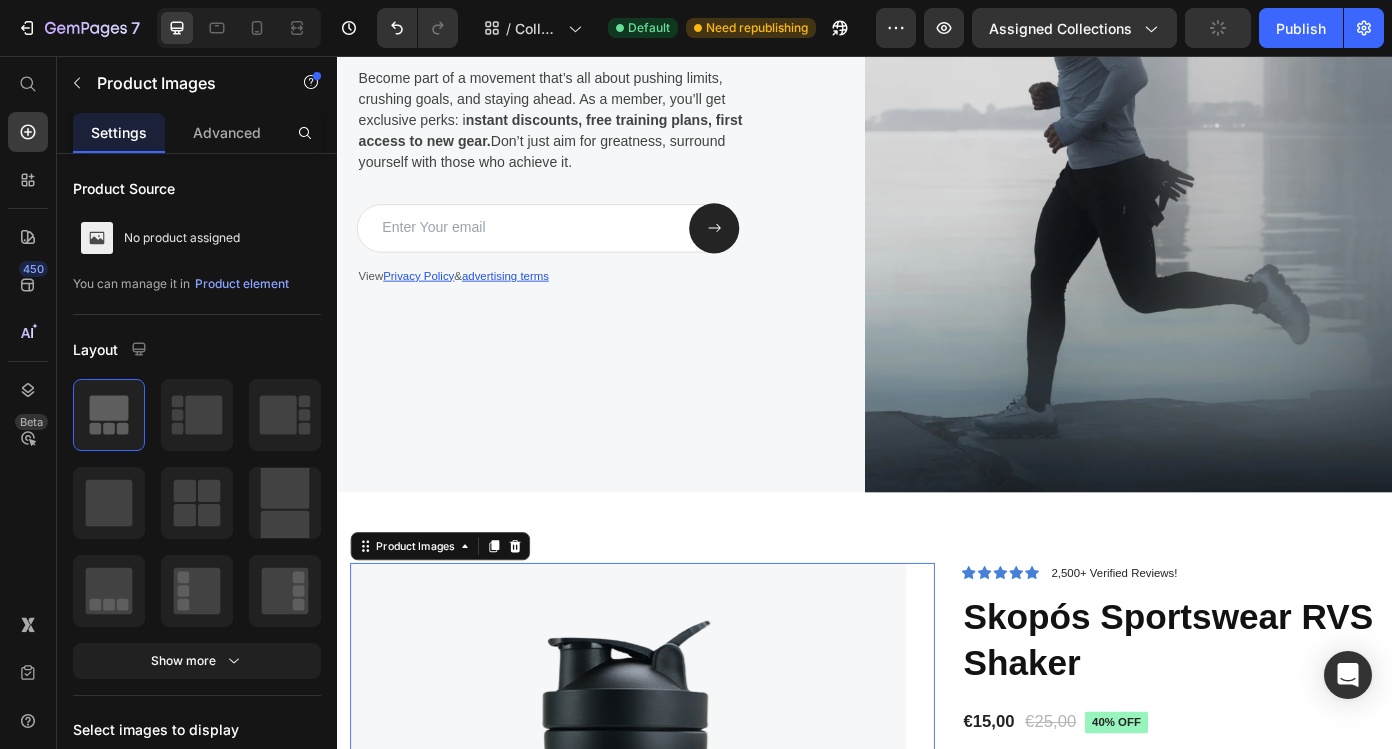 click on "Product Images   0" at bounding box center [684, 993] 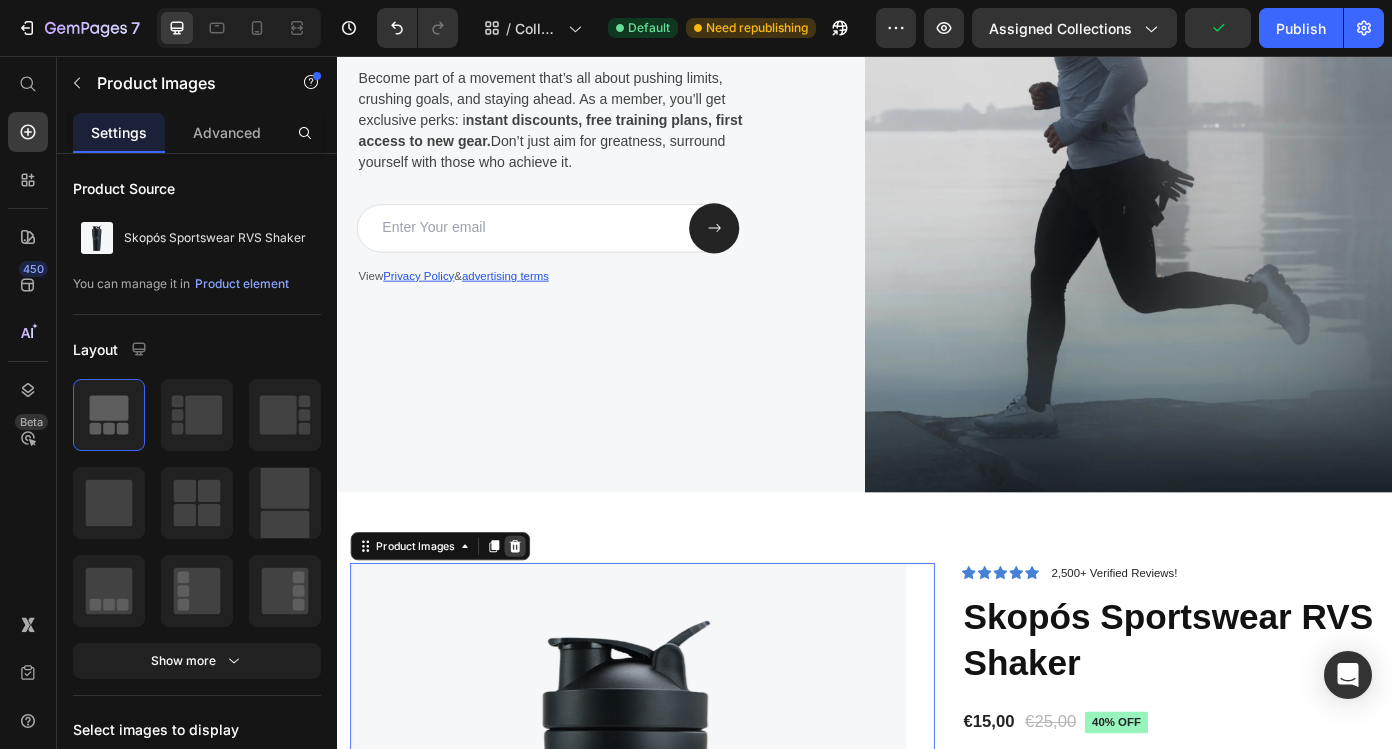 click 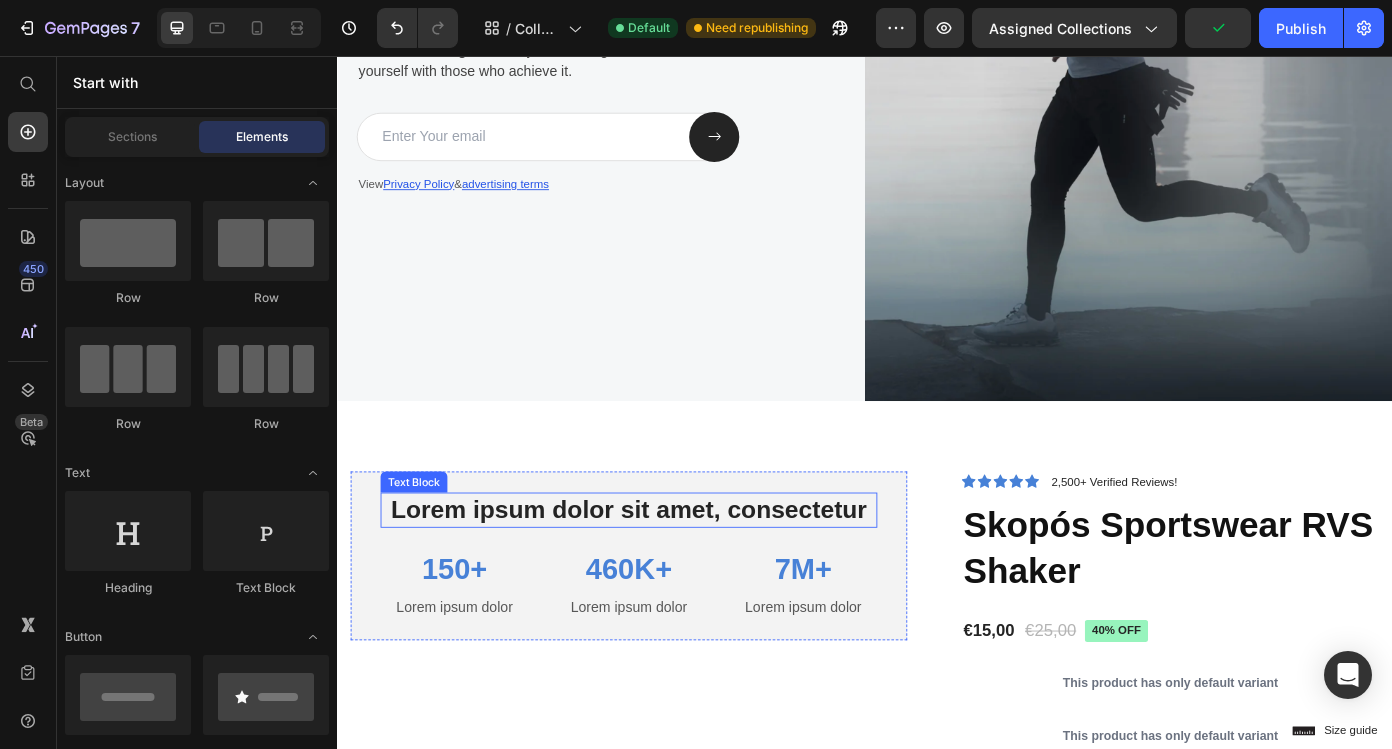 scroll, scrollTop: 1158, scrollLeft: 0, axis: vertical 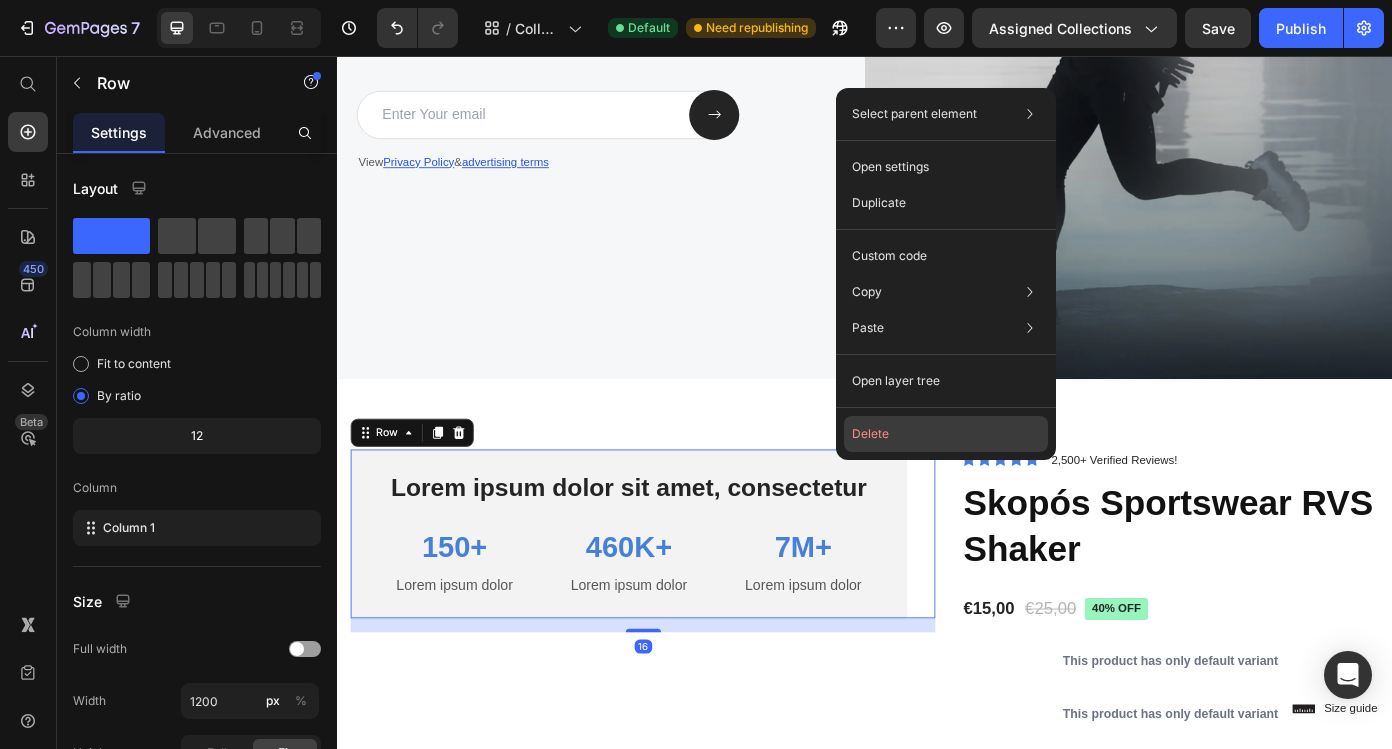 click on "Delete" 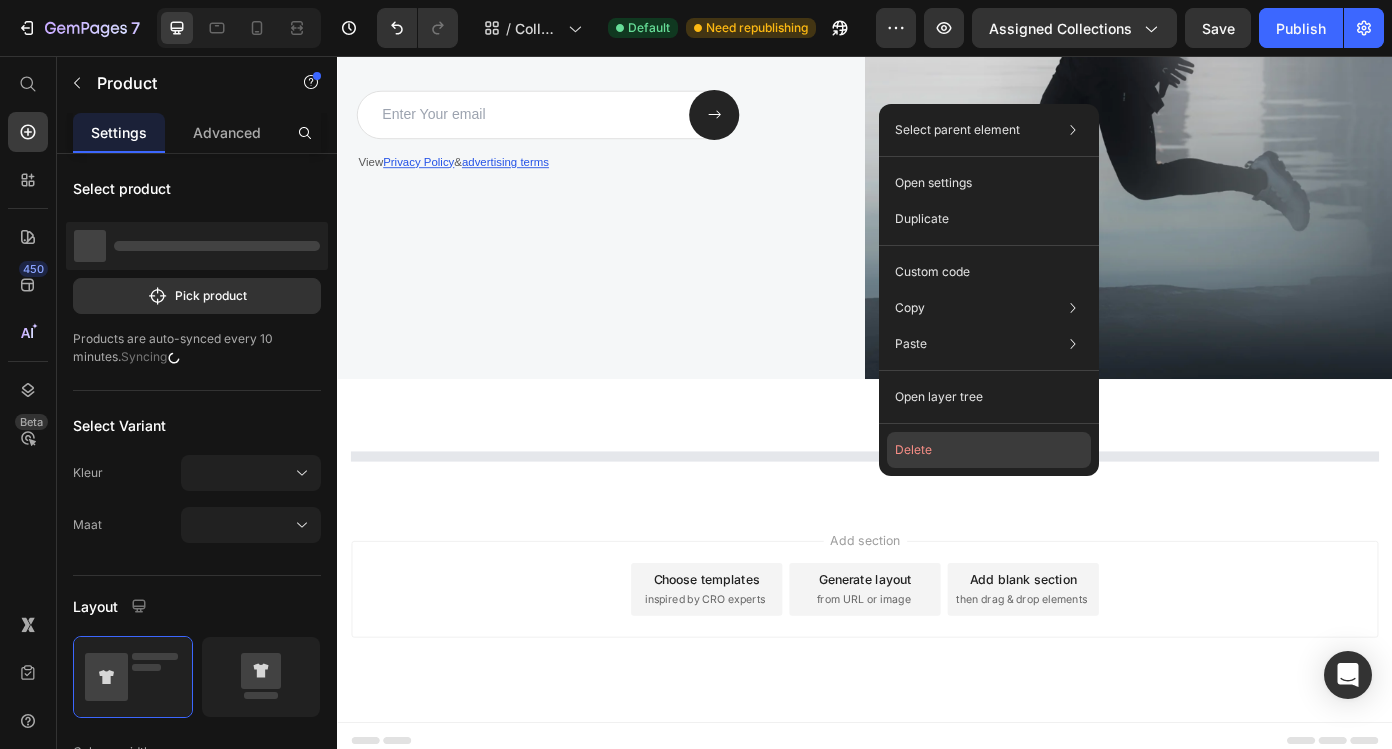click on "Delete" 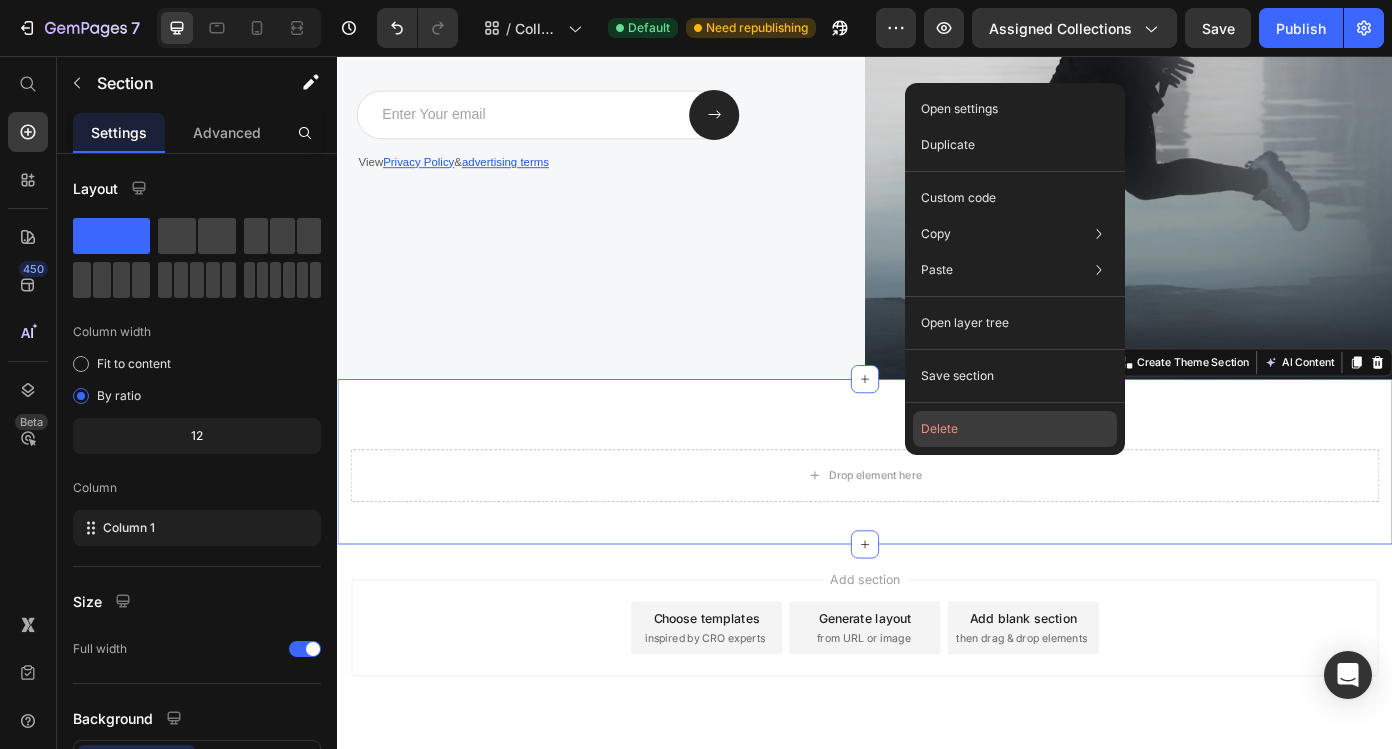 click on "Delete" 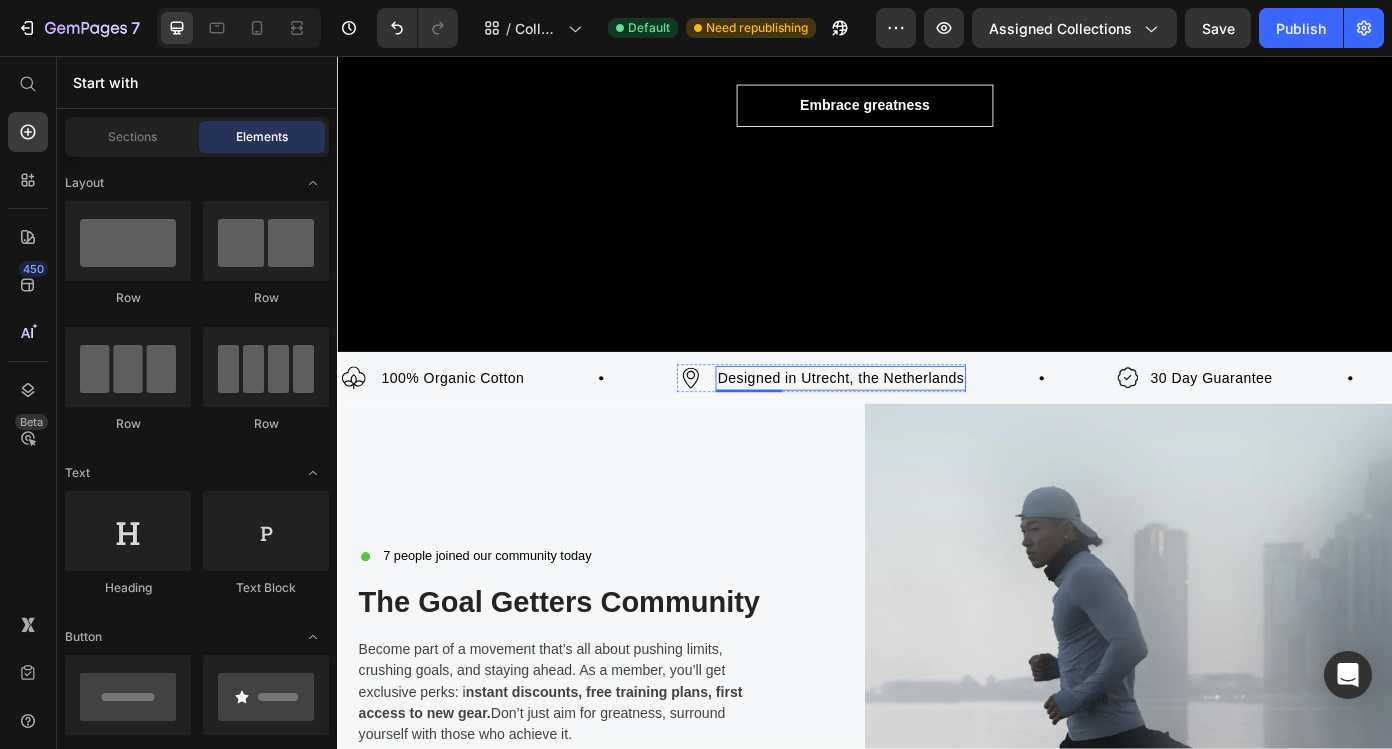 scroll, scrollTop: 198, scrollLeft: 0, axis: vertical 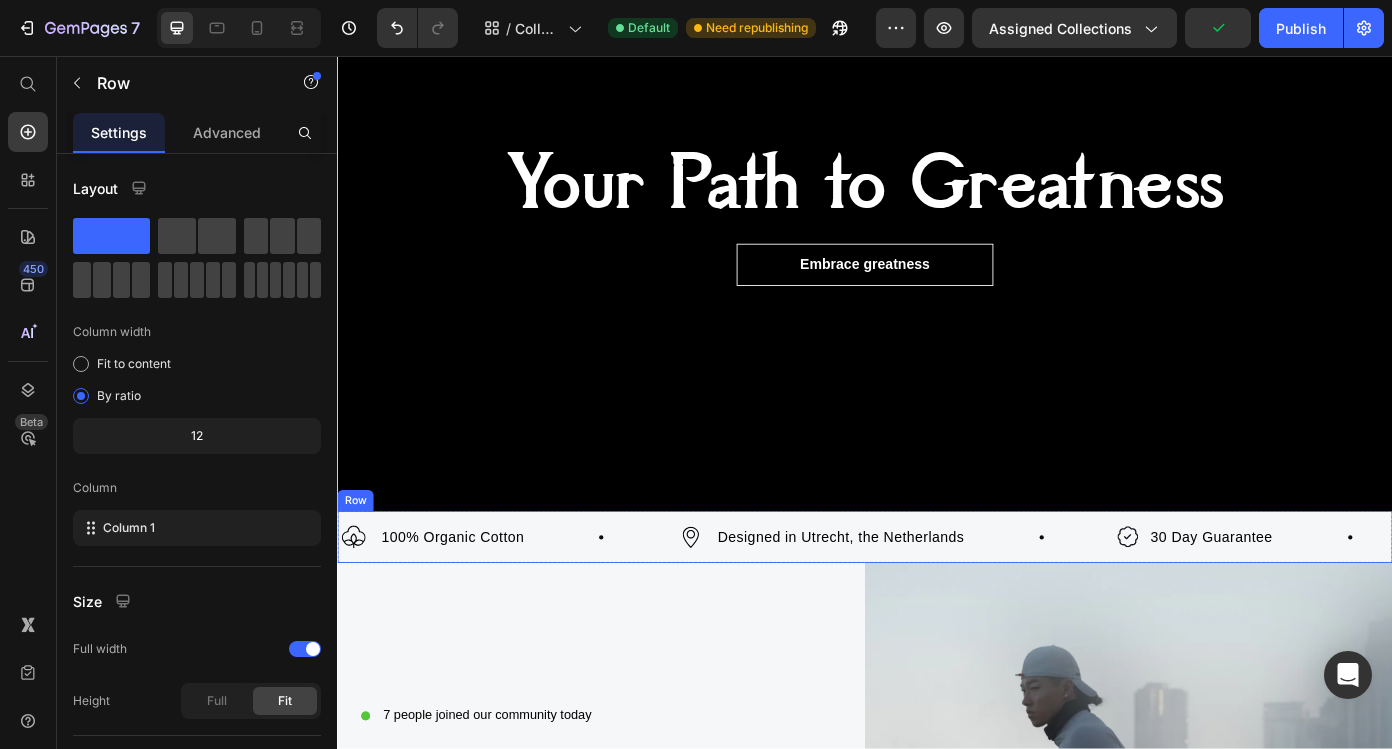 click on "Image 100% Organic Cotton Text Block Row
Image Designed in Utrecht, the Netherlands Text Block Row
Image 30 Day Guarantee Text Block Row
Image 100% Organic Cotton Text Block Row
Image Designed in Utrecht, the Netherlands Text Block Row
Image 30 Day Guarantee Text Block Row
Marquee Row" at bounding box center [937, 603] 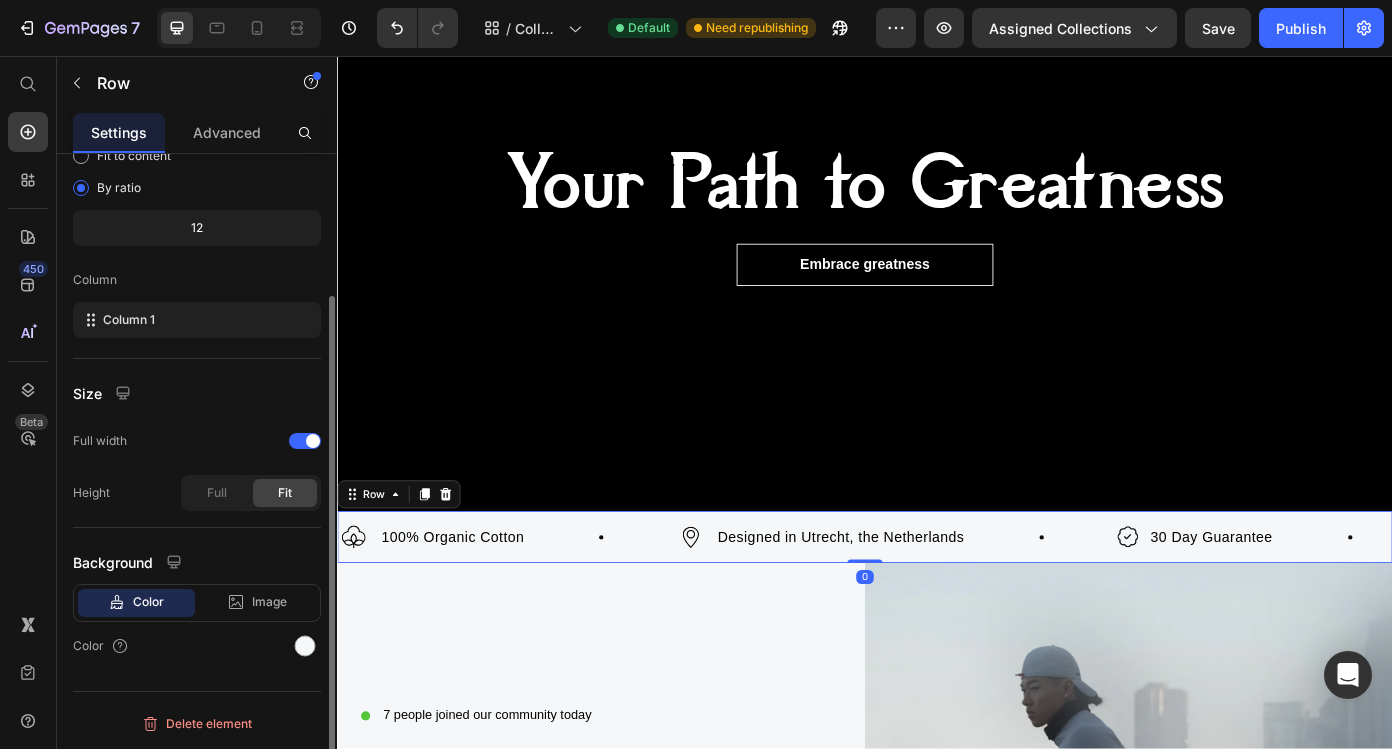 scroll, scrollTop: 0, scrollLeft: 0, axis: both 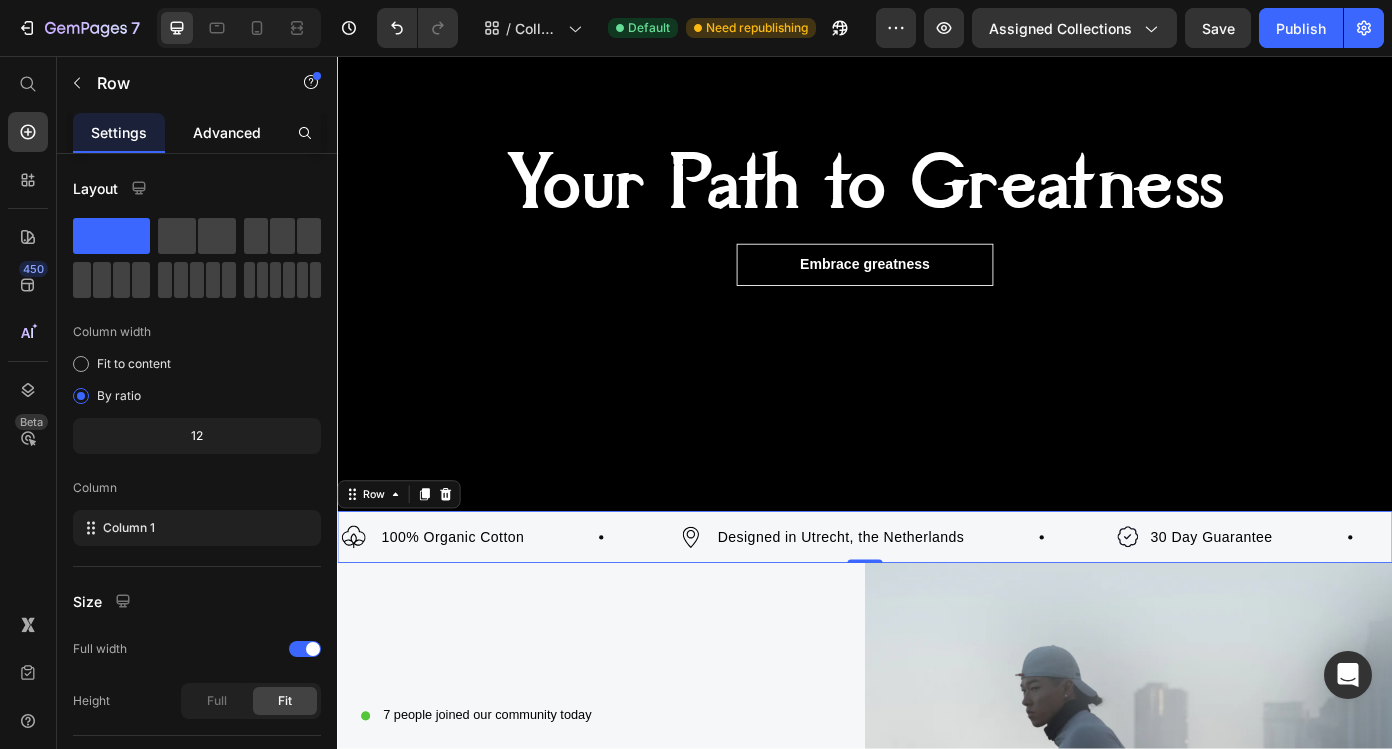 click on "Advanced" at bounding box center (227, 132) 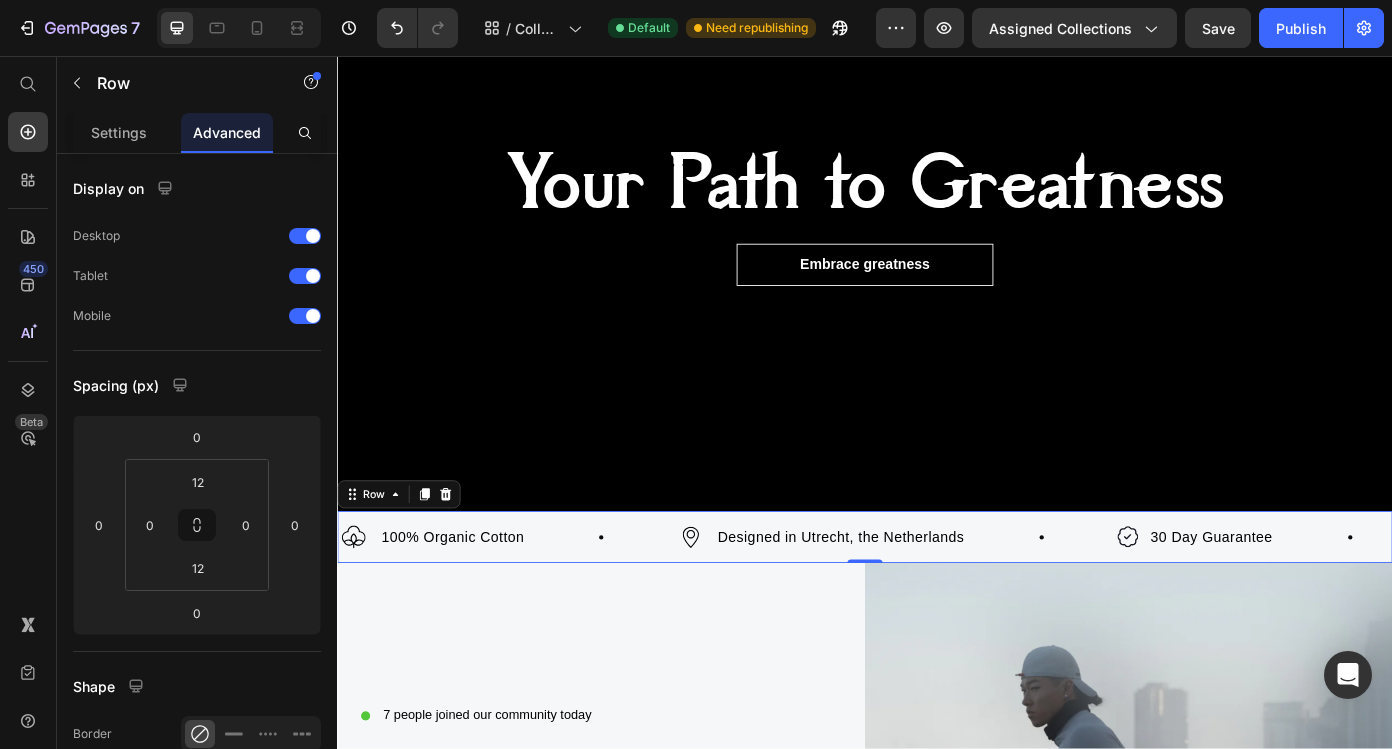 click on "Image 100% Organic Cotton Text Block Row
Image Designed in Utrecht, the Netherlands Text Block Row
Image 30 Day Guarantee Text Block Row
Image 100% Organic Cotton Text Block Row
Image Designed in Utrecht, the Netherlands Text Block Row
Image 30 Day Guarantee Text Block Row
Marquee Row   0" at bounding box center (937, 603) 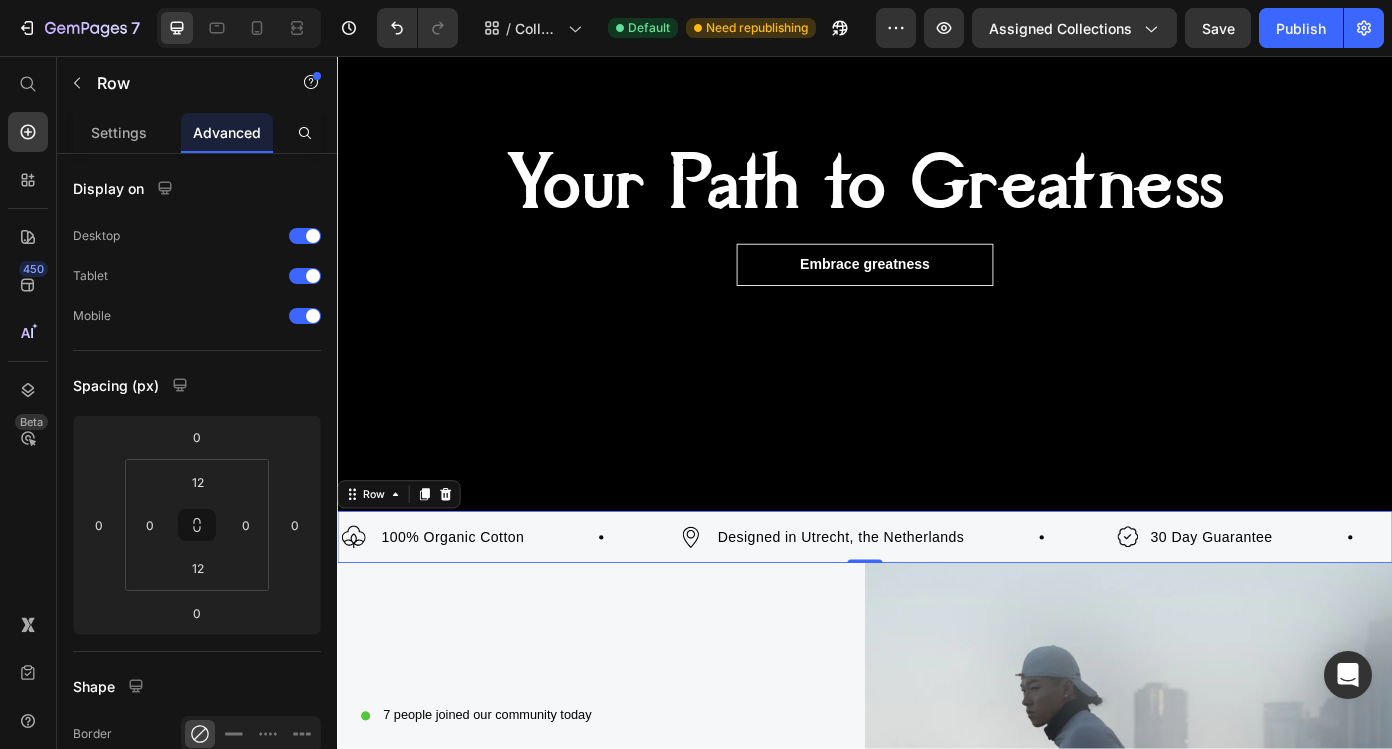 click on "Image 100% Organic Cotton Text Block Row
Image Designed in Utrecht, the Netherlands Text Block Row
Image 30 Day Guarantee Text Block Row
Image 100% Organic Cotton Text Block Row
Image Designed in Utrecht, the Netherlands Text Block Row
Image 30 Day Guarantee Text Block Row
Marquee Row   0" at bounding box center [937, 603] 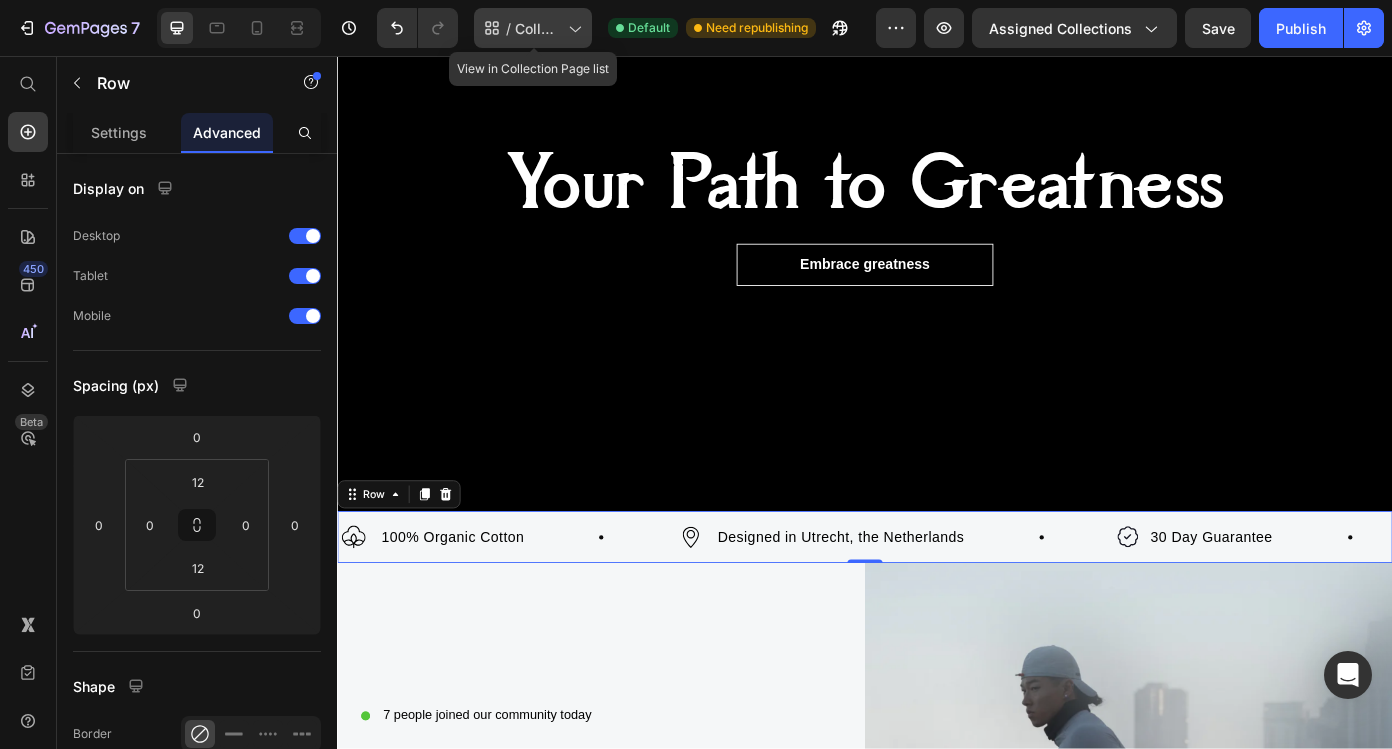 click on "Collection Page" at bounding box center (537, 28) 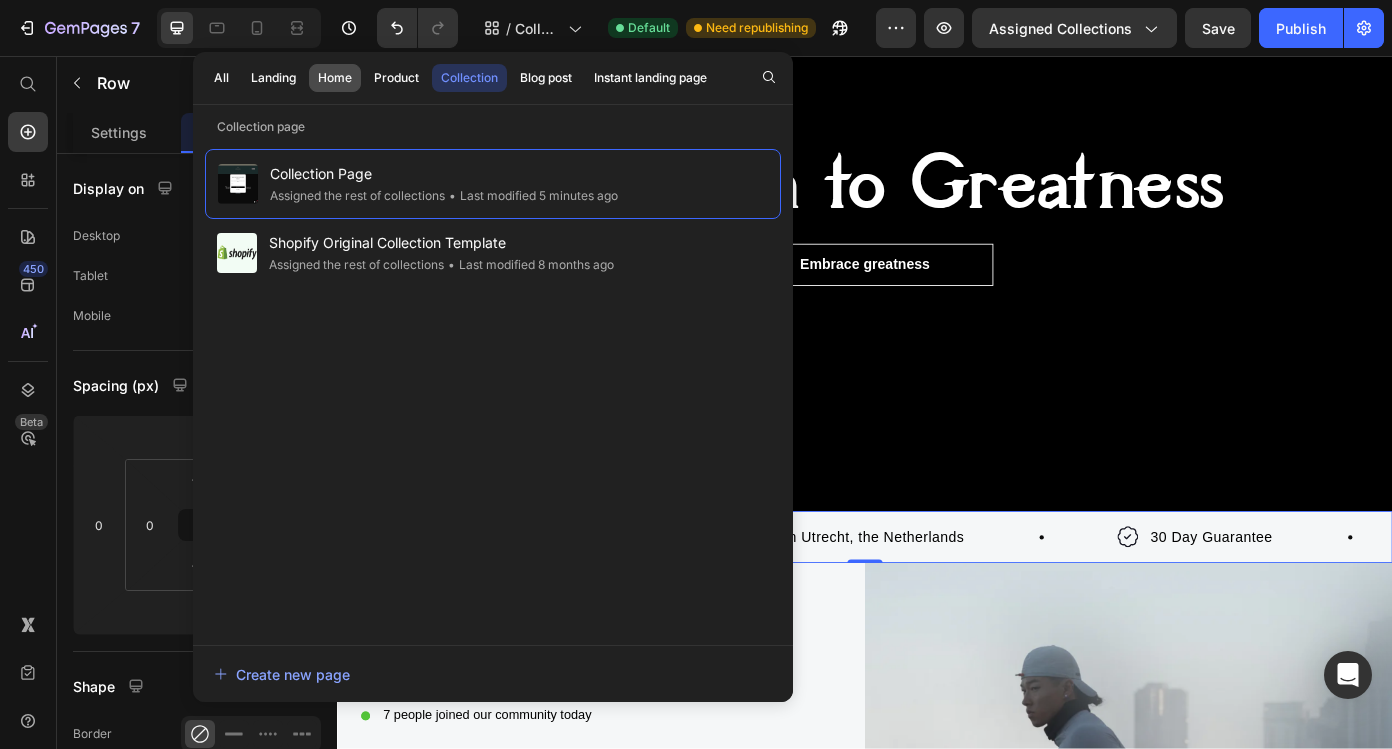 click on "Home" 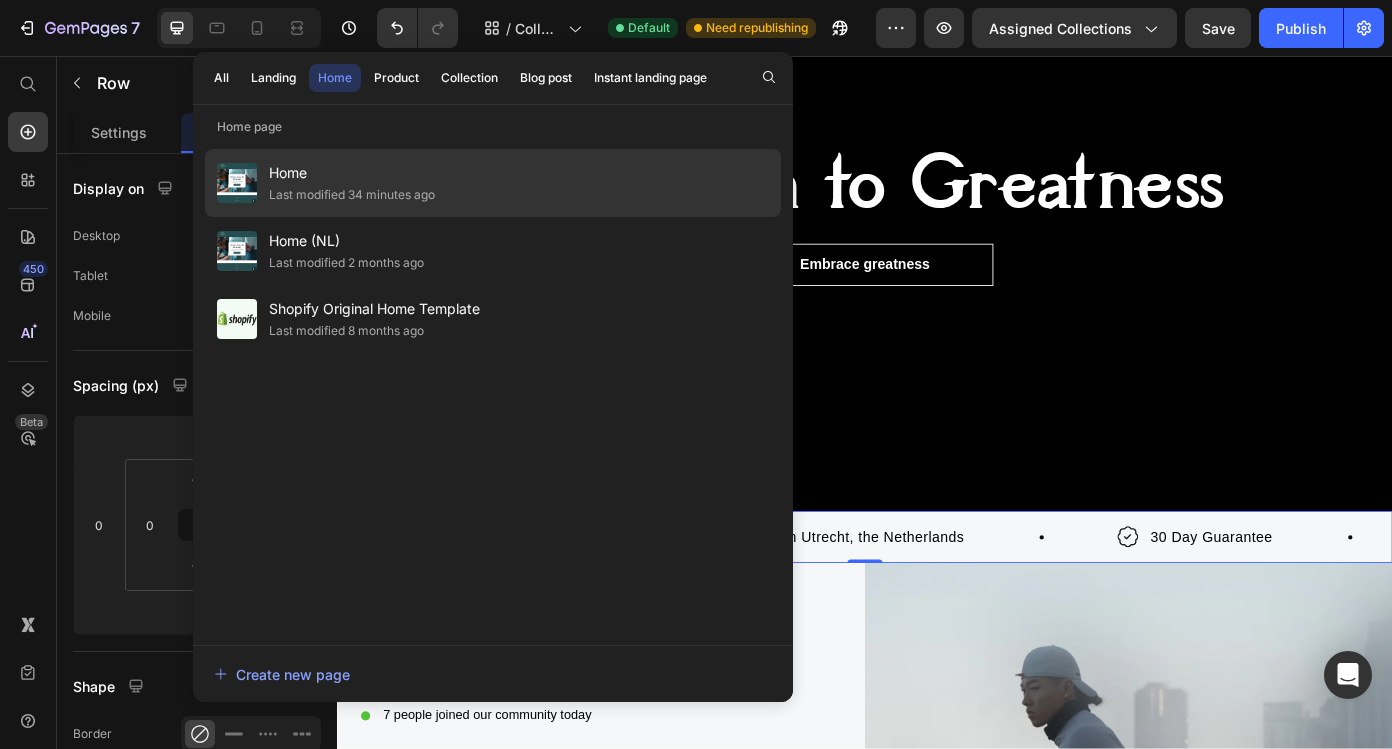 click on "Home" at bounding box center (352, 173) 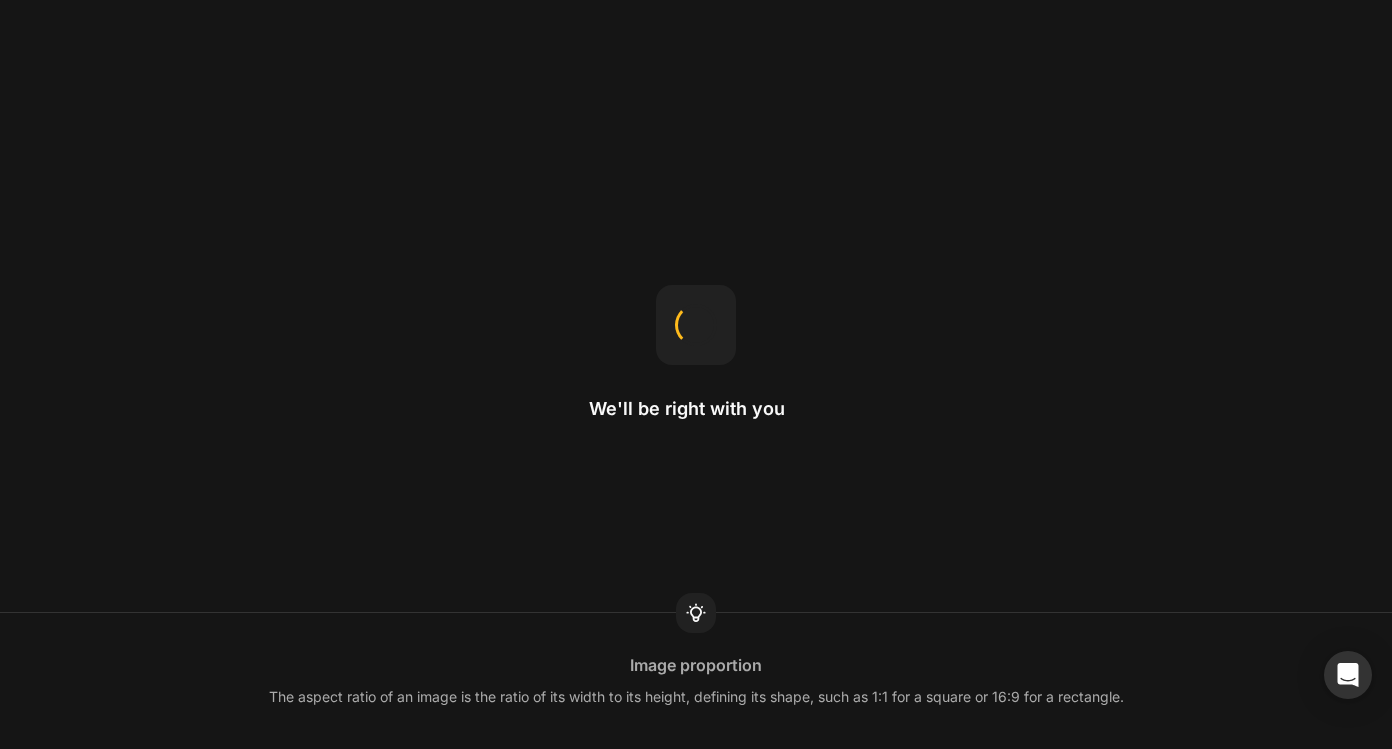 scroll, scrollTop: 0, scrollLeft: 0, axis: both 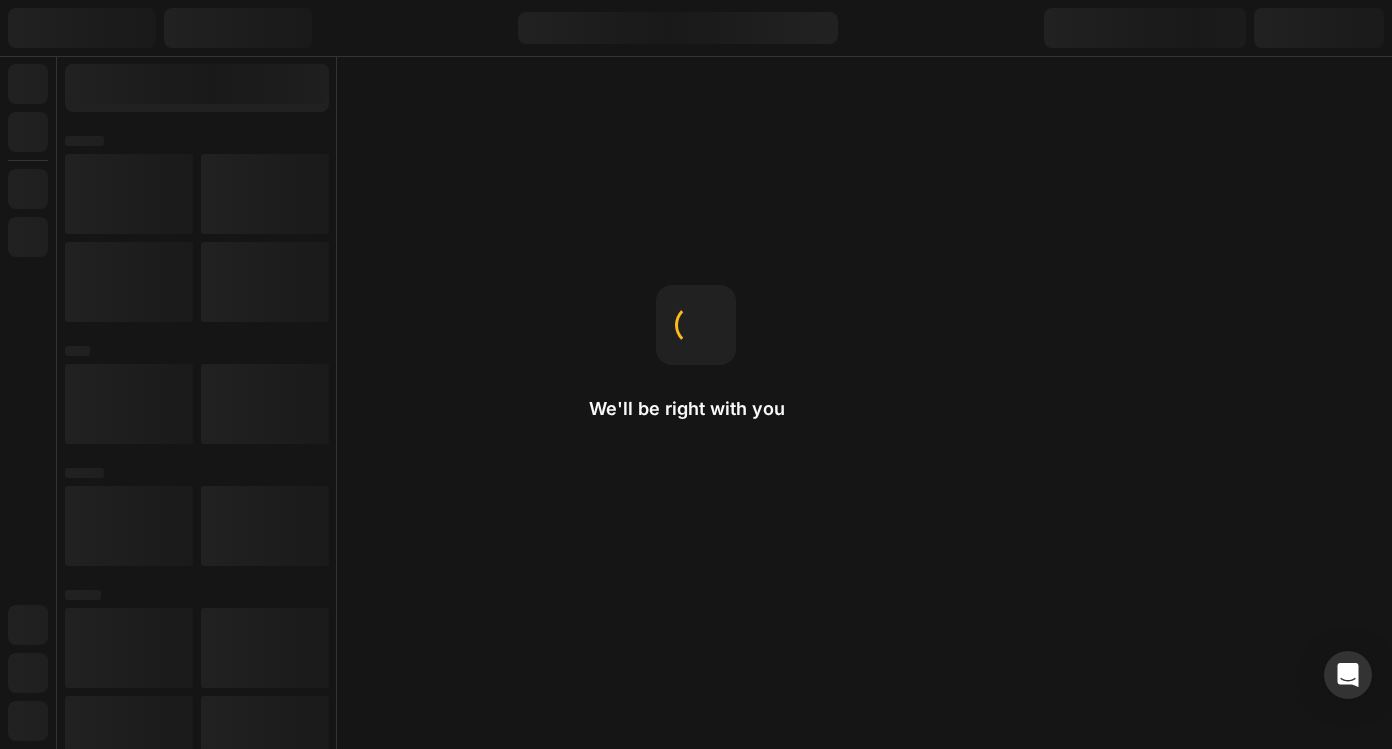 click on "We'll be right with you Image proportion The aspect ratio of an image is the ratio of its width to its height, defining its shape, such as 1:1 for a square or 16:9 for a rectangle." at bounding box center [696, 374] 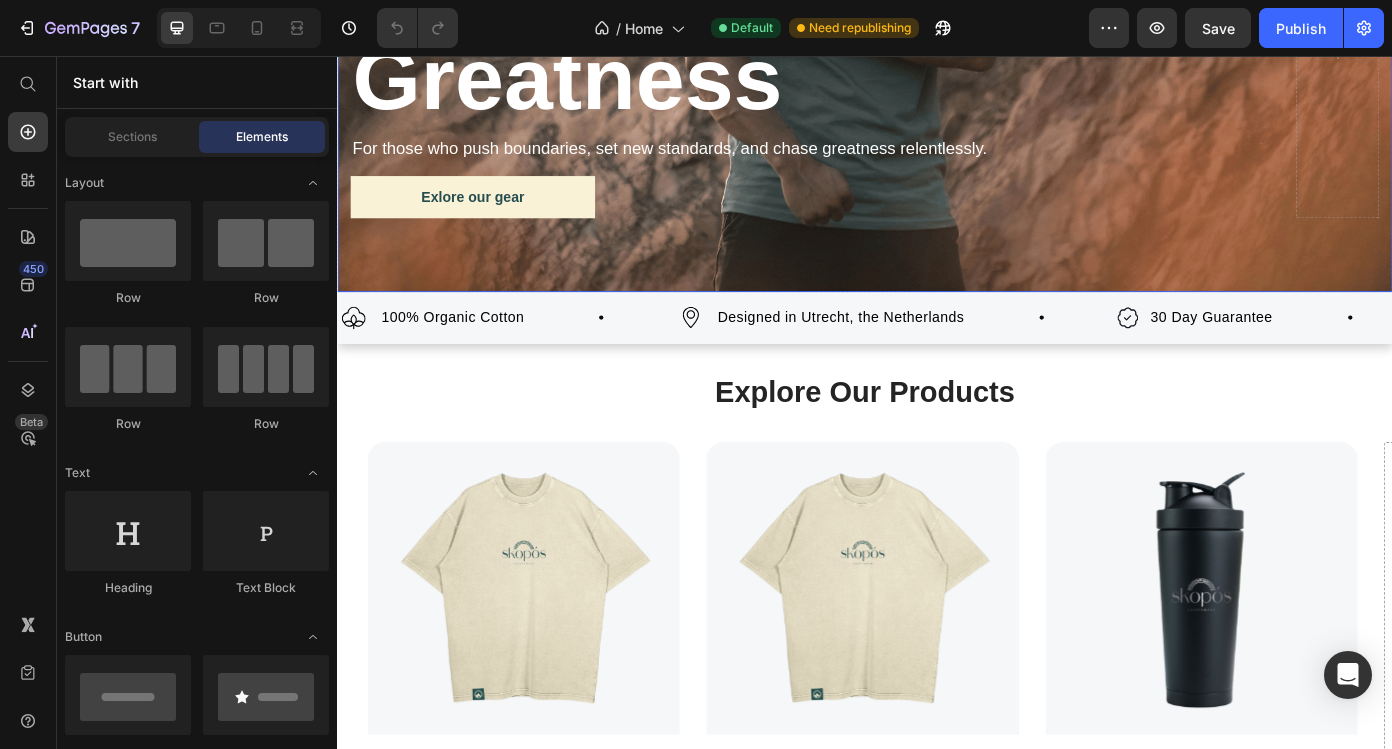 scroll, scrollTop: 452, scrollLeft: 0, axis: vertical 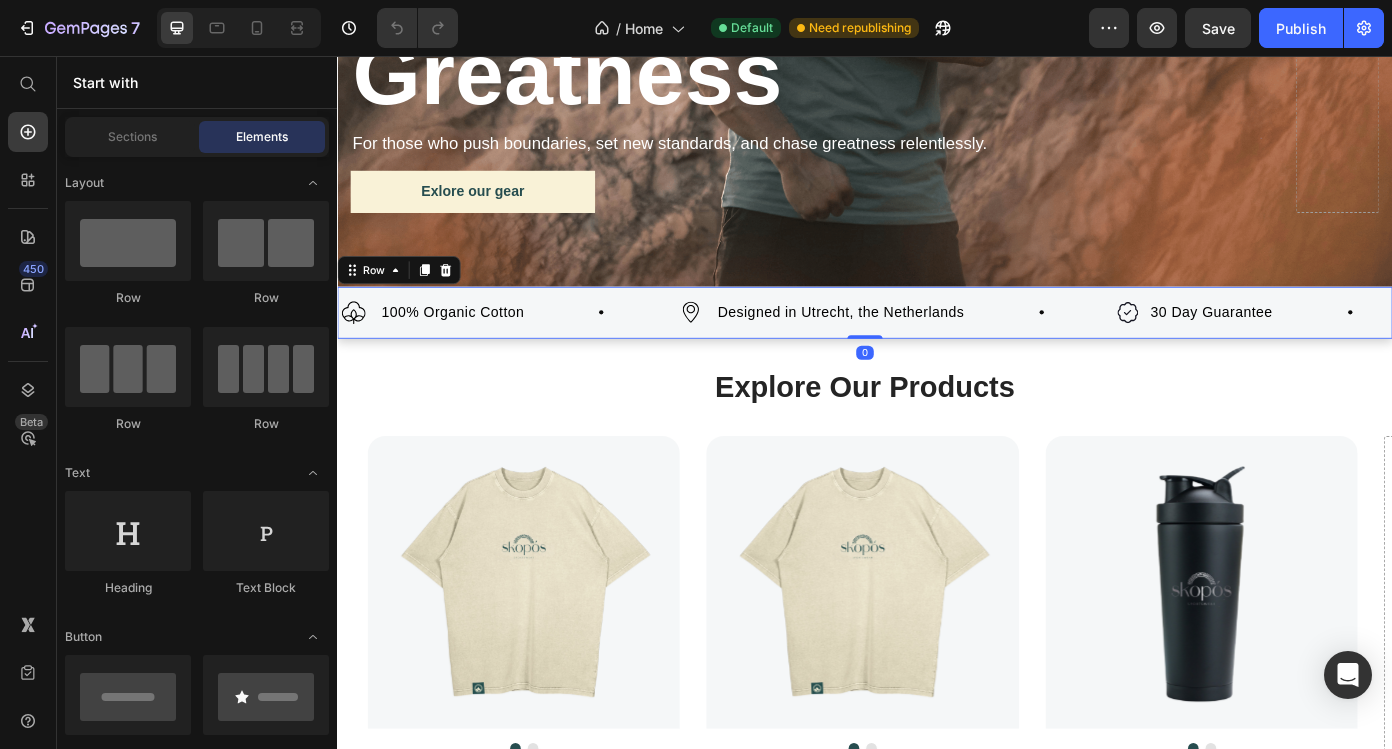 click on "Image 100% Organic Cotton Text Block Row
Image Designed in Utrecht, the Netherlands Text Block Row
Image 30 Day Guarantee Text Block Row
Image 100% Organic Cotton Text Block Row
Image Designed in Utrecht, the Netherlands Text Block Row
Image 30 Day Guarantee Text Block Row
Marquee Row   0" at bounding box center [937, 348] 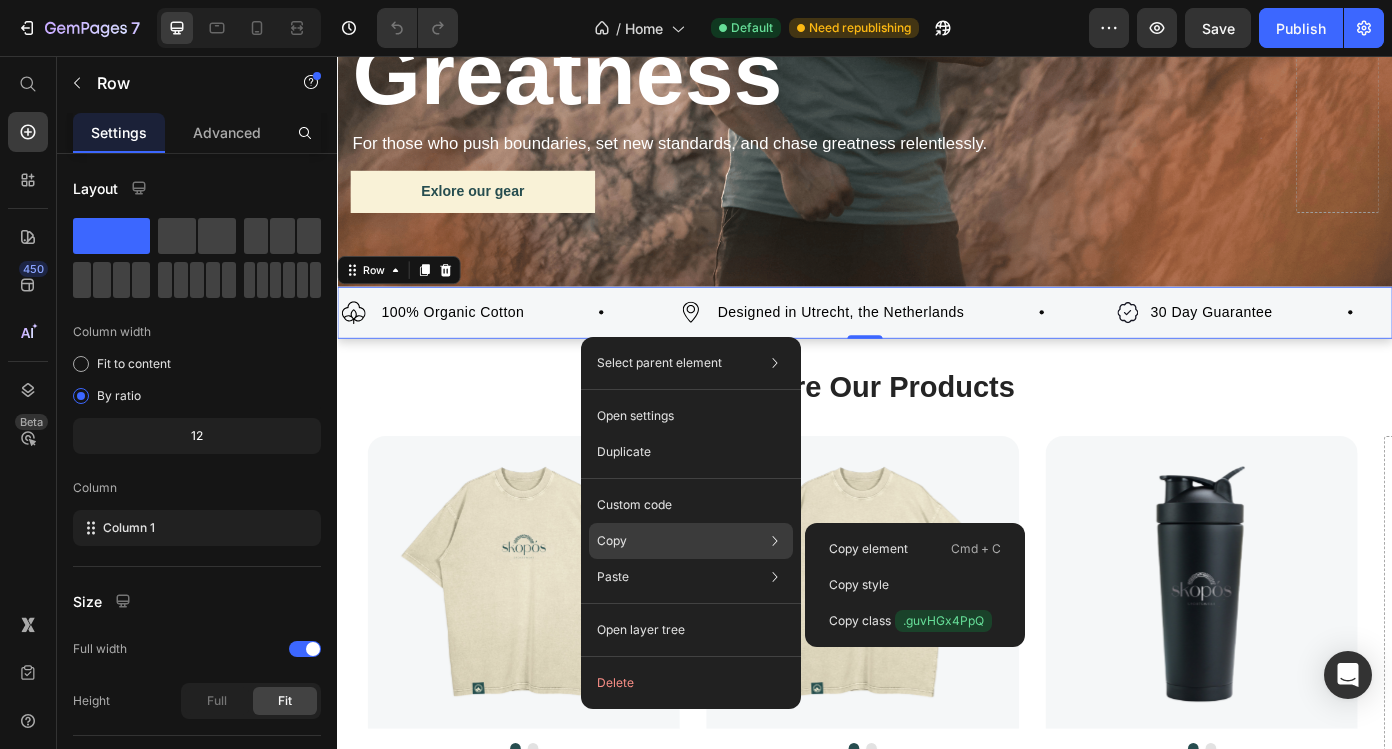 click on "Copy Copy element  Cmd + C Copy style  Copy class  .guvHGx4PpQ" 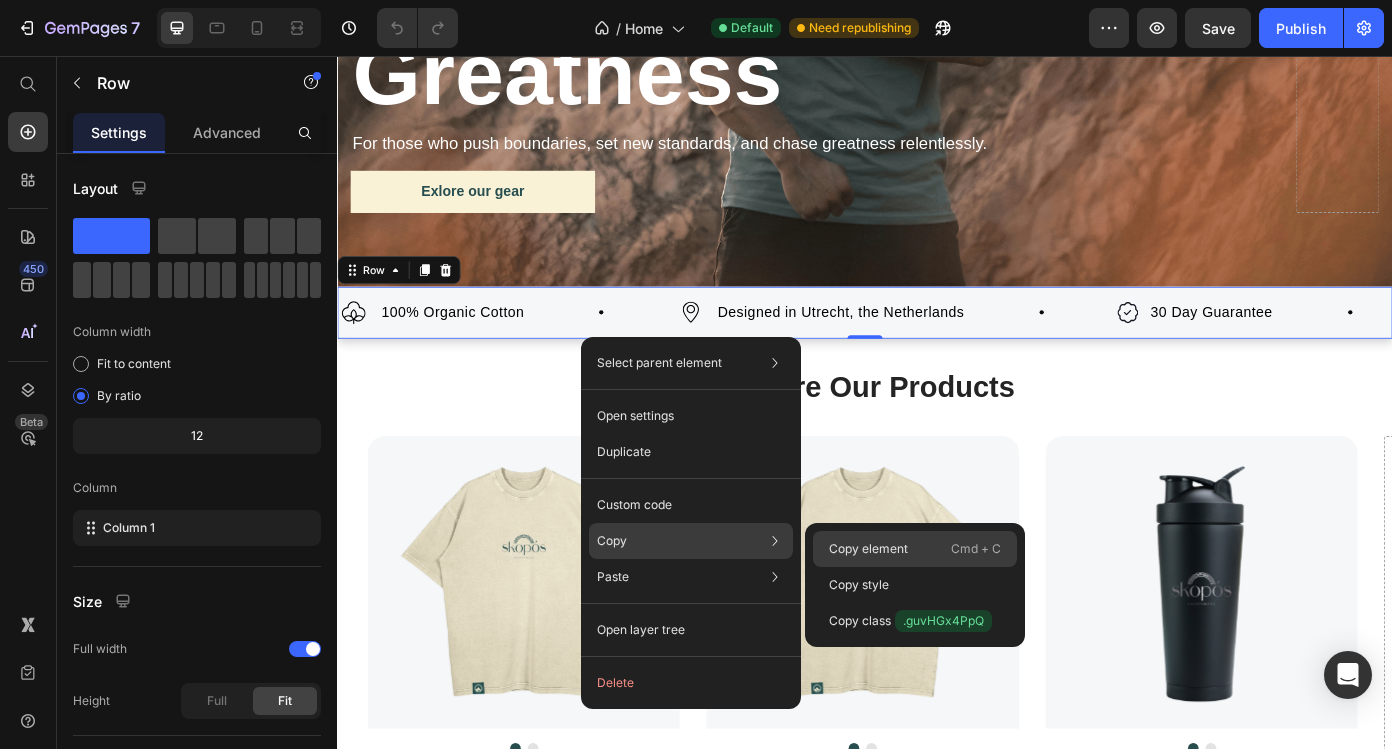 click on "Copy element  Cmd + C" 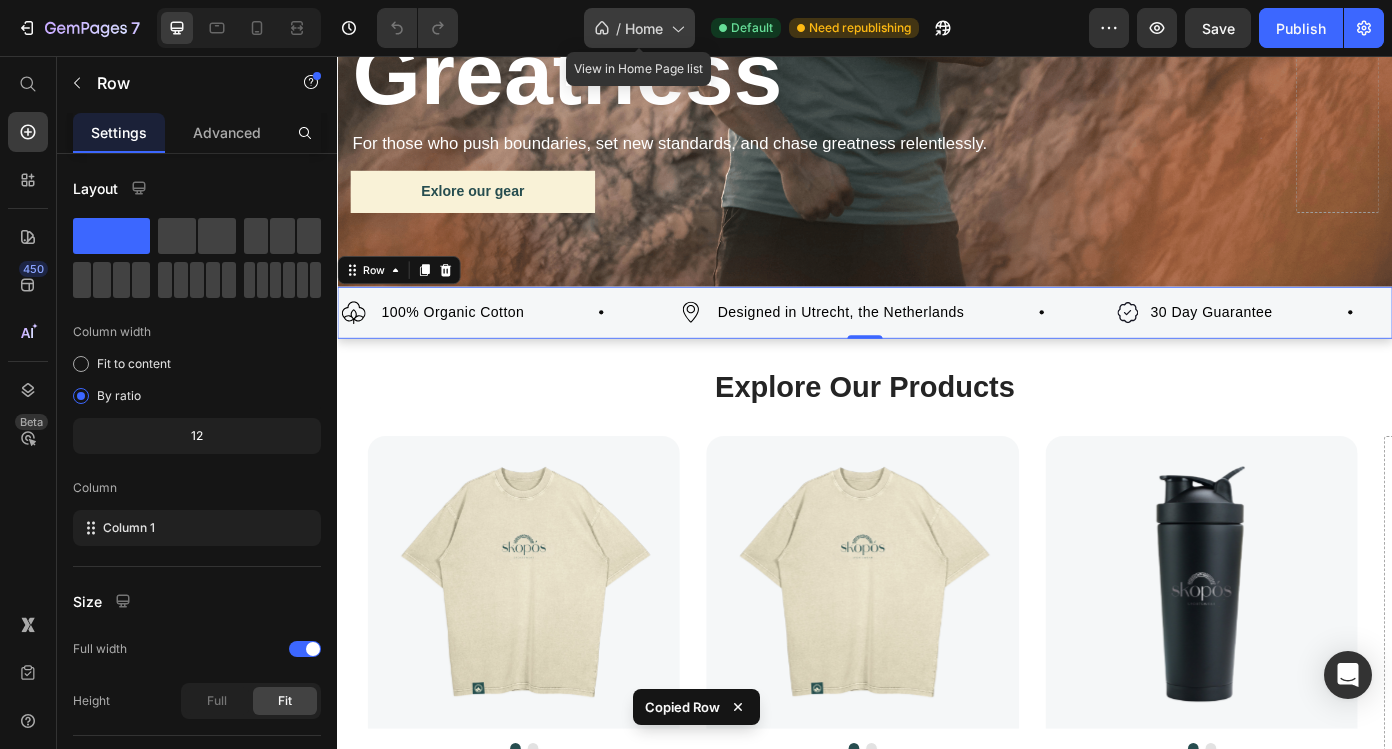 click on "Home" at bounding box center (644, 28) 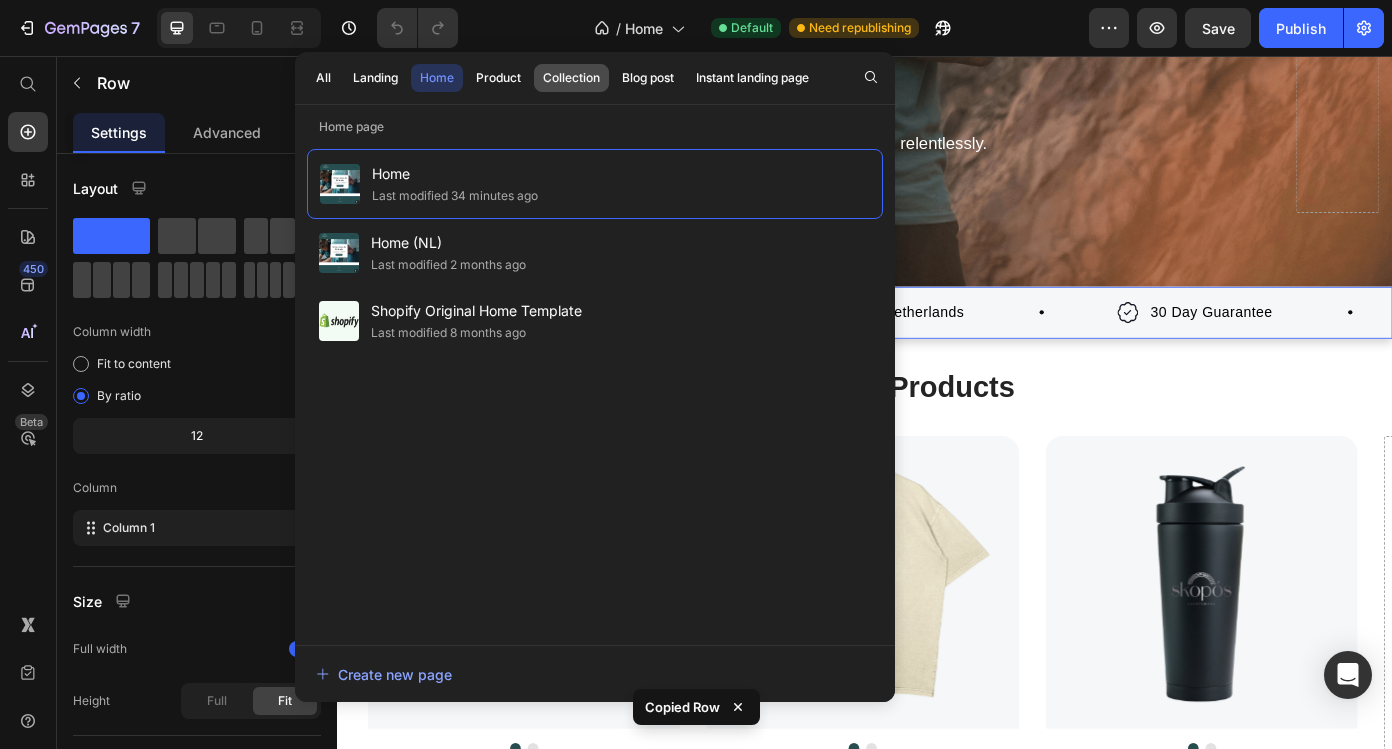 click on "Collection" at bounding box center [571, 78] 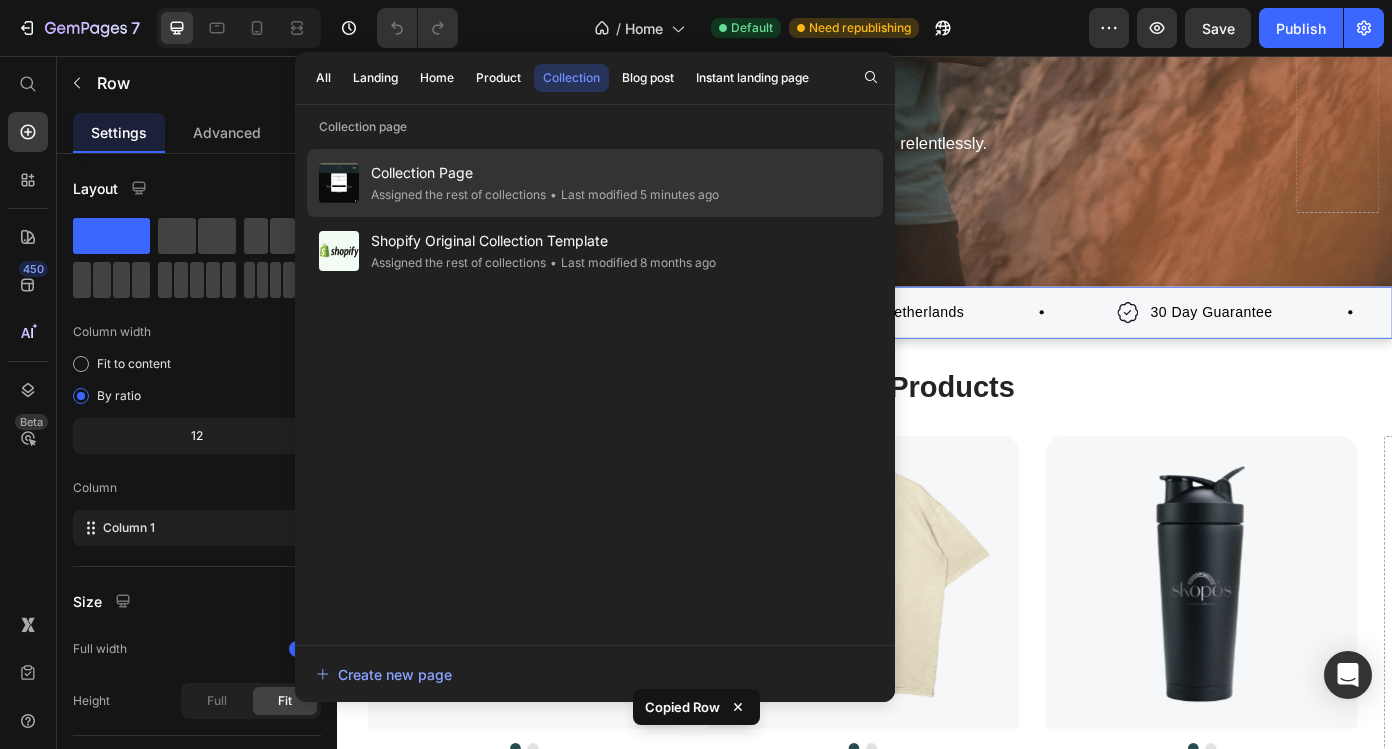 click on "Collection Page" at bounding box center (545, 173) 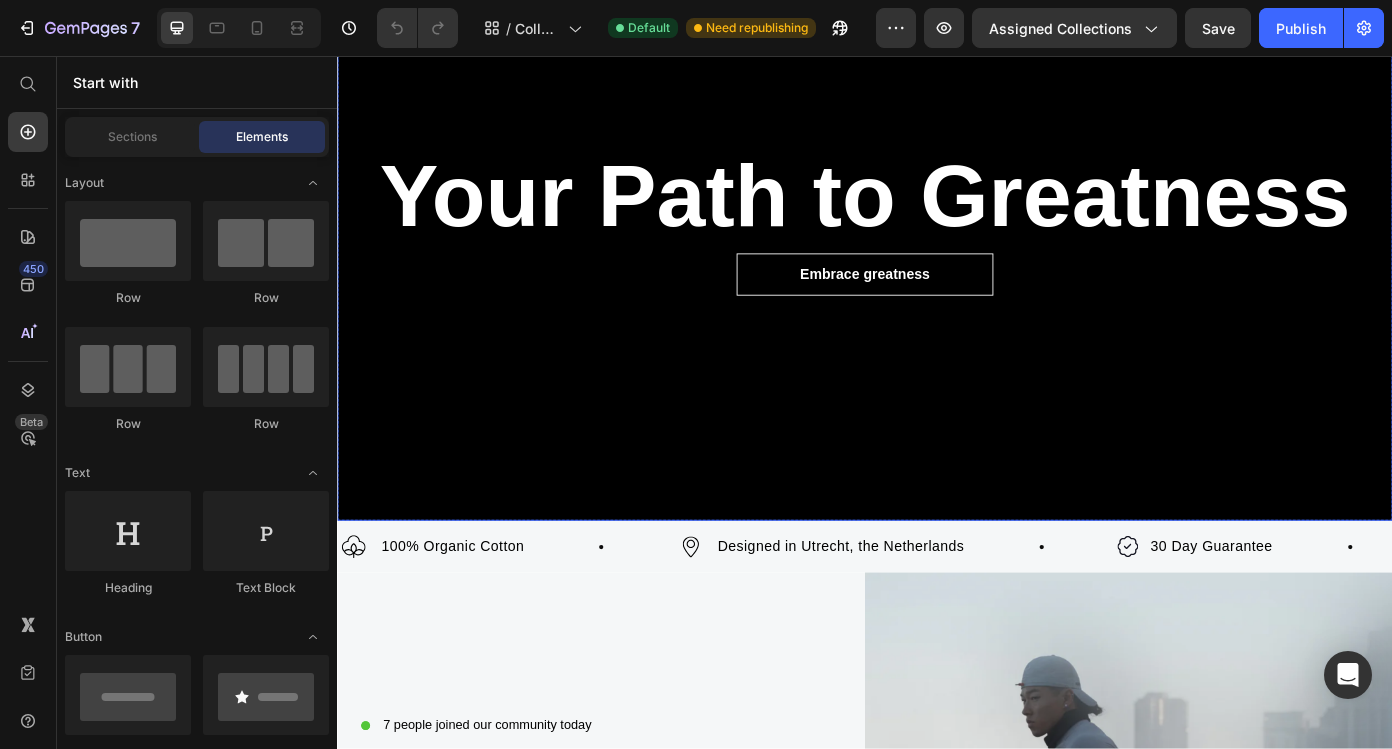 scroll, scrollTop: 210, scrollLeft: 0, axis: vertical 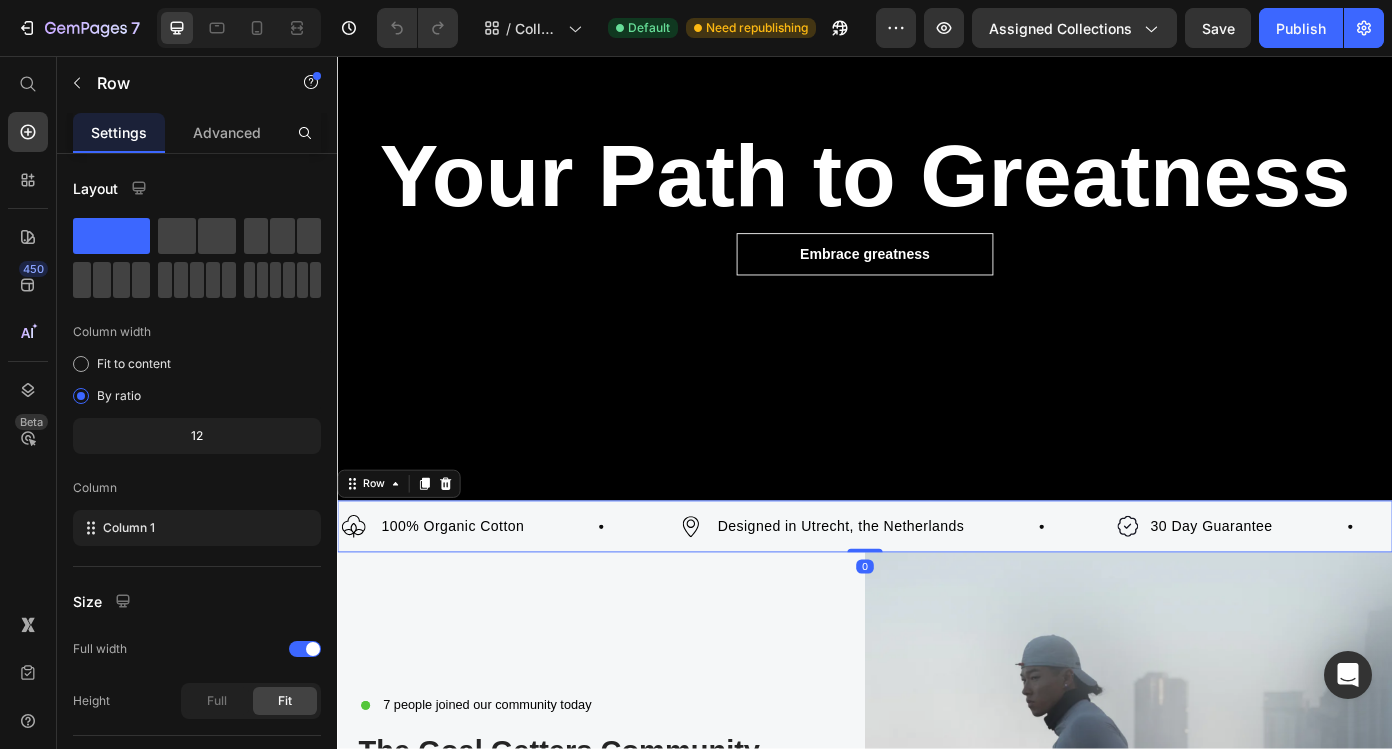 click on "Image 100% Organic Cotton Text Block Row
Image Designed in Utrecht, the Netherlands Text Block Row
Image 30 Day Guarantee Text Block Row
Image 100% Organic Cotton Text Block Row
Image Designed in Utrecht, the Netherlands Text Block Row
Image 30 Day Guarantee Text Block Row
Marquee Row   0" at bounding box center [937, 591] 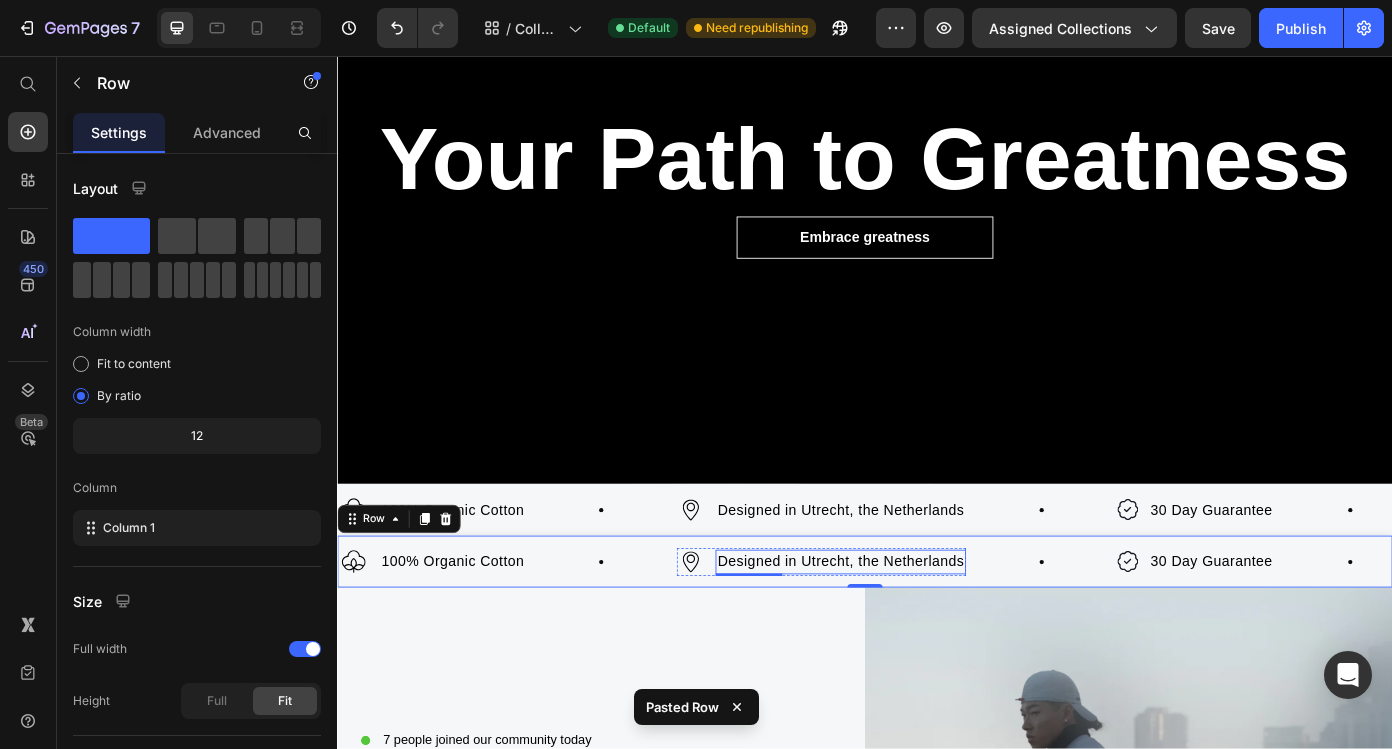 scroll, scrollTop: 239, scrollLeft: 0, axis: vertical 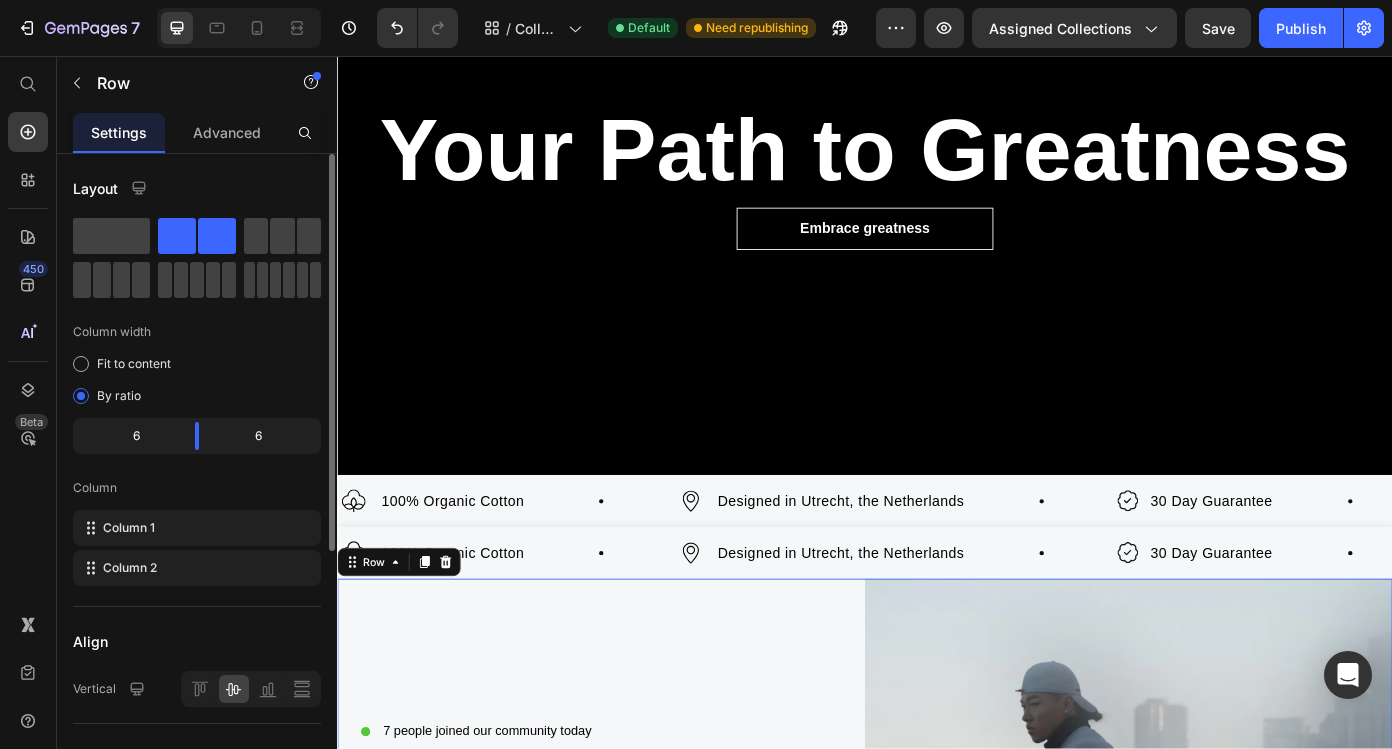 click on "7 people joined our community today
Custom Code The Goal Getters Community Heading Become part of a movement that’s all about pushing limits, crushing goals, and staying ahead. As a member, you’ll get exclusive perks: i nstant discounts, free training plans, first access to new gear.  Don’t just aim for greatness, surround yourself with those who achieve it. Text block Email Field
Submit Button Row View  Privacy Policy  &  advertising terms Text Block Newsletter Row Row" at bounding box center [637, 1026] 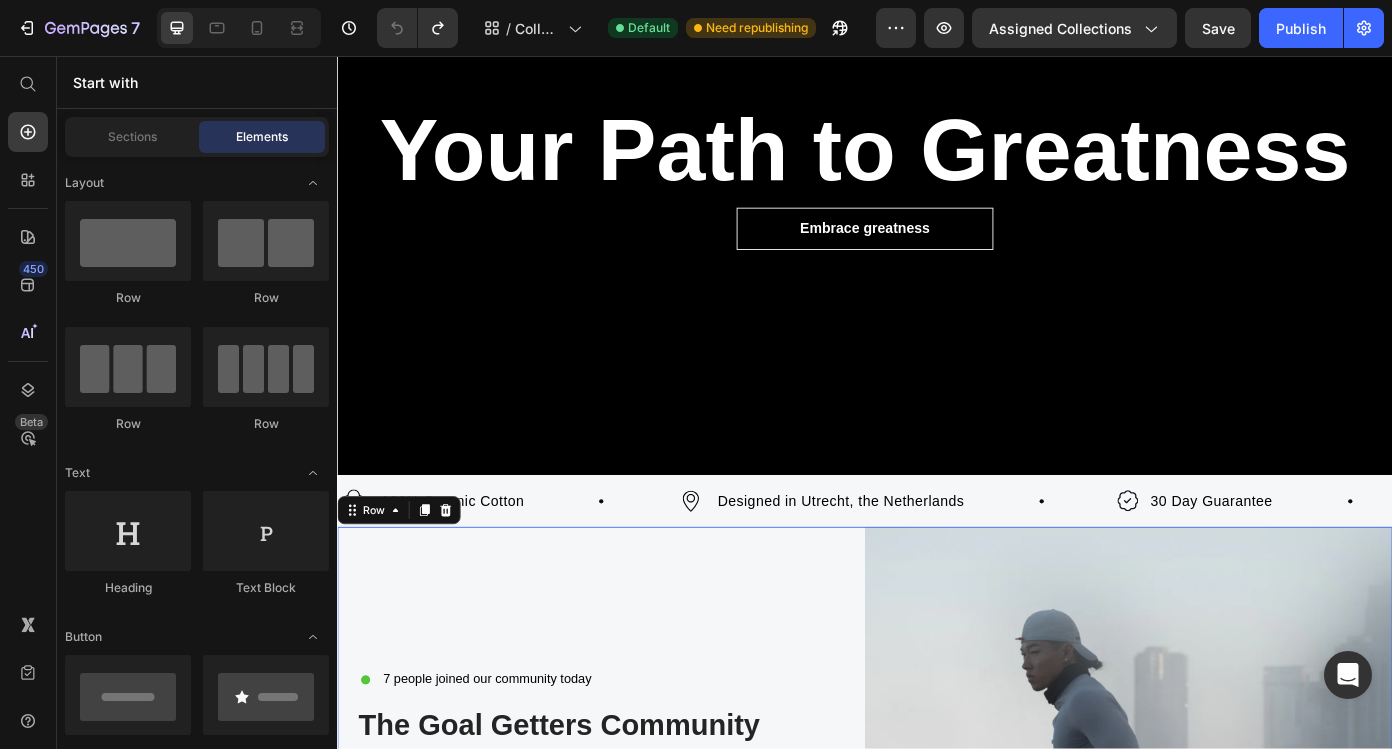 click on "7 people joined our community today
Custom Code The Goal Getters Community Heading Become part of a movement that’s all about pushing limits, crushing goals, and staying ahead. As a member, you’ll get exclusive perks: i nstant discounts, free training plans, first access to new gear.  Don’t just aim for greatness, surround yourself with those who achieve it. Text block Email Field
Submit Button Row View  Privacy Policy  &  advertising terms Text Block Newsletter Row Row" at bounding box center [637, 967] 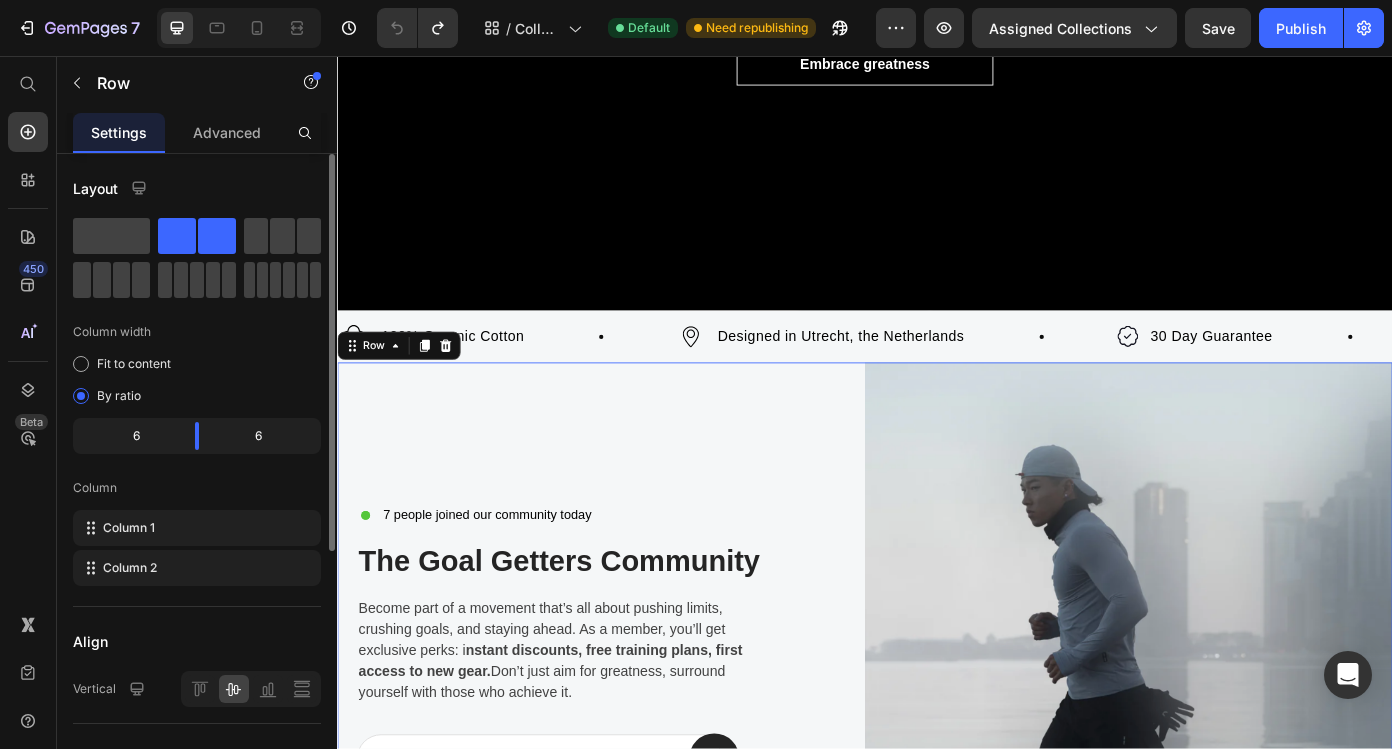 scroll, scrollTop: 443, scrollLeft: 0, axis: vertical 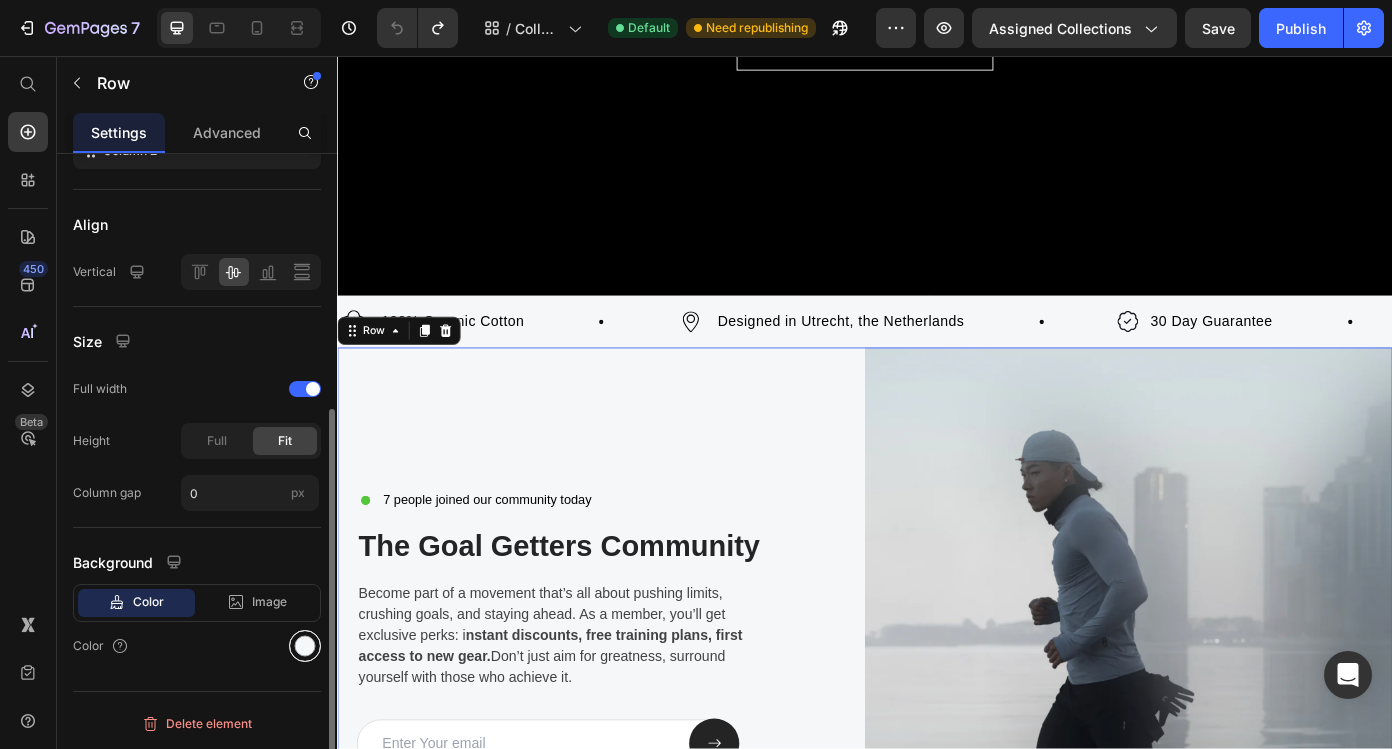 click at bounding box center [305, 646] 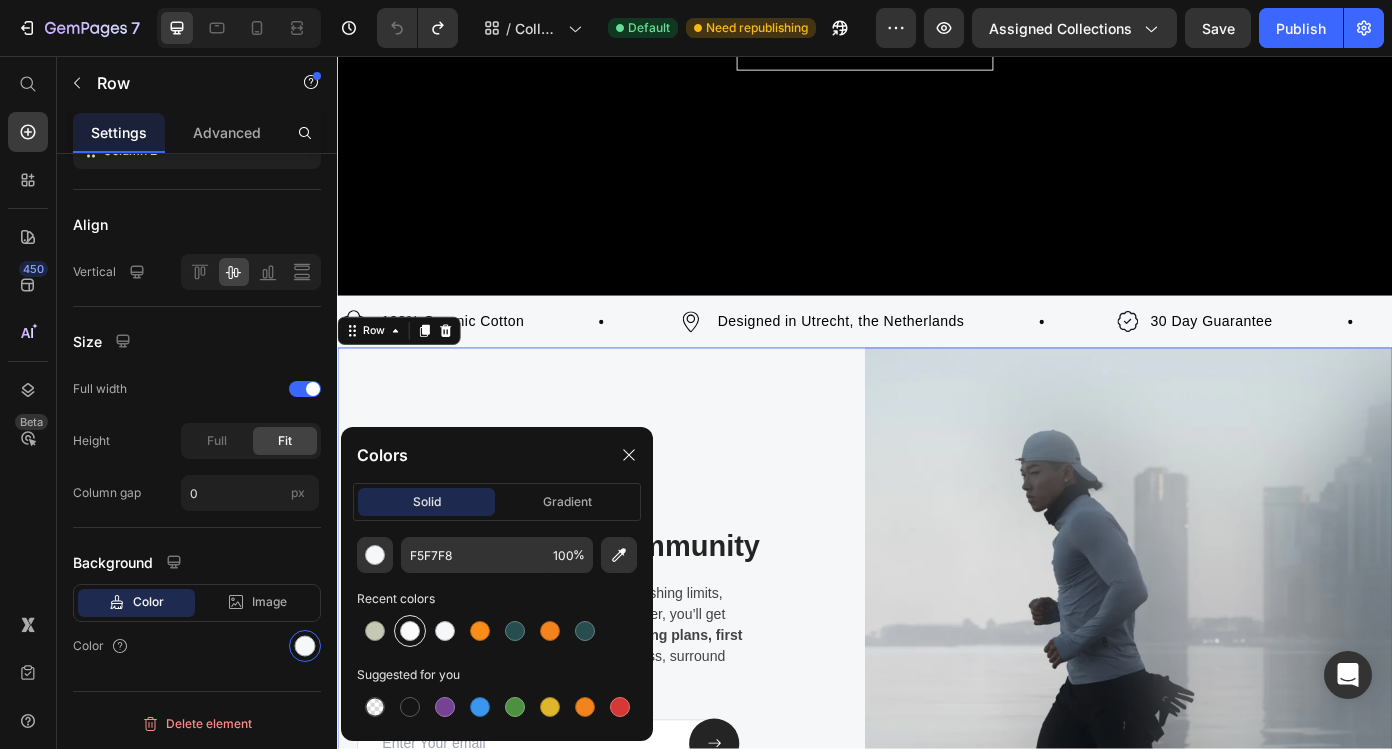 click at bounding box center [410, 631] 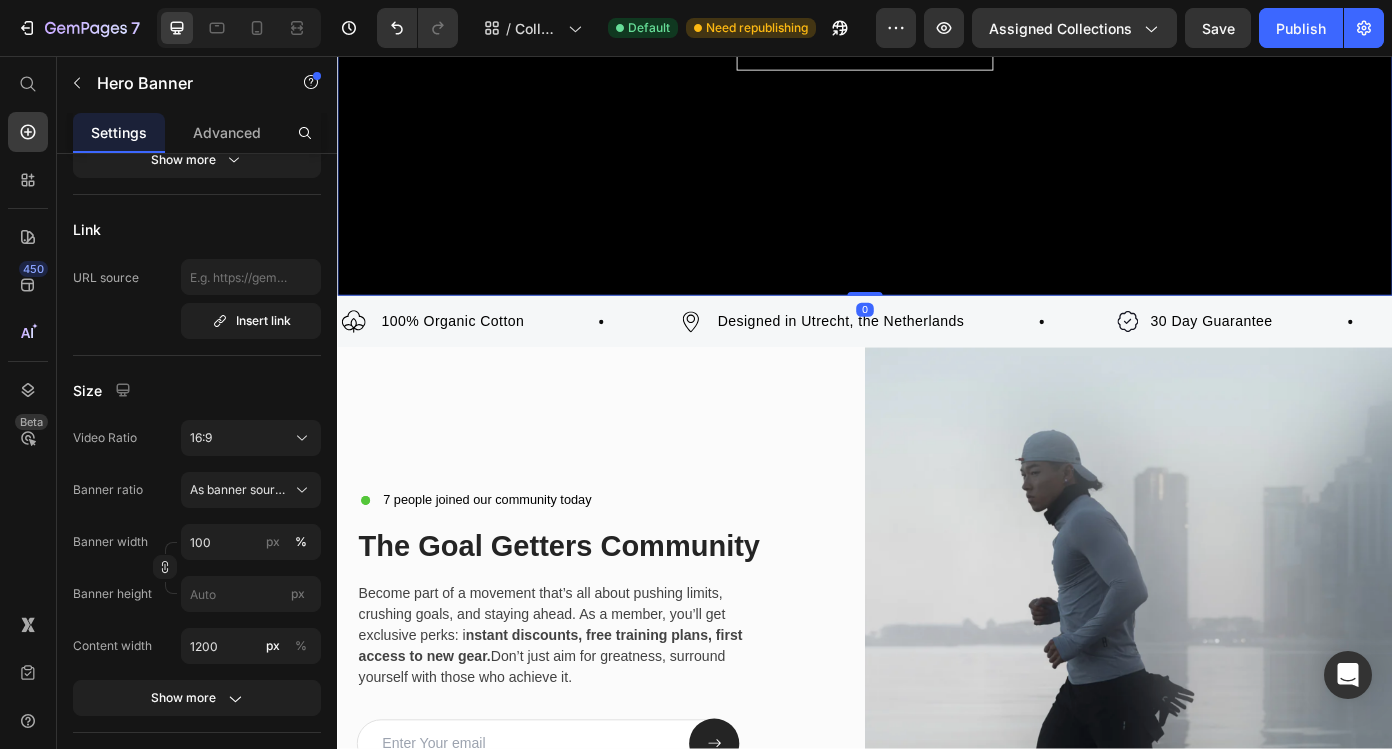 click at bounding box center (937, -9) 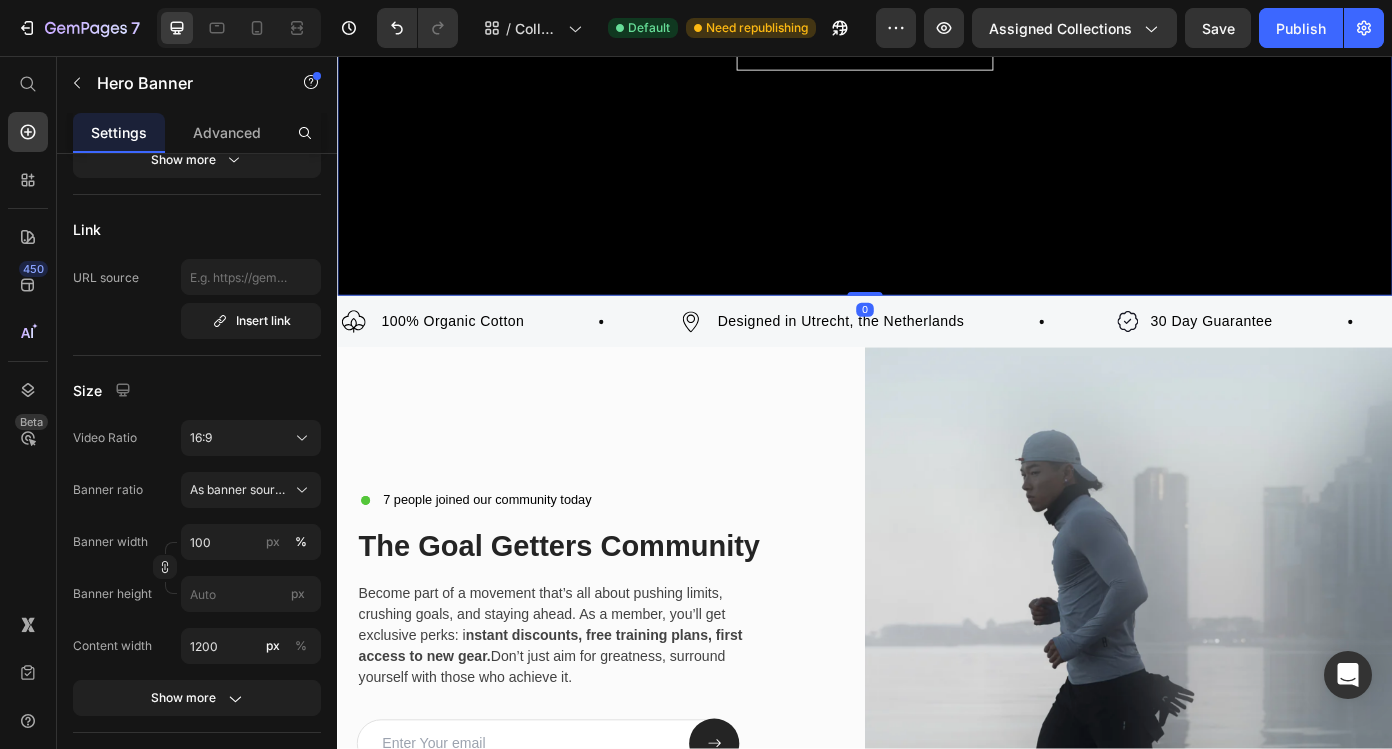 scroll, scrollTop: 0, scrollLeft: 0, axis: both 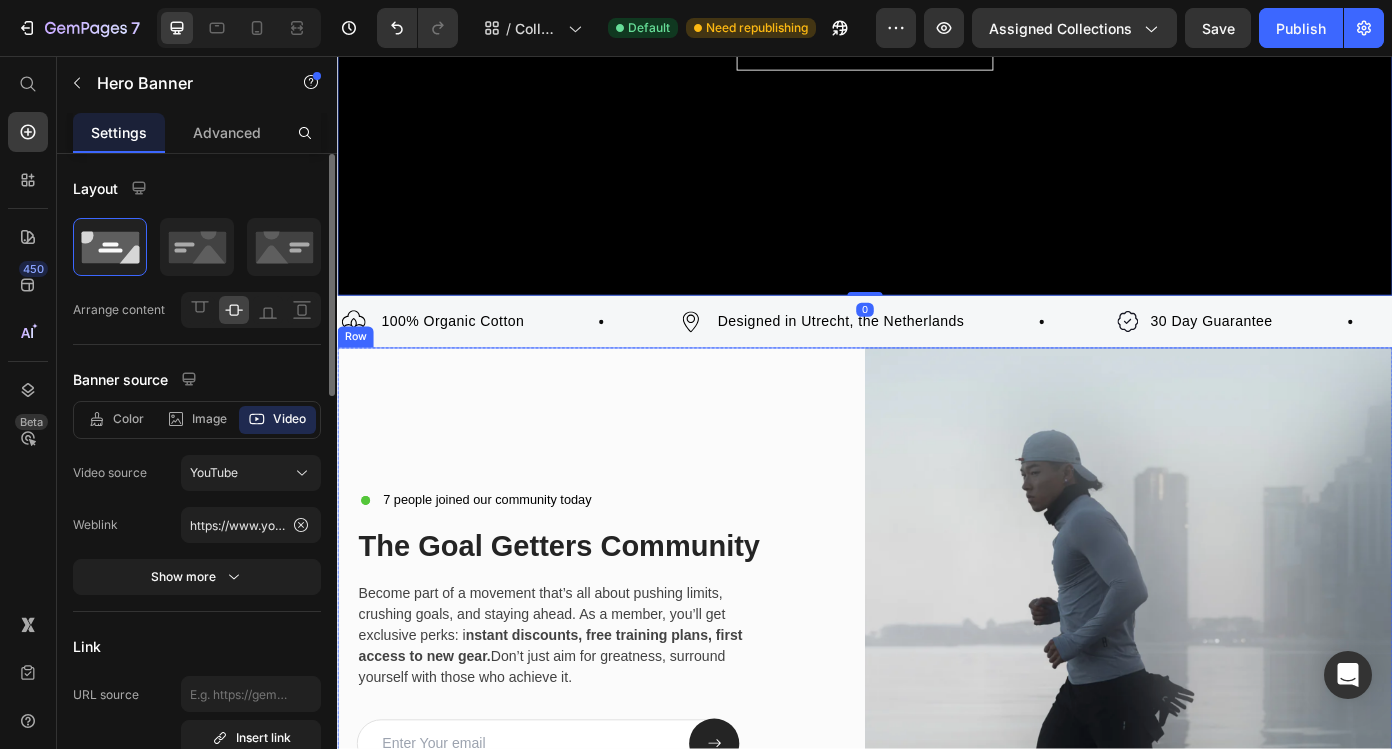 click on "7 people joined our community today
Custom Code The Goal Getters Community Heading Become part of a movement that’s all about pushing limits, crushing goals, and staying ahead. As a member, you’ll get exclusive perks: i nstant discounts, free training plans, first access to new gear.  Don’t just aim for greatness, surround yourself with those who achieve it. Text block Email Field
Submit Button Row View  Privacy Policy  &  advertising terms Text Block Newsletter Row Row" at bounding box center [637, 763] 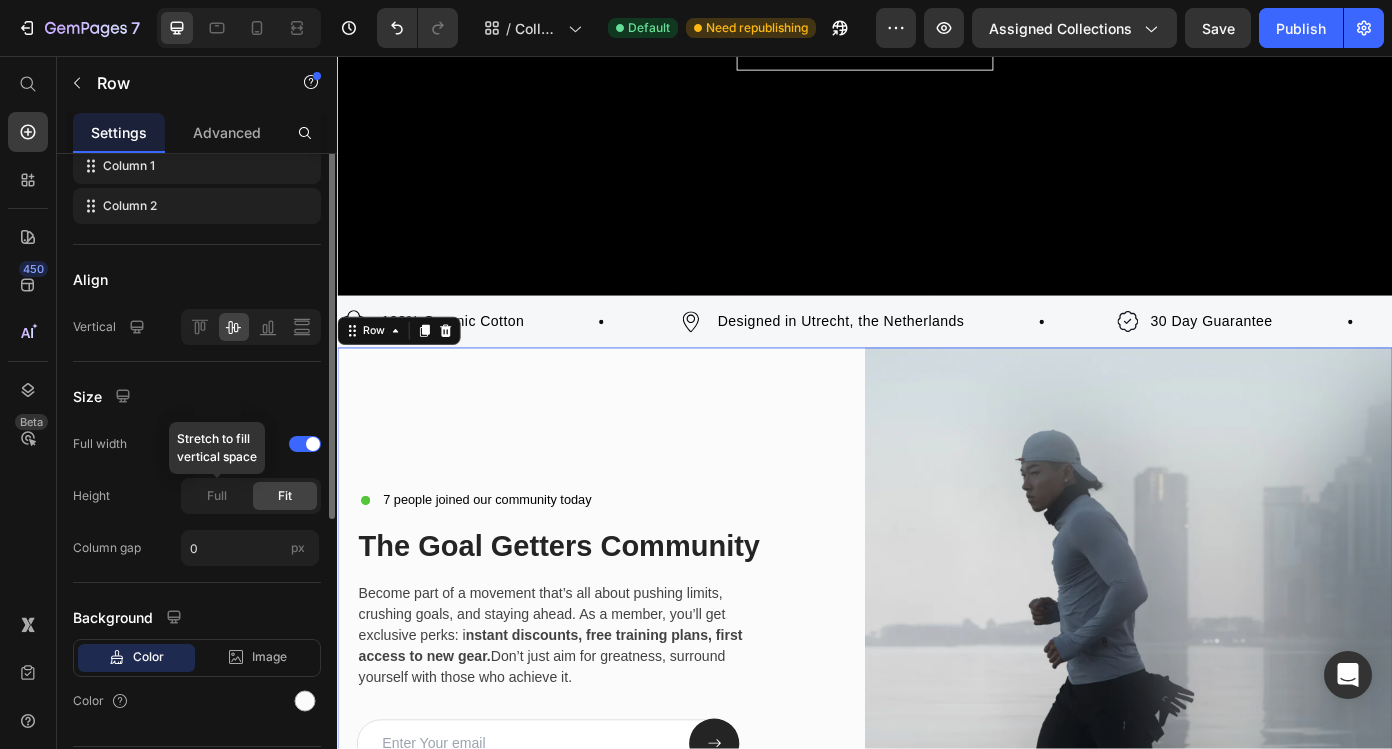 scroll, scrollTop: 400, scrollLeft: 0, axis: vertical 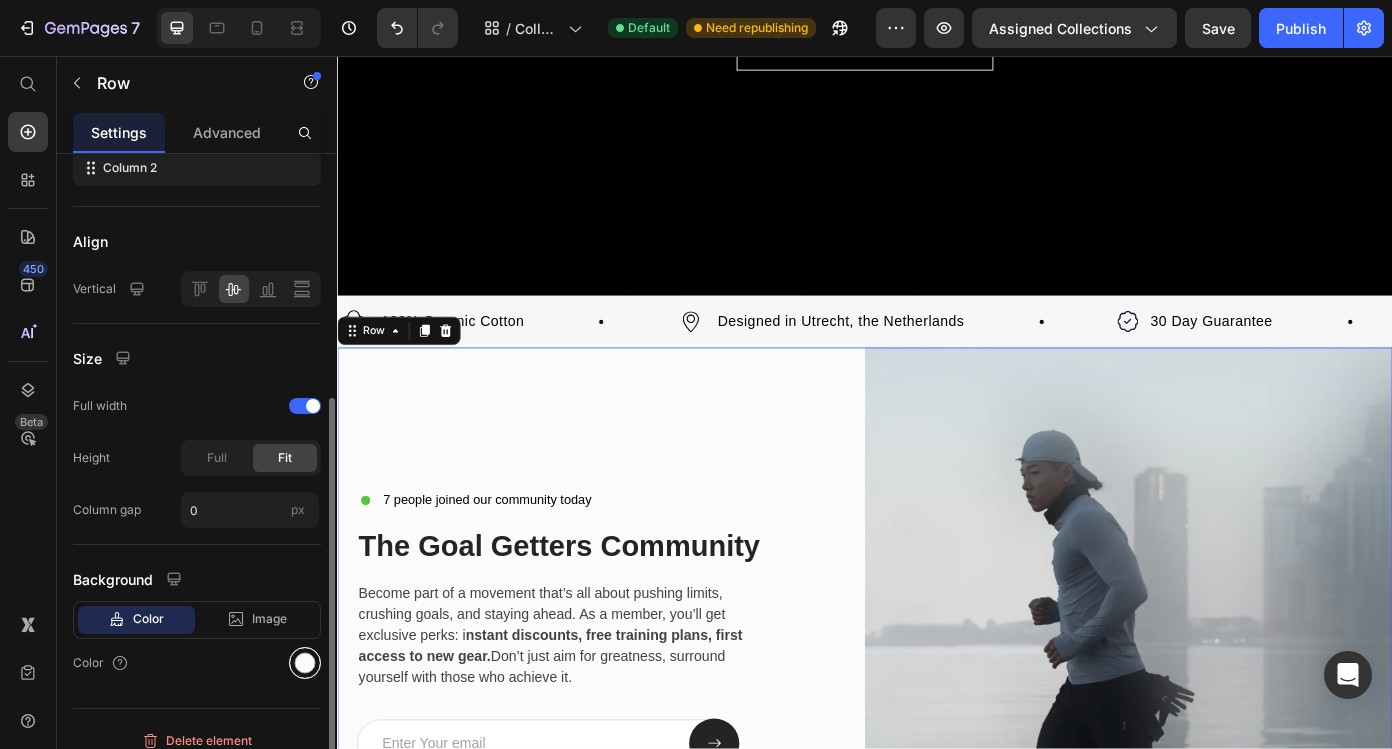 click at bounding box center (305, 663) 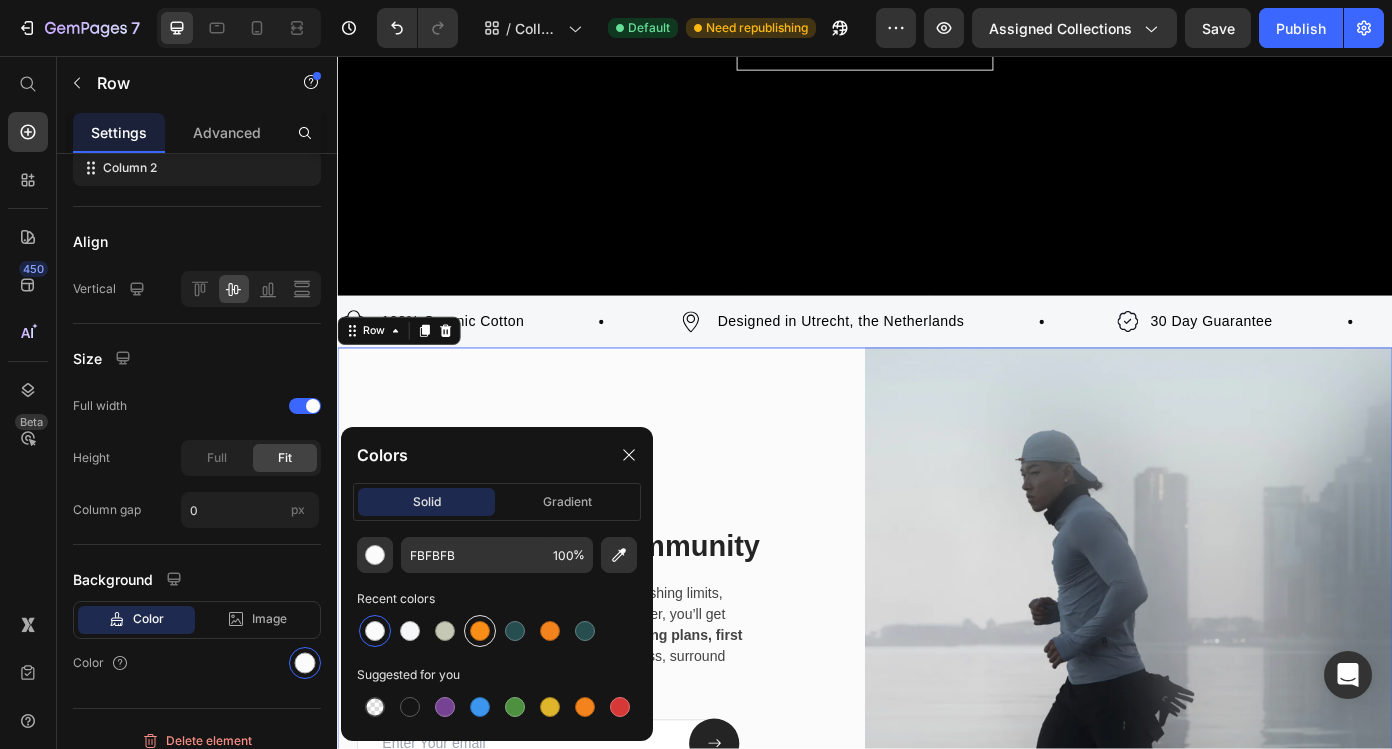 click at bounding box center [480, 631] 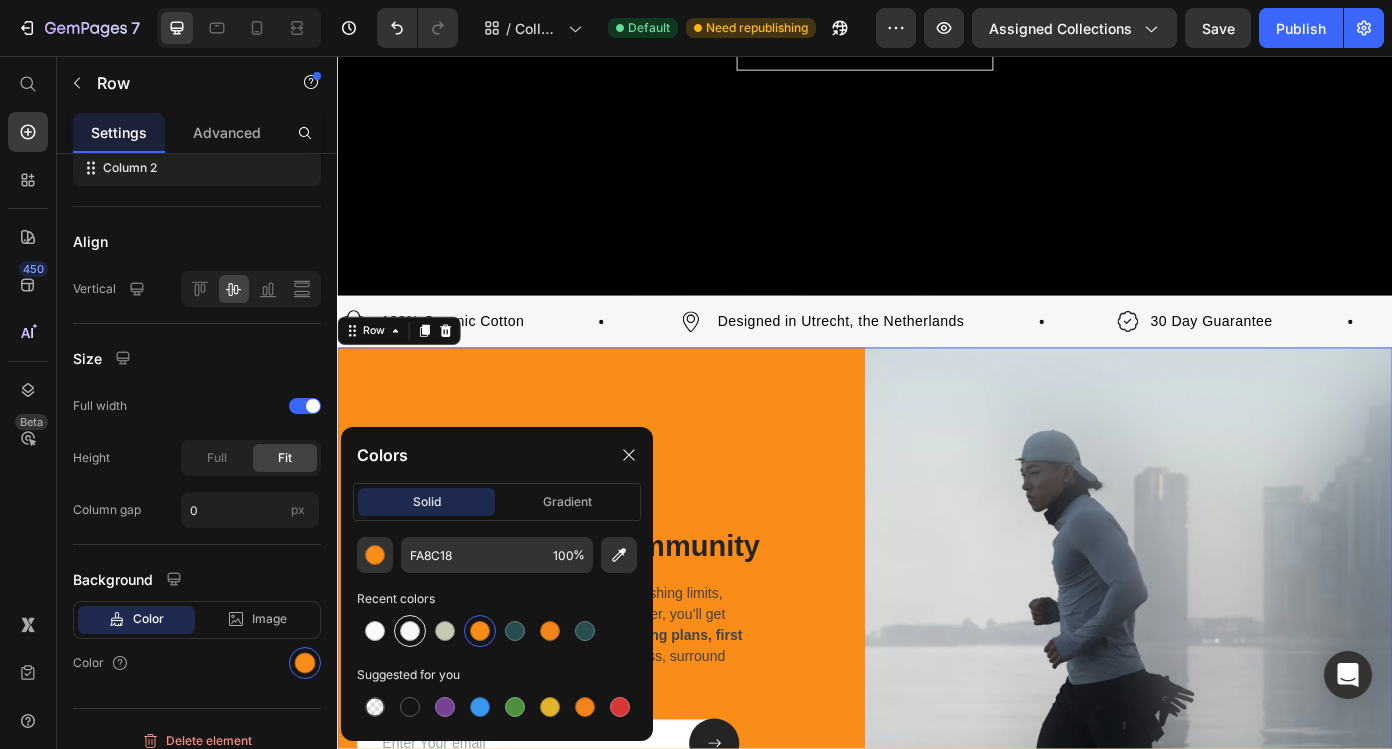click at bounding box center (410, 631) 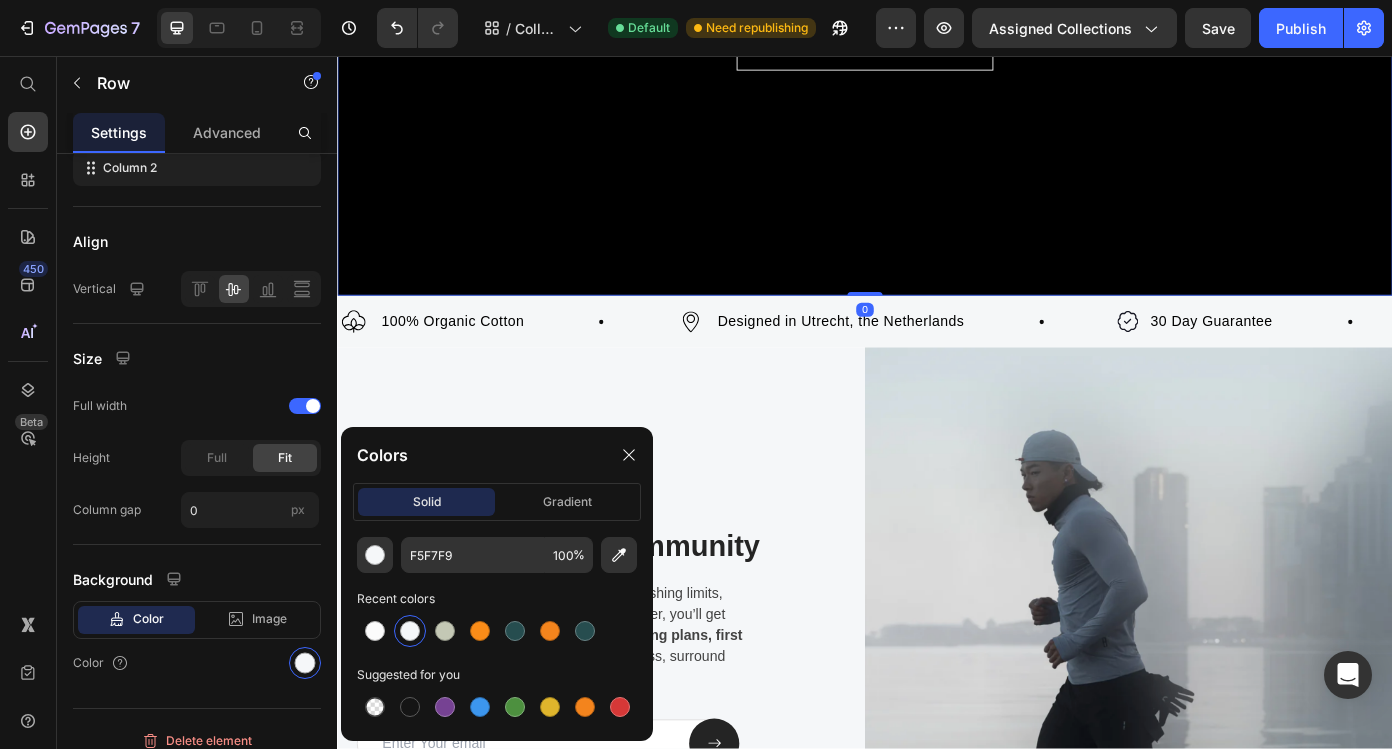 click at bounding box center (937, -9) 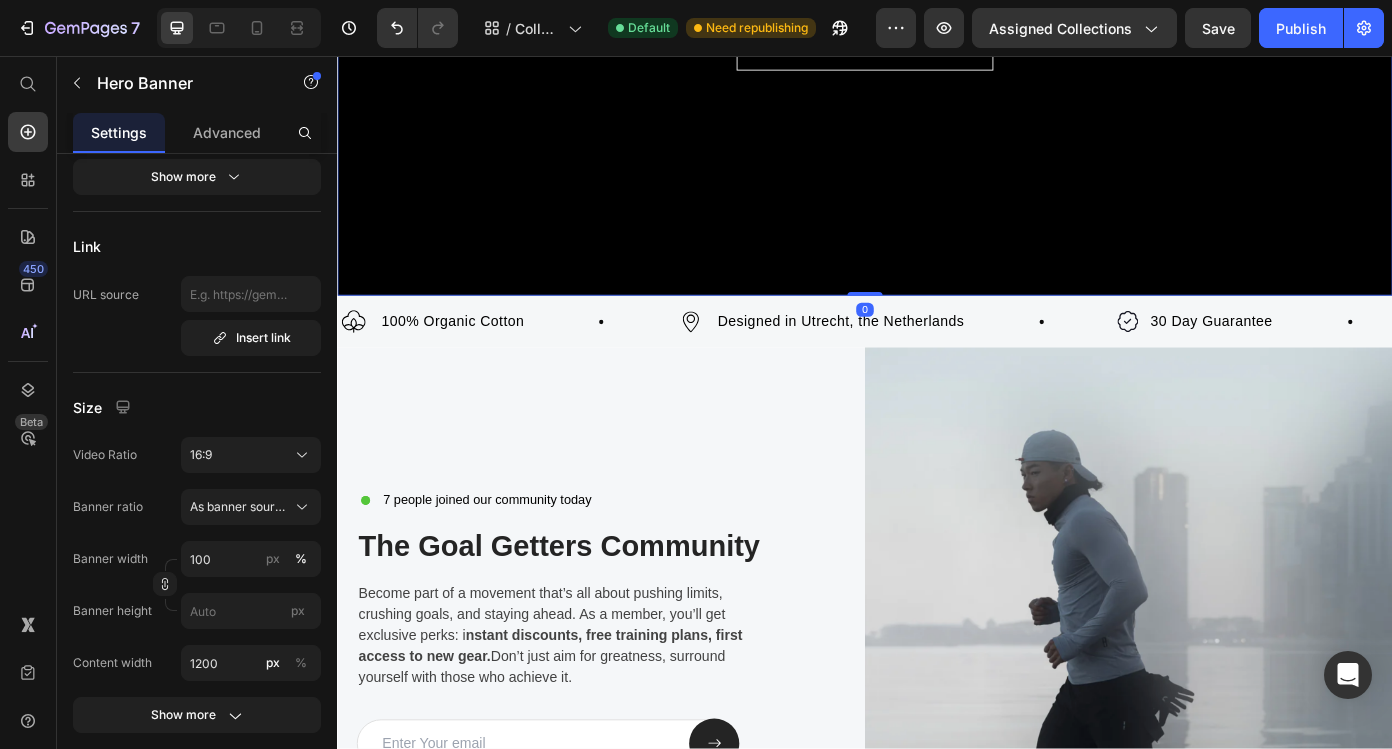 scroll, scrollTop: 0, scrollLeft: 0, axis: both 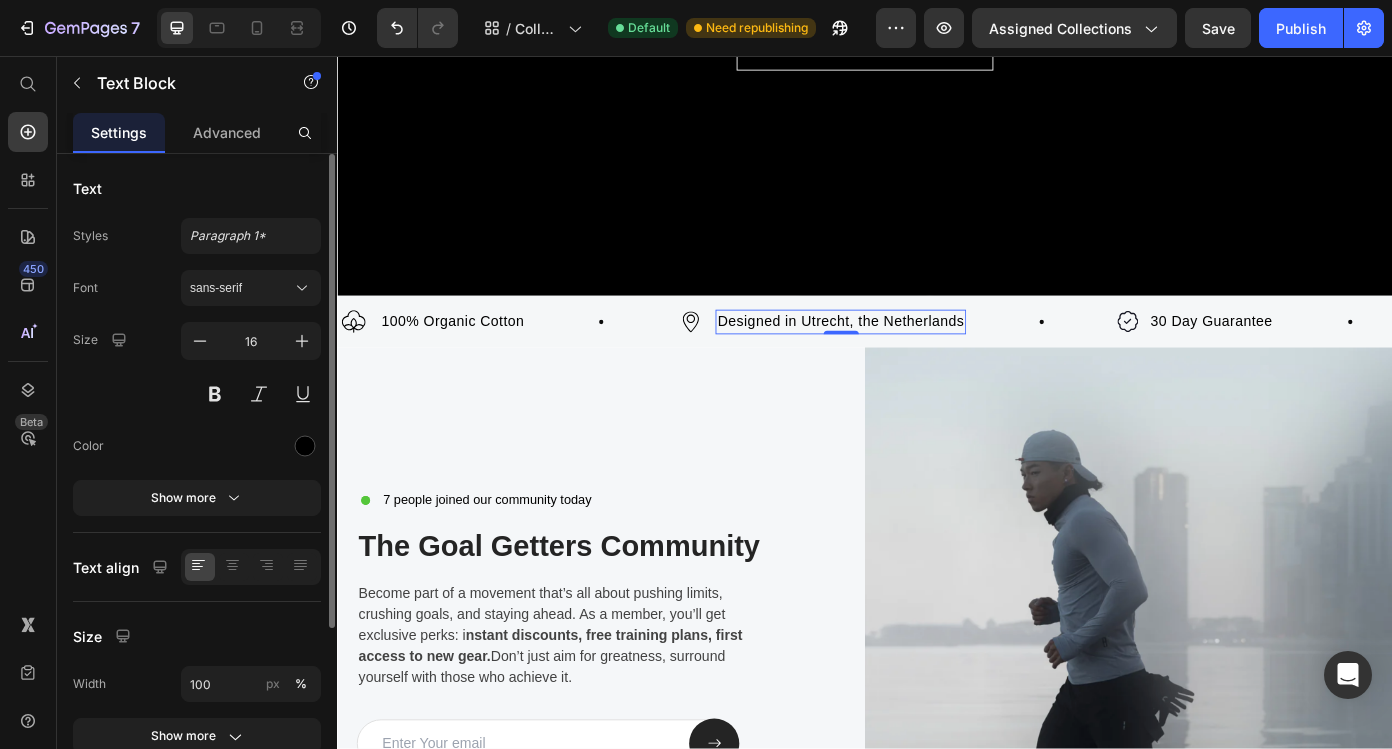 click on "Designed in Utrecht, the Netherlands" at bounding box center (909, 359) 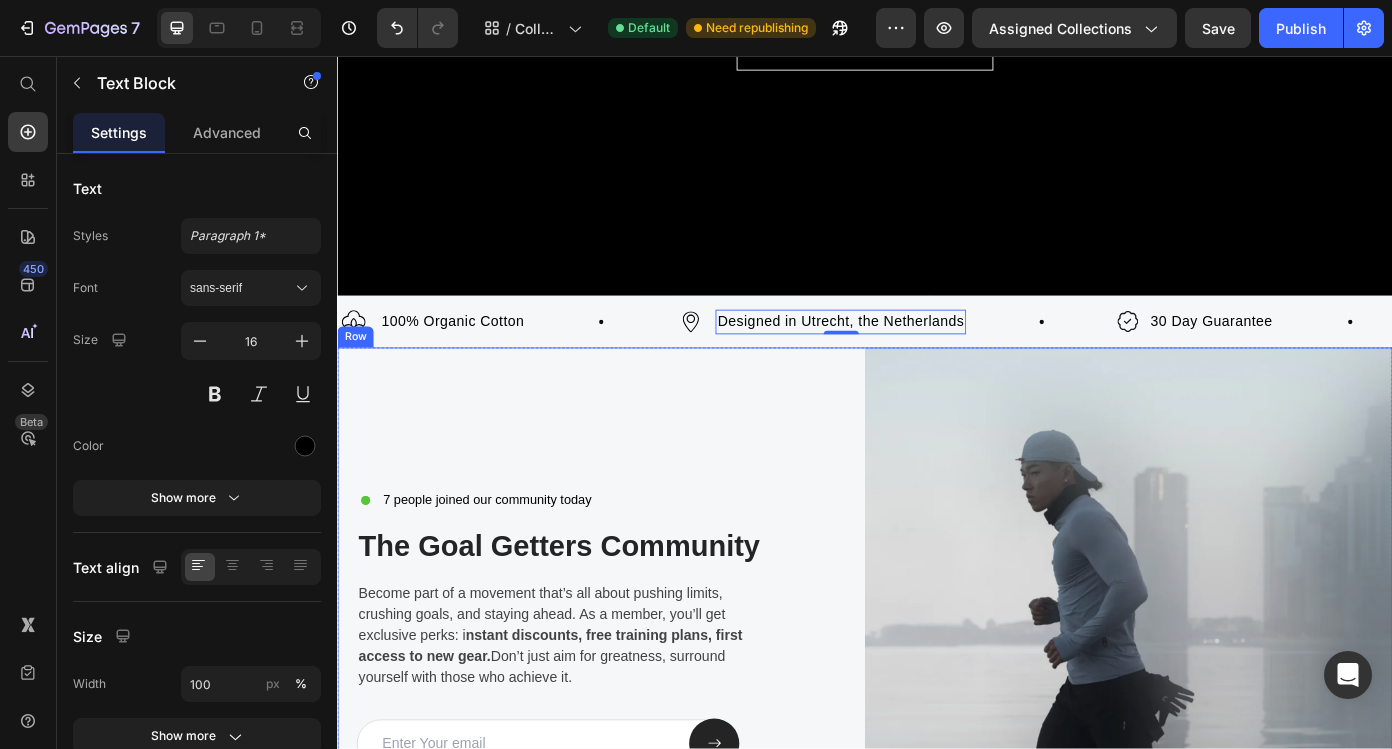 click on "7 people joined our community today
Custom Code The Goal Getters Community Heading Become part of a movement that’s all about pushing limits, crushing goals, and staying ahead. As a member, you’ll get exclusive perks: i nstant discounts, free training plans, first access to new gear.  Don’t just aim for greatness, surround yourself with those who achieve it. Text block Email Field
Submit Button Row View  Privacy Policy  &  advertising terms Text Block Newsletter Row Row" at bounding box center [637, 763] 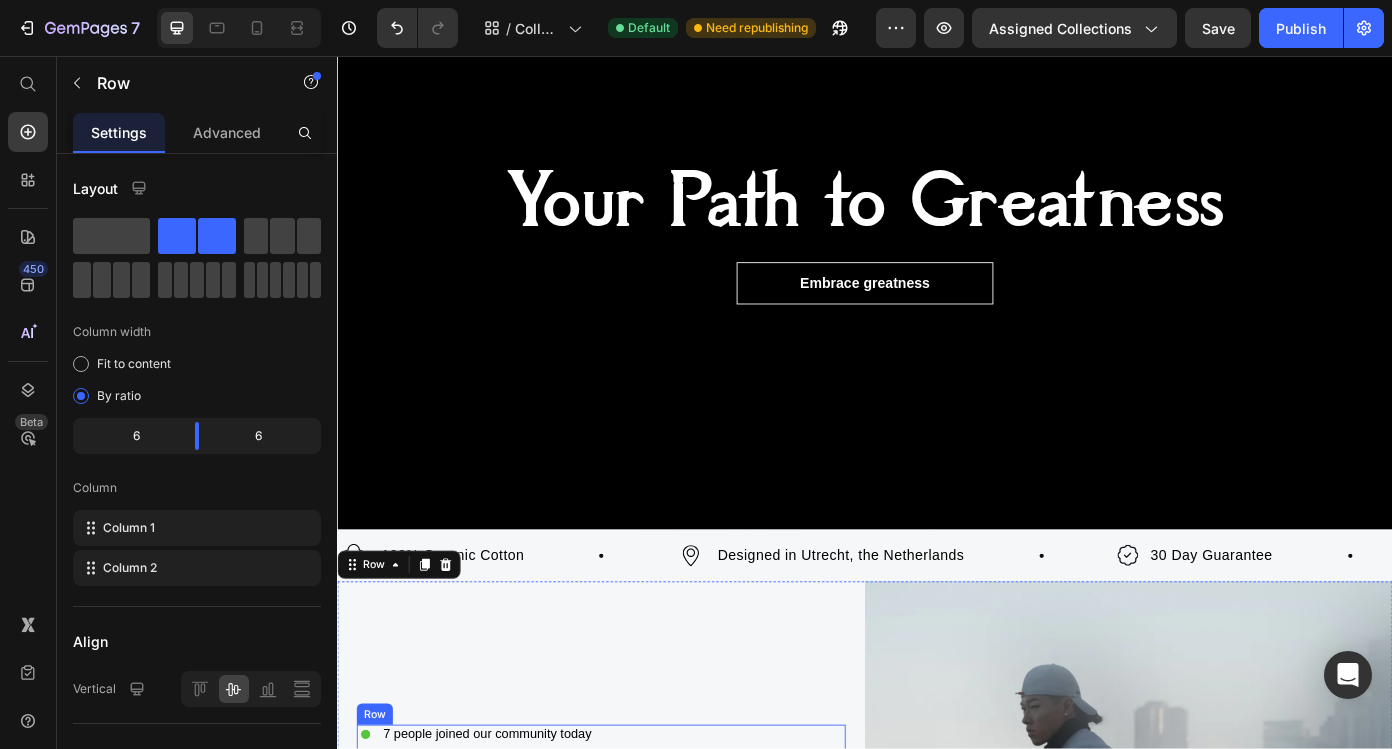 scroll, scrollTop: 0, scrollLeft: 0, axis: both 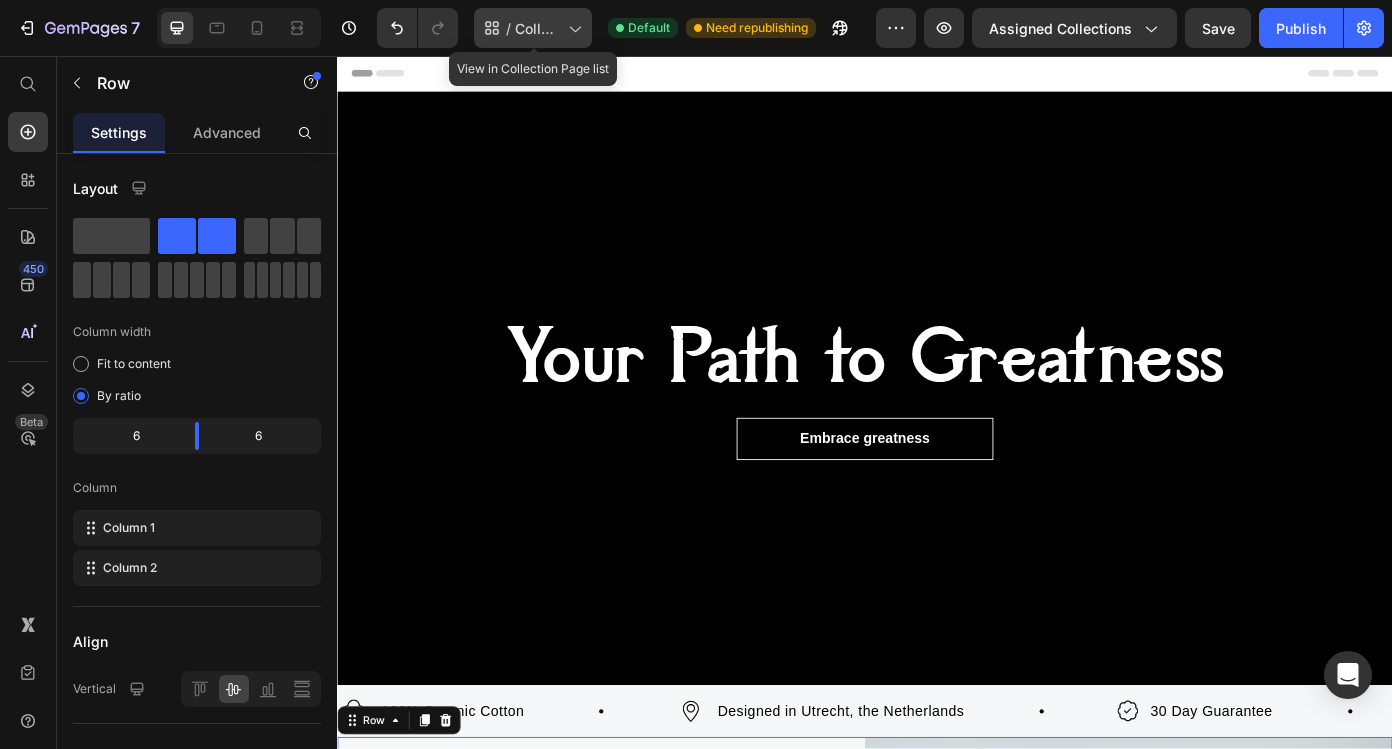 click on "Collection Page" at bounding box center [537, 28] 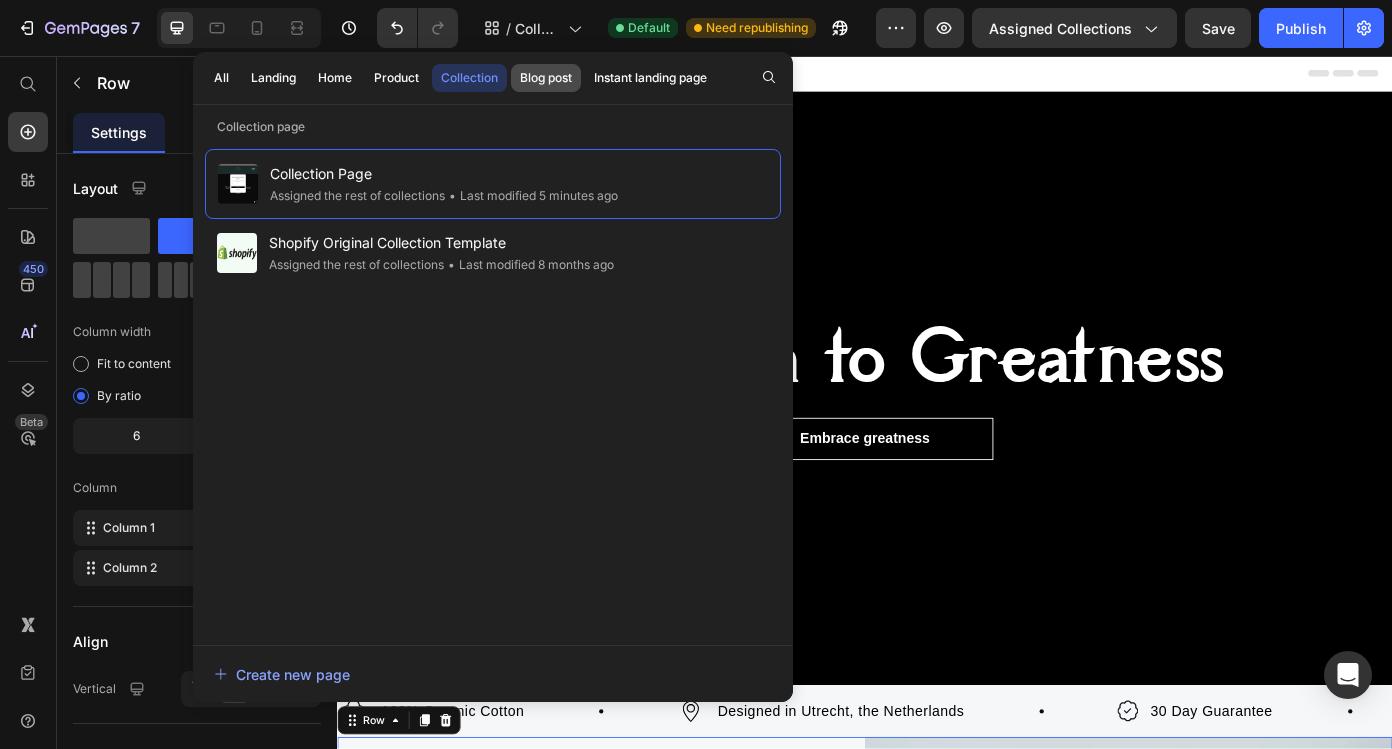 click on "Blog post" at bounding box center [546, 78] 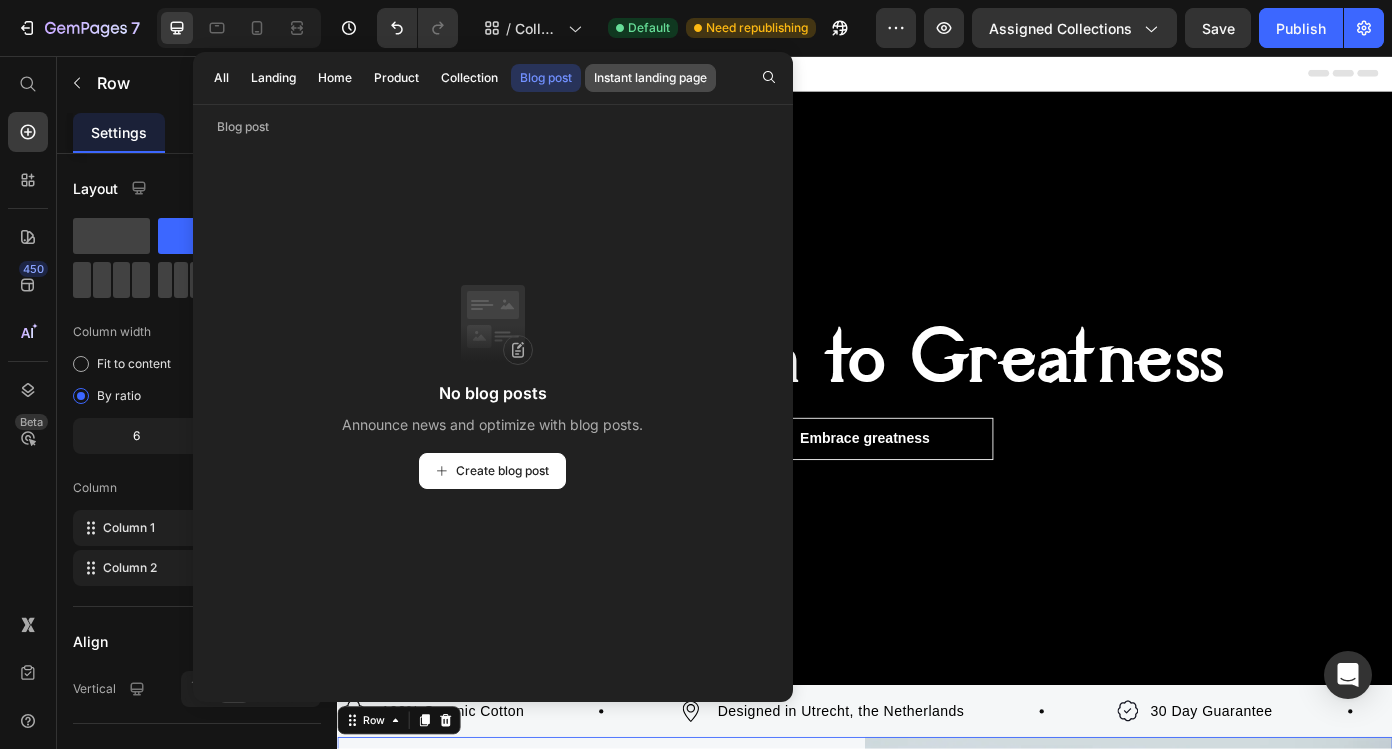 click on "Instant landing page" at bounding box center (650, 78) 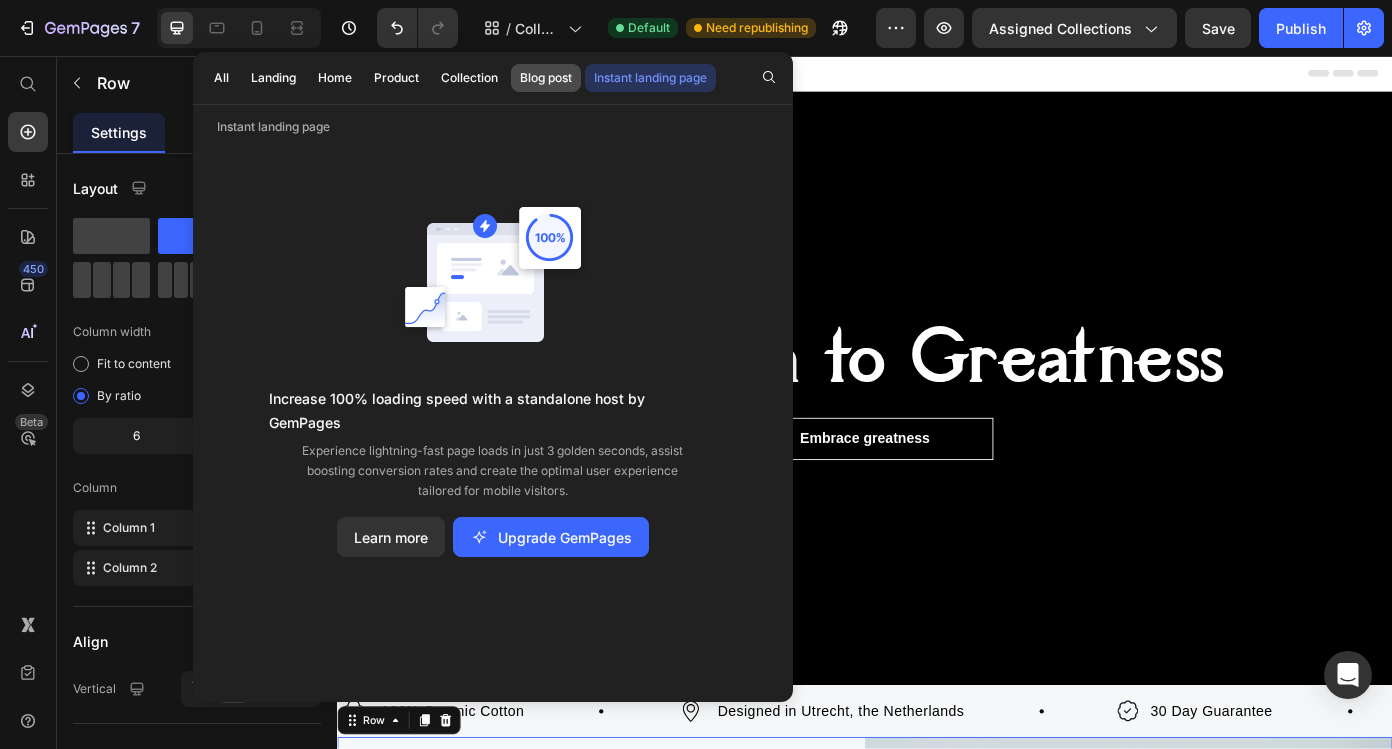 click on "Blog post" at bounding box center (546, 78) 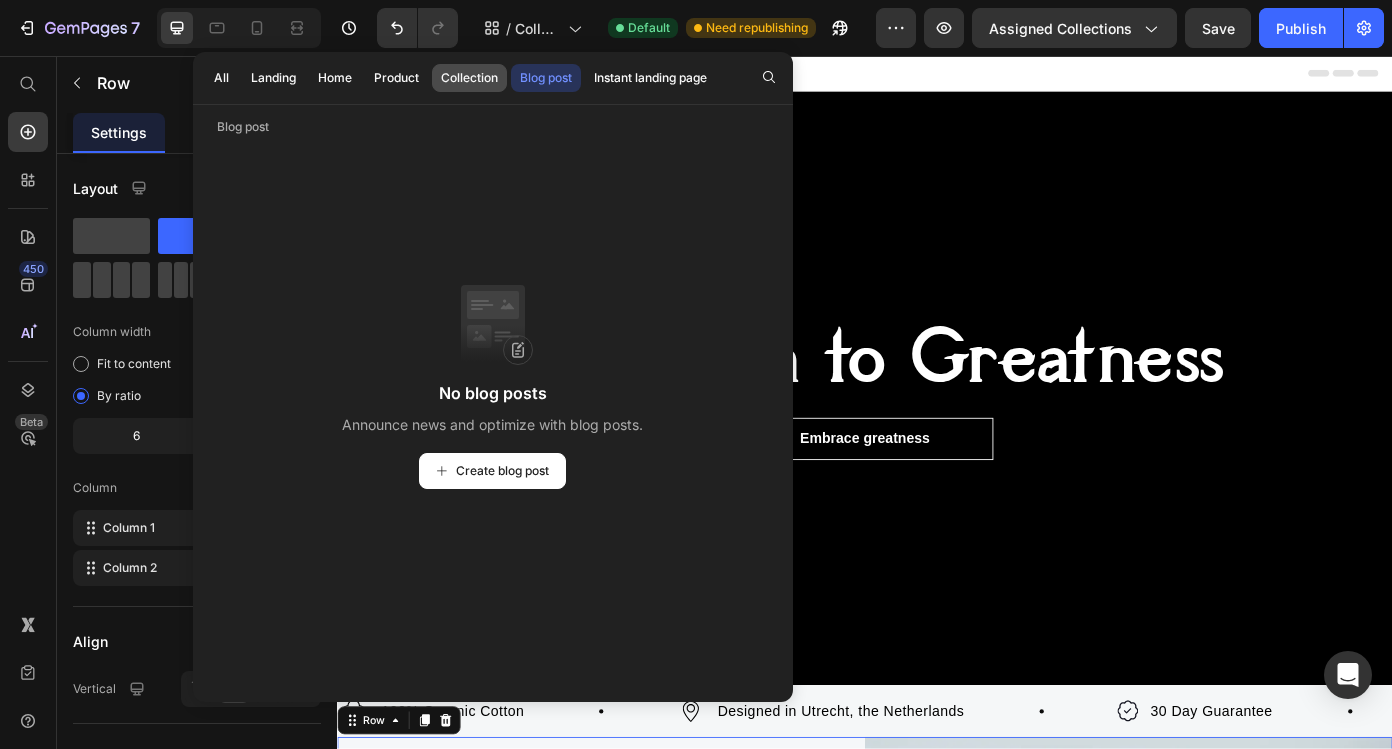 click on "Collection" 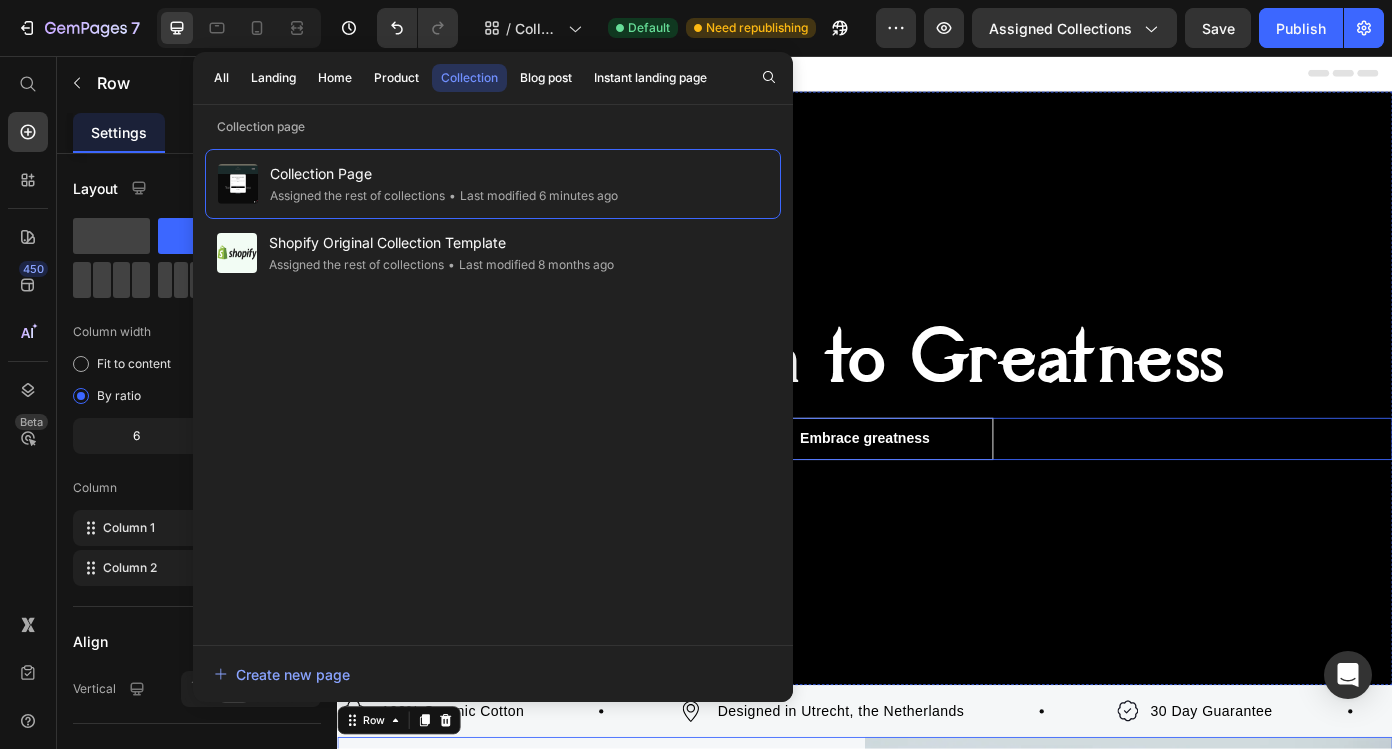 click on "Embrace greatness Button" at bounding box center (937, 492) 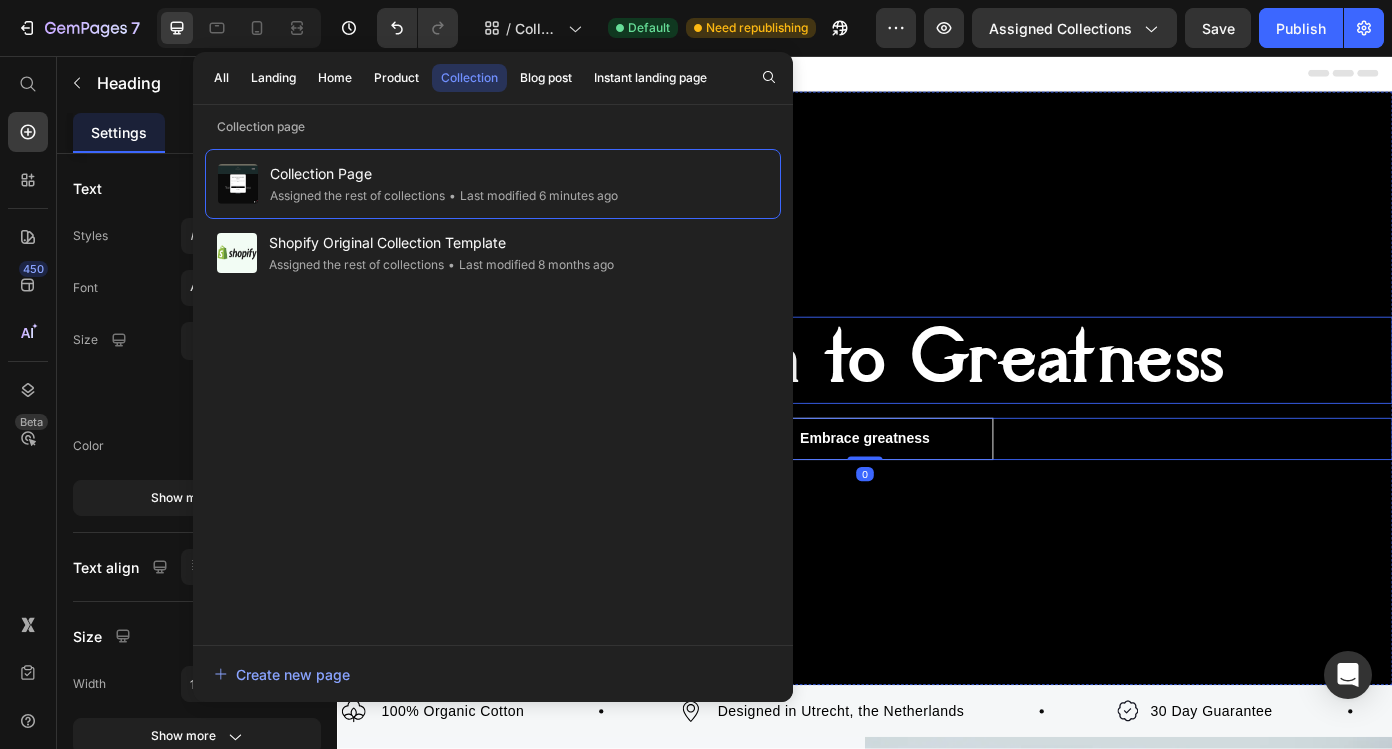click on "Your Path to Greatness" at bounding box center (937, 402) 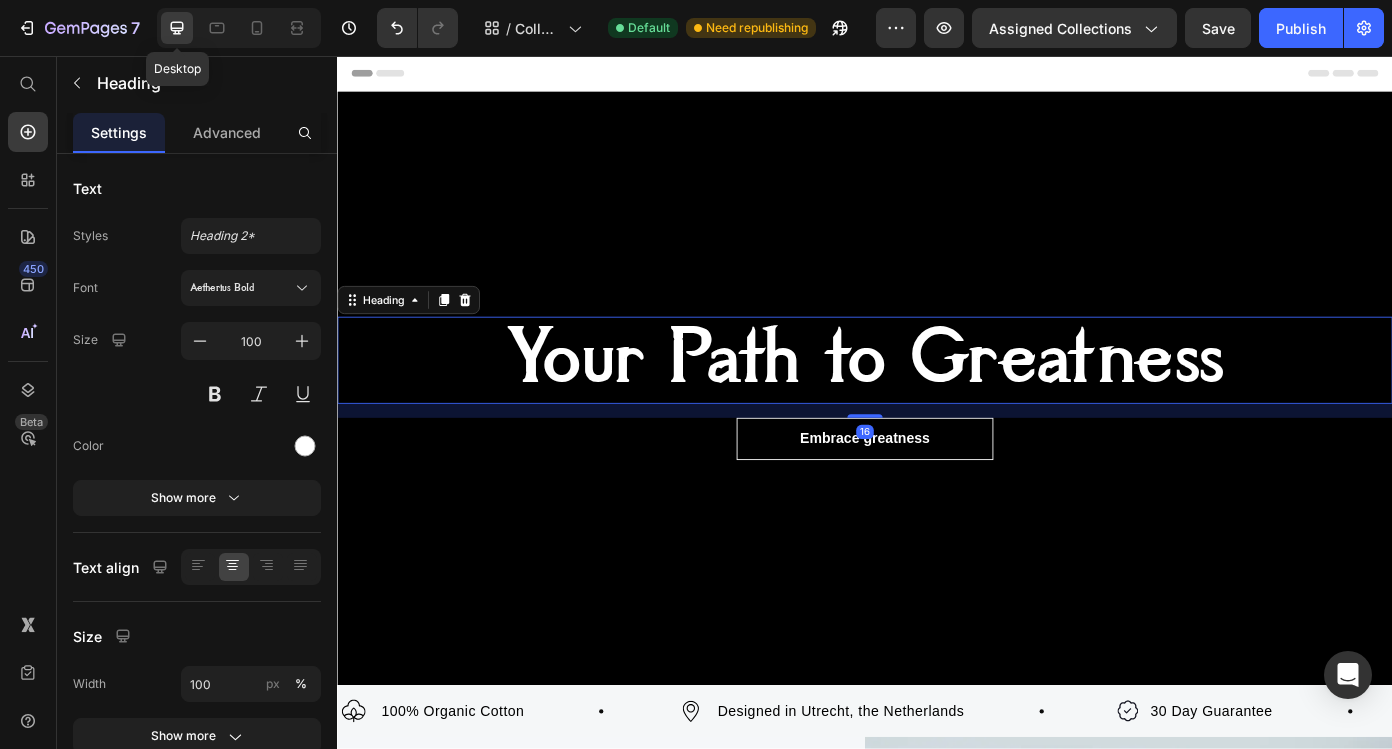 click 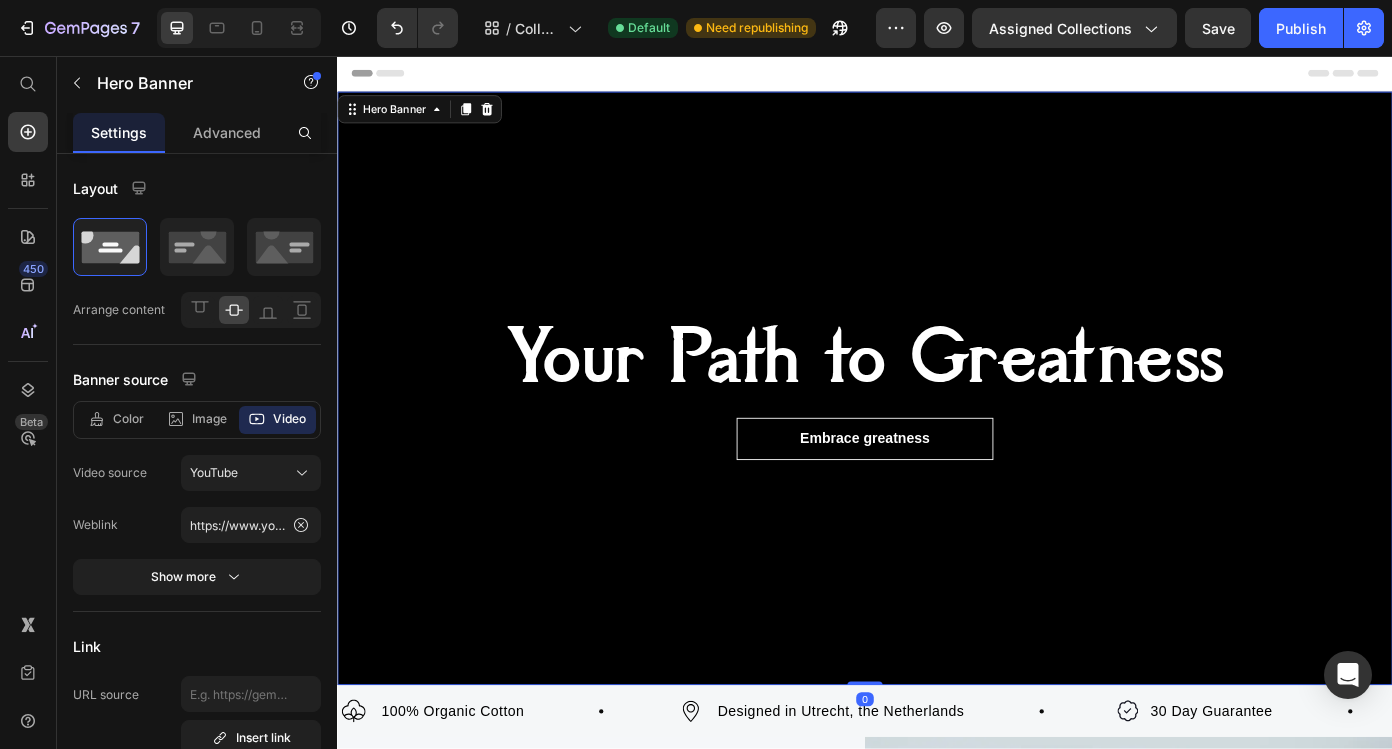 click at bounding box center [937, 434] 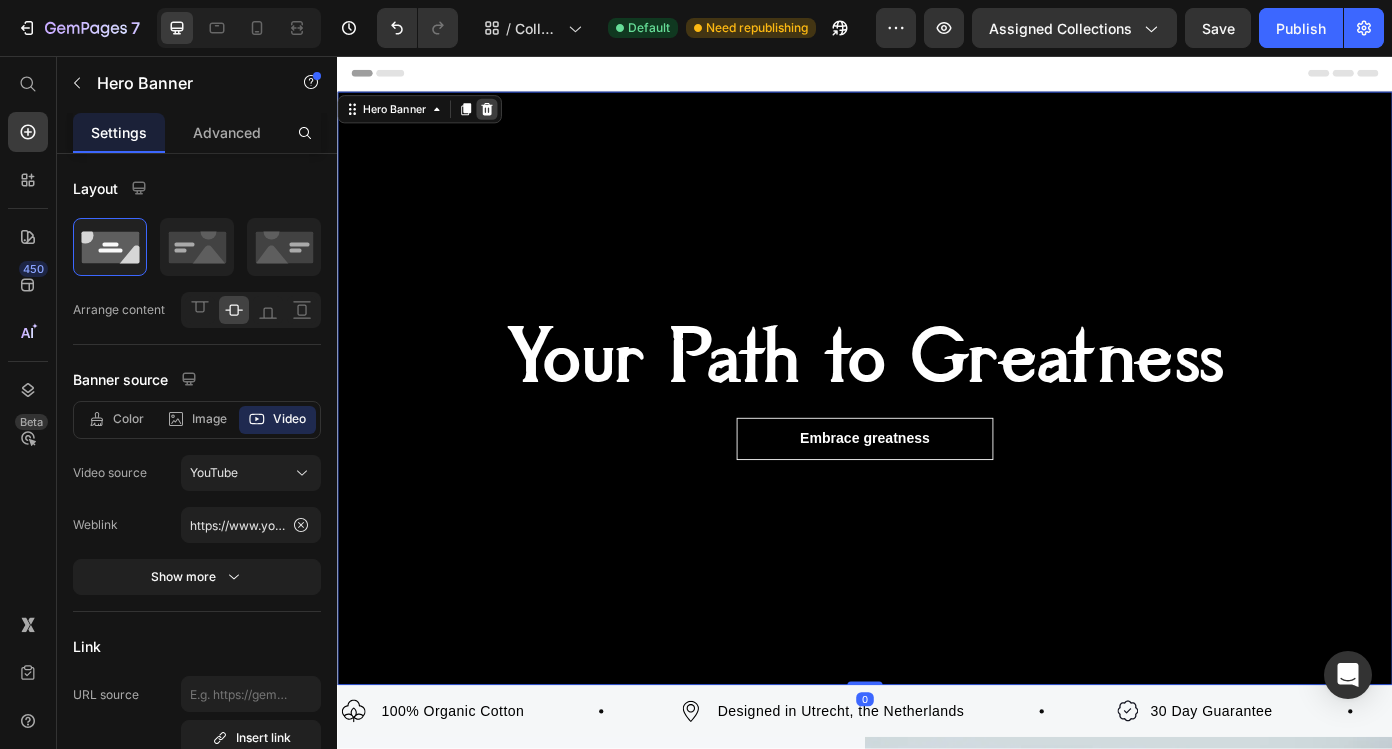 click 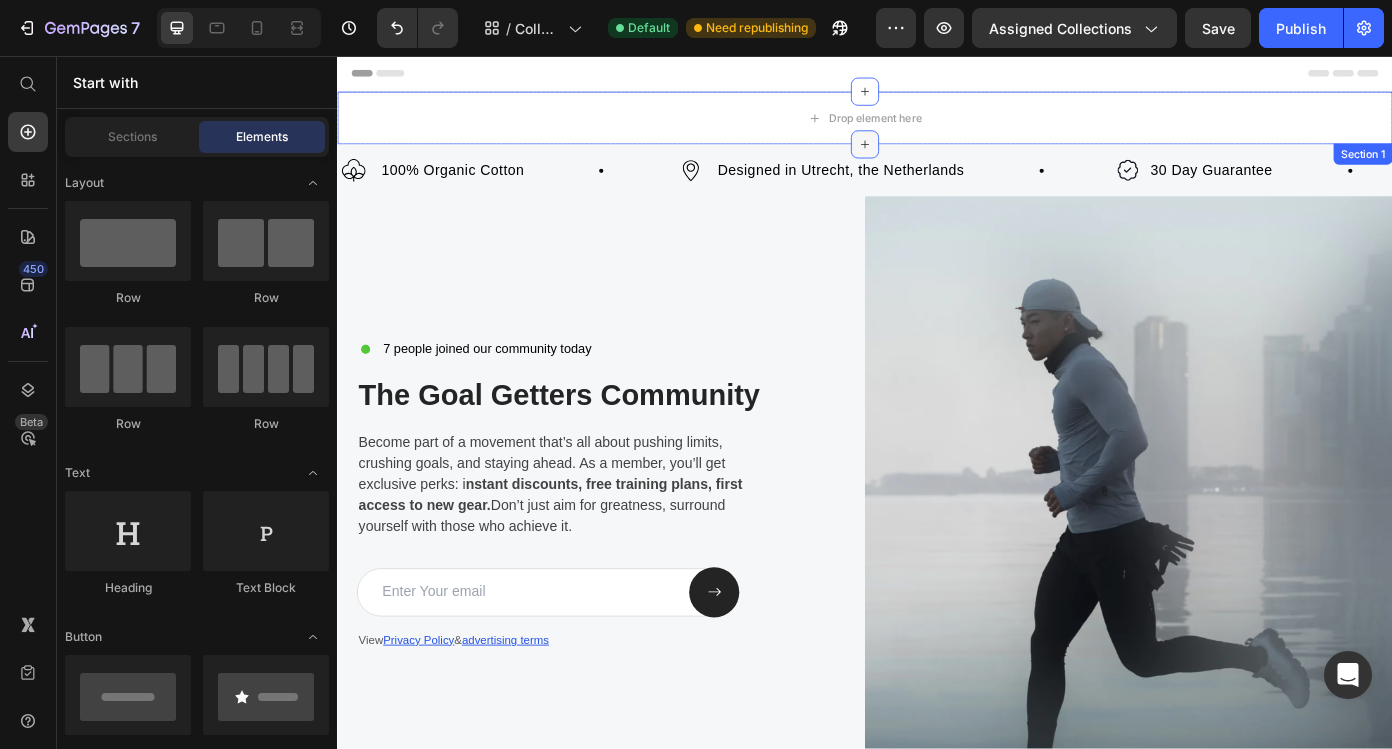 click at bounding box center [937, 157] 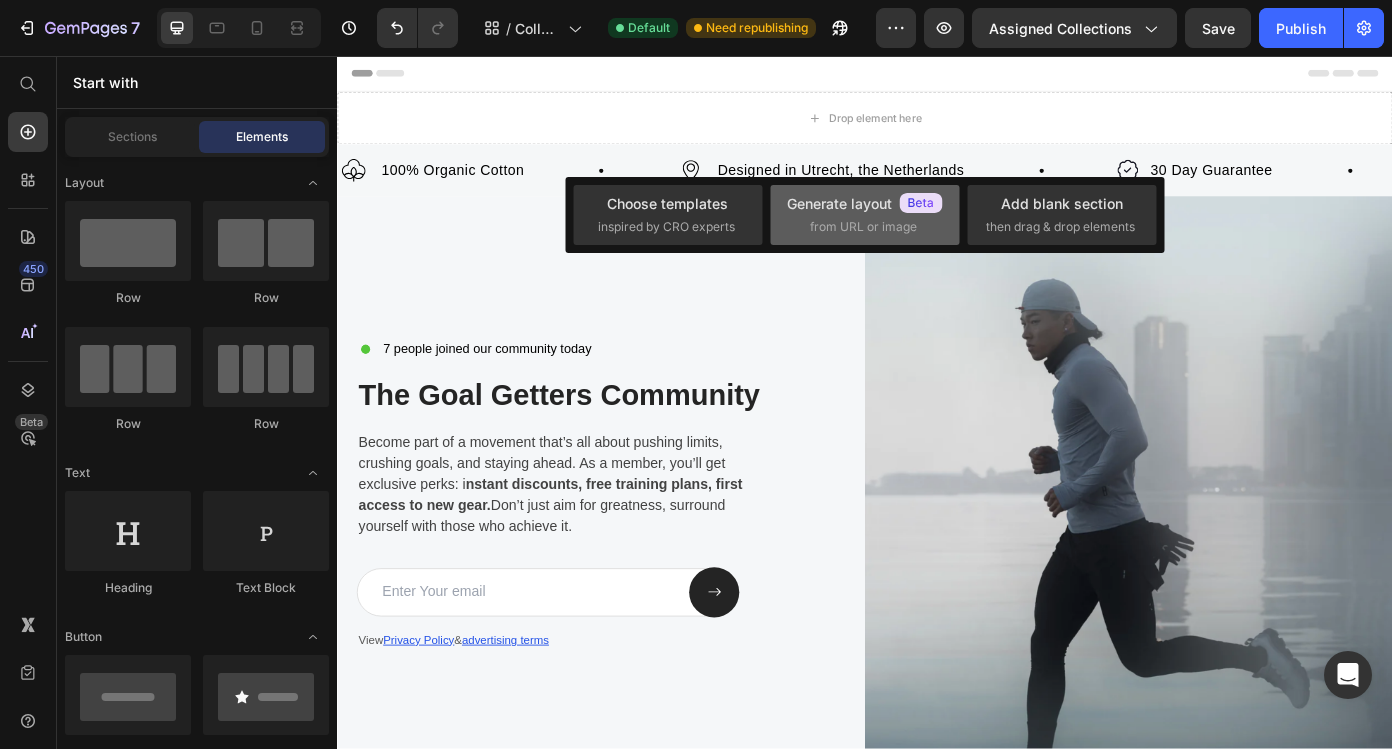 click on "Generate layout" at bounding box center (865, 203) 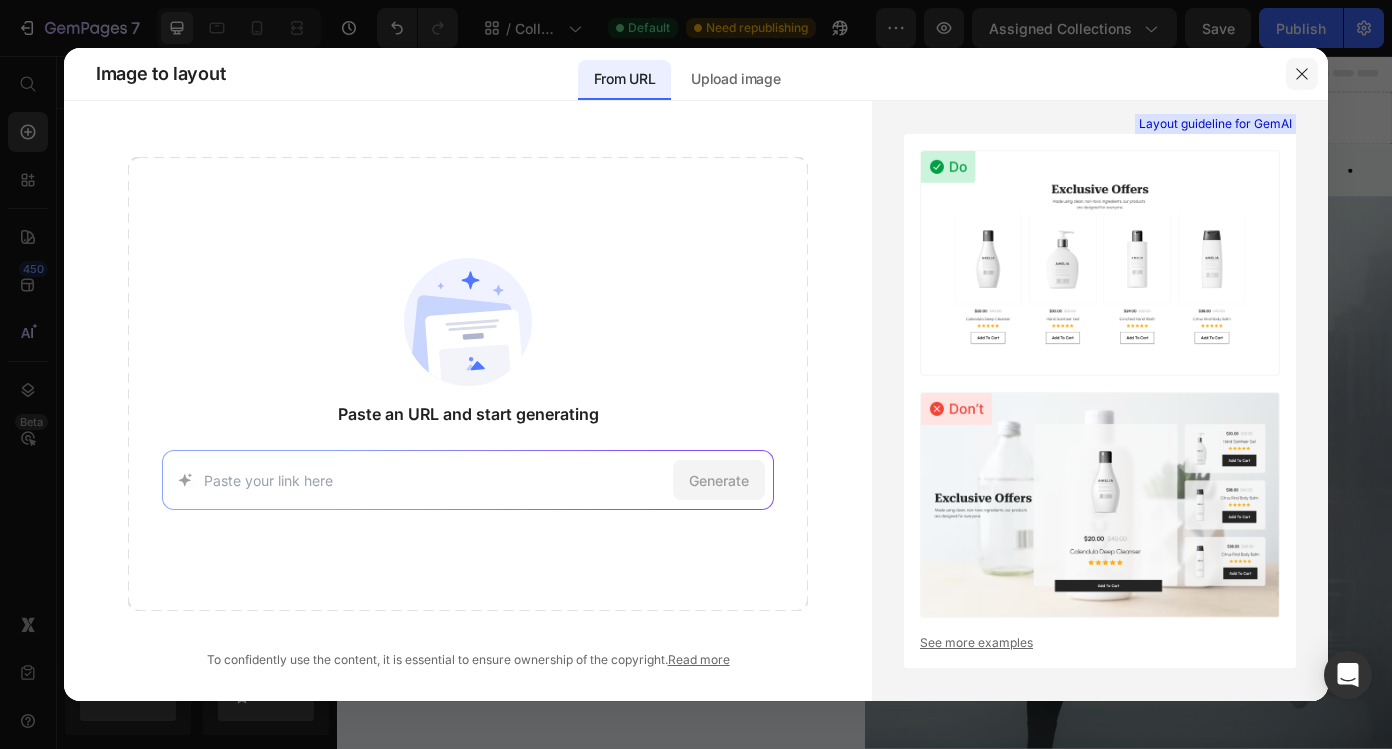 drag, startPoint x: 1292, startPoint y: 62, endPoint x: 1067, endPoint y: 21, distance: 228.70505 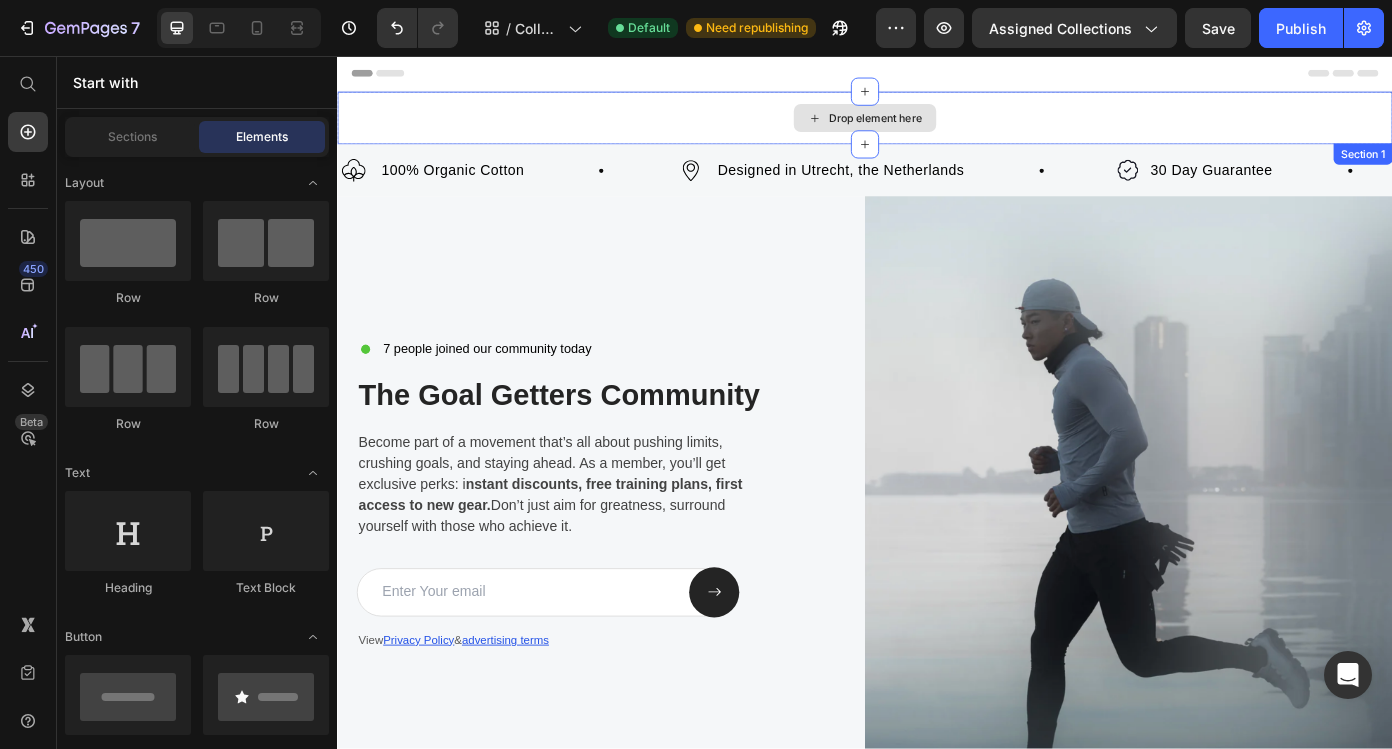 click on "Drop element here" at bounding box center [949, 127] 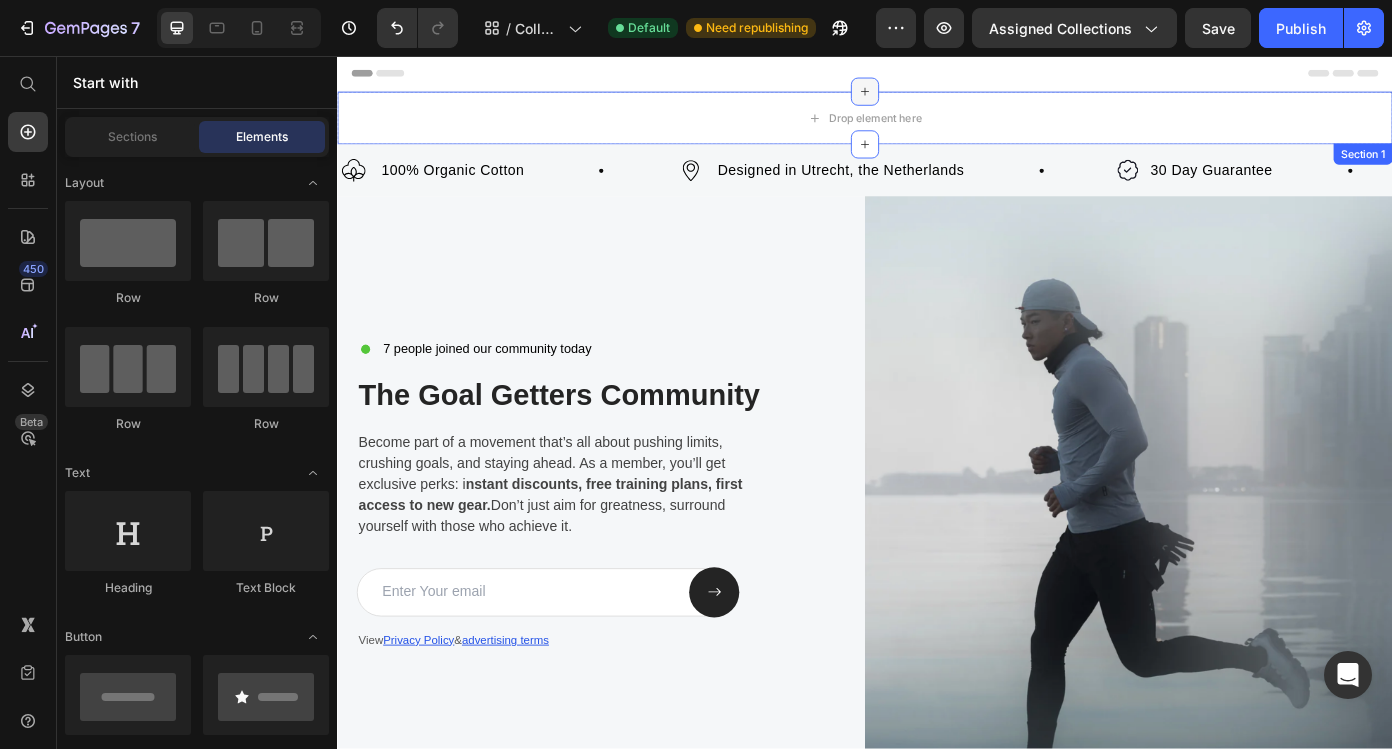 click 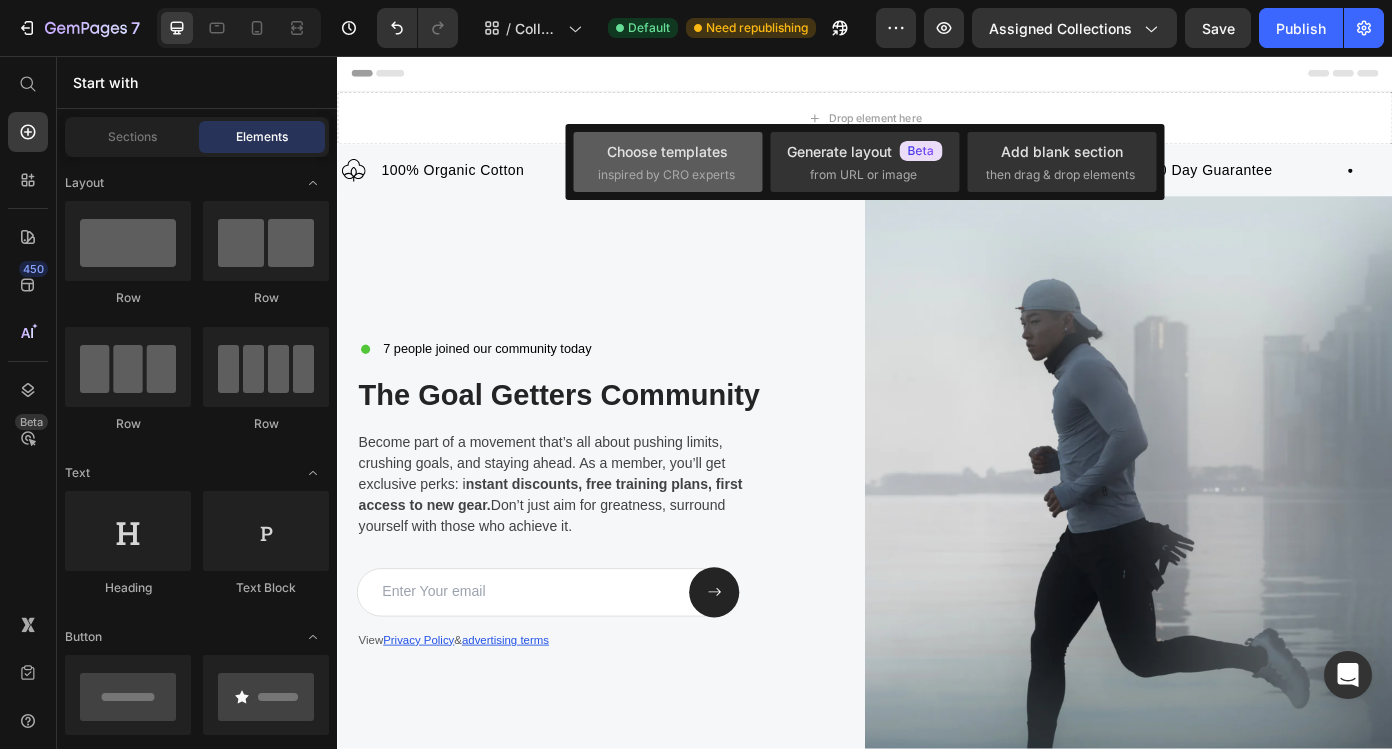 click on "inspired by CRO experts" at bounding box center [666, 175] 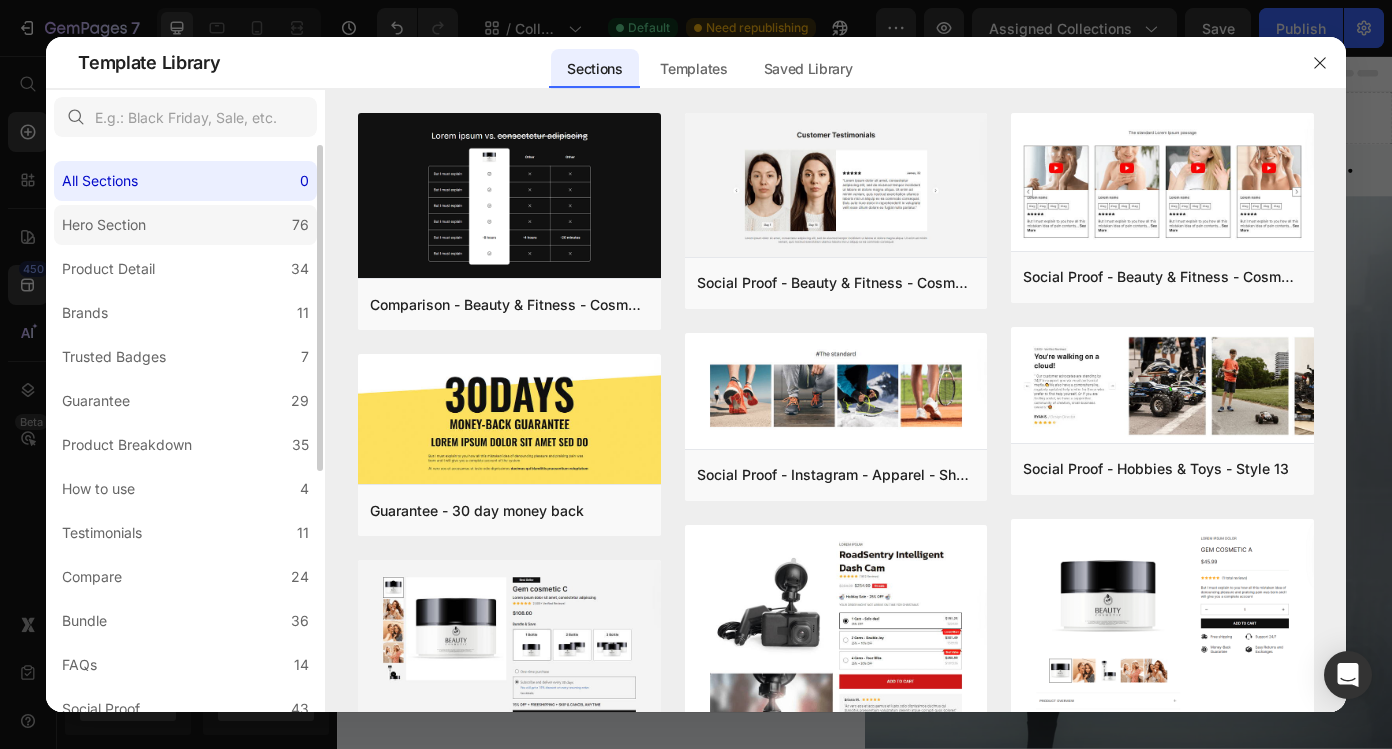 click on "Hero Section 76" 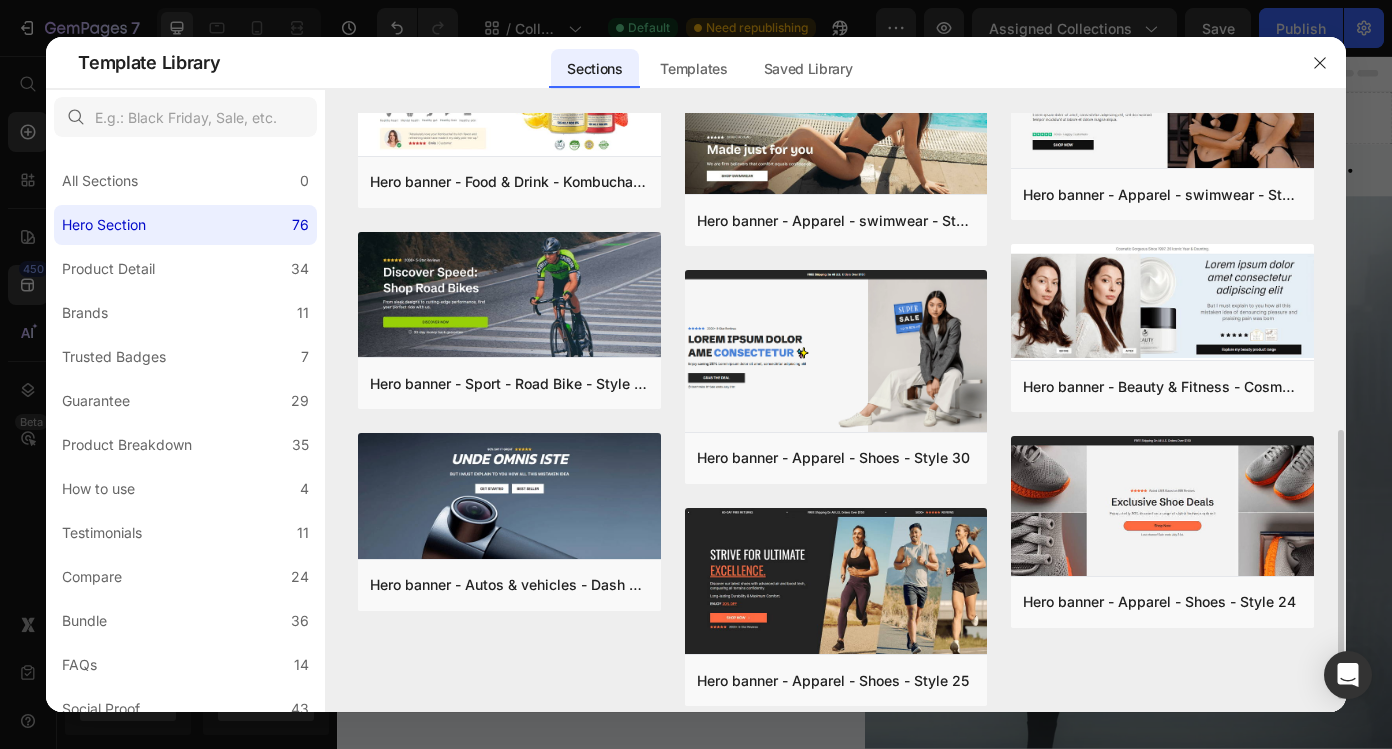 scroll, scrollTop: 706, scrollLeft: 0, axis: vertical 